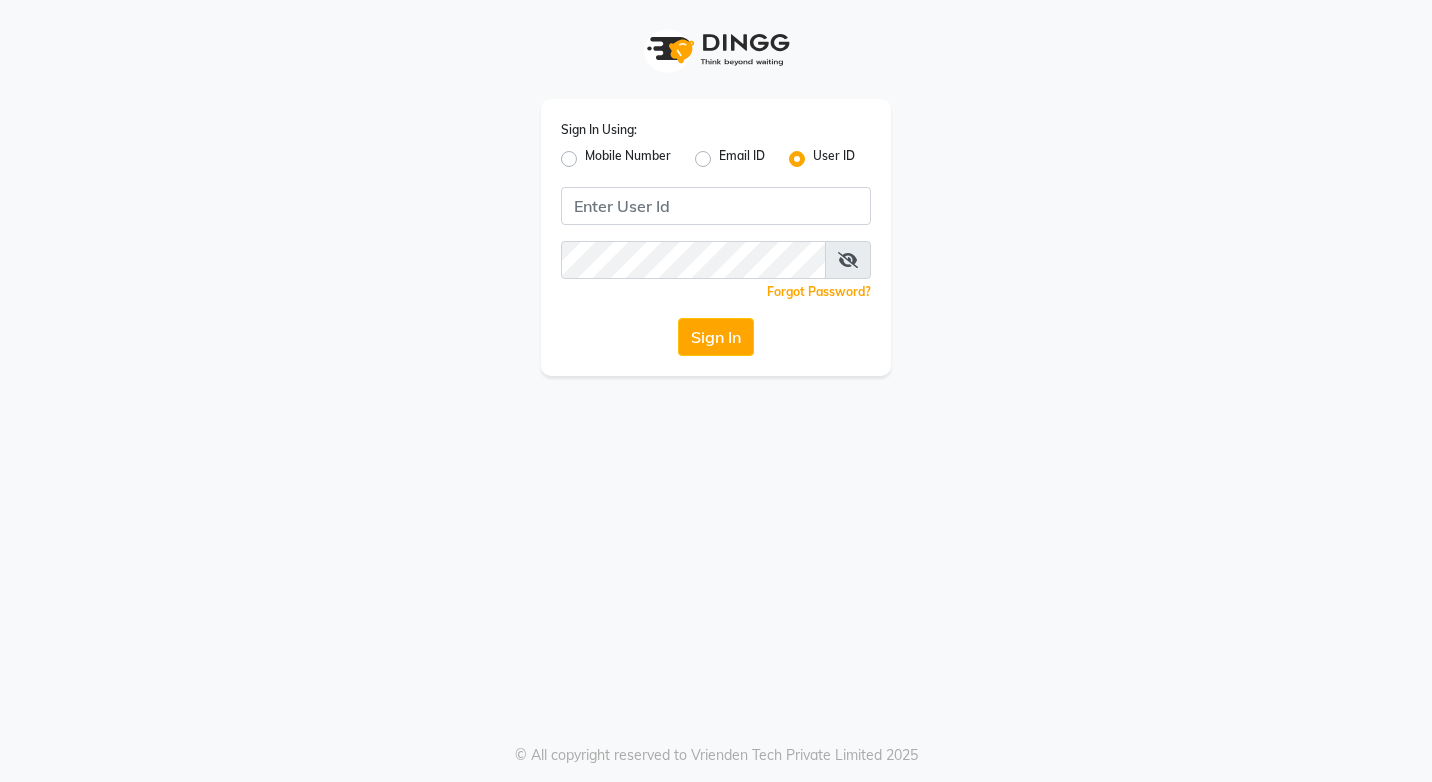 click 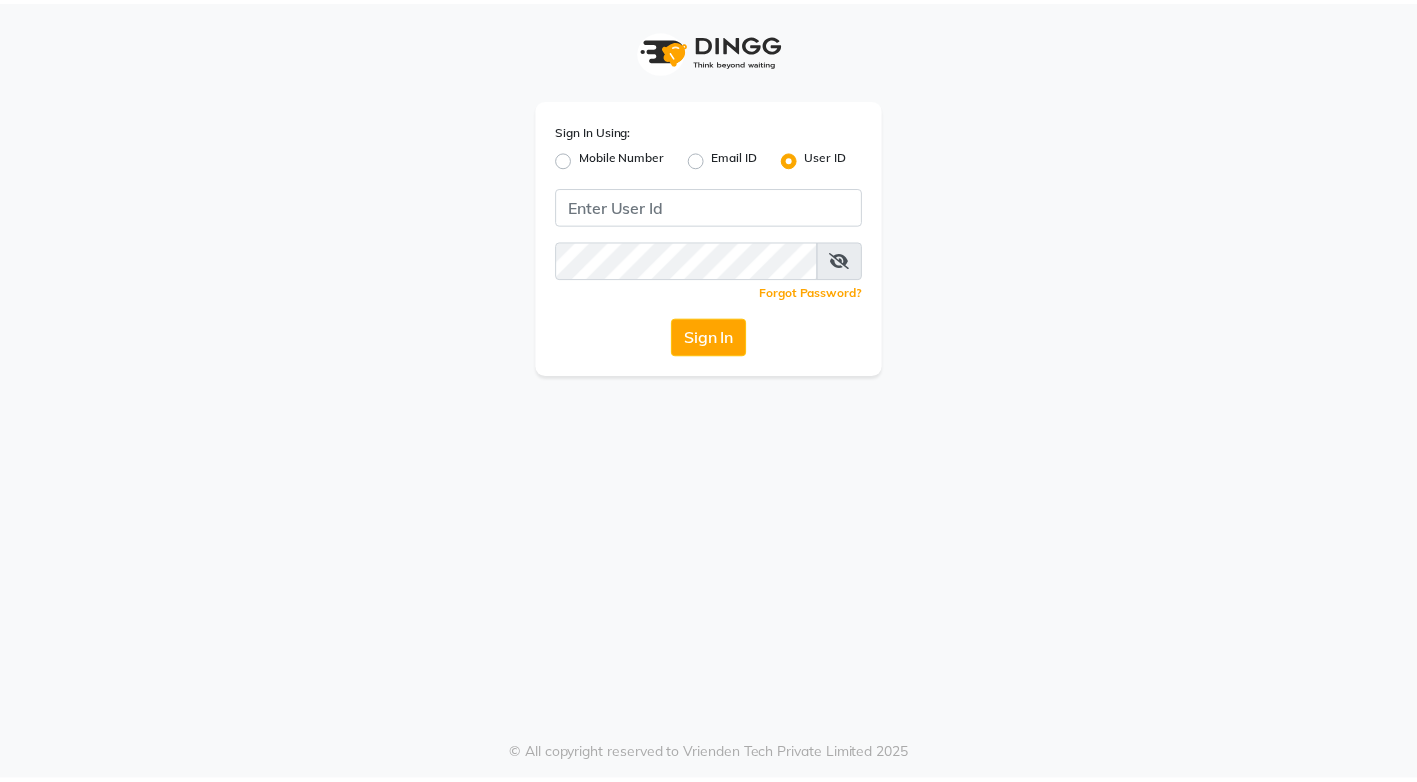 scroll, scrollTop: 0, scrollLeft: 0, axis: both 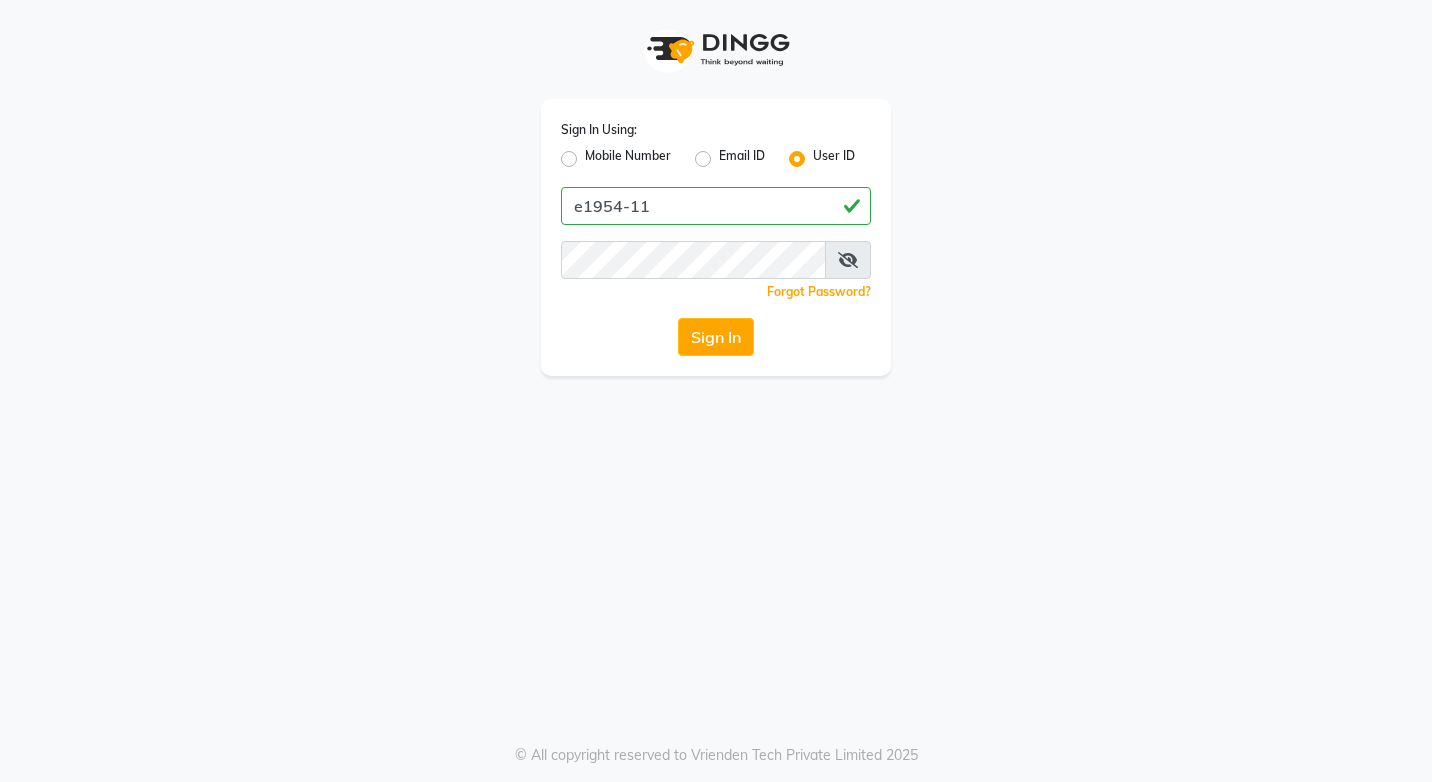 type on "e1954-11" 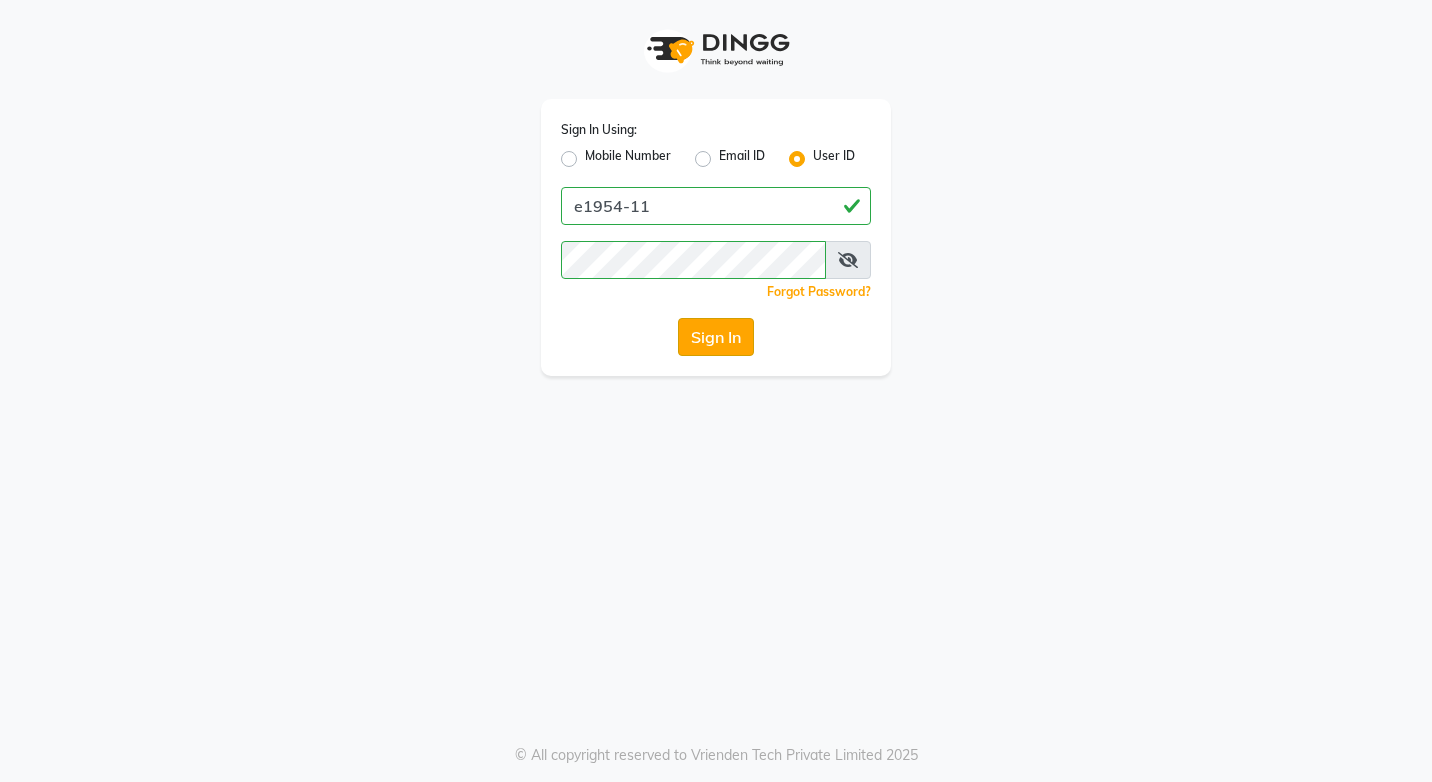 click on "Sign In" 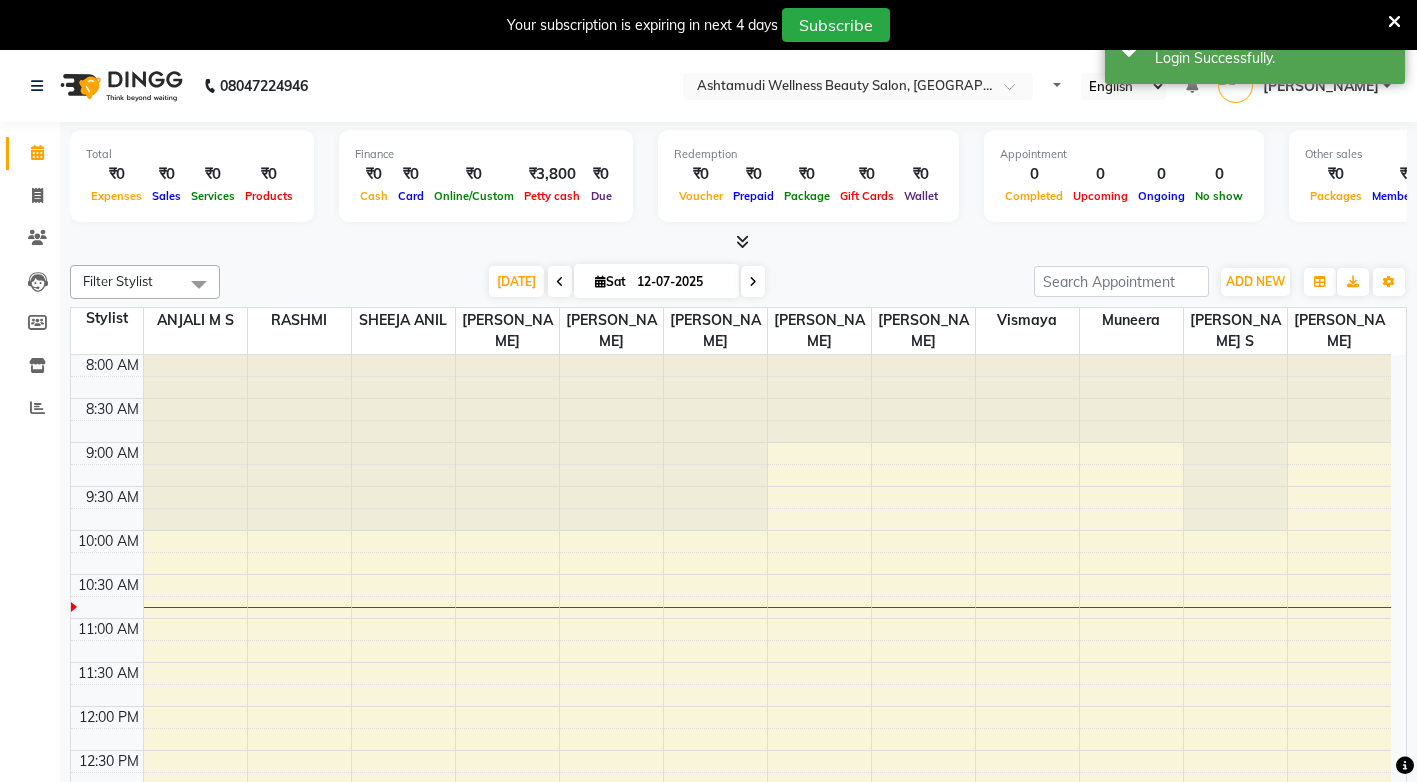 select on "en" 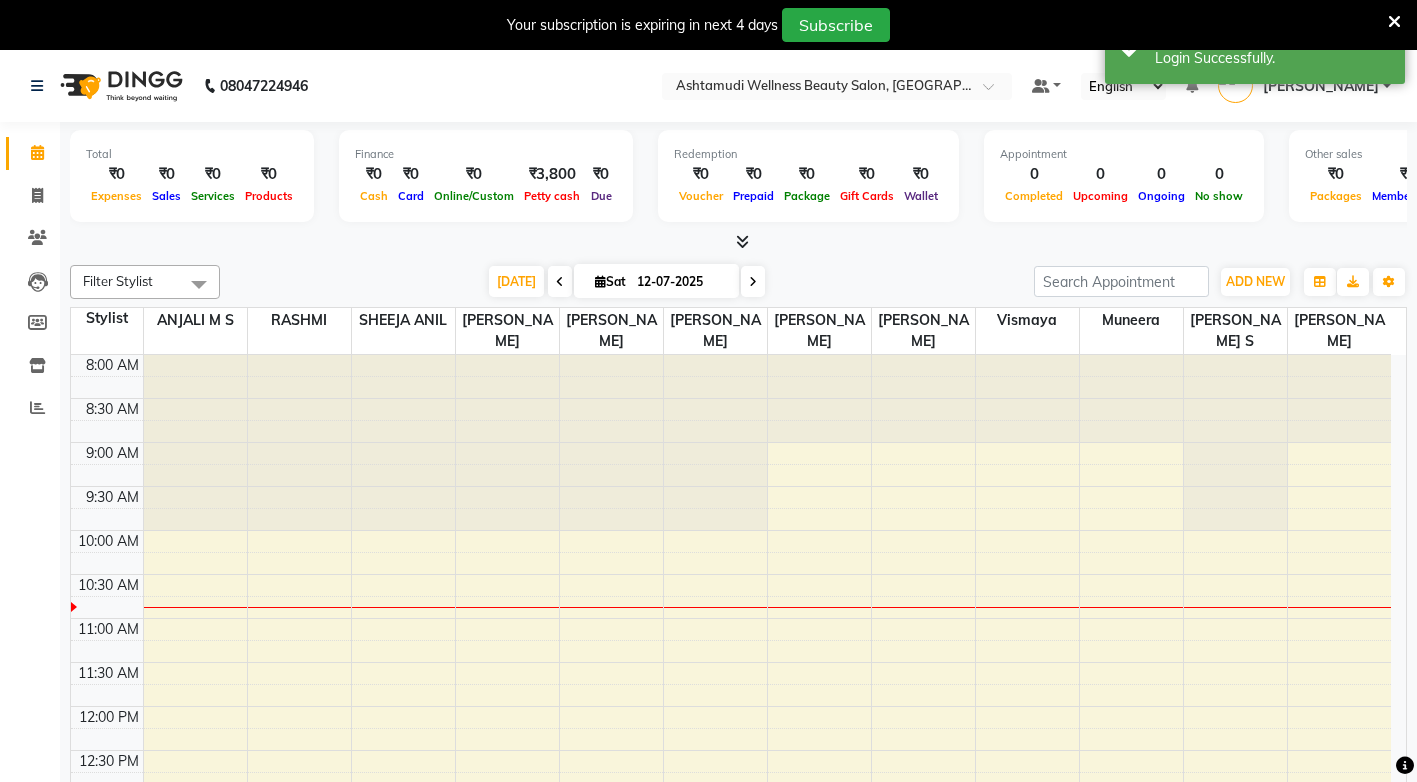scroll, scrollTop: 0, scrollLeft: 0, axis: both 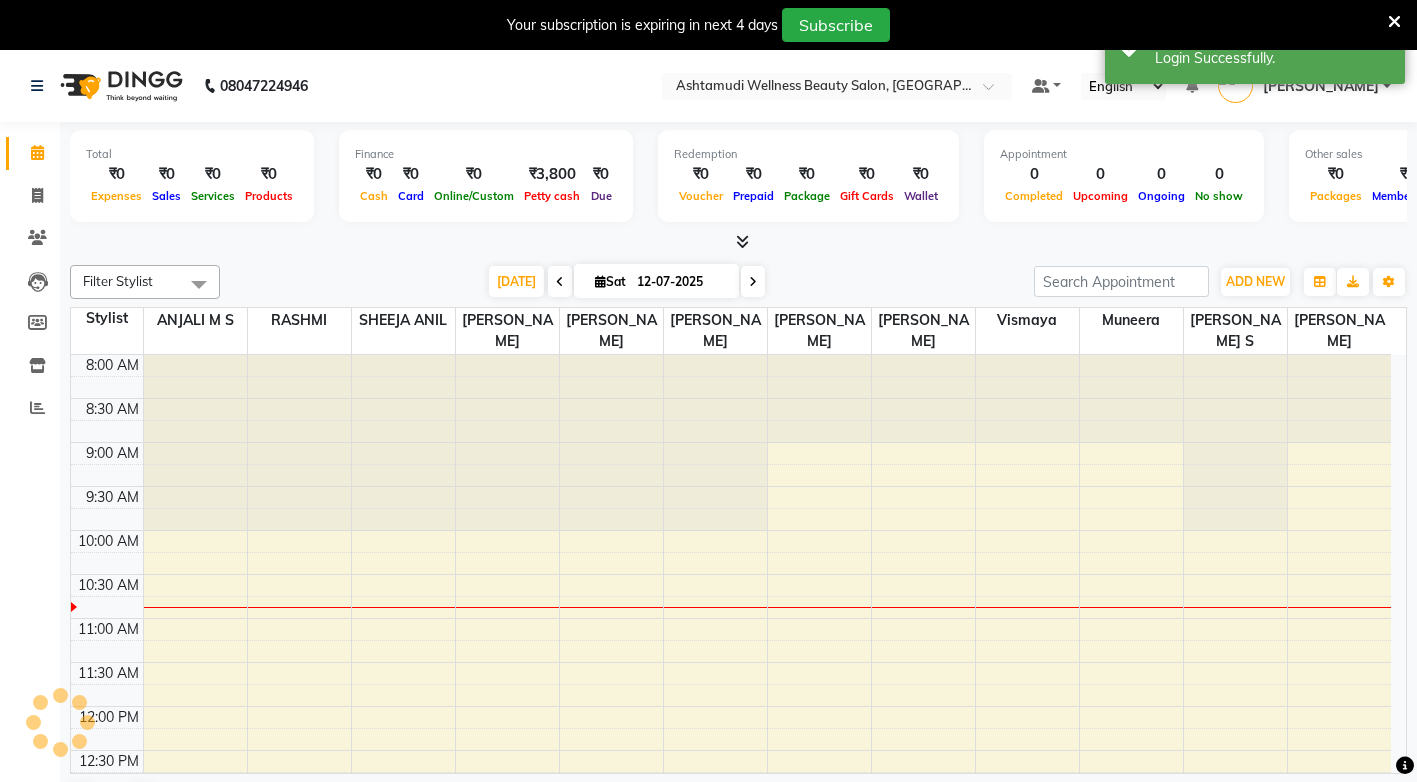 click on "Your subscription is expiring in next 4 days   Subscribe" at bounding box center (708, 25) 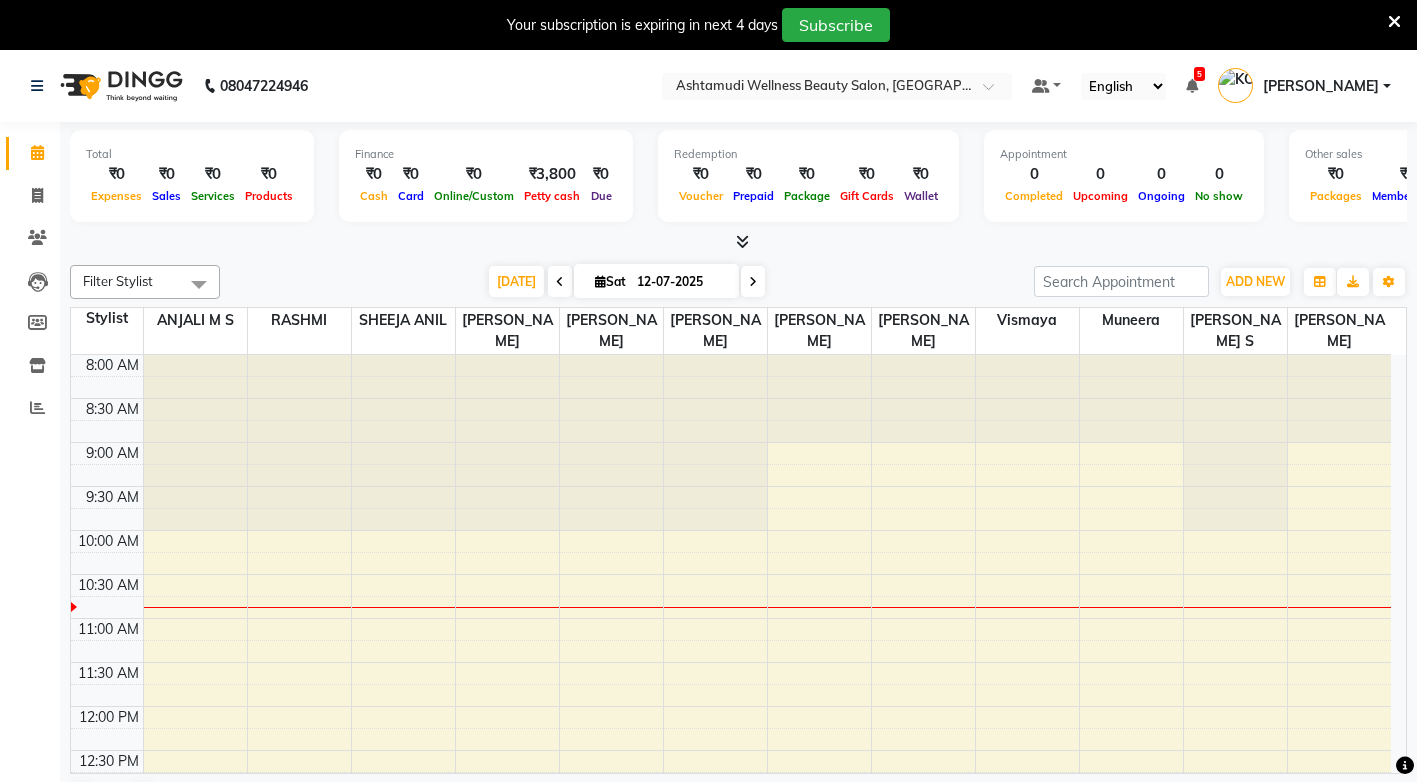 click at bounding box center [1394, 22] 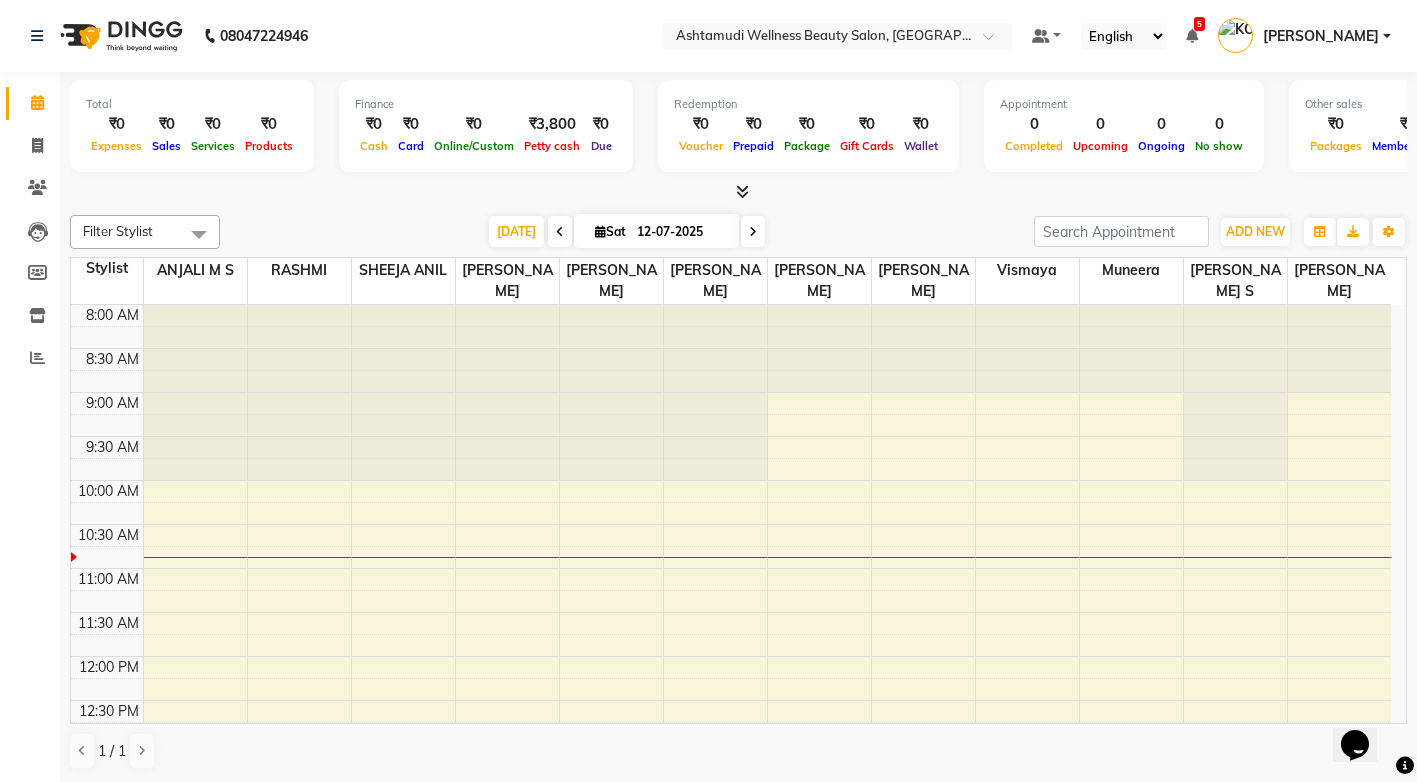 scroll, scrollTop: 0, scrollLeft: 0, axis: both 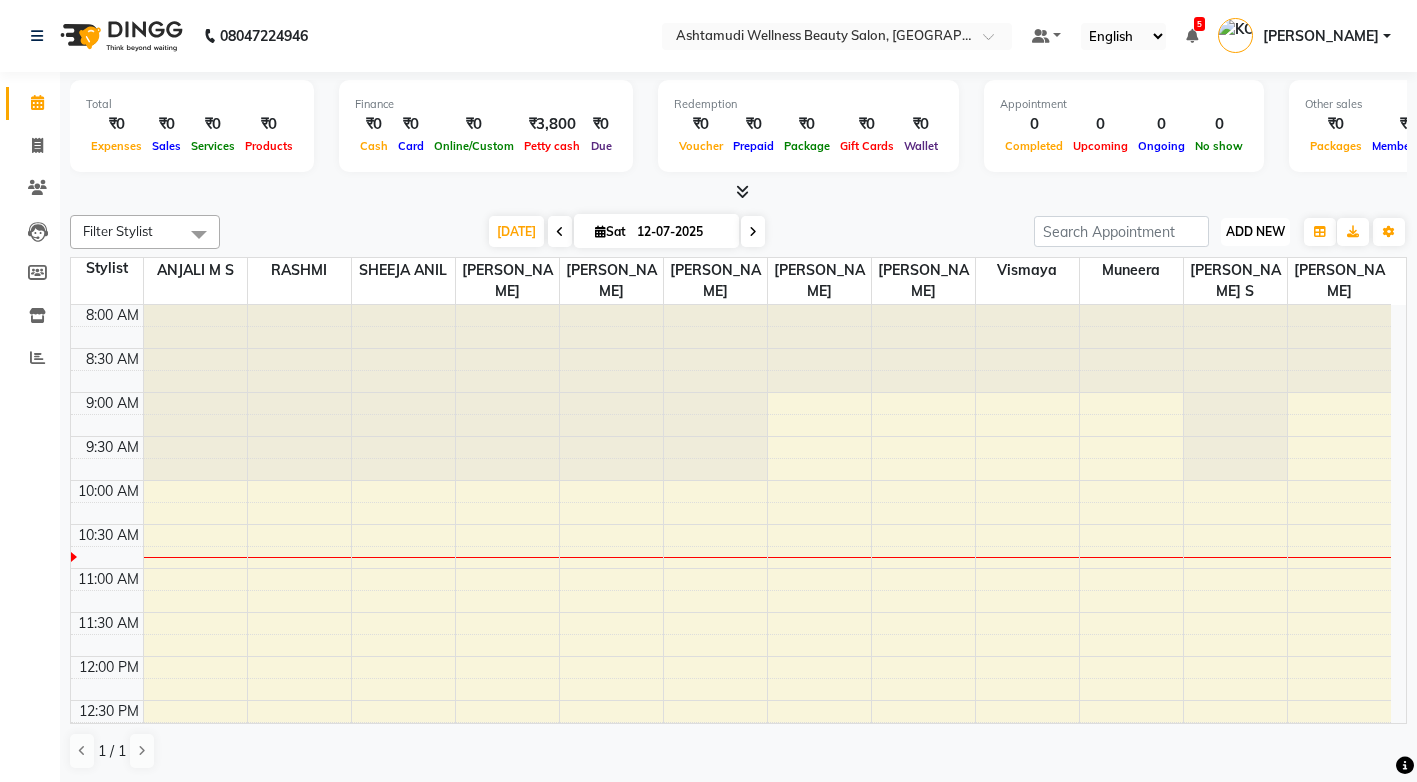 click on "ADD NEW" at bounding box center [1255, 231] 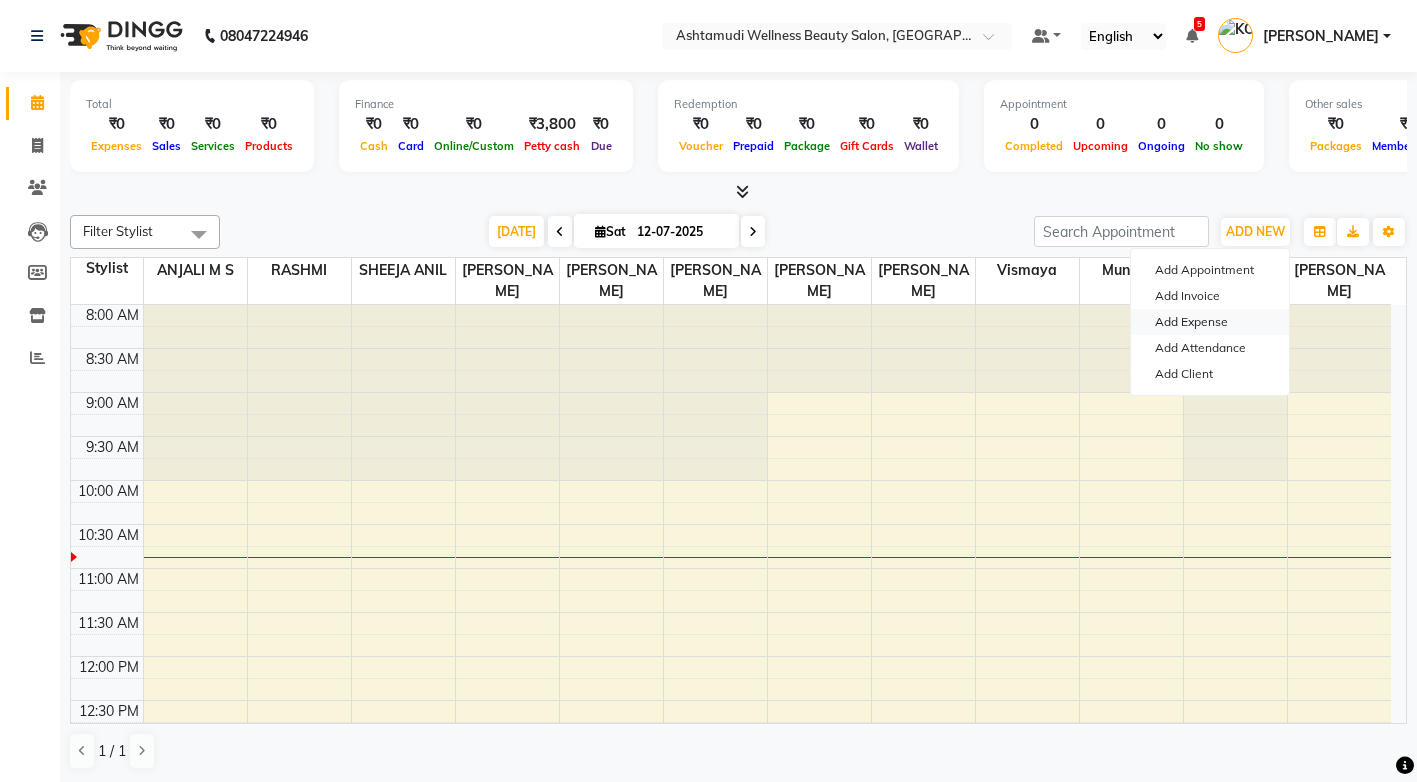 click on "Add Expense" at bounding box center (1210, 322) 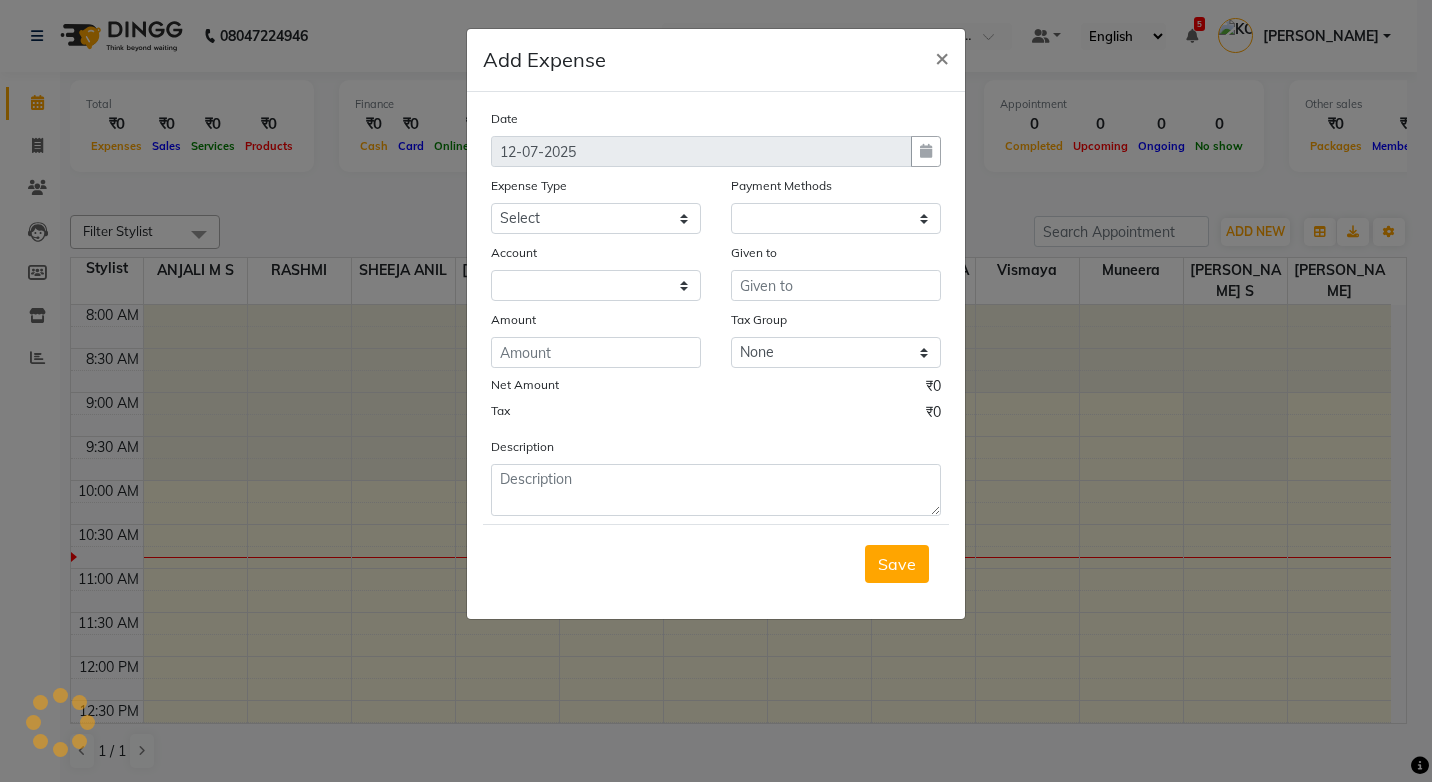 select on "1" 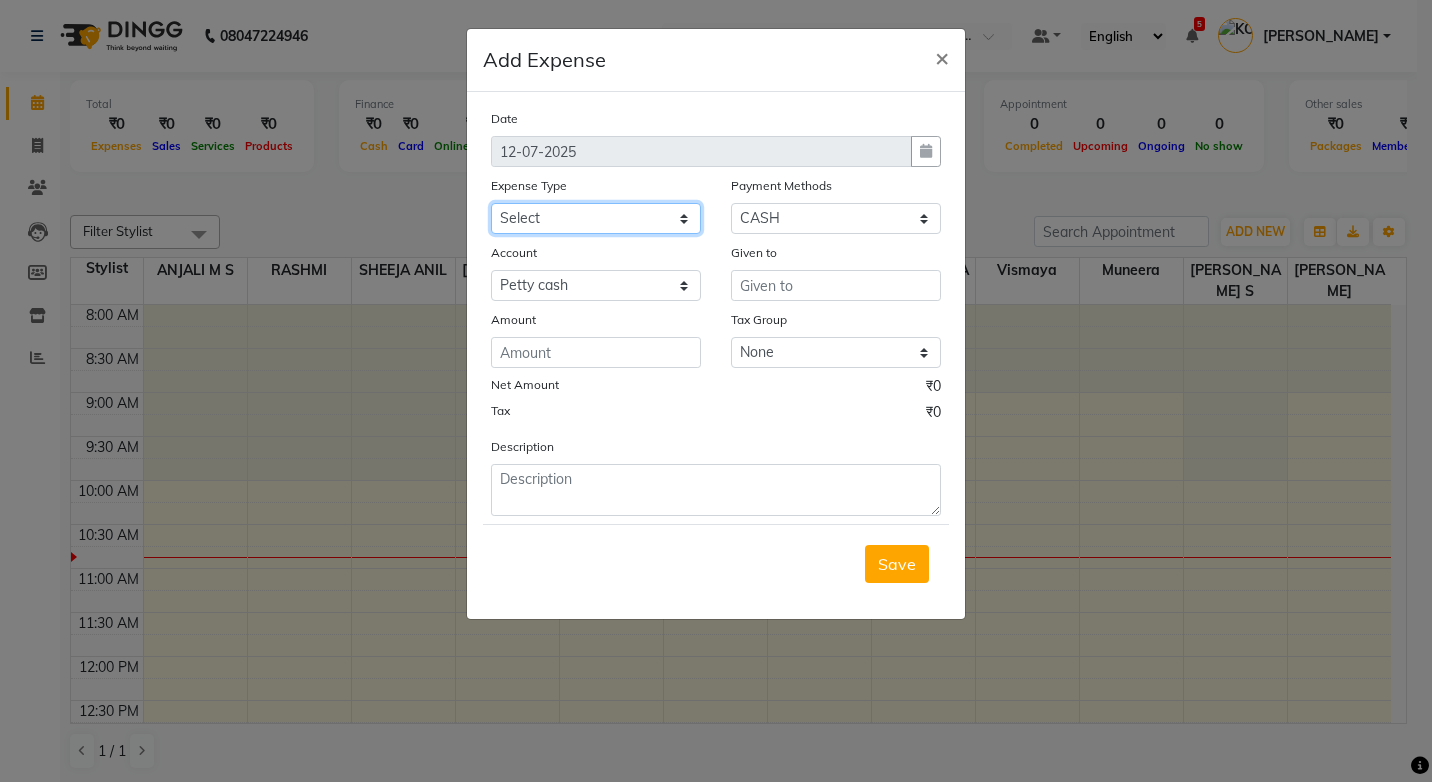 click on "Select ACCOMODATION EXPENSES ADVERTISEMENT SALES PROMOTIONAL EXPENSES Bonus BRIDAL ACCESSORIES REFUND BRIDAL COMMISSION BRIDAL FOOD BRIDAL INCENTIVES BRIDAL ORNAMENTS REFUND BRIDAL TA CASH DEPOSIT RAK BANK COMPUTER ACCESSORIES MOBILE PHONE Donation and Charity Expenses ELECTRICITY CHARGES ELECTRONICS FITTINGS Event Expense FISH FOOD EXPENSES FOOD REFRESHMENT FOR CLIENTS FOOD REFRESHMENT FOR STAFFS Freight And Forwarding Charges FUEL FOR GENERATOR FURNITURE AND EQUIPMENTS Gifts for Clients GIFTS FOR STAFFS GOKULAM CHITS HOSTEL RENT LAUNDRY EXPENSES LICENSE OTHER FEES LOADING UNLOADING CHARGES Medical Expenses MEHNDI PAYMENTS MISCELLANEOUS EXPENSES NEWSPAPER PERIODICALS Ornaments Maintenance Expense OVERTIME ALLOWANCES Payment For Pest Control Perfomance based incentives POSTAGE COURIER CHARGES Printing PRINTING STATIONERY EXPENSES PROFESSIONAL TAX REPAIRS MAINTENANCE ROUND OFF Salary SALARY ADVANCE Sales Incentives Membership Card SALES INCENTIVES PRODUCT SALES INCENTIVES SERVICES SALON ESSENTIALS SALON RENT" 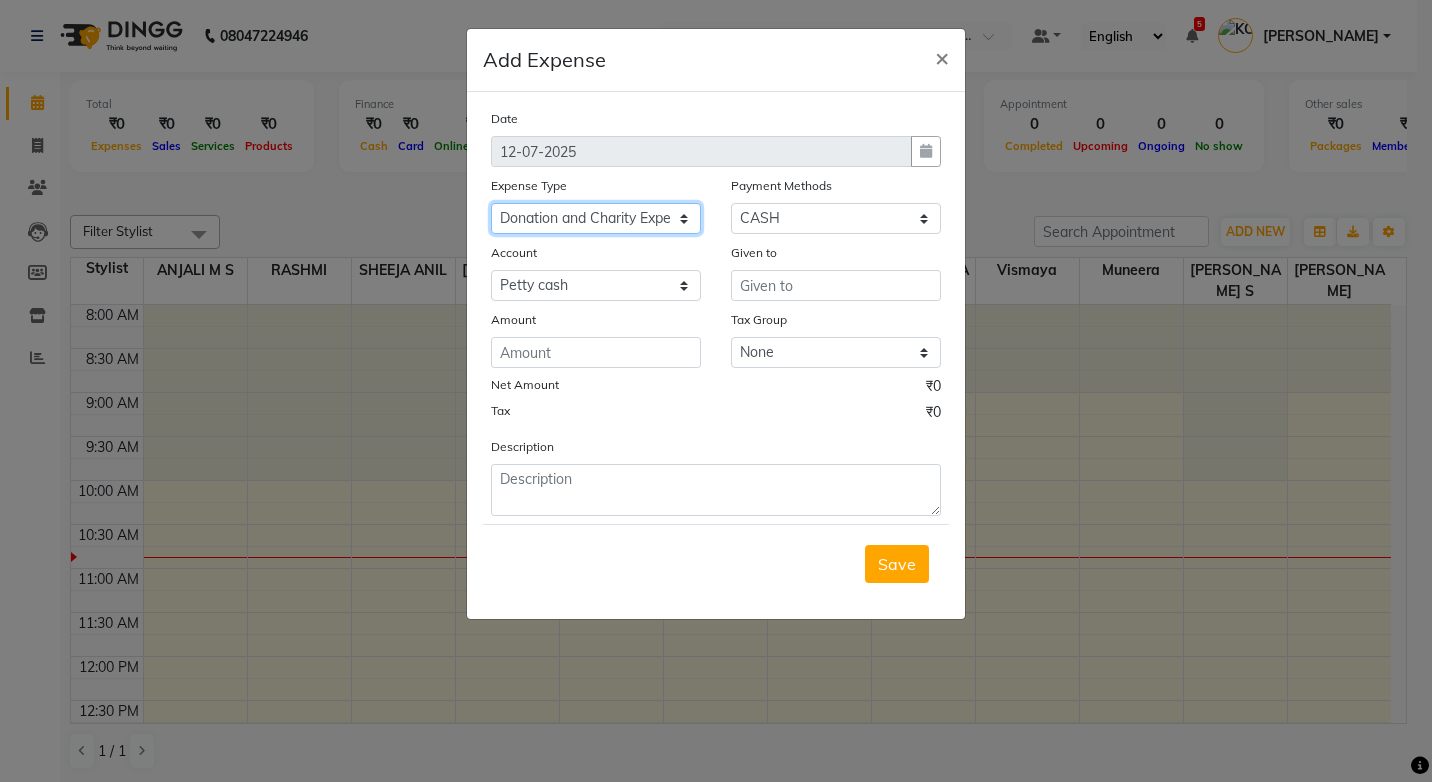 click on "Select ACCOMODATION EXPENSES ADVERTISEMENT SALES PROMOTIONAL EXPENSES Bonus BRIDAL ACCESSORIES REFUND BRIDAL COMMISSION BRIDAL FOOD BRIDAL INCENTIVES BRIDAL ORNAMENTS REFUND BRIDAL TA CASH DEPOSIT RAK BANK COMPUTER ACCESSORIES MOBILE PHONE Donation and Charity Expenses ELECTRICITY CHARGES ELECTRONICS FITTINGS Event Expense FISH FOOD EXPENSES FOOD REFRESHMENT FOR CLIENTS FOOD REFRESHMENT FOR STAFFS Freight And Forwarding Charges FUEL FOR GENERATOR FURNITURE AND EQUIPMENTS Gifts for Clients GIFTS FOR STAFFS GOKULAM CHITS HOSTEL RENT LAUNDRY EXPENSES LICENSE OTHER FEES LOADING UNLOADING CHARGES Medical Expenses MEHNDI PAYMENTS MISCELLANEOUS EXPENSES NEWSPAPER PERIODICALS Ornaments Maintenance Expense OVERTIME ALLOWANCES Payment For Pest Control Perfomance based incentives POSTAGE COURIER CHARGES Printing PRINTING STATIONERY EXPENSES PROFESSIONAL TAX REPAIRS MAINTENANCE ROUND OFF Salary SALARY ADVANCE Sales Incentives Membership Card SALES INCENTIVES PRODUCT SALES INCENTIVES SERVICES SALON ESSENTIALS SALON RENT" 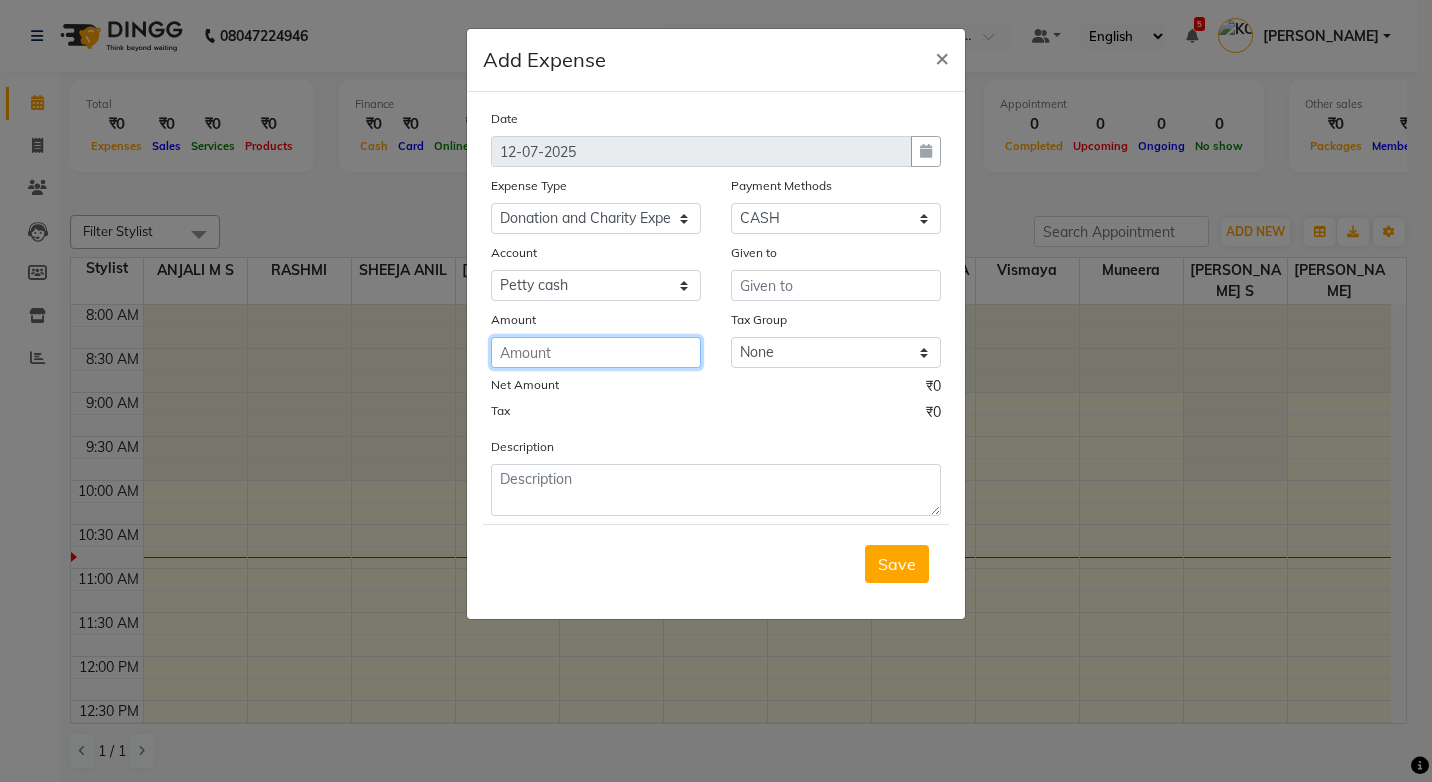 click 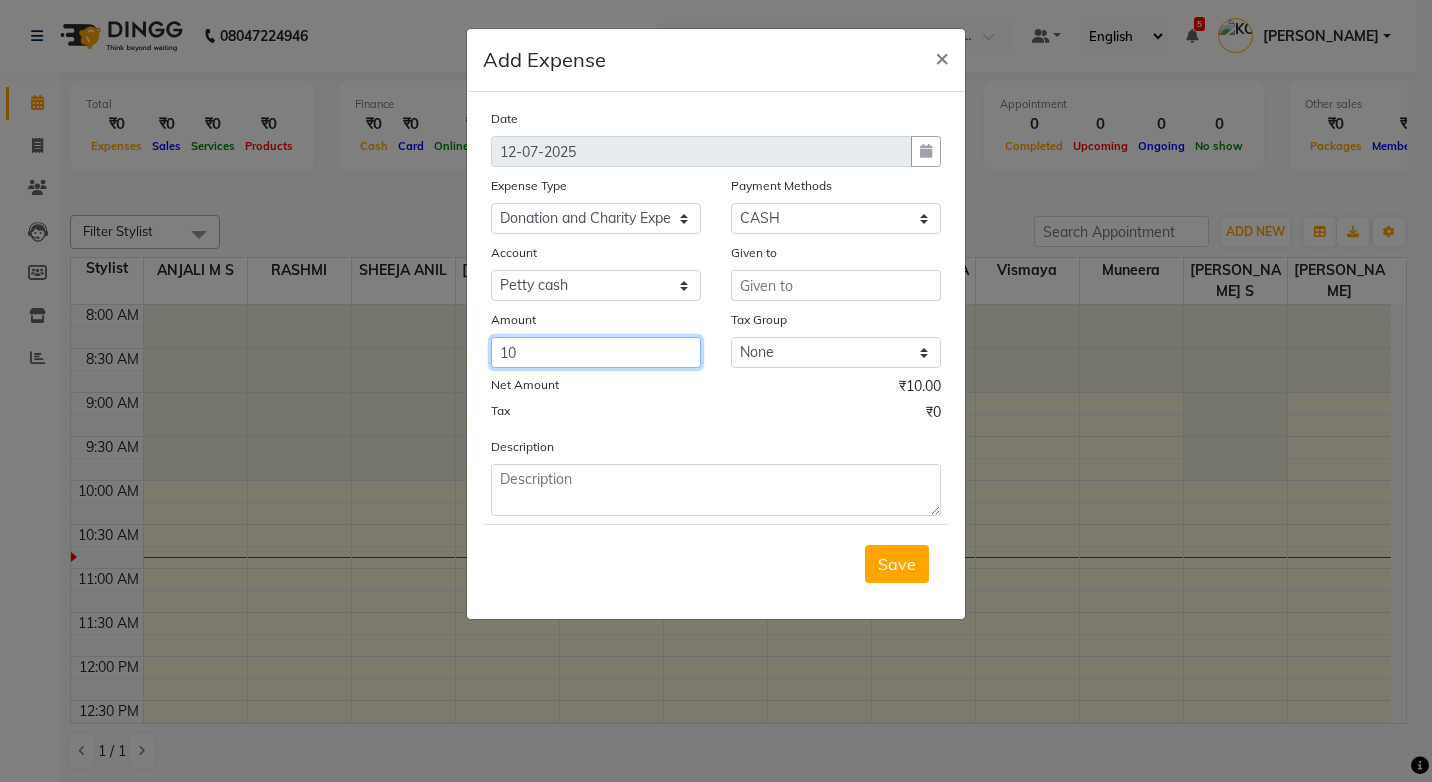 type on "1" 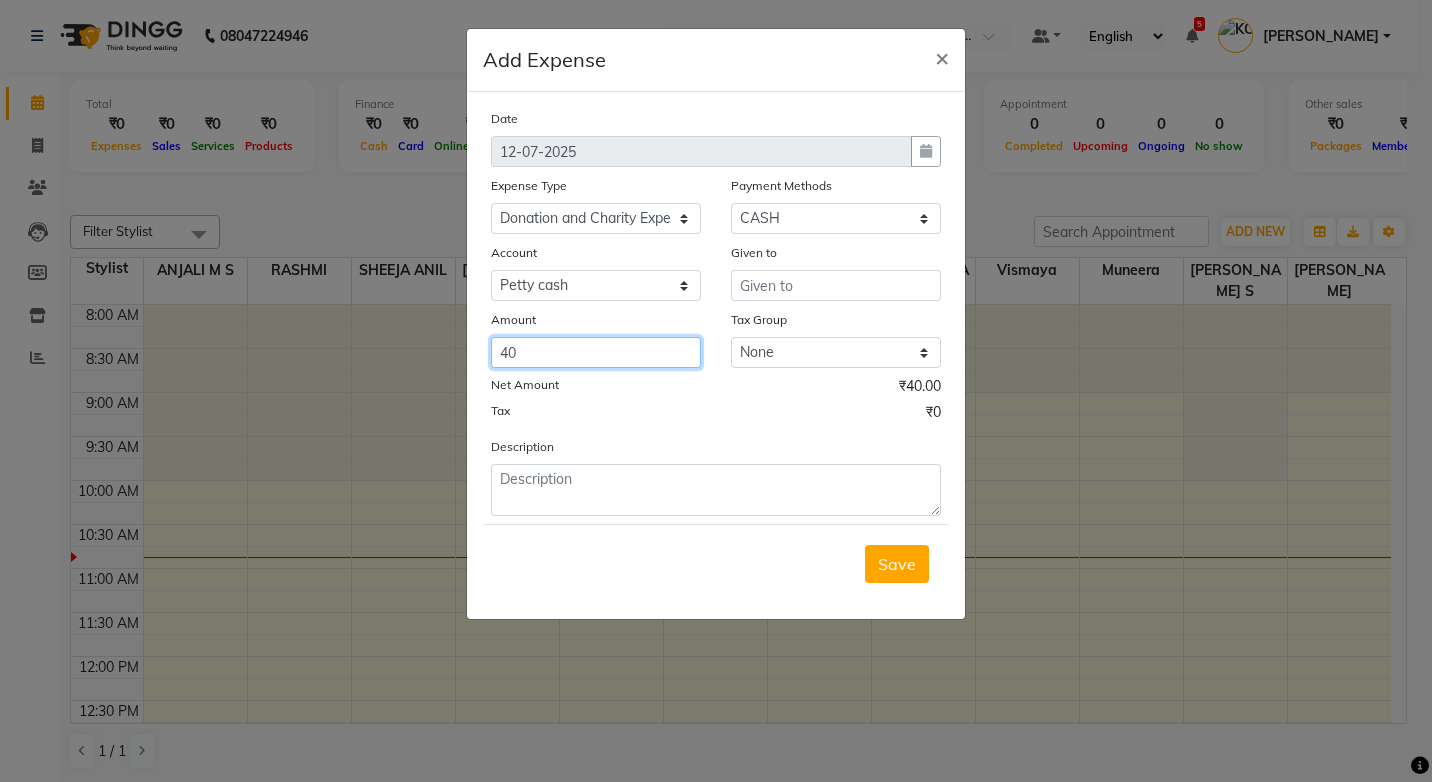 type on "40" 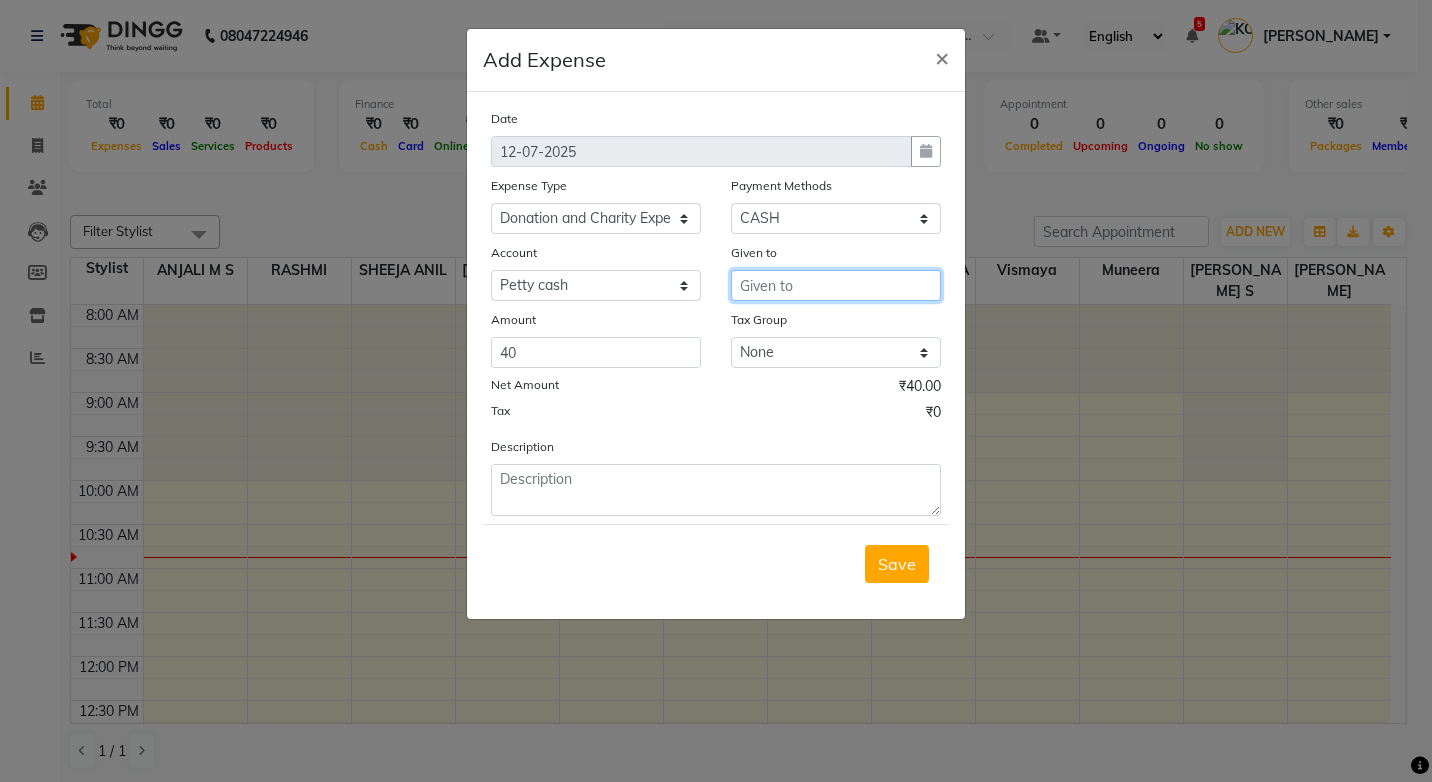 click at bounding box center (836, 285) 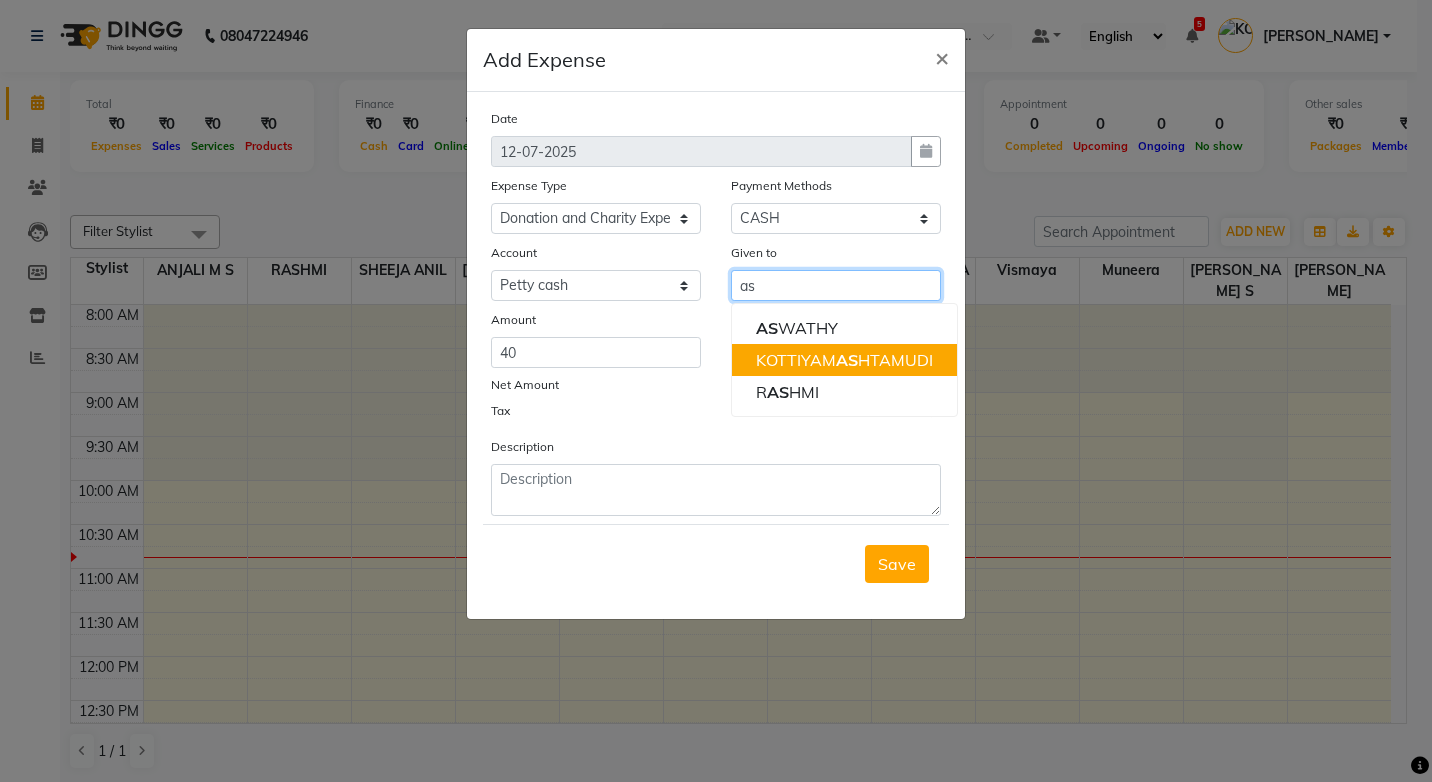 click on "KOTTIYAM  AS HTAMUDI" at bounding box center [844, 360] 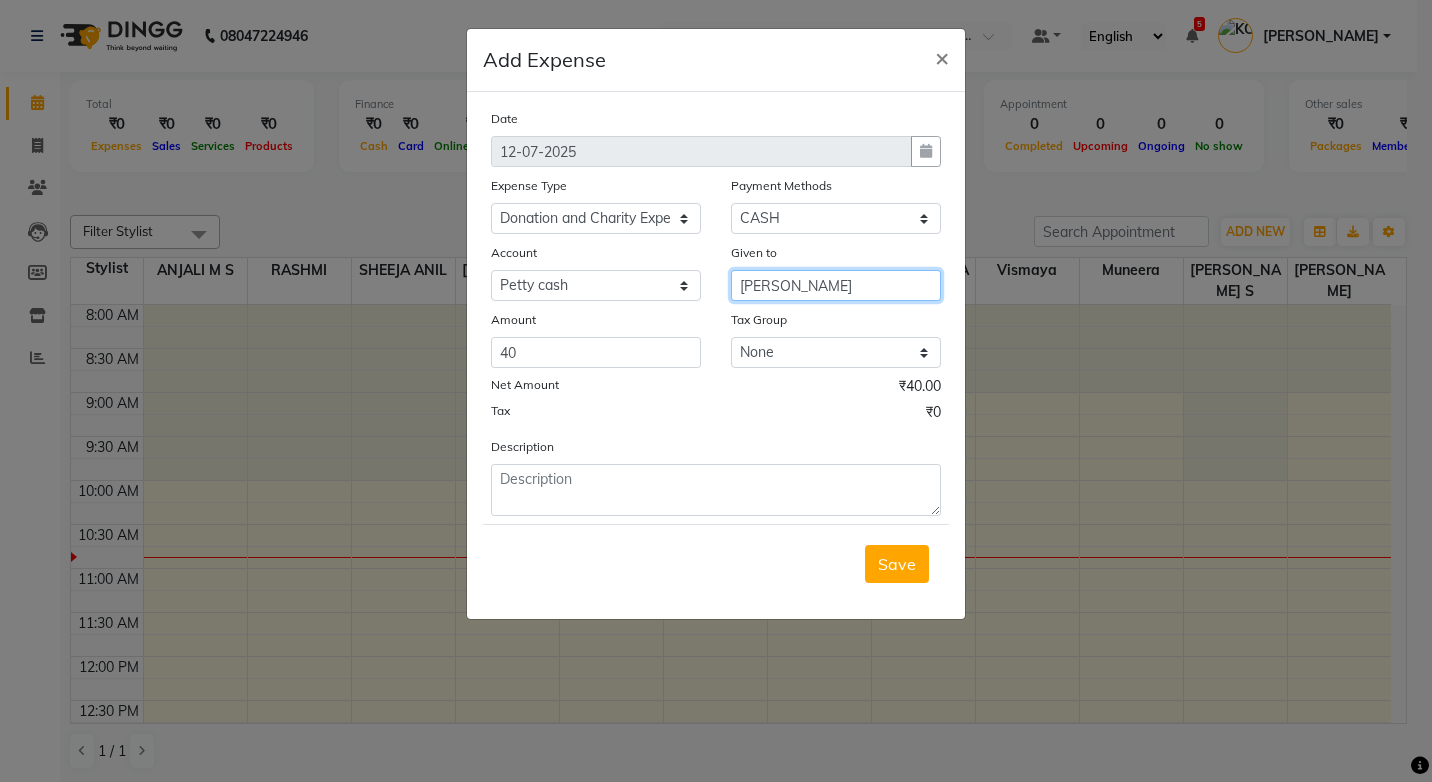 type on "[PERSON_NAME]" 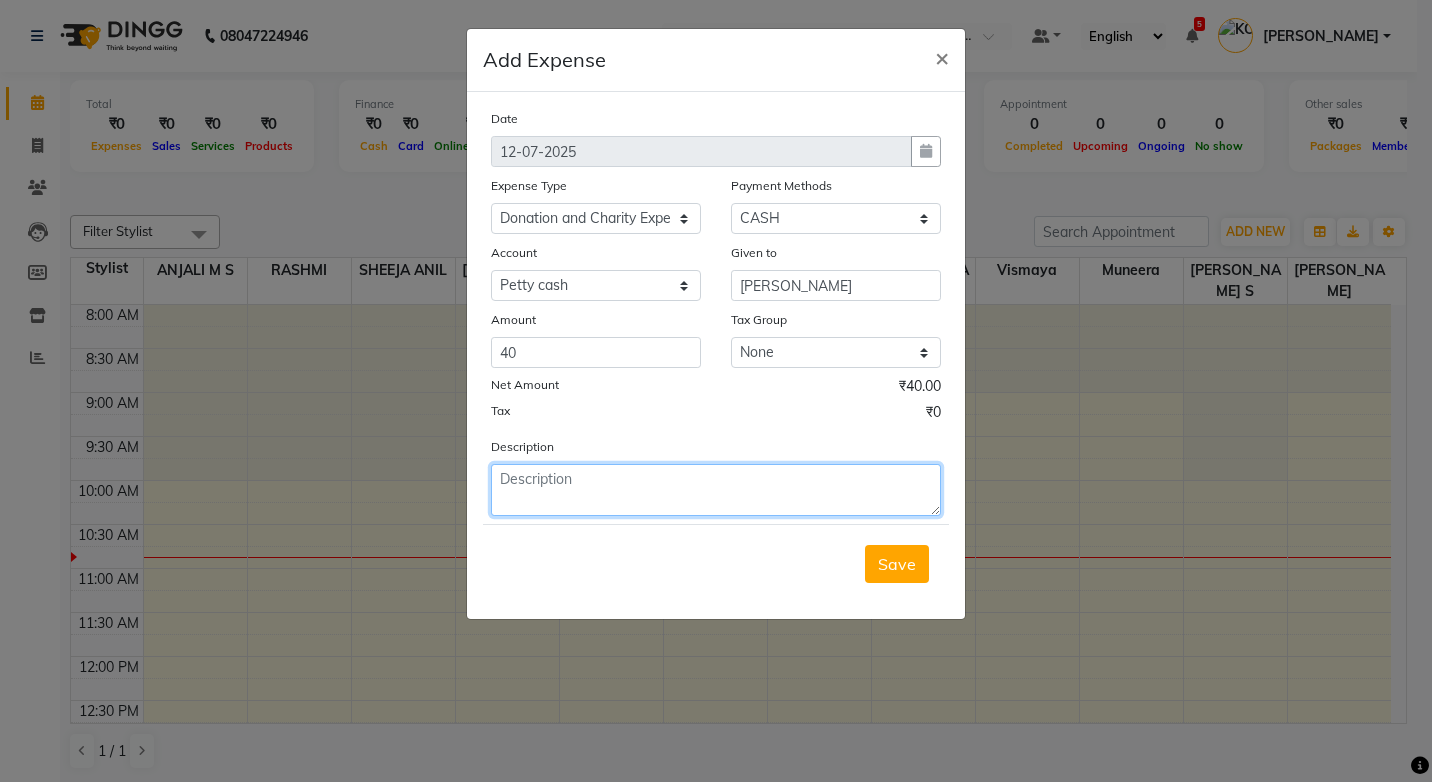 click 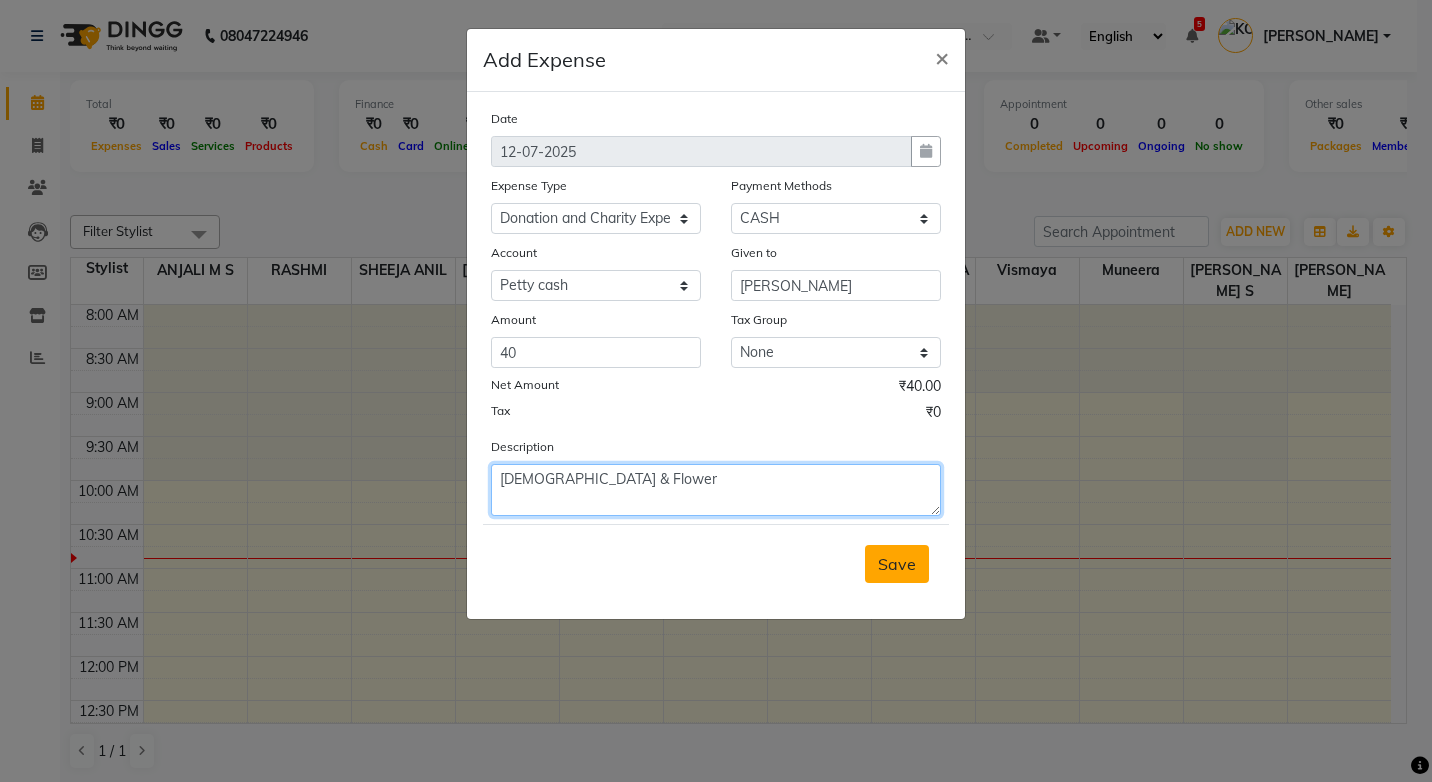 type on "Temple & Flower" 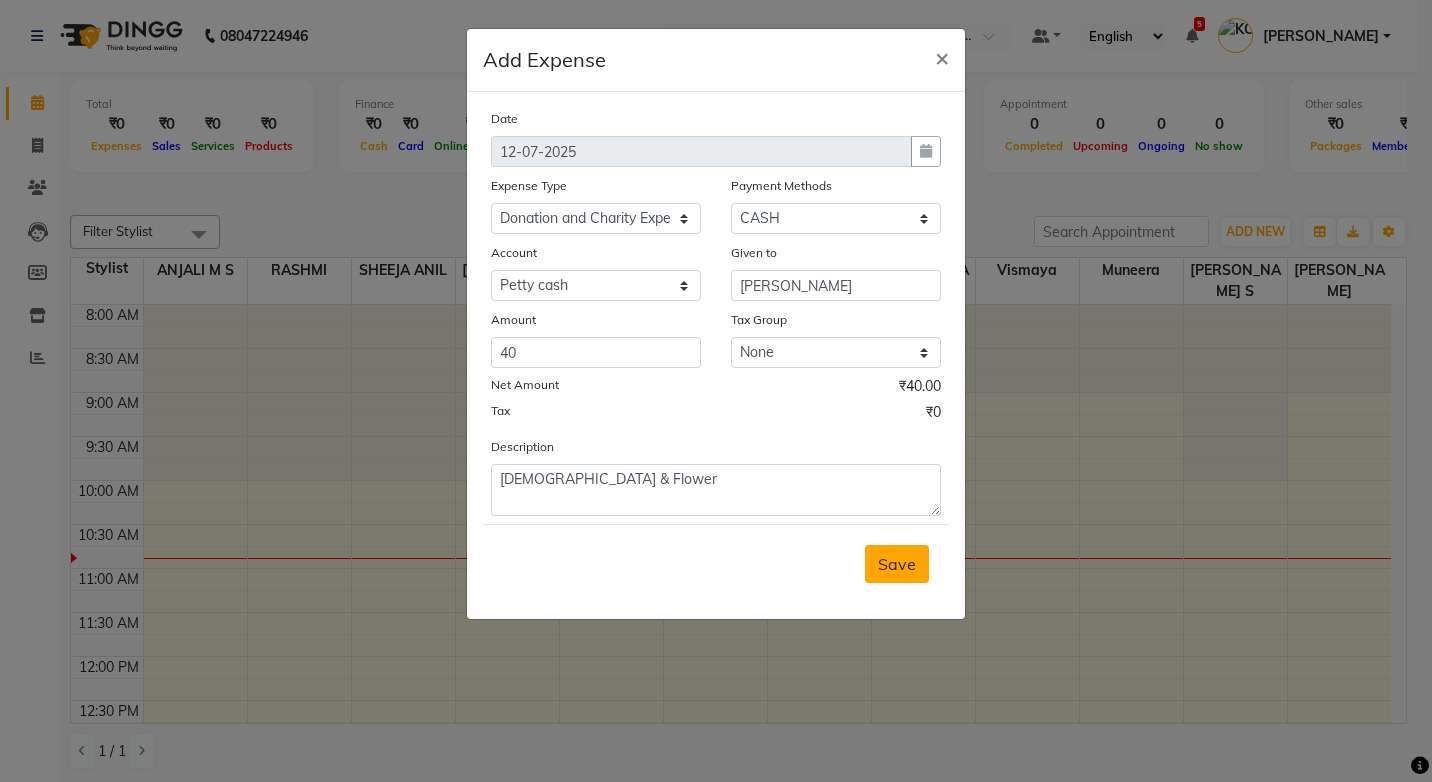 click on "Save" at bounding box center (897, 564) 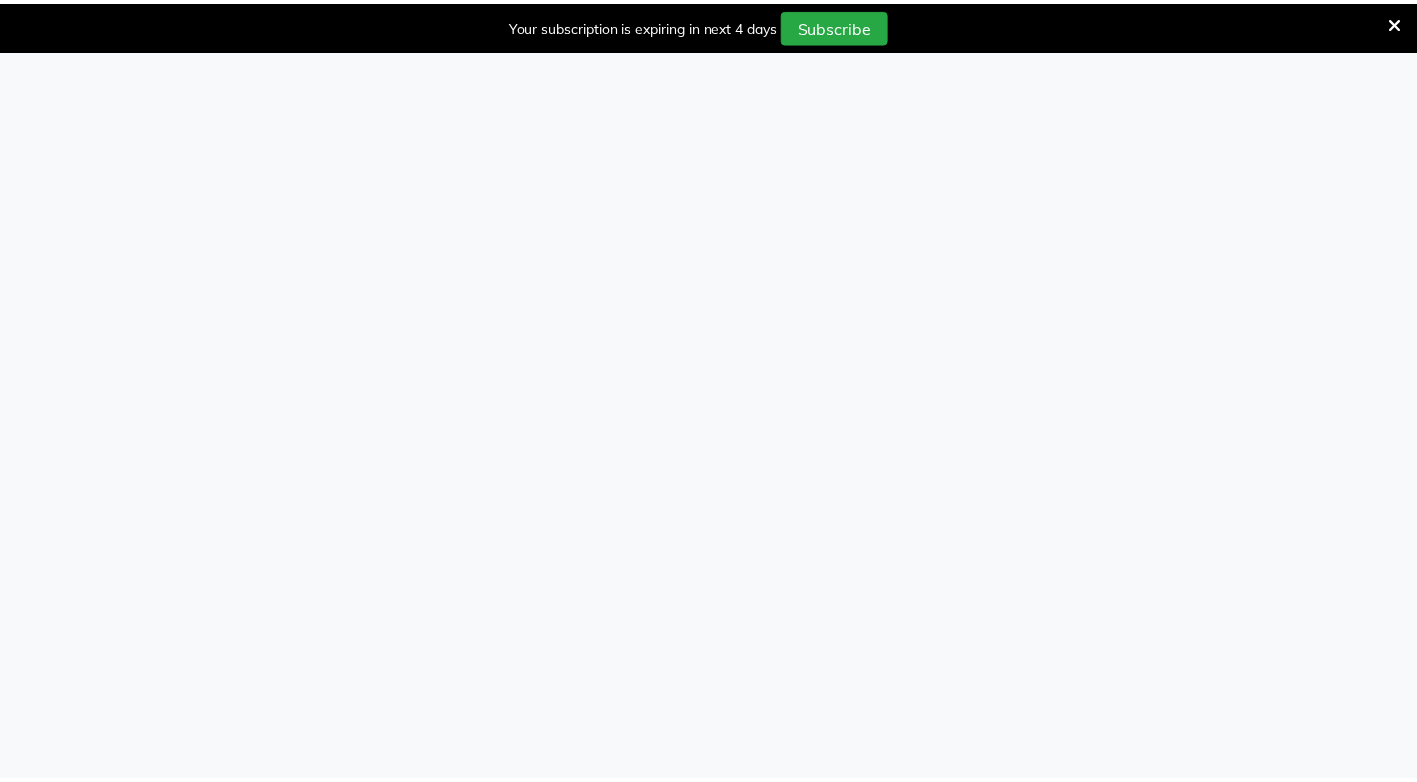scroll, scrollTop: 0, scrollLeft: 0, axis: both 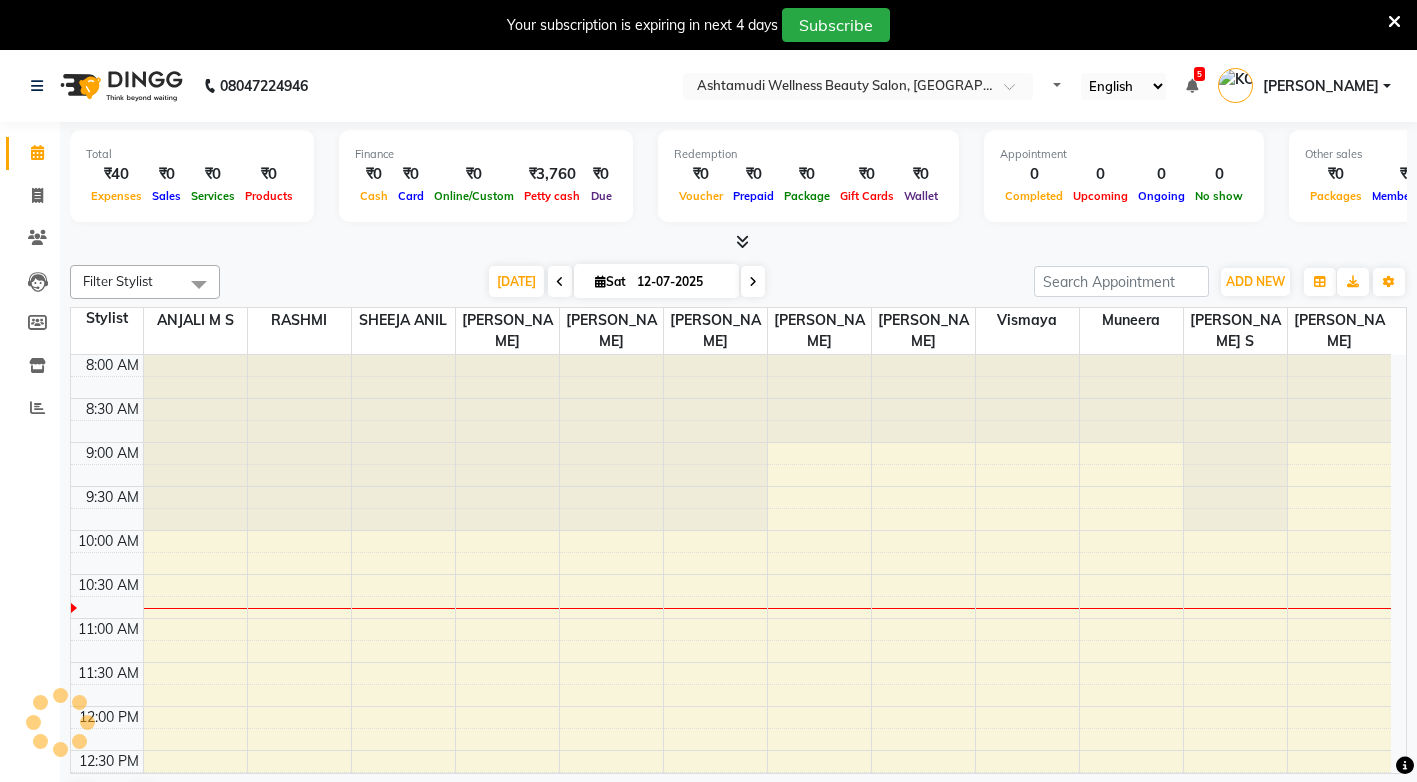 select on "en" 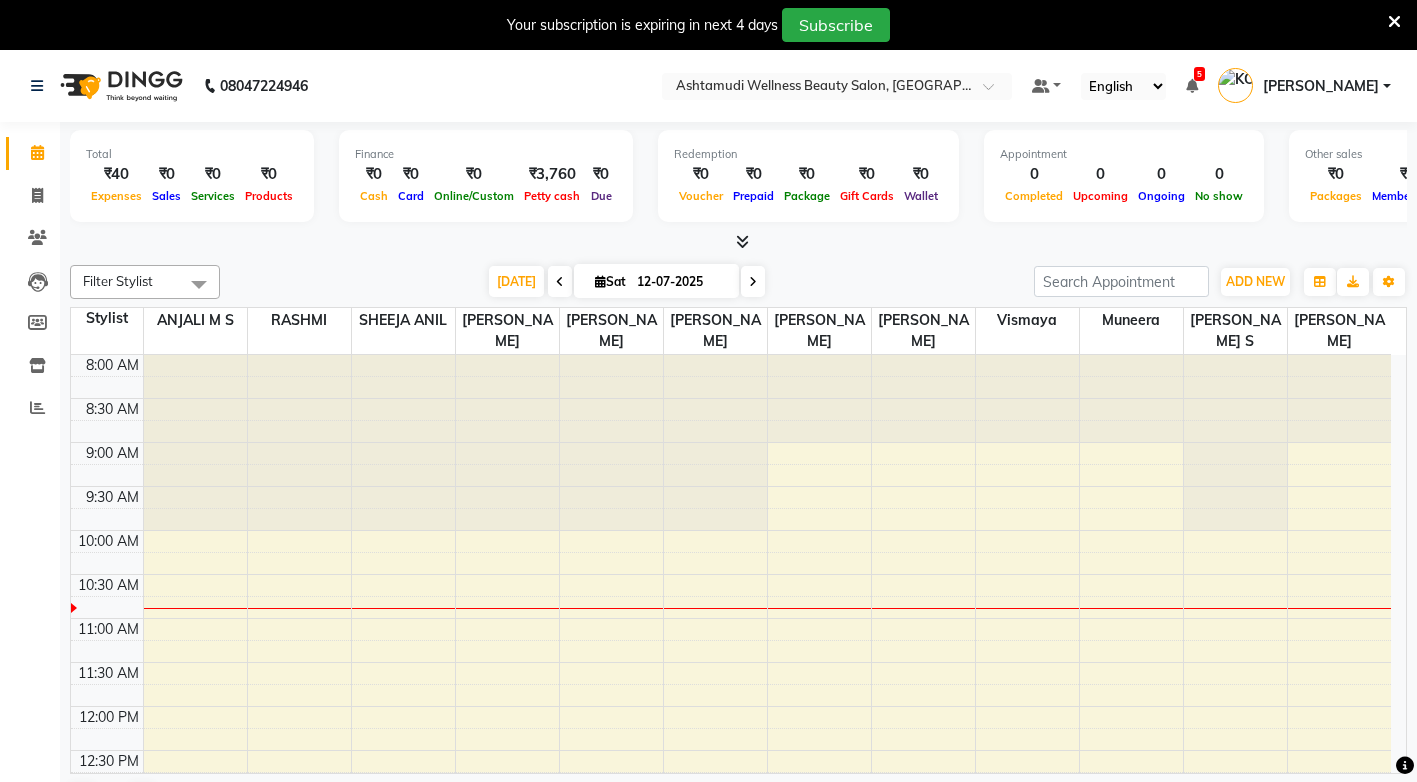 click at bounding box center (1394, 22) 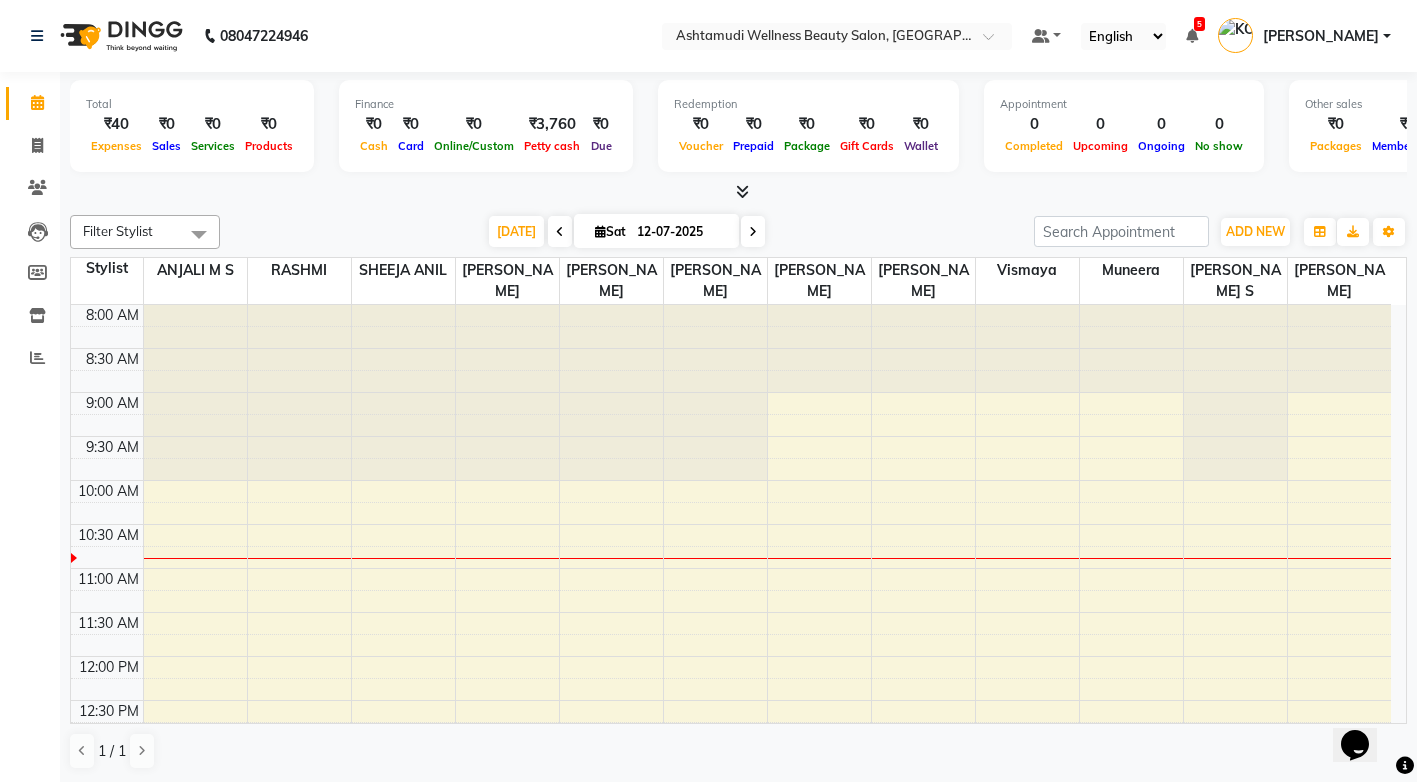 scroll, scrollTop: 0, scrollLeft: 0, axis: both 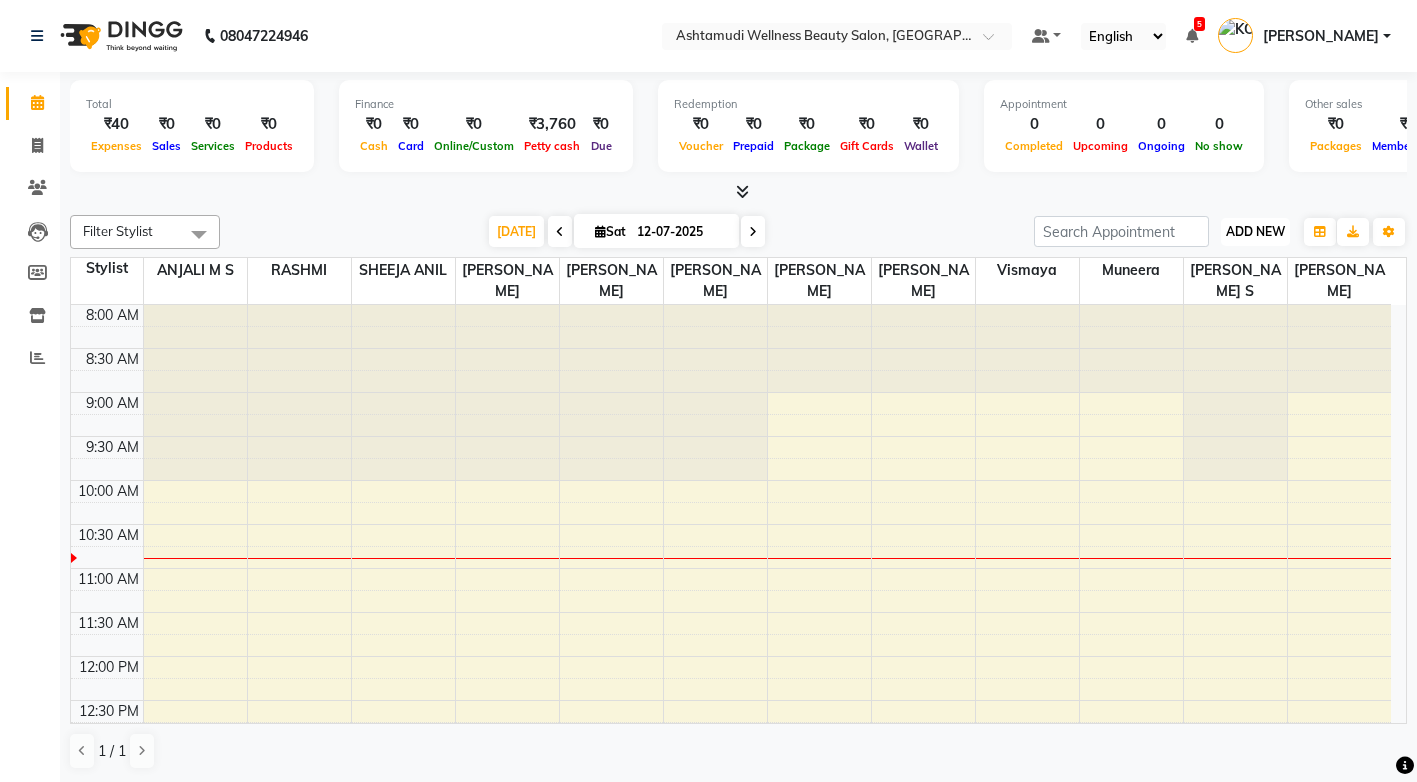 click on "ADD NEW" at bounding box center (1255, 231) 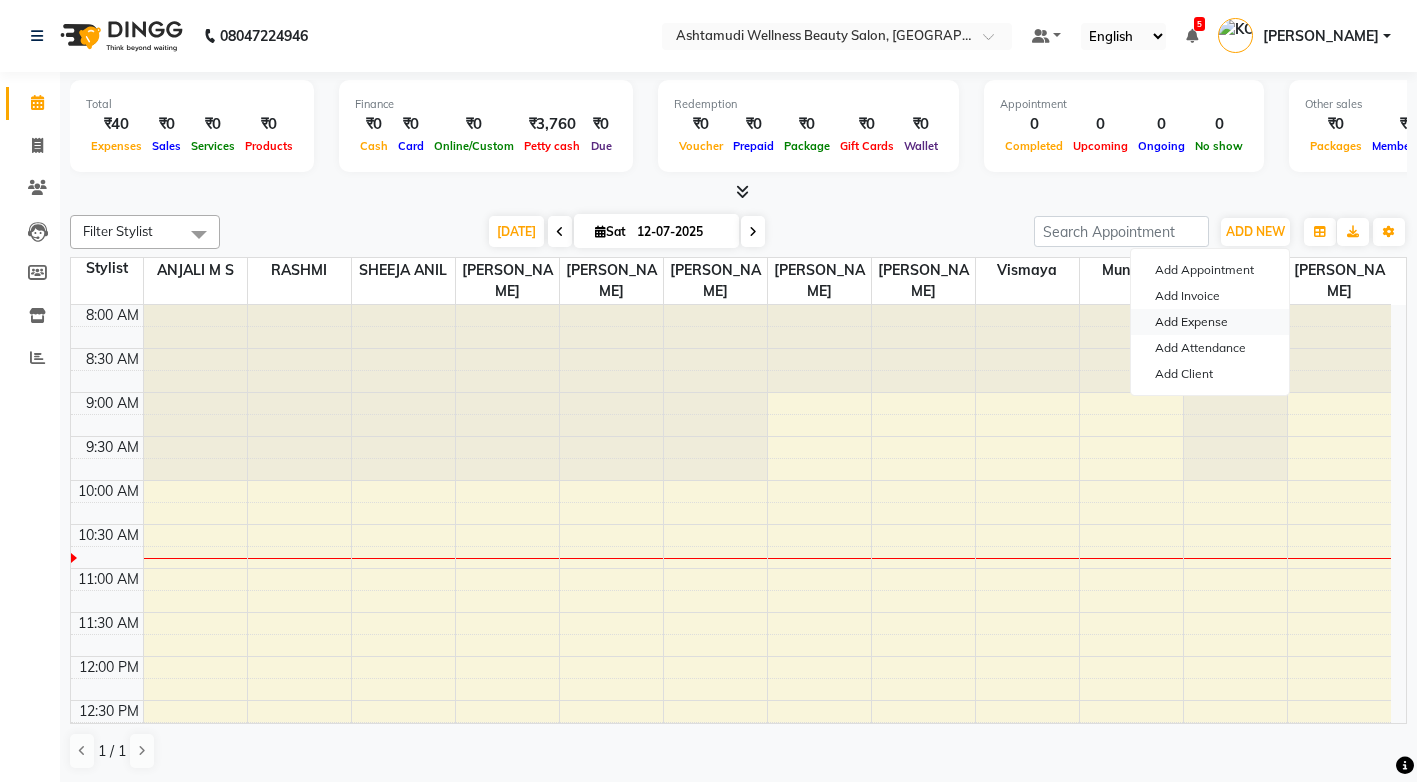 click on "Add Expense" at bounding box center (1210, 322) 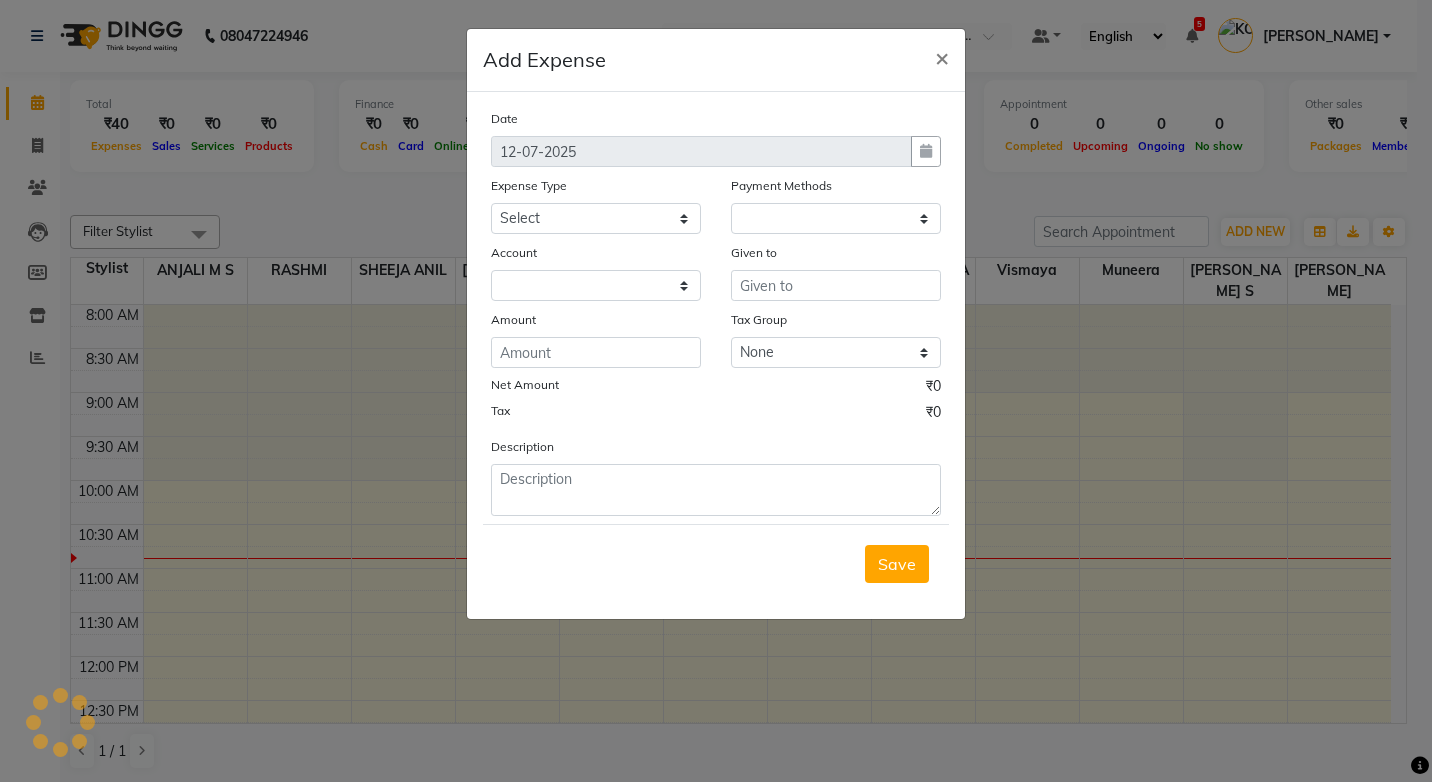 select on "1" 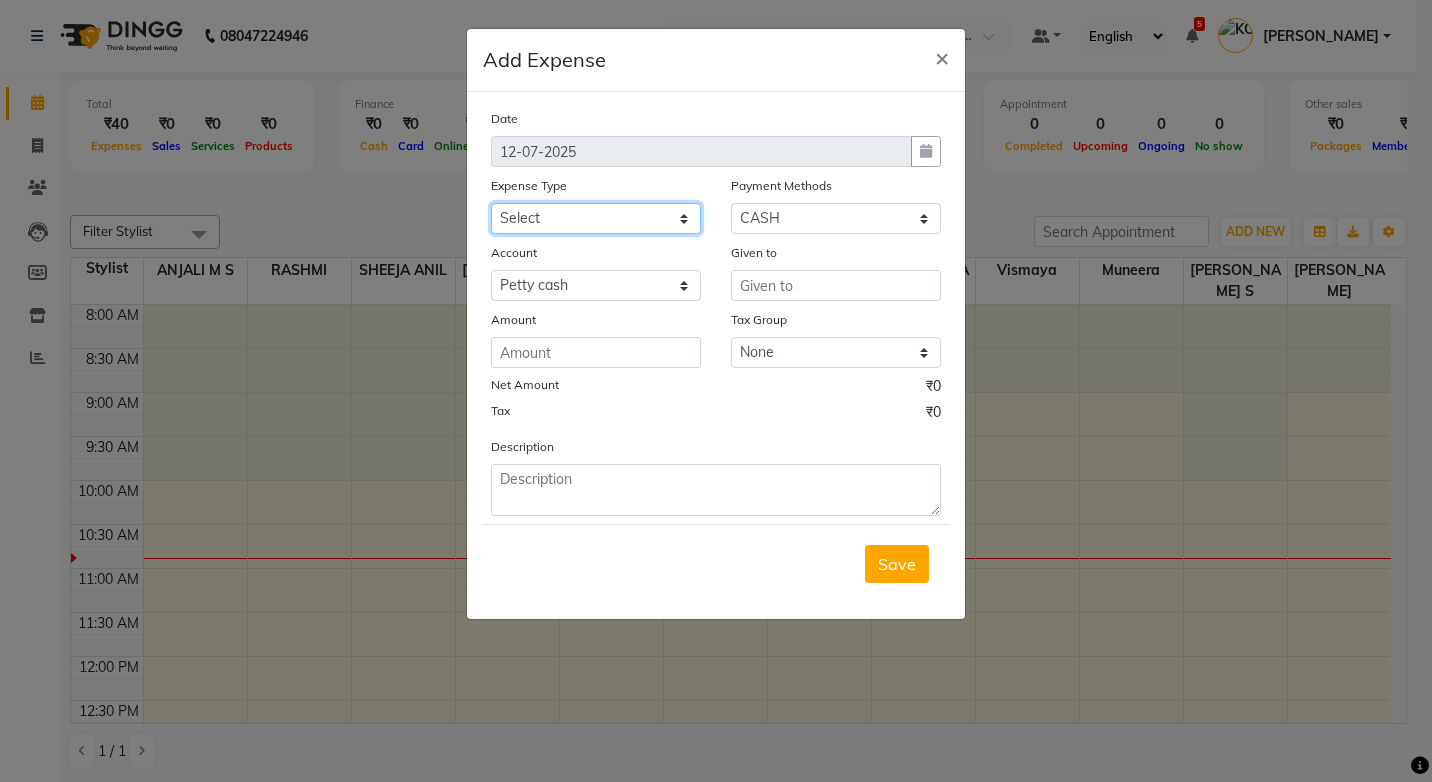 click on "Select ACCOMODATION EXPENSES ADVERTISEMENT SALES PROMOTIONAL EXPENSES Bonus BRIDAL ACCESSORIES REFUND BRIDAL COMMISSION BRIDAL FOOD BRIDAL INCENTIVES BRIDAL ORNAMENTS REFUND BRIDAL TA CASH DEPOSIT RAK BANK COMPUTER ACCESSORIES MOBILE PHONE Donation and Charity Expenses ELECTRICITY CHARGES ELECTRONICS FITTINGS Event Expense FISH FOOD EXPENSES FOOD REFRESHMENT FOR CLIENTS FOOD REFRESHMENT FOR STAFFS Freight And Forwarding Charges FUEL FOR GENERATOR FURNITURE AND EQUIPMENTS Gifts for Clients GIFTS FOR STAFFS GOKULAM CHITS HOSTEL RENT LAUNDRY EXPENSES LICENSE OTHER FEES LOADING UNLOADING CHARGES Medical Expenses MEHNDI PAYMENTS MISCELLANEOUS EXPENSES NEWSPAPER PERIODICALS Ornaments Maintenance Expense OVERTIME ALLOWANCES Payment For Pest Control Perfomance based incentives POSTAGE COURIER CHARGES Printing PRINTING STATIONERY EXPENSES PROFESSIONAL TAX REPAIRS MAINTENANCE ROUND OFF Salary SALARY ADVANCE Sales Incentives Membership Card SALES INCENTIVES PRODUCT SALES INCENTIVES SERVICES SALON ESSENTIALS SALON RENT" 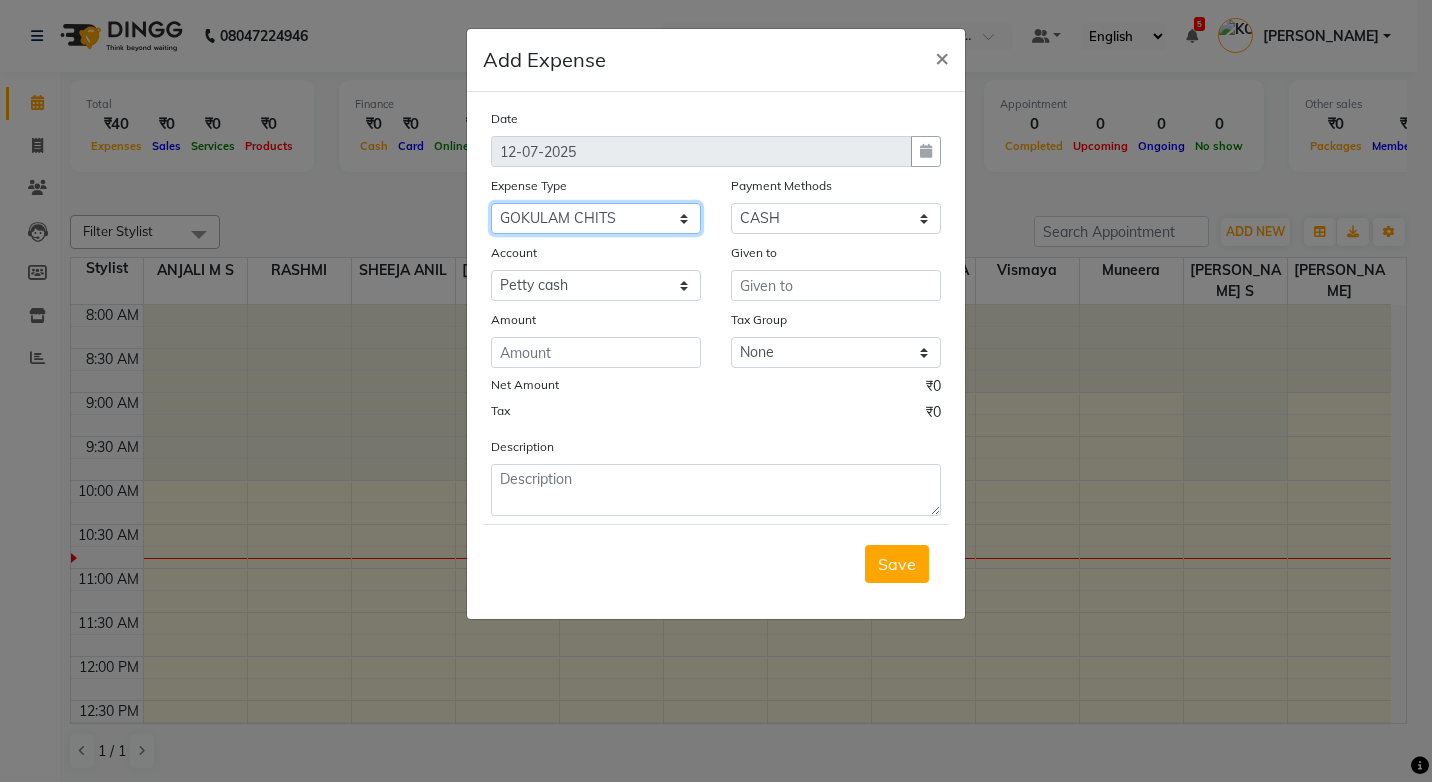 click on "Select ACCOMODATION EXPENSES ADVERTISEMENT SALES PROMOTIONAL EXPENSES Bonus BRIDAL ACCESSORIES REFUND BRIDAL COMMISSION BRIDAL FOOD BRIDAL INCENTIVES BRIDAL ORNAMENTS REFUND BRIDAL TA CASH DEPOSIT RAK BANK COMPUTER ACCESSORIES MOBILE PHONE Donation and Charity Expenses ELECTRICITY CHARGES ELECTRONICS FITTINGS Event Expense FISH FOOD EXPENSES FOOD REFRESHMENT FOR CLIENTS FOOD REFRESHMENT FOR STAFFS Freight And Forwarding Charges FUEL FOR GENERATOR FURNITURE AND EQUIPMENTS Gifts for Clients GIFTS FOR STAFFS GOKULAM CHITS HOSTEL RENT LAUNDRY EXPENSES LICENSE OTHER FEES LOADING UNLOADING CHARGES Medical Expenses MEHNDI PAYMENTS MISCELLANEOUS EXPENSES NEWSPAPER PERIODICALS Ornaments Maintenance Expense OVERTIME ALLOWANCES Payment For Pest Control Perfomance based incentives POSTAGE COURIER CHARGES Printing PRINTING STATIONERY EXPENSES PROFESSIONAL TAX REPAIRS MAINTENANCE ROUND OFF Salary SALARY ADVANCE Sales Incentives Membership Card SALES INCENTIVES PRODUCT SALES INCENTIVES SERVICES SALON ESSENTIALS SALON RENT" 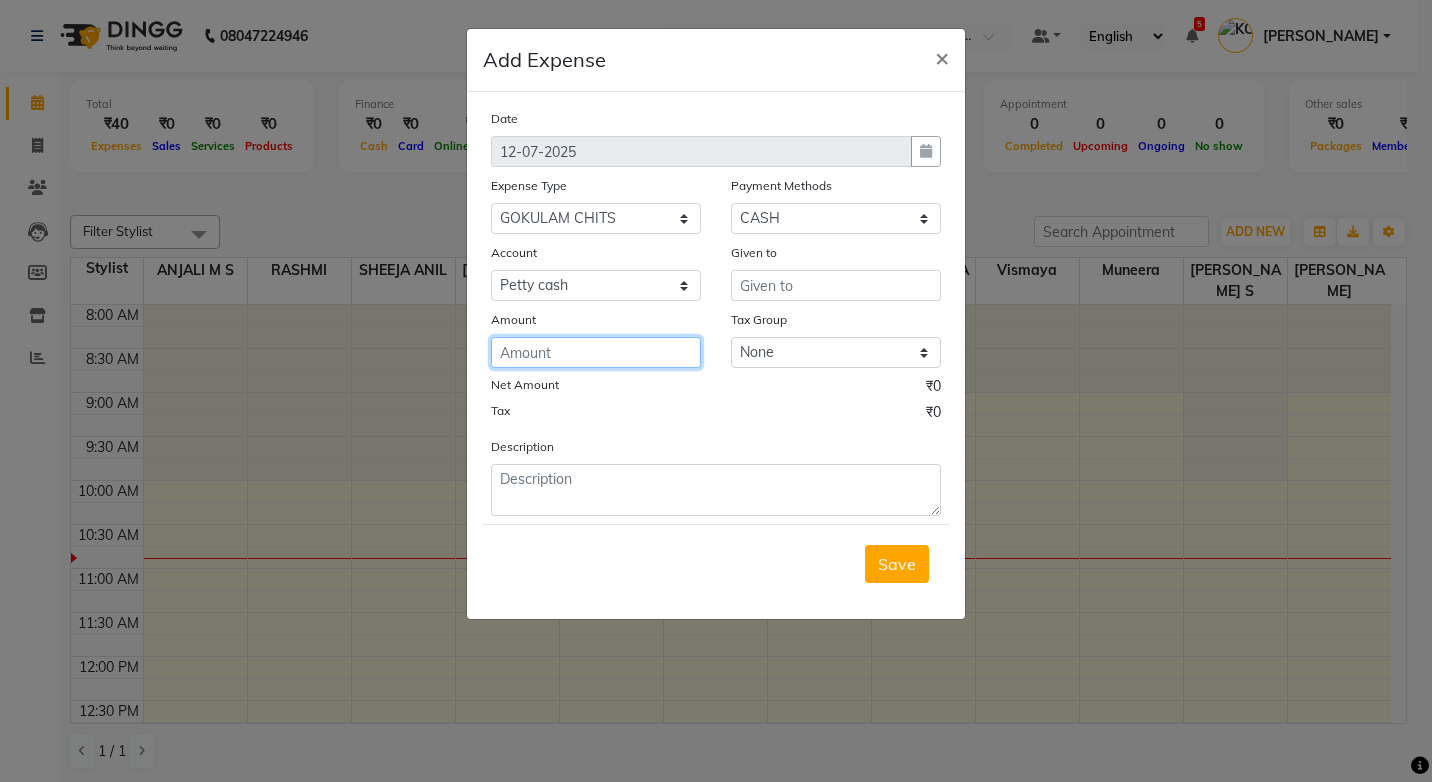 click 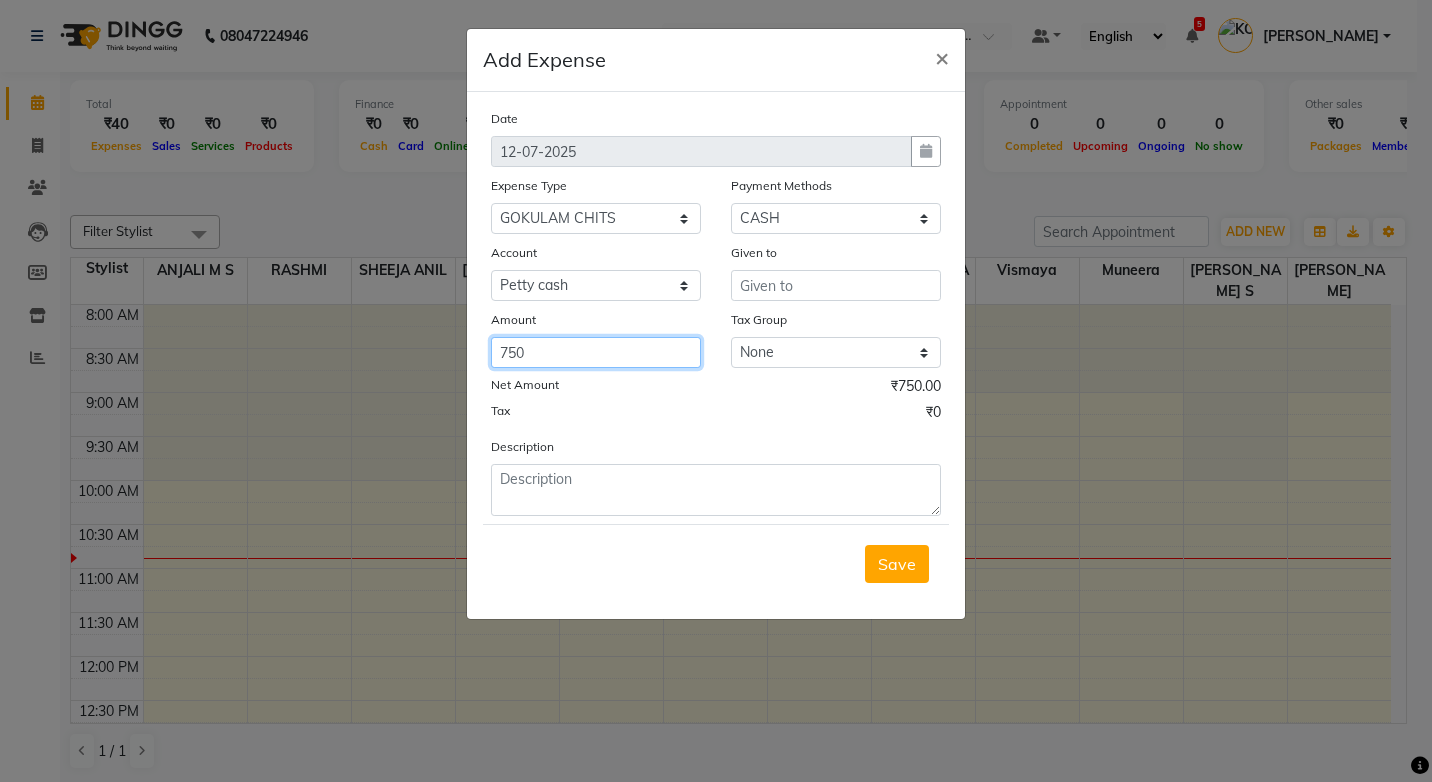 type on "750" 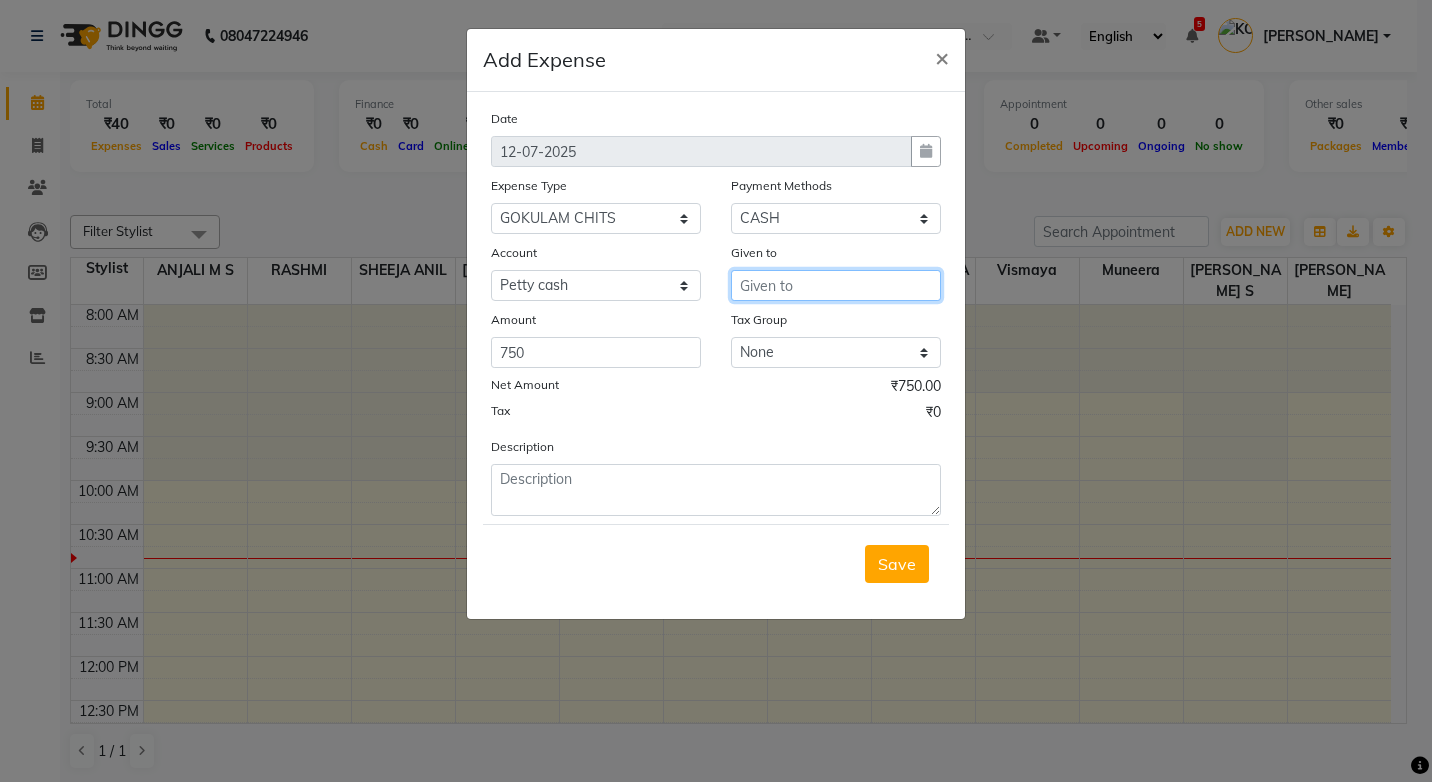 click at bounding box center (836, 285) 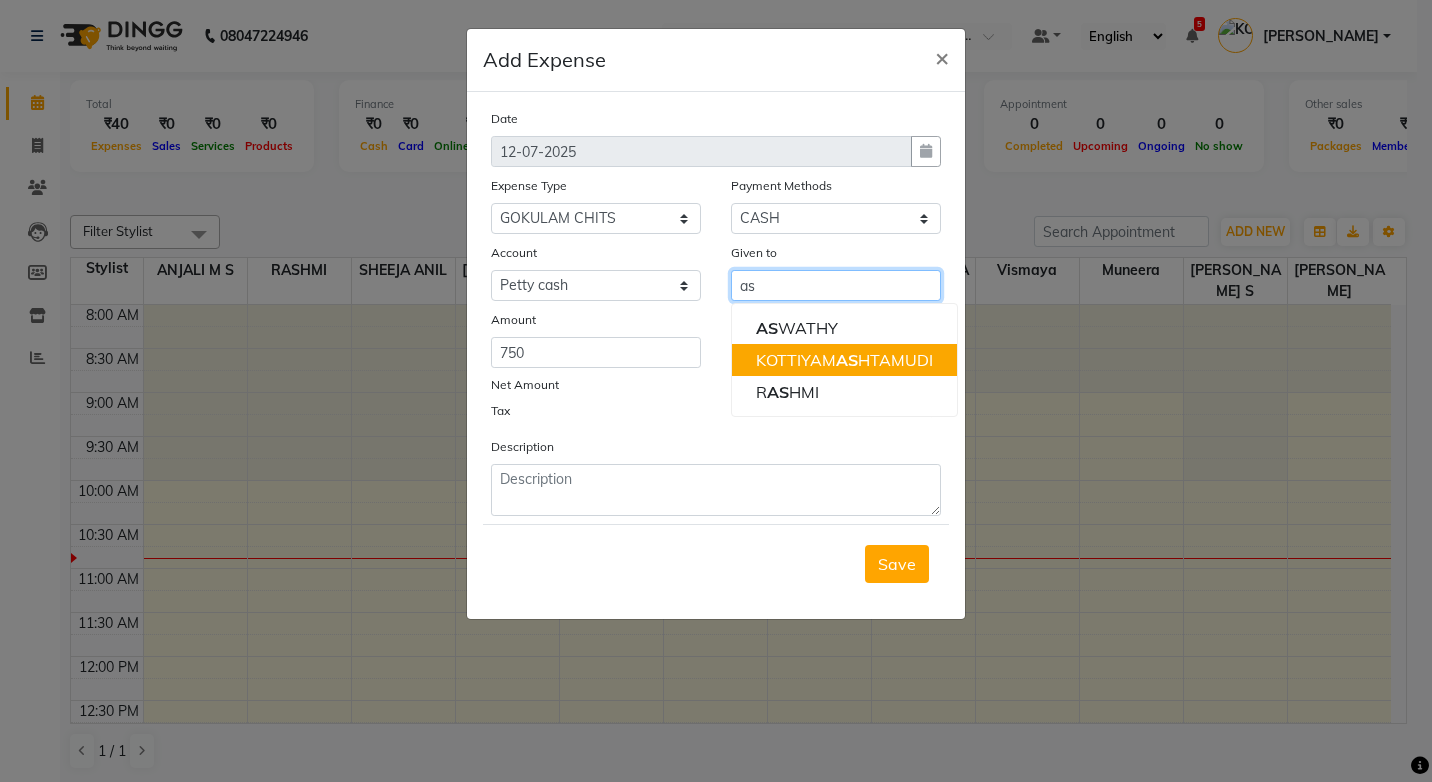 click on "KOTTIYAM  AS HTAMUDI" at bounding box center [844, 360] 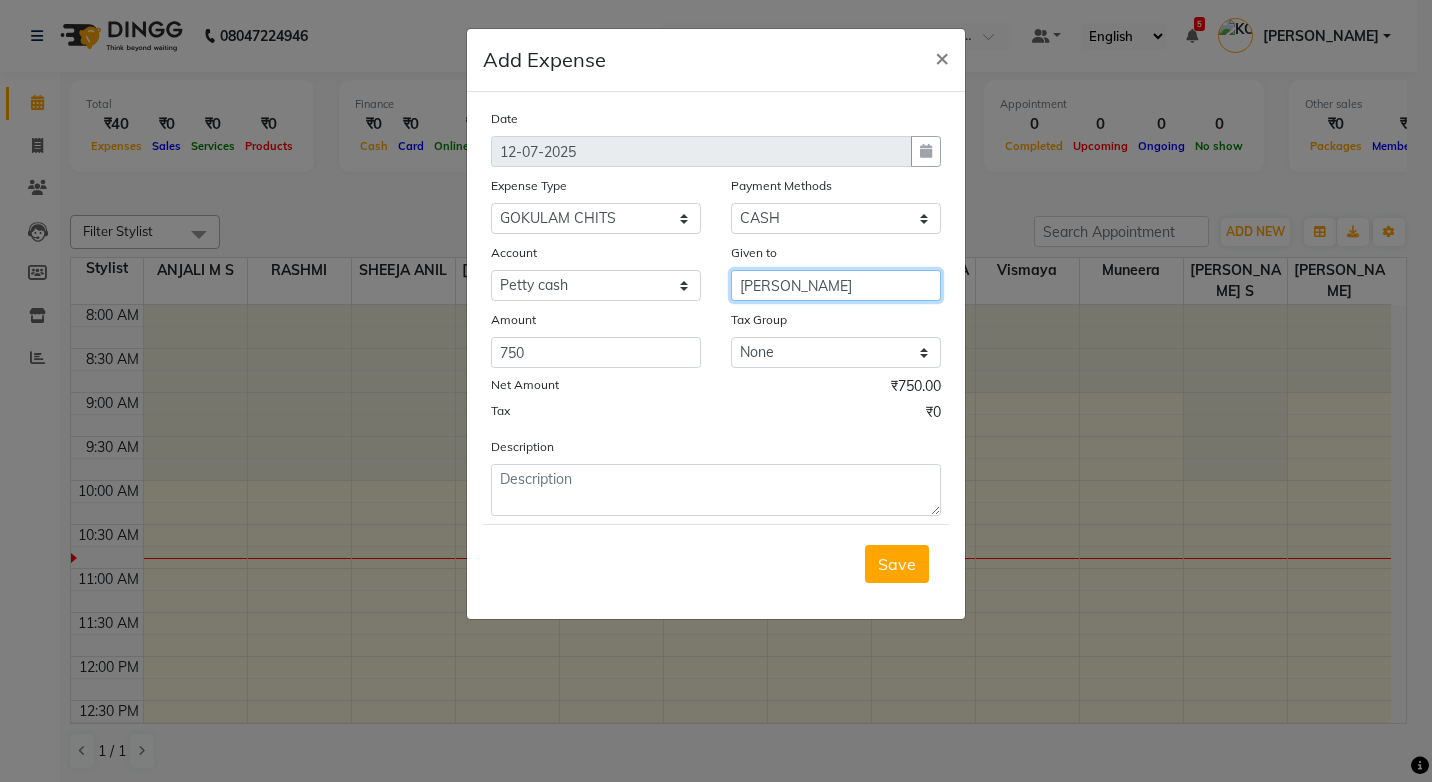 type on "[PERSON_NAME]" 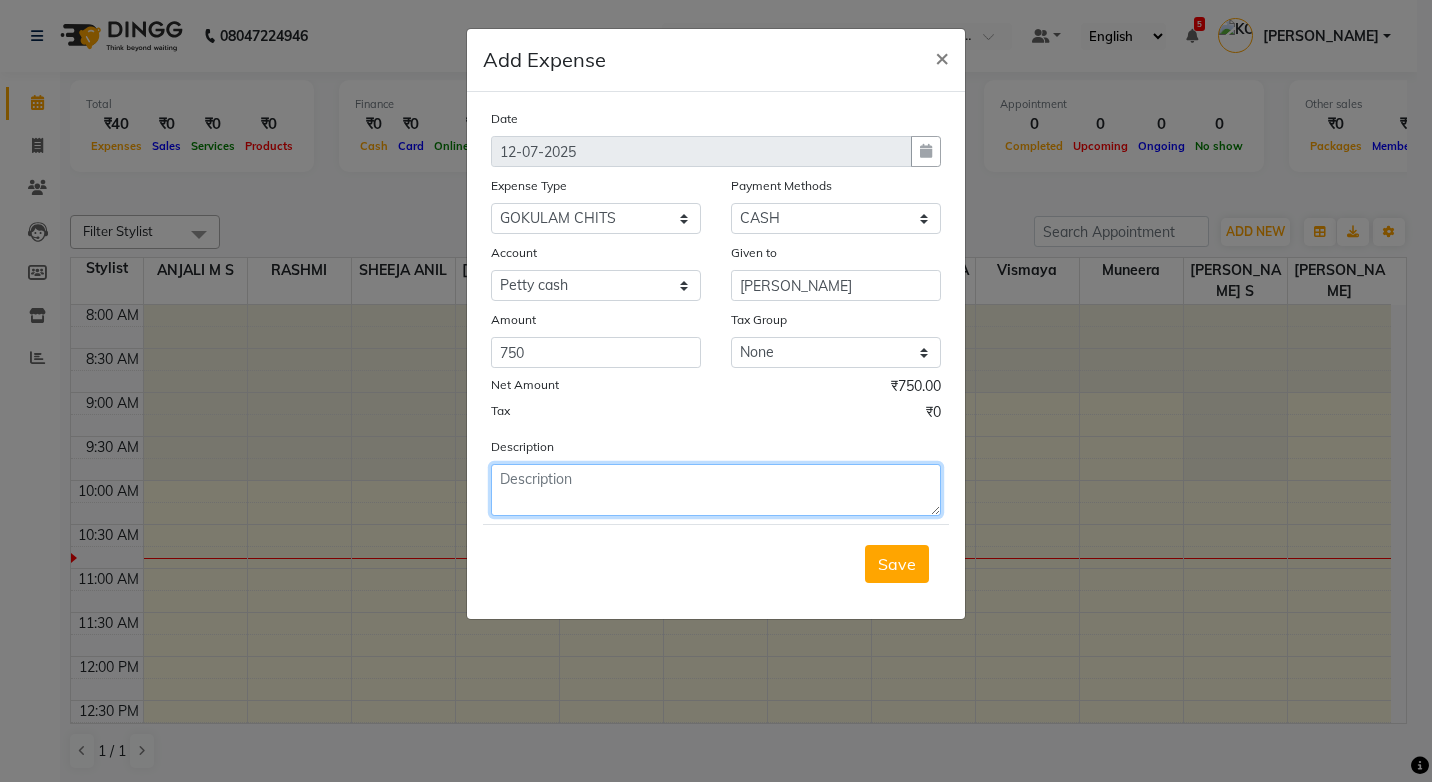 click 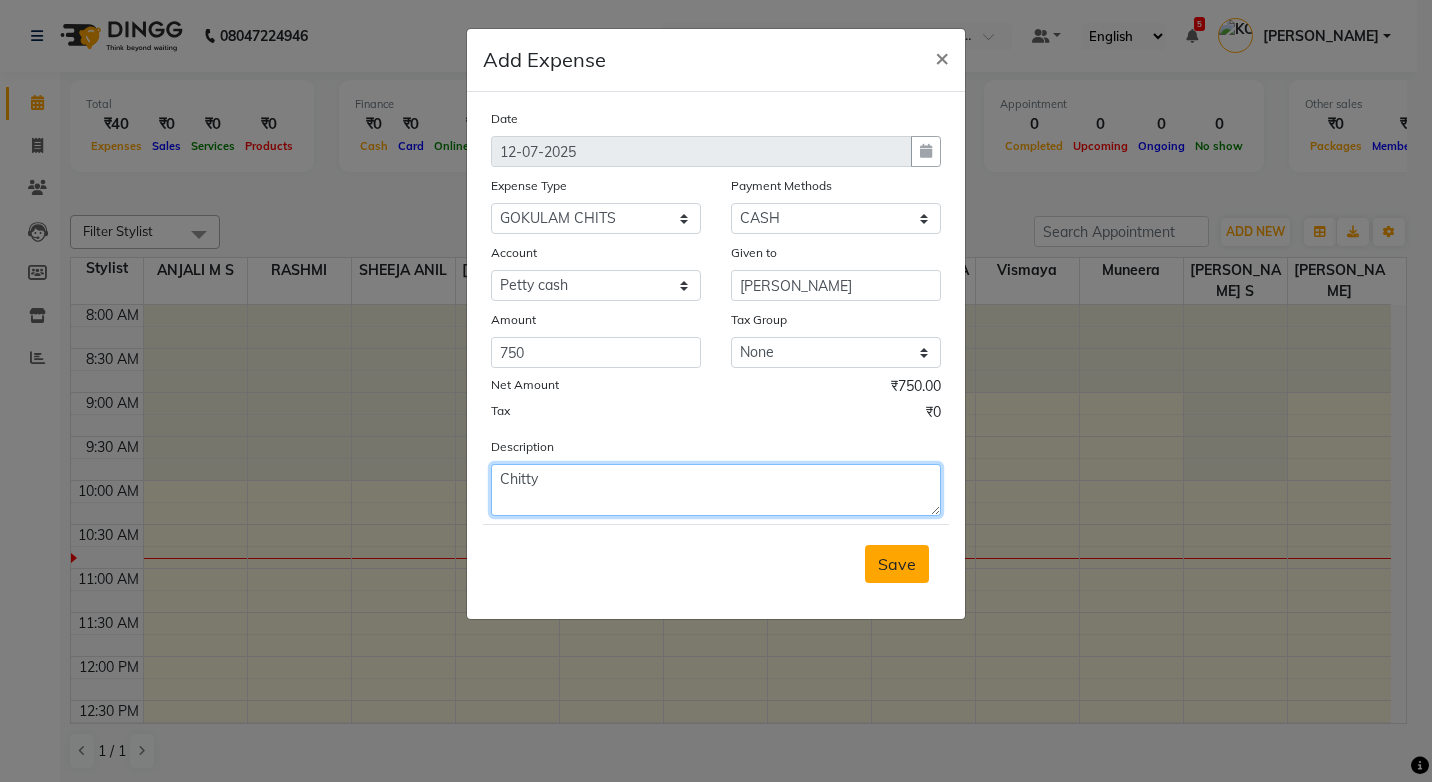type on "Chitty" 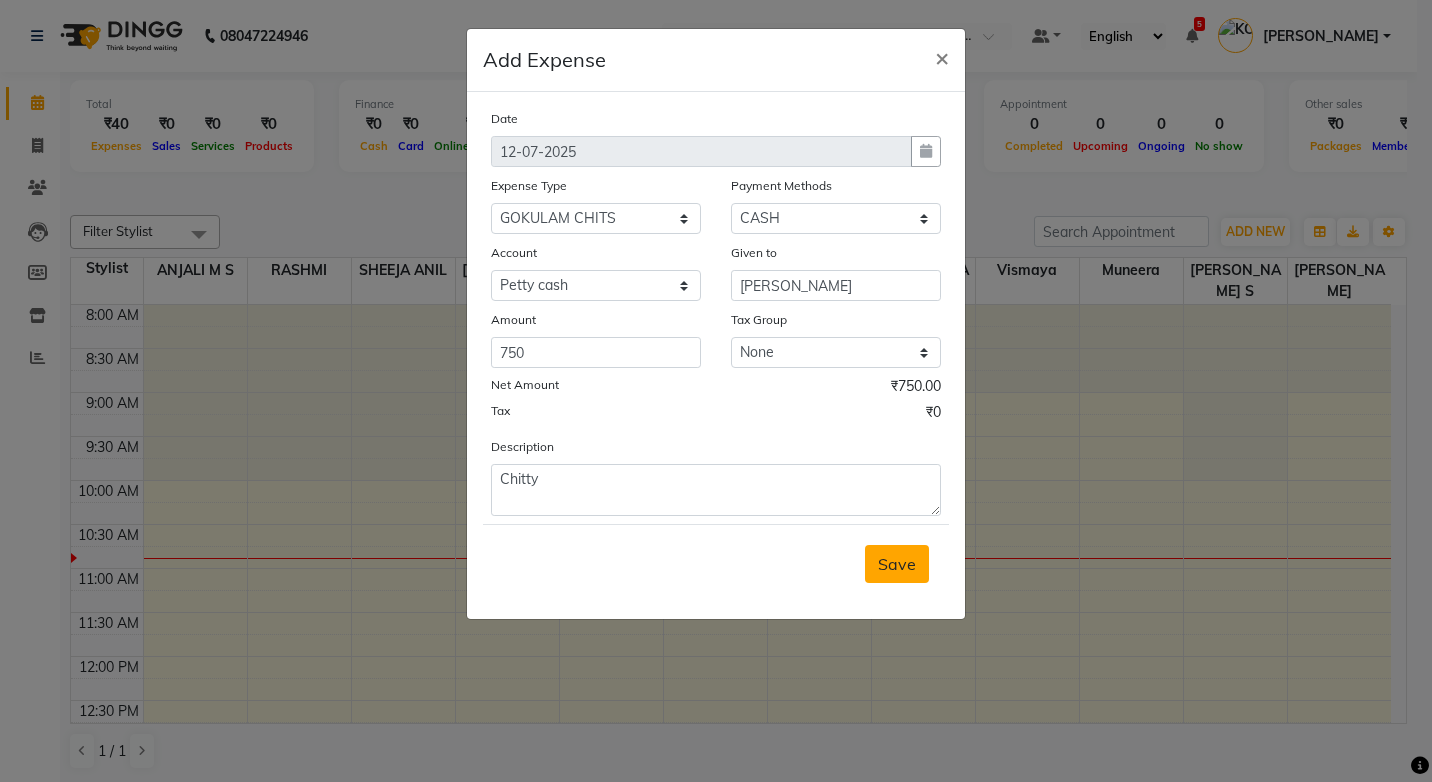 click on "Save" at bounding box center [897, 564] 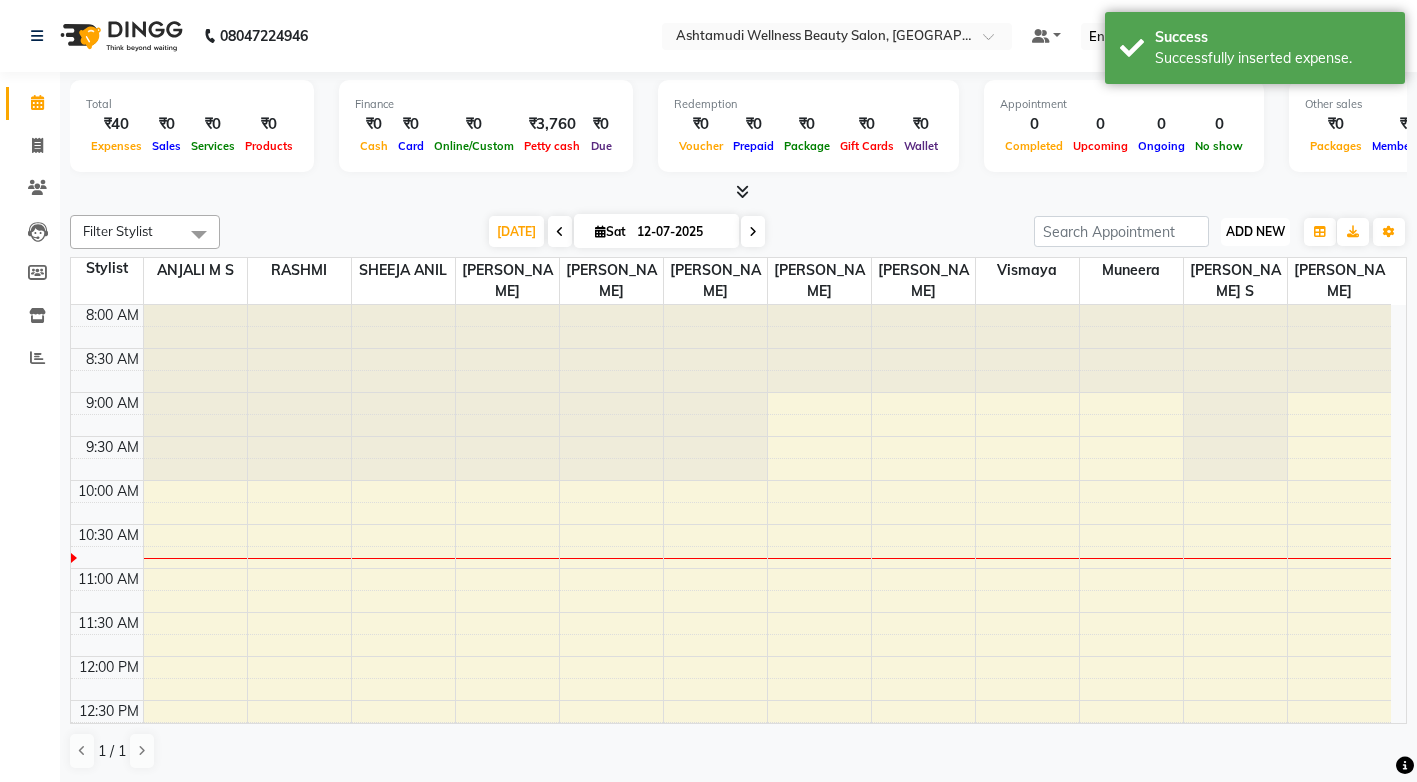 click on "ADD NEW" at bounding box center [1255, 231] 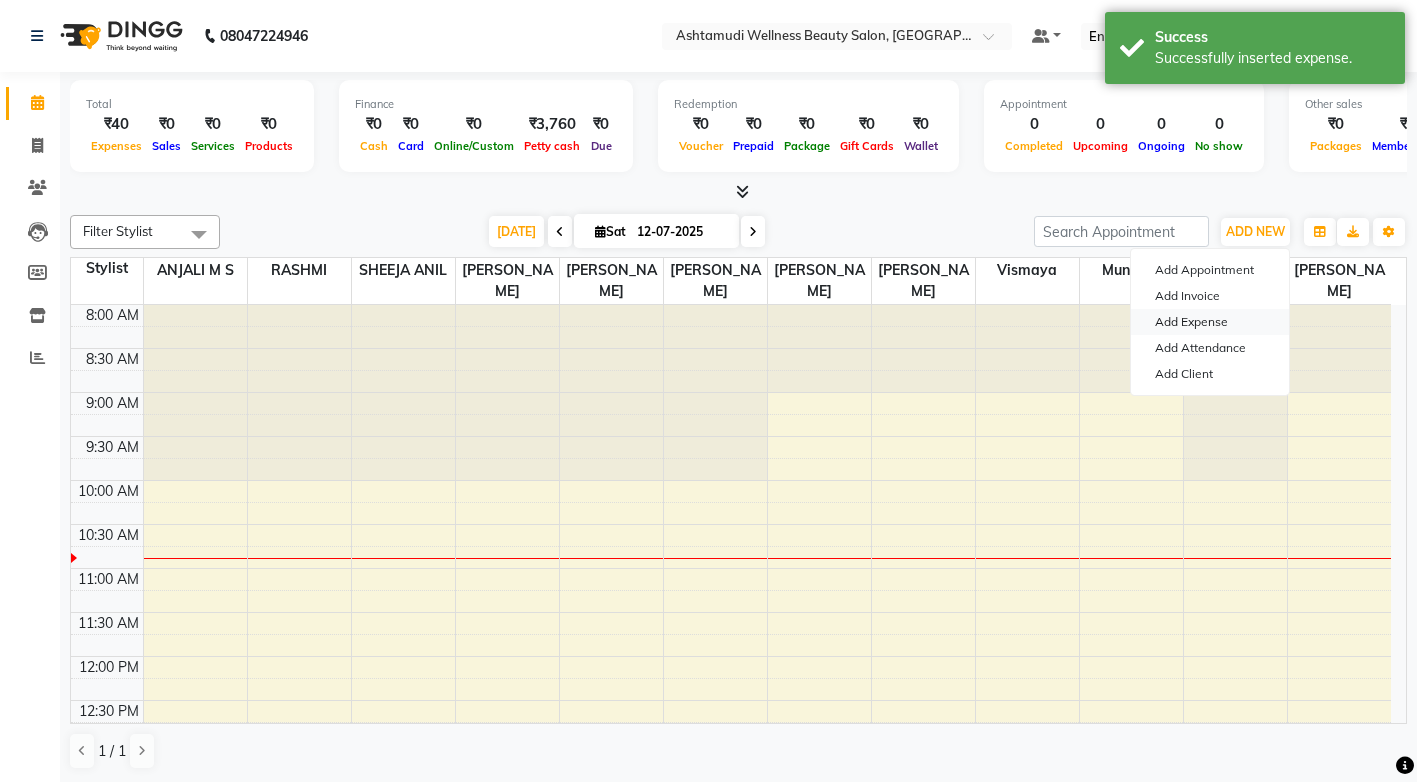click on "Add Expense" at bounding box center (1210, 322) 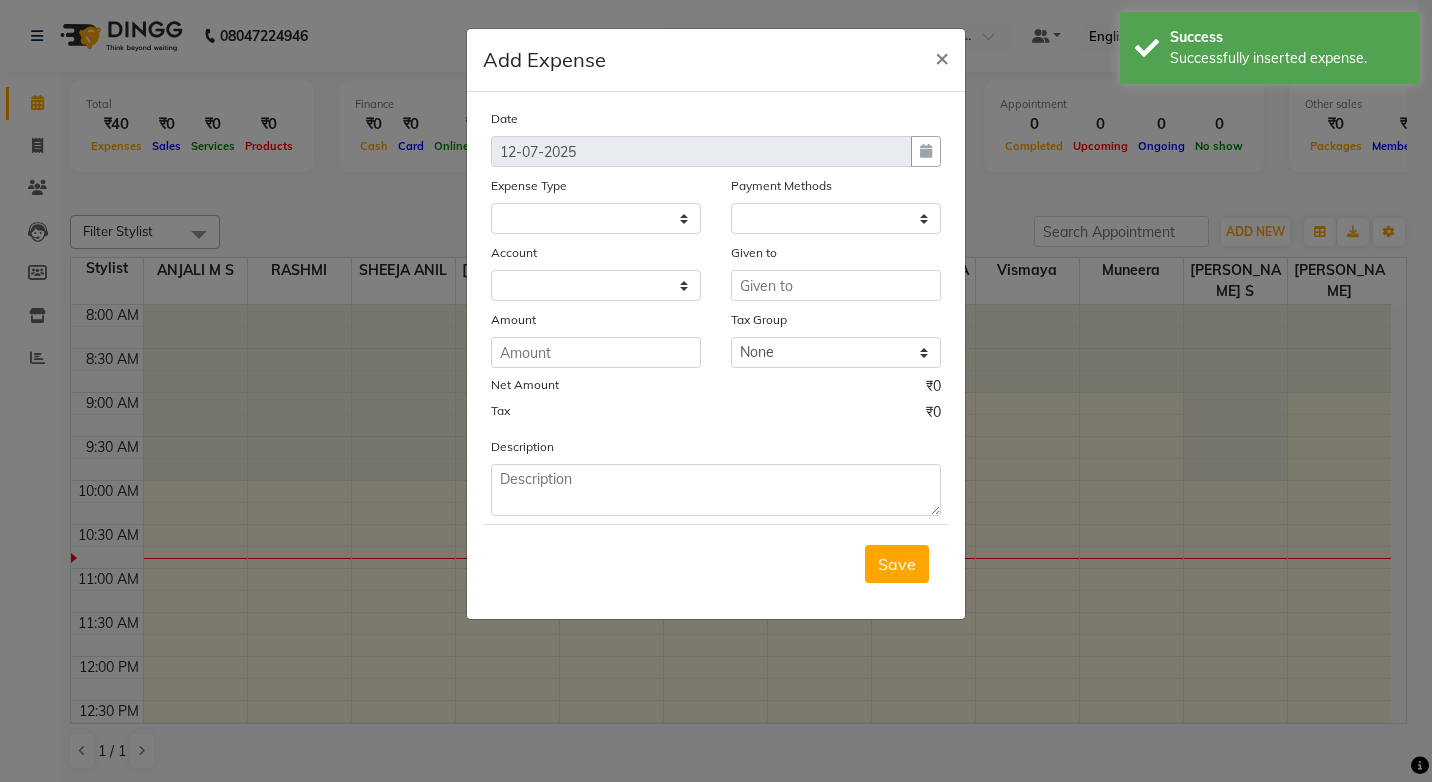 select 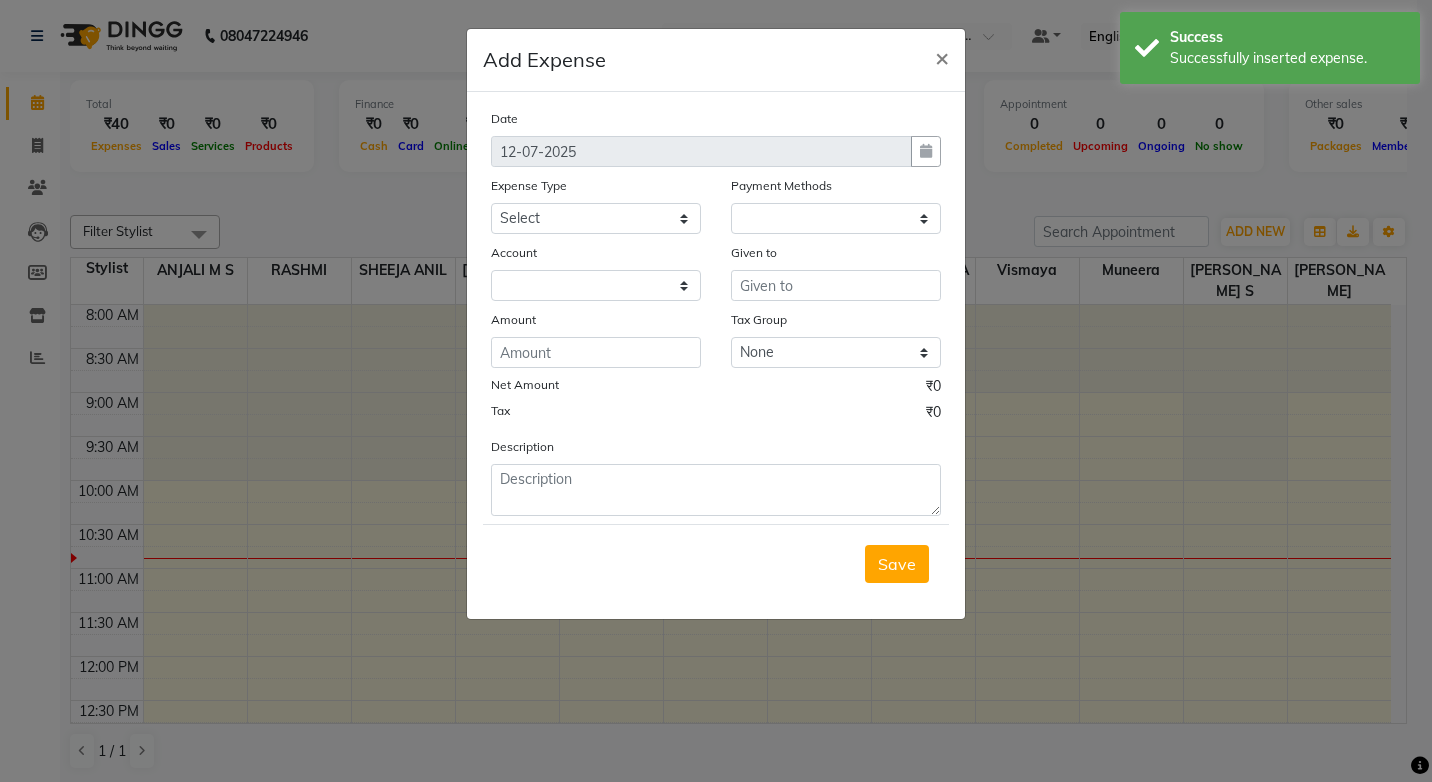 select on "1" 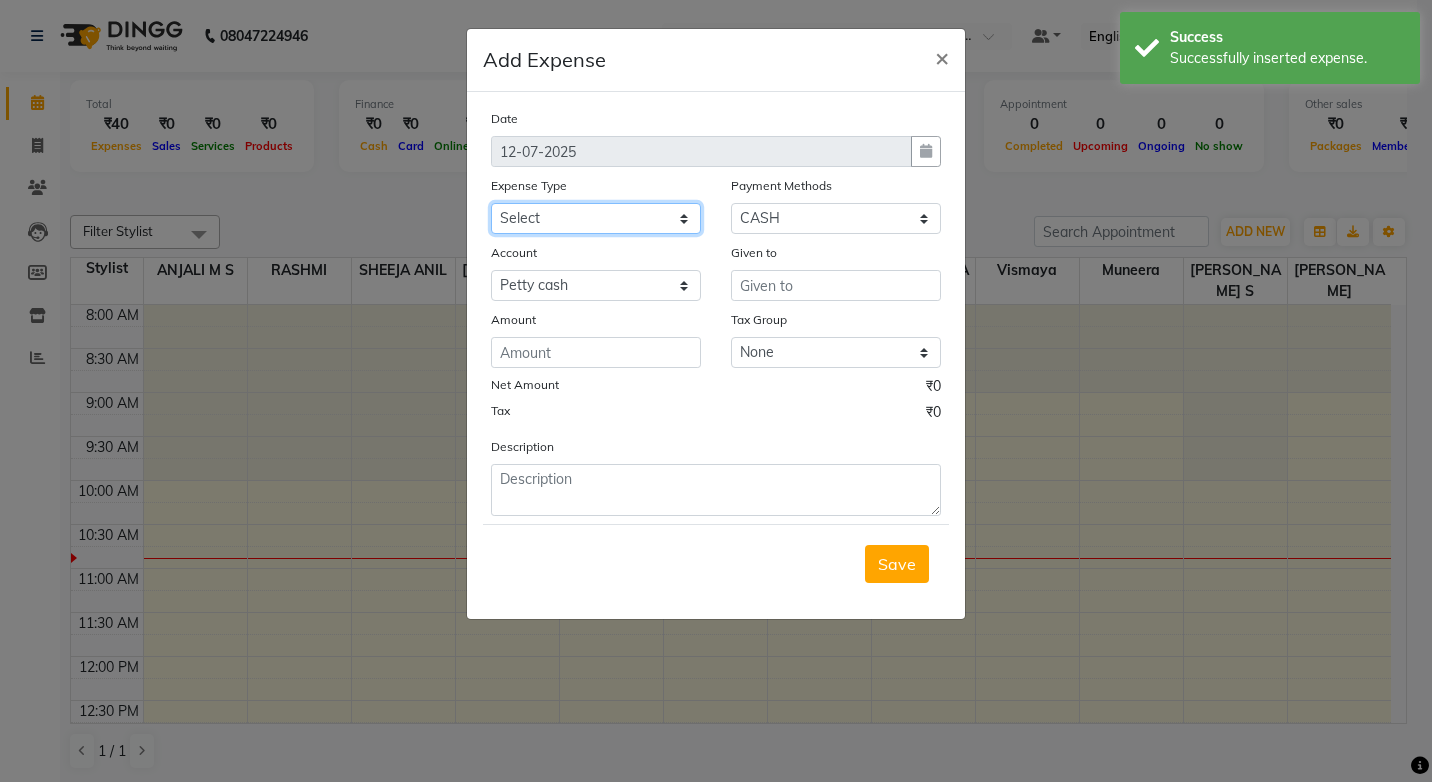 click on "Select ACCOMODATION EXPENSES ADVERTISEMENT SALES PROMOTIONAL EXPENSES Bonus BRIDAL ACCESSORIES REFUND BRIDAL COMMISSION BRIDAL FOOD BRIDAL INCENTIVES BRIDAL ORNAMENTS REFUND BRIDAL TA CASH DEPOSIT RAK BANK COMPUTER ACCESSORIES MOBILE PHONE Donation and Charity Expenses ELECTRICITY CHARGES ELECTRONICS FITTINGS Event Expense FISH FOOD EXPENSES FOOD REFRESHMENT FOR CLIENTS FOOD REFRESHMENT FOR STAFFS Freight And Forwarding Charges FUEL FOR GENERATOR FURNITURE AND EQUIPMENTS Gifts for Clients GIFTS FOR STAFFS GOKULAM CHITS HOSTEL RENT LAUNDRY EXPENSES LICENSE OTHER FEES LOADING UNLOADING CHARGES Medical Expenses MEHNDI PAYMENTS MISCELLANEOUS EXPENSES NEWSPAPER PERIODICALS Ornaments Maintenance Expense OVERTIME ALLOWANCES Payment For Pest Control Perfomance based incentives POSTAGE COURIER CHARGES Printing PRINTING STATIONERY EXPENSES PROFESSIONAL TAX REPAIRS MAINTENANCE ROUND OFF Salary SALARY ADVANCE Sales Incentives Membership Card SALES INCENTIVES PRODUCT SALES INCENTIVES SERVICES SALON ESSENTIALS SALON RENT" 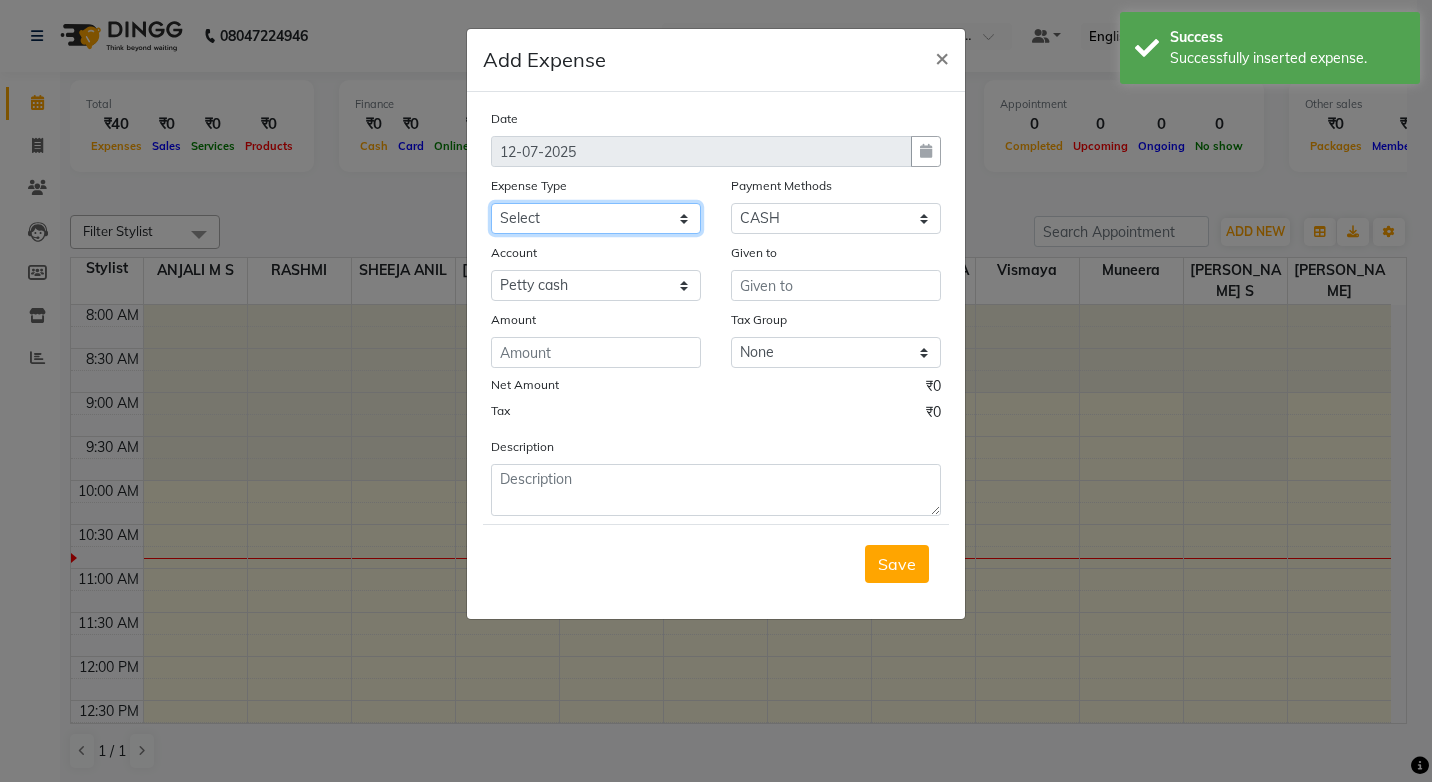 select on "6166" 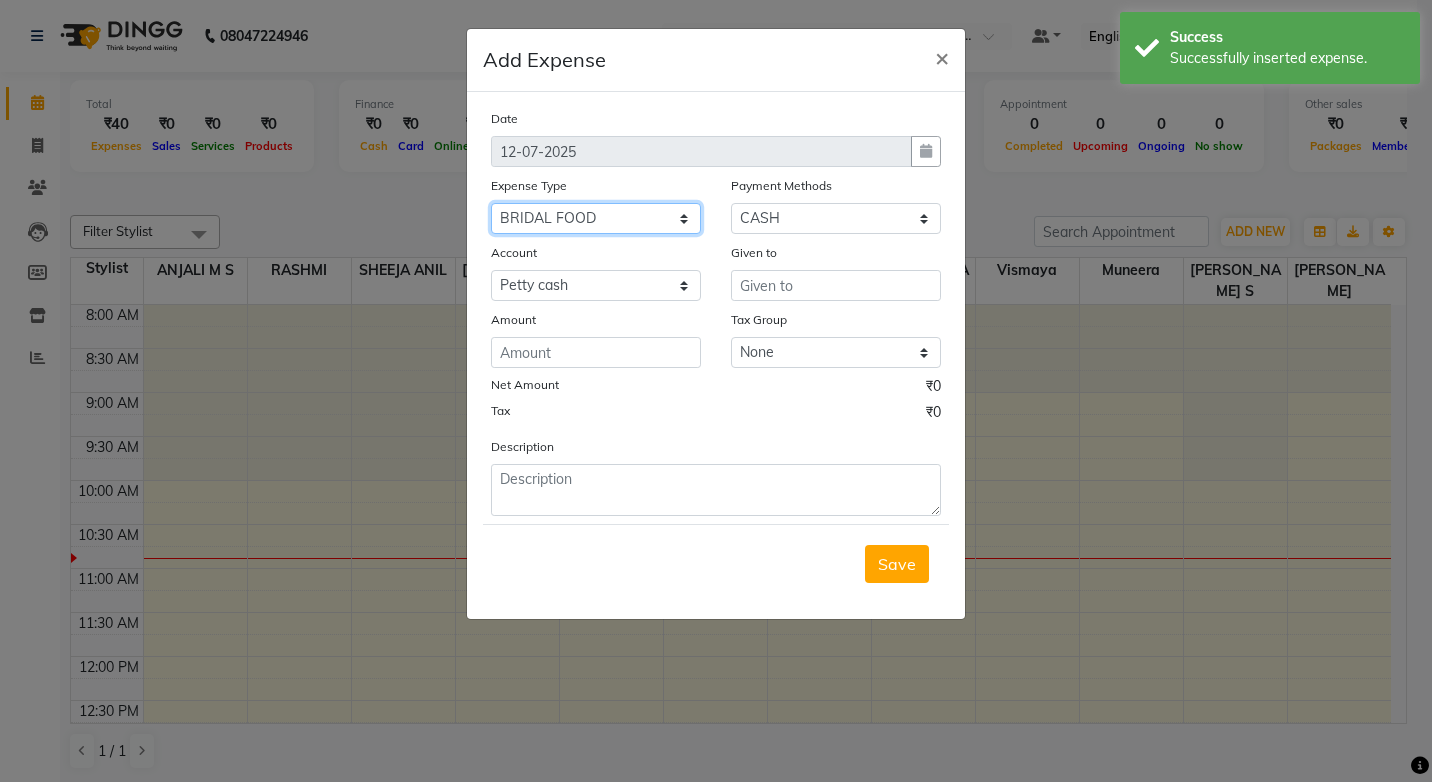 click on "Select ACCOMODATION EXPENSES ADVERTISEMENT SALES PROMOTIONAL EXPENSES Bonus BRIDAL ACCESSORIES REFUND BRIDAL COMMISSION BRIDAL FOOD BRIDAL INCENTIVES BRIDAL ORNAMENTS REFUND BRIDAL TA CASH DEPOSIT RAK BANK COMPUTER ACCESSORIES MOBILE PHONE Donation and Charity Expenses ELECTRICITY CHARGES ELECTRONICS FITTINGS Event Expense FISH FOOD EXPENSES FOOD REFRESHMENT FOR CLIENTS FOOD REFRESHMENT FOR STAFFS Freight And Forwarding Charges FUEL FOR GENERATOR FURNITURE AND EQUIPMENTS Gifts for Clients GIFTS FOR STAFFS GOKULAM CHITS HOSTEL RENT LAUNDRY EXPENSES LICENSE OTHER FEES LOADING UNLOADING CHARGES Medical Expenses MEHNDI PAYMENTS MISCELLANEOUS EXPENSES NEWSPAPER PERIODICALS Ornaments Maintenance Expense OVERTIME ALLOWANCES Payment For Pest Control Perfomance based incentives POSTAGE COURIER CHARGES Printing PRINTING STATIONERY EXPENSES PROFESSIONAL TAX REPAIRS MAINTENANCE ROUND OFF Salary SALARY ADVANCE Sales Incentives Membership Card SALES INCENTIVES PRODUCT SALES INCENTIVES SERVICES SALON ESSENTIALS SALON RENT" 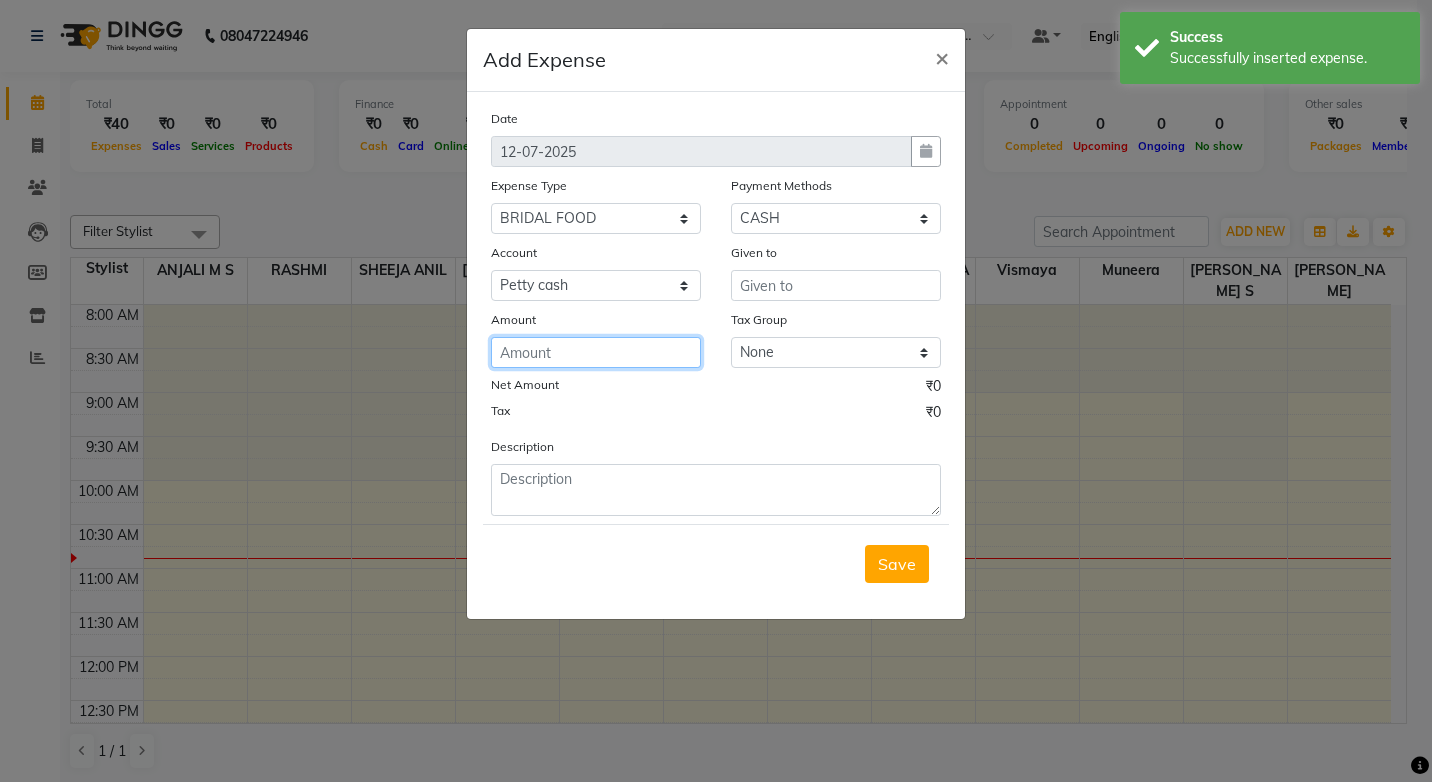click 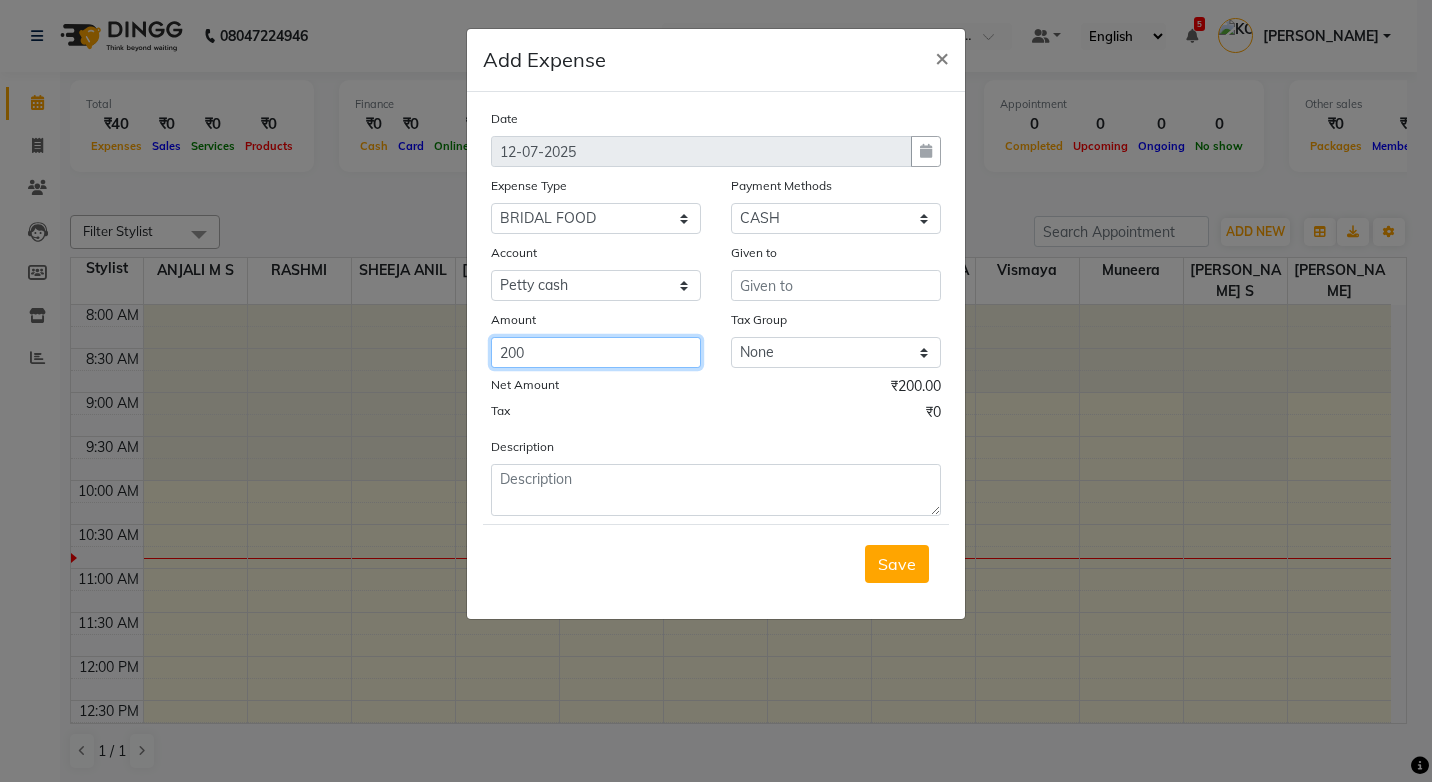 type on "200" 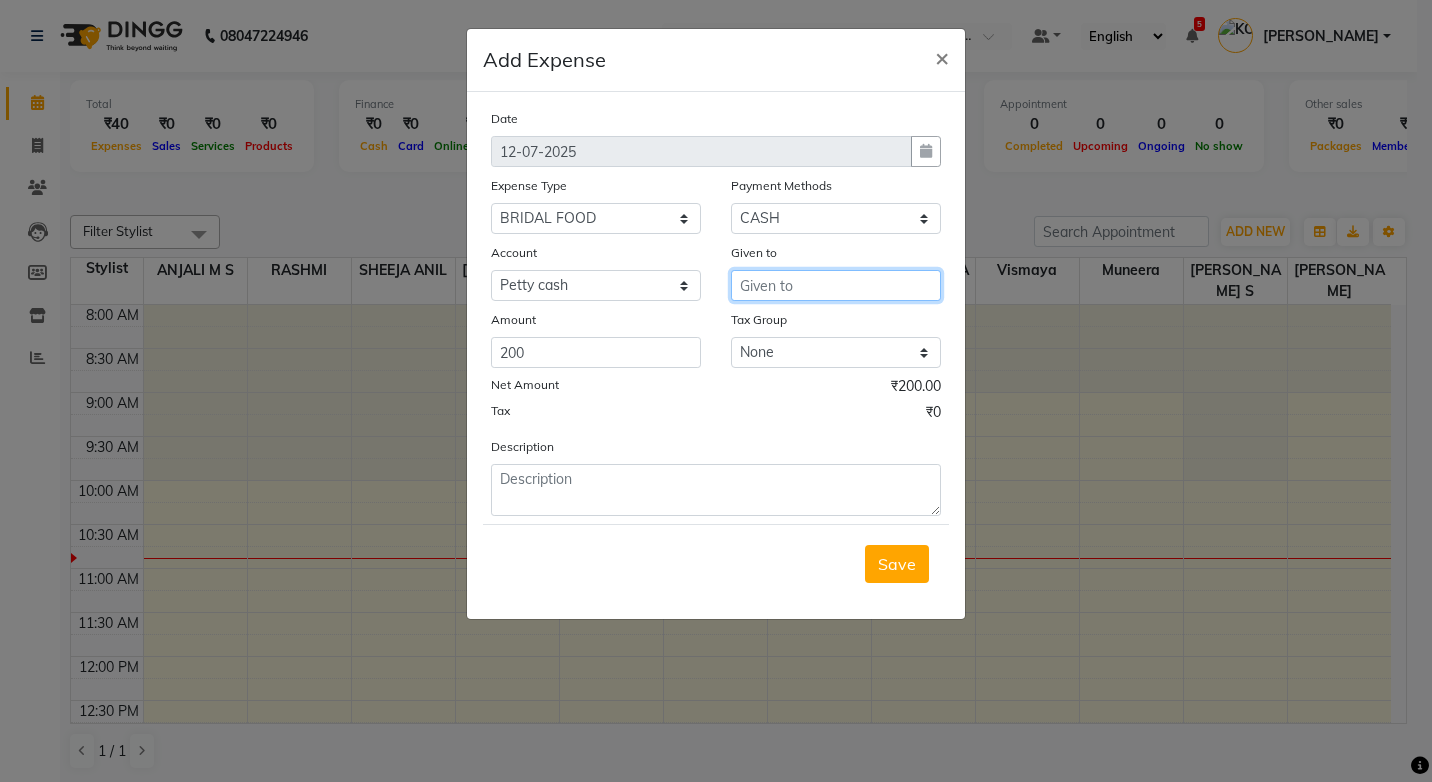 click at bounding box center [836, 285] 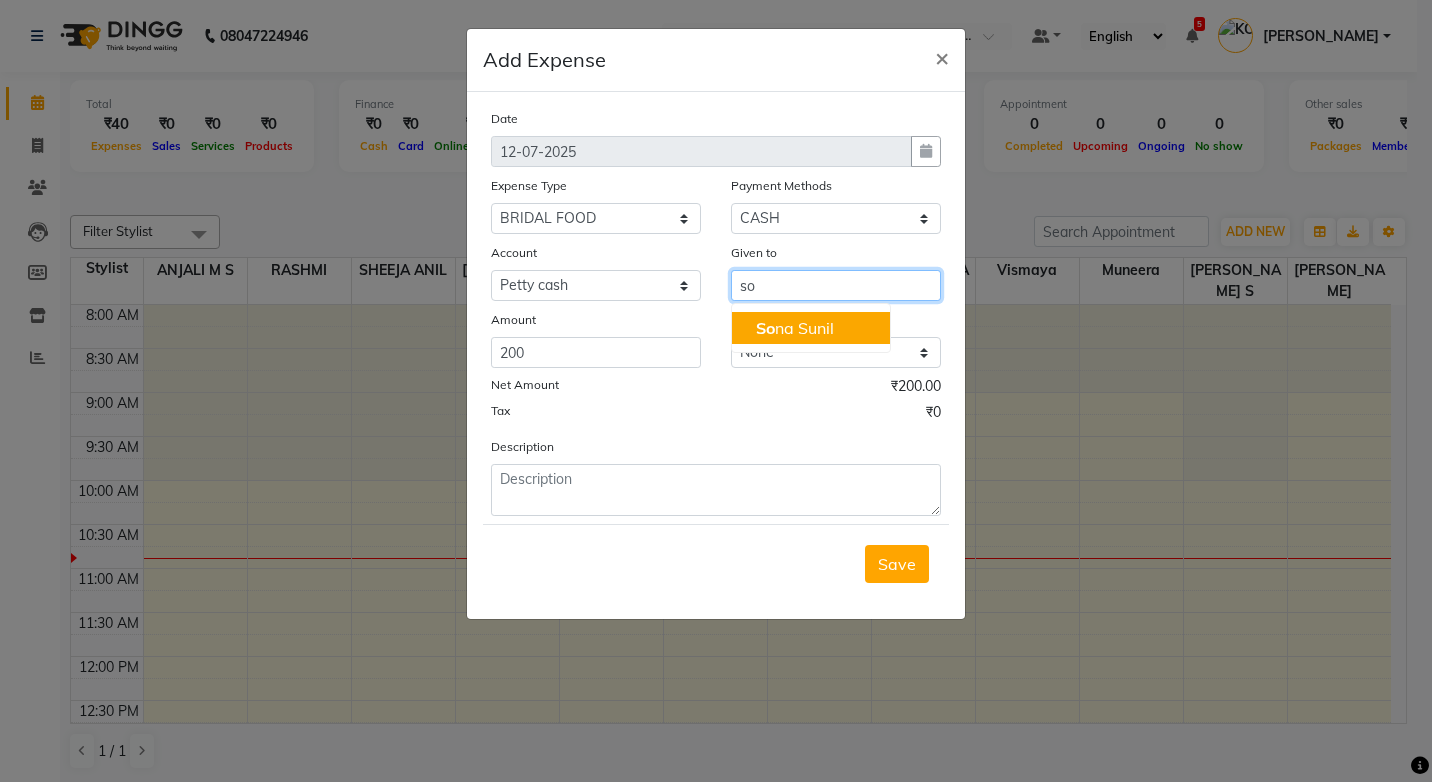 click on "So na Sunil" at bounding box center (795, 328) 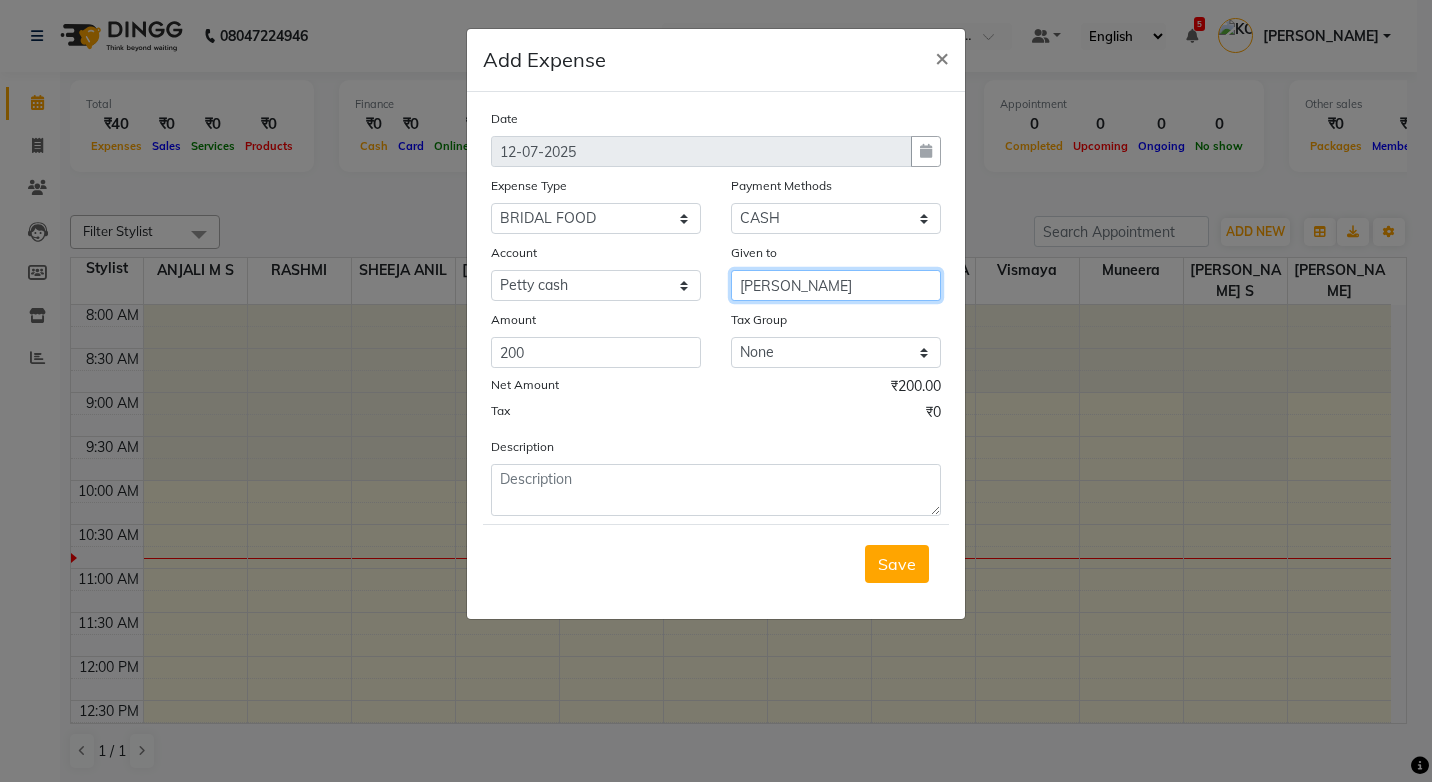 type on "[PERSON_NAME]" 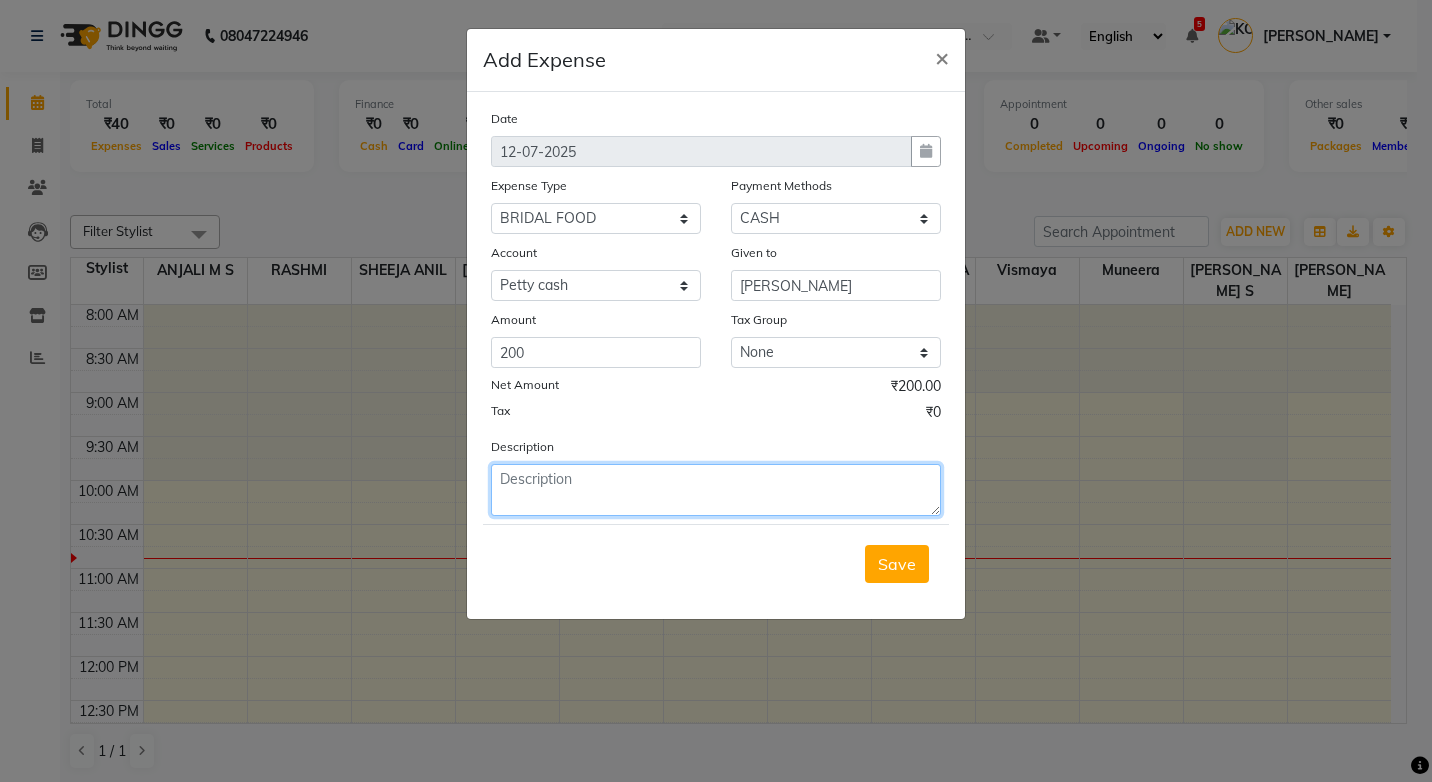 click 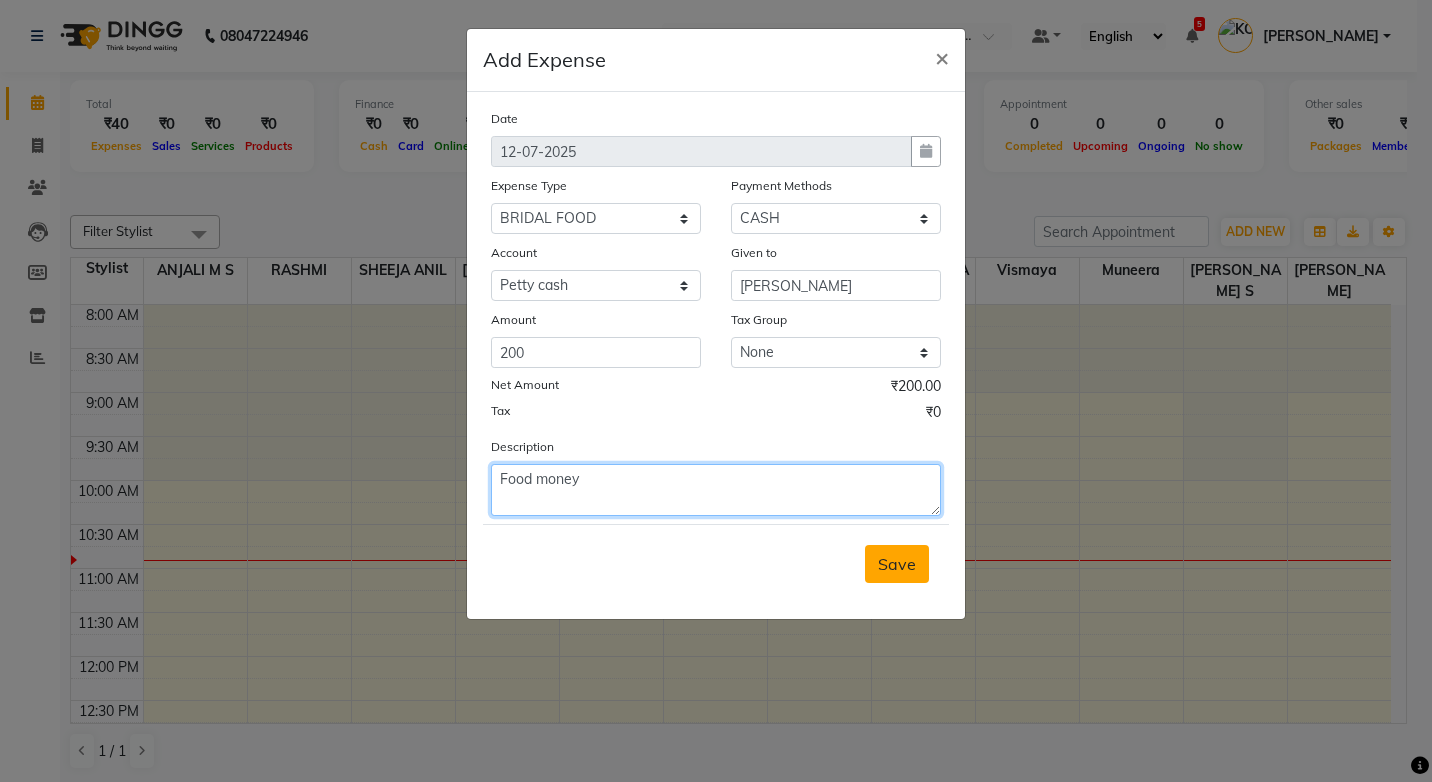 type on "Food money" 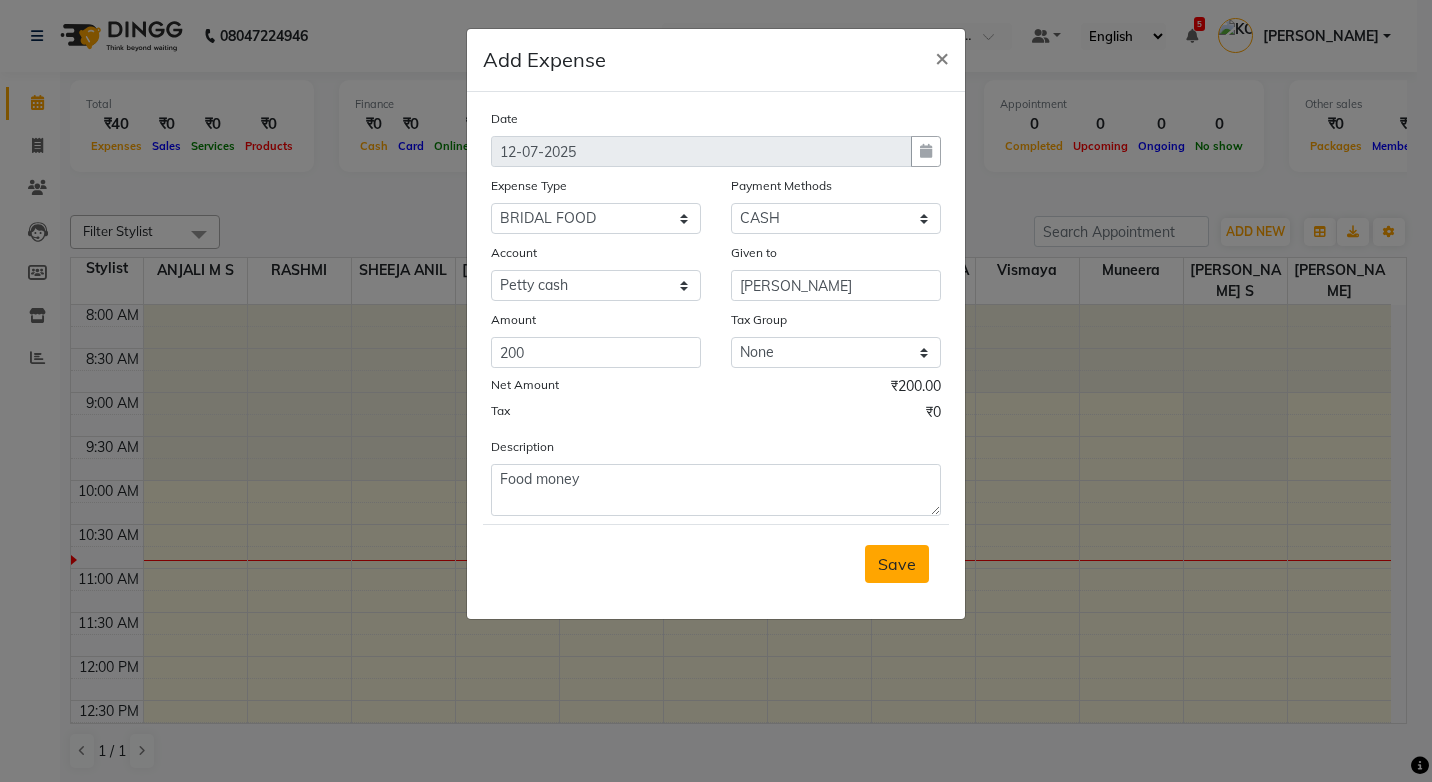 click on "Save" at bounding box center (897, 564) 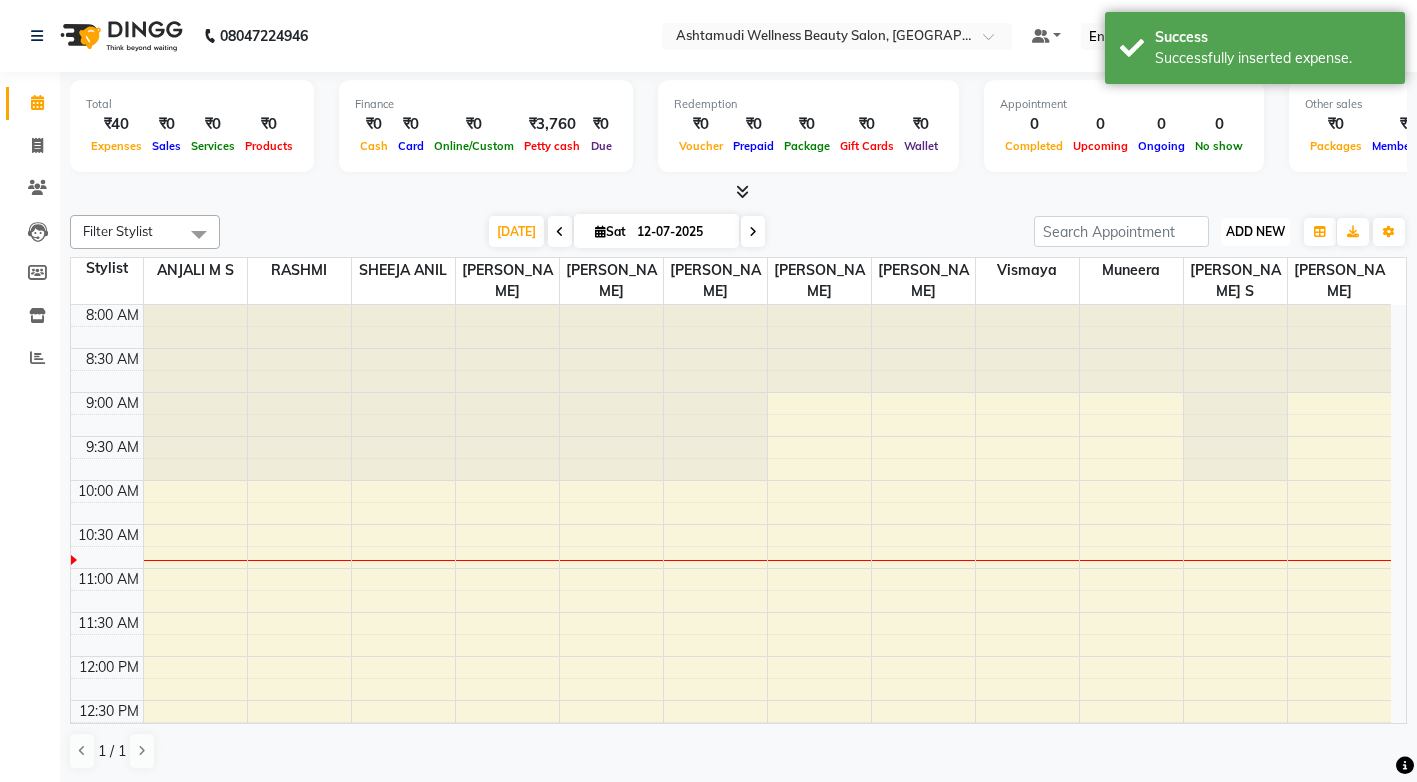 click on "ADD NEW" at bounding box center (1255, 231) 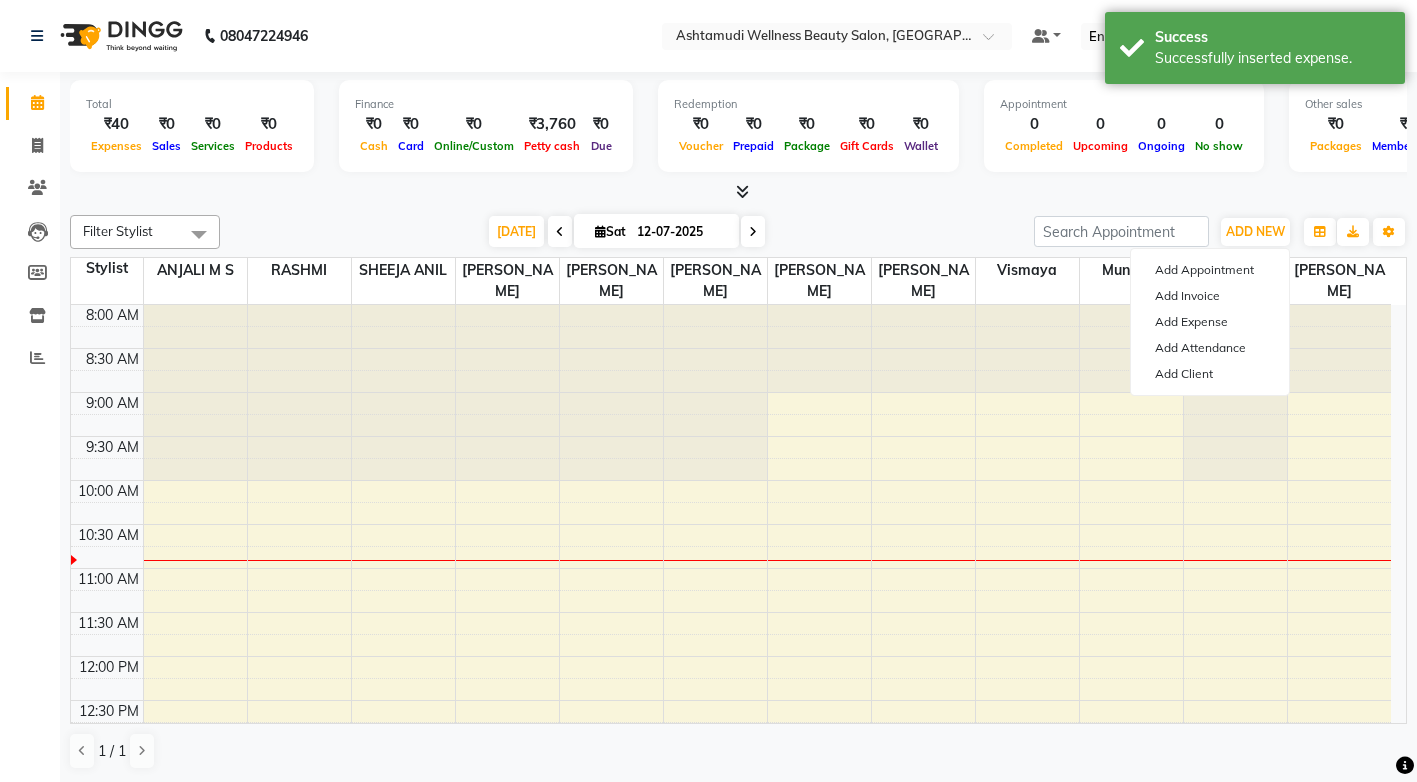 click at bounding box center (738, 192) 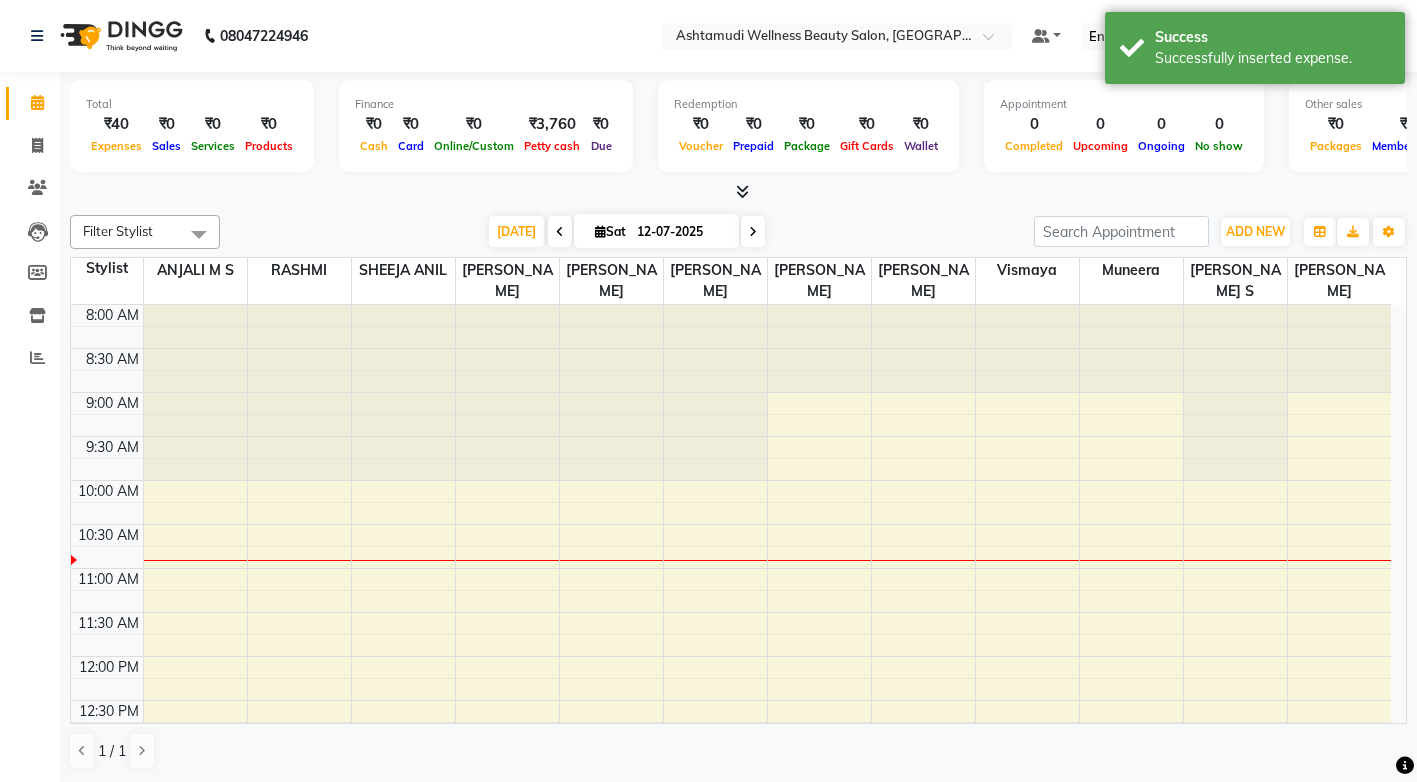click on "8:00 AM 8:30 AM 9:00 AM 9:30 AM 10:00 AM 10:30 AM 11:00 AM 11:30 AM 12:00 PM 12:30 PM 1:00 PM 1:30 PM 2:00 PM 2:30 PM 3:00 PM 3:30 PM 4:00 PM 4:30 PM 5:00 PM 5:30 PM 6:00 PM 6:30 PM 7:00 PM 7:30 PM 8:00 PM 8:30 PM" at bounding box center (731, 876) 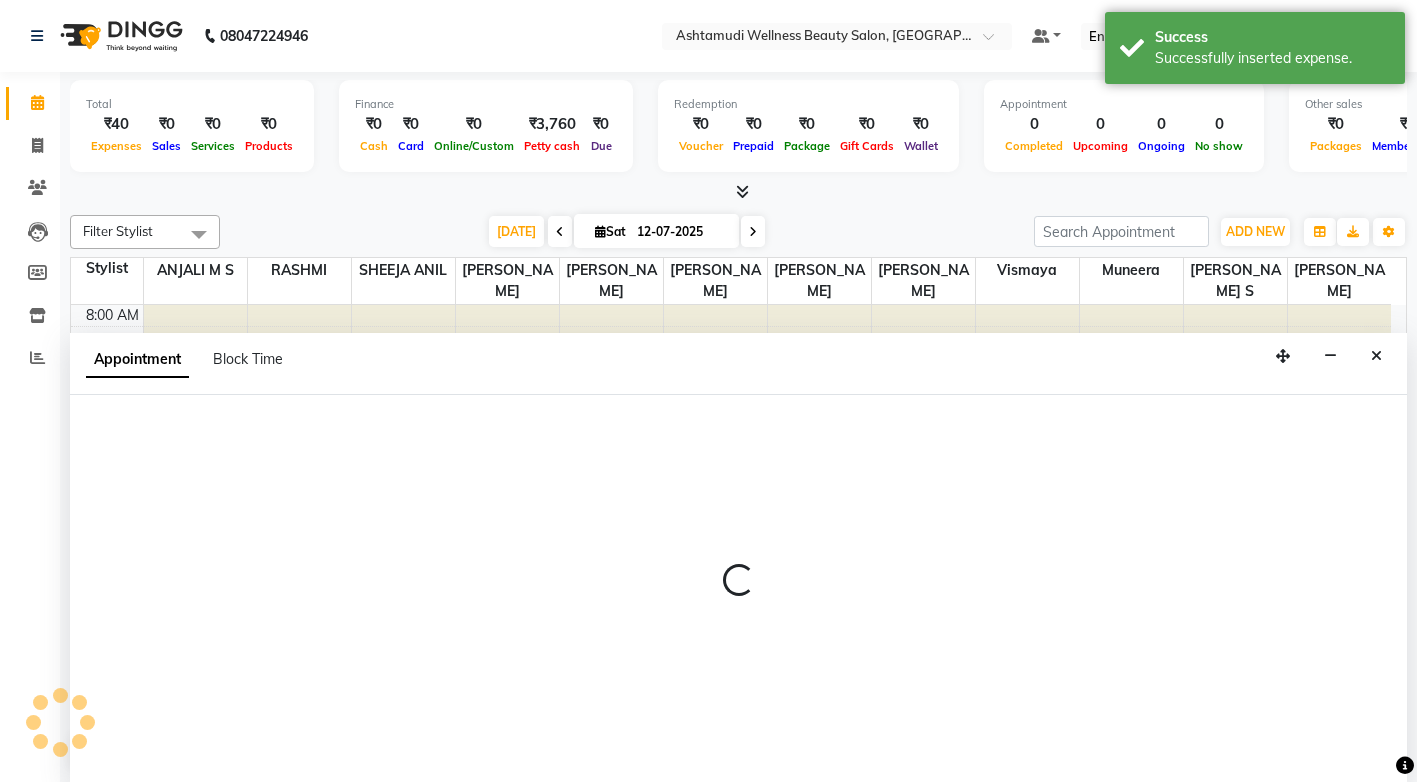 scroll, scrollTop: 1, scrollLeft: 0, axis: vertical 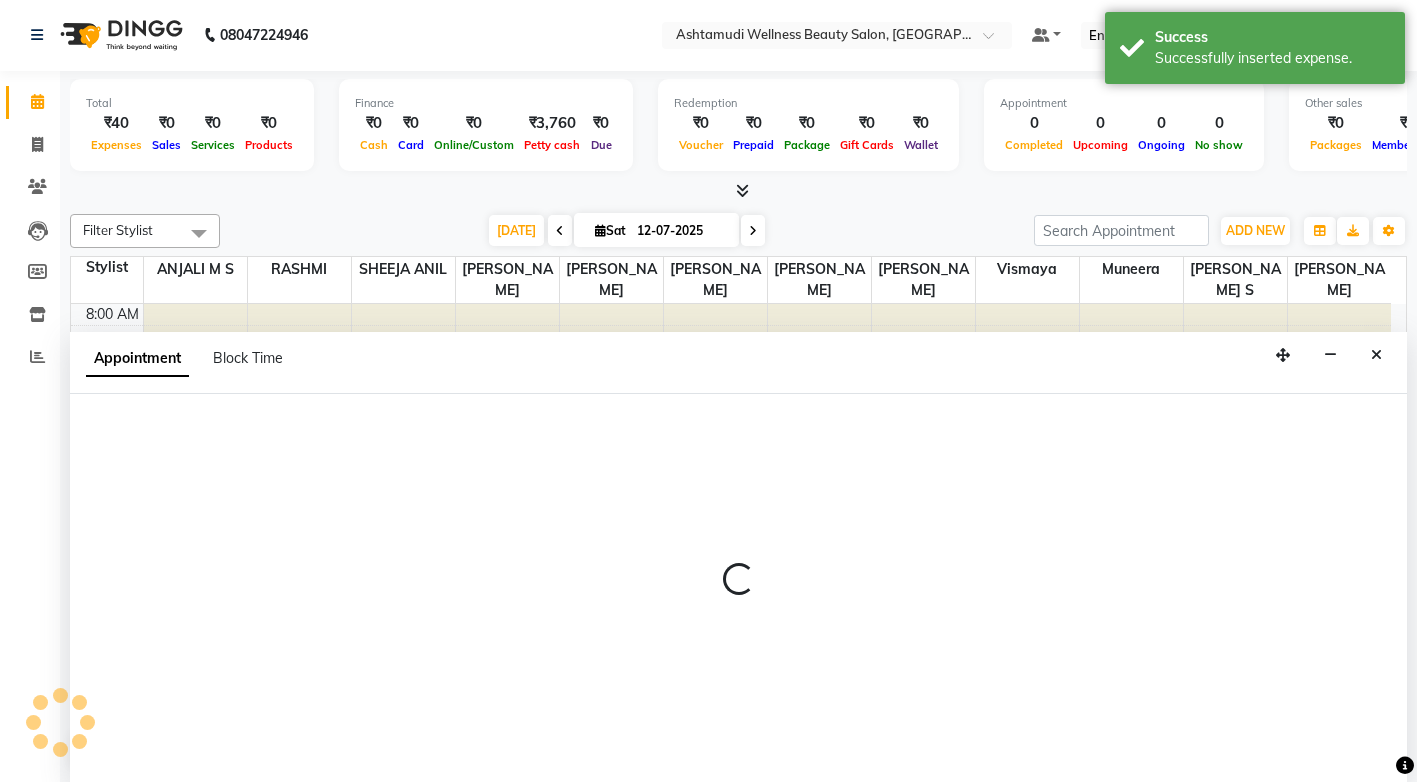 select on "27529" 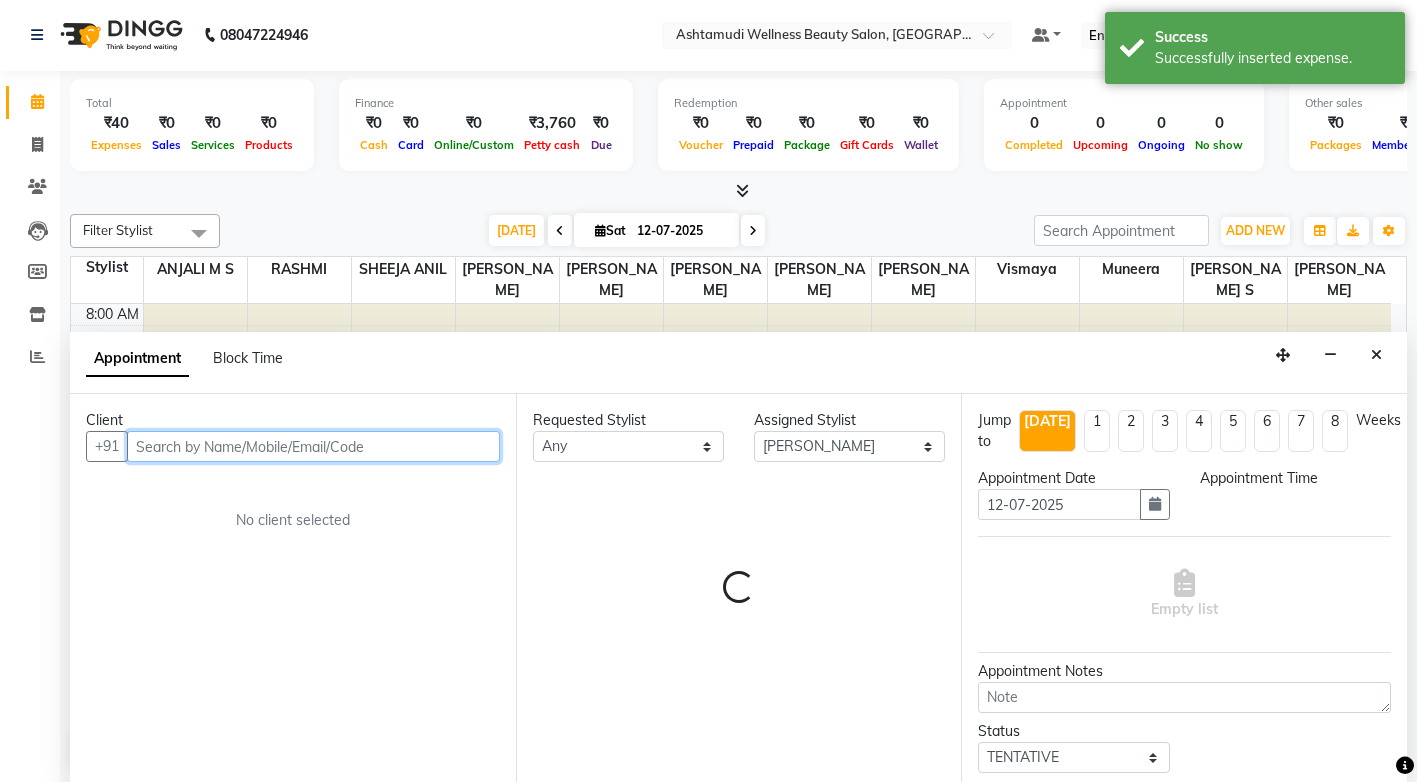 select on "660" 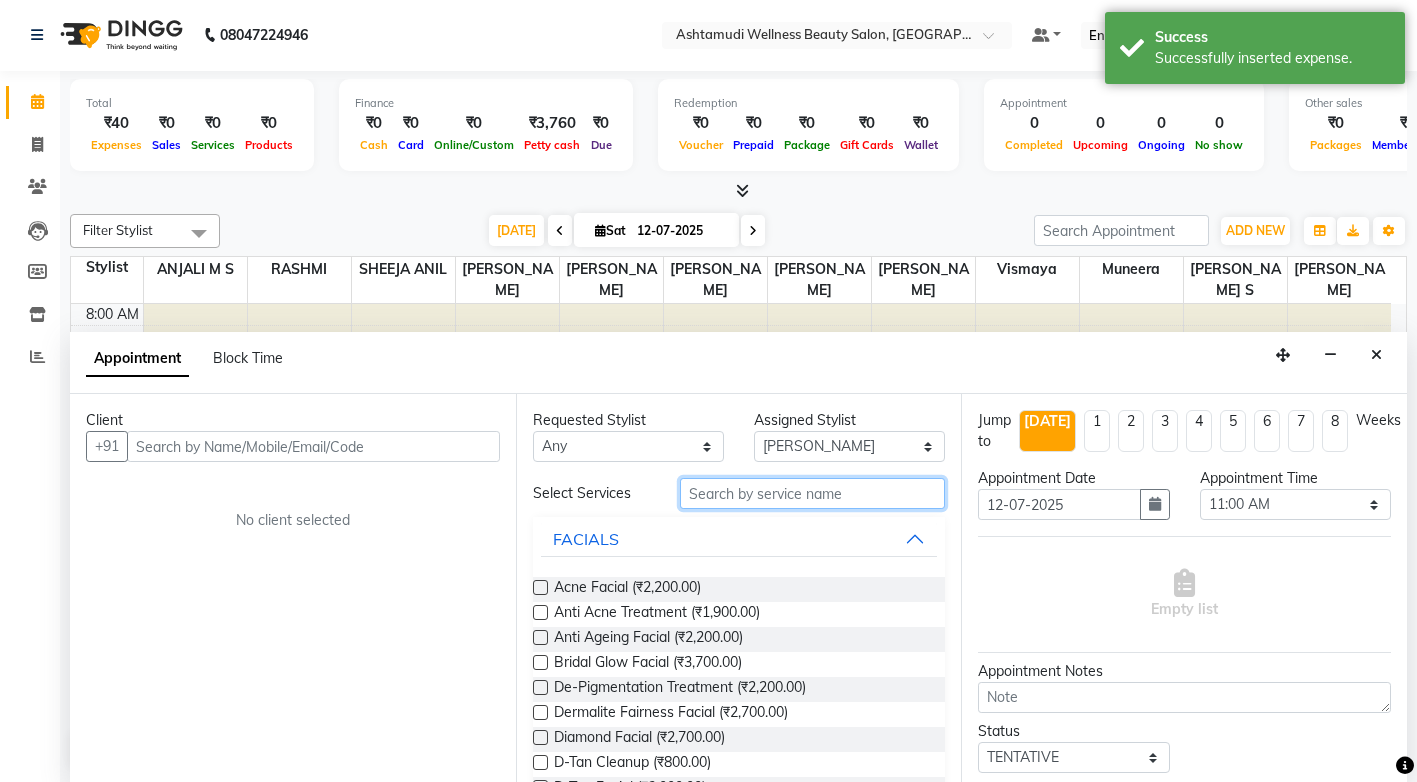 click at bounding box center [812, 493] 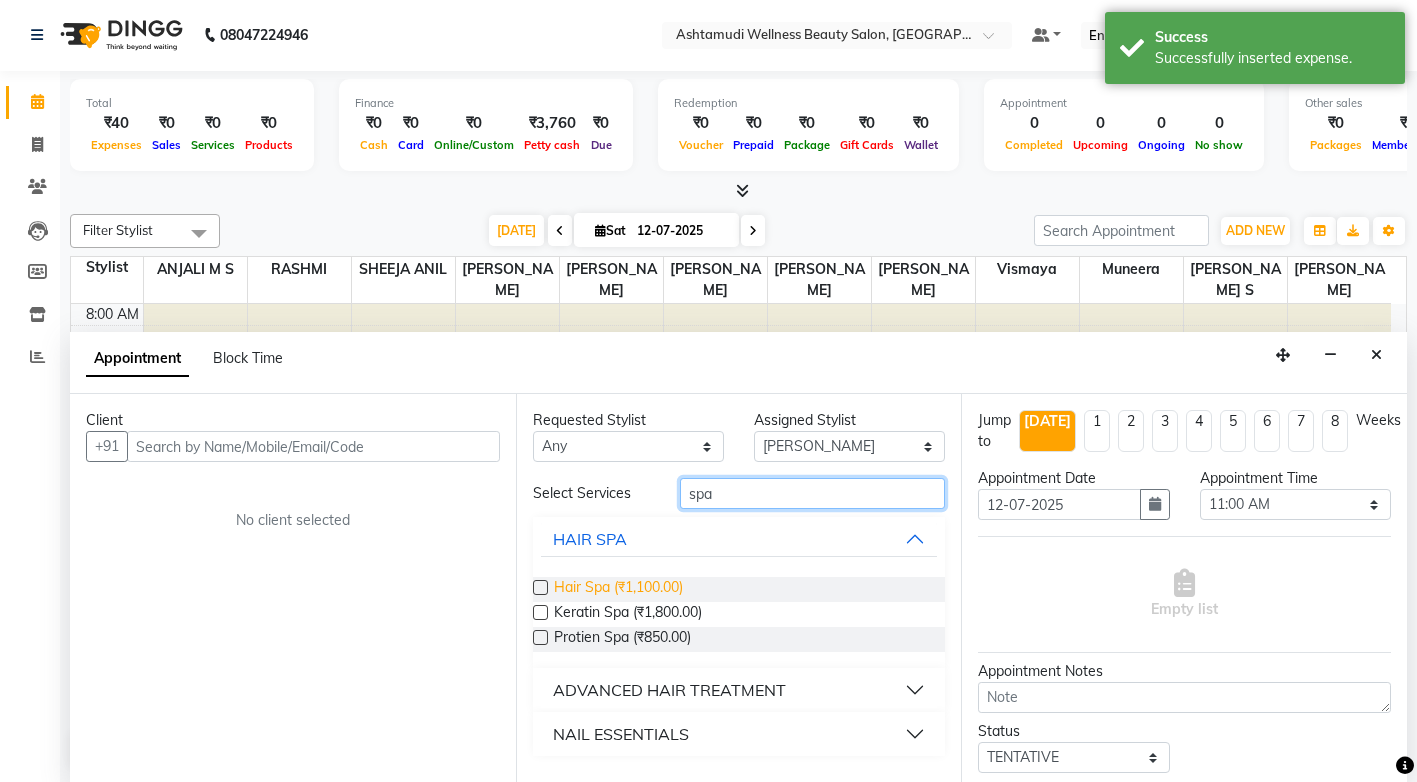 type on "spa" 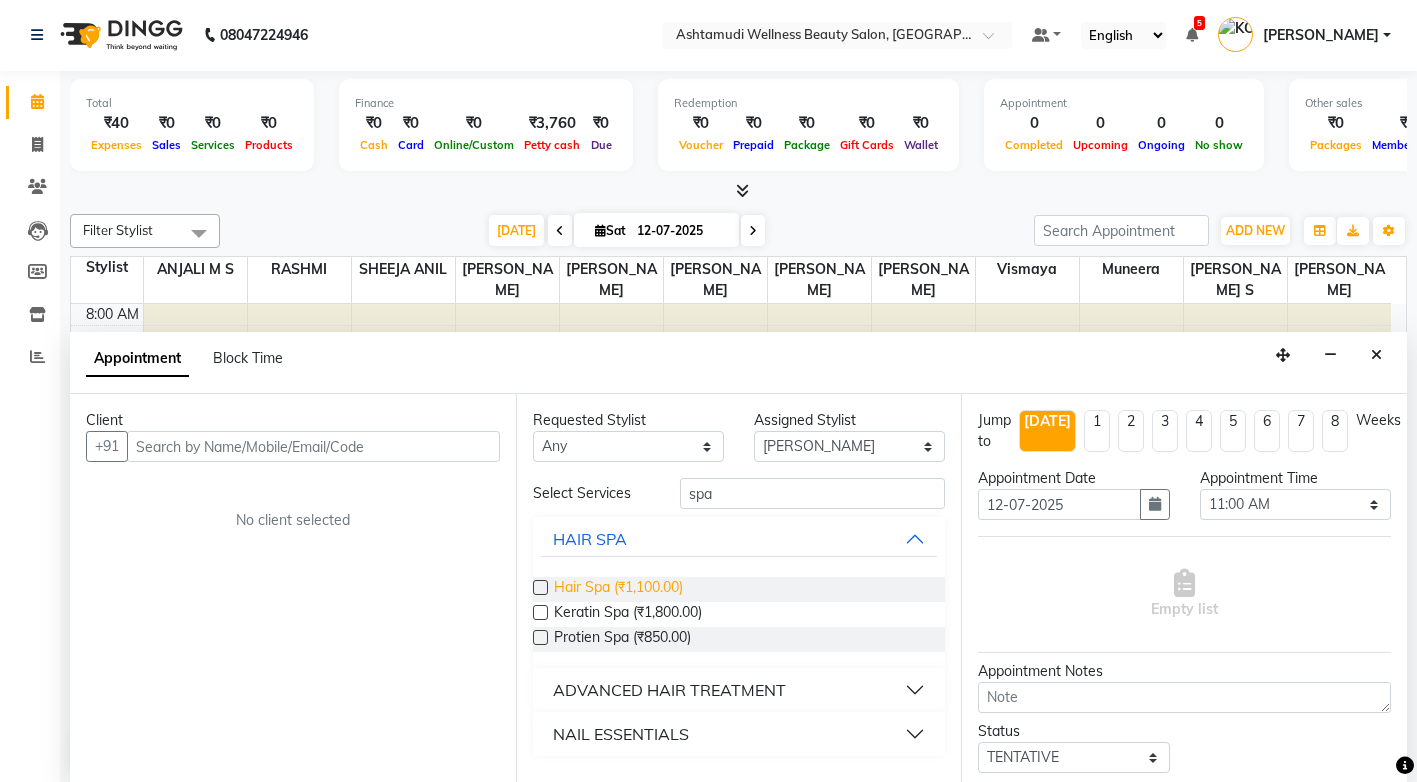 click on "Hair Spa (₹1,100.00)" at bounding box center [618, 589] 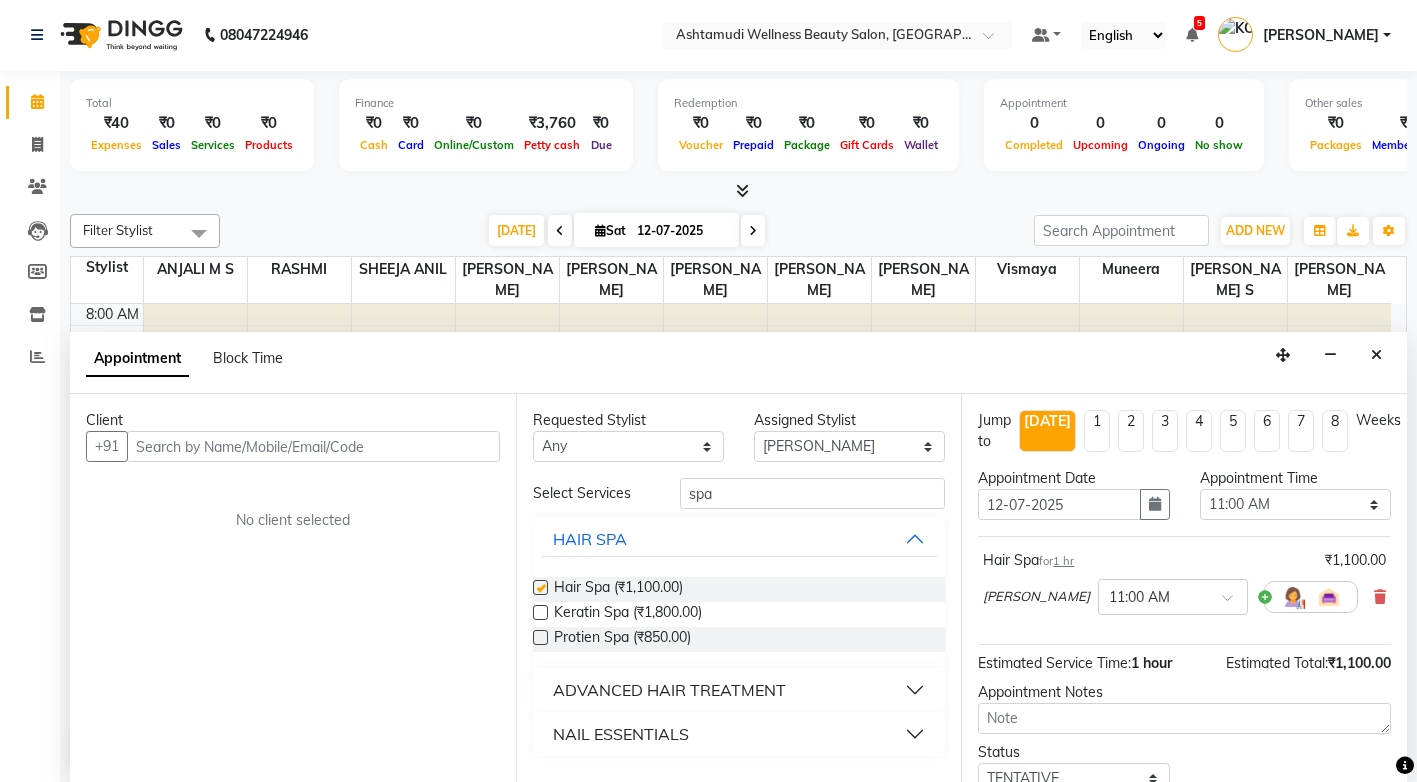 checkbox on "false" 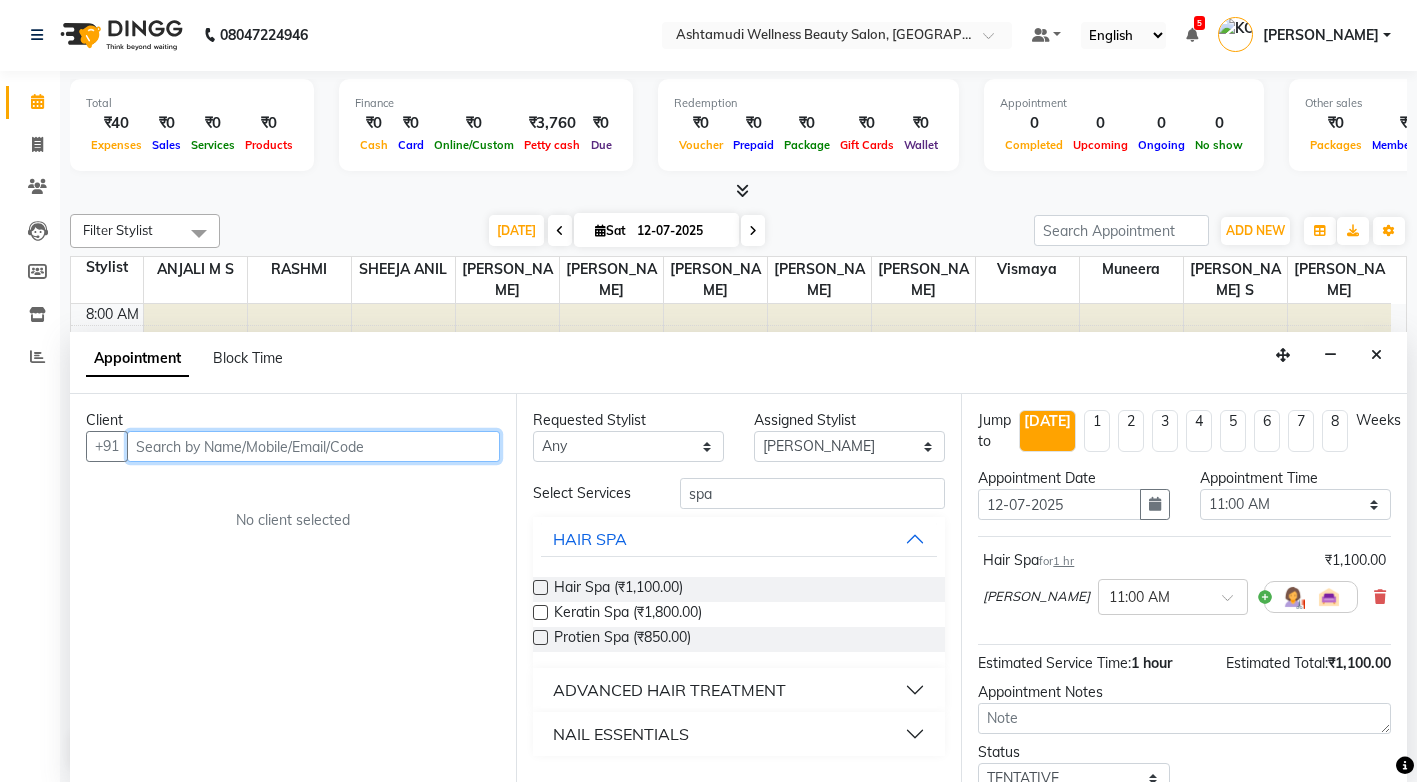 click at bounding box center (313, 446) 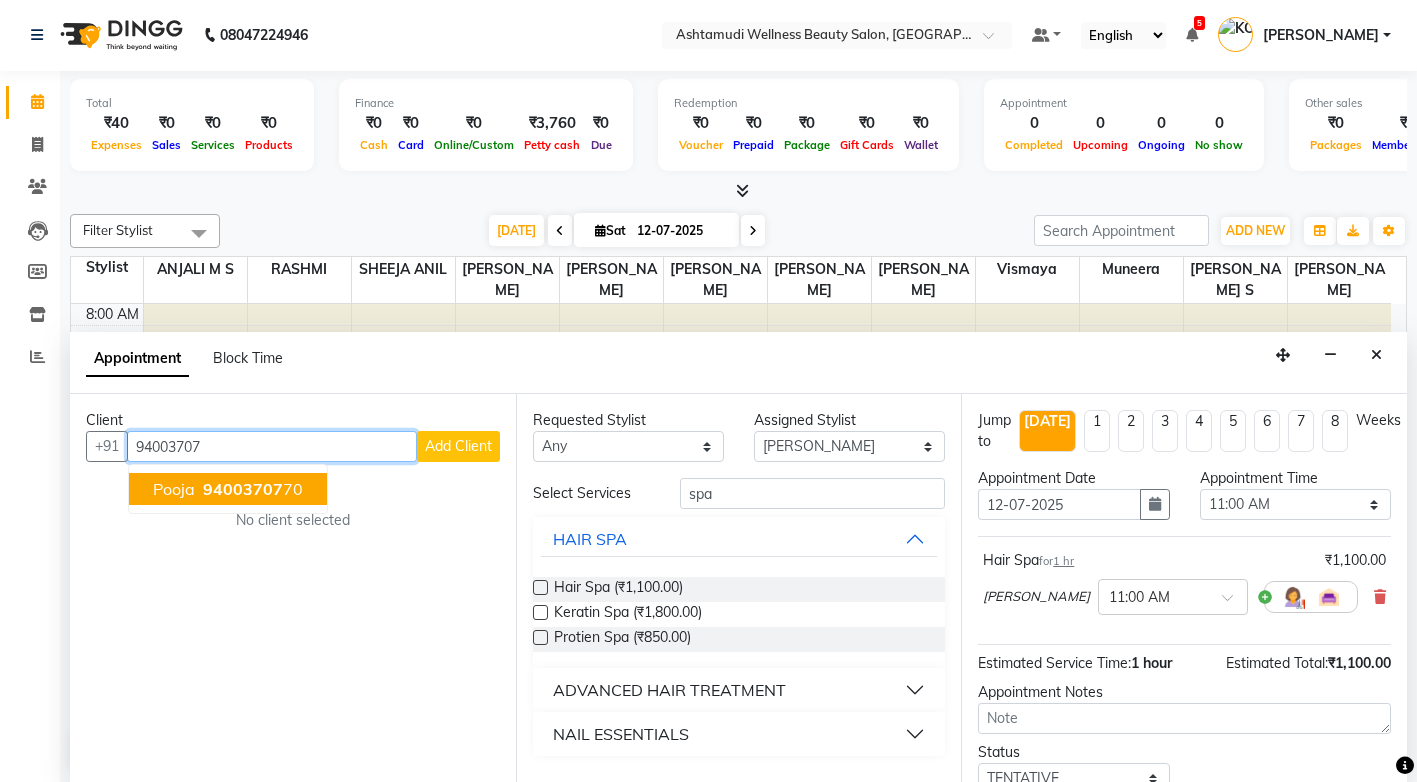 click on "94003707" at bounding box center (272, 446) 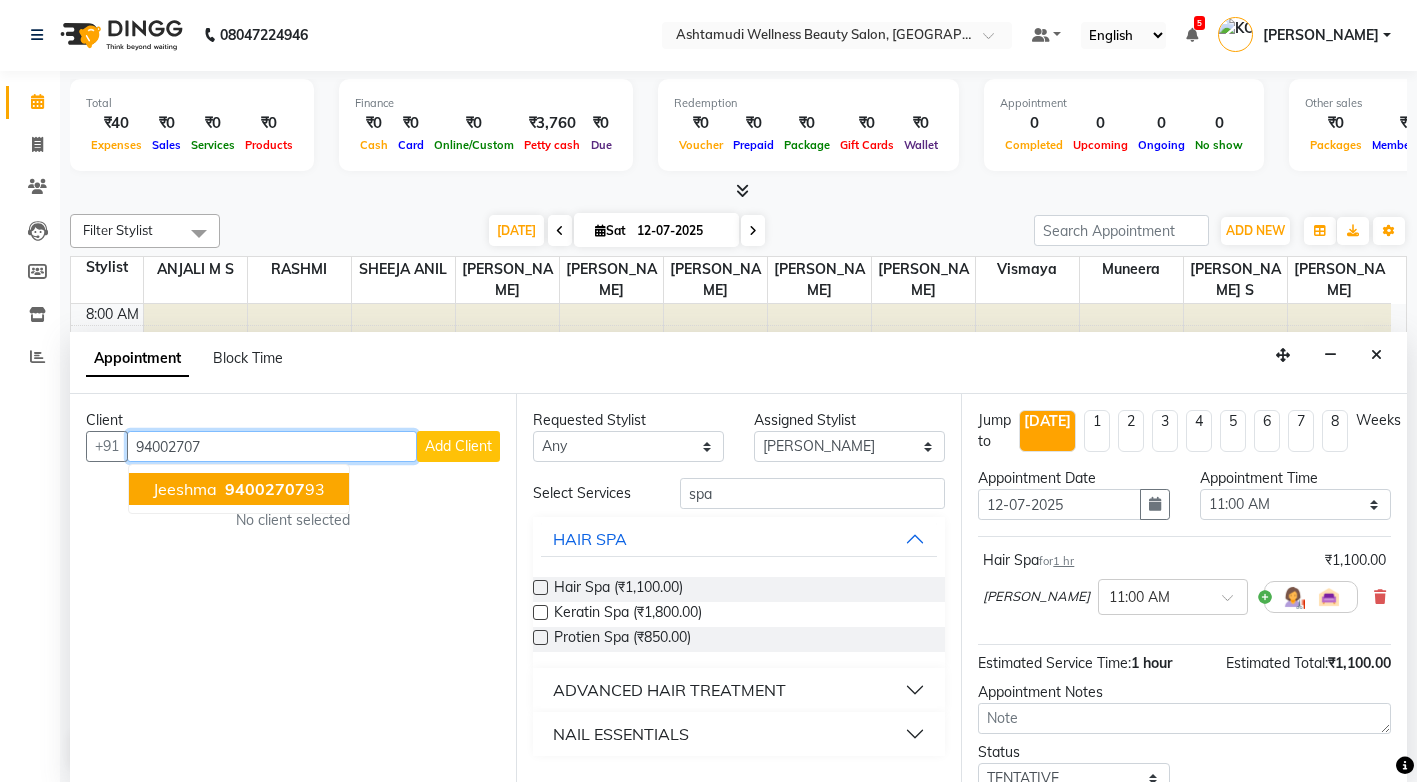 click on "94002707" at bounding box center [272, 446] 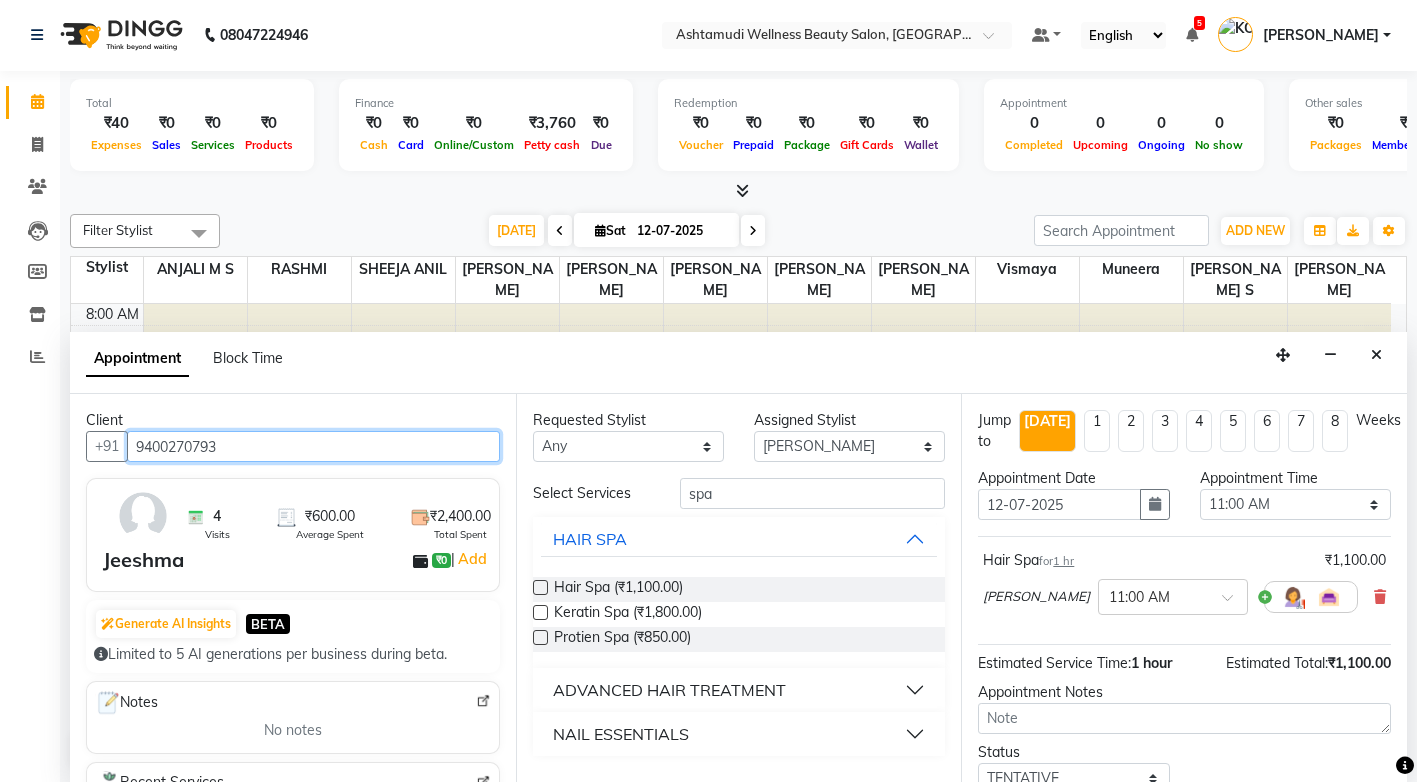 scroll, scrollTop: 0, scrollLeft: 0, axis: both 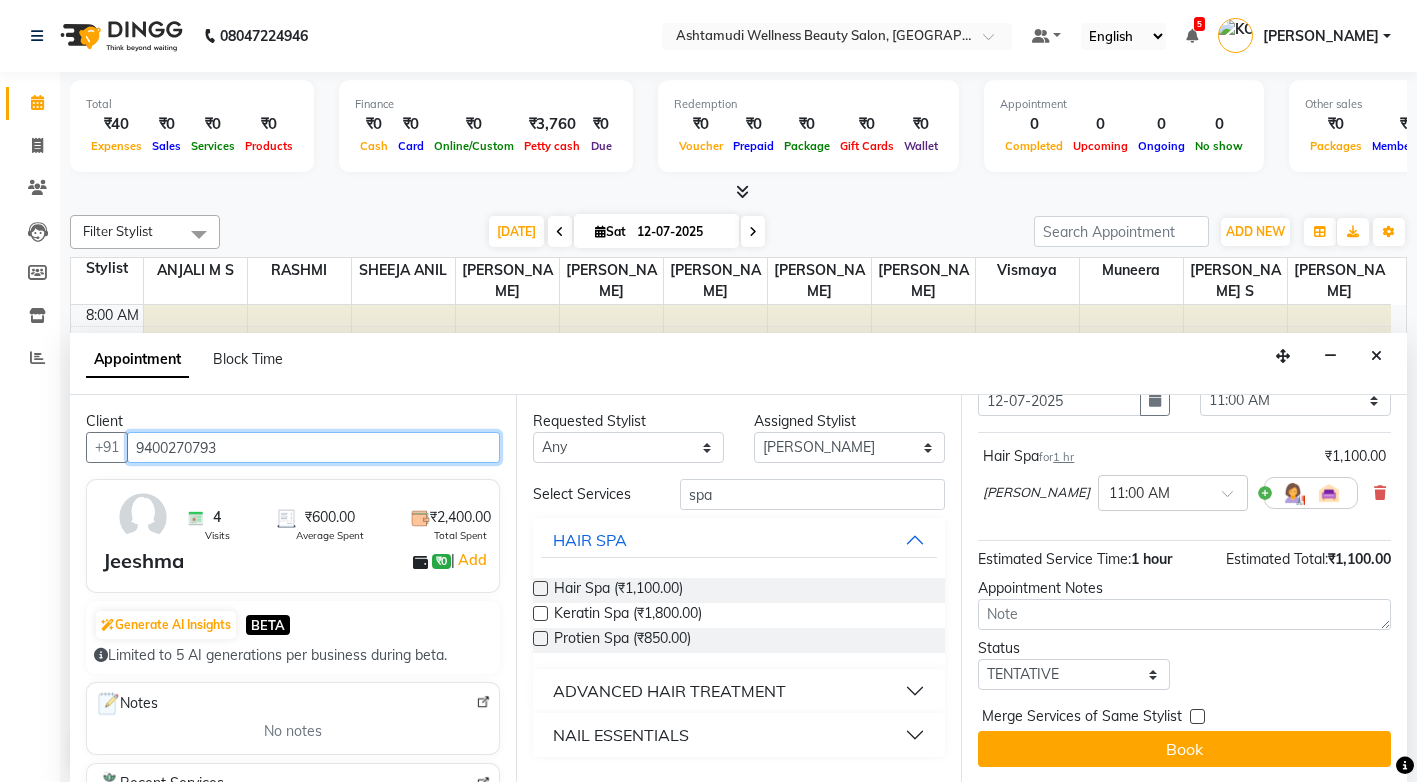 type on "9400270793" 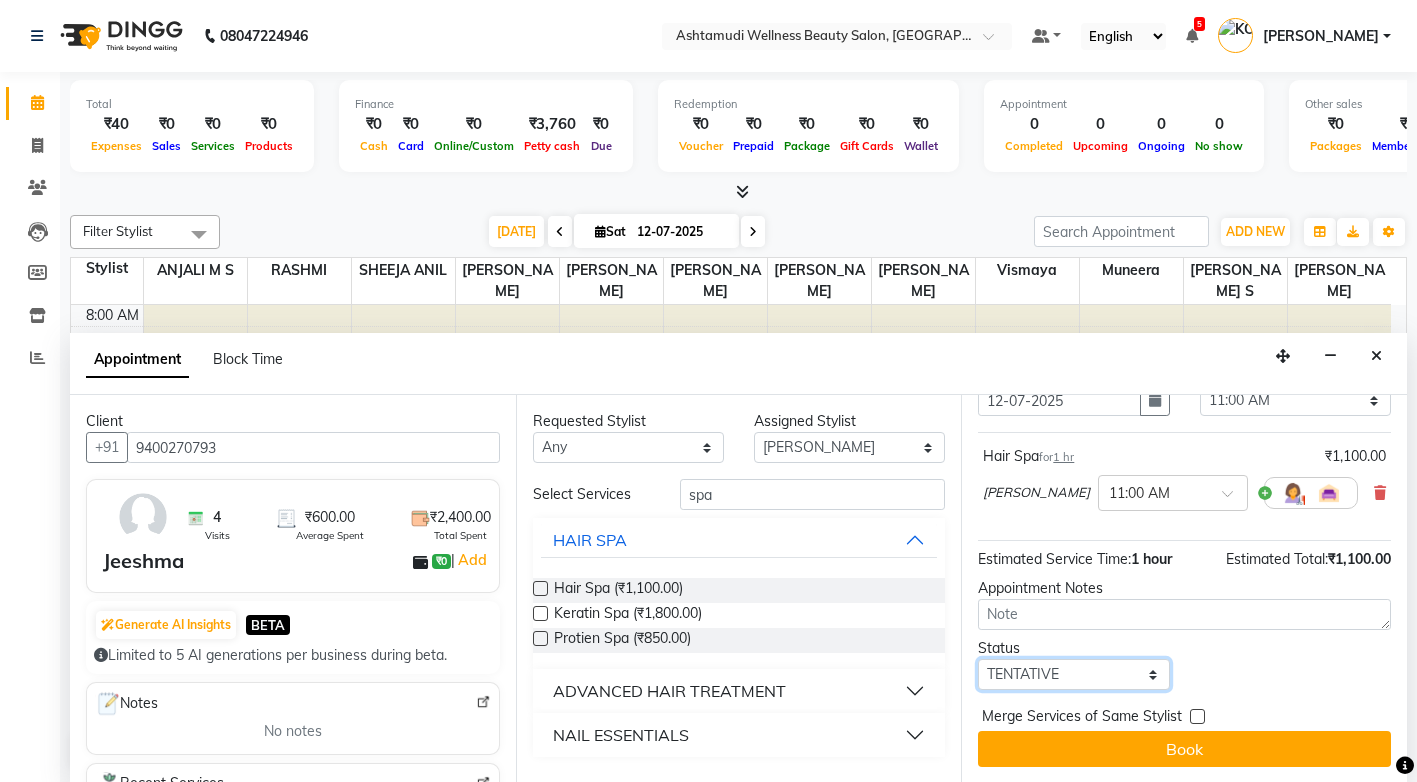click on "Select TENTATIVE CONFIRM CHECK-IN UPCOMING" at bounding box center (1073, 674) 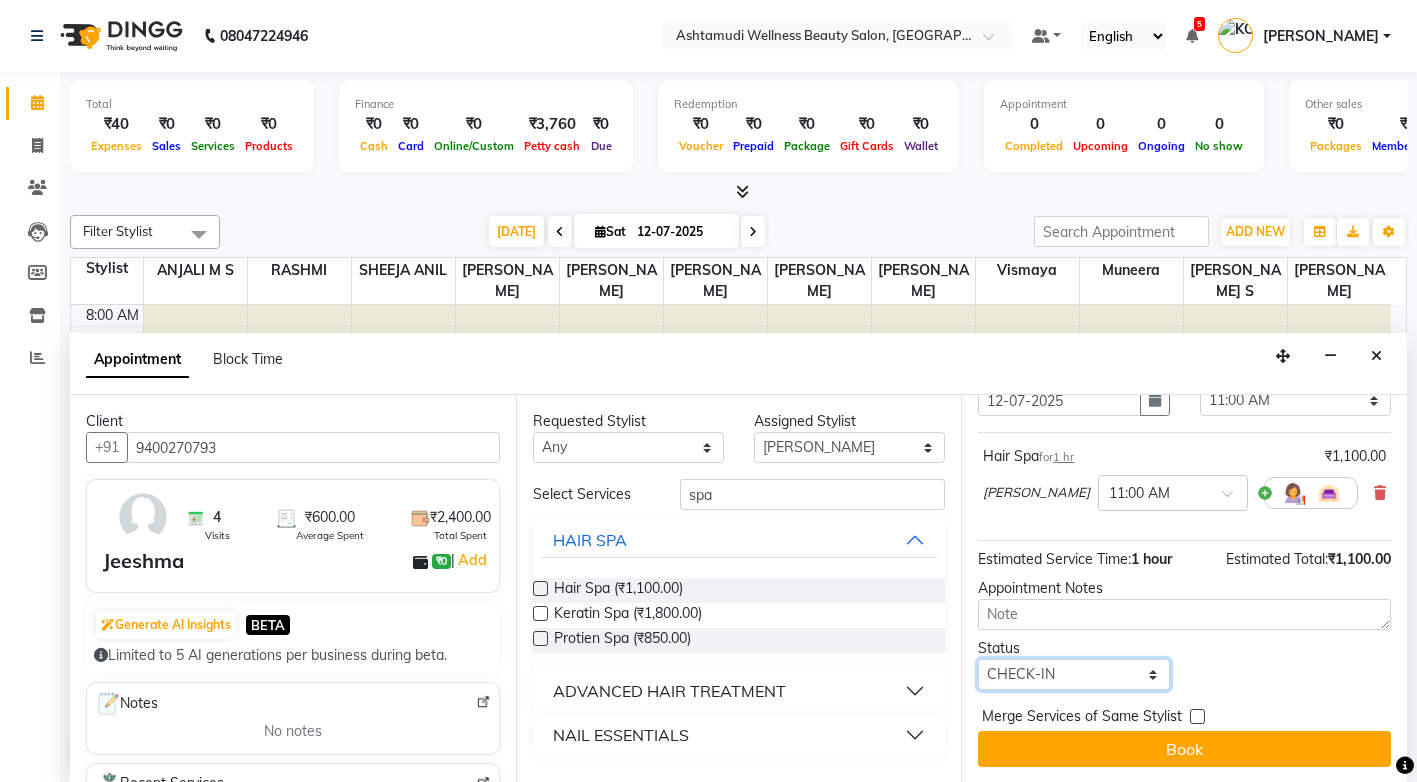 click on "Select TENTATIVE CONFIRM CHECK-IN UPCOMING" at bounding box center (1073, 674) 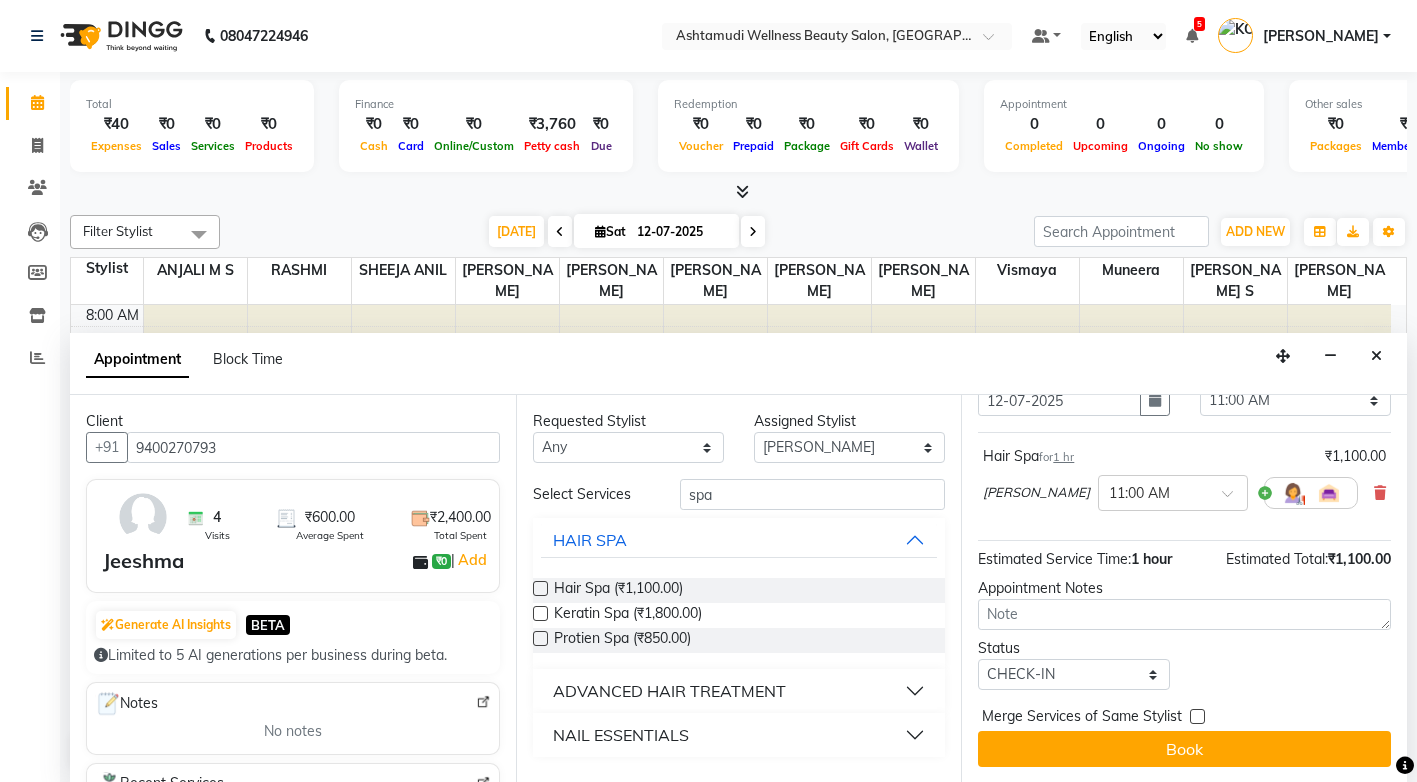 click on "Merge Services of Same Stylist" at bounding box center [1082, 718] 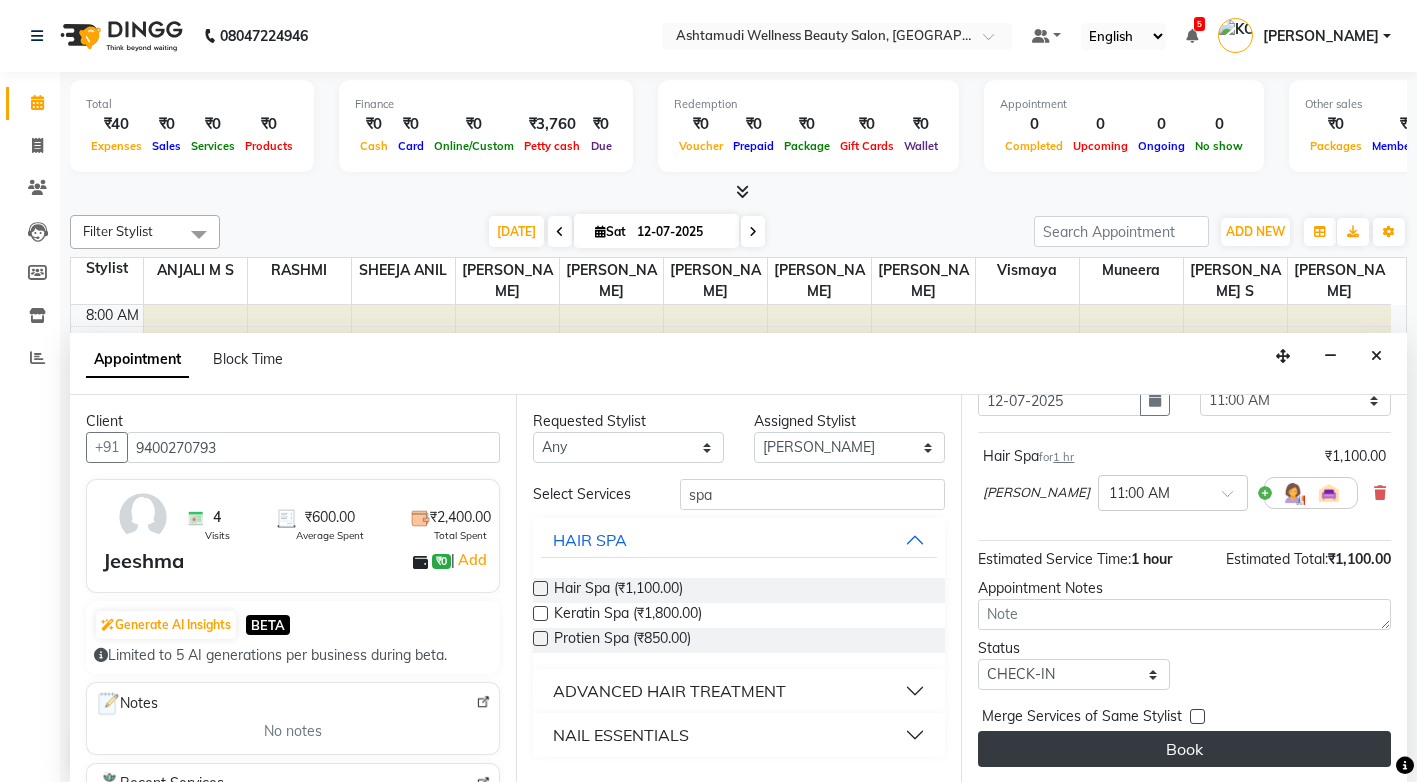 click on "Book" at bounding box center [1184, 749] 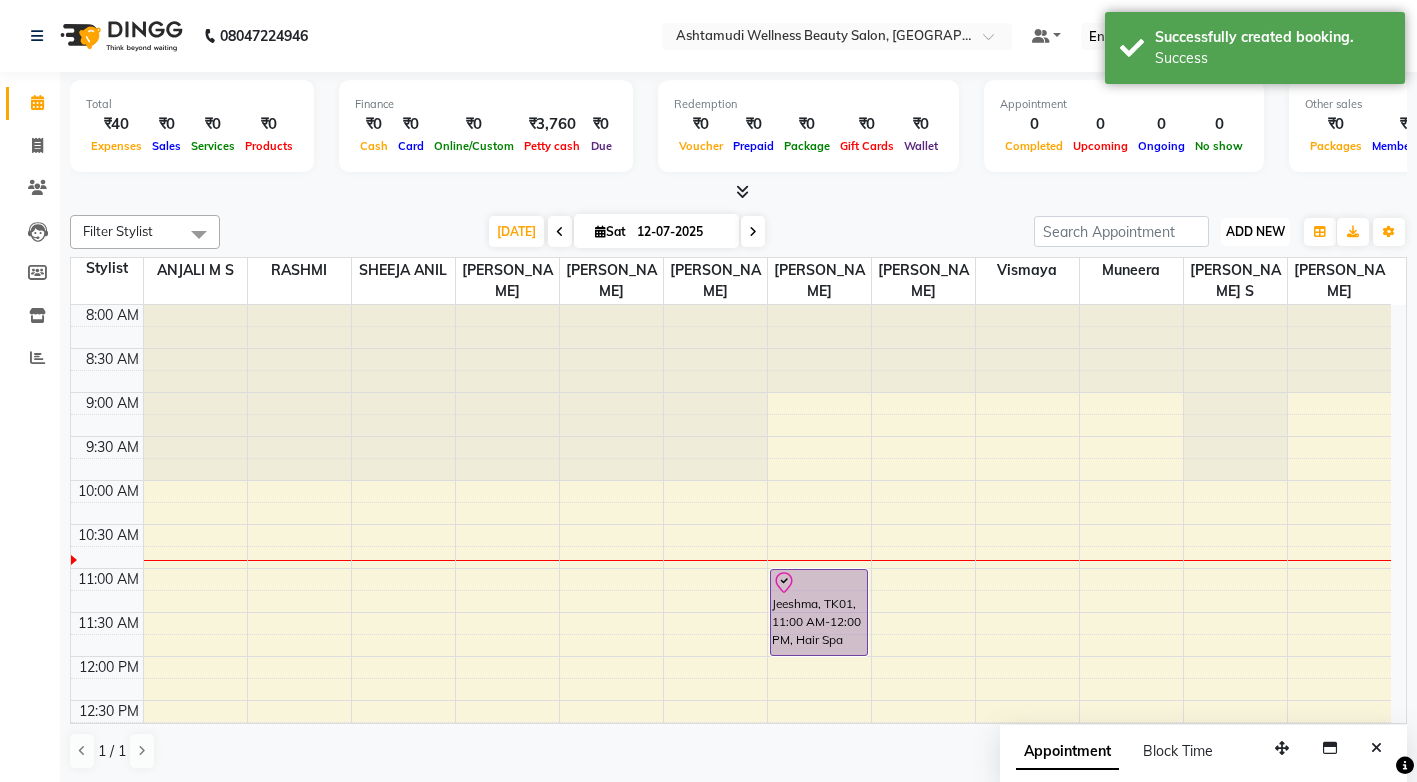 click on "ADD NEW" at bounding box center [1255, 231] 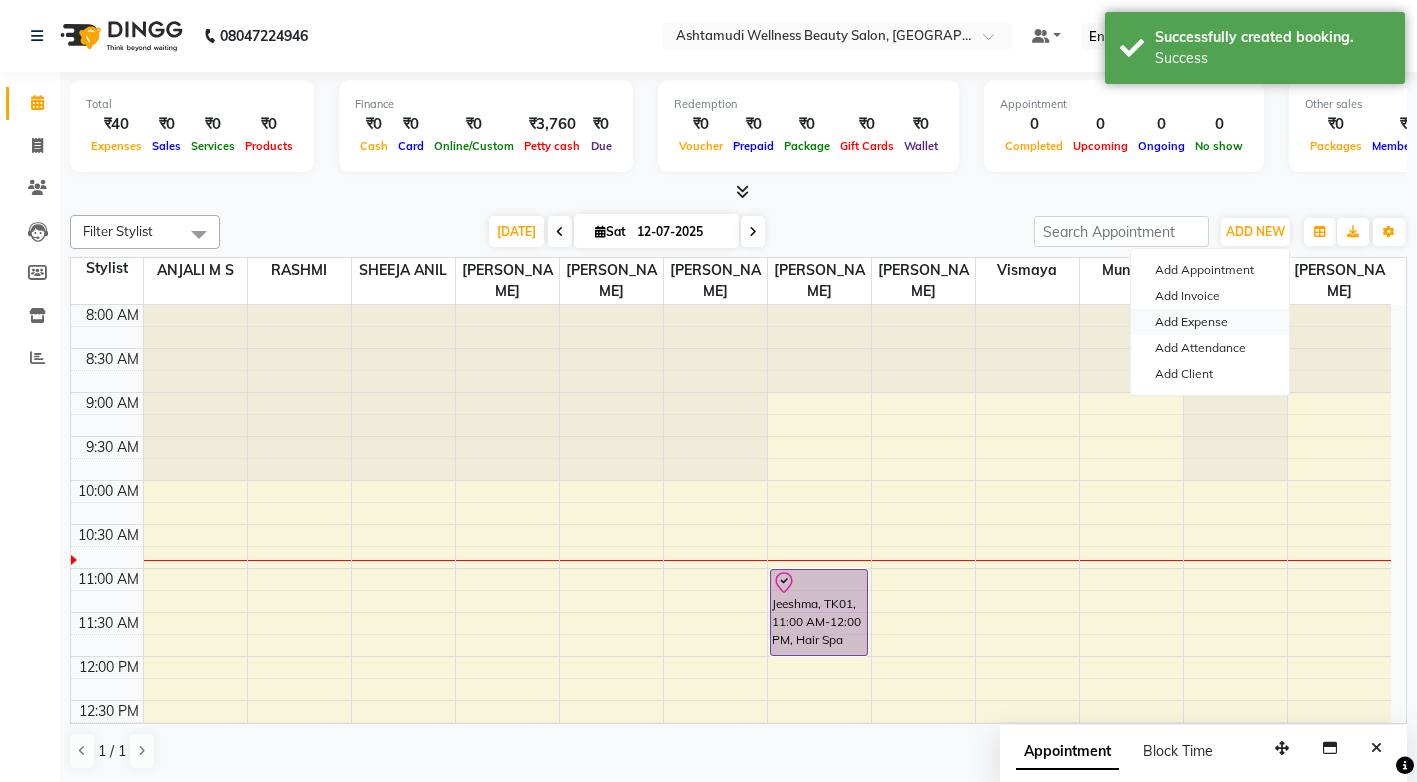 click on "Add Expense" at bounding box center (1210, 322) 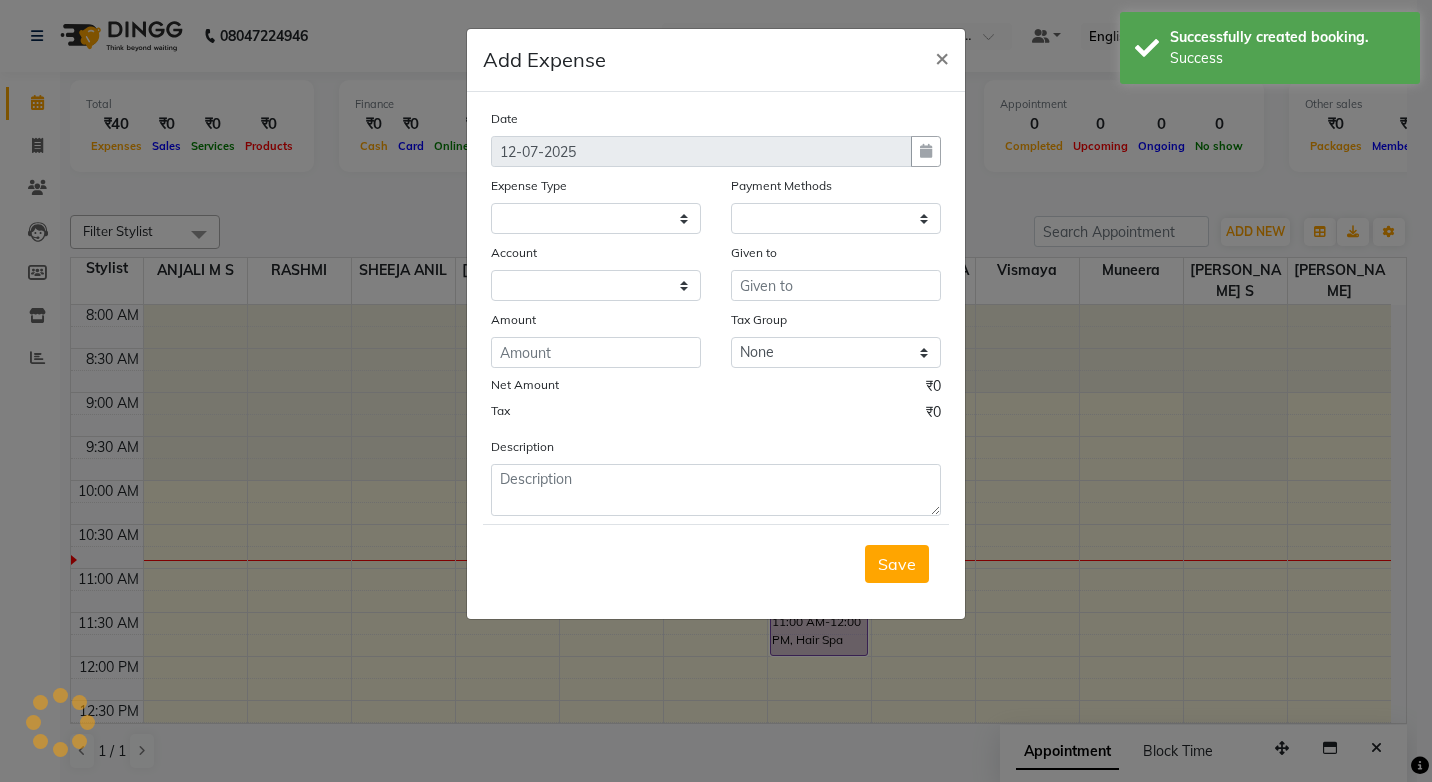 select 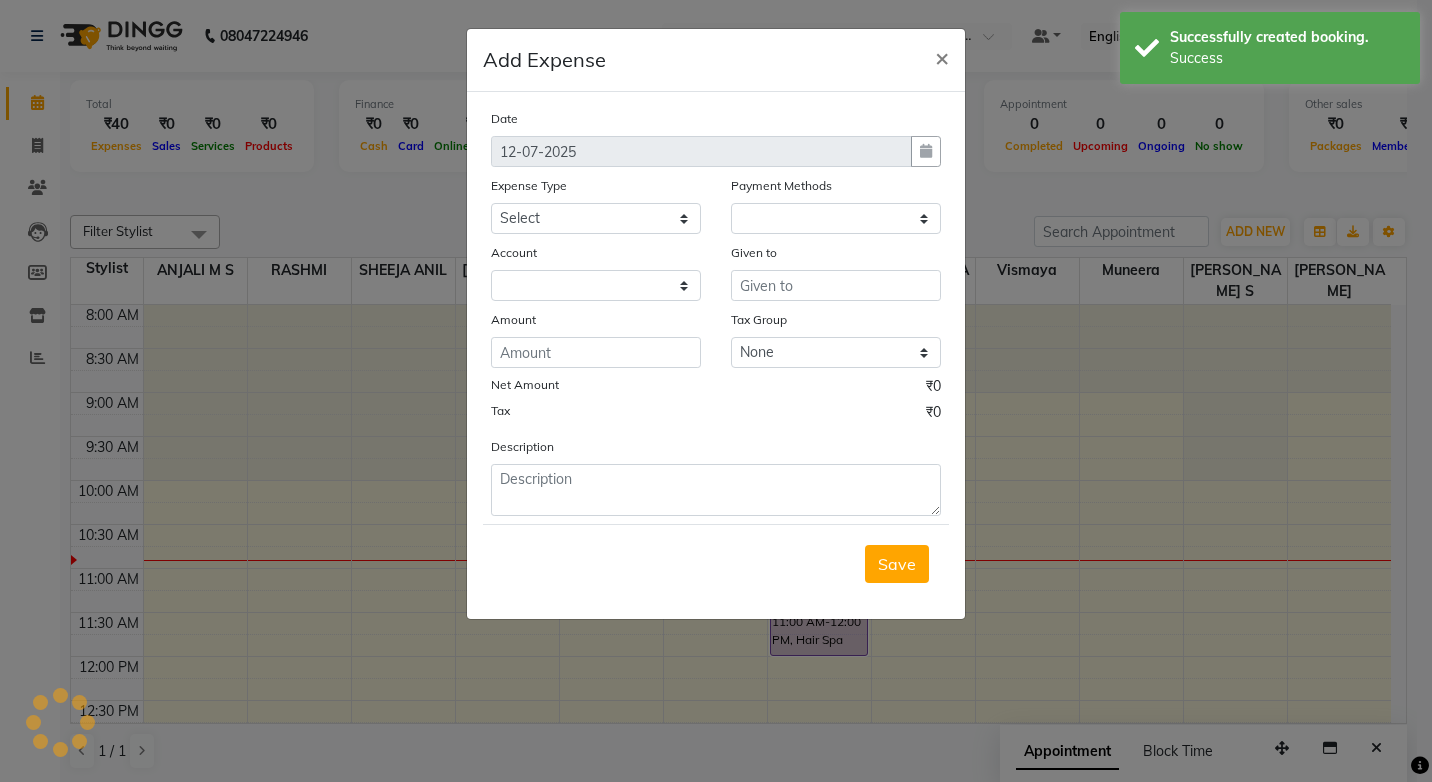 select on "1" 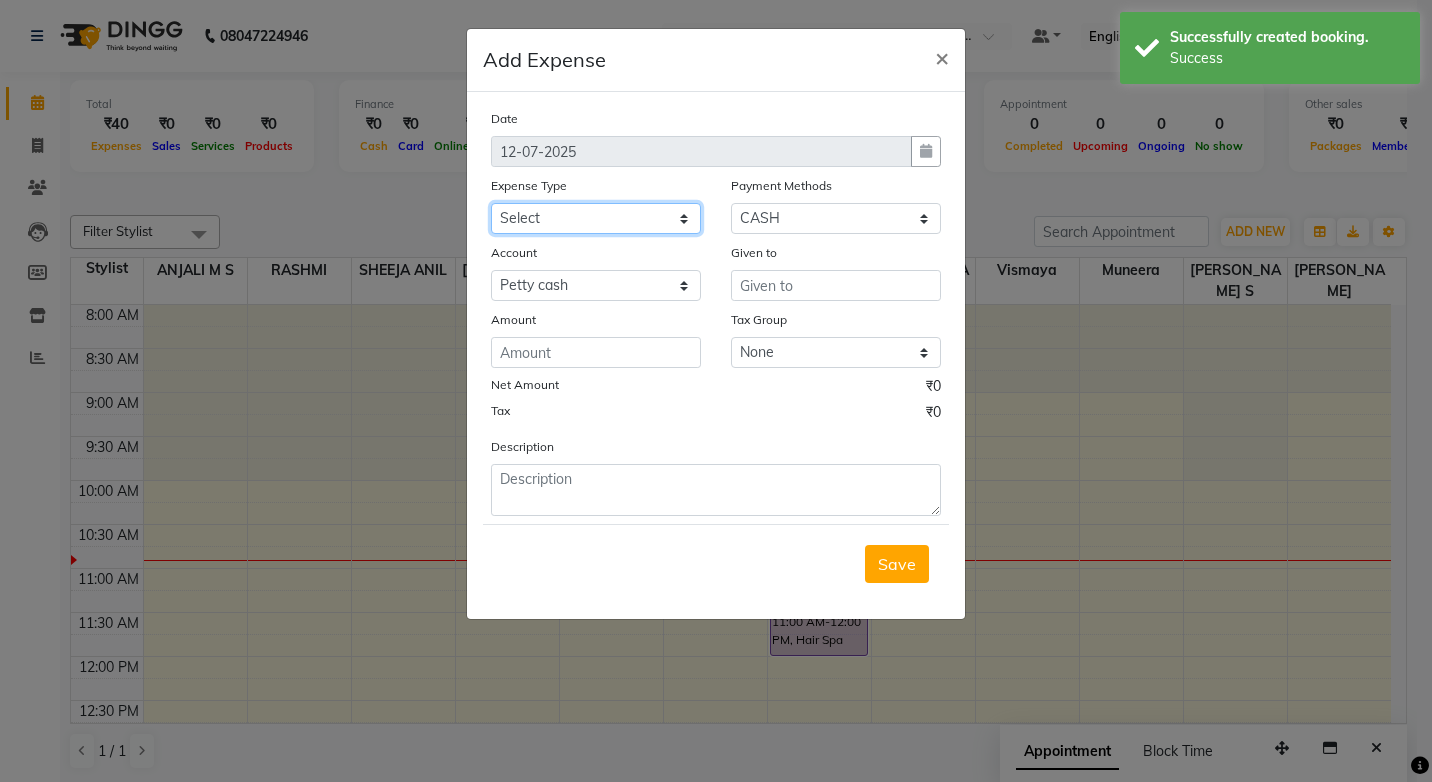 click on "Select ACCOMODATION EXPENSES ADVERTISEMENT SALES PROMOTIONAL EXPENSES Bonus BRIDAL ACCESSORIES REFUND BRIDAL COMMISSION BRIDAL FOOD BRIDAL INCENTIVES BRIDAL ORNAMENTS REFUND BRIDAL TA CASH DEPOSIT RAK BANK COMPUTER ACCESSORIES MOBILE PHONE Donation and Charity Expenses ELECTRICITY CHARGES ELECTRONICS FITTINGS Event Expense FISH FOOD EXPENSES FOOD REFRESHMENT FOR CLIENTS FOOD REFRESHMENT FOR STAFFS Freight And Forwarding Charges FUEL FOR GENERATOR FURNITURE AND EQUIPMENTS Gifts for Clients GIFTS FOR STAFFS GOKULAM CHITS HOSTEL RENT LAUNDRY EXPENSES LICENSE OTHER FEES LOADING UNLOADING CHARGES Medical Expenses MEHNDI PAYMENTS MISCELLANEOUS EXPENSES NEWSPAPER PERIODICALS Ornaments Maintenance Expense OVERTIME ALLOWANCES Payment For Pest Control Perfomance based incentives POSTAGE COURIER CHARGES Printing PRINTING STATIONERY EXPENSES PROFESSIONAL TAX REPAIRS MAINTENANCE ROUND OFF Salary SALARY ADVANCE Sales Incentives Membership Card SALES INCENTIVES PRODUCT SALES INCENTIVES SERVICES SALON ESSENTIALS SALON RENT" 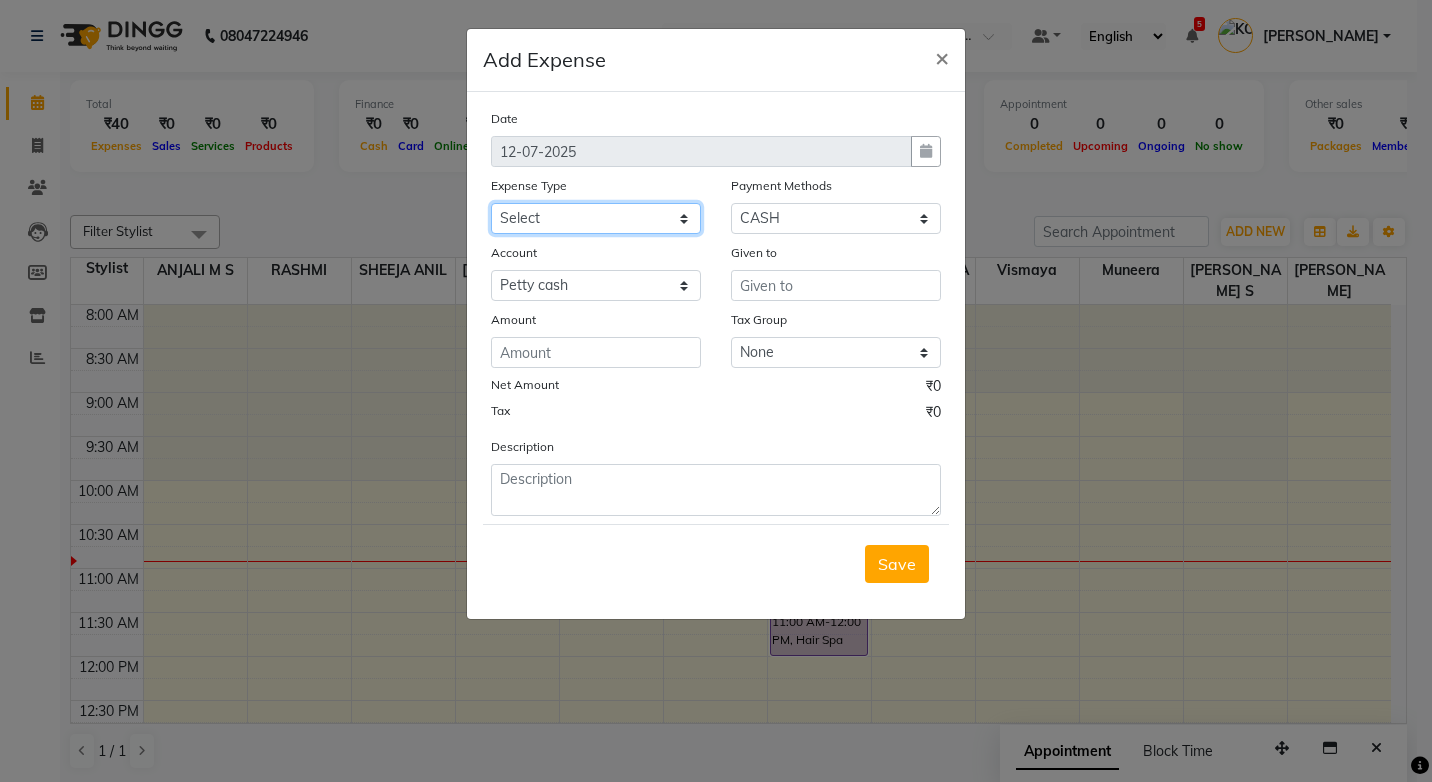 select on "6169" 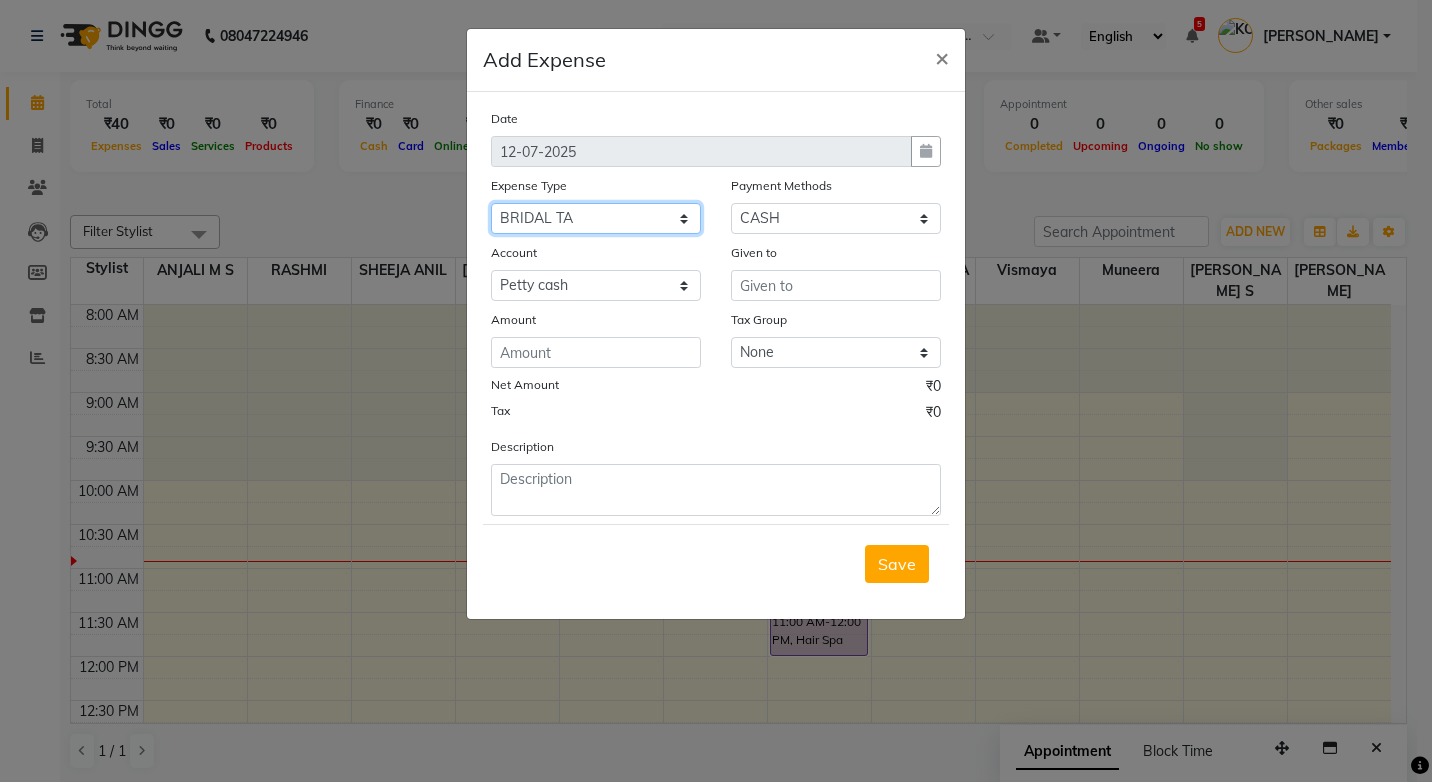 click on "Select ACCOMODATION EXPENSES ADVERTISEMENT SALES PROMOTIONAL EXPENSES Bonus BRIDAL ACCESSORIES REFUND BRIDAL COMMISSION BRIDAL FOOD BRIDAL INCENTIVES BRIDAL ORNAMENTS REFUND BRIDAL TA CASH DEPOSIT RAK BANK COMPUTER ACCESSORIES MOBILE PHONE Donation and Charity Expenses ELECTRICITY CHARGES ELECTRONICS FITTINGS Event Expense FISH FOOD EXPENSES FOOD REFRESHMENT FOR CLIENTS FOOD REFRESHMENT FOR STAFFS Freight And Forwarding Charges FUEL FOR GENERATOR FURNITURE AND EQUIPMENTS Gifts for Clients GIFTS FOR STAFFS GOKULAM CHITS HOSTEL RENT LAUNDRY EXPENSES LICENSE OTHER FEES LOADING UNLOADING CHARGES Medical Expenses MEHNDI PAYMENTS MISCELLANEOUS EXPENSES NEWSPAPER PERIODICALS Ornaments Maintenance Expense OVERTIME ALLOWANCES Payment For Pest Control Perfomance based incentives POSTAGE COURIER CHARGES Printing PRINTING STATIONERY EXPENSES PROFESSIONAL TAX REPAIRS MAINTENANCE ROUND OFF Salary SALARY ADVANCE Sales Incentives Membership Card SALES INCENTIVES PRODUCT SALES INCENTIVES SERVICES SALON ESSENTIALS SALON RENT" 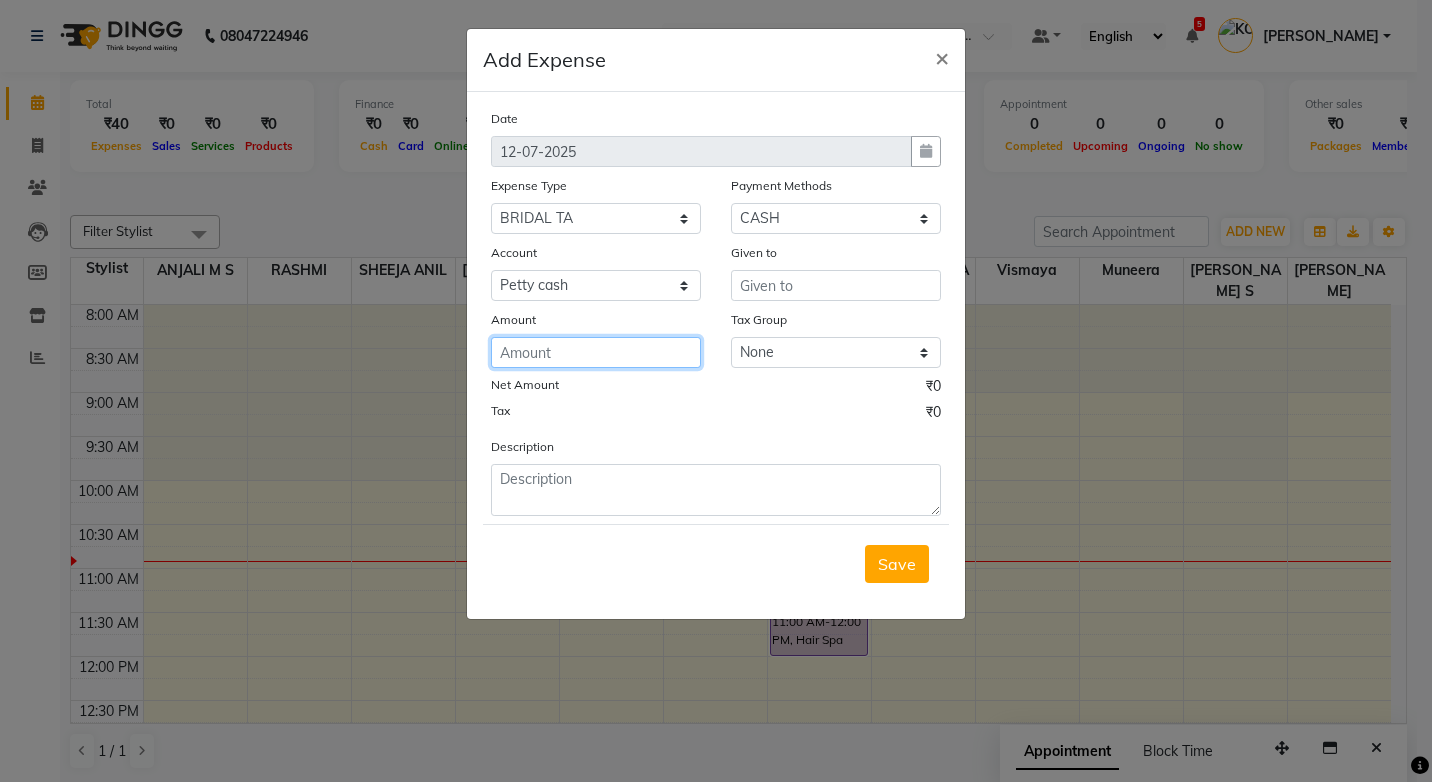 click 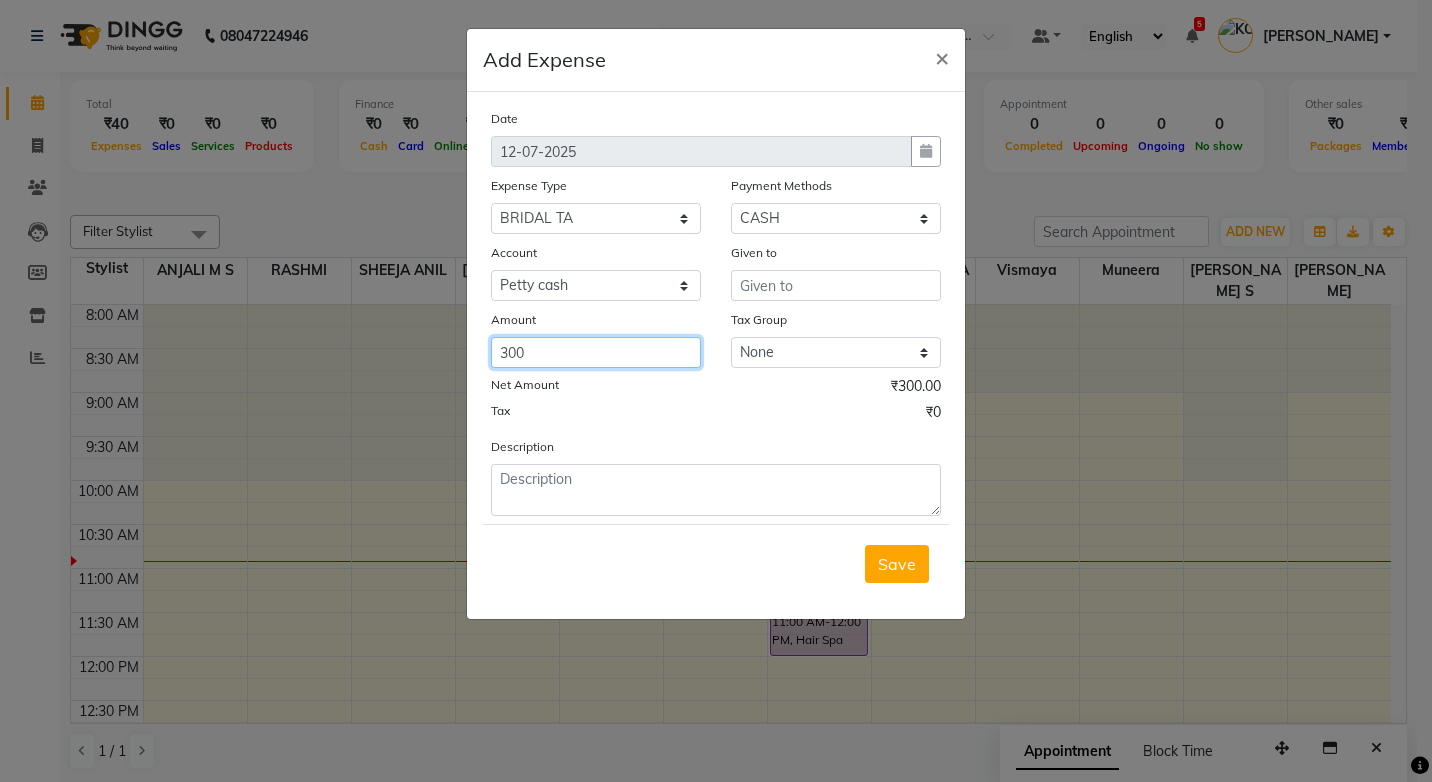 type on "300" 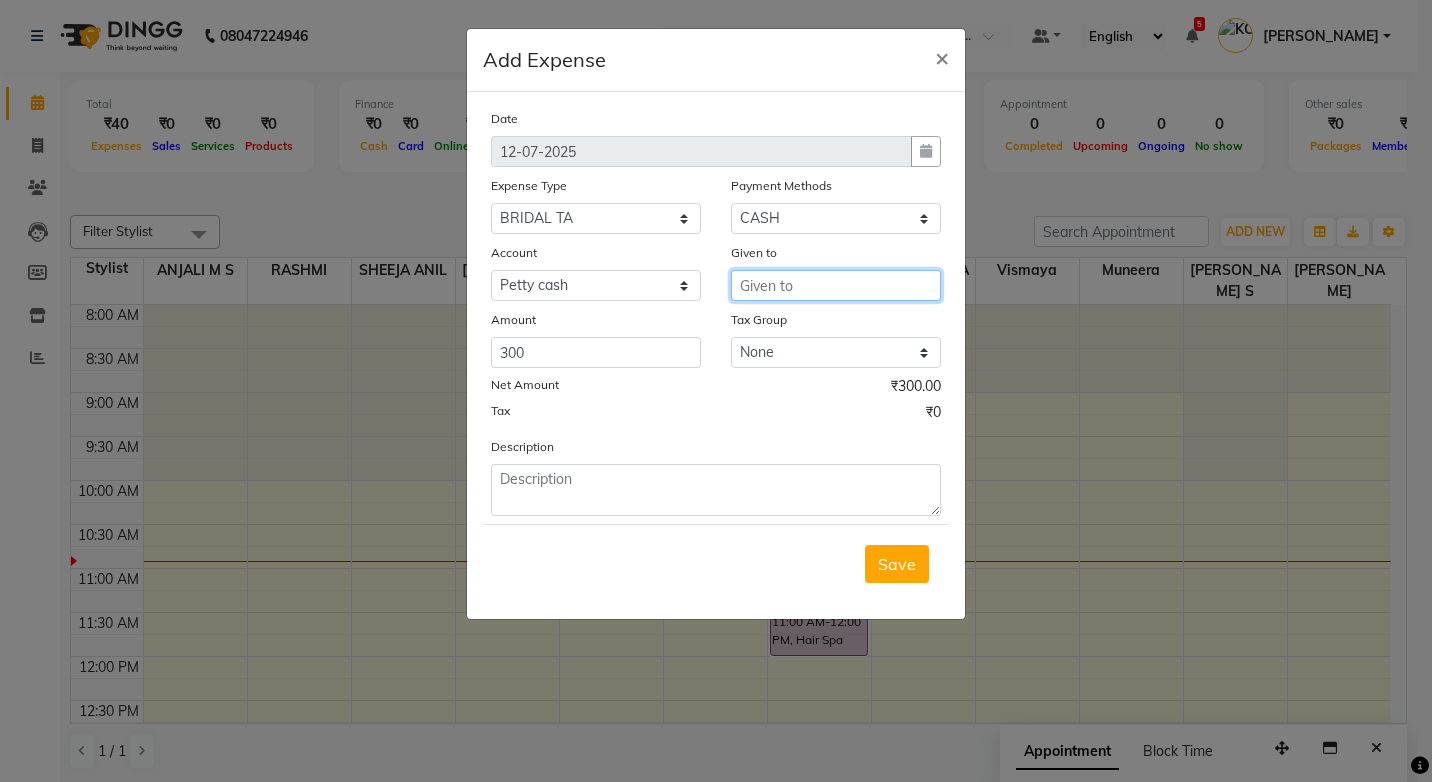 click at bounding box center [836, 285] 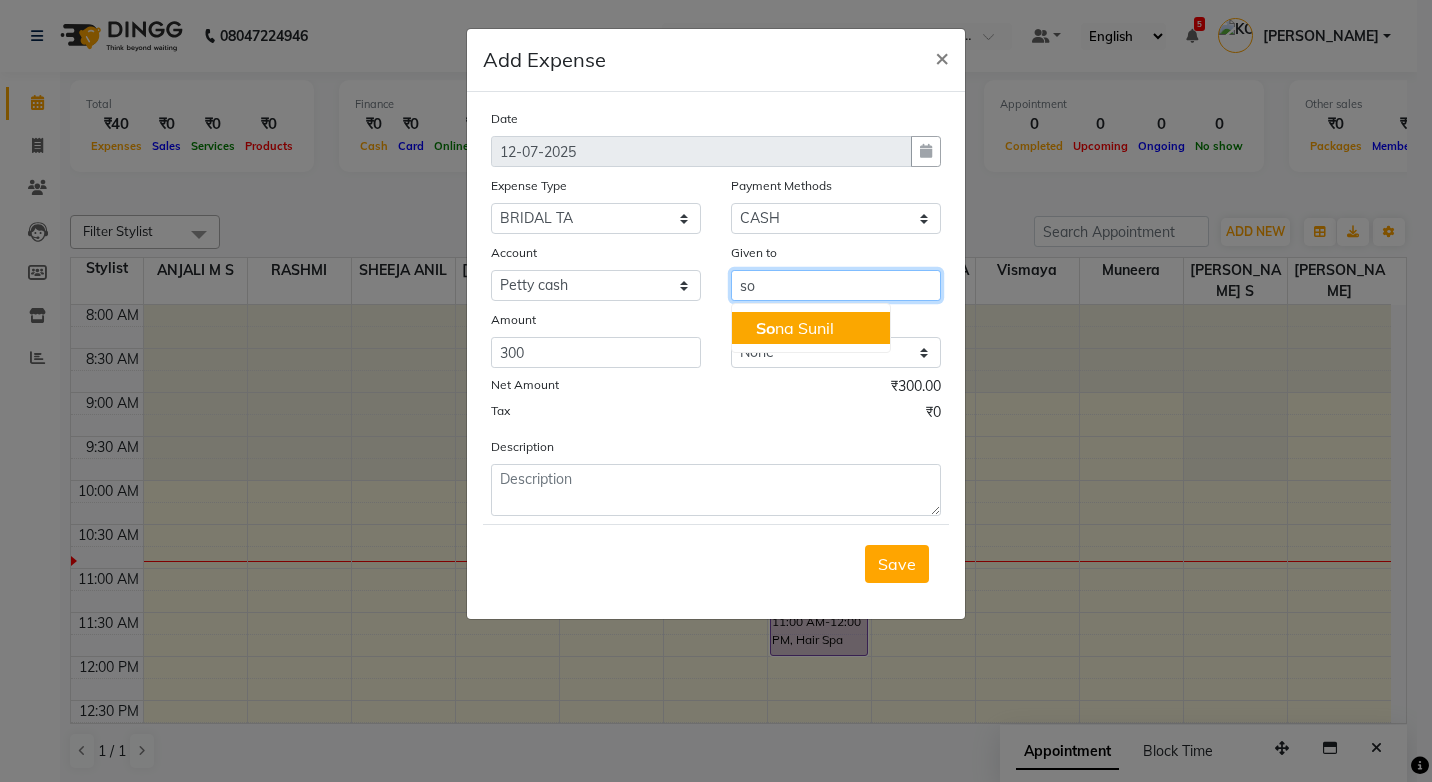 click on "So na Sunil" at bounding box center (795, 328) 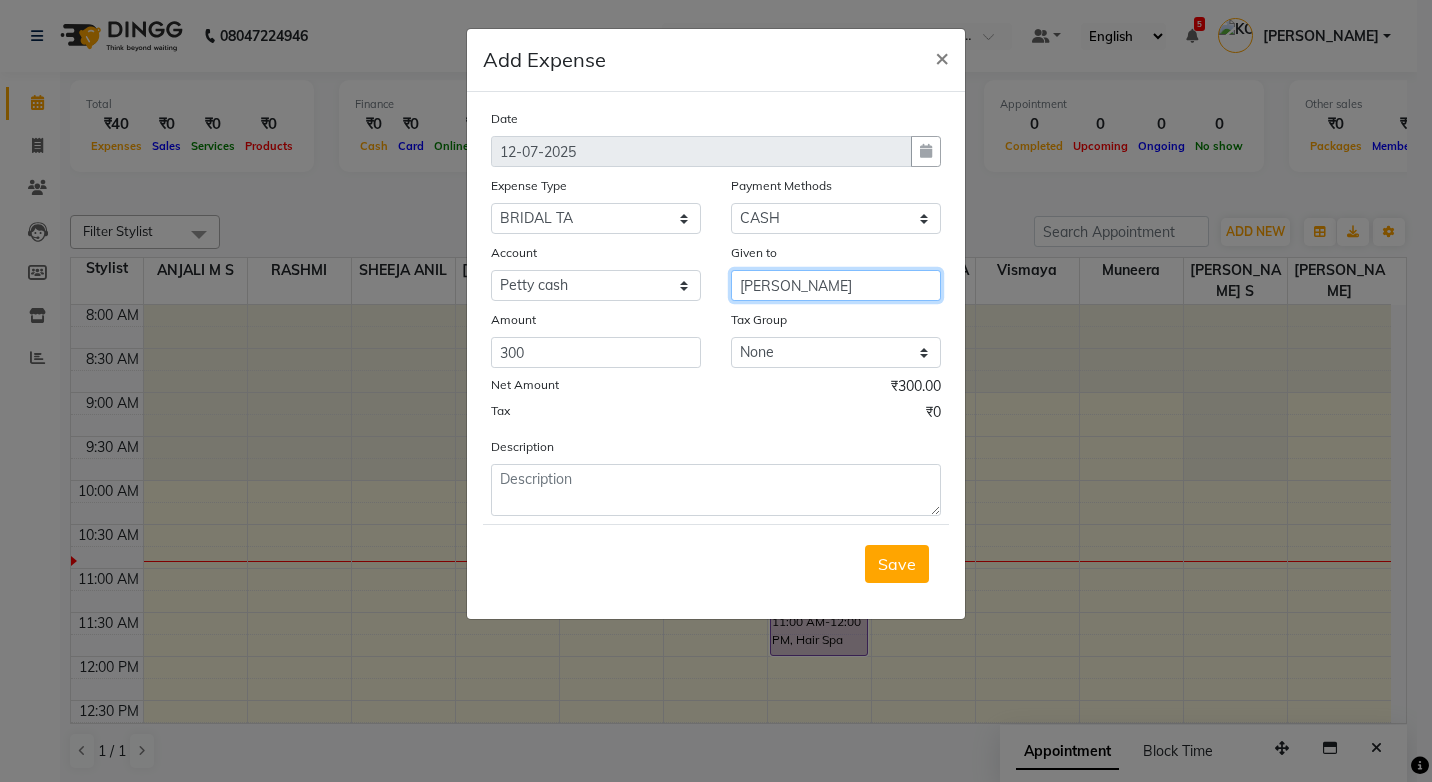 type on "[PERSON_NAME]" 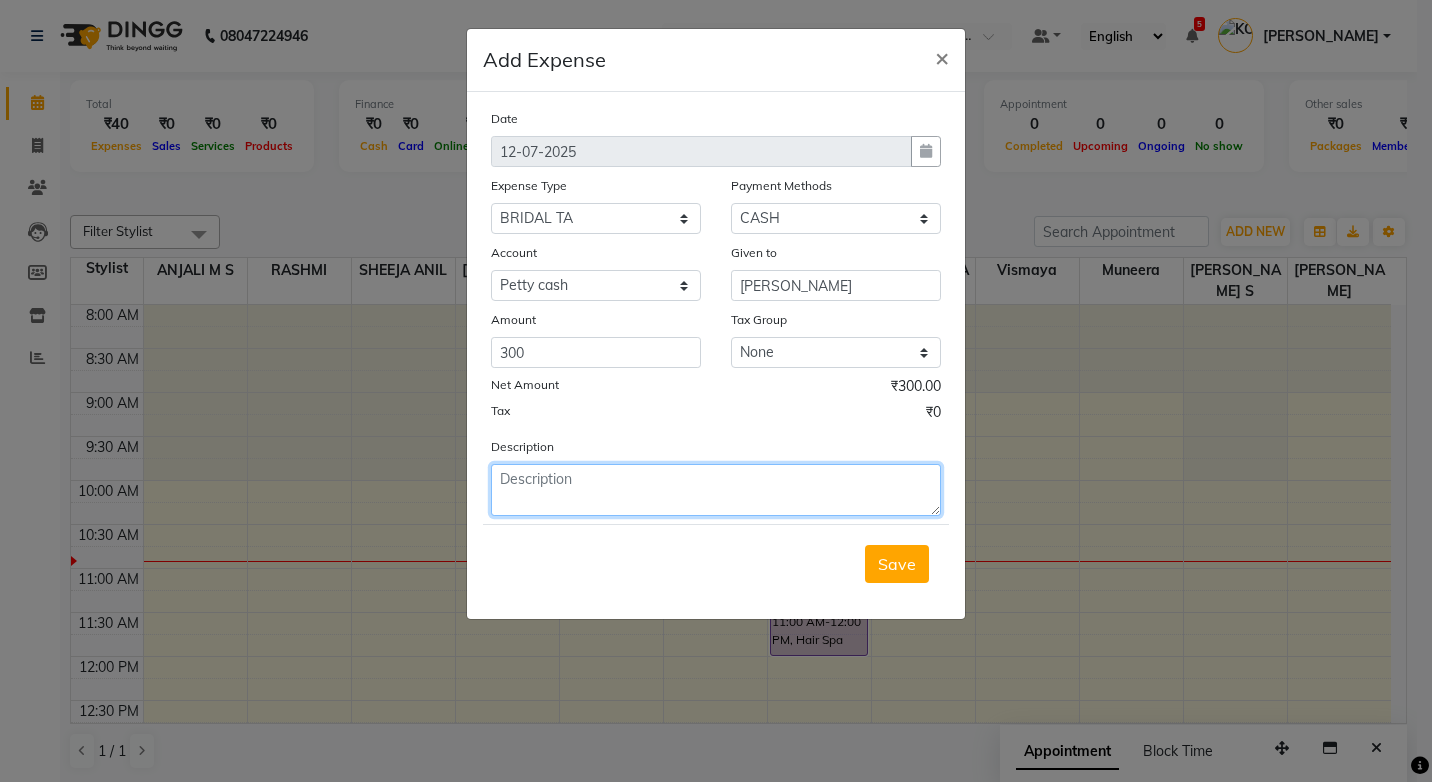 click 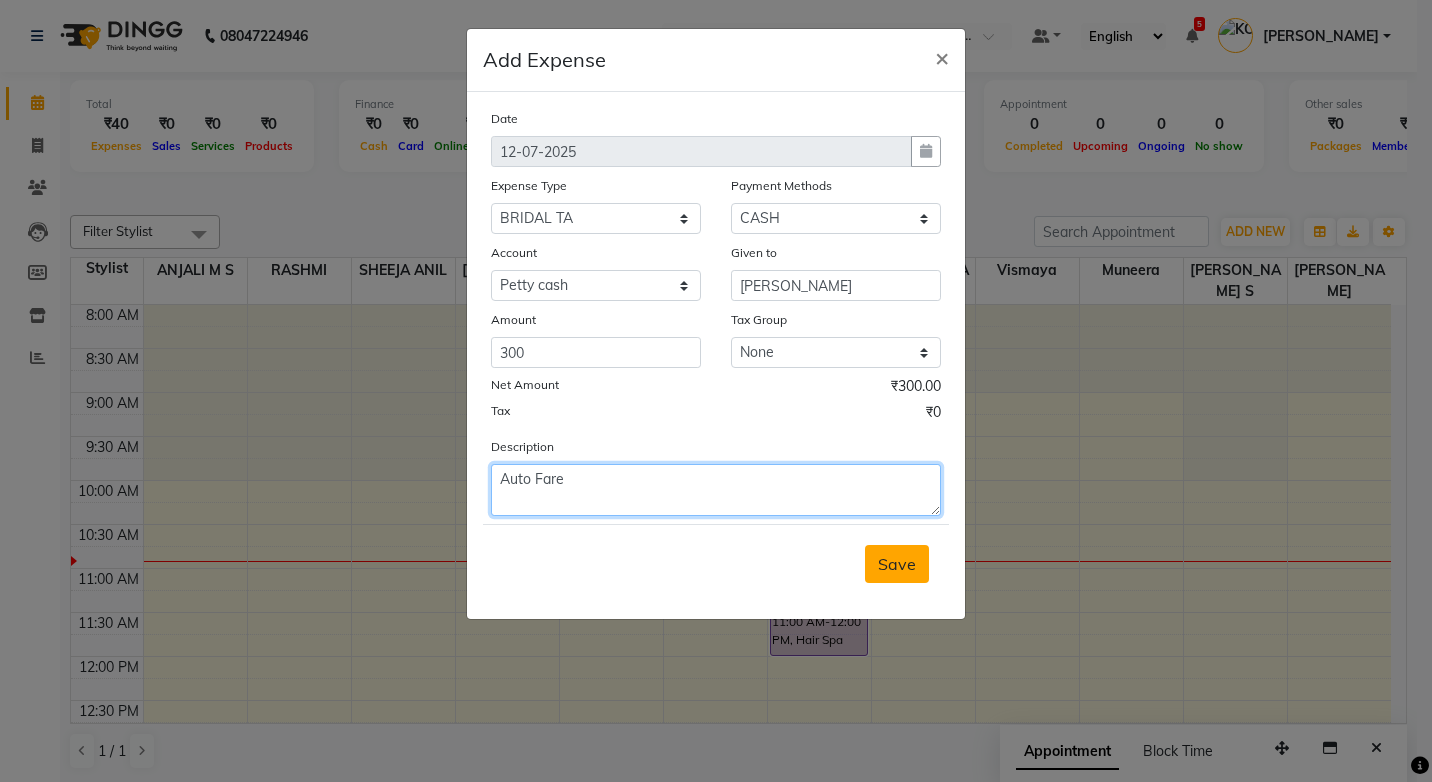 type on "Auto Fare" 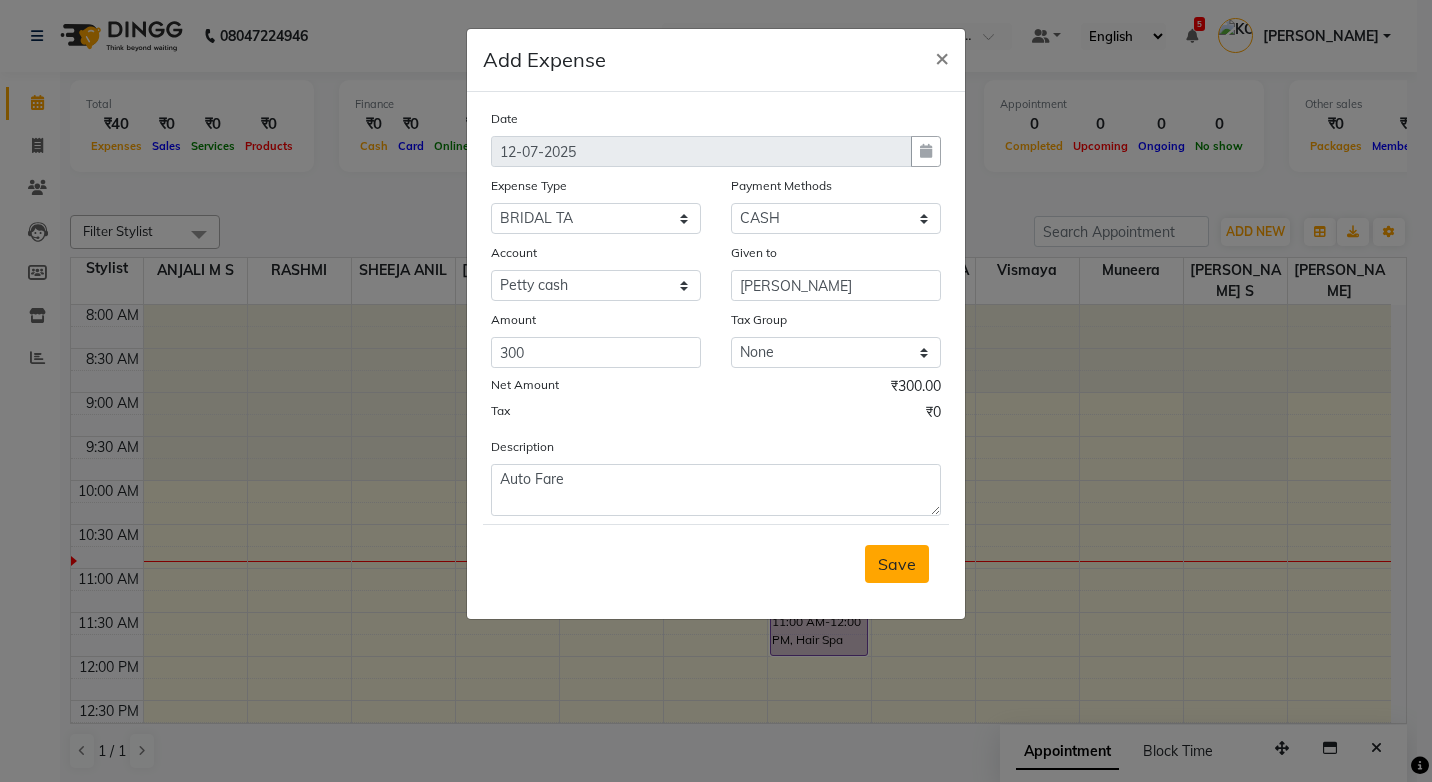 click on "Save" at bounding box center (897, 564) 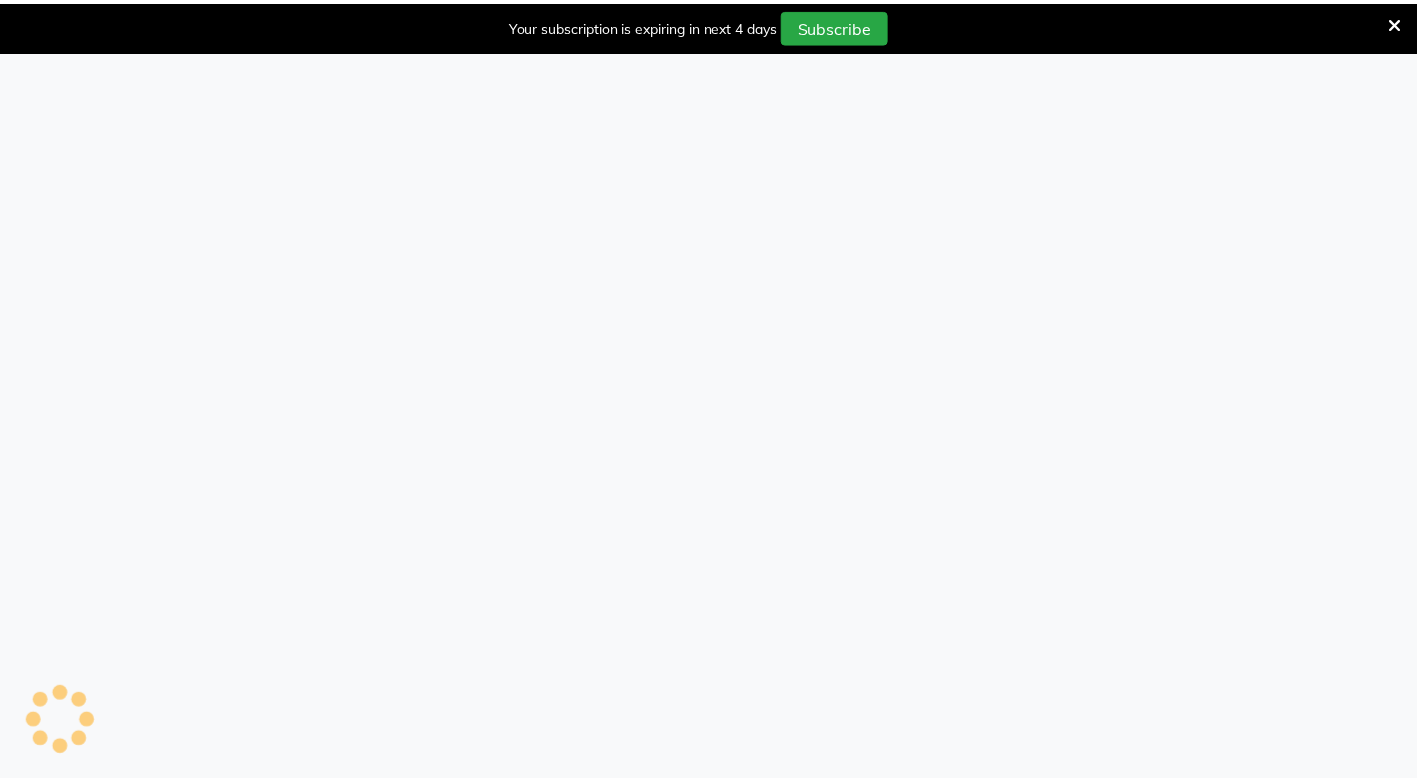 scroll, scrollTop: 0, scrollLeft: 0, axis: both 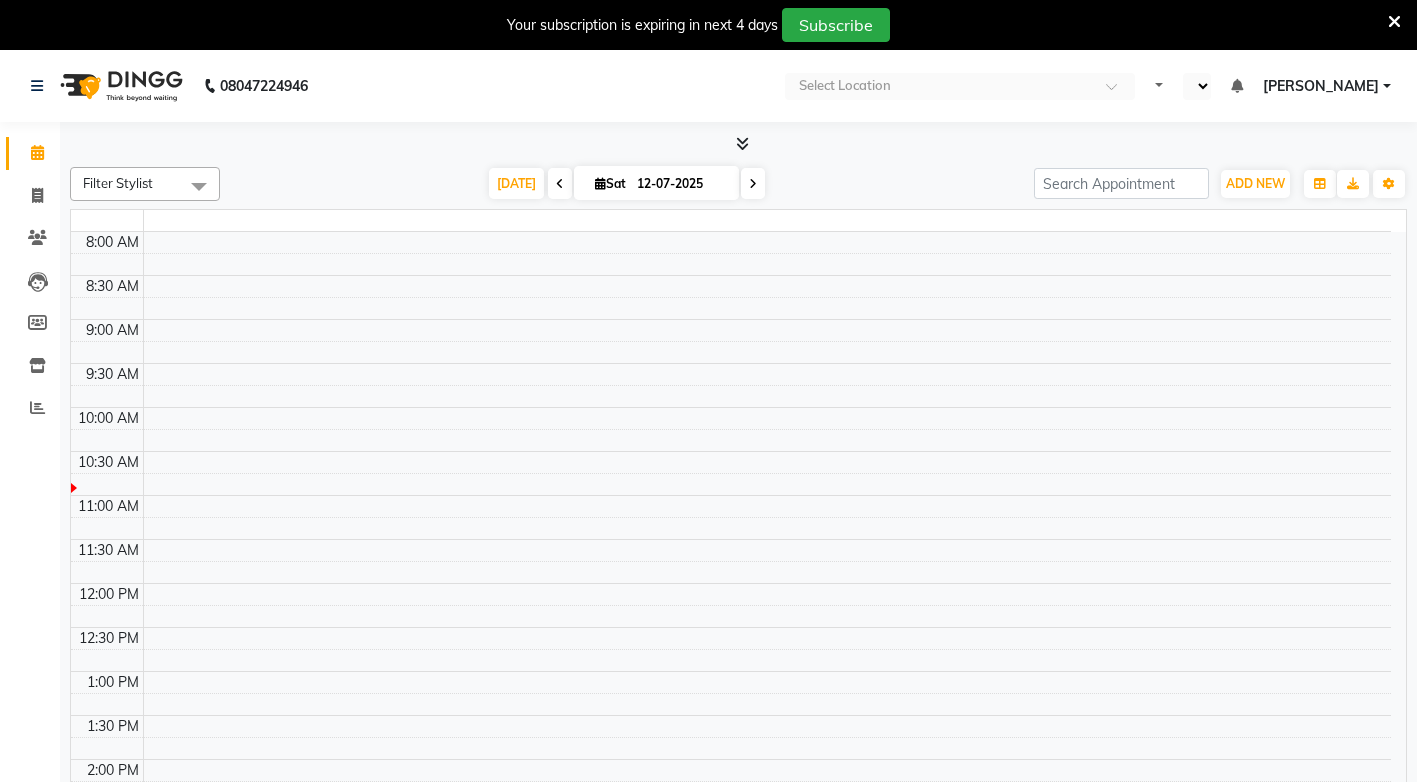 select on "en" 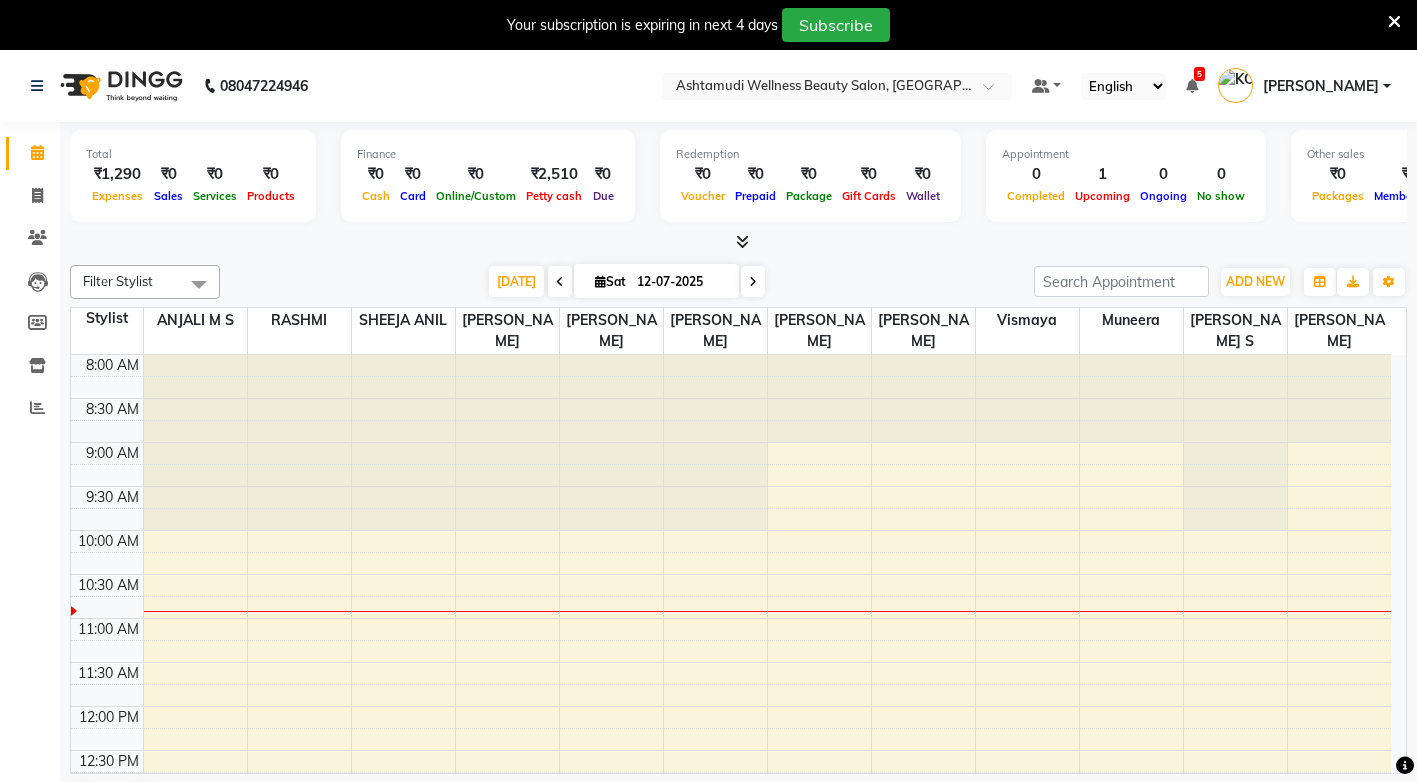 click at bounding box center [1394, 22] 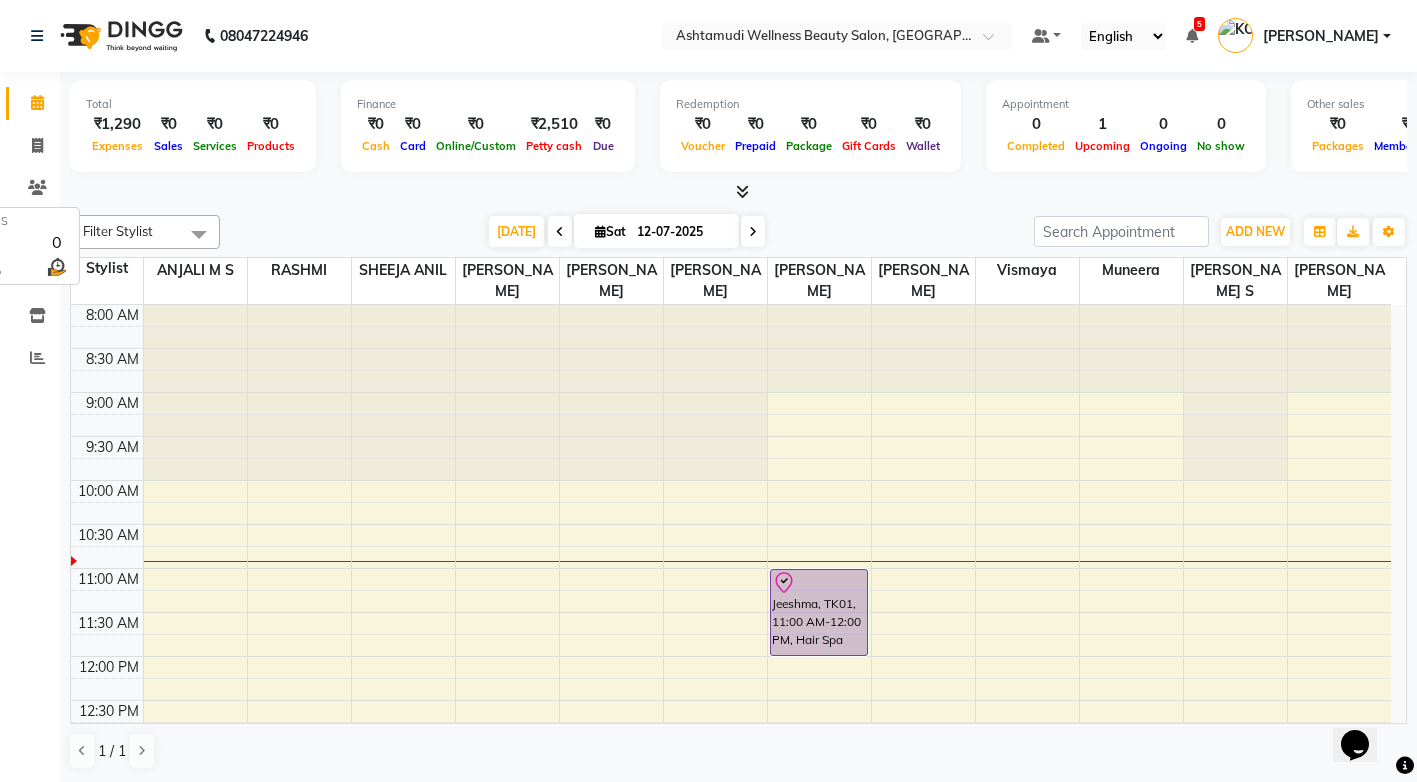 scroll, scrollTop: 0, scrollLeft: 0, axis: both 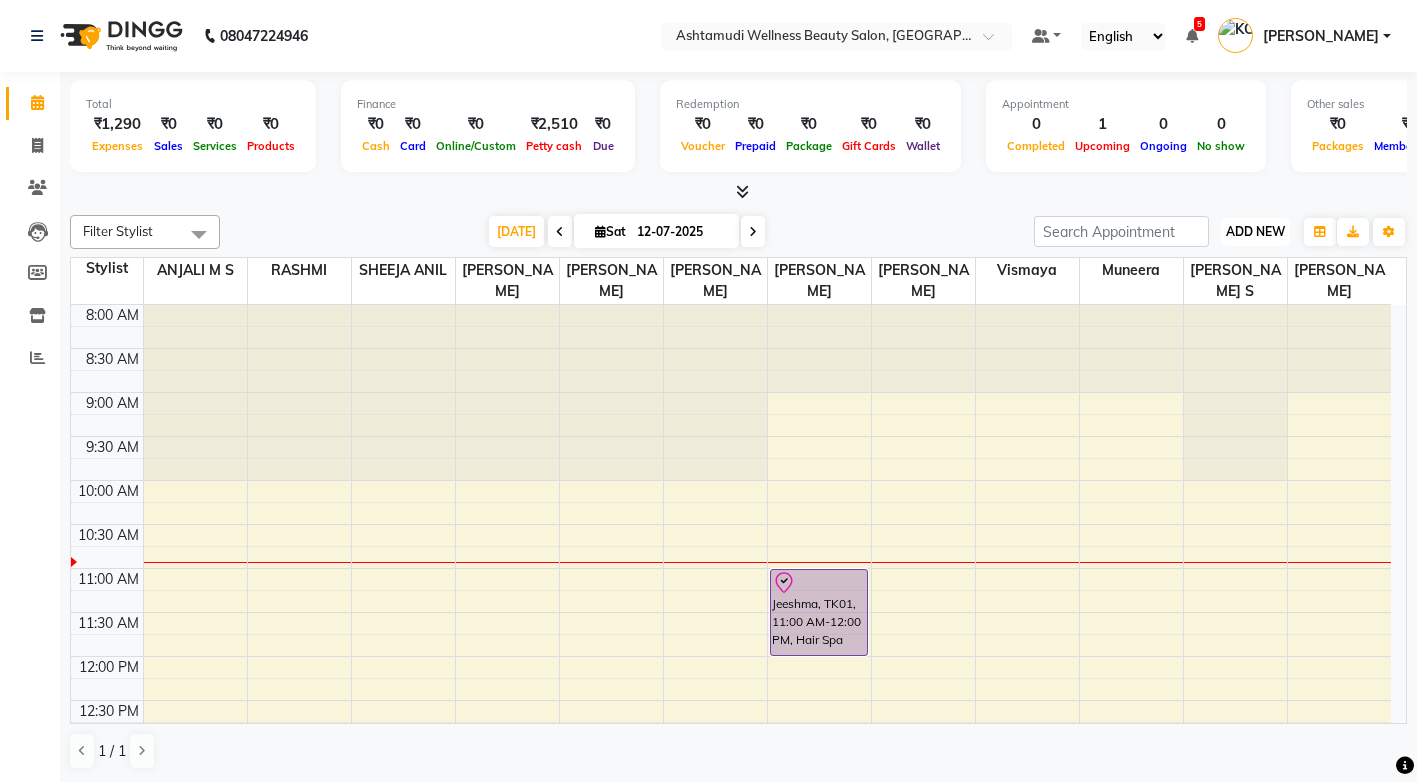 click on "ADD NEW" at bounding box center [1255, 231] 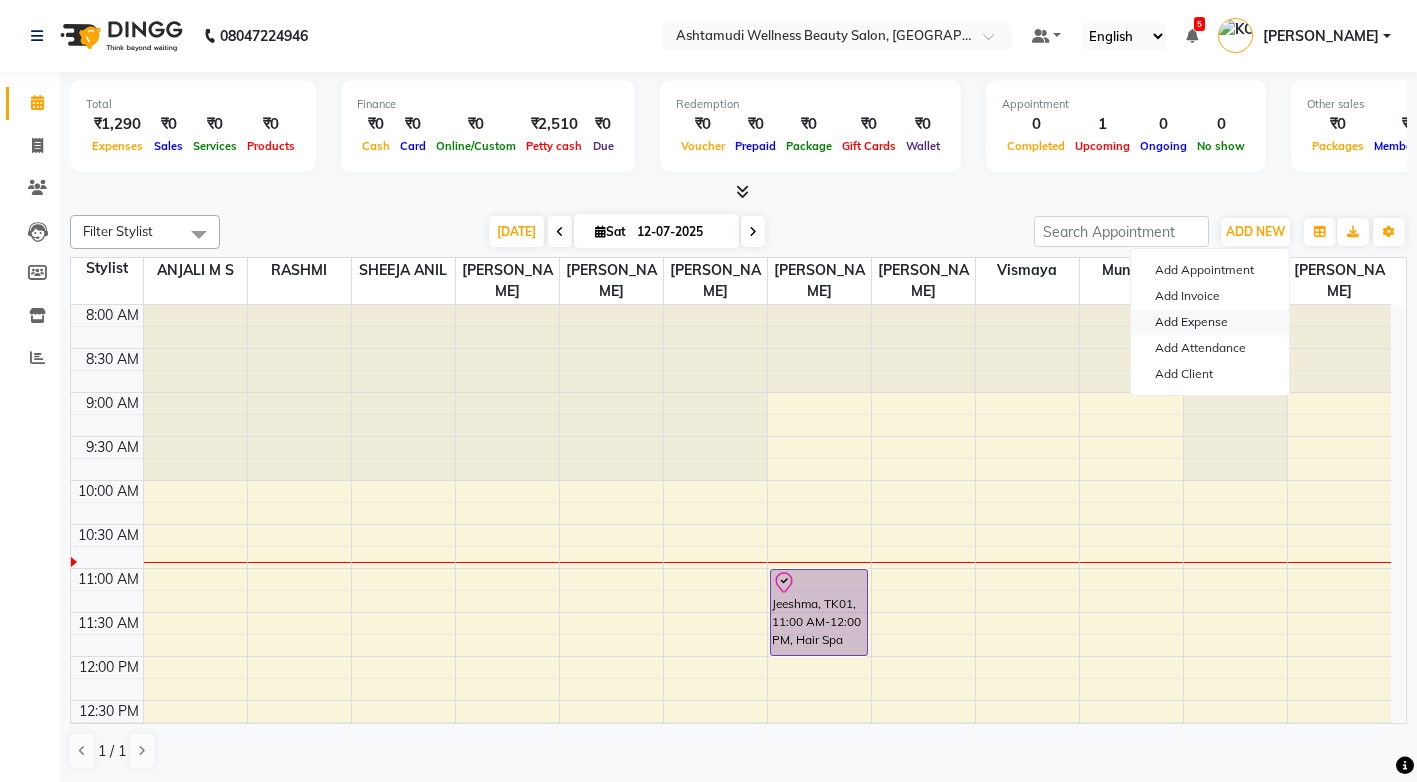 click on "Add Expense" at bounding box center (1210, 322) 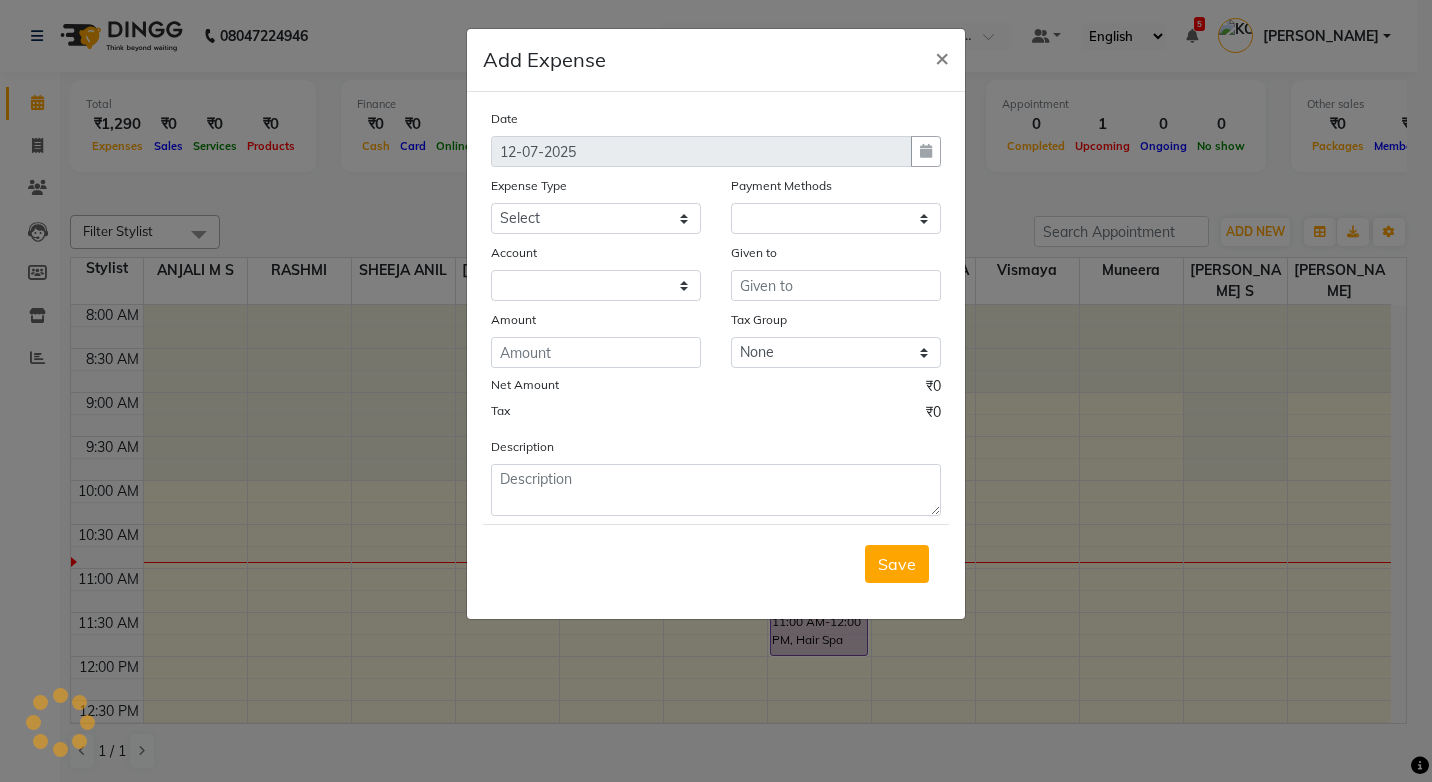 select on "1" 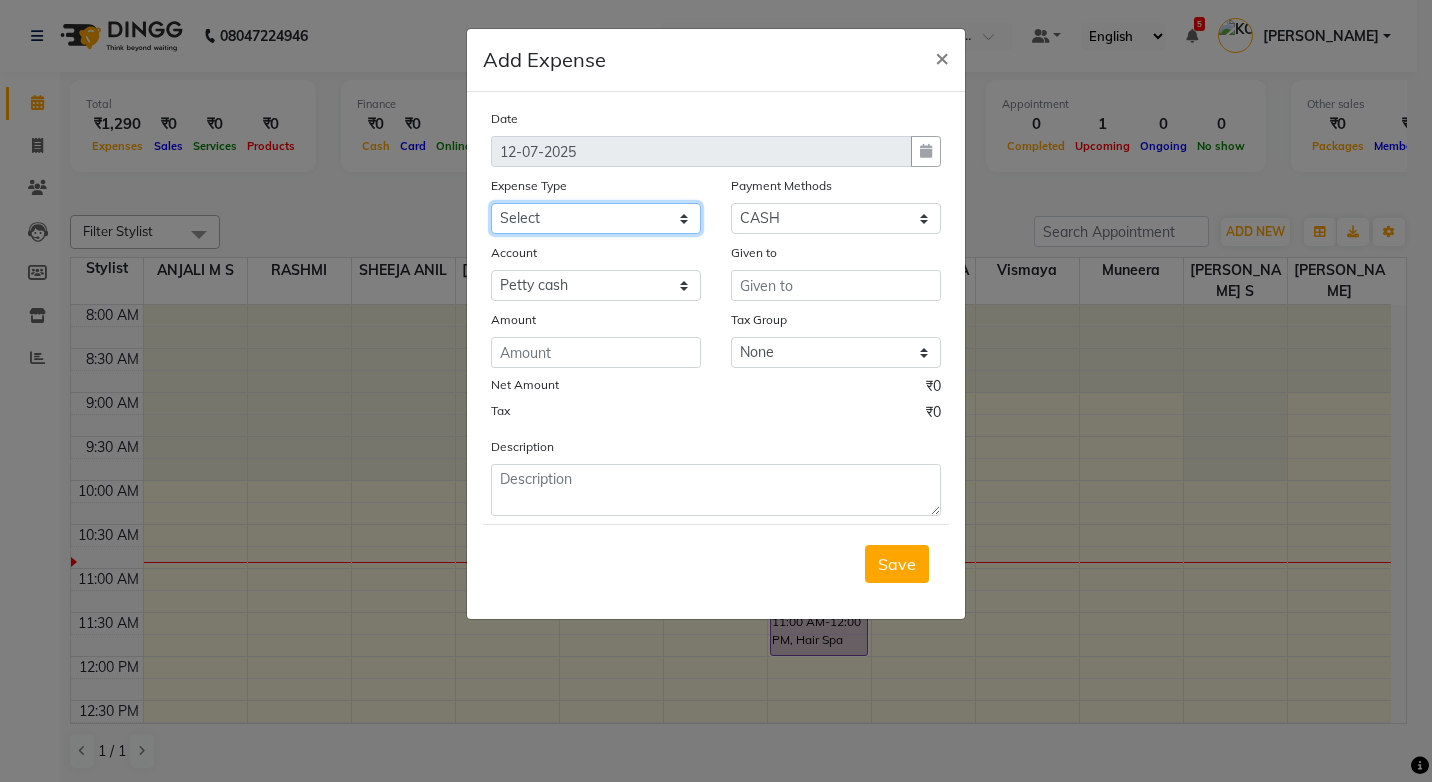 click on "Select ACCOMODATION EXPENSES ADVERTISEMENT SALES PROMOTIONAL EXPENSES Bonus BRIDAL ACCESSORIES REFUND BRIDAL COMMISSION BRIDAL FOOD BRIDAL INCENTIVES BRIDAL ORNAMENTS REFUND BRIDAL TA CASH DEPOSIT RAK BANK COMPUTER ACCESSORIES MOBILE PHONE Donation and Charity Expenses ELECTRICITY CHARGES ELECTRONICS FITTINGS Event Expense FISH FOOD EXPENSES FOOD REFRESHMENT FOR CLIENTS FOOD REFRESHMENT FOR STAFFS Freight And Forwarding Charges FUEL FOR GENERATOR FURNITURE AND EQUIPMENTS Gifts for Clients GIFTS FOR STAFFS GOKULAM CHITS HOSTEL RENT LAUNDRY EXPENSES LICENSE OTHER FEES LOADING UNLOADING CHARGES Medical Expenses MEHNDI PAYMENTS MISCELLANEOUS EXPENSES NEWSPAPER PERIODICALS Ornaments Maintenance Expense OVERTIME ALLOWANCES Payment For Pest Control Perfomance based incentives POSTAGE COURIER CHARGES Printing PRINTING STATIONERY EXPENSES PROFESSIONAL TAX REPAIRS MAINTENANCE ROUND OFF Salary SALARY ADVANCE Sales Incentives Membership Card SALES INCENTIVES PRODUCT SALES INCENTIVES SERVICES SALON ESSENTIALS SALON RENT" 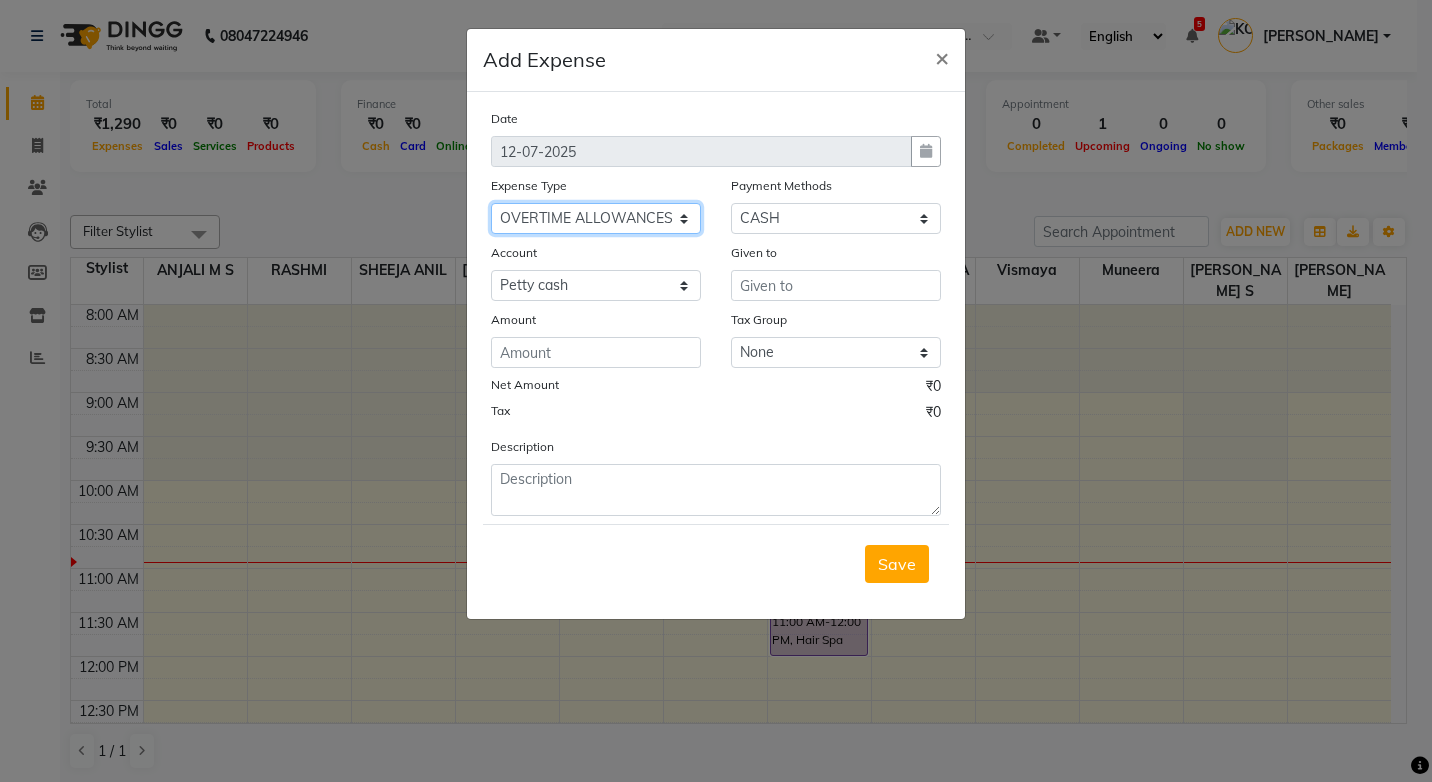 click on "Select ACCOMODATION EXPENSES ADVERTISEMENT SALES PROMOTIONAL EXPENSES Bonus BRIDAL ACCESSORIES REFUND BRIDAL COMMISSION BRIDAL FOOD BRIDAL INCENTIVES BRIDAL ORNAMENTS REFUND BRIDAL TA CASH DEPOSIT RAK BANK COMPUTER ACCESSORIES MOBILE PHONE Donation and Charity Expenses ELECTRICITY CHARGES ELECTRONICS FITTINGS Event Expense FISH FOOD EXPENSES FOOD REFRESHMENT FOR CLIENTS FOOD REFRESHMENT FOR STAFFS Freight And Forwarding Charges FUEL FOR GENERATOR FURNITURE AND EQUIPMENTS Gifts for Clients GIFTS FOR STAFFS GOKULAM CHITS HOSTEL RENT LAUNDRY EXPENSES LICENSE OTHER FEES LOADING UNLOADING CHARGES Medical Expenses MEHNDI PAYMENTS MISCELLANEOUS EXPENSES NEWSPAPER PERIODICALS Ornaments Maintenance Expense OVERTIME ALLOWANCES Payment For Pest Control Perfomance based incentives POSTAGE COURIER CHARGES Printing PRINTING STATIONERY EXPENSES PROFESSIONAL TAX REPAIRS MAINTENANCE ROUND OFF Salary SALARY ADVANCE Sales Incentives Membership Card SALES INCENTIVES PRODUCT SALES INCENTIVES SERVICES SALON ESSENTIALS SALON RENT" 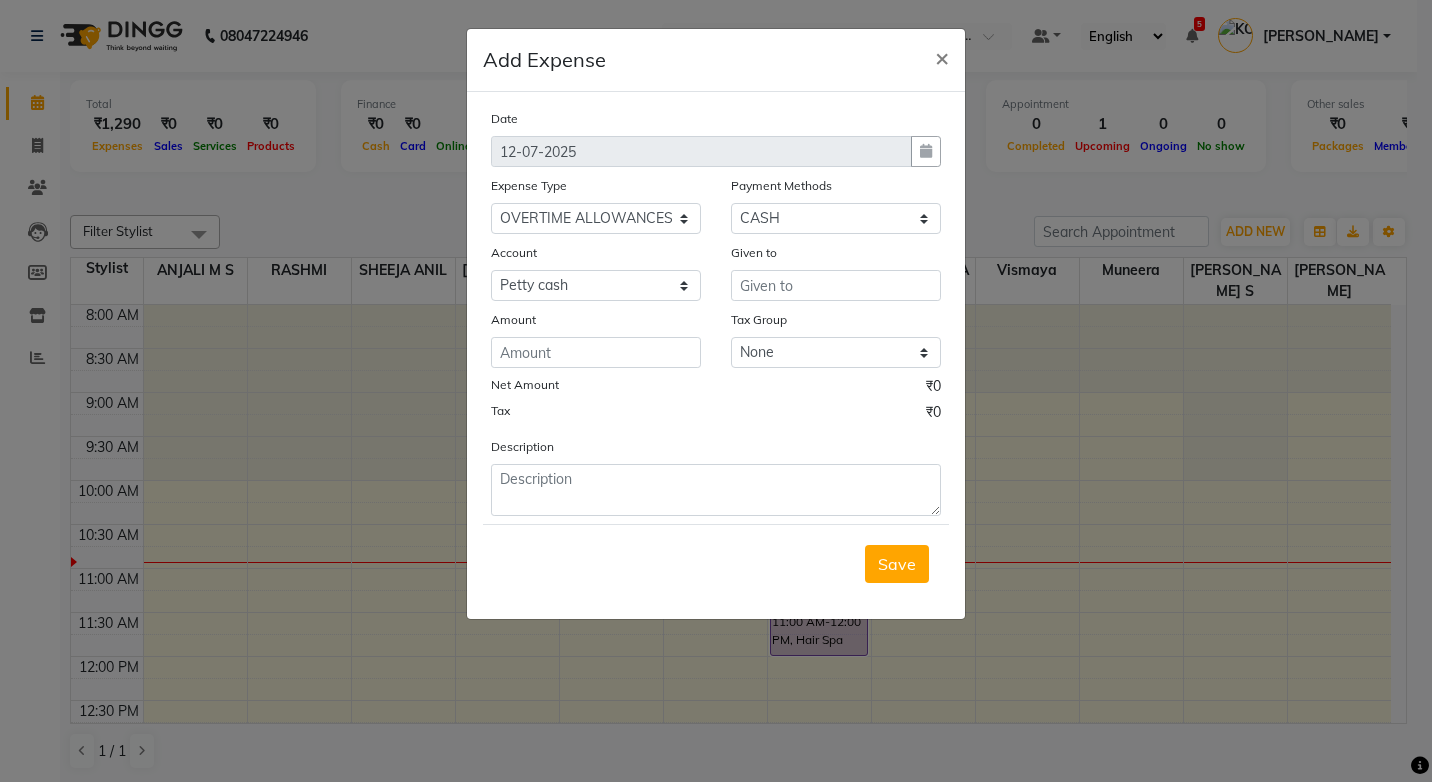 click on "Date 12-07-2025 Expense Type Select ACCOMODATION EXPENSES ADVERTISEMENT SALES PROMOTIONAL EXPENSES Bonus BRIDAL ACCESSORIES REFUND BRIDAL COMMISSION BRIDAL FOOD BRIDAL INCENTIVES BRIDAL ORNAMENTS REFUND BRIDAL TA CASH DEPOSIT RAK BANK COMPUTER ACCESSORIES MOBILE PHONE Donation and Charity Expenses ELECTRICITY CHARGES ELECTRONICS FITTINGS Event Expense FISH FOOD EXPENSES FOOD REFRESHMENT FOR CLIENTS FOOD REFRESHMENT FOR STAFFS Freight And Forwarding Charges FUEL FOR GENERATOR FURNITURE AND EQUIPMENTS Gifts for Clients GIFTS FOR STAFFS GOKULAM CHITS HOSTEL RENT LAUNDRY EXPENSES LICENSE OTHER FEES LOADING UNLOADING CHARGES Medical Expenses MEHNDI PAYMENTS MISCELLANEOUS EXPENSES NEWSPAPER PERIODICALS Ornaments Maintenance Expense OVERTIME ALLOWANCES Payment For Pest Control Perfomance based incentives POSTAGE COURIER CHARGES Printing PRINTING STATIONERY EXPENSES PROFESSIONAL TAX REPAIRS MAINTENANCE ROUND OFF Salary SALARY ADVANCE Sales Incentives Membership Card SALES INCENTIVES PRODUCT SALES INCENTIVES SERVICES" 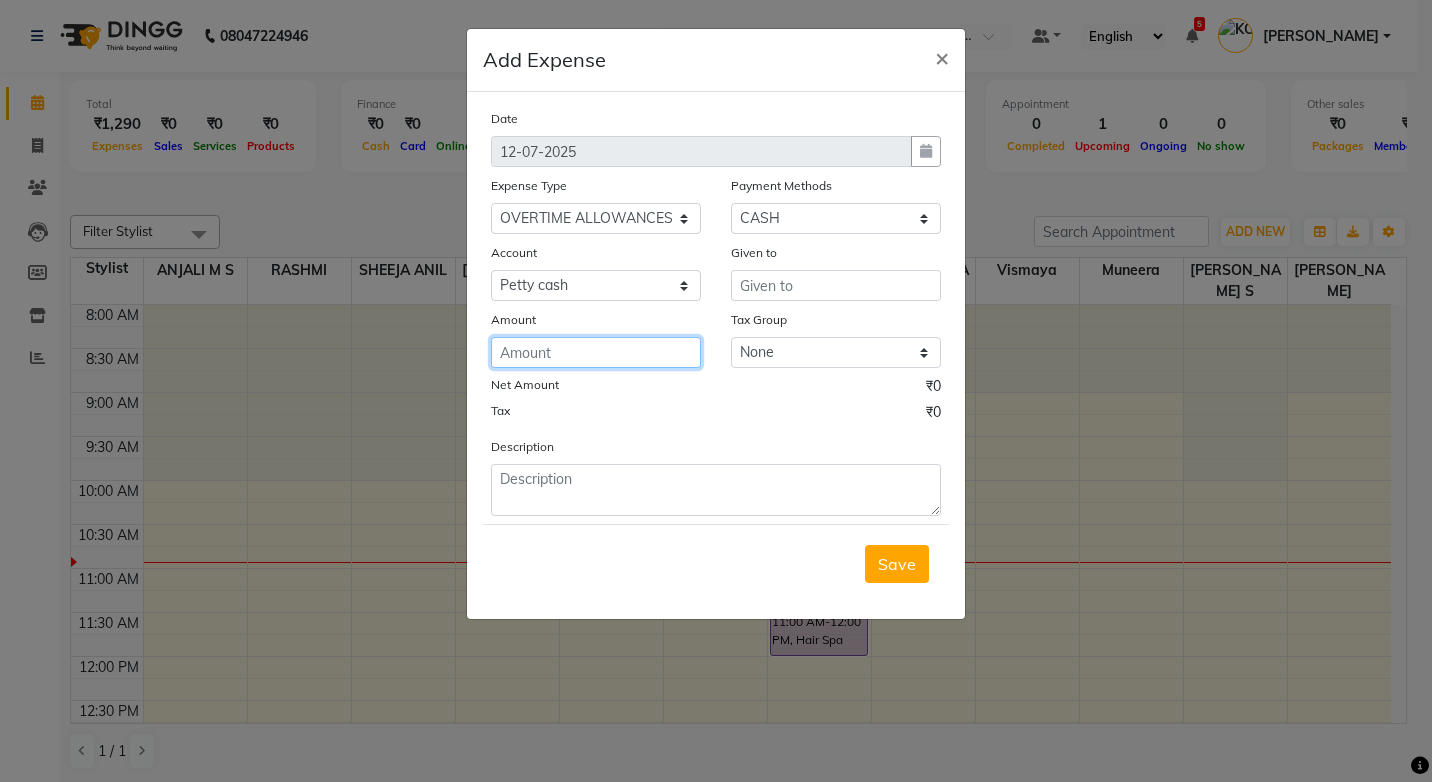 click 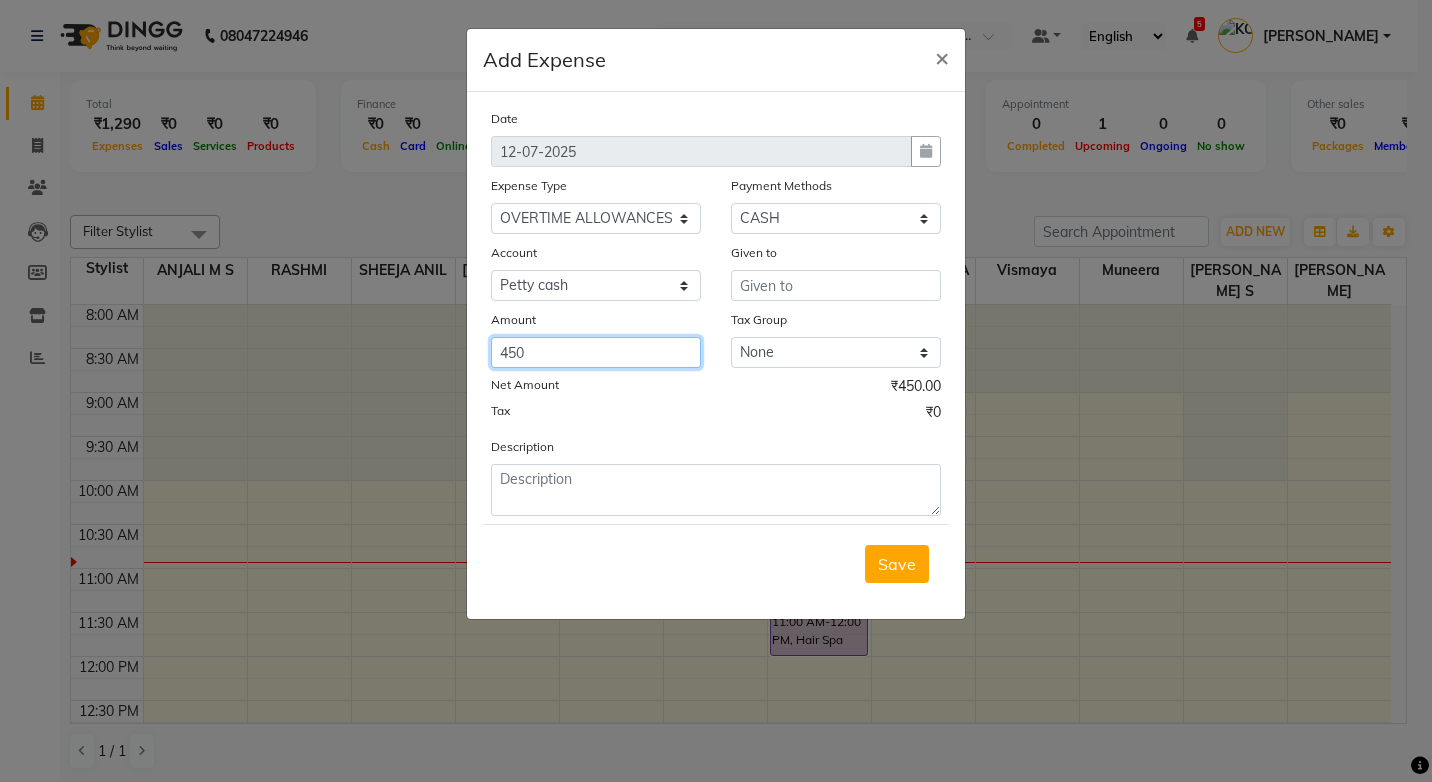 type on "450" 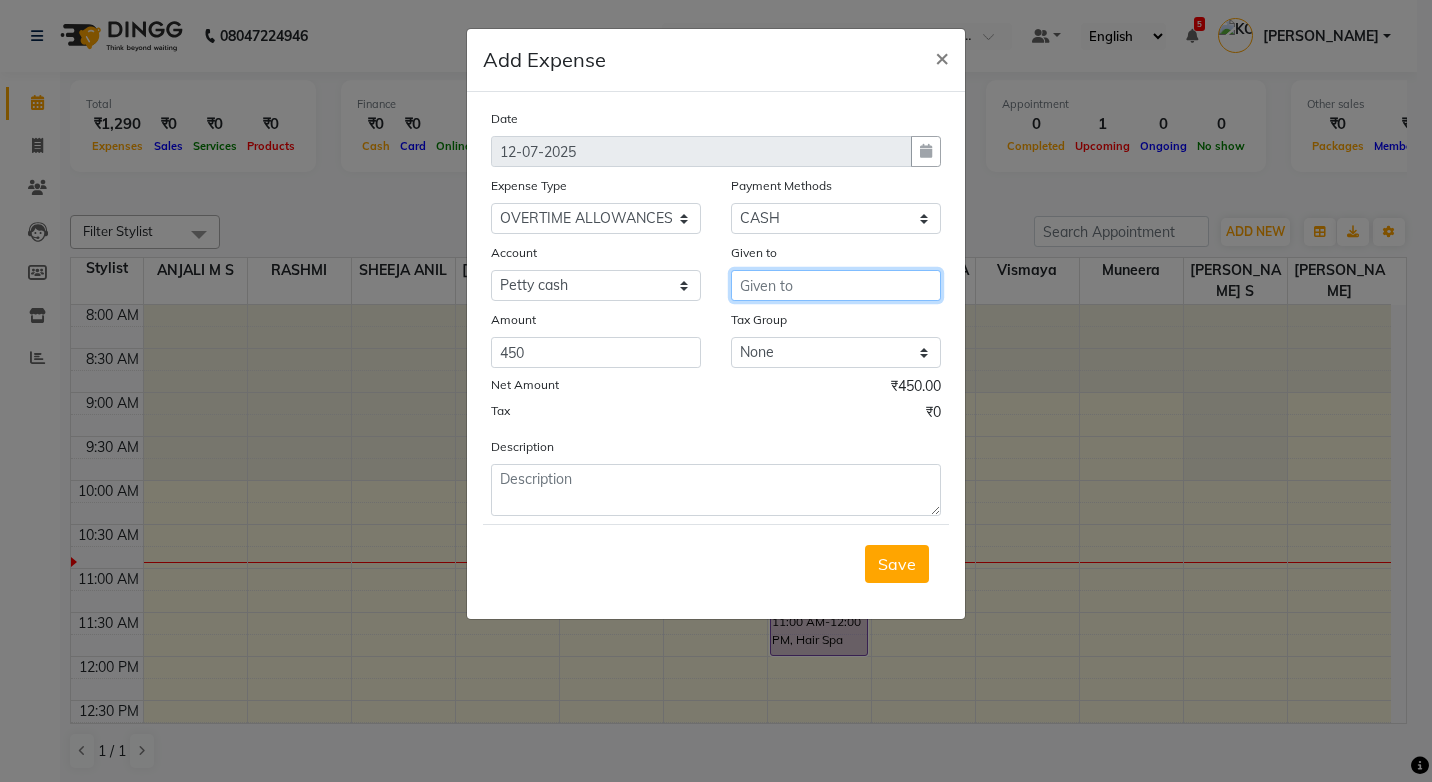 click at bounding box center [836, 285] 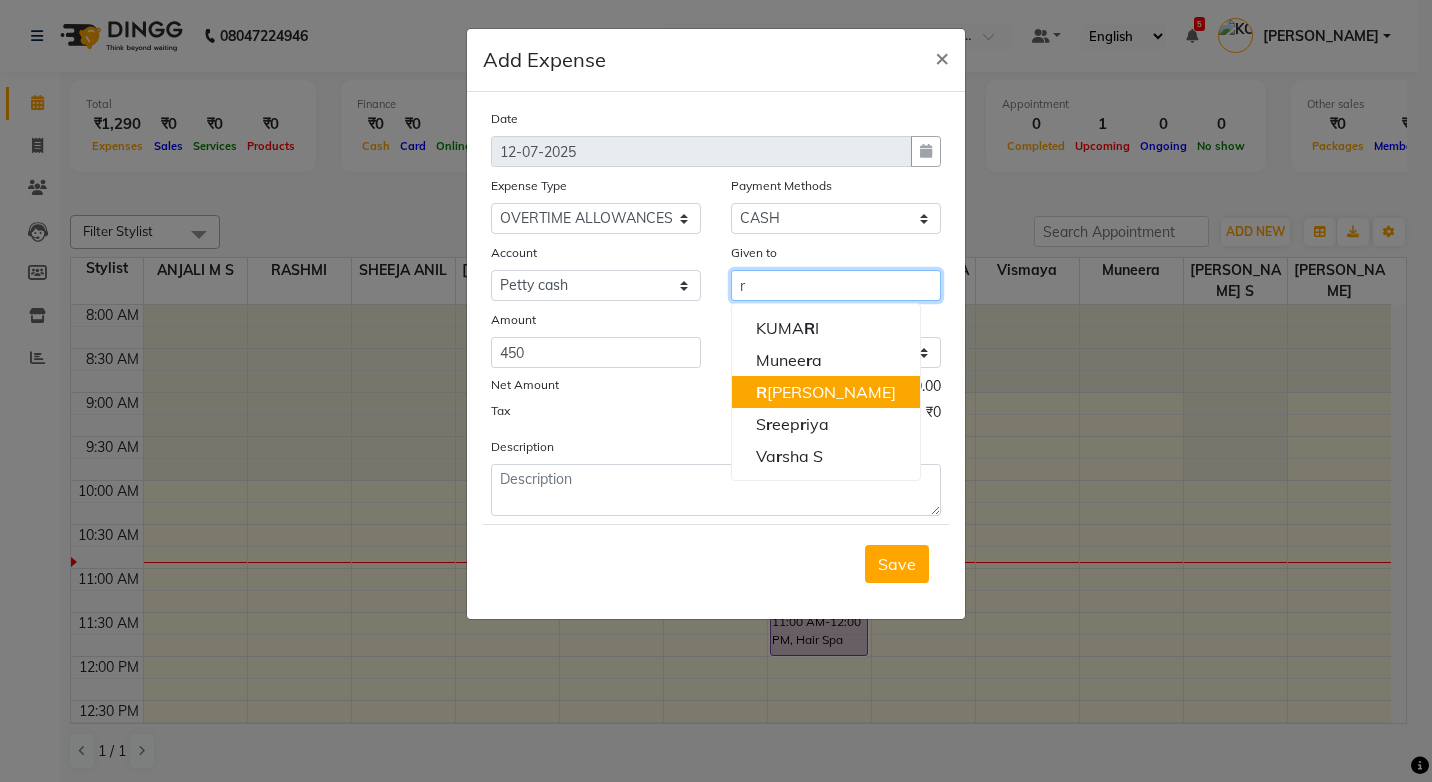 click on "R ASHMI" at bounding box center (826, 392) 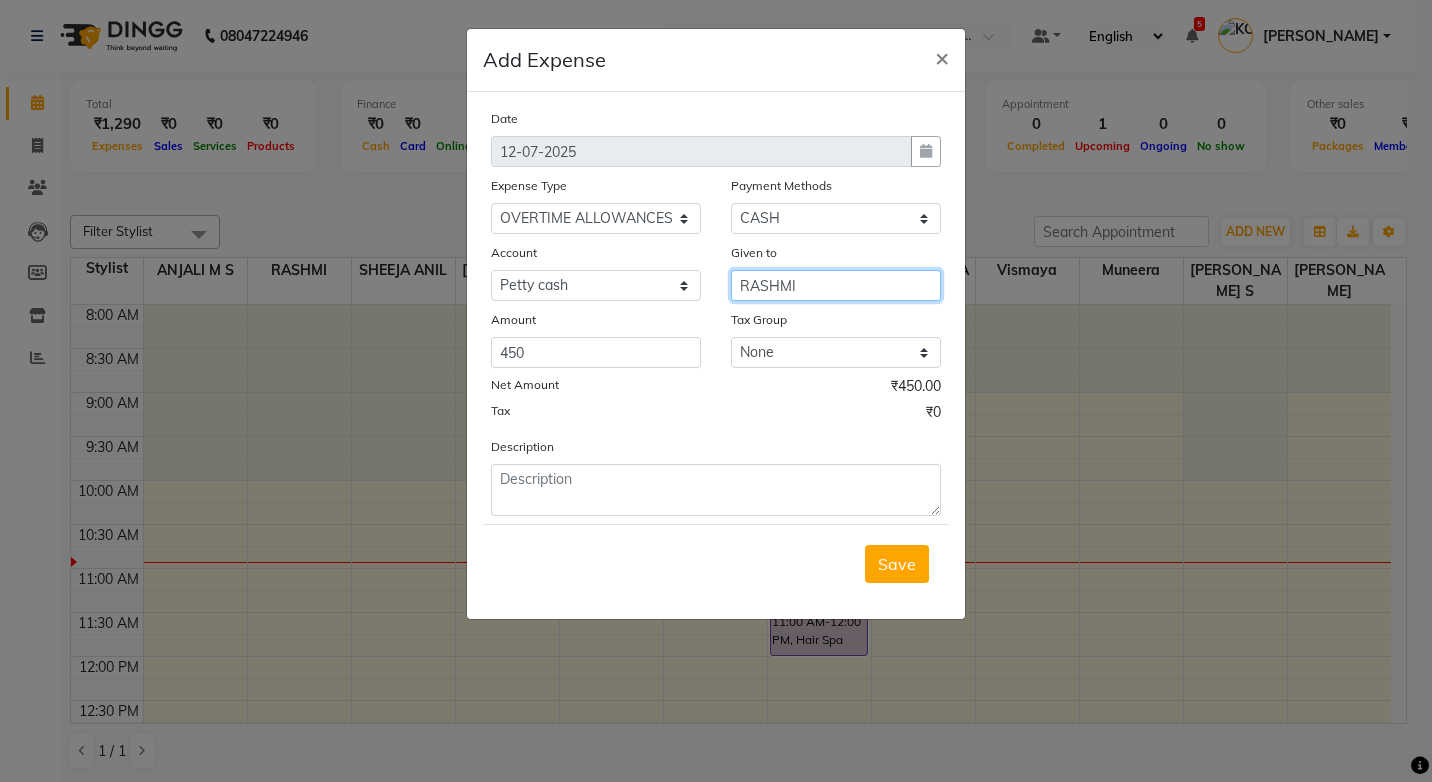 type on "RASHMI" 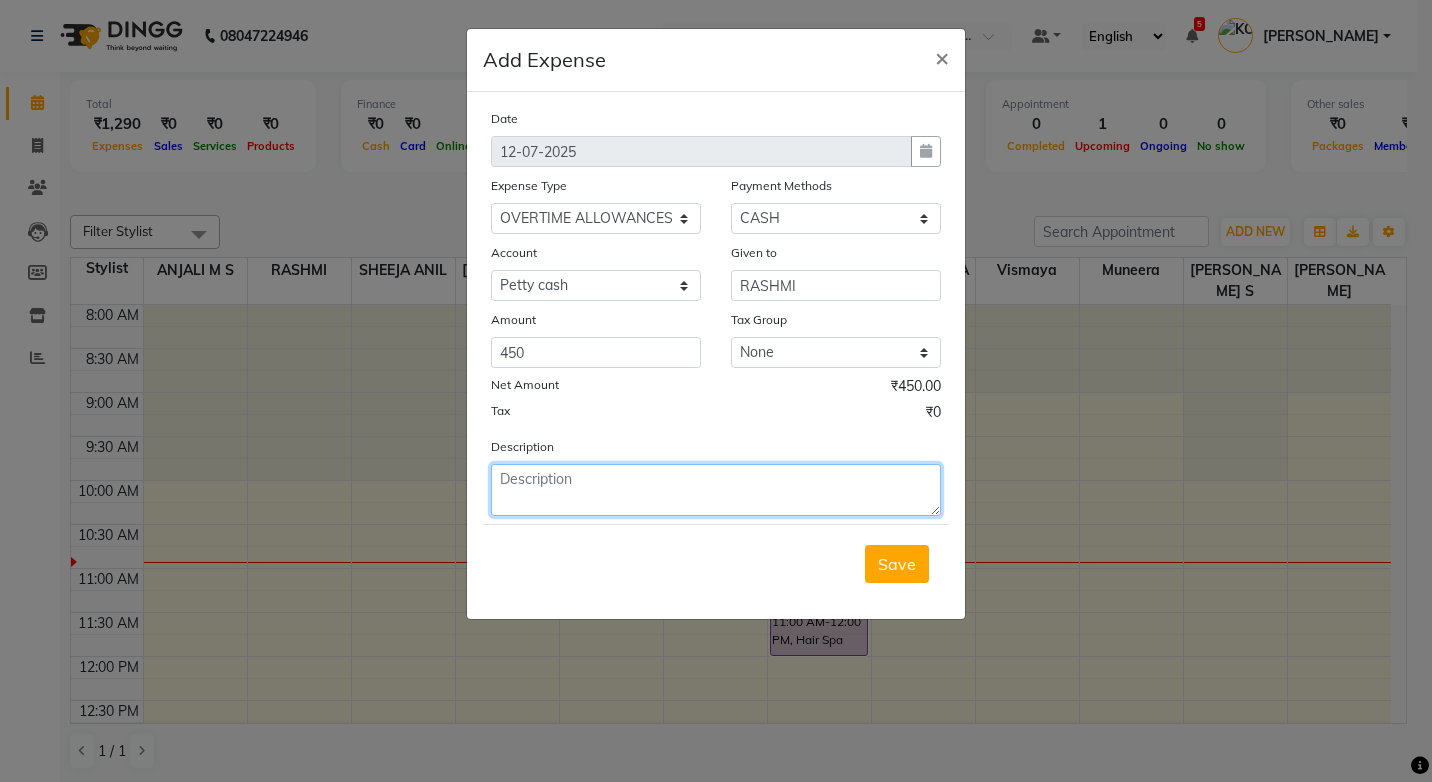 click 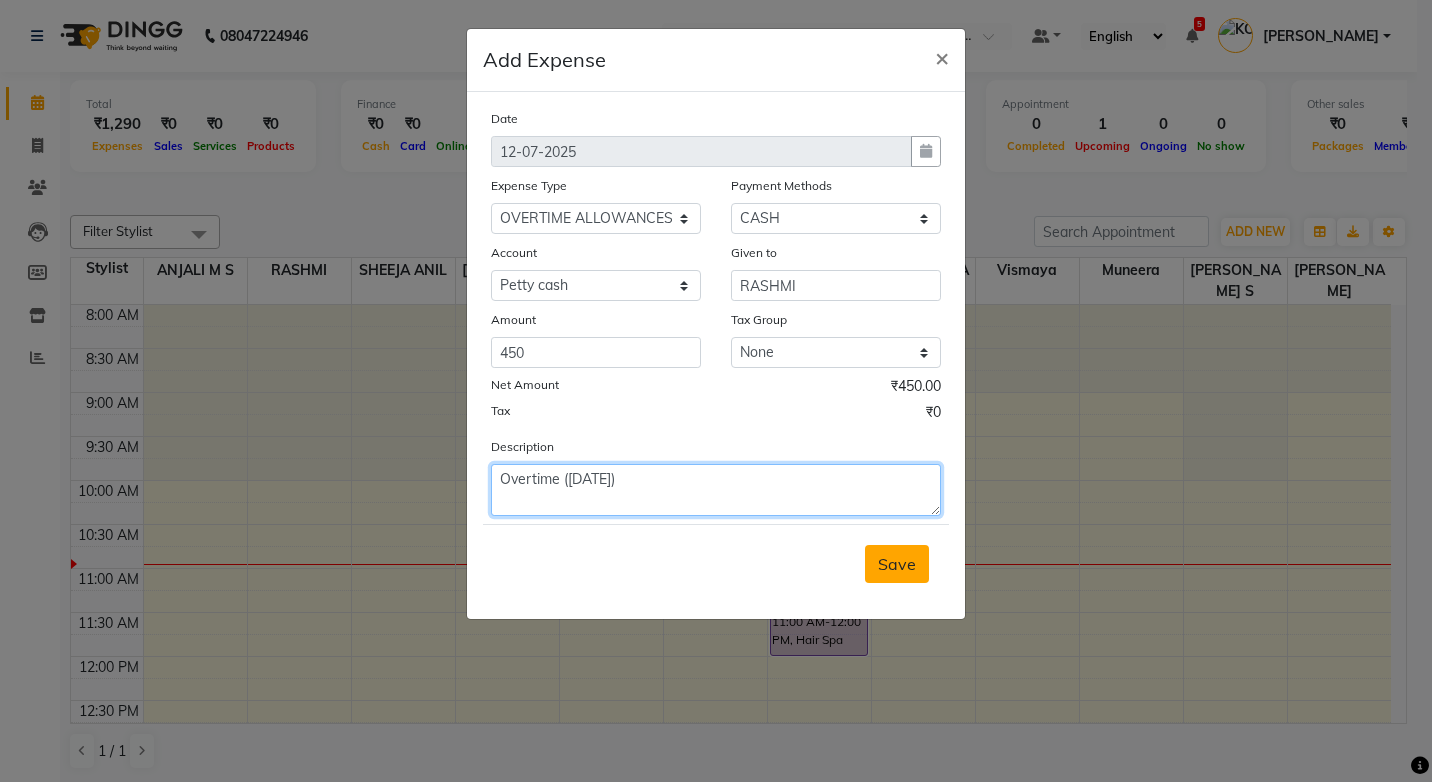 type on "Overtime (11-07-2025)" 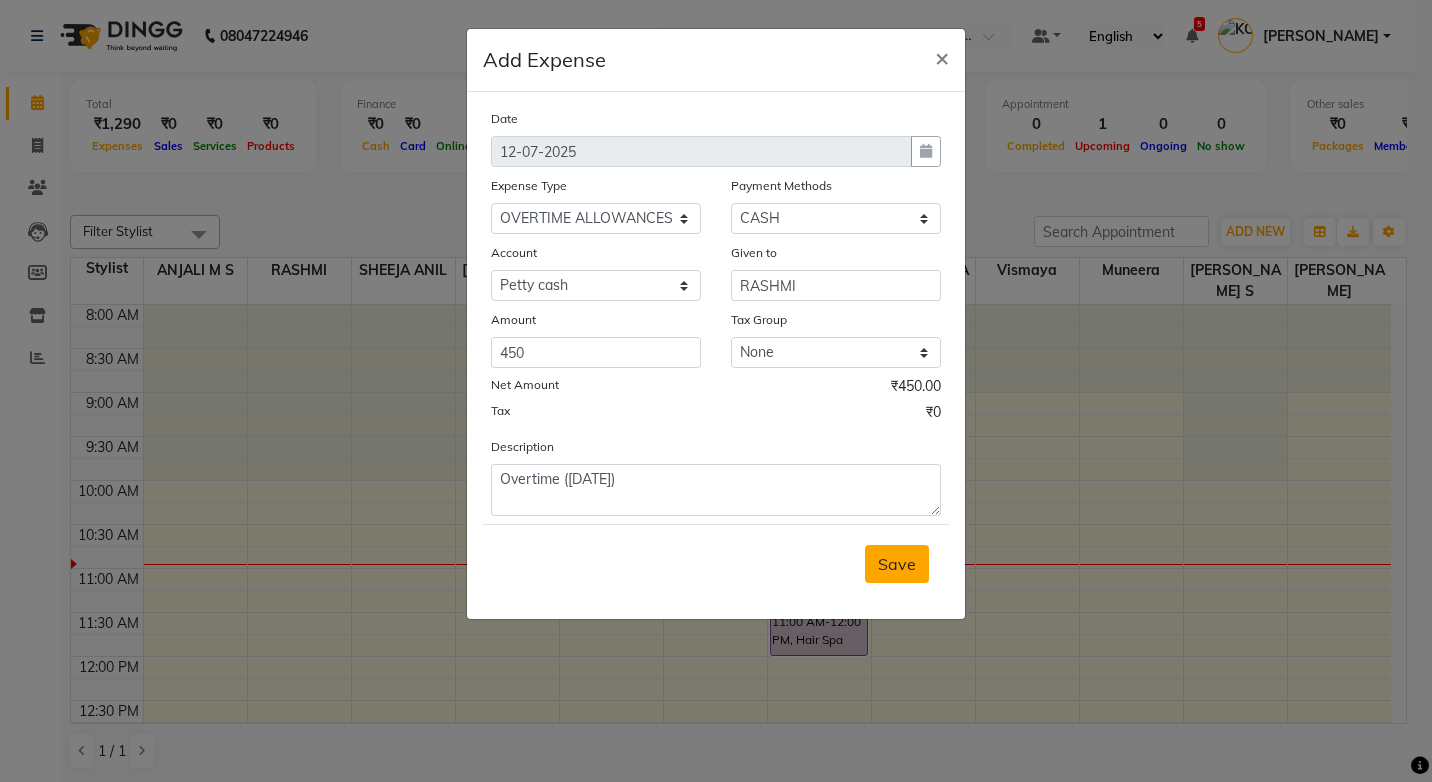 click on "Save" at bounding box center (897, 564) 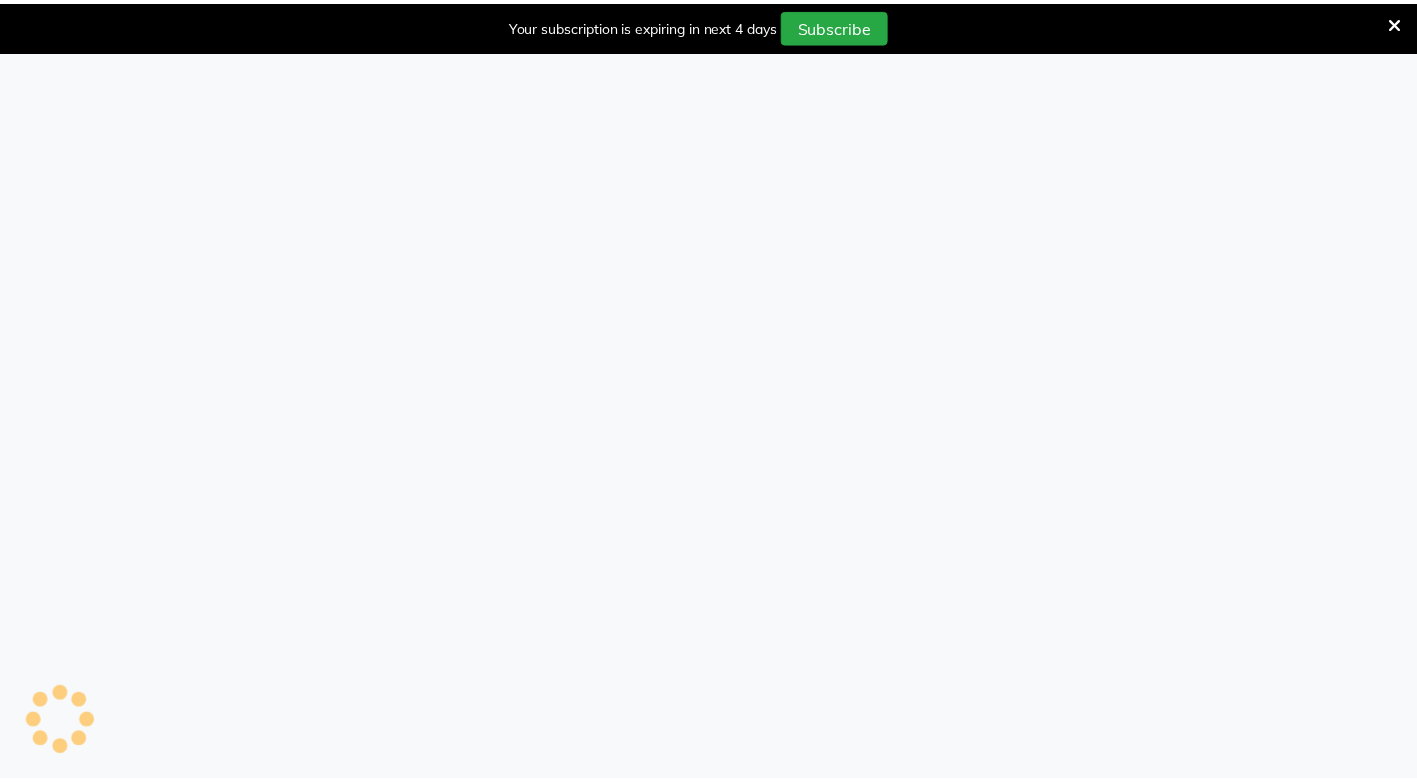 scroll, scrollTop: 0, scrollLeft: 0, axis: both 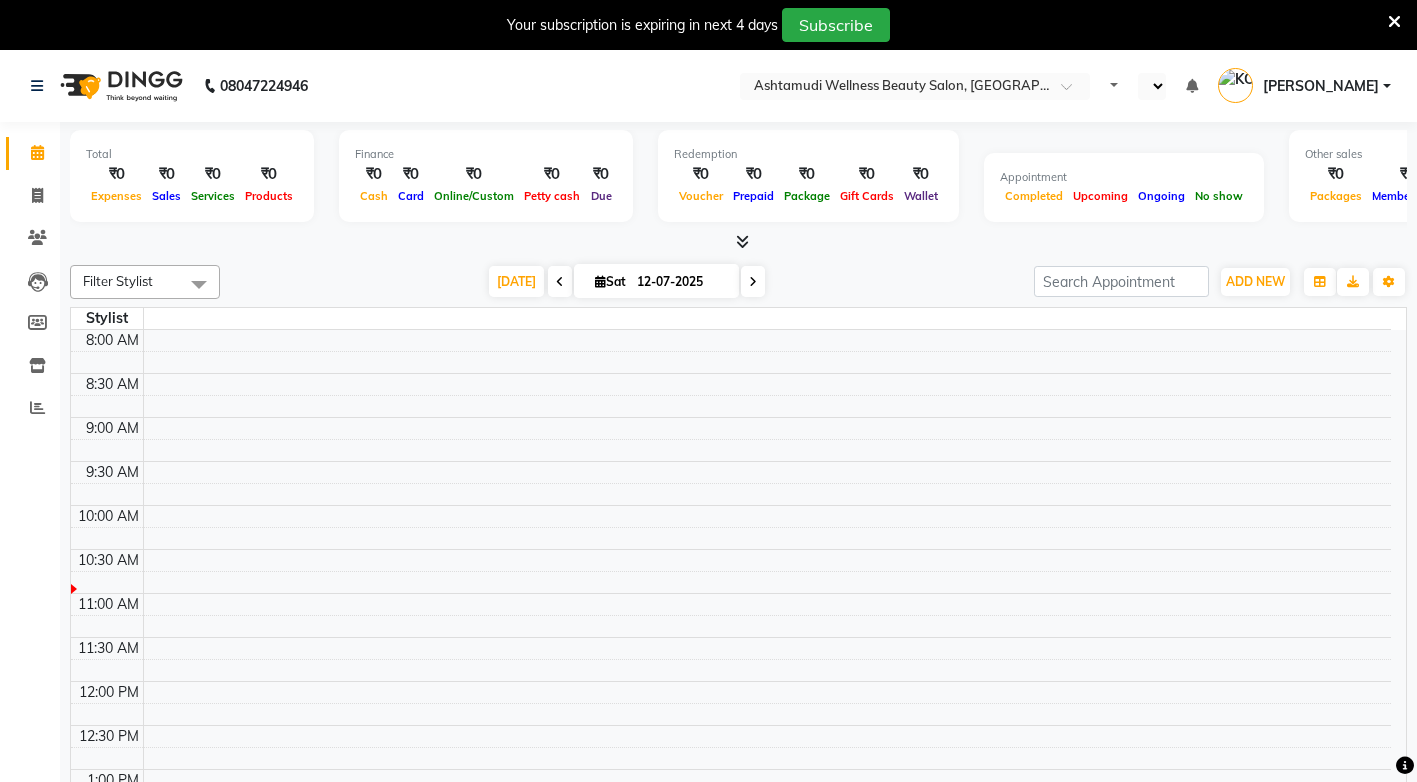 select on "en" 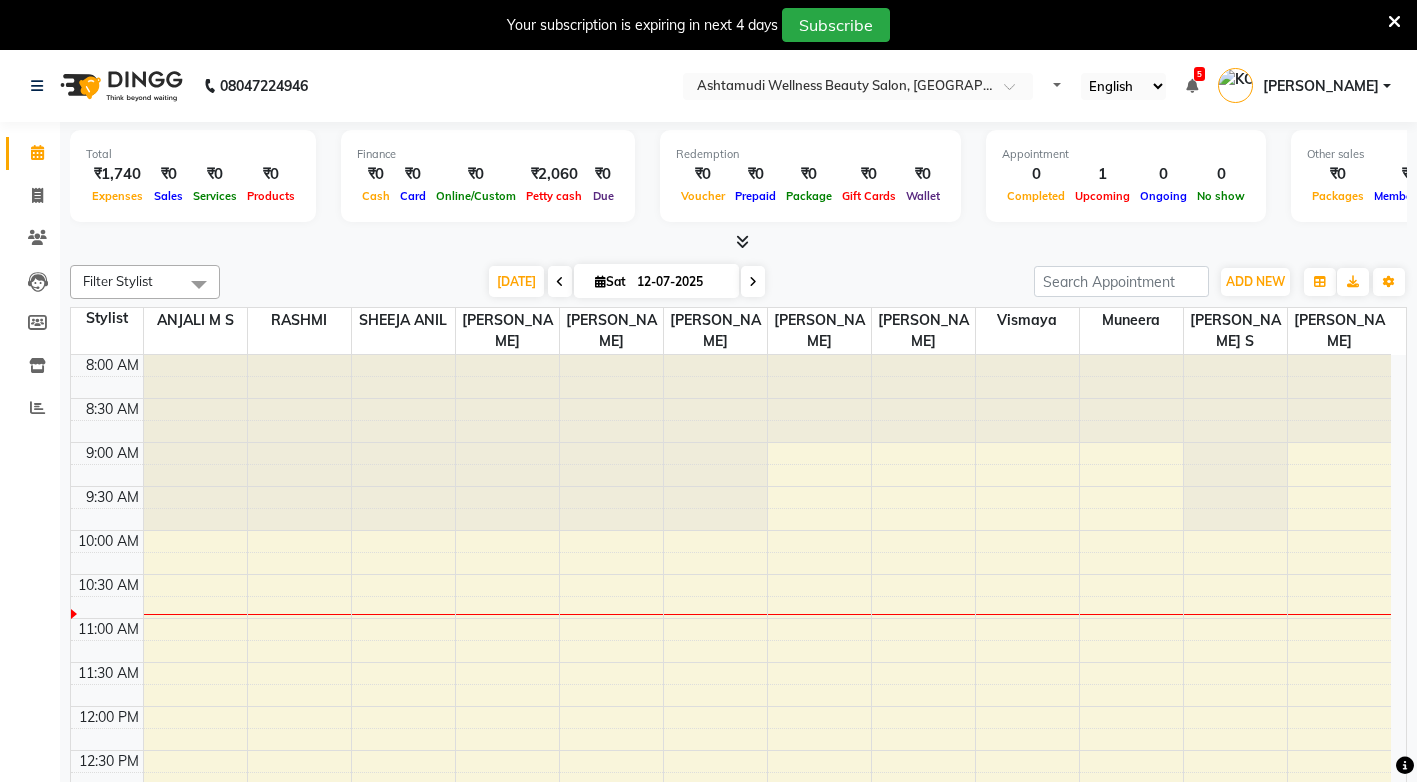 click at bounding box center [1394, 22] 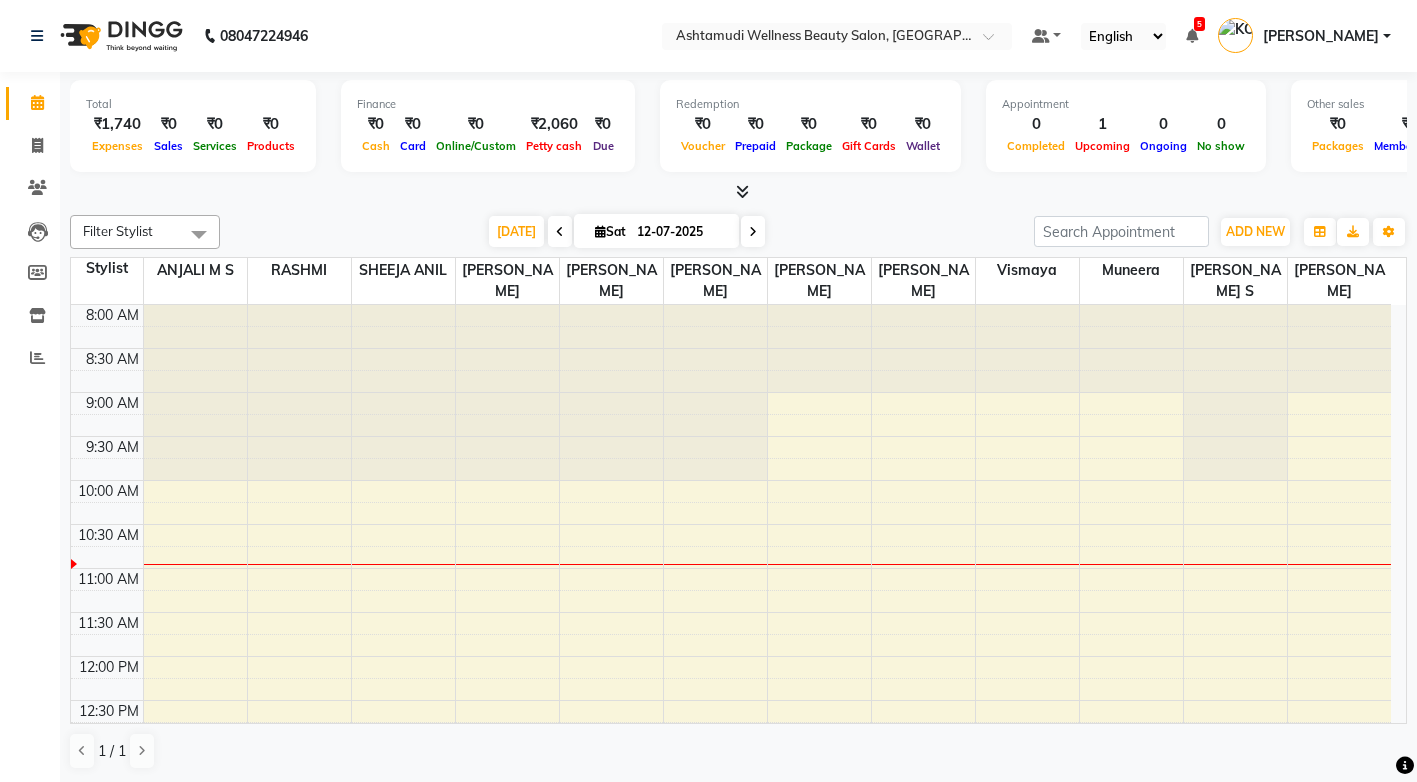 scroll, scrollTop: 0, scrollLeft: 0, axis: both 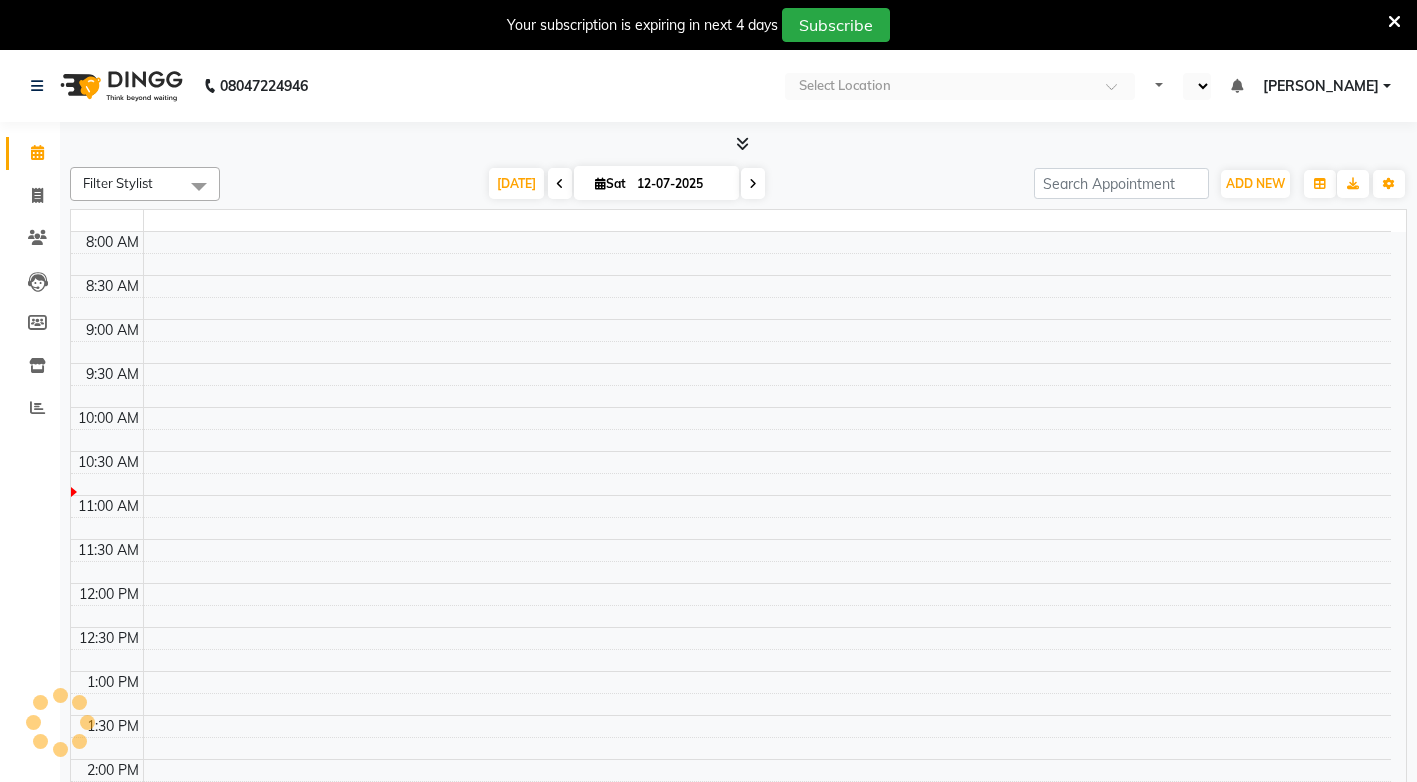 select on "en" 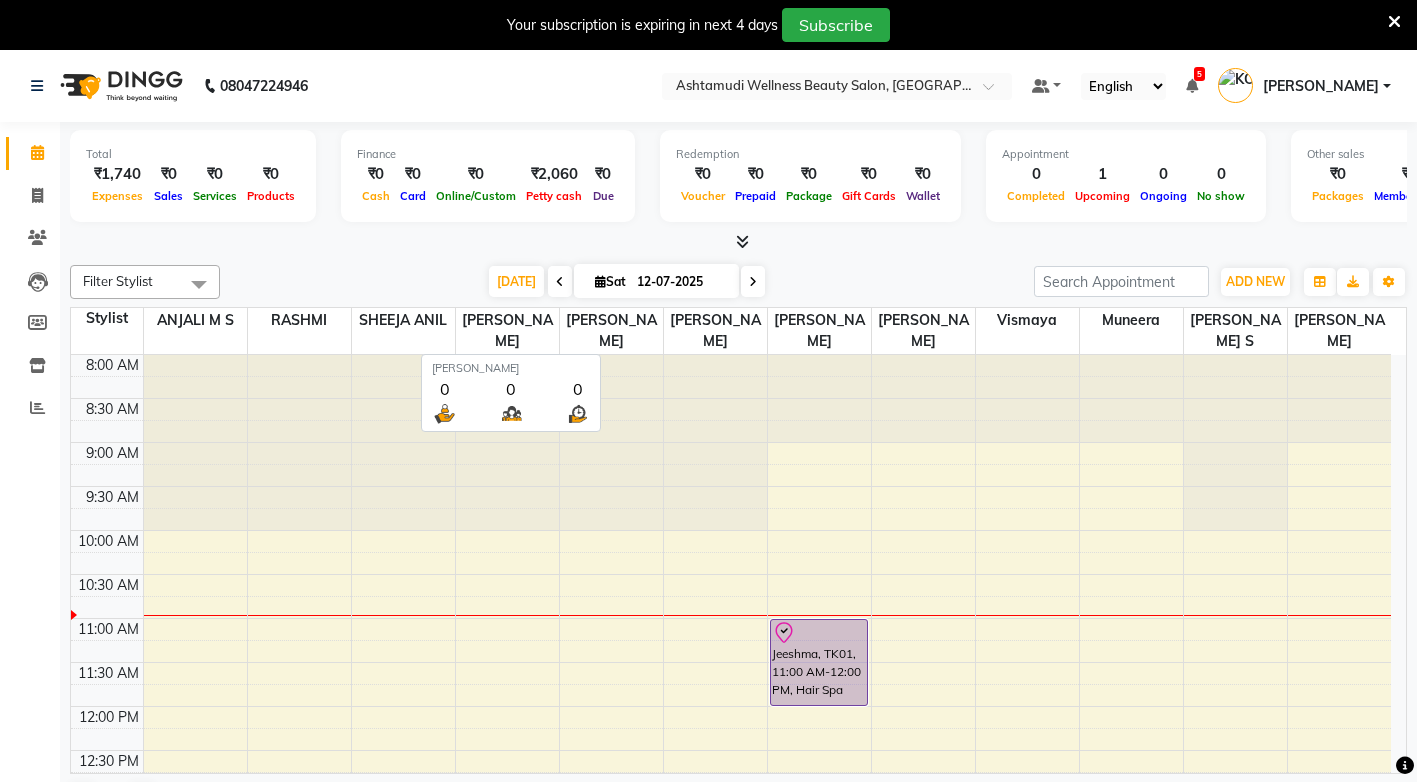 scroll, scrollTop: 0, scrollLeft: 0, axis: both 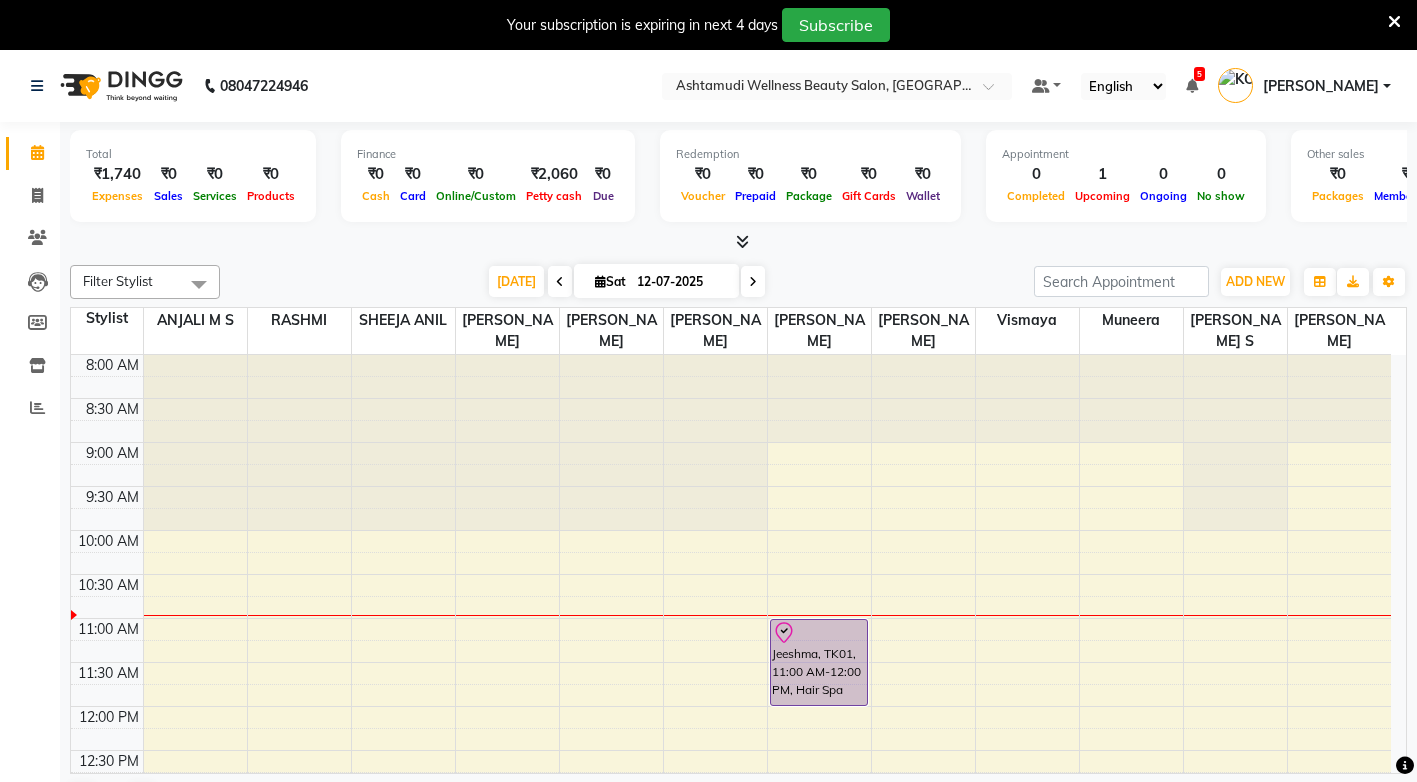 click at bounding box center (1394, 22) 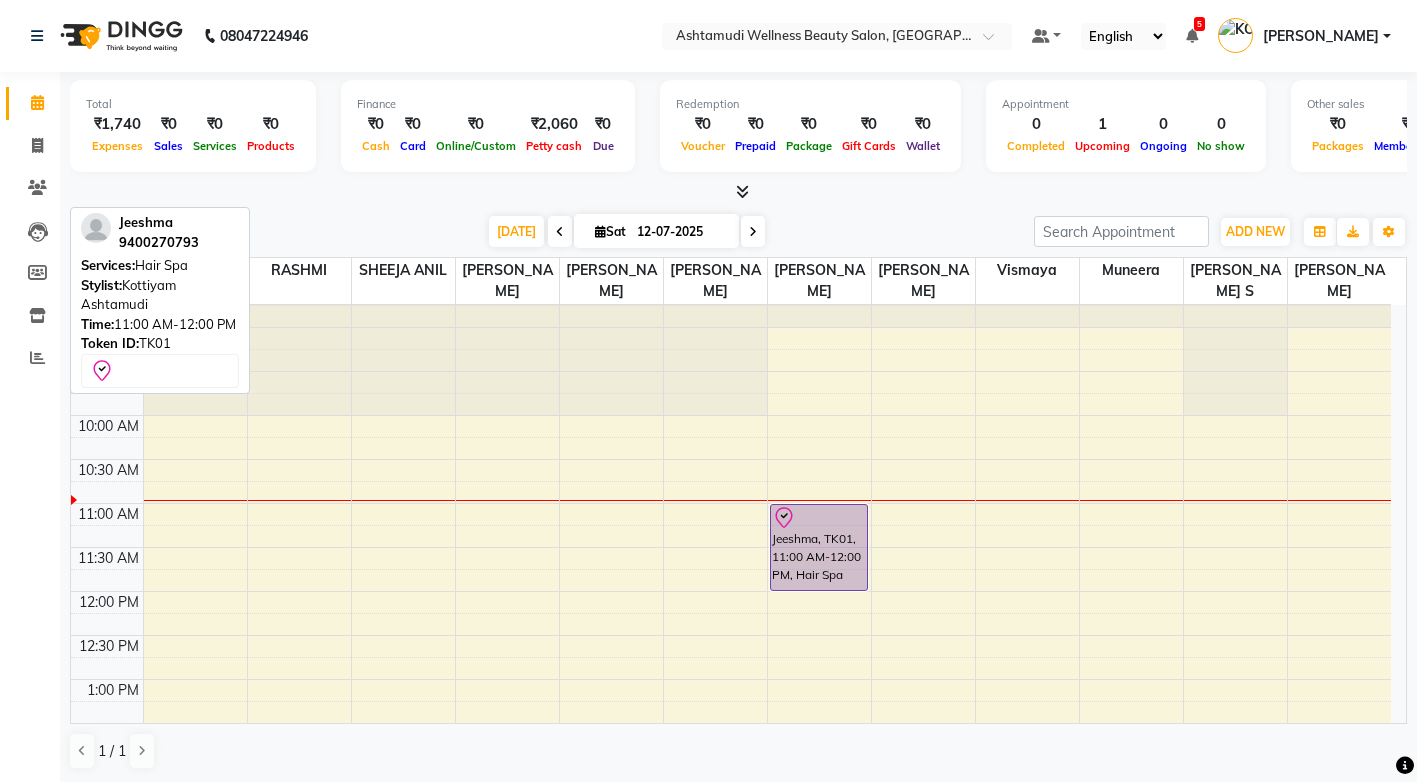 scroll, scrollTop: 100, scrollLeft: 0, axis: vertical 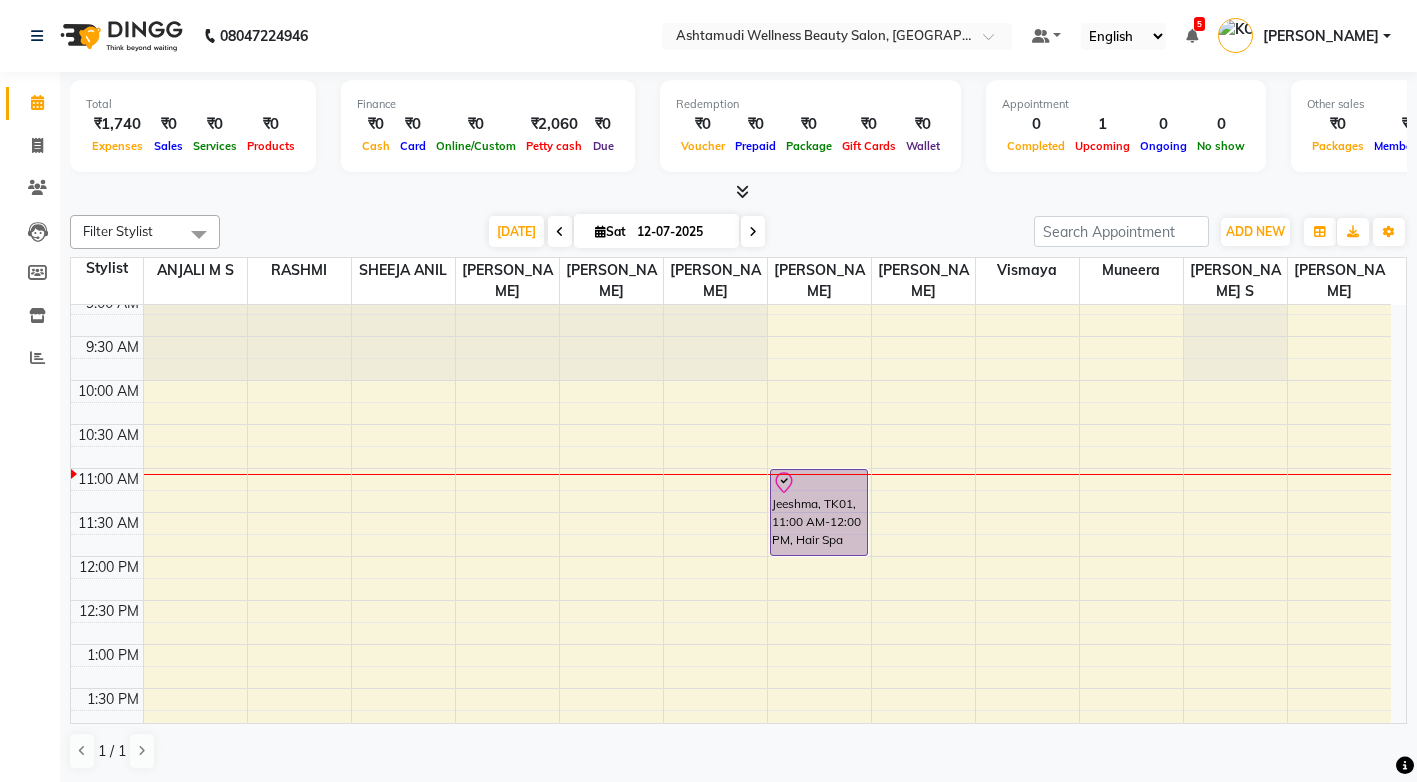 click at bounding box center (560, 231) 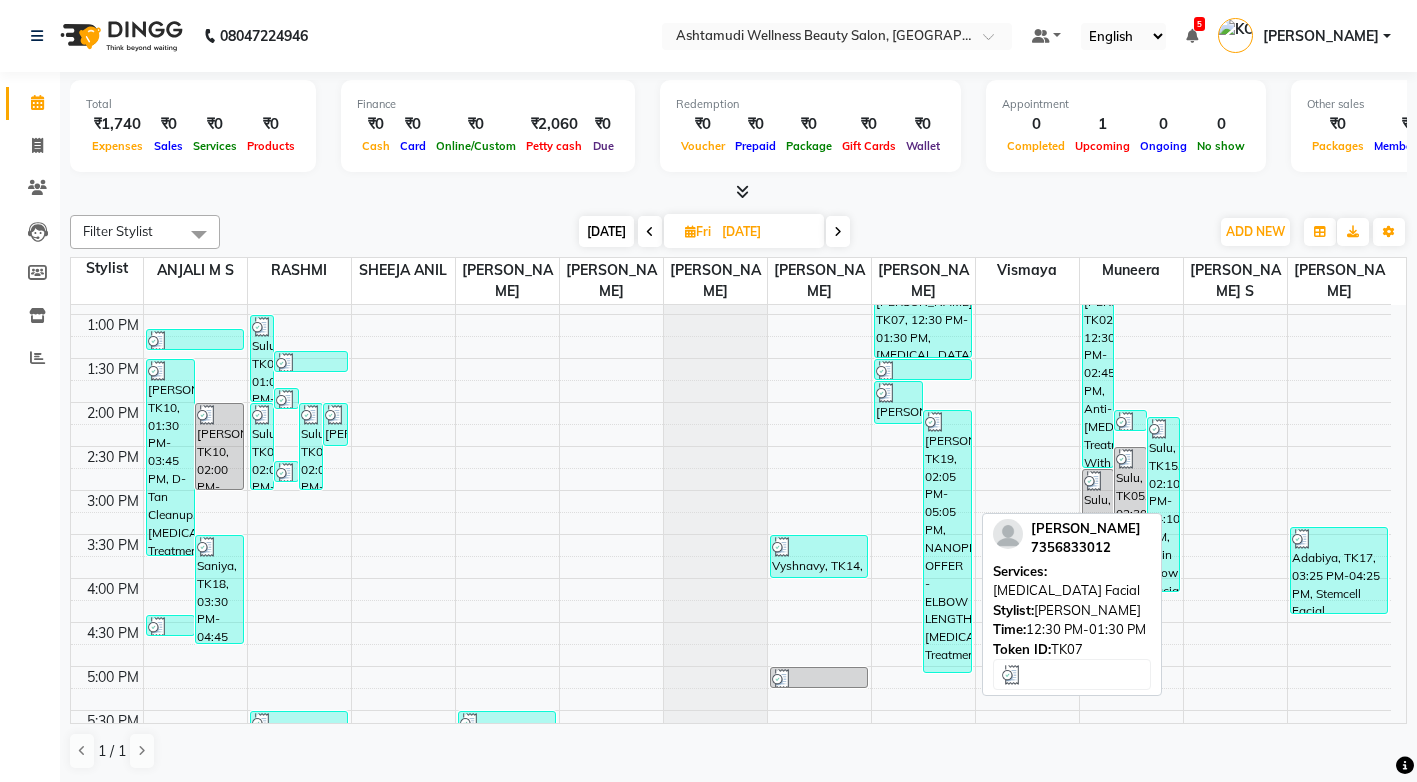 scroll, scrollTop: 465, scrollLeft: 0, axis: vertical 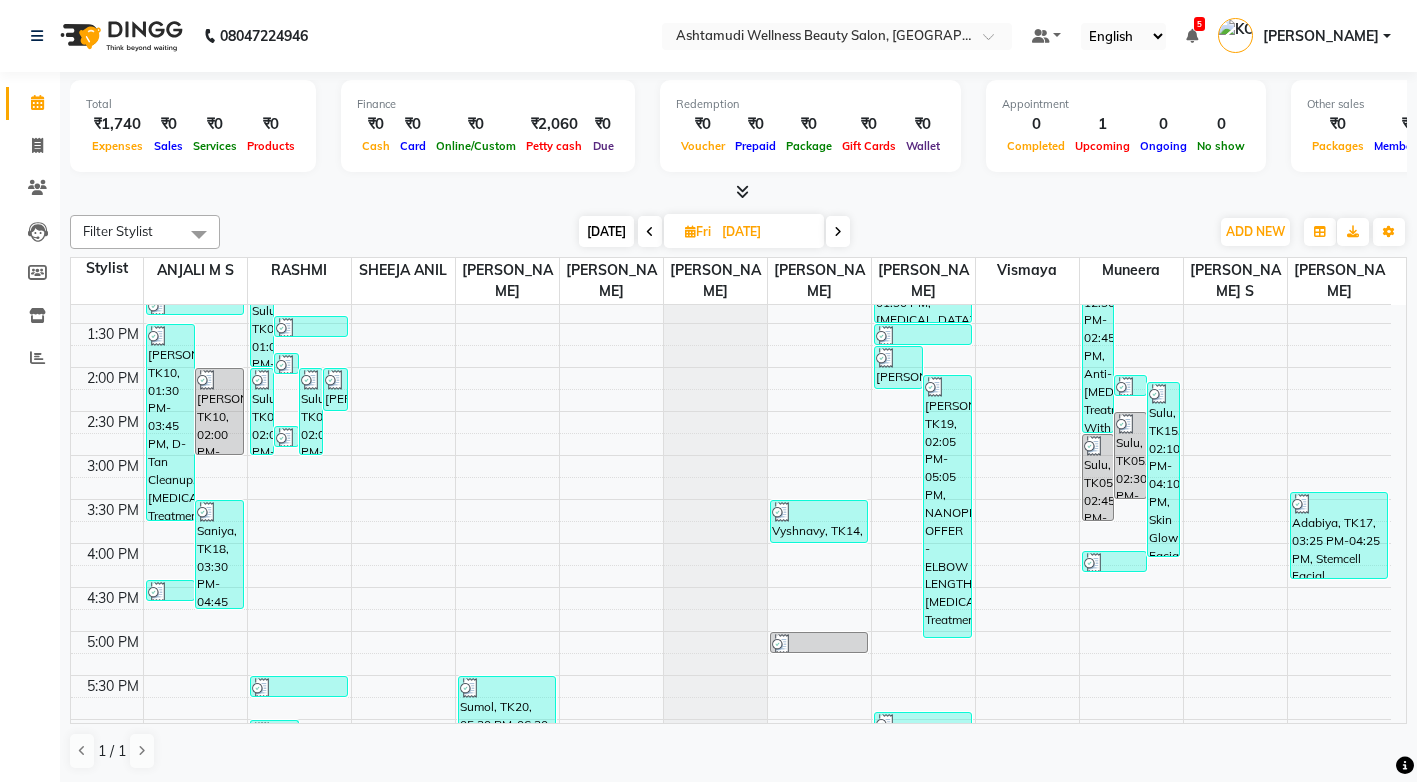 click at bounding box center (838, 231) 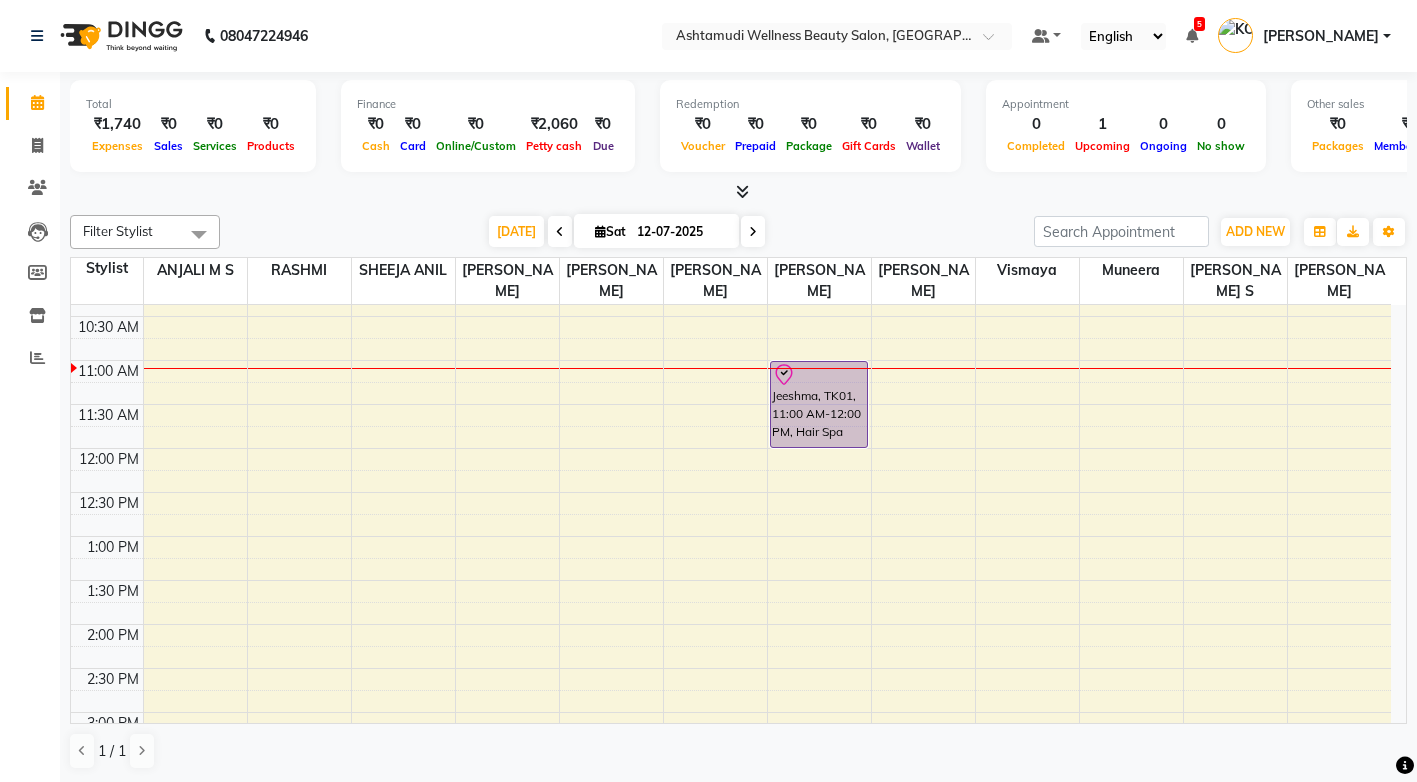 scroll, scrollTop: 165, scrollLeft: 0, axis: vertical 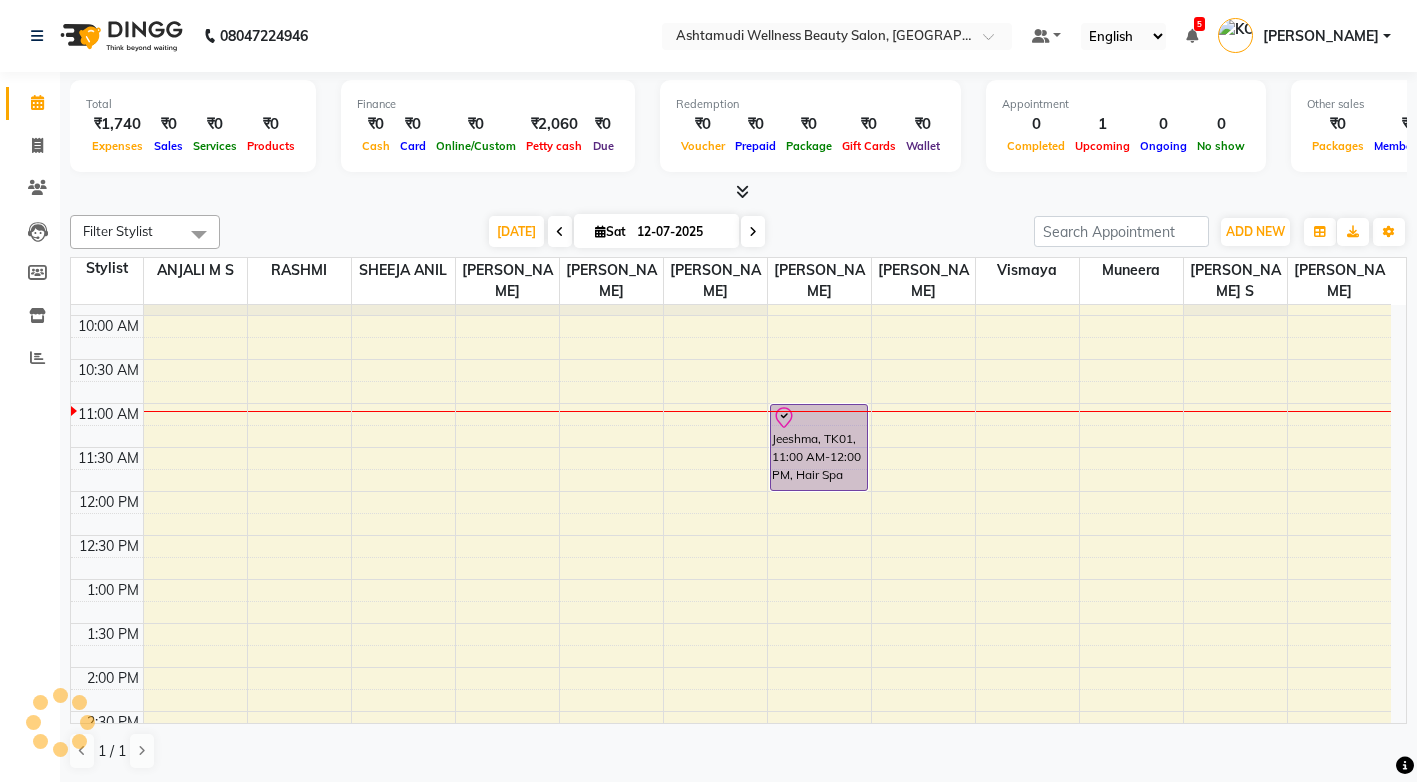 click on "8:00 AM 8:30 AM 9:00 AM 9:30 AM 10:00 AM 10:30 AM 11:00 AM 11:30 AM 12:00 PM 12:30 PM 1:00 PM 1:30 PM 2:00 PM 2:30 PM 3:00 PM 3:30 PM 4:00 PM 4:30 PM 5:00 PM 5:30 PM 6:00 PM 6:30 PM 7:00 PM 7:30 PM 8:00 PM 8:30 PM
Jeeshma, TK01, 11:00 AM-12:00 PM, Hair Spa" at bounding box center [731, 711] 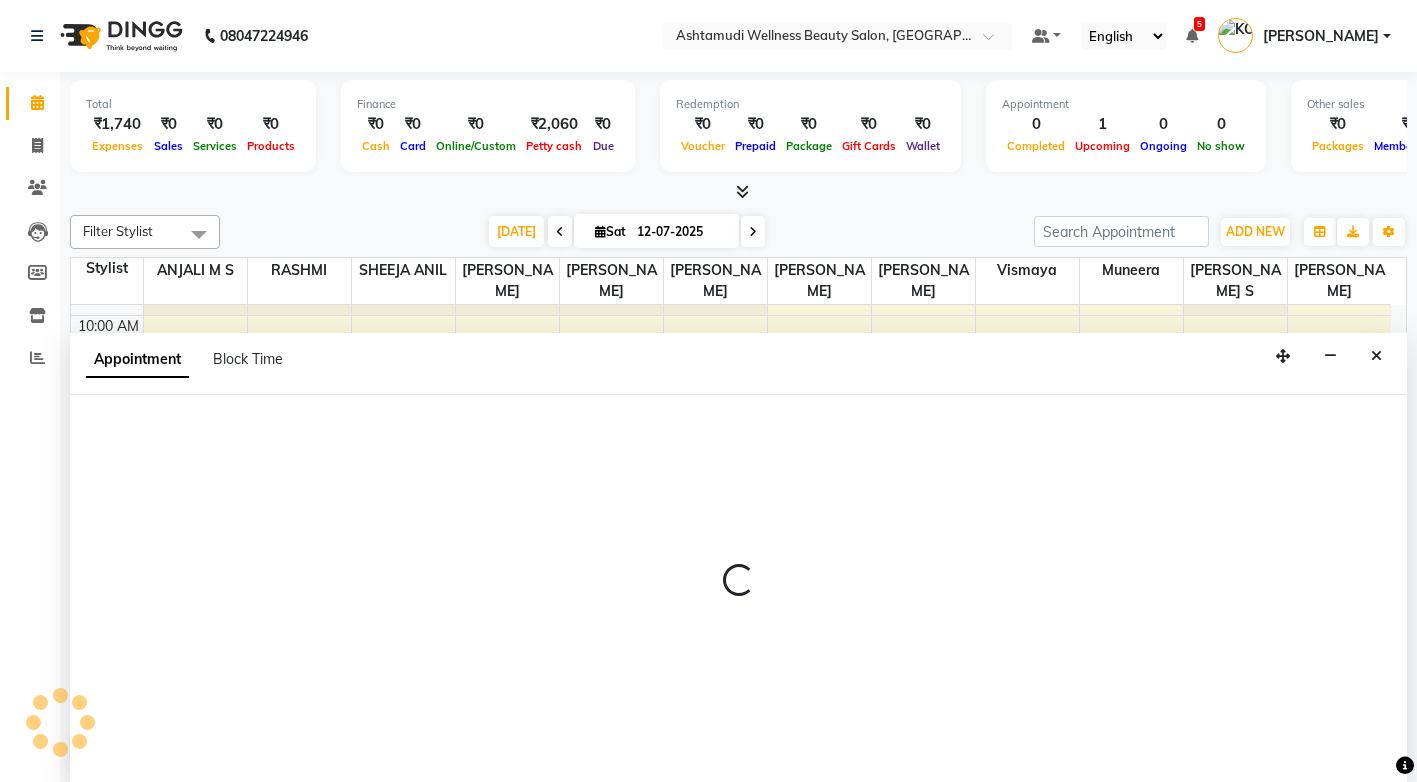 scroll, scrollTop: 1, scrollLeft: 0, axis: vertical 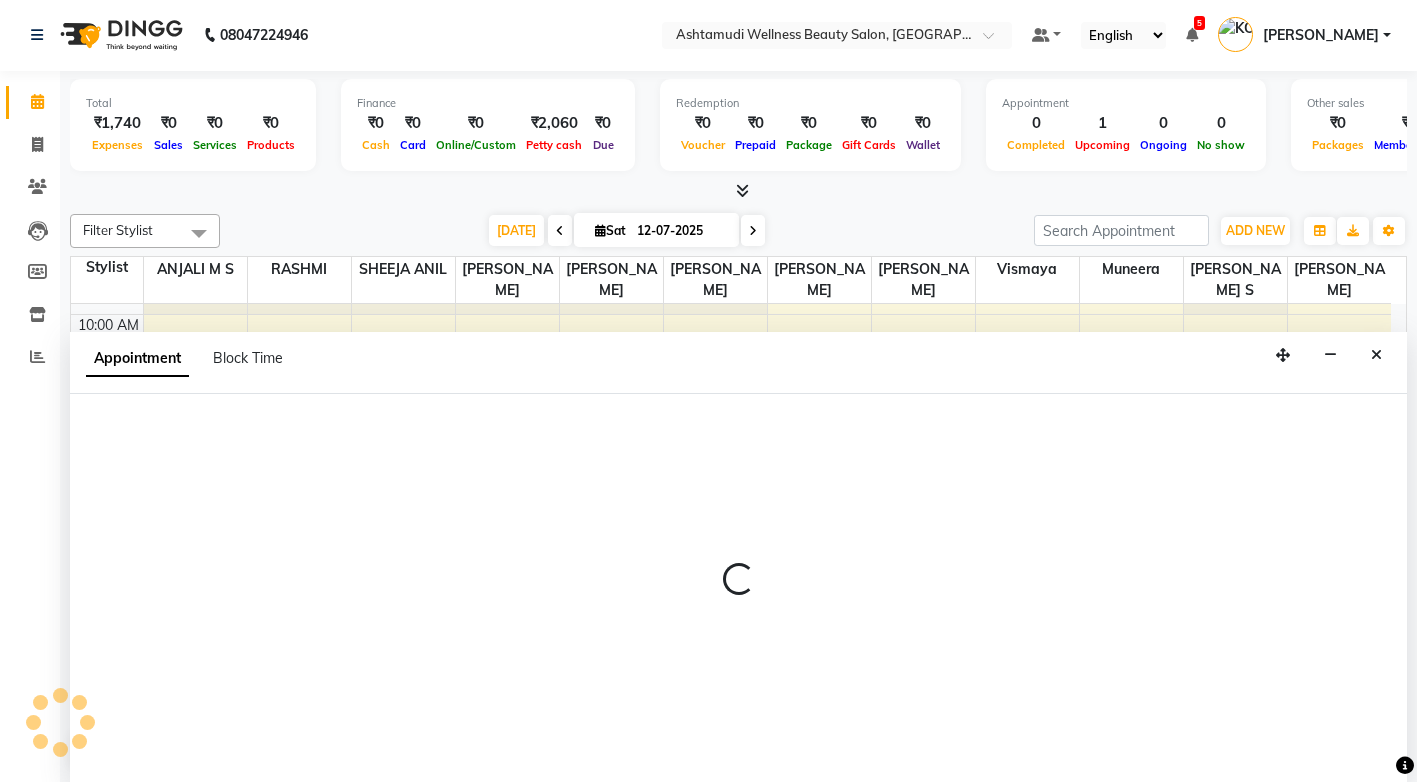 select on "27529" 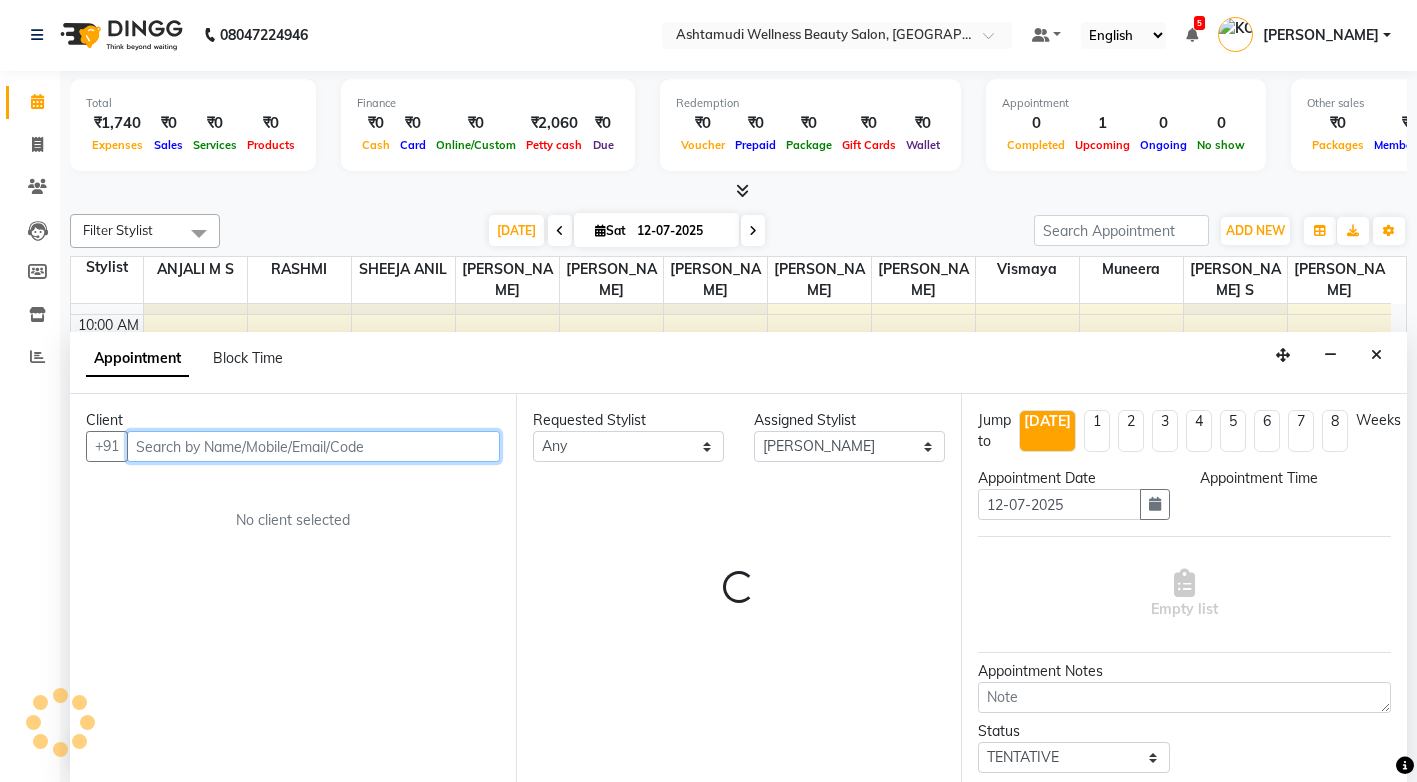 select on "765" 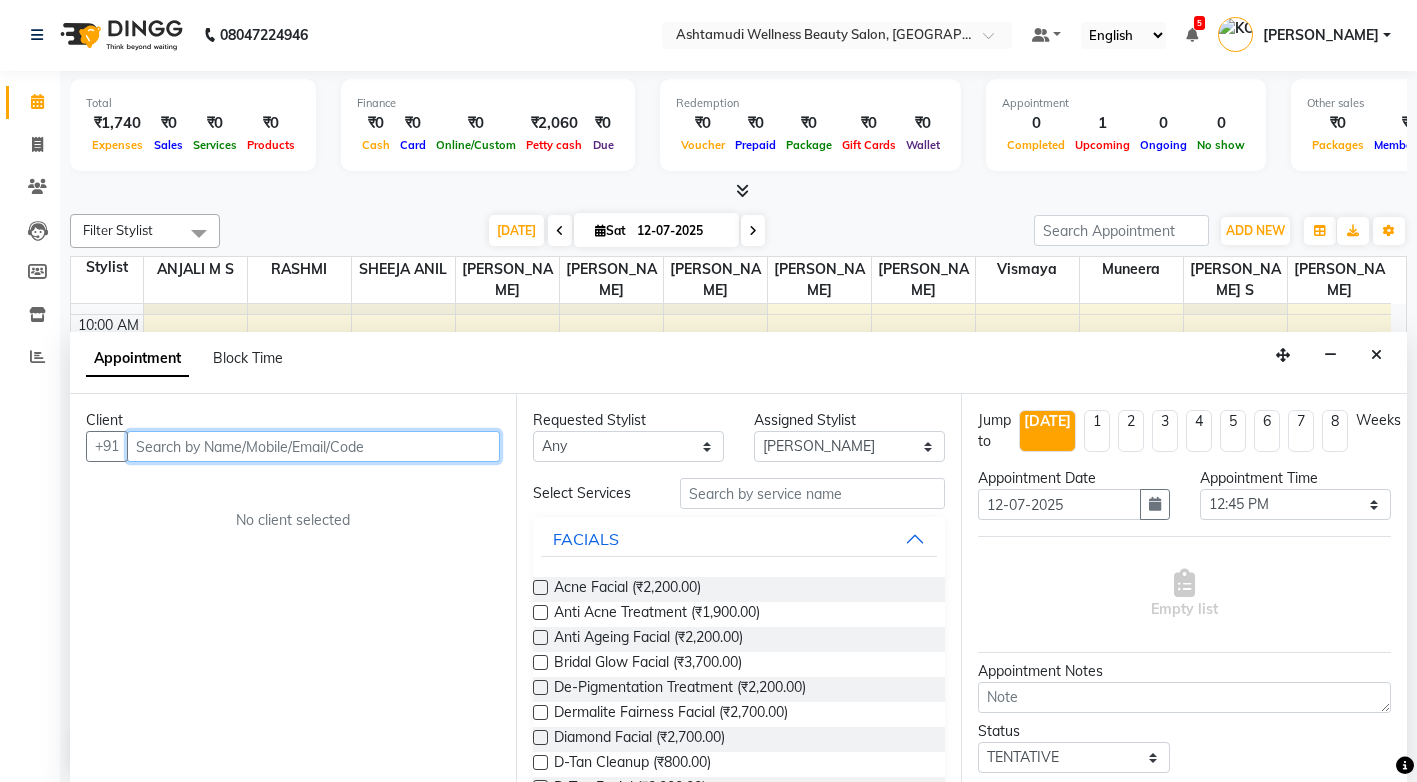 click at bounding box center [313, 446] 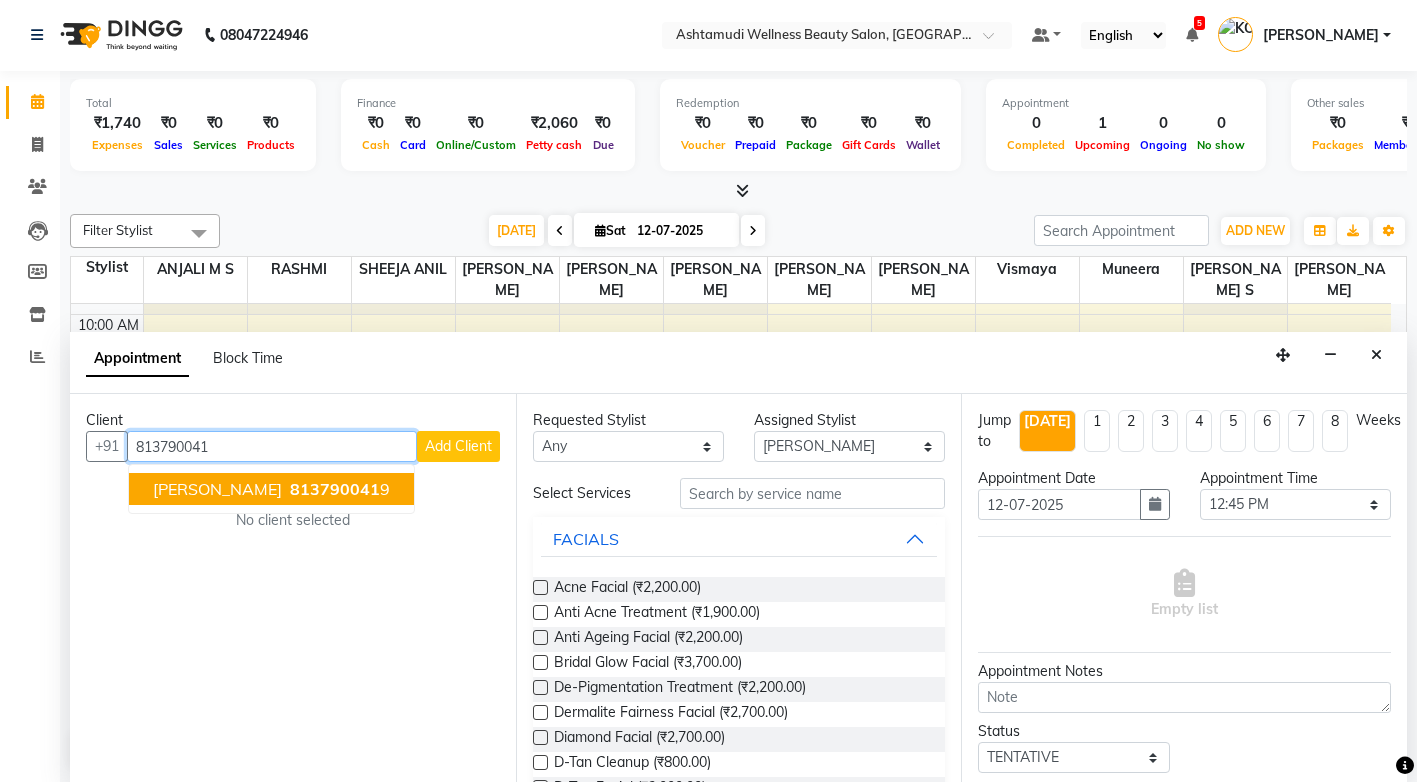 click on "Anila" at bounding box center (217, 489) 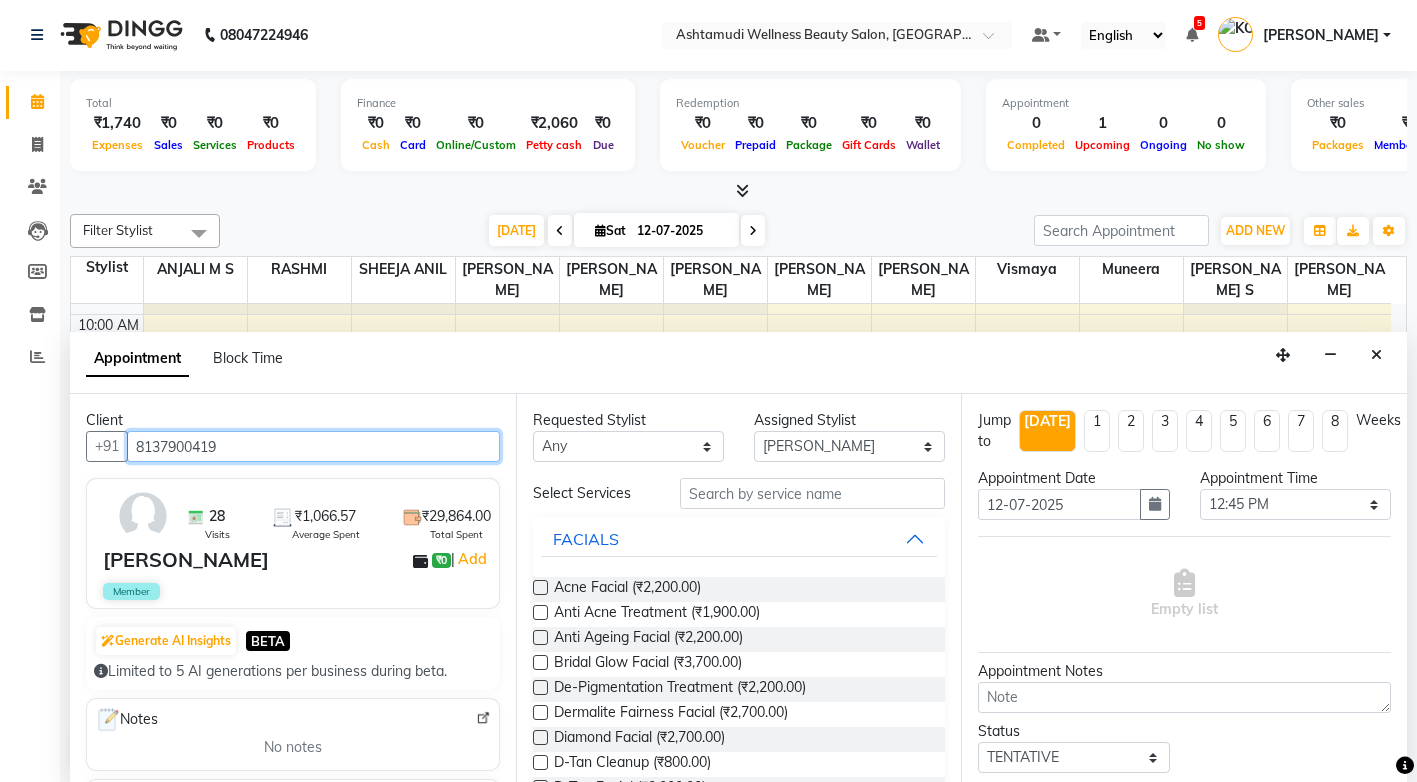 type on "8137900419" 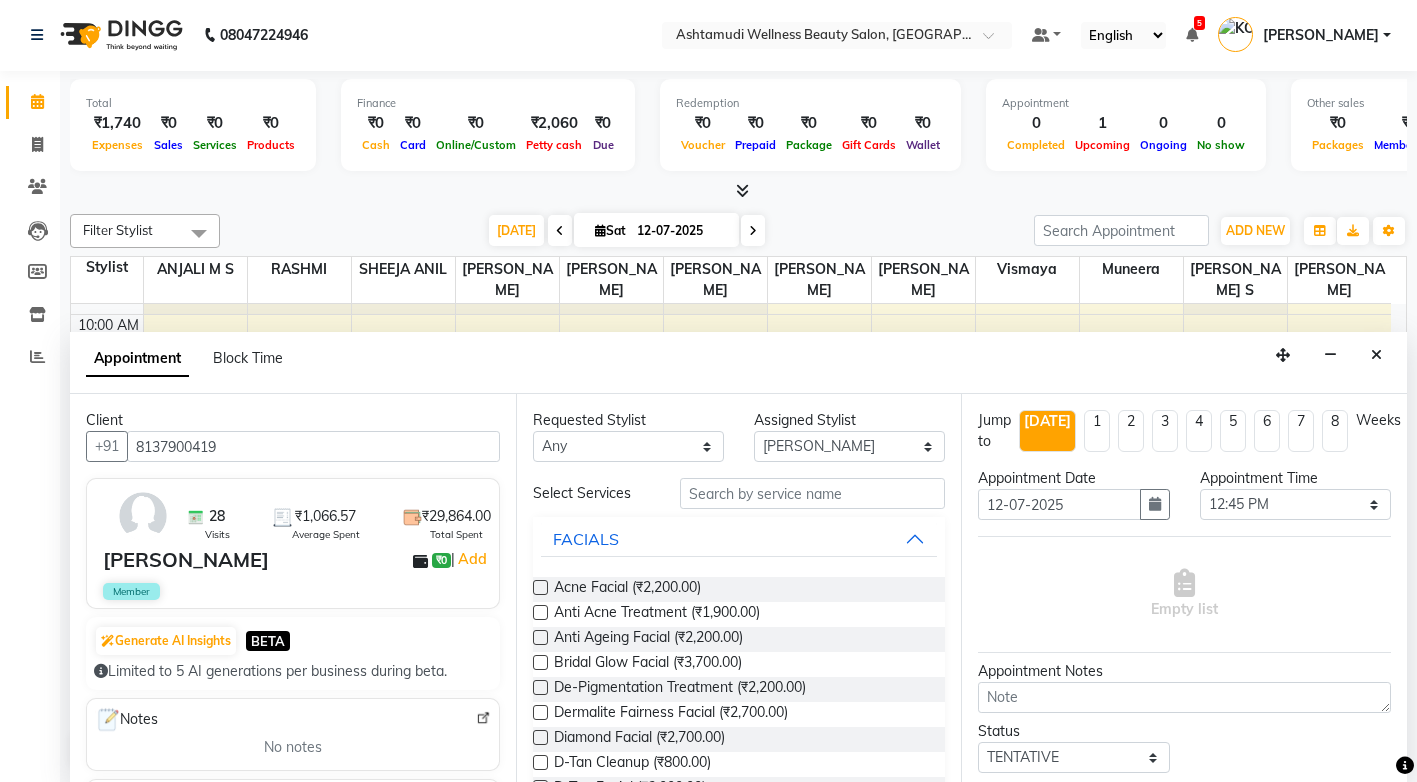 click on "Select Services    FACIALS Acne Facial (₹2,200.00) Anti Acne Treatment (₹1,900.00) Anti Ageing Facial (₹2,200.00) Bridal Glow Facial (₹3,700.00) De-Pigmentation Treatment (₹2,200.00) Dermalite Fairness Facial (₹2,700.00) Diamond Facial (₹2,700.00) D-Tan Cleanup (₹800.00) D-Tan Facial (₹2,000.00) D-Tan Pack (₹400.00) Fruit Facial (₹1,000.00) Fyc Bamboo Charcoal Facial (₹2,500.00) Fyc Bio Marine Facial (₹4,500.00) Fyc Fruit Fusion Facial (₹1,700.00) Fyc Luster Gold Facial (₹2,700.00) Fyc Pure Vit-C Facial (₹3,700.00) Fyc Red Wine Facial (₹2,700.00) Glovite Facial (₹2,500.00) Gold Moroccan Vit C facial Dry Skin (₹3,000.00) Gold Moroccan Vit C facial Oily Skin (₹3,000.00) Golden Facial (₹2,700.00) Hydra Brightening Facial (₹4,500.00) Hydra Facial (₹2,800.00) Hydramoist Facial (₹1,900.00) Microdermabrasion Treatment (₹2,700.00) Normal Cleanup (₹500.00) O2C2 Facial (₹2,700.00) Oxy Blast Facial (₹2,700.00) Oxy Bleach (₹400.00) Pearl Facial (₹1,000.00)" at bounding box center (739, 1409) 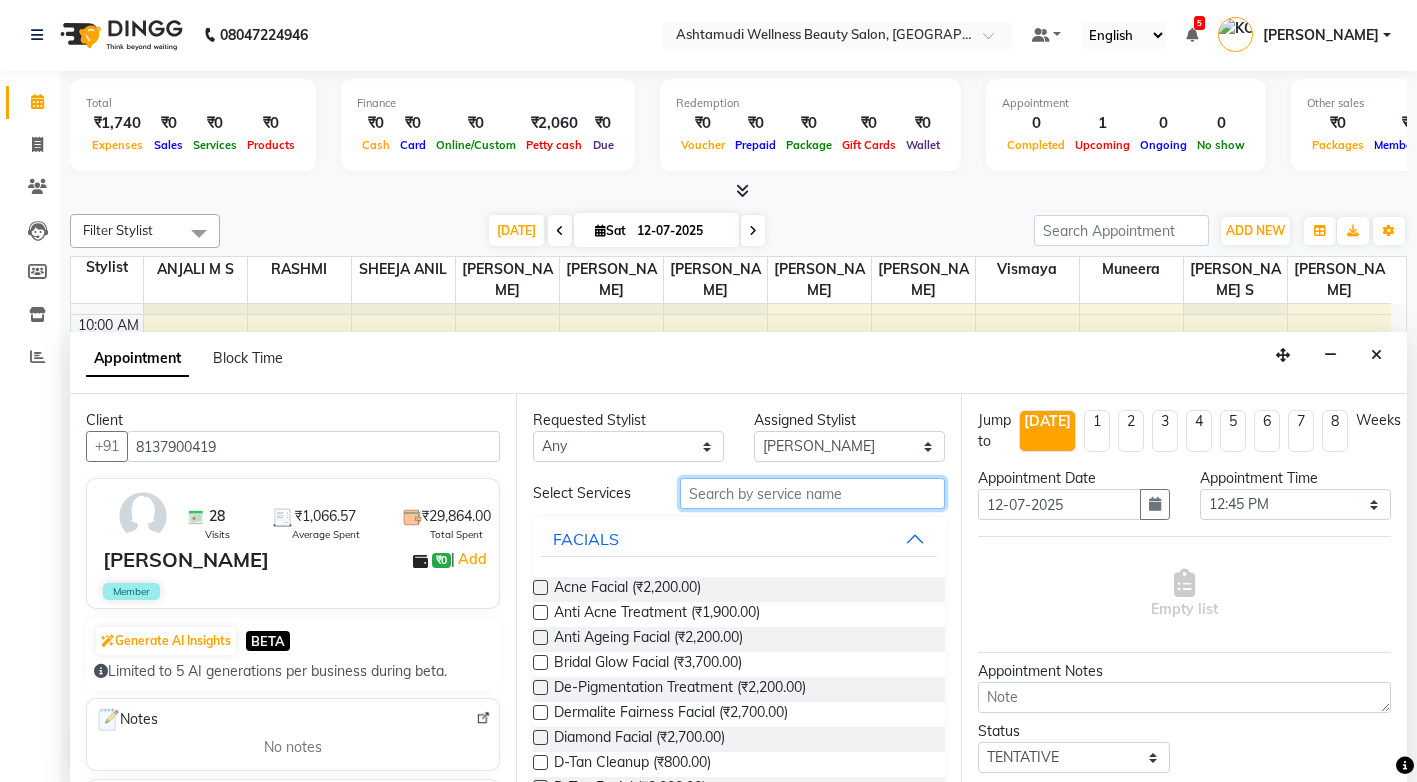 drag, startPoint x: 713, startPoint y: 508, endPoint x: 719, endPoint y: 497, distance: 12.529964 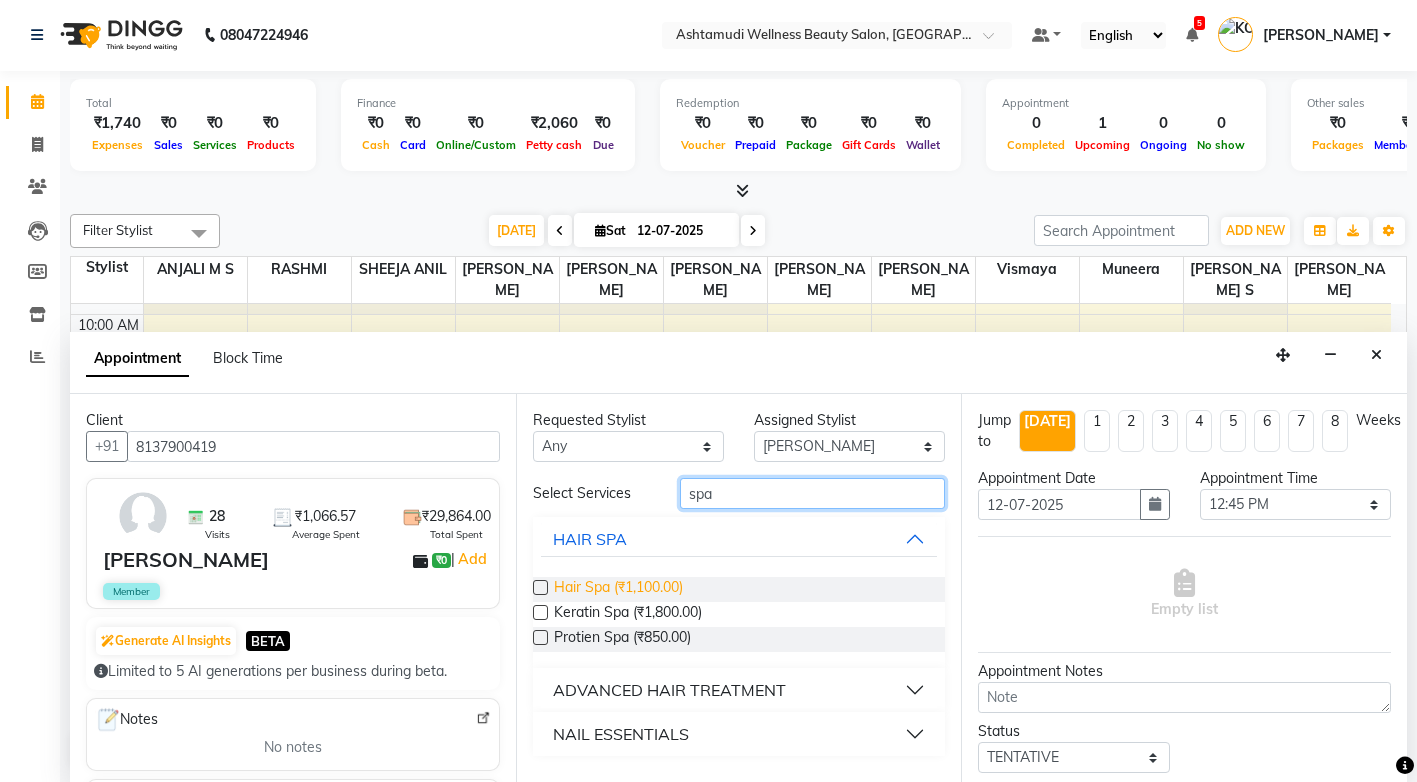type on "spa" 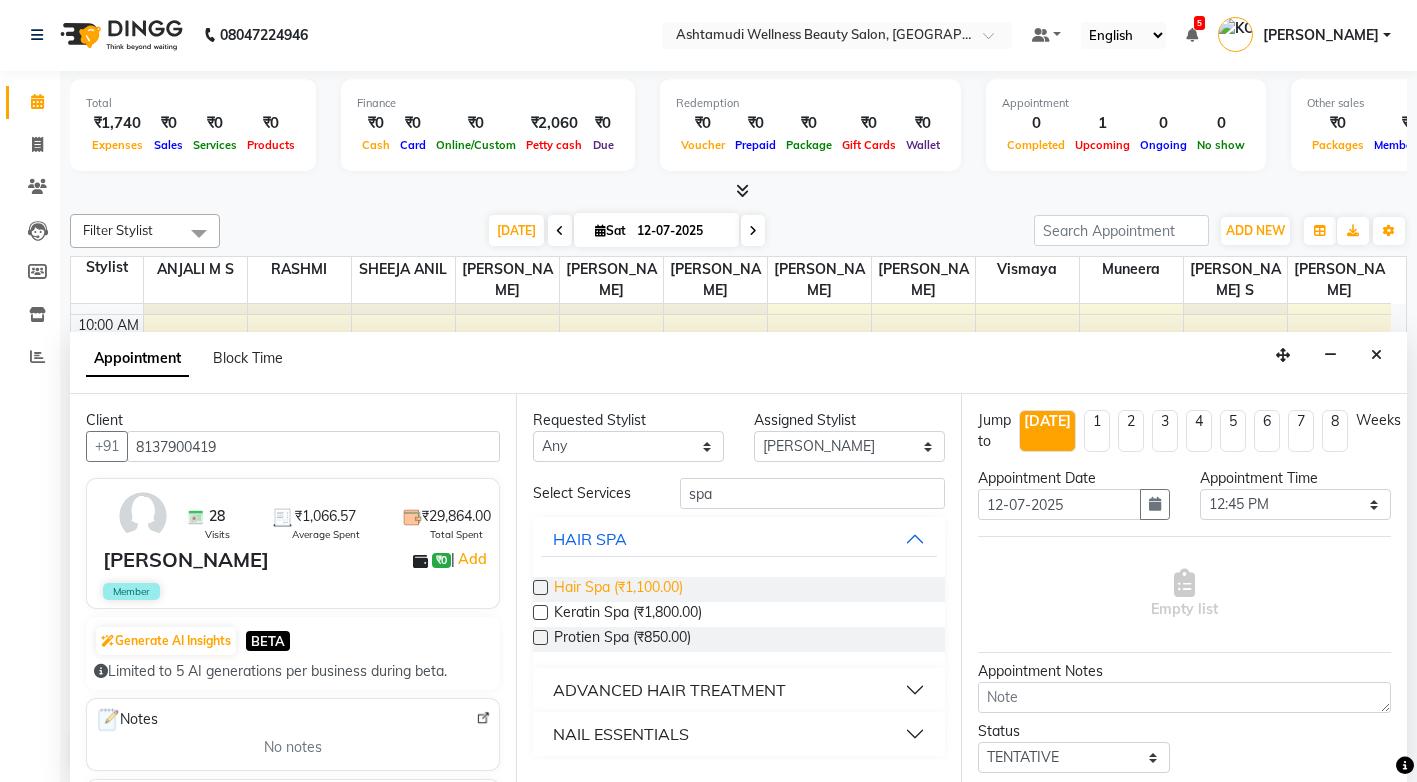 click on "Hair Spa (₹1,100.00)" at bounding box center (618, 589) 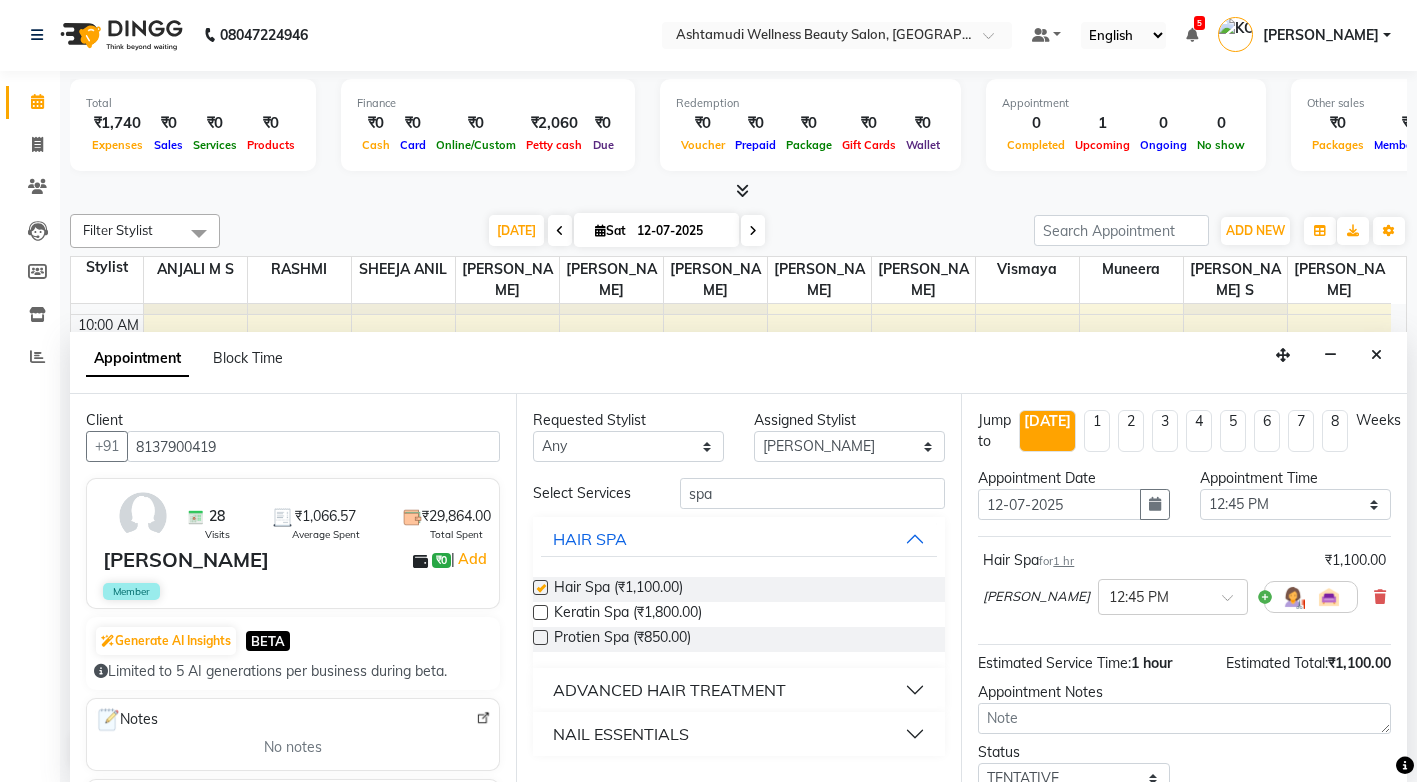 checkbox on "false" 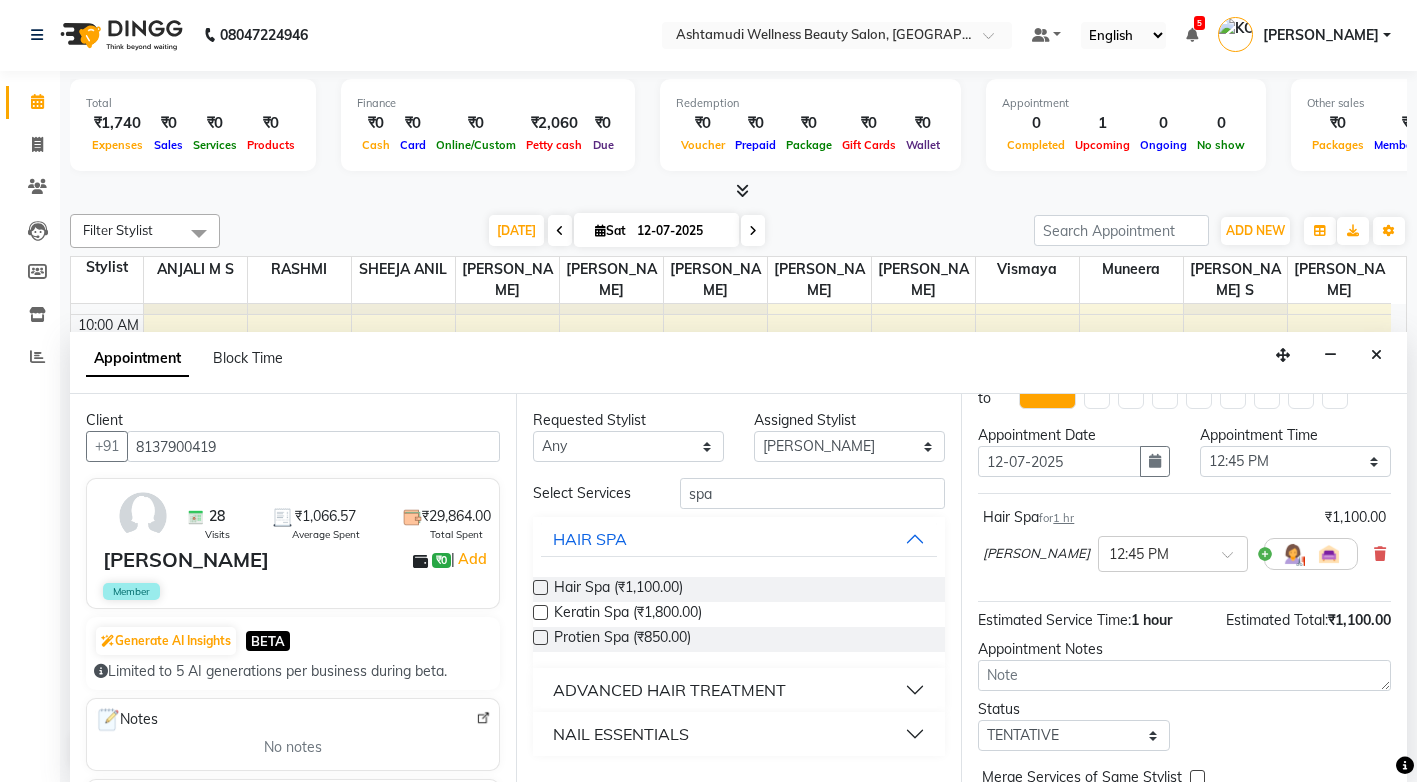 scroll, scrollTop: 108, scrollLeft: 0, axis: vertical 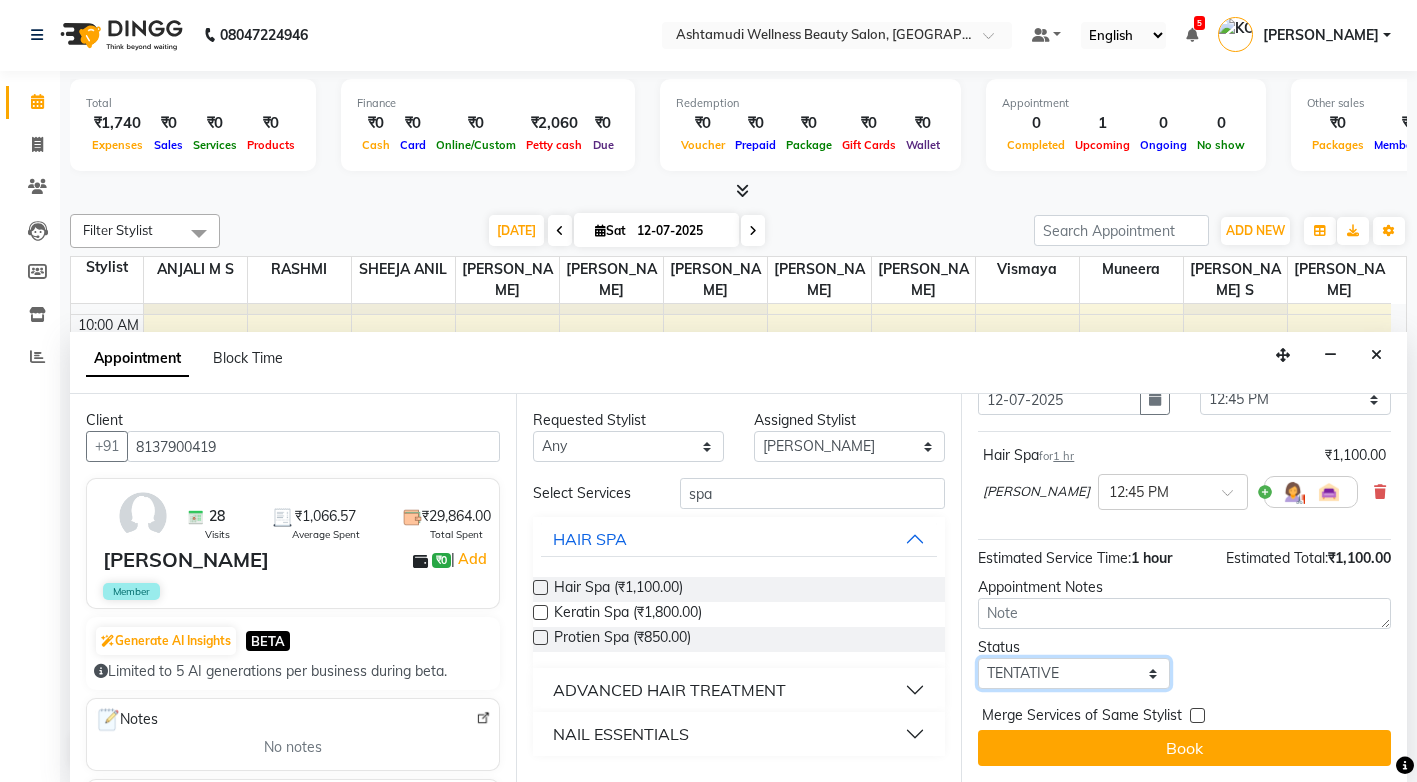 click on "Select TENTATIVE CONFIRM CHECK-IN UPCOMING" at bounding box center (1073, 673) 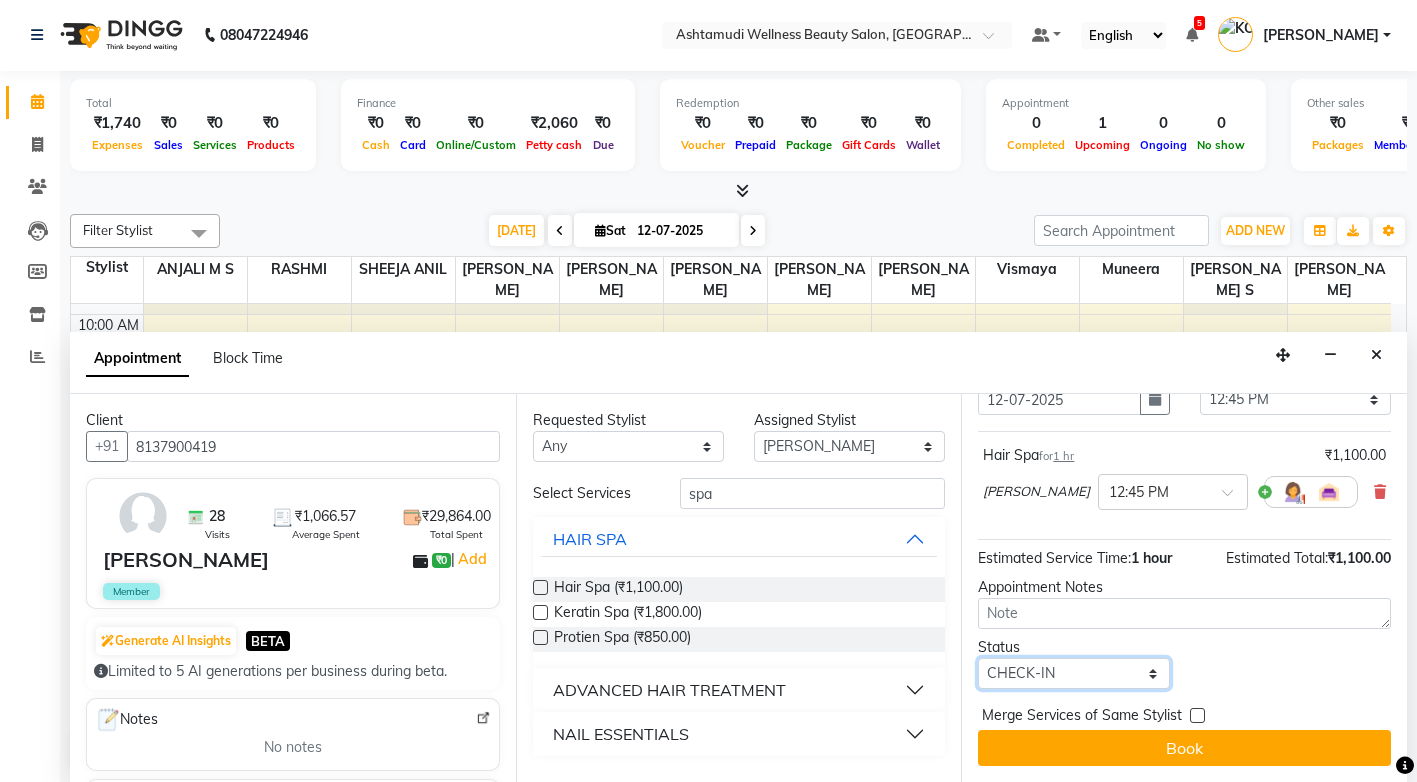 click on "Select TENTATIVE CONFIRM CHECK-IN UPCOMING" at bounding box center [1073, 673] 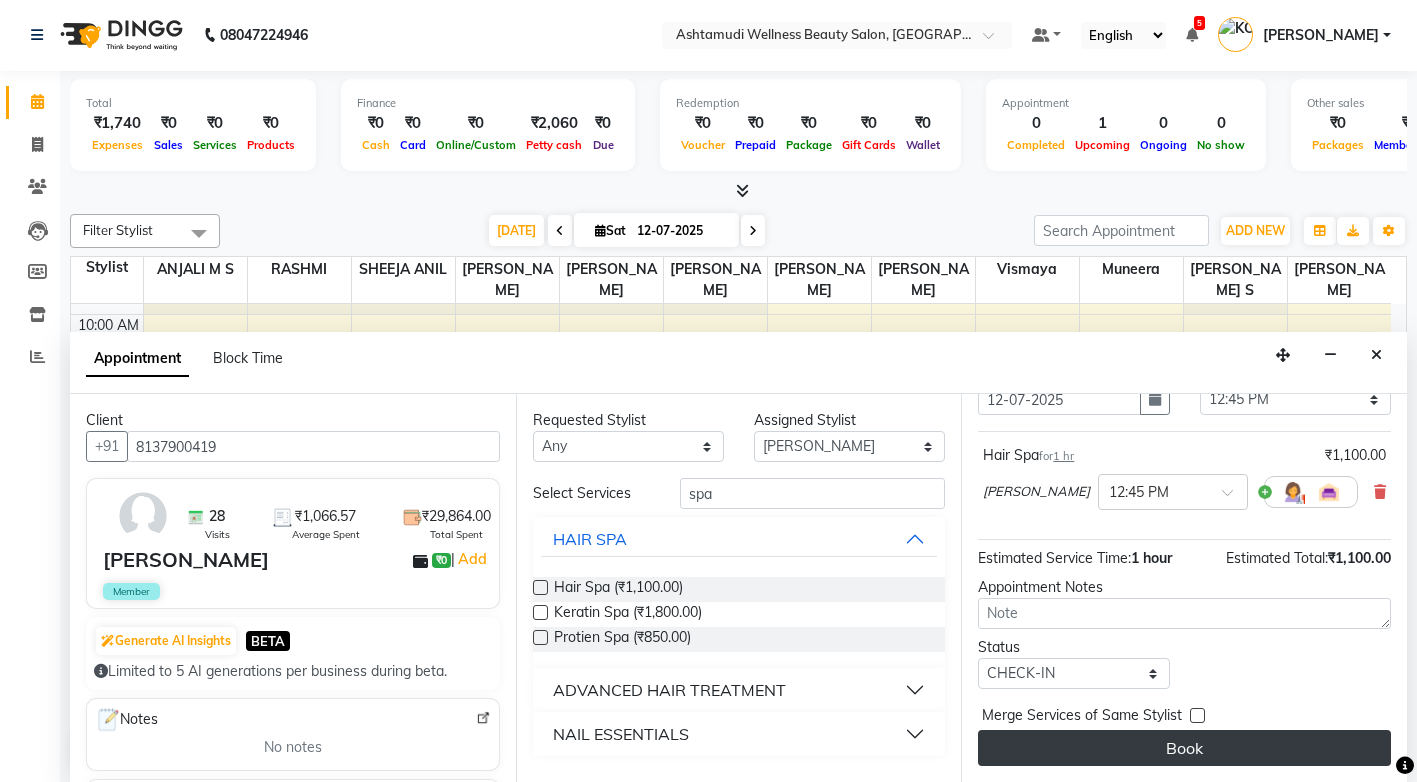 click on "Book" at bounding box center [1184, 748] 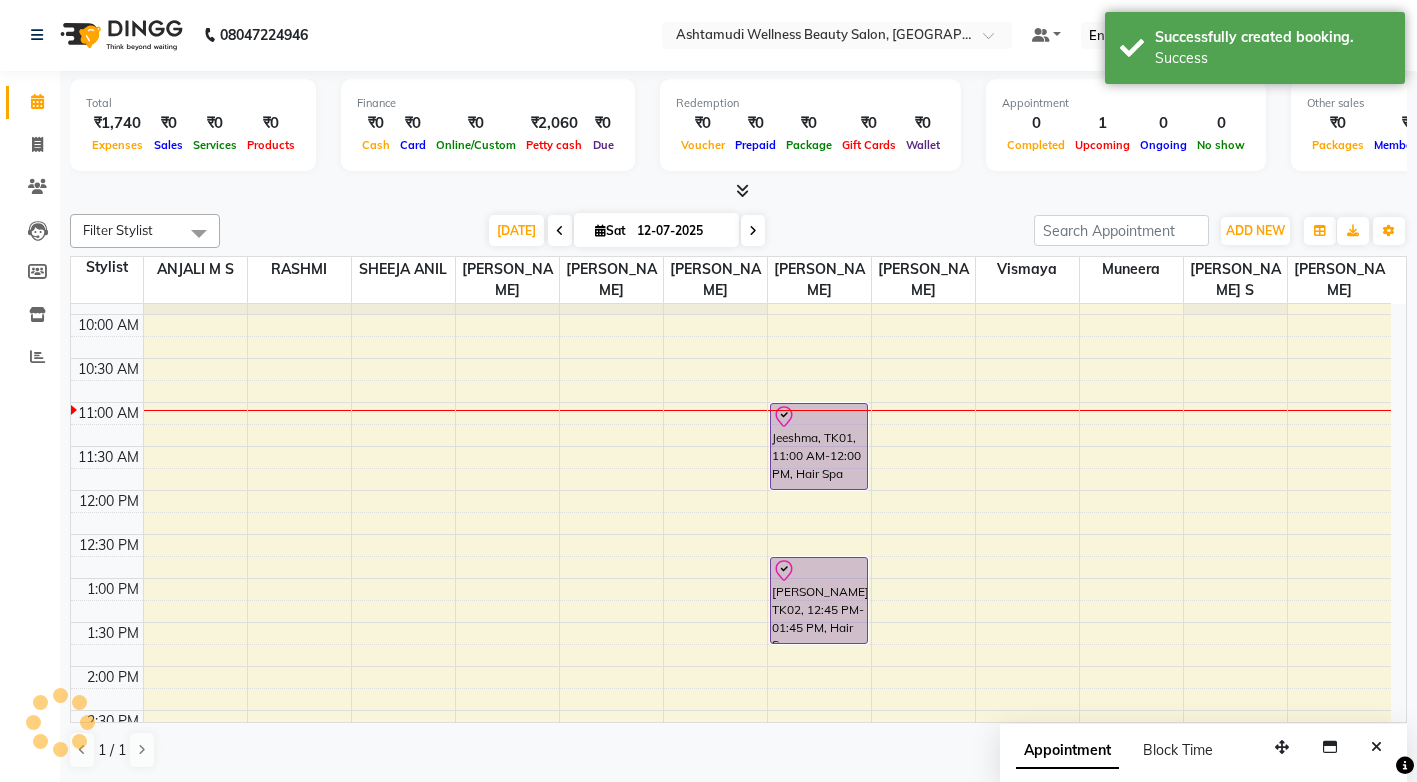 scroll, scrollTop: 0, scrollLeft: 0, axis: both 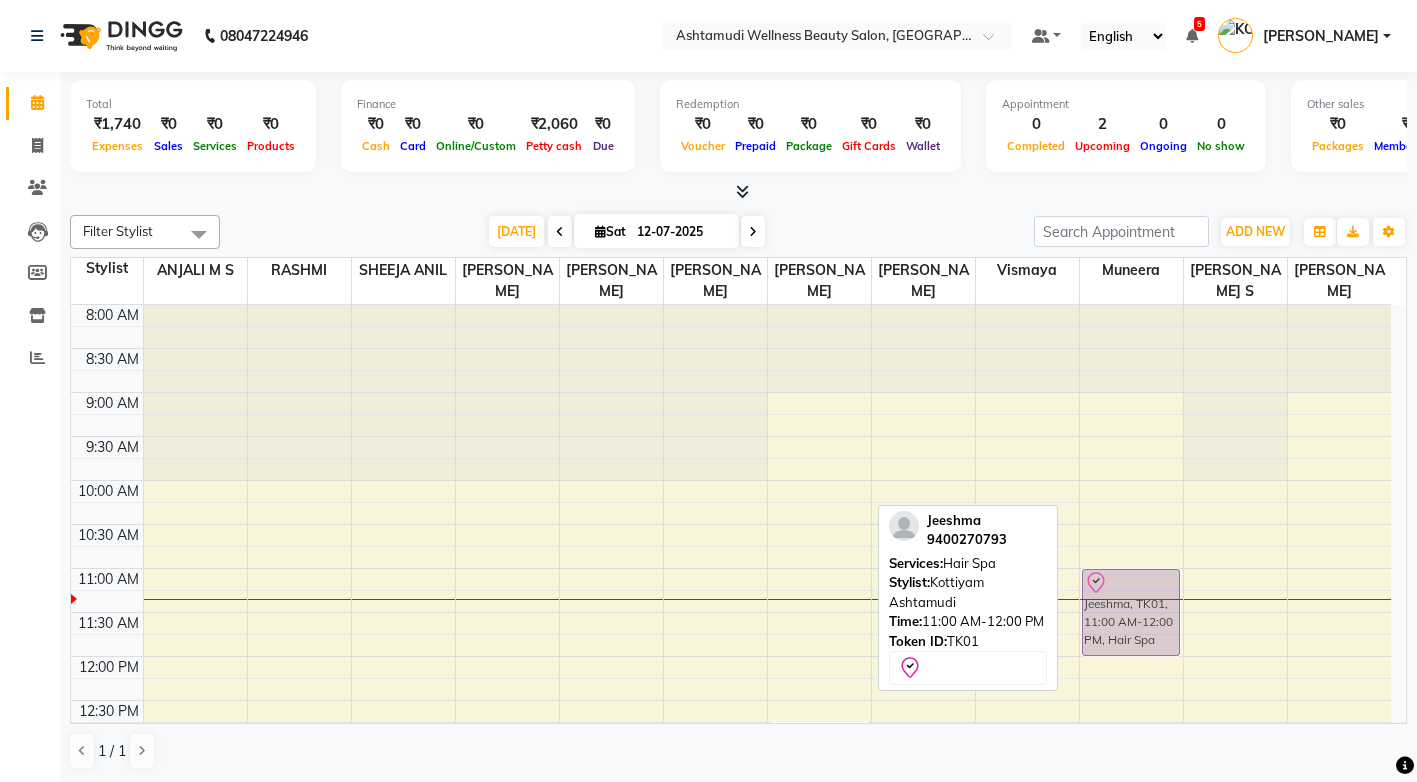 drag, startPoint x: 852, startPoint y: 572, endPoint x: 1186, endPoint y: 578, distance: 334.0539 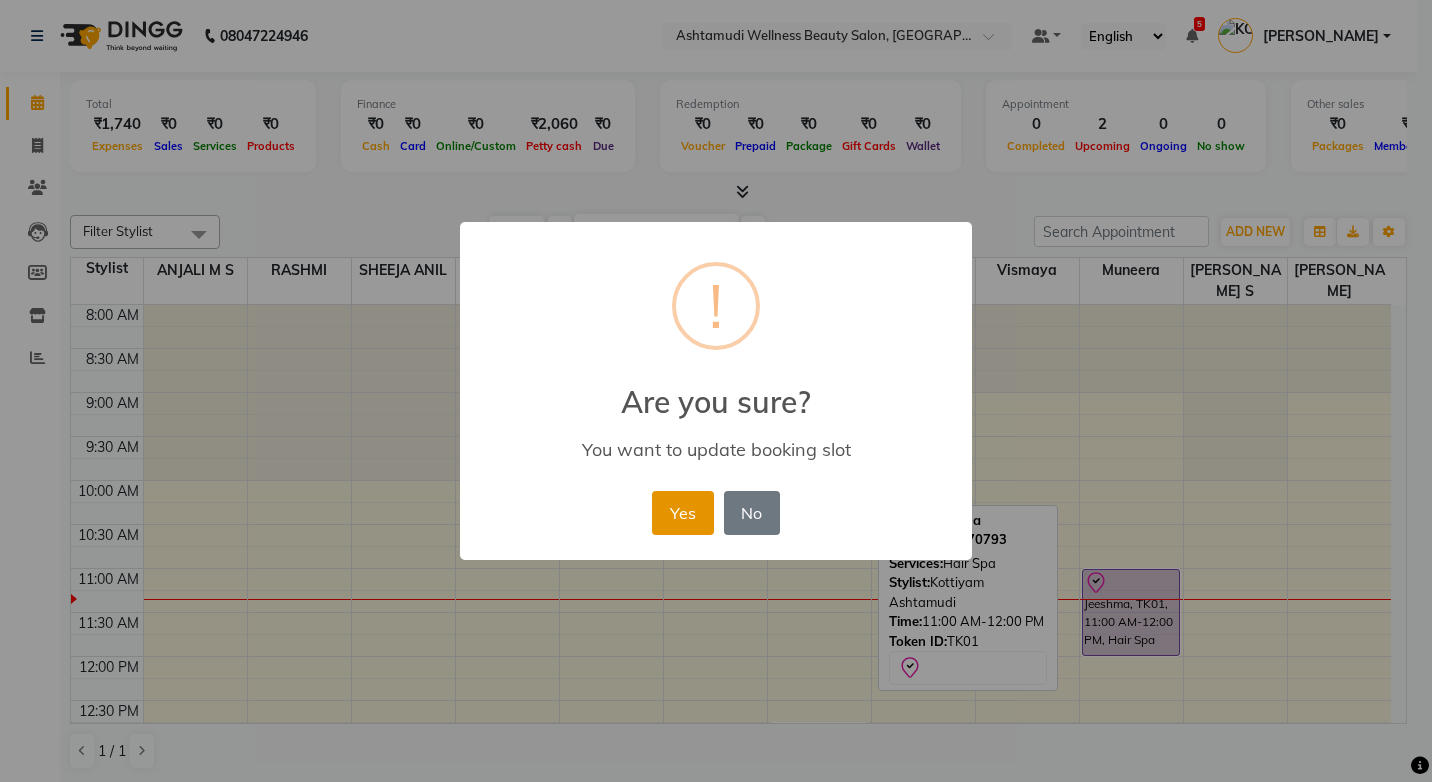 click on "Yes" at bounding box center [682, 513] 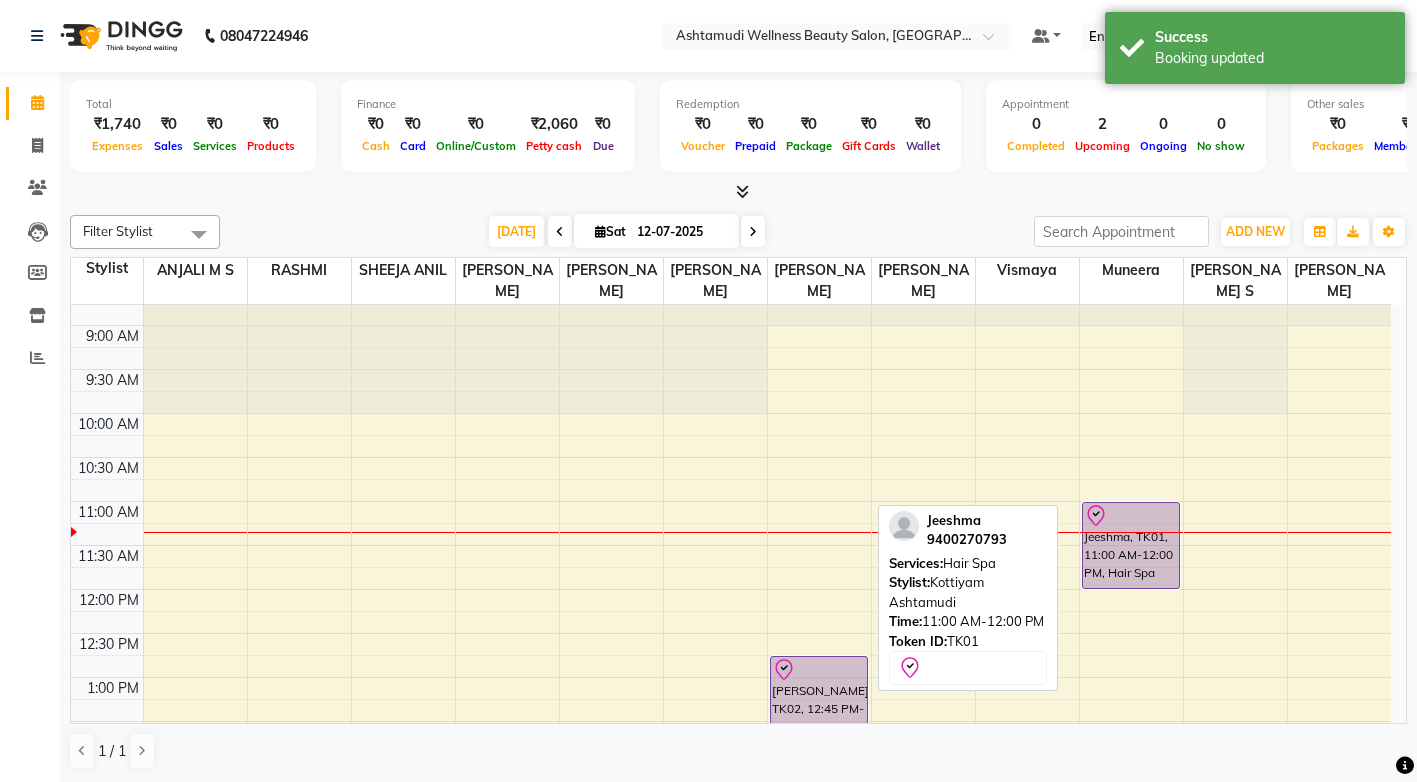 scroll, scrollTop: 200, scrollLeft: 0, axis: vertical 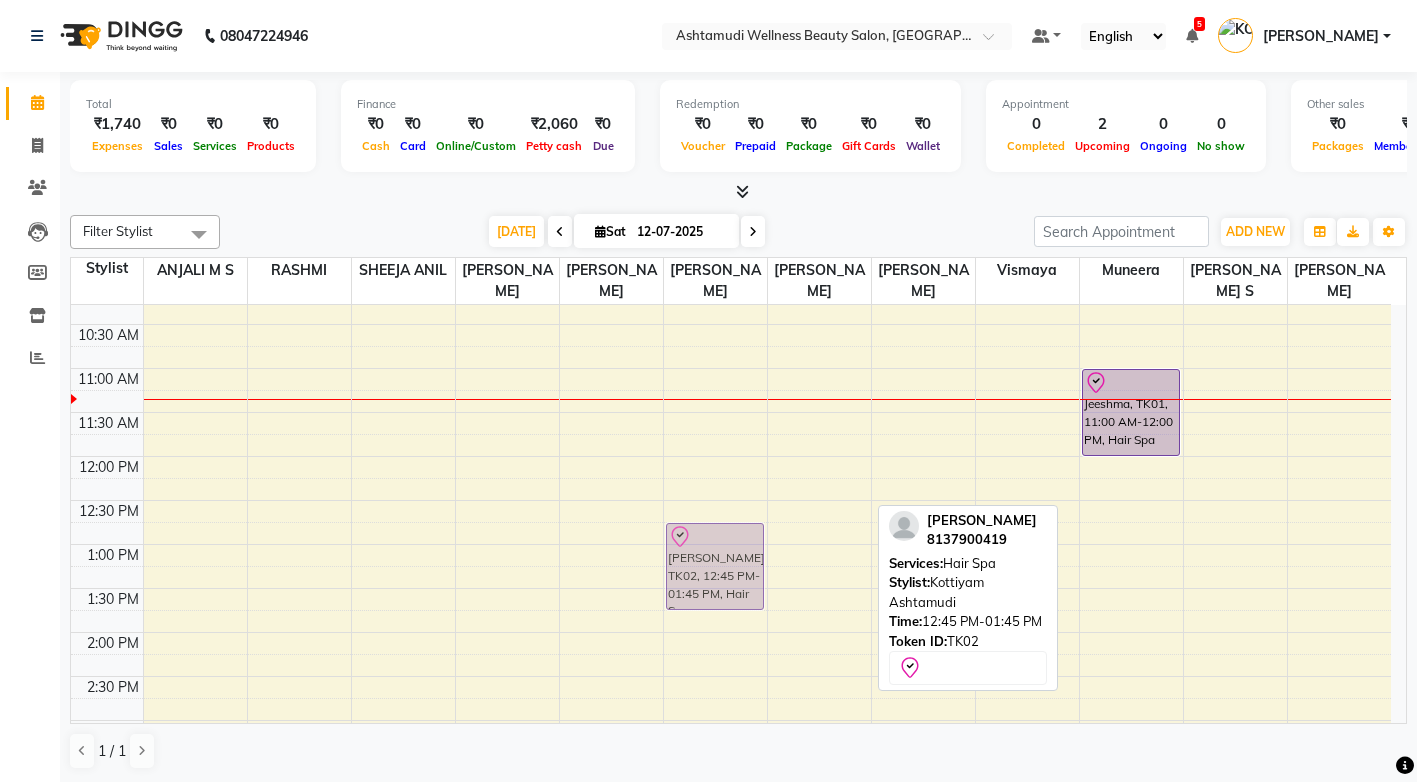 drag, startPoint x: 795, startPoint y: 524, endPoint x: 700, endPoint y: 528, distance: 95.084175 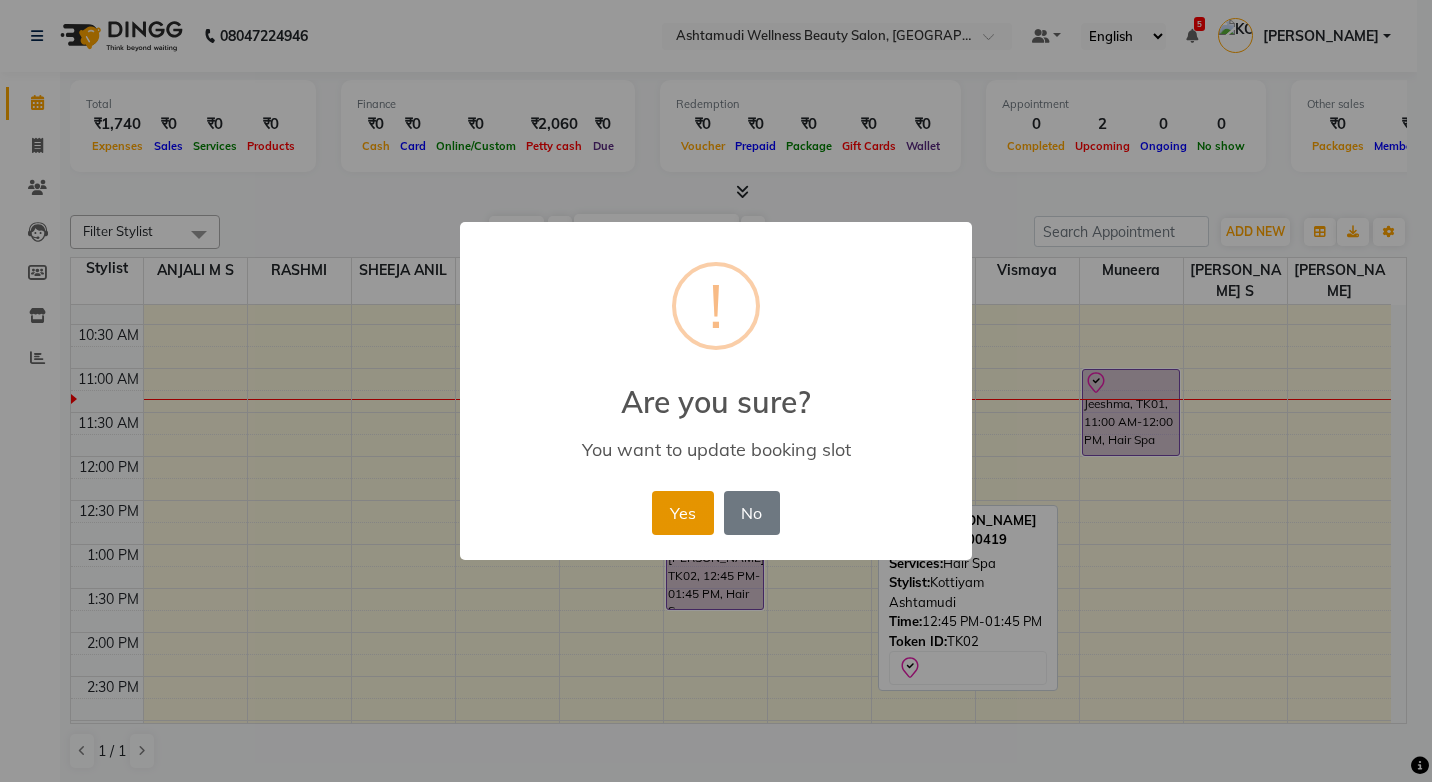 click on "Yes" at bounding box center [682, 513] 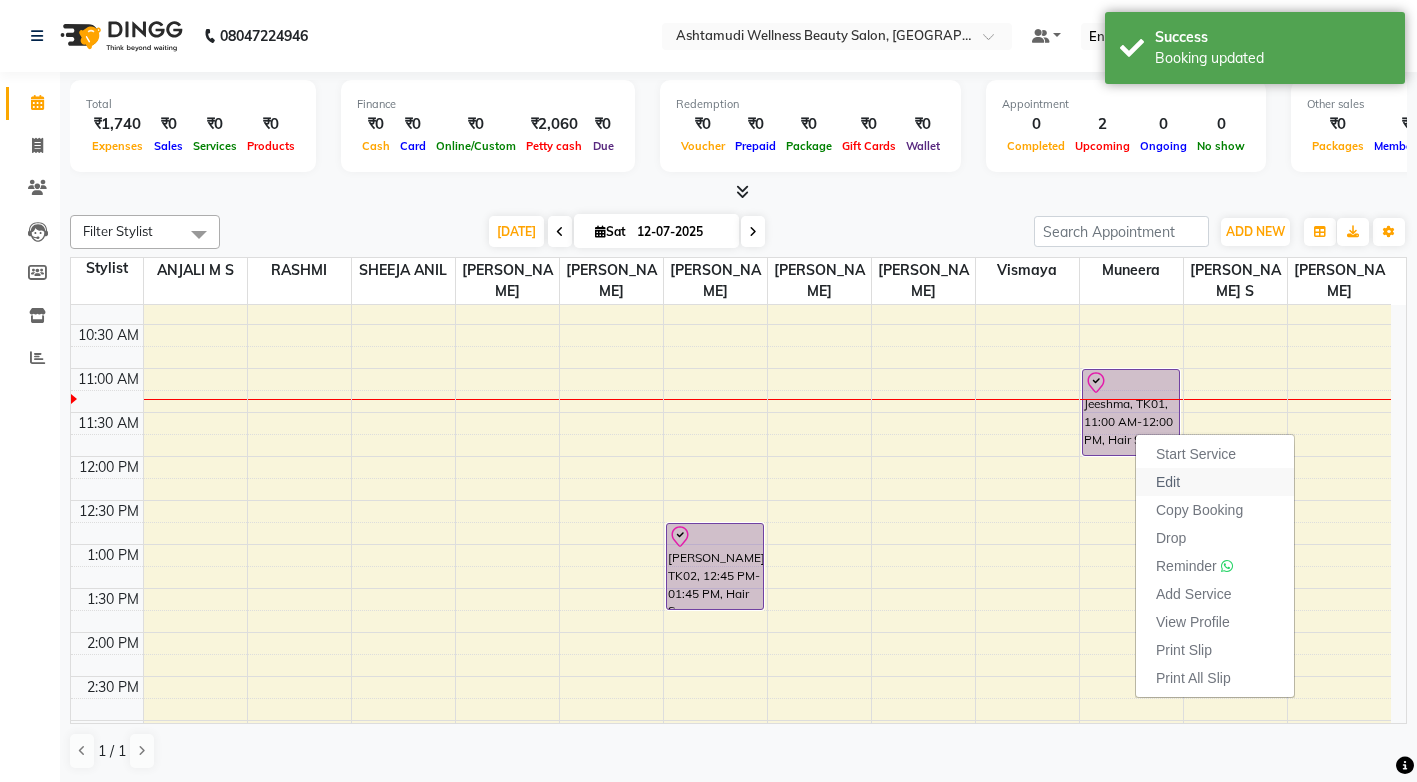 click on "Edit" at bounding box center (1168, 482) 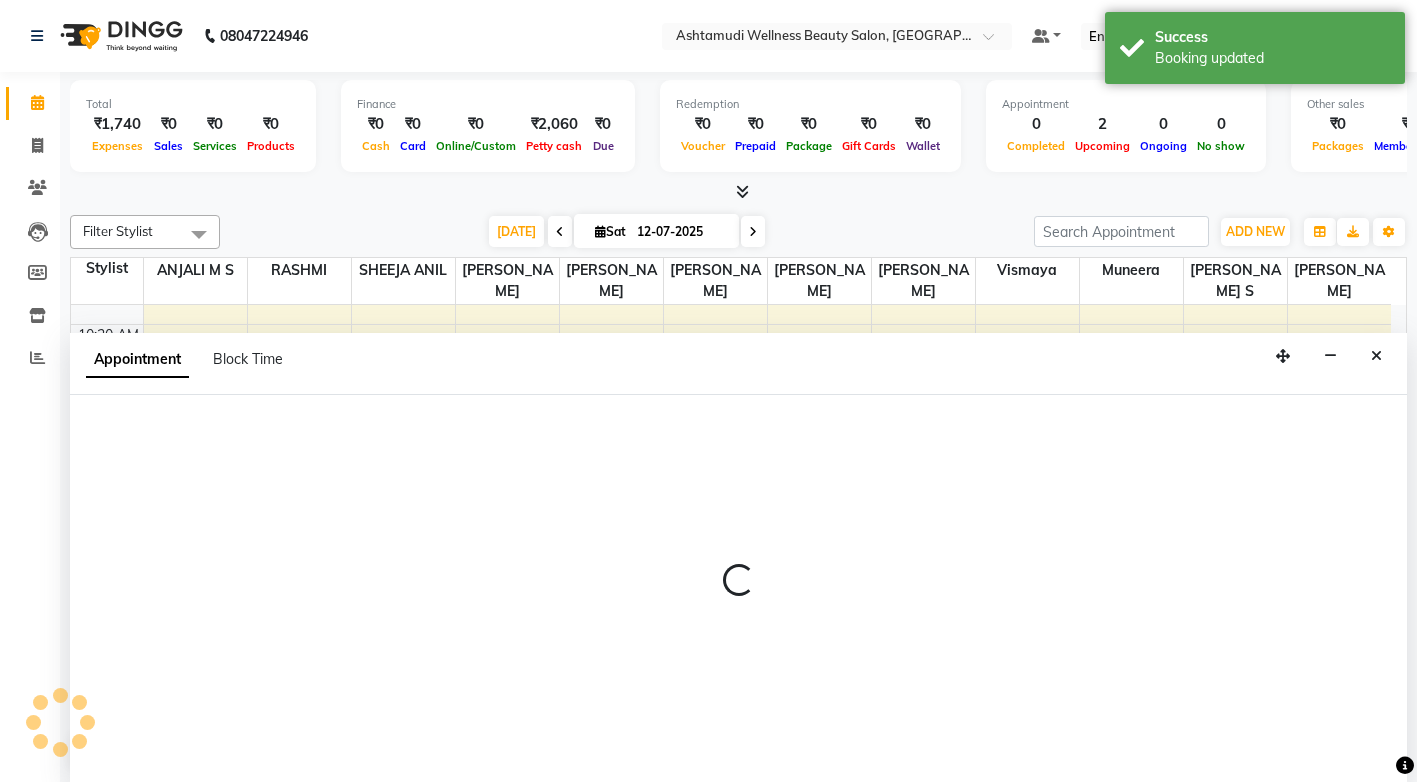 scroll, scrollTop: 1, scrollLeft: 0, axis: vertical 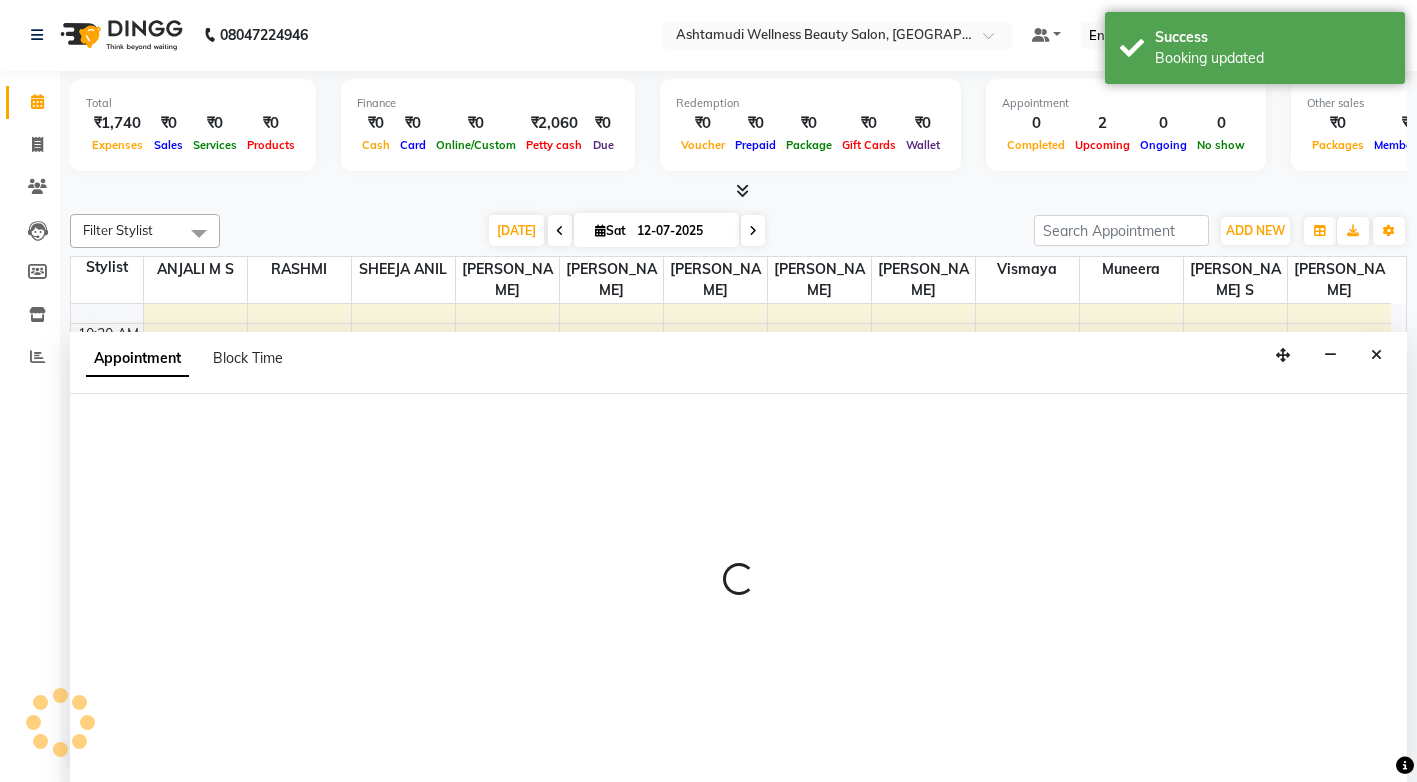 select on "tentative" 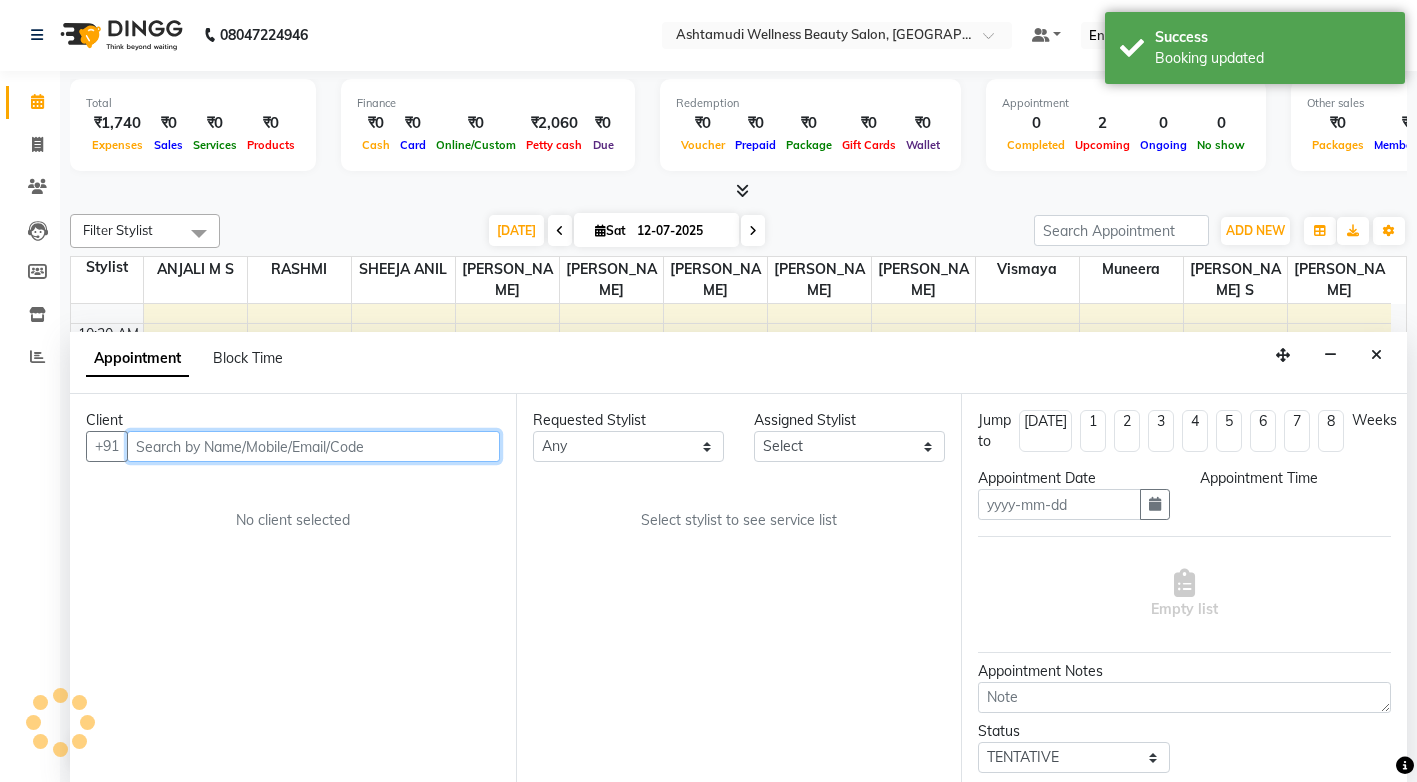 type on "12-07-2025" 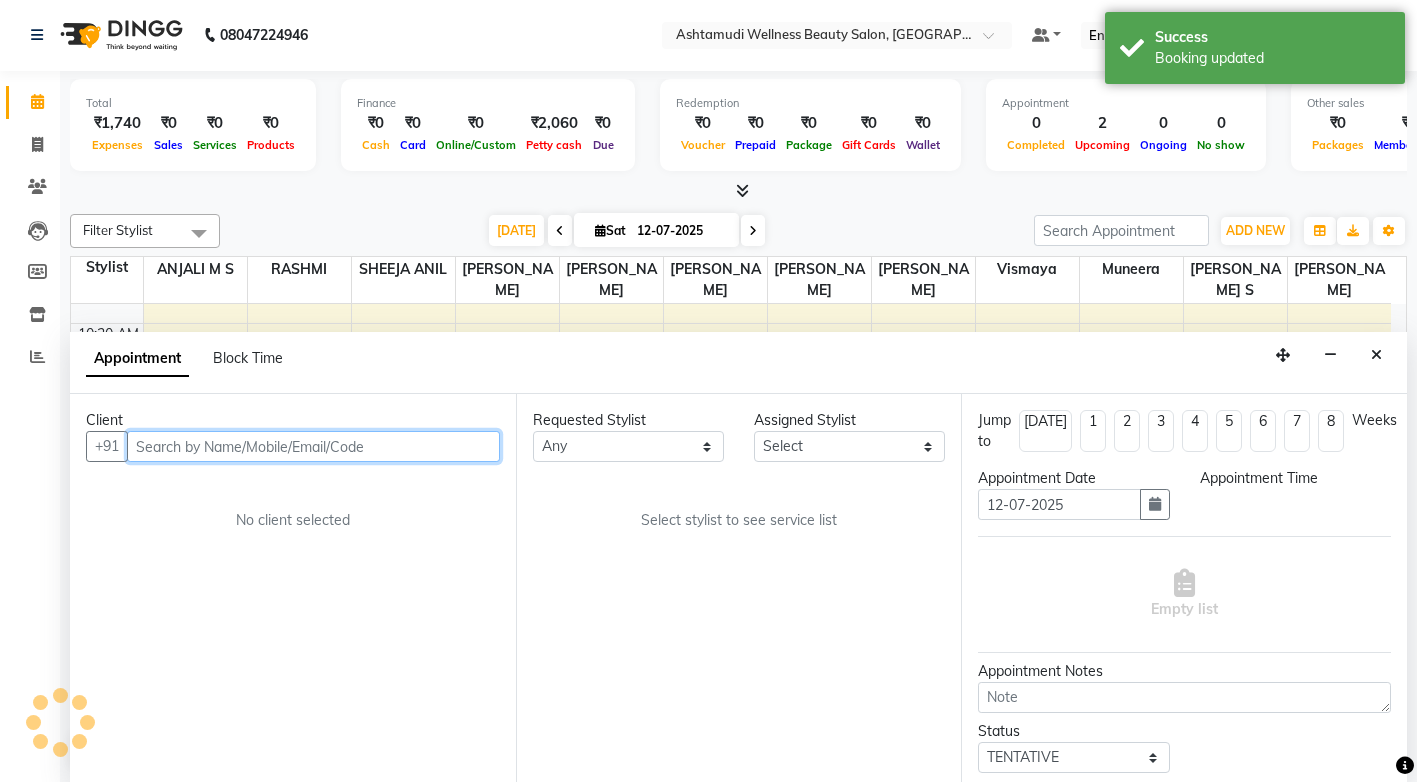 select on "check-in" 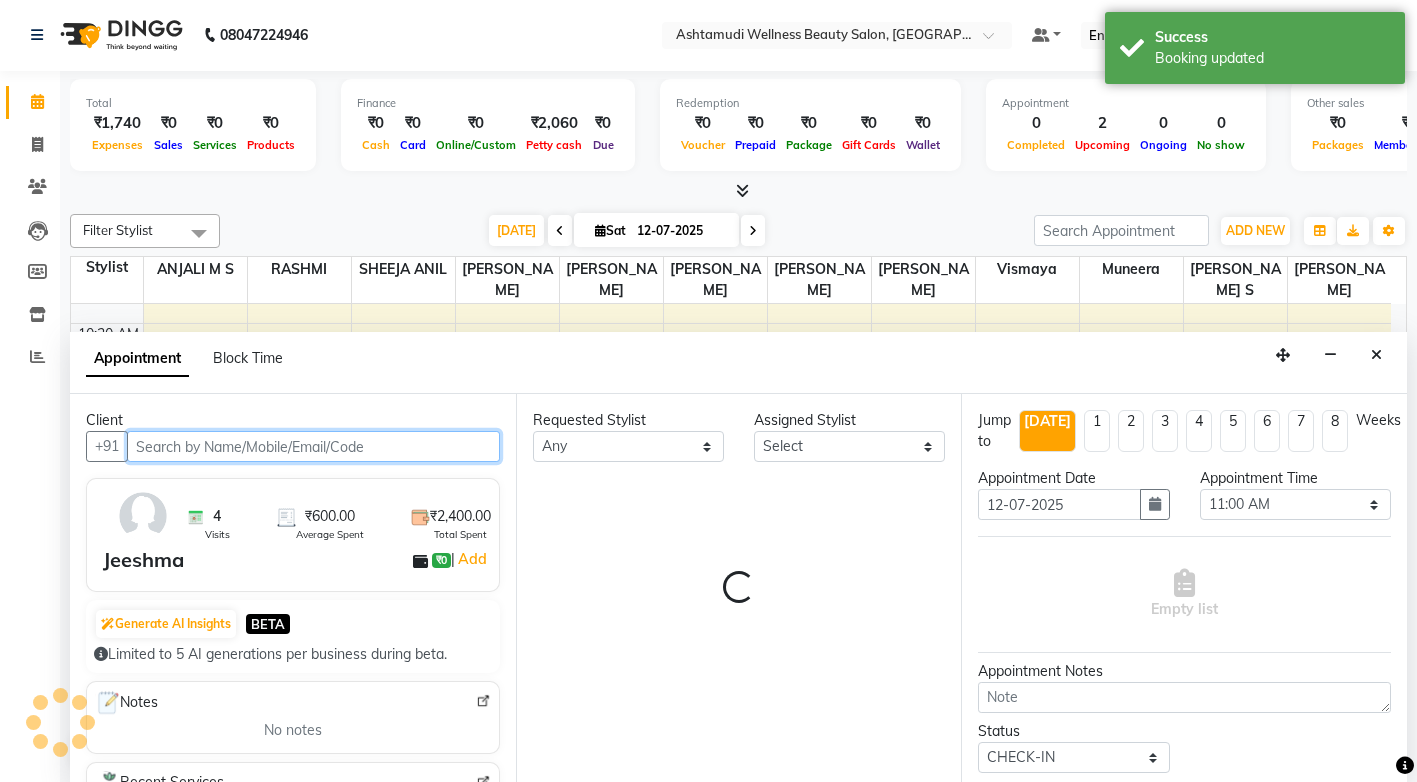 select on "67522" 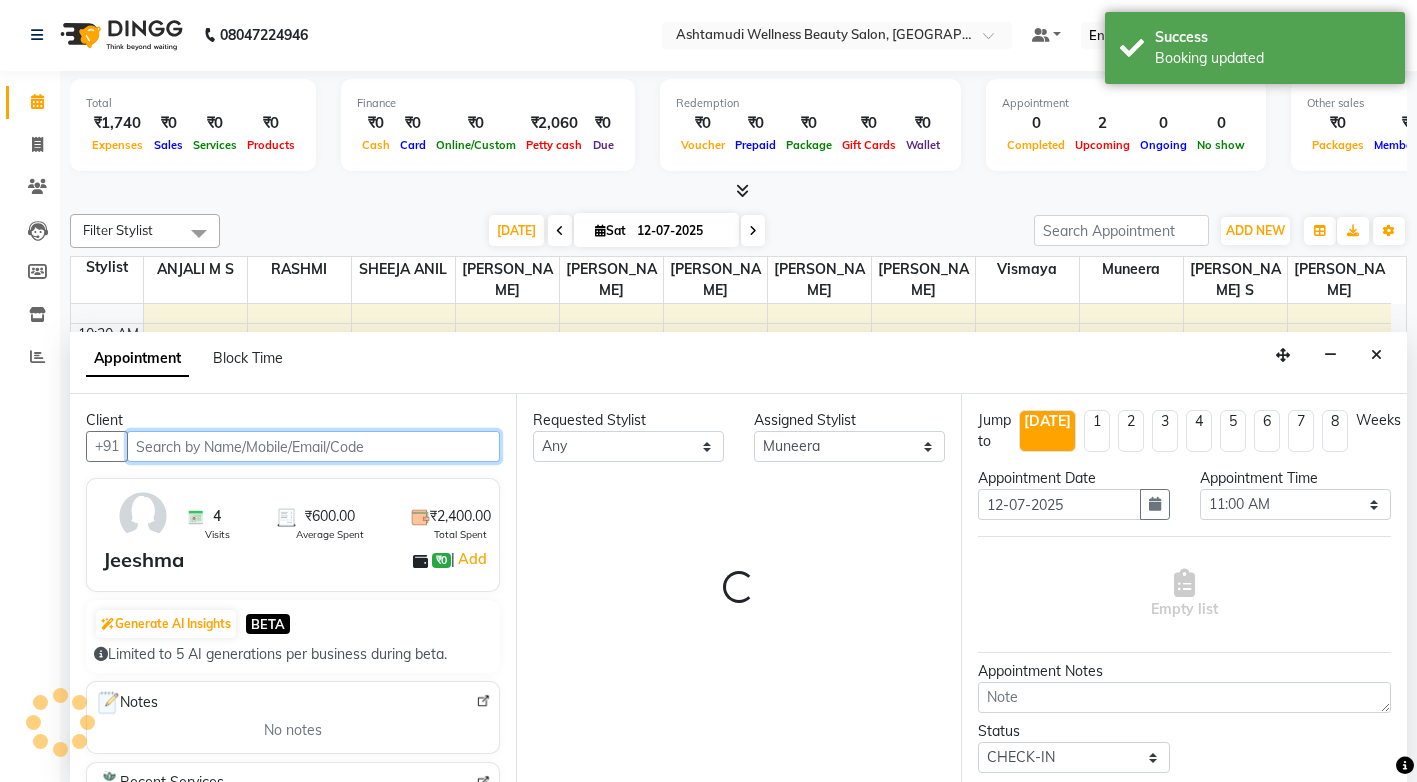 scroll, scrollTop: 265, scrollLeft: 0, axis: vertical 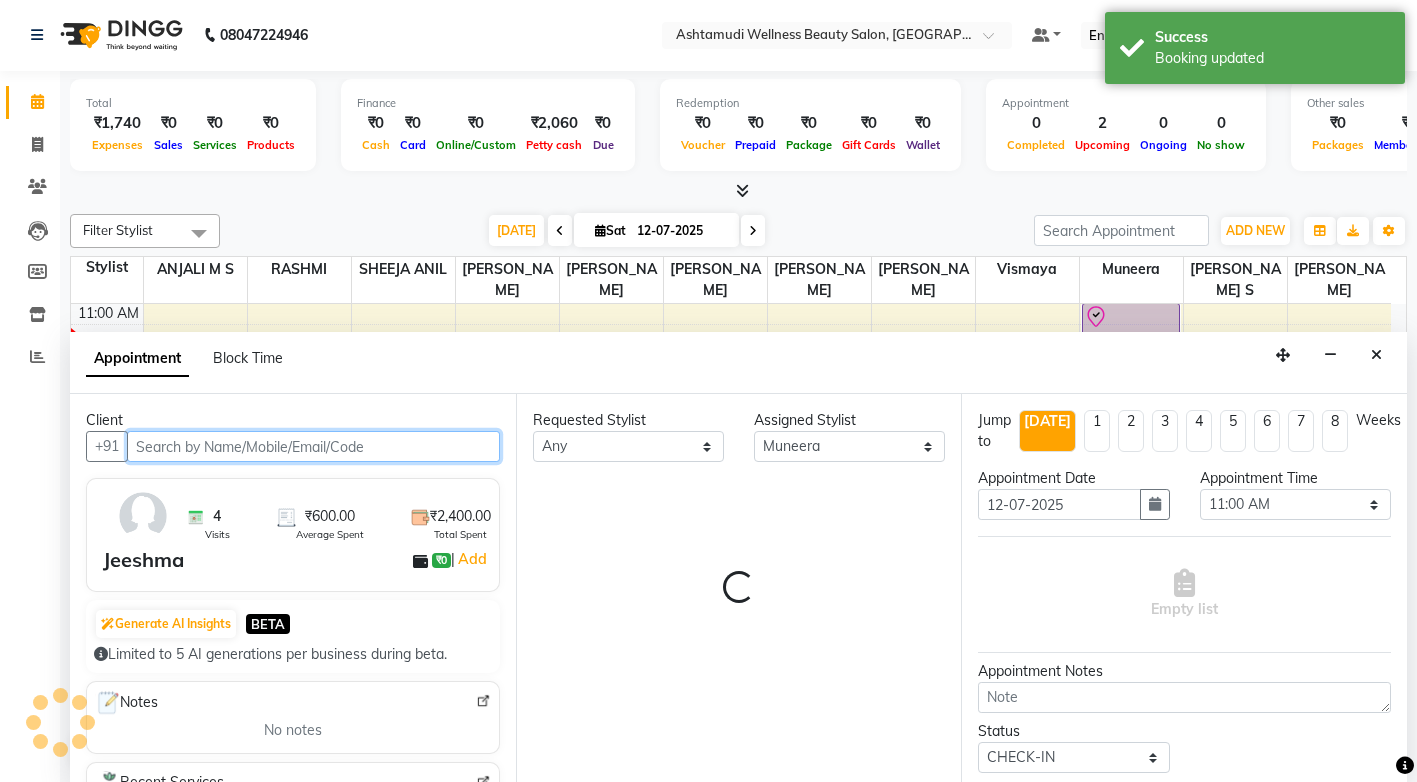 select on "2029" 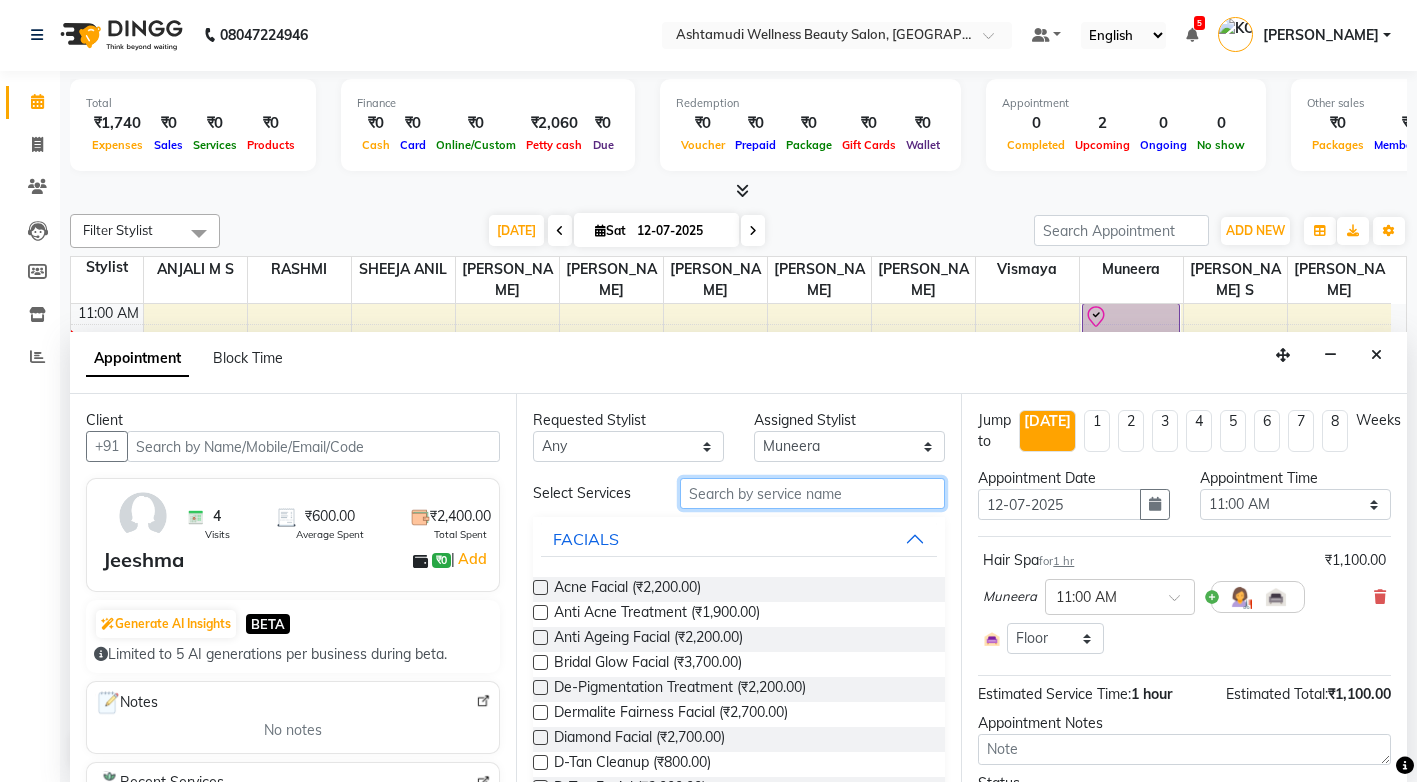 click at bounding box center [812, 493] 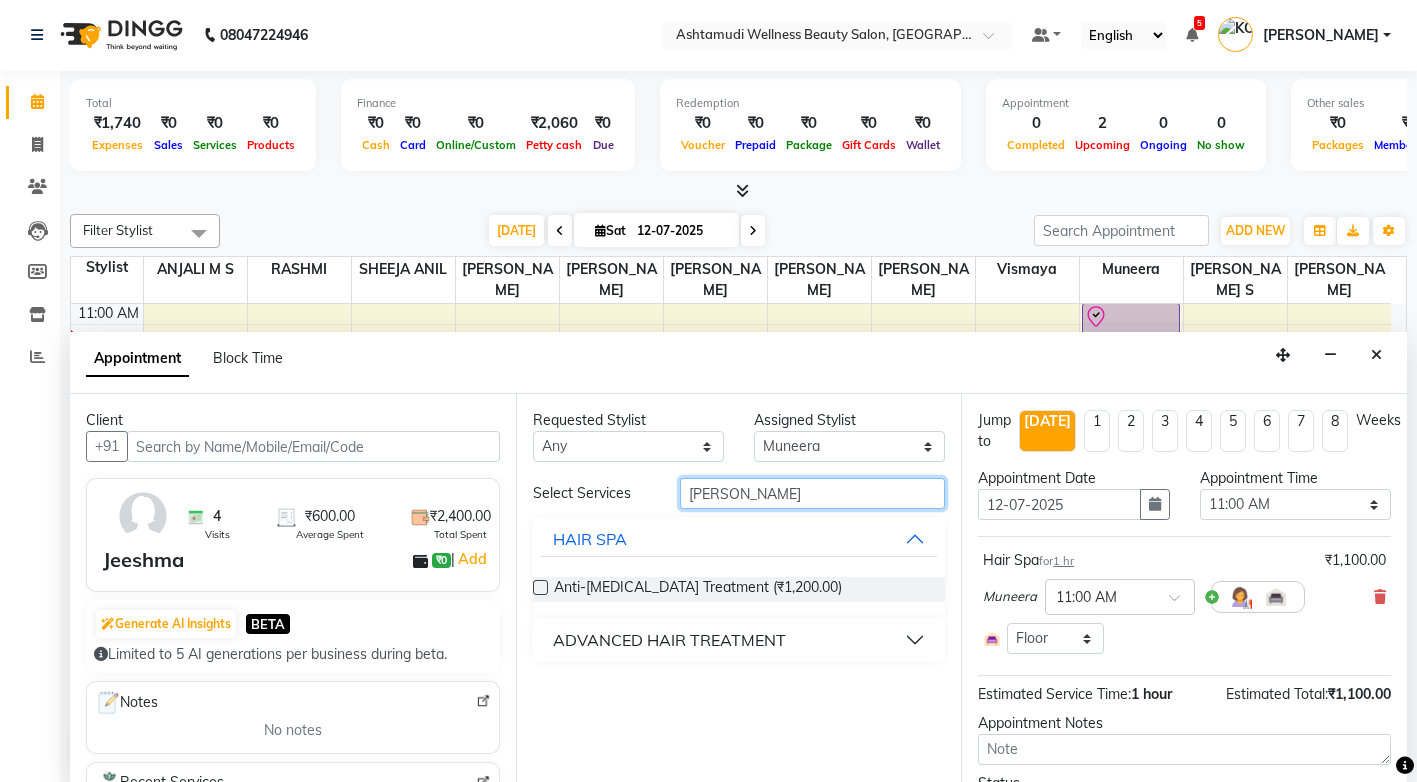 type on "[PERSON_NAME]" 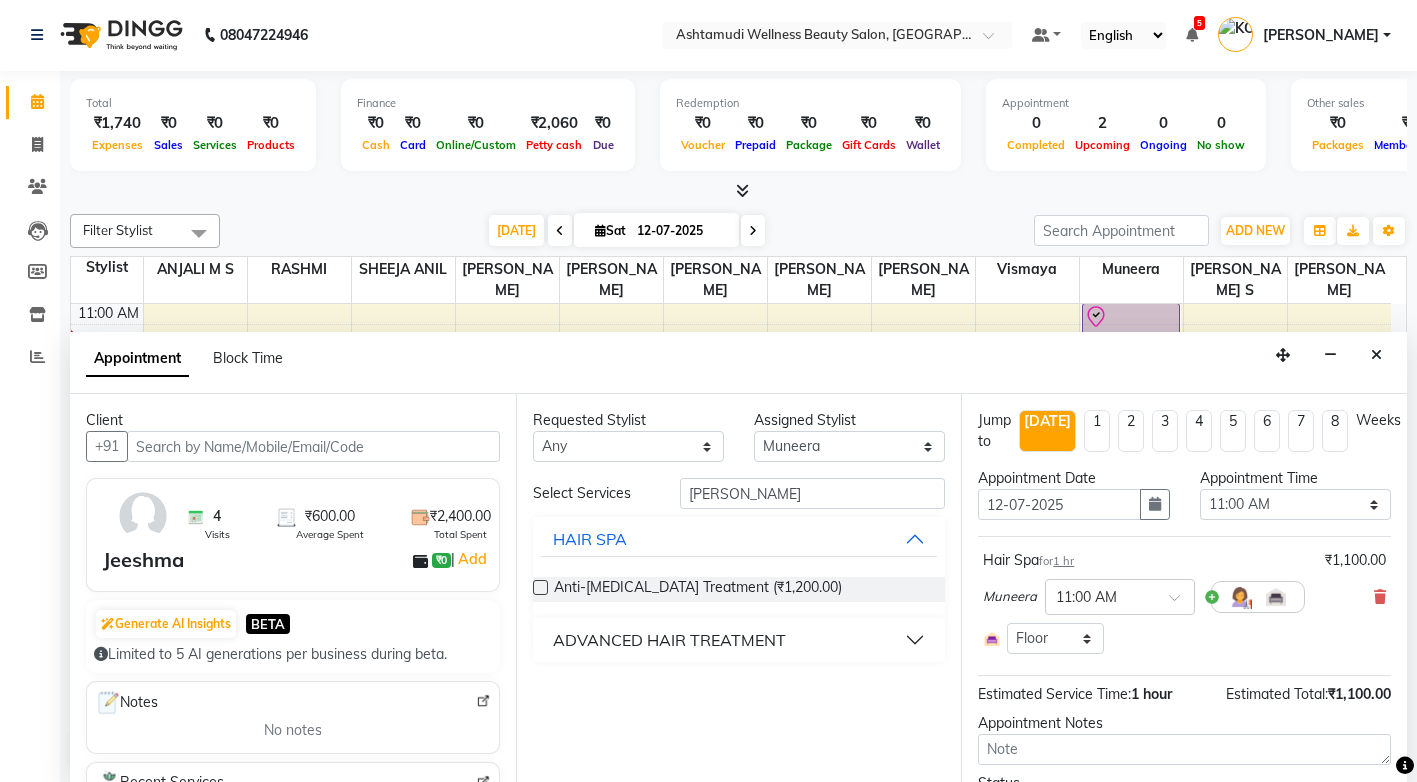 click on "ADVANCED HAIR TREATMENT" at bounding box center [669, 640] 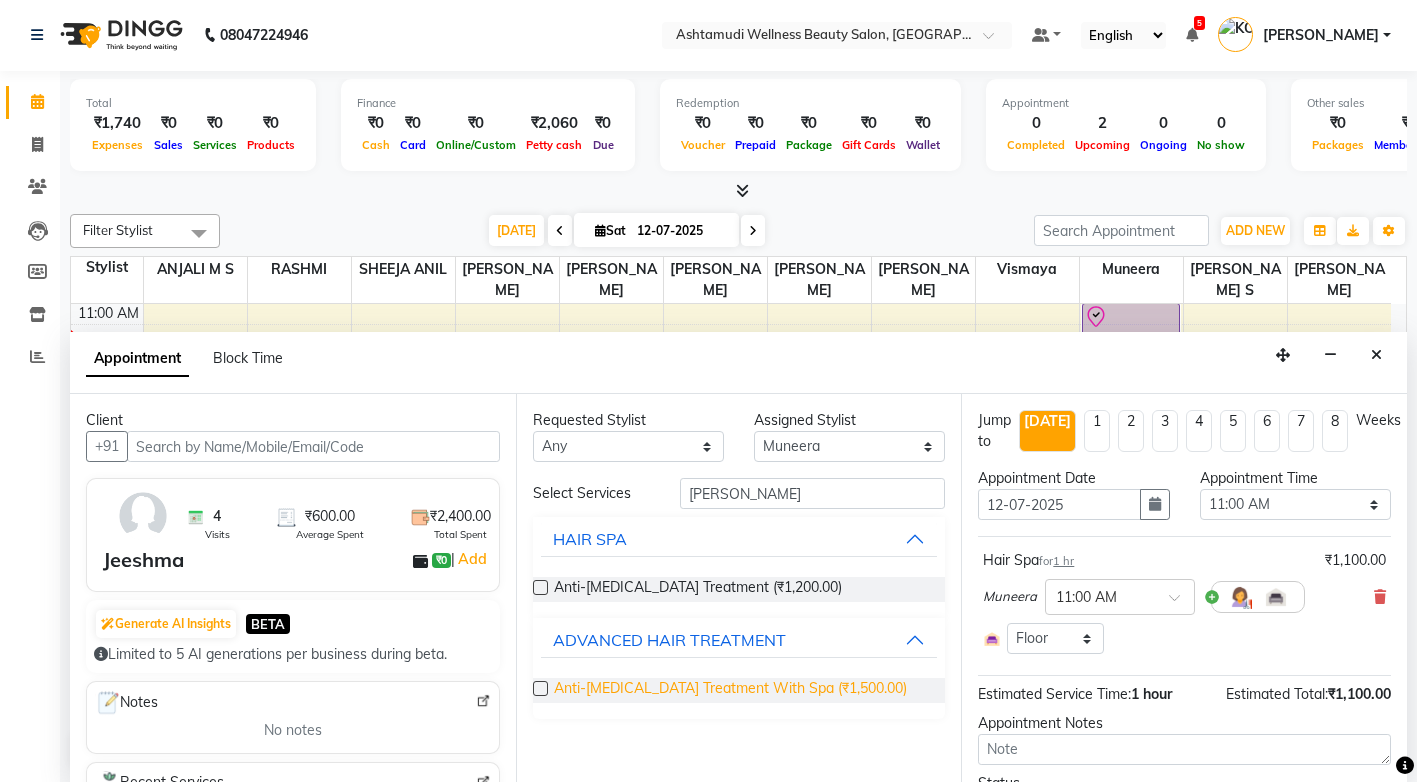 click on "Anti-[MEDICAL_DATA] Treatment With Spa (₹1,500.00)" at bounding box center (730, 690) 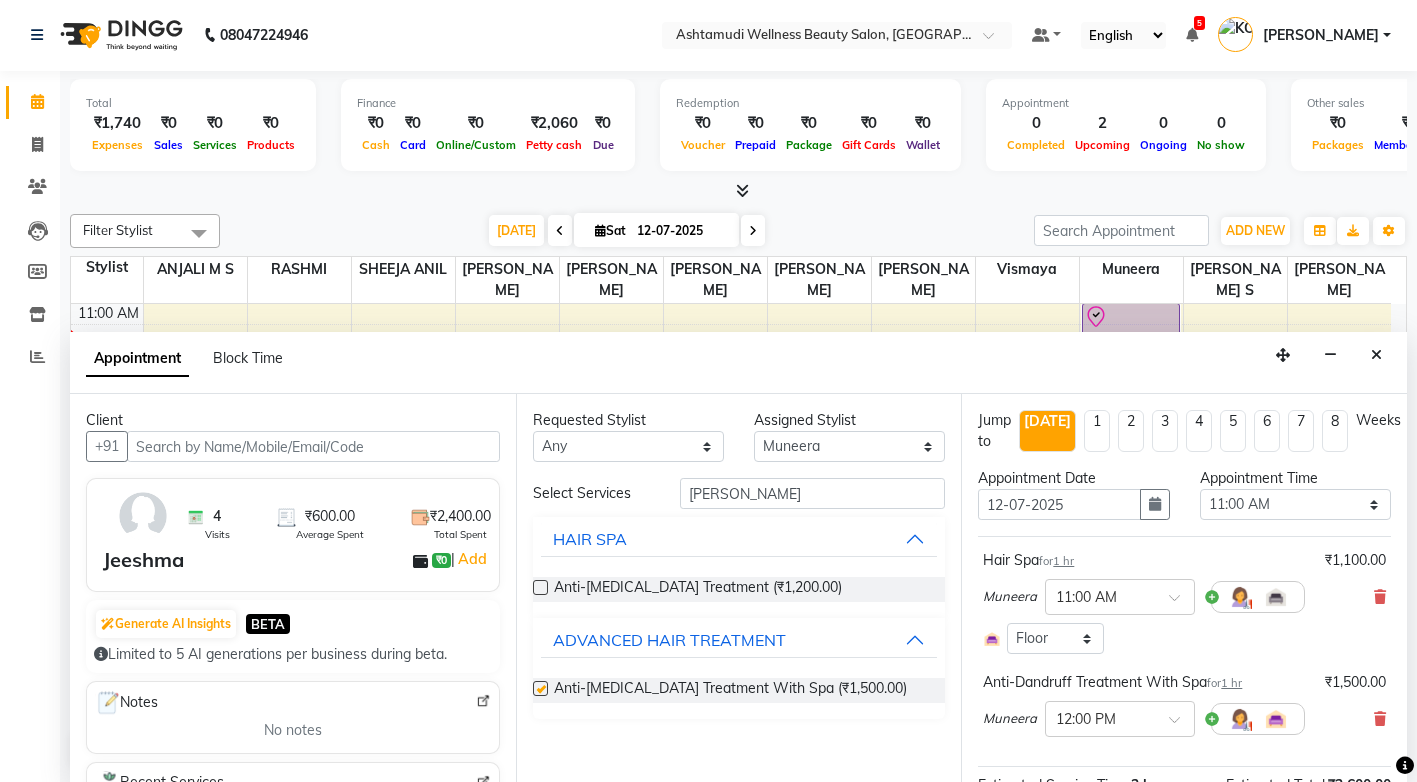 checkbox on "false" 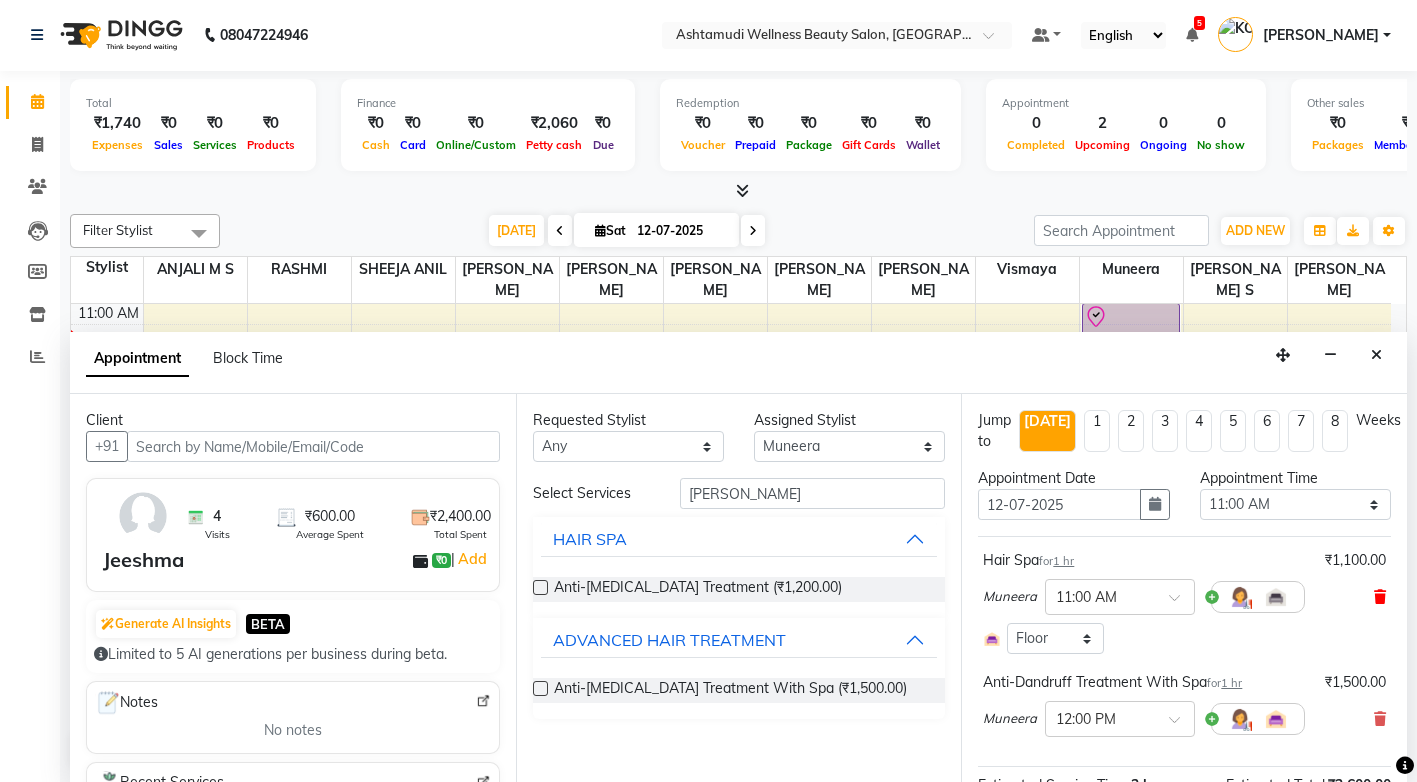 click at bounding box center (1380, 597) 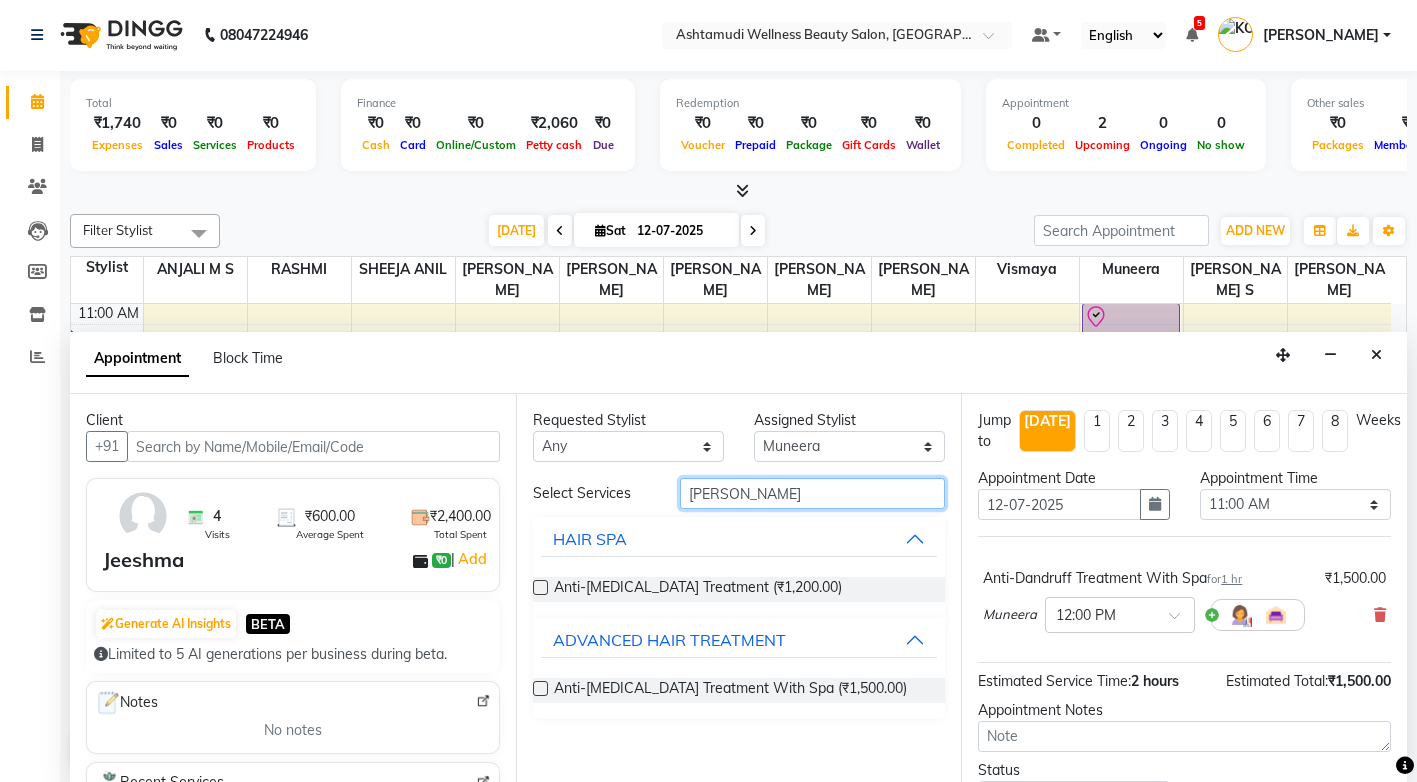 click on "[PERSON_NAME]" at bounding box center (812, 493) 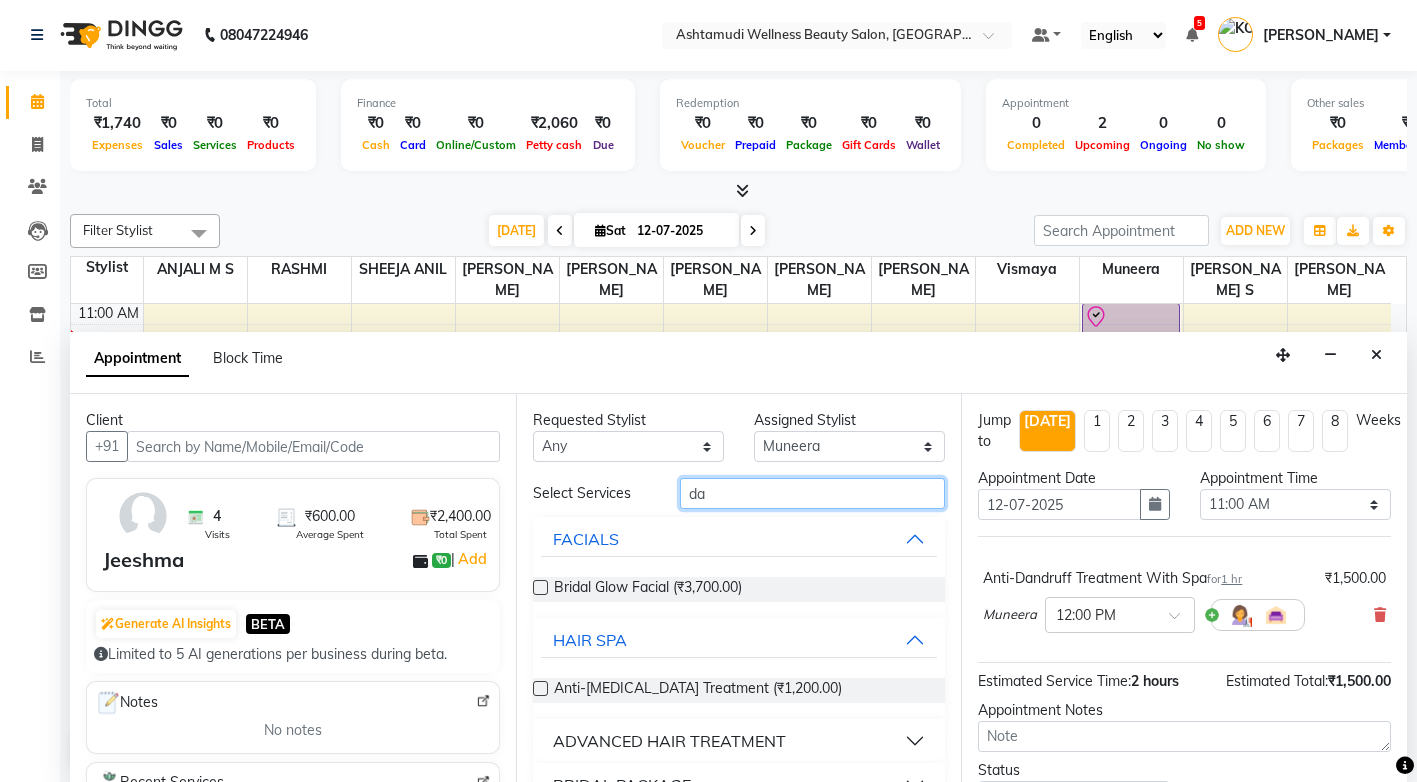 type on "d" 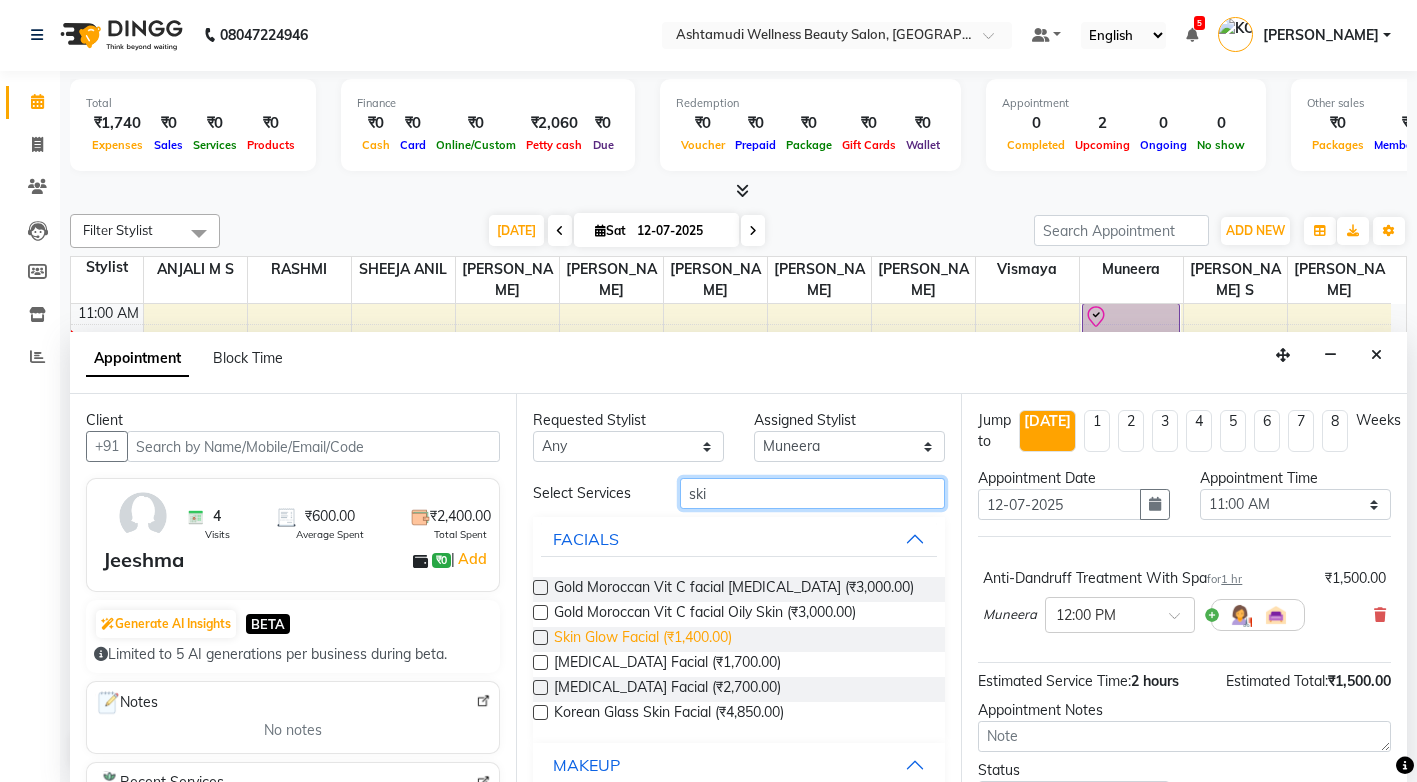 type on "ski" 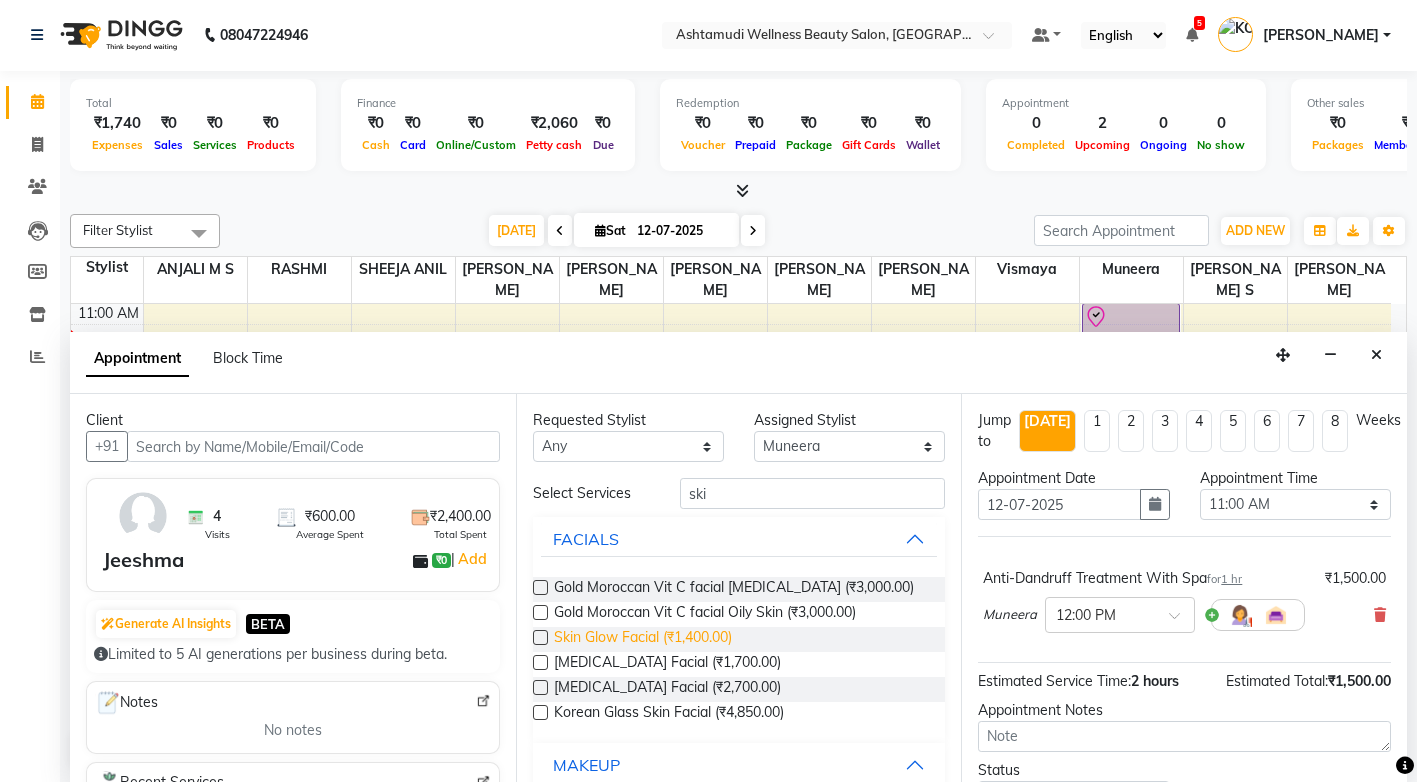 click on "Skin Glow Facial (₹1,400.00)" at bounding box center (643, 639) 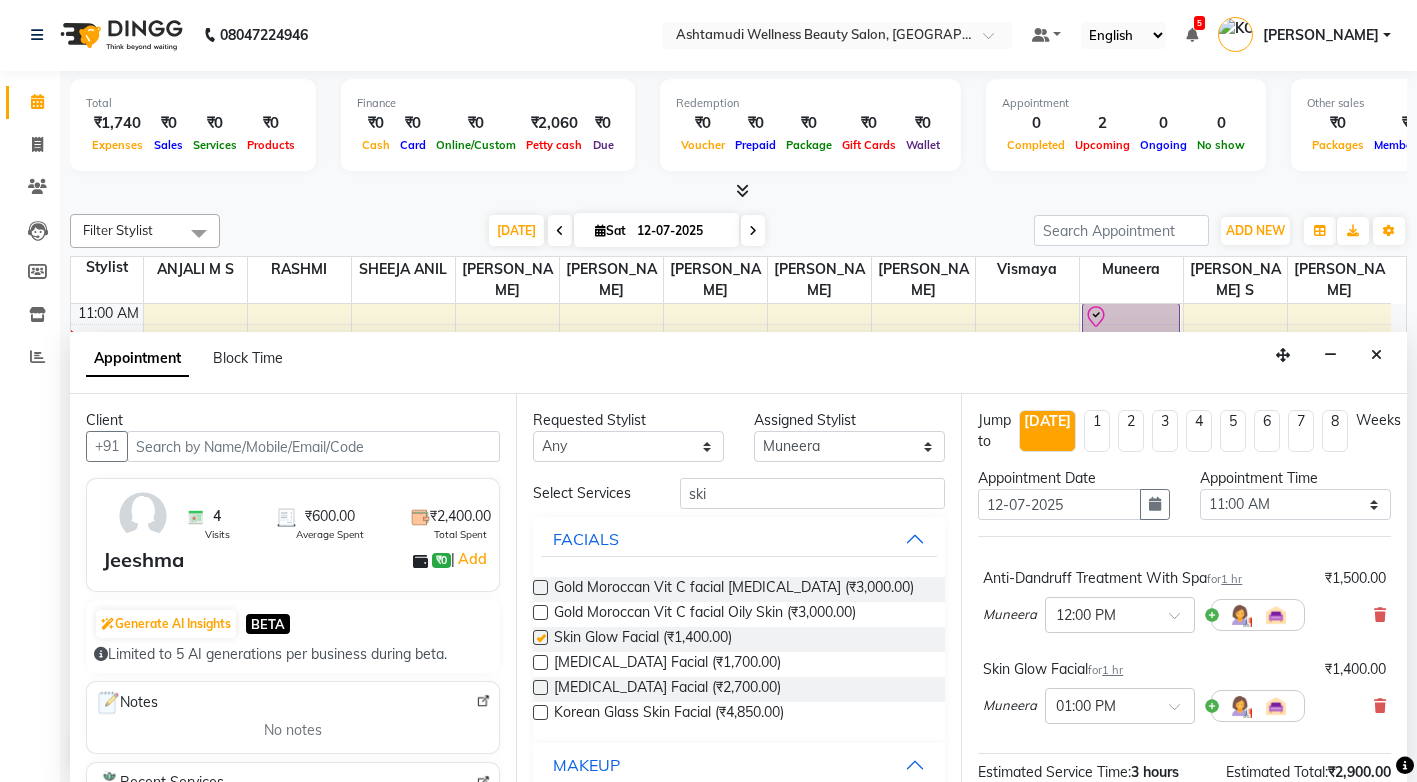 checkbox on "false" 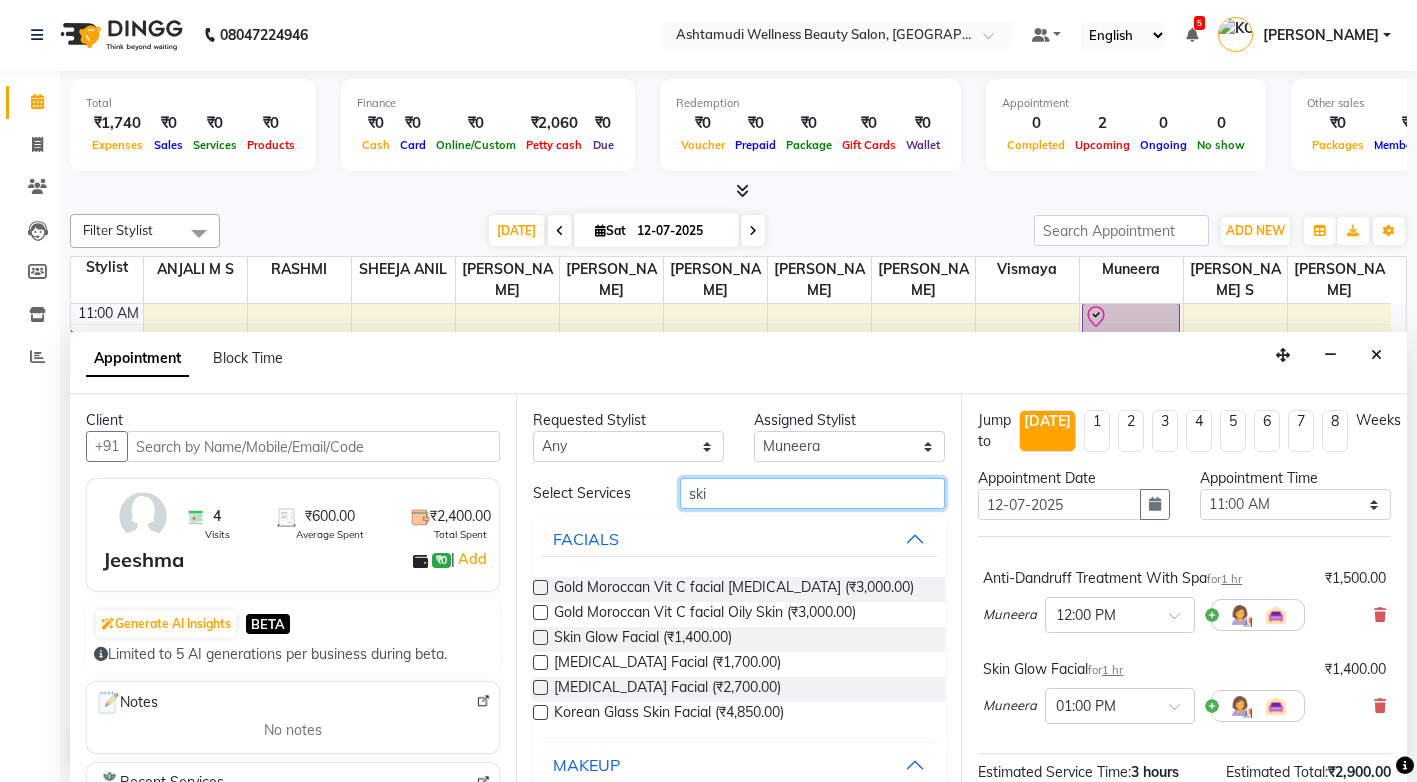 click on "ski" at bounding box center [812, 493] 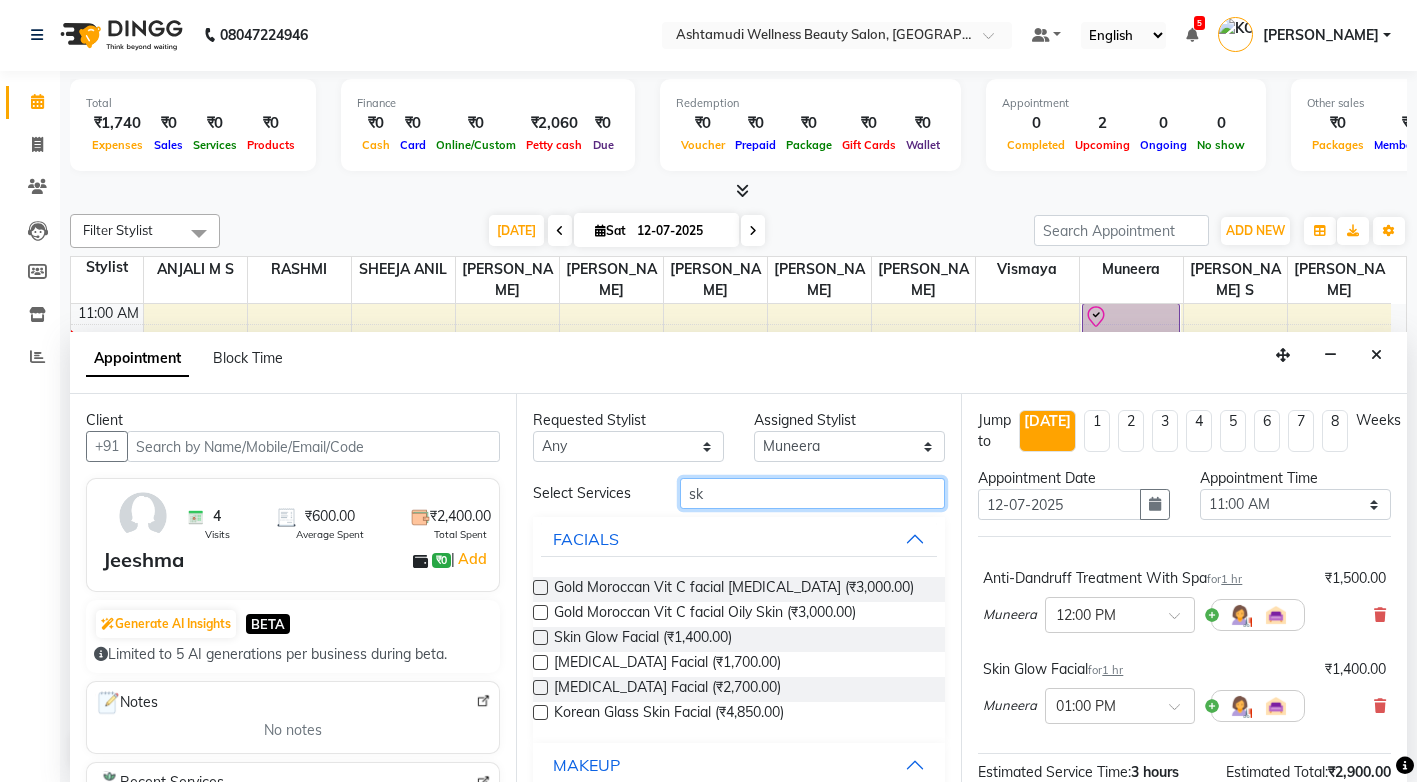 type on "s" 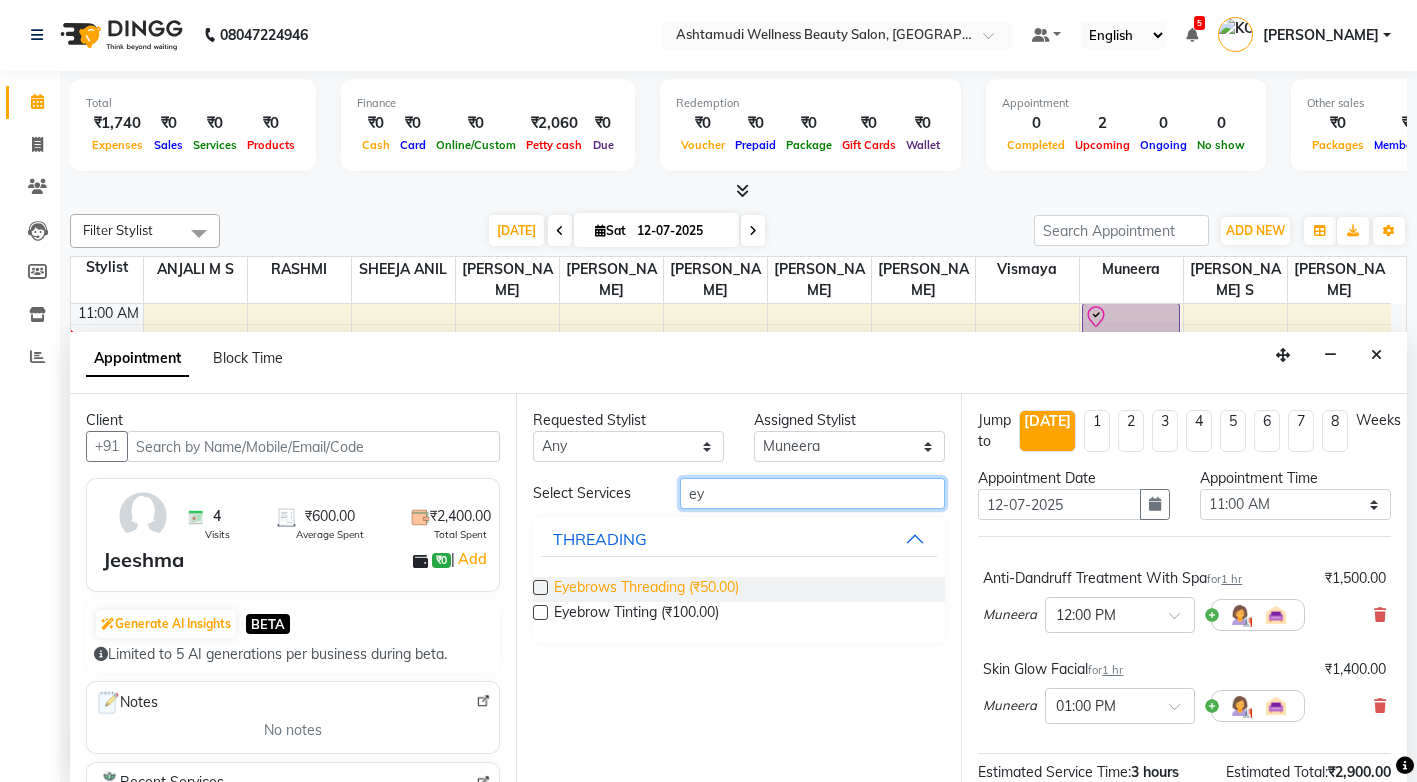 type on "ey" 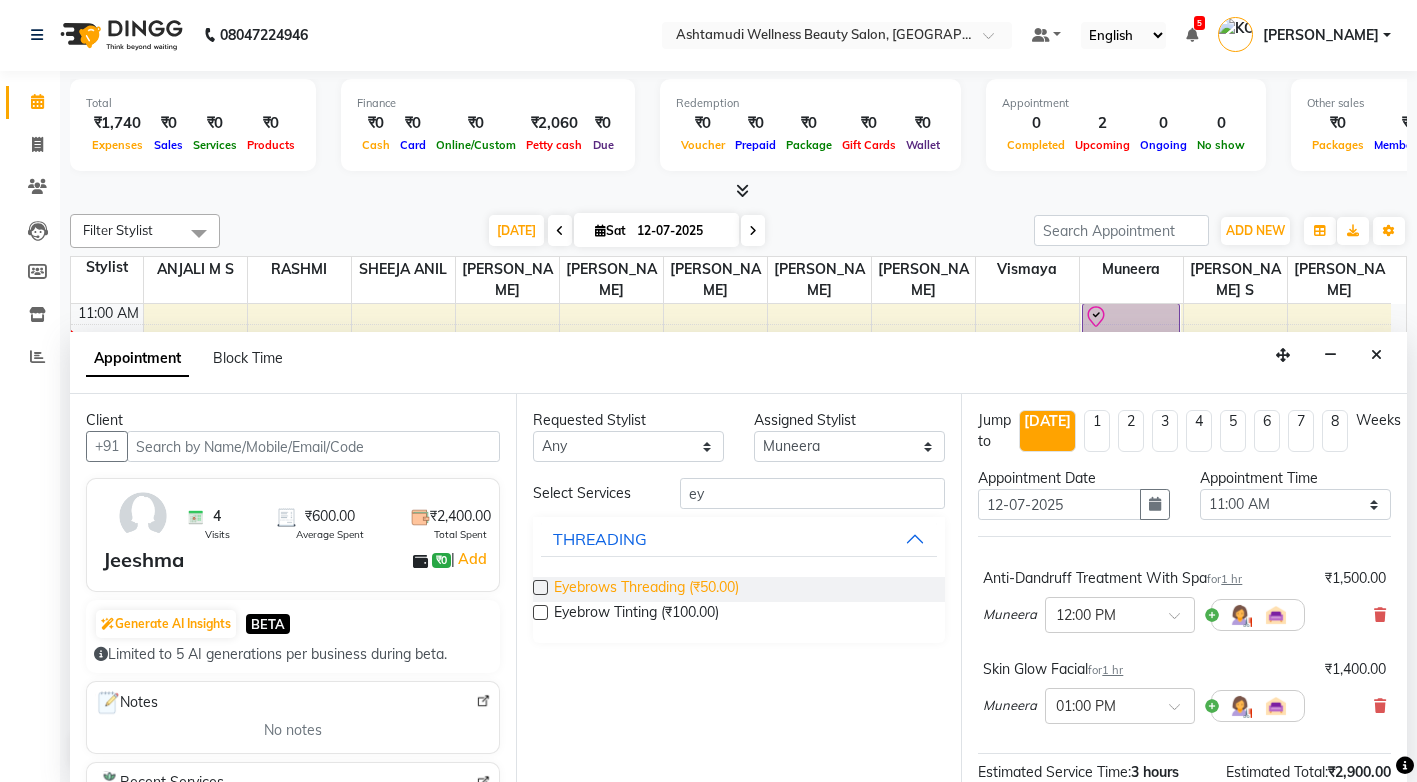 click on "Eyebrows Threading (₹50.00)" at bounding box center [646, 589] 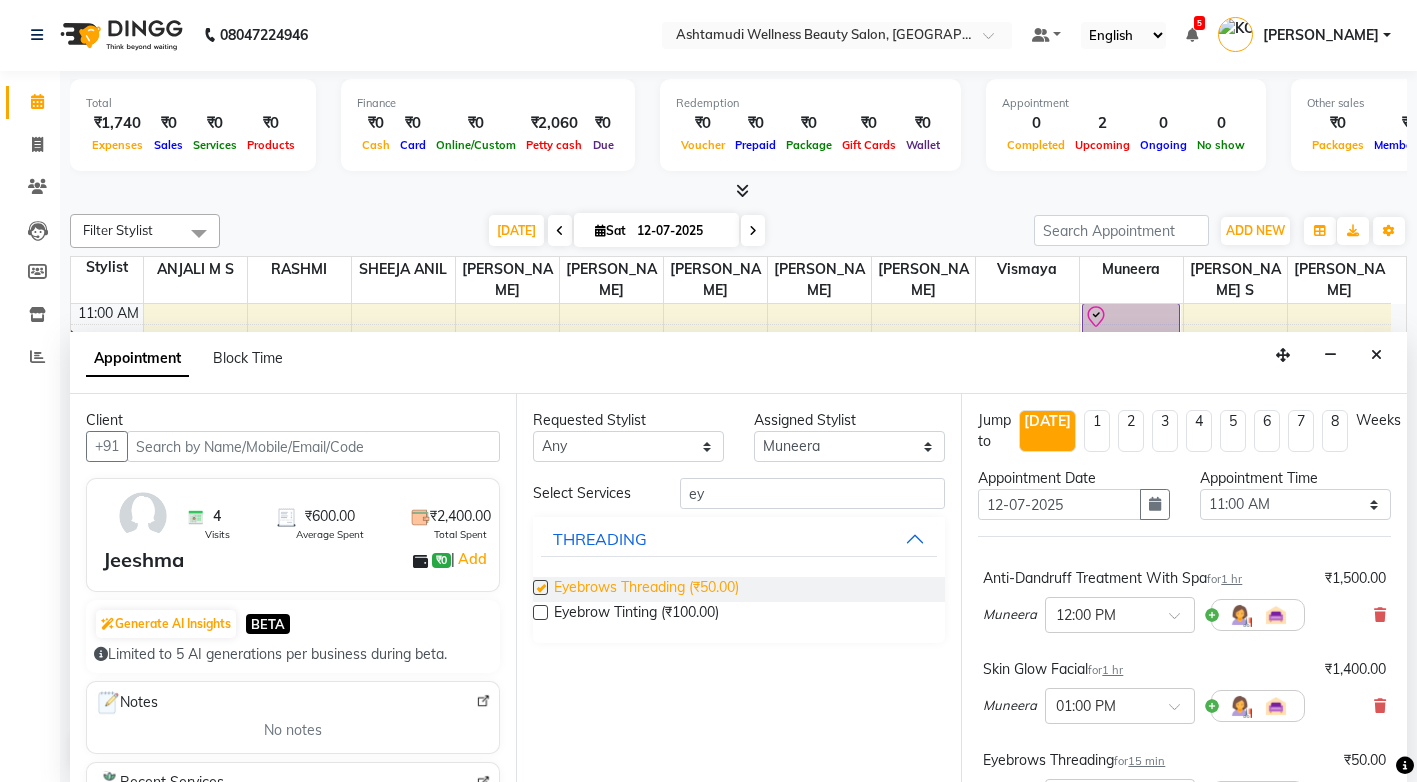 checkbox on "false" 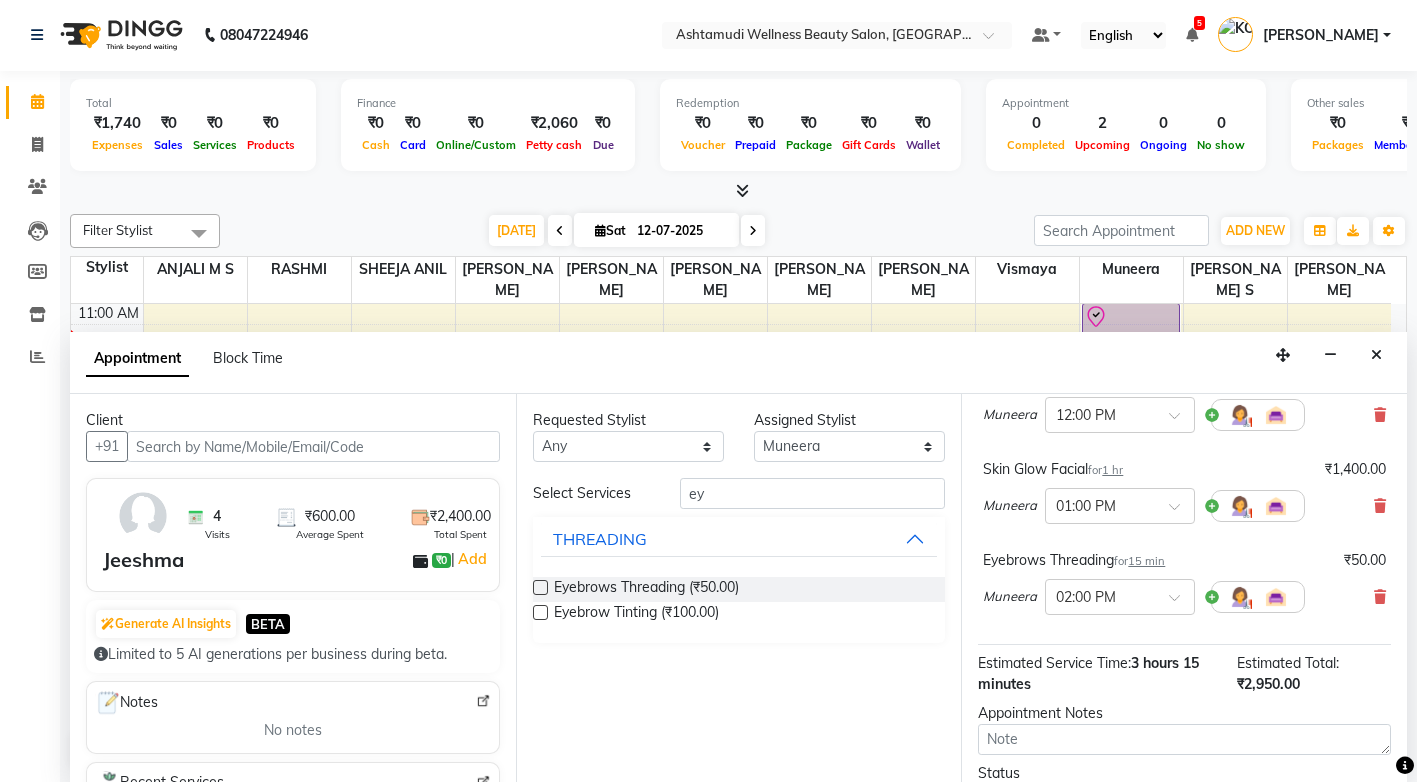 scroll, scrollTop: 300, scrollLeft: 0, axis: vertical 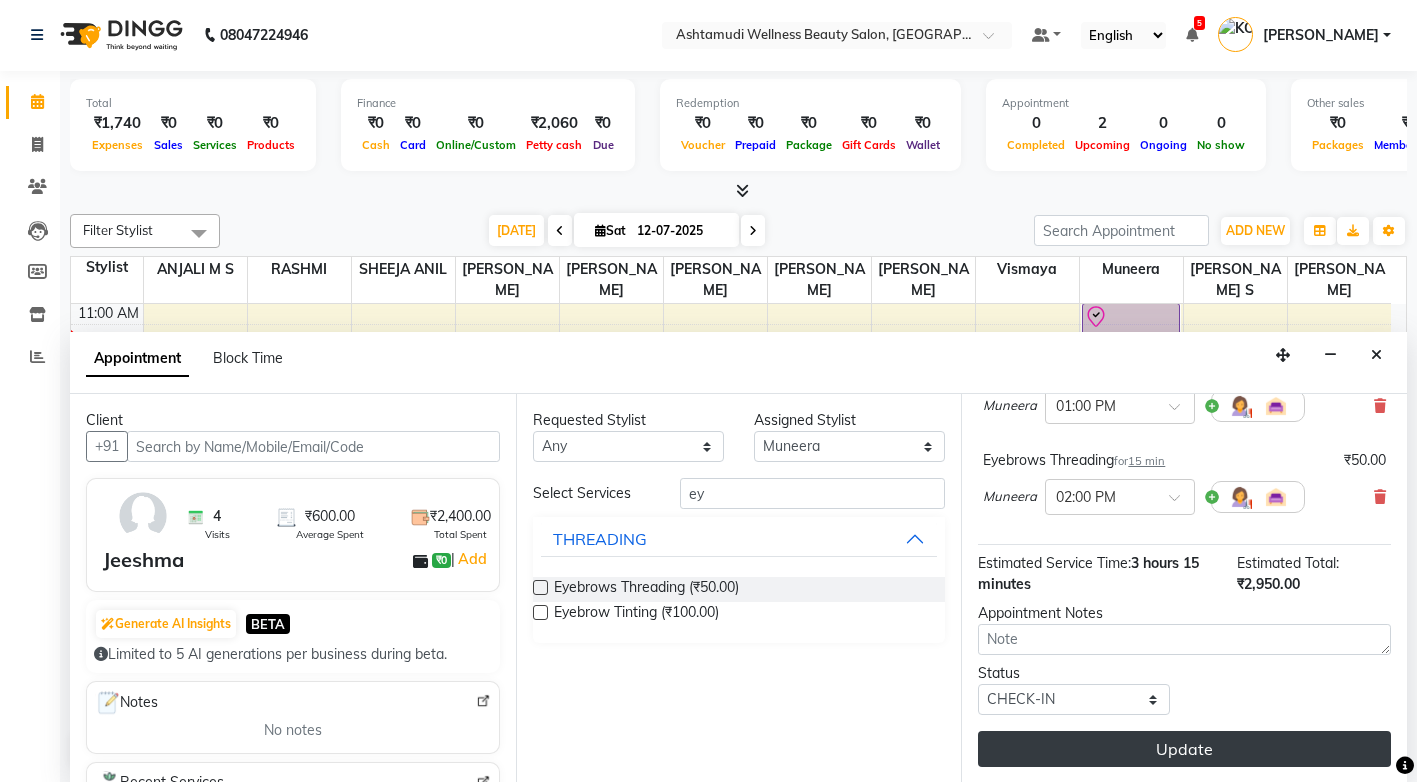 click on "Update" at bounding box center (1184, 749) 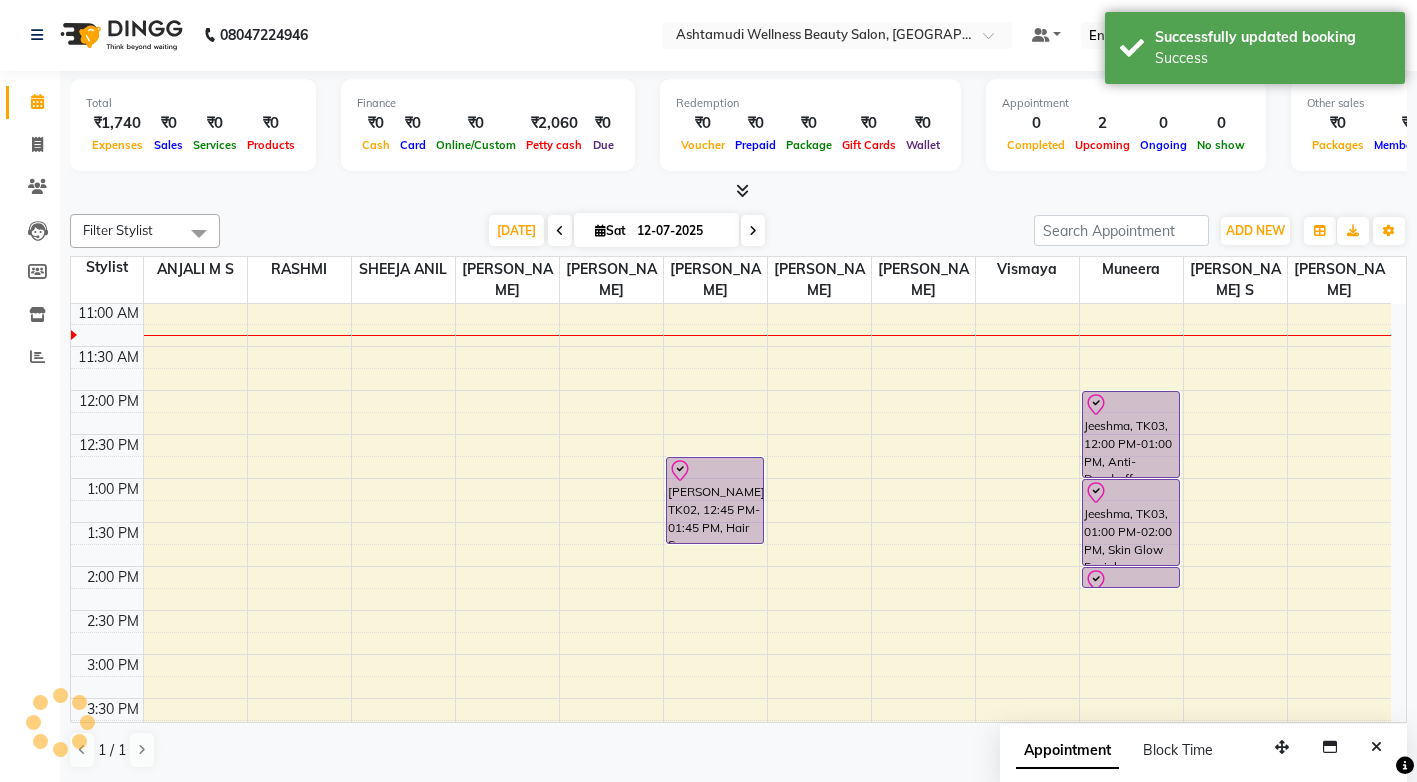 scroll, scrollTop: 0, scrollLeft: 0, axis: both 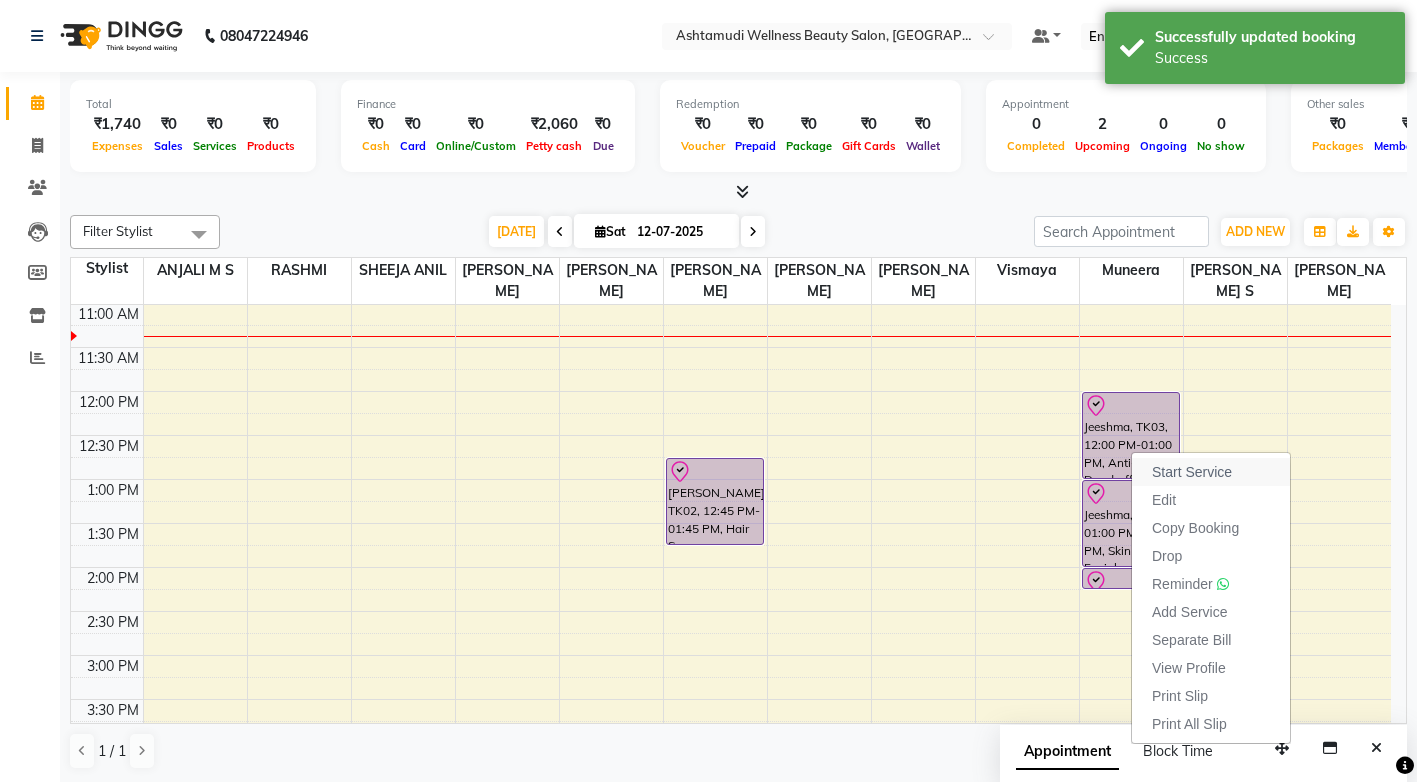 click on "Start Service" at bounding box center [1192, 472] 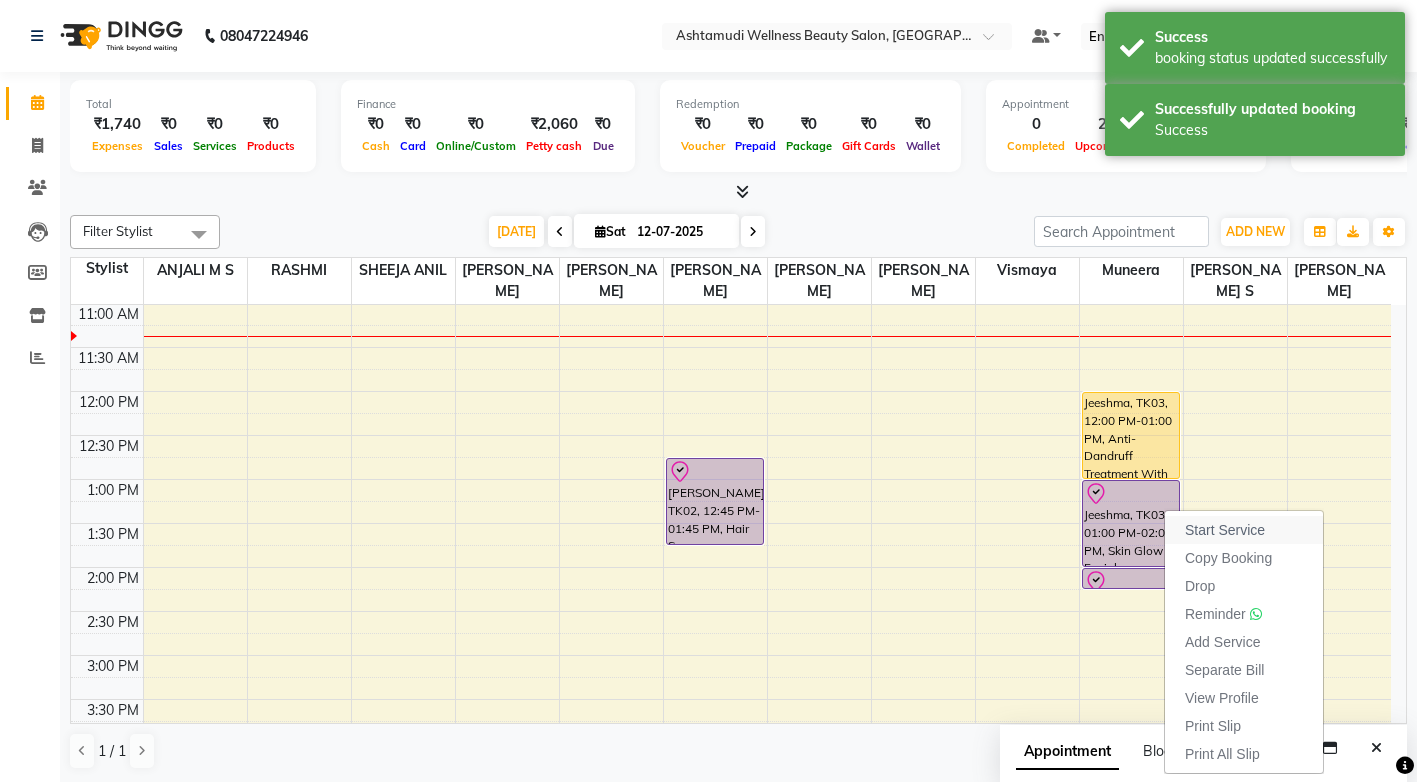 click on "Start Service" at bounding box center [1225, 530] 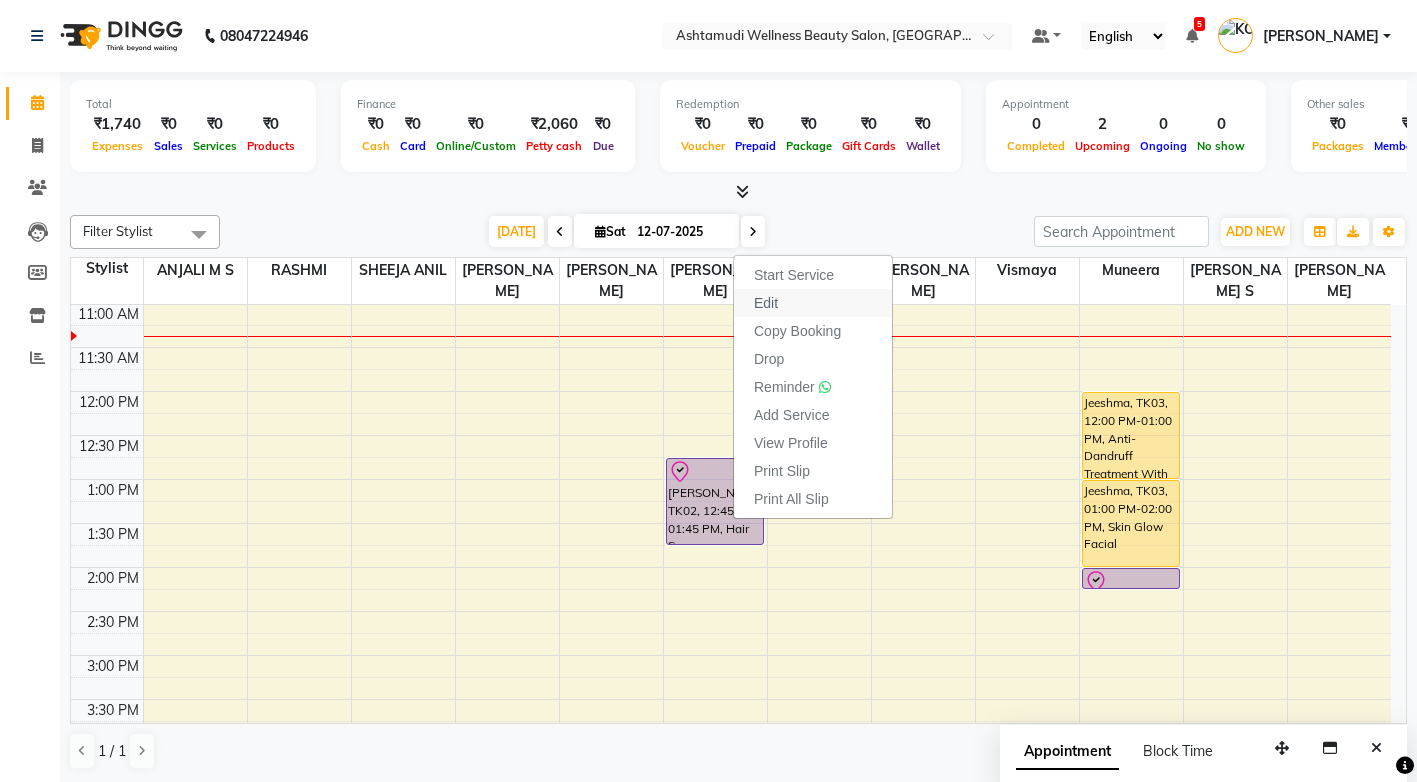 click on "Edit" at bounding box center [766, 303] 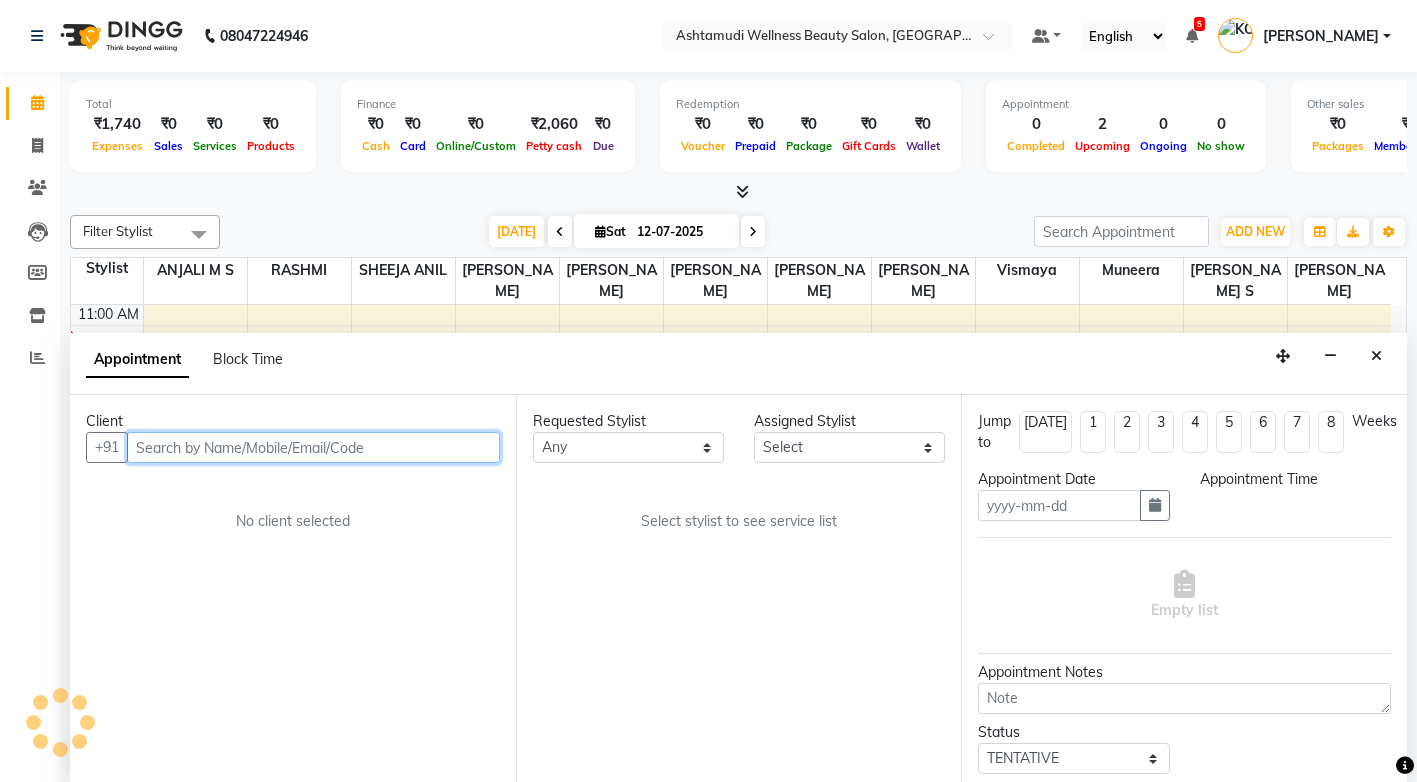 scroll, scrollTop: 1, scrollLeft: 0, axis: vertical 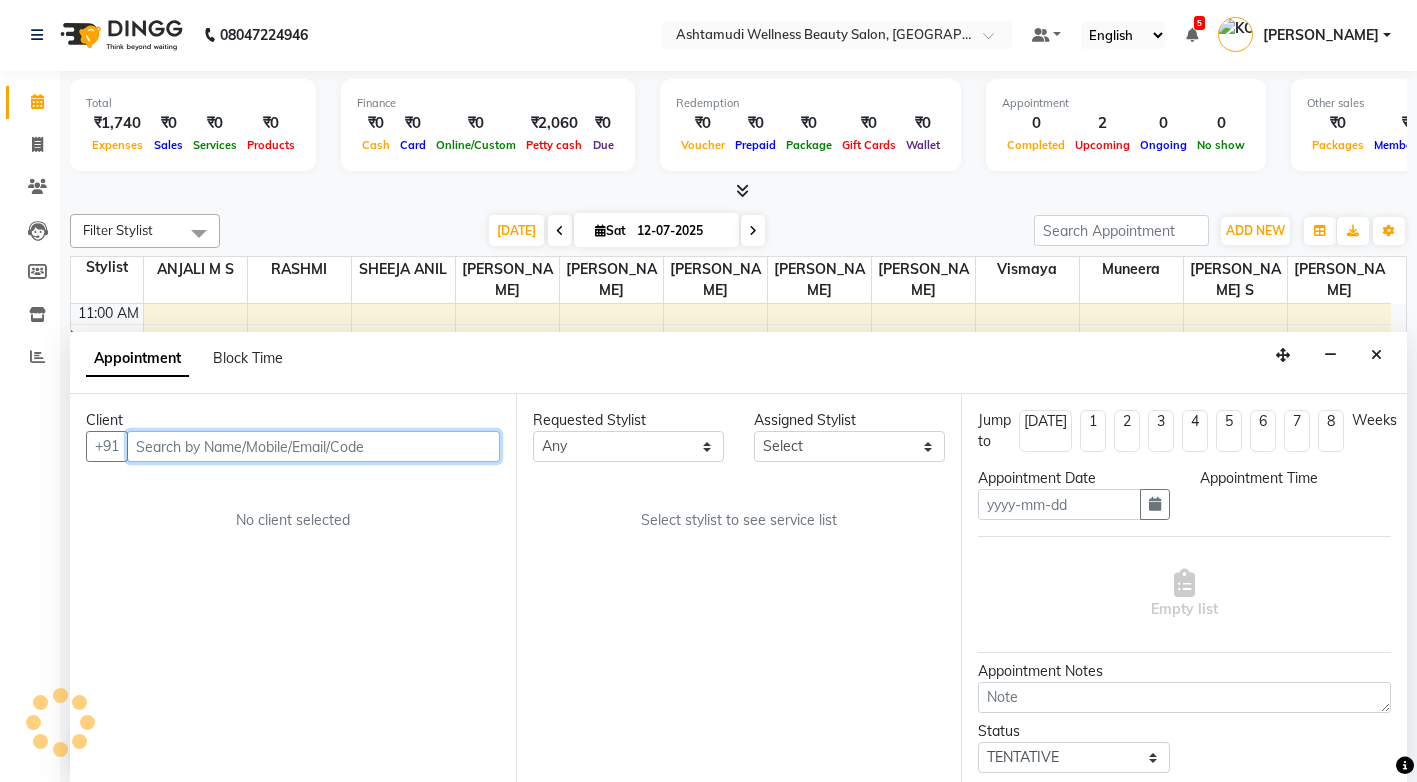 type on "12-07-2025" 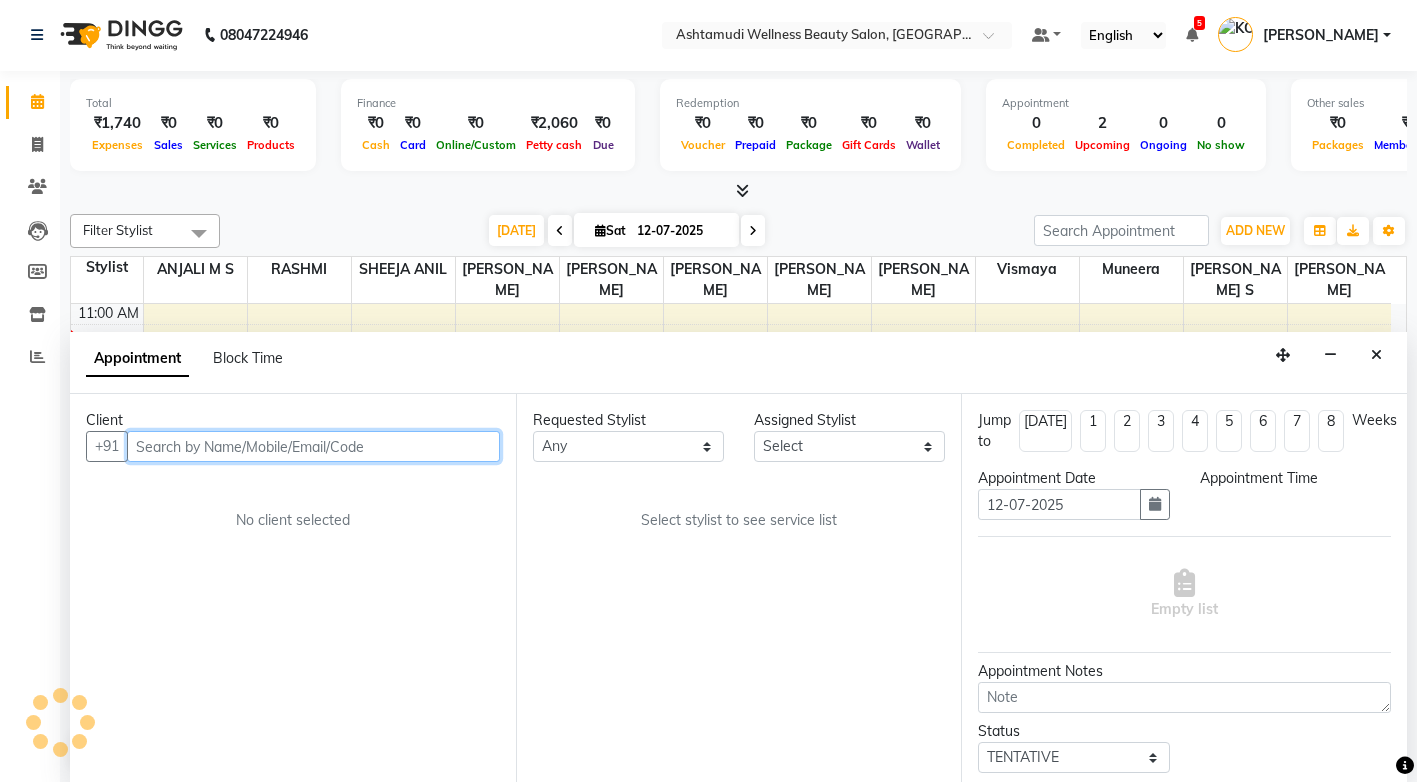 select on "check-in" 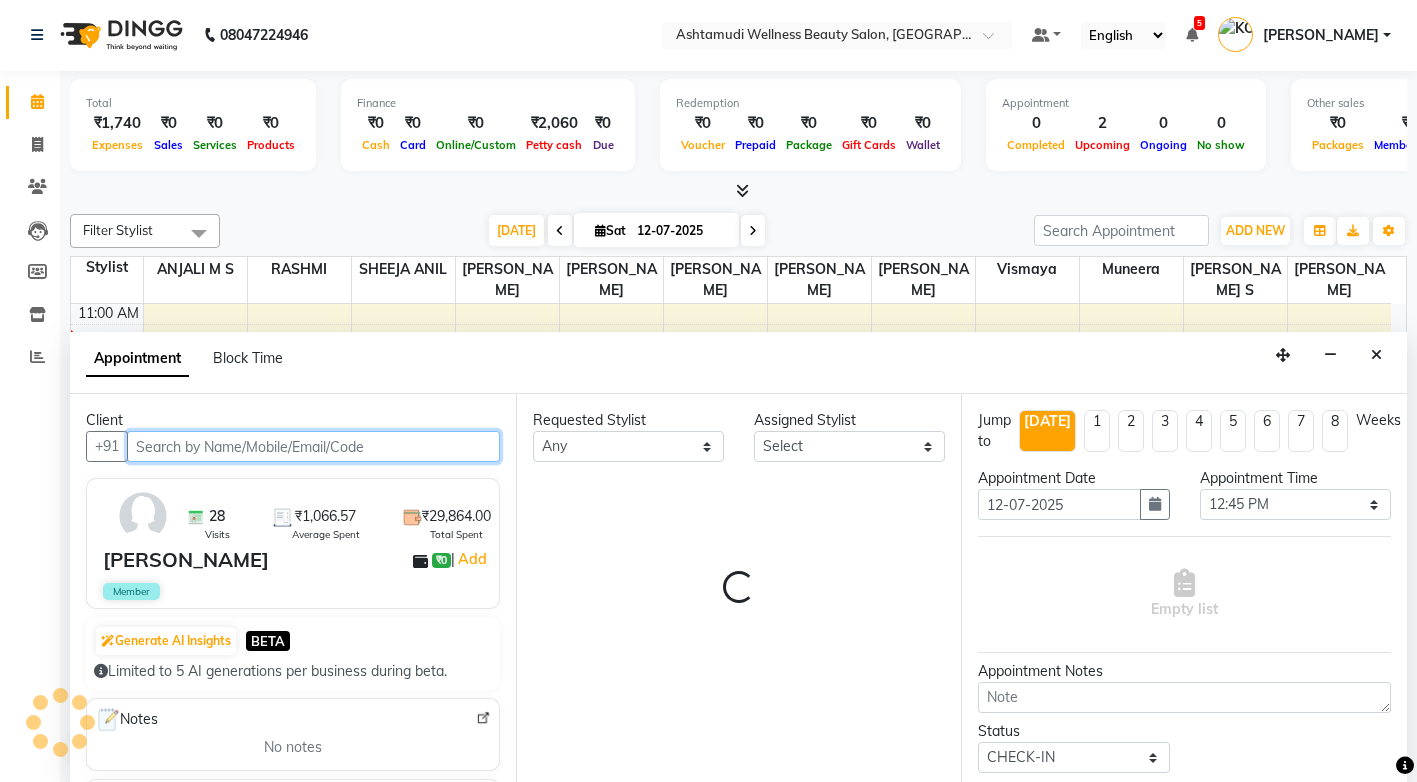 scroll, scrollTop: 0, scrollLeft: 0, axis: both 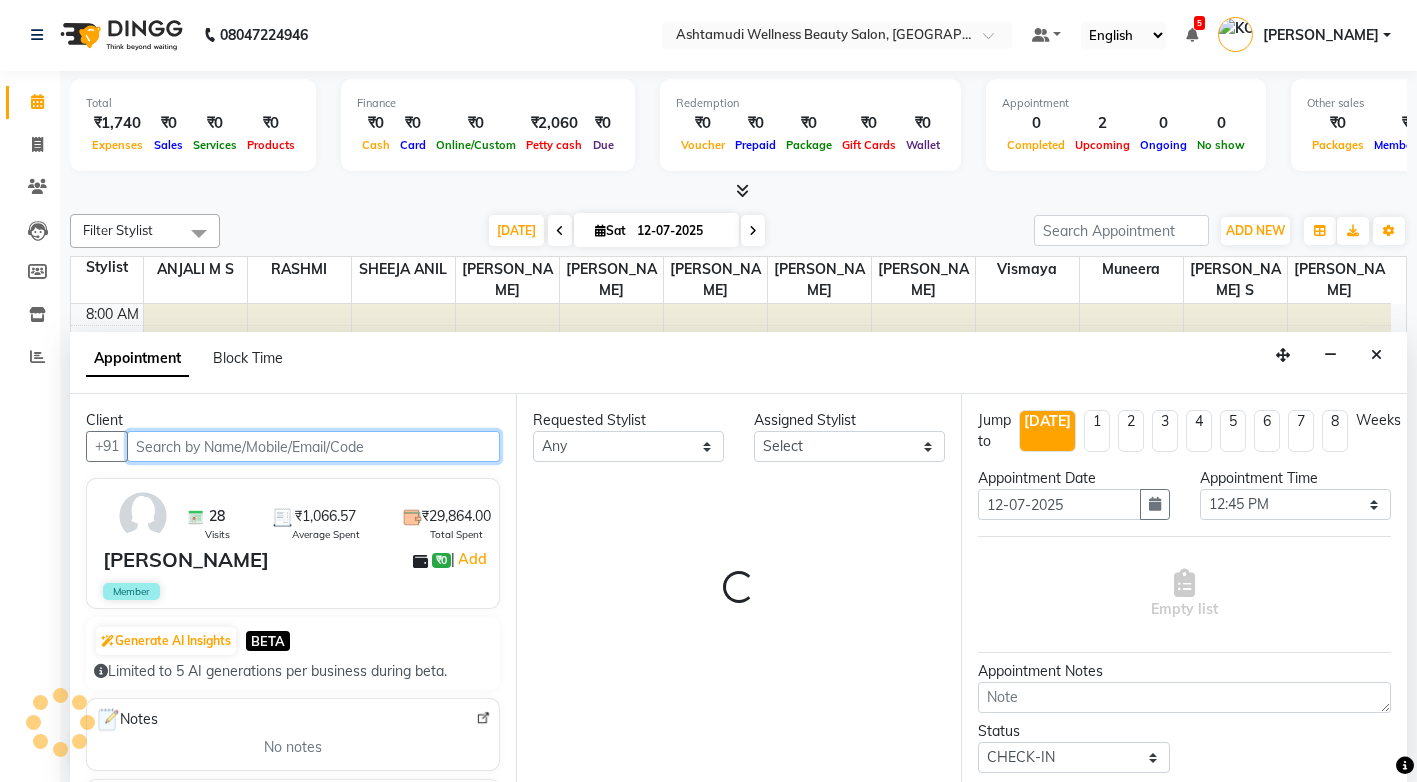 select on "27474" 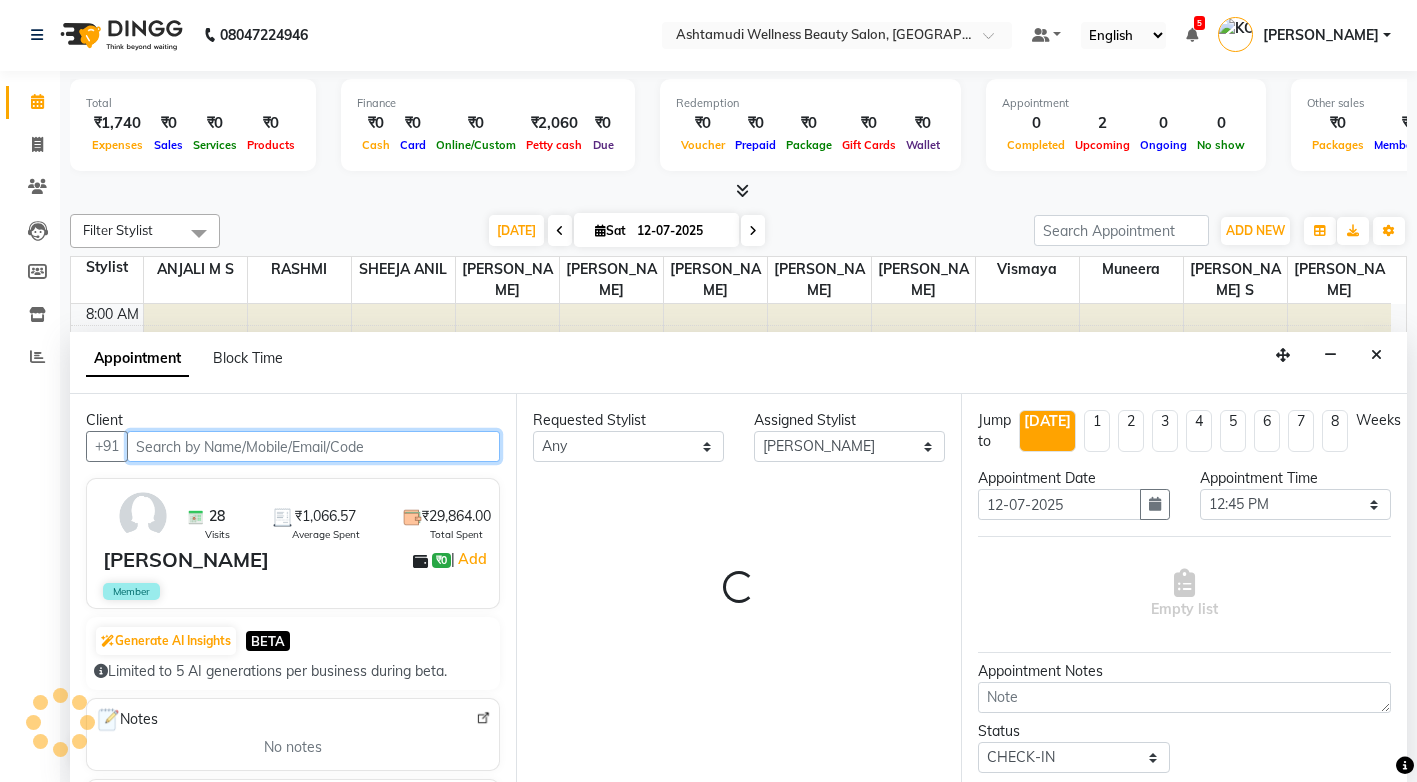 select on "2029" 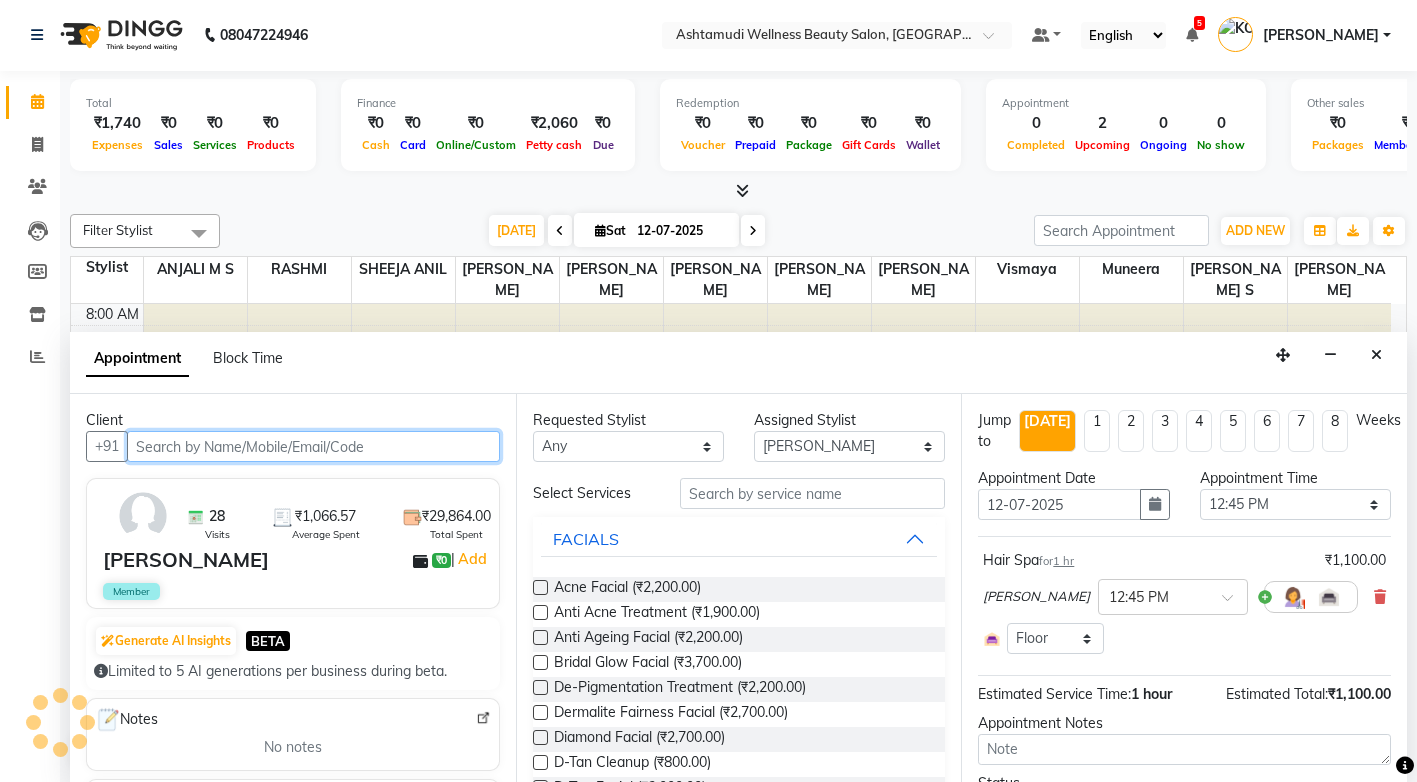 scroll, scrollTop: 265, scrollLeft: 0, axis: vertical 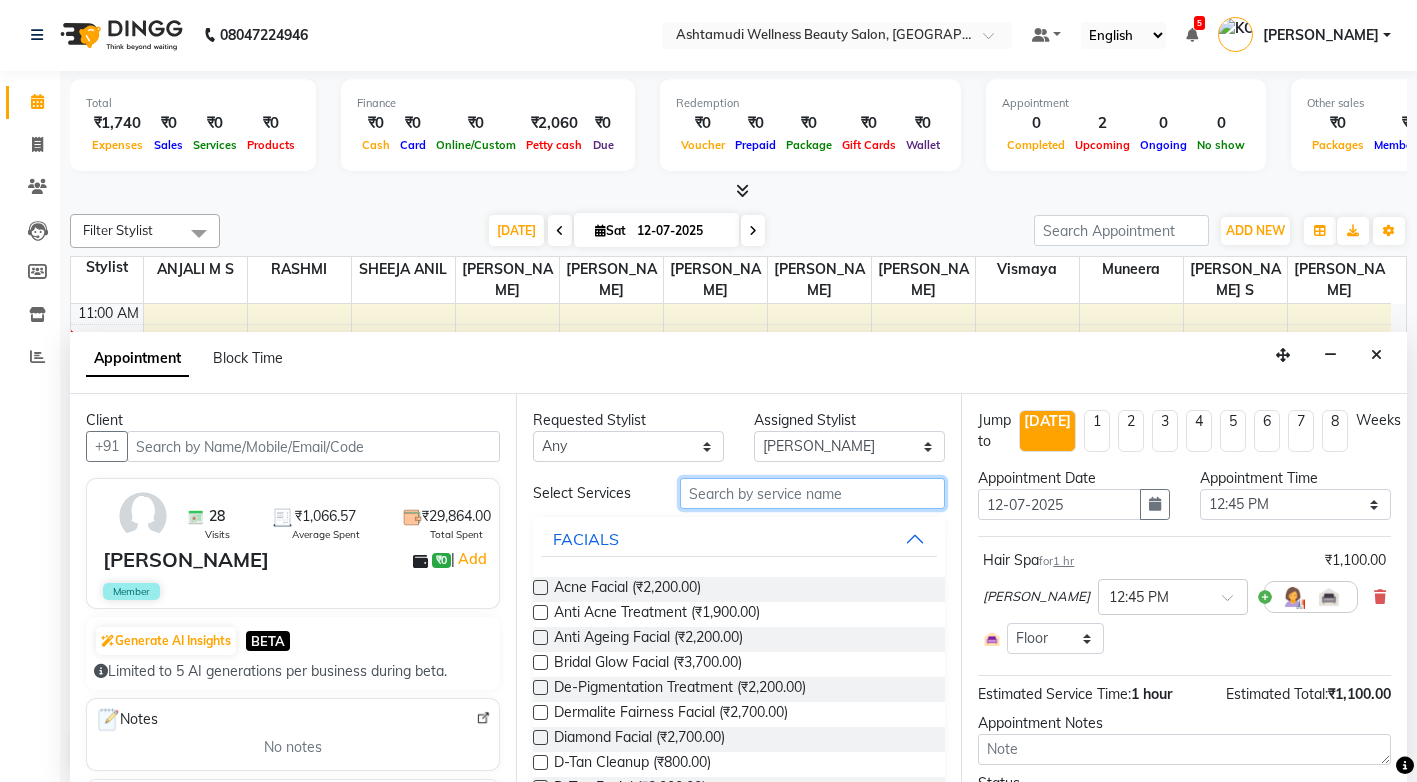 drag, startPoint x: 850, startPoint y: 498, endPoint x: 833, endPoint y: 501, distance: 17.262676 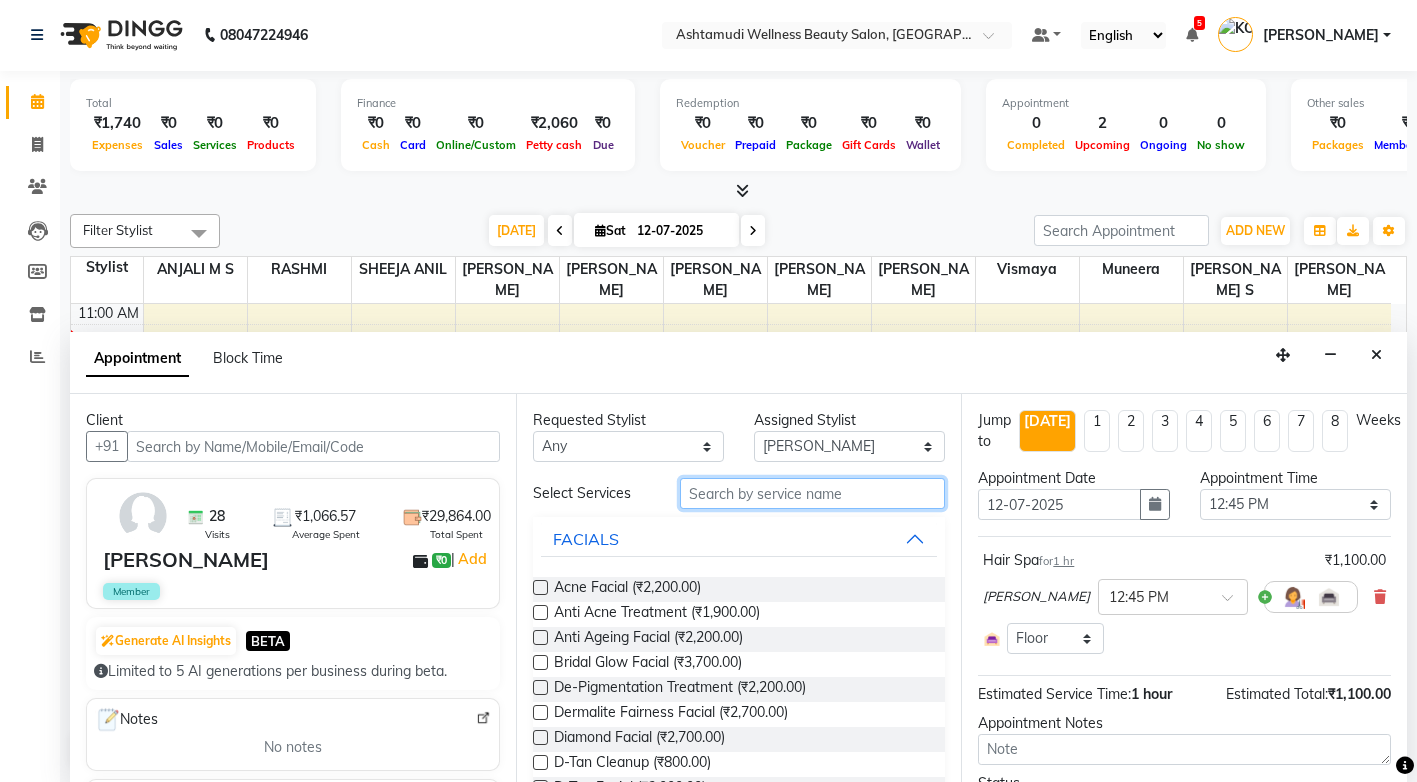 click at bounding box center [812, 493] 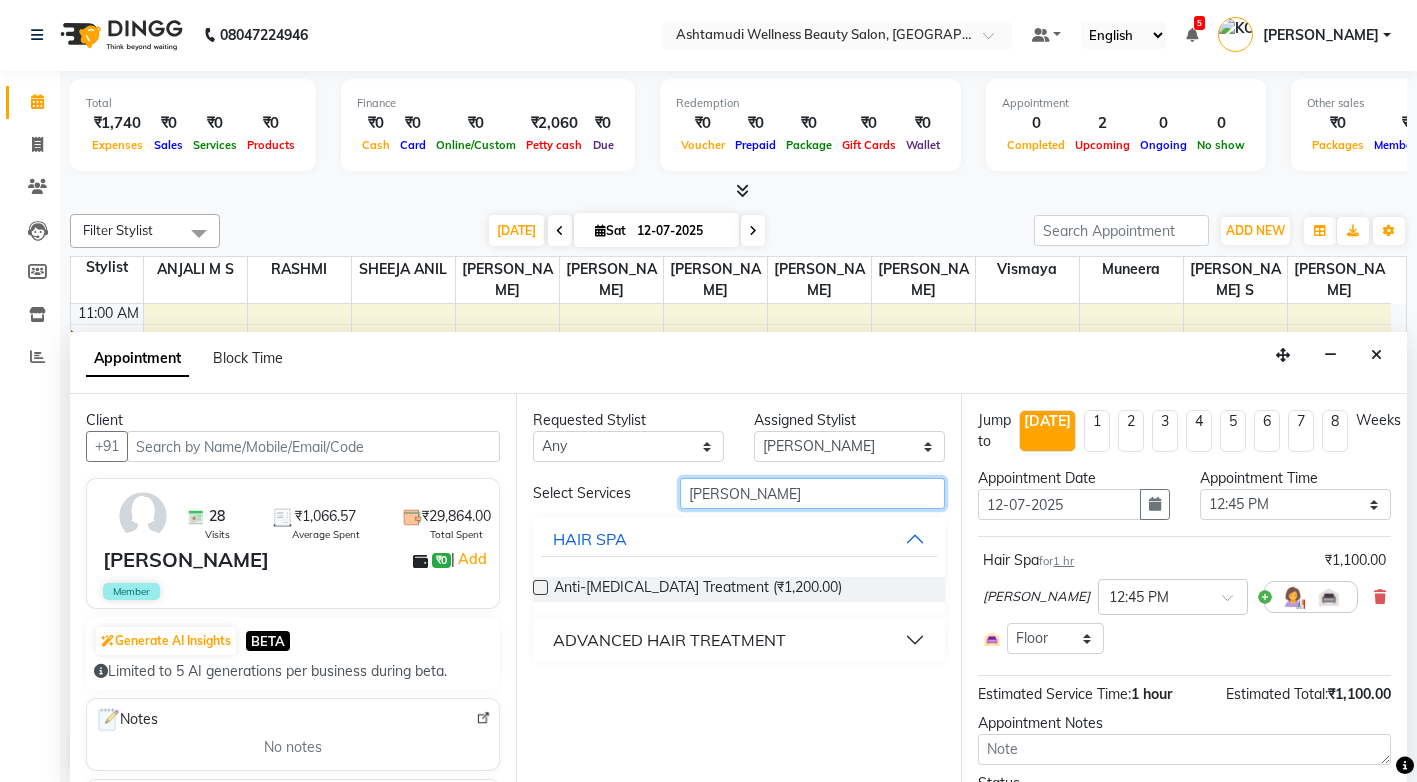 type on "dan" 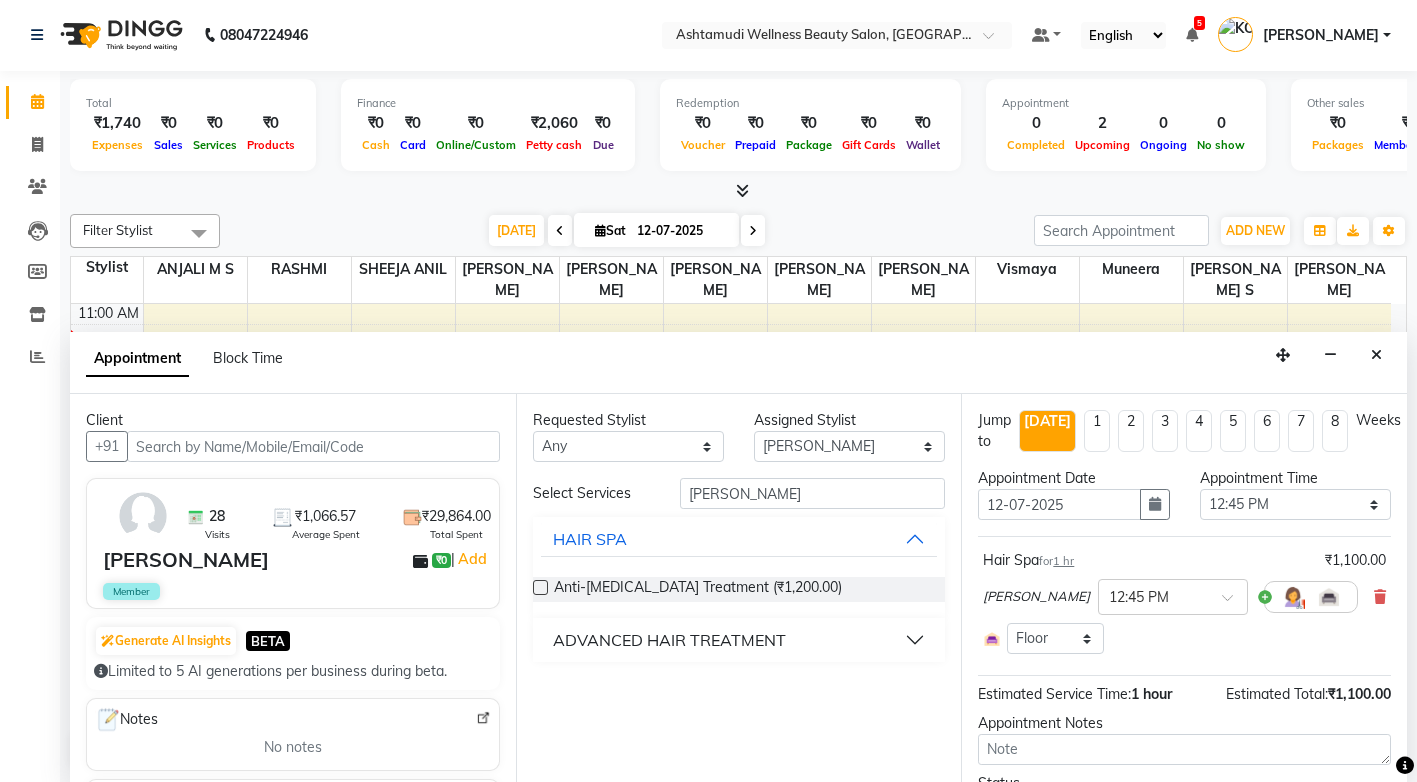 click on "ADVANCED HAIR TREATMENT" at bounding box center [669, 640] 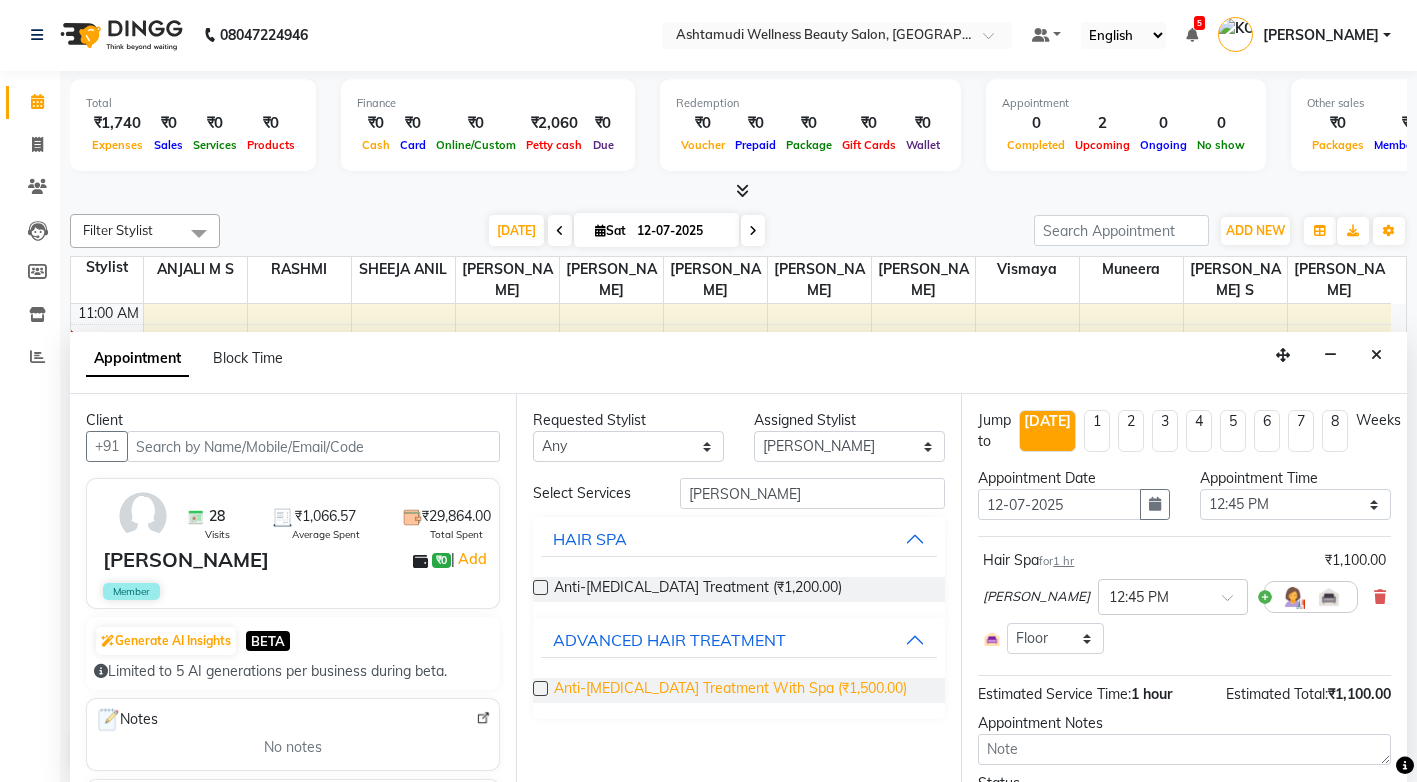 click on "Anti-[MEDICAL_DATA] Treatment With Spa (₹1,500.00)" at bounding box center [730, 690] 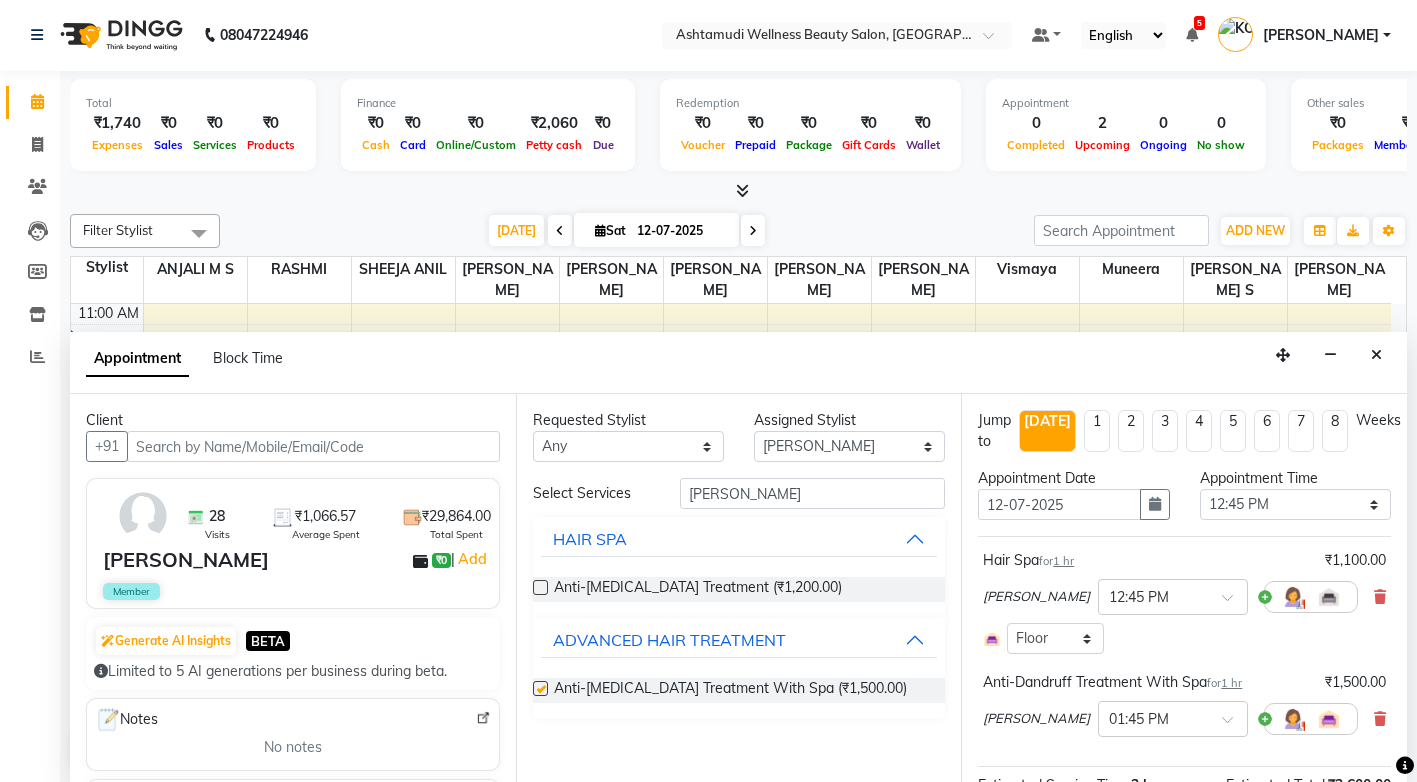 checkbox on "false" 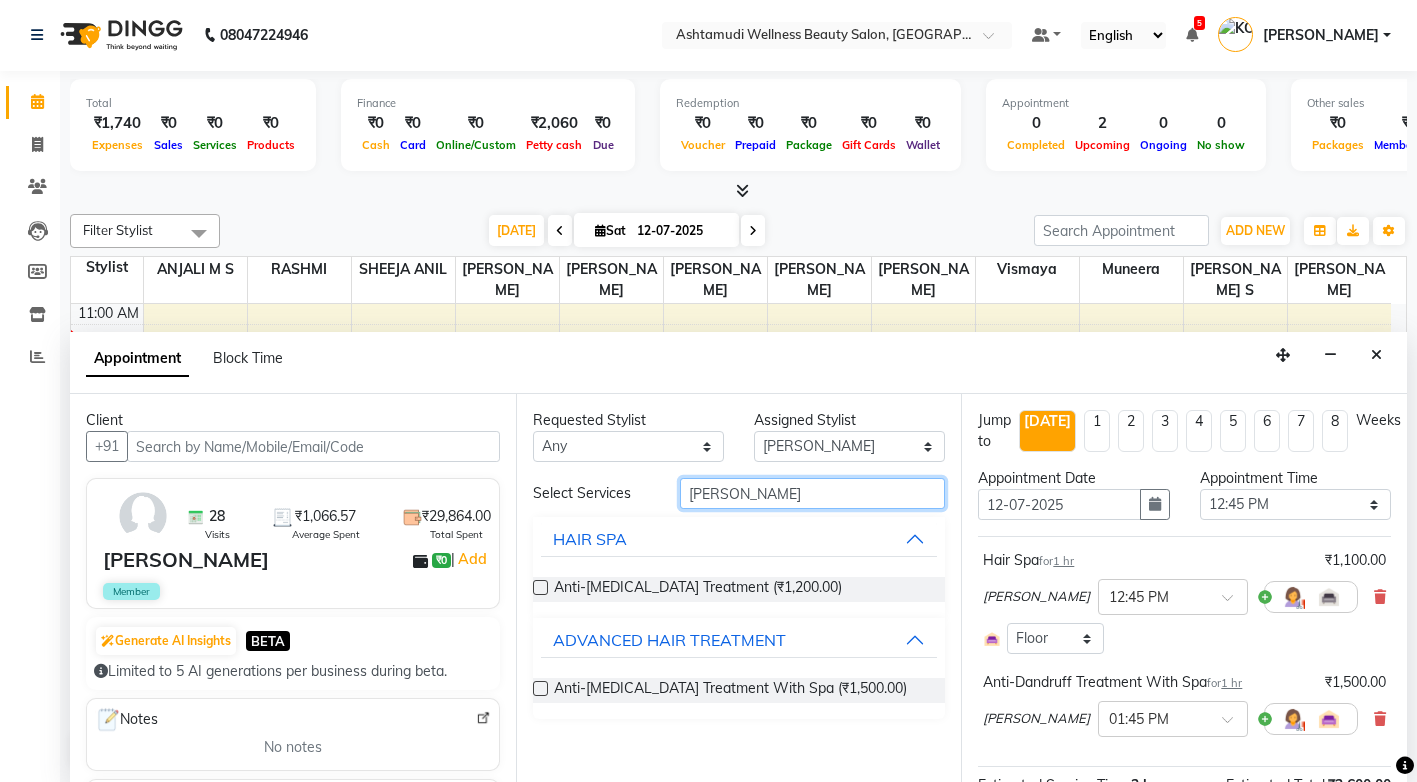 click on "dan" at bounding box center [812, 493] 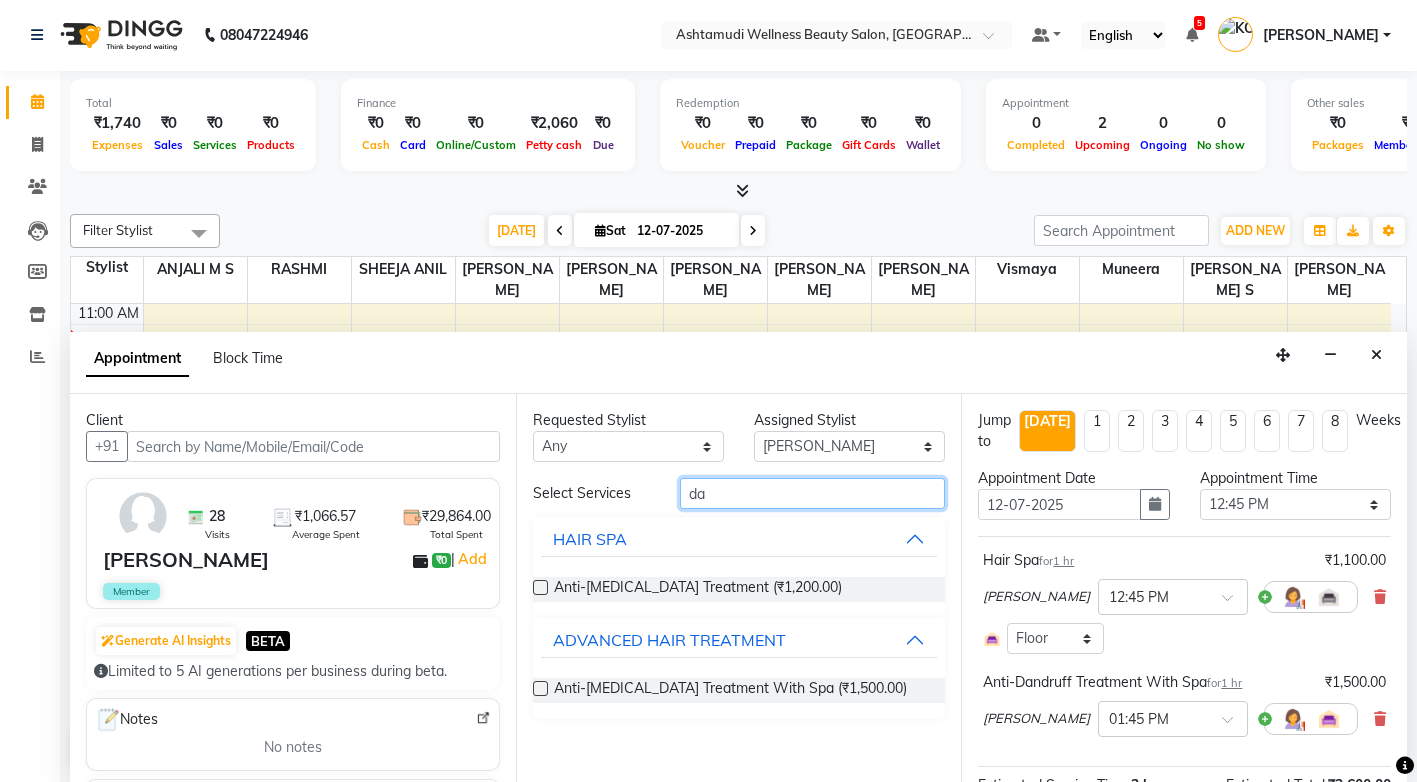 type on "d" 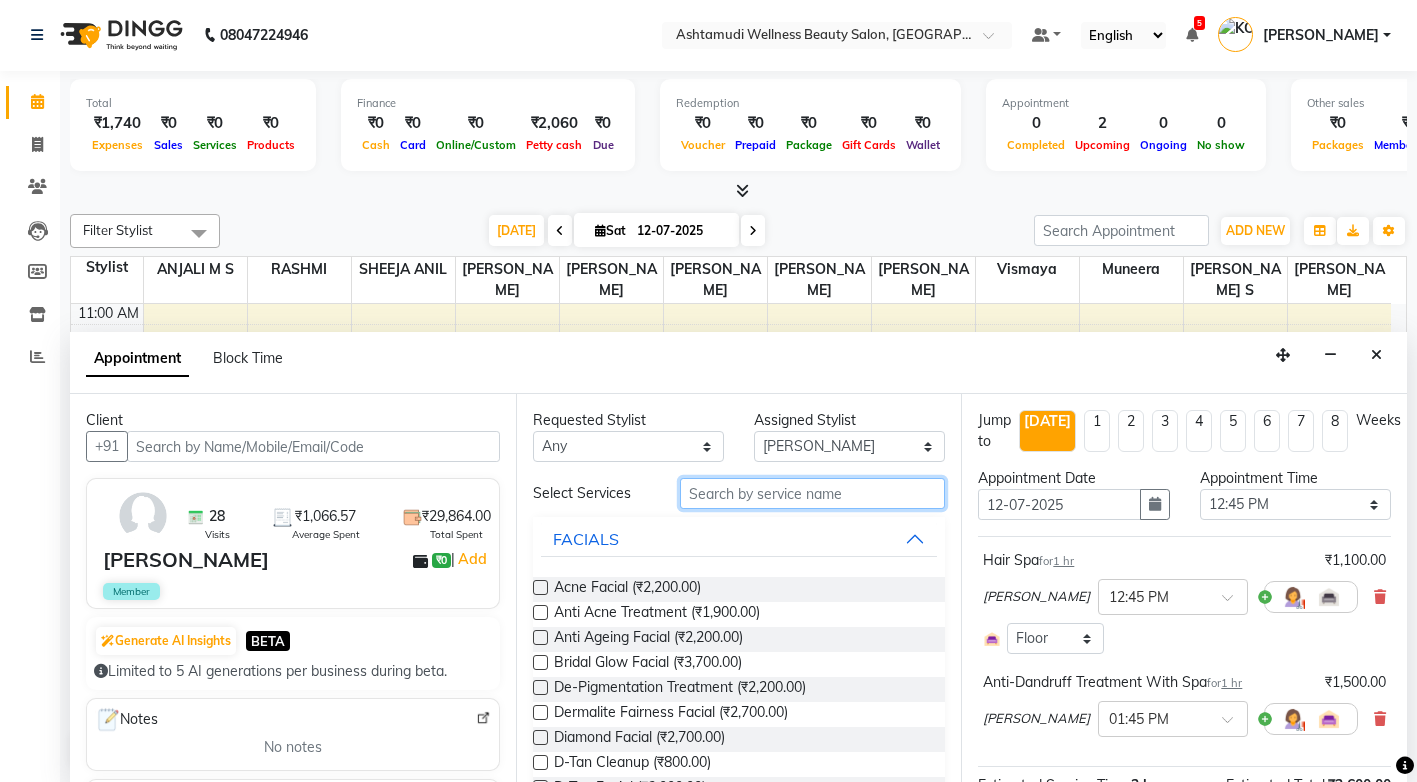 click at bounding box center (812, 493) 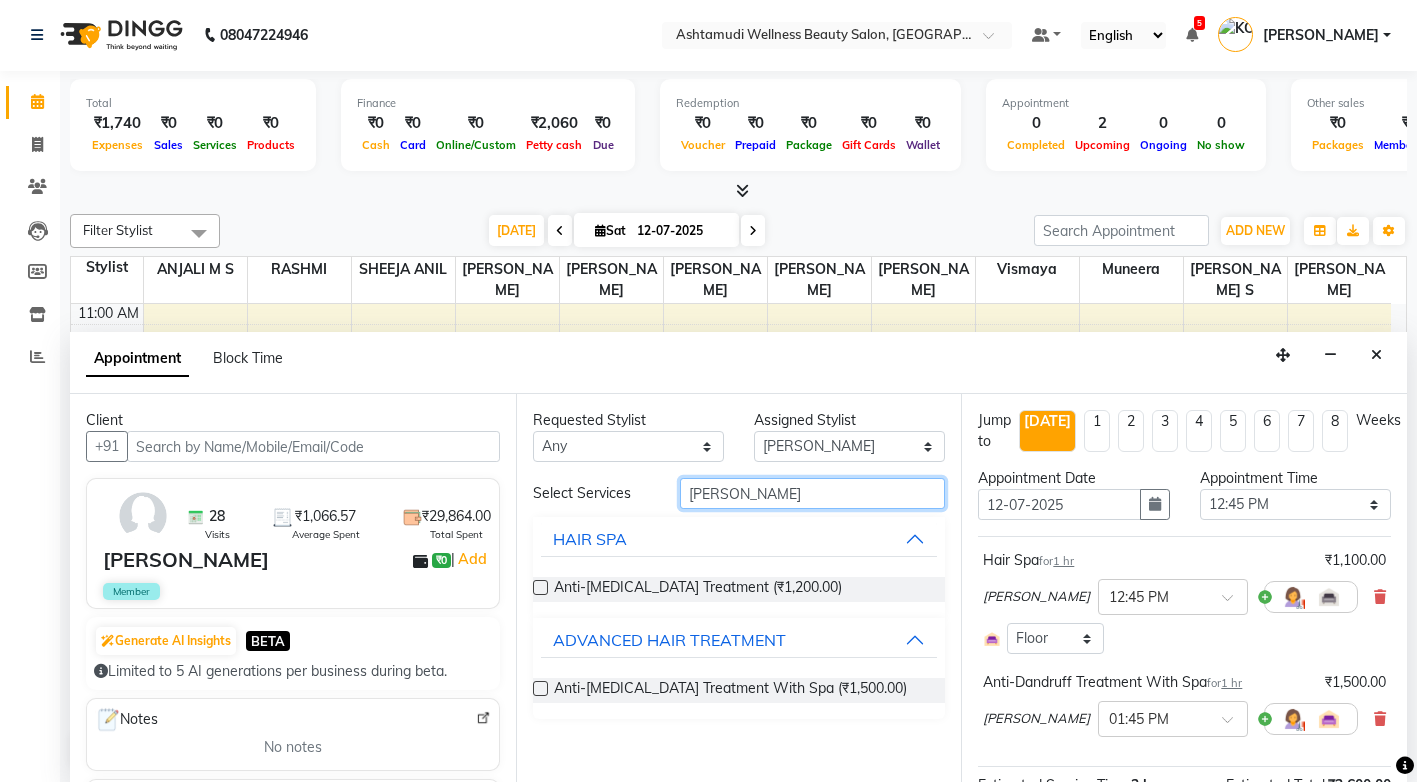 click on "dan" at bounding box center (812, 493) 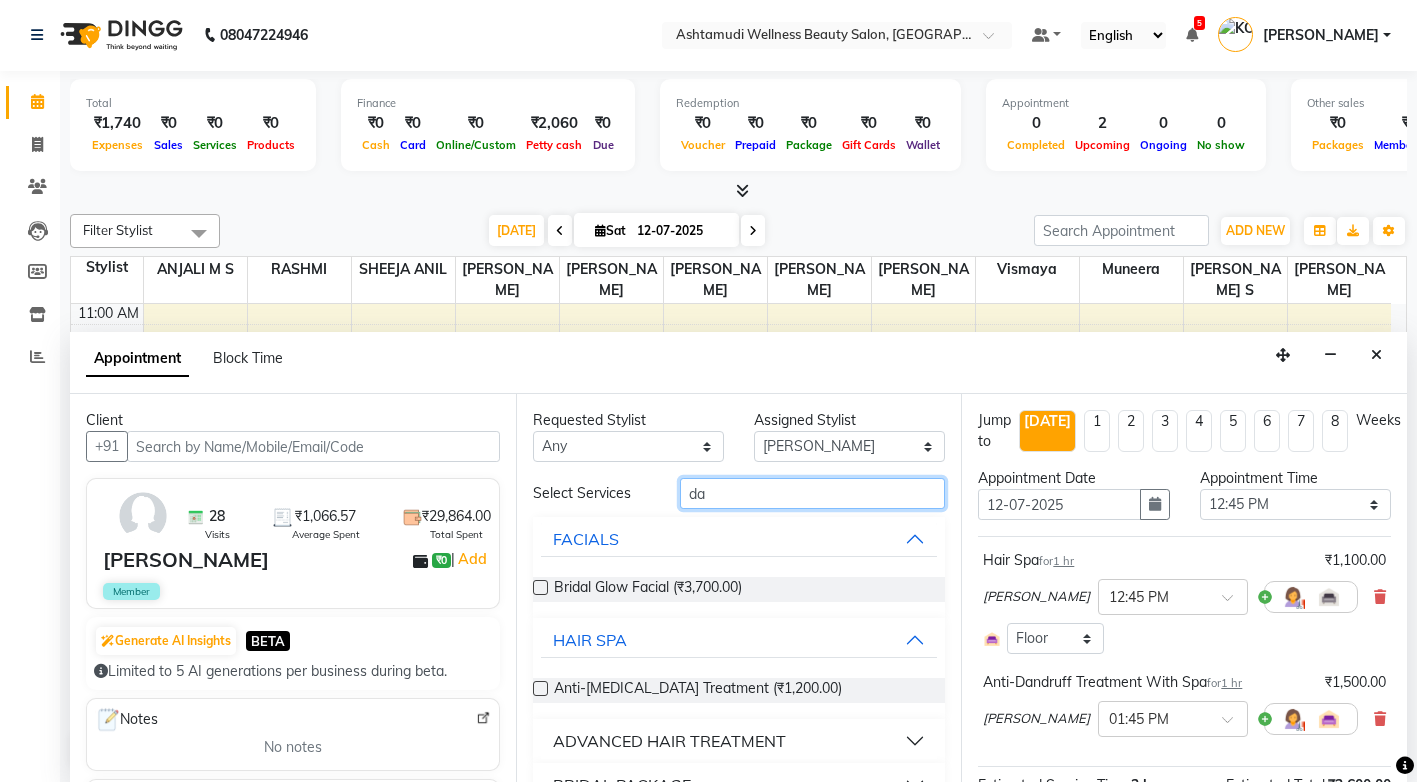 type on "d" 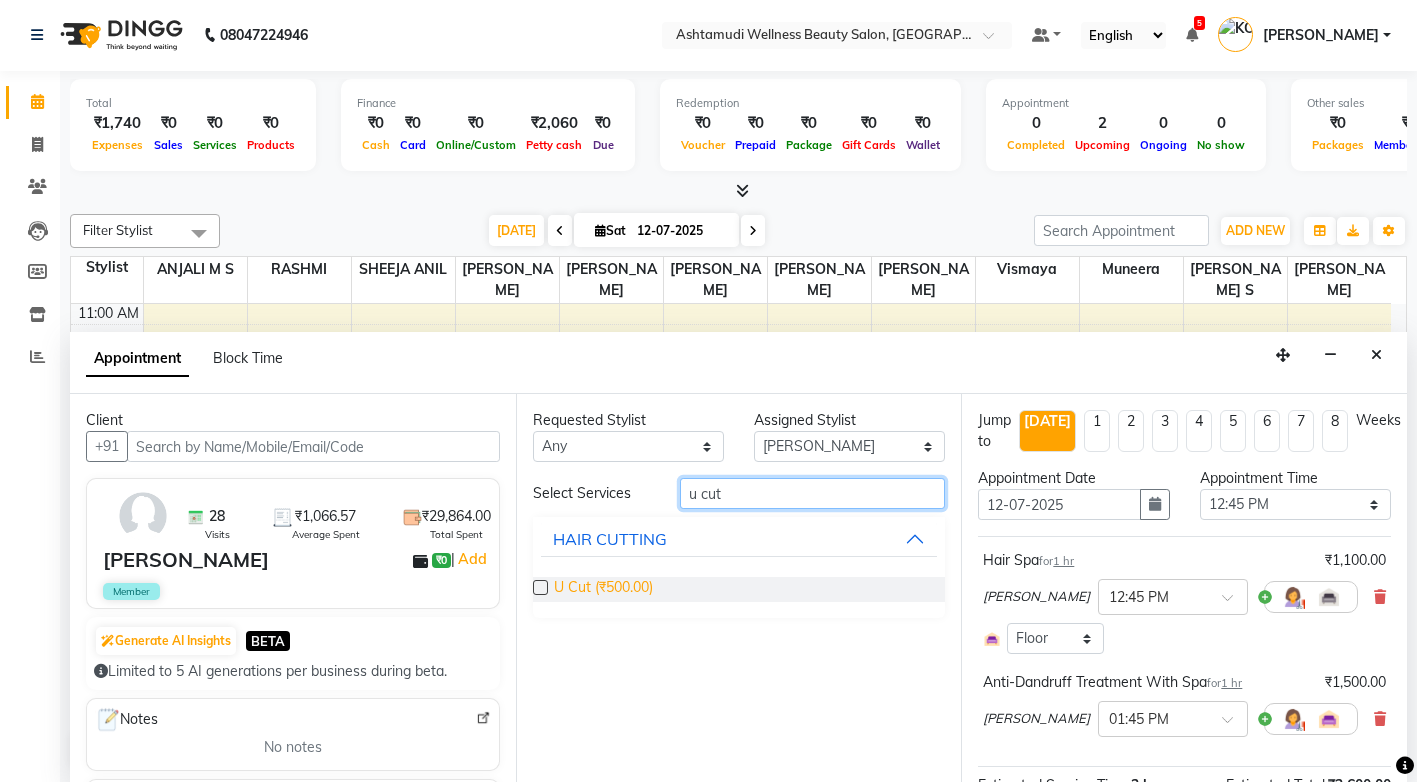type on "u cut" 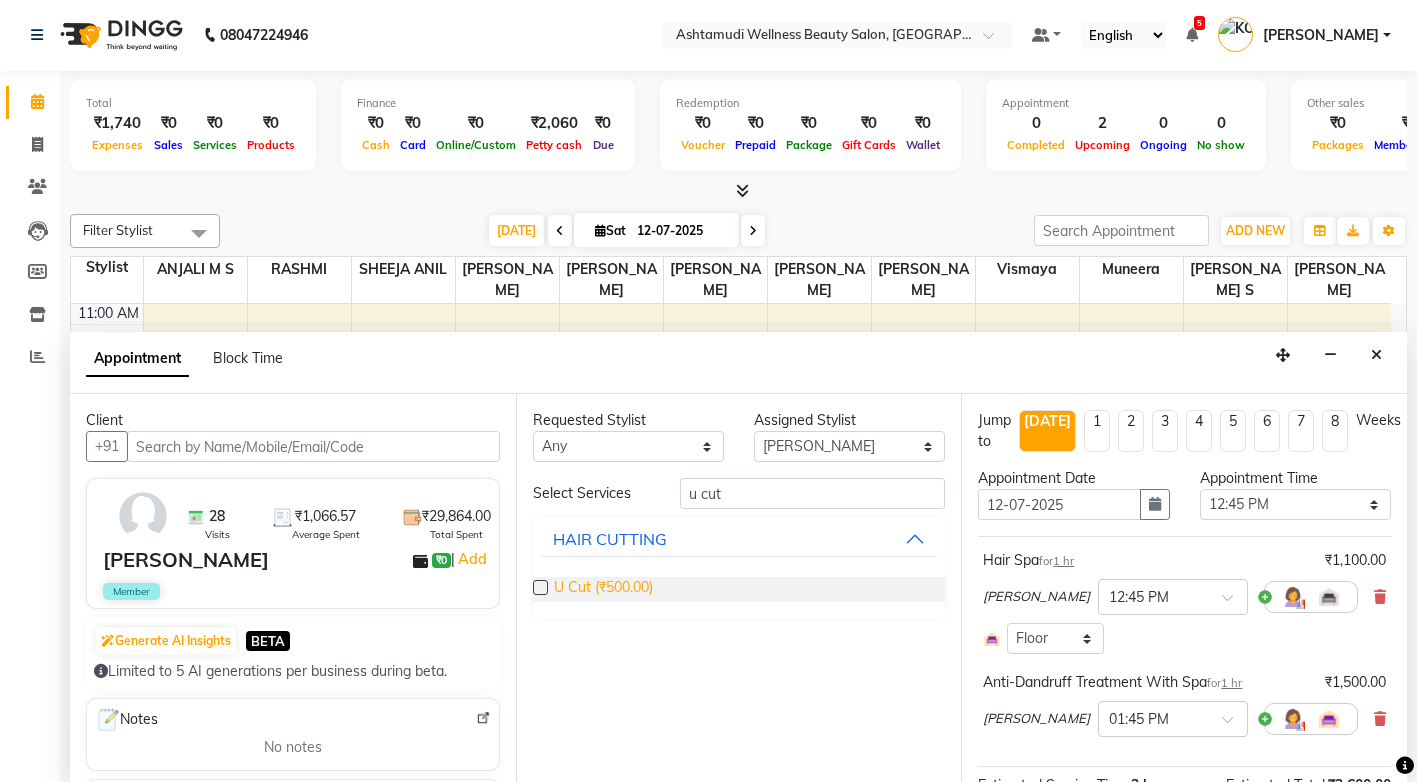 click on "U Cut (₹500.00)" at bounding box center [603, 589] 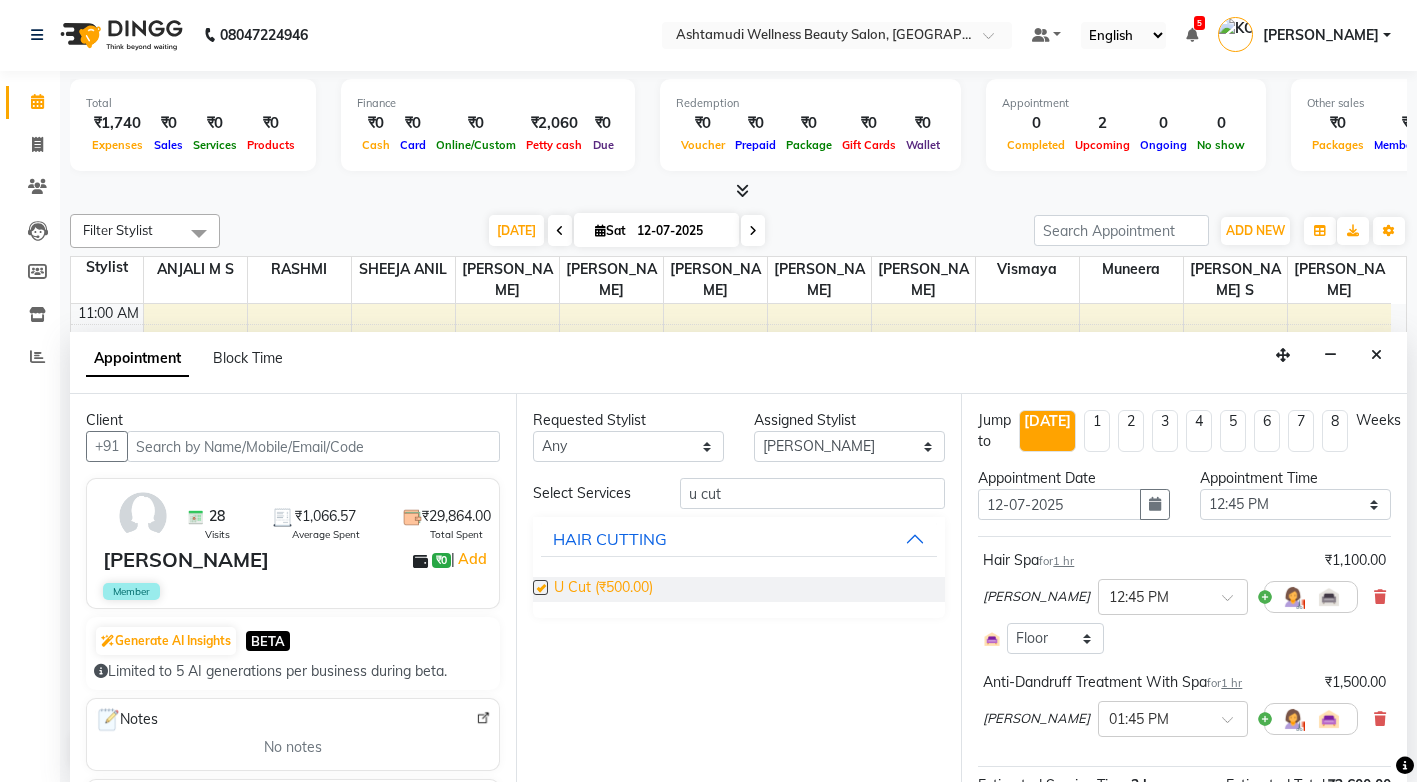 checkbox on "false" 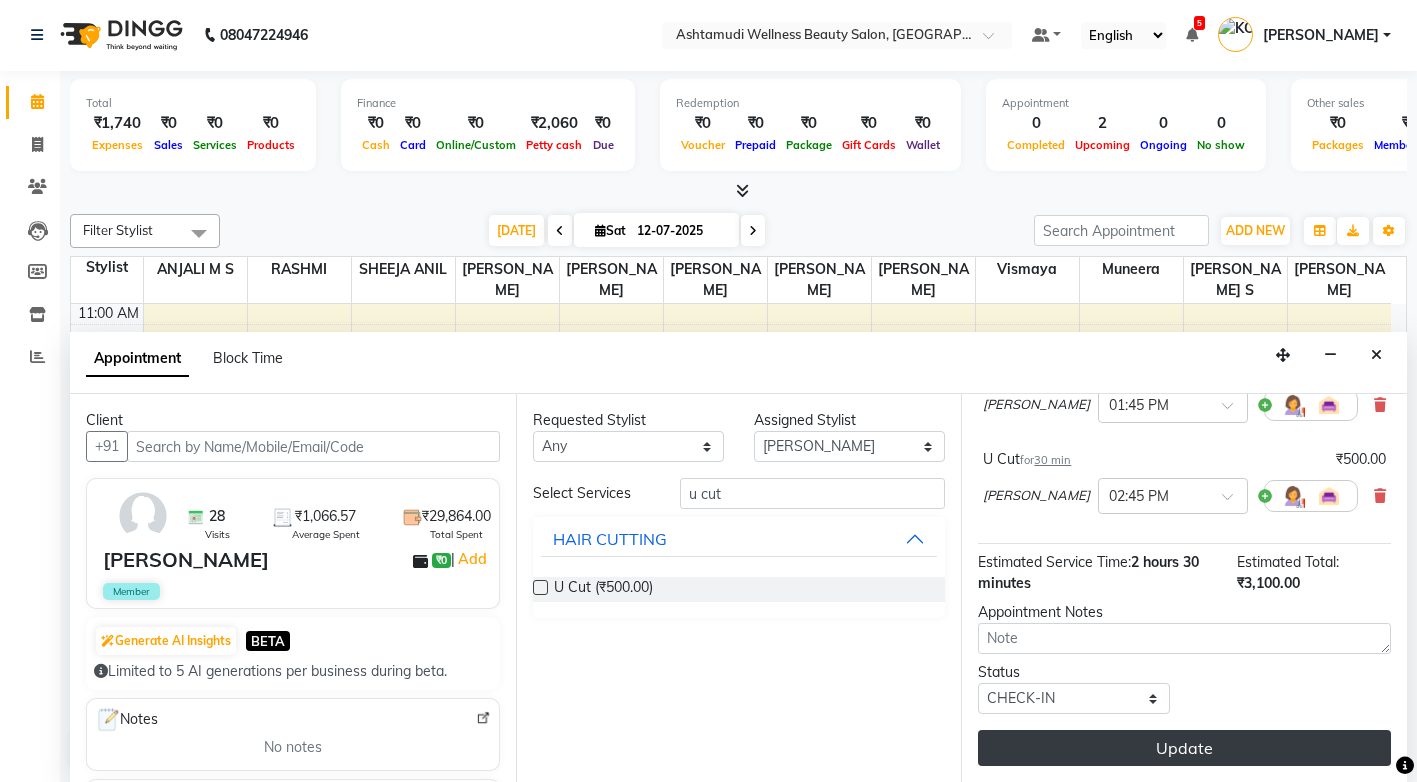 scroll, scrollTop: 323, scrollLeft: 0, axis: vertical 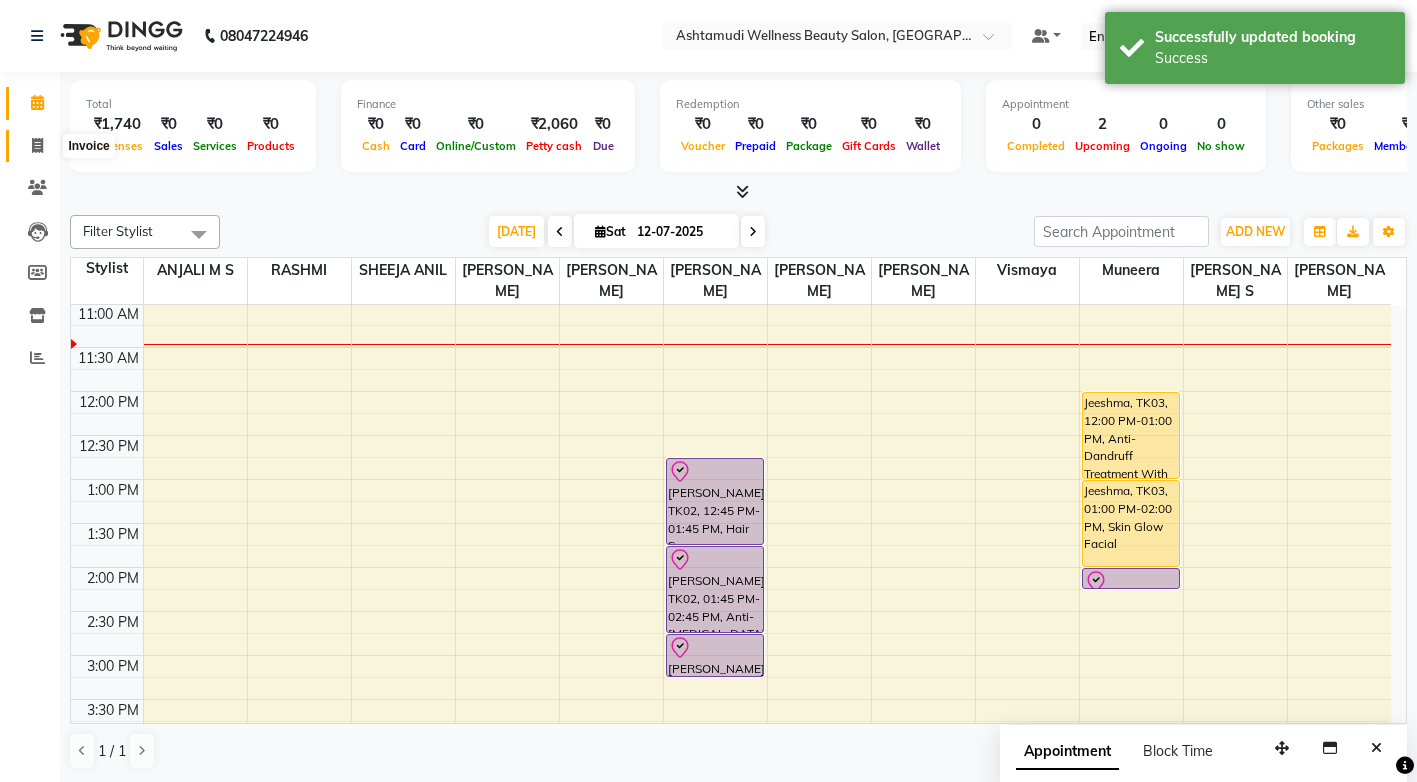 click 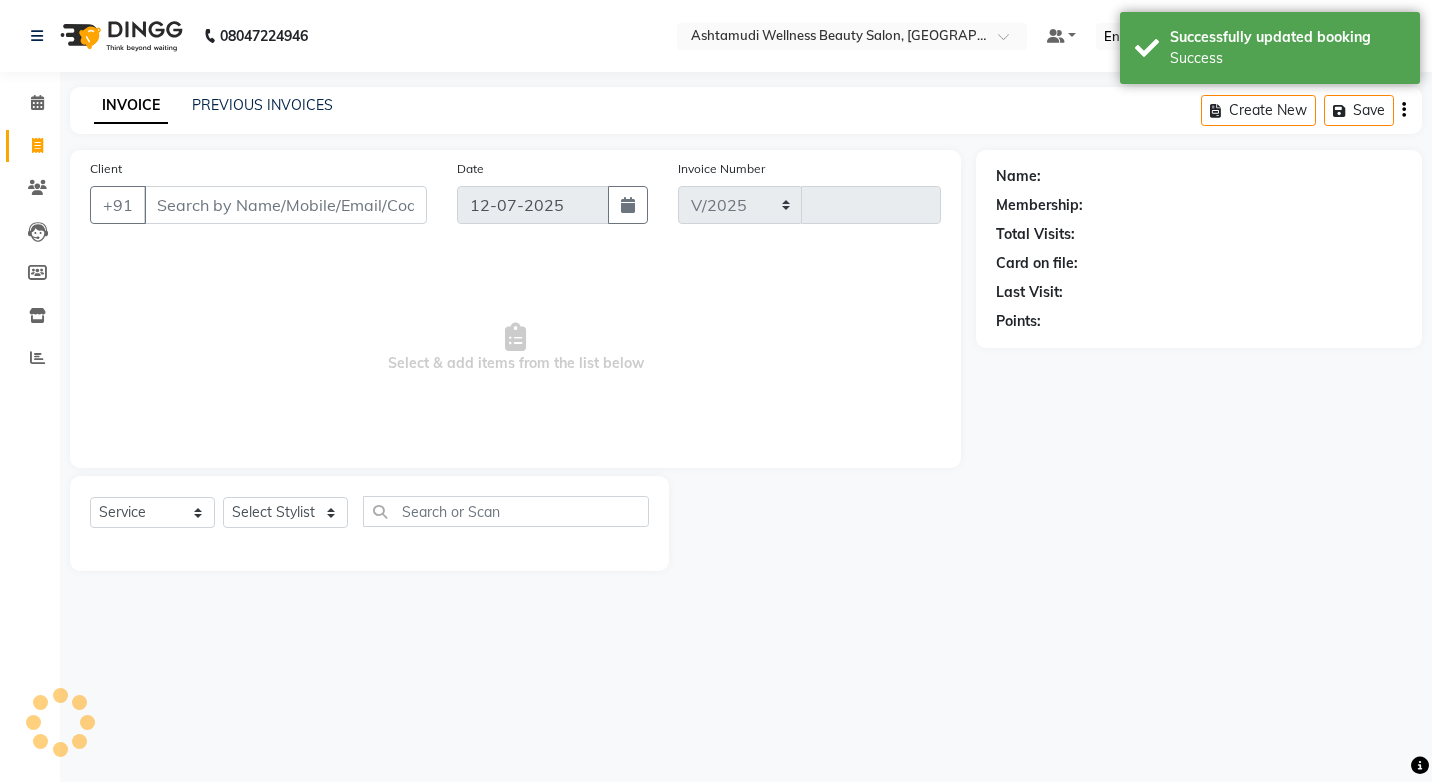 select on "4674" 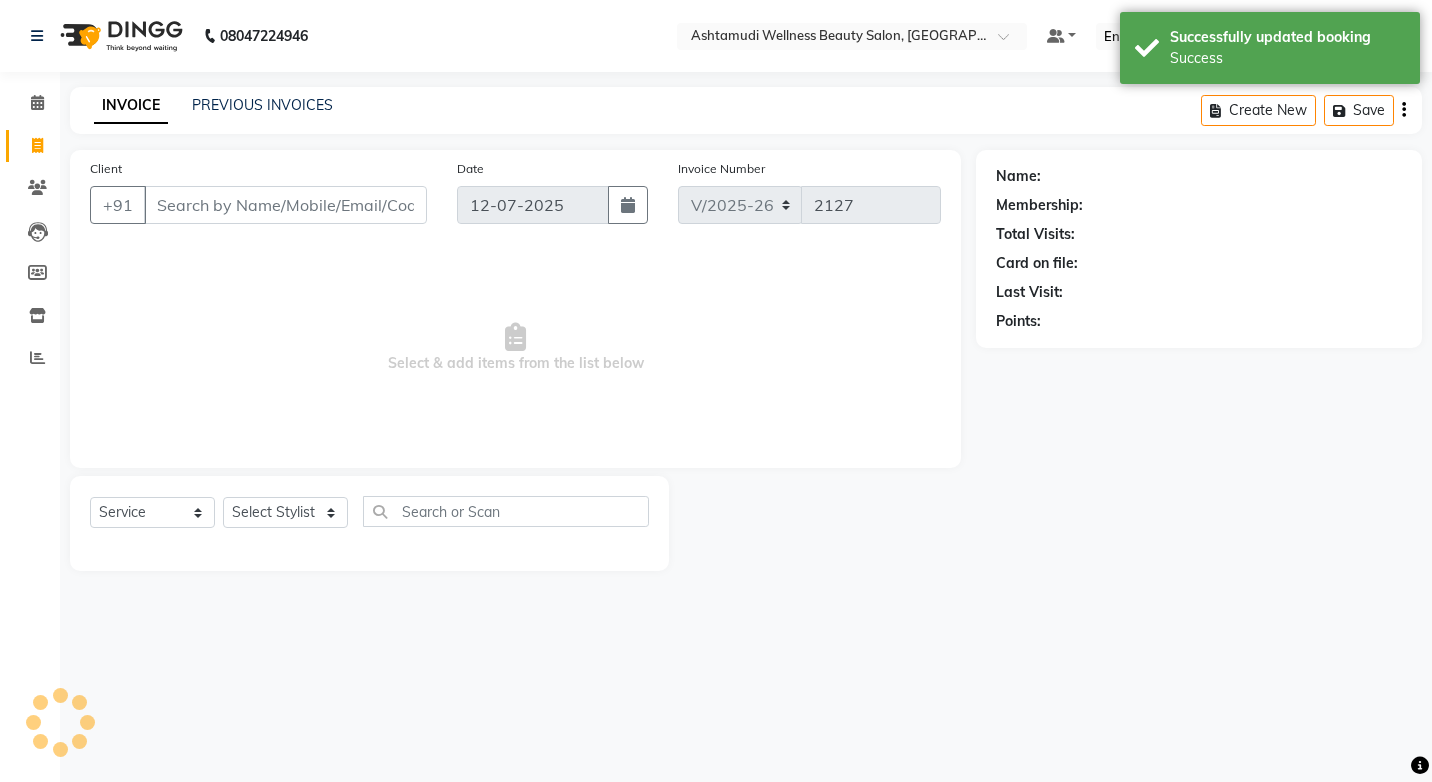 click on "Client" at bounding box center (285, 205) 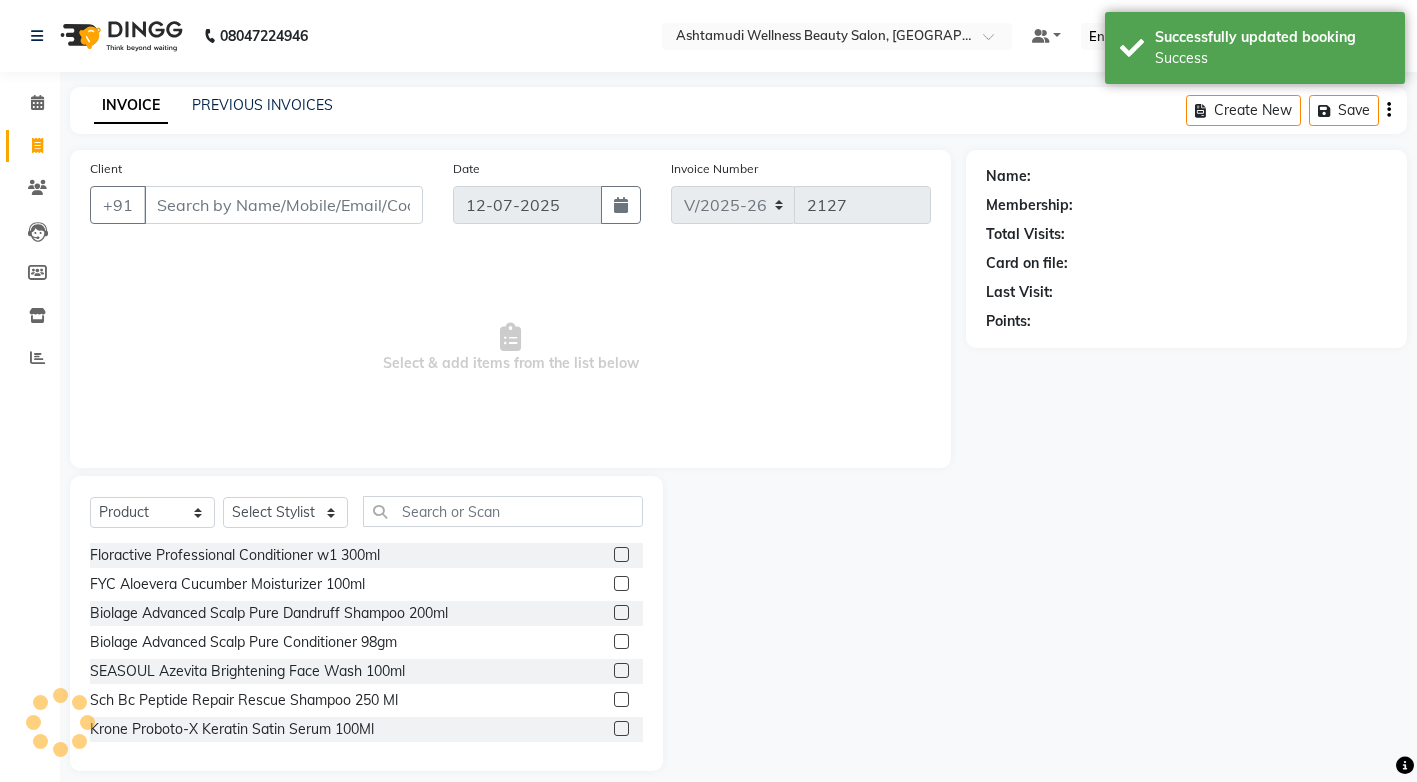 type on "6" 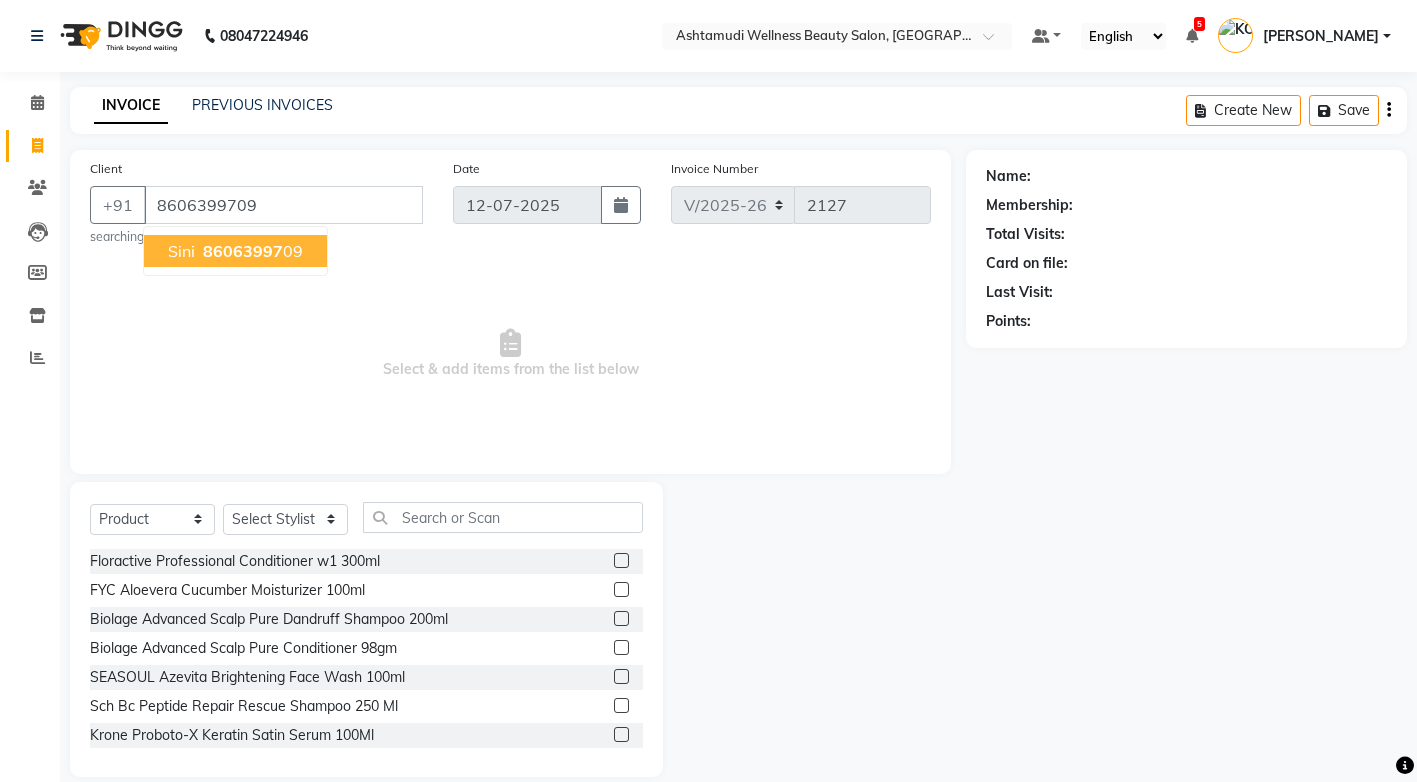 type on "8606399709" 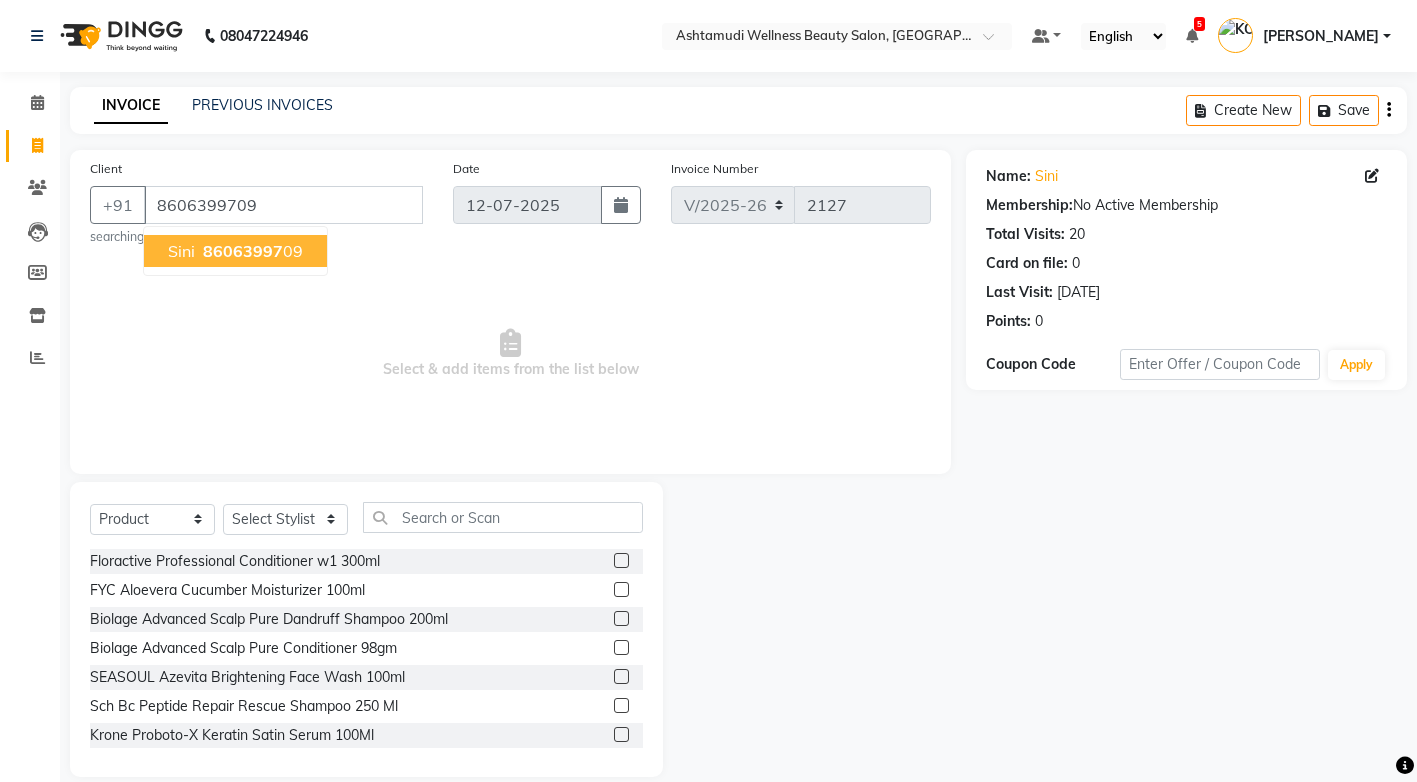 click on "86063997 09" at bounding box center (251, 251) 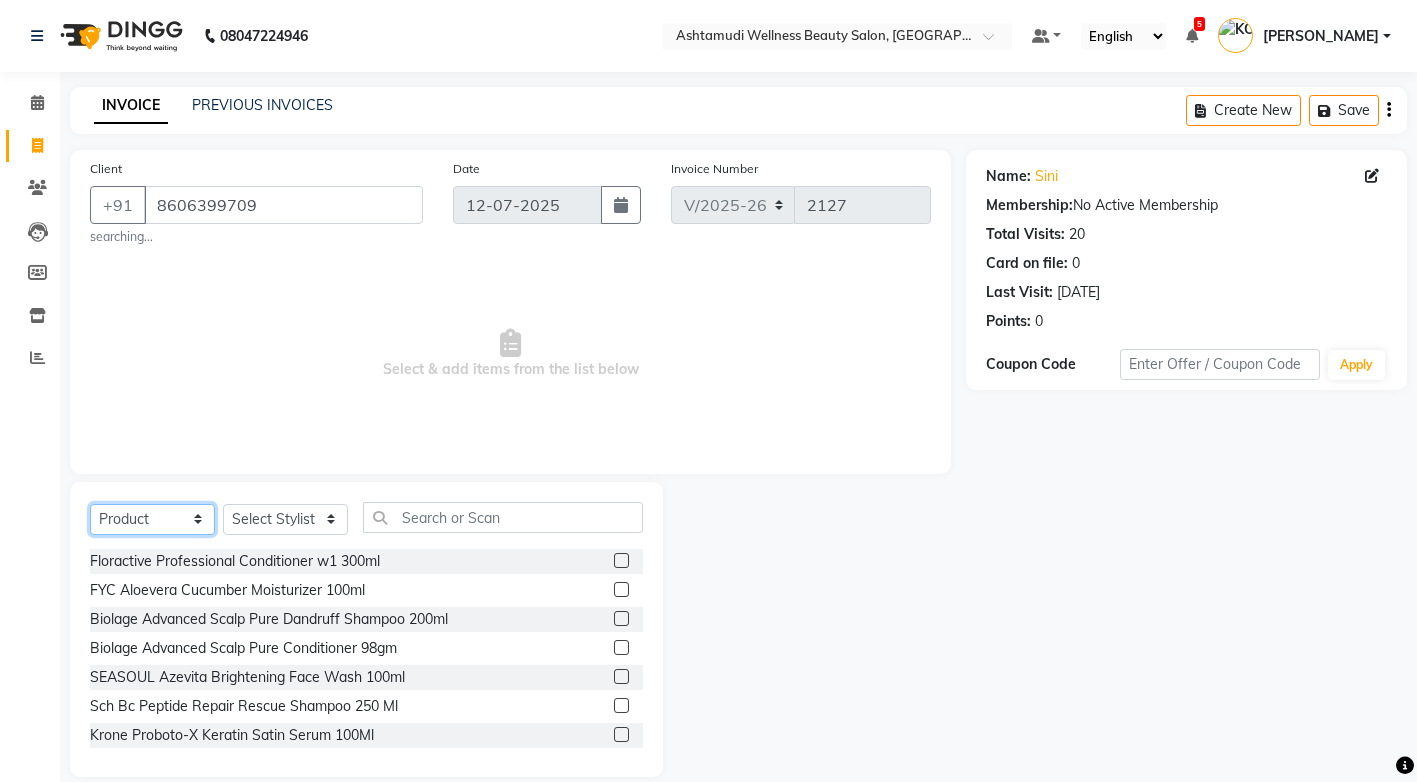 click on "Select  Service  Product  Membership  Package Voucher Prepaid Gift Card" 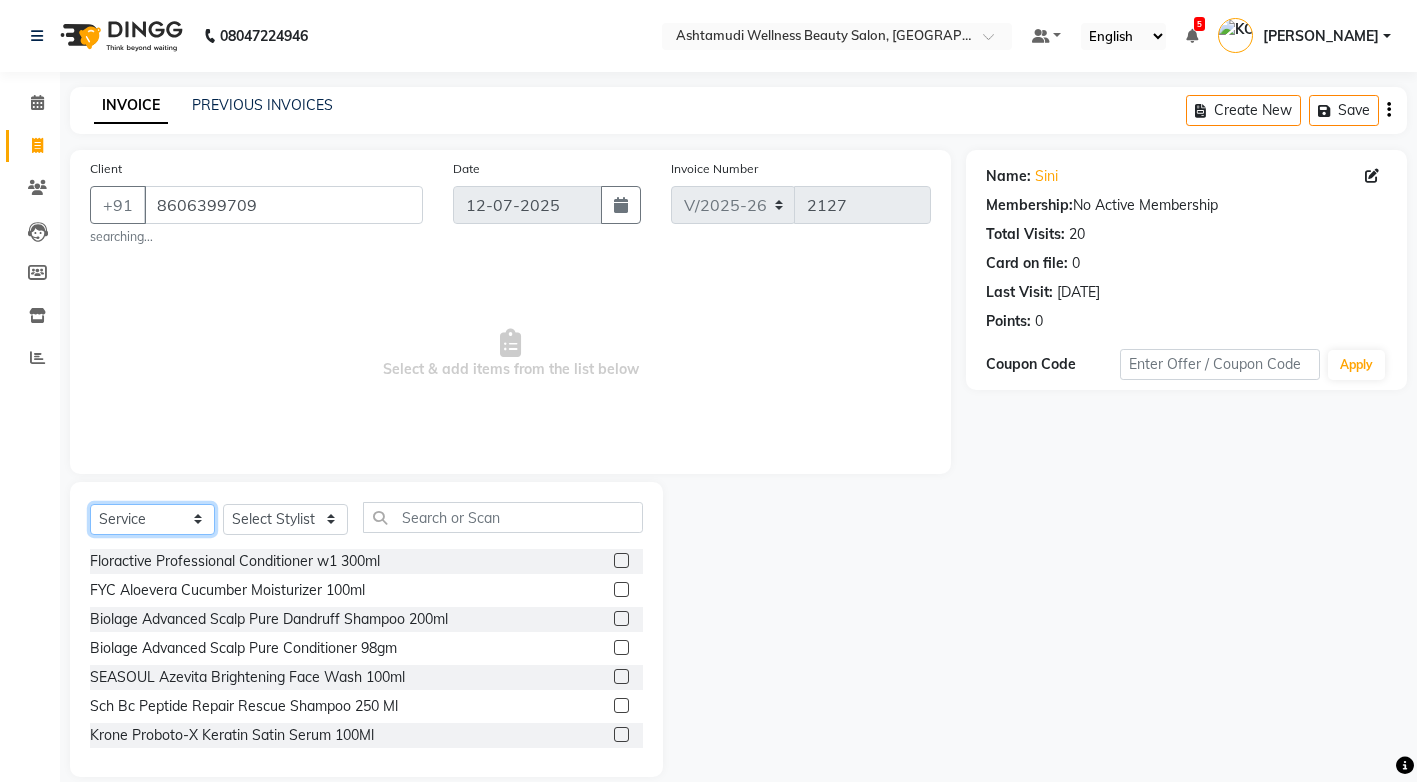 click on "Select  Service  Product  Membership  Package Voucher Prepaid Gift Card" 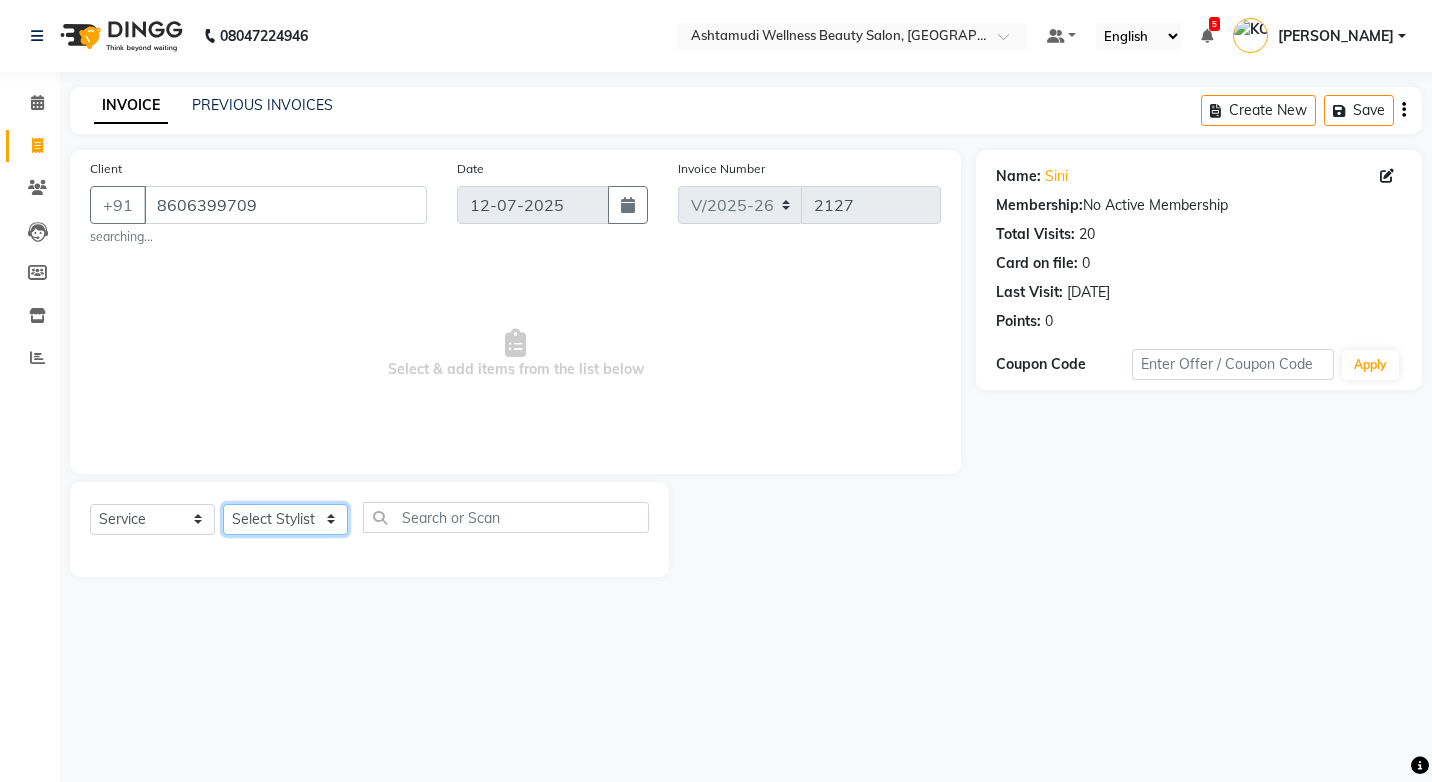 click on "Select Stylist ANJALI M S [PERSON_NAME] KOTTIYAM ASHTAMUDI [PERSON_NAME] [PERSON_NAME] [PERSON_NAME] [PERSON_NAME]  Sona [PERSON_NAME] [PERSON_NAME] [PERSON_NAME]" 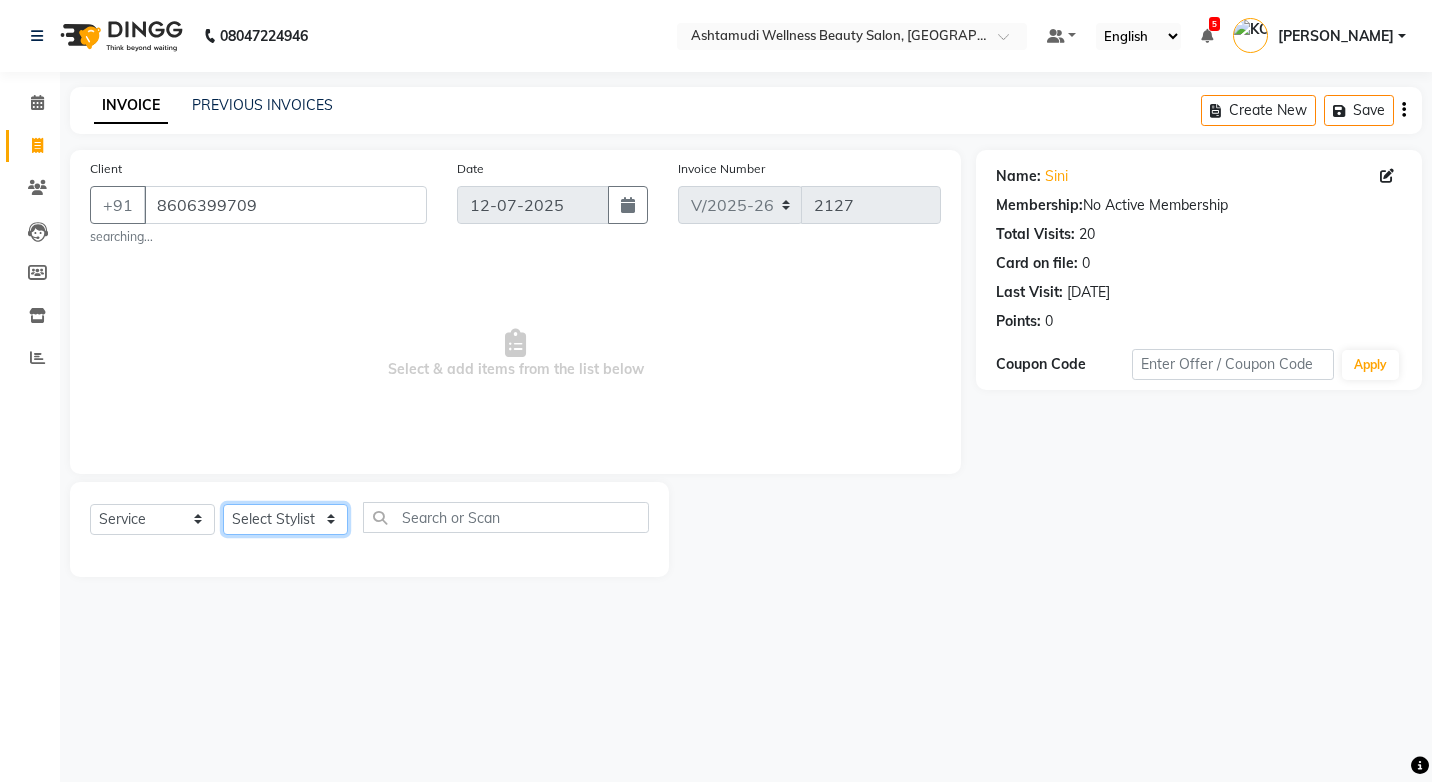 select on "27474" 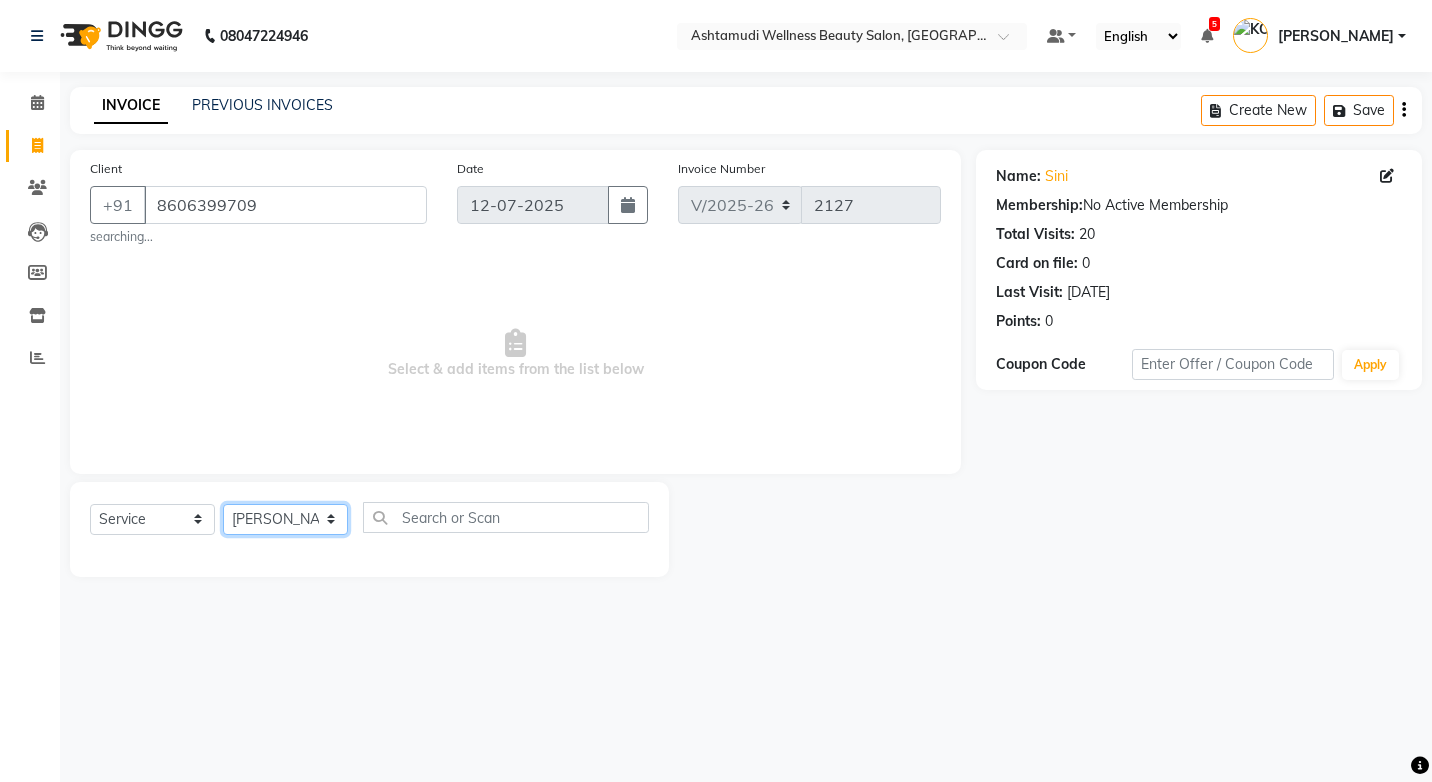 click on "Select Stylist ANJALI M S [PERSON_NAME] KOTTIYAM ASHTAMUDI [PERSON_NAME] [PERSON_NAME] [PERSON_NAME] [PERSON_NAME]  Sona [PERSON_NAME] [PERSON_NAME] [PERSON_NAME]" 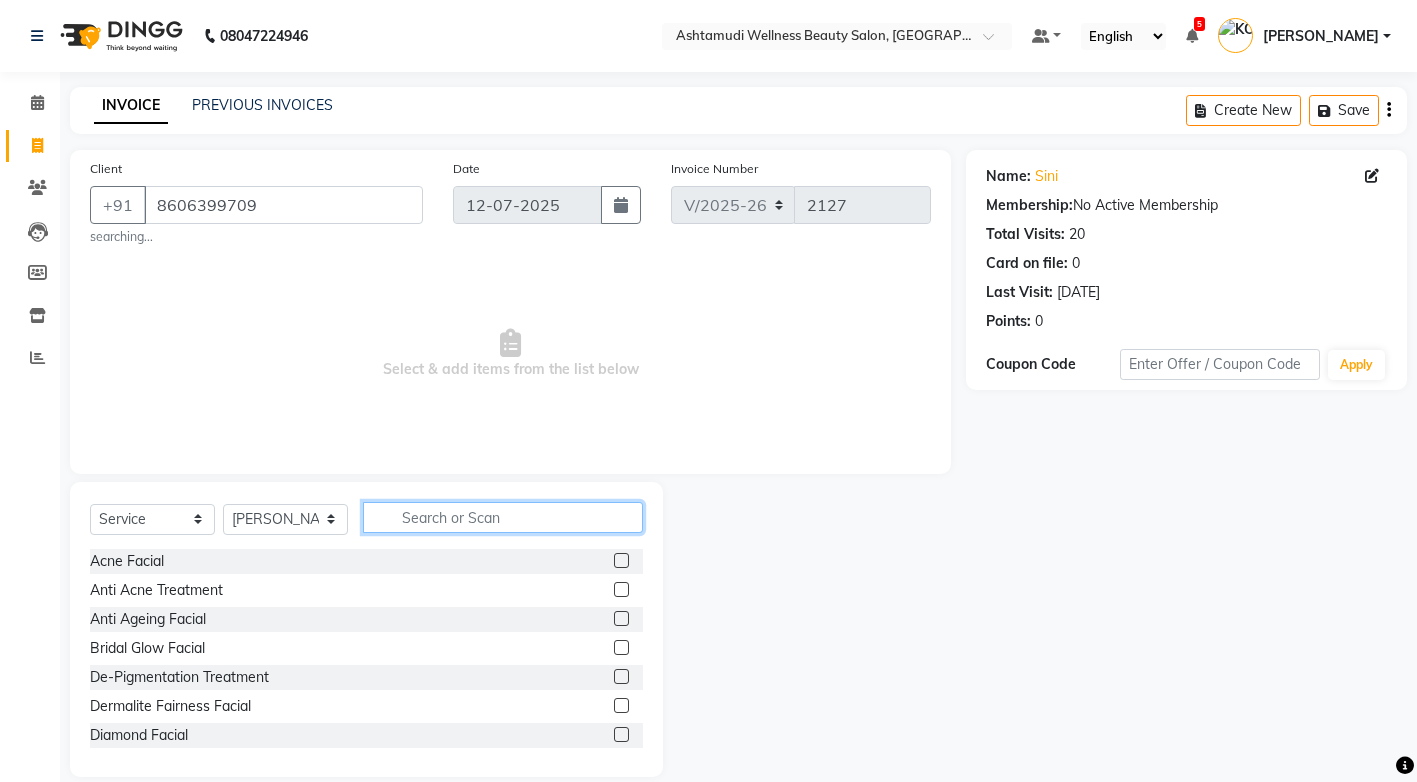 click 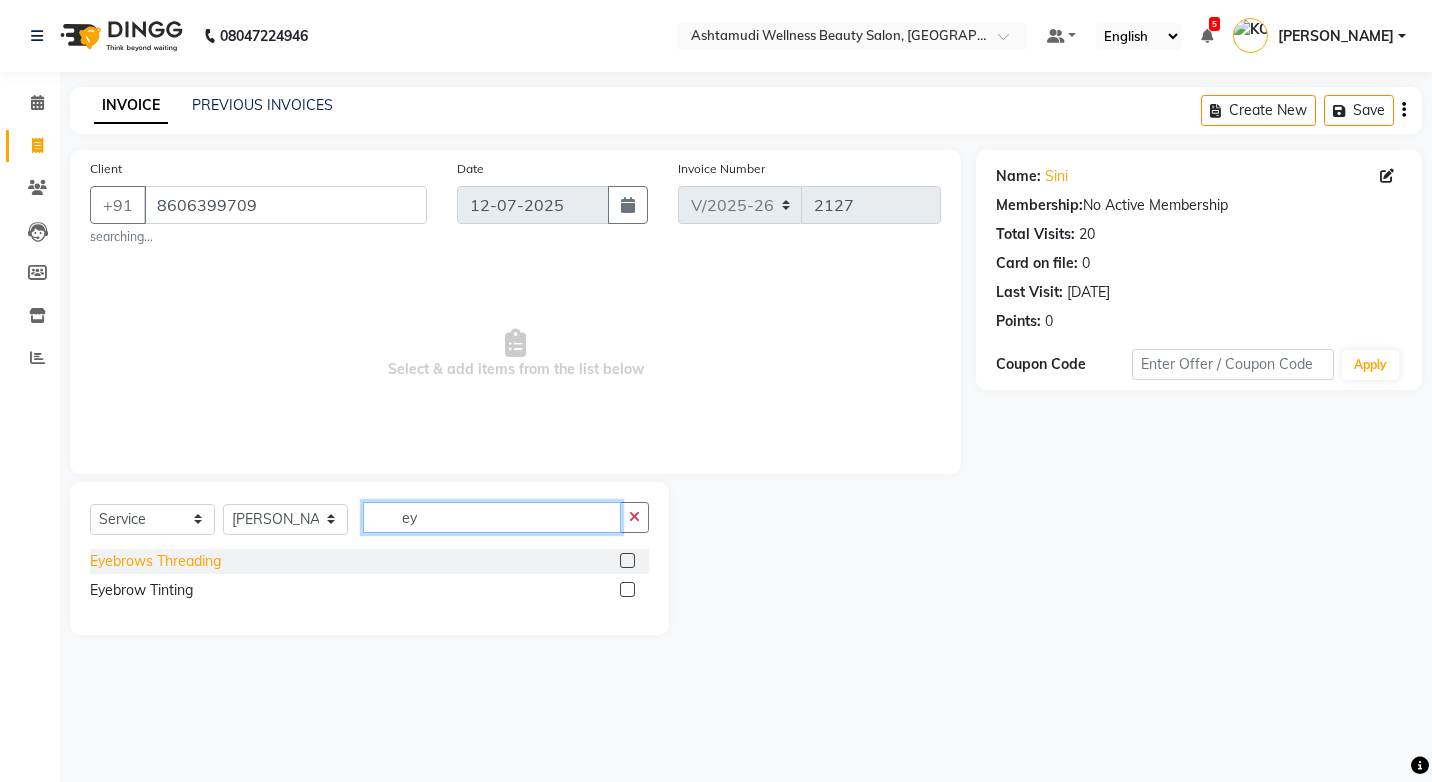 type on "ey" 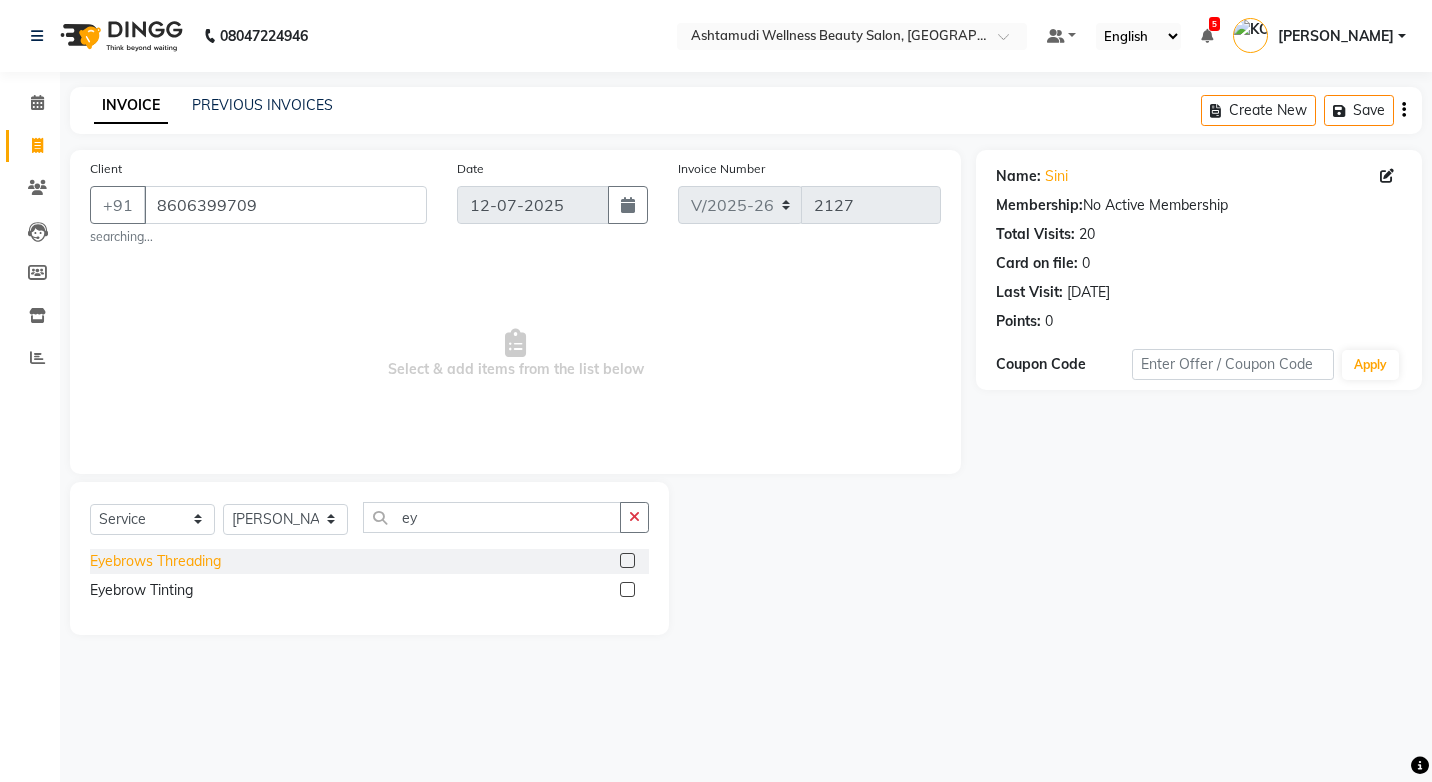 click on "Eyebrows Threading" 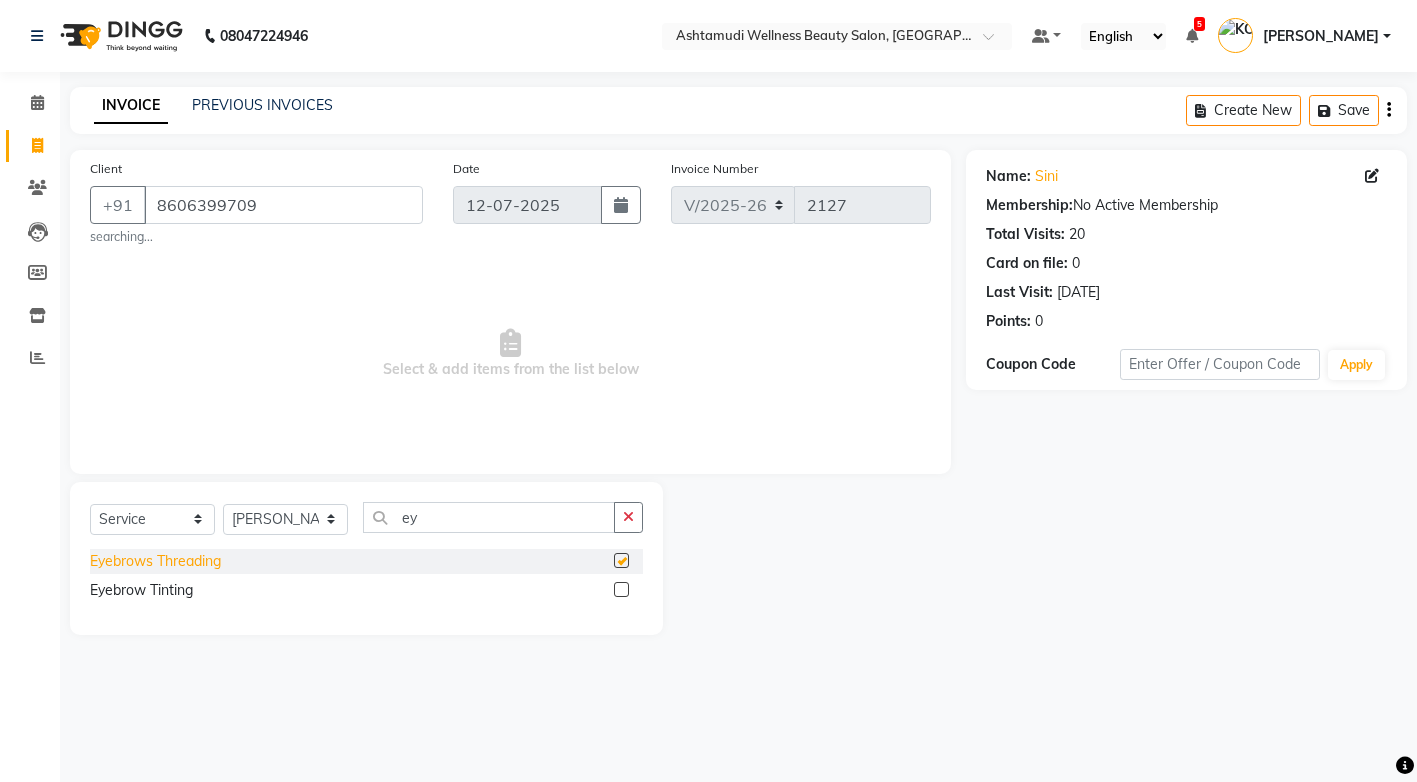 checkbox on "false" 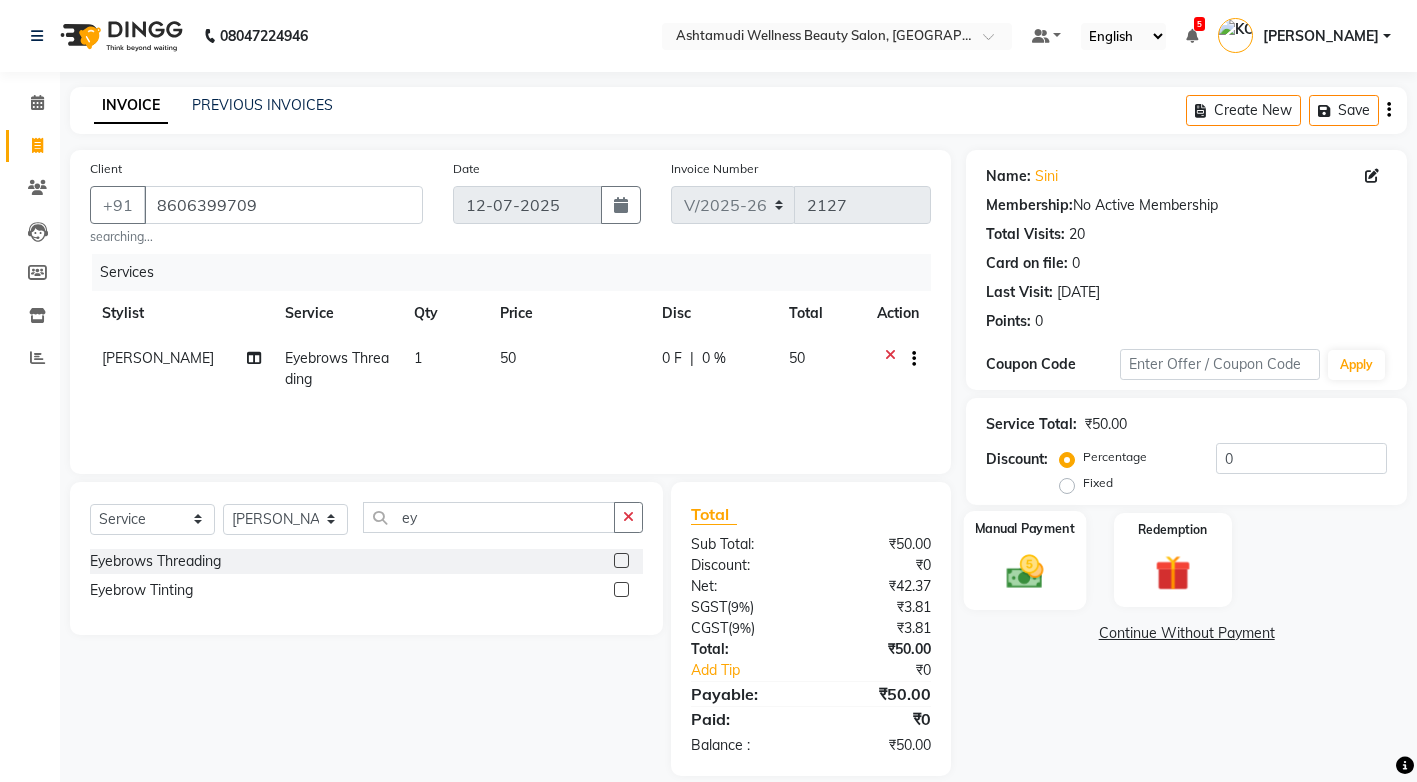 click 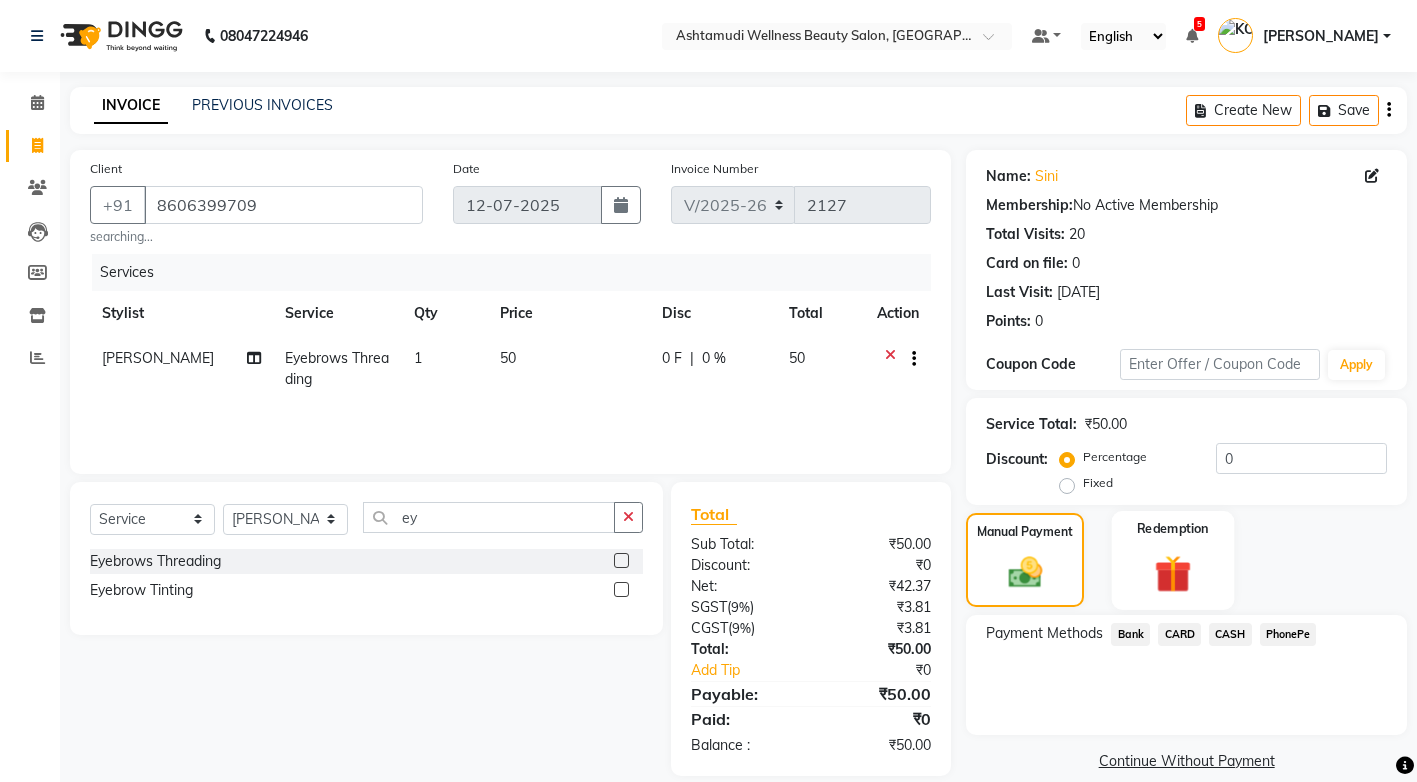 scroll, scrollTop: 24, scrollLeft: 0, axis: vertical 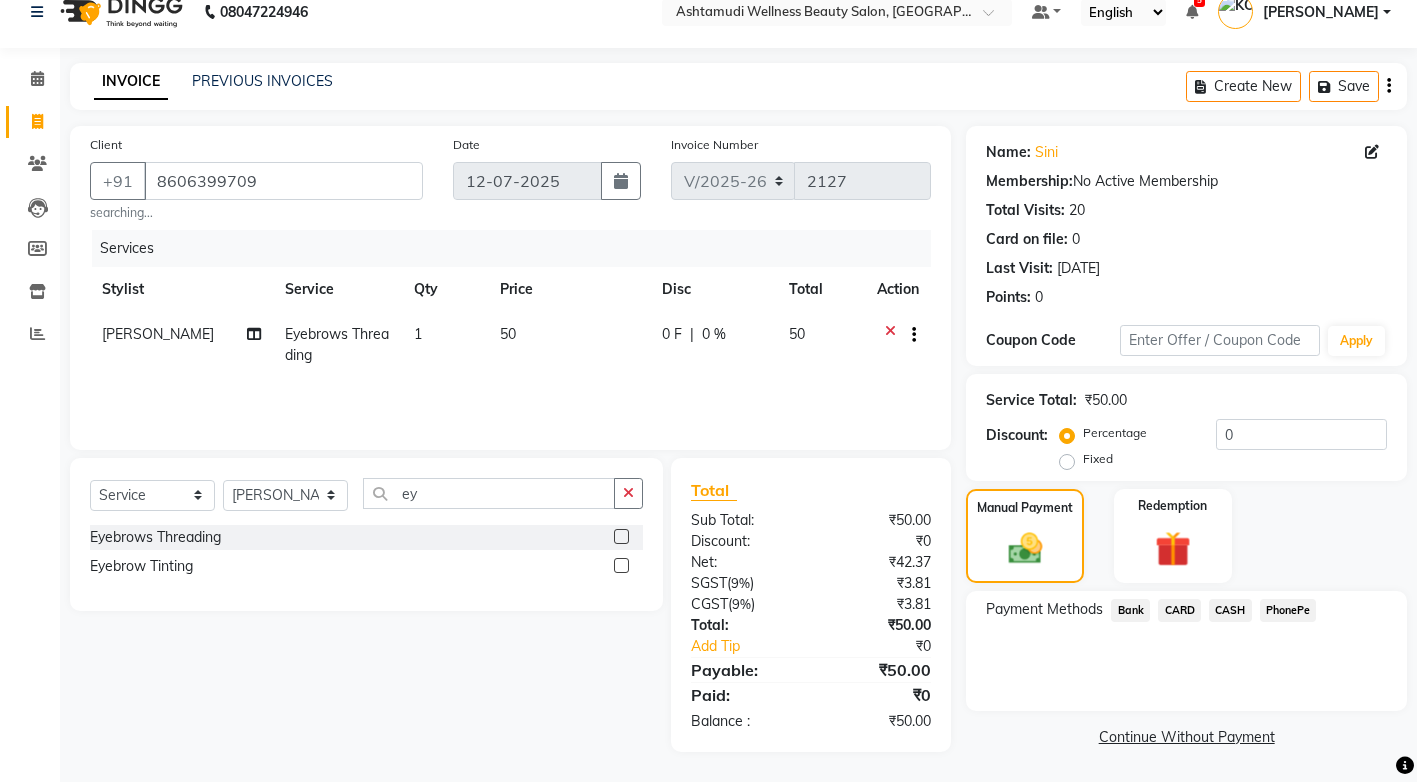 click on "CASH" 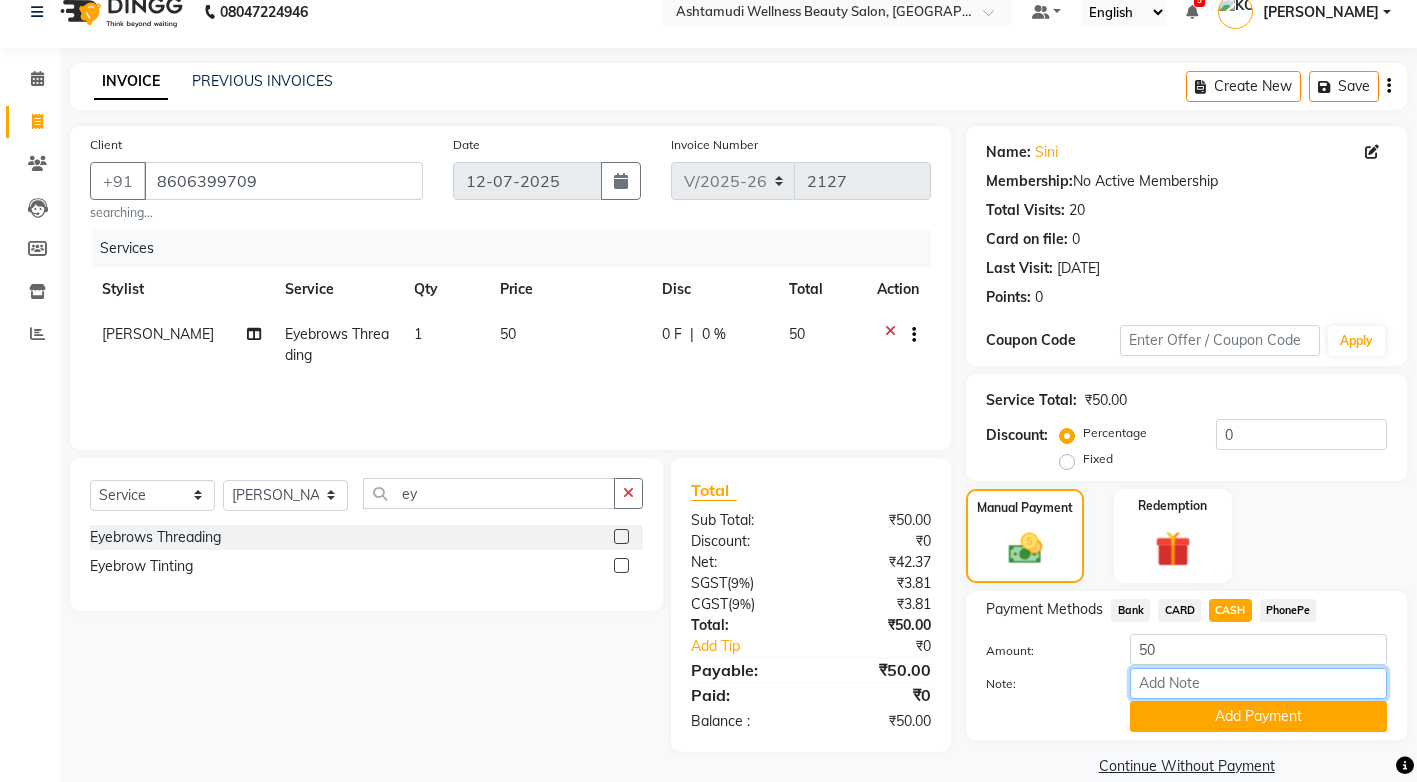 drag, startPoint x: 1212, startPoint y: 688, endPoint x: 1216, endPoint y: 674, distance: 14.56022 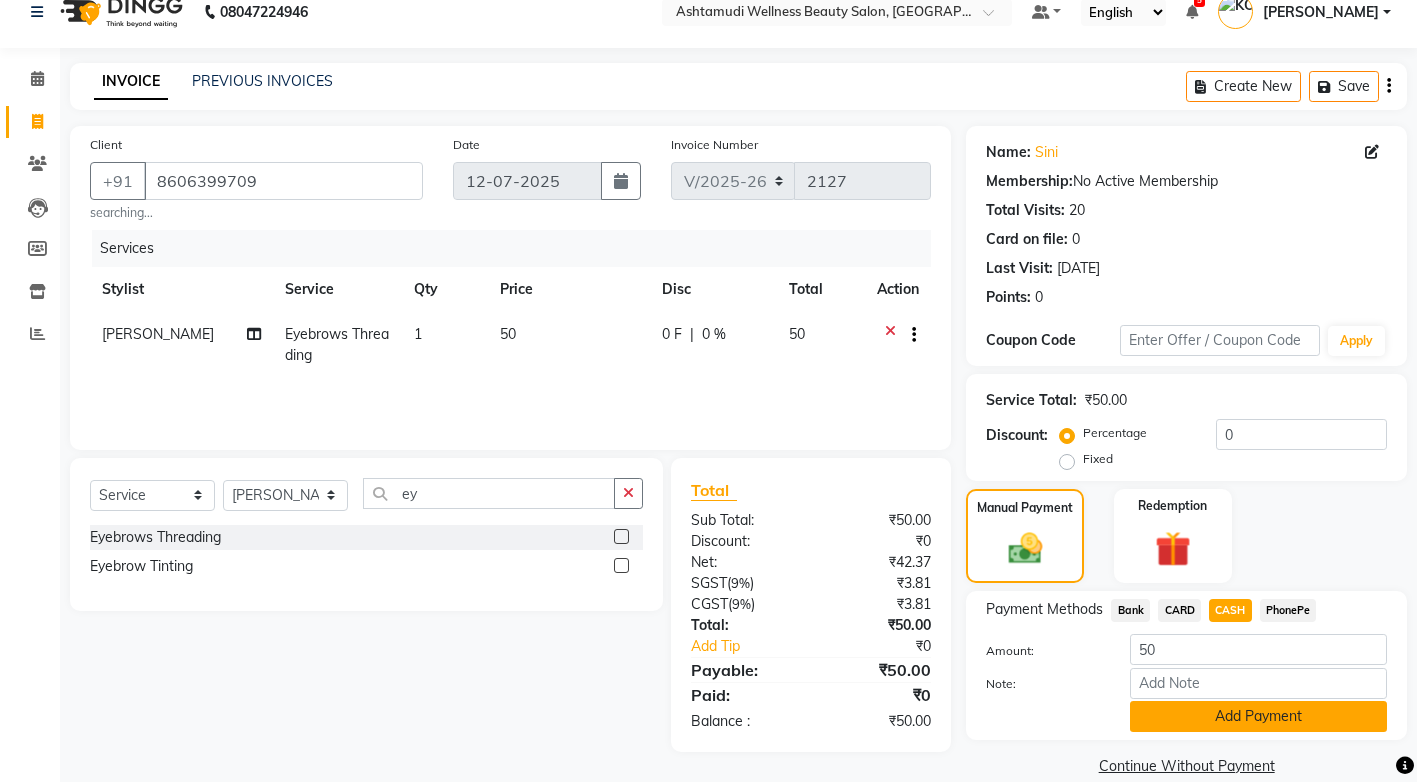 click on "Add Payment" 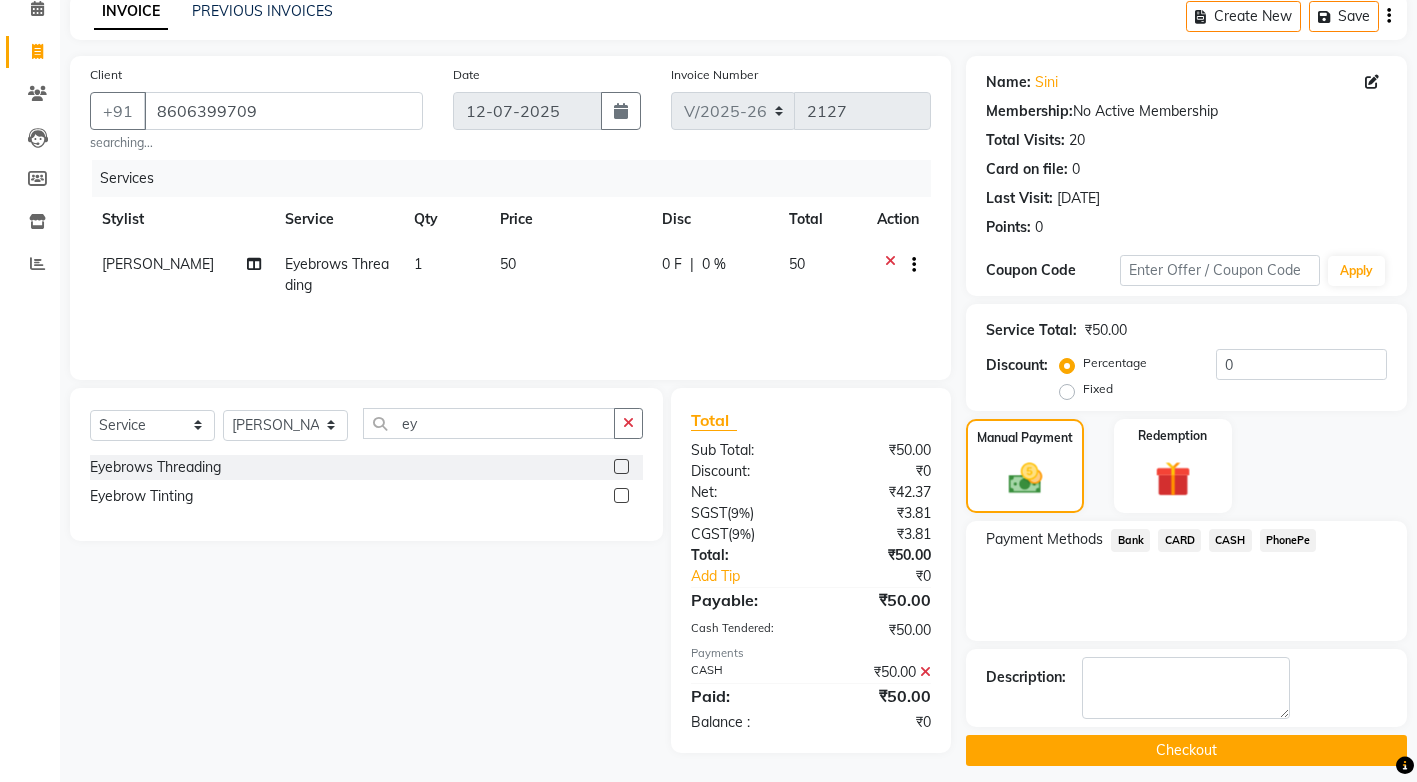scroll, scrollTop: 108, scrollLeft: 0, axis: vertical 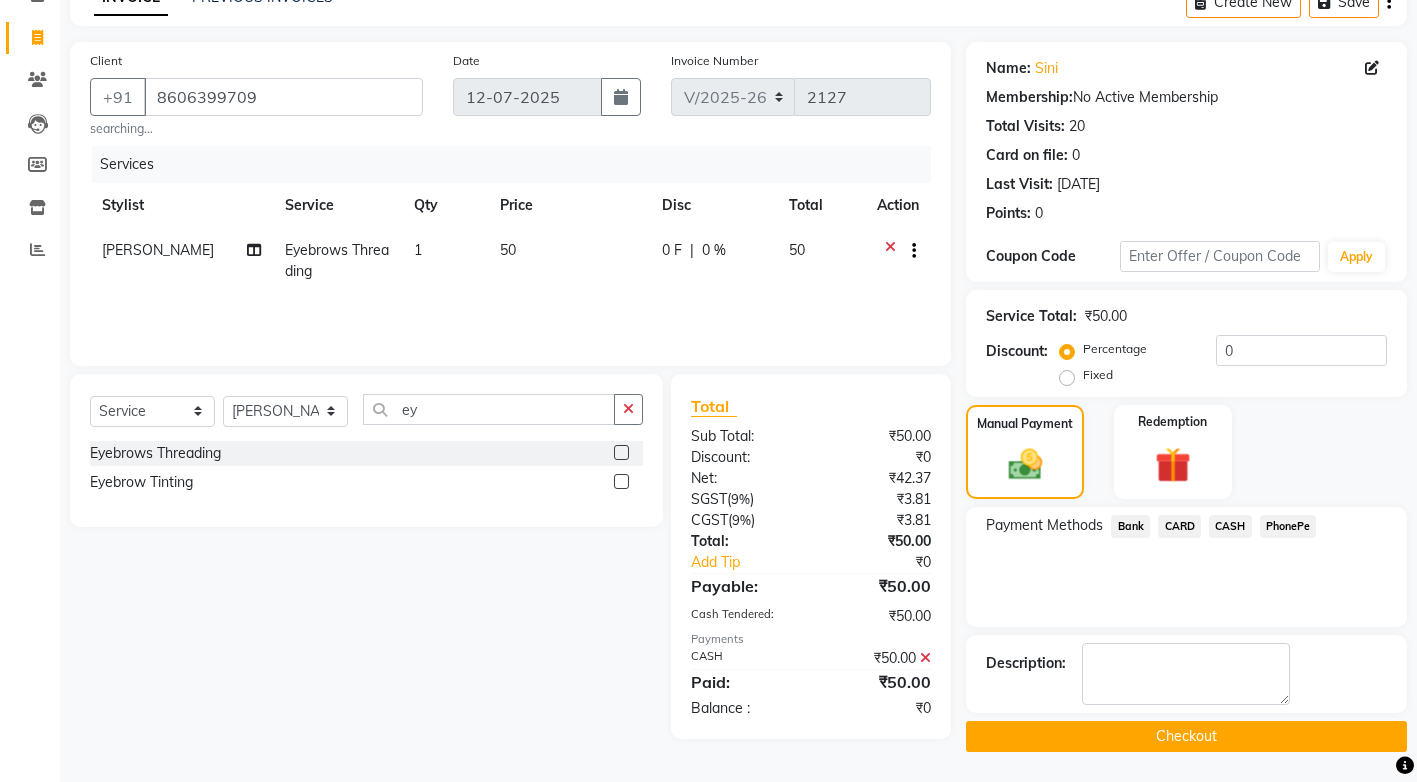 click on "Checkout" 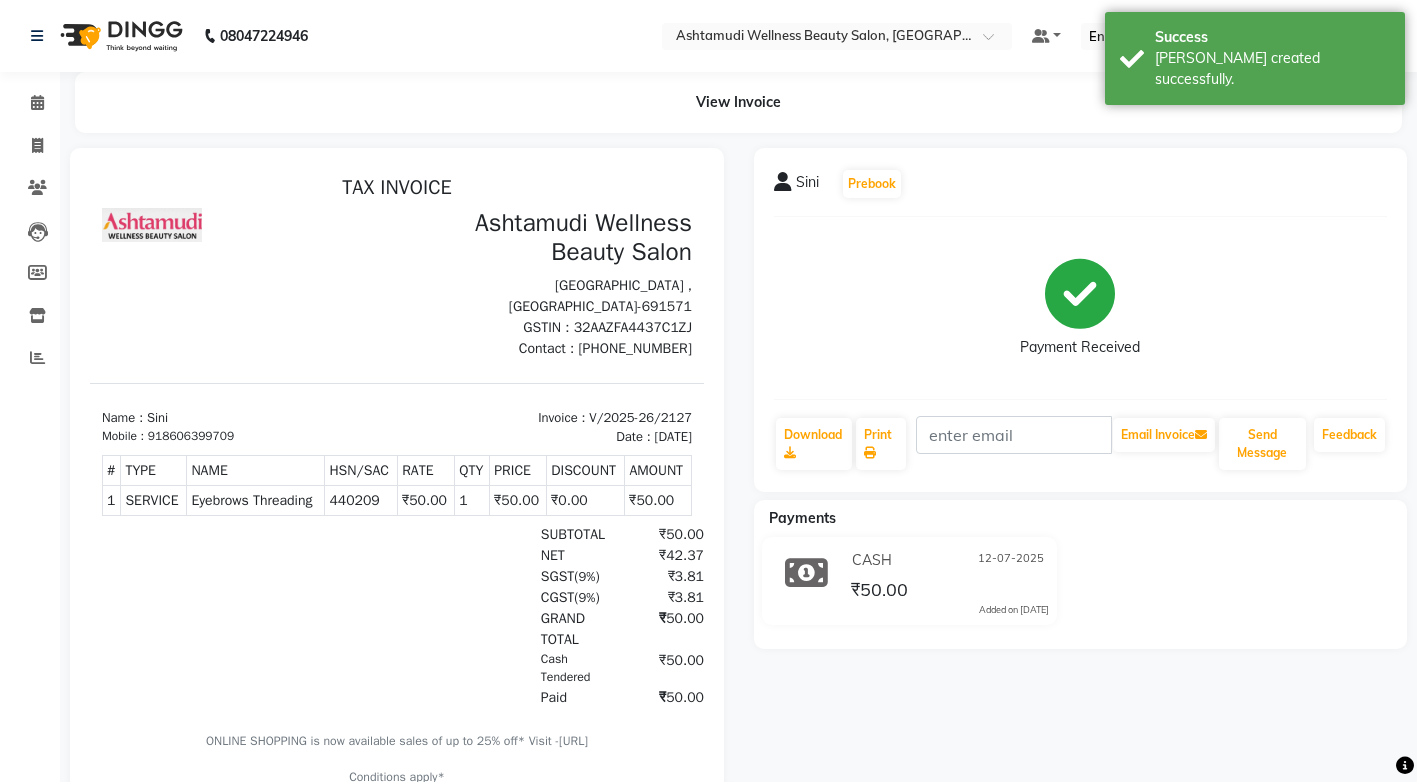 scroll, scrollTop: 0, scrollLeft: 0, axis: both 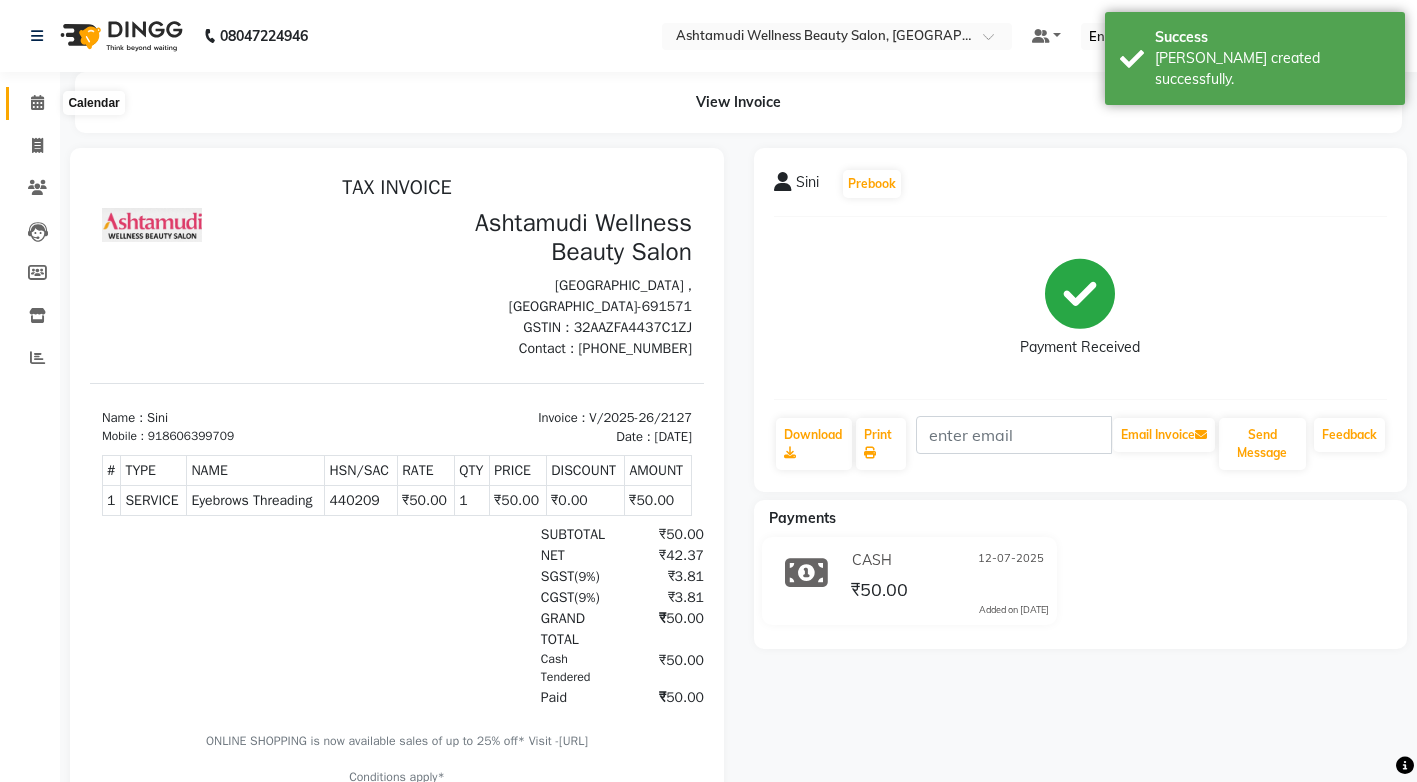 click 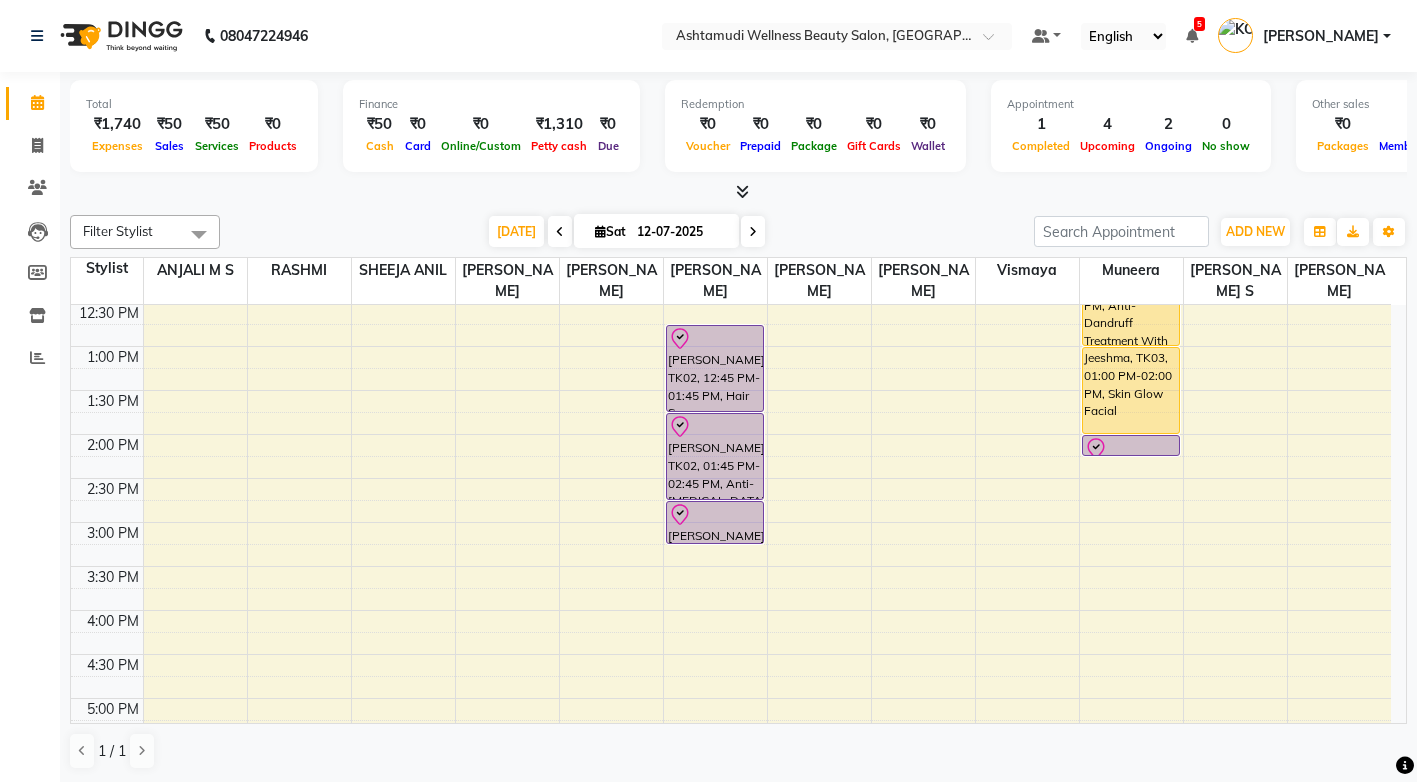scroll, scrollTop: 400, scrollLeft: 0, axis: vertical 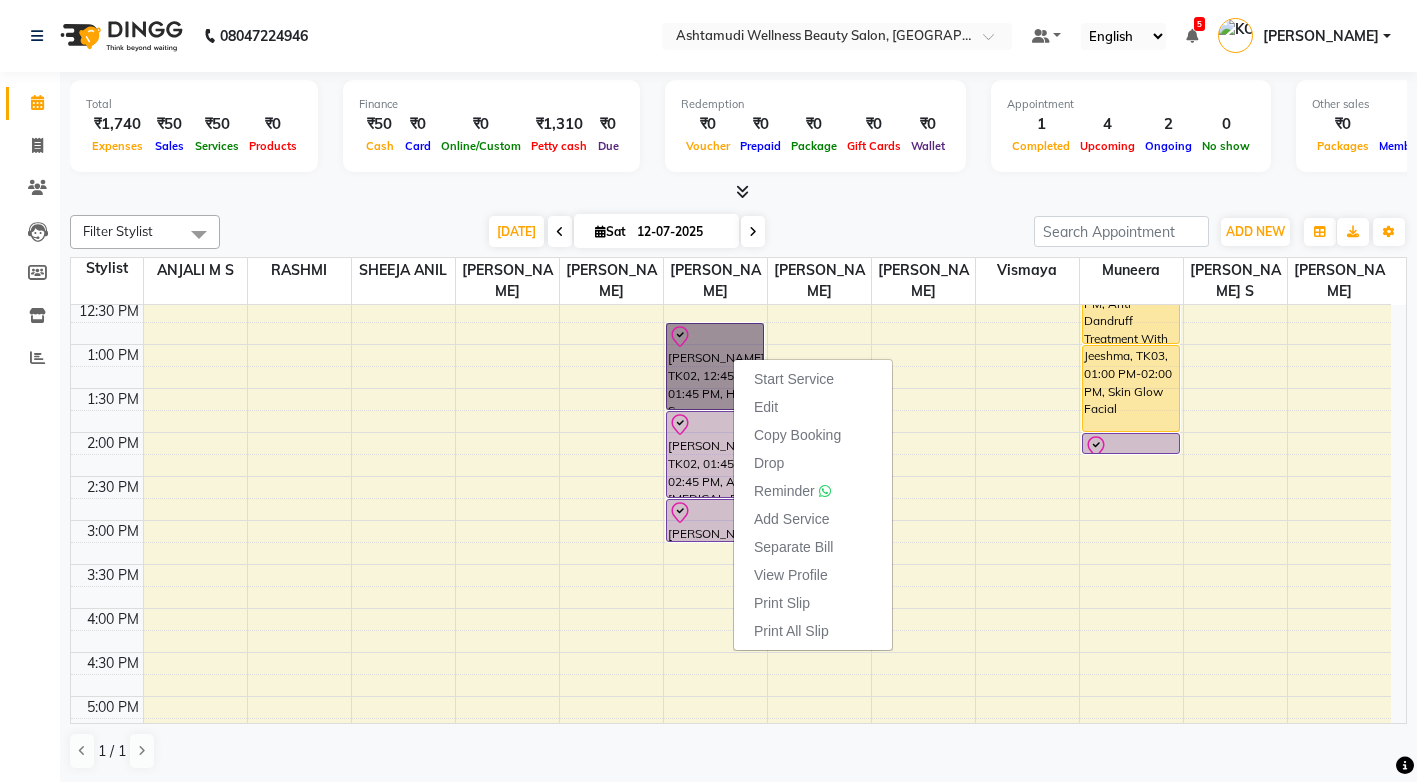 click on "8:00 AM 8:30 AM 9:00 AM 9:30 AM 10:00 AM 10:30 AM 11:00 AM 11:30 AM 12:00 PM 12:30 PM 1:00 PM 1:30 PM 2:00 PM 2:30 PM 3:00 PM 3:30 PM 4:00 PM 4:30 PM 5:00 PM 5:30 PM 6:00 PM 6:30 PM 7:00 PM 7:30 PM 8:00 PM 8:30 PM     Sini, TK04, 11:10 AM-11:25 AM, Eyebrows Threading
Anila, TK02, 12:45 PM-01:45 PM, Hair Spa
Anila, TK02, 01:45 PM-02:45 PM, Anti-Dandruff Treatment With Spa
Anila, TK02, 02:45 PM-03:15 PM, U Cut    Jeeshma, TK03, 12:00 PM-01:00 PM, Anti-Dandruff Treatment With Spa    Jeeshma, TK03, 01:00 PM-02:00 PM, Skin Glow Facial
Jeeshma, TK03, 02:00 PM-02:15 PM, Eyebrows Threading" at bounding box center [731, 476] 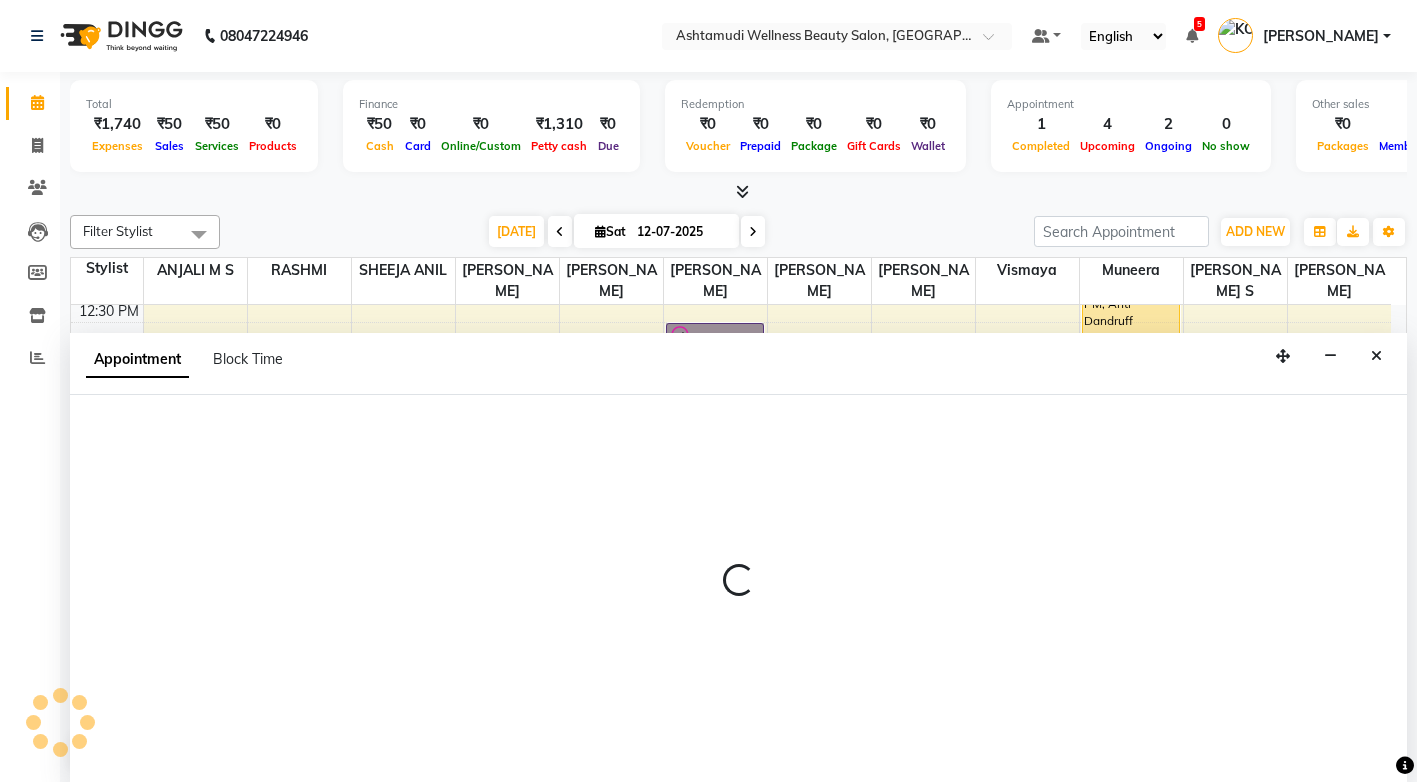 scroll, scrollTop: 1, scrollLeft: 0, axis: vertical 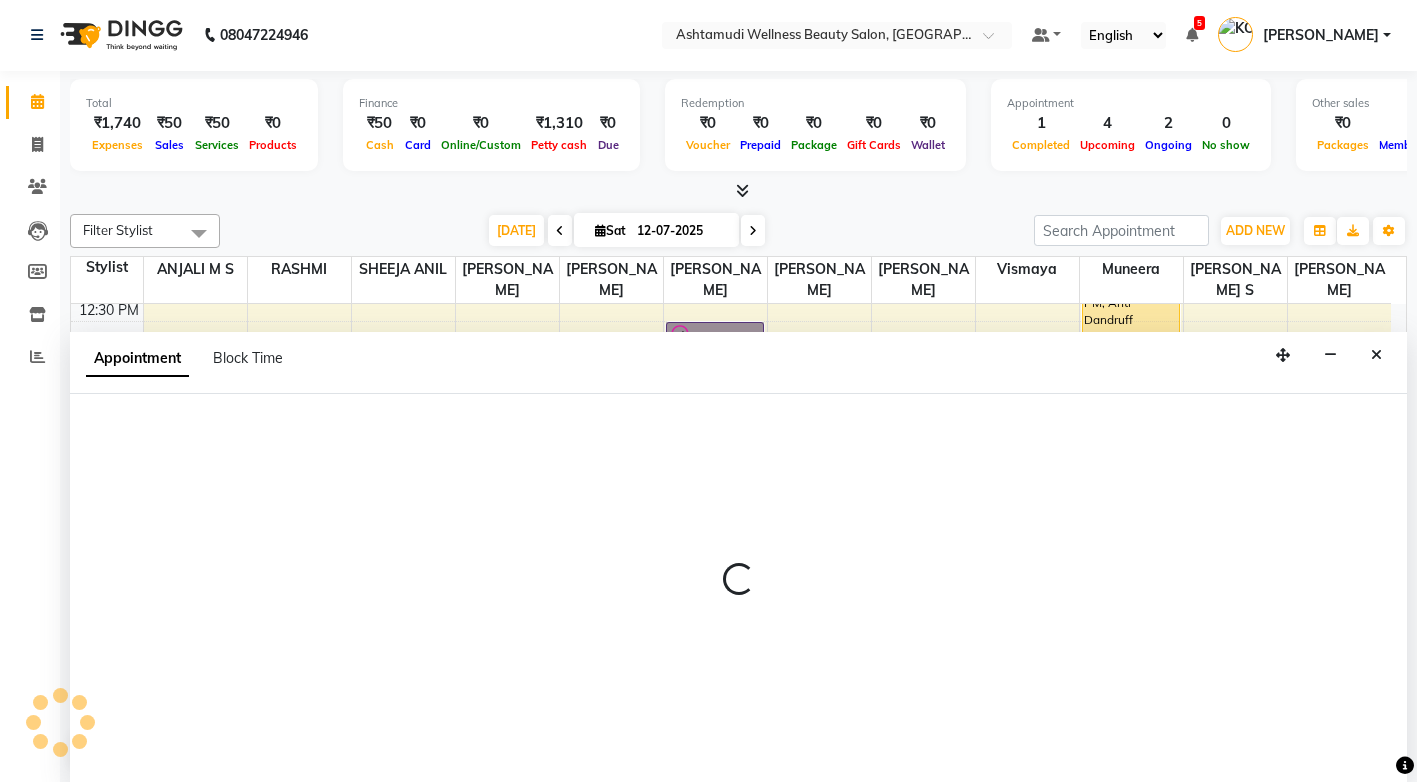 select on "71740" 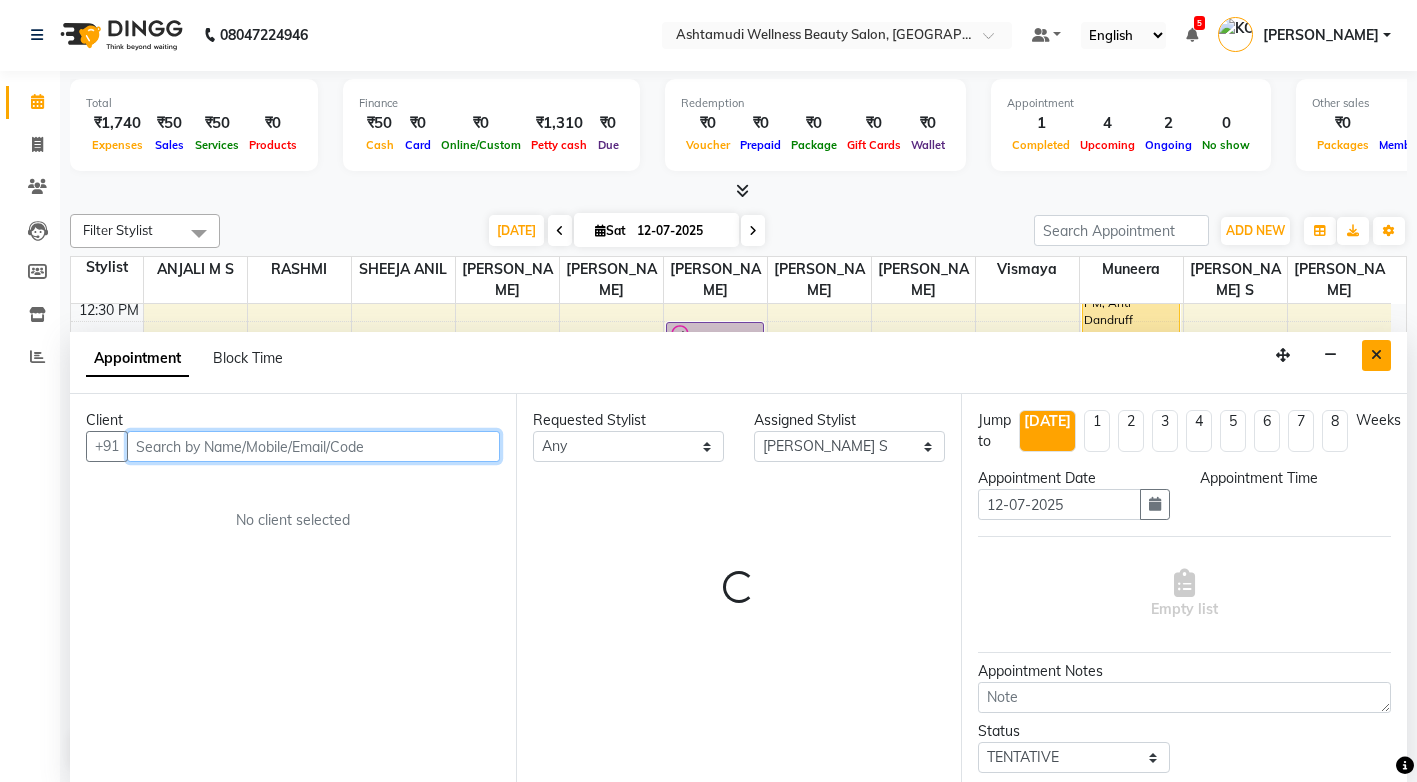 select on "975" 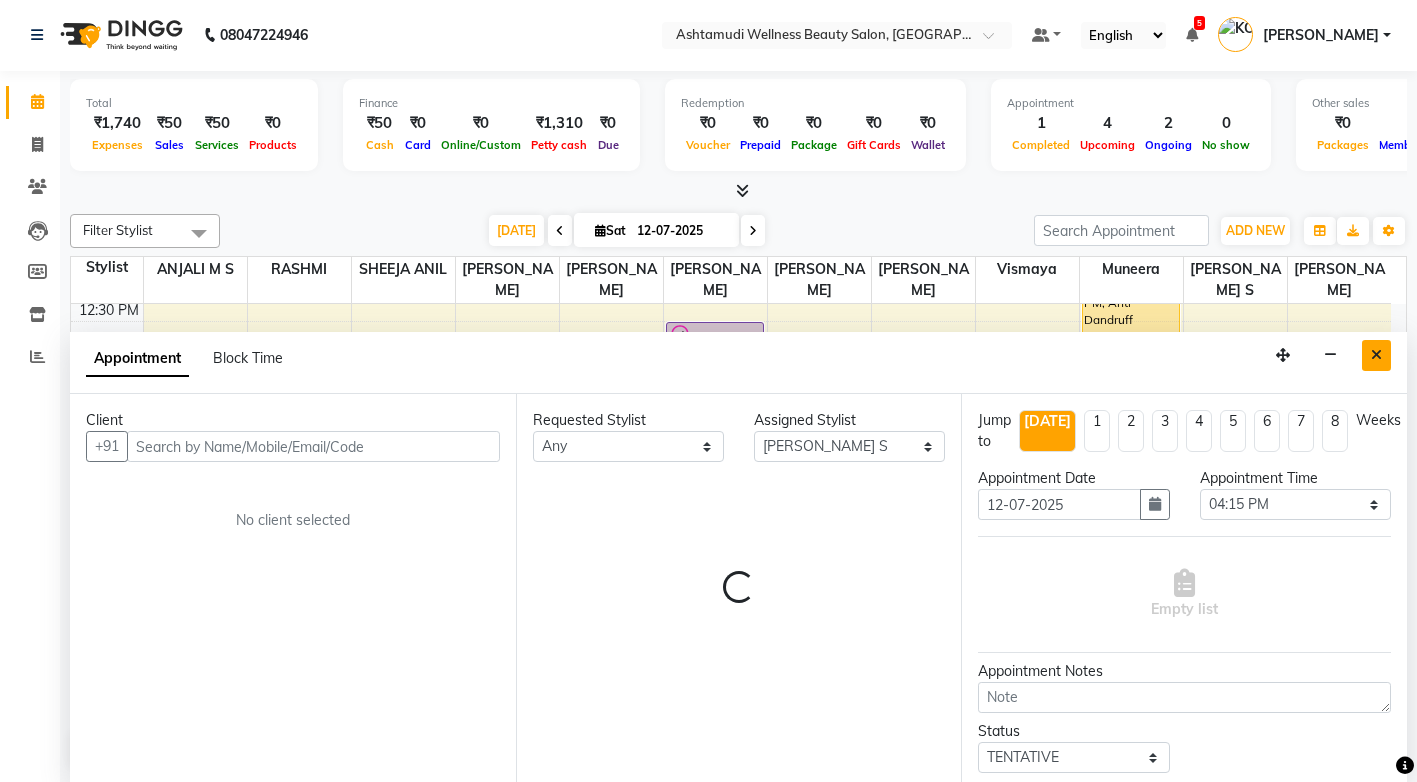 click at bounding box center [1376, 355] 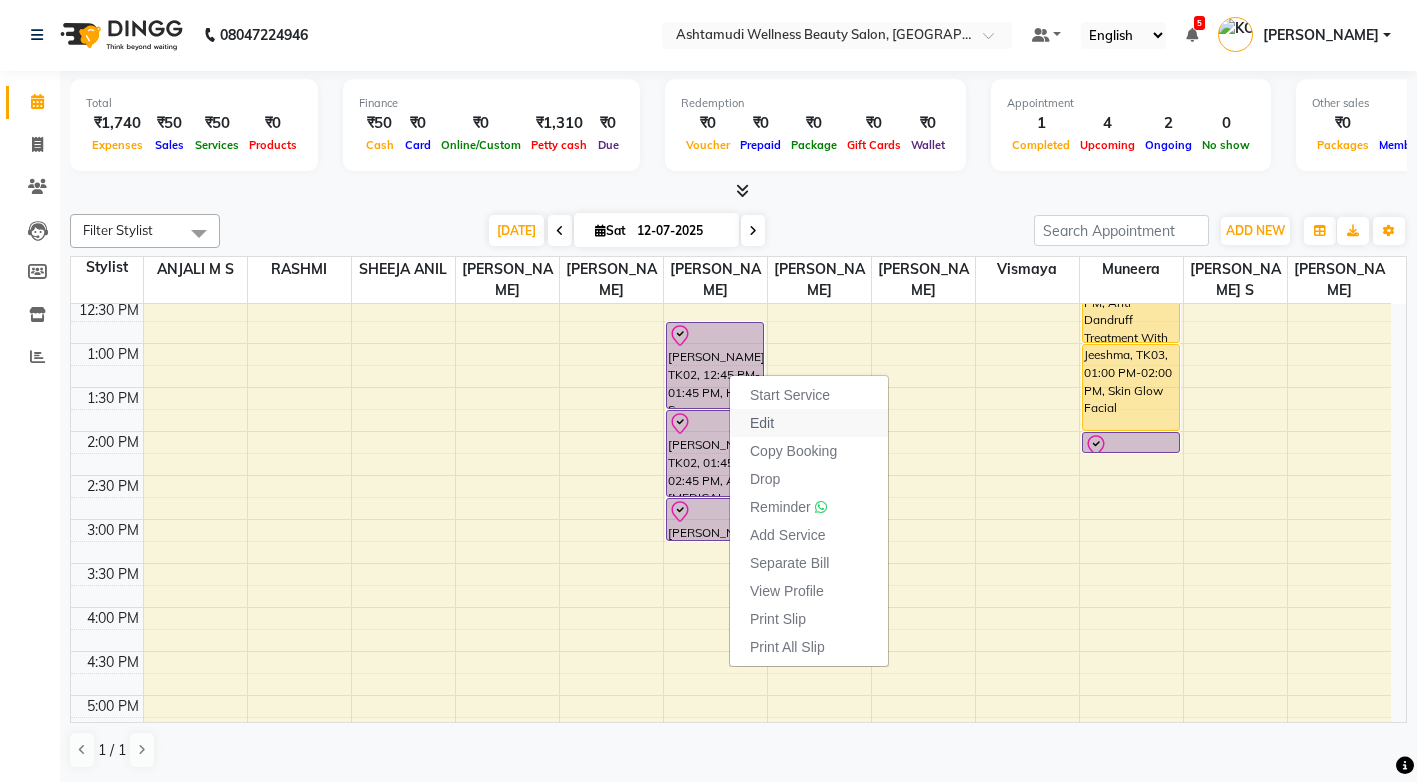 click on "Edit" at bounding box center (762, 423) 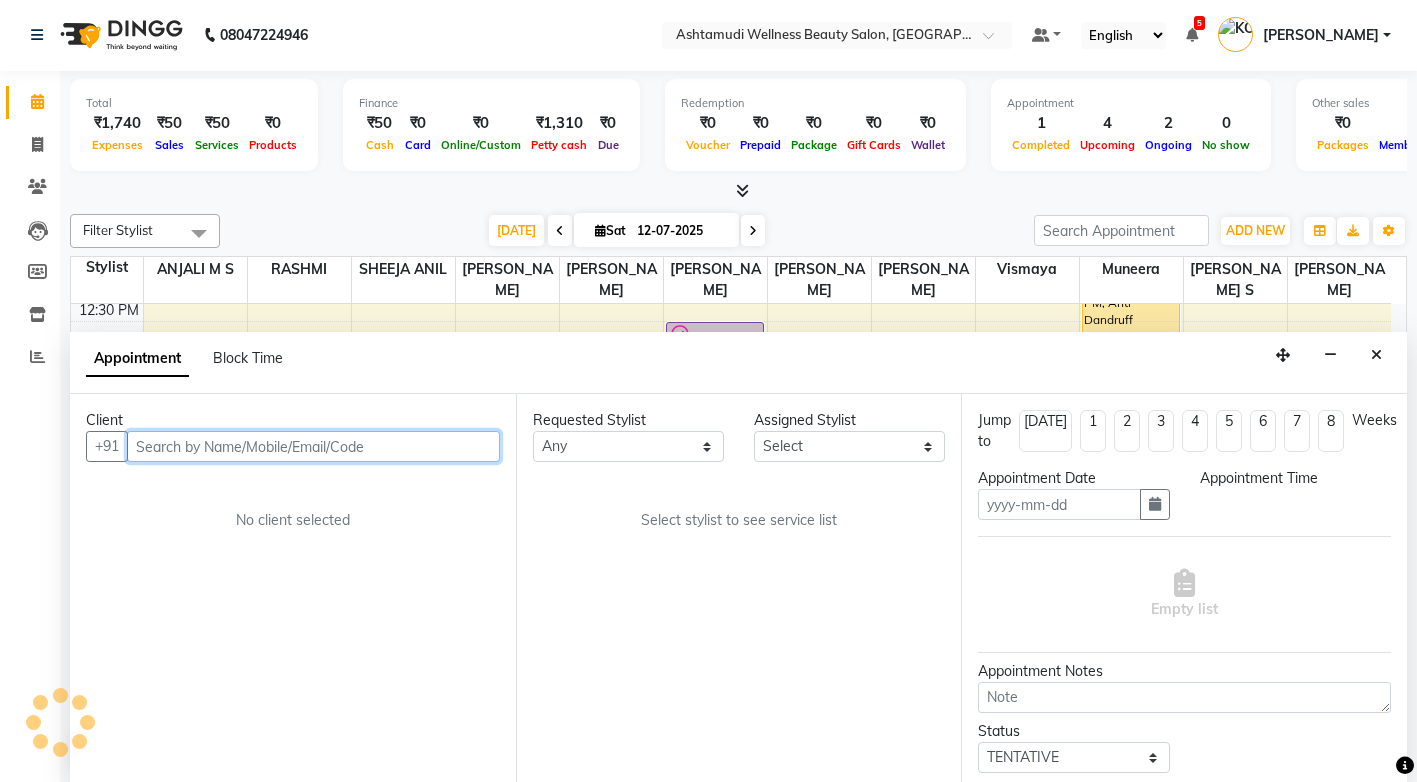 type on "12-07-2025" 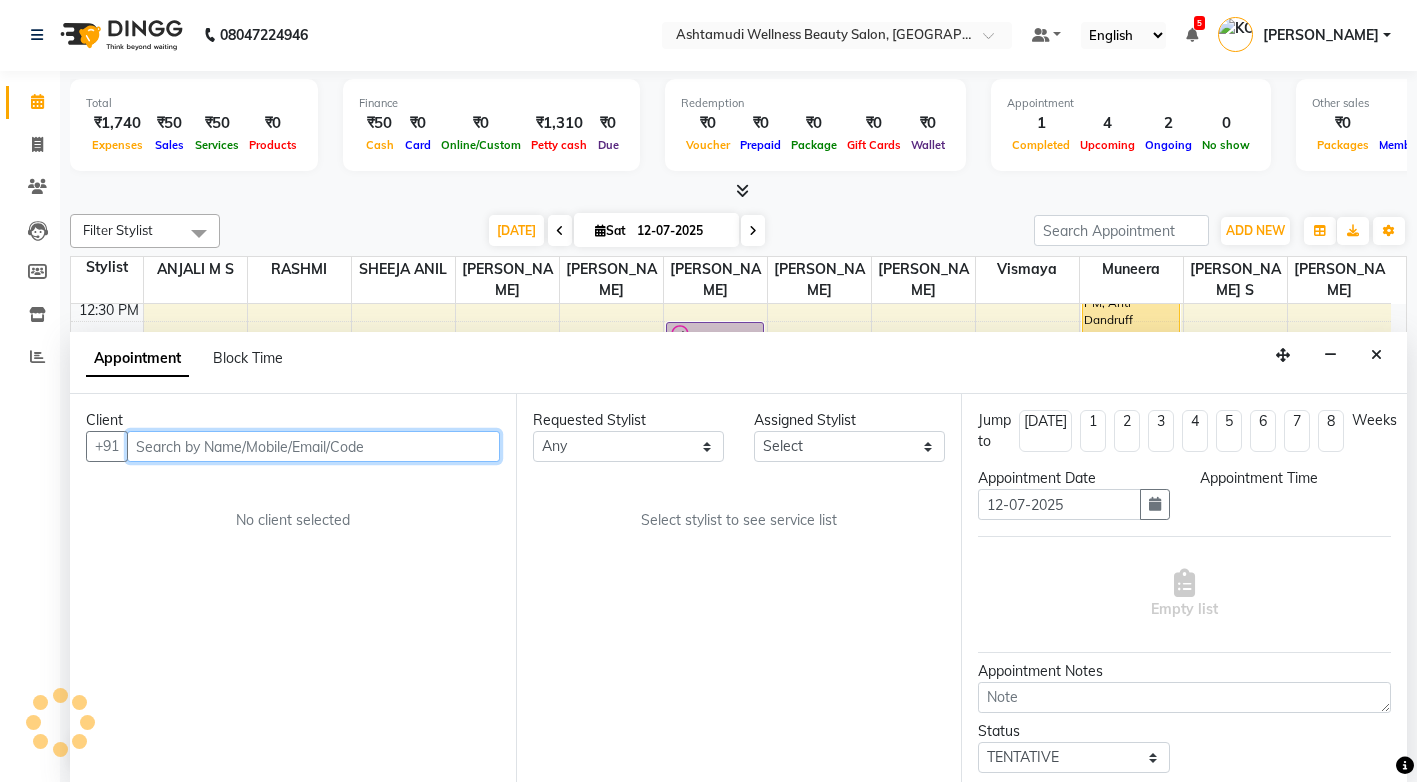 select on "check-in" 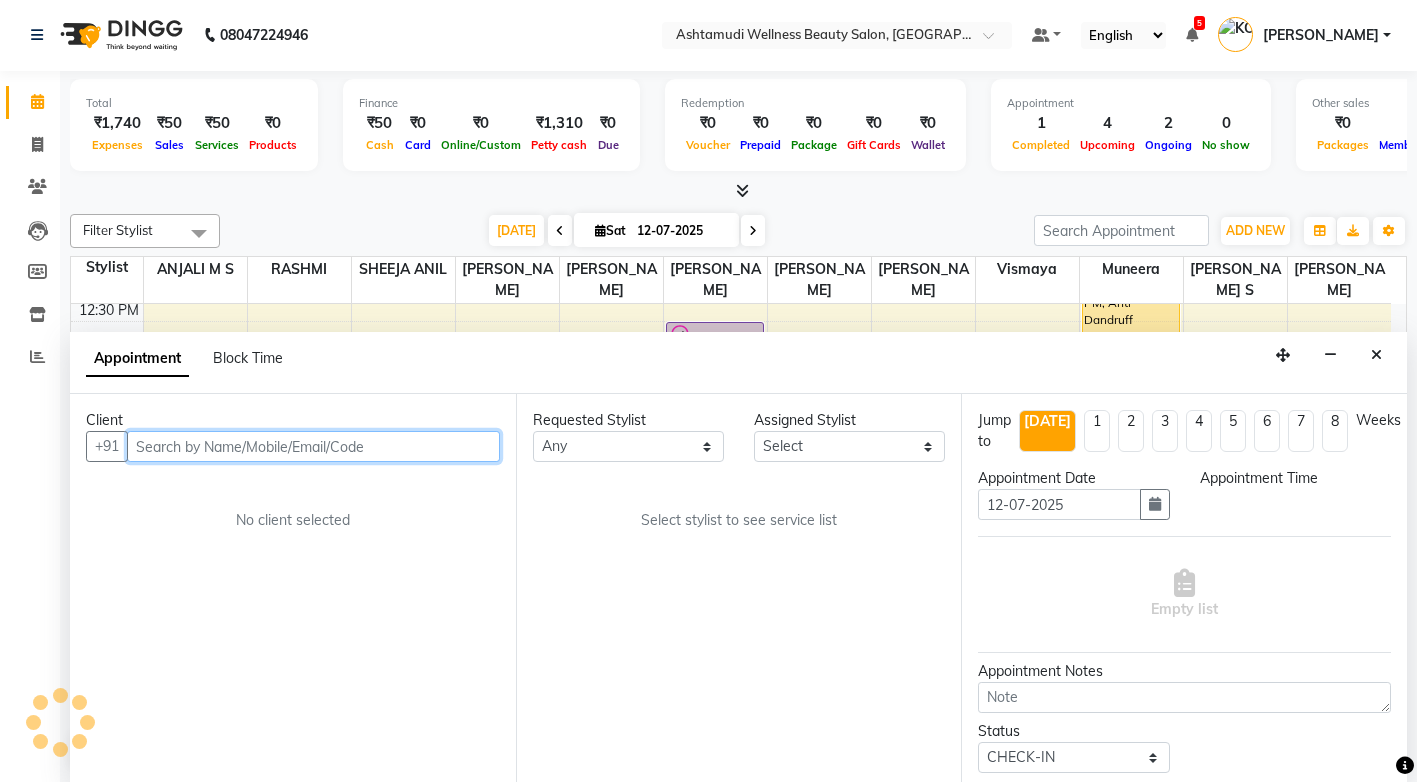 scroll, scrollTop: 265, scrollLeft: 0, axis: vertical 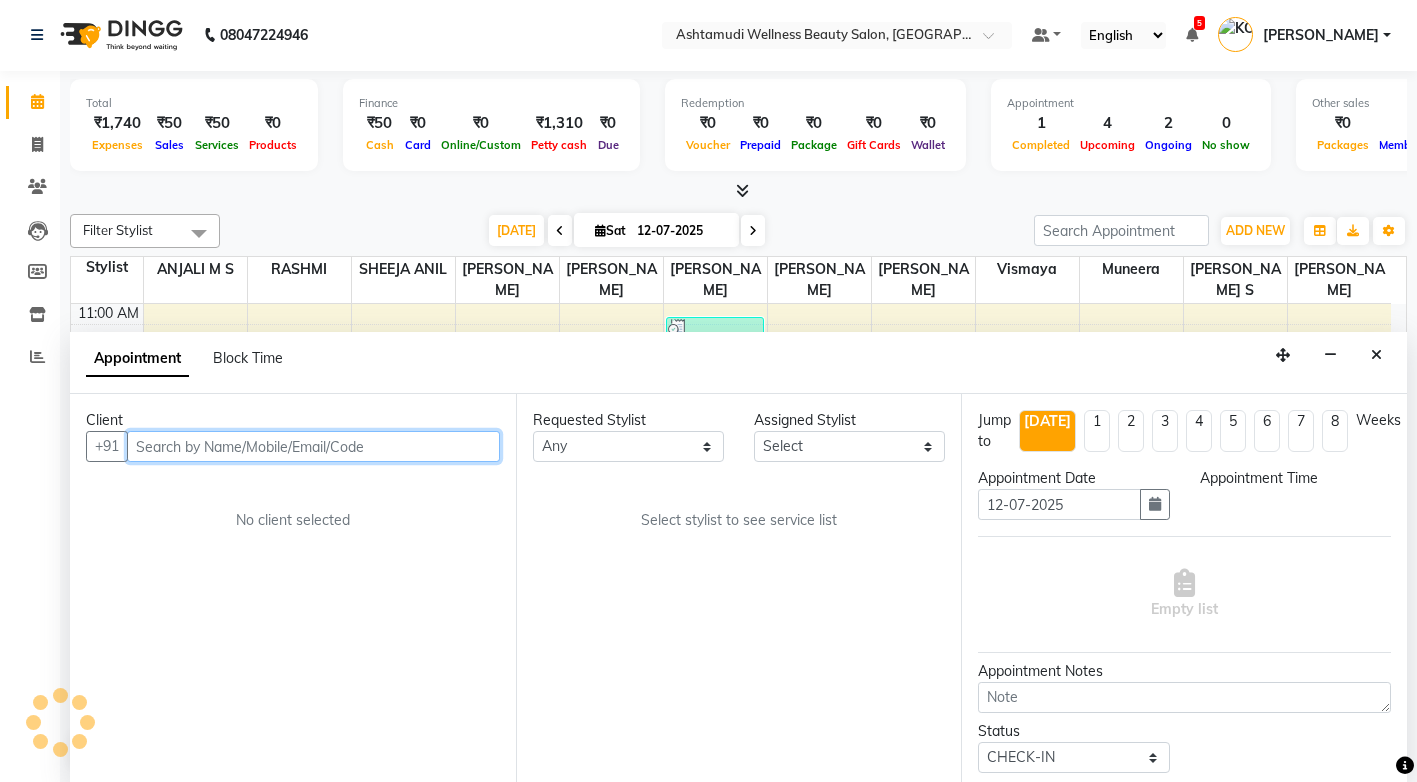 select on "765" 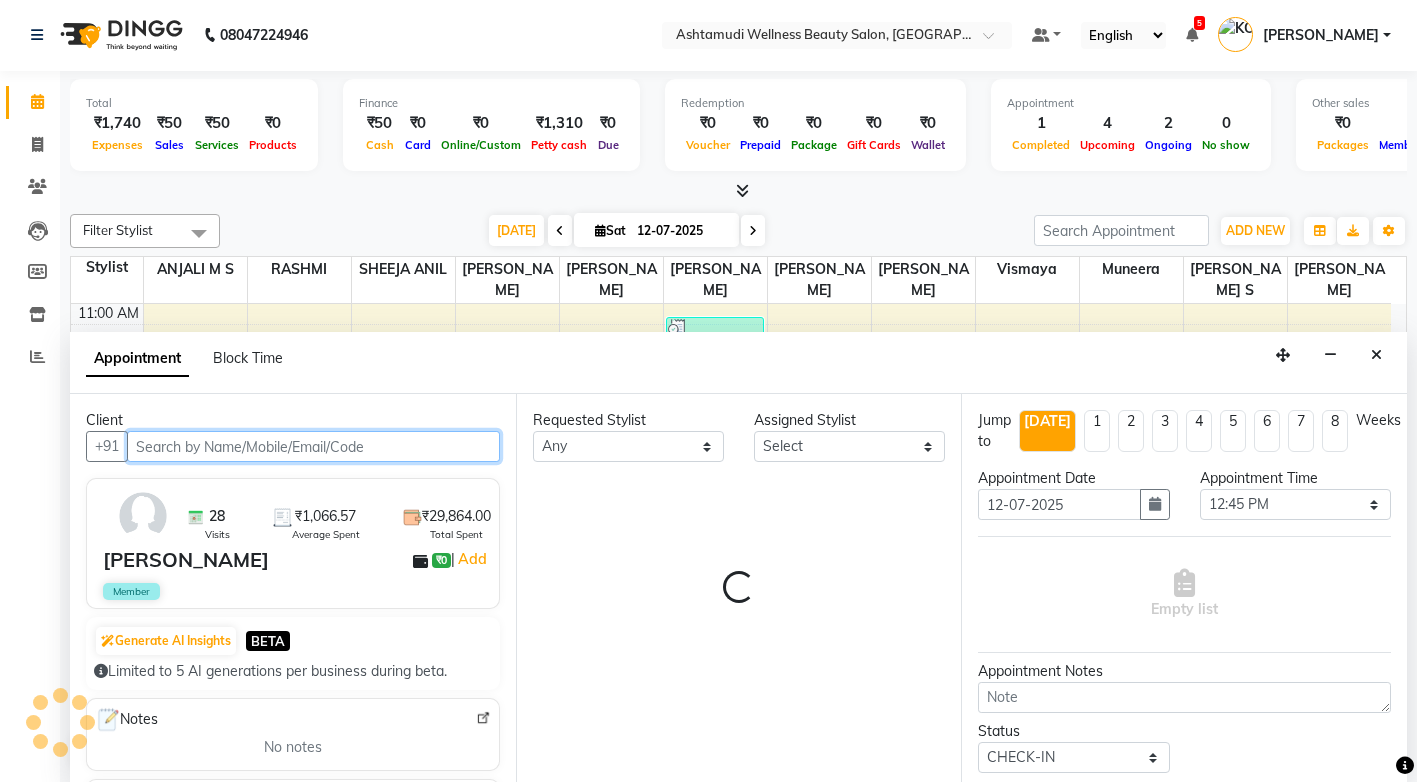 select on "27474" 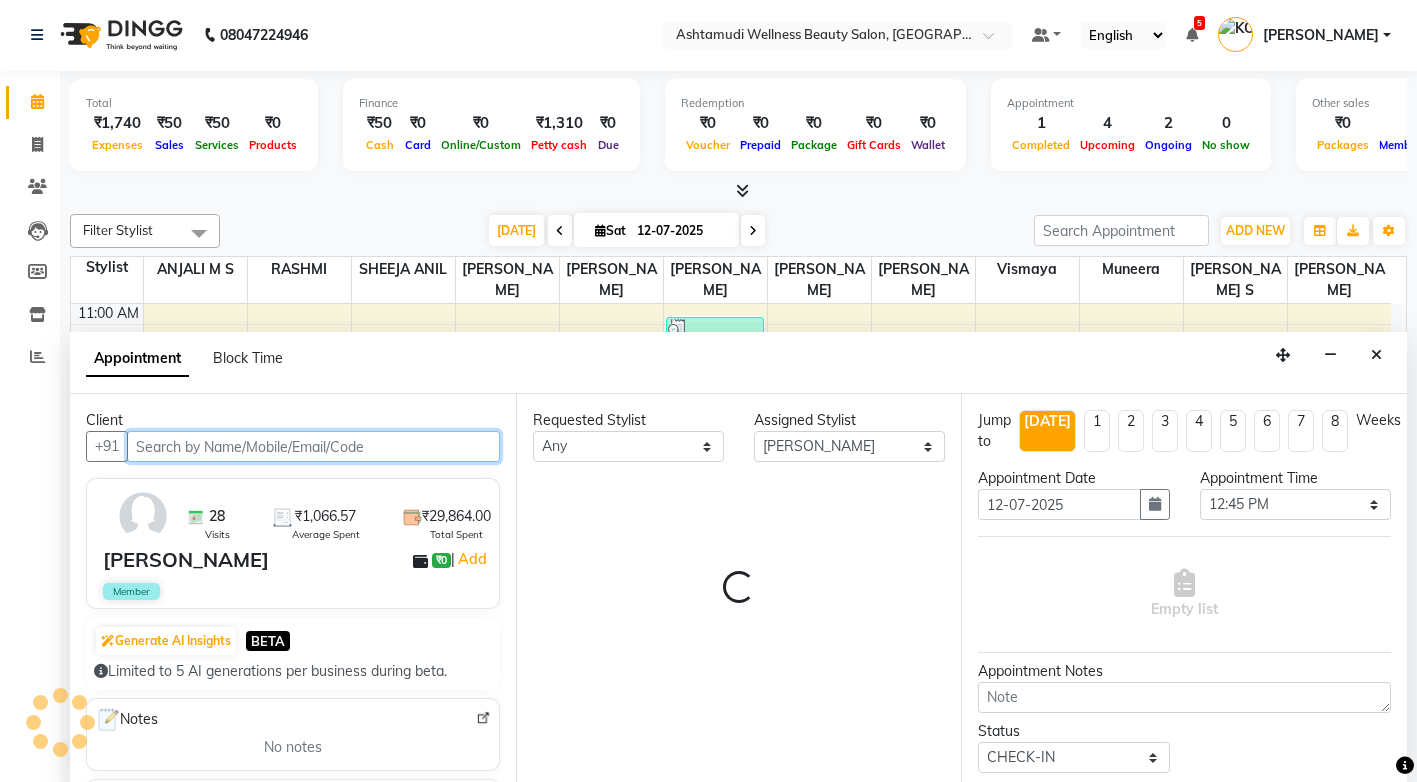 select on "2029" 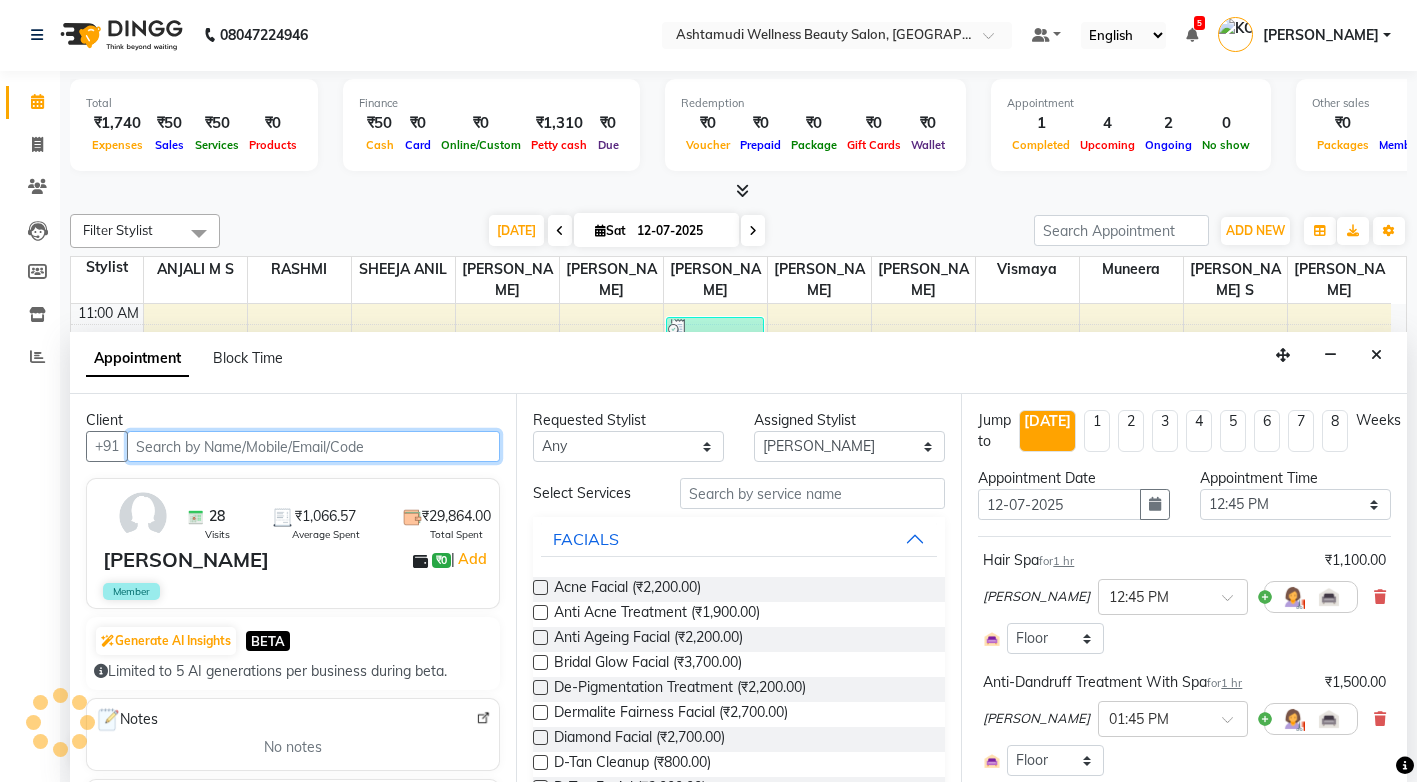 select on "2029" 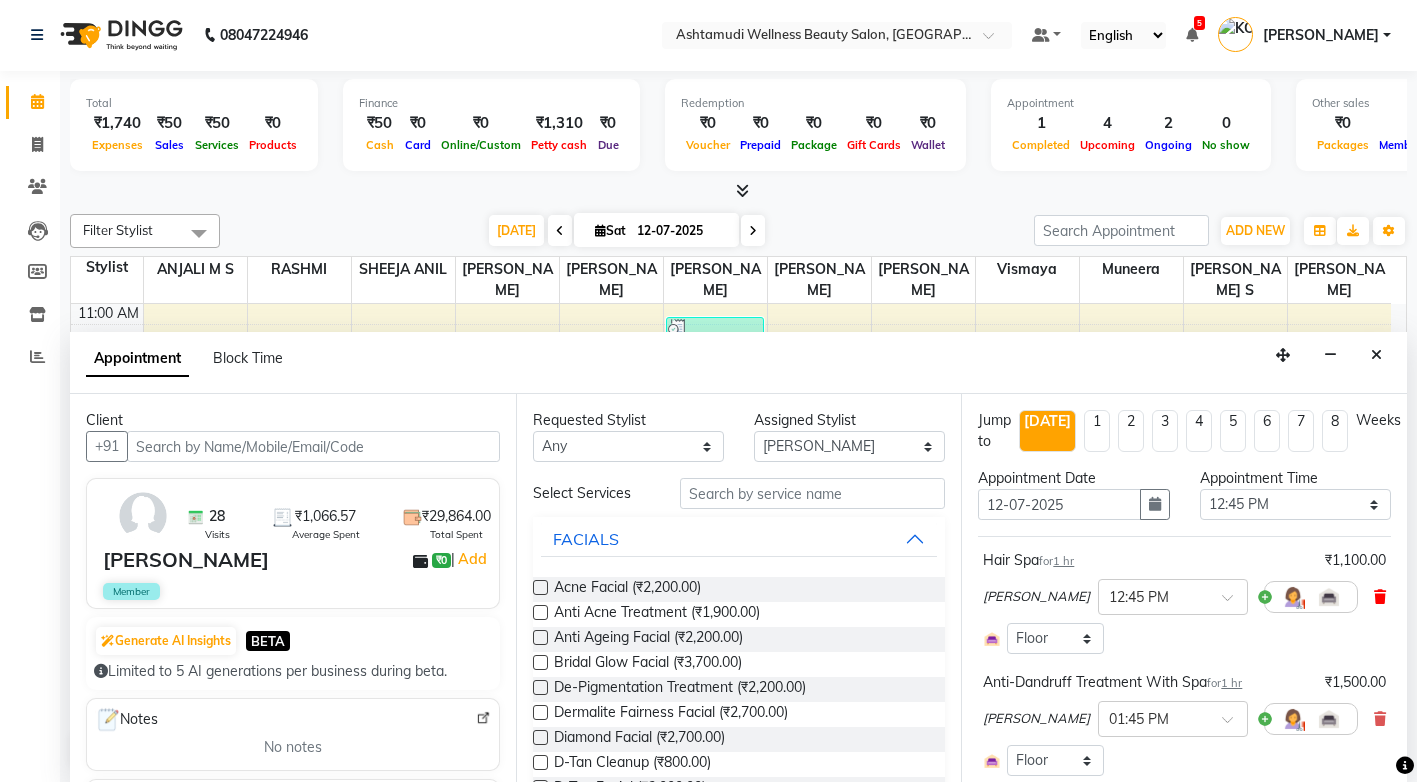 click at bounding box center (1380, 597) 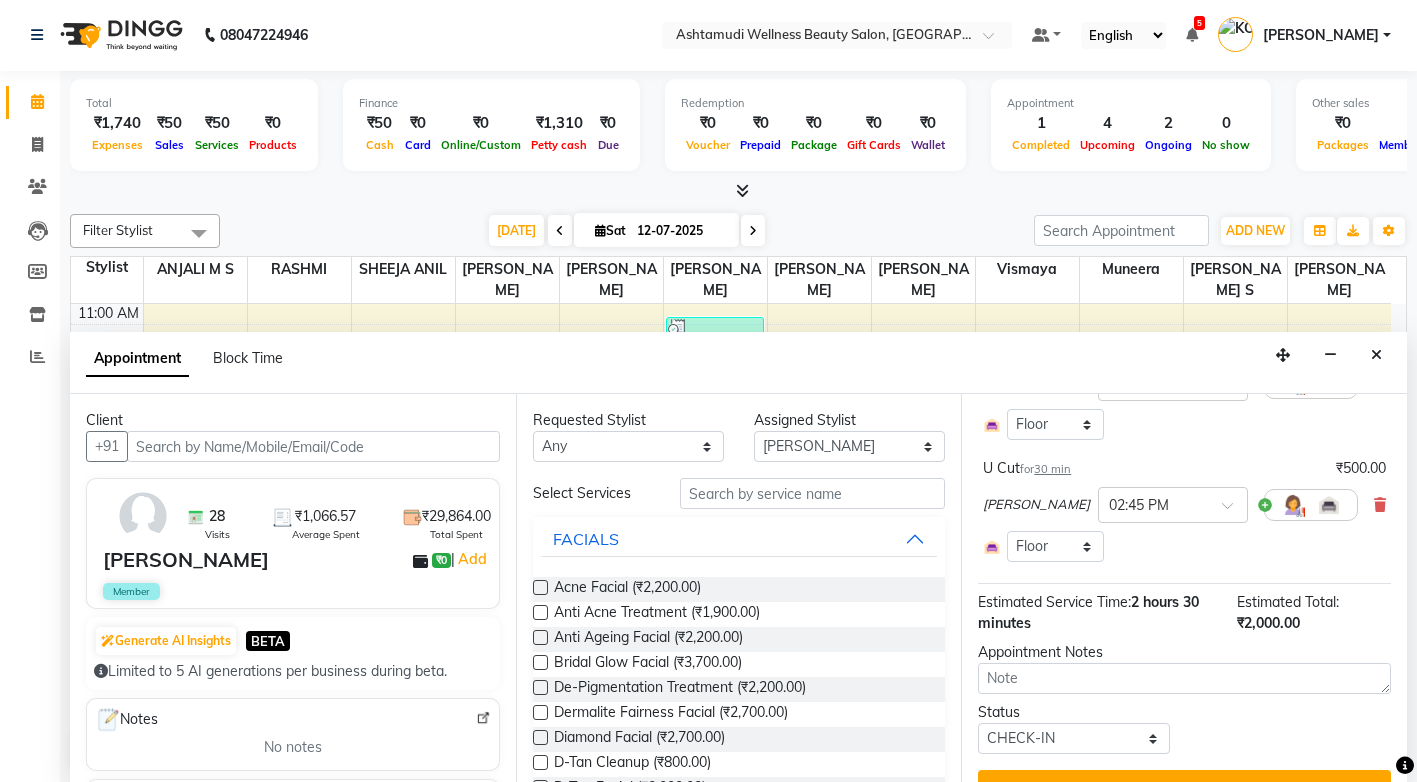 scroll, scrollTop: 278, scrollLeft: 0, axis: vertical 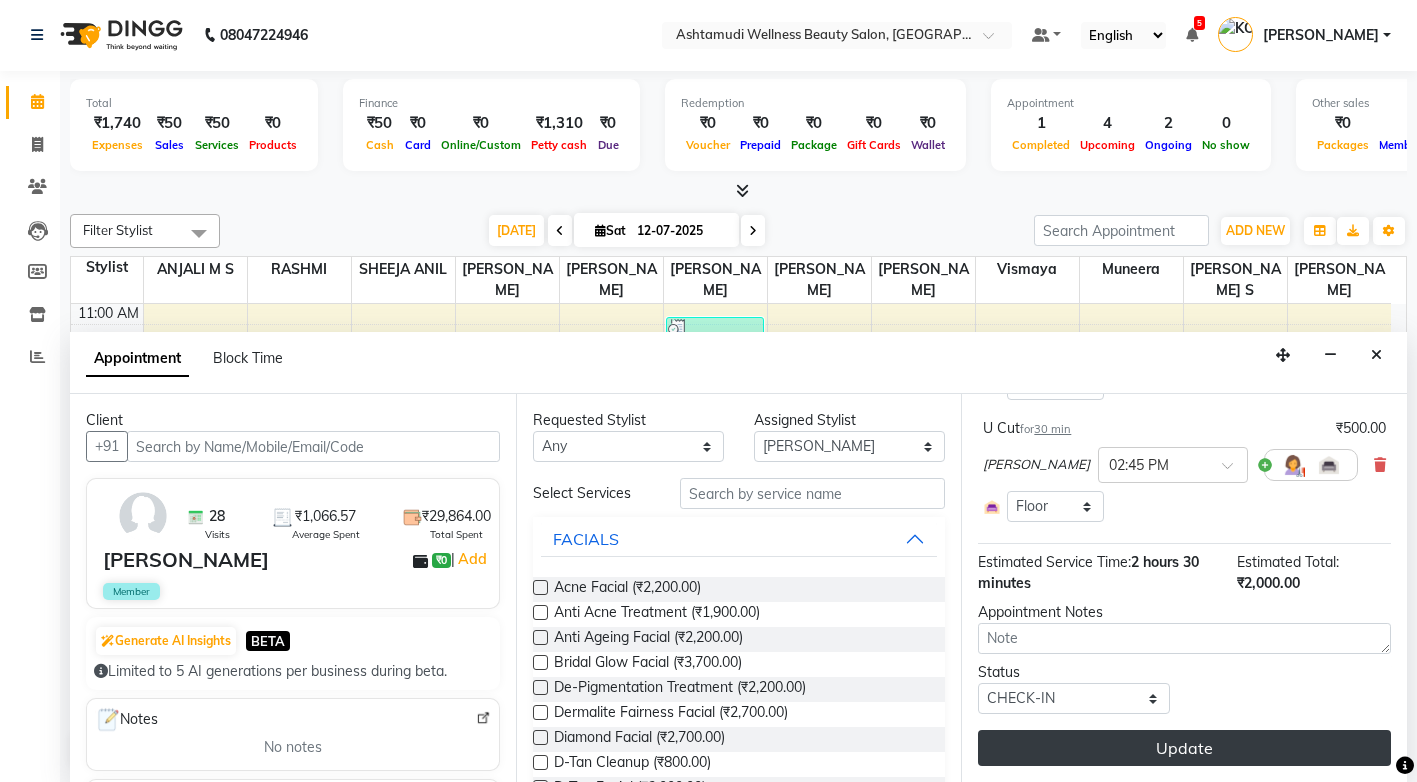 click on "Update" at bounding box center [1184, 748] 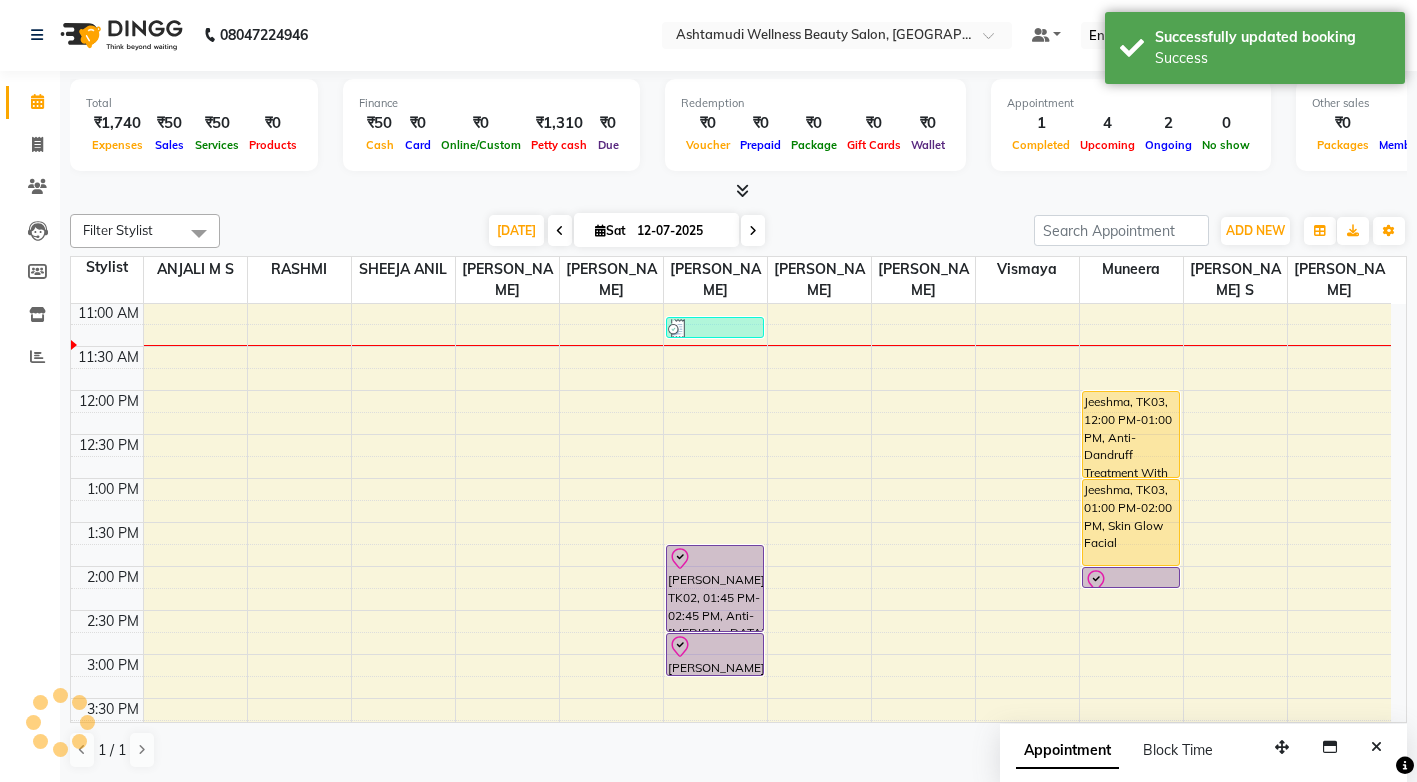scroll, scrollTop: 0, scrollLeft: 0, axis: both 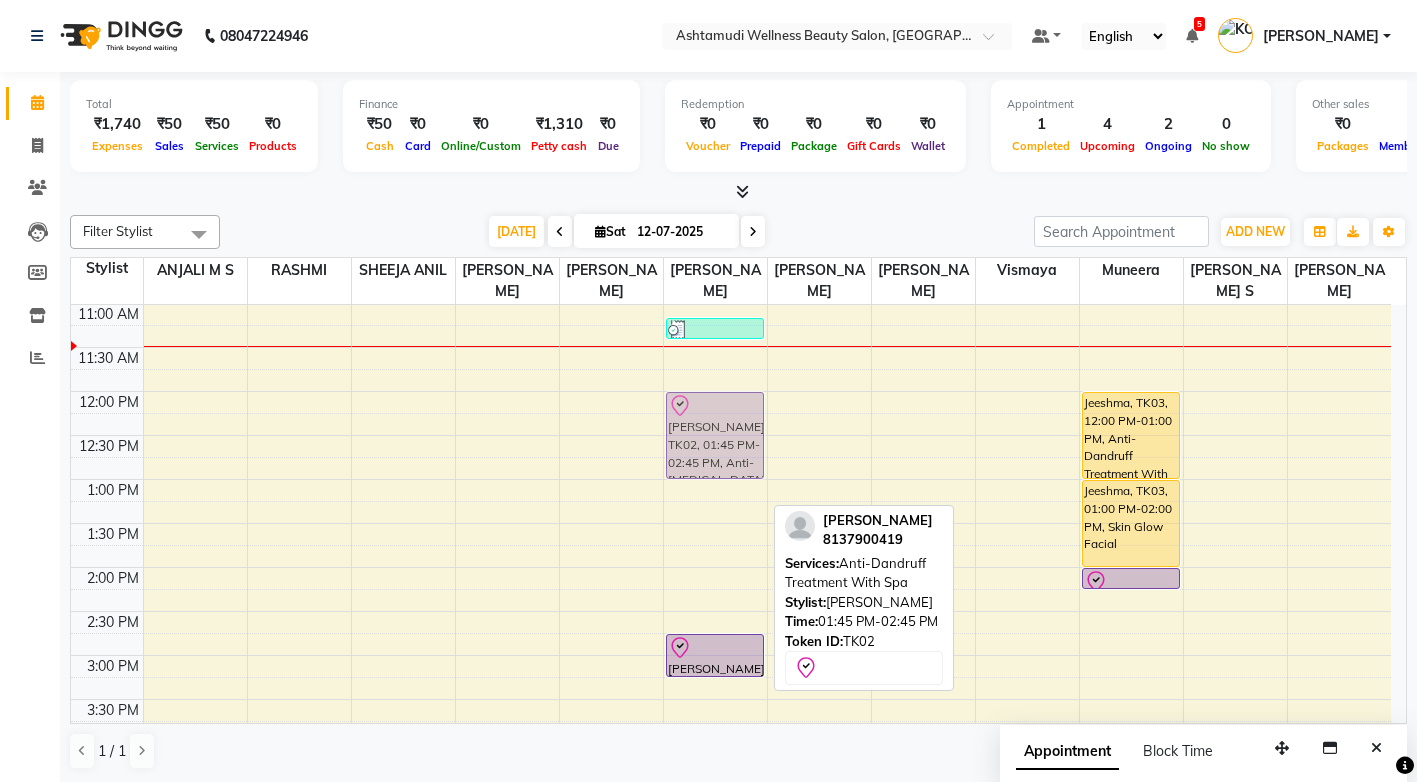 drag, startPoint x: 701, startPoint y: 551, endPoint x: 728, endPoint y: 386, distance: 167.1945 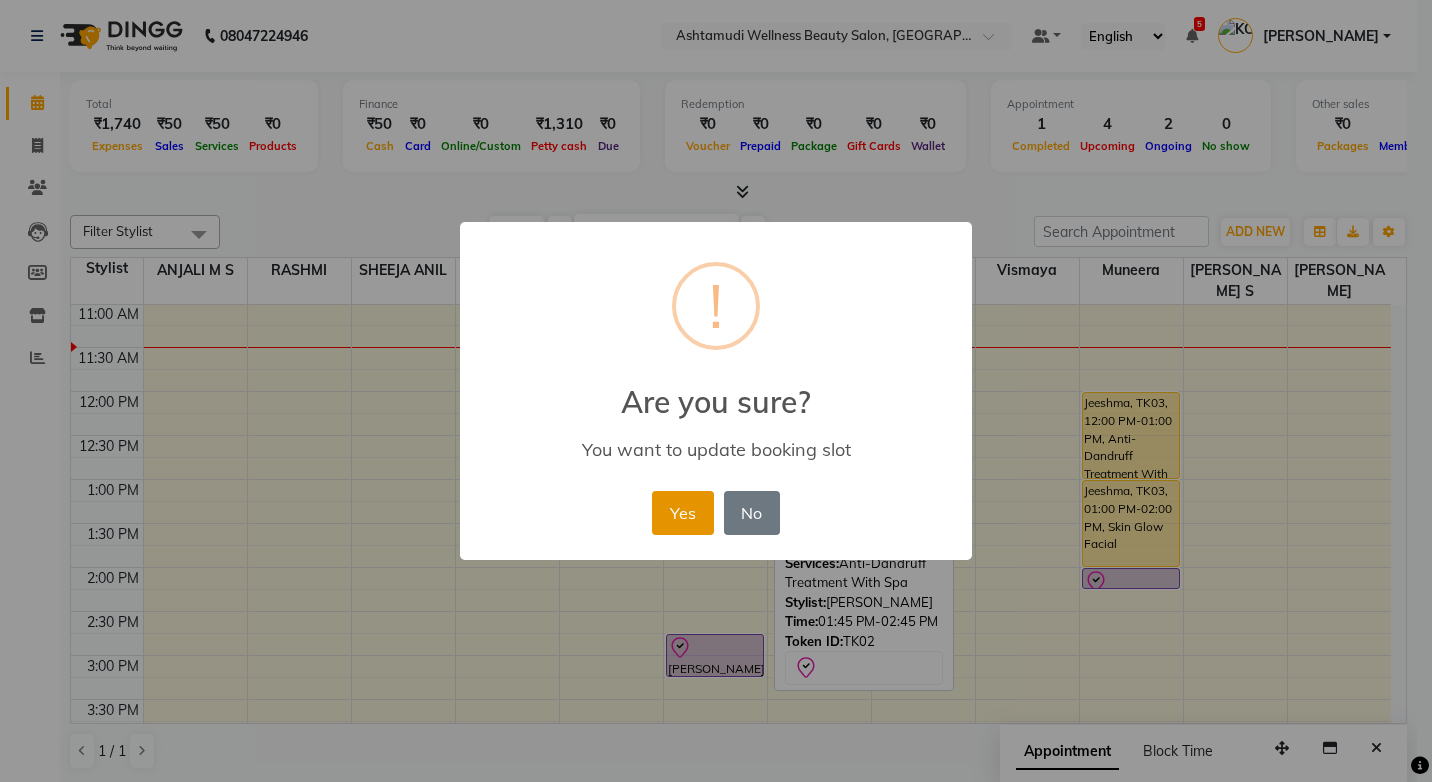 click on "Yes" at bounding box center [682, 513] 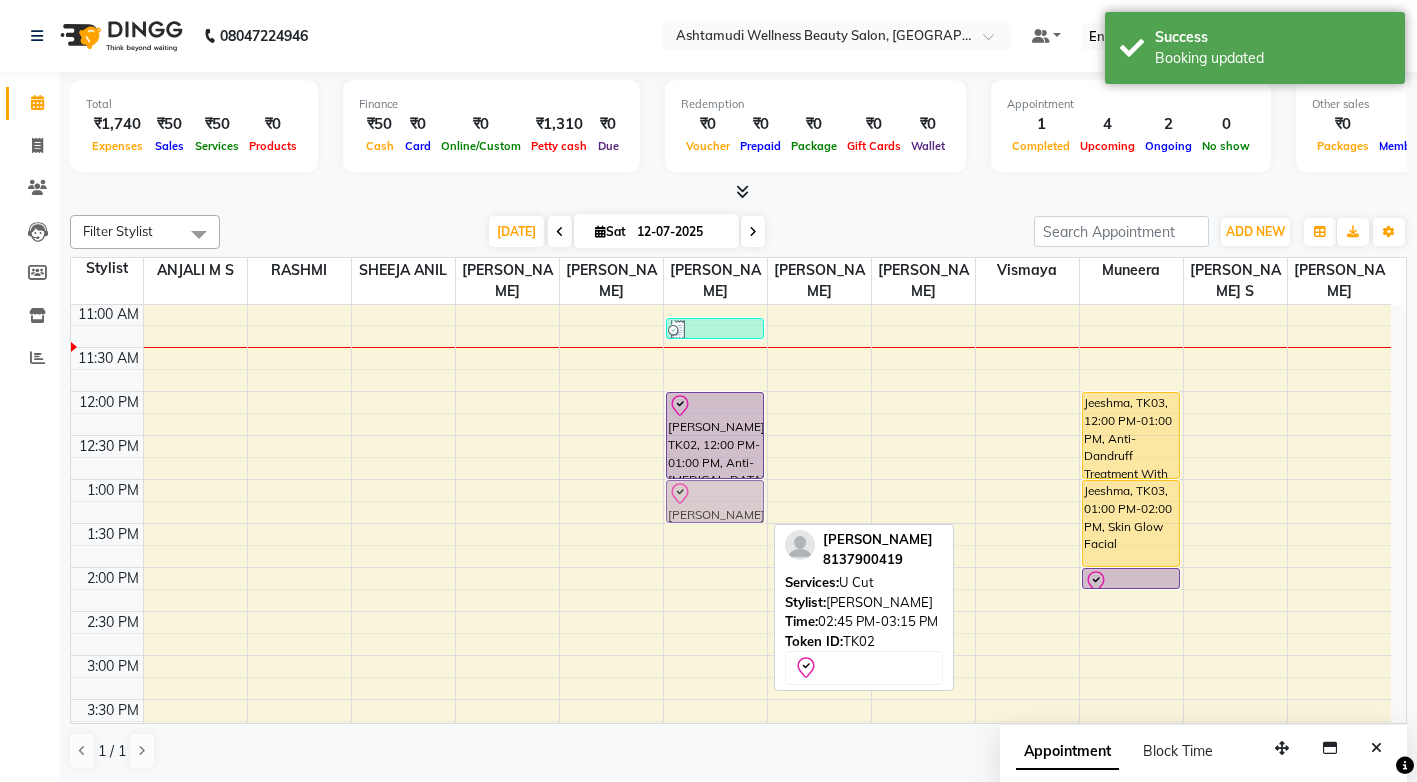 drag, startPoint x: 735, startPoint y: 638, endPoint x: 750, endPoint y: 464, distance: 174.64536 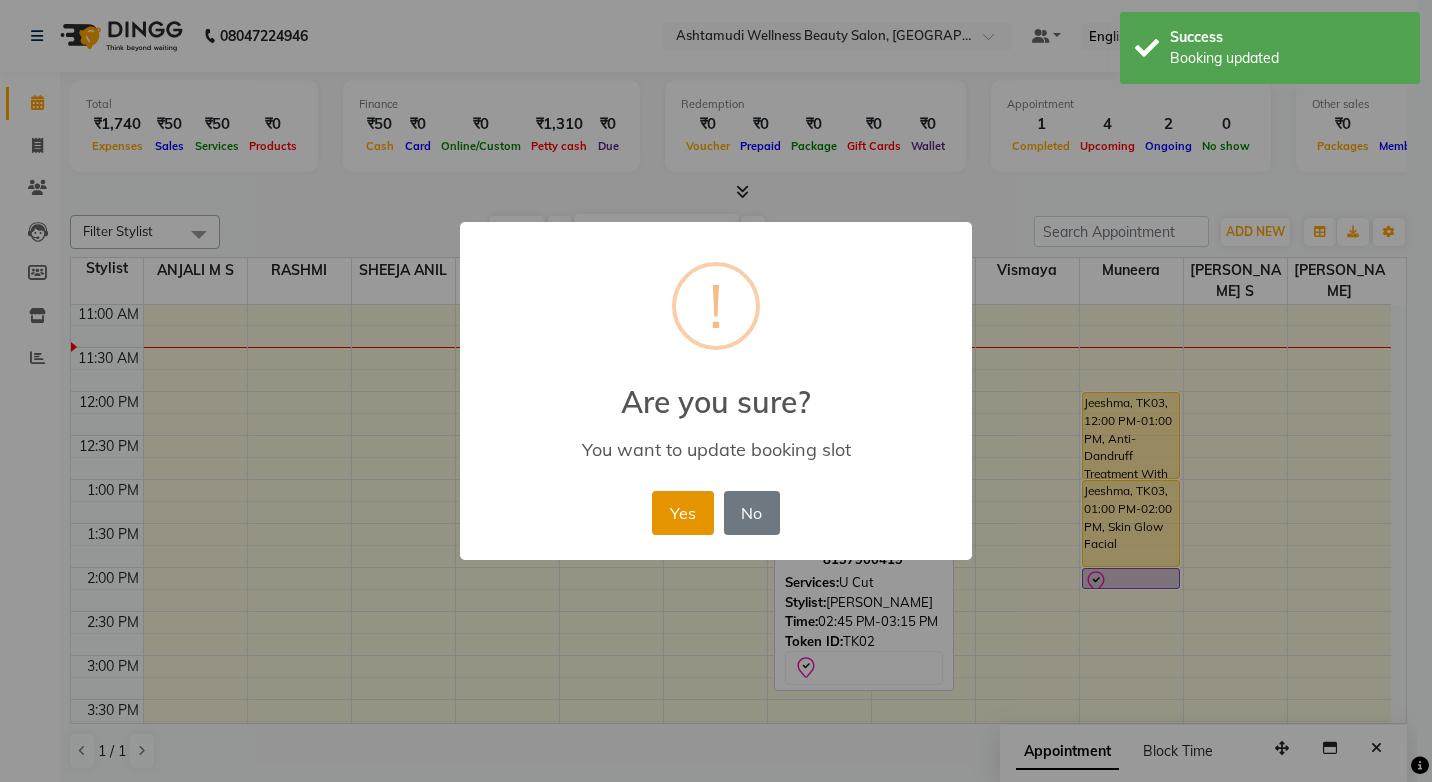 click on "Yes" at bounding box center [682, 513] 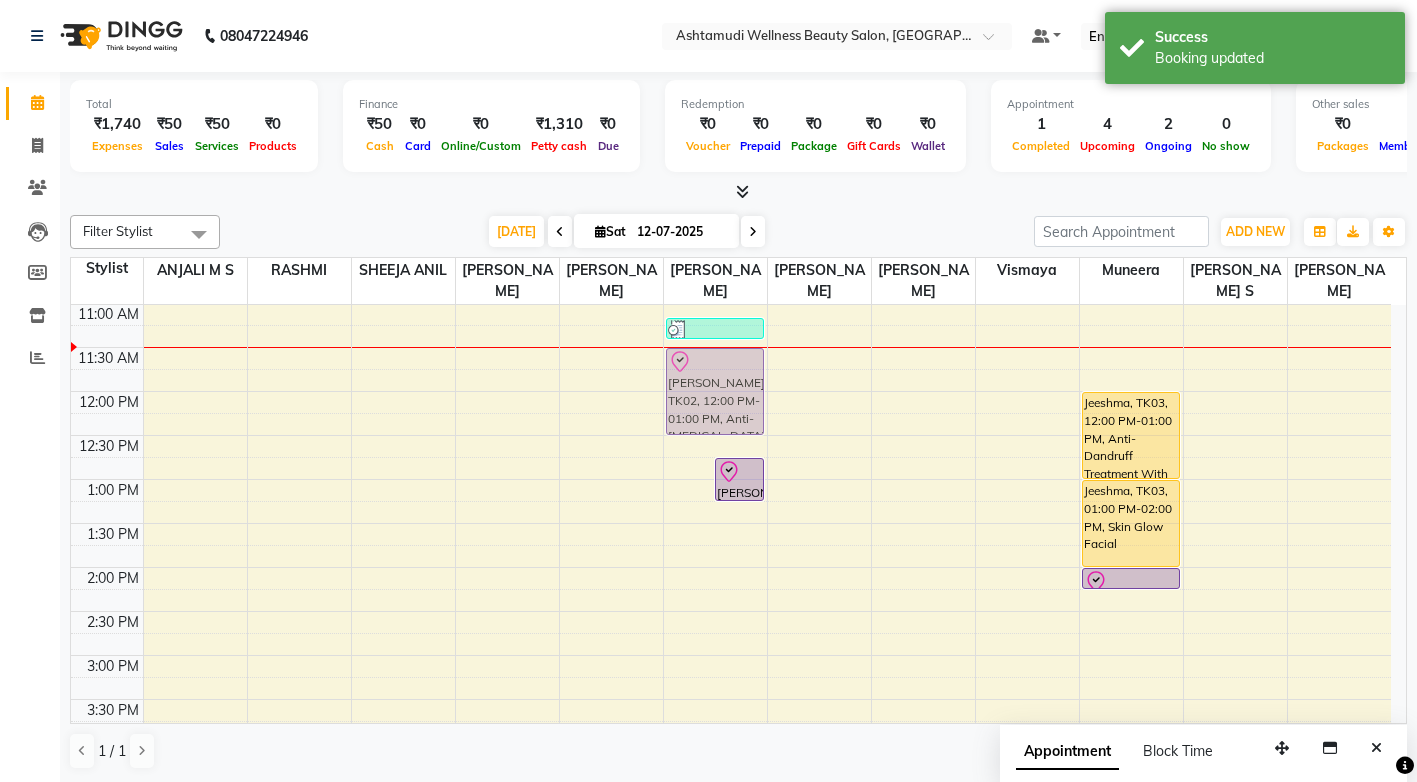 drag, startPoint x: 689, startPoint y: 392, endPoint x: 697, endPoint y: 350, distance: 42.755116 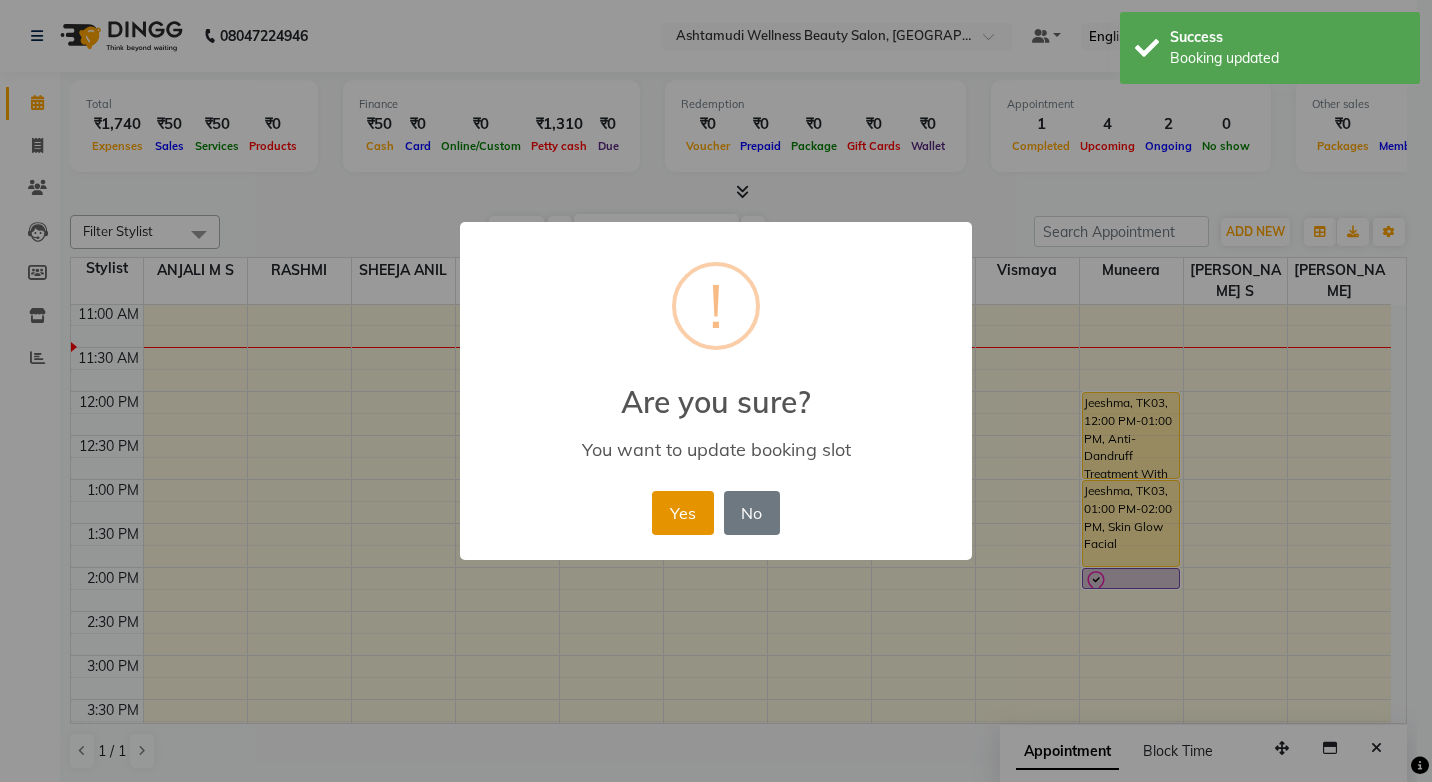 click on "Yes" at bounding box center (682, 513) 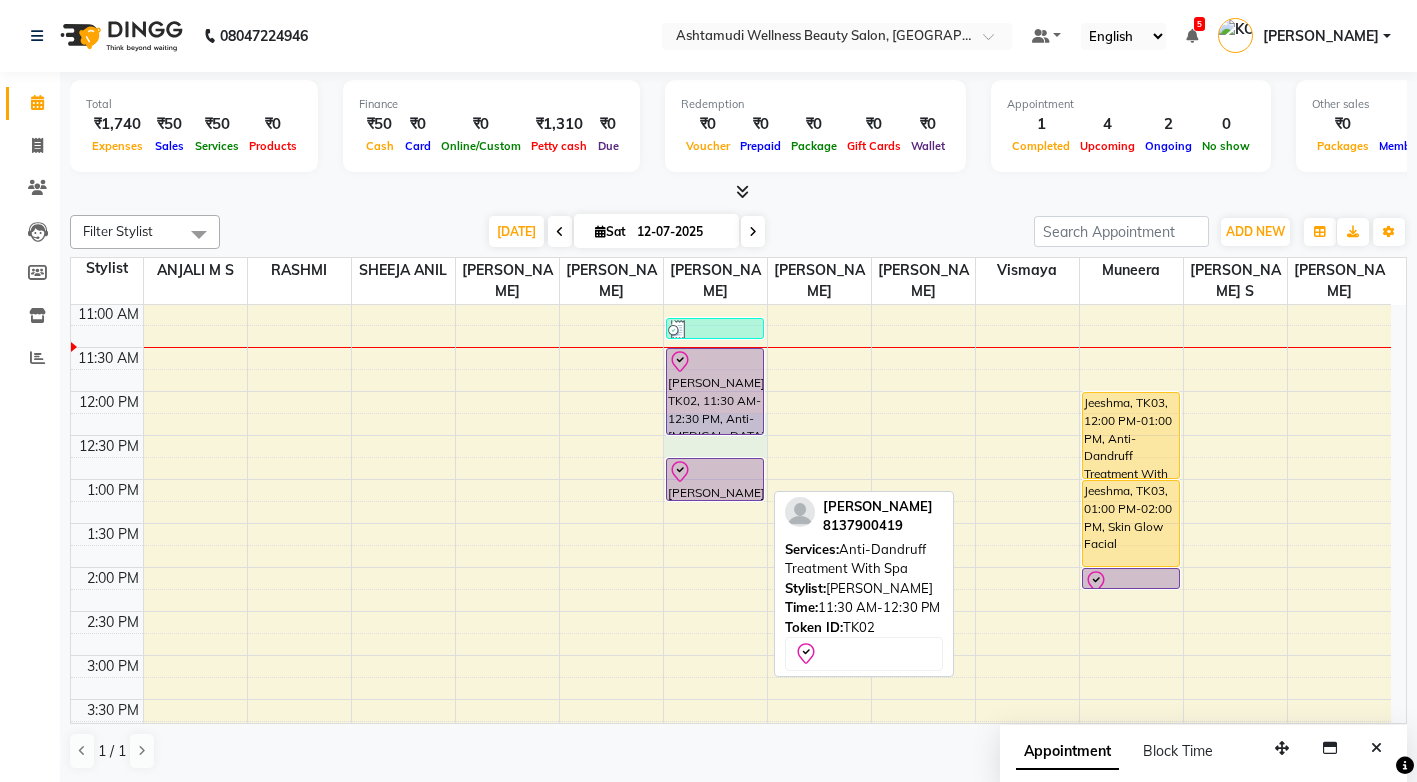 drag, startPoint x: 742, startPoint y: 455, endPoint x: 750, endPoint y: 434, distance: 22.472204 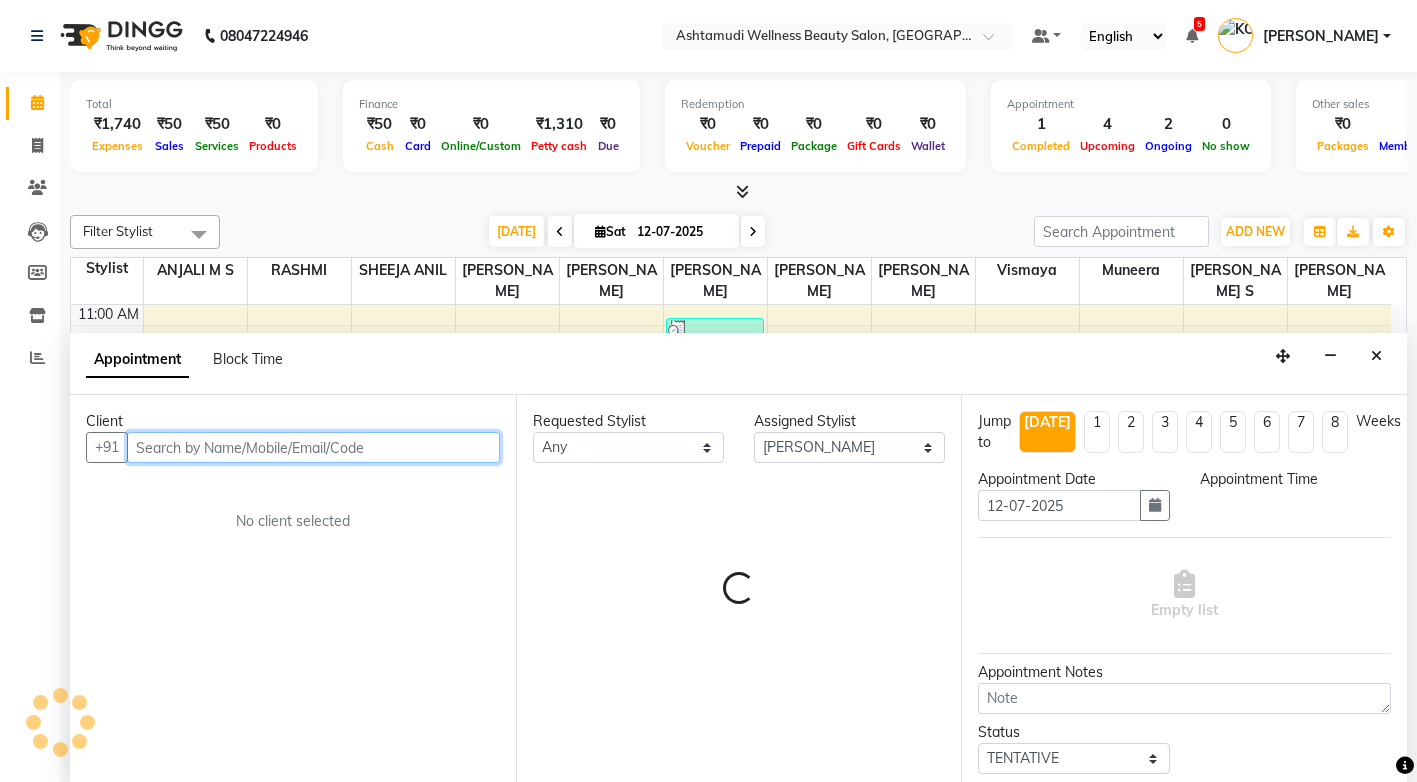 select on "735" 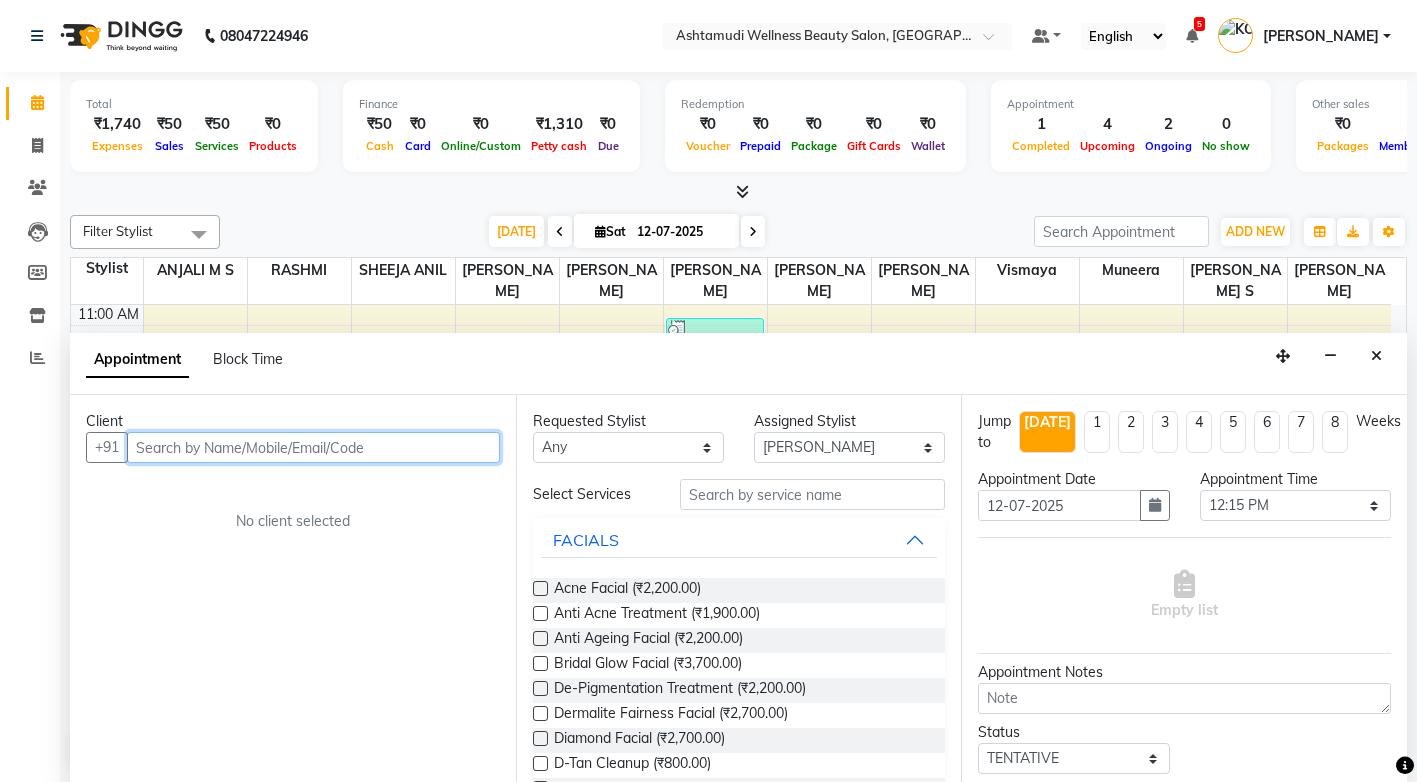 scroll, scrollTop: 1, scrollLeft: 0, axis: vertical 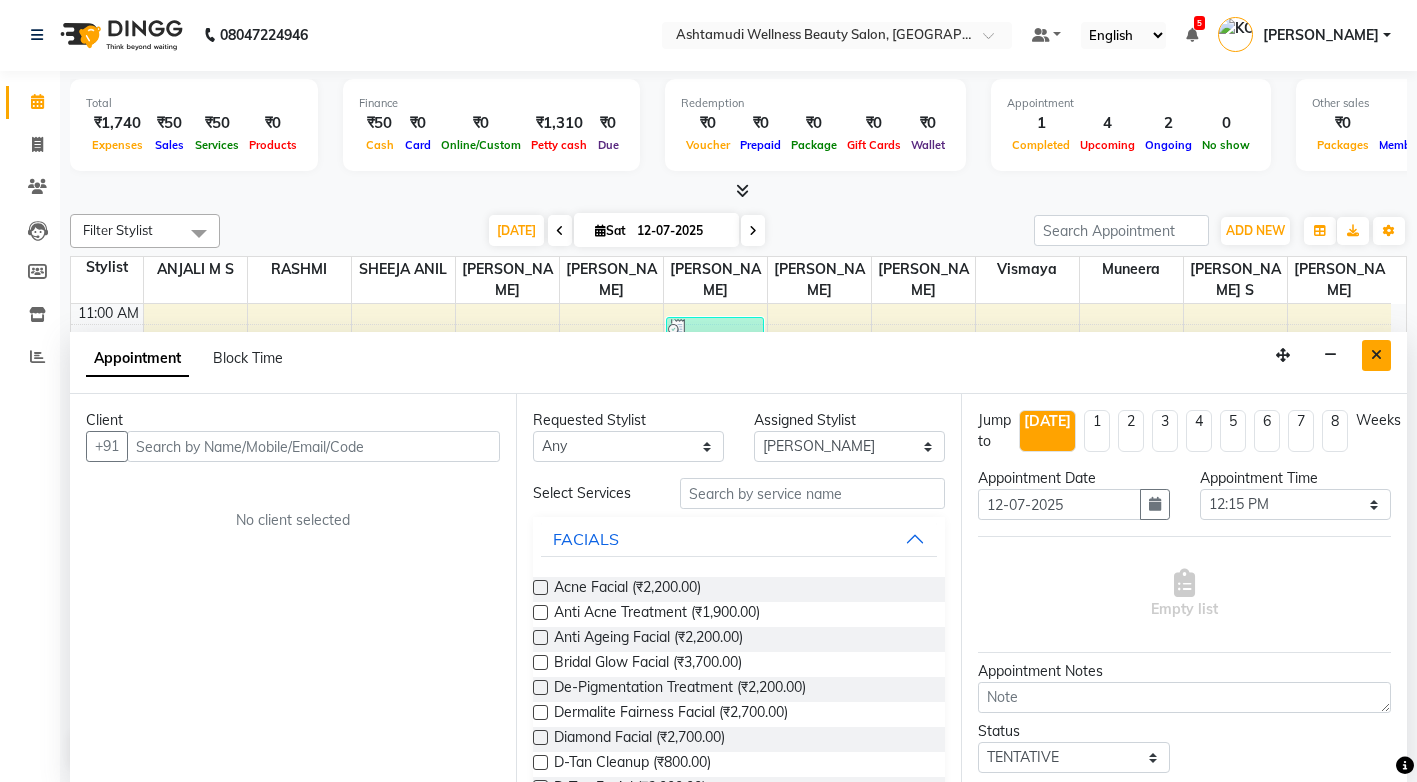 click at bounding box center [1376, 355] 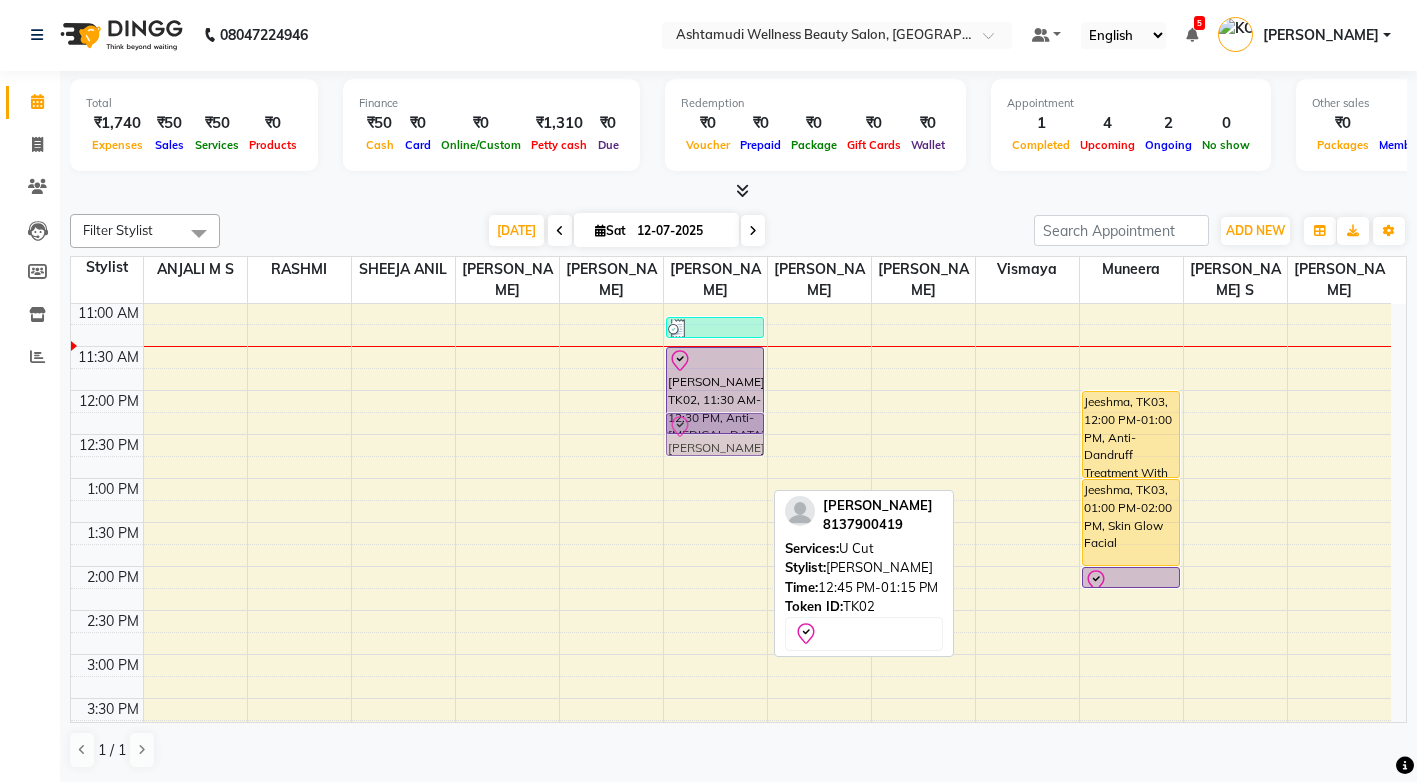 drag, startPoint x: 709, startPoint y: 466, endPoint x: 709, endPoint y: 429, distance: 37 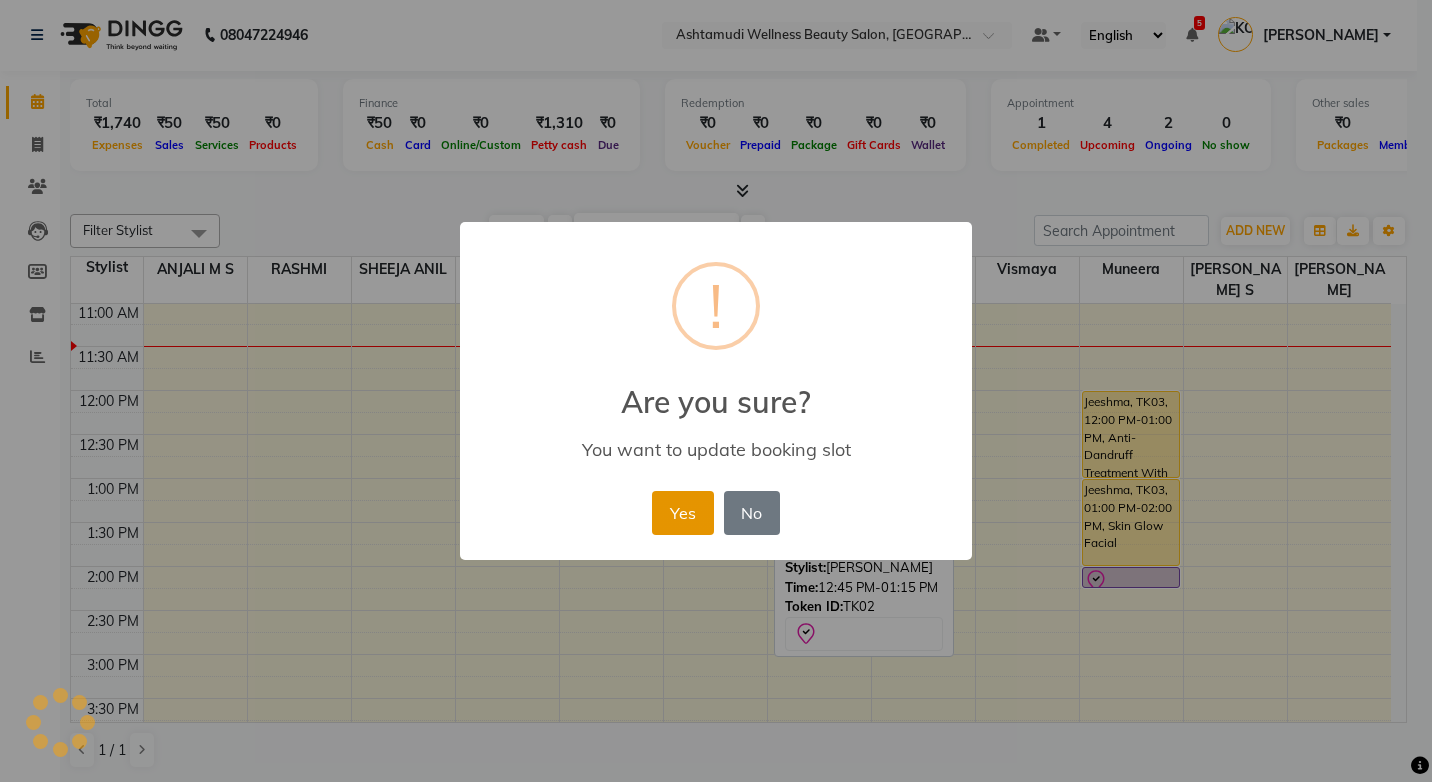click on "Yes" at bounding box center (682, 513) 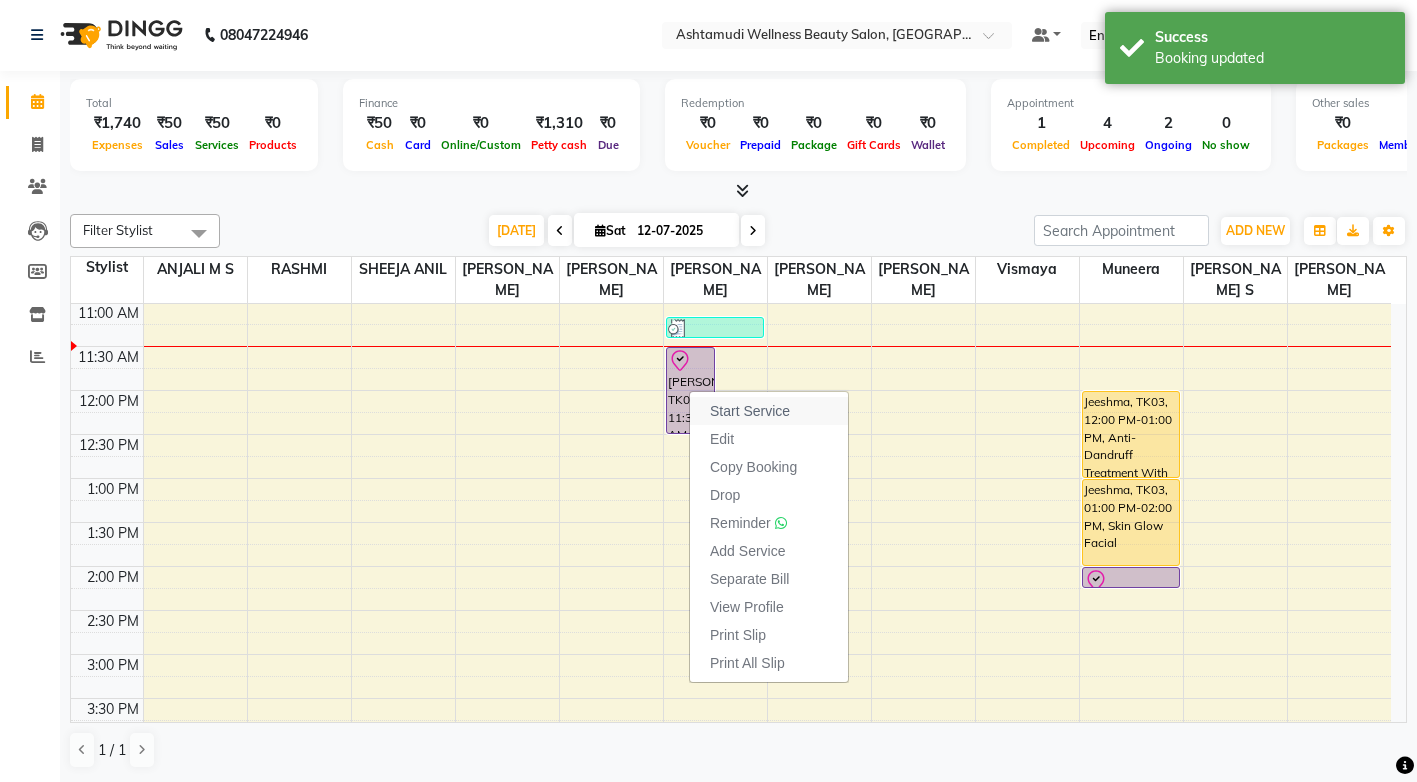 click on "Start Service" at bounding box center (750, 411) 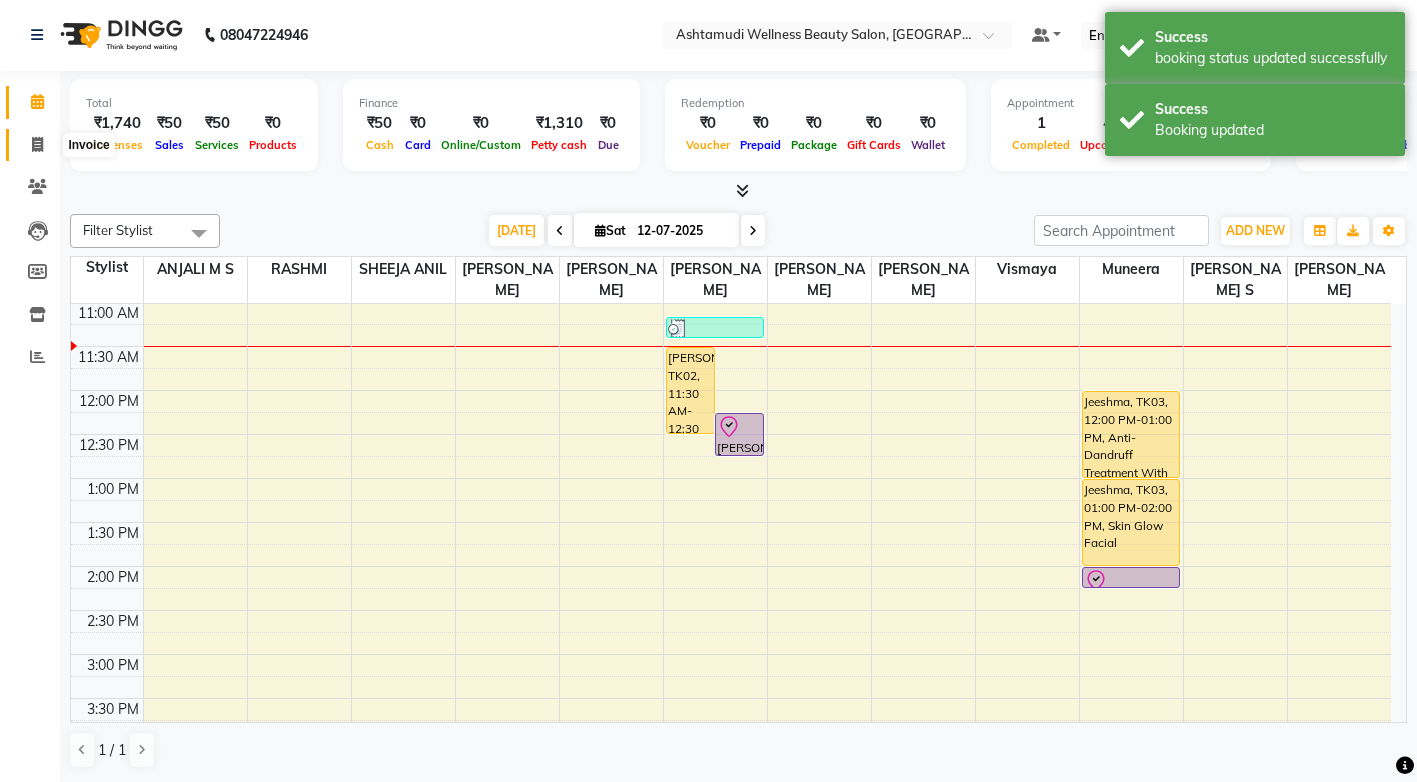 click 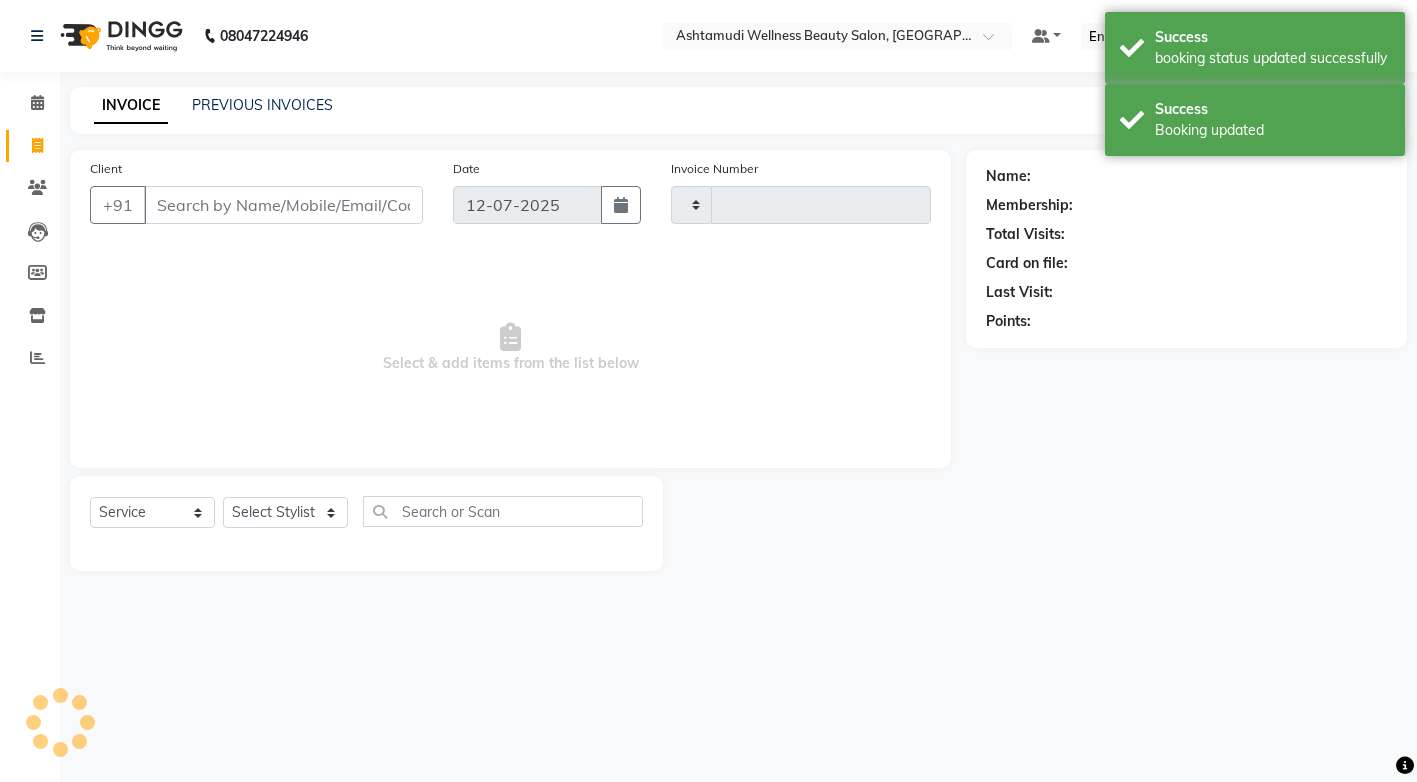 type on "2128" 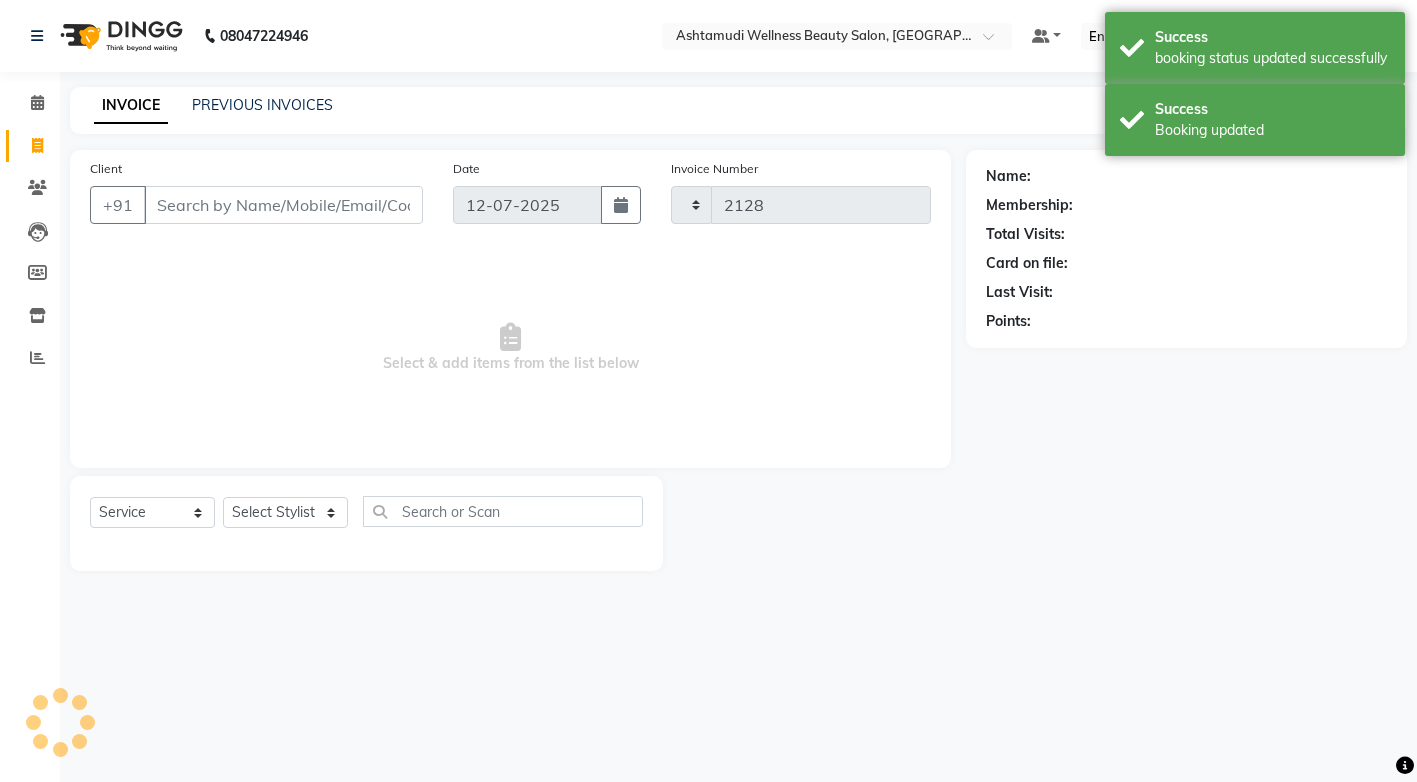 scroll, scrollTop: 0, scrollLeft: 0, axis: both 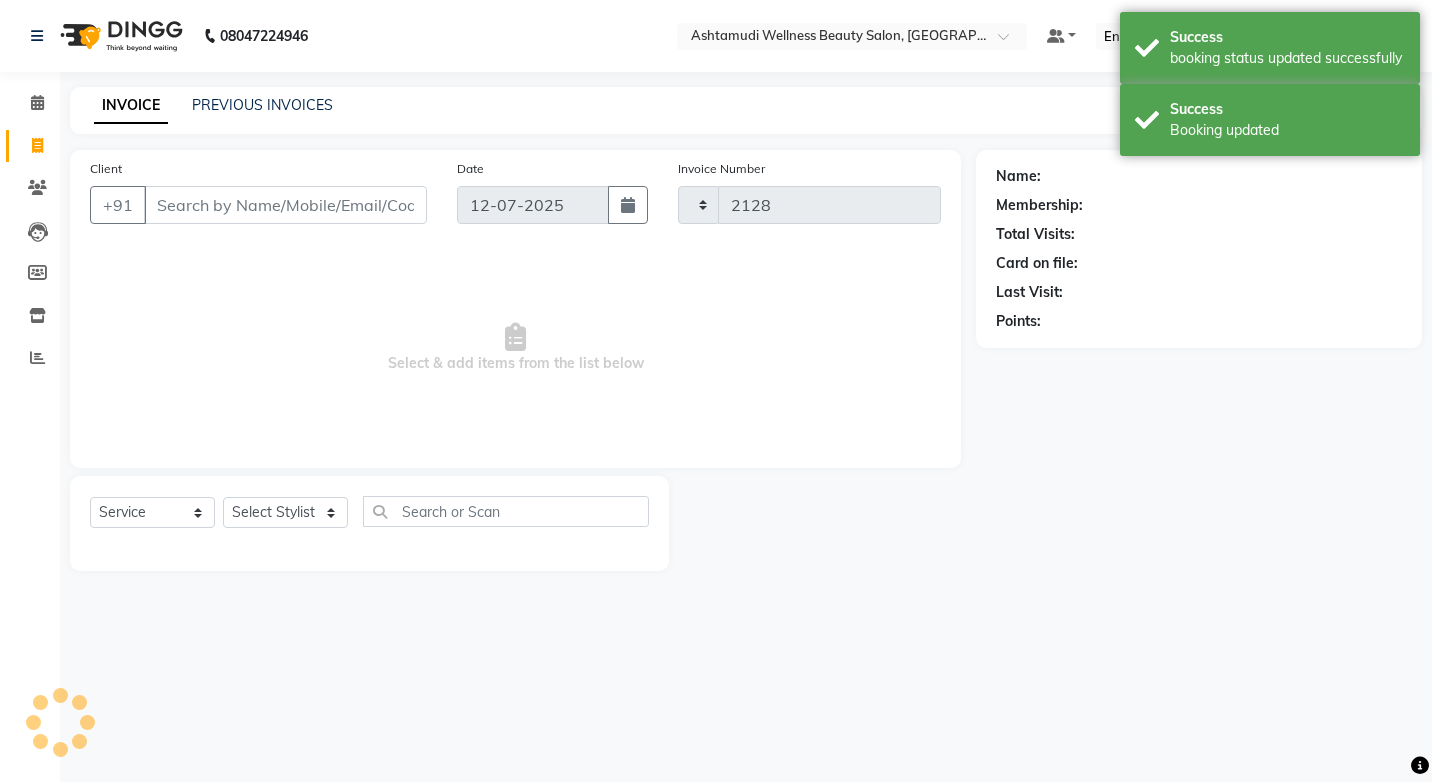 select on "4674" 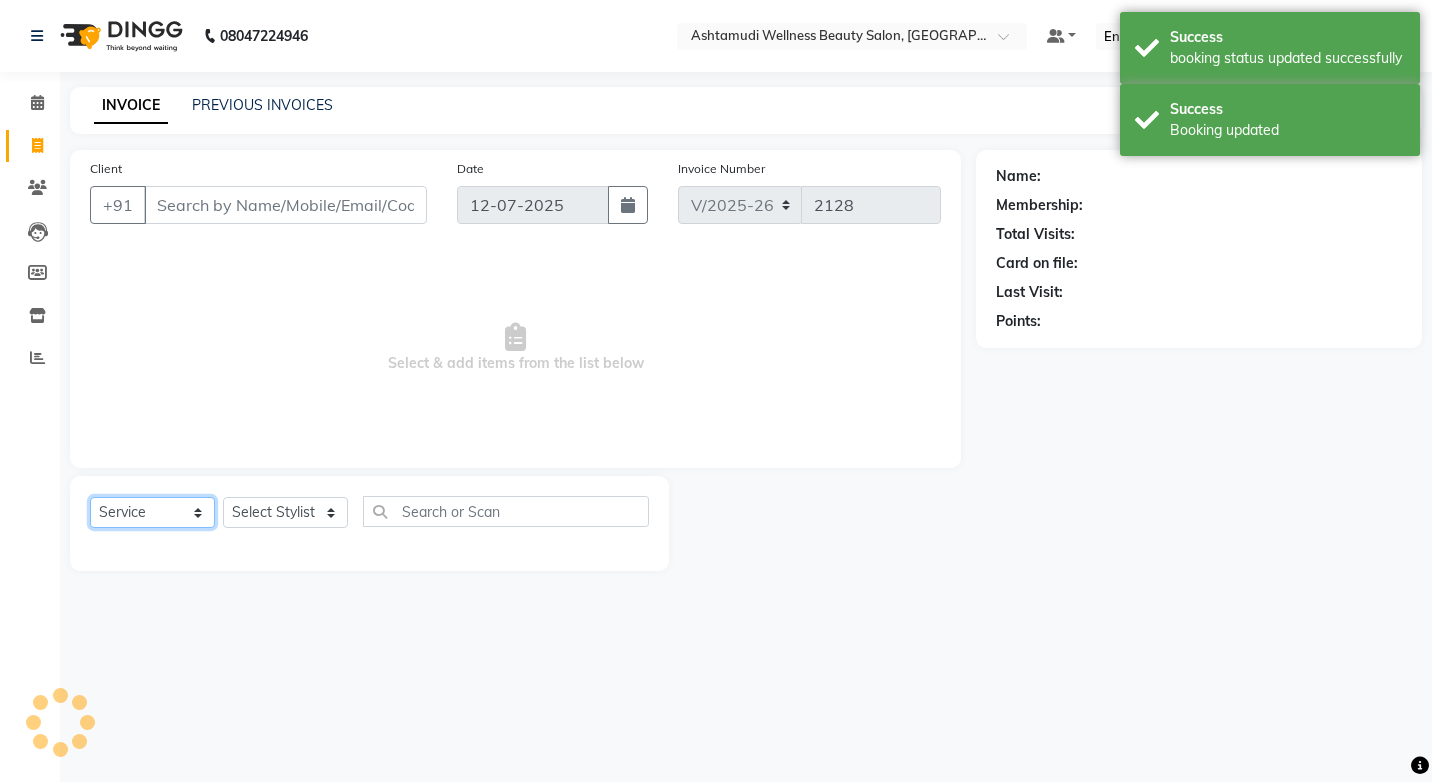 click on "Select  Service  Product  Membership  Package Voucher Prepaid Gift Card" 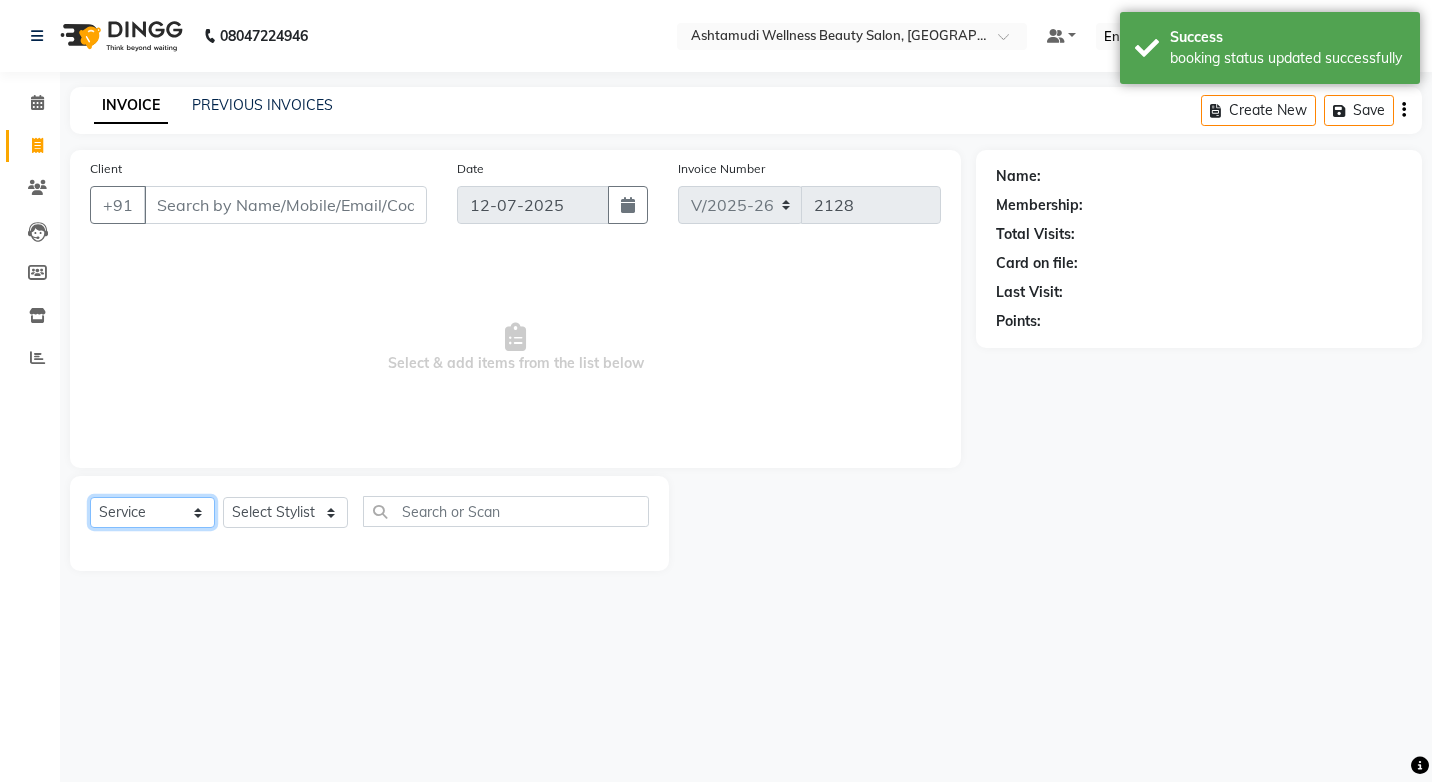 click on "Select  Service  Product  Membership  Package Voucher Prepaid Gift Card" 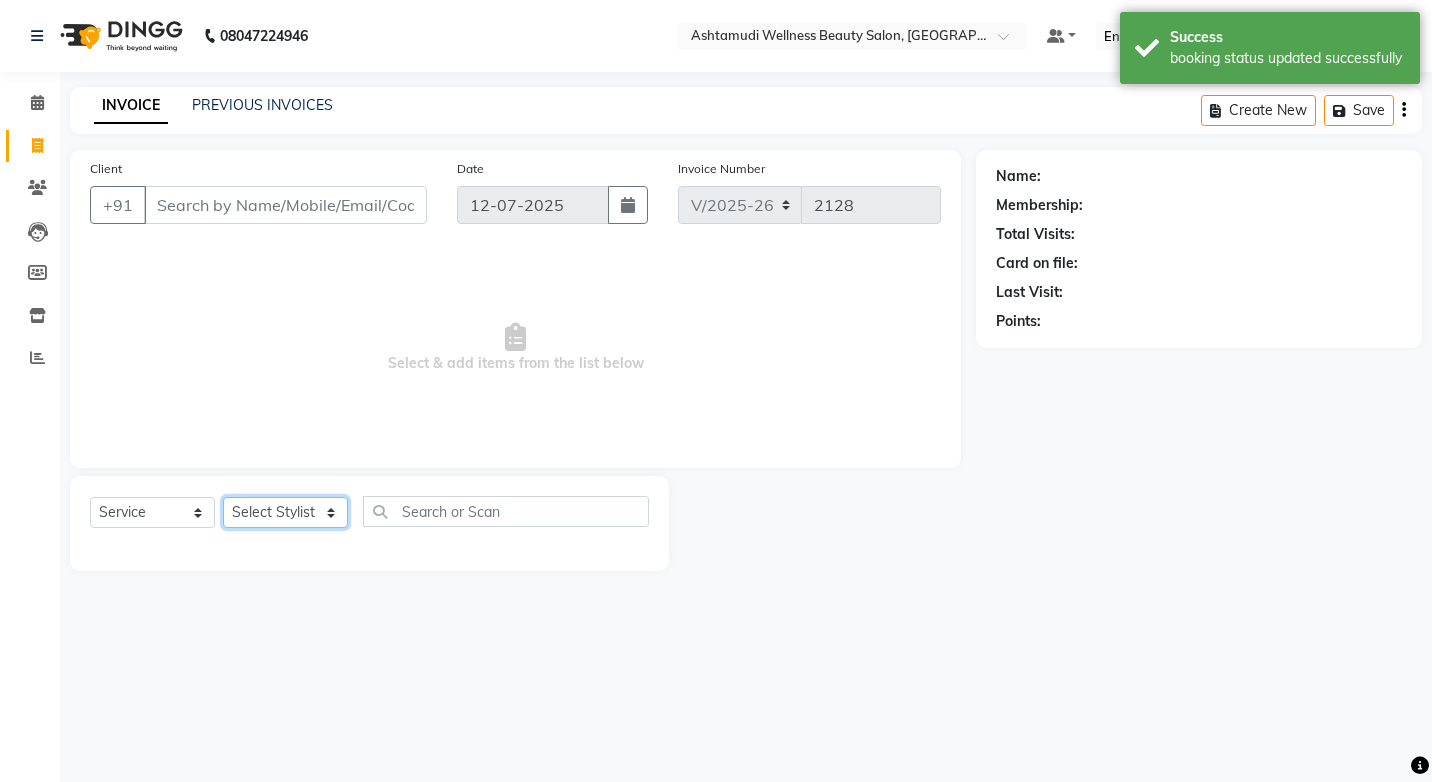 click on "Select Stylist" 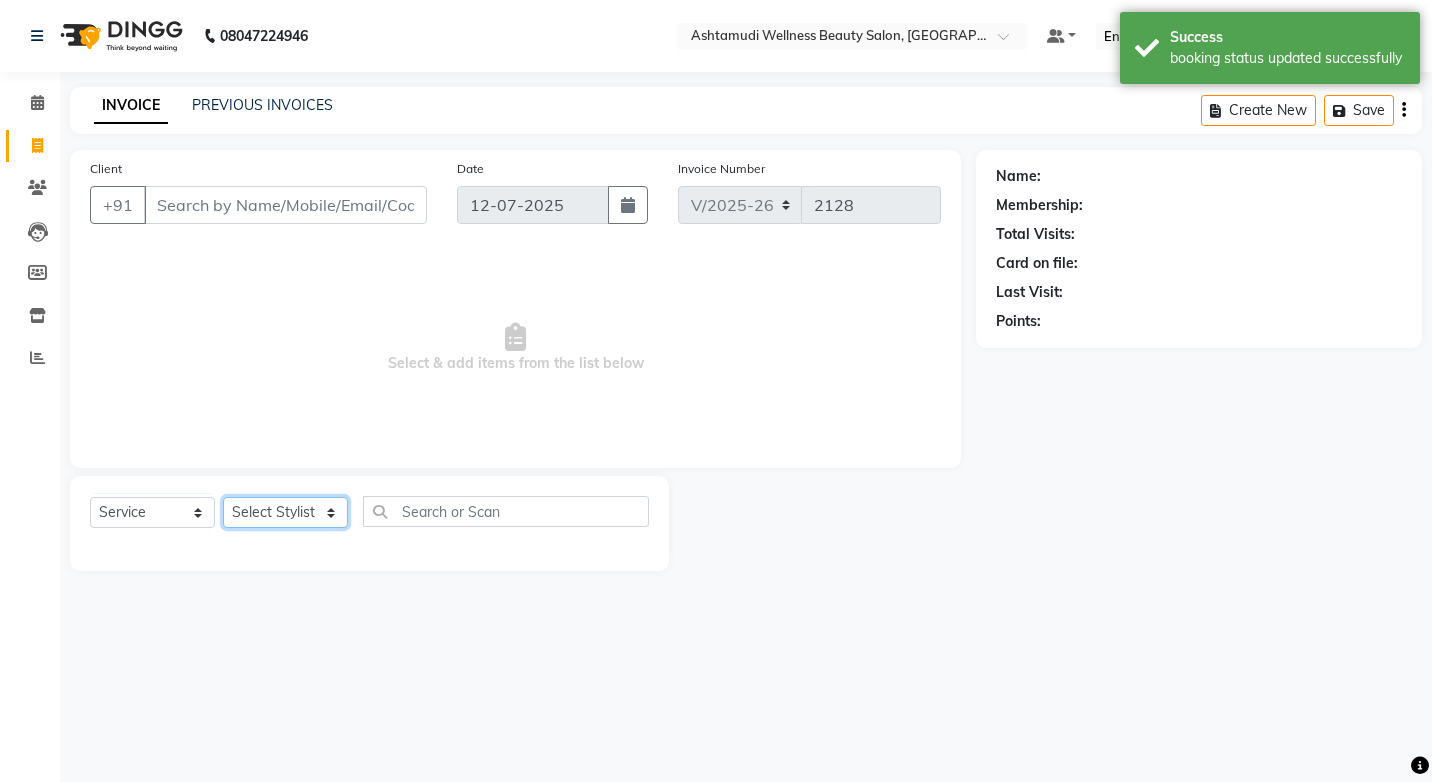 select on "product" 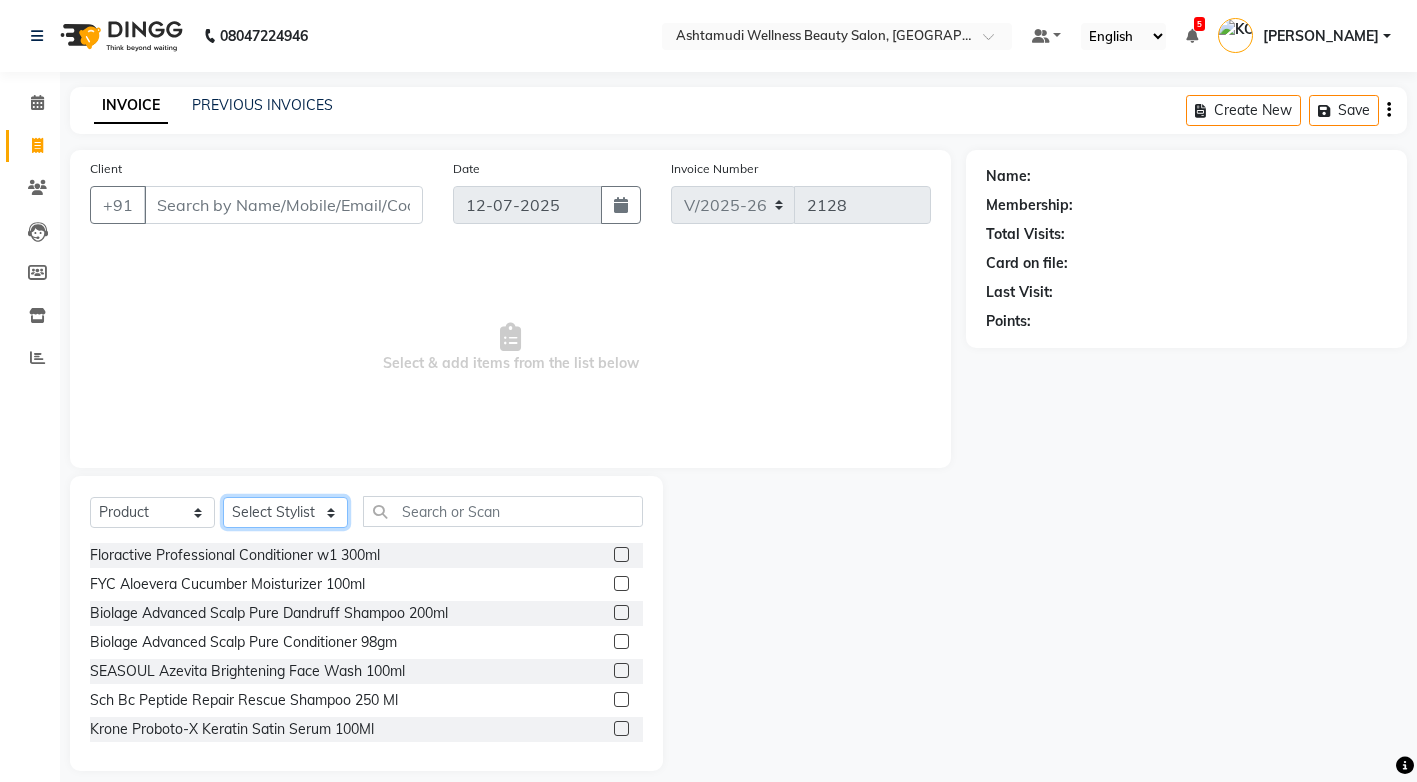 select on "71741" 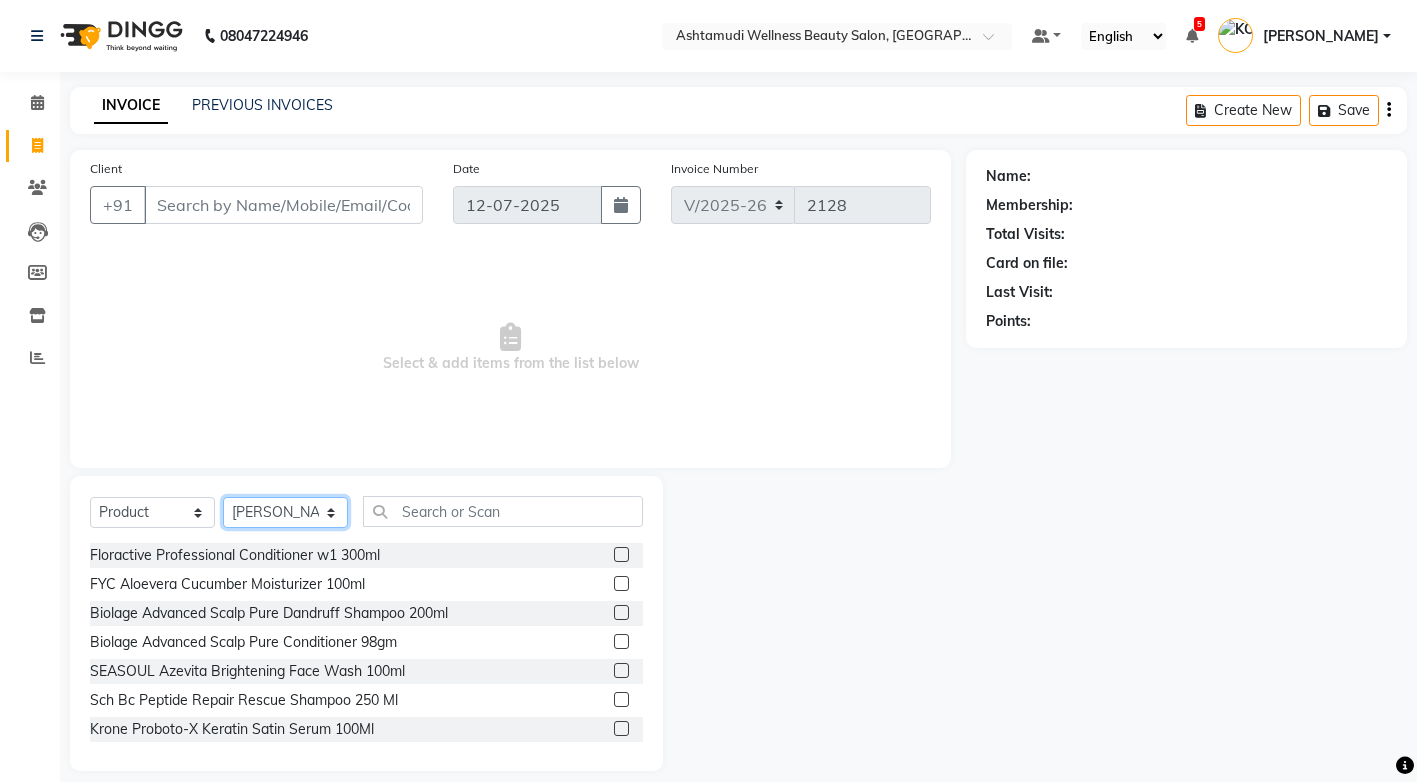 click on "Select Stylist ANJALI M S [PERSON_NAME] KOTTIYAM ASHTAMUDI [PERSON_NAME] [PERSON_NAME] [PERSON_NAME] [PERSON_NAME]  Sona [PERSON_NAME] [PERSON_NAME] [PERSON_NAME]" 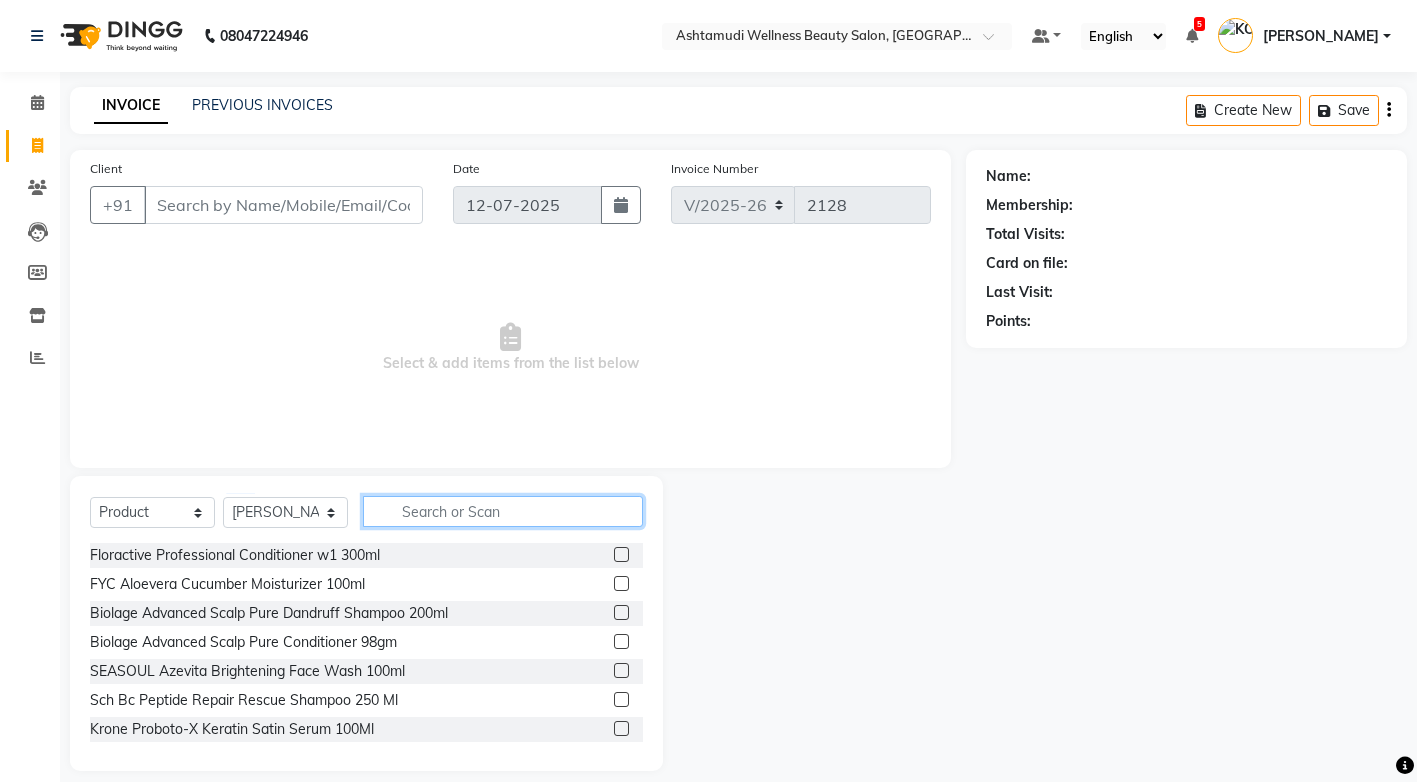 click 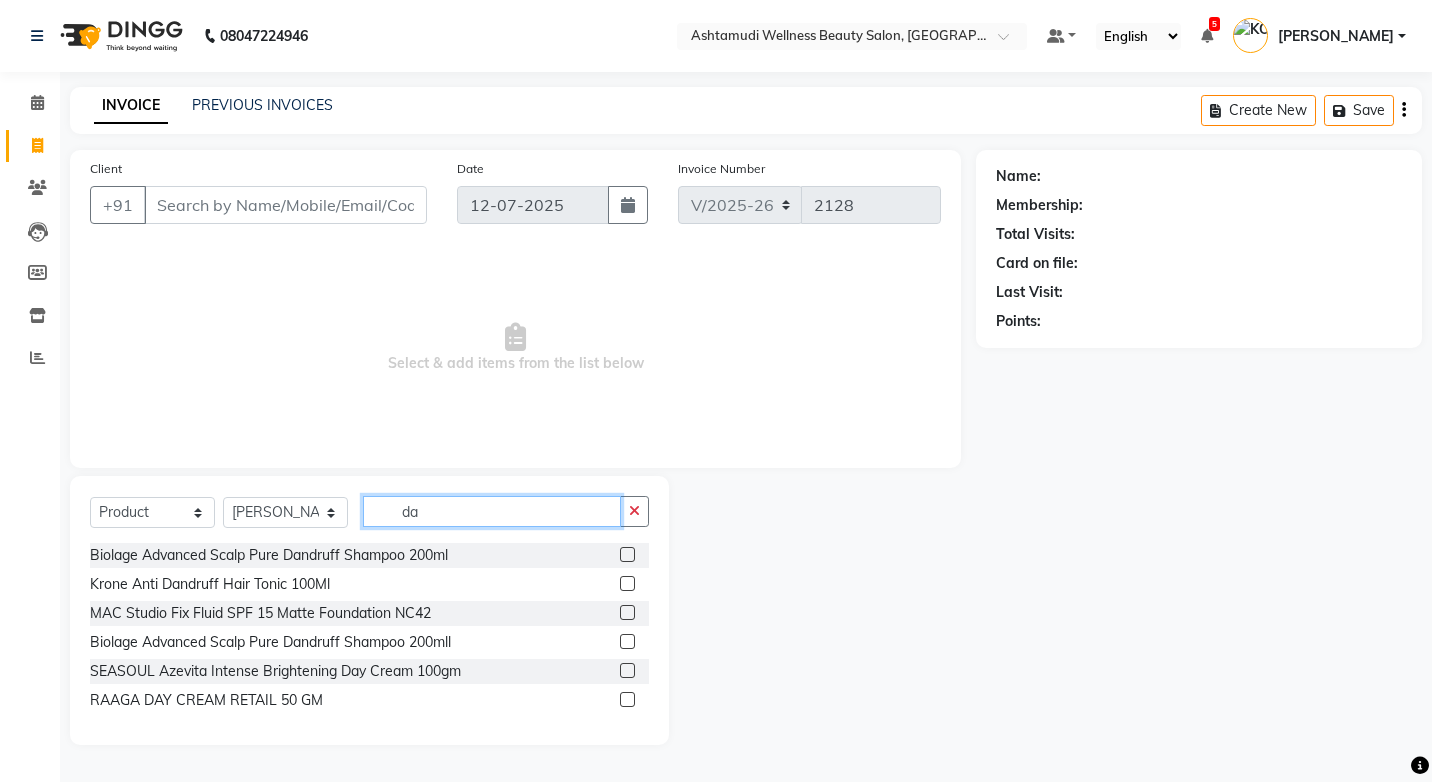 type on "da" 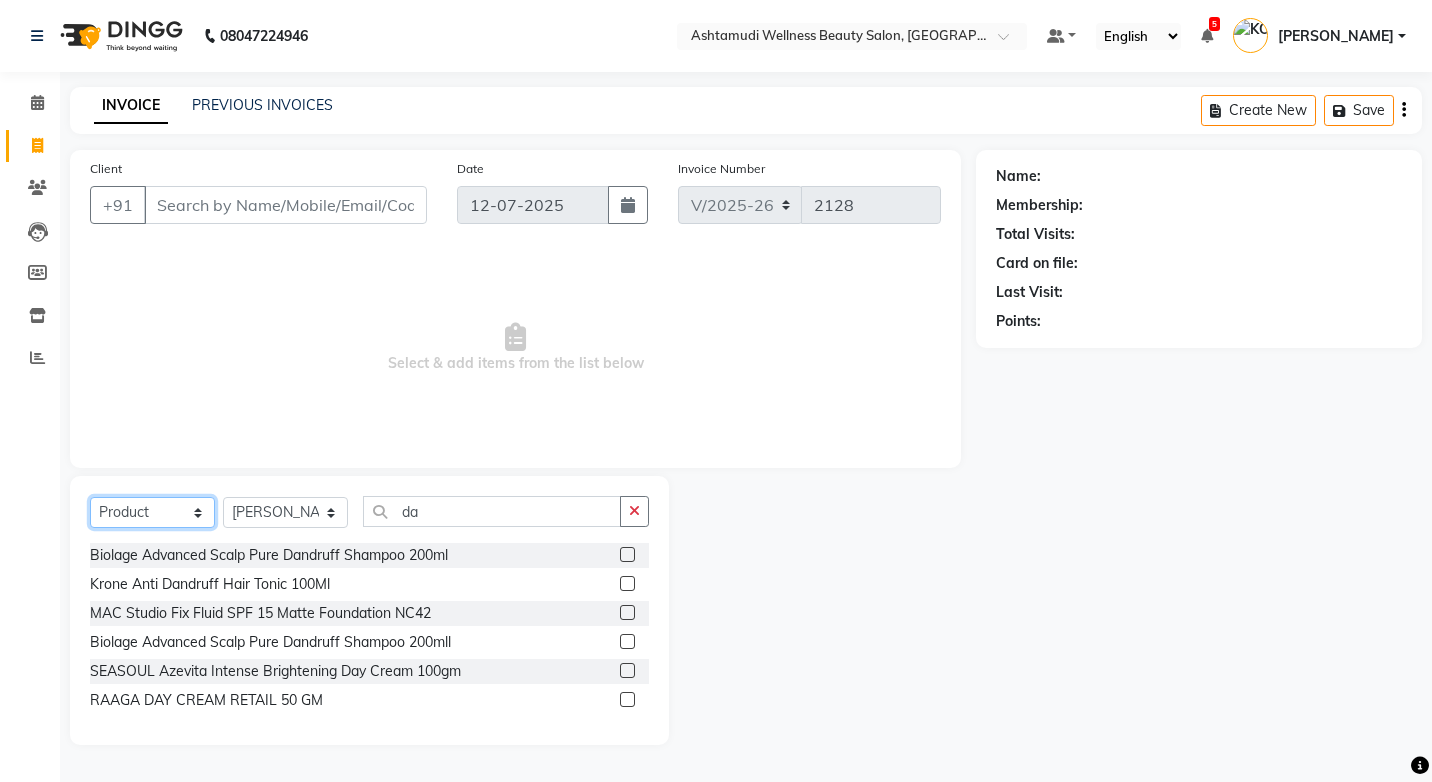click on "Select  Service  Product  Membership  Package Voucher Prepaid Gift Card" 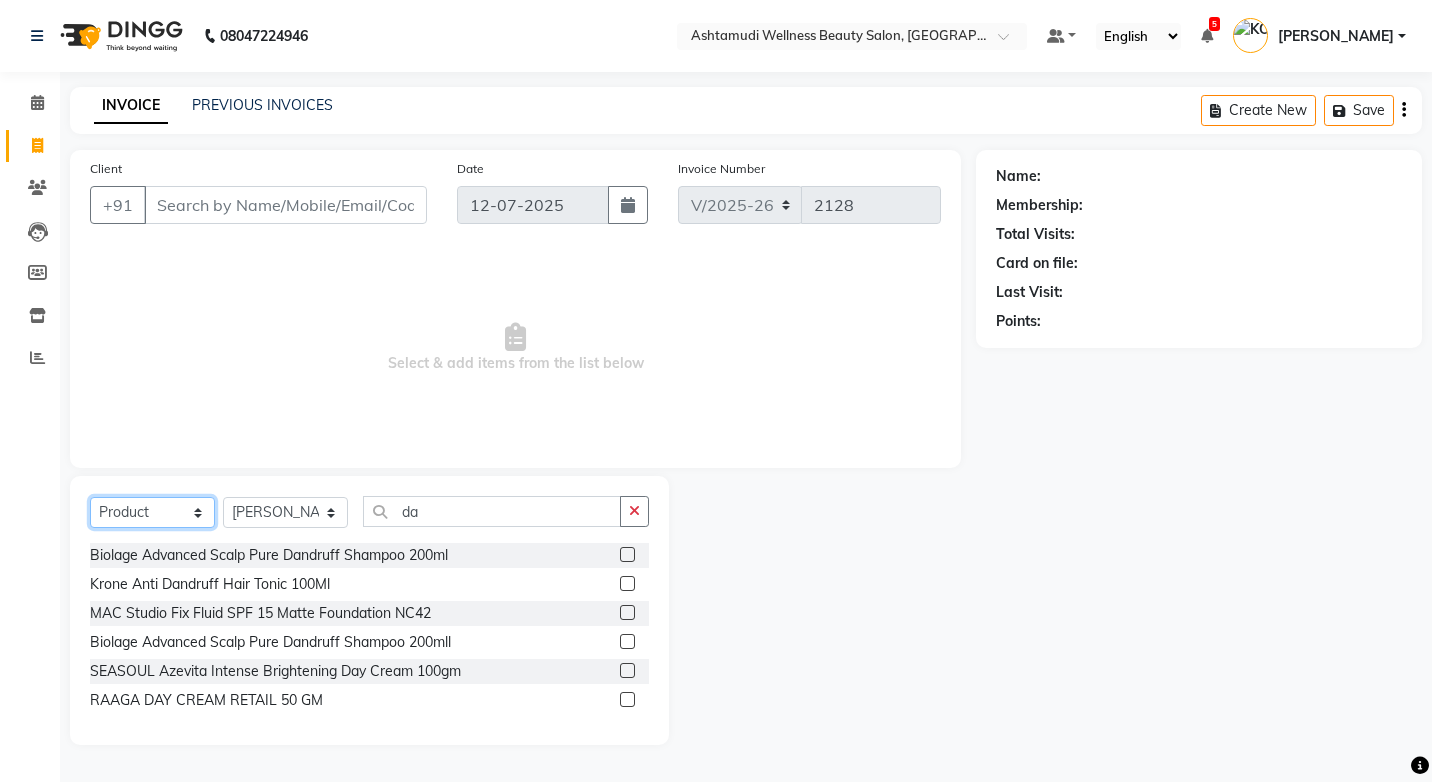 select on "service" 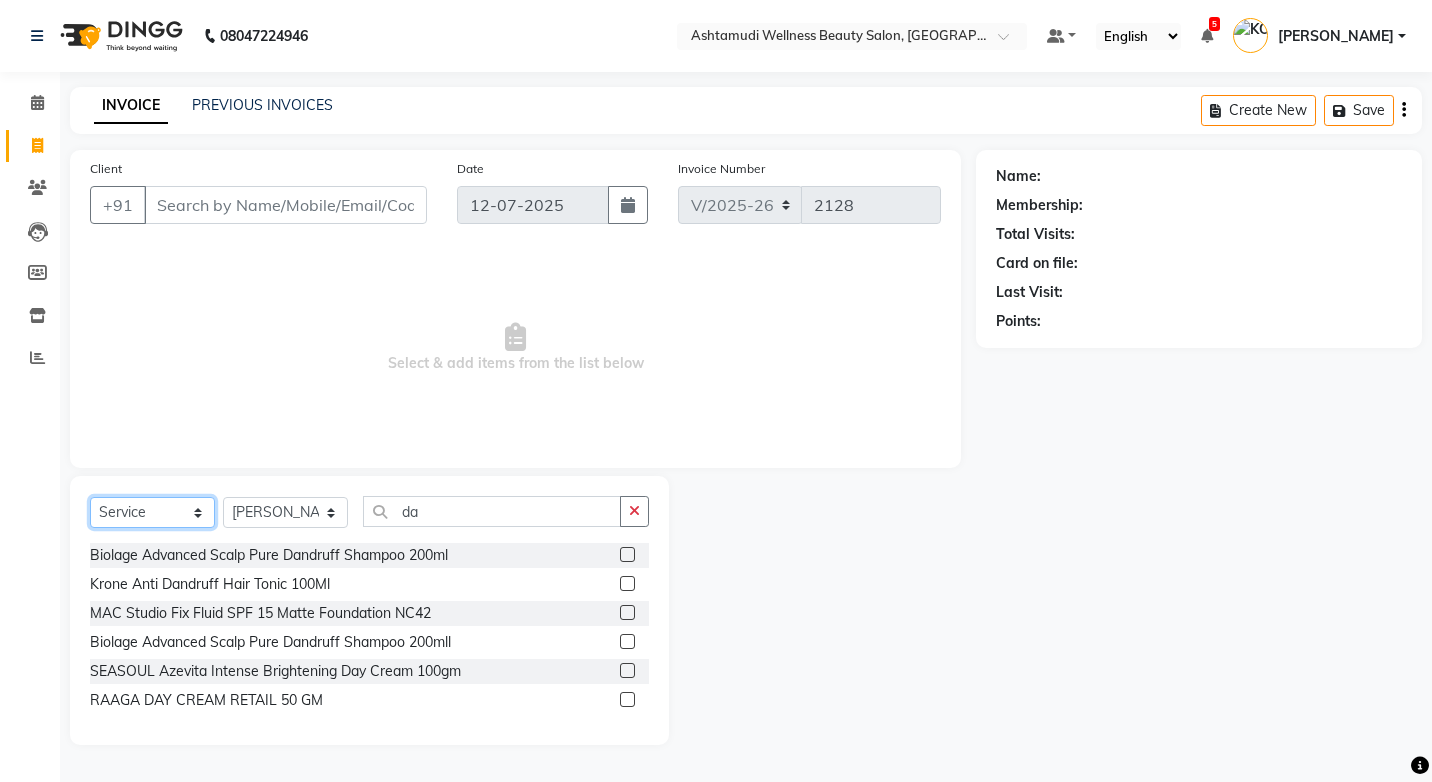 click on "Select  Service  Product  Membership  Package Voucher Prepaid Gift Card" 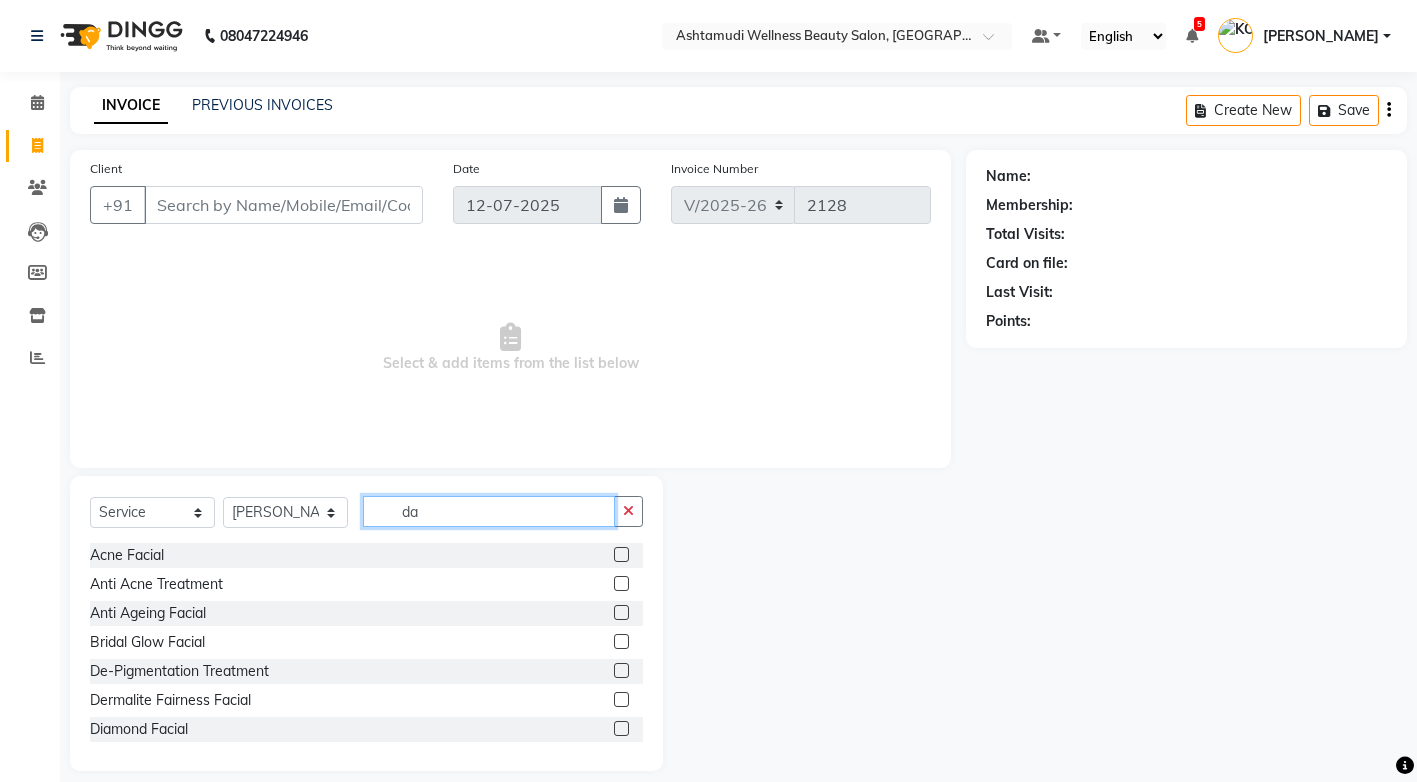 click on "da" 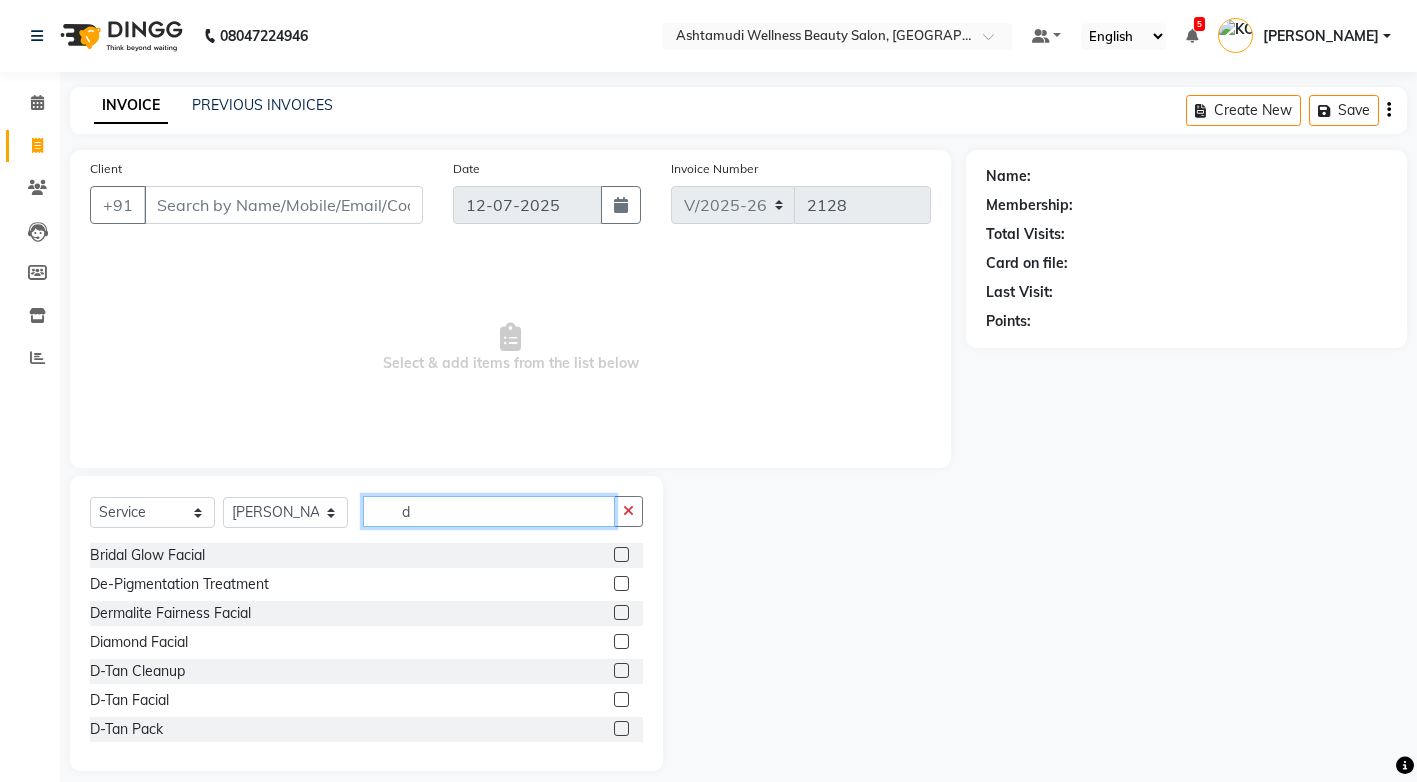 type on "da" 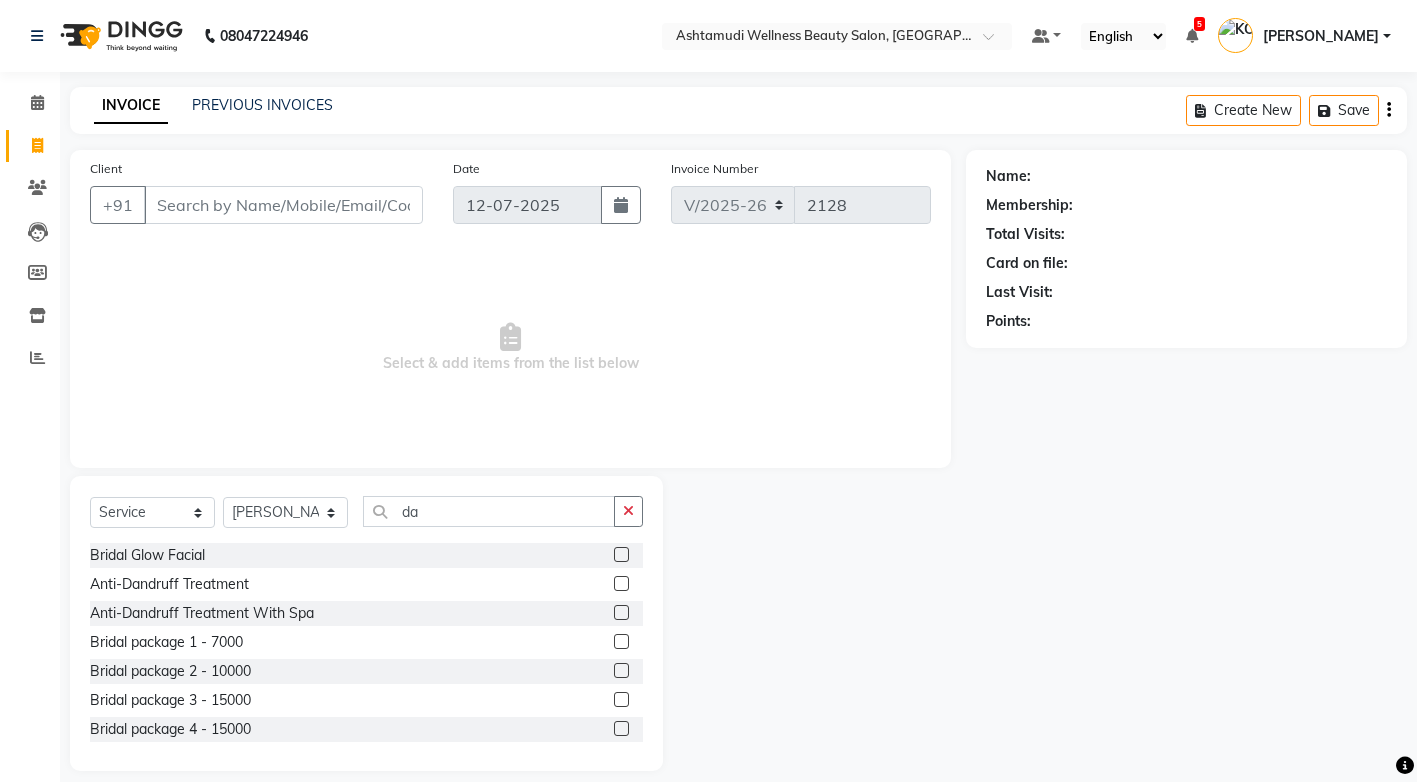 drag, startPoint x: 301, startPoint y: 616, endPoint x: 335, endPoint y: 599, distance: 38.013157 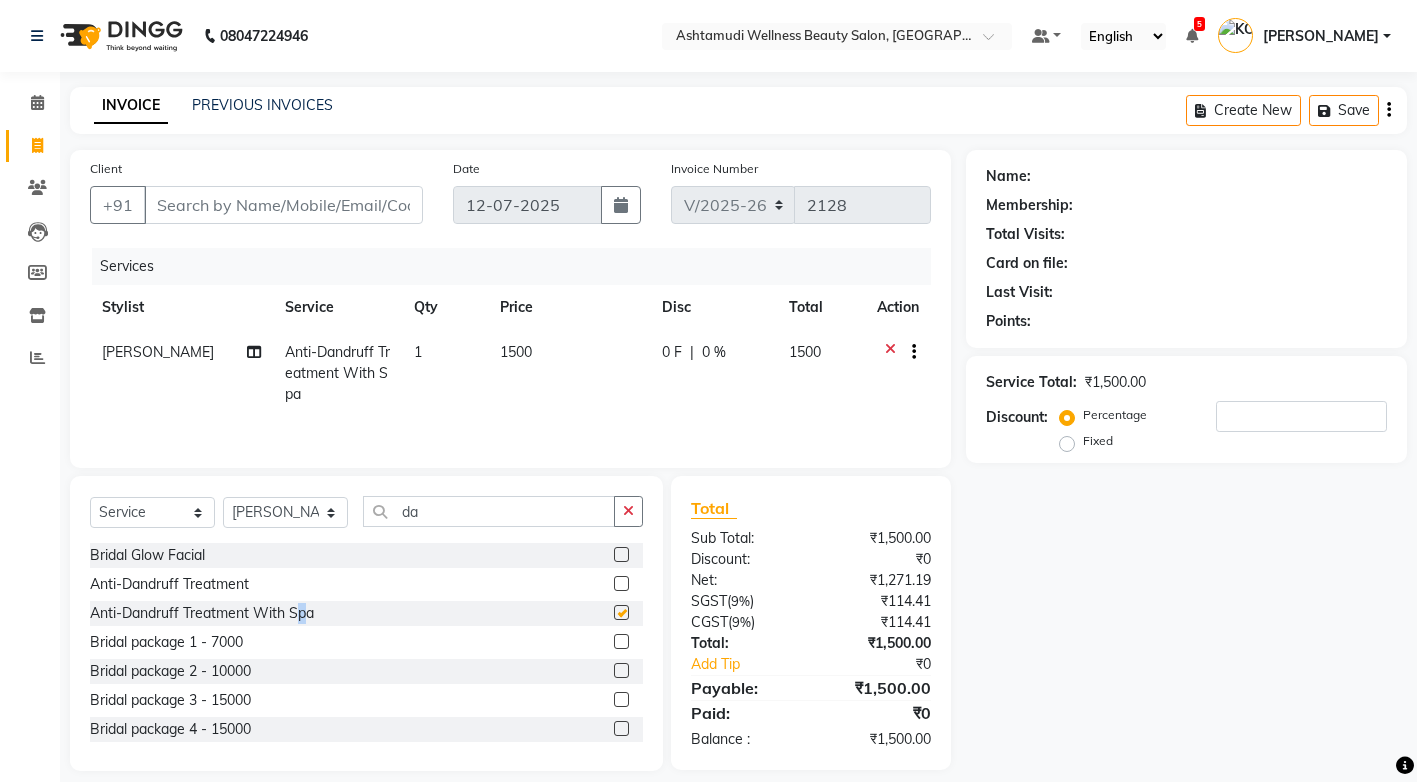 checkbox on "false" 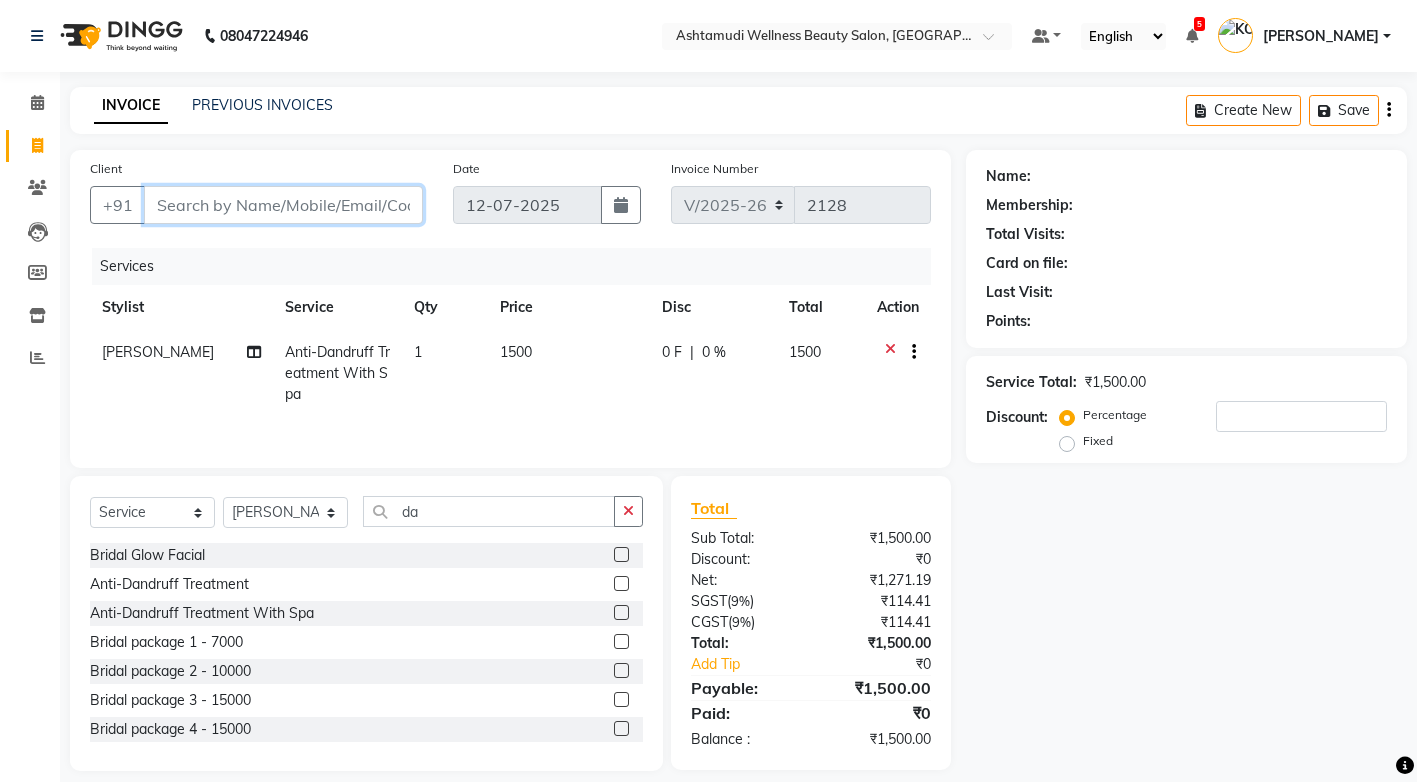 click on "Client" at bounding box center (283, 205) 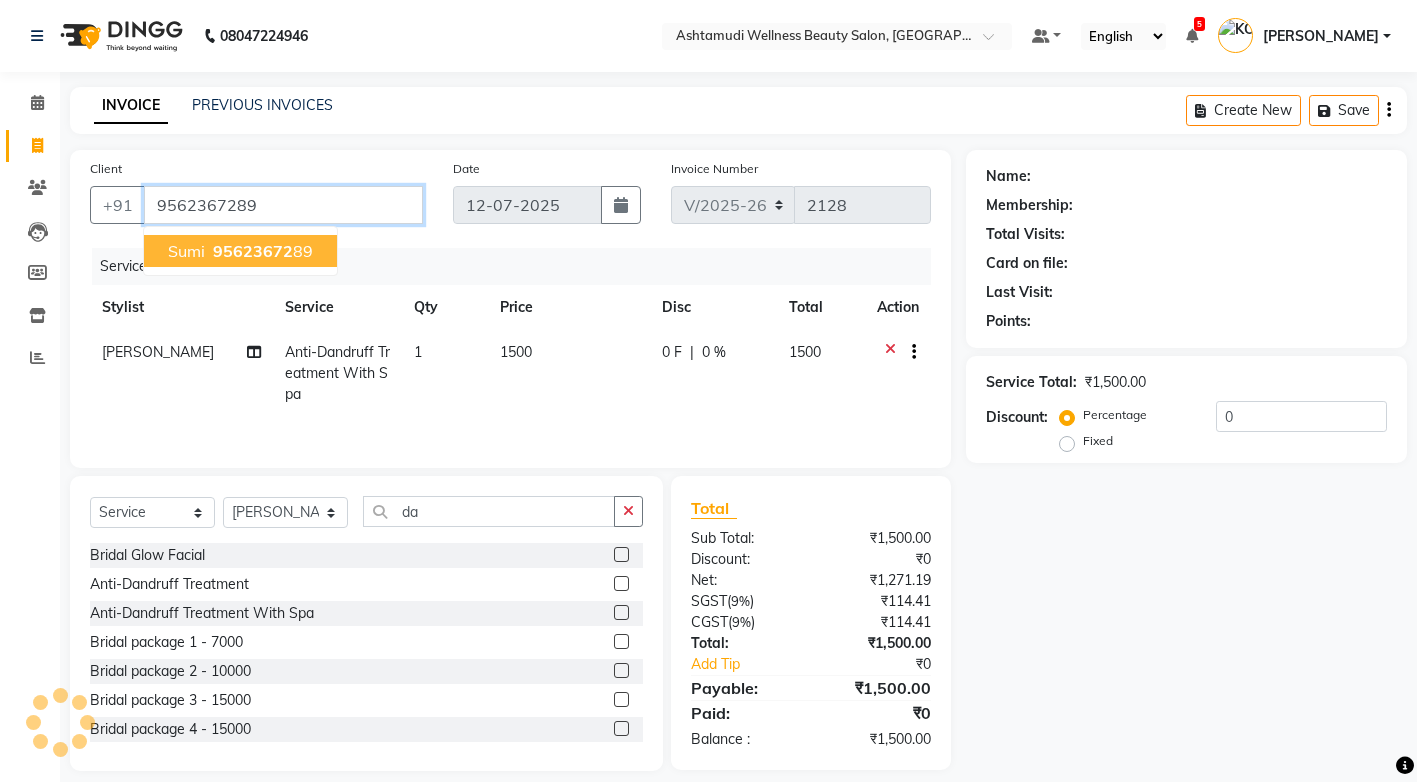 type on "9562367289" 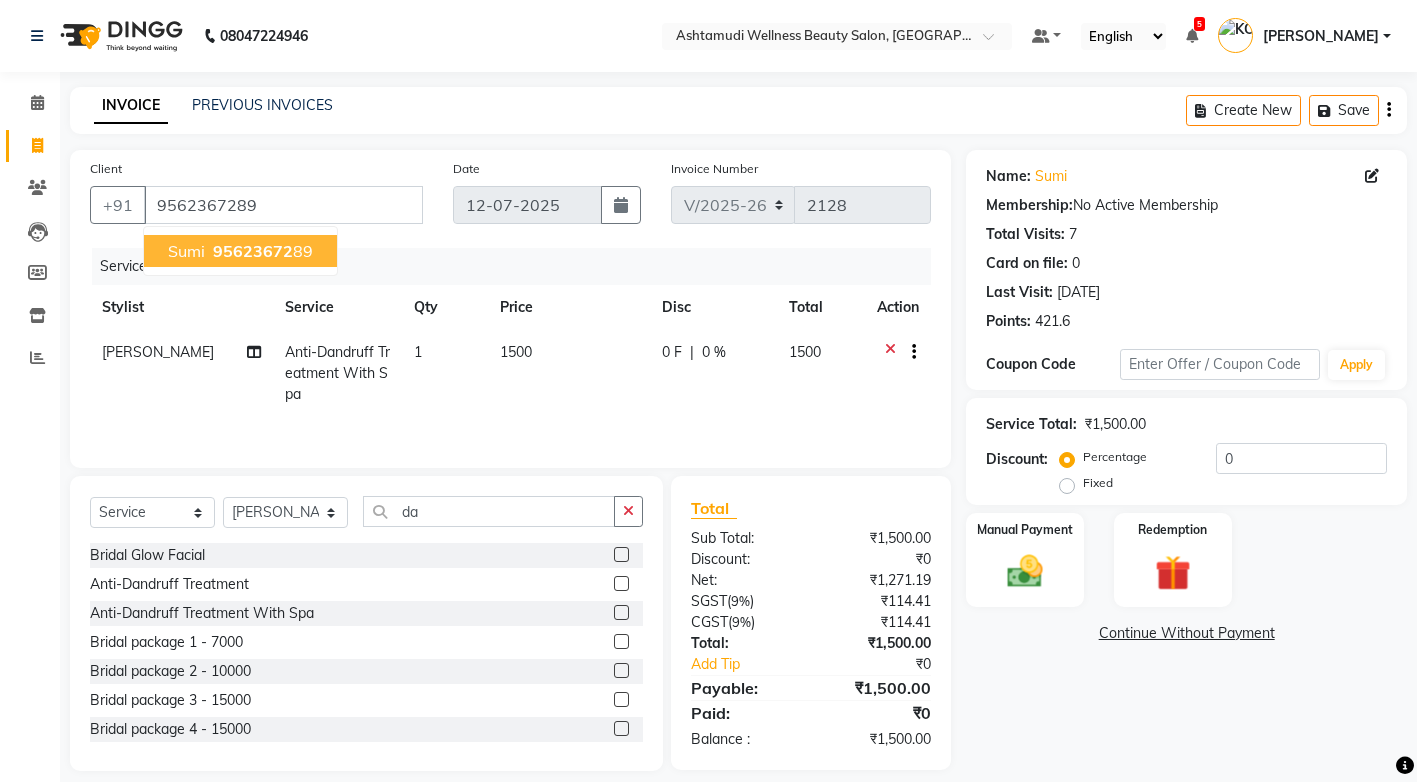 click on "95623672" at bounding box center [253, 251] 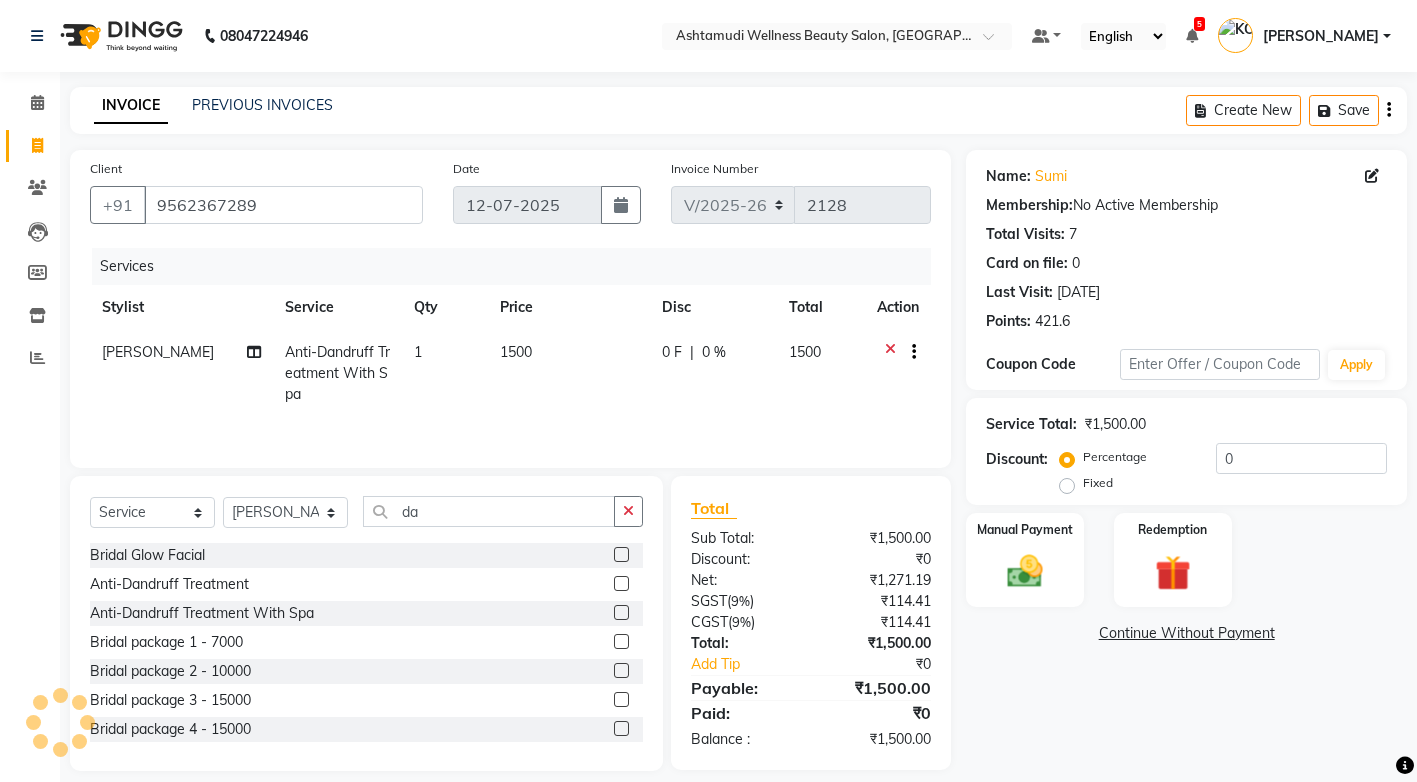 scroll, scrollTop: 19, scrollLeft: 0, axis: vertical 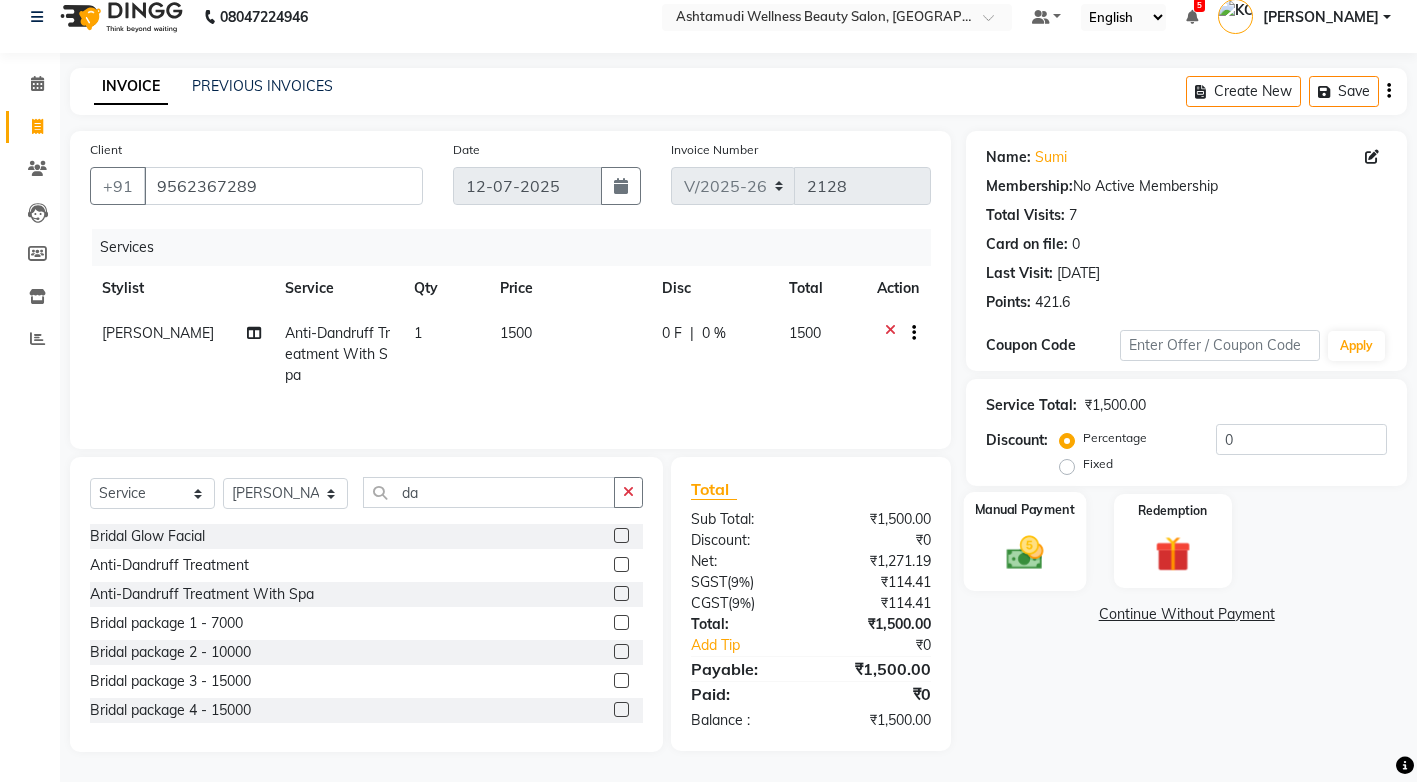 click 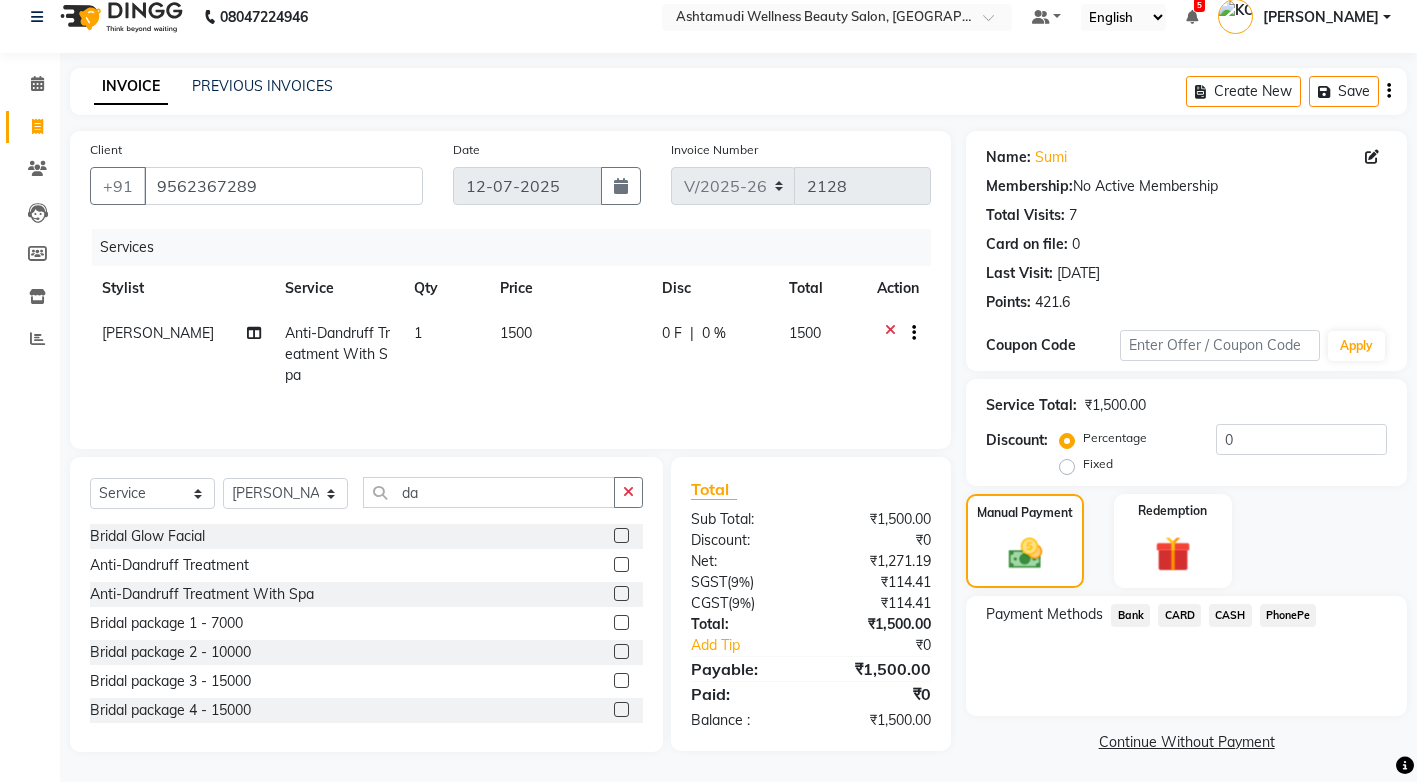 click on "PhonePe" 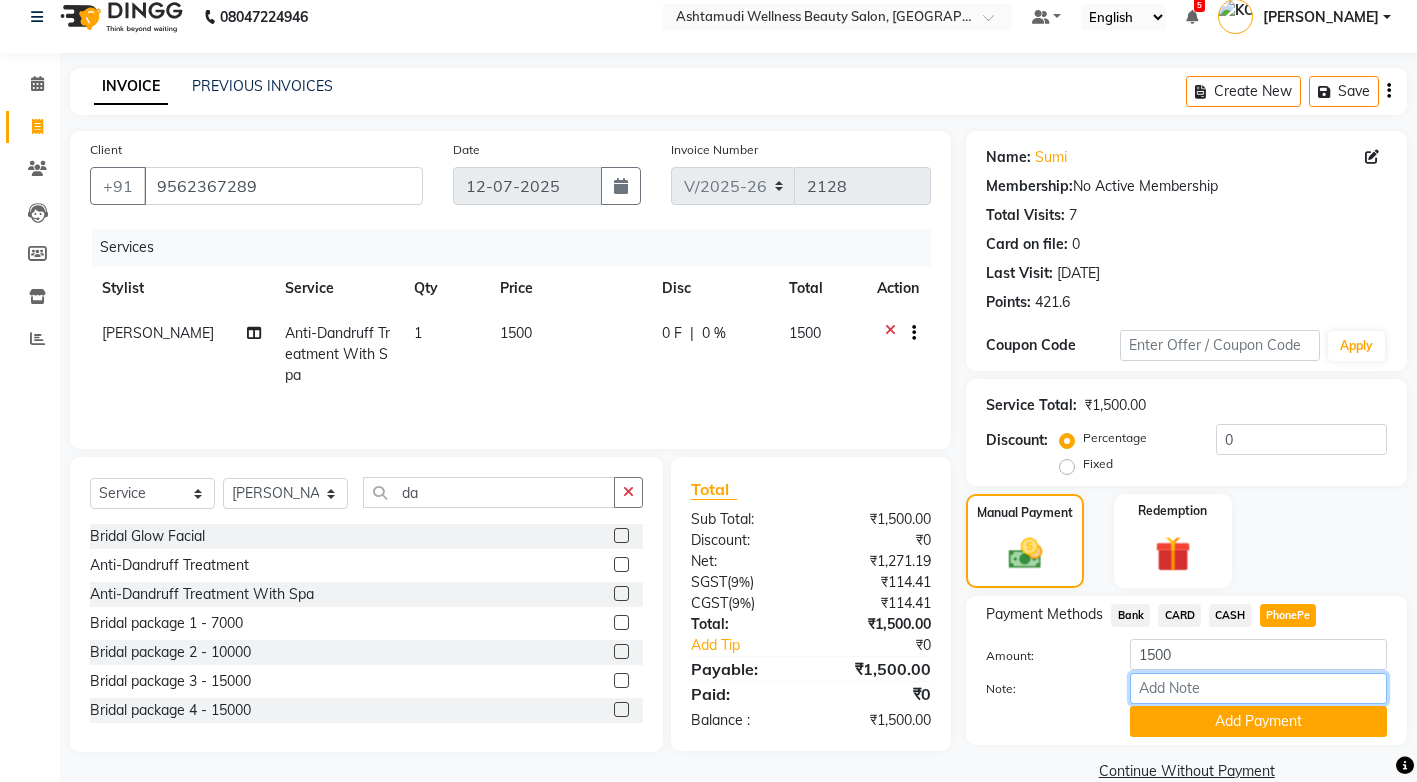click on "Note:" at bounding box center (1258, 688) 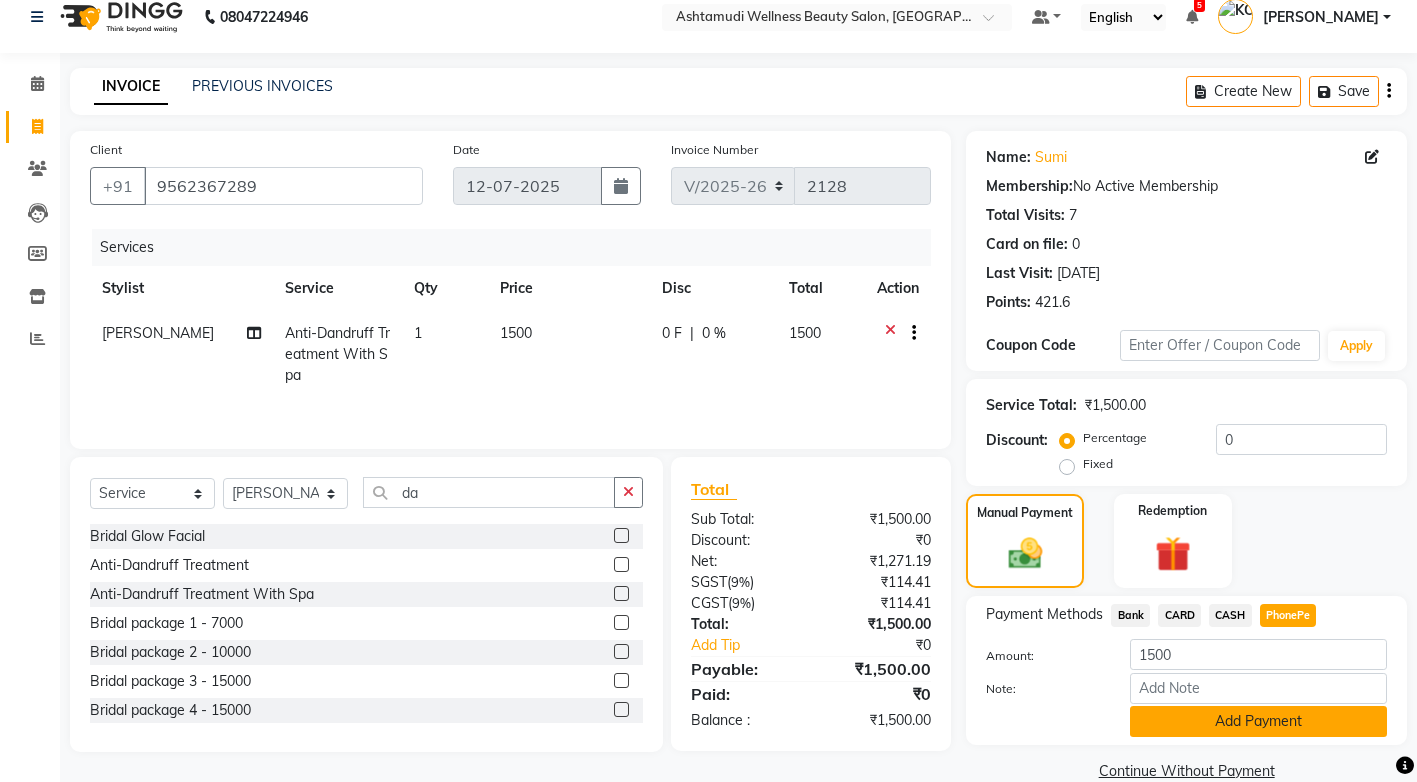 click on "Add Payment" 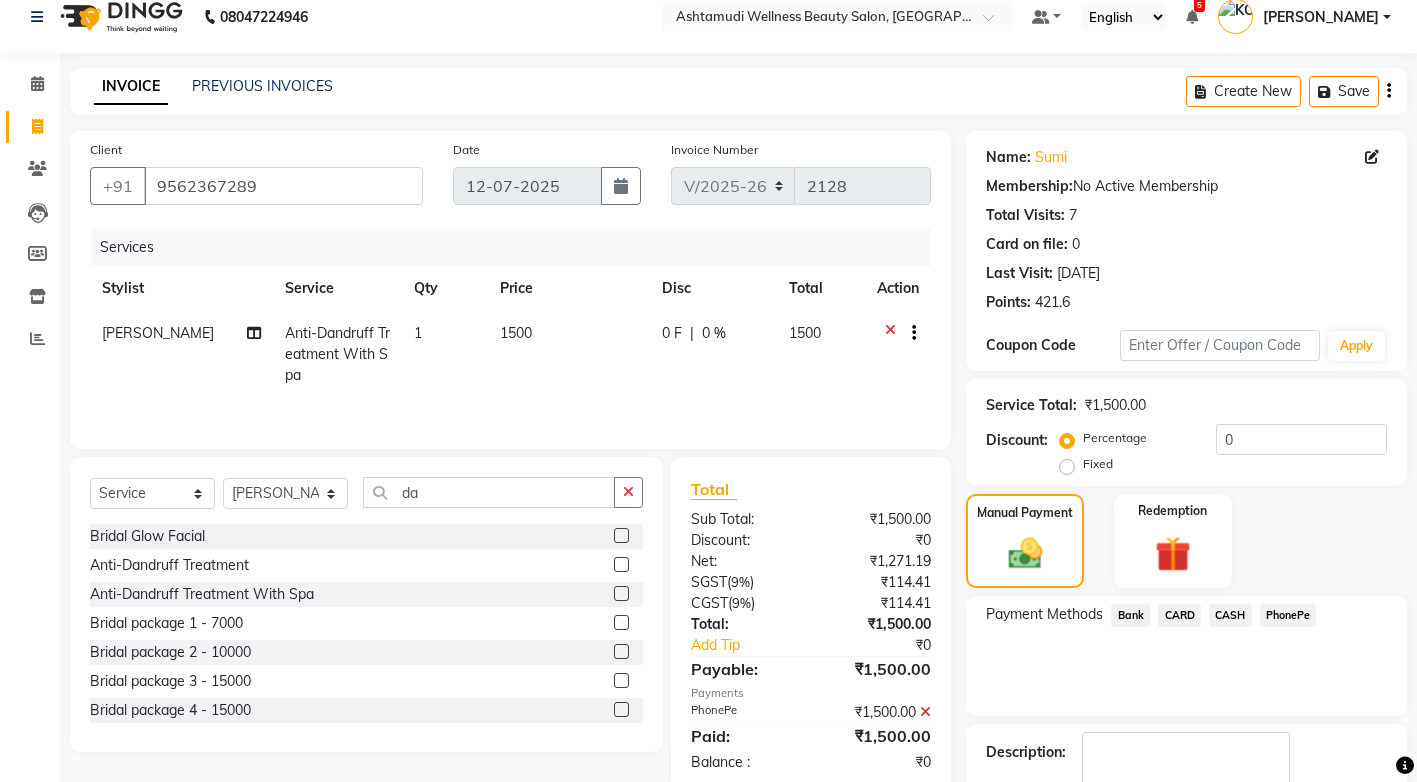 scroll, scrollTop: 108, scrollLeft: 0, axis: vertical 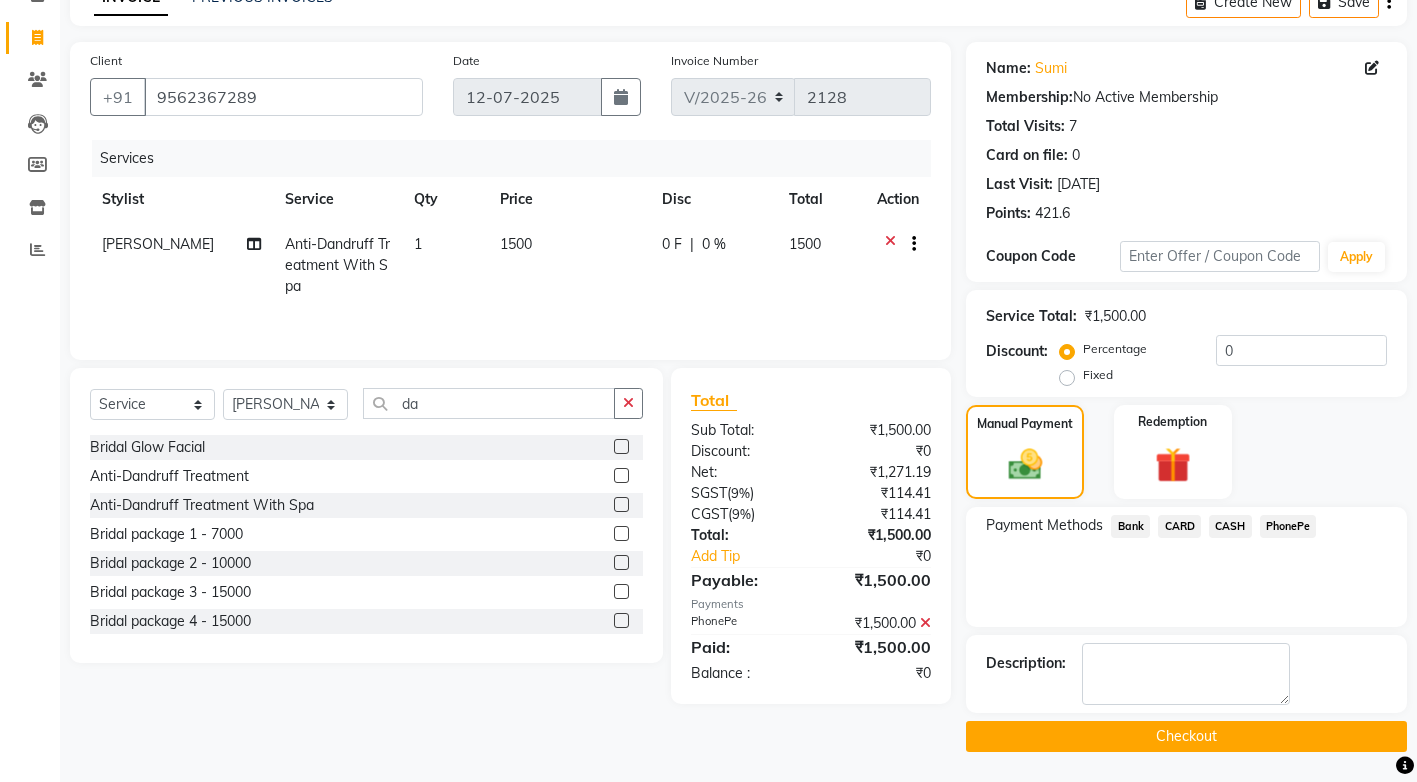 click on "Checkout" 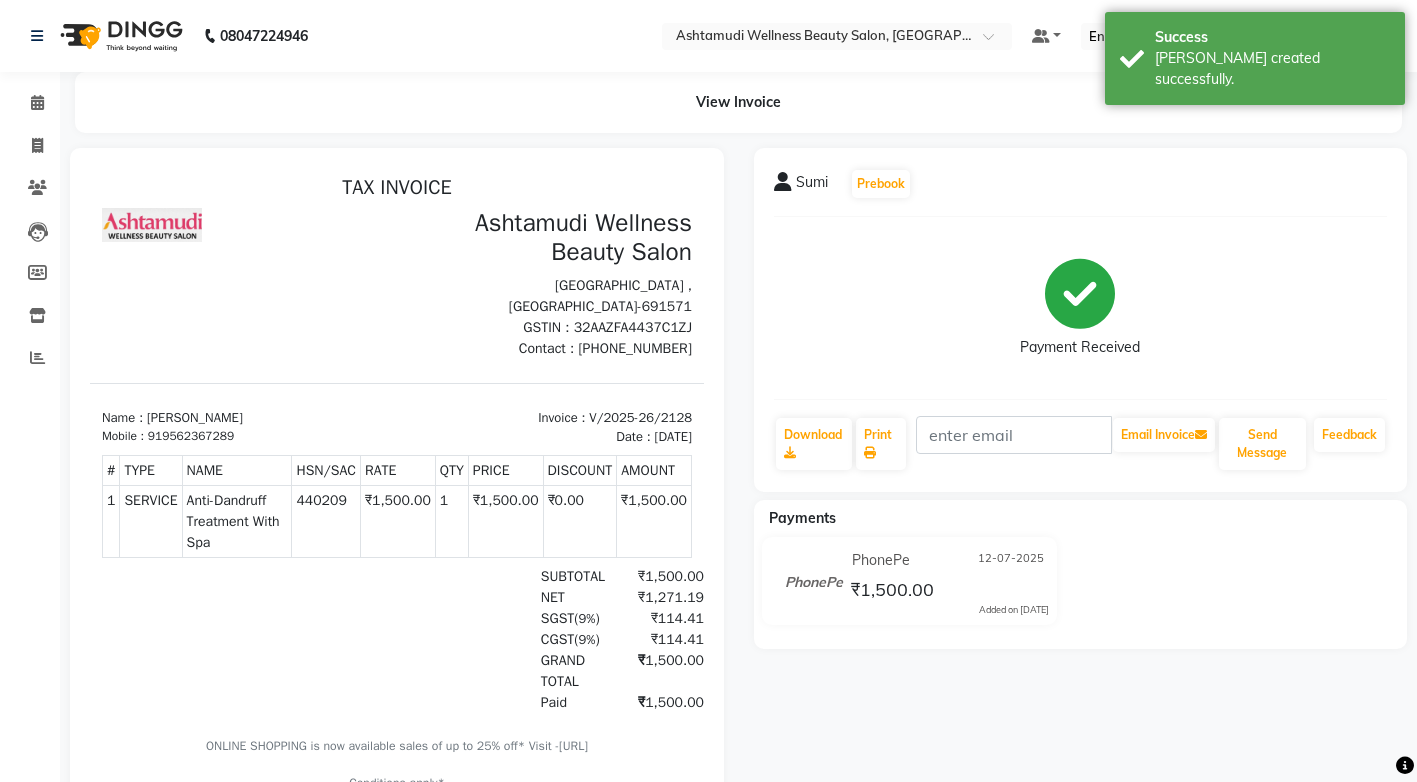 scroll, scrollTop: 0, scrollLeft: 0, axis: both 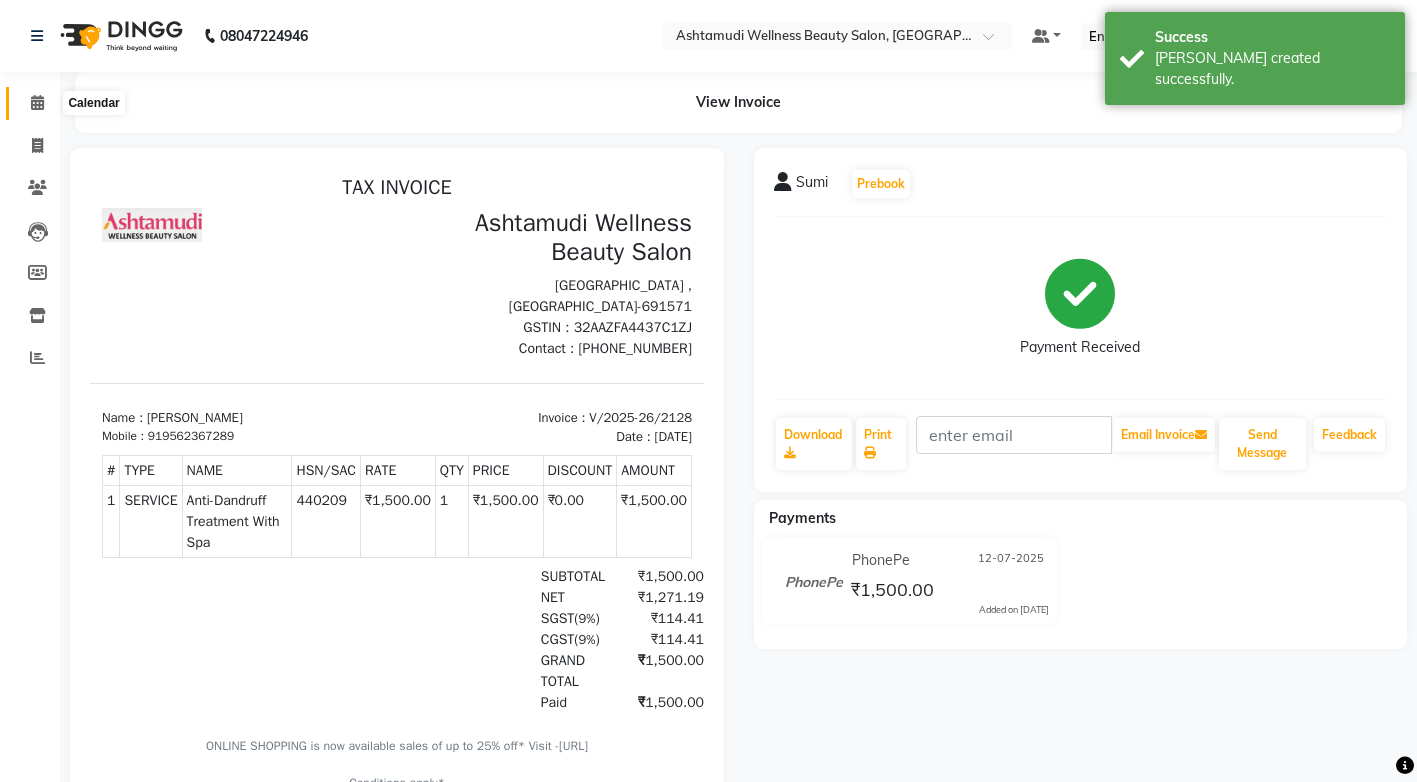 click 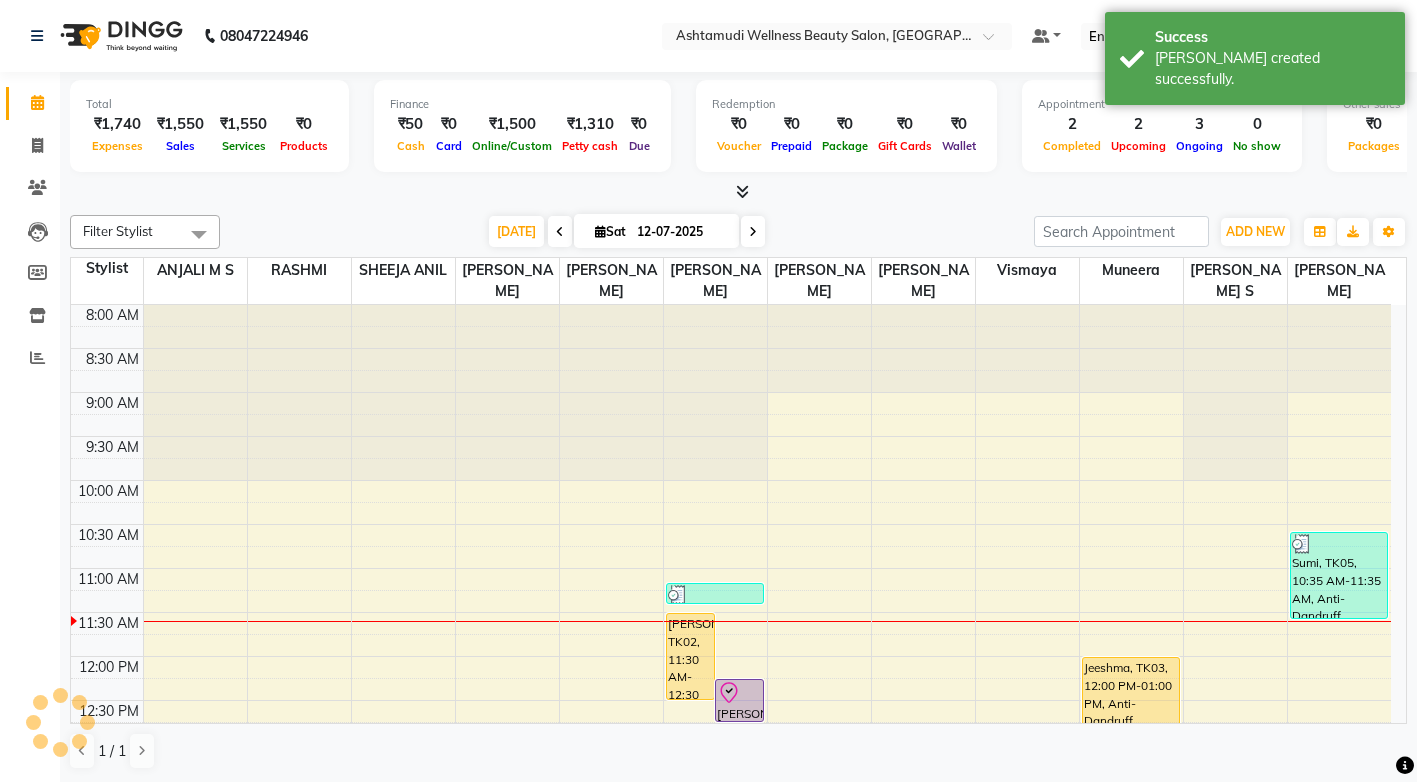 scroll, scrollTop: 0, scrollLeft: 0, axis: both 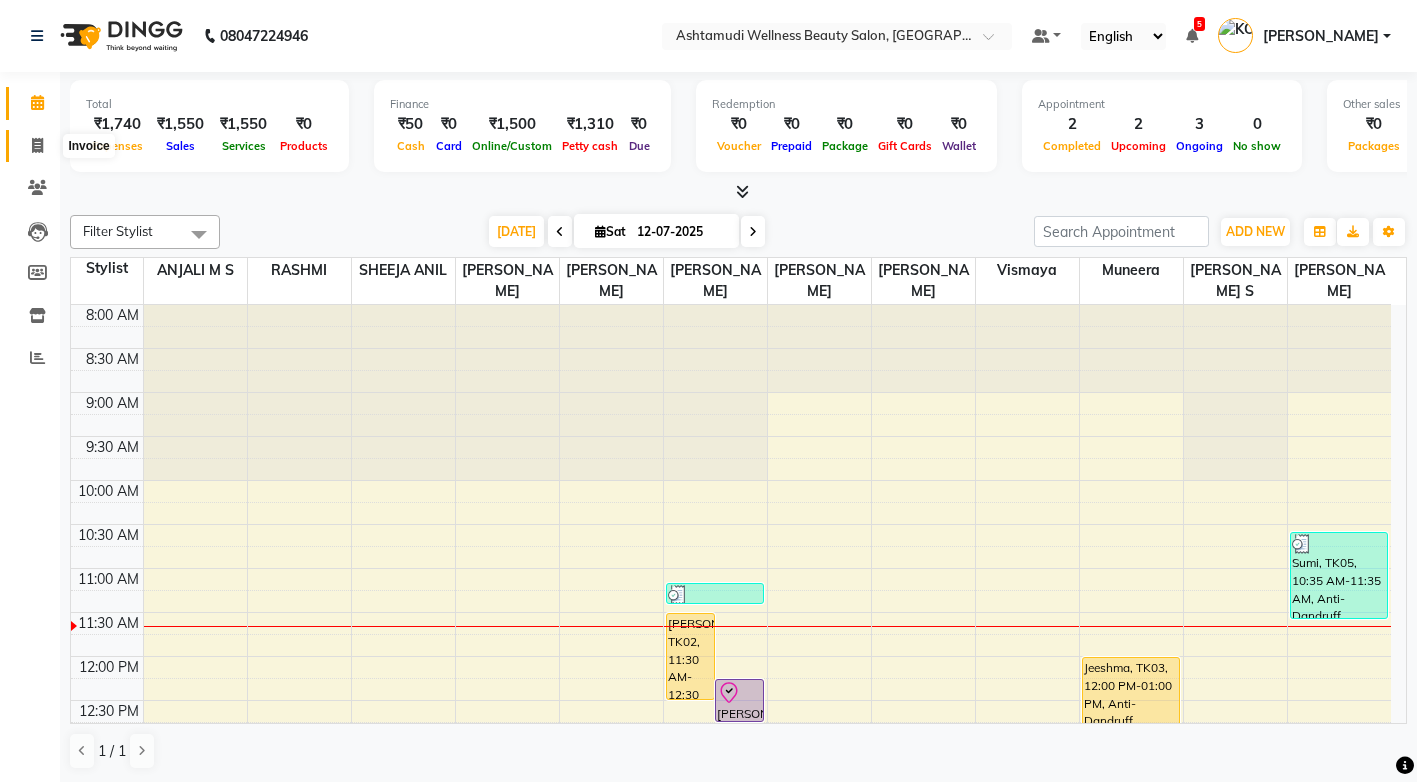 click 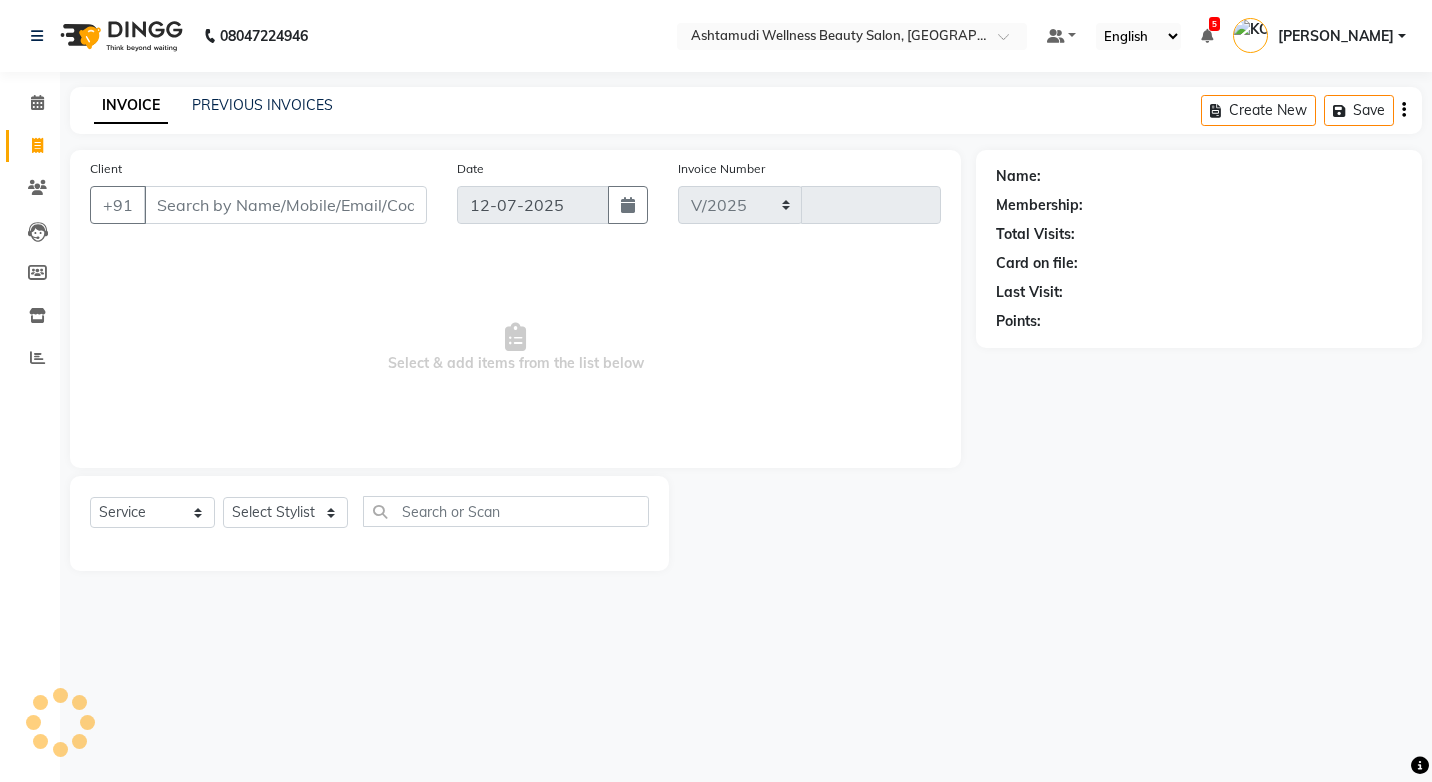 select on "4674" 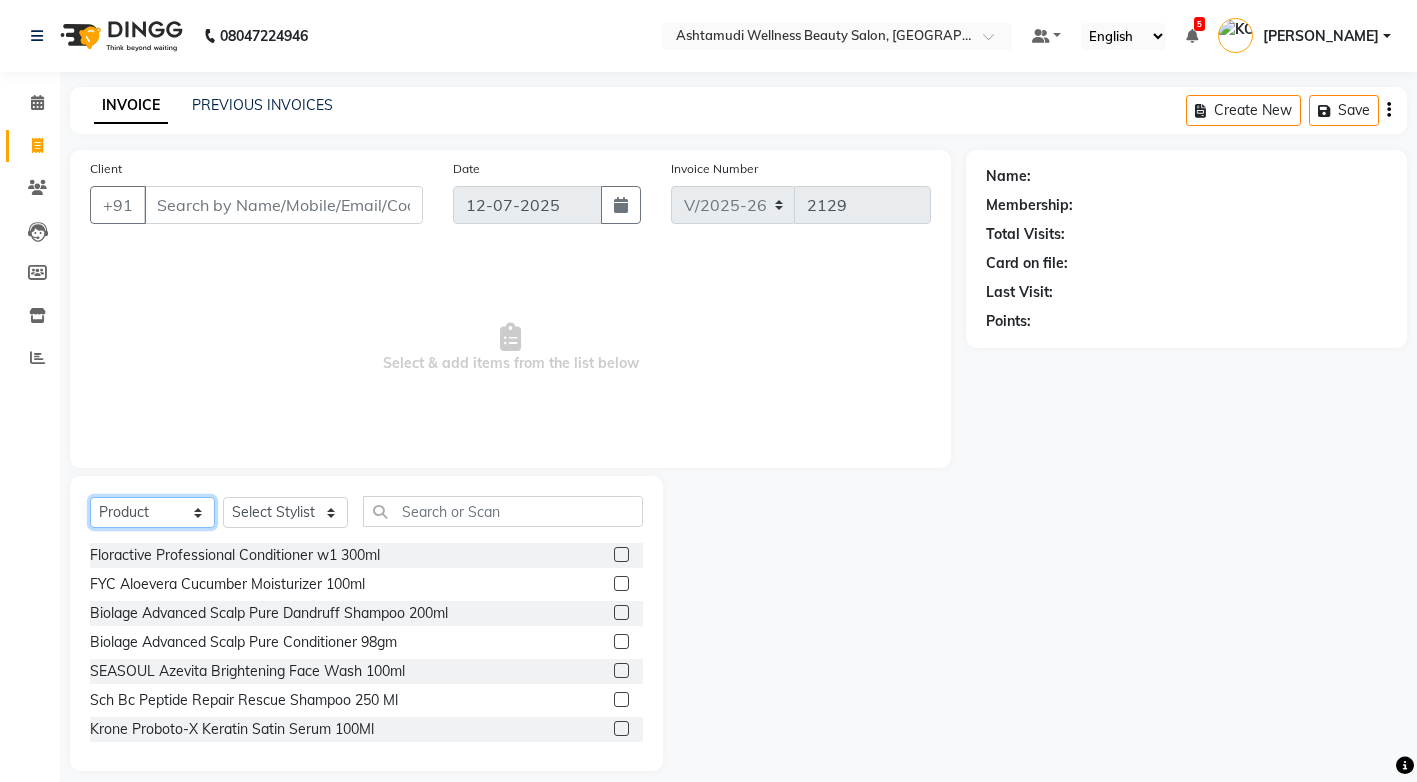 click on "Select  Service  Product  Membership  Package Voucher Prepaid Gift Card" 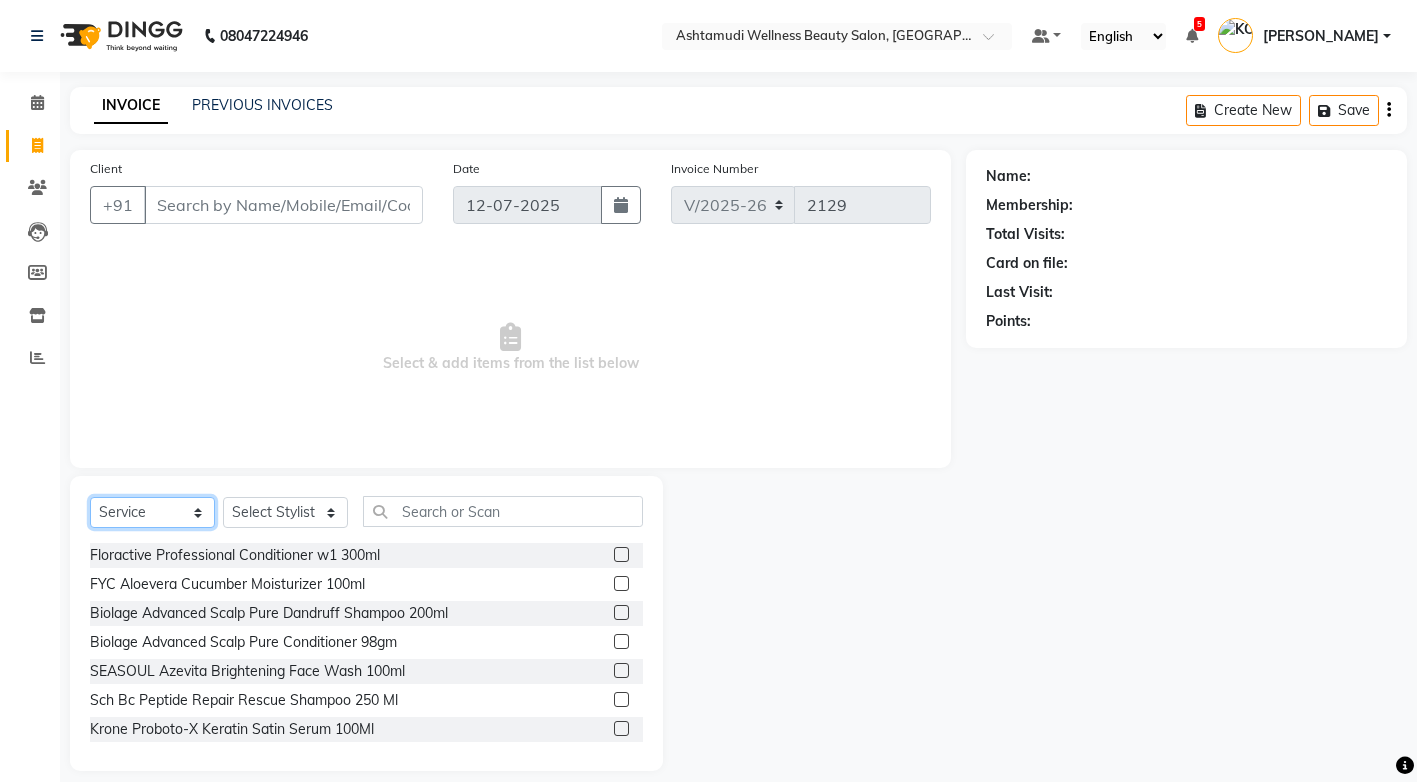 click on "Select  Service  Product  Membership  Package Voucher Prepaid Gift Card" 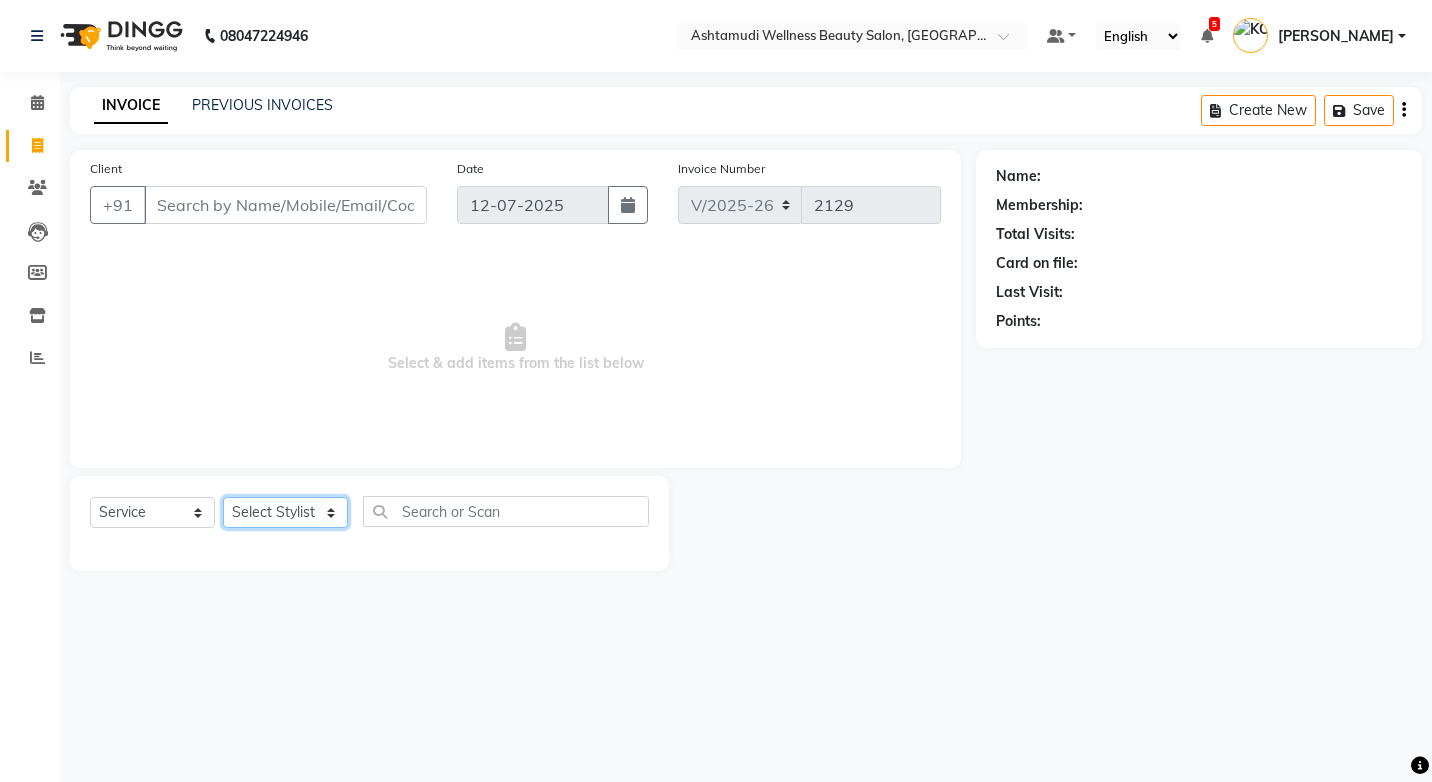click on "Select Stylist ANJALI M S [PERSON_NAME] KOTTIYAM ASHTAMUDI [PERSON_NAME] [PERSON_NAME] [PERSON_NAME] [PERSON_NAME]  Sona [PERSON_NAME] [PERSON_NAME] [PERSON_NAME]" 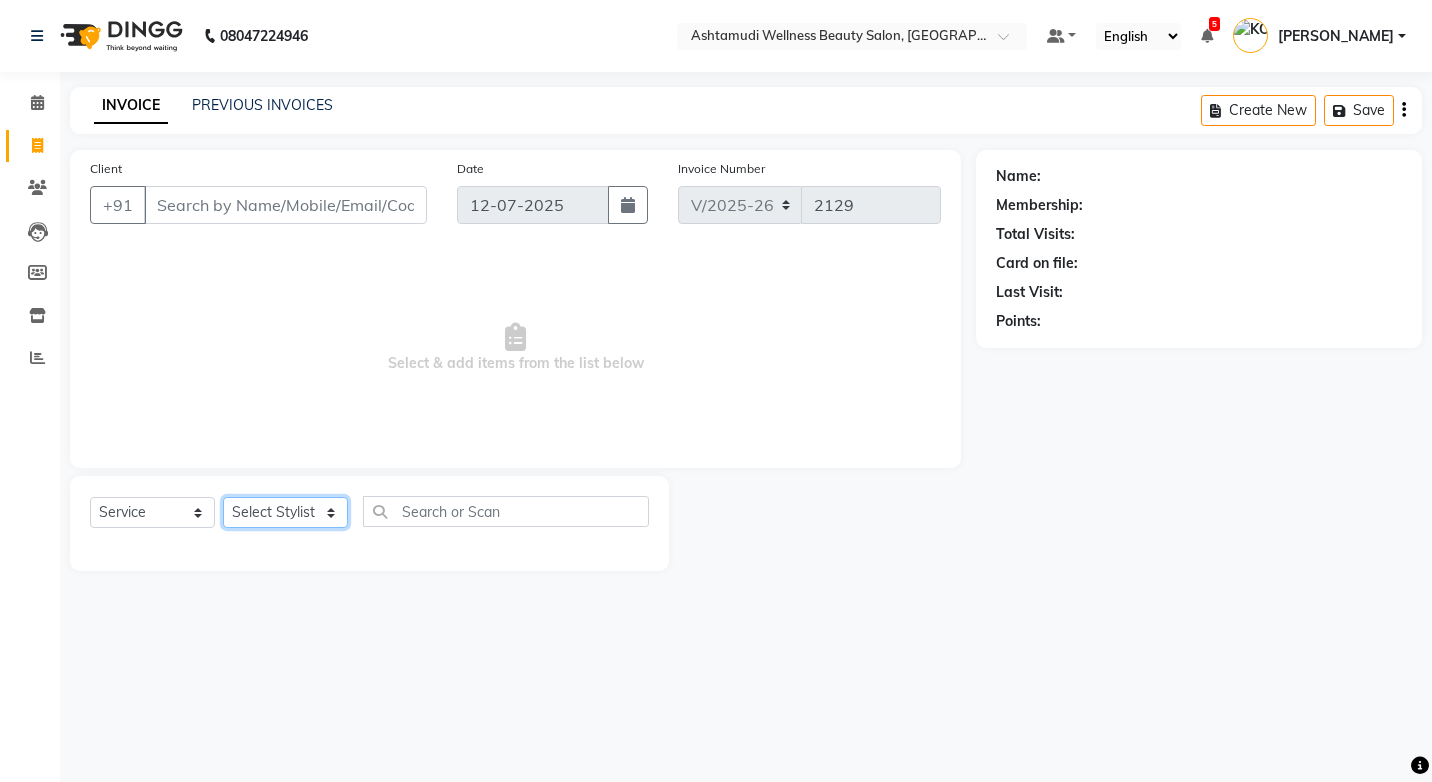 select on "27529" 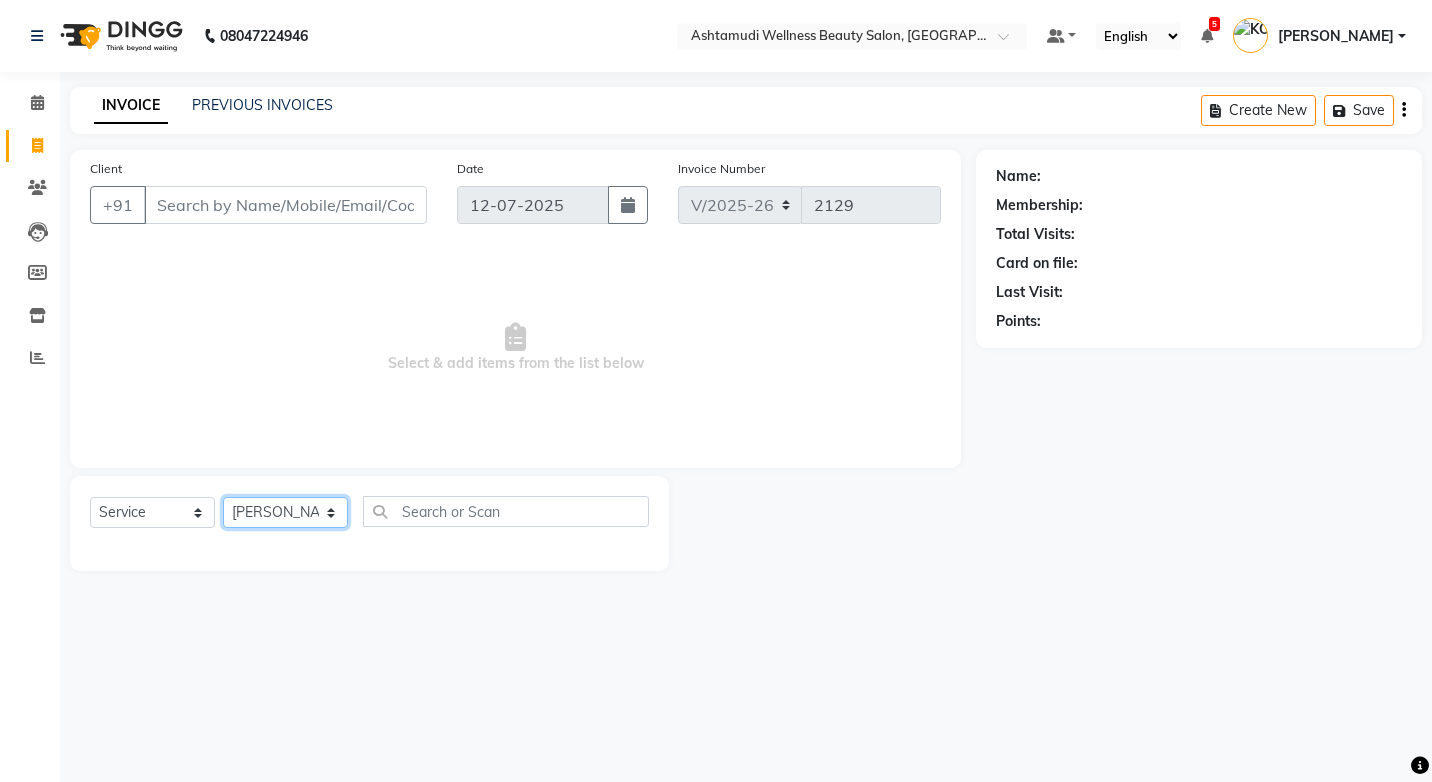 click on "Select Stylist ANJALI M S [PERSON_NAME] KOTTIYAM ASHTAMUDI [PERSON_NAME] [PERSON_NAME] [PERSON_NAME] [PERSON_NAME]  Sona [PERSON_NAME] [PERSON_NAME] [PERSON_NAME]" 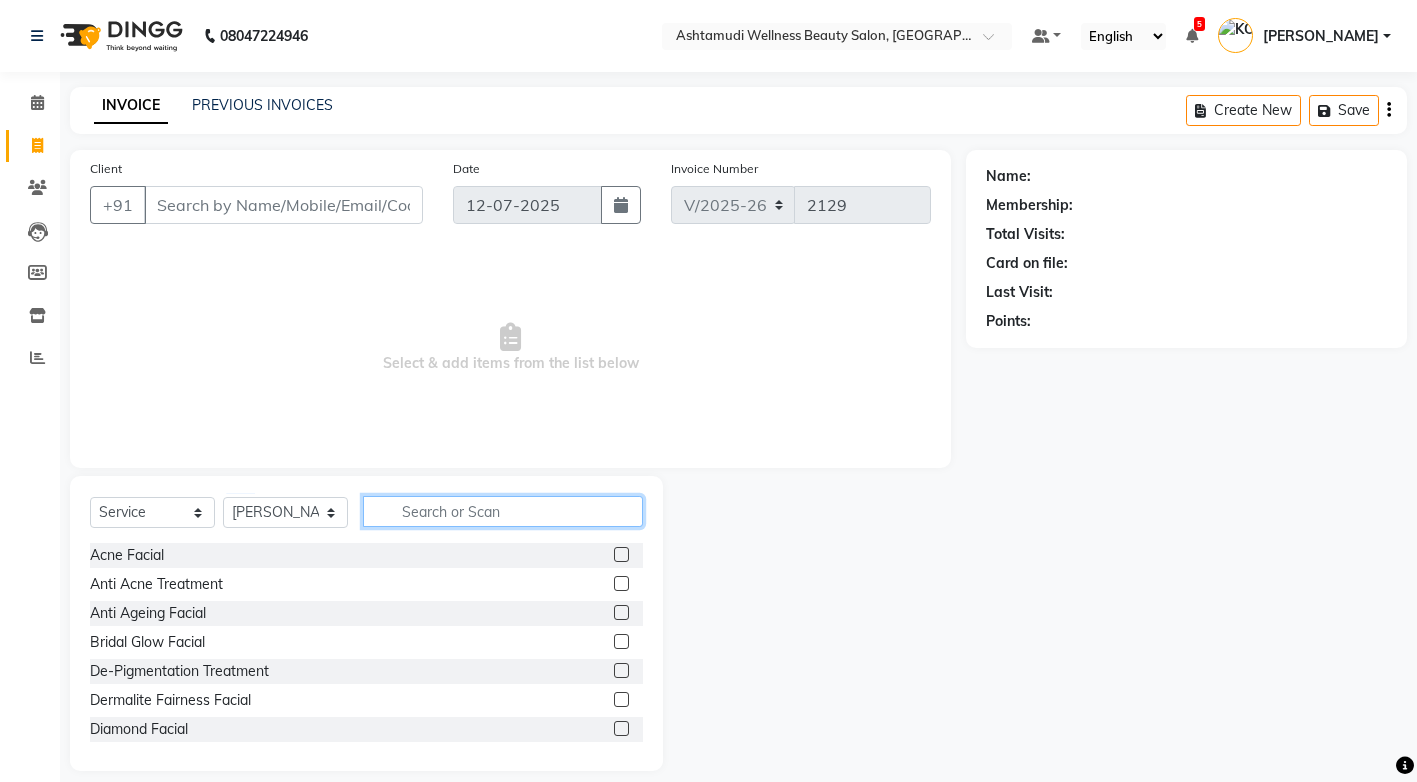 click 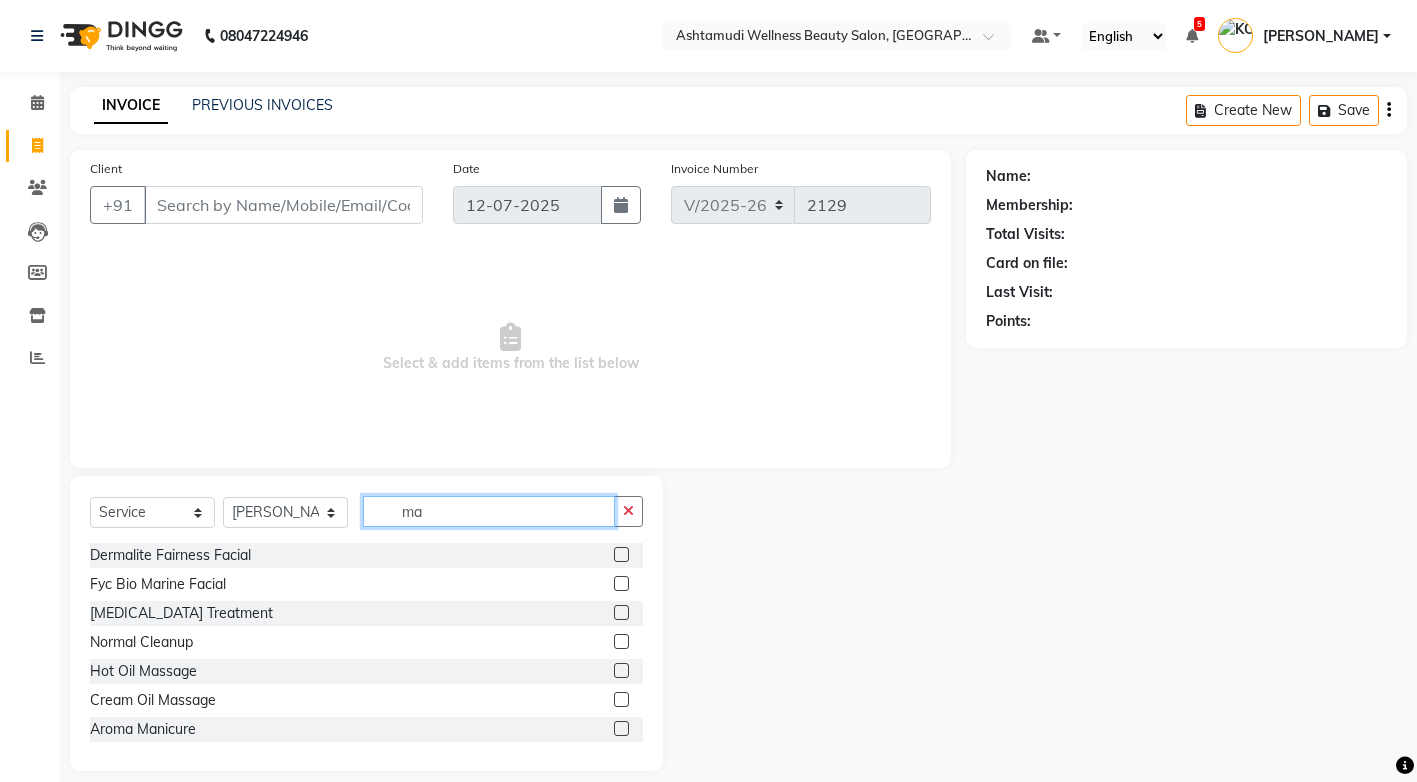type on "m" 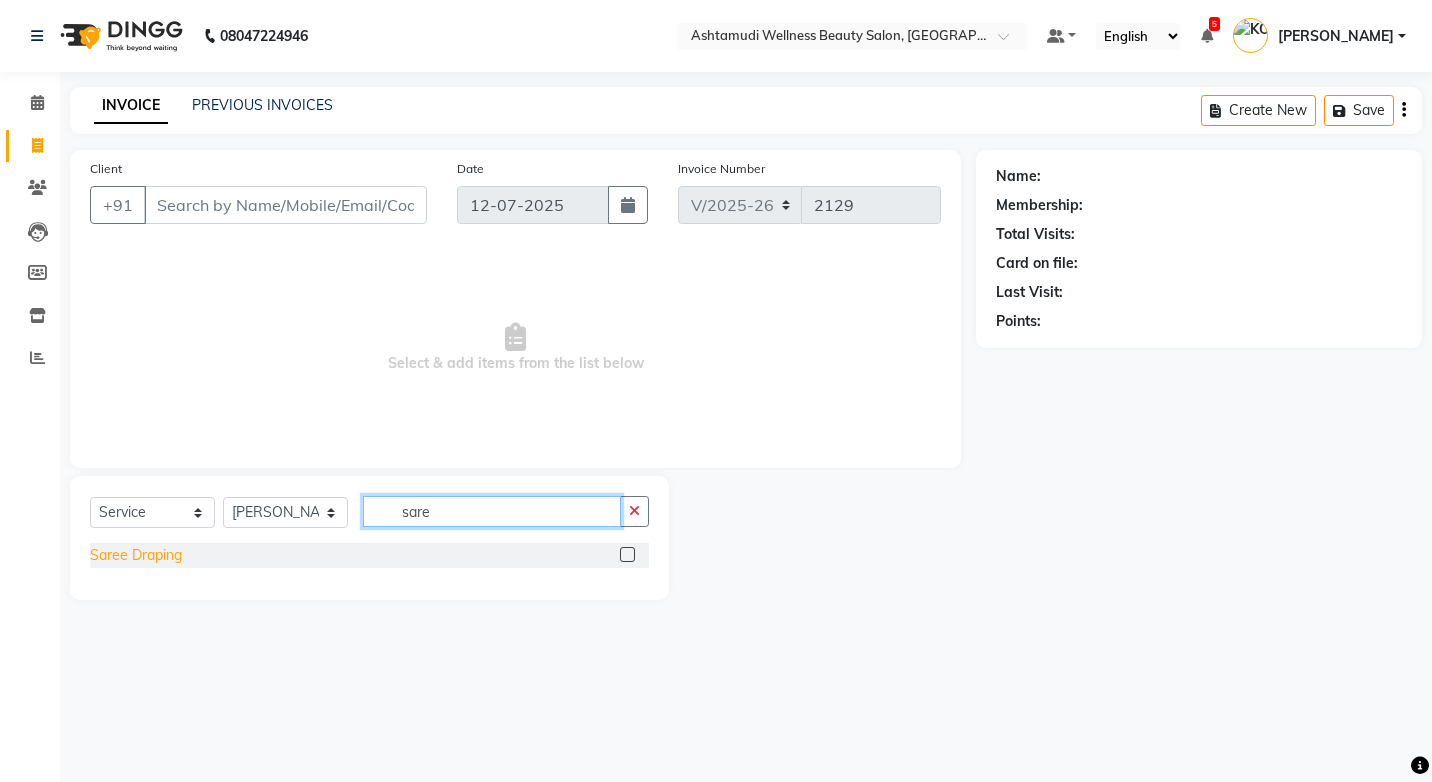 type on "sare" 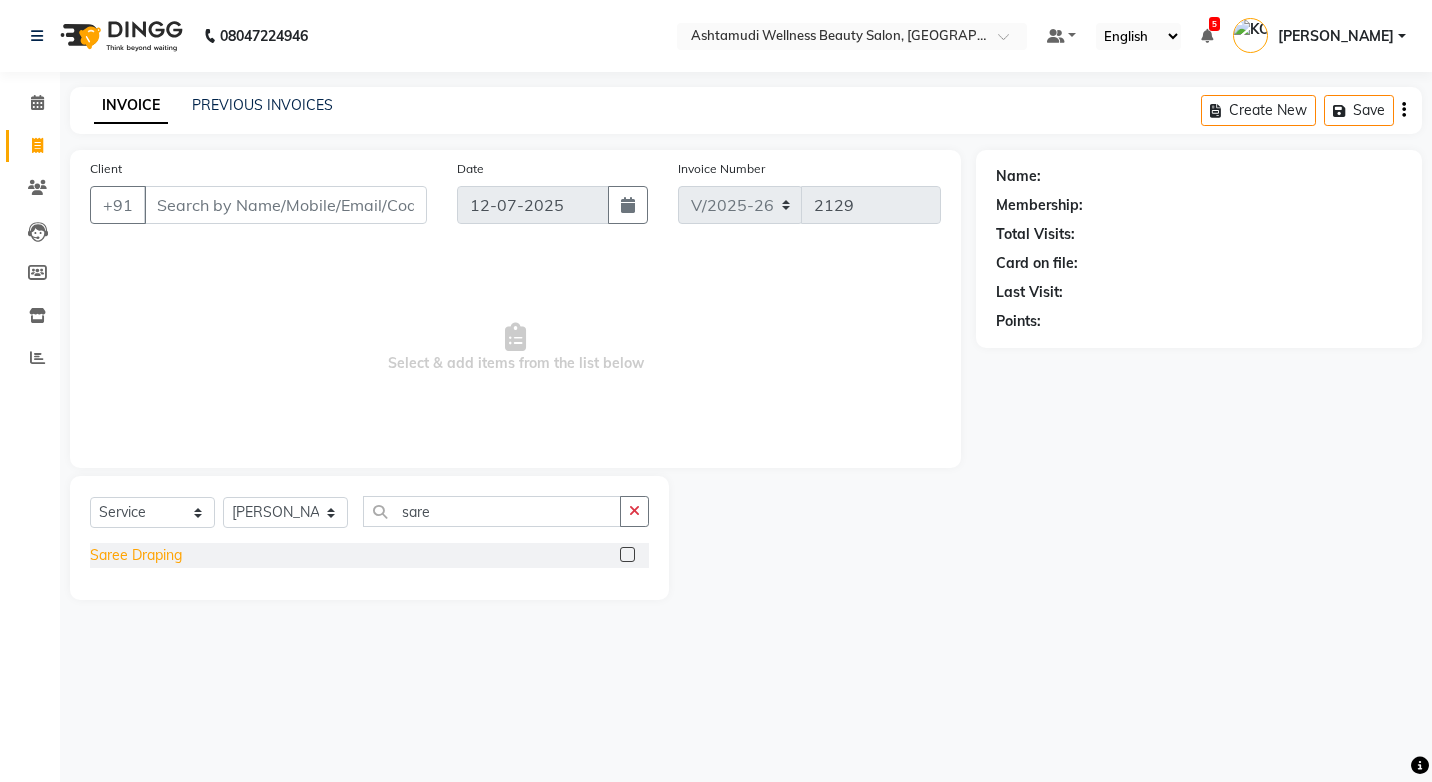 click on "Saree Draping" 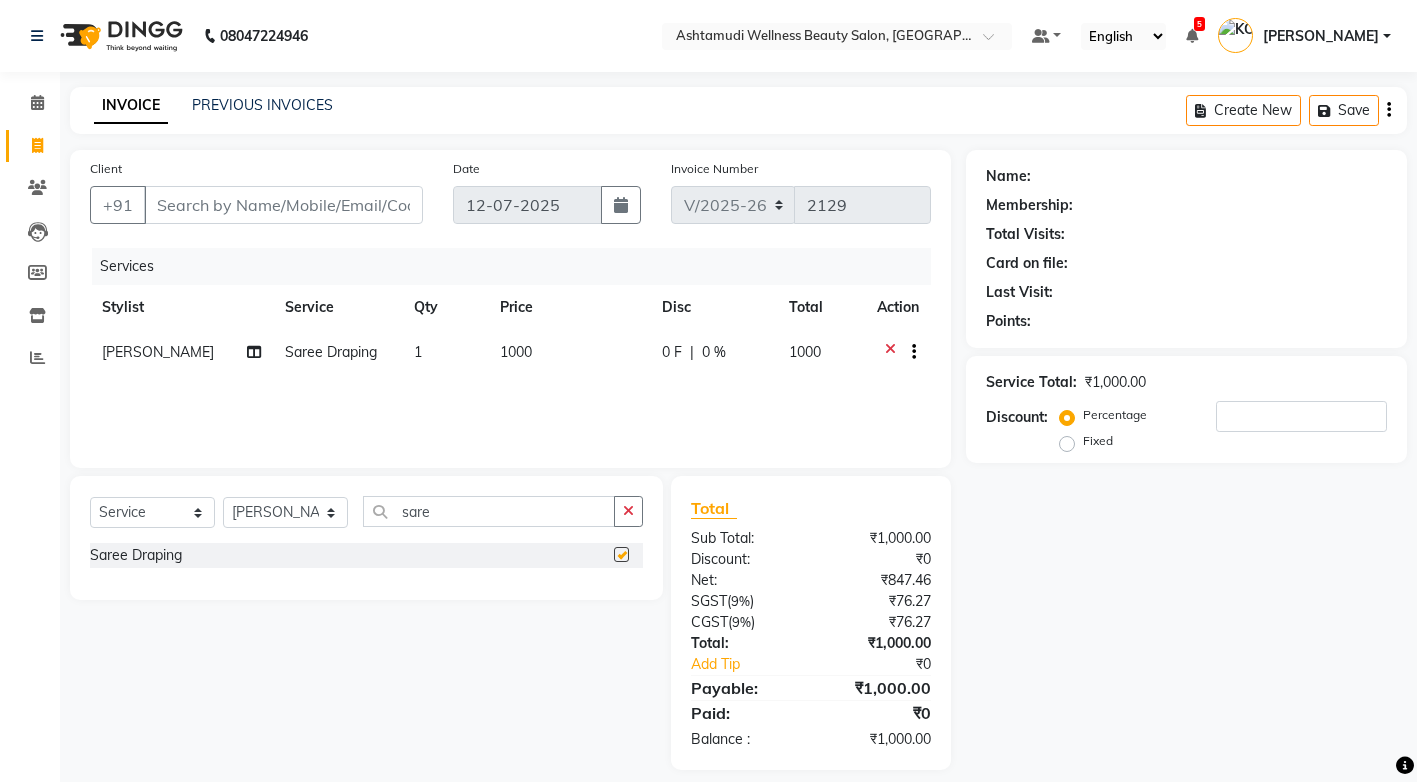 checkbox on "false" 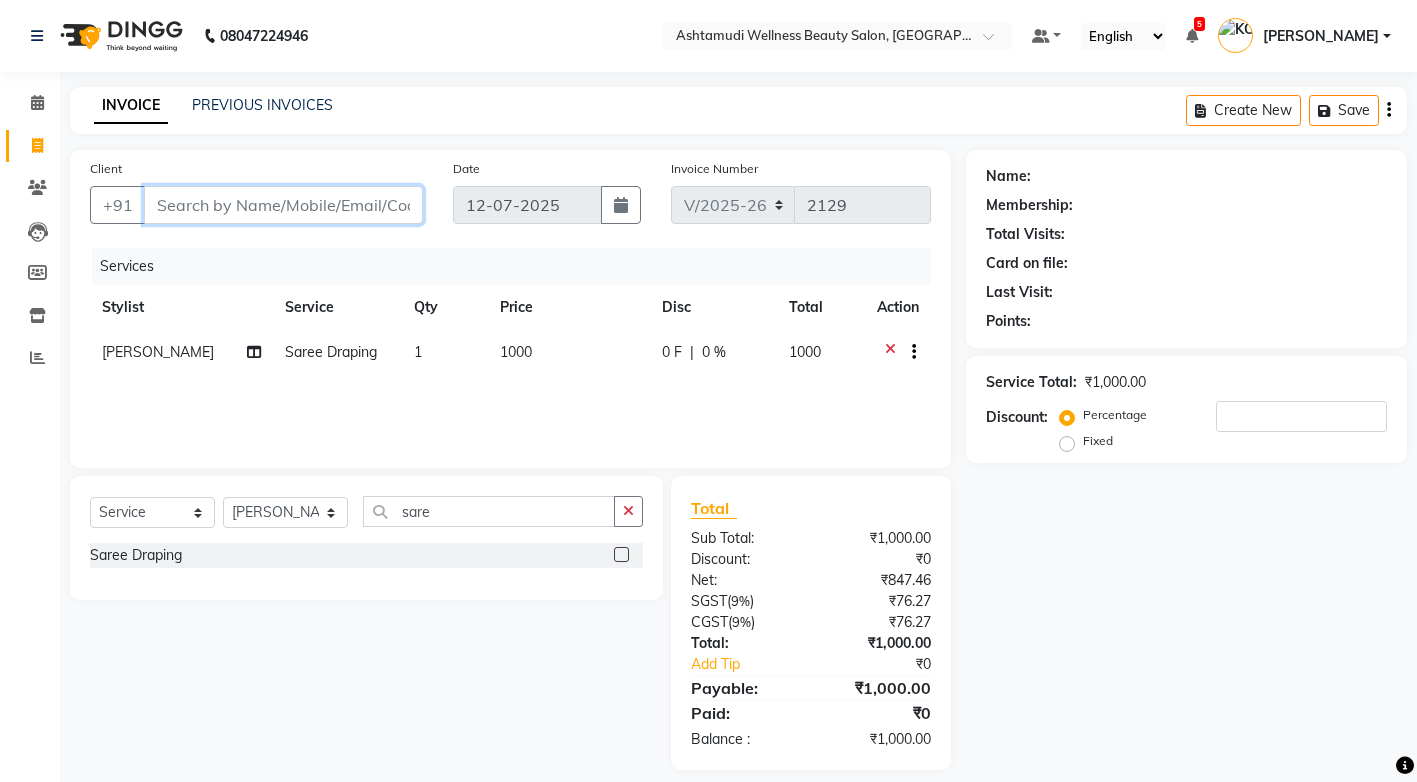 click on "Client" at bounding box center (283, 205) 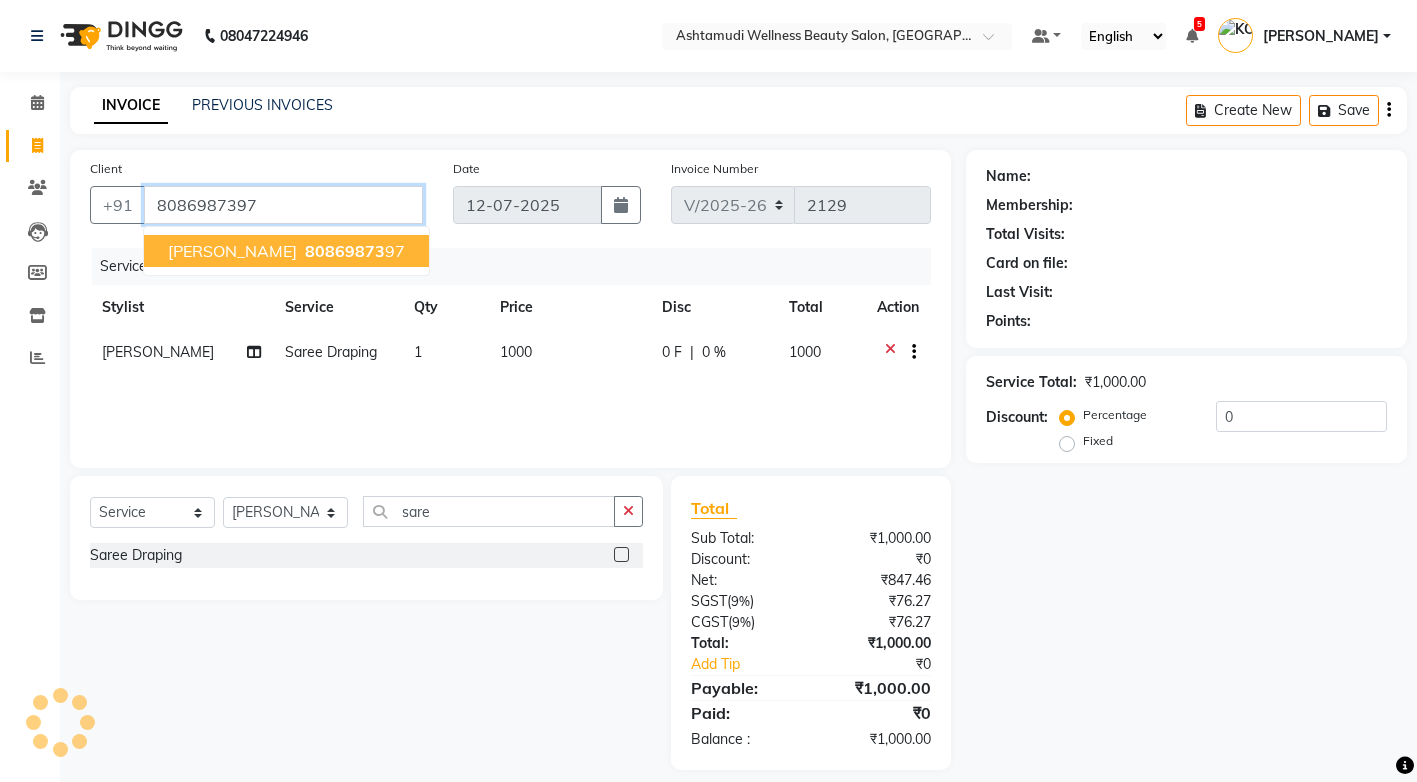 type on "8086987397" 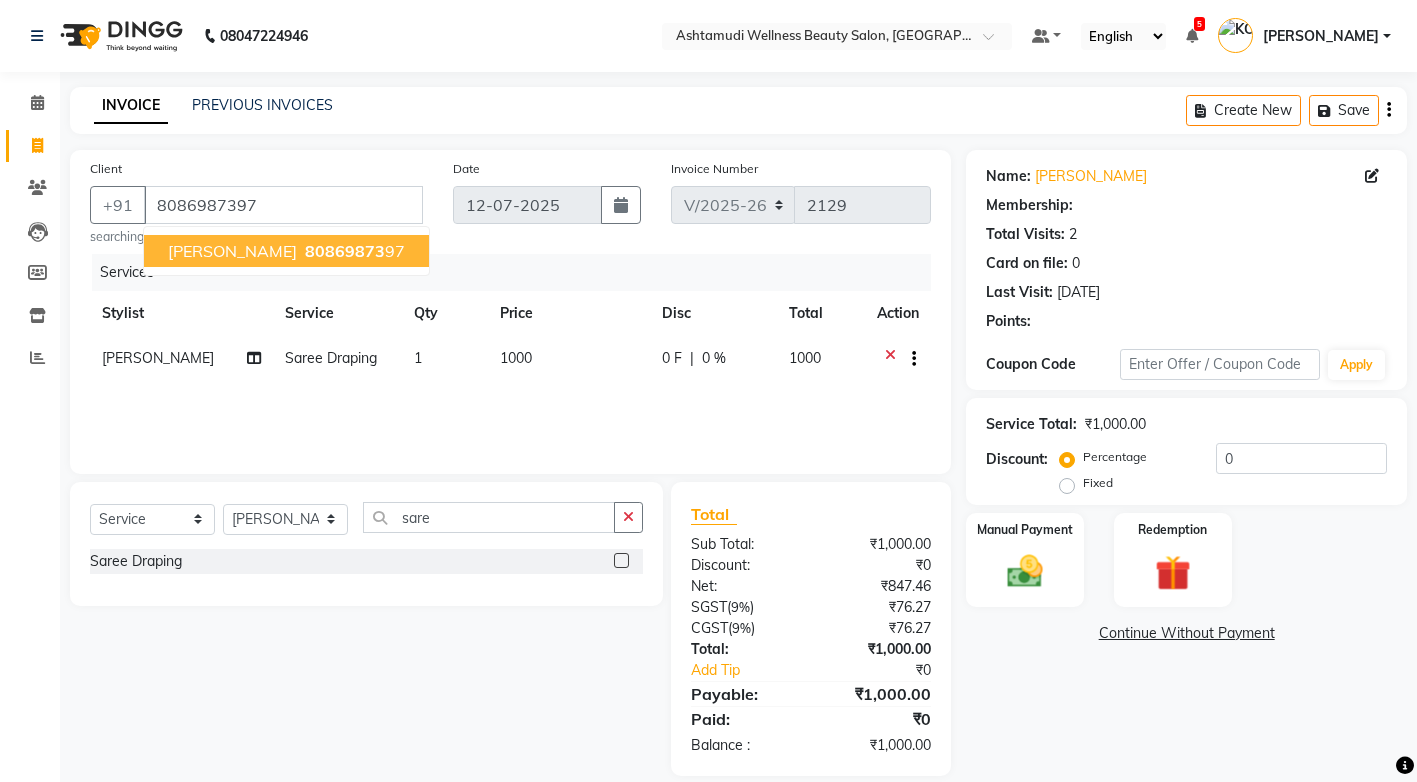 select on "1: Object" 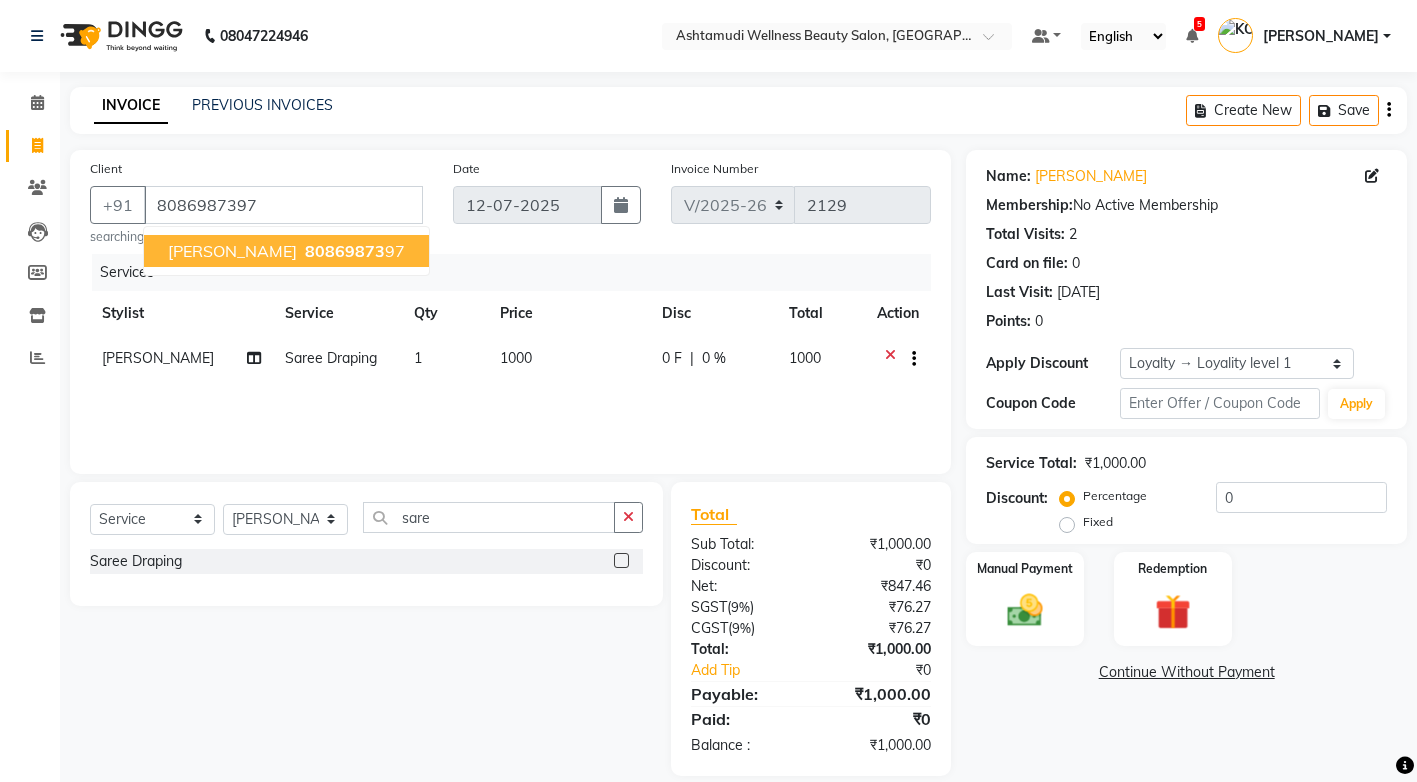 click on "80869873" at bounding box center (345, 251) 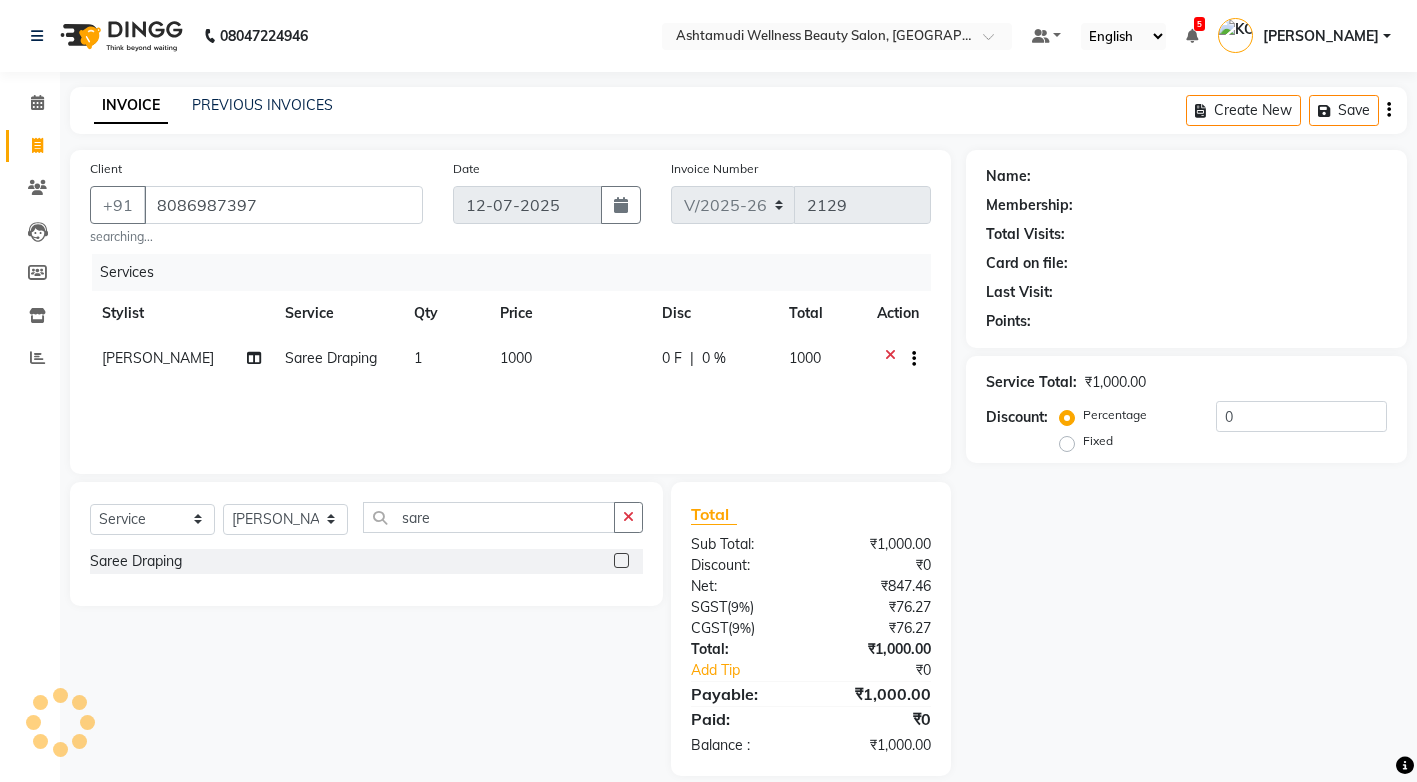 select on "1: Object" 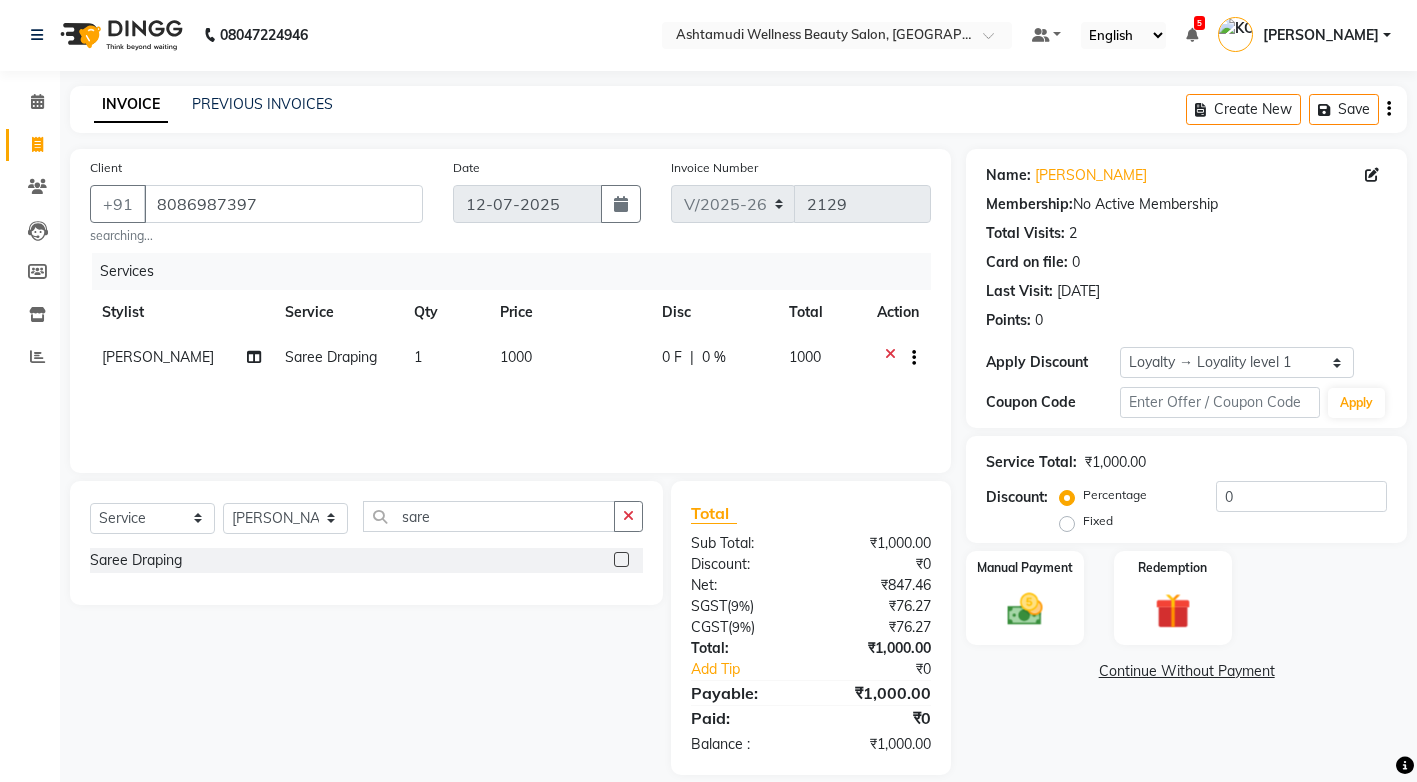 scroll, scrollTop: 24, scrollLeft: 0, axis: vertical 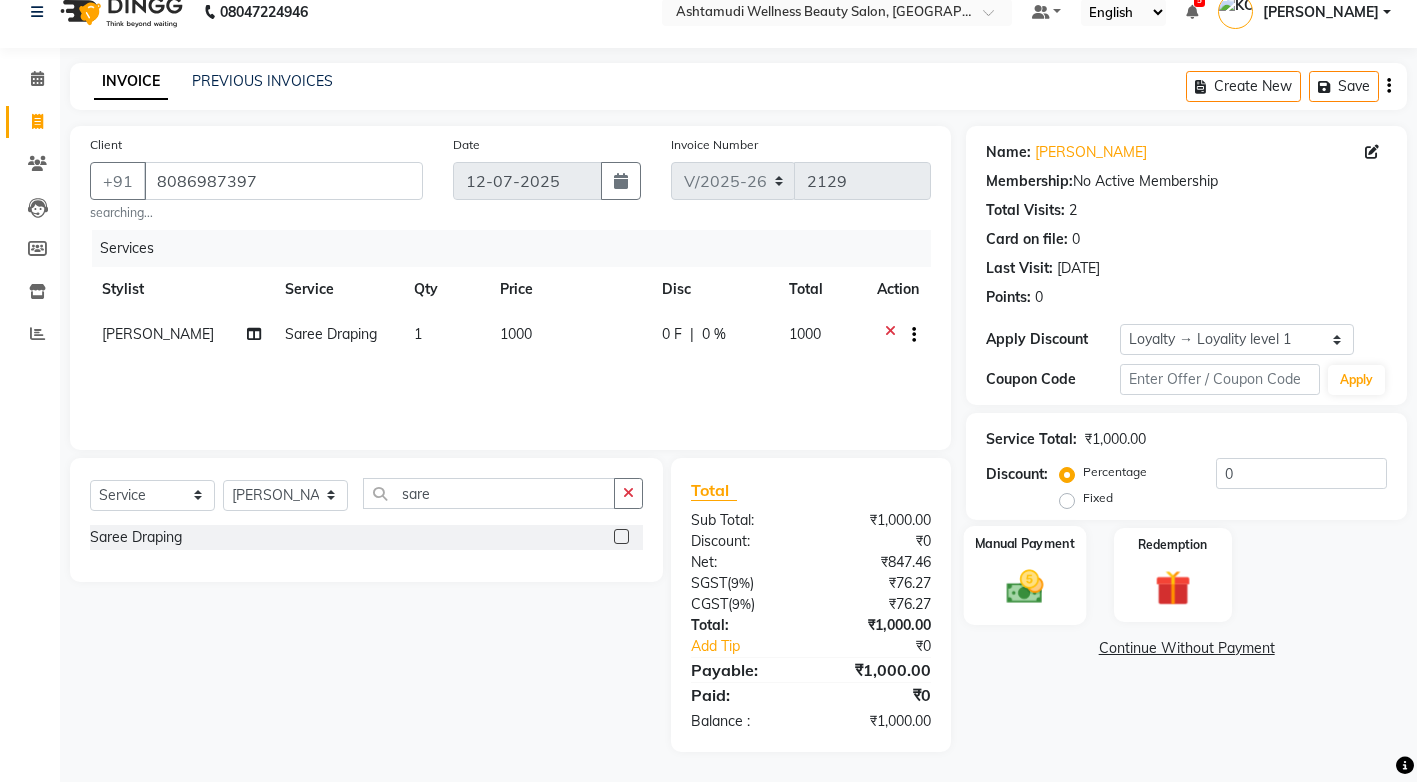 click 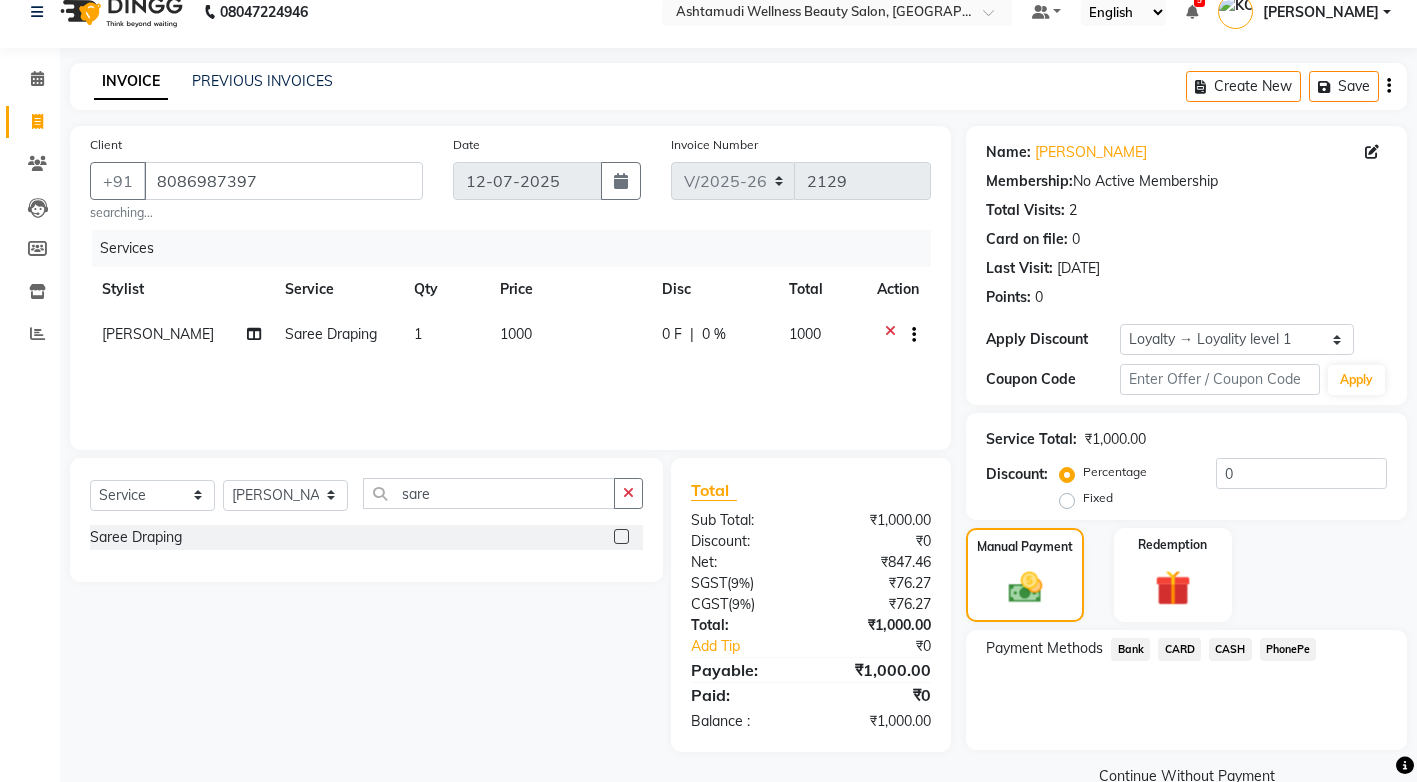 click on "CASH" 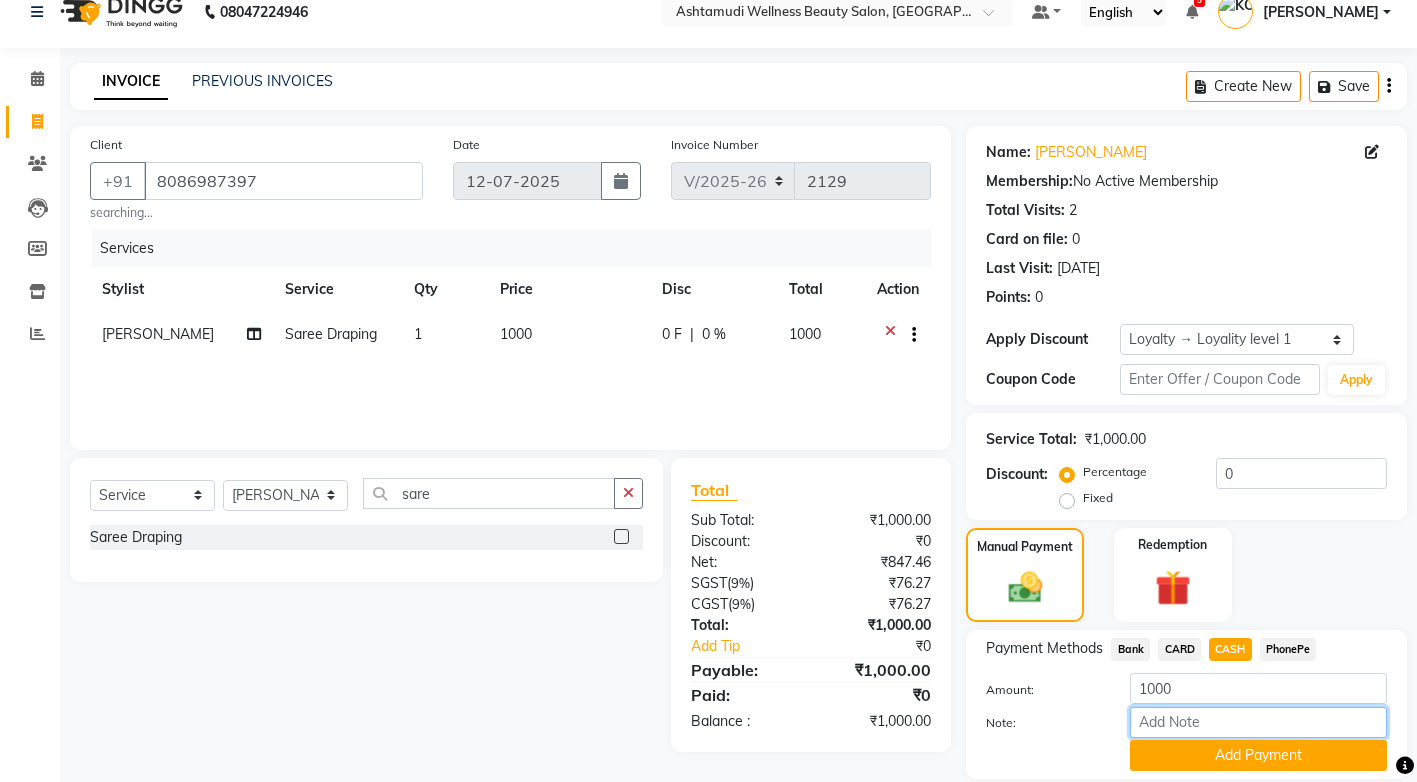 click on "Note:" at bounding box center [1258, 722] 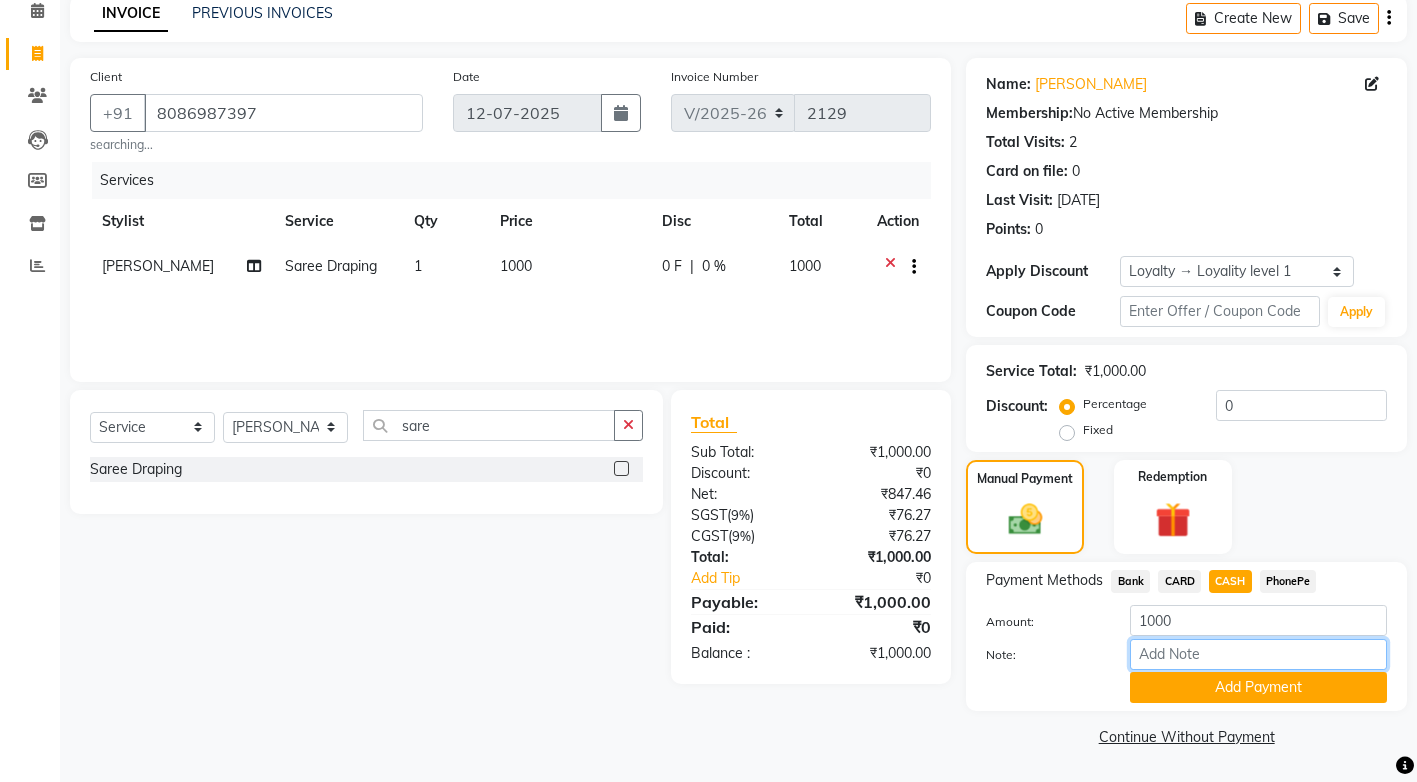 click on "Note:" at bounding box center [1258, 654] 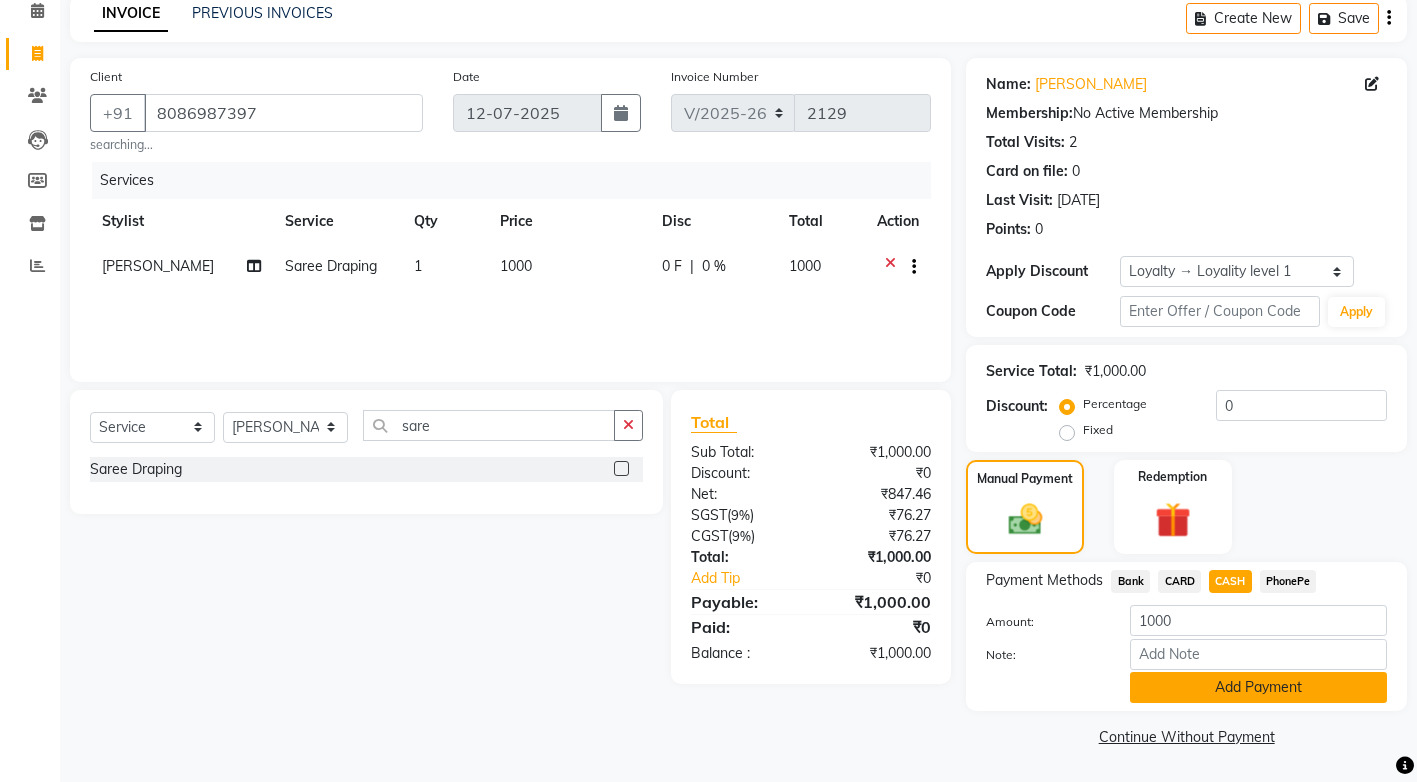 click on "Add Payment" 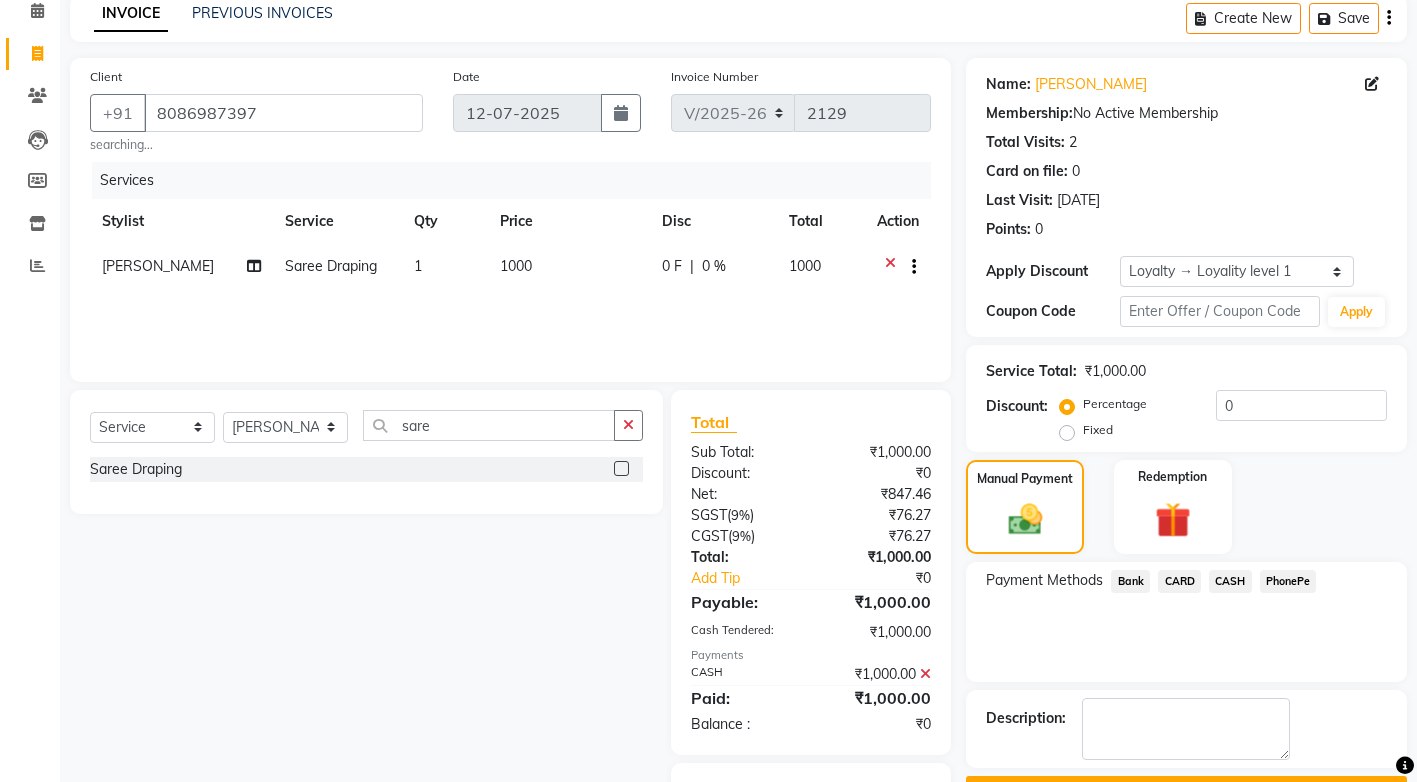 scroll, scrollTop: 194, scrollLeft: 0, axis: vertical 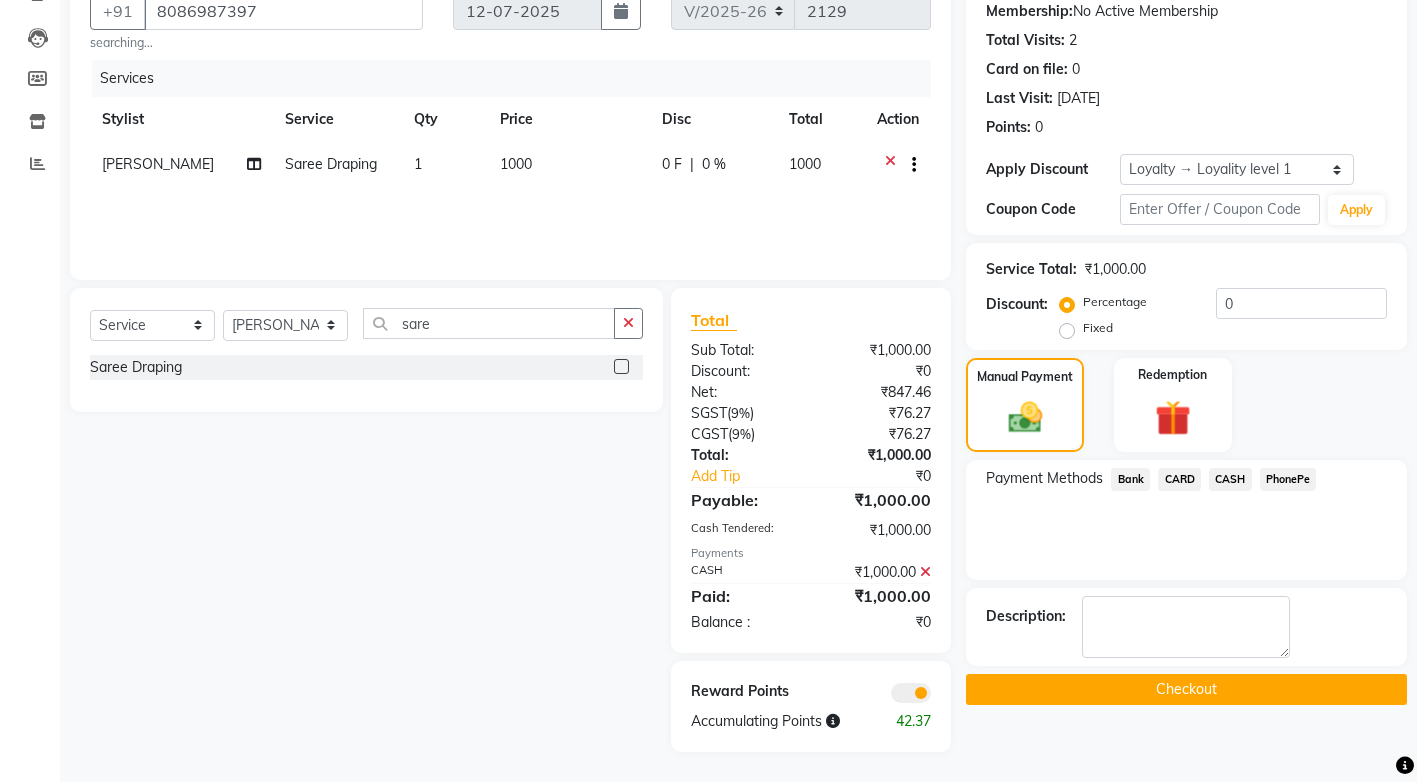 click on "Checkout" 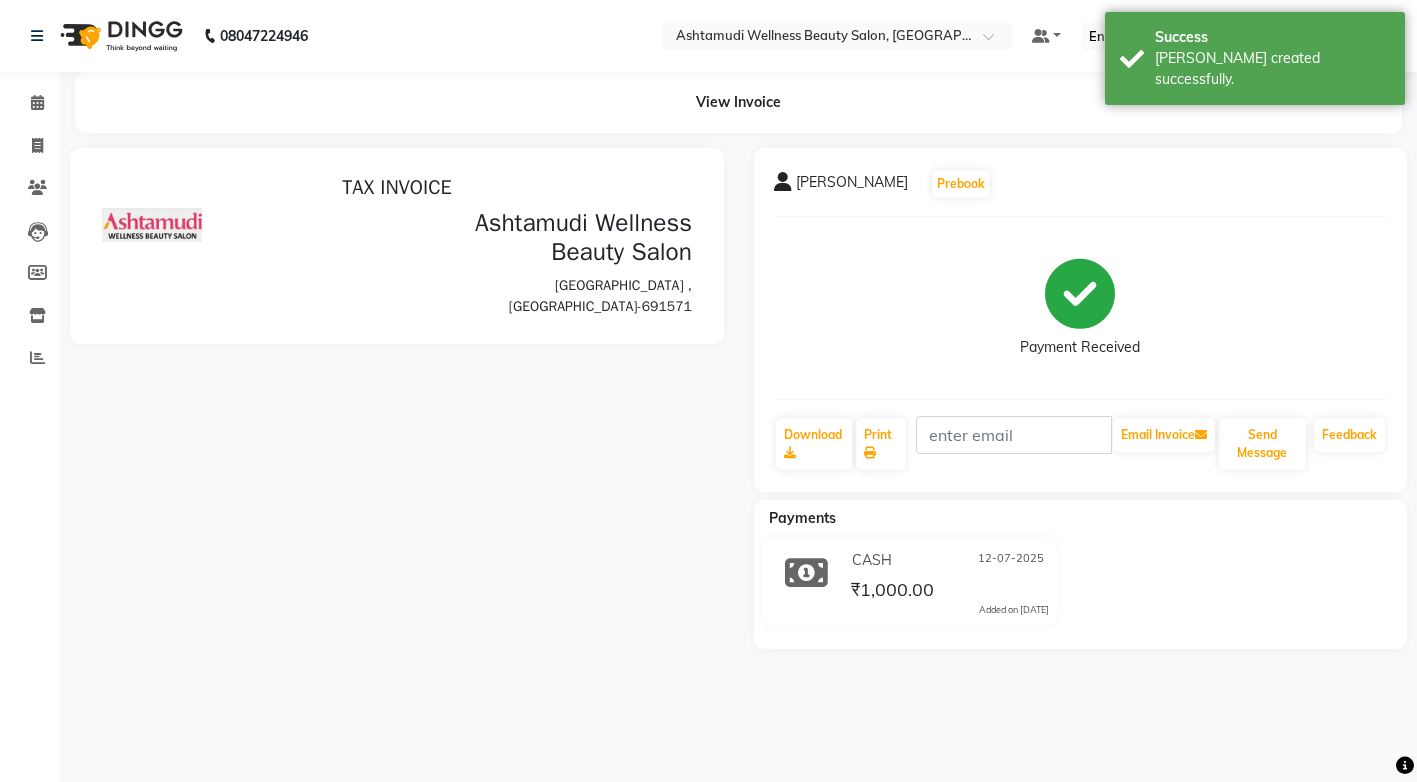 scroll, scrollTop: 0, scrollLeft: 0, axis: both 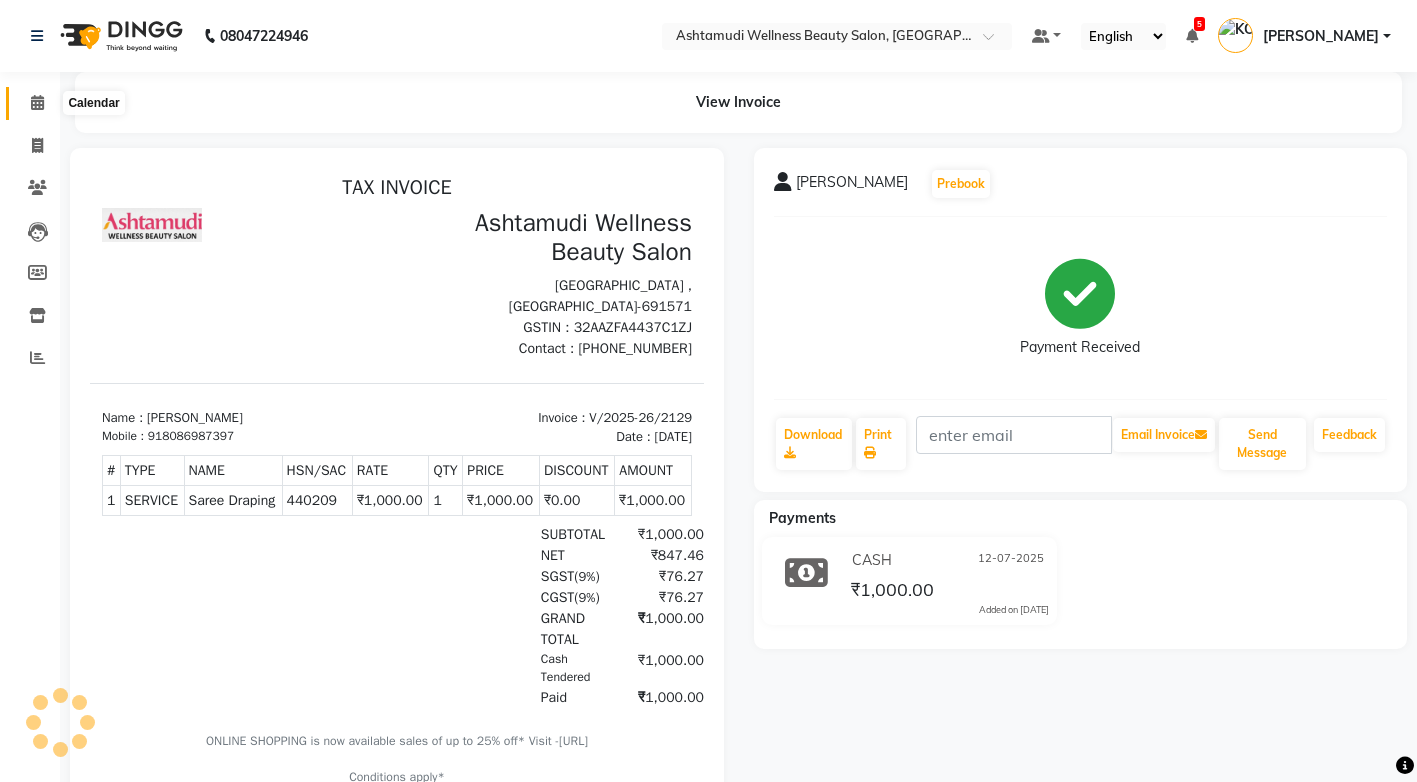 click 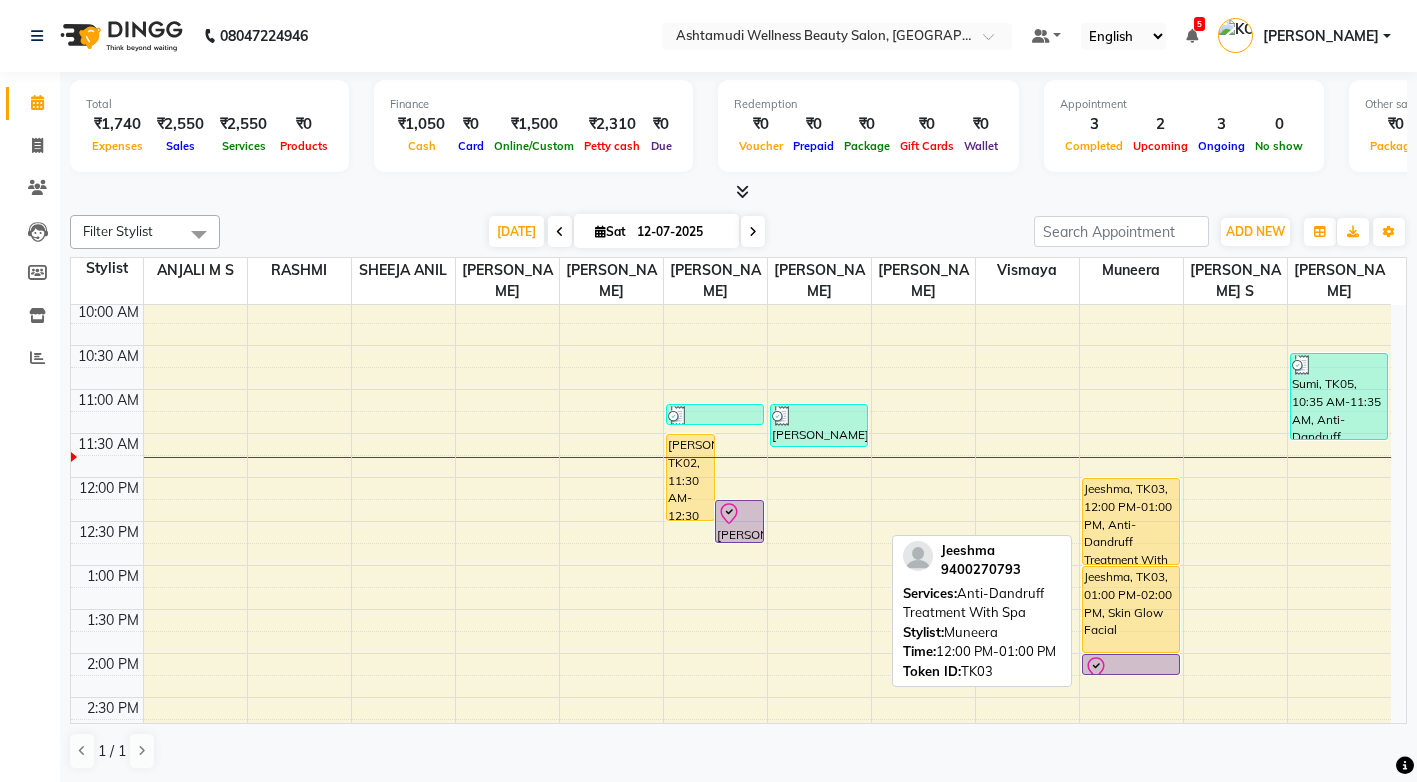 scroll, scrollTop: 200, scrollLeft: 0, axis: vertical 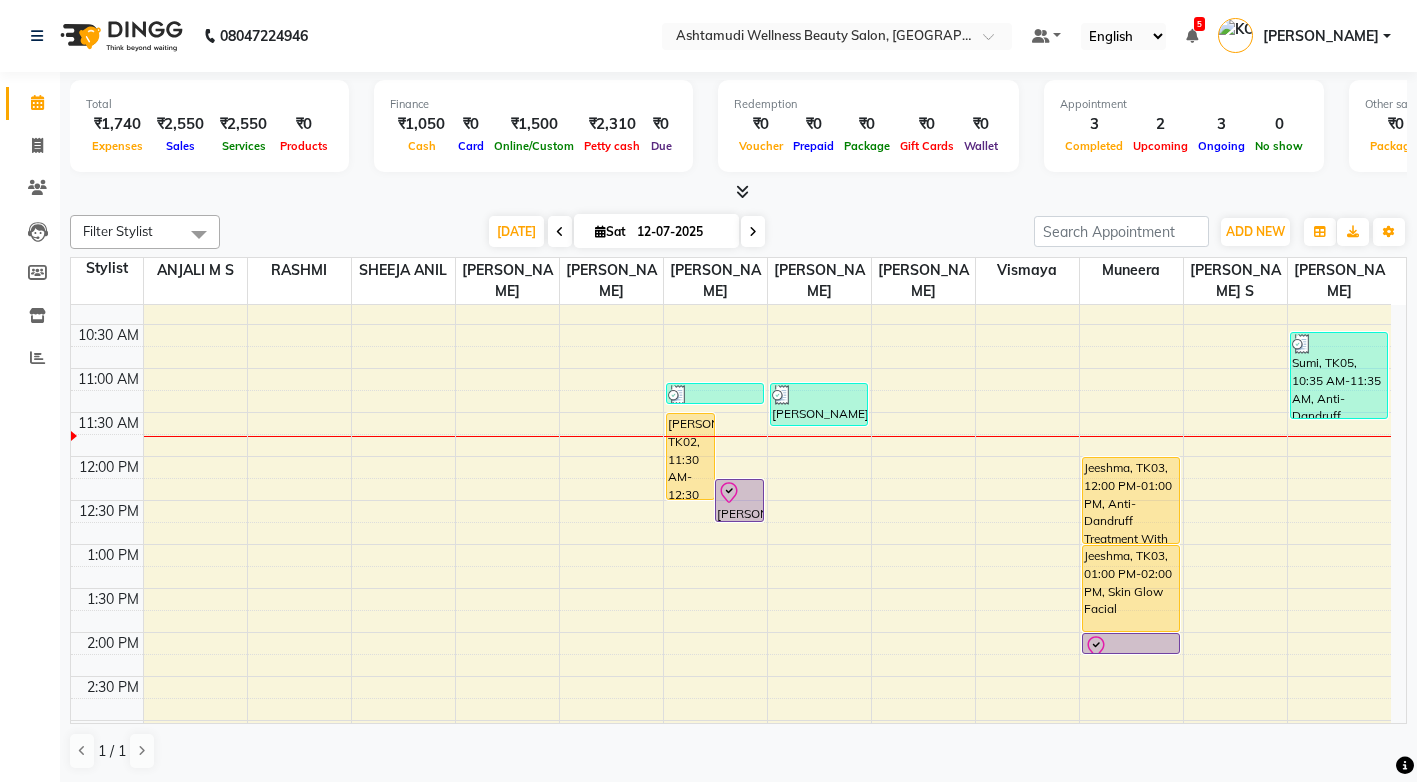 click on "8:00 AM 8:30 AM 9:00 AM 9:30 AM 10:00 AM 10:30 AM 11:00 AM 11:30 AM 12:00 PM 12:30 PM 1:00 PM 1:30 PM 2:00 PM 2:30 PM 3:00 PM 3:30 PM 4:00 PM 4:30 PM 5:00 PM 5:30 PM 6:00 PM 6:30 PM 7:00 PM 7:30 PM 8:00 PM 8:30 PM    Anila, TK02, 11:30 AM-12:30 PM, Anti-Dandruff Treatment With Spa
Anila, TK02, 12:15 PM-12:45 PM, U Cut     Sini, TK04, 11:10 AM-11:25 AM, Eyebrows Threading     Aswathy, TK06, 11:10 AM-11:40 AM, Saree Draping     Jeeshma, TK03, 12:00 PM-01:00 PM, Anti-Dandruff Treatment With Spa    Jeeshma, TK03, 01:00 PM-02:00 PM, Skin Glow Facial
Jeeshma, TK03, 02:00 PM-02:15 PM, Eyebrows Threading     Sumi, TK05, 10:35 AM-11:35 AM, Anti-Dandruff Treatment With Spa" at bounding box center (731, 676) 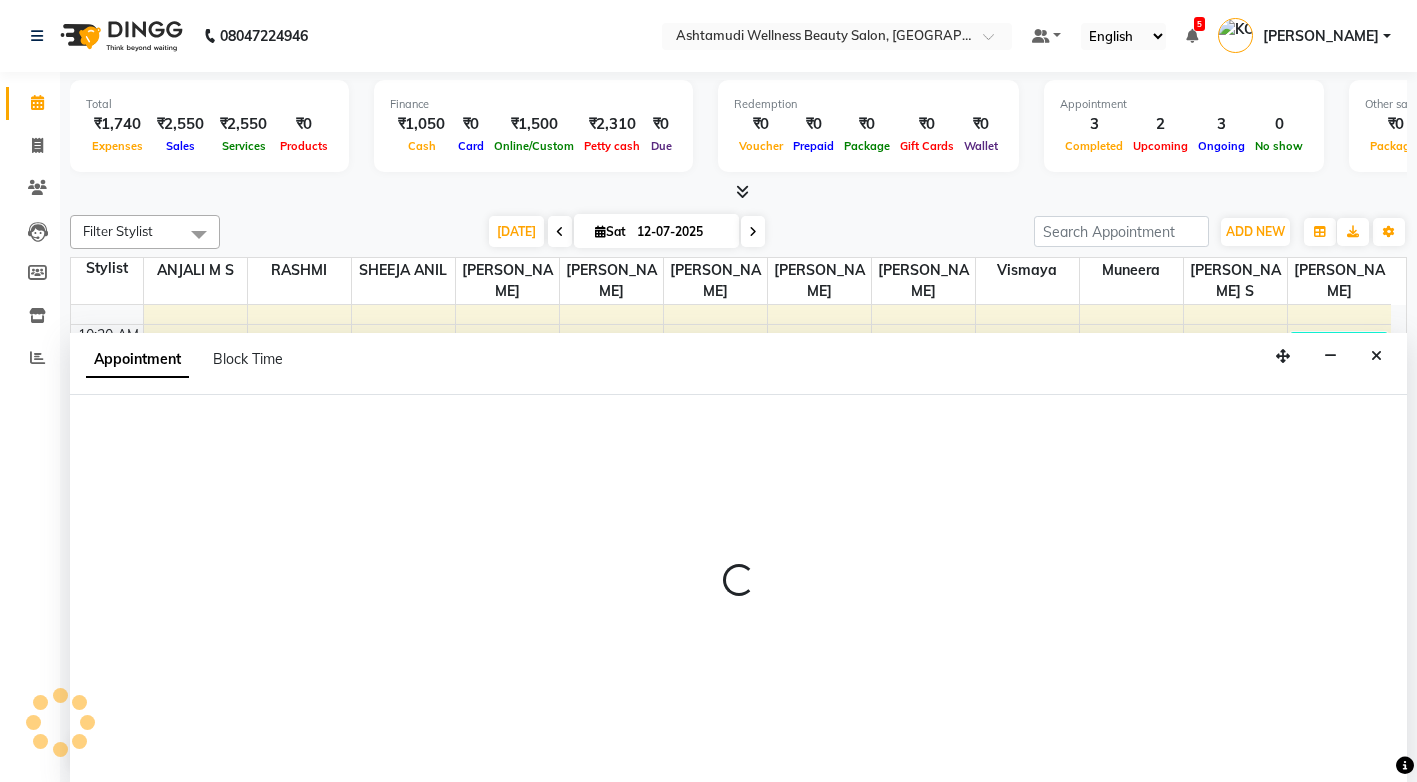 scroll, scrollTop: 1, scrollLeft: 0, axis: vertical 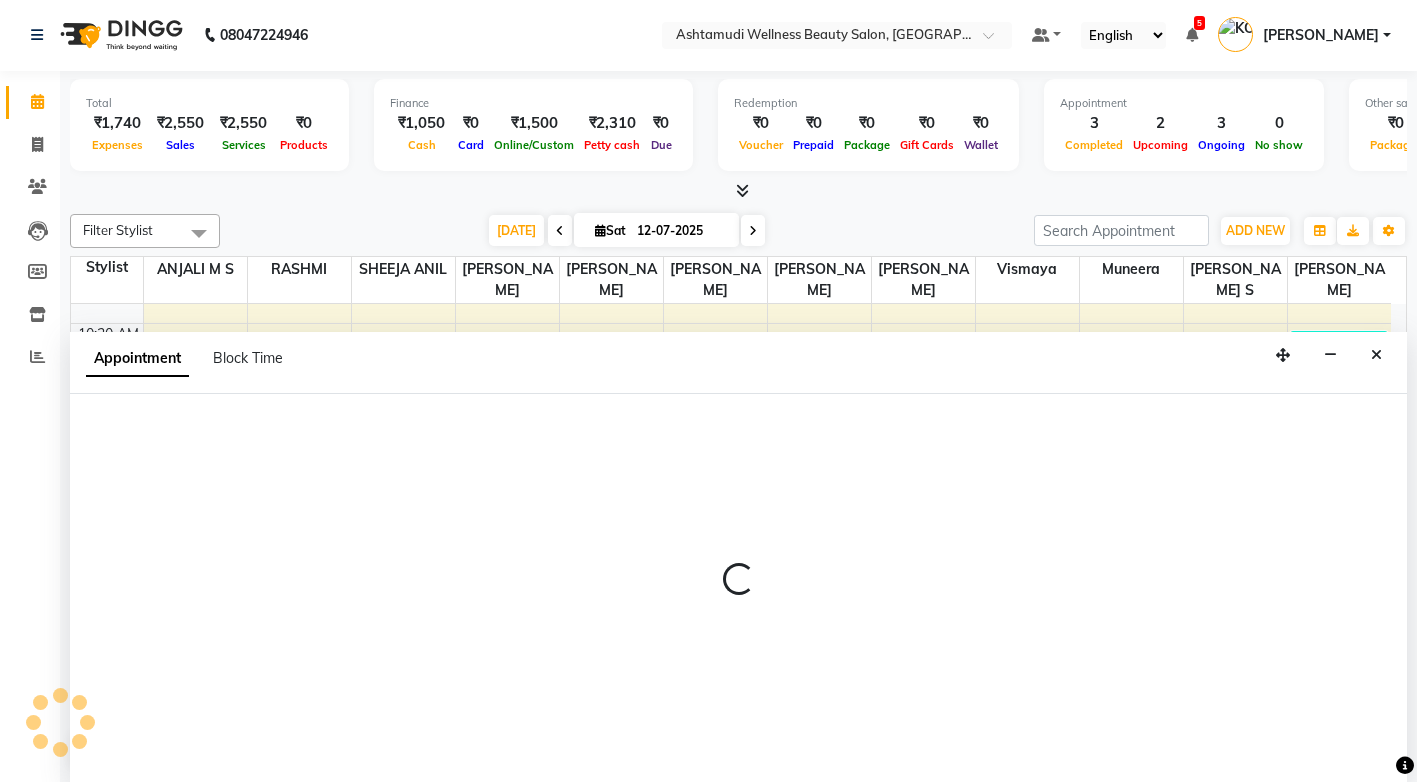 select on "27529" 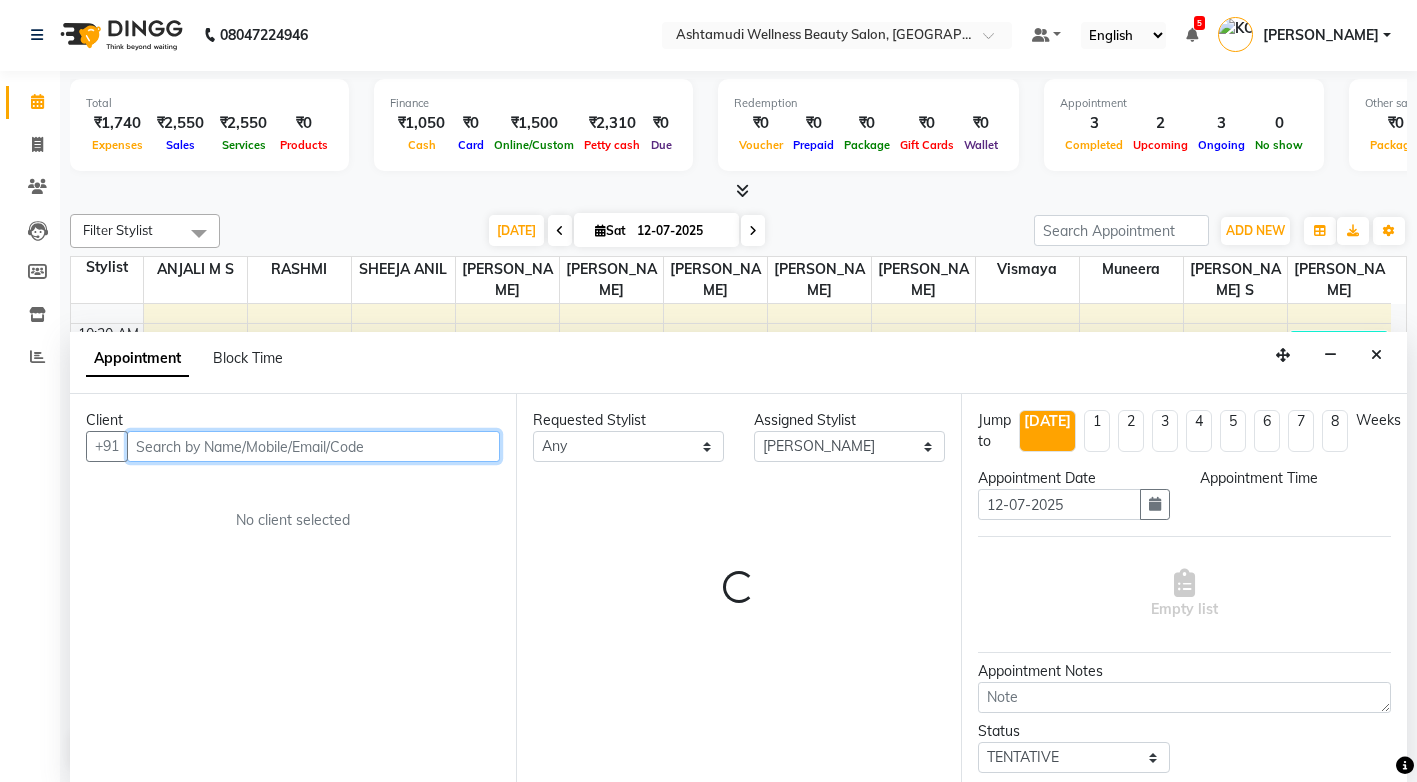 select on "705" 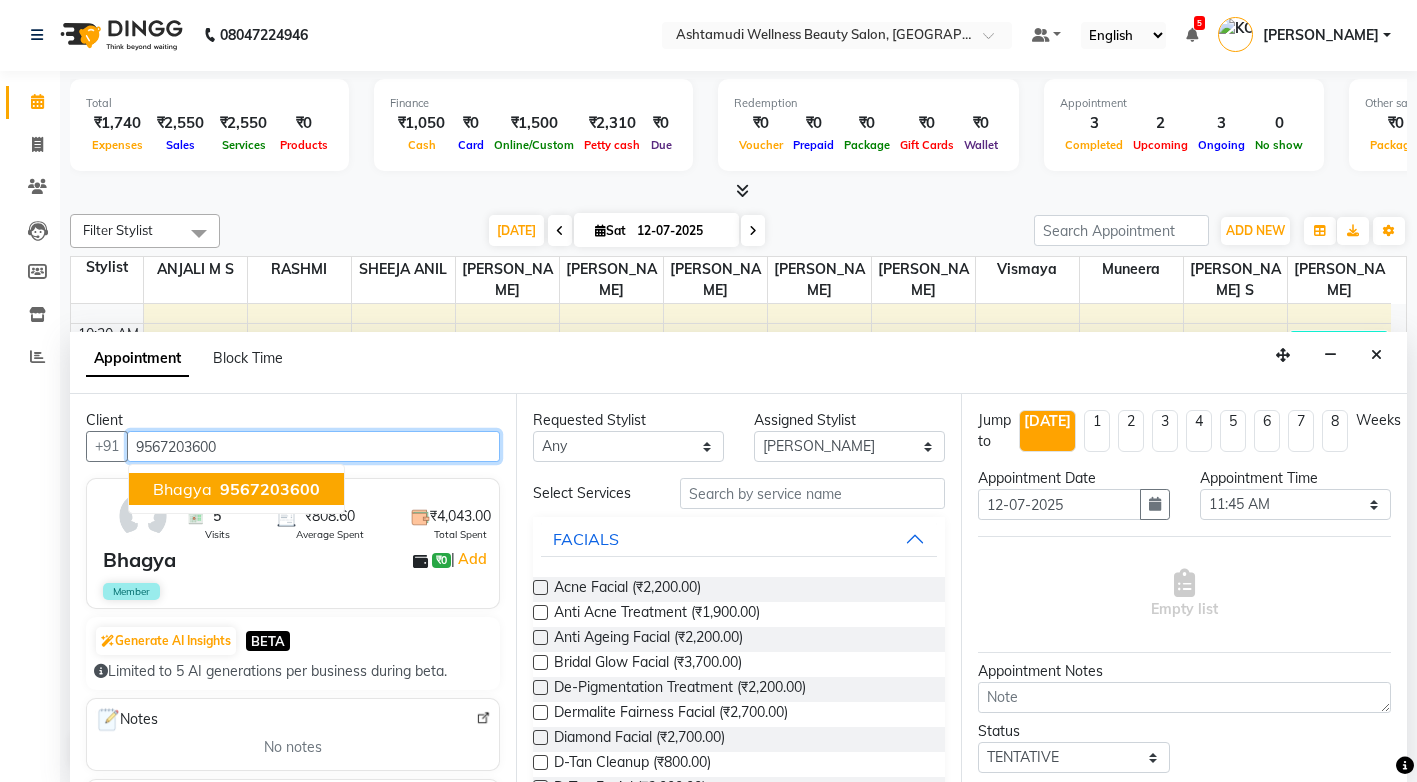 click on "9567203600" at bounding box center (270, 489) 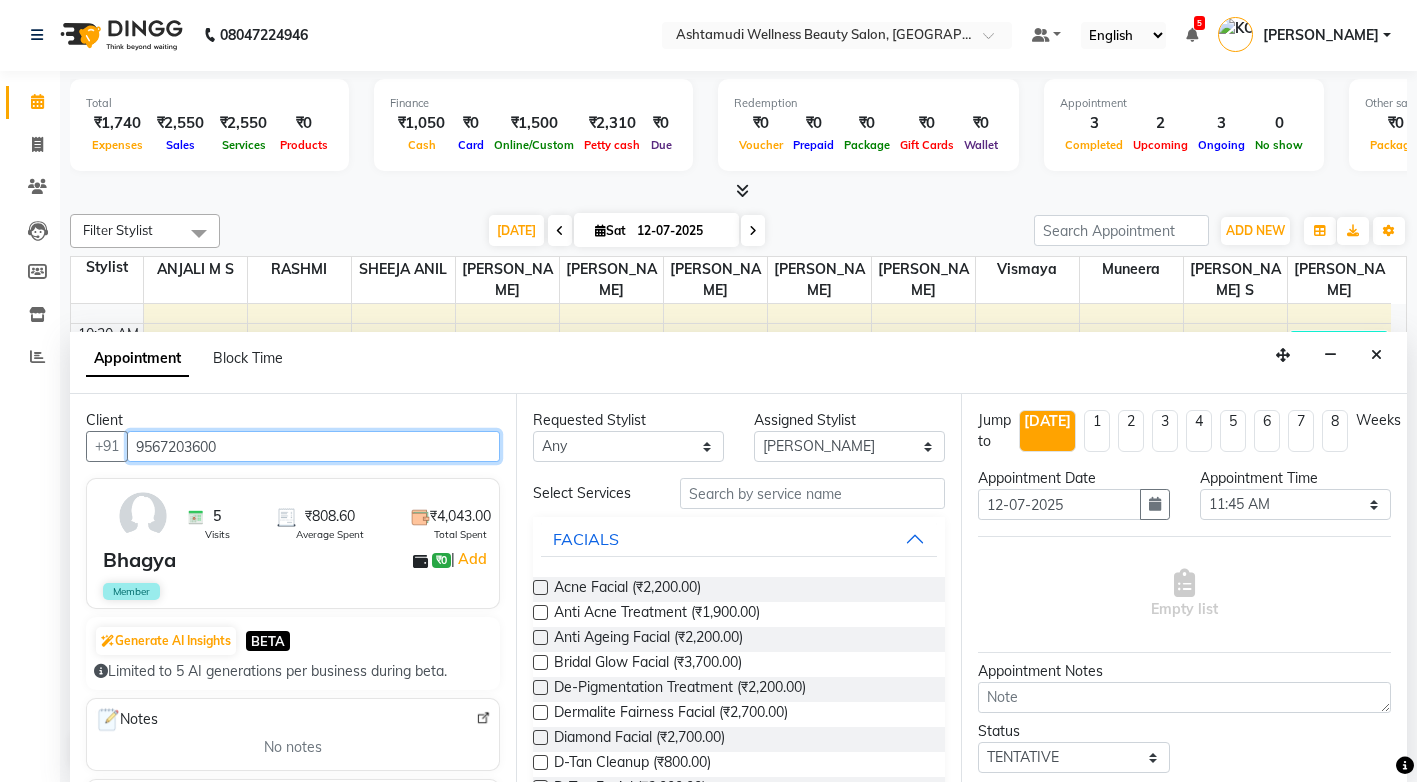 type on "9567203600" 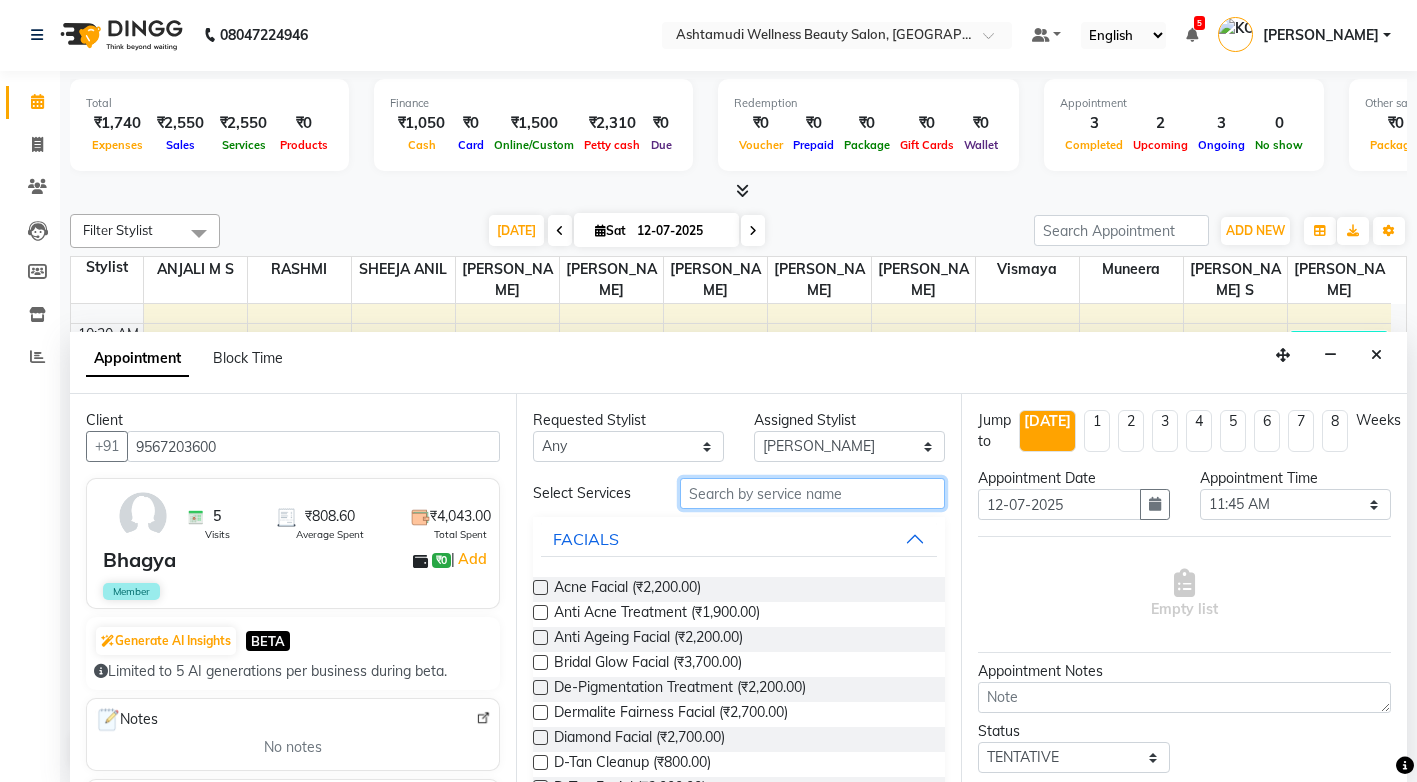 click at bounding box center [812, 493] 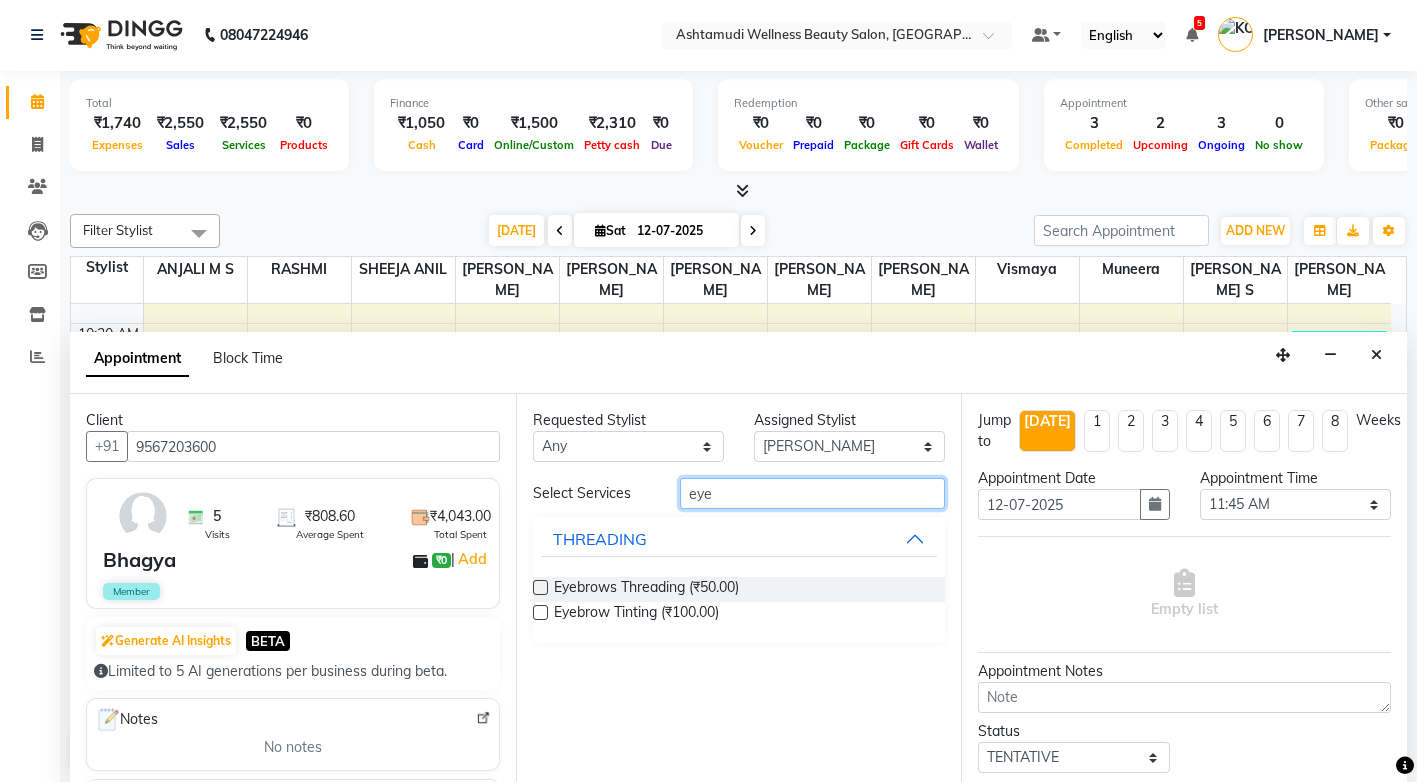 type on "eye" 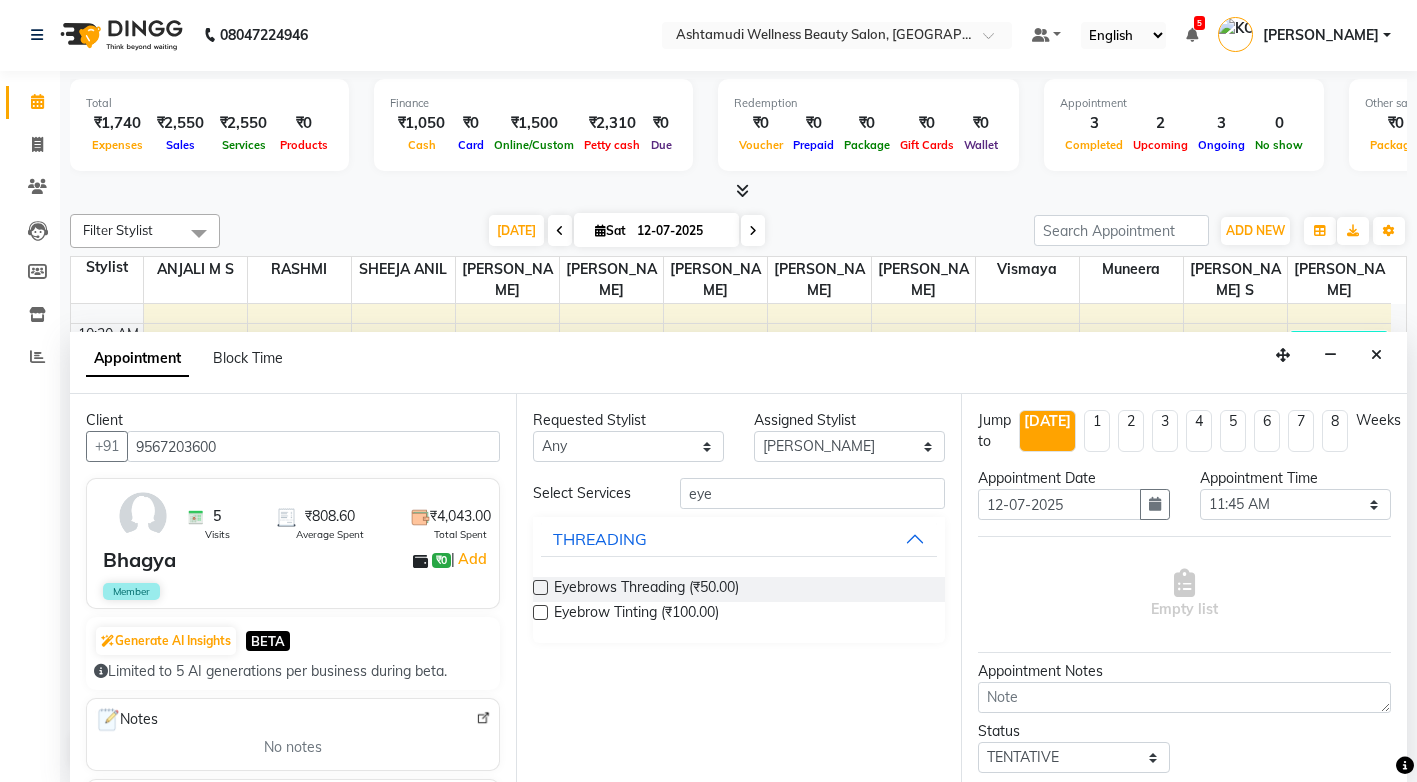 click at bounding box center [540, 587] 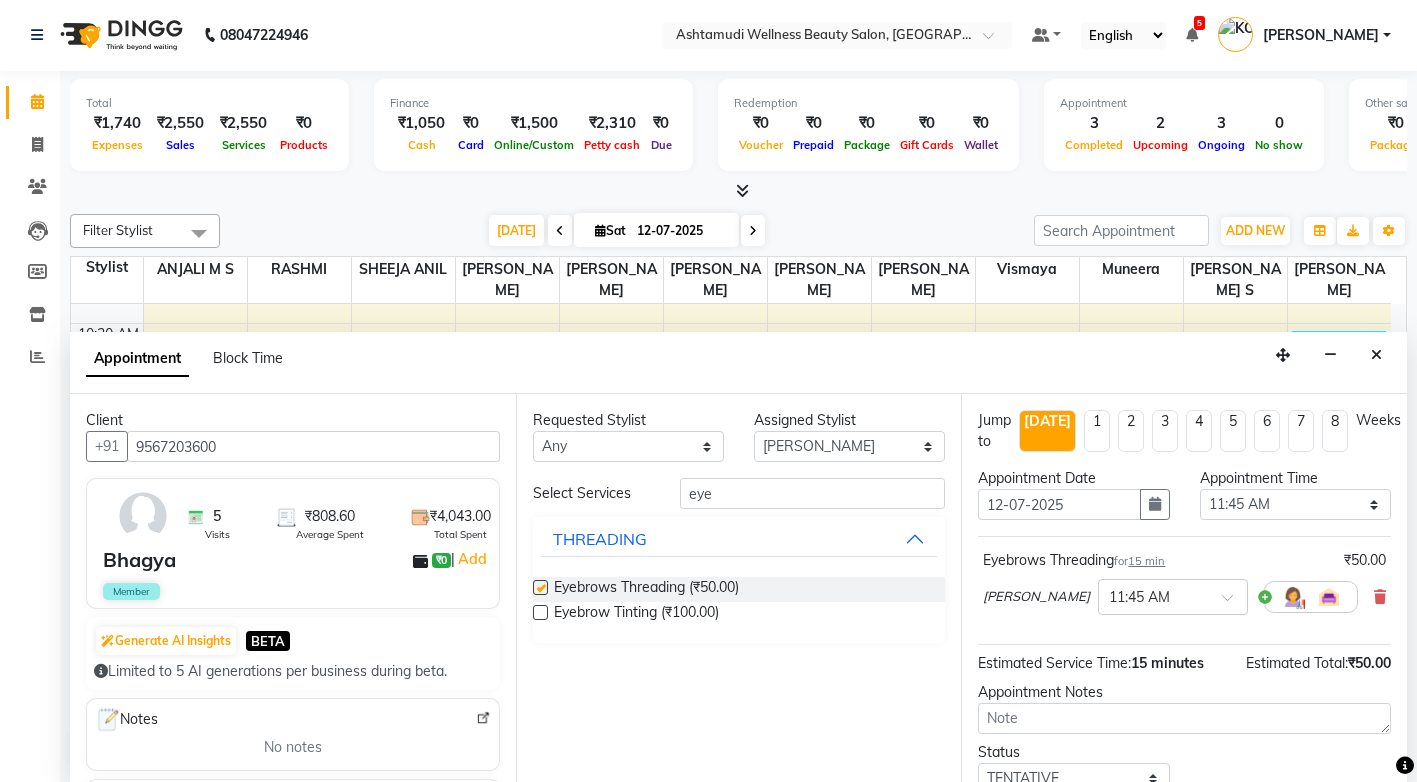 checkbox on "false" 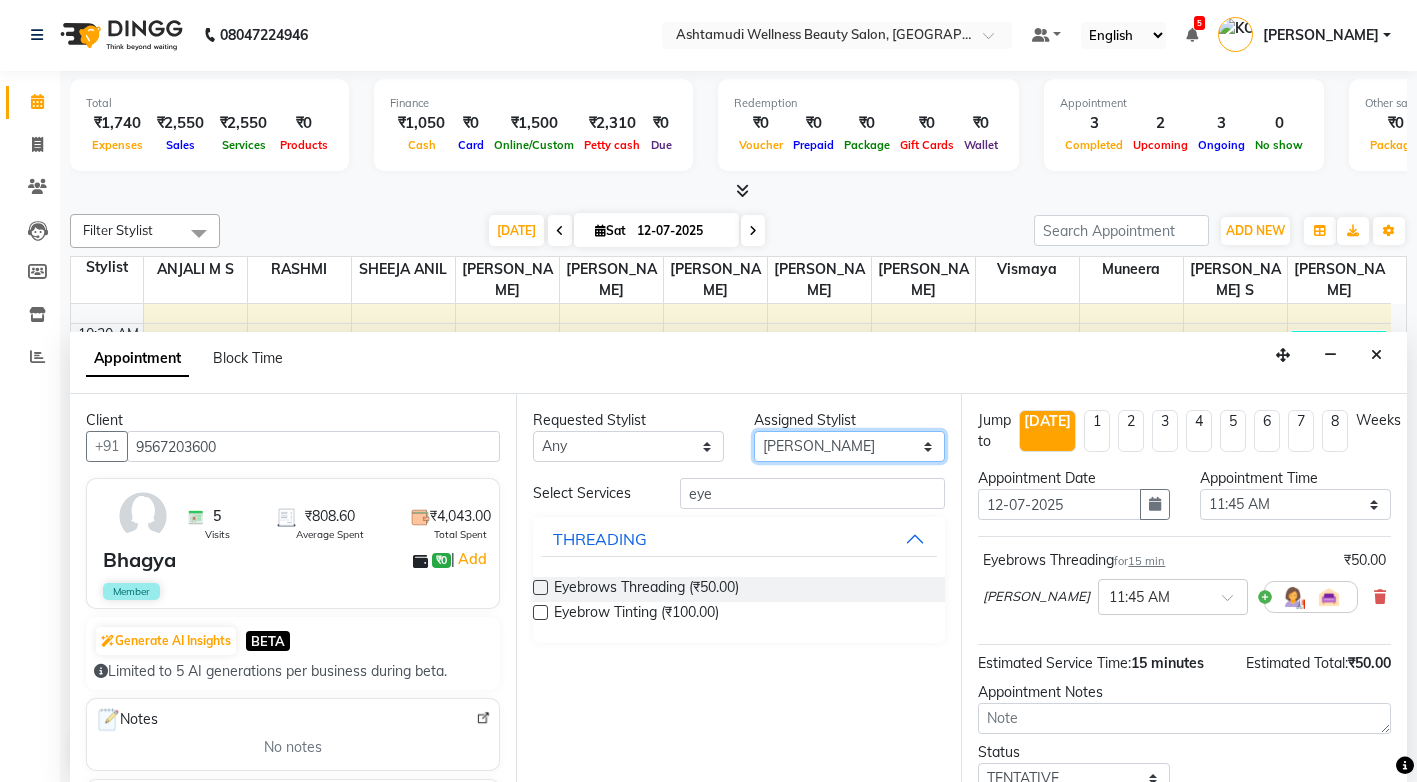 click on "Select ANJALI M S KOTTIYAM ASHTAMUDI Muneera RASHMI SHEEJA ANIL SHYNI  SINDHYA  Sona Sunil Sreepriya STEFFY STEPHAN Varsha S Vismaya" at bounding box center [849, 446] 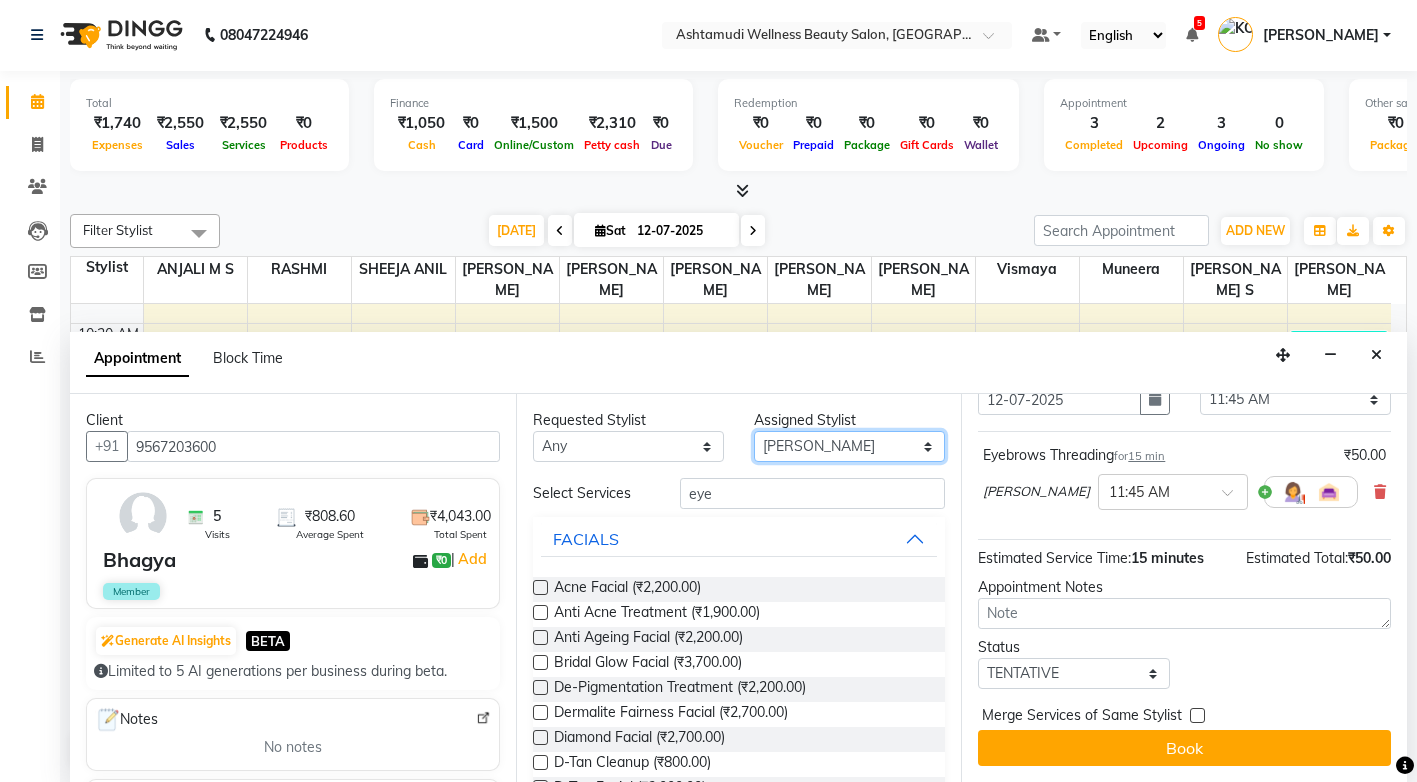 scroll, scrollTop: 108, scrollLeft: 0, axis: vertical 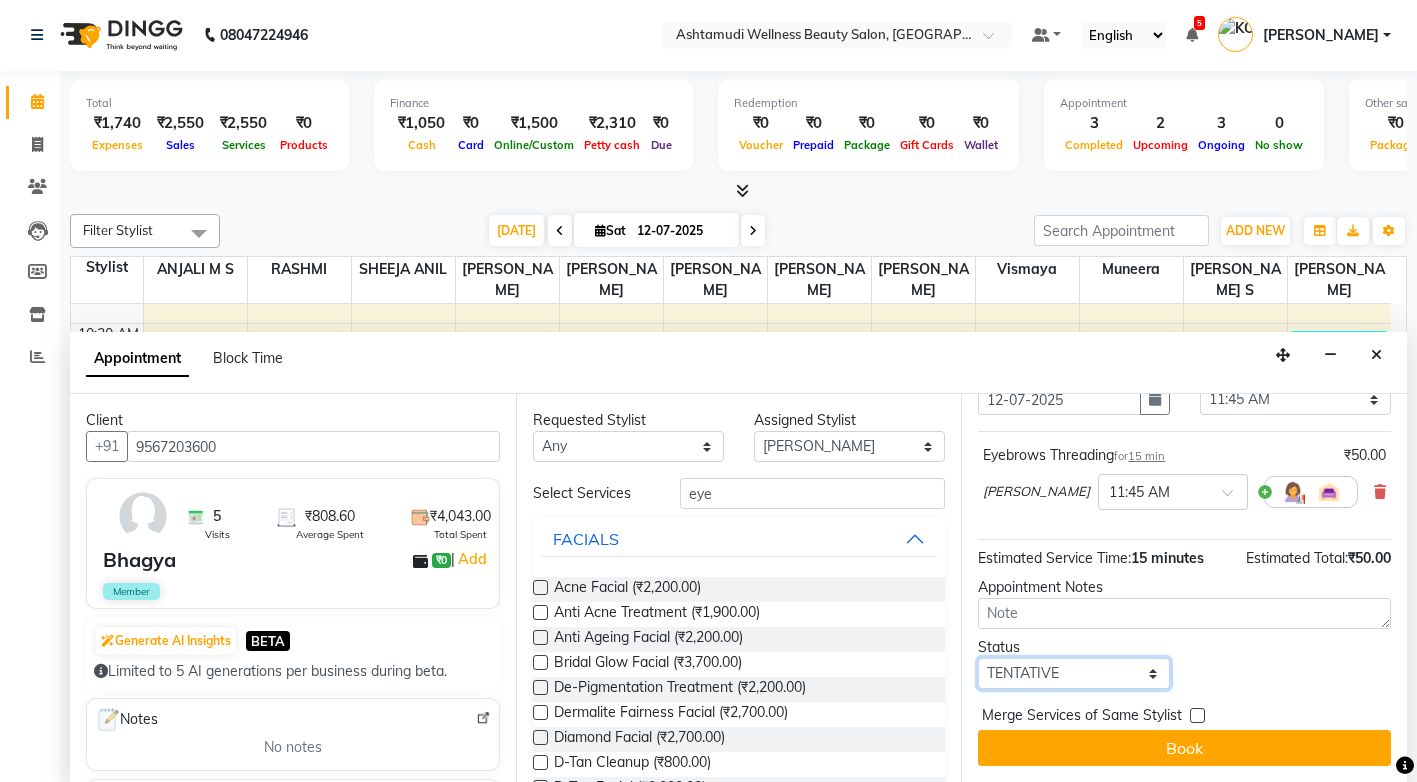 click on "Select TENTATIVE CONFIRM CHECK-IN UPCOMING" at bounding box center [1073, 673] 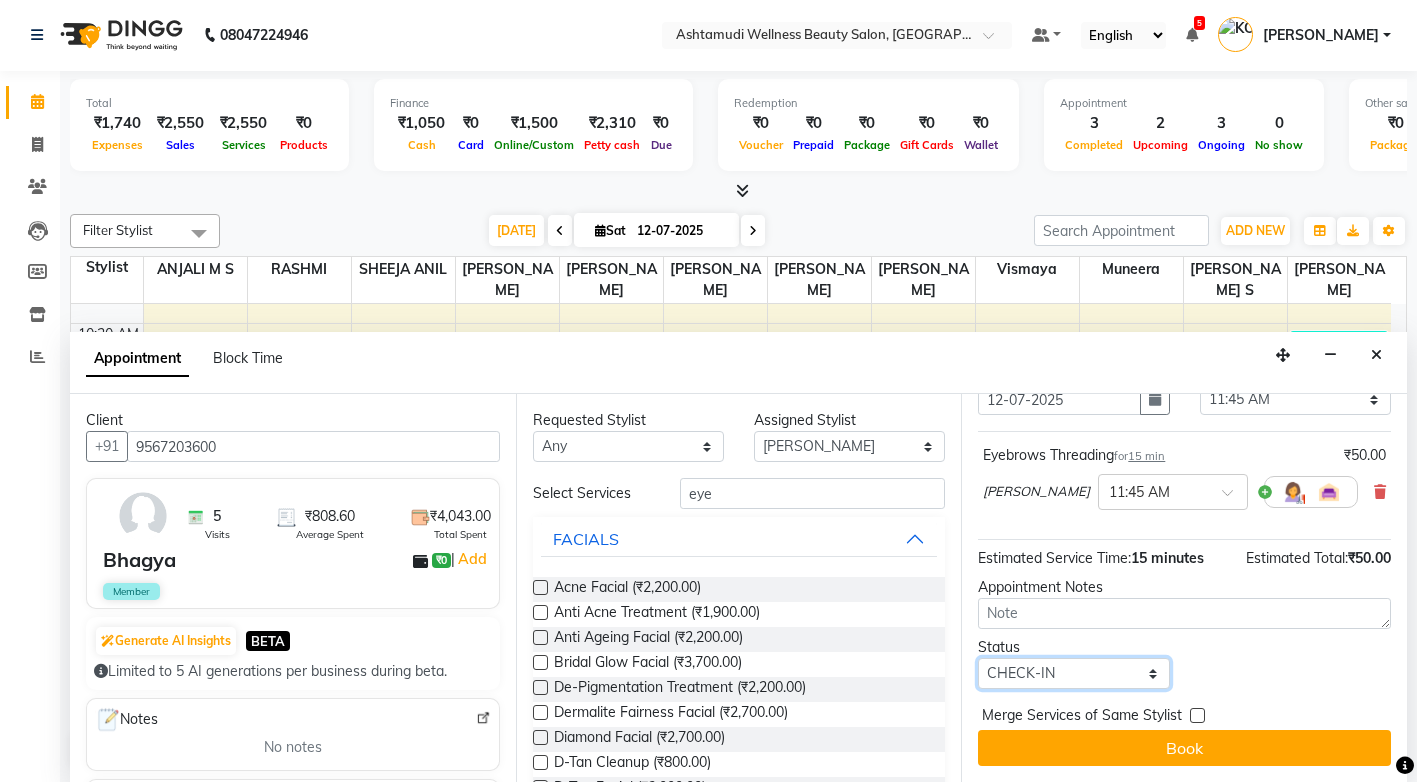 click on "Select TENTATIVE CONFIRM CHECK-IN UPCOMING" at bounding box center (1073, 673) 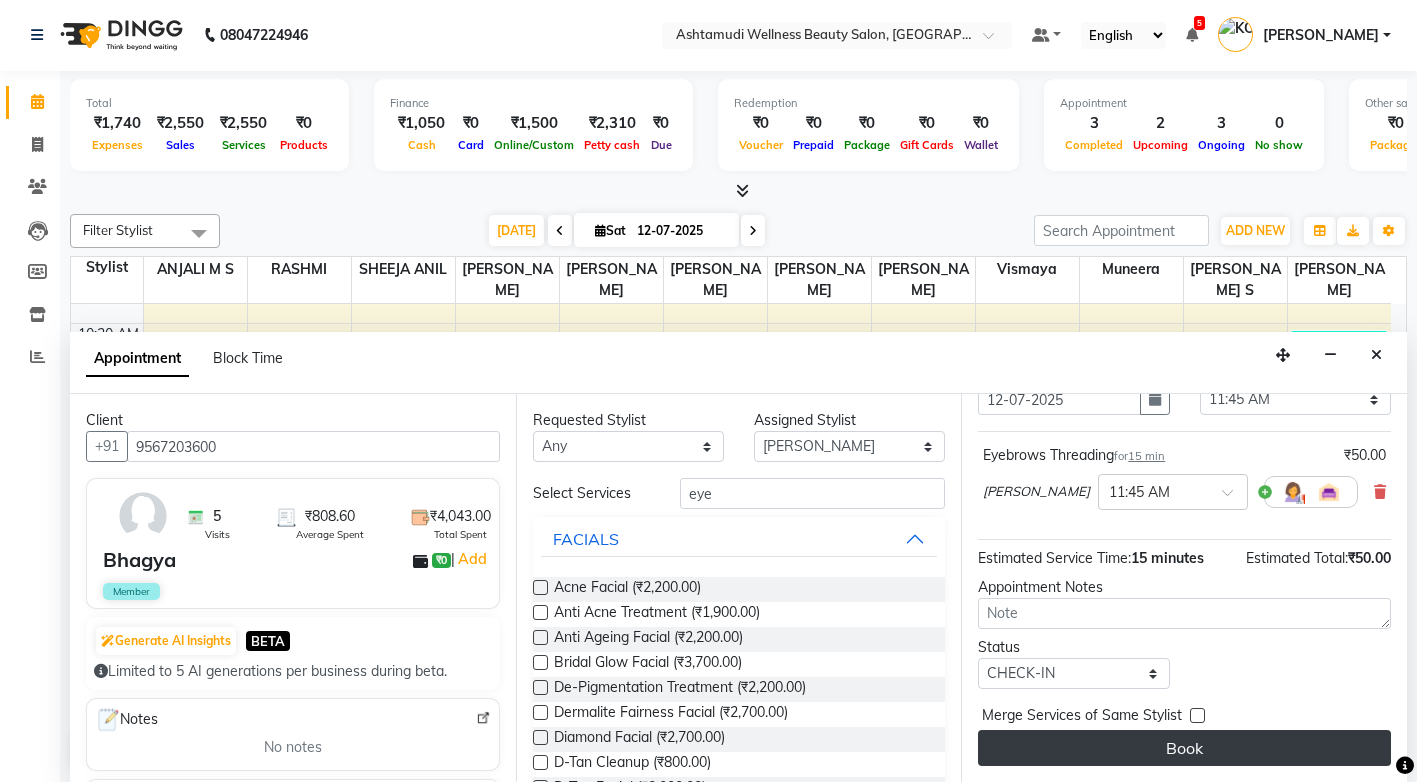 click on "Book" at bounding box center (1184, 748) 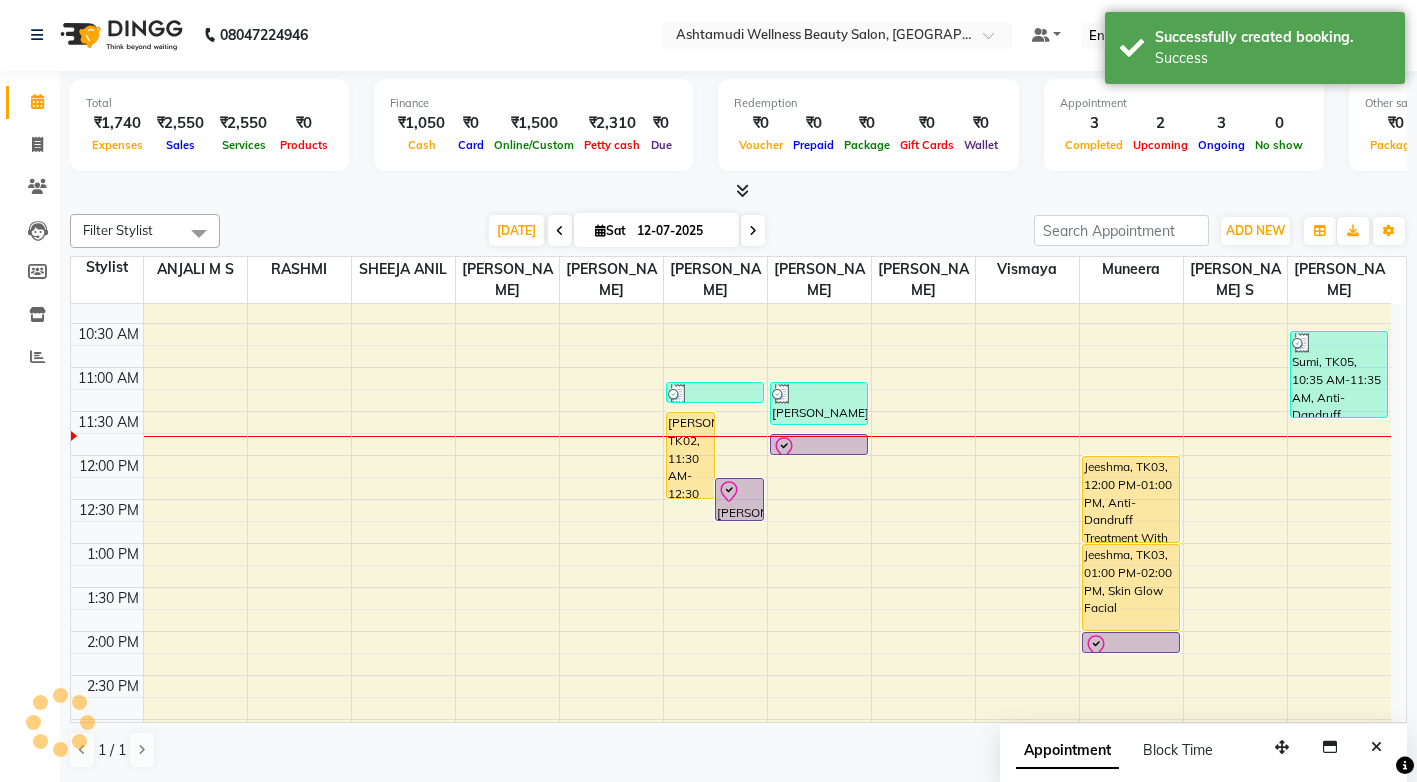 scroll, scrollTop: 0, scrollLeft: 0, axis: both 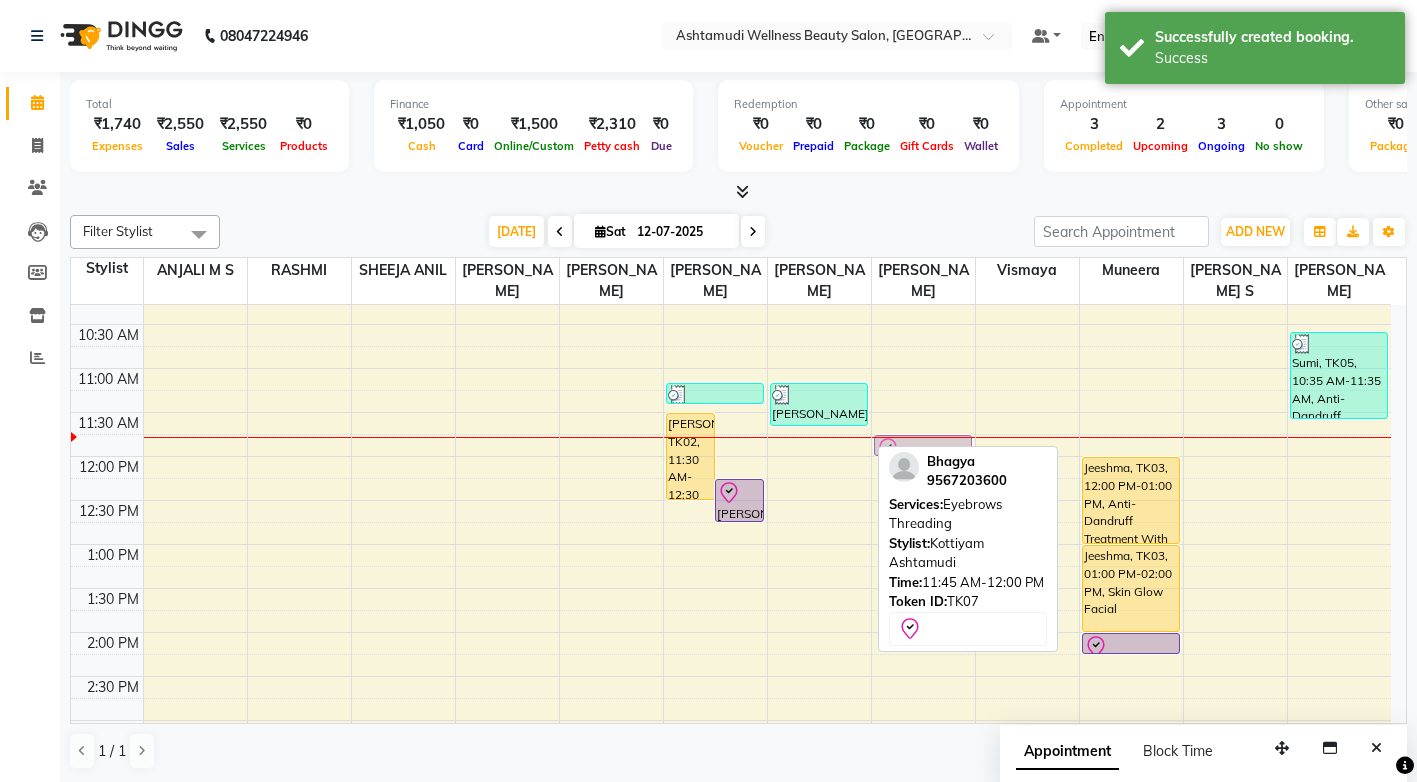 drag, startPoint x: 804, startPoint y: 435, endPoint x: 893, endPoint y: 438, distance: 89.050545 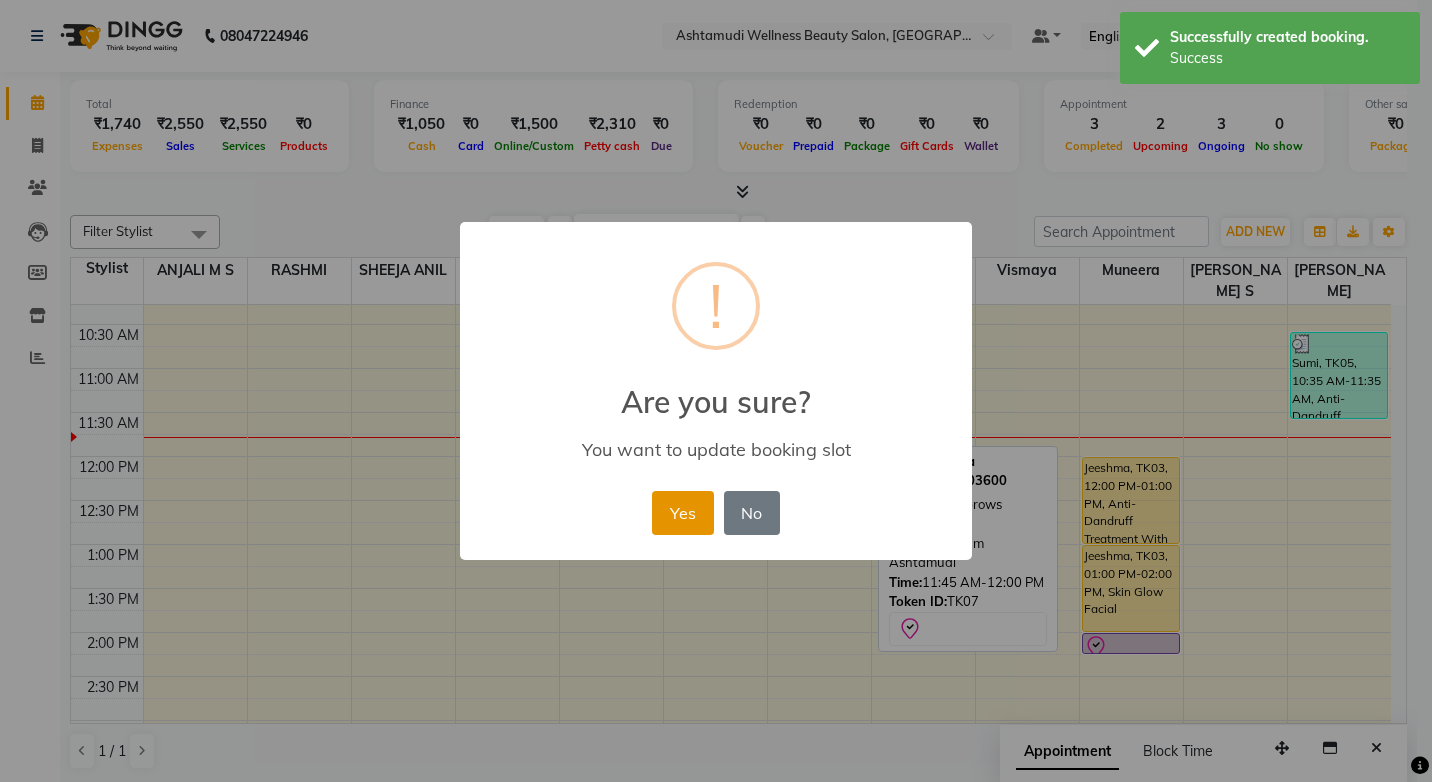 click on "Yes" at bounding box center [682, 513] 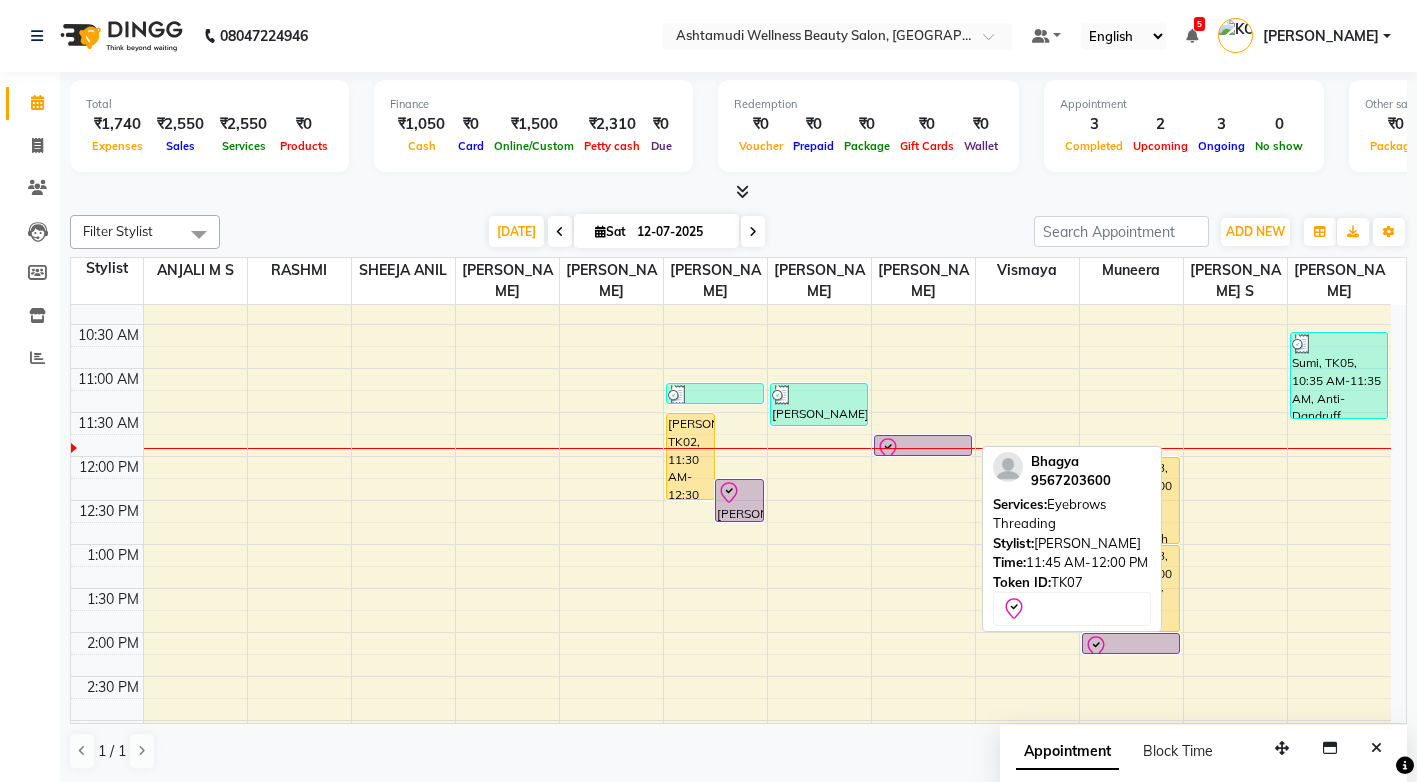 click at bounding box center (923, 455) 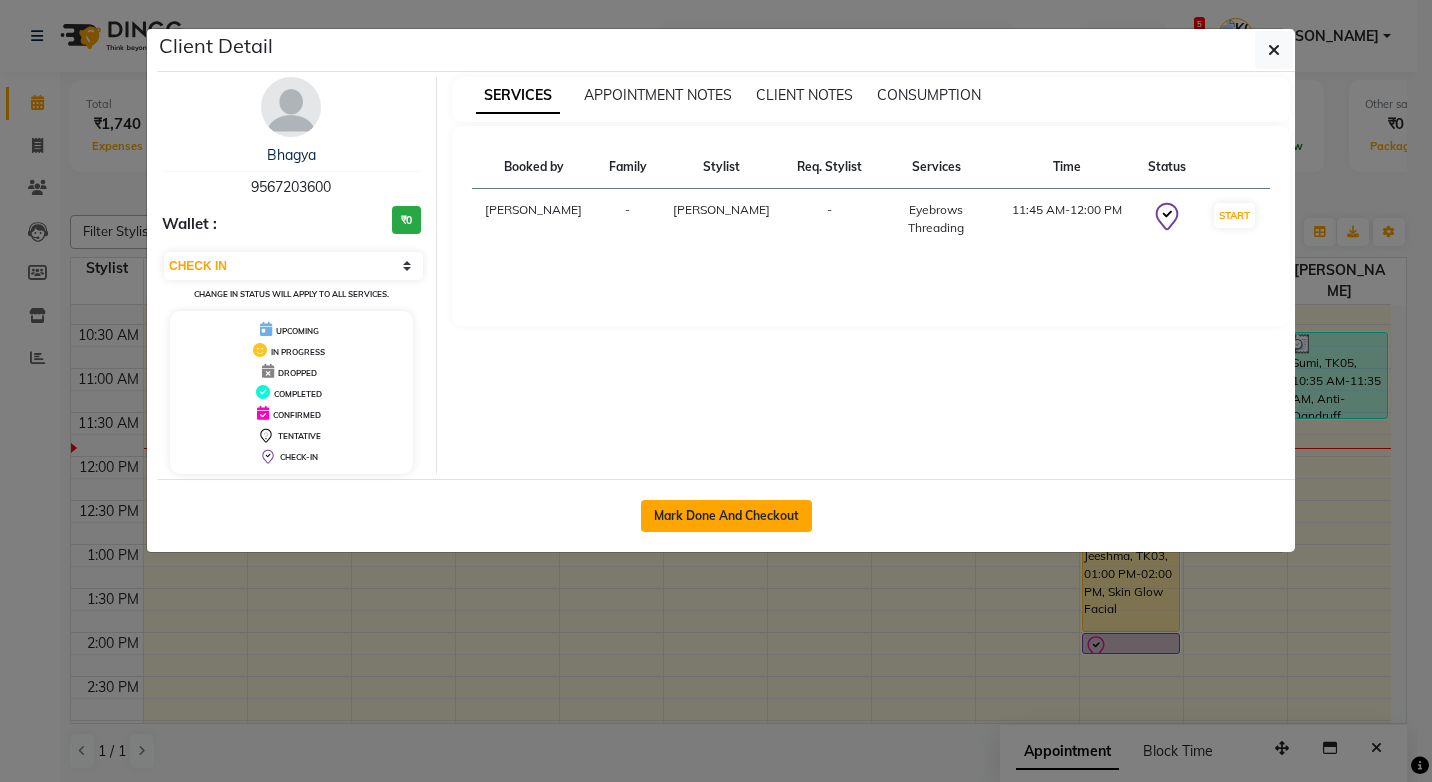 click on "Mark Done And Checkout" 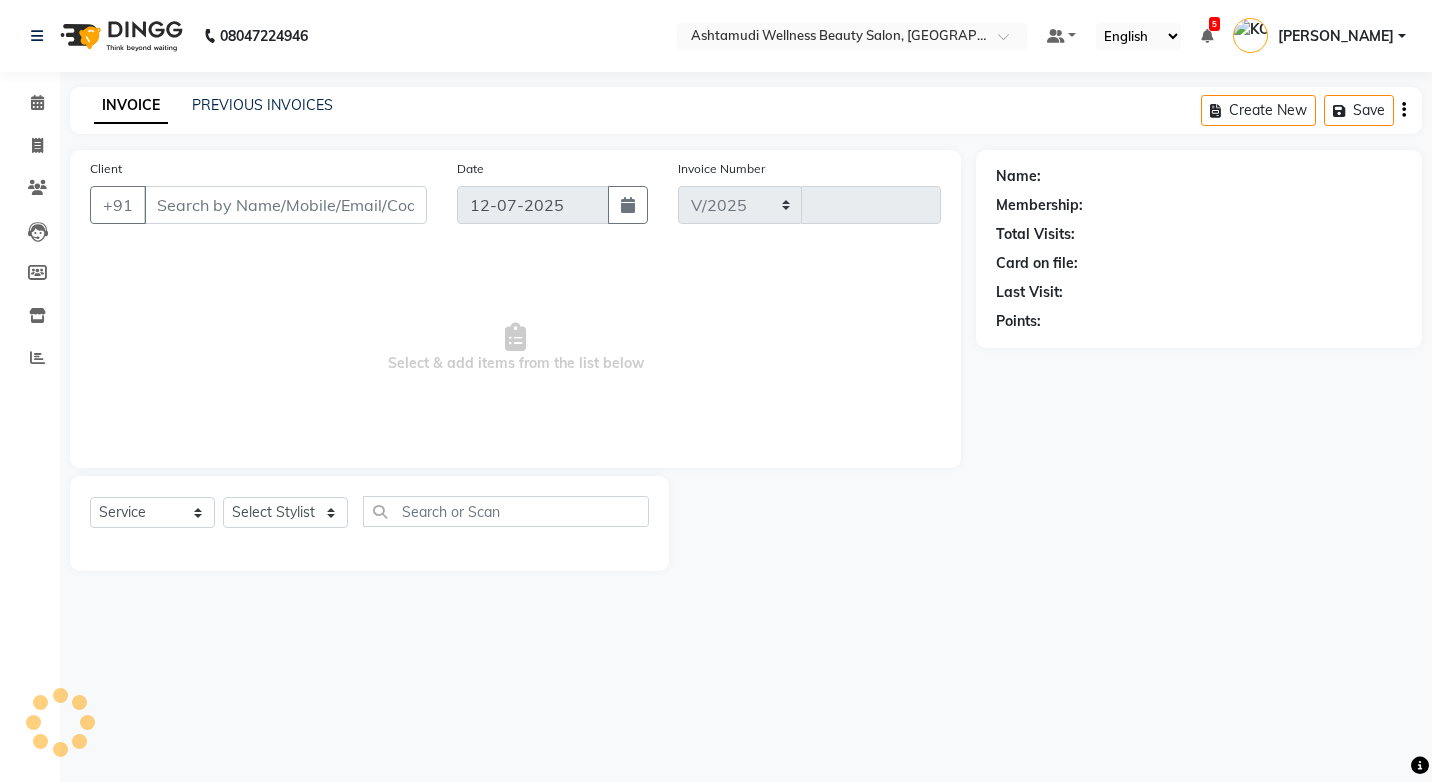 select on "4674" 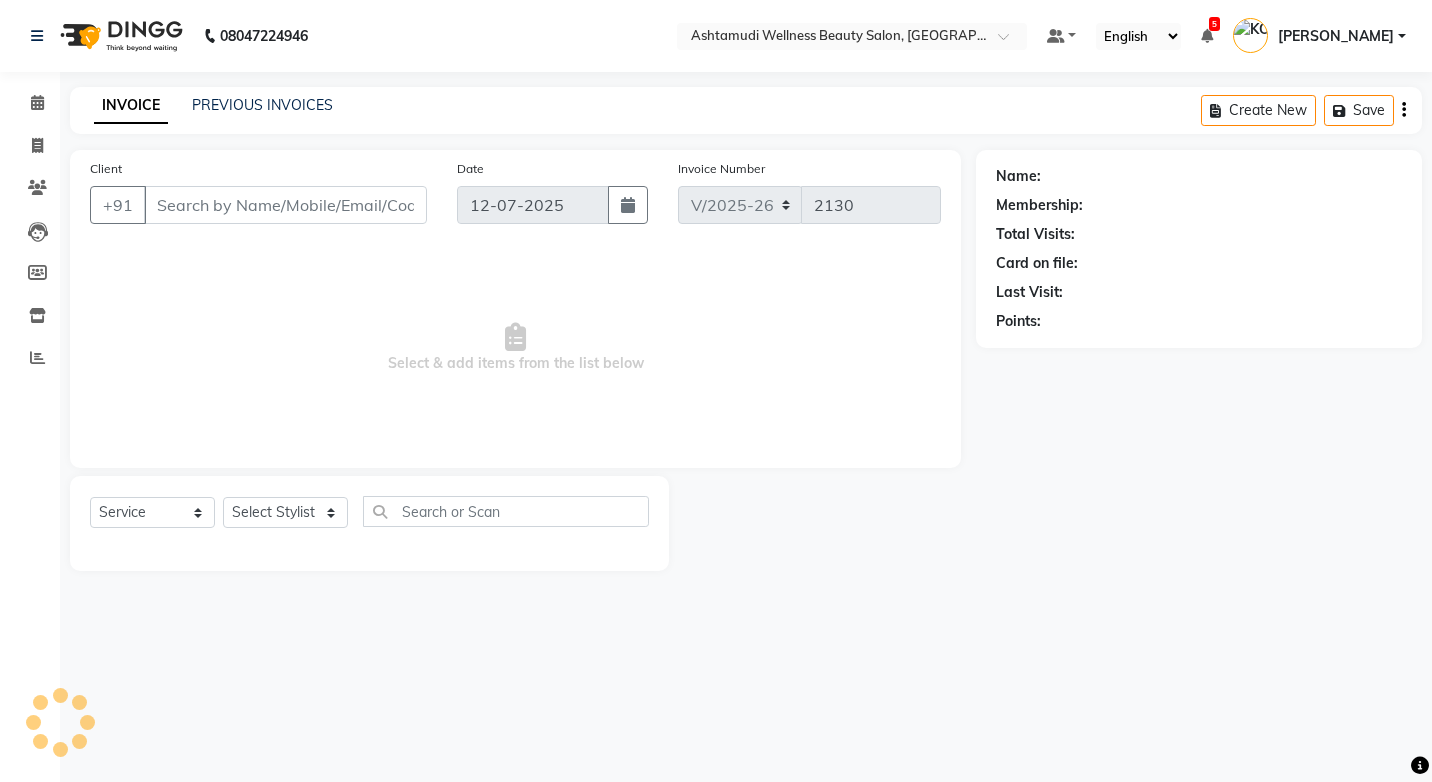 select on "product" 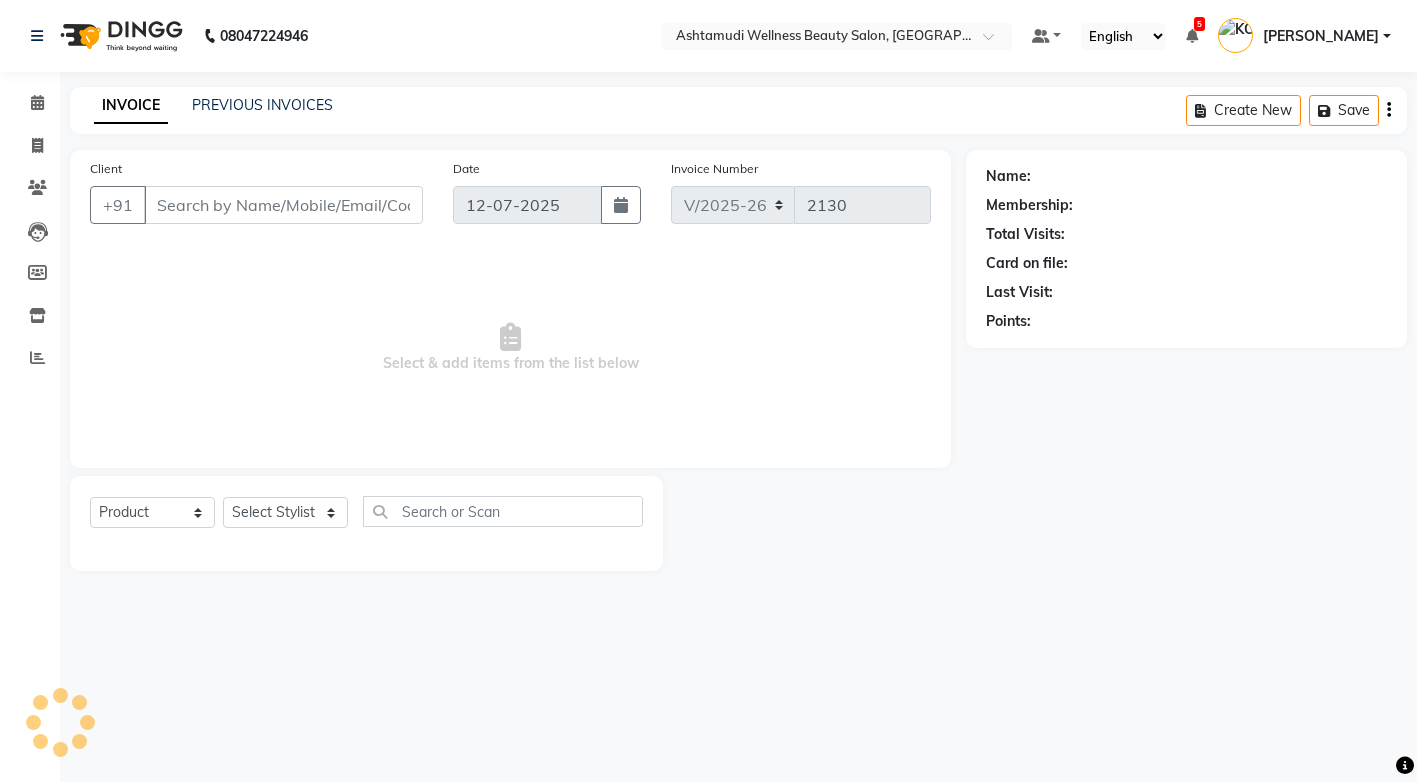 type on "9567203600" 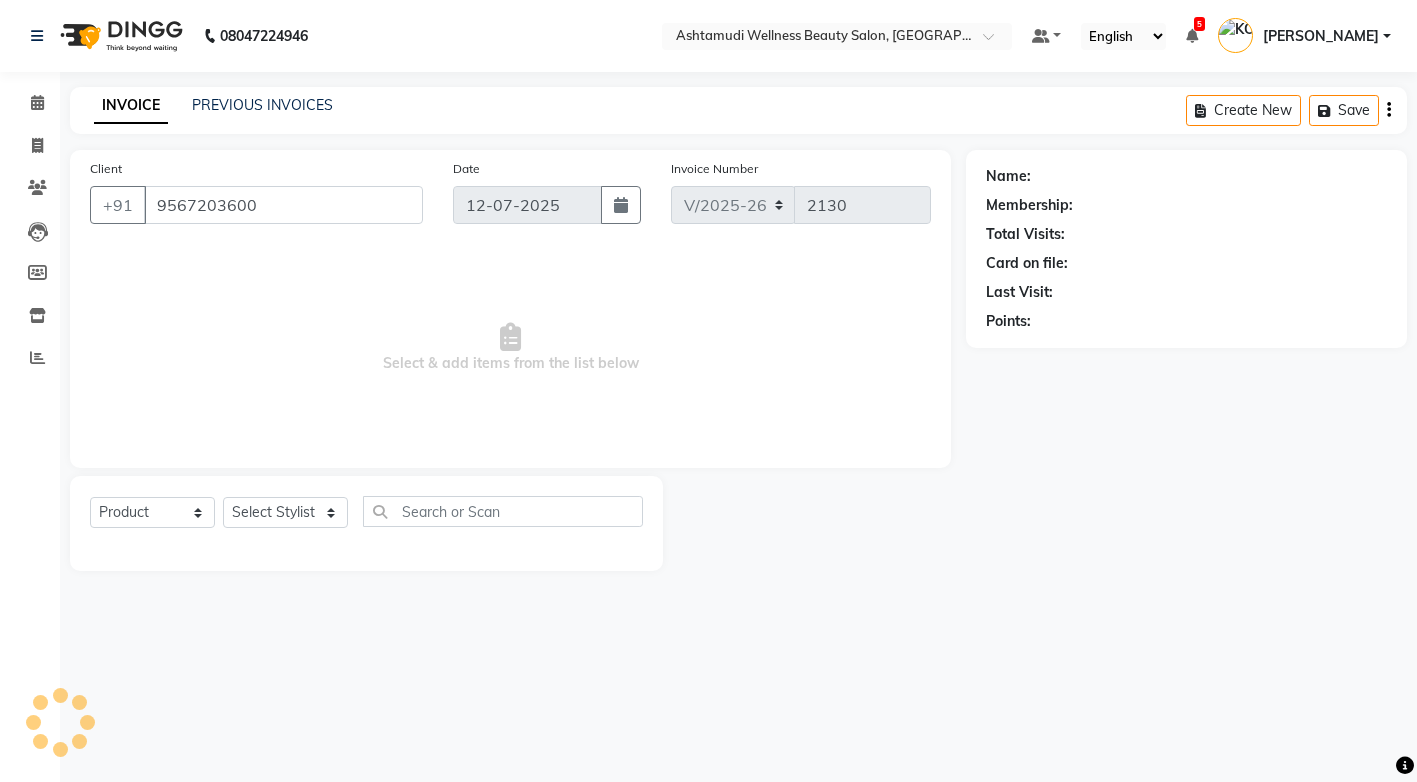 select on "50208" 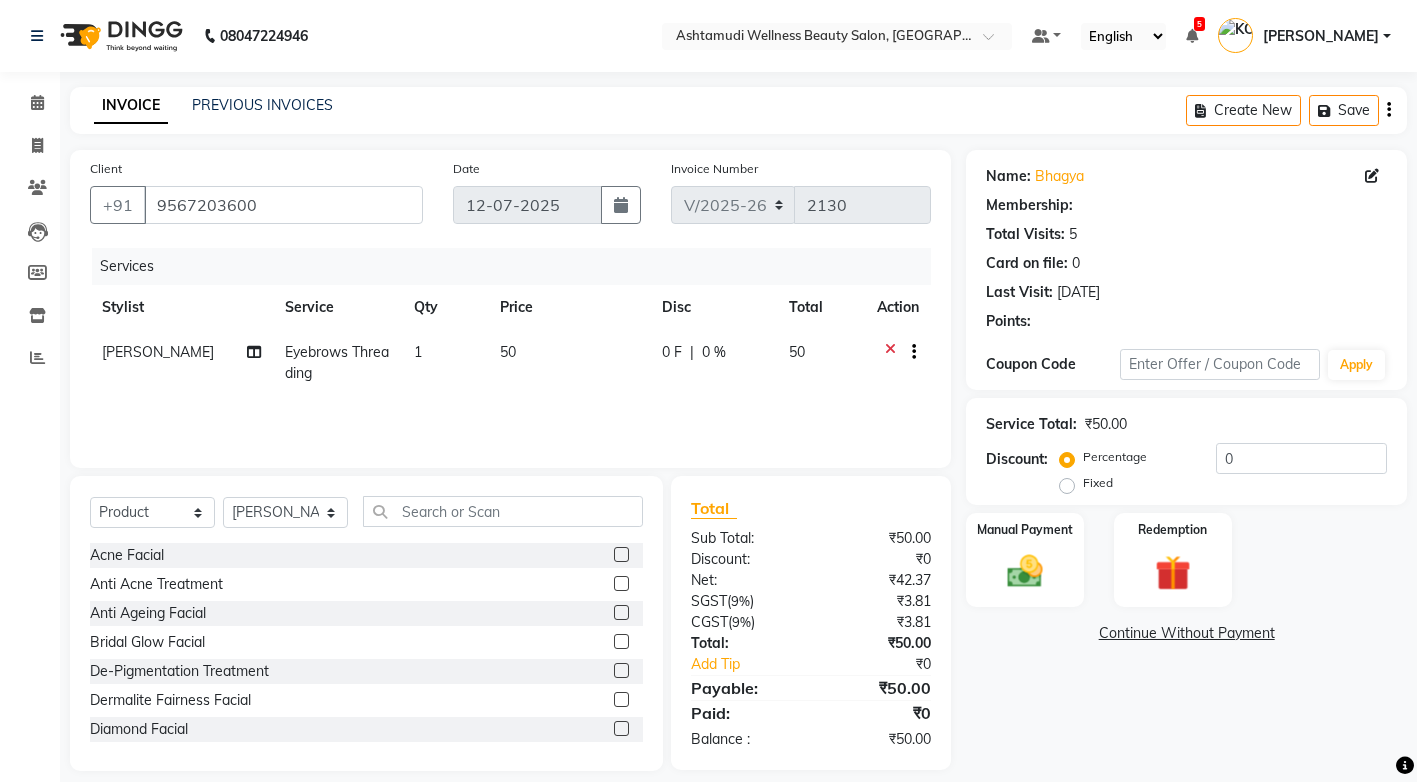 select on "1: Object" 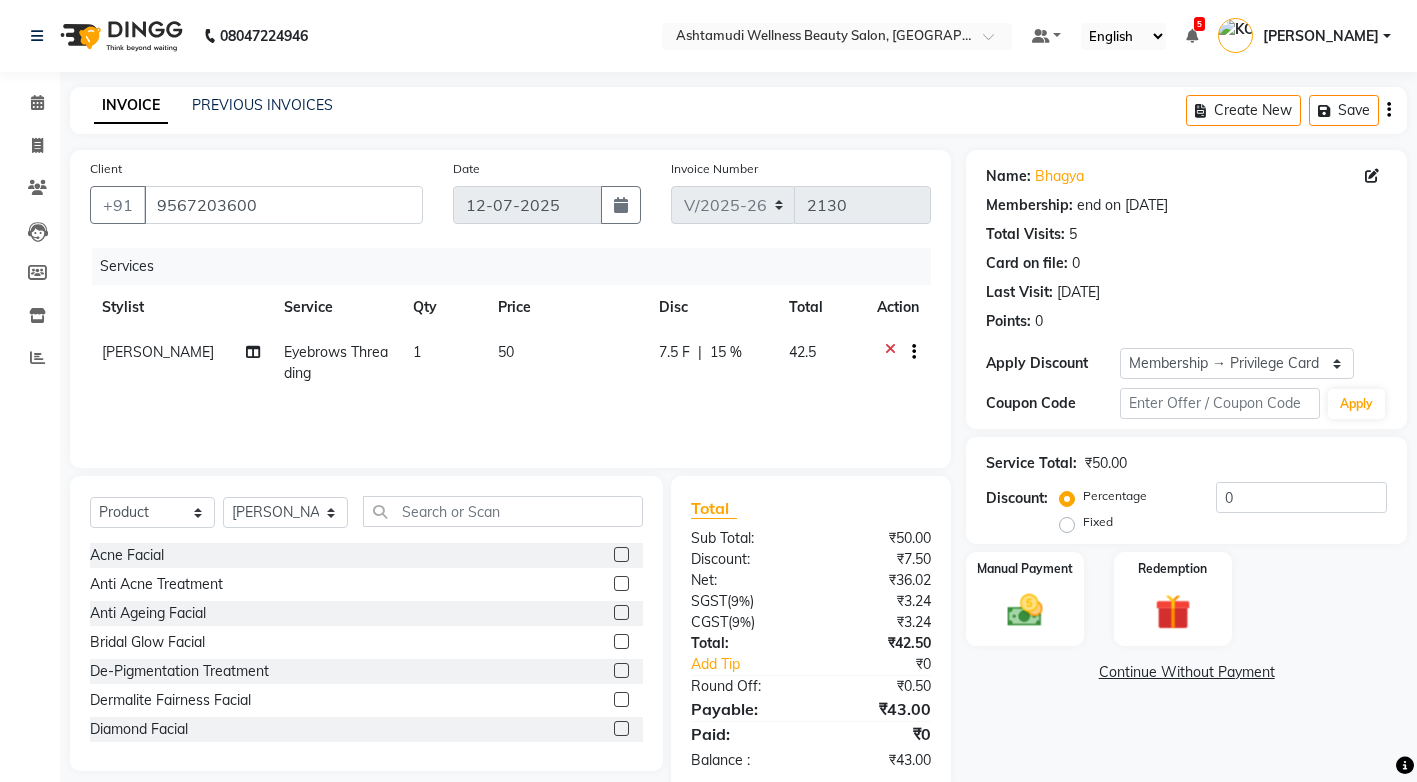 type on "15" 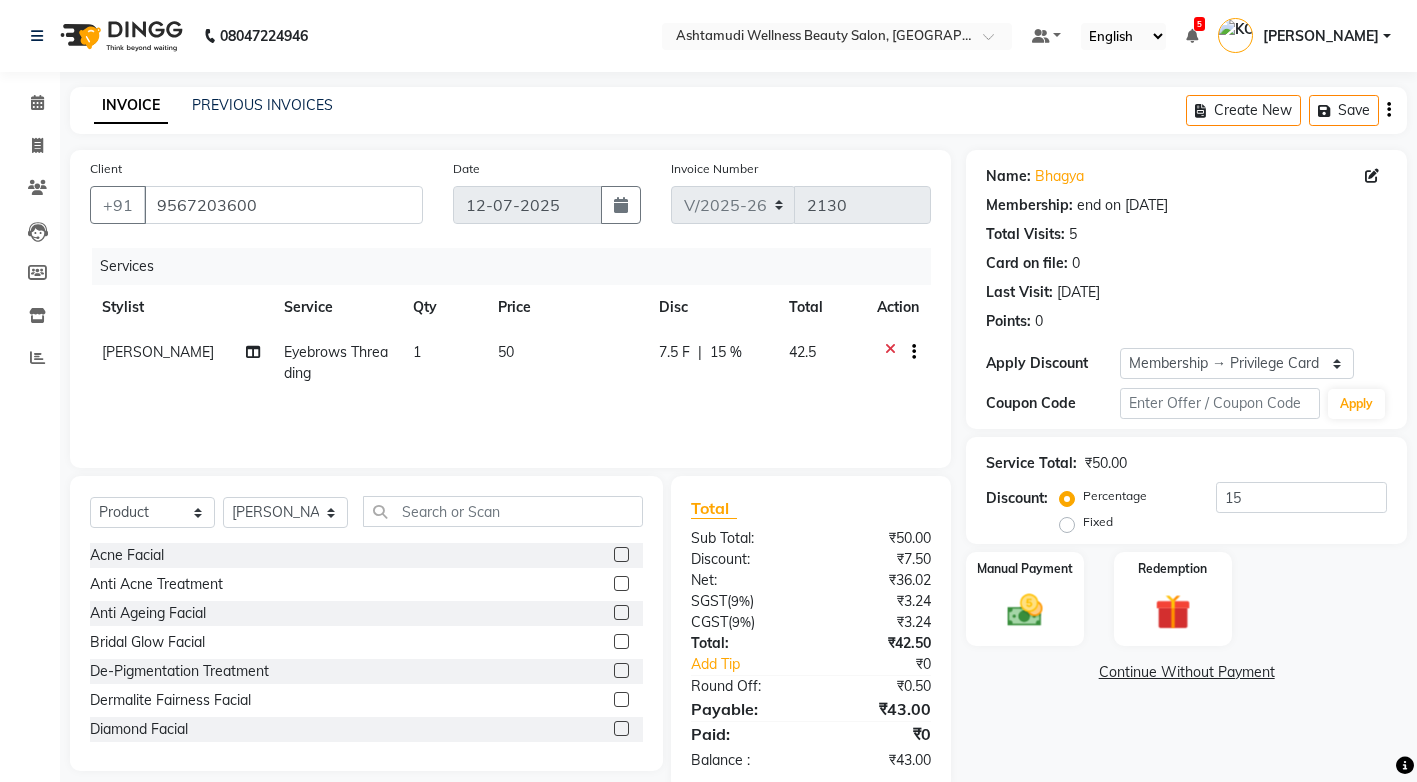 scroll, scrollTop: 39, scrollLeft: 0, axis: vertical 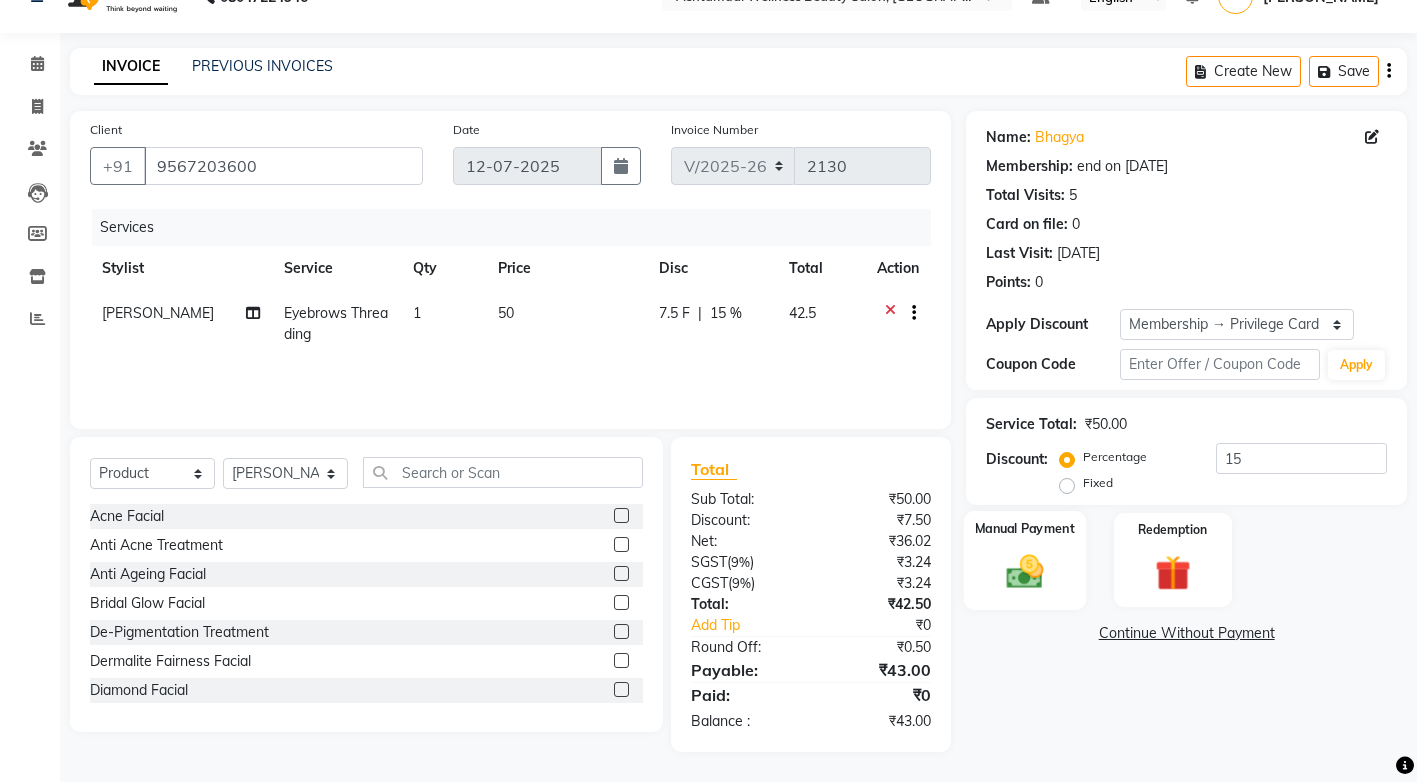 click 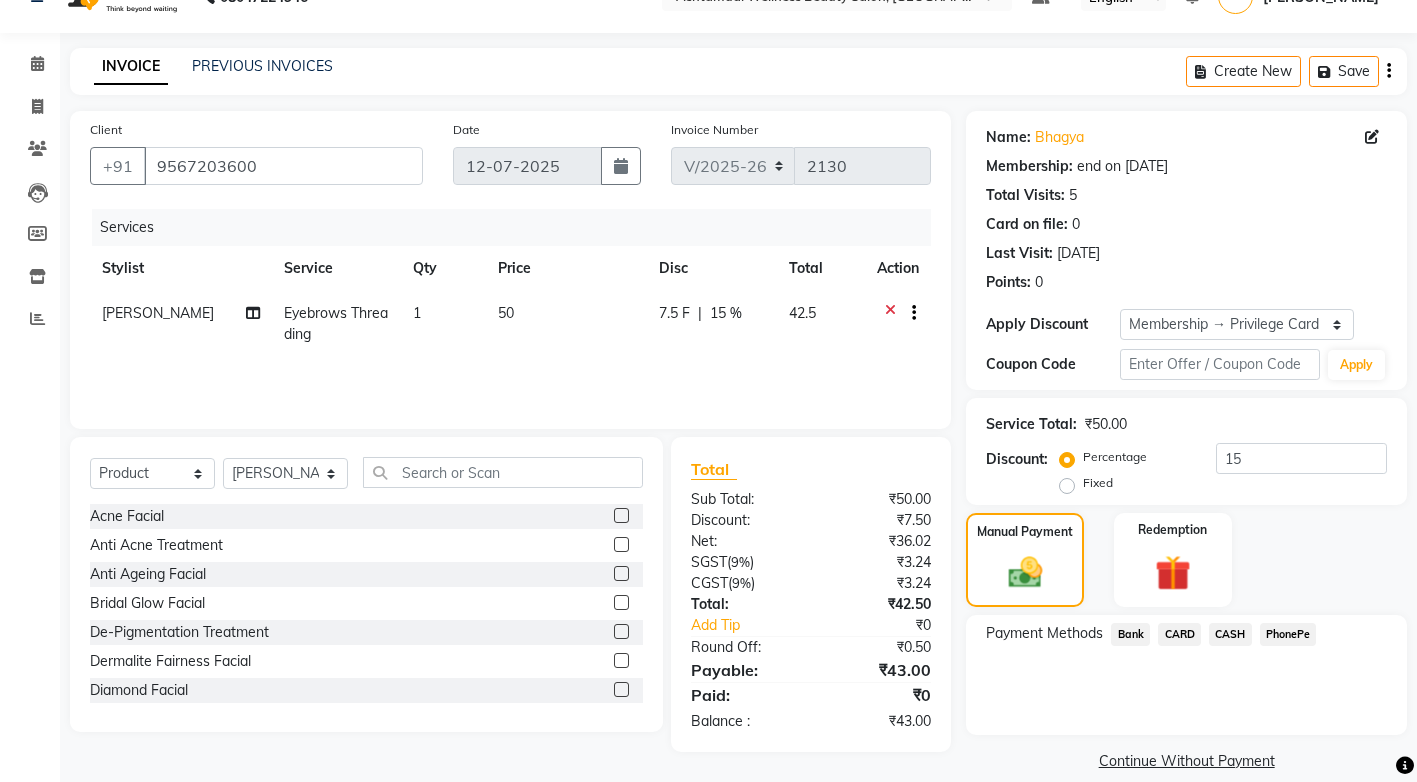 click on "PhonePe" 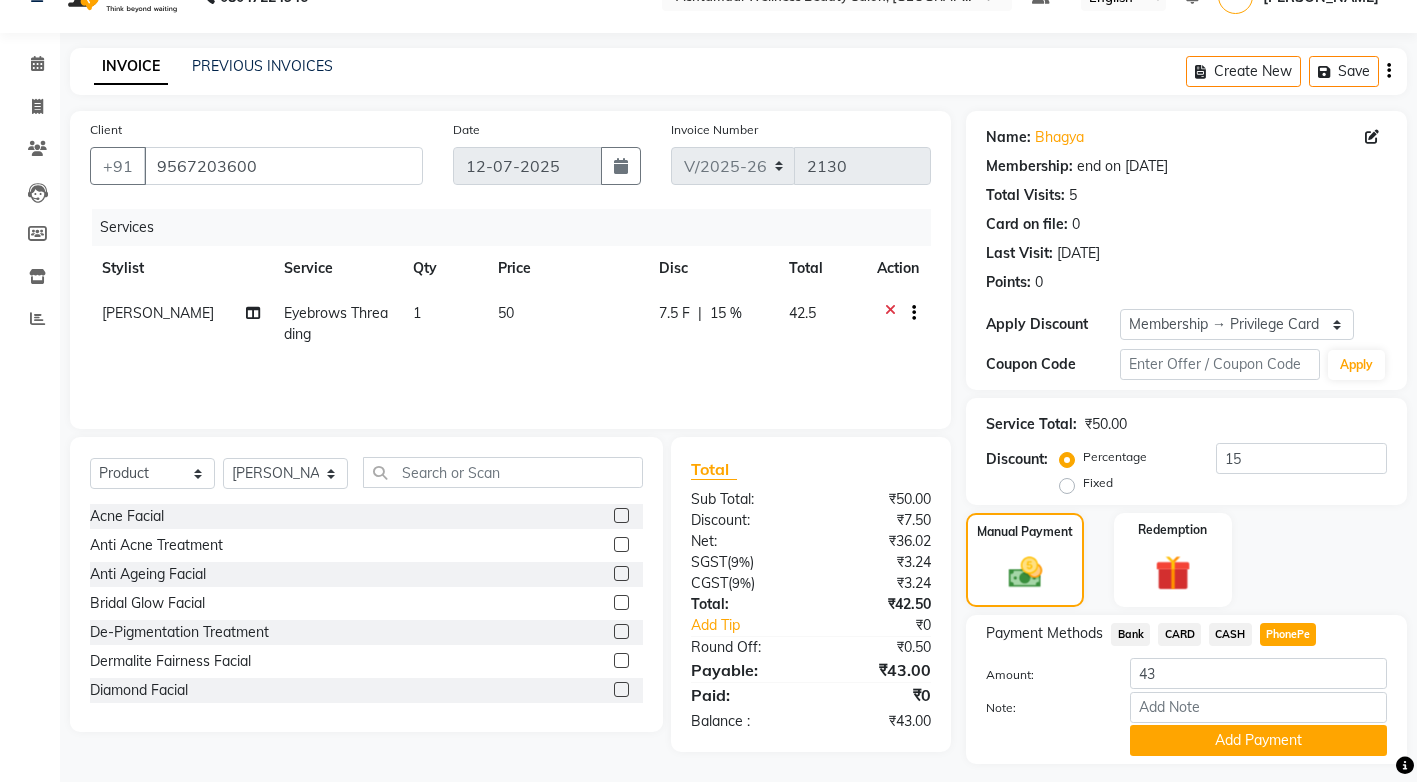 scroll, scrollTop: 92, scrollLeft: 0, axis: vertical 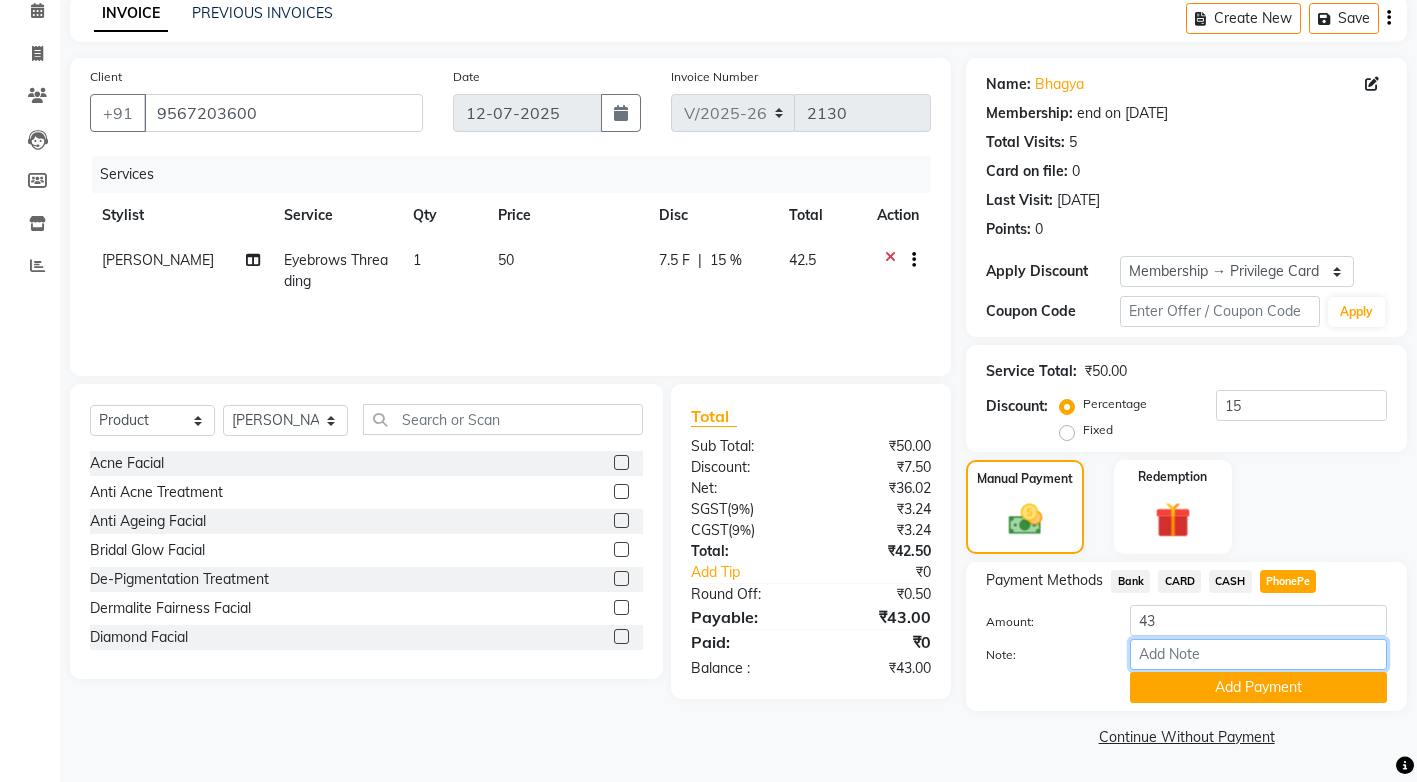 click on "Note:" at bounding box center (1258, 654) 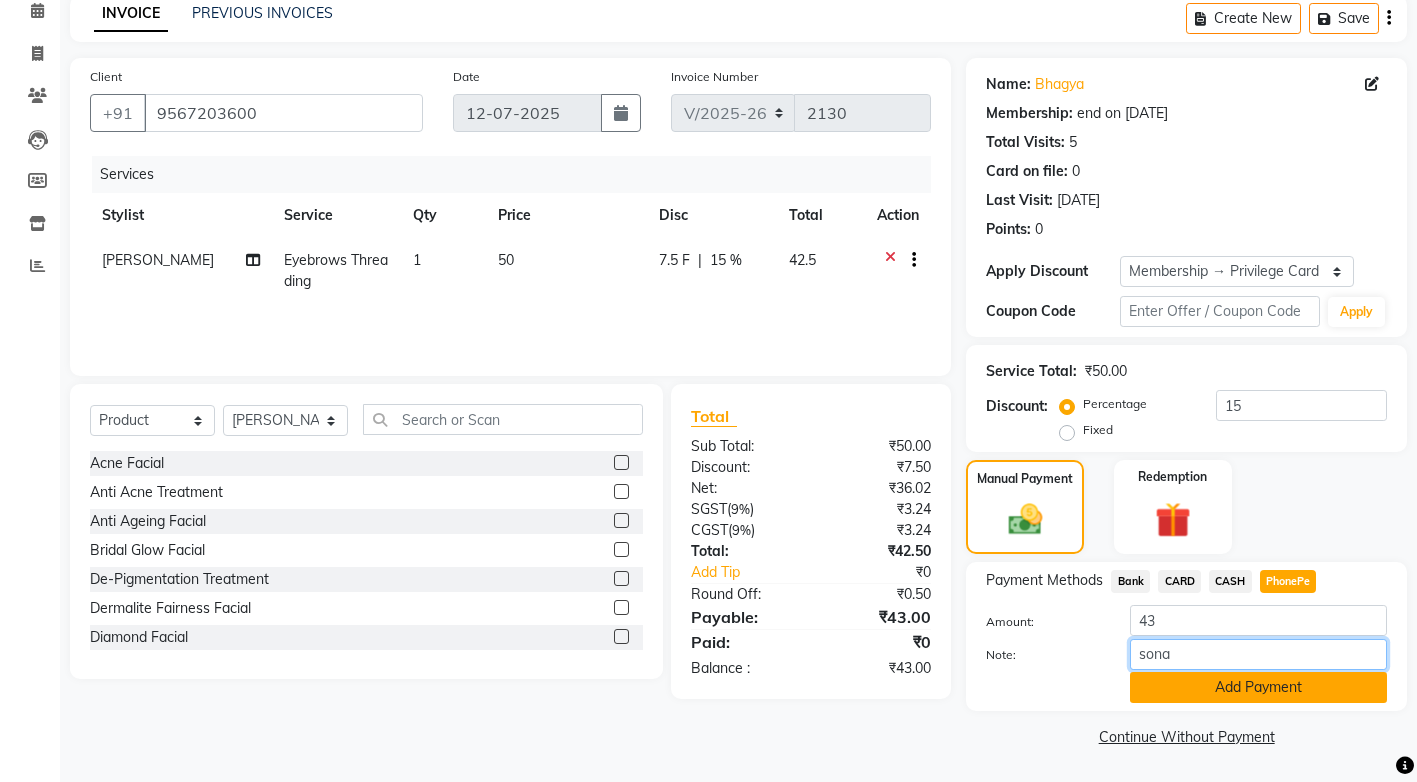 type on "sona" 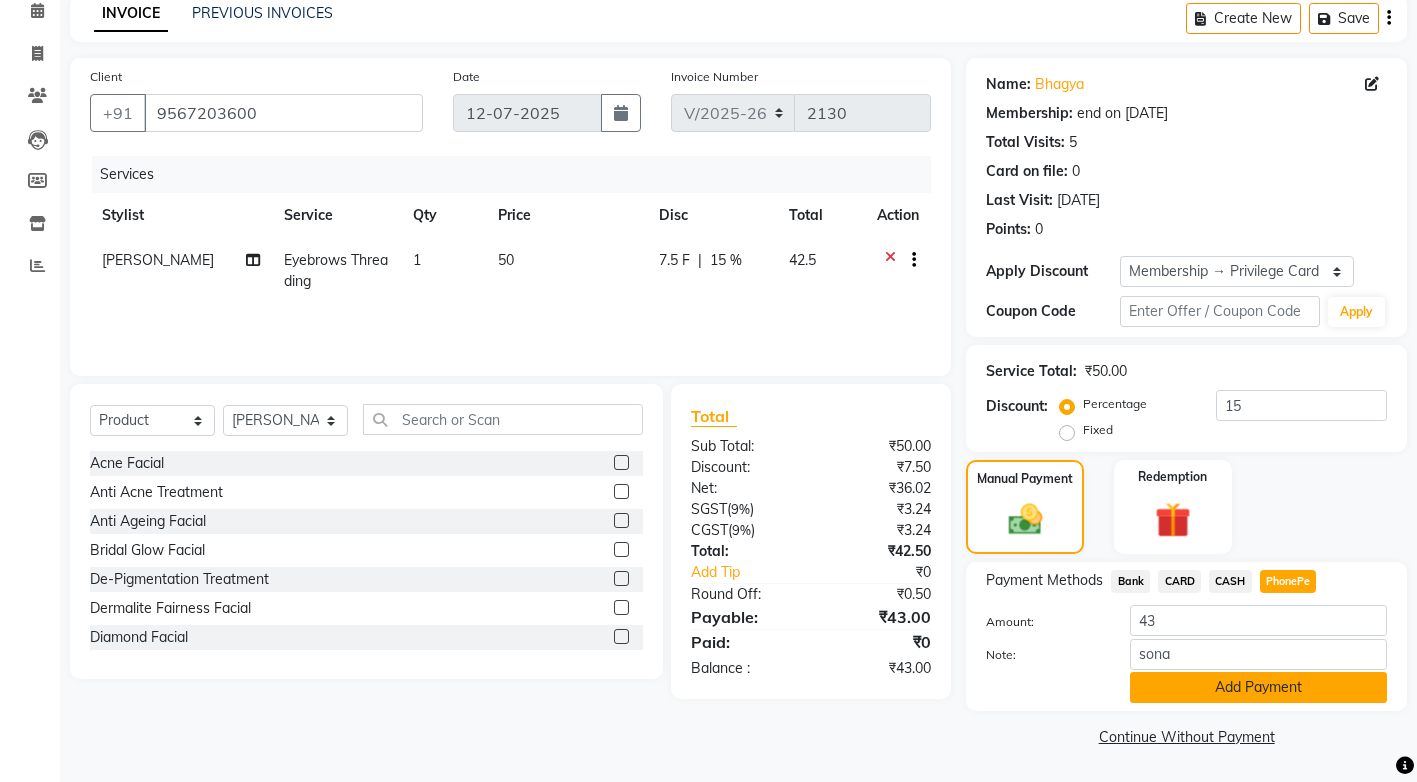 click on "Add Payment" 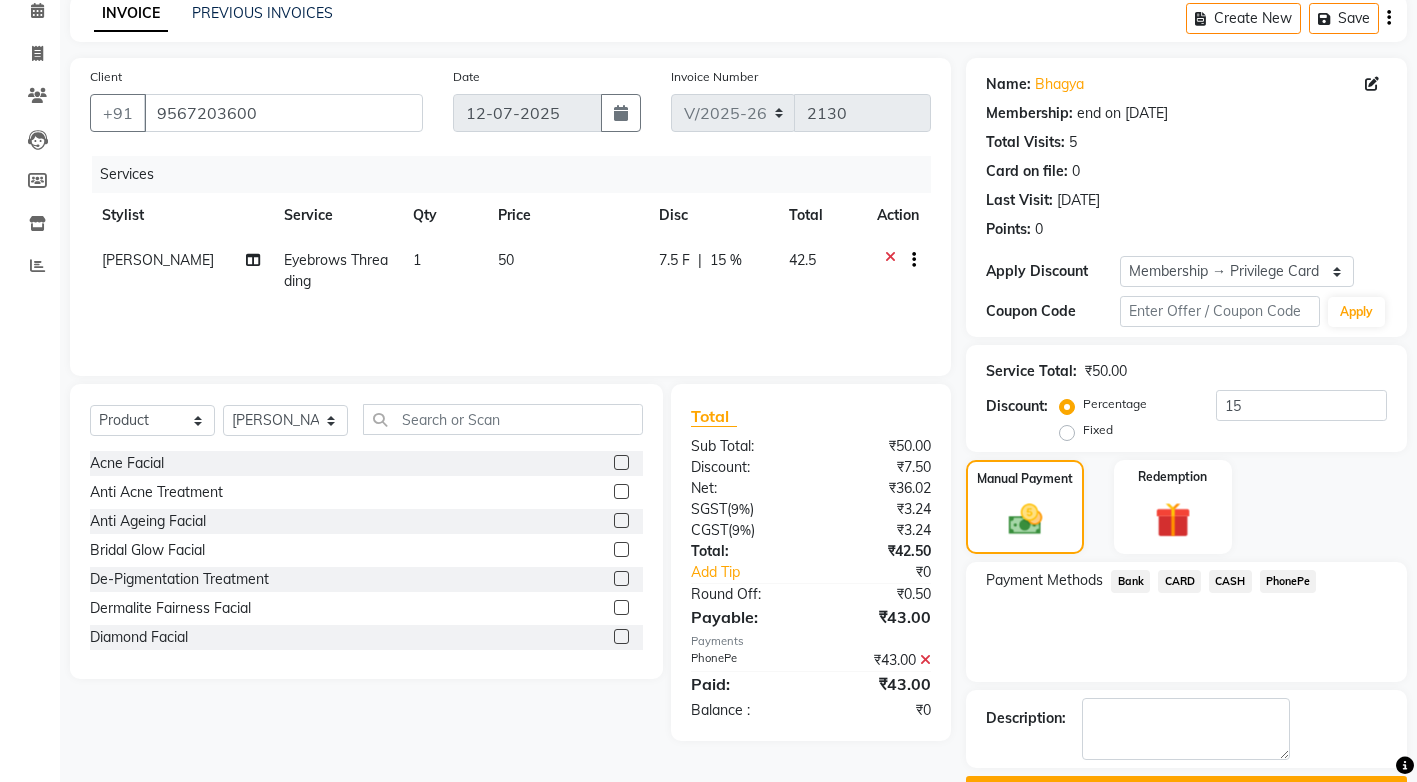 scroll, scrollTop: 147, scrollLeft: 0, axis: vertical 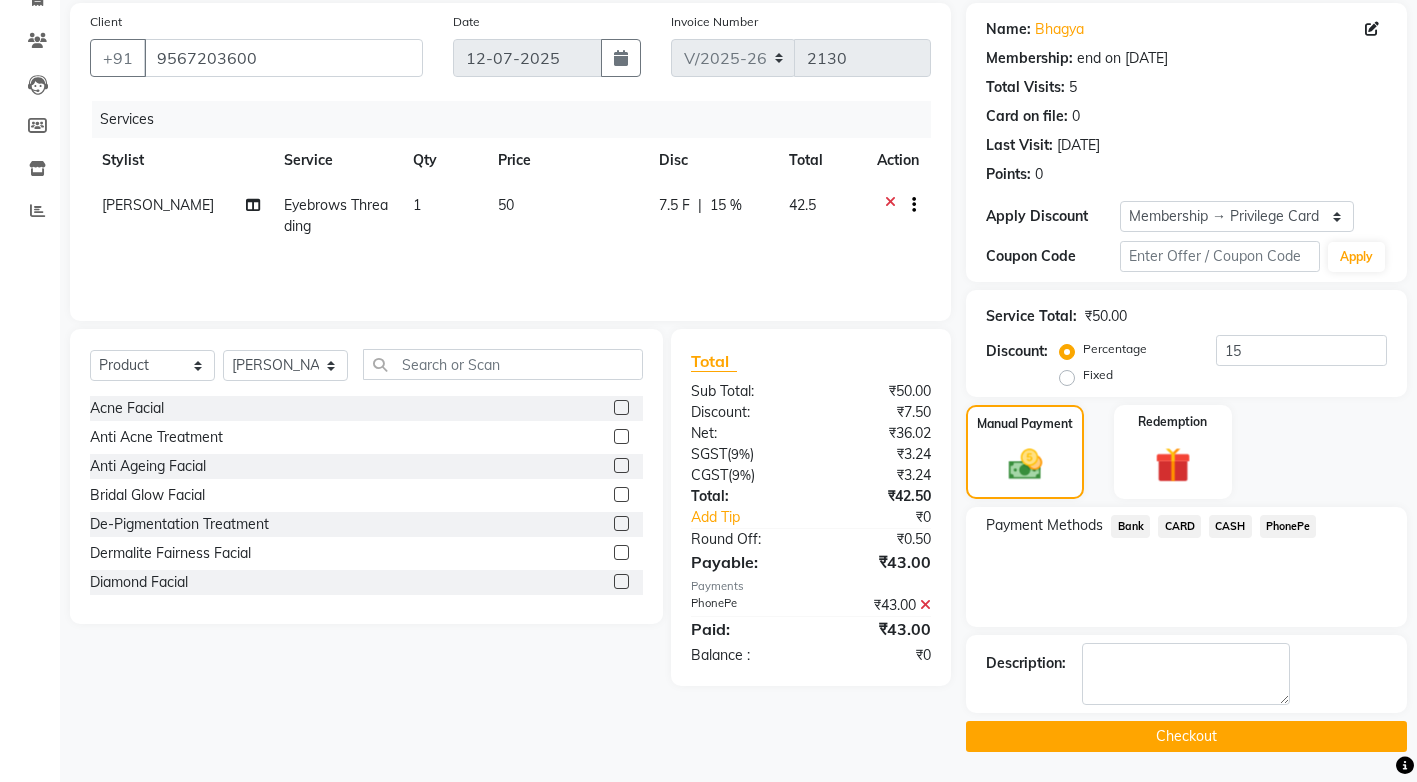 click on "Checkout" 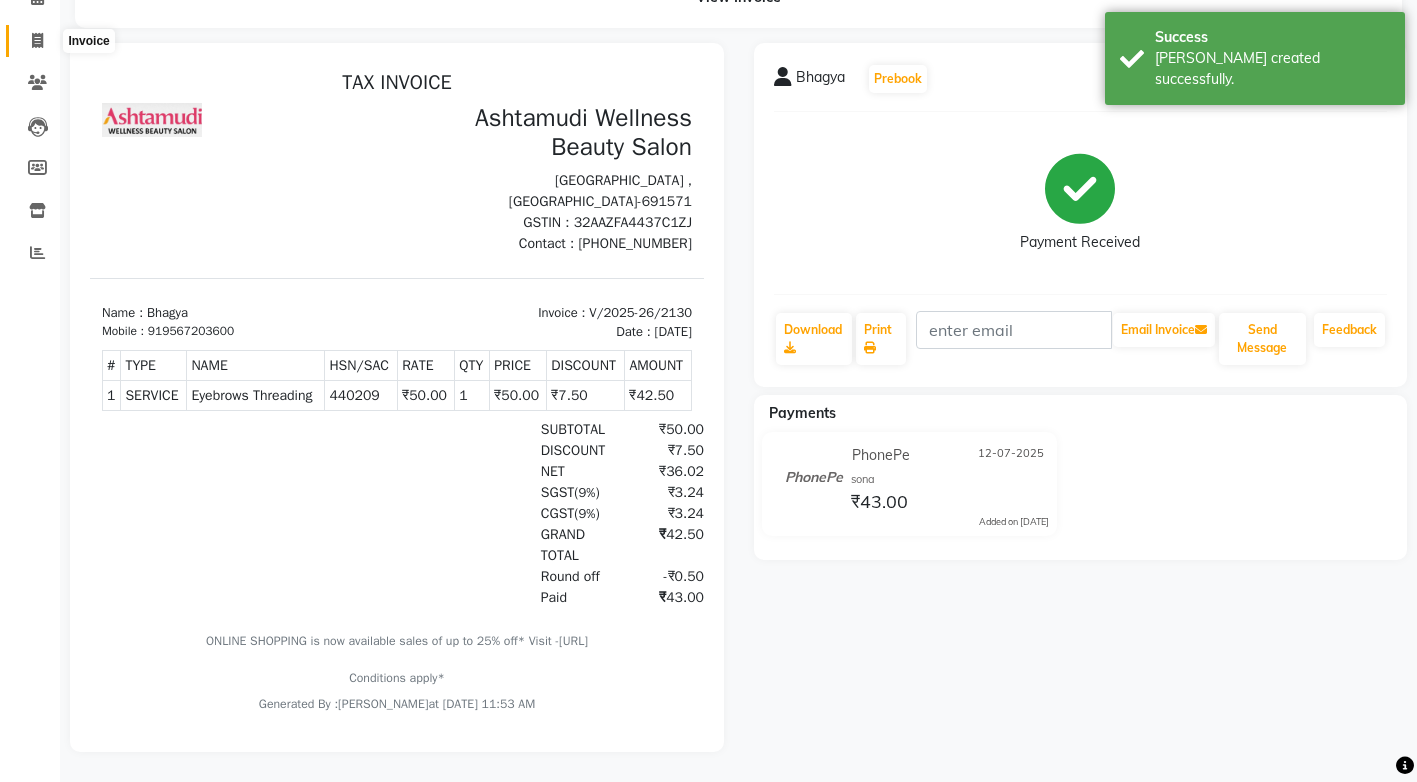scroll, scrollTop: 0, scrollLeft: 0, axis: both 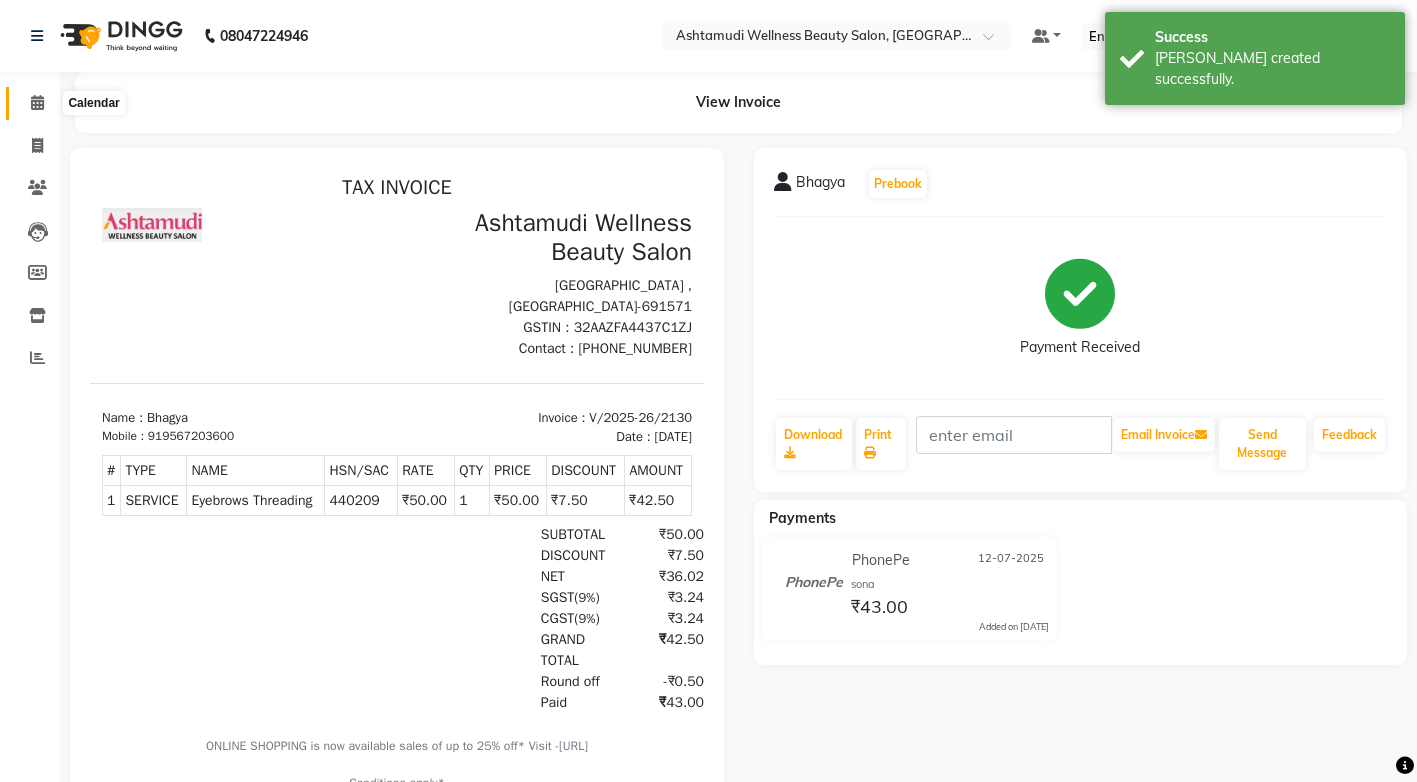 click 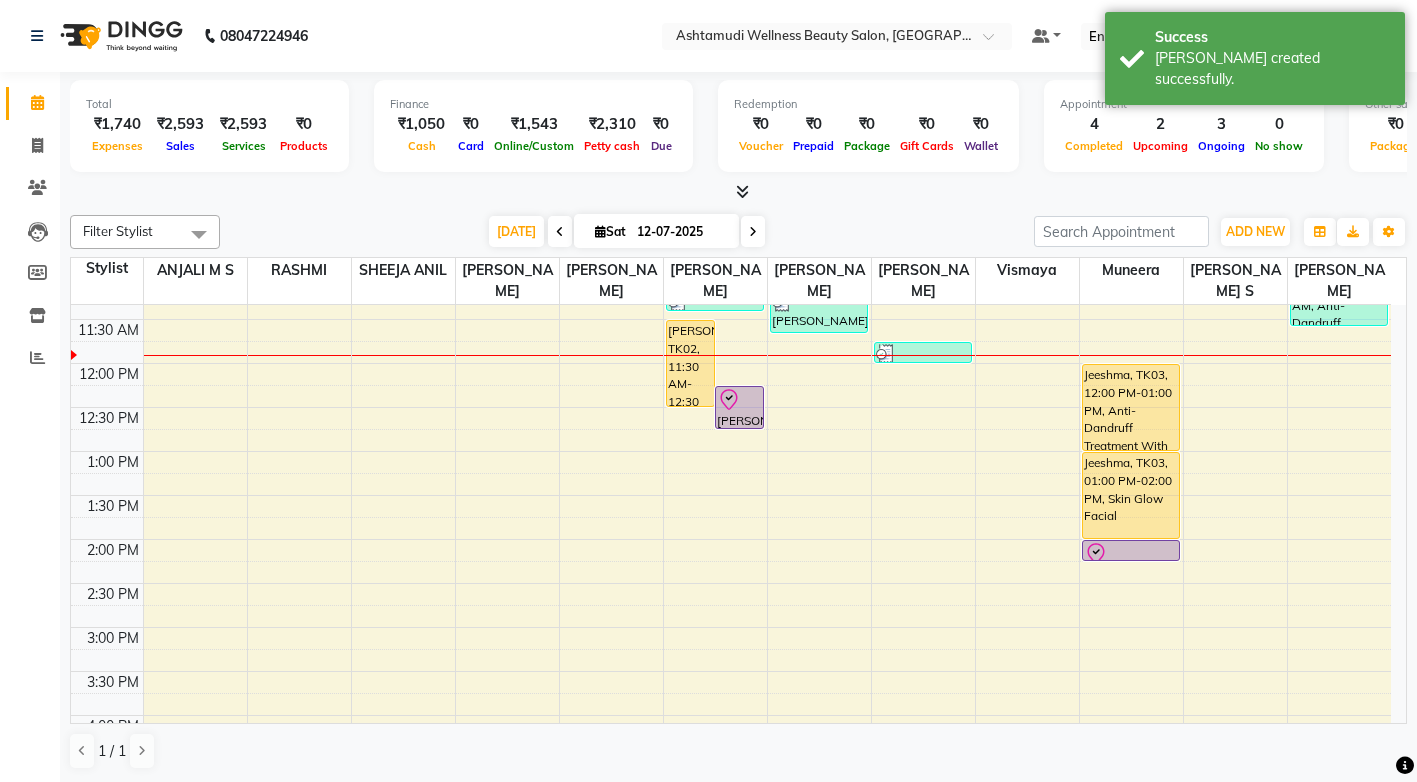 scroll, scrollTop: 300, scrollLeft: 0, axis: vertical 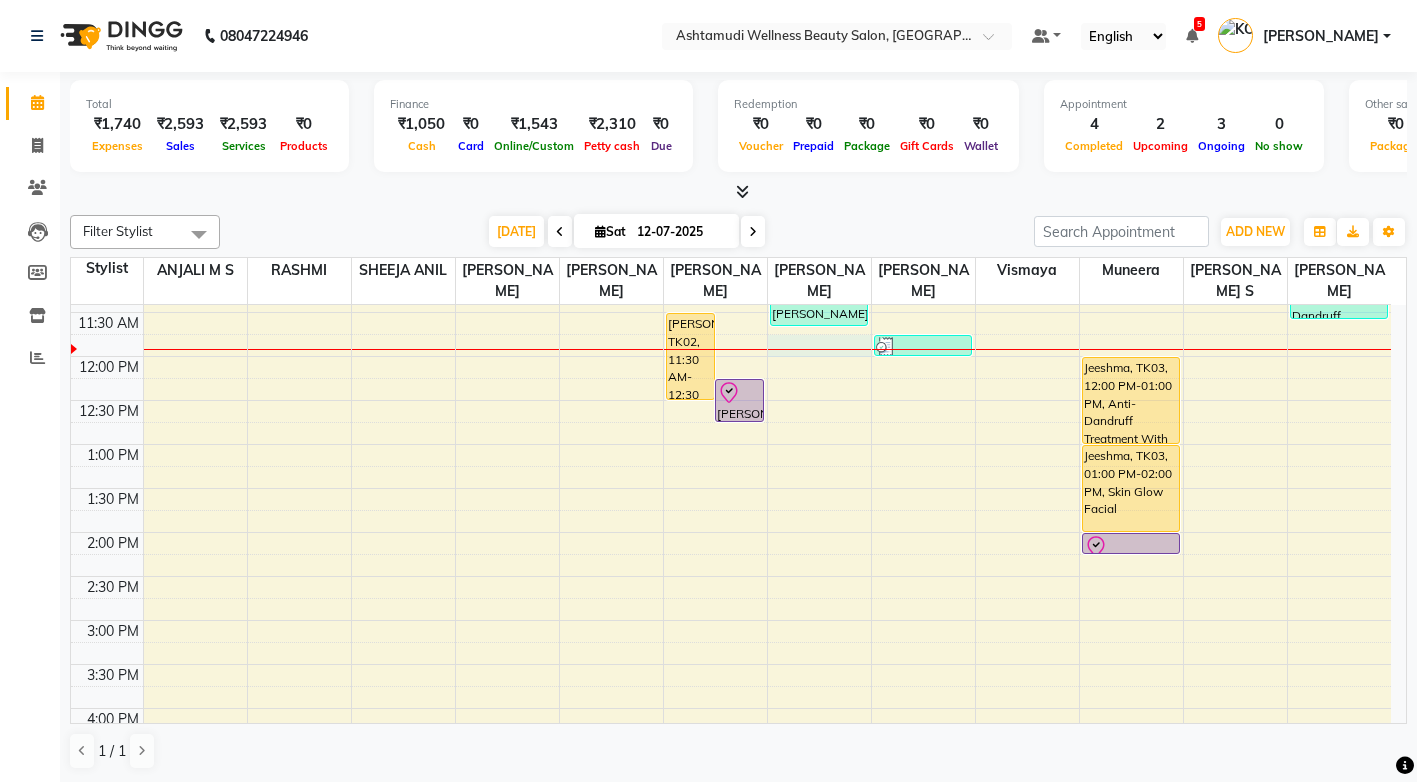 click on "8:00 AM 8:30 AM 9:00 AM 9:30 AM 10:00 AM 10:30 AM 11:00 AM 11:30 AM 12:00 PM 12:30 PM 1:00 PM 1:30 PM 2:00 PM 2:30 PM 3:00 PM 3:30 PM 4:00 PM 4:30 PM 5:00 PM 5:30 PM 6:00 PM 6:30 PM 7:00 PM 7:30 PM 8:00 PM 8:30 PM    Anila, TK02, 11:30 AM-12:30 PM, Anti-Dandruff Treatment With Spa
Anila, TK02, 12:15 PM-12:45 PM, U Cut     Sini, TK04, 11:10 AM-11:25 AM, Eyebrows Threading     Aswathy, TK06, 11:10 AM-11:40 AM, Saree Draping      Bhagya, TK07, 11:45 AM-12:00 PM, Eyebrows Threading    Jeeshma, TK03, 12:00 PM-01:00 PM, Anti-Dandruff Treatment With Spa    Jeeshma, TK03, 01:00 PM-02:00 PM, Skin Glow Facial
Jeeshma, TK03, 02:00 PM-02:15 PM, Eyebrows Threading     Sumi, TK05, 10:35 AM-11:35 AM, Anti-Dandruff Treatment With Spa" at bounding box center (731, 576) 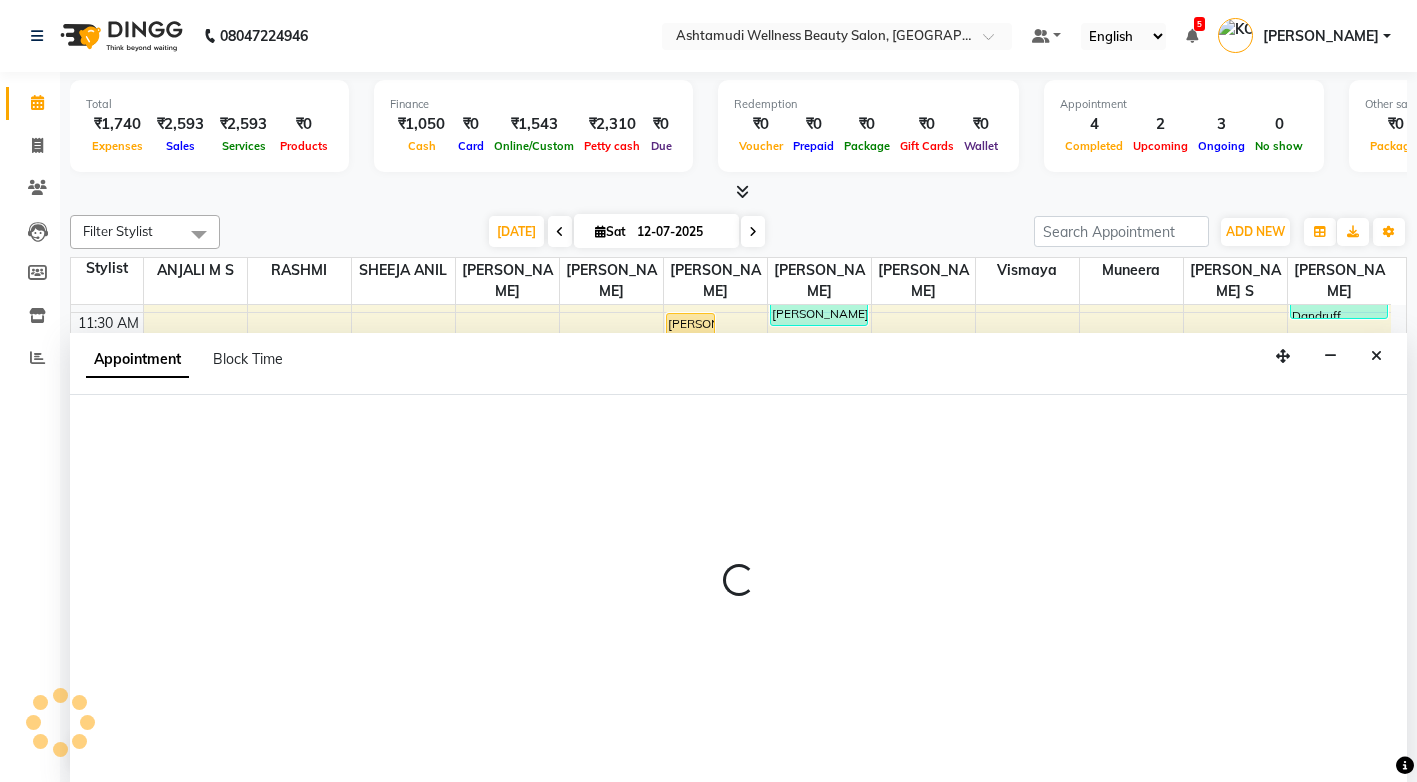 scroll, scrollTop: 1, scrollLeft: 0, axis: vertical 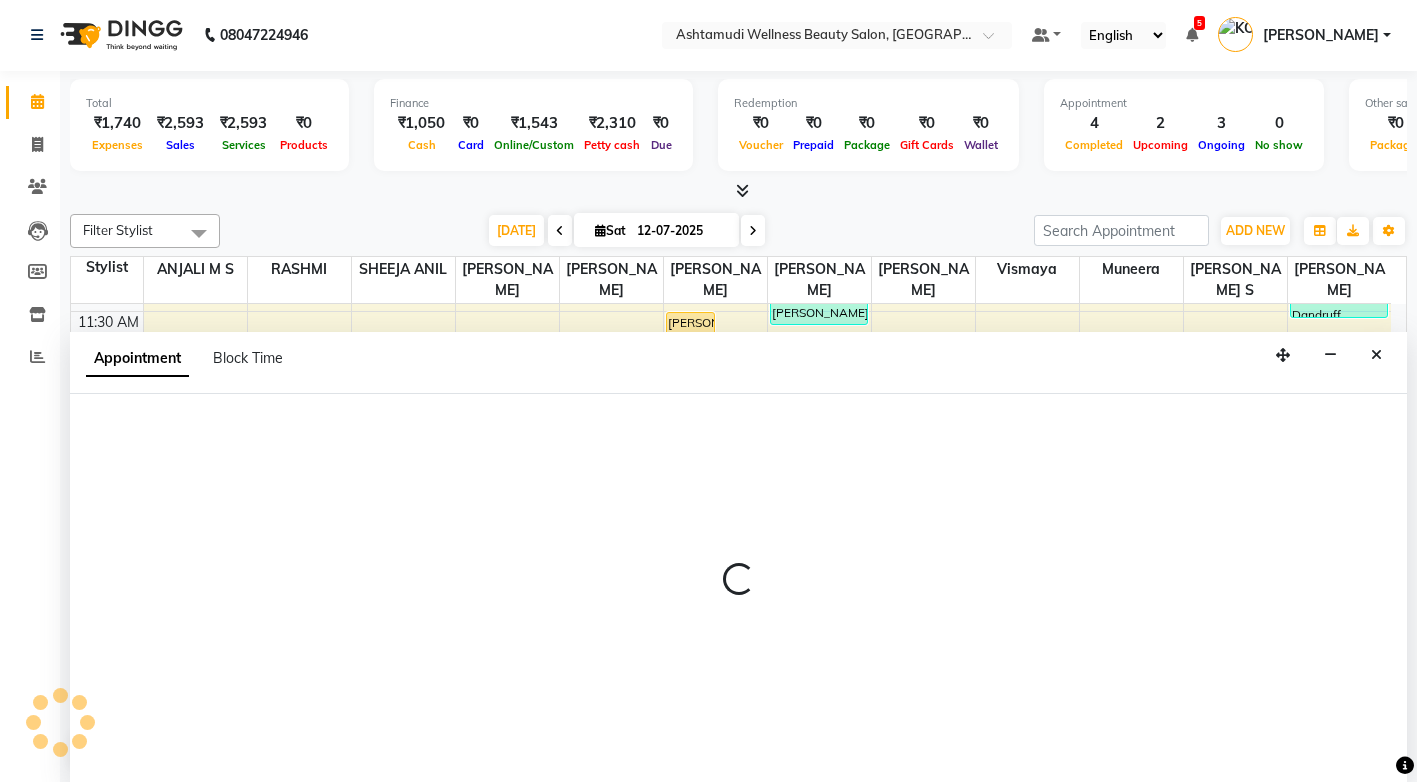 select on "27529" 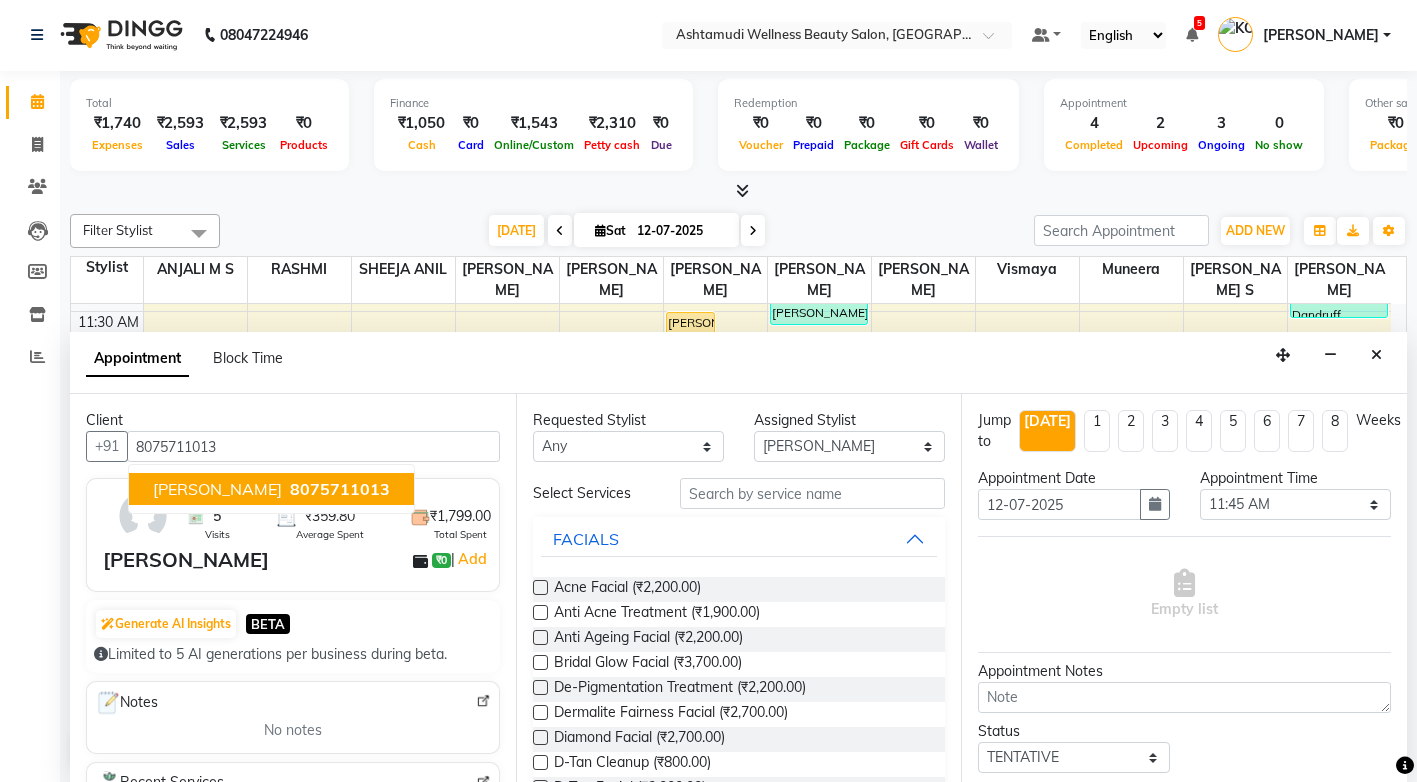 click on "8075711013" at bounding box center [340, 489] 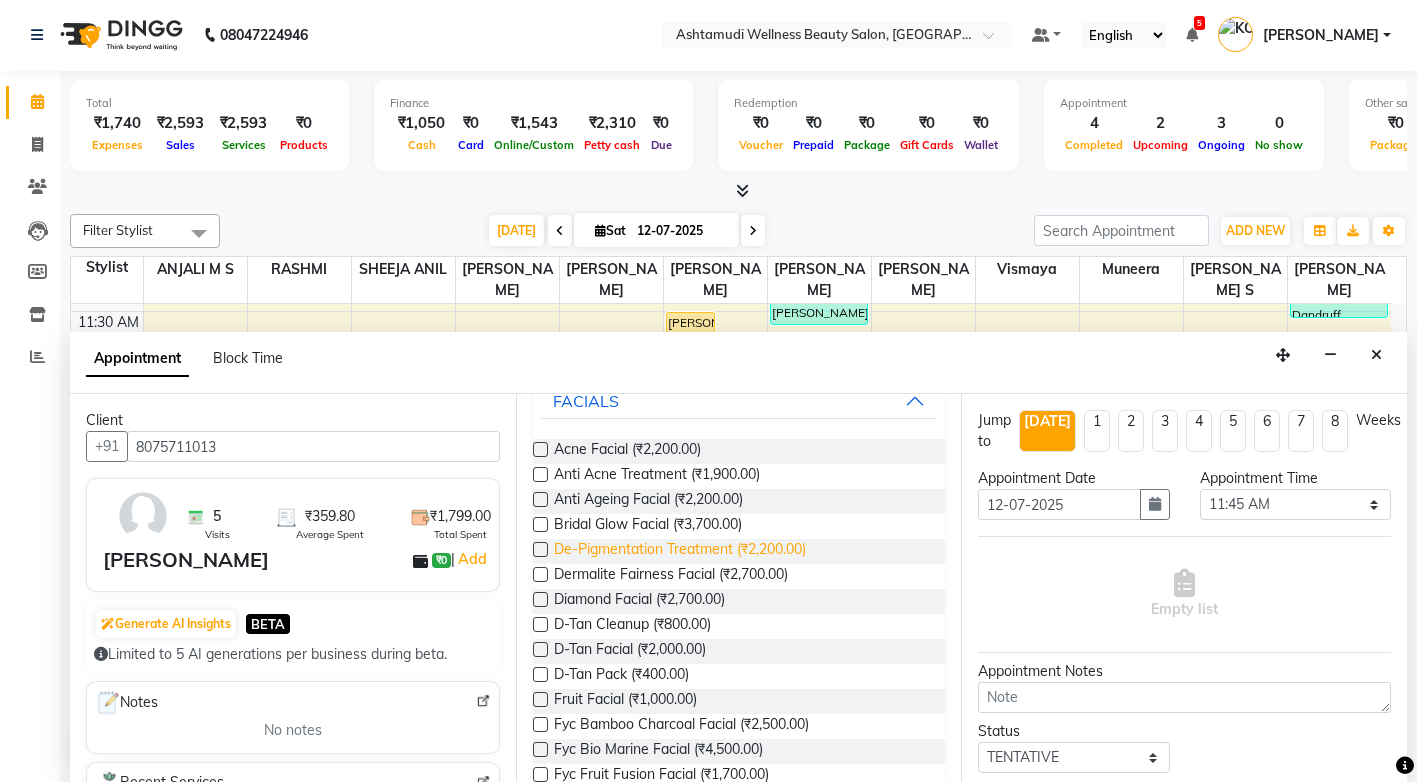 scroll, scrollTop: 0, scrollLeft: 0, axis: both 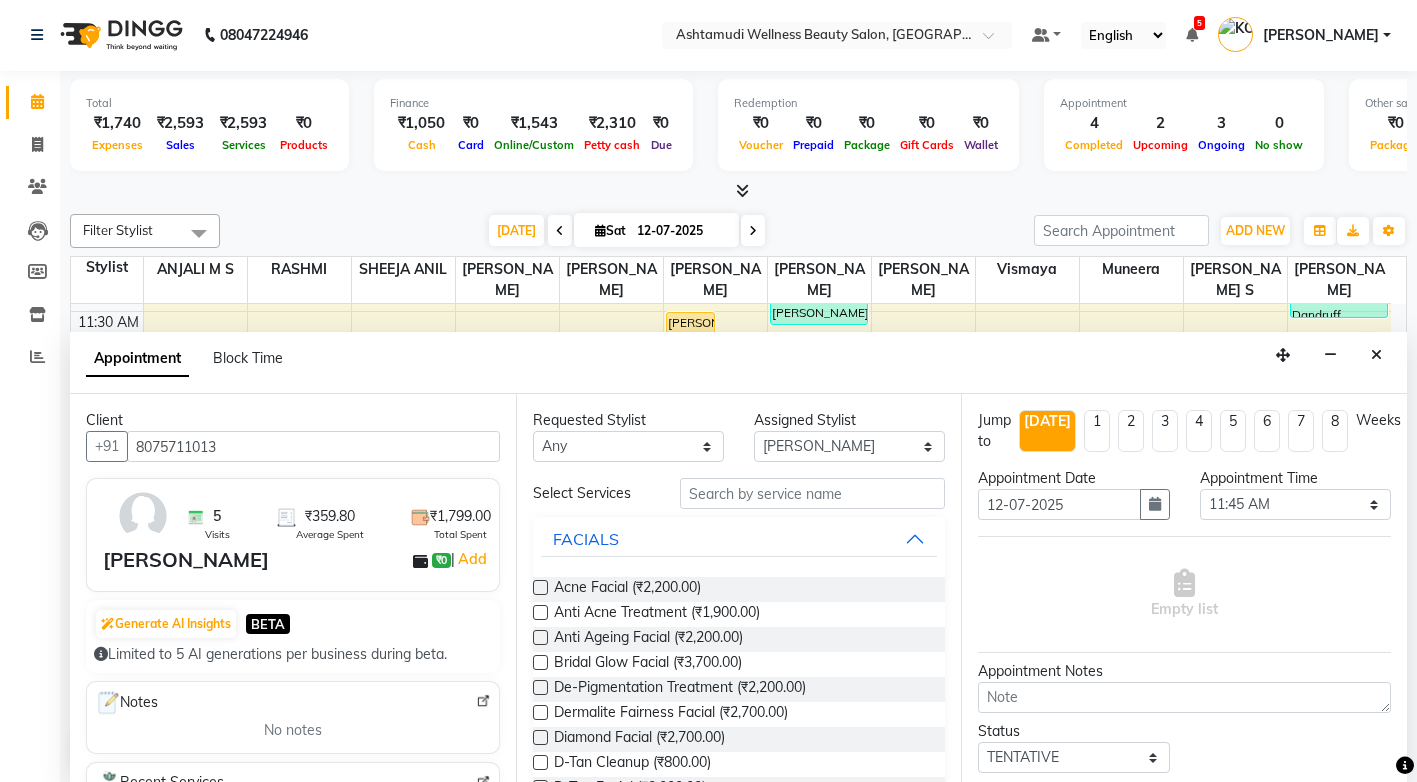 type on "8075711013" 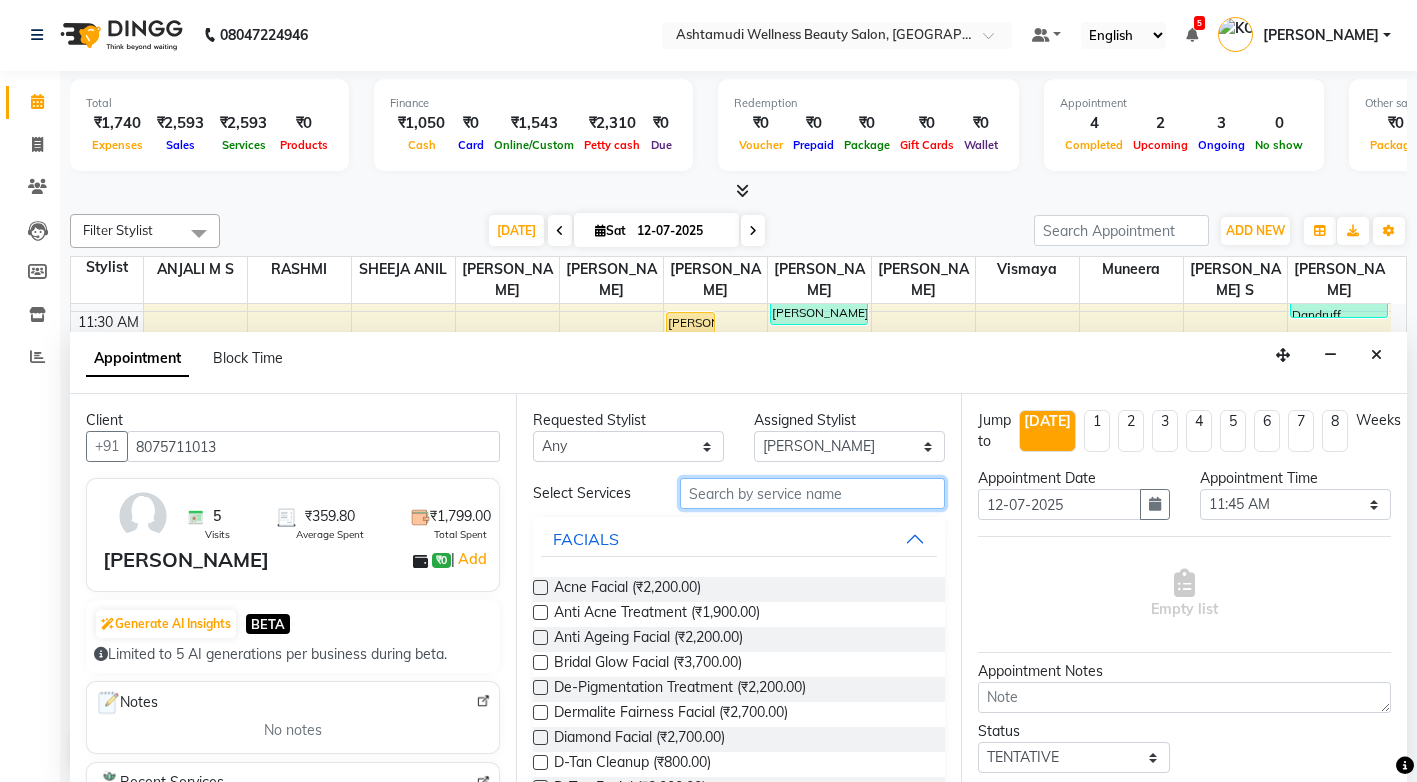 click at bounding box center [812, 493] 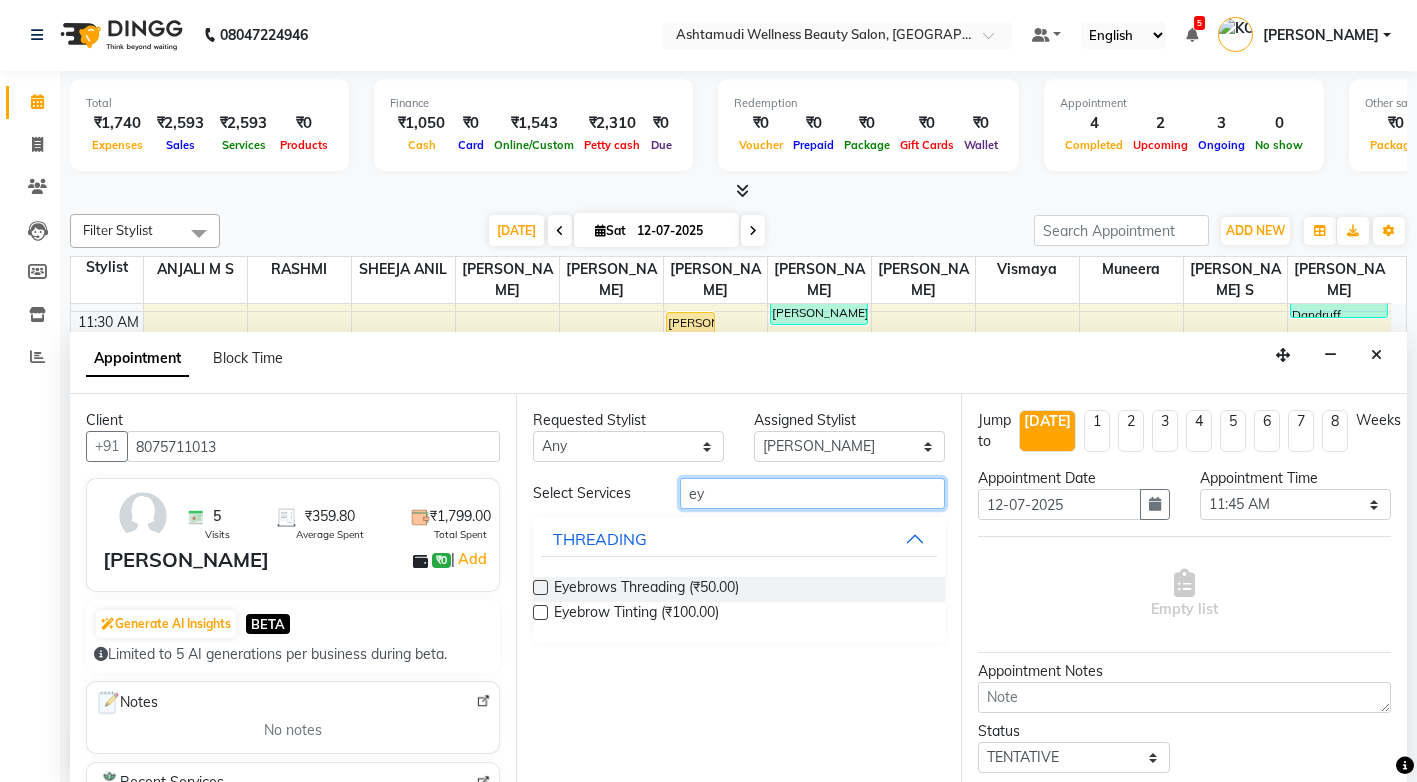 type on "ey" 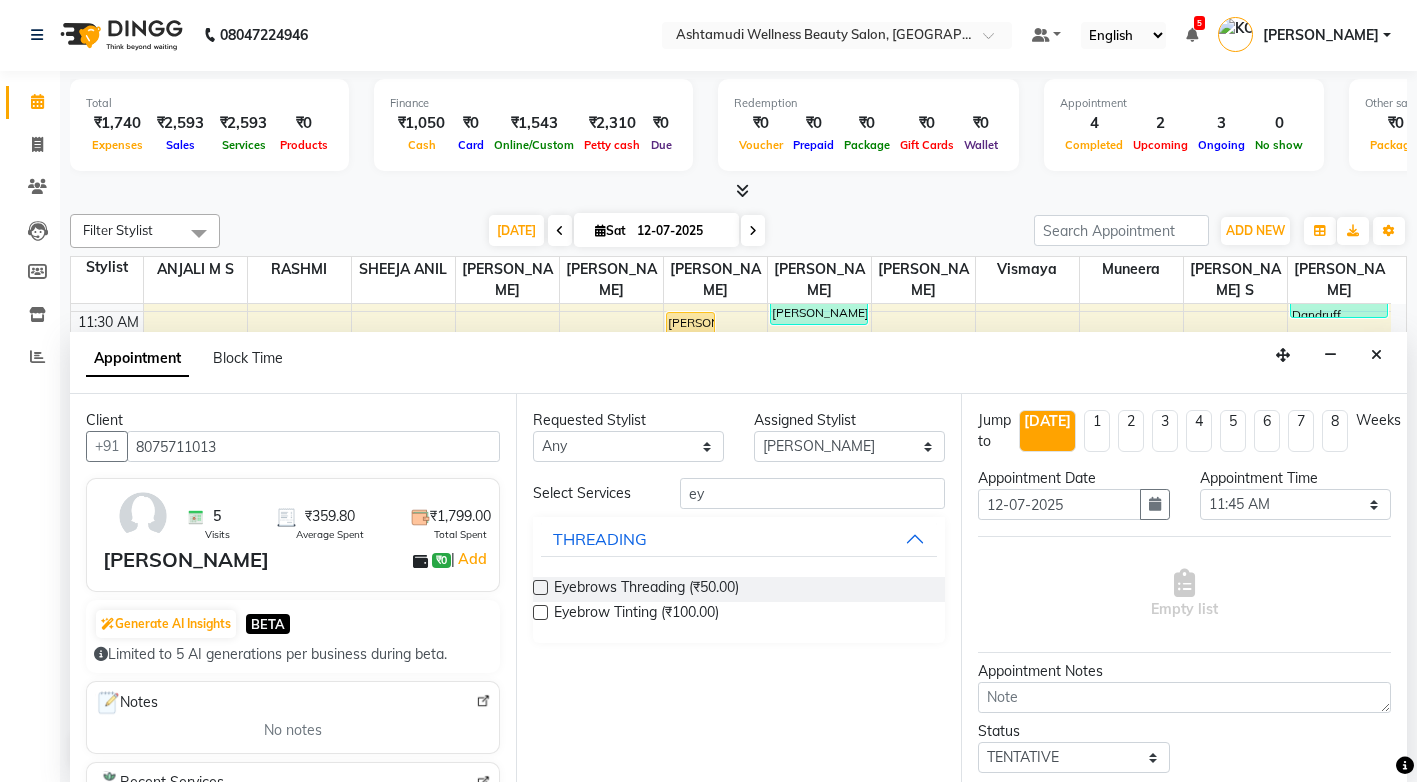 click at bounding box center (540, 587) 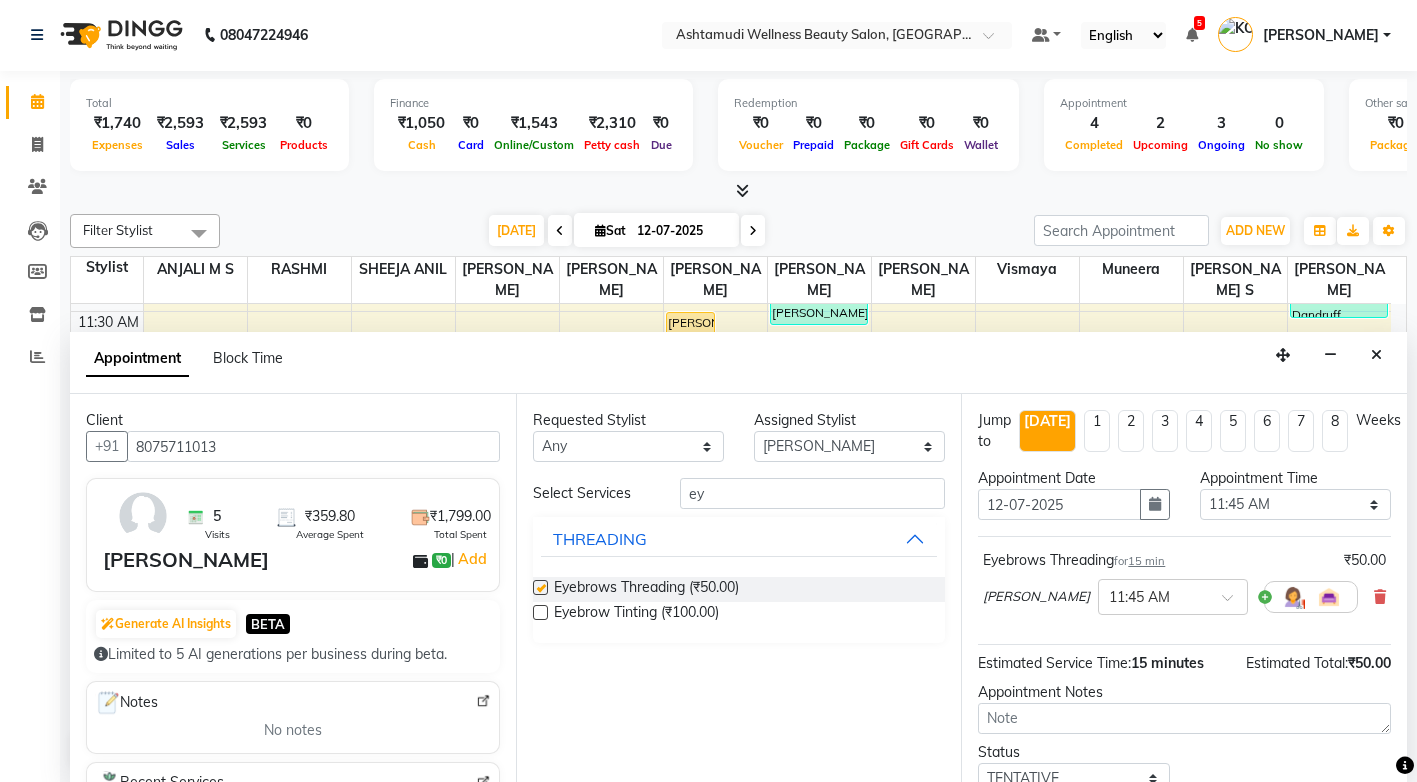 checkbox on "false" 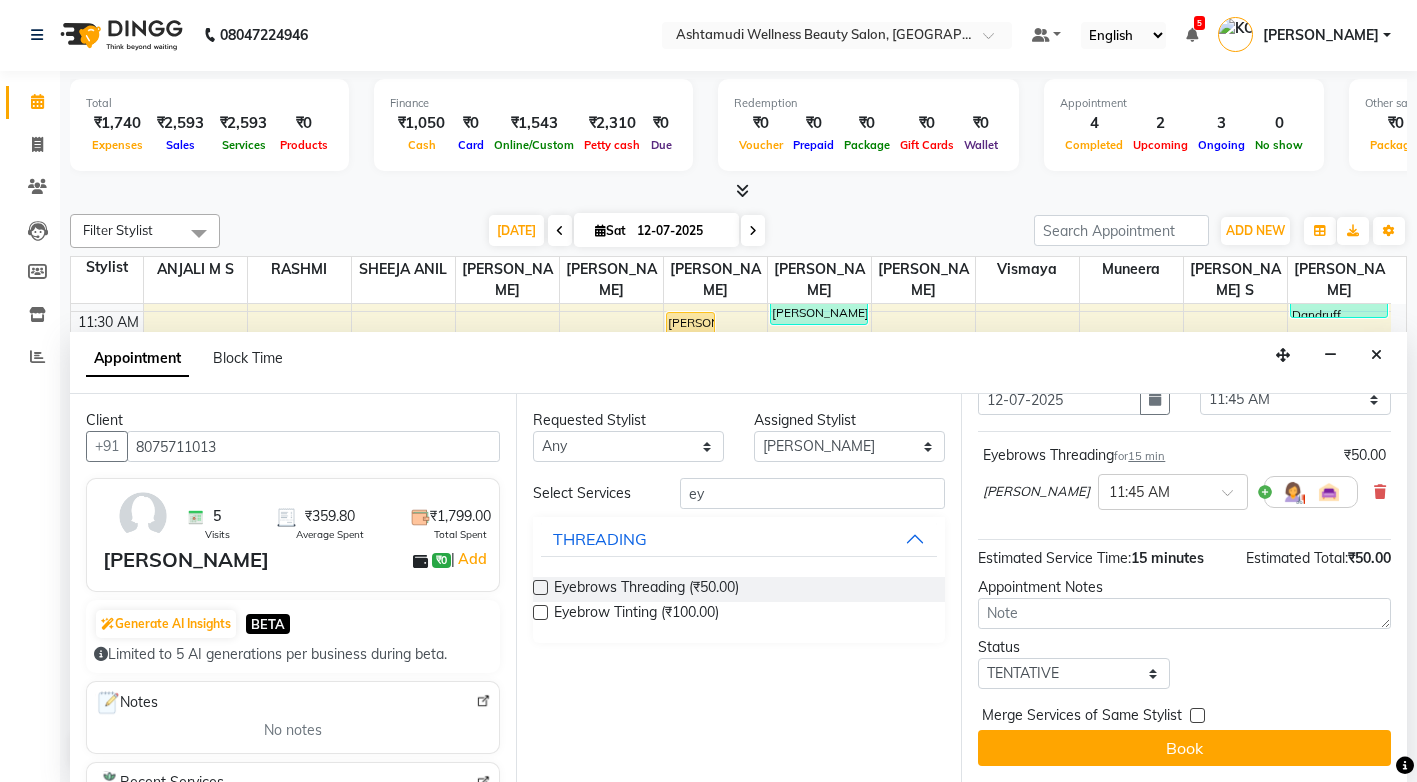 scroll, scrollTop: 108, scrollLeft: 0, axis: vertical 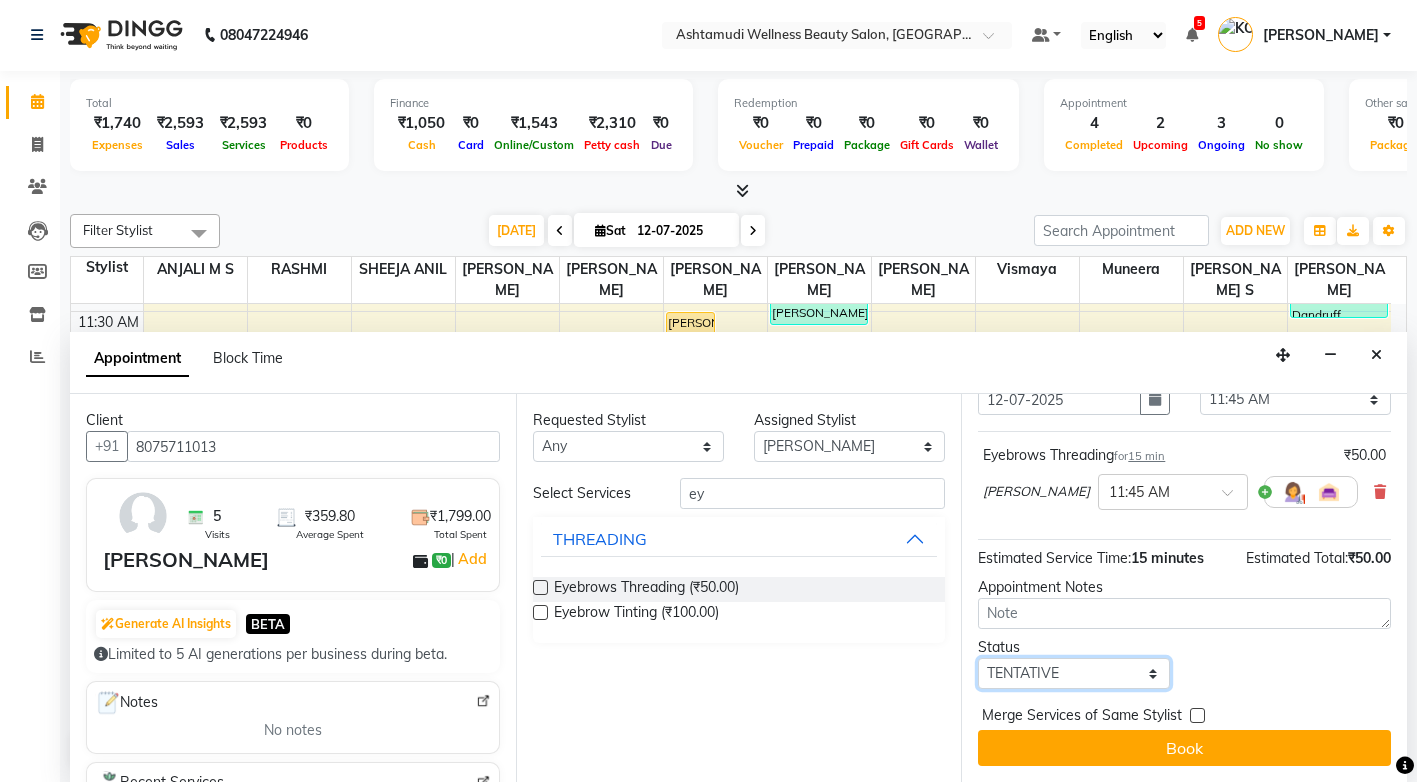 click on "Select TENTATIVE CONFIRM CHECK-IN UPCOMING" at bounding box center [1073, 673] 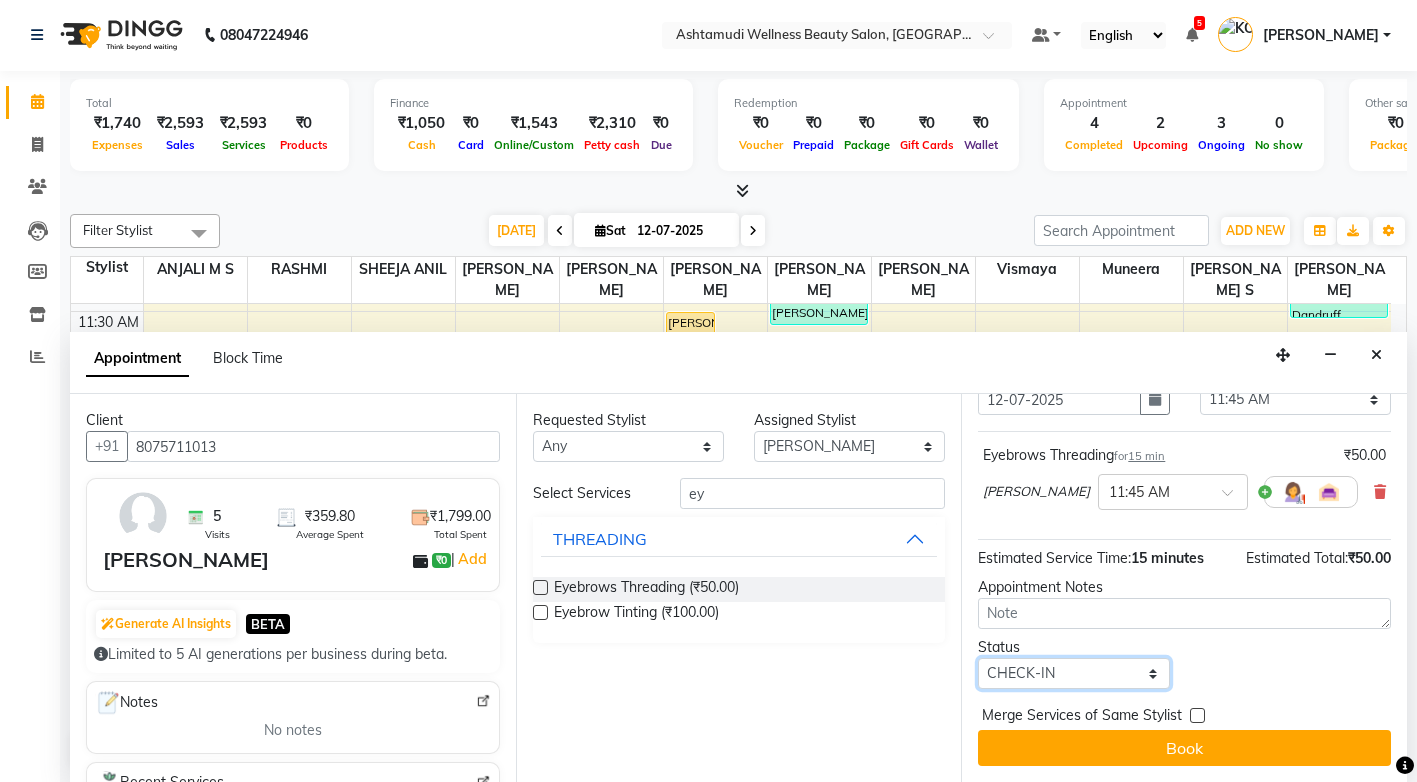 click on "Select TENTATIVE CONFIRM CHECK-IN UPCOMING" at bounding box center [1073, 673] 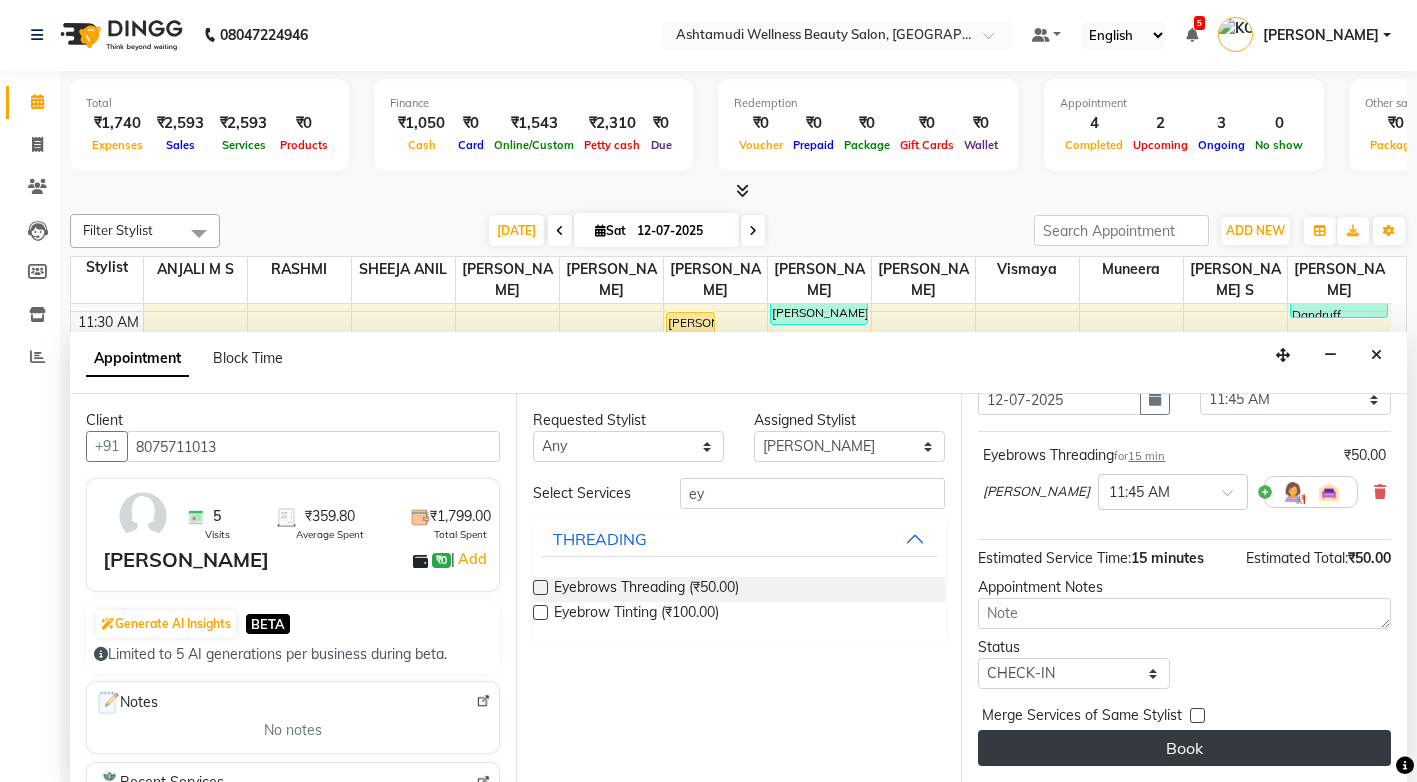click on "Book" at bounding box center [1184, 748] 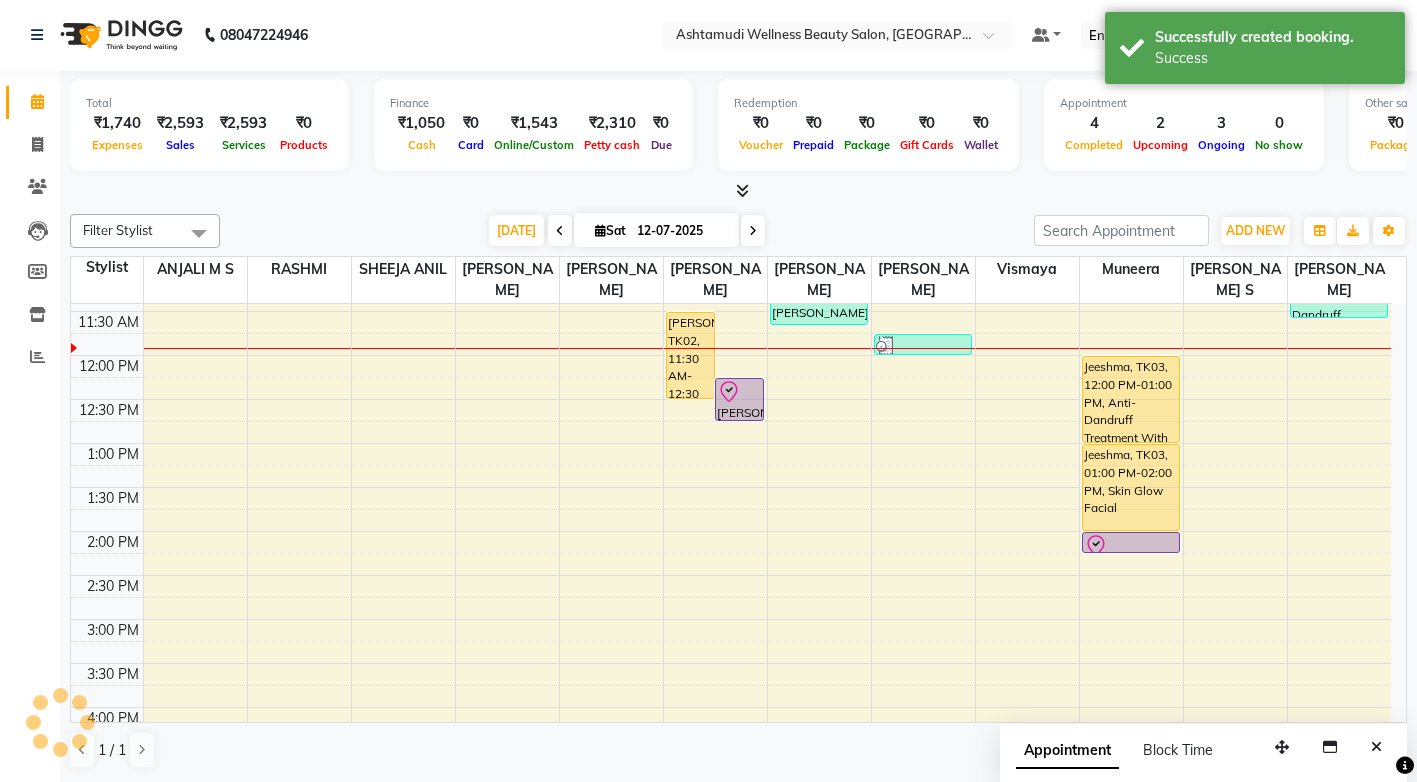 scroll, scrollTop: 0, scrollLeft: 0, axis: both 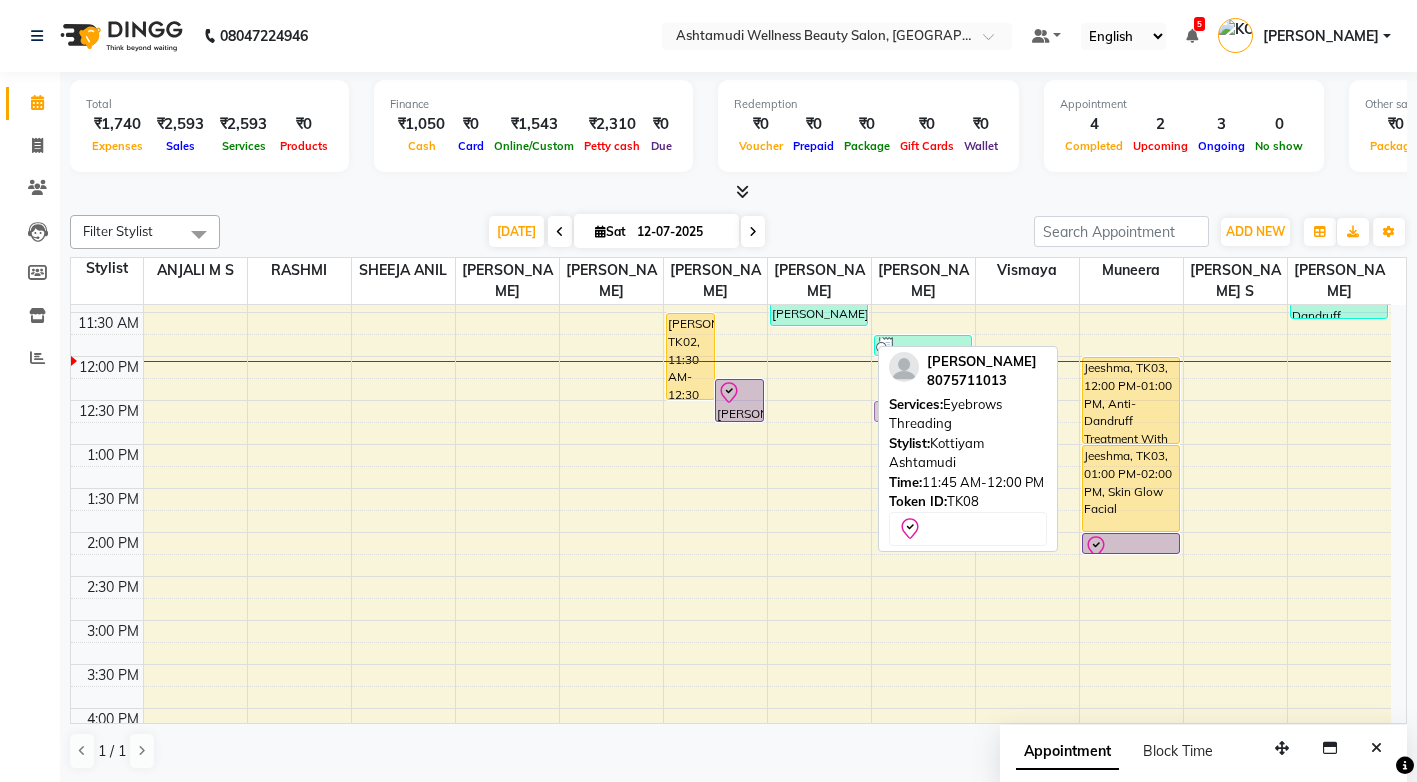 drag, startPoint x: 793, startPoint y: 340, endPoint x: 948, endPoint y: 408, distance: 169.26016 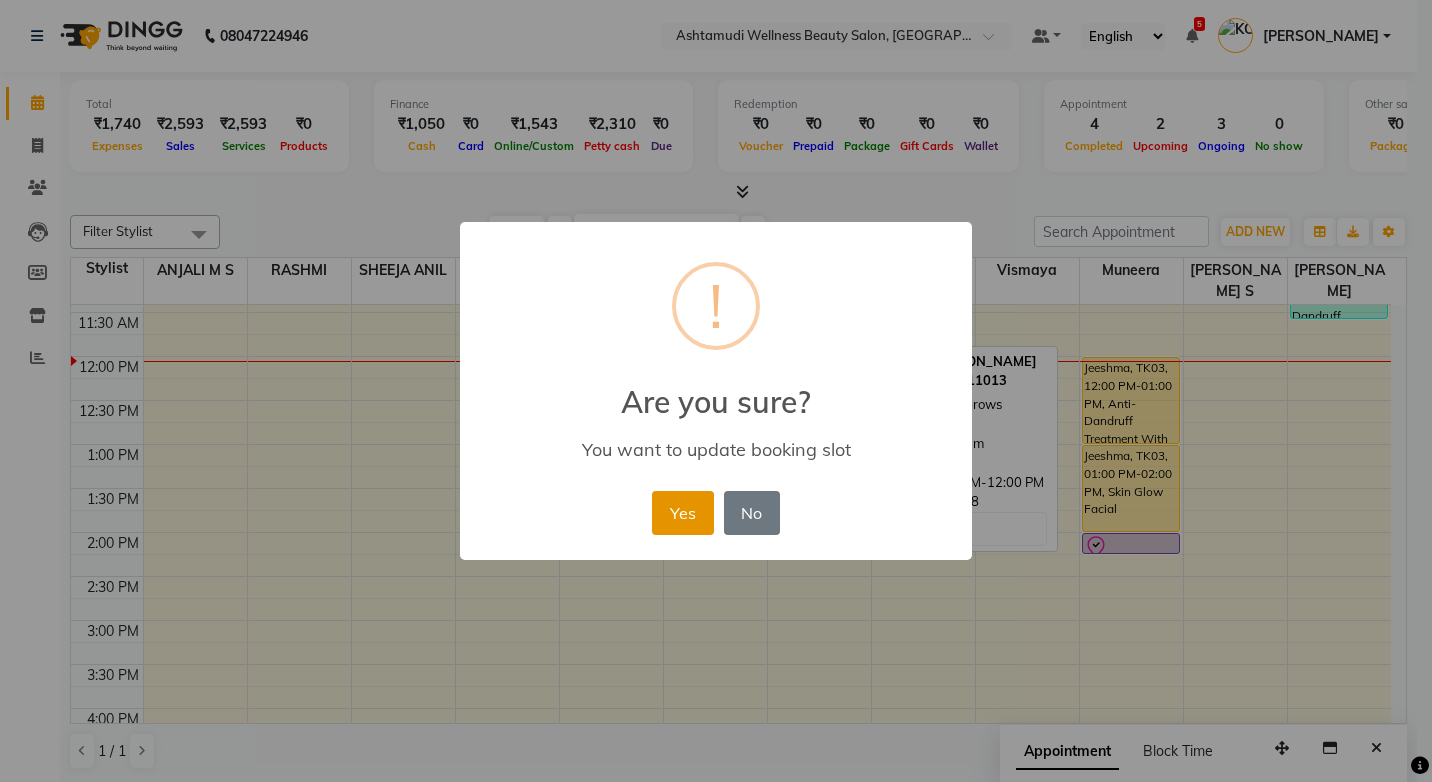 click on "Yes" at bounding box center (682, 513) 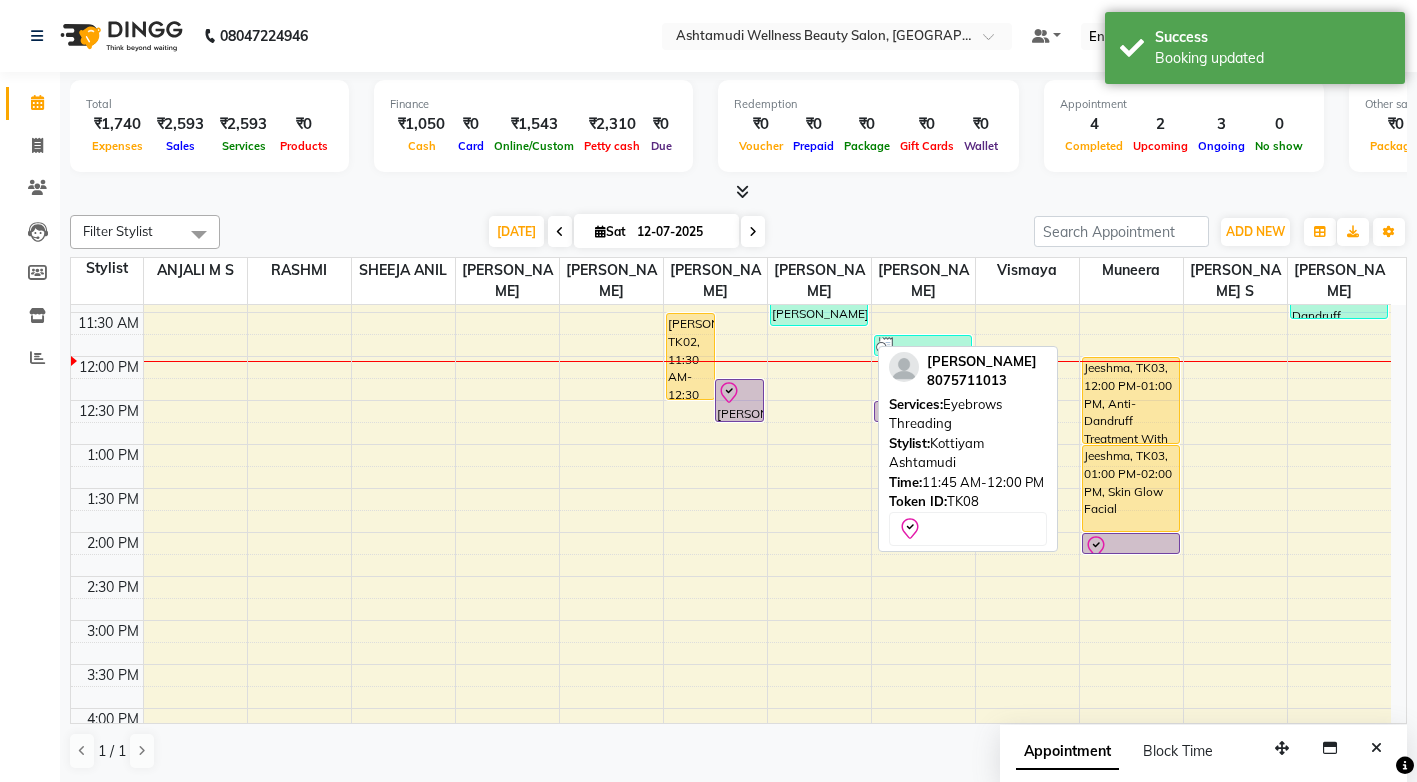 click at bounding box center (738, 192) 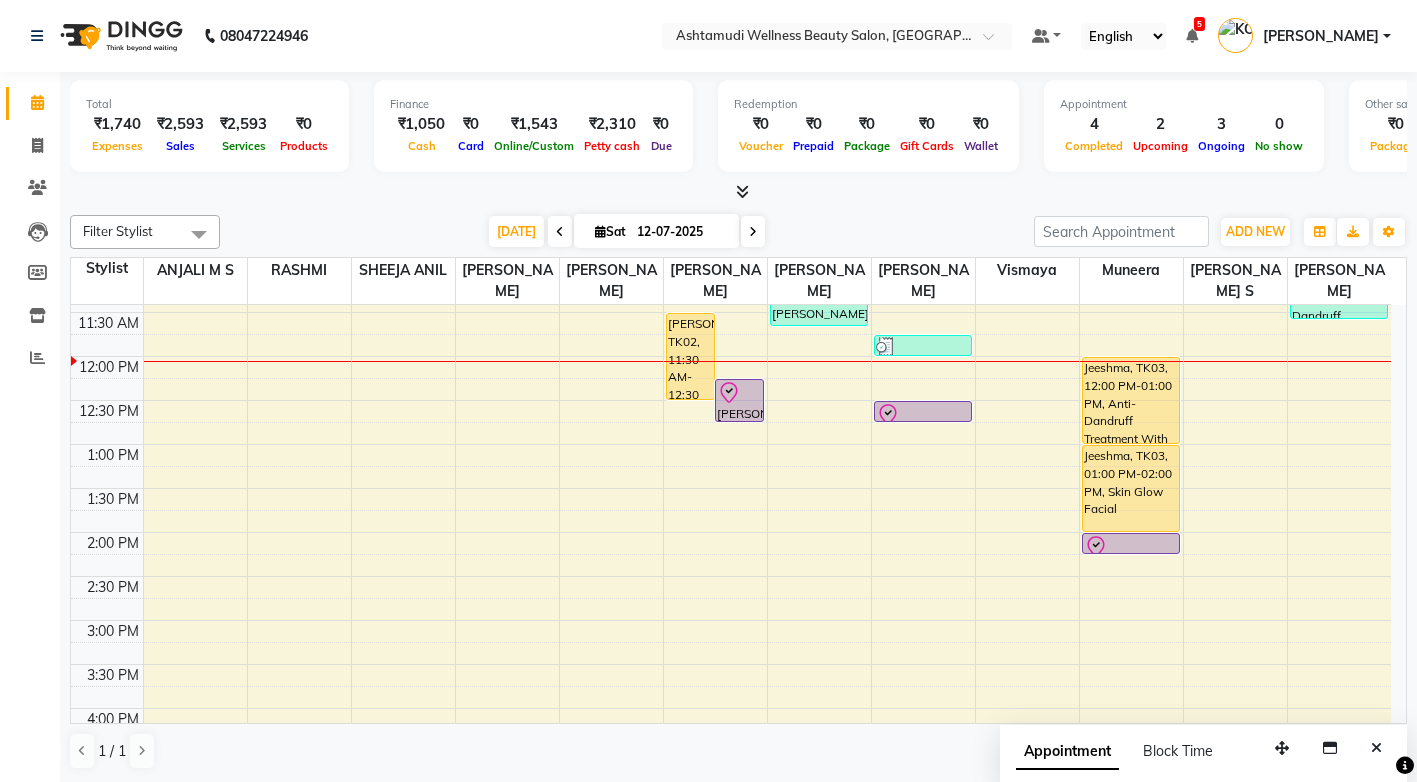 click on "8:00 AM 8:30 AM 9:00 AM 9:30 AM 10:00 AM 10:30 AM 11:00 AM 11:30 AM 12:00 PM 12:30 PM 1:00 PM 1:30 PM 2:00 PM 2:30 PM 3:00 PM 3:30 PM 4:00 PM 4:30 PM 5:00 PM 5:30 PM 6:00 PM 6:30 PM 7:00 PM 7:30 PM 8:00 PM 8:30 PM    Anila, TK02, 11:30 AM-12:30 PM, Anti-Dandruff Treatment With Spa
Anila, TK02, 12:15 PM-12:45 PM, U Cut     Sini, TK04, 11:10 AM-11:25 AM, Eyebrows Threading     Aswathy, TK06, 11:10 AM-11:40 AM, Saree Draping      Bhagya, TK07, 11:45 AM-12:00 PM, Eyebrows Threading
Teena, TK08, 12:30 PM-12:45 PM, Eyebrows Threading    Jeeshma, TK03, 12:00 PM-01:00 PM, Anti-Dandruff Treatment With Spa    Jeeshma, TK03, 01:00 PM-02:00 PM, Skin Glow Facial
Jeeshma, TK03, 02:00 PM-02:15 PM, Eyebrows Threading     Sumi, TK05, 10:35 AM-11:35 AM, Anti-Dandruff Treatment With Spa" at bounding box center (731, 576) 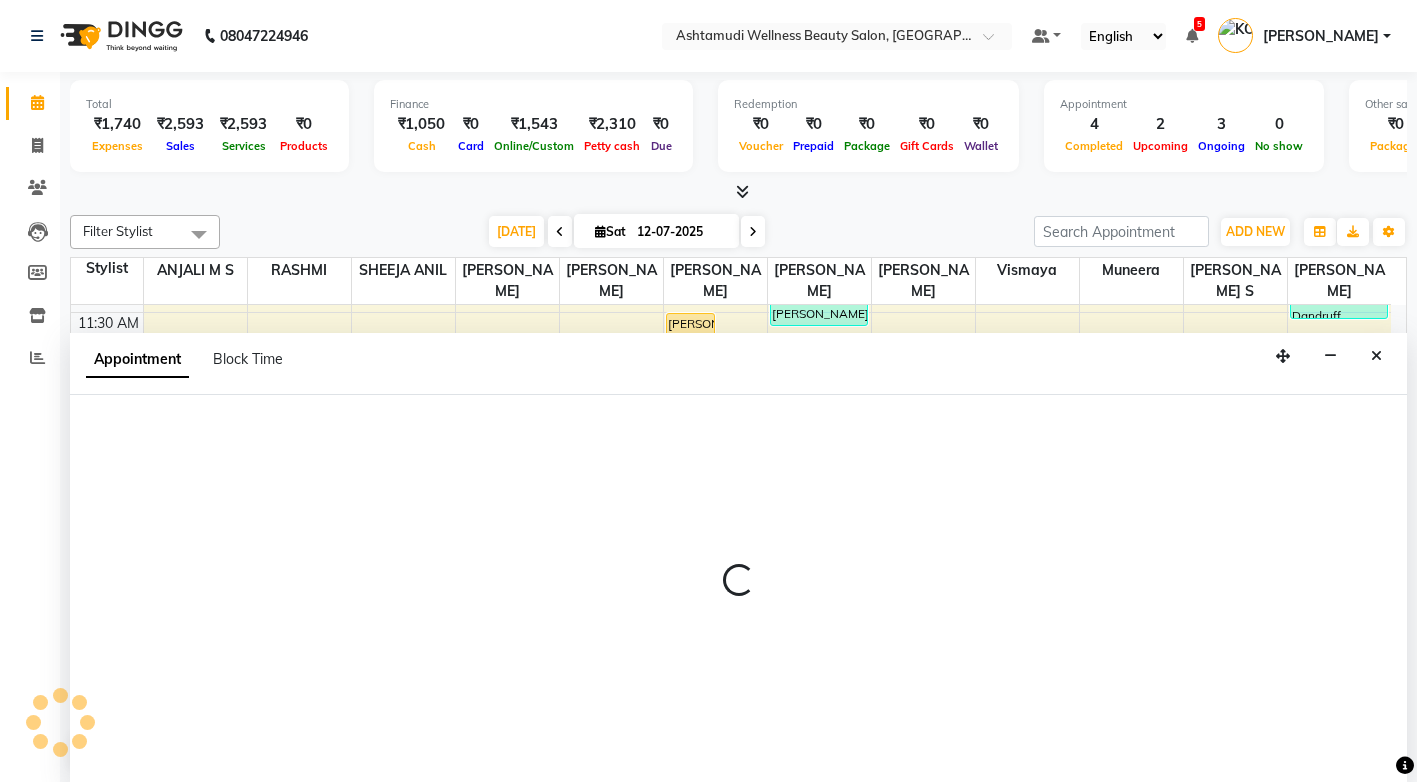 scroll, scrollTop: 1, scrollLeft: 0, axis: vertical 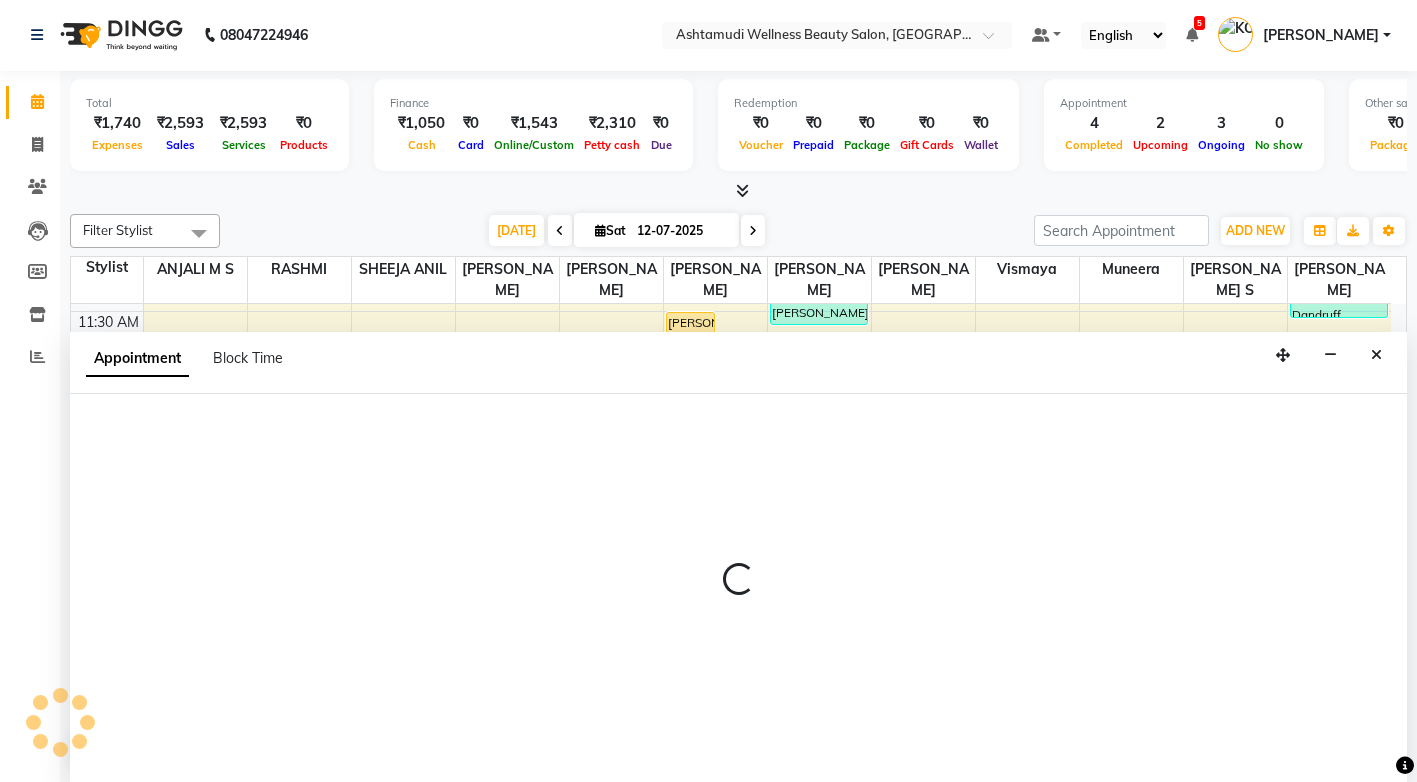 select on "27529" 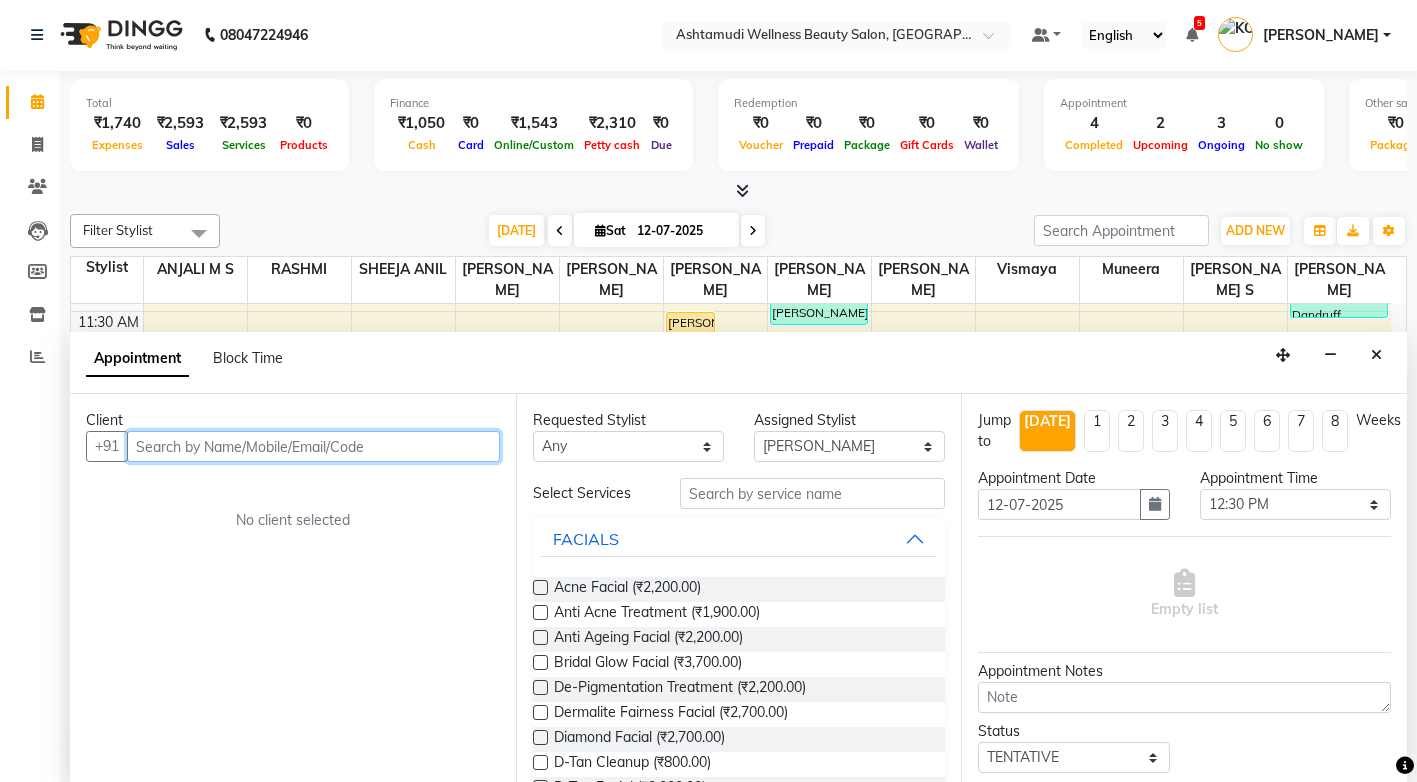 click at bounding box center (313, 446) 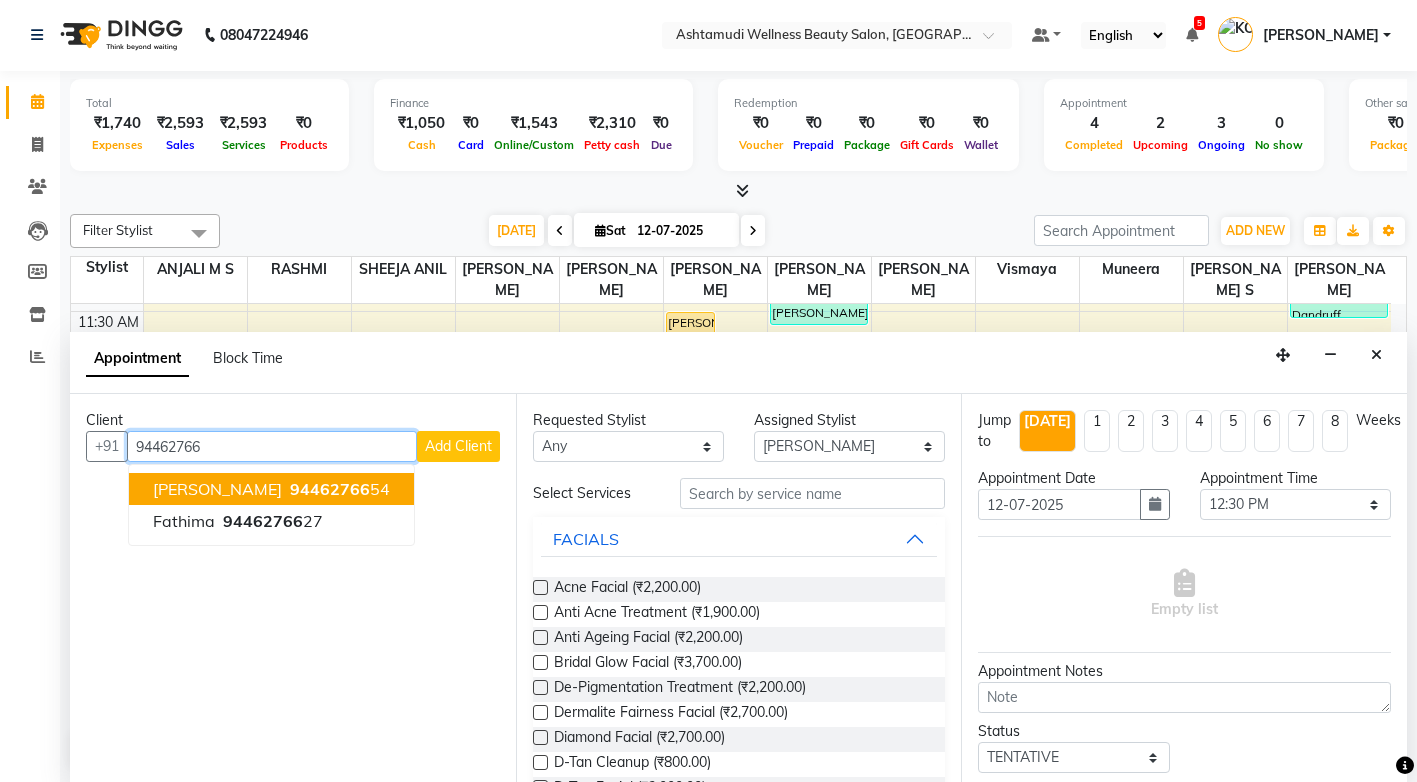 click on "94462766" at bounding box center (330, 489) 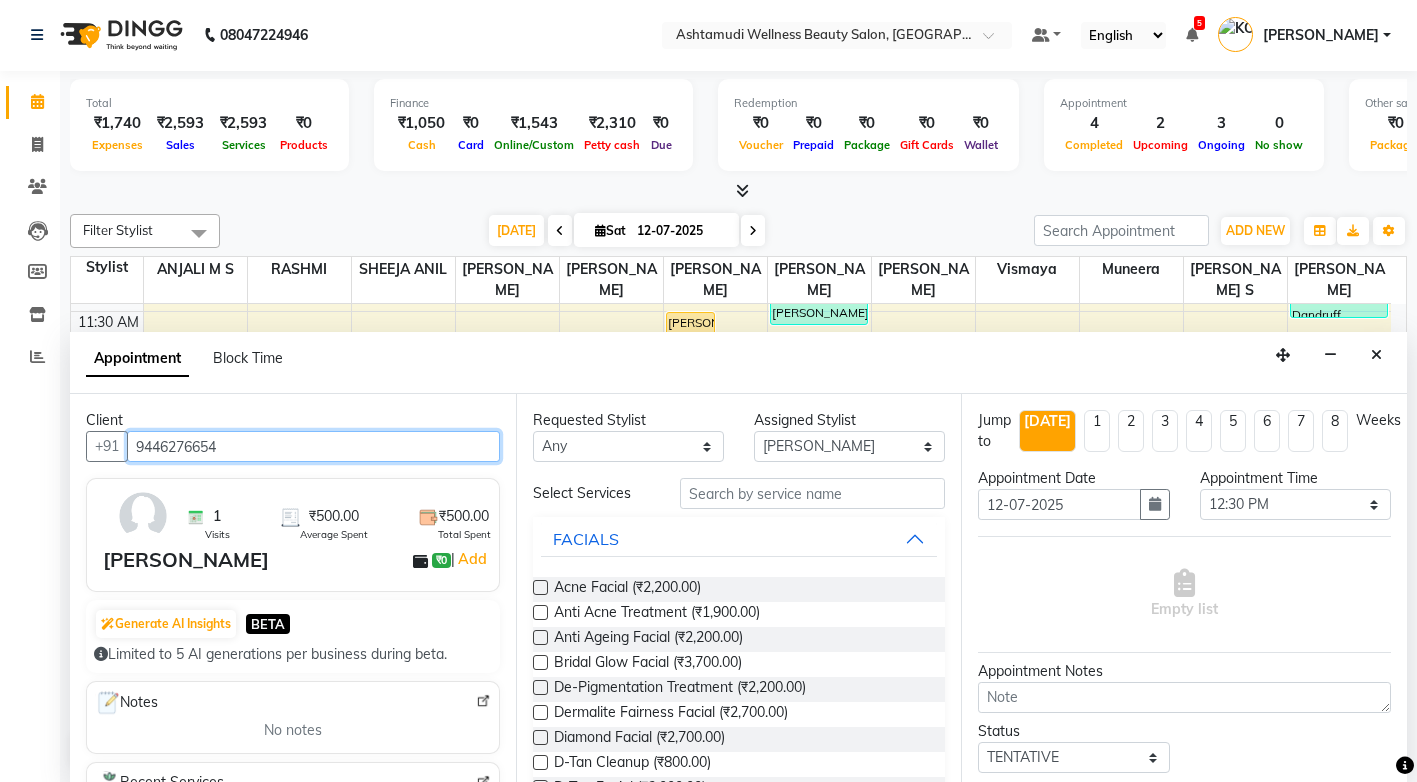 type on "9446276654" 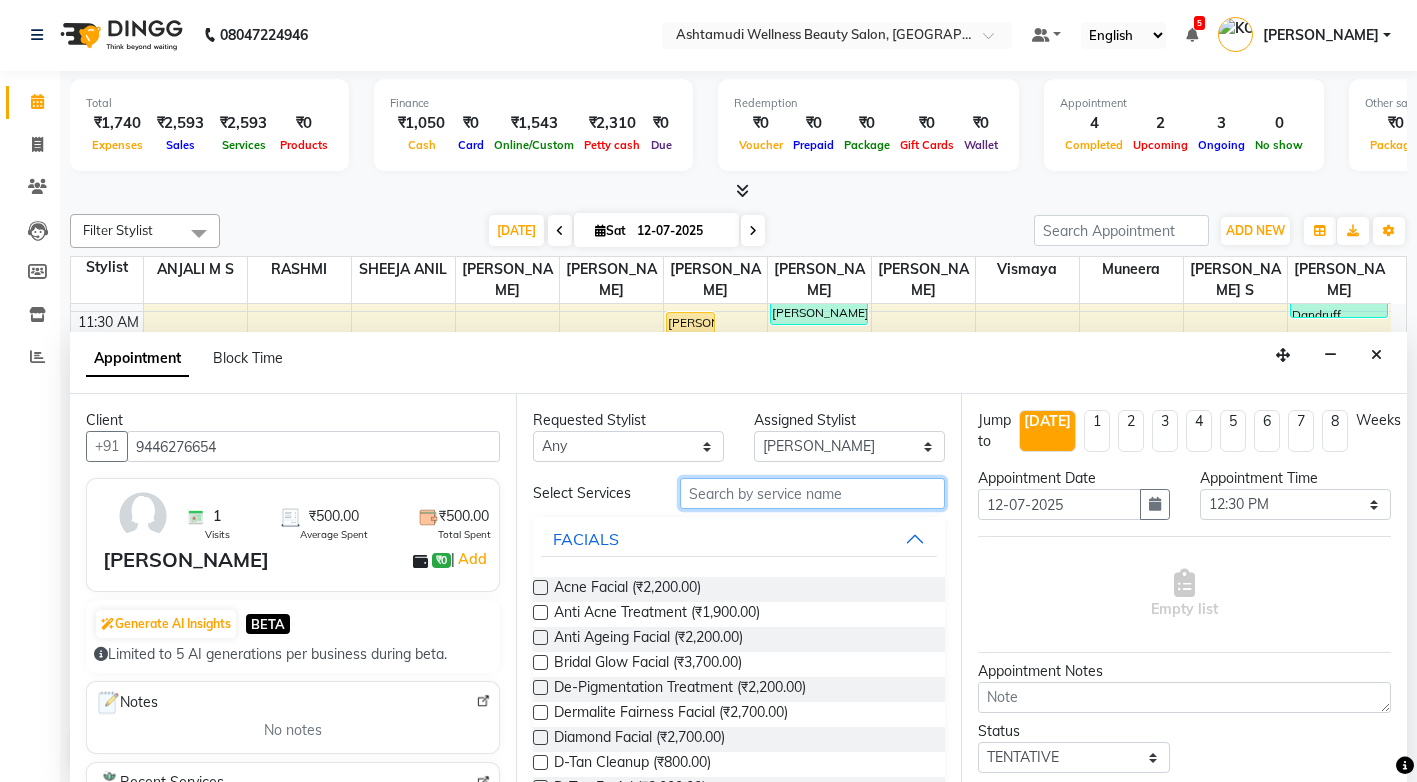 click at bounding box center [812, 493] 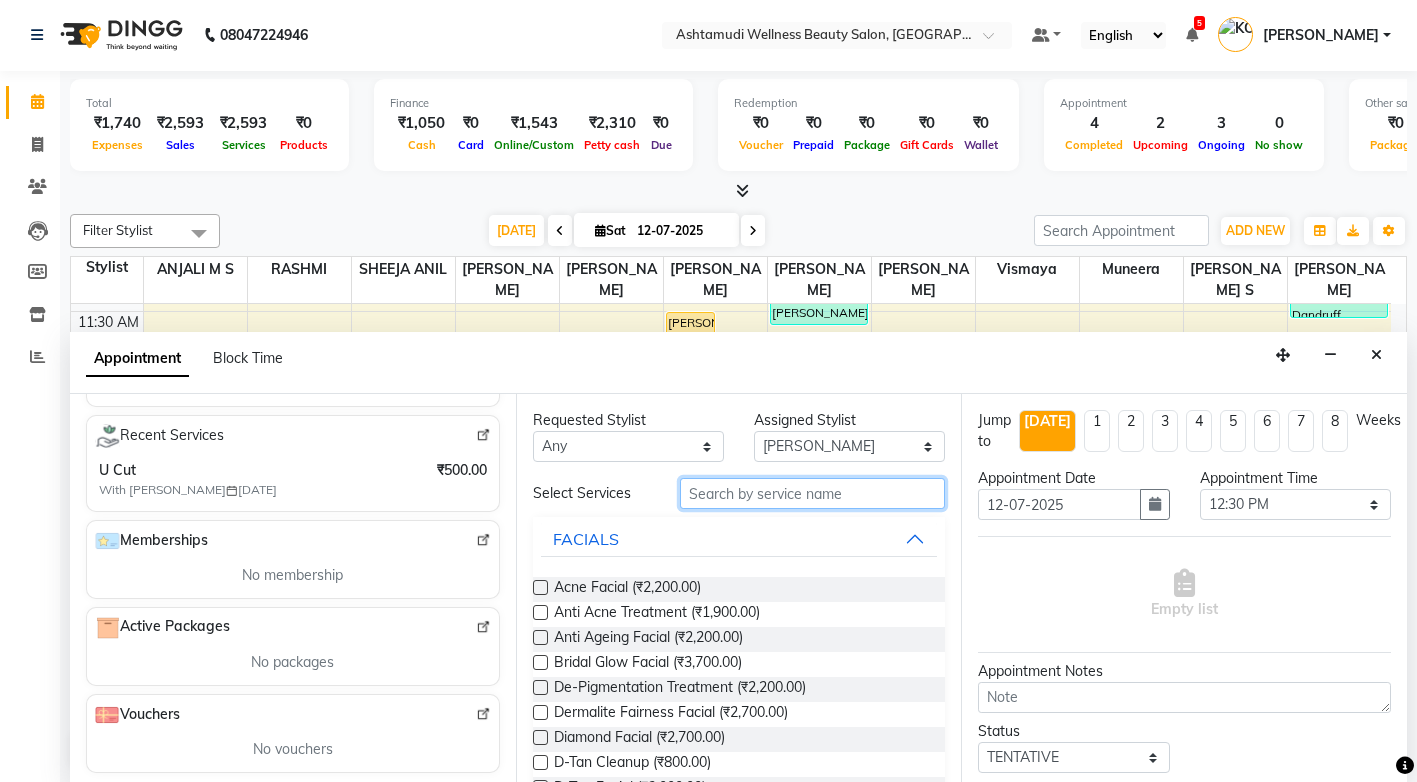 scroll, scrollTop: 354, scrollLeft: 0, axis: vertical 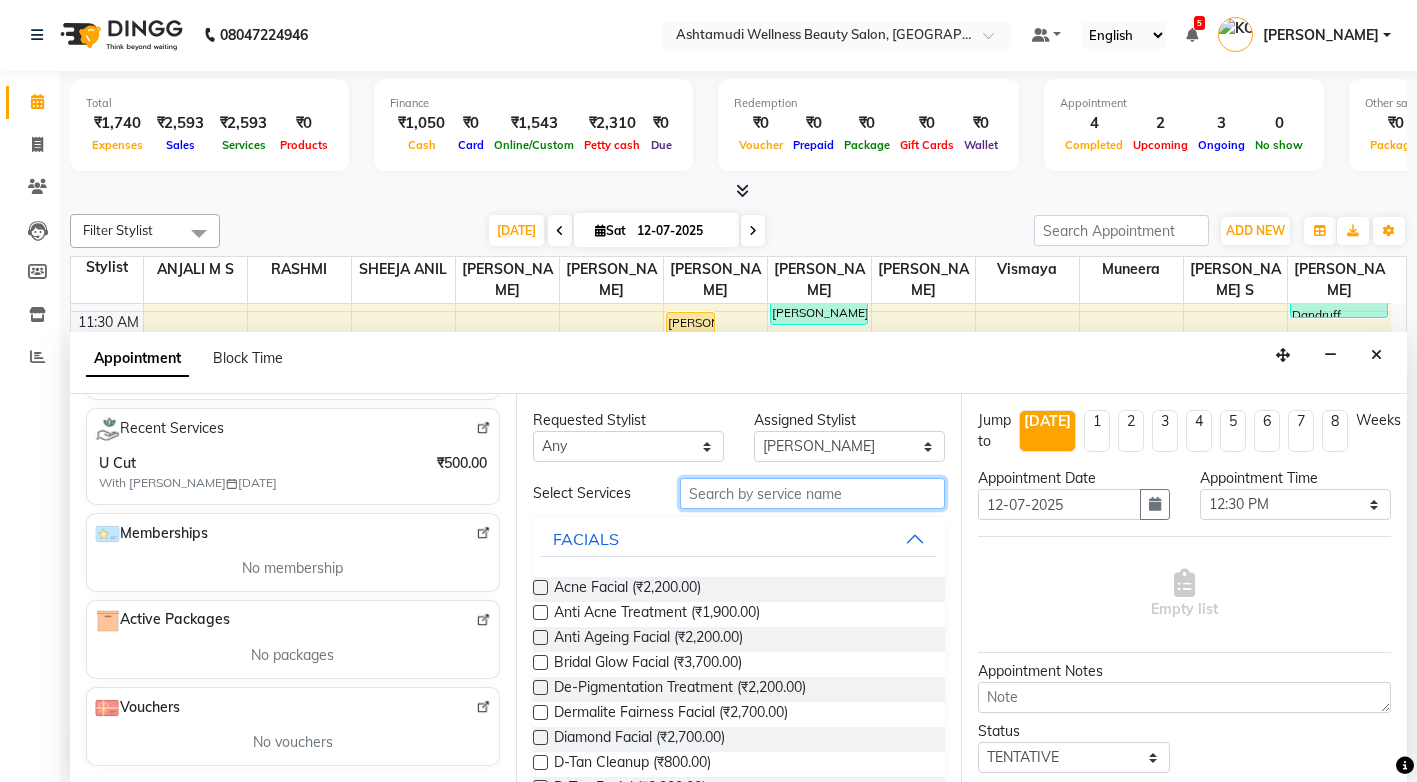 click at bounding box center [812, 493] 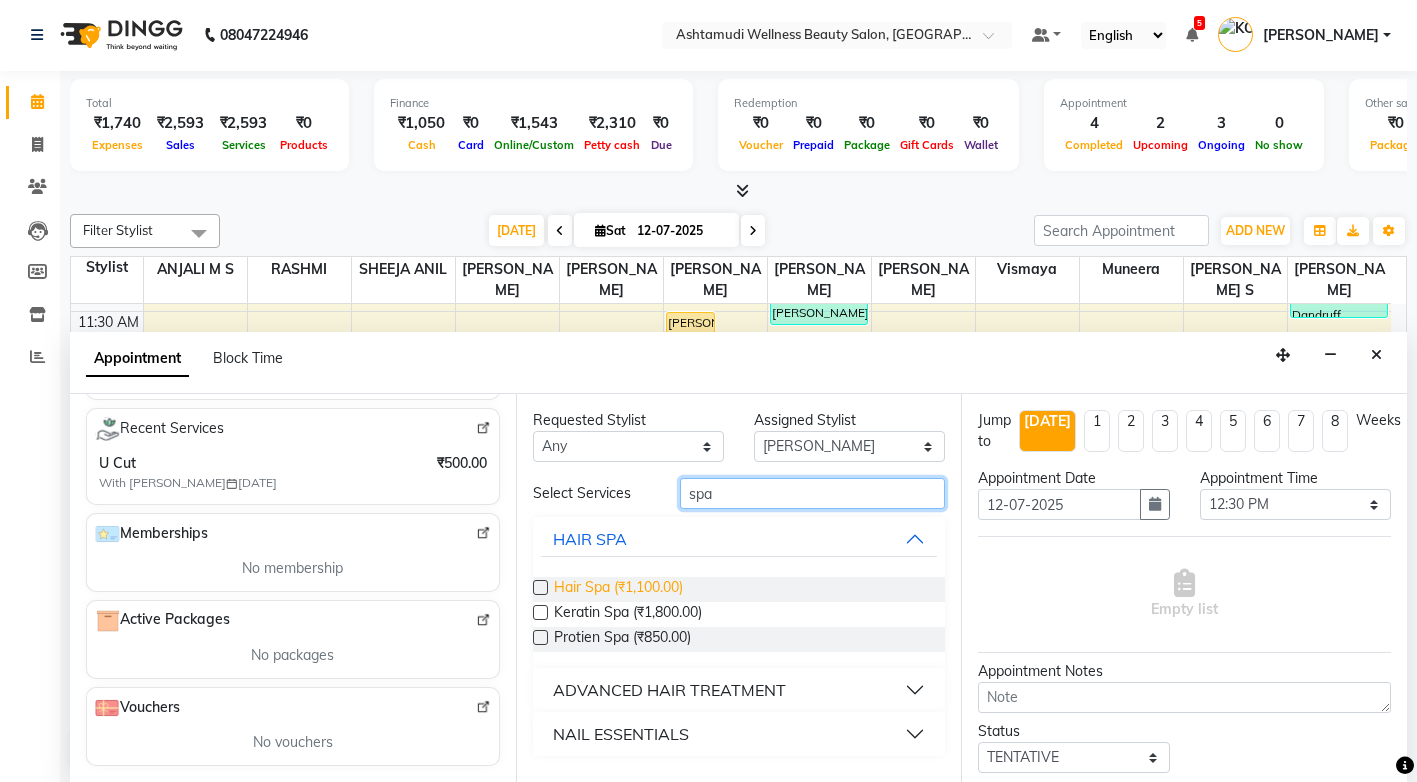 type on "spa" 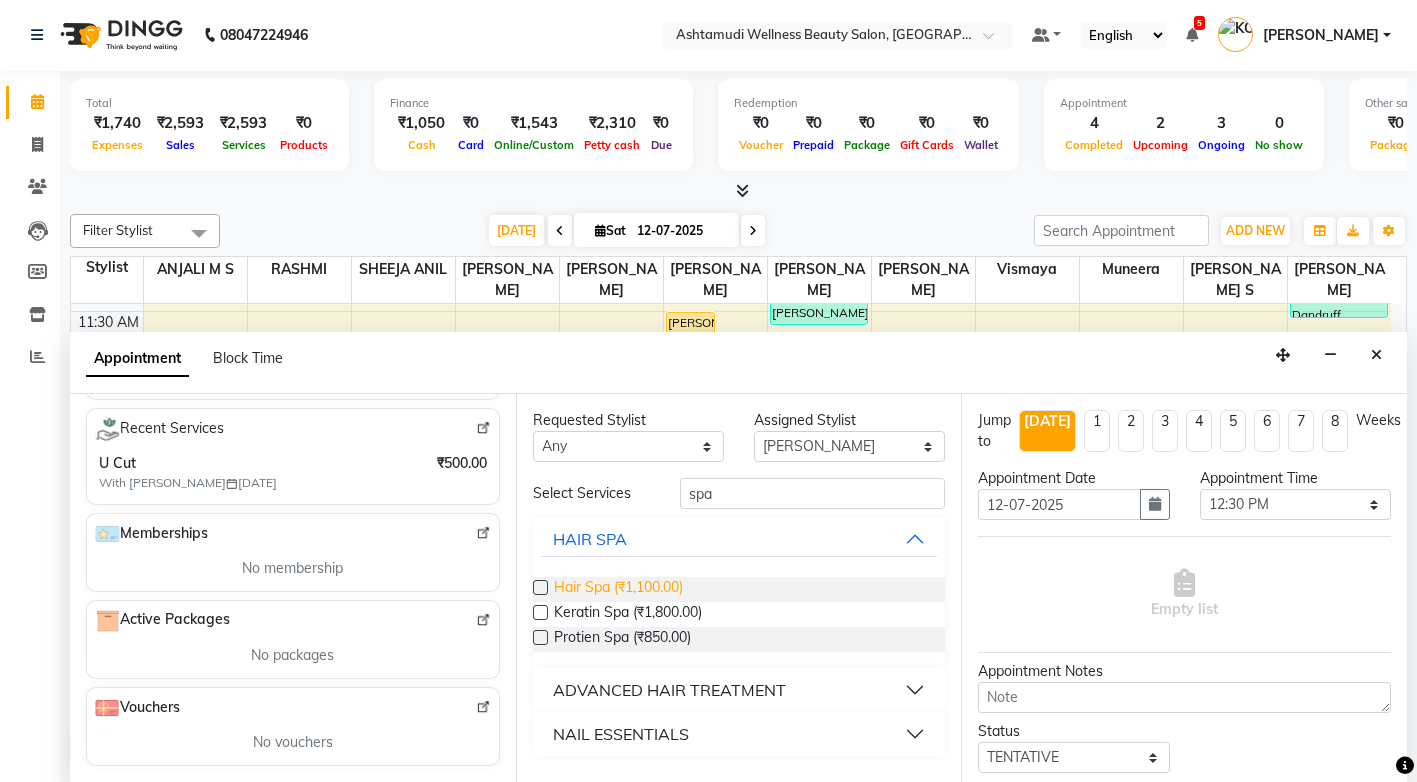 click on "Hair Spa (₹1,100.00)" at bounding box center [618, 589] 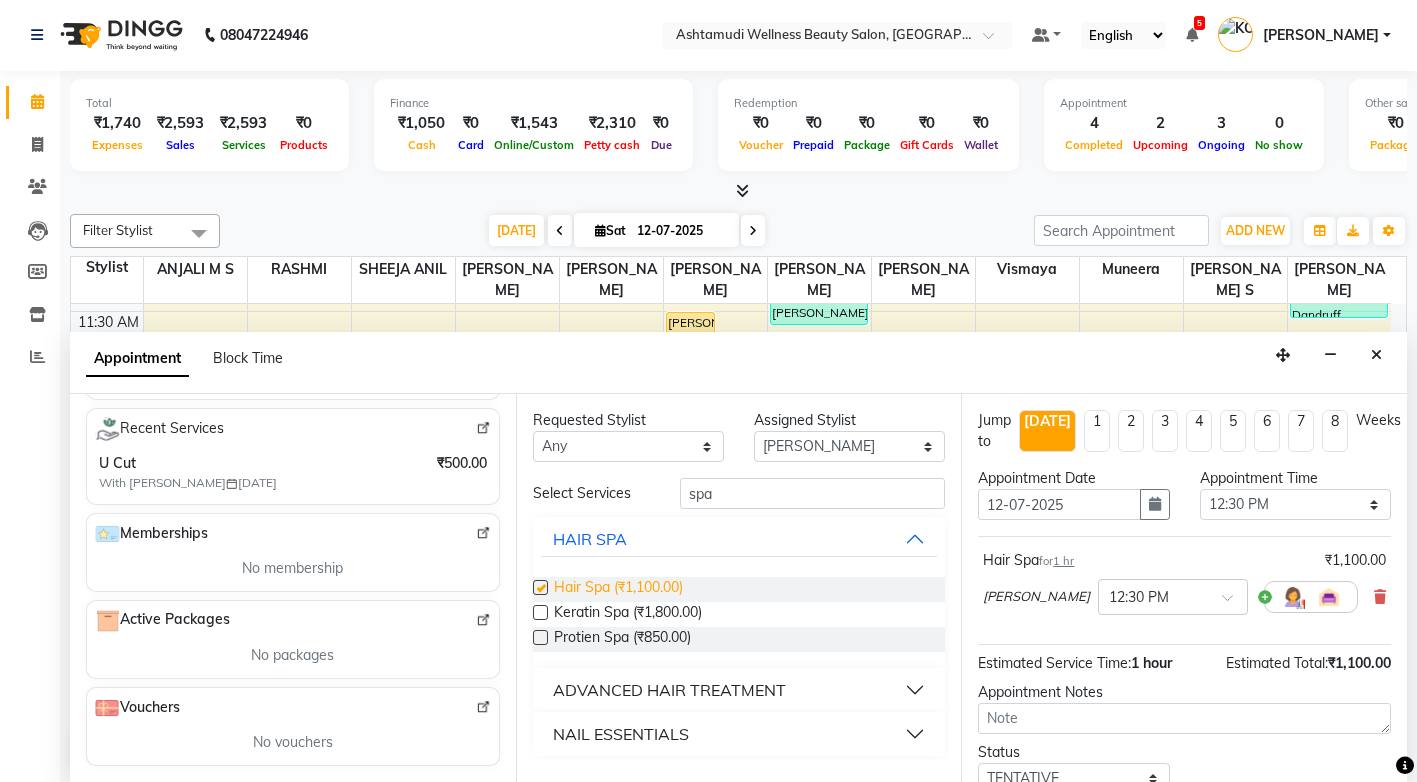 checkbox on "false" 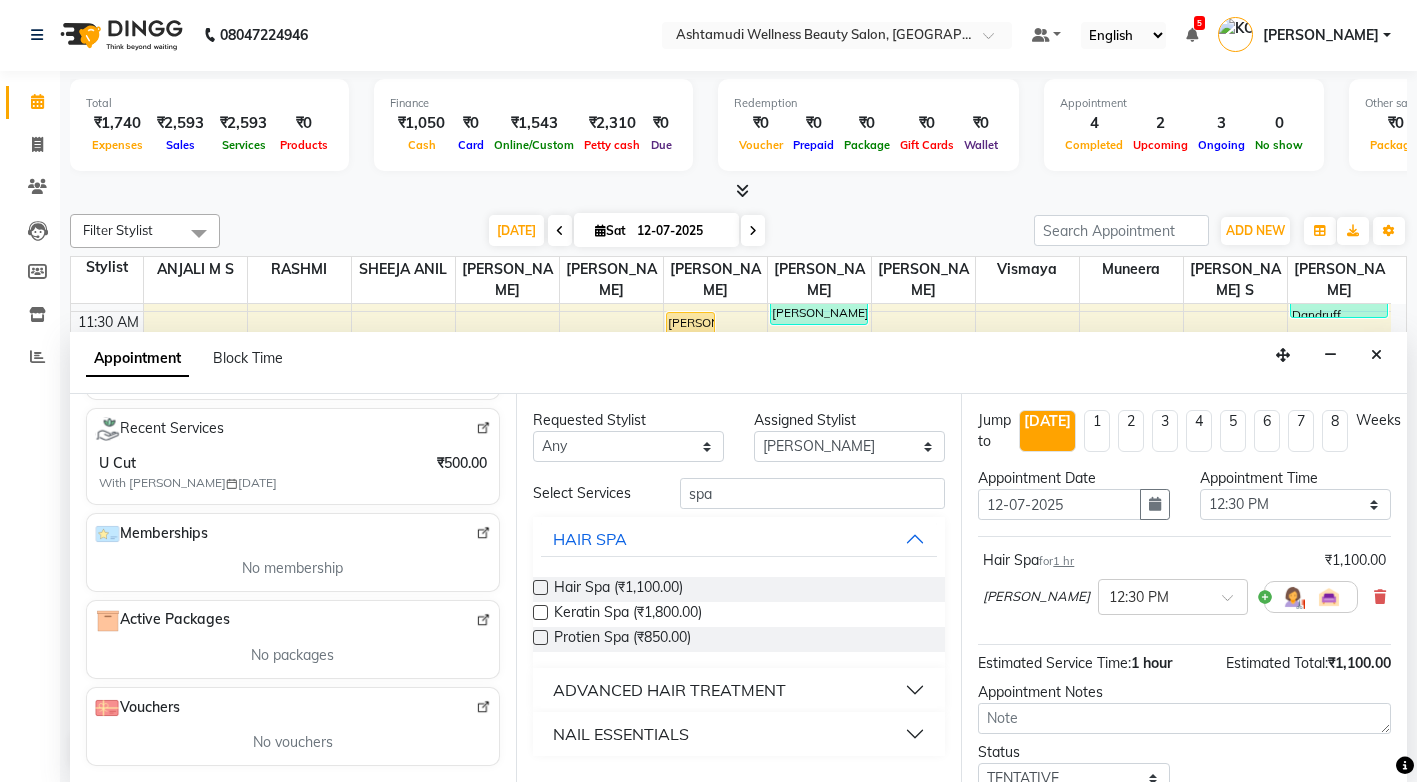 scroll, scrollTop: 108, scrollLeft: 0, axis: vertical 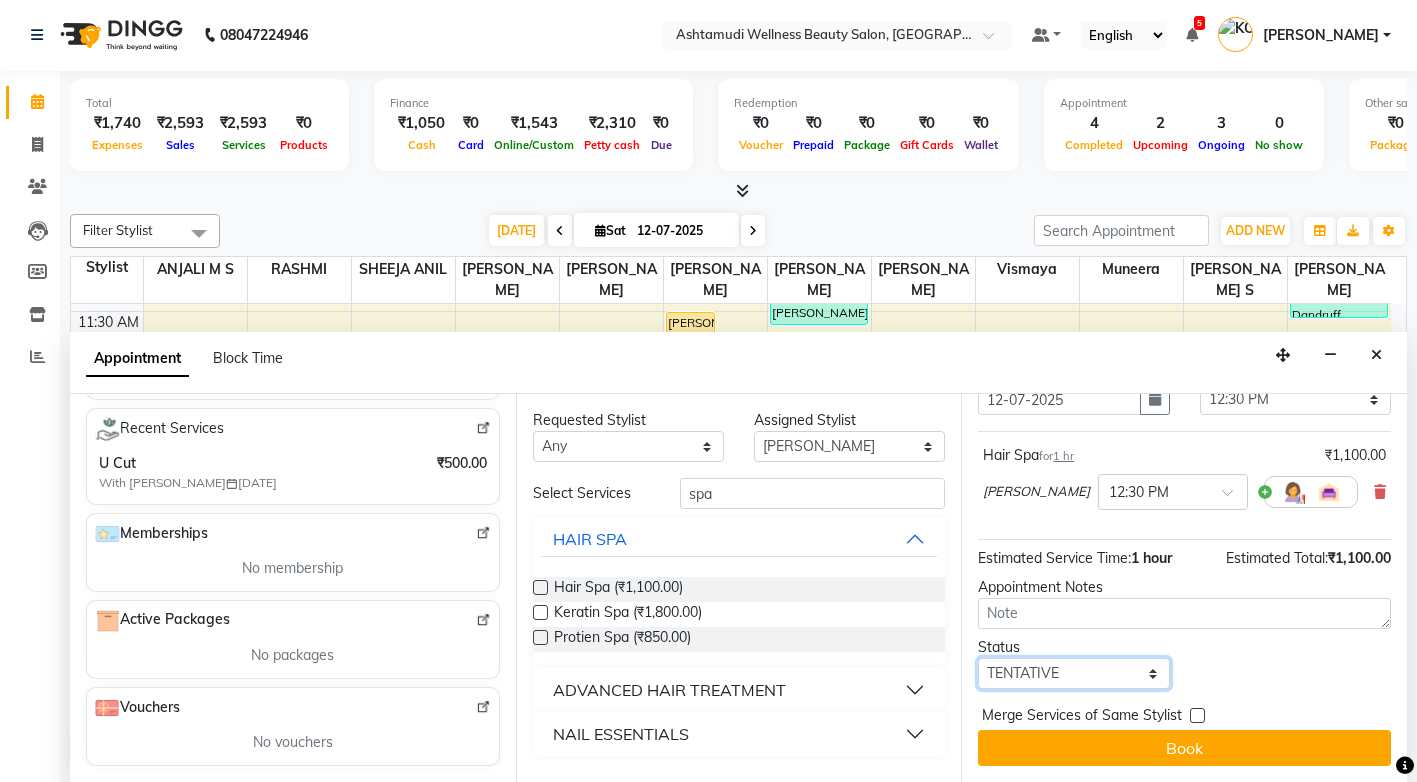 click on "Select TENTATIVE CONFIRM CHECK-IN UPCOMING" at bounding box center (1073, 673) 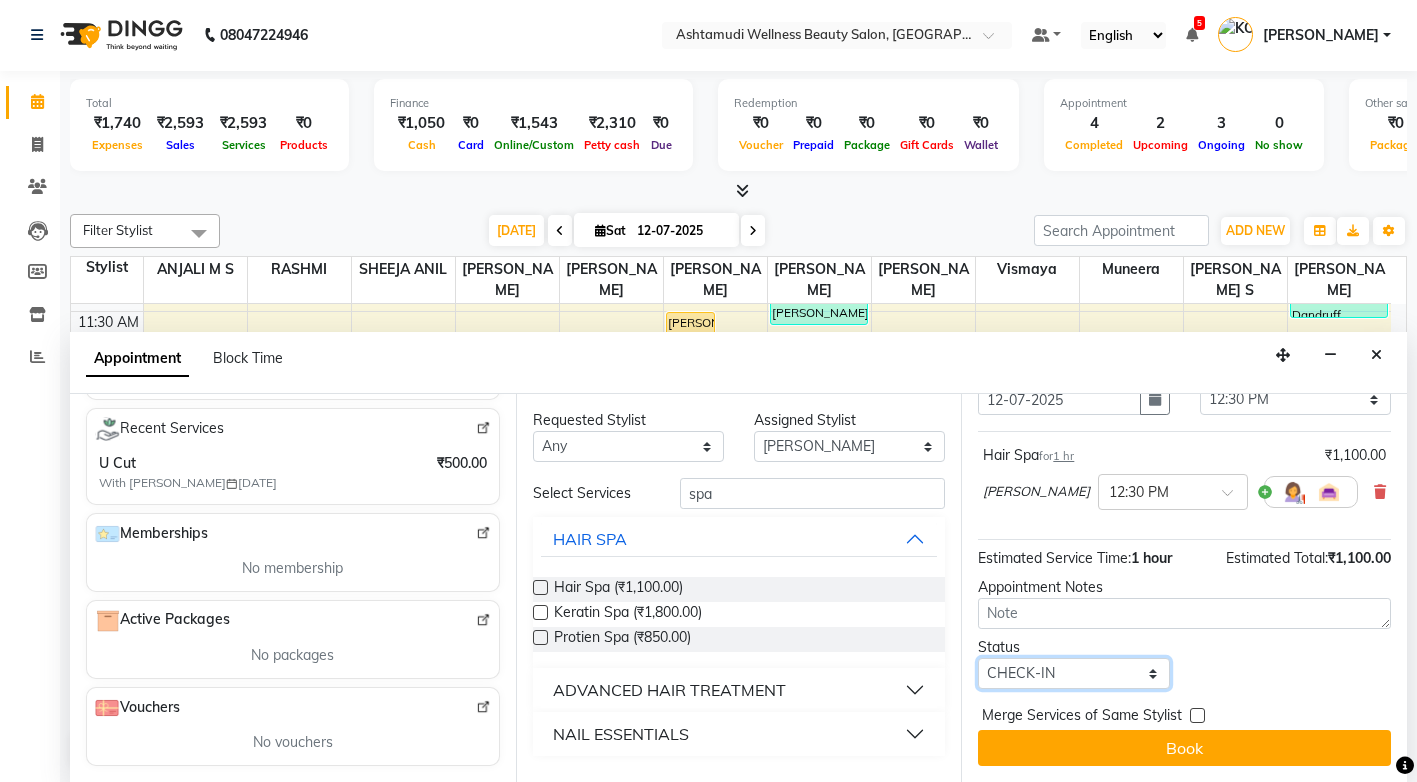 click on "Select TENTATIVE CONFIRM CHECK-IN UPCOMING" at bounding box center (1073, 673) 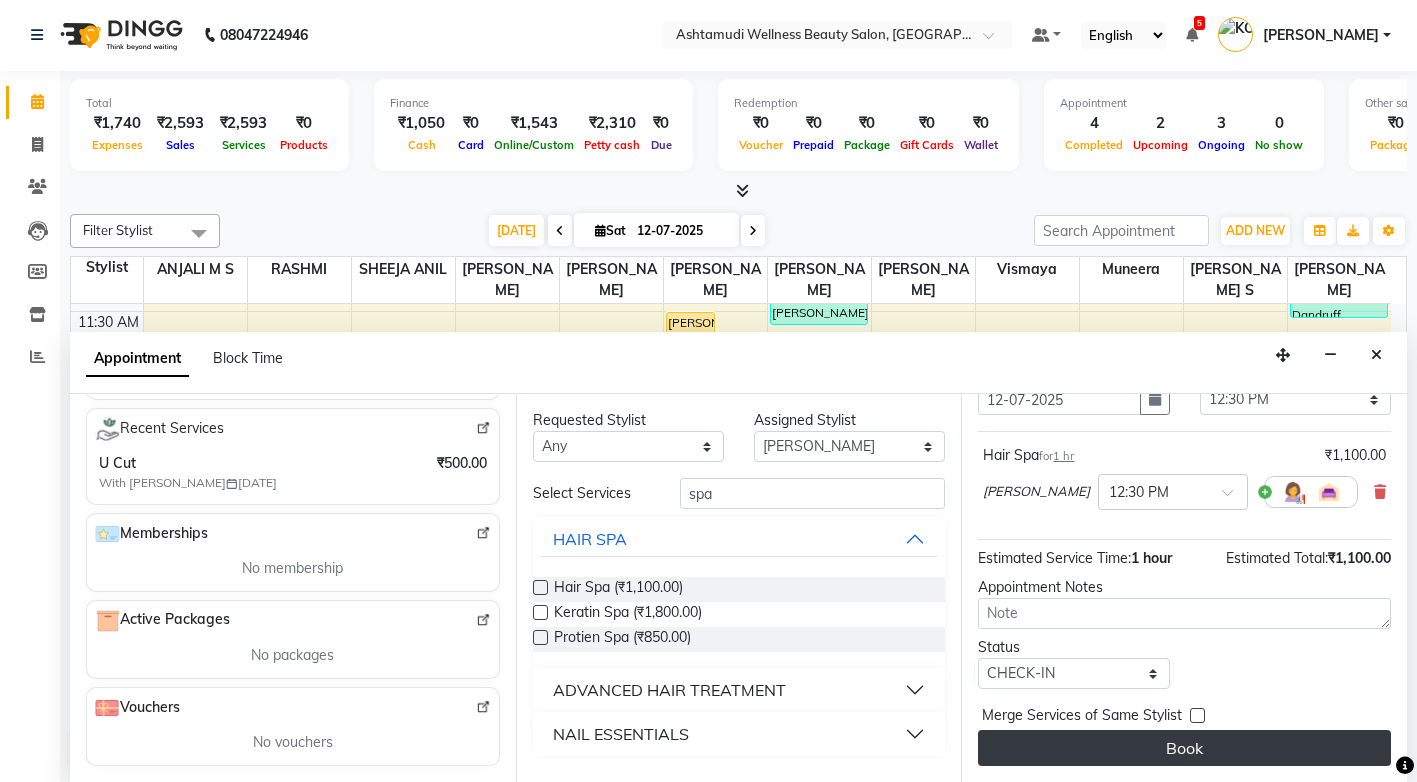 click on "Book" at bounding box center [1184, 748] 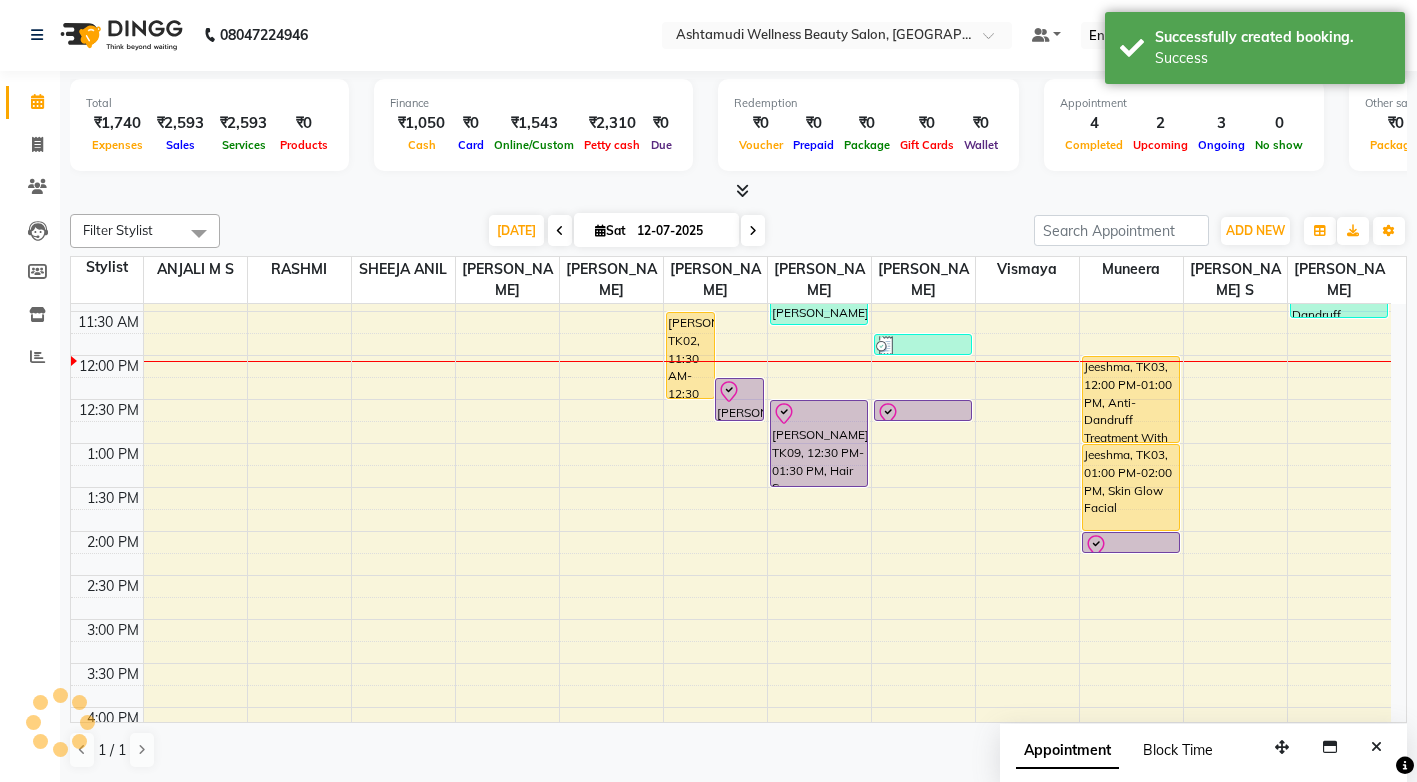 scroll, scrollTop: 0, scrollLeft: 0, axis: both 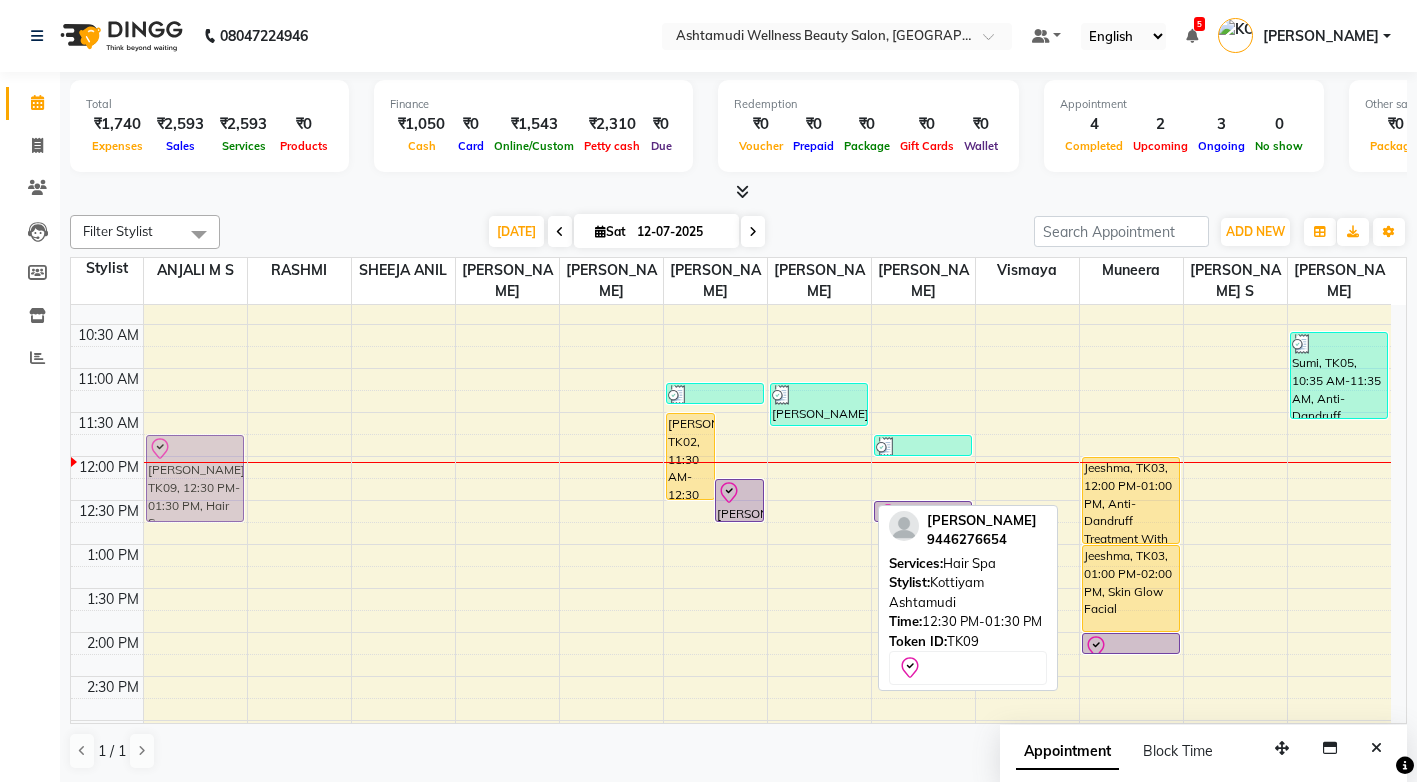 drag, startPoint x: 828, startPoint y: 560, endPoint x: 244, endPoint y: 525, distance: 585.04785 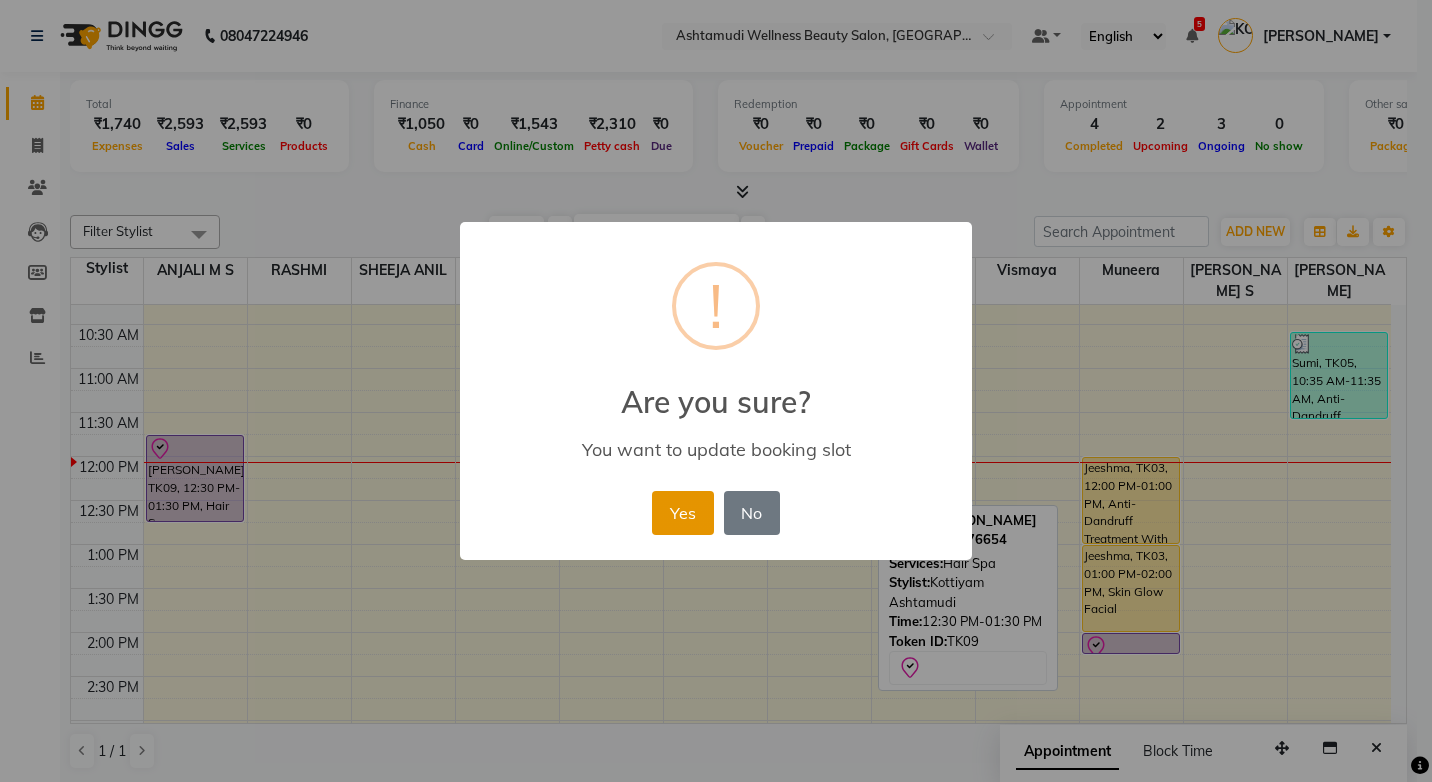 click on "Yes" at bounding box center [682, 513] 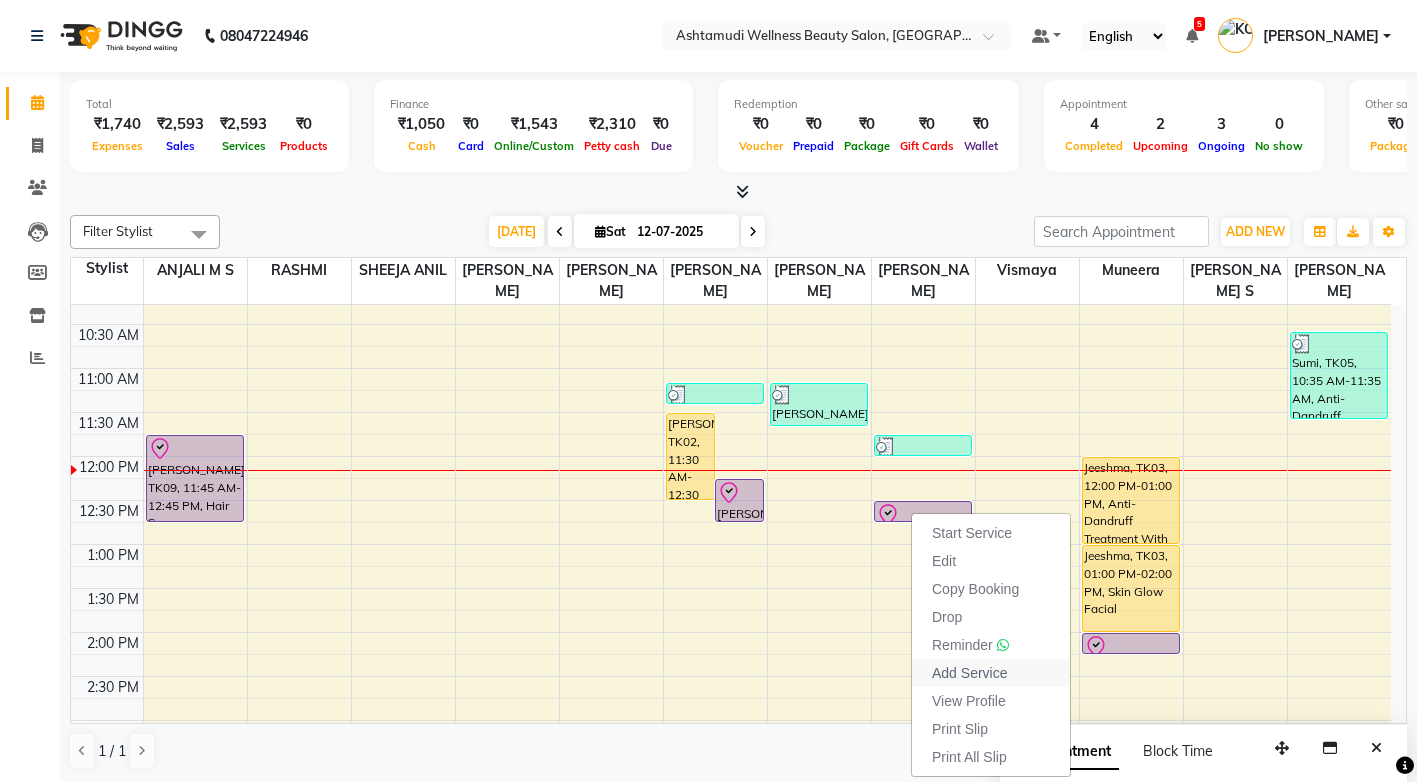 click on "Add Service" at bounding box center [969, 673] 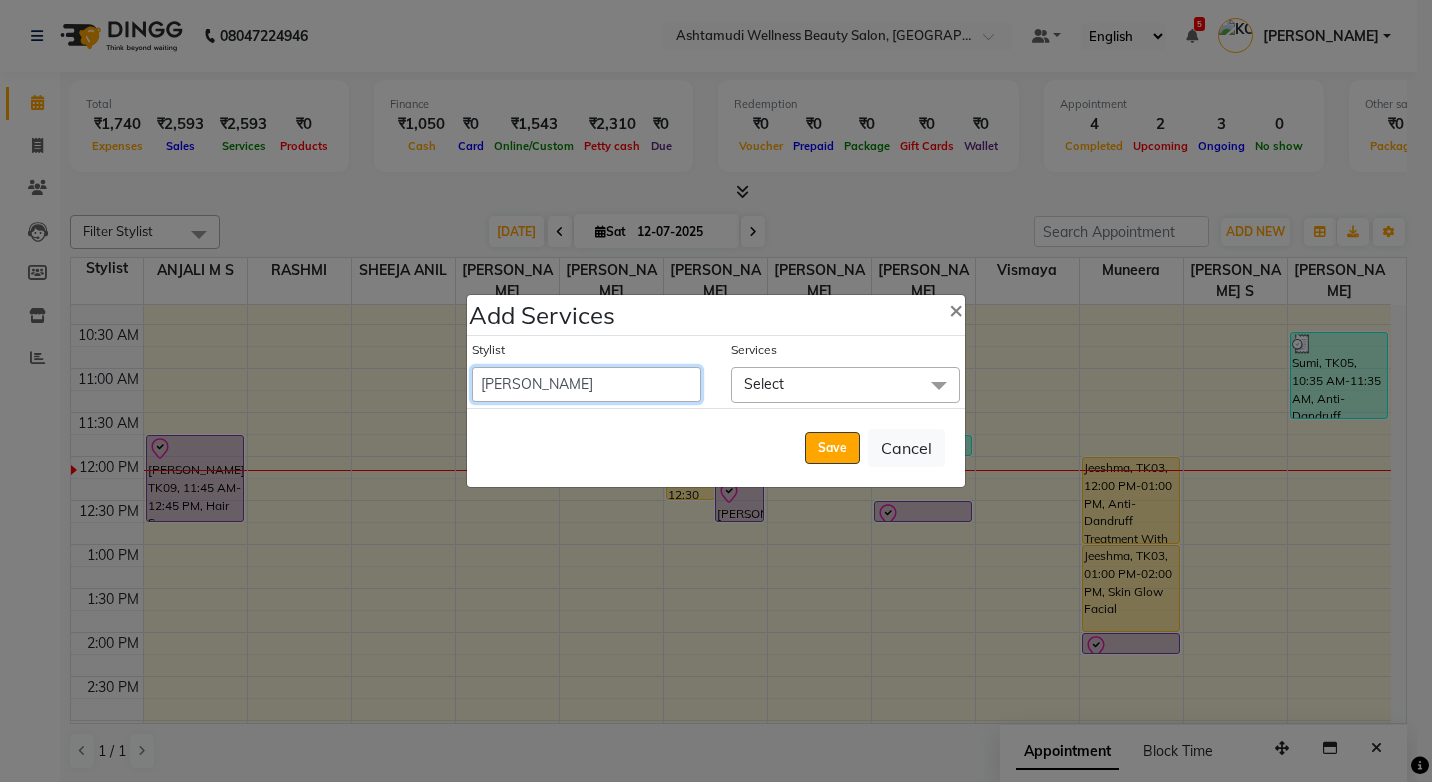 click on "ANJALI M S   ASWATHY   KOTTIYAM ASHTAMUDI   KUMARI   Muneera   RASHMI   SHEEJA ANIL   SHYNI    SINDHYA    Sona Sunil   Sreepriya   STEFFY STEPHAN   Varsha S   Vismaya" at bounding box center (586, 384) 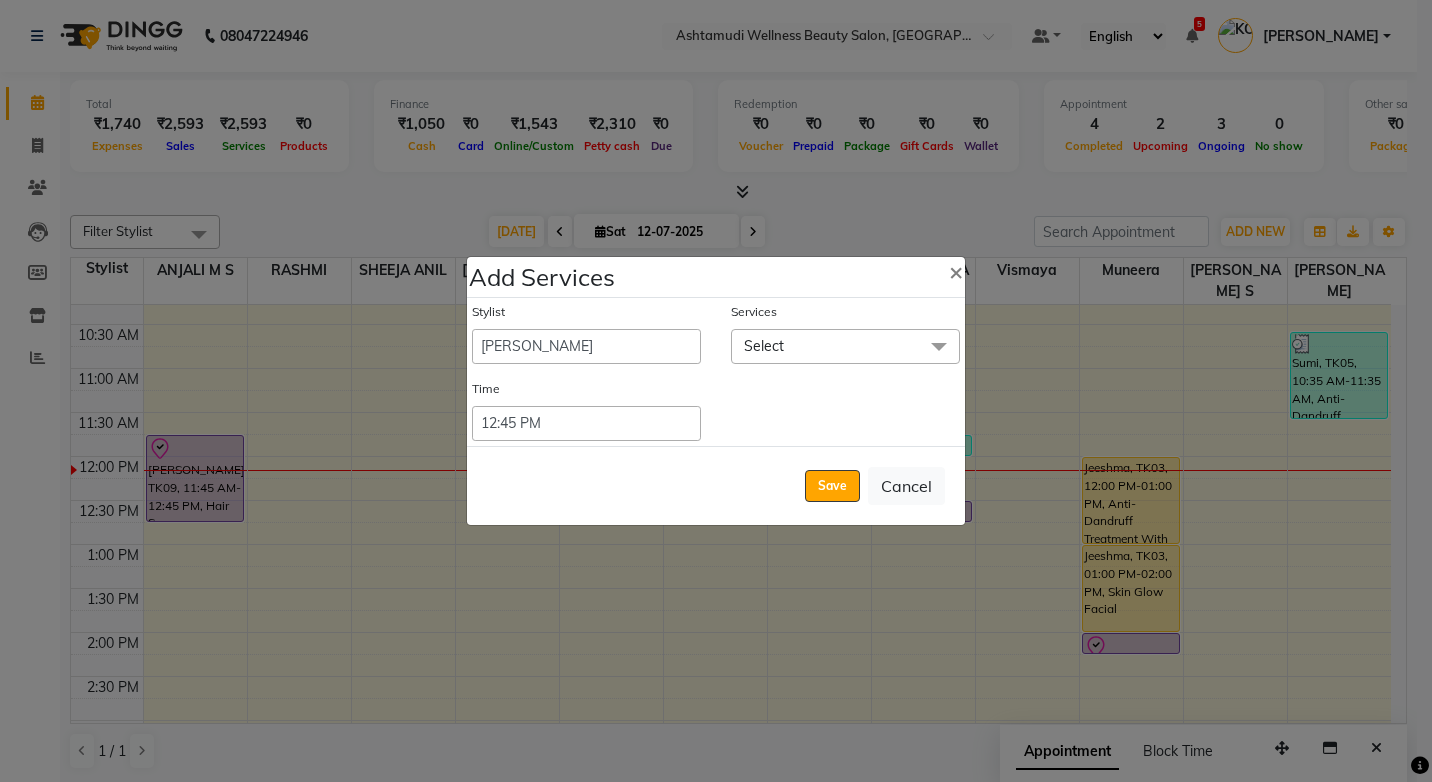 click on "Select" 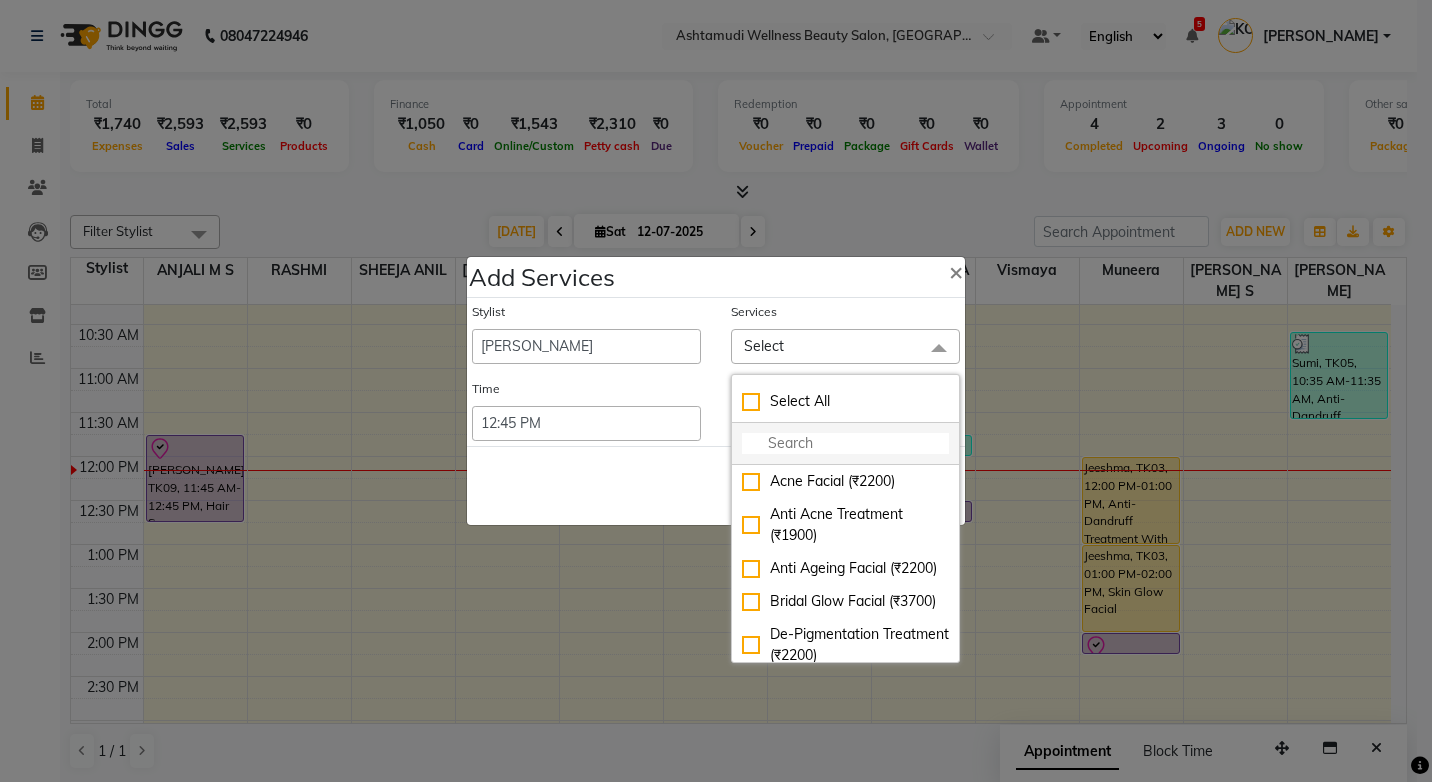 click 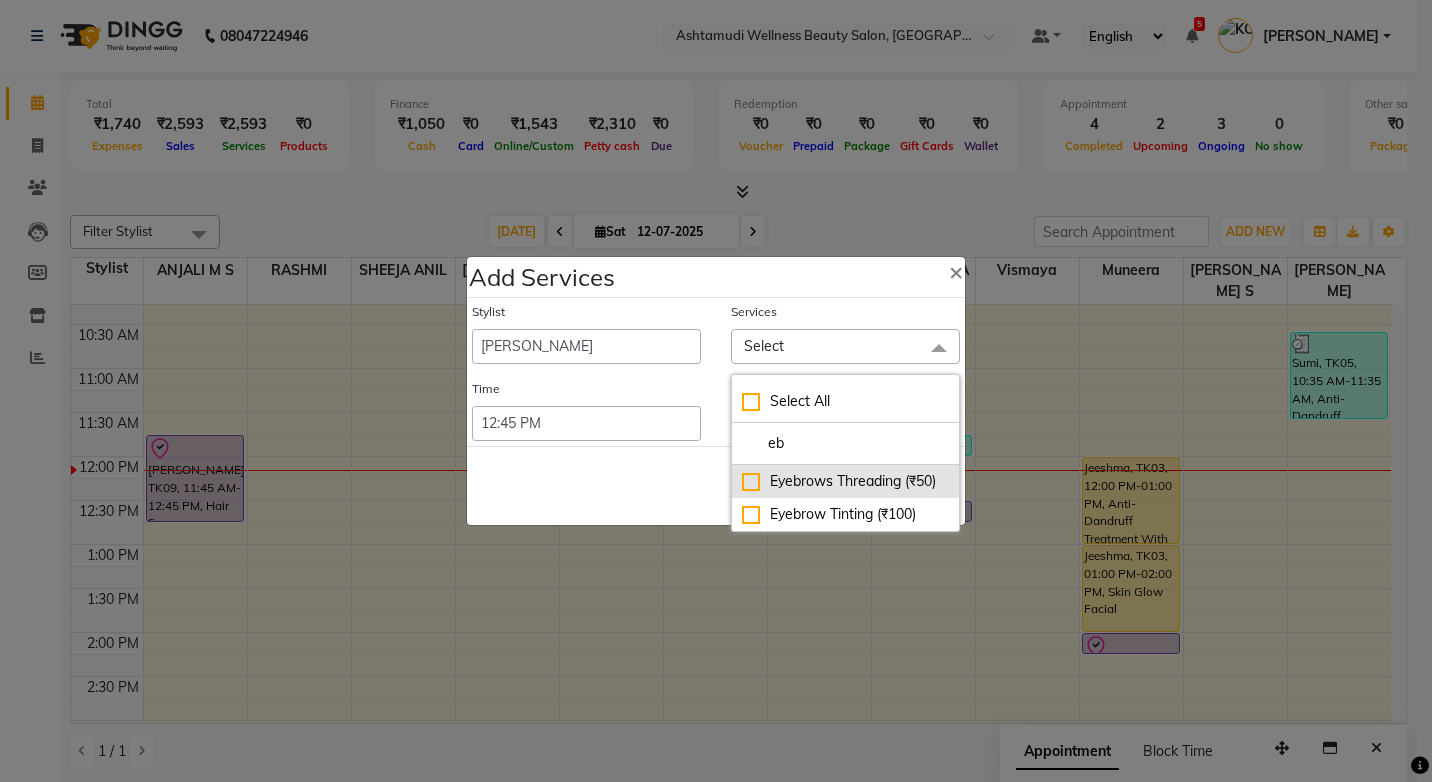 type on "eb" 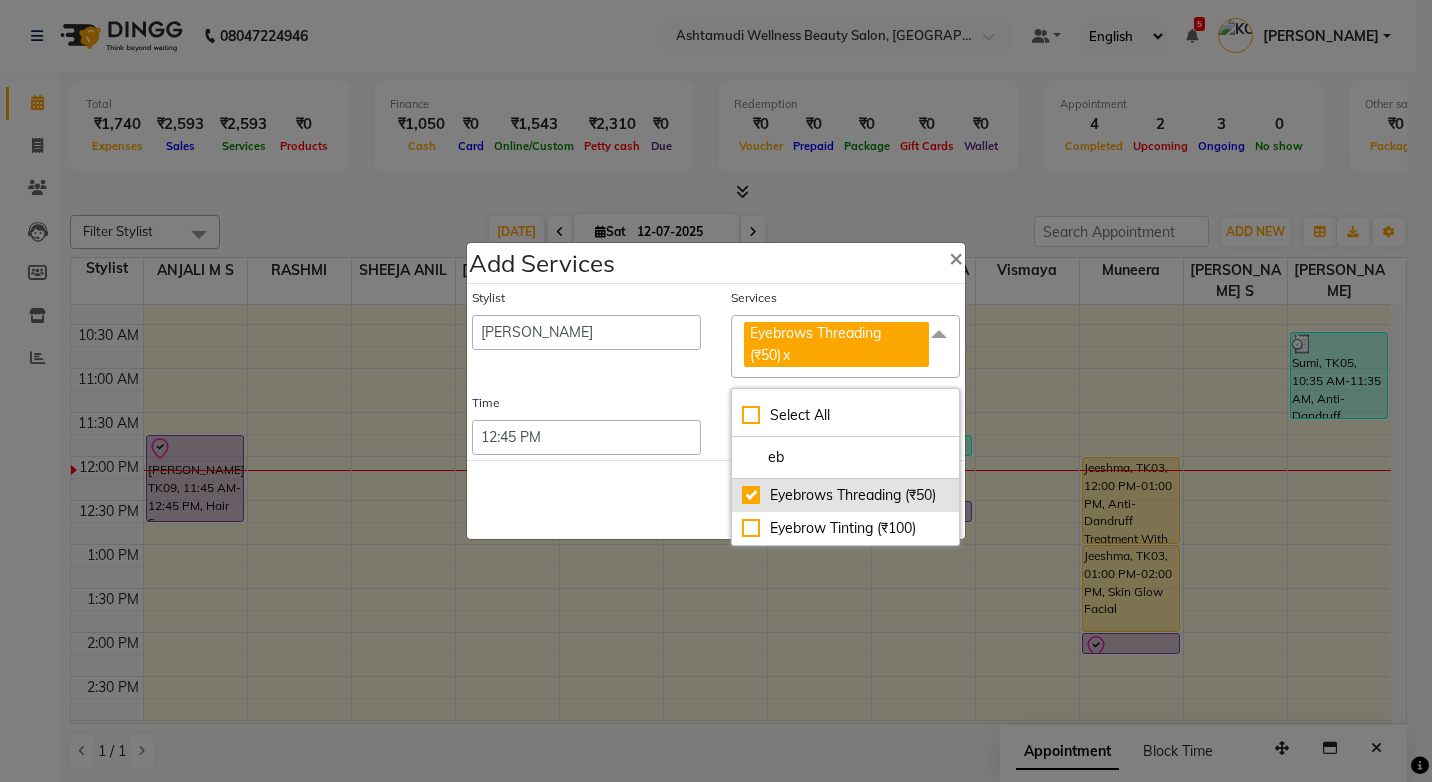click on "Eyebrows Threading (₹50)" 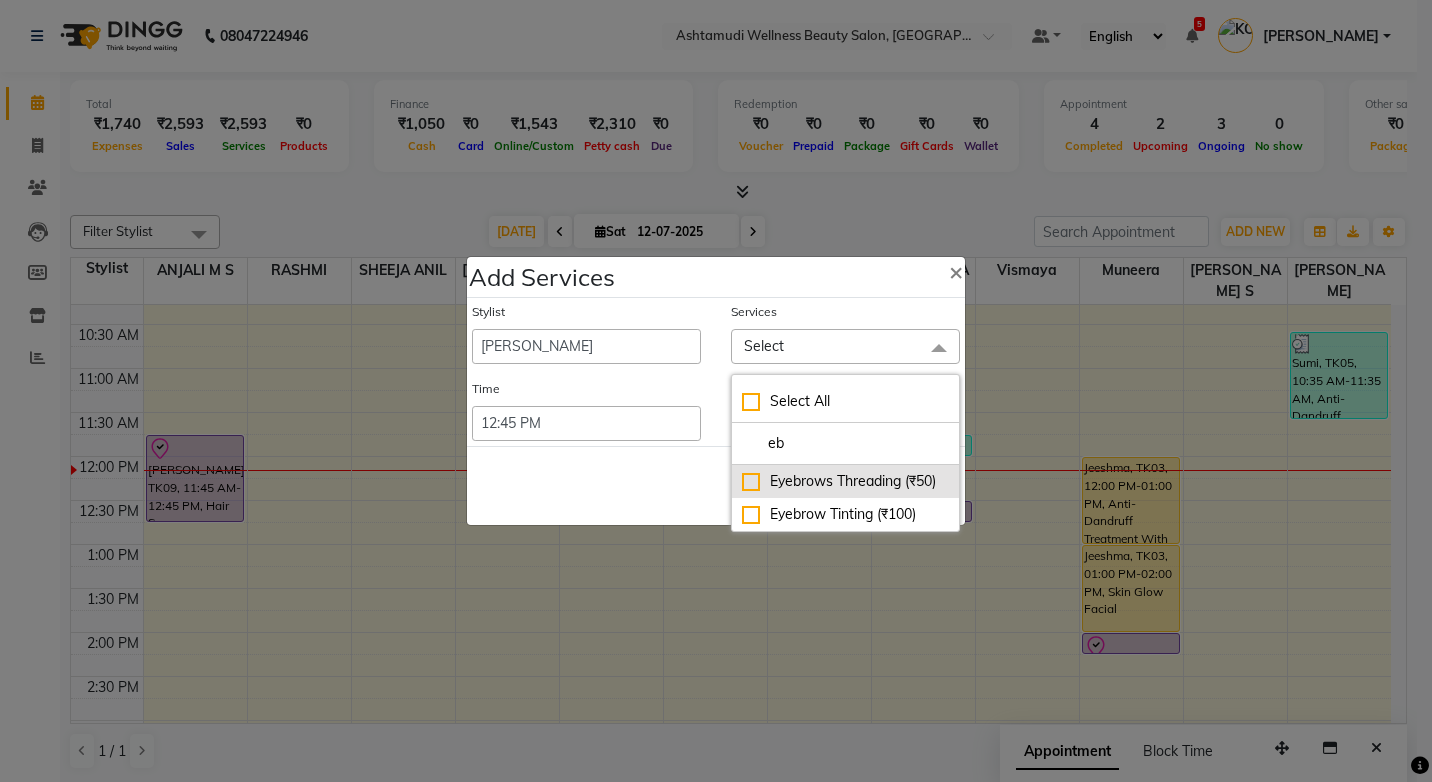 click on "Eyebrows Threading (₹50)" 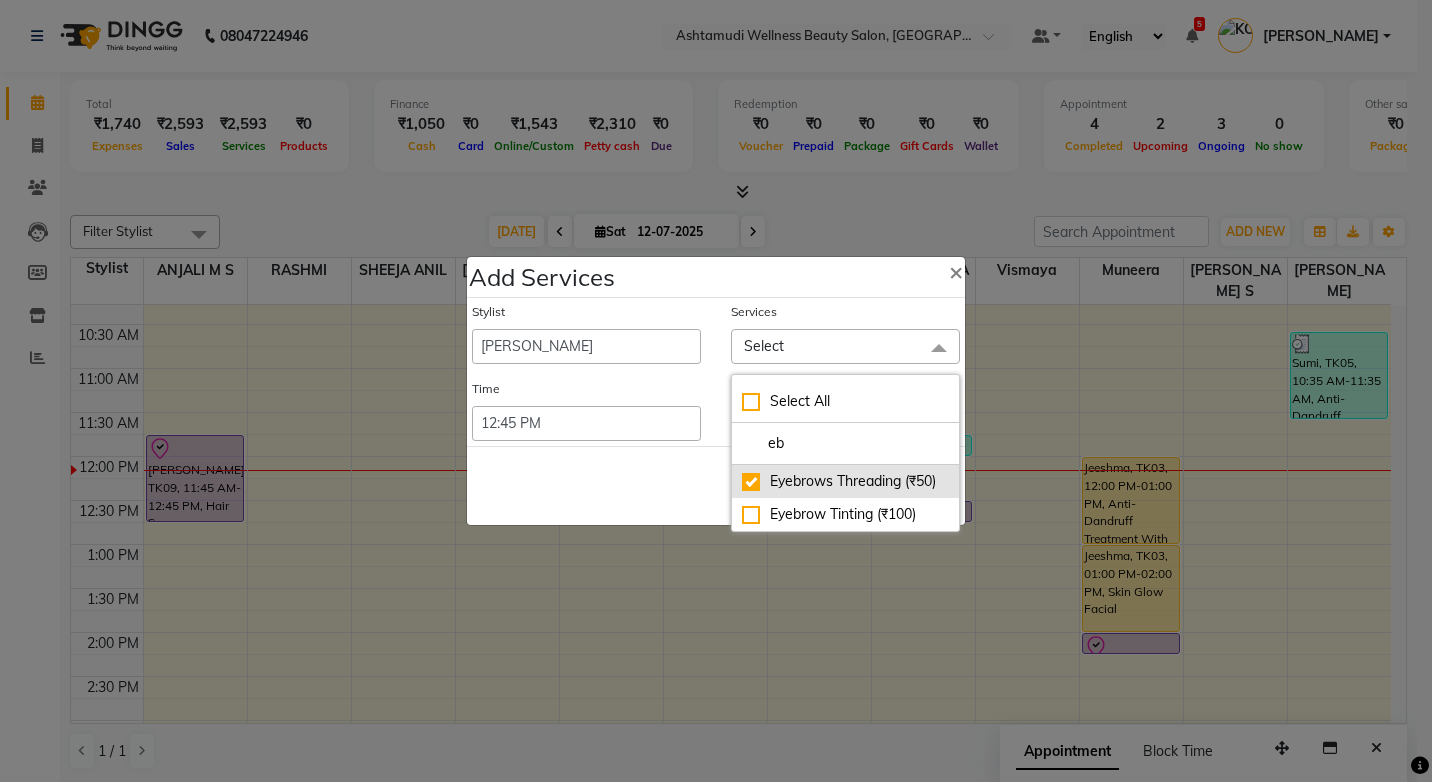 checkbox on "true" 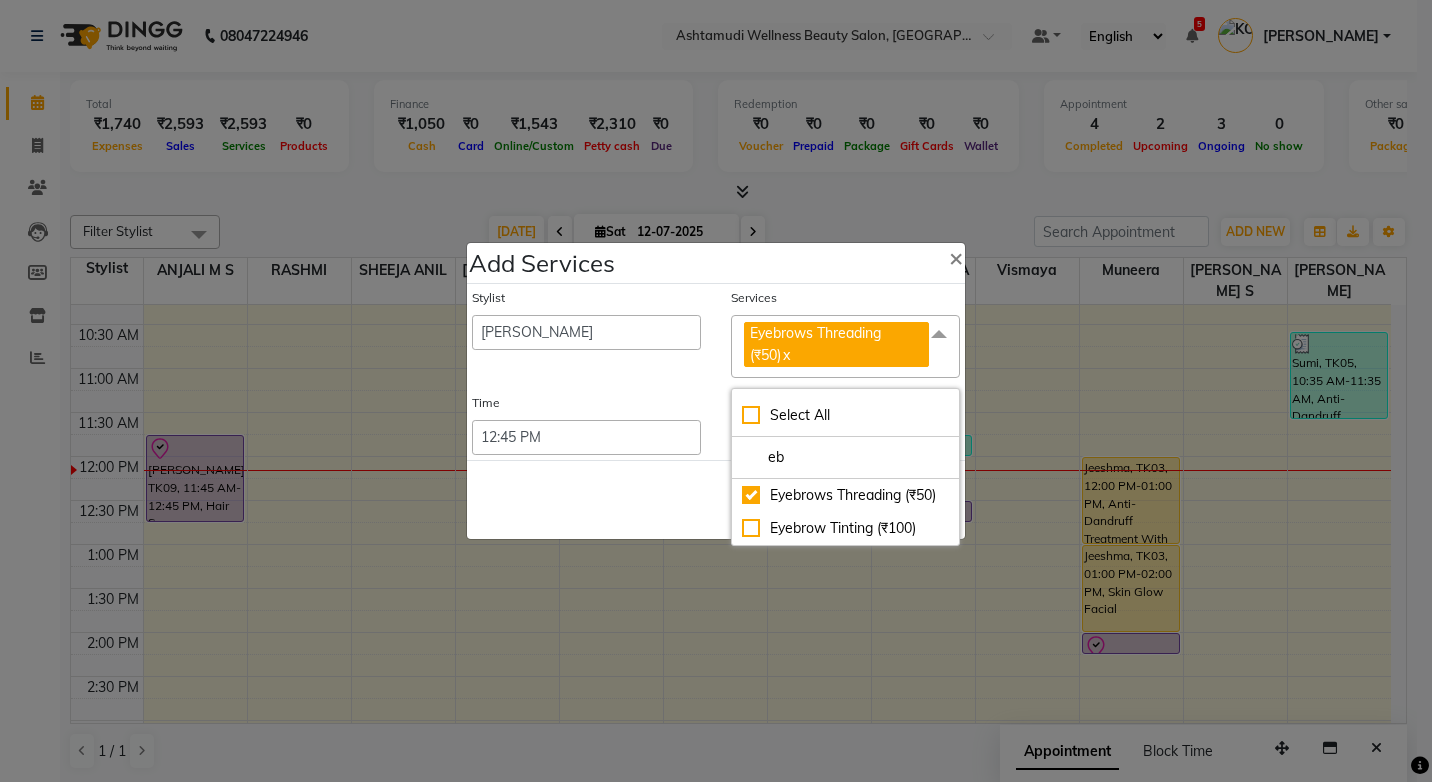 click on "Save   Cancel" 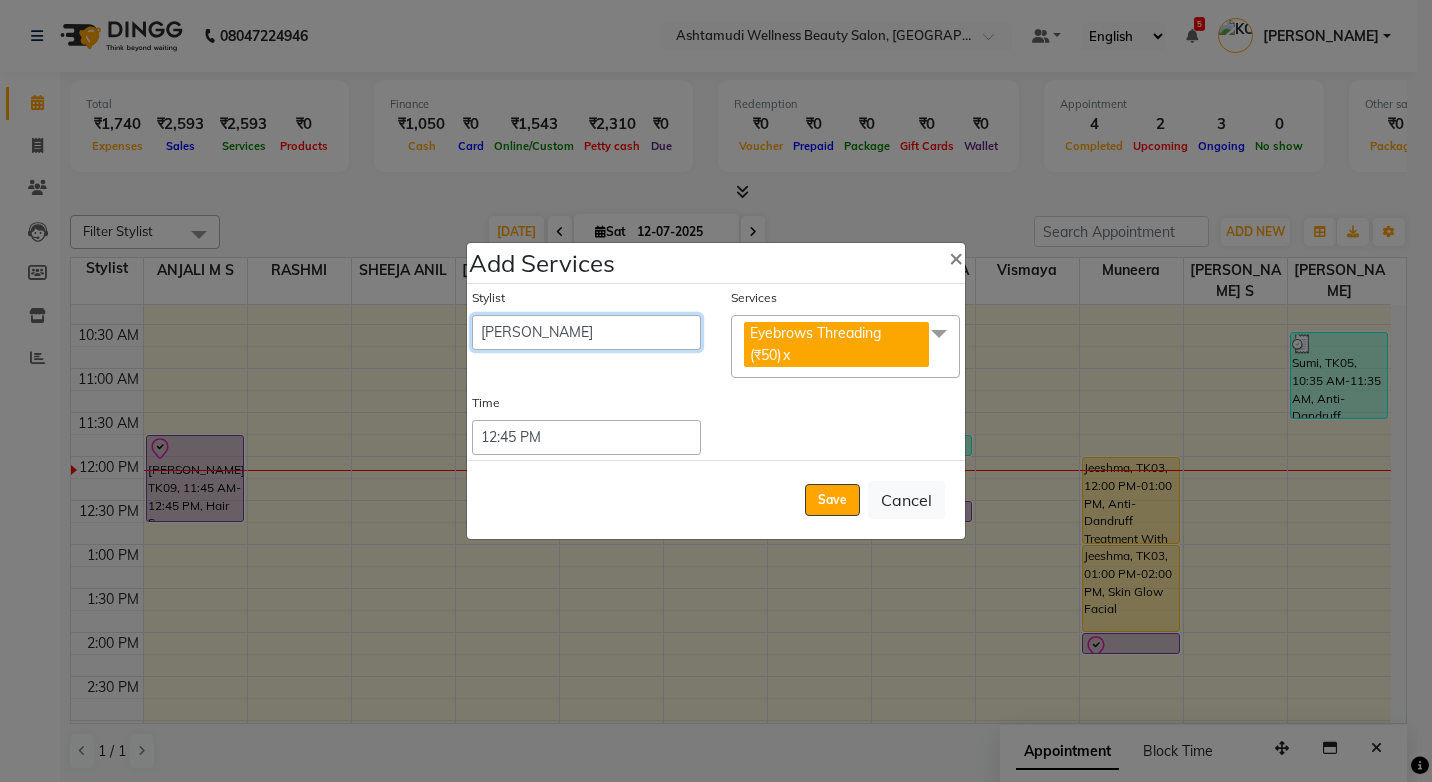 click on "ANJALI M S   ASWATHY   KOTTIYAM ASHTAMUDI   KUMARI   Muneera   RASHMI   SHEEJA ANIL   SHYNI    SINDHYA    Sona Sunil   Sreepriya   STEFFY STEPHAN   Varsha S   Vismaya" at bounding box center (586, 332) 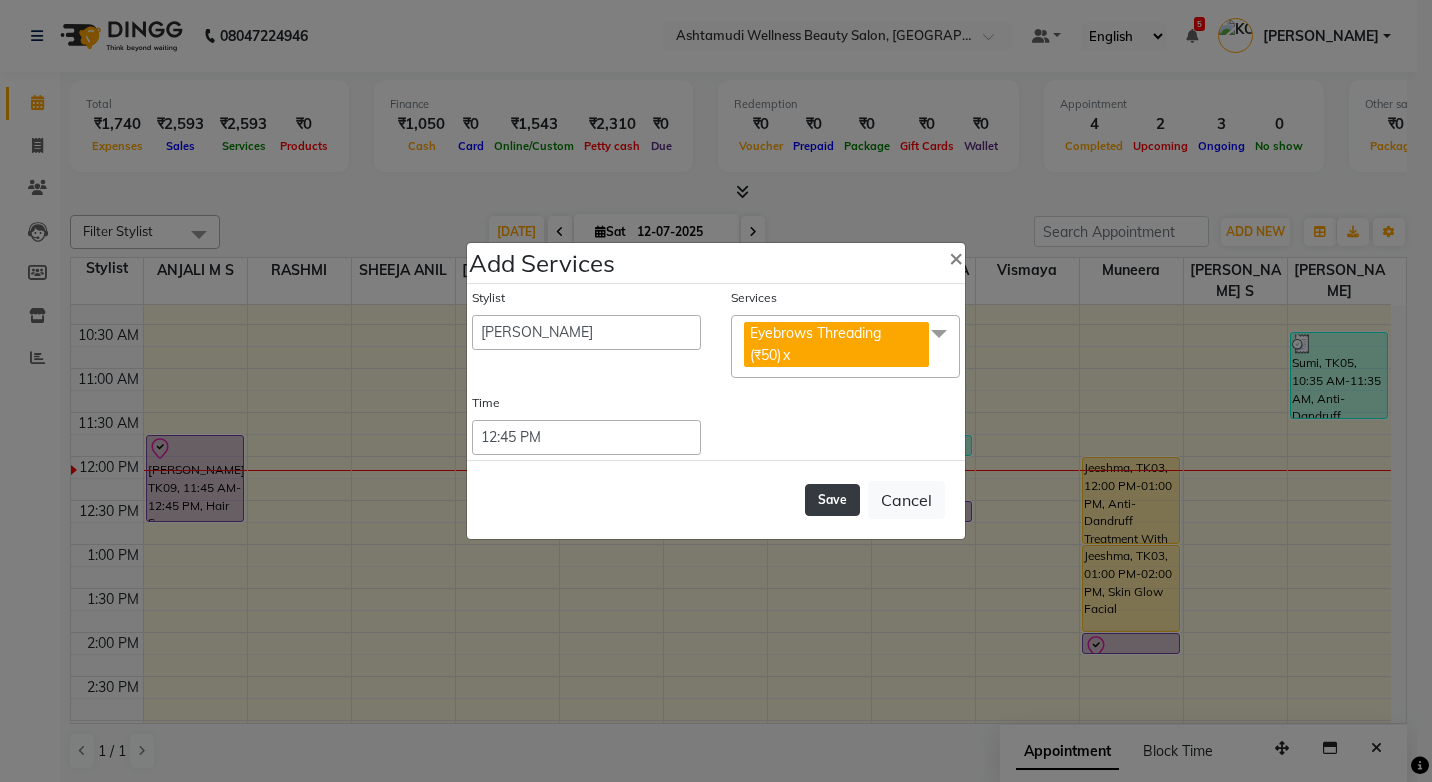click on "Save" 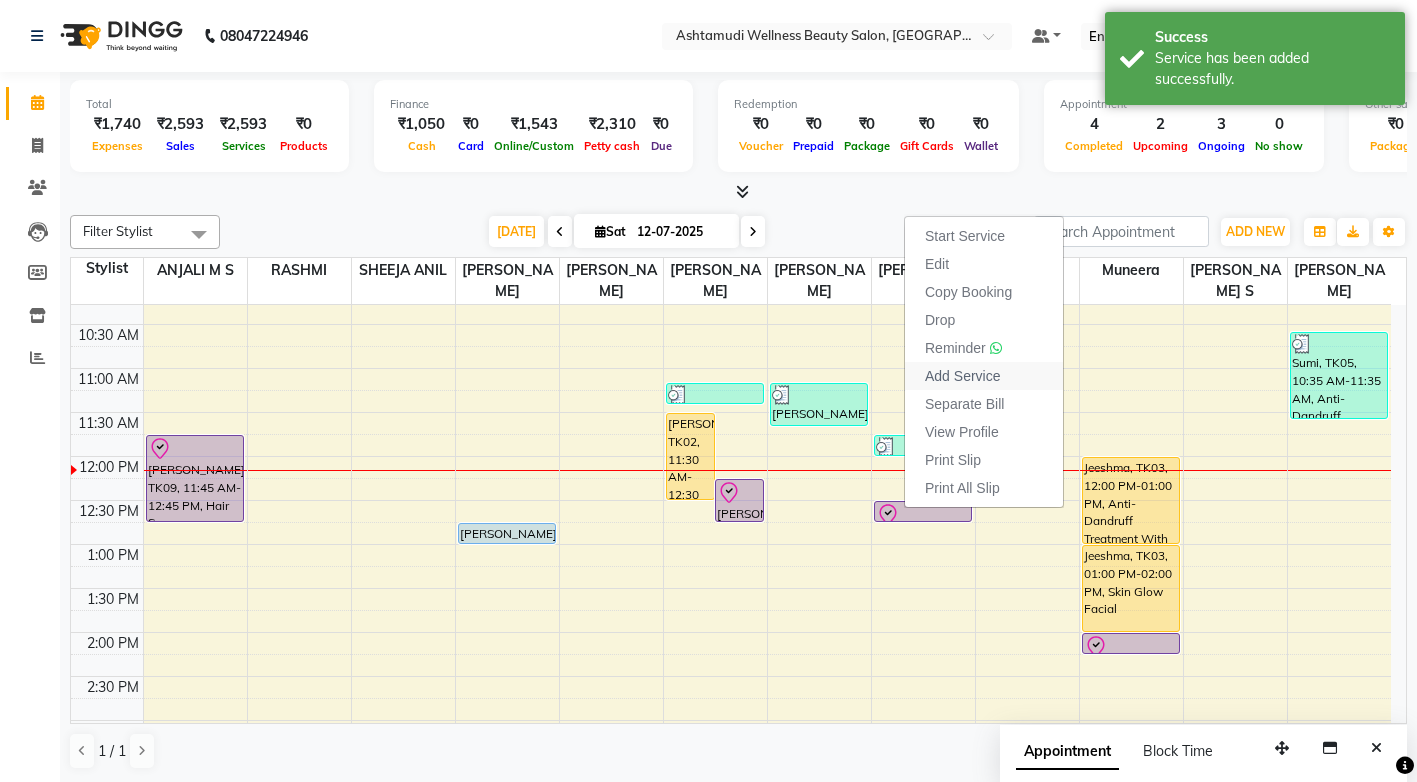 click on "Add Service" at bounding box center (962, 376) 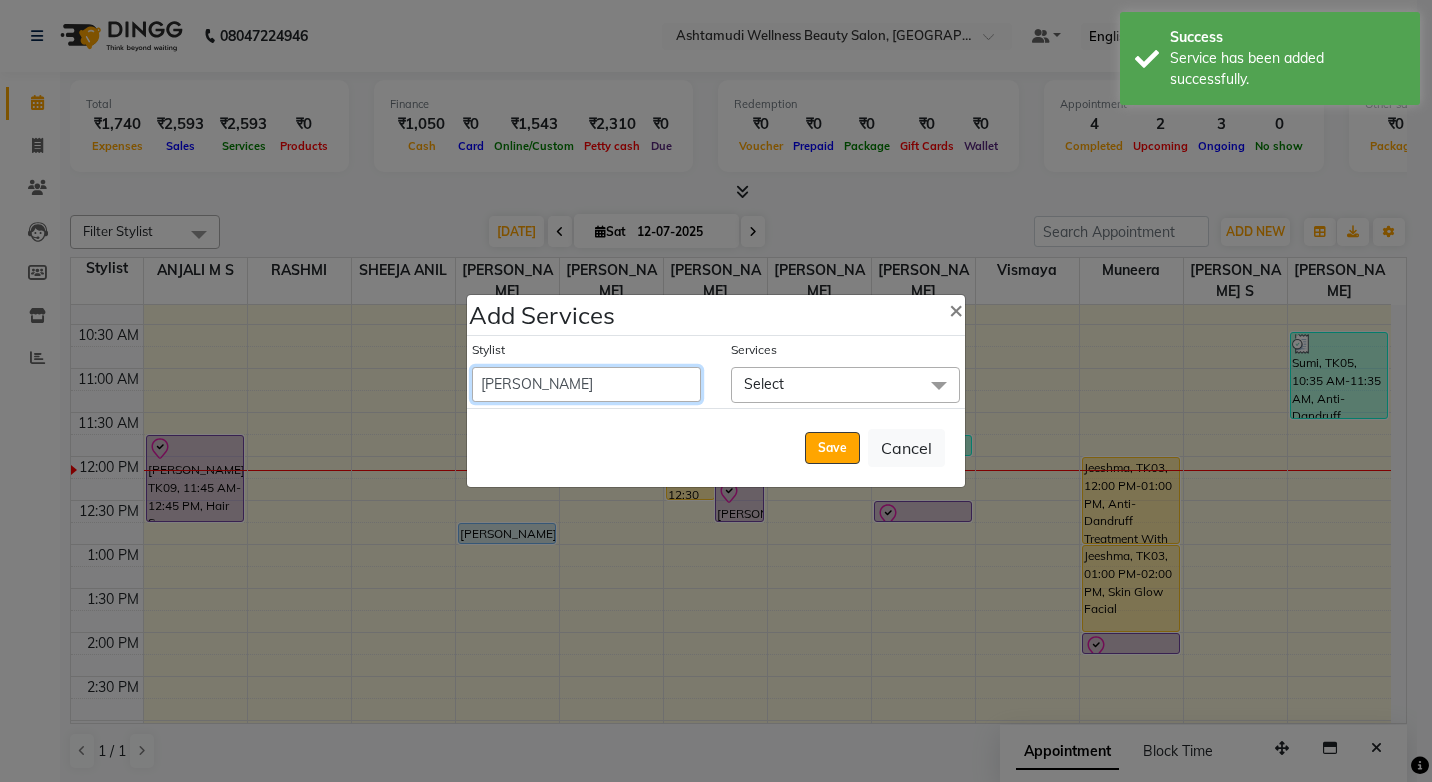 click on "ANJALI M S   ASWATHY   KOTTIYAM ASHTAMUDI   KUMARI   Muneera   RASHMI   SHEEJA ANIL   SHYNI    SINDHYA    Sona Sunil   Sreepriya   STEFFY STEPHAN   Varsha S   Vismaya" at bounding box center (586, 384) 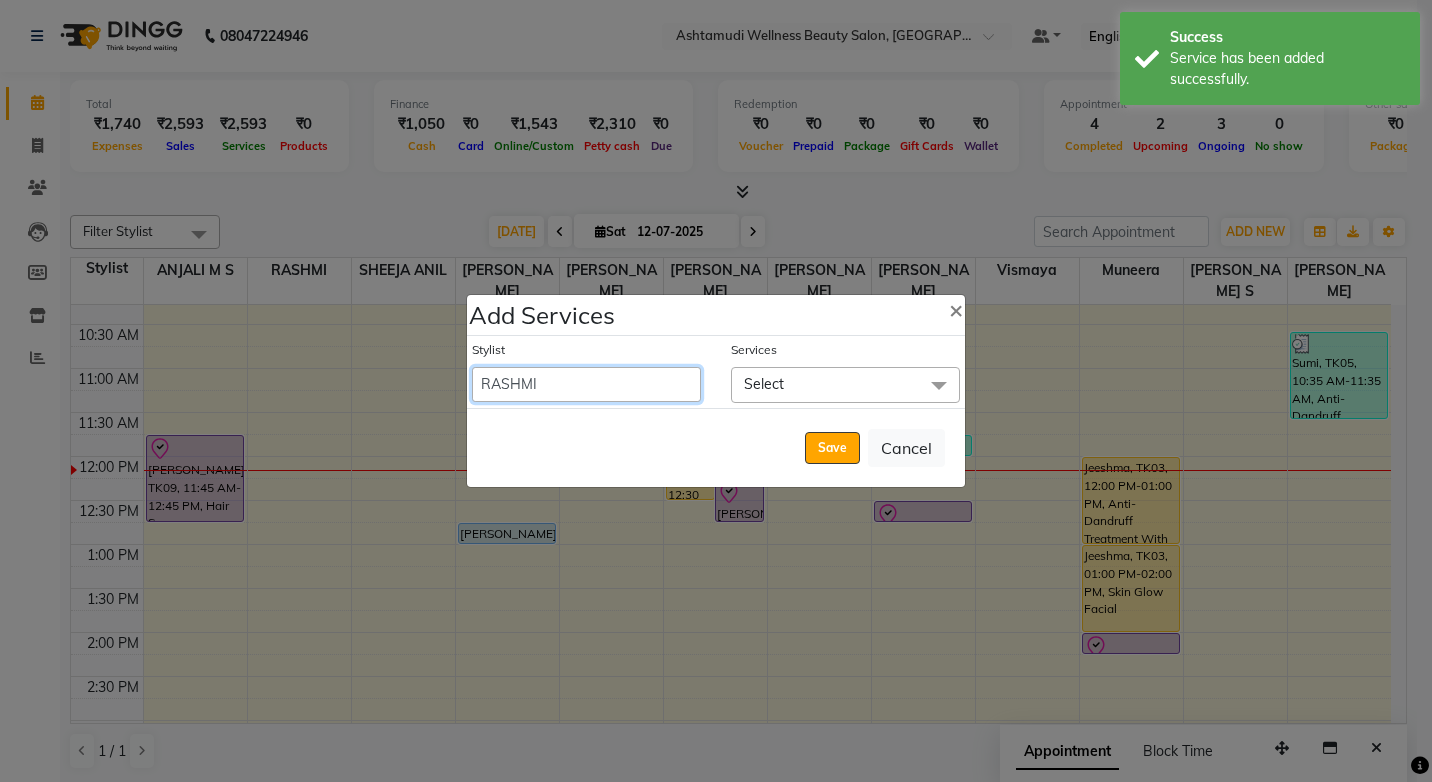 click on "ANJALI M S   ASWATHY   KOTTIYAM ASHTAMUDI   KUMARI   Muneera   RASHMI   SHEEJA ANIL   SHYNI    SINDHYA    Sona Sunil   Sreepriya   STEFFY STEPHAN   Varsha S   Vismaya" at bounding box center [586, 384] 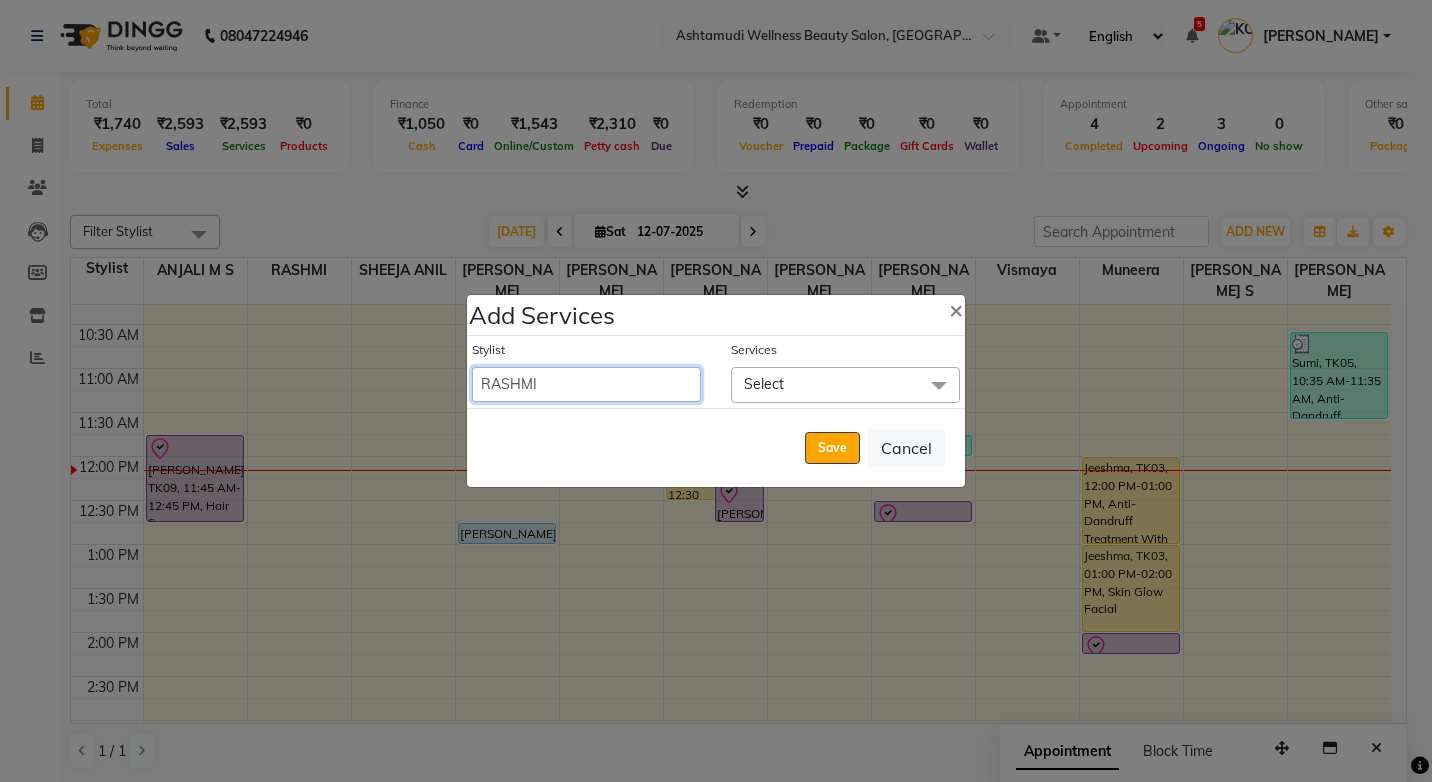 select on "765" 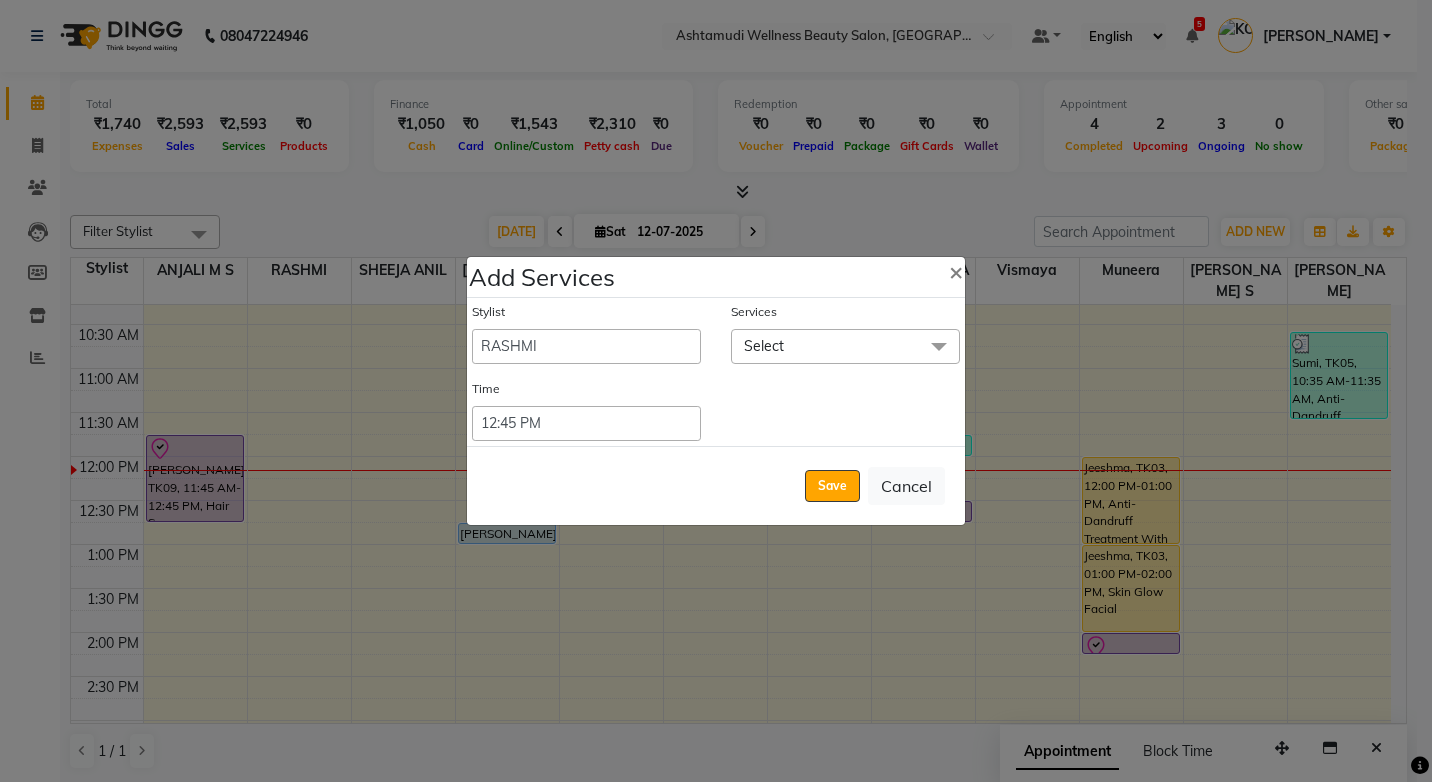 click on "Select" 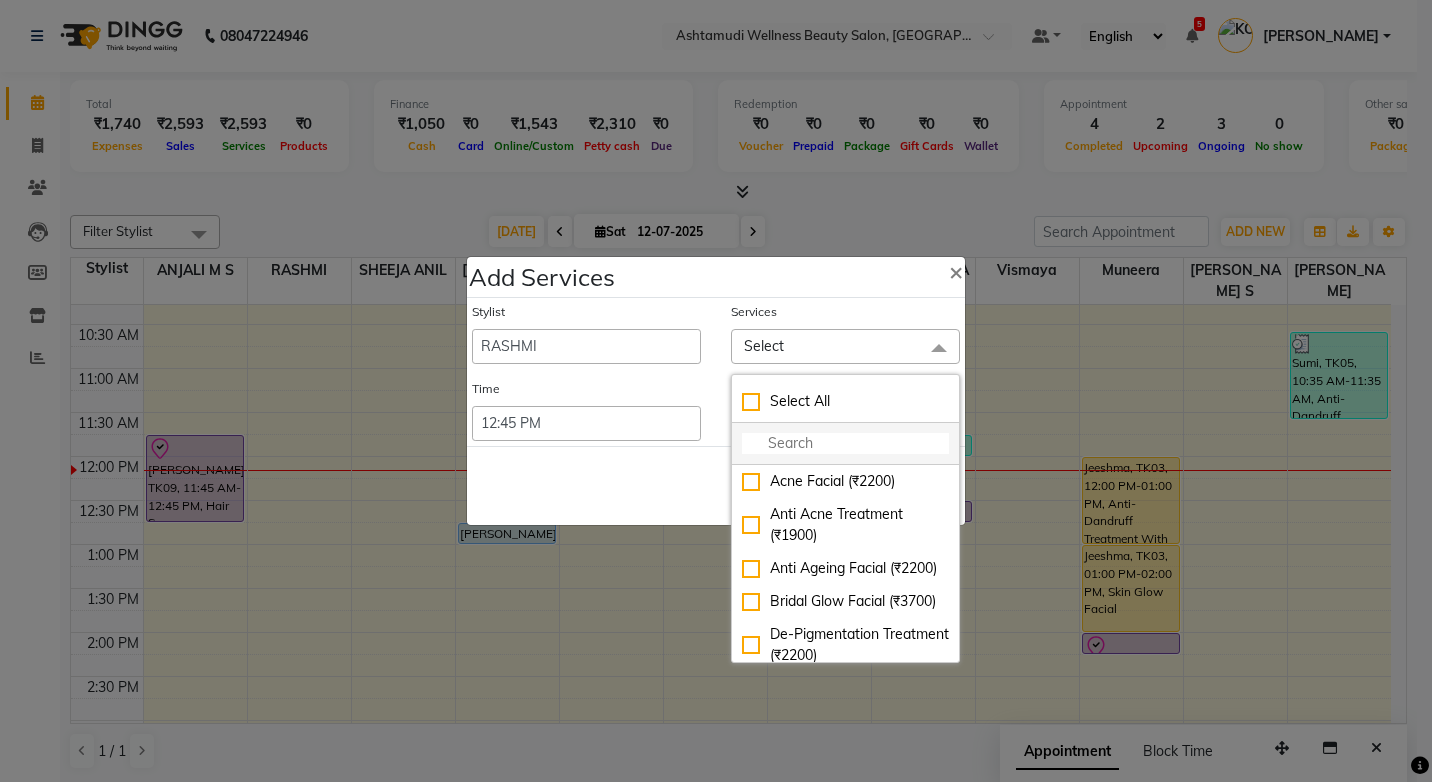 click 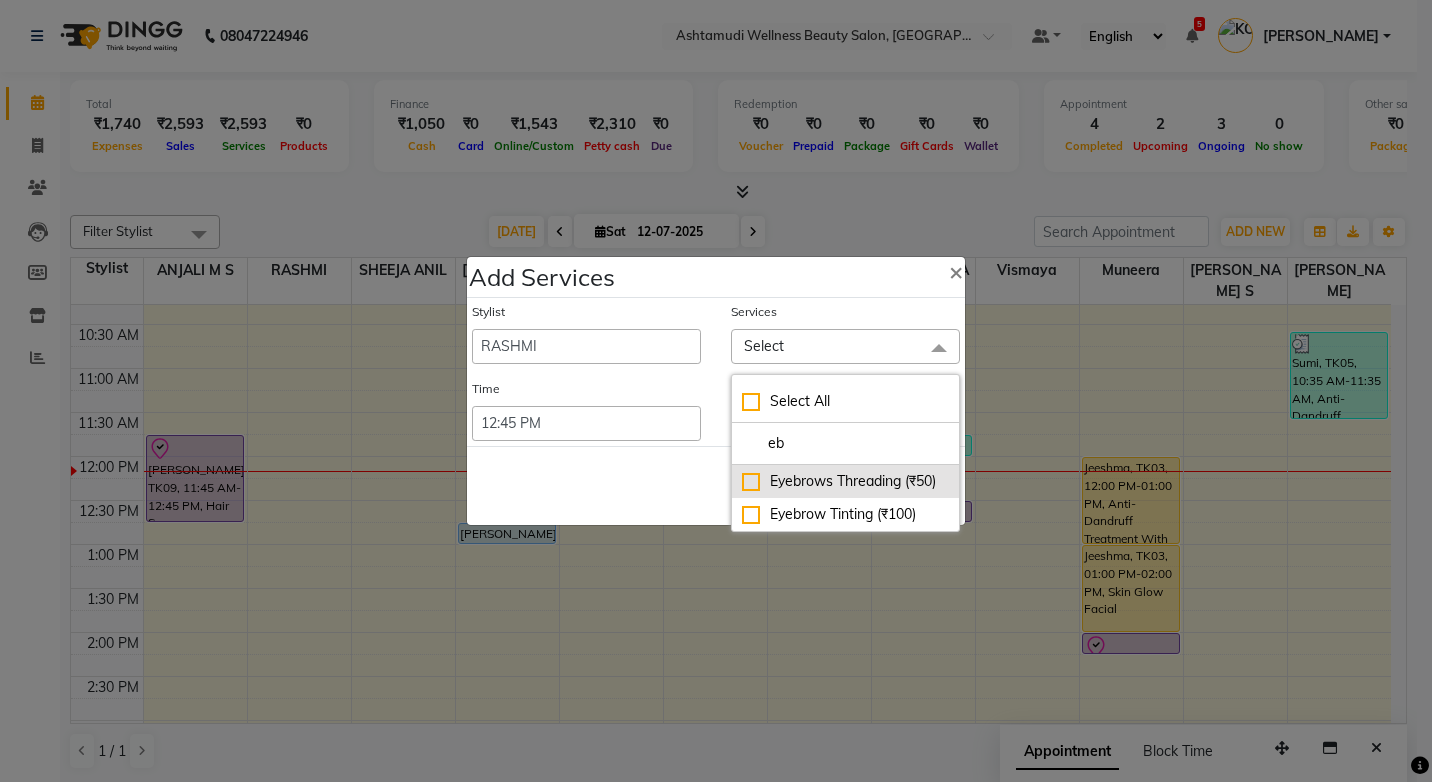 type on "eb" 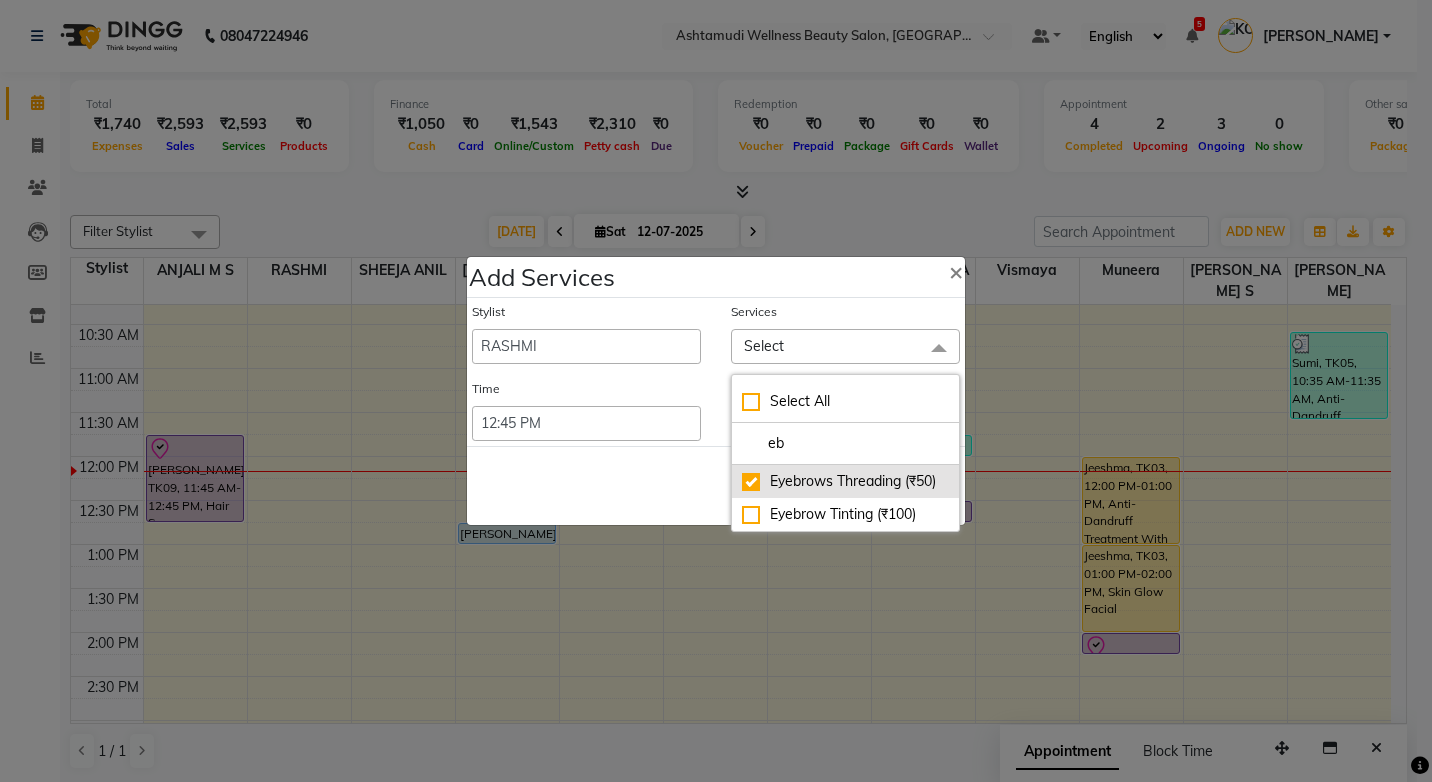 checkbox on "true" 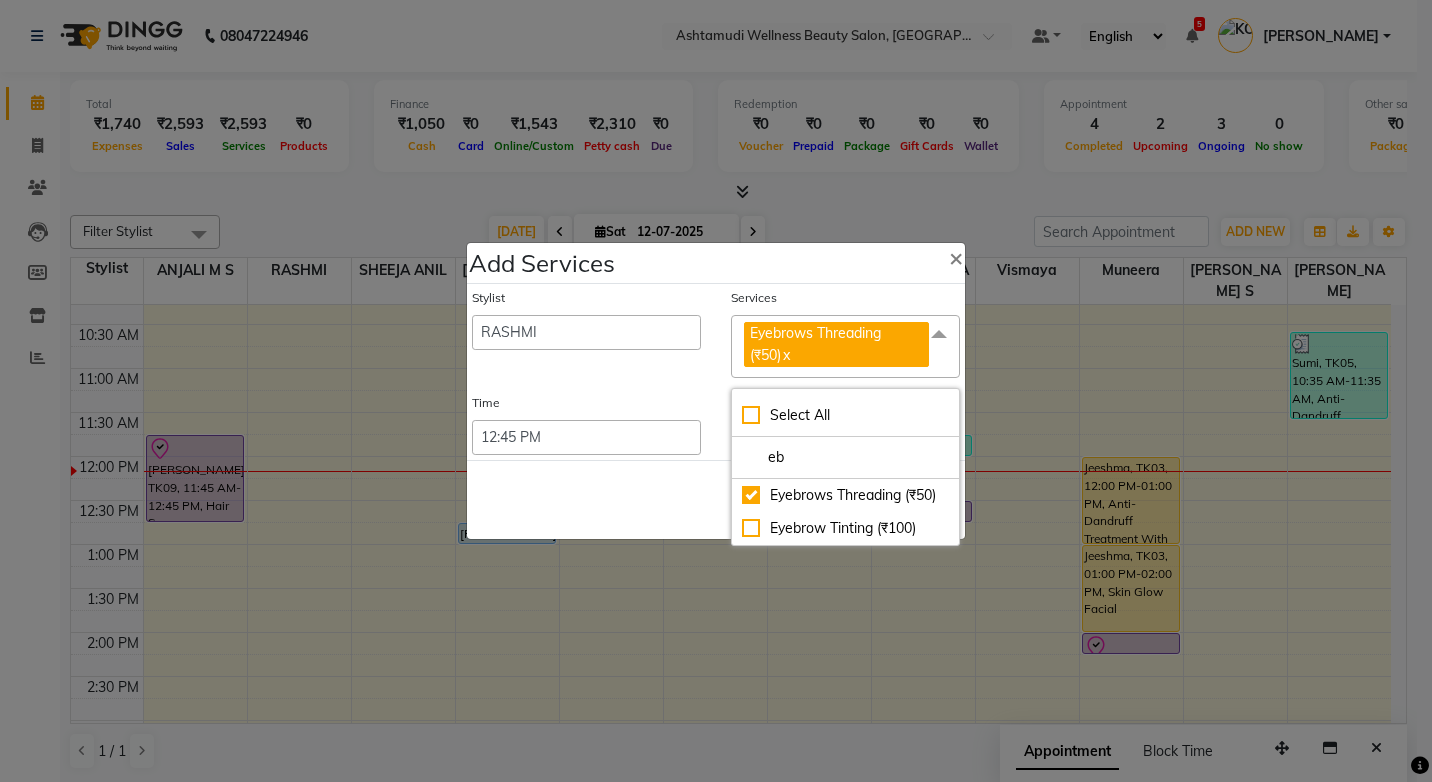 click on "Save   Cancel" 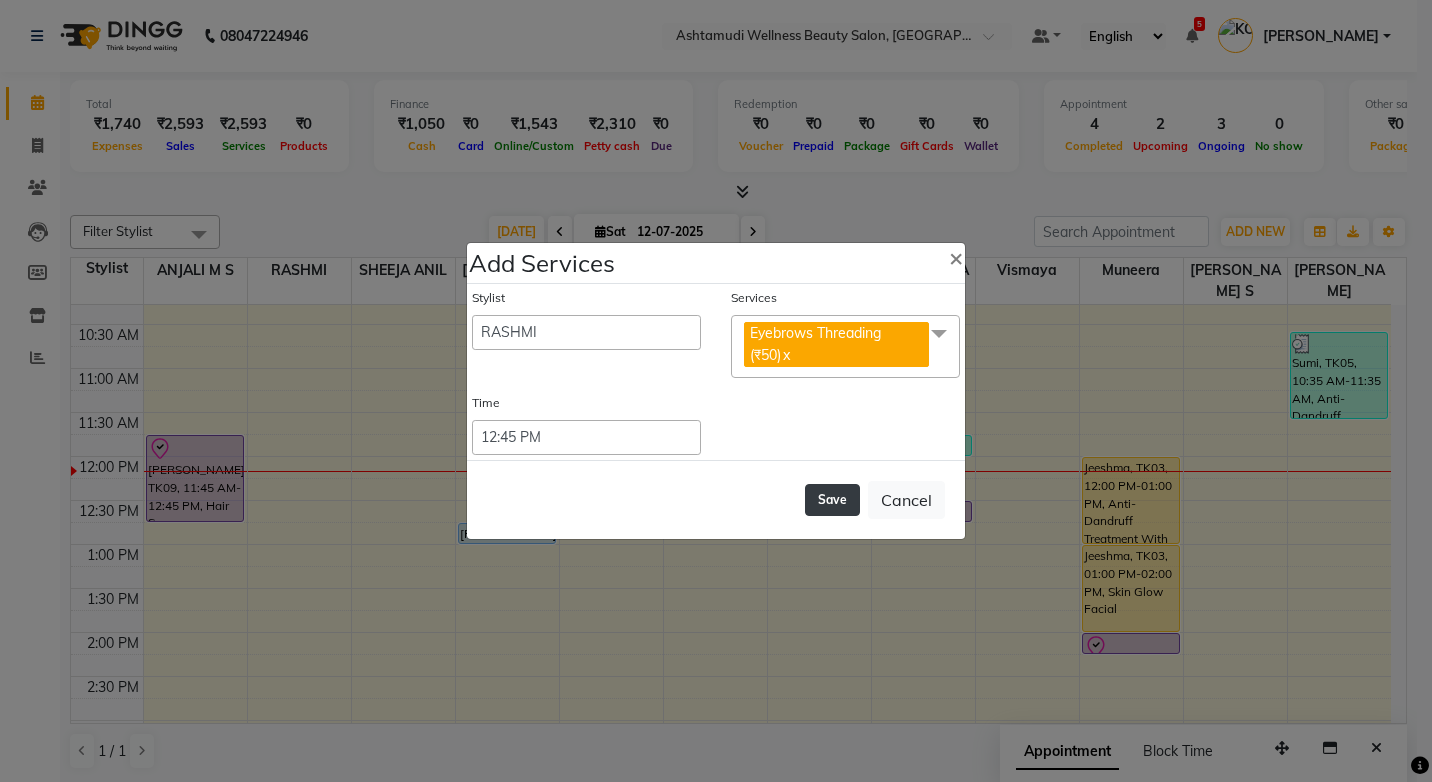 click on "Save" 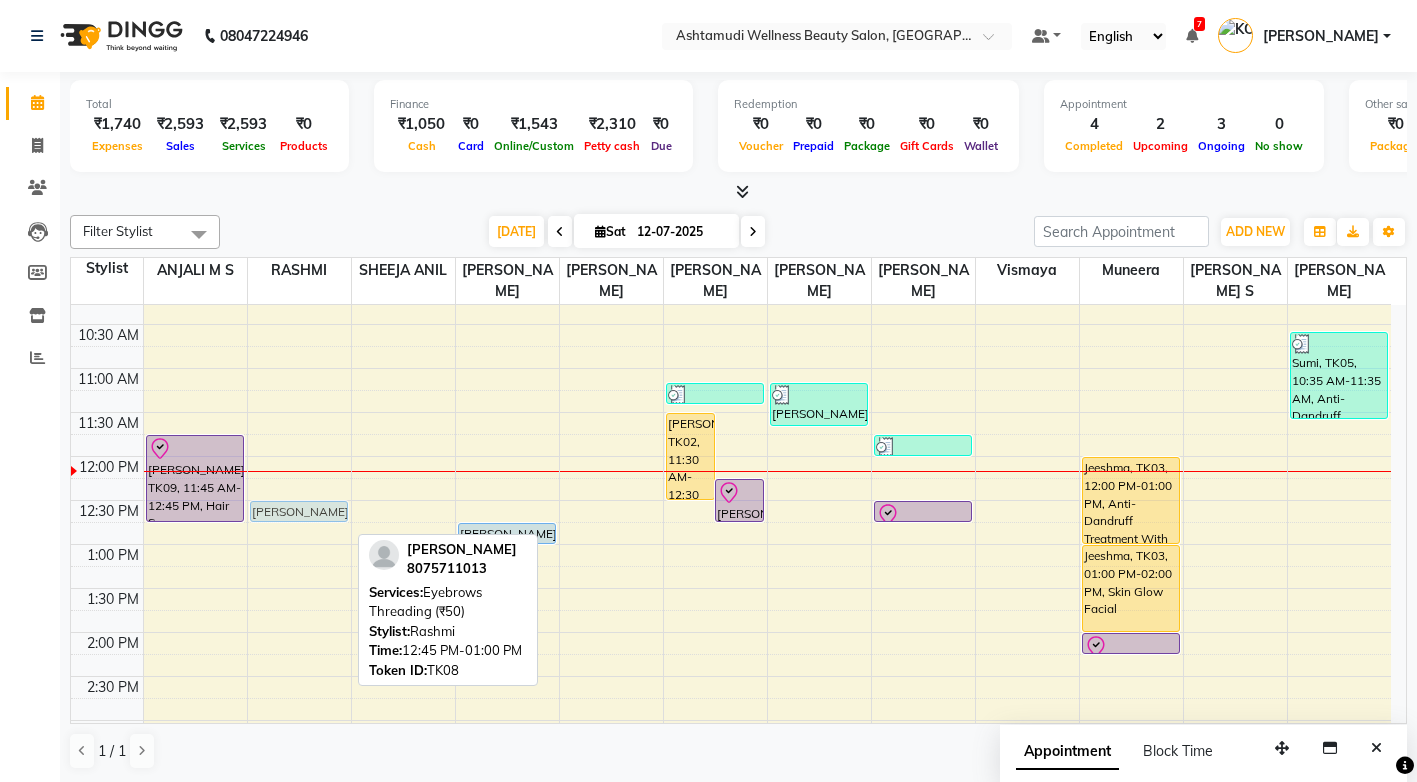 drag, startPoint x: 300, startPoint y: 529, endPoint x: 304, endPoint y: 496, distance: 33.24154 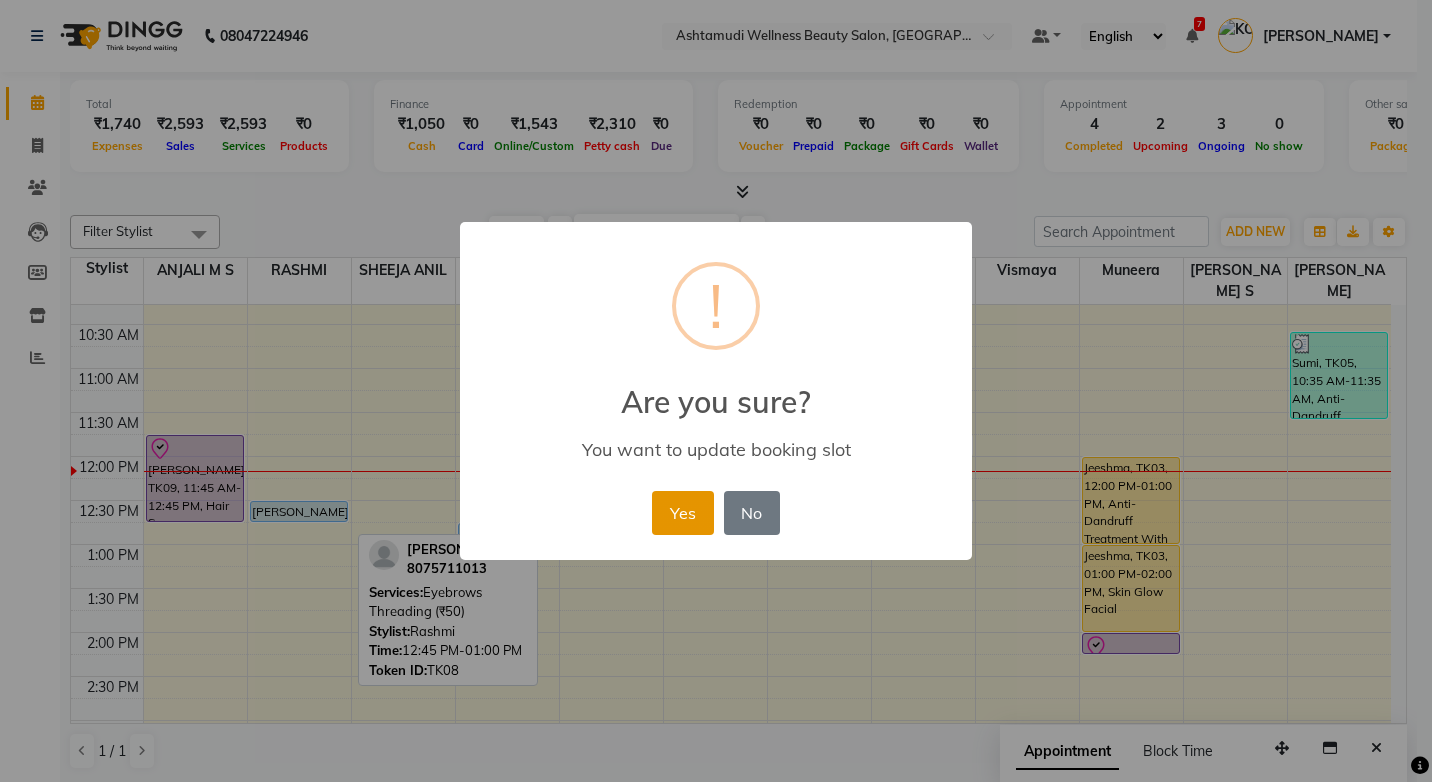 click on "Yes" at bounding box center [682, 513] 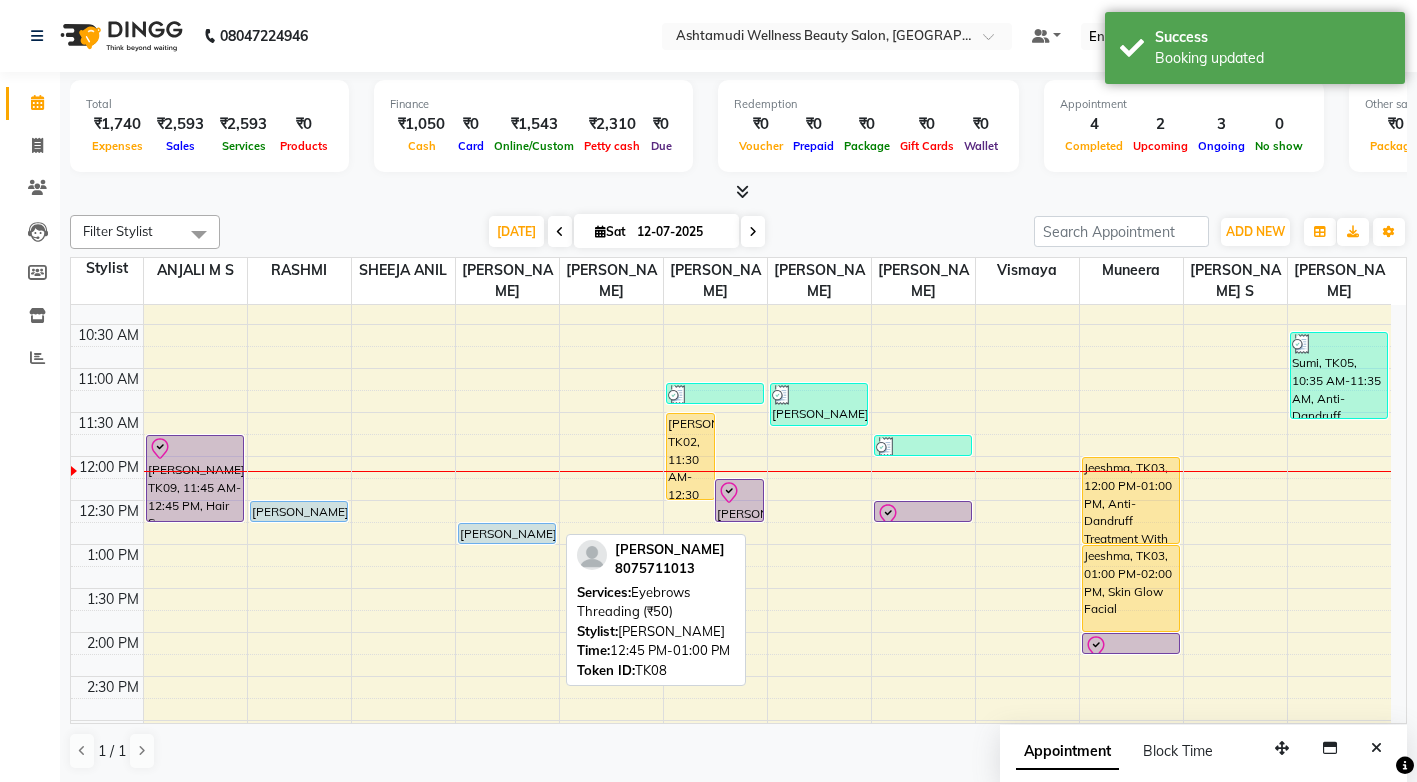 click on "[PERSON_NAME], TK08, 12:45 PM-01:00 PM, Eyebrows Threading (₹50)" at bounding box center (507, 533) 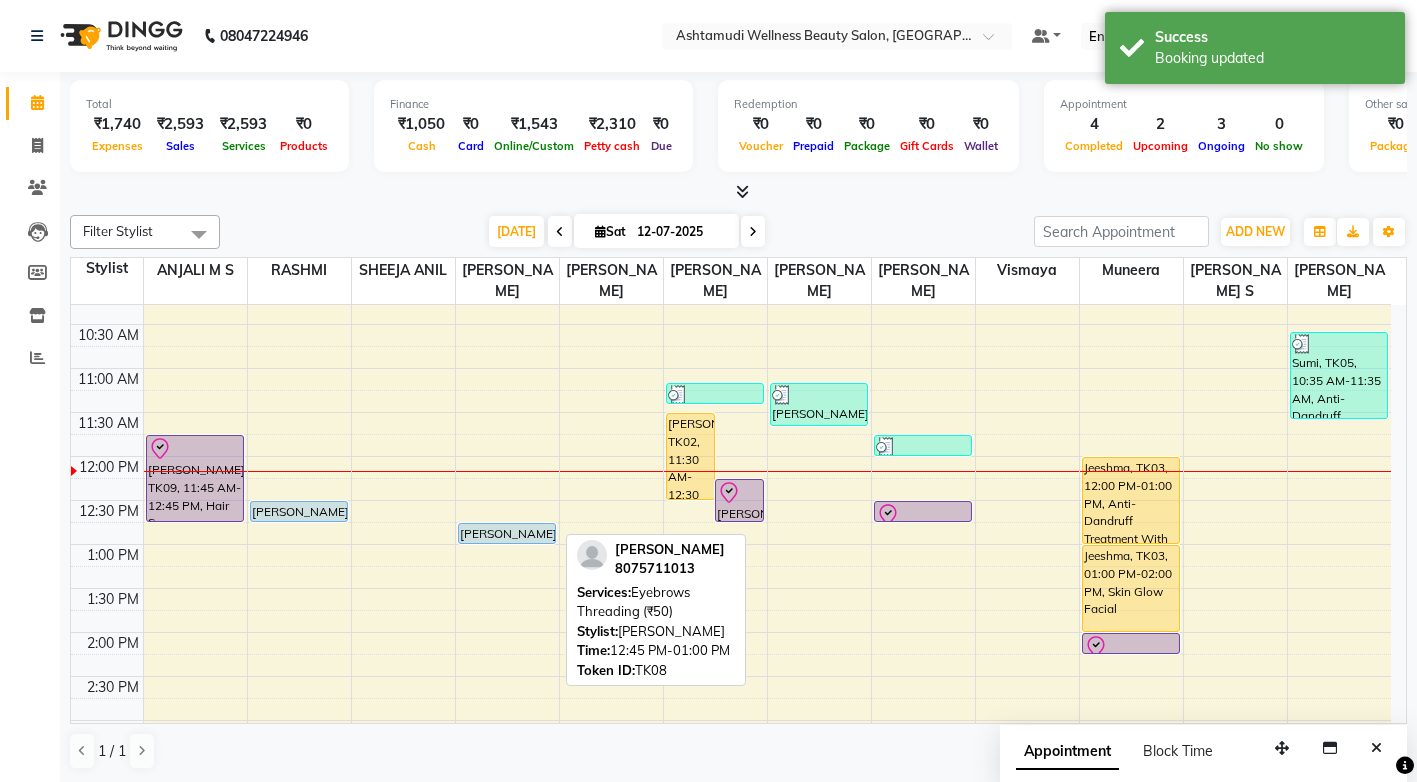click on "[PERSON_NAME], TK08, 12:45 PM-01:00 PM, Eyebrows Threading (₹50)" at bounding box center [507, 533] 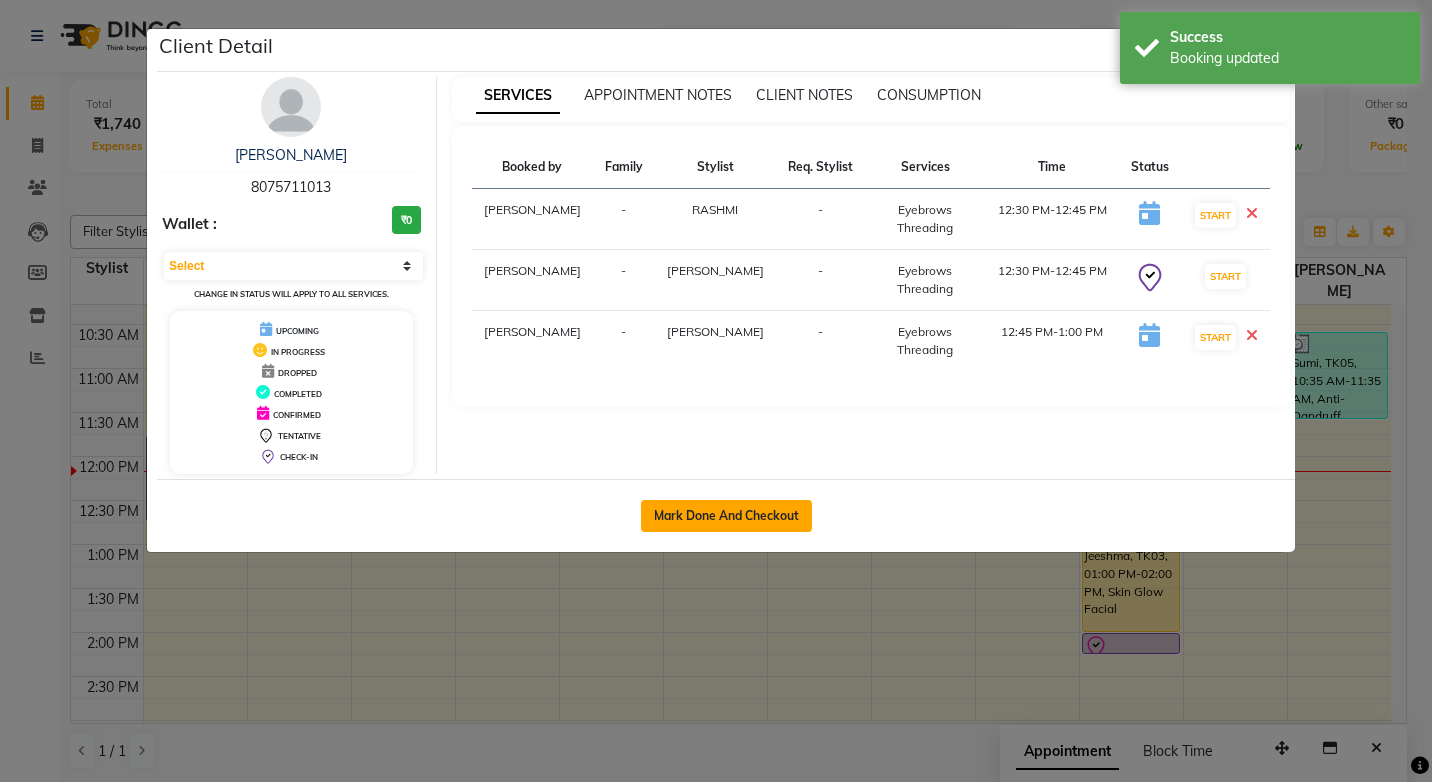 click on "Mark Done And Checkout" 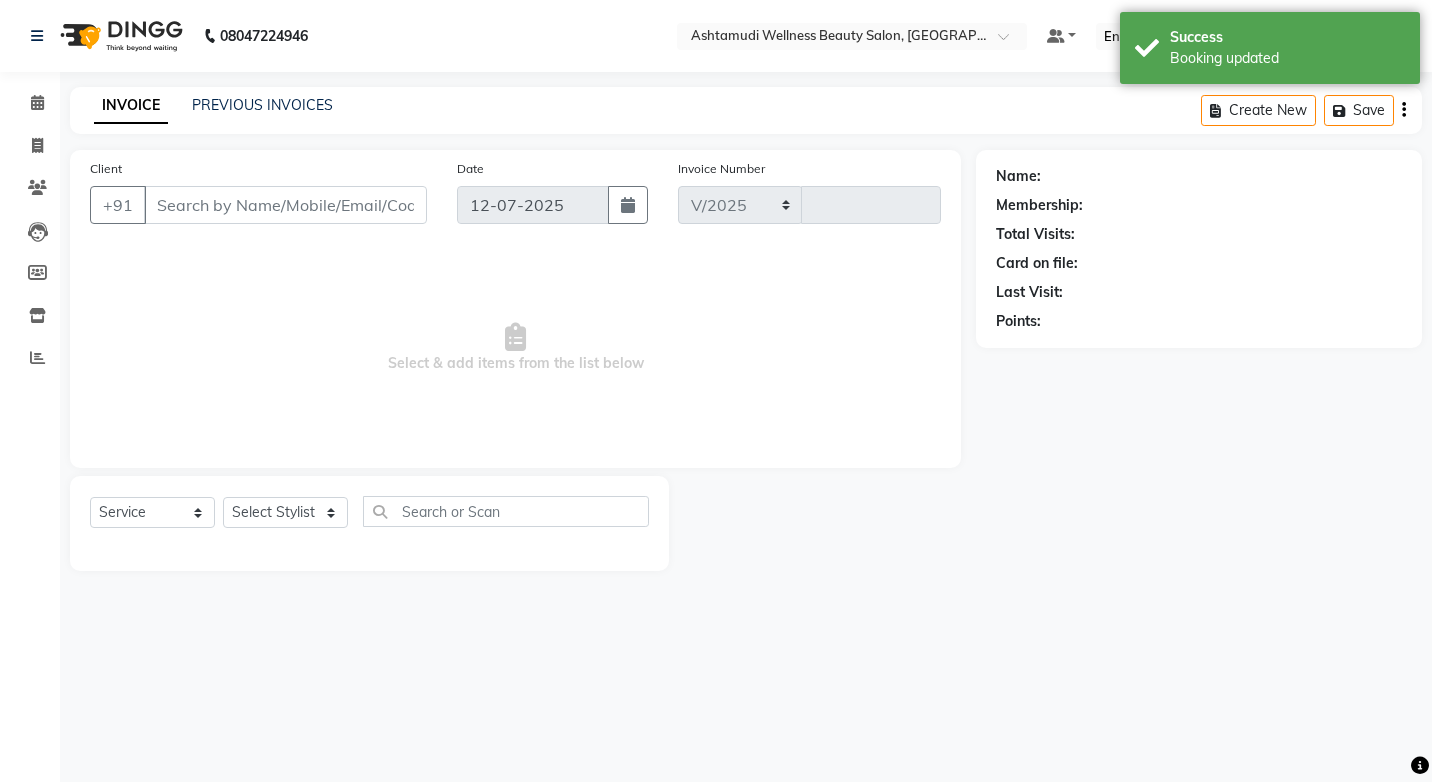 select on "4674" 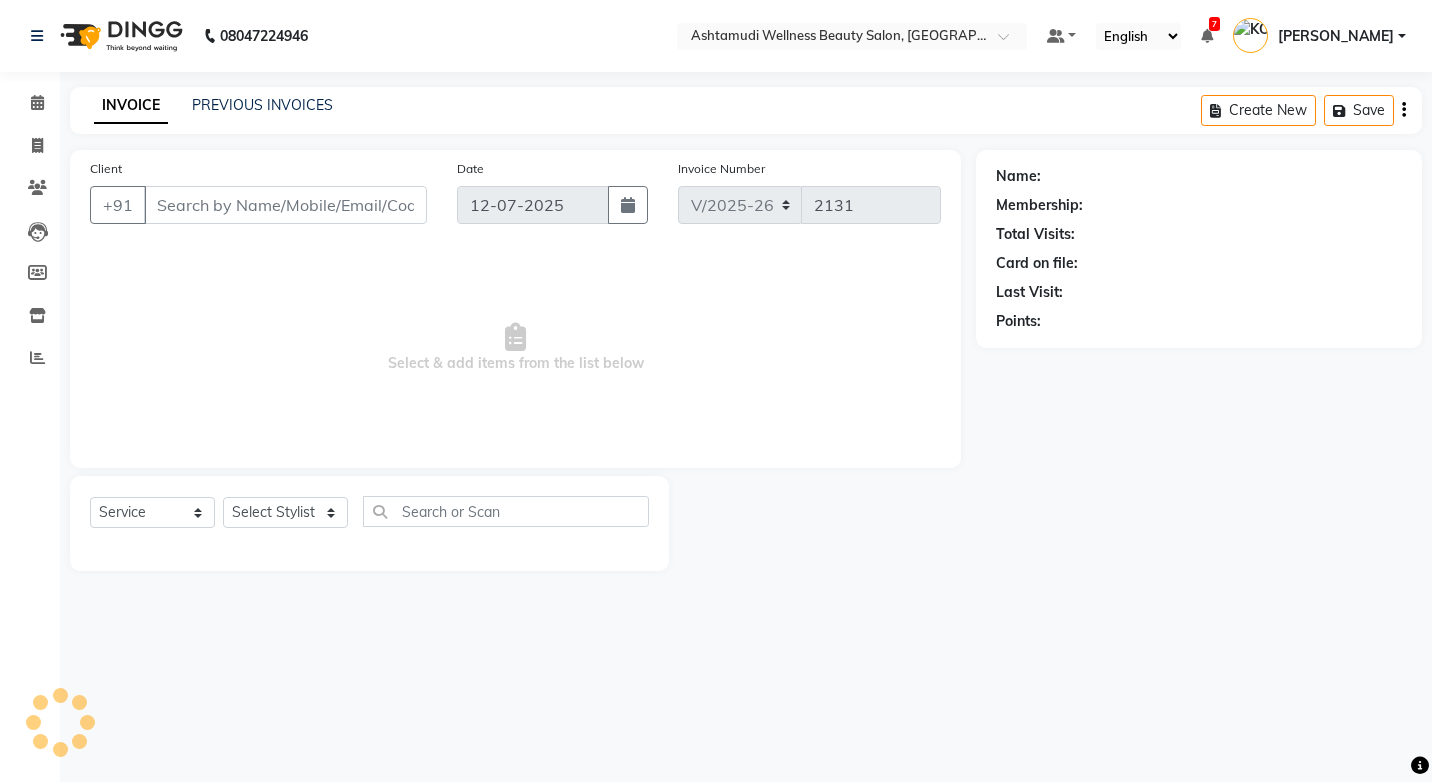 select on "product" 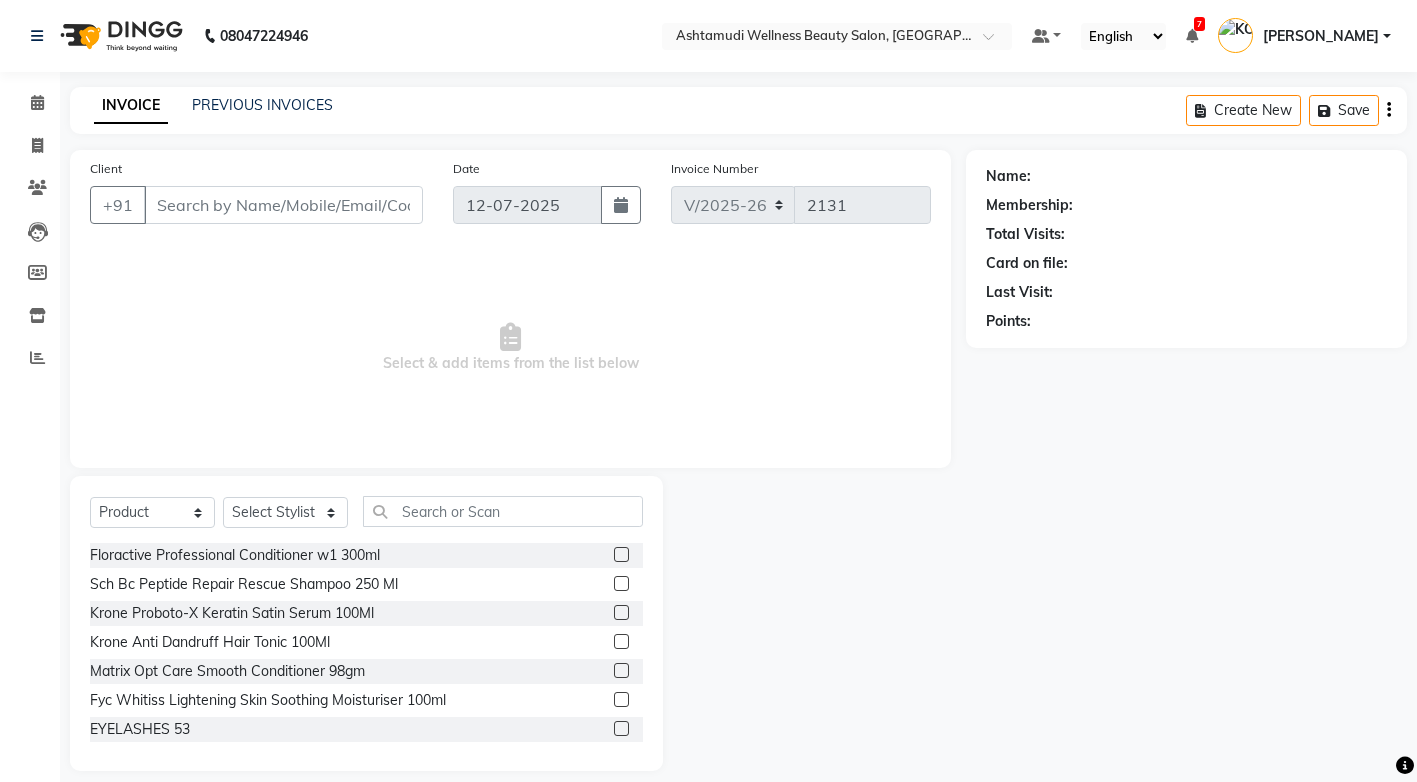 type on "8075711013" 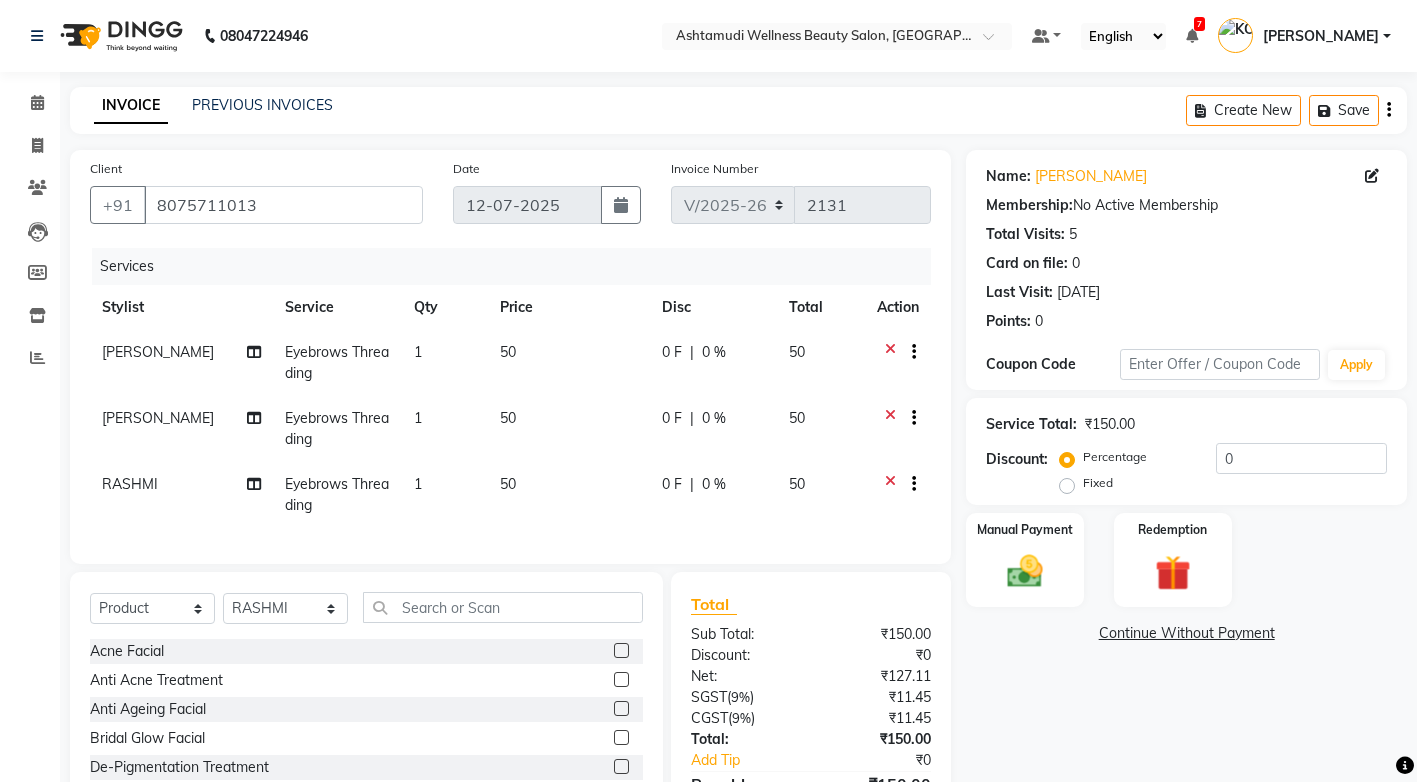 click on "1" 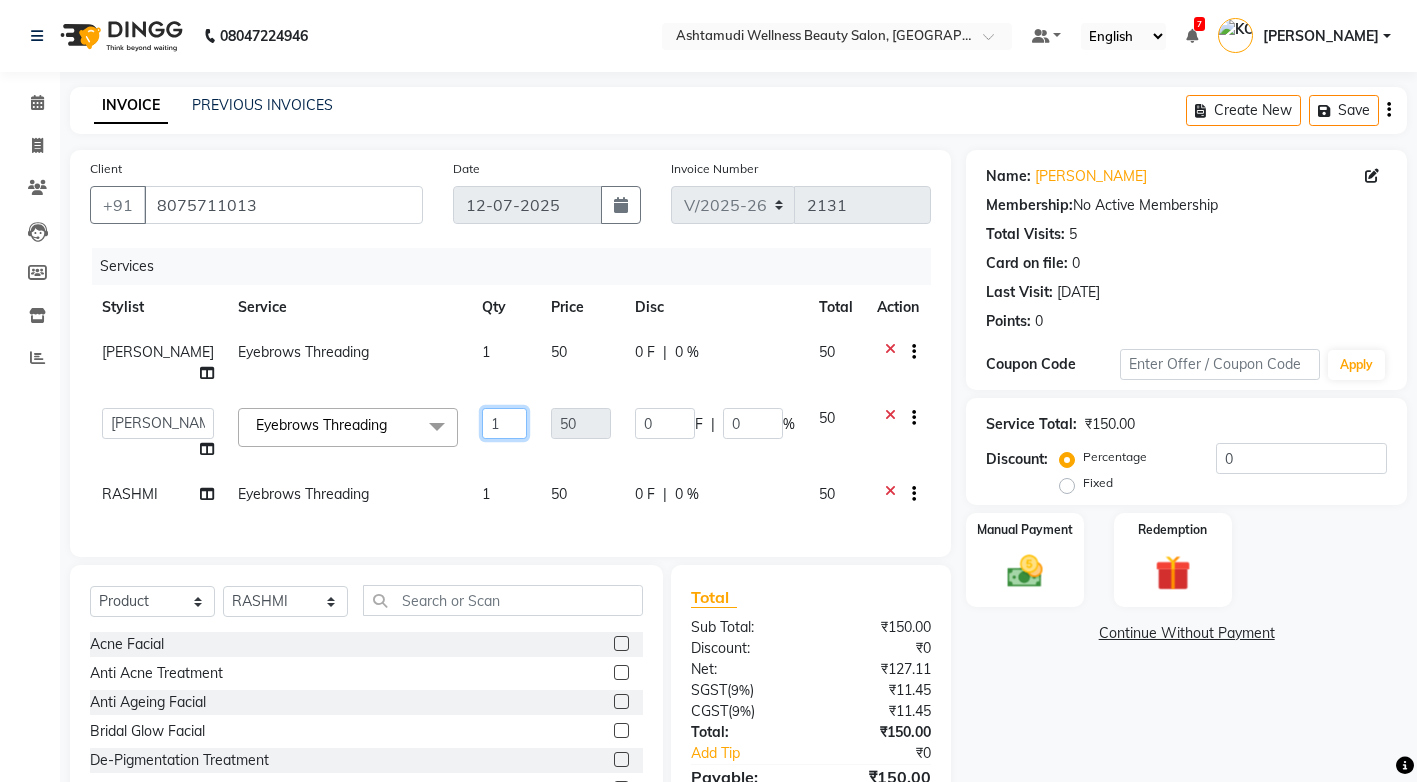 click on "1" 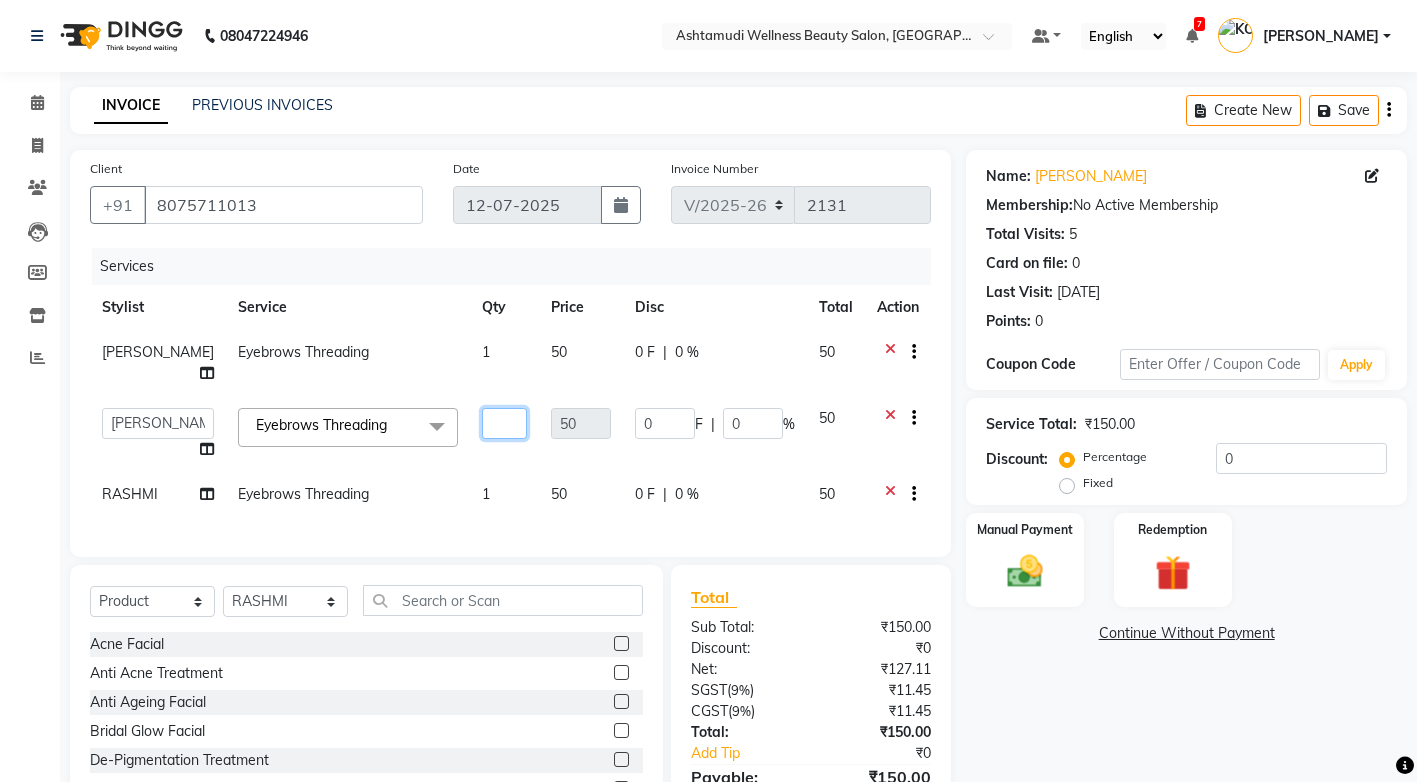 type on "2" 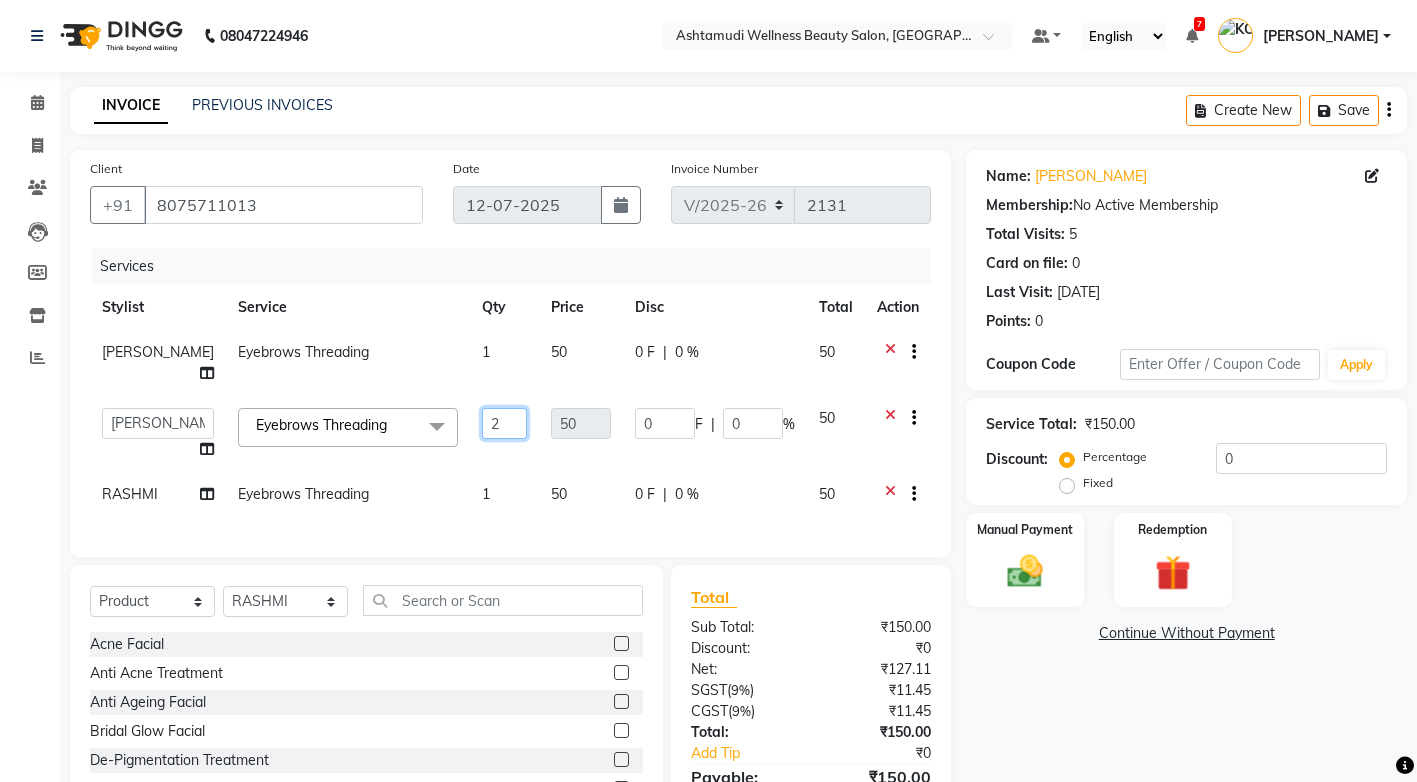 scroll, scrollTop: 100, scrollLeft: 0, axis: vertical 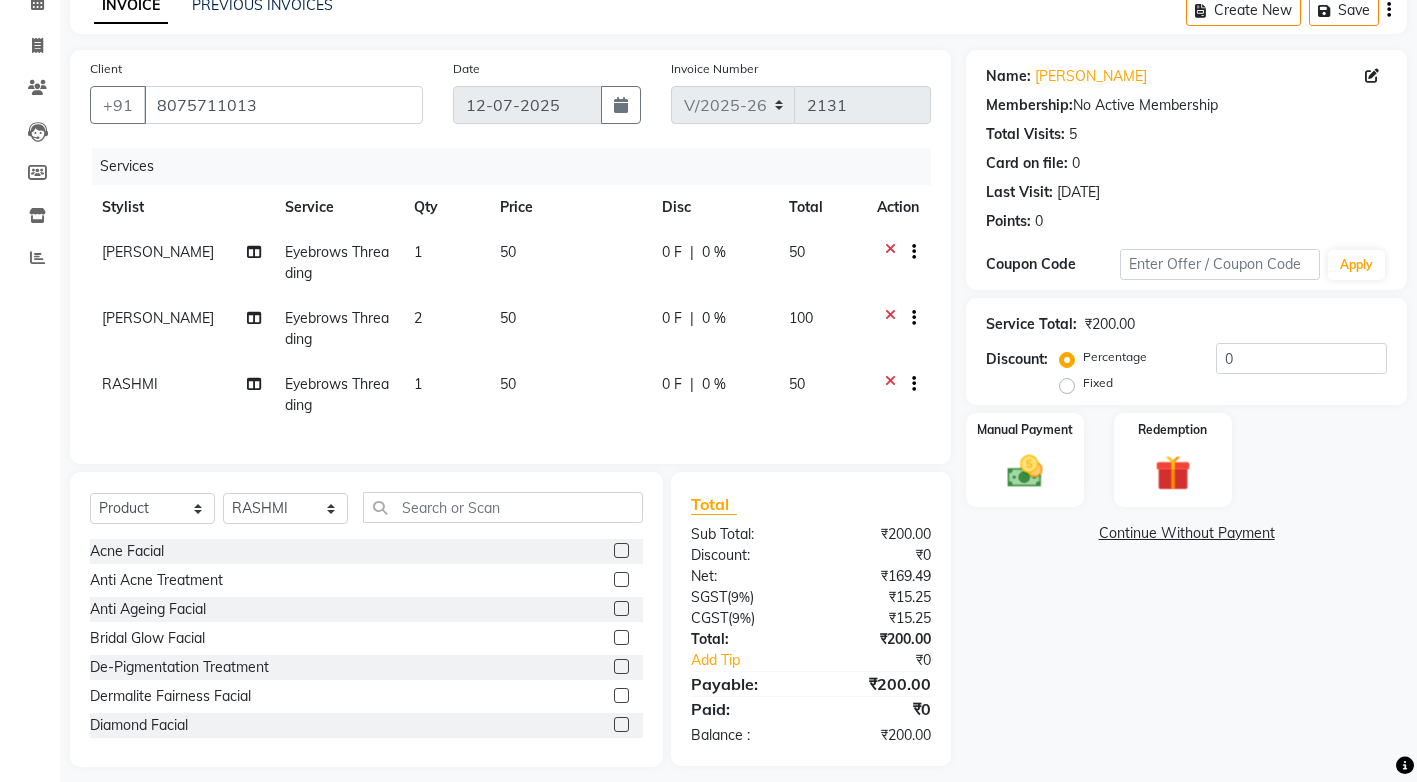 click on "Name: Teena  Membership:  No Active Membership  Total Visits:  5 Card on file:  0 Last Visit:   13-04-2025 Points:   0  Coupon Code Apply Service Total:  ₹200.00  Discount:  Percentage   Fixed  0 Manual Payment Redemption  Continue Without Payment" 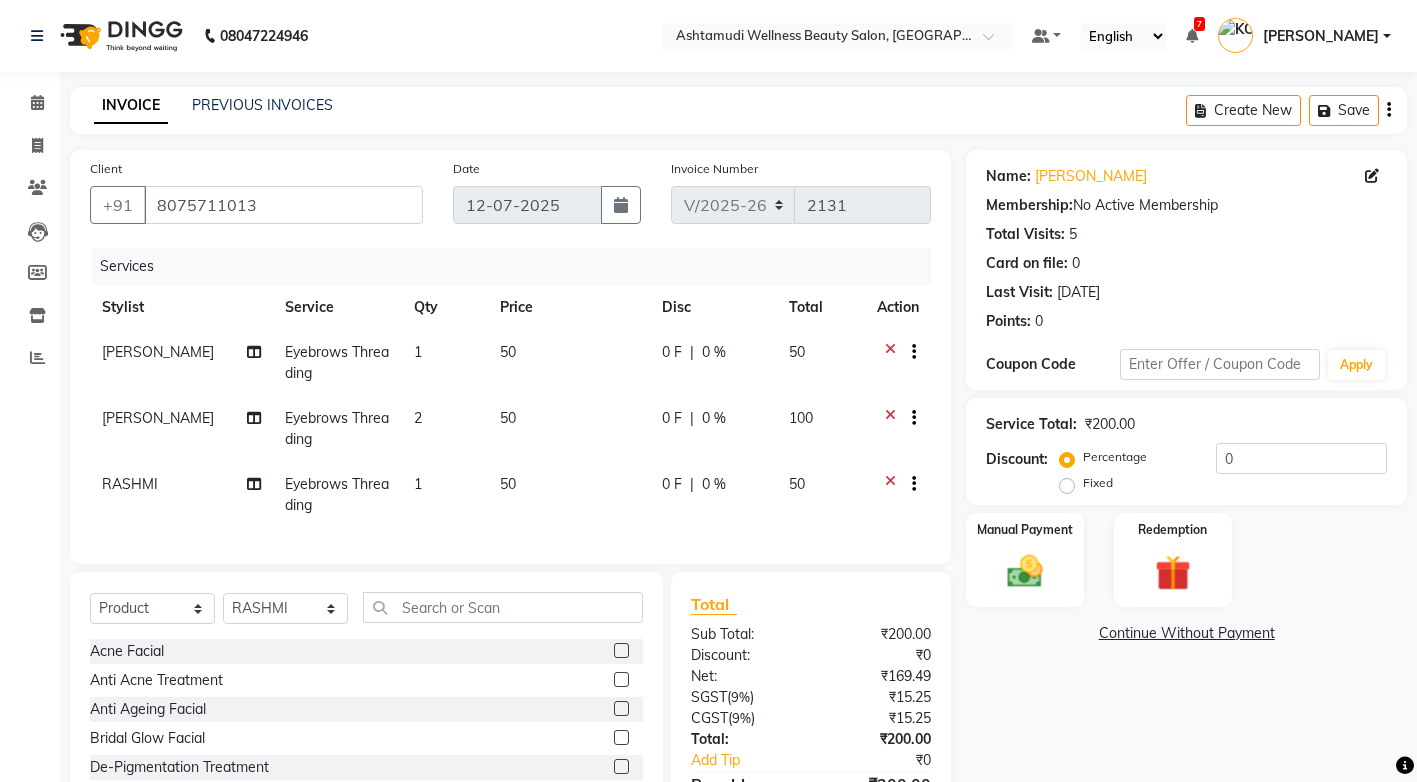 scroll, scrollTop: 130, scrollLeft: 0, axis: vertical 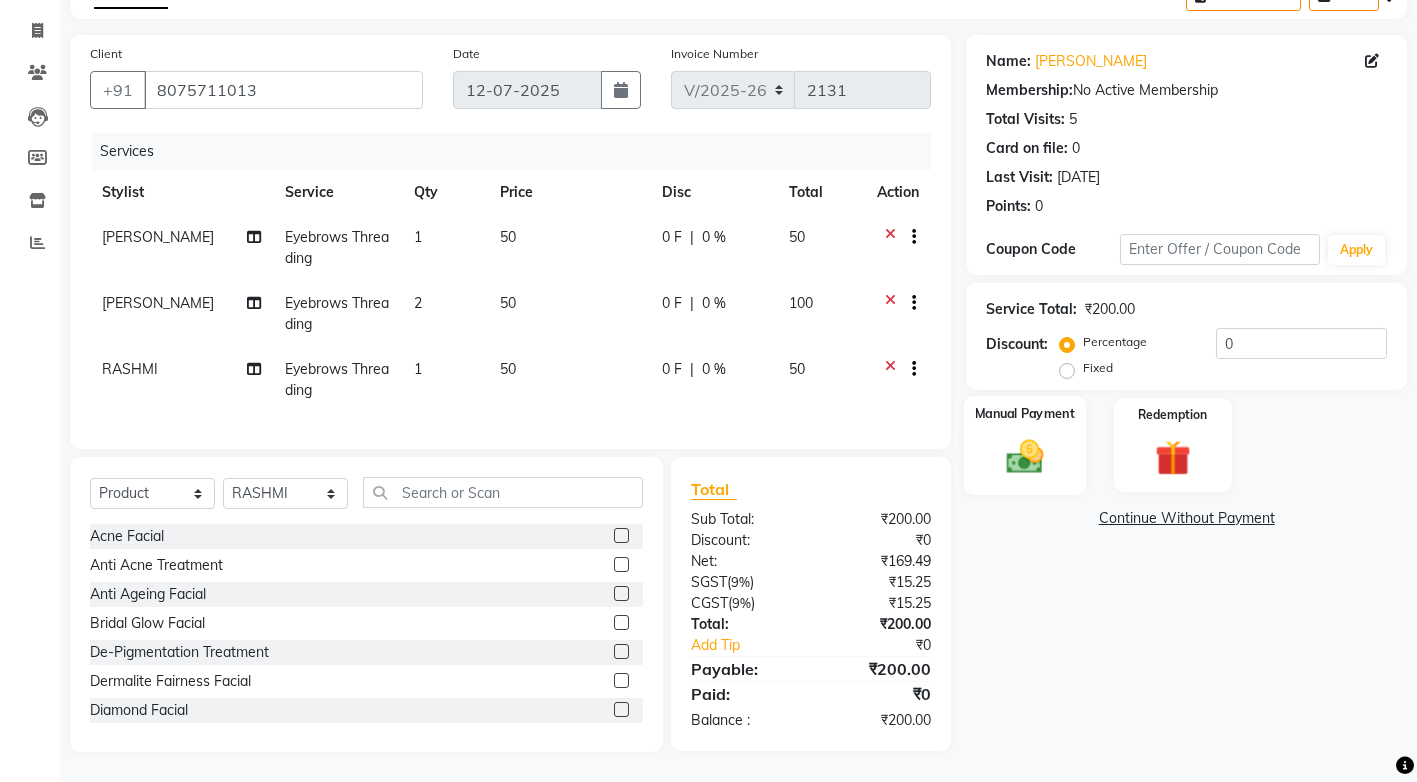 click 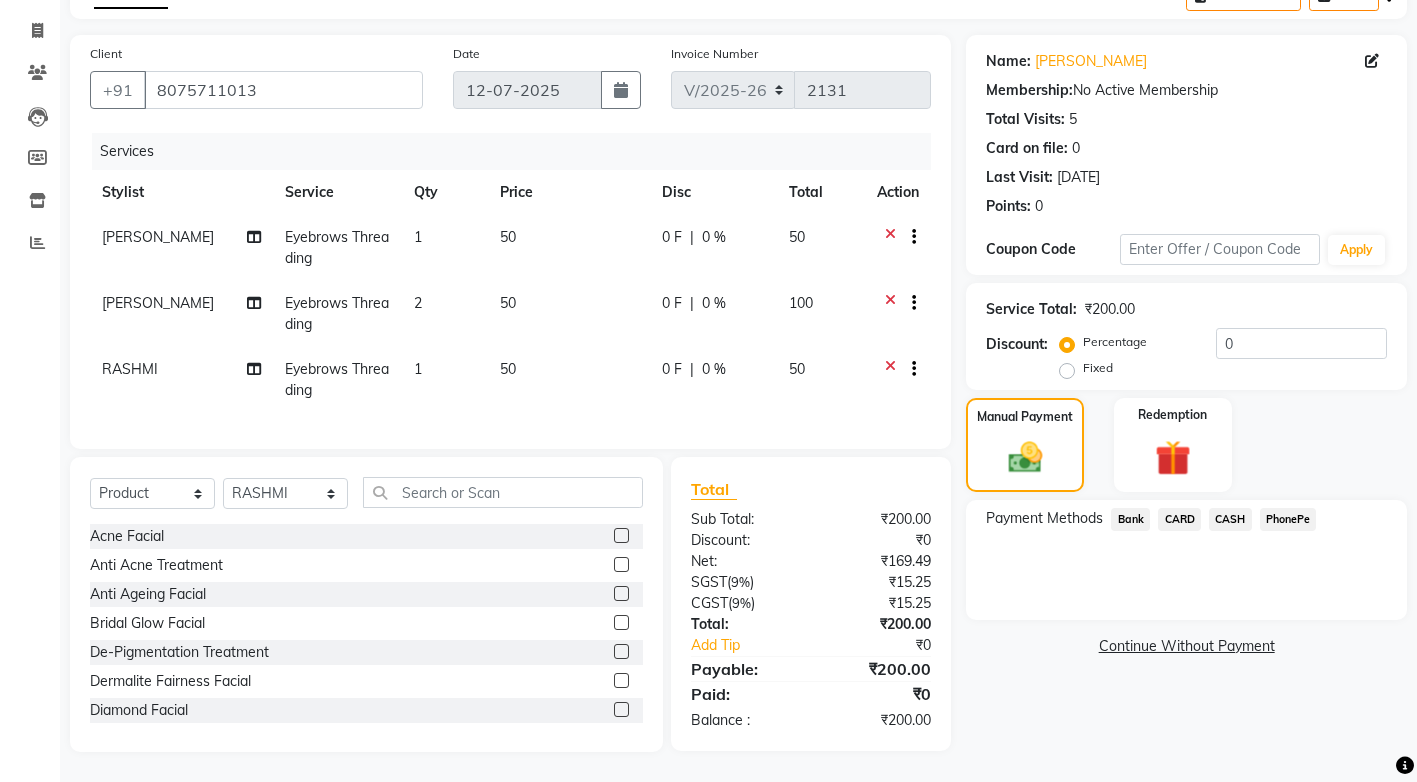 scroll, scrollTop: 0, scrollLeft: 0, axis: both 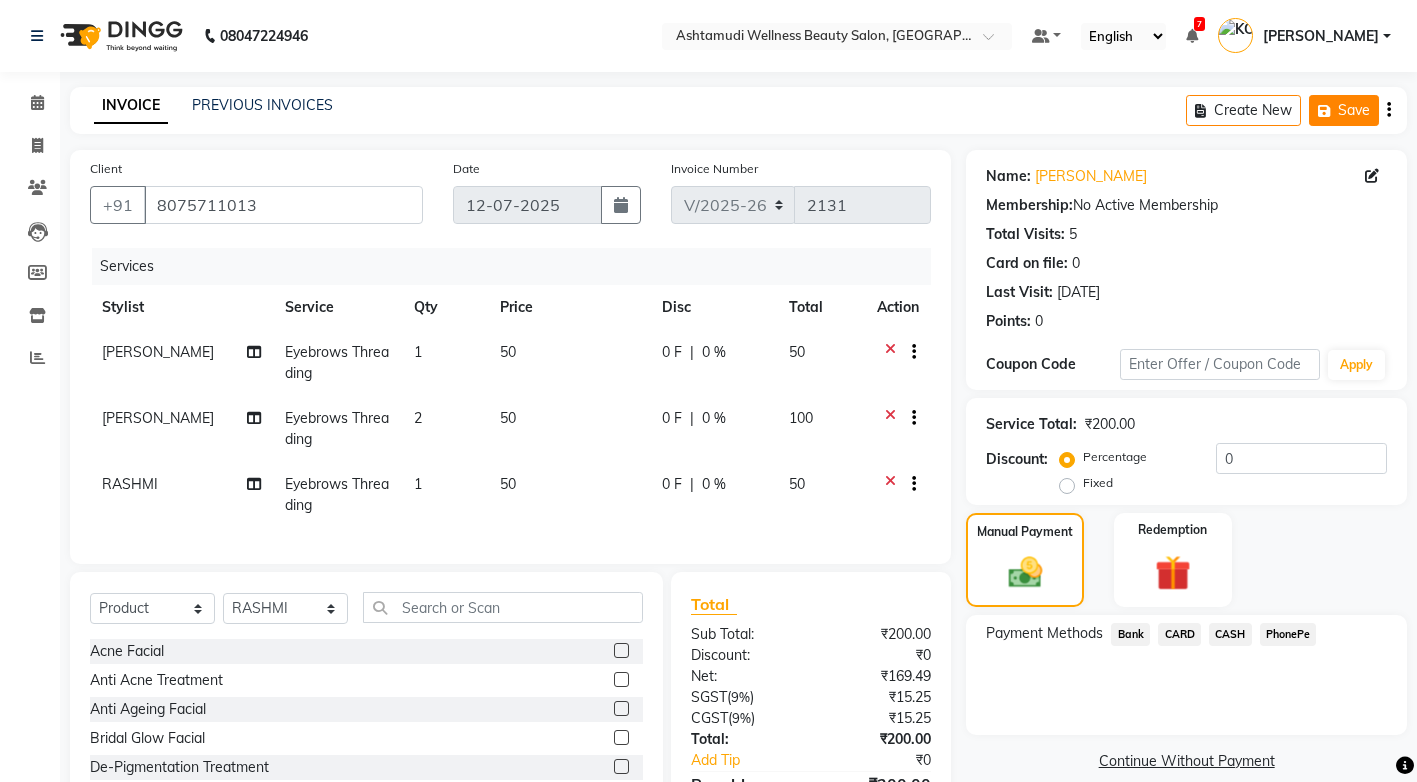 click on "Save" 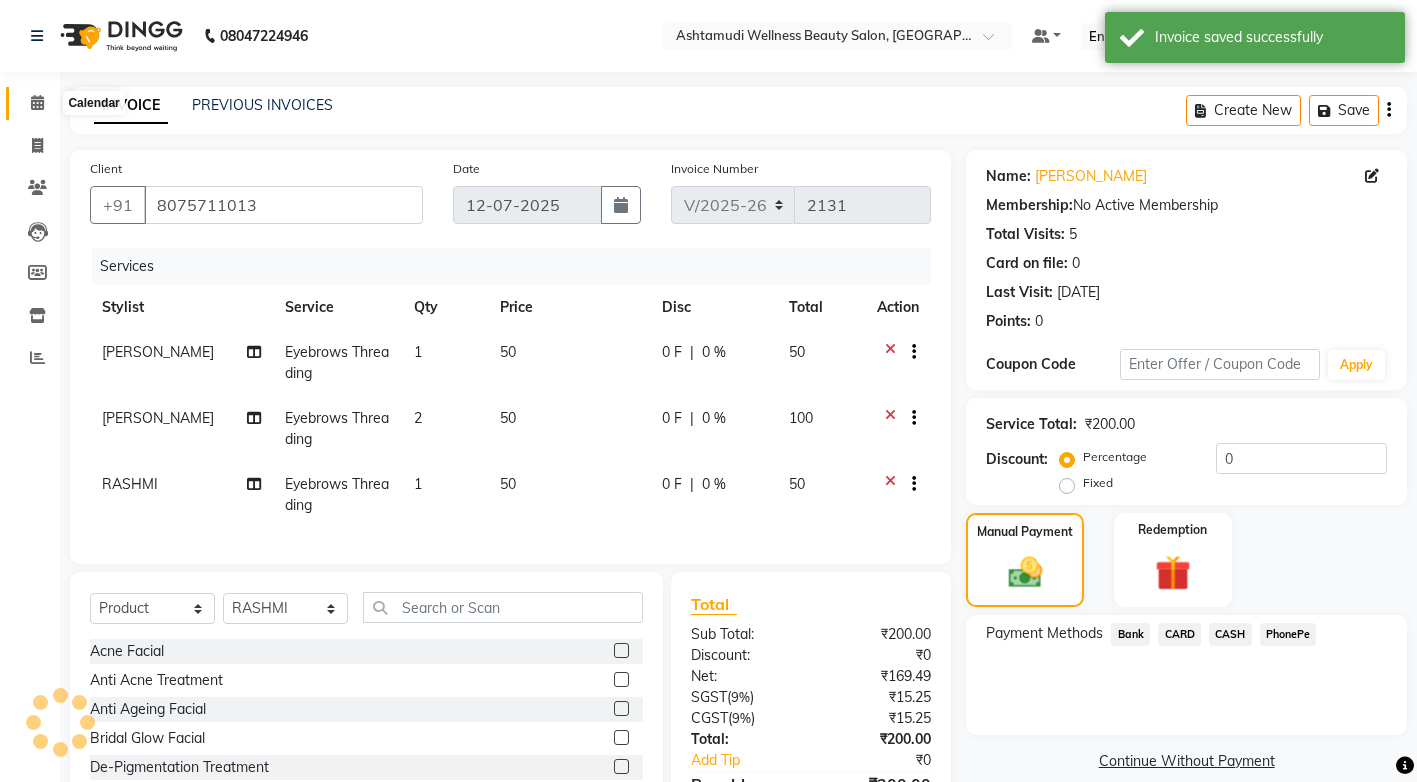 click 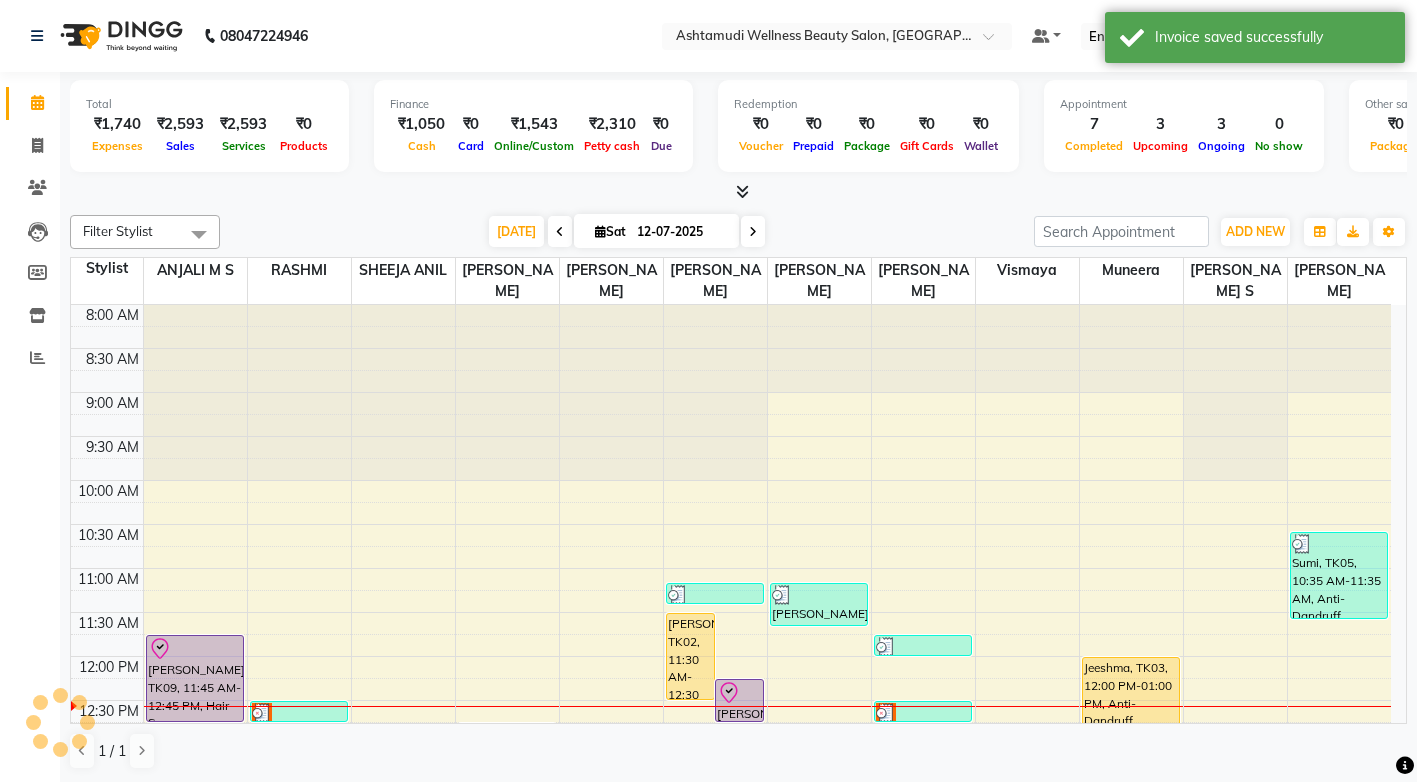 scroll, scrollTop: 353, scrollLeft: 0, axis: vertical 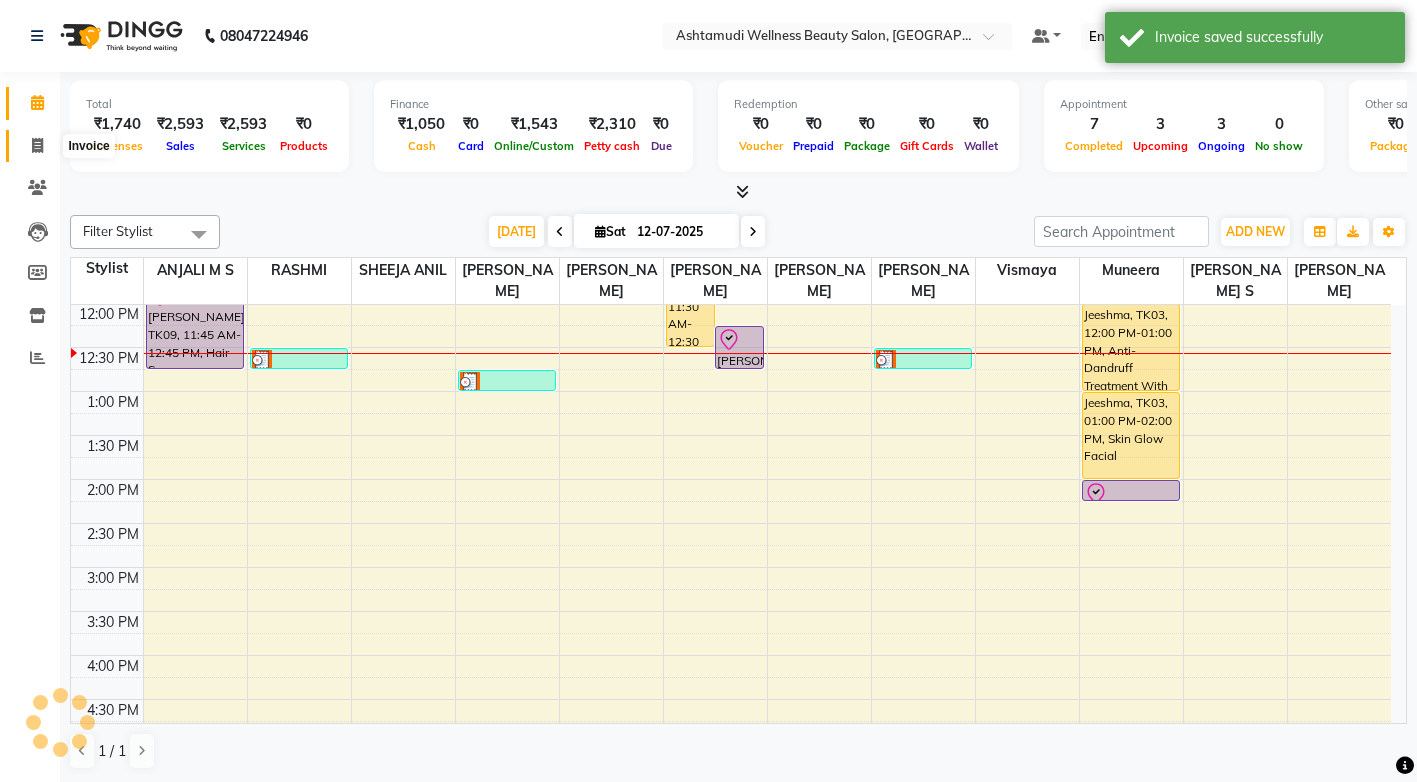 click 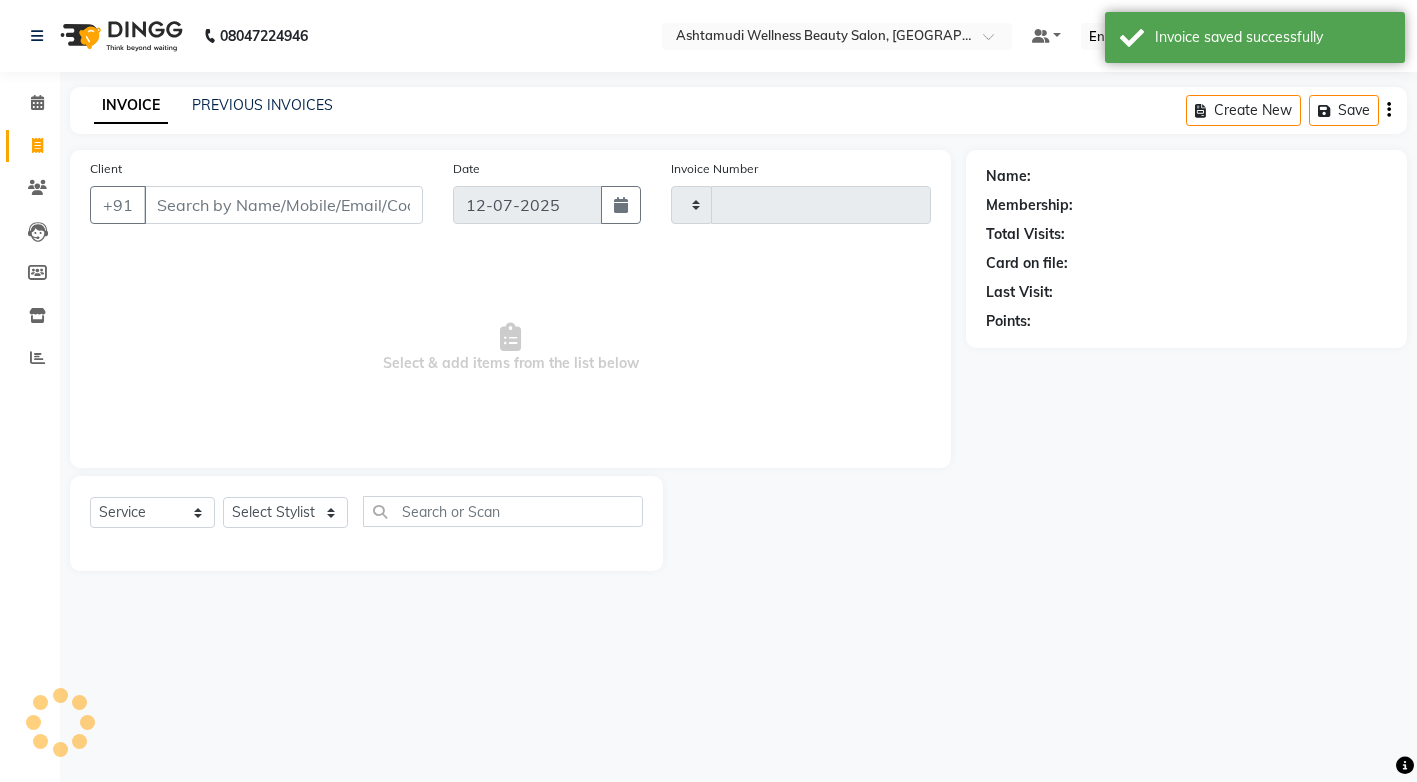 type on "2131" 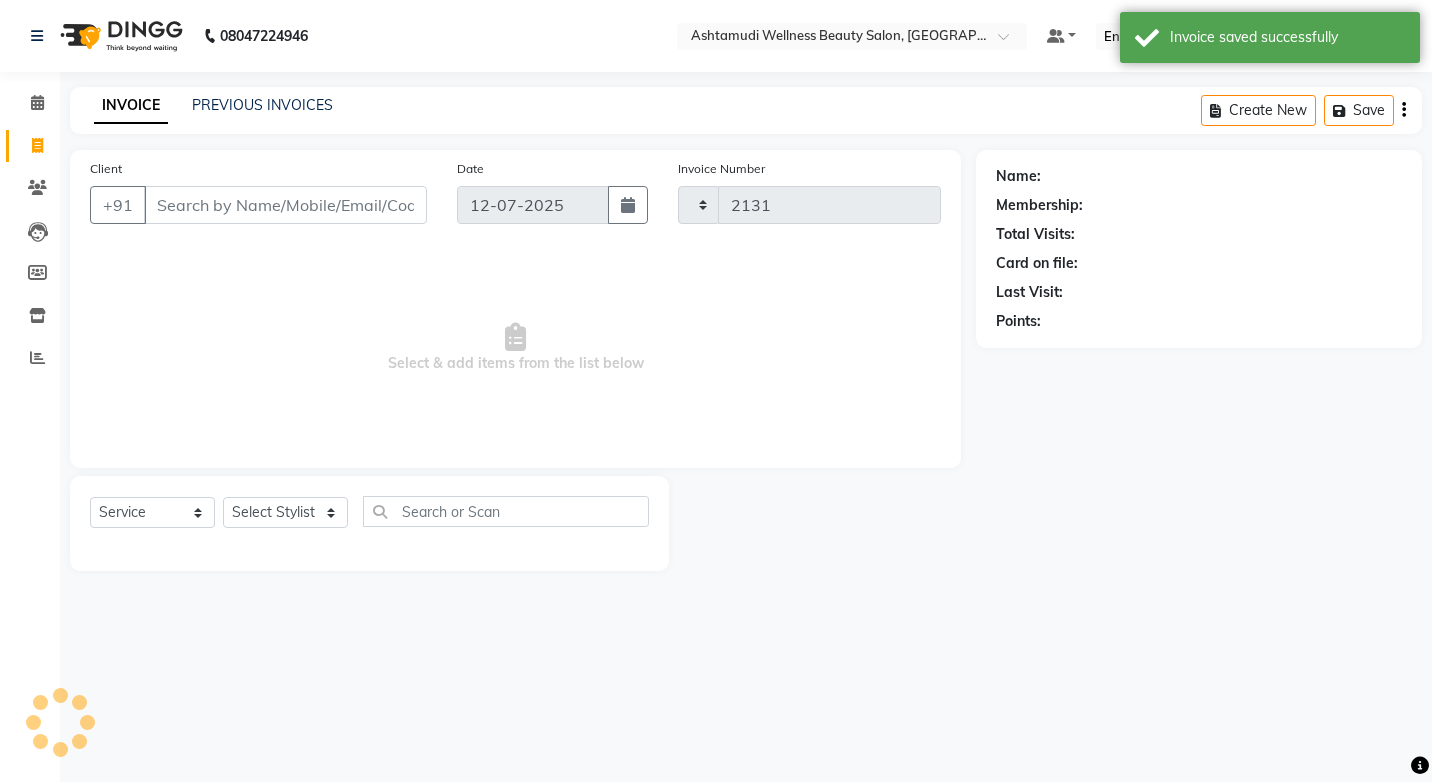 select on "4674" 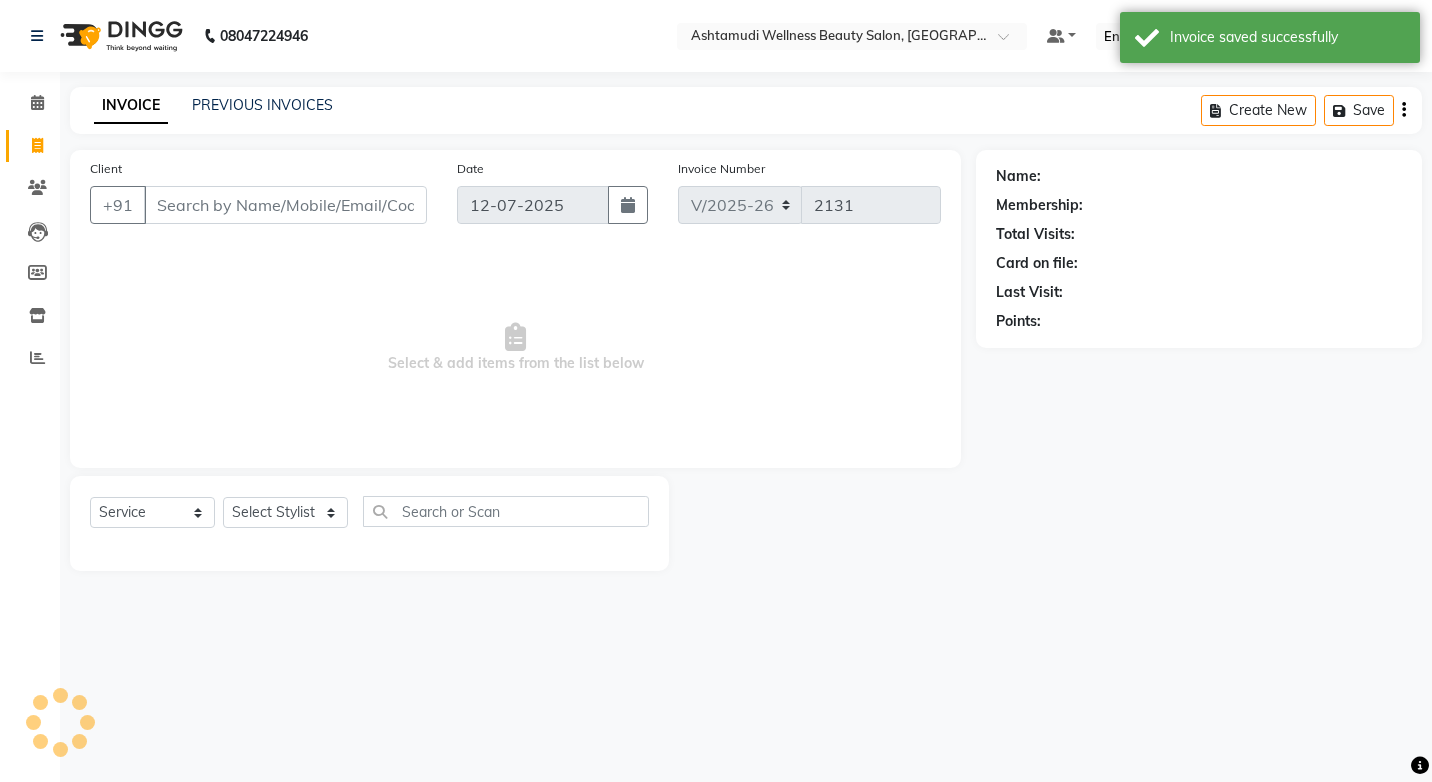 click on "Client" at bounding box center (285, 205) 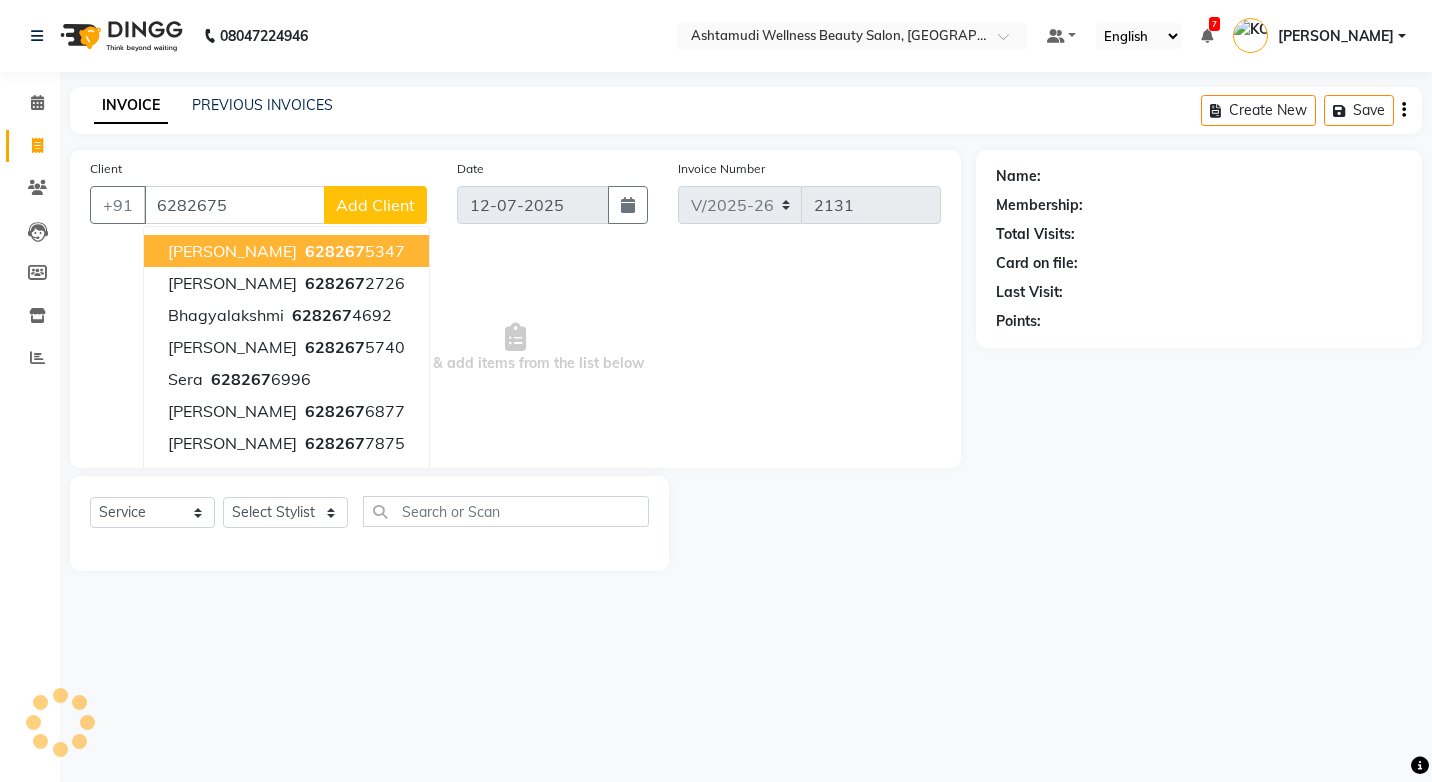 type on "62826754" 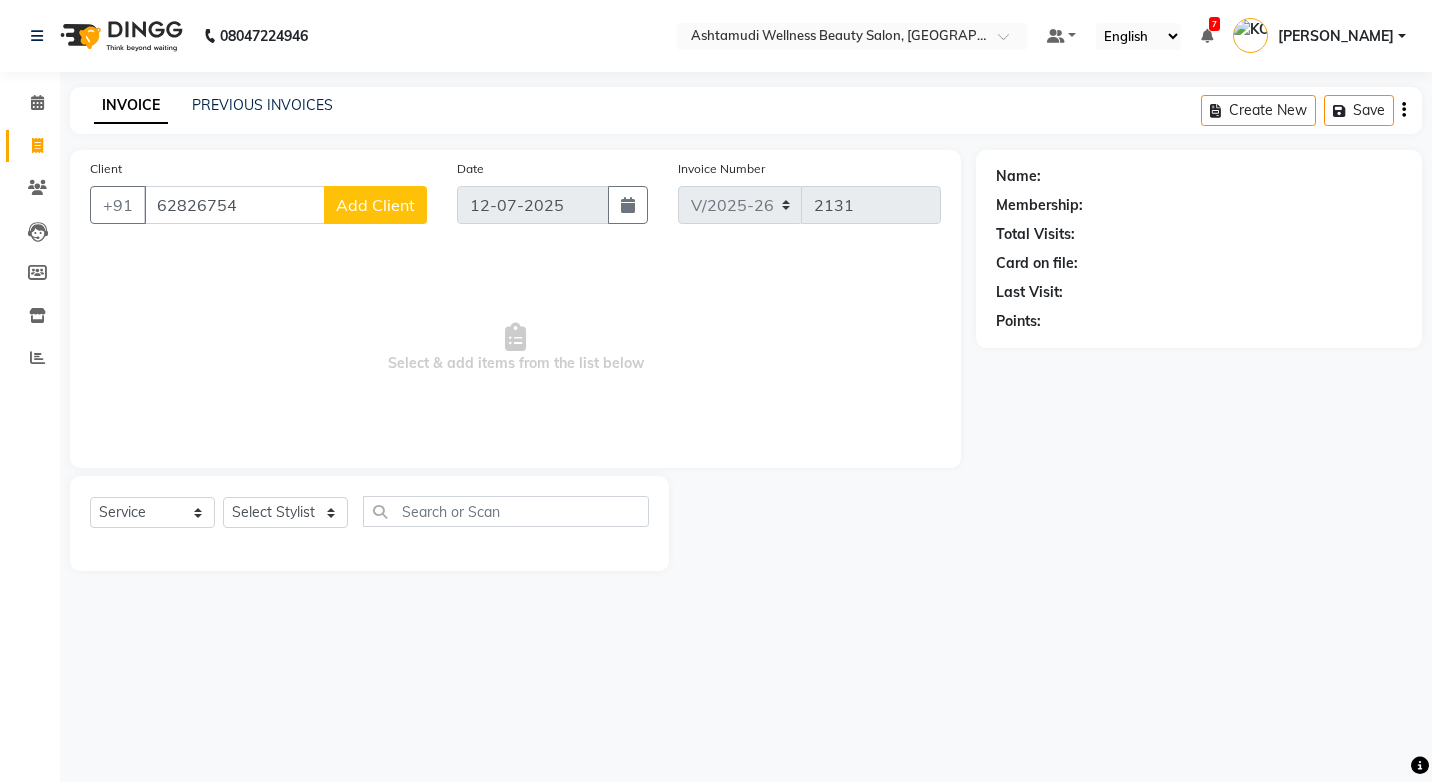 select on "product" 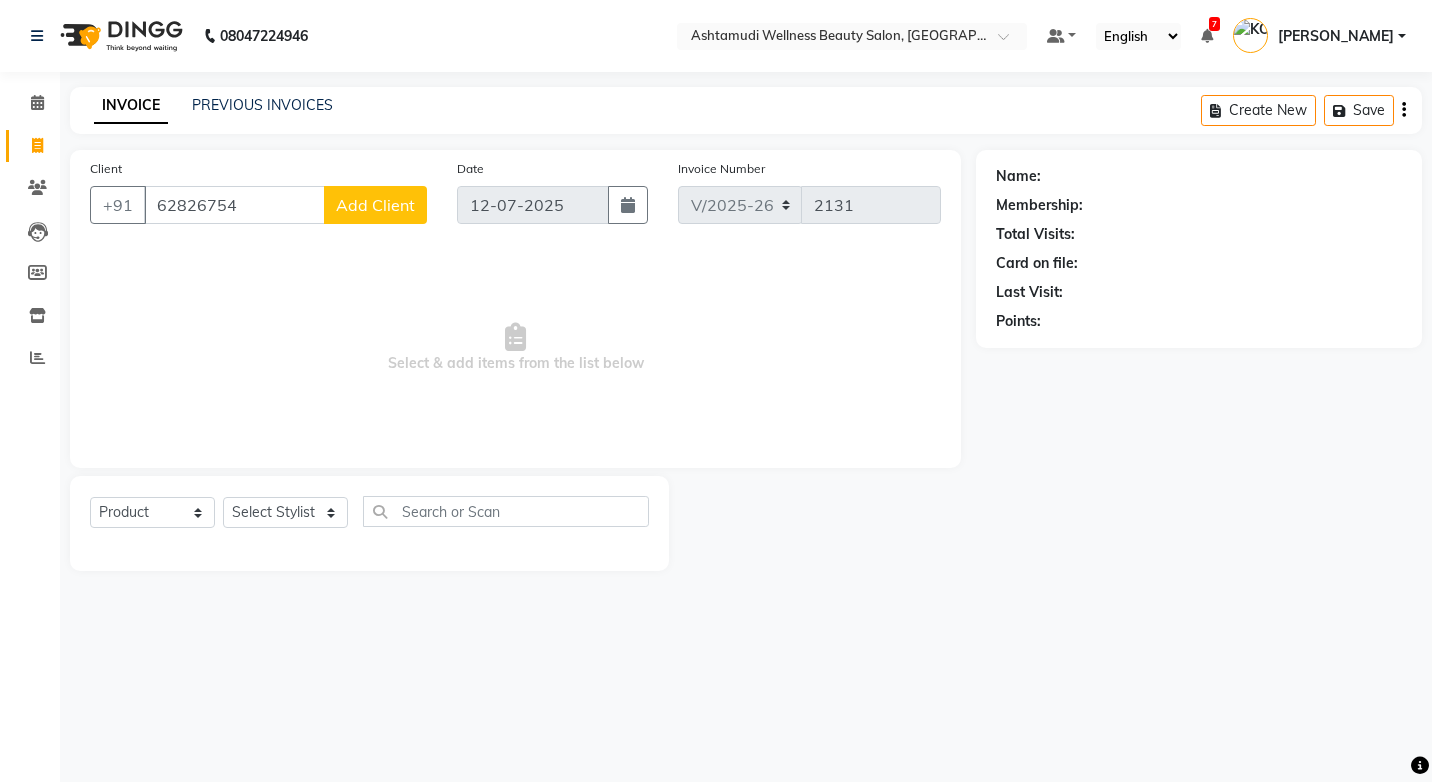 click on "62826754" at bounding box center [234, 205] 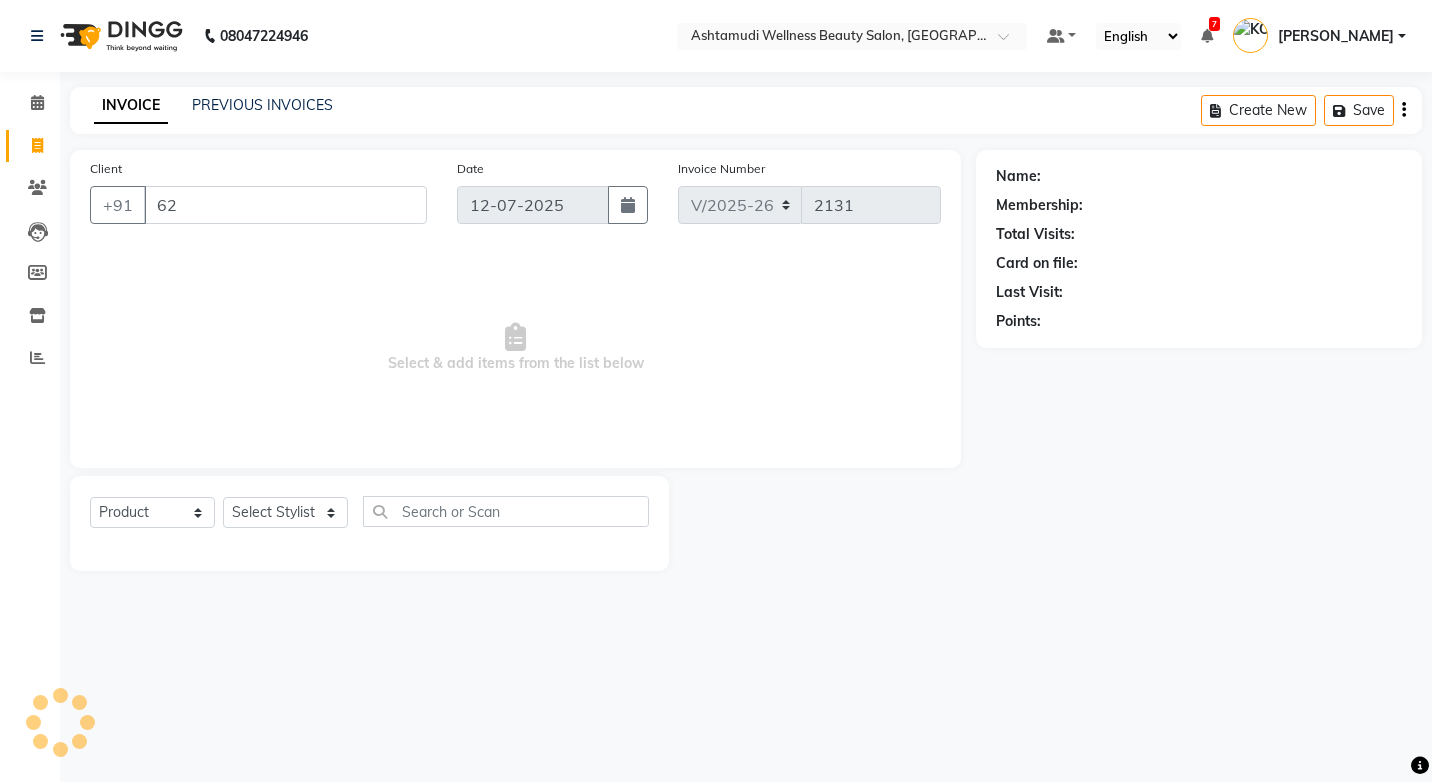 type on "6" 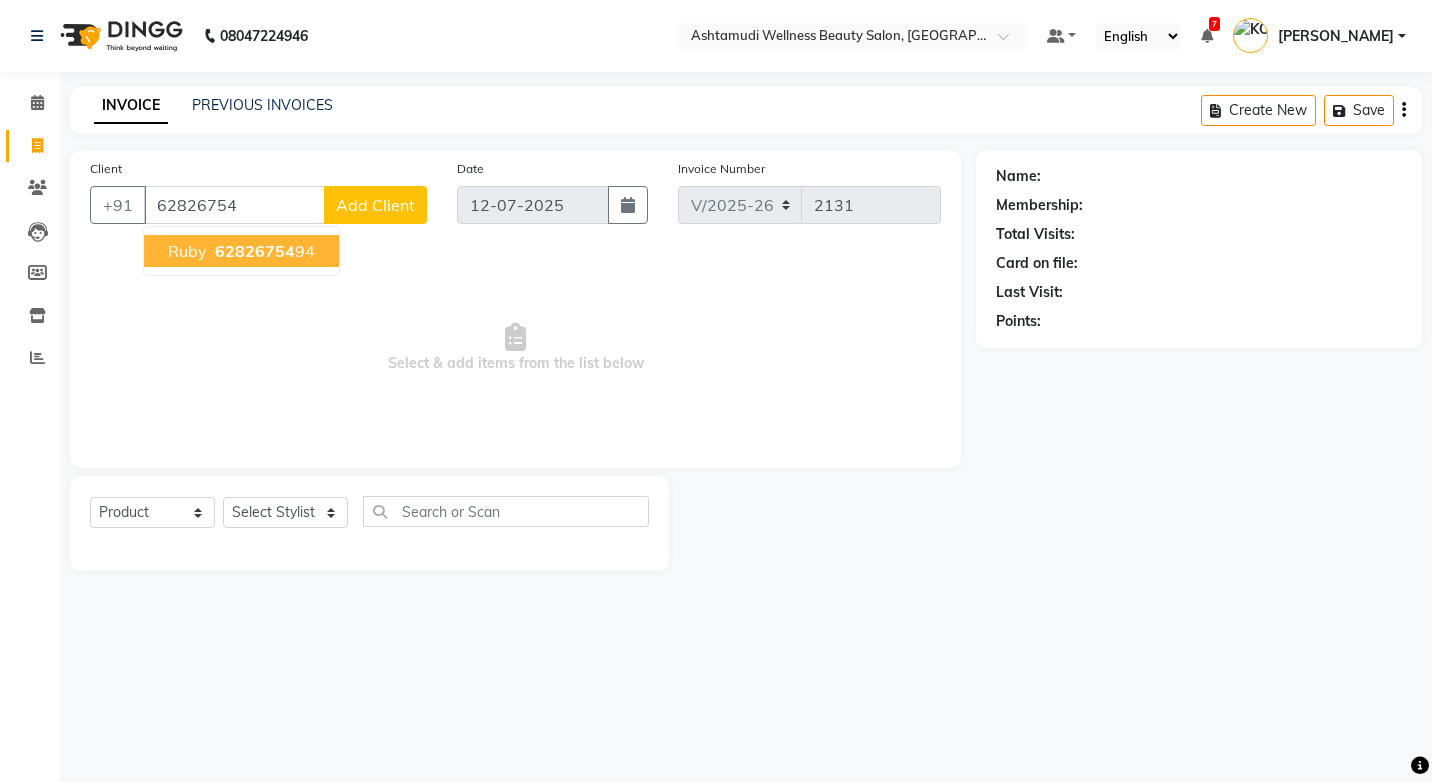 click on "Ruby   62826754 94" at bounding box center (241, 251) 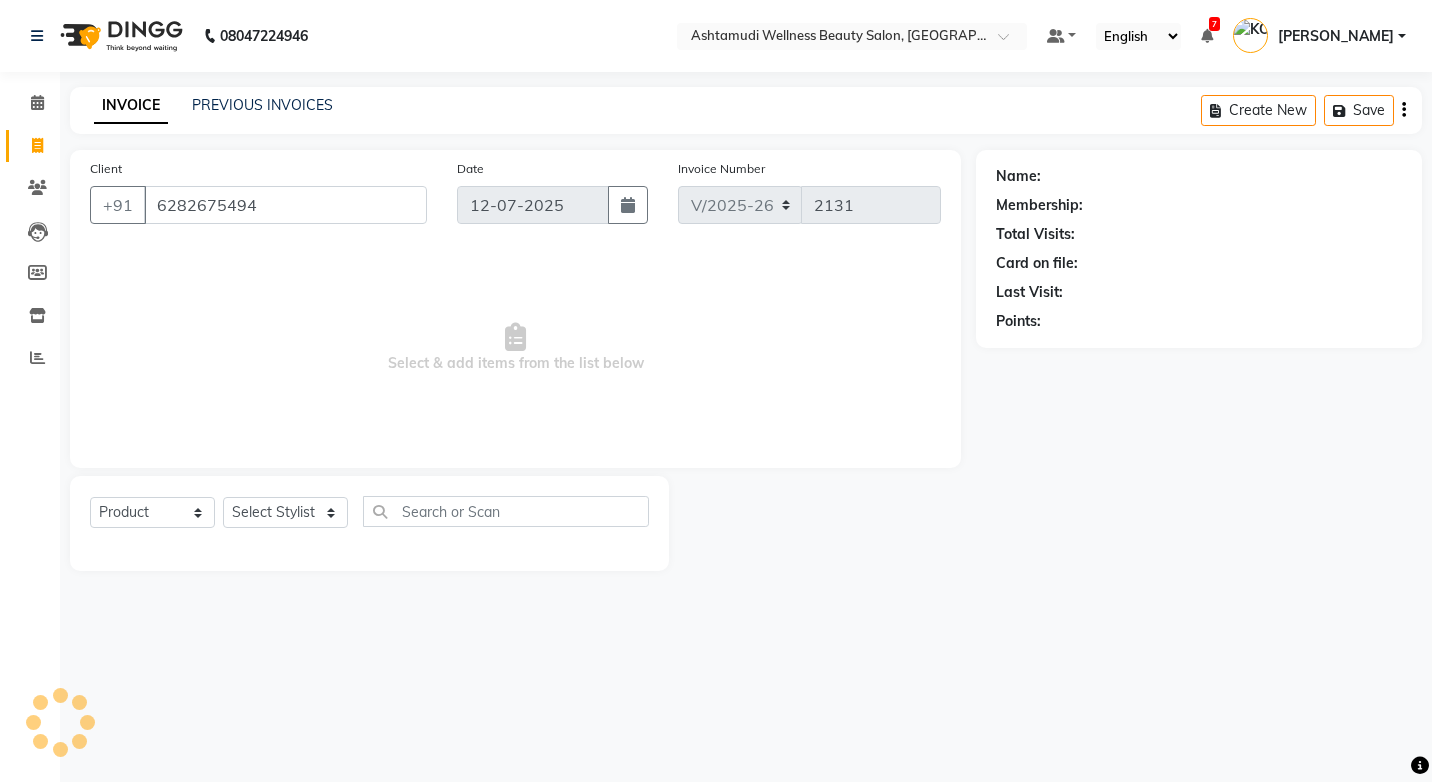 type on "6282675494" 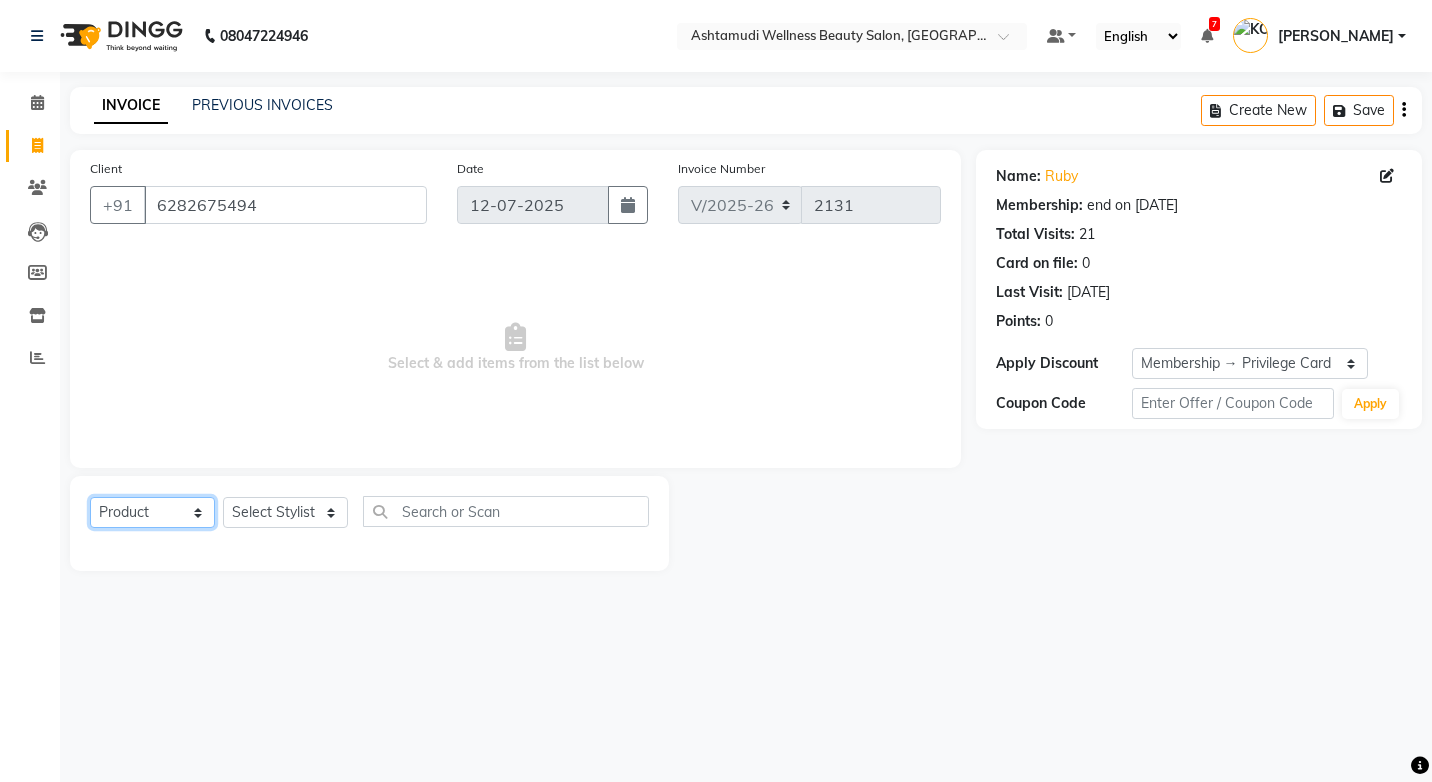 click on "Select  Service  Product  Membership  Package Voucher Prepaid Gift Card" 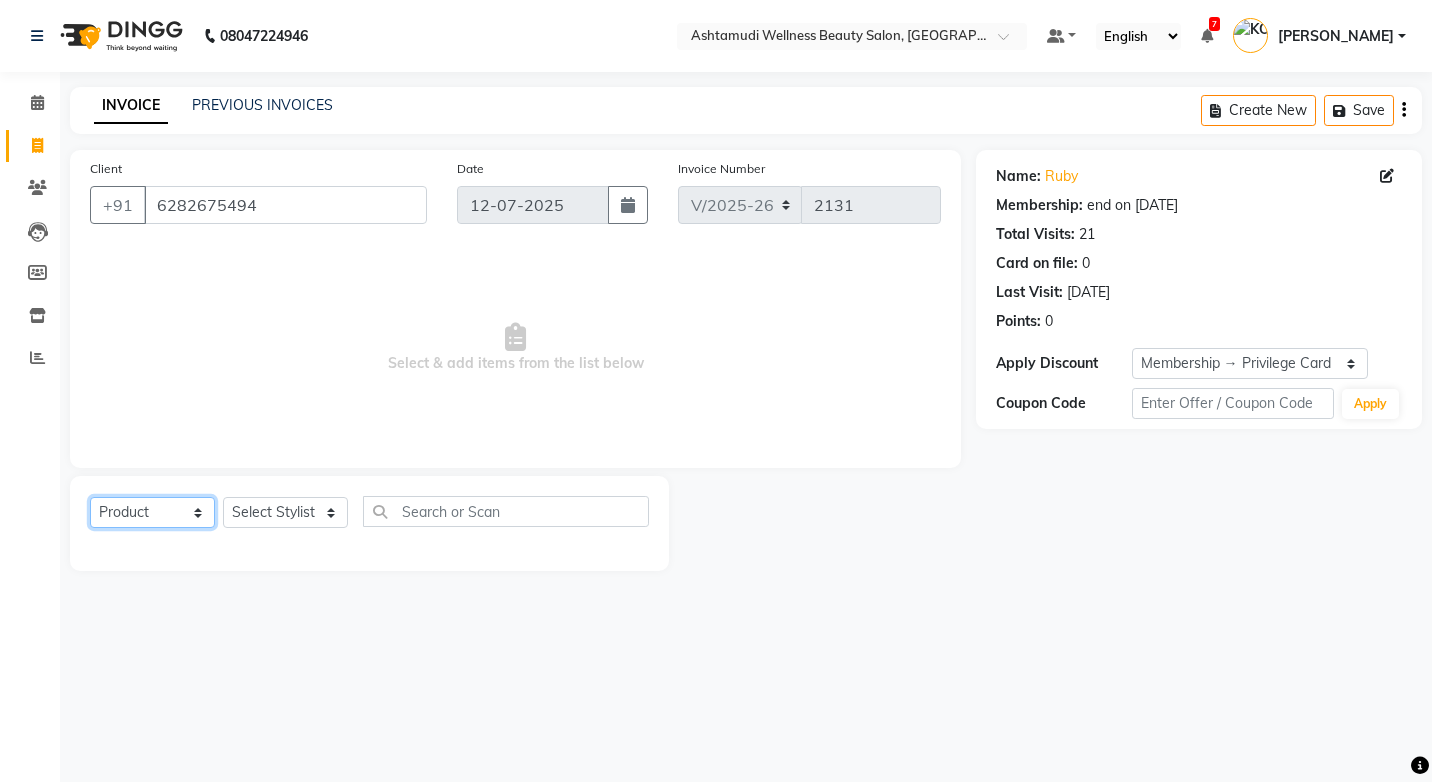 select on "service" 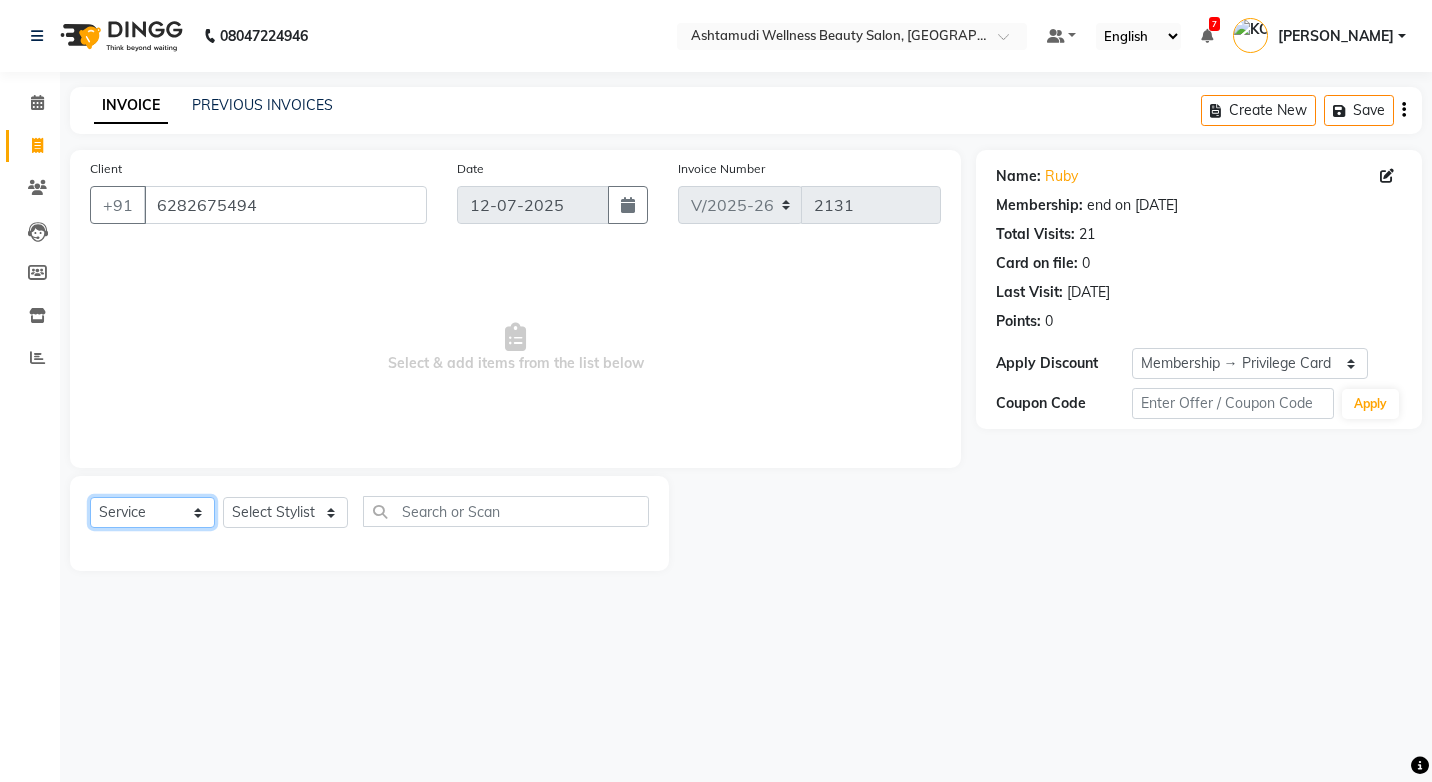 click on "Select  Service  Product  Membership  Package Voucher Prepaid Gift Card" 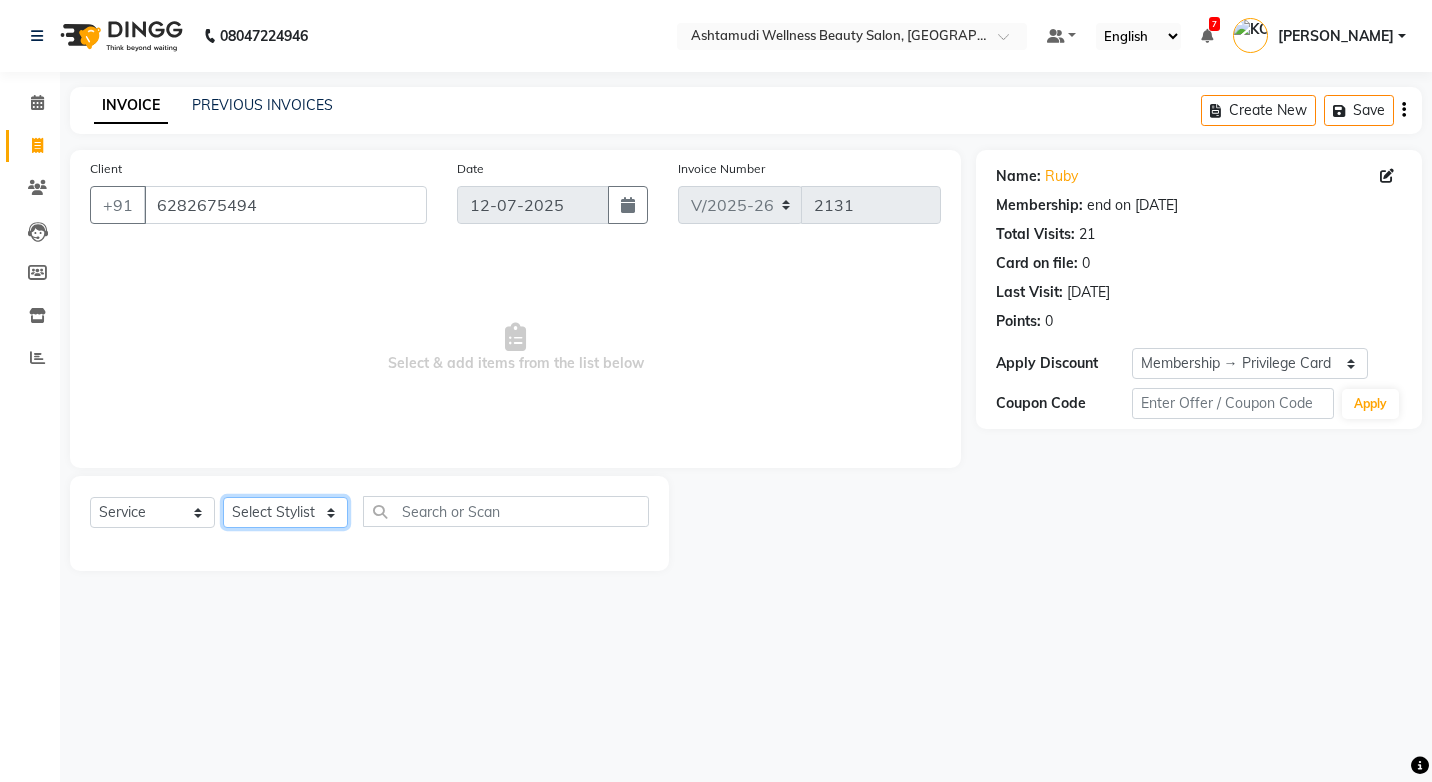 click on "Select Stylist ANJALI M S [PERSON_NAME] KOTTIYAM ASHTAMUDI [PERSON_NAME] [PERSON_NAME] [PERSON_NAME] [PERSON_NAME]  Sona [PERSON_NAME] [PERSON_NAME] [PERSON_NAME]" 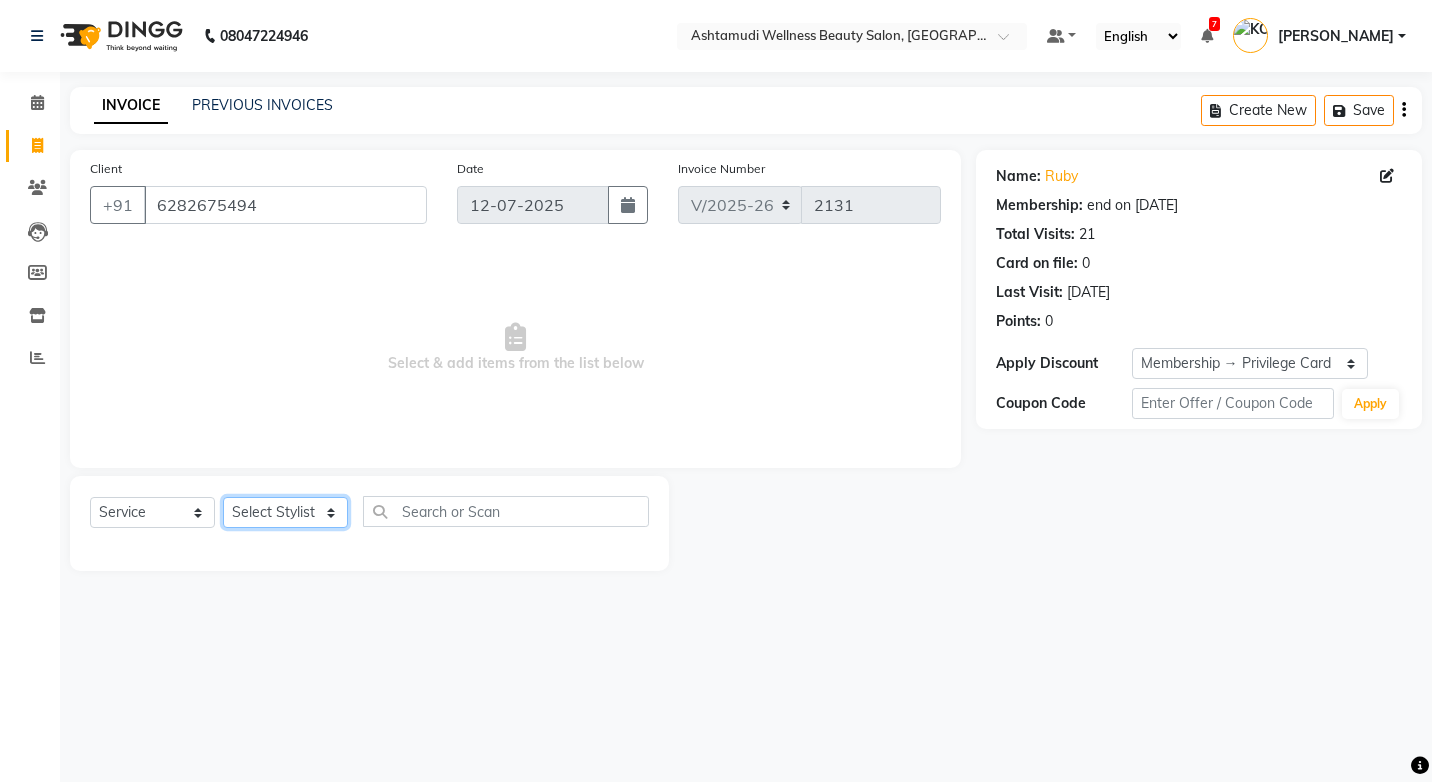 select on "50208" 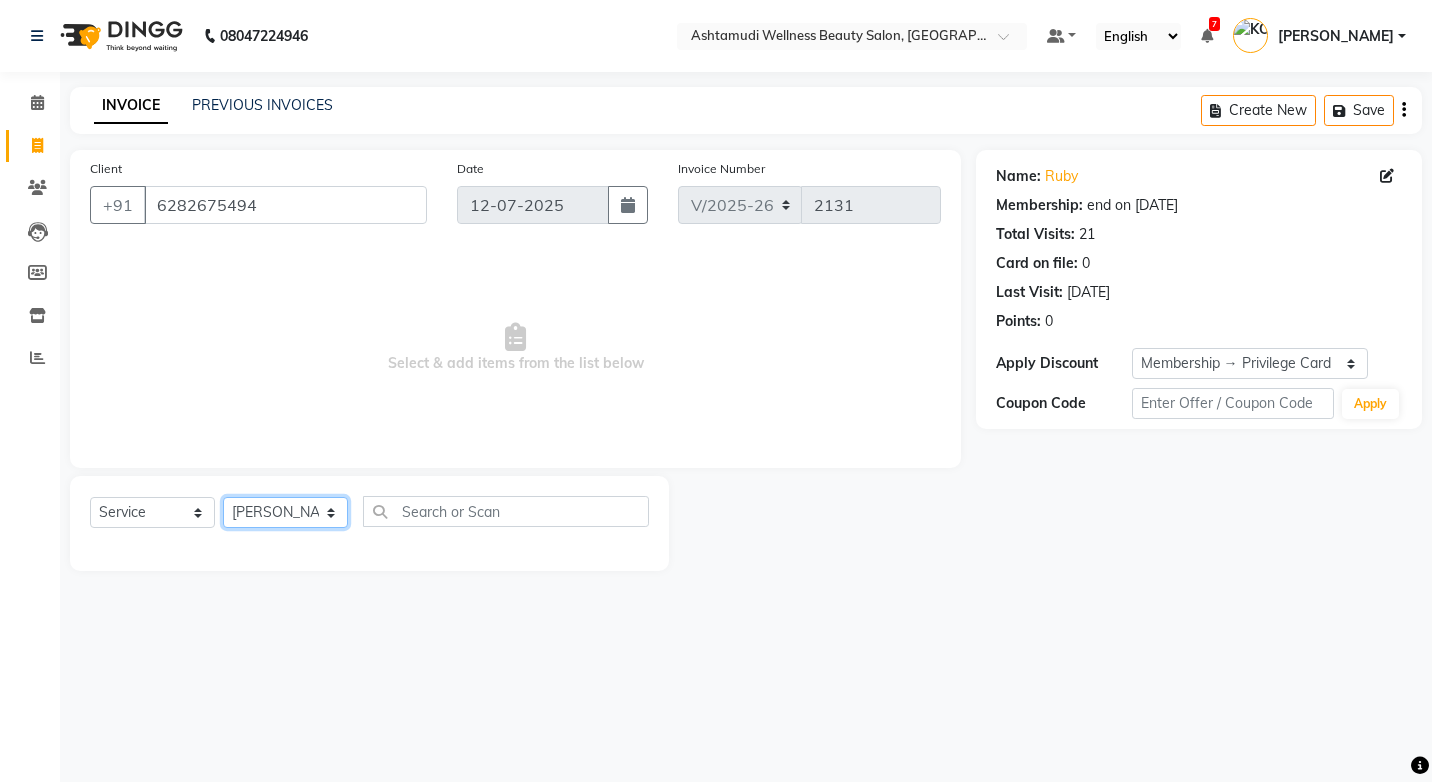 click on "Select Stylist ANJALI M S [PERSON_NAME] KOTTIYAM ASHTAMUDI [PERSON_NAME] [PERSON_NAME] [PERSON_NAME] [PERSON_NAME]  Sona [PERSON_NAME] [PERSON_NAME] [PERSON_NAME]" 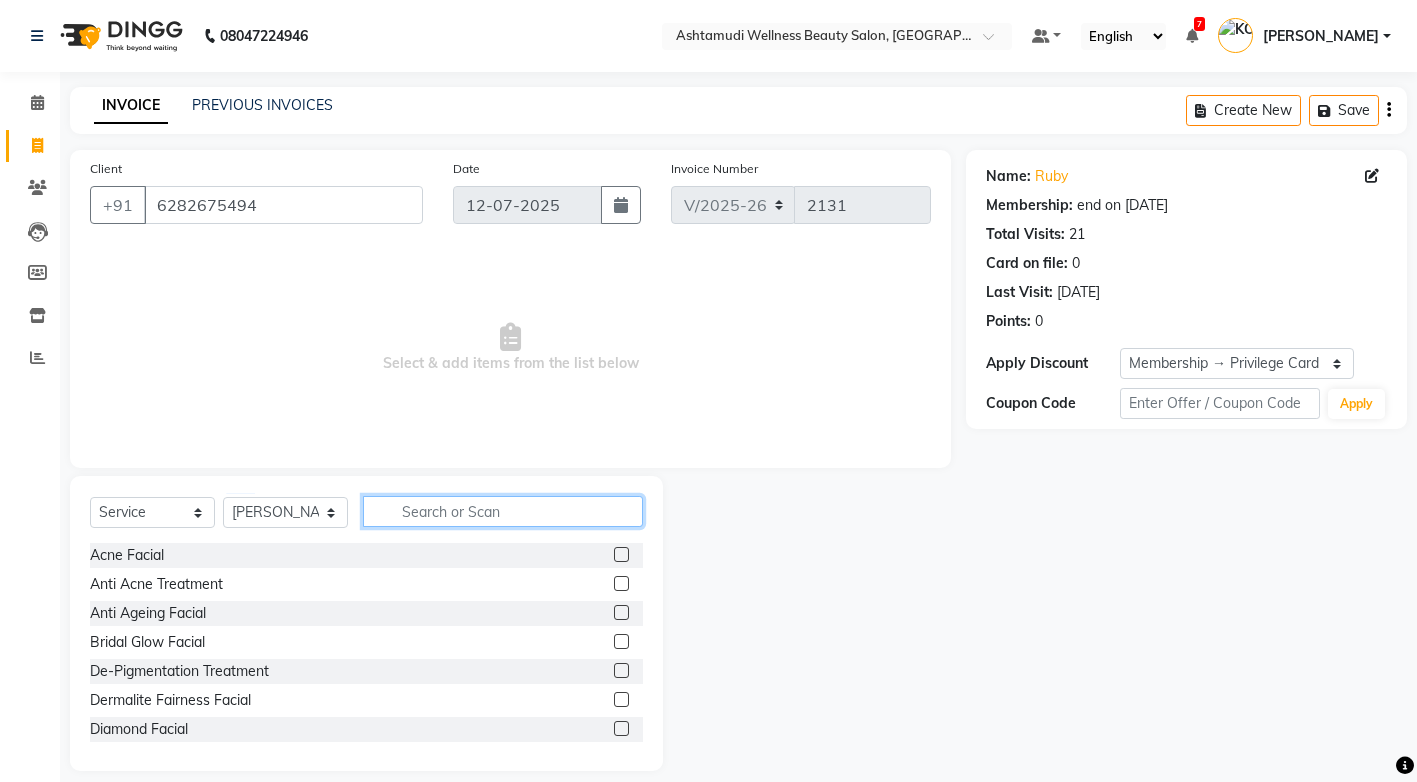 click 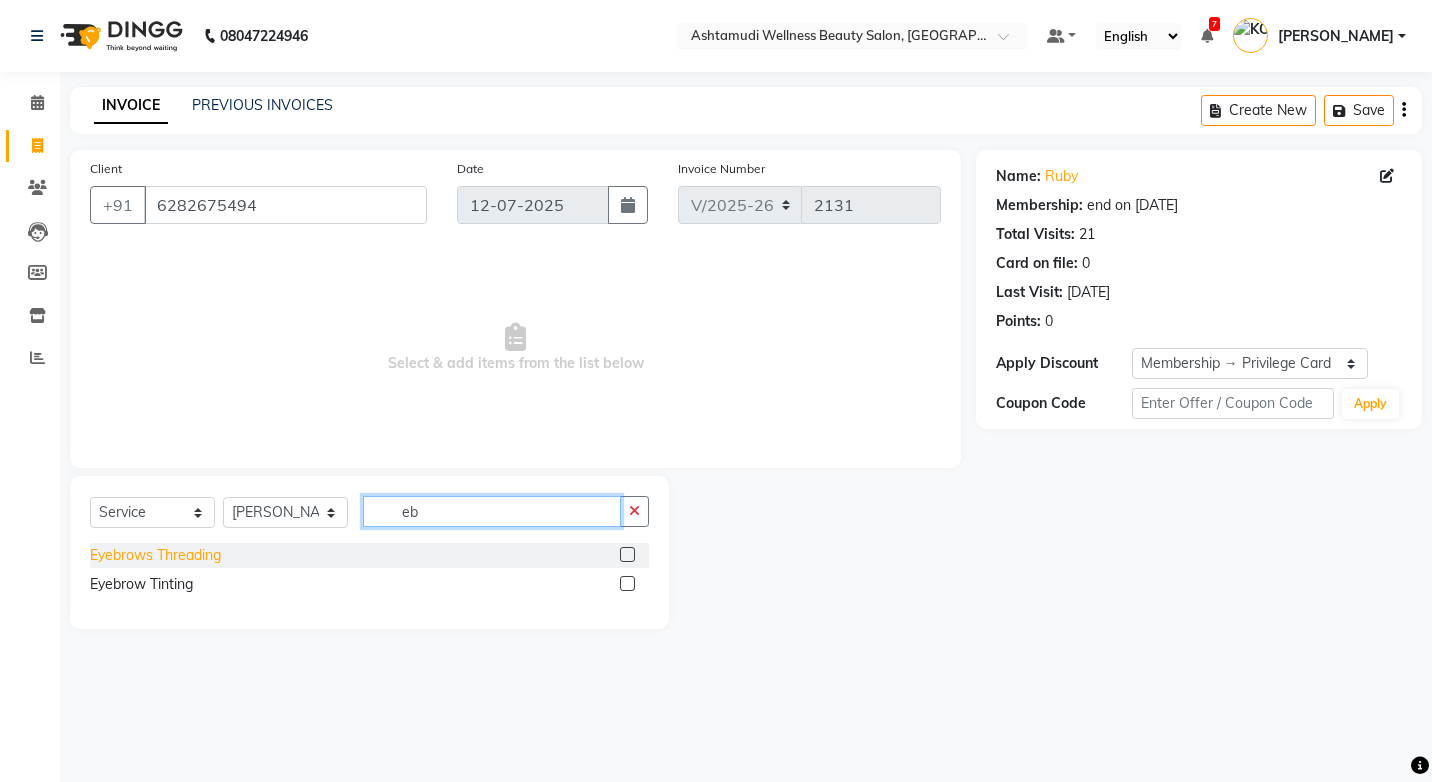 type on "eb" 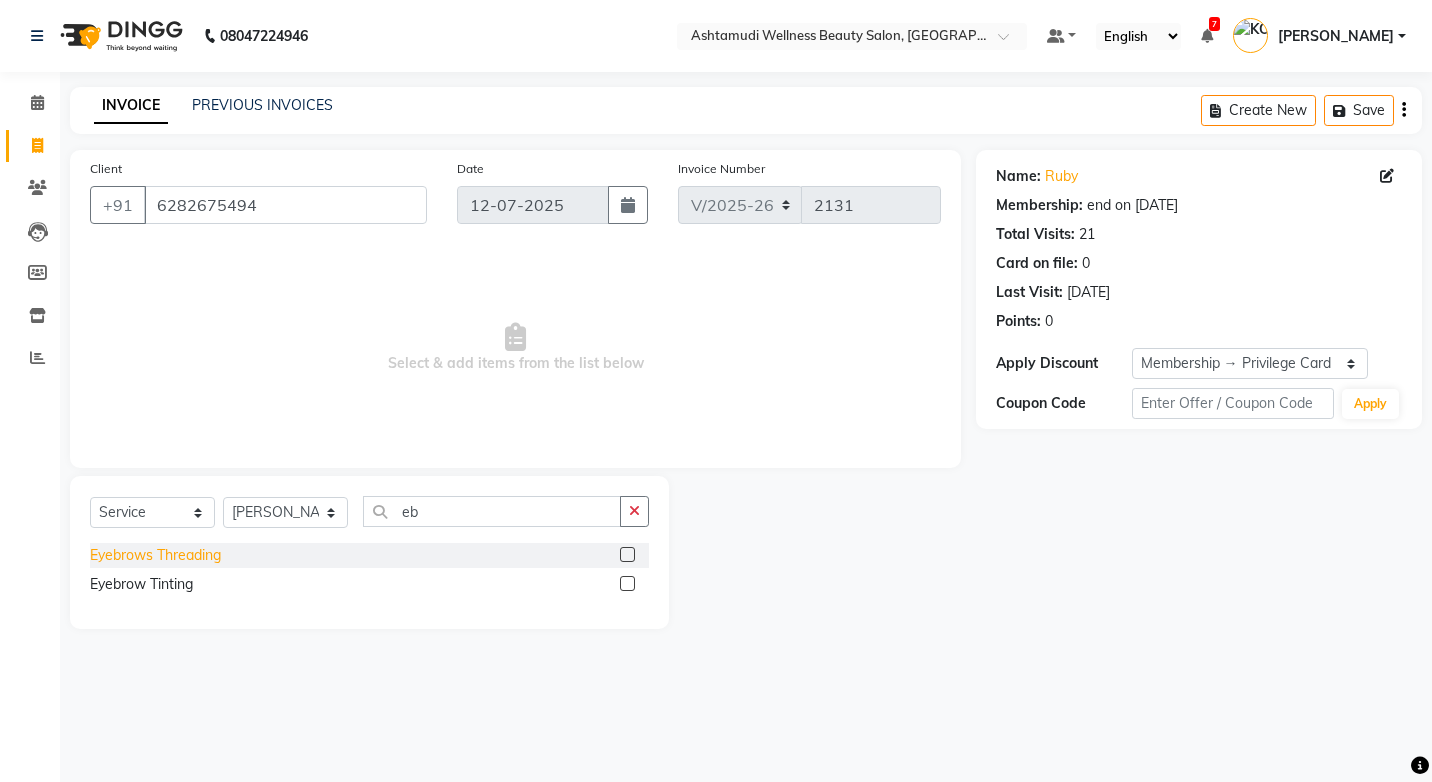 click on "Eyebrows Threading" 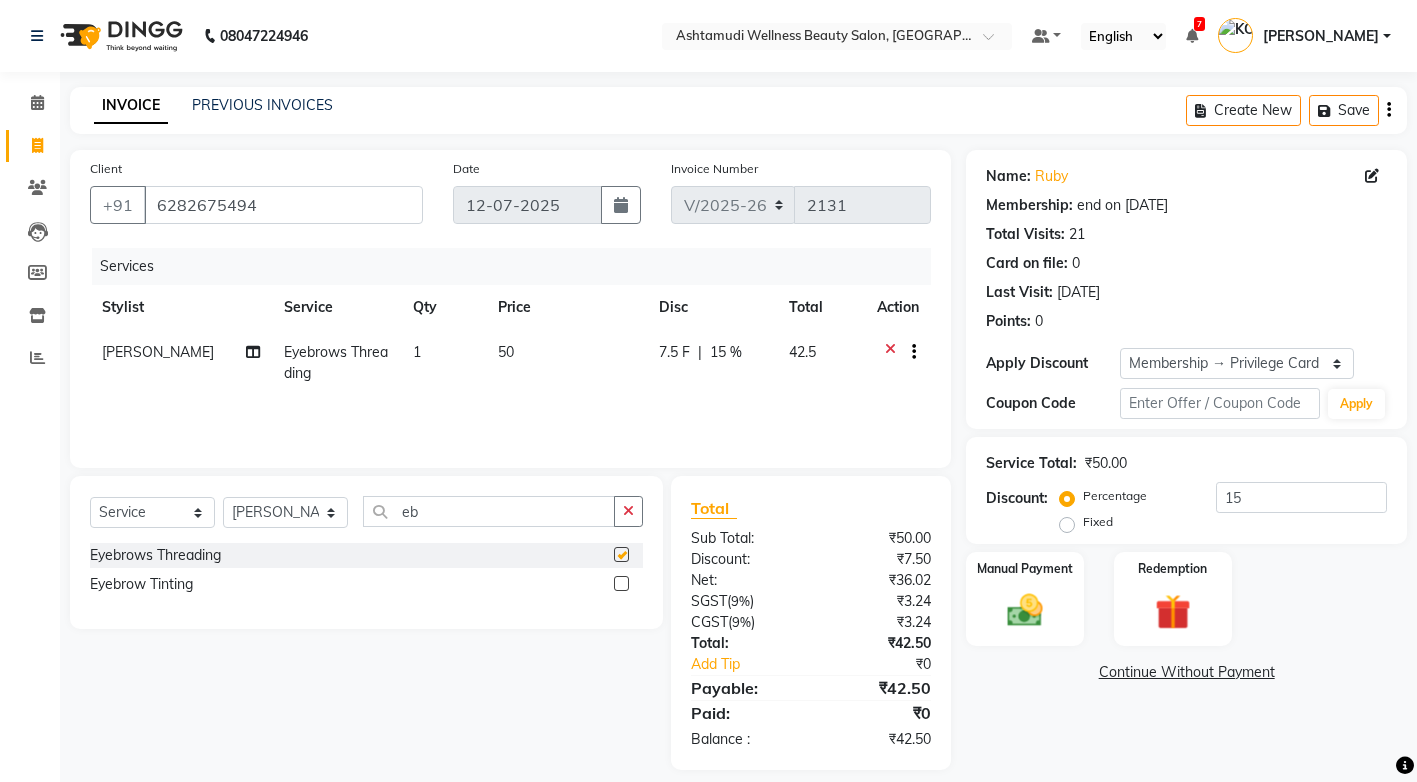 checkbox on "false" 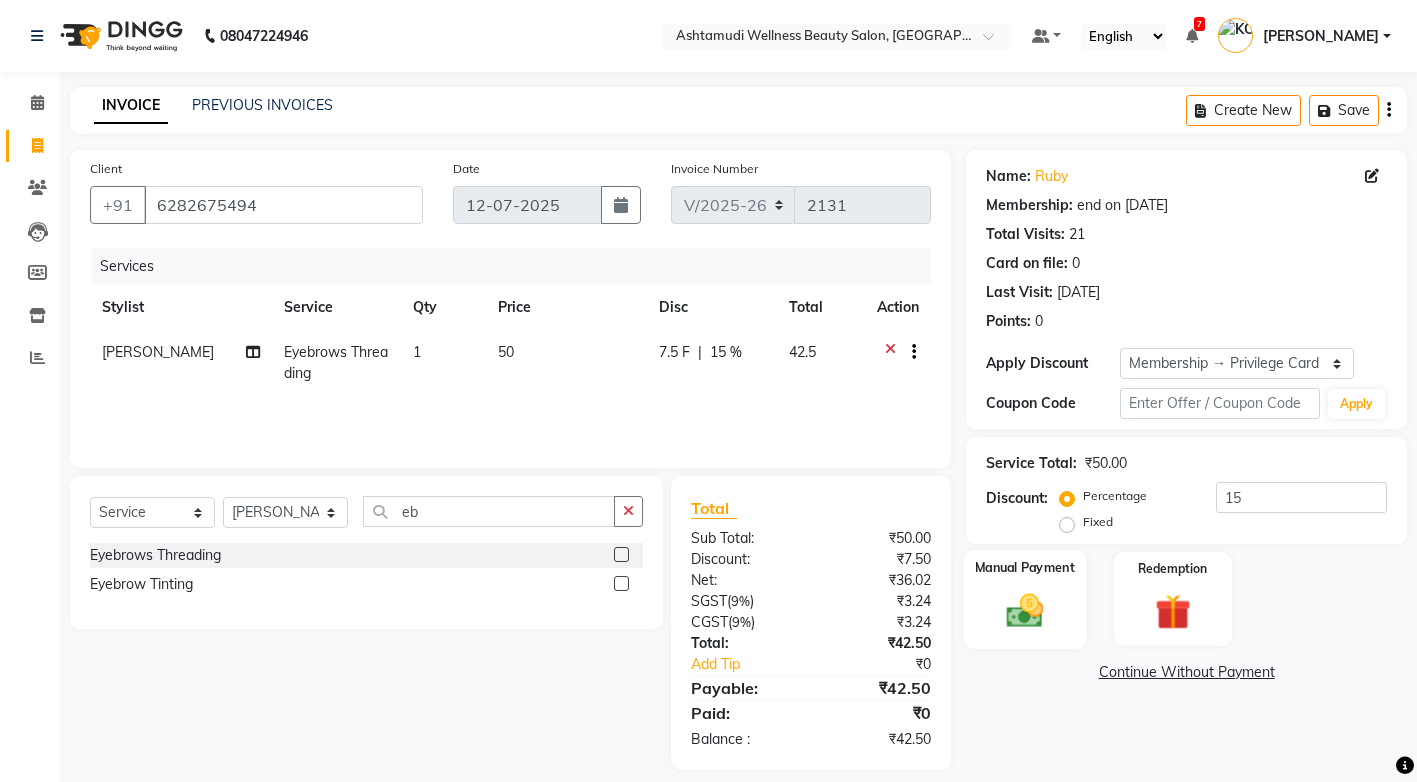 scroll, scrollTop: 18, scrollLeft: 0, axis: vertical 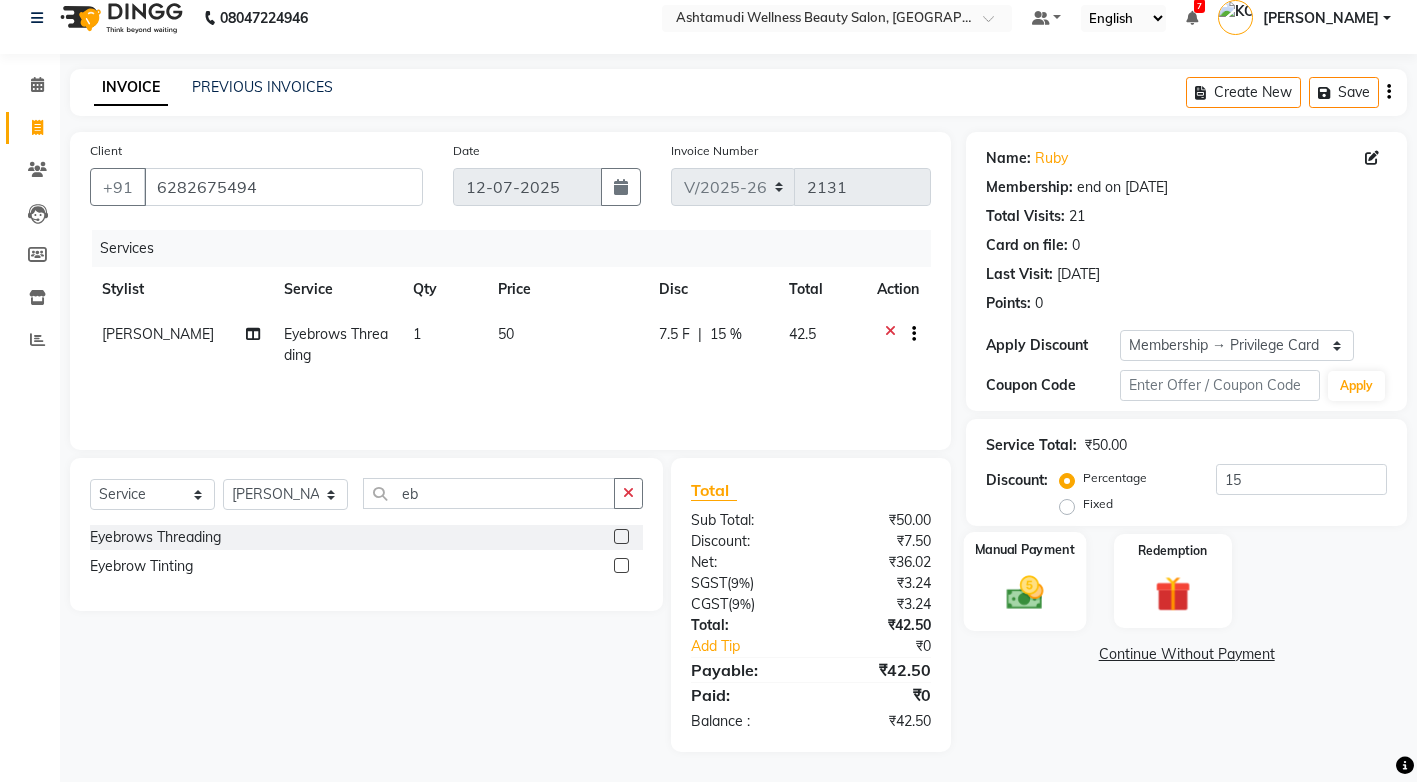 click 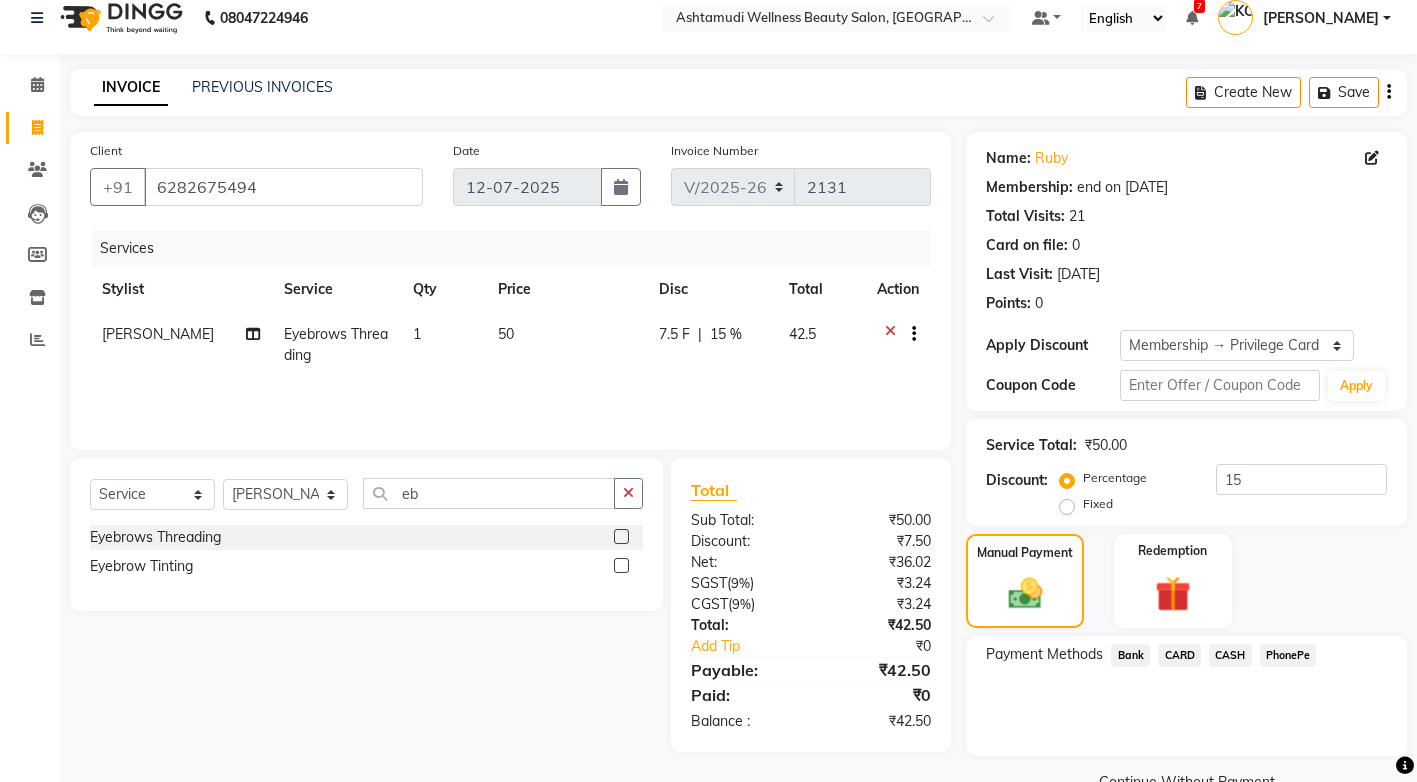 scroll, scrollTop: 63, scrollLeft: 0, axis: vertical 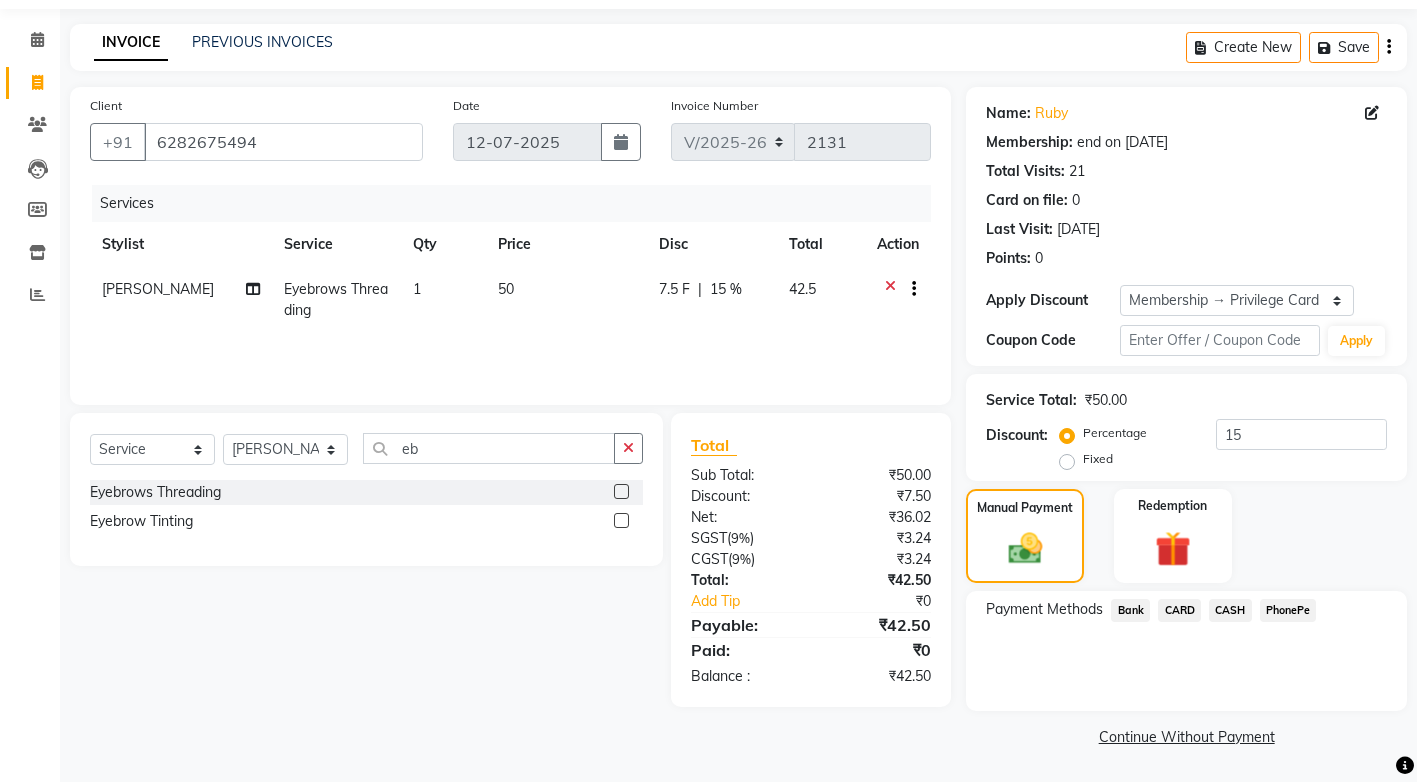 click on "CASH" 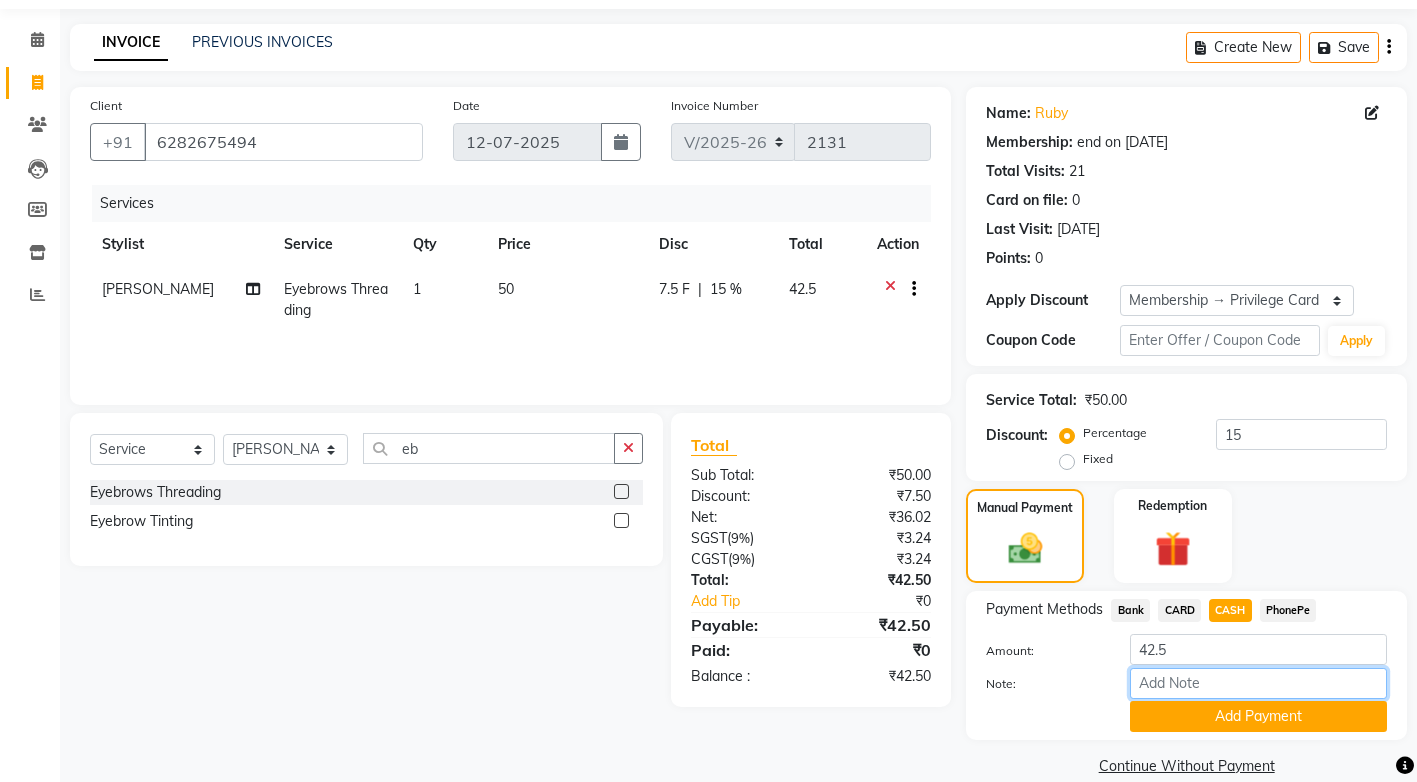 click on "Note:" at bounding box center [1258, 683] 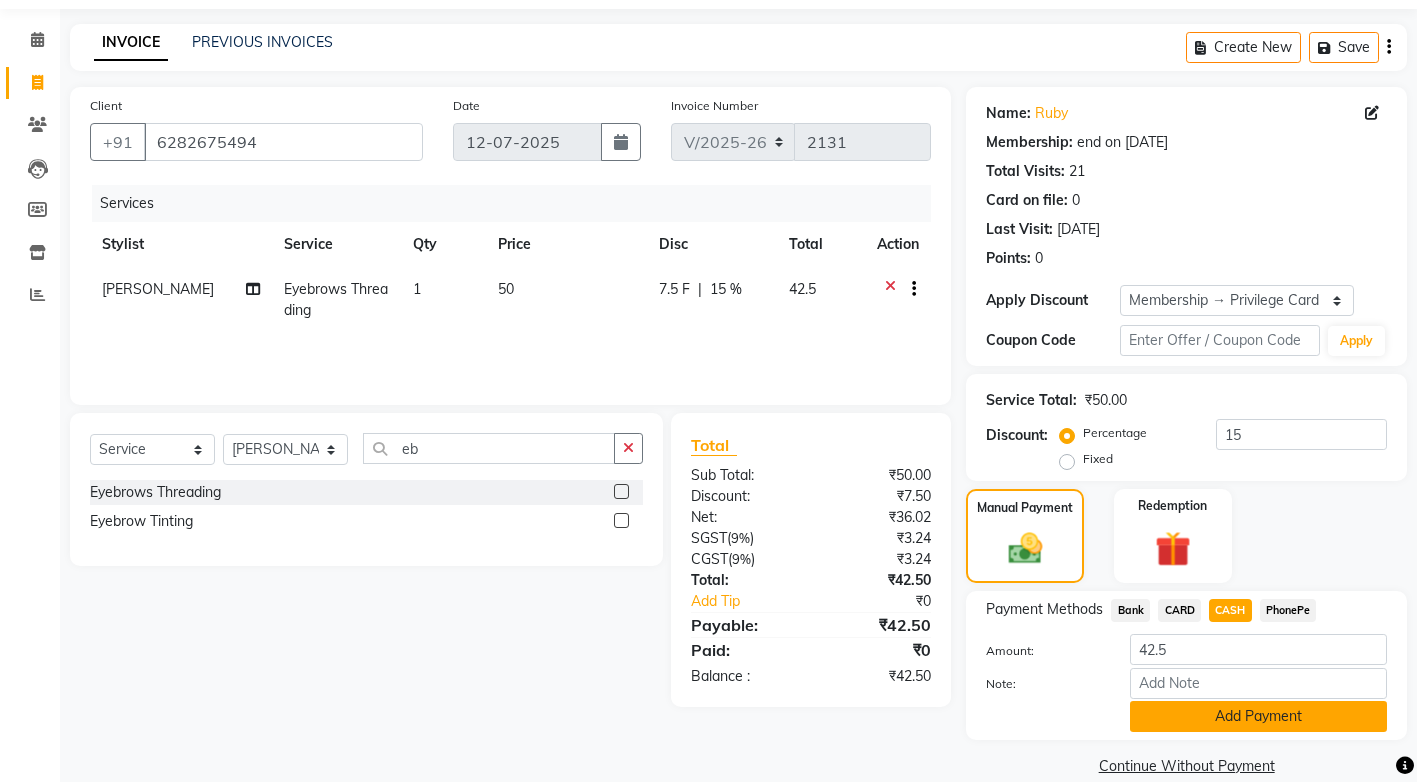 click on "Add Payment" 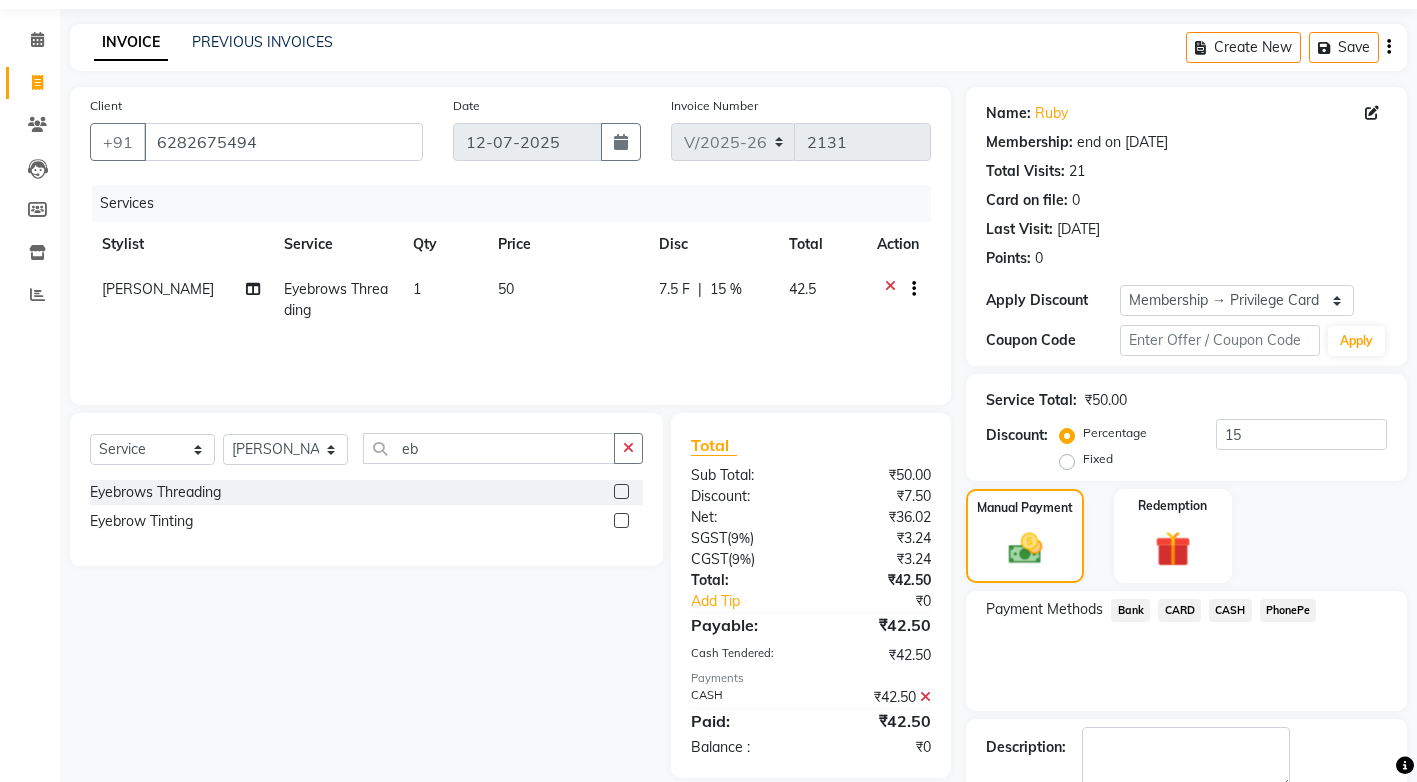 scroll, scrollTop: 147, scrollLeft: 0, axis: vertical 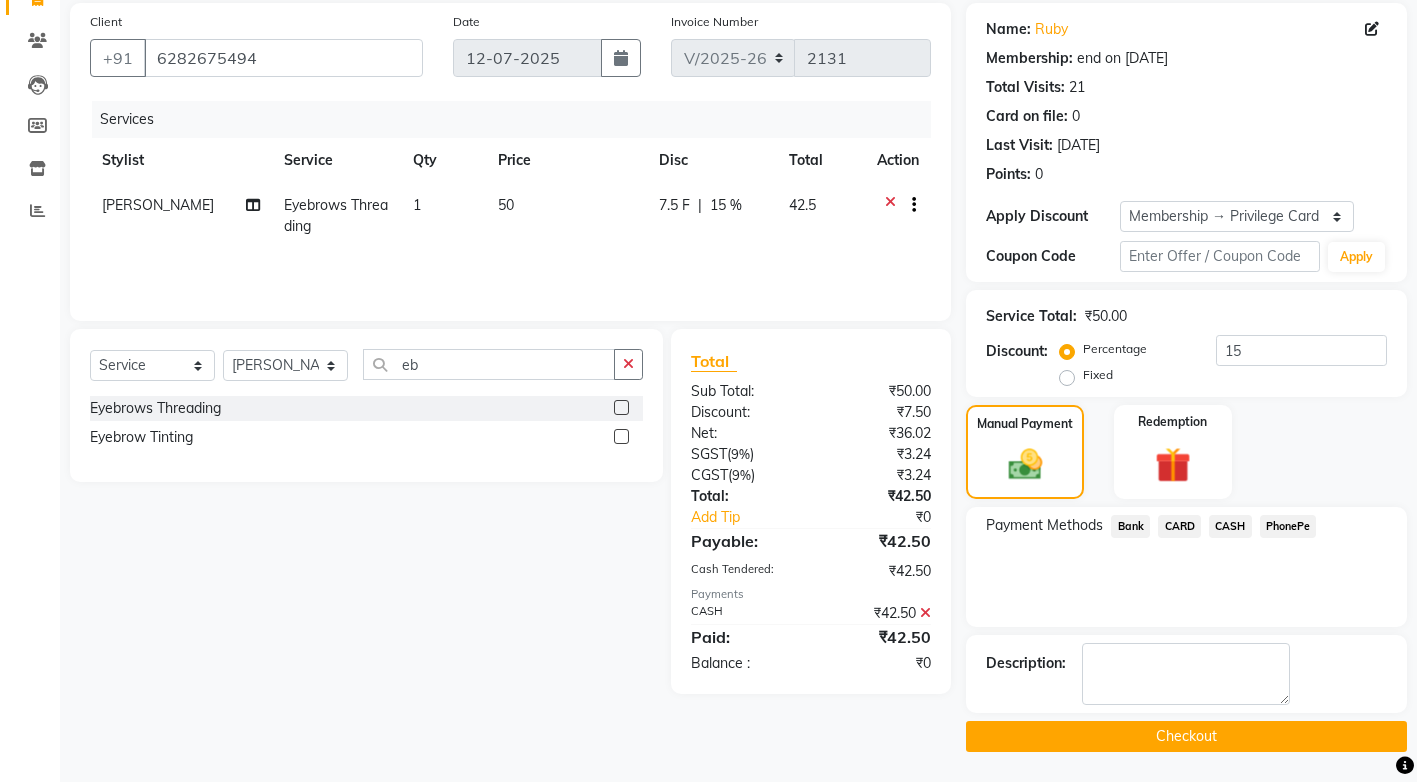 click on "Checkout" 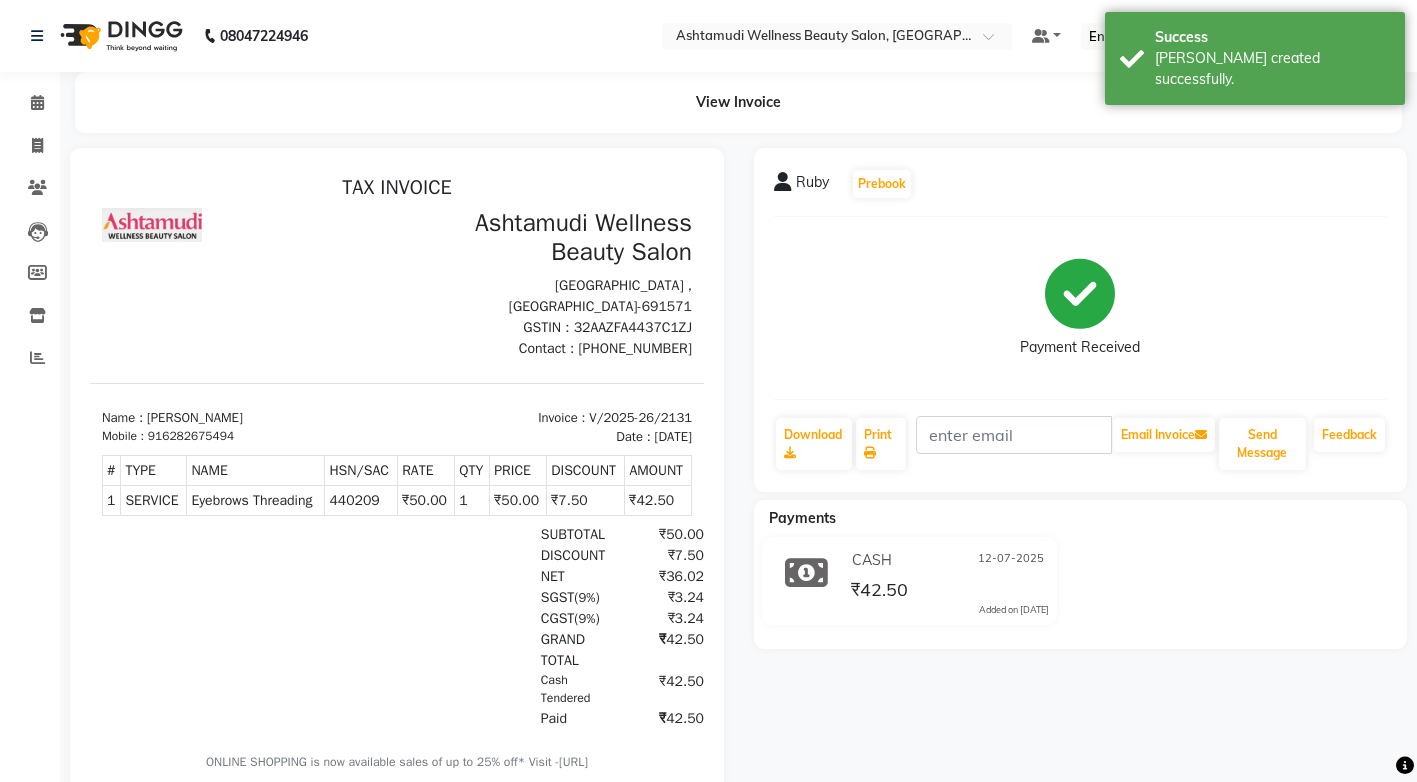 scroll, scrollTop: 0, scrollLeft: 0, axis: both 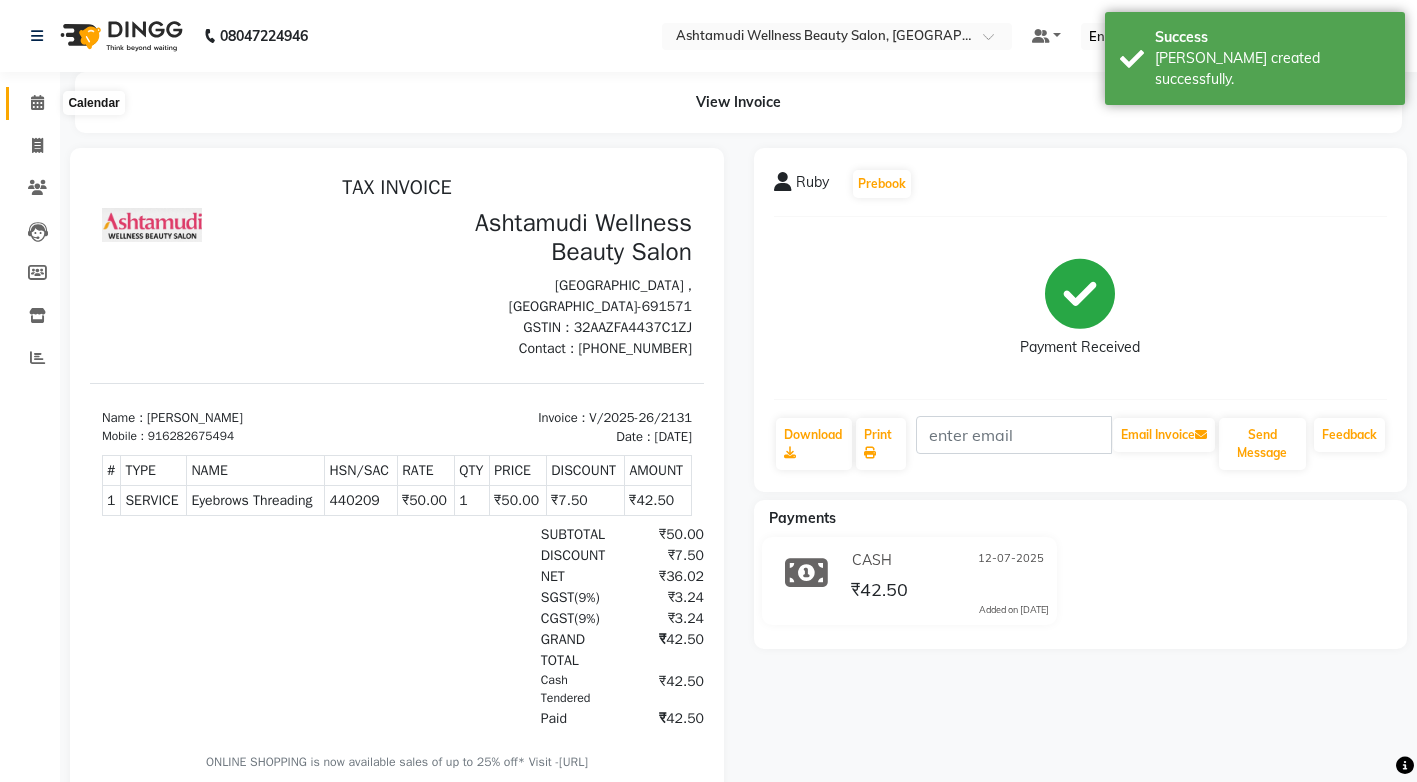 click 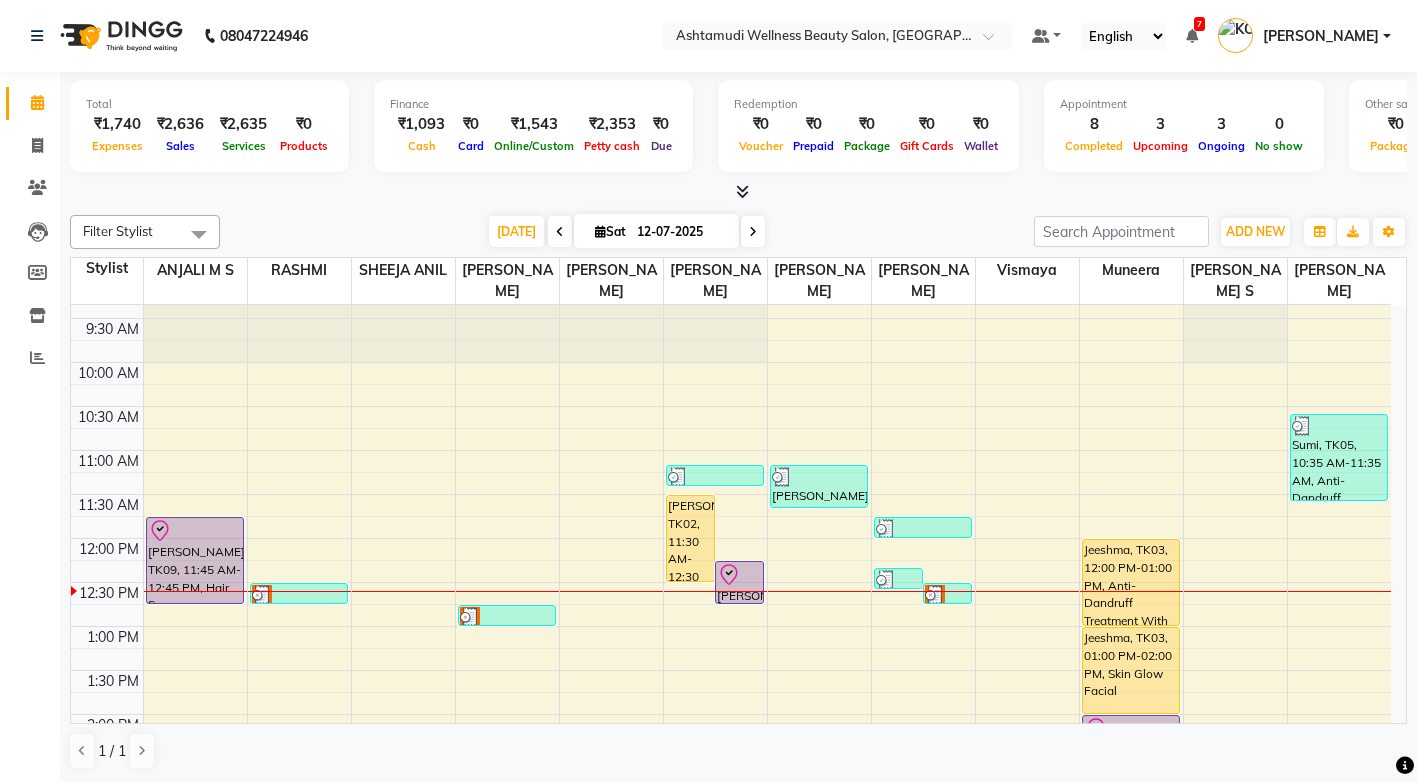 scroll, scrollTop: 300, scrollLeft: 0, axis: vertical 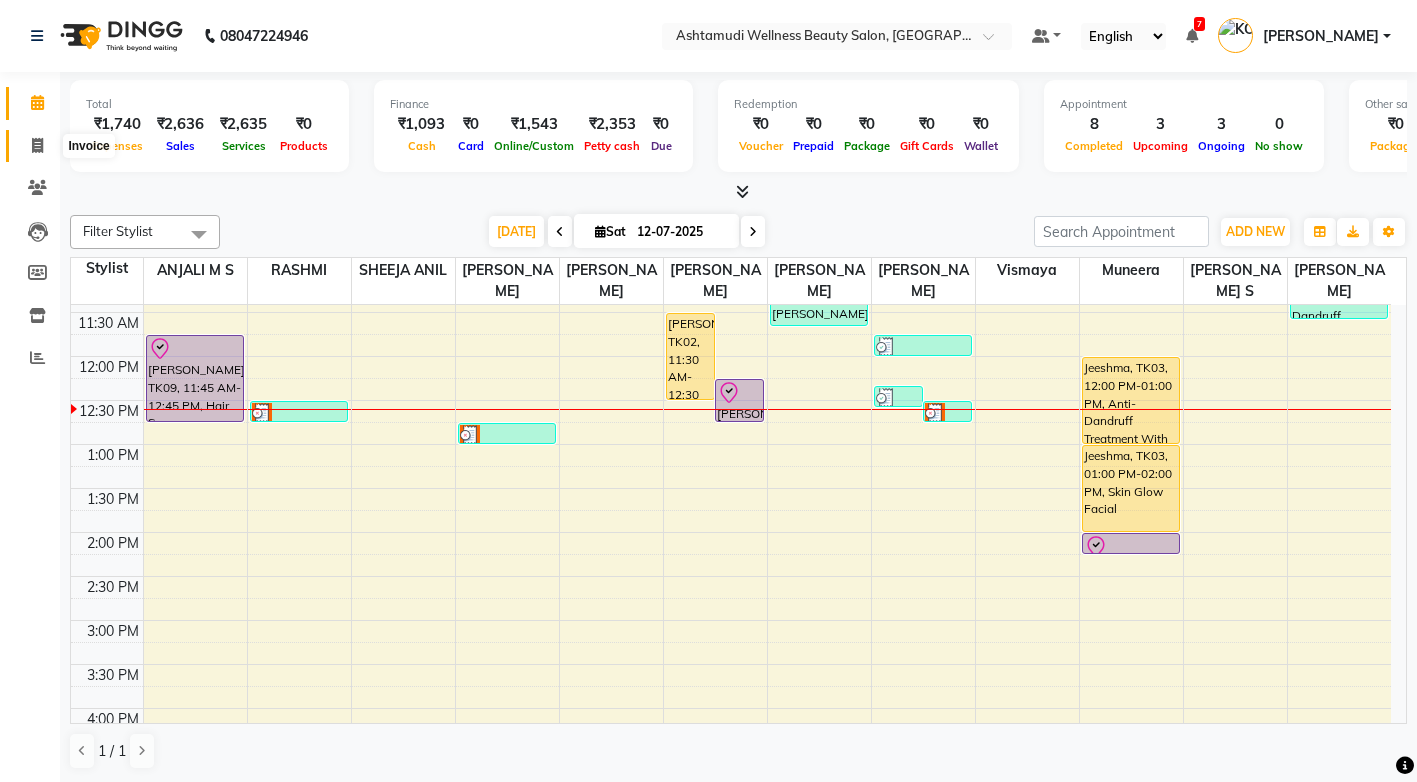 click 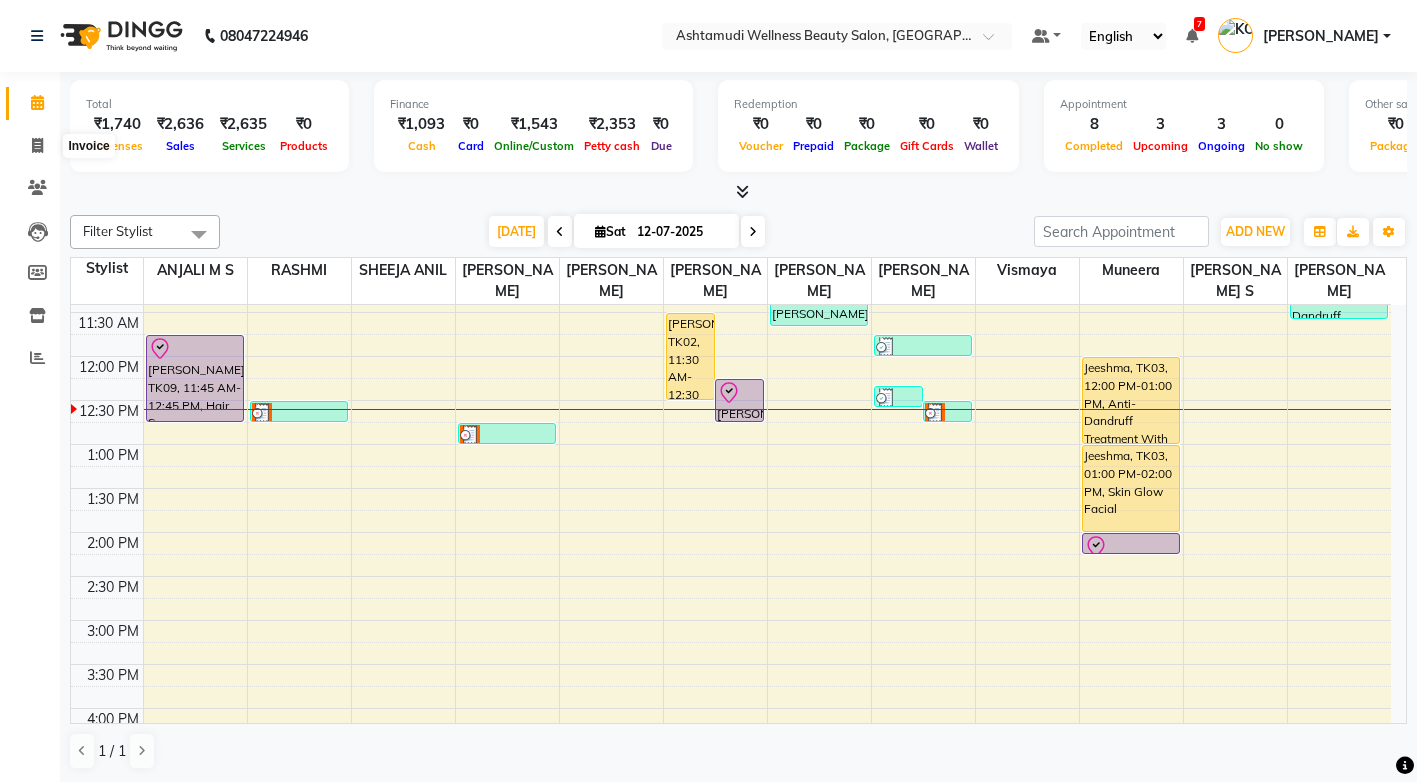 select on "service" 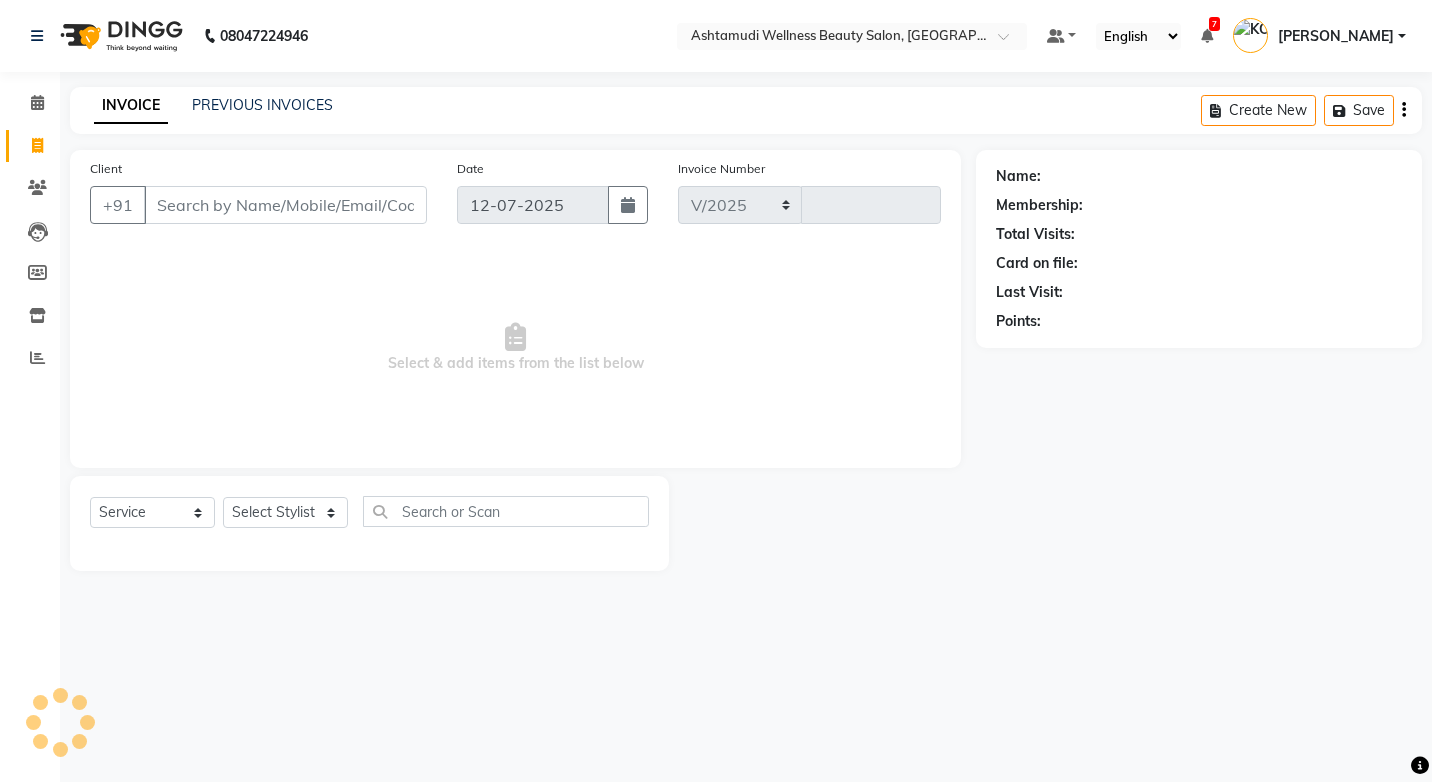 select on "4674" 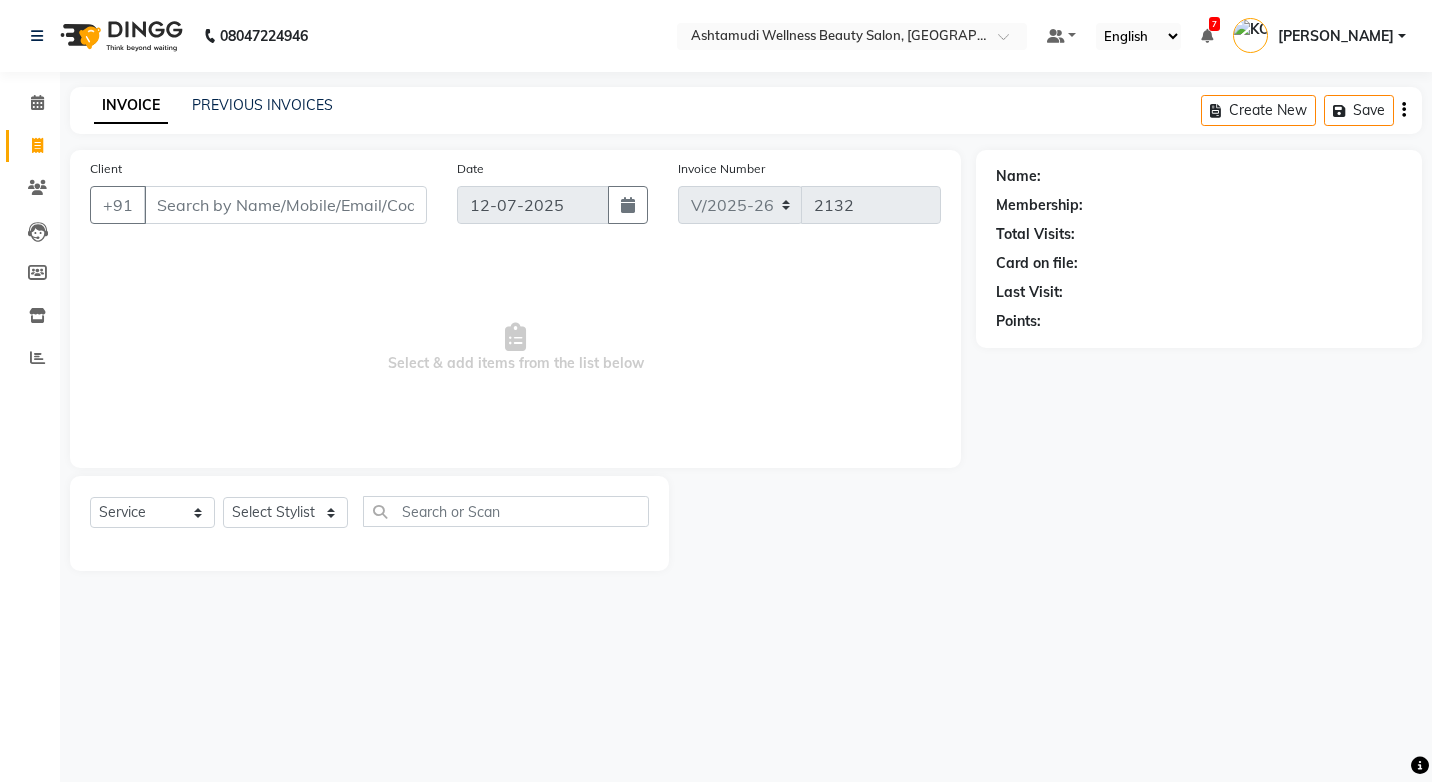 select on "product" 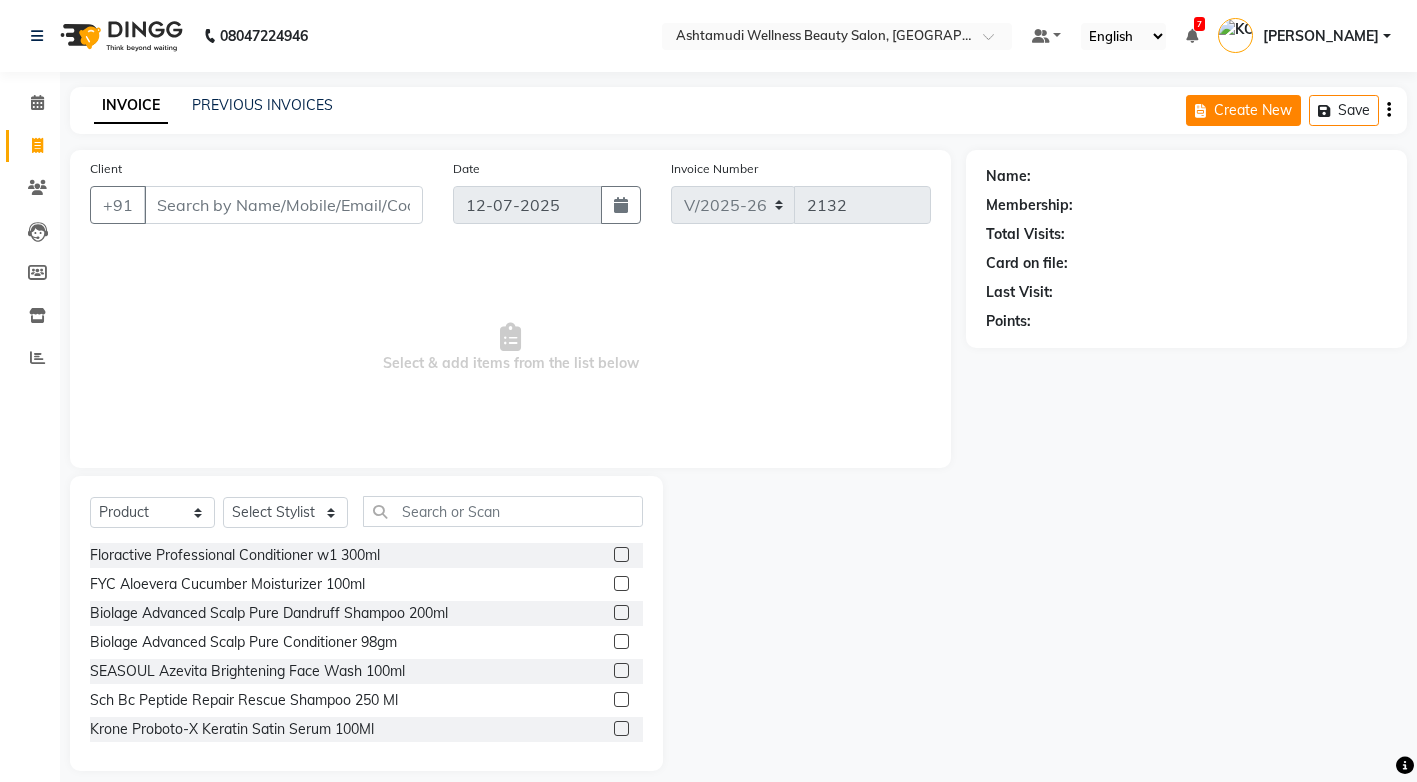 click on "Create New" 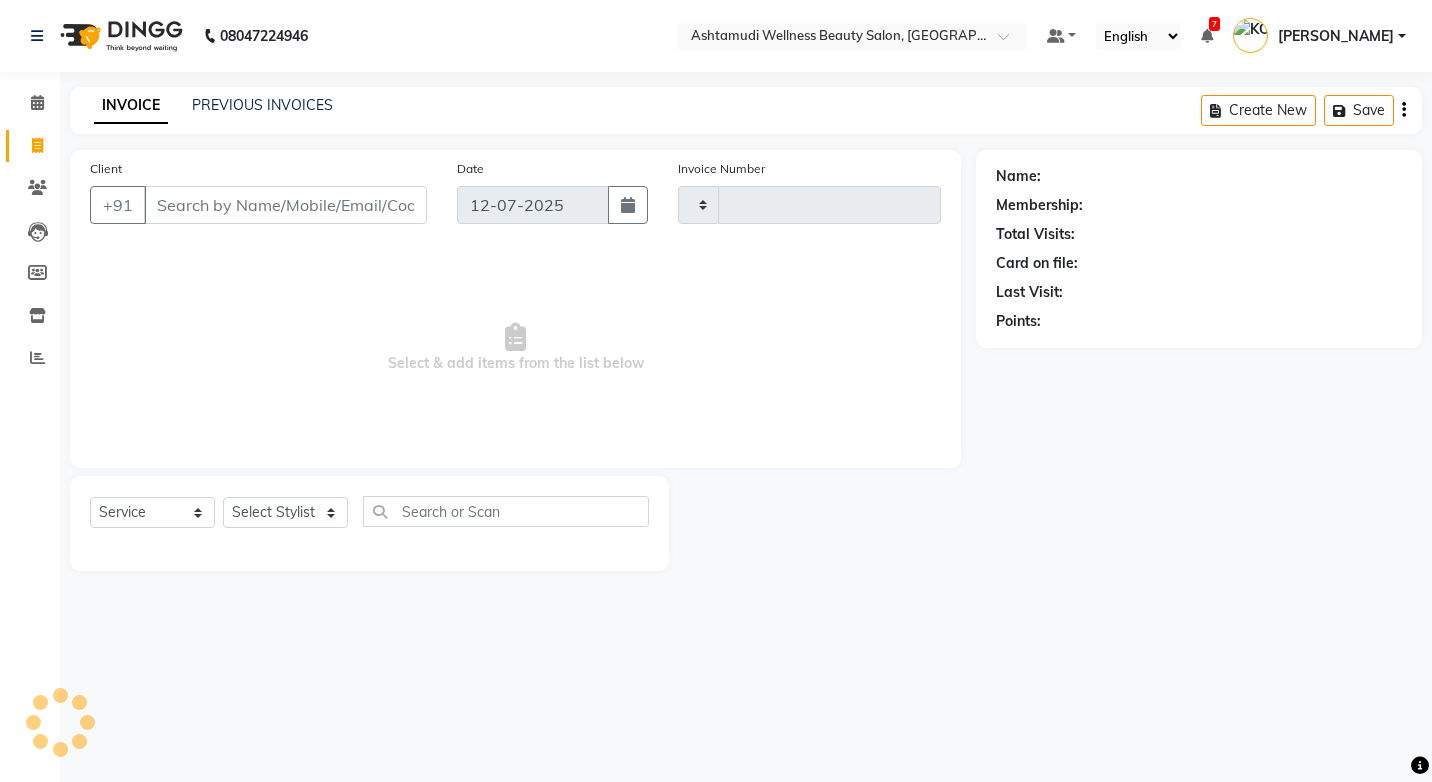 type on "2132" 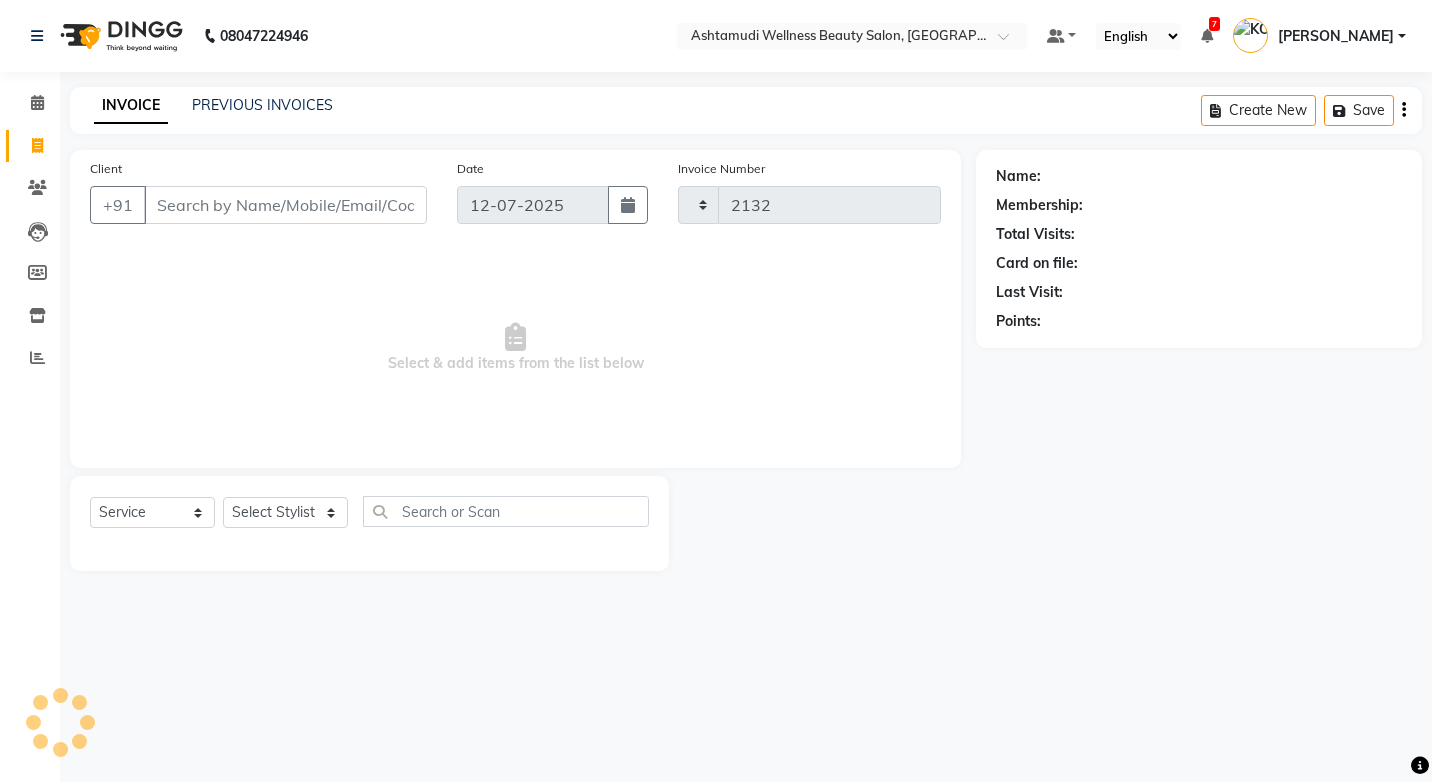select on "4674" 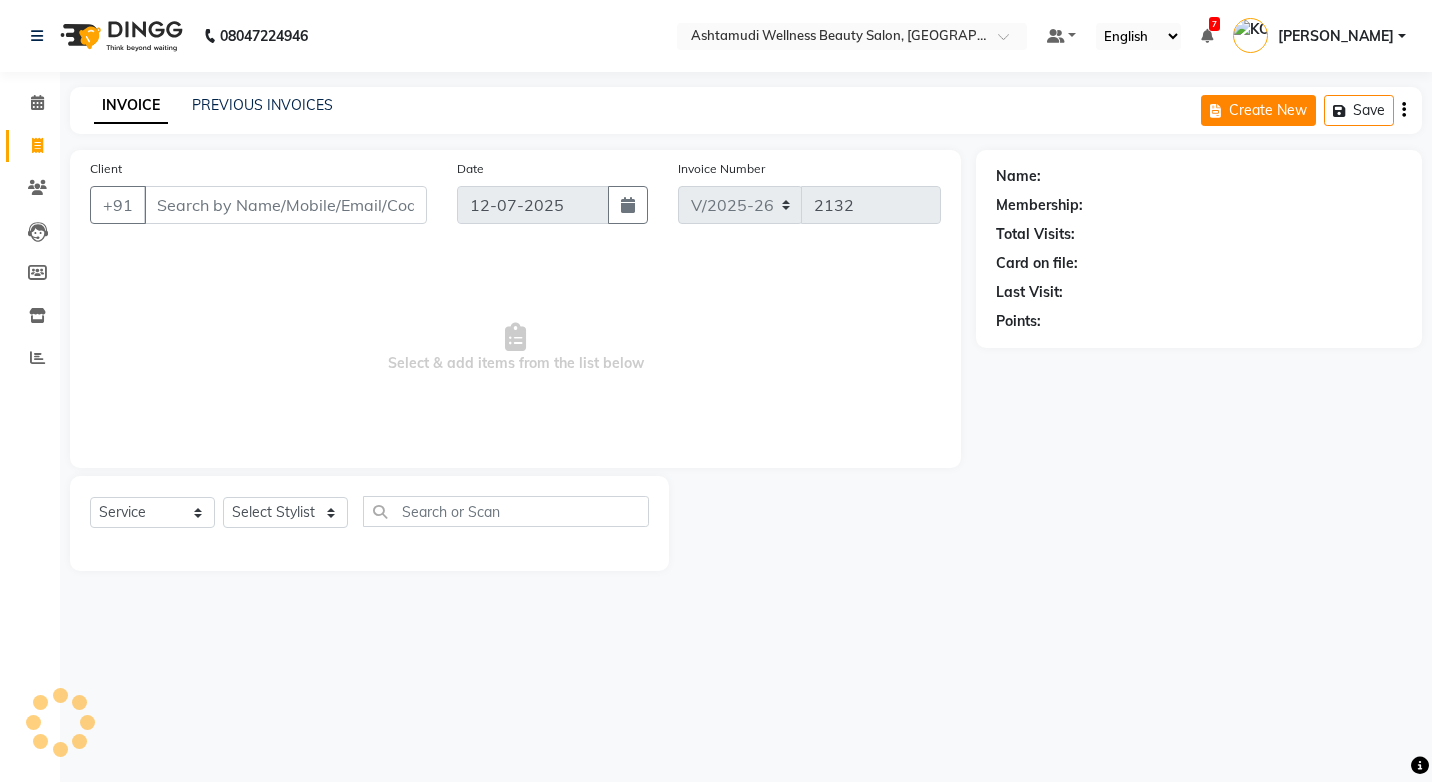 select on "product" 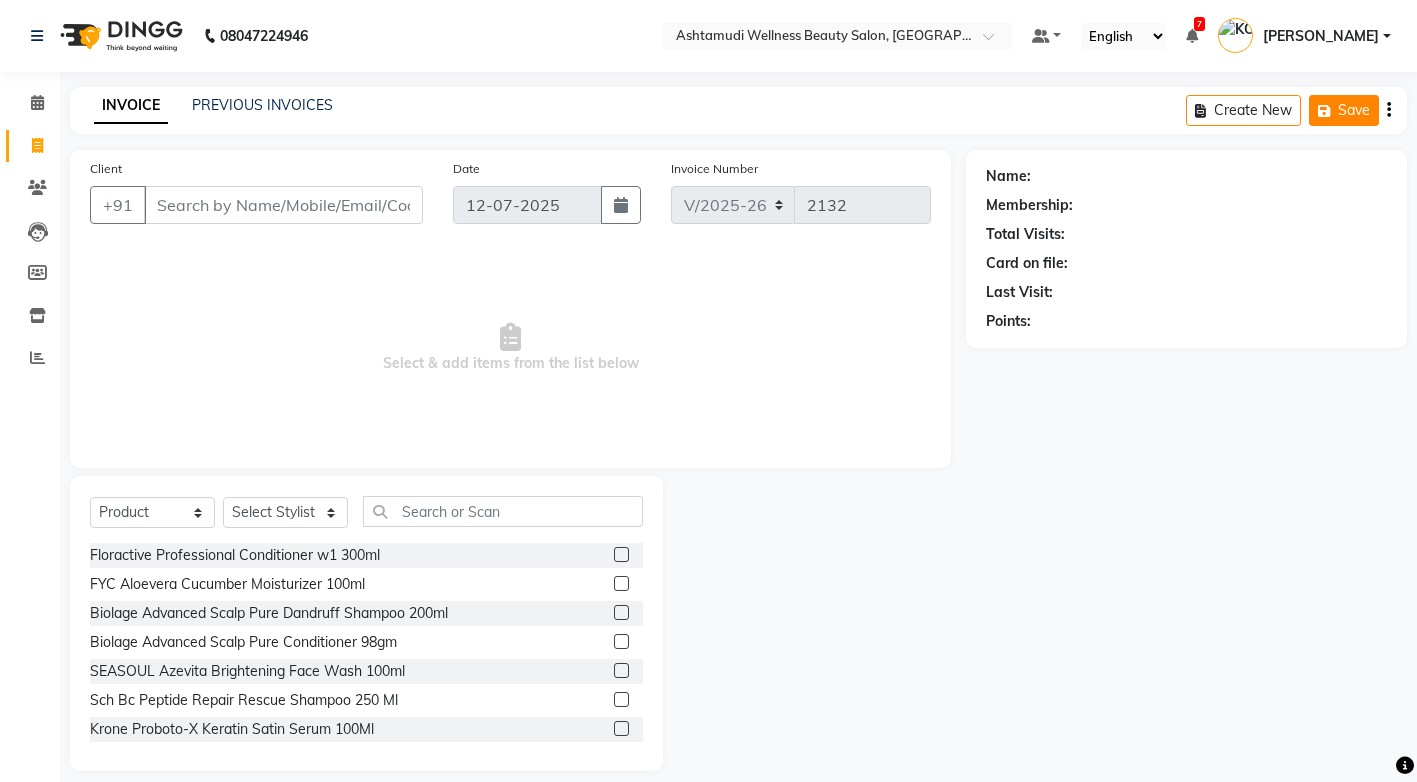 click 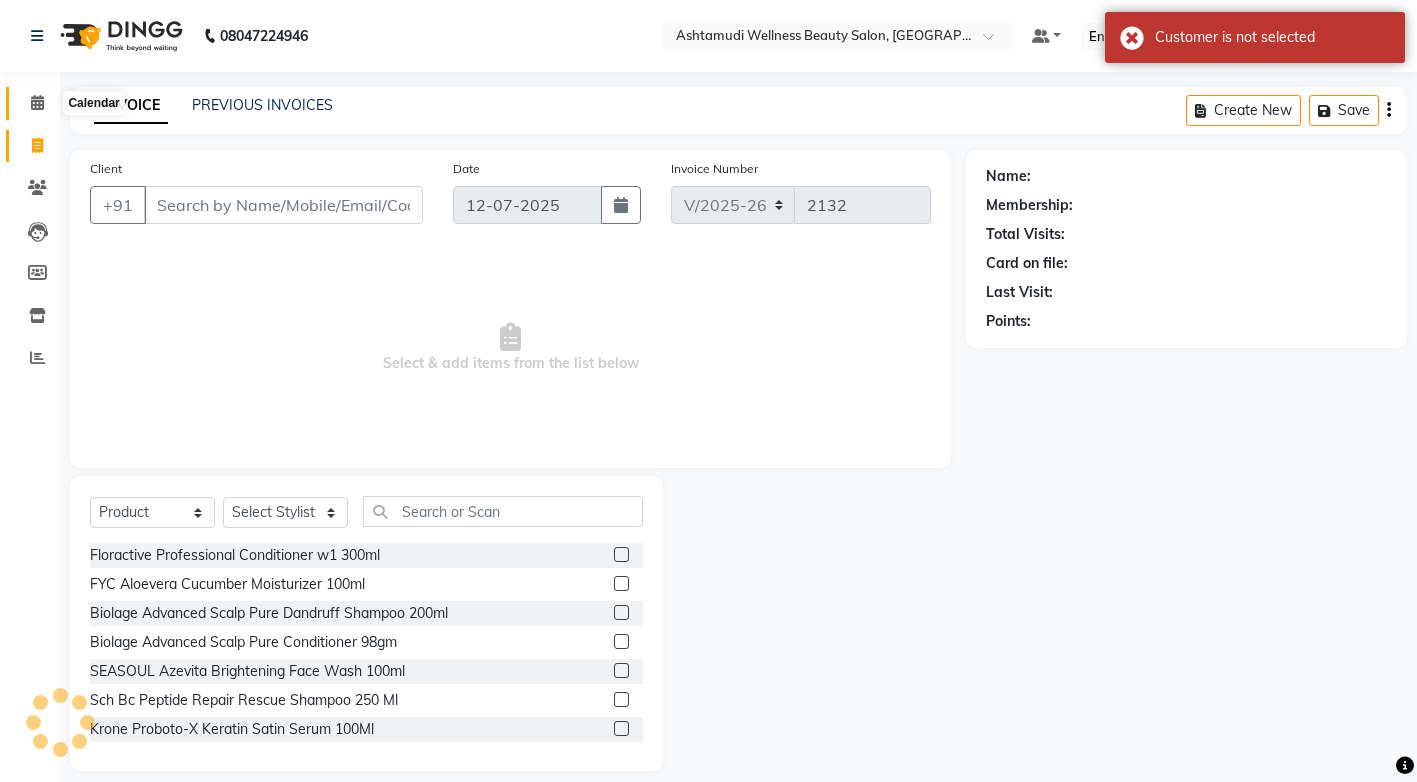 click 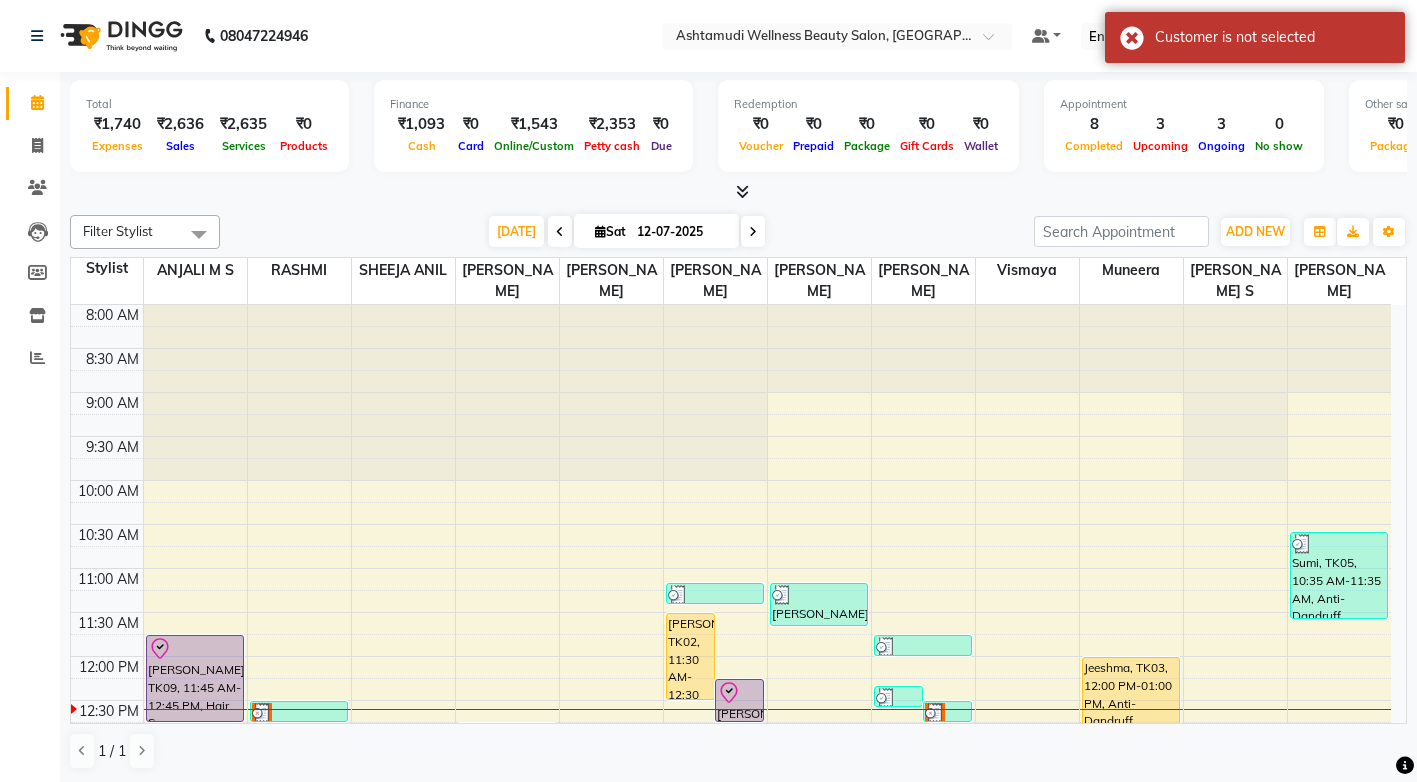 scroll, scrollTop: 300, scrollLeft: 0, axis: vertical 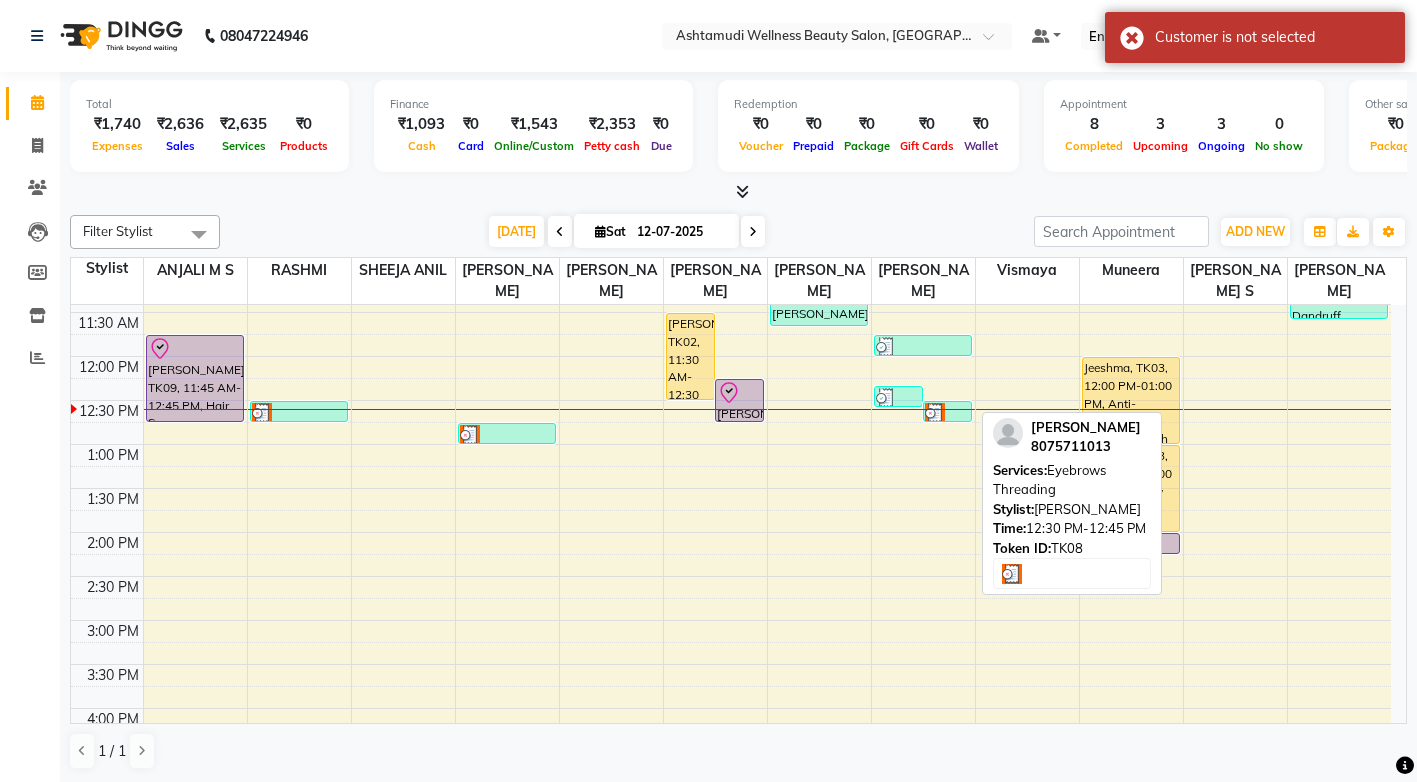 click at bounding box center (935, 413) 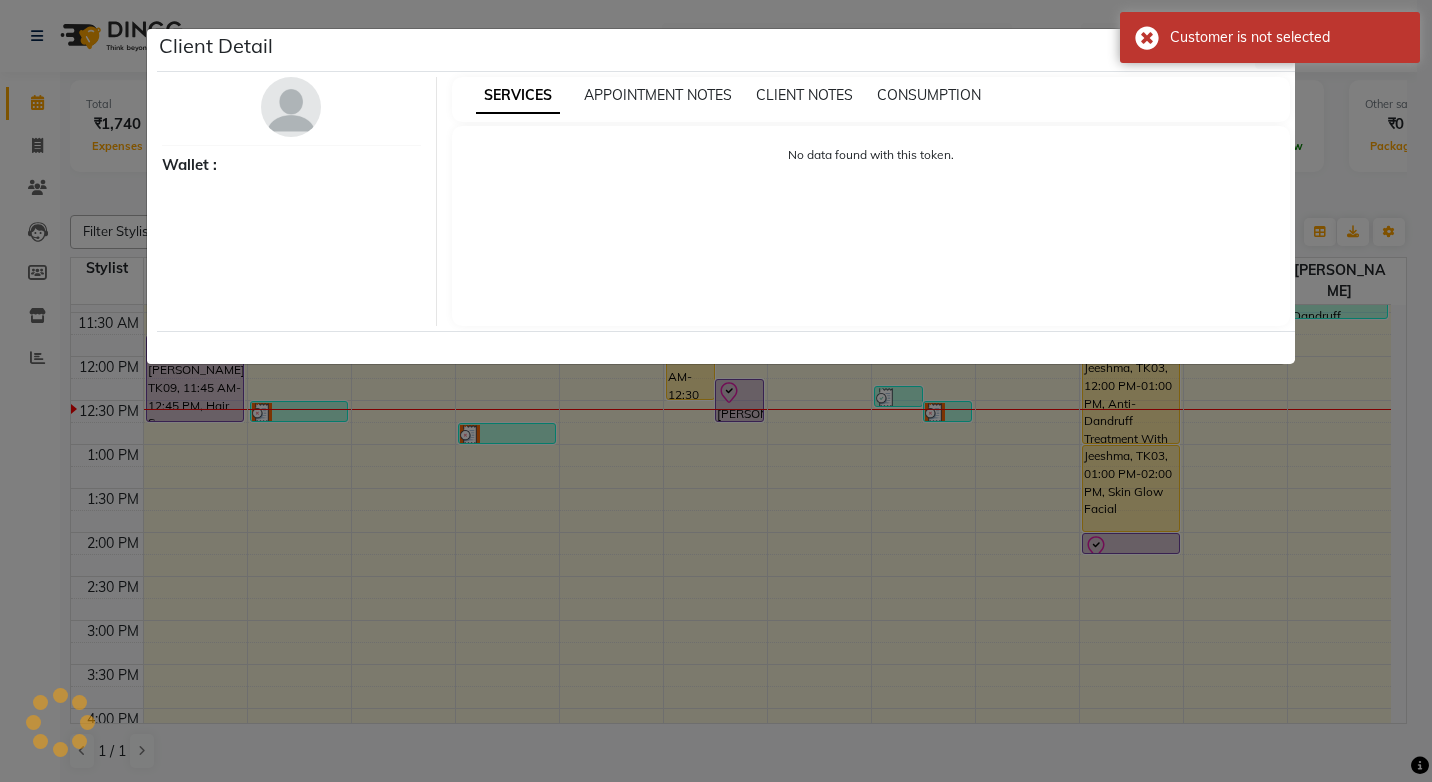 select on "3" 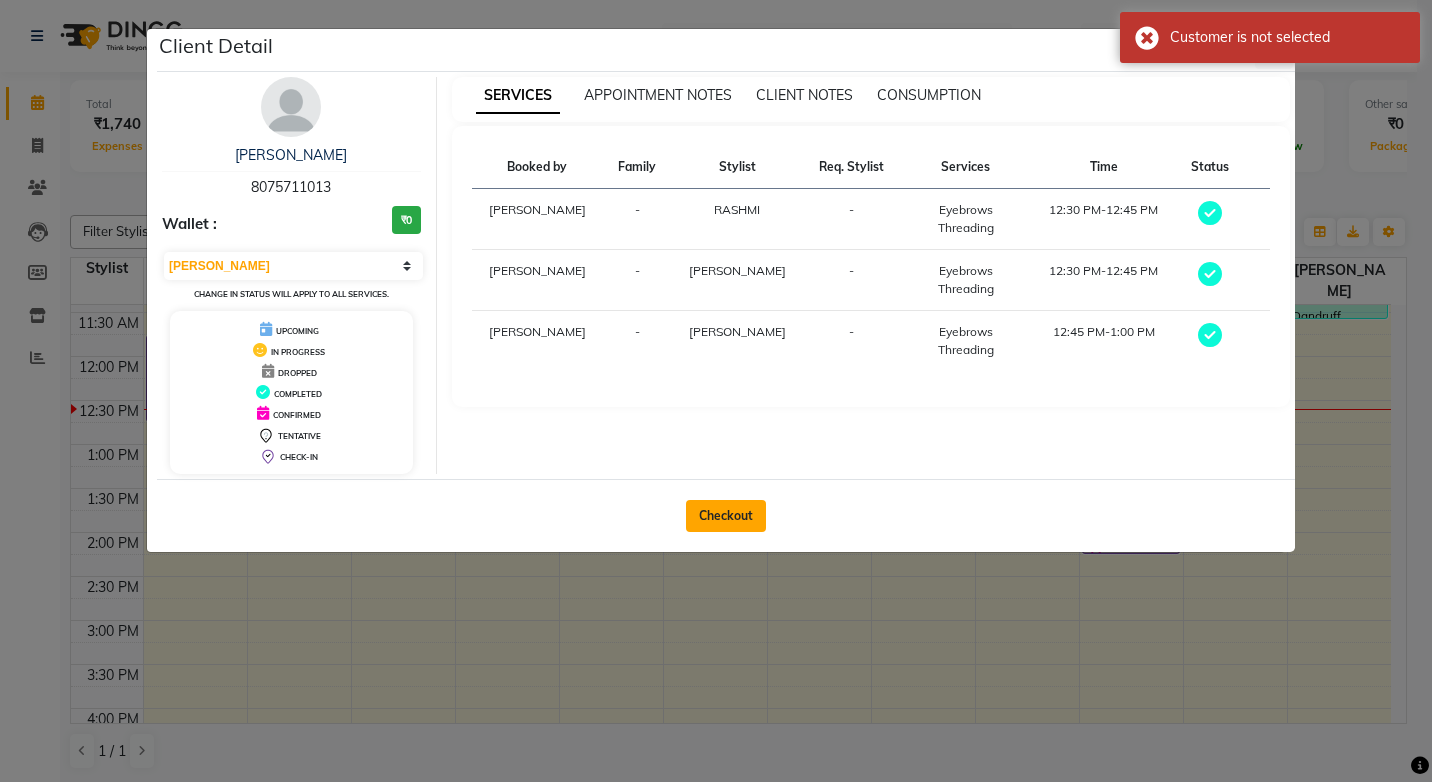 click on "Checkout" 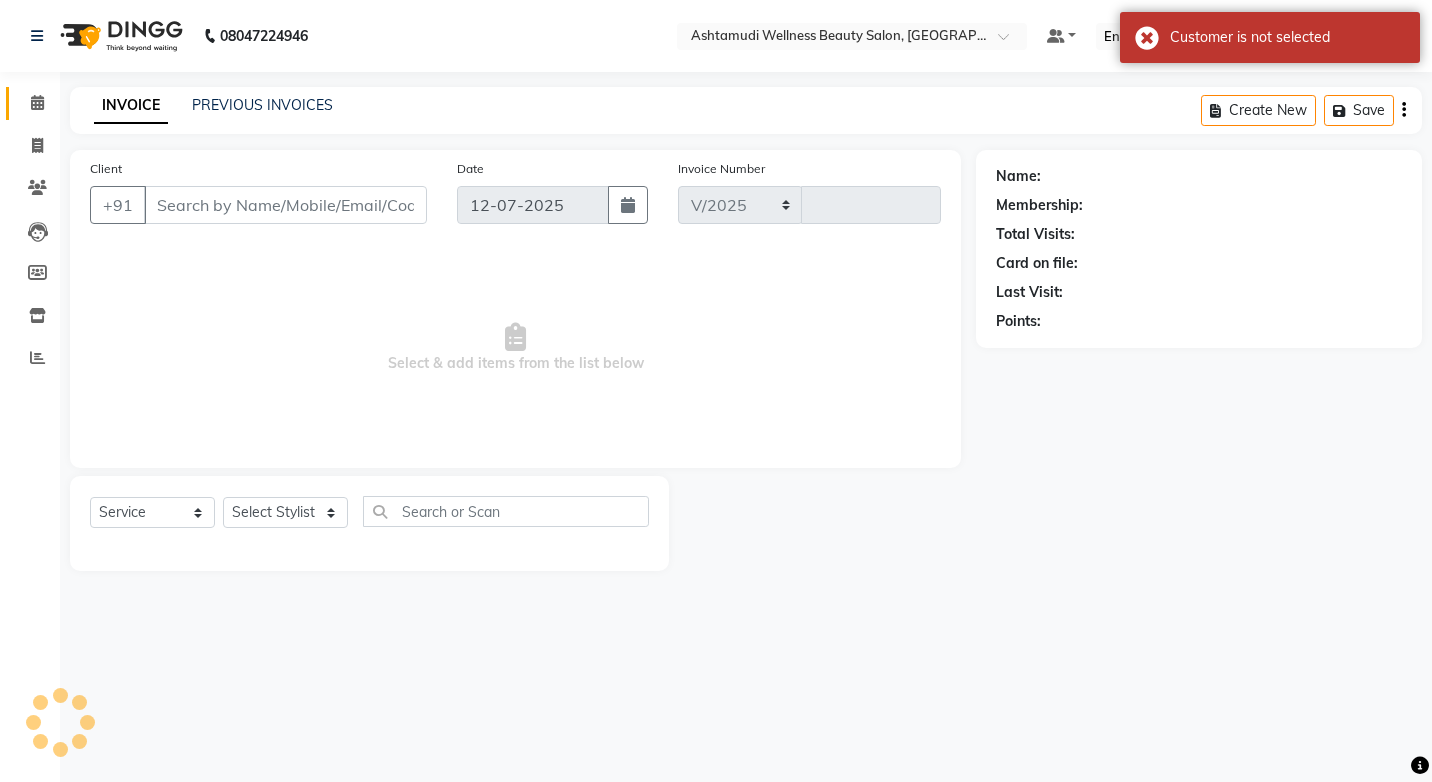 select on "4674" 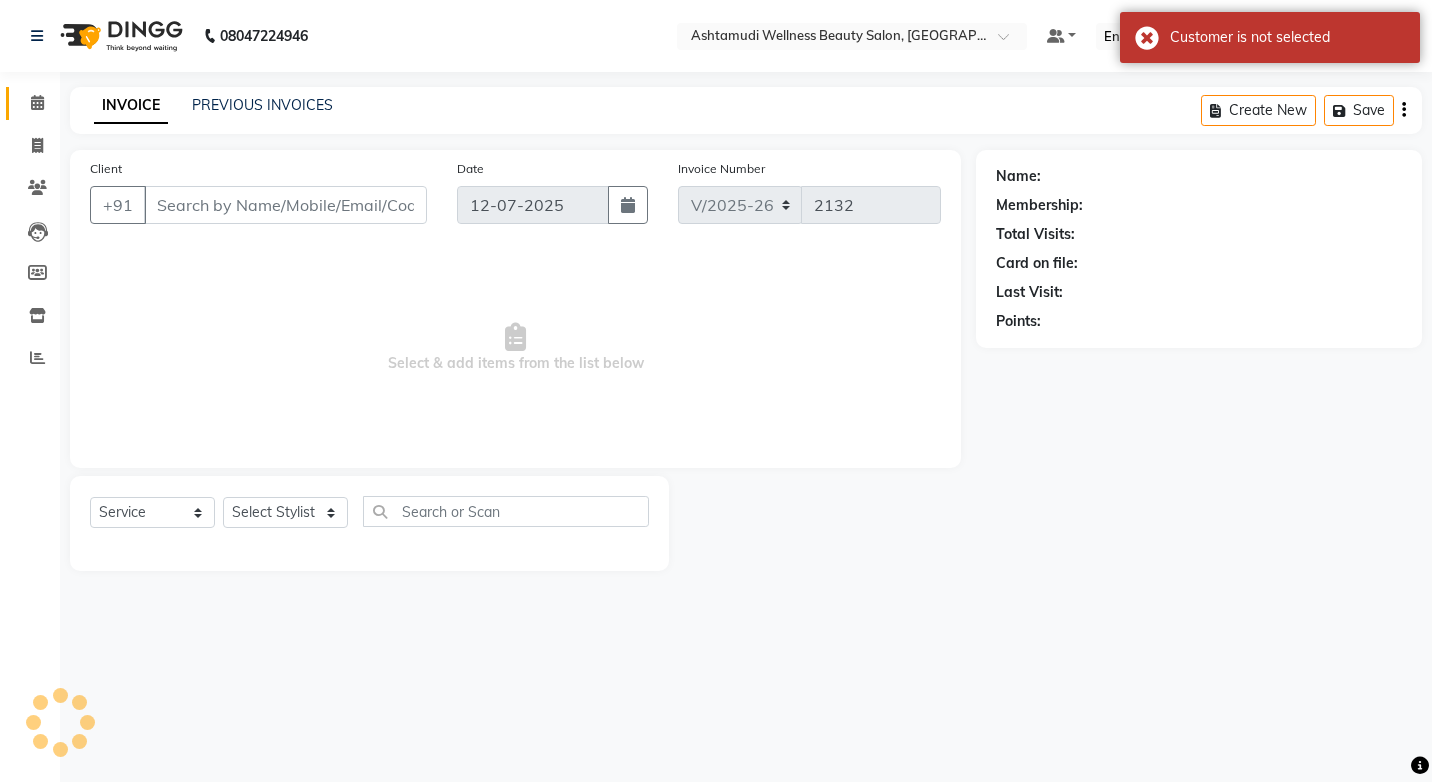 select on "product" 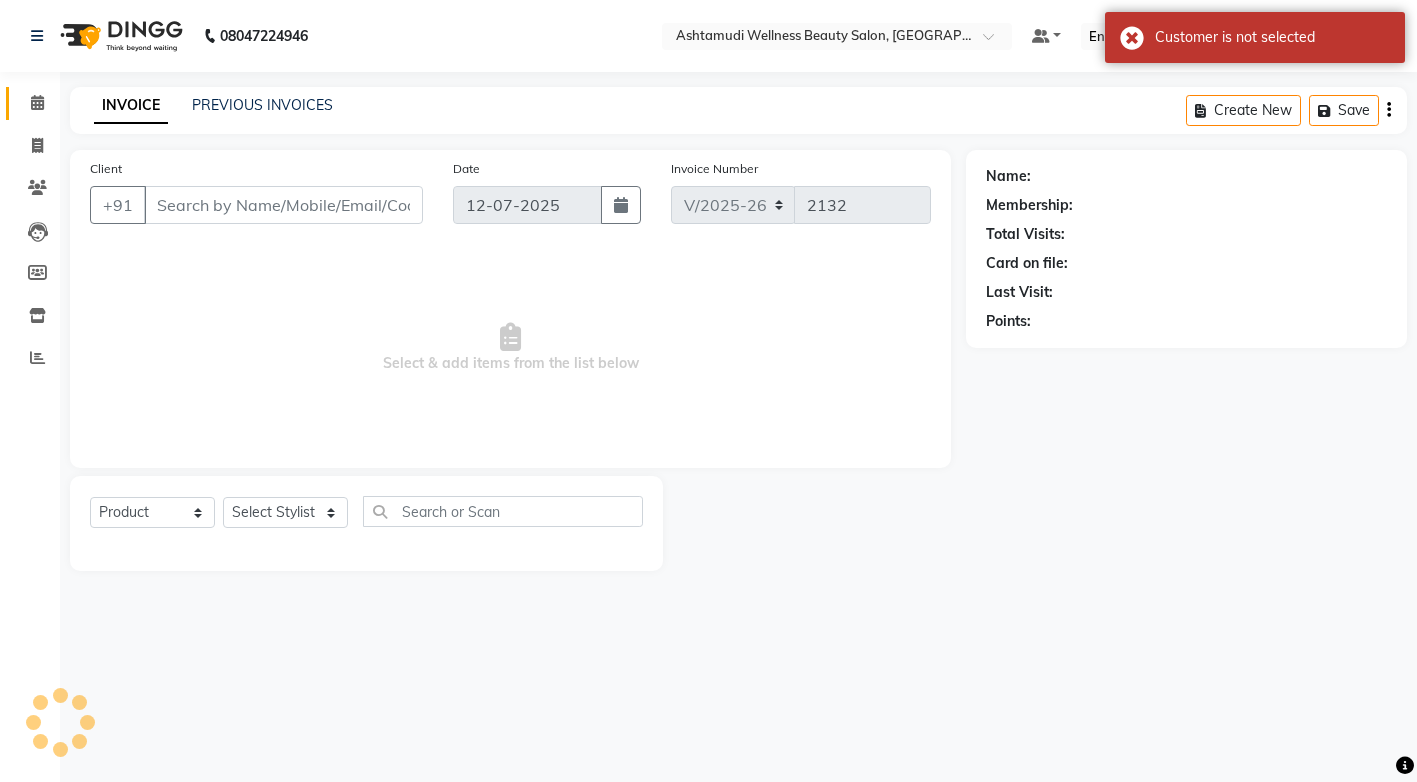 type on "8075711013" 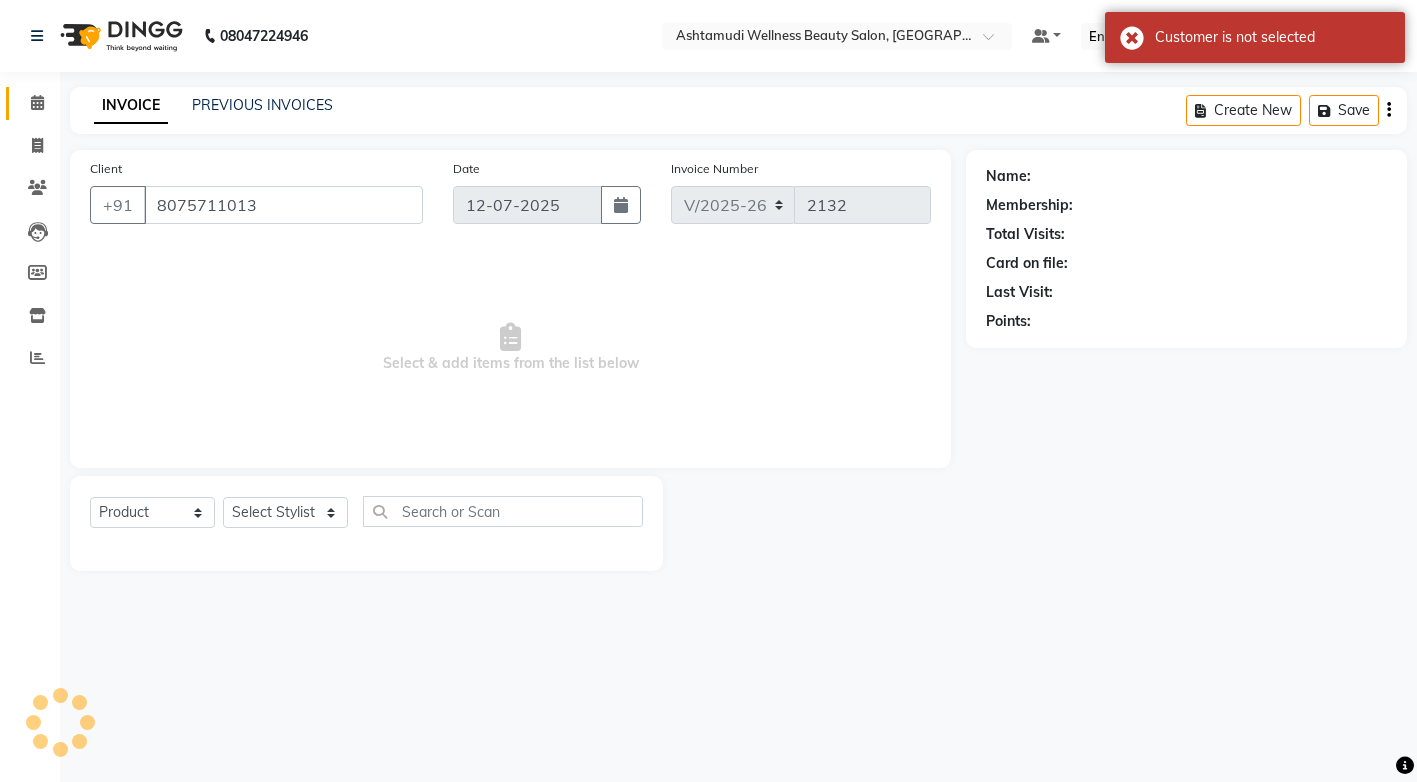 select on "27469" 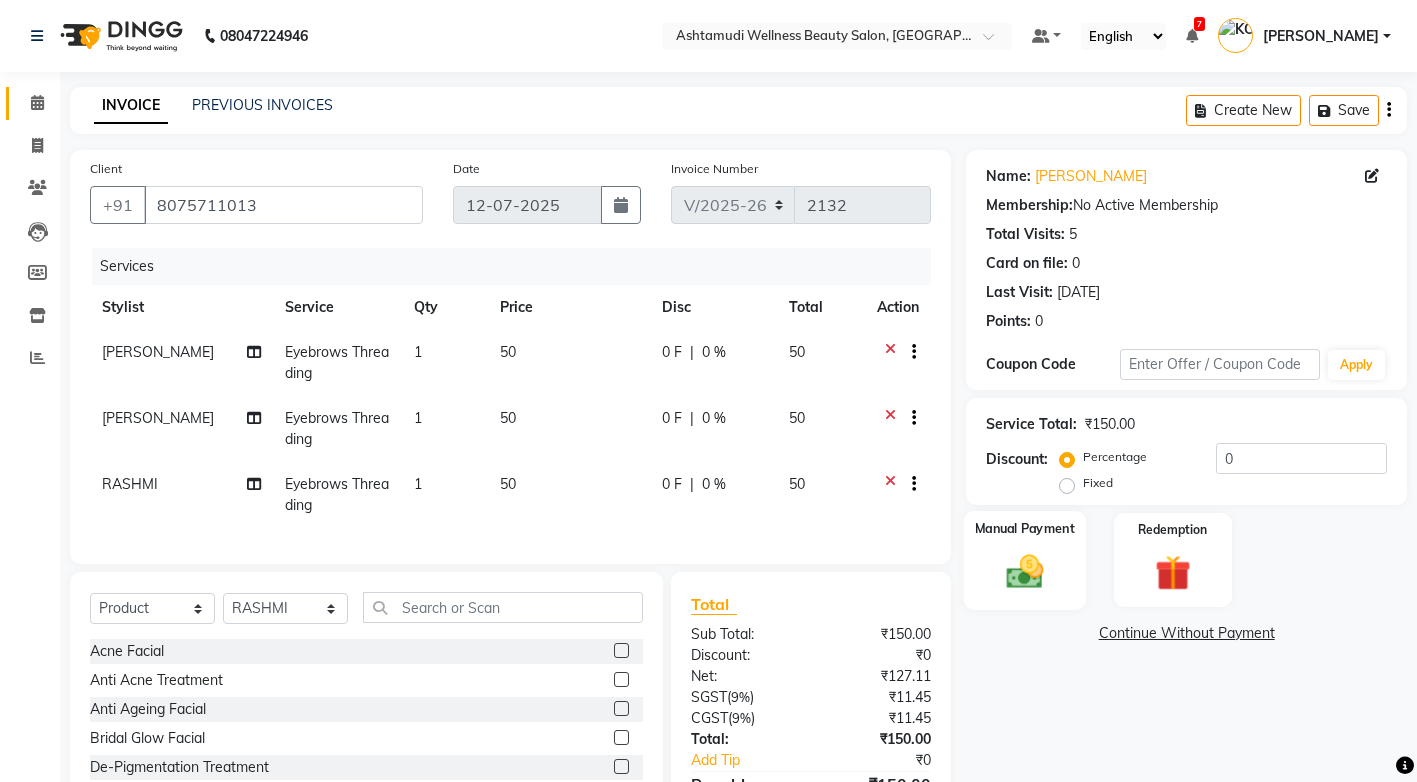 scroll, scrollTop: 130, scrollLeft: 0, axis: vertical 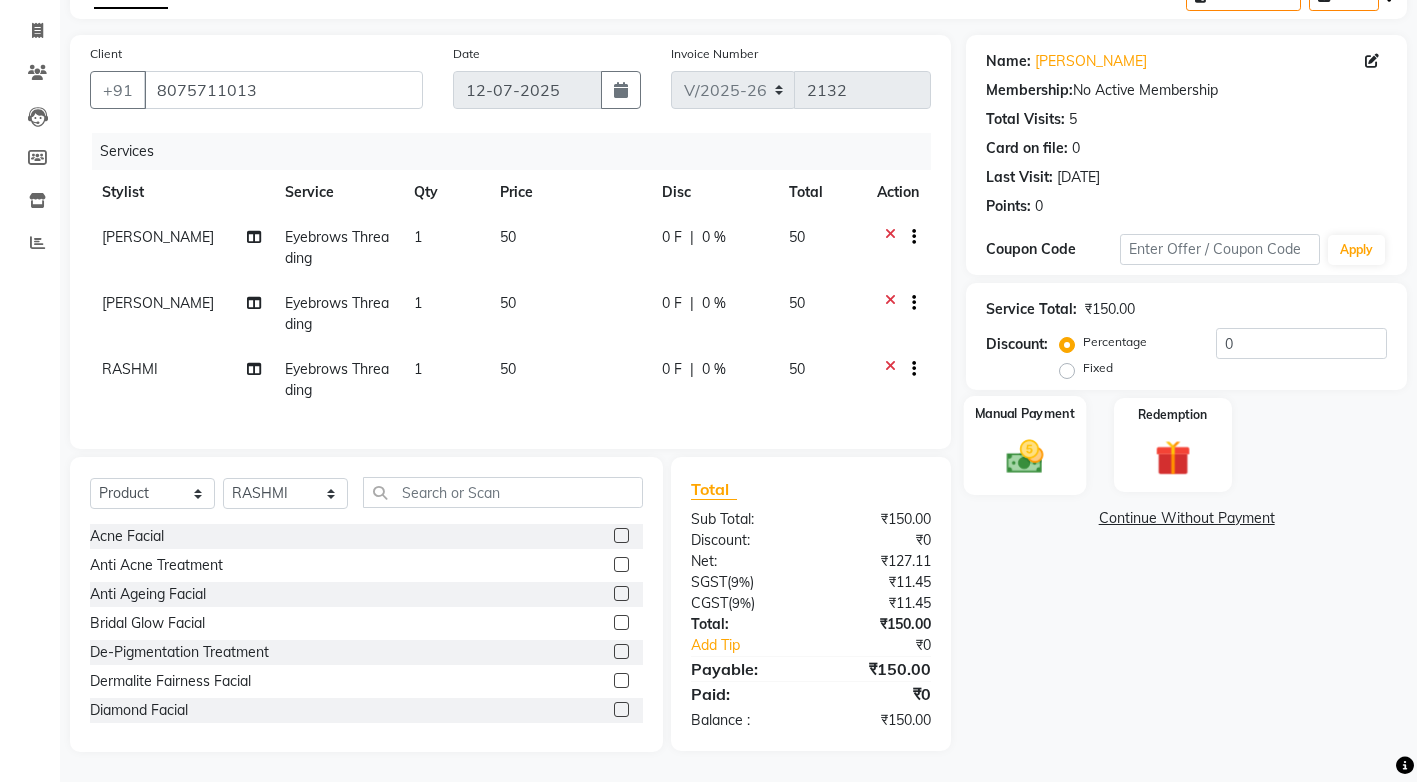 click 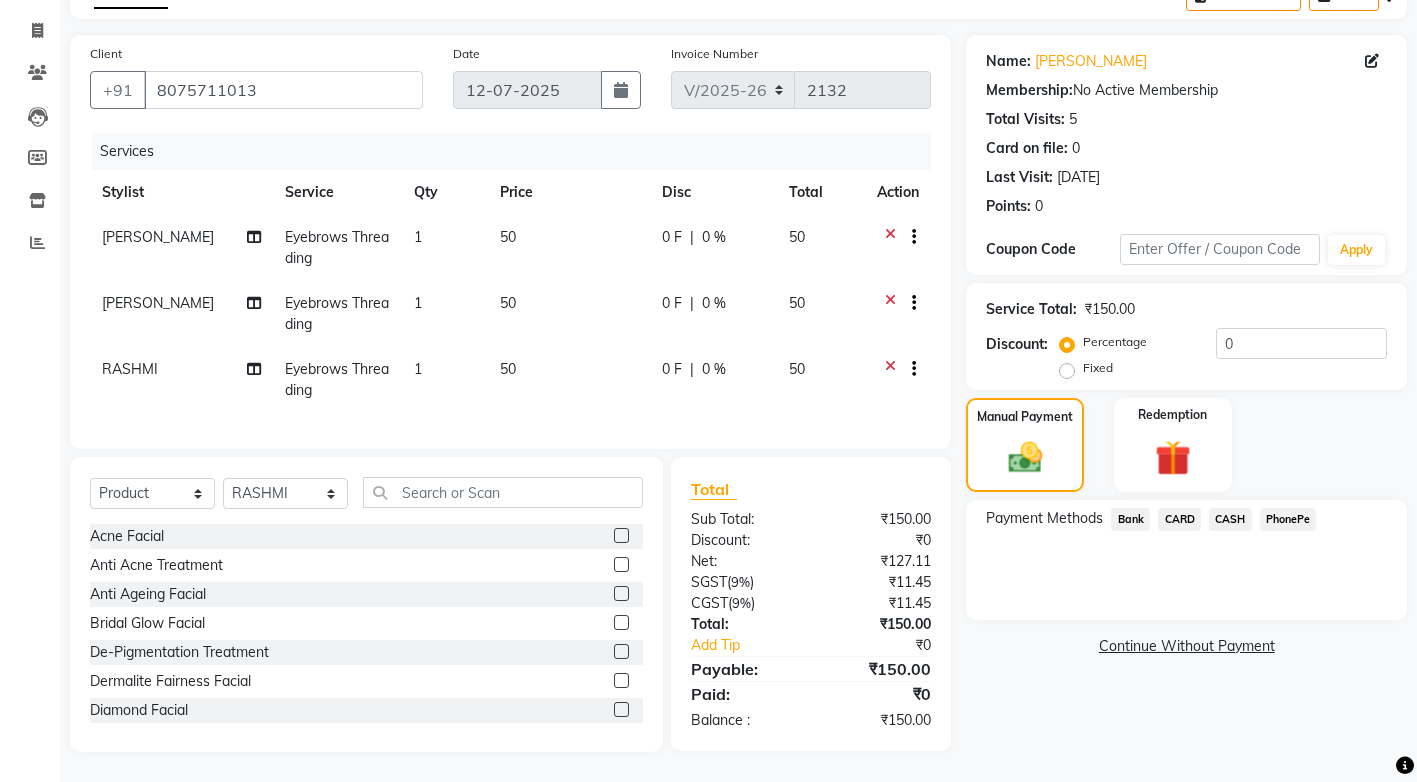 click on "1" 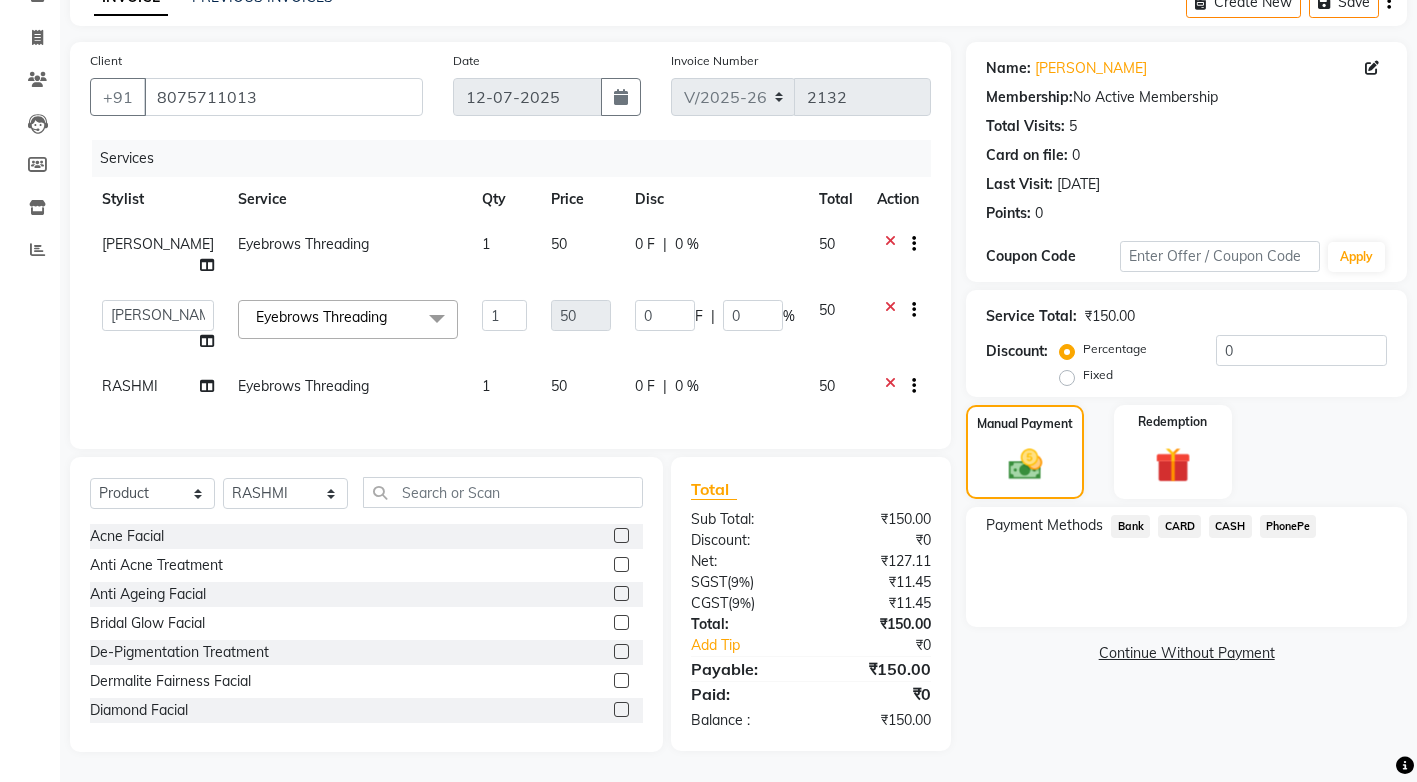 scroll, scrollTop: 106, scrollLeft: 0, axis: vertical 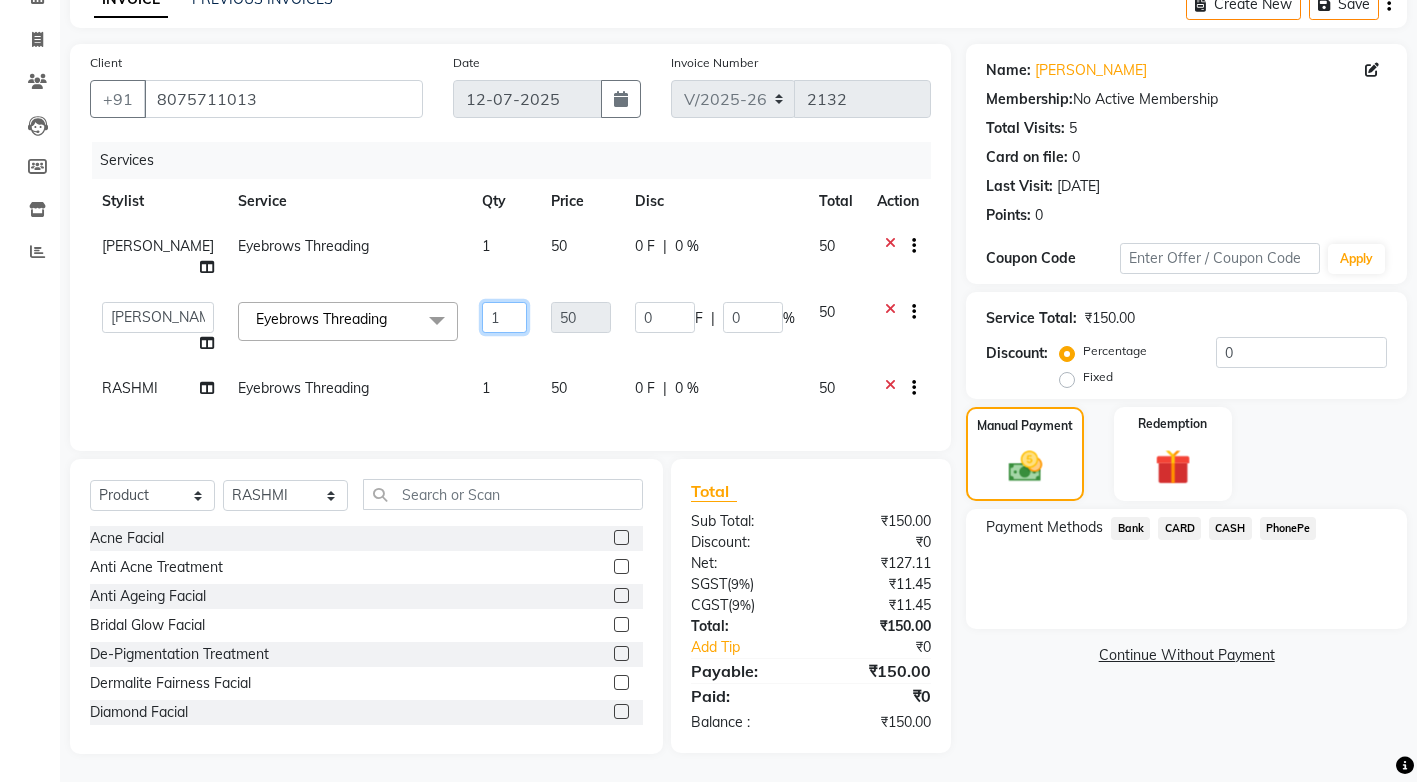 click on "1" 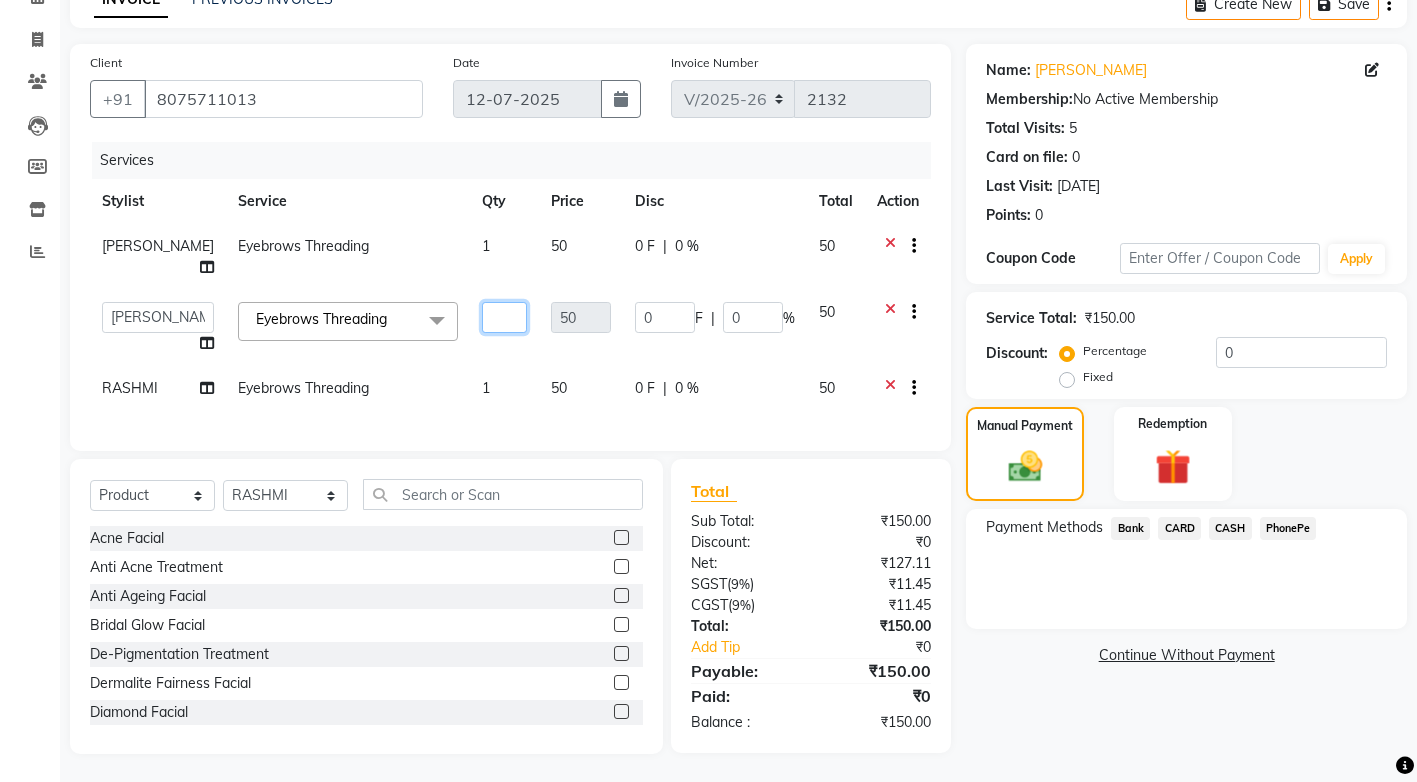type on "2" 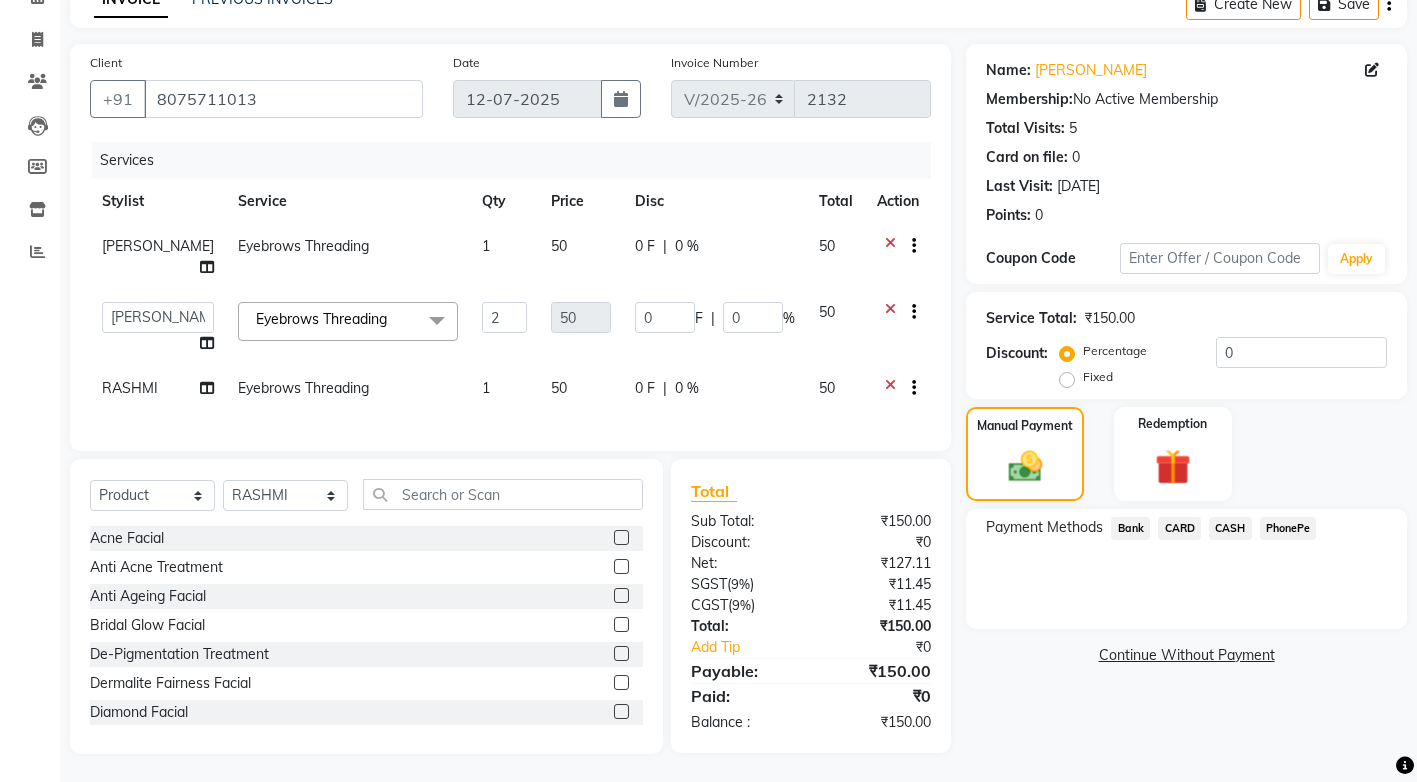 click on "Payment Methods  Bank   CARD   CASH   PhonePe" 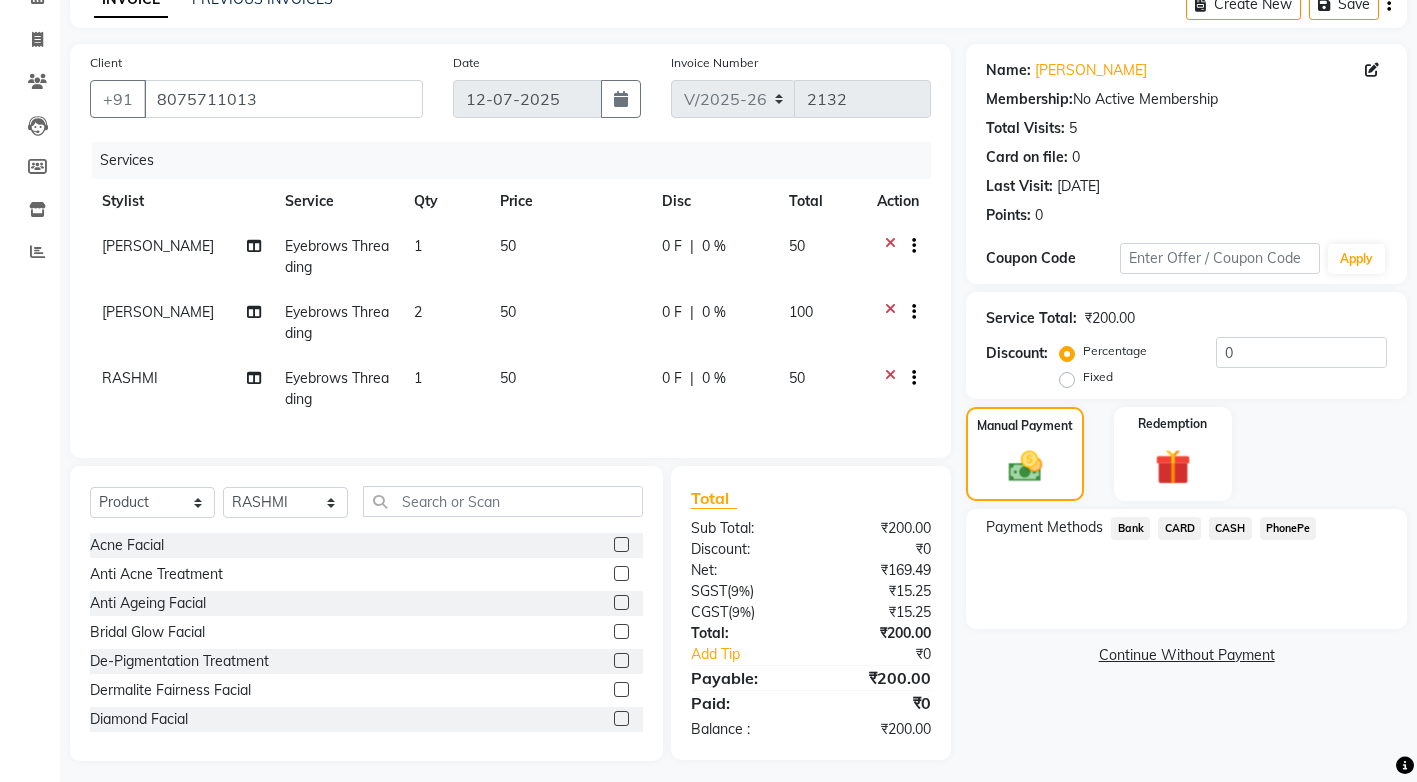 click on "CASH" 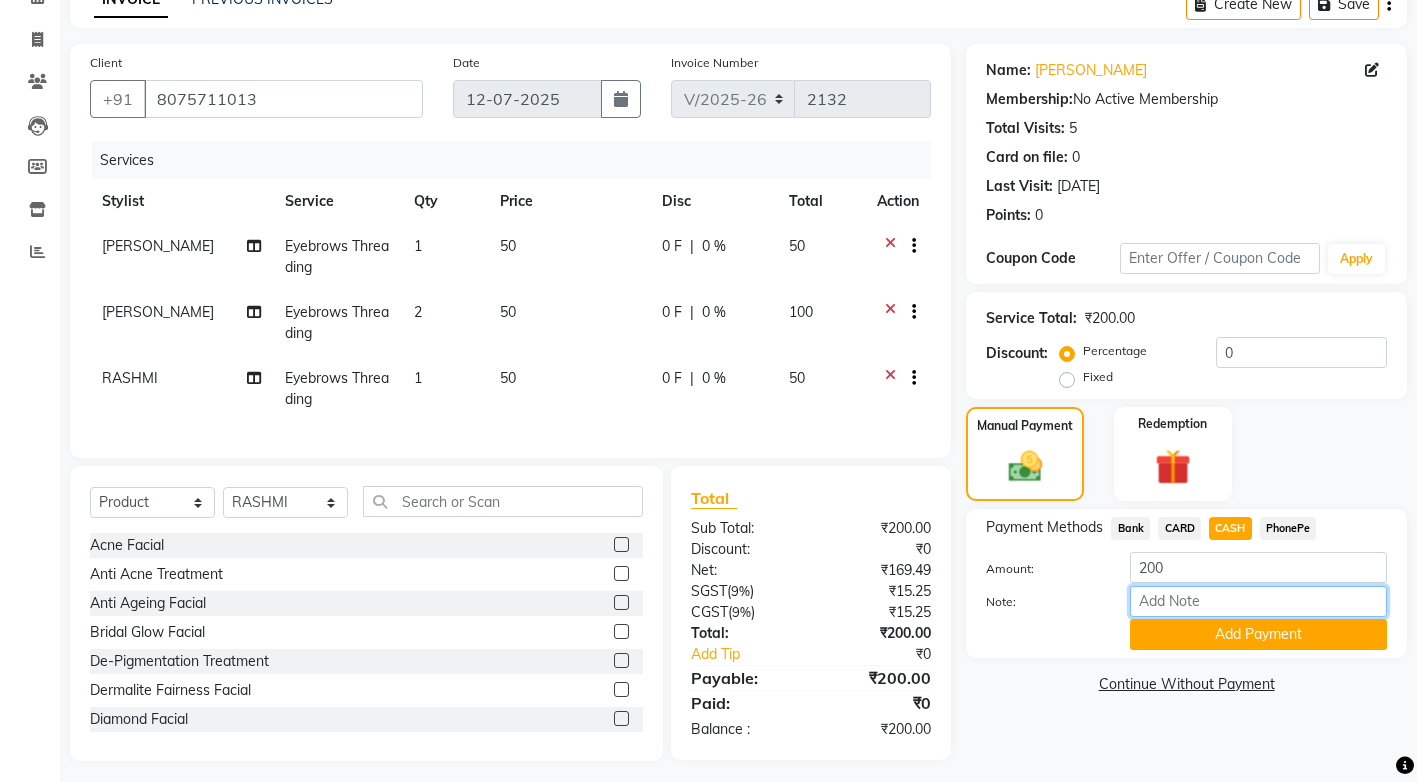 click on "Note:" at bounding box center [1258, 601] 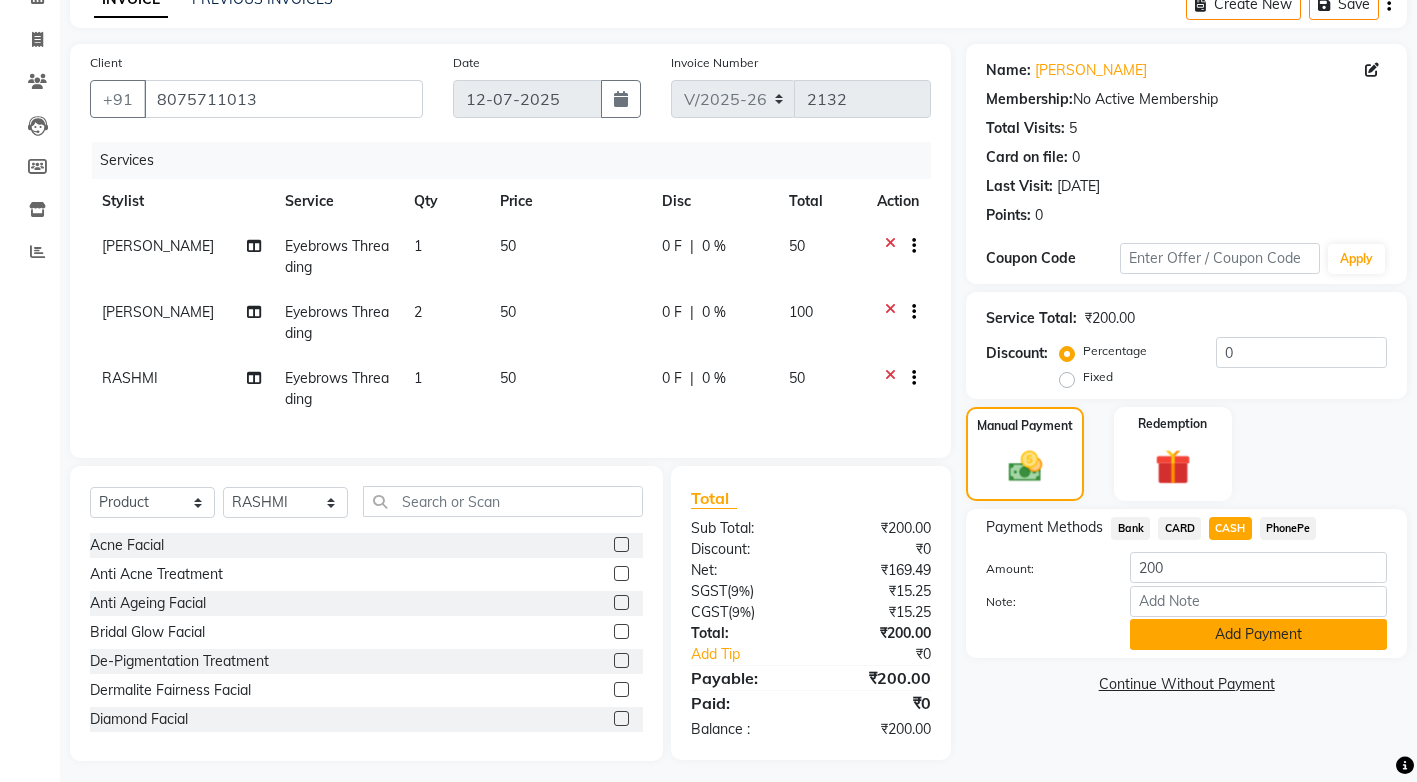 click on "Add Payment" 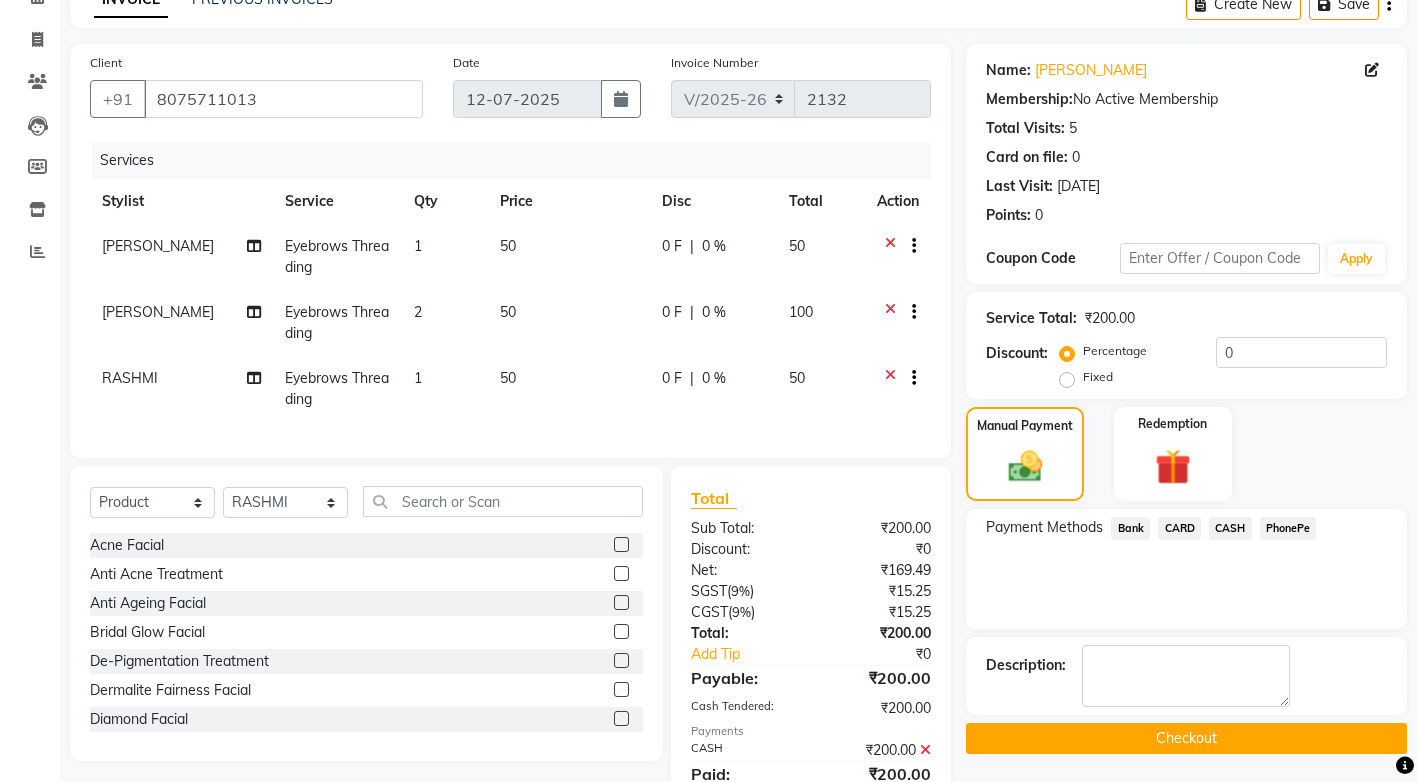 scroll, scrollTop: 200, scrollLeft: 0, axis: vertical 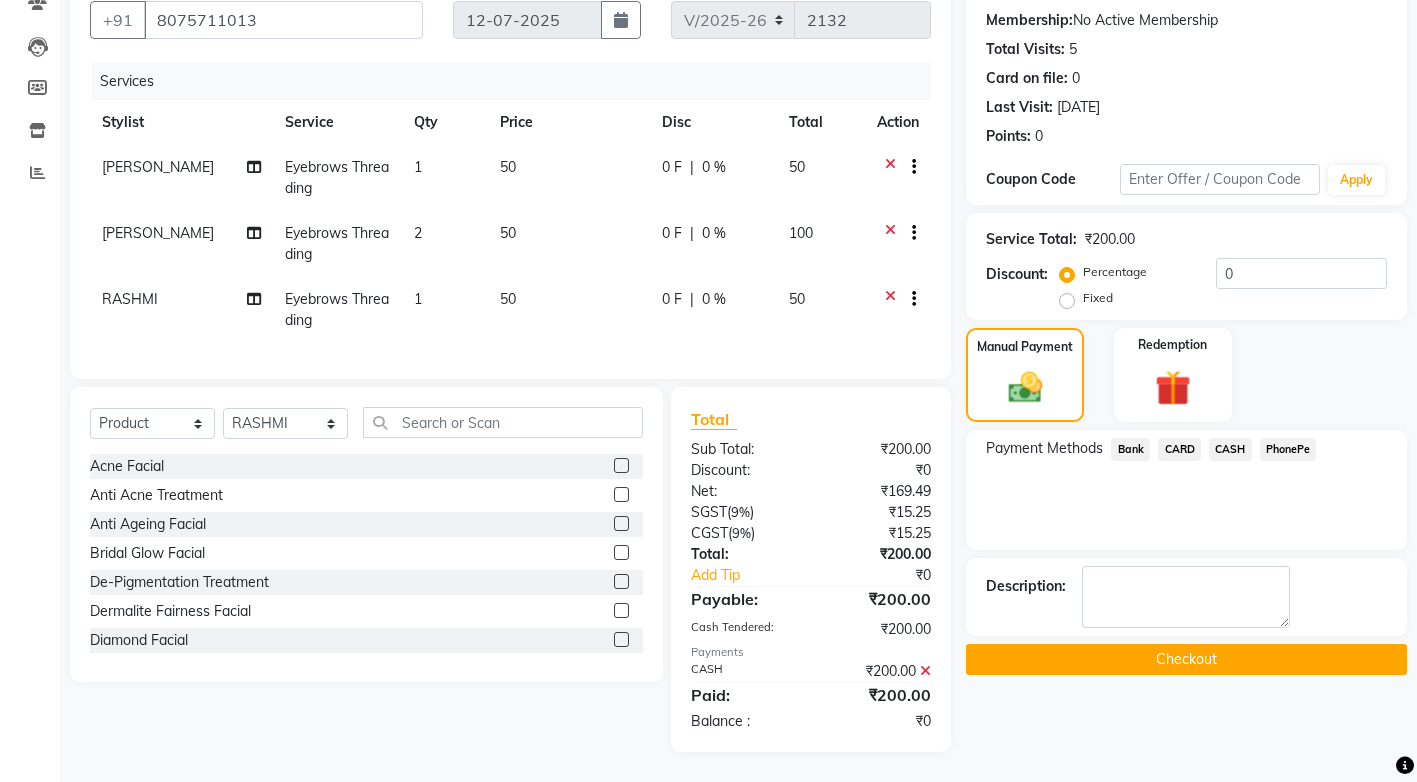 click on "Checkout" 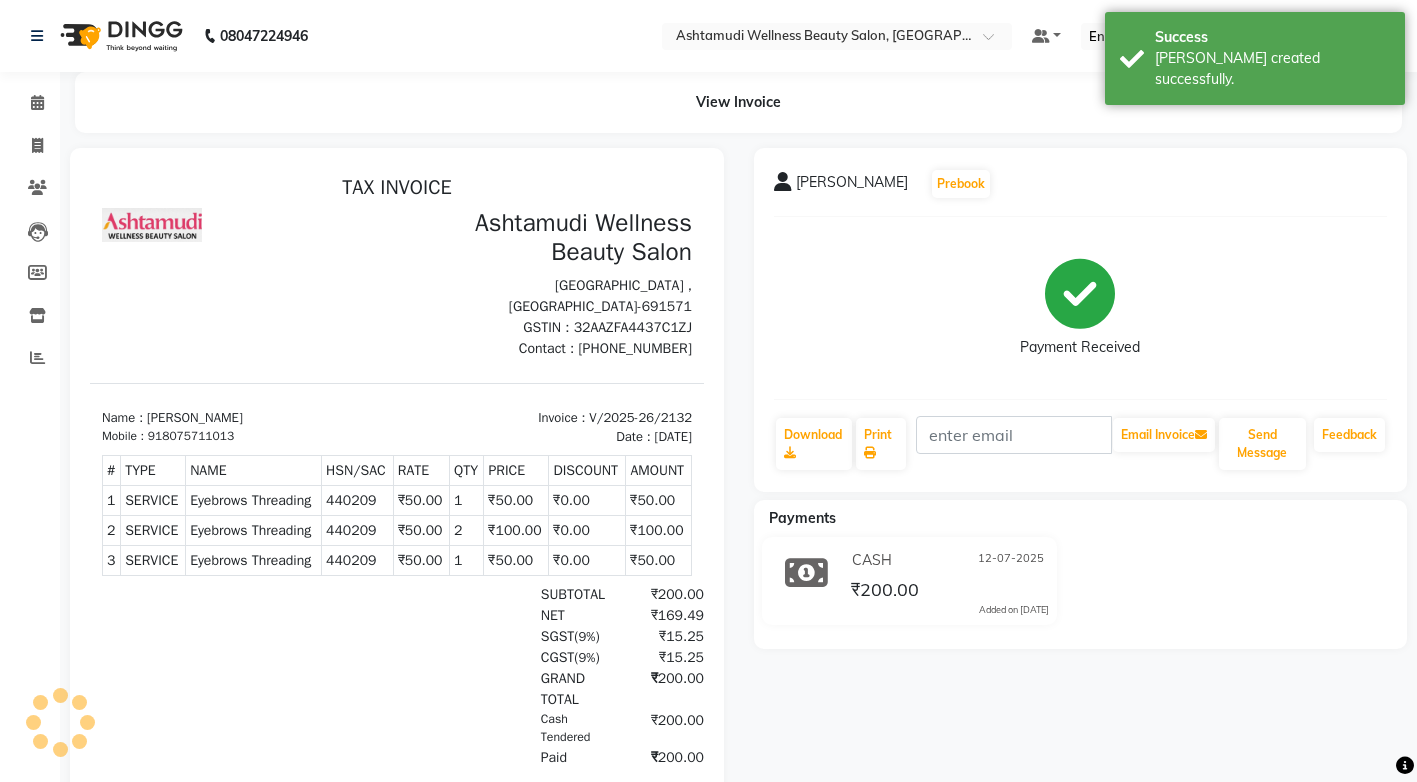 scroll, scrollTop: 0, scrollLeft: 0, axis: both 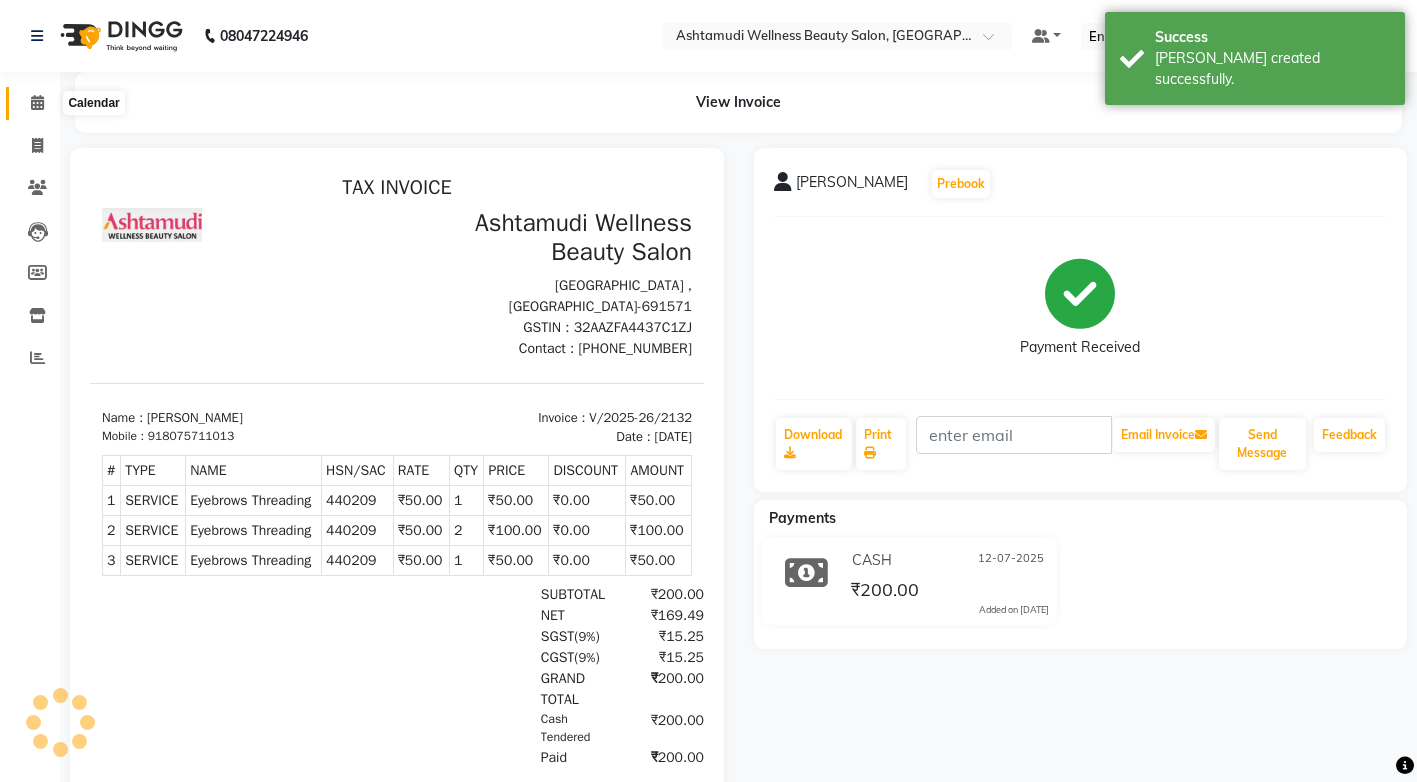 click 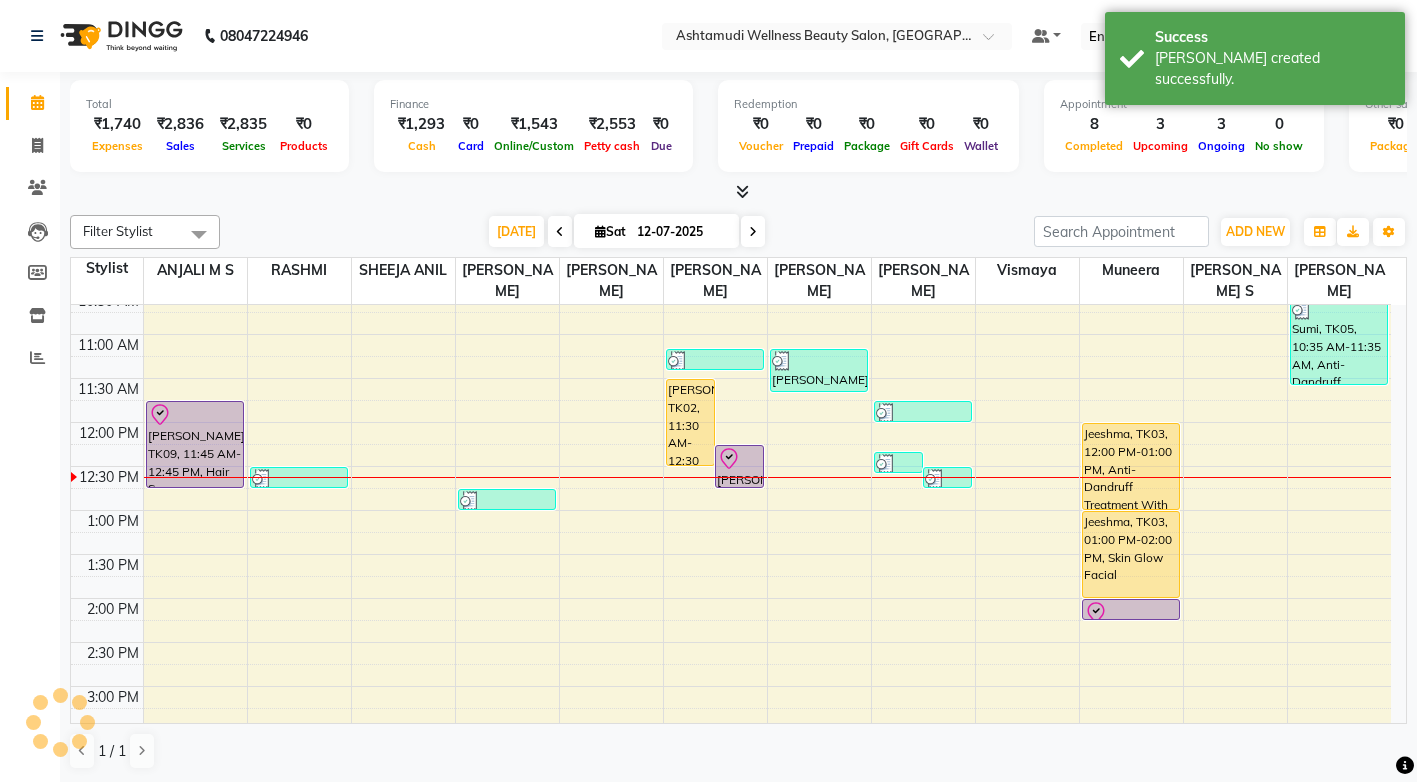 scroll, scrollTop: 300, scrollLeft: 0, axis: vertical 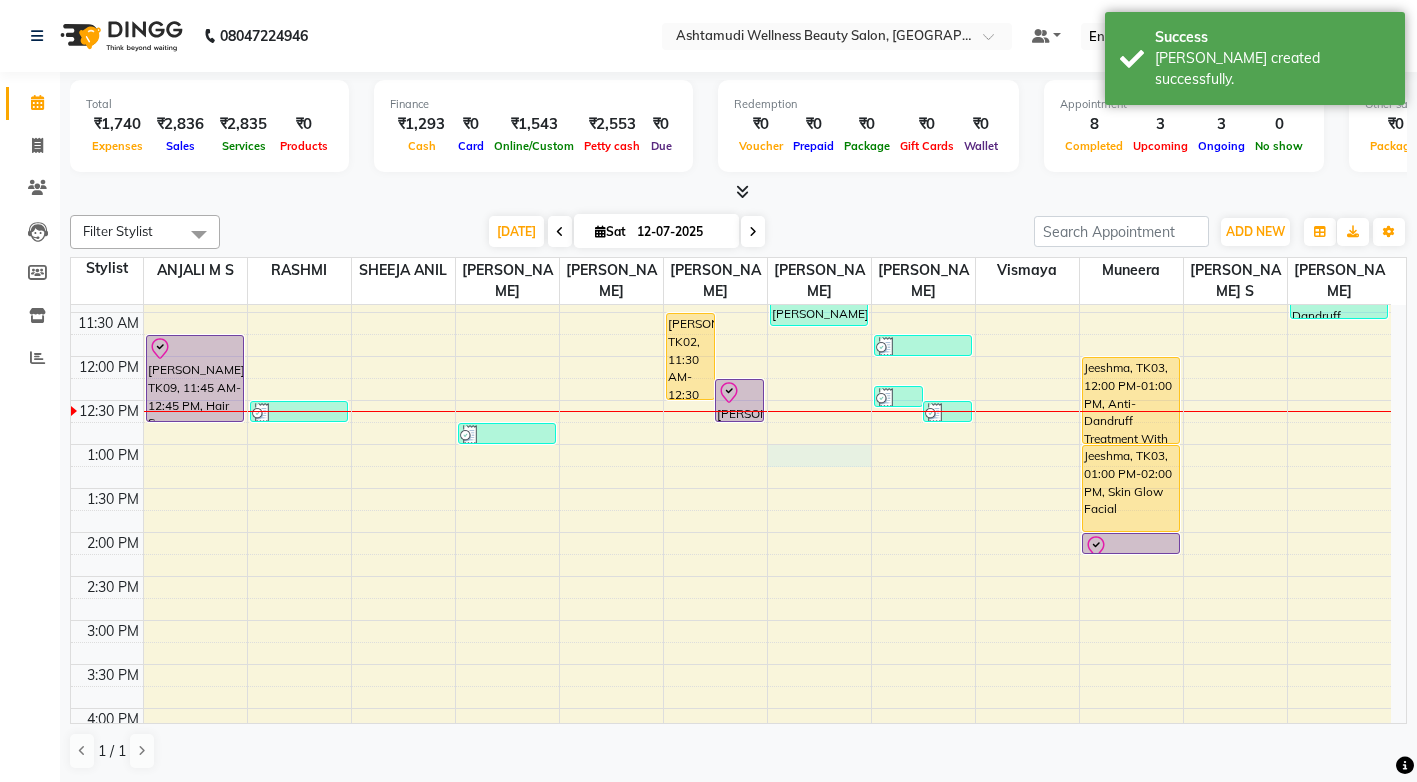 click on "8:00 AM 8:30 AM 9:00 AM 9:30 AM 10:00 AM 10:30 AM 11:00 AM 11:30 AM 12:00 PM 12:30 PM 1:00 PM 1:30 PM 2:00 PM 2:30 PM 3:00 PM 3:30 PM 4:00 PM 4:30 PM 5:00 PM 5:30 PM 6:00 PM 6:30 PM 7:00 PM 7:30 PM 8:00 PM 8:30 PM
Sunitha, TK09, 11:45 AM-12:45 PM, Hair Spa     Teena, TK08, 12:30 PM-12:45 PM, Eyebrows Threading (₹50)     Teena, TK08, 12:45 PM-01:00 PM, Eyebrows Threading (₹50)    Anila, TK02, 11:30 AM-12:30 PM, Anti-Dandruff Treatment With Spa
Anila, TK02, 12:15 PM-12:45 PM, U Cut     Sini, TK04, 11:10 AM-11:25 AM, Eyebrows Threading     Aswathy, TK06, 11:10 AM-11:40 AM, Saree Draping      Ruby, TK10, 12:20 PM-12:35 PM, Eyebrows Threading     Teena, TK08, 12:30 PM-12:45 PM, Eyebrows Threading     Bhagya, TK07, 11:45 AM-12:00 PM, Eyebrows Threading    Jeeshma, TK03, 12:00 PM-01:00 PM, Anti-Dandruff Treatment With Spa    Jeeshma, TK03, 01:00 PM-02:00 PM, Skin Glow Facial
Jeeshma, TK03, 02:00 PM-02:15 PM, Eyebrows Threading" at bounding box center [731, 576] 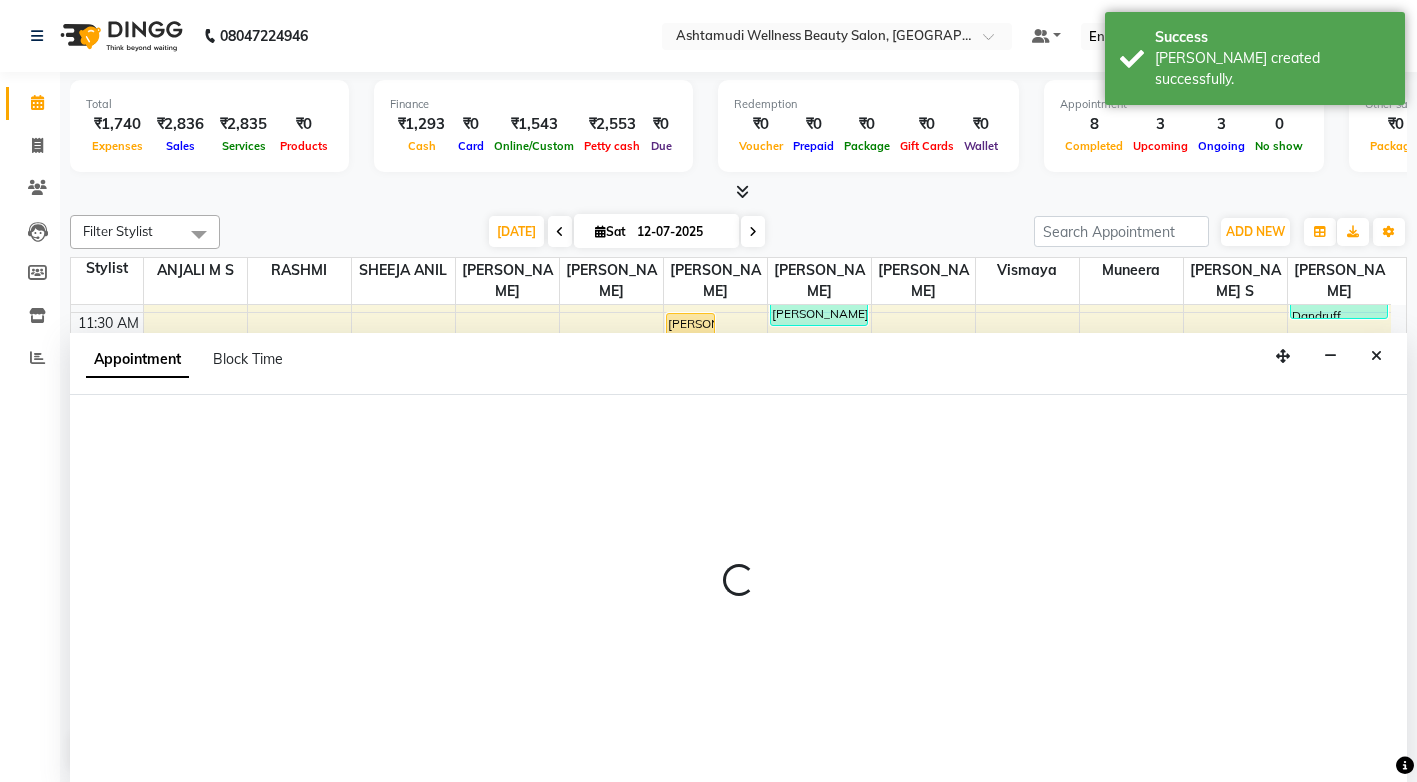 scroll, scrollTop: 1, scrollLeft: 0, axis: vertical 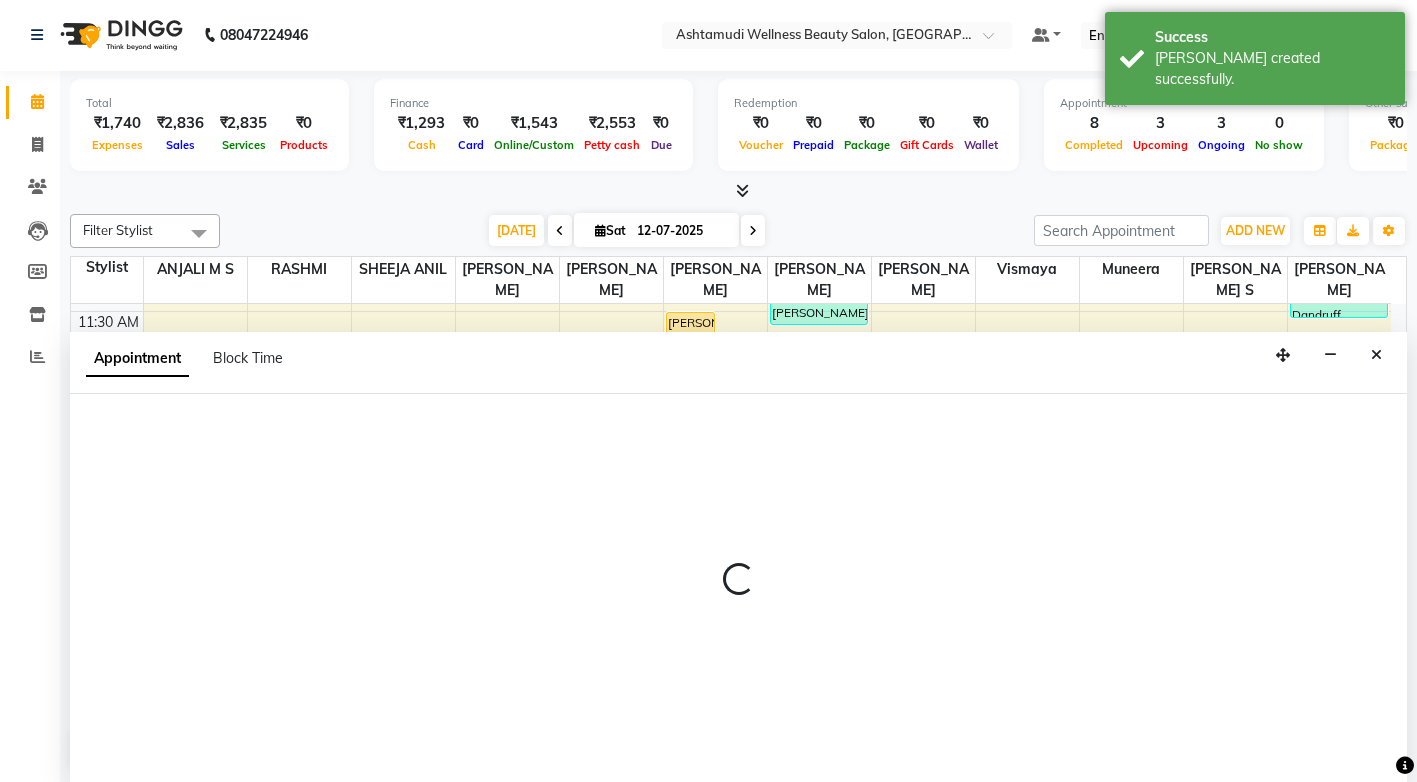 select on "27529" 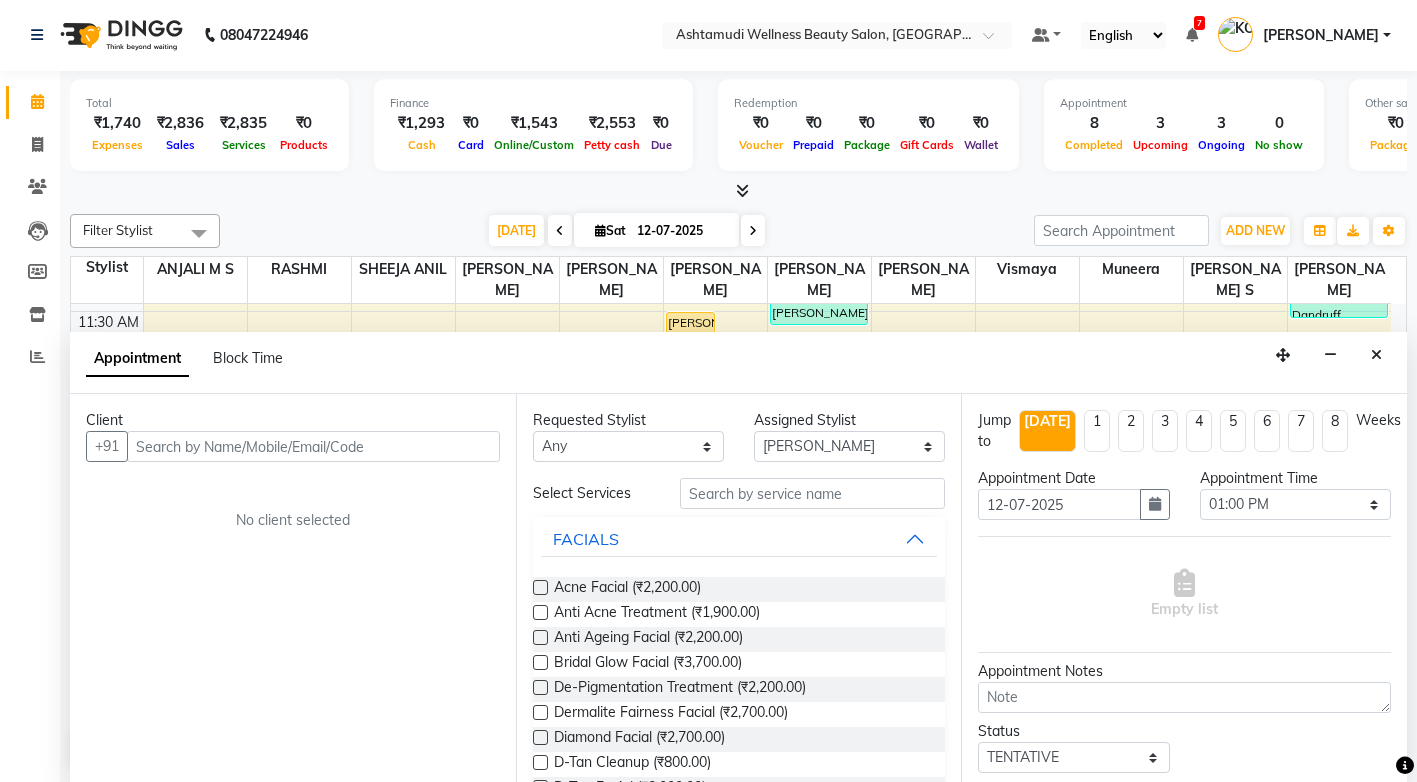click at bounding box center [313, 446] 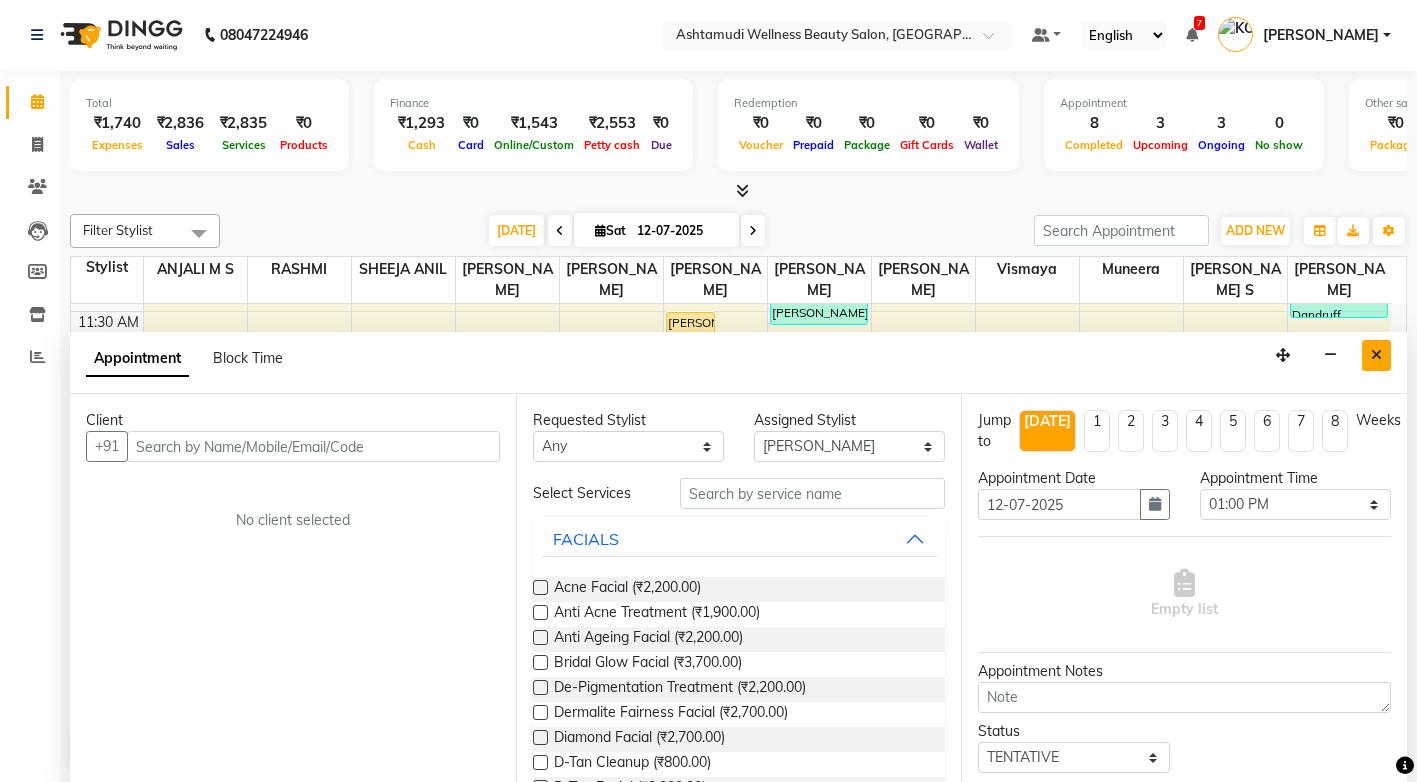 click at bounding box center [1376, 355] 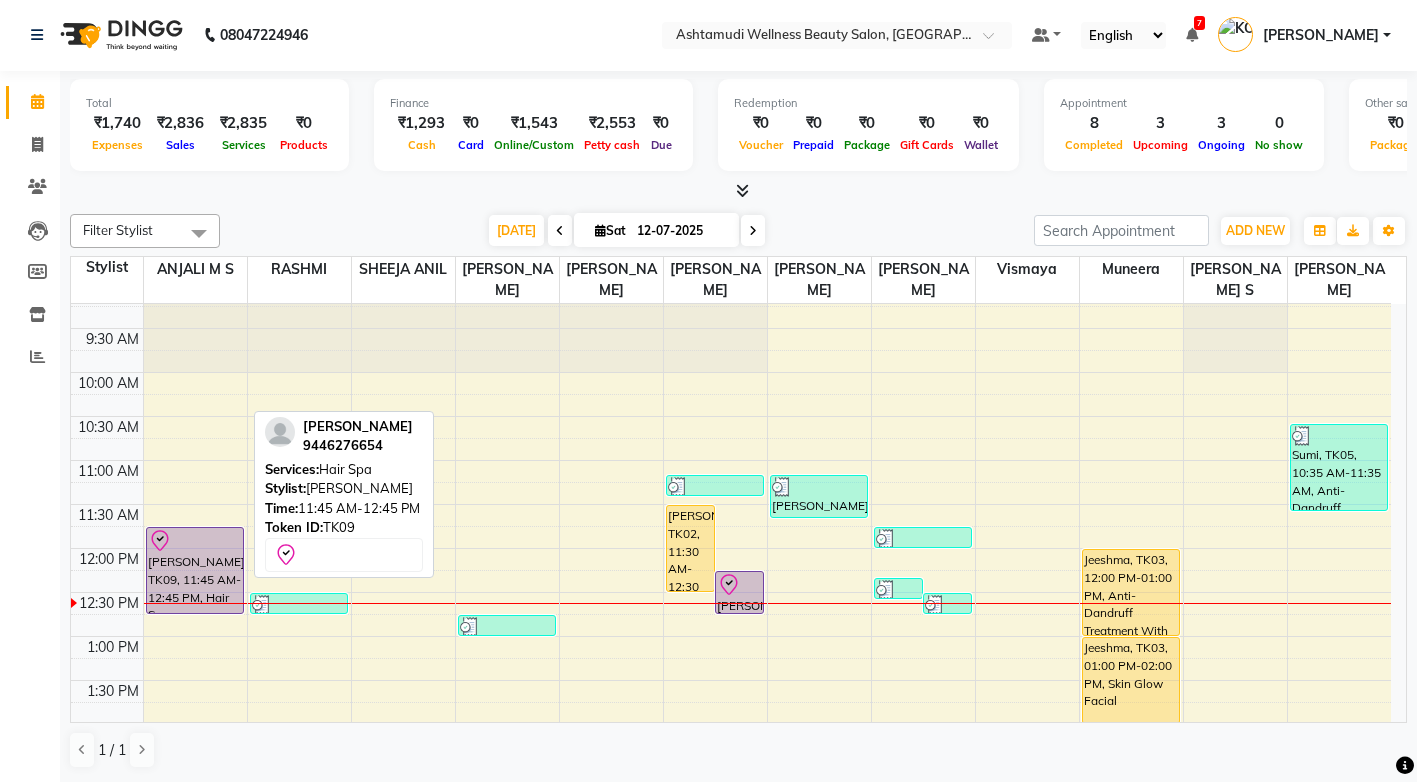 scroll, scrollTop: 100, scrollLeft: 0, axis: vertical 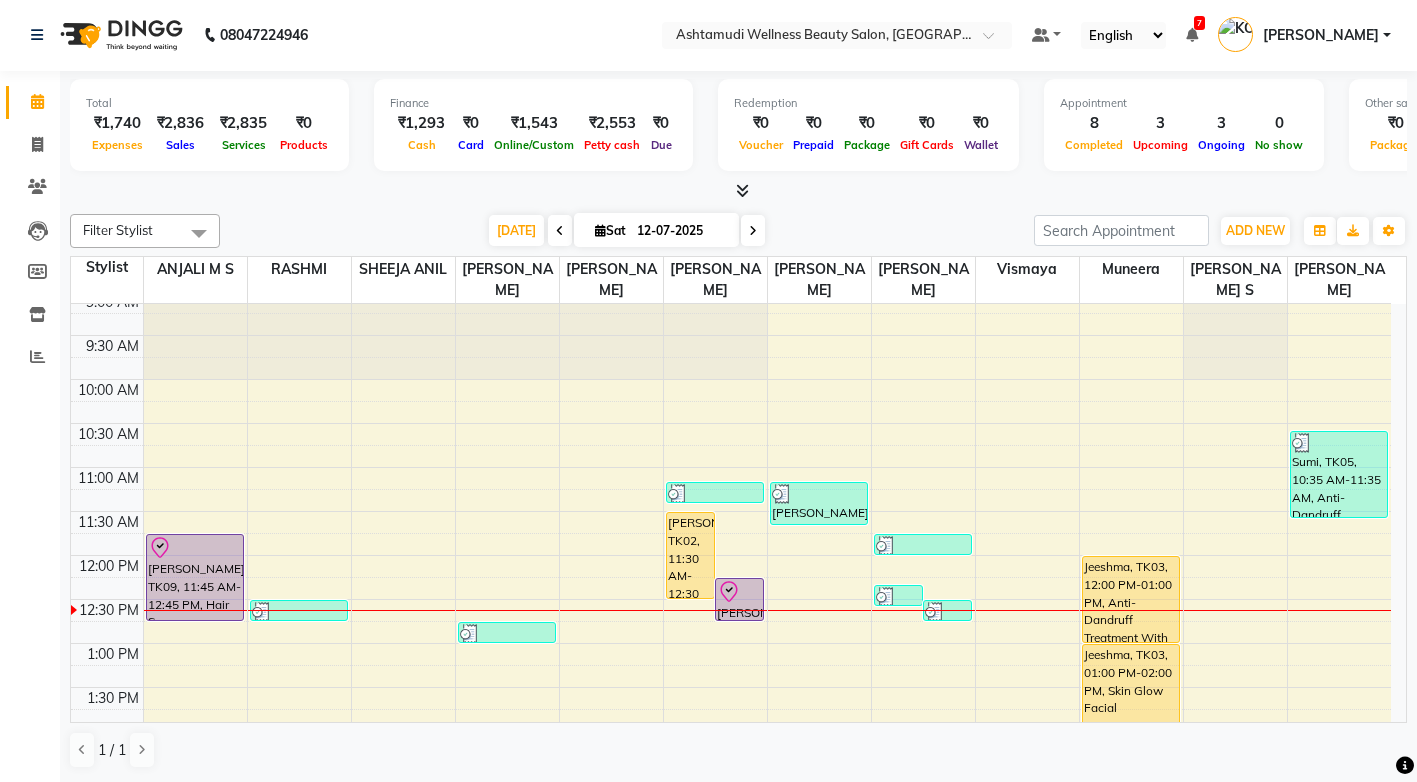 click on "8:00 AM 8:30 AM 9:00 AM 9:30 AM 10:00 AM 10:30 AM 11:00 AM 11:30 AM 12:00 PM 12:30 PM 1:00 PM 1:30 PM 2:00 PM 2:30 PM 3:00 PM 3:30 PM 4:00 PM 4:30 PM 5:00 PM 5:30 PM 6:00 PM 6:30 PM 7:00 PM 7:30 PM 8:00 PM 8:30 PM
Sunitha, TK09, 11:45 AM-12:45 PM, Hair Spa     Teena, TK08, 12:30 PM-12:45 PM, Eyebrows Threading (₹50)     Teena, TK08, 12:45 PM-01:00 PM, Eyebrows Threading (₹50)    Anila, TK02, 11:30 AM-12:30 PM, Anti-Dandruff Treatment With Spa
Anila, TK02, 12:15 PM-12:45 PM, U Cut     Sini, TK04, 11:10 AM-11:25 AM, Eyebrows Threading     Aswathy, TK06, 11:10 AM-11:40 AM, Saree Draping      Ruby, TK10, 12:20 PM-12:35 PM, Eyebrows Threading     Teena, TK08, 12:30 PM-12:45 PM, Eyebrows Threading     Bhagya, TK07, 11:45 AM-12:00 PM, Eyebrows Threading    Jeeshma, TK03, 12:00 PM-01:00 PM, Anti-Dandruff Treatment With Spa    Jeeshma, TK03, 01:00 PM-02:00 PM, Skin Glow Facial
Jeeshma, TK03, 02:00 PM-02:15 PM, Eyebrows Threading" at bounding box center (731, 775) 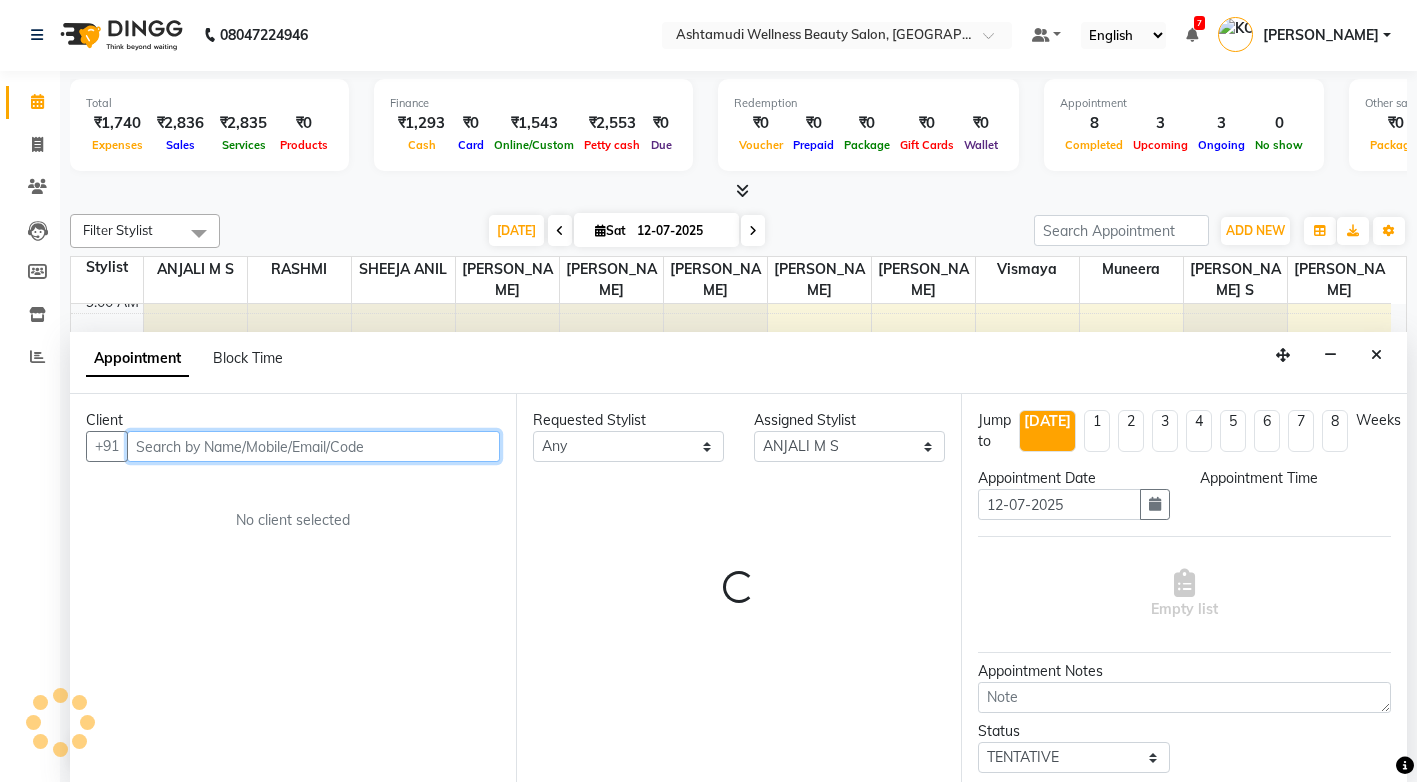 select on "675" 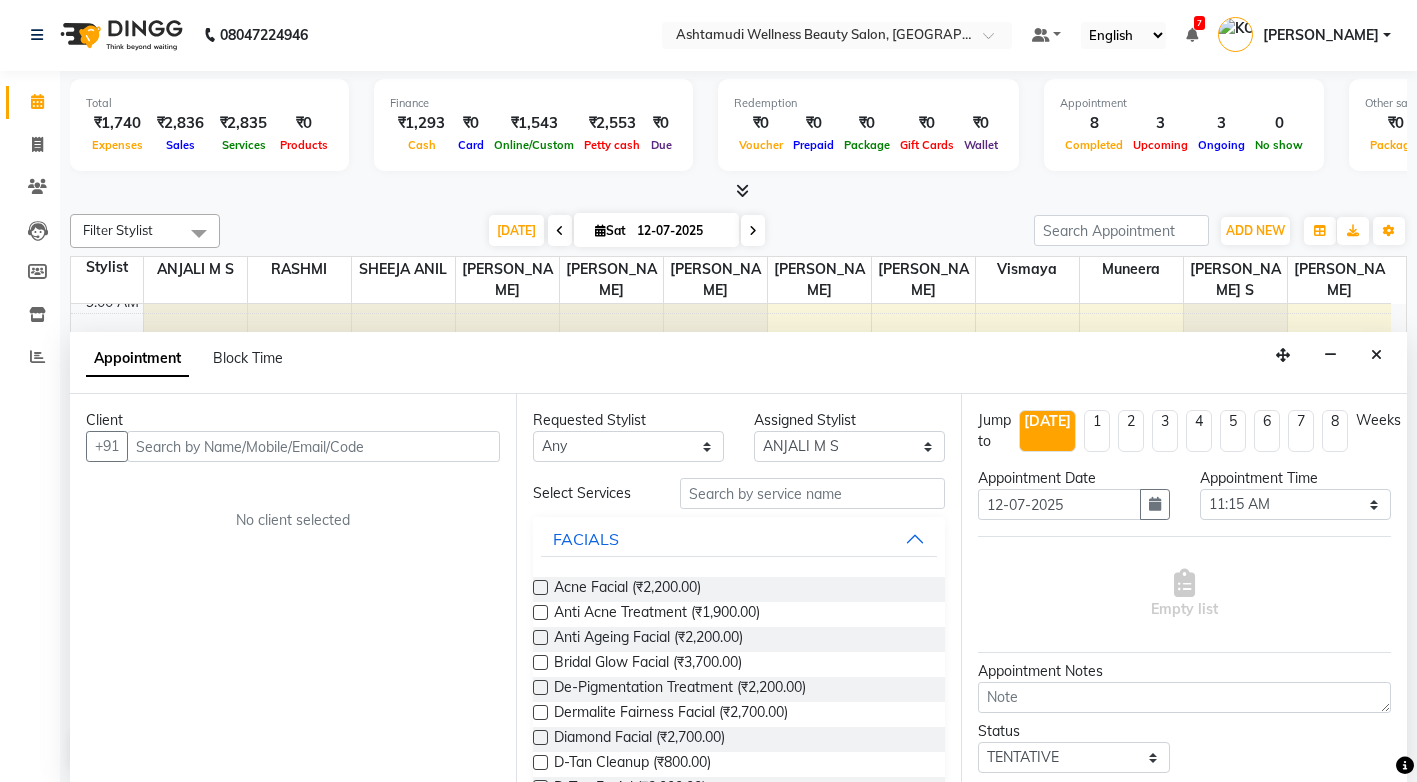 drag, startPoint x: 1381, startPoint y: 347, endPoint x: 1069, endPoint y: 406, distance: 317.52954 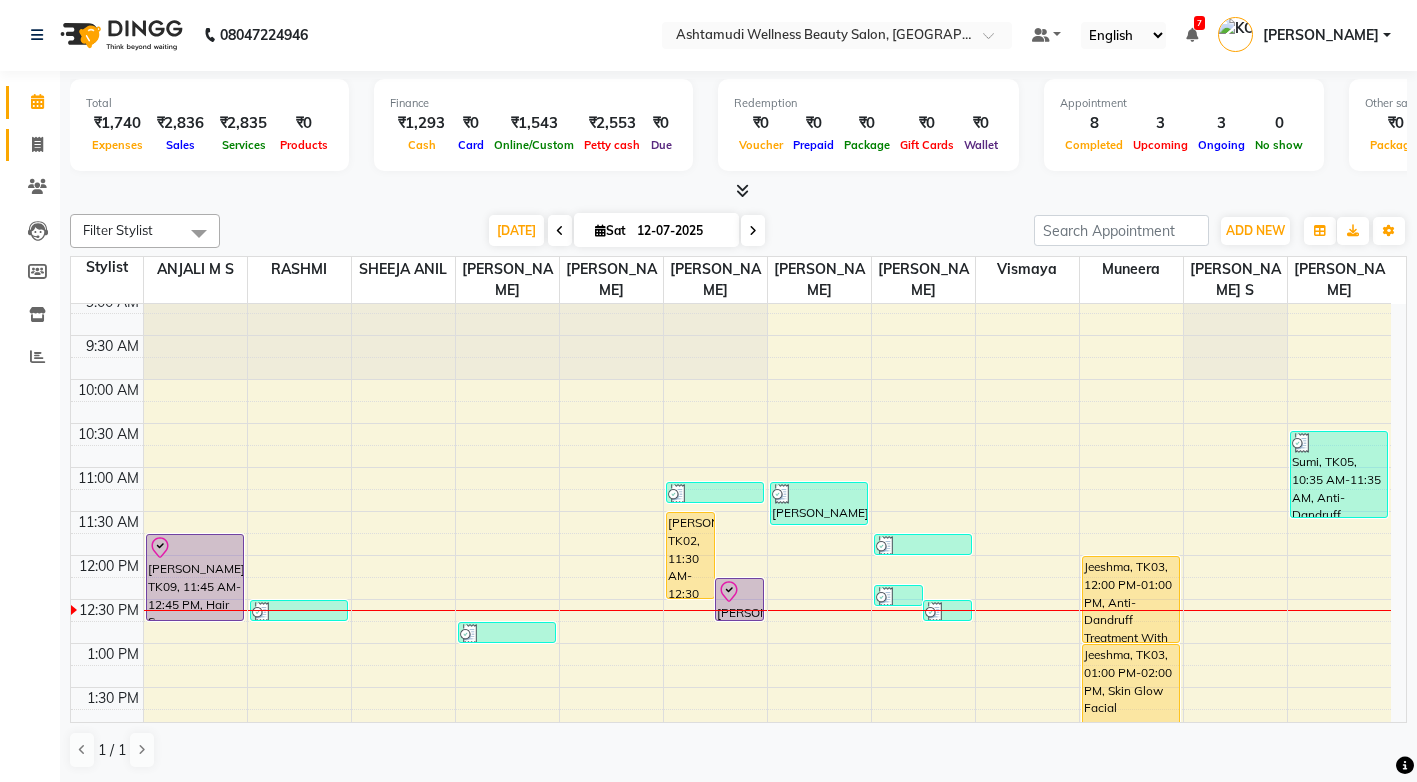 click on "Invoice" 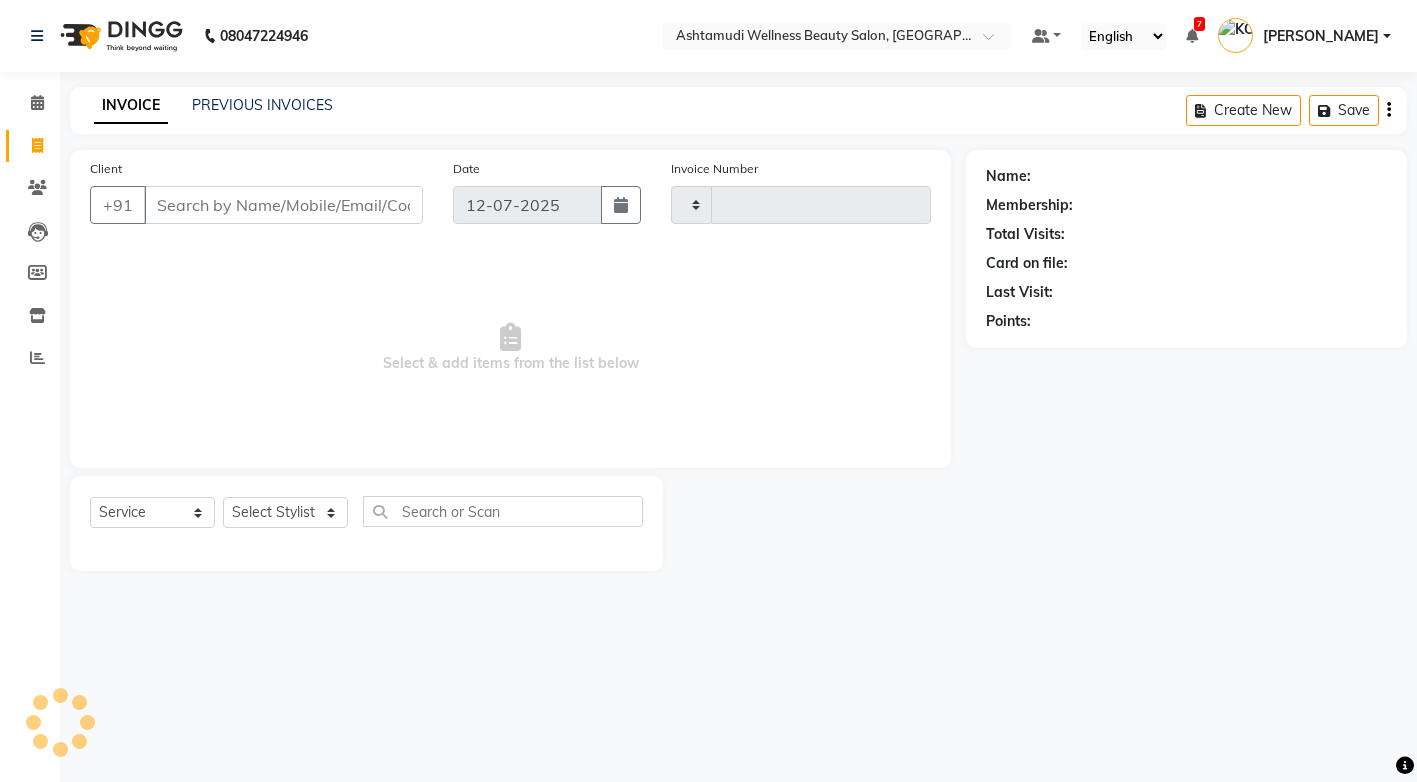 type on "2133" 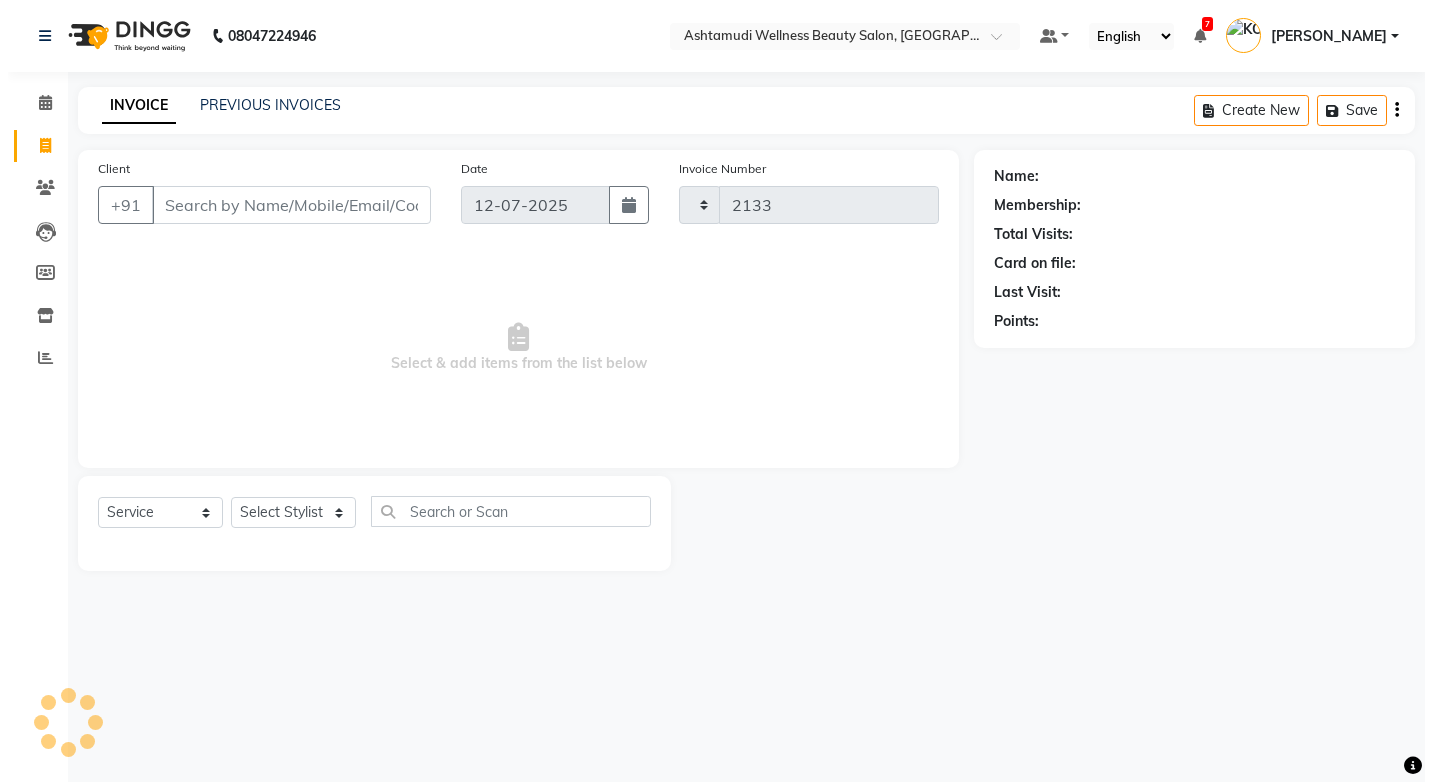 scroll, scrollTop: 0, scrollLeft: 0, axis: both 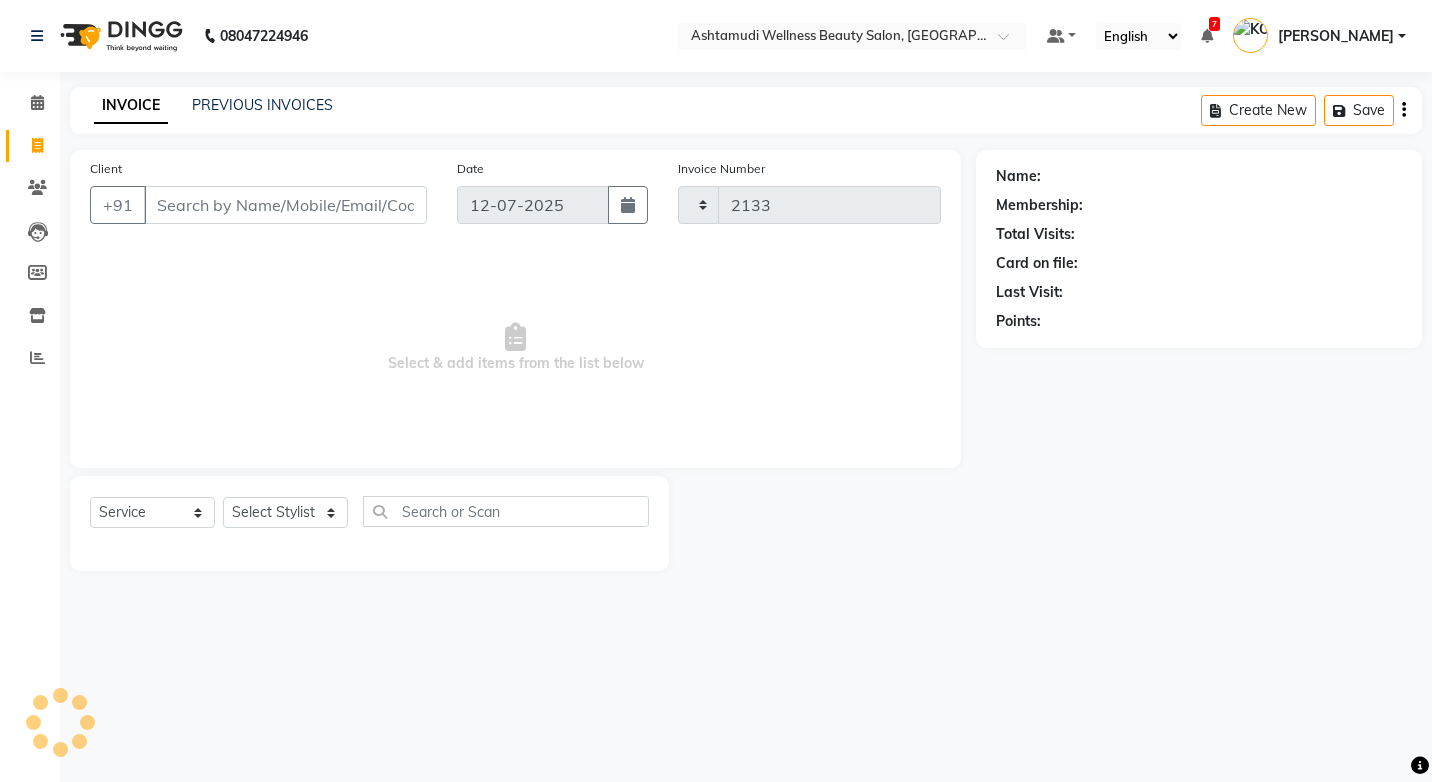 select on "4674" 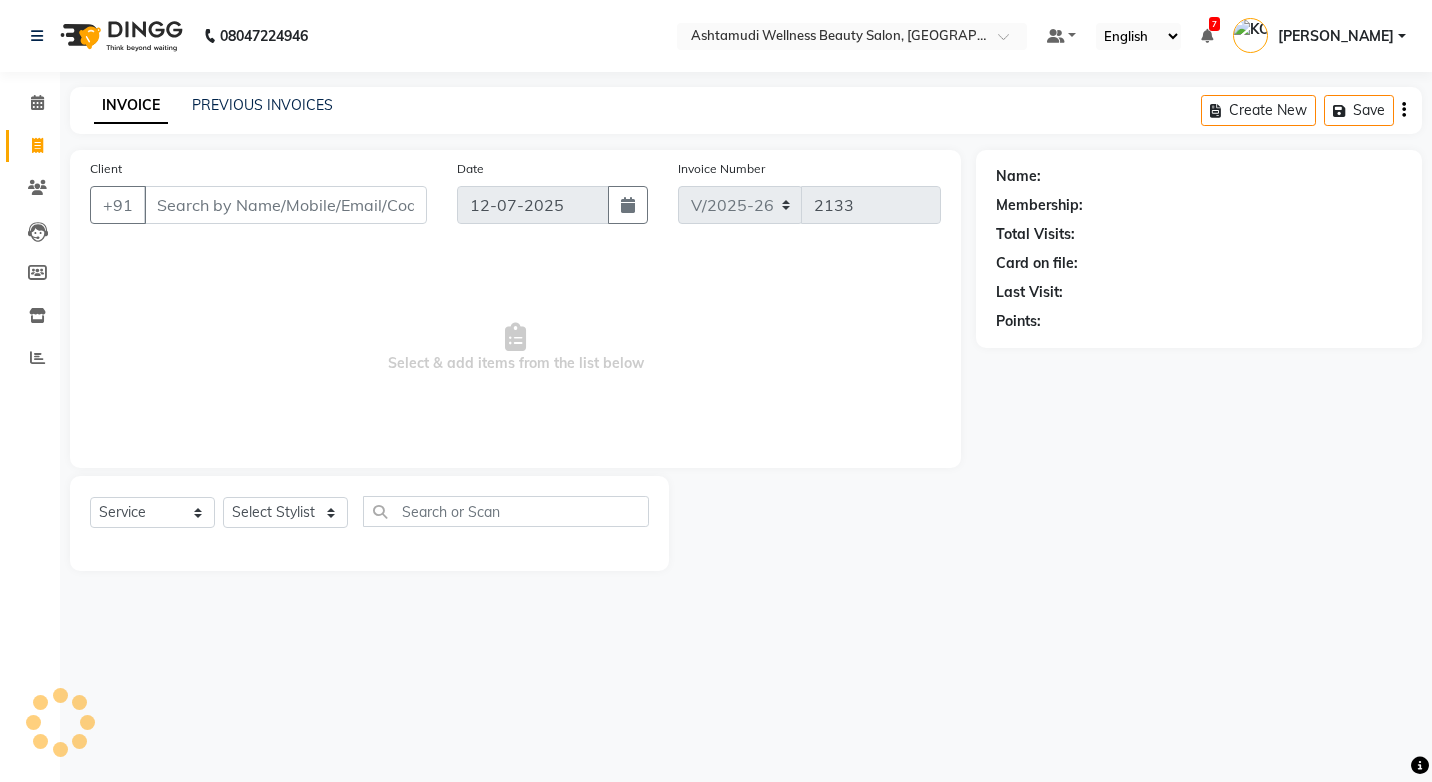 select on "product" 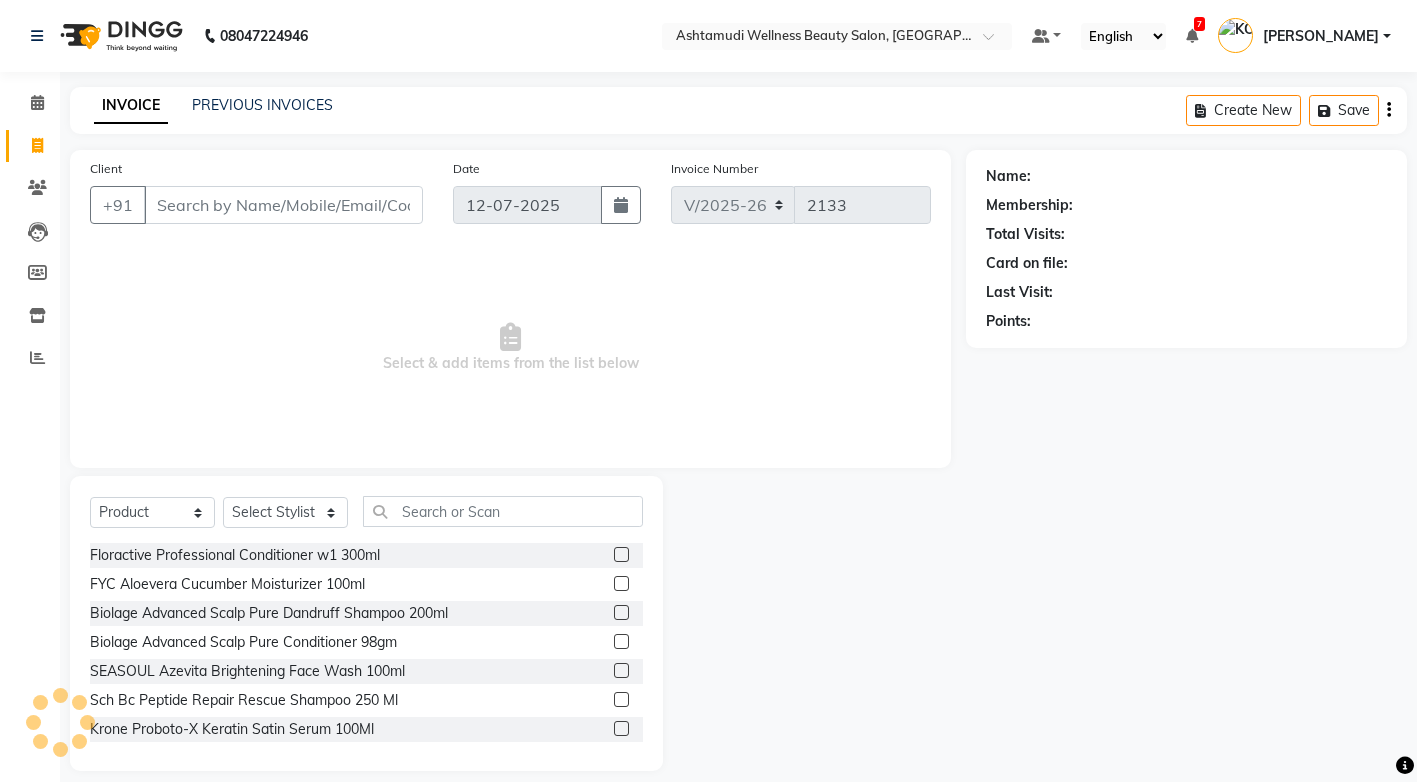 drag, startPoint x: 153, startPoint y: 200, endPoint x: 166, endPoint y: 204, distance: 13.601471 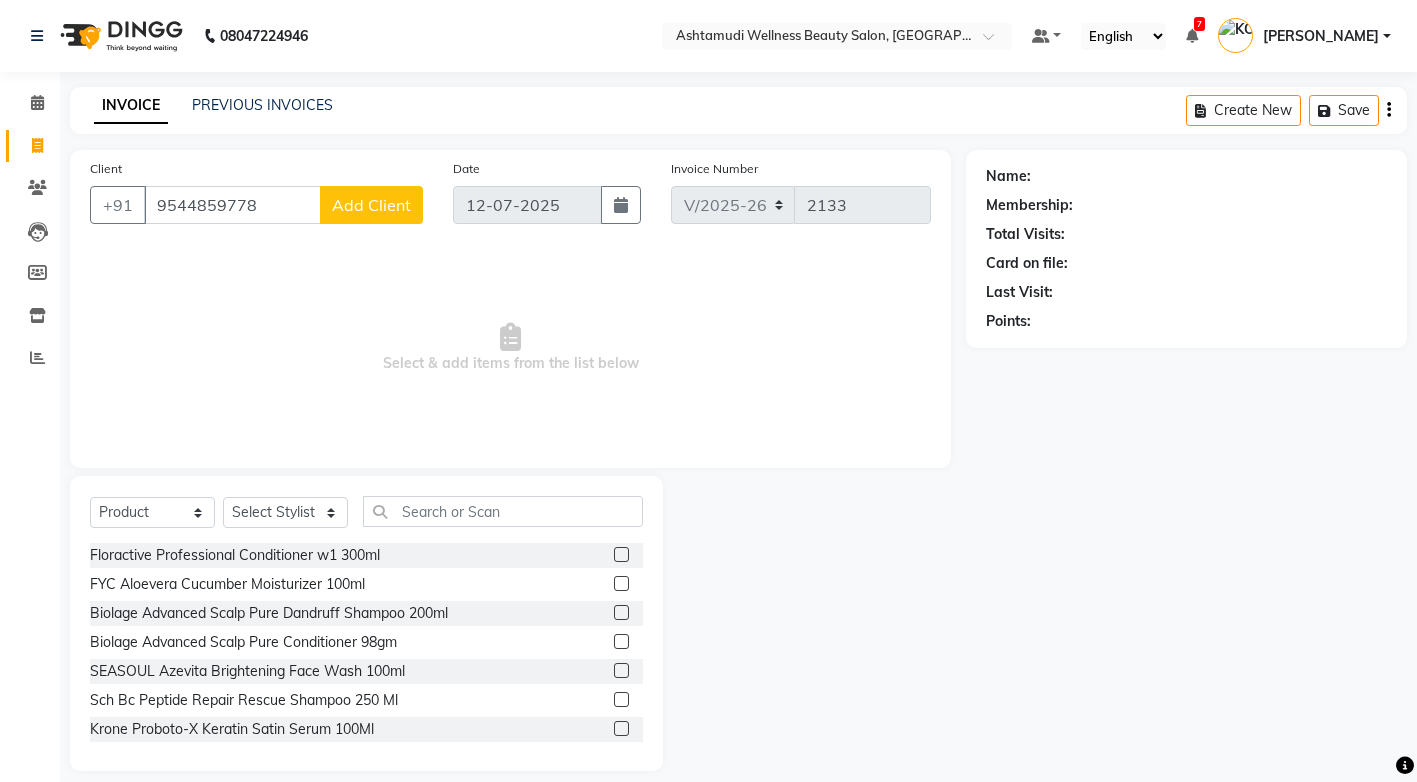 type on "9544859778" 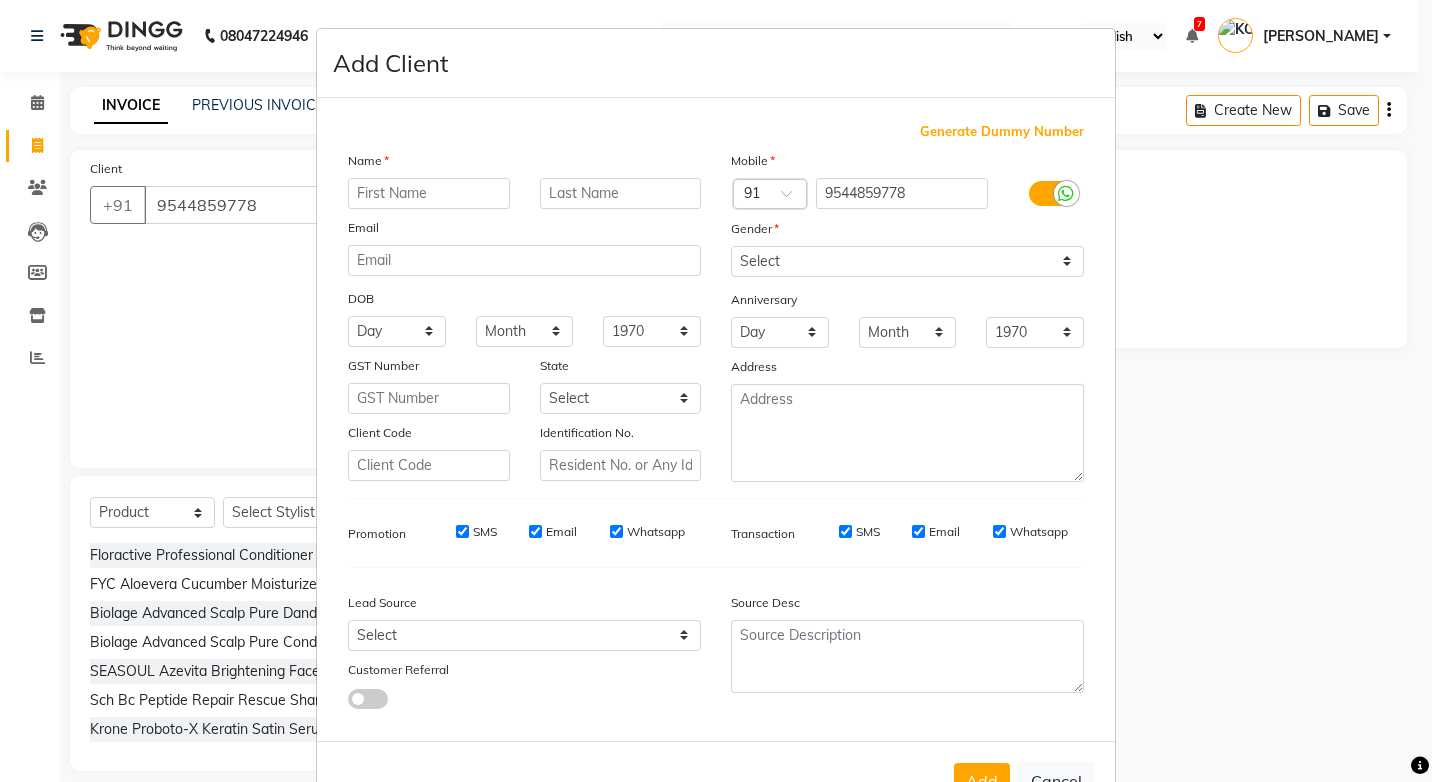 click at bounding box center (429, 193) 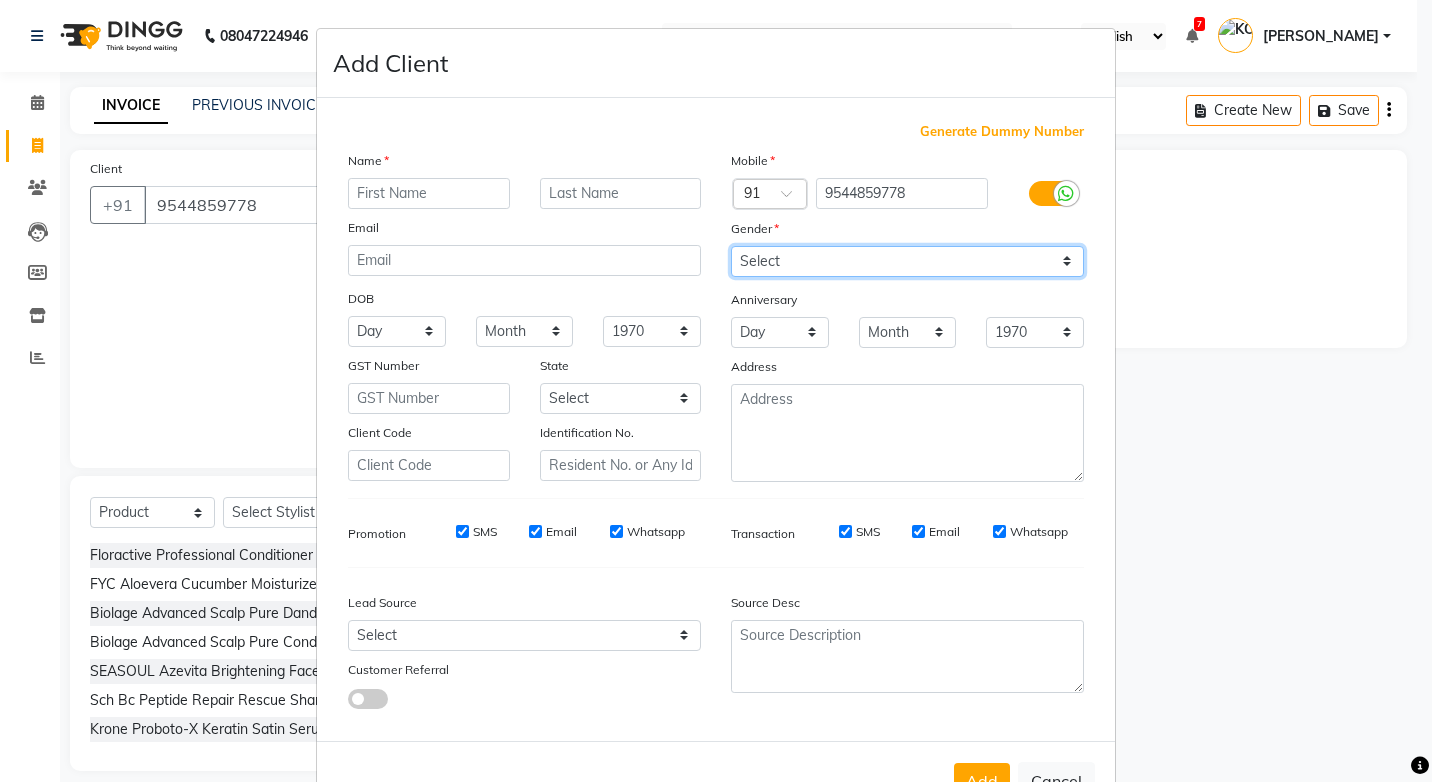 click on "Select Male Female Other Prefer Not To Say" at bounding box center (907, 261) 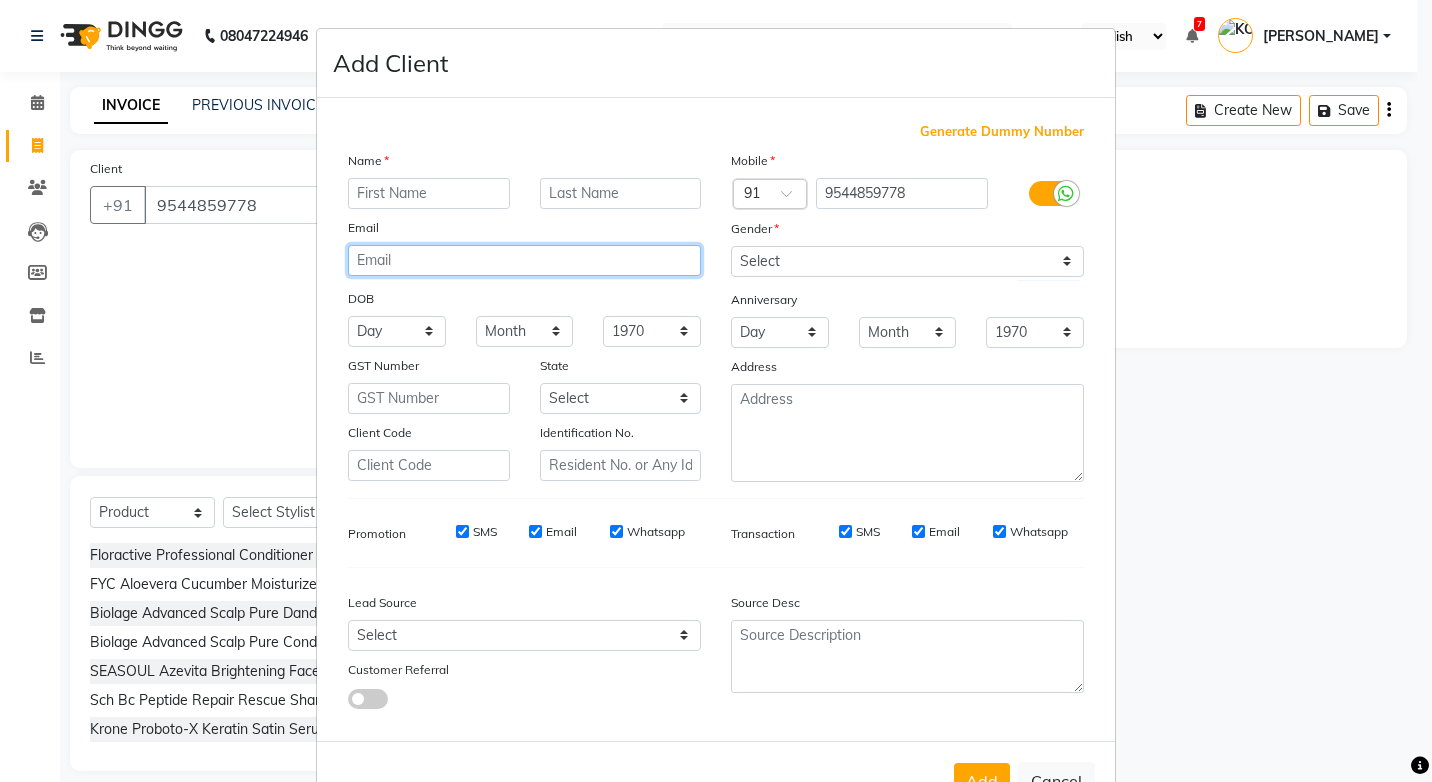 click at bounding box center (524, 260) 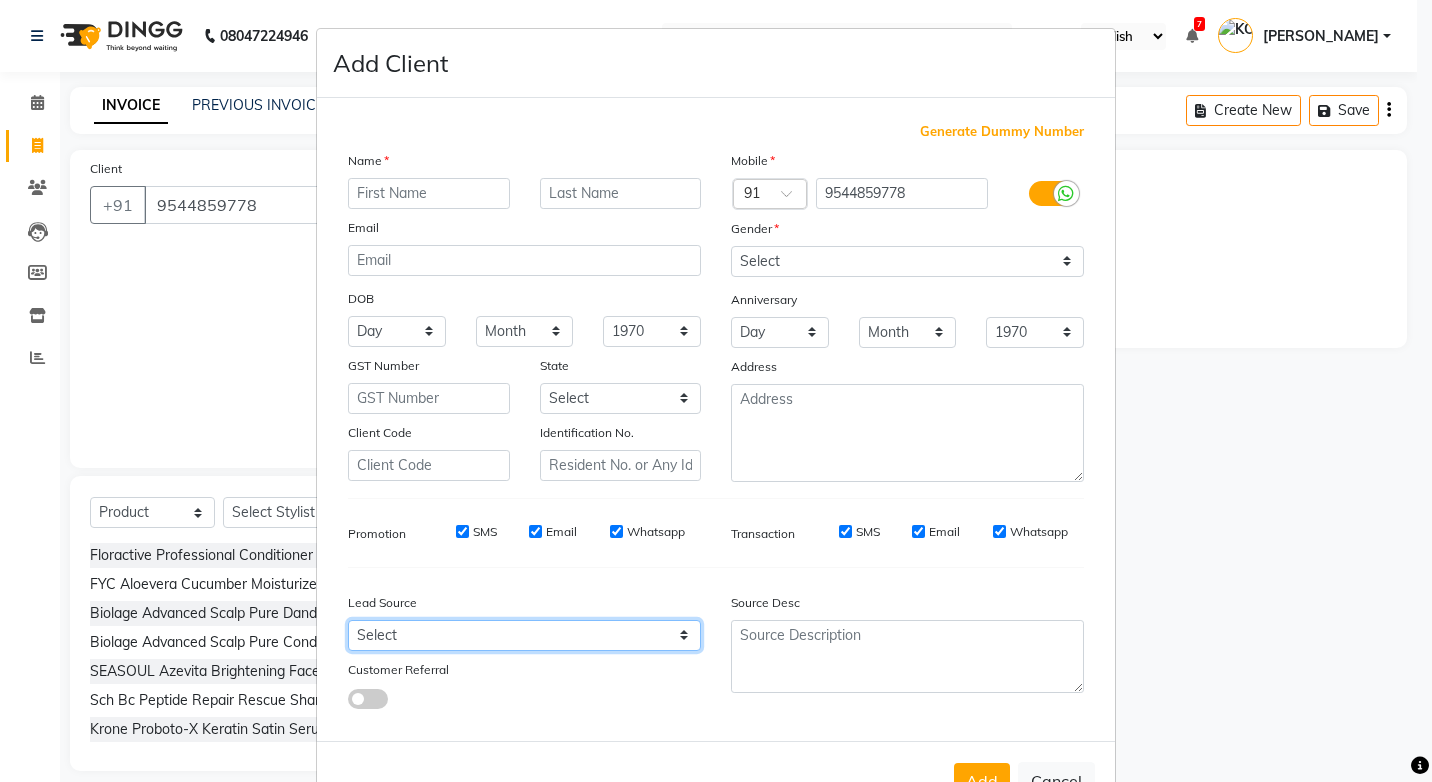click on "Select Walk-in Referral Internet Friend Word of Mouth Advertisement Facebook JustDial Google Other Instagram  YouTube  WhatsApp" at bounding box center (524, 635) 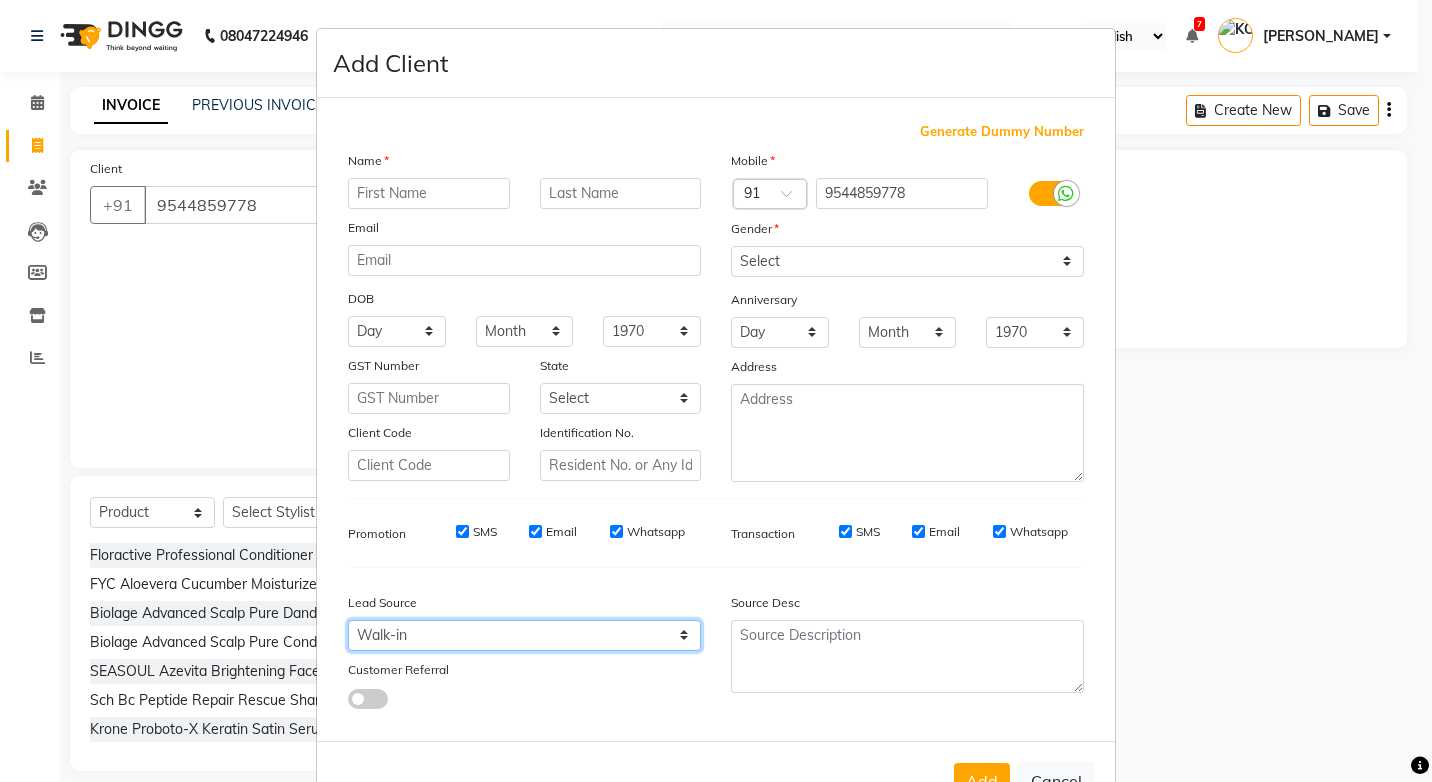 click on "Select Walk-in Referral Internet Friend Word of Mouth Advertisement Facebook JustDial Google Other Instagram  YouTube  WhatsApp" at bounding box center (524, 635) 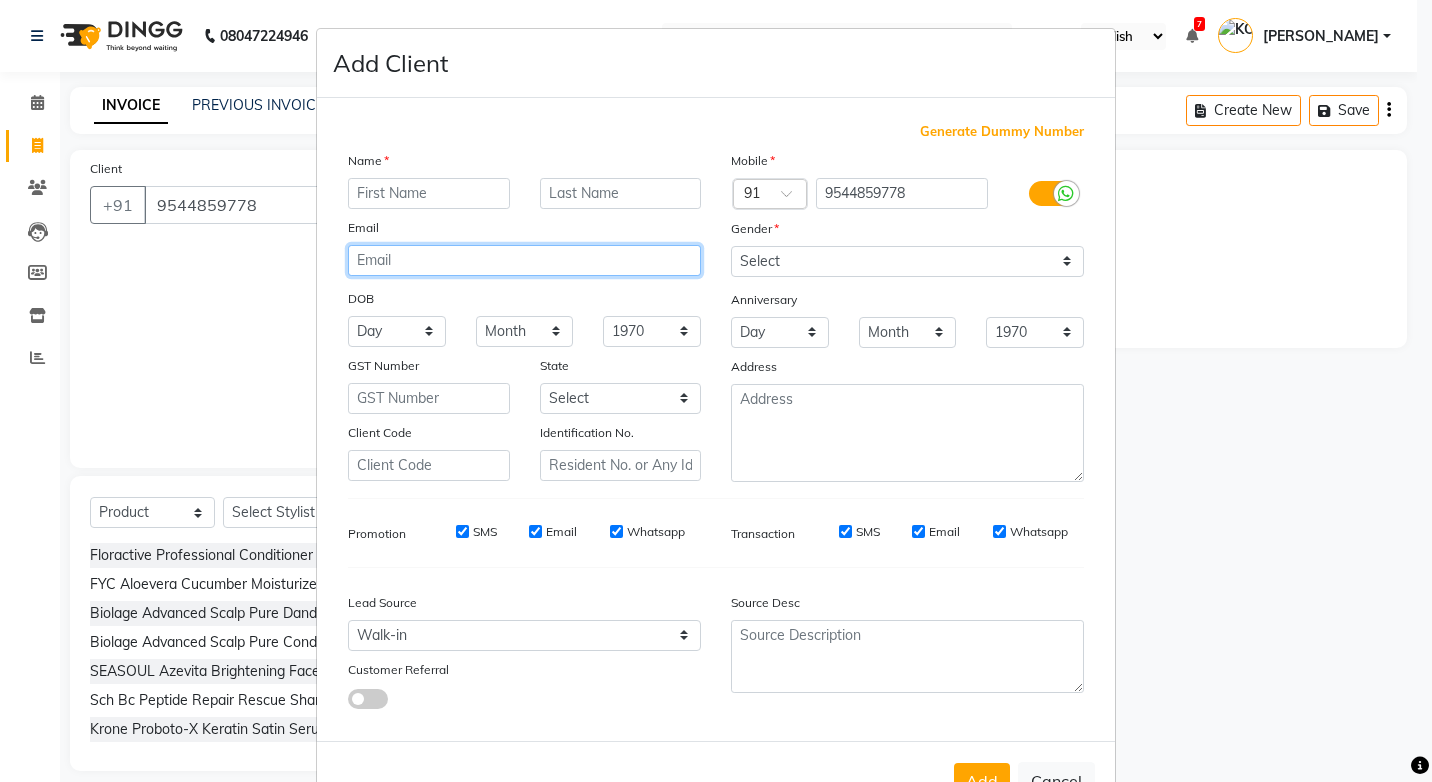 click at bounding box center (524, 260) 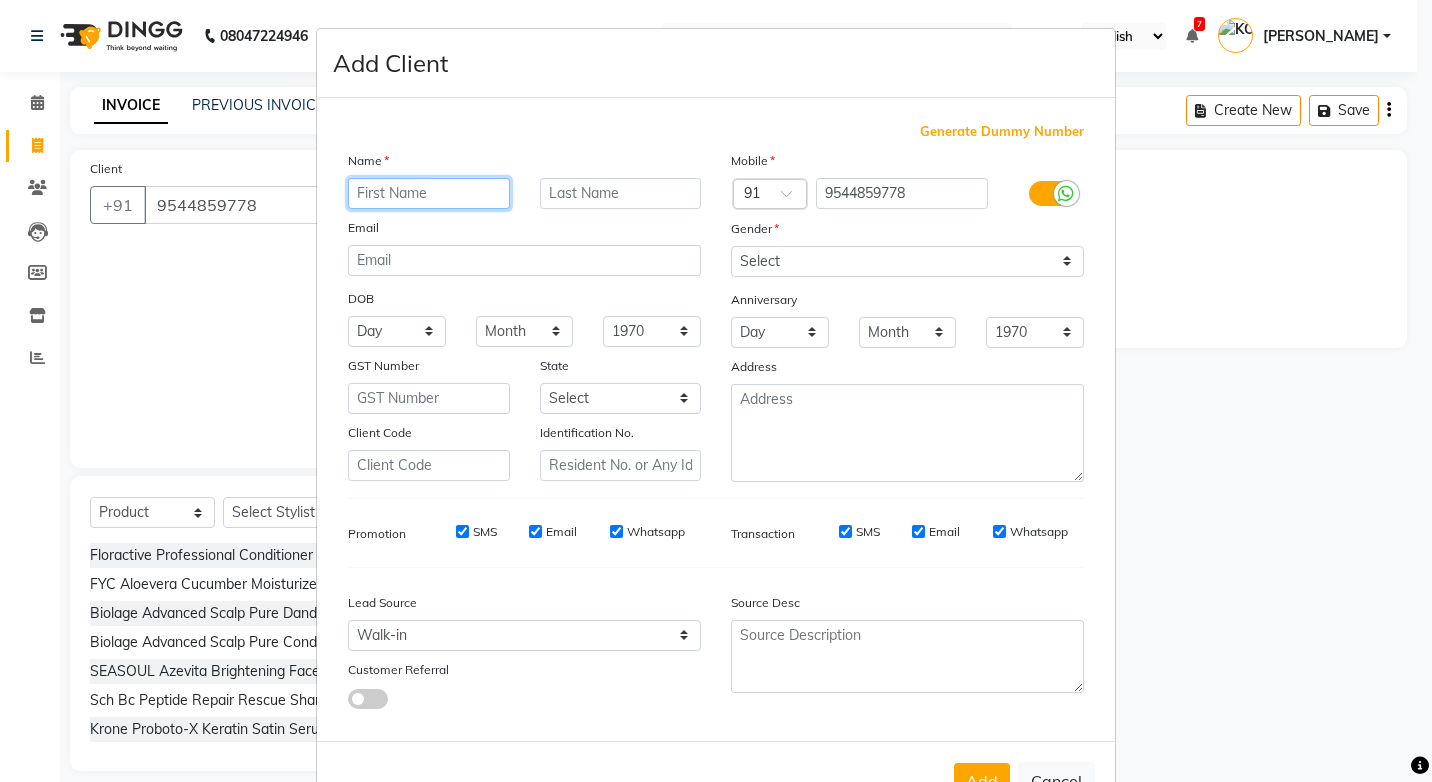 click at bounding box center (429, 193) 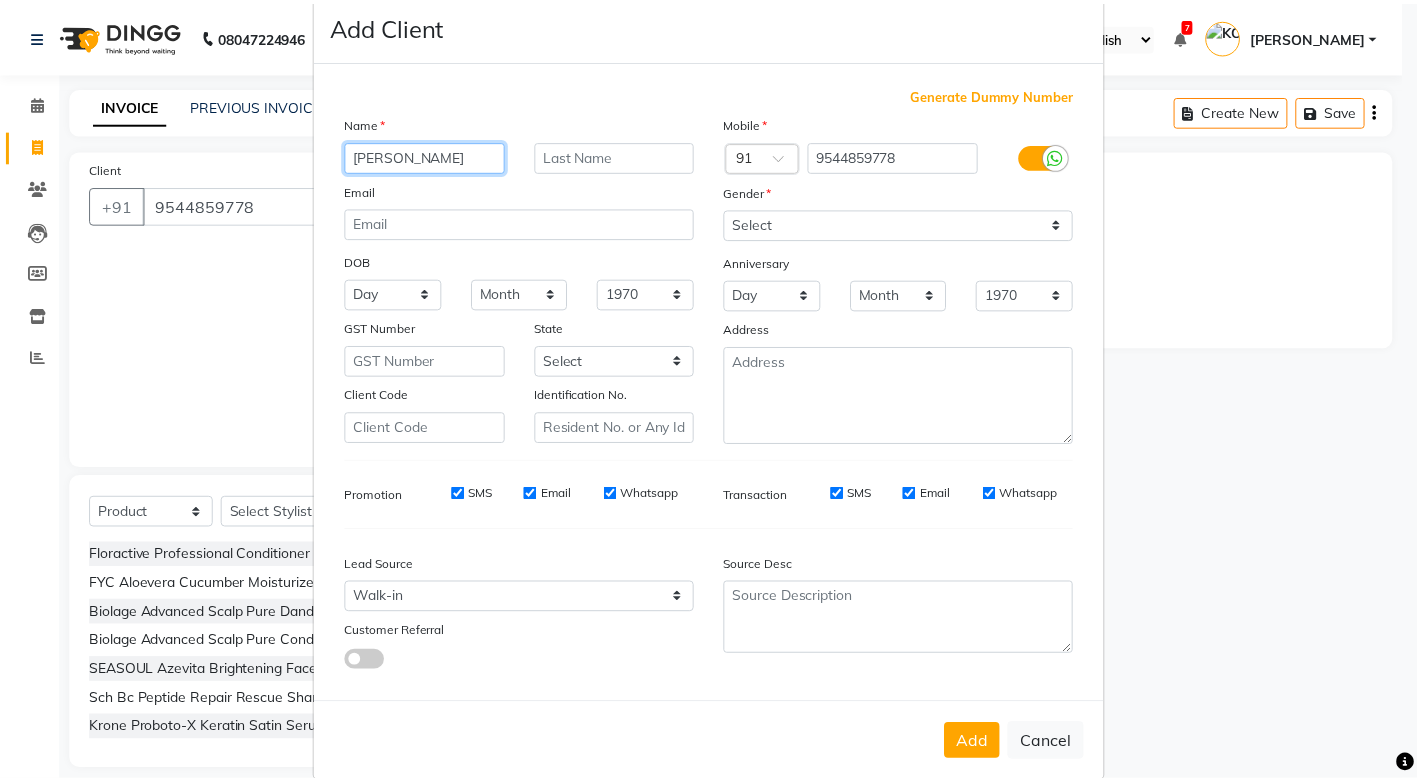 scroll, scrollTop: 67, scrollLeft: 0, axis: vertical 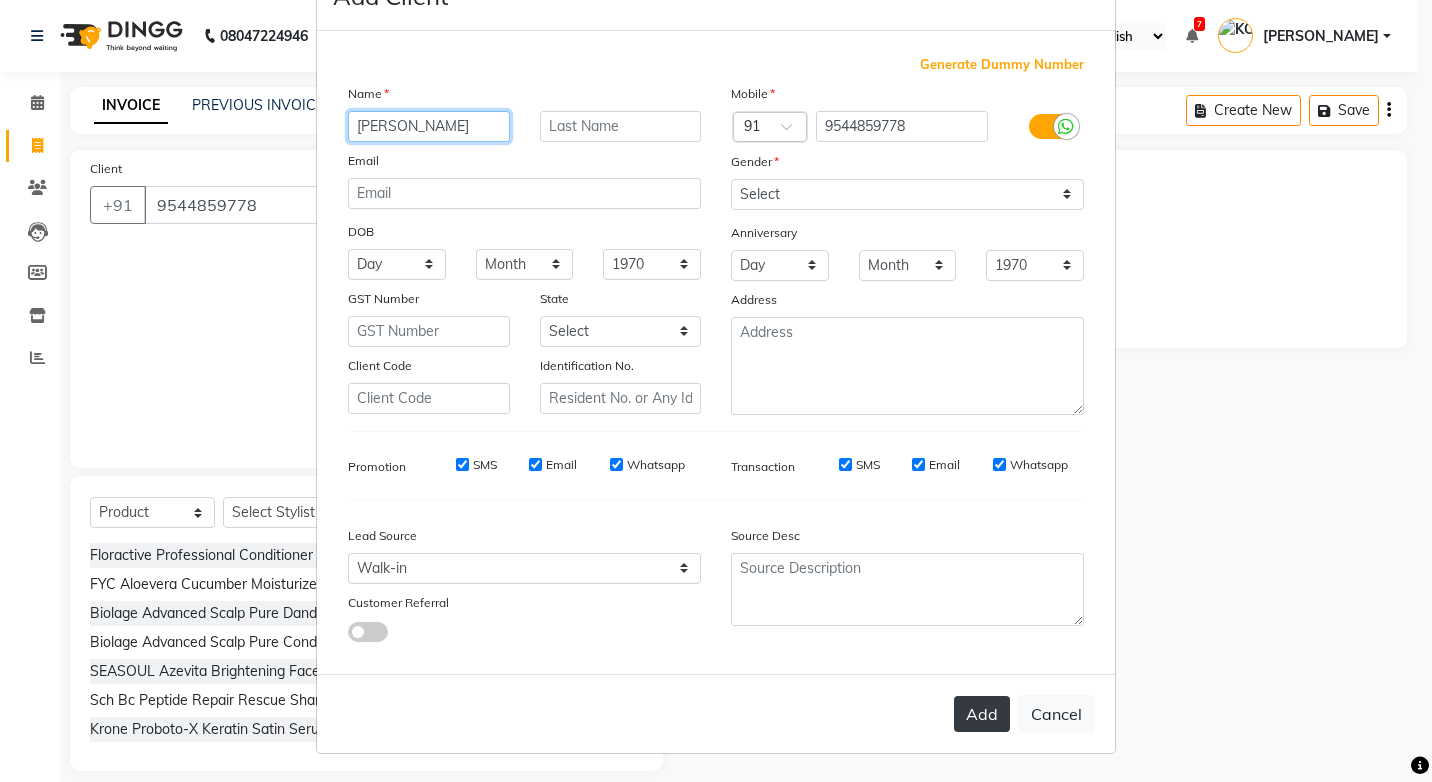 type on "Nimisha" 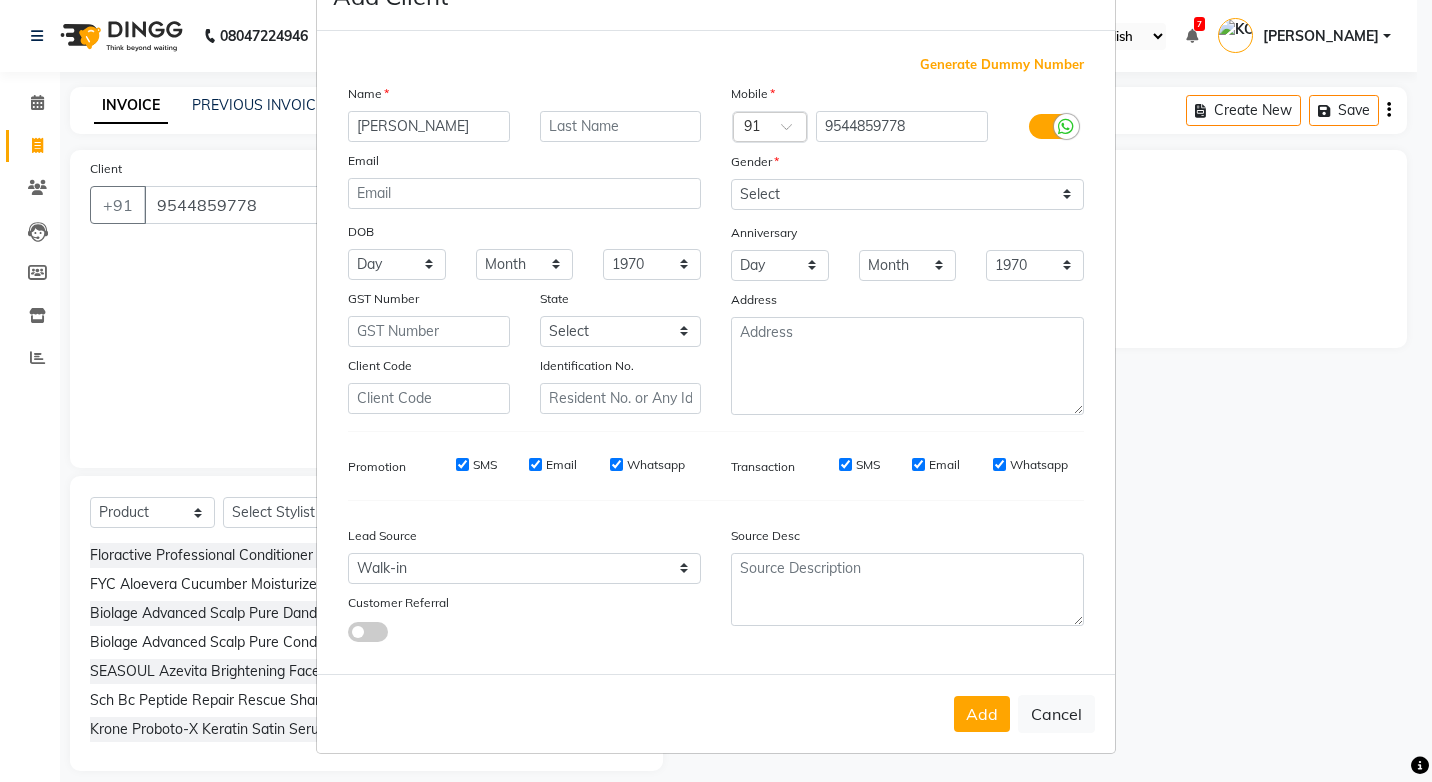 drag, startPoint x: 977, startPoint y: 705, endPoint x: 984, endPoint y: 695, distance: 12.206555 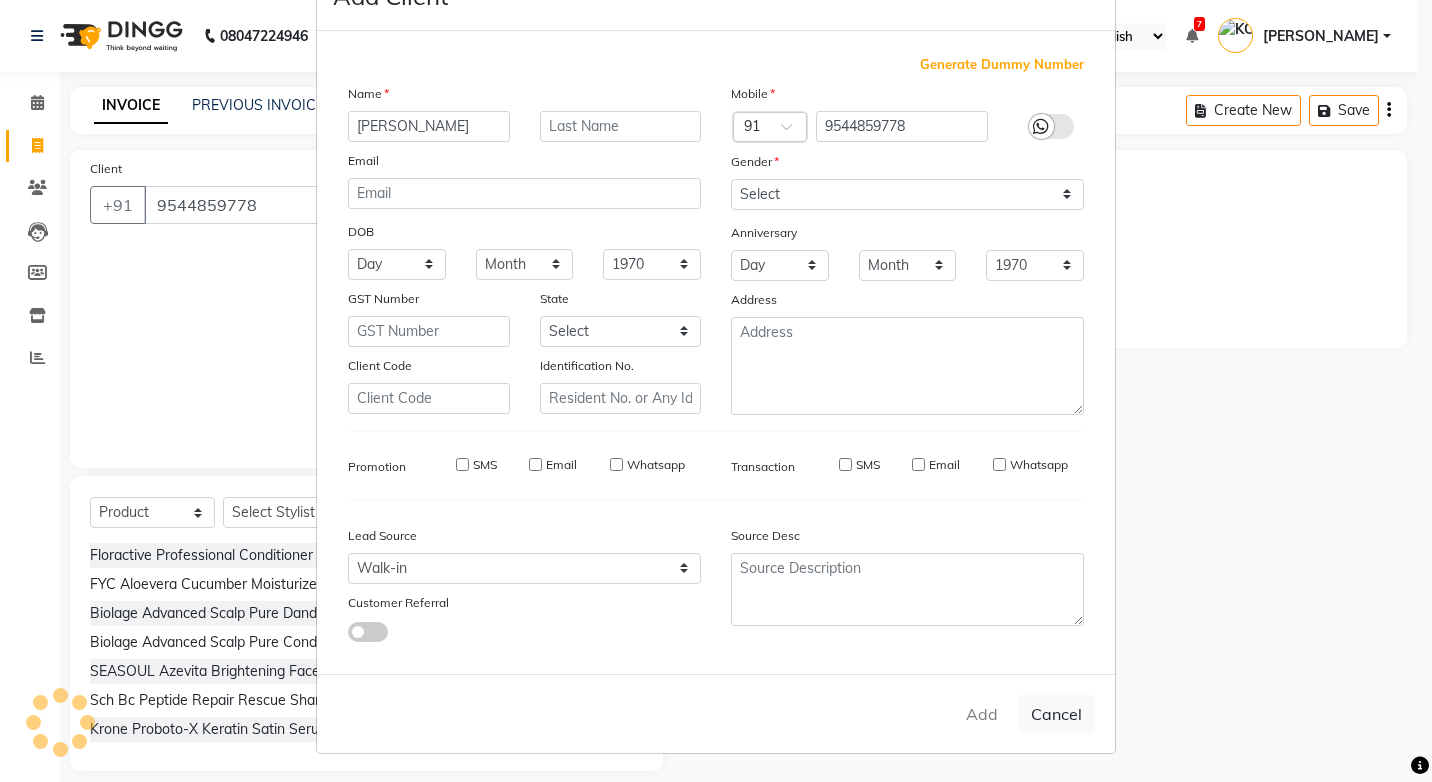 type 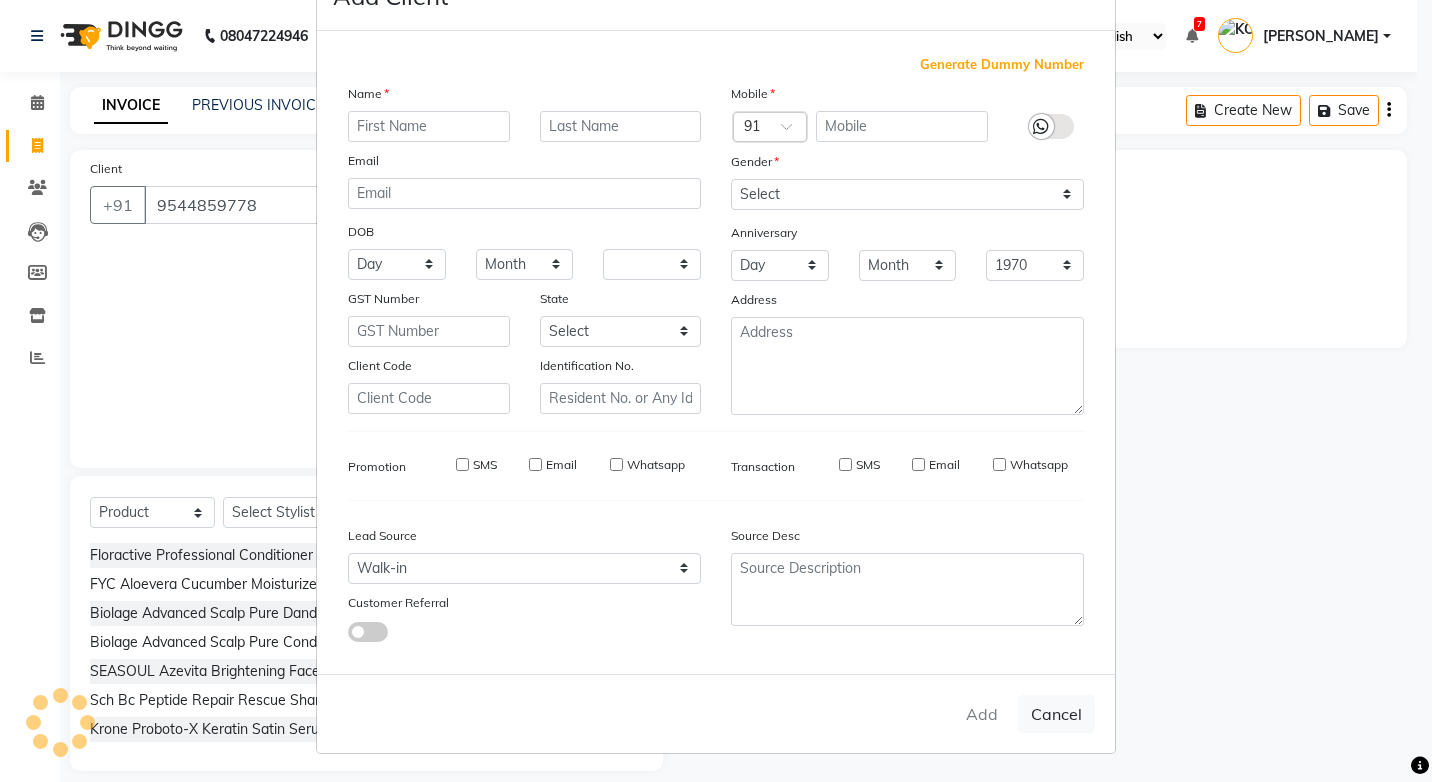 select 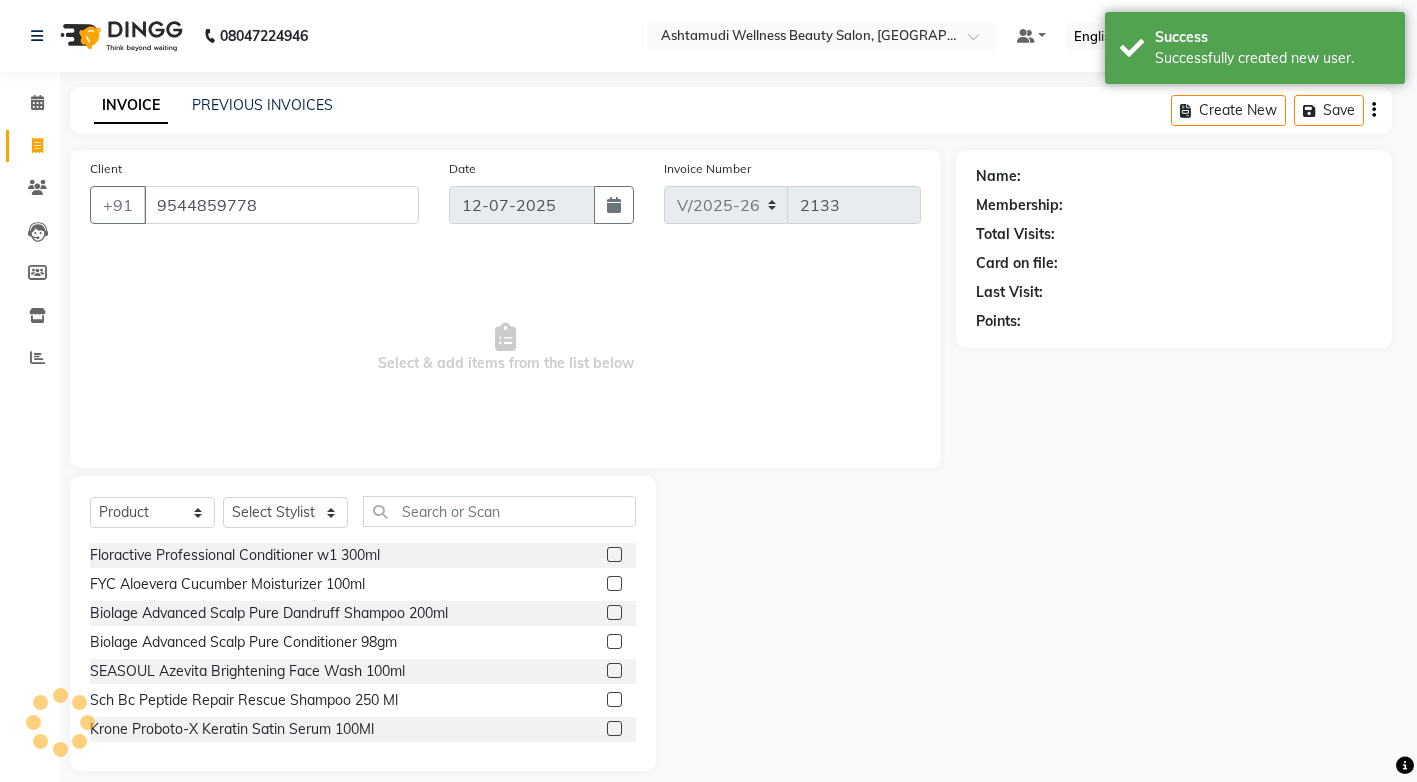 select on "1: Object" 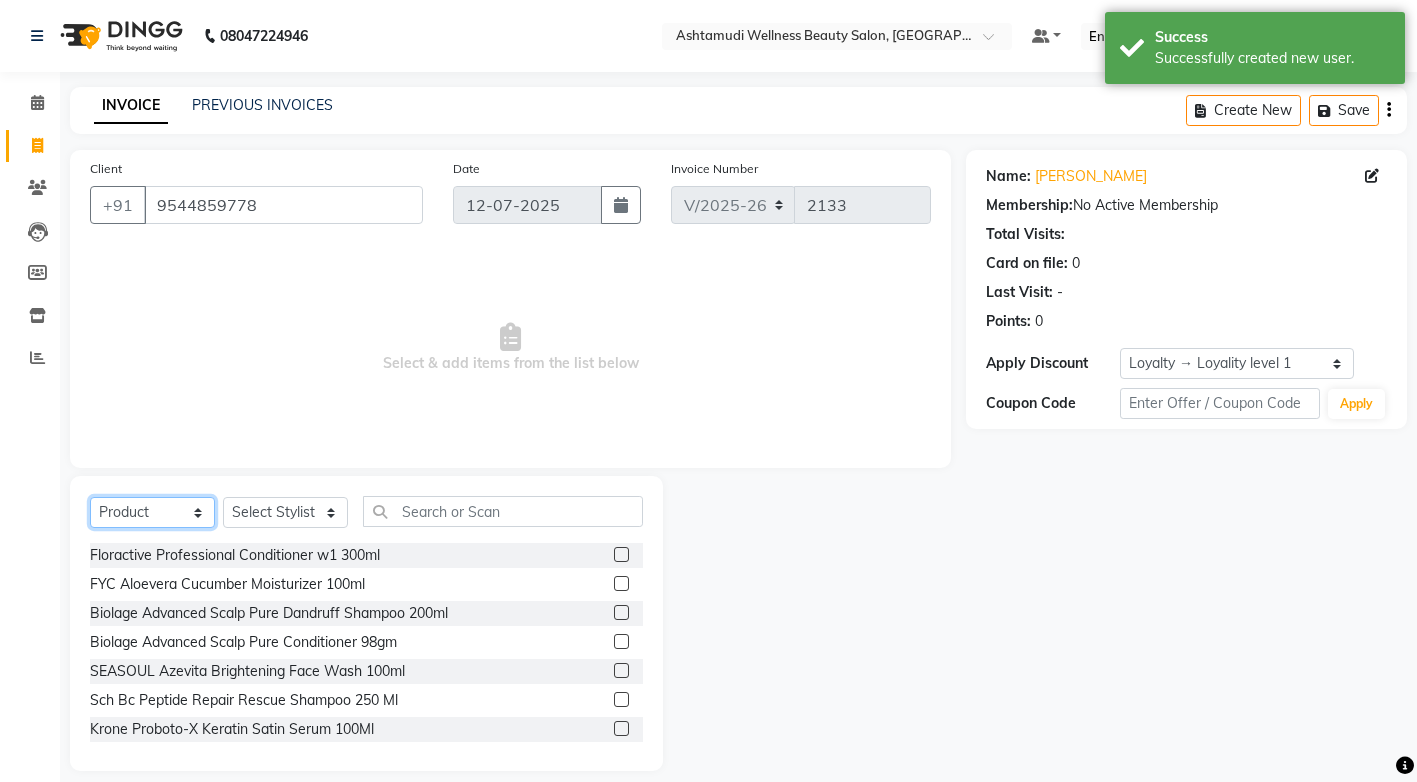click on "Select  Service  Product  Membership  Package Voucher Prepaid Gift Card" 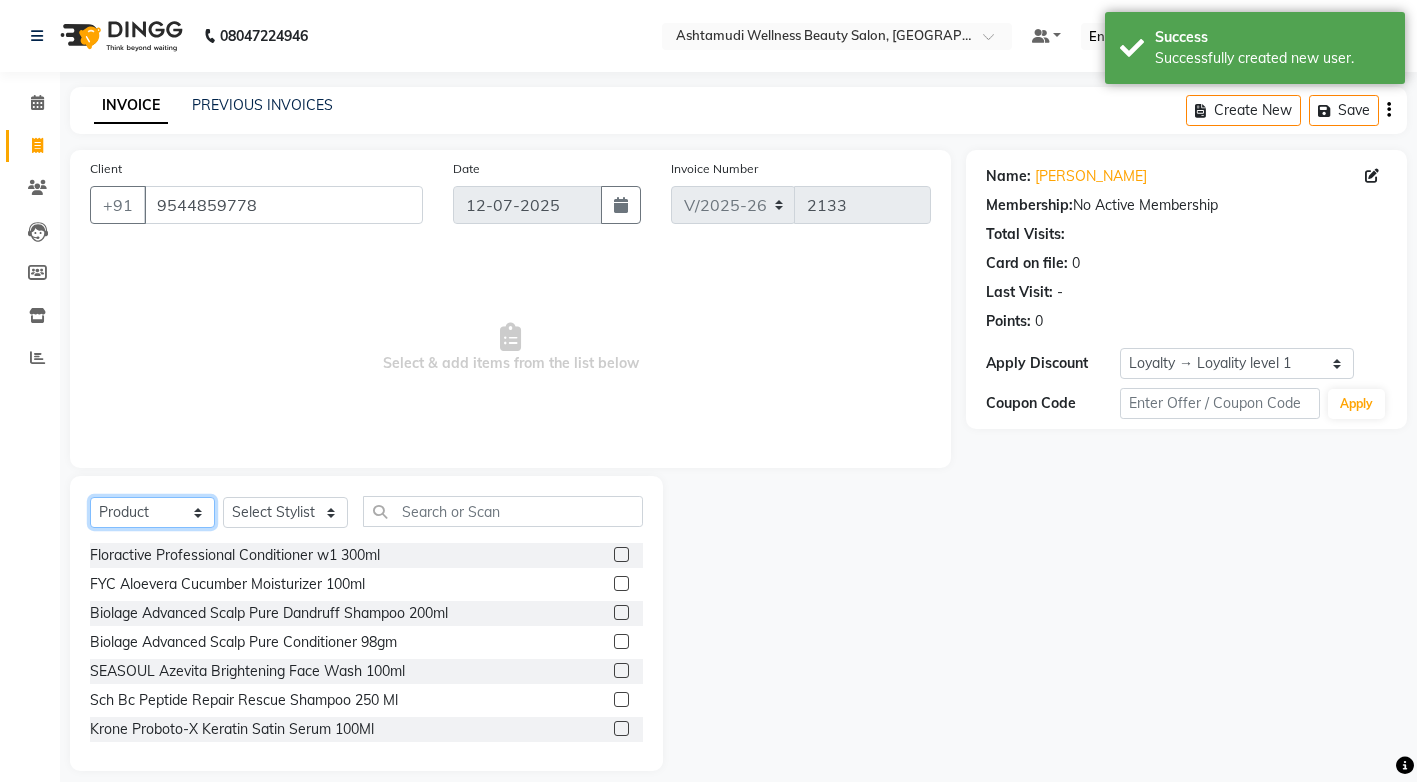 select on "service" 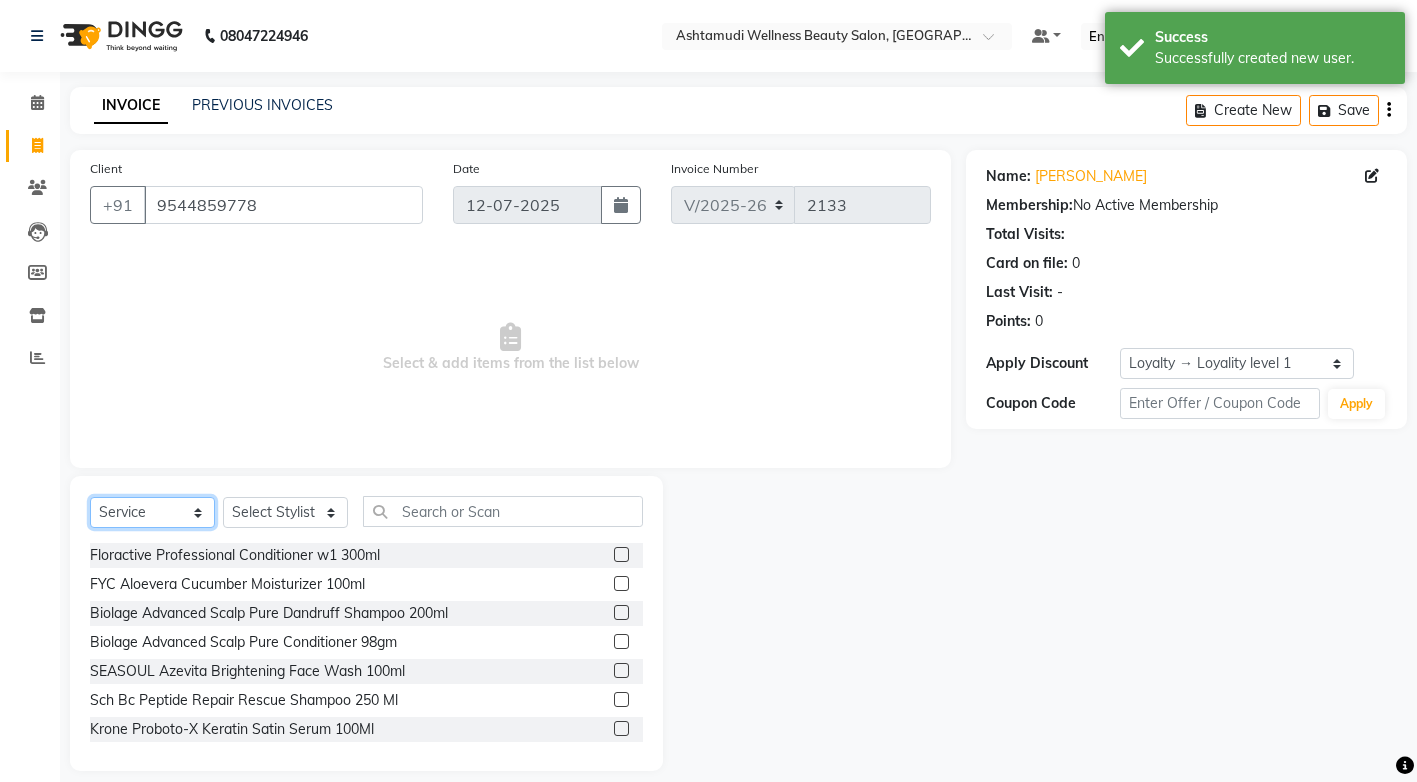 click on "Select  Service  Product  Membership  Package Voucher Prepaid Gift Card" 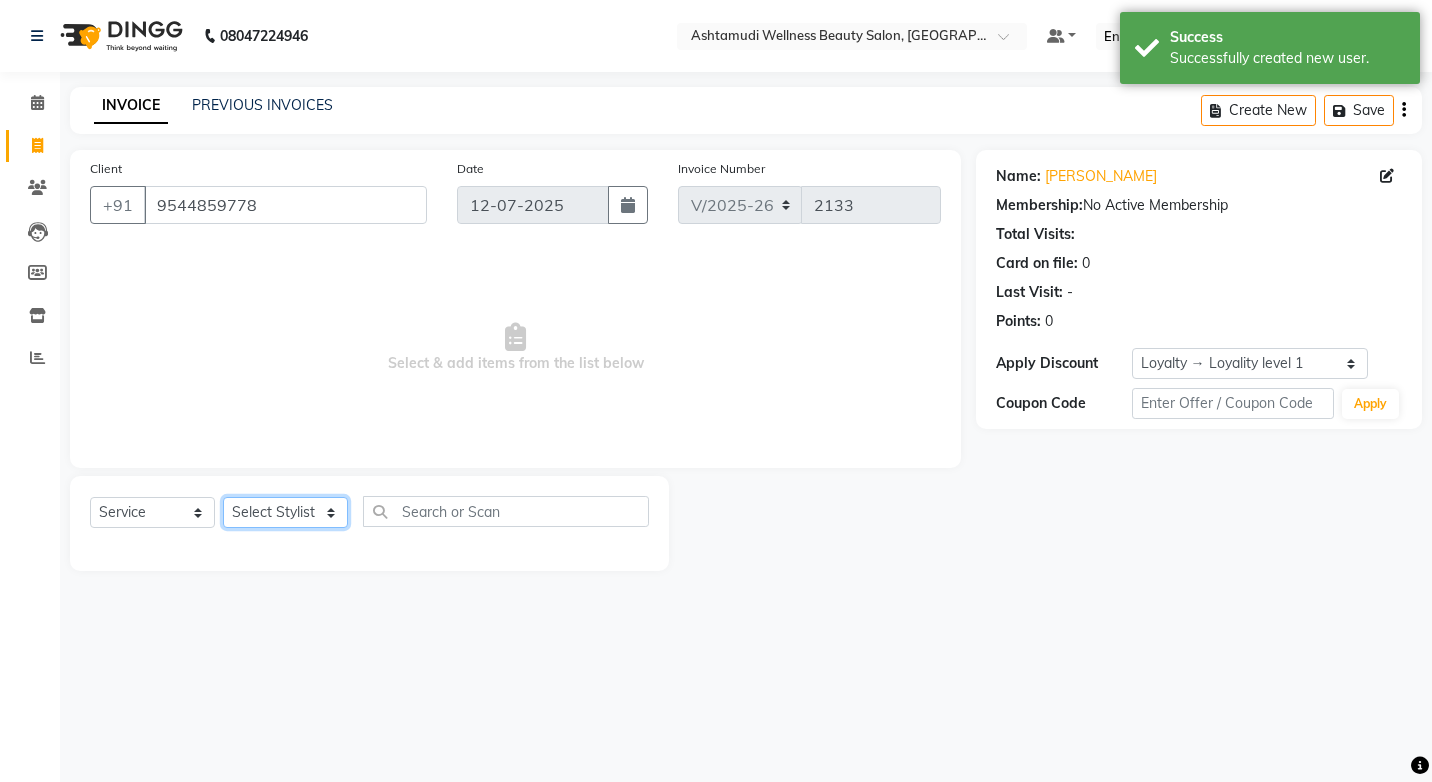click on "Select Stylist ANJALI M S [PERSON_NAME] KOTTIYAM ASHTAMUDI [PERSON_NAME] [PERSON_NAME] [PERSON_NAME] [PERSON_NAME]  Sona [PERSON_NAME] [PERSON_NAME] [PERSON_NAME]" 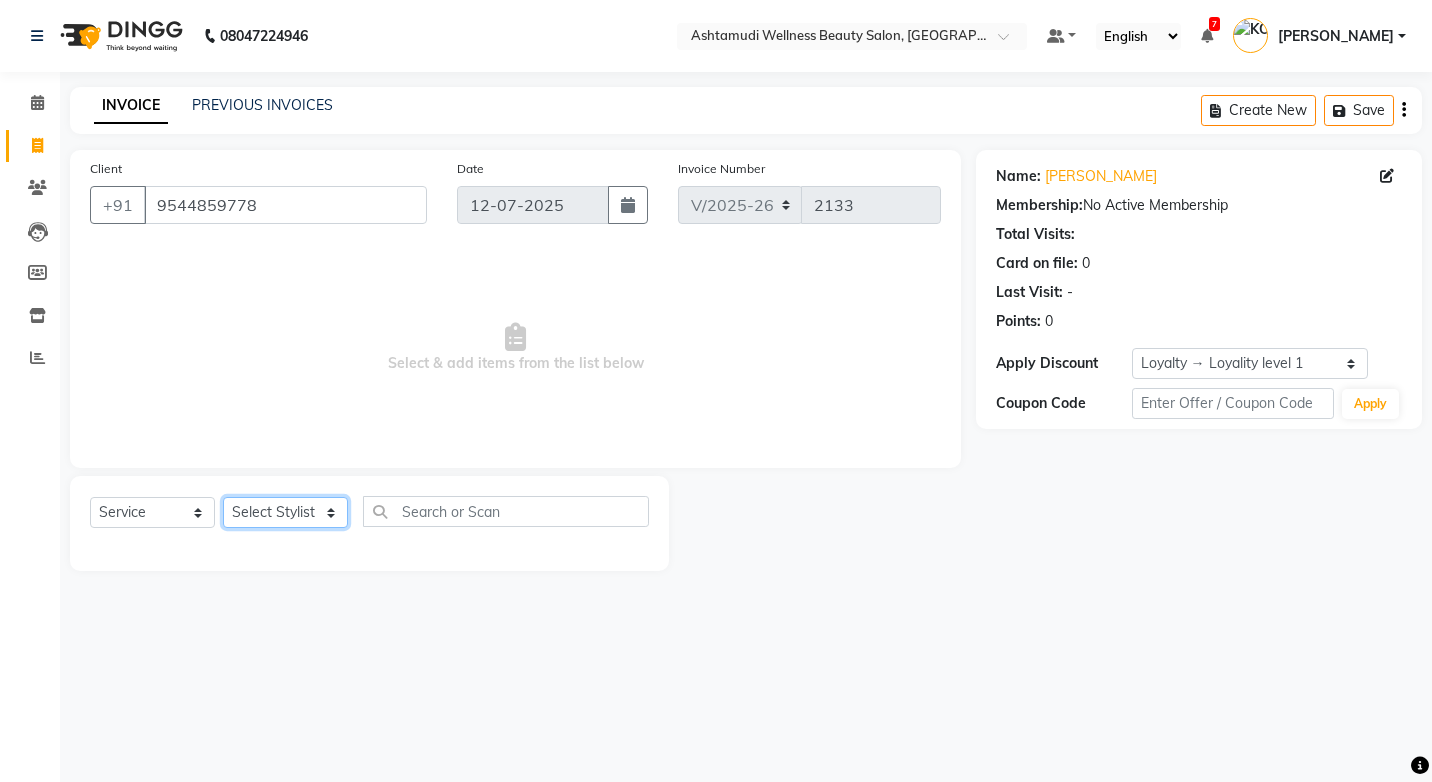 select on "27466" 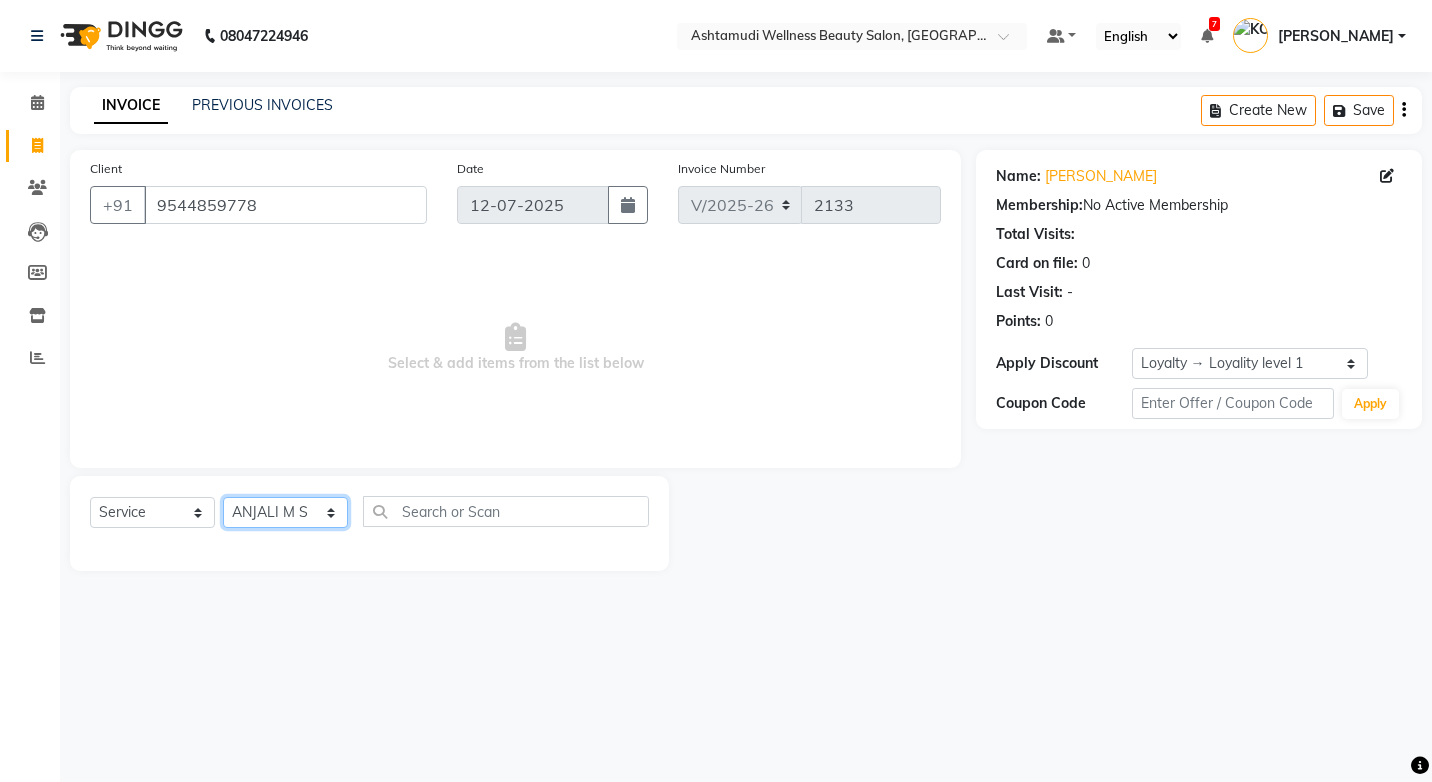 click on "Select Stylist ANJALI M S [PERSON_NAME] KOTTIYAM ASHTAMUDI [PERSON_NAME] [PERSON_NAME] [PERSON_NAME] [PERSON_NAME]  Sona [PERSON_NAME] [PERSON_NAME] [PERSON_NAME]" 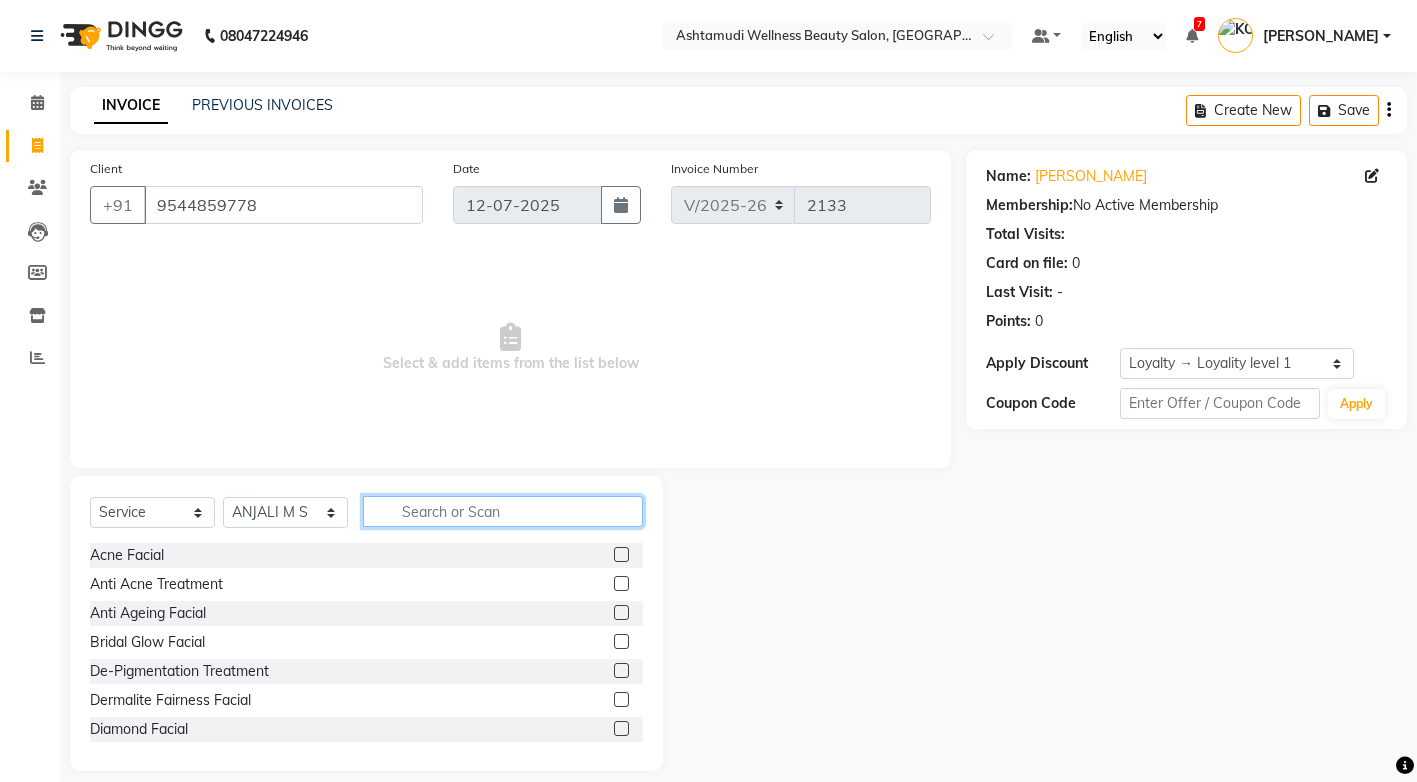 click 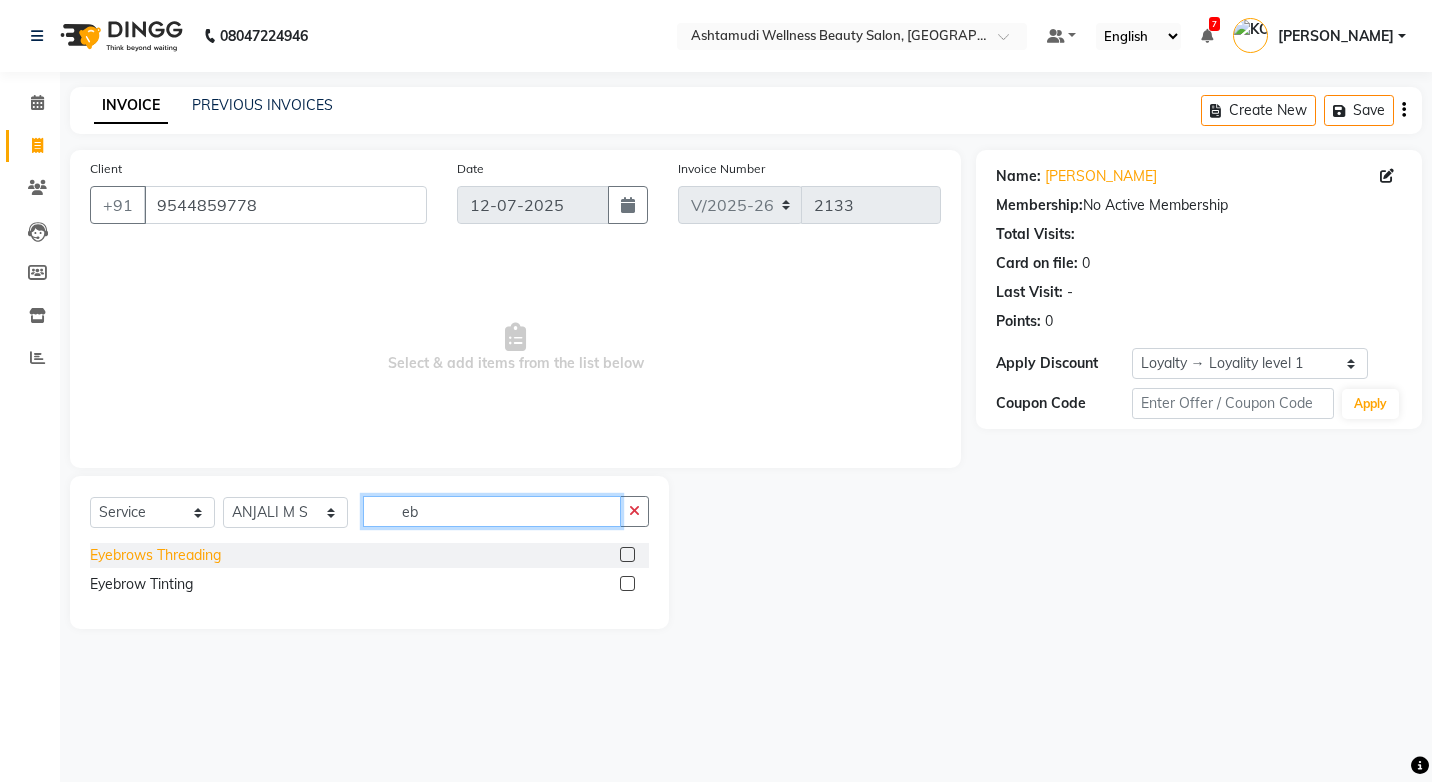 type on "eb" 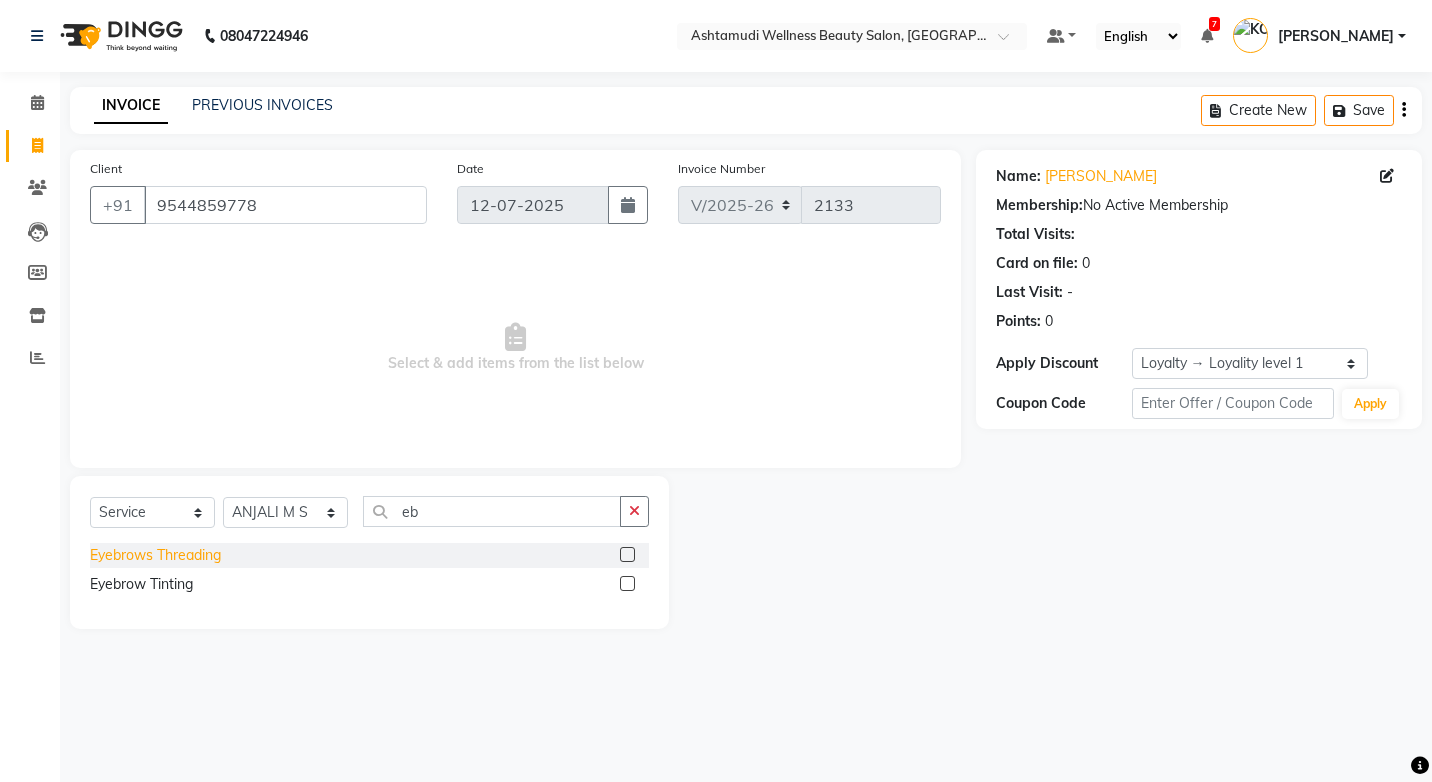 click on "Eyebrows Threading" 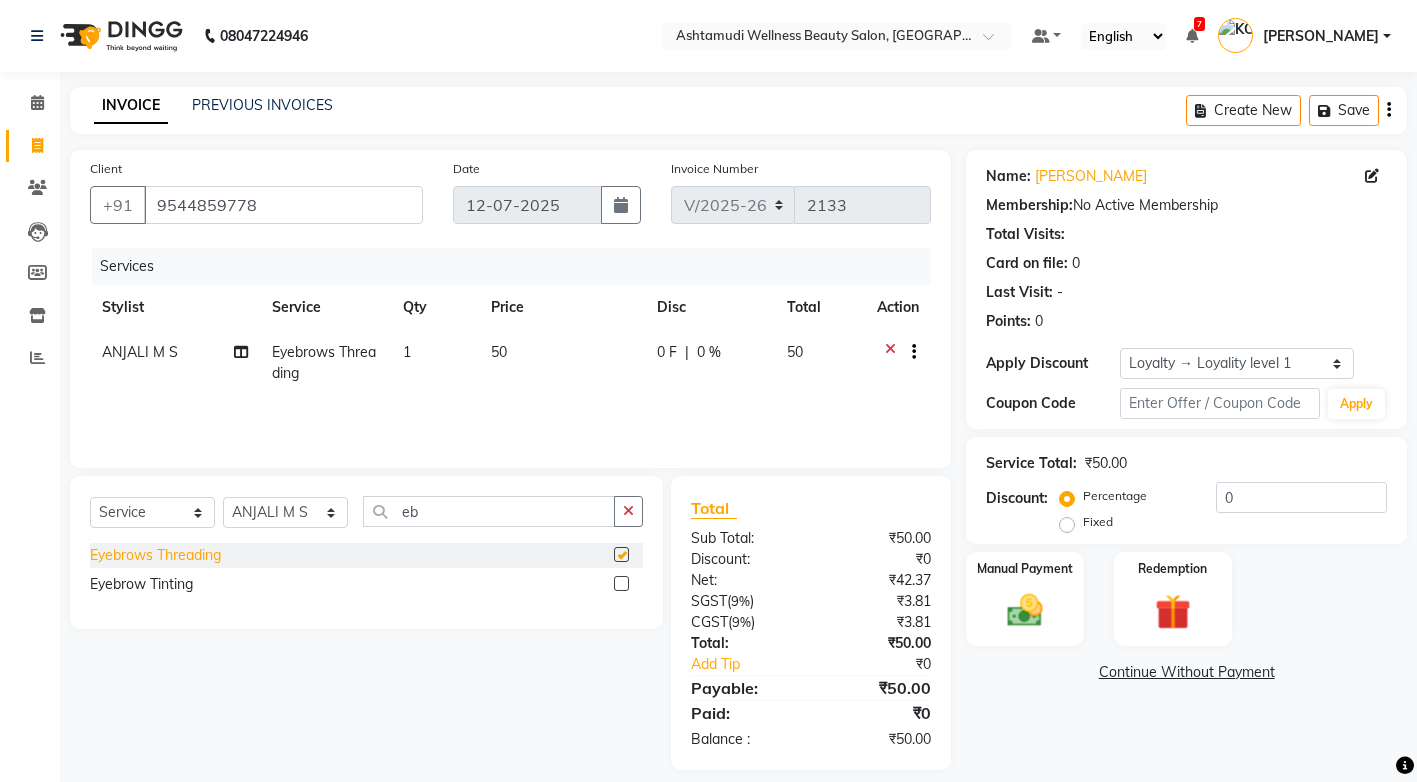 checkbox on "false" 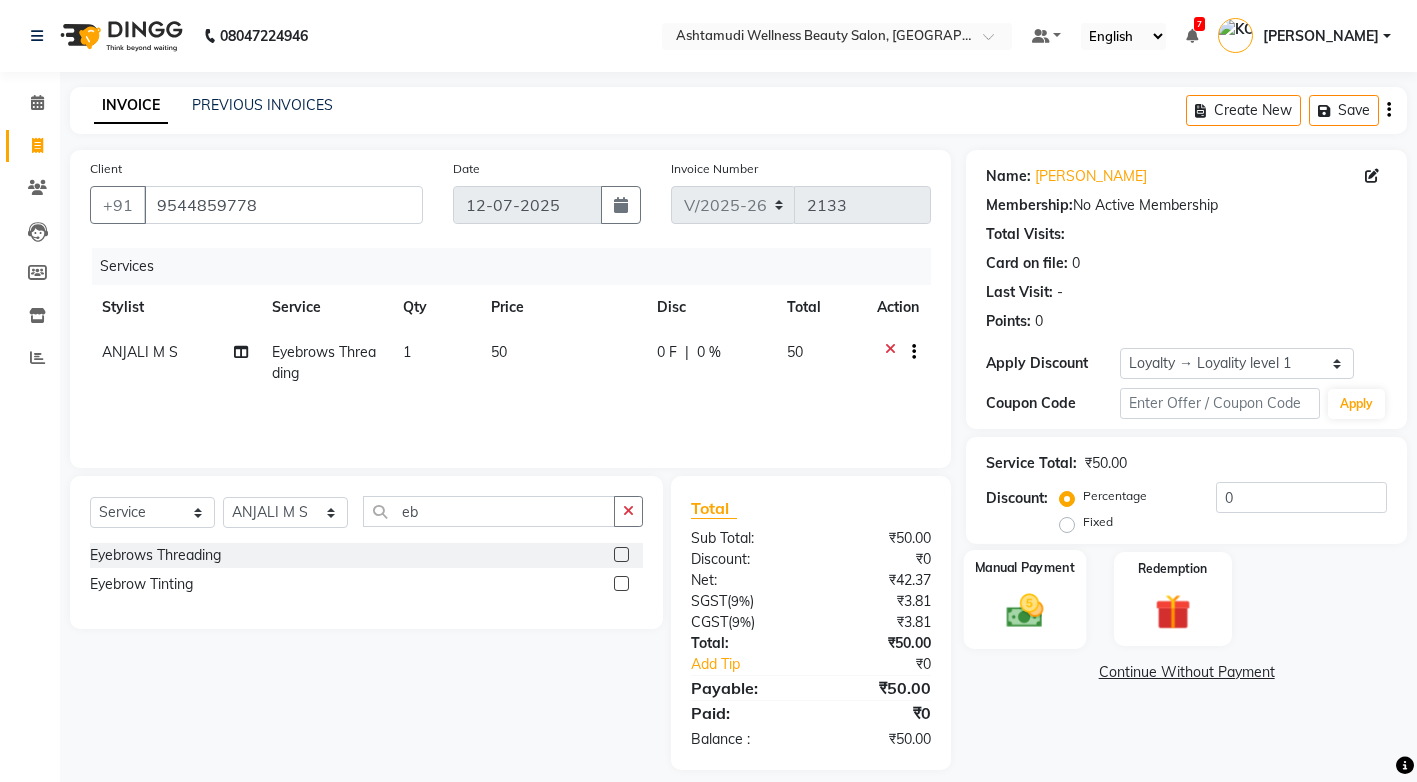 scroll, scrollTop: 18, scrollLeft: 0, axis: vertical 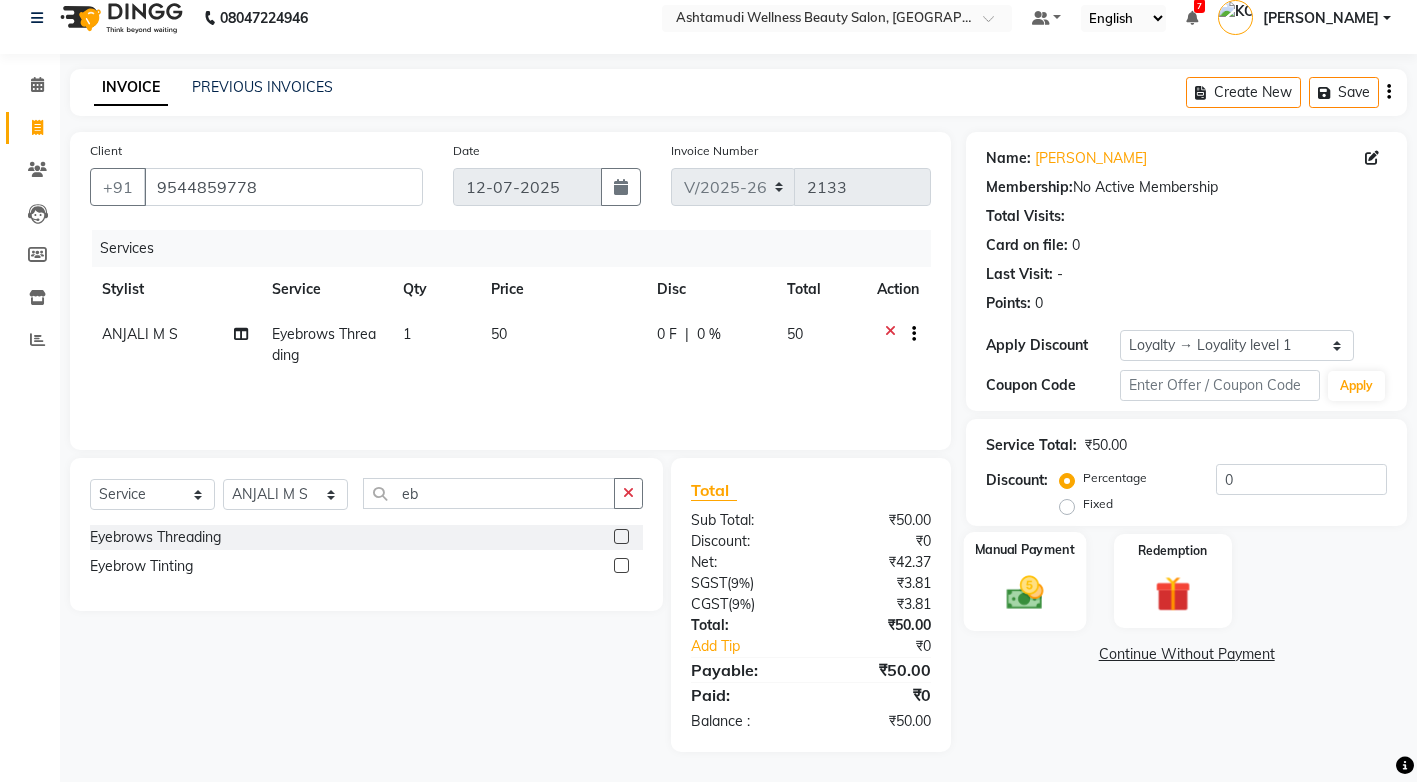 click 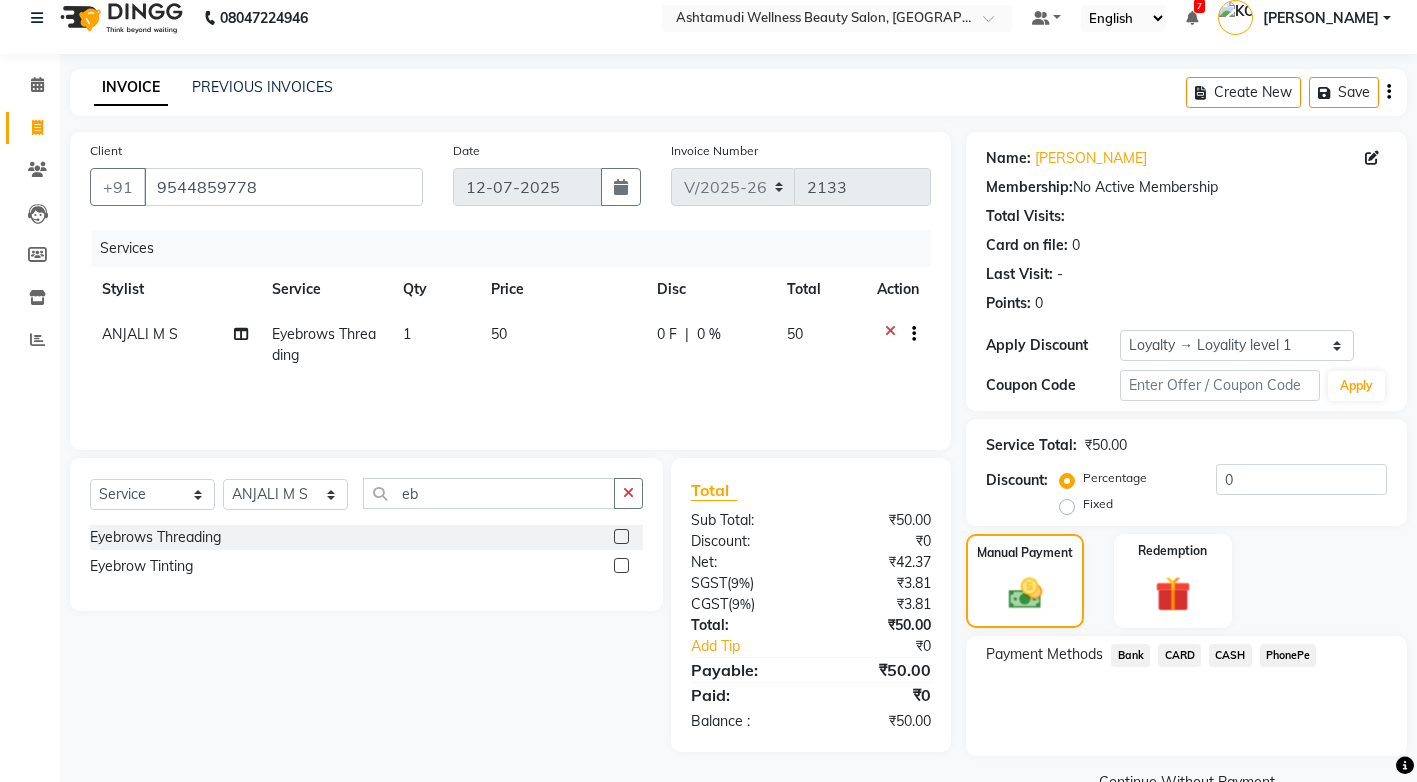 scroll, scrollTop: 63, scrollLeft: 0, axis: vertical 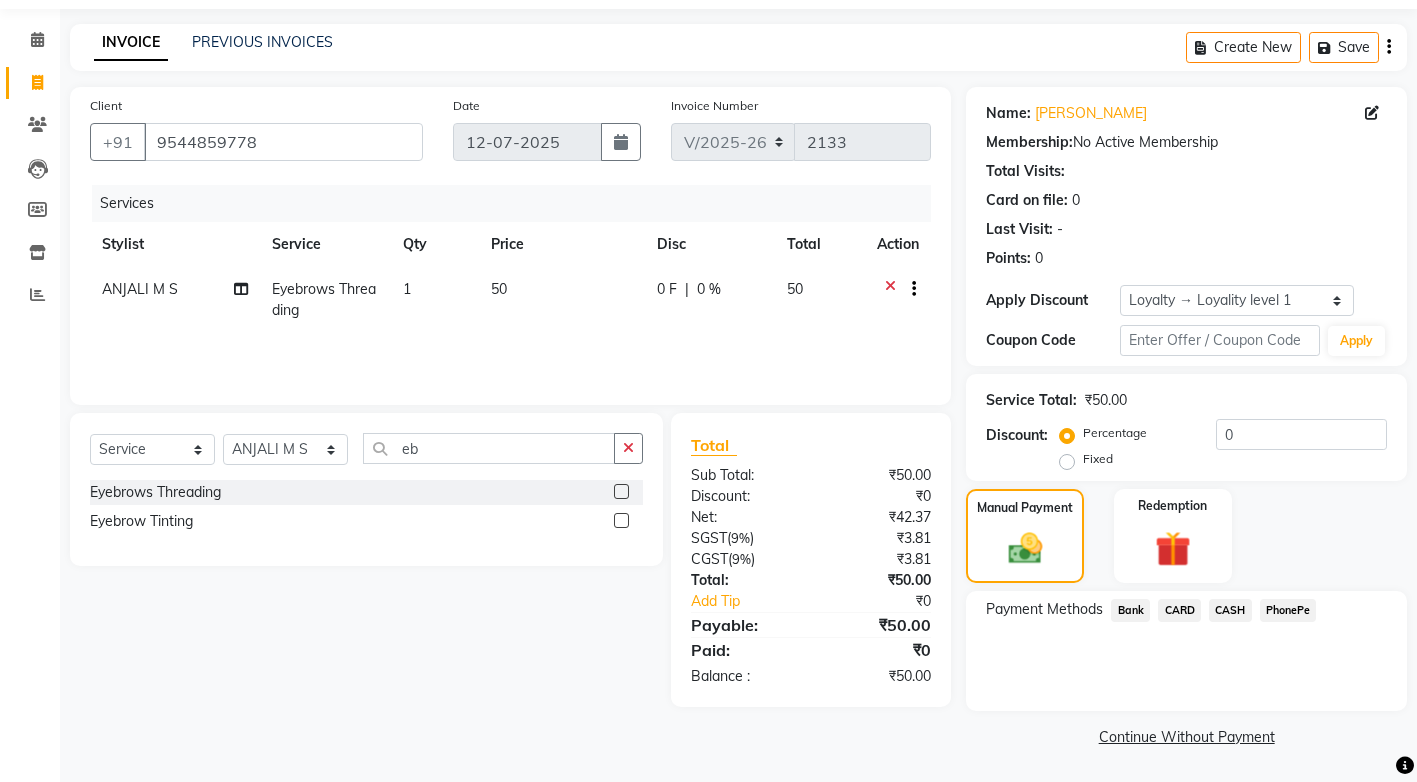 click on "CASH" 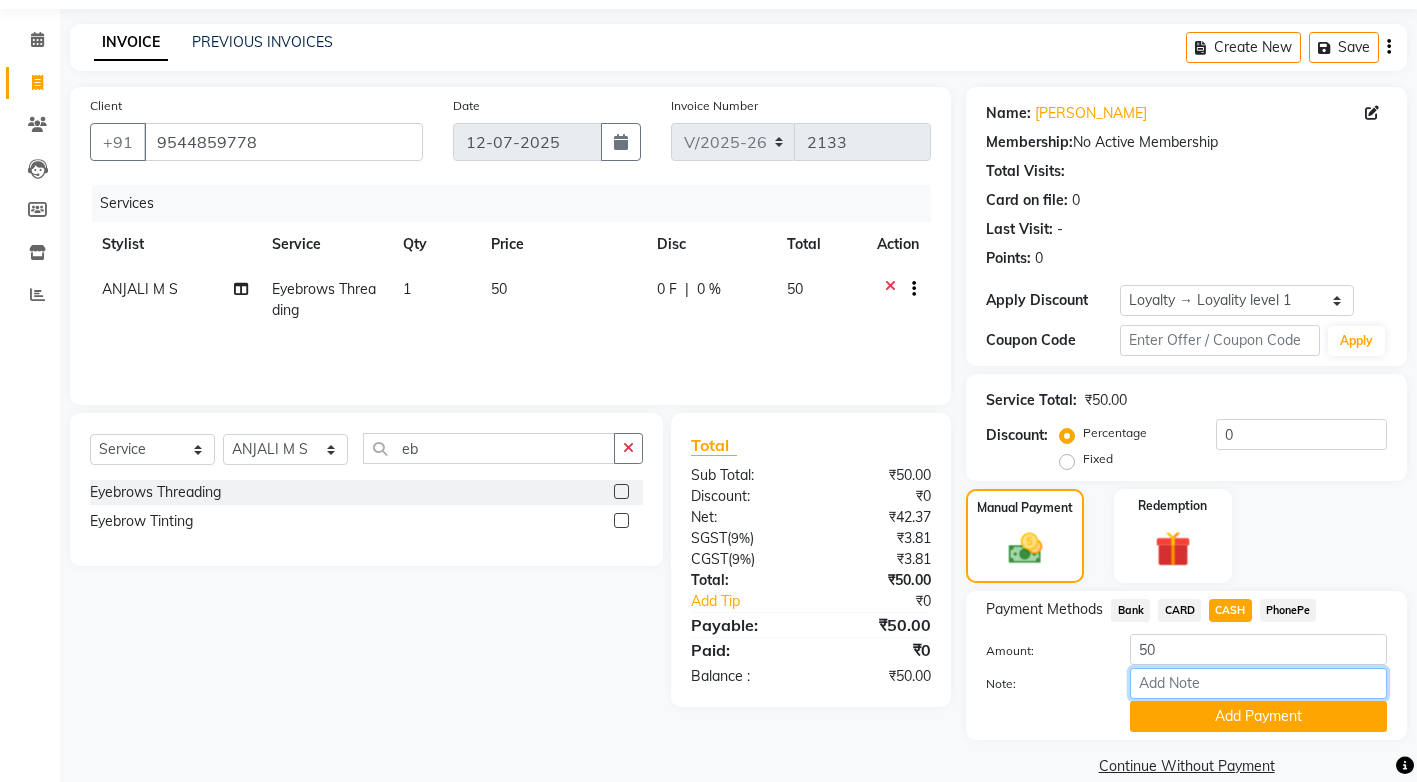 click on "Note:" at bounding box center (1258, 683) 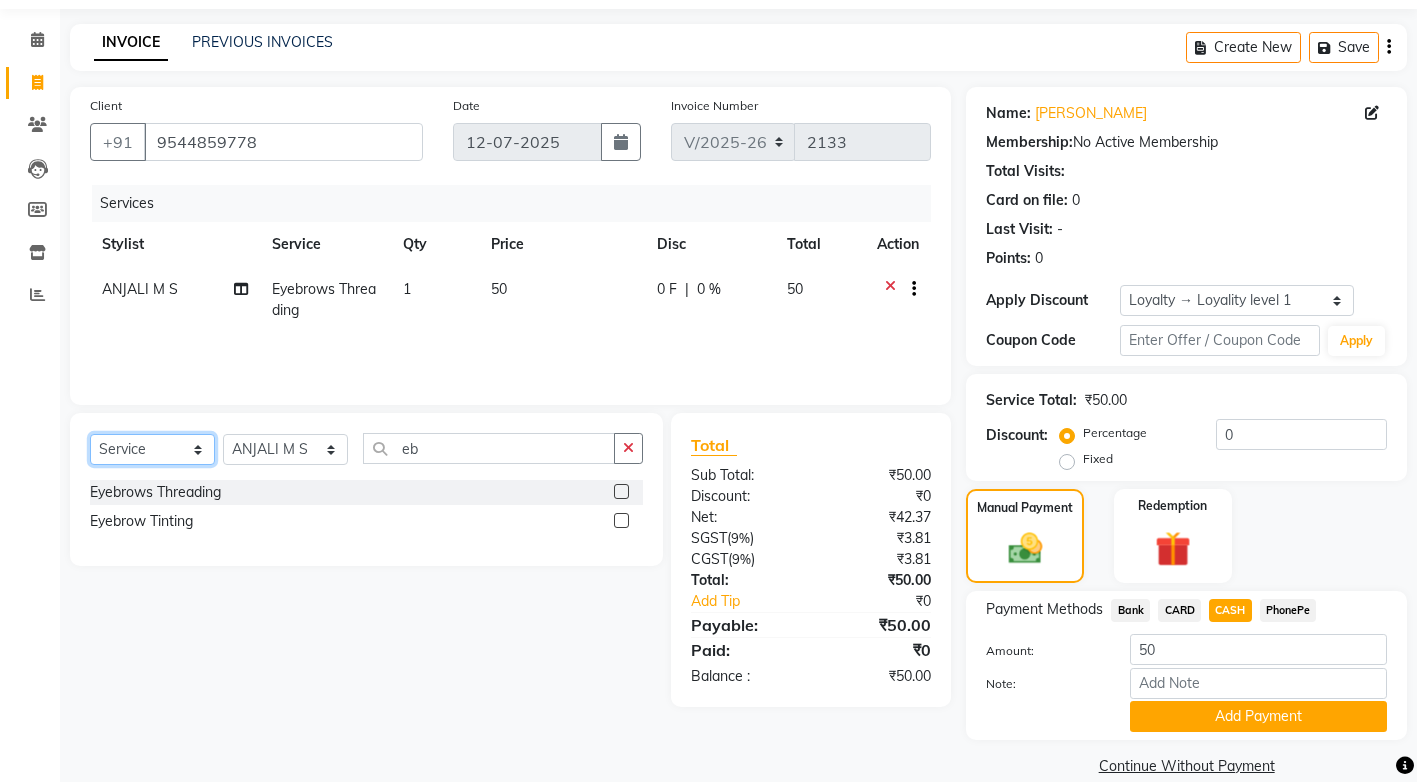 click on "Select  Service  Product  Membership  Package Voucher Prepaid Gift Card" 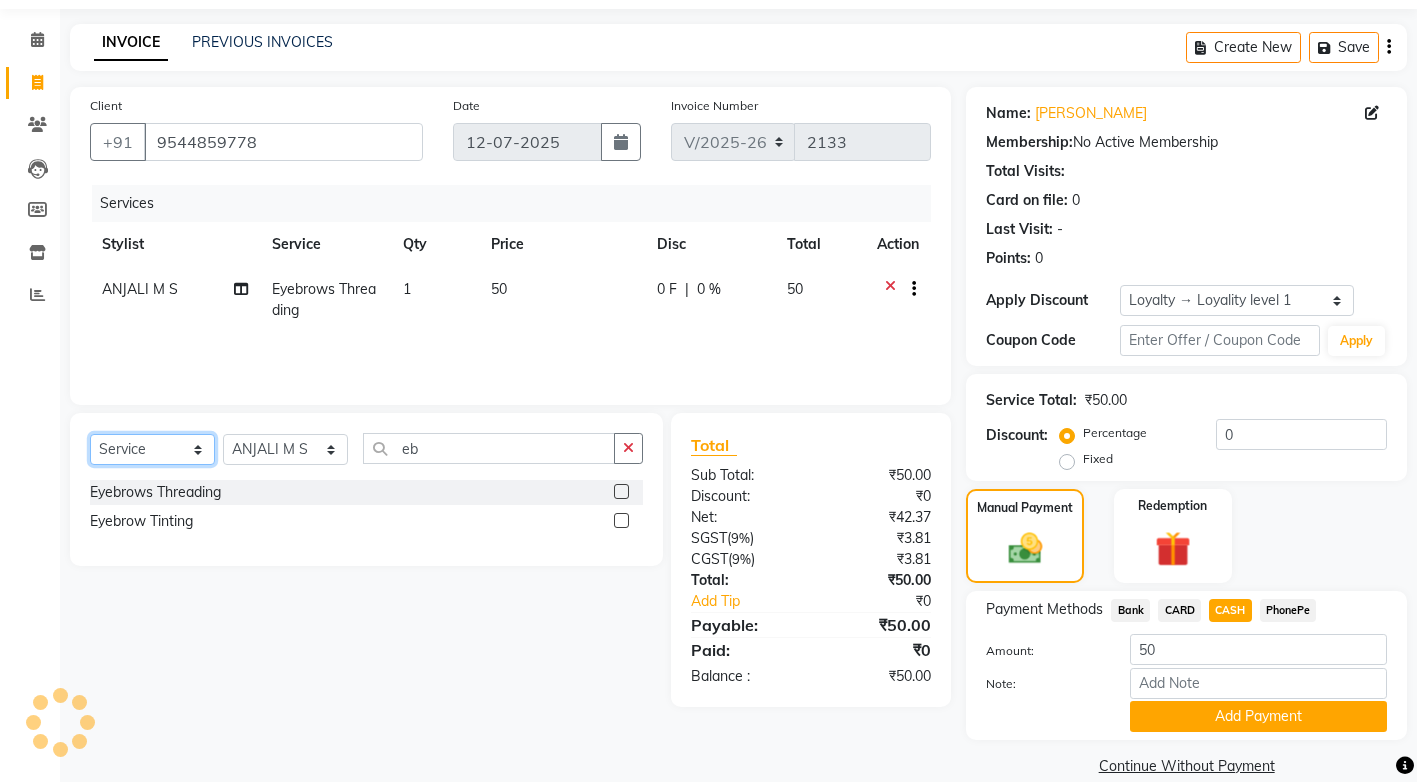 click on "Select  Service  Product  Membership  Package Voucher Prepaid Gift Card" 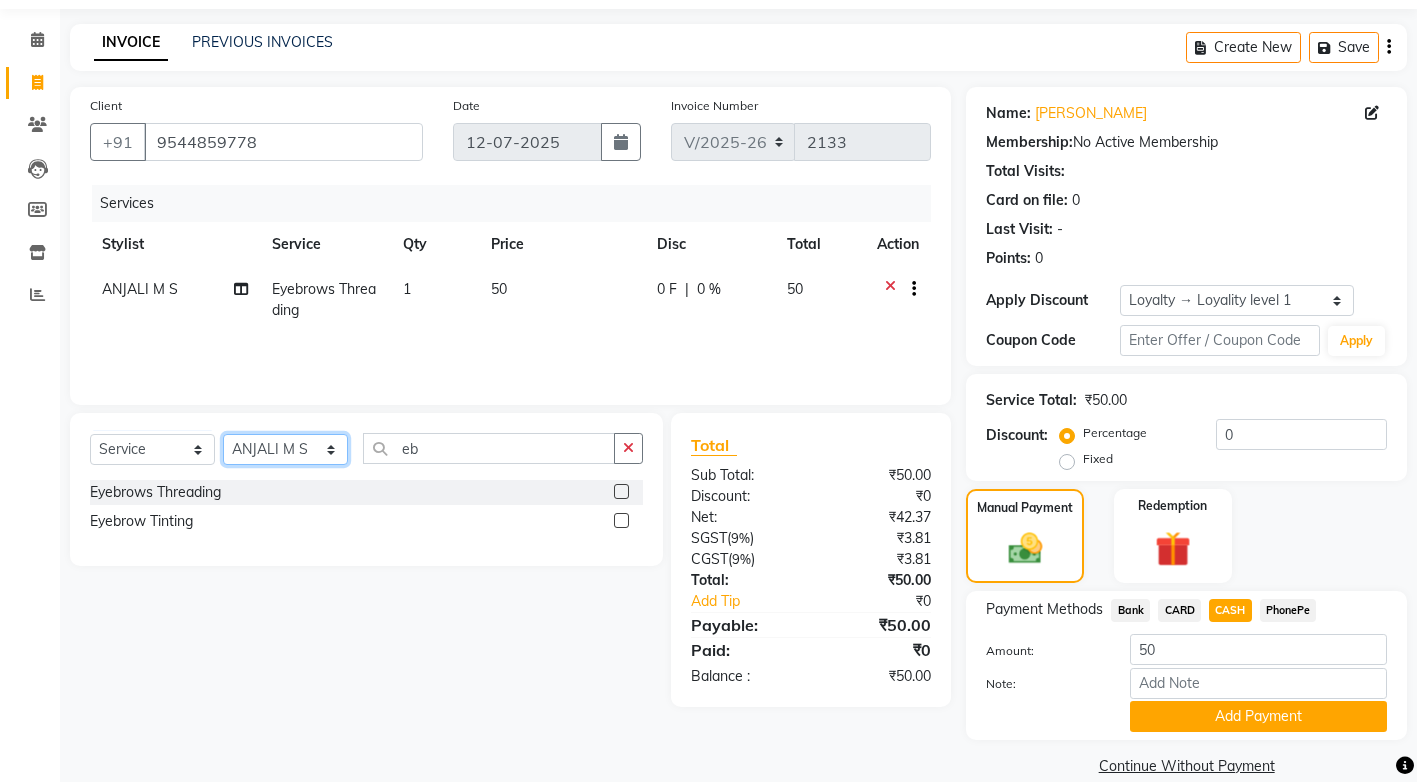 click on "Select Stylist ANJALI M S [PERSON_NAME] KOTTIYAM ASHTAMUDI [PERSON_NAME] [PERSON_NAME] [PERSON_NAME] [PERSON_NAME]  Sona [PERSON_NAME] [PERSON_NAME] [PERSON_NAME]" 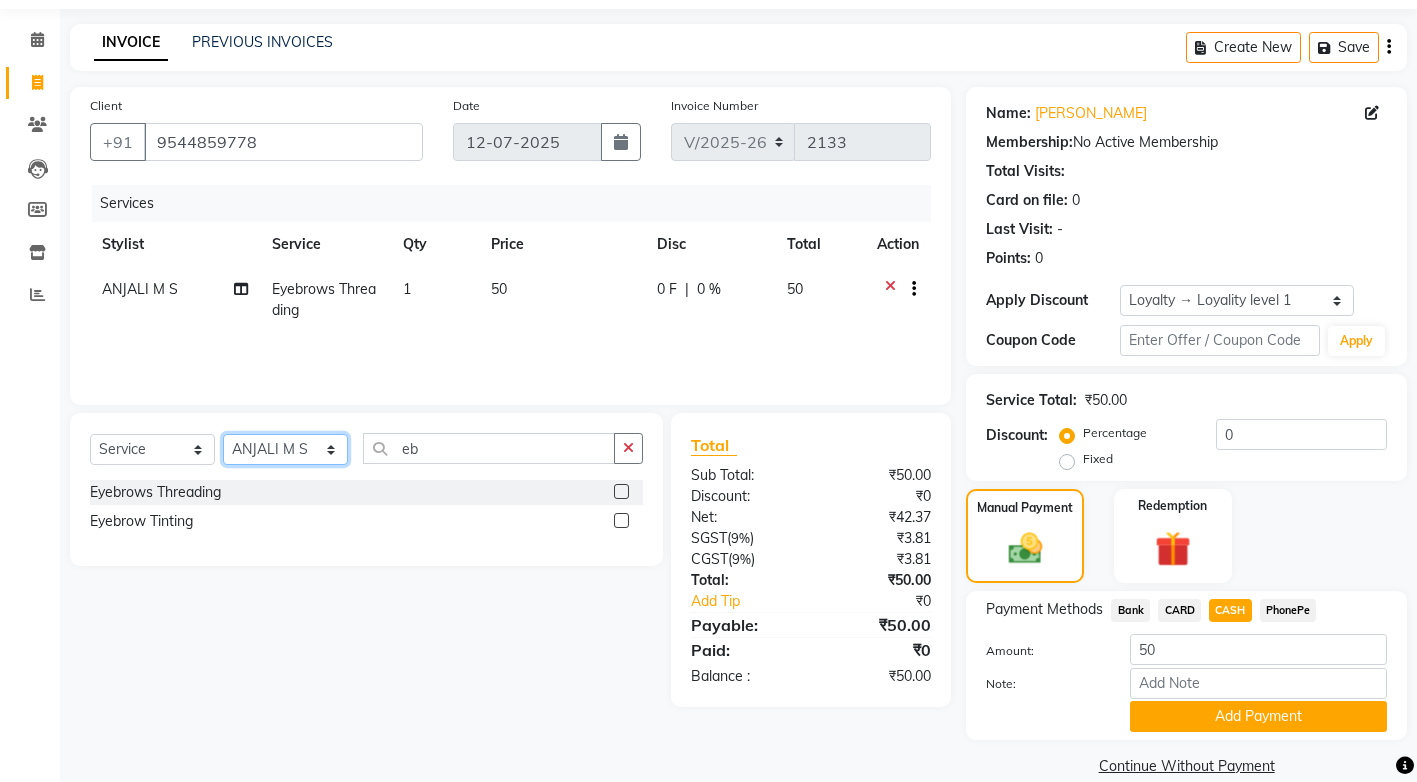 select on "67522" 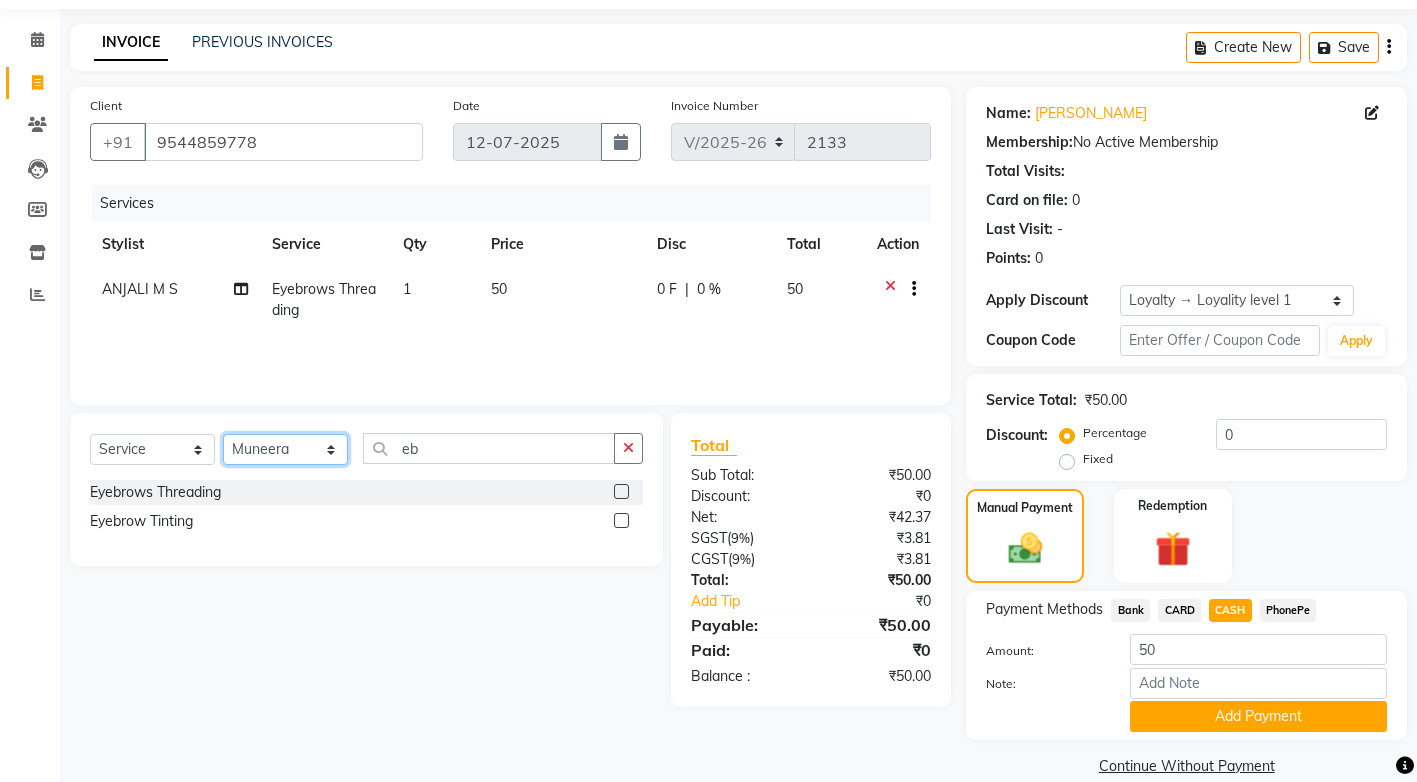 click on "Select Stylist ANJALI M S [PERSON_NAME] KOTTIYAM ASHTAMUDI [PERSON_NAME] [PERSON_NAME] [PERSON_NAME] [PERSON_NAME]  Sona [PERSON_NAME] [PERSON_NAME] [PERSON_NAME]" 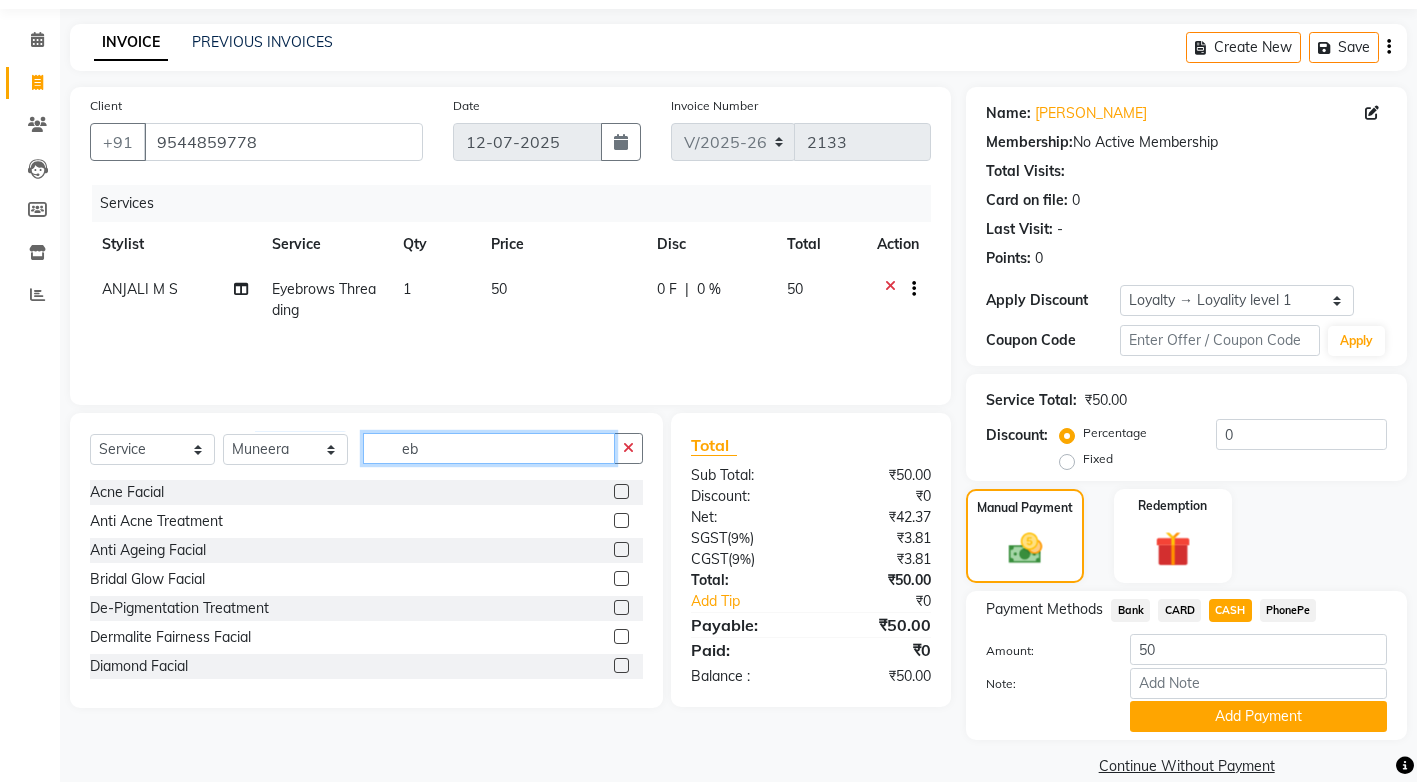 click on "eb" 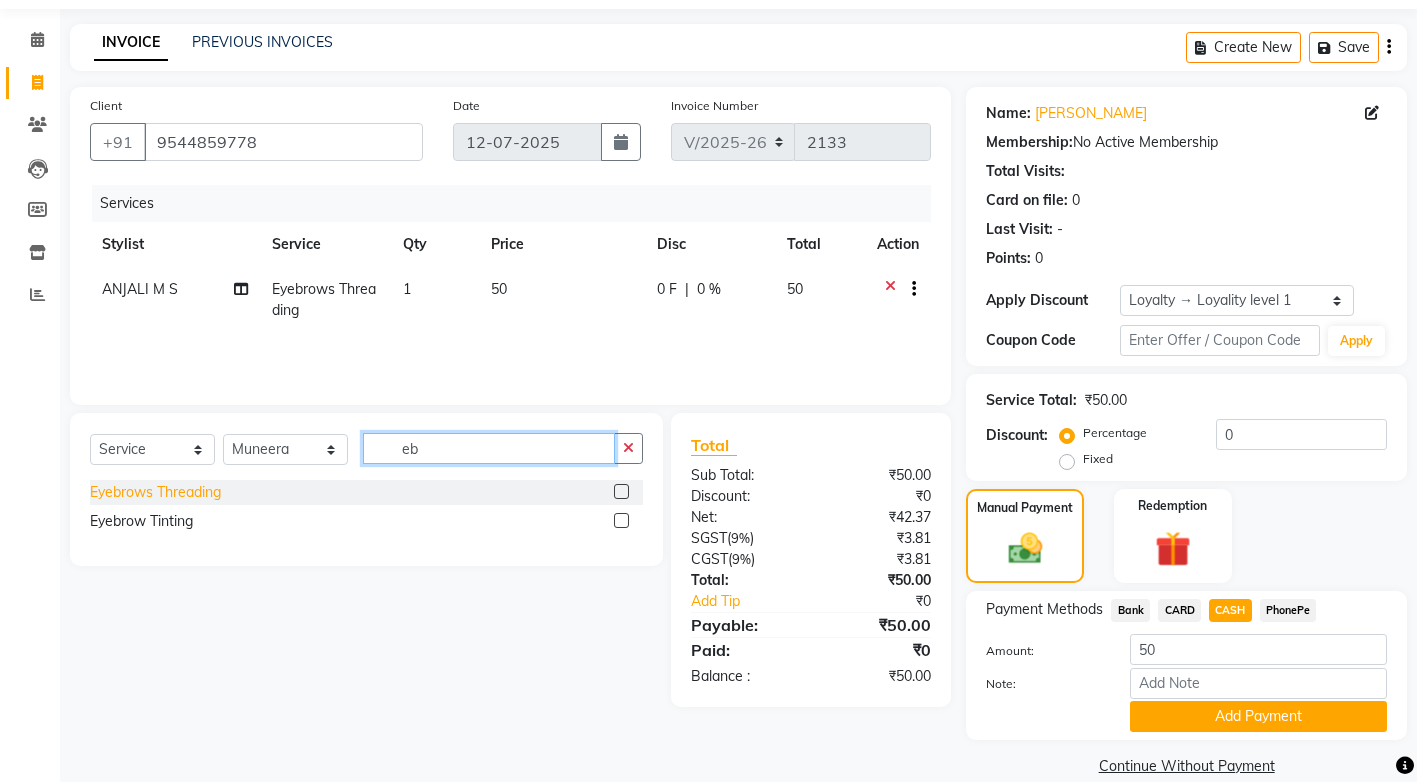 type on "eb" 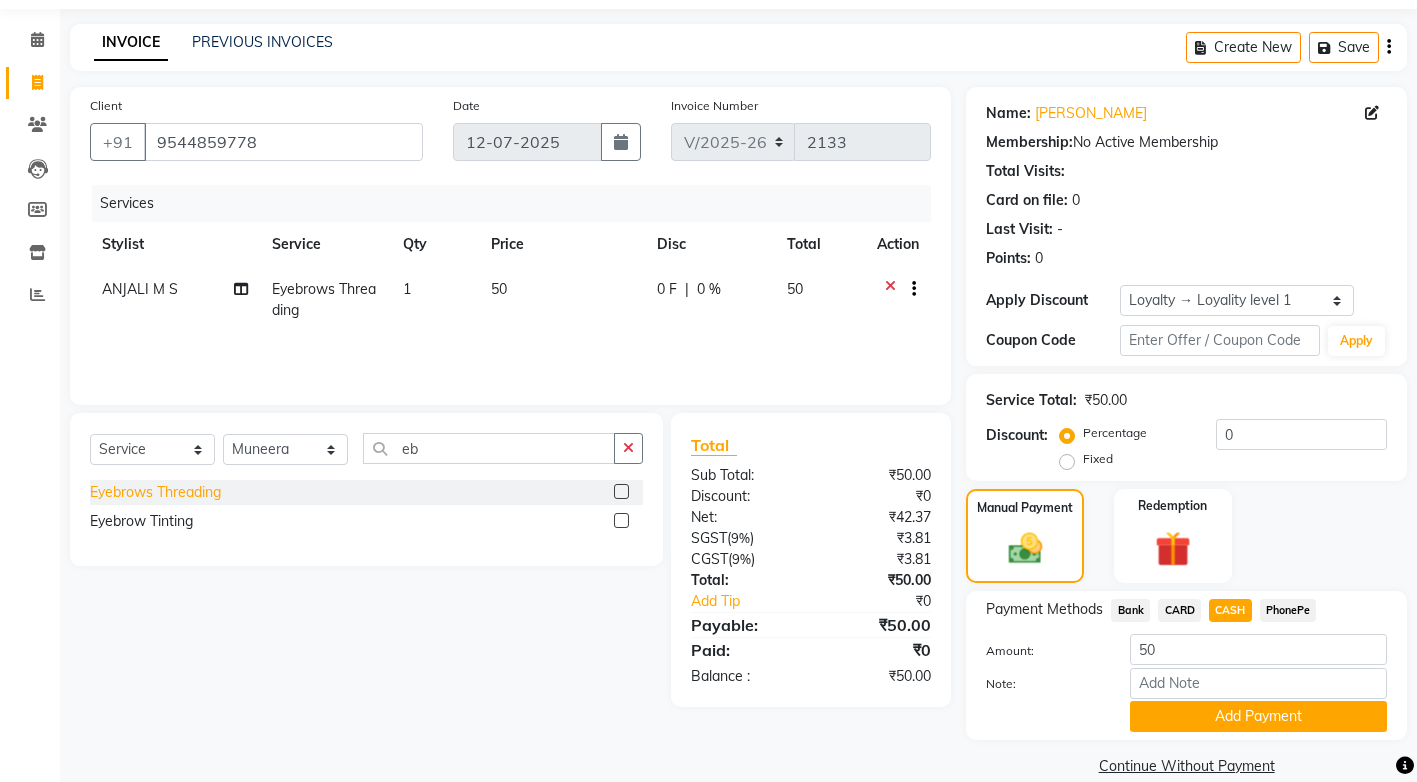 click on "Eyebrows Threading" 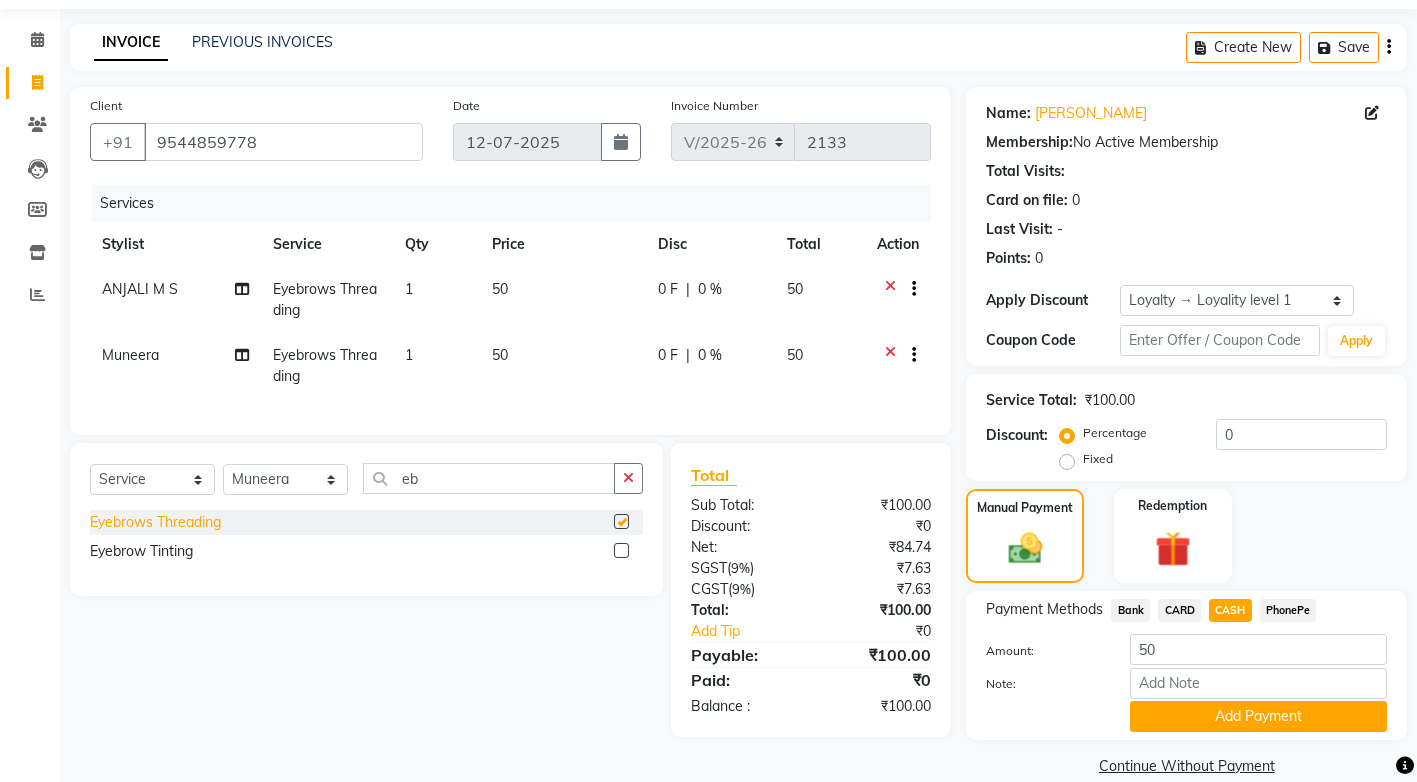 checkbox on "false" 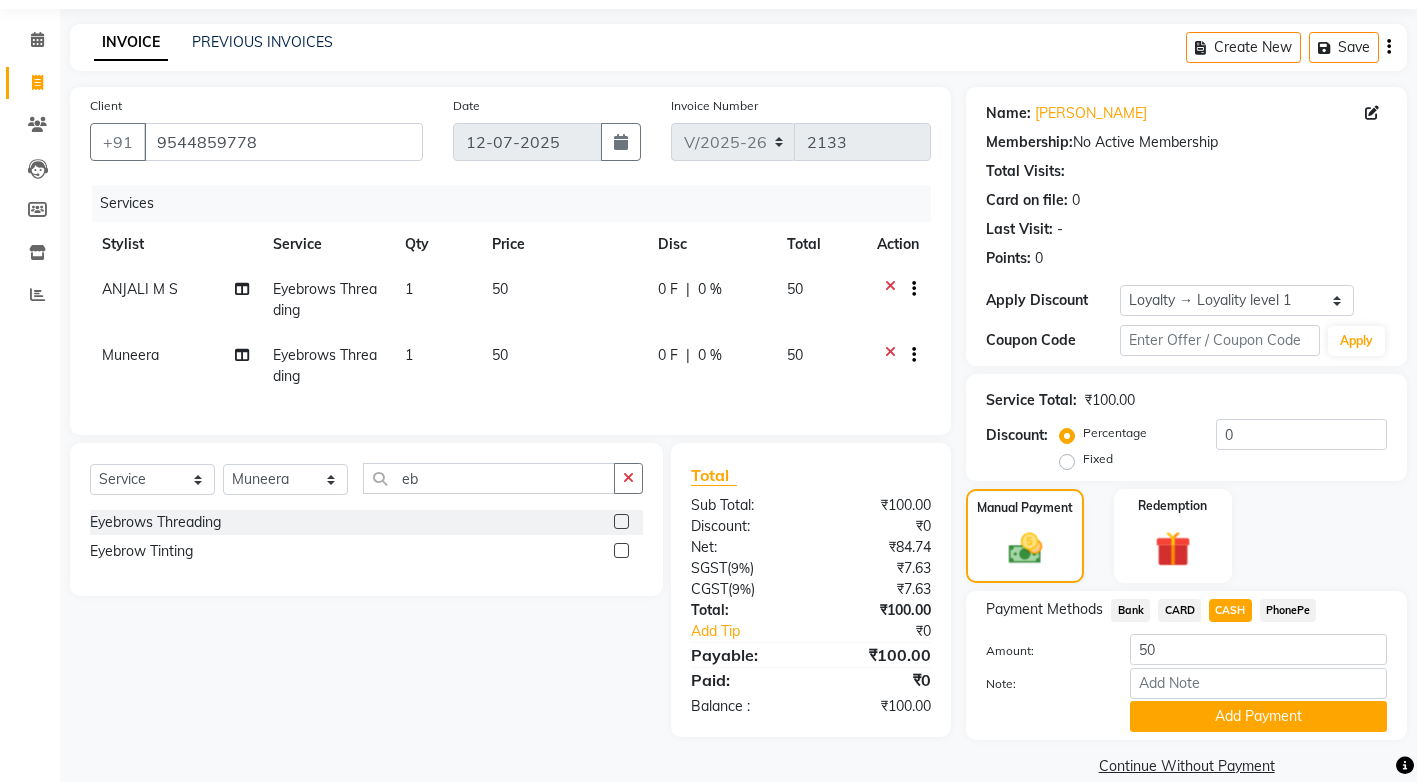 scroll, scrollTop: 92, scrollLeft: 0, axis: vertical 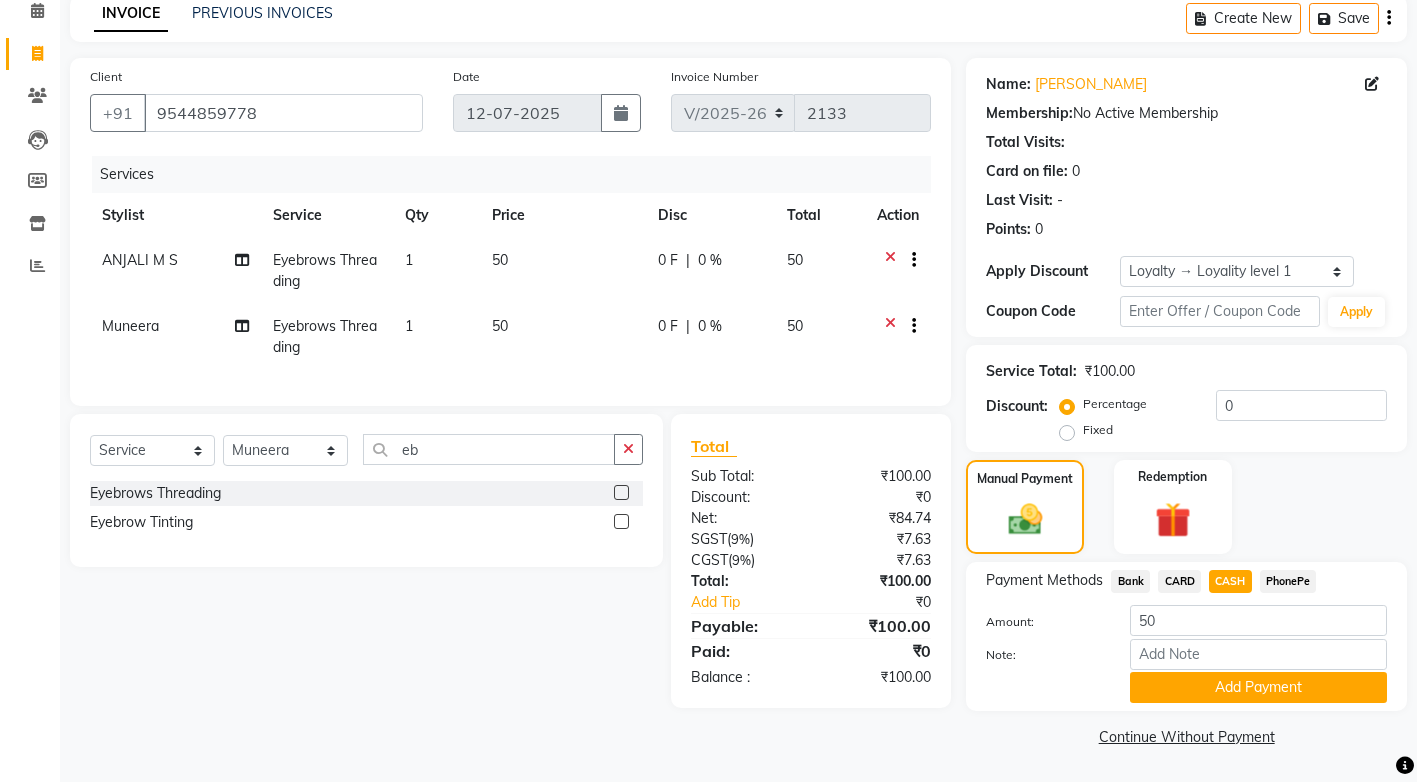 click on "PhonePe" 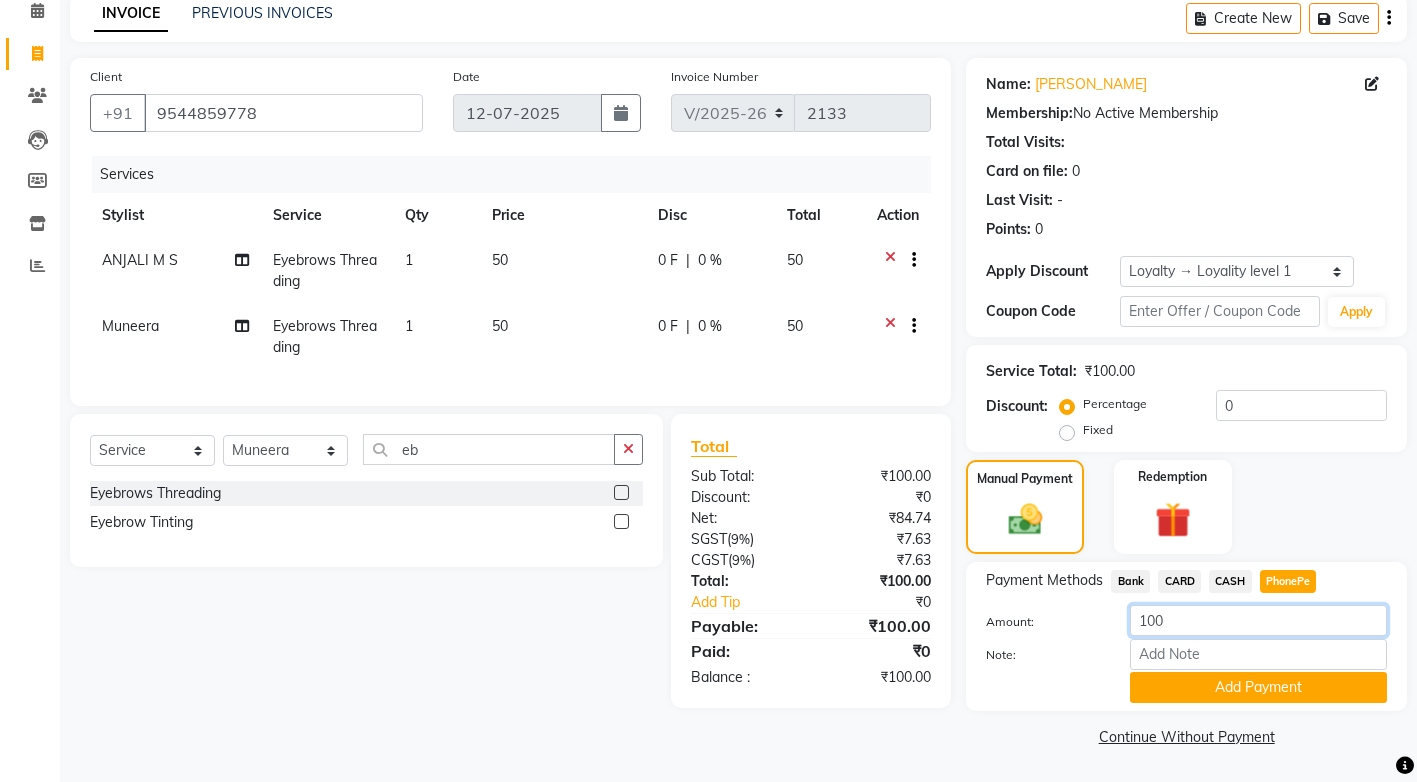 click on "100" 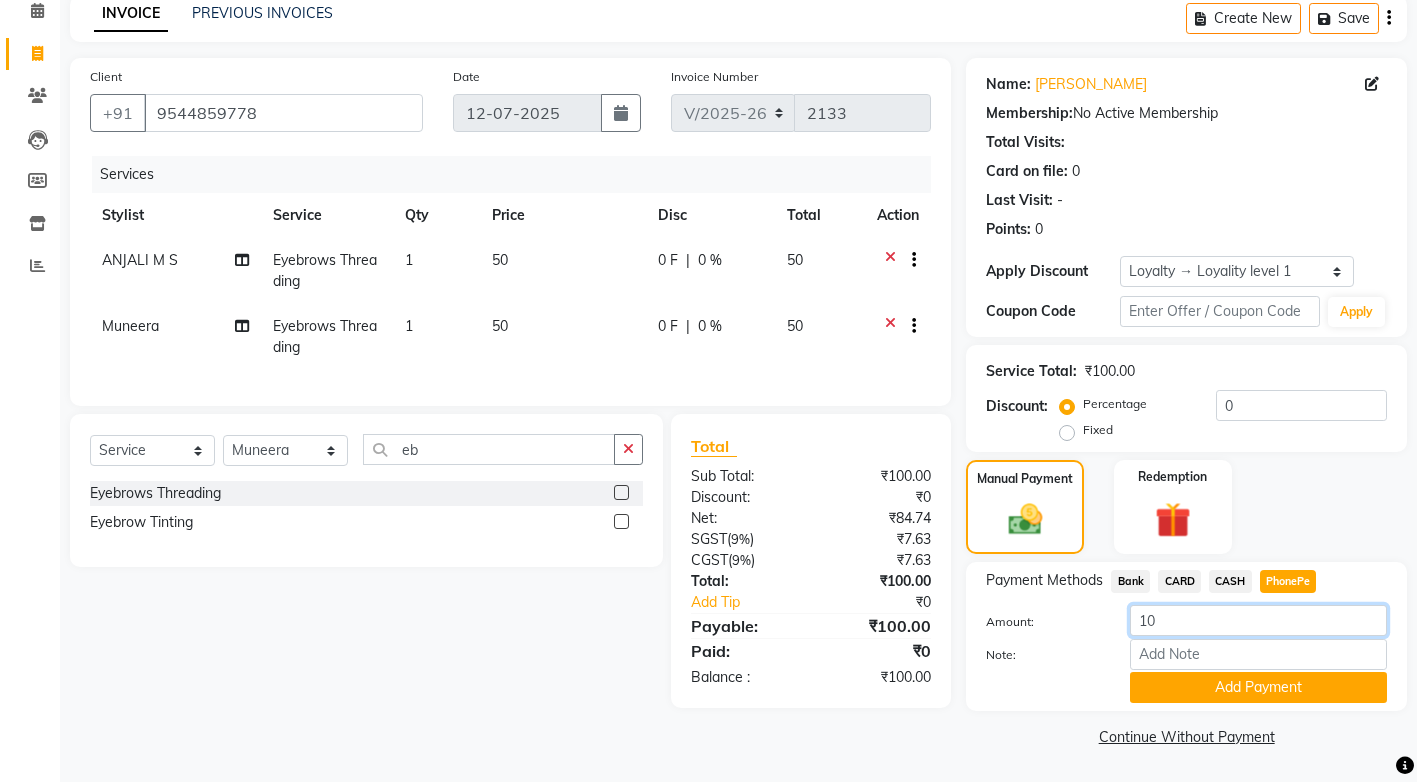 type on "1" 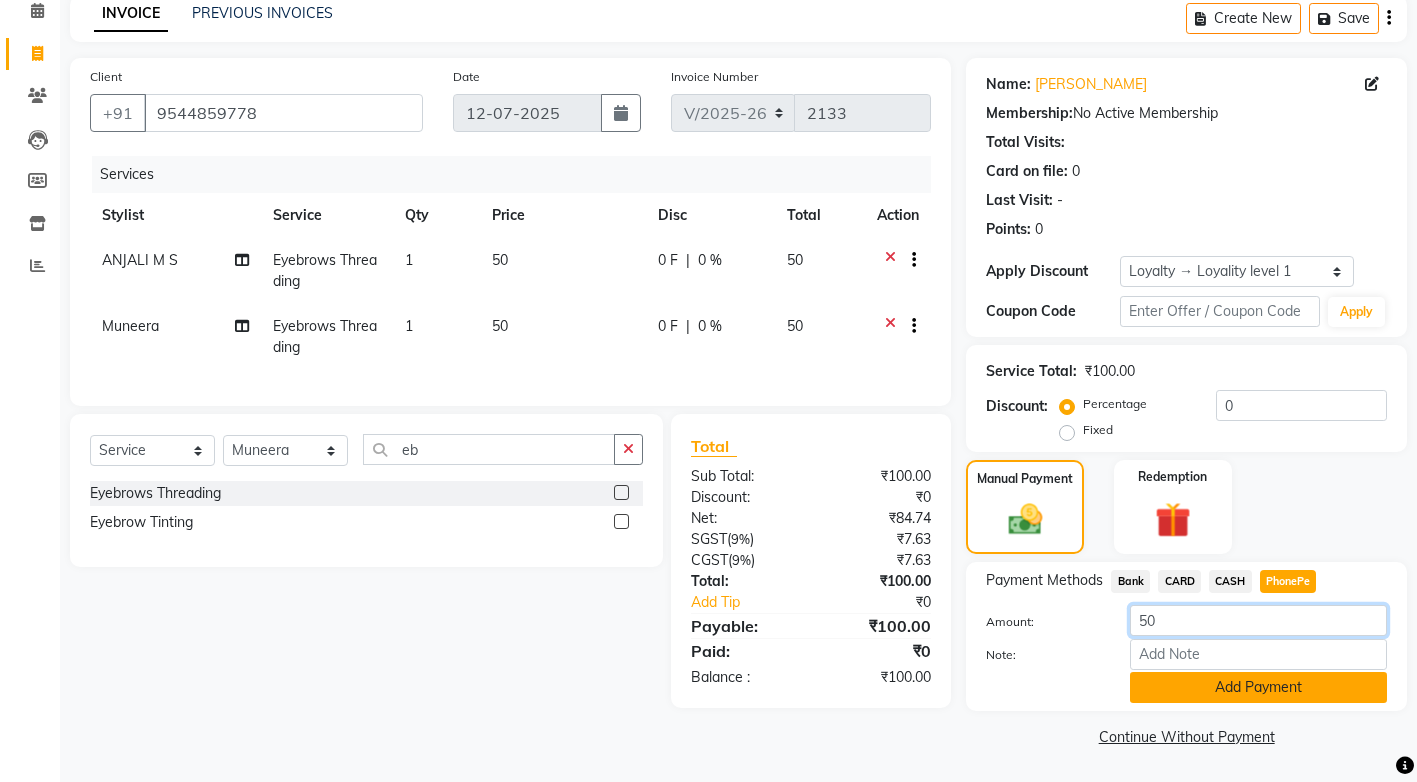type on "50" 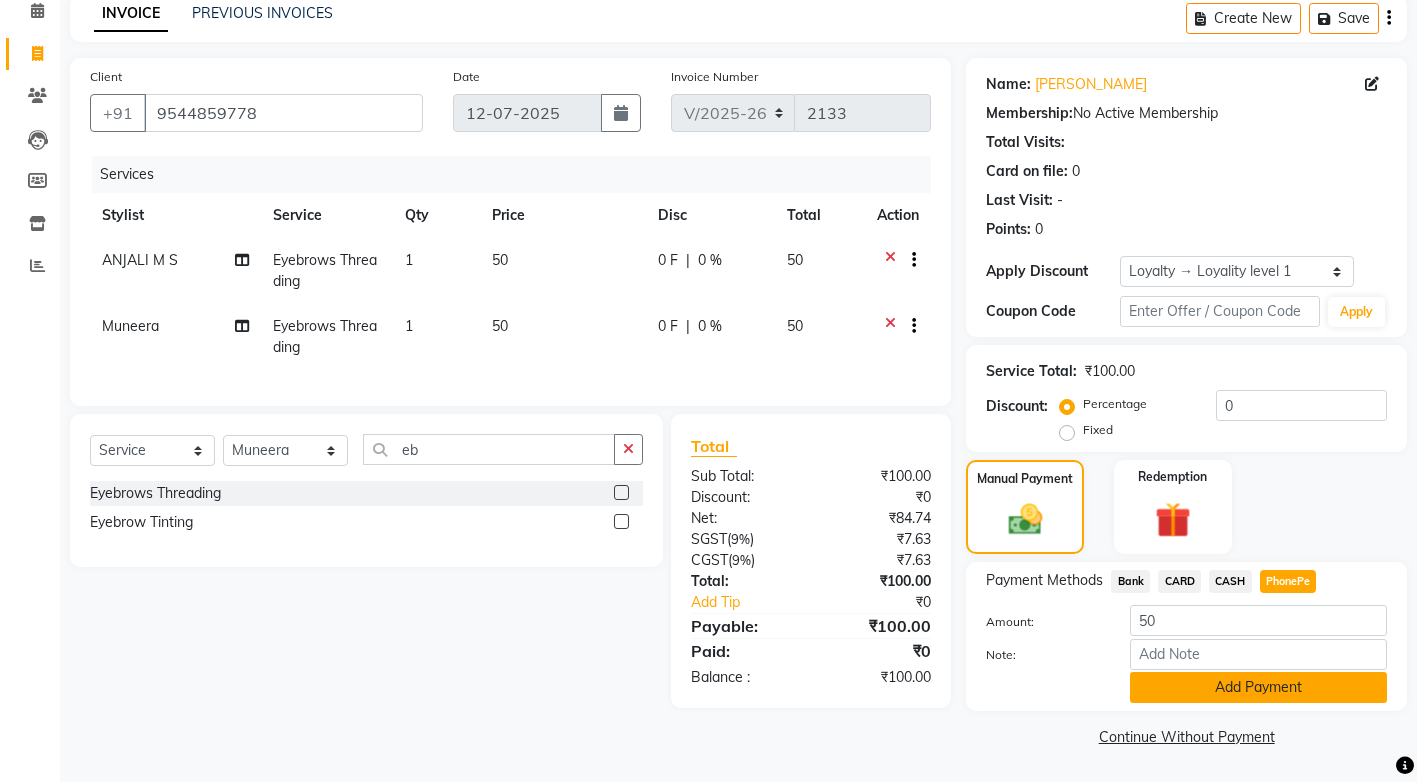 click on "Add Payment" 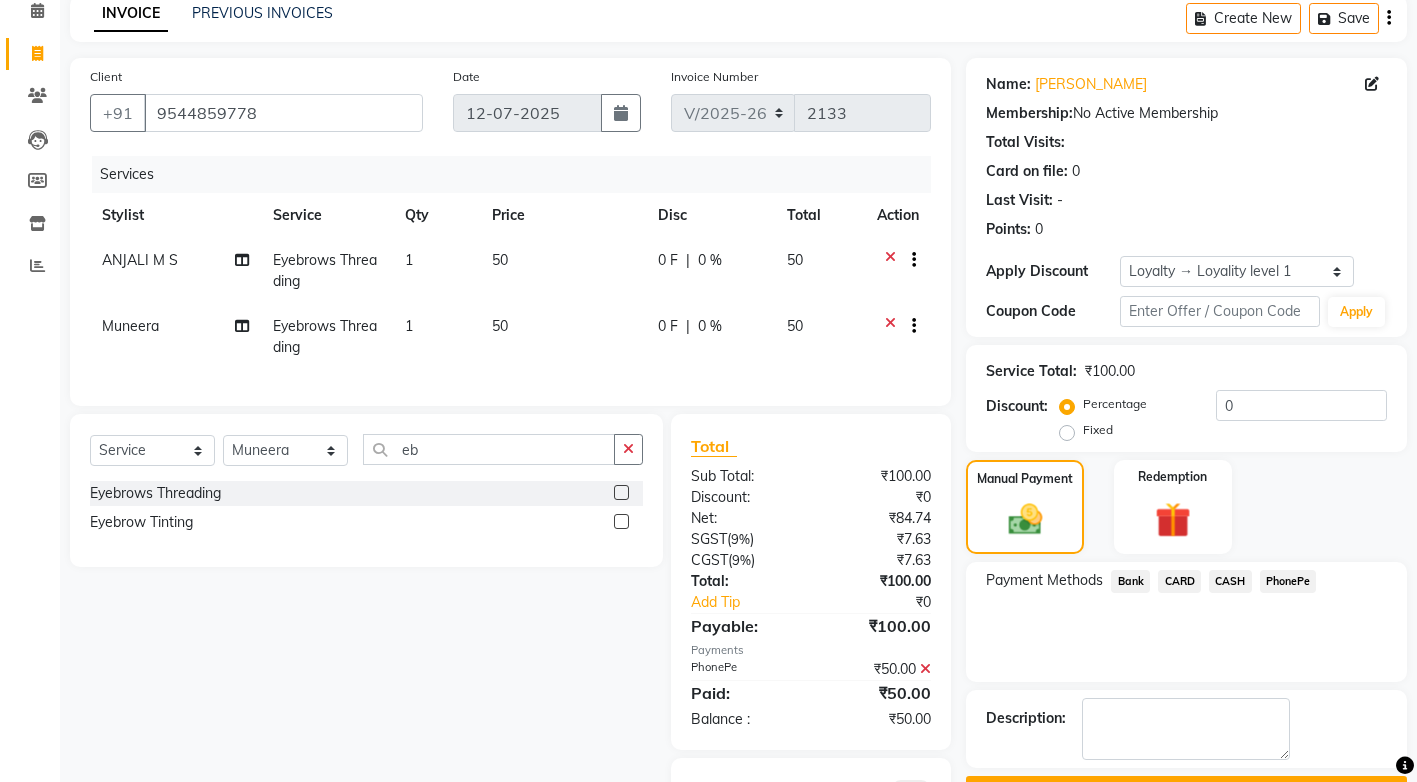 click on "PhonePe" 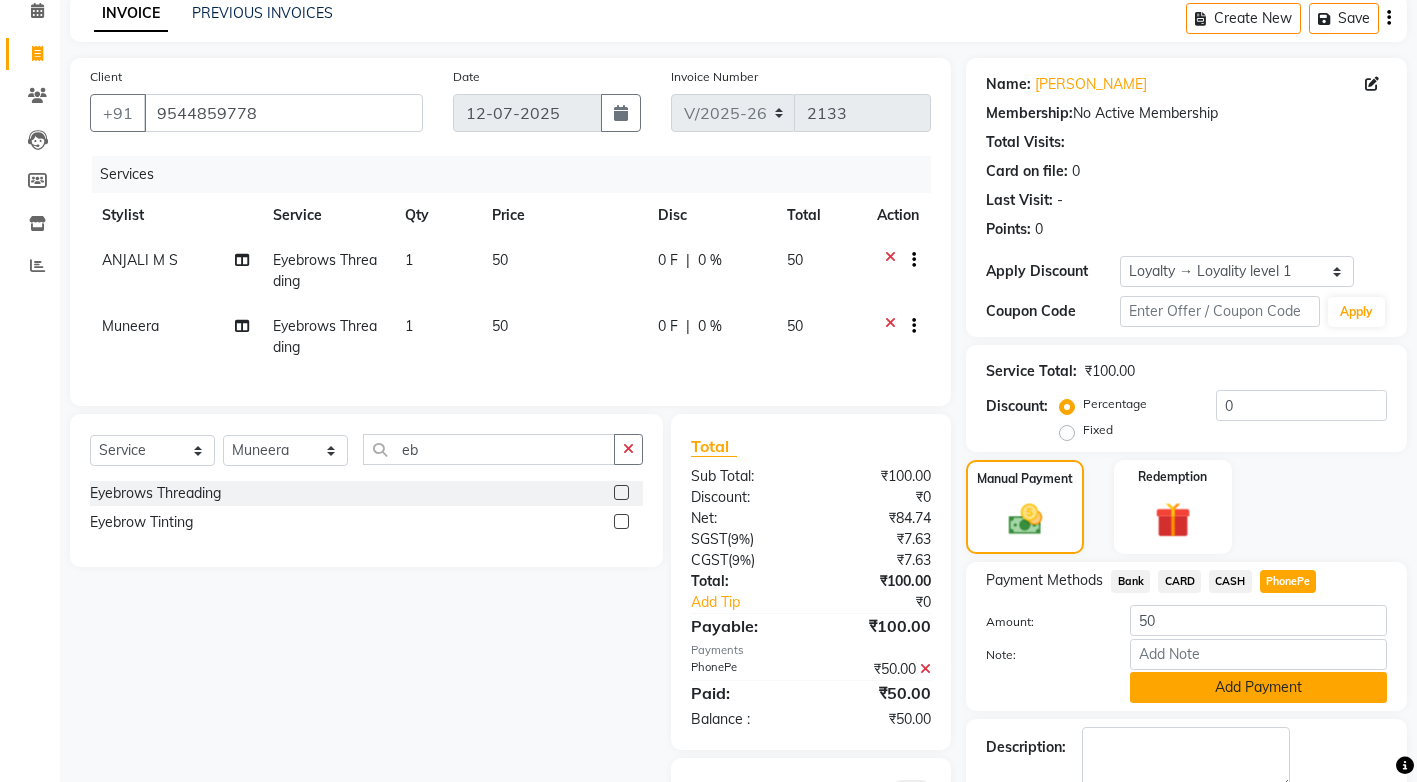 click on "Add Payment" 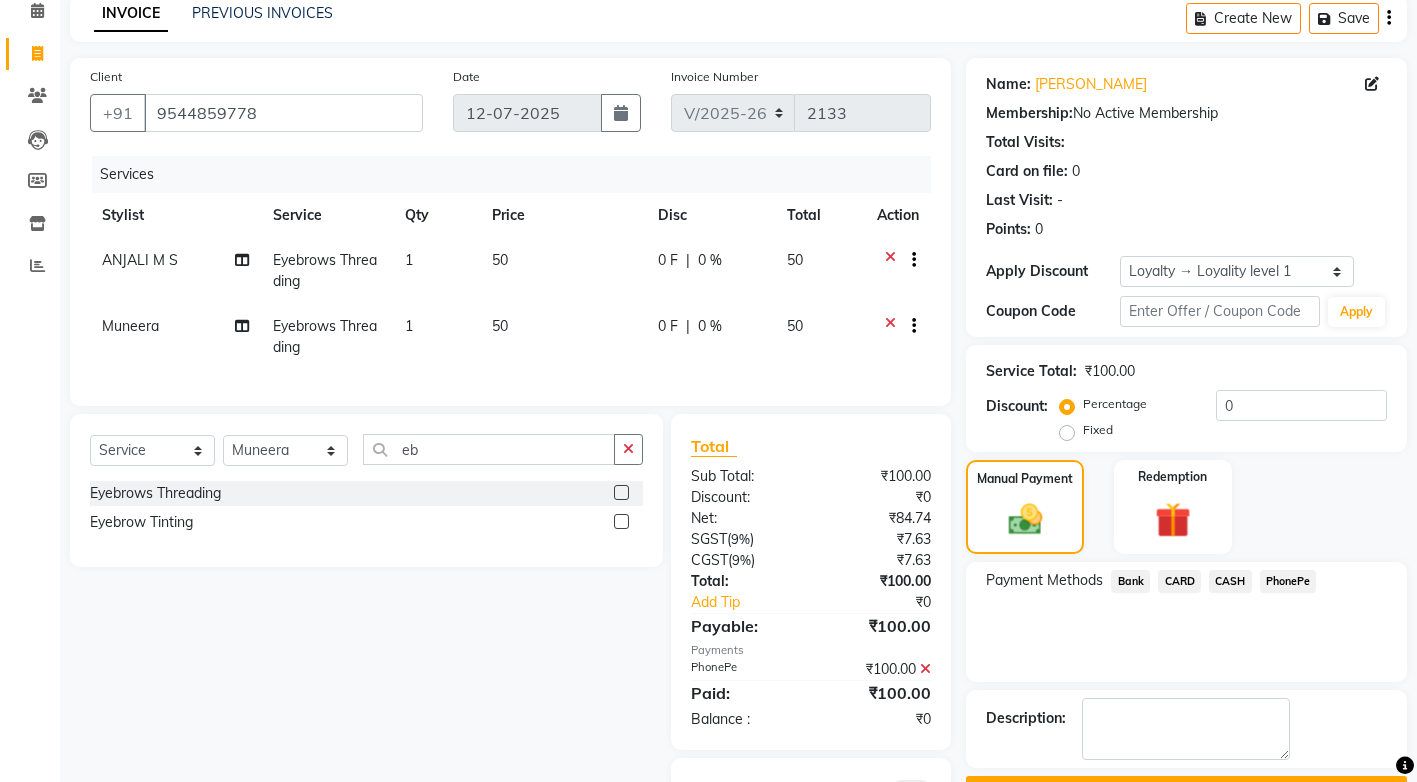 click on "Checkout" 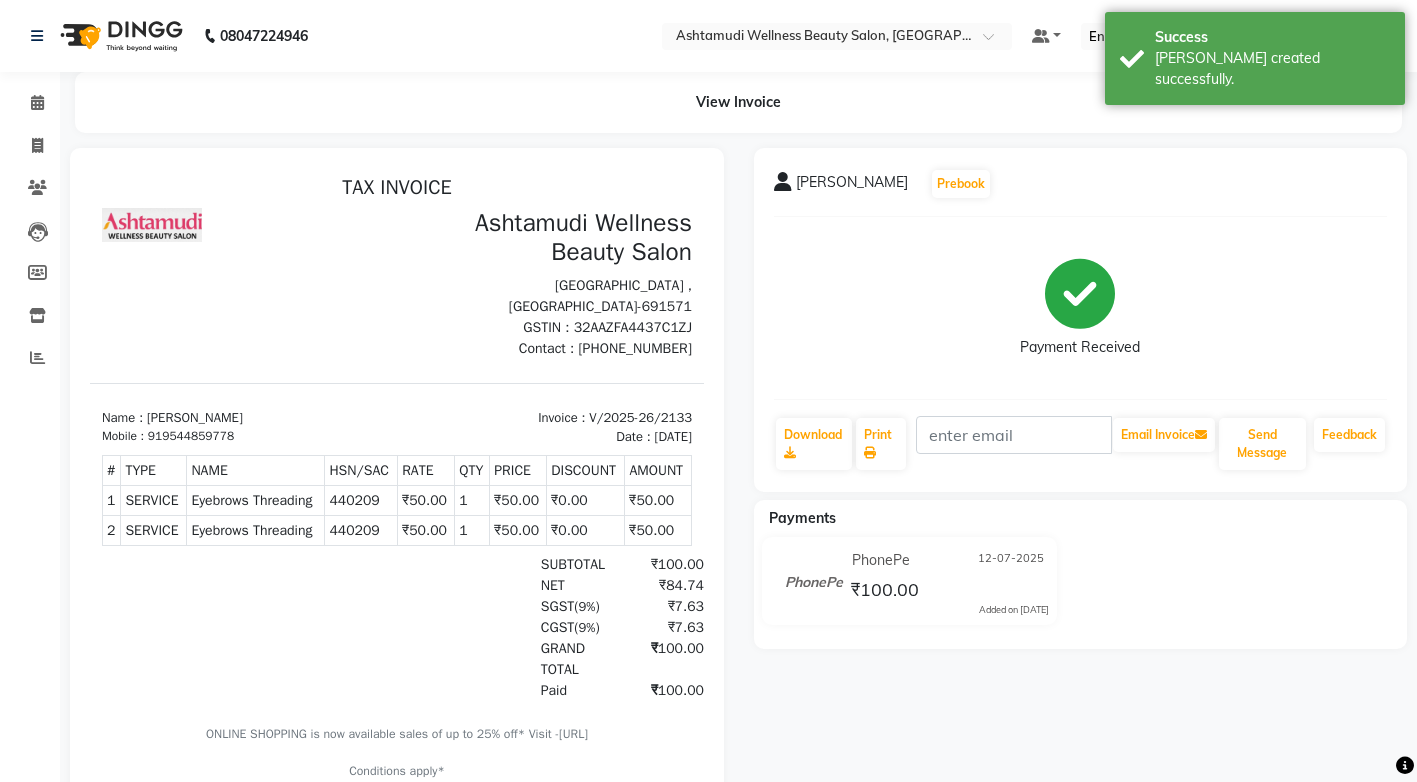 scroll, scrollTop: 0, scrollLeft: 0, axis: both 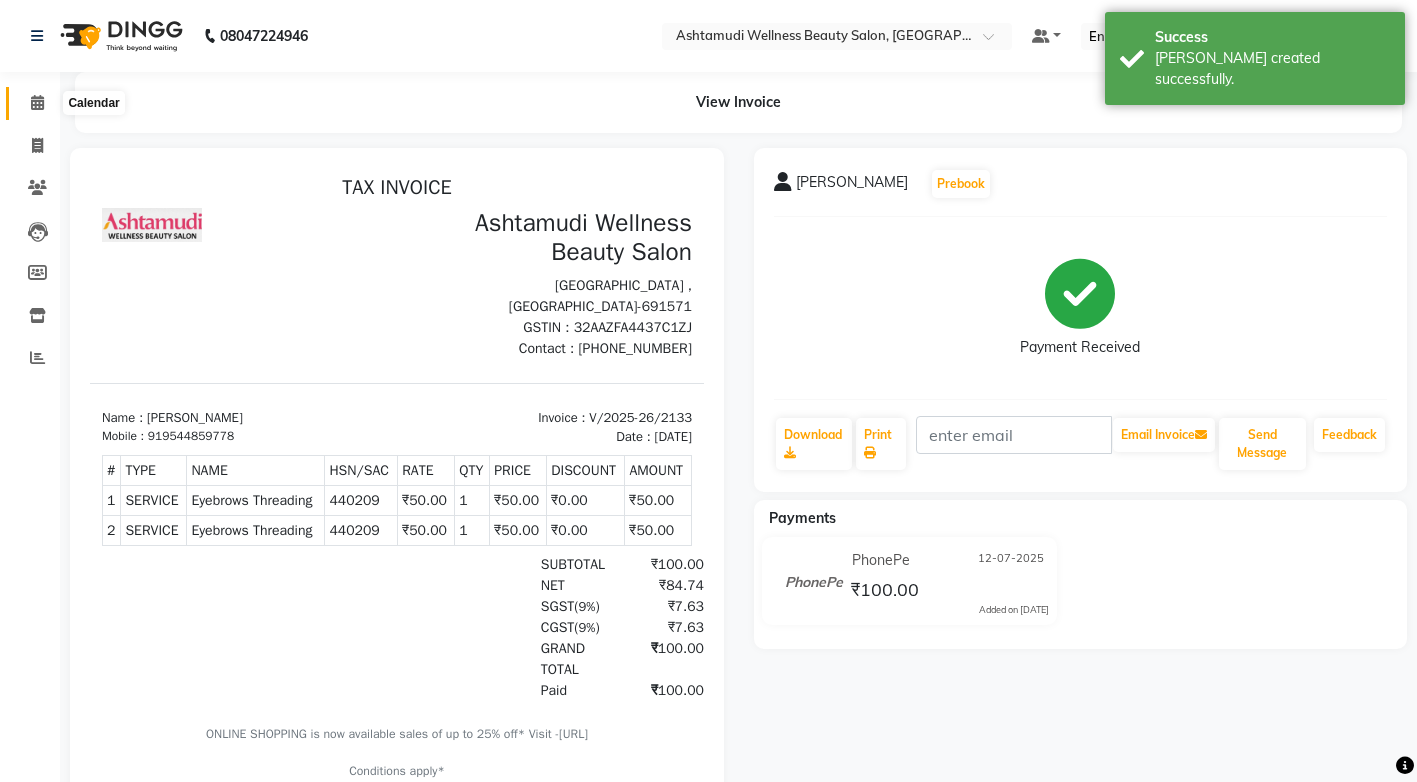 click 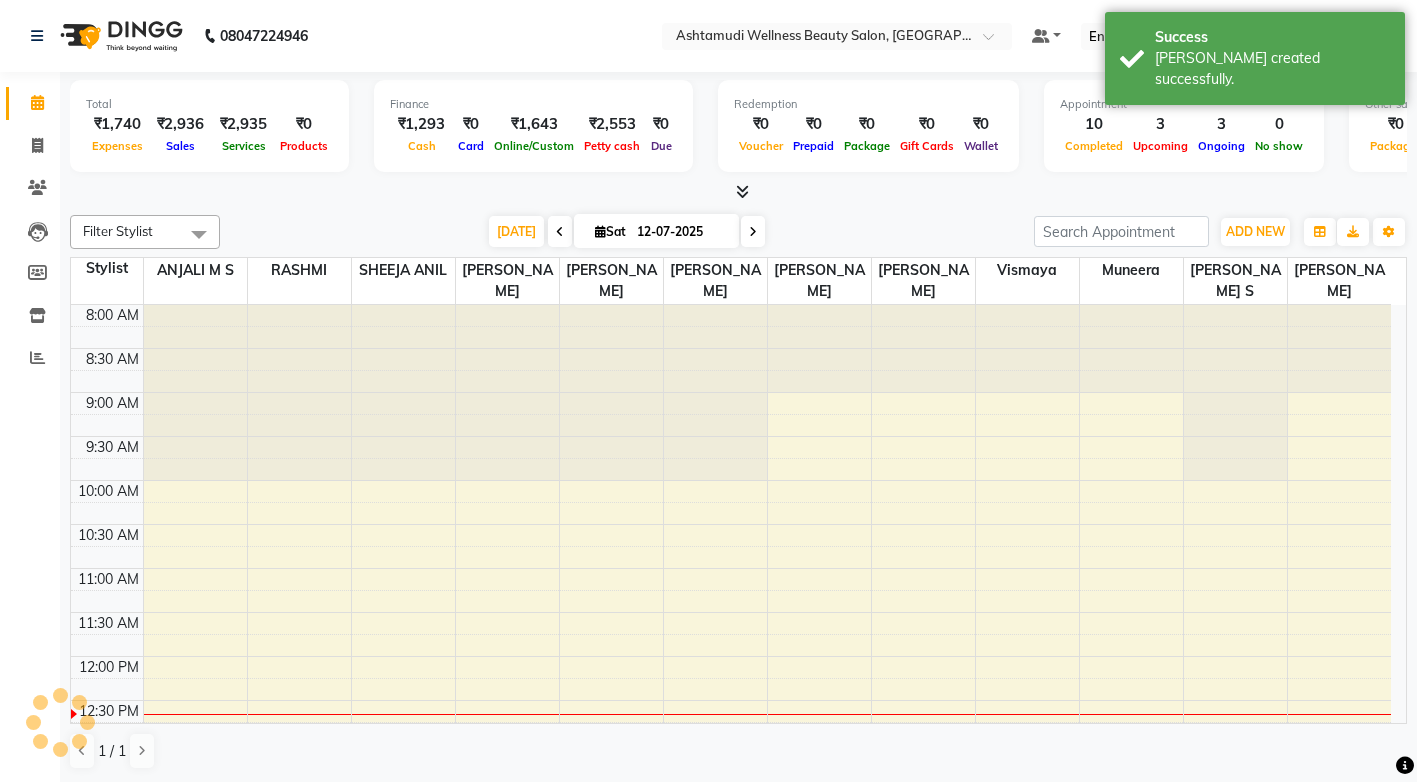 scroll, scrollTop: 0, scrollLeft: 0, axis: both 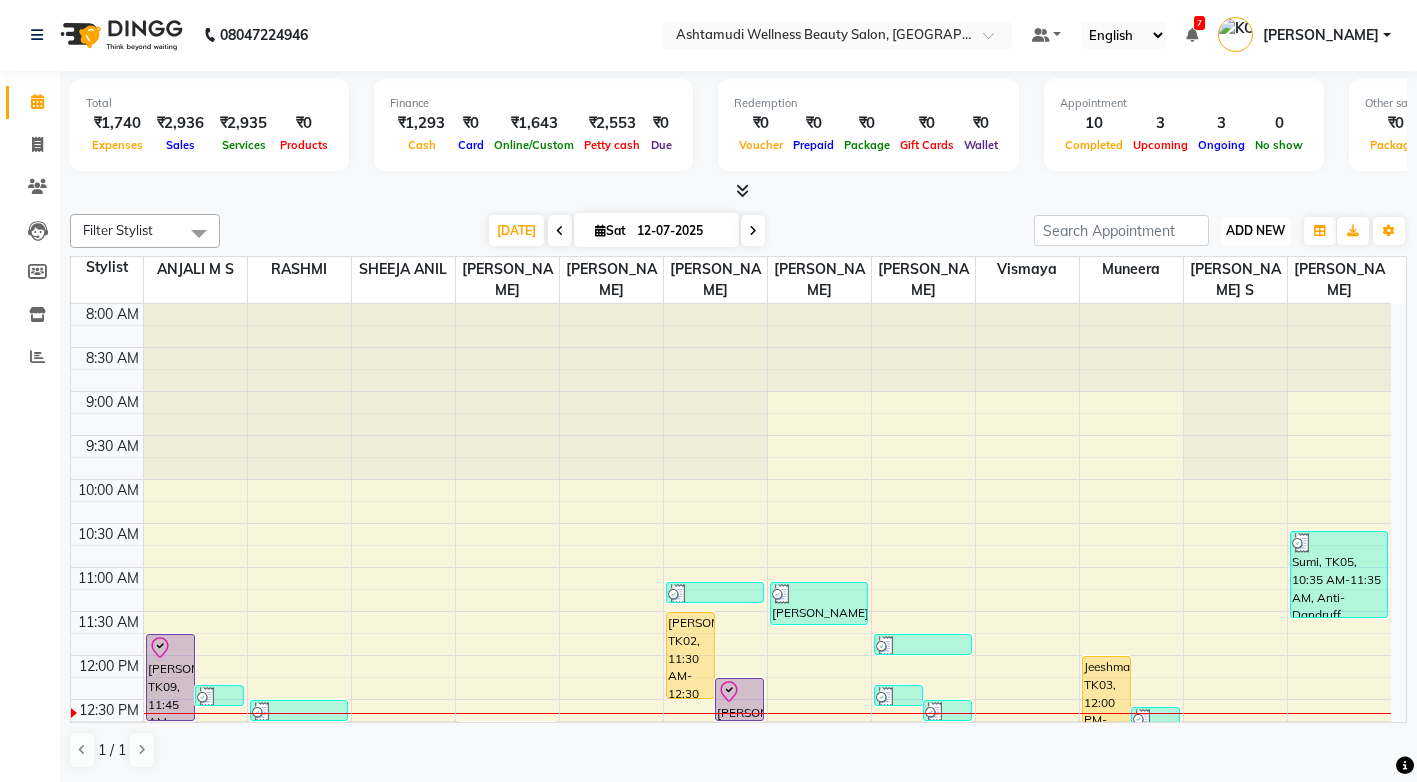 click on "ADD NEW" at bounding box center (1255, 230) 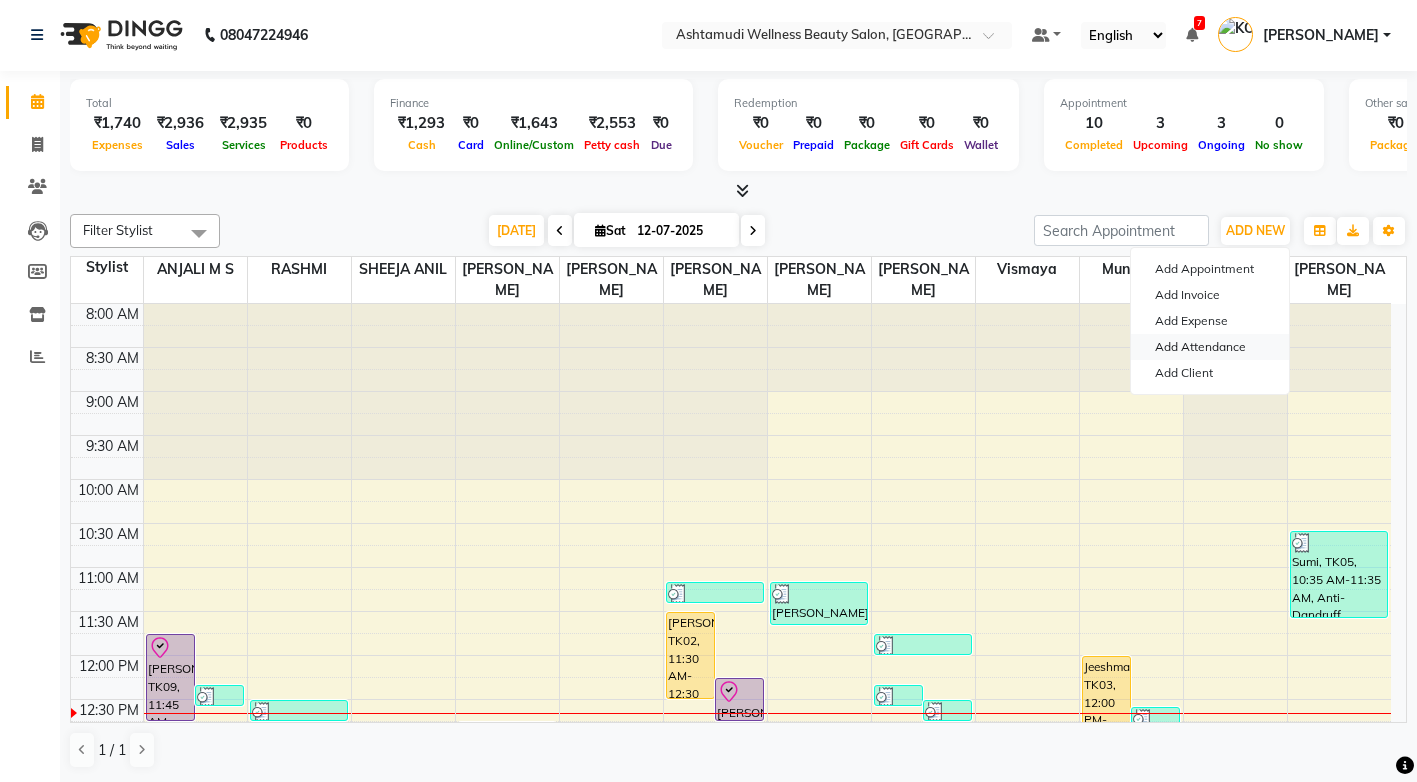click on "Add Attendance" at bounding box center [1210, 347] 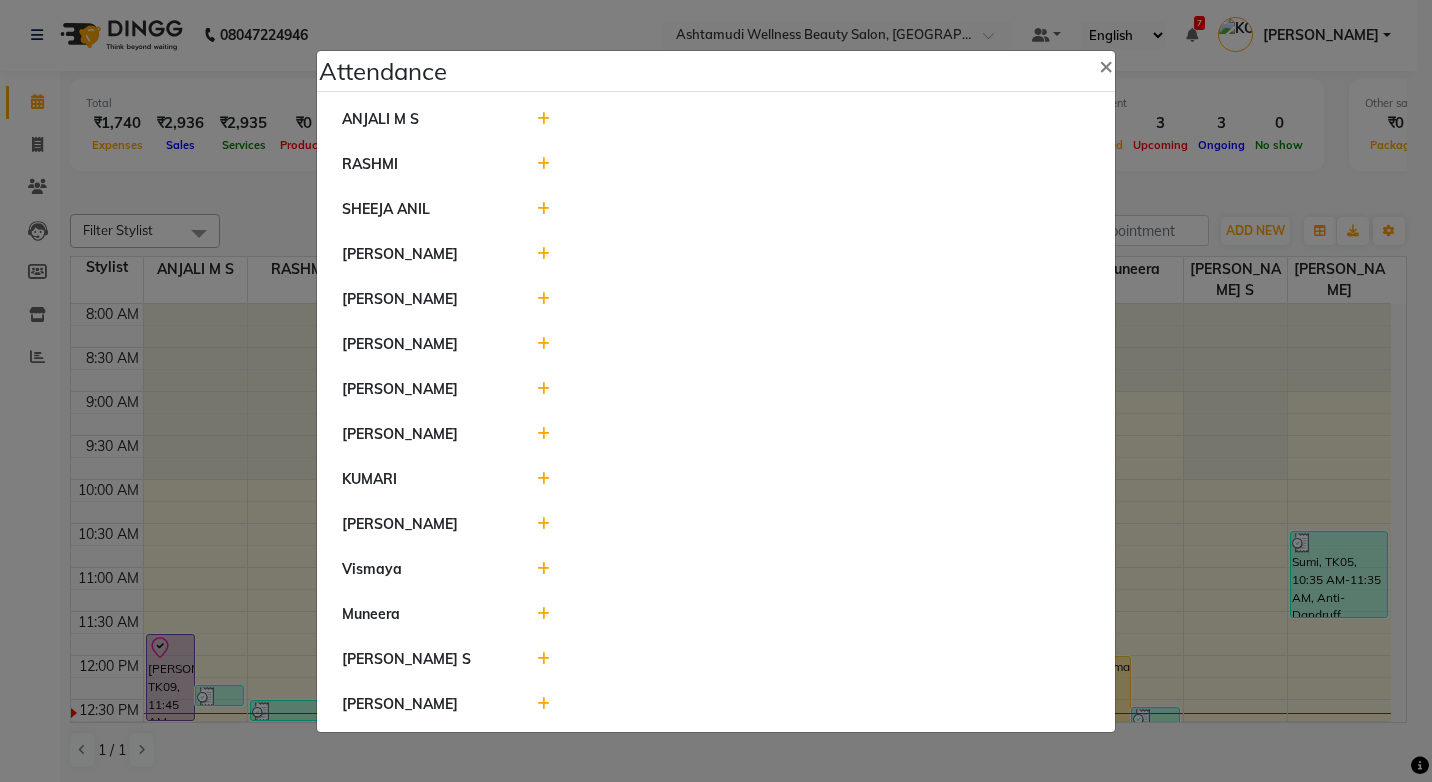 click 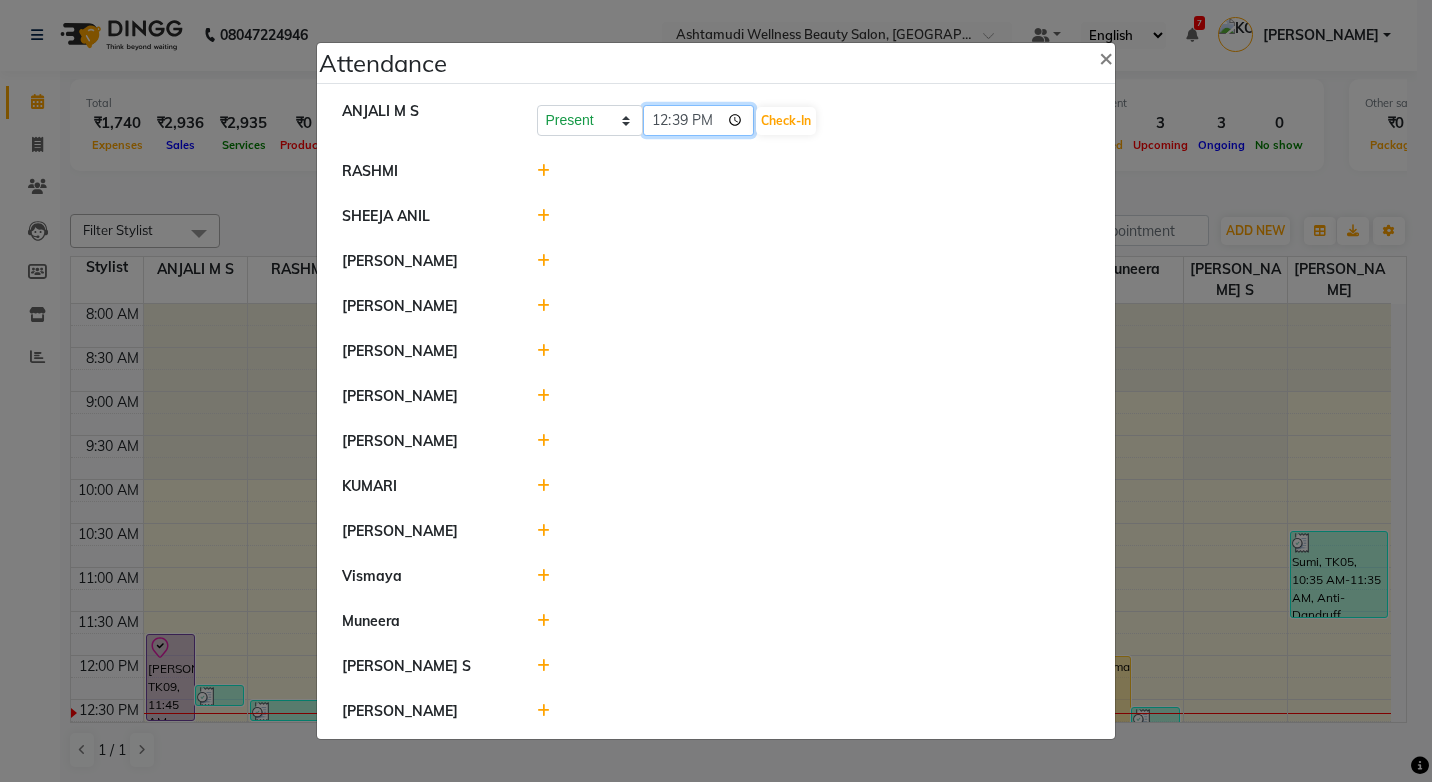 click on "12:39" 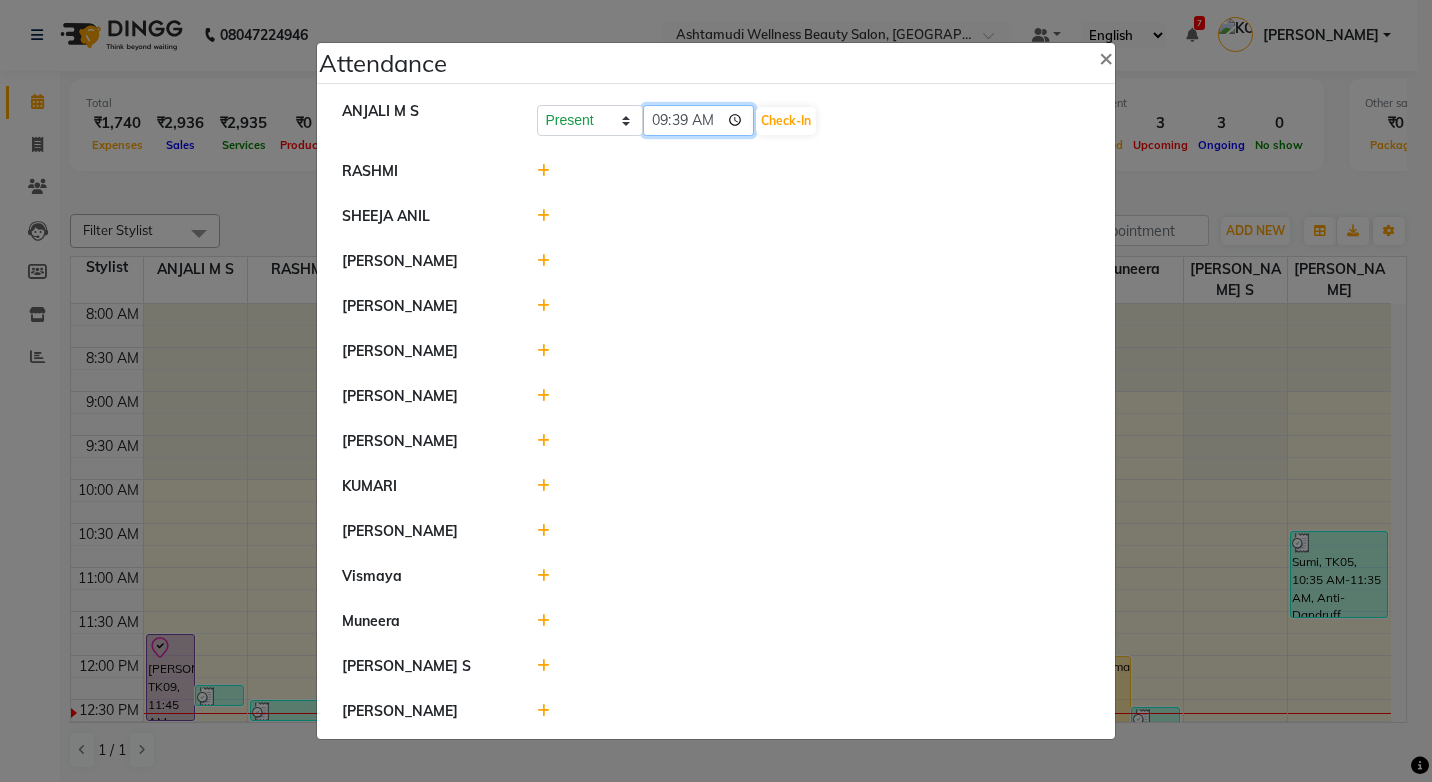 type on "09:05" 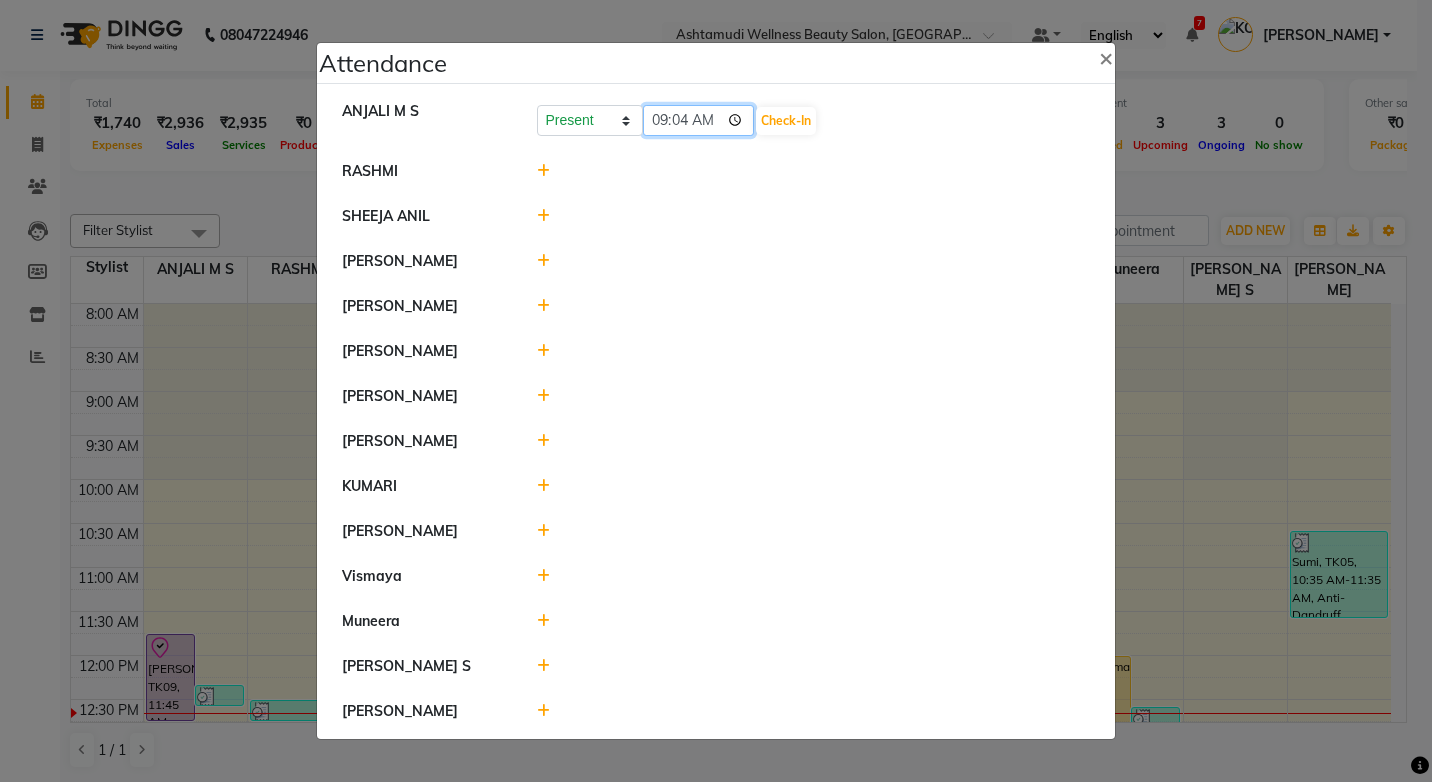 type on "09:45" 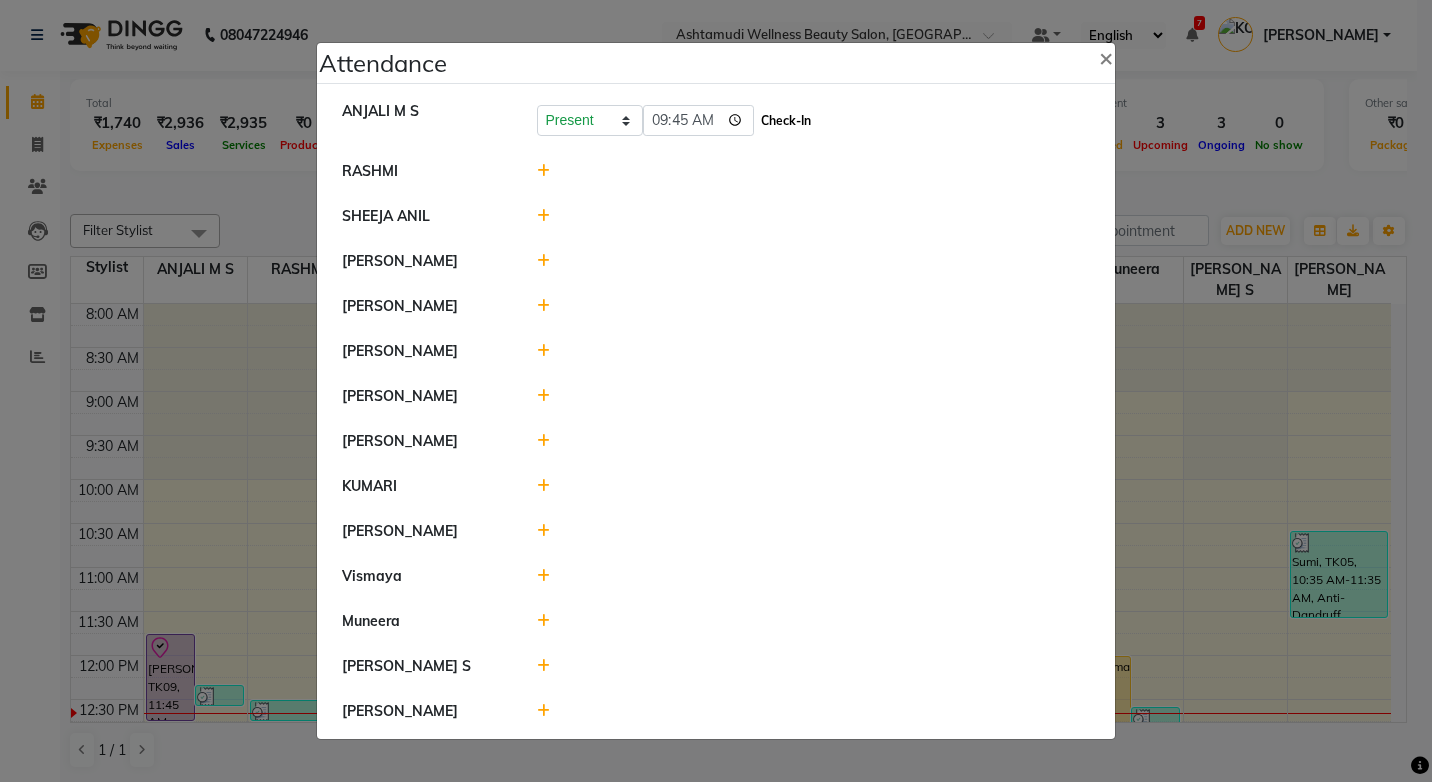 click on "Check-In" 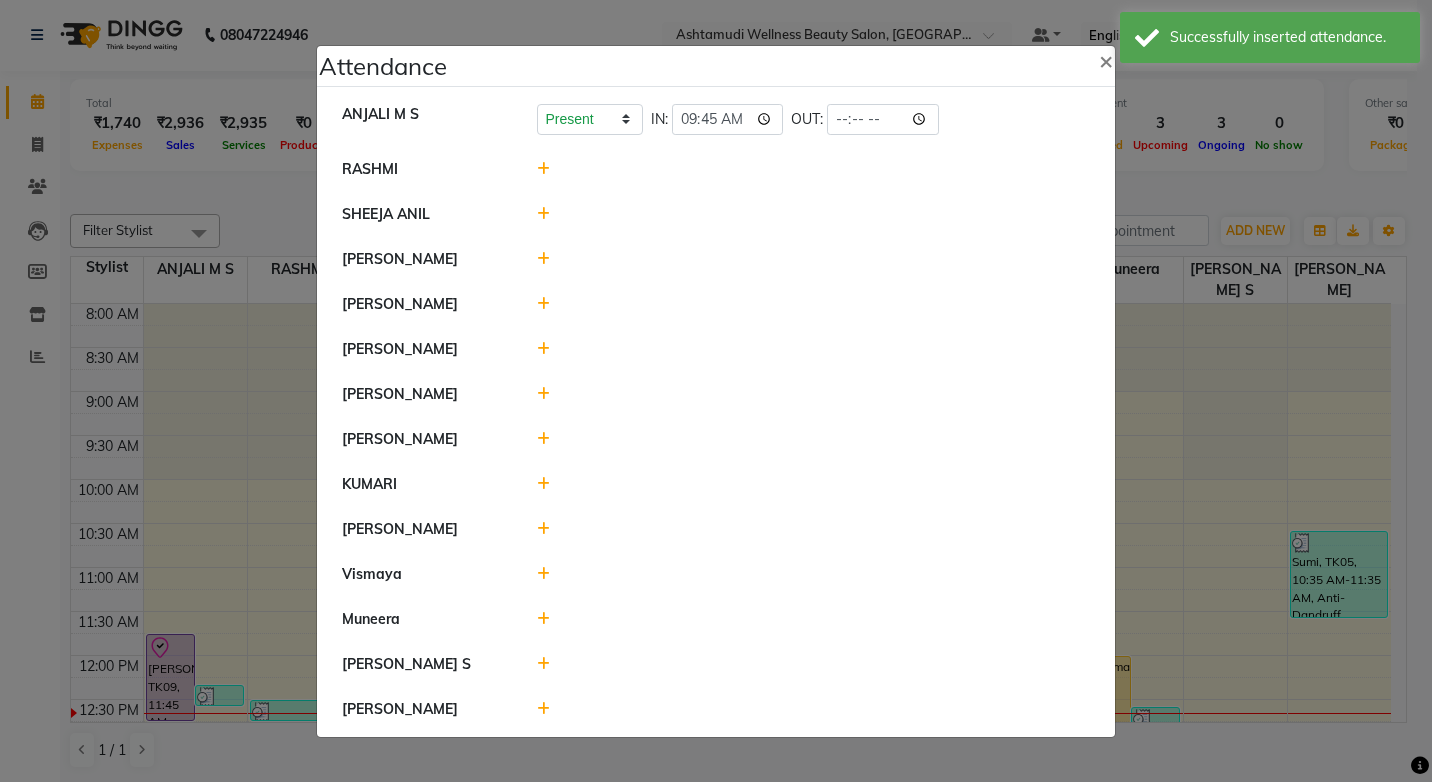 click 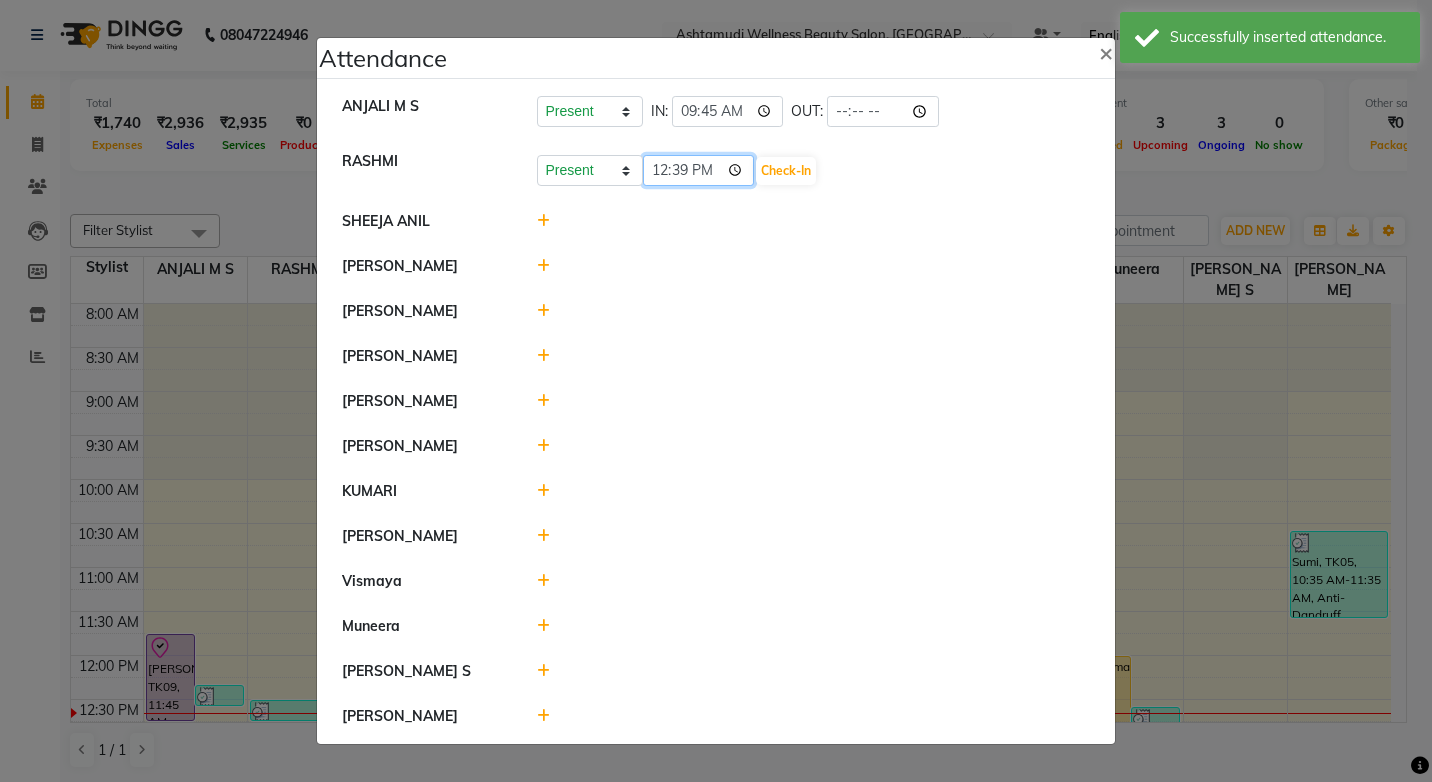 click on "12:39" 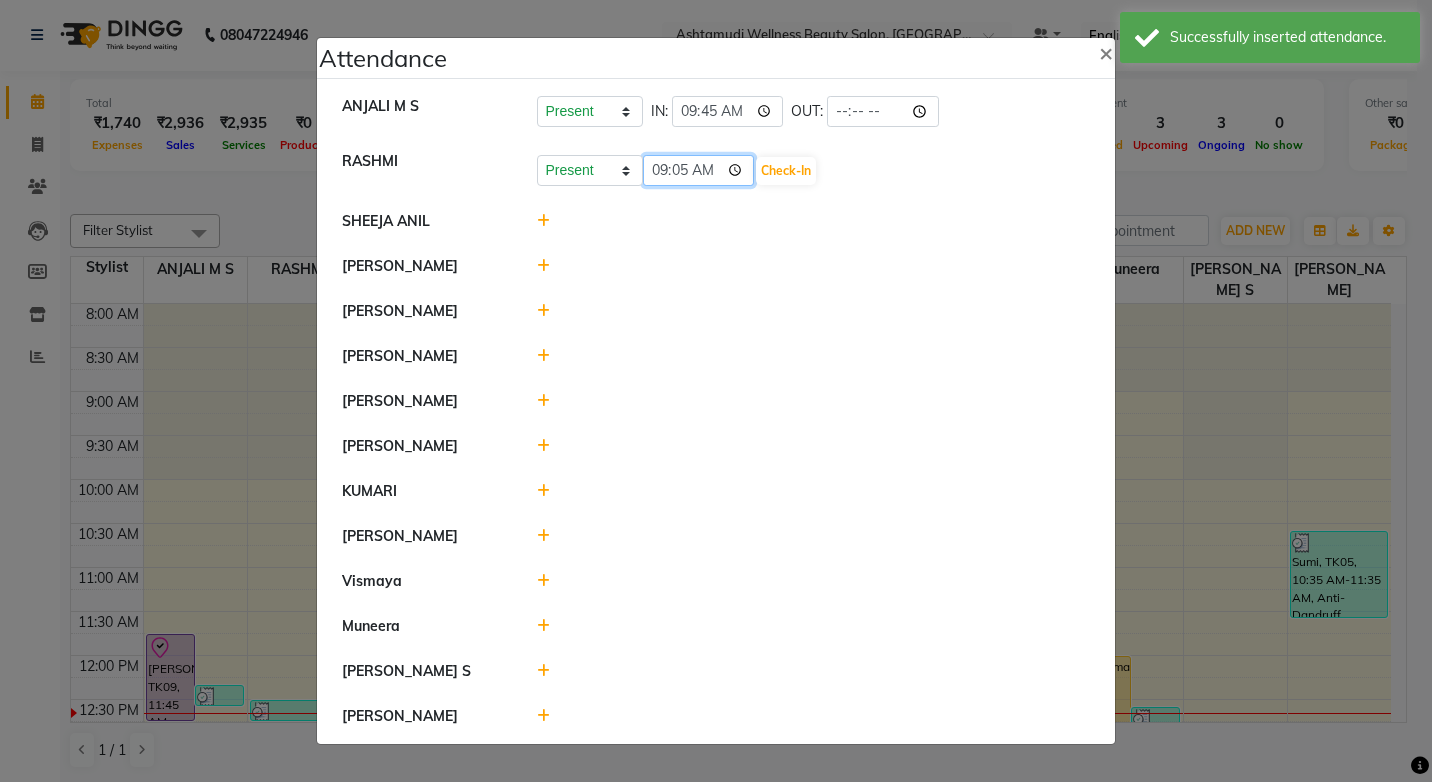 type on "09:55" 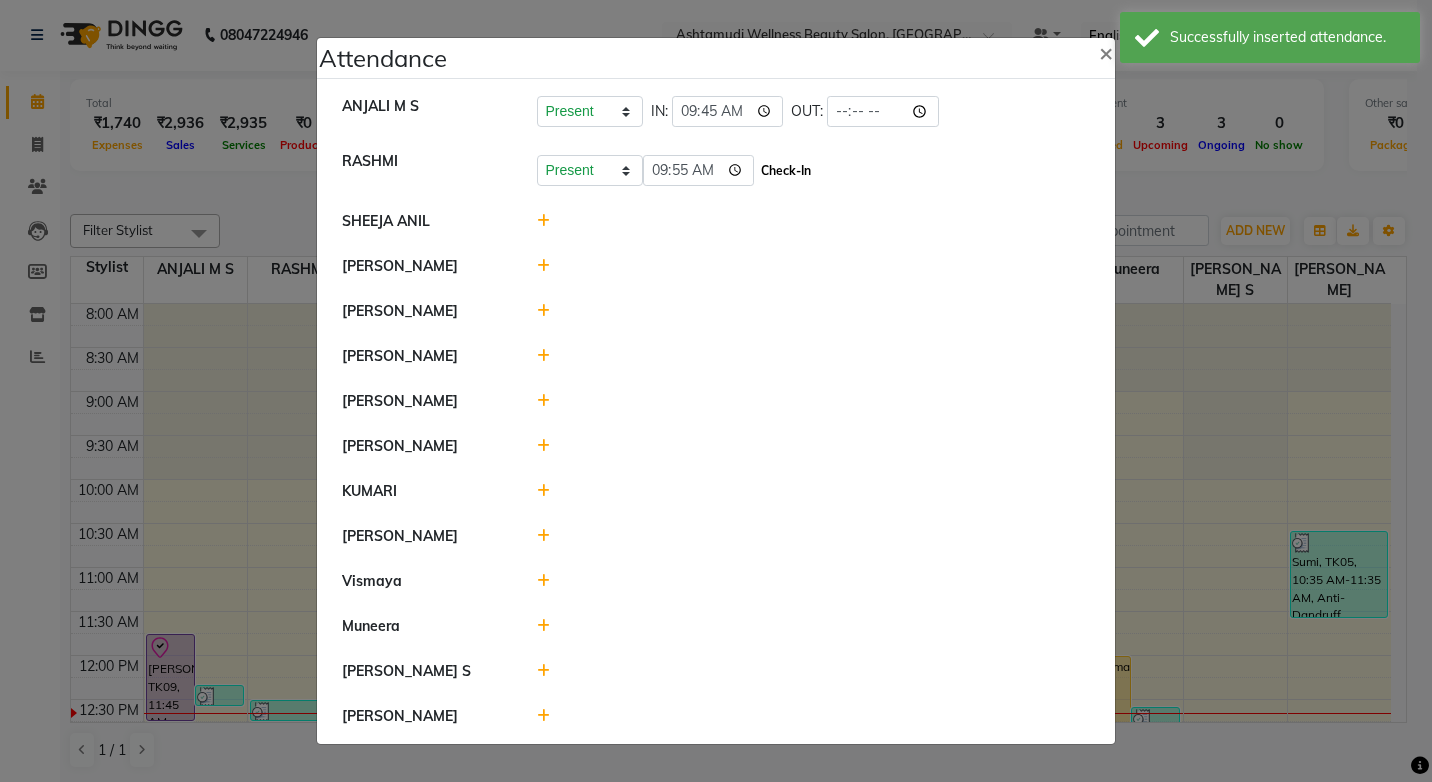 click on "Check-In" 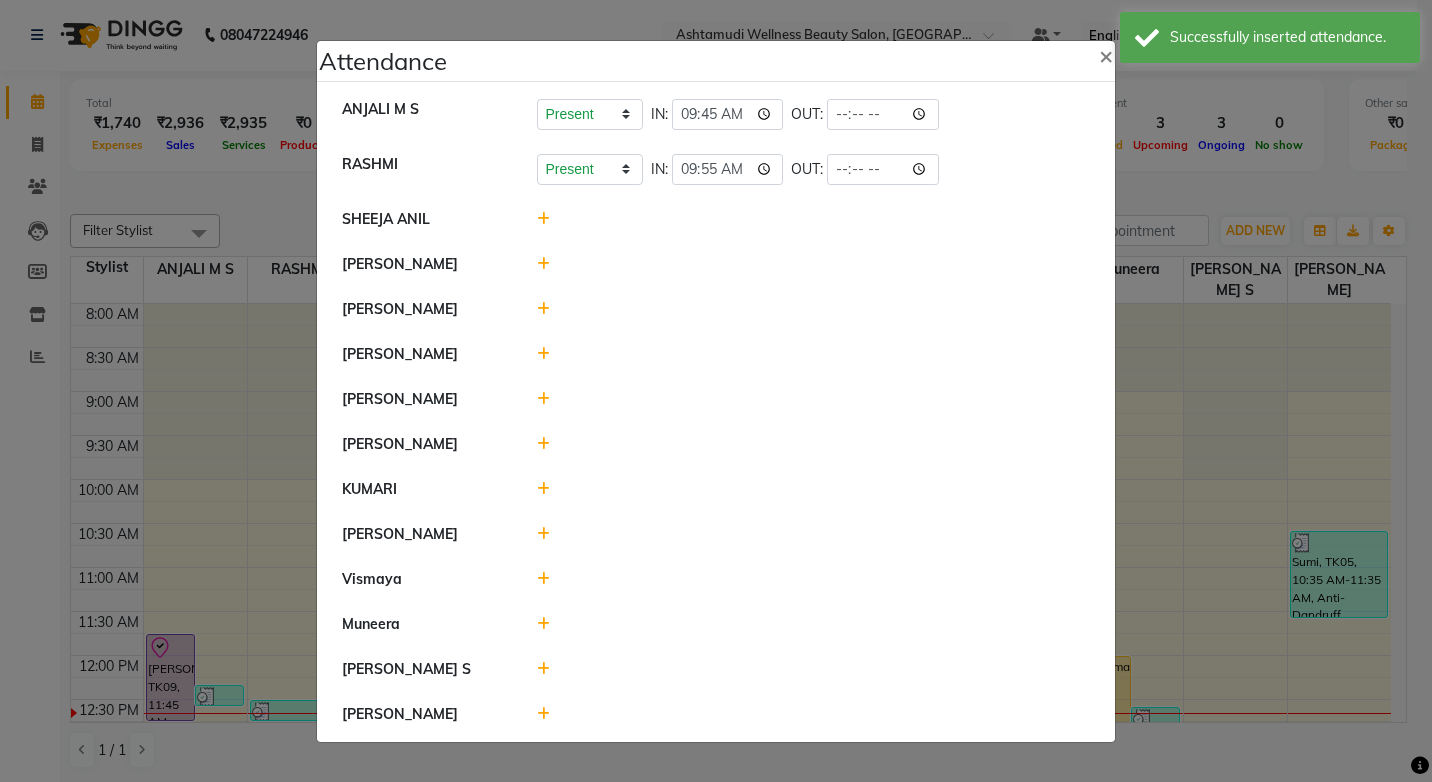 click 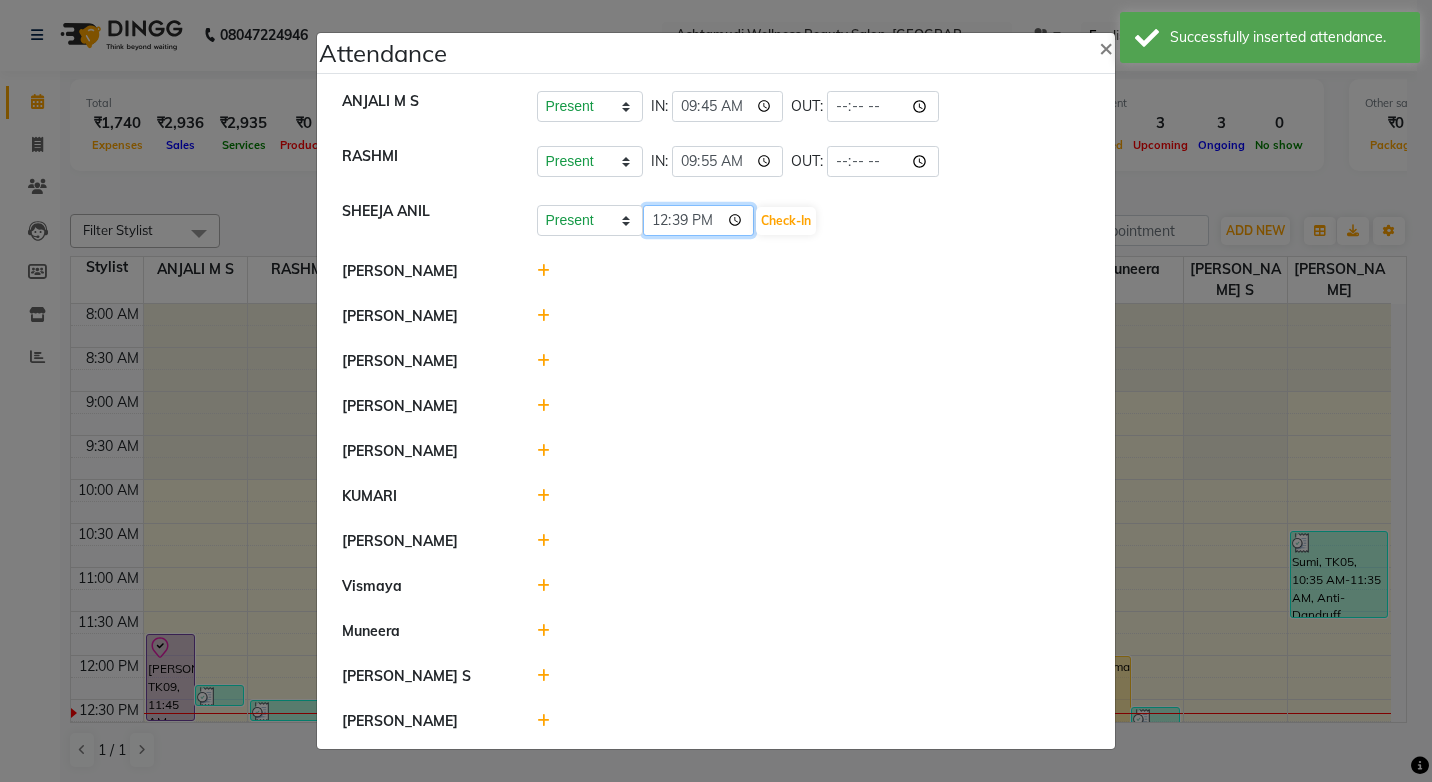 click on "12:39" 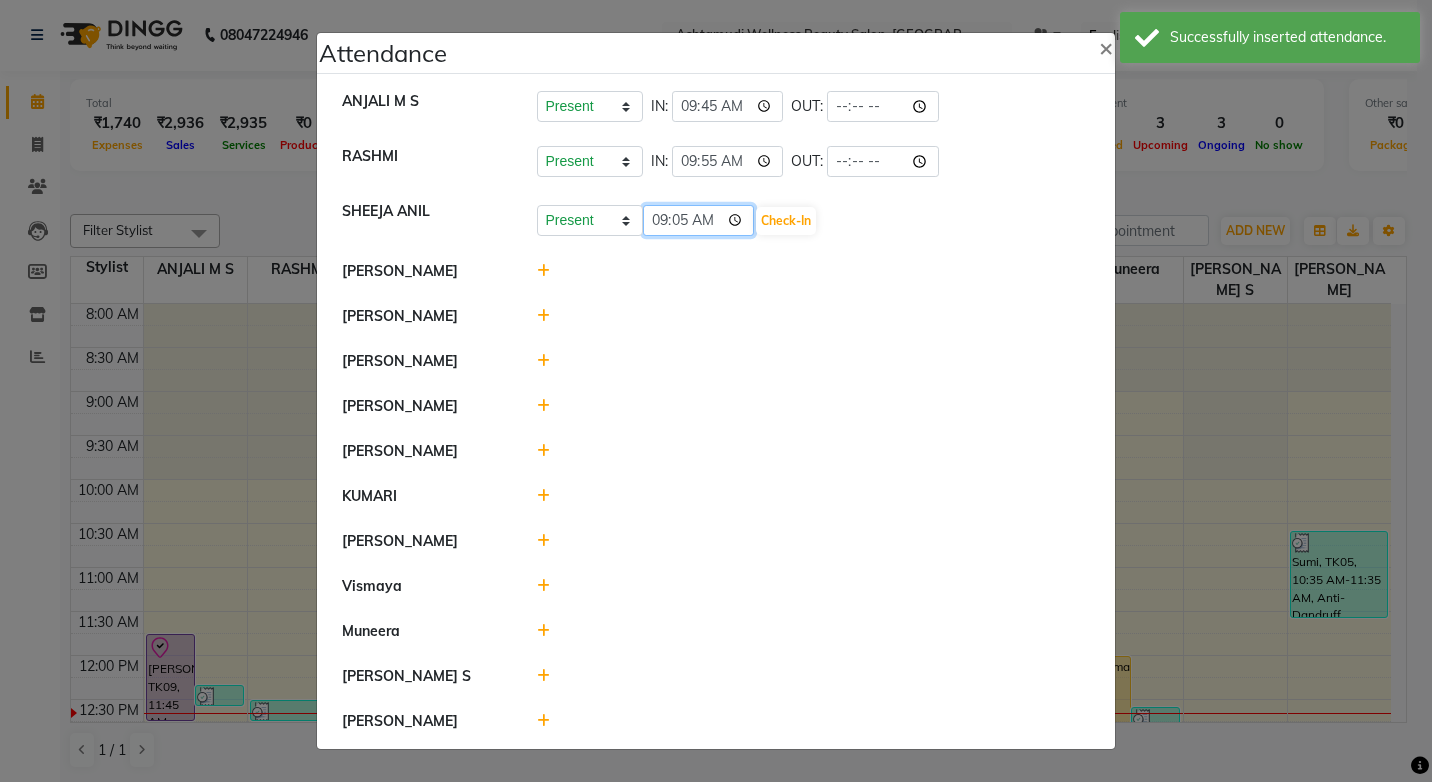 type on "09:58" 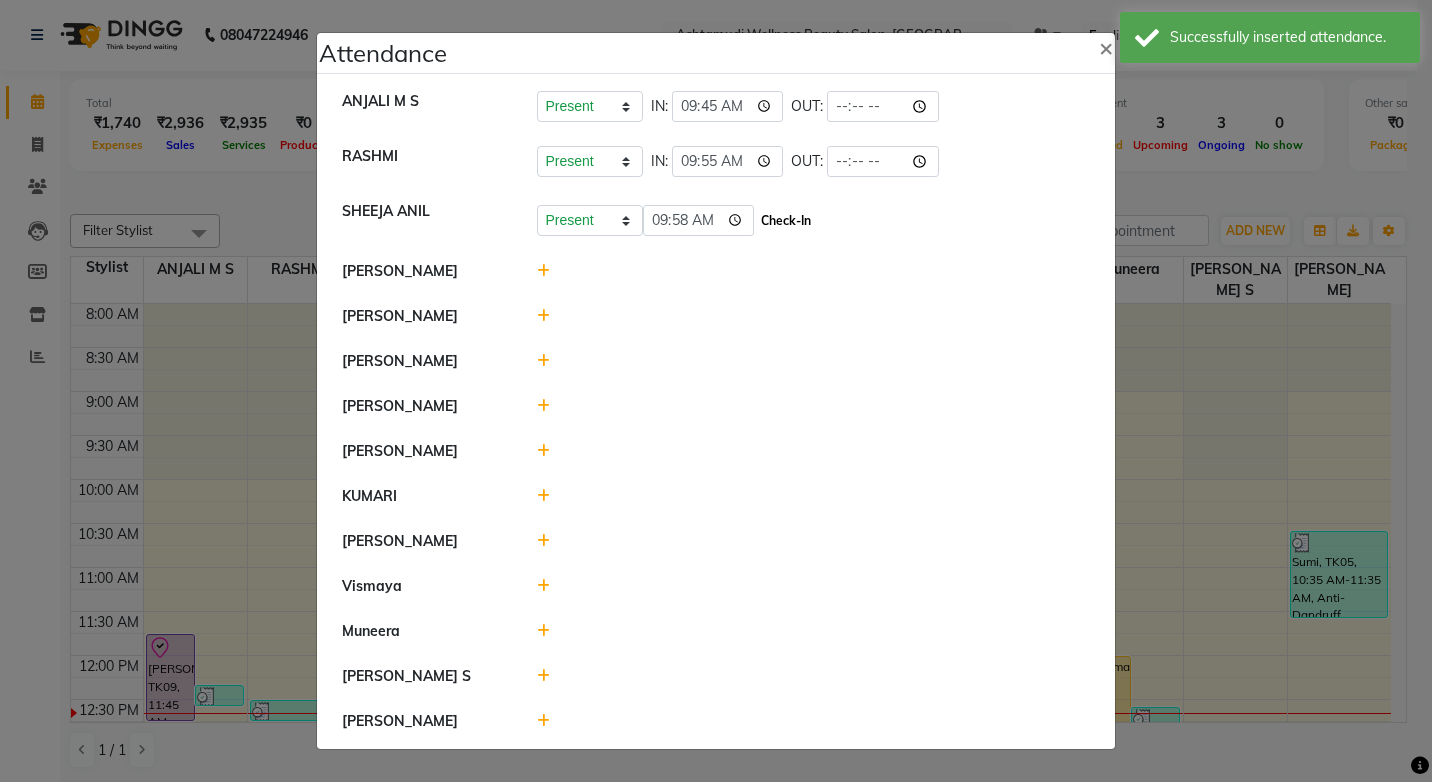 click on "Check-In" 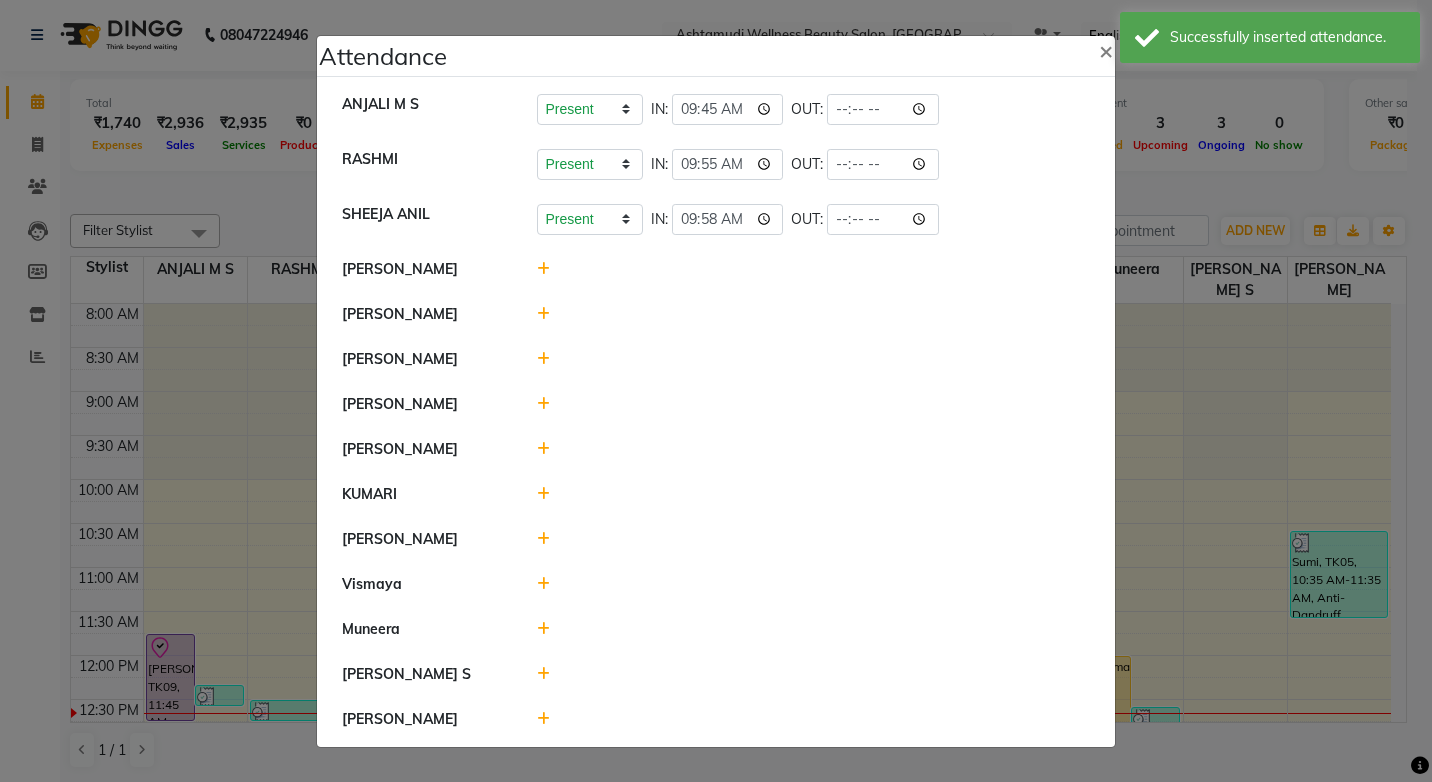 click 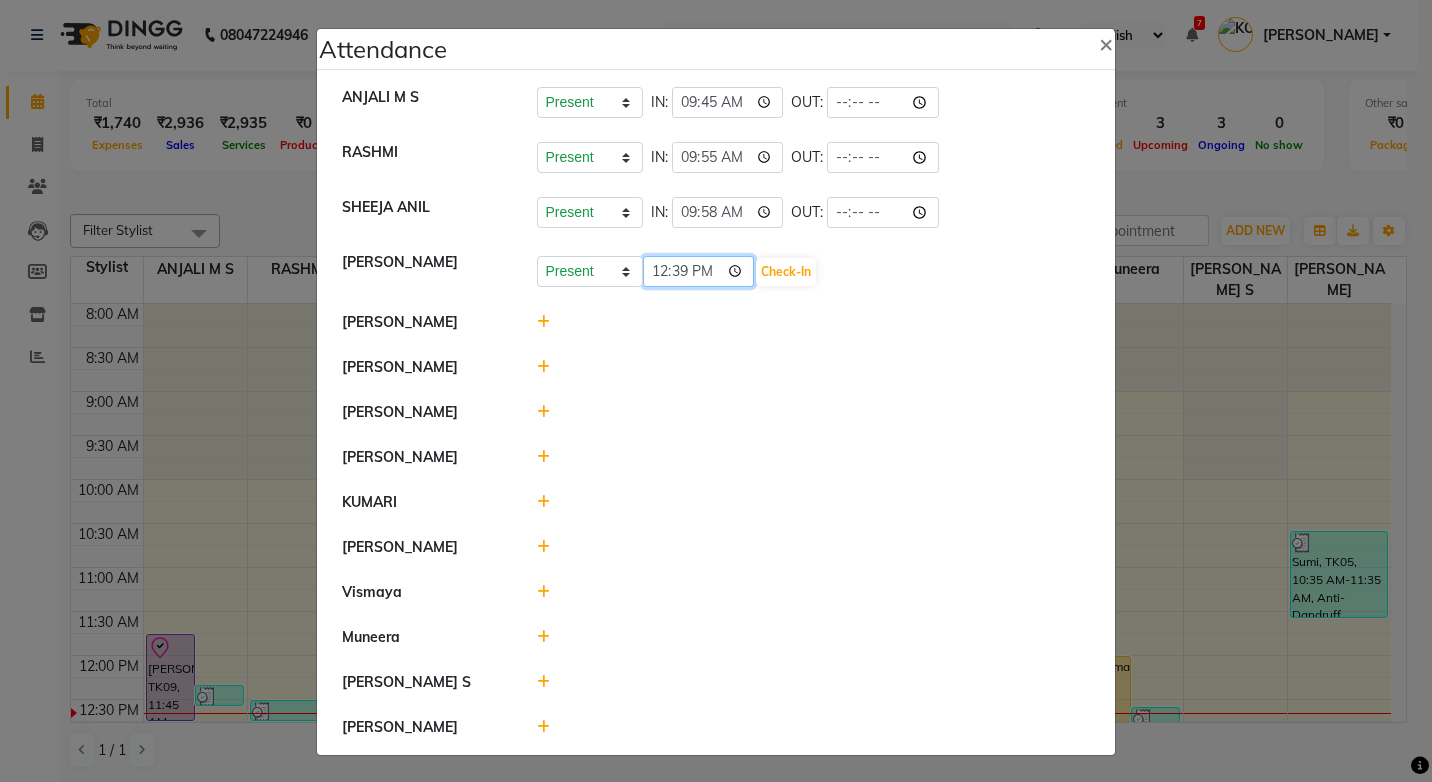 click on "12:39" 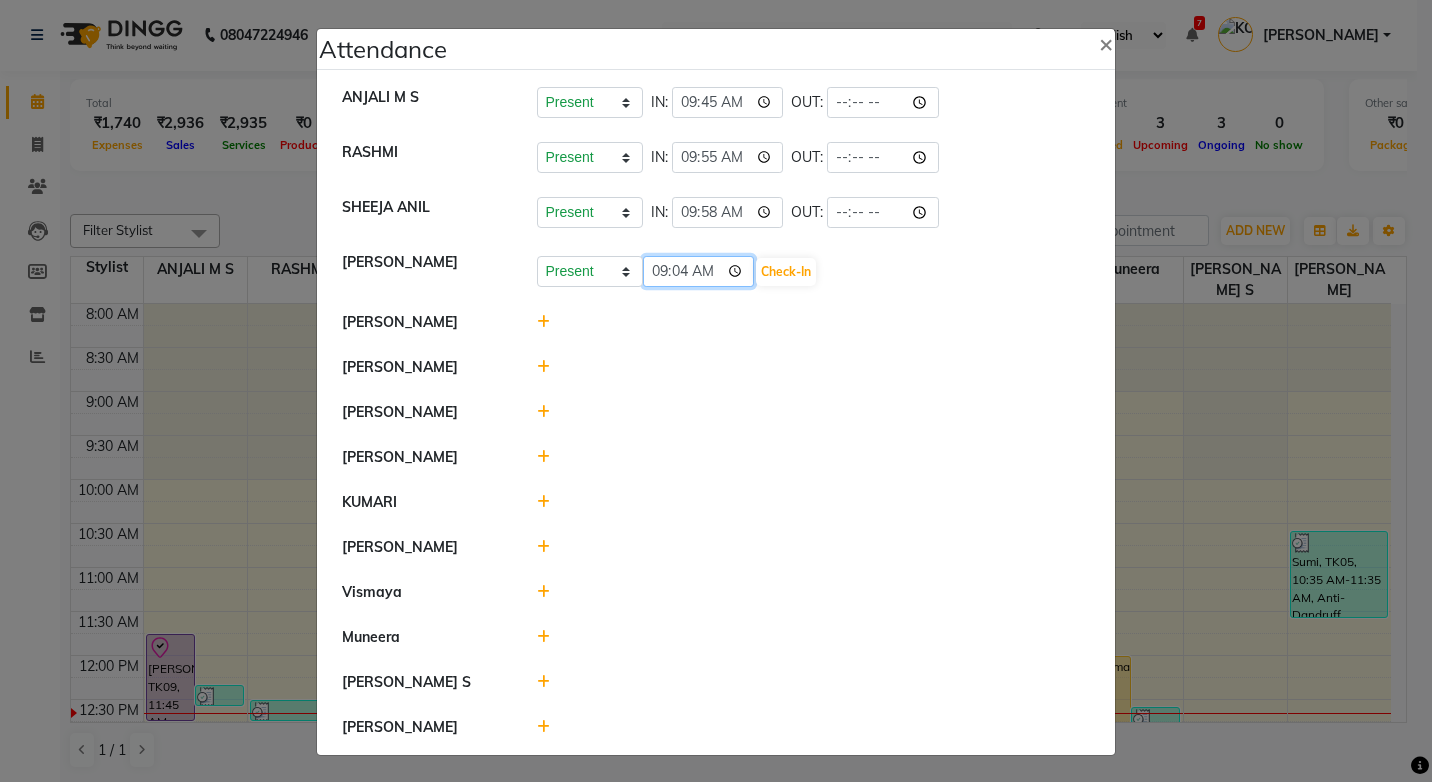 type on "09:40" 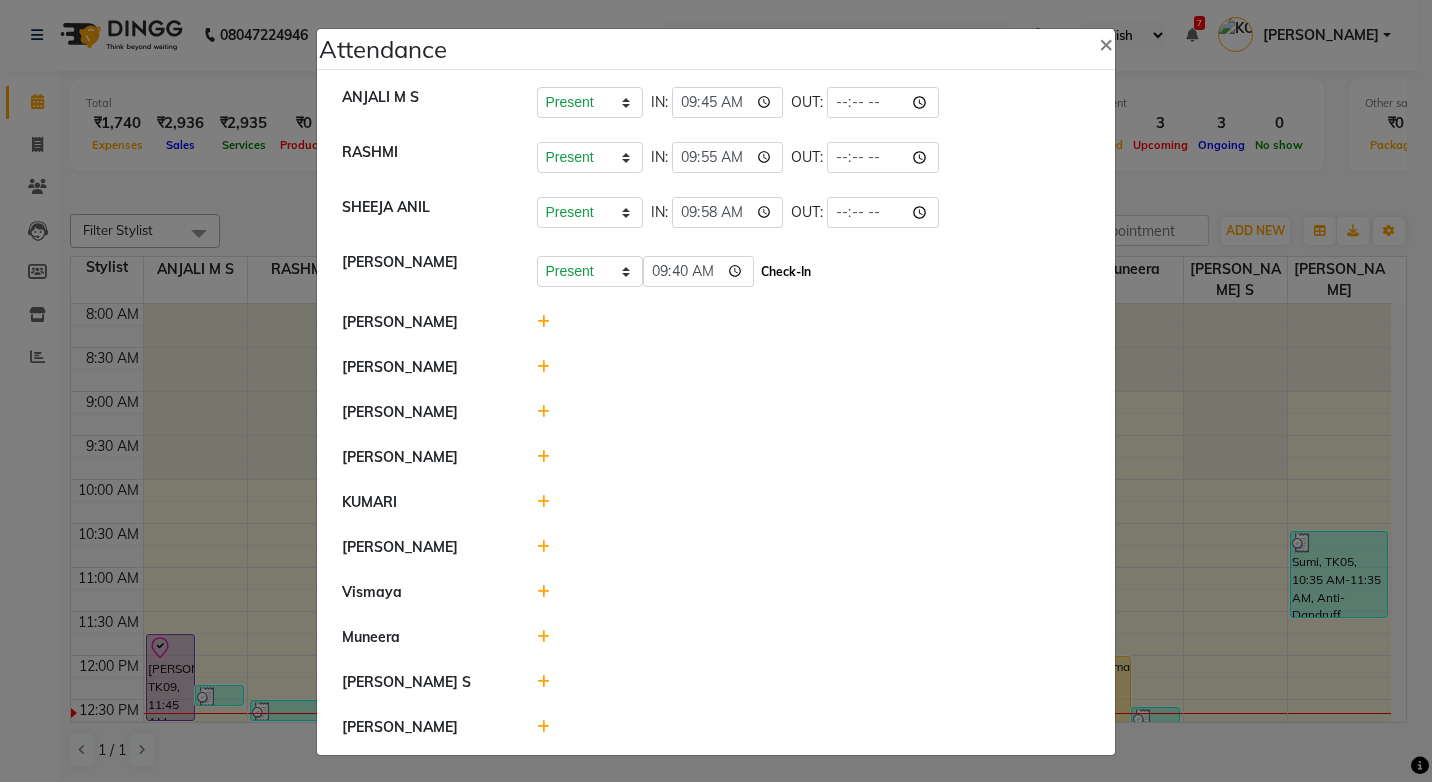 click on "Check-In" 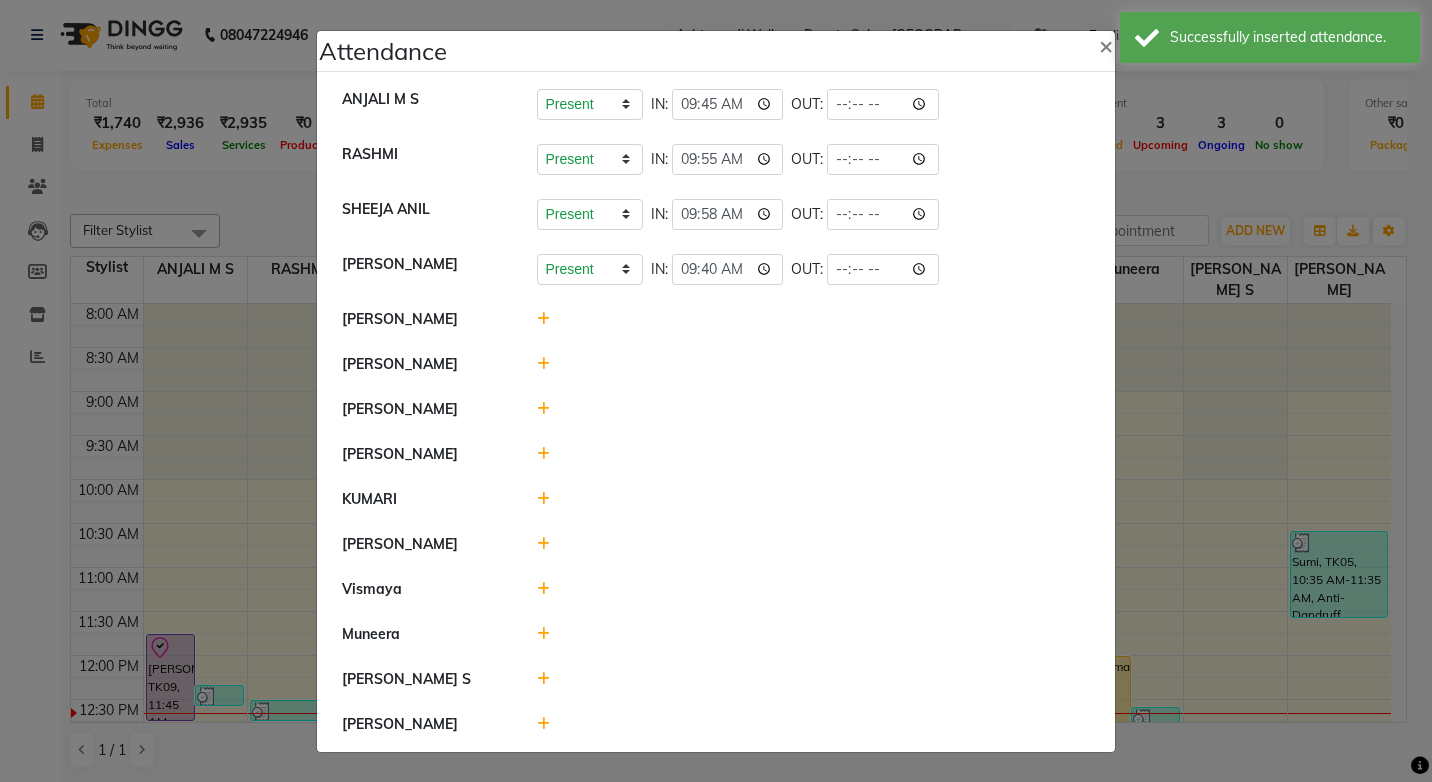 click 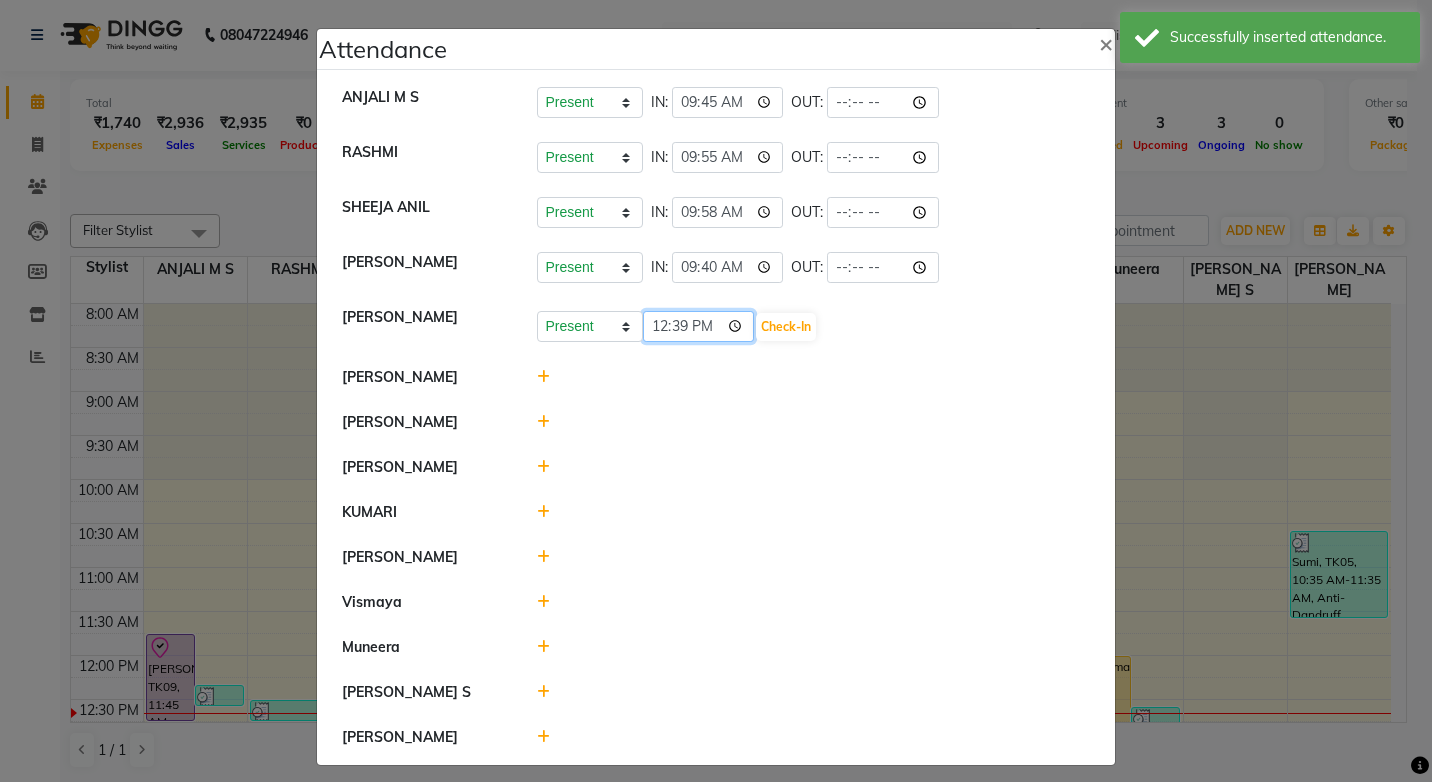 click on "12:39" 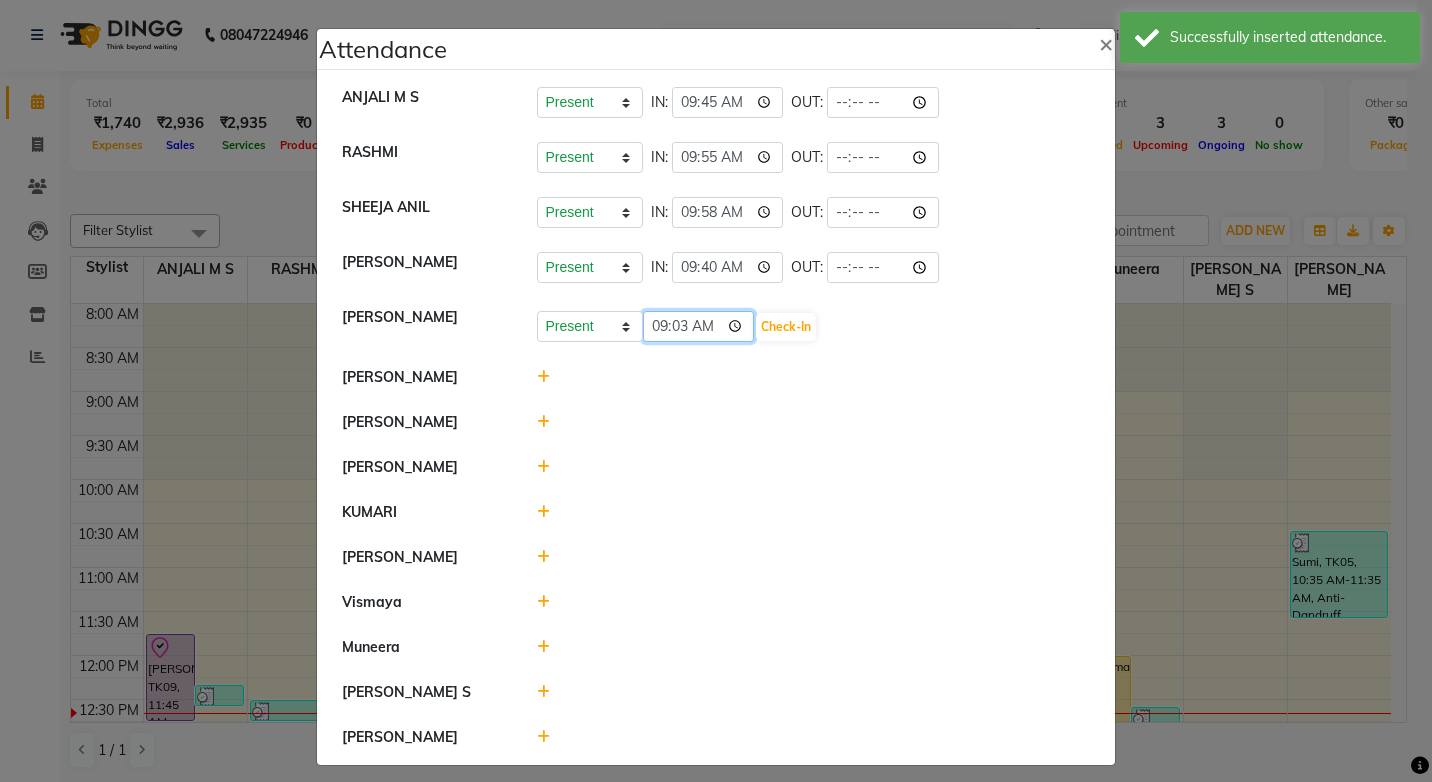 type on "09:30" 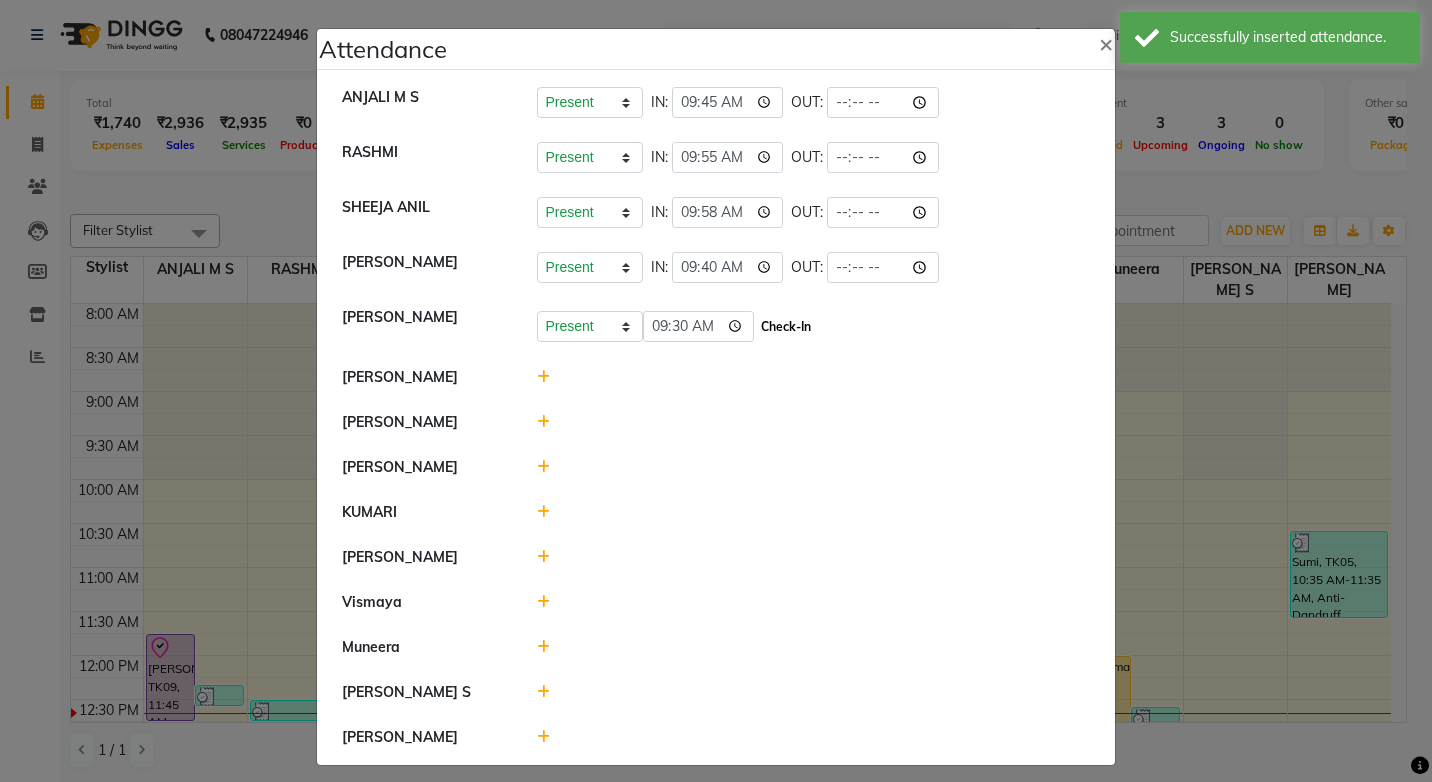 click on "Check-In" 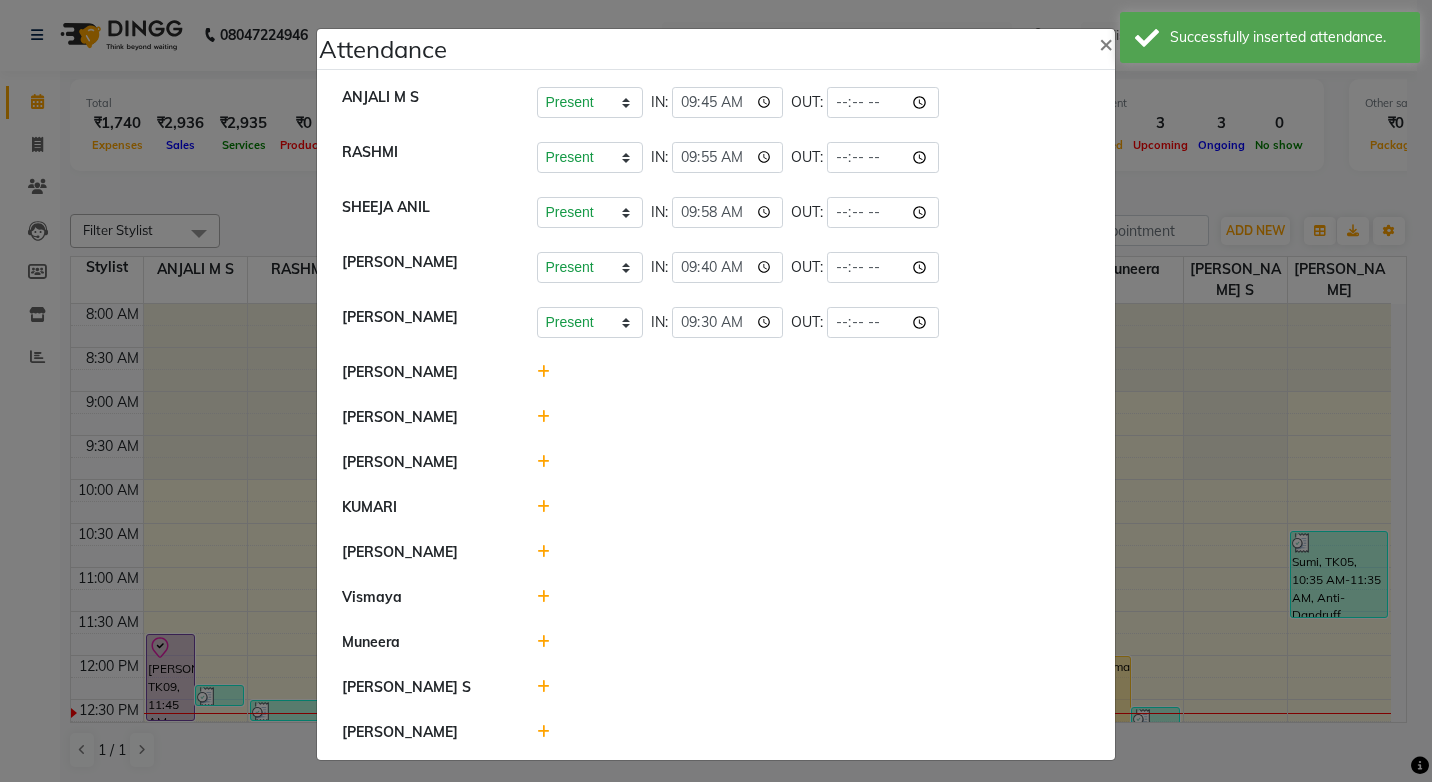 click 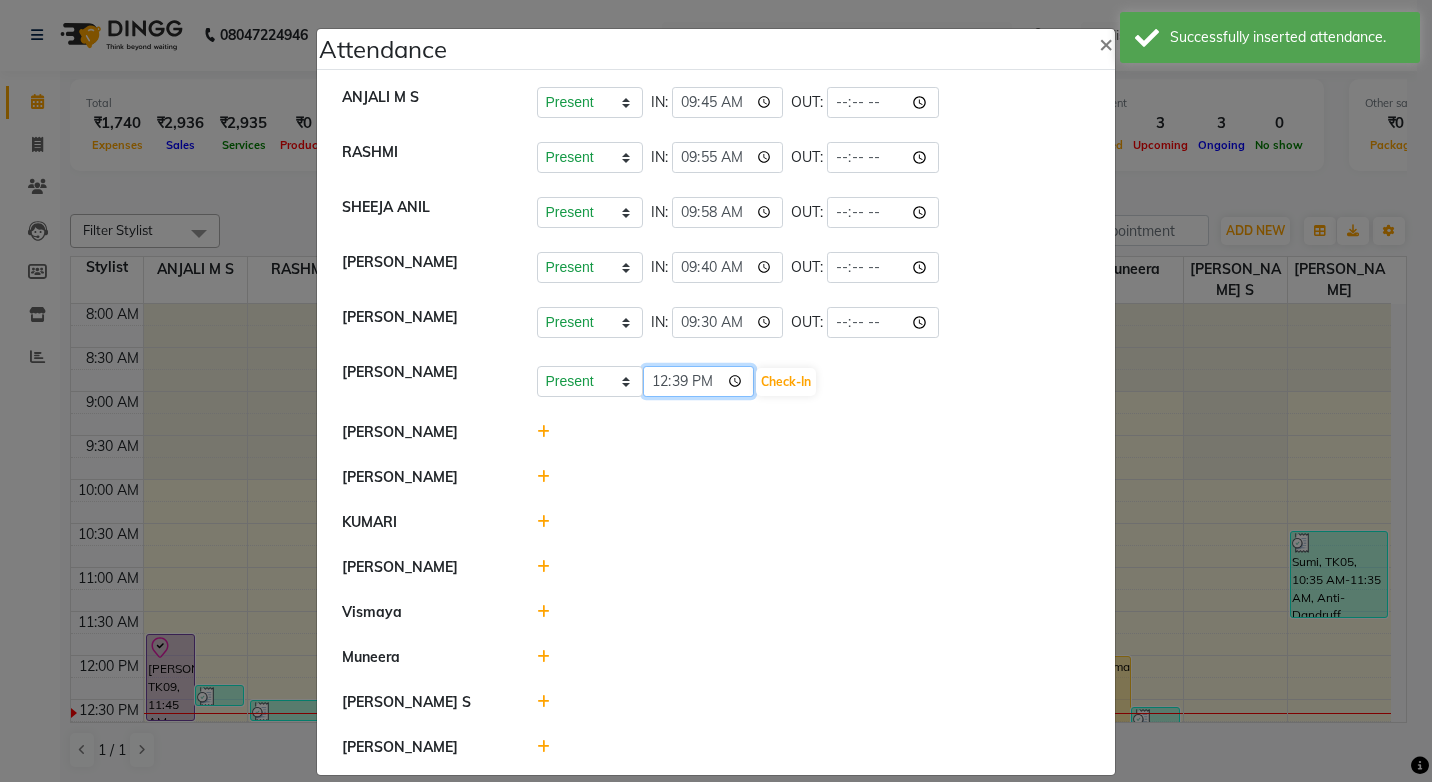 click on "12:39" 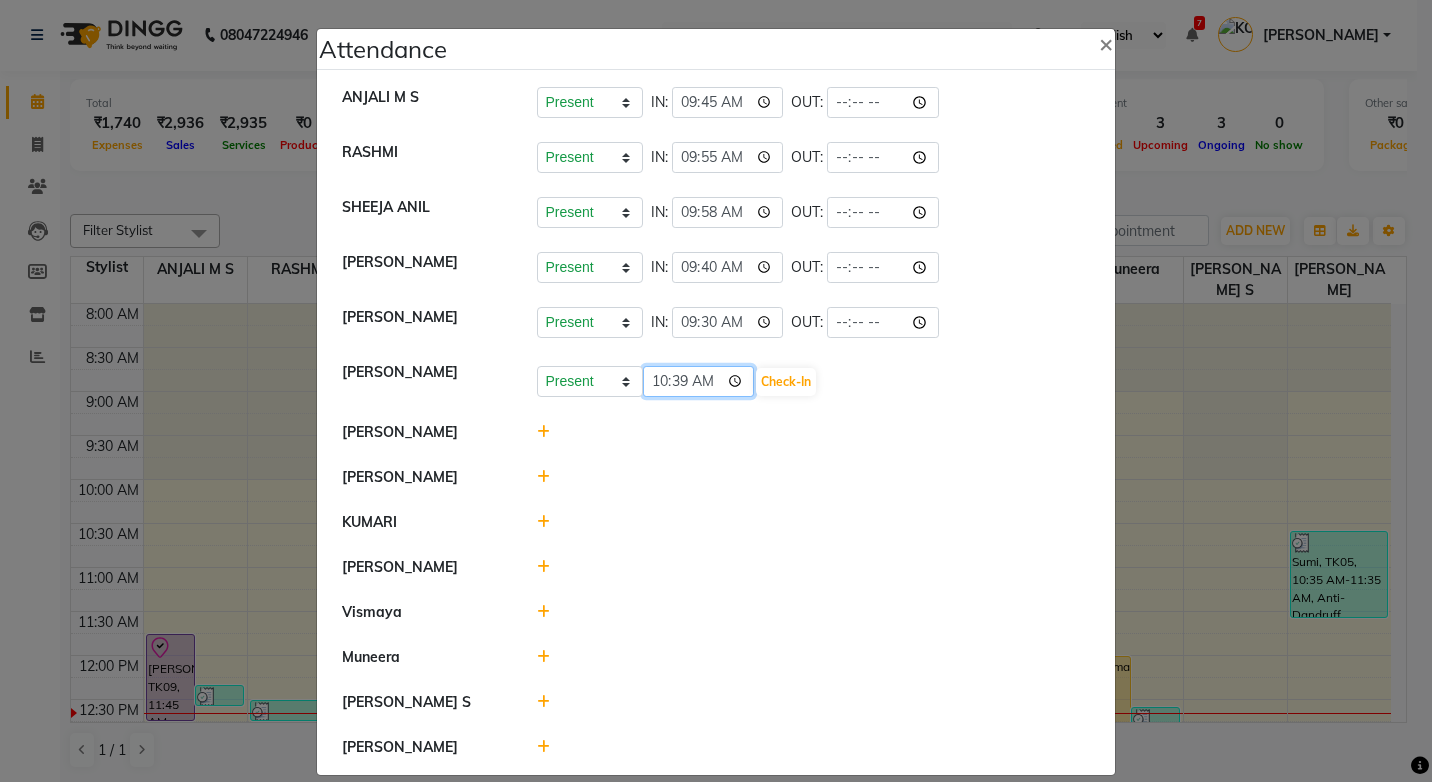 type on "10:00" 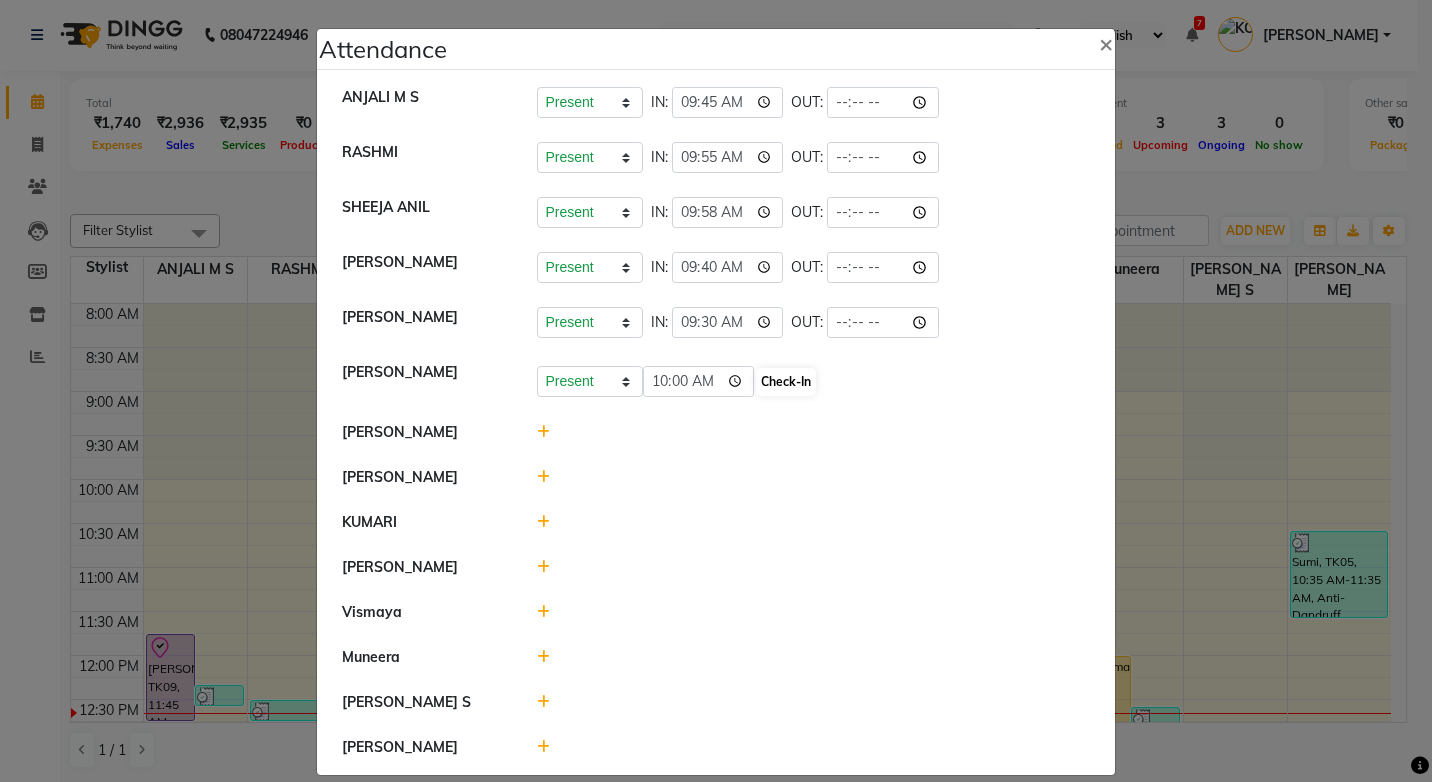 click on "Present Absent Late Half Day Weekly Off 10:00 Check-In" 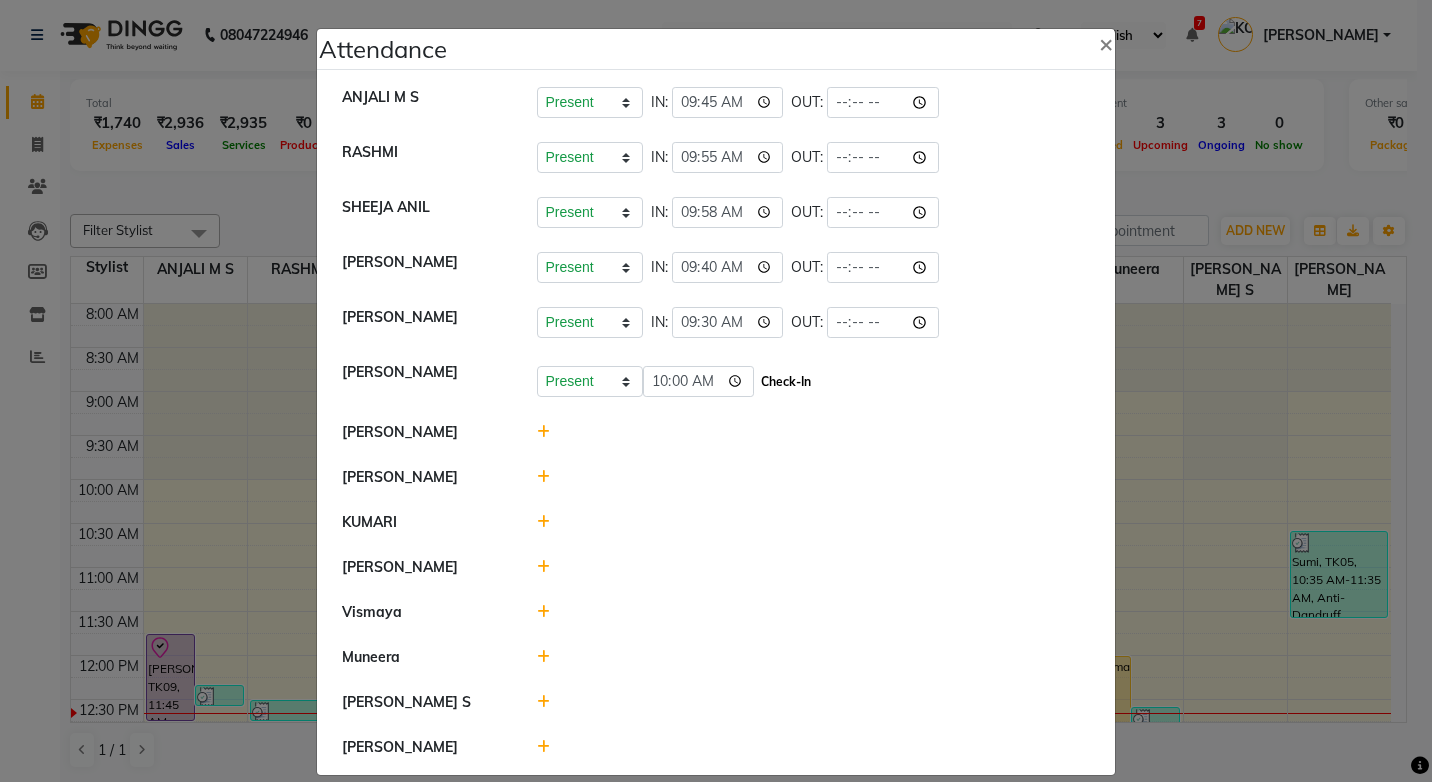 click on "Check-In" 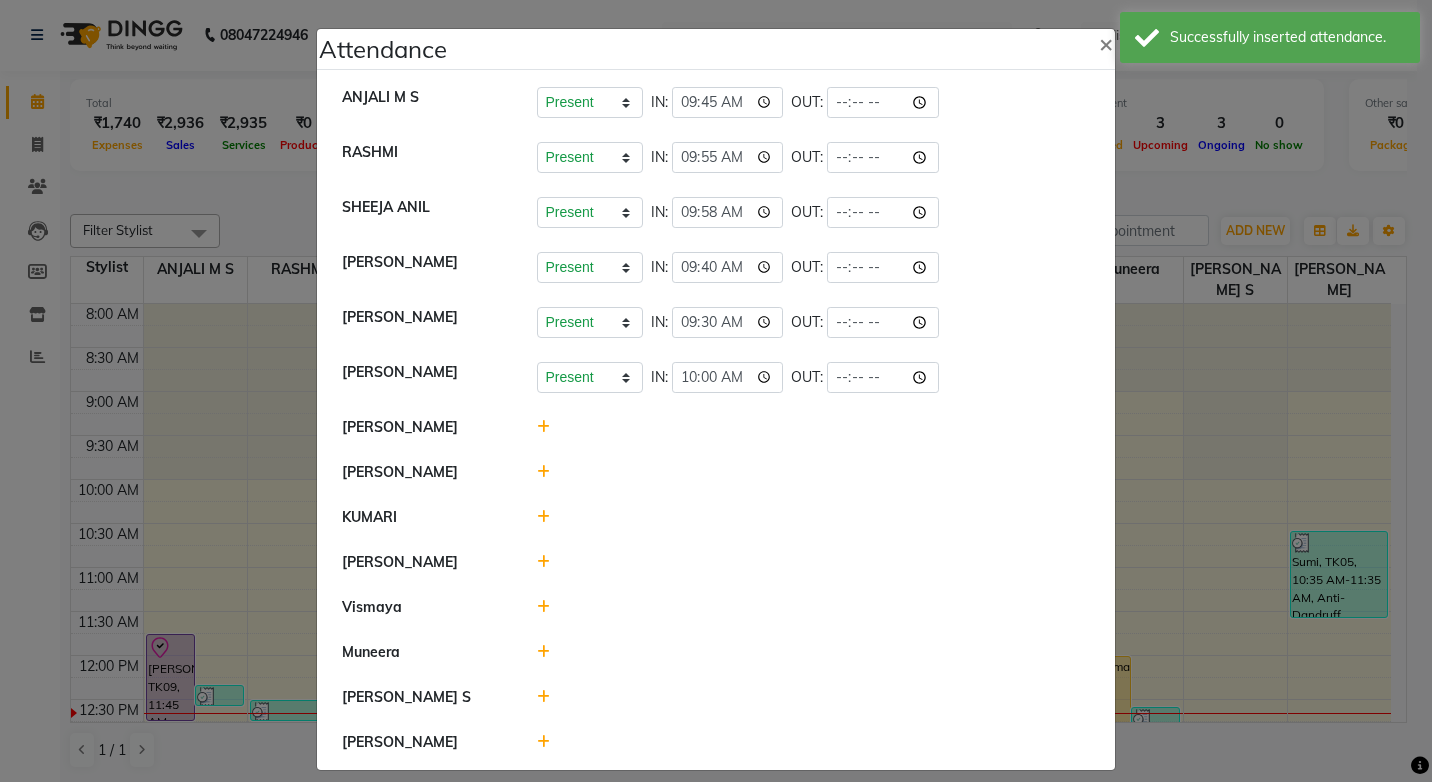 click 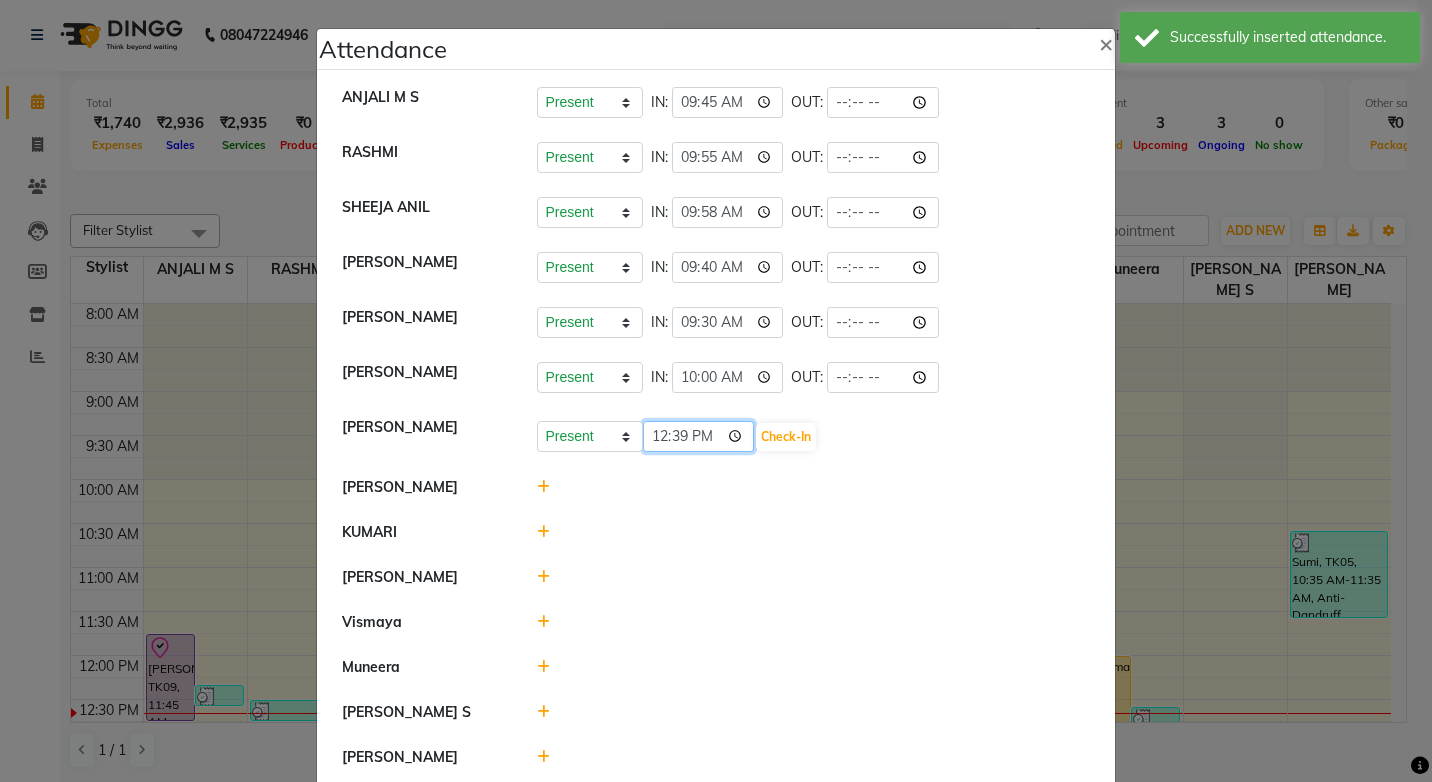click on "12:39" 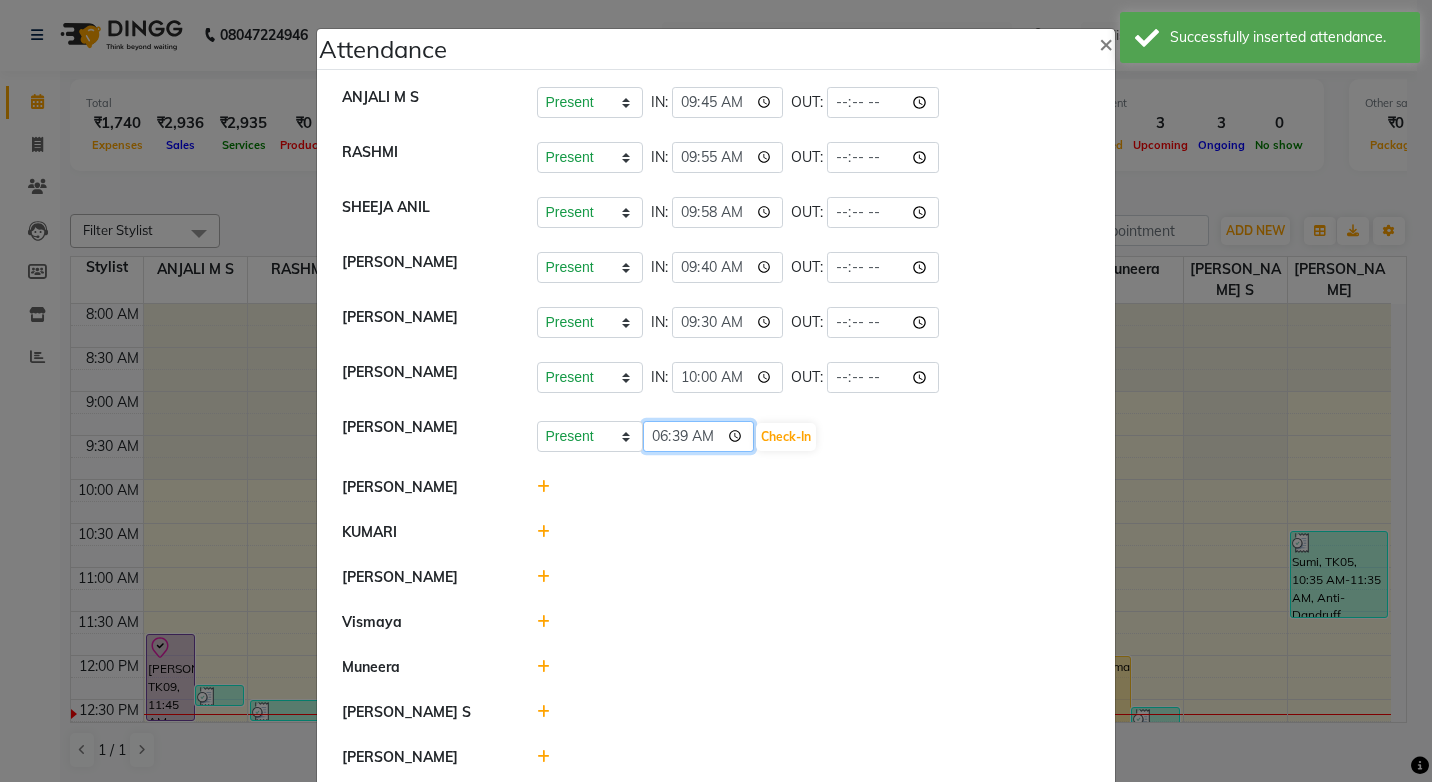 type on "06:00" 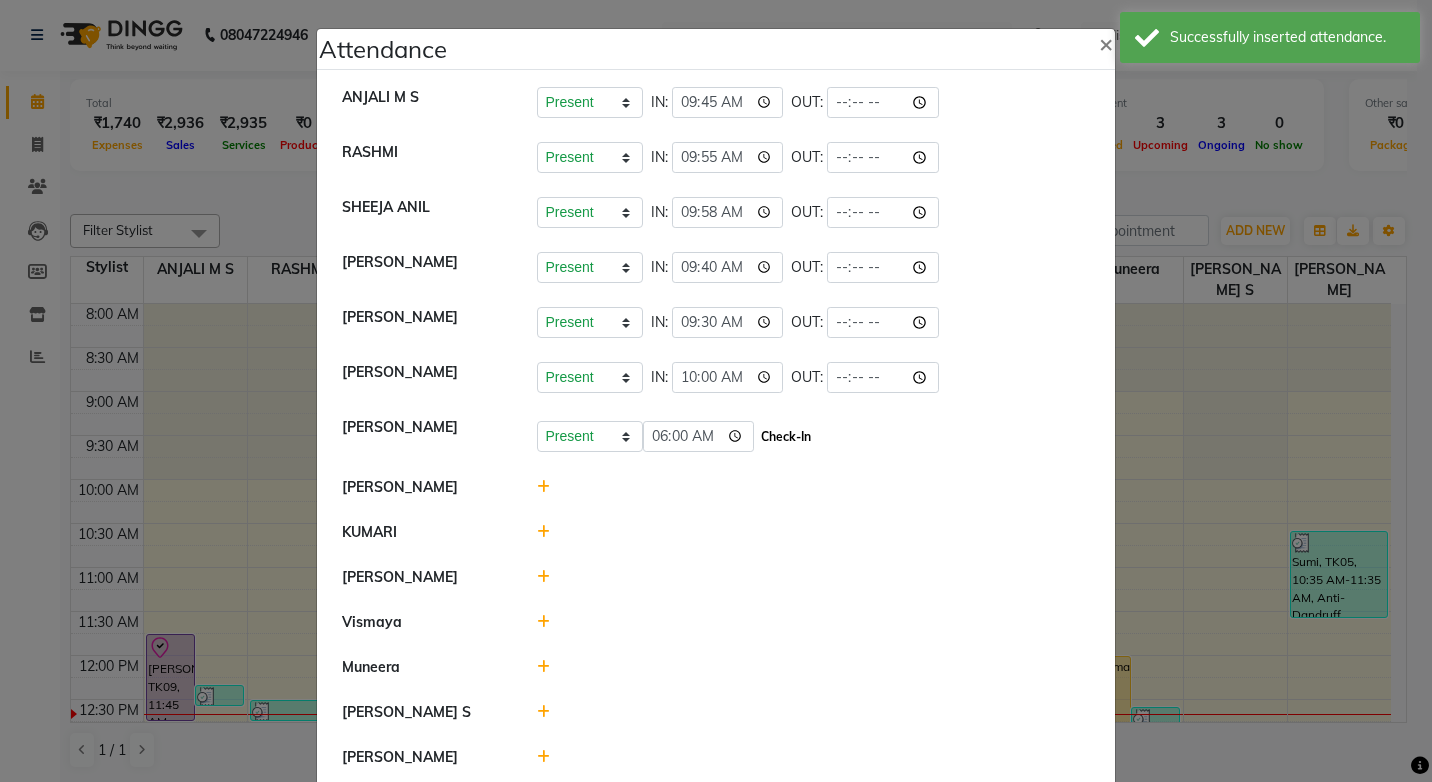 click on "Check-In" 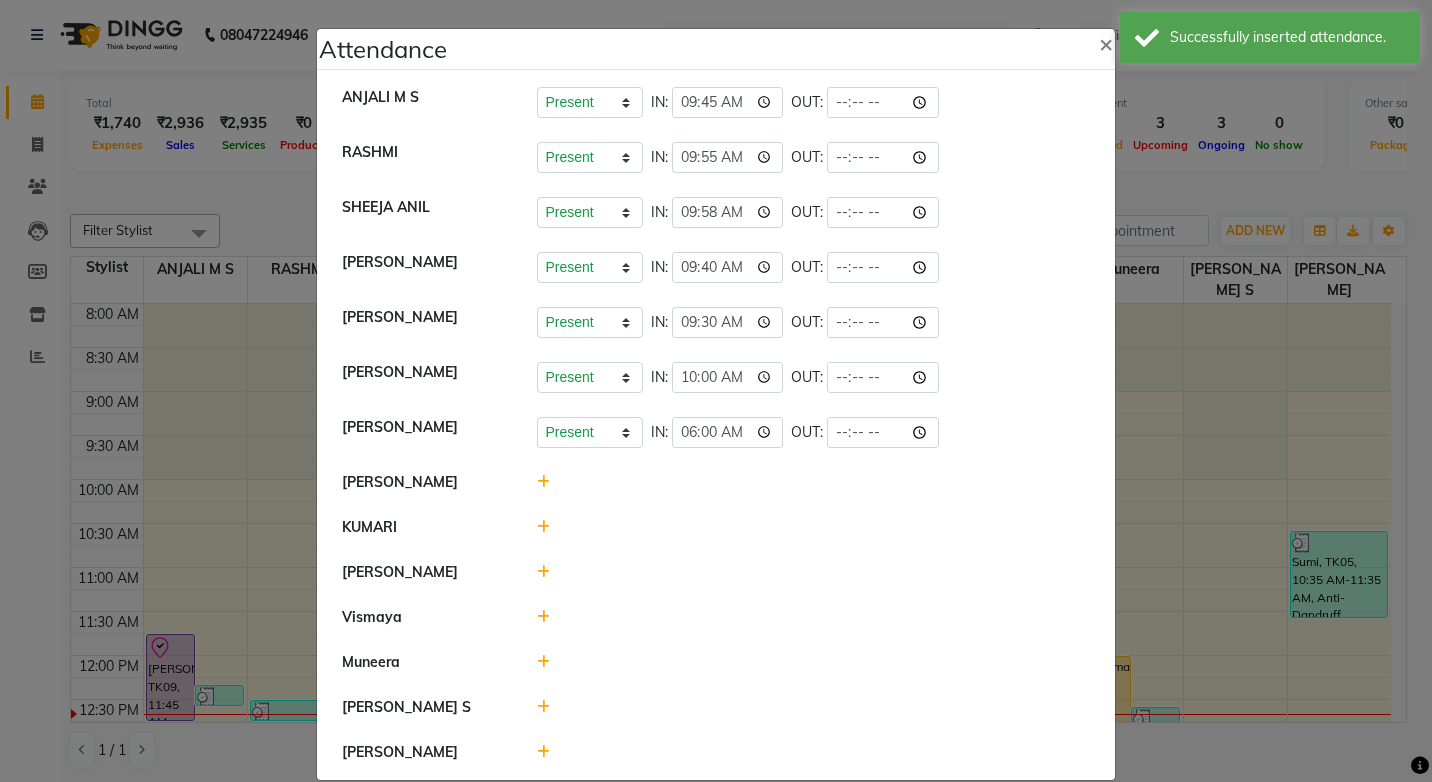 click 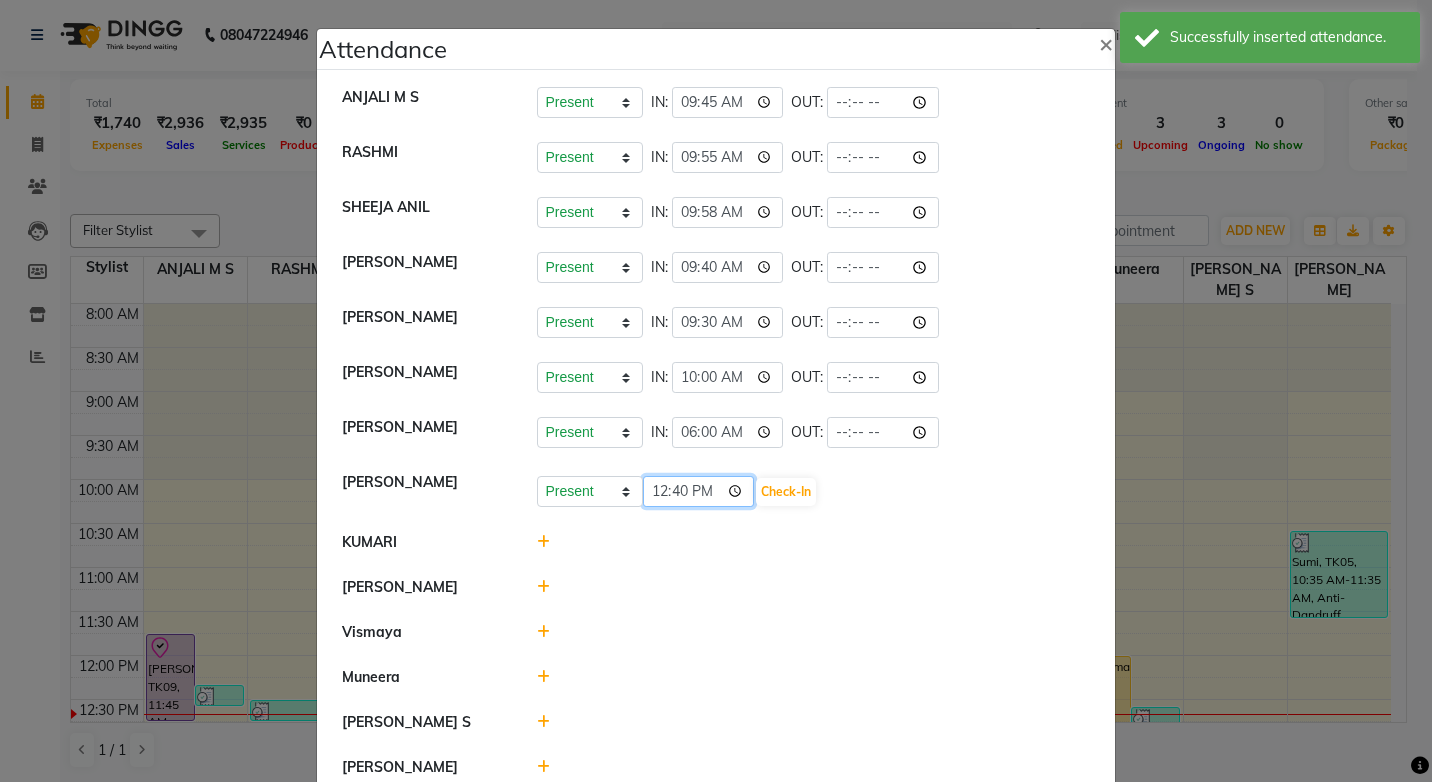 click on "12:40" 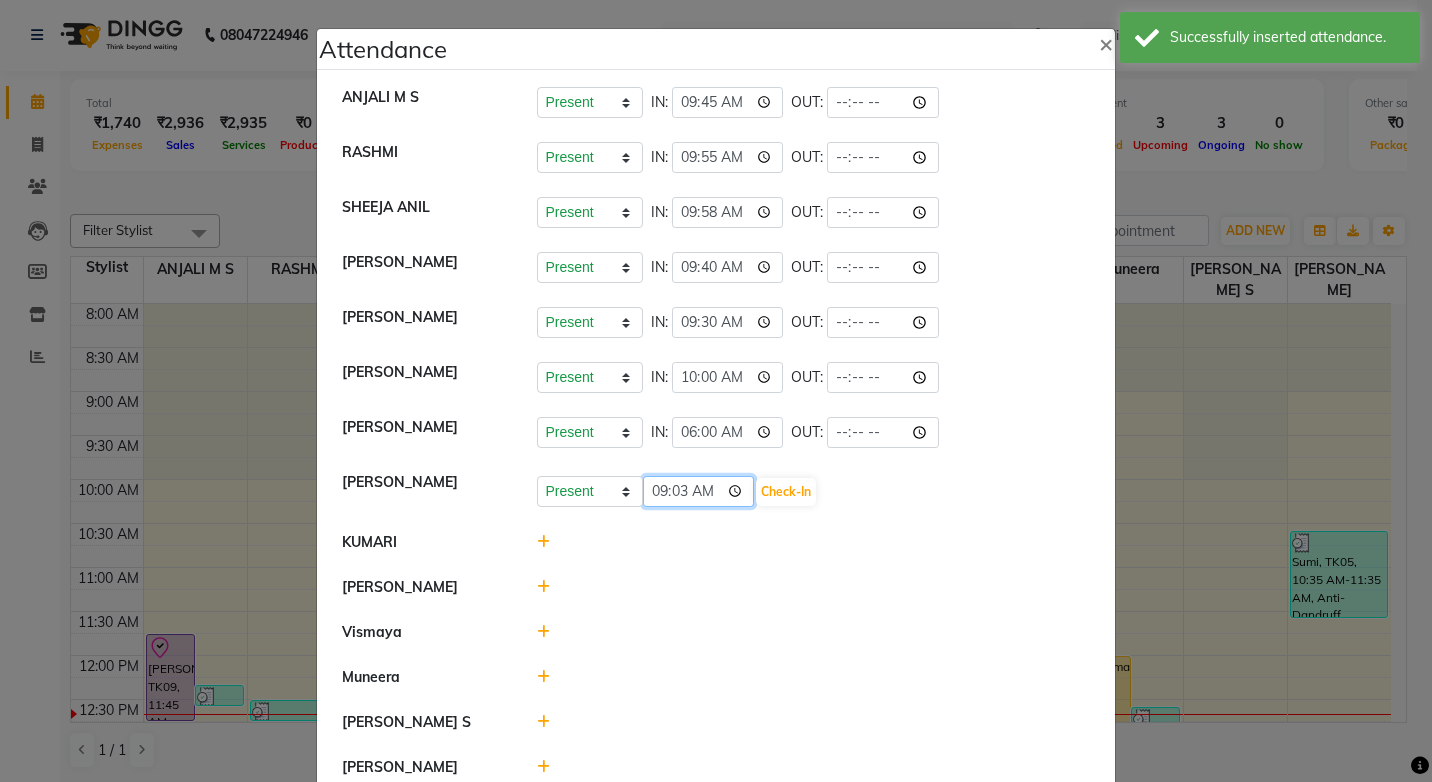 type on "09:30" 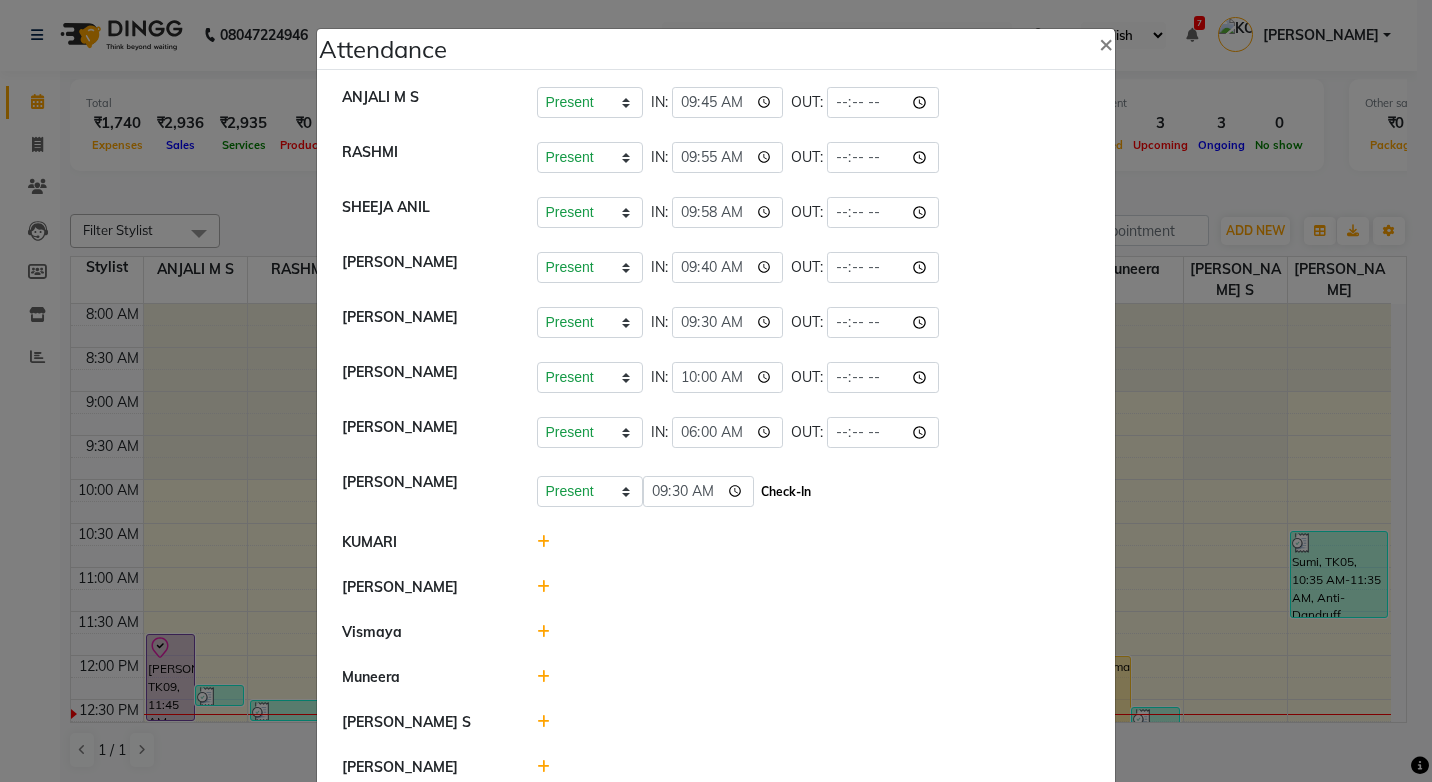 click on "Check-In" 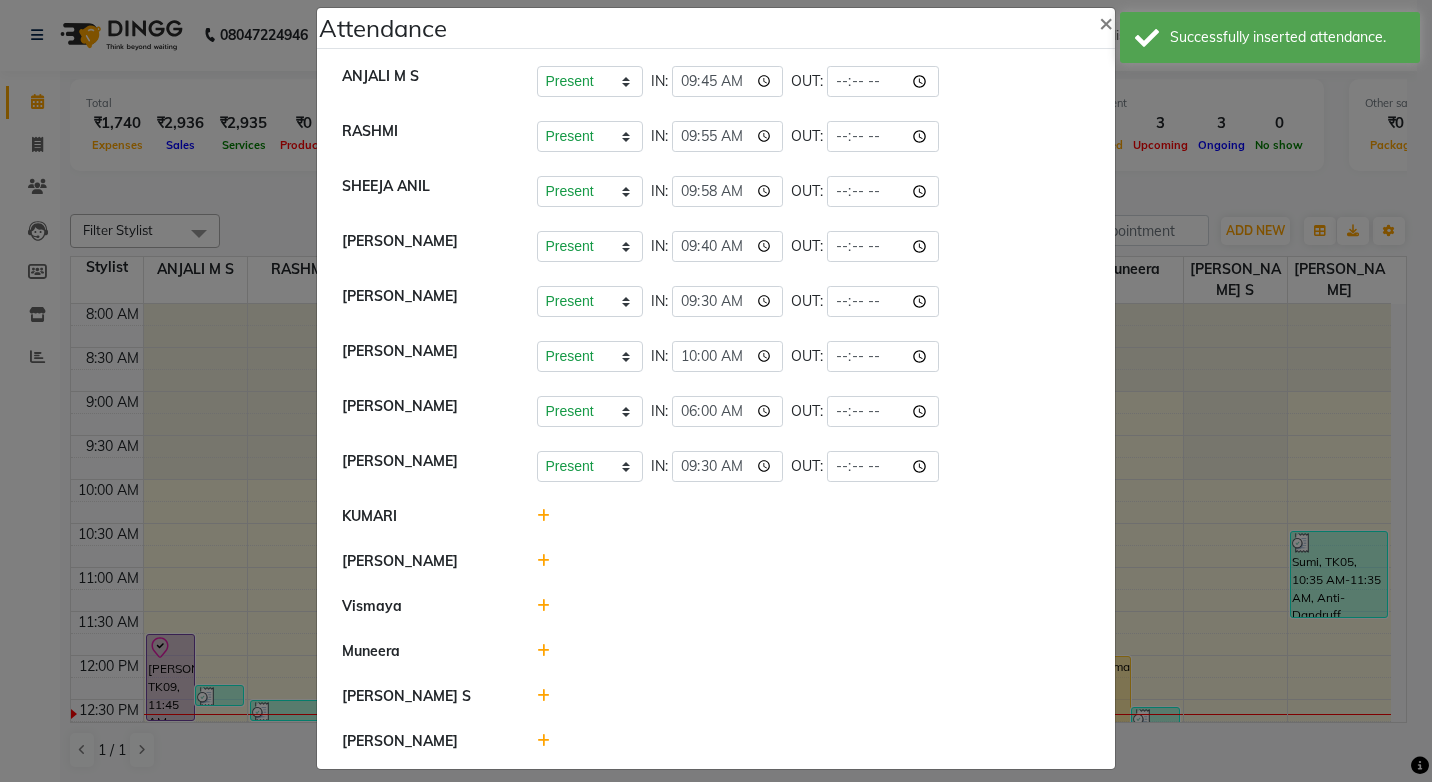 scroll, scrollTop: 37, scrollLeft: 0, axis: vertical 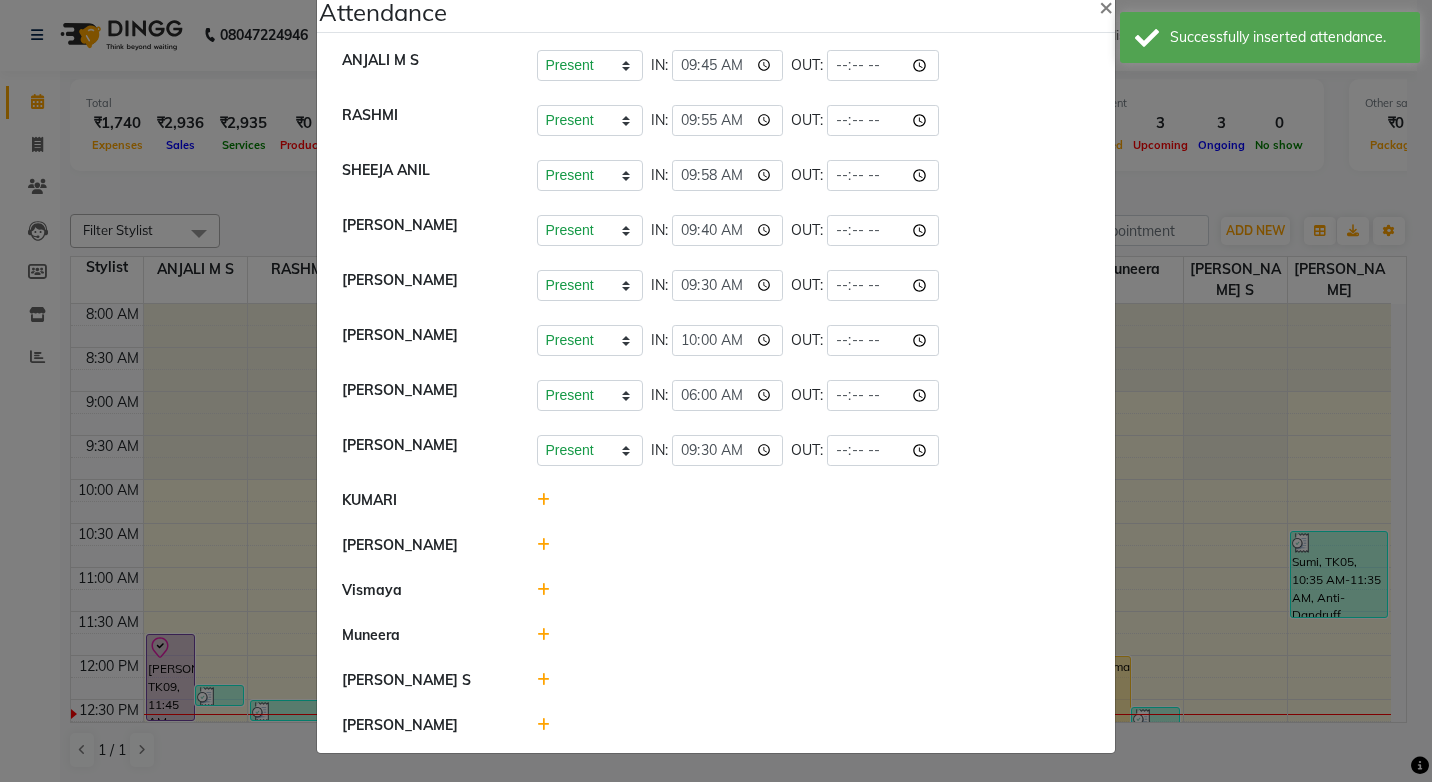 click 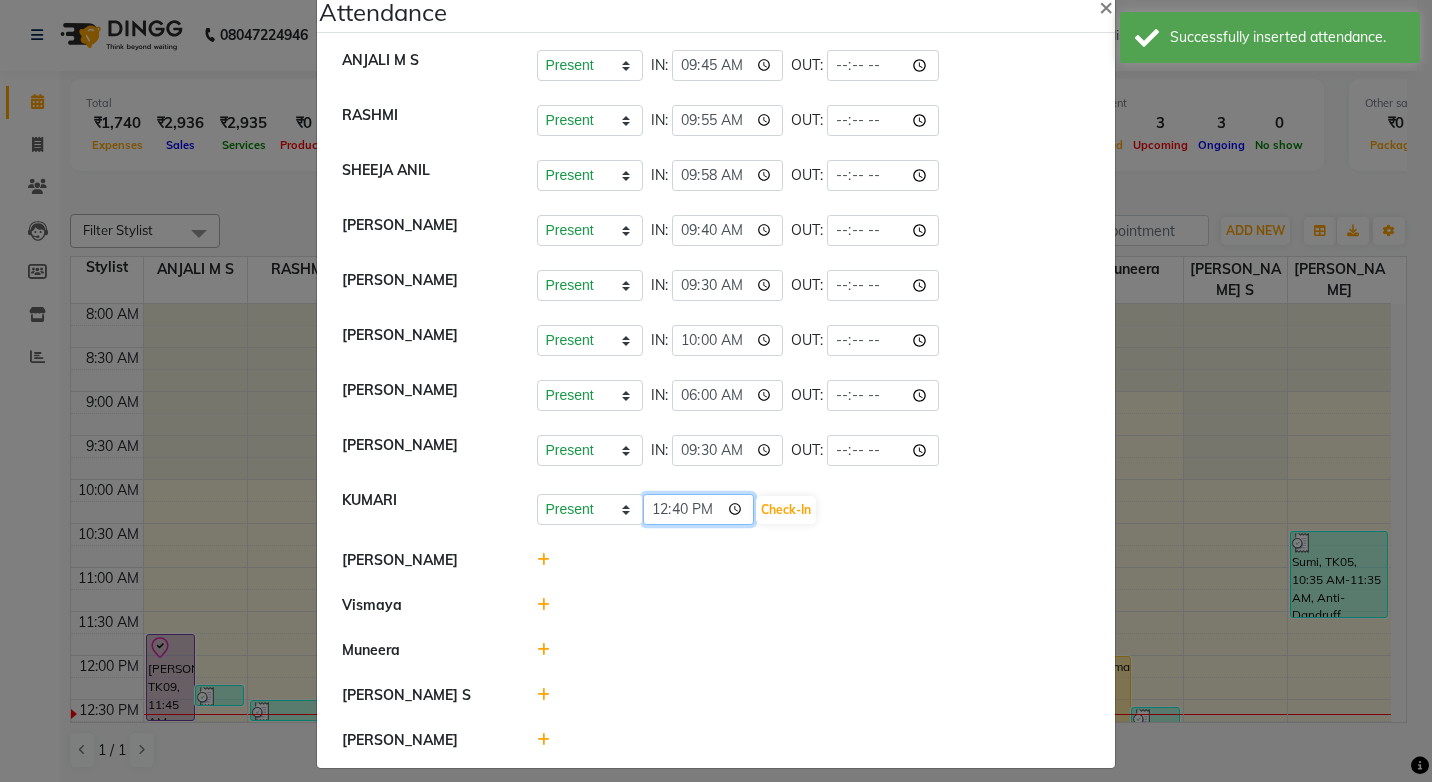 click on "12:40" 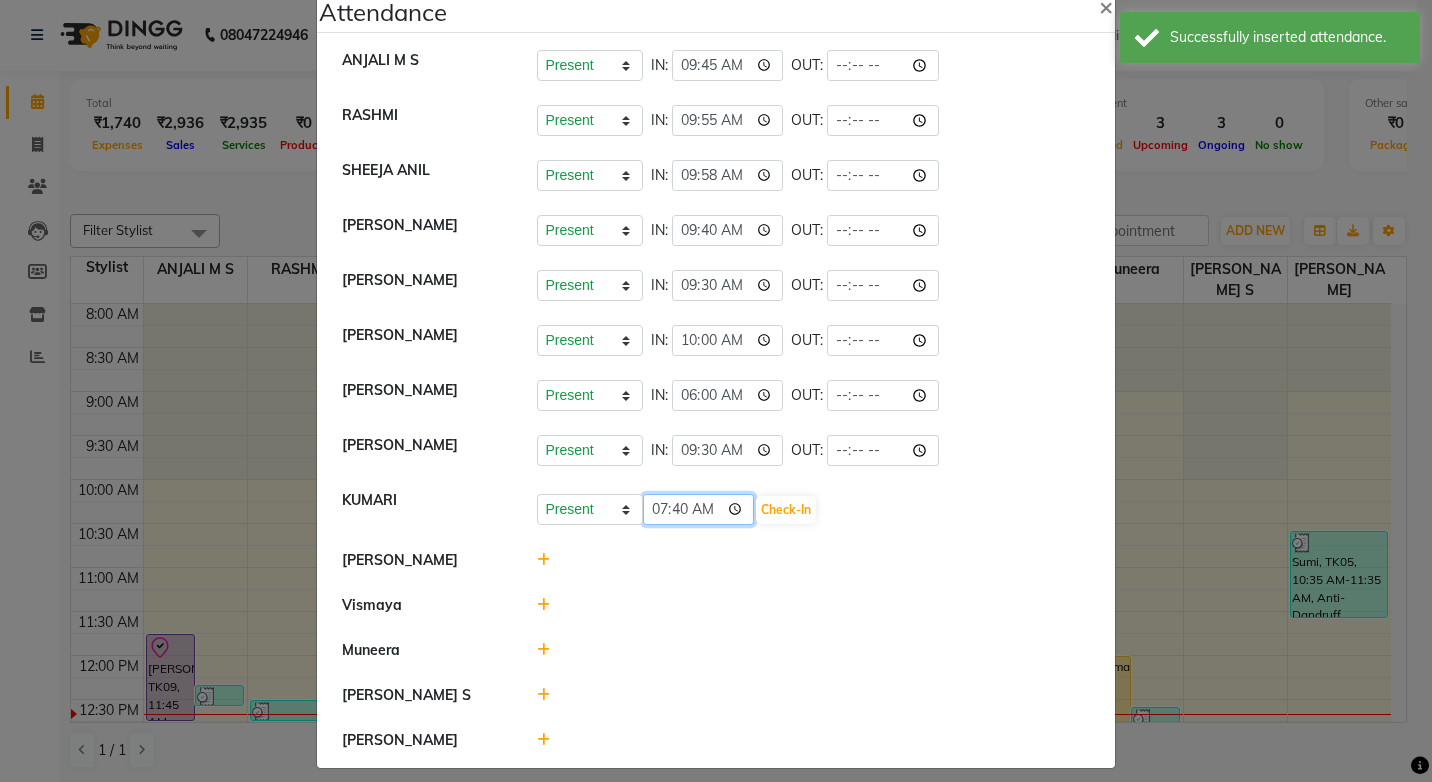type on "07:00" 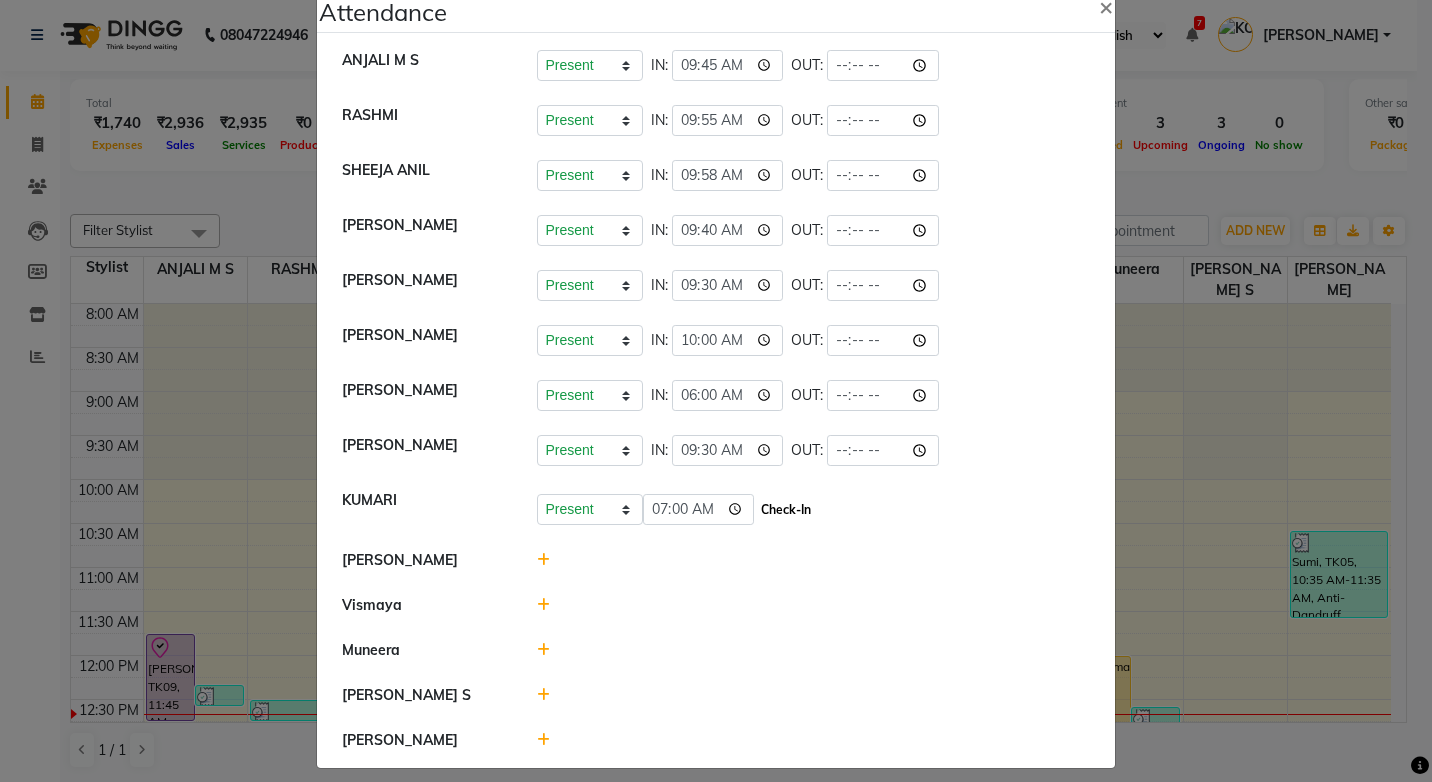 click on "Check-In" 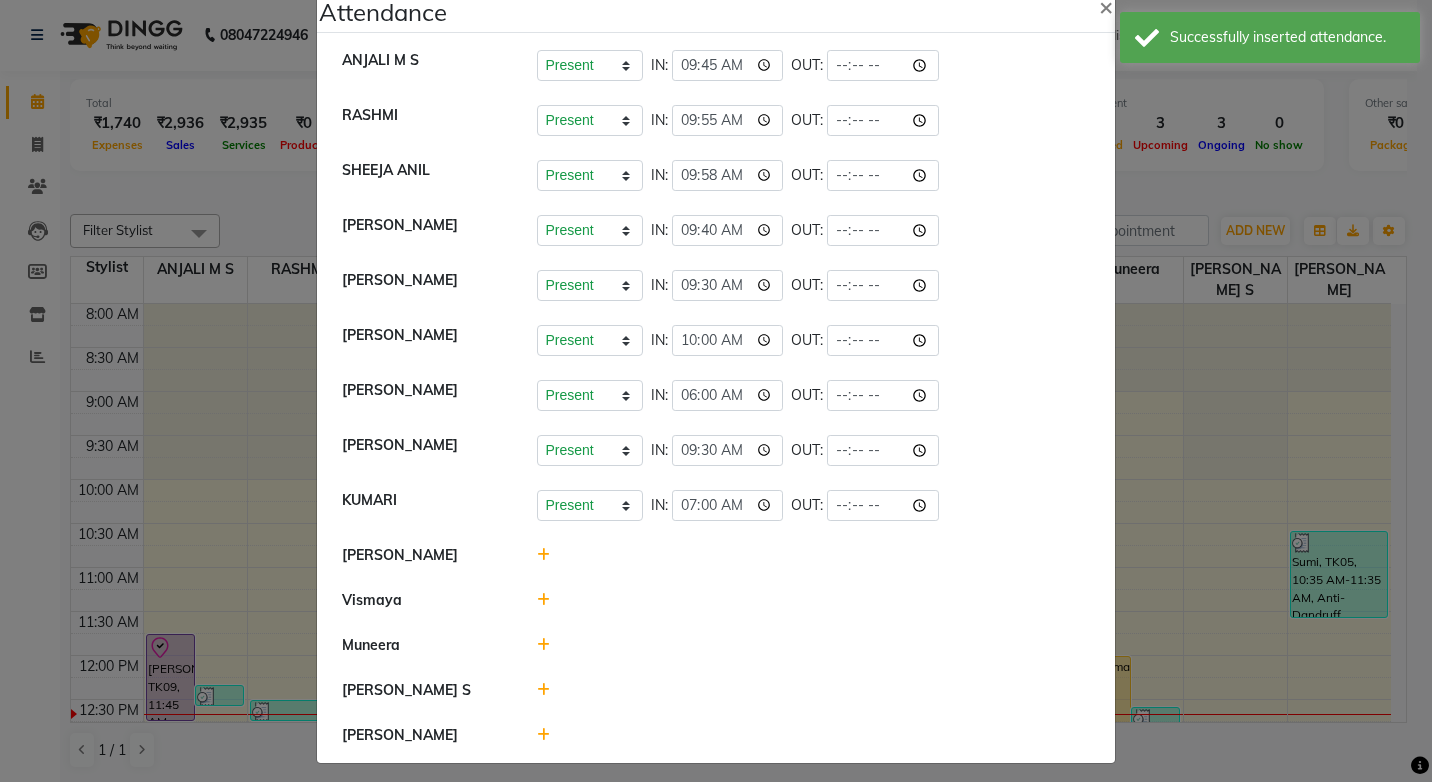 click 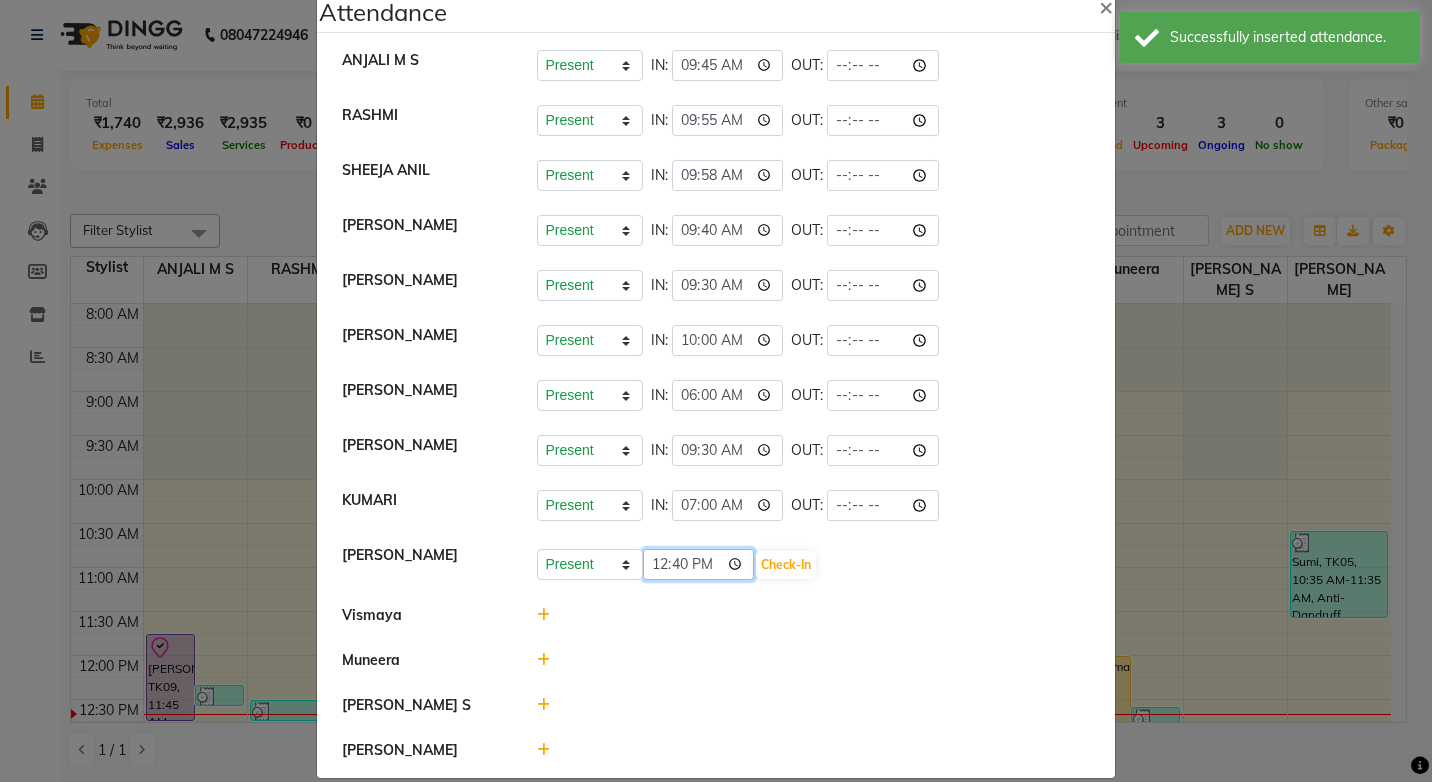 click on "12:40" 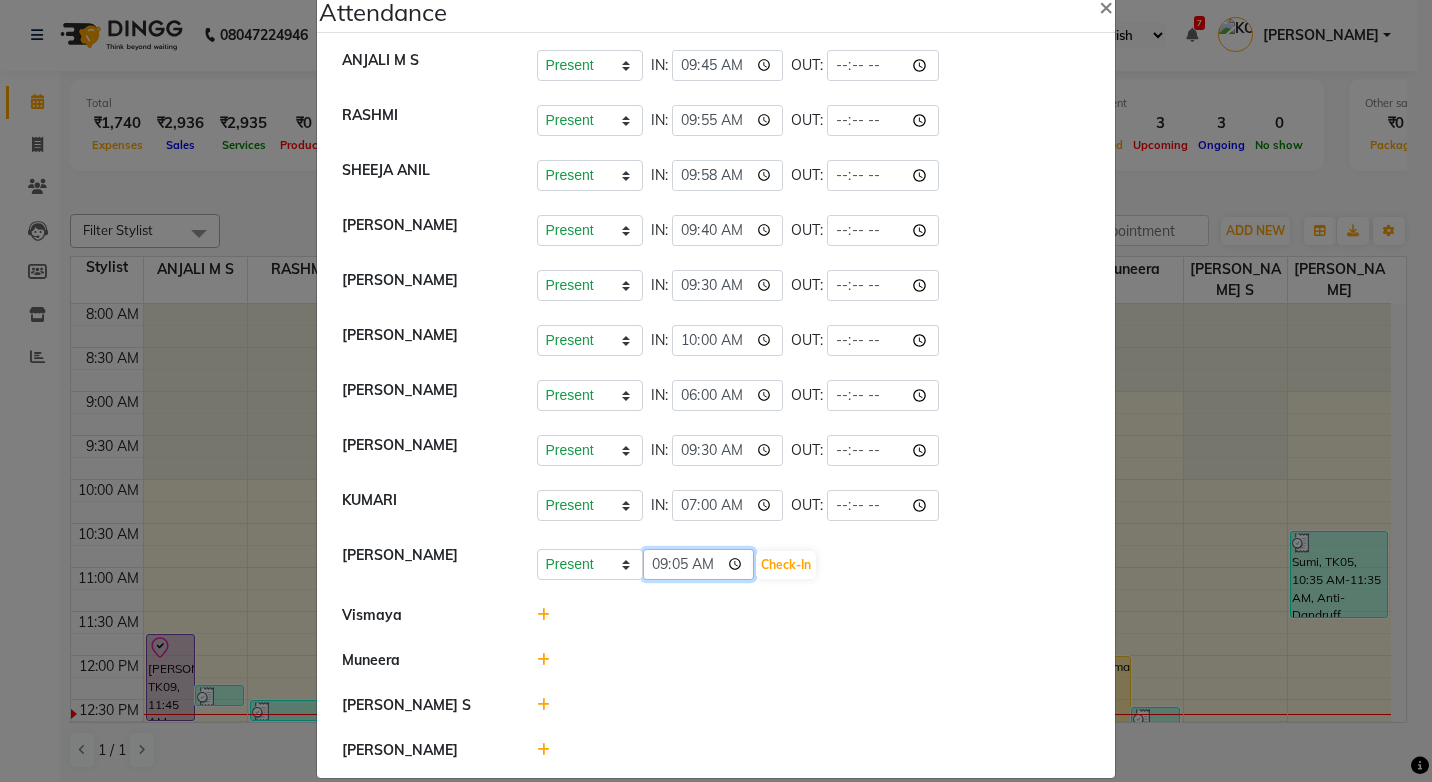 type on "09:55" 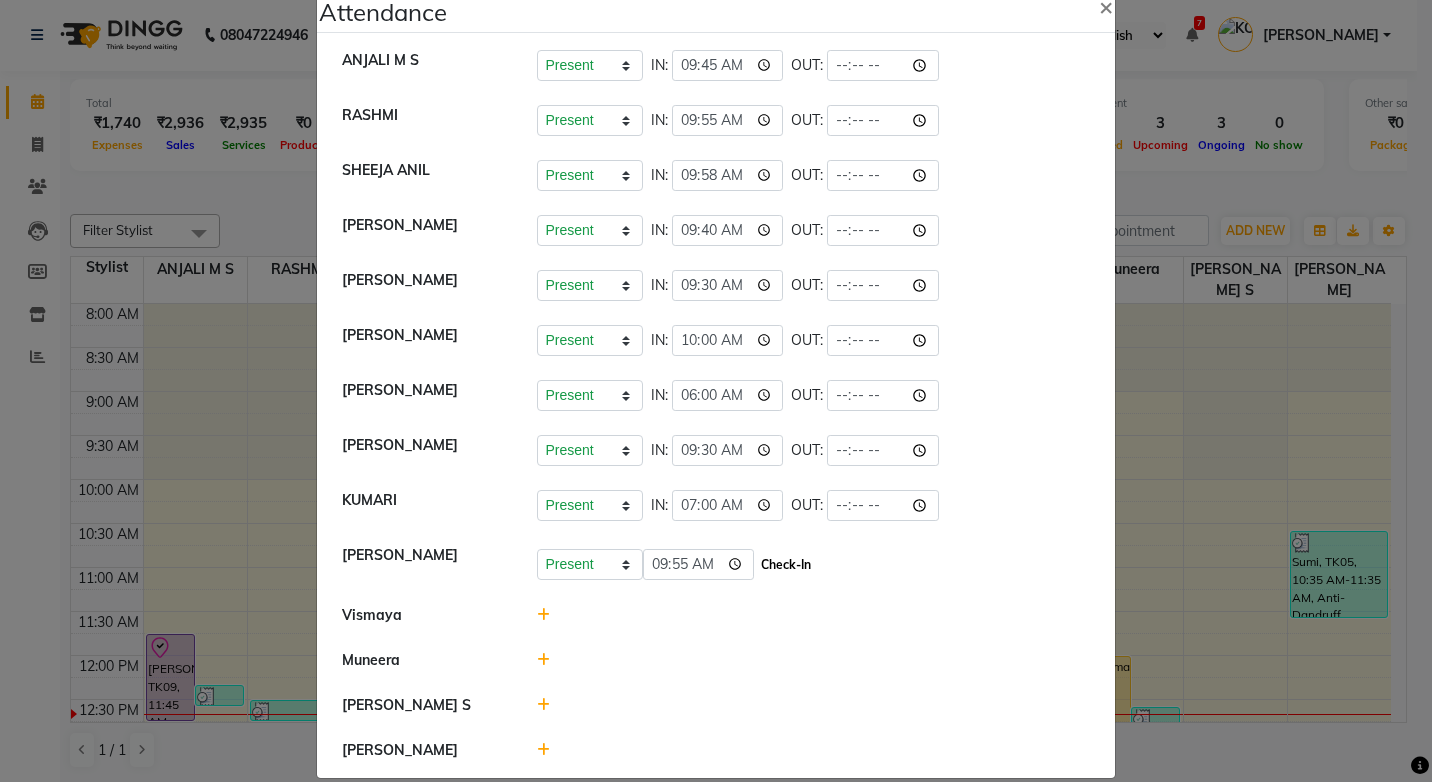 click on "Check-In" 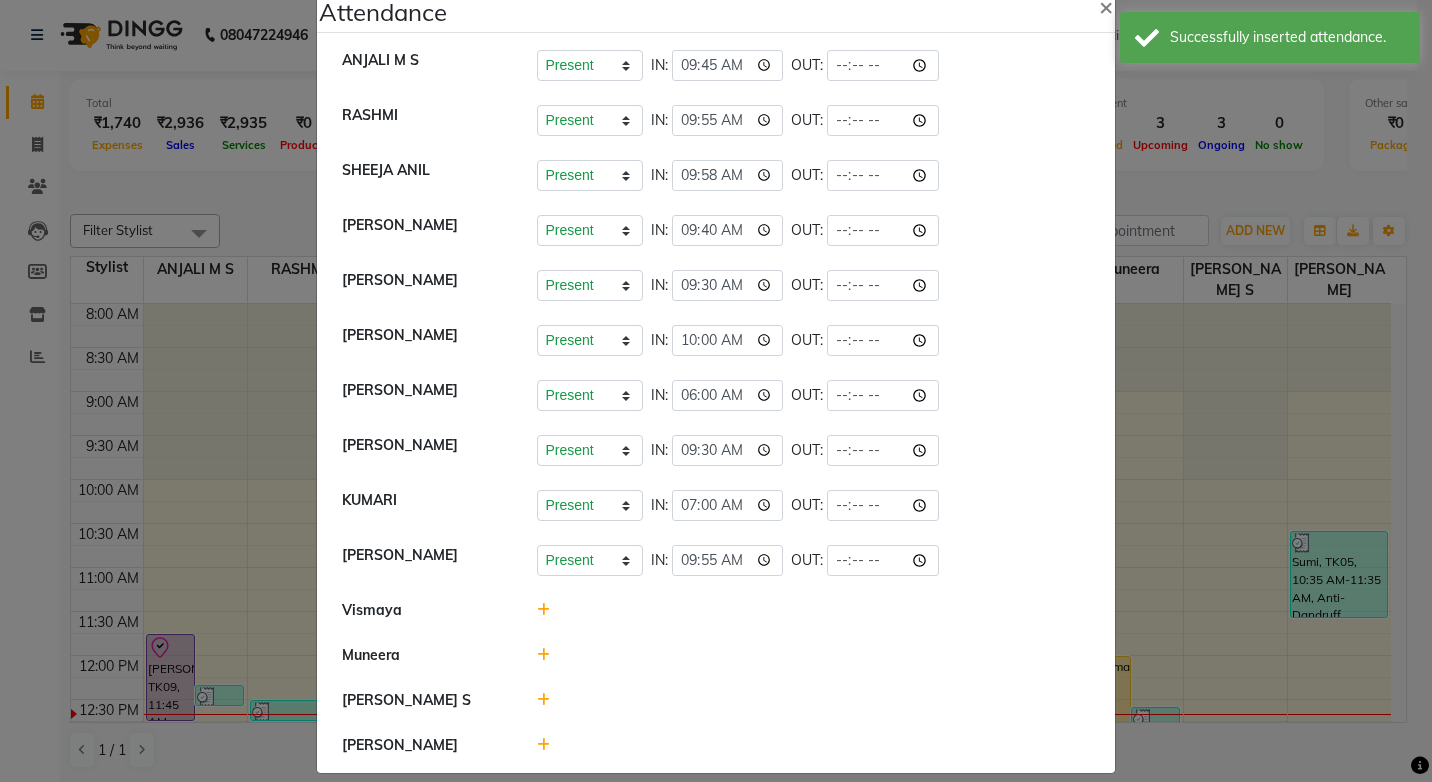 click 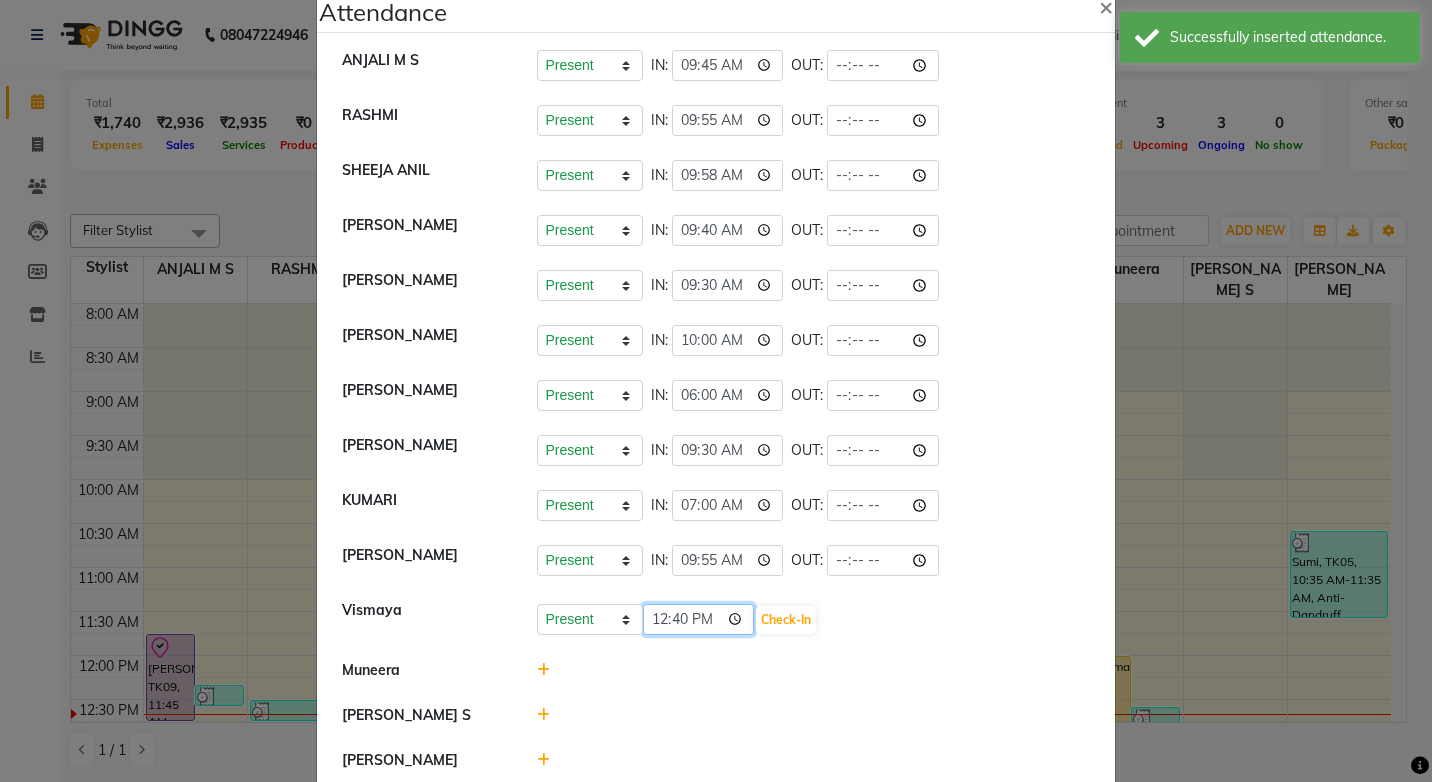 click on "12:40" 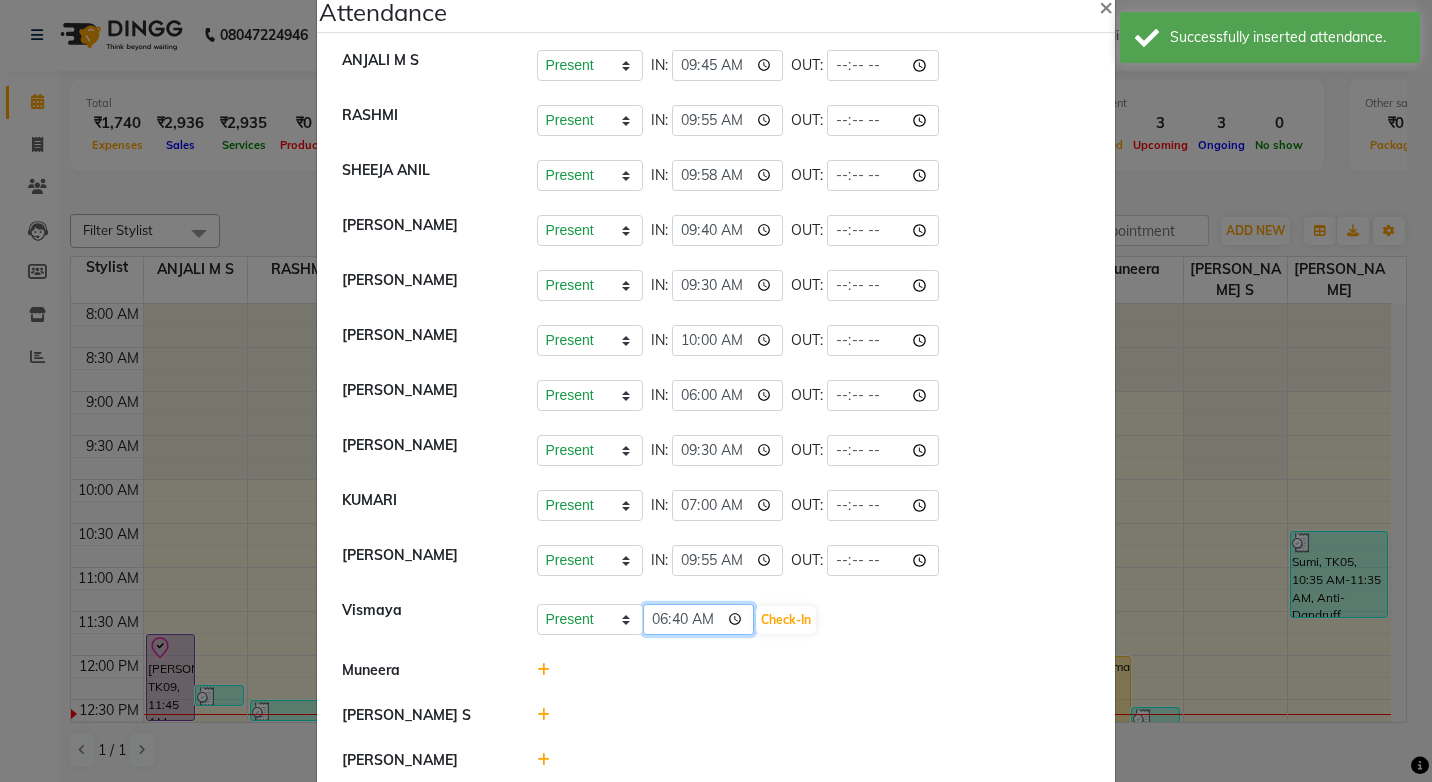 type 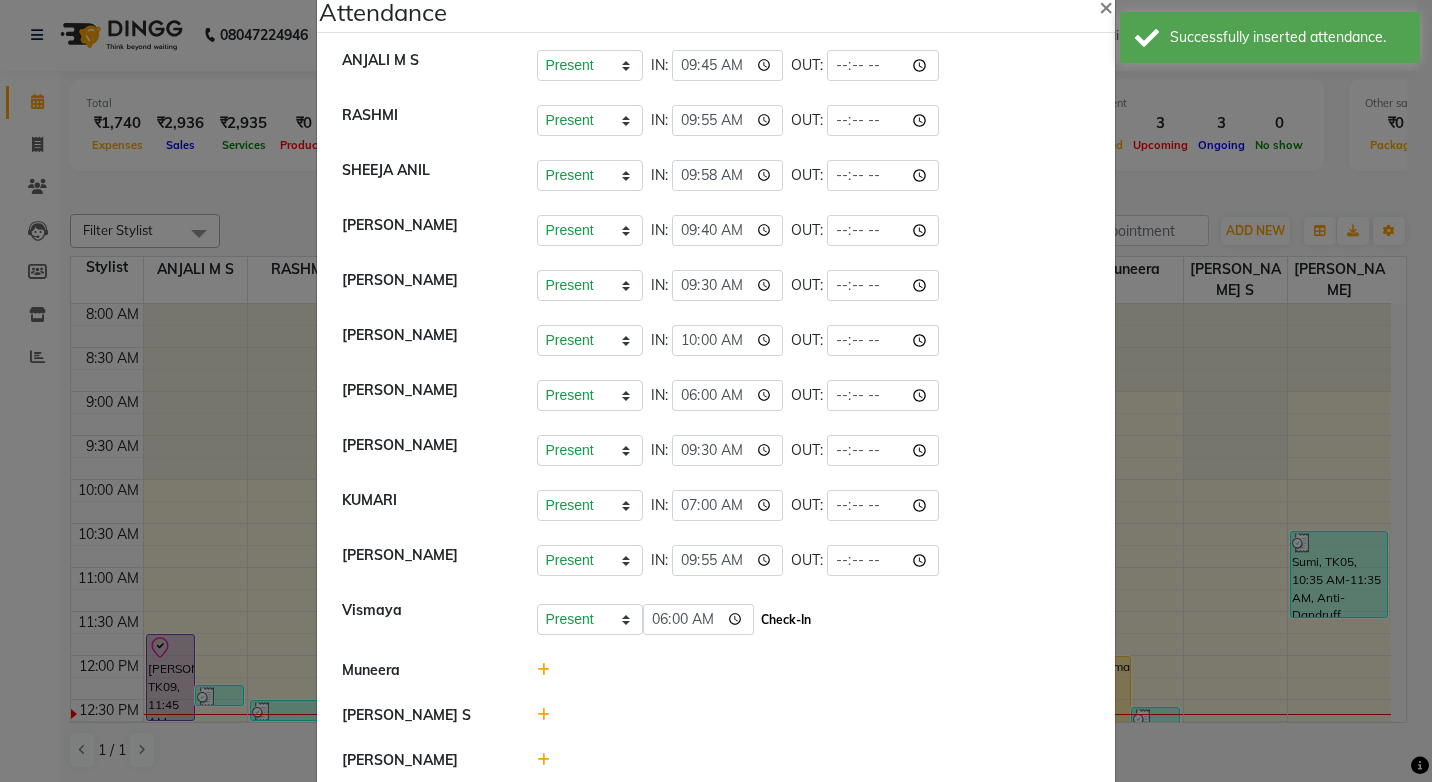 click on "Check-In" 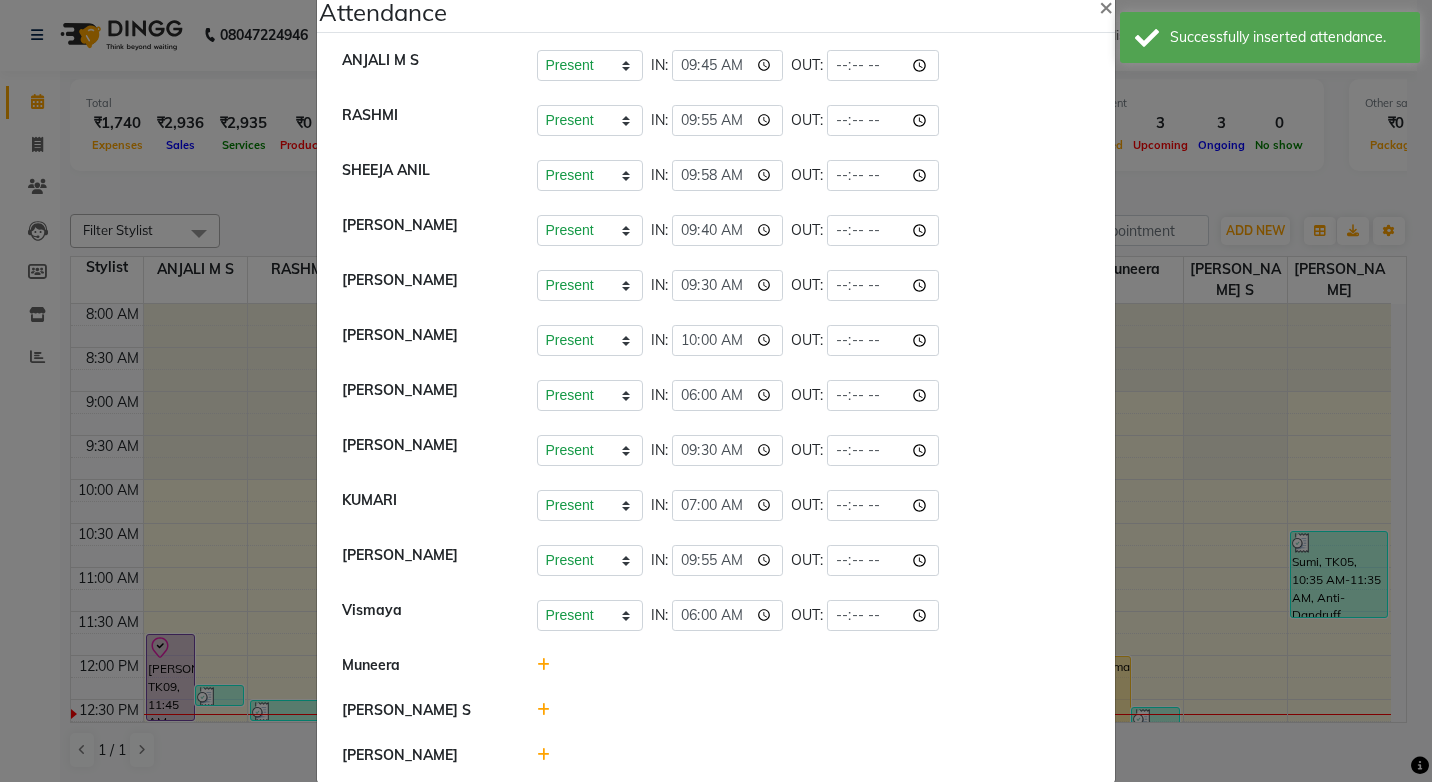 click 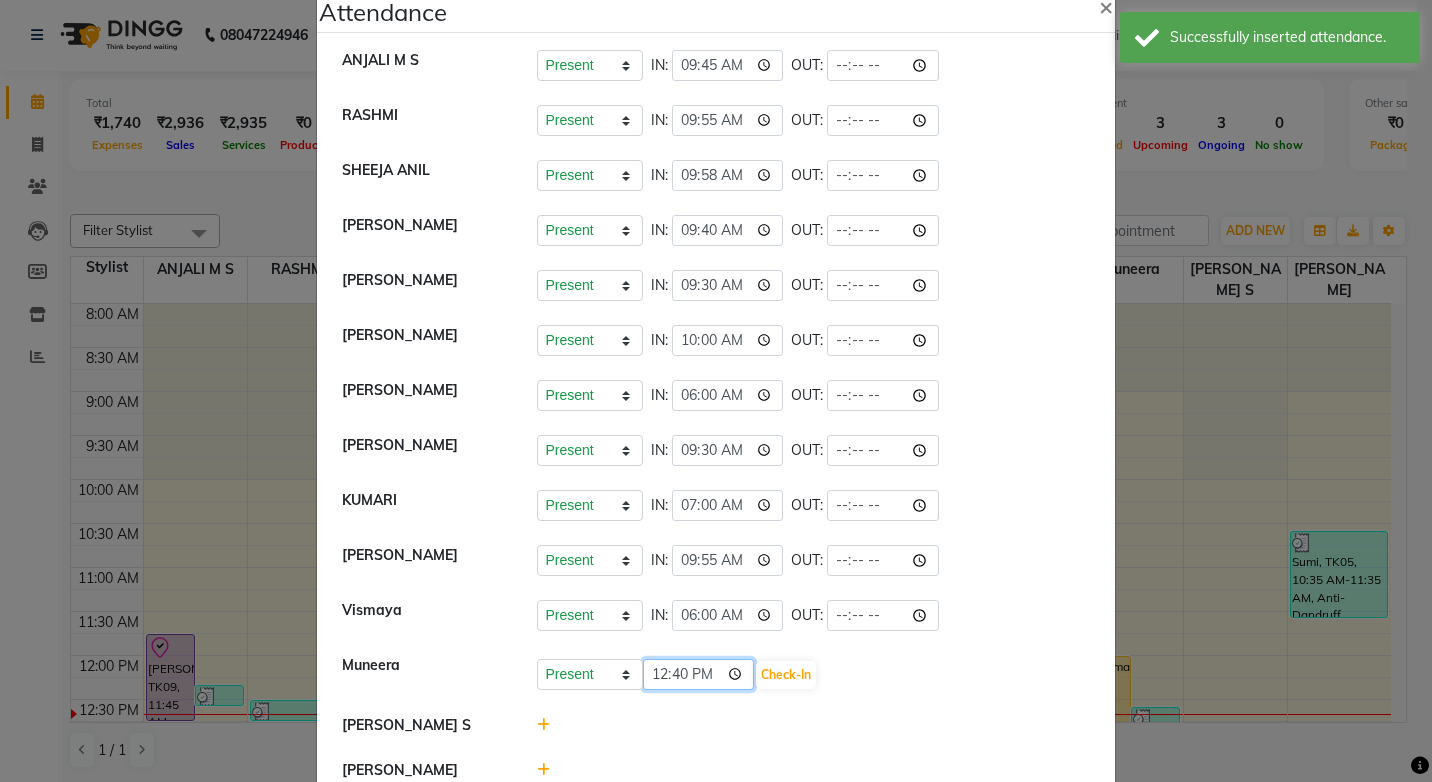 click on "12:40" 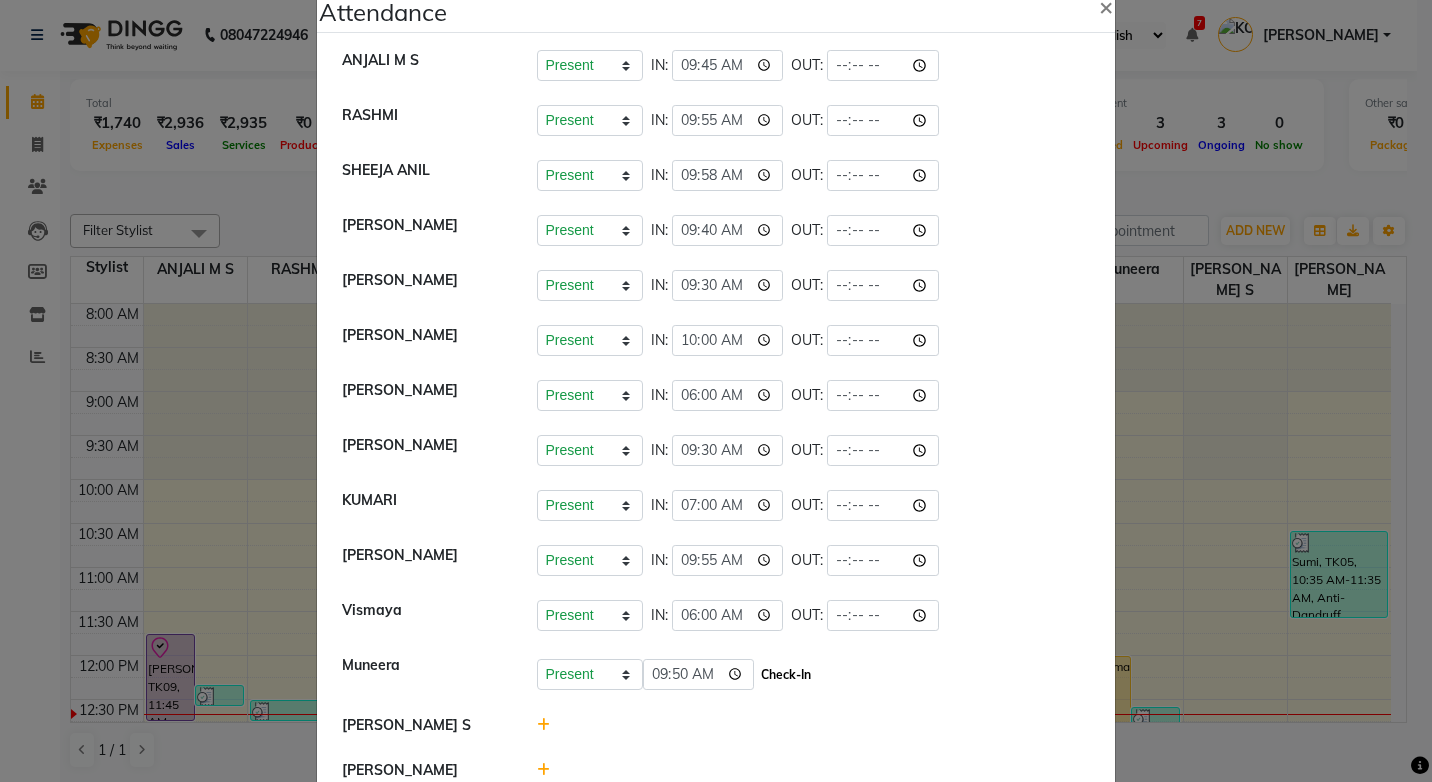 click on "Check-In" 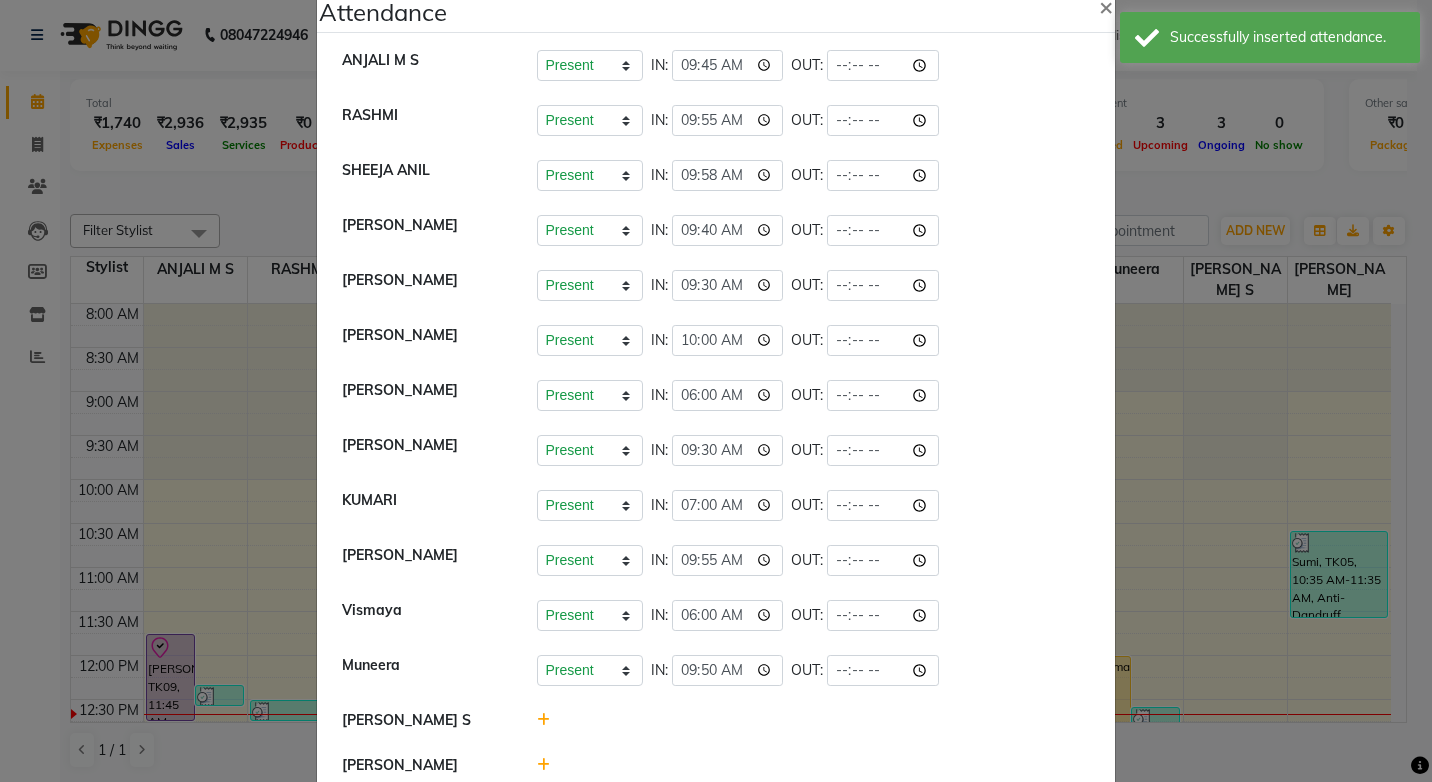 click 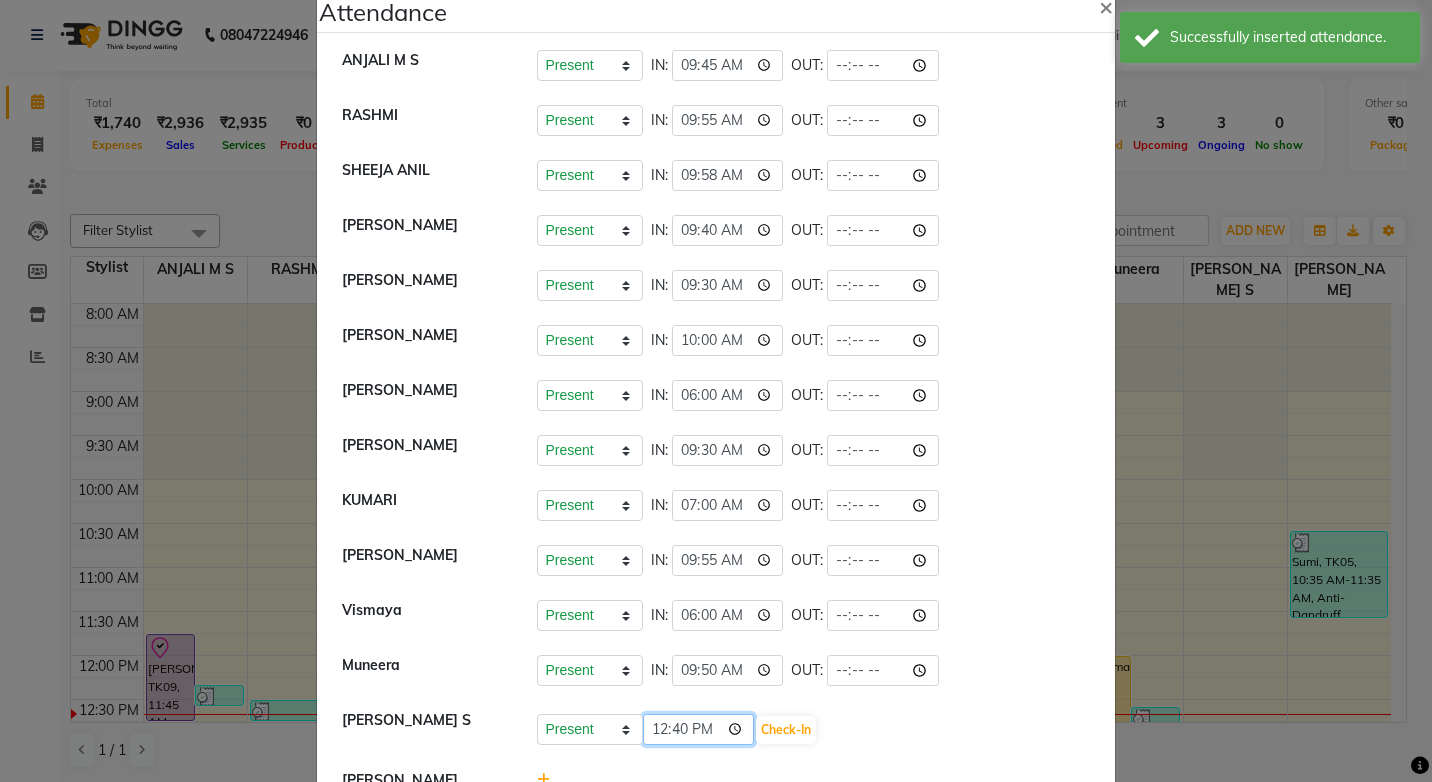 click on "12:40" 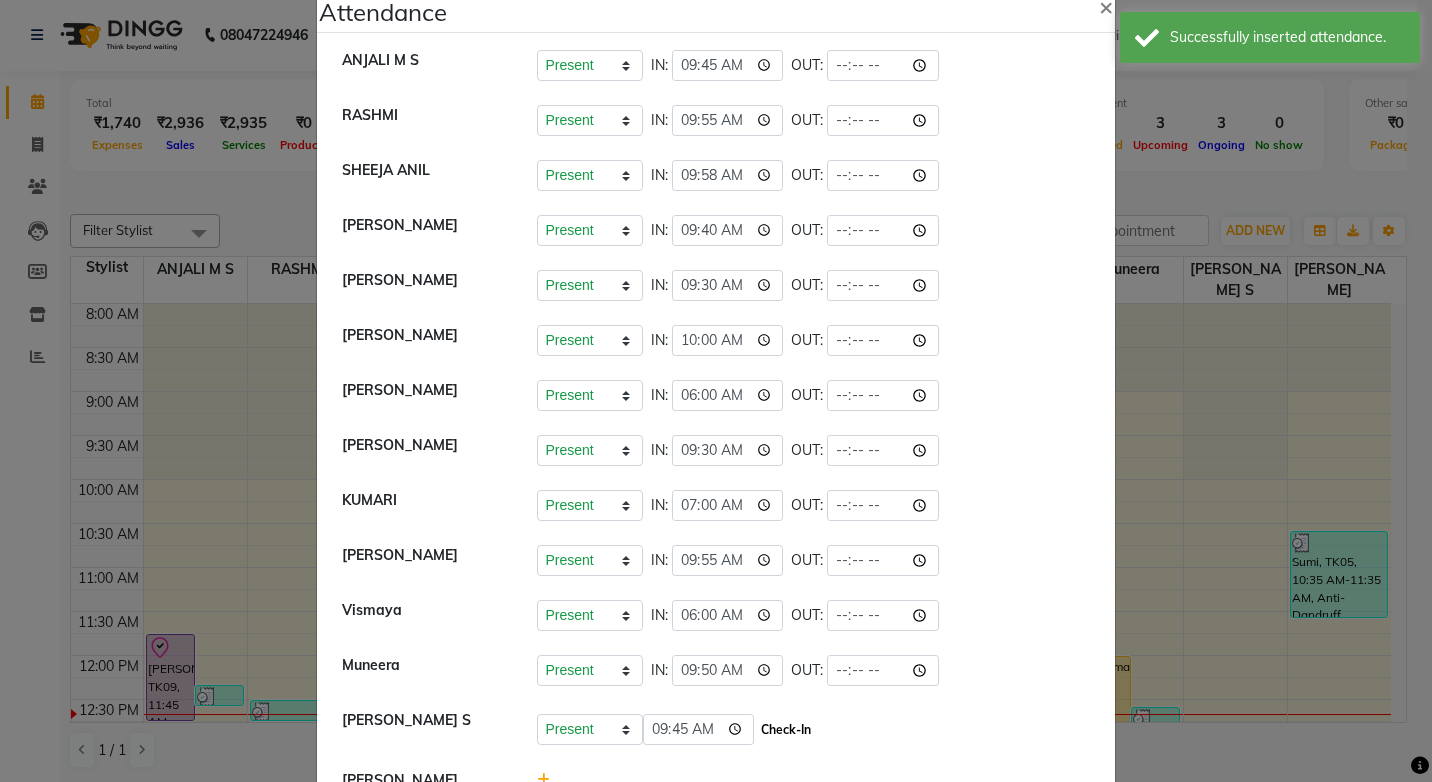 click on "Check-In" 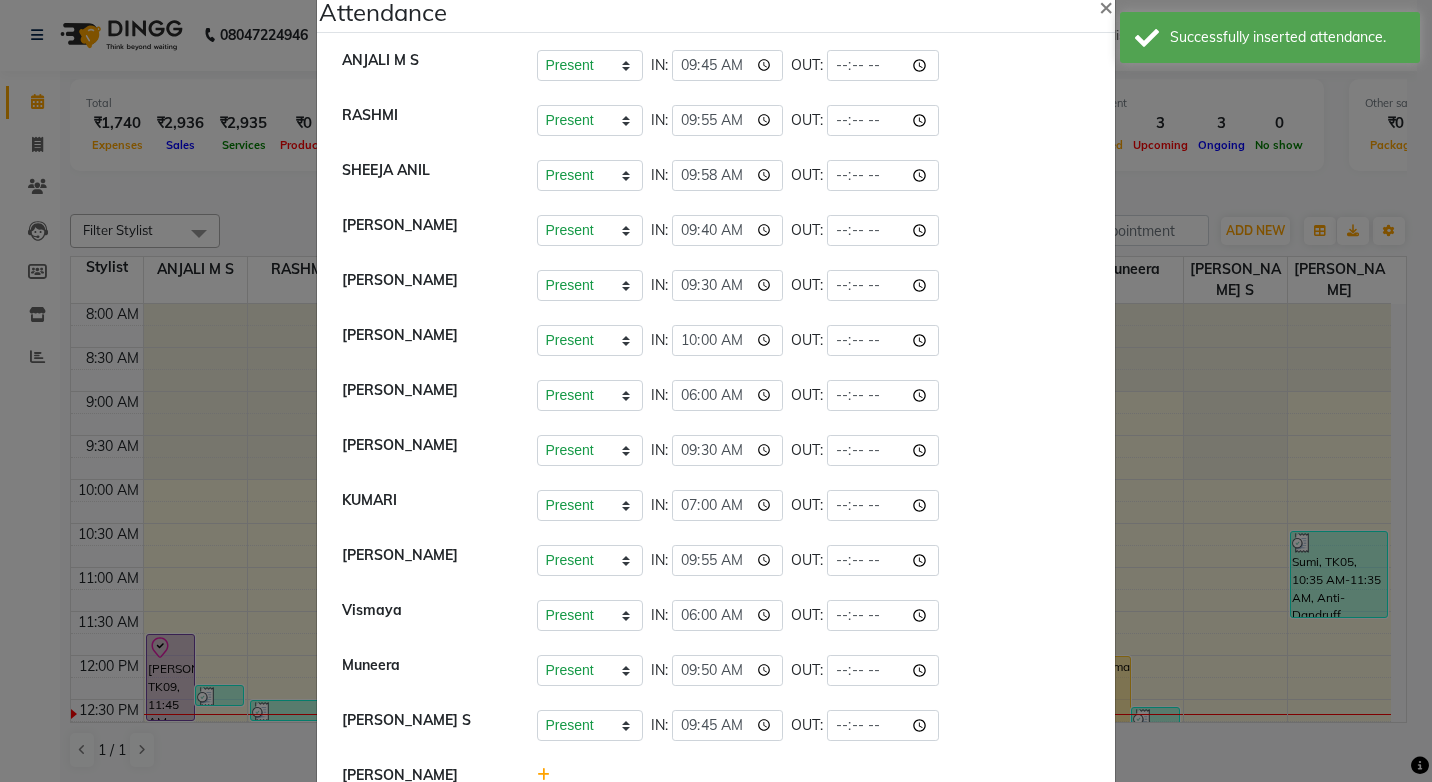 scroll, scrollTop: 83, scrollLeft: 0, axis: vertical 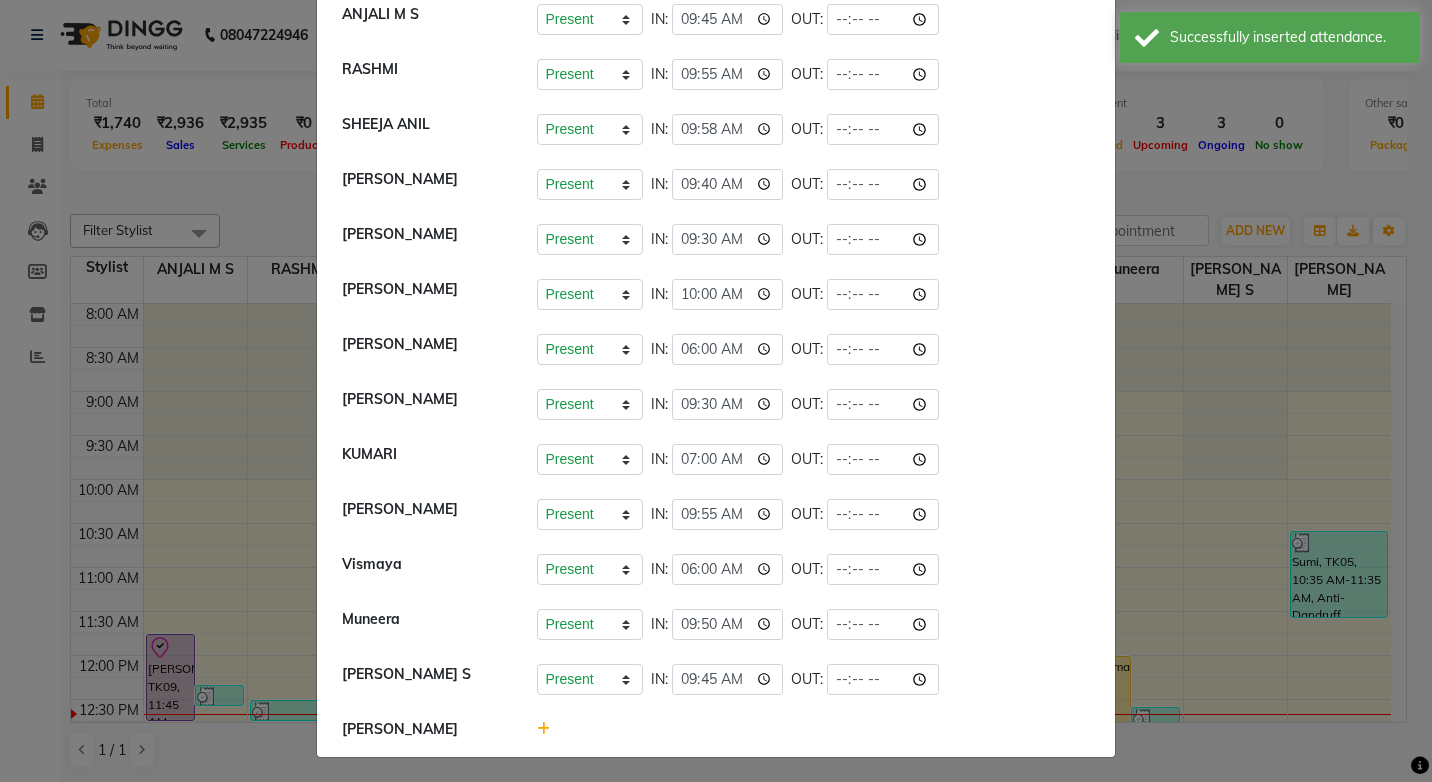 click 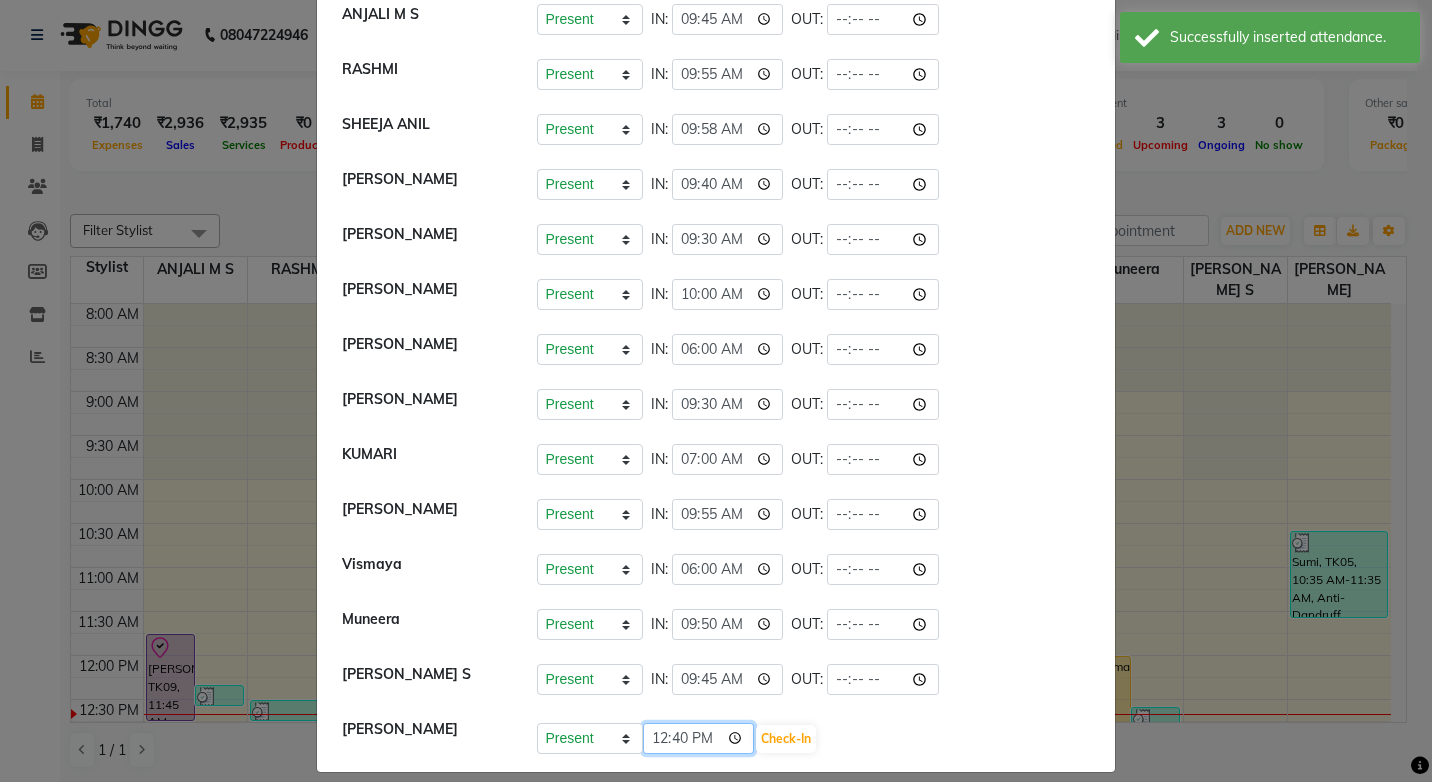 click on "12:40" 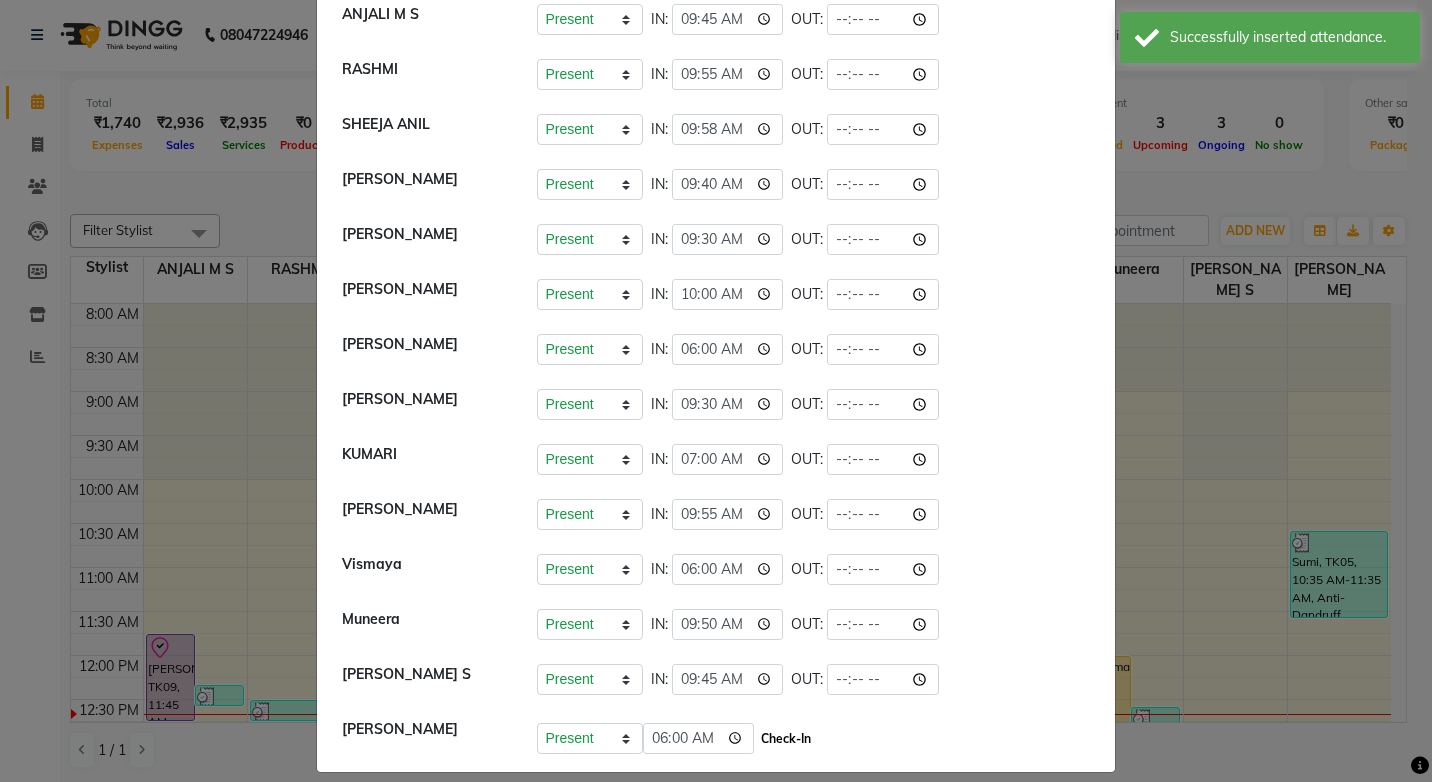 click on "Check-In" 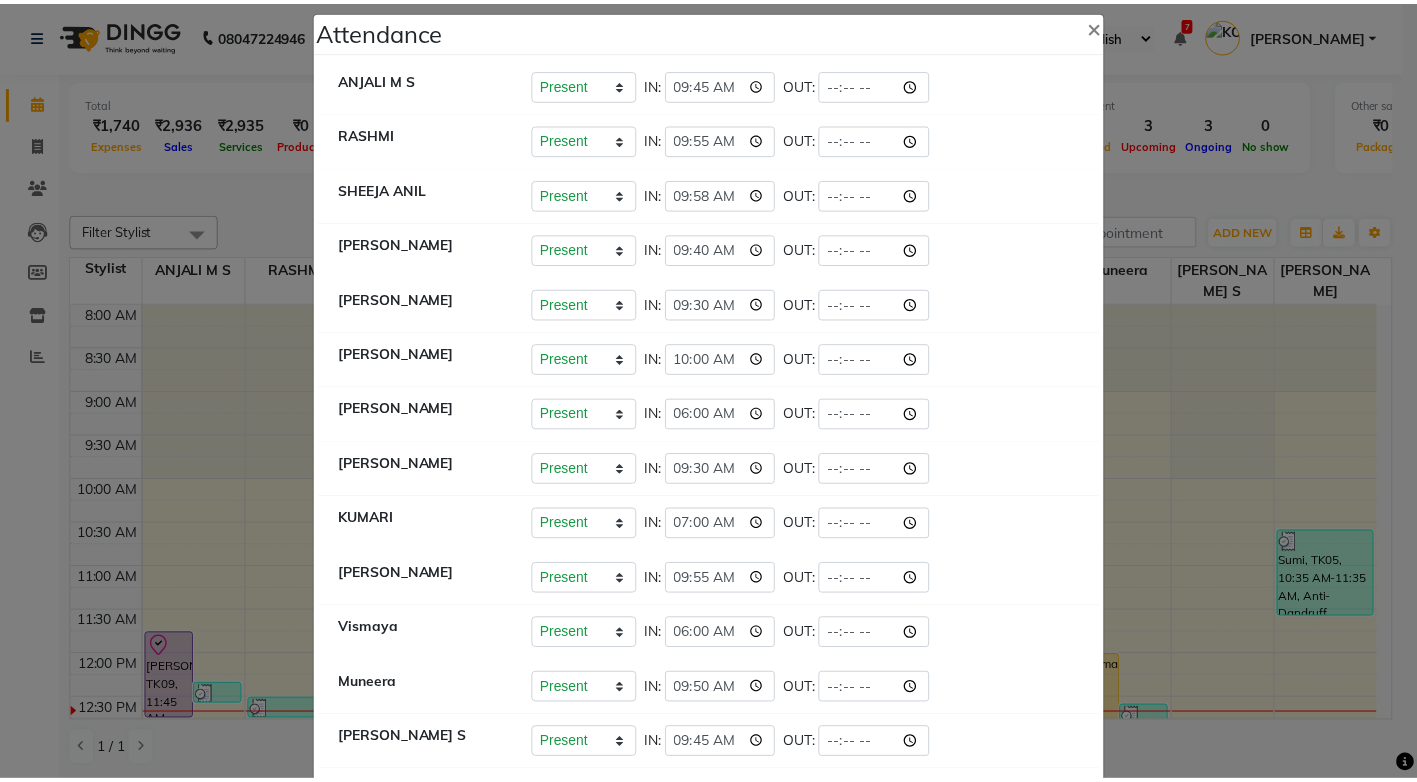 scroll, scrollTop: 0, scrollLeft: 0, axis: both 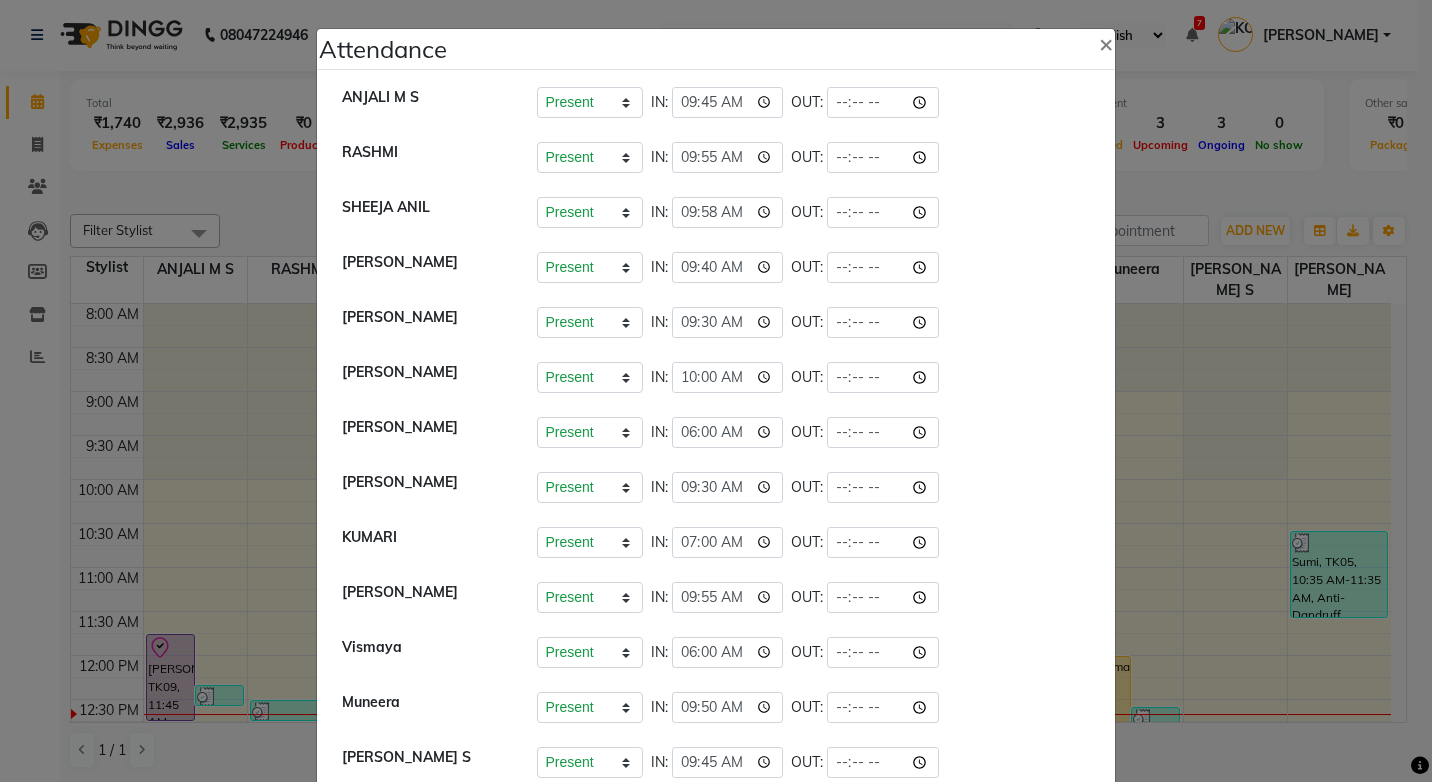 click on "Attendance ×  ANJALI M S   Present   Absent   Late   Half Day   Weekly Off  IN:  09:45 OUT:   RASHMI   Present   Absent   Late   Half Day   Weekly Off  IN:  09:55 OUT:   SHEEJA ANIL   Present   Absent   Late   Half Day   Weekly Off  IN:  09:58 OUT:   SHYNI    Present   Absent   Late   Half Day   Weekly Off  IN:  09:40 OUT:   SINDHYA    Present   Absent   Late   Half Day   Weekly Off  IN:  09:30 OUT:   STEFFY STEPHAN   Present   Absent   Late   Half Day   Weekly Off  IN:  10:00 OUT:   KOTTIYAM ASHTAMUDI   Present   Absent   Late   Half Day   Weekly Off  IN:  06:00 OUT:   ASWATHY   Present   Absent   Late   Half Day   Weekly Off  IN:  09:30 OUT:   KUMARI   Present   Absent   Late   Half Day   Weekly Off  IN:  07:00 OUT:   Sreepriya   Present   Absent   Late   Half Day   Weekly Off  IN:  09:55 OUT:   Vismaya   Present   Absent   Late   Half Day   Weekly Off  IN:  06:00 OUT:   Muneera   Present   Absent   Late   Half Day   Weekly Off  IN:  09:50 OUT:   Varsha S   Present   Absent   Late   Half Day   Weekly Off" 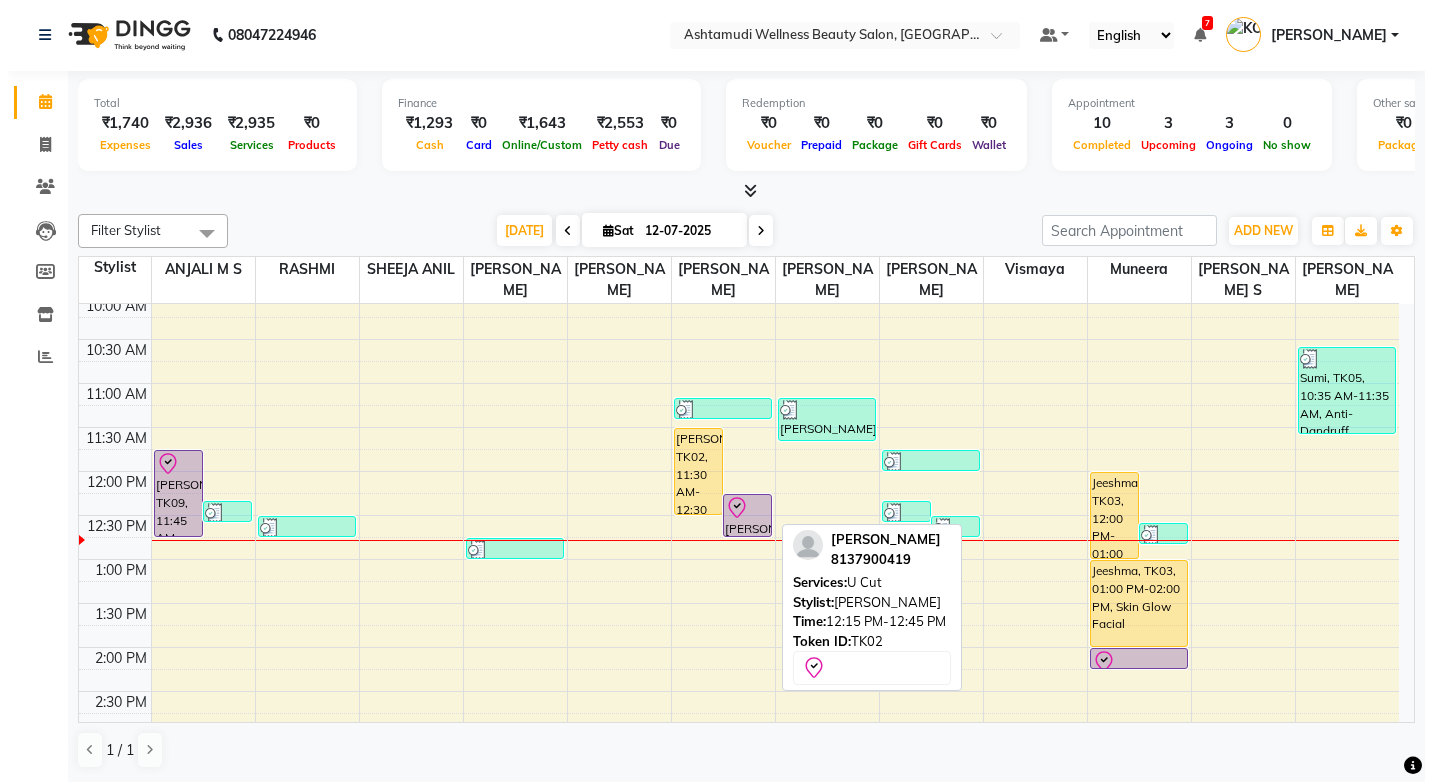 scroll, scrollTop: 225, scrollLeft: 0, axis: vertical 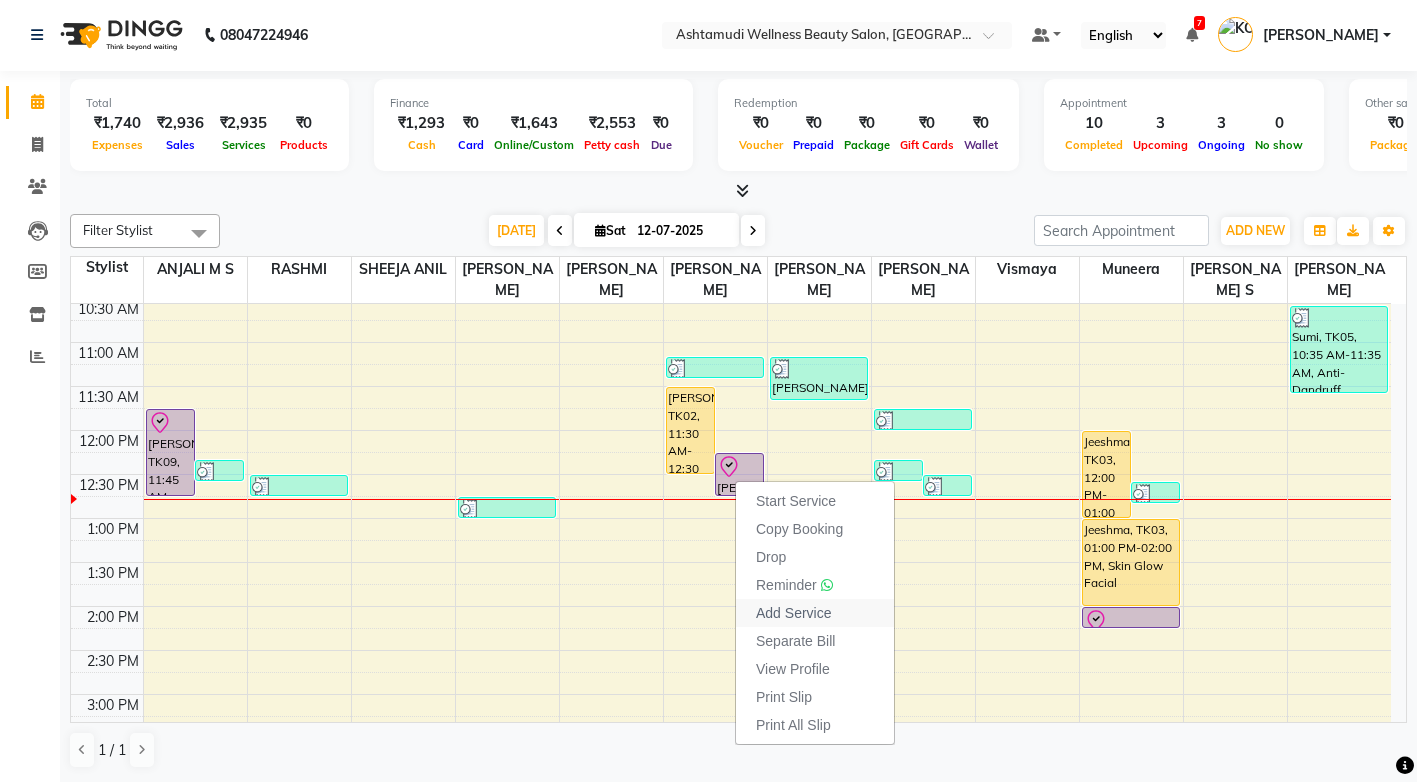 click on "Add Service" at bounding box center [793, 613] 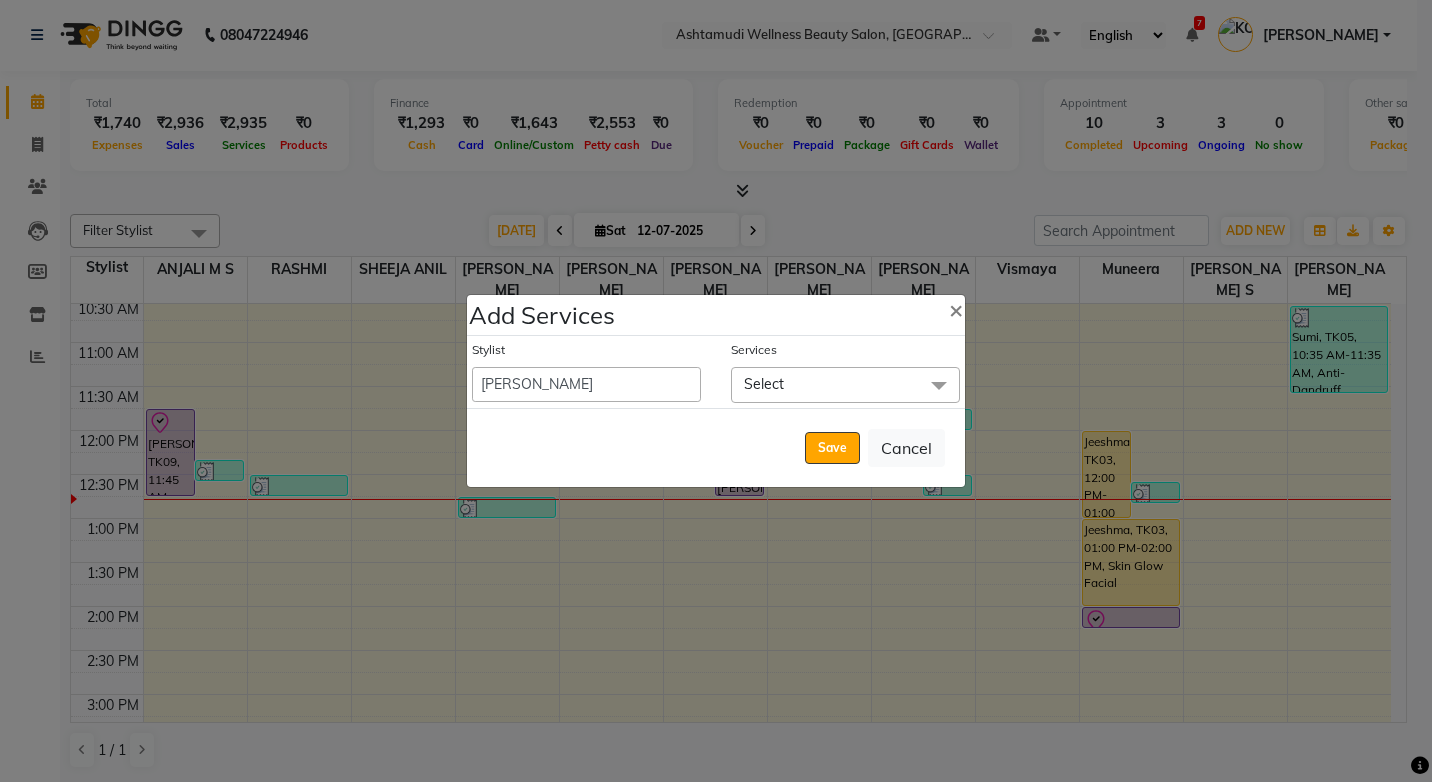 click on "Select" 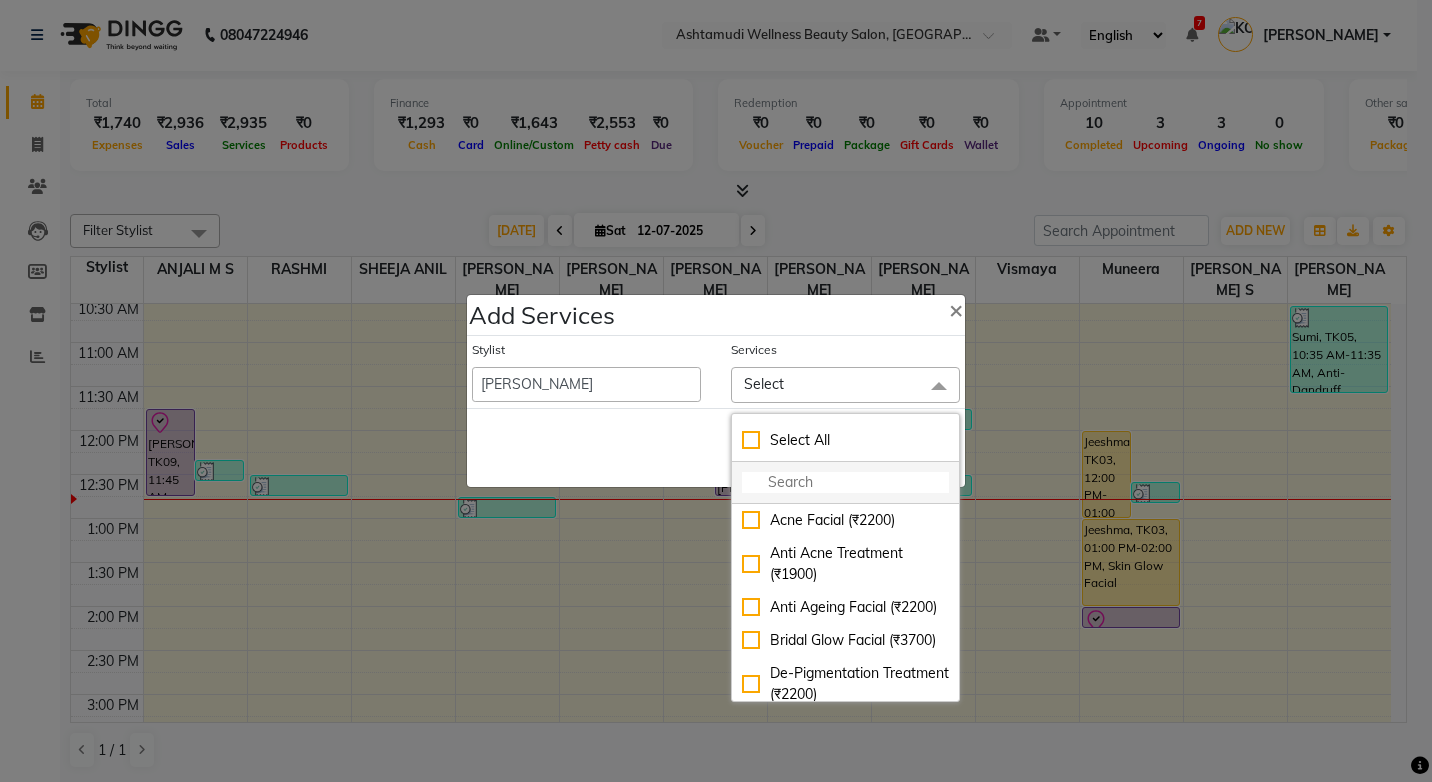 click 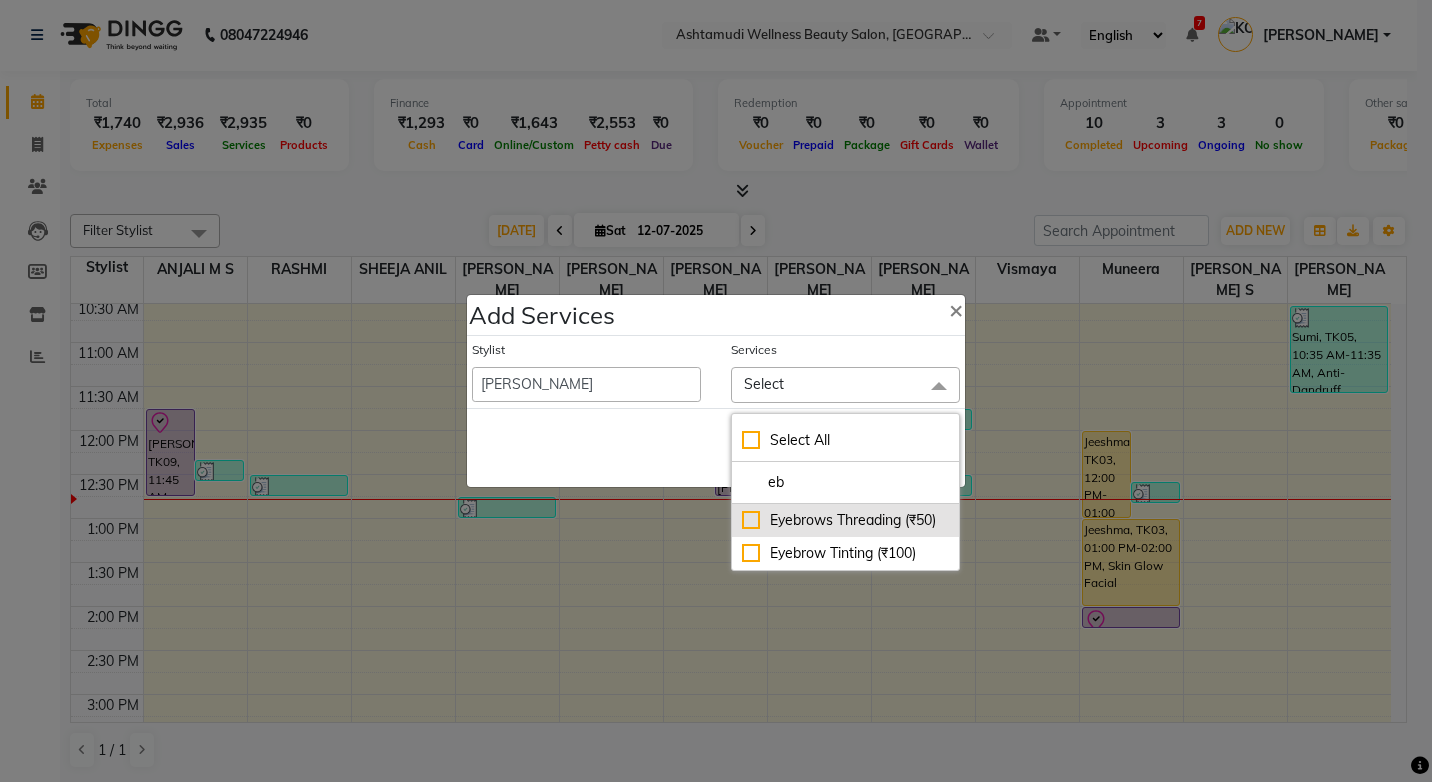 click on "Eyebrows Threading (₹50)" 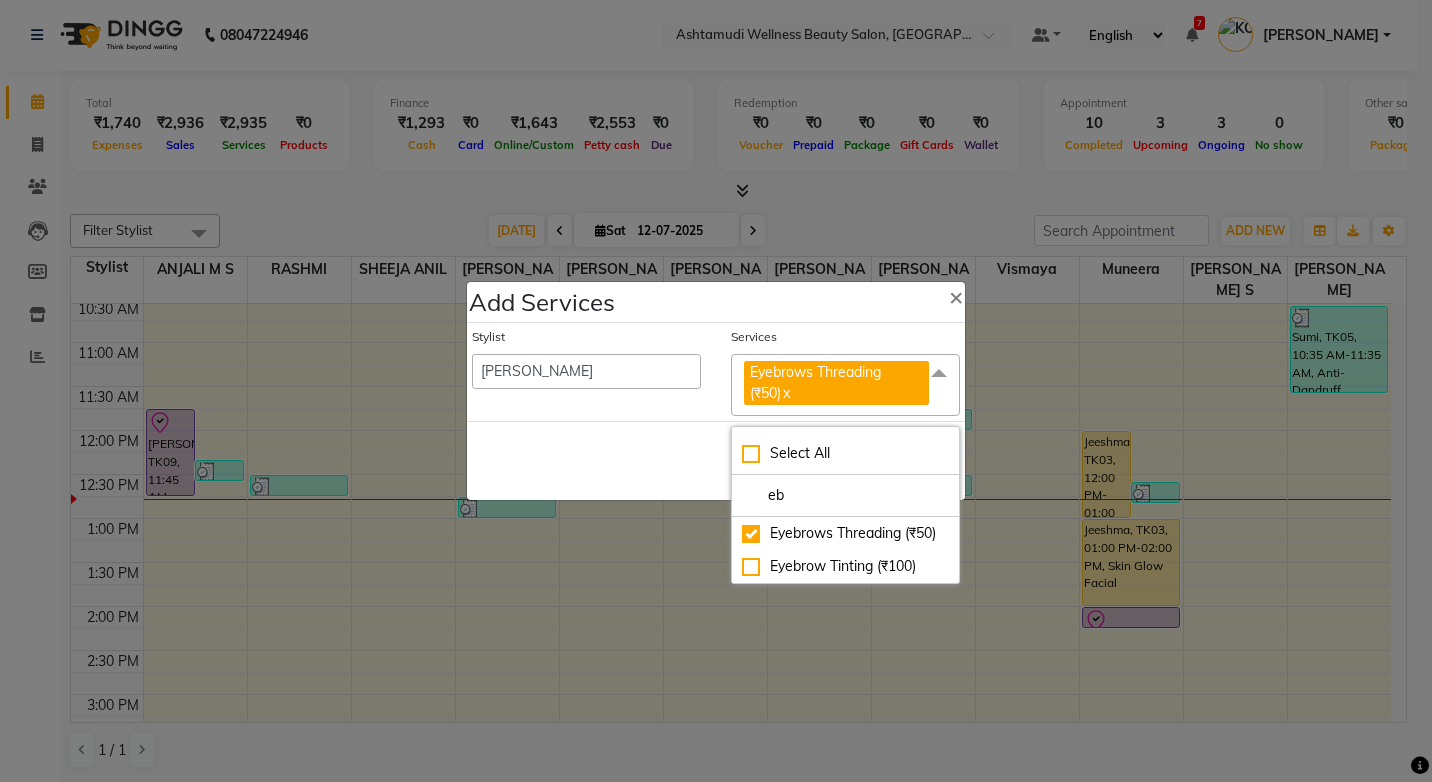 click on "Save   Cancel" 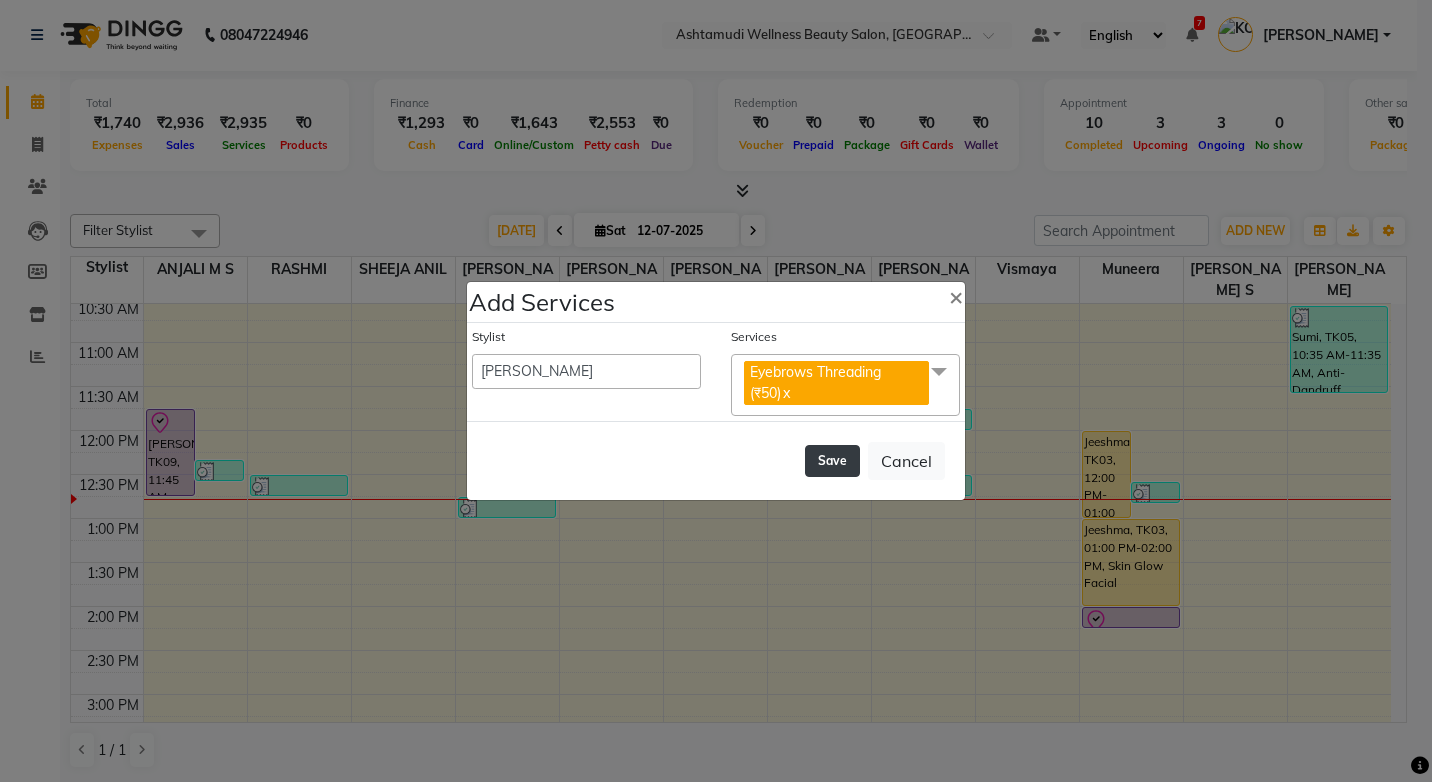 click on "Save" 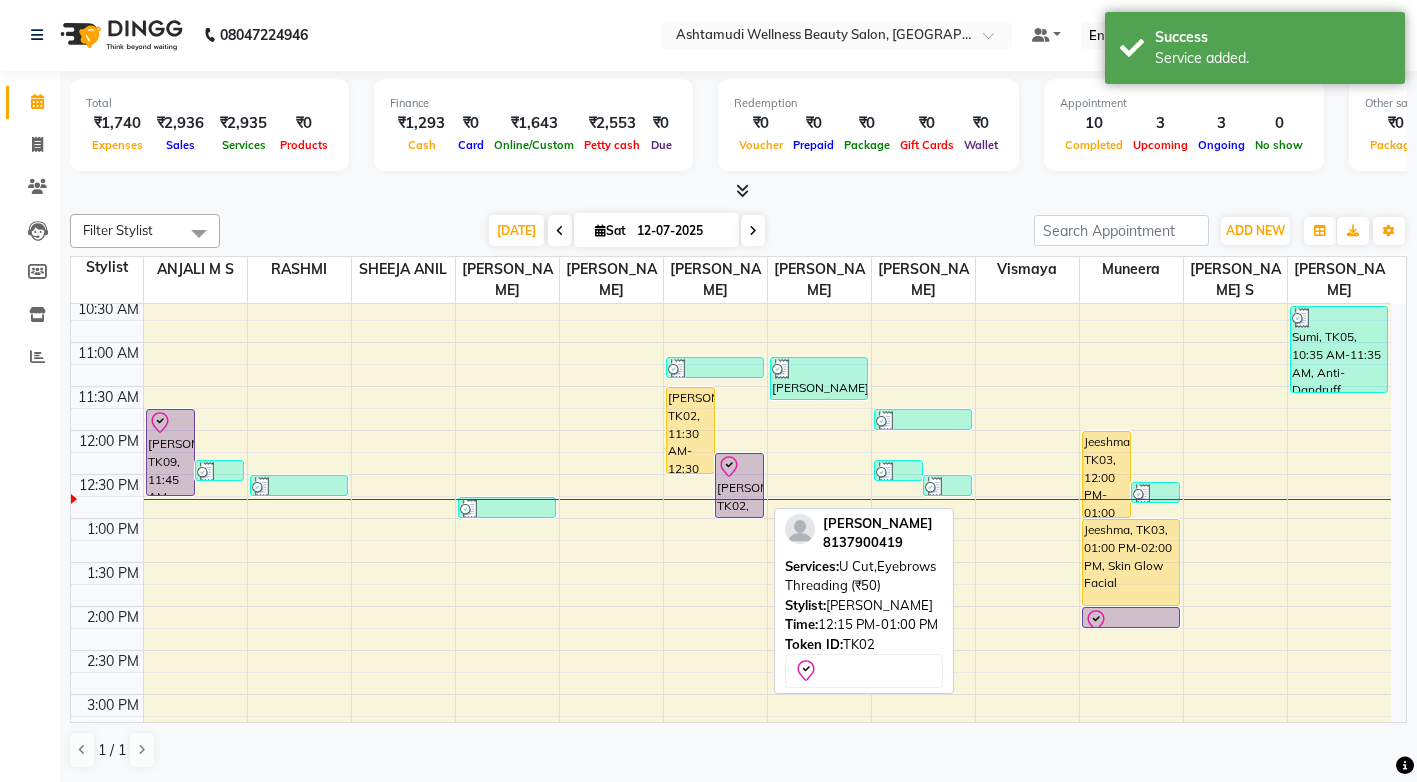 click at bounding box center [739, 467] 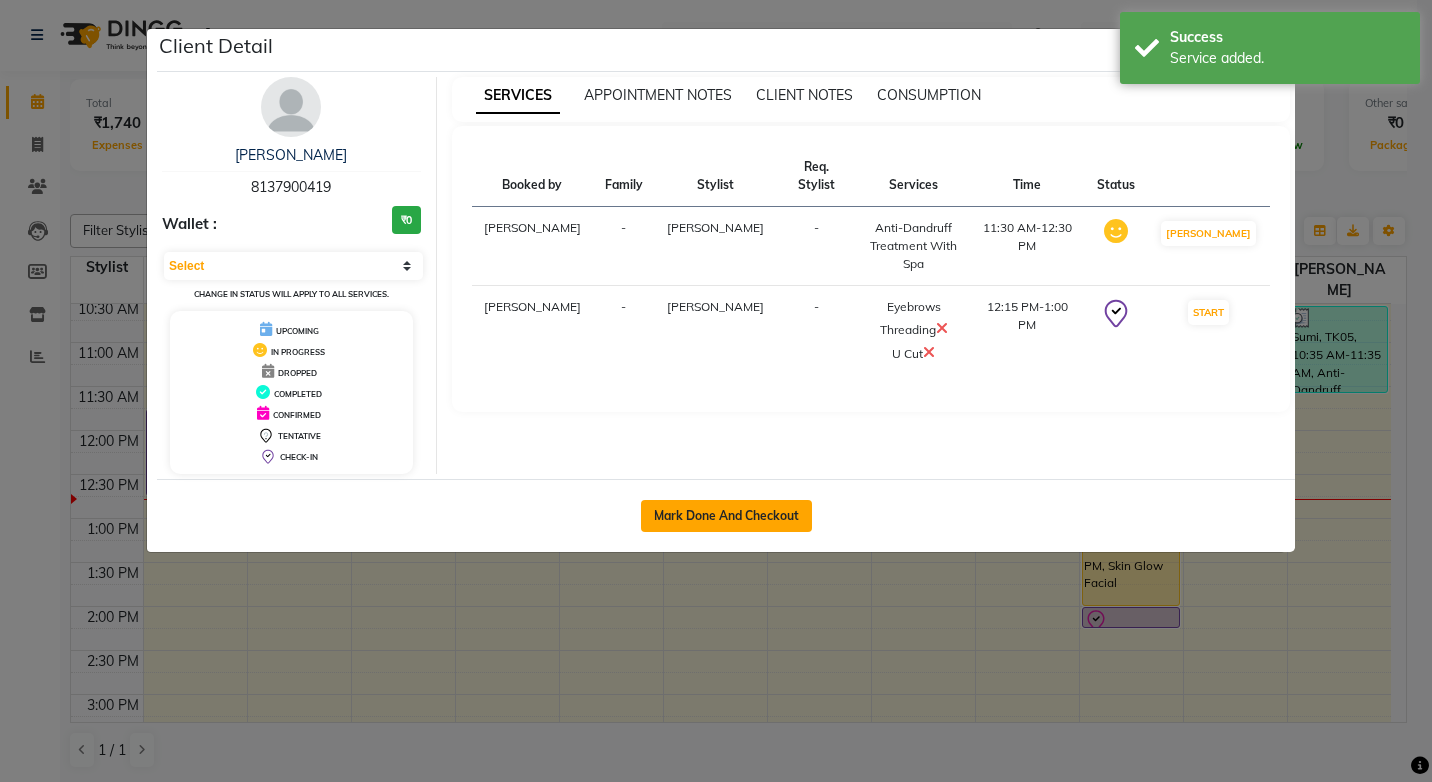 click on "Mark Done And Checkout" 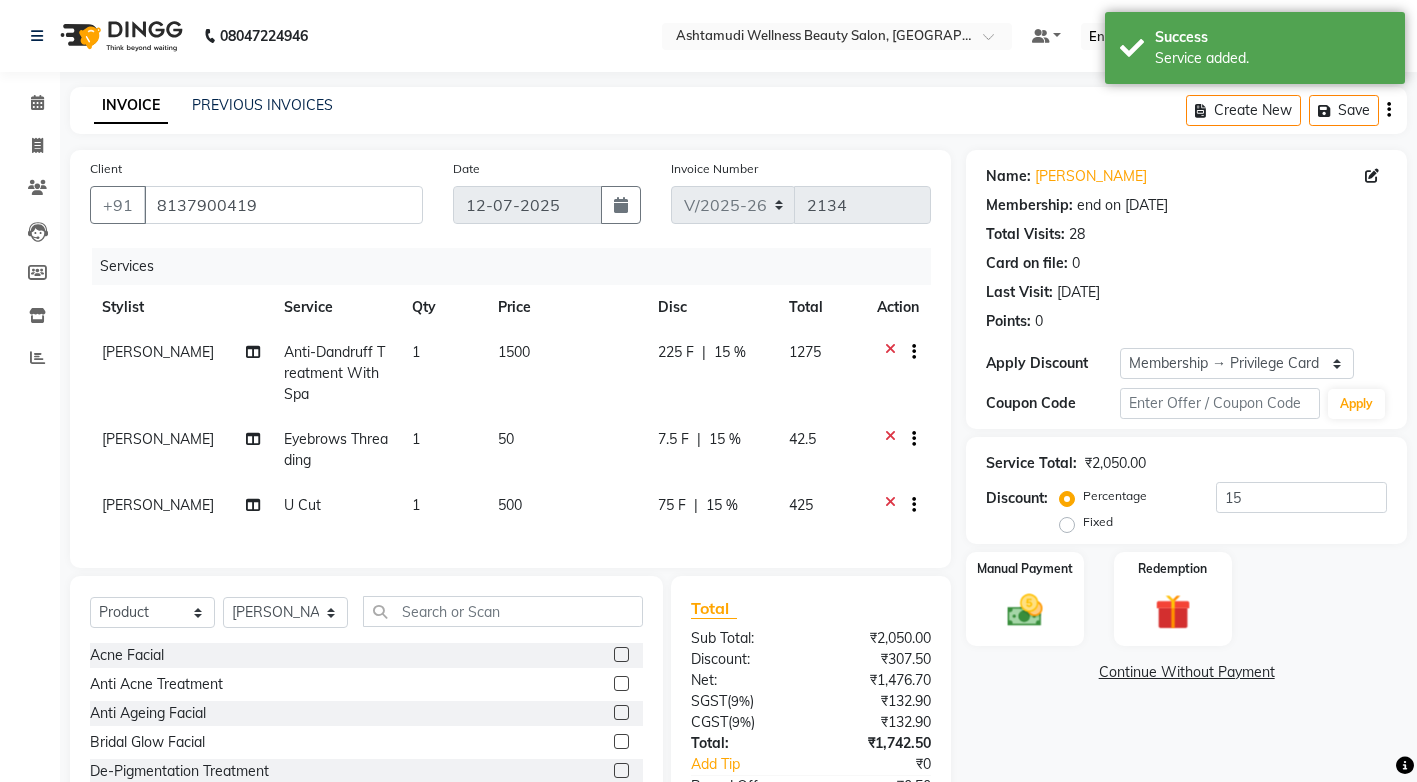 scroll, scrollTop: 154, scrollLeft: 0, axis: vertical 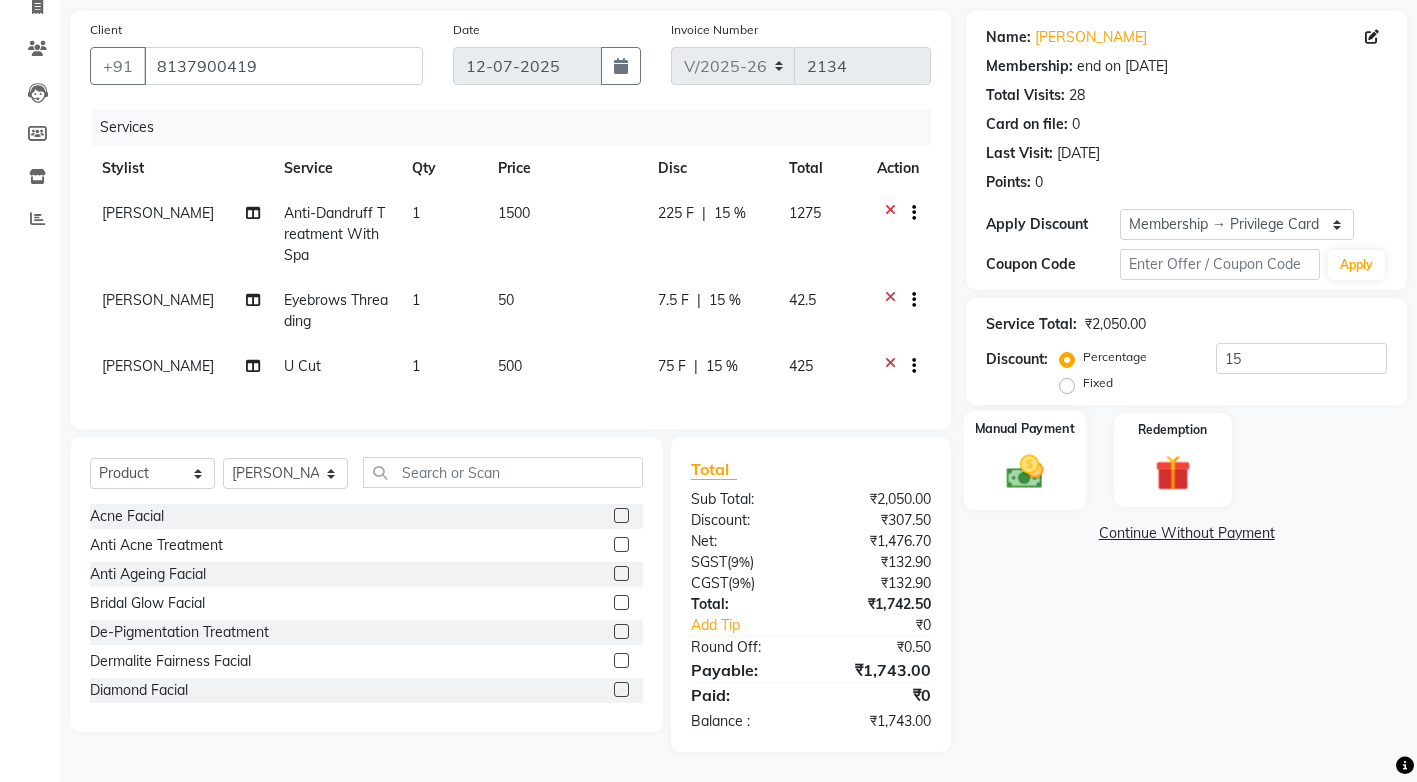 click 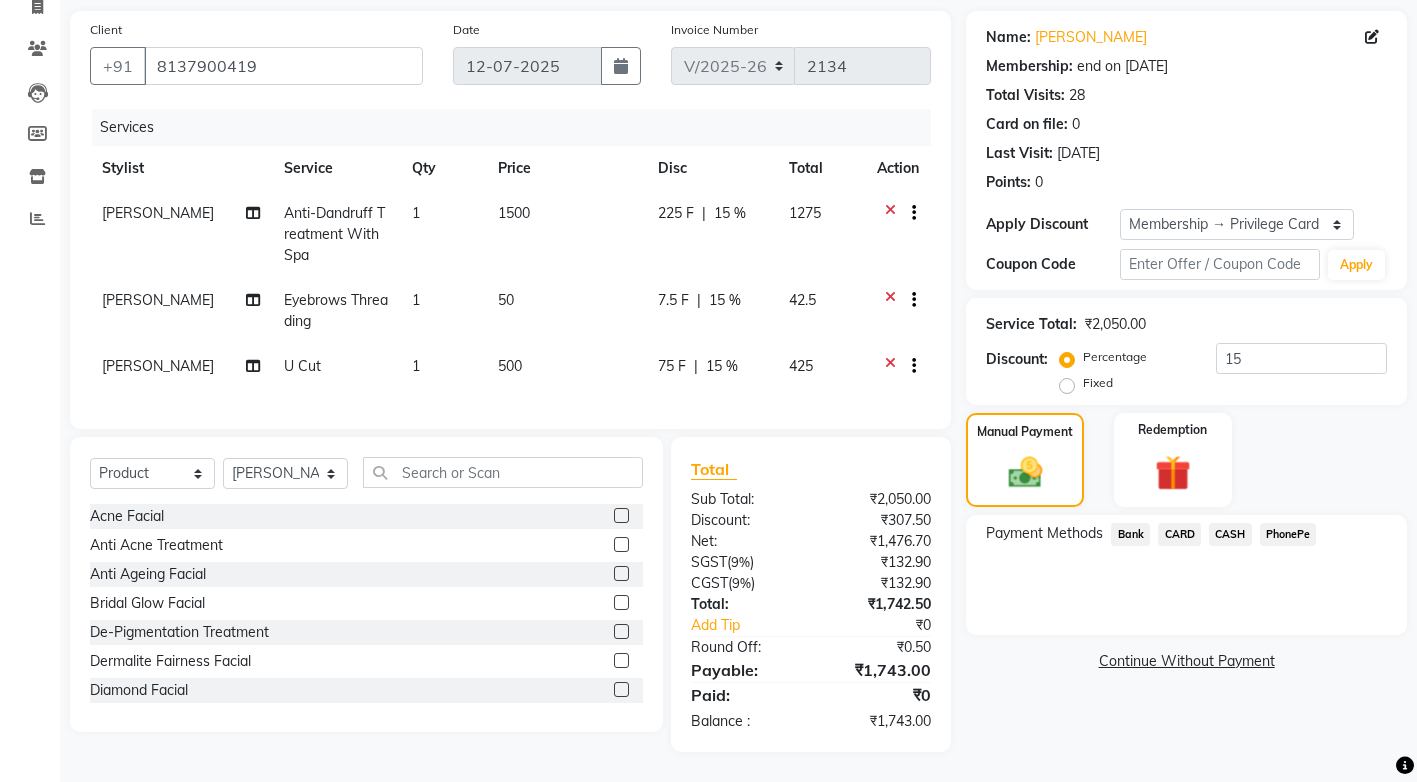 click on "PhonePe" 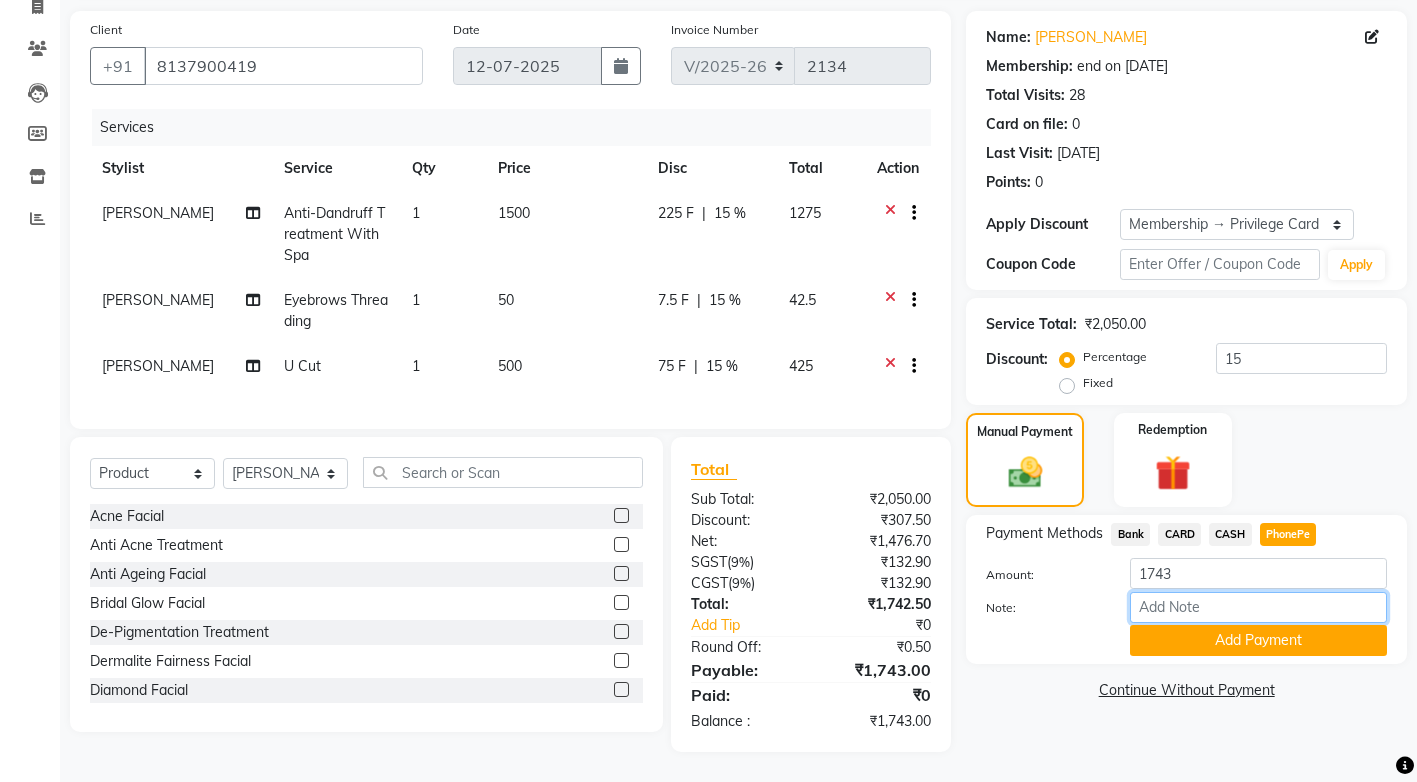 click on "Note:" at bounding box center (1258, 607) 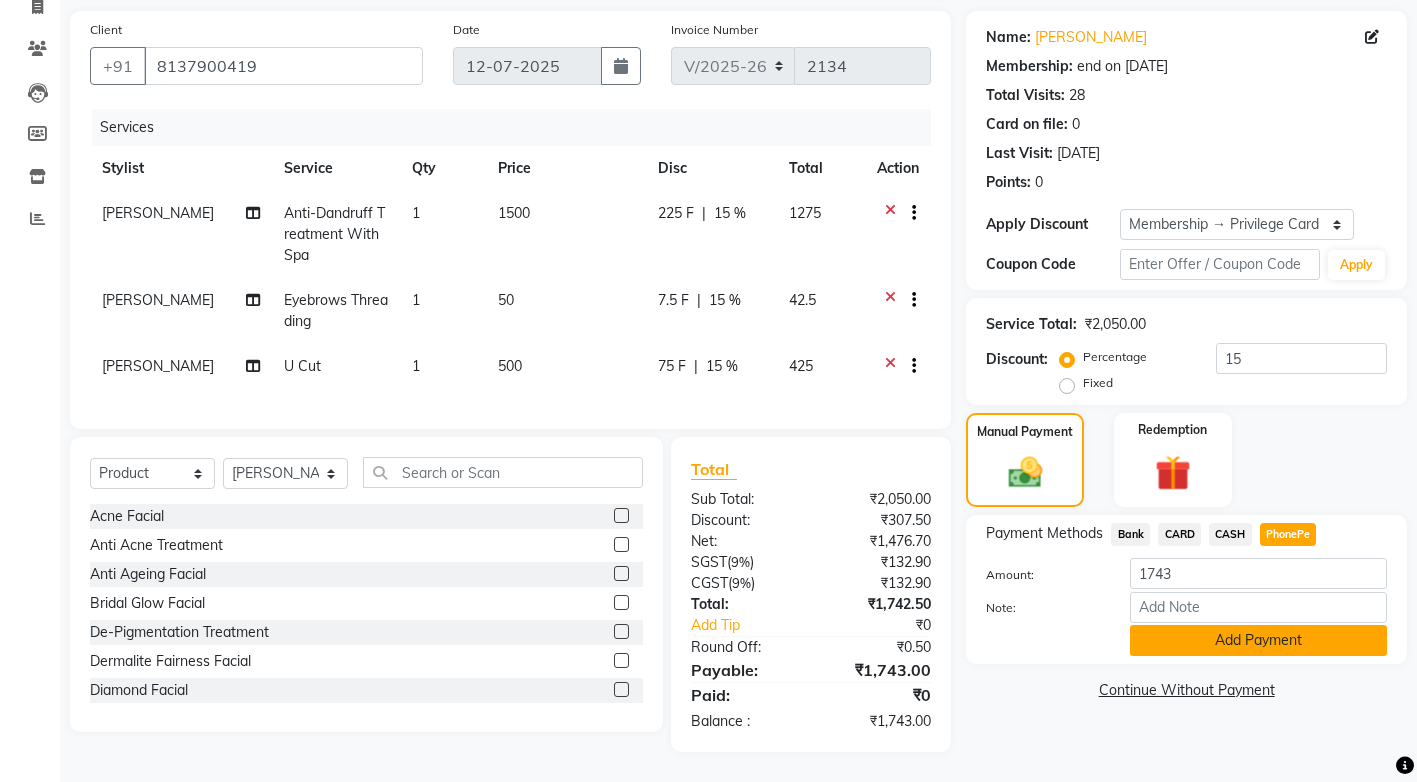 click on "Add Payment" 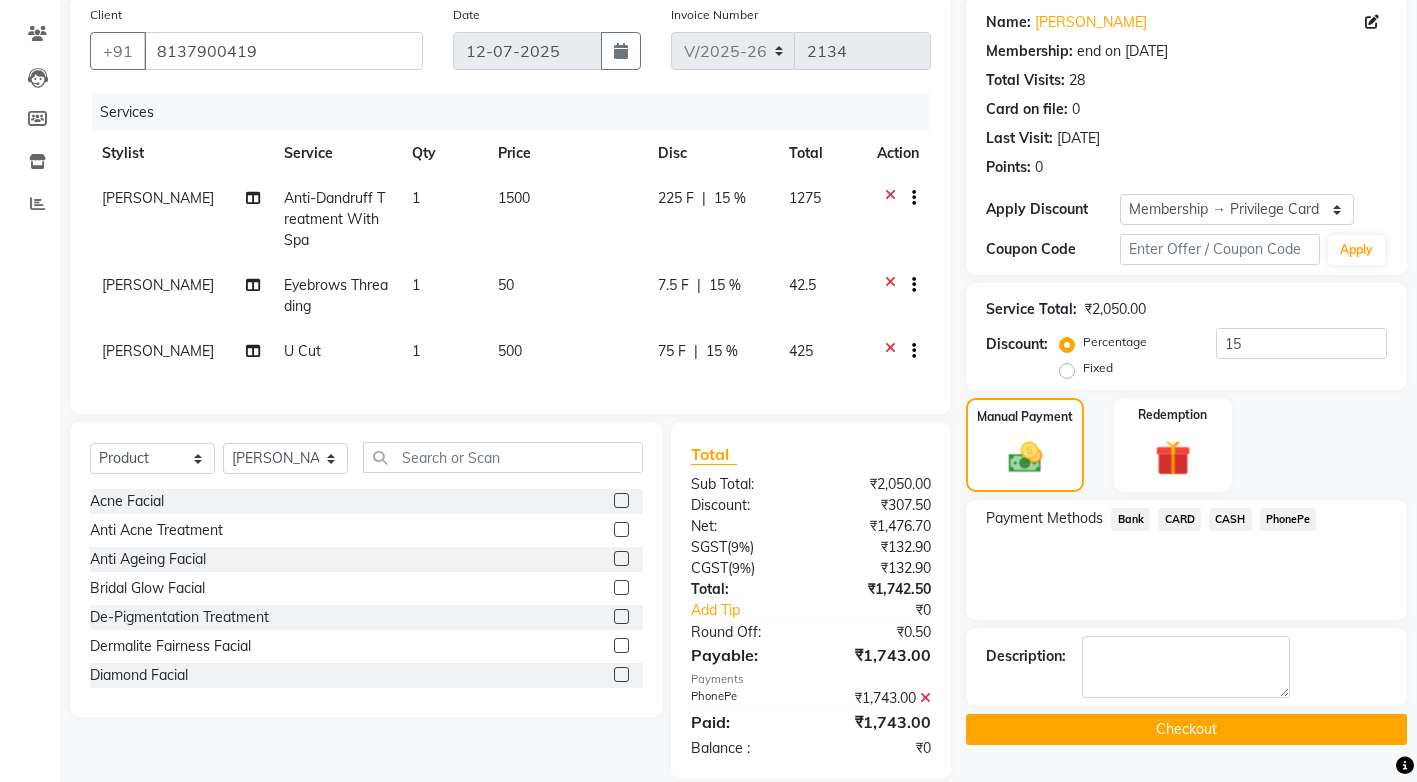 scroll, scrollTop: 196, scrollLeft: 0, axis: vertical 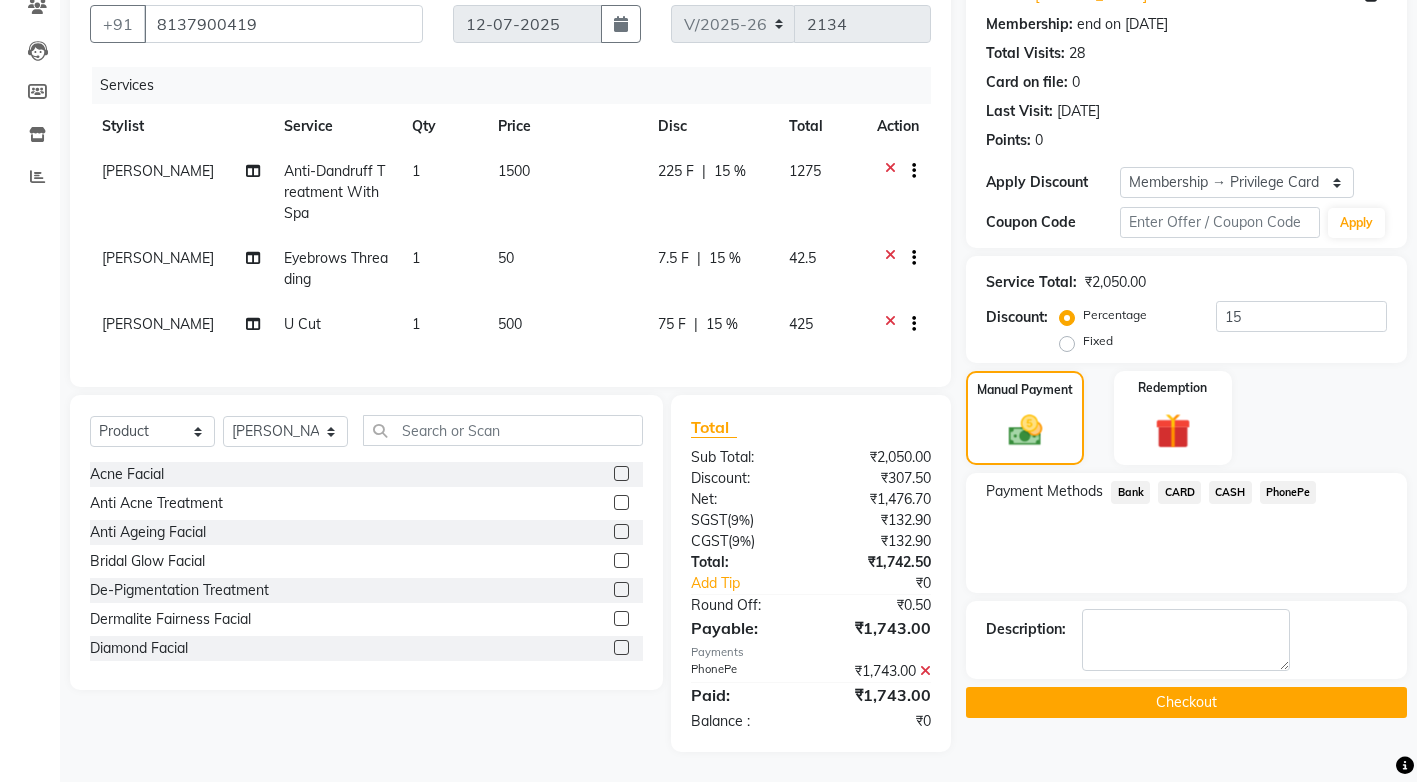 click on "Checkout" 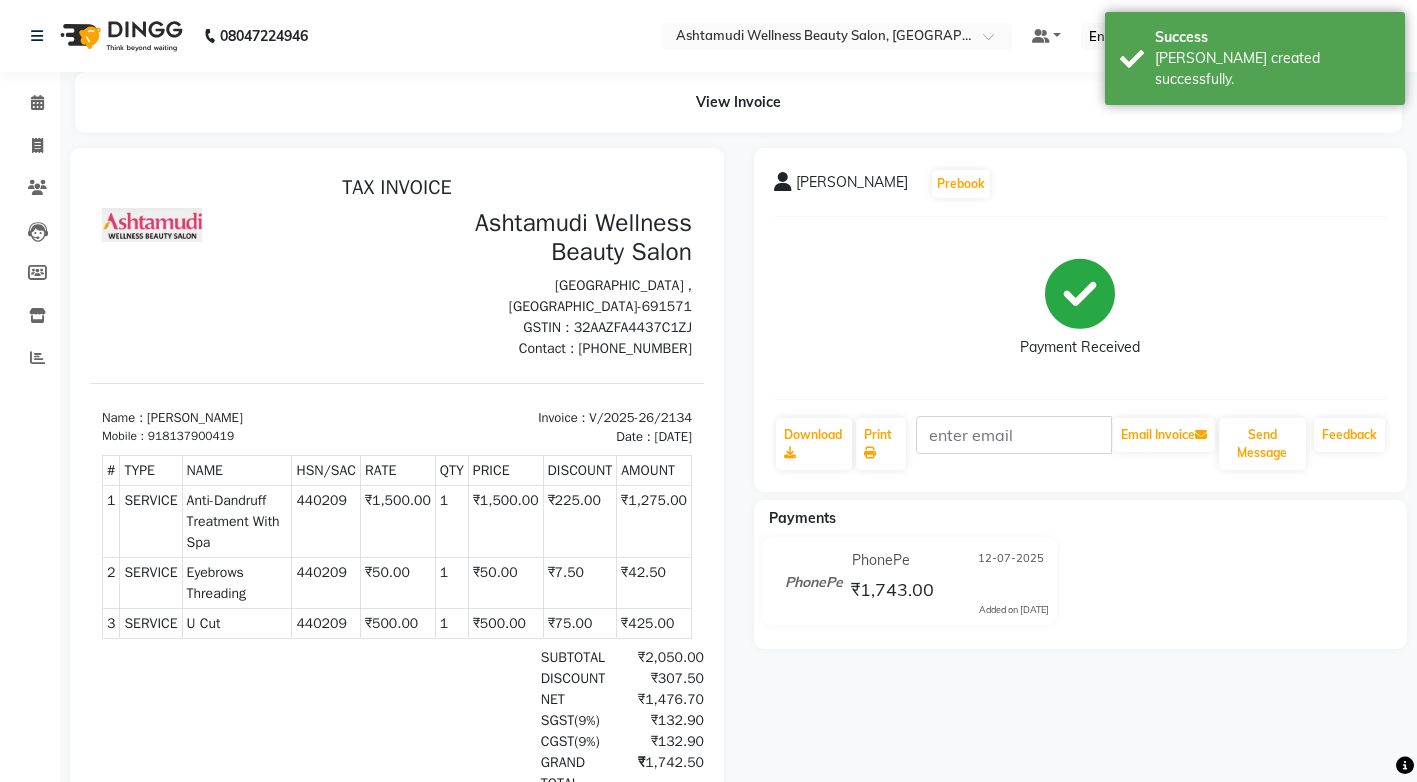 scroll, scrollTop: 0, scrollLeft: 0, axis: both 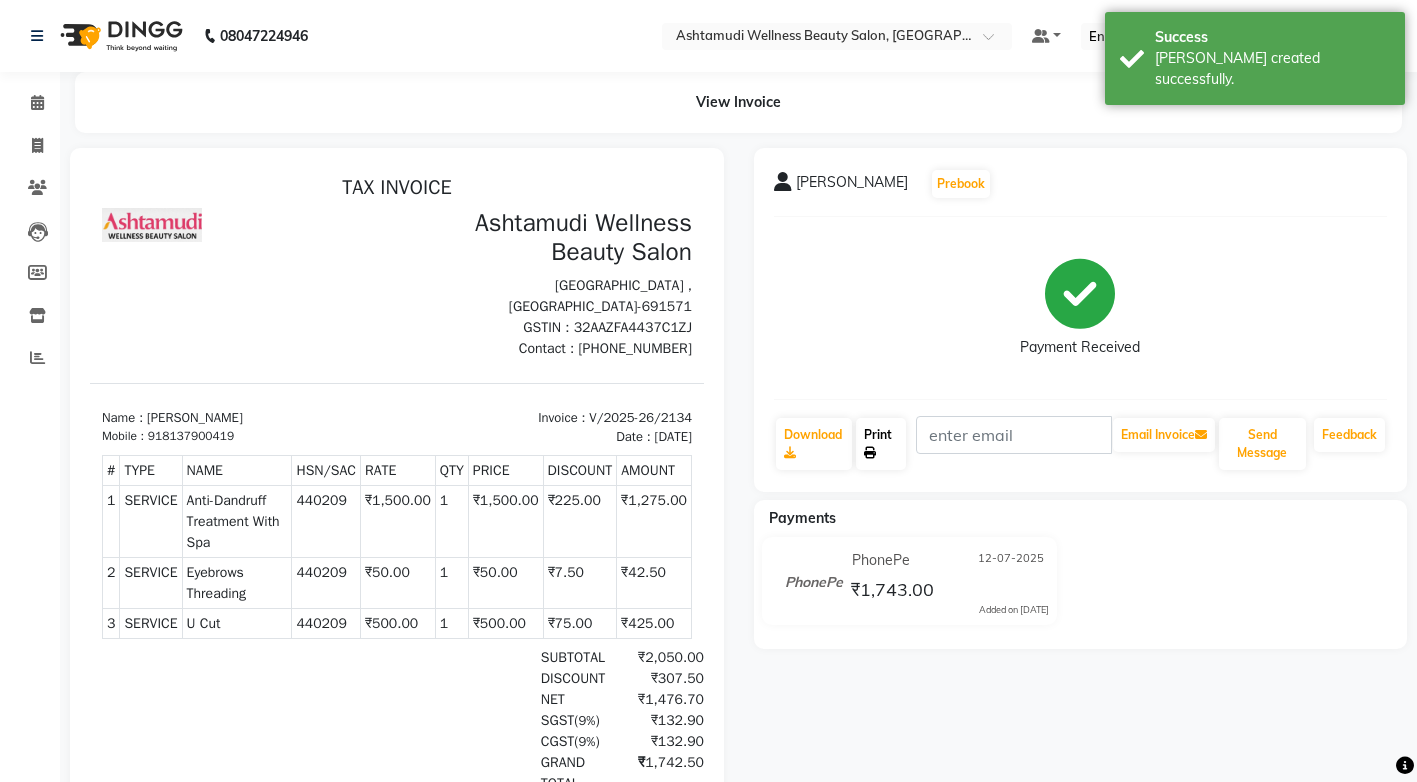 click 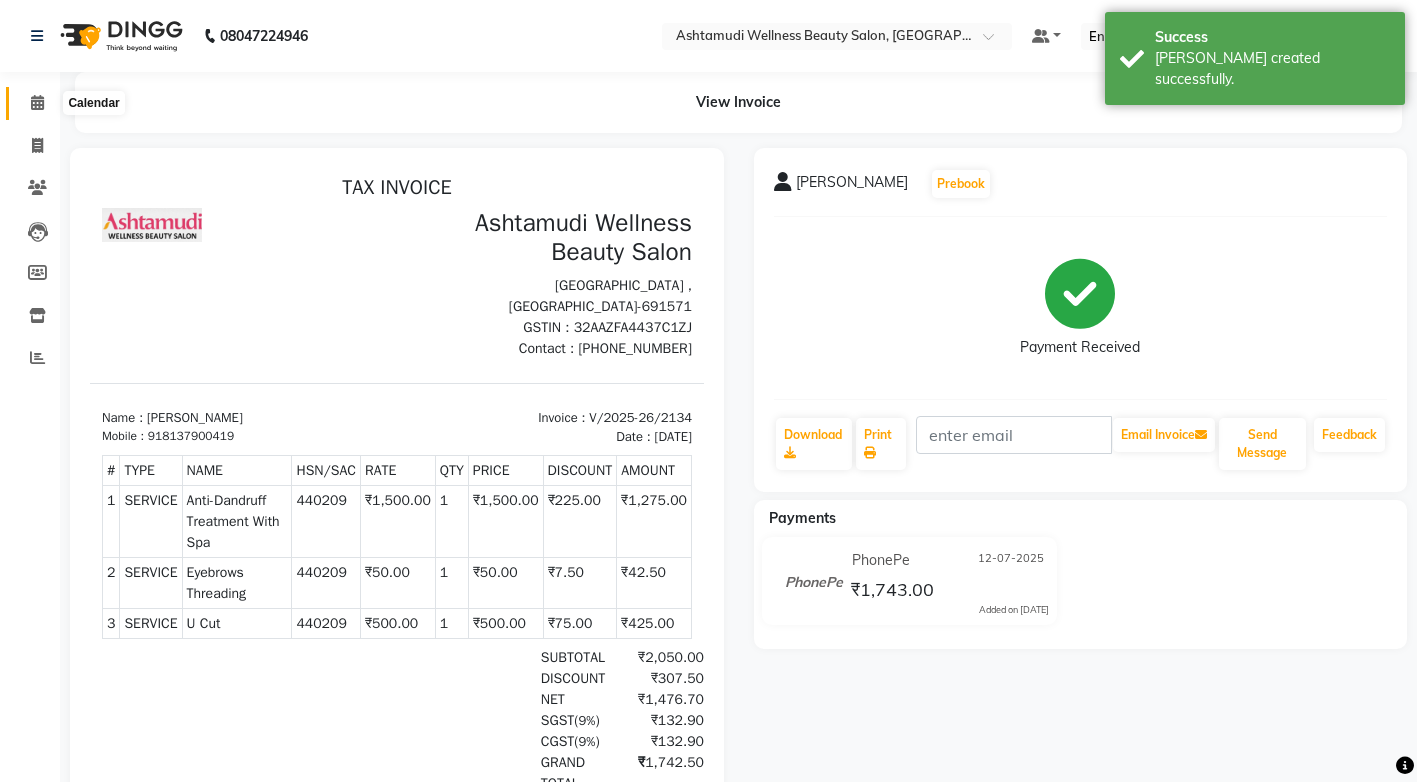 click 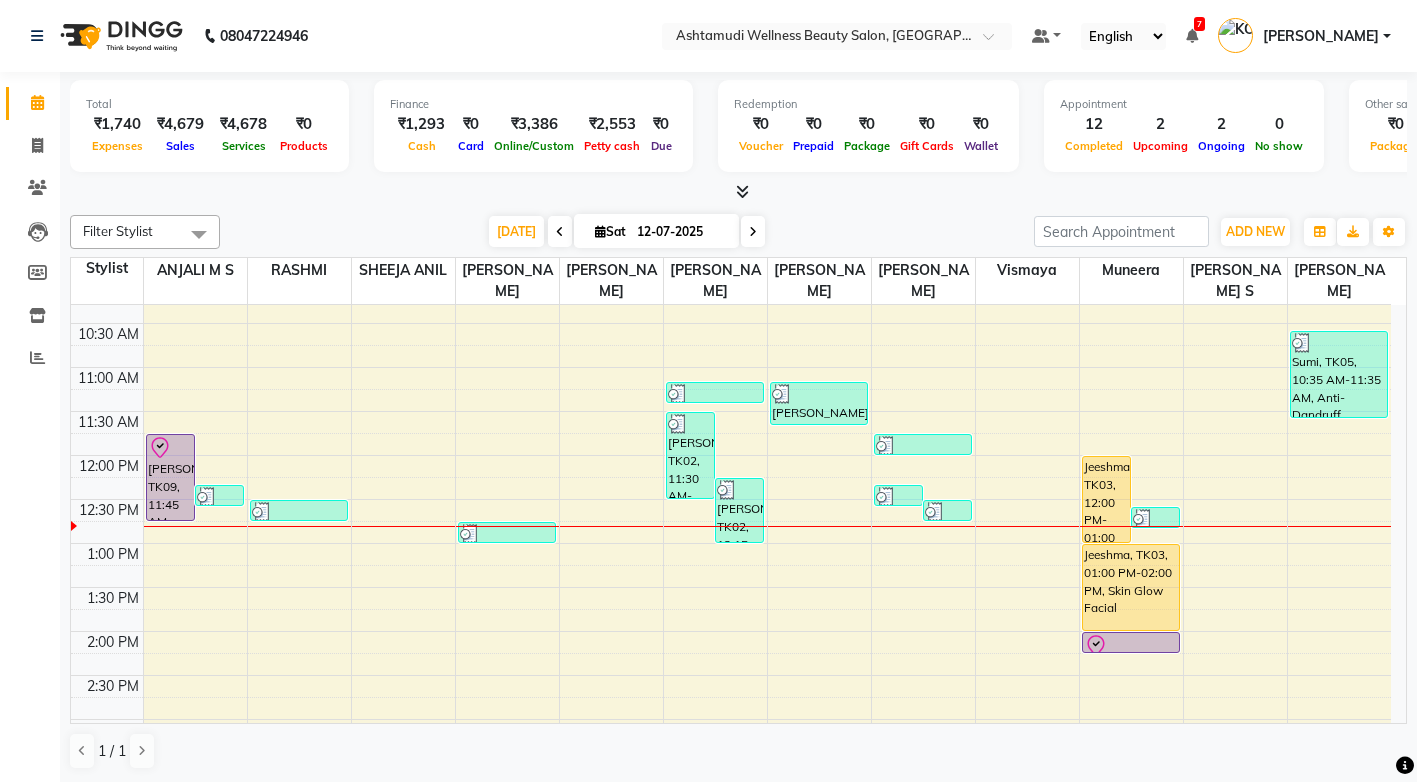 scroll, scrollTop: 153, scrollLeft: 0, axis: vertical 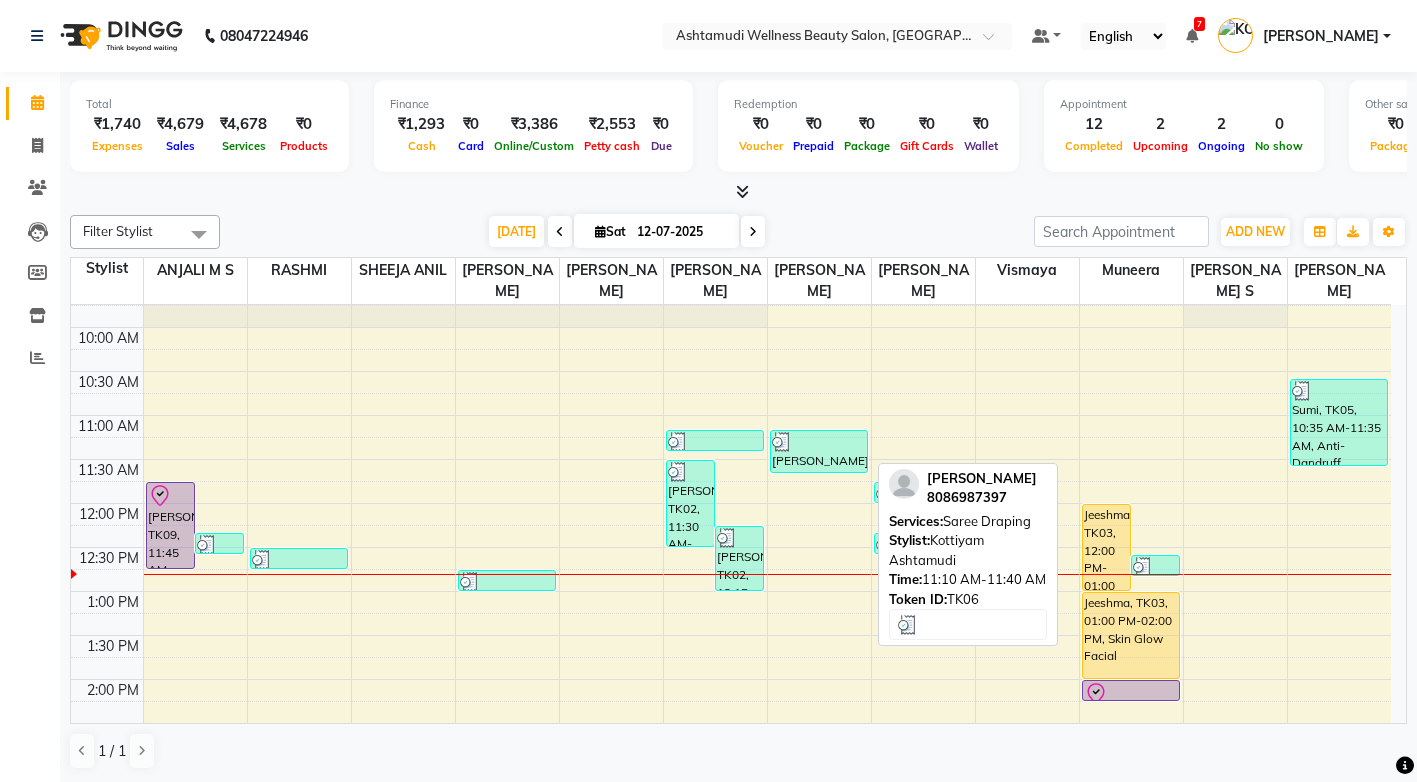 click on "[PERSON_NAME], TK06, 11:10 AM-11:40 AM, Saree Draping" at bounding box center (819, 451) 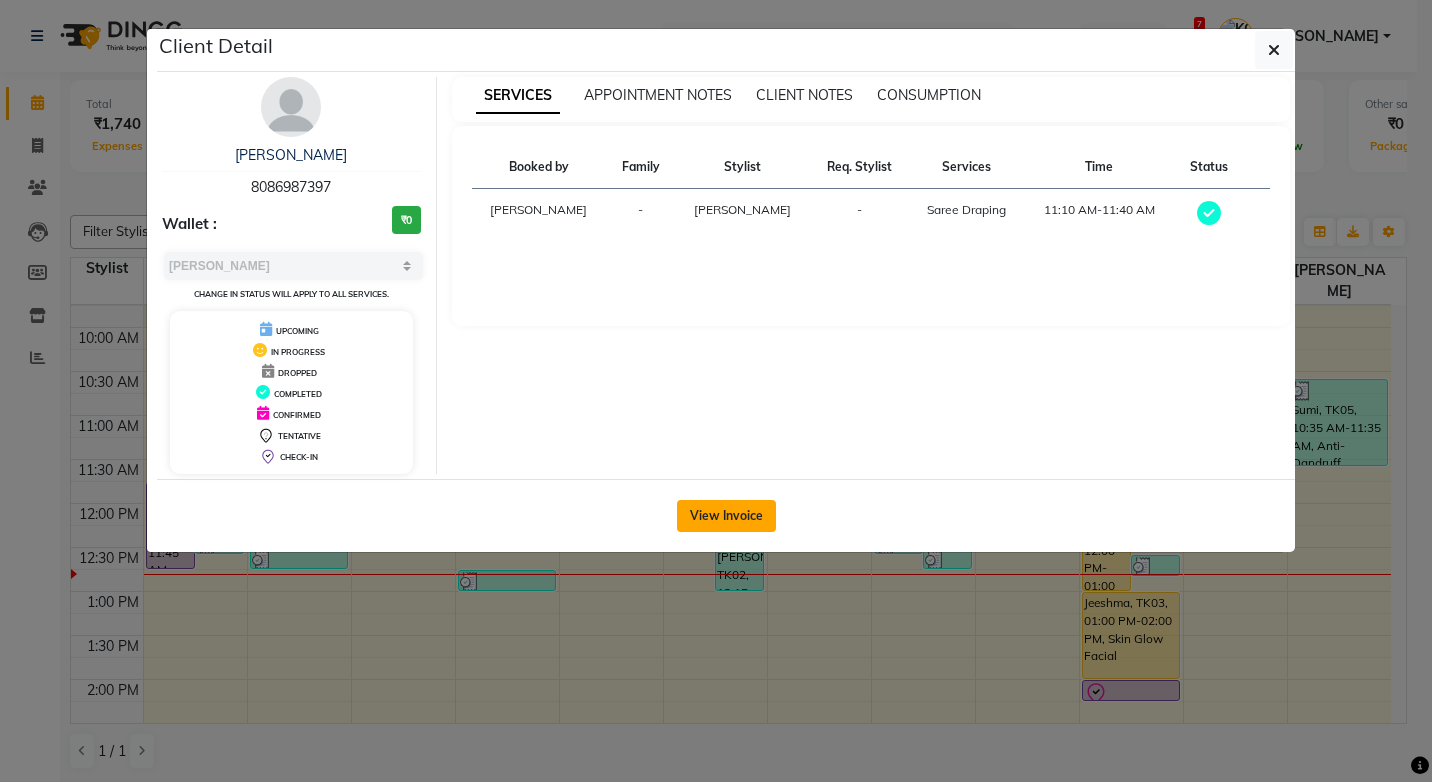 click on "View Invoice" 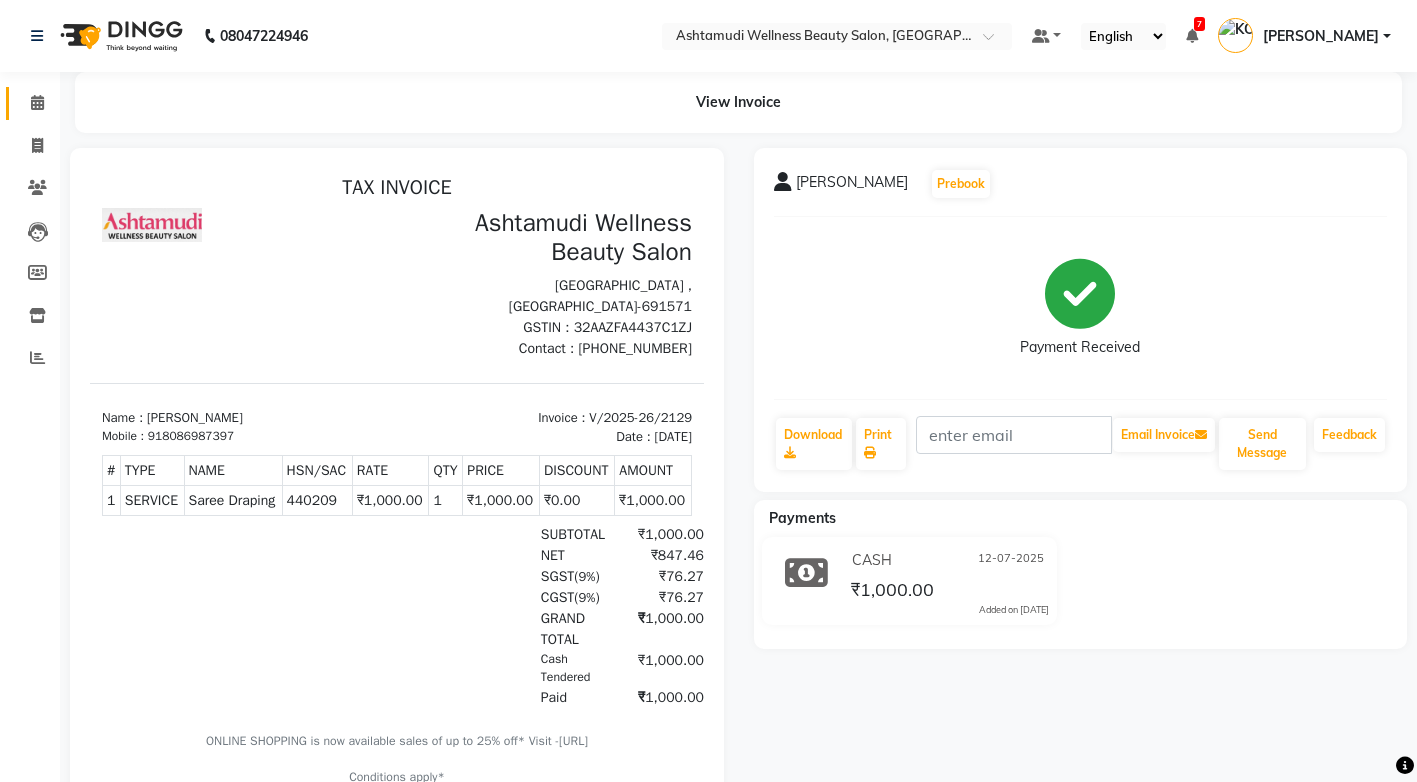 scroll, scrollTop: 0, scrollLeft: 0, axis: both 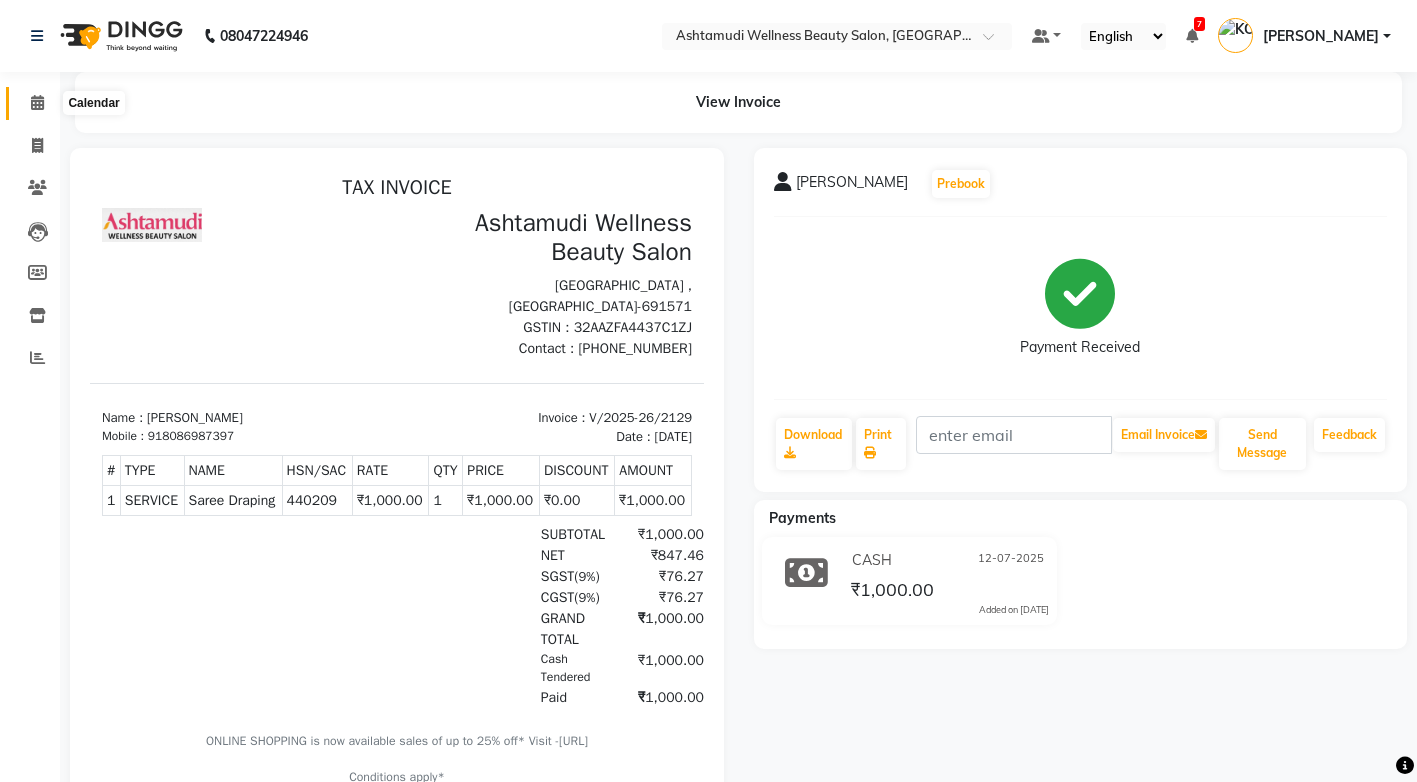 click 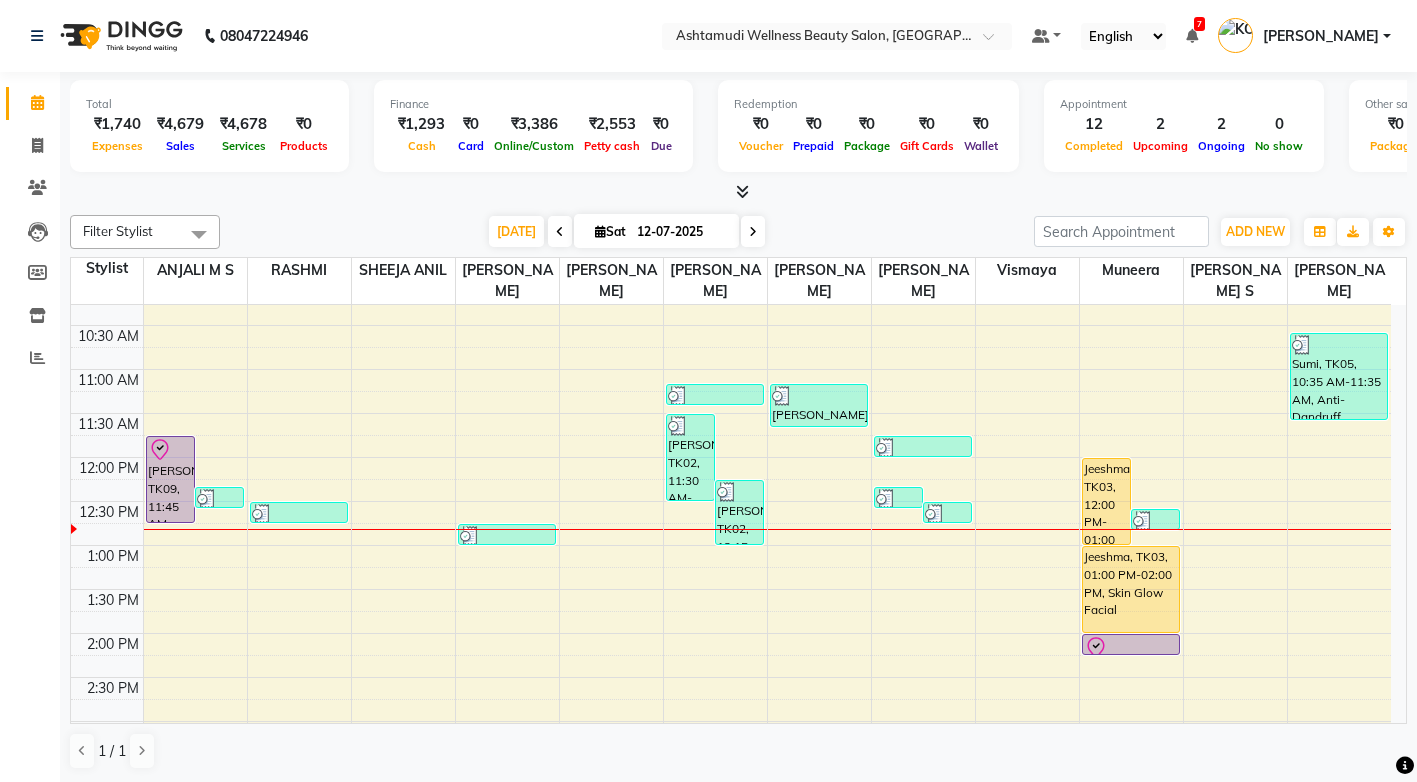 scroll, scrollTop: 200, scrollLeft: 0, axis: vertical 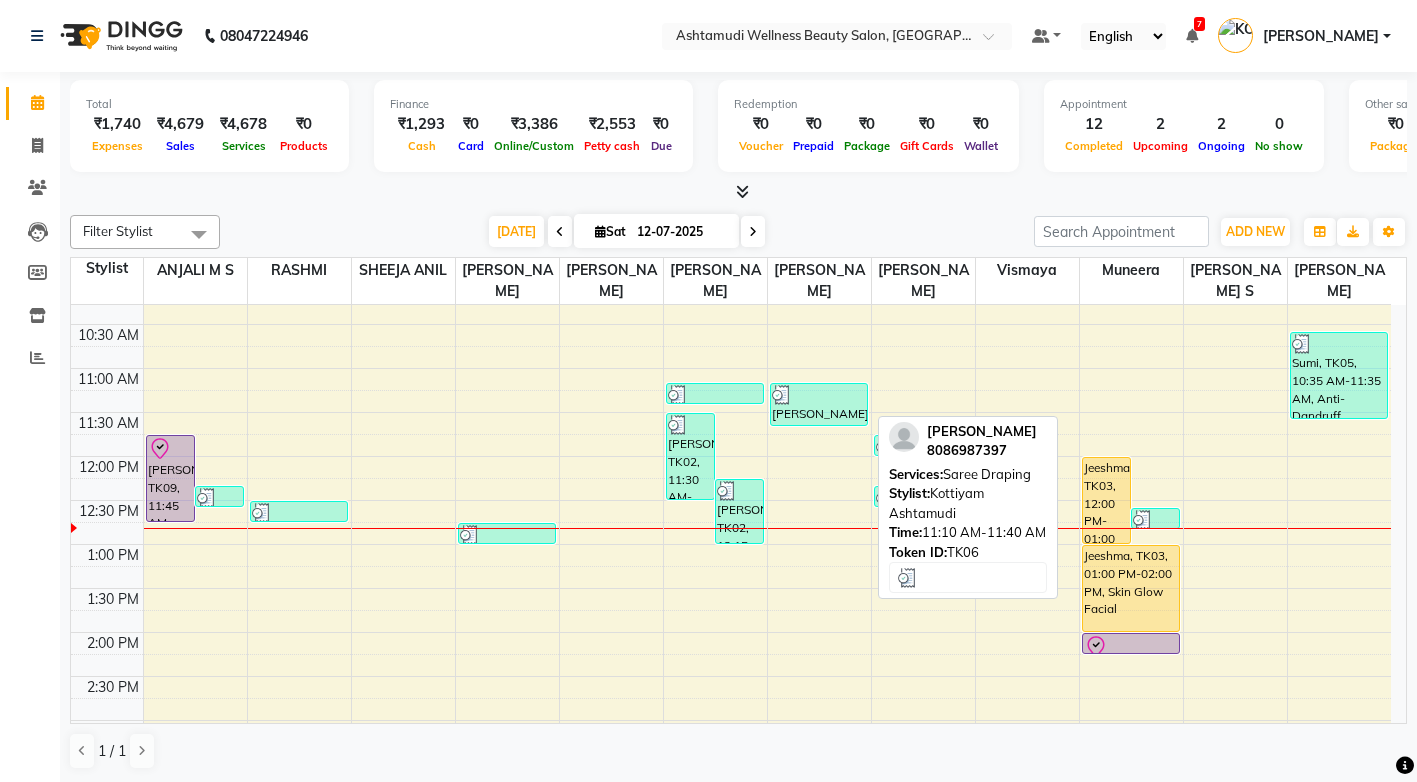 click on "[PERSON_NAME], TK06, 11:10 AM-11:40 AM, Saree Draping" at bounding box center [819, 404] 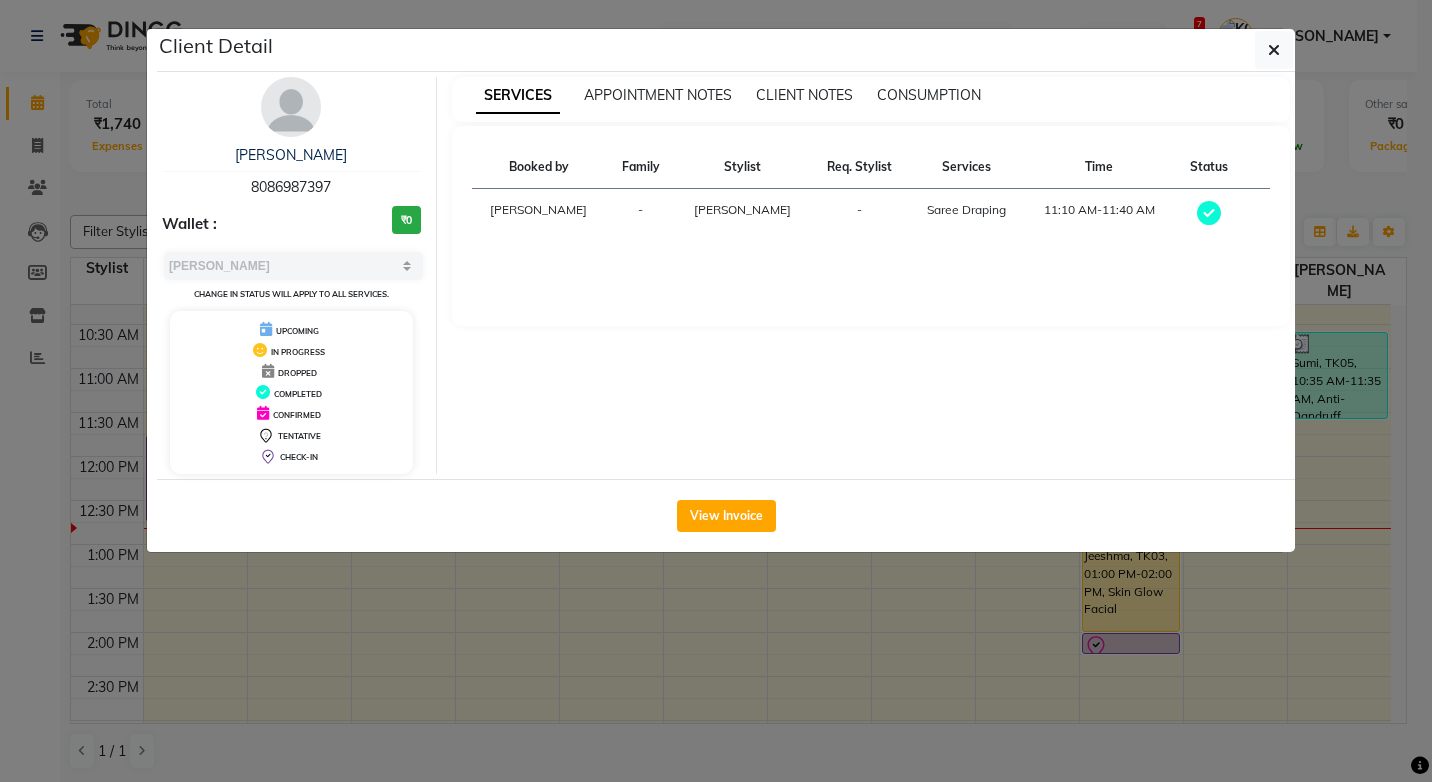 drag, startPoint x: 333, startPoint y: 181, endPoint x: 239, endPoint y: 186, distance: 94.13288 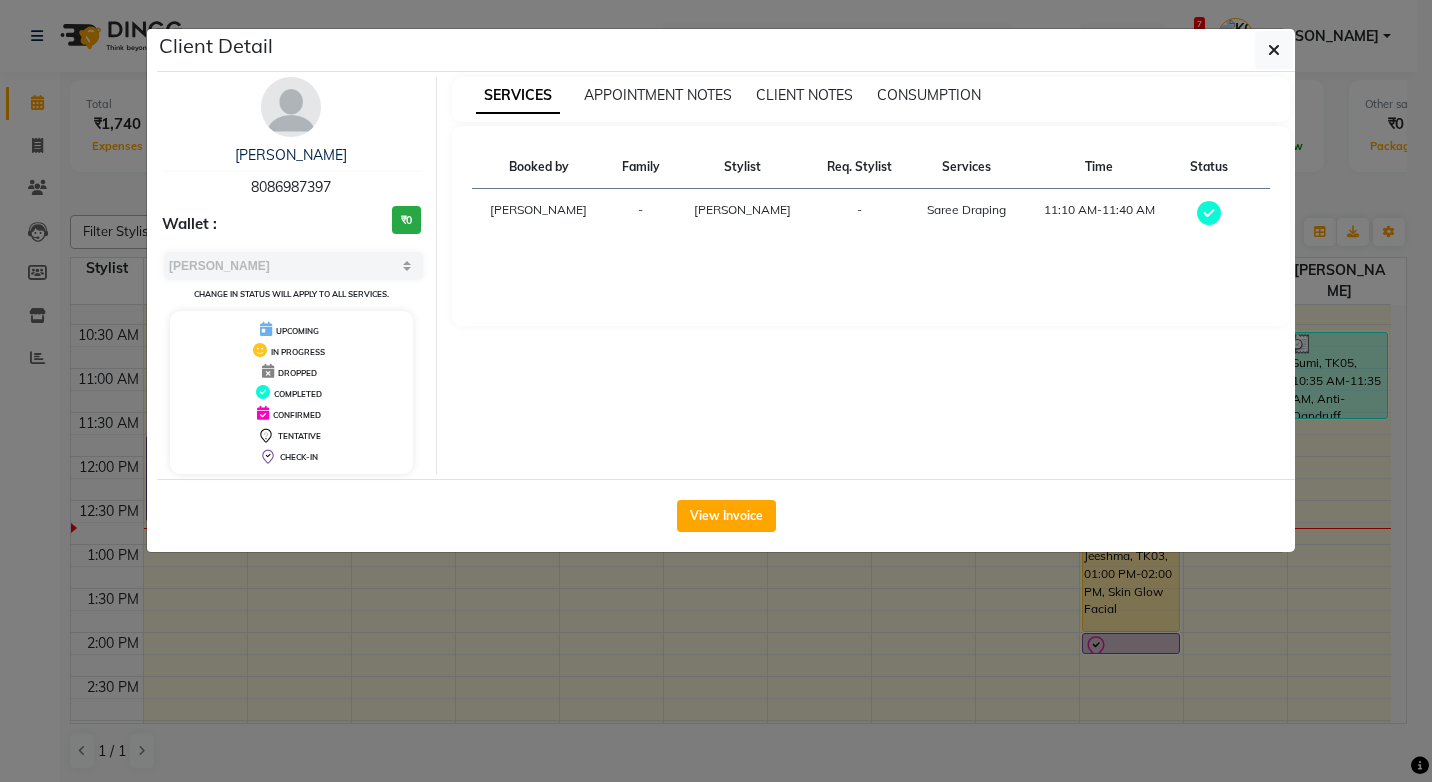 copy on "8086987397" 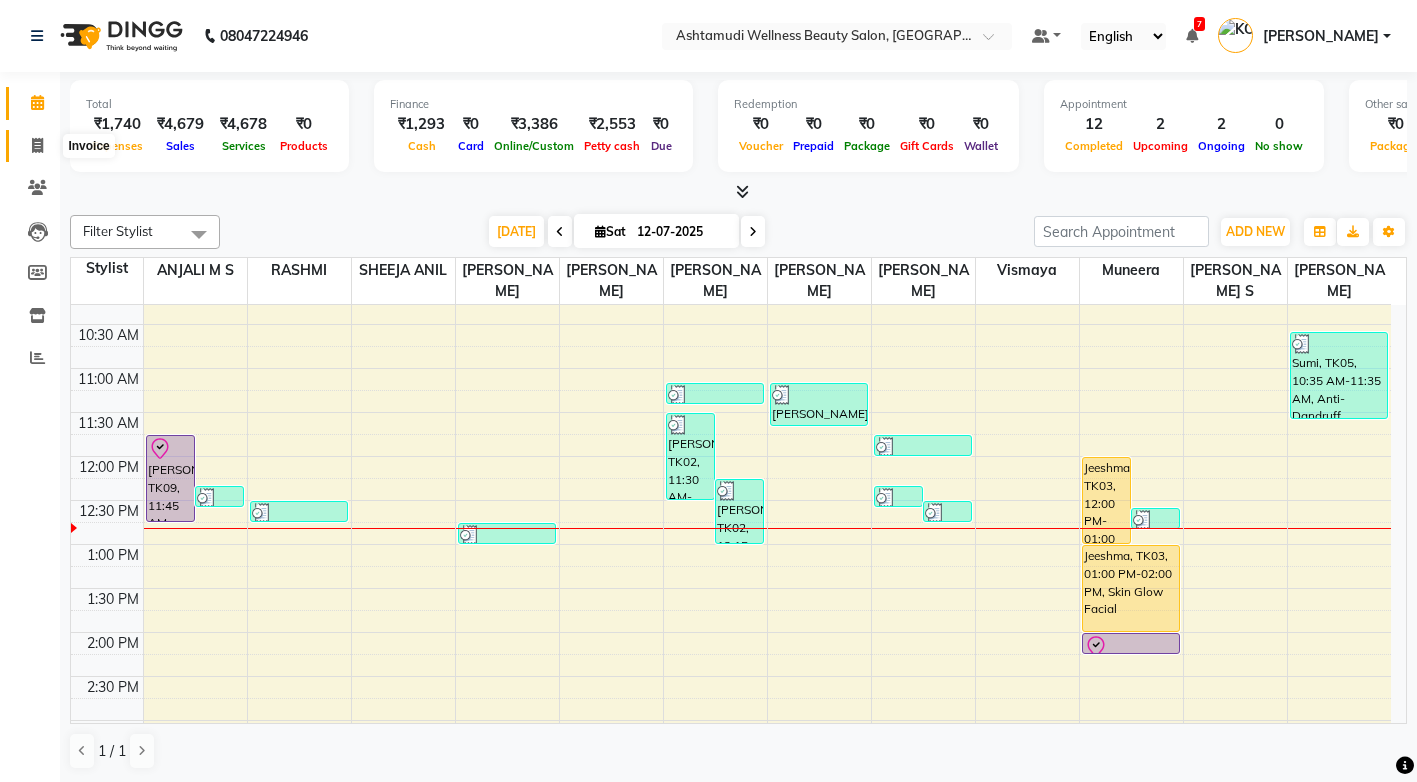 click 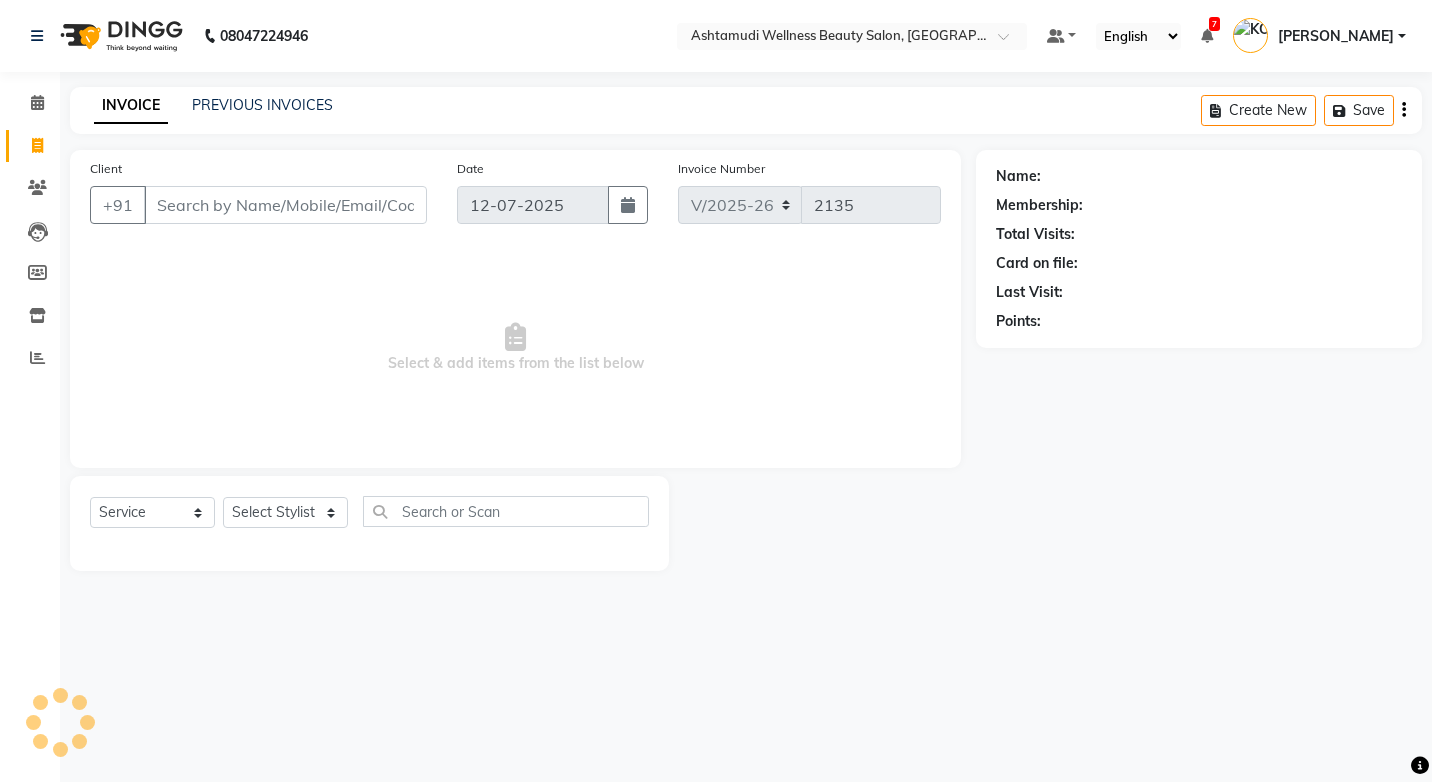 click on "Client" at bounding box center [285, 205] 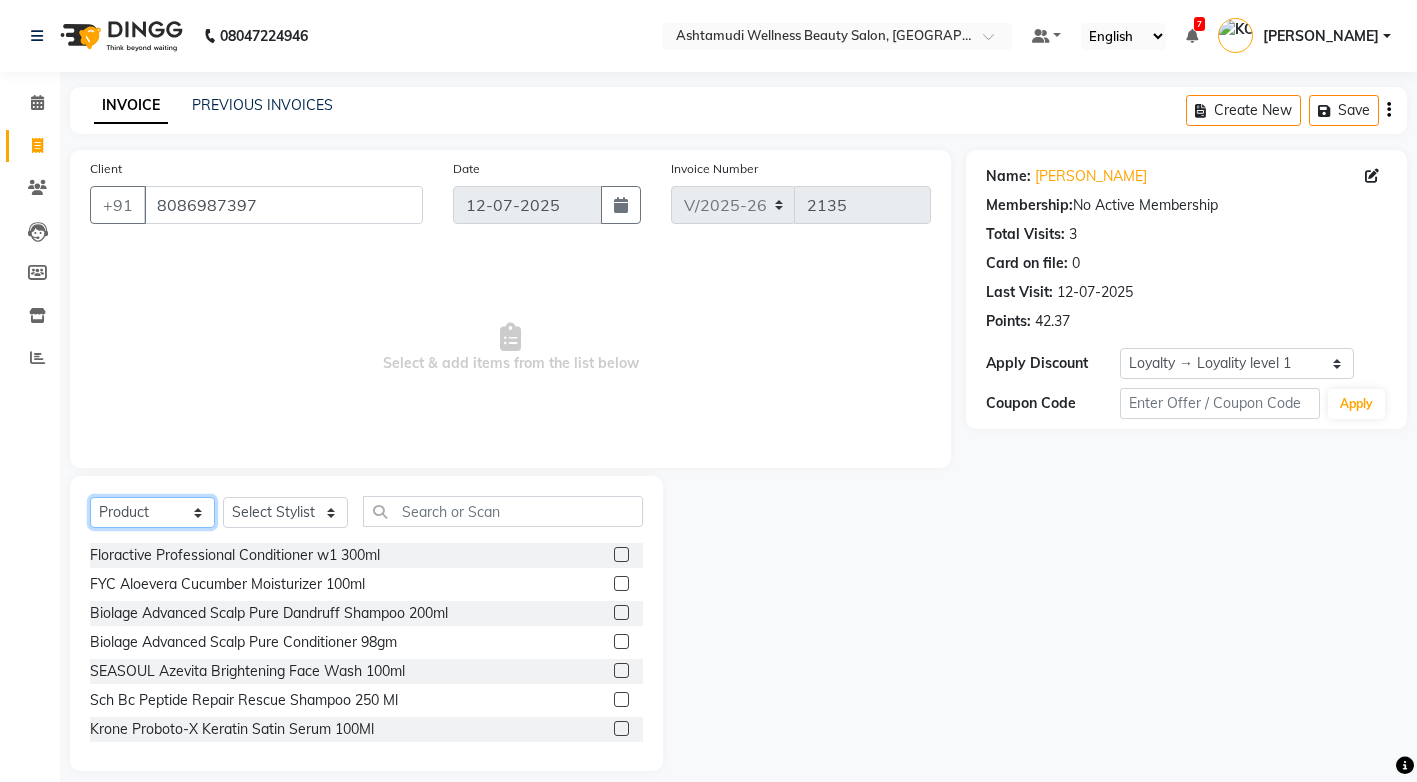 click on "Select  Service  Product  Membership  Package Voucher Prepaid Gift Card" 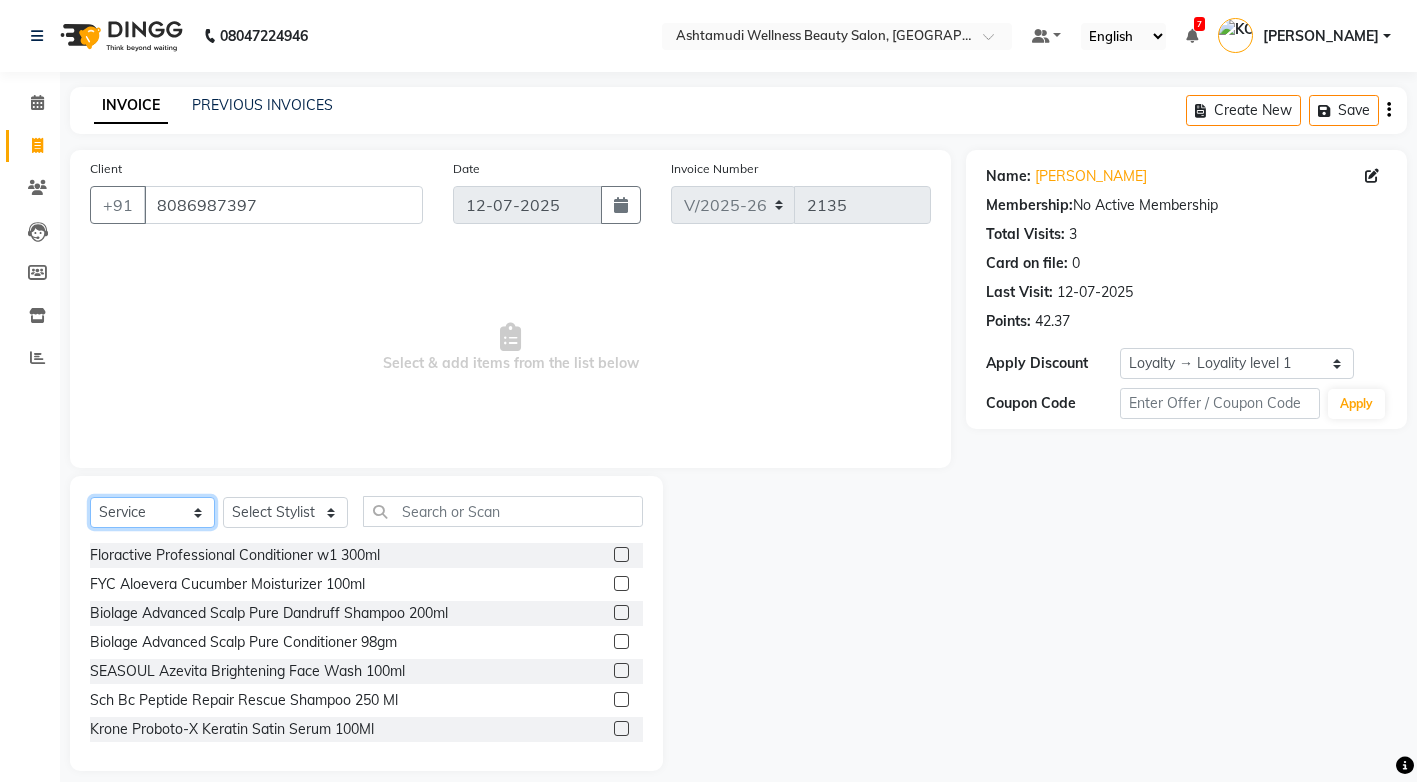 click on "Select  Service  Product  Membership  Package Voucher Prepaid Gift Card" 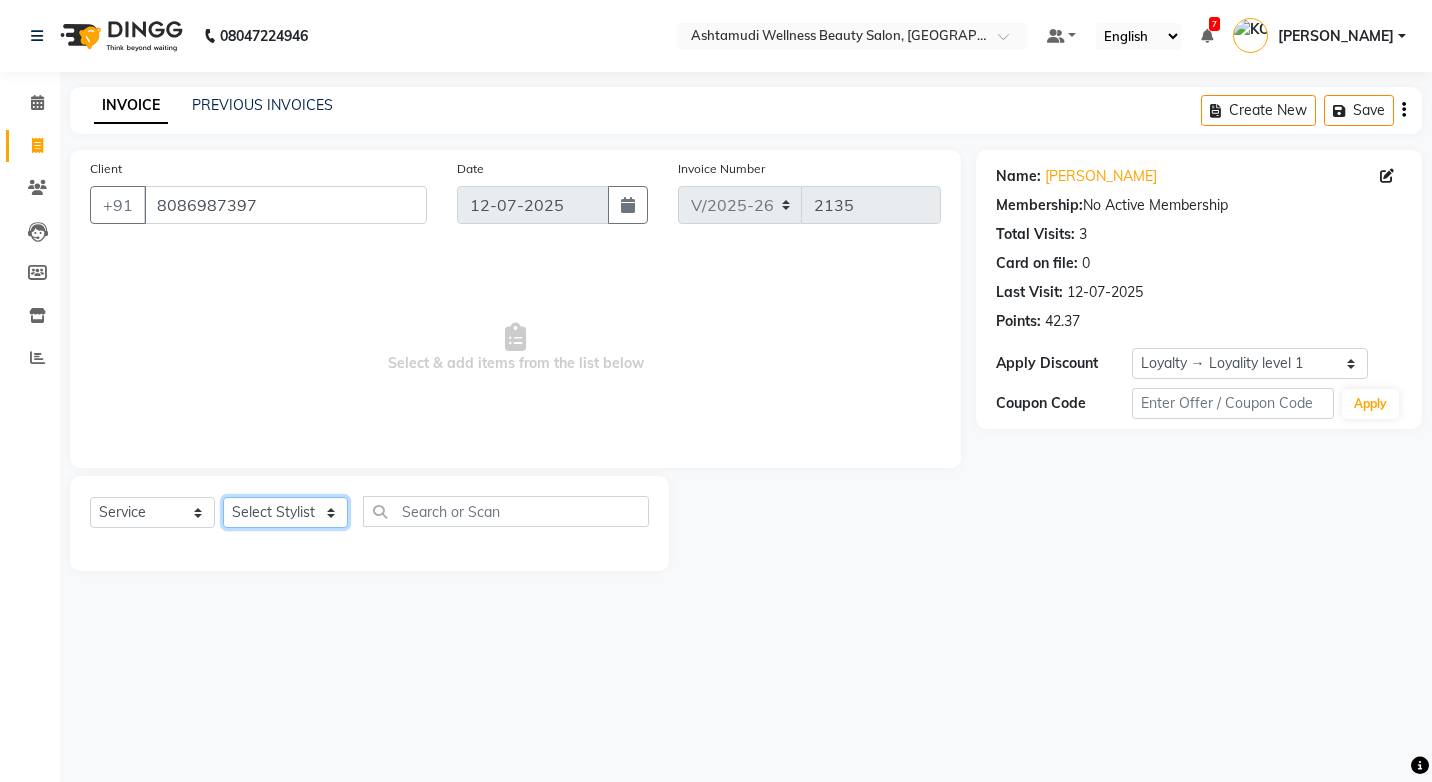click on "Select Stylist ANJALI M S [PERSON_NAME] KOTTIYAM ASHTAMUDI [PERSON_NAME] [PERSON_NAME] [PERSON_NAME] [PERSON_NAME]  Sona [PERSON_NAME] [PERSON_NAME] [PERSON_NAME]" 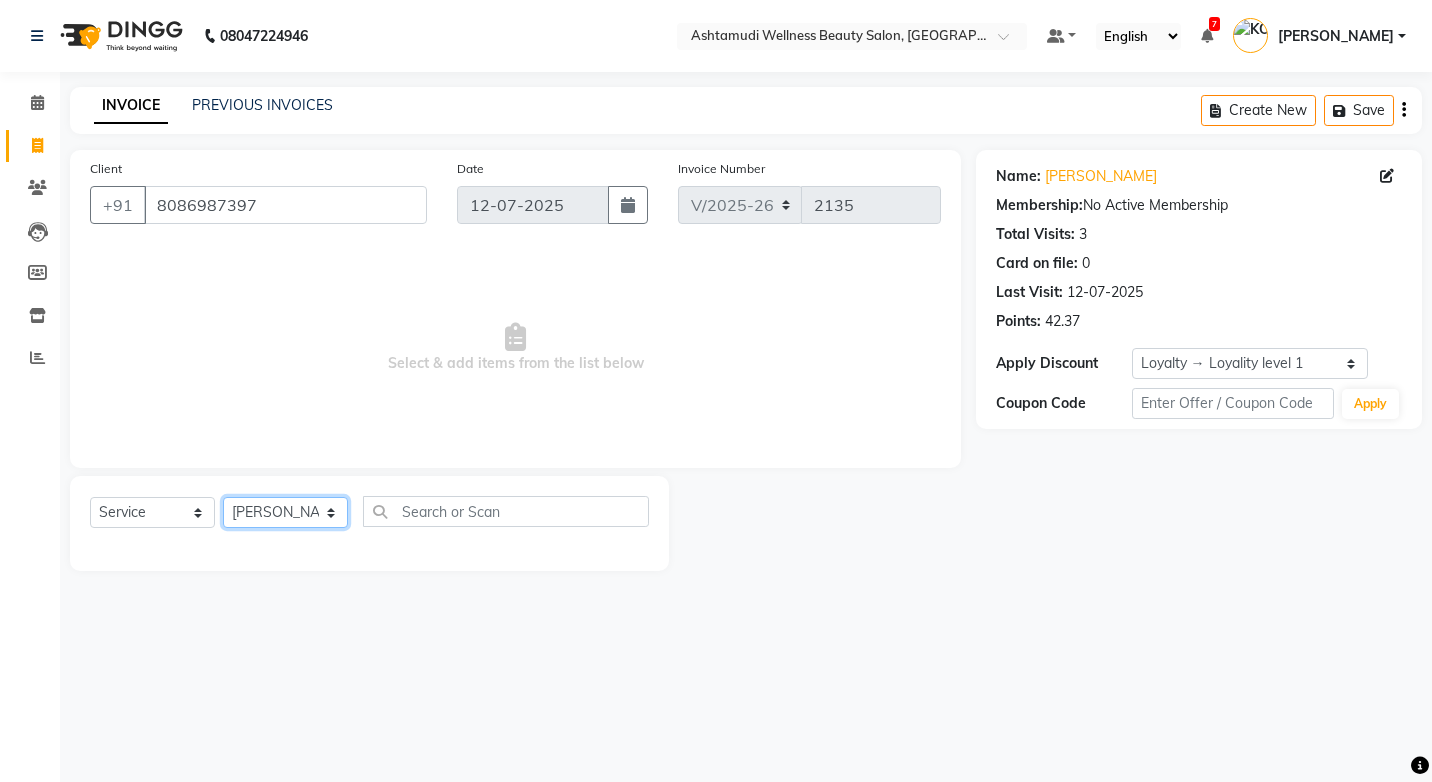 click on "Select Stylist ANJALI M S [PERSON_NAME] KOTTIYAM ASHTAMUDI [PERSON_NAME] [PERSON_NAME] [PERSON_NAME] [PERSON_NAME]  Sona [PERSON_NAME] [PERSON_NAME] [PERSON_NAME]" 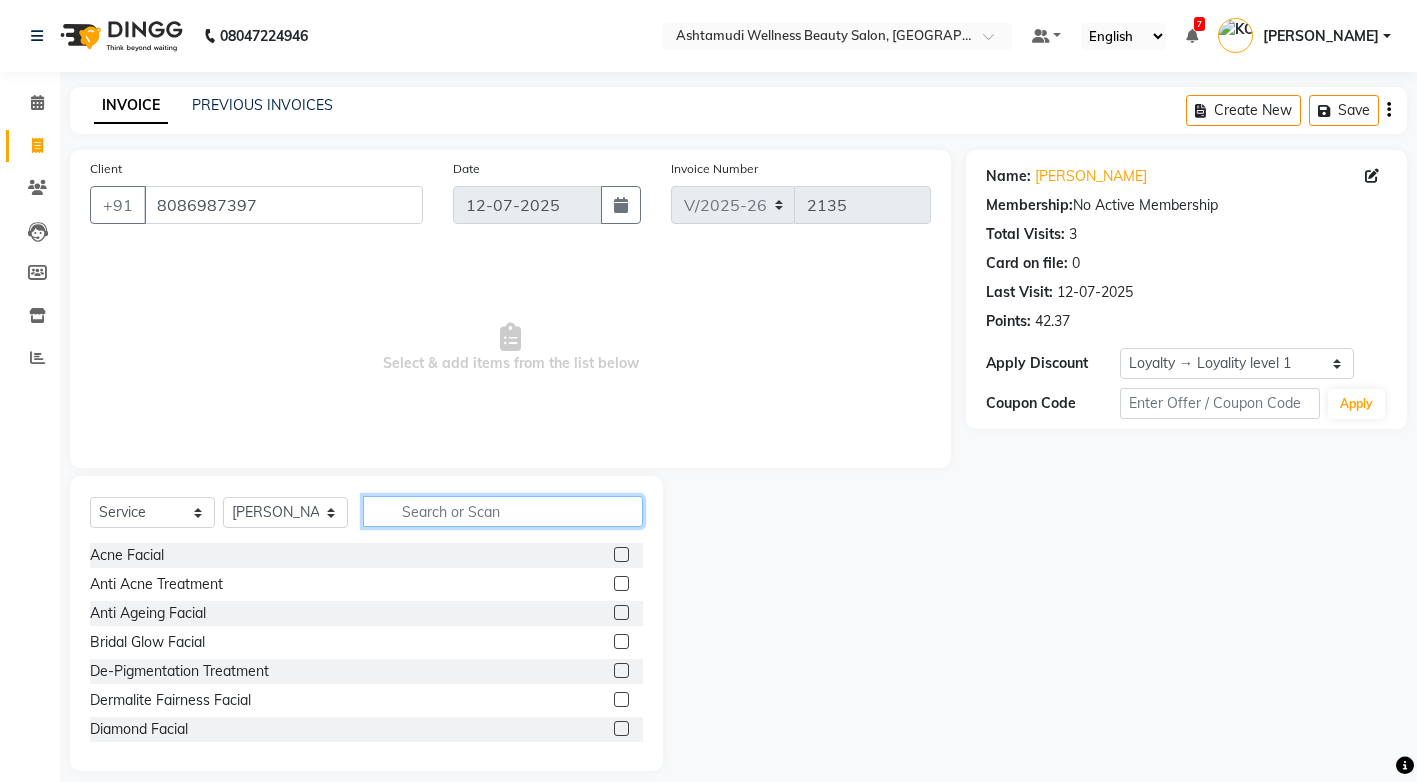 click 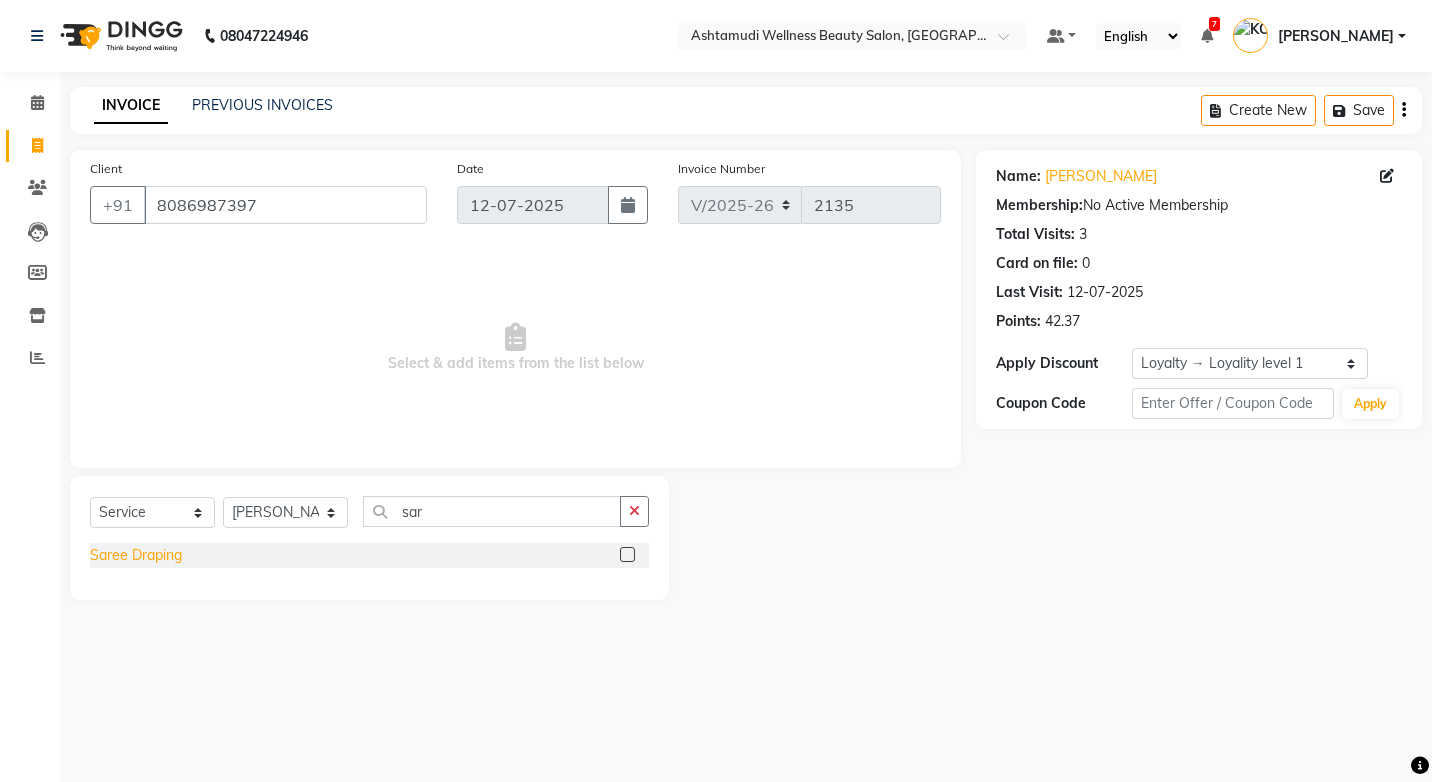 click on "Saree Draping" 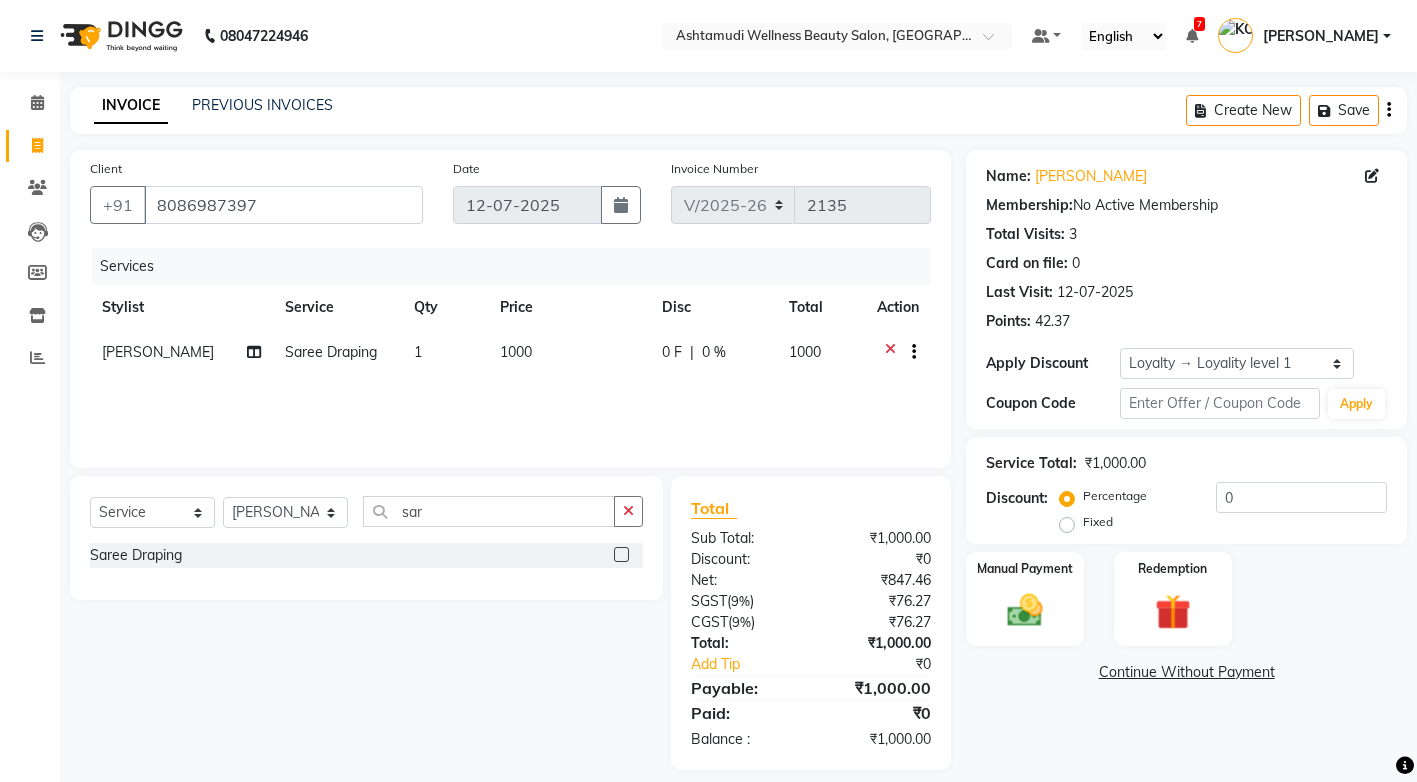 scroll, scrollTop: 18, scrollLeft: 0, axis: vertical 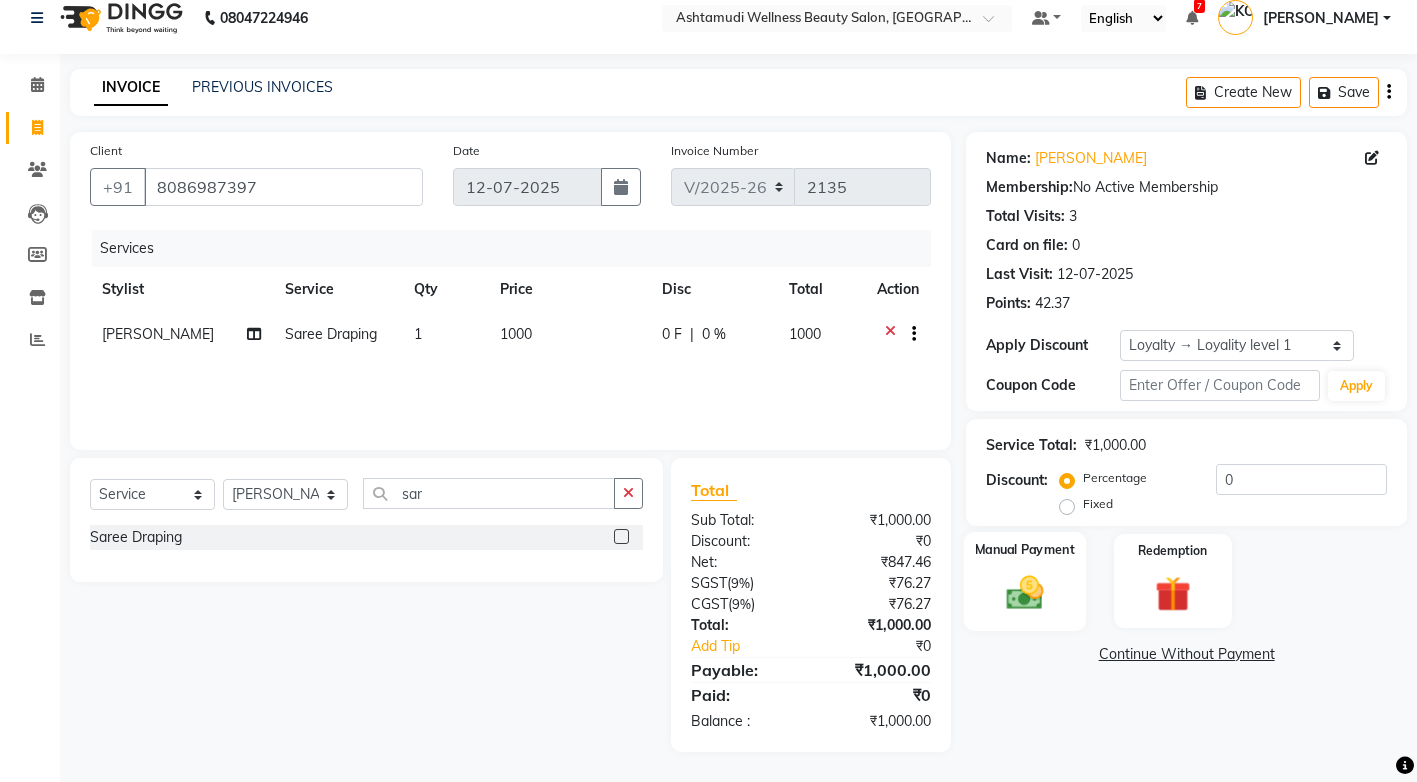 click 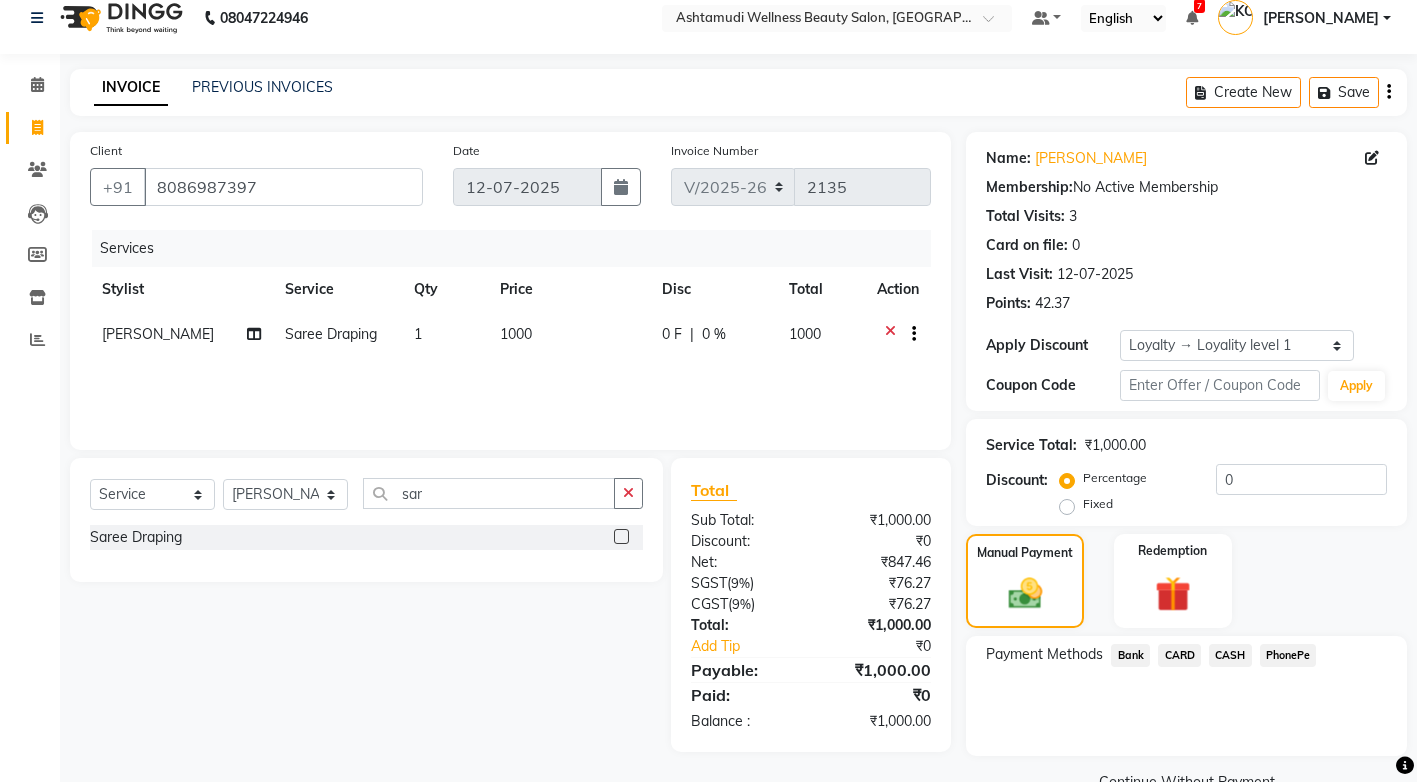 scroll, scrollTop: 63, scrollLeft: 0, axis: vertical 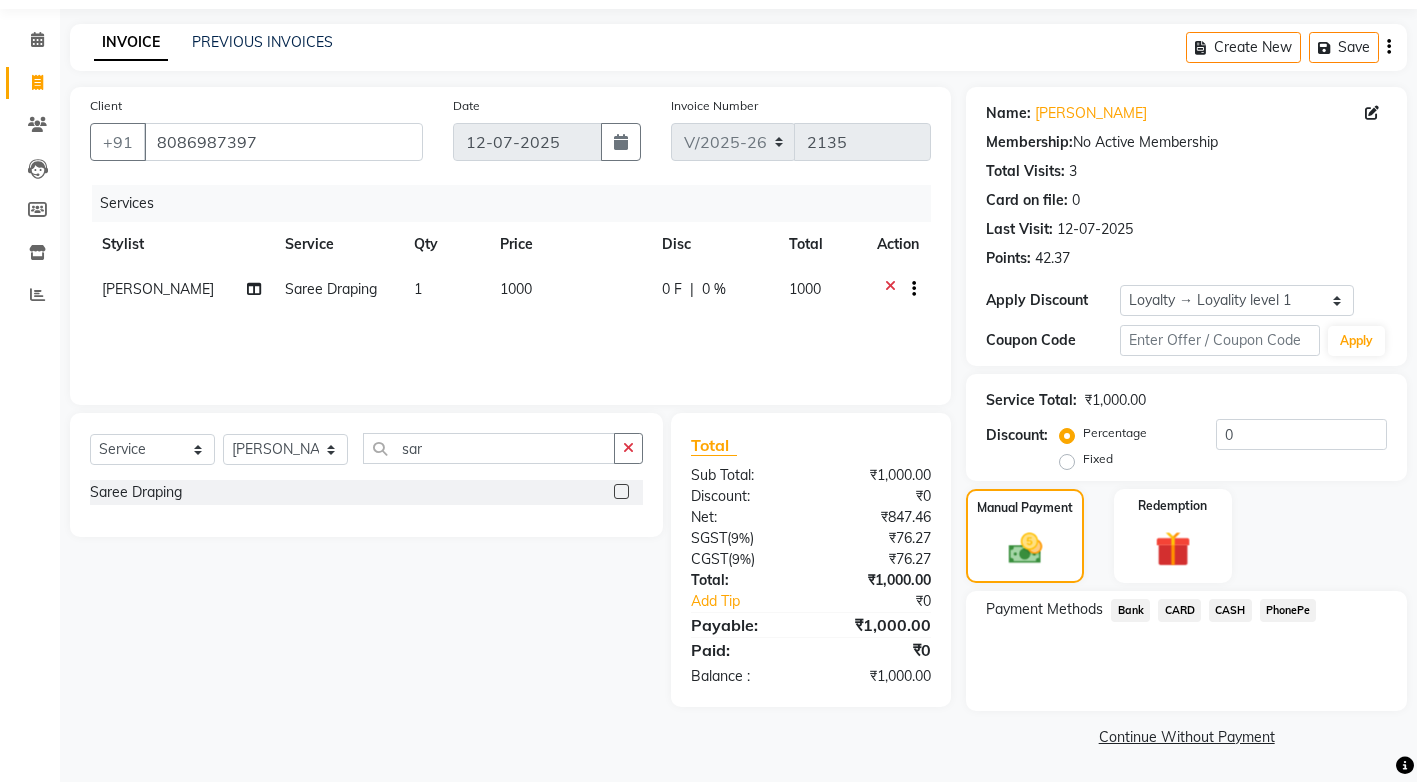 click on "PhonePe" 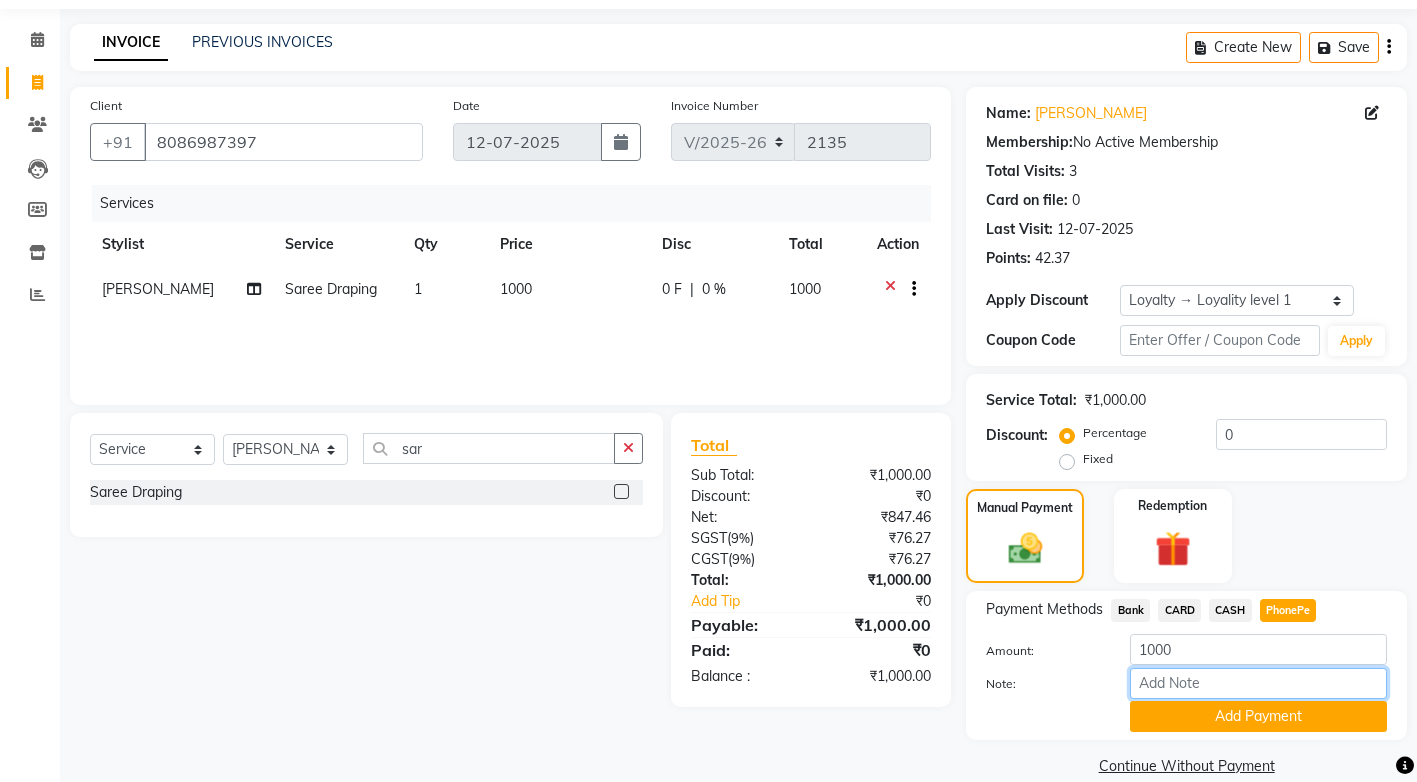 click on "Note:" at bounding box center (1258, 683) 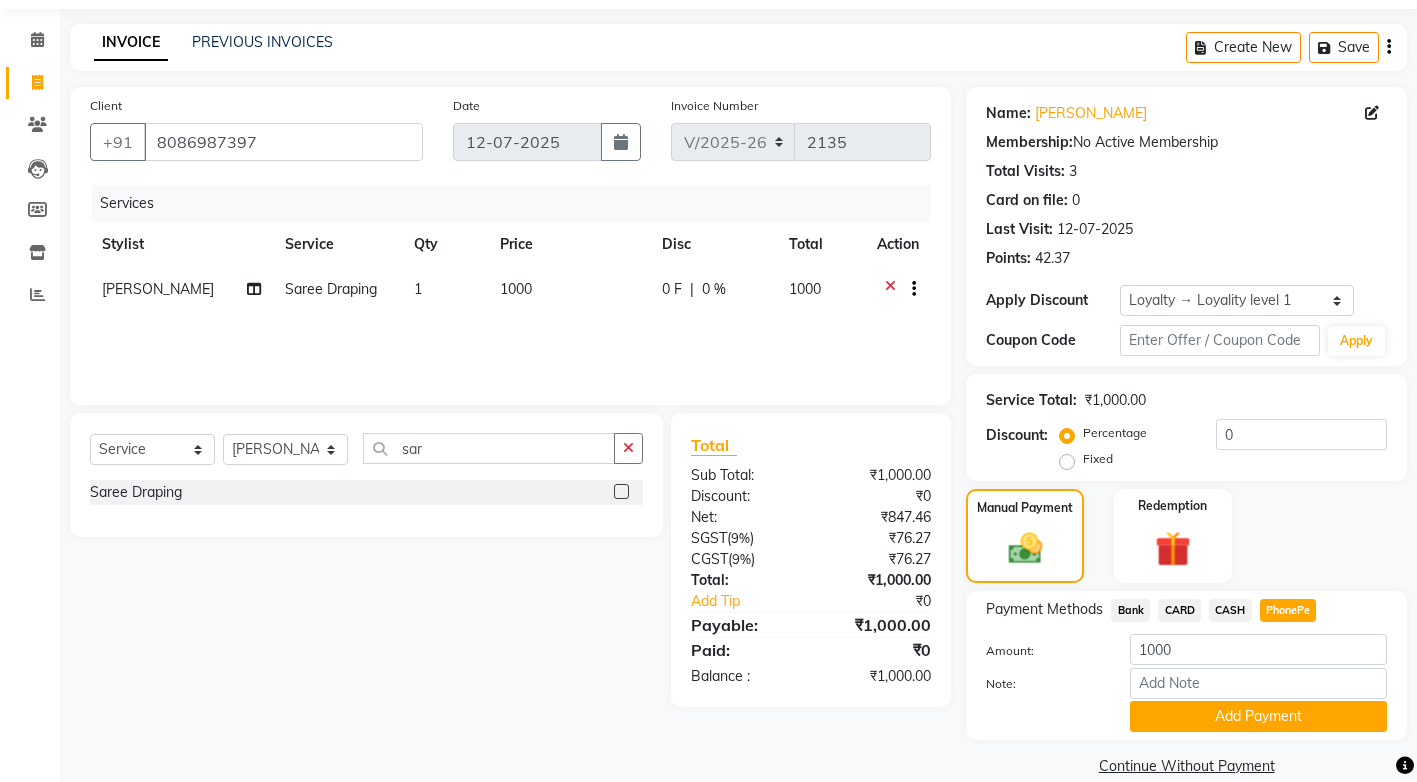 click on "Add Payment" 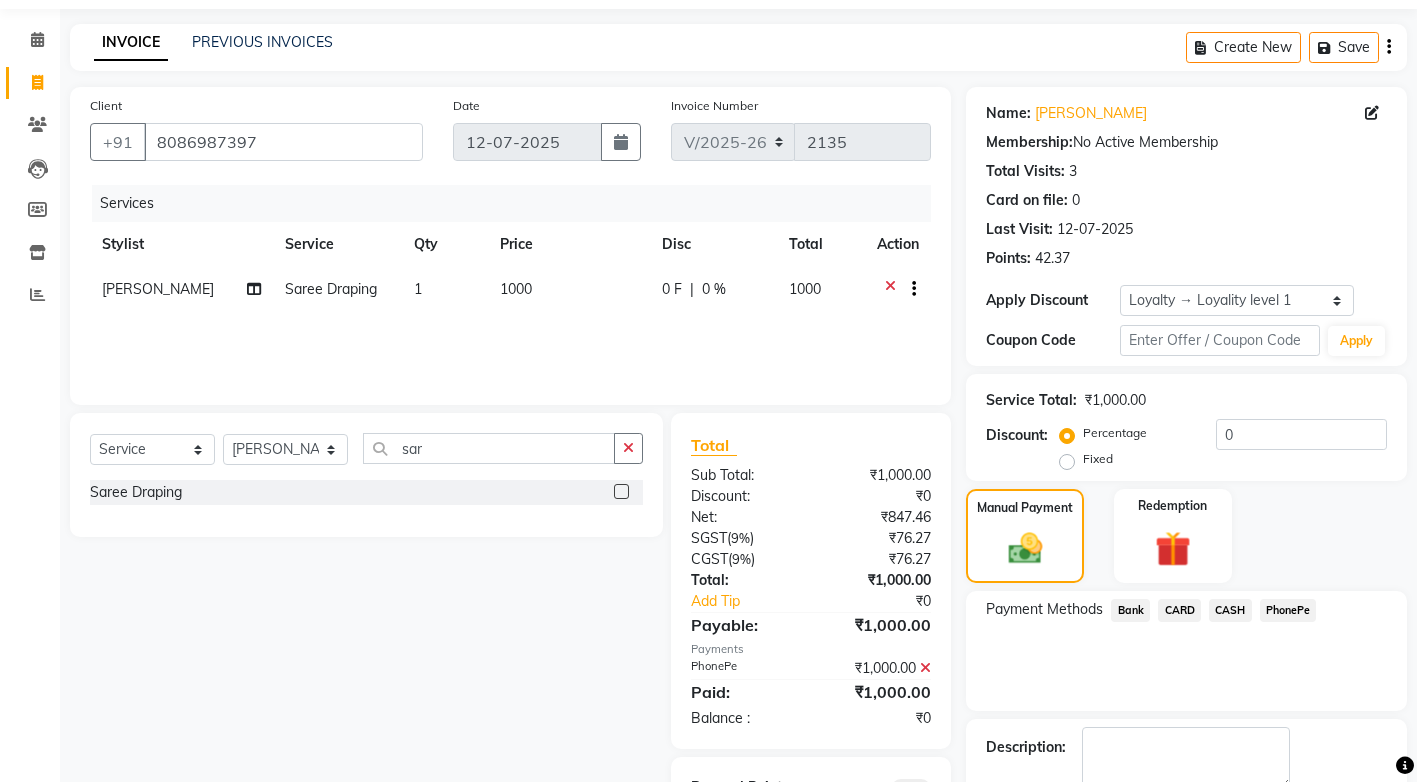 click on "Checkout" 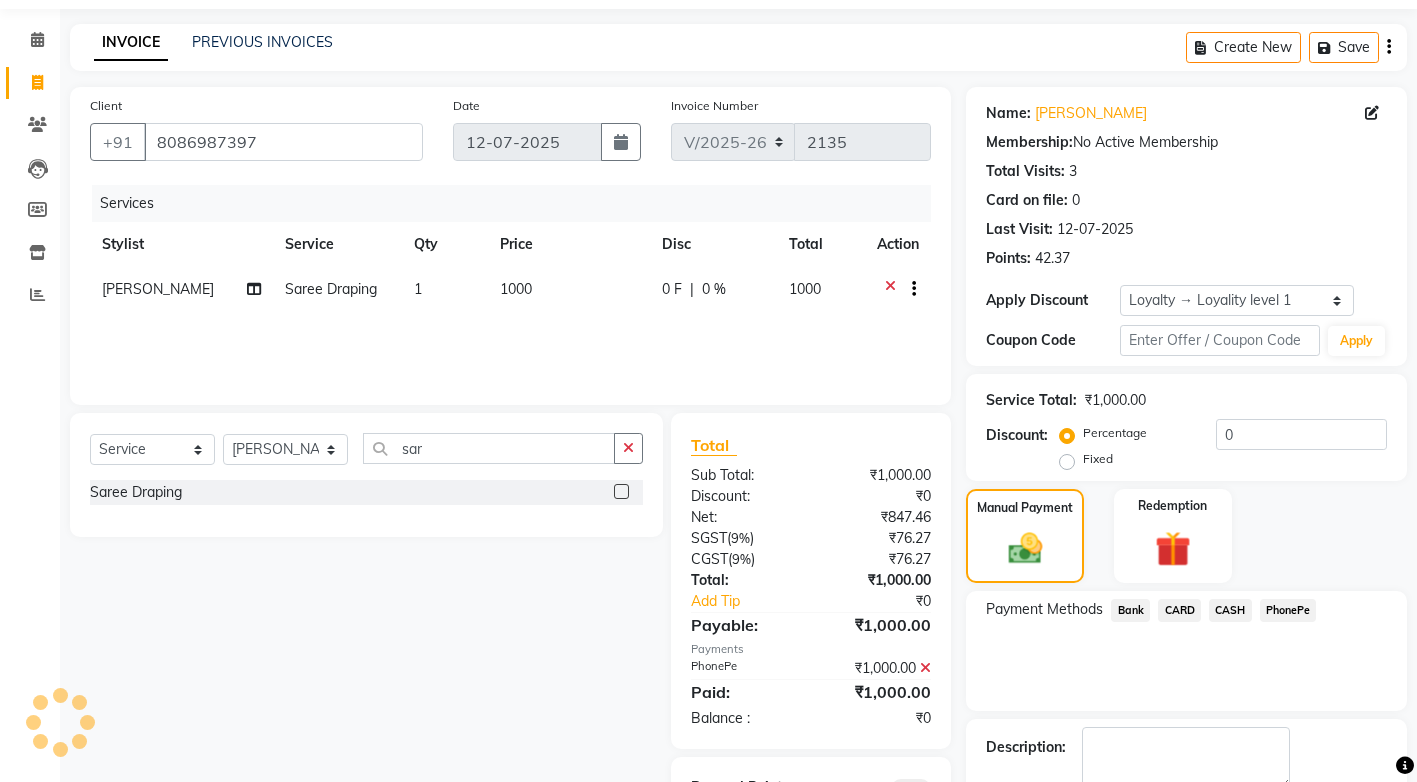 scroll, scrollTop: 159, scrollLeft: 0, axis: vertical 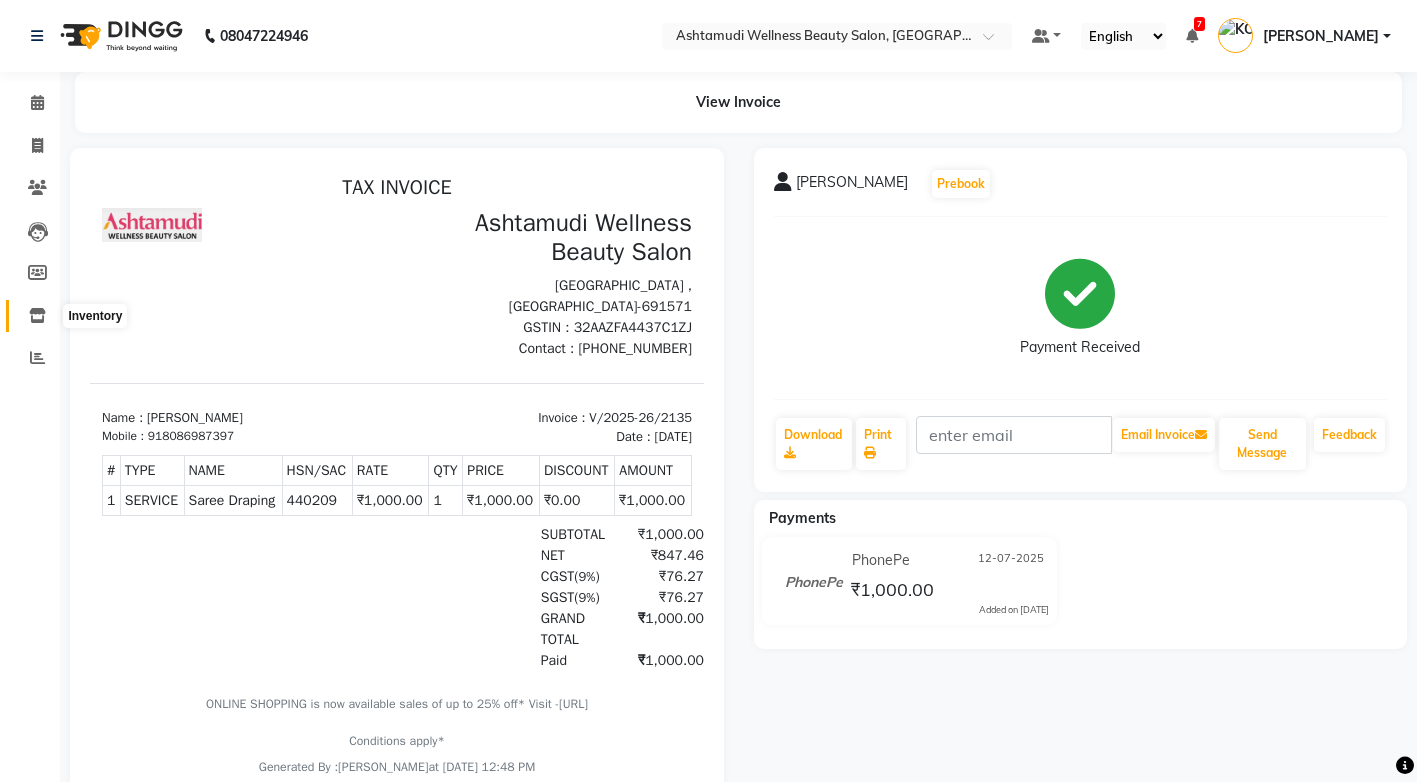 click 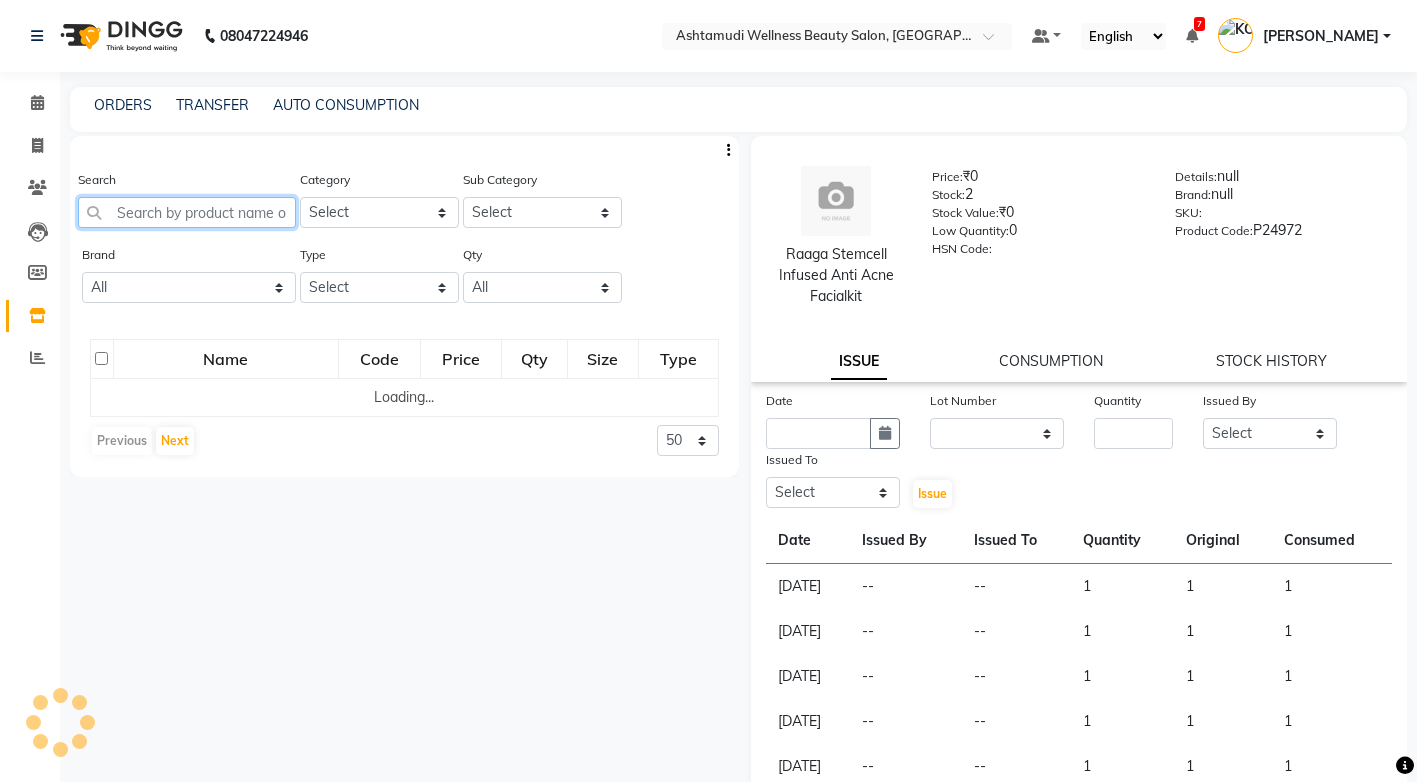 click 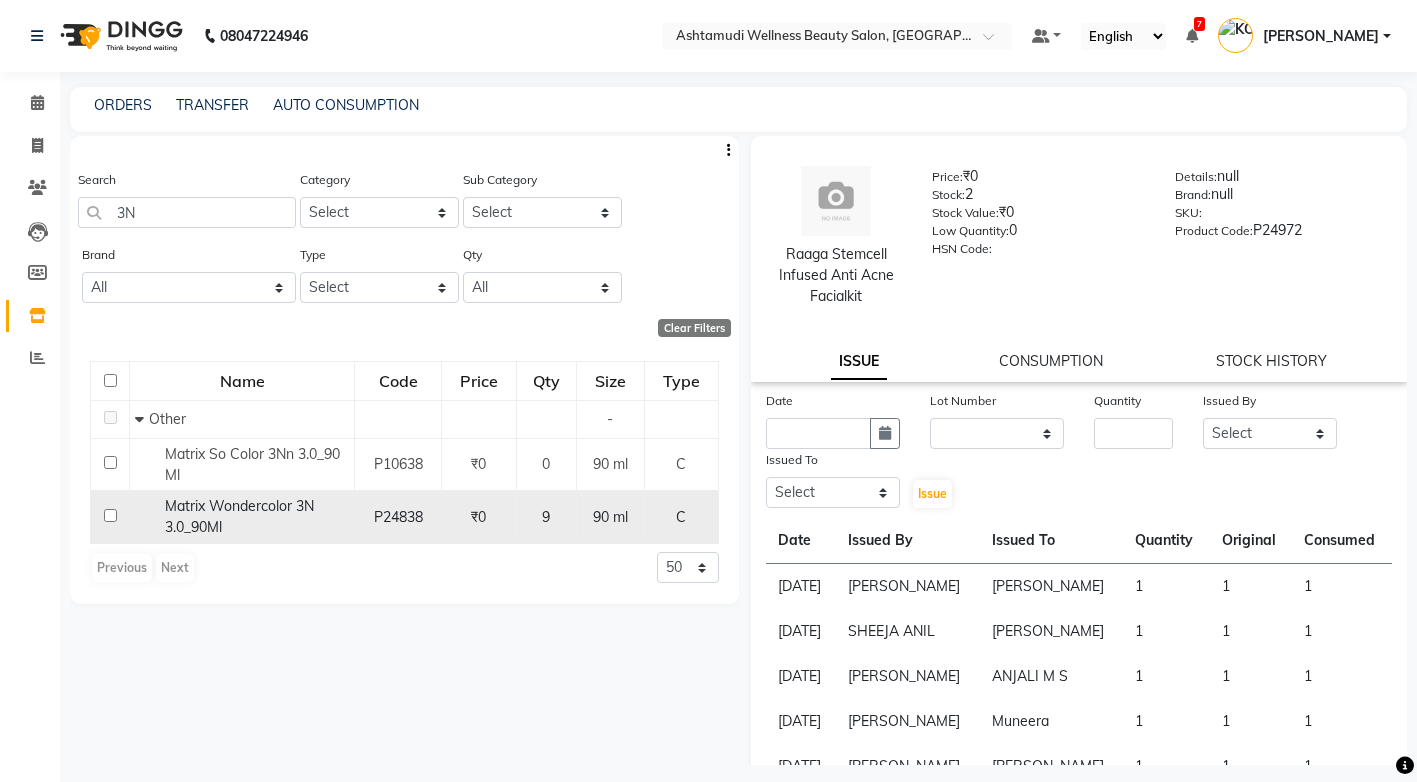 click on "Matrix Wondercolor 3N 3.0_90Ml" 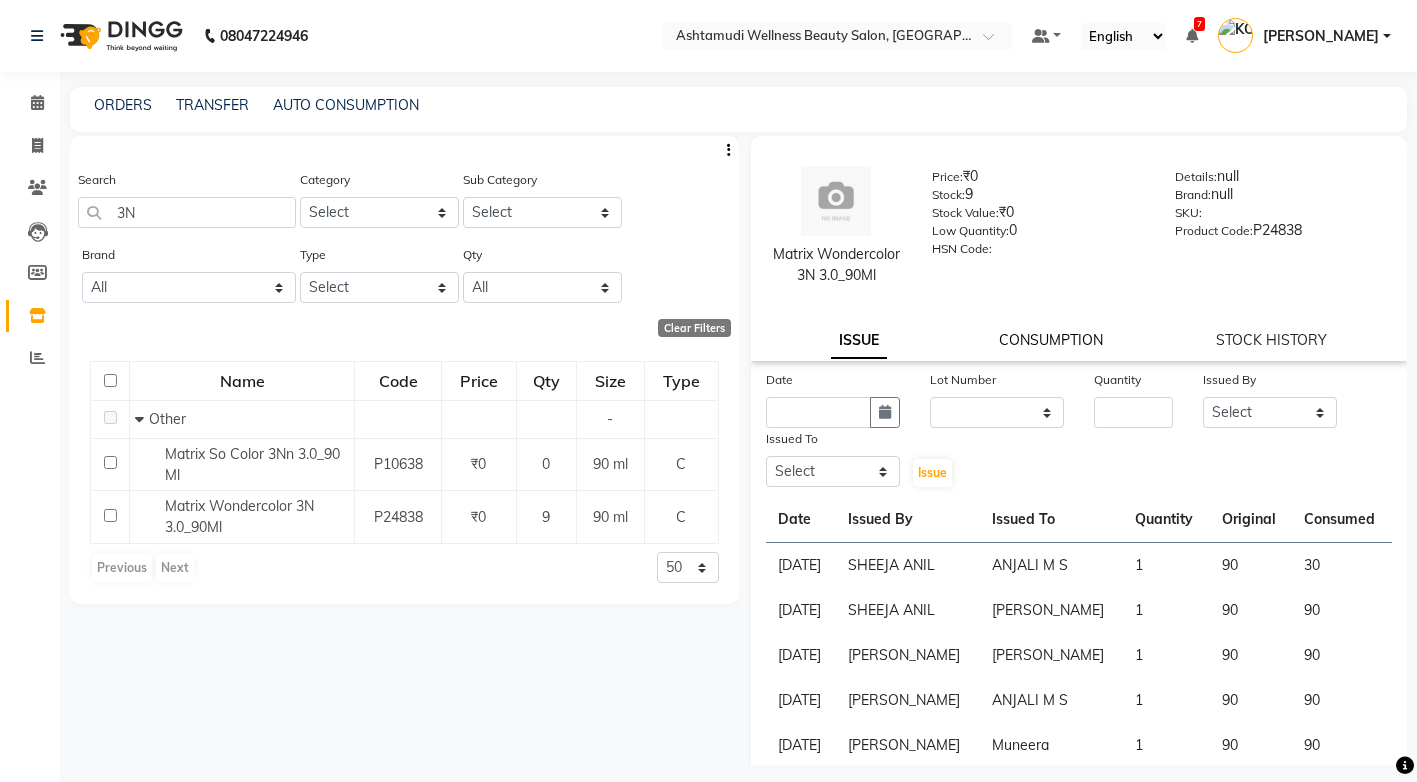 click on "CONSUMPTION" 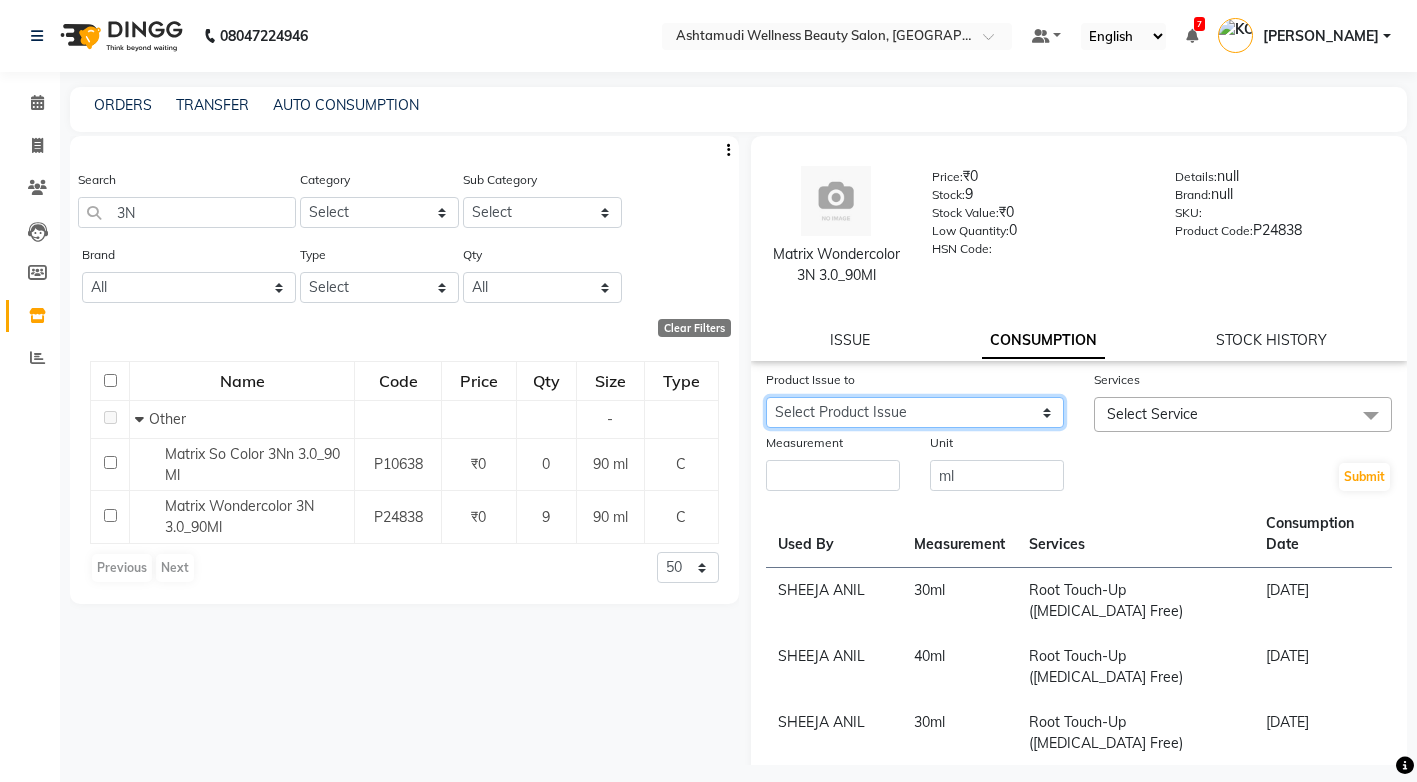 click on "Select Product Issue 2025-06-29, Issued to: ANJALI M S, Balance: 60" 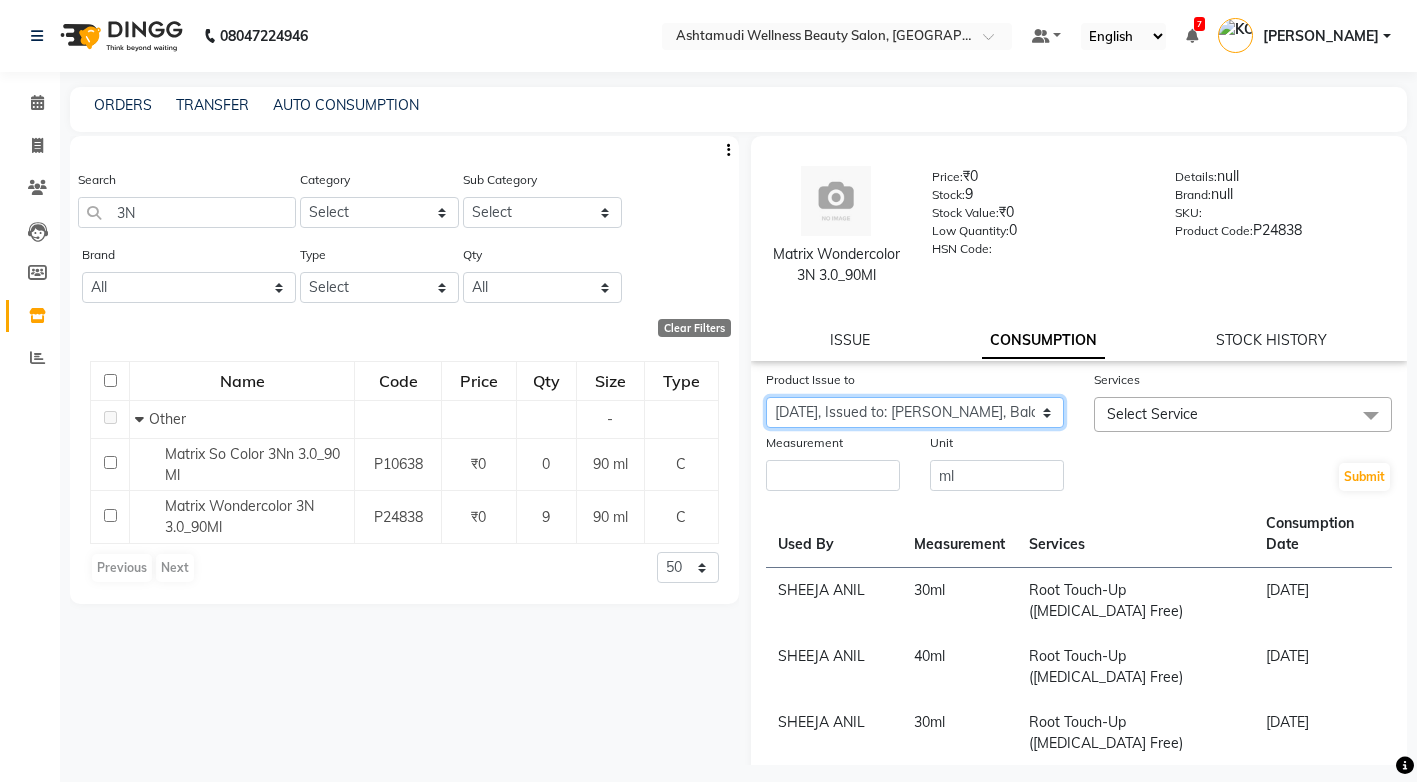 click on "Select Product Issue 2025-06-29, Issued to: ANJALI M S, Balance: 60" 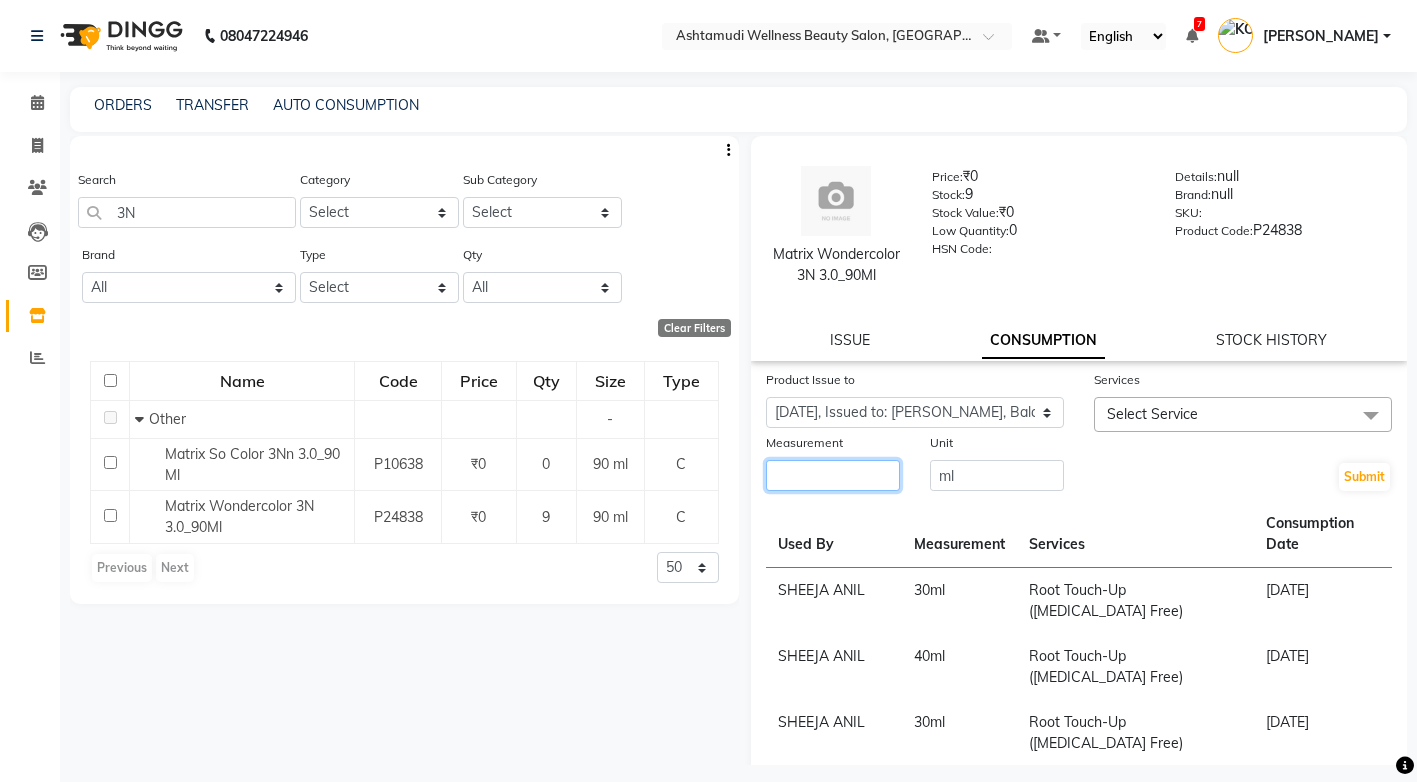 click 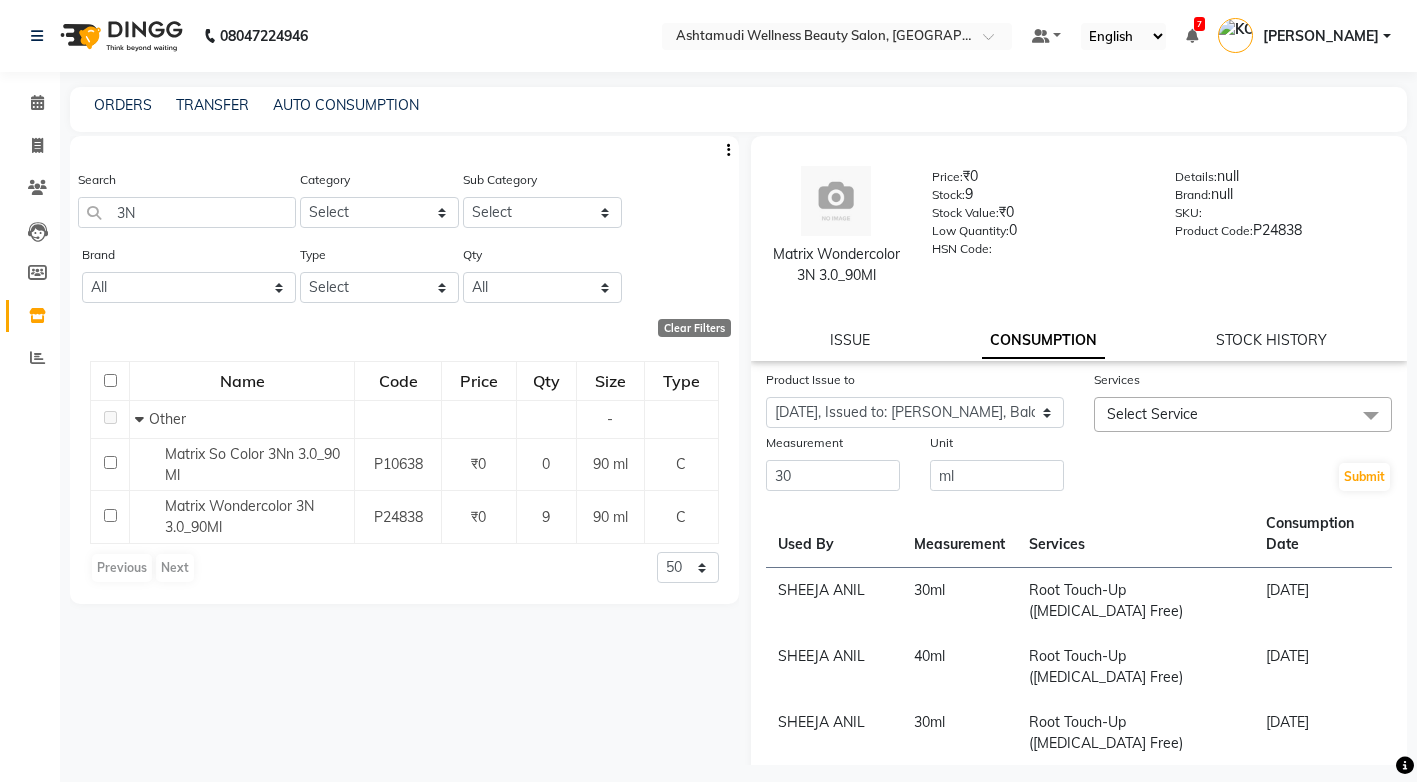 click on "Select Service" 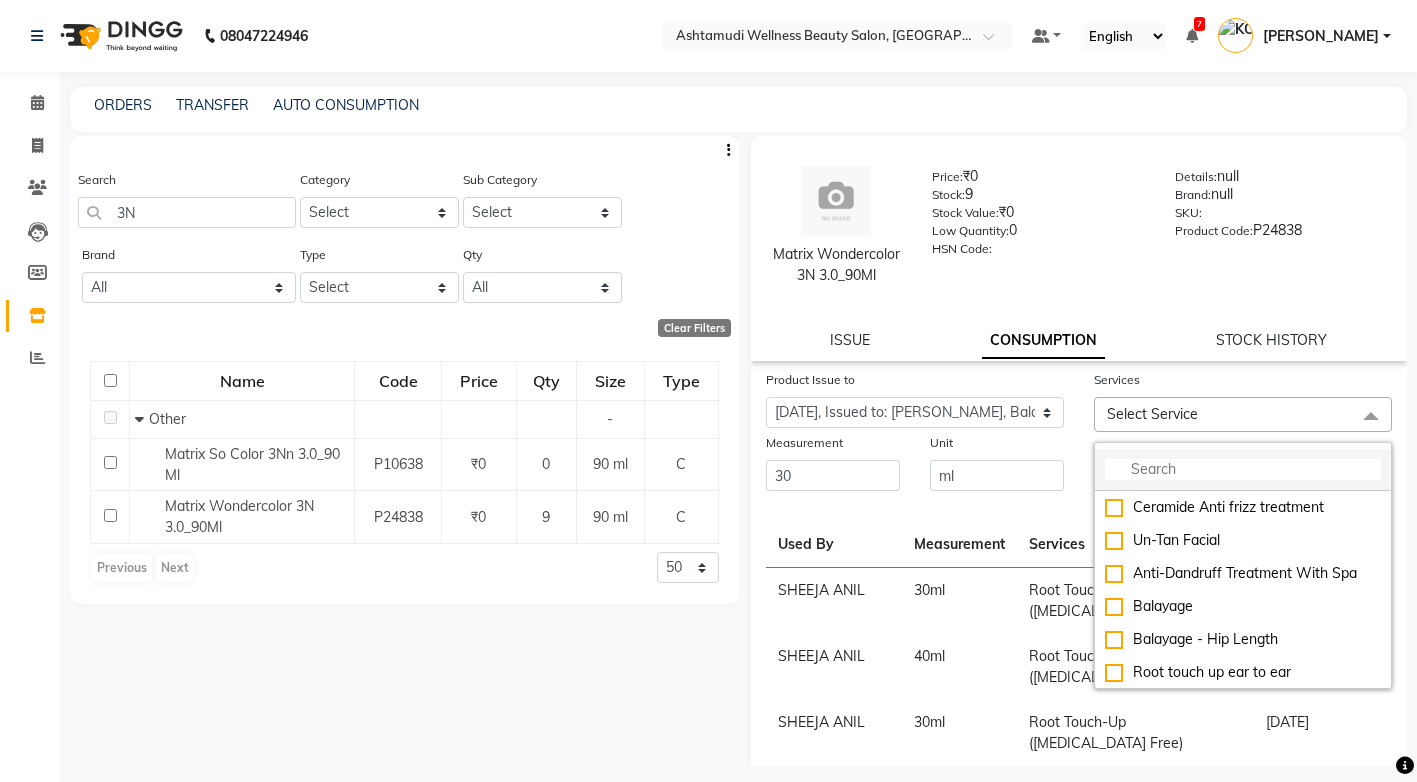 click 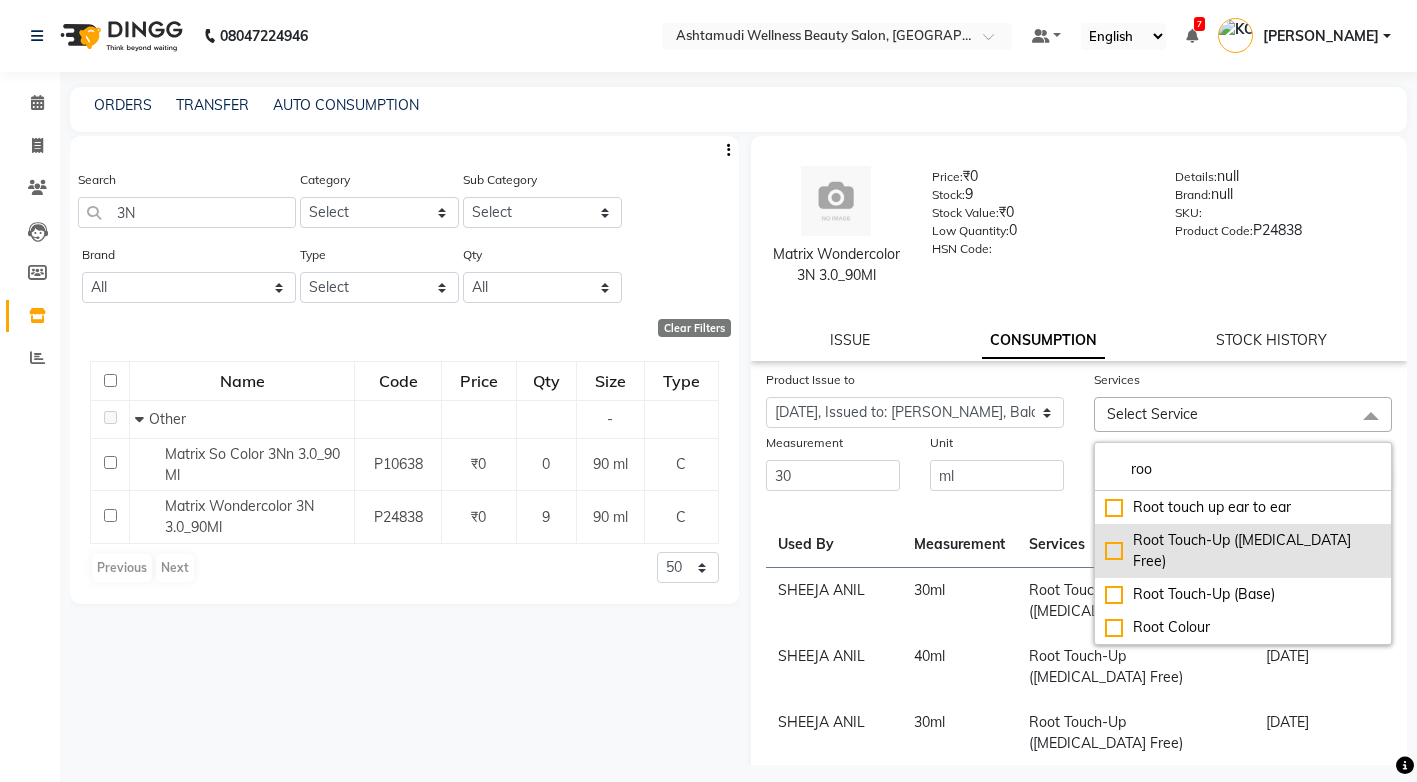 click on "Root Touch-Up ([MEDICAL_DATA] Free)" 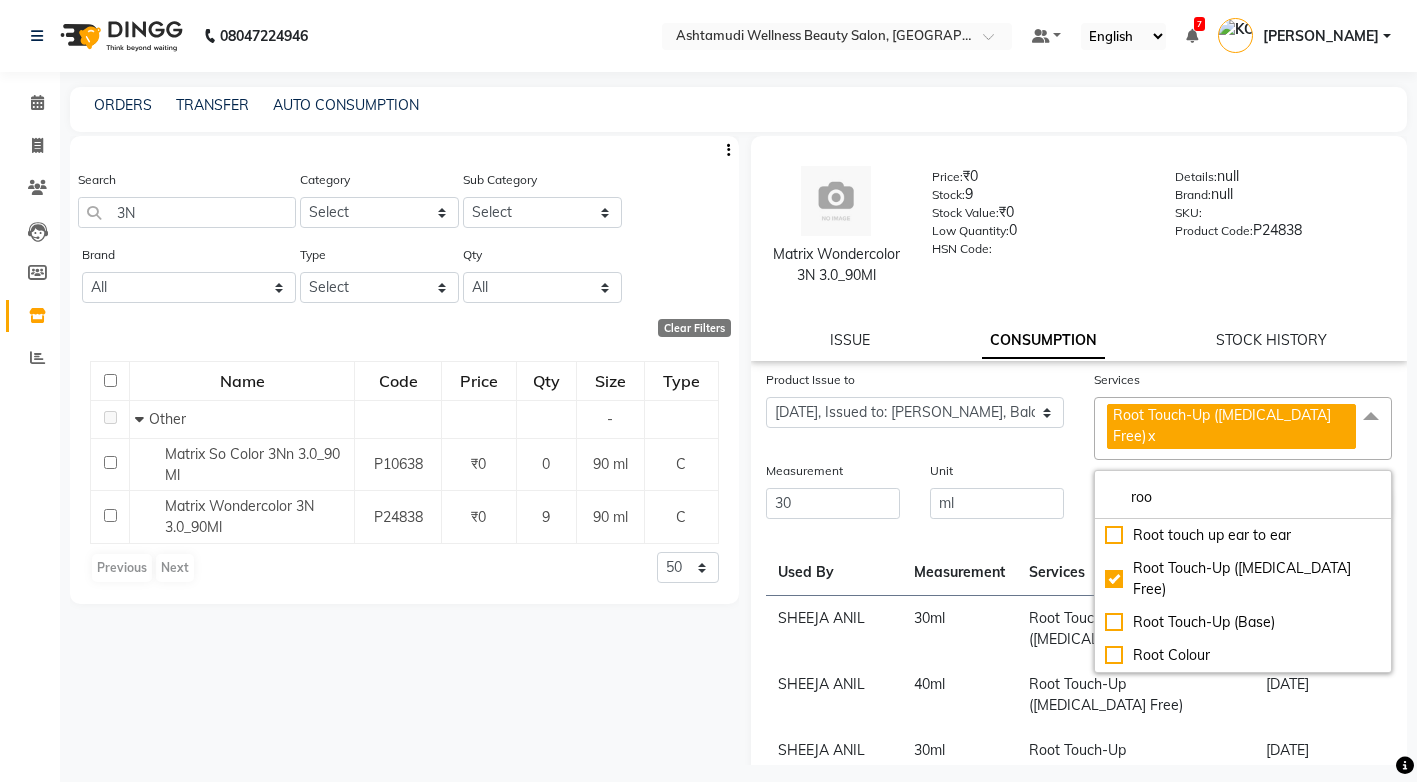 drag, startPoint x: 996, startPoint y: 604, endPoint x: 1034, endPoint y: 586, distance: 42.047592 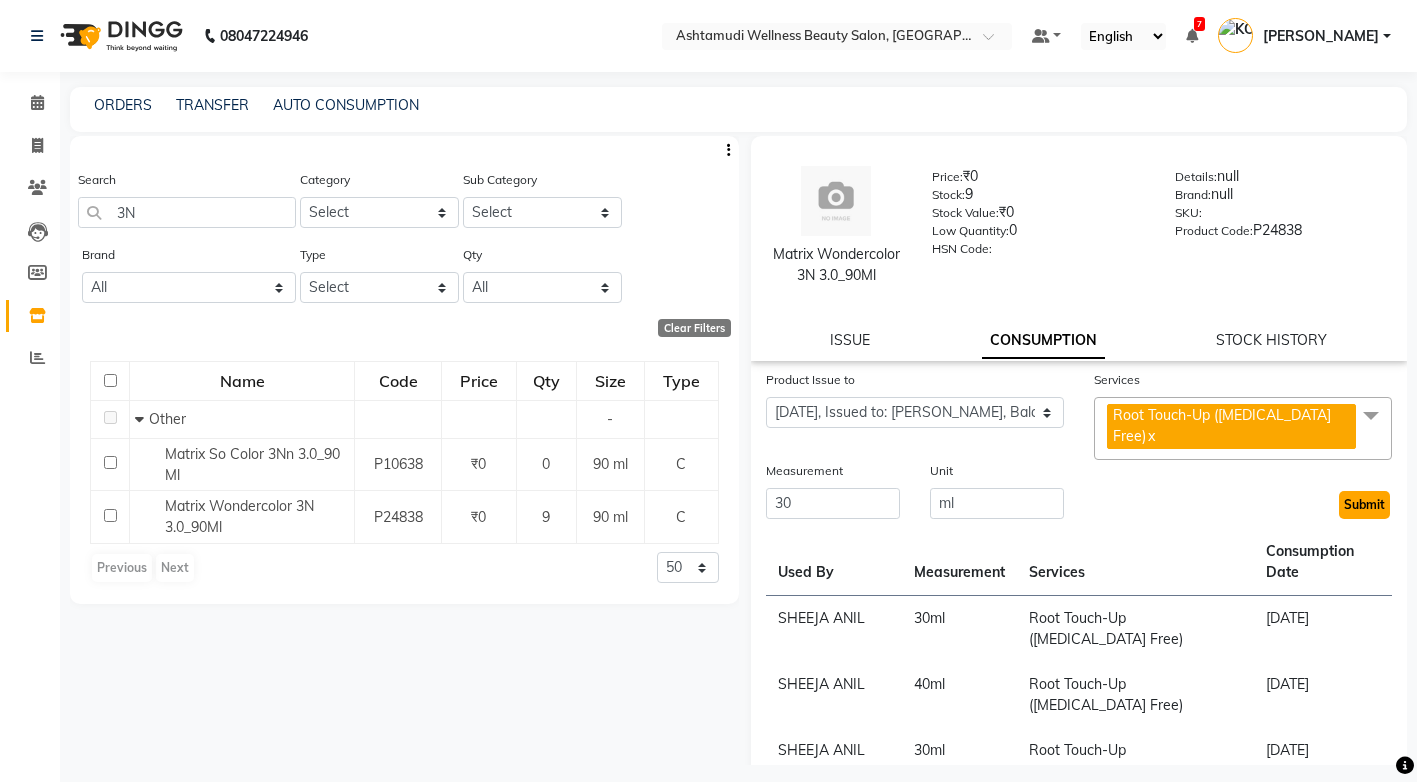 click on "Submit" 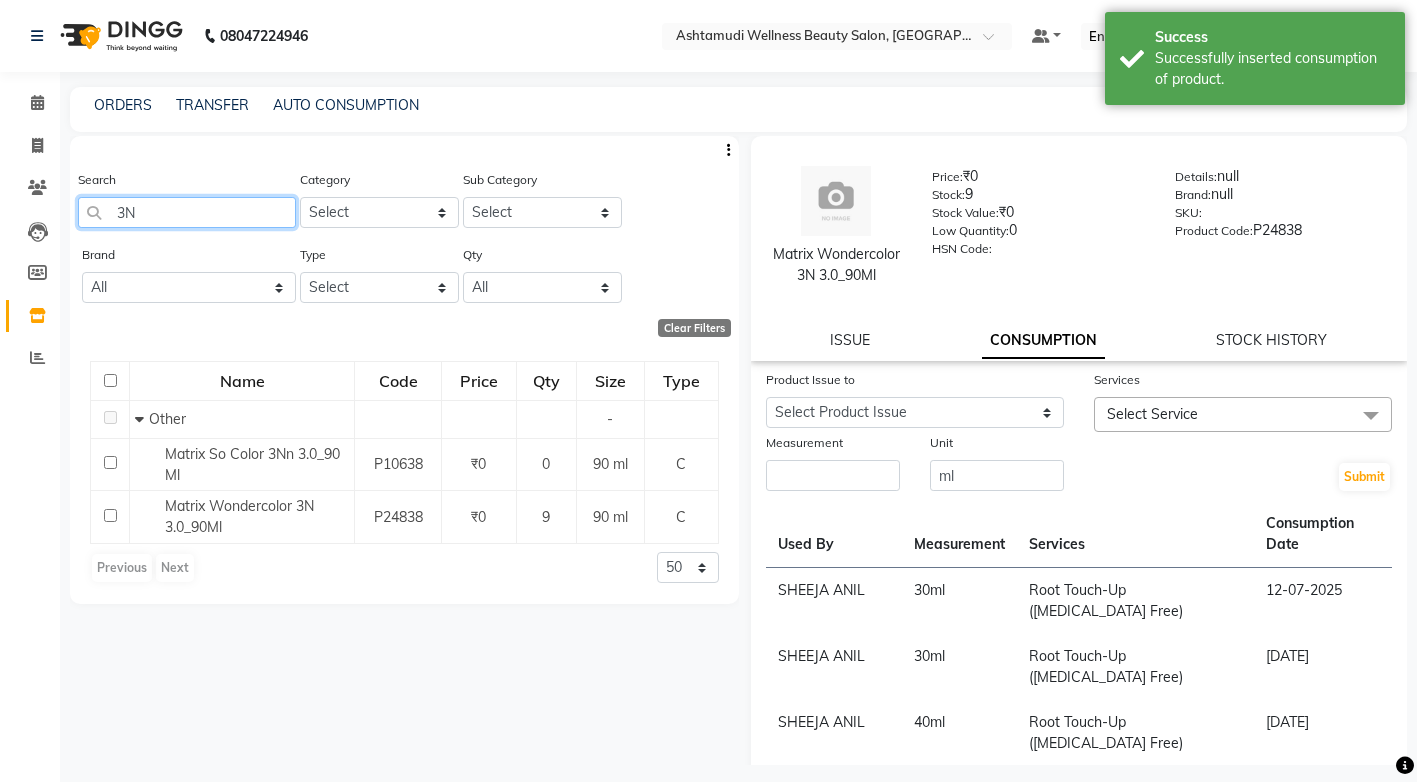 click on "3N" 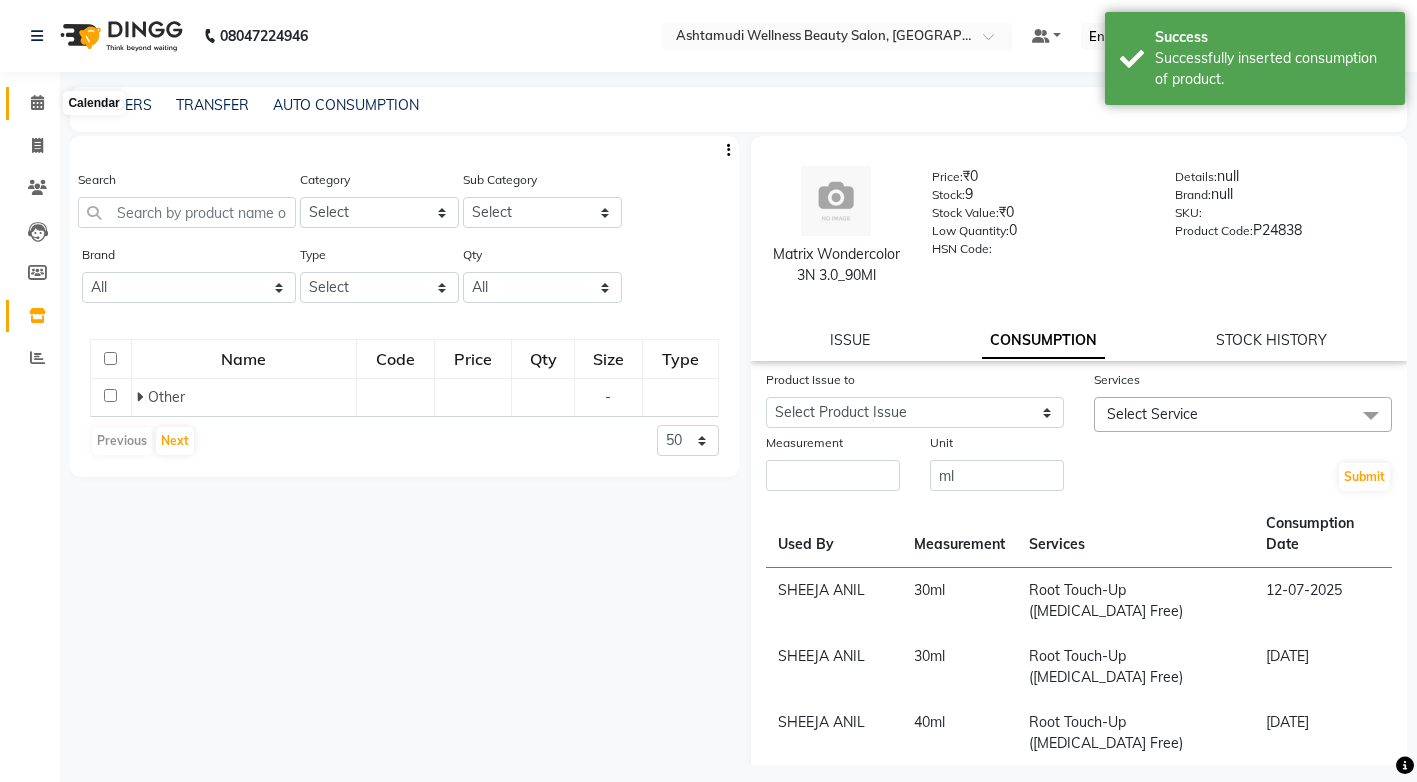 click 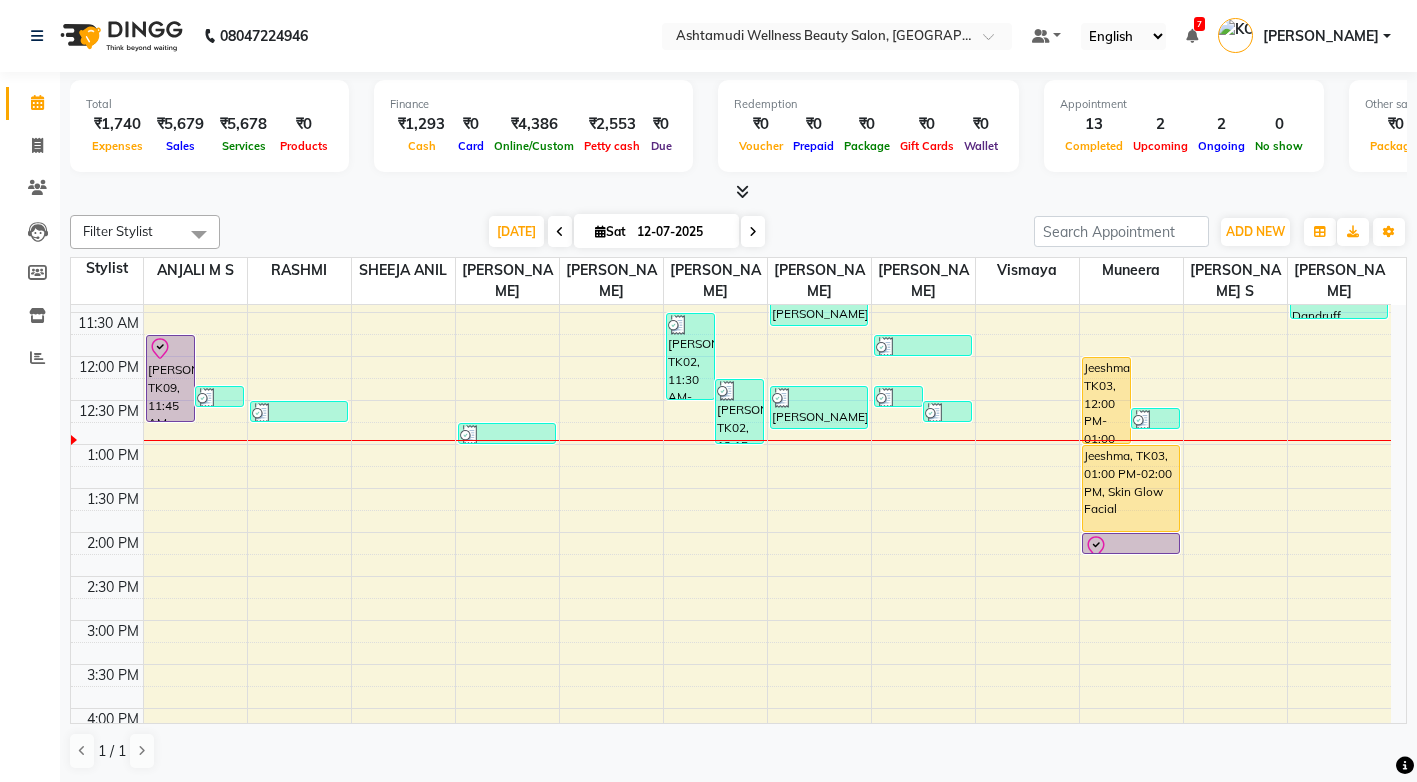 scroll, scrollTop: 200, scrollLeft: 0, axis: vertical 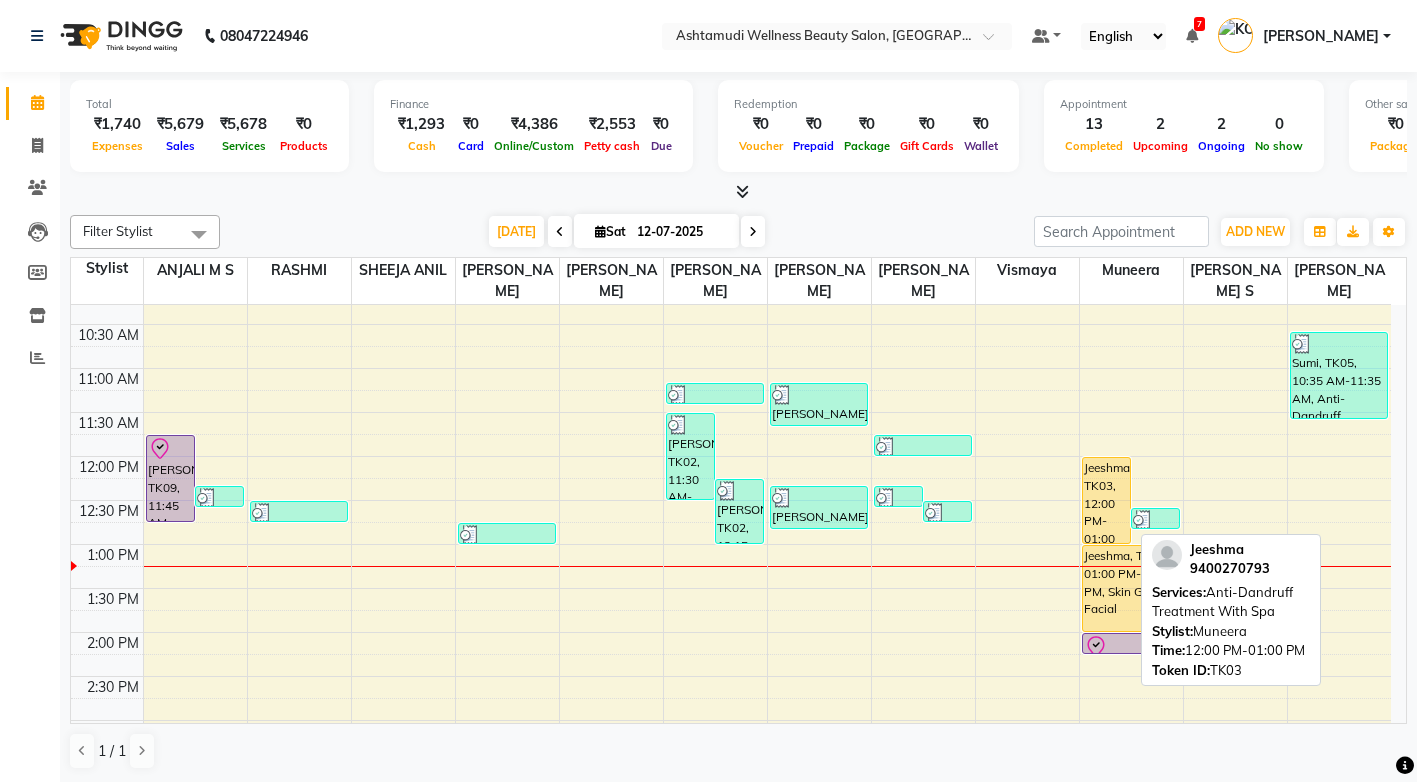 click on "Jeeshma, TK03, 12:00 PM-01:00 PM, Anti-Dandruff Treatment With Spa" at bounding box center (1106, 500) 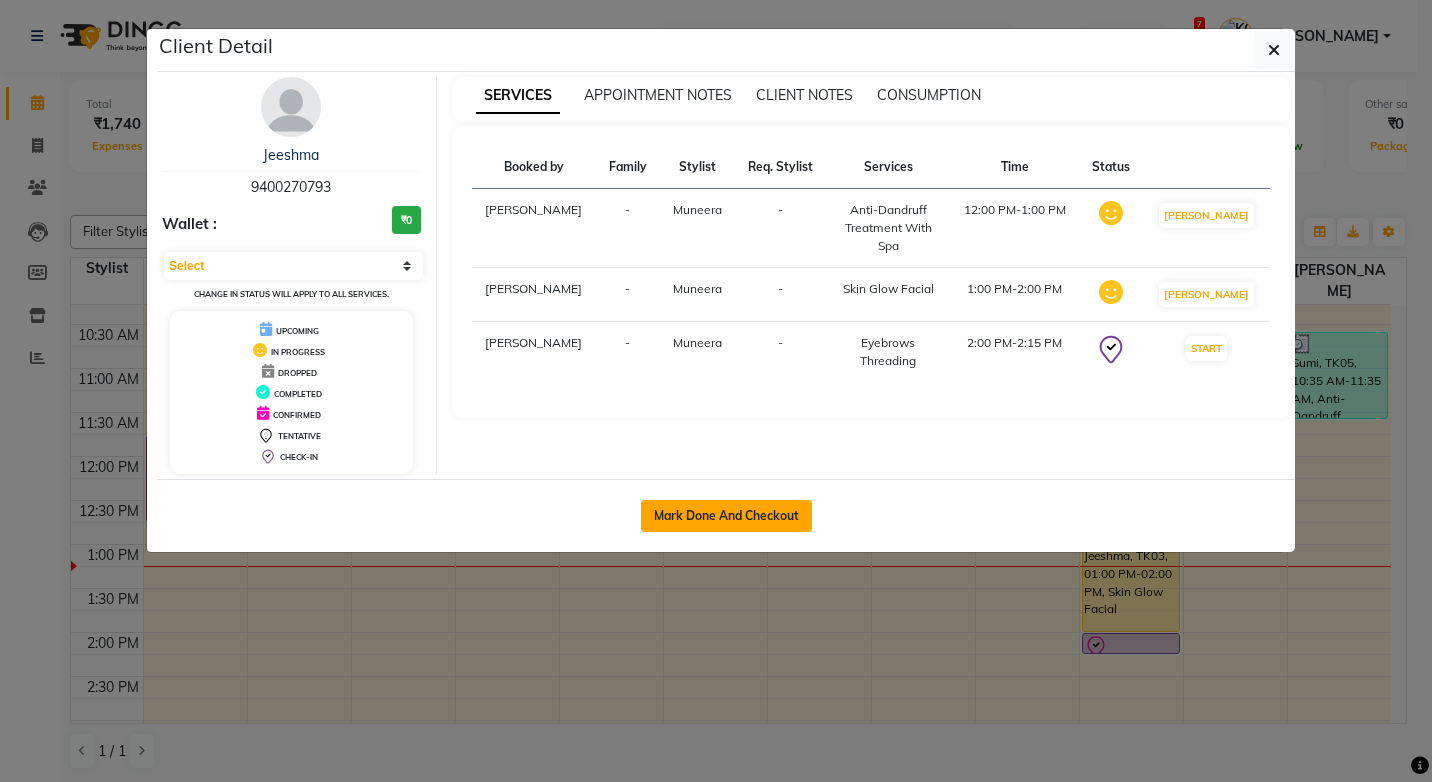 click on "Mark Done And Checkout" 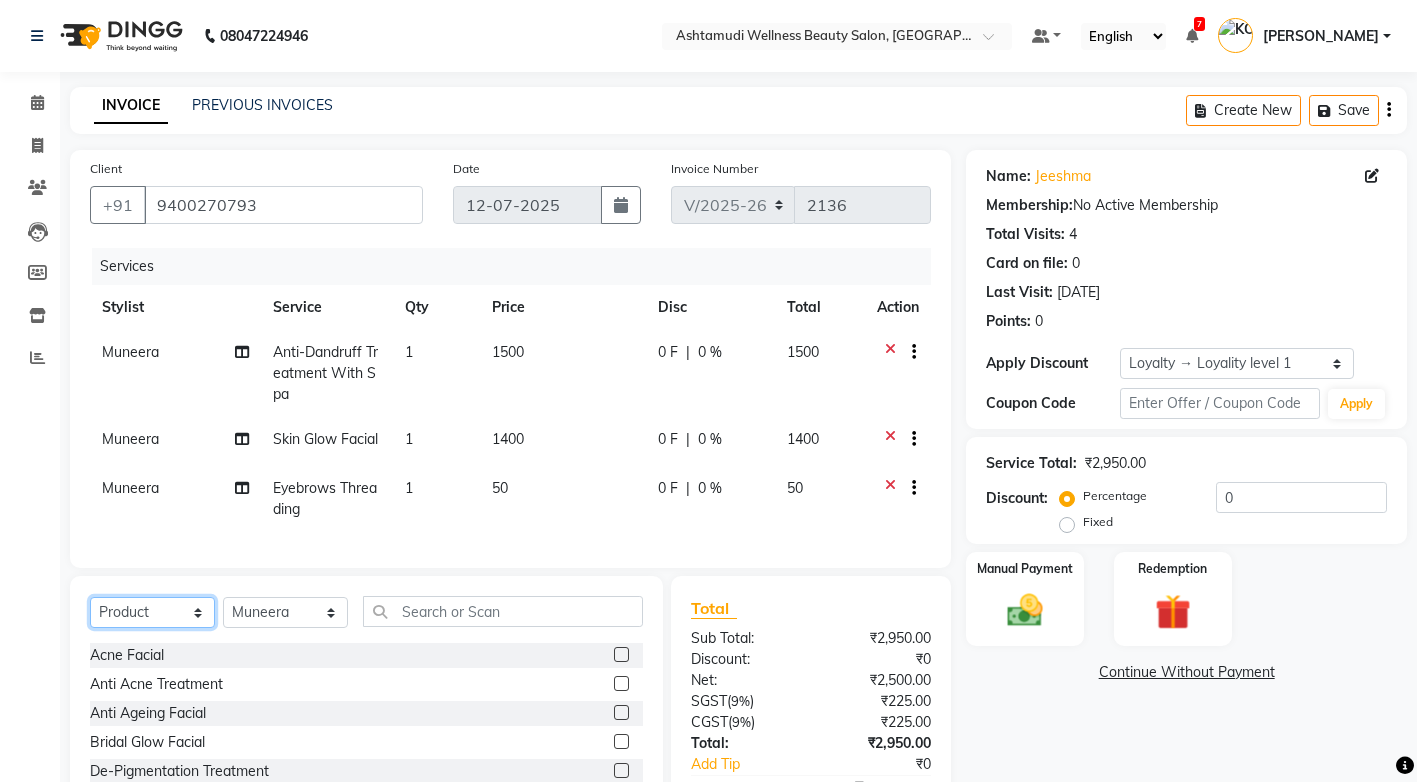 click on "Select  Service  Product  Membership  Package Voucher Prepaid Gift Card" 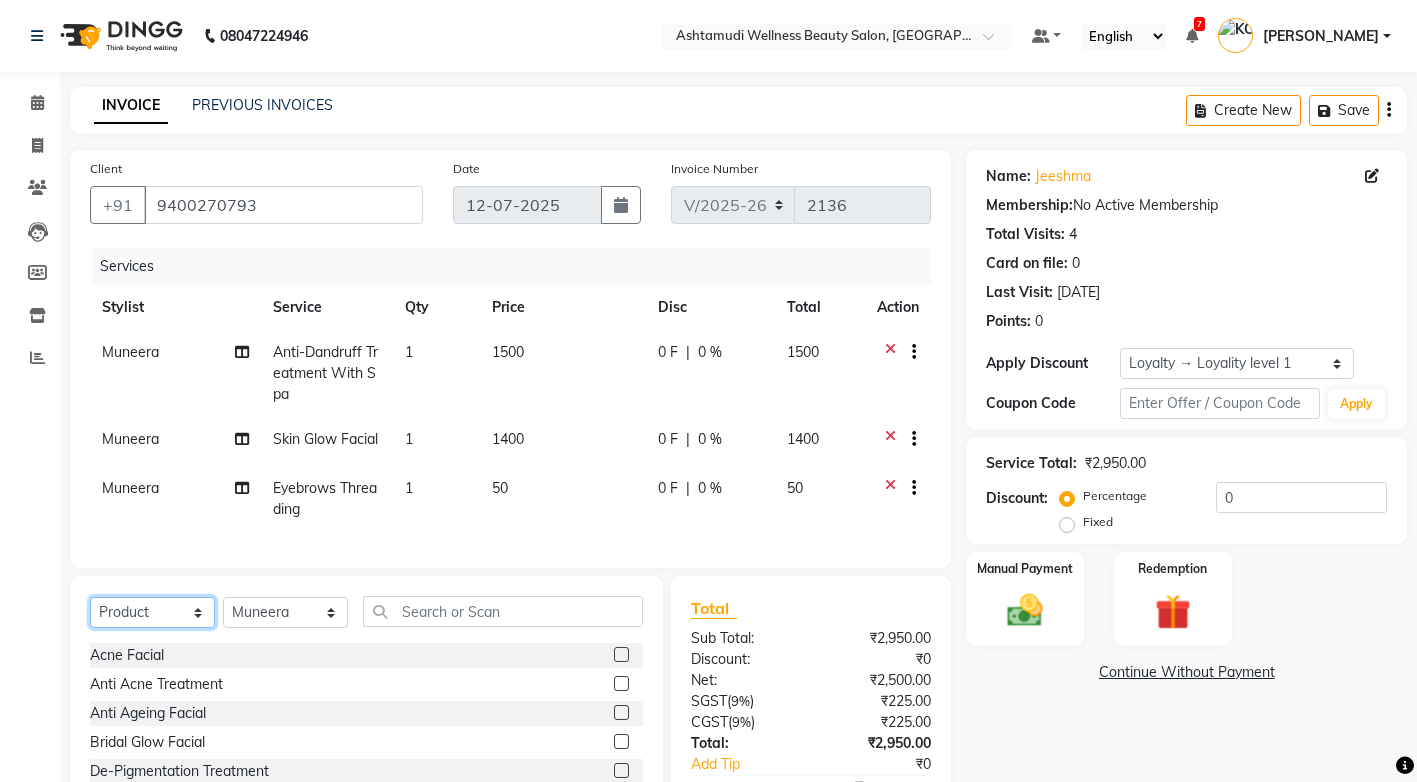scroll, scrollTop: 134, scrollLeft: 0, axis: vertical 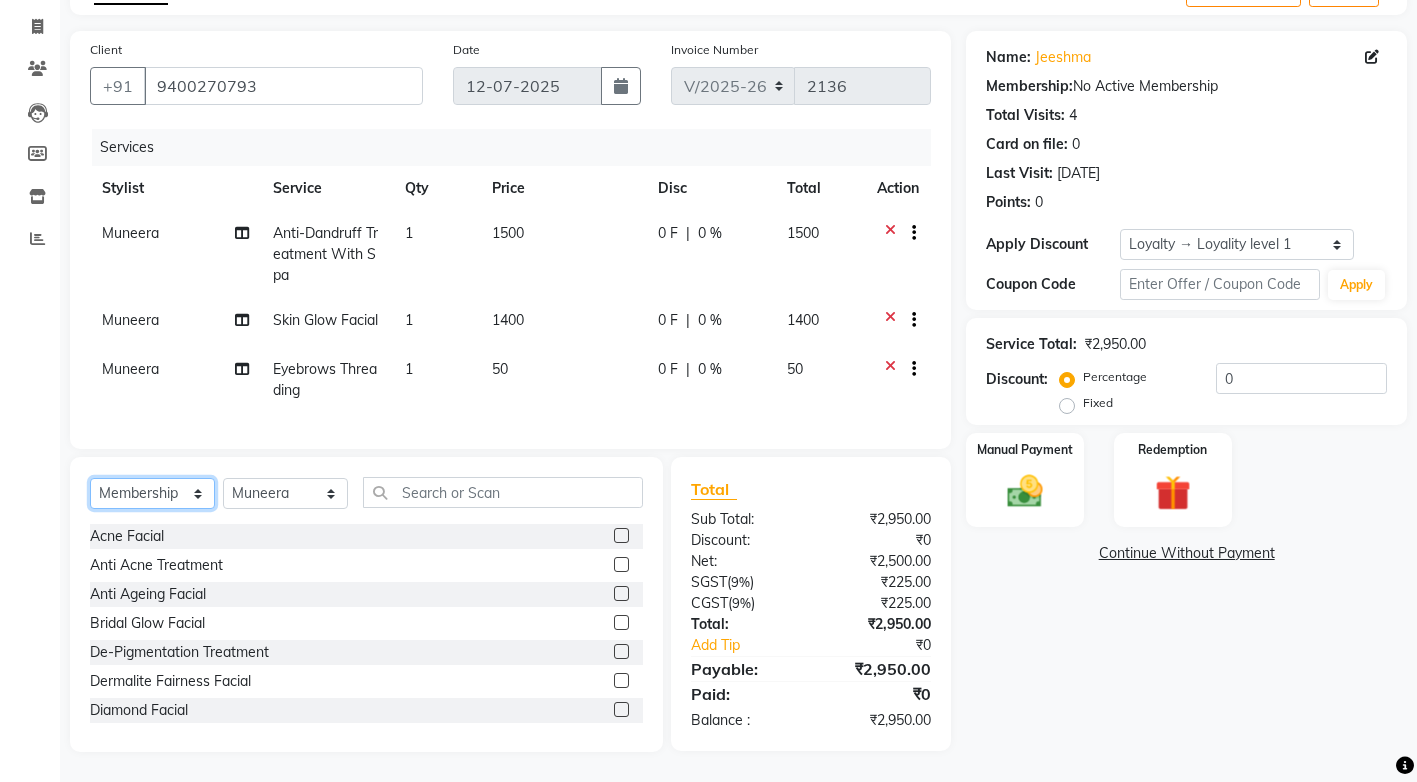 click on "Select  Service  Product  Membership  Package Voucher Prepaid Gift Card" 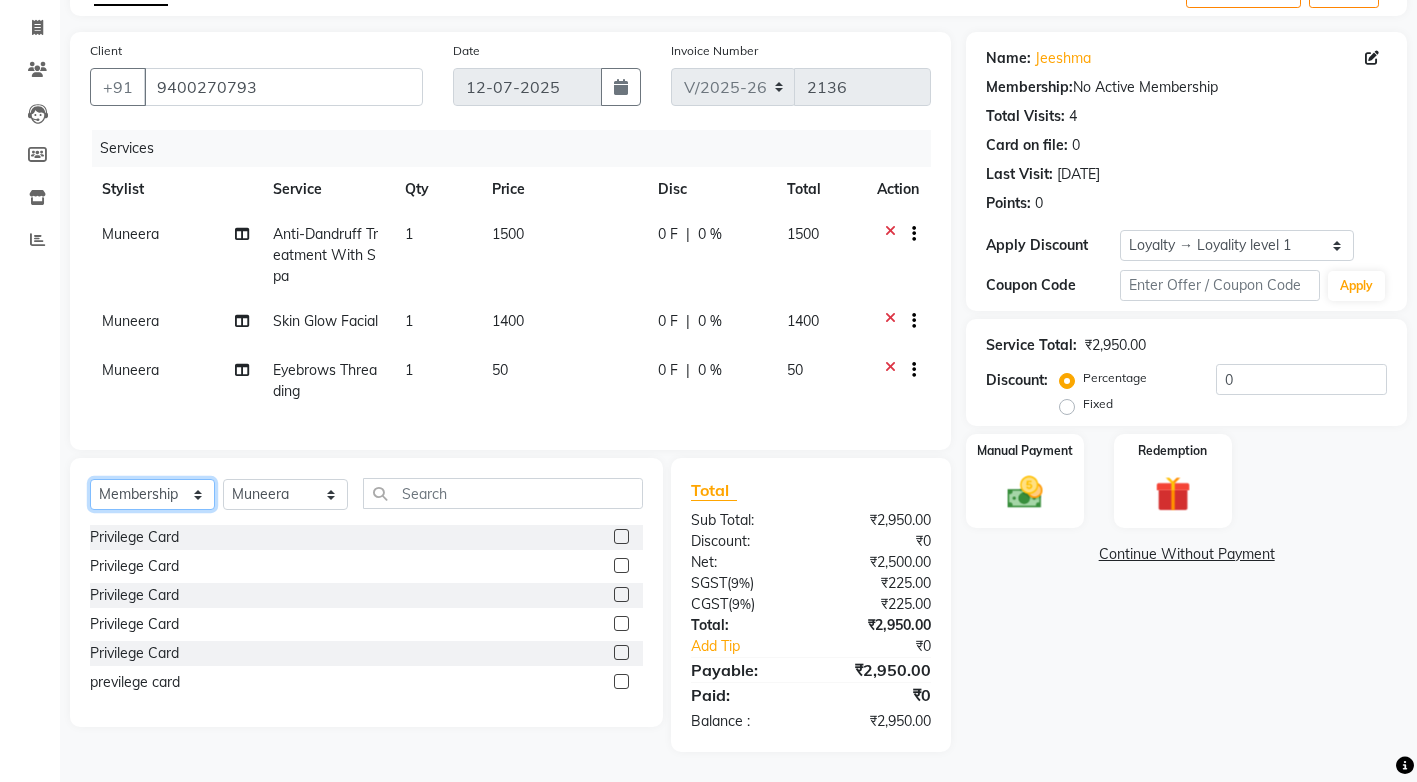 scroll, scrollTop: 133, scrollLeft: 0, axis: vertical 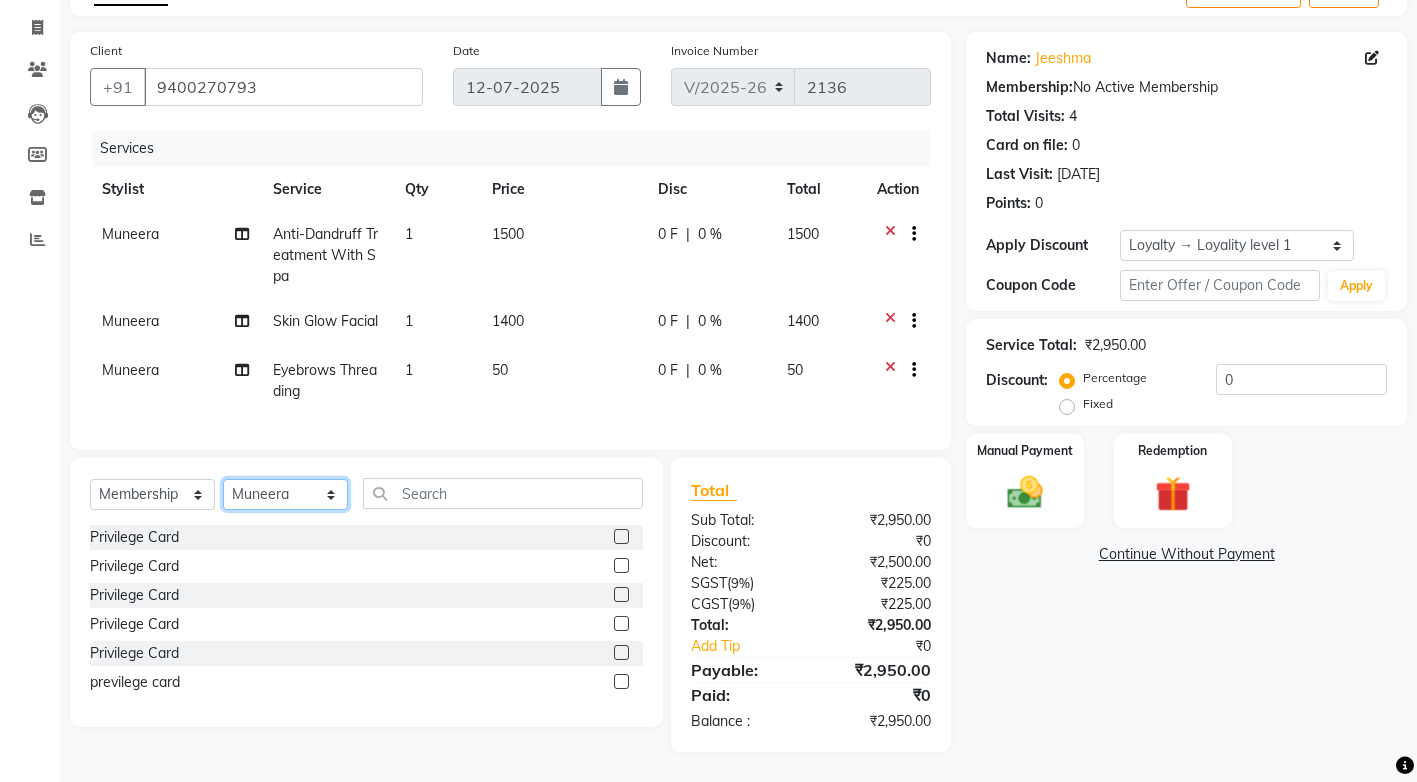 click on "Select Stylist ANJALI M S [PERSON_NAME] KOTTIYAM ASHTAMUDI [PERSON_NAME] [PERSON_NAME] [PERSON_NAME] [PERSON_NAME]  Sona [PERSON_NAME] [PERSON_NAME] [PERSON_NAME]" 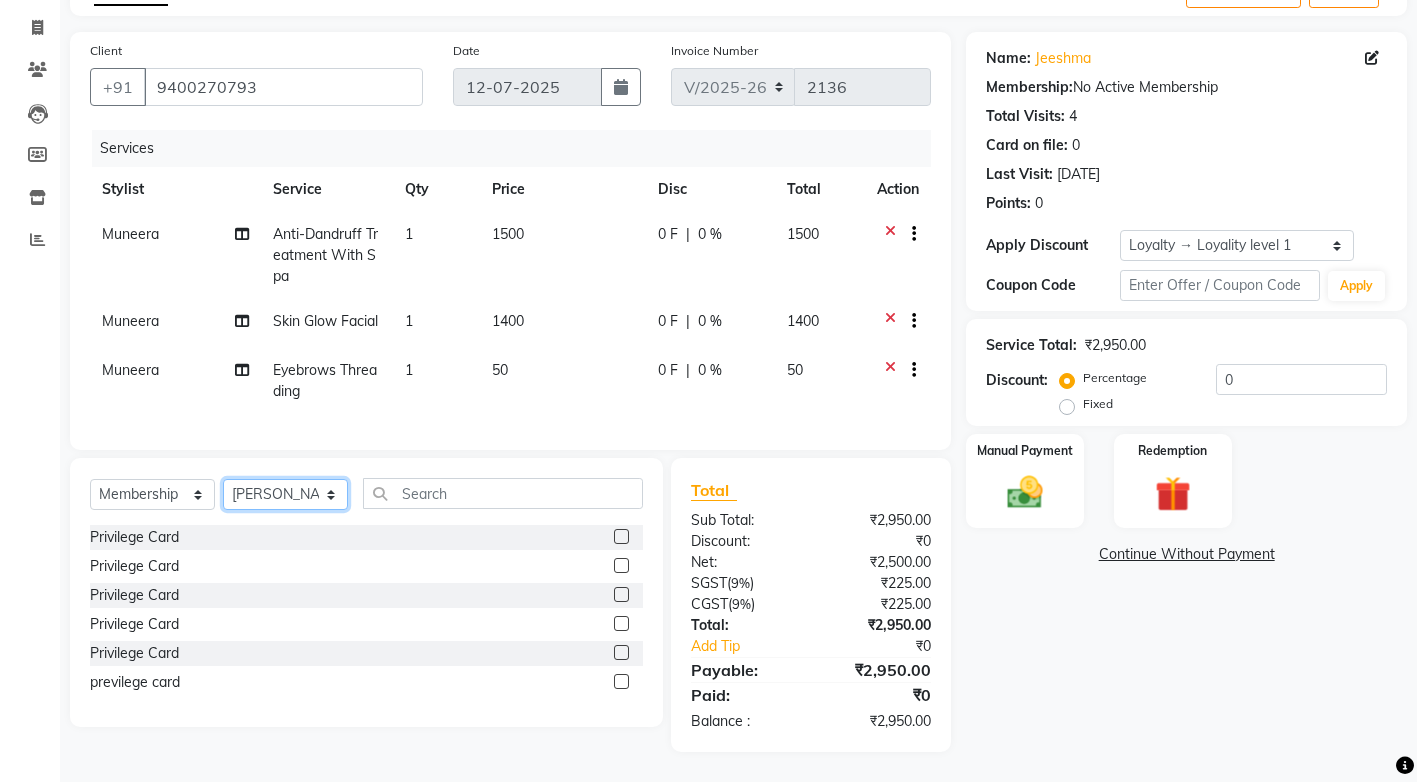 click on "Select Stylist ANJALI M S [PERSON_NAME] KOTTIYAM ASHTAMUDI [PERSON_NAME] [PERSON_NAME] [PERSON_NAME] [PERSON_NAME]  Sona [PERSON_NAME] [PERSON_NAME] [PERSON_NAME]" 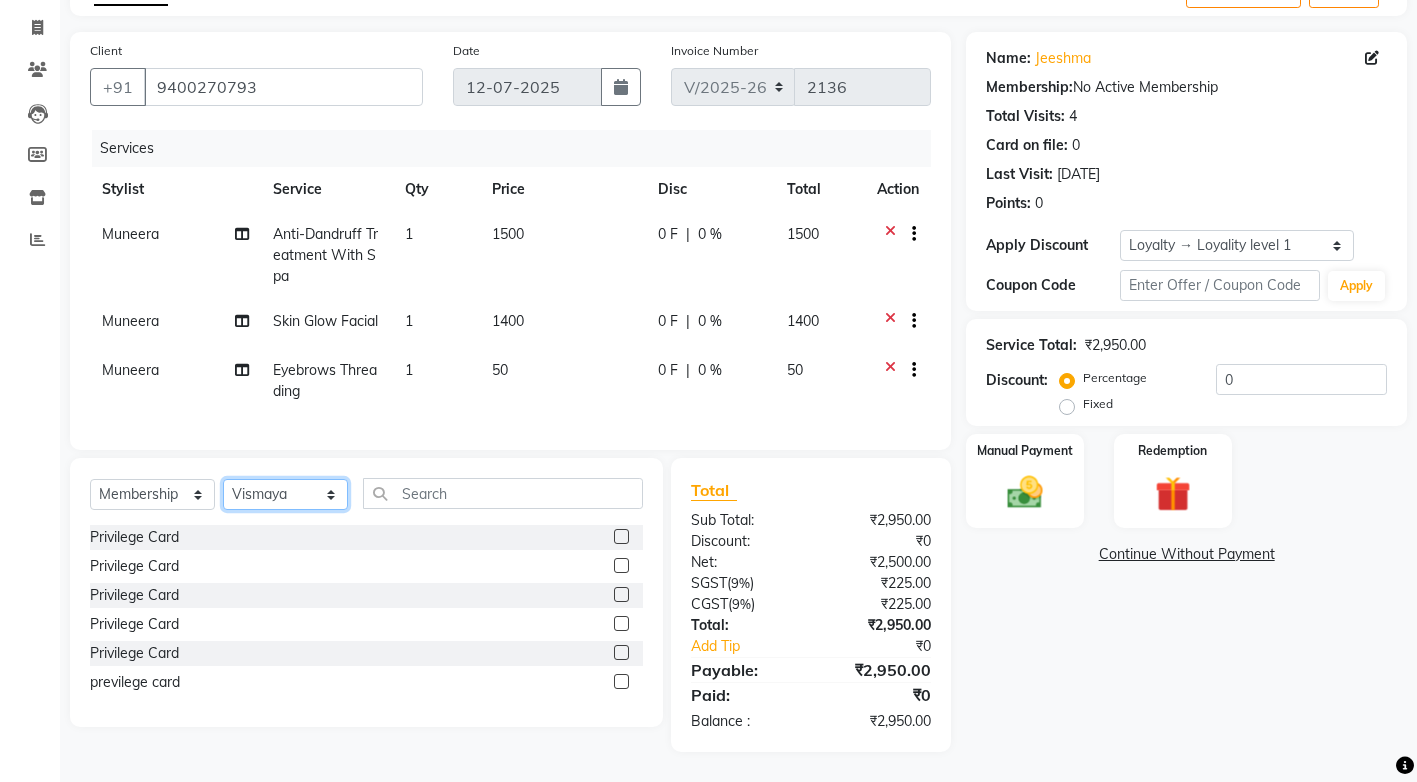 click on "Select Stylist ANJALI M S [PERSON_NAME] KOTTIYAM ASHTAMUDI [PERSON_NAME] [PERSON_NAME] [PERSON_NAME] [PERSON_NAME]  Sona [PERSON_NAME] [PERSON_NAME] [PERSON_NAME]" 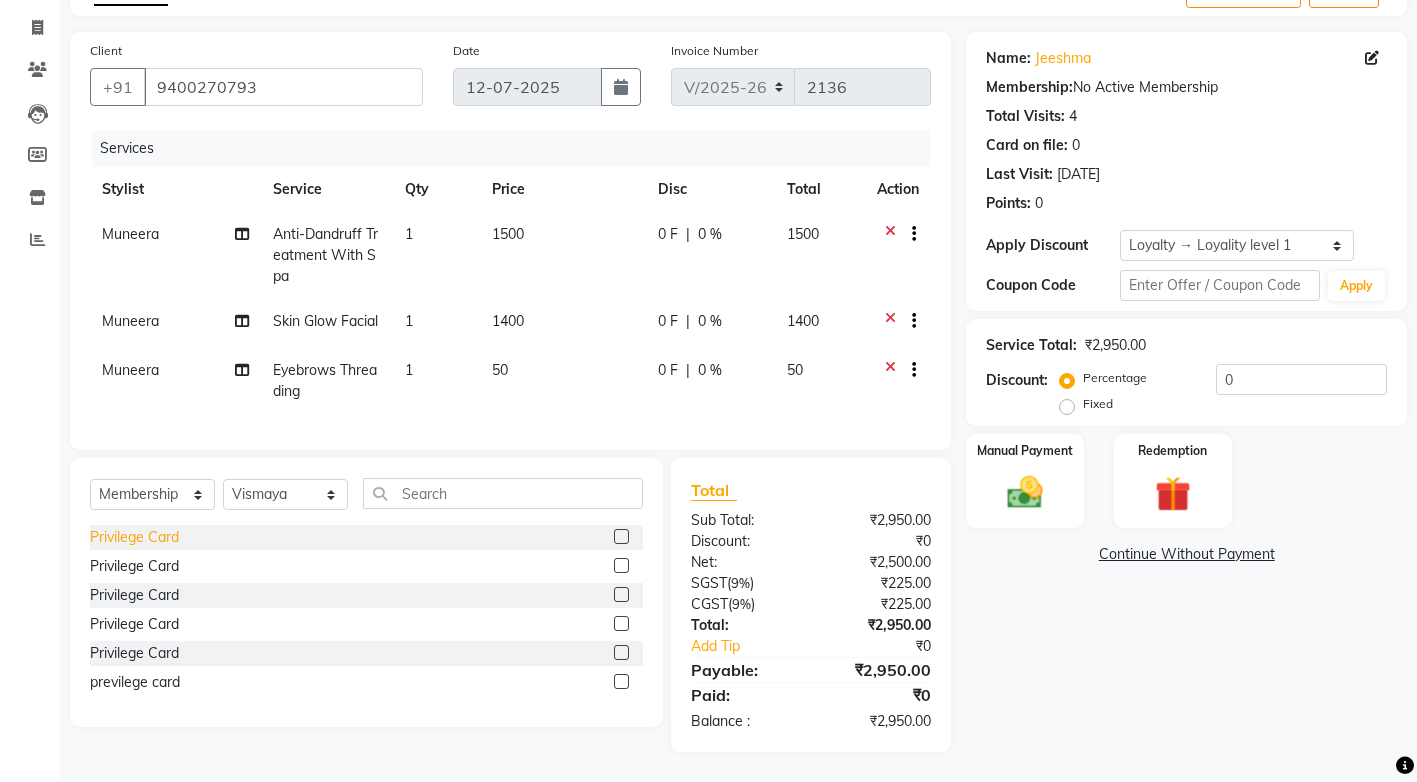 click on "Privilege Card" 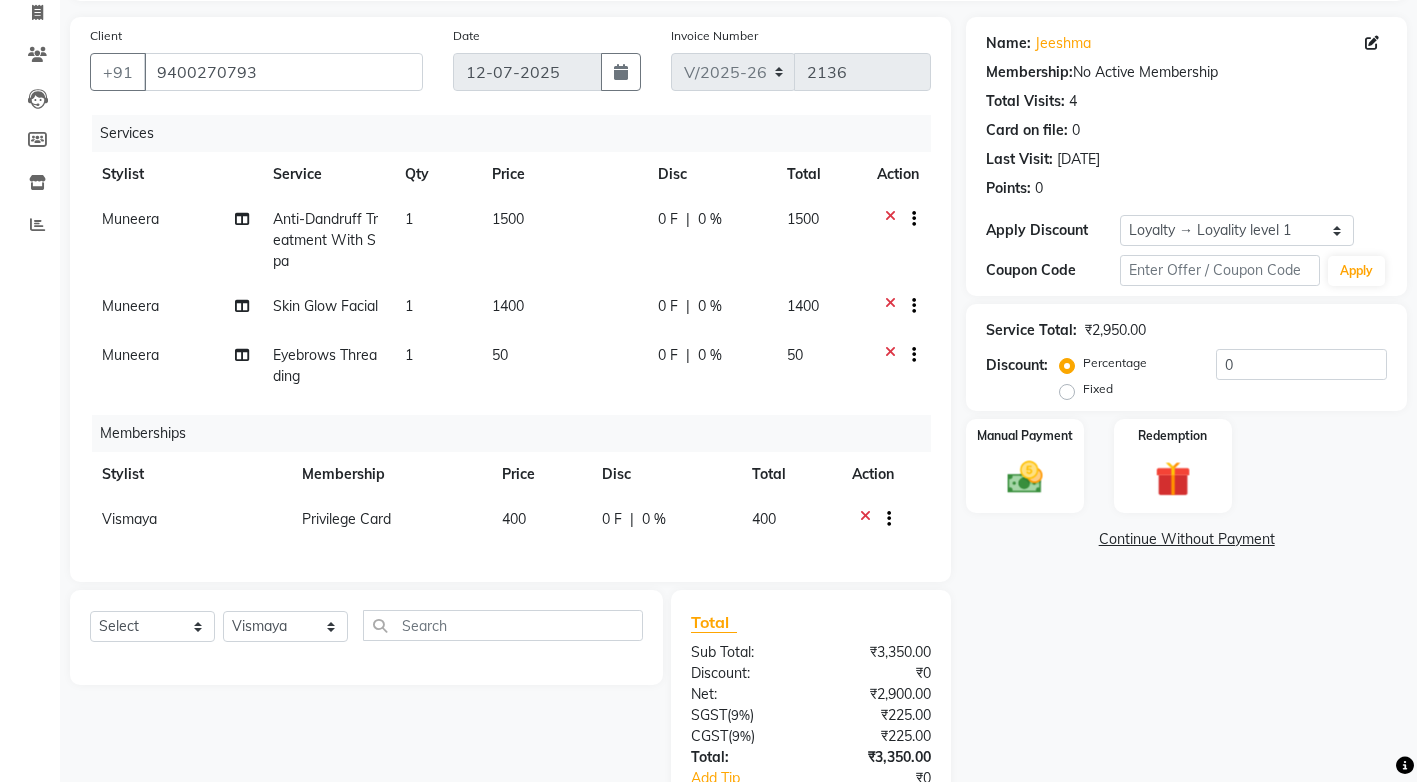 scroll, scrollTop: 0, scrollLeft: 0, axis: both 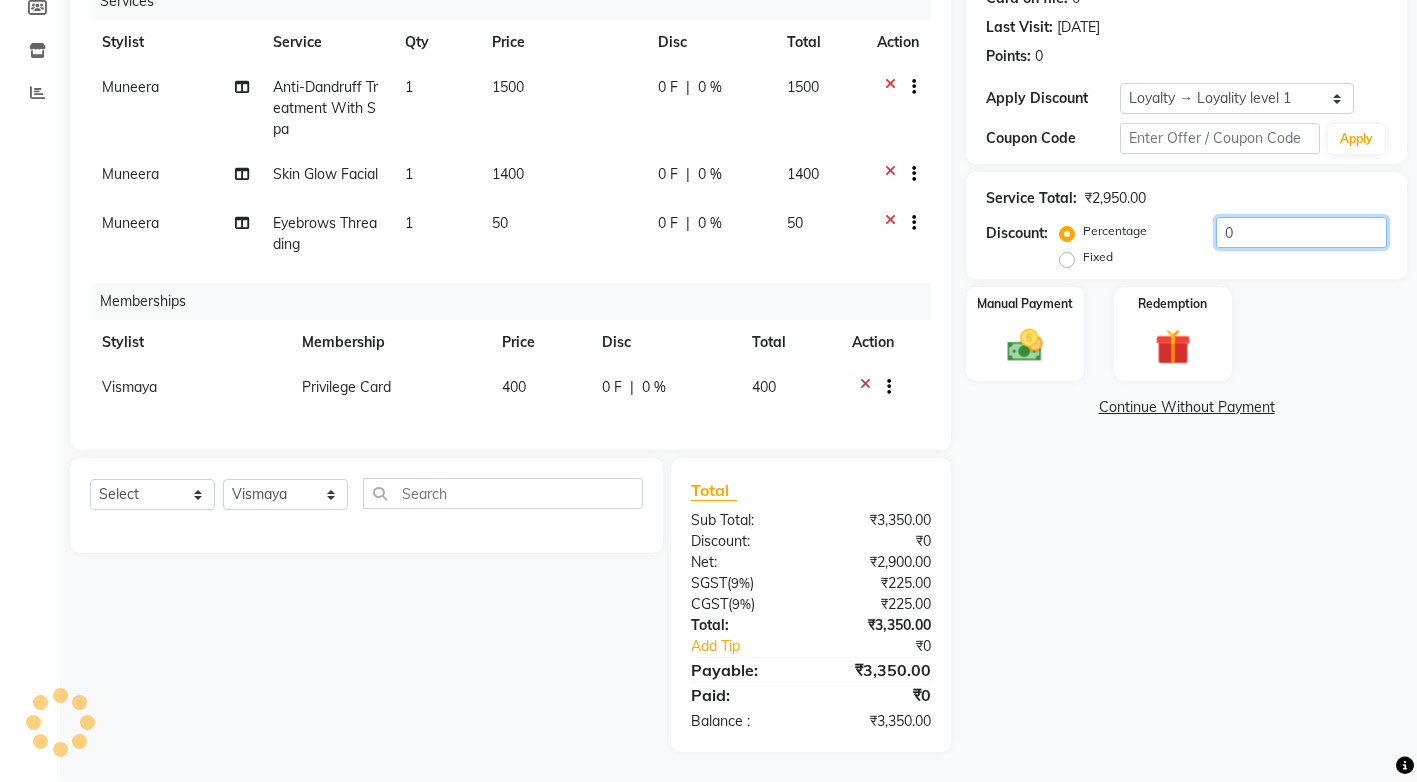 click on "0" 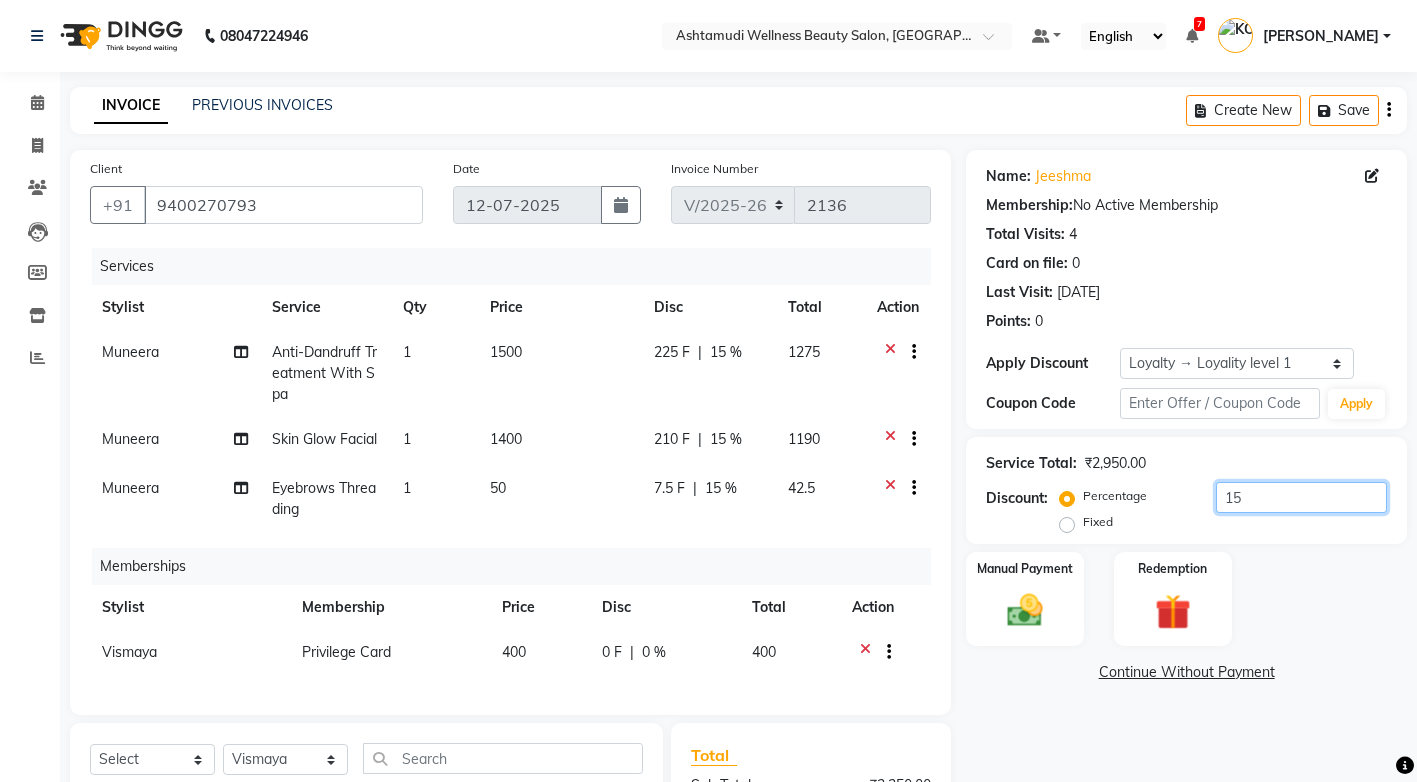 scroll, scrollTop: 318, scrollLeft: 0, axis: vertical 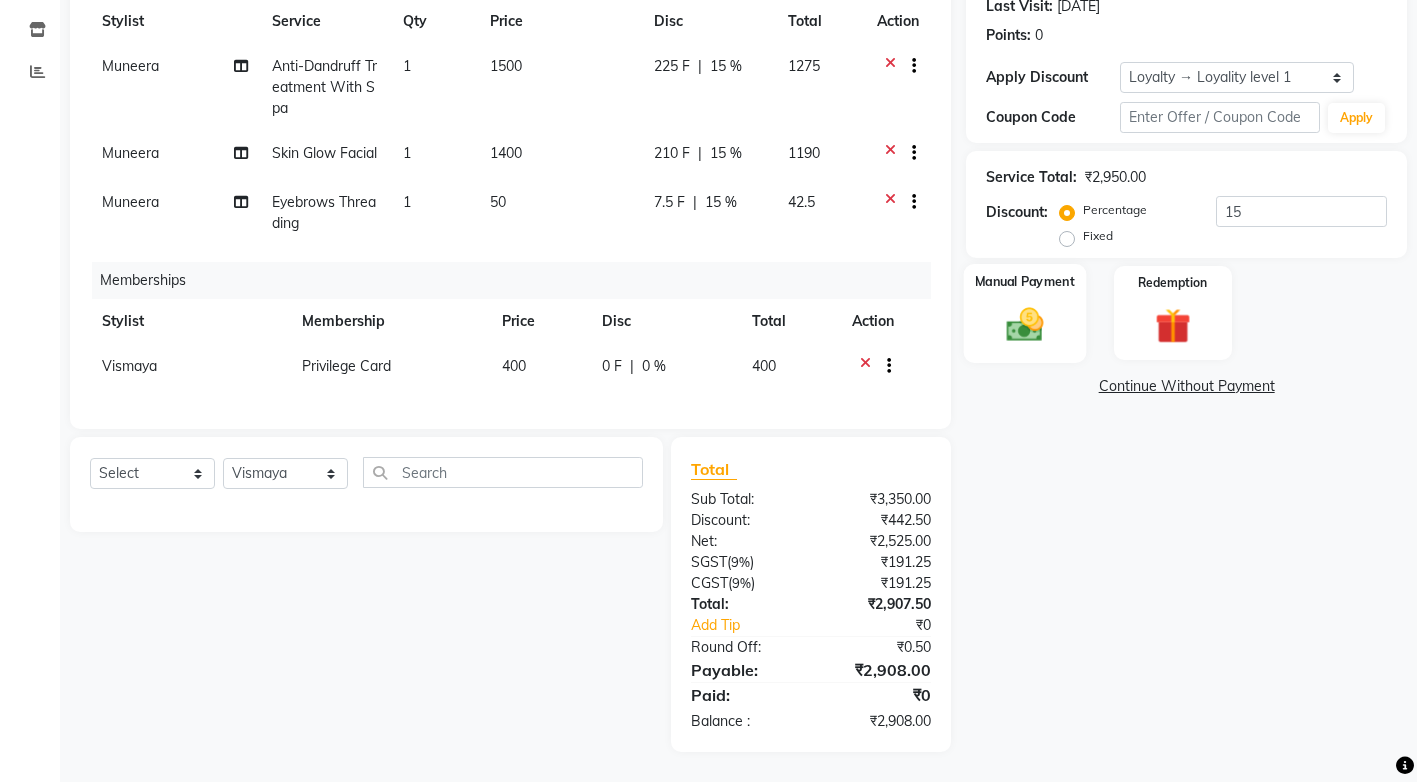 click 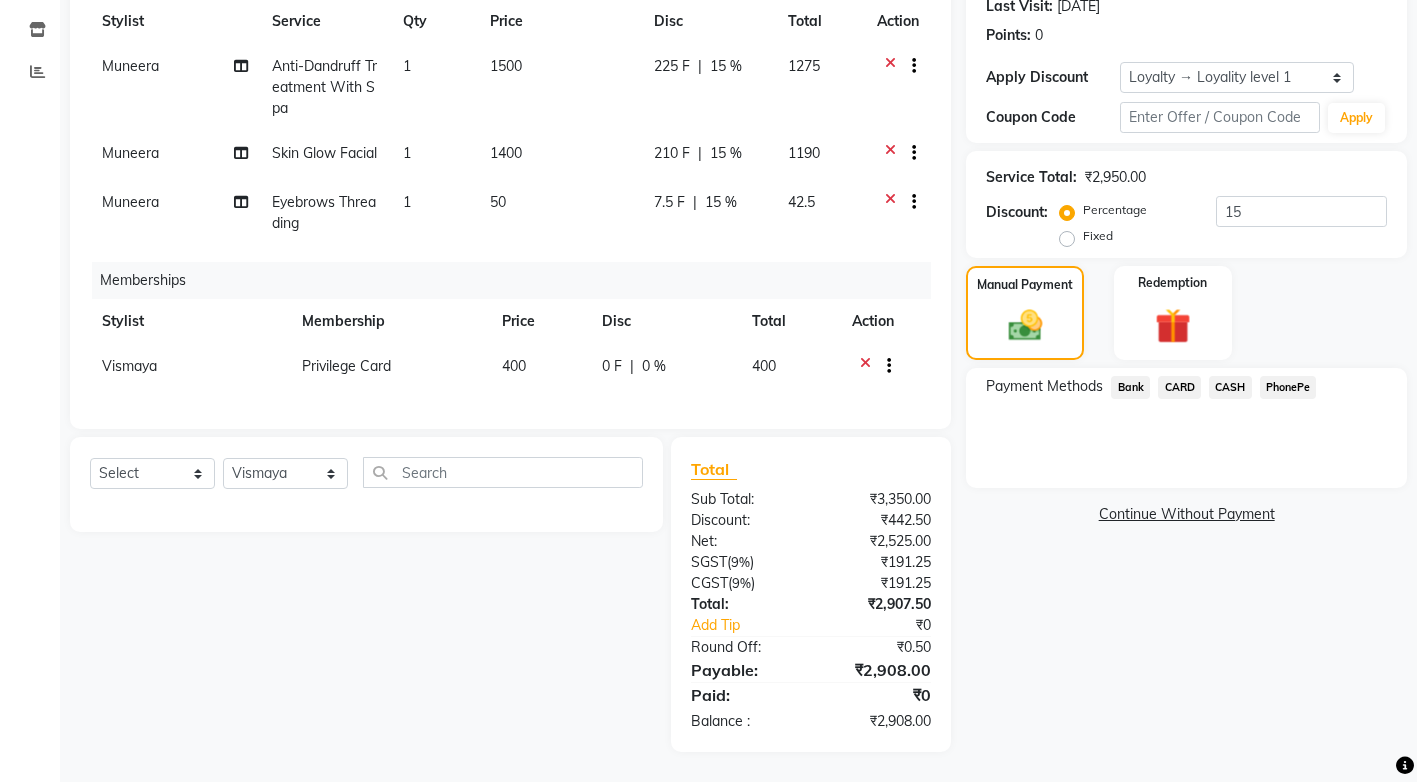 drag, startPoint x: 1179, startPoint y: 350, endPoint x: 1211, endPoint y: 370, distance: 37.735924 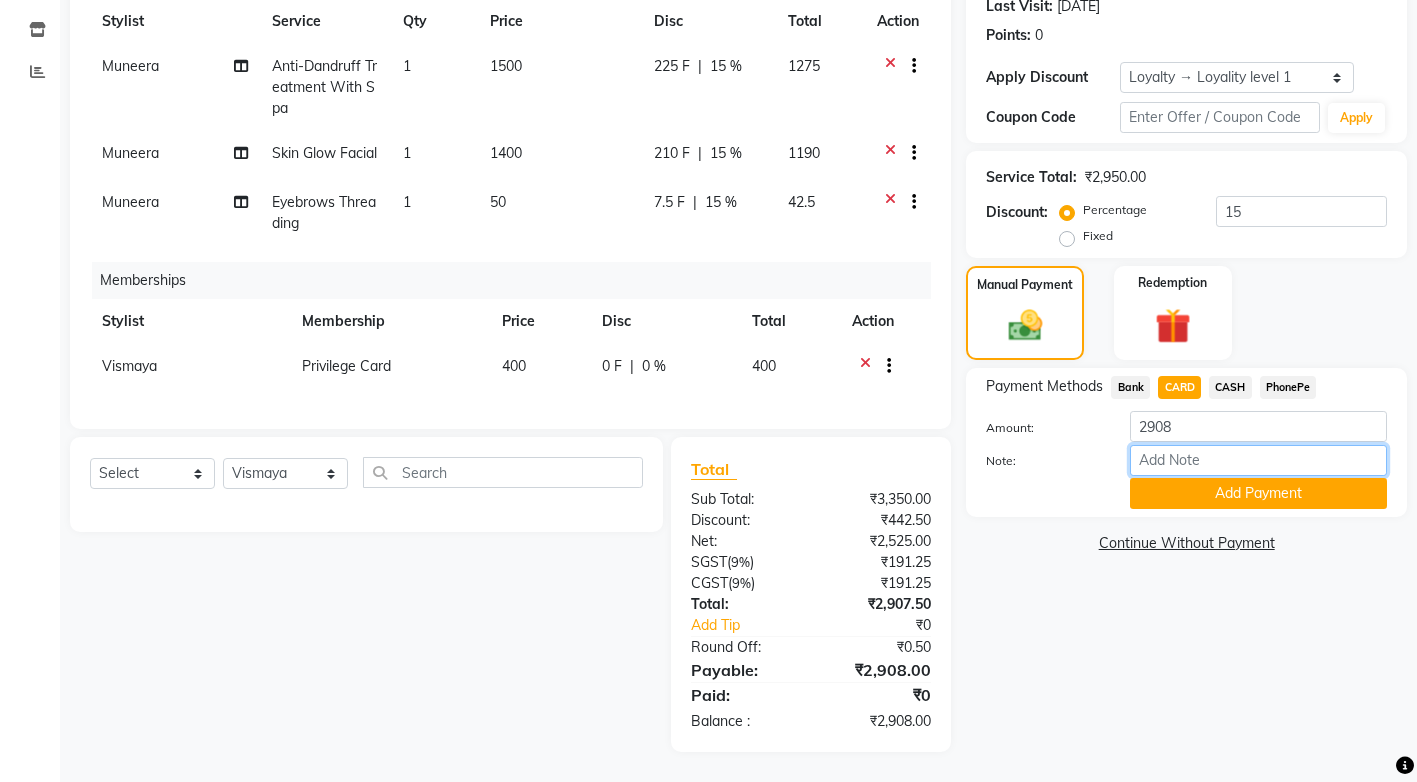 click on "Note:" at bounding box center (1258, 460) 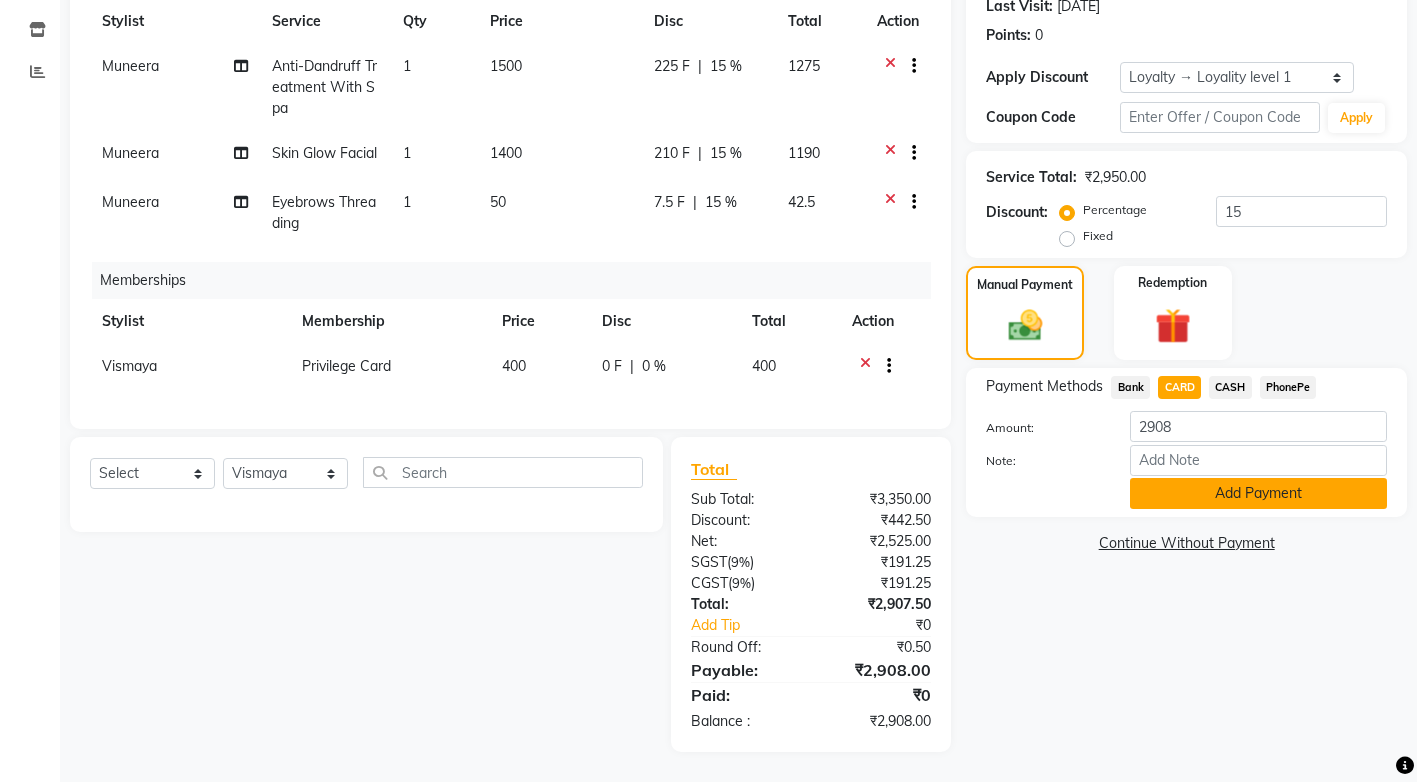 click on "Add Payment" 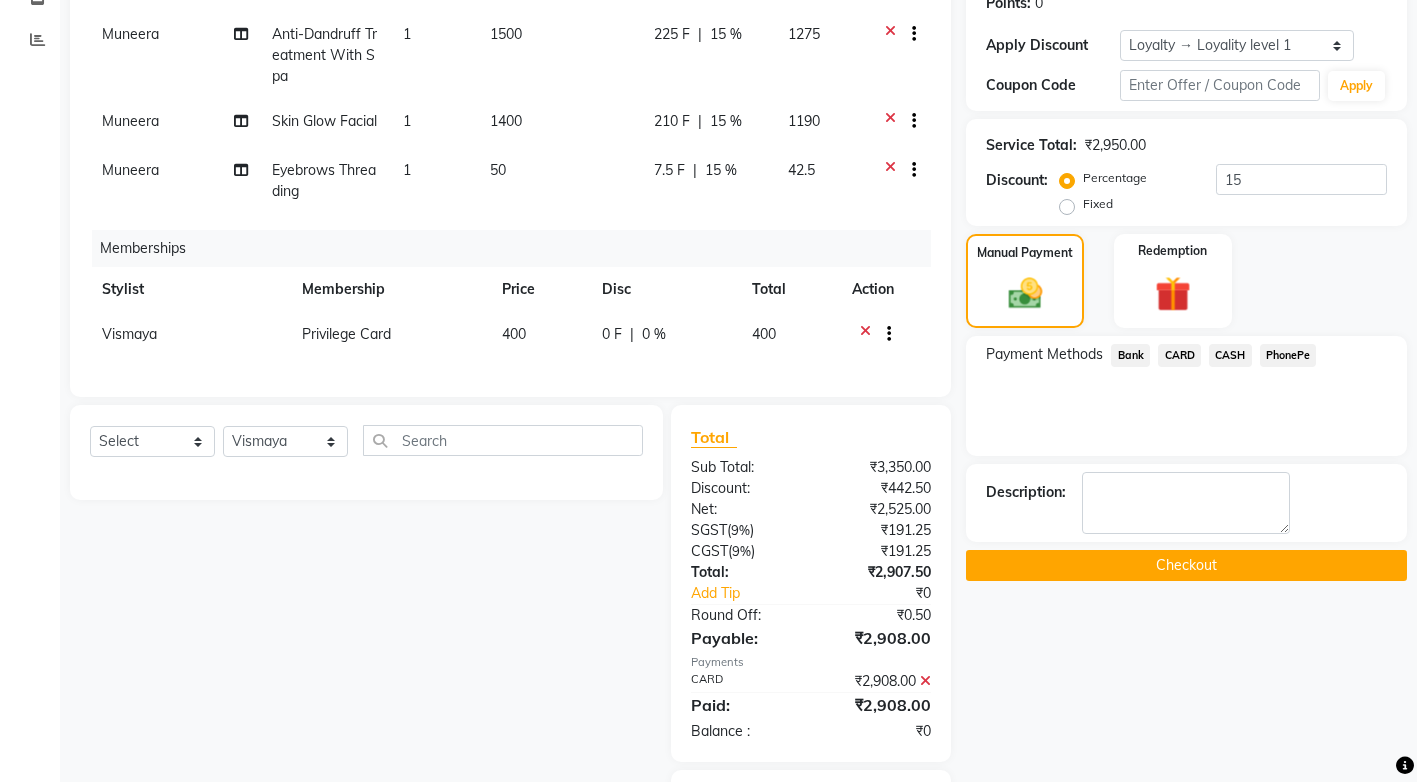 scroll, scrollTop: 480, scrollLeft: 0, axis: vertical 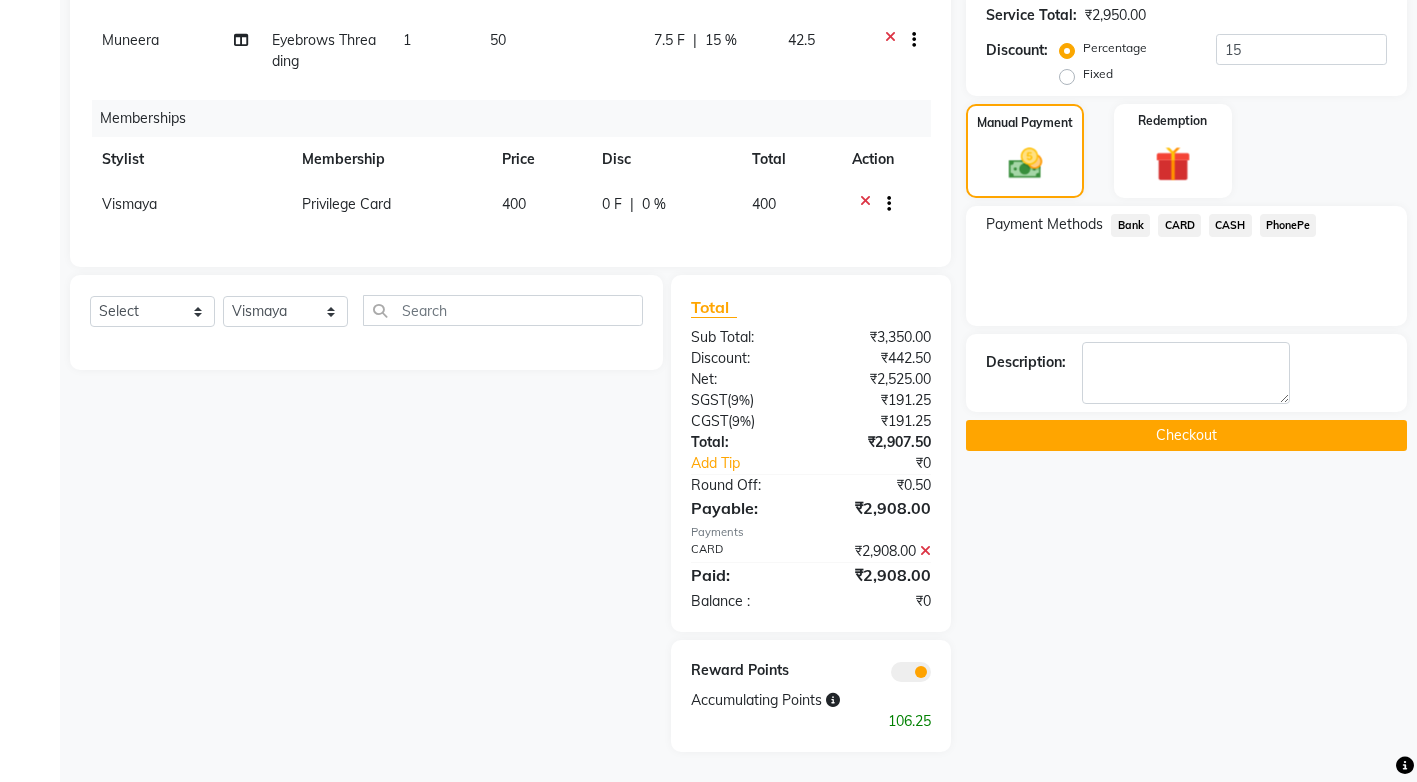 click on "Checkout" 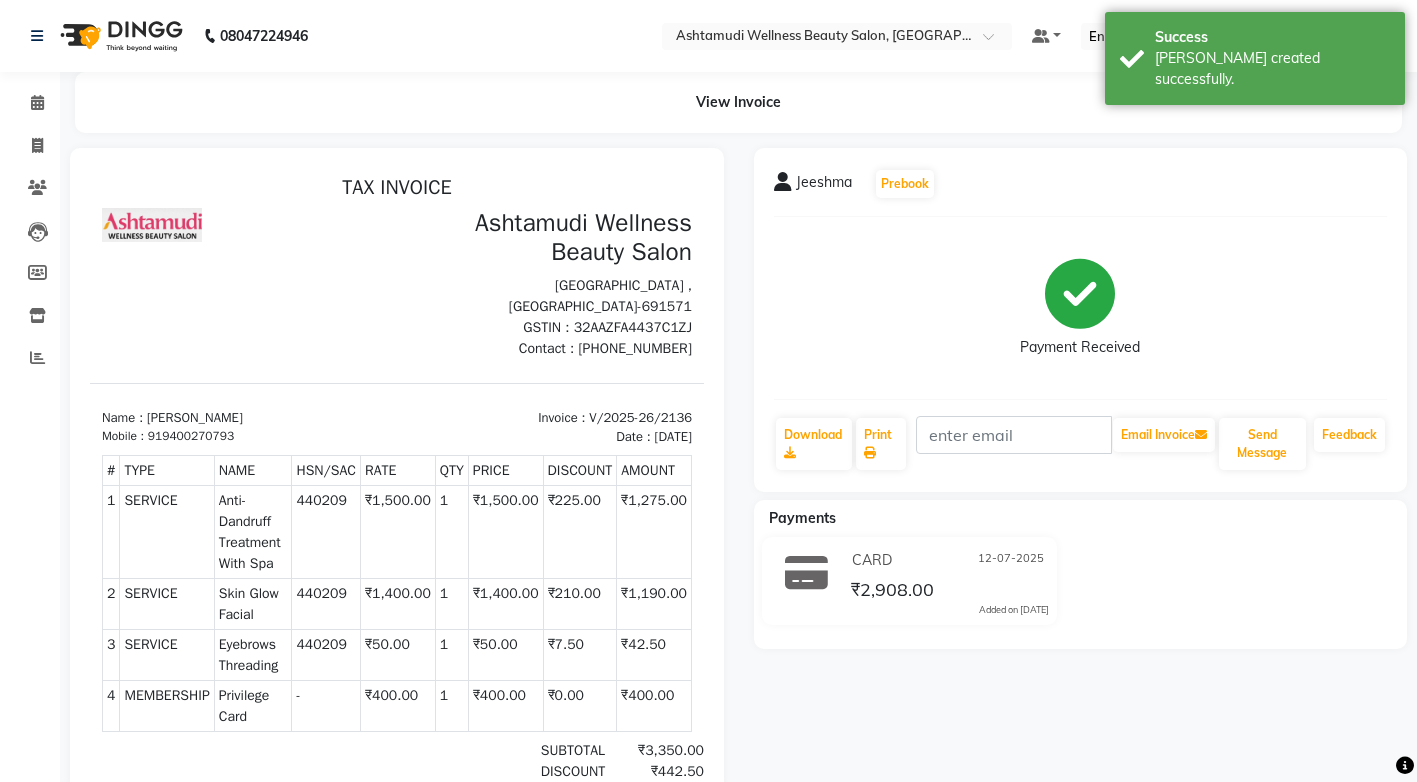 scroll, scrollTop: 0, scrollLeft: 0, axis: both 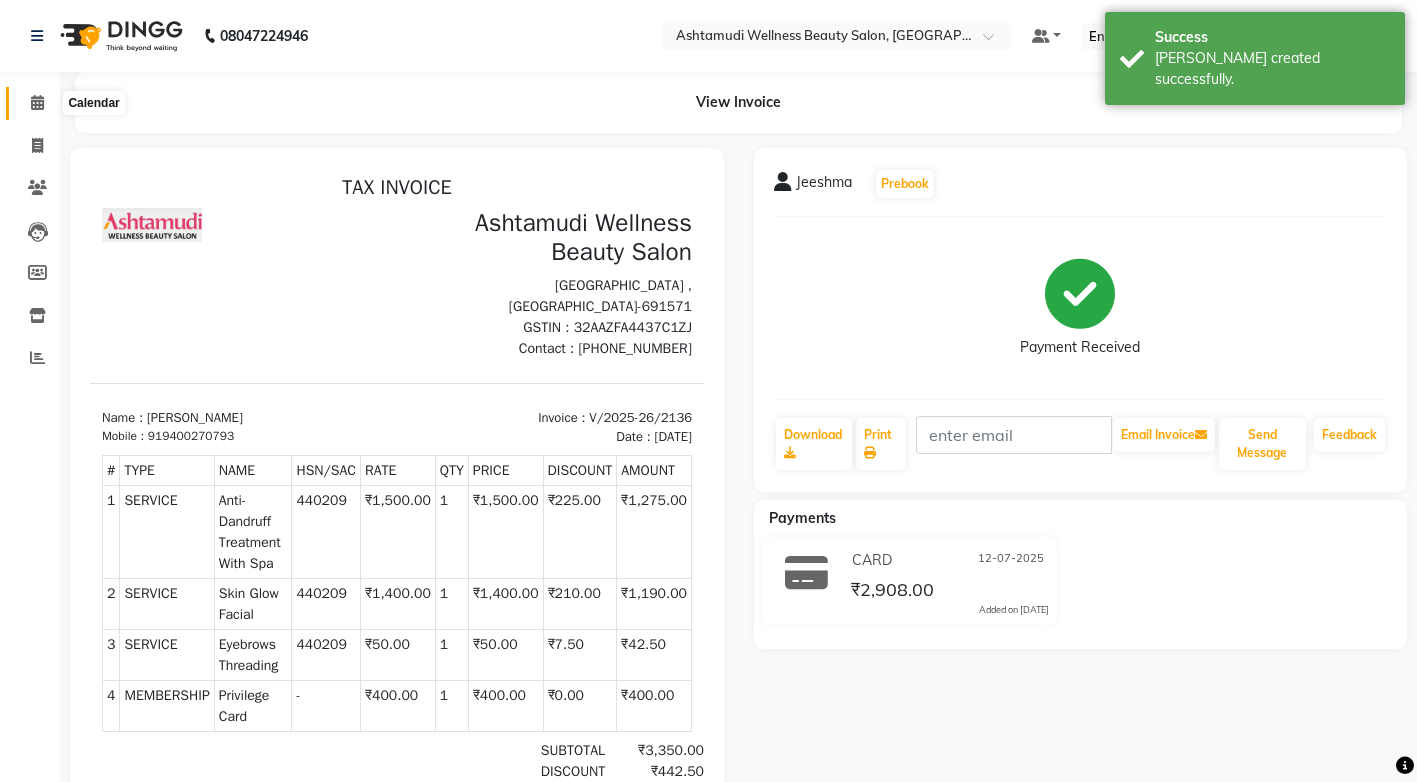 click 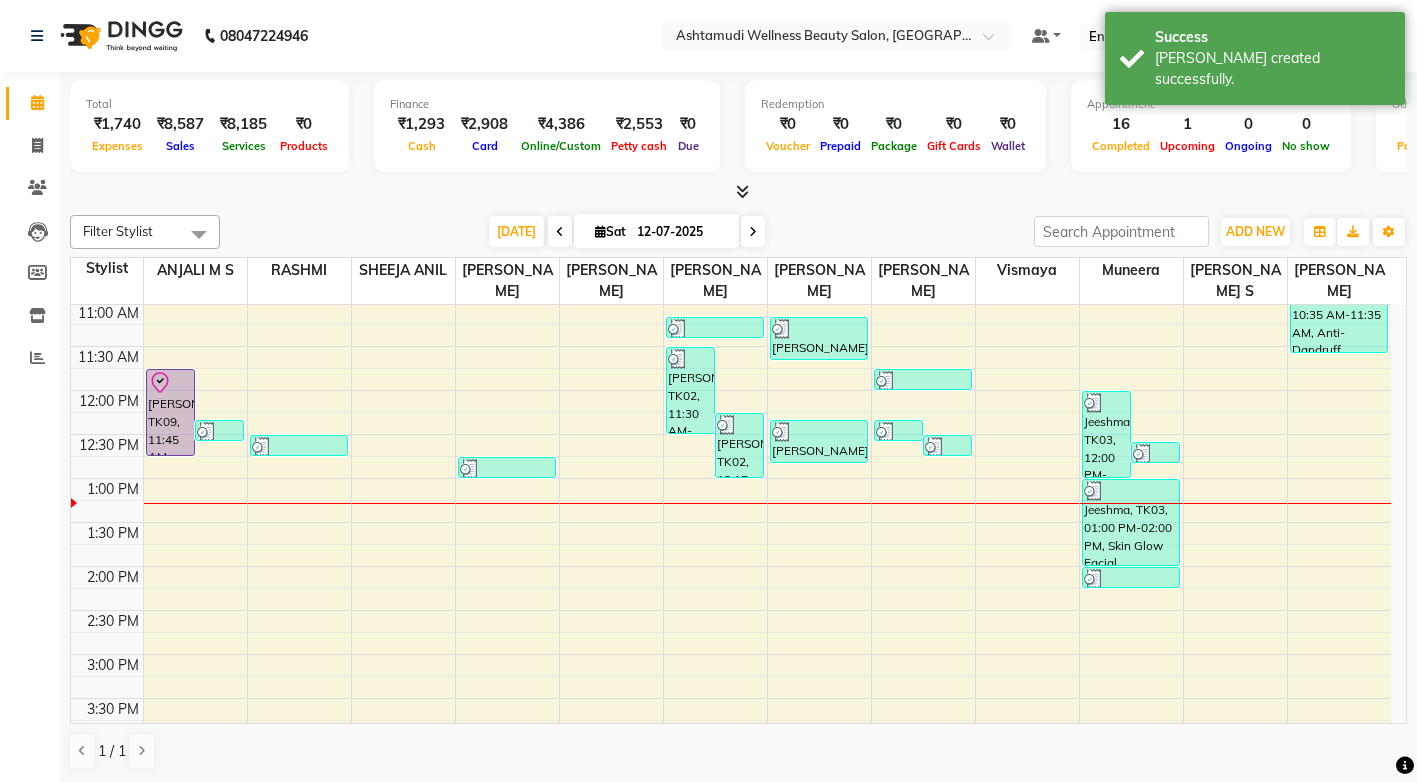 scroll, scrollTop: 300, scrollLeft: 0, axis: vertical 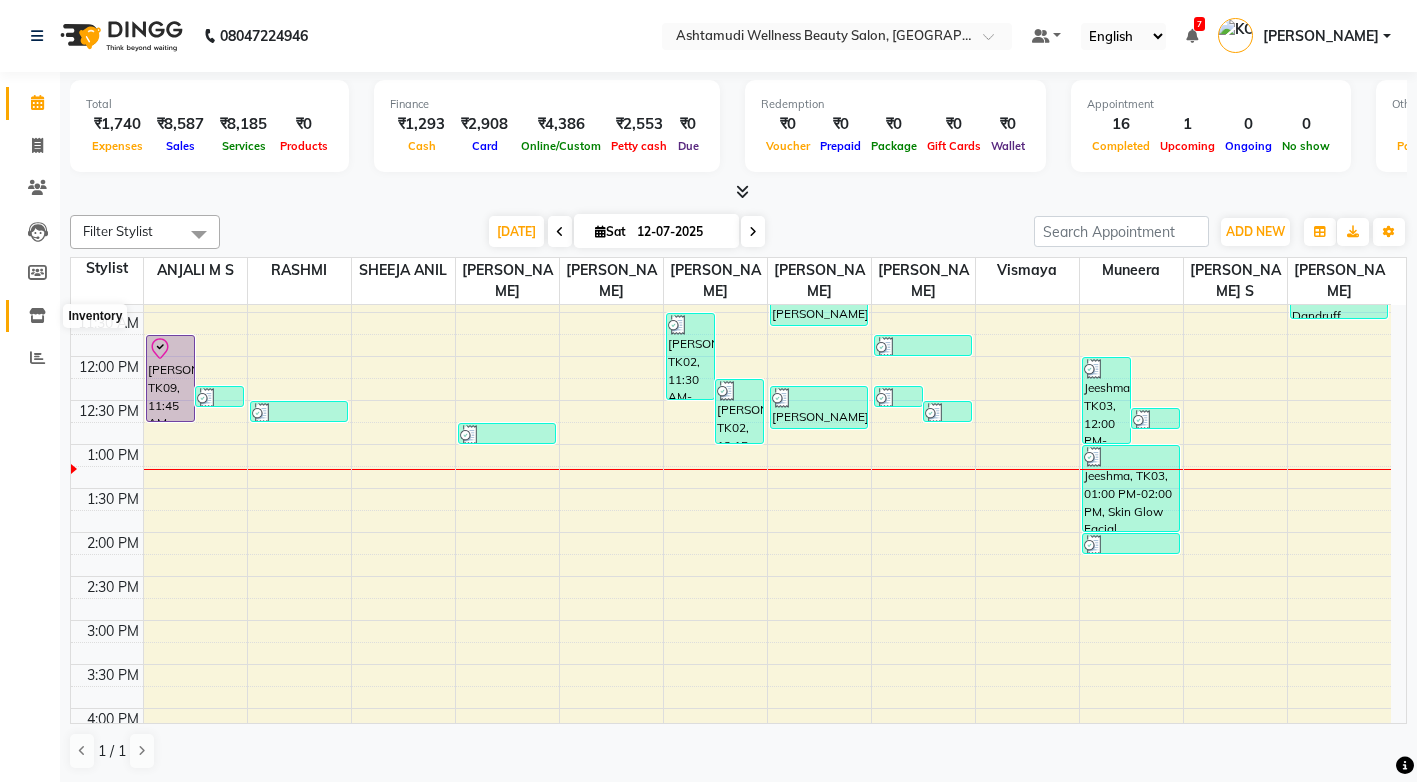 click 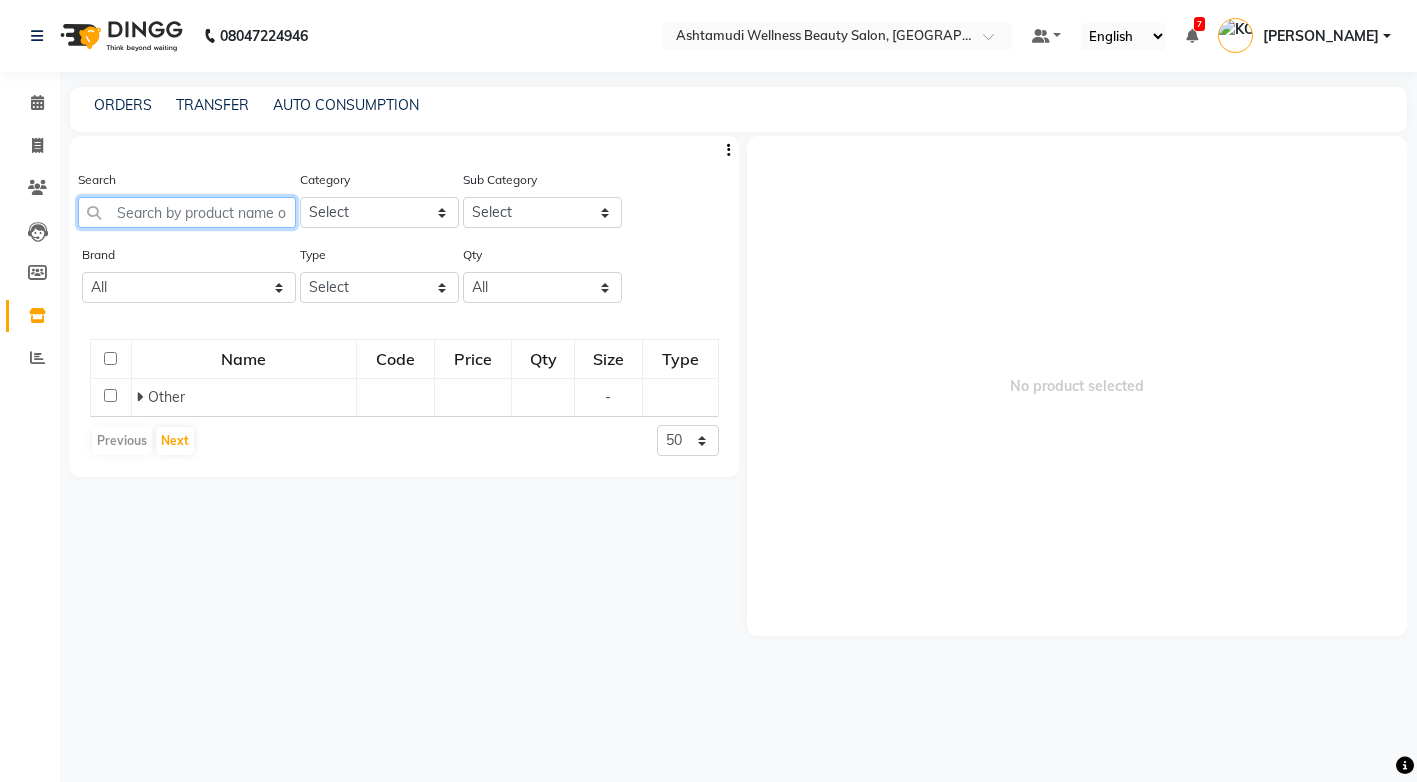click 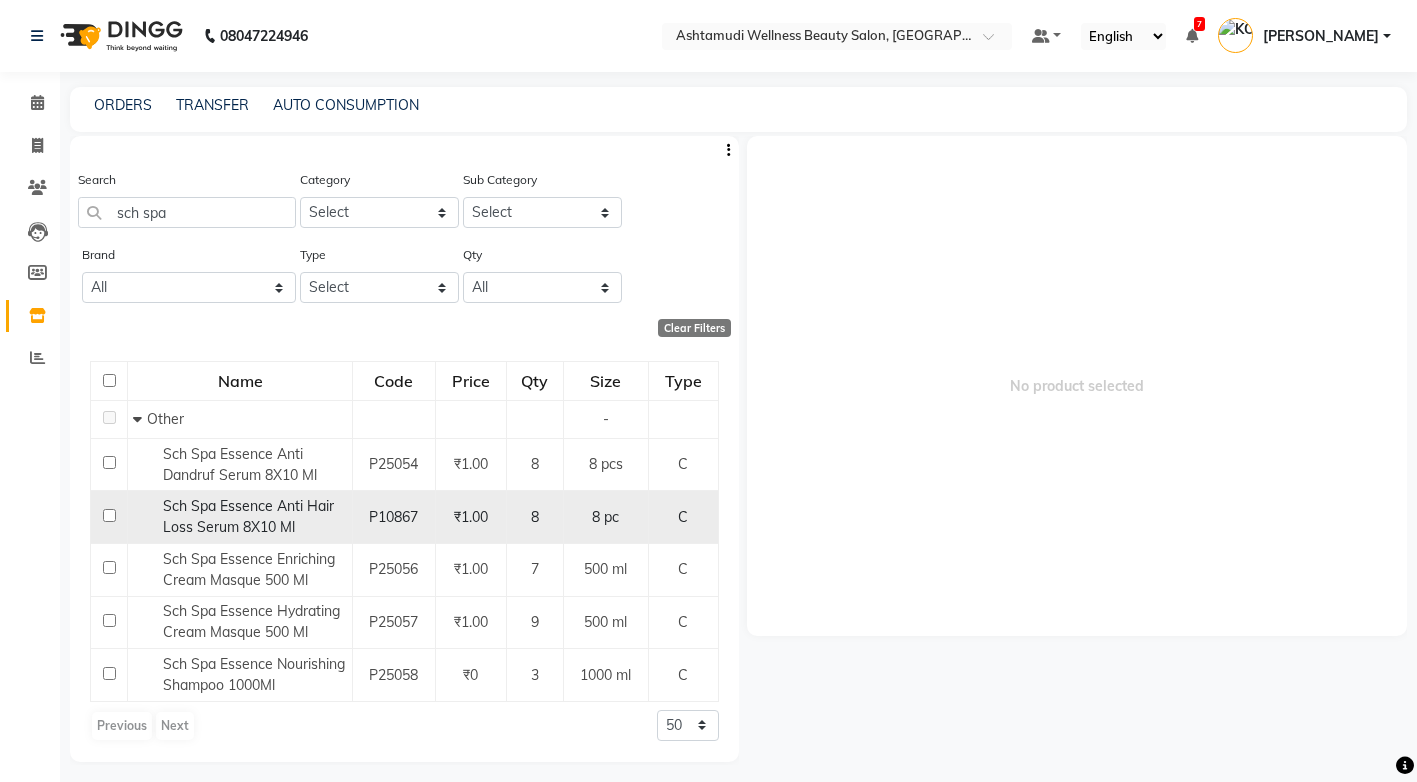 click on "Sch Spa Essence Anti Hair Loss Serum 8X10 Ml" 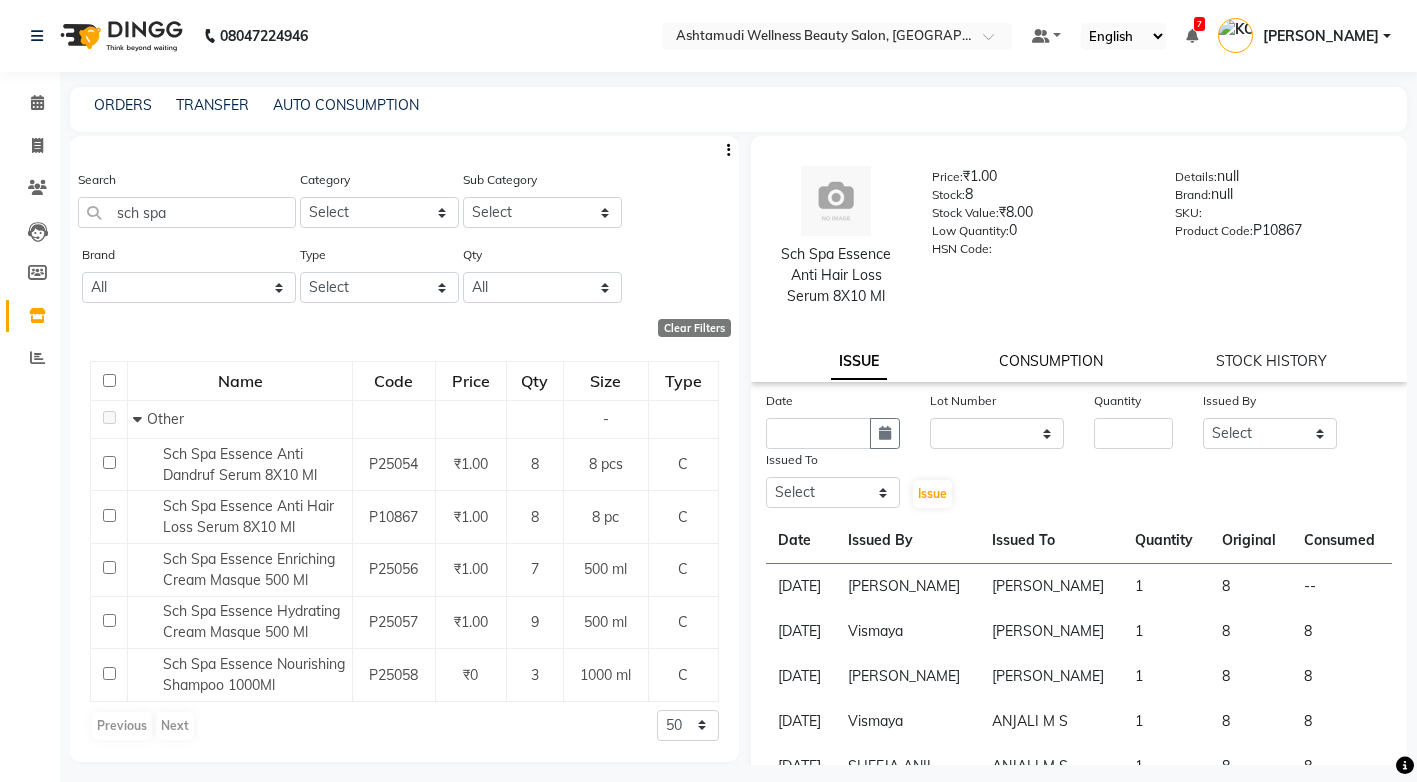click on "CONSUMPTION" 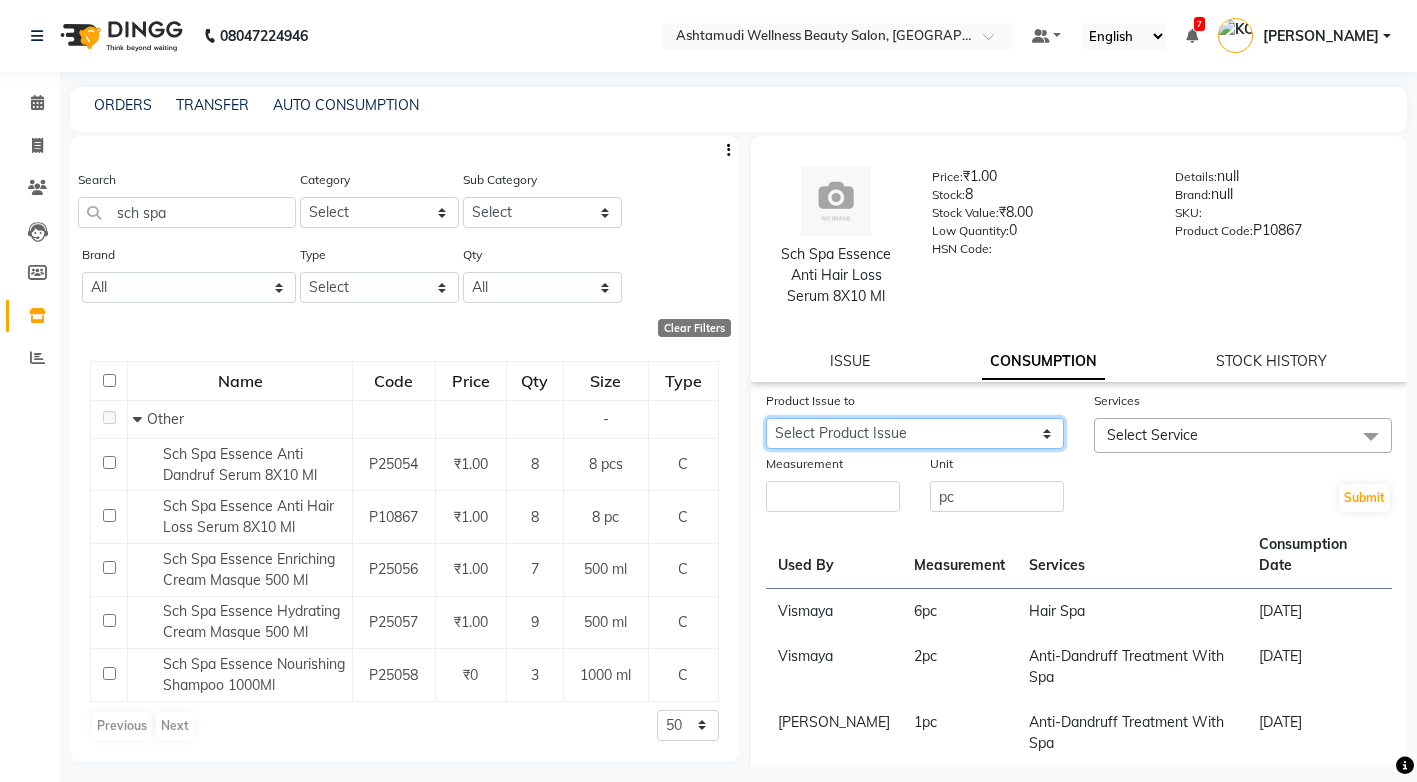 drag, startPoint x: 919, startPoint y: 440, endPoint x: 925, endPoint y: 451, distance: 12.529964 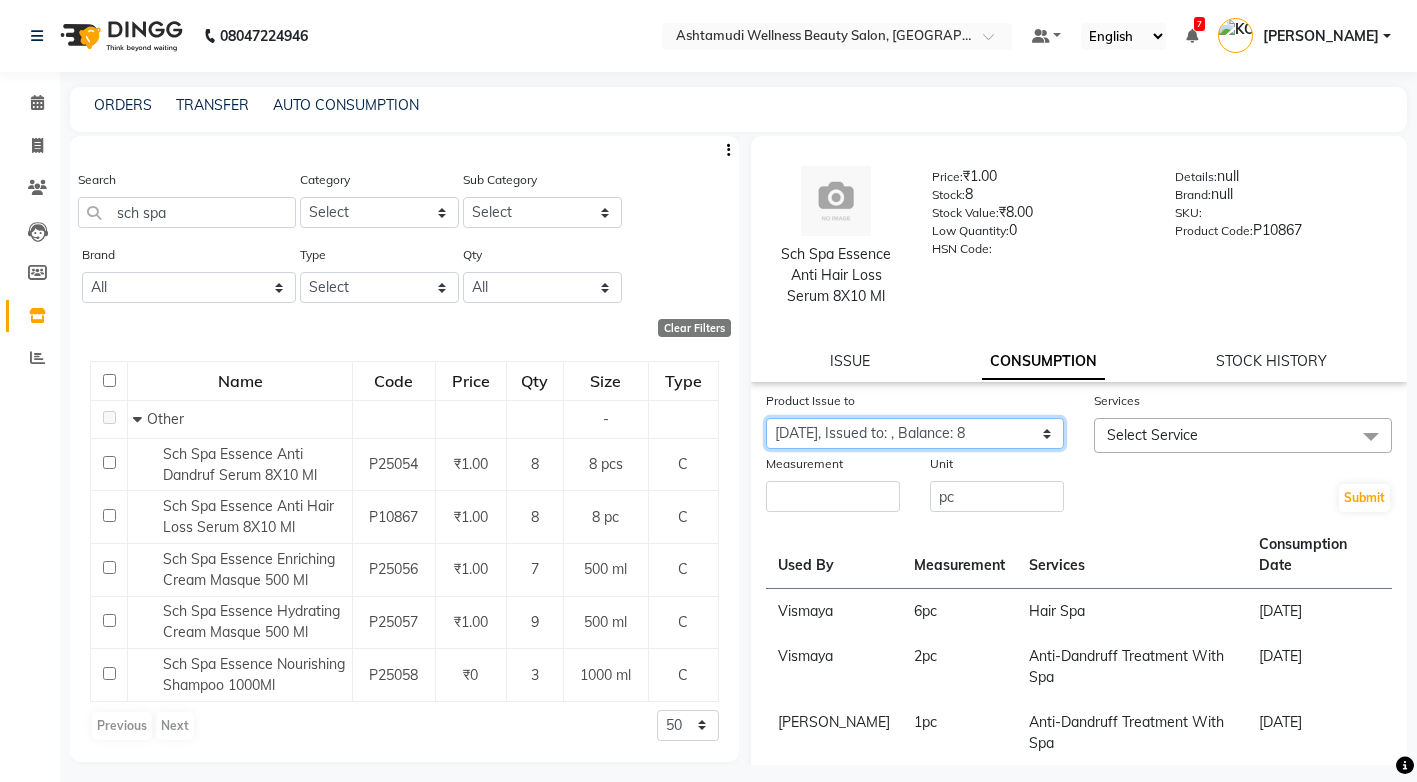 click on "Select Product Issue 2025-07-10, Issued to: , Balance: 8" 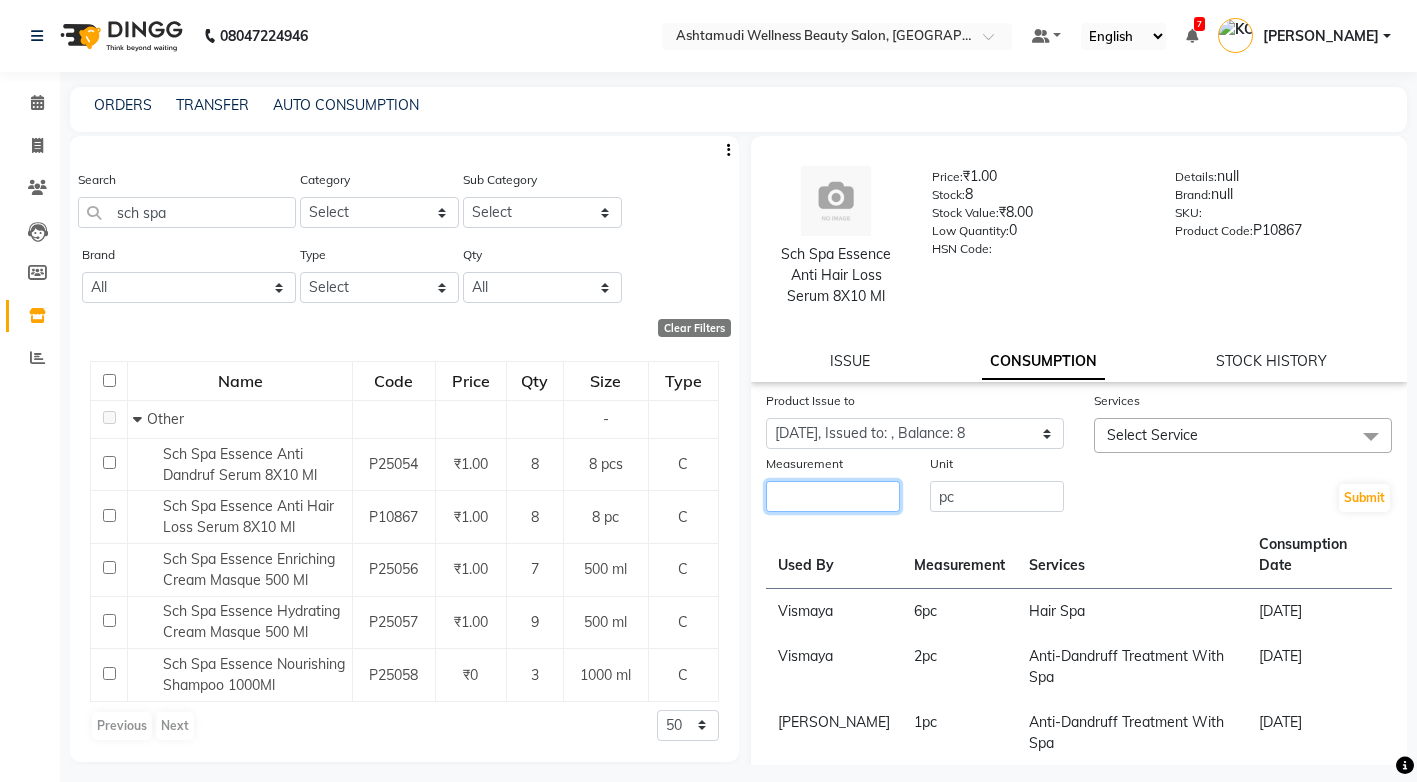 click 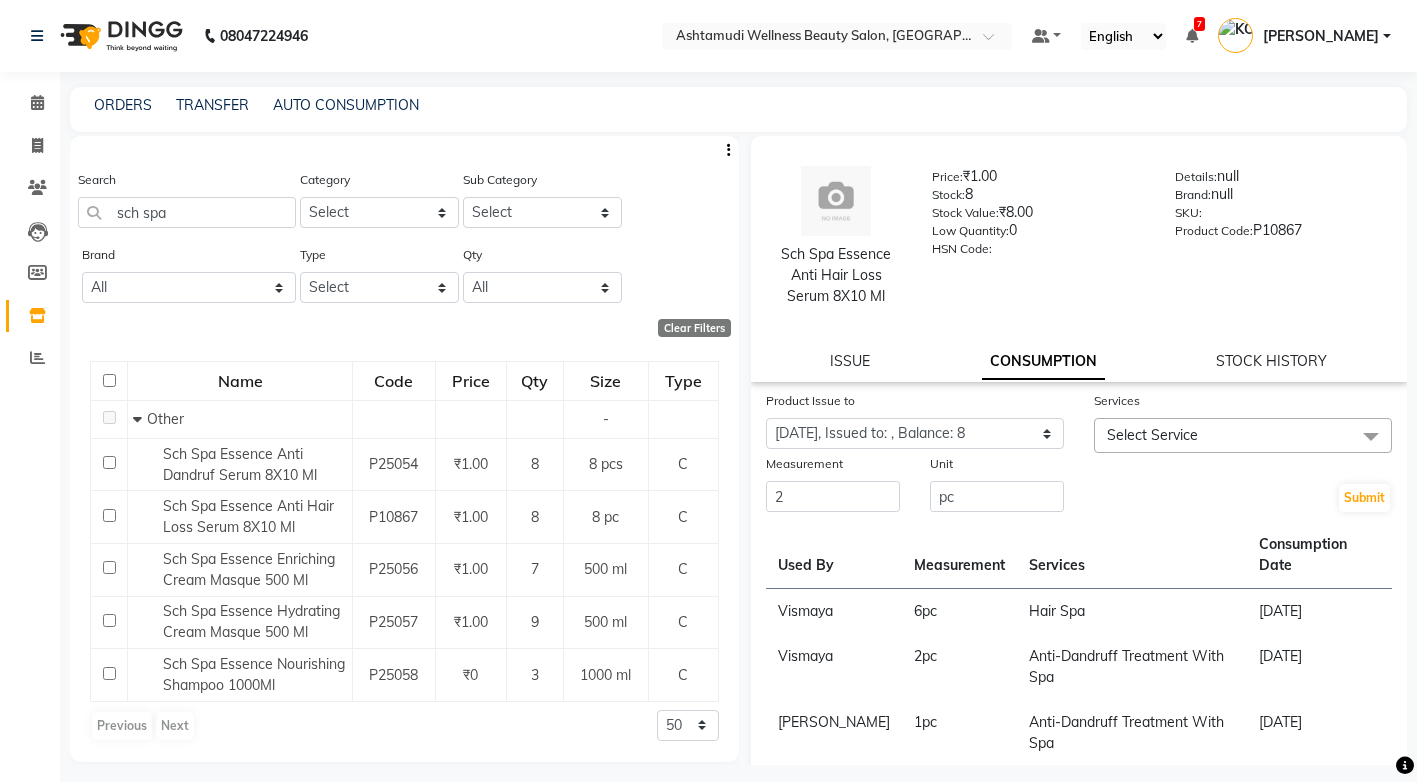click on "Select Service" 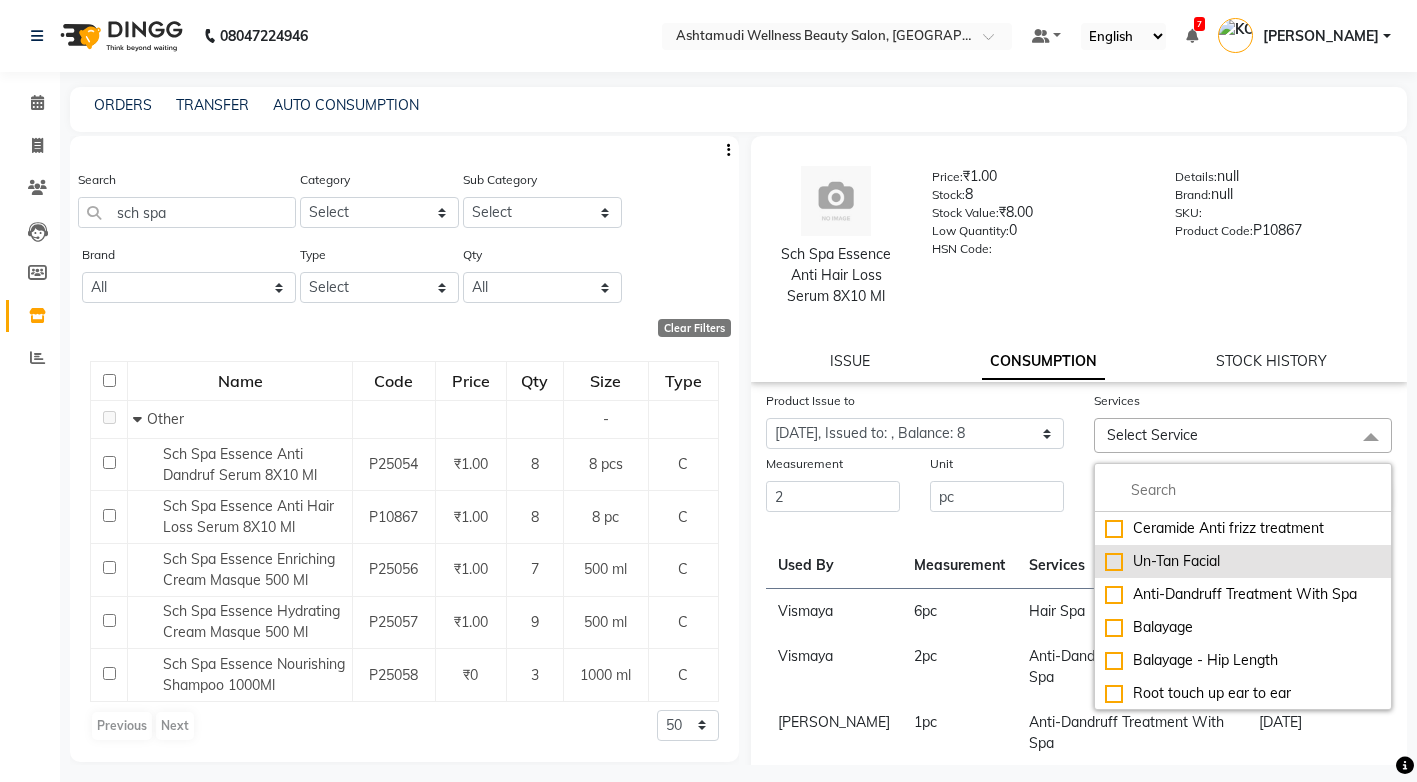 click on "Anti-Dandruff Treatment With Spa" 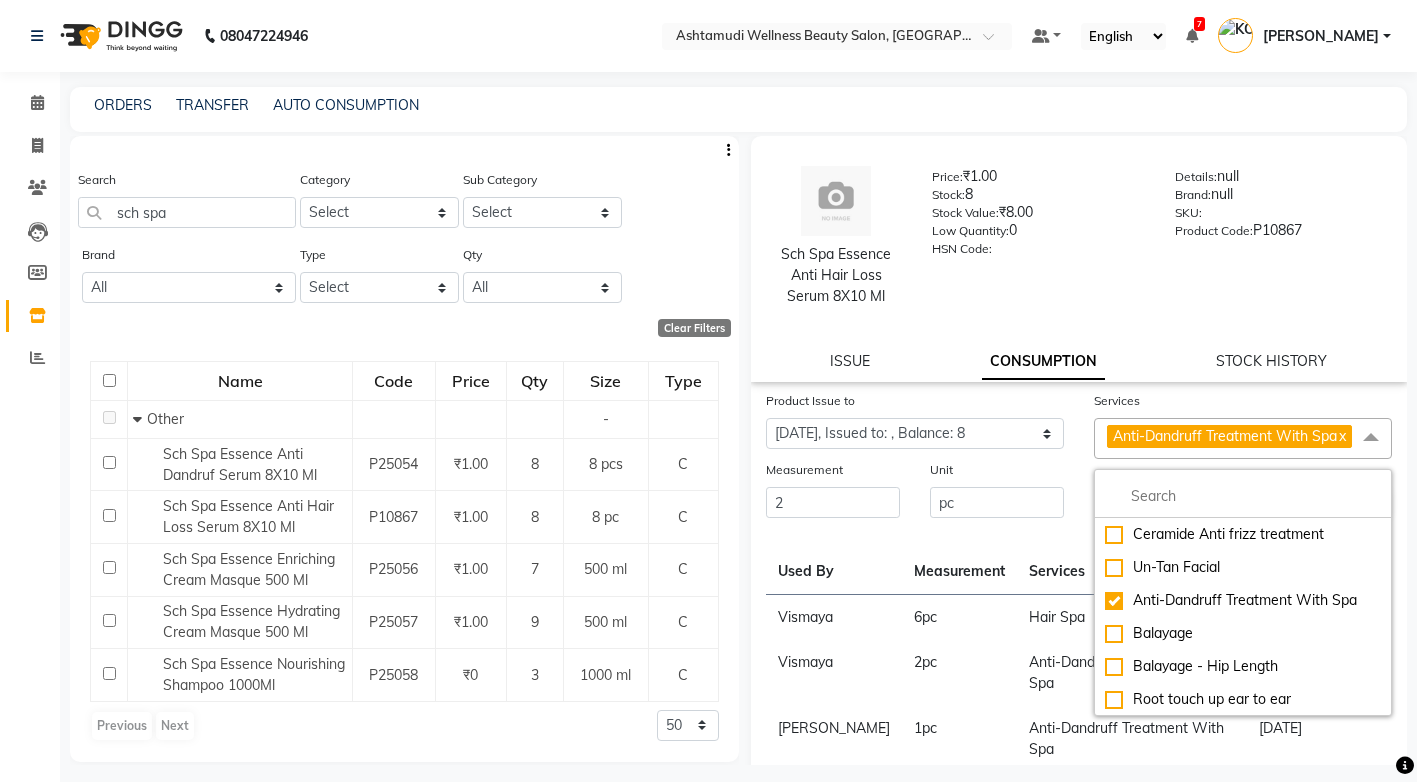 click on "Hair Spa" 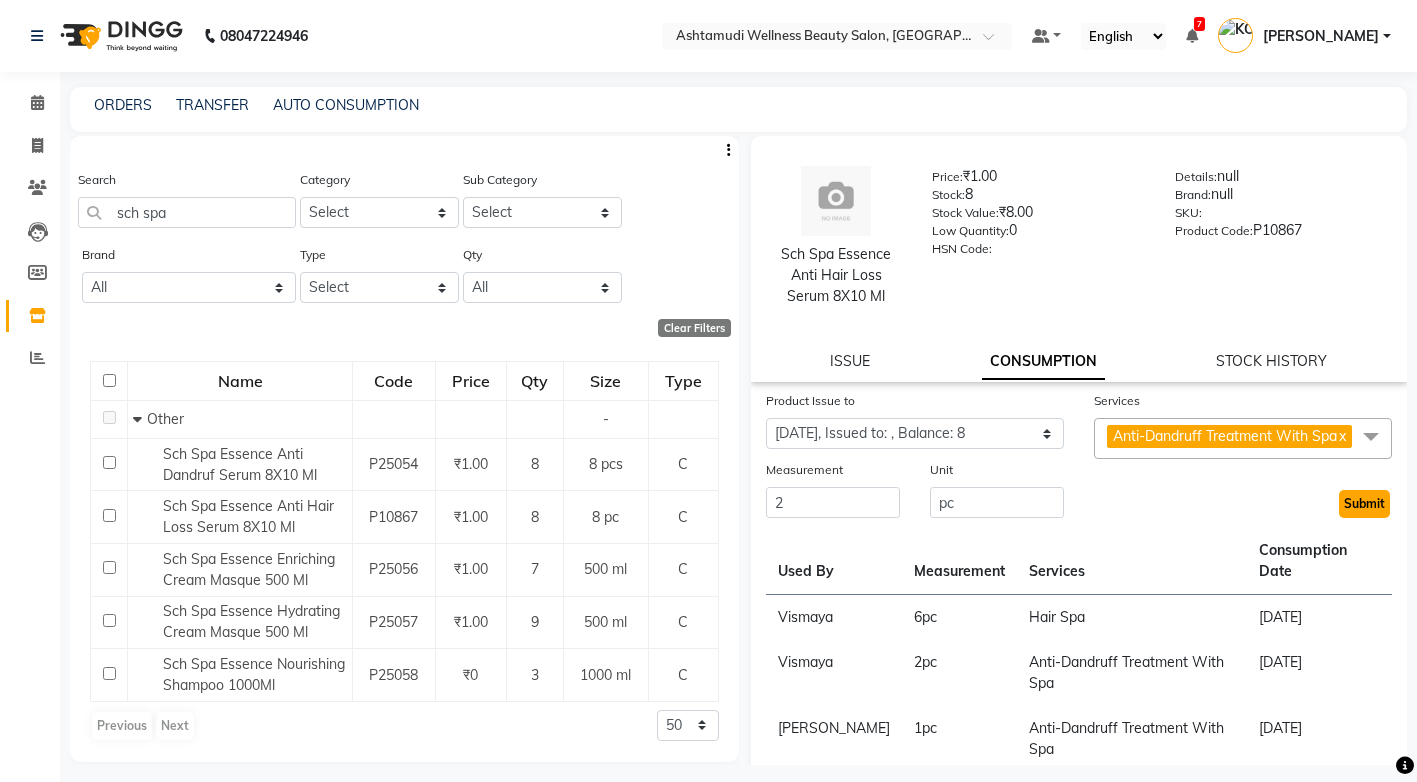 click on "Submit" 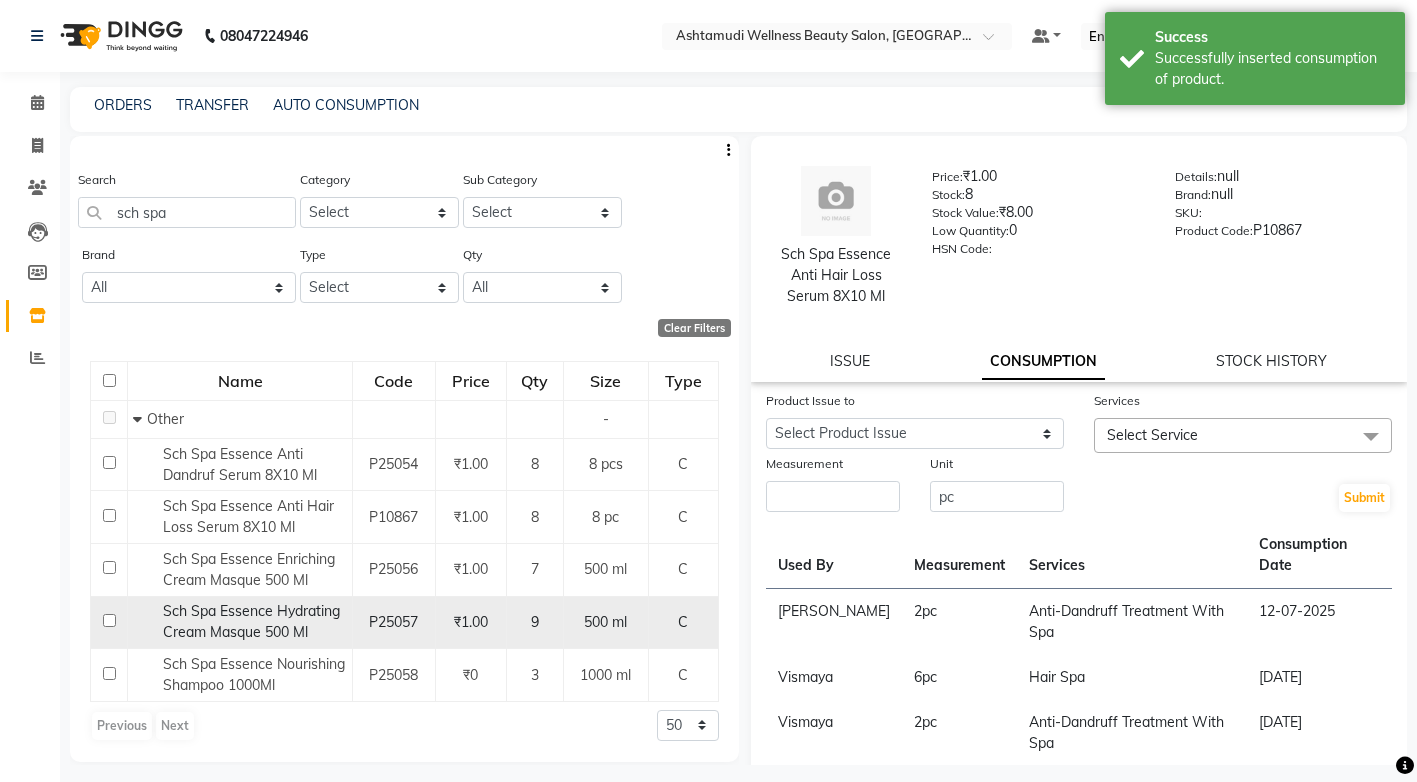 click on "Sch Spa Essence Hydrating Cream Masque 500 Ml" 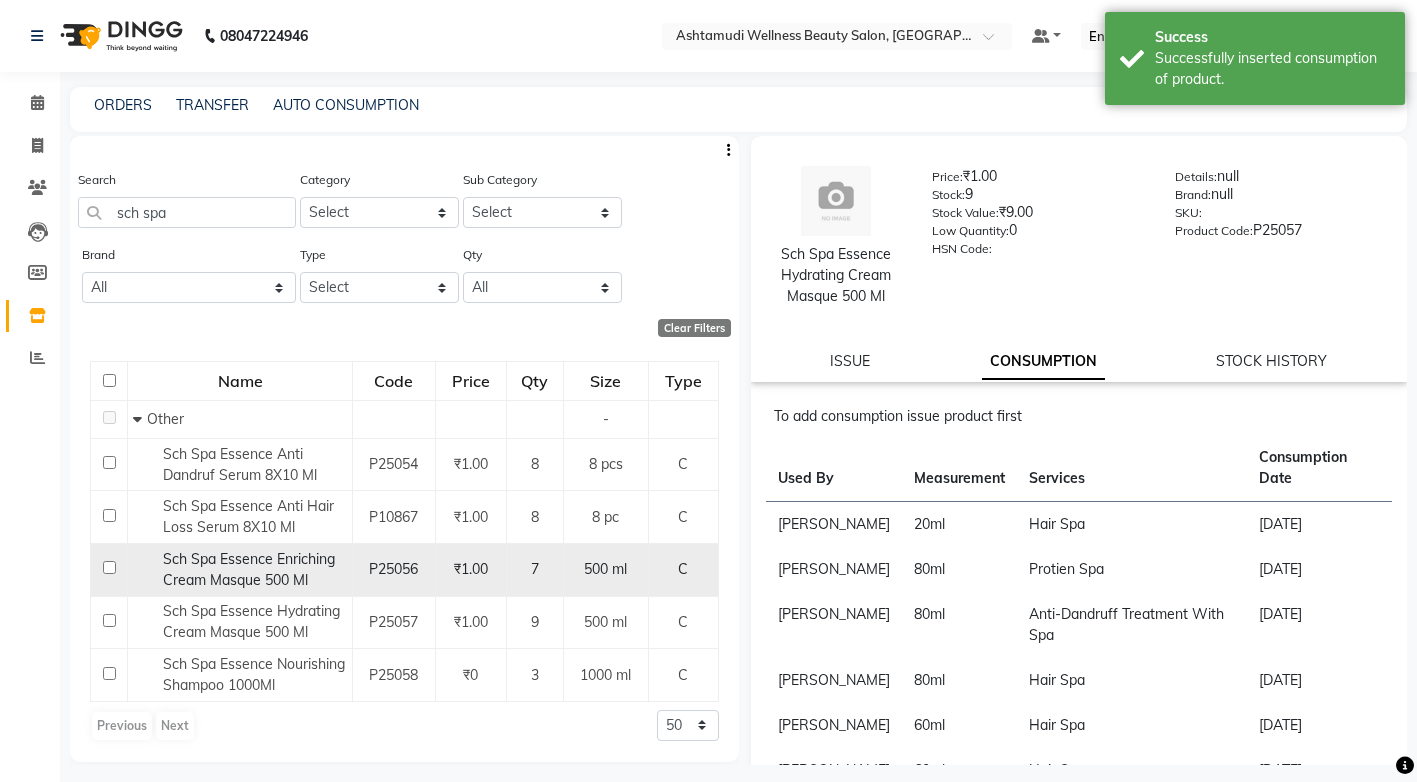 click on "Sch Spa Essence Enriching Cream Masque 500 Ml" 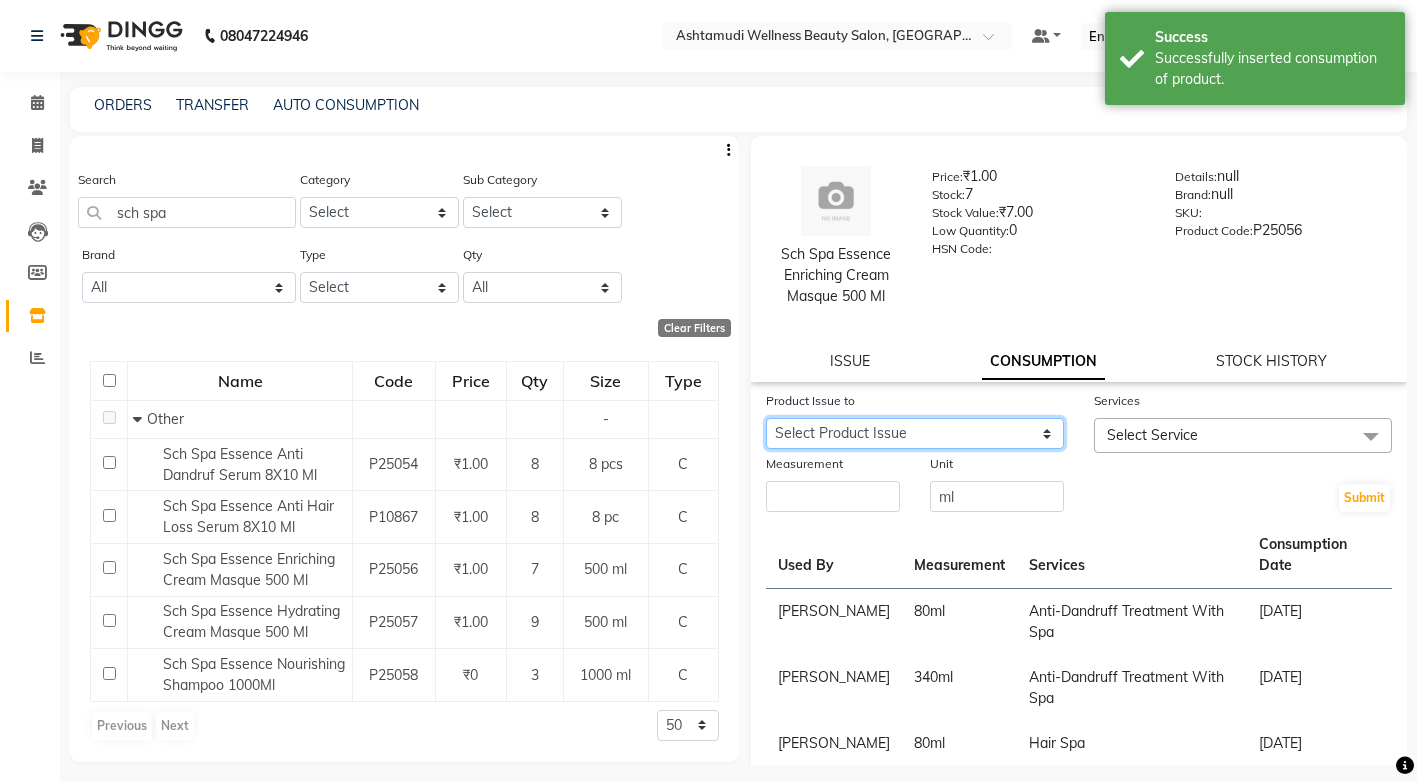 click on "Select Product Issue 2025-07-11, Issued to: ANJALI M S, Balance: 420" 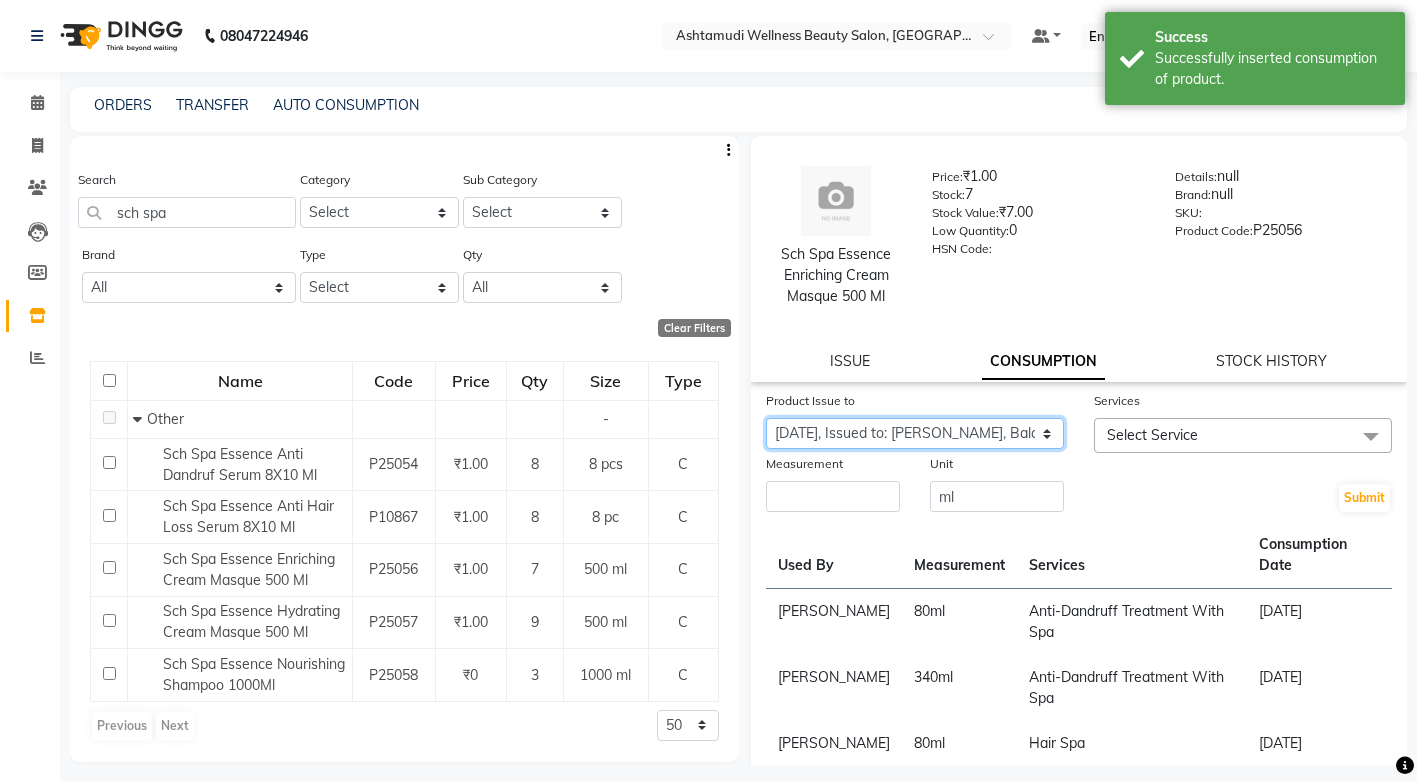 click on "Select Product Issue 2025-07-11, Issued to: ANJALI M S, Balance: 420" 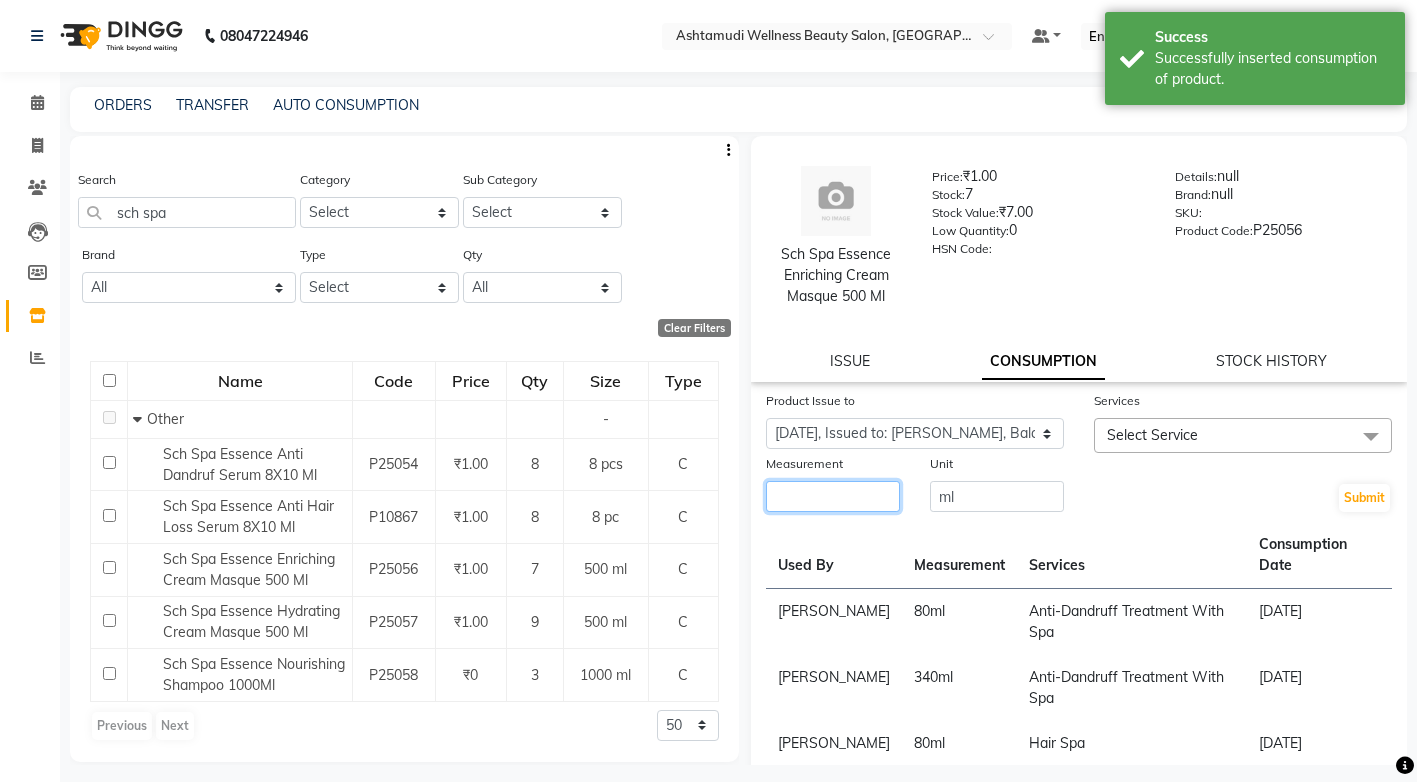 click 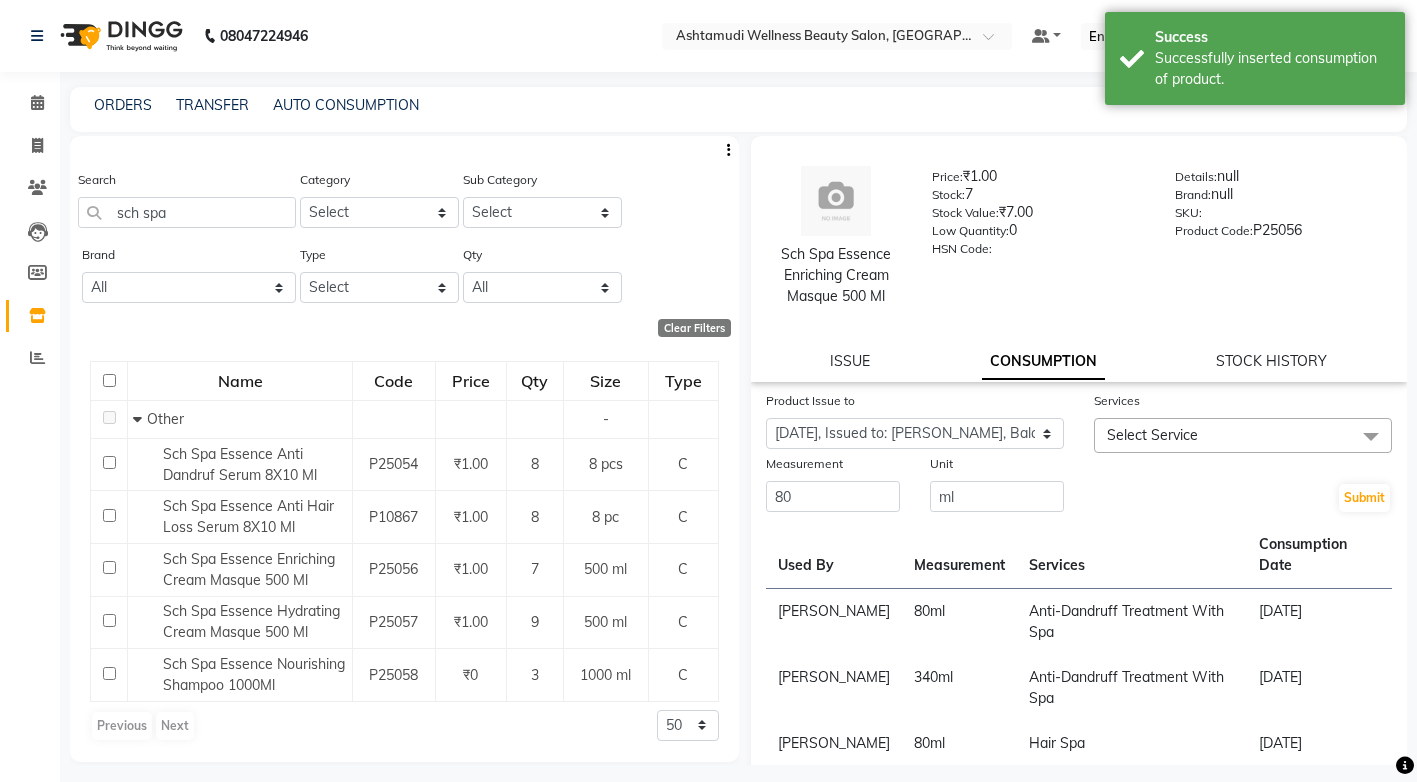 drag, startPoint x: 1192, startPoint y: 457, endPoint x: 1189, endPoint y: 440, distance: 17.262676 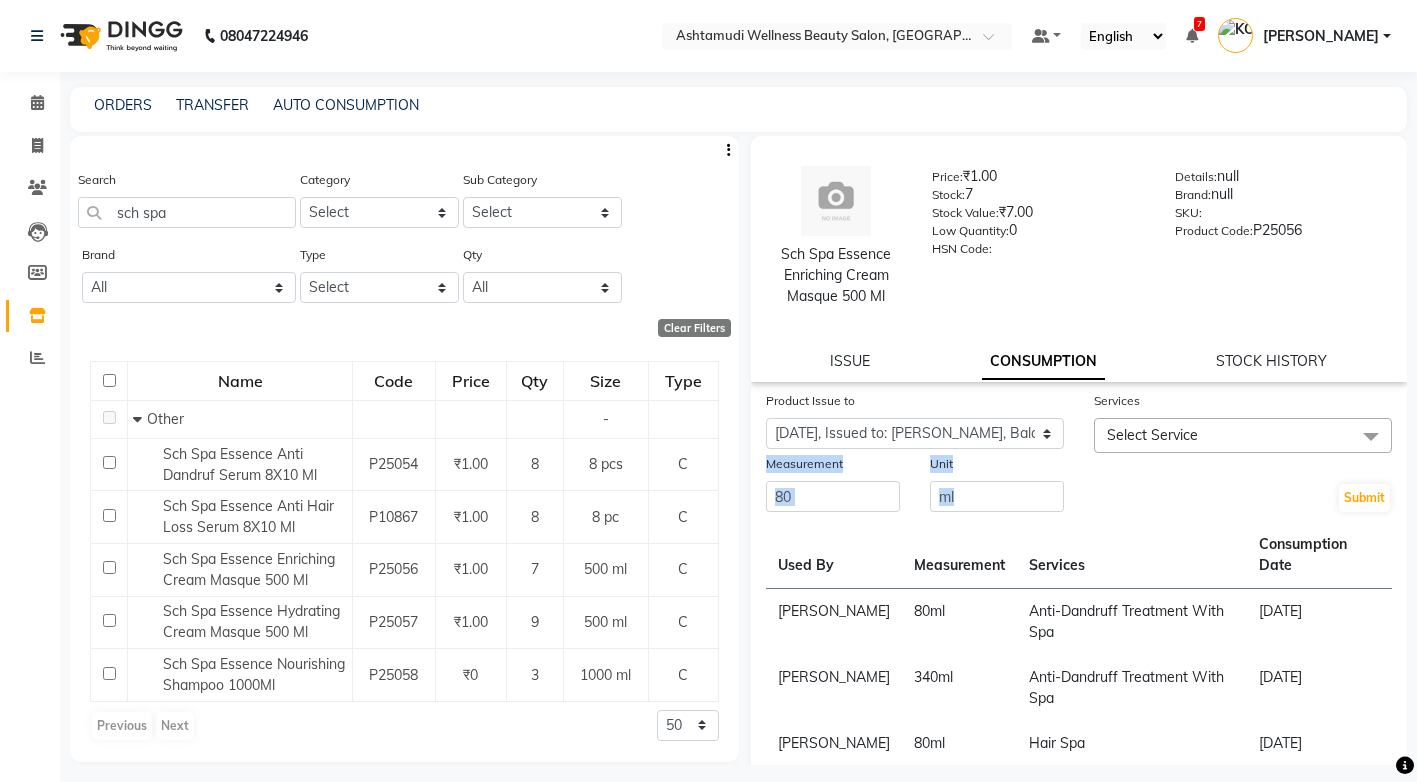 click on "Select Service" 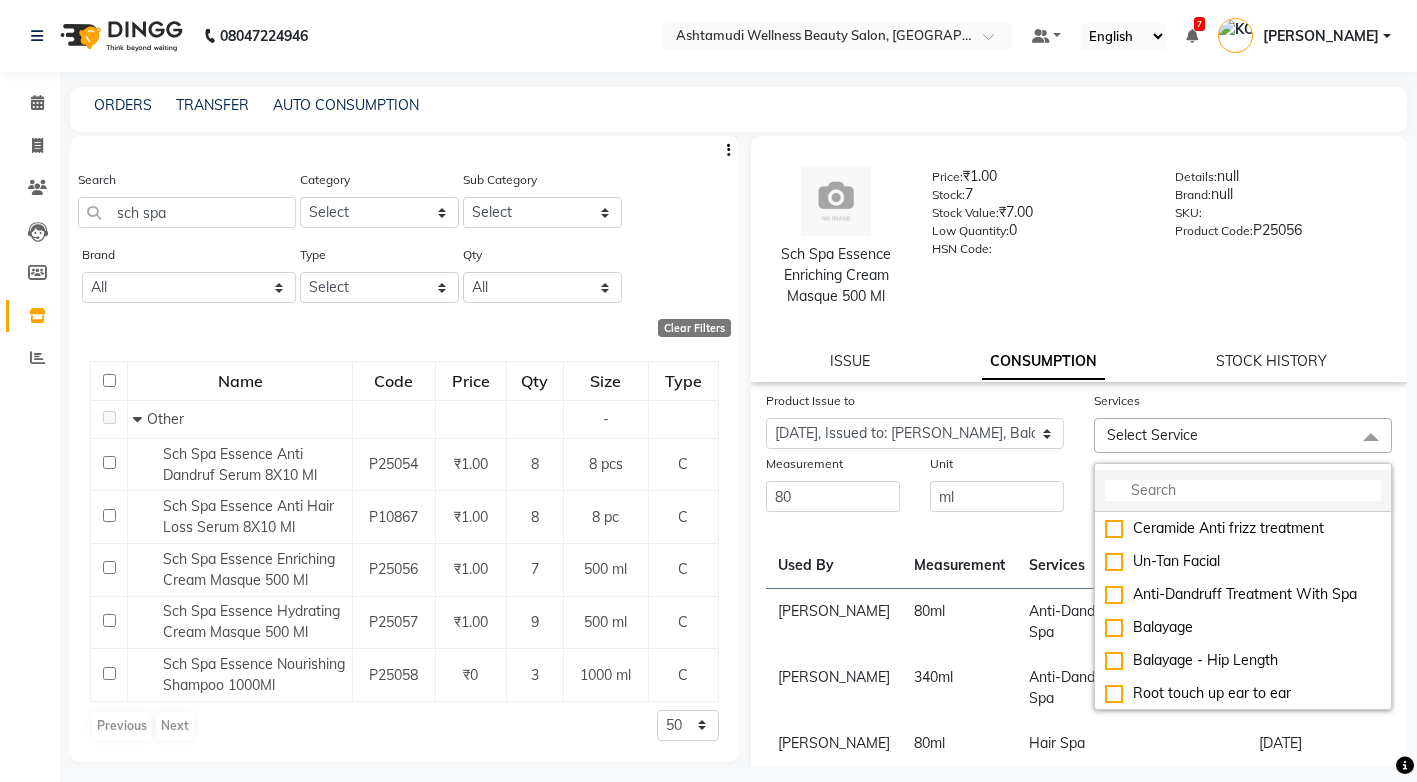 click 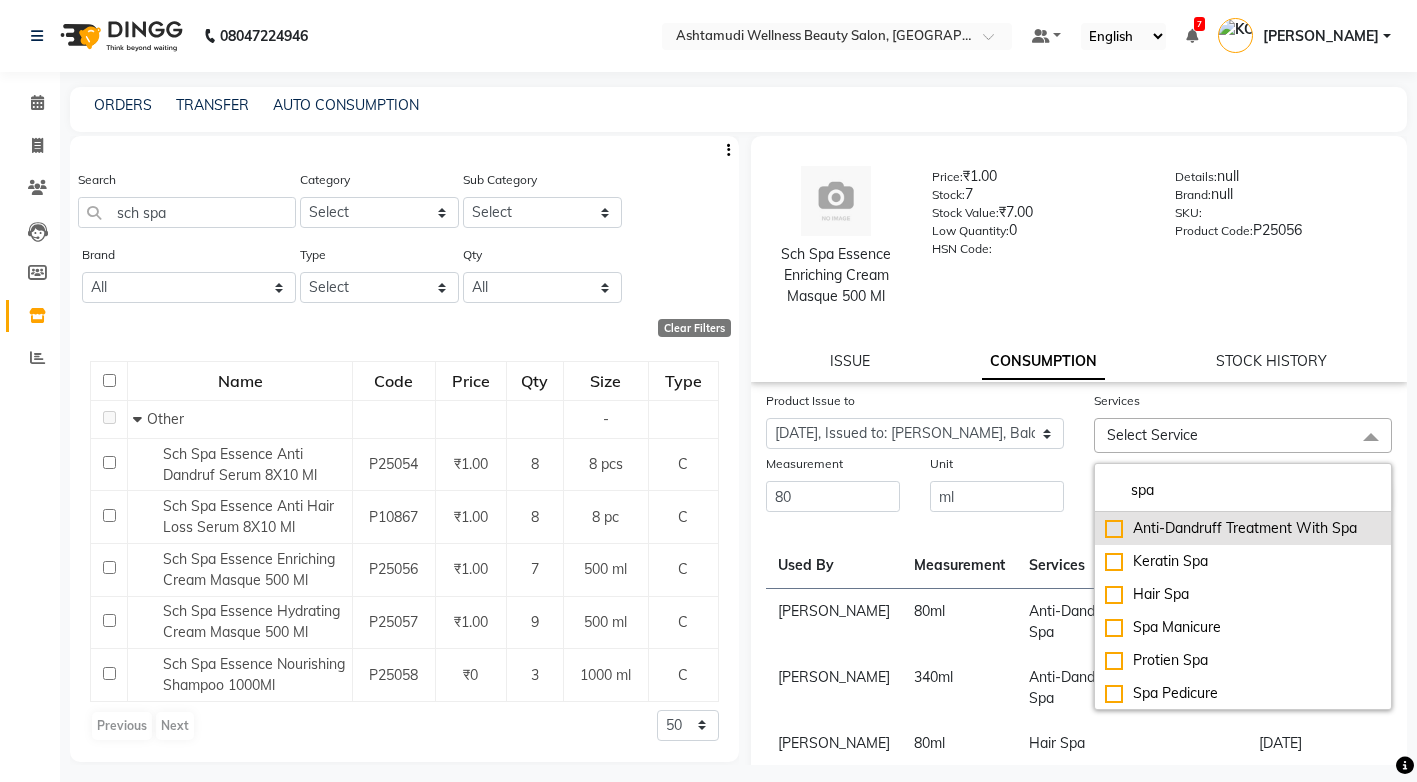 click on "Anti-Dandruff Treatment With Spa" 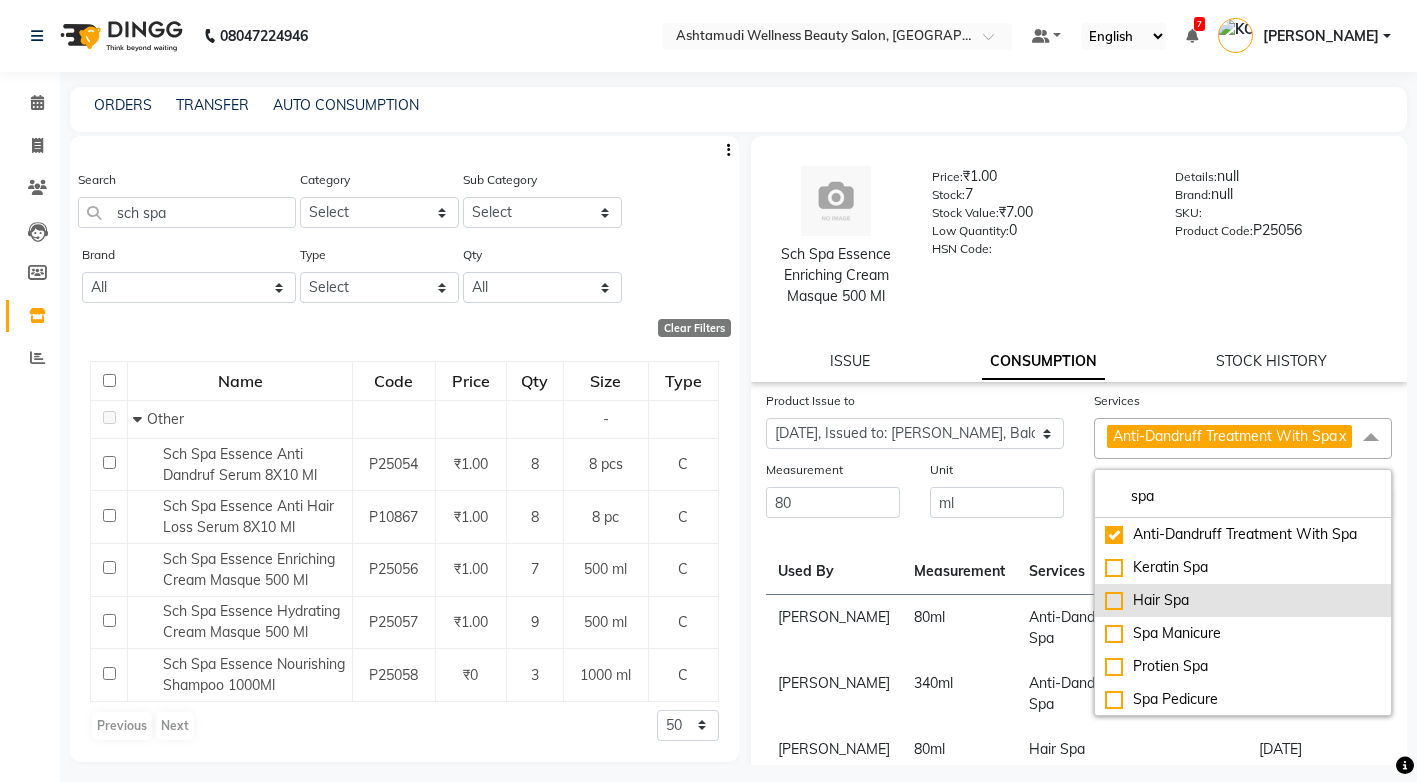 click on "Hair Spa" 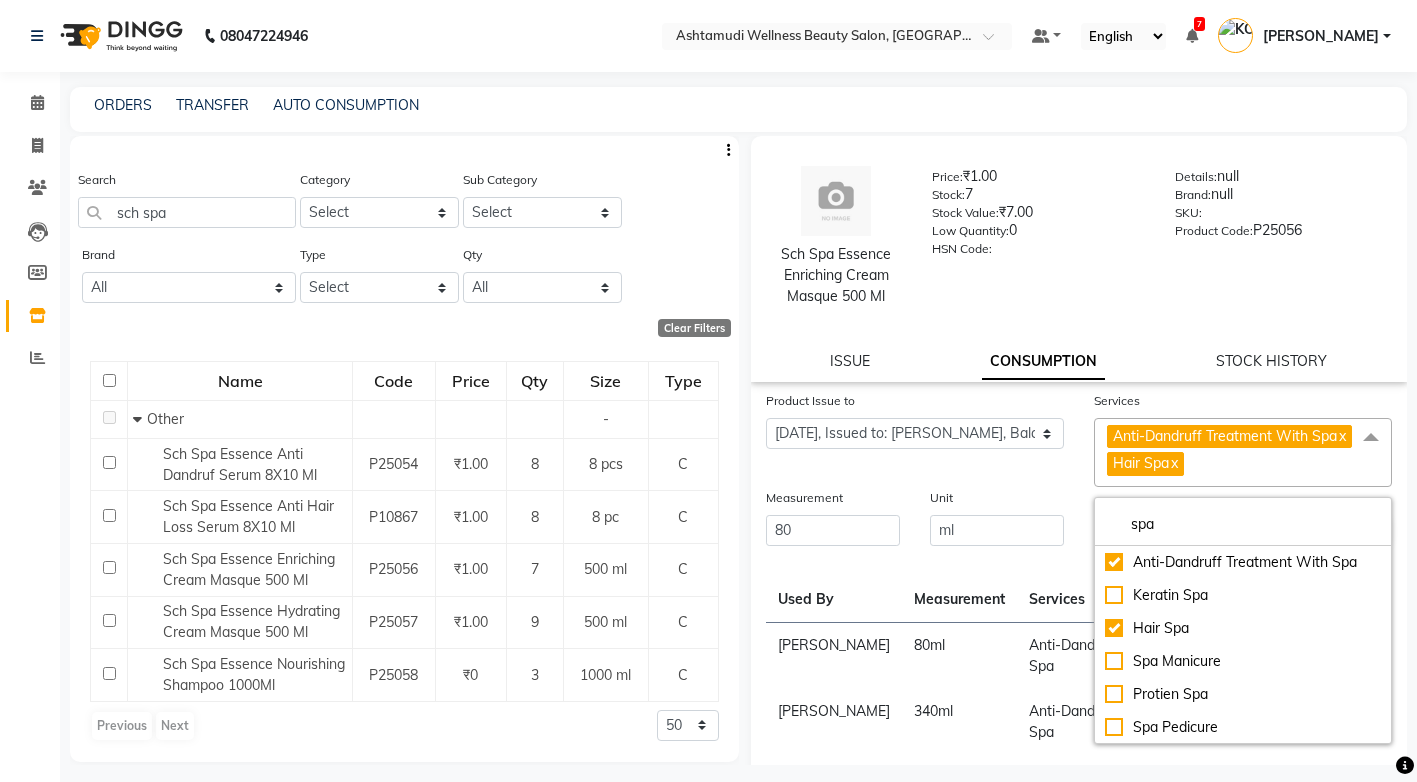 click on "Anti-Dandruff Treatment With Spa" 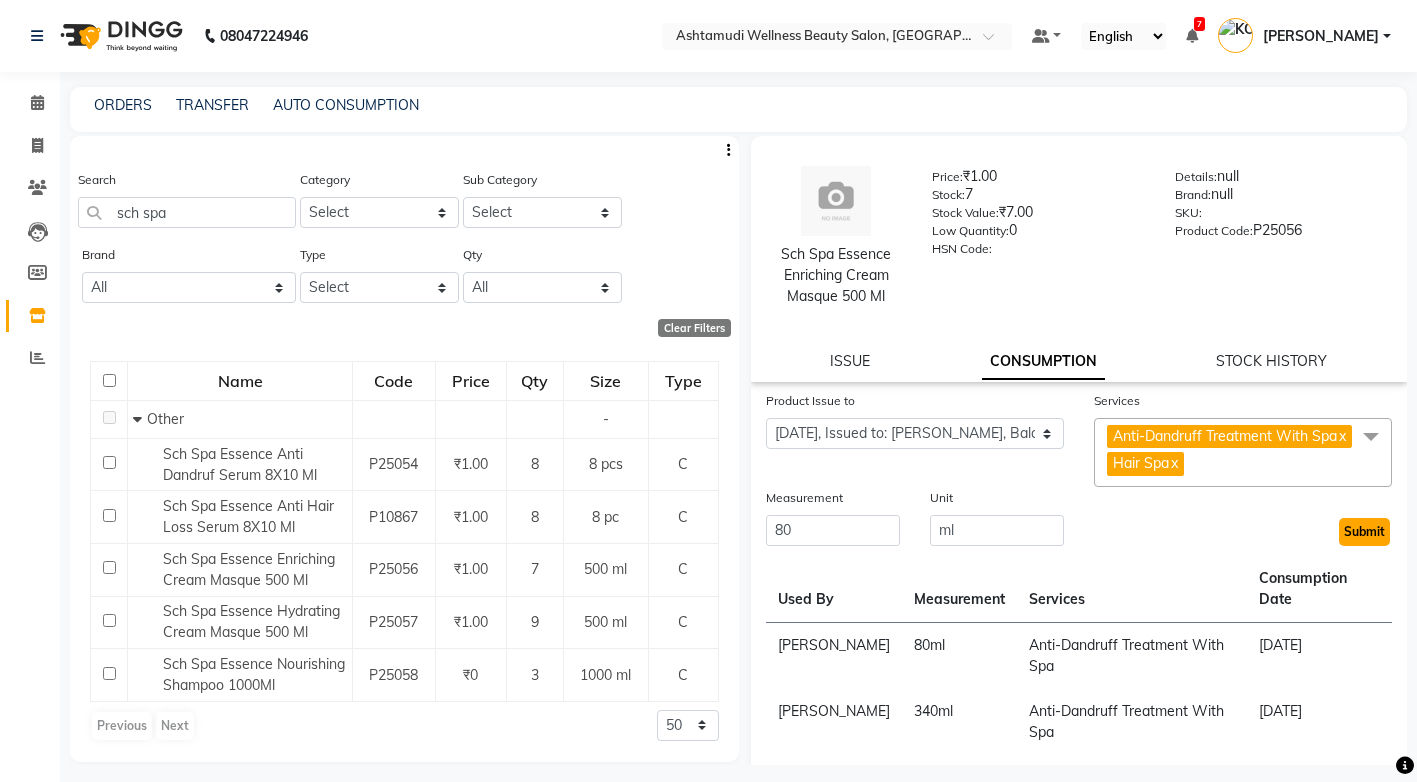 click on "Submit" 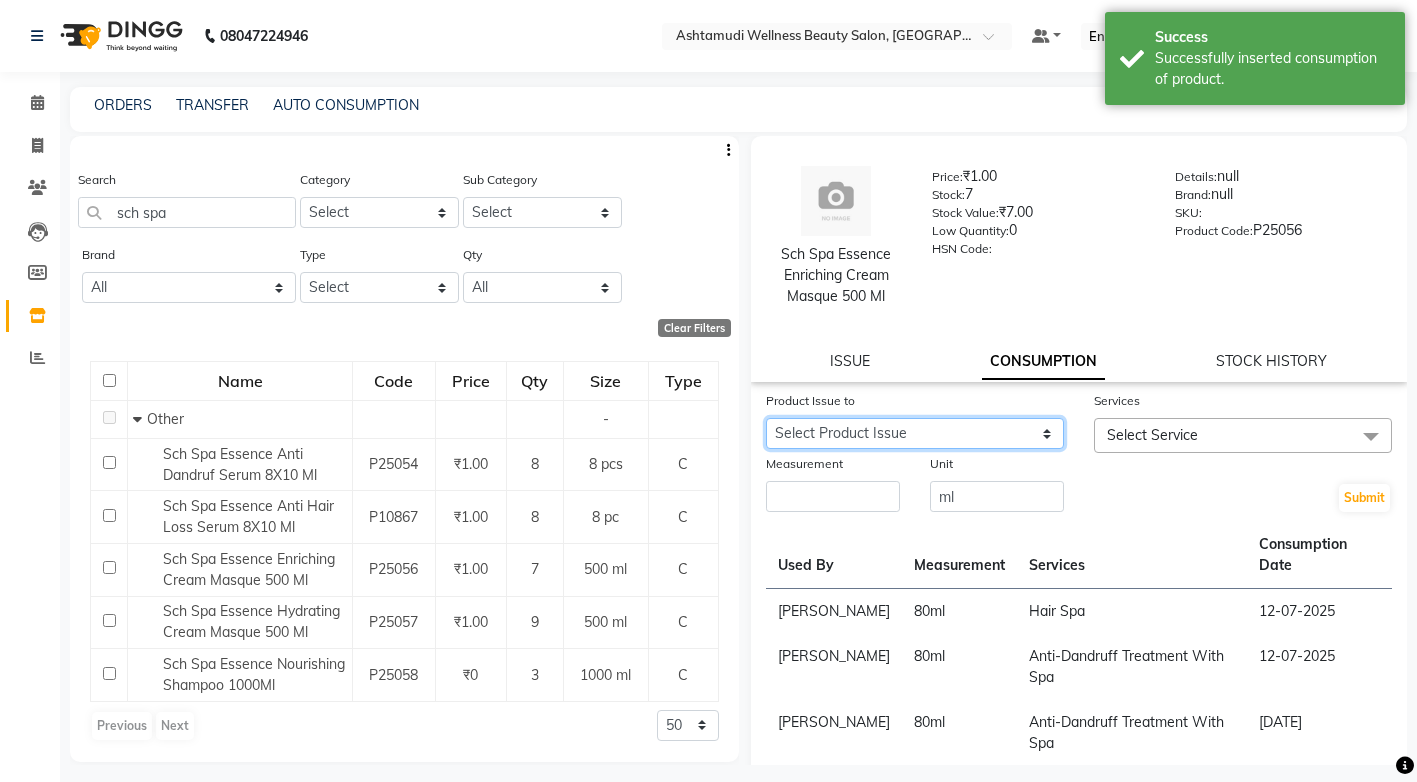 click on "Select Product Issue 2025-07-11, Issued to: ANJALI M S, Balance: 260" 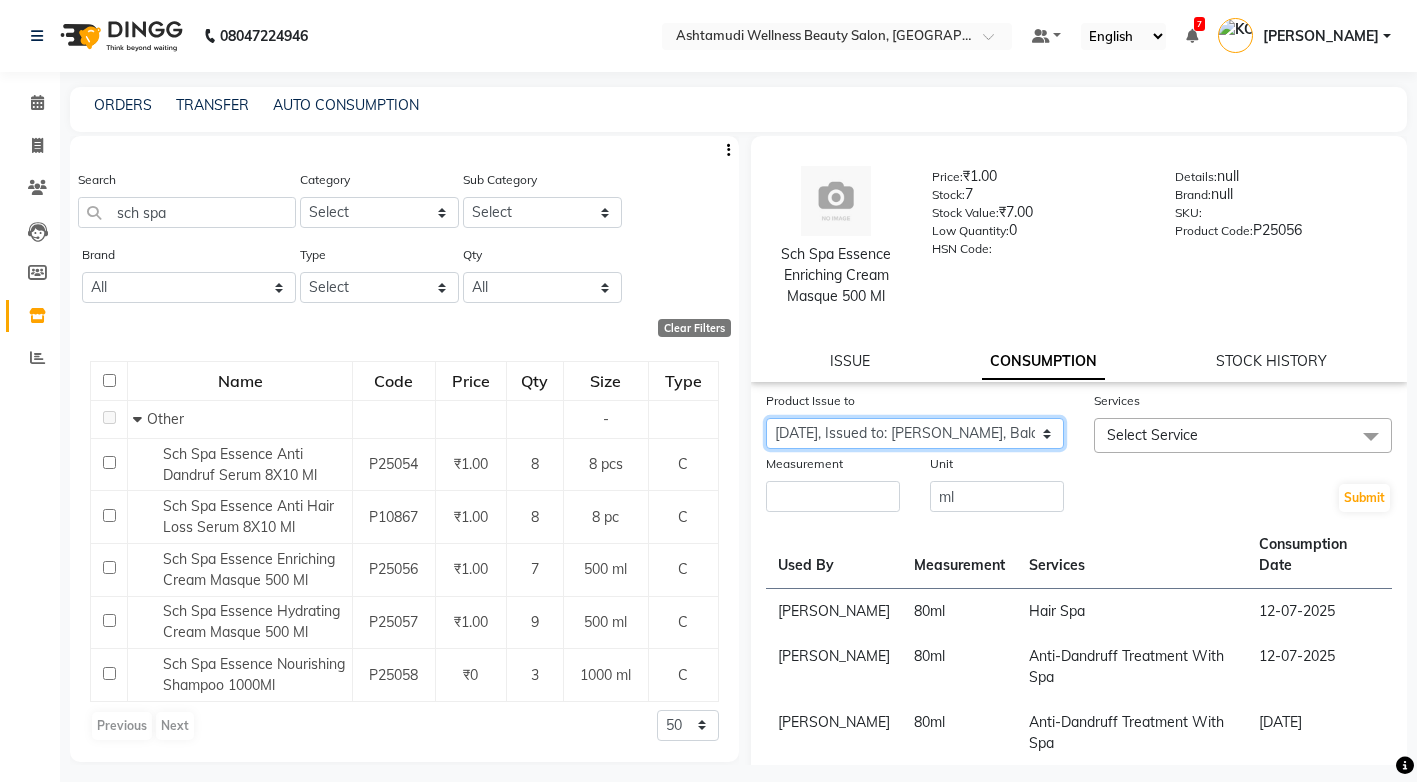 click on "Select Product Issue 2025-07-11, Issued to: ANJALI M S, Balance: 260" 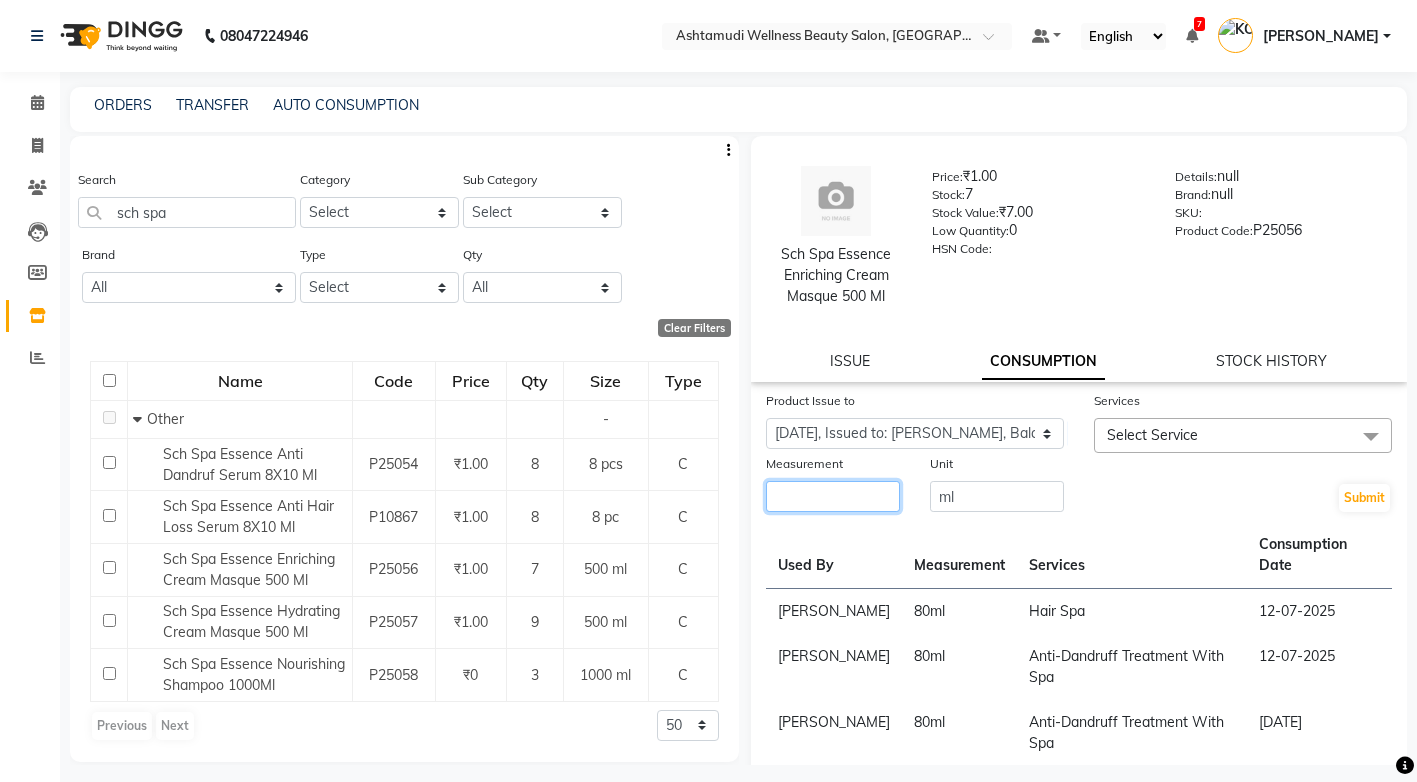 click 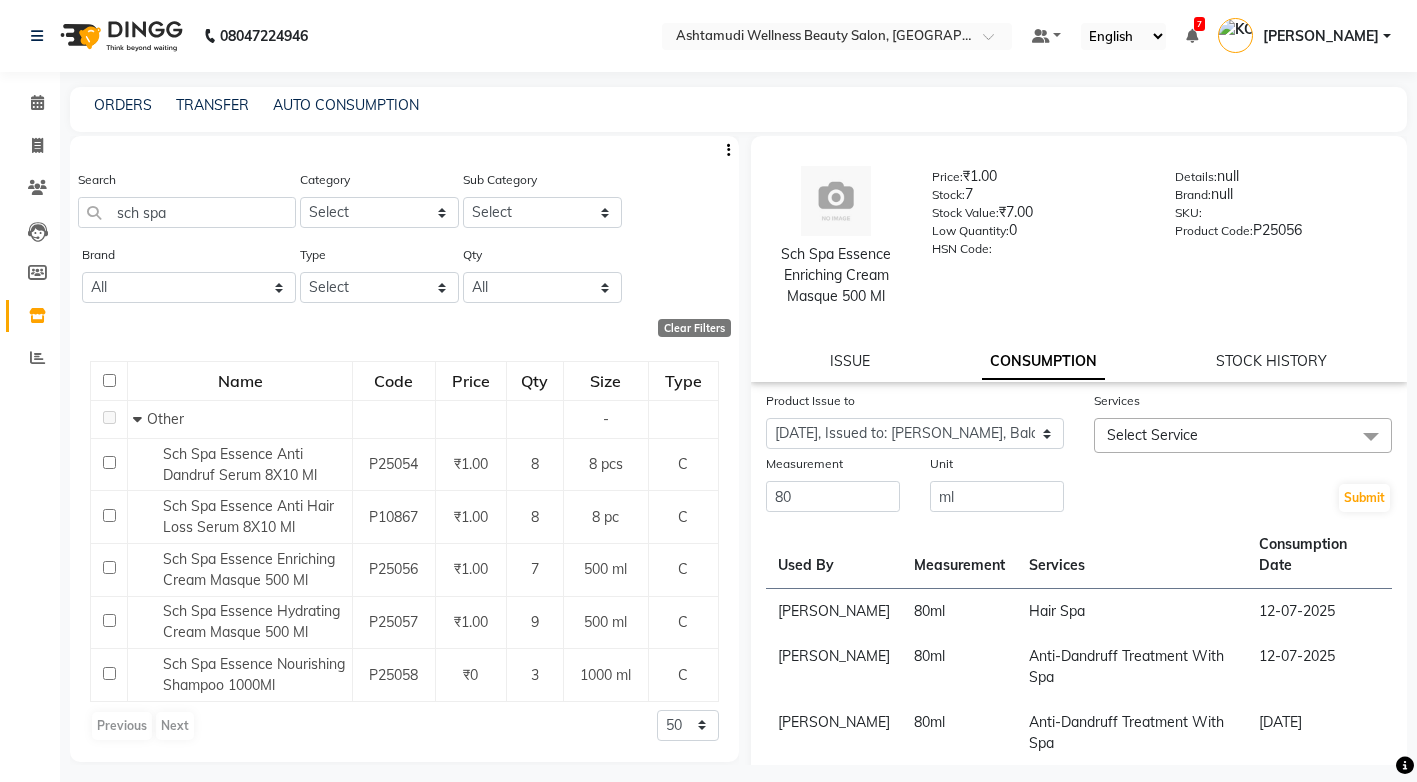 click on "Select Service" 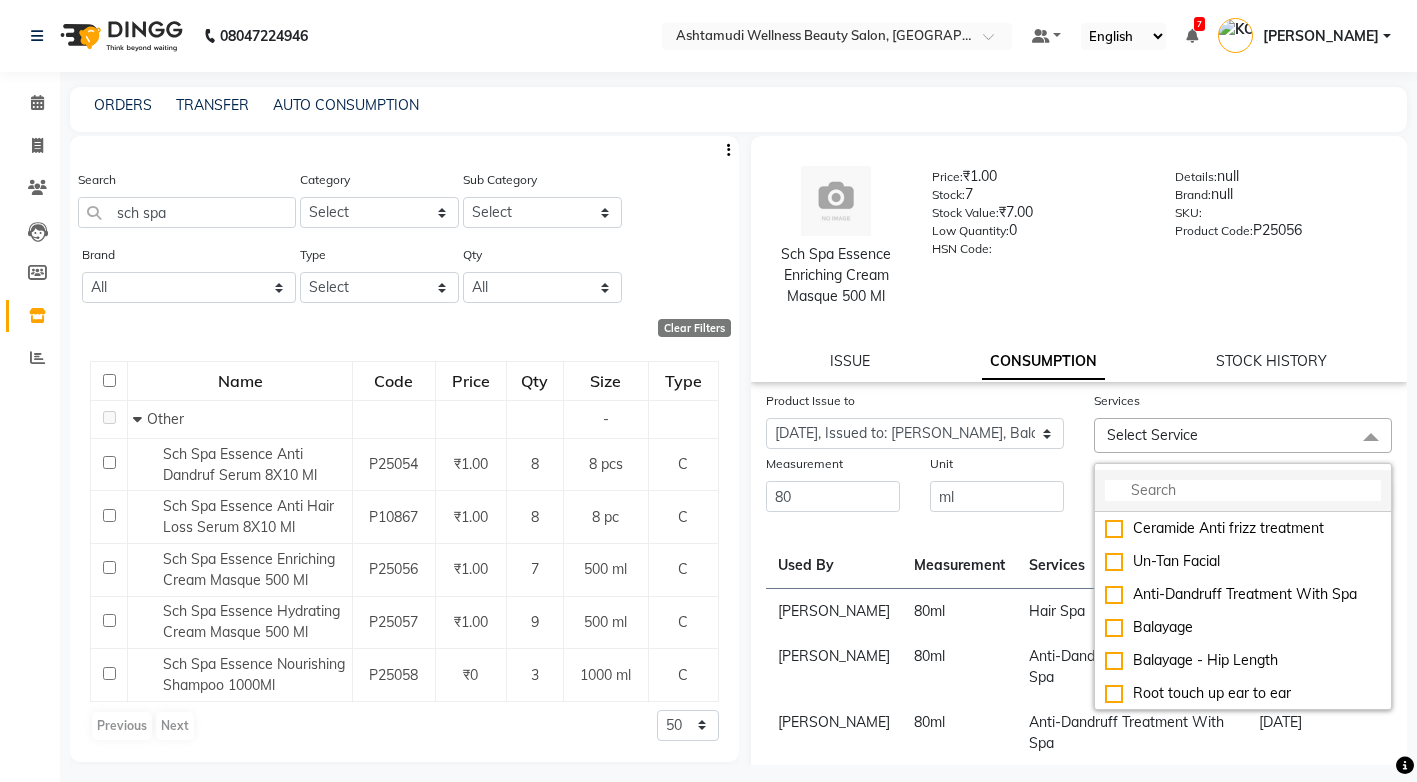 click 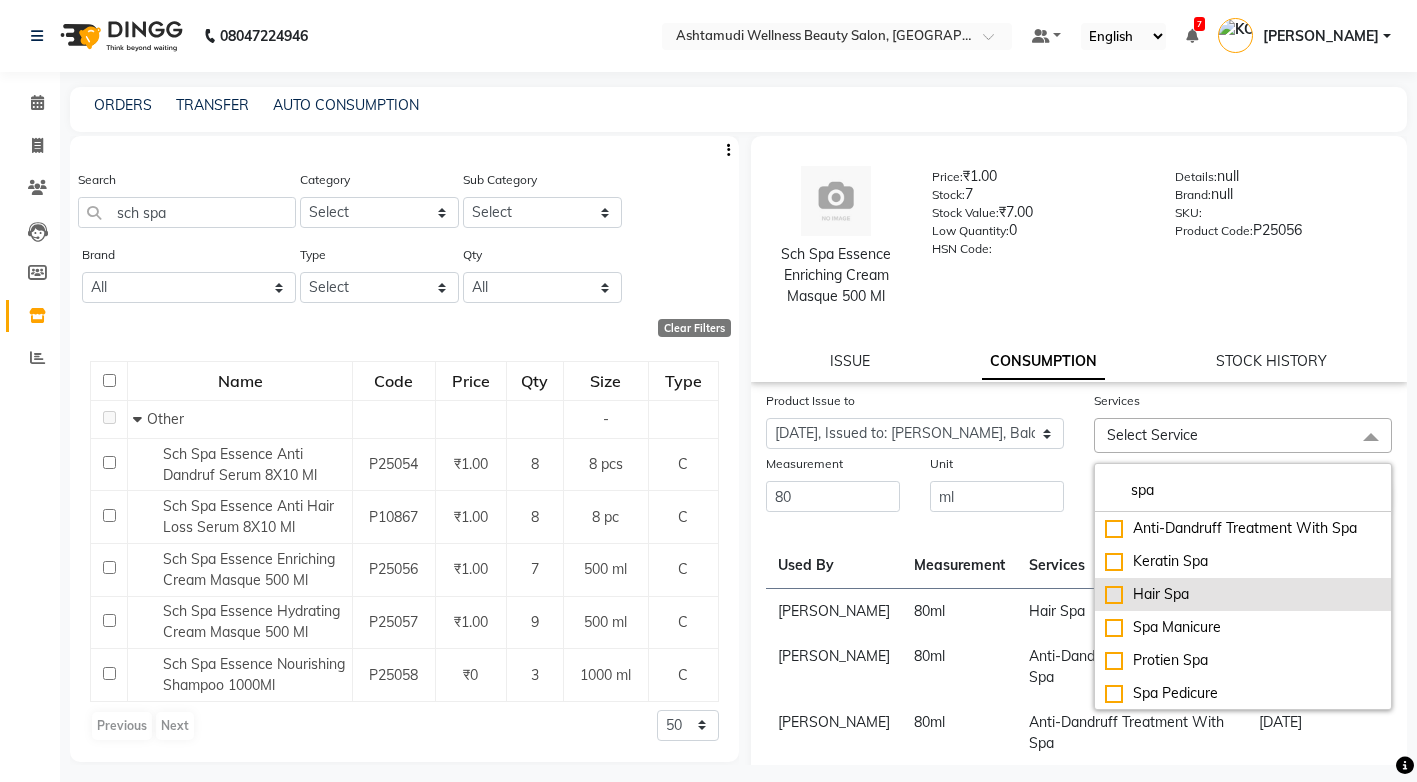 click on "Hair Spa" 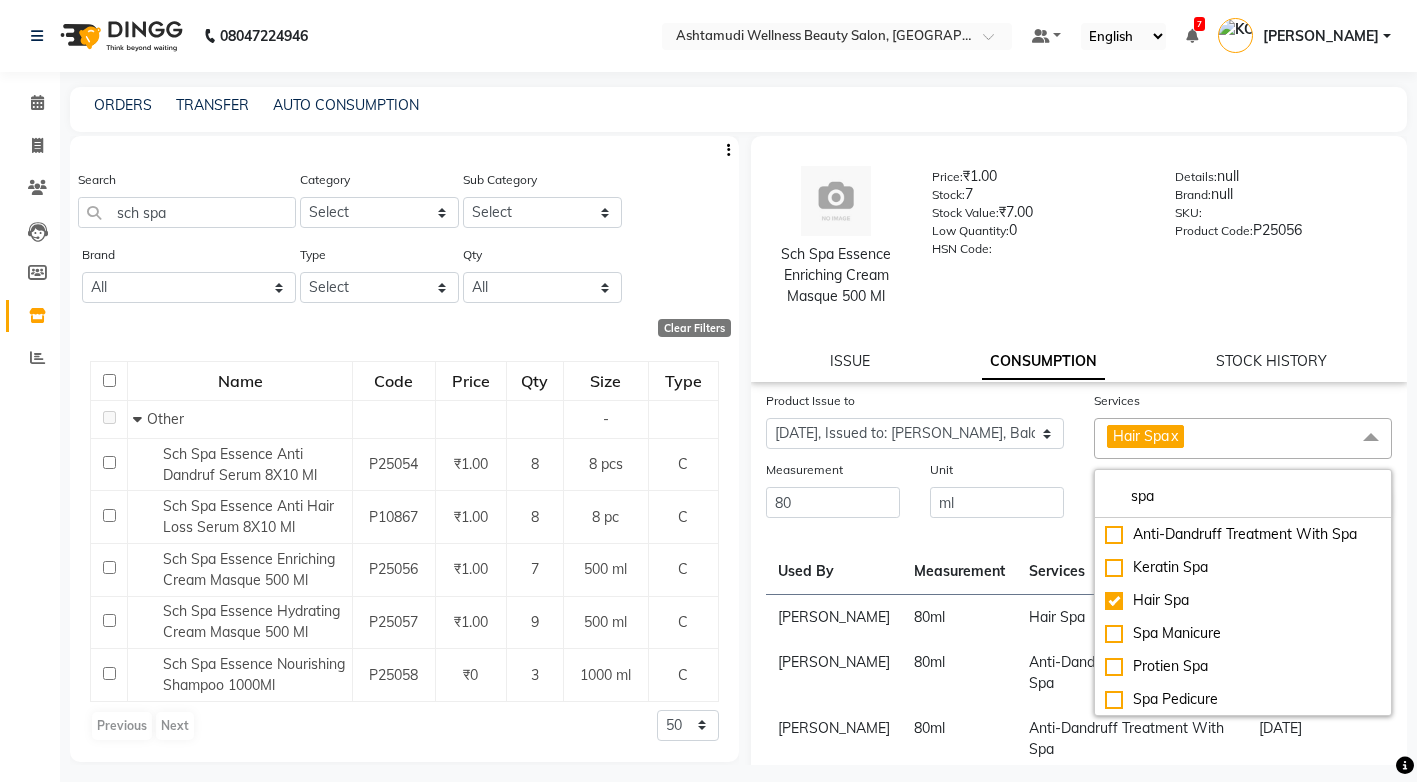 click on "80  ml" 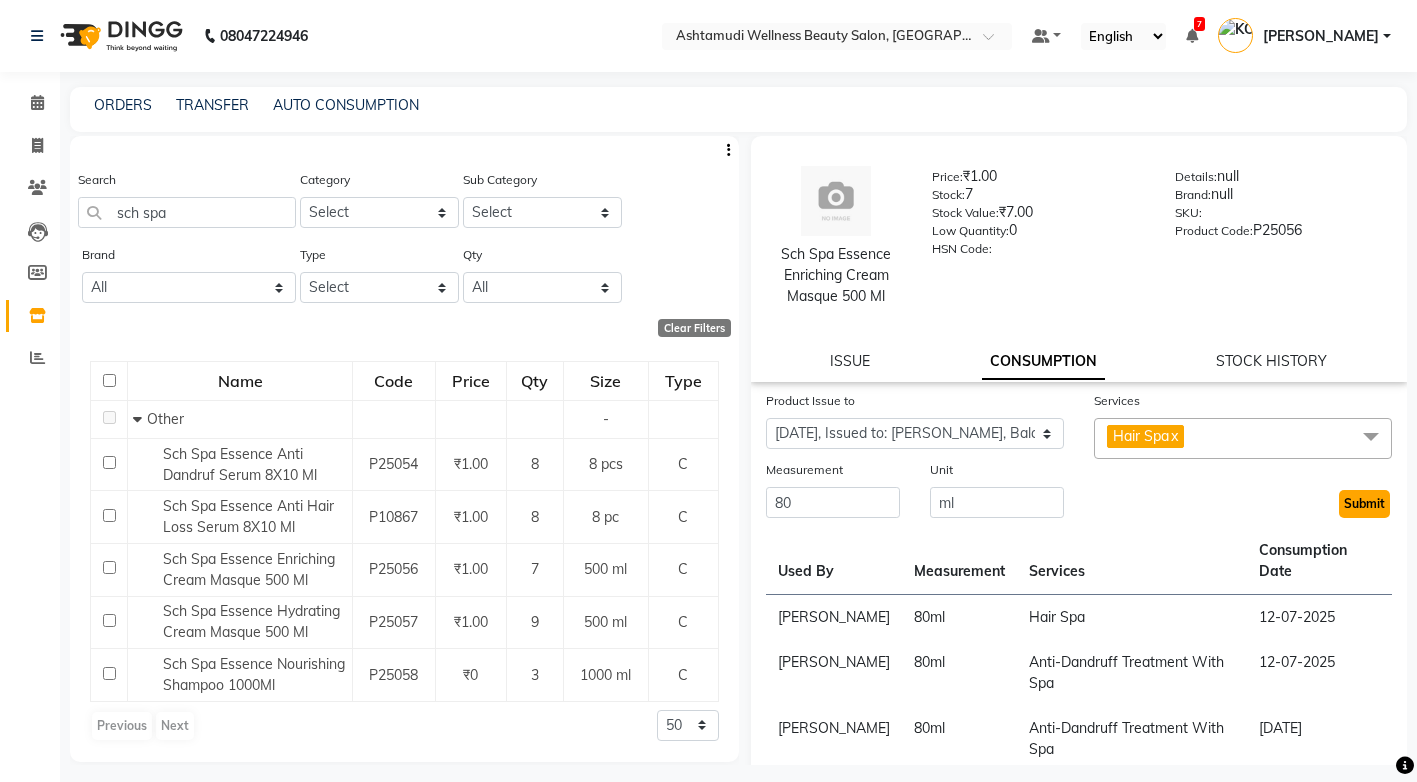 click on "Submit" 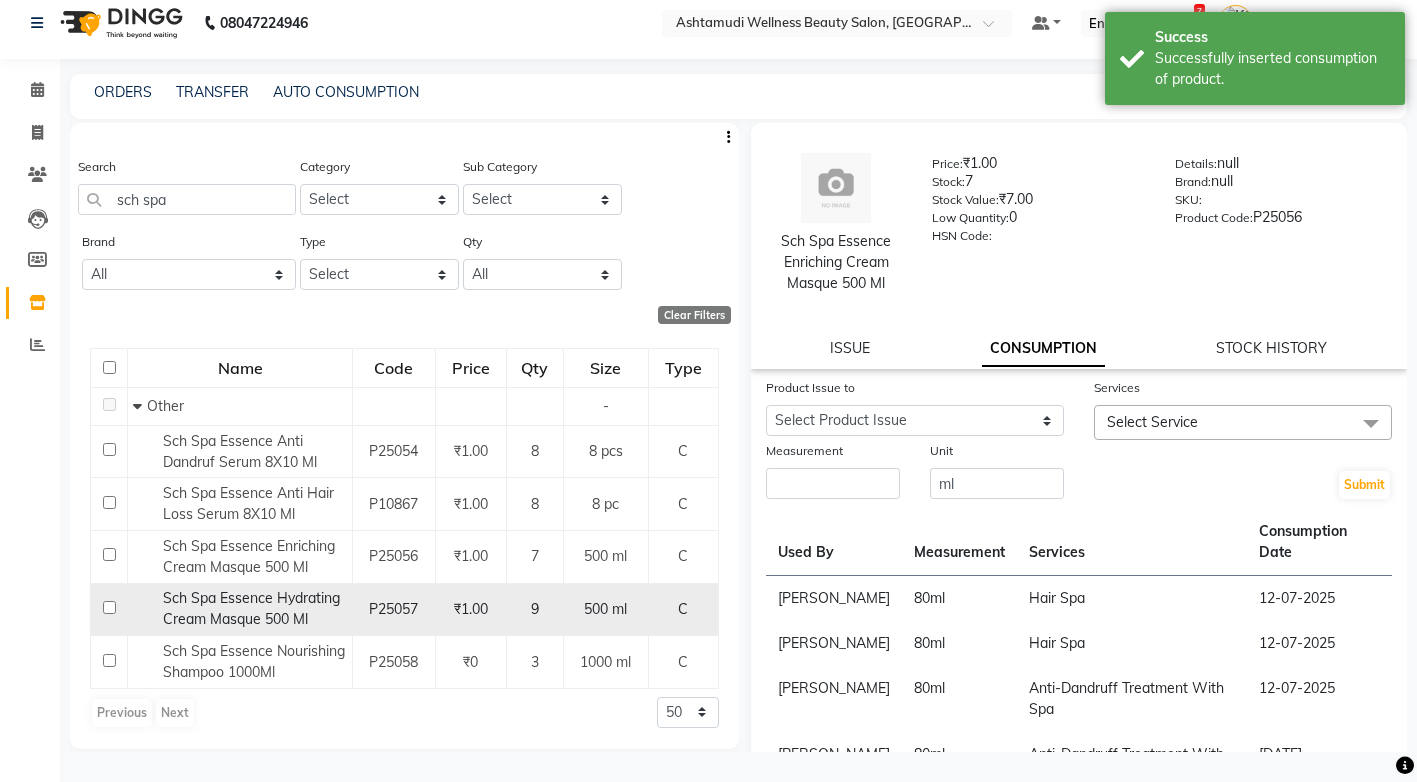 scroll, scrollTop: 0, scrollLeft: 0, axis: both 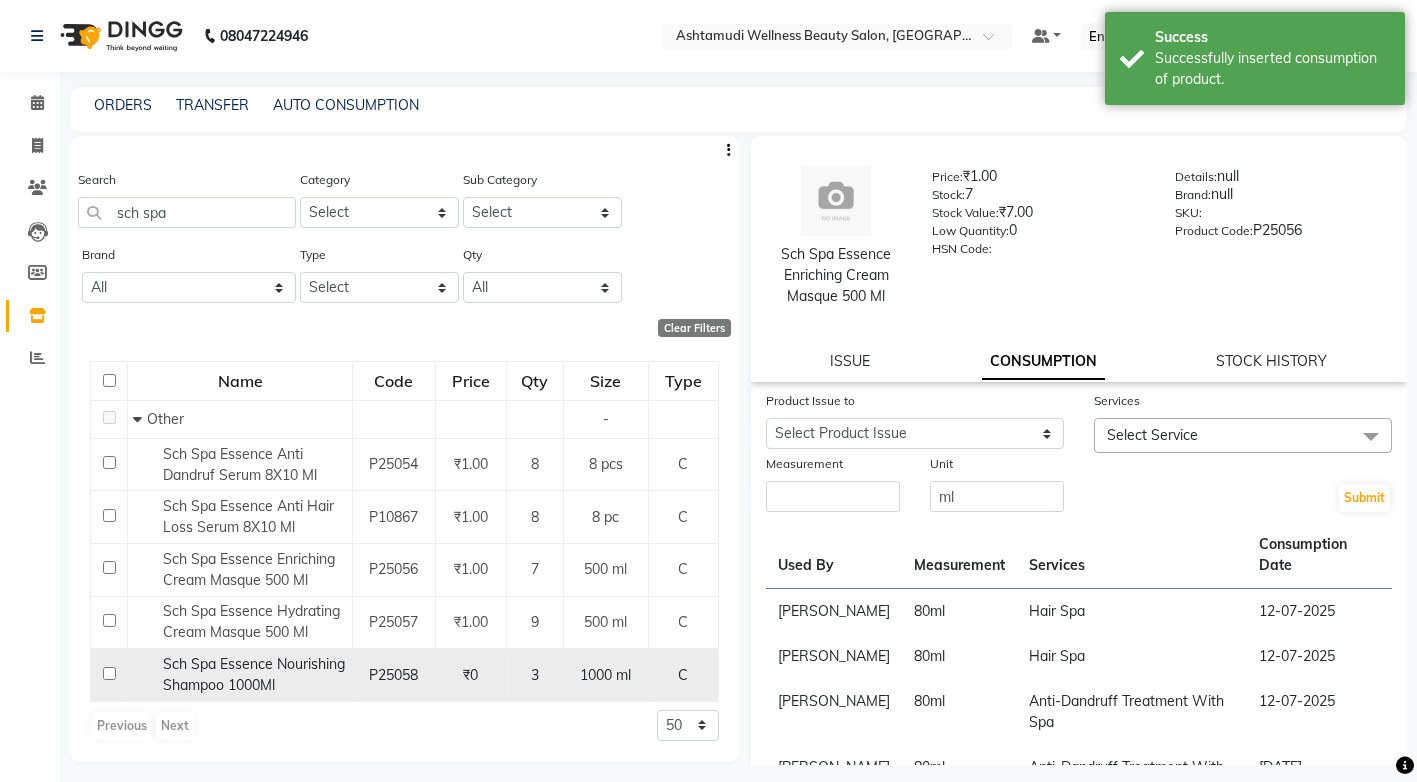 click on "Sch Spa Essence Nourishing Shampoo 1000Ml" 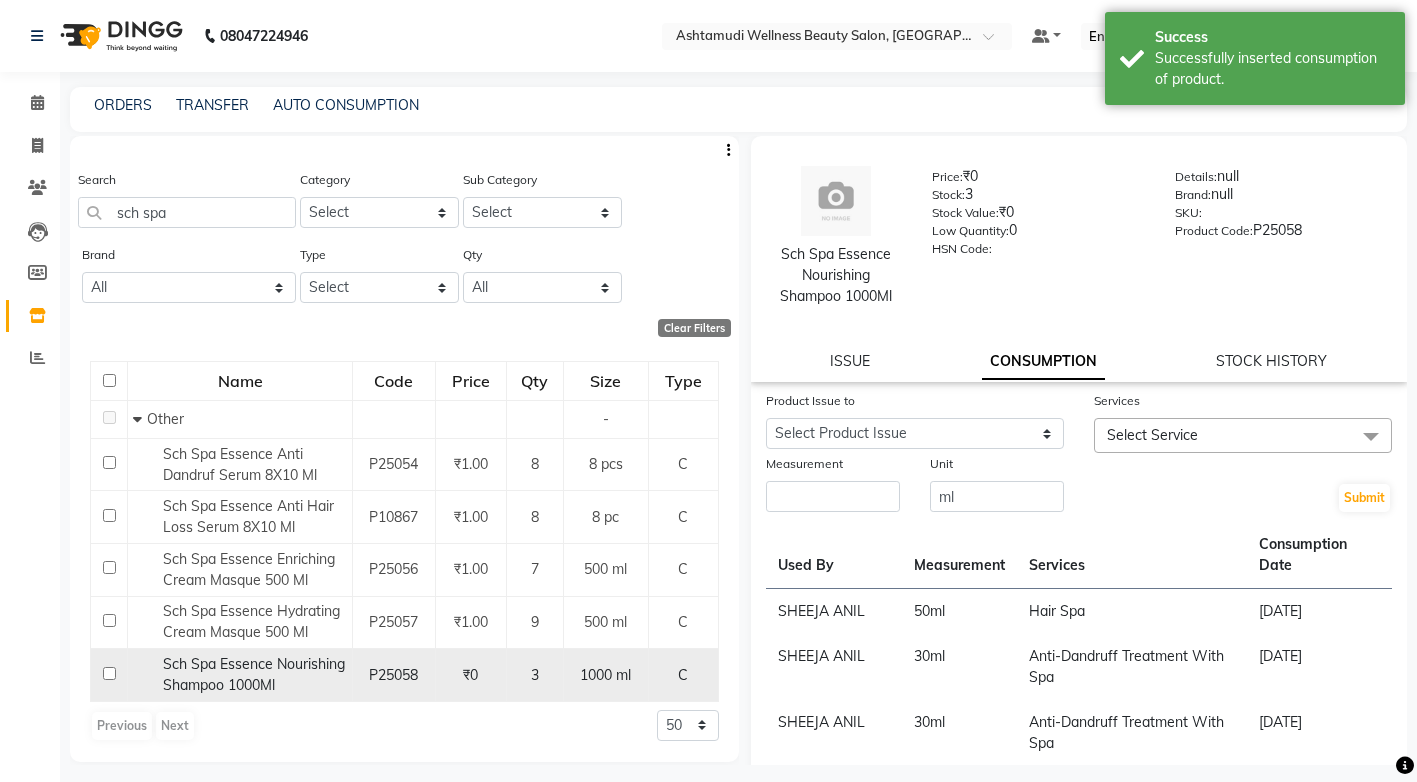 click 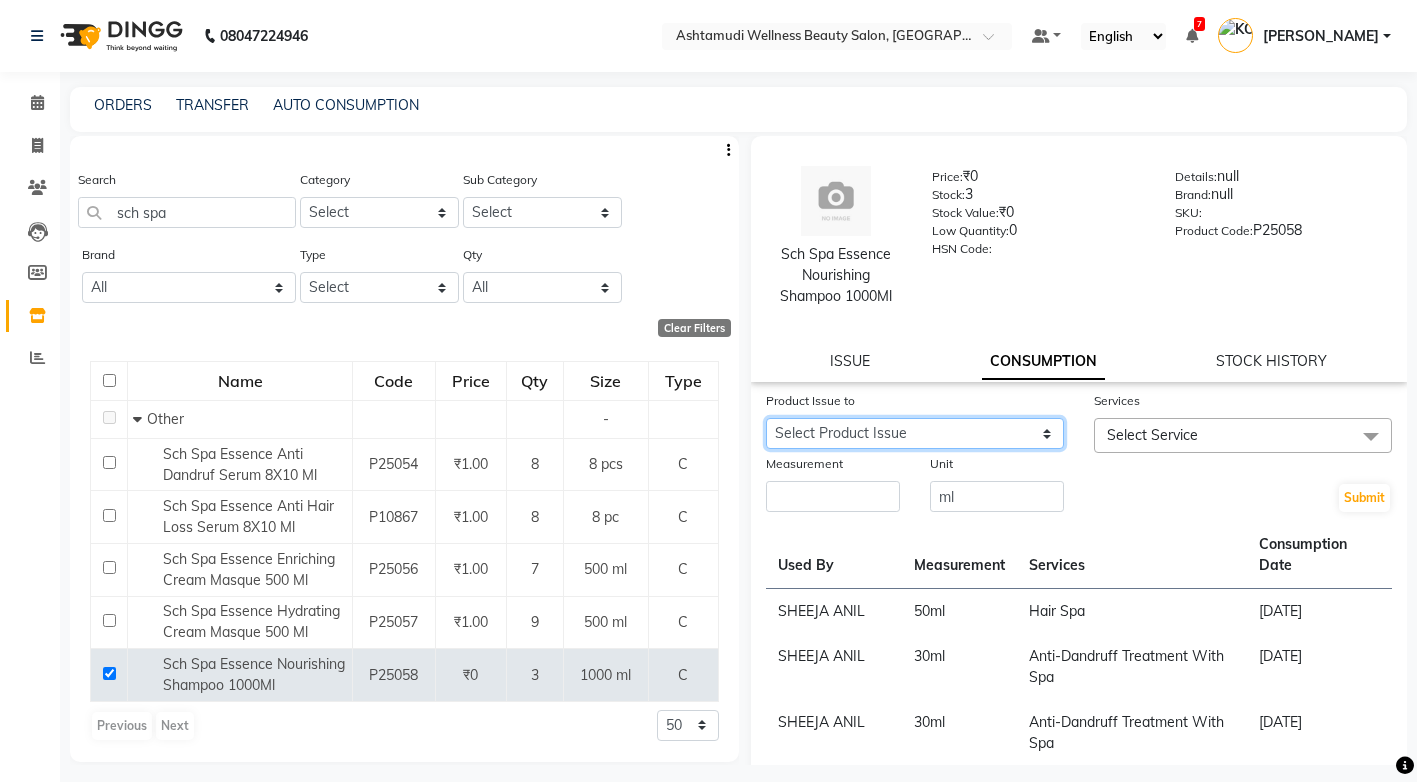 click on "Select Product Issue 2025-06-27, Issued to: SHYNI , Balance: 710" 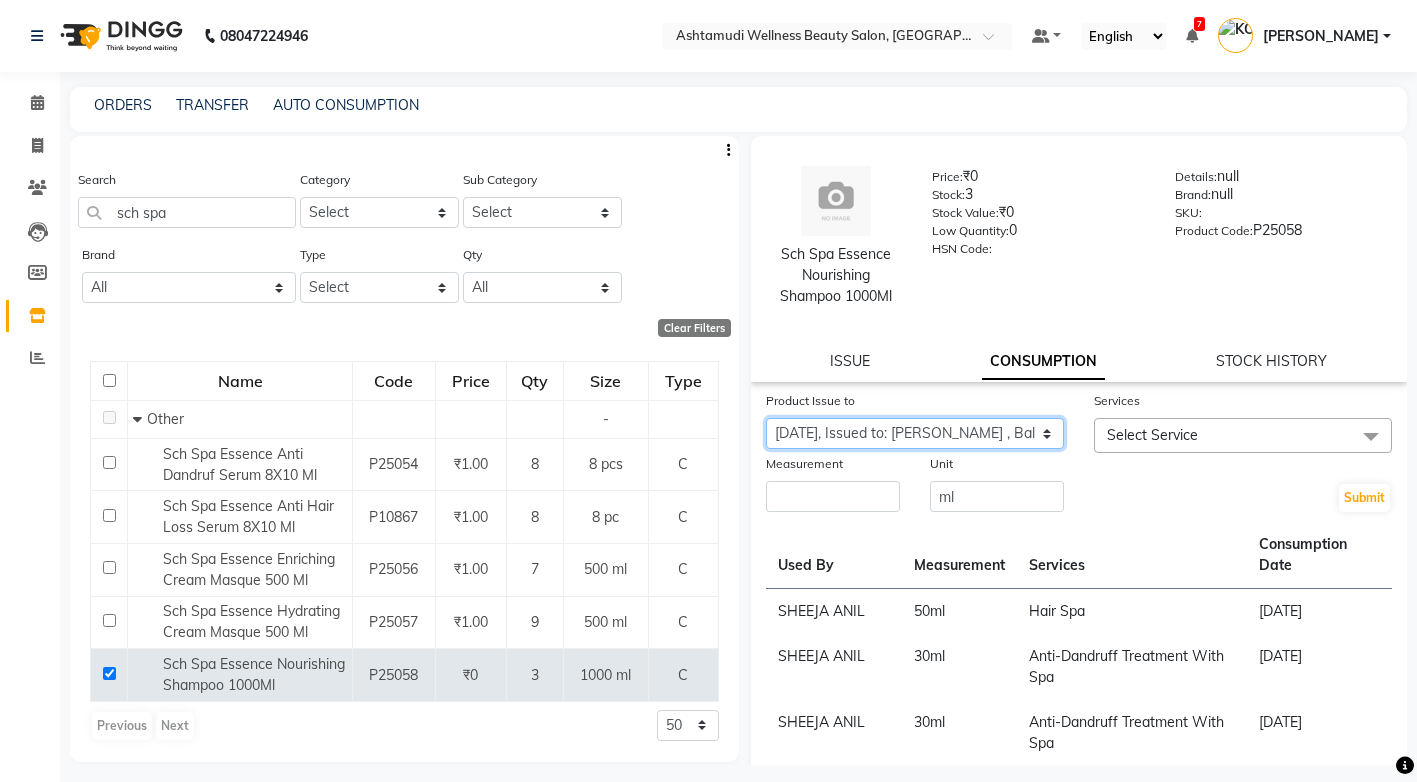 click on "Select Product Issue 2025-06-27, Issued to: SHYNI , Balance: 710" 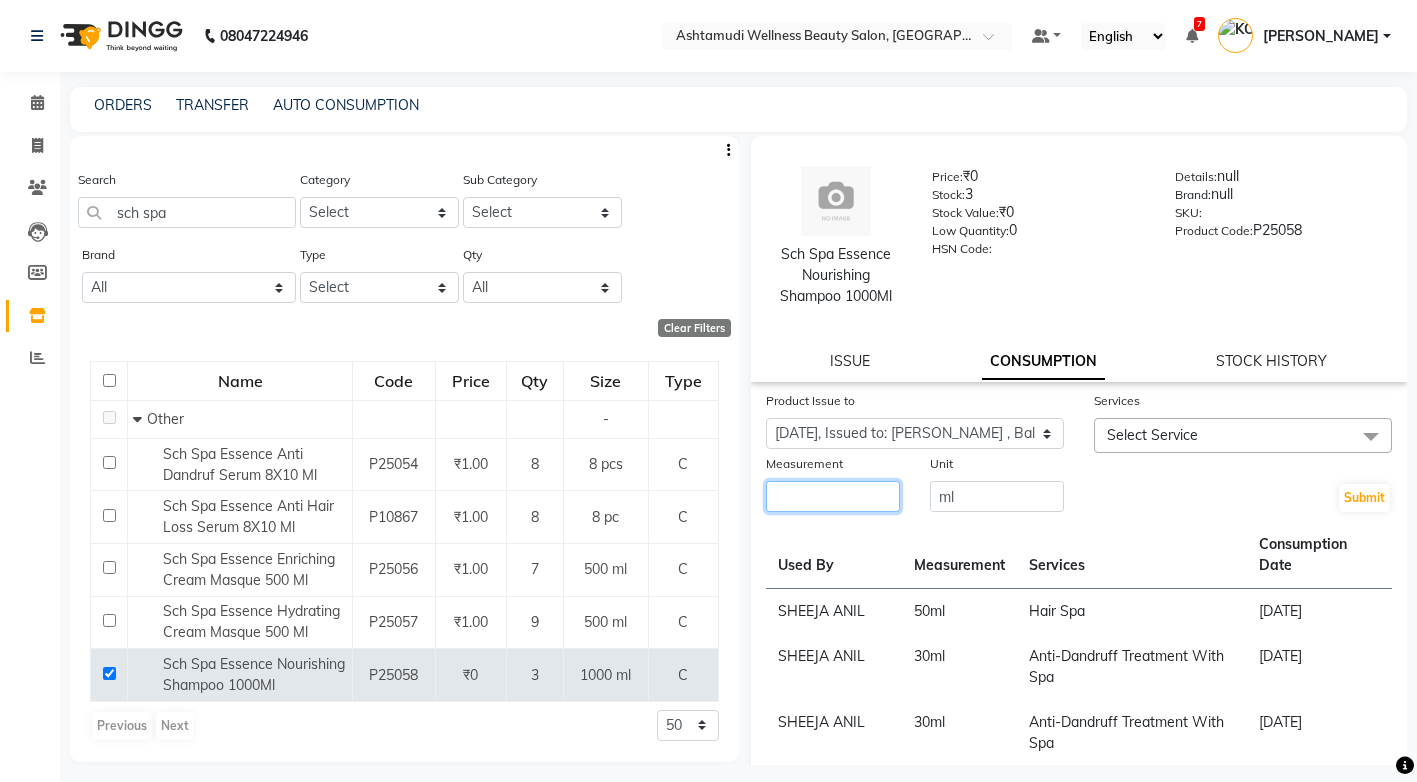 click 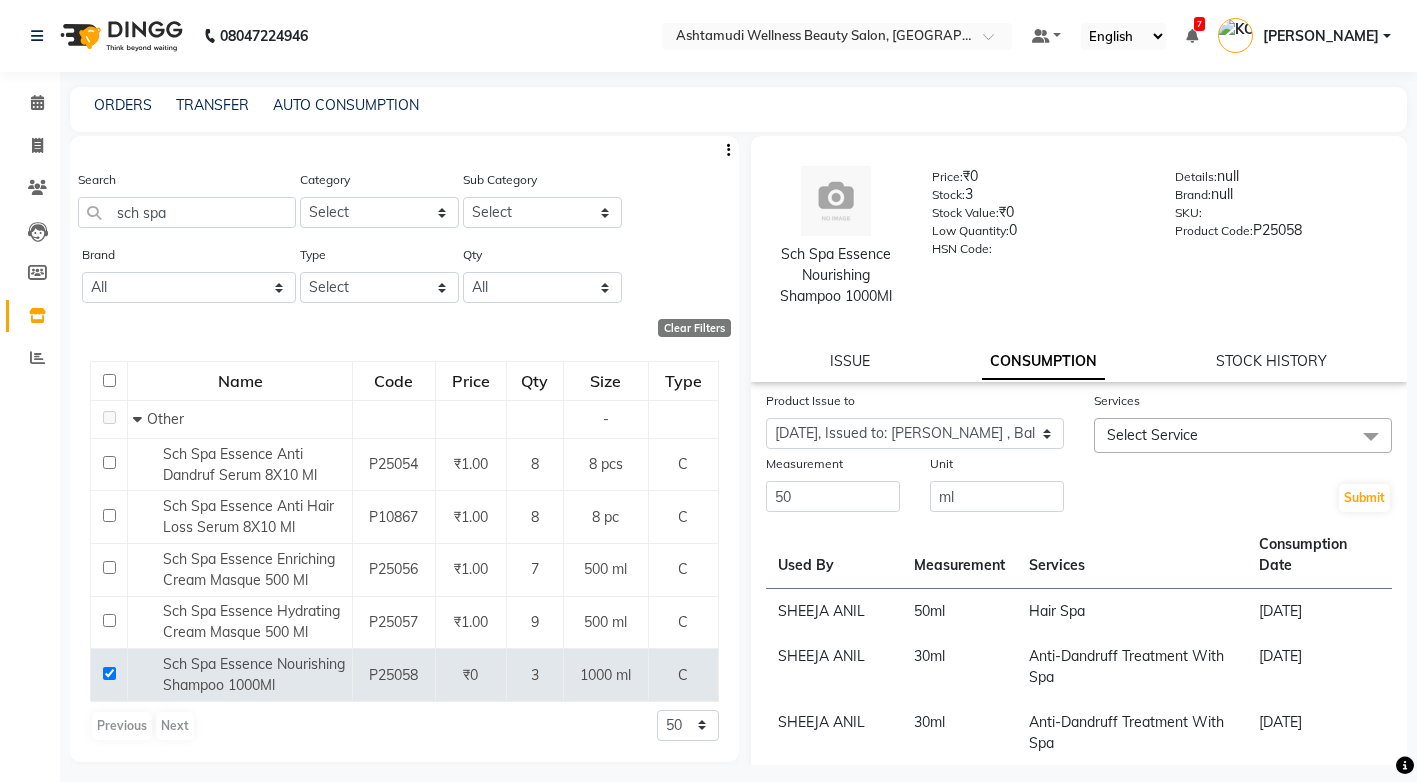 click on "Select Service" 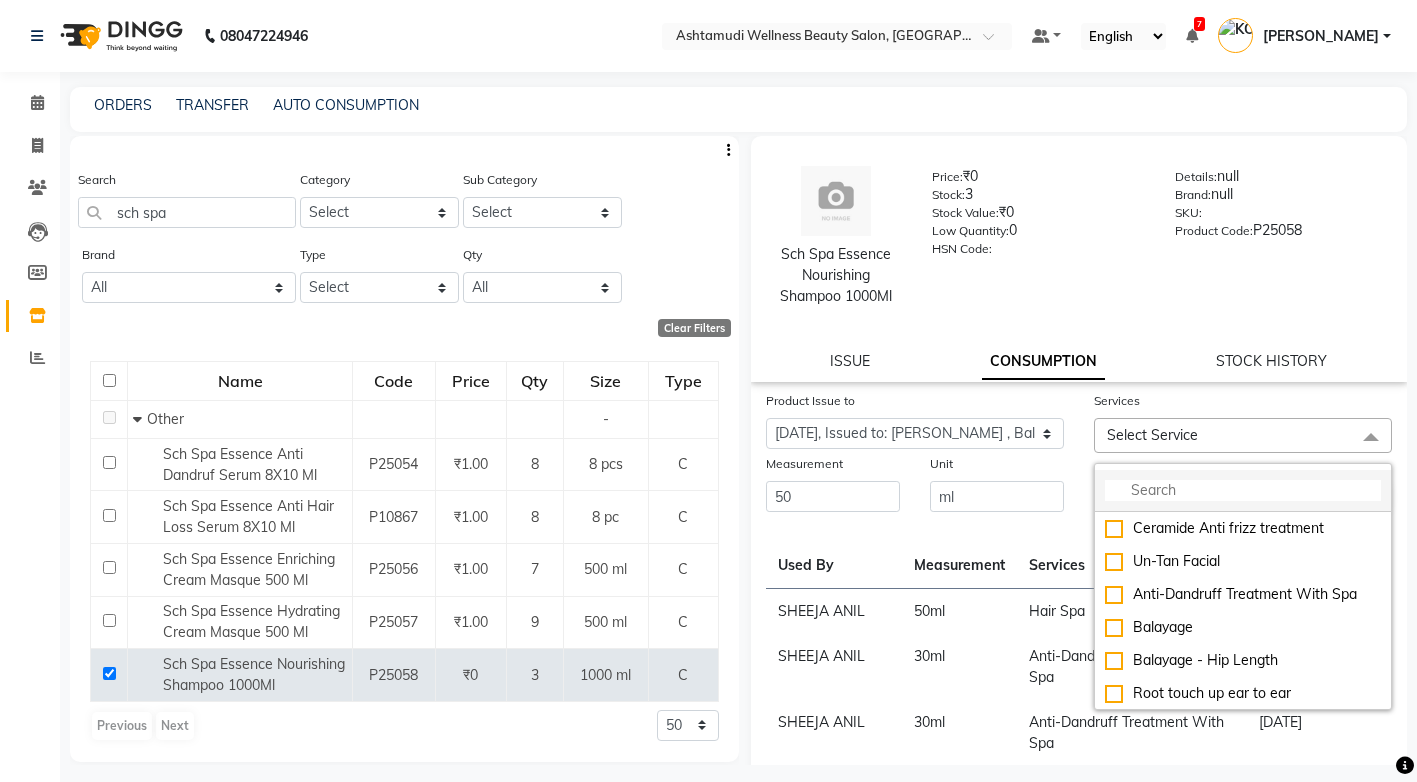 click 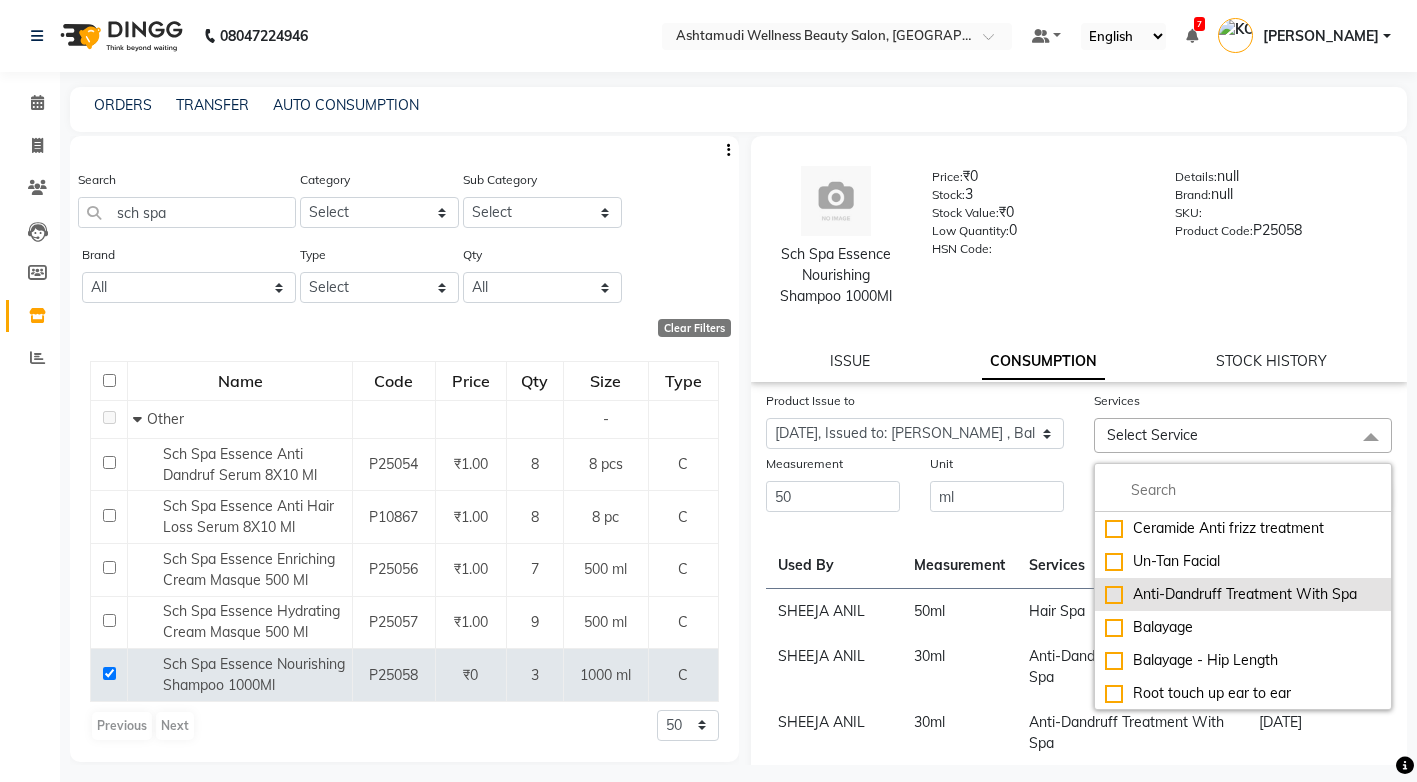click on "Anti-Dandruff Treatment With Spa" 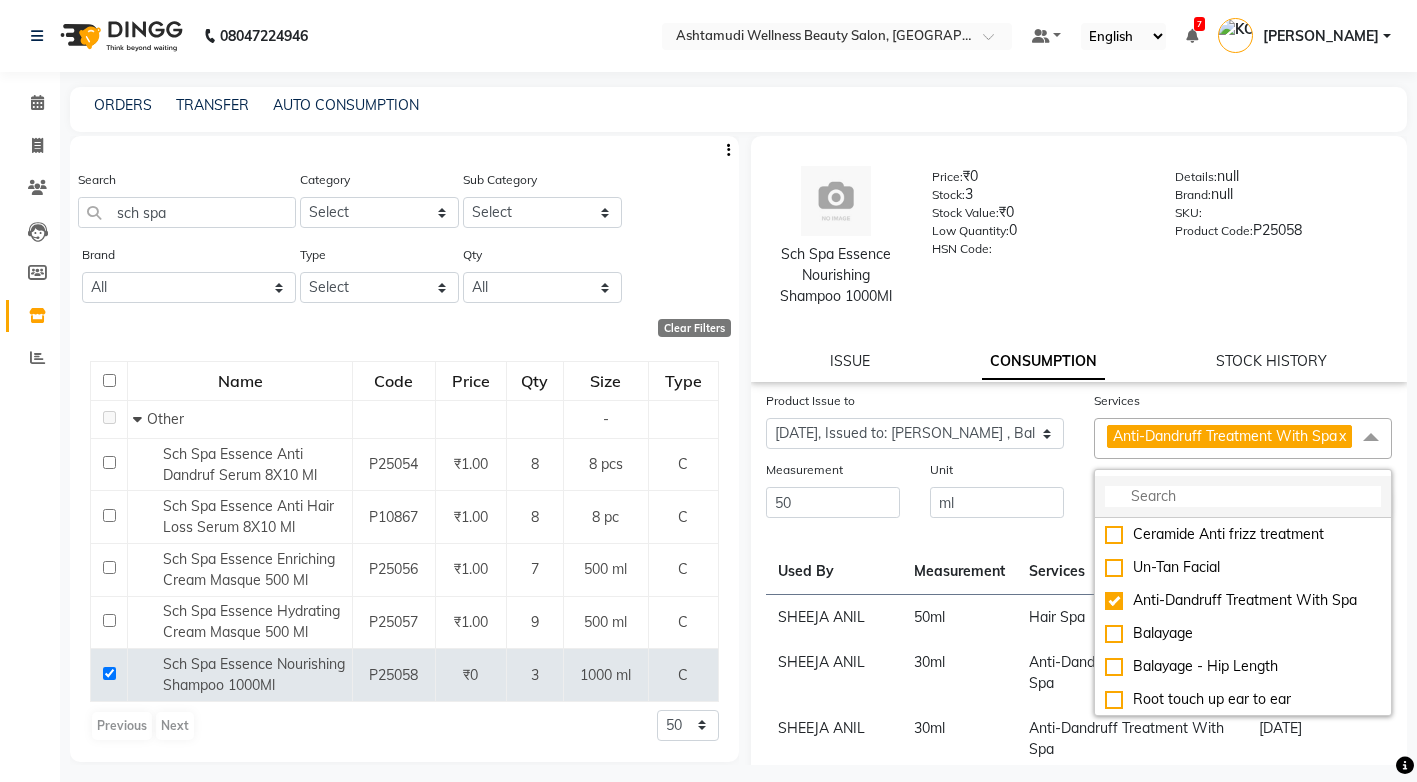 click 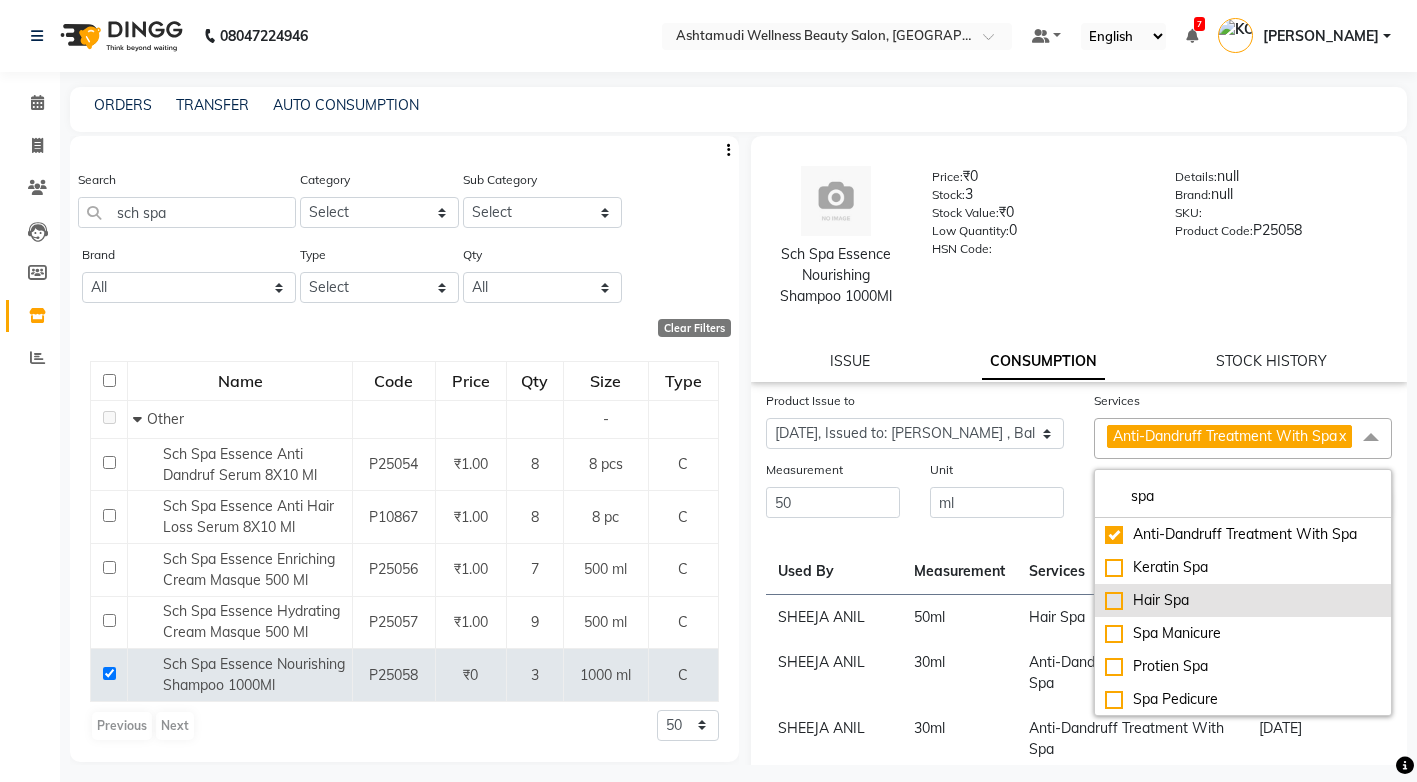 click on "Hair Spa" 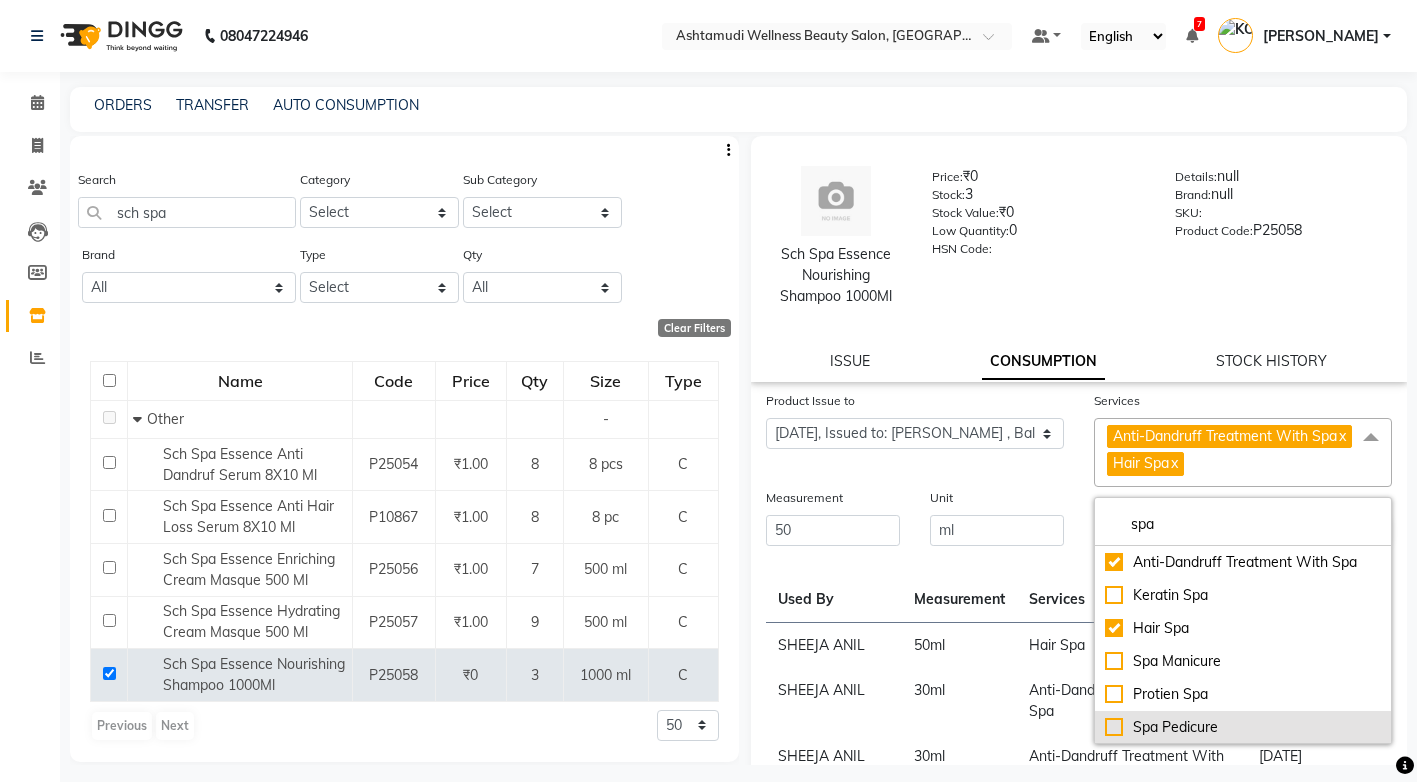 click on "Spa Pedicure" 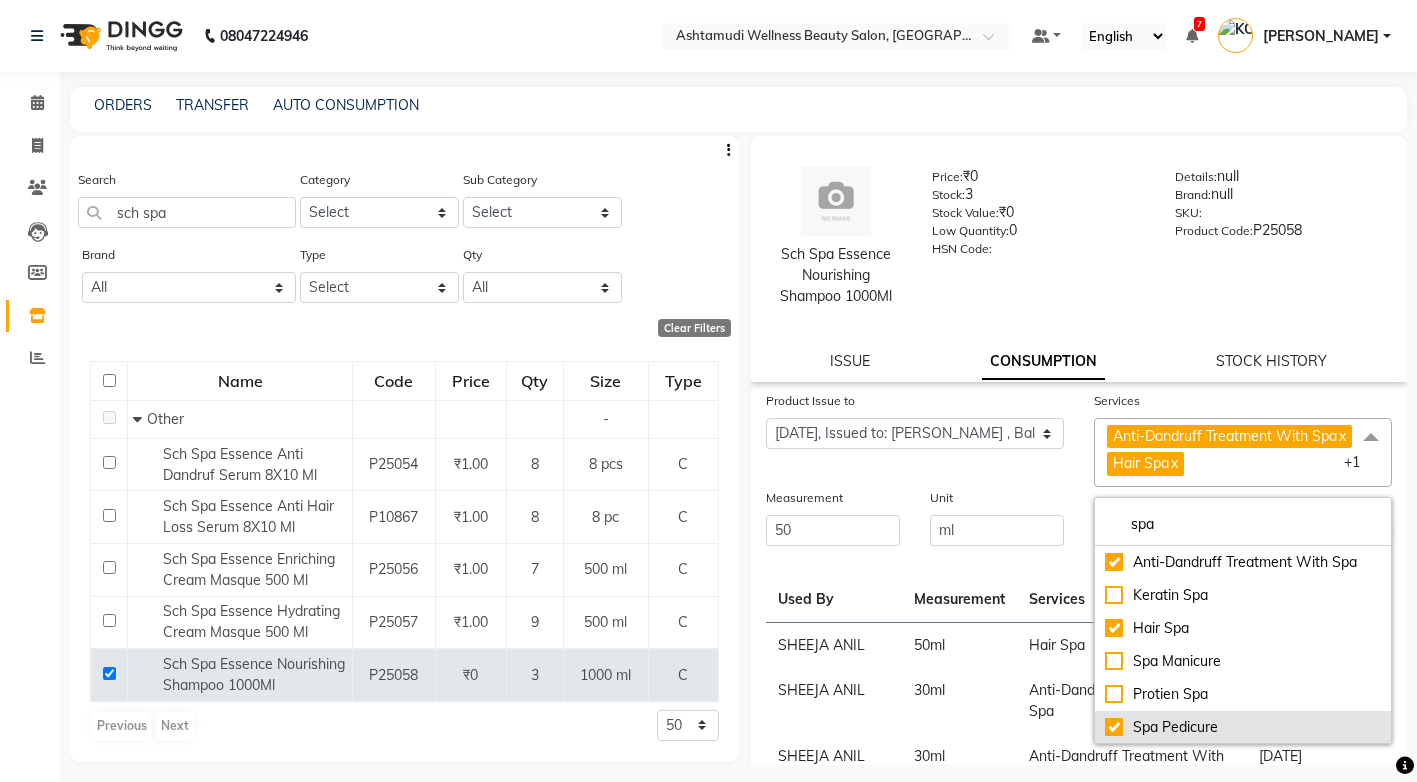 click on "Spa Pedicure" 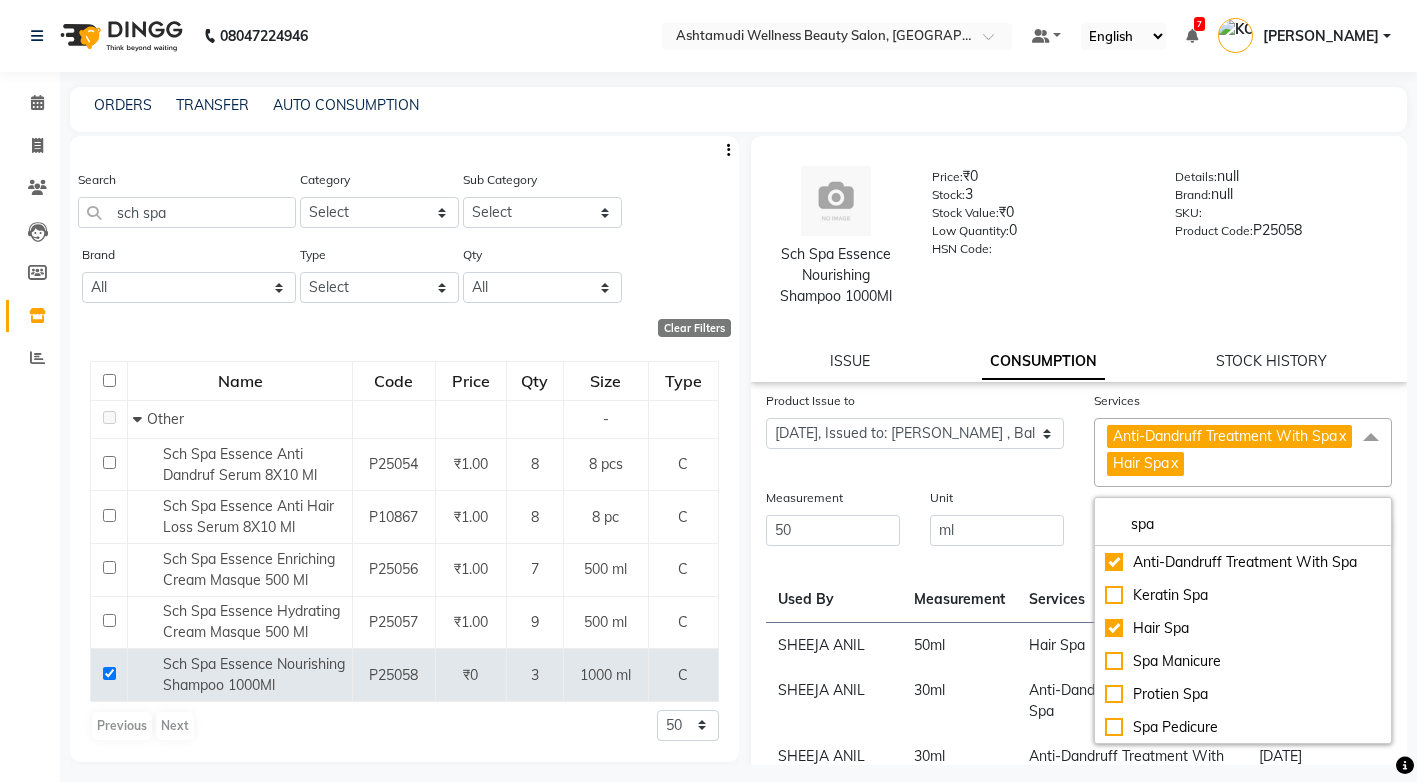 drag, startPoint x: 1044, startPoint y: 726, endPoint x: 1049, endPoint y: 716, distance: 11.18034 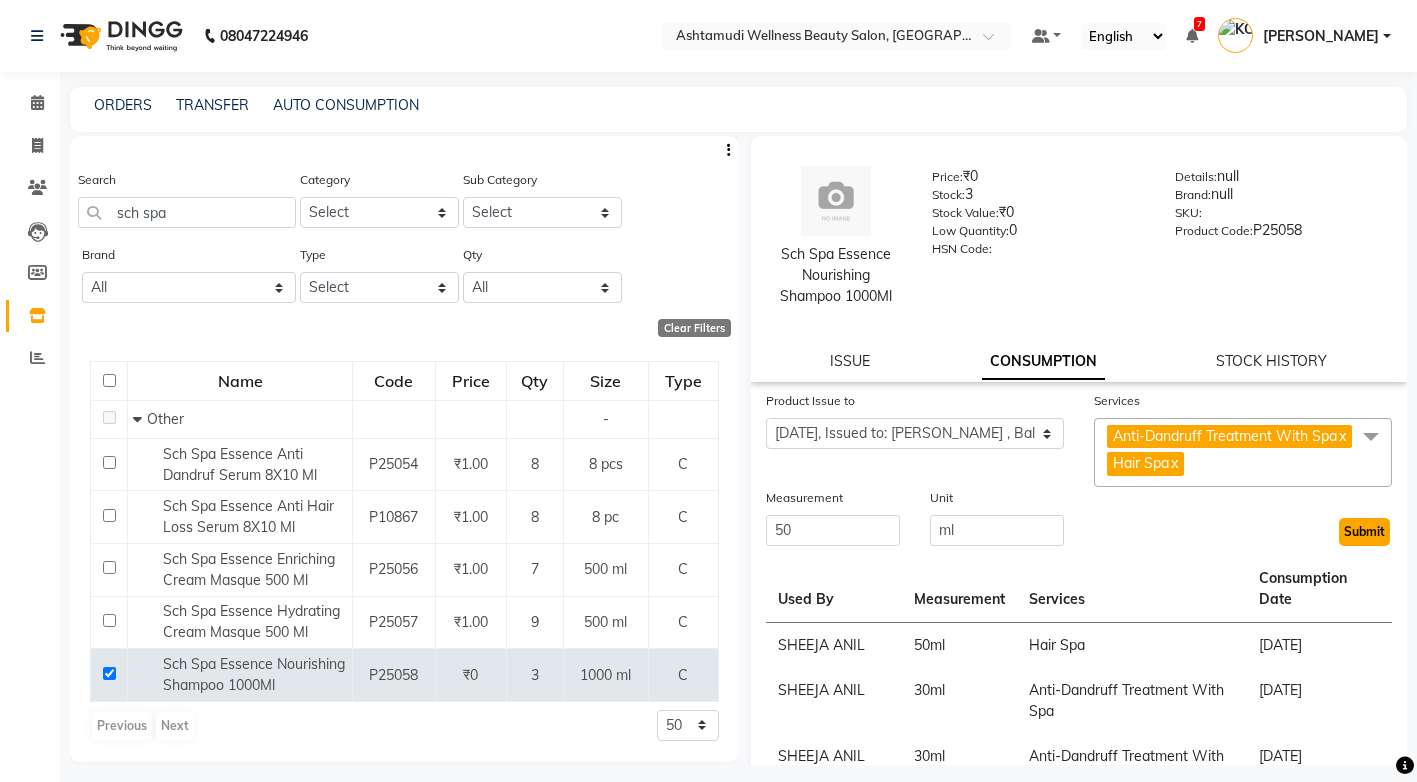 click on "Submit" 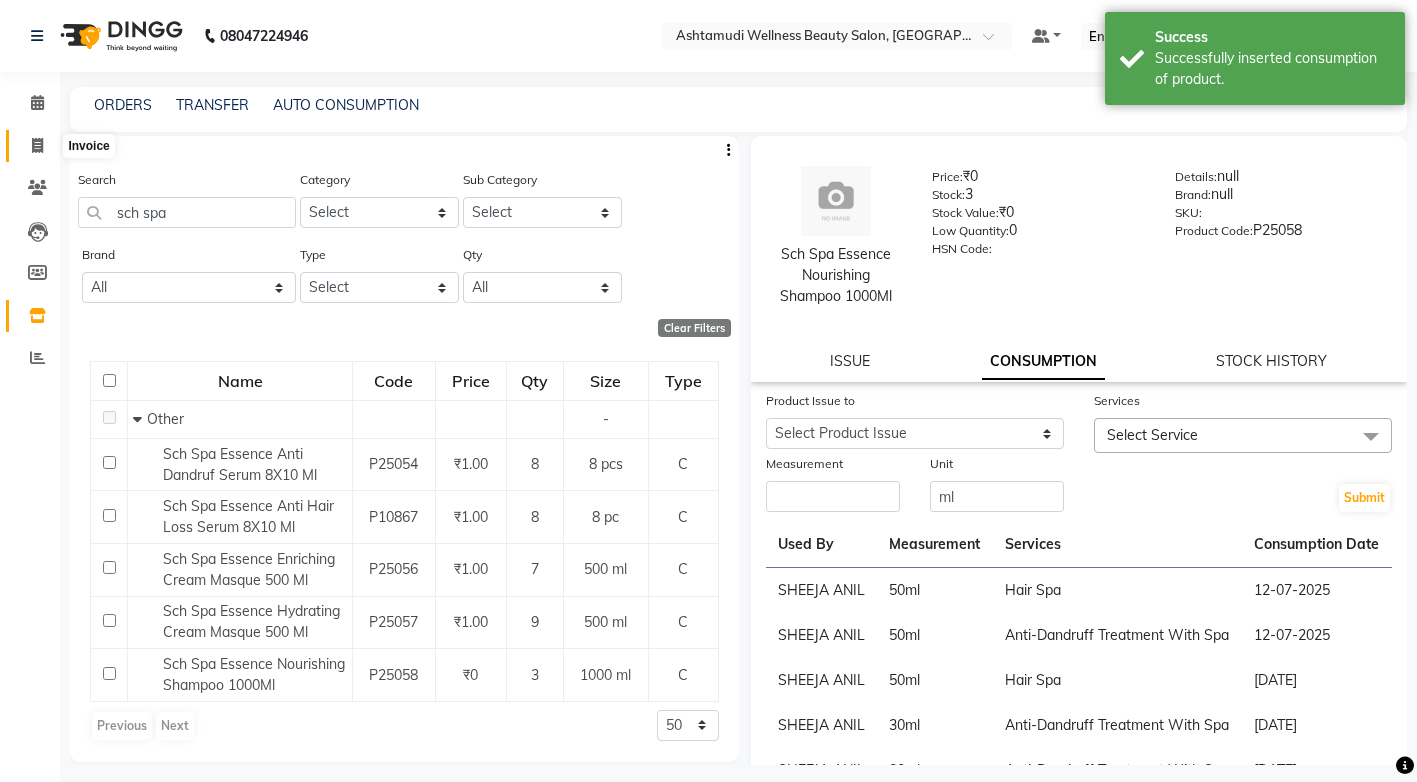 click 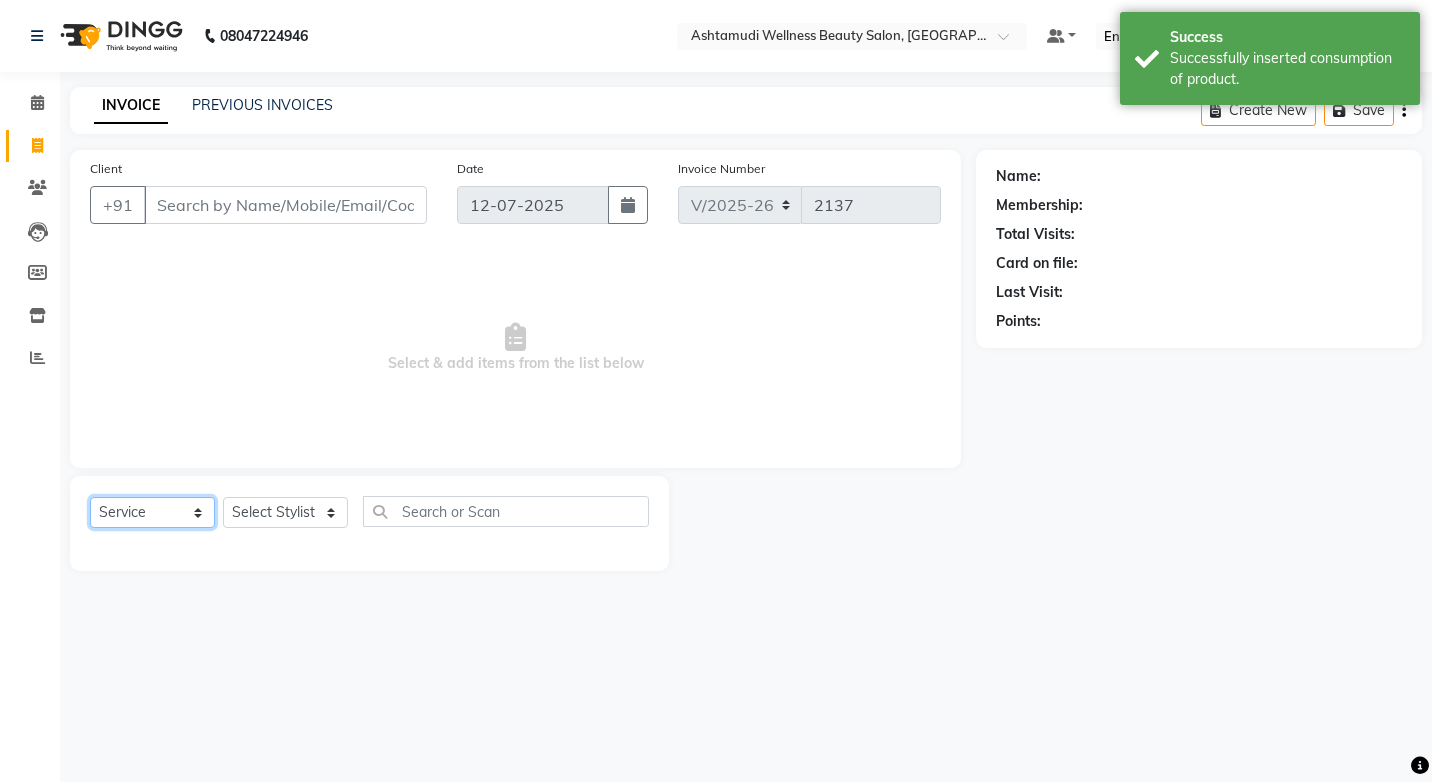 click on "Select  Service  Product  Membership  Package Voucher Prepaid Gift Card" 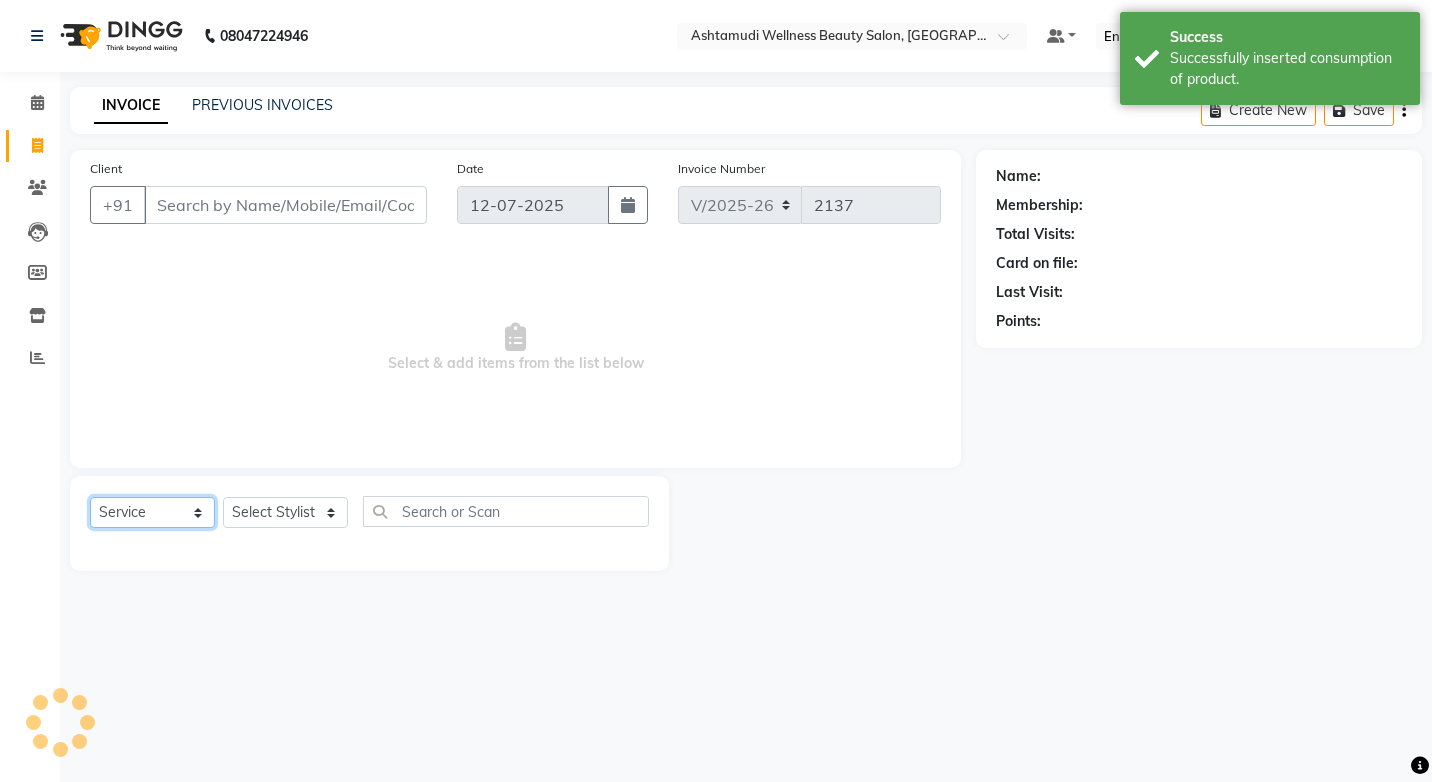 click on "Select  Service  Product  Membership  Package Voucher Prepaid Gift Card" 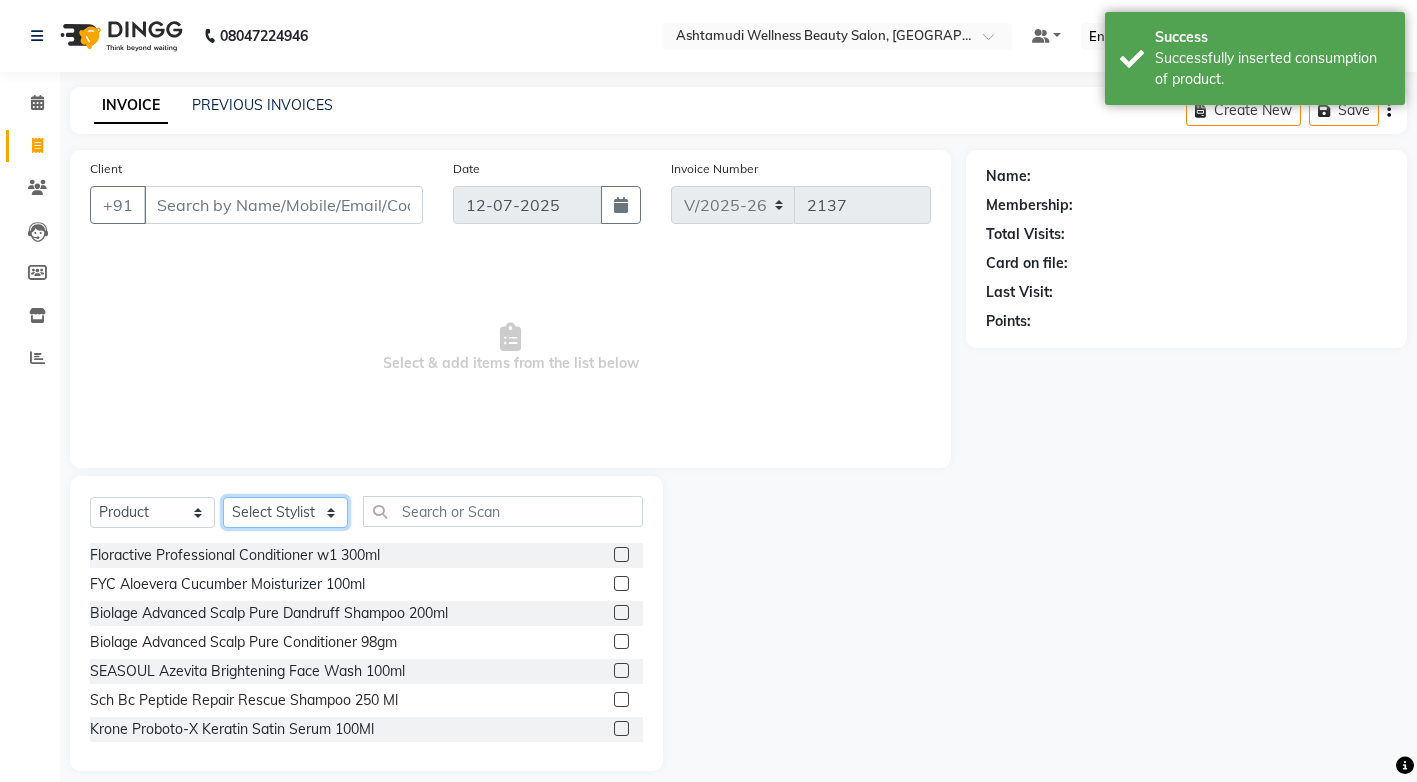 click on "Select Stylist ANJALI M S [PERSON_NAME] KOTTIYAM ASHTAMUDI [PERSON_NAME] [PERSON_NAME] [PERSON_NAME] [PERSON_NAME]  Sona [PERSON_NAME] [PERSON_NAME] [PERSON_NAME]" 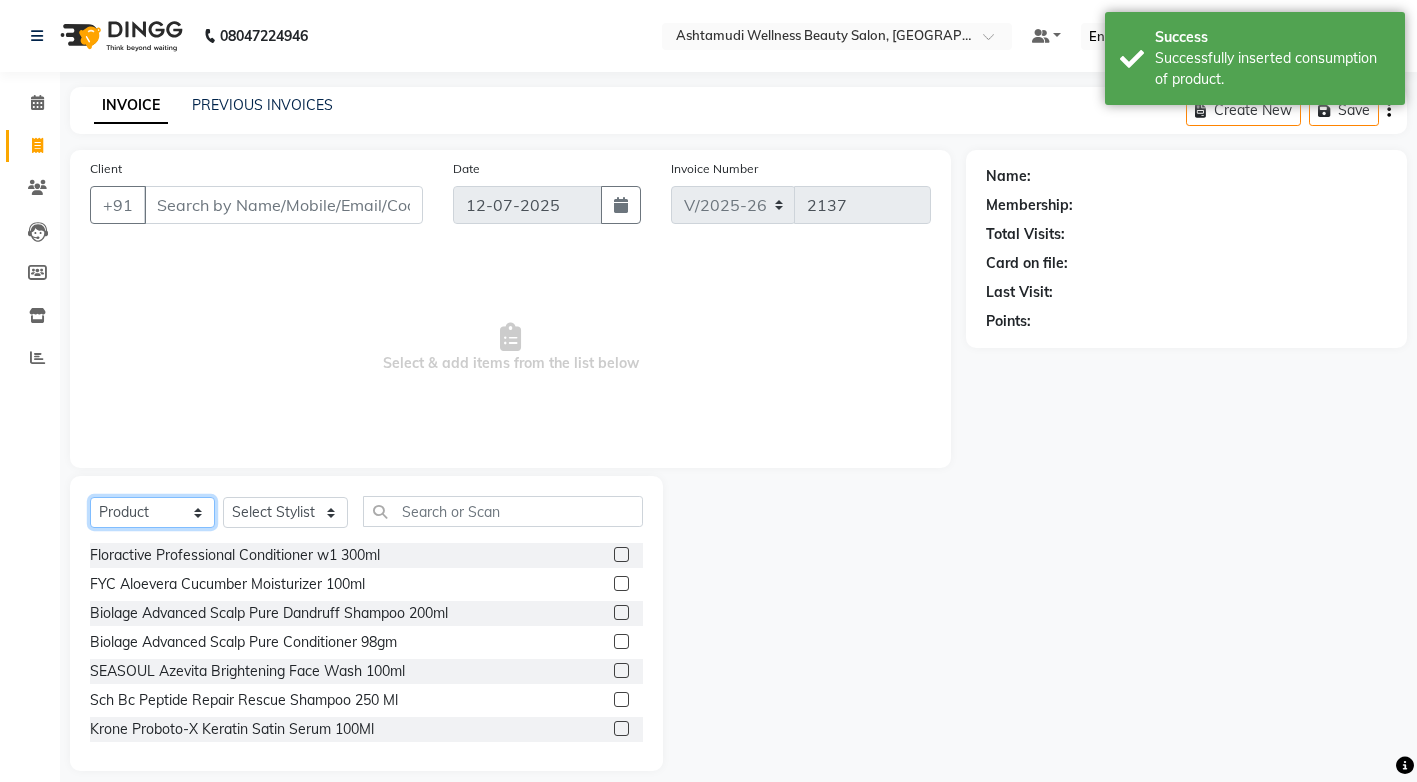 drag, startPoint x: 152, startPoint y: 510, endPoint x: 150, endPoint y: 529, distance: 19.104973 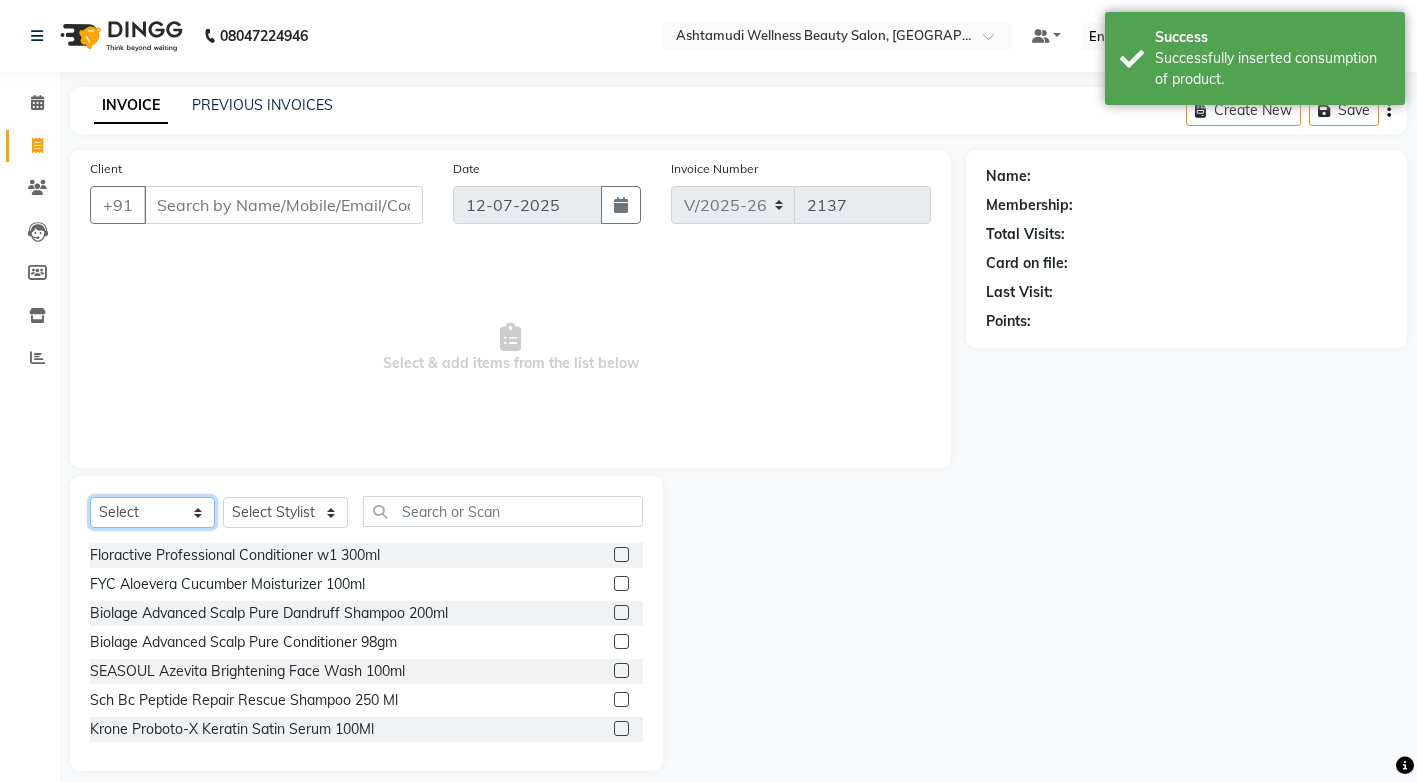 click on "Select  Service  Product  Membership  Package Voucher Prepaid Gift Card" 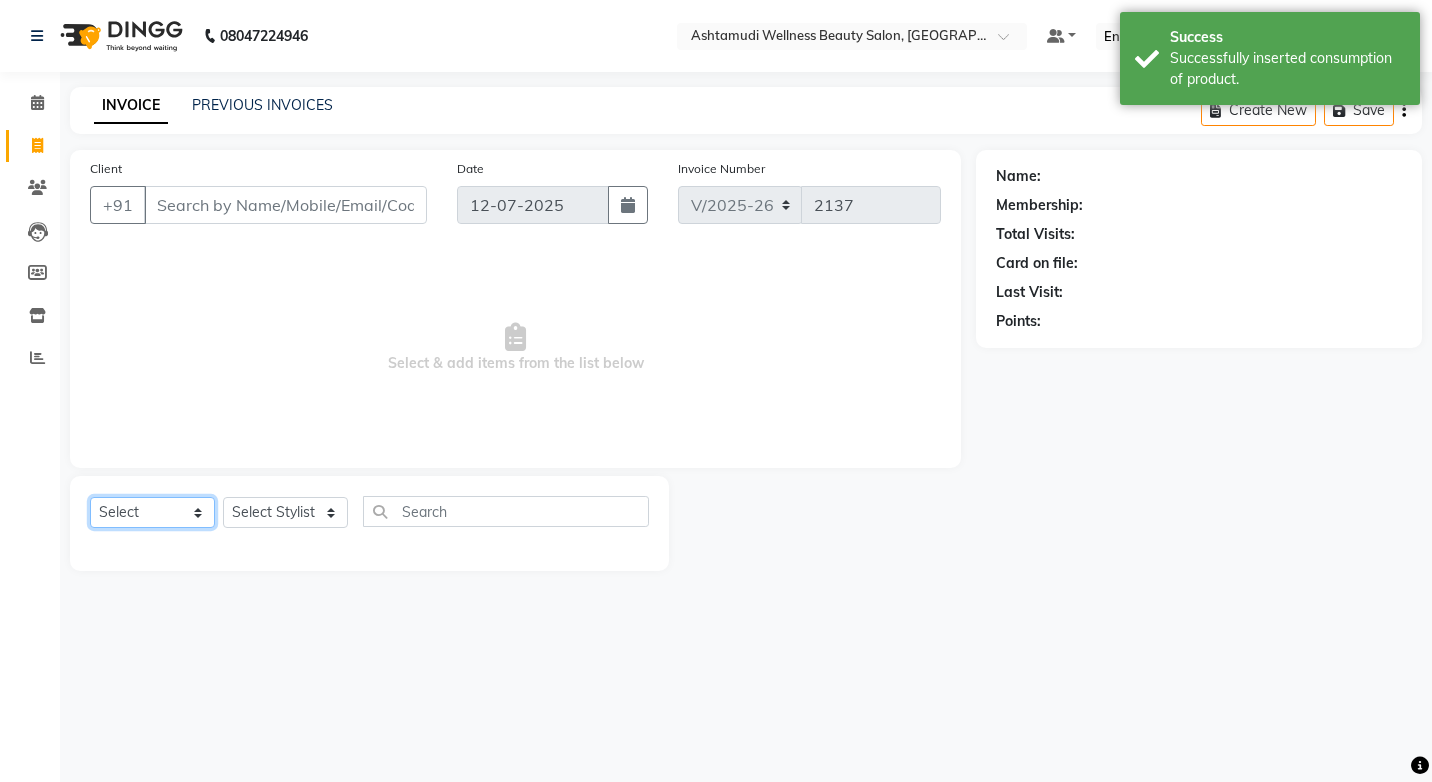 drag, startPoint x: 153, startPoint y: 518, endPoint x: 153, endPoint y: 529, distance: 11 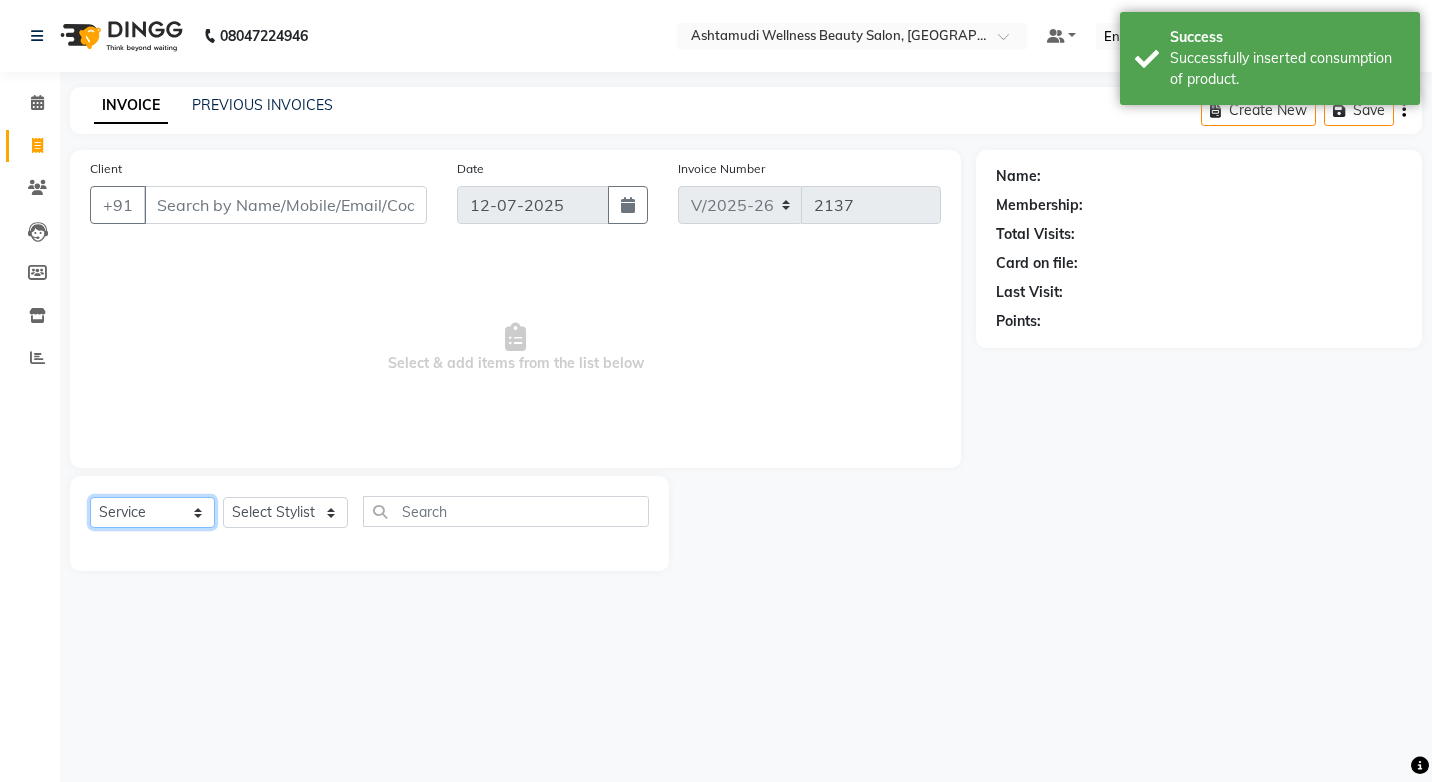 click on "Select  Service  Product  Membership  Package Voucher Prepaid Gift Card" 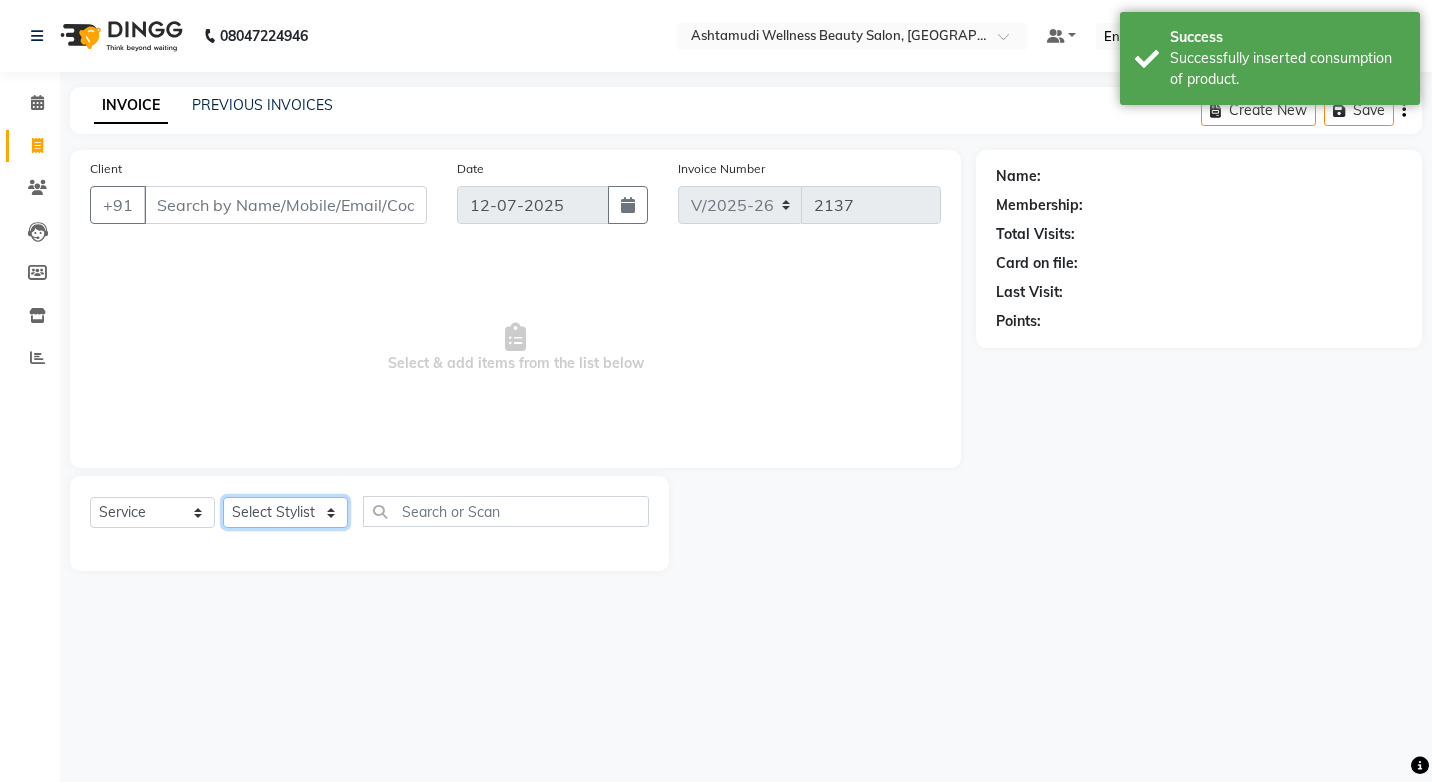click on "Select Stylist ANJALI M S [PERSON_NAME] KOTTIYAM ASHTAMUDI [PERSON_NAME] [PERSON_NAME] [PERSON_NAME] [PERSON_NAME]  Sona [PERSON_NAME] [PERSON_NAME] [PERSON_NAME]" 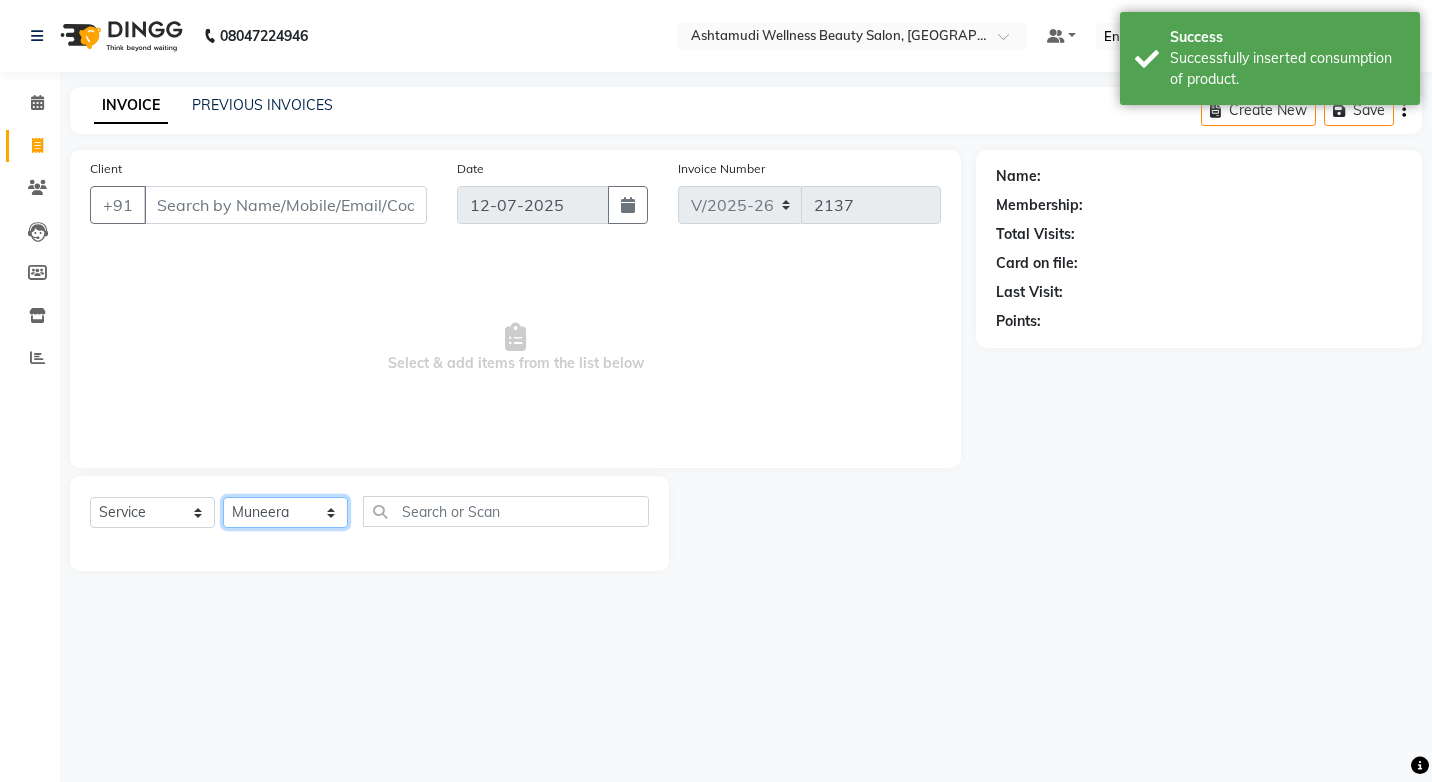 click on "Select Stylist ANJALI M S [PERSON_NAME] KOTTIYAM ASHTAMUDI [PERSON_NAME] [PERSON_NAME] [PERSON_NAME] [PERSON_NAME]  Sona [PERSON_NAME] [PERSON_NAME] [PERSON_NAME]" 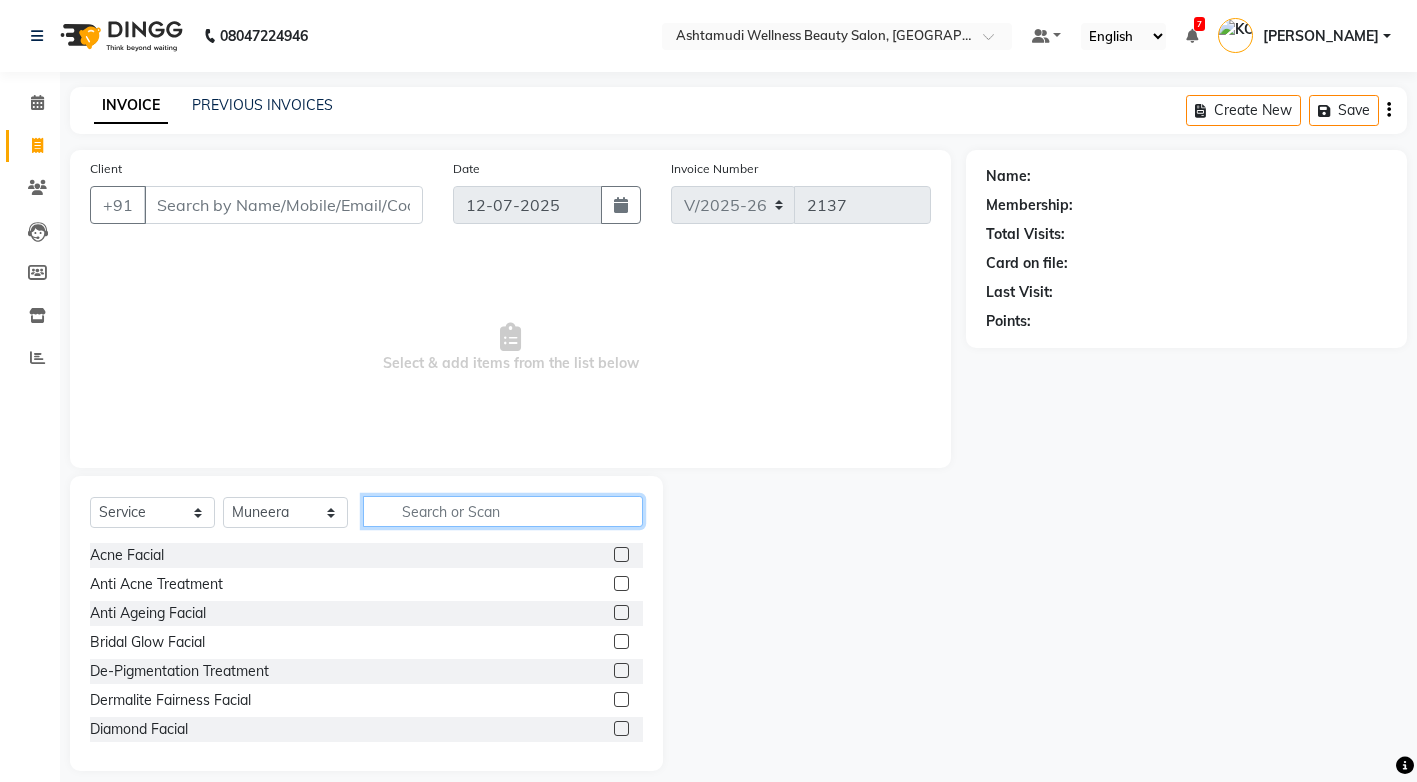 click 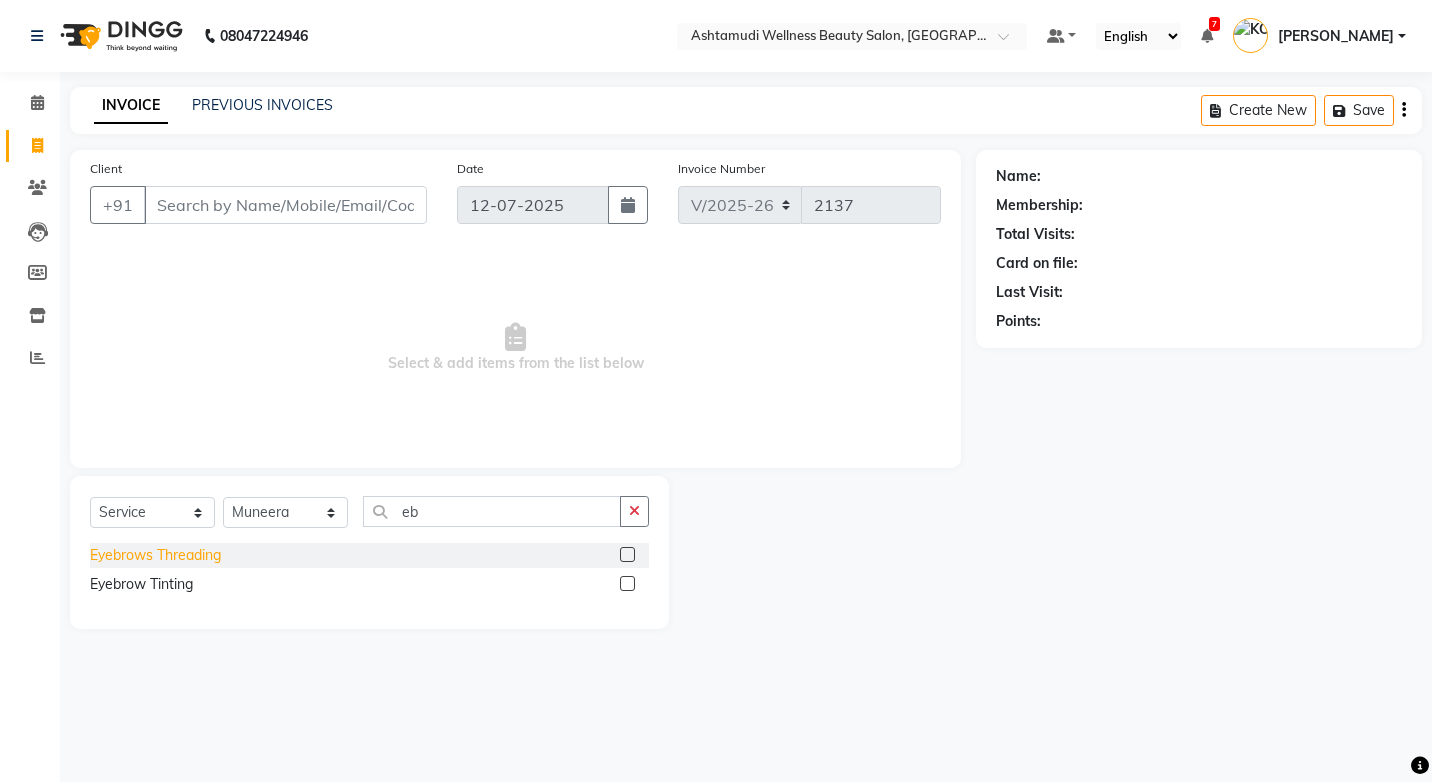 click on "Eyebrows Threading" 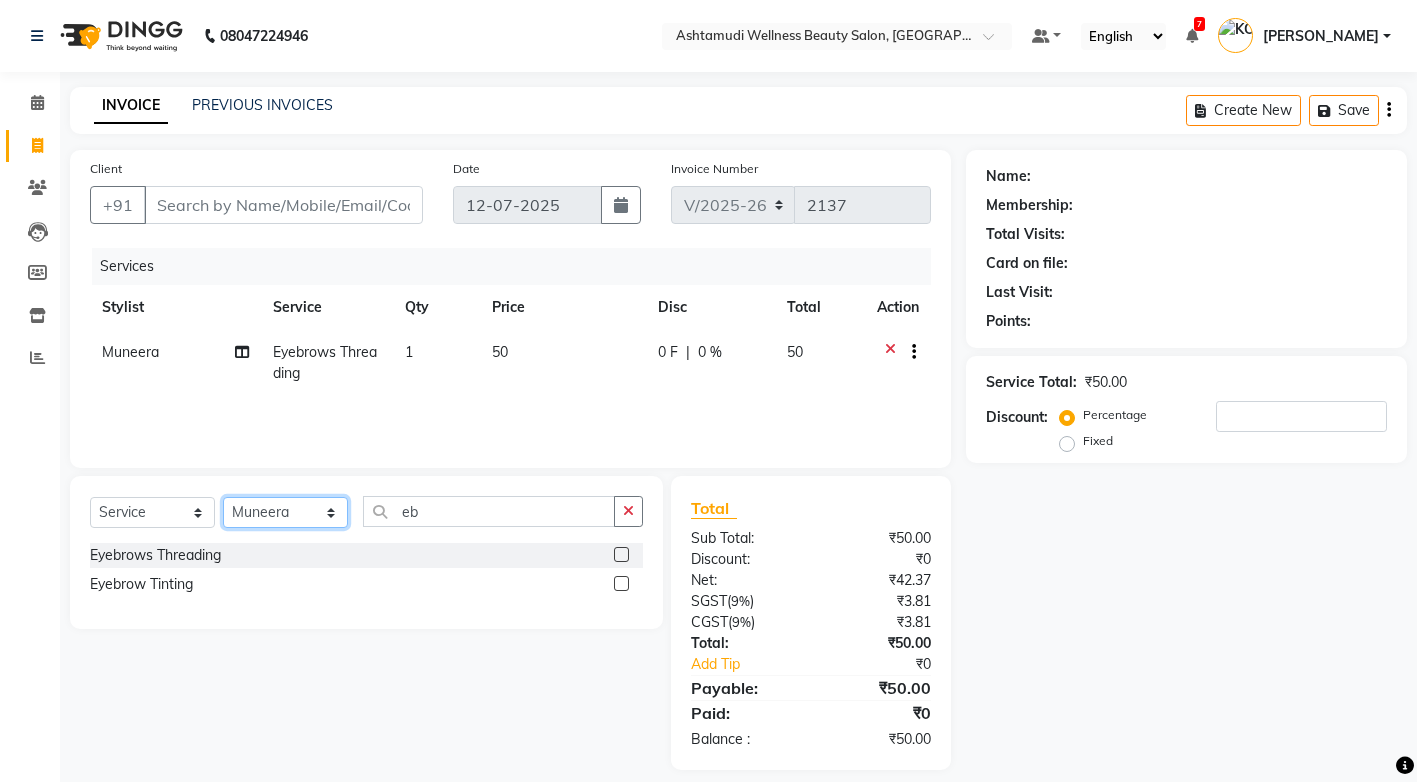 click on "Select Stylist ANJALI M S [PERSON_NAME] KOTTIYAM ASHTAMUDI [PERSON_NAME] [PERSON_NAME] [PERSON_NAME] [PERSON_NAME]  Sona [PERSON_NAME] [PERSON_NAME] [PERSON_NAME]" 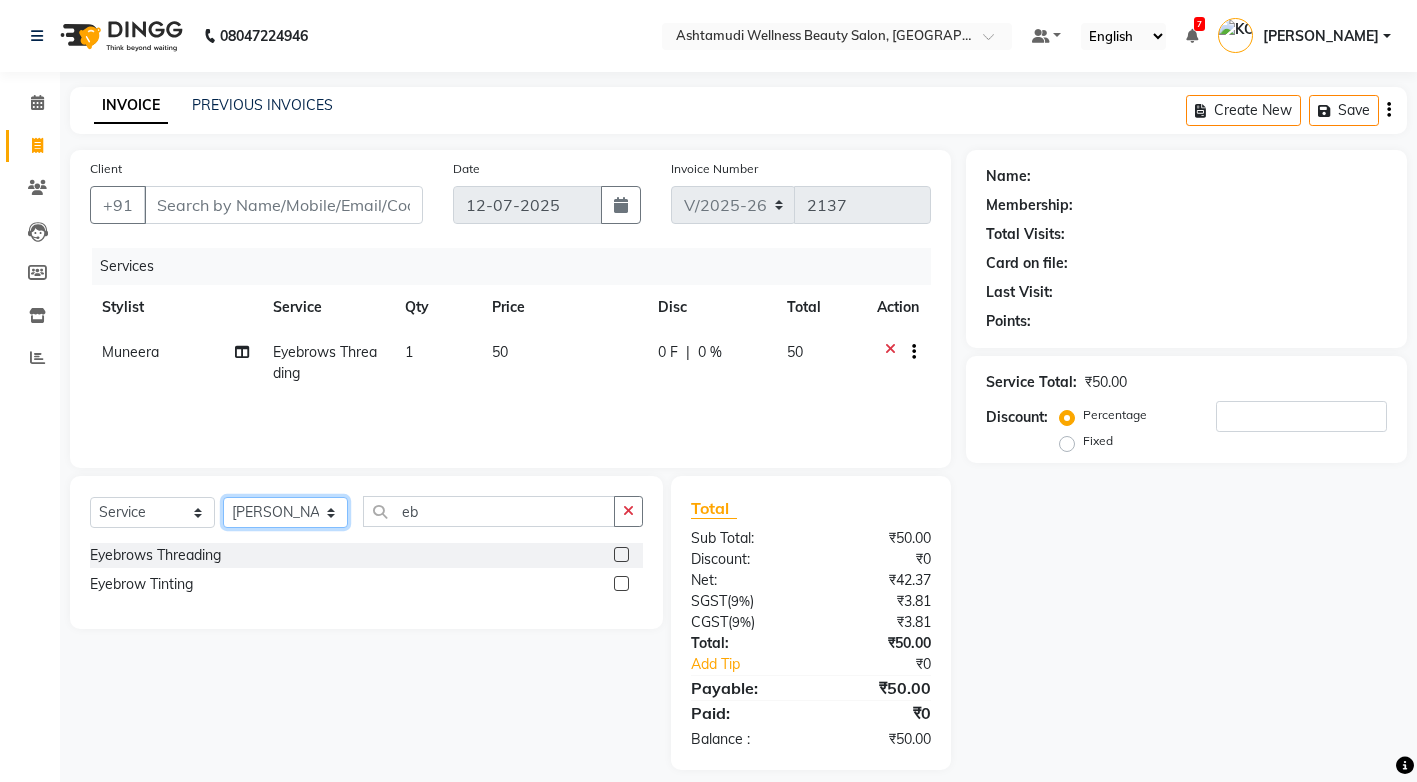 click on "Select Stylist ANJALI M S [PERSON_NAME] KOTTIYAM ASHTAMUDI [PERSON_NAME] [PERSON_NAME] [PERSON_NAME] [PERSON_NAME]  Sona [PERSON_NAME] [PERSON_NAME] [PERSON_NAME]" 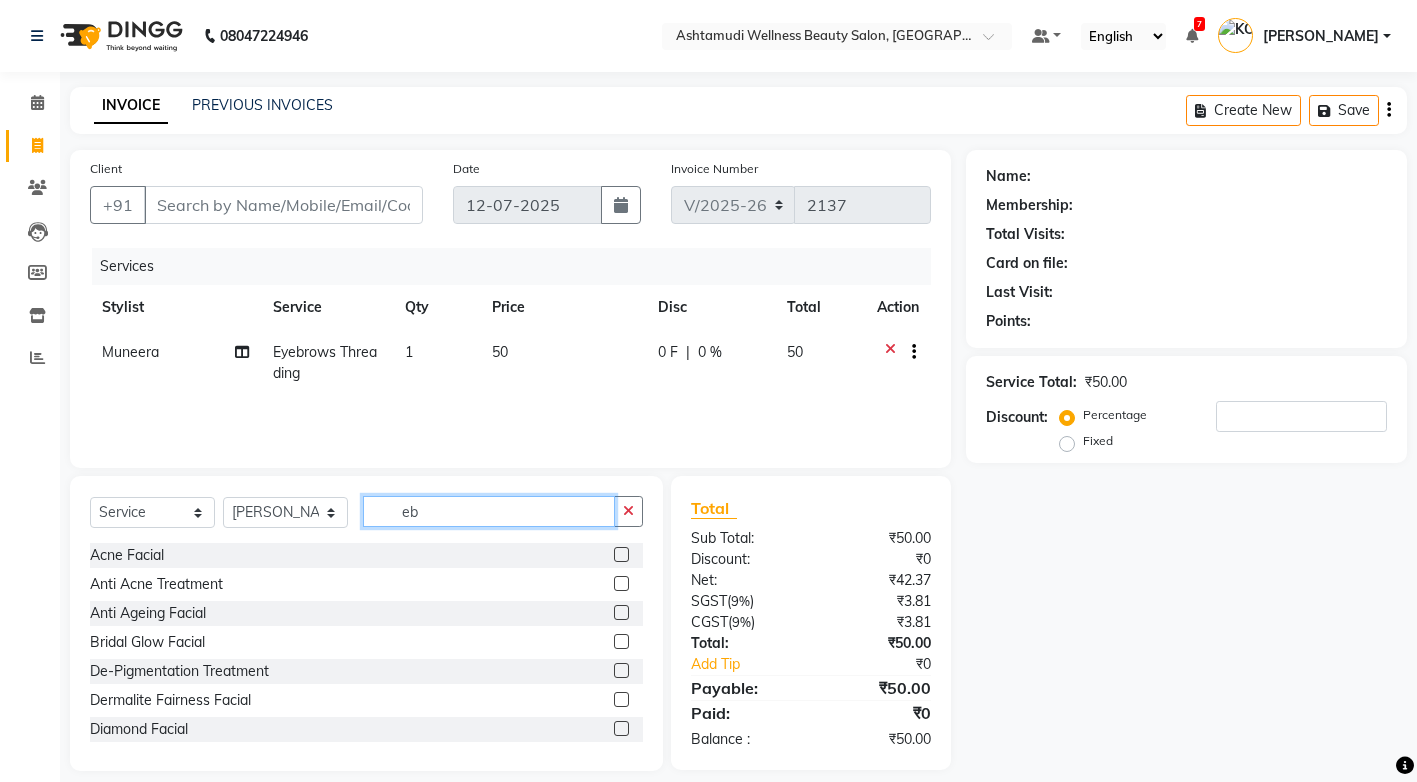 click on "eb" 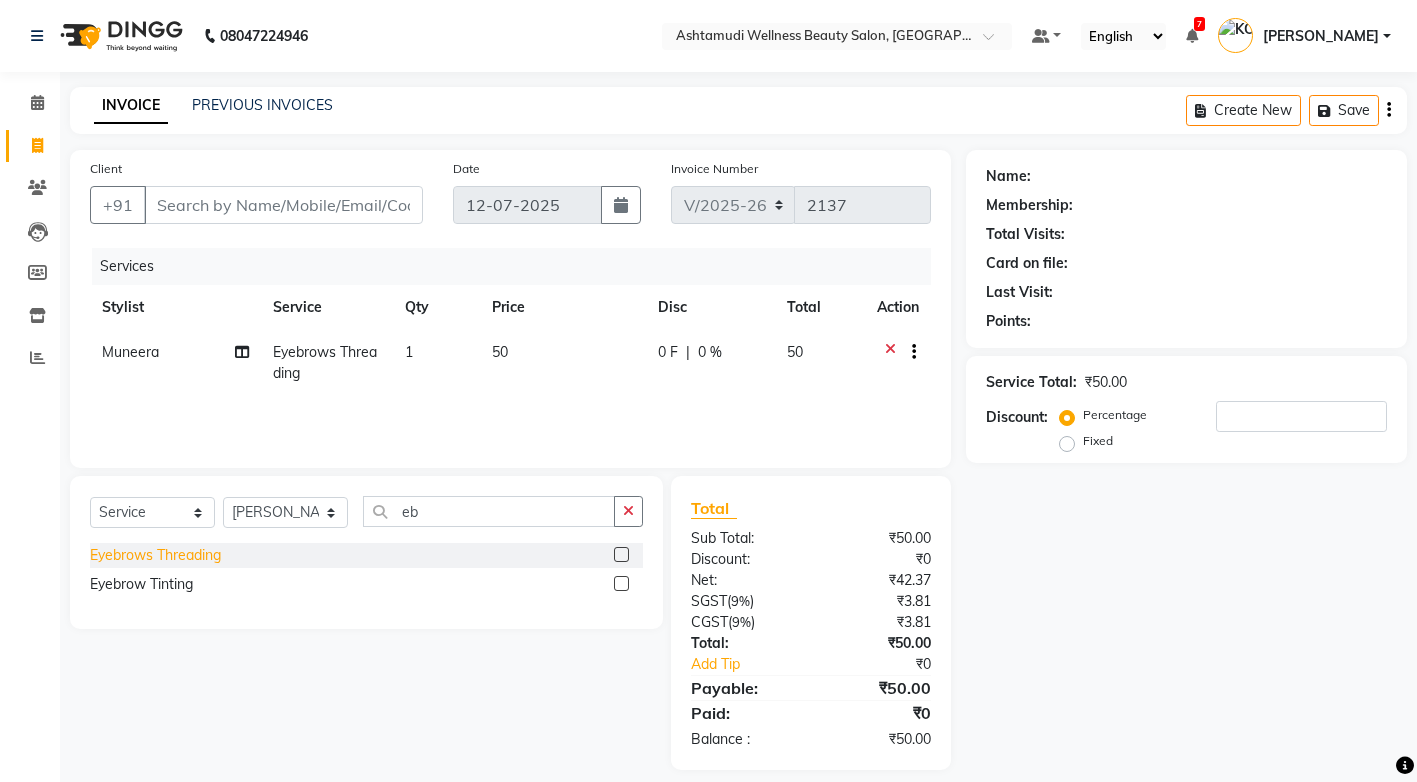 click on "Eyebrows Threading" 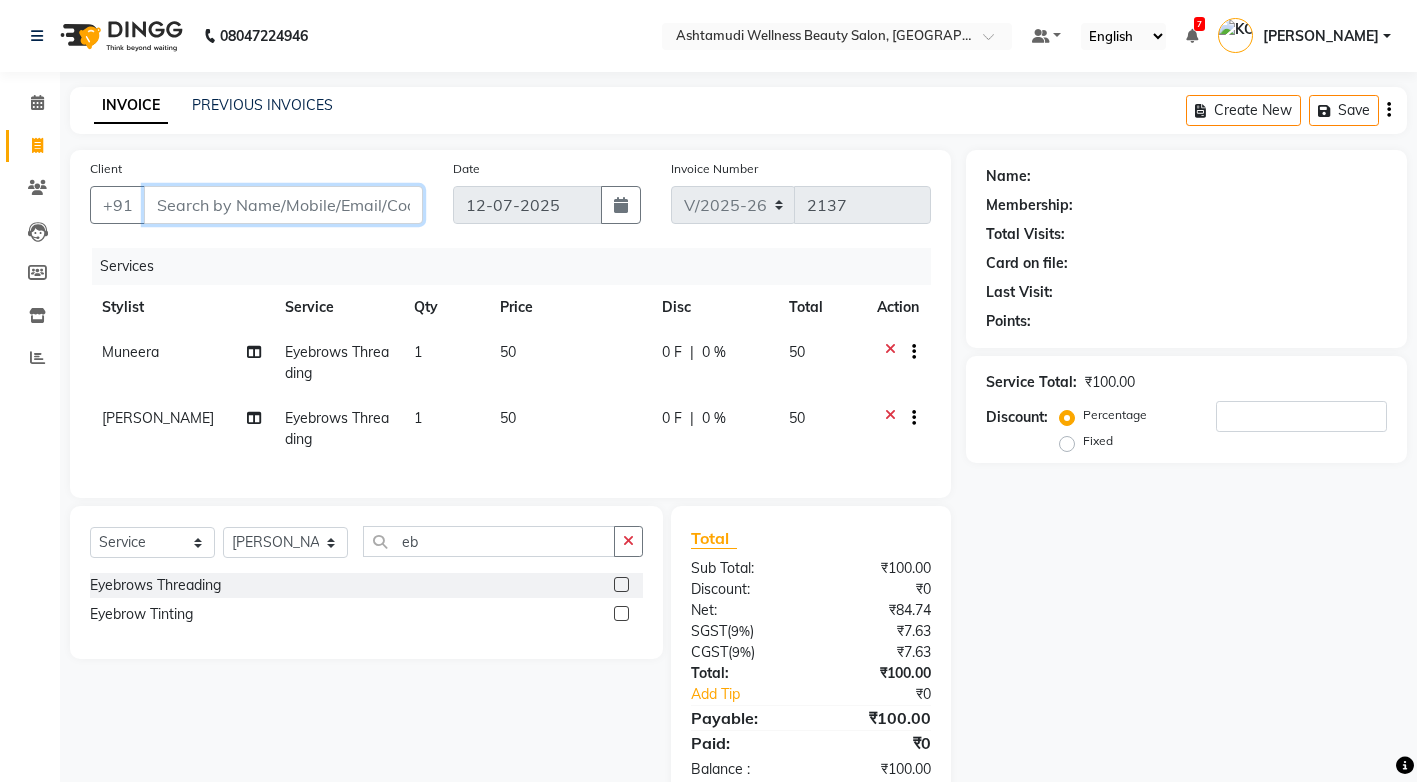 click on "Client" at bounding box center (283, 205) 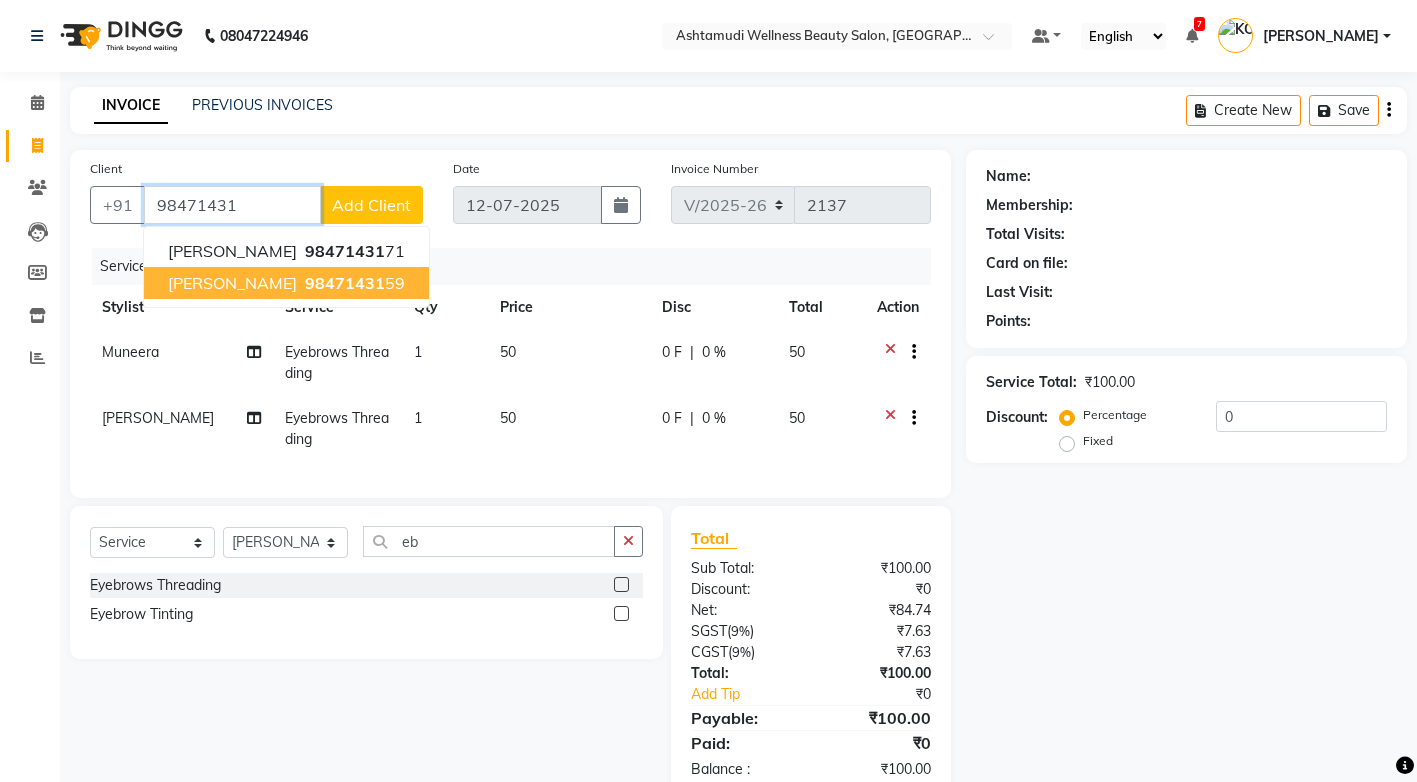 click on "98471431" at bounding box center (345, 283) 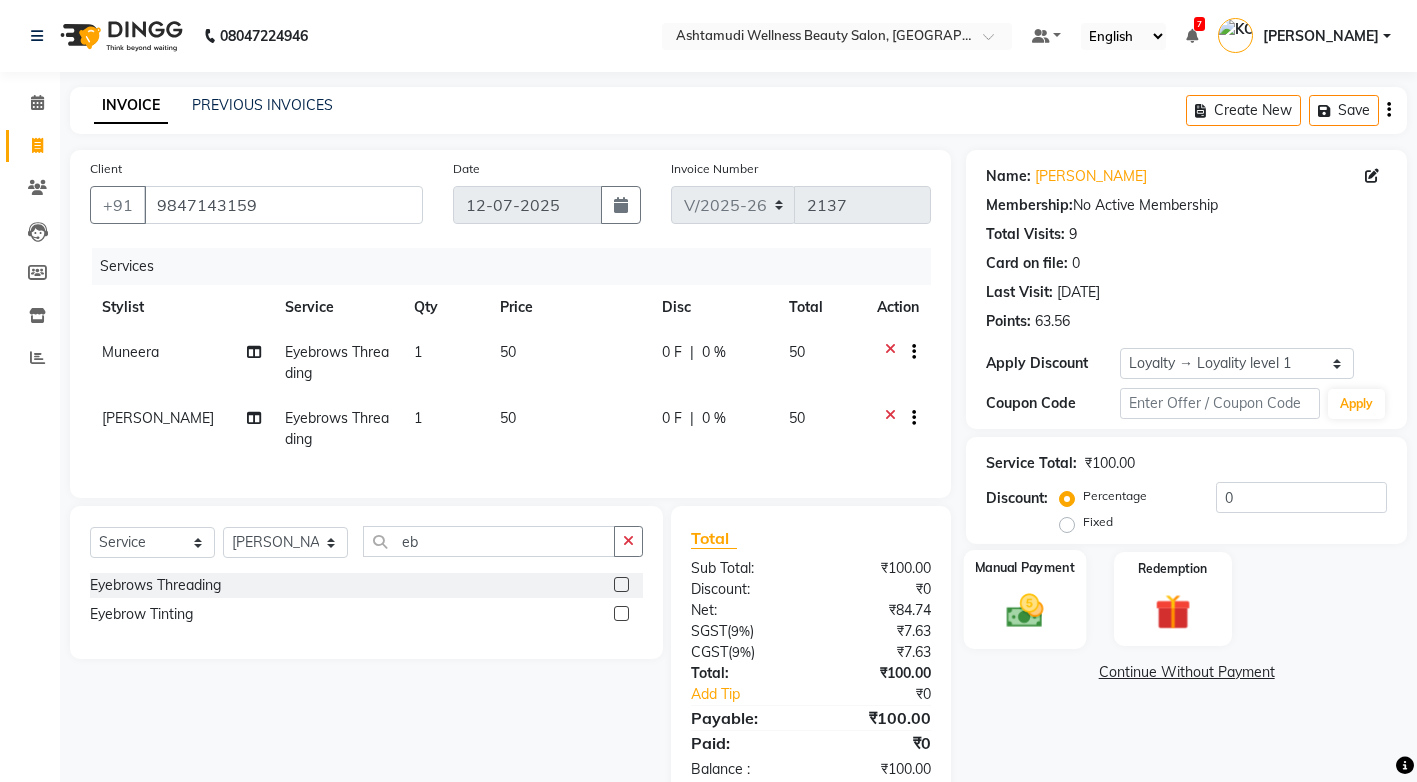 scroll, scrollTop: 63, scrollLeft: 0, axis: vertical 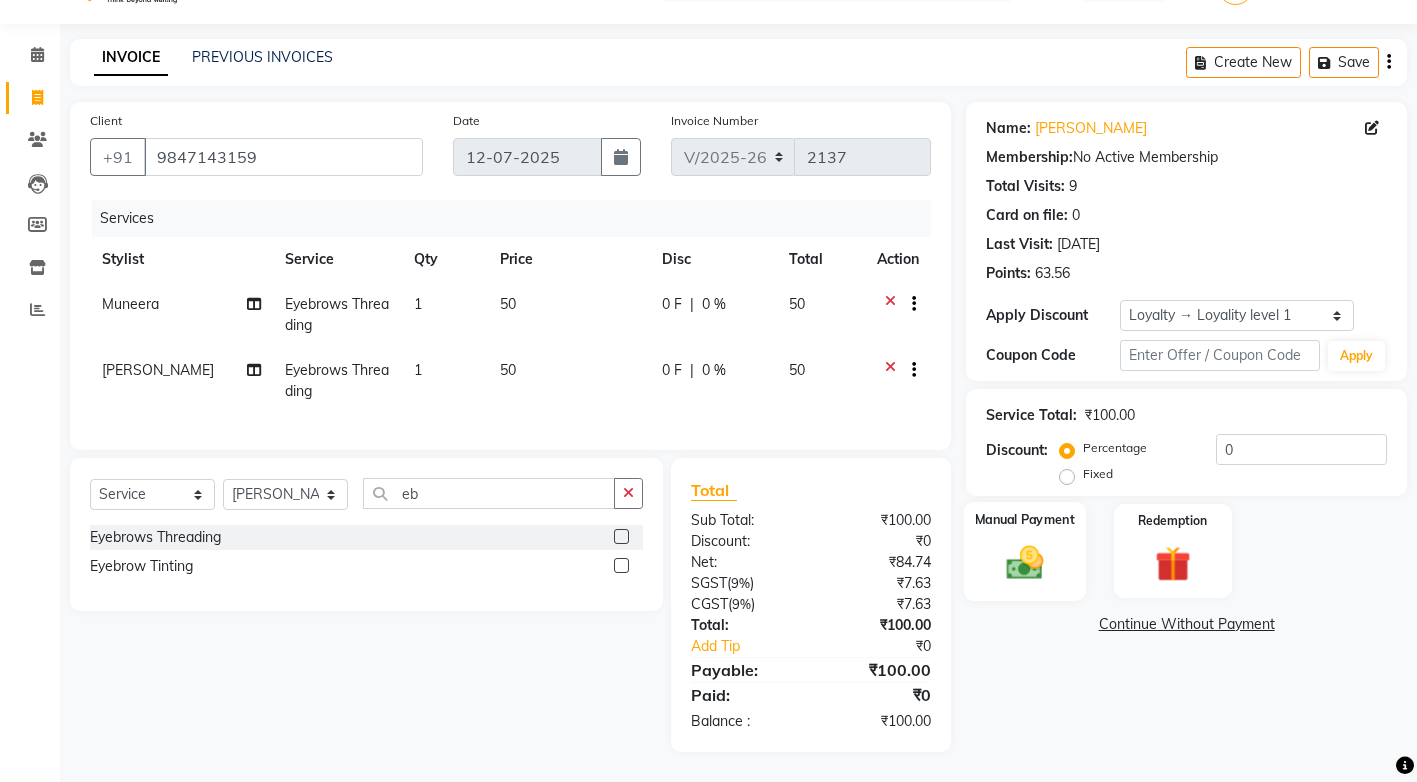 click 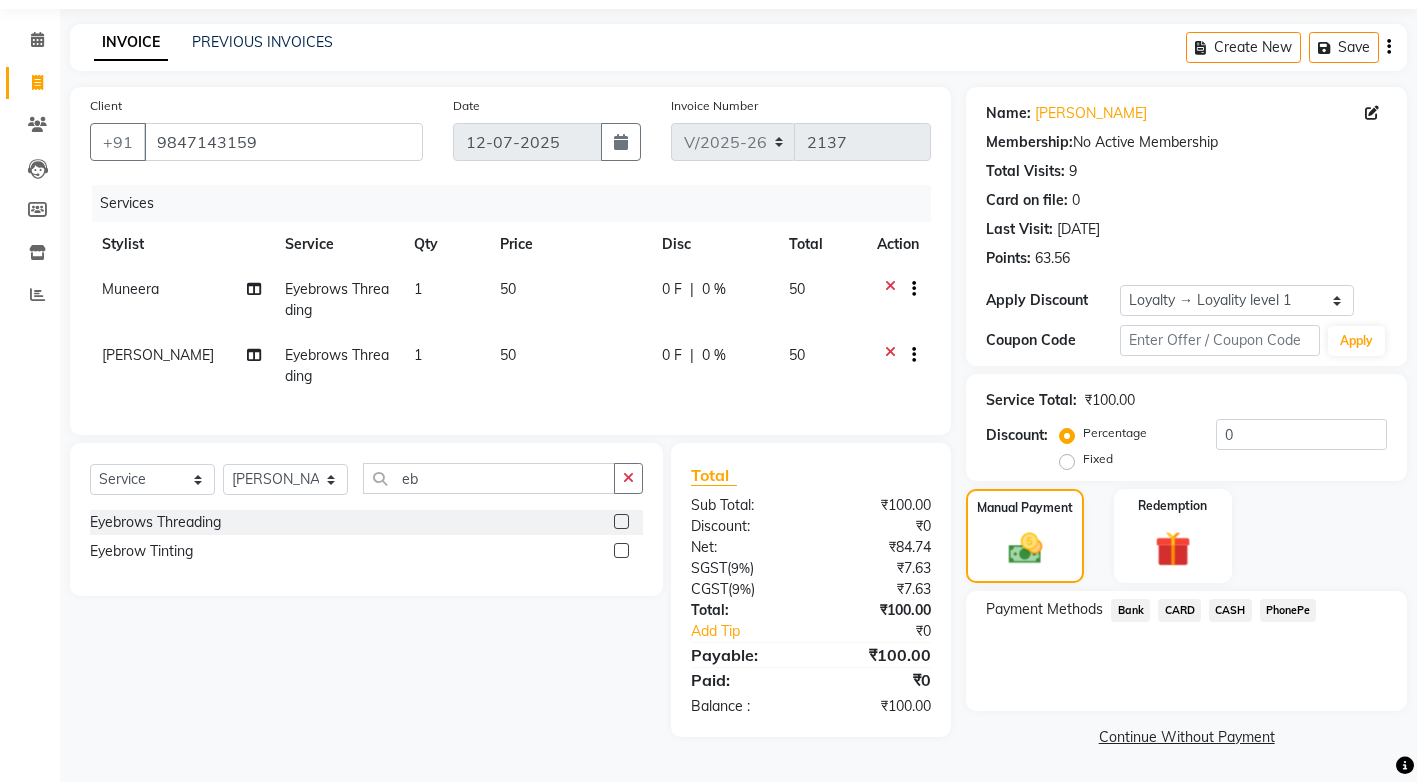 click on "CASH" 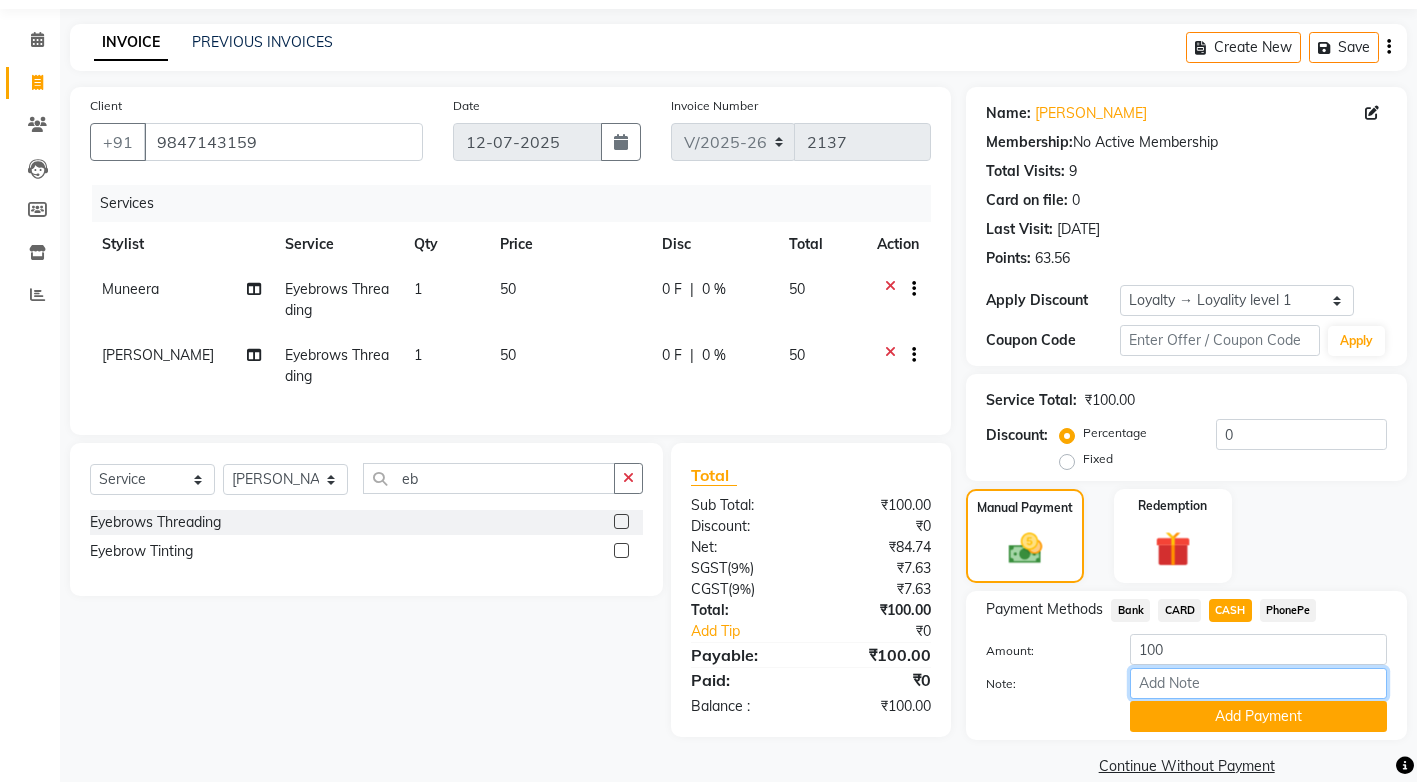 click on "Note:" at bounding box center [1258, 683] 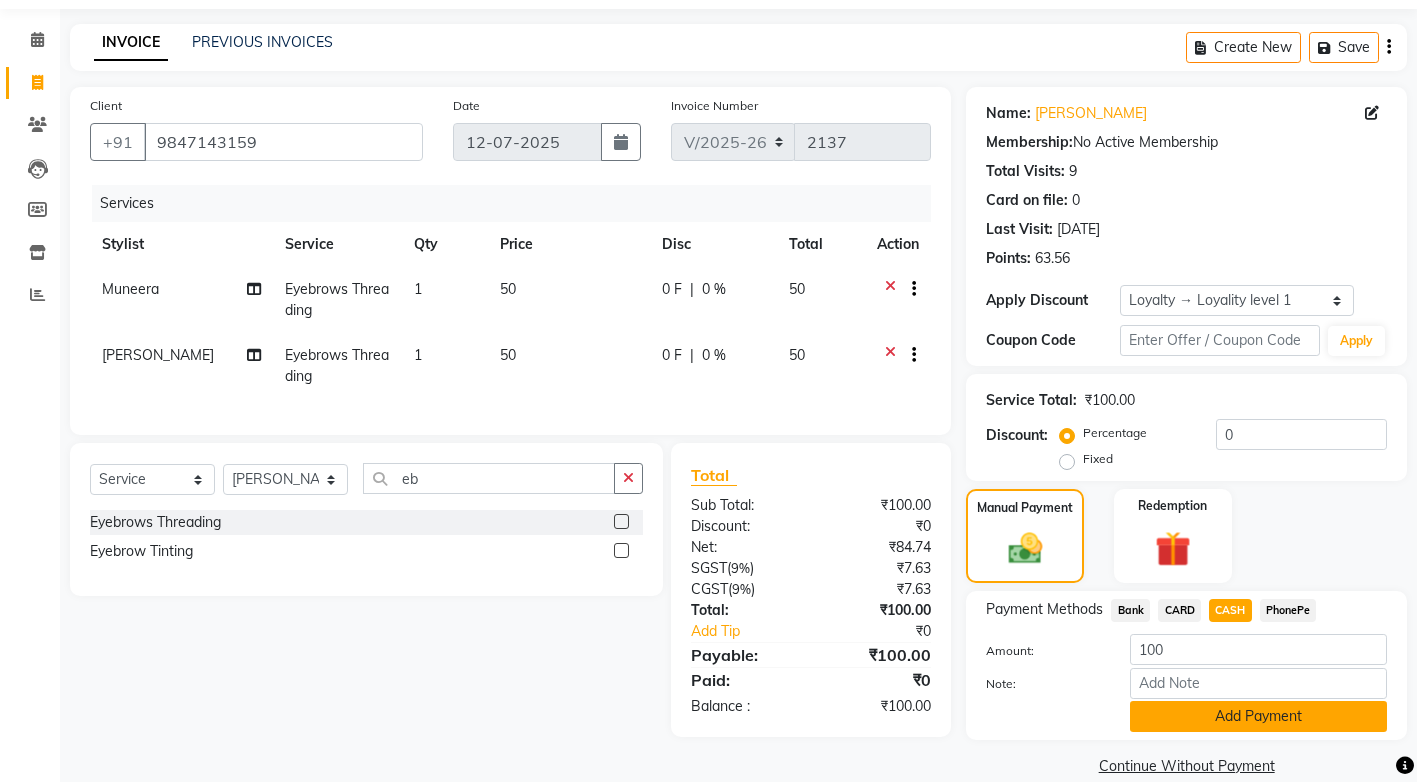 click on "Add Payment" 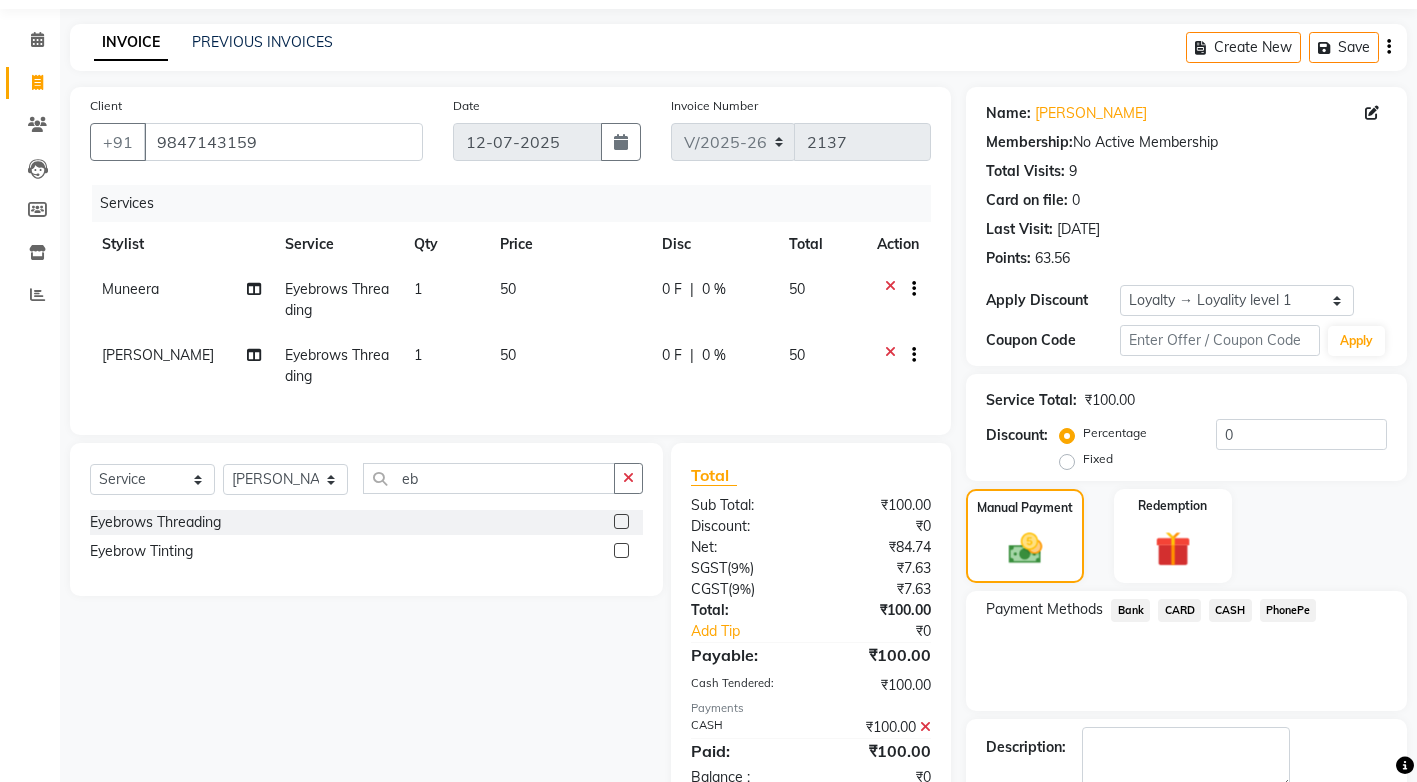 click on "Checkout" 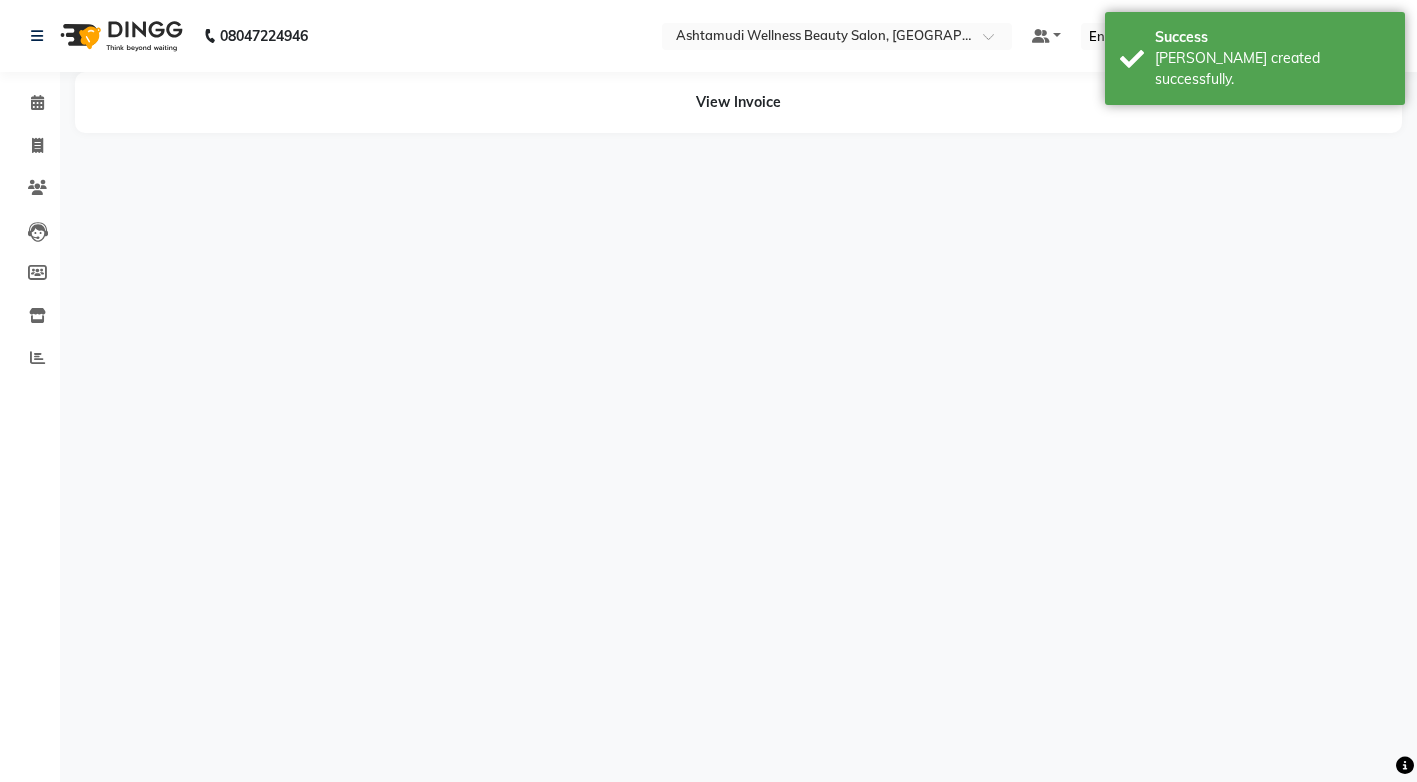 scroll, scrollTop: 0, scrollLeft: 0, axis: both 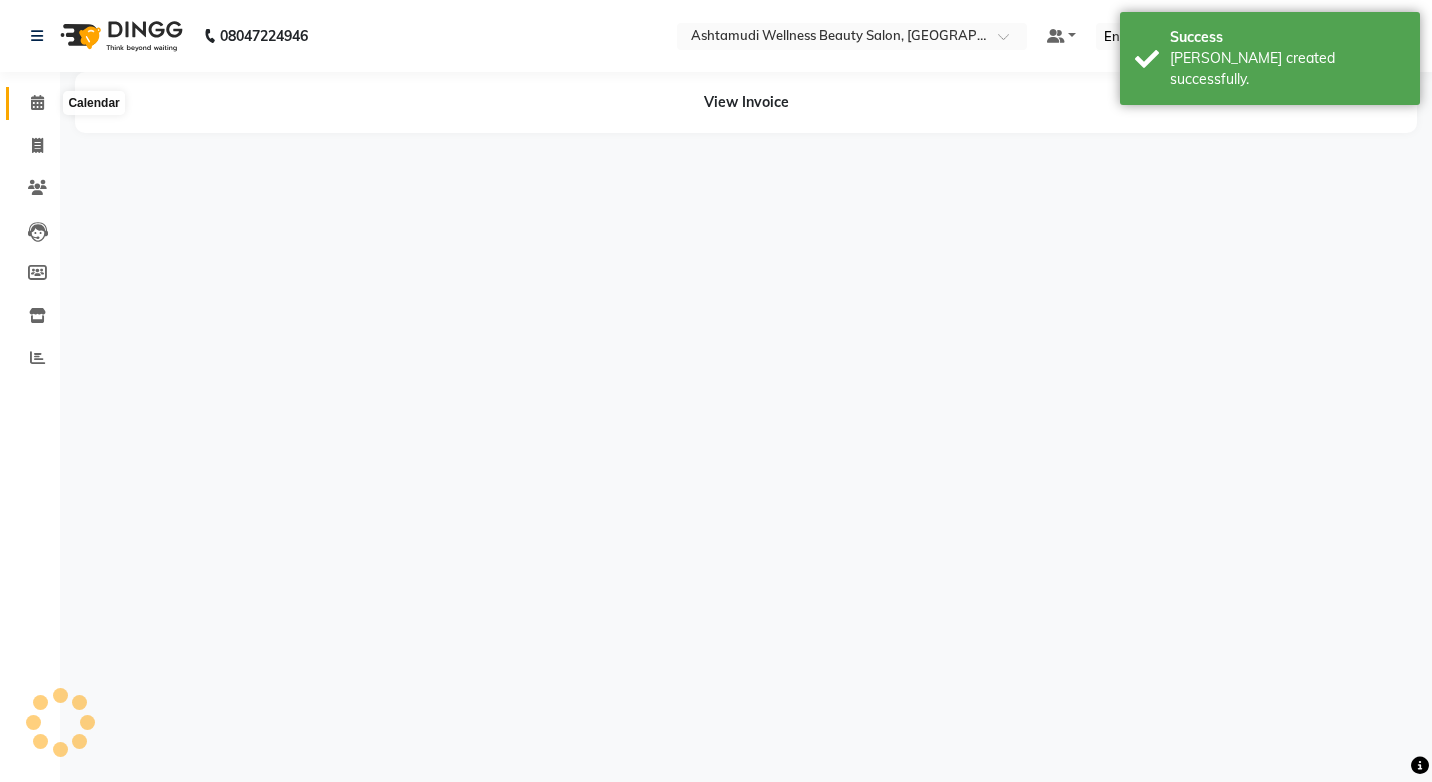 drag, startPoint x: 39, startPoint y: 96, endPoint x: 47, endPoint y: 115, distance: 20.615528 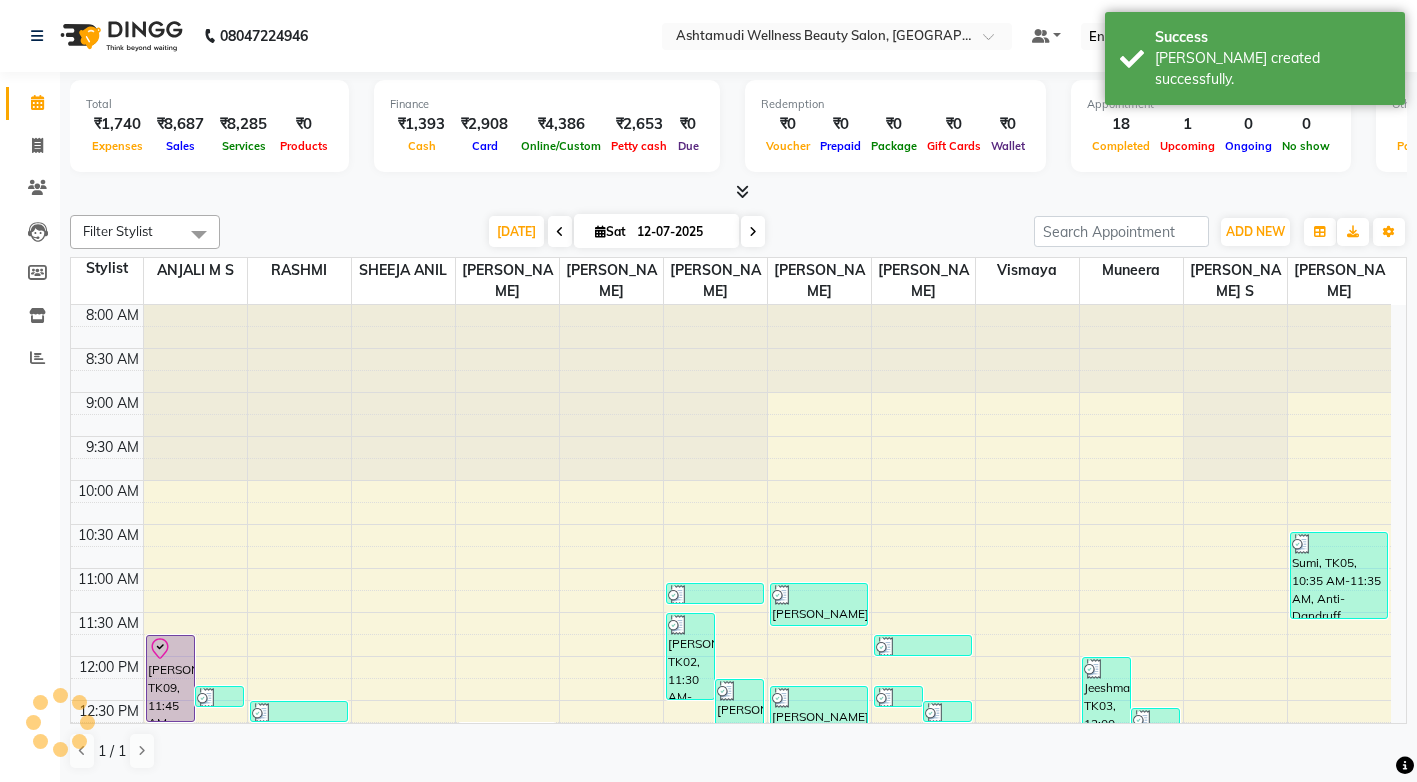 scroll, scrollTop: 0, scrollLeft: 0, axis: both 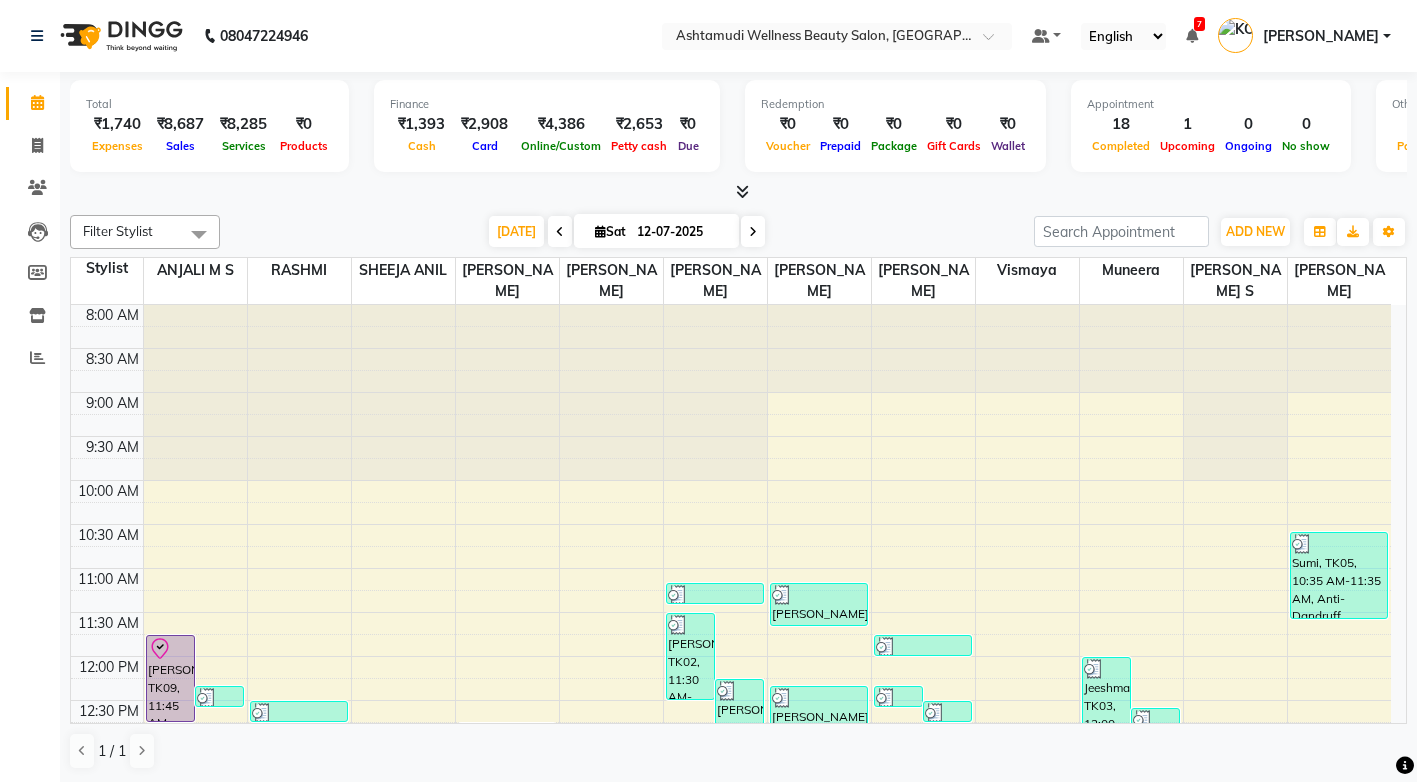 click on "Filter Stylist Select All ANJALI M S KOTTIYAM ASHTAMUDI Muneera RASHMI SHEEJA ANIL SHYNI  SINDHYA  Sona Sunil Sreepriya STEFFY STEPHAN Varsha S Vismaya Today  Sat 12-07-2025 Toggle Dropdown Add Appointment Add Invoice Add Expense Add Attendance Add Client Toggle Dropdown Add Appointment Add Invoice Add Expense Add Attendance Add Client ADD NEW Toggle Dropdown Add Appointment Add Invoice Add Expense Add Attendance Add Client Filter Stylist Select All ANJALI M S KOTTIYAM ASHTAMUDI Muneera RASHMI SHEEJA ANIL SHYNI  SINDHYA  Sona Sunil Sreepriya STEFFY STEPHAN Varsha S Vismaya Group By  Staff View   Room View  View as Vertical  Vertical - Week View  Horizontal  Horizontal - Week View  List  Toggle Dropdown Calendar Settings Manage Tags   Arrange Stylists   Reset Stylists  Full Screen Appointment Form Zoom 100% Staff/Room Display Count 12" at bounding box center (738, 232) 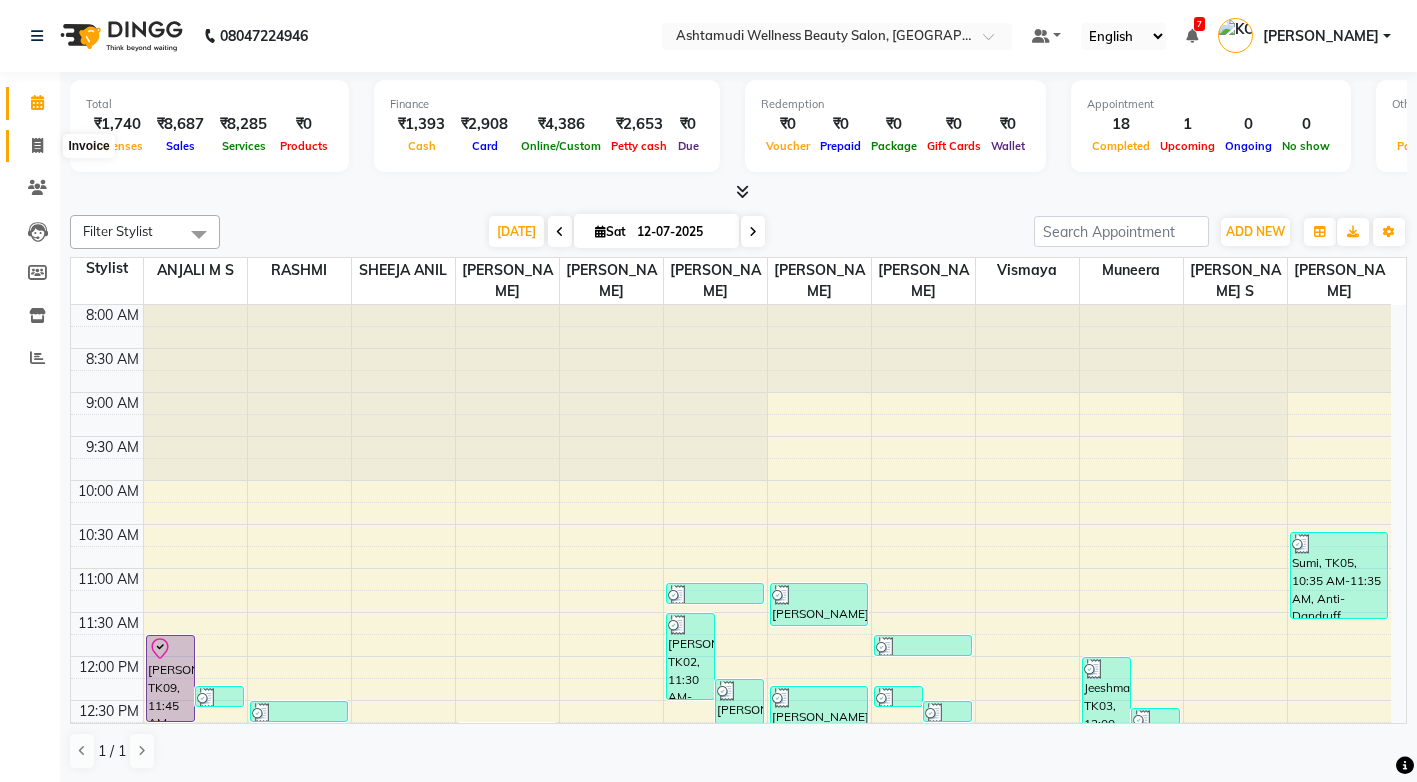 click 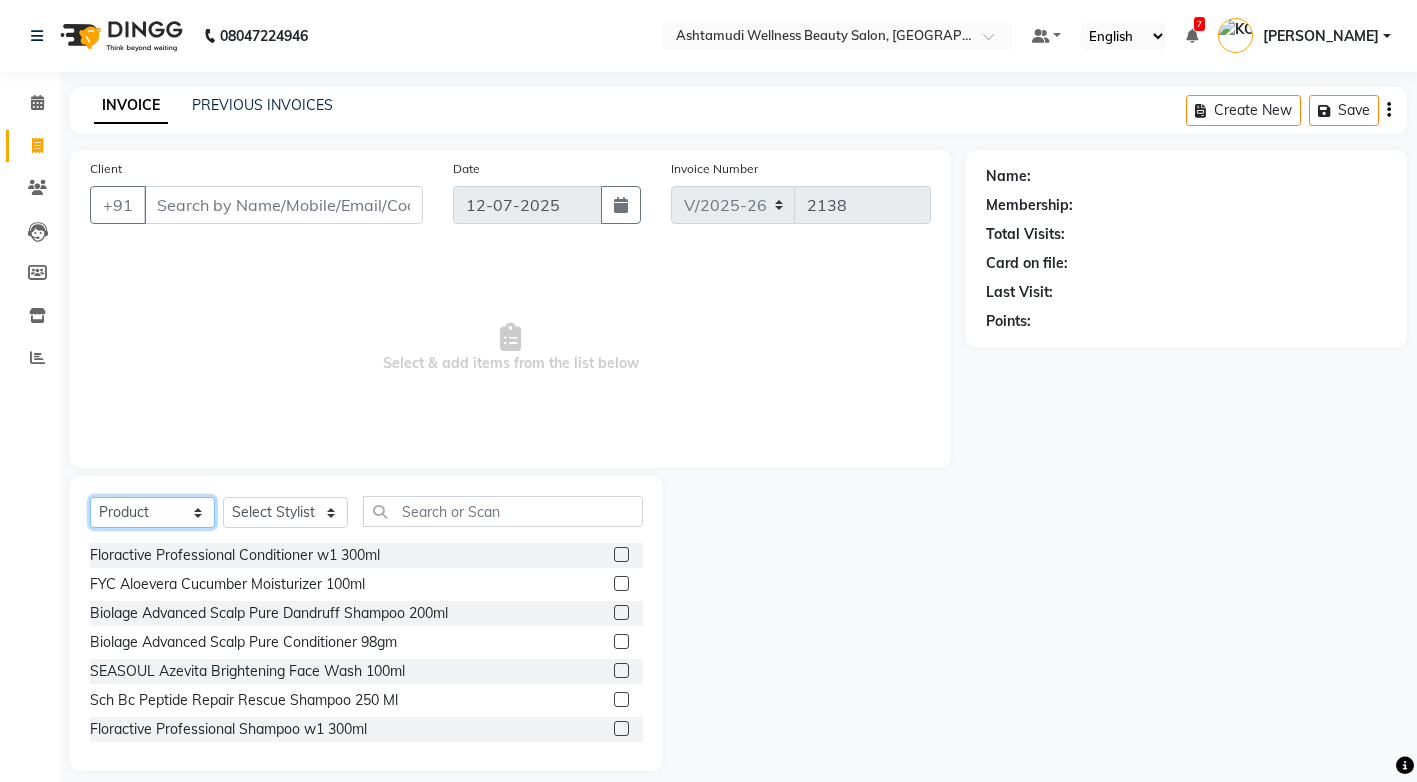 click on "Select  Service  Product  Membership  Package Voucher Prepaid Gift Card" 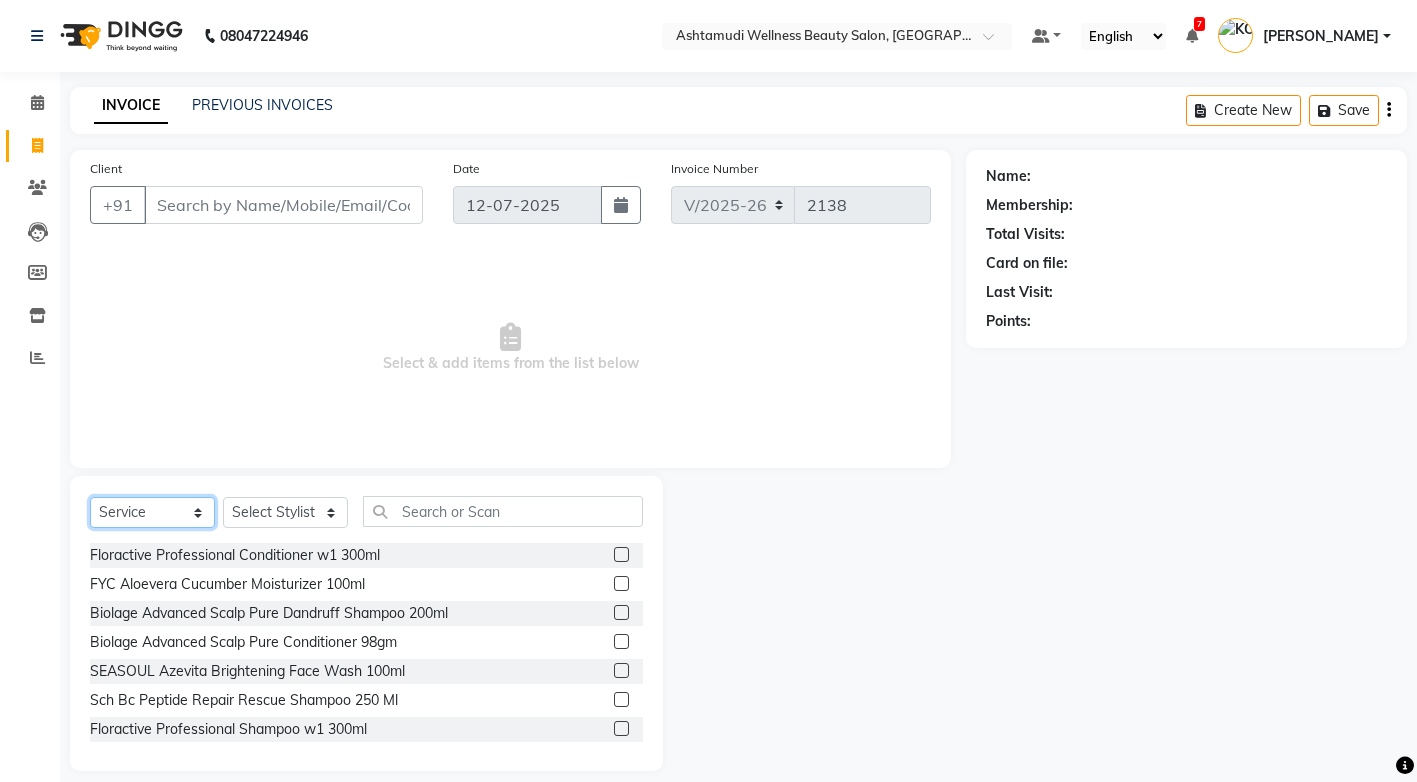 click on "Select  Service  Product  Membership  Package Voucher Prepaid Gift Card" 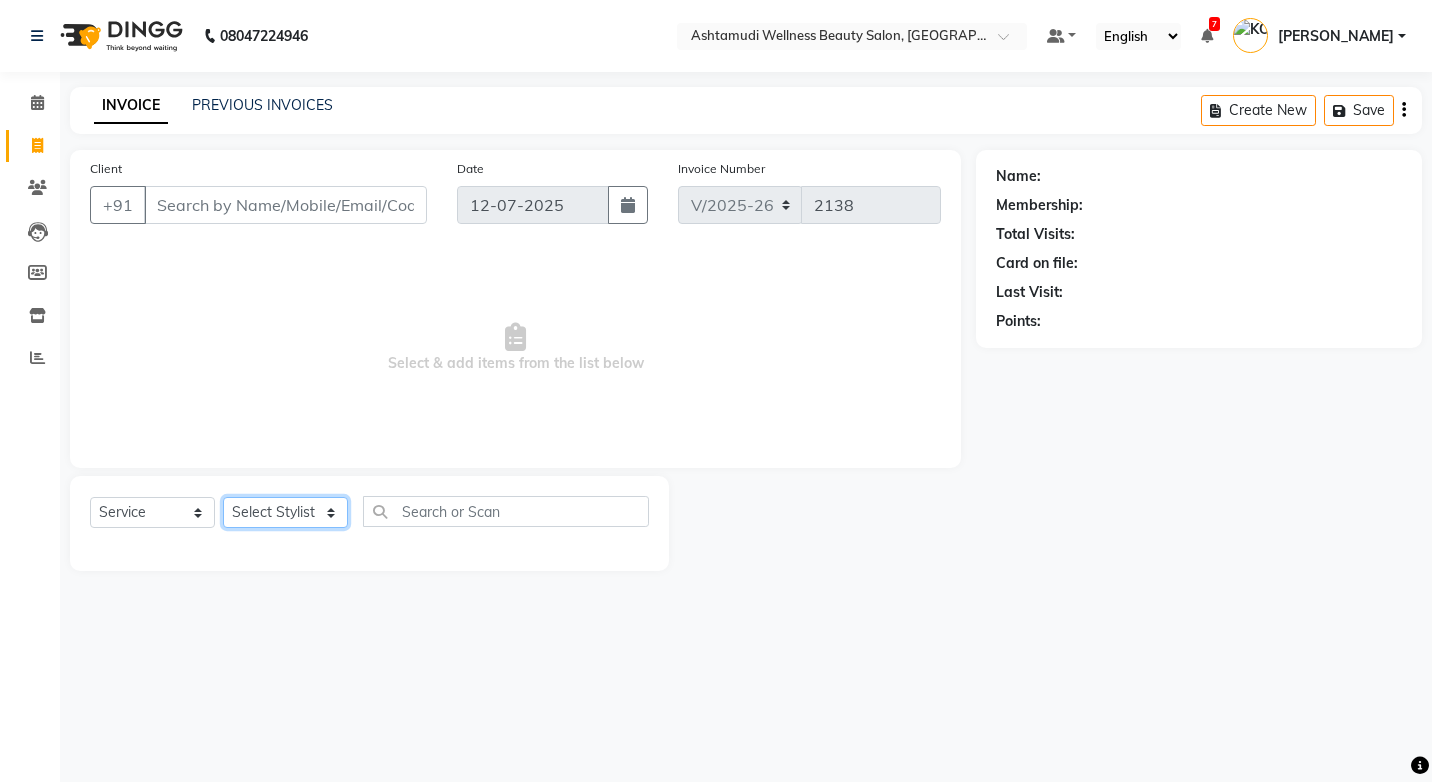 click on "Select Stylist ANJALI M S [PERSON_NAME] KOTTIYAM ASHTAMUDI [PERSON_NAME] [PERSON_NAME] [PERSON_NAME] [PERSON_NAME]  Sona [PERSON_NAME] [PERSON_NAME] [PERSON_NAME]" 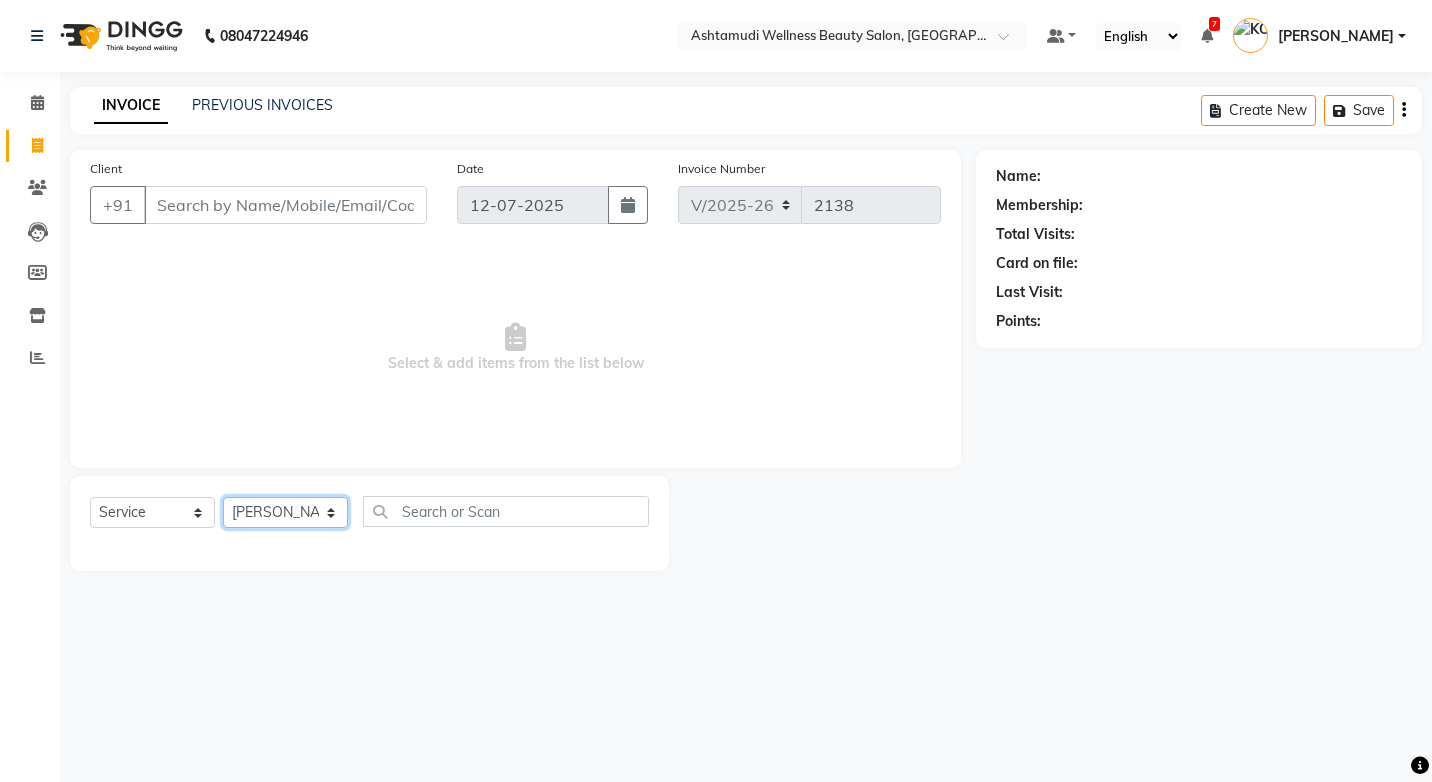 click on "Select Stylist ANJALI M S [PERSON_NAME] KOTTIYAM ASHTAMUDI [PERSON_NAME] [PERSON_NAME] [PERSON_NAME] [PERSON_NAME]  Sona [PERSON_NAME] [PERSON_NAME] [PERSON_NAME]" 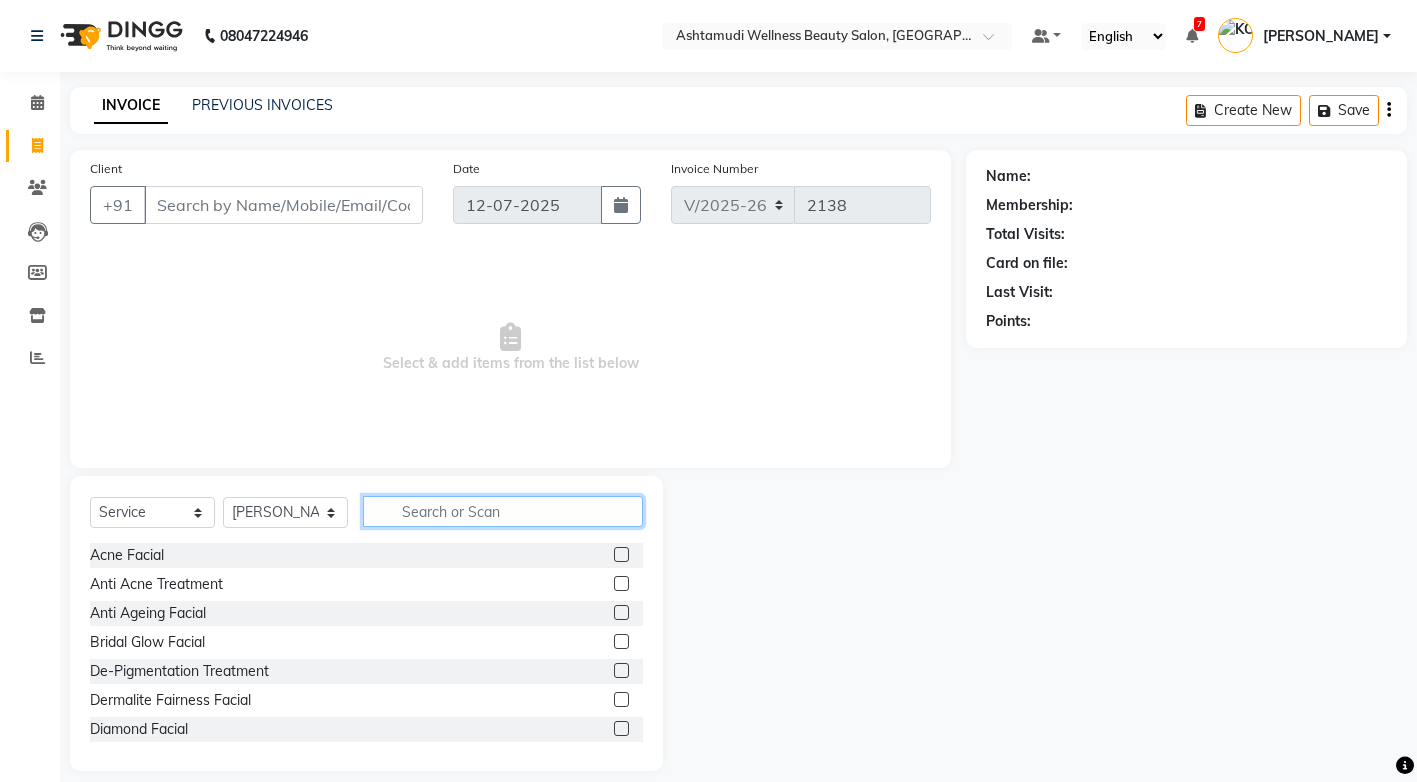 click 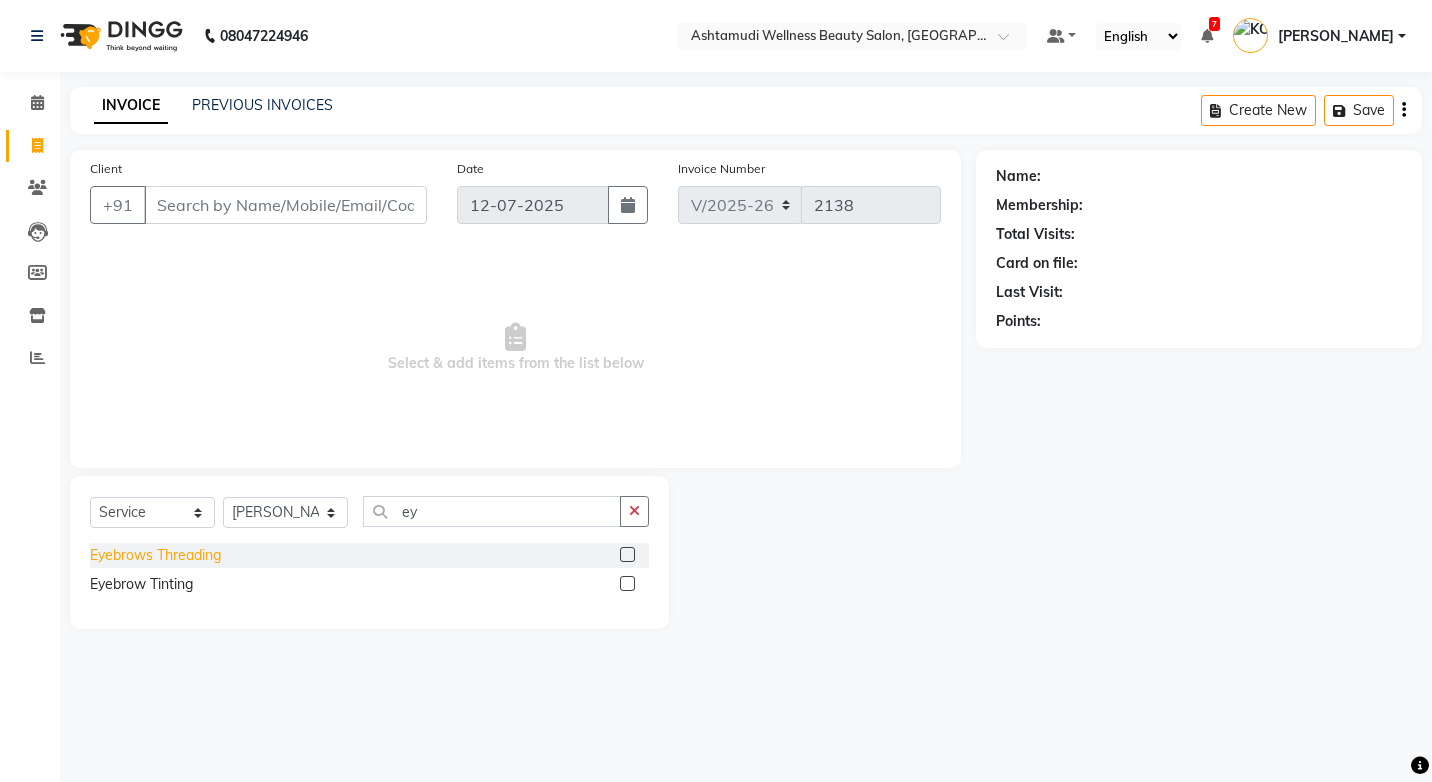 click on "Eyebrows Threading" 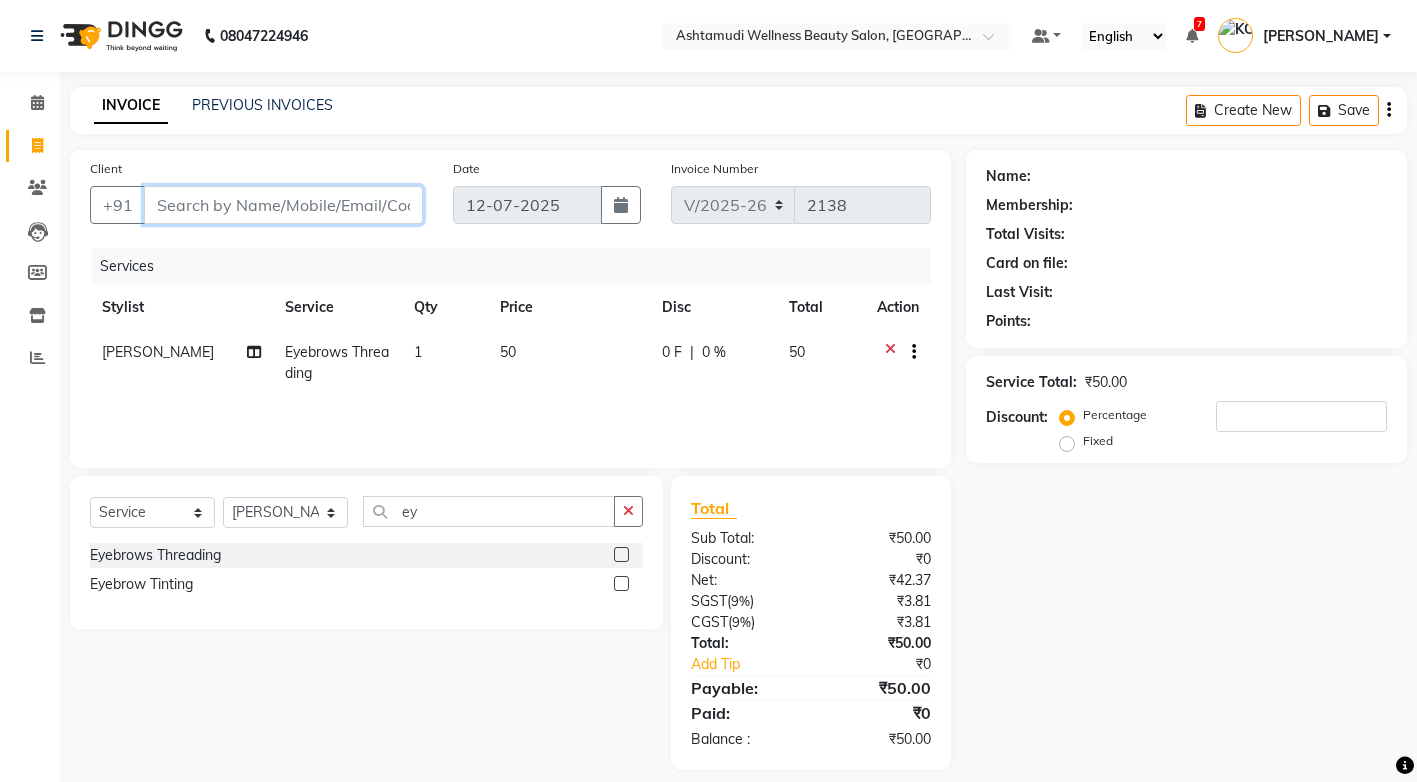 click on "Client" at bounding box center [283, 205] 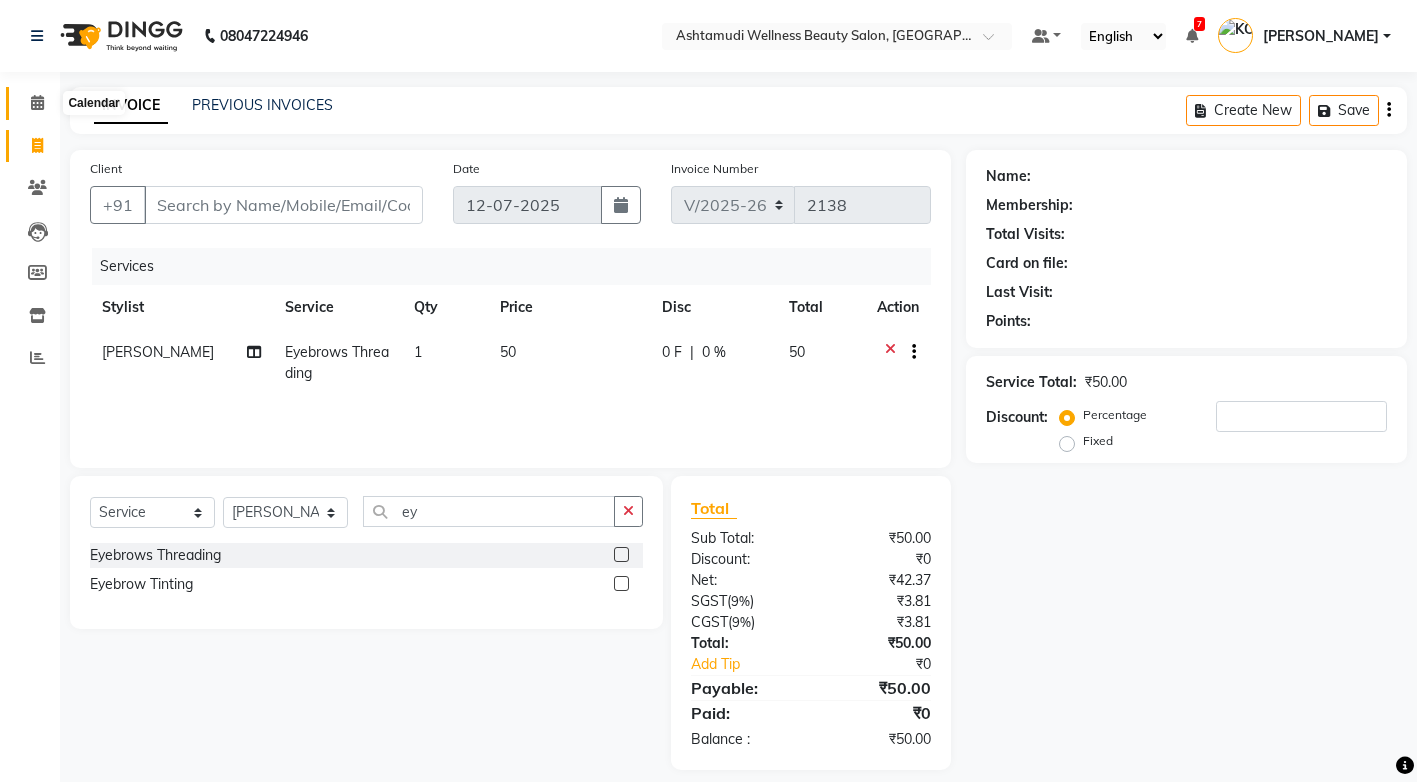 click 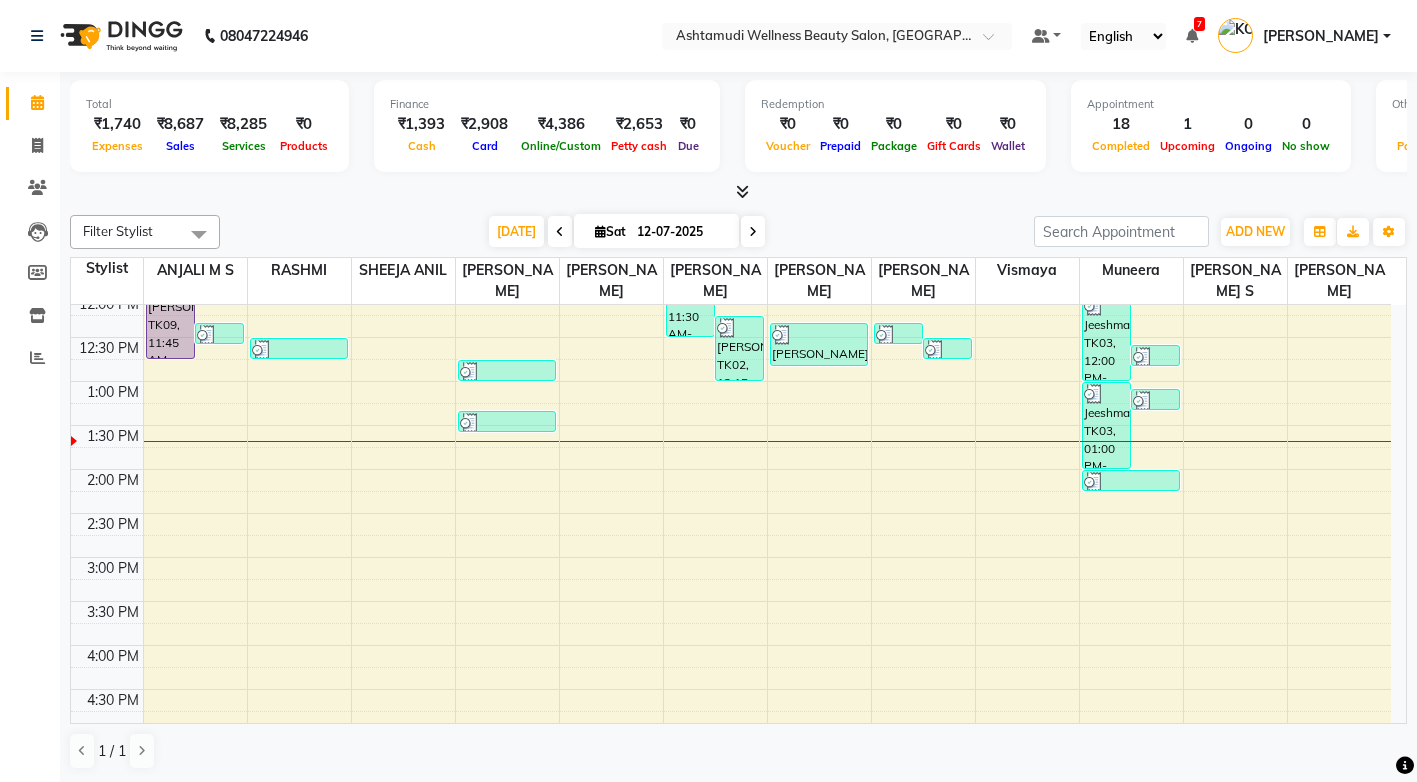 scroll, scrollTop: 400, scrollLeft: 0, axis: vertical 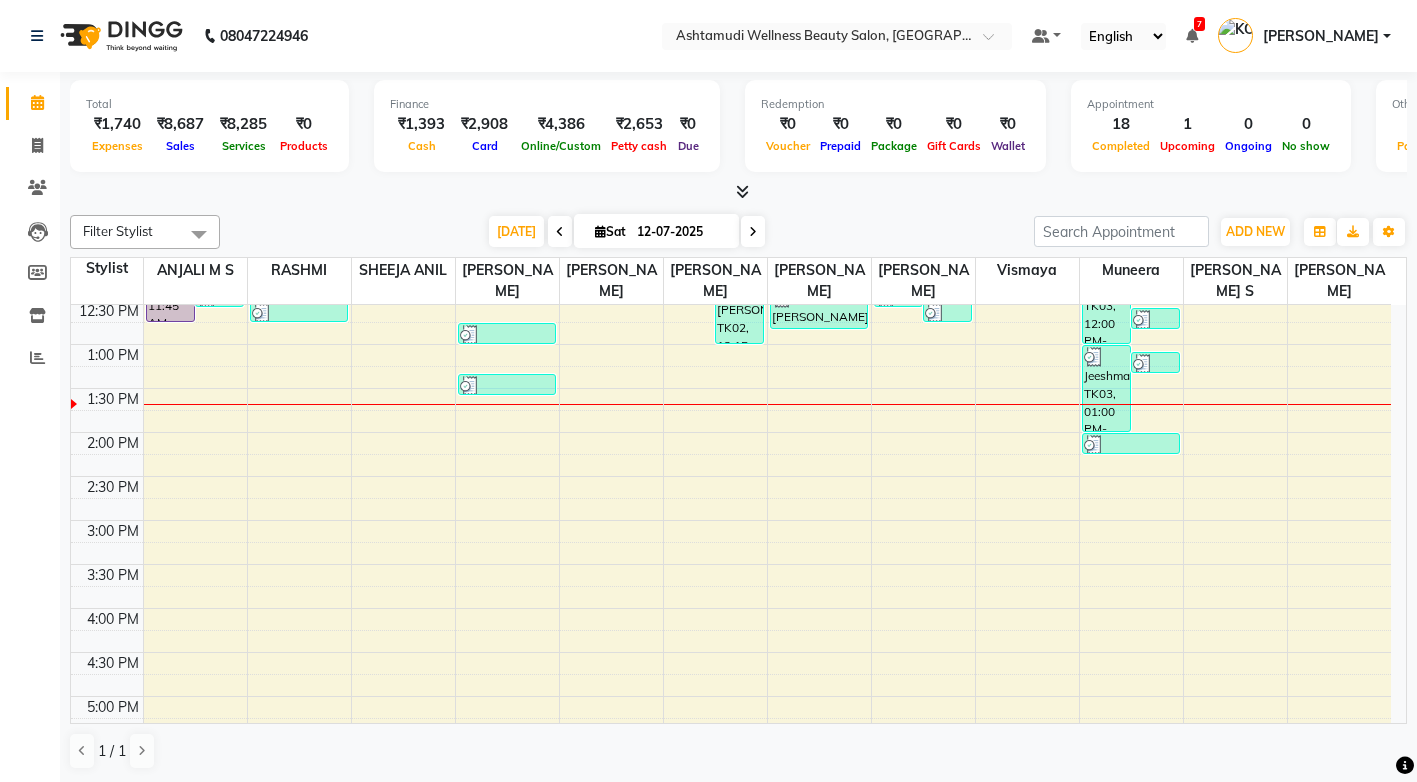 click on "8:00 AM 8:30 AM 9:00 AM 9:30 AM 10:00 AM 10:30 AM 11:00 AM 11:30 AM 12:00 PM 12:30 PM 1:00 PM 1:30 PM 2:00 PM 2:30 PM 3:00 PM 3:30 PM 4:00 PM 4:30 PM 5:00 PM 5:30 PM 6:00 PM 6:30 PM 7:00 PM 7:30 PM 8:00 PM 8:30 PM
Sunitha, TK09, 11:45 AM-12:45 PM, Hair Spa     Nimisha, TK11, 12:20 PM-12:35 PM, Eyebrows Threading     Teena, TK08, 12:30 PM-12:45 PM, Eyebrows Threading (₹50)     Teena, TK08, 12:45 PM-01:00 PM, Eyebrows Threading (₹50)     Gopika, TK13, 01:20 PM-01:35 PM, Eyebrows Threading     Anila, TK02, 11:30 AM-12:30 PM, Anti-Dandruff Treatment With Spa     Anila, TK02, 12:15 PM-01:00 PM, U Cut,Eyebrows Threading (₹50)     Sini, TK04, 11:10 AM-11:25 AM, Eyebrows Threading     Aswathy, TK06, 11:10 AM-11:40 AM, Saree Draping      Aswathy, TK12, 12:20 PM-12:50 PM, Saree Draping      Ruby, TK10, 12:20 PM-12:35 PM, Eyebrows Threading     Teena, TK08, 12:30 PM-12:45 PM, Eyebrows Threading     Bhagya, TK07, 11:45 AM-12:00 PM, Eyebrows Threading" at bounding box center [731, 476] 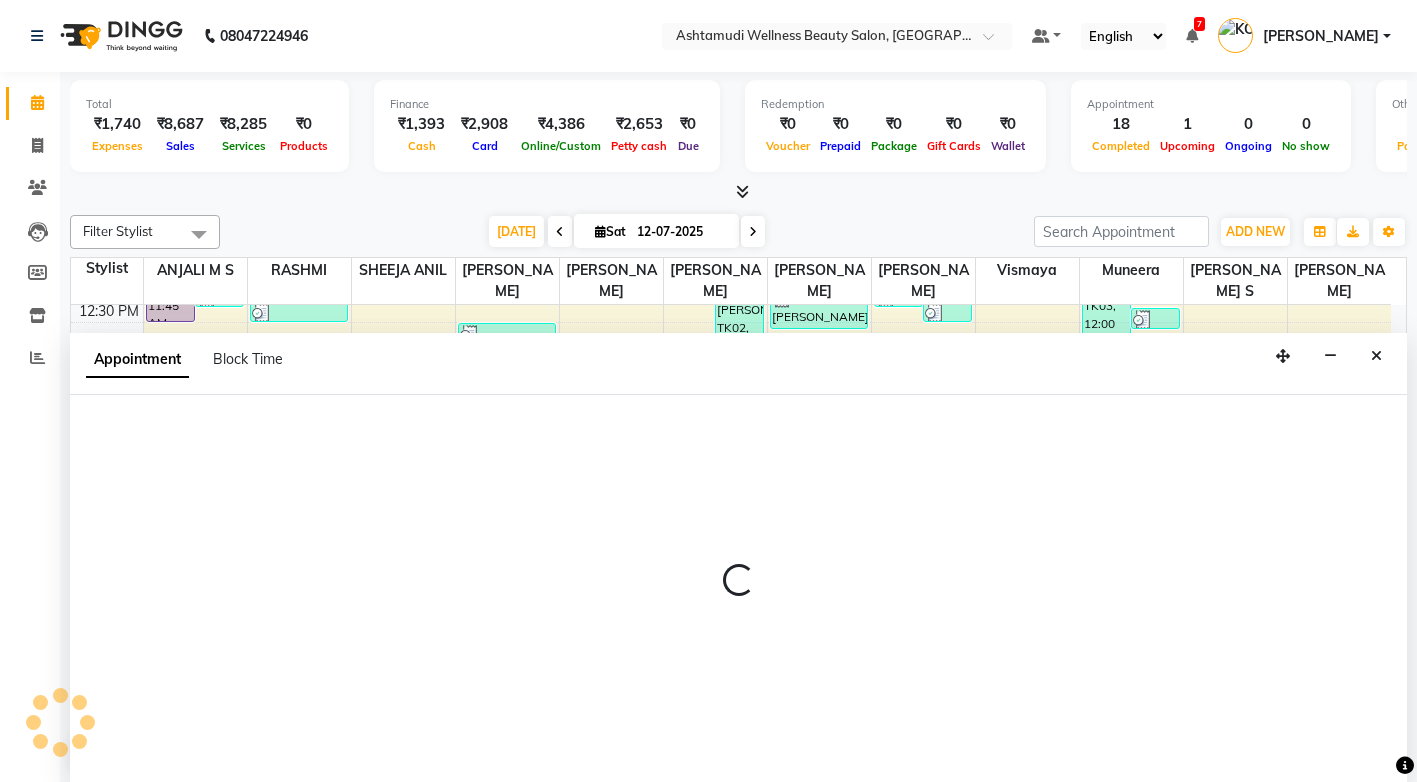 scroll, scrollTop: 1, scrollLeft: 0, axis: vertical 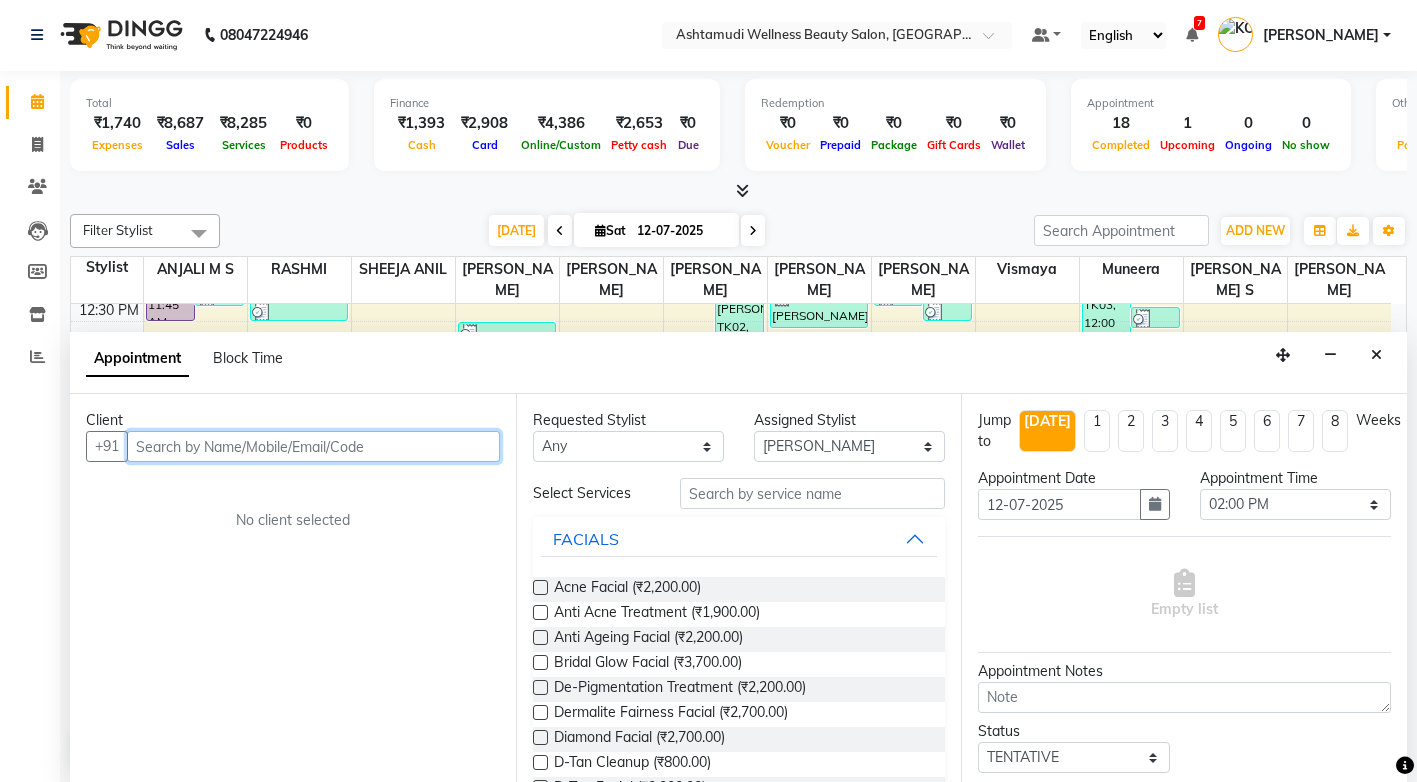 click at bounding box center (313, 446) 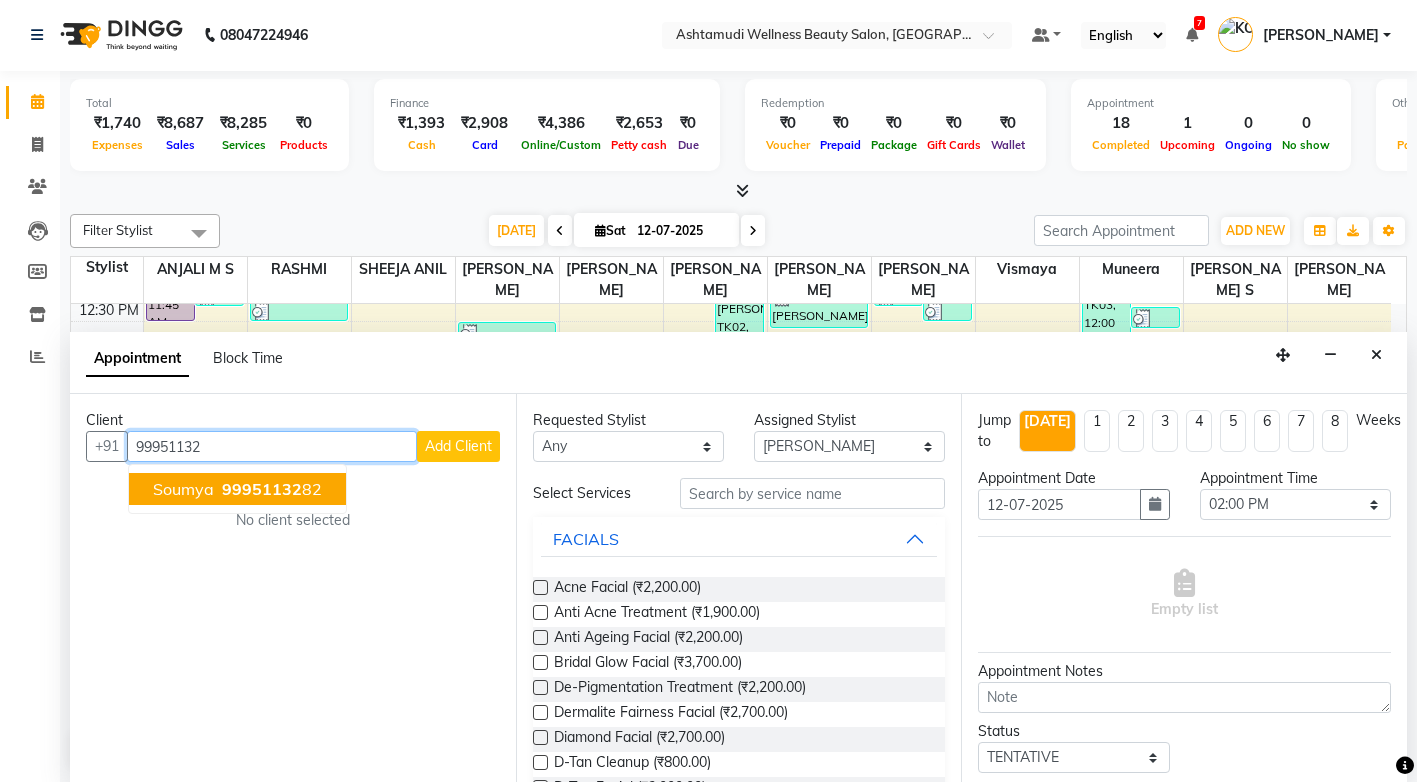 click on "99951132" at bounding box center [262, 489] 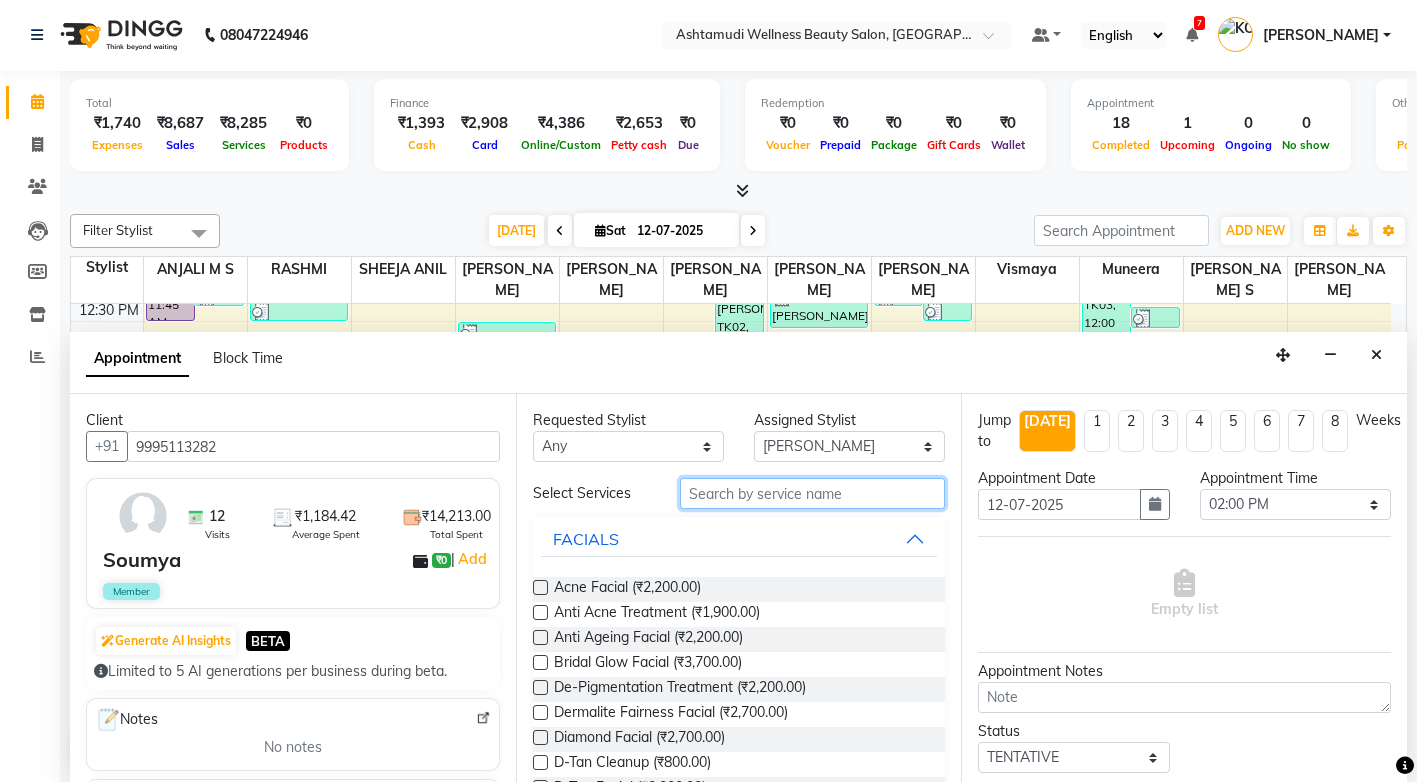 click at bounding box center [812, 493] 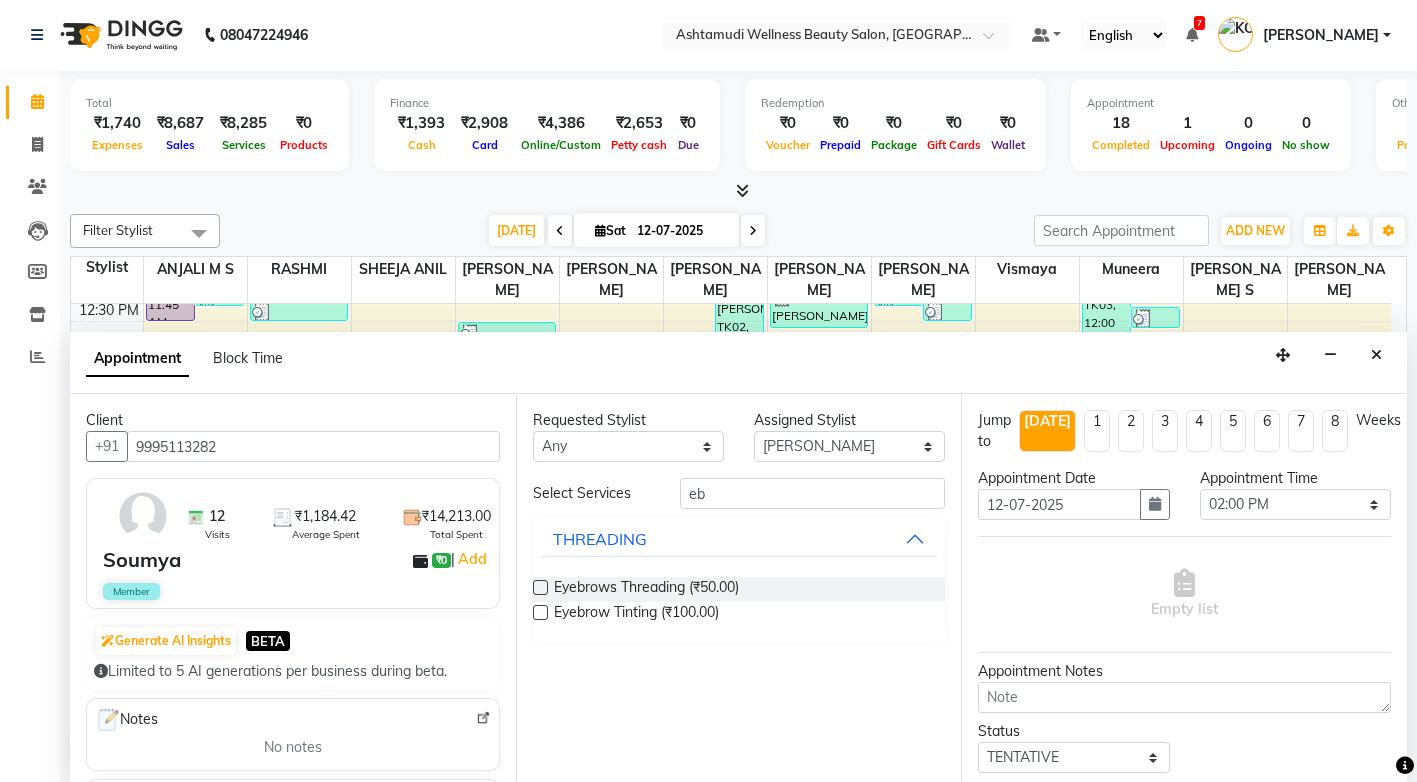 drag, startPoint x: 686, startPoint y: 581, endPoint x: 1383, endPoint y: 668, distance: 702.4087 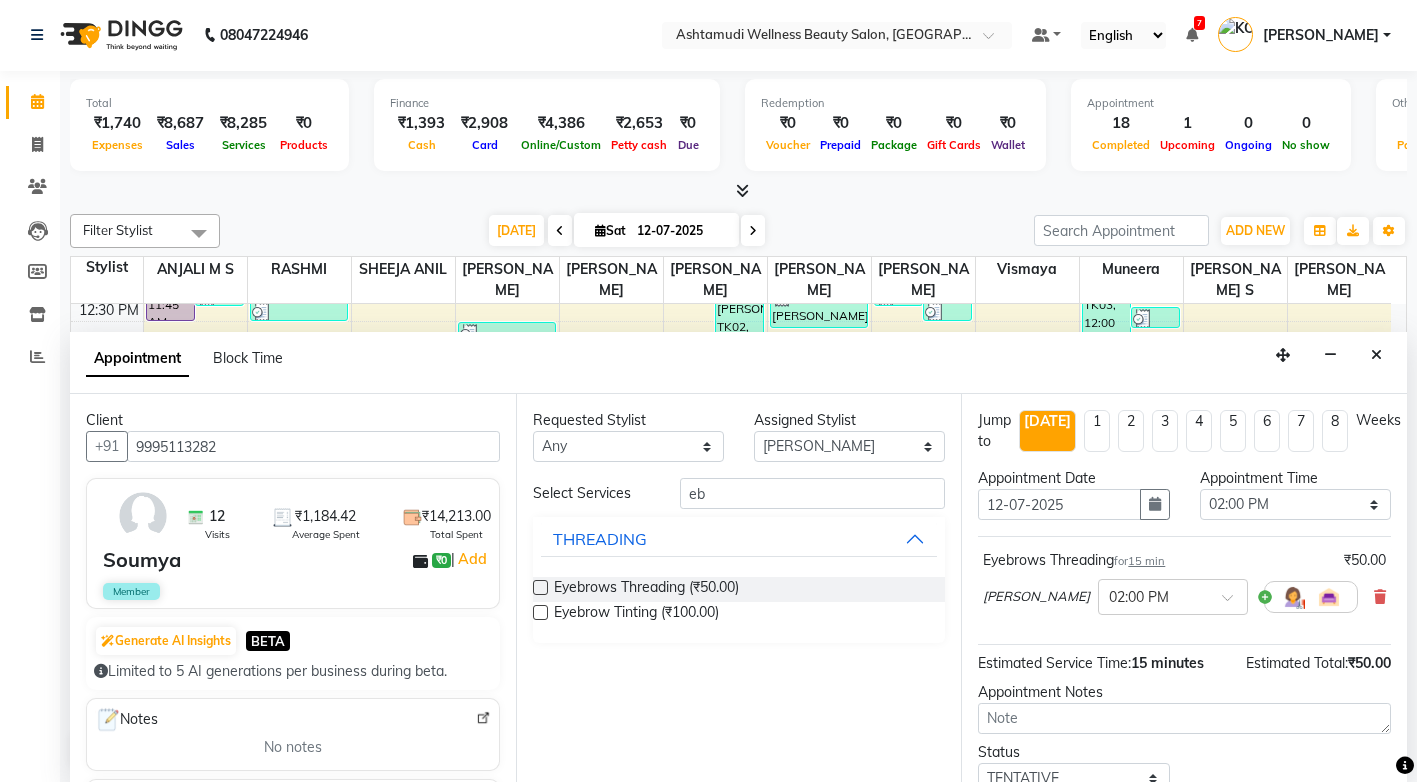 scroll, scrollTop: 100, scrollLeft: 0, axis: vertical 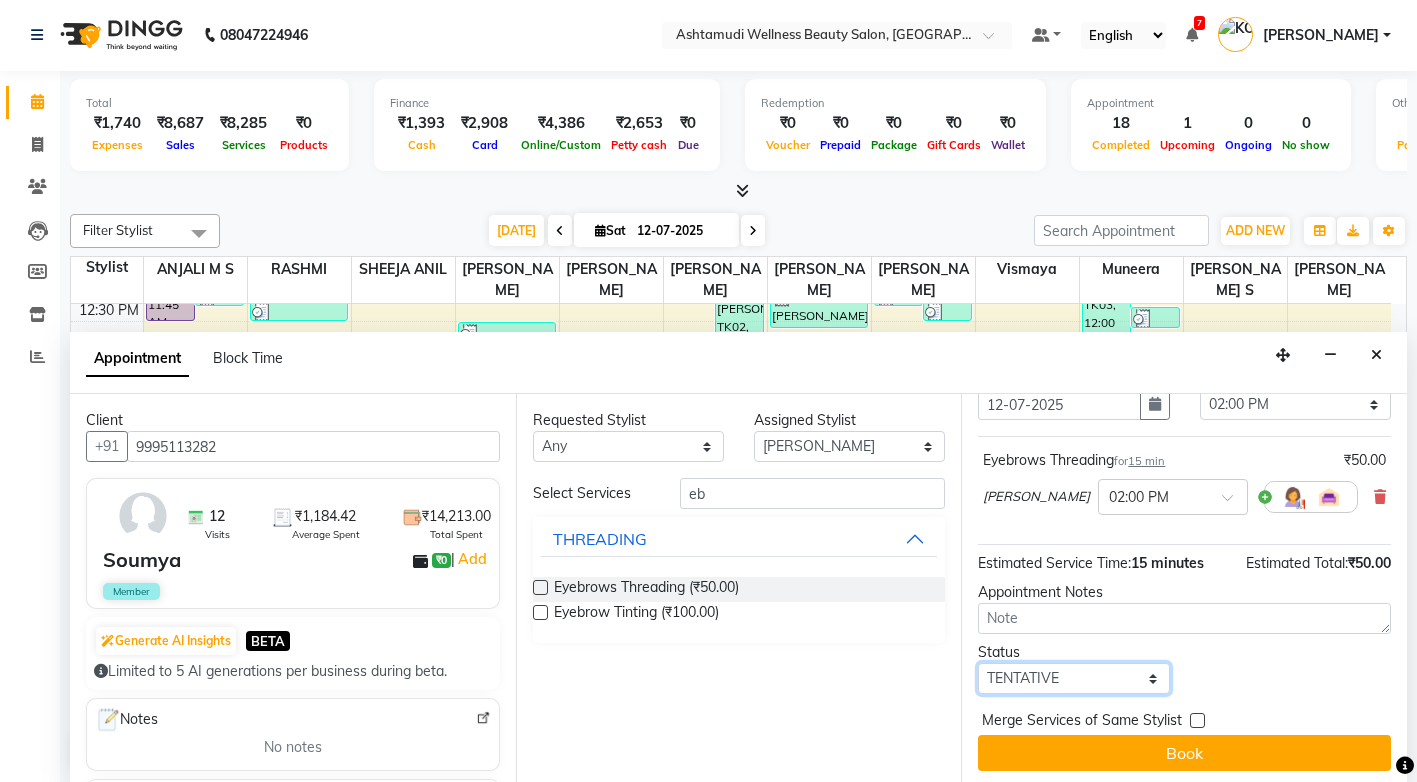 click on "Select TENTATIVE CONFIRM CHECK-IN UPCOMING" at bounding box center (1073, 678) 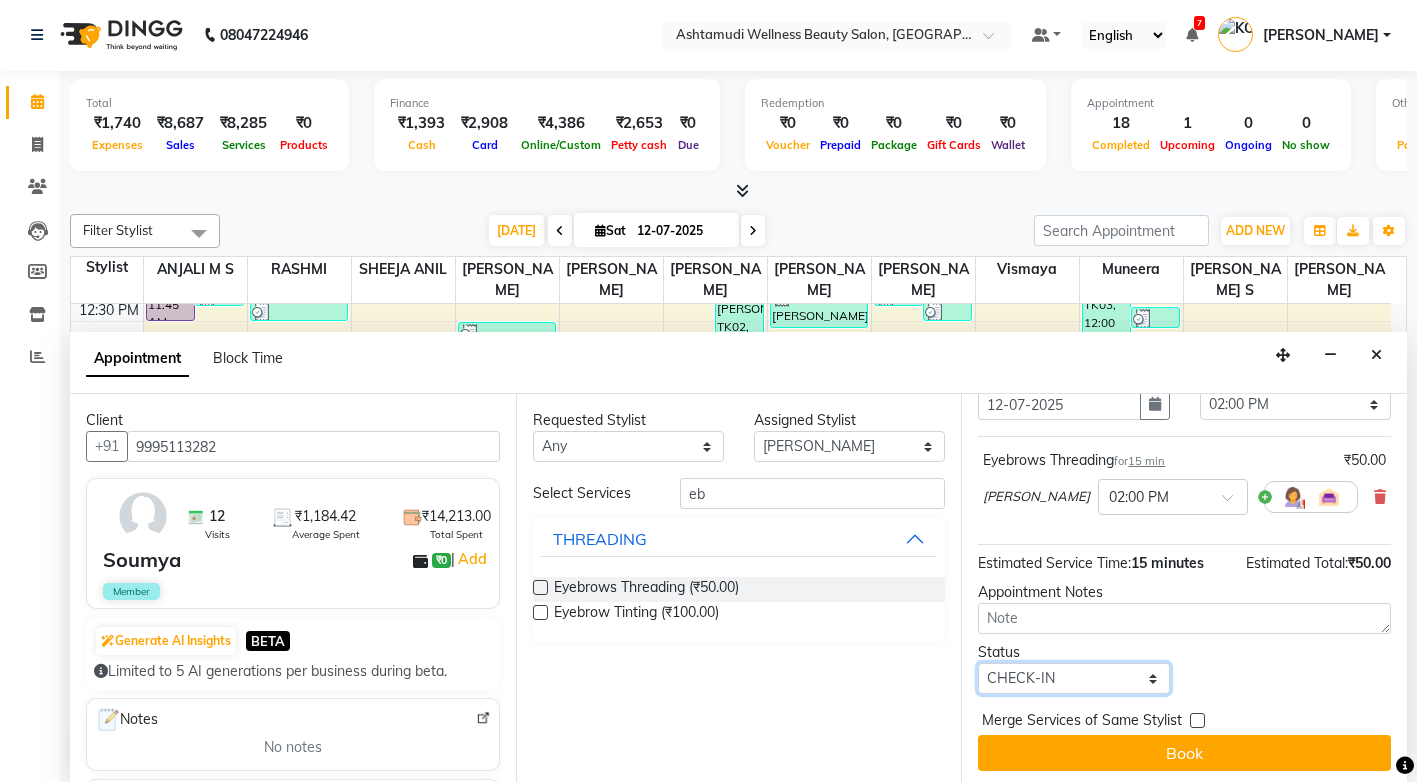 click on "Select TENTATIVE CONFIRM CHECK-IN UPCOMING" at bounding box center (1073, 678) 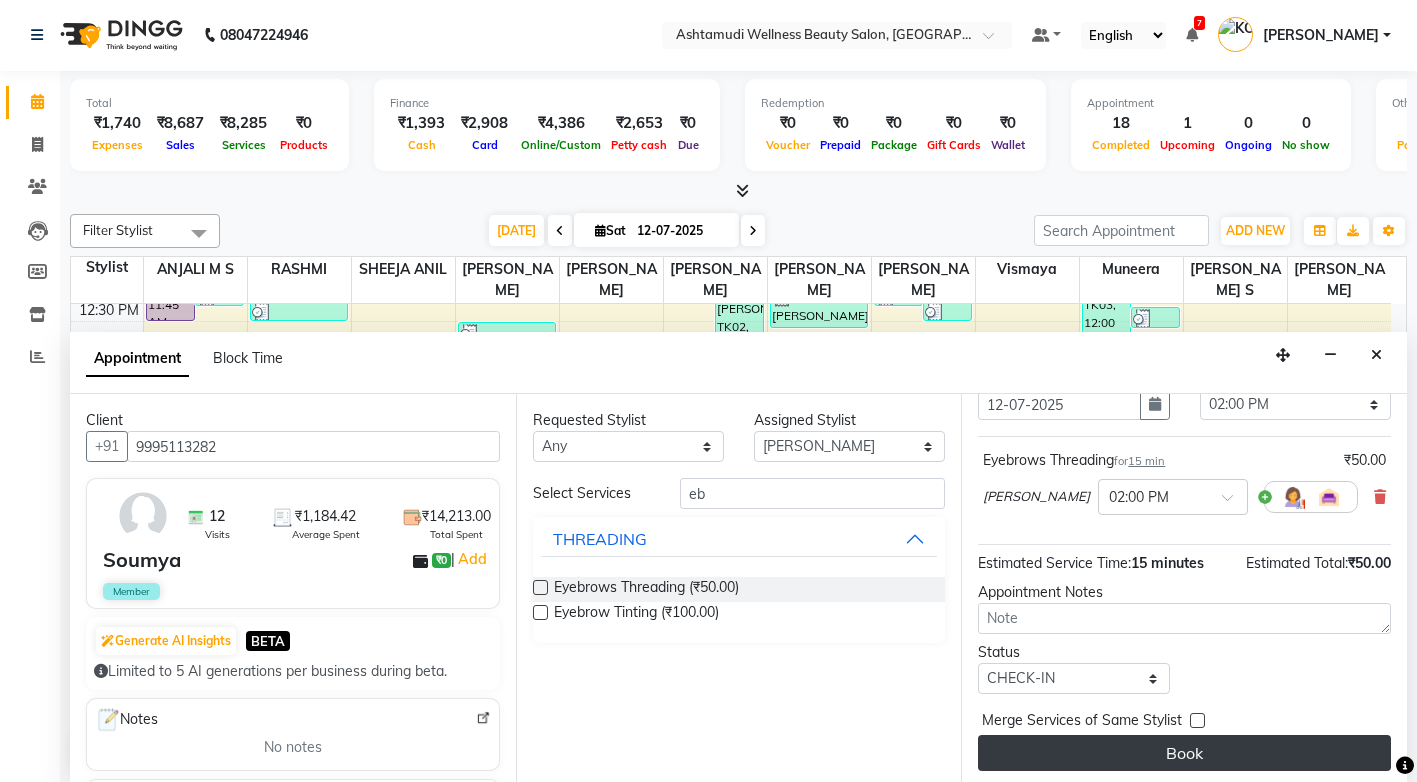 click on "Book" at bounding box center (1184, 753) 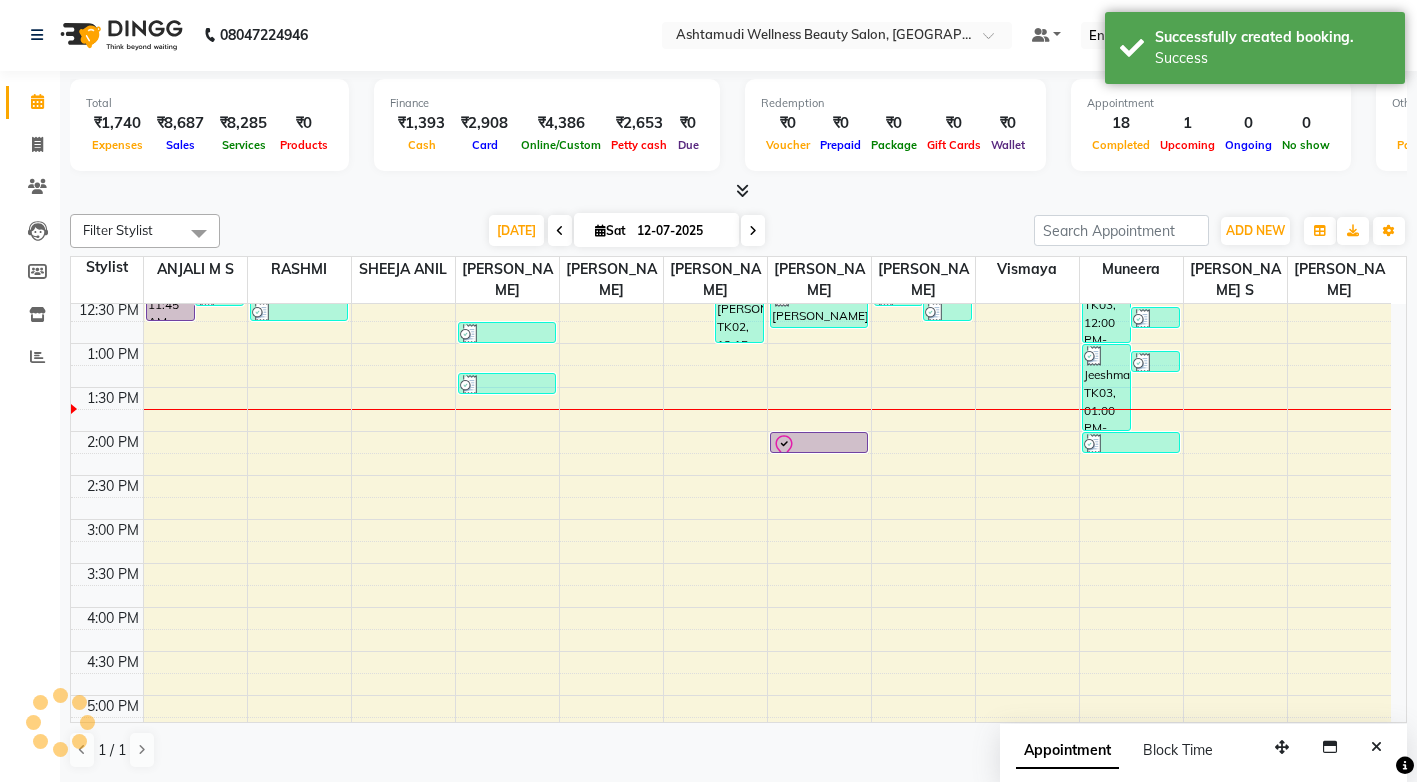 scroll, scrollTop: 0, scrollLeft: 0, axis: both 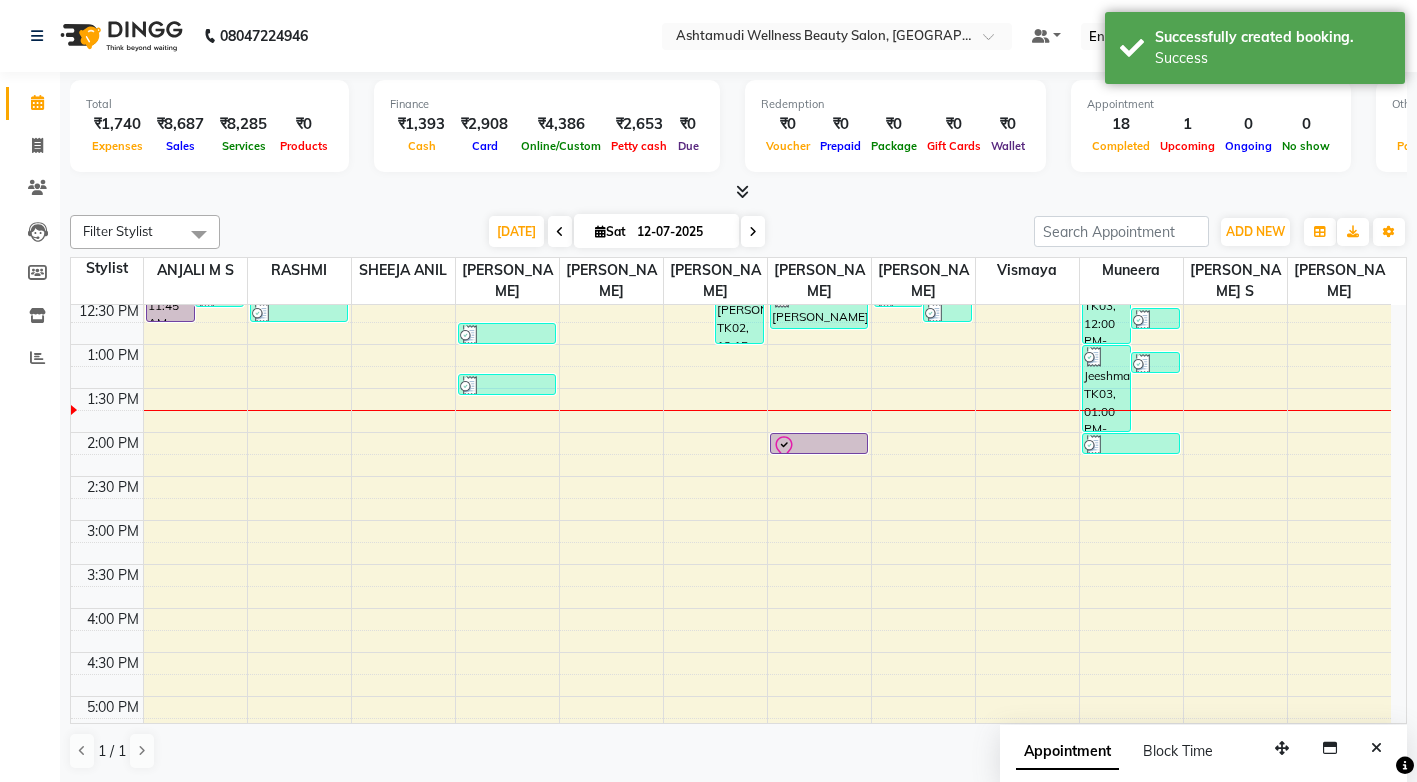 click on "8:00 AM 8:30 AM 9:00 AM 9:30 AM 10:00 AM 10:30 AM 11:00 AM 11:30 AM 12:00 PM 12:30 PM 1:00 PM 1:30 PM 2:00 PM 2:30 PM 3:00 PM 3:30 PM 4:00 PM 4:30 PM 5:00 PM 5:30 PM 6:00 PM 6:30 PM 7:00 PM 7:30 PM 8:00 PM 8:30 PM
Sunitha, TK09, 11:45 AM-12:45 PM, Hair Spa     Nimisha, TK11, 12:20 PM-12:35 PM, Eyebrows Threading     Teena, TK08, 12:30 PM-12:45 PM, Eyebrows Threading (₹50)     Teena, TK08, 12:45 PM-01:00 PM, Eyebrows Threading (₹50)     Gopika, TK13, 01:20 PM-01:35 PM, Eyebrows Threading     Anila, TK02, 11:30 AM-12:30 PM, Anti-Dandruff Treatment With Spa     Anila, TK02, 12:15 PM-01:00 PM, U Cut,Eyebrows Threading (₹50)     Sini, TK04, 11:10 AM-11:25 AM, Eyebrows Threading     Aswathy, TK06, 11:10 AM-11:40 AM, Saree Draping      Aswathy, TK12, 12:20 PM-12:50 PM, Saree Draping
Soumya, TK14, 02:00 PM-02:15 PM, Eyebrows Threading     Ruby, TK10, 12:20 PM-12:35 PM, Eyebrows Threading     Teena, TK08, 12:30 PM-12:45 PM, Eyebrows Threading" at bounding box center (731, 476) 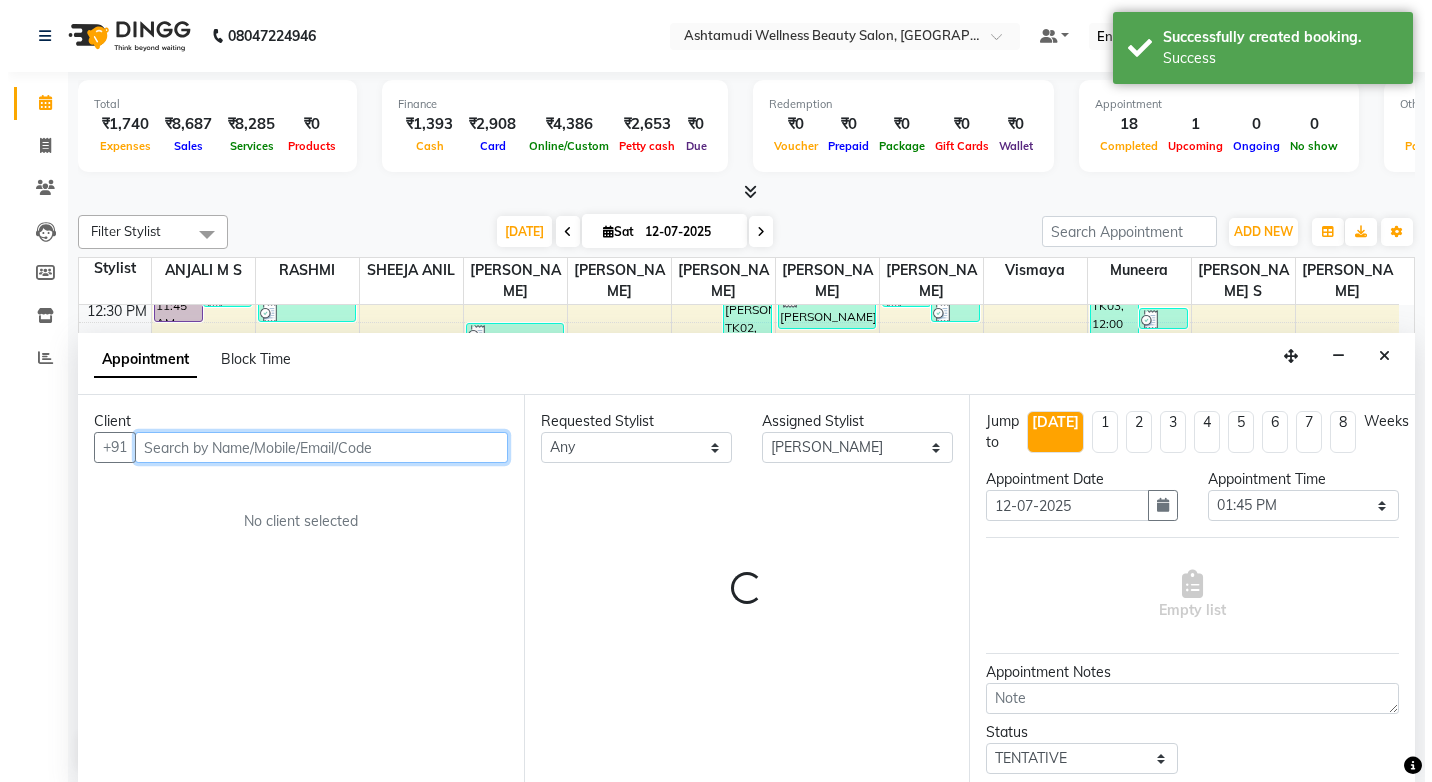 scroll, scrollTop: 1, scrollLeft: 0, axis: vertical 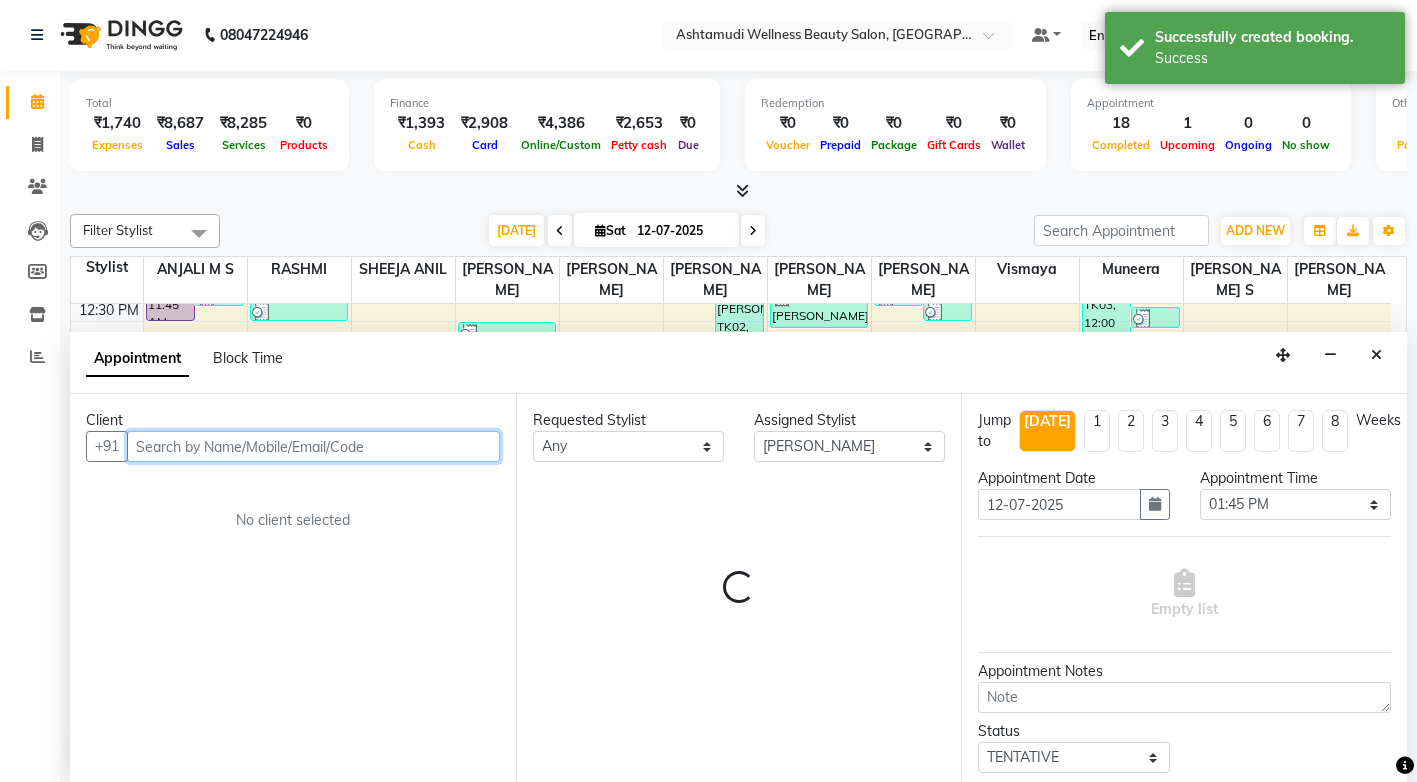 click at bounding box center [313, 446] 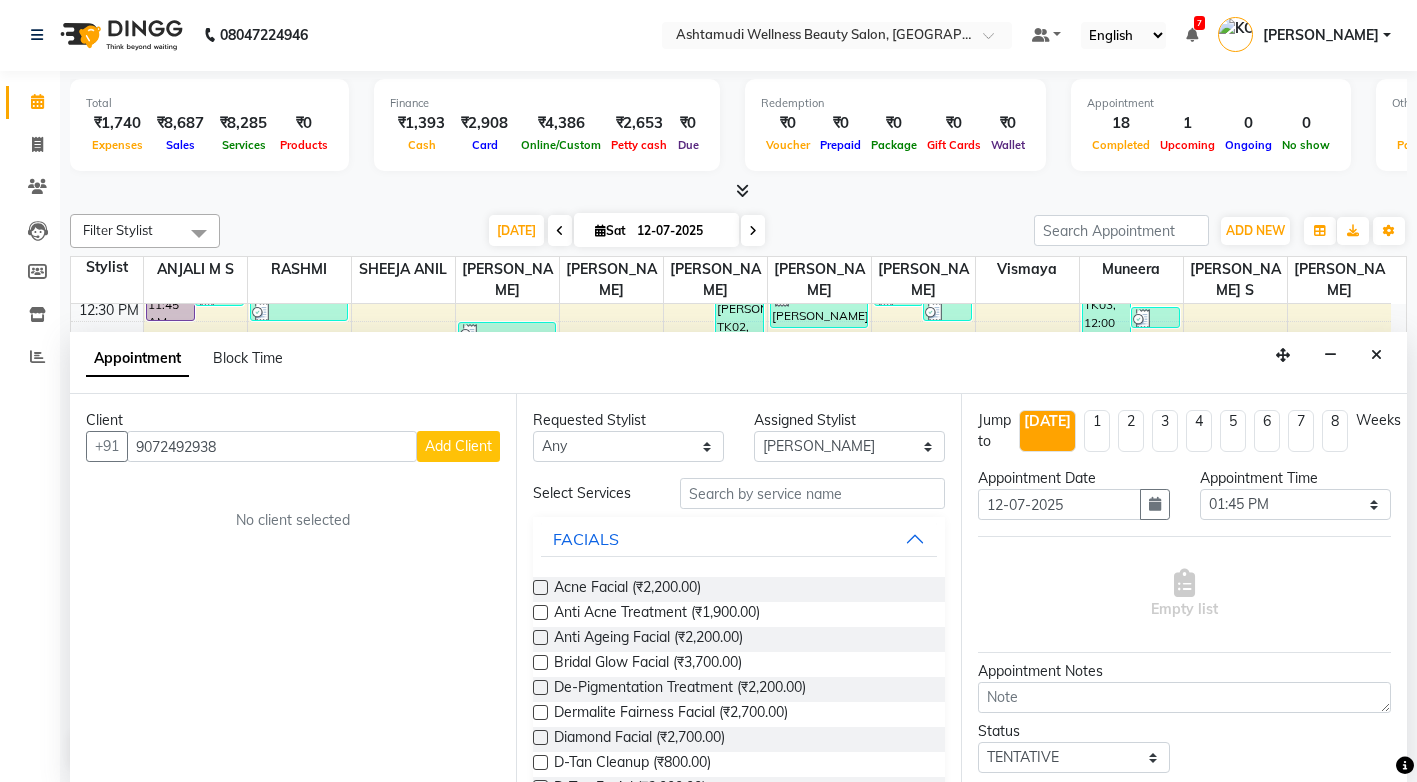 click on "Add Client" at bounding box center [458, 446] 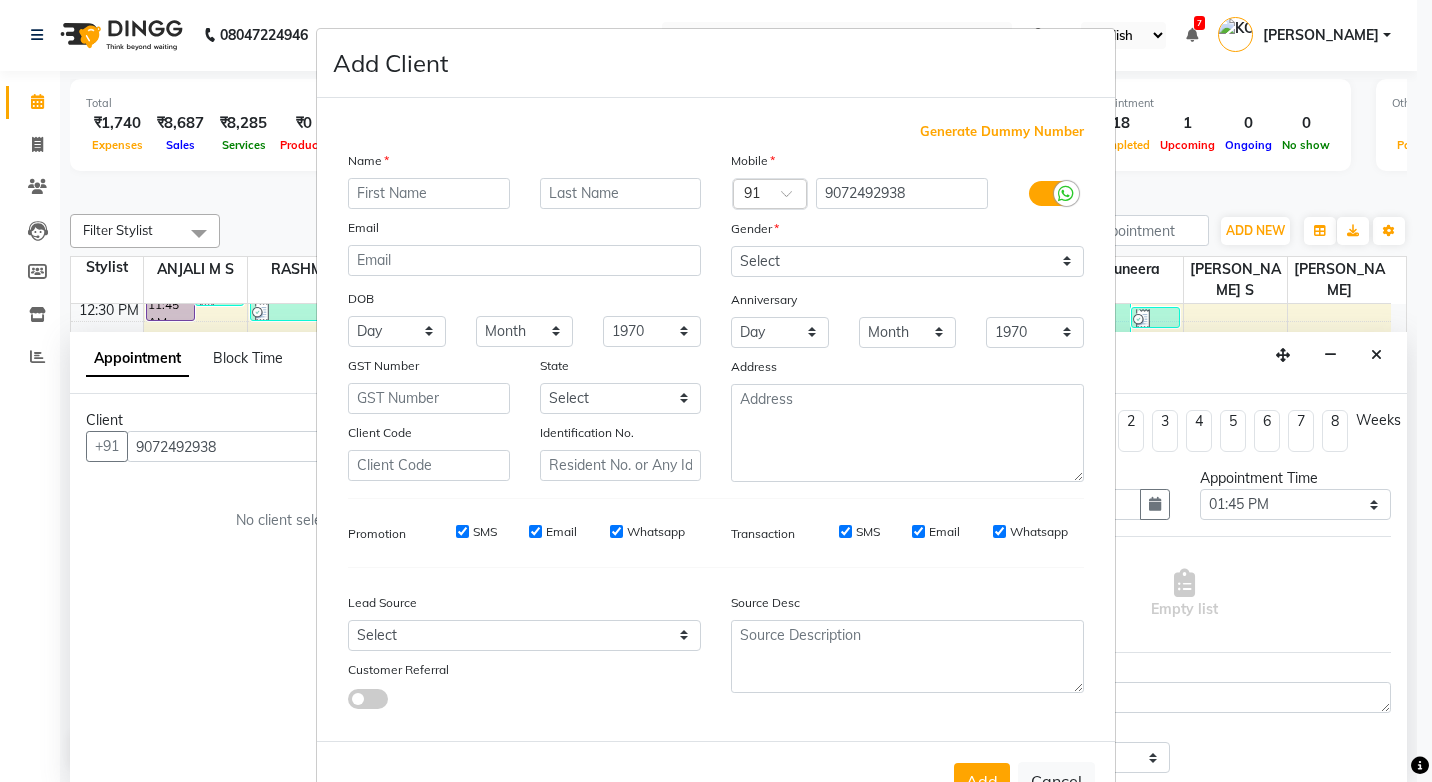 click at bounding box center [429, 193] 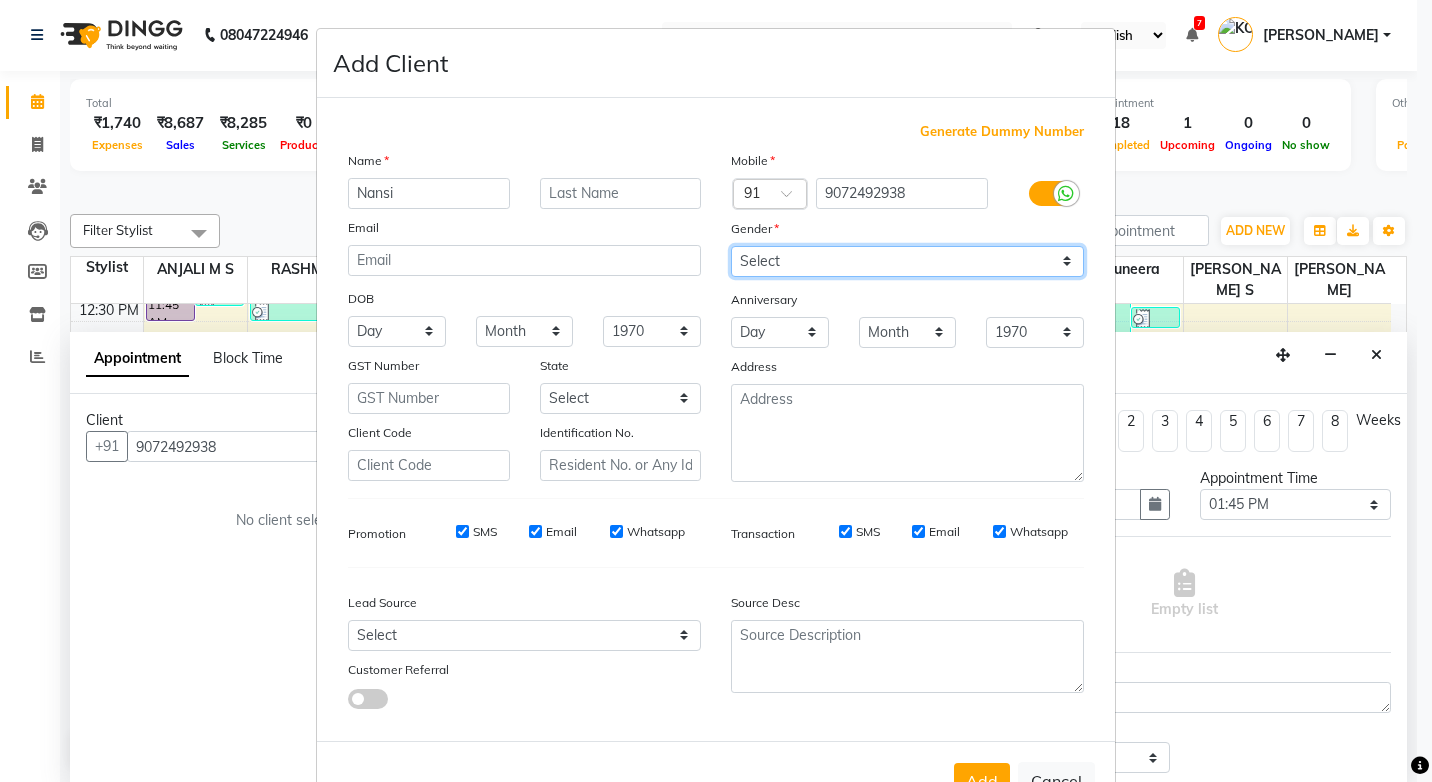 click on "Select Male Female Other Prefer Not To Say" at bounding box center [907, 261] 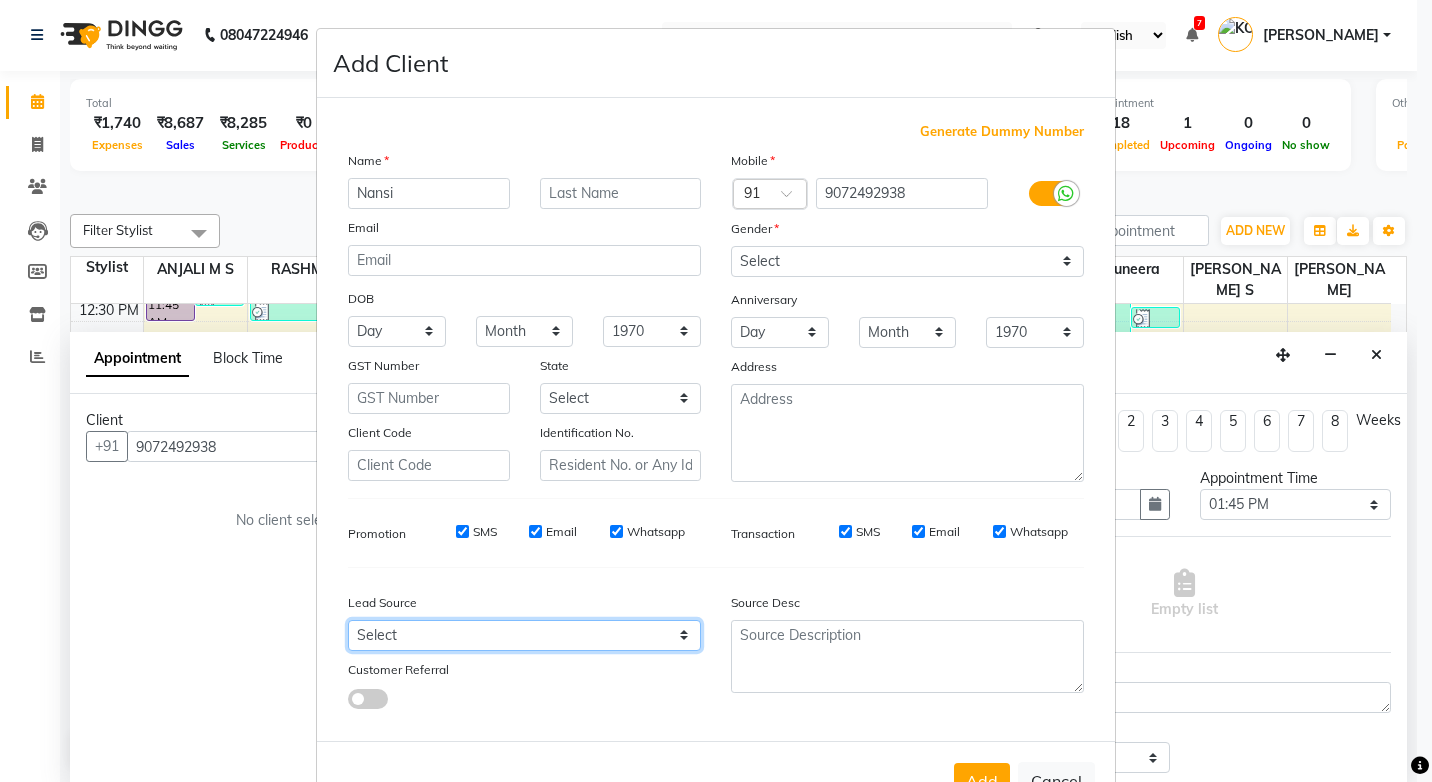 click on "Select Walk-in Referral Internet Friend Word of Mouth Advertisement Facebook JustDial Google Other Instagram  YouTube  WhatsApp" at bounding box center [524, 635] 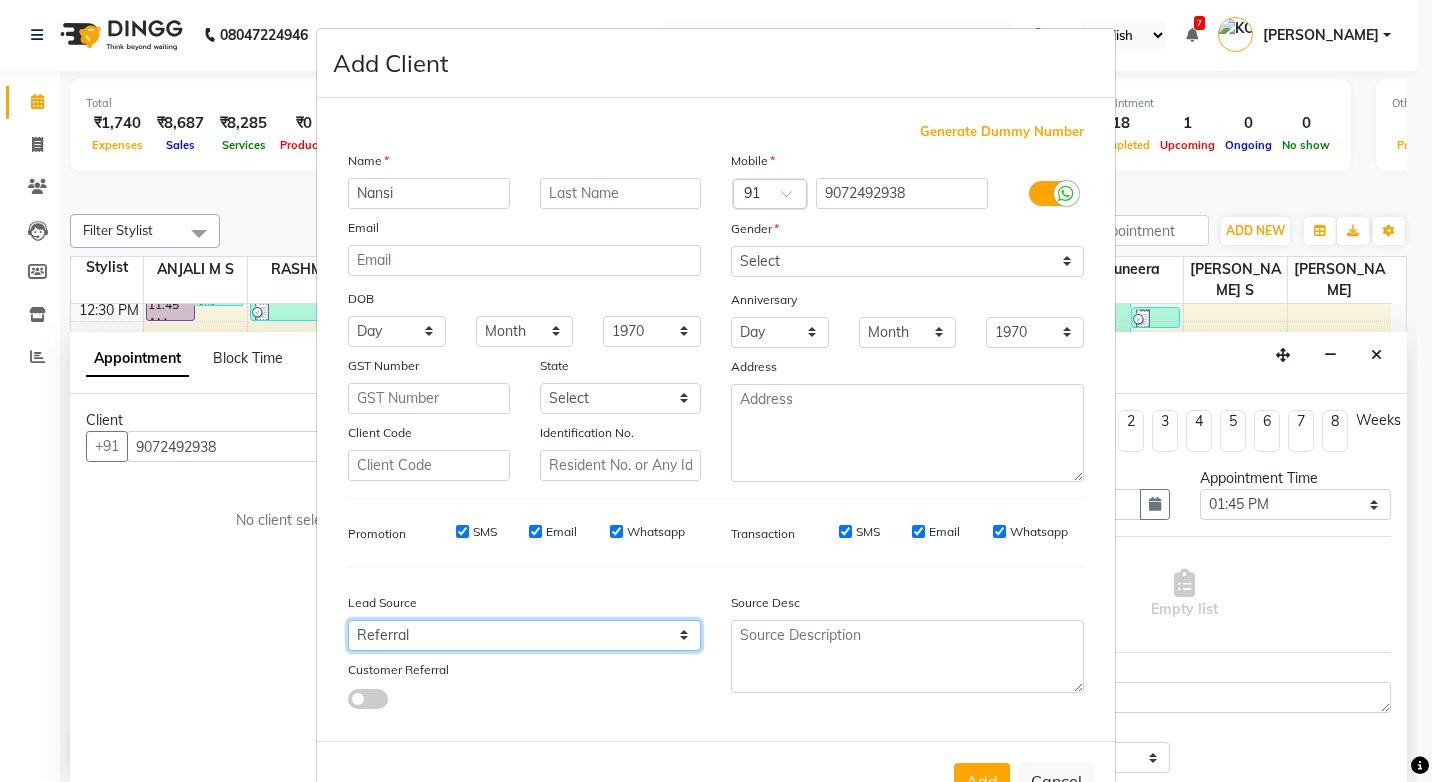 click on "Select Walk-in Referral Internet Friend Word of Mouth Advertisement Facebook JustDial Google Other Instagram  YouTube  WhatsApp" at bounding box center (524, 635) 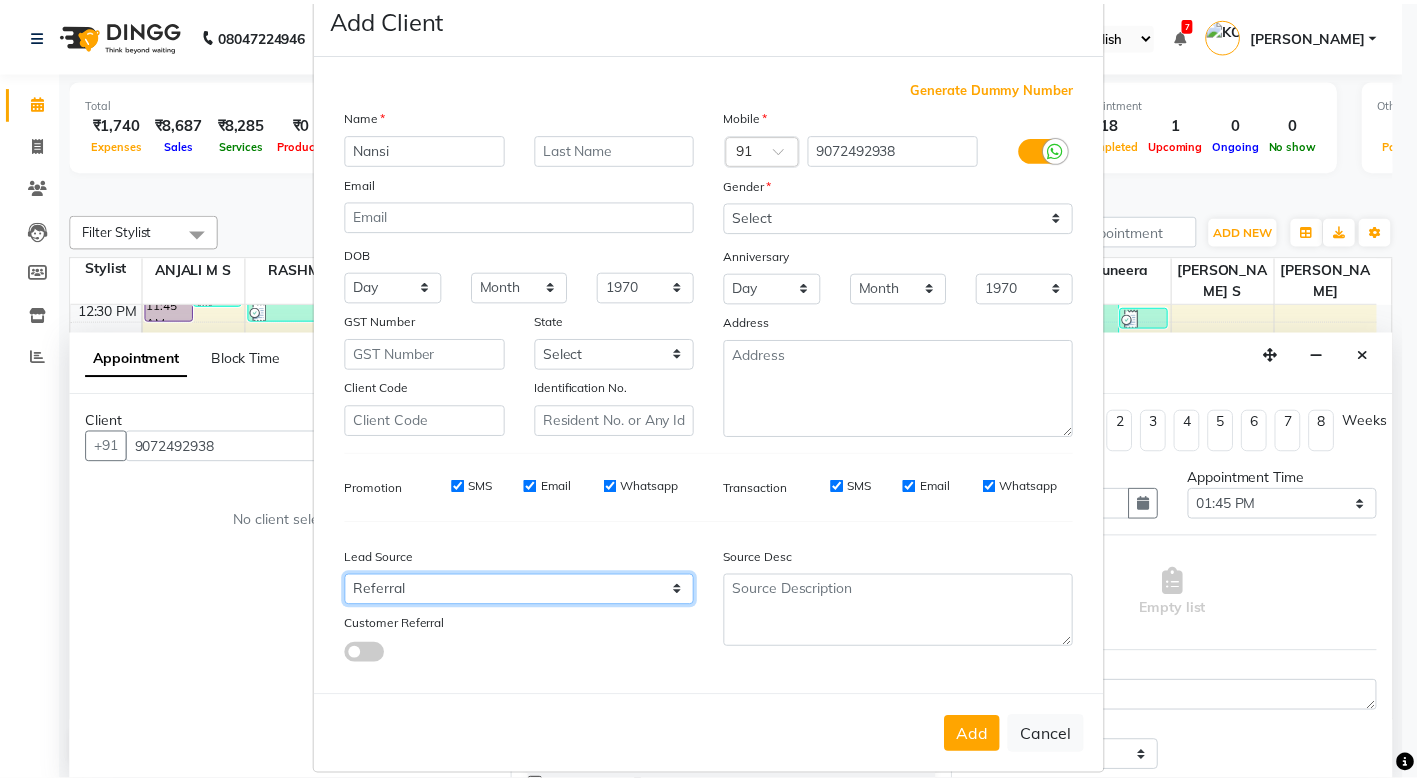 scroll, scrollTop: 67, scrollLeft: 0, axis: vertical 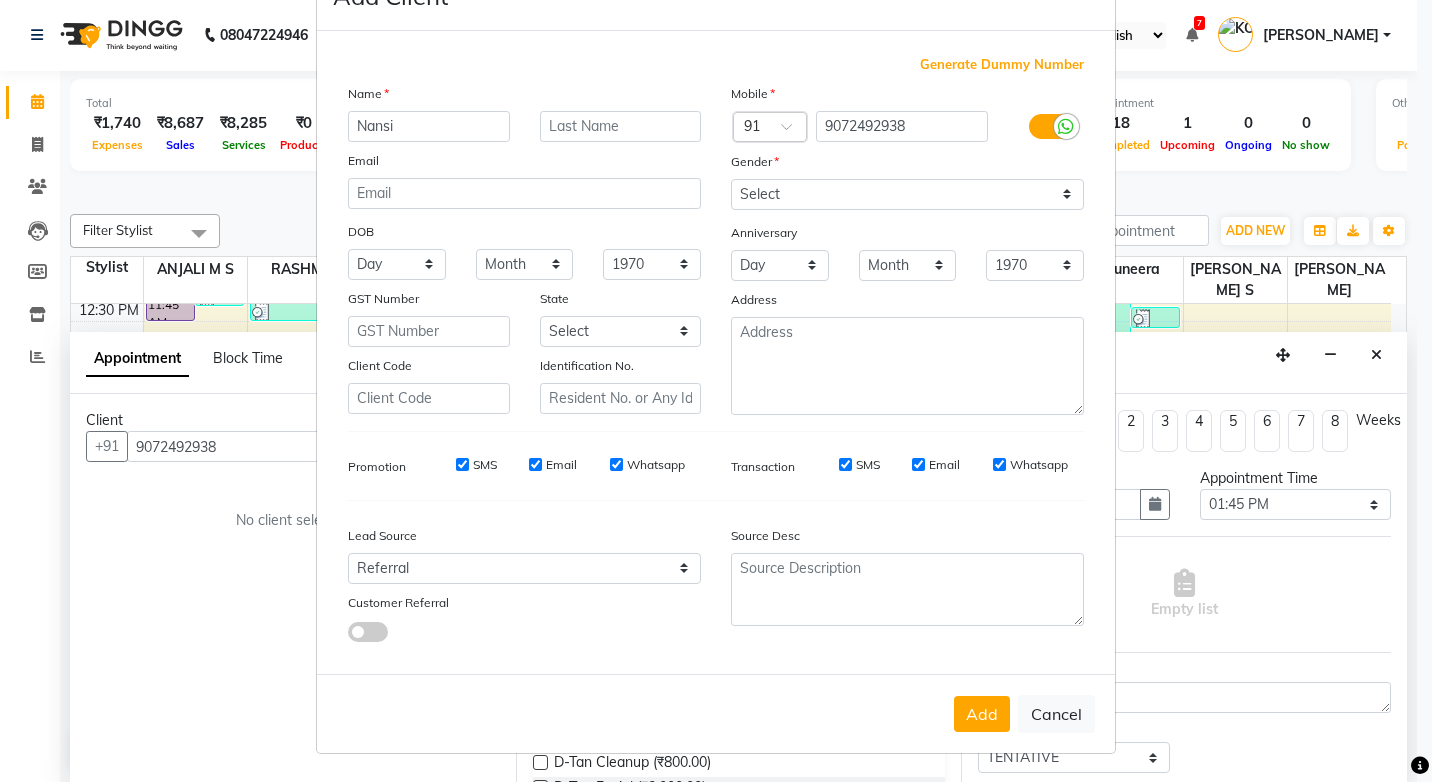 click on "Add" at bounding box center [982, 714] 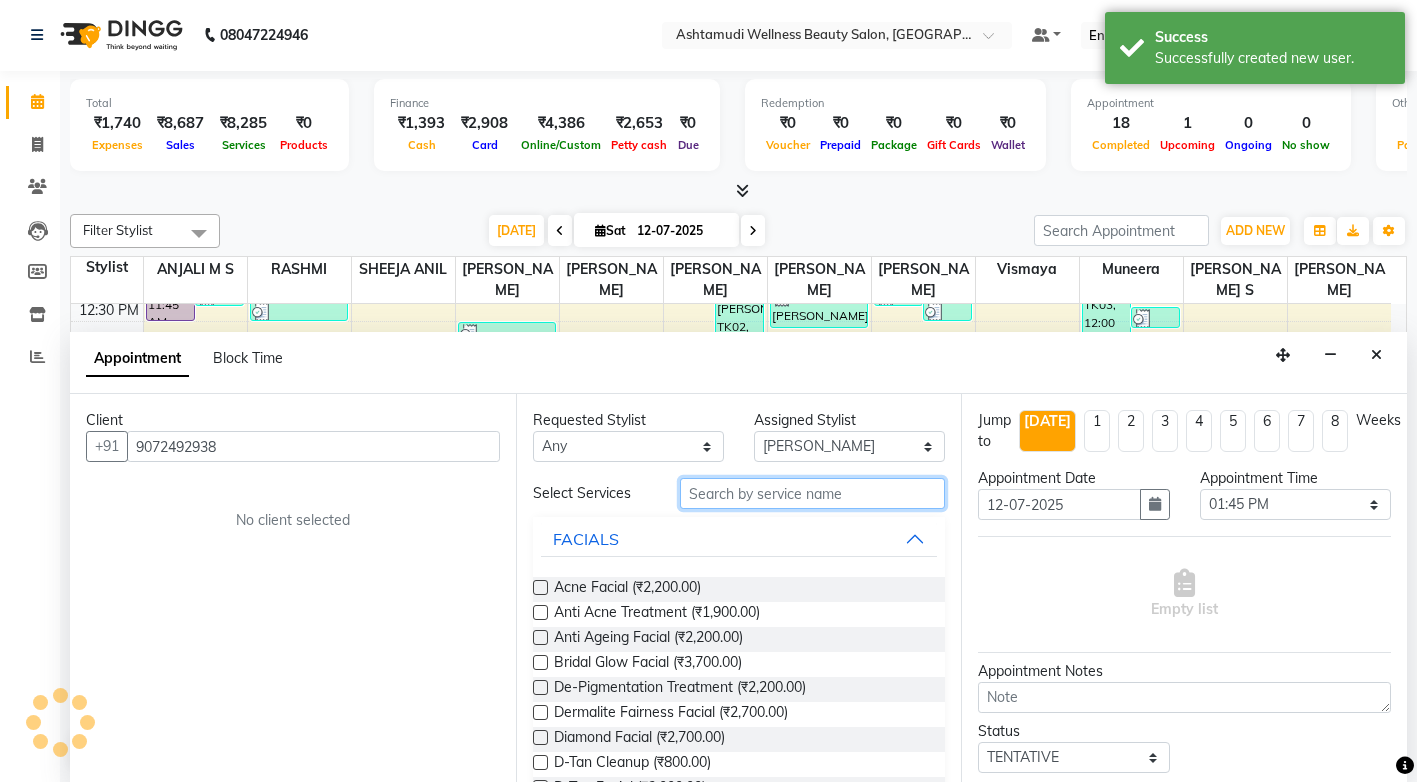 click at bounding box center (812, 493) 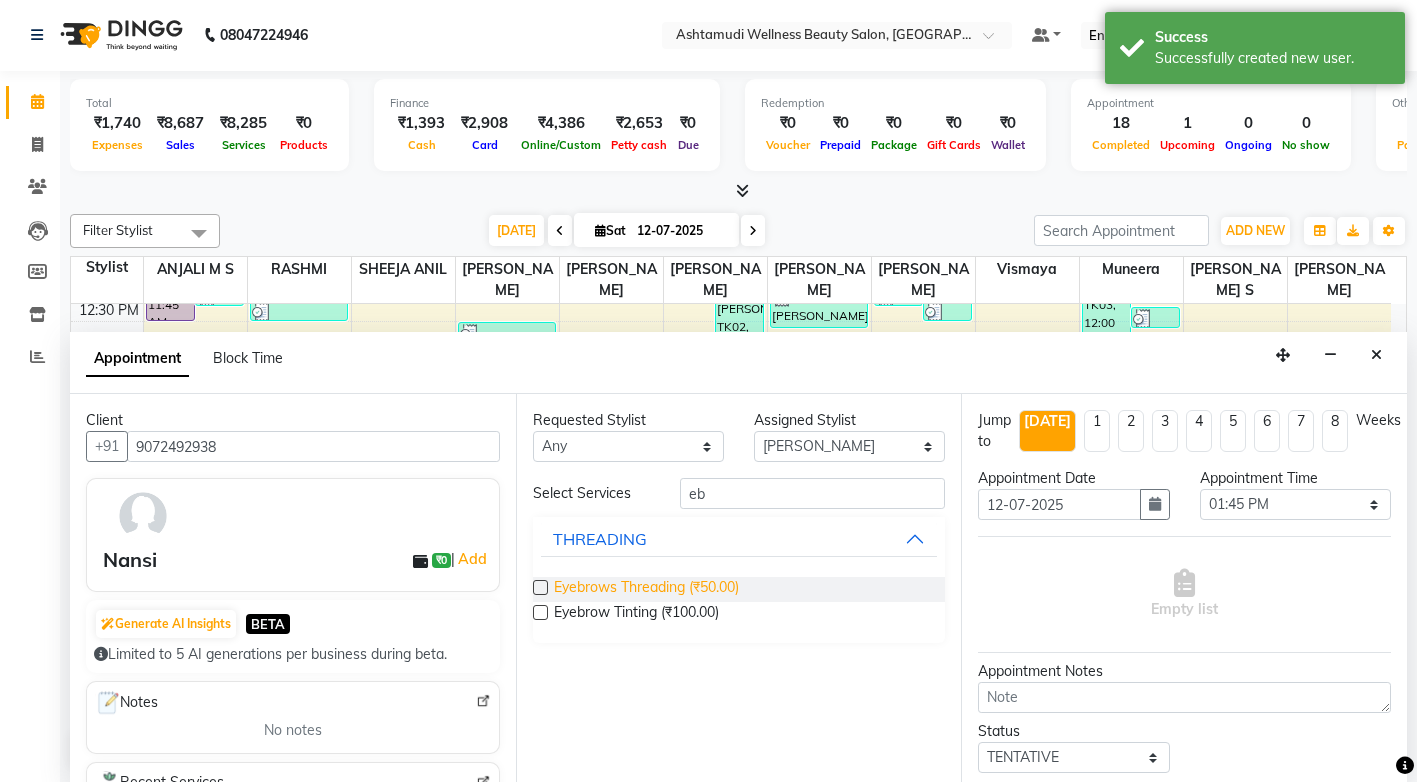 click on "Eyebrows Threading (₹50.00)" at bounding box center (646, 589) 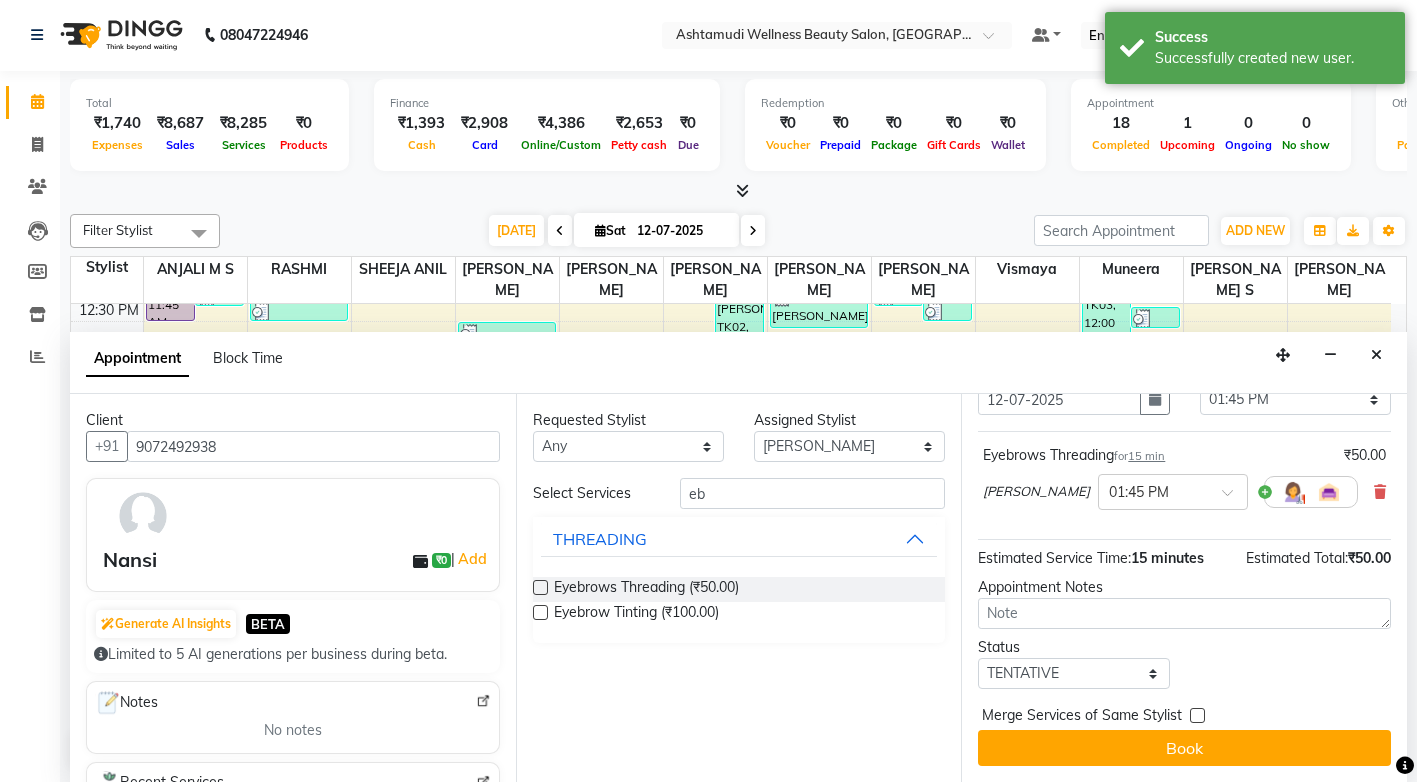 scroll, scrollTop: 108, scrollLeft: 0, axis: vertical 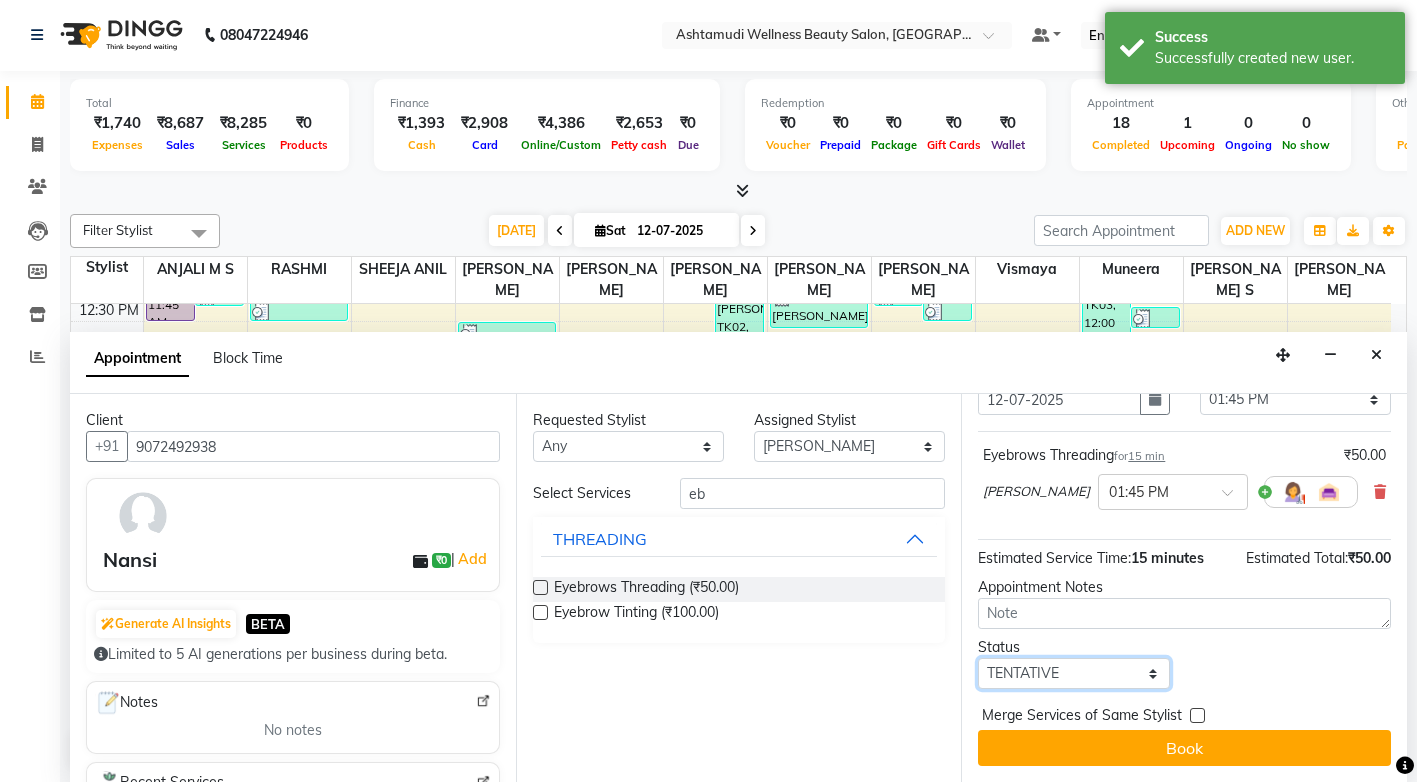 click on "Select TENTATIVE CONFIRM CHECK-IN UPCOMING" at bounding box center [1073, 673] 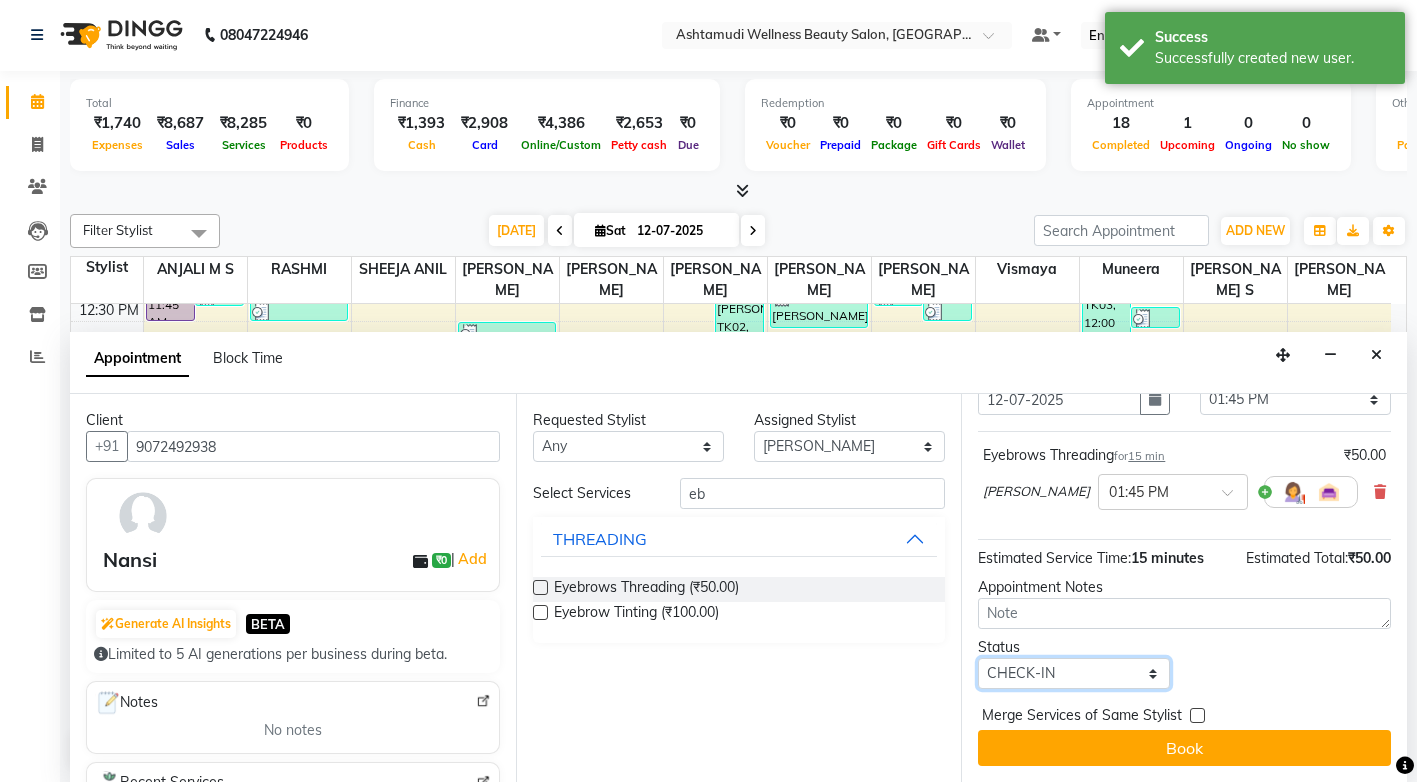 click on "Select TENTATIVE CONFIRM CHECK-IN UPCOMING" at bounding box center (1073, 673) 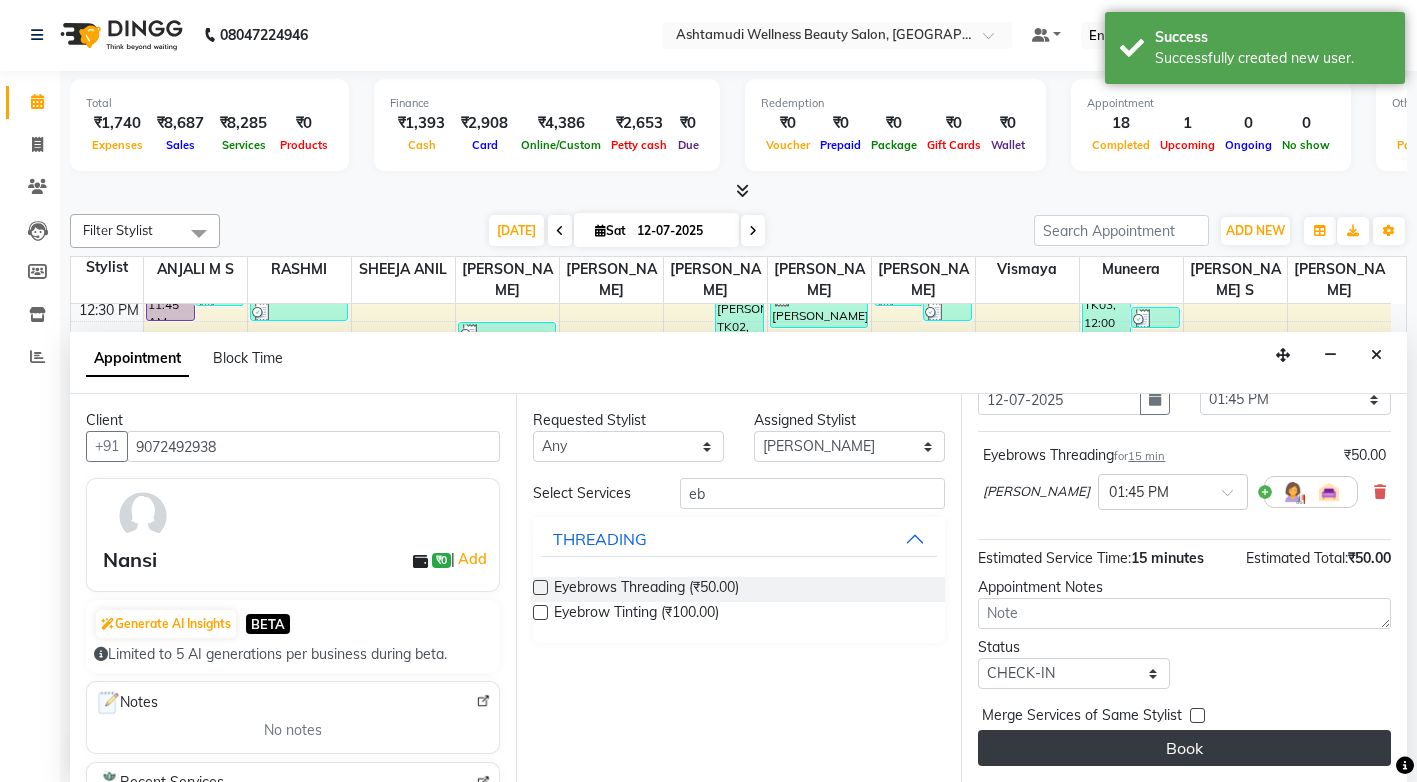 click on "Book" at bounding box center [1184, 748] 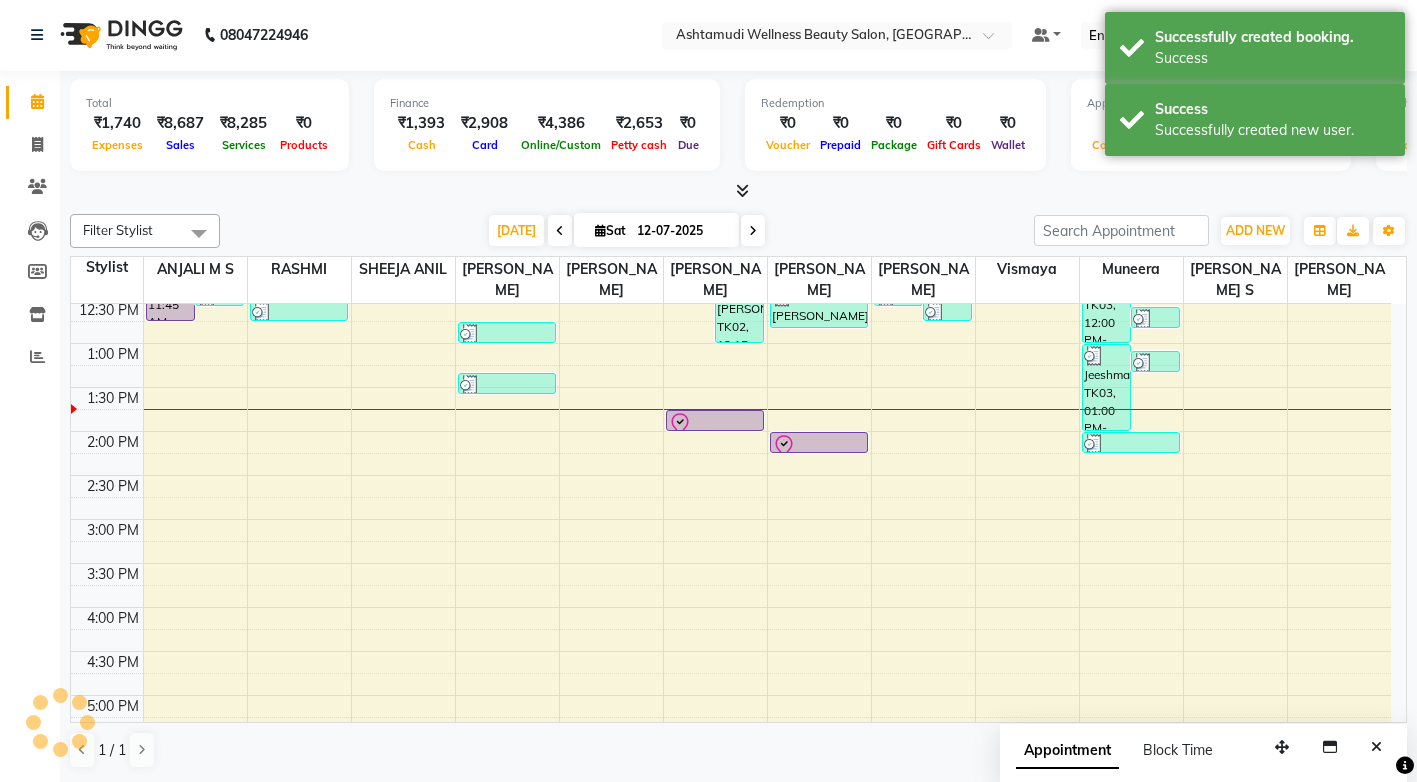 scroll, scrollTop: 0, scrollLeft: 0, axis: both 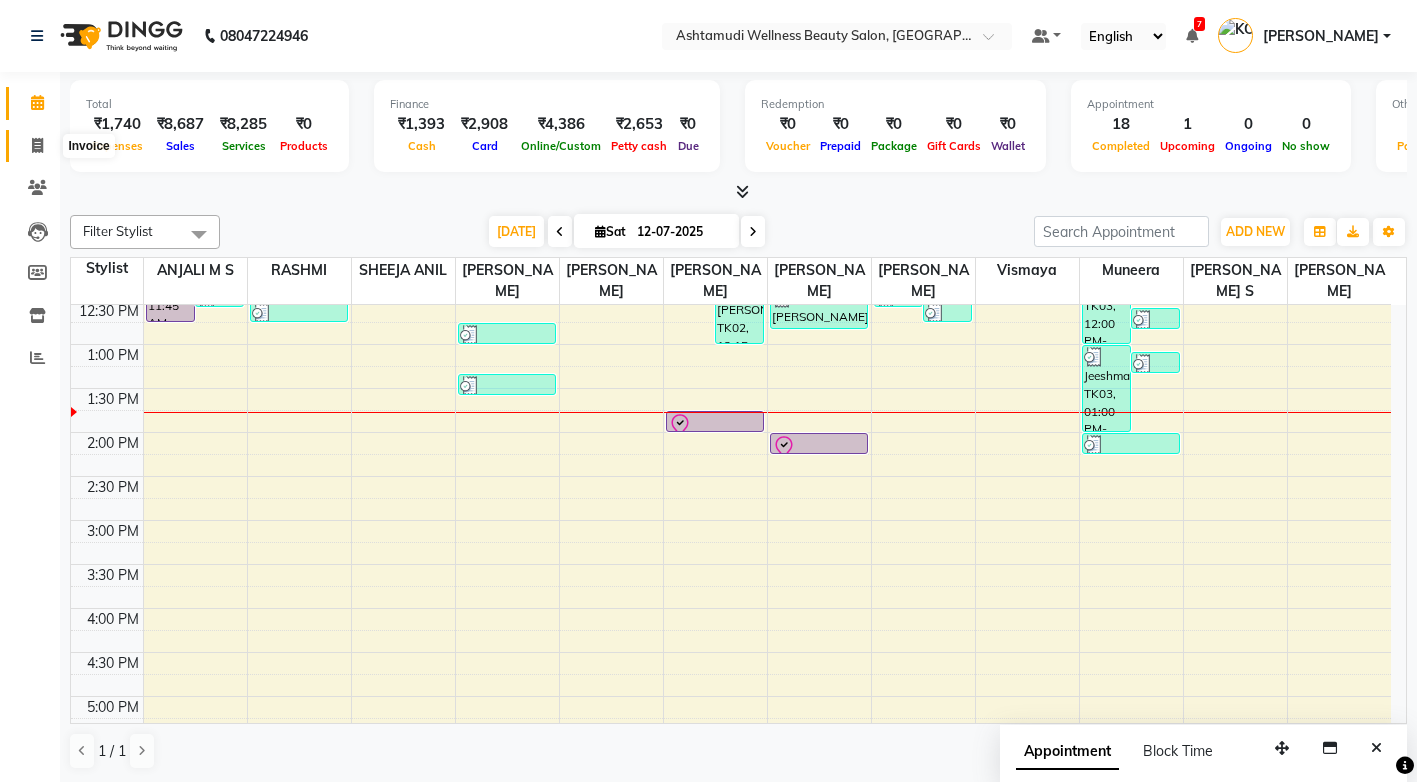 click 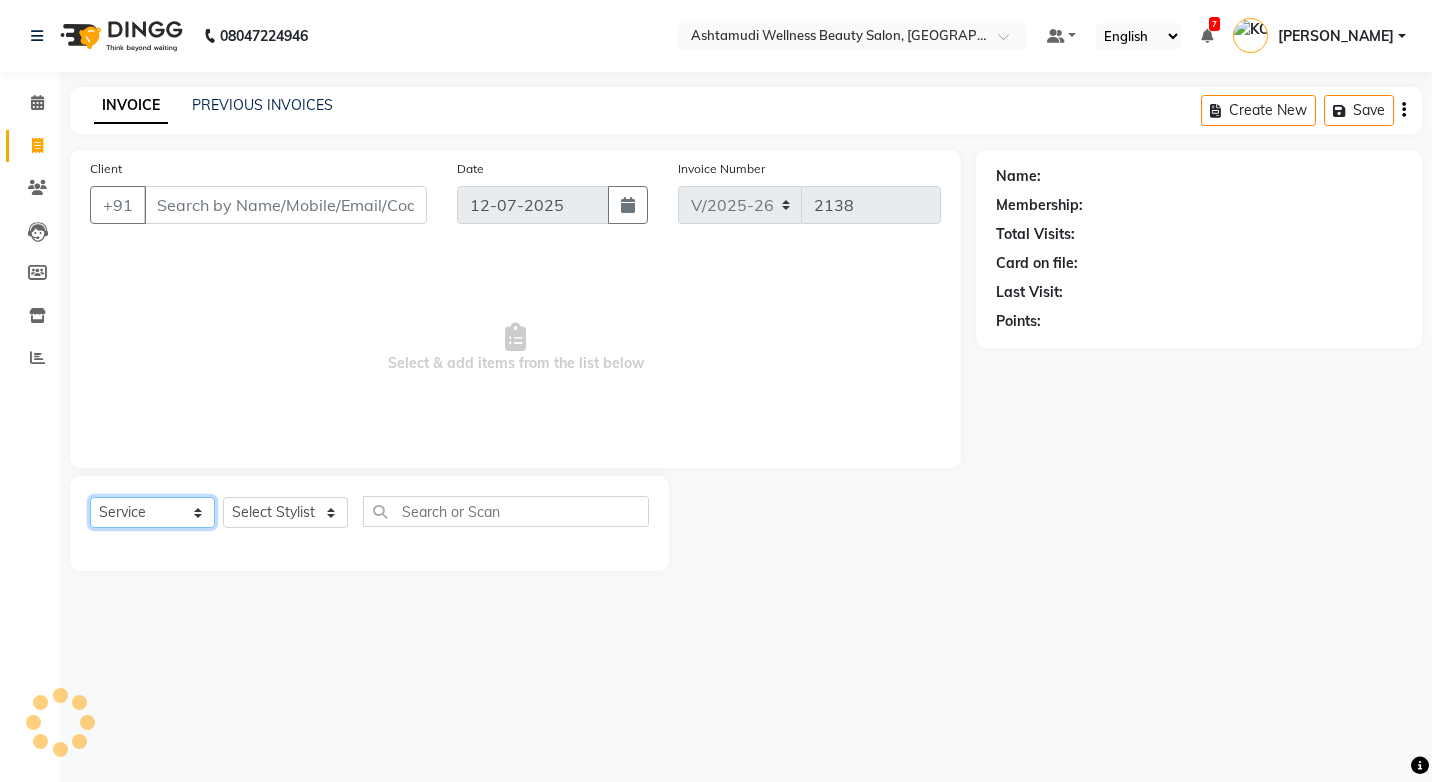 click on "Select  Service  Product  Membership  Package Voucher Prepaid Gift Card" 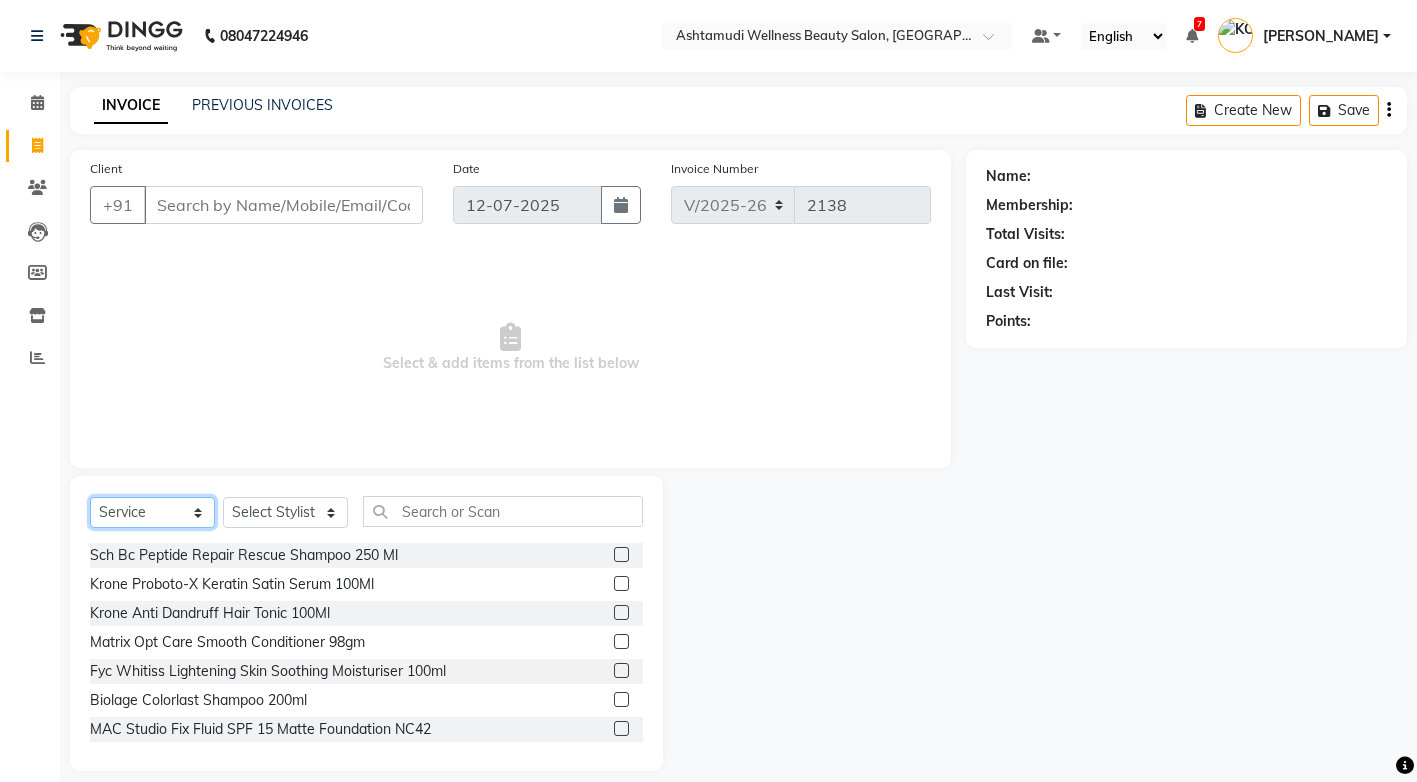 click on "Select  Service  Product  Membership  Package Voucher Prepaid Gift Card" 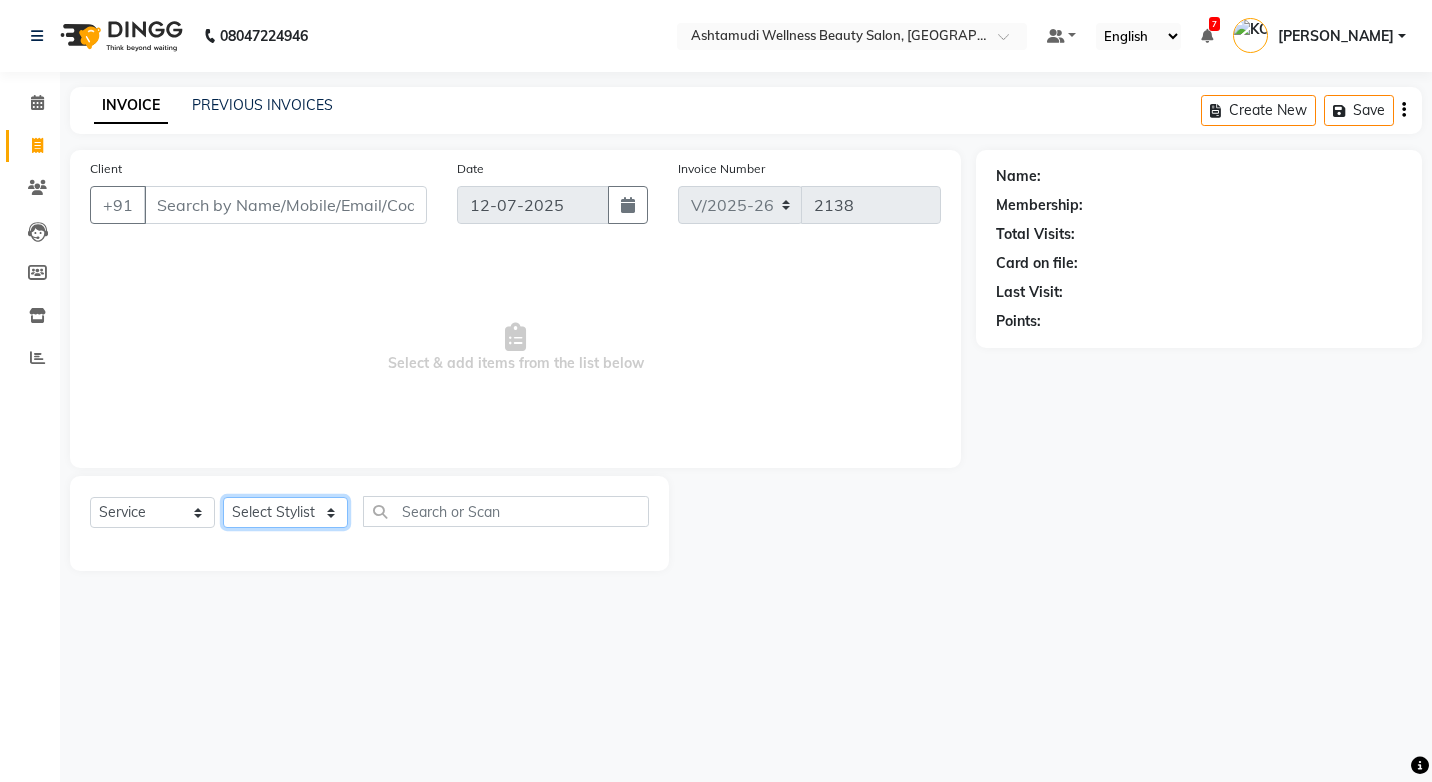 click on "Select Stylist ANJALI M S [PERSON_NAME] KOTTIYAM ASHTAMUDI [PERSON_NAME] [PERSON_NAME] [PERSON_NAME] [PERSON_NAME]  Sona [PERSON_NAME] [PERSON_NAME] [PERSON_NAME]" 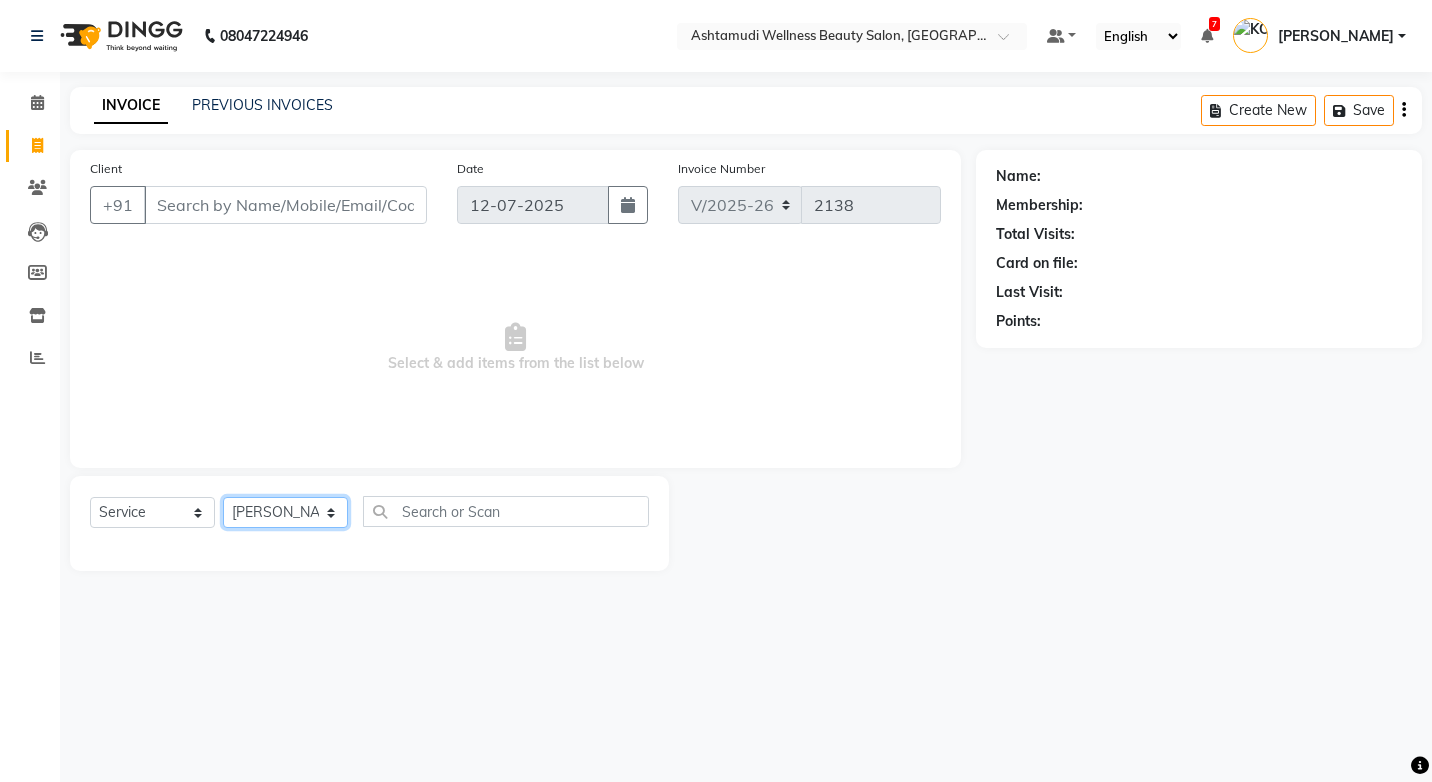 click on "Select Stylist ANJALI M S [PERSON_NAME] KOTTIYAM ASHTAMUDI [PERSON_NAME] [PERSON_NAME] [PERSON_NAME] [PERSON_NAME]  Sona [PERSON_NAME] [PERSON_NAME] [PERSON_NAME]" 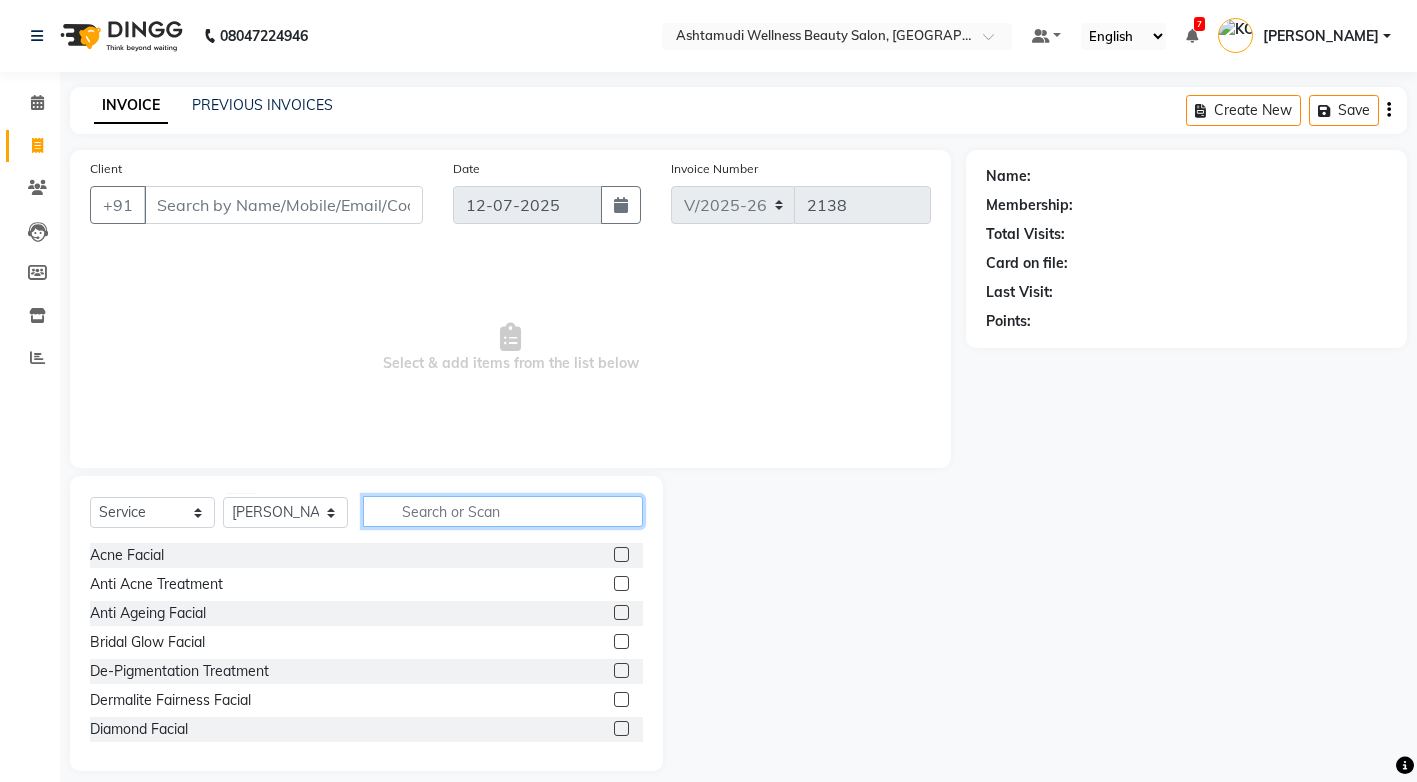 click 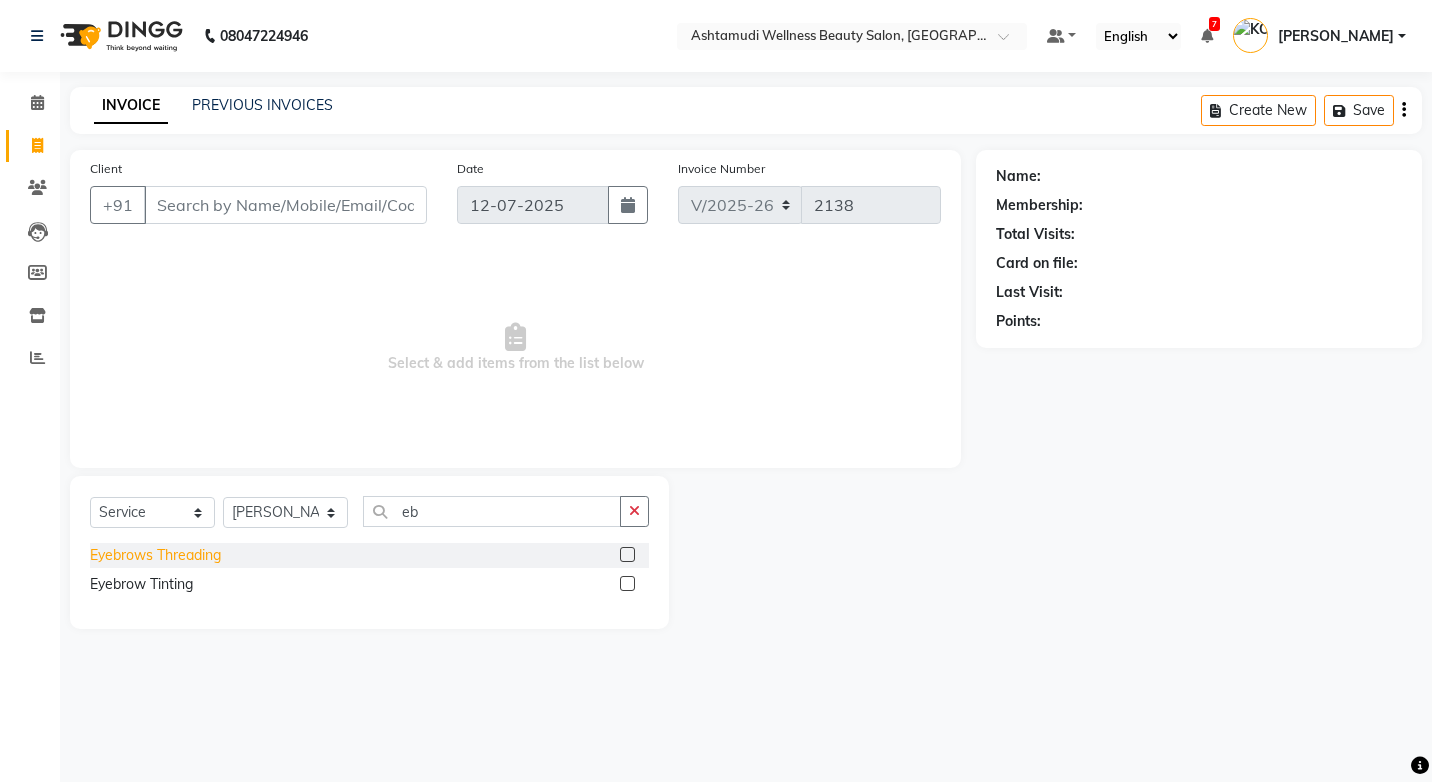 click on "Eyebrows Threading" 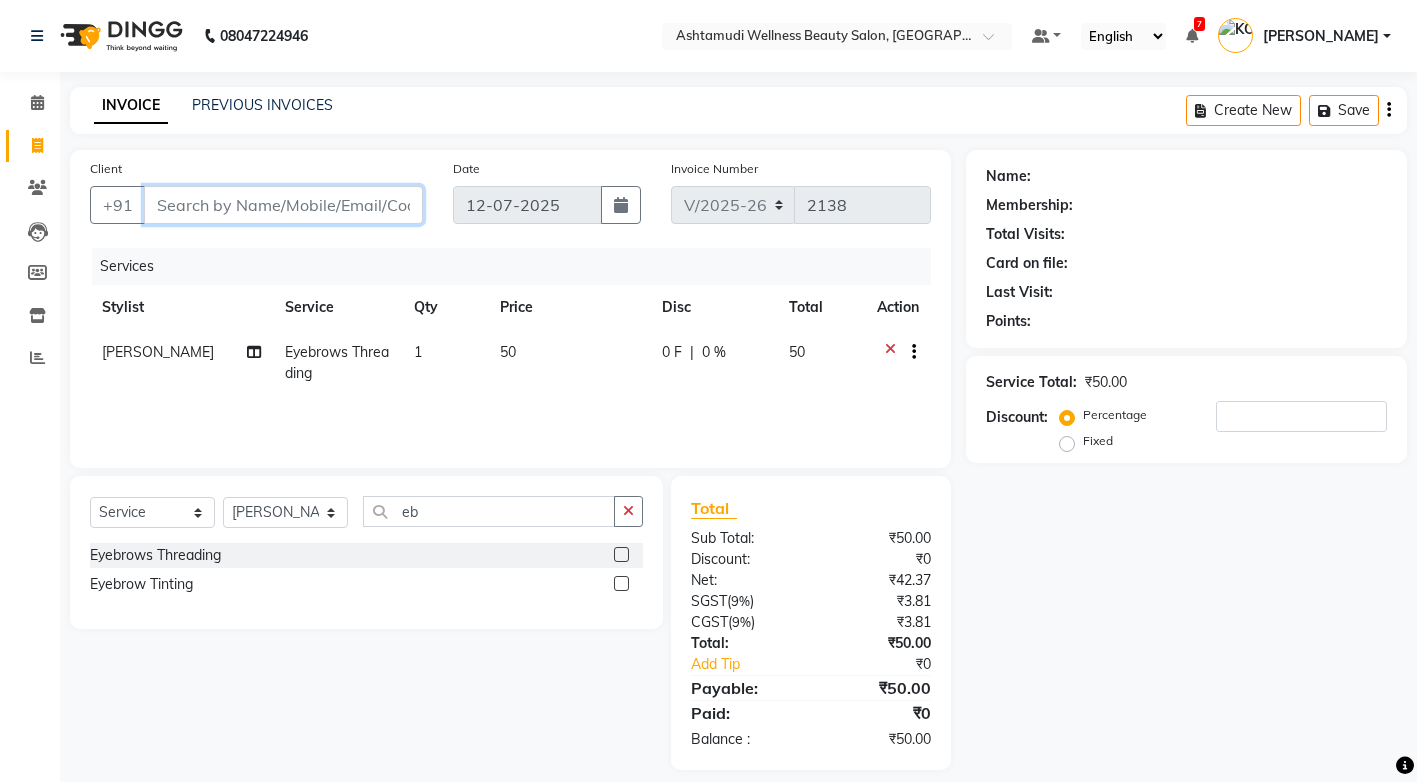 click on "Client" at bounding box center [283, 205] 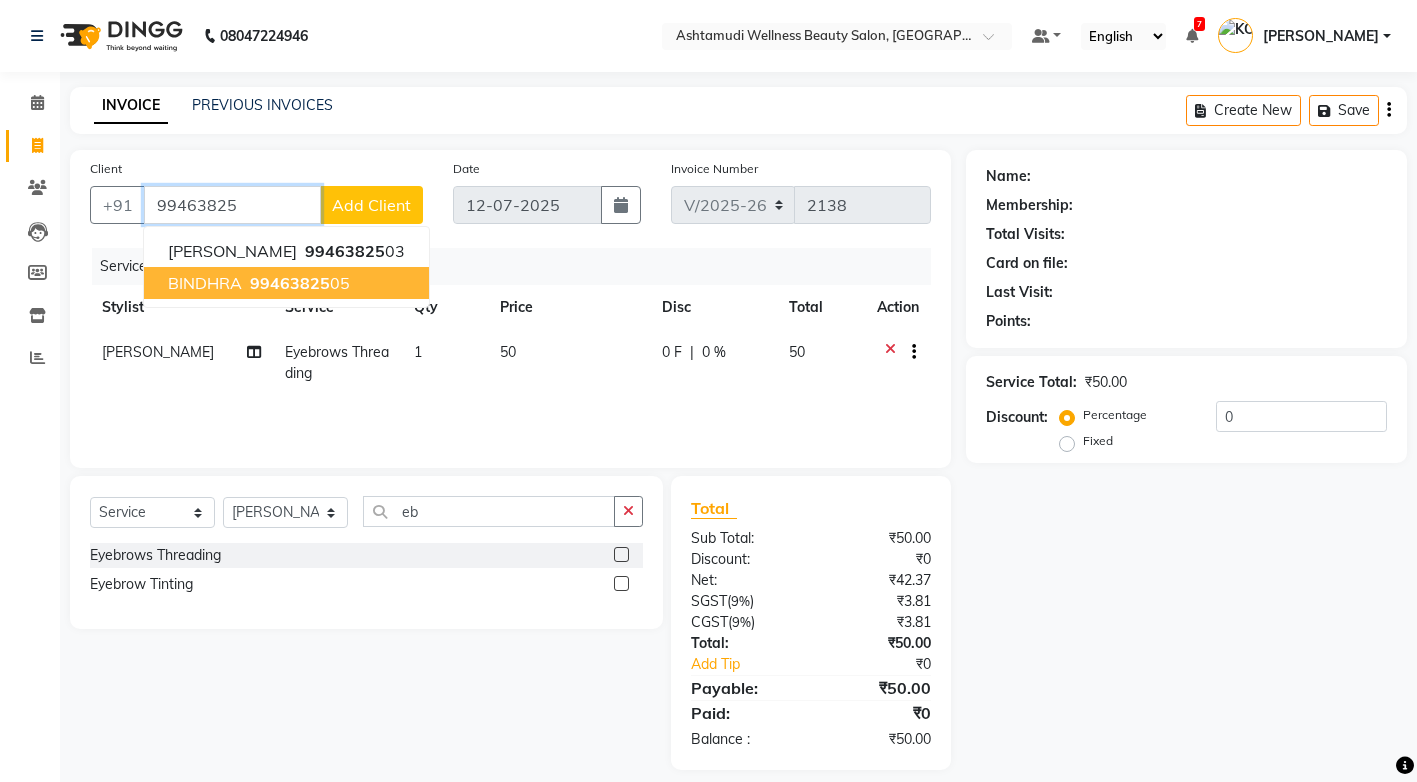 click on "99463825" at bounding box center (290, 283) 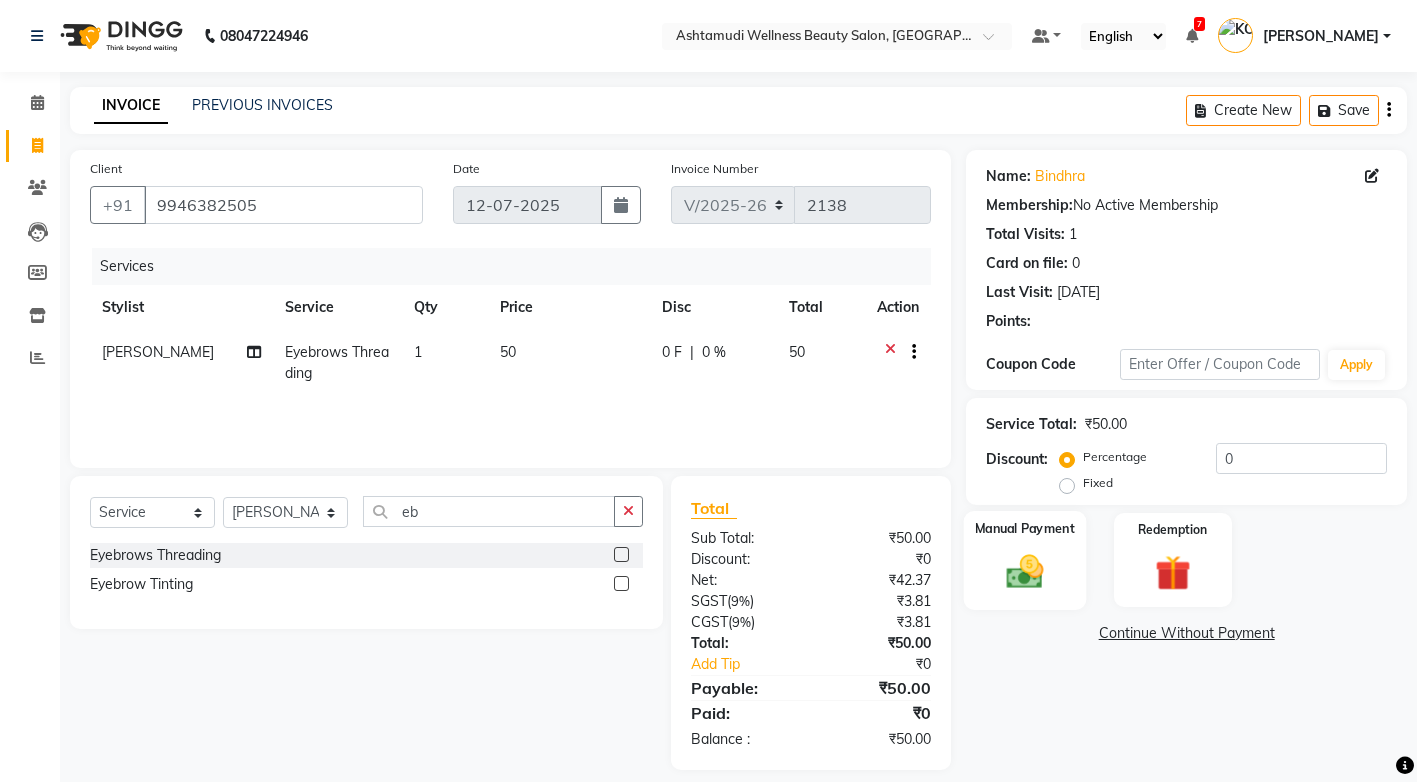 click 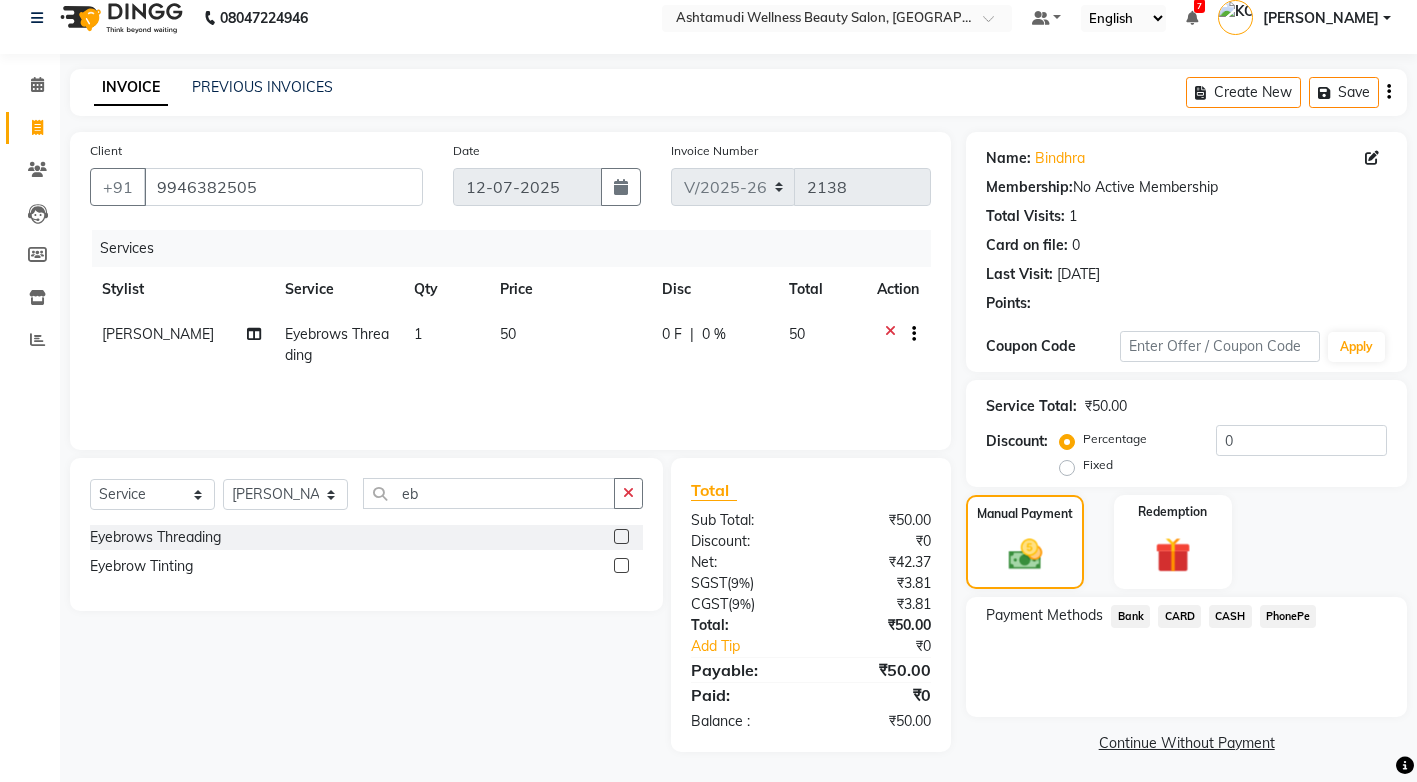 scroll, scrollTop: 24, scrollLeft: 0, axis: vertical 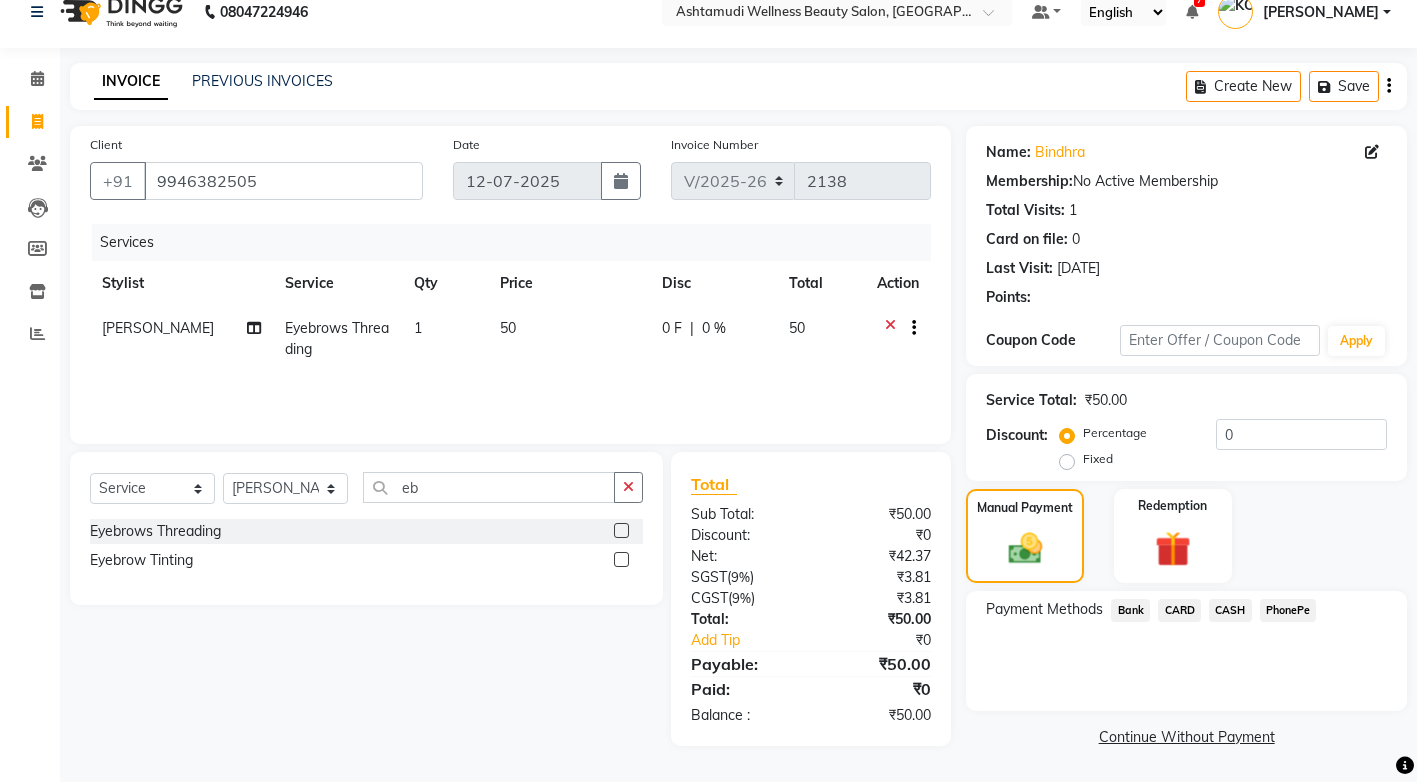 click on "CASH" 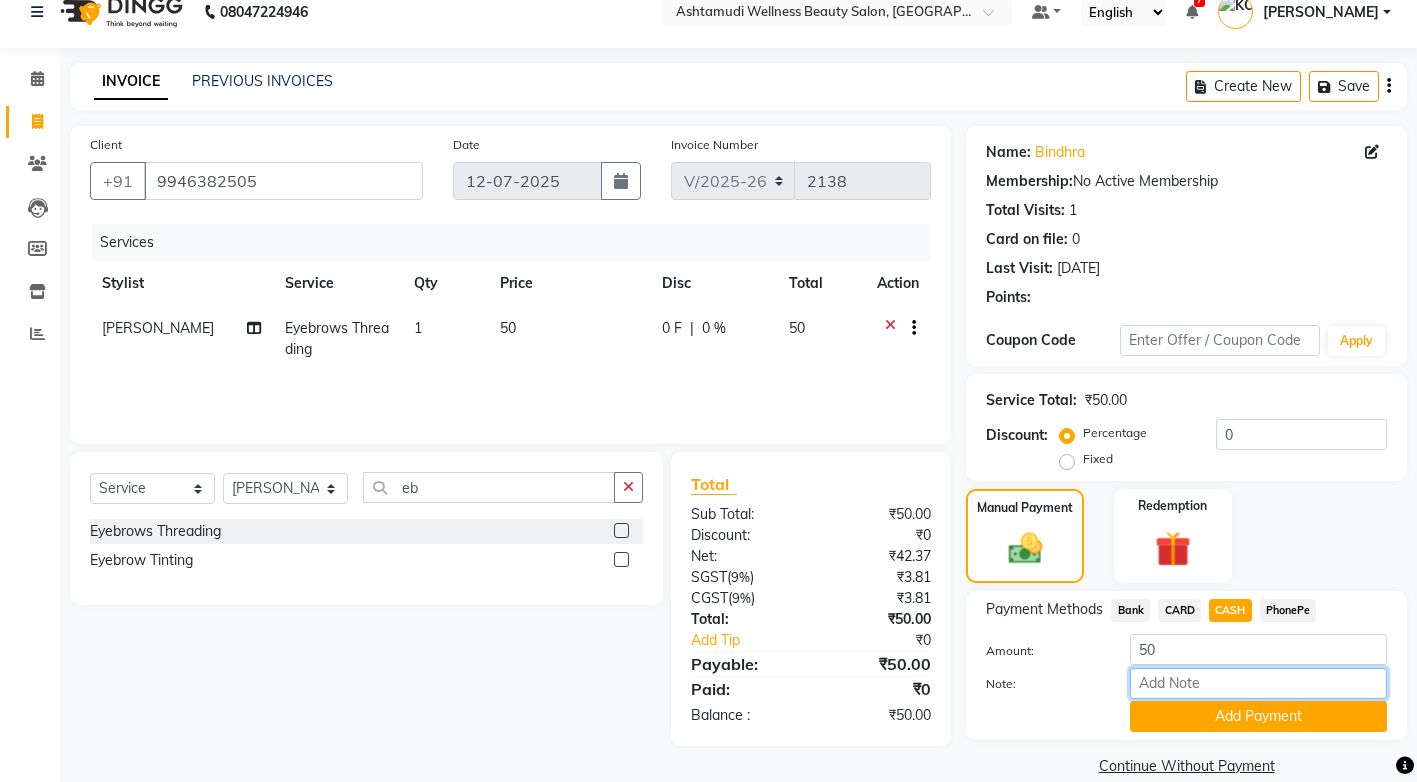 click on "Note:" at bounding box center [1258, 683] 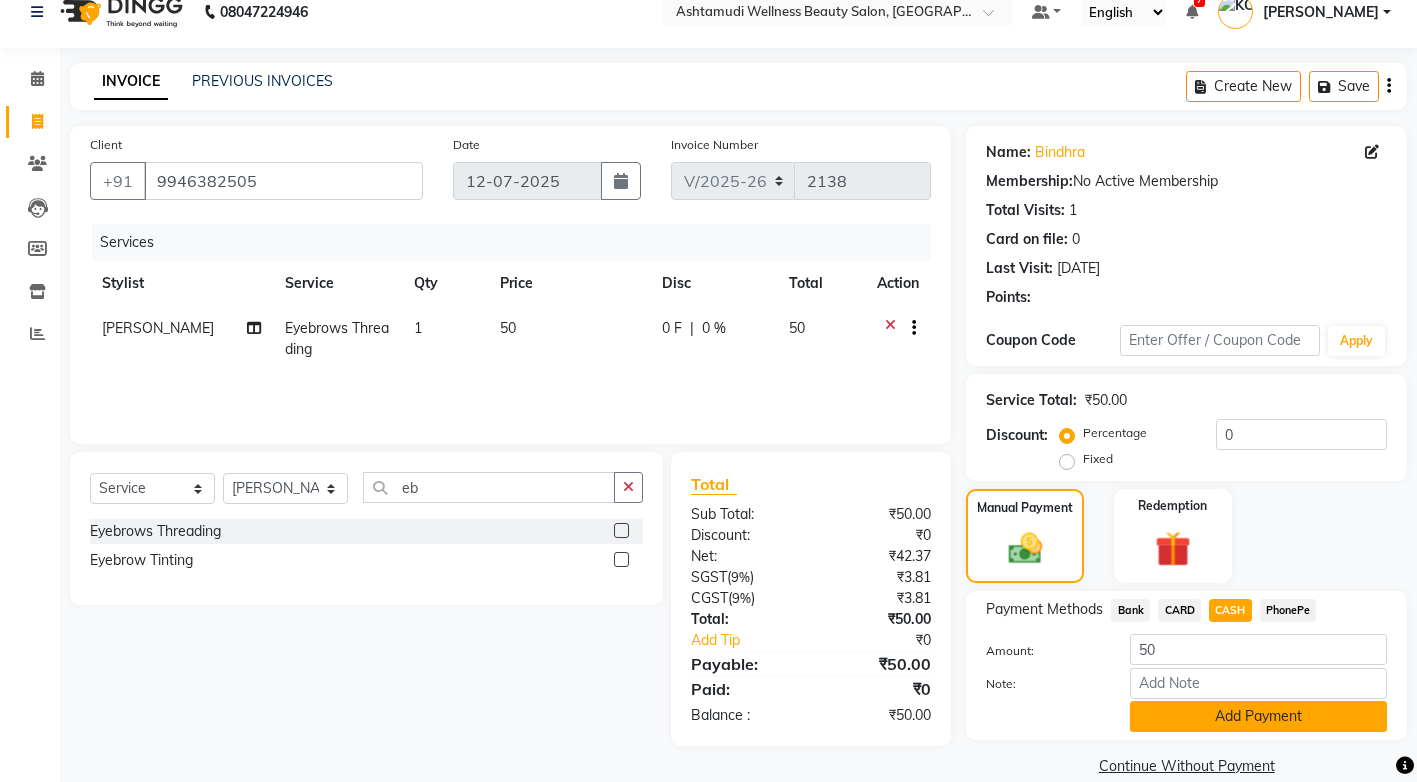 click on "Add Payment" 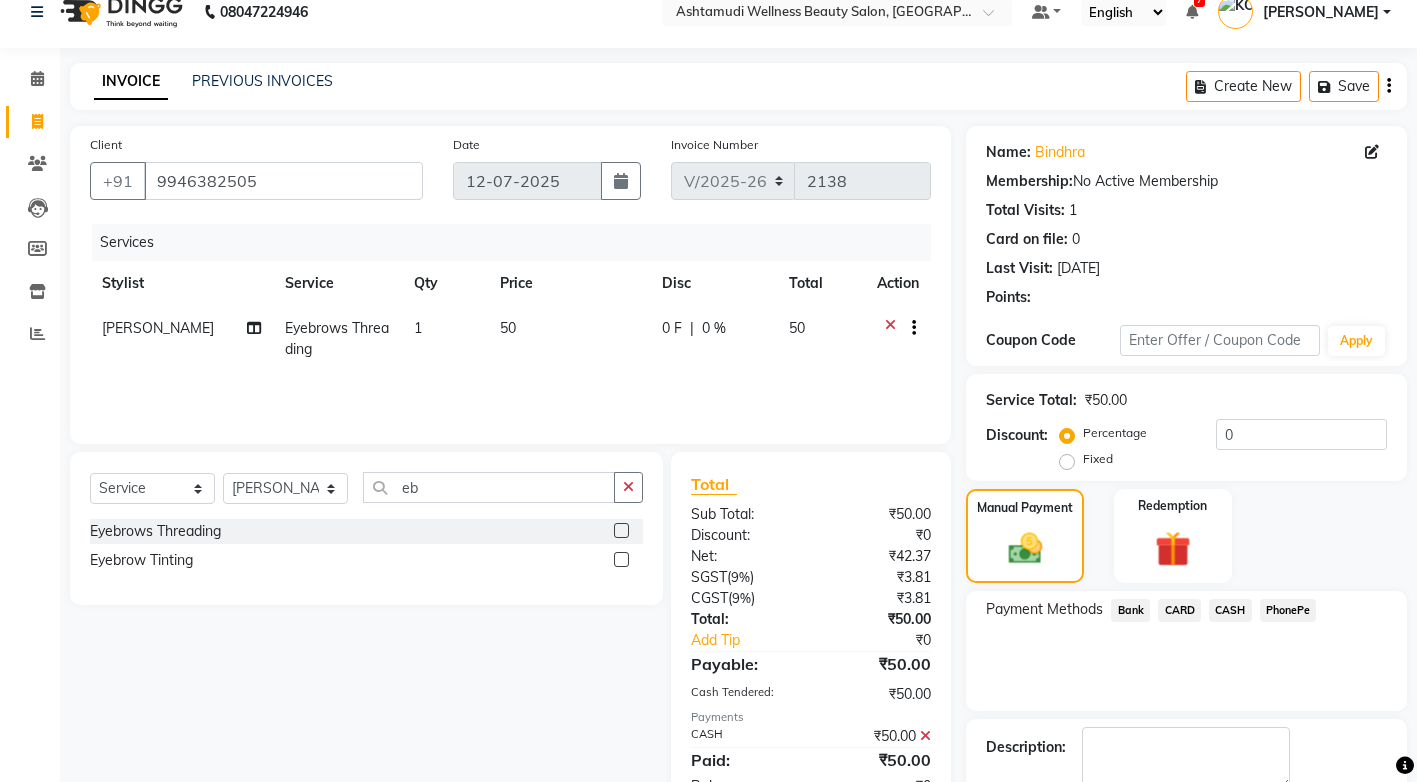 click on "Checkout" 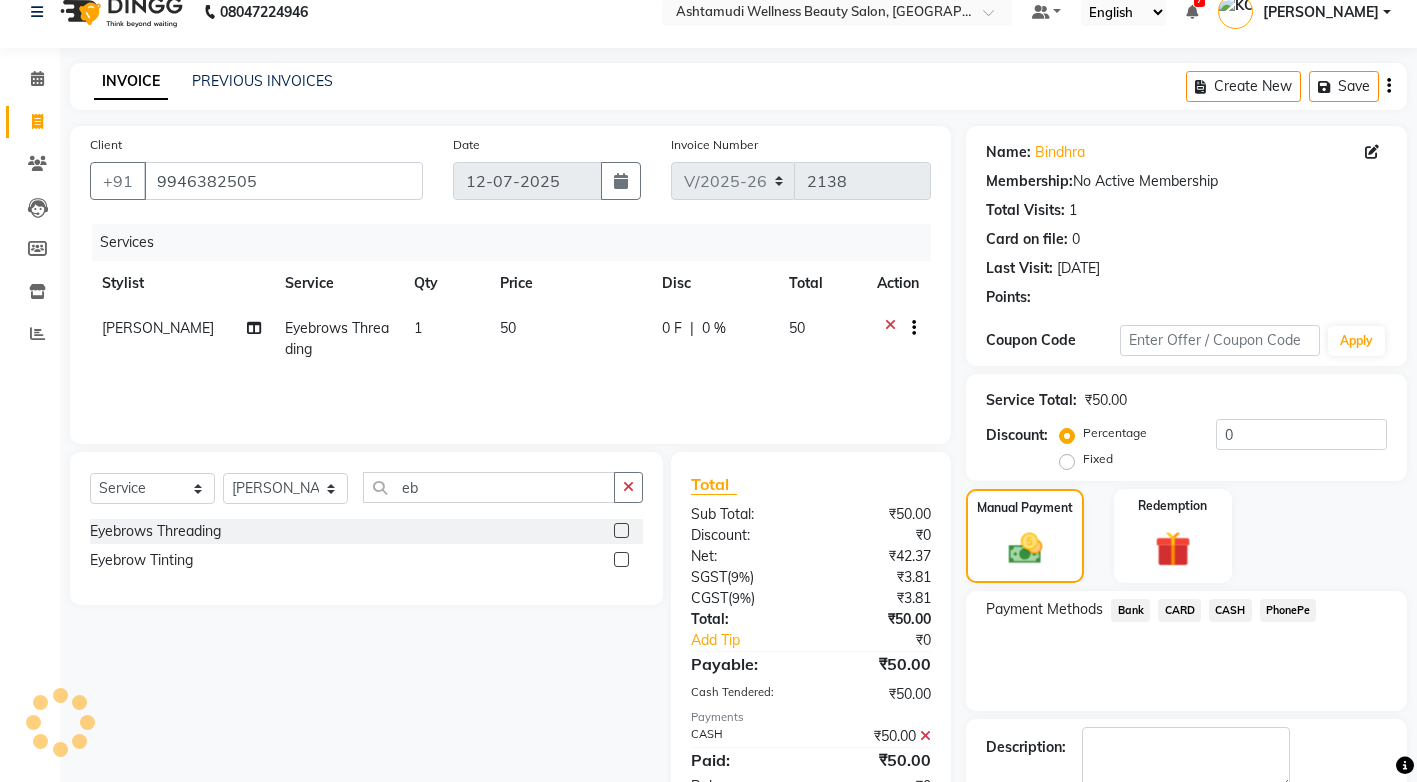 scroll, scrollTop: 108, scrollLeft: 0, axis: vertical 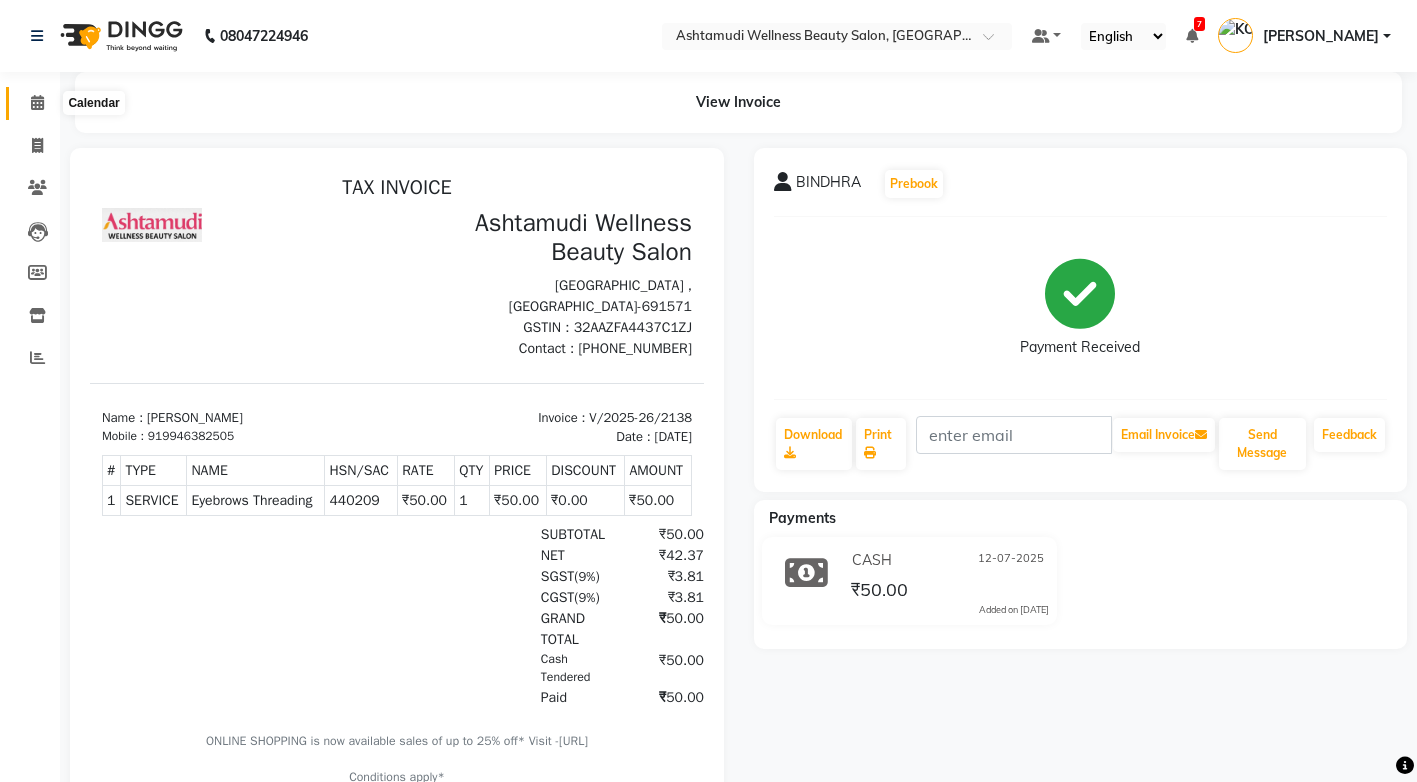 click 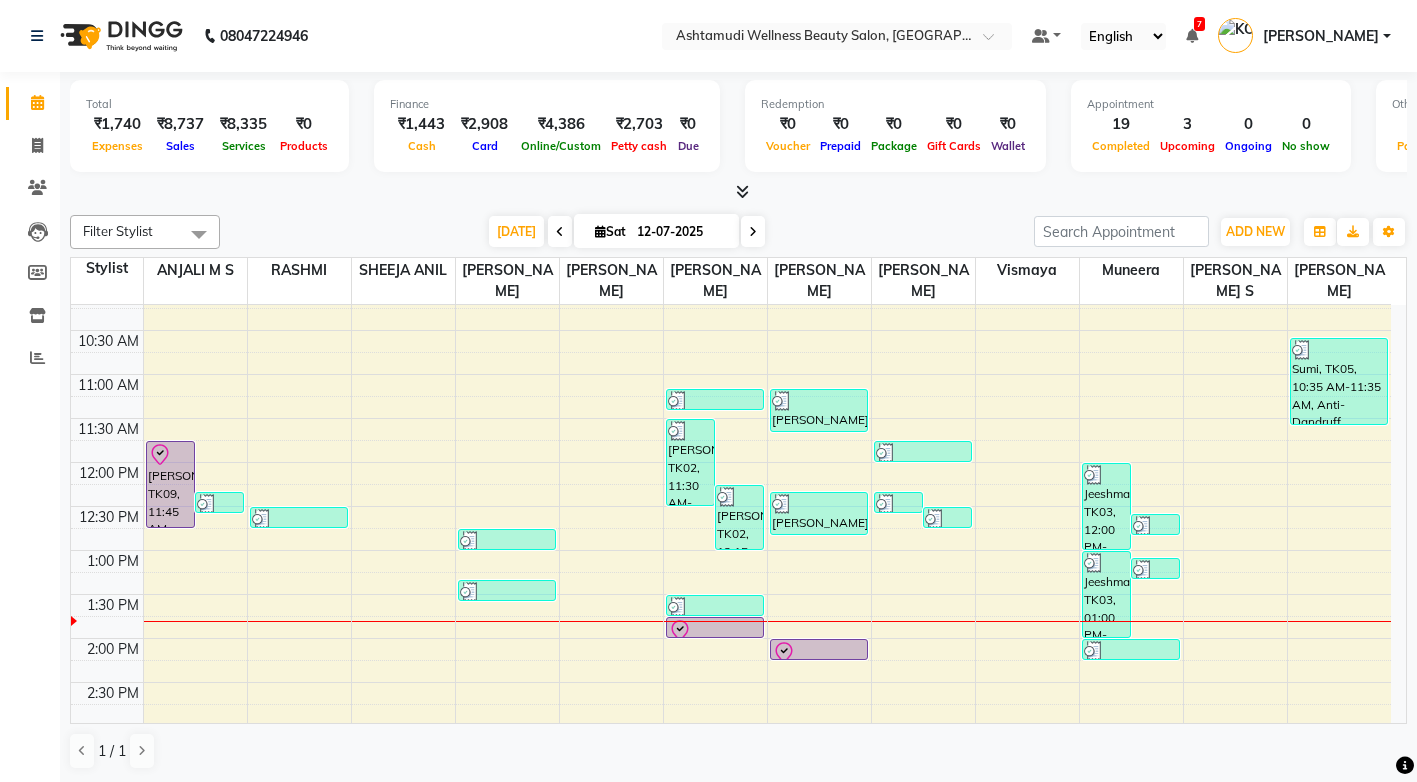 scroll, scrollTop: 200, scrollLeft: 0, axis: vertical 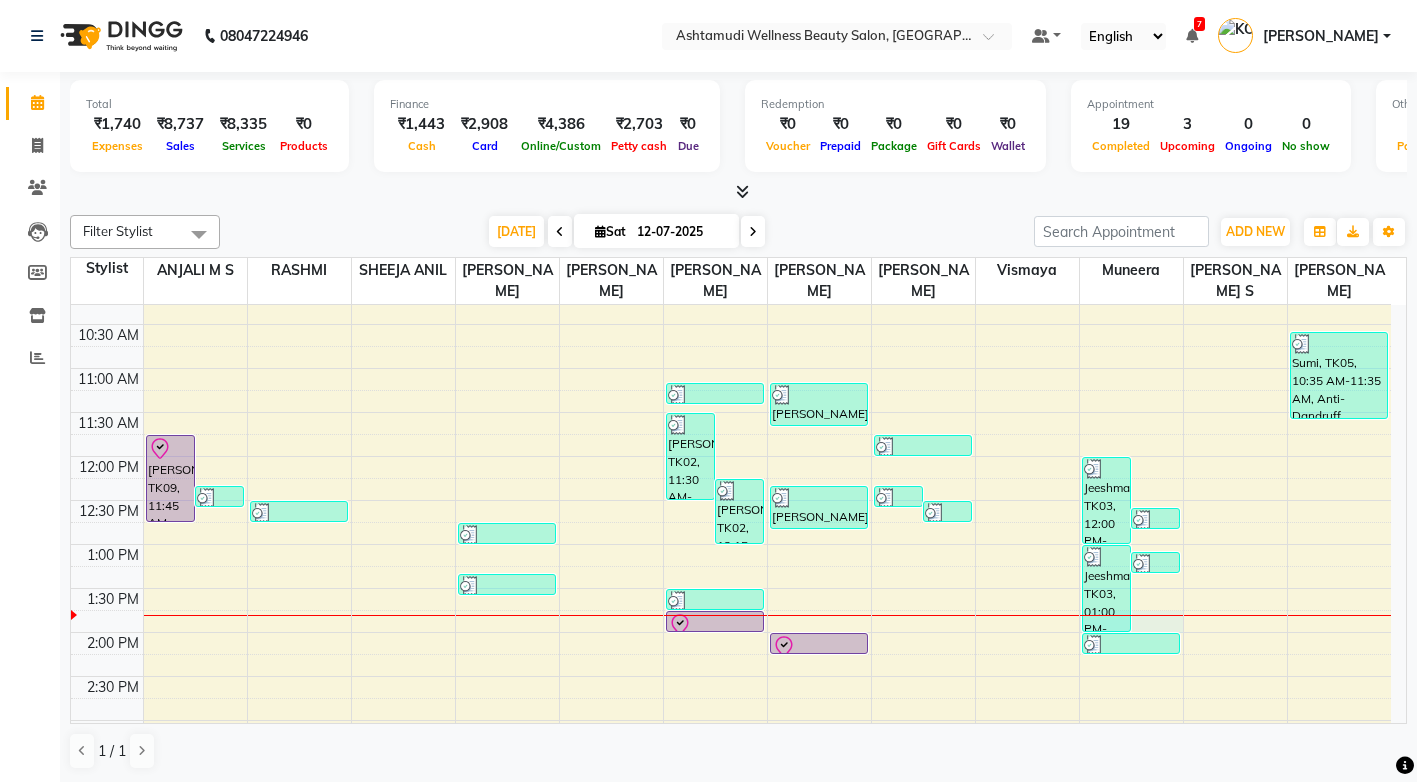 click on "8:00 AM 8:30 AM 9:00 AM 9:30 AM 10:00 AM 10:30 AM 11:00 AM 11:30 AM 12:00 PM 12:30 PM 1:00 PM 1:30 PM 2:00 PM 2:30 PM 3:00 PM 3:30 PM 4:00 PM 4:30 PM 5:00 PM 5:30 PM 6:00 PM 6:30 PM 7:00 PM 7:30 PM 8:00 PM 8:30 PM
Sunitha, TK09, 11:45 AM-12:45 PM, Hair Spa     Nimisha, TK11, 12:20 PM-12:35 PM, Eyebrows Threading     Teena, TK08, 12:30 PM-12:45 PM, Eyebrows Threading (₹50)     Teena, TK08, 12:45 PM-01:00 PM, Eyebrows Threading (₹50)     Gopika, TK13, 01:20 PM-01:35 PM, Eyebrows Threading     Anila, TK02, 11:30 AM-12:30 PM, Anti-Dandruff Treatment With Spa     Anila, TK02, 12:15 PM-01:00 PM, U Cut,Eyebrows Threading (₹50)     Sini, TK04, 11:10 AM-11:25 AM, Eyebrows Threading     BINDHRA, TK16, 01:30 PM-01:45 PM, Eyebrows Threading
Nansi, TK15, 01:45 PM-02:00 PM, Eyebrows Threading     Aswathy, TK06, 11:10 AM-11:40 AM, Saree Draping      Aswathy, TK12, 12:20 PM-12:50 PM, Saree Draping
Soumya, TK14, 02:00 PM-02:15 PM, Eyebrows Threading" at bounding box center (731, 676) 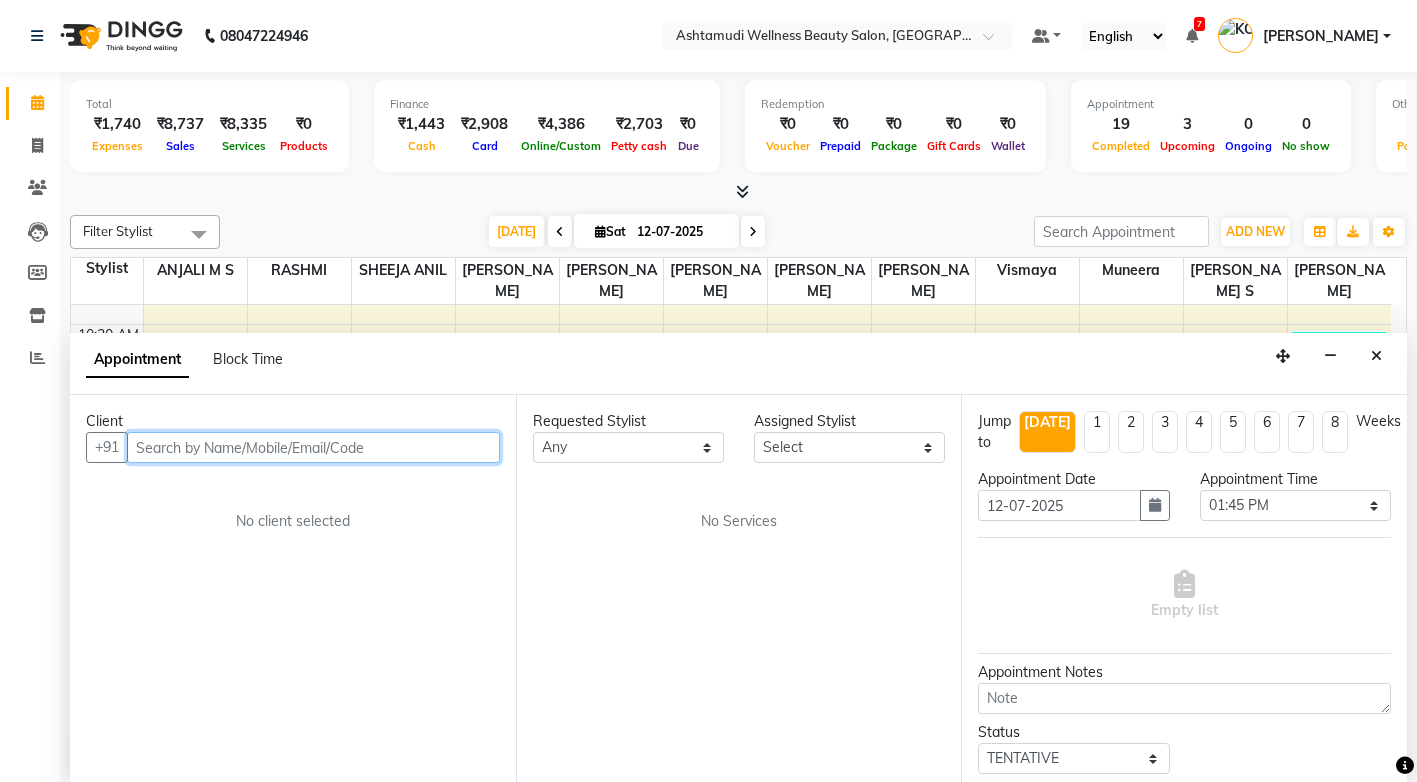 scroll, scrollTop: 1, scrollLeft: 0, axis: vertical 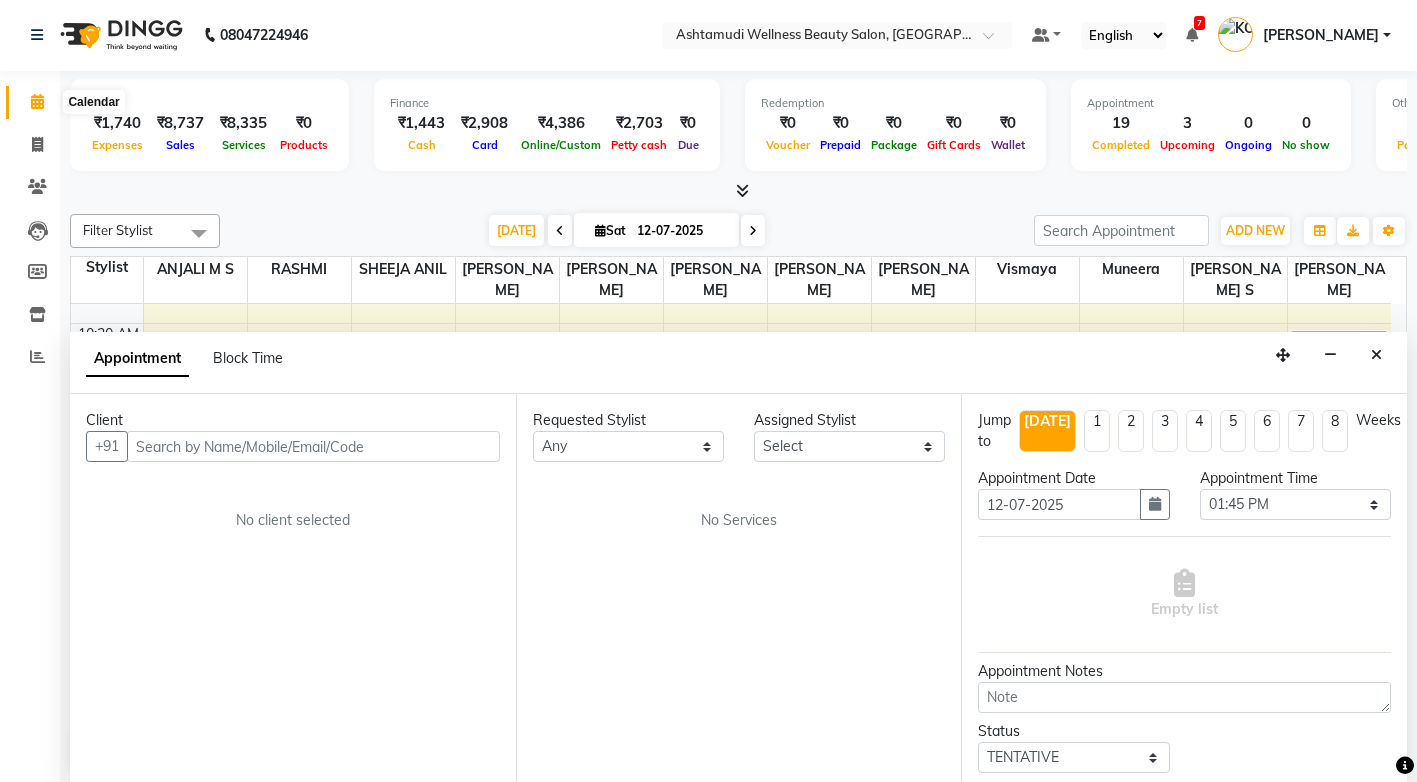 click 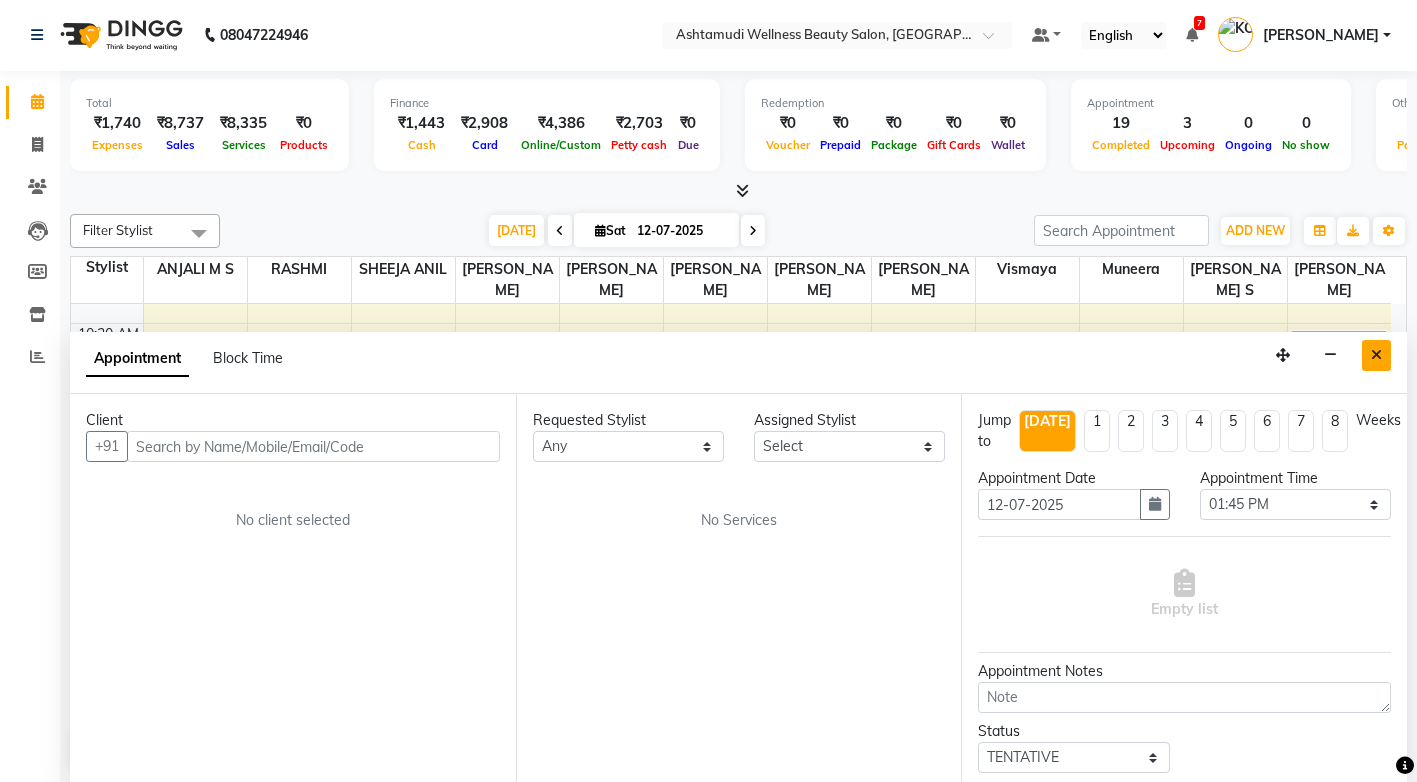 click at bounding box center [1376, 355] 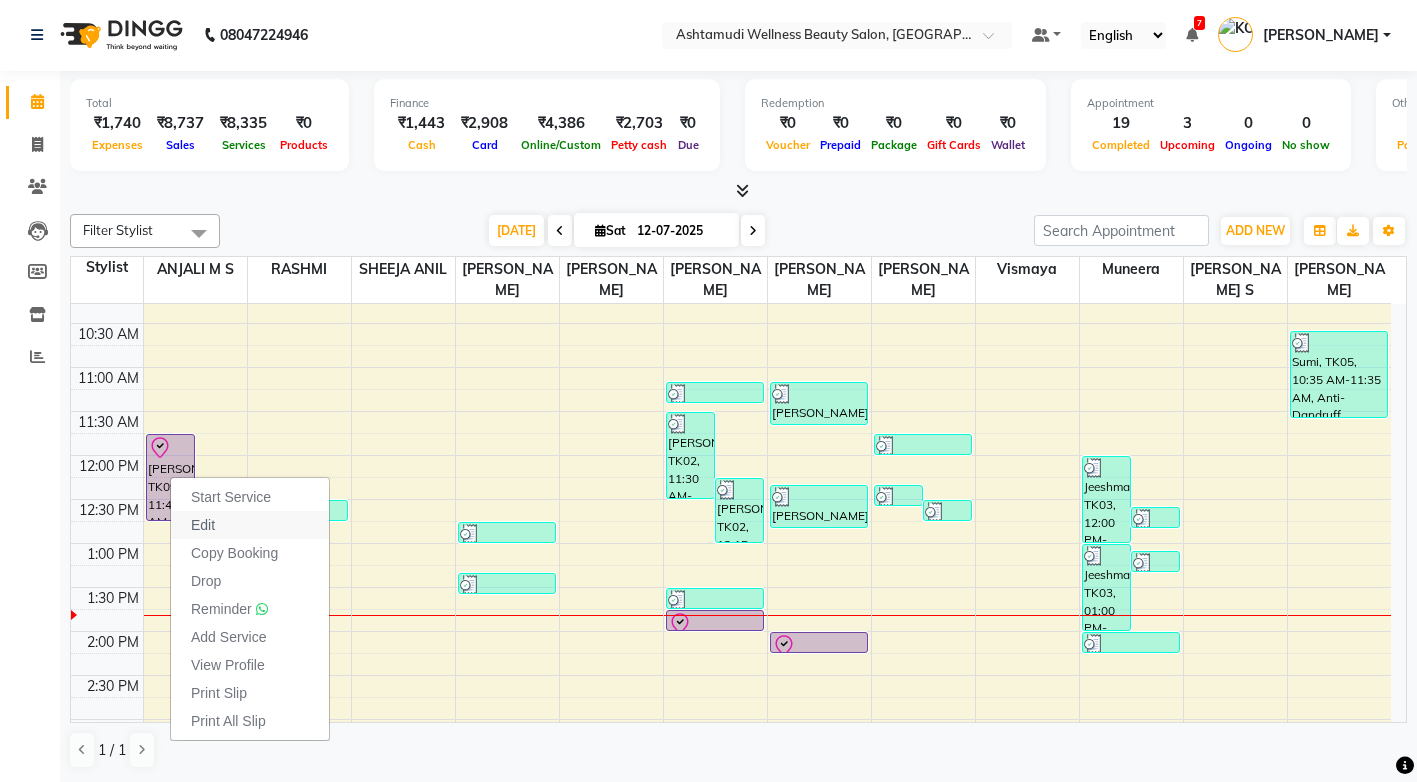 click on "Edit" at bounding box center [203, 525] 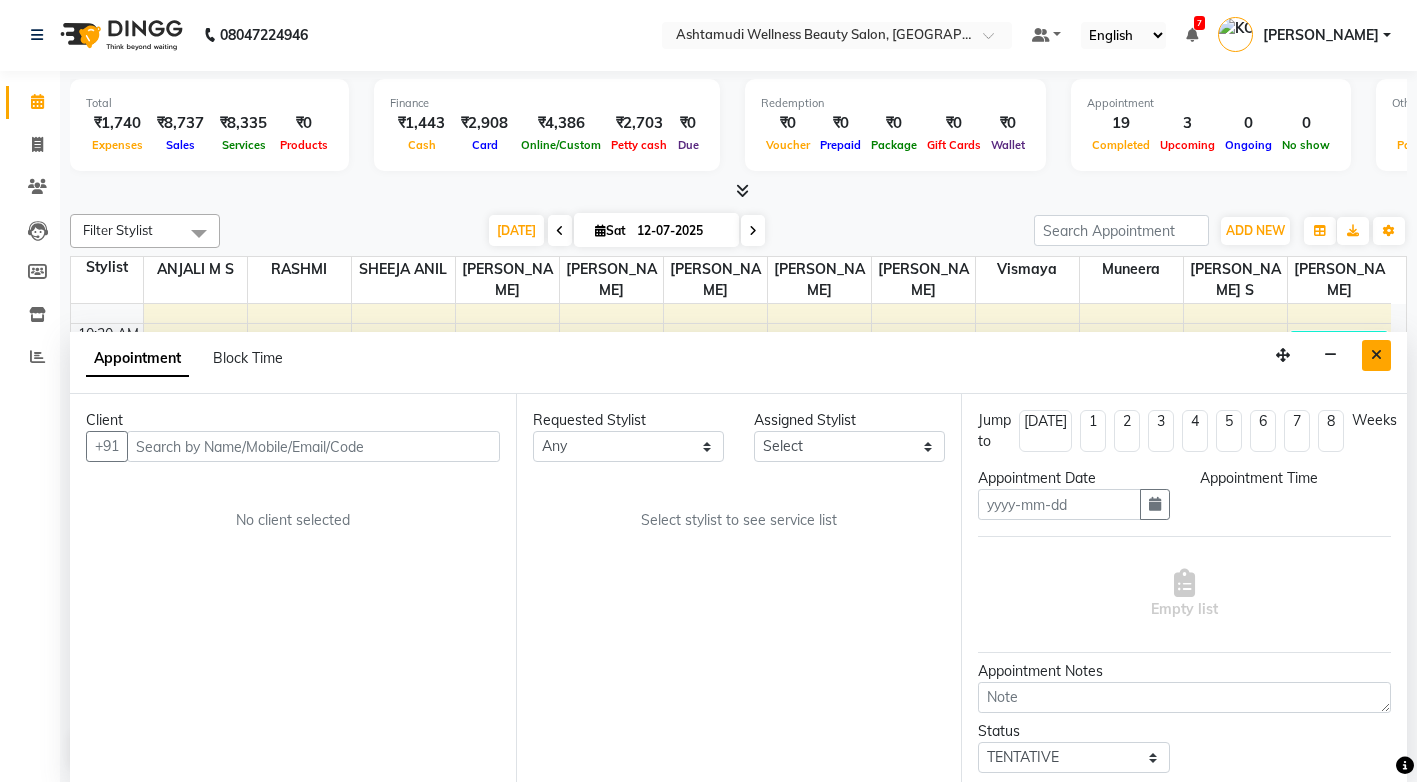 click at bounding box center (1376, 355) 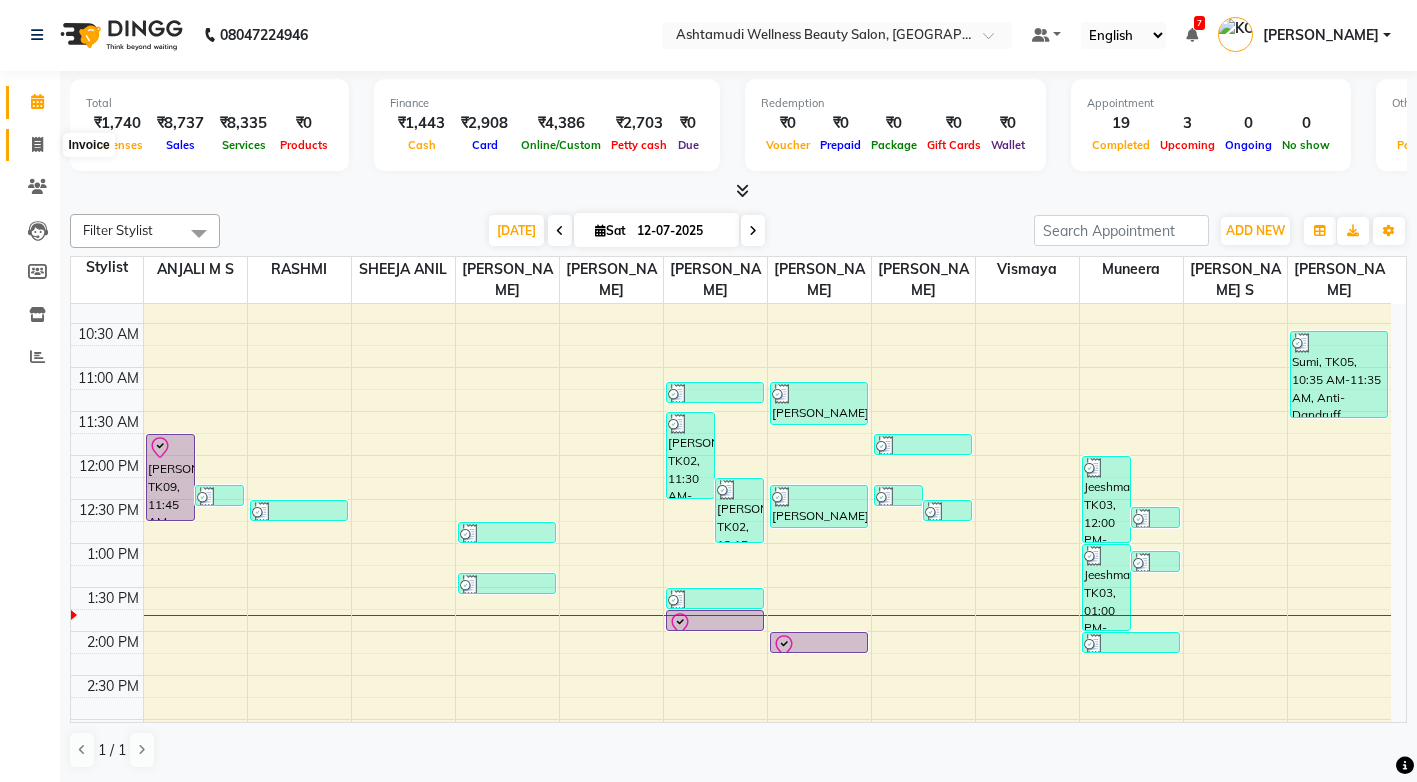 click 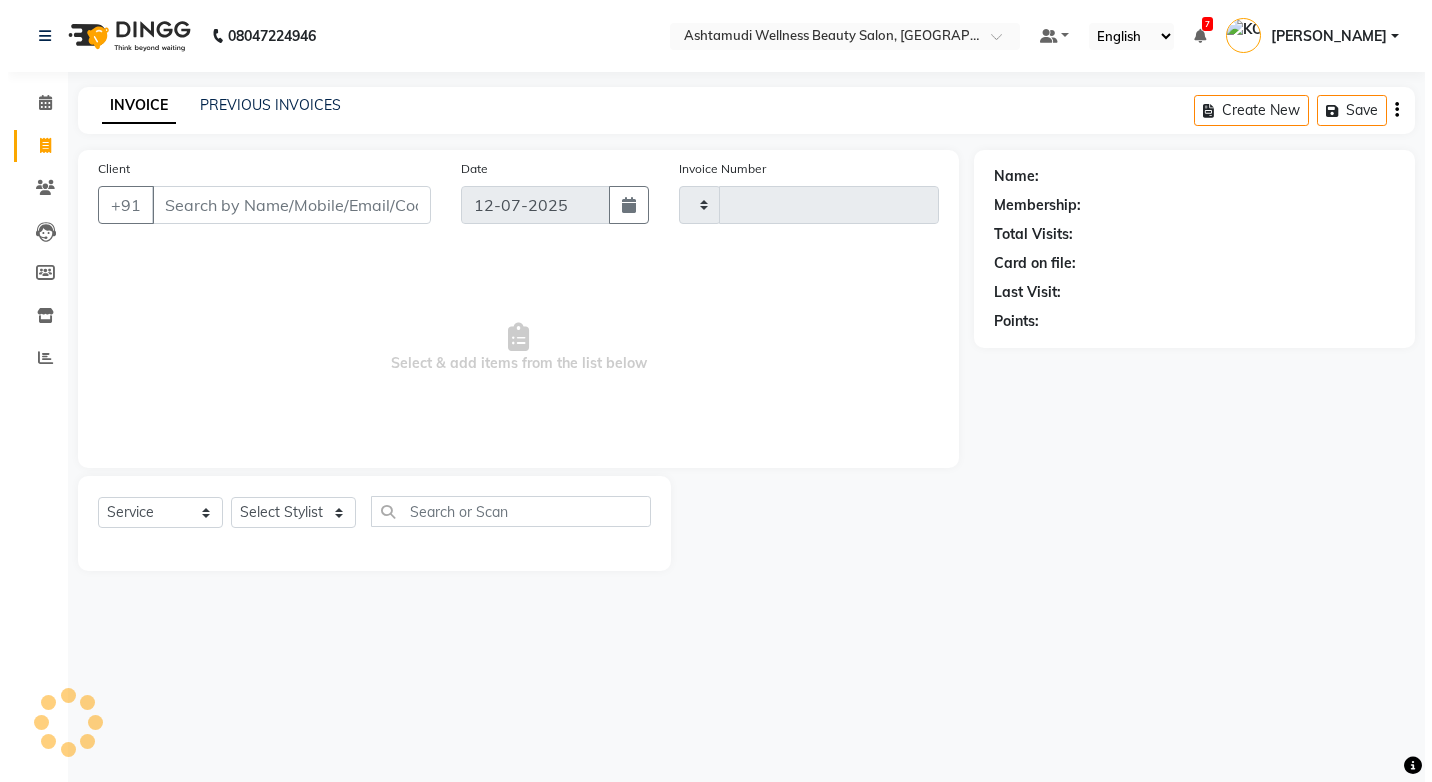 scroll, scrollTop: 0, scrollLeft: 0, axis: both 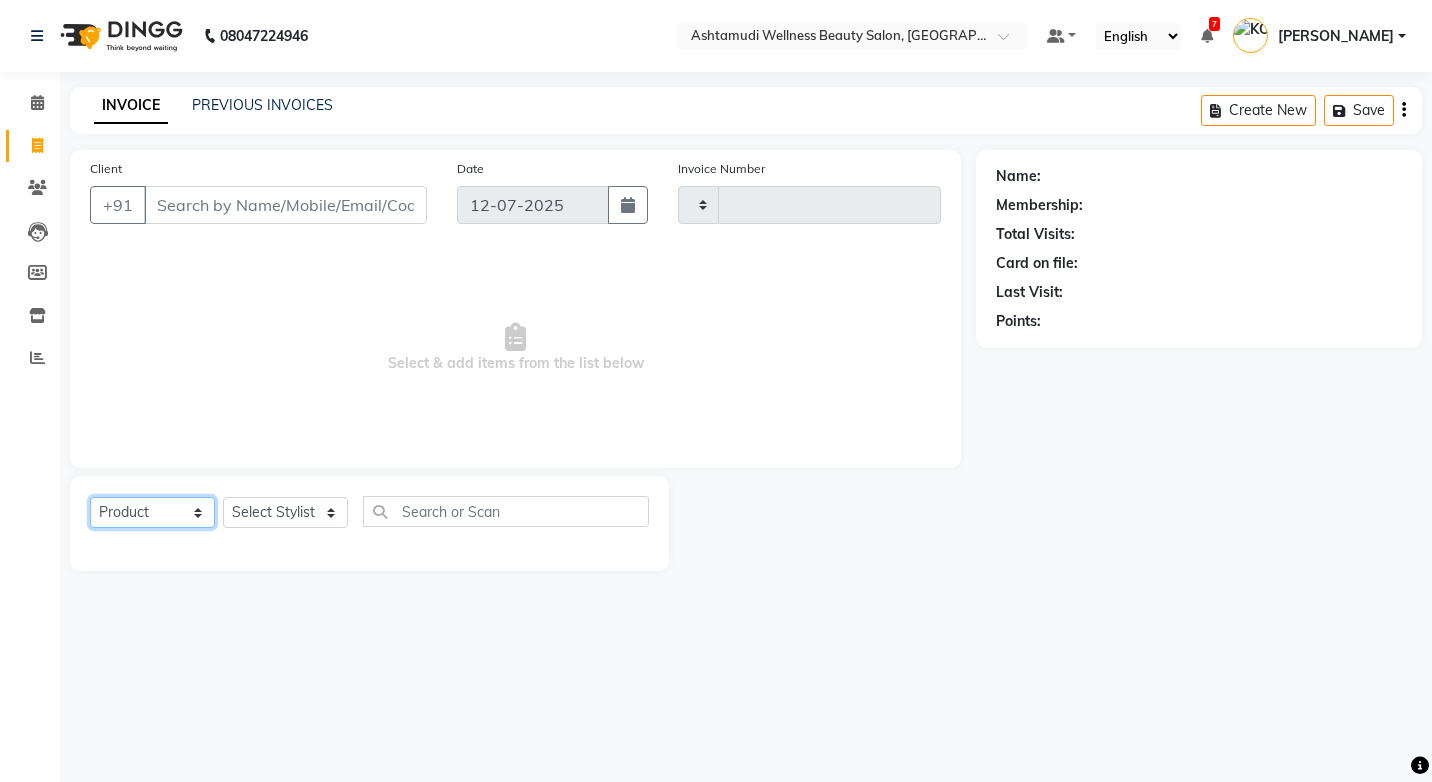 click on "Select  Service  Product  Membership  Package Voucher Prepaid Gift Card" 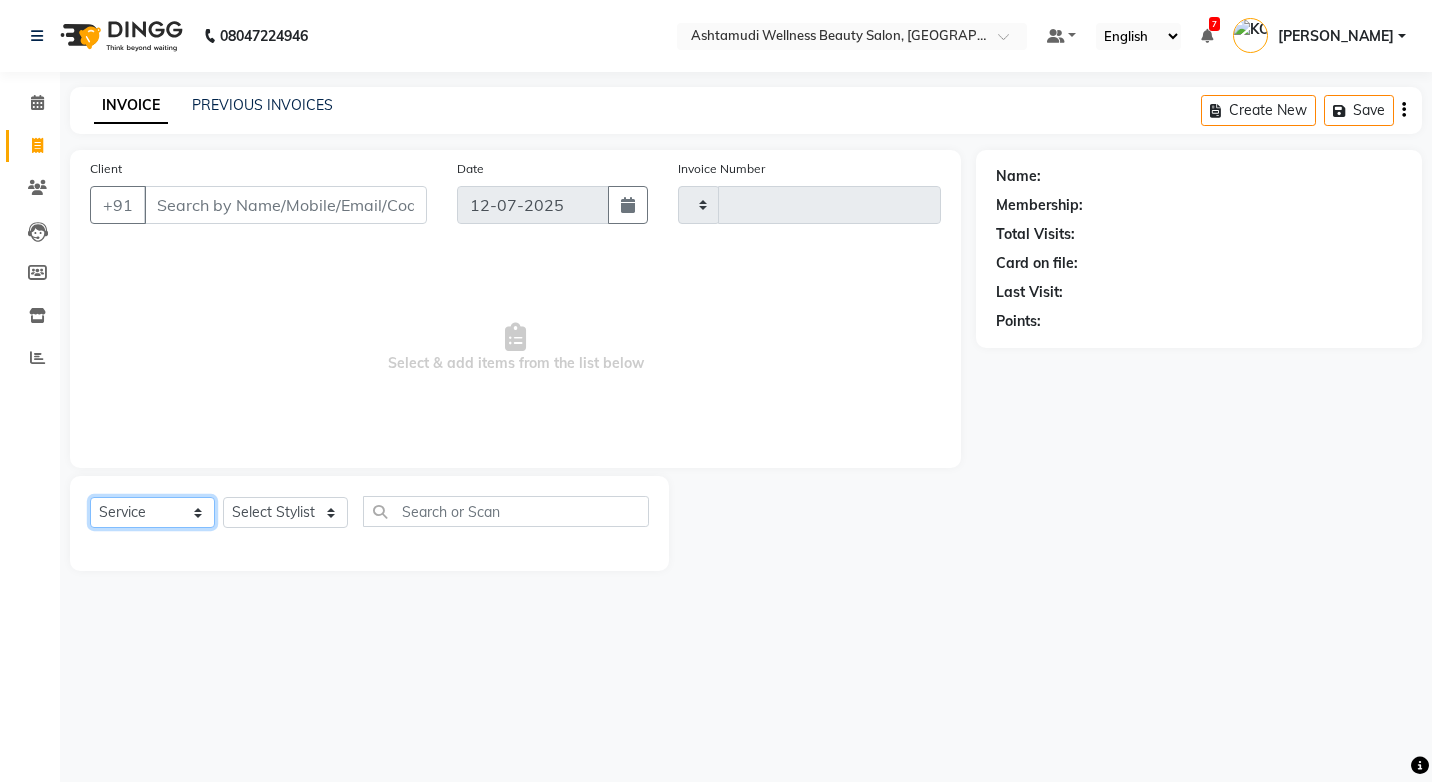 click on "Select  Service  Product  Membership  Package Voucher Prepaid Gift Card" 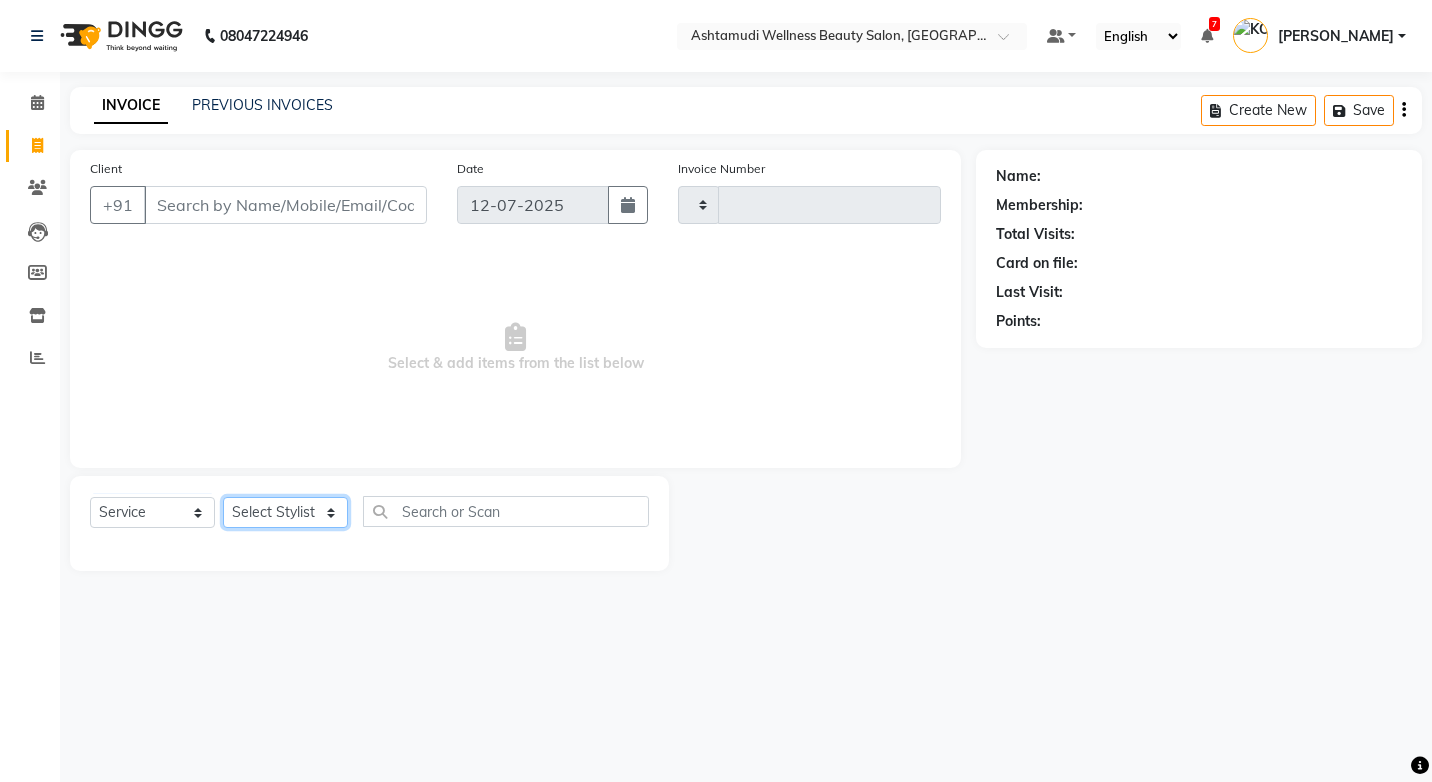 click on "Select Stylist" 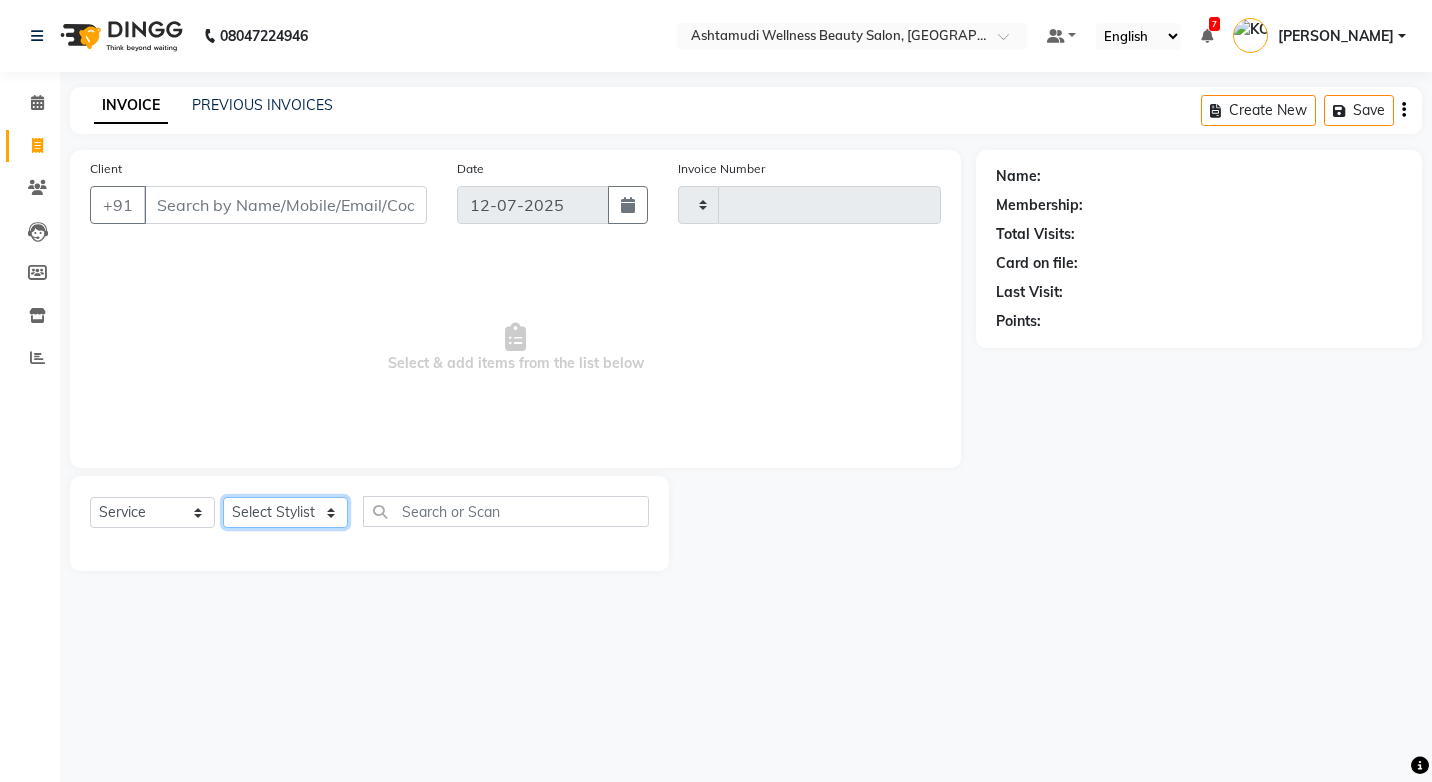 click on "Select Stylist" 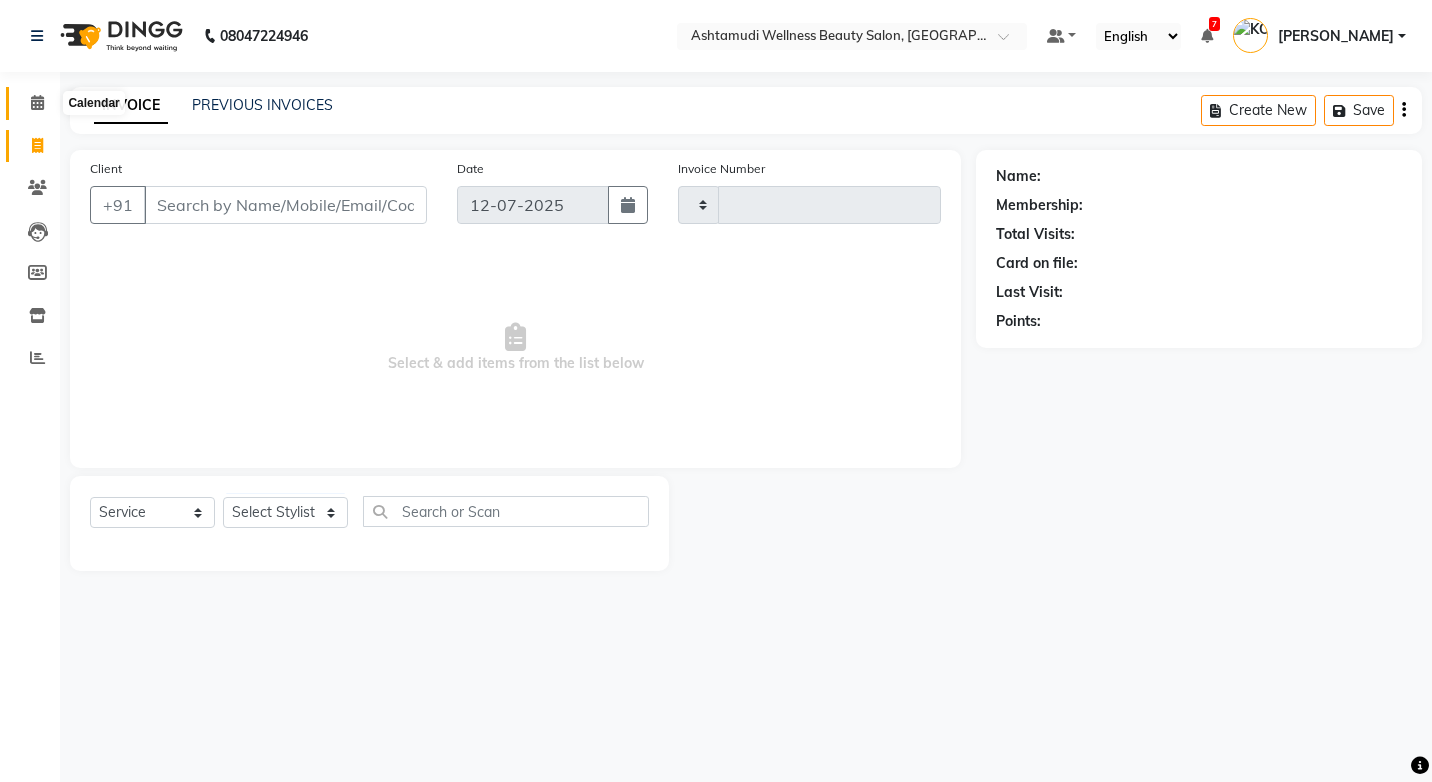 click 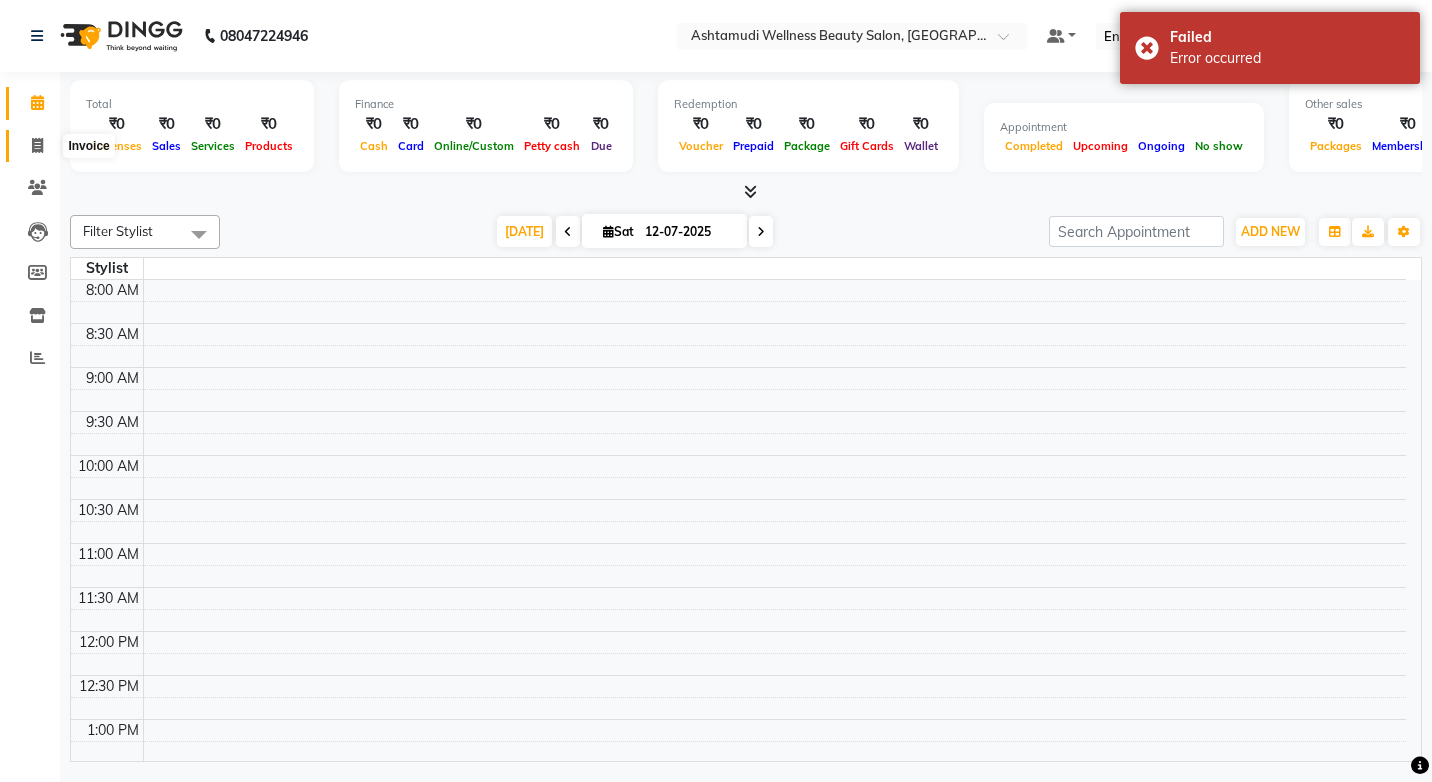 click 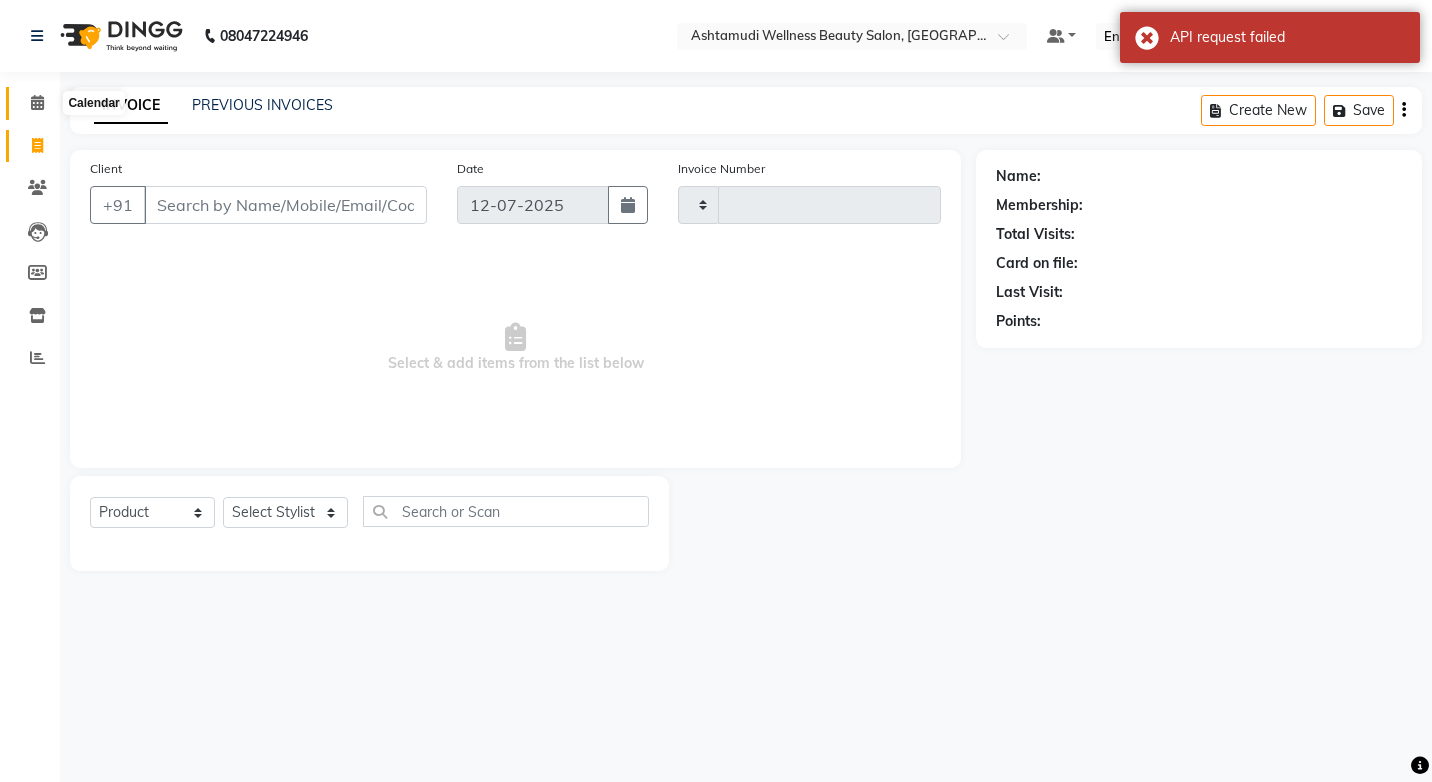 click 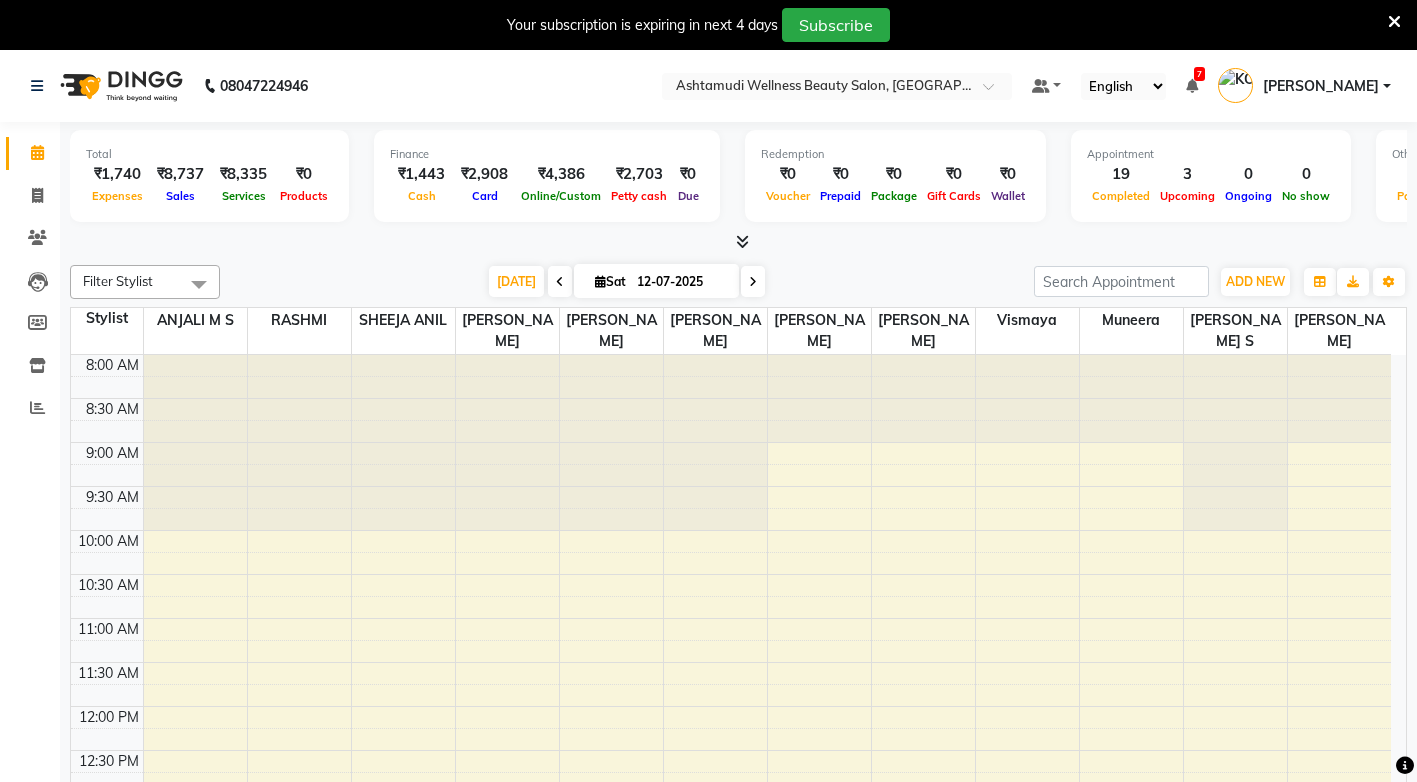 scroll, scrollTop: 0, scrollLeft: 0, axis: both 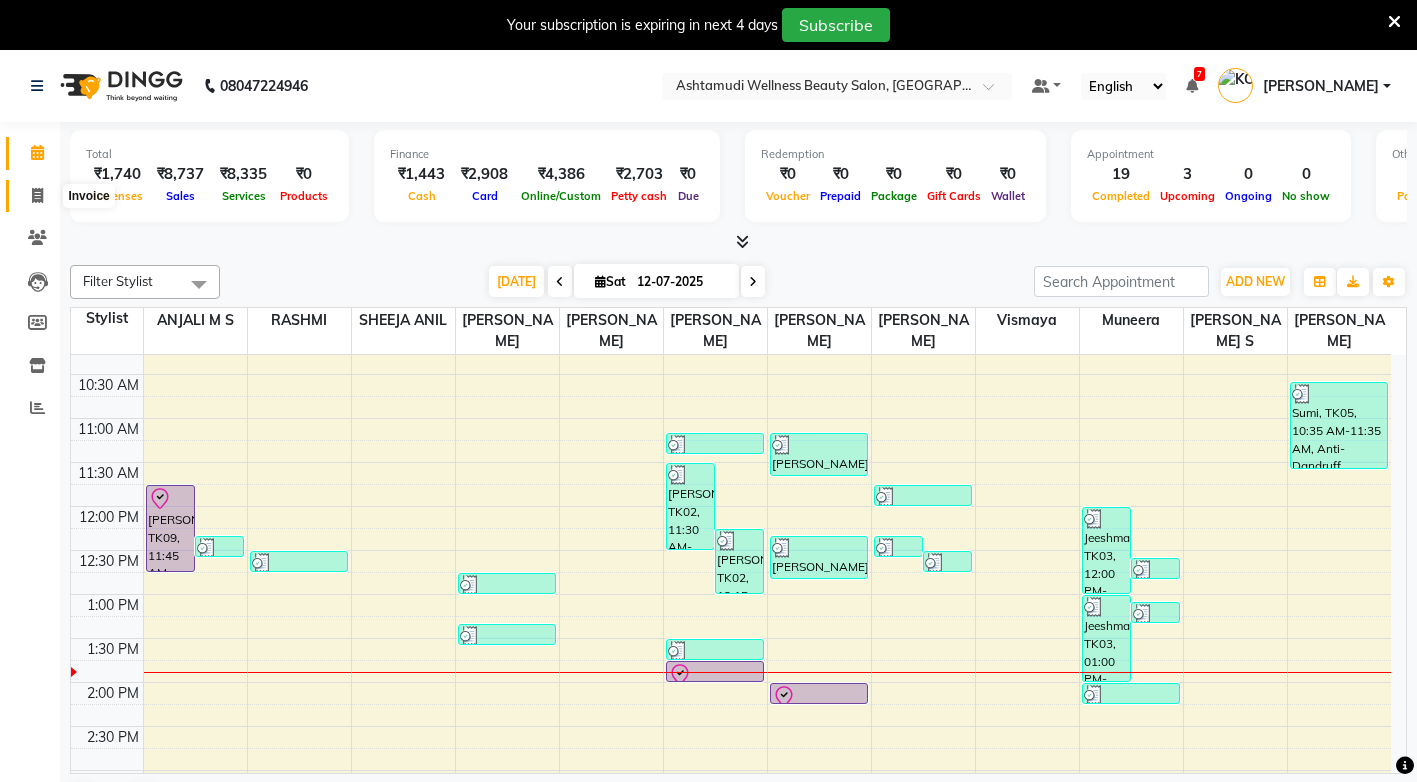 click 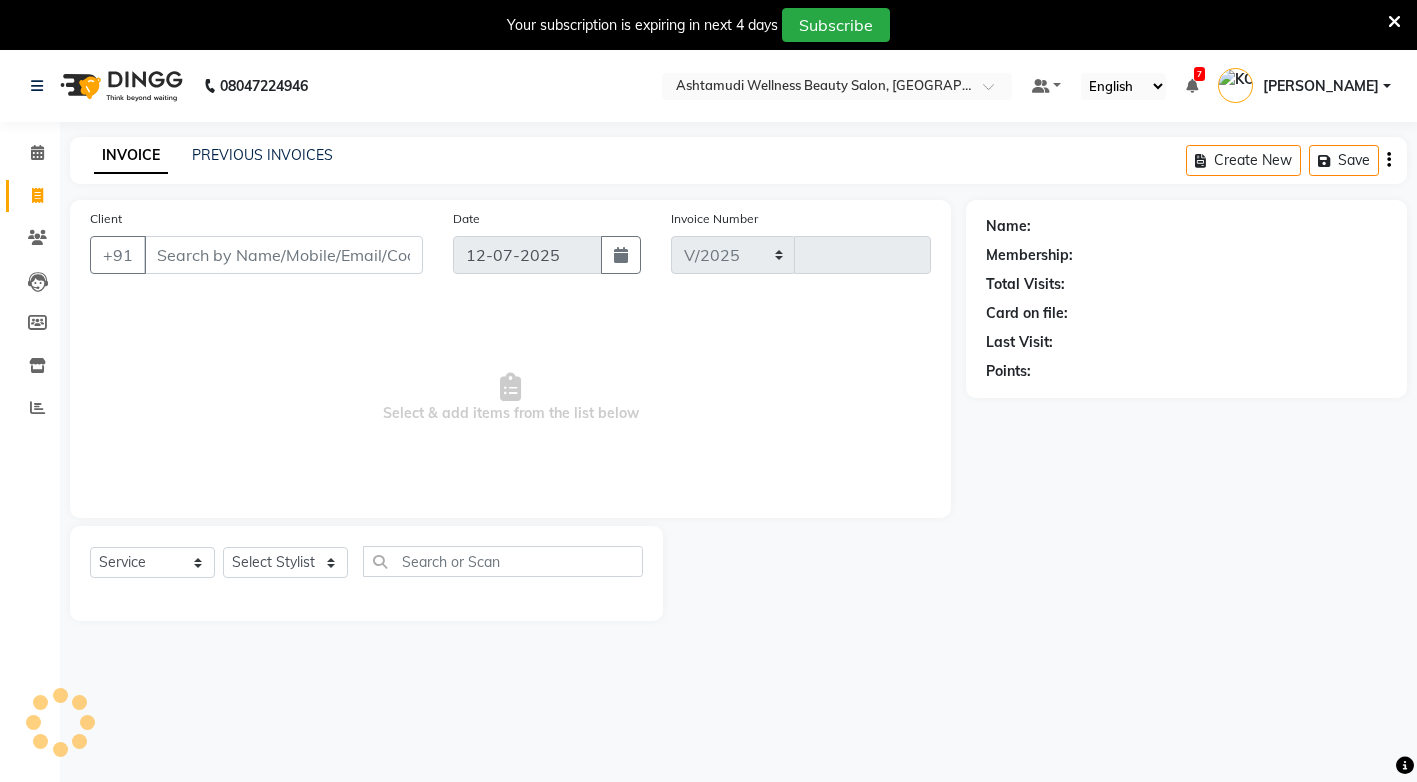select on "4674" 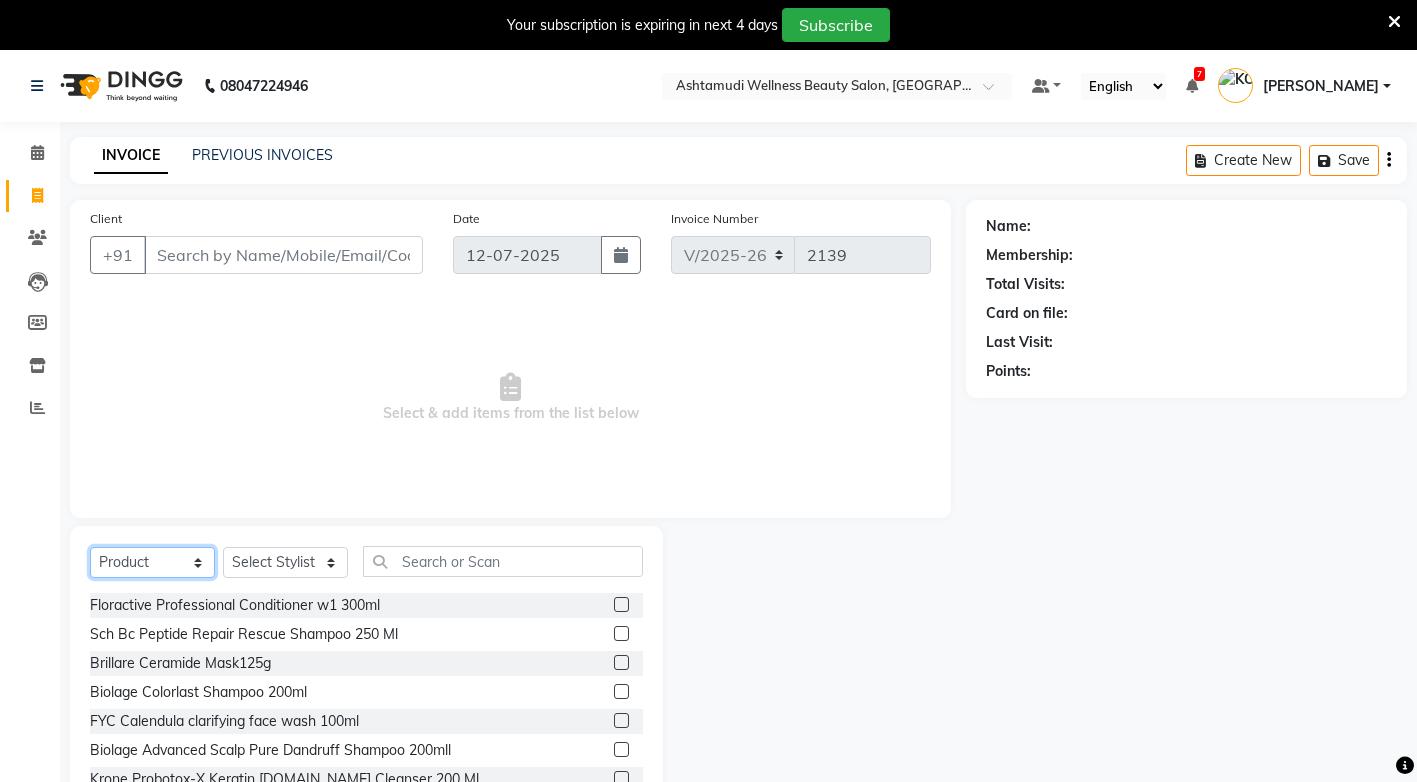 click on "Select  Service  Product  Membership  Package Voucher Prepaid Gift Card" 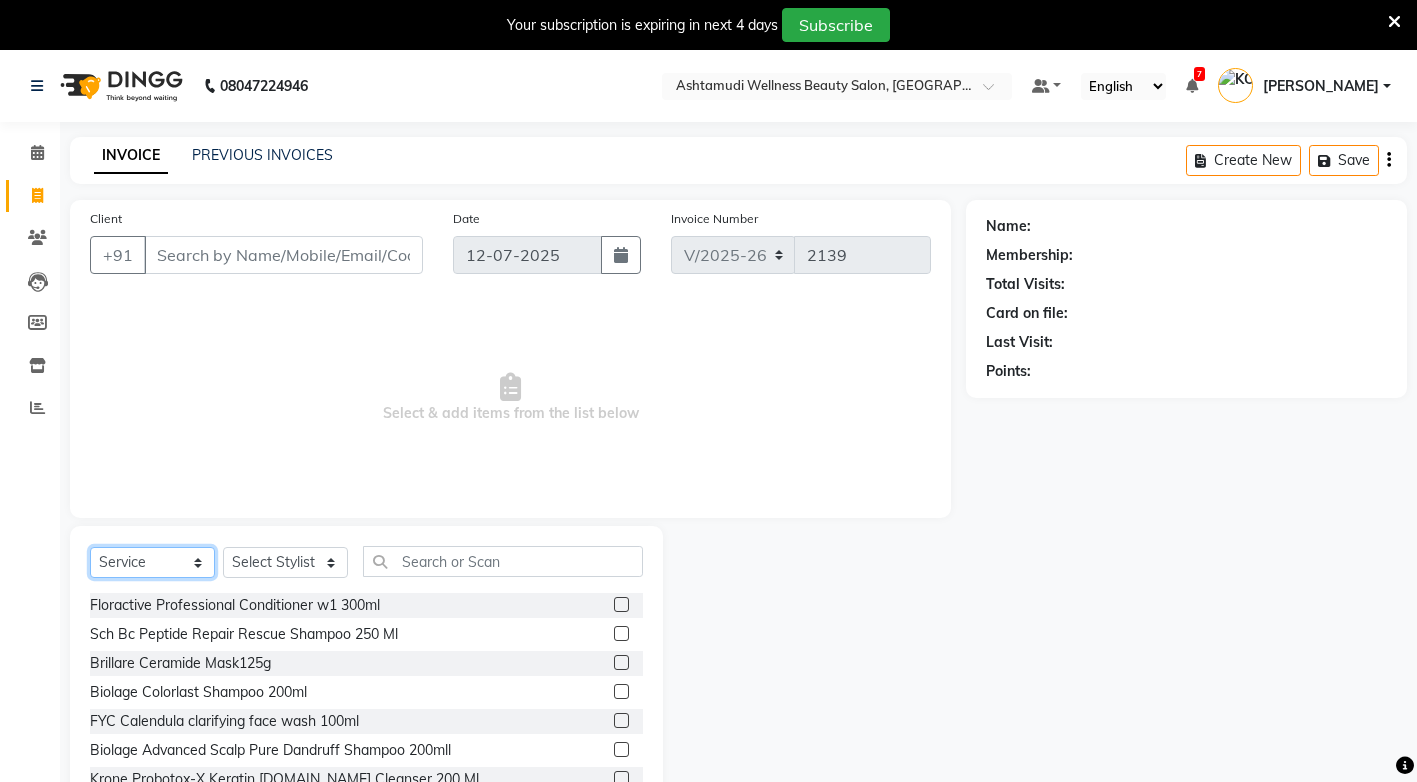click on "Select  Service  Product  Membership  Package Voucher Prepaid Gift Card" 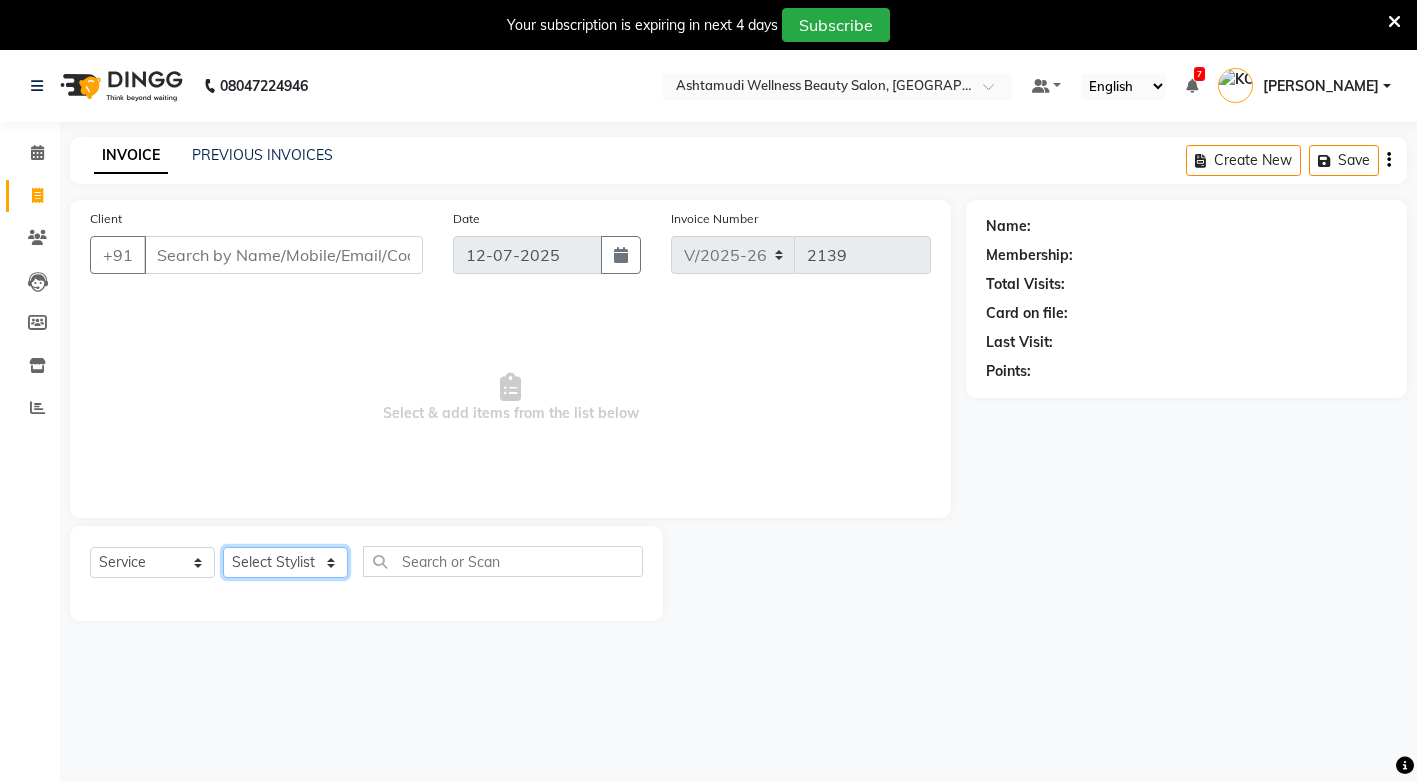 click on "Select Stylist ANJALI M S [PERSON_NAME] KOTTIYAM ASHTAMUDI [PERSON_NAME] [PERSON_NAME] [PERSON_NAME] [PERSON_NAME]  Sona [PERSON_NAME] [PERSON_NAME] [PERSON_NAME]" 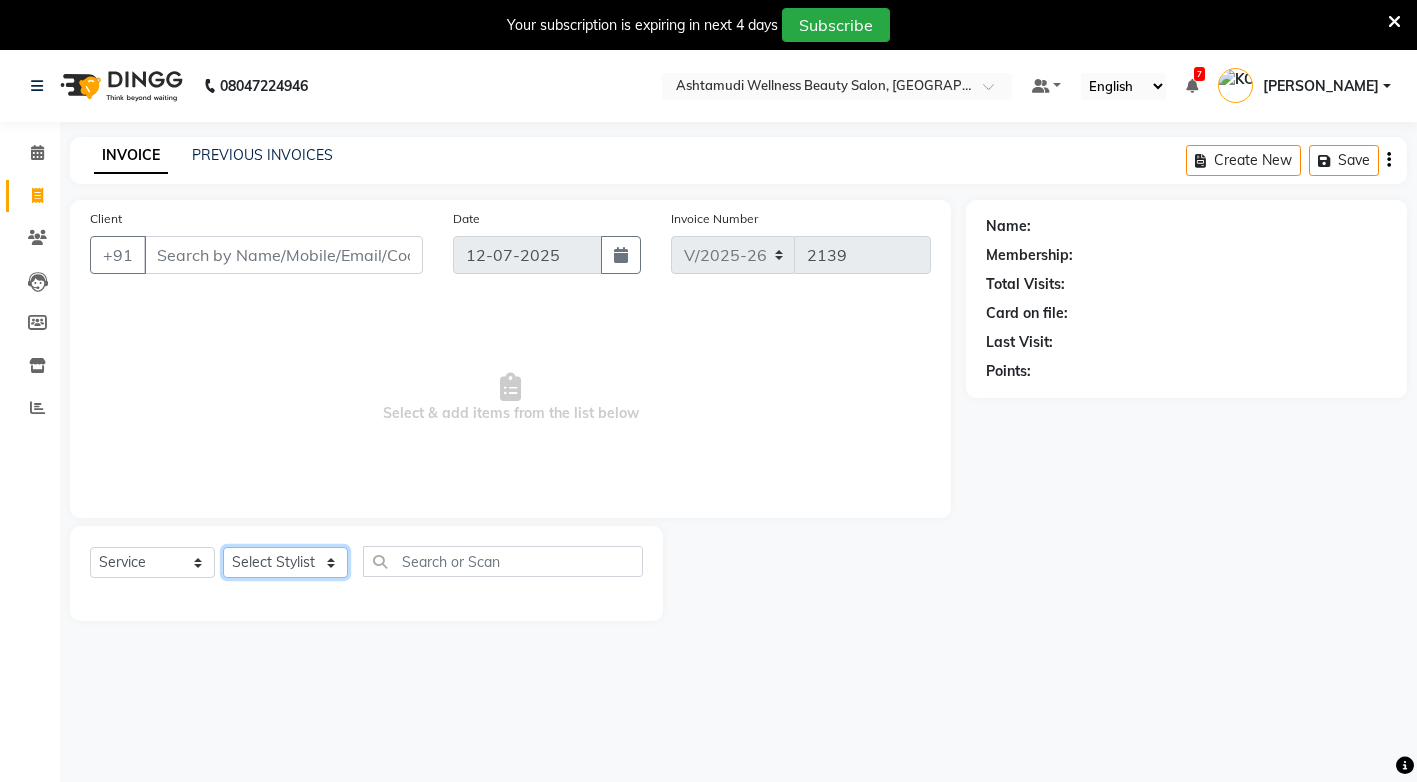 select on "27466" 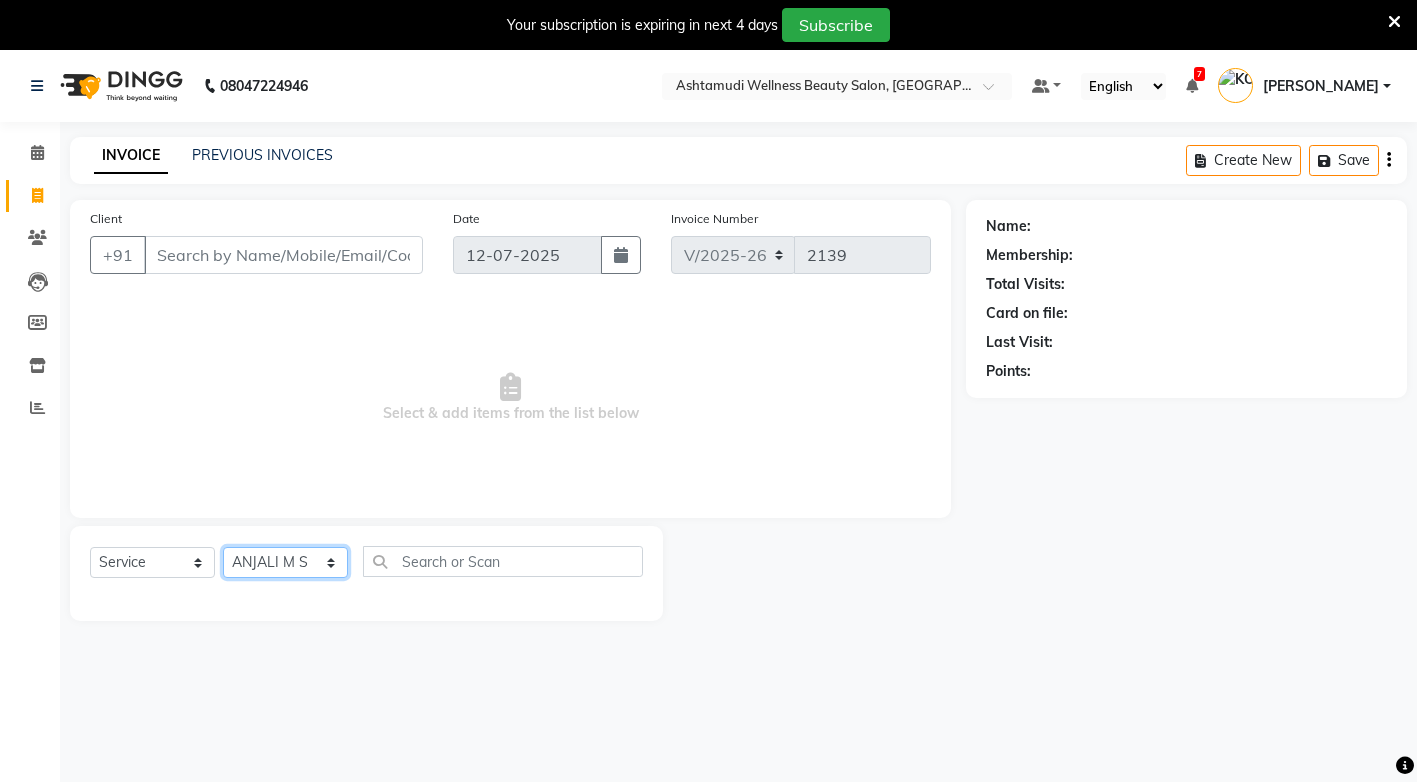 click on "Select Stylist ANJALI M S [PERSON_NAME] KOTTIYAM ASHTAMUDI [PERSON_NAME] [PERSON_NAME] [PERSON_NAME] [PERSON_NAME]  Sona [PERSON_NAME] [PERSON_NAME] [PERSON_NAME]" 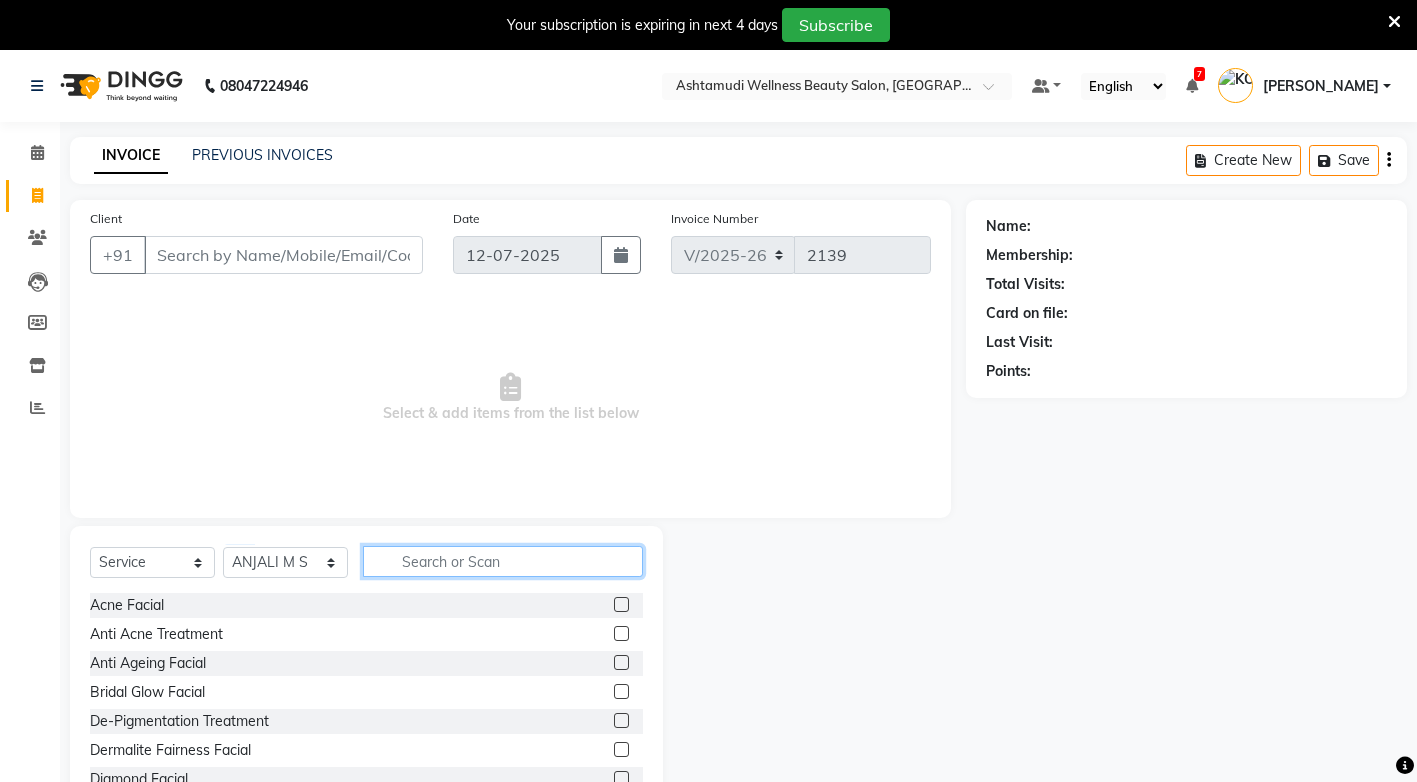 click 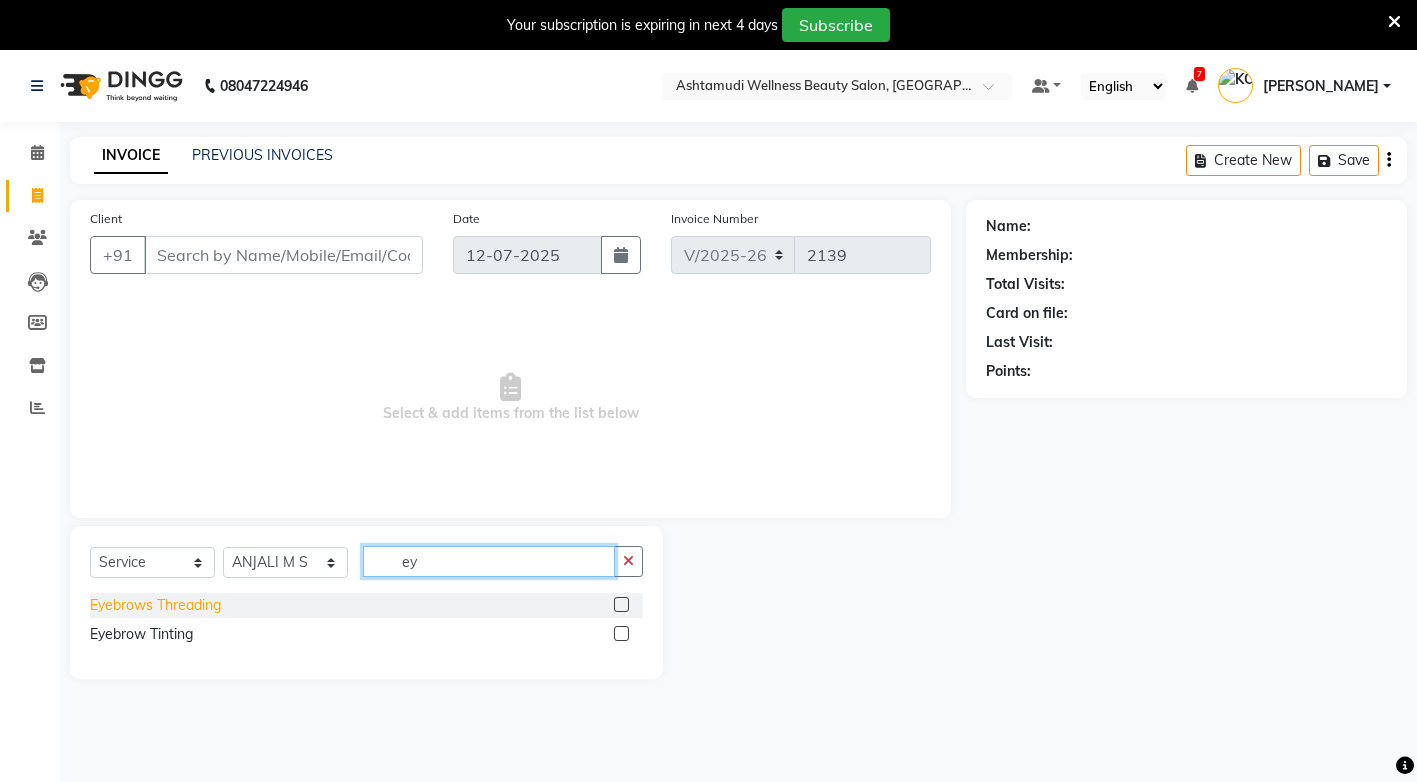 type on "ey" 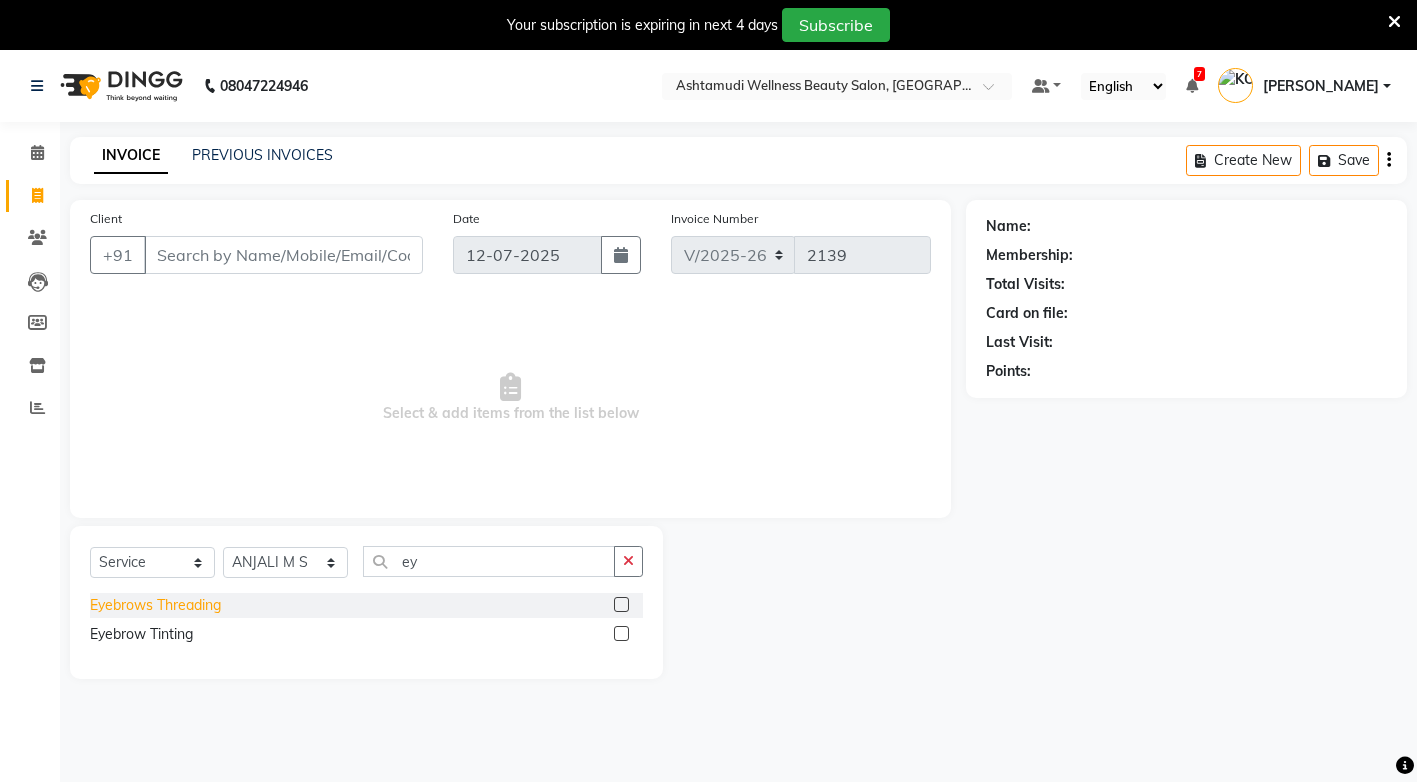 click on "Eyebrows Threading" 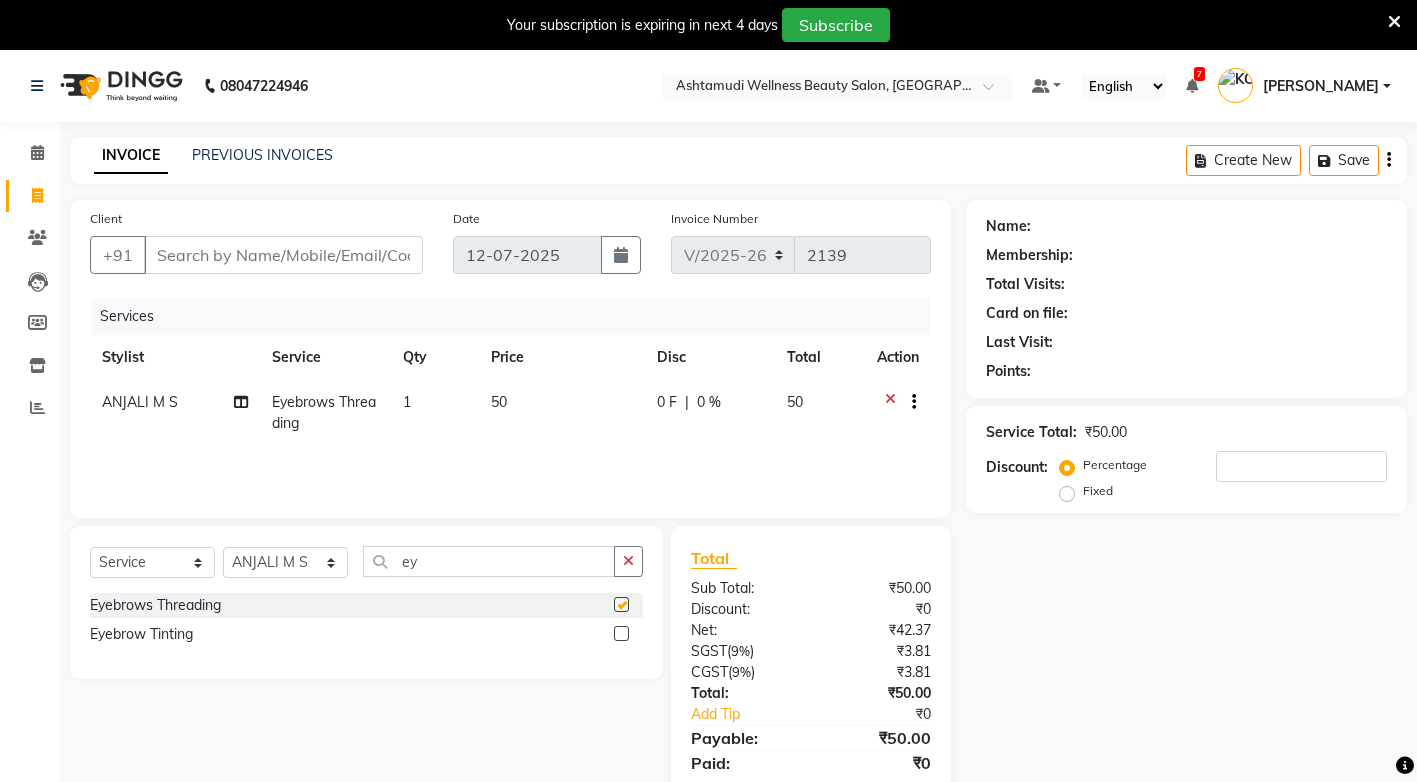 checkbox on "false" 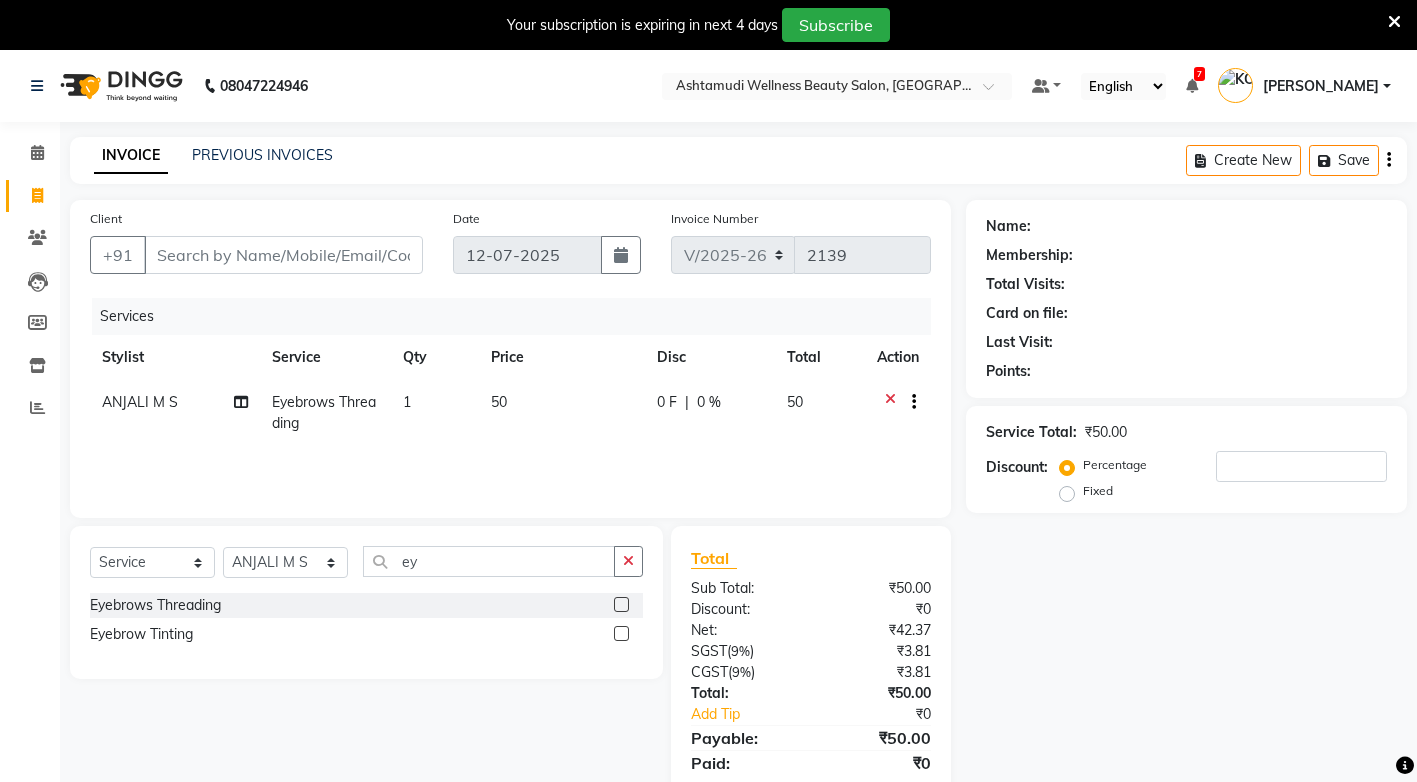 click on "1" 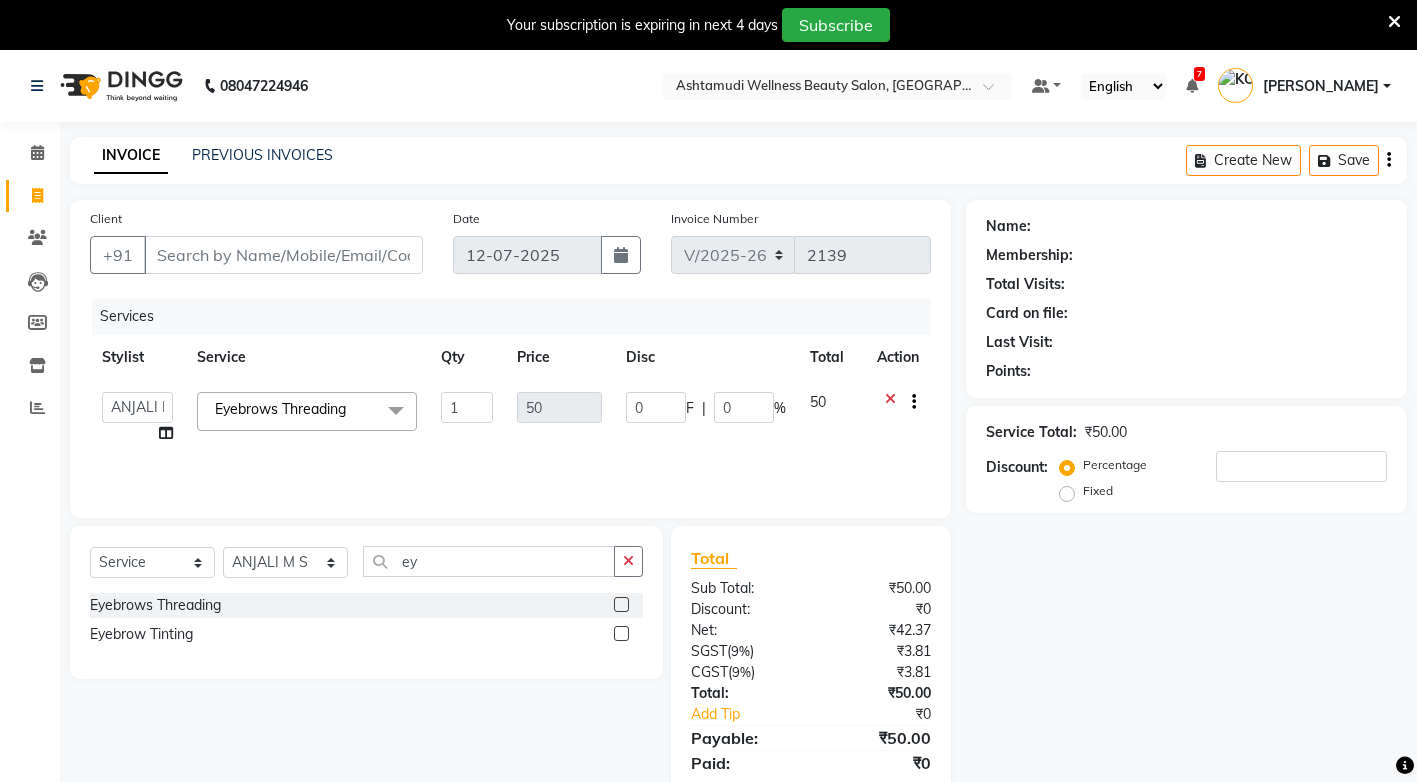 click on "1" 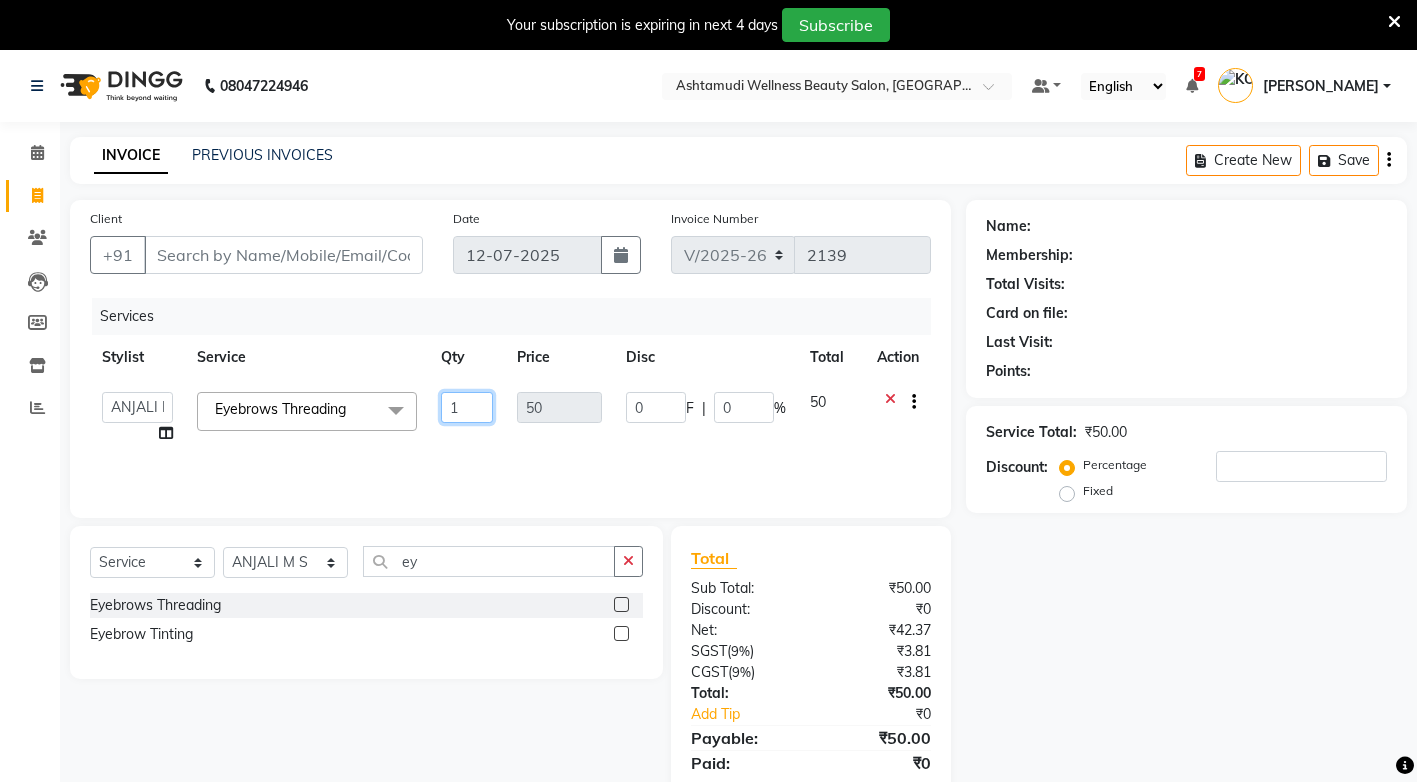 click on "1" 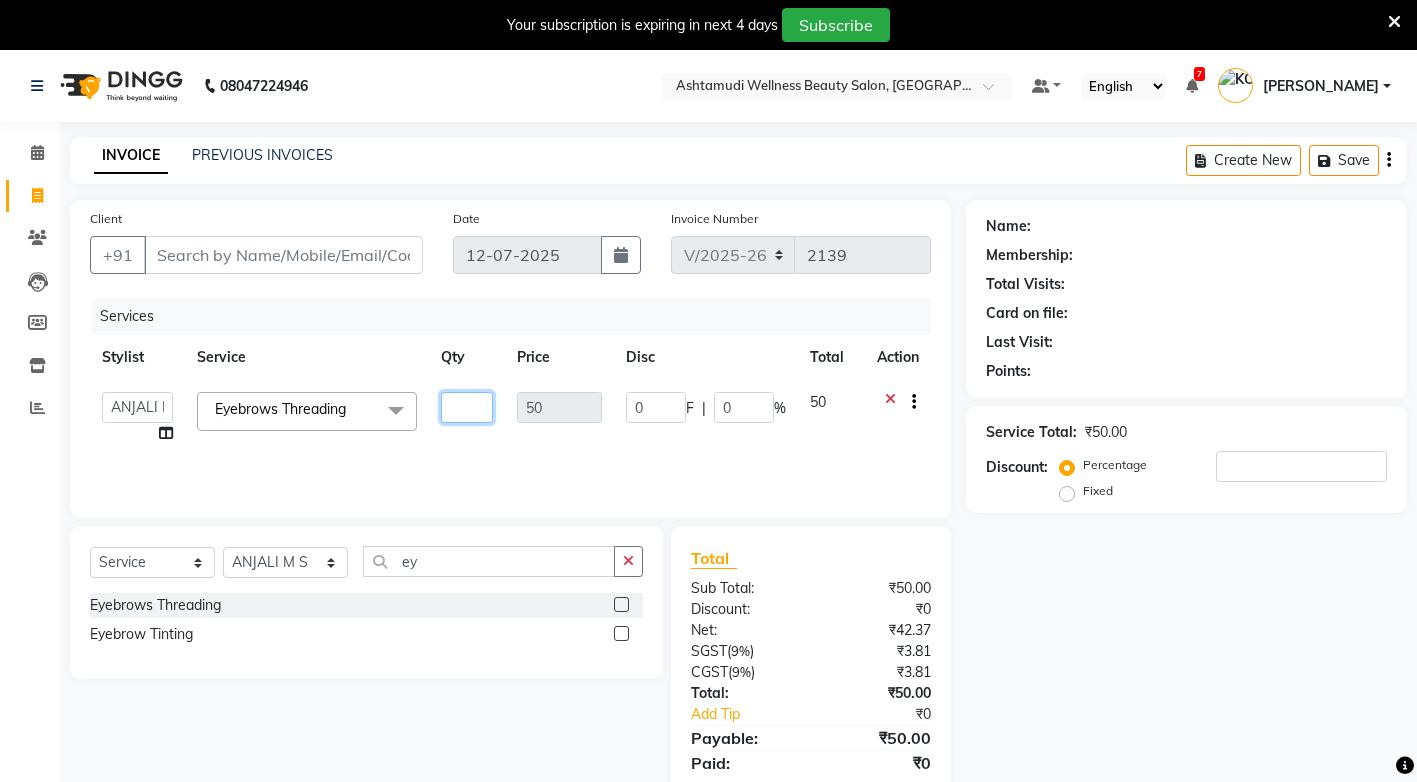 type on "2" 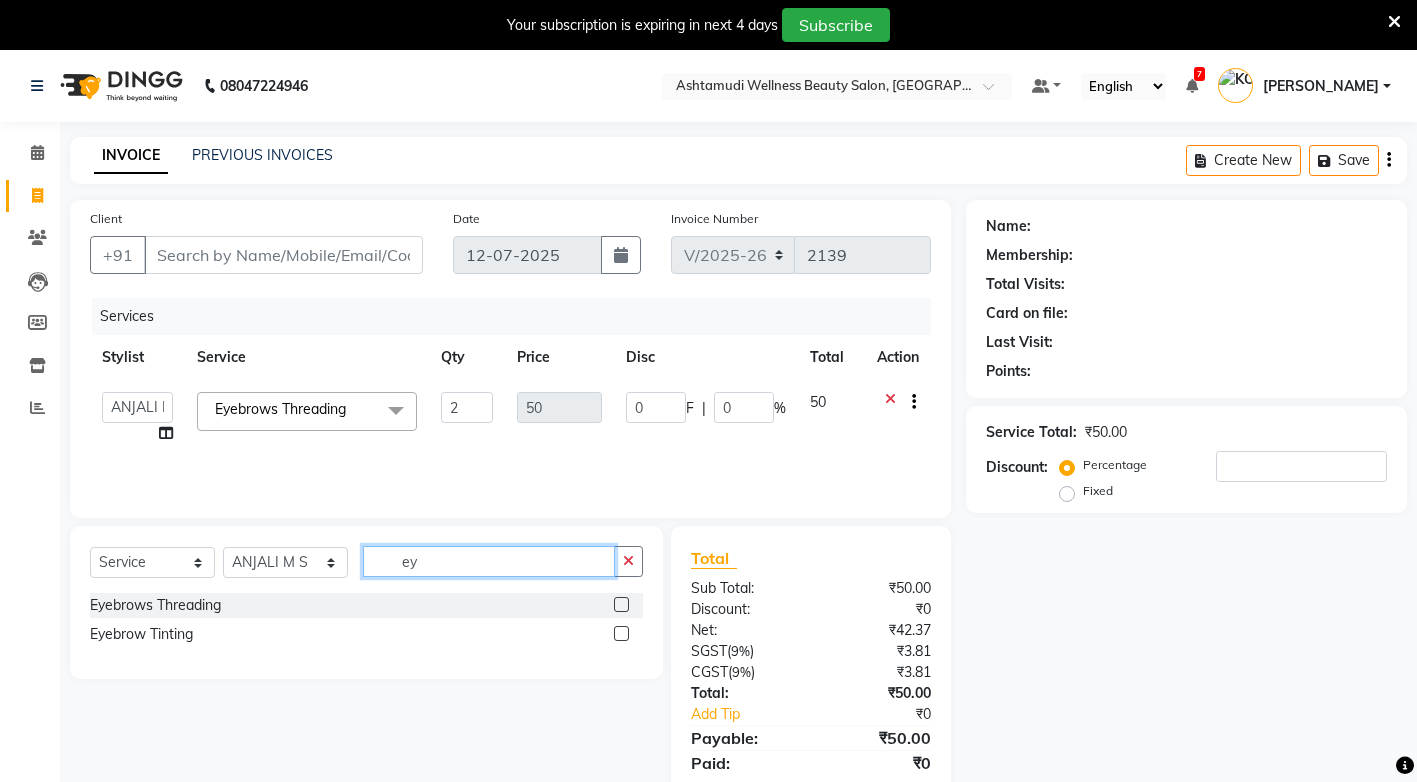 click on "ey" 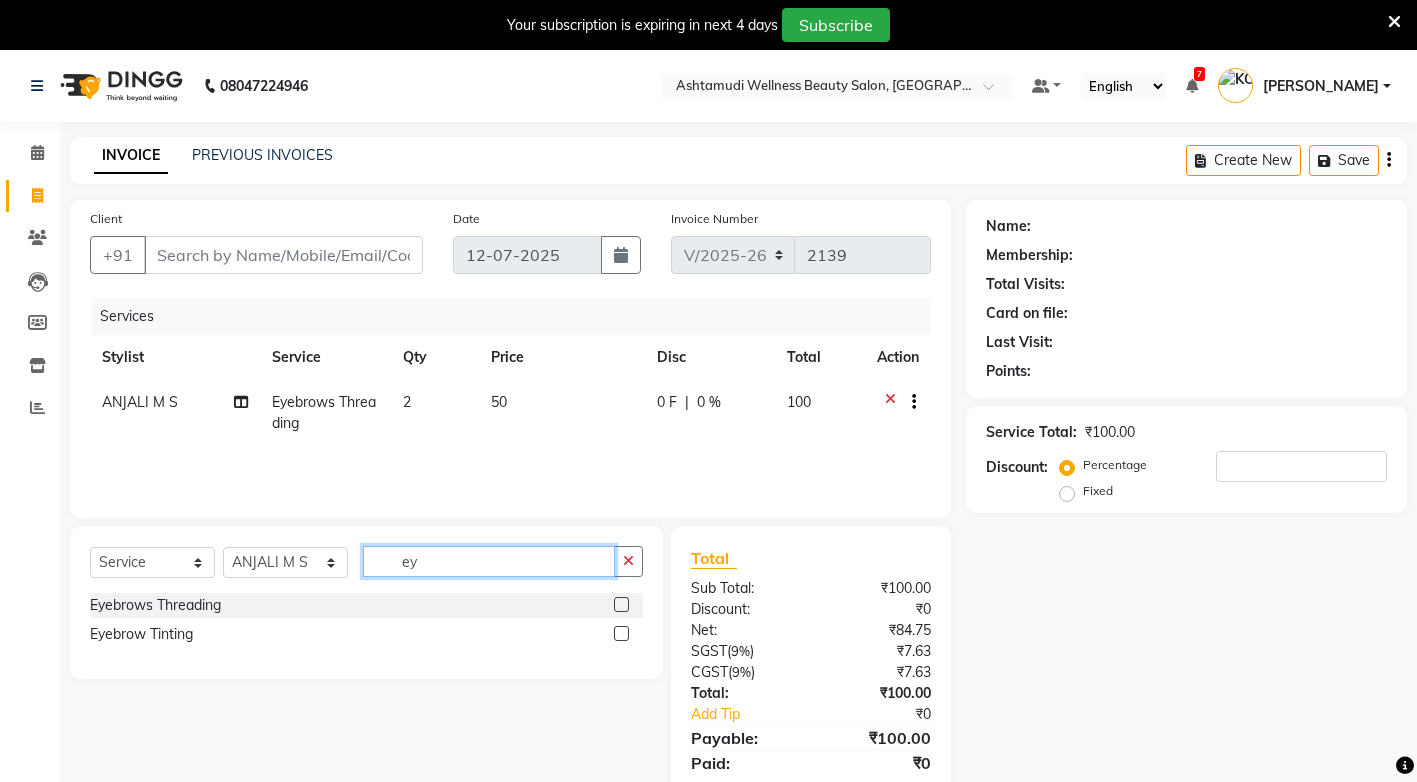 type on "e" 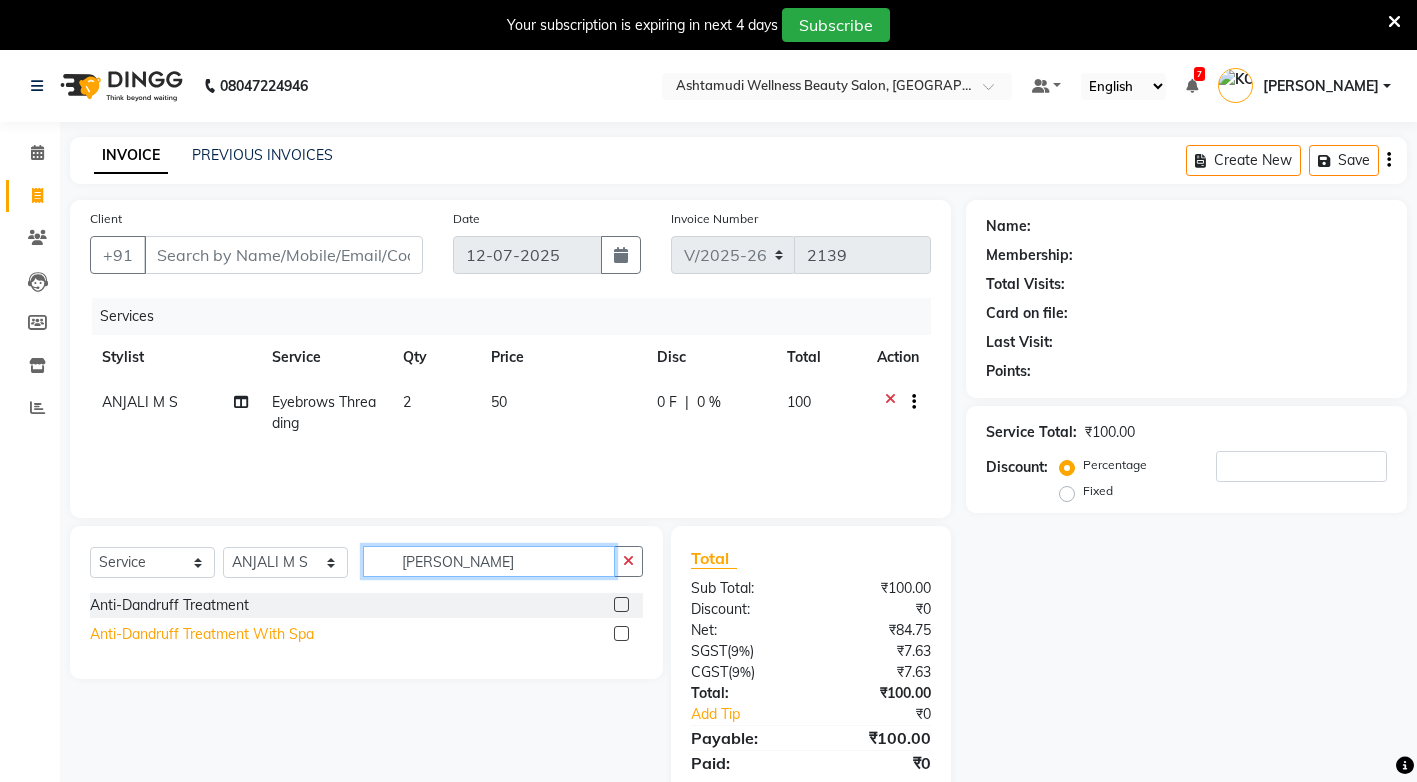 type on "[PERSON_NAME]" 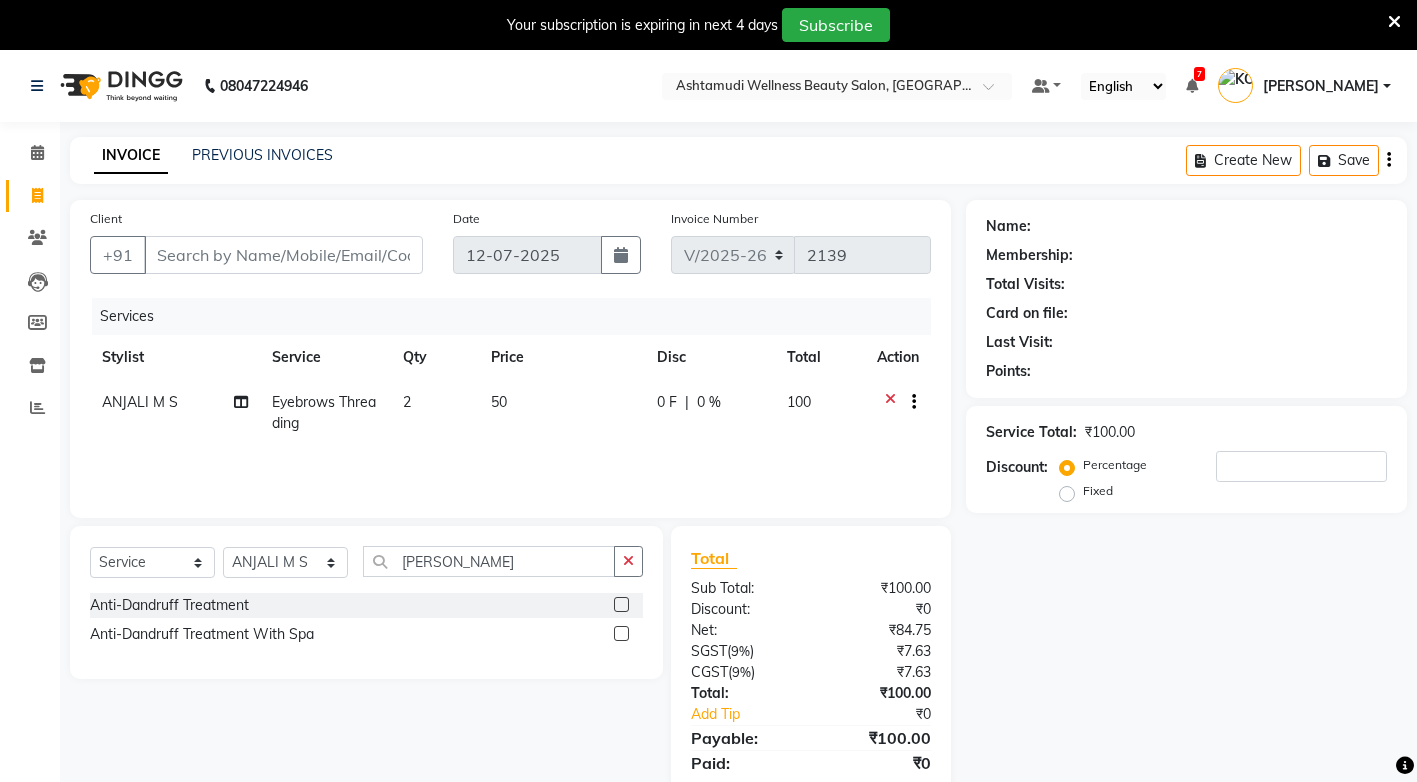 drag, startPoint x: 270, startPoint y: 632, endPoint x: 295, endPoint y: 630, distance: 25.079872 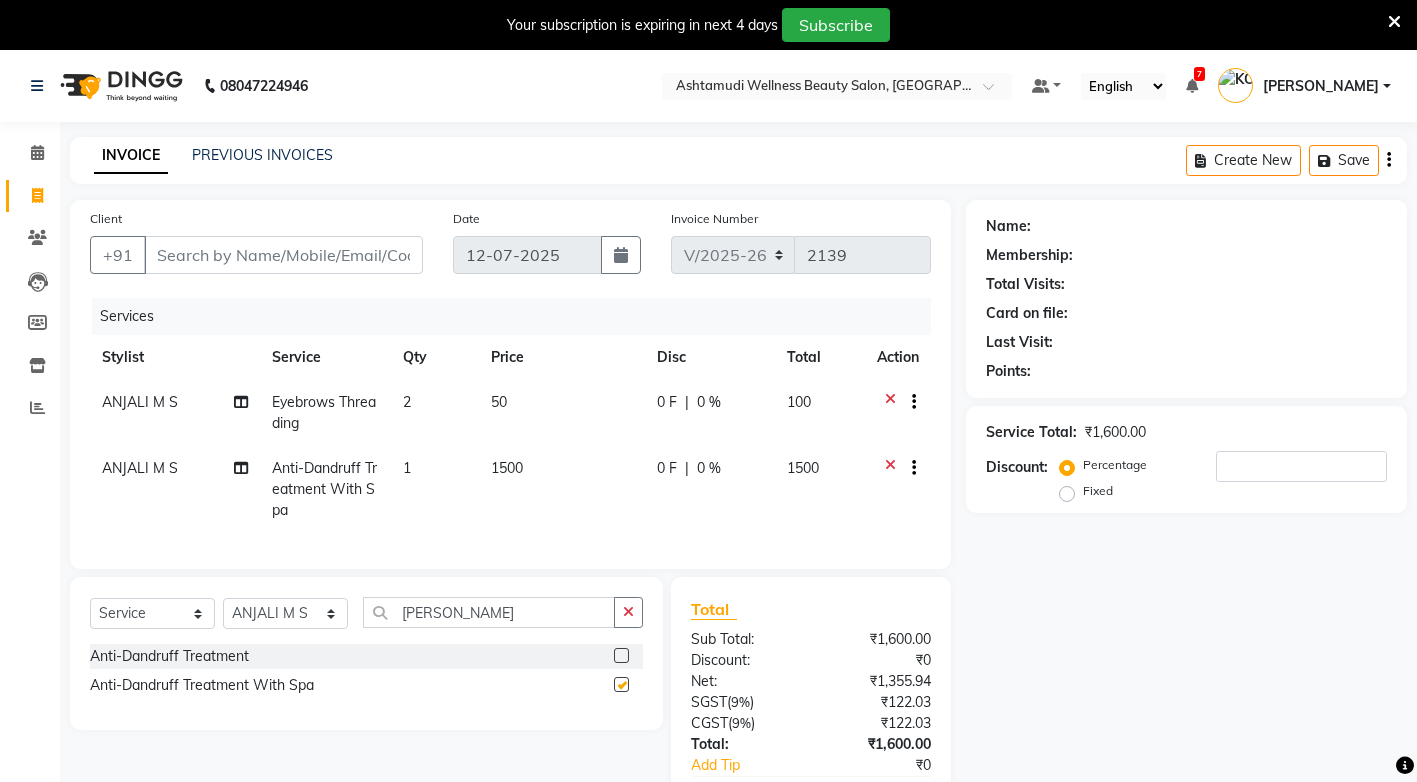 checkbox on "false" 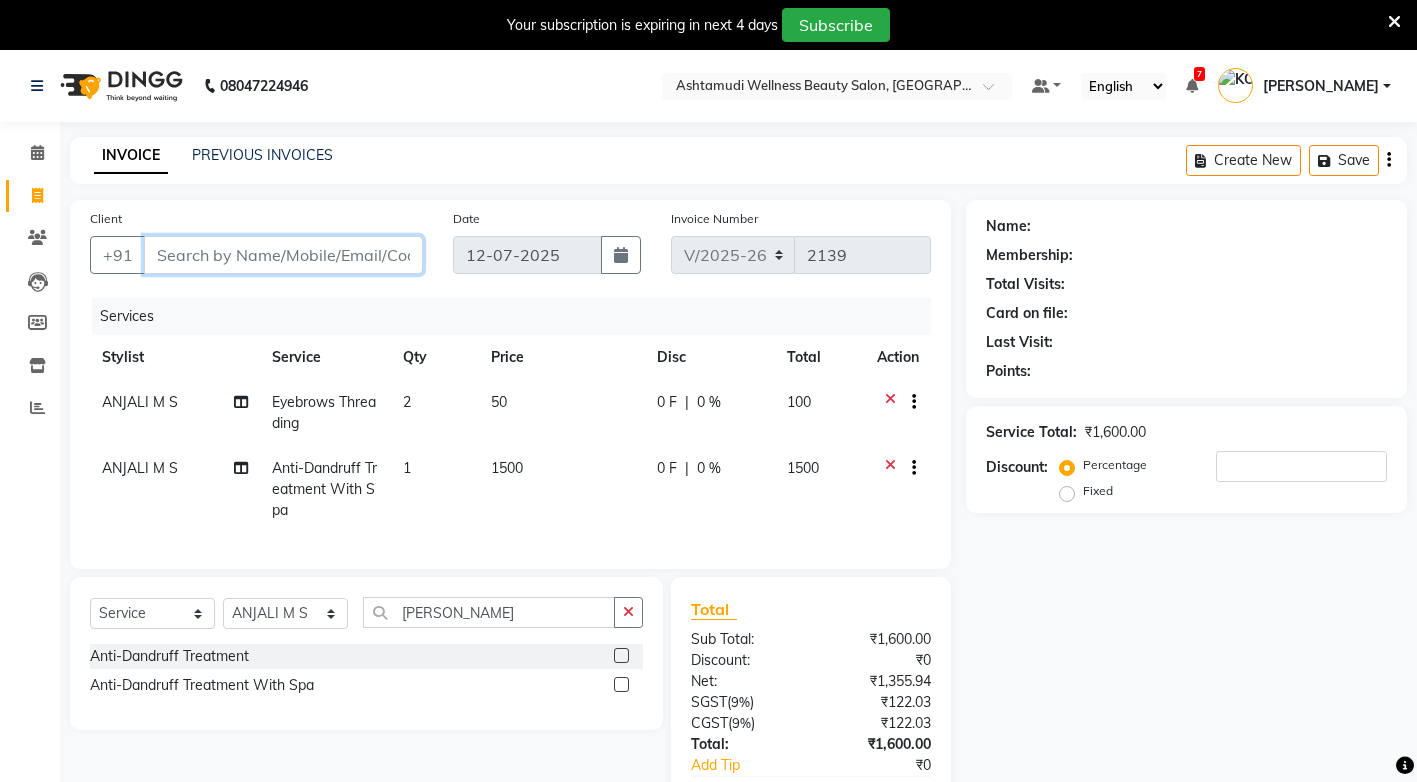 click on "Client" at bounding box center (283, 255) 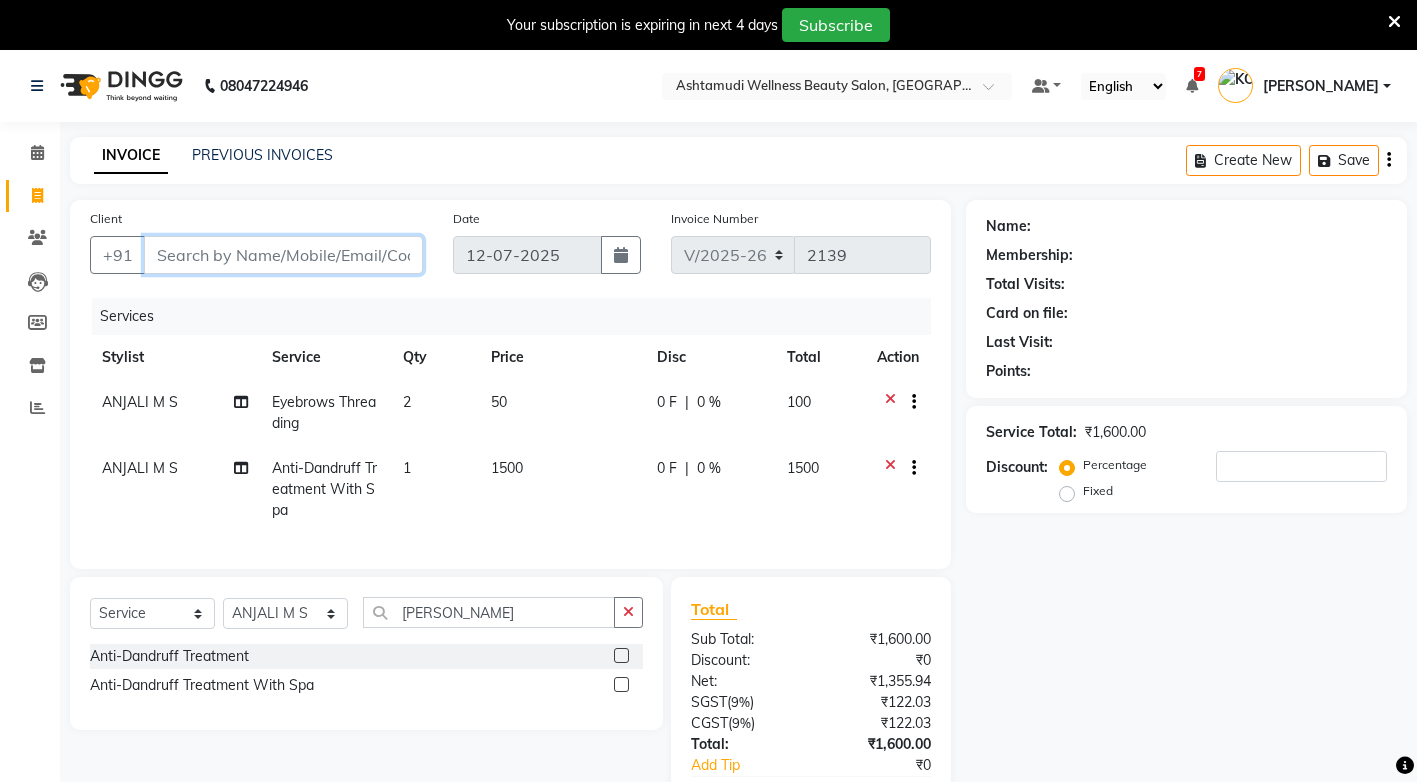 type on "8" 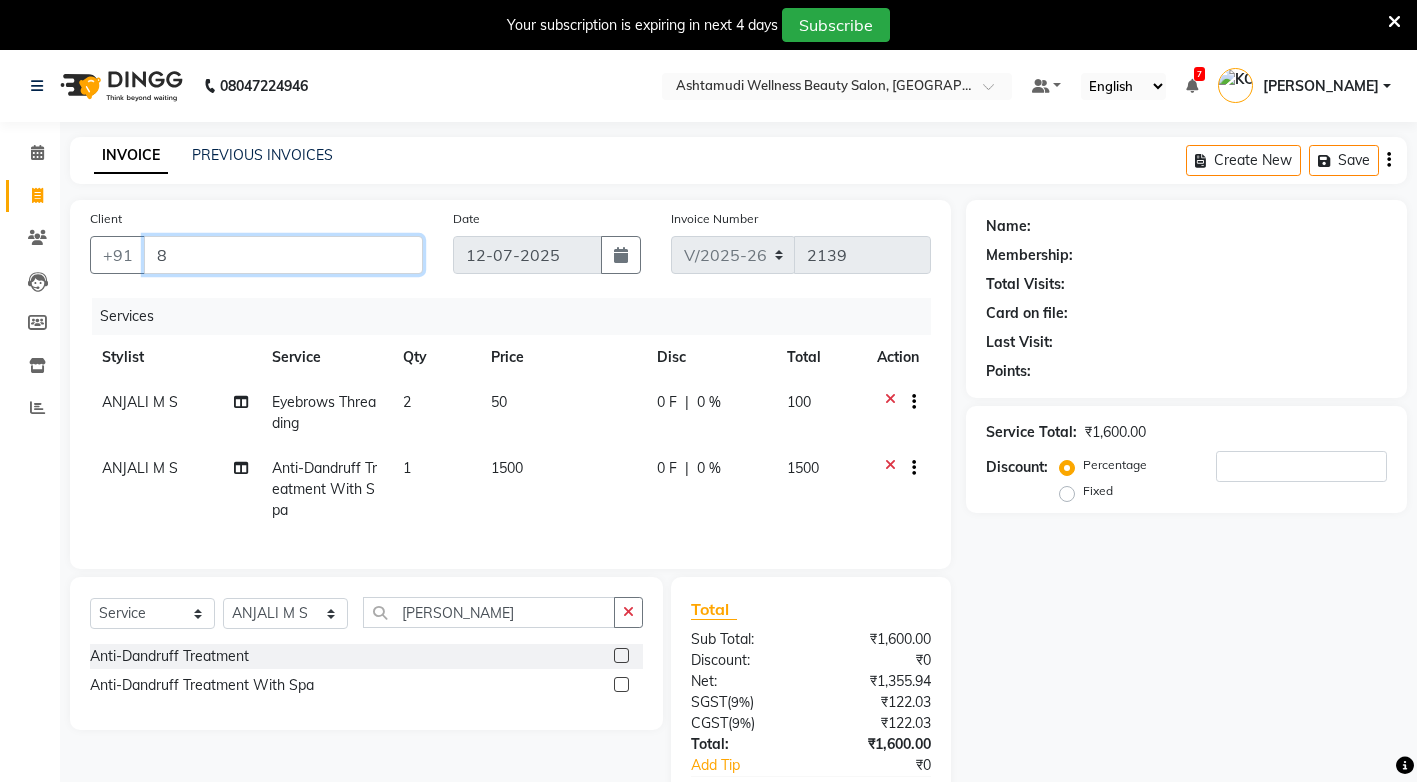type on "0" 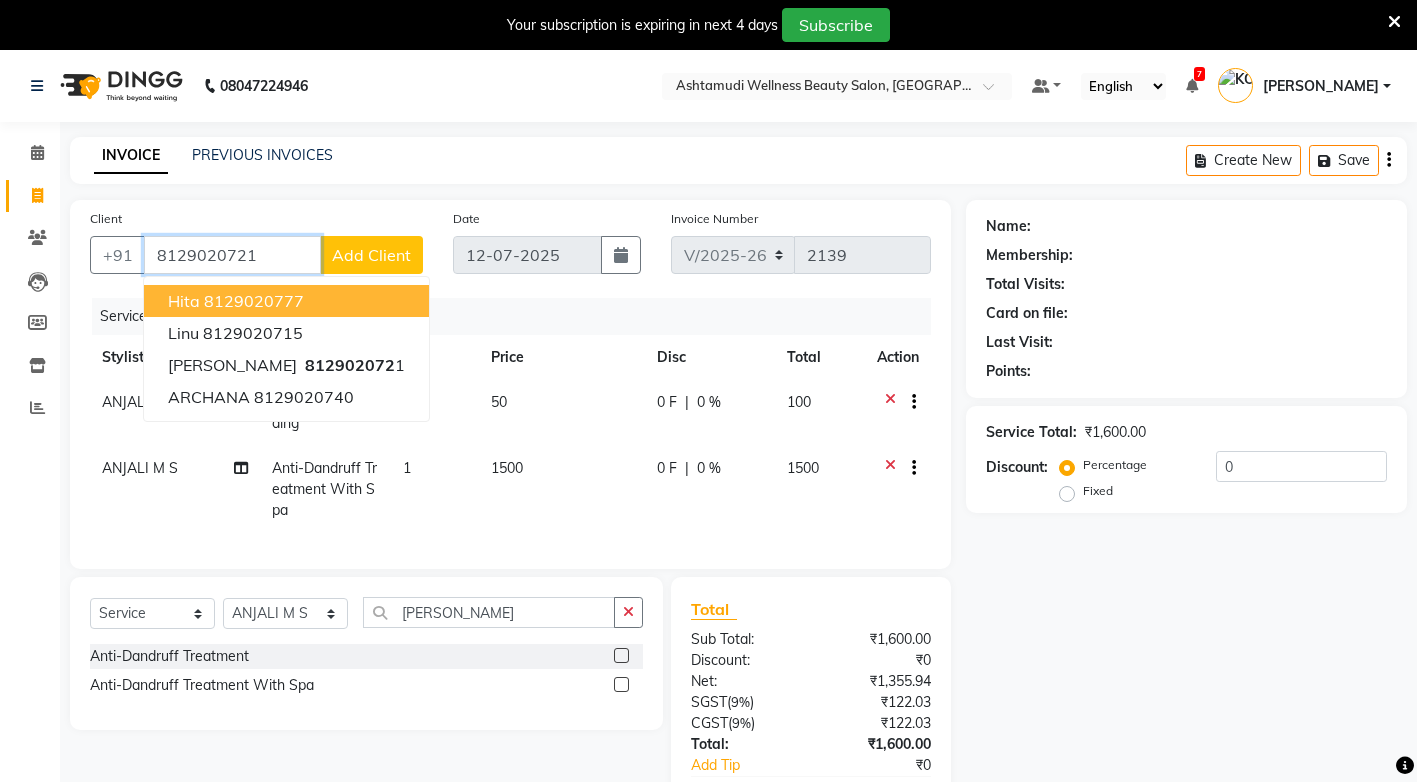 type on "8129020721" 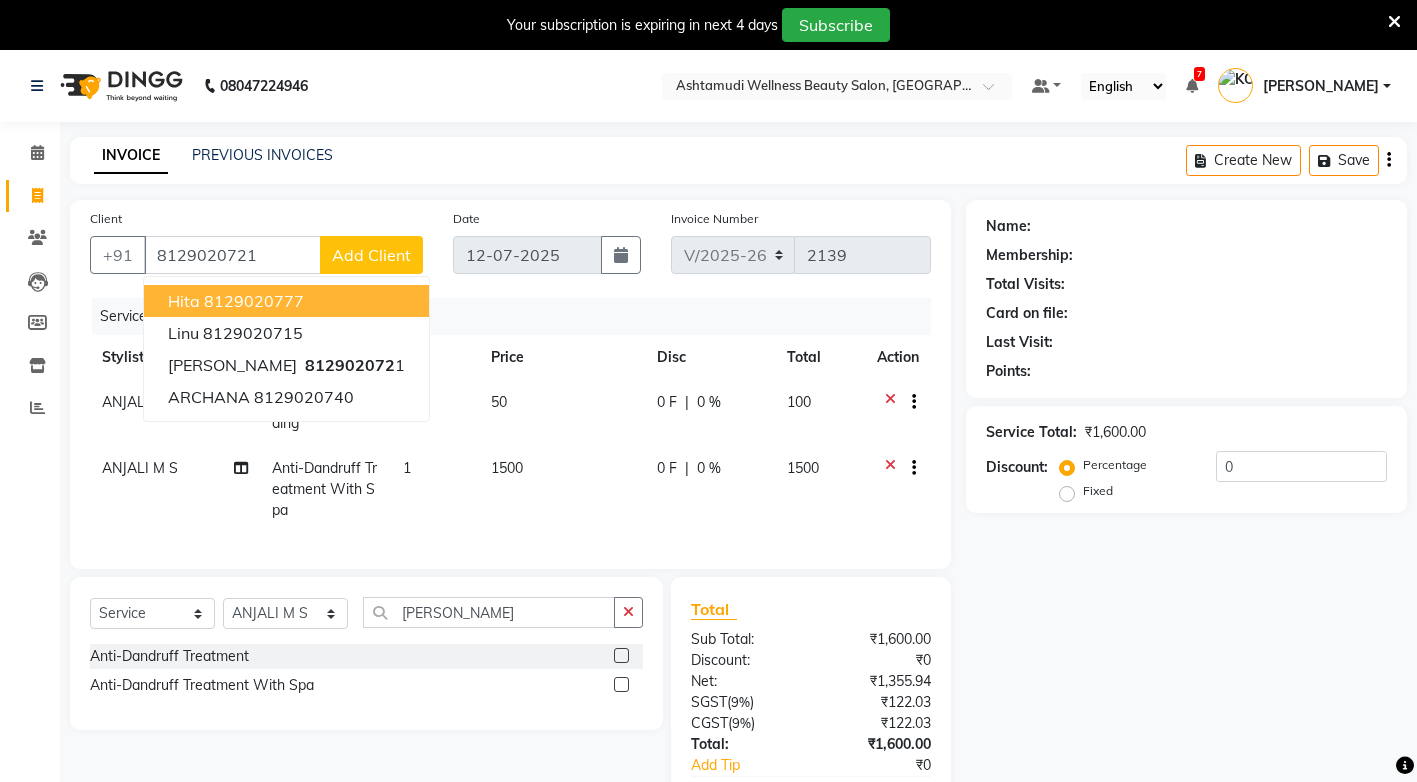 select on "2: Object" 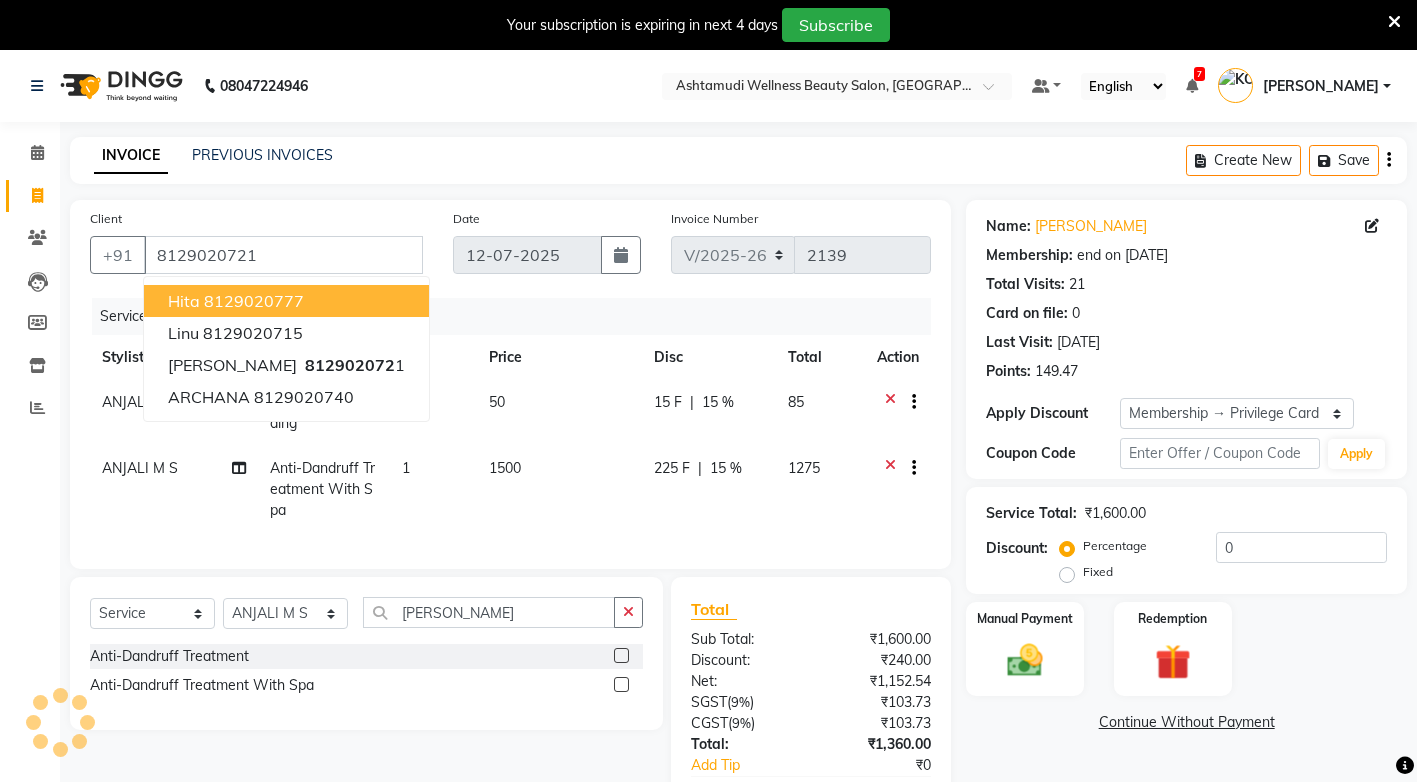 type on "15" 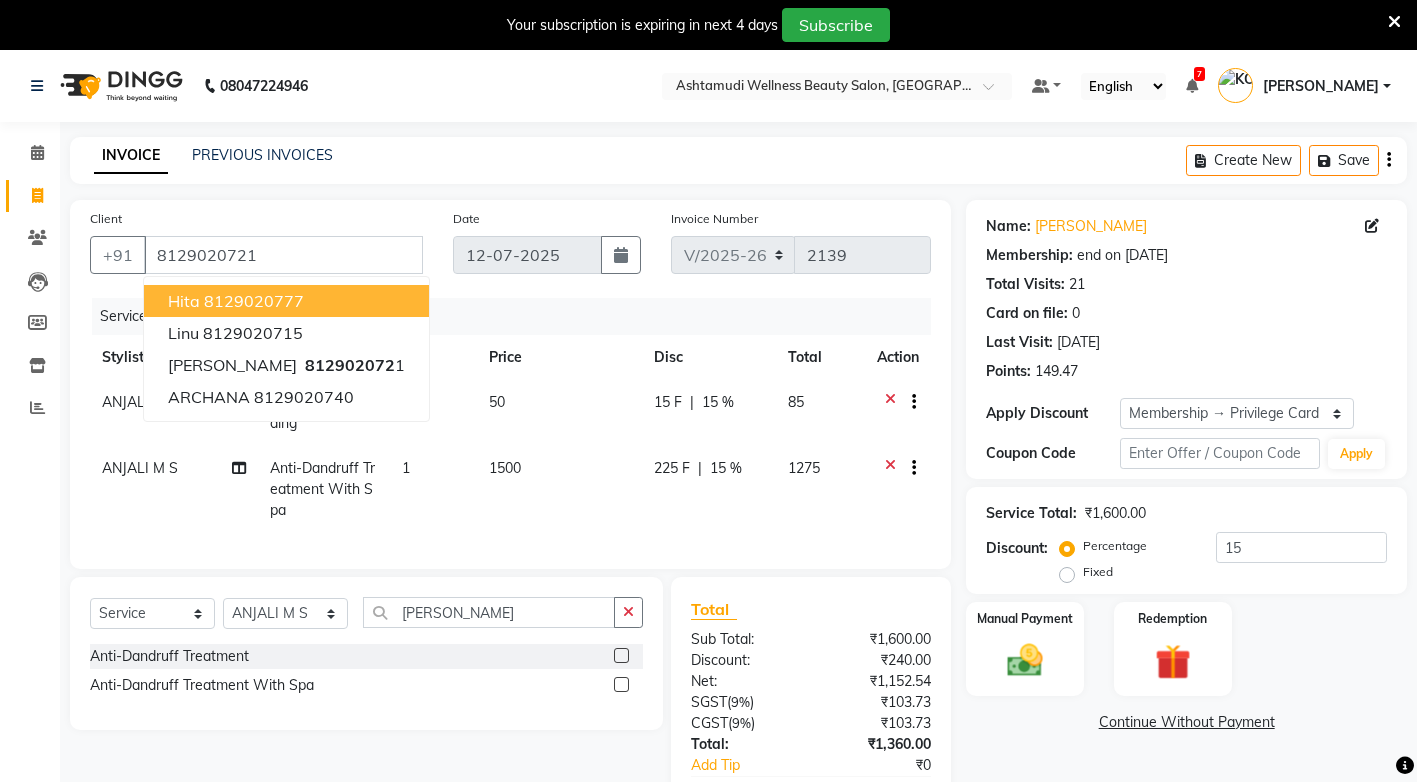 click on "Client [PHONE_NUMBER] Hita  8129020777 Linu  8129020715 [PERSON_NAME]   812902072 1 ARCHANA  8129020740" 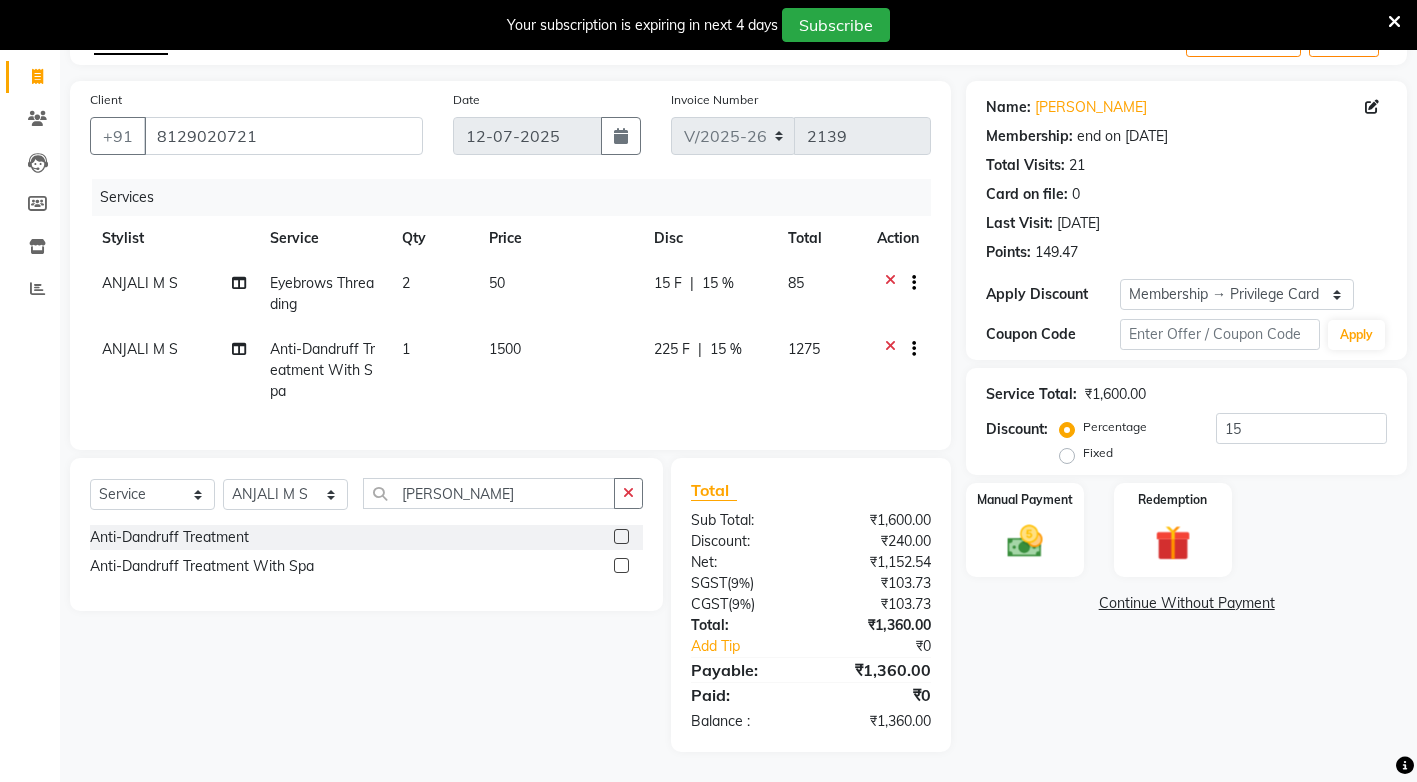 scroll, scrollTop: 134, scrollLeft: 0, axis: vertical 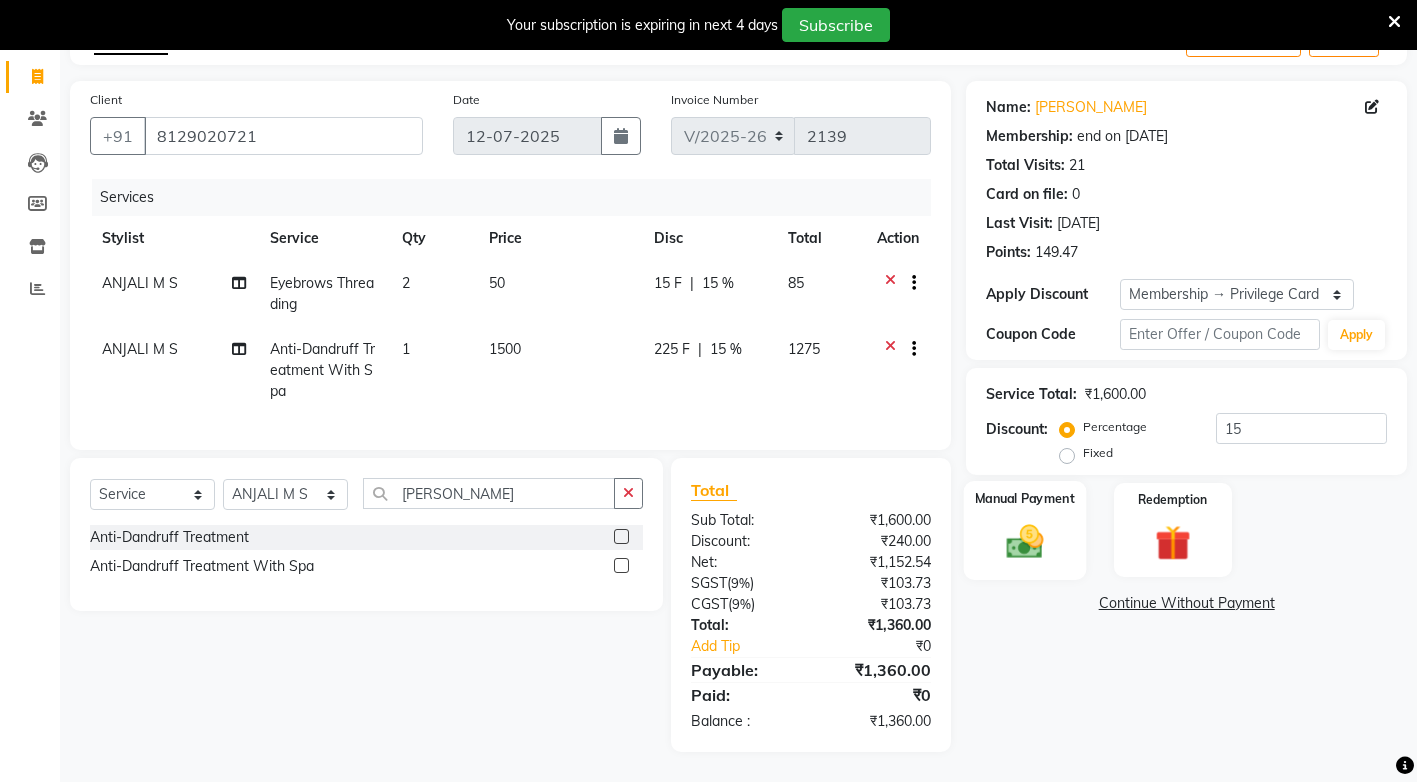 click 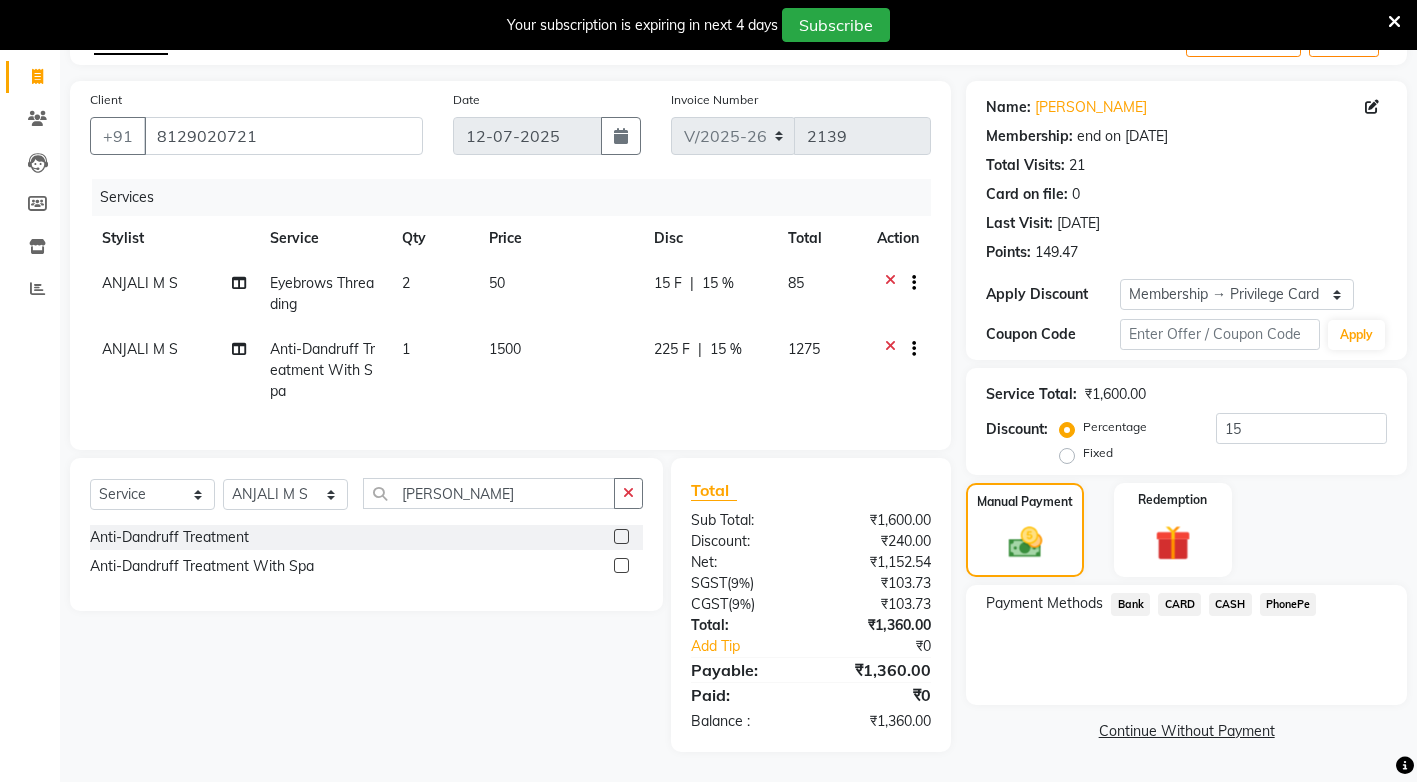 click on "PhonePe" 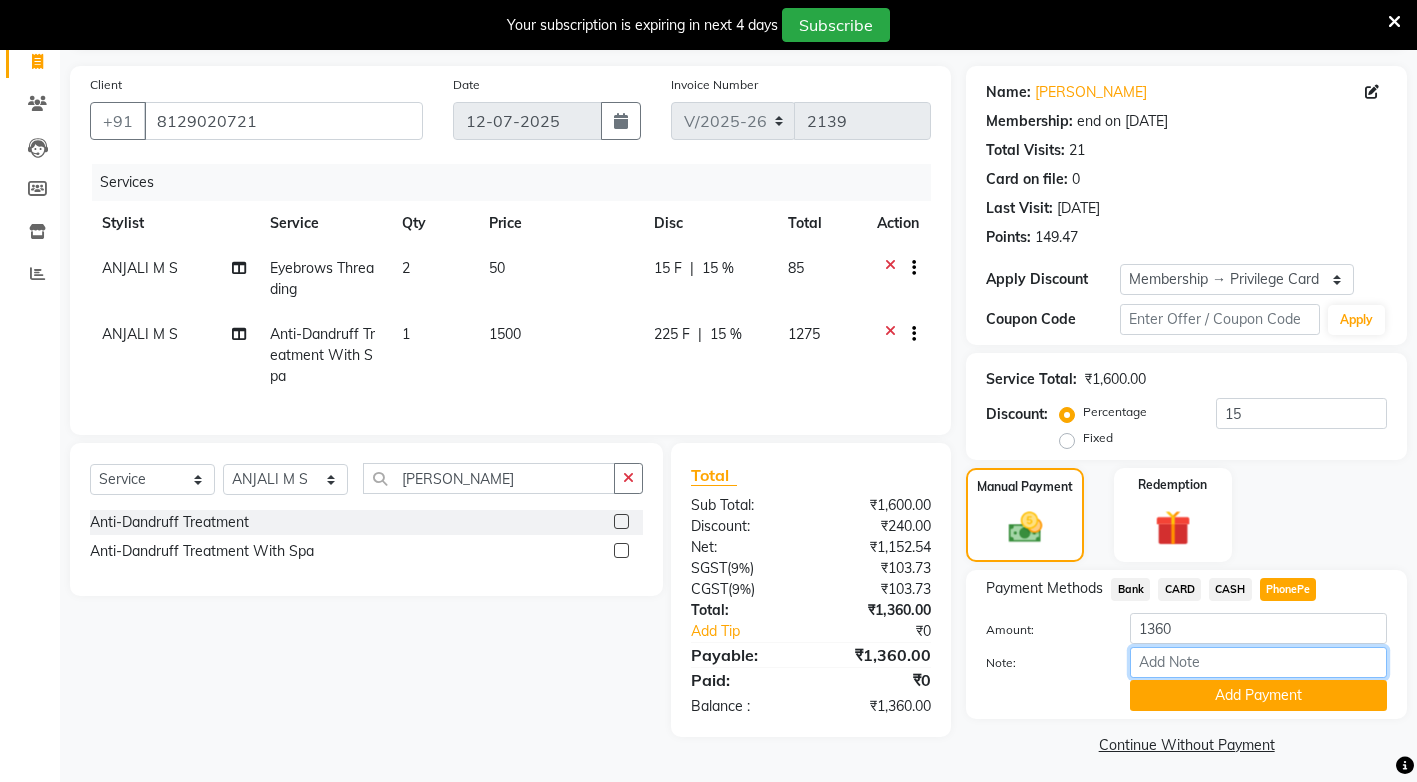 click on "Note:" at bounding box center (1258, 662) 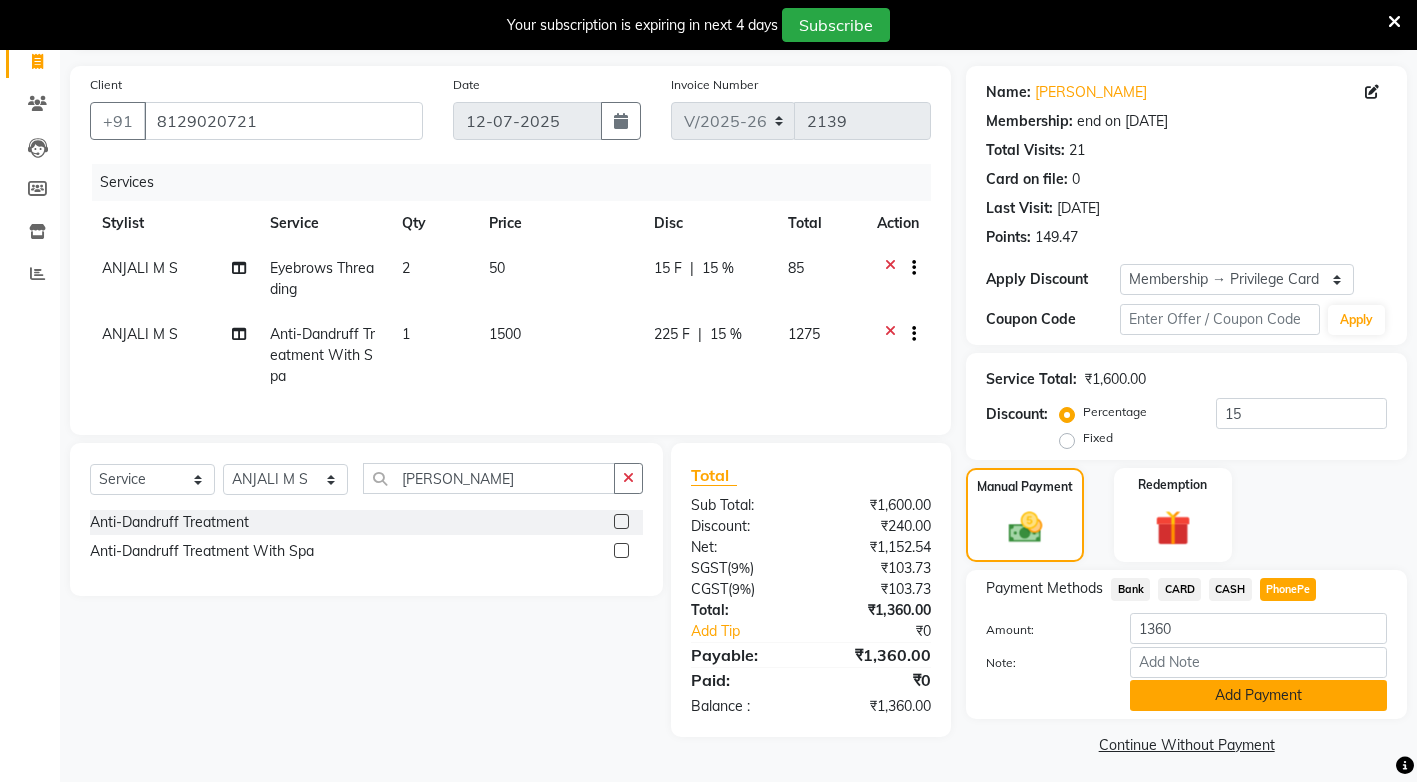 click on "Add Payment" 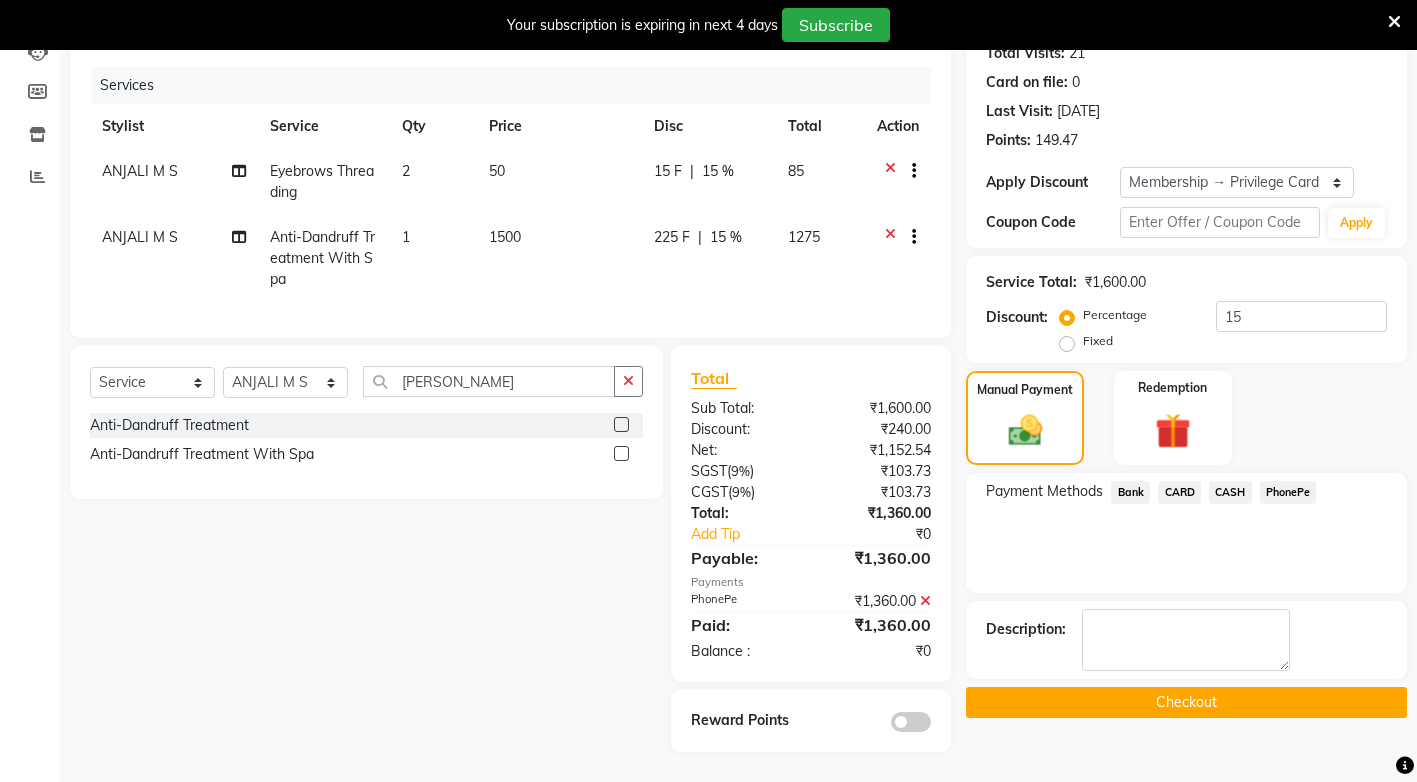 scroll, scrollTop: 246, scrollLeft: 0, axis: vertical 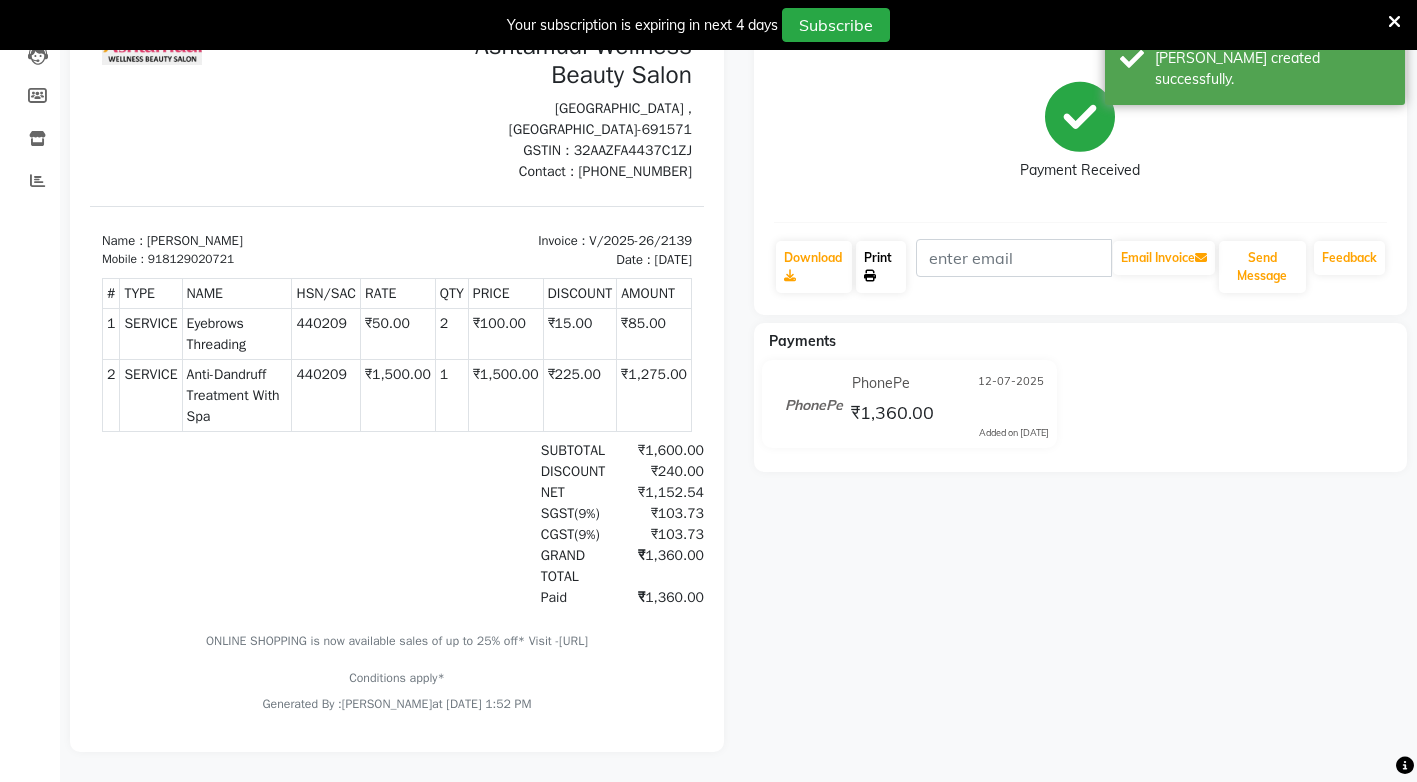 click 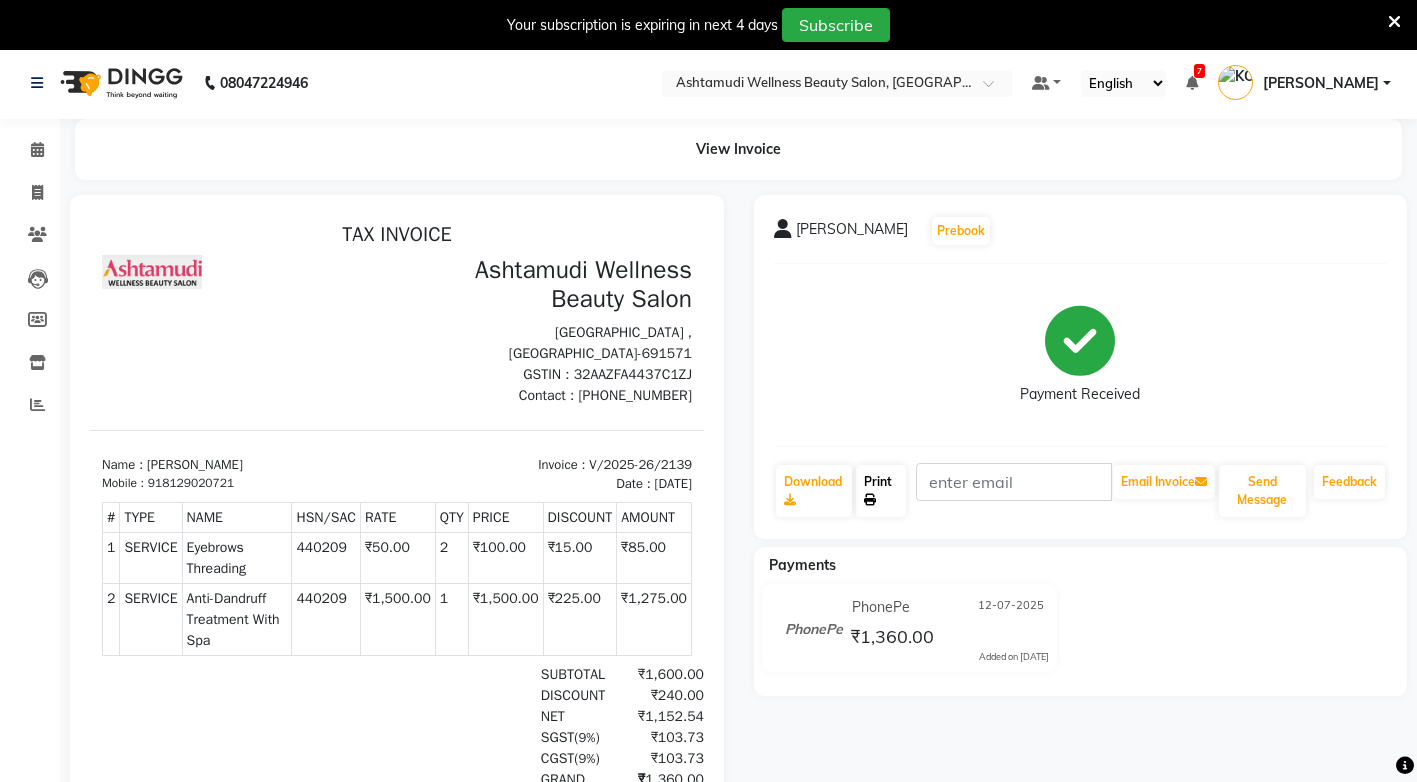 scroll, scrollTop: 0, scrollLeft: 0, axis: both 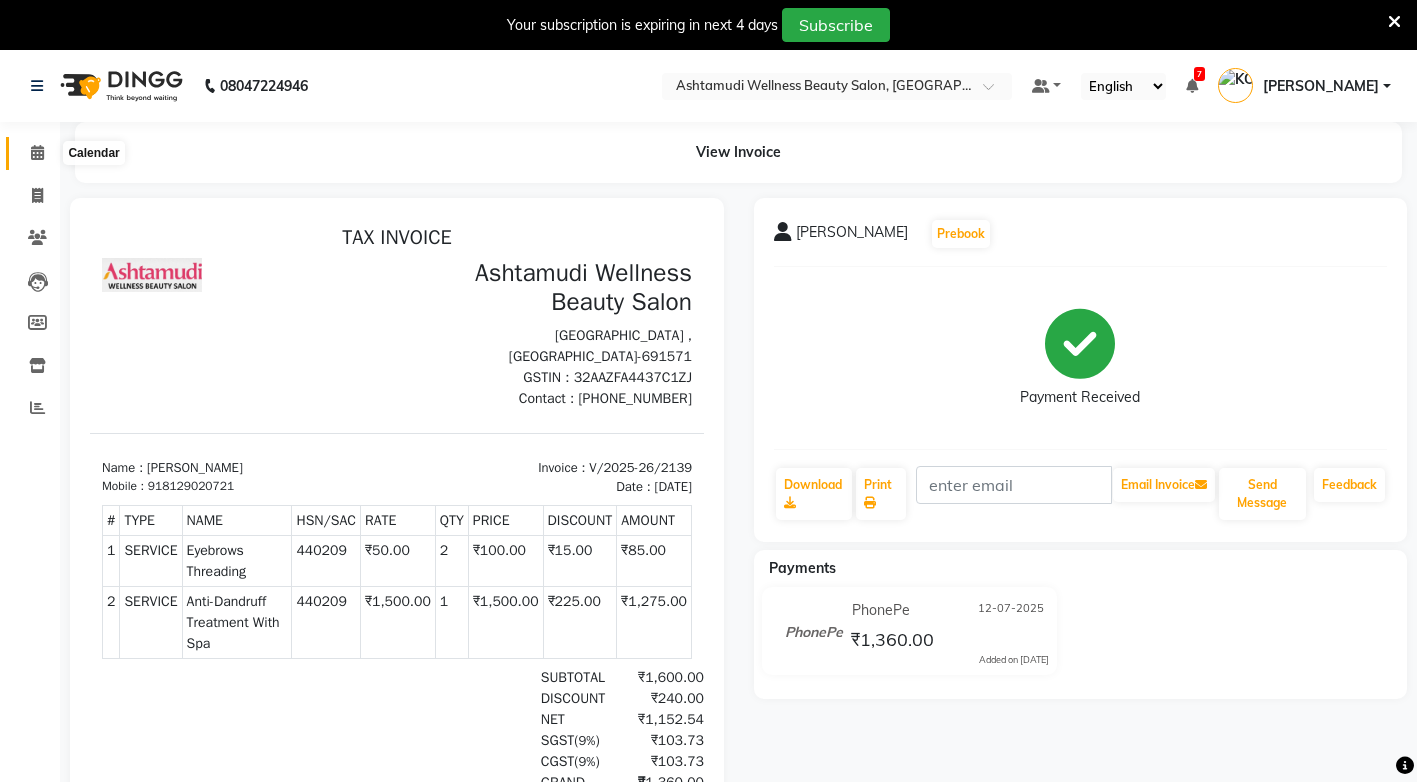 click 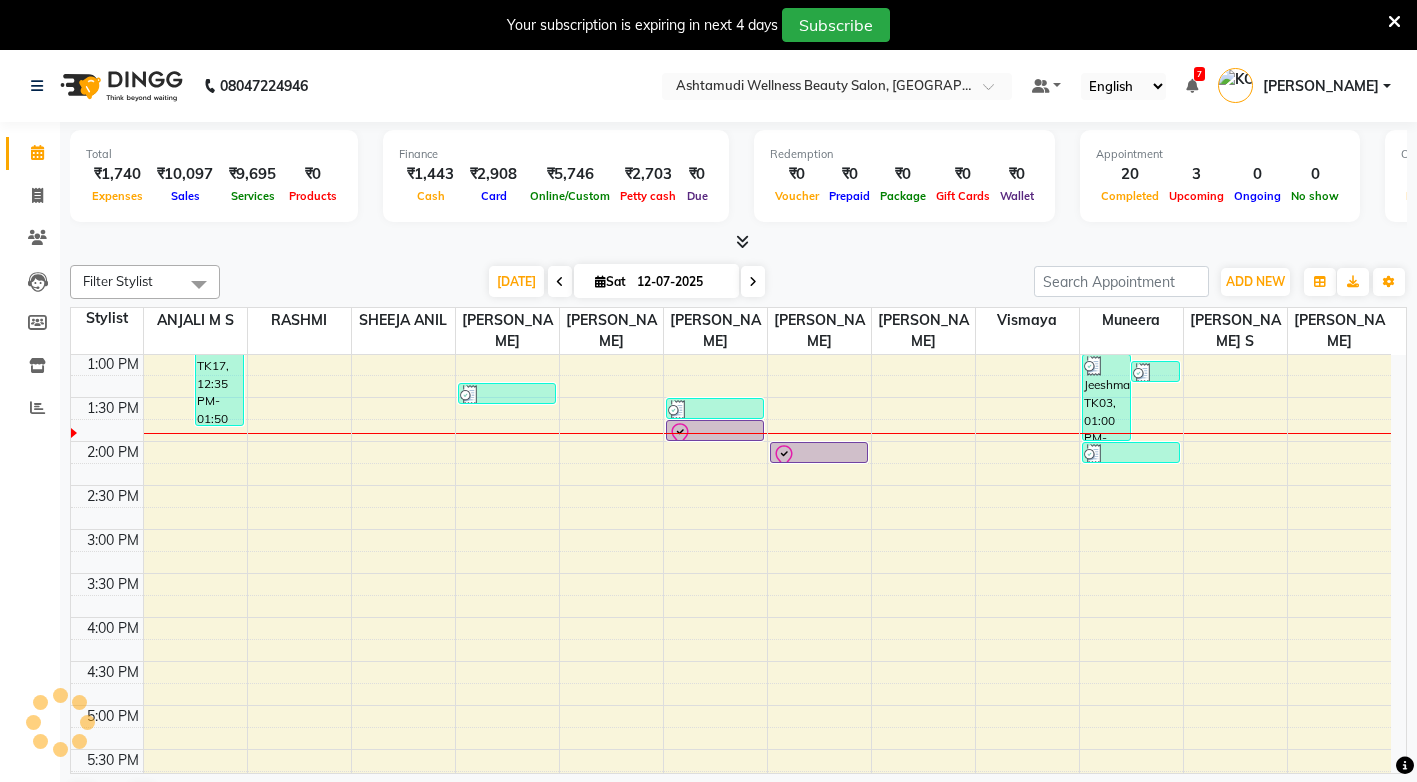 scroll, scrollTop: 0, scrollLeft: 0, axis: both 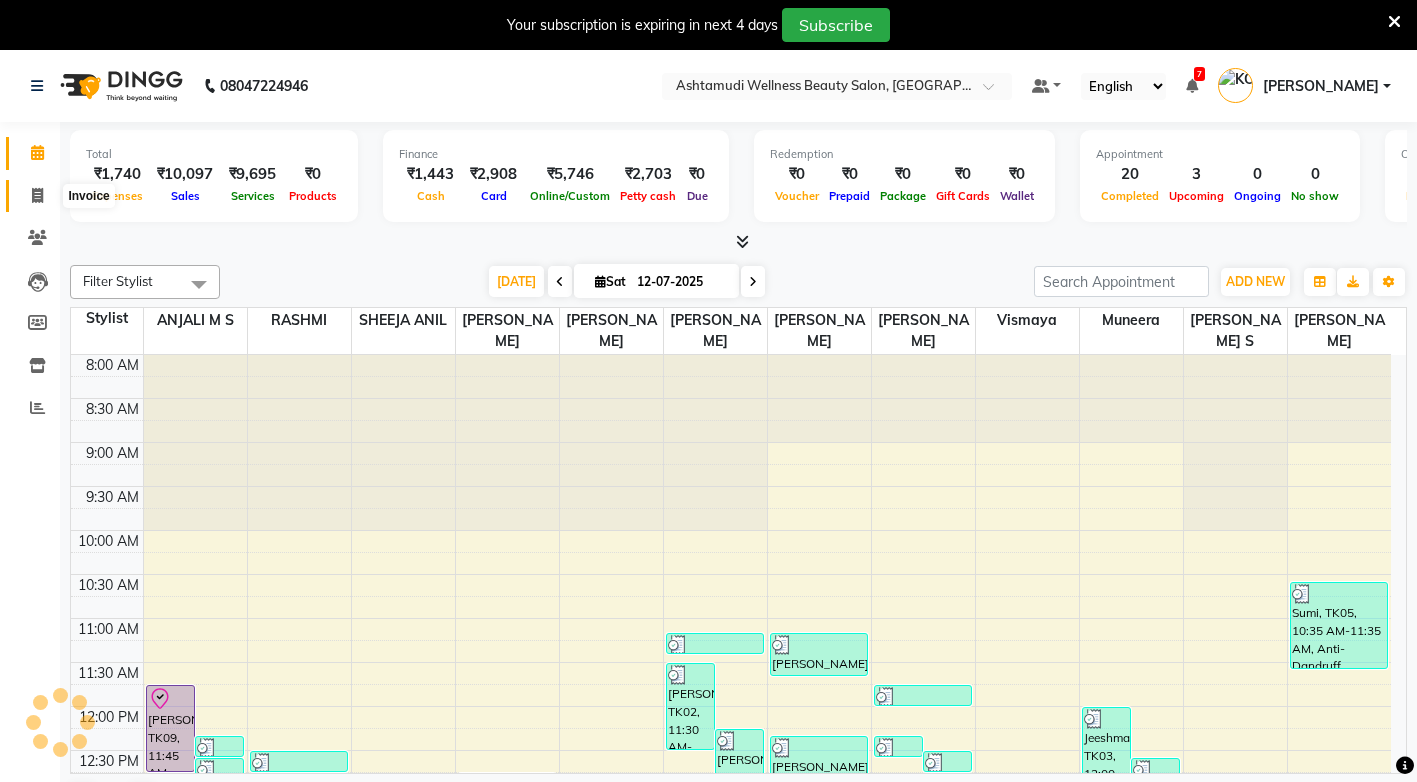 click 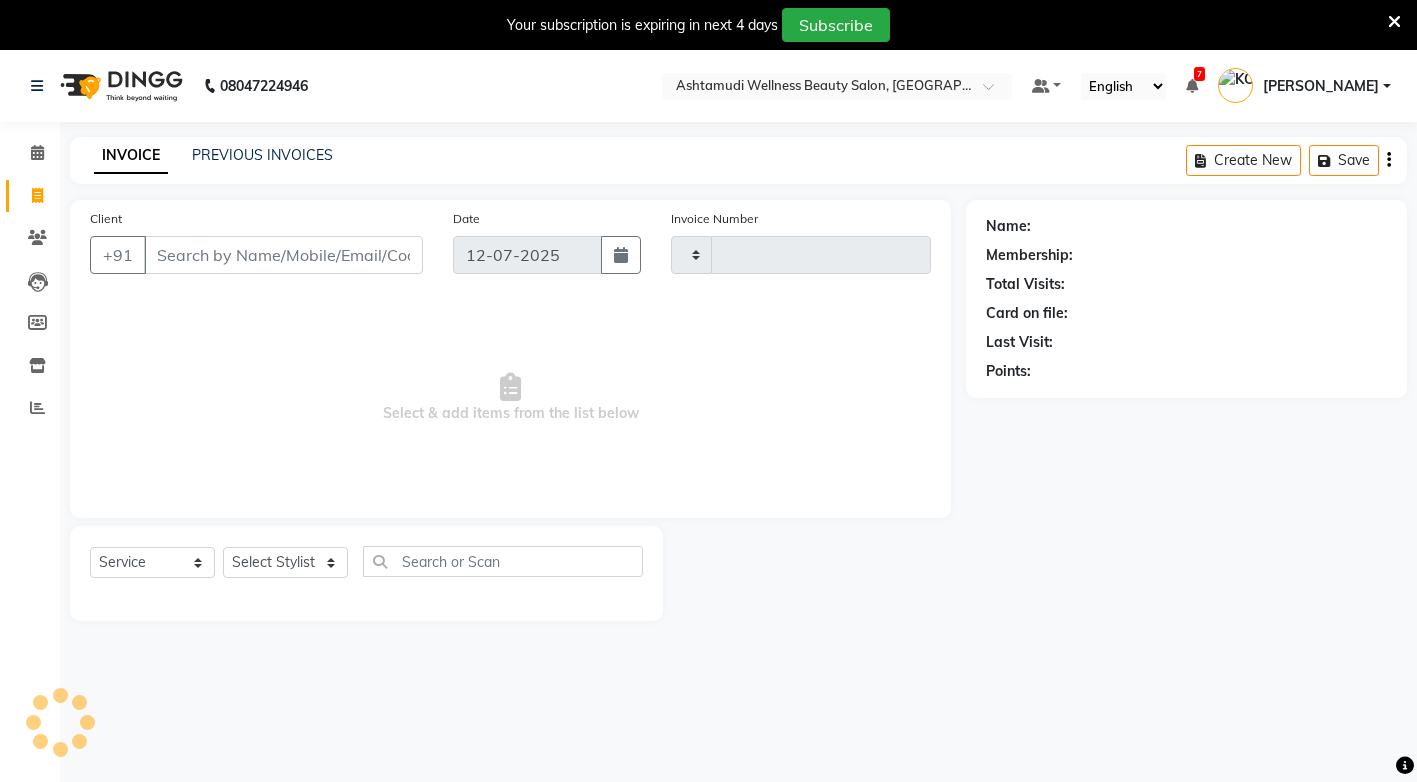 click on "Client" at bounding box center [283, 255] 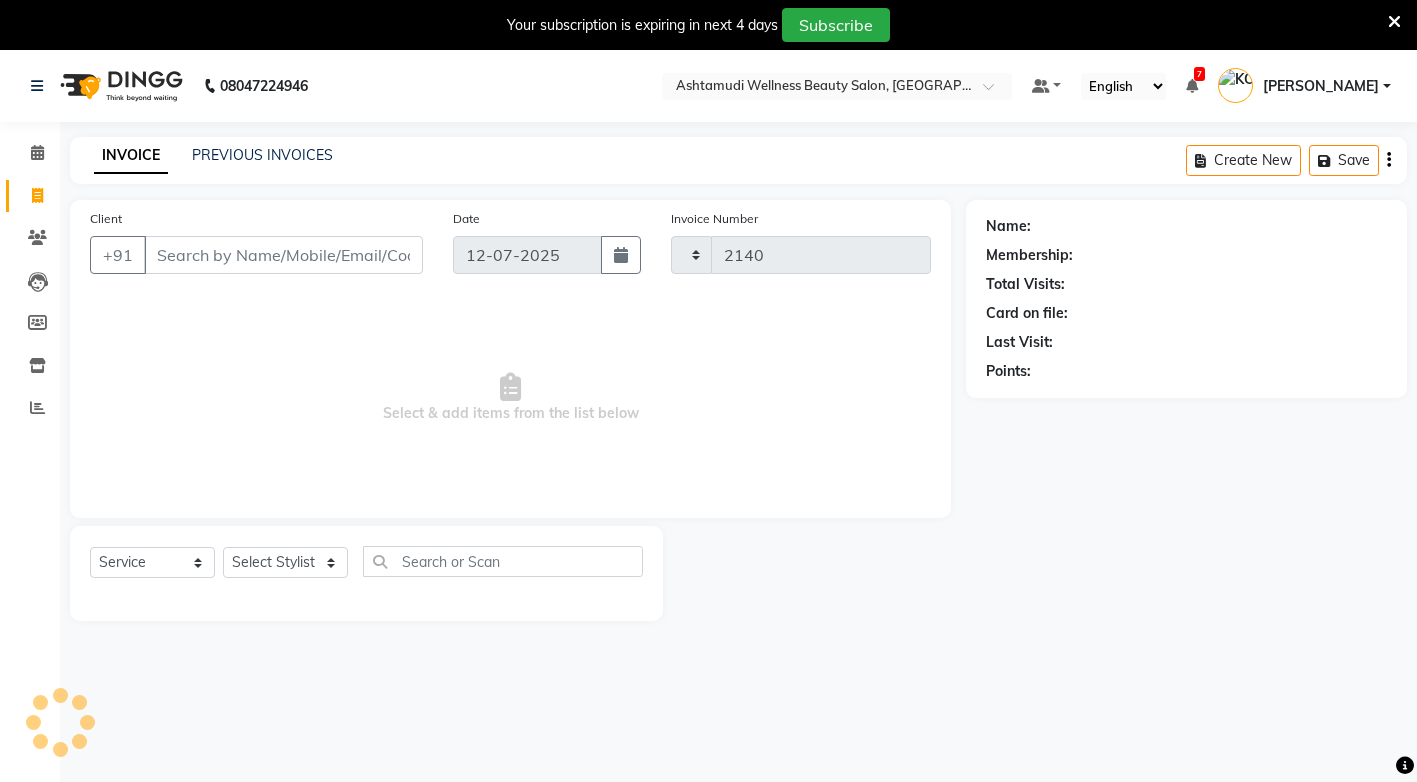 select on "4674" 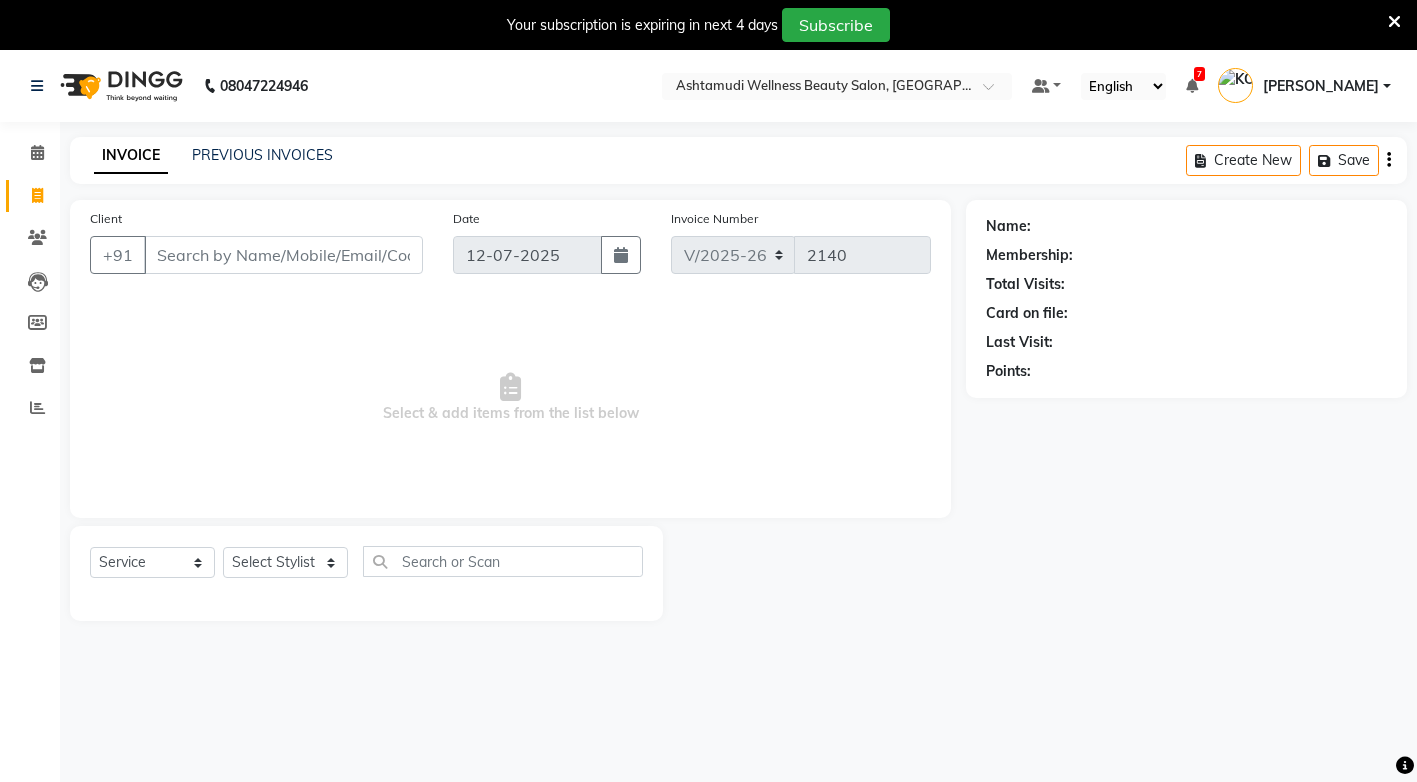 select on "product" 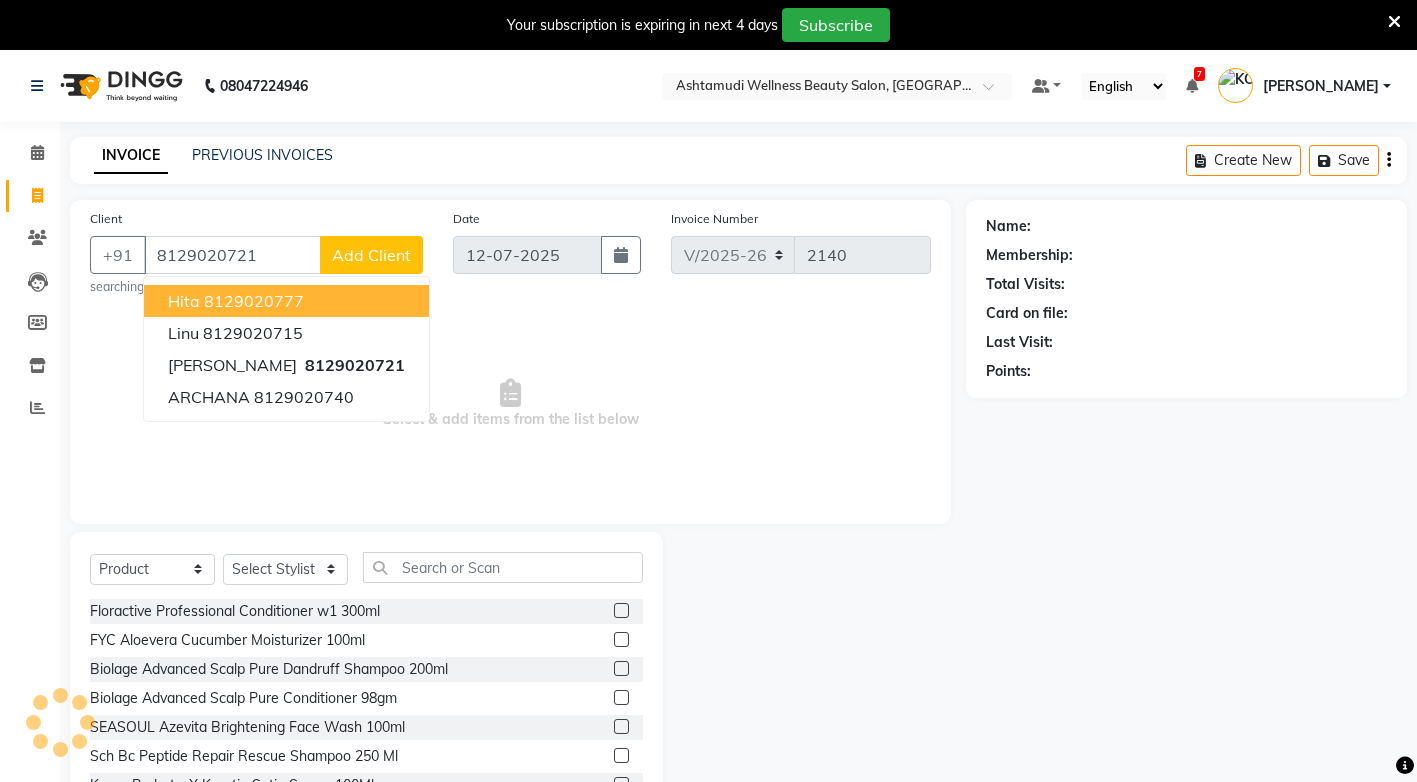 type on "8129020721" 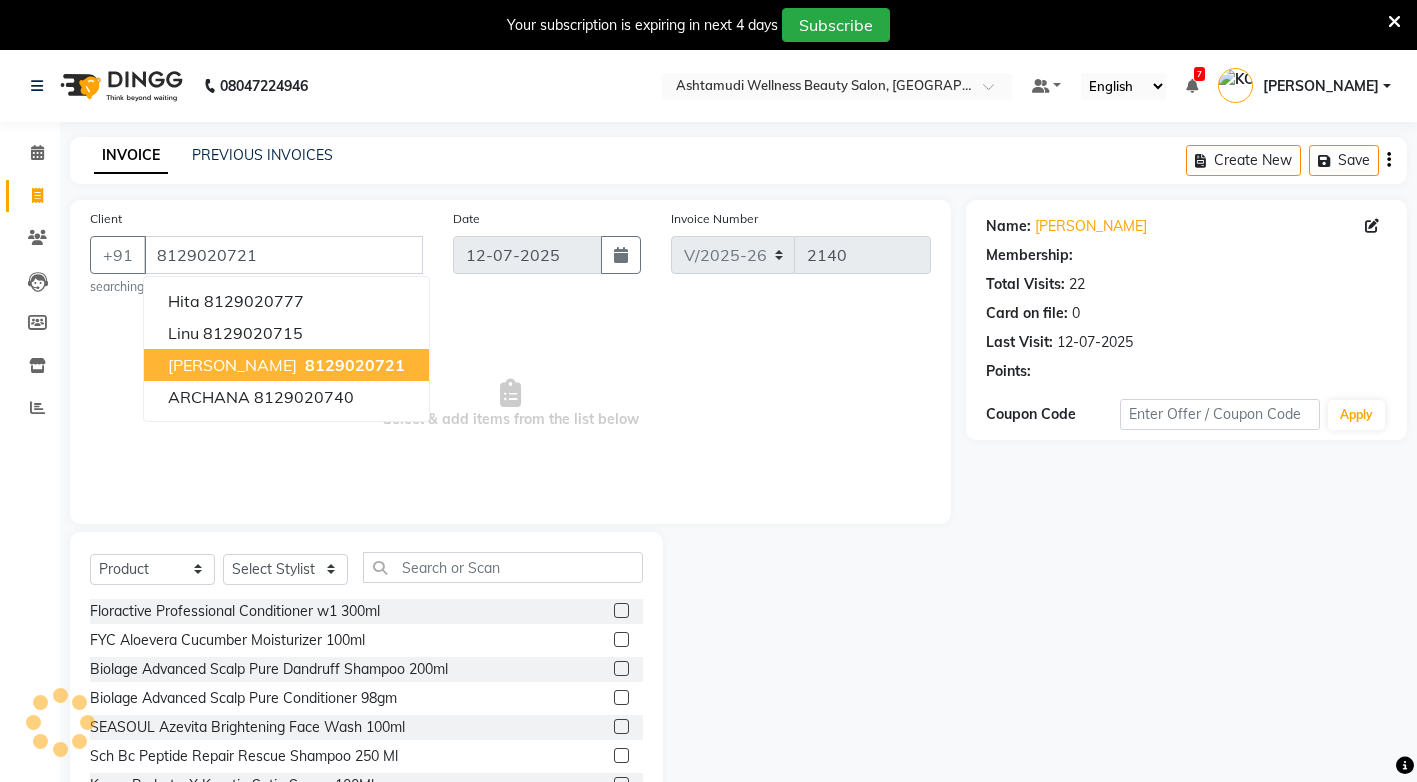 select on "2: Object" 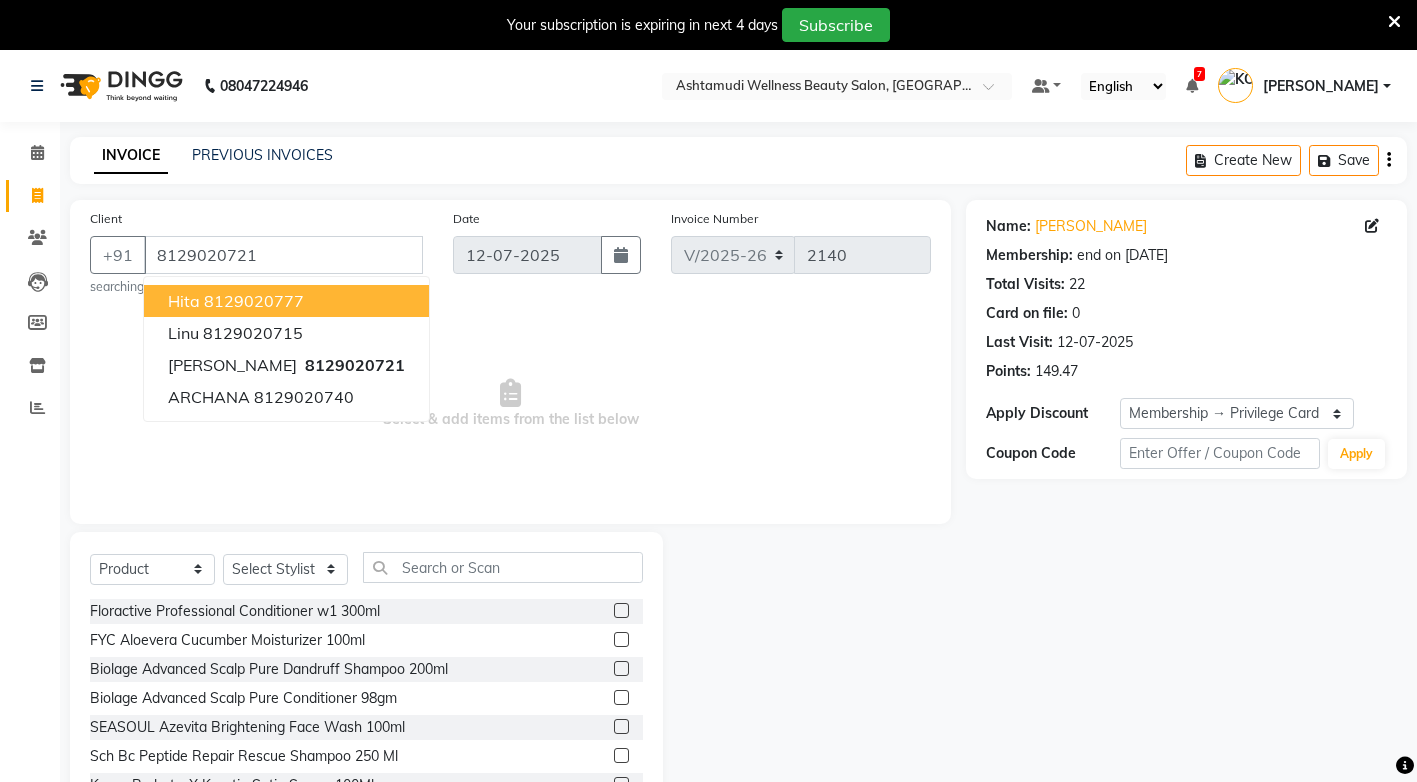 click on "Hita  8129020777" at bounding box center [286, 301] 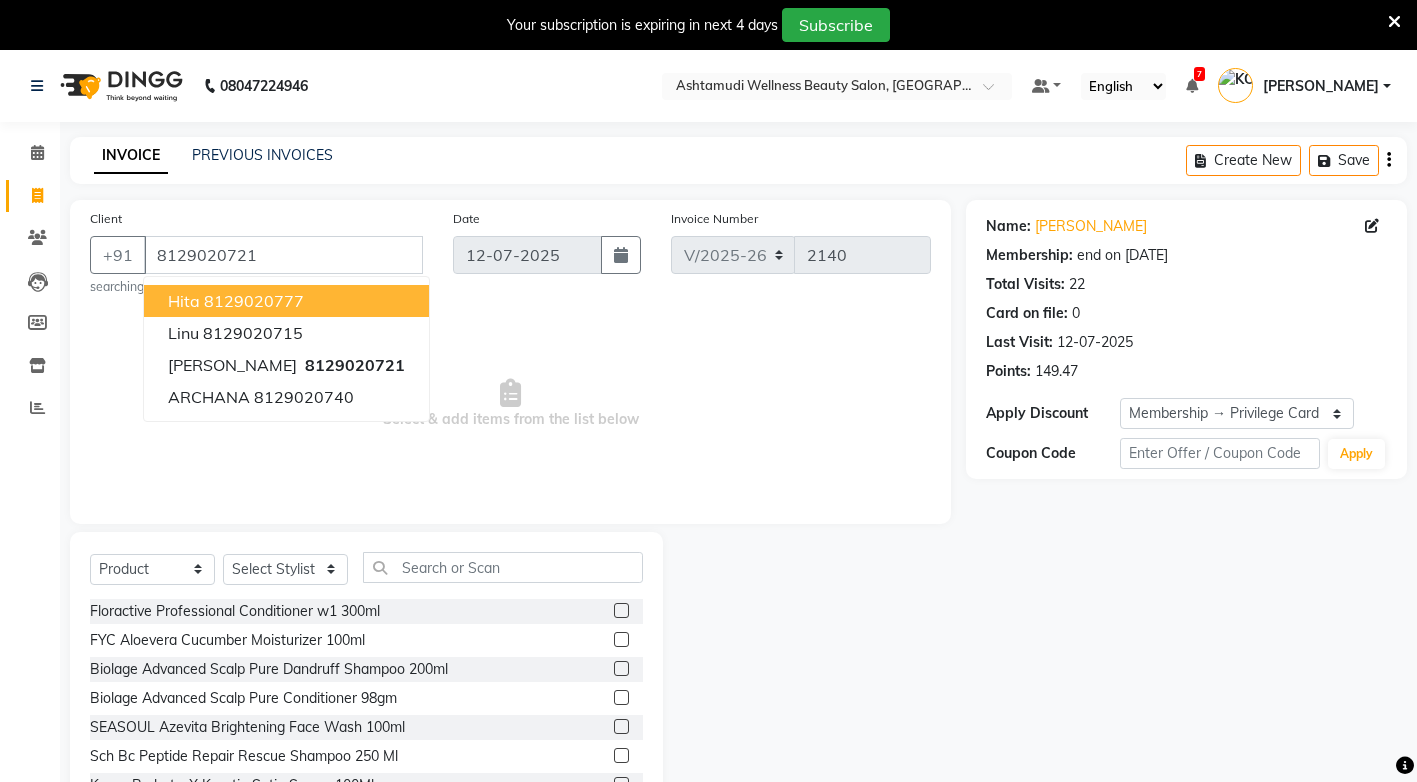 type on "8129020777" 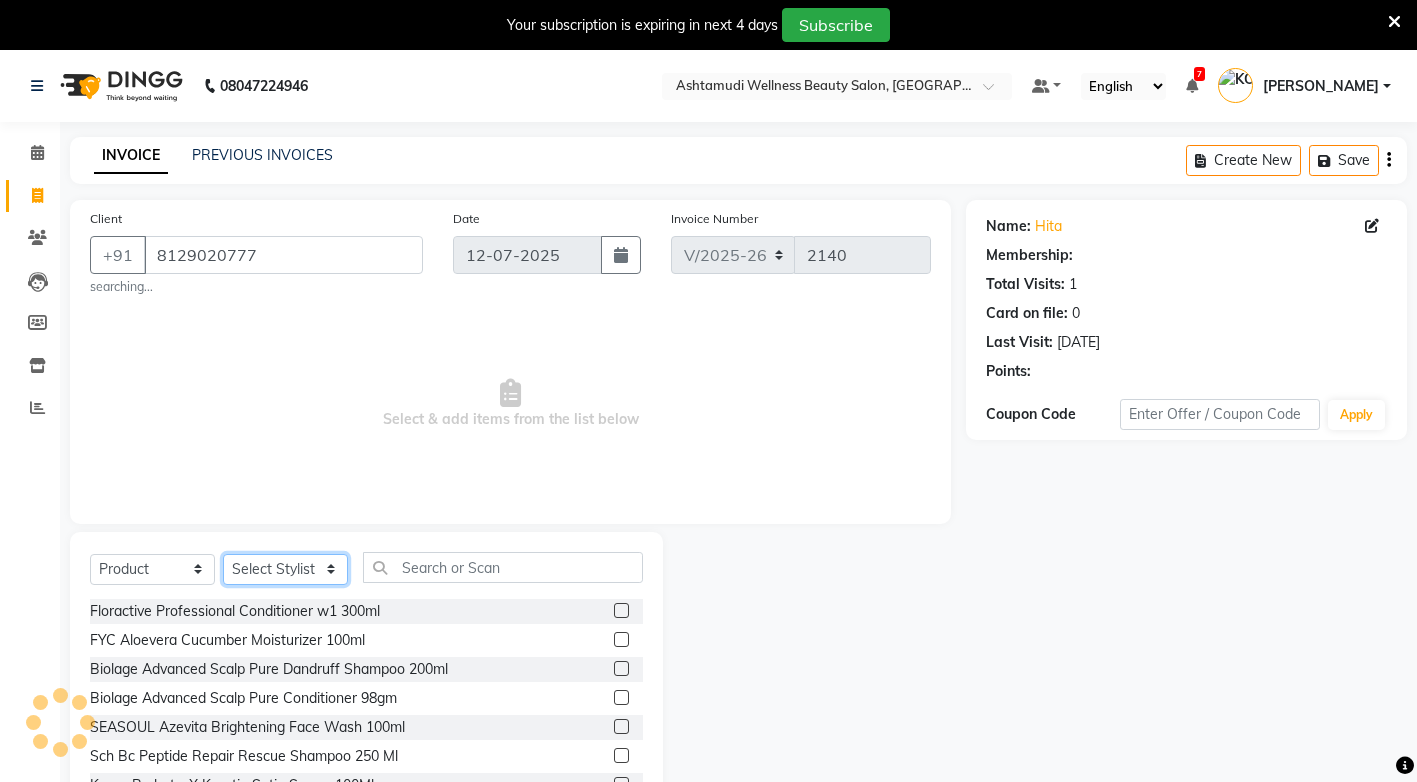 click on "Select Stylist ANJALI M S [PERSON_NAME] KOTTIYAM ASHTAMUDI [PERSON_NAME] [PERSON_NAME] [PERSON_NAME] [PERSON_NAME]  Sona [PERSON_NAME] [PERSON_NAME] [PERSON_NAME]" 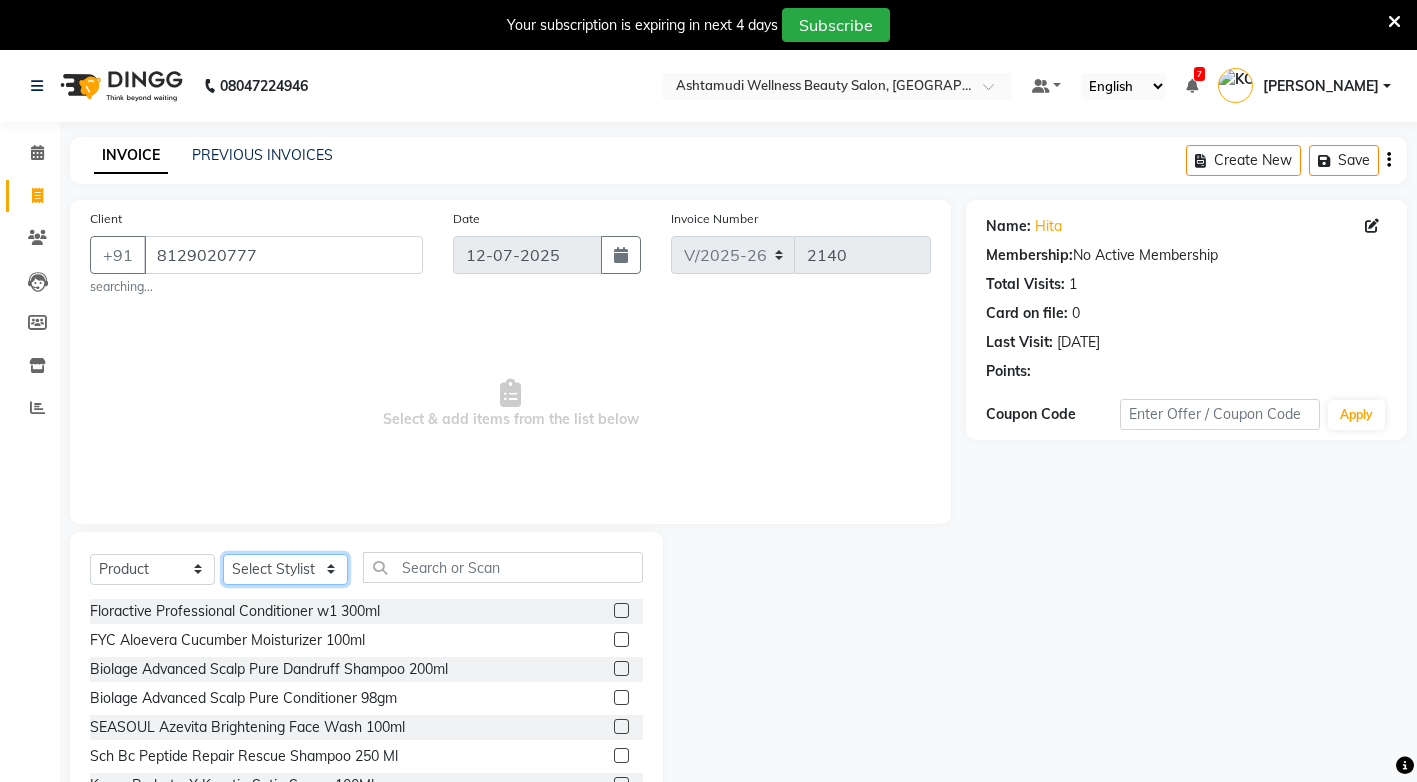 select on "27473" 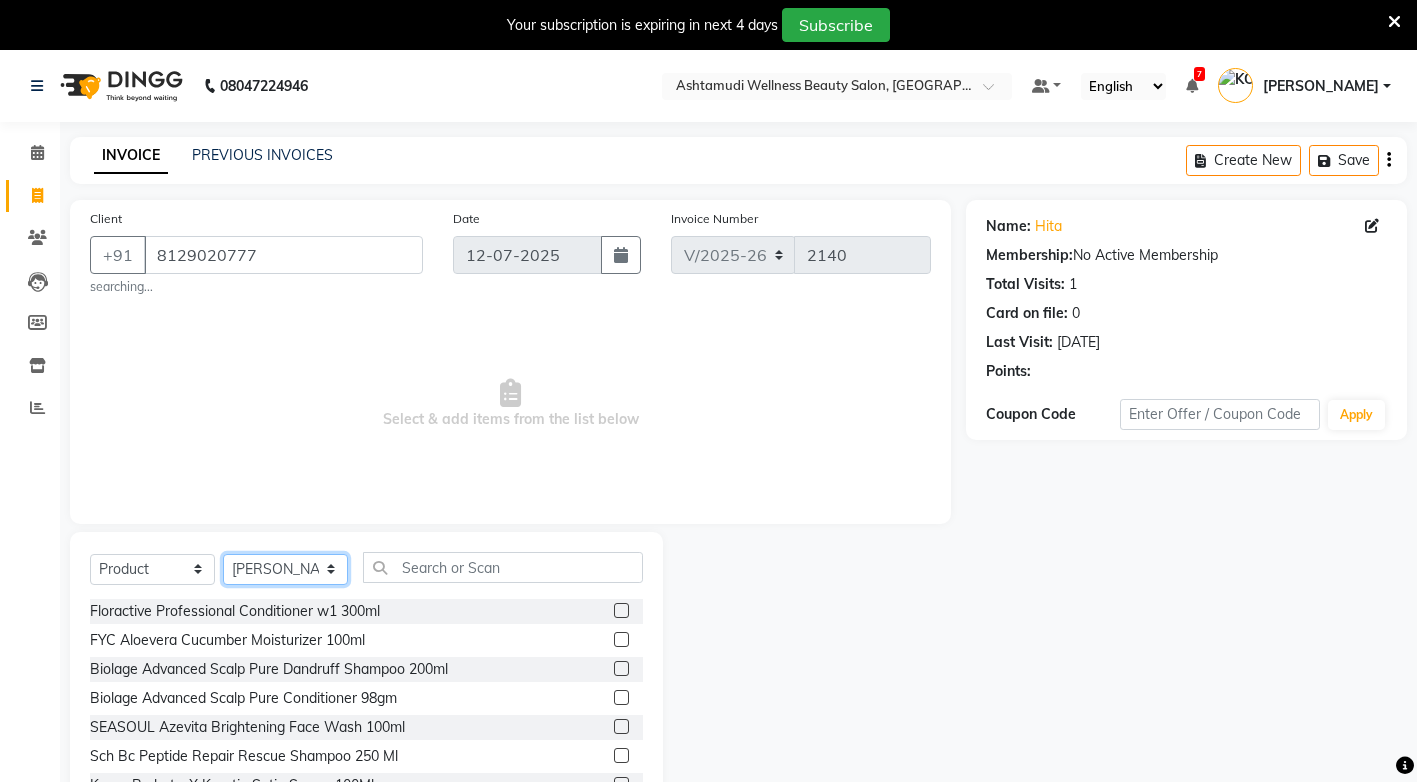 click on "Select Stylist ANJALI M S [PERSON_NAME] KOTTIYAM ASHTAMUDI [PERSON_NAME] [PERSON_NAME] [PERSON_NAME] [PERSON_NAME]  Sona [PERSON_NAME] [PERSON_NAME] [PERSON_NAME]" 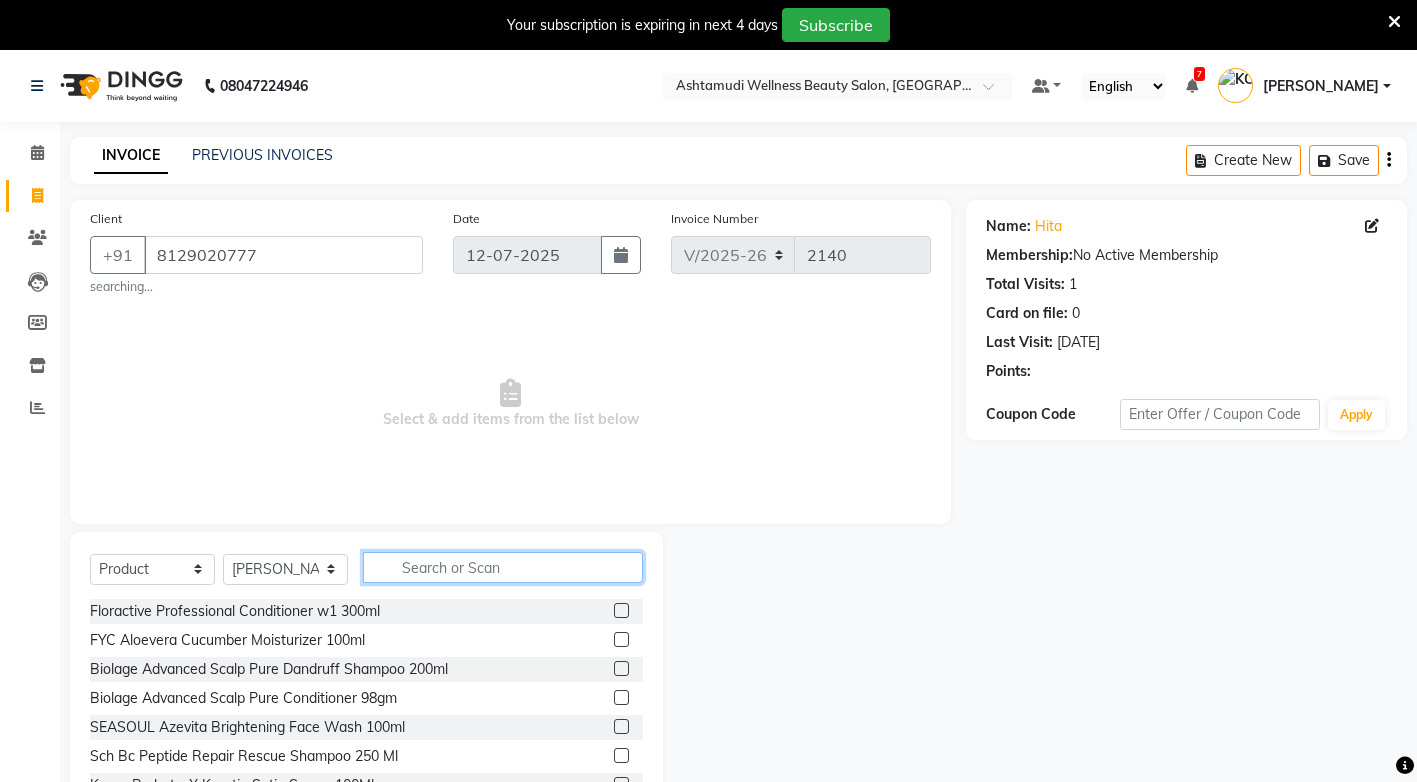 click 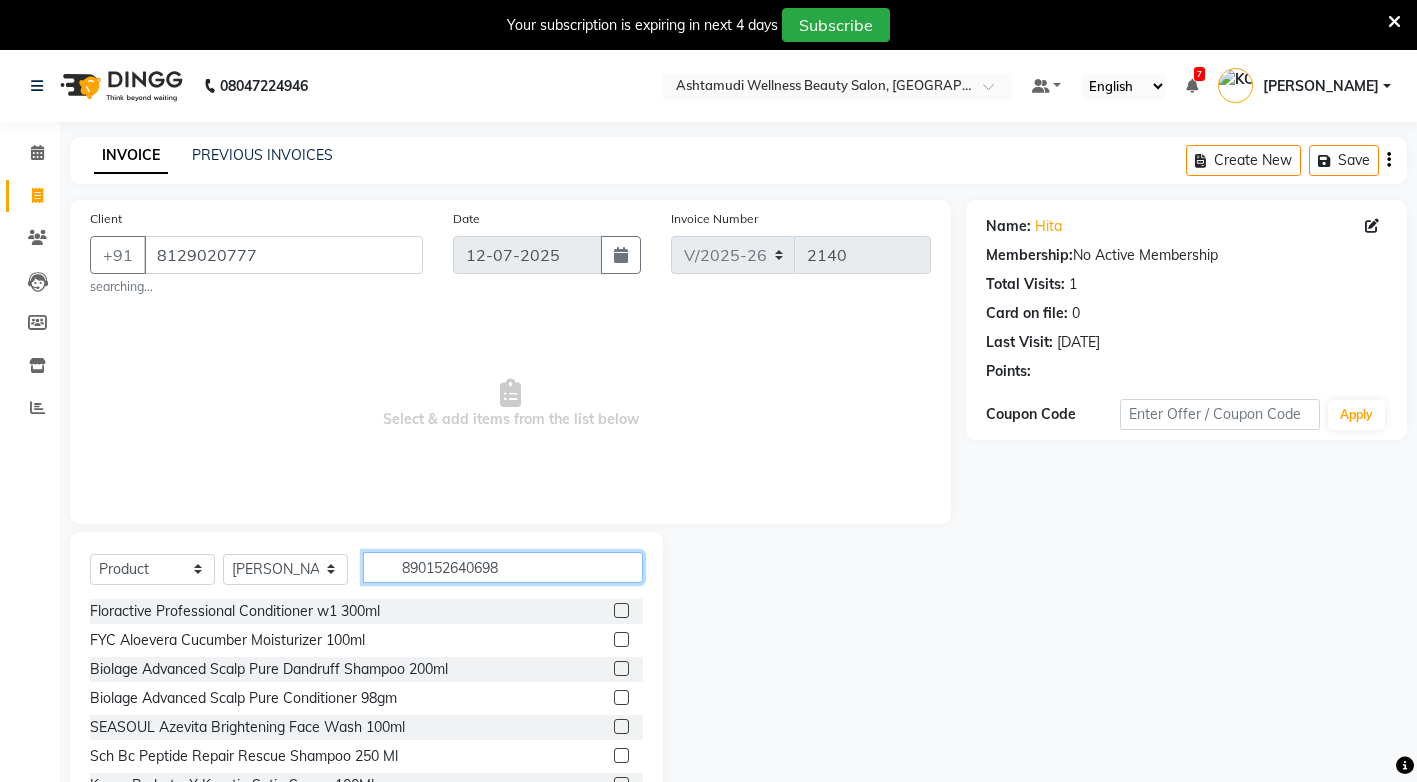 type on "8901526406982" 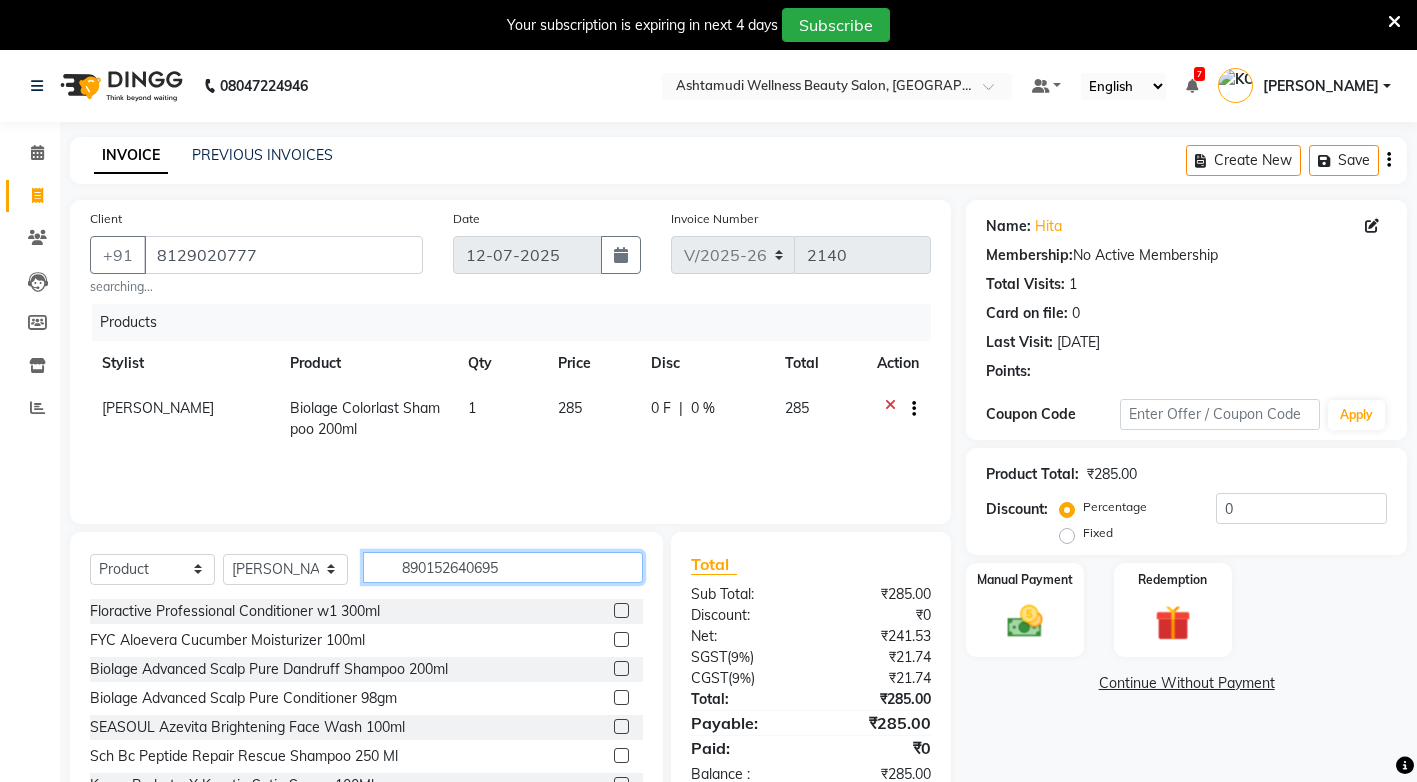 type on "8901526406951" 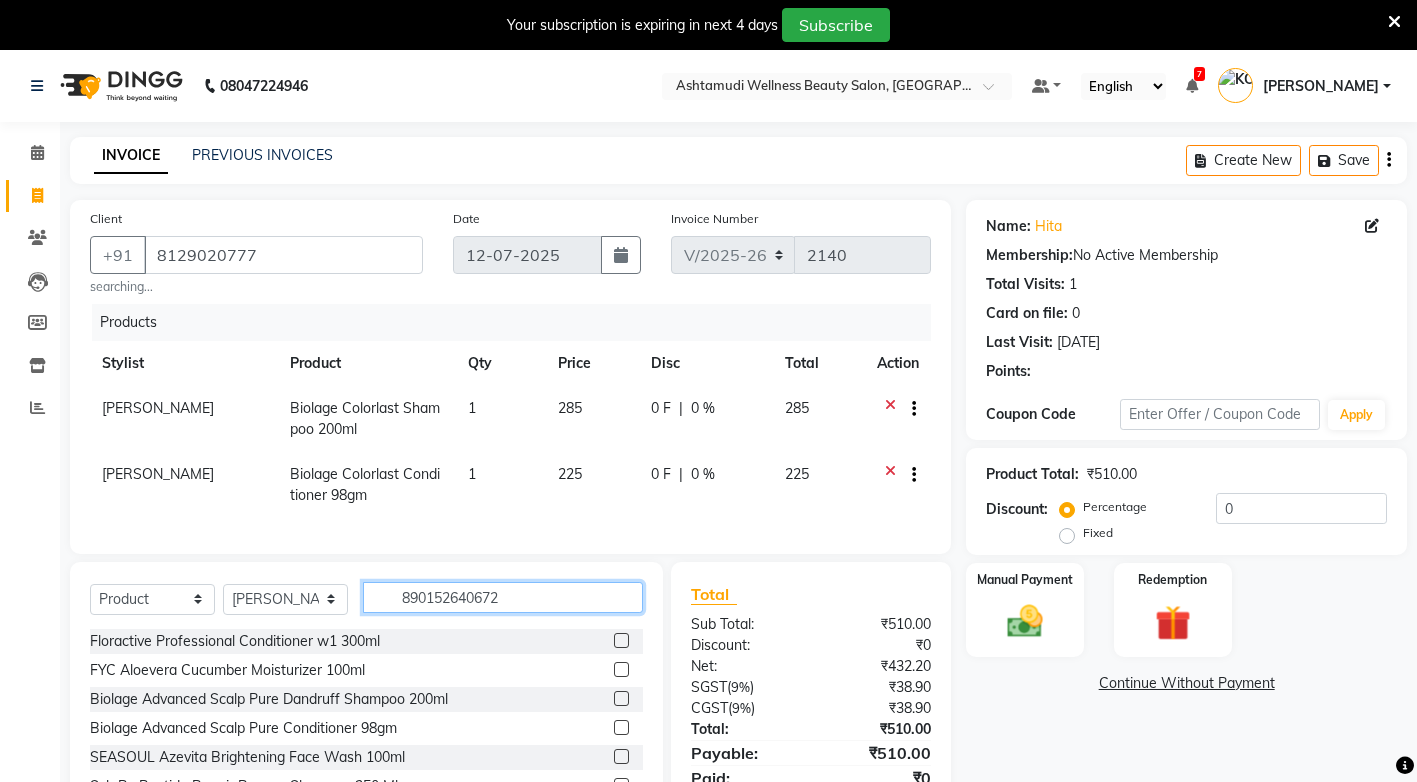 type on "8901526406722" 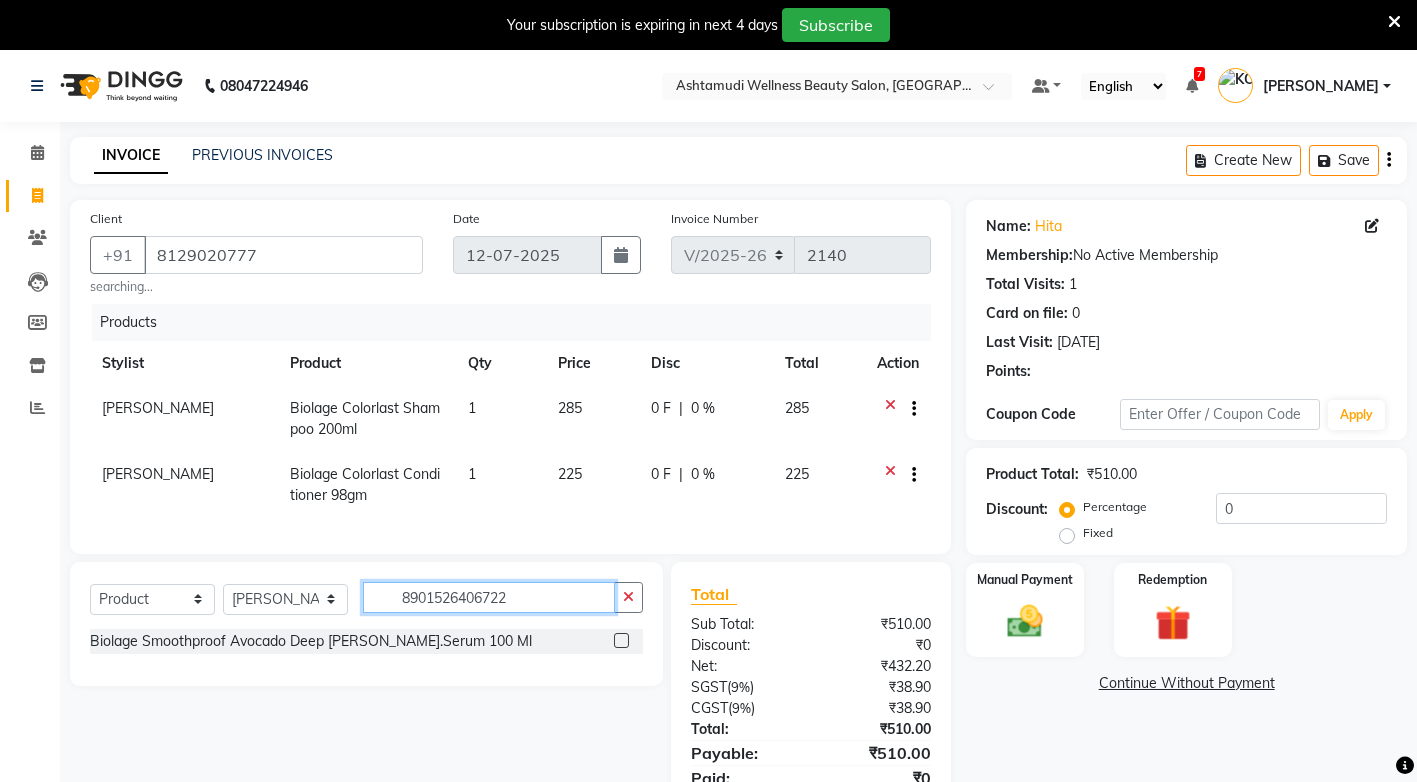 type 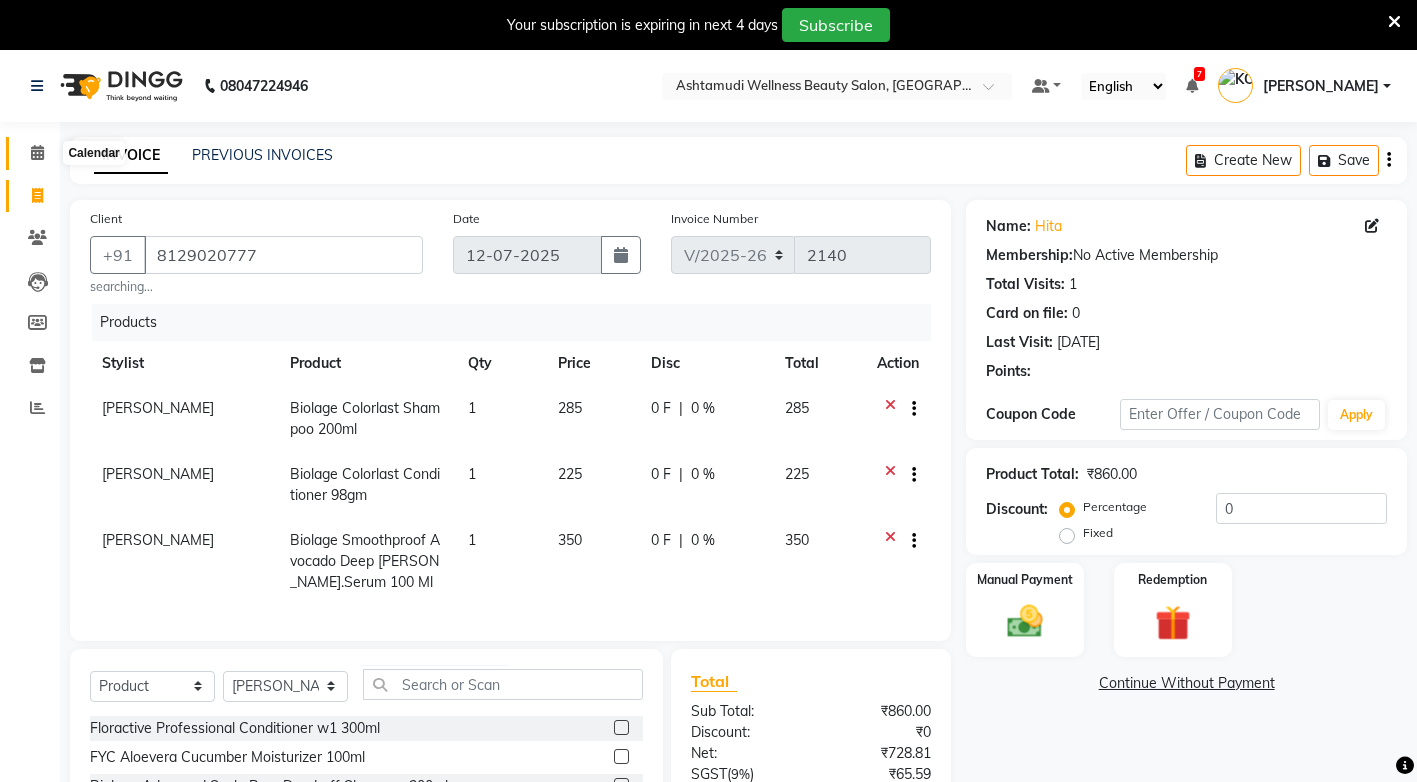 drag, startPoint x: 37, startPoint y: 157, endPoint x: 815, endPoint y: 108, distance: 779.5415 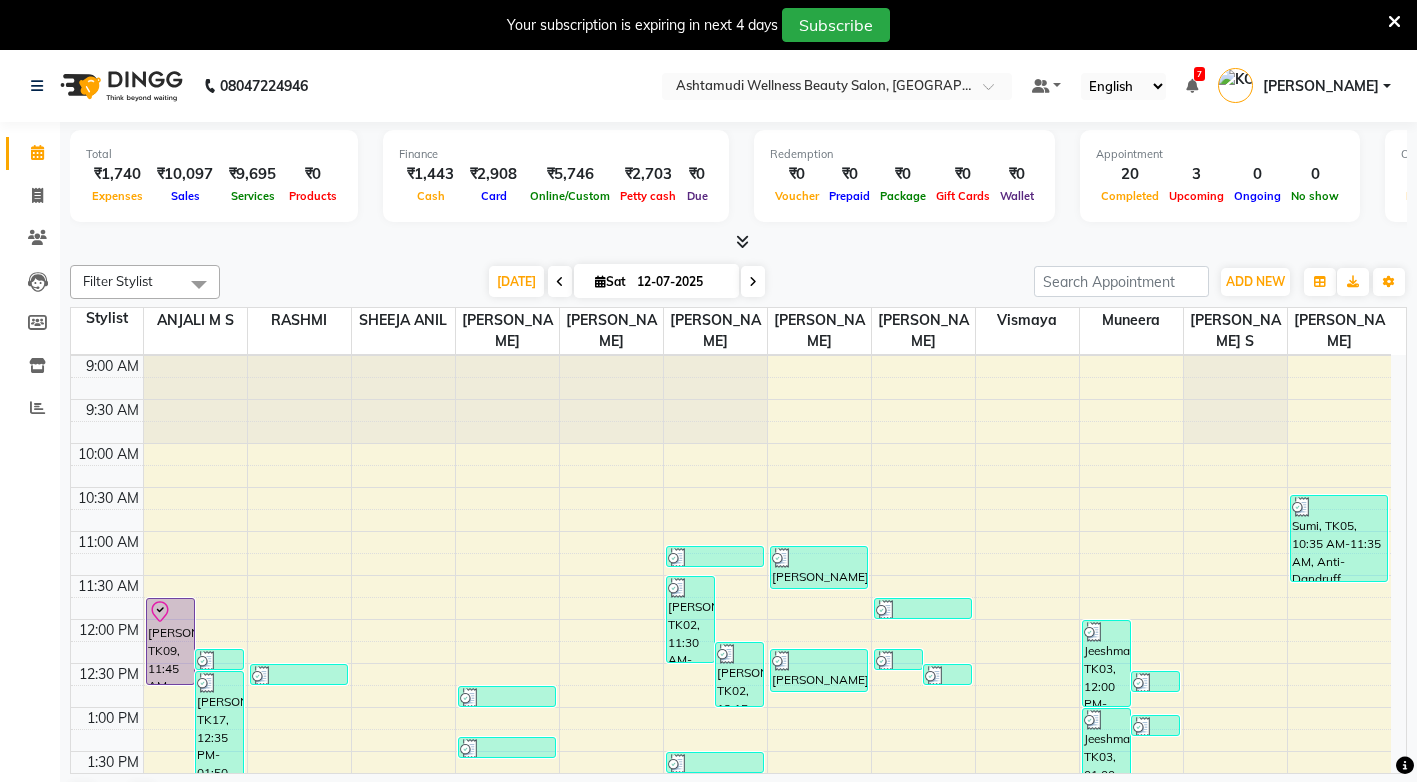 scroll, scrollTop: 200, scrollLeft: 0, axis: vertical 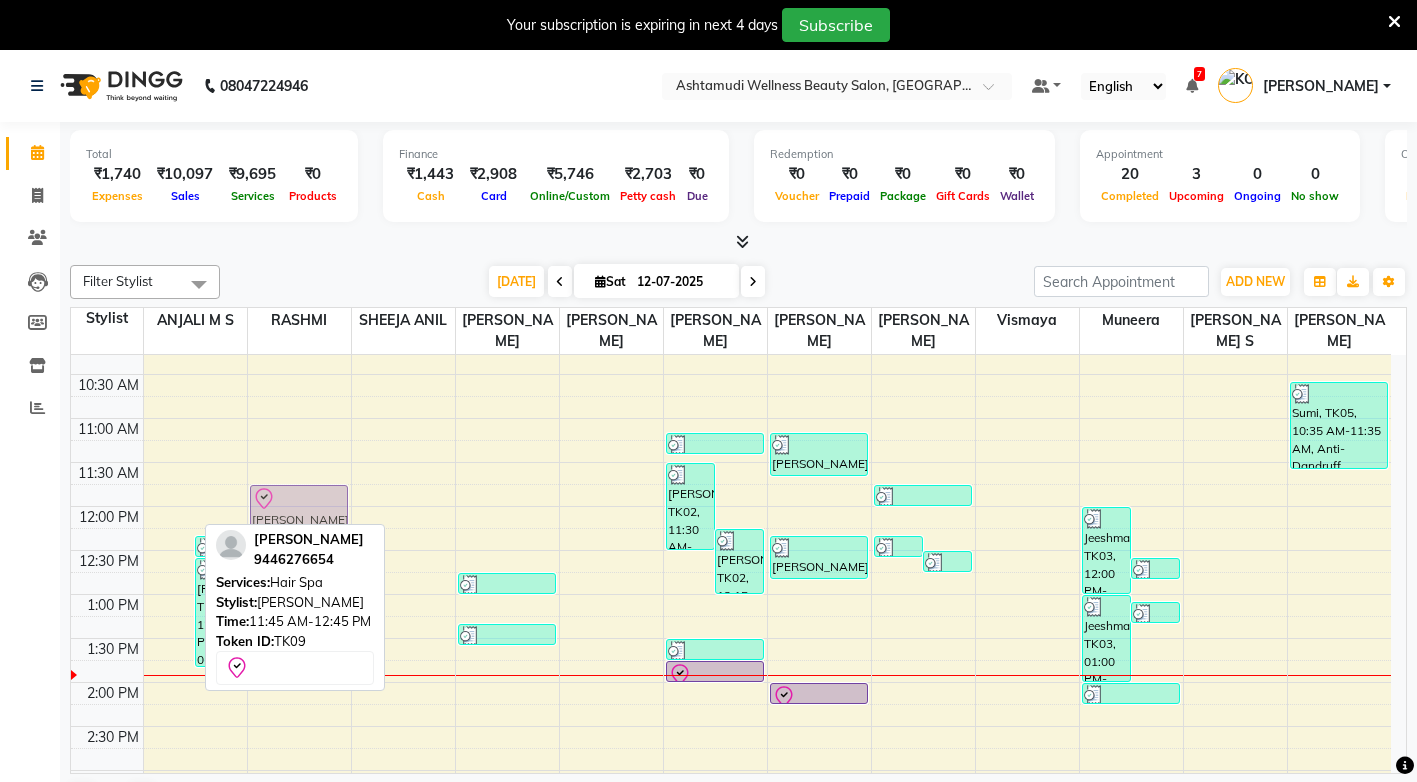 drag, startPoint x: 186, startPoint y: 494, endPoint x: 322, endPoint y: 522, distance: 138.85243 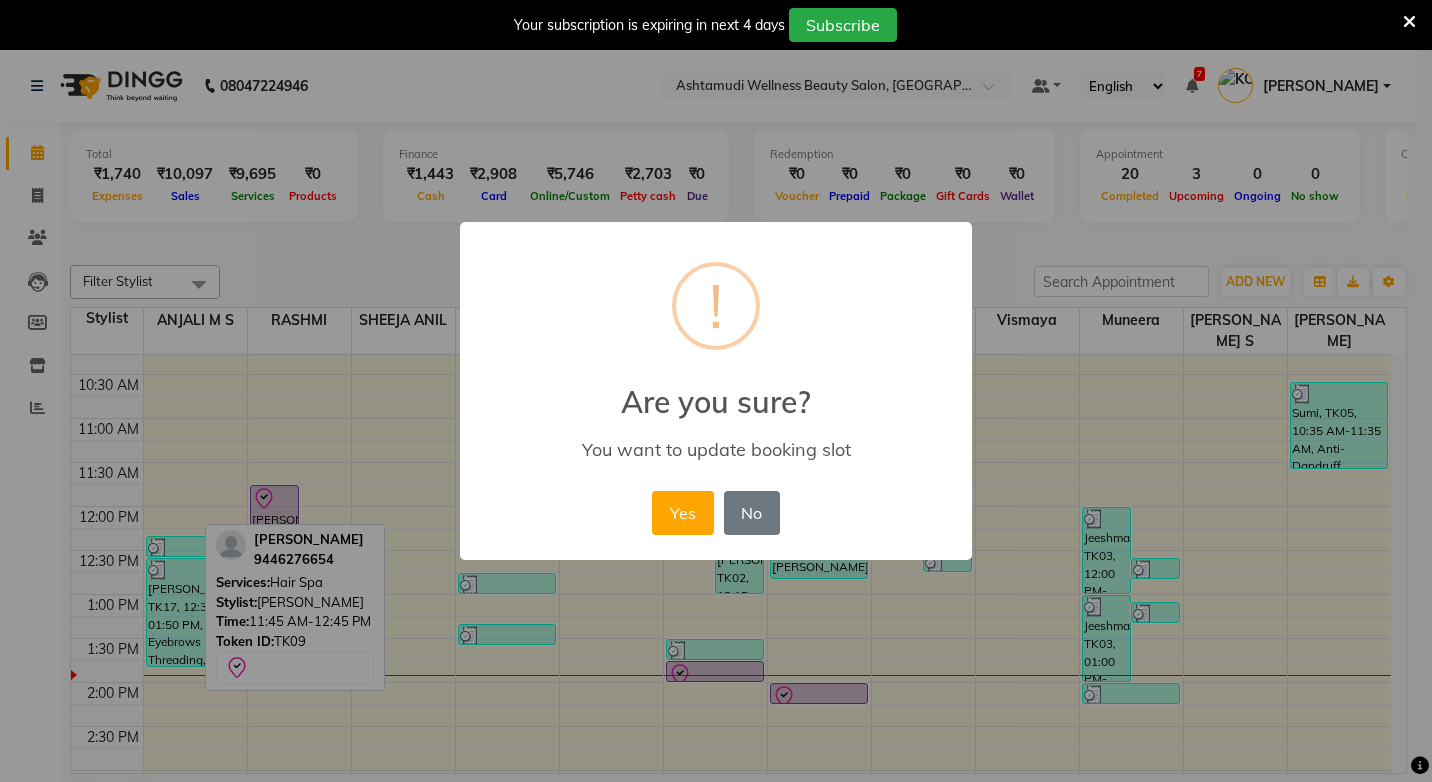 click on "Yes" at bounding box center (682, 513) 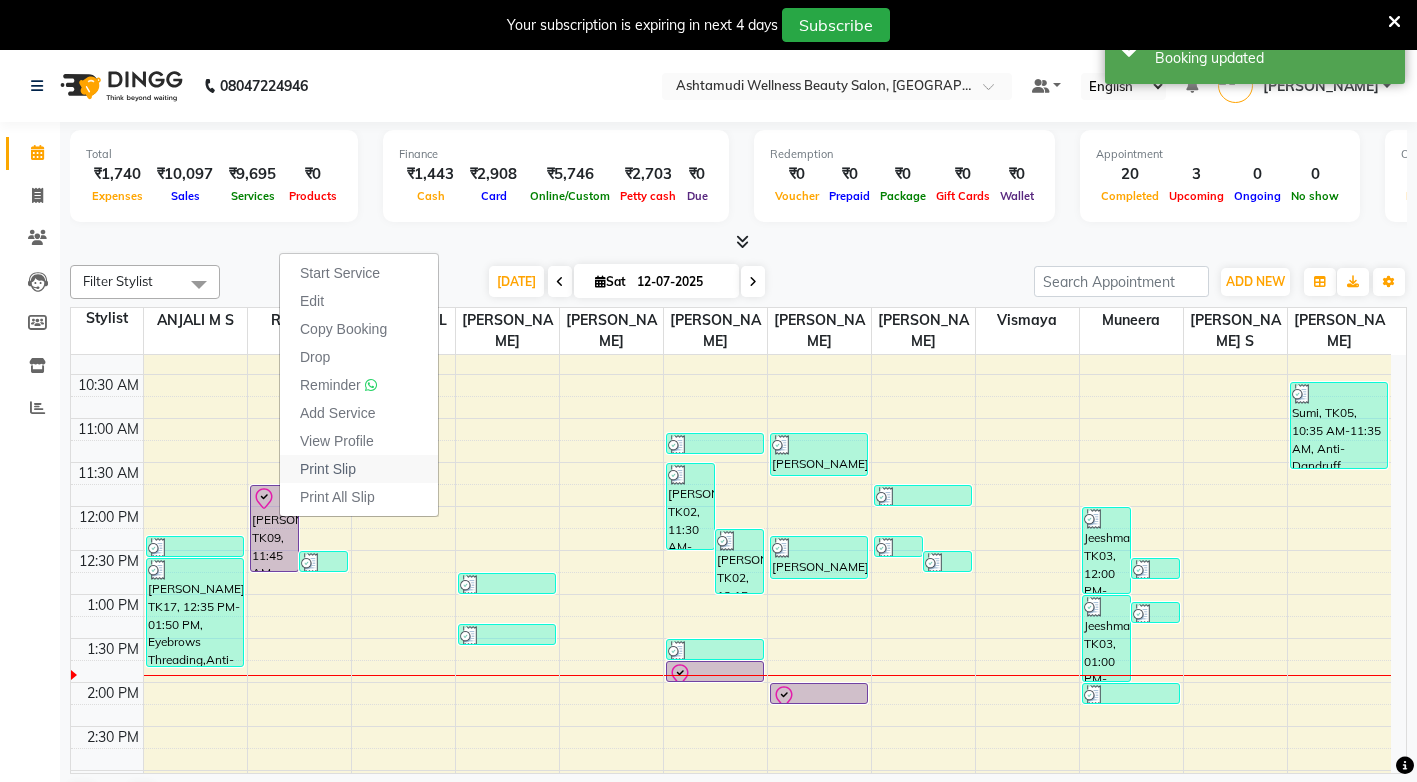 drag, startPoint x: 313, startPoint y: 296, endPoint x: 430, endPoint y: 474, distance: 213.00938 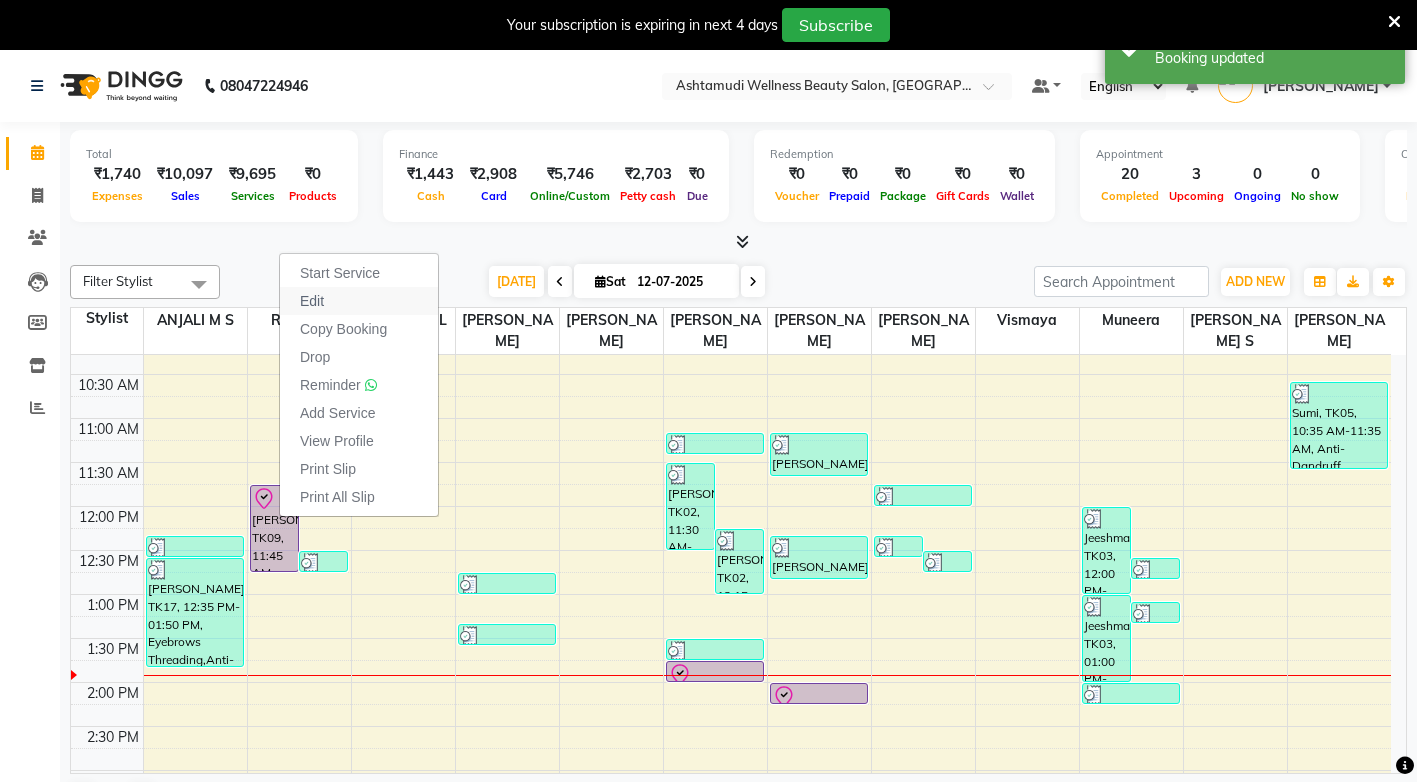 click on "Edit" at bounding box center (312, 301) 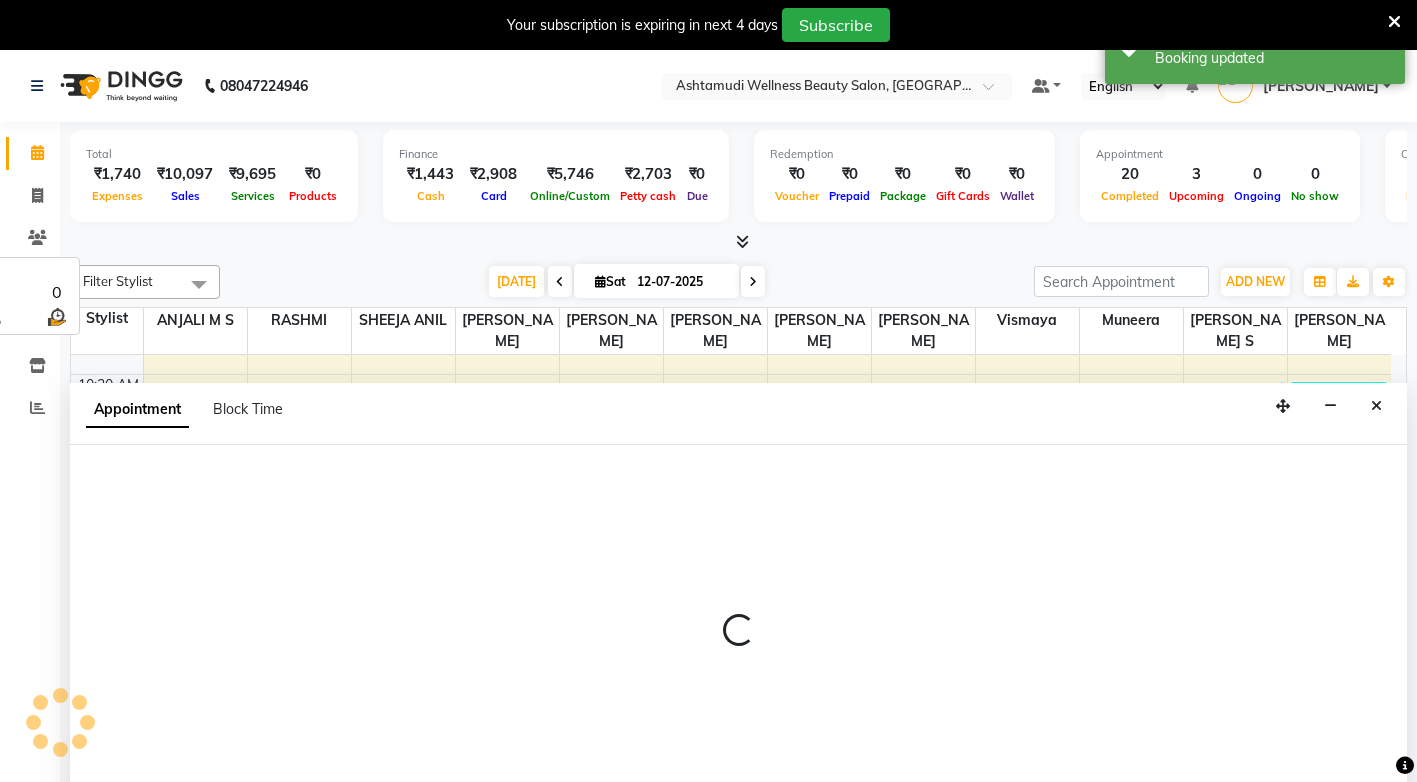 scroll, scrollTop: 51, scrollLeft: 0, axis: vertical 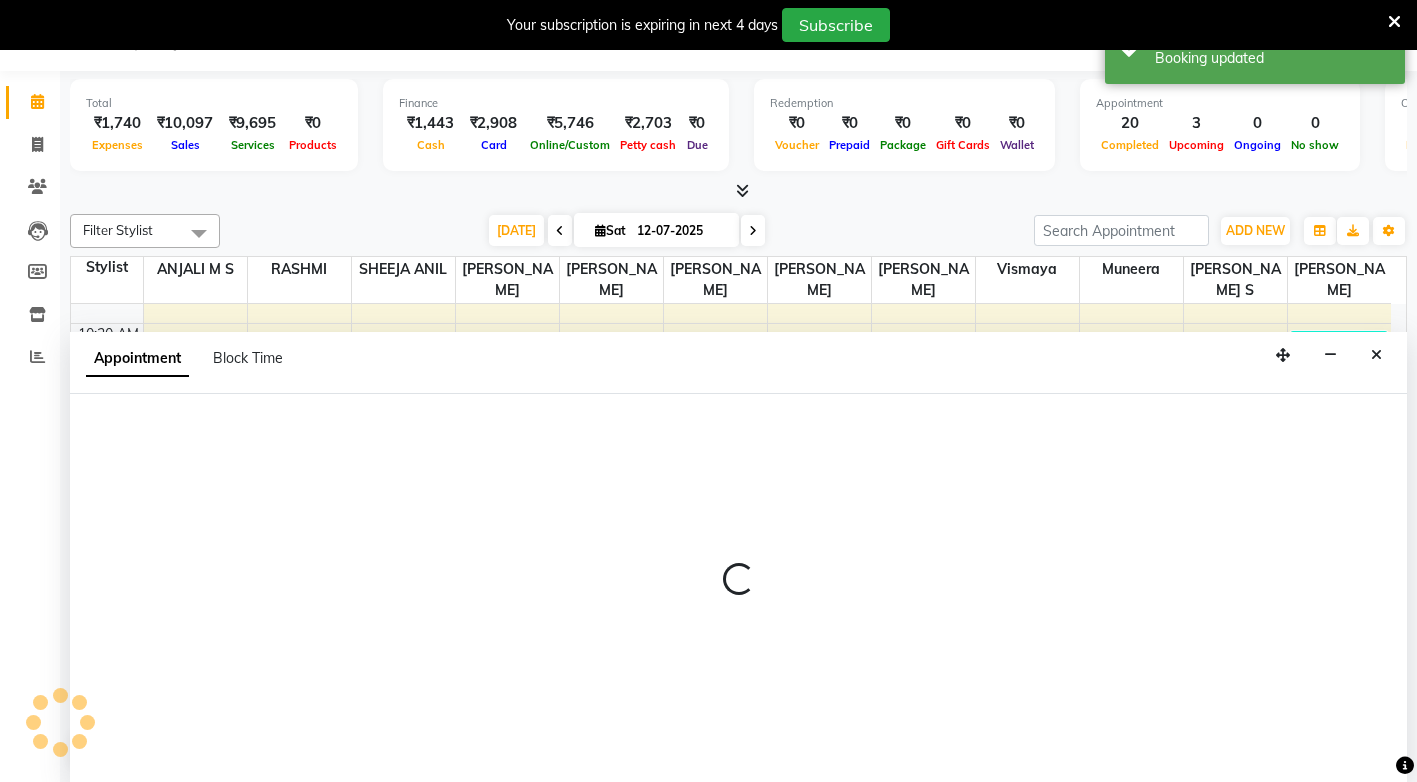 select on "tentative" 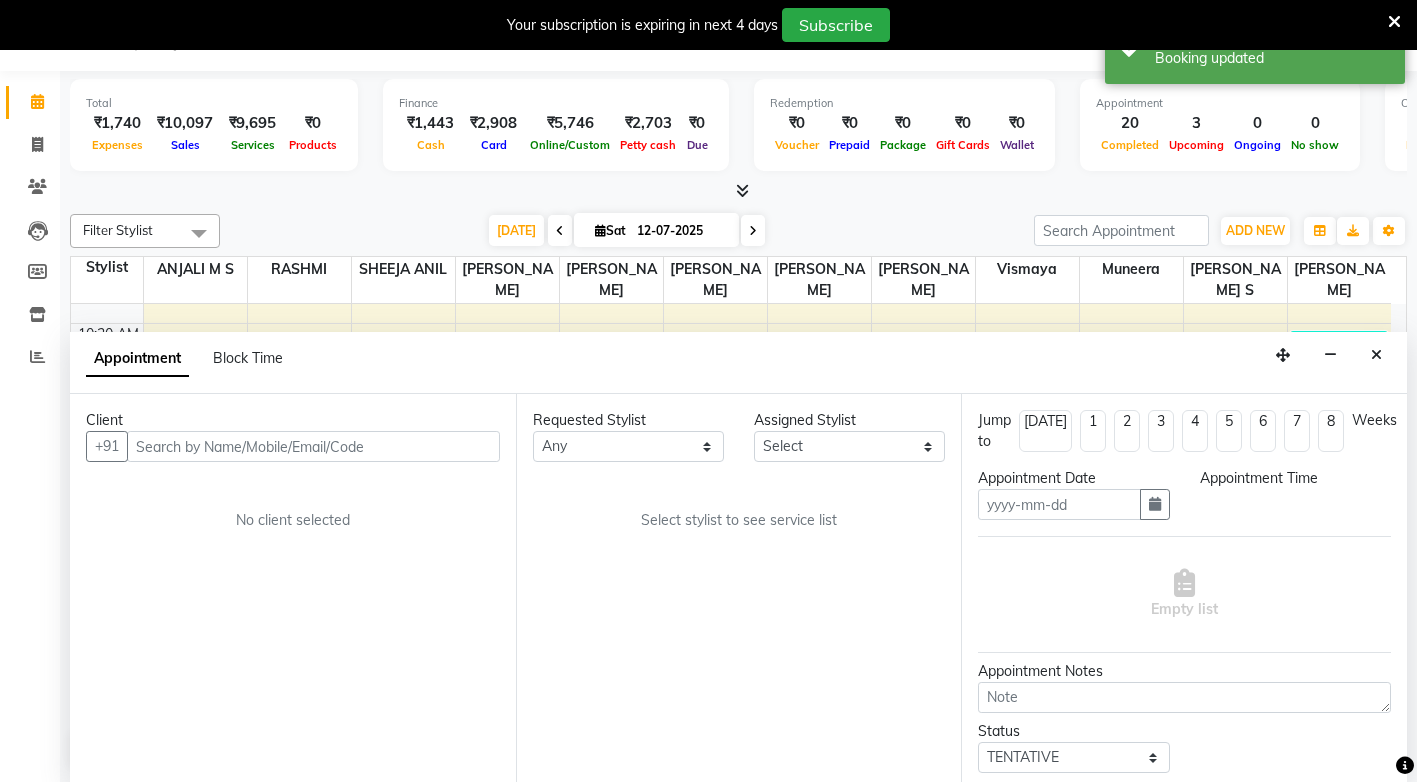 type on "12-07-2025" 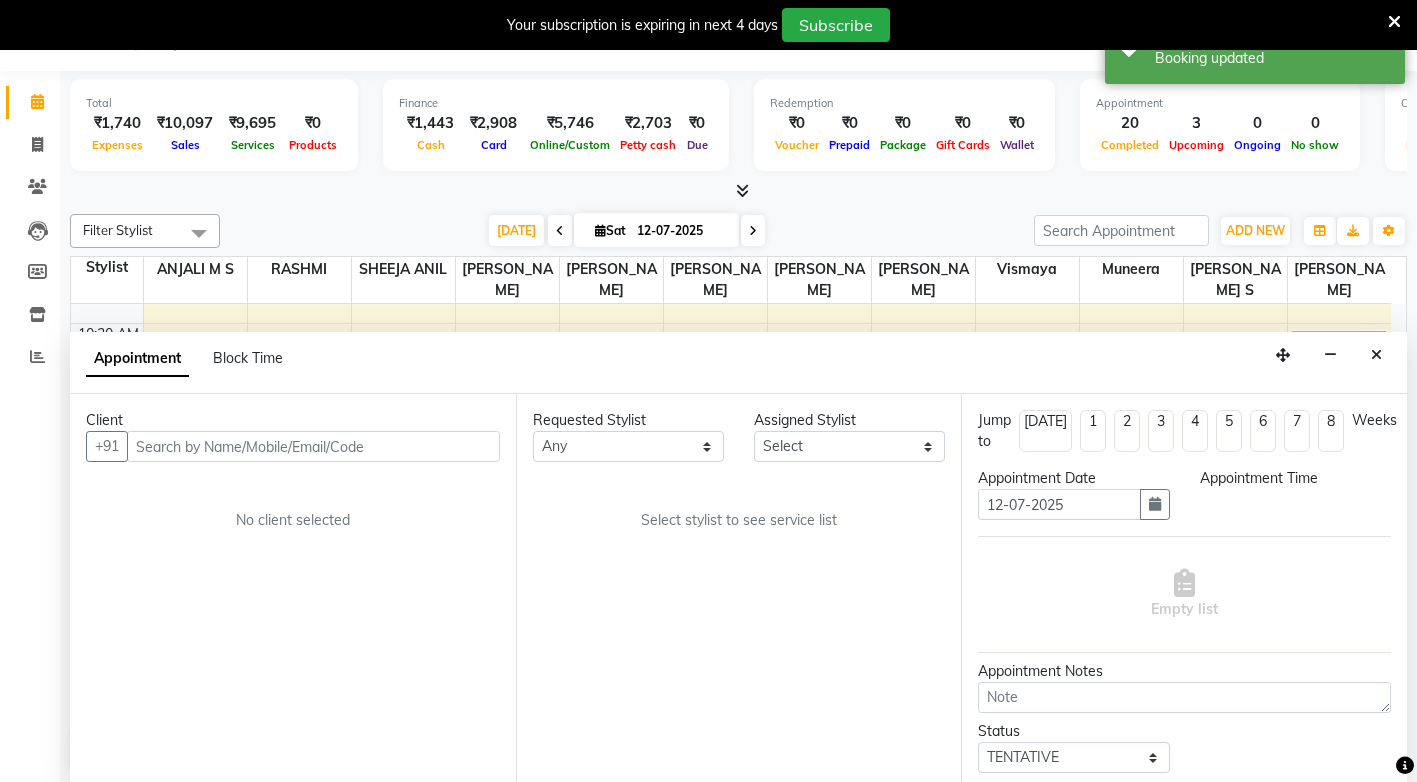 select on "check-in" 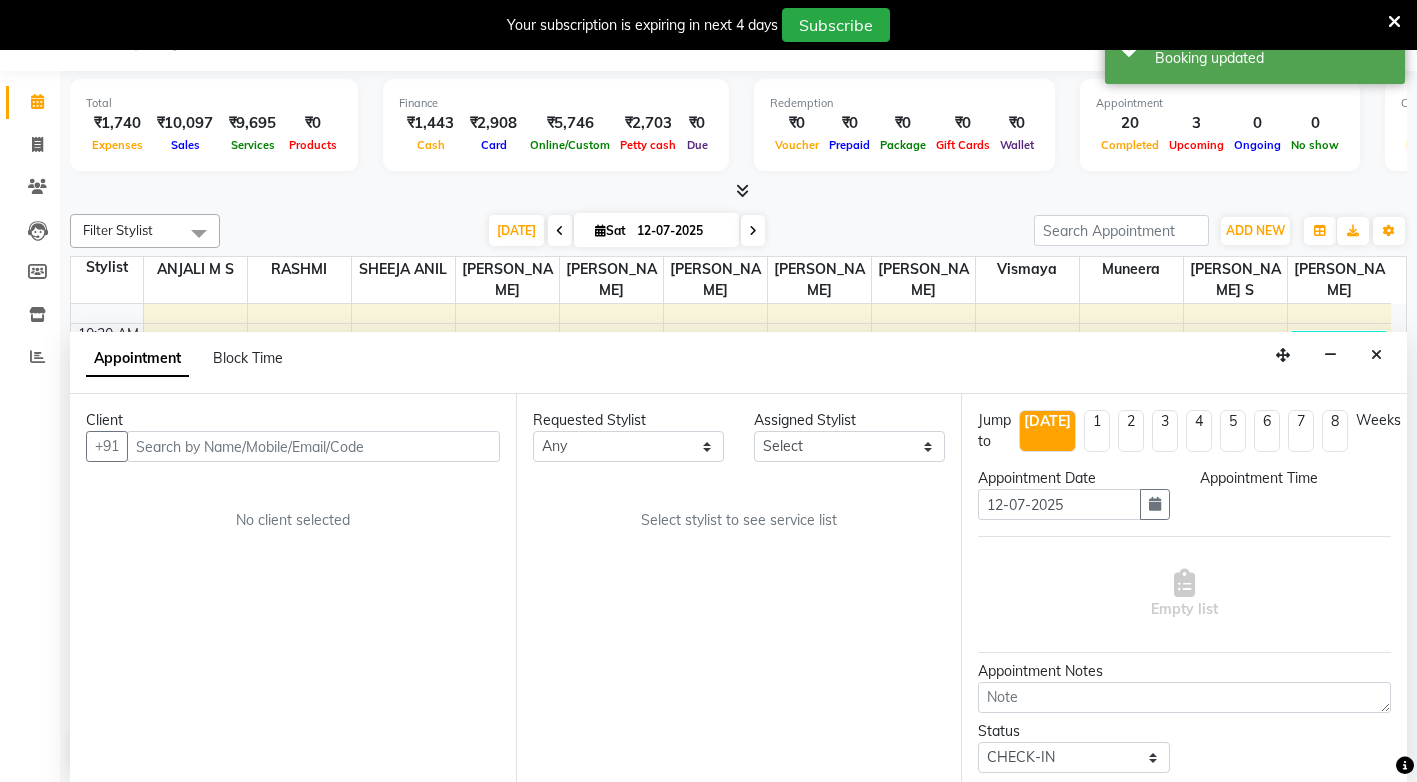 select on "705" 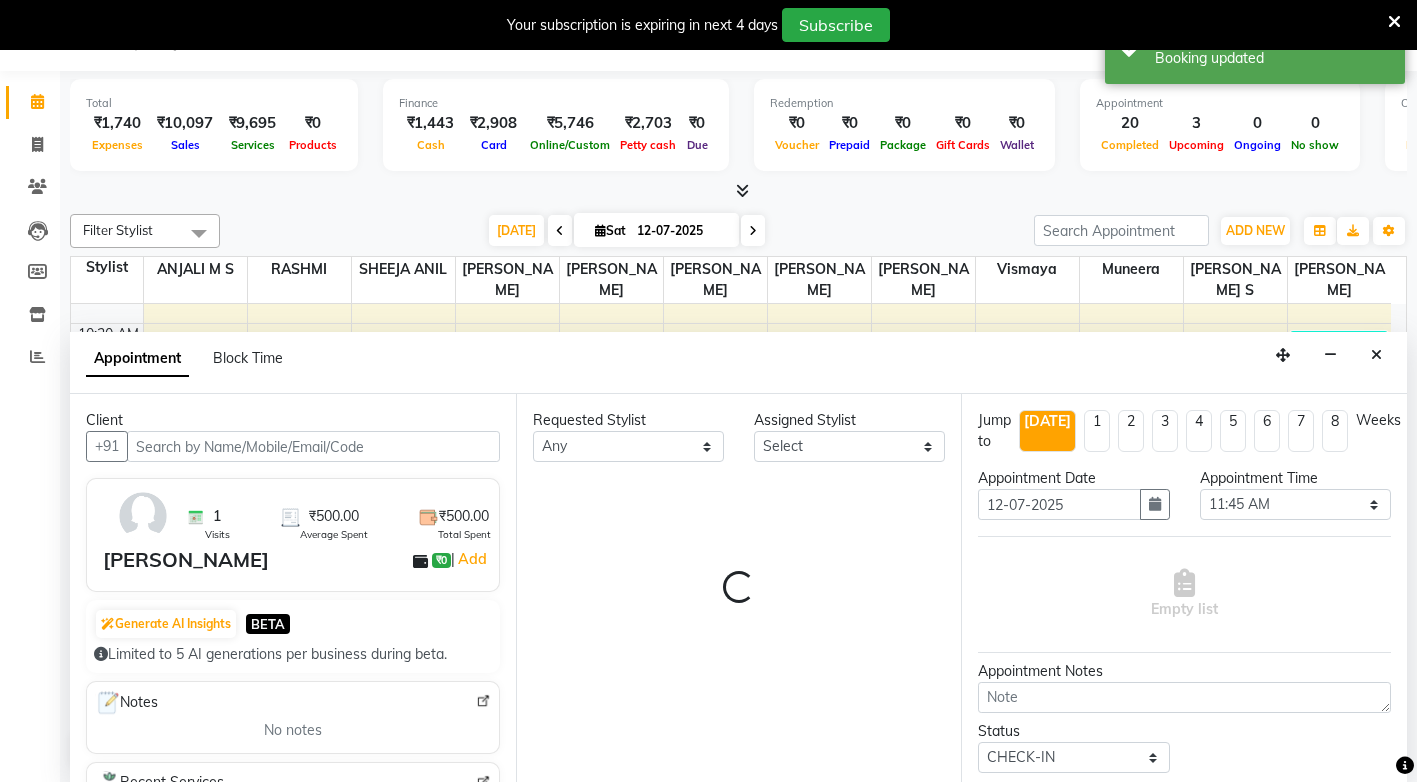 scroll, scrollTop: 0, scrollLeft: 0, axis: both 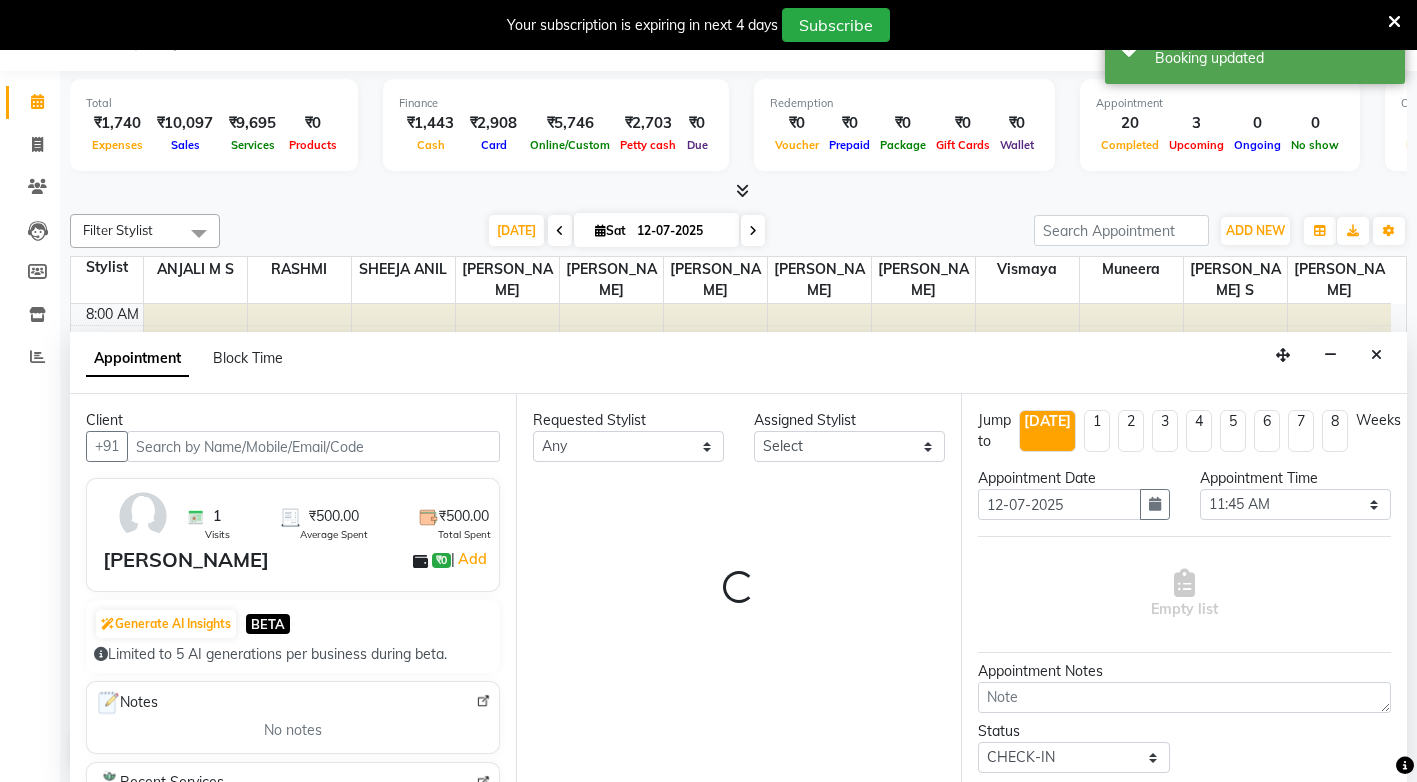 select on "27469" 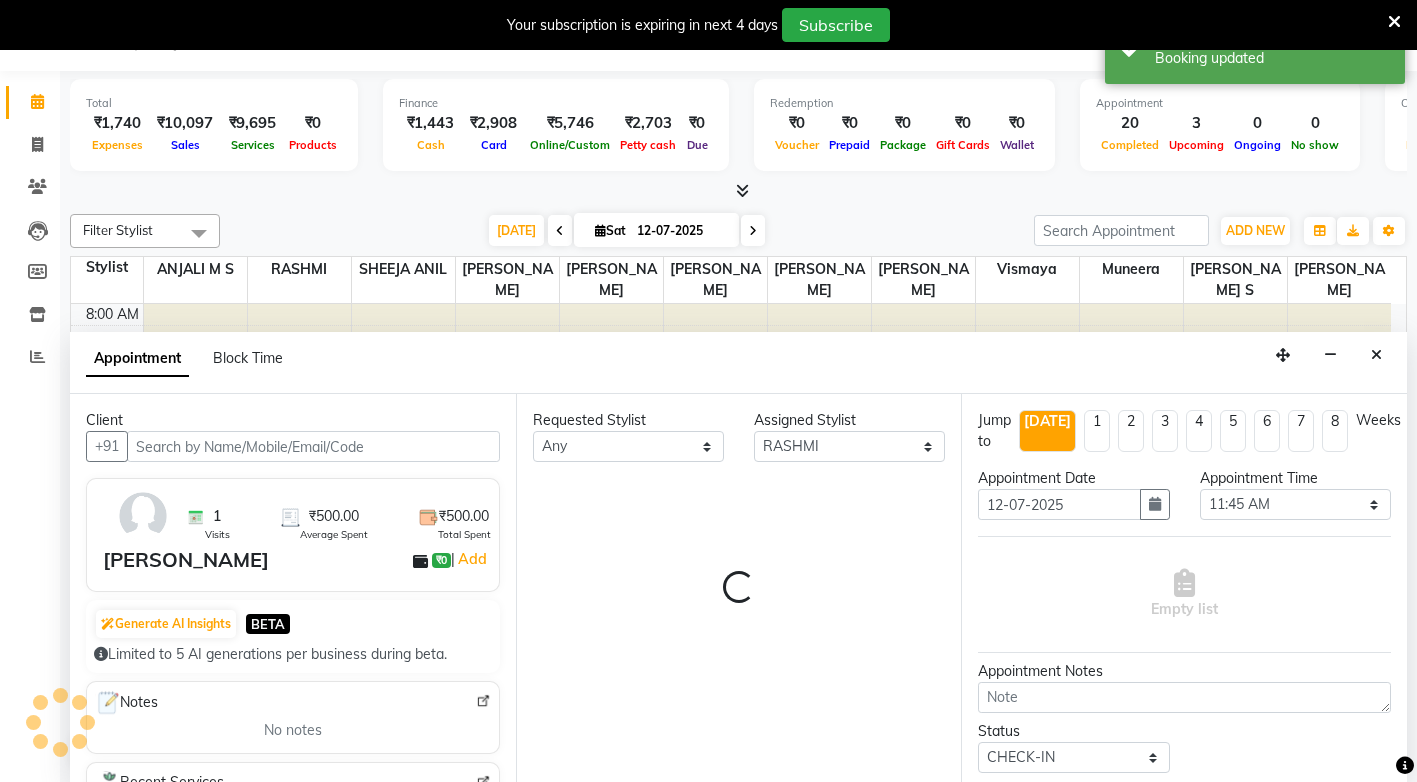 scroll, scrollTop: 441, scrollLeft: 0, axis: vertical 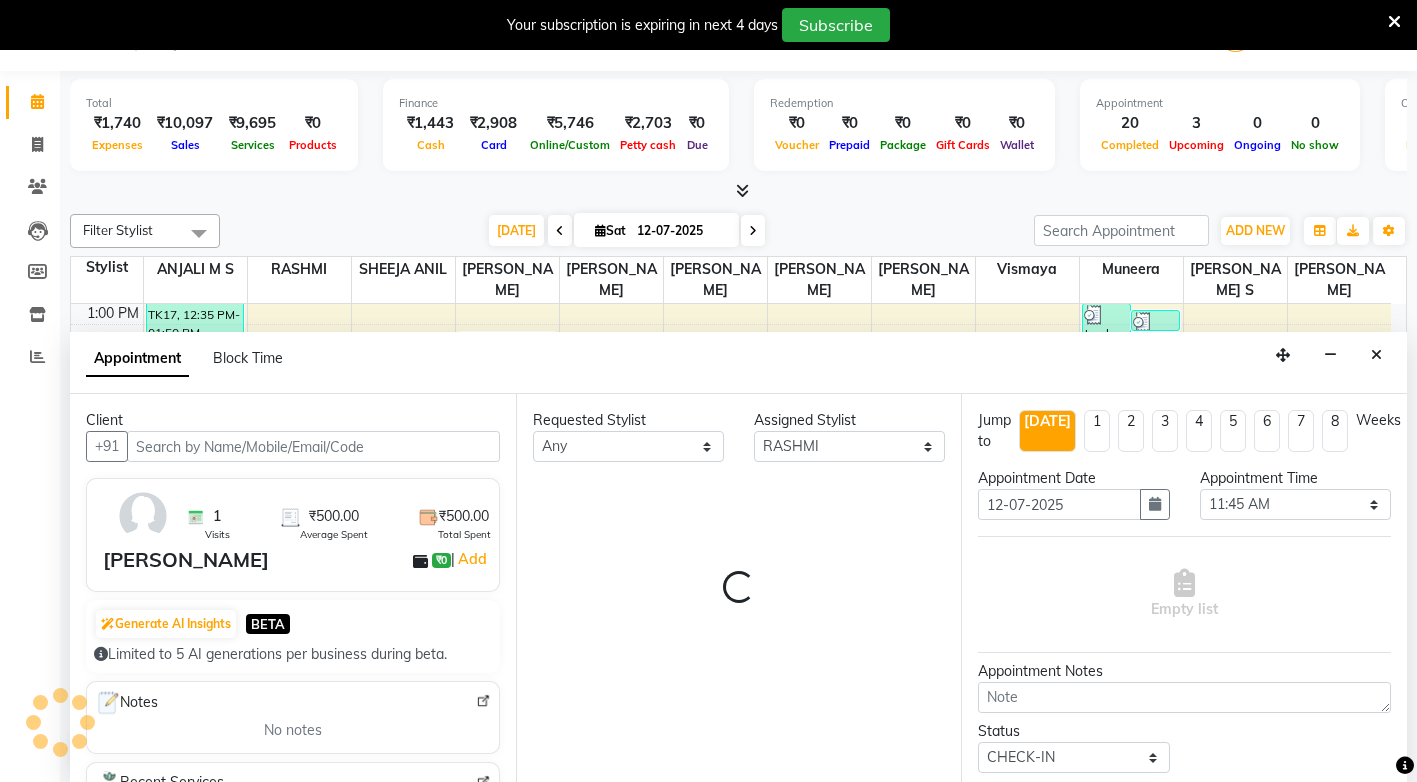 select on "2029" 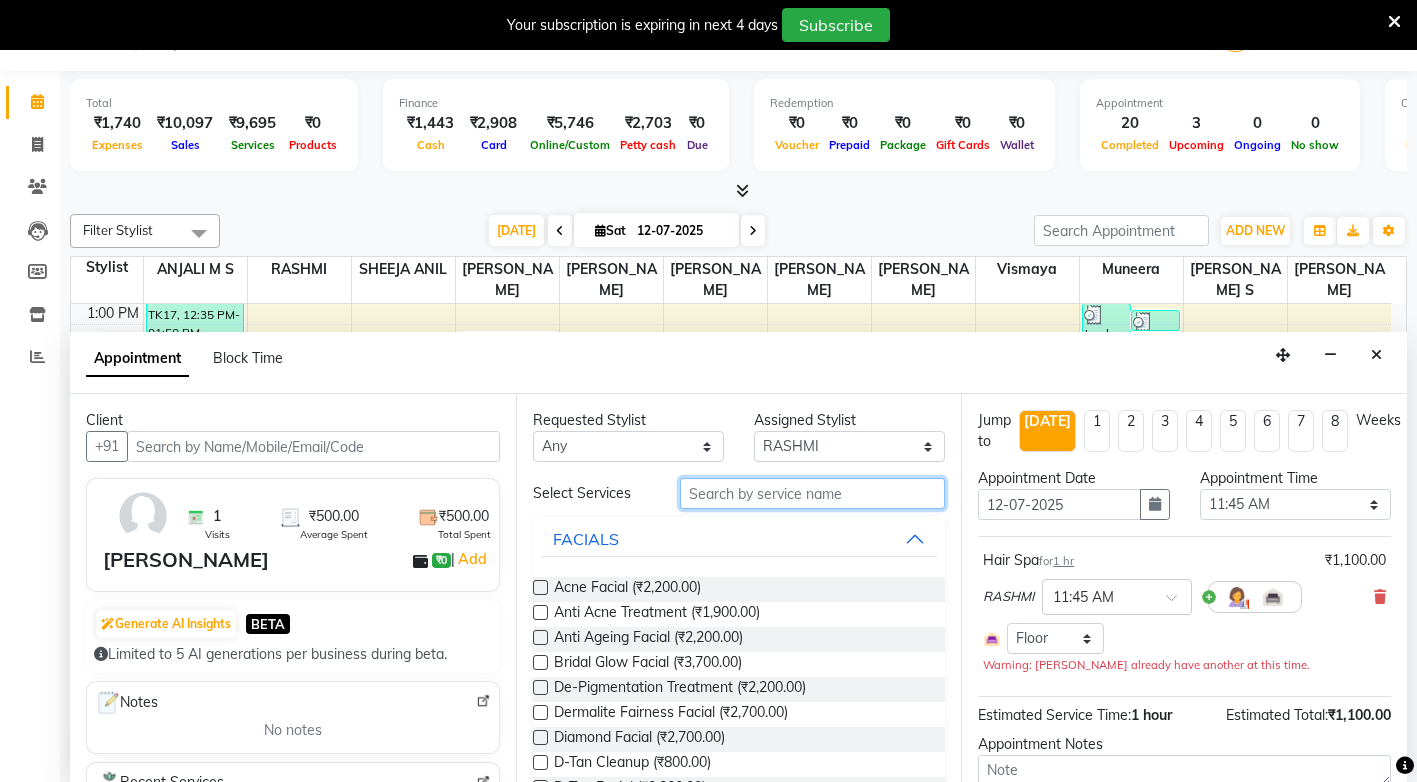 click at bounding box center (812, 493) 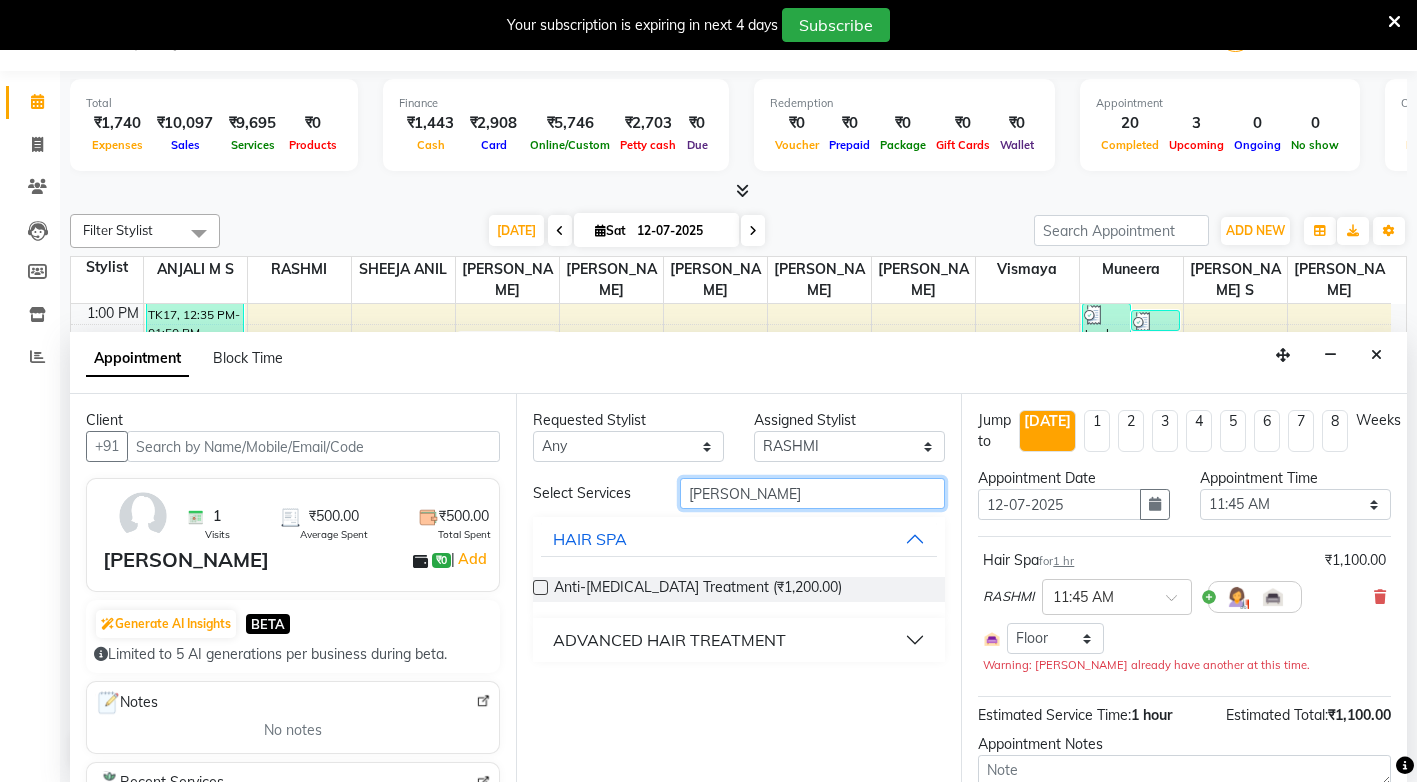 type on "dan" 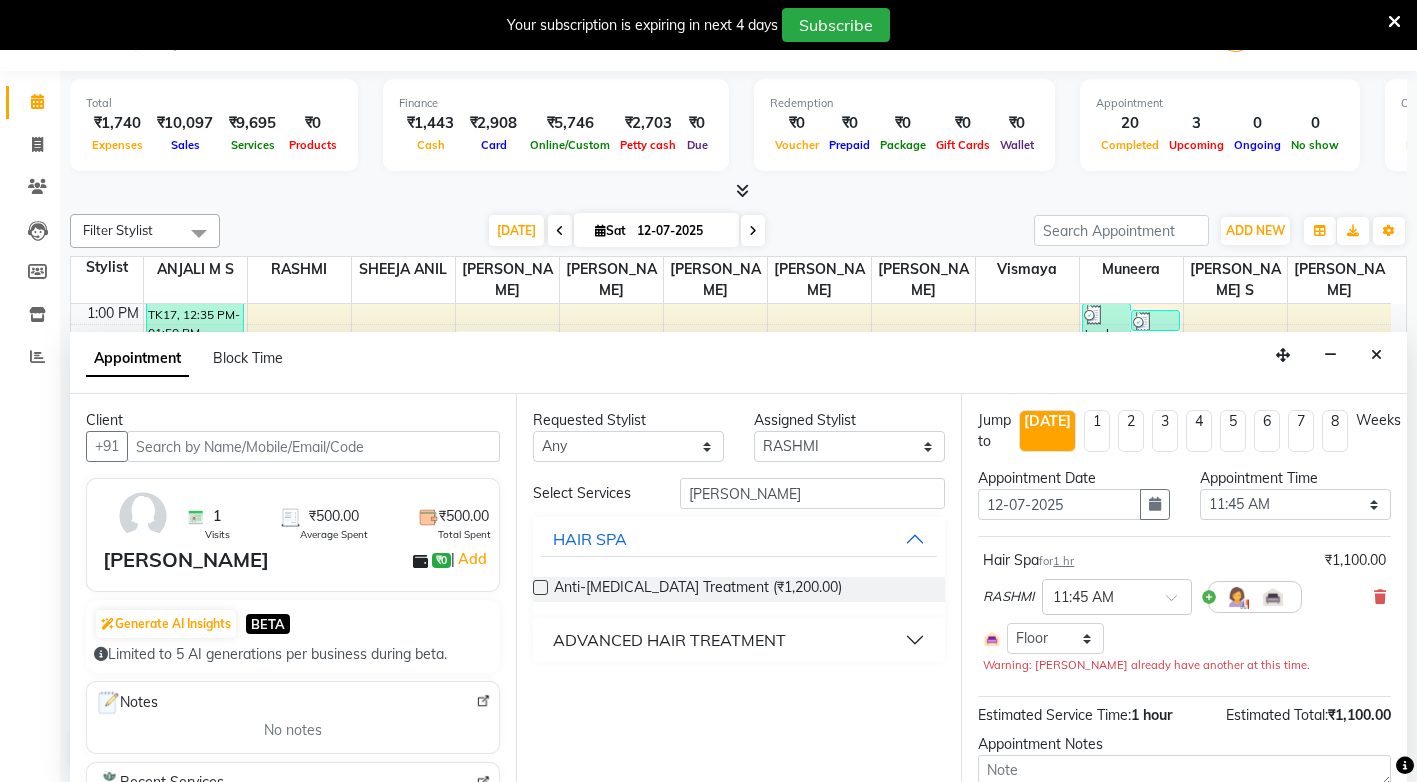 click on "ADVANCED HAIR TREATMENT" at bounding box center (669, 640) 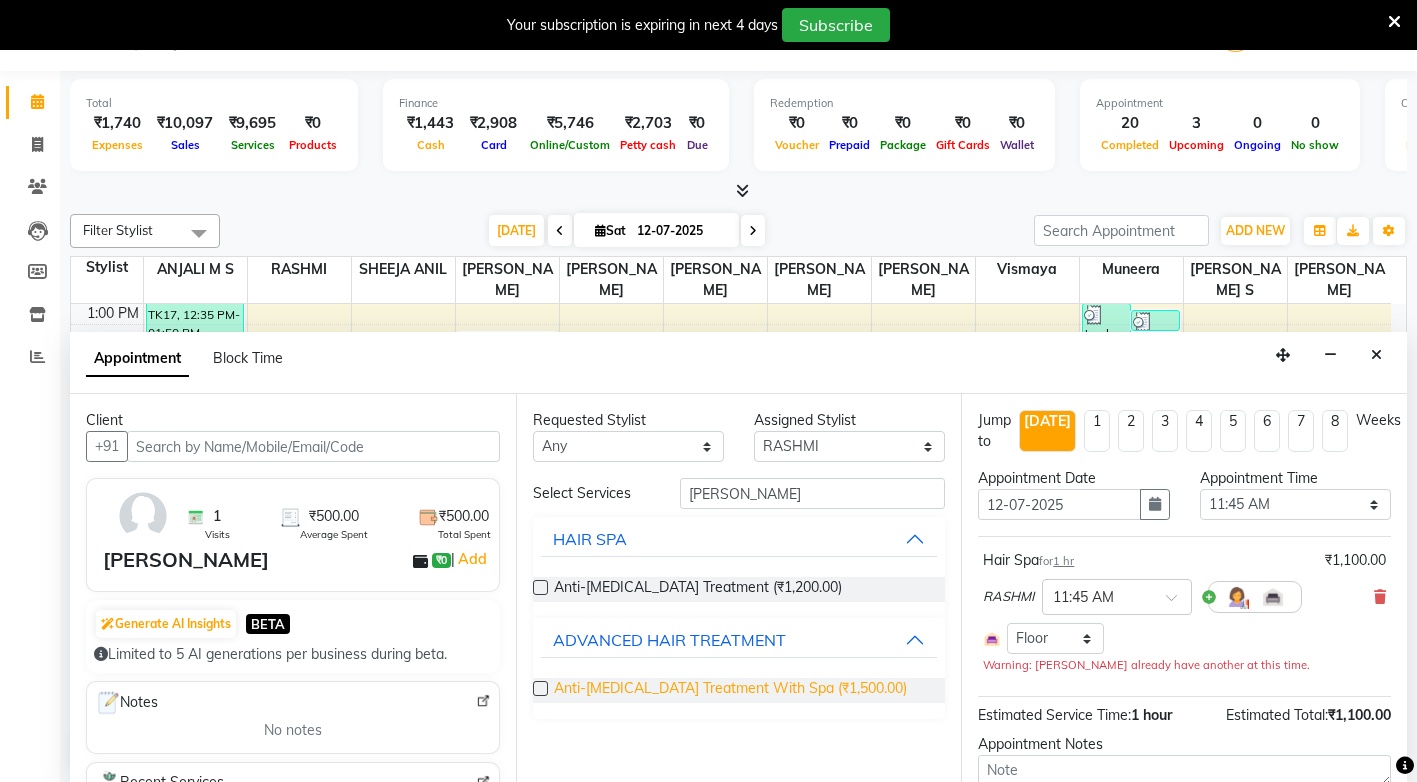 click on "Anti-Dandruff Treatment With Spa (₹1,500.00)" at bounding box center [730, 690] 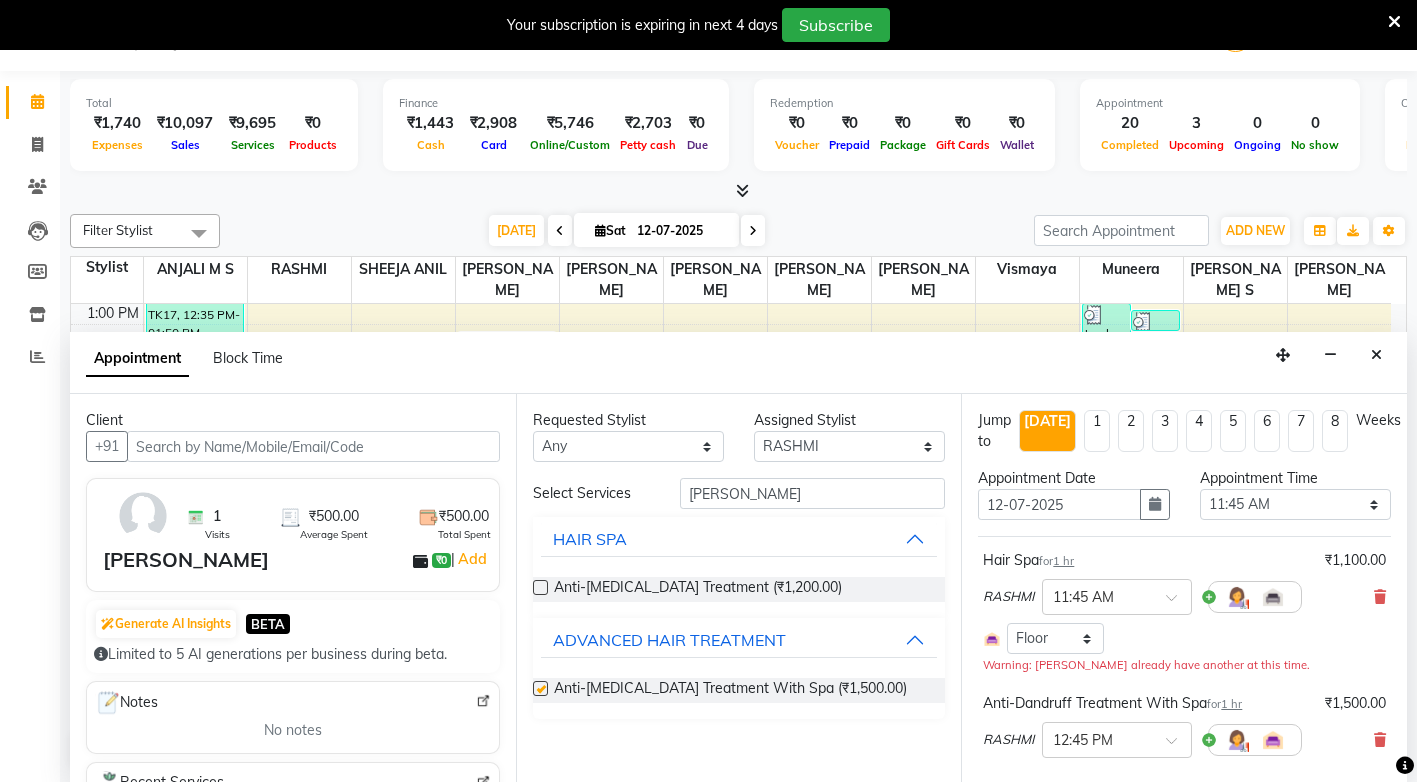checkbox on "false" 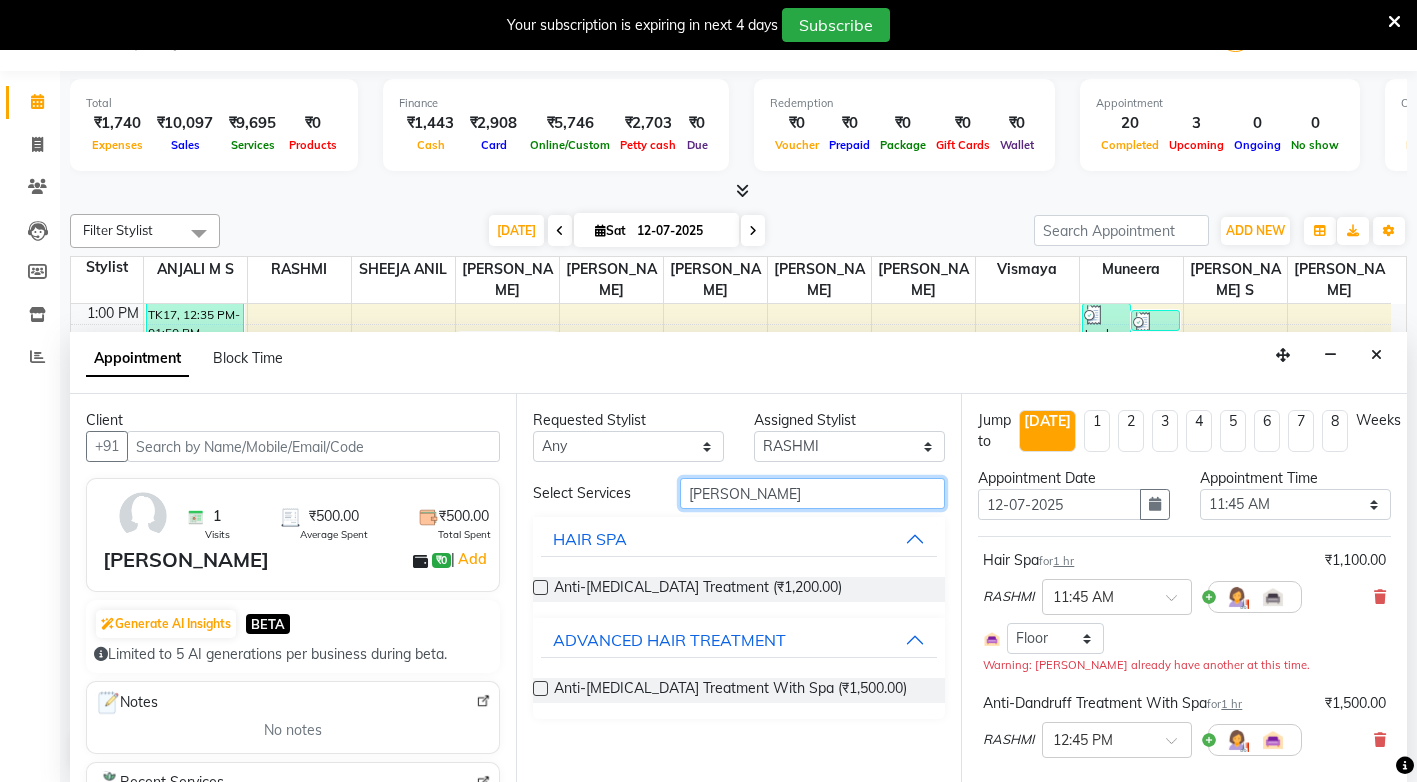 click on "dan" at bounding box center (812, 493) 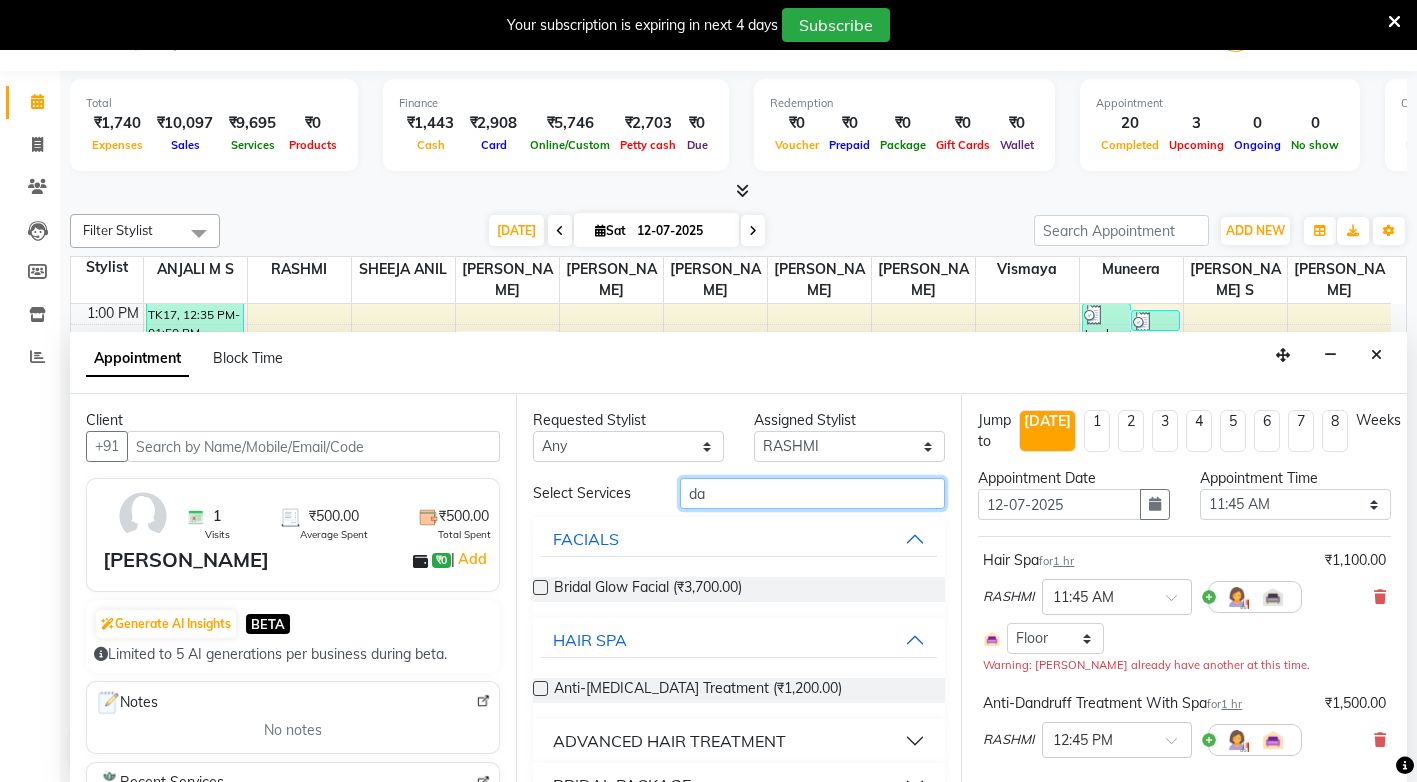 type on "d" 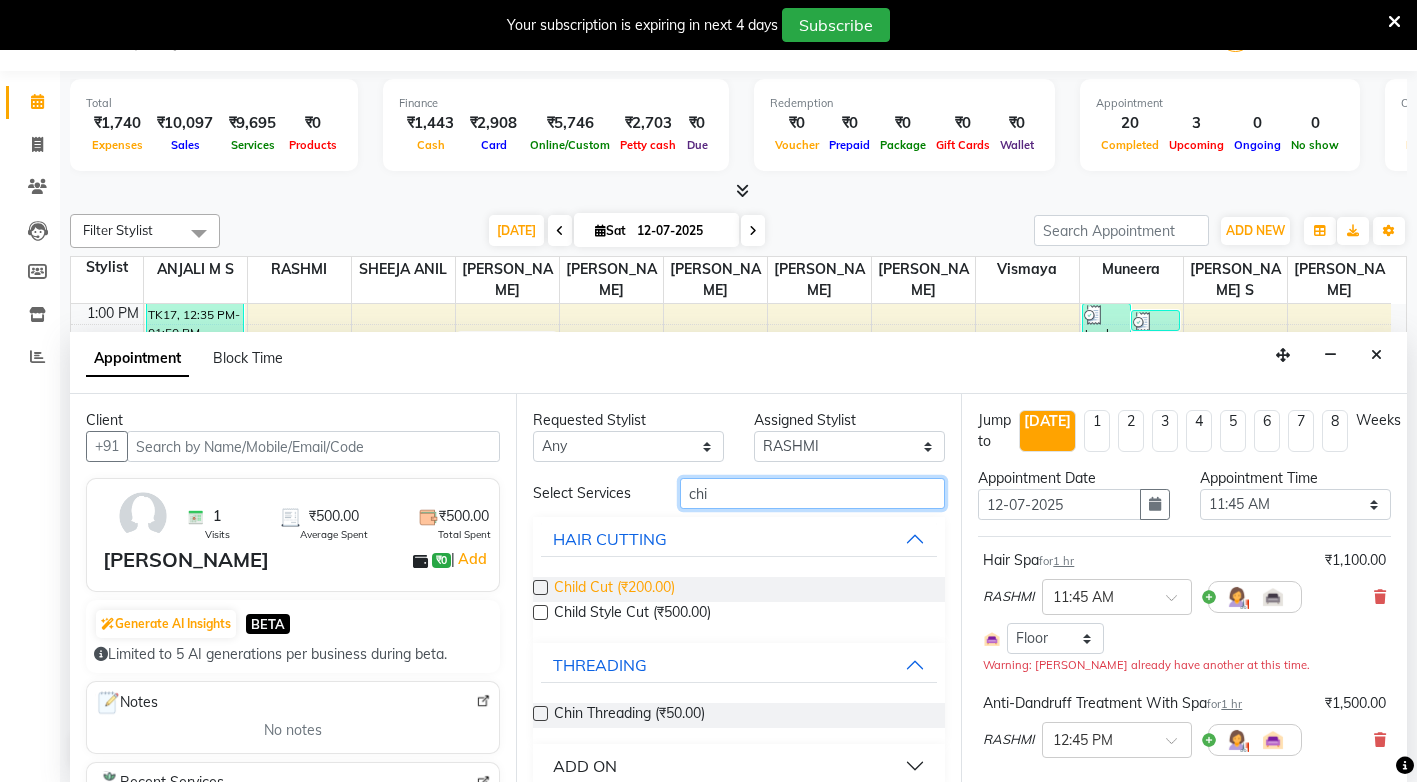 type on "chi" 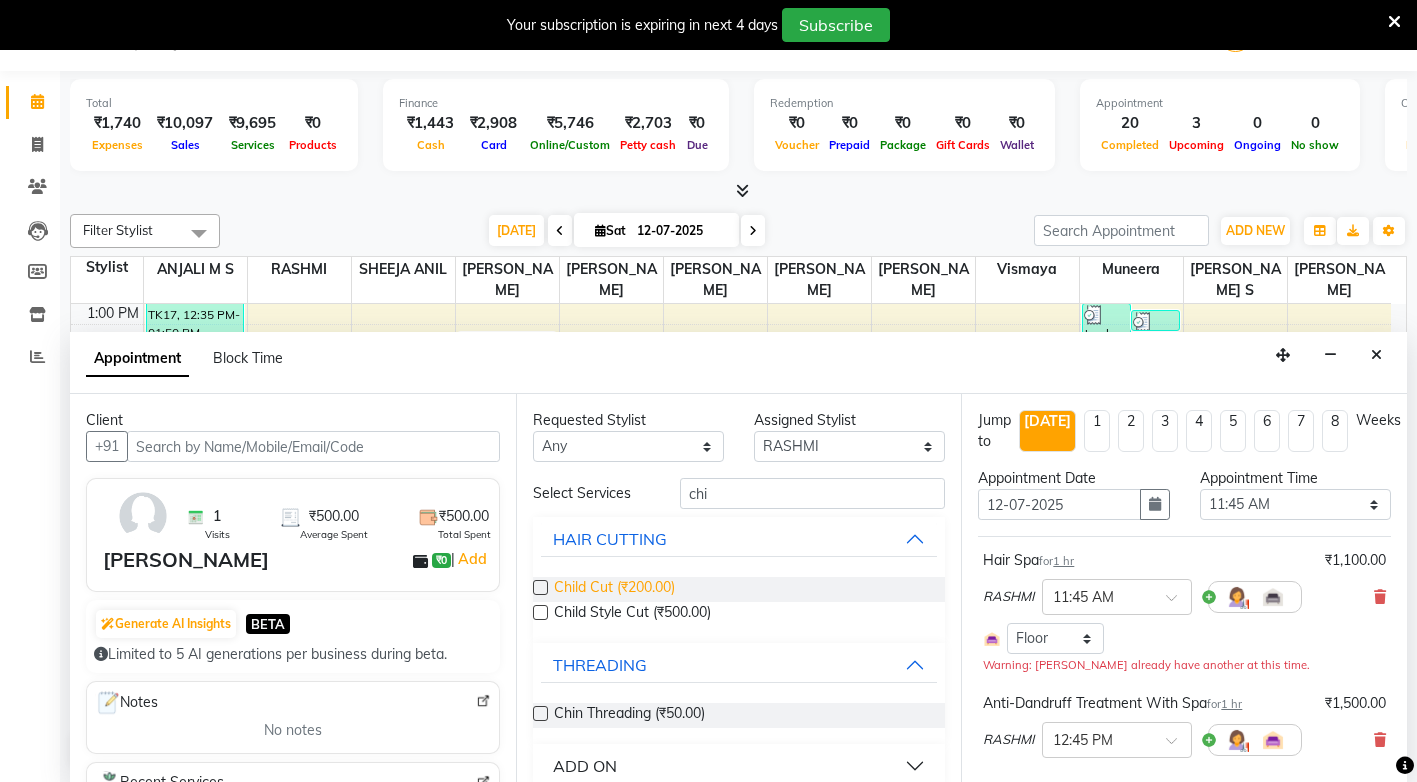 click on "Child Cut (₹200.00)" at bounding box center (614, 589) 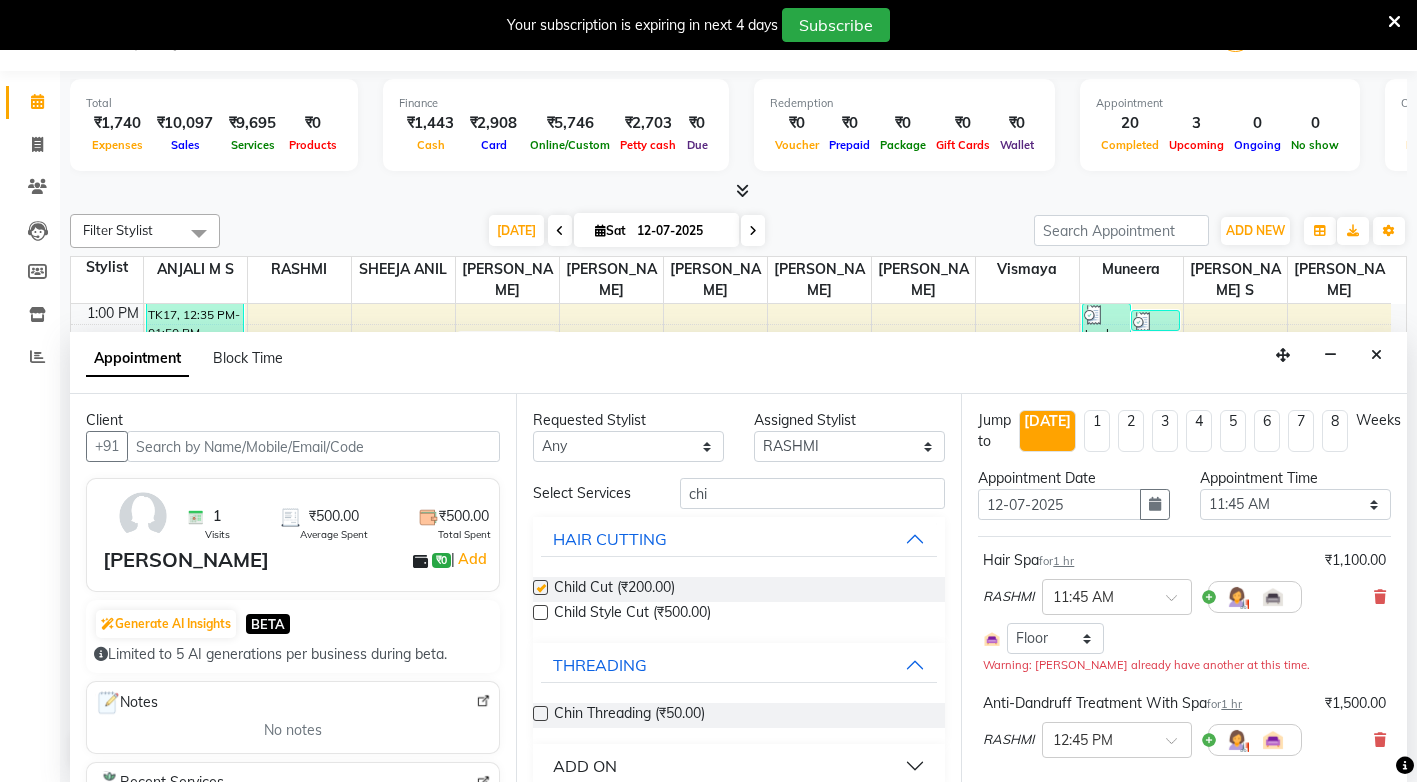 checkbox on "false" 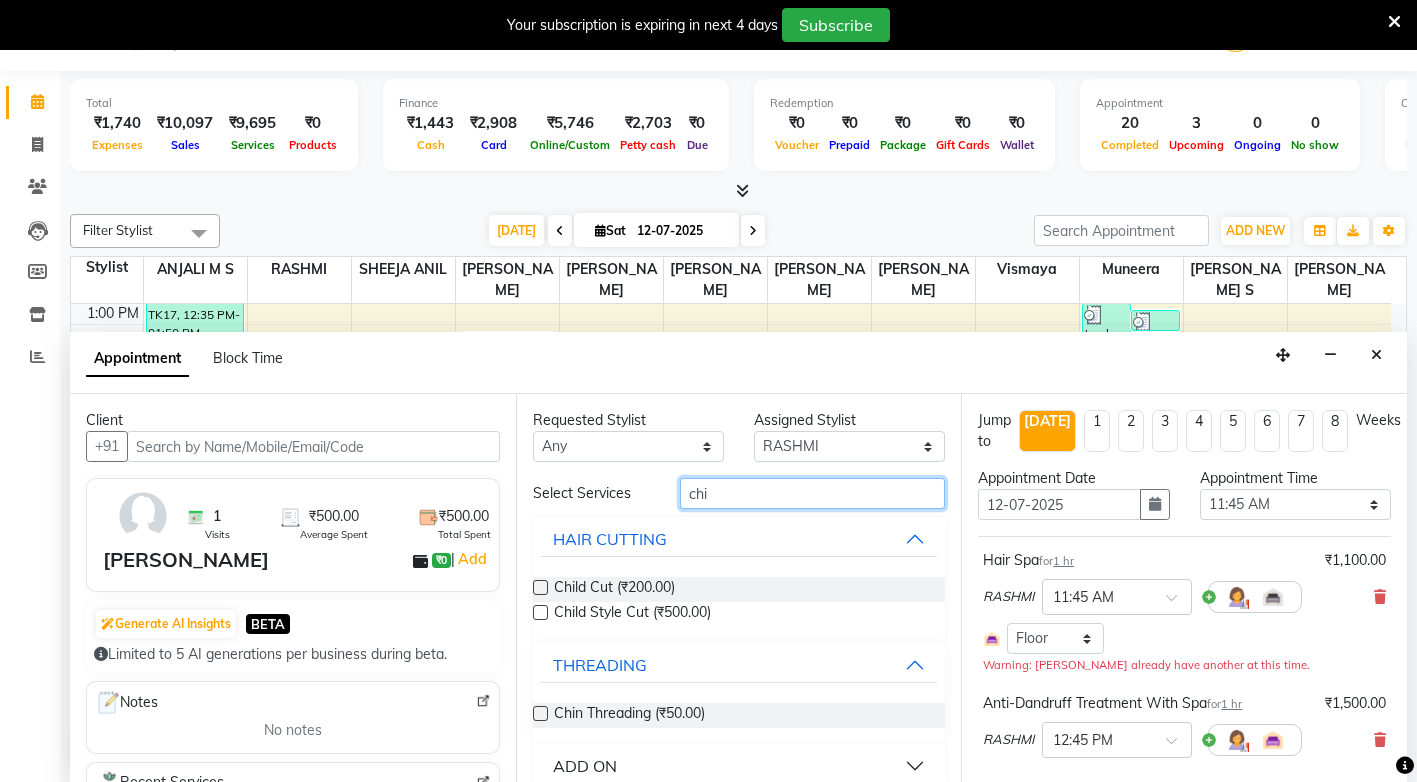 click on "chi" at bounding box center (812, 493) 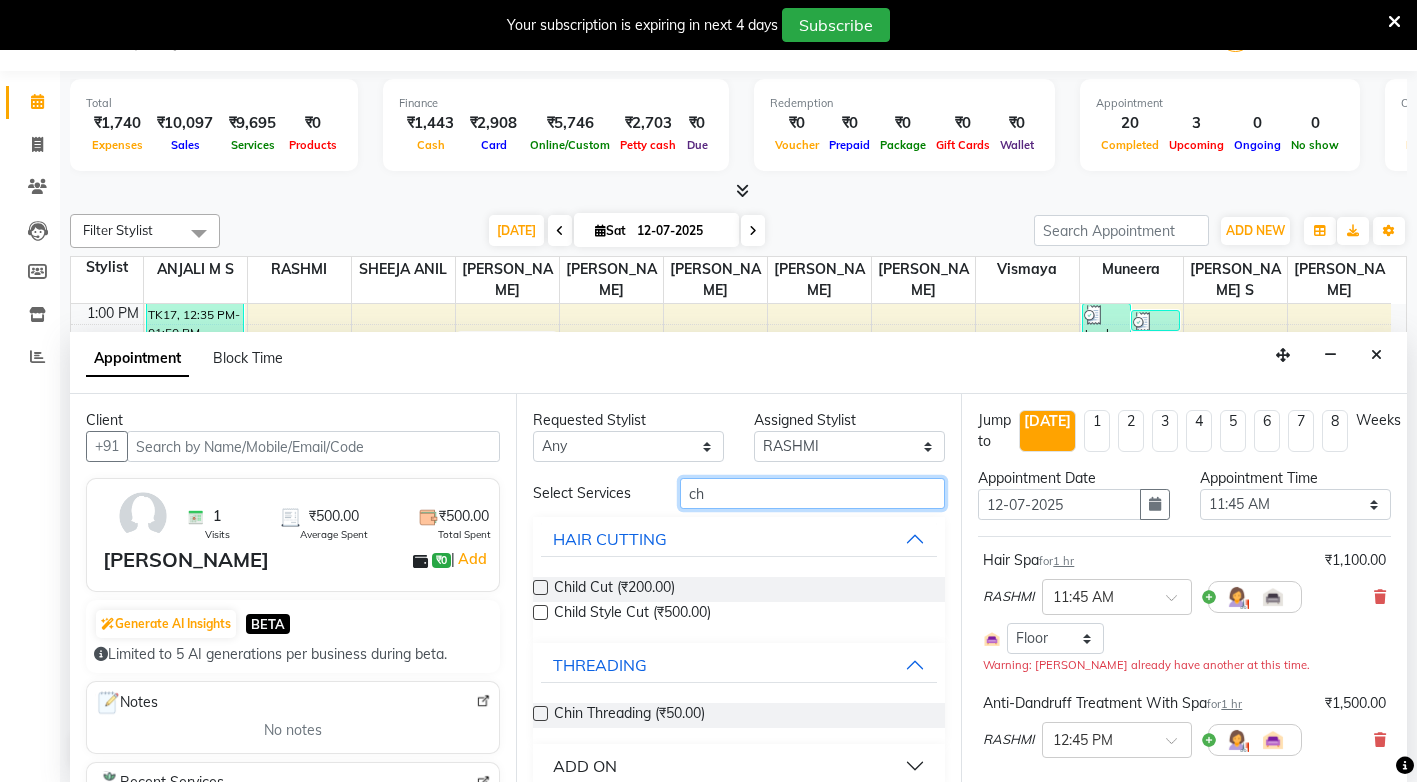 type on "c" 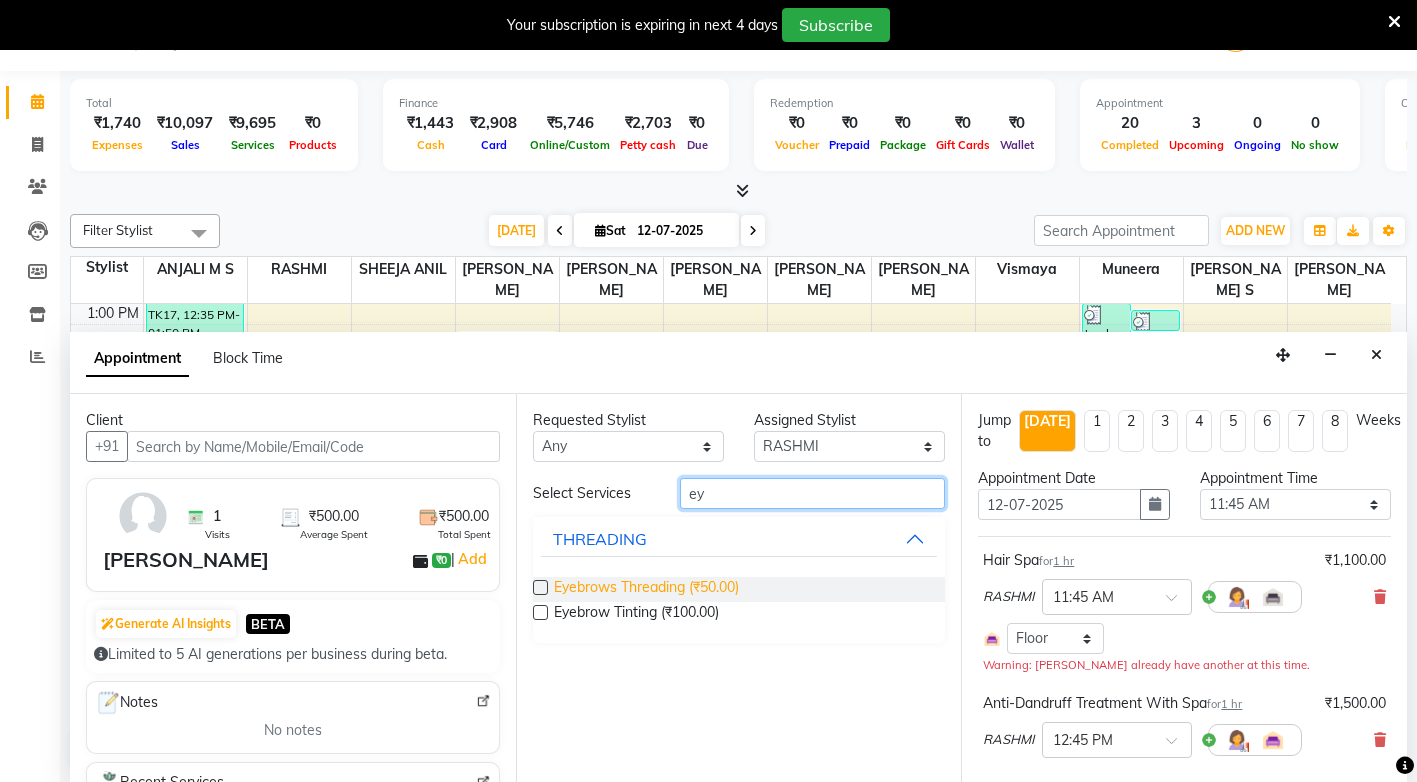 type on "ey" 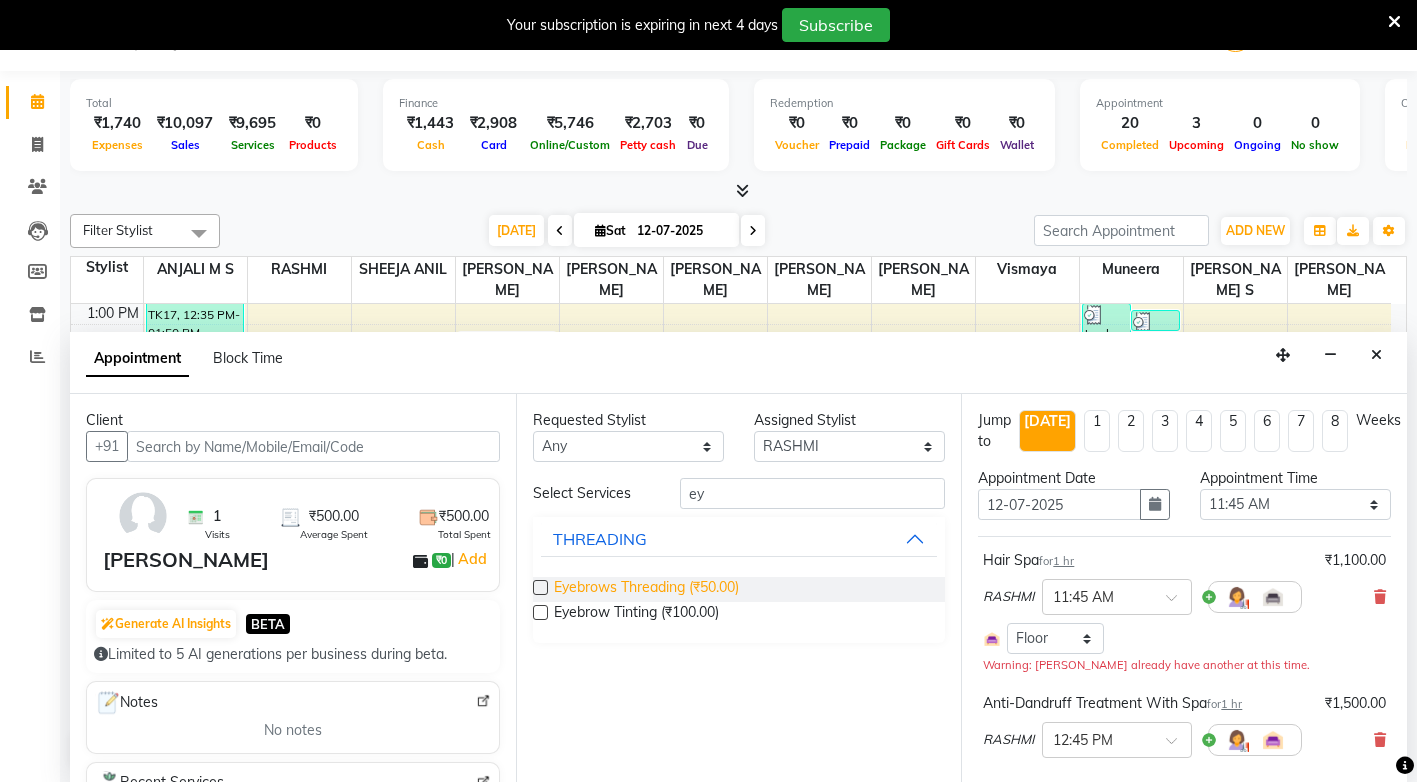 click on "Eyebrows Threading (₹50.00)" at bounding box center (646, 589) 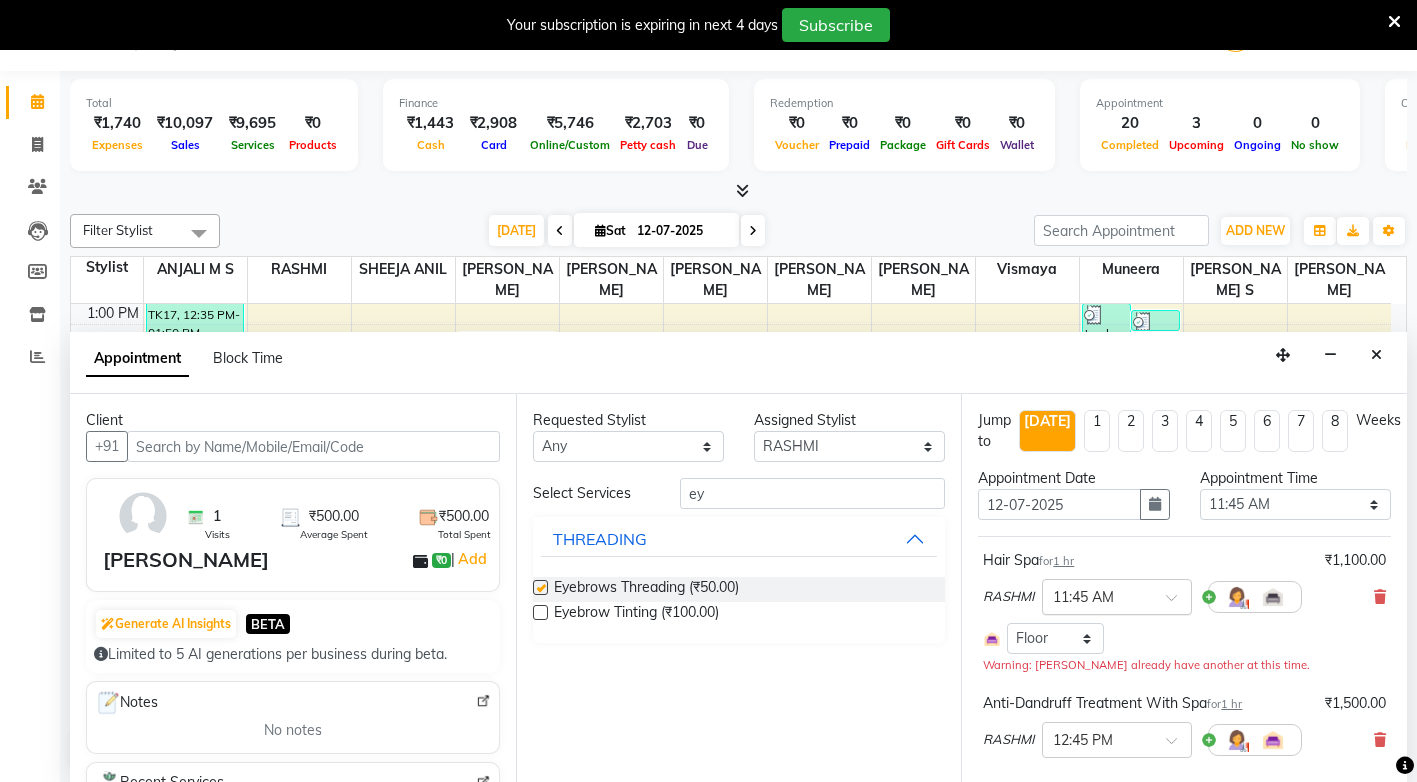 checkbox on "false" 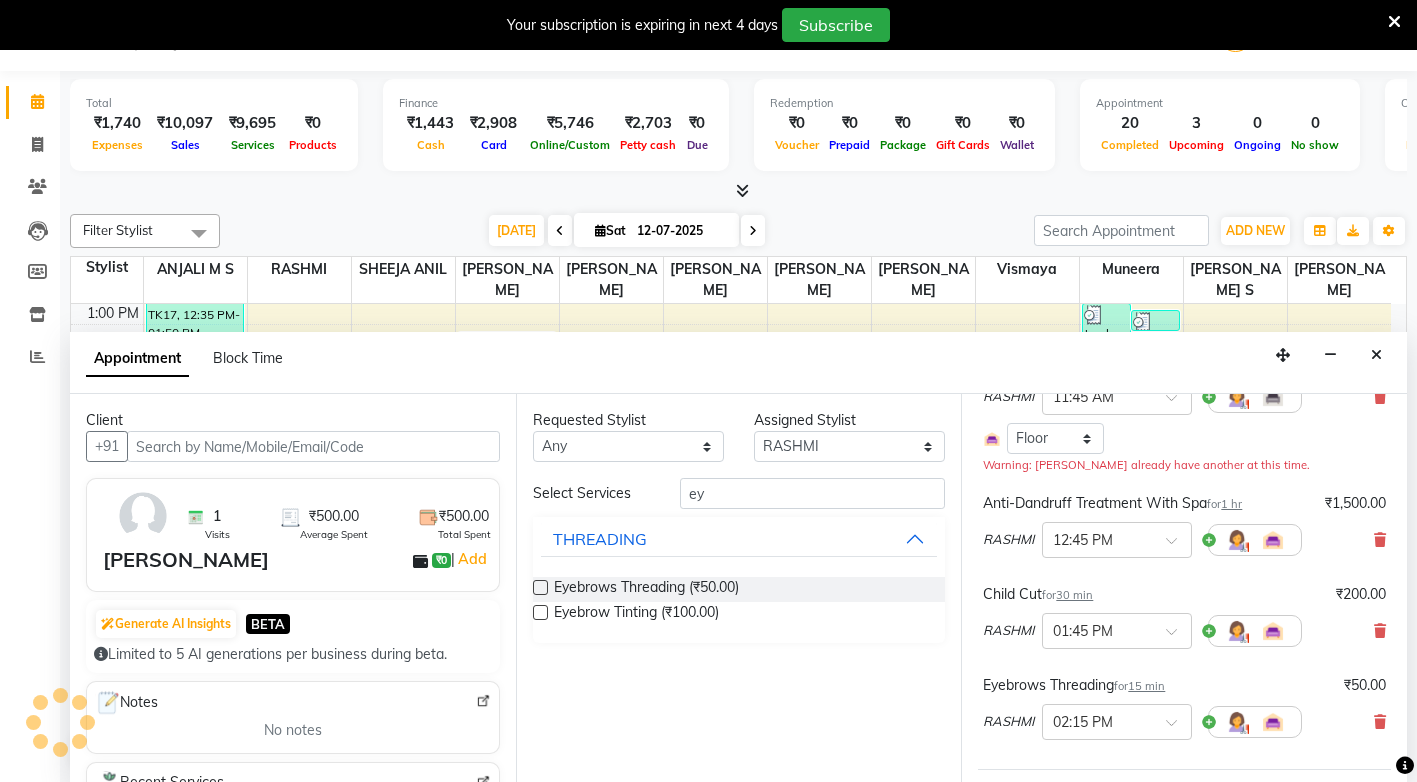 scroll, scrollTop: 400, scrollLeft: 0, axis: vertical 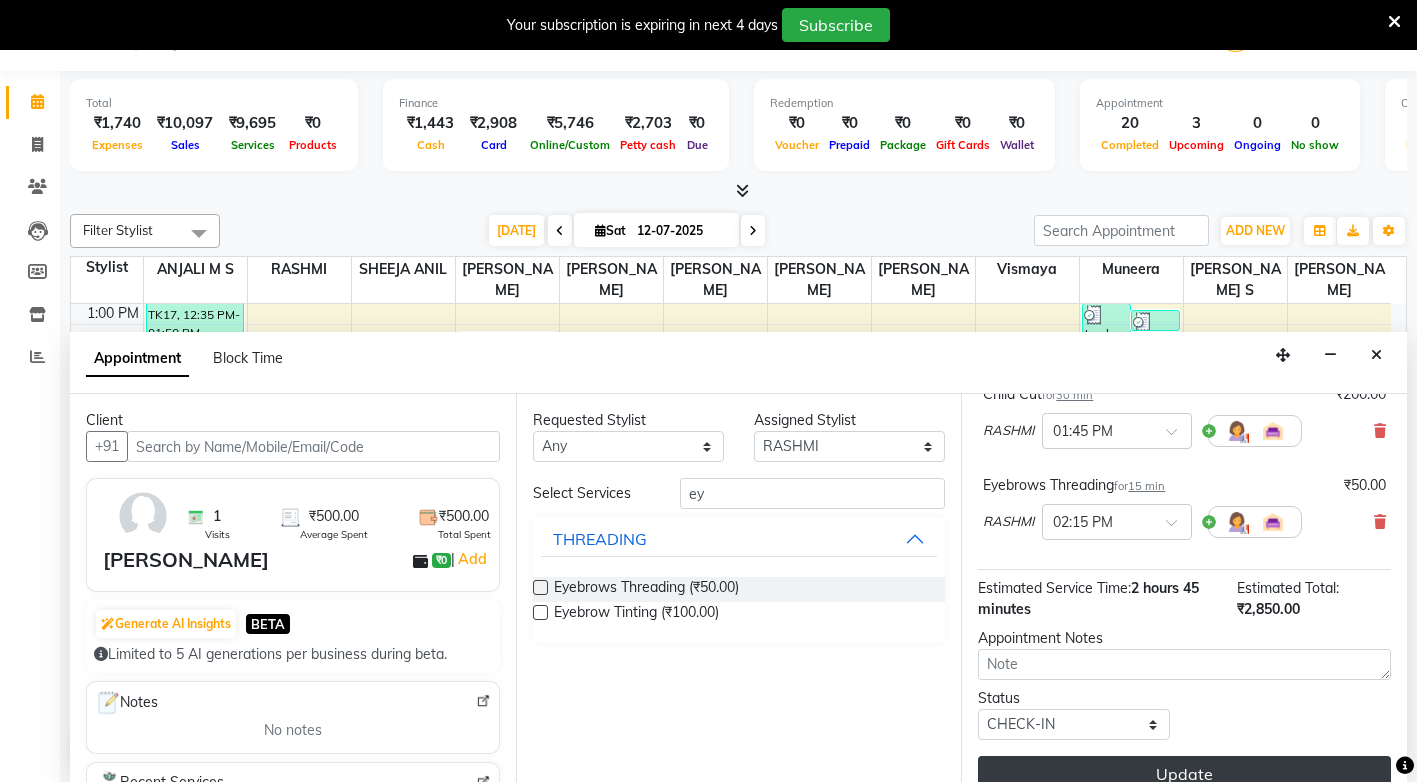 click on "Update" at bounding box center [1184, 774] 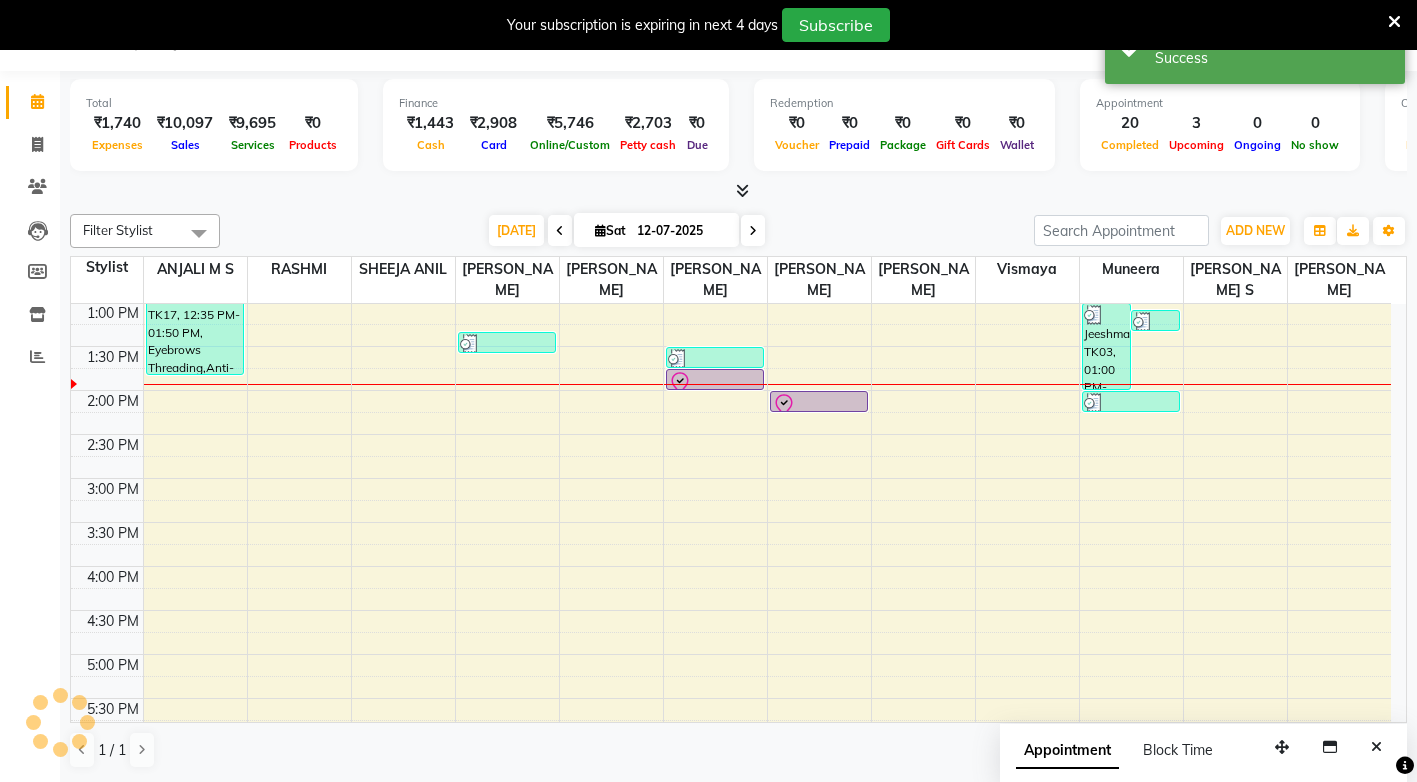scroll, scrollTop: 0, scrollLeft: 0, axis: both 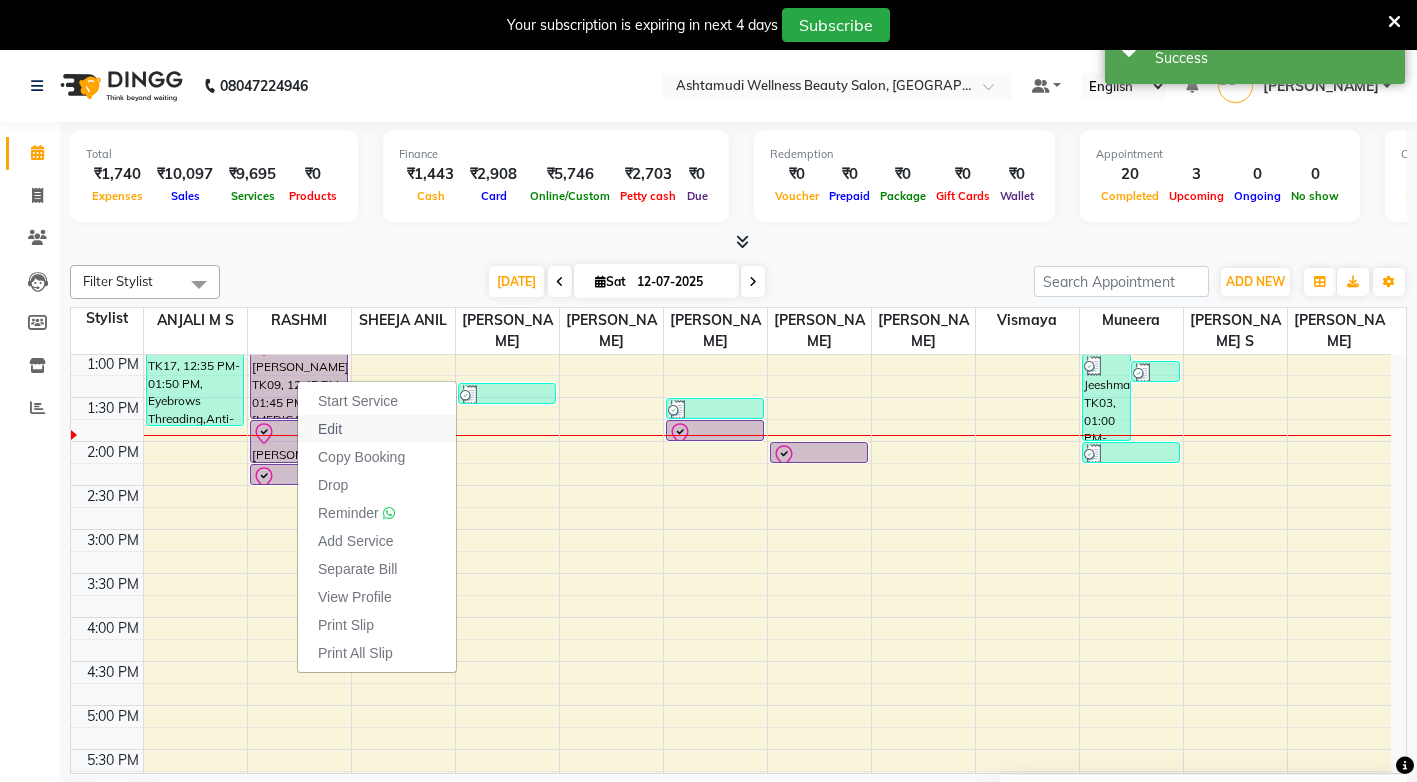 click on "Edit" at bounding box center [330, 429] 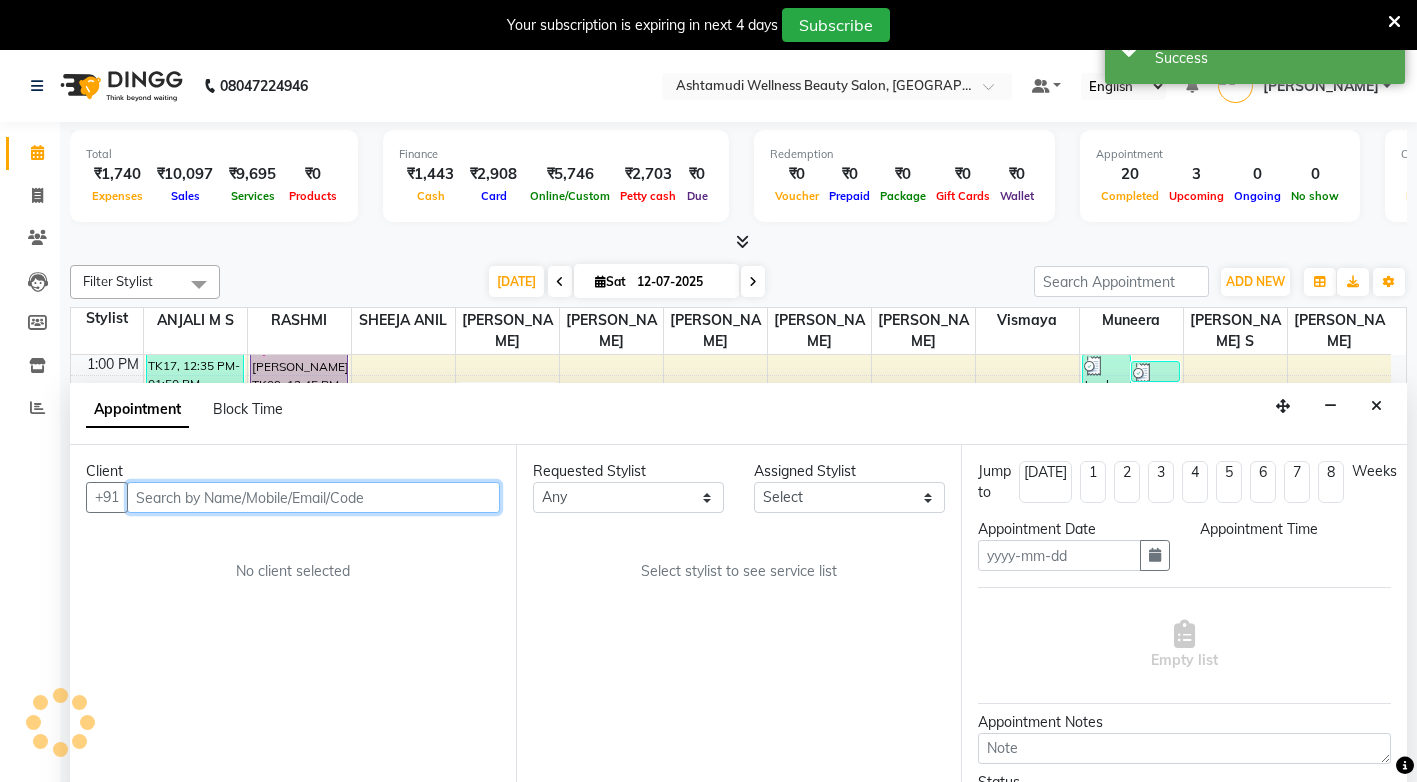 scroll, scrollTop: 51, scrollLeft: 0, axis: vertical 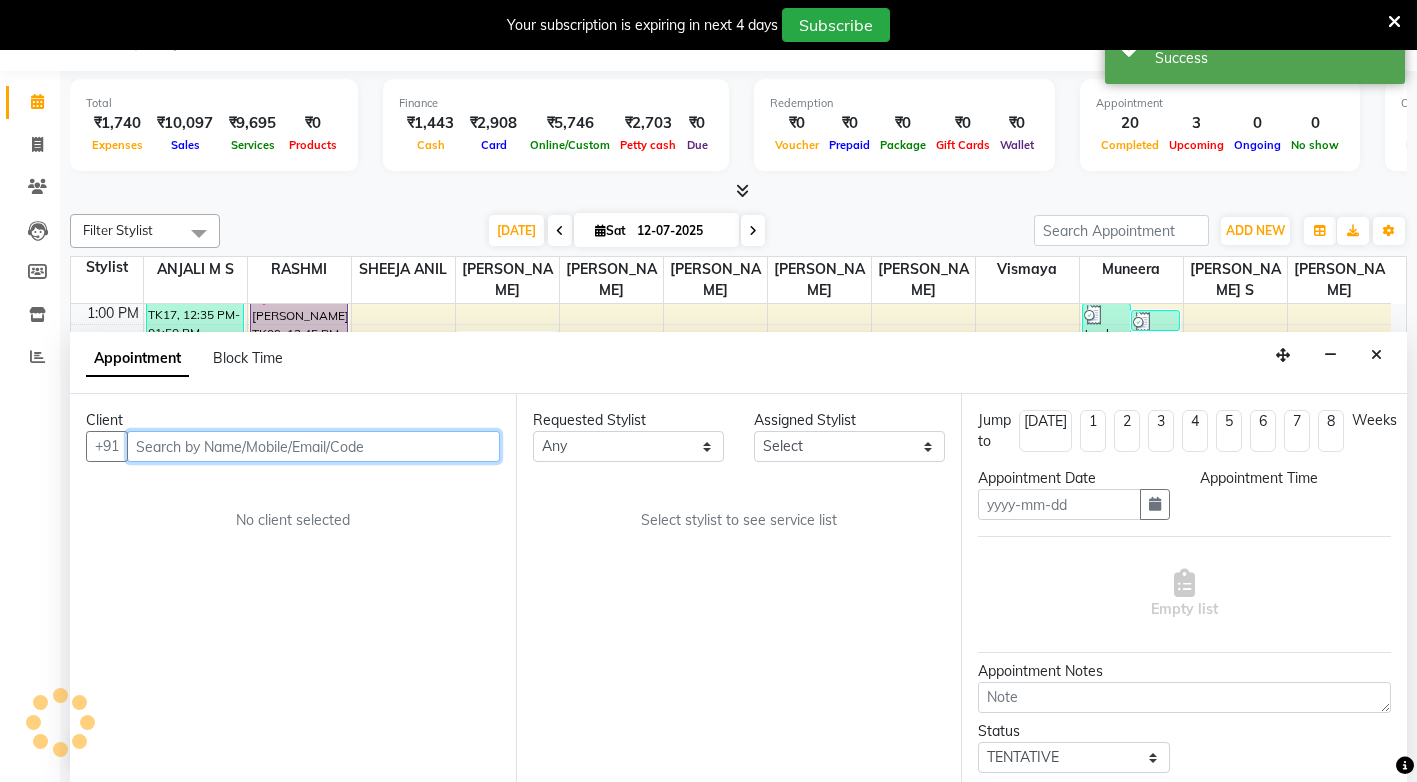 type on "12-07-2025" 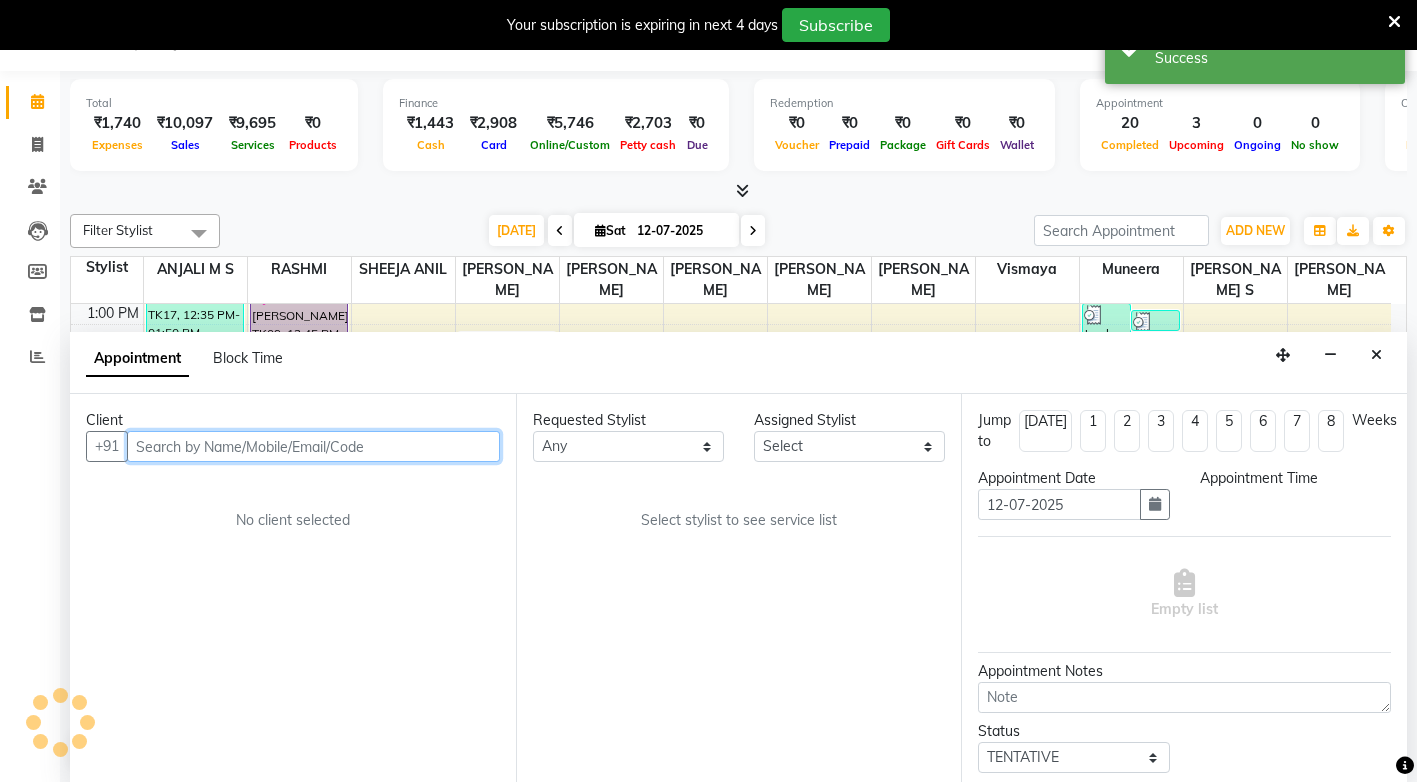 select on "check-in" 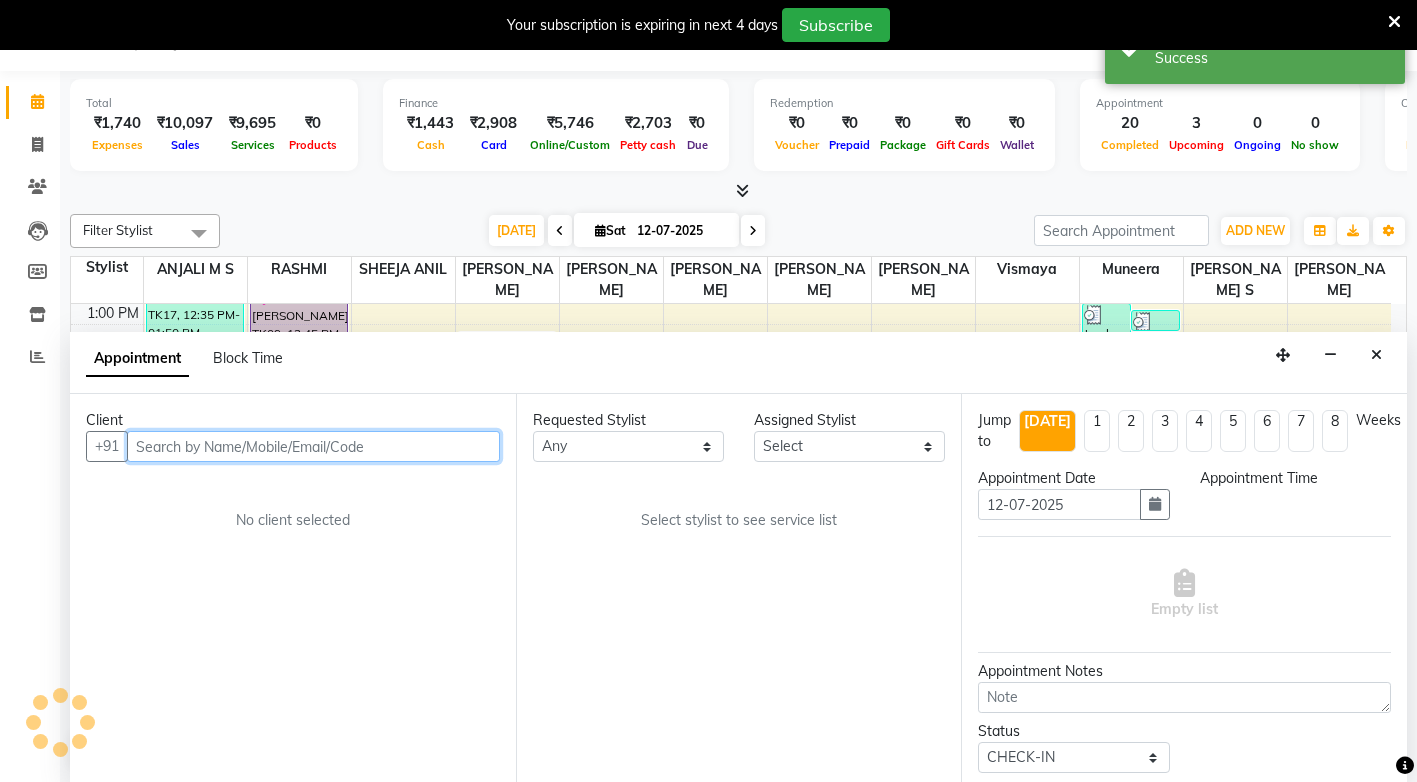select on "705" 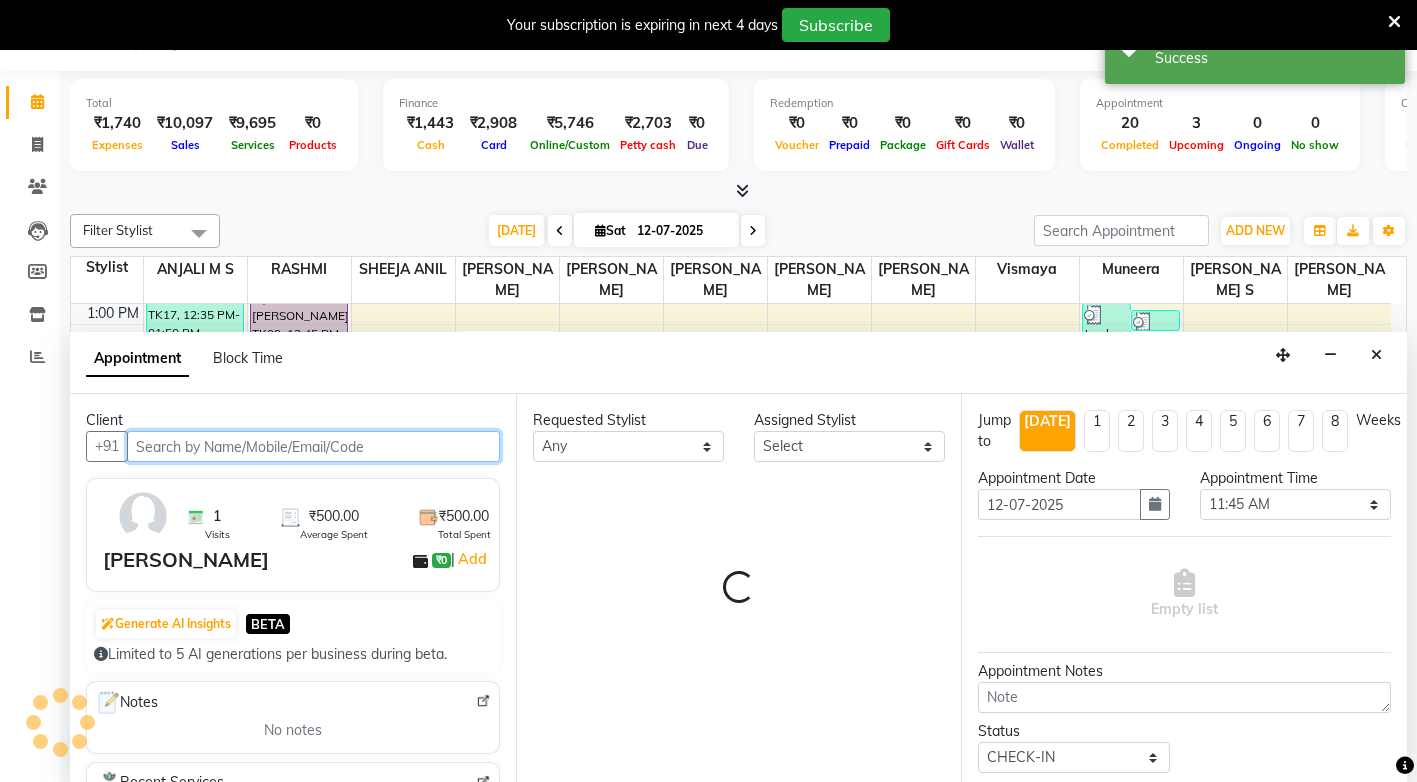 scroll, scrollTop: 441, scrollLeft: 0, axis: vertical 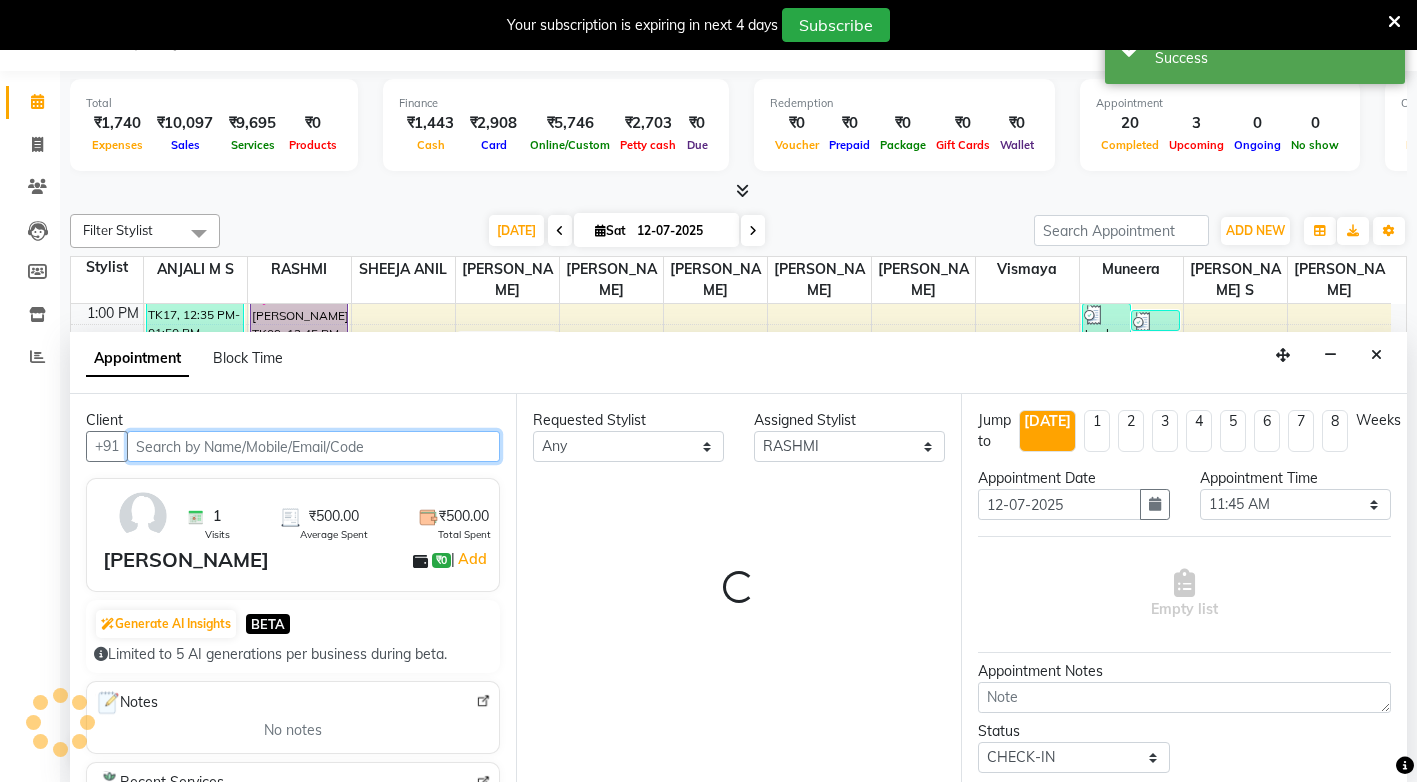 select on "2029" 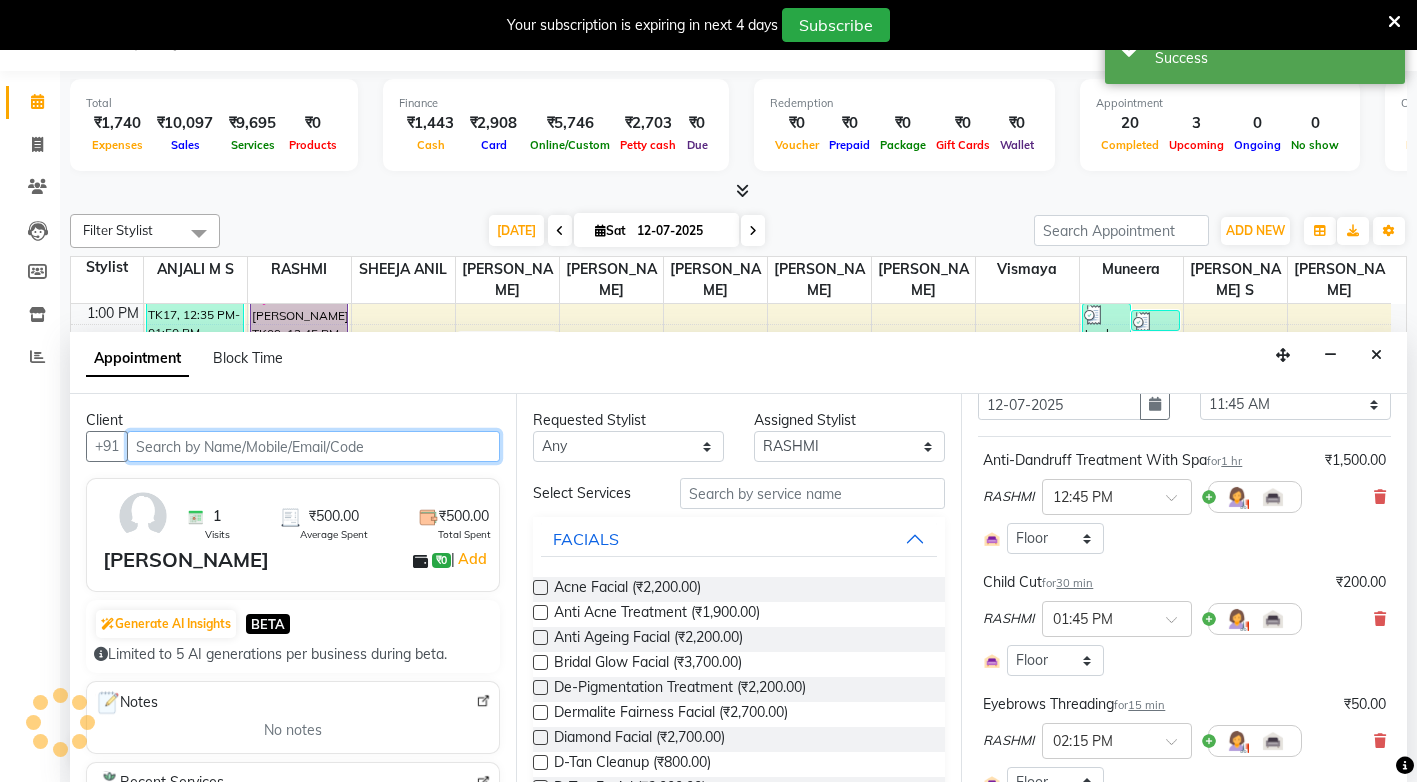 select on "2029" 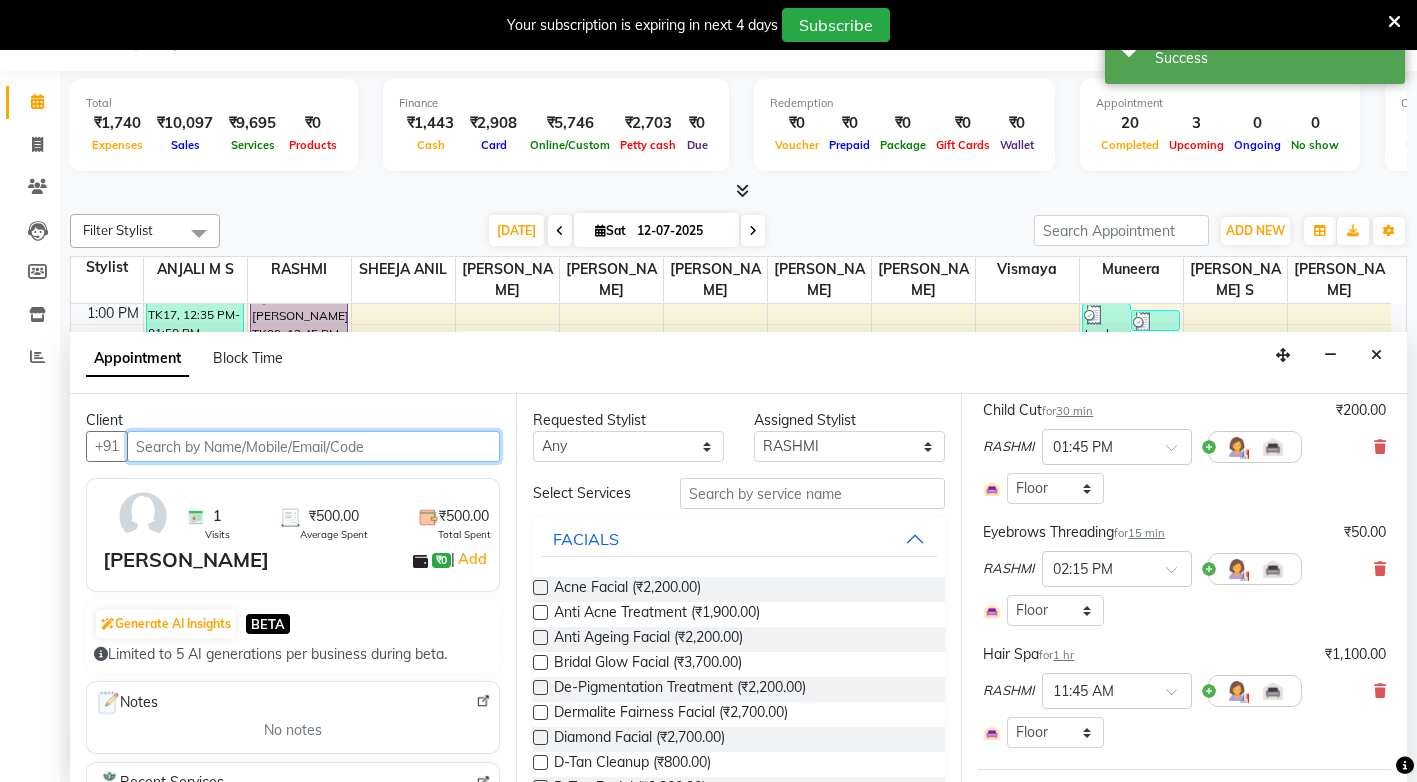 scroll, scrollTop: 300, scrollLeft: 0, axis: vertical 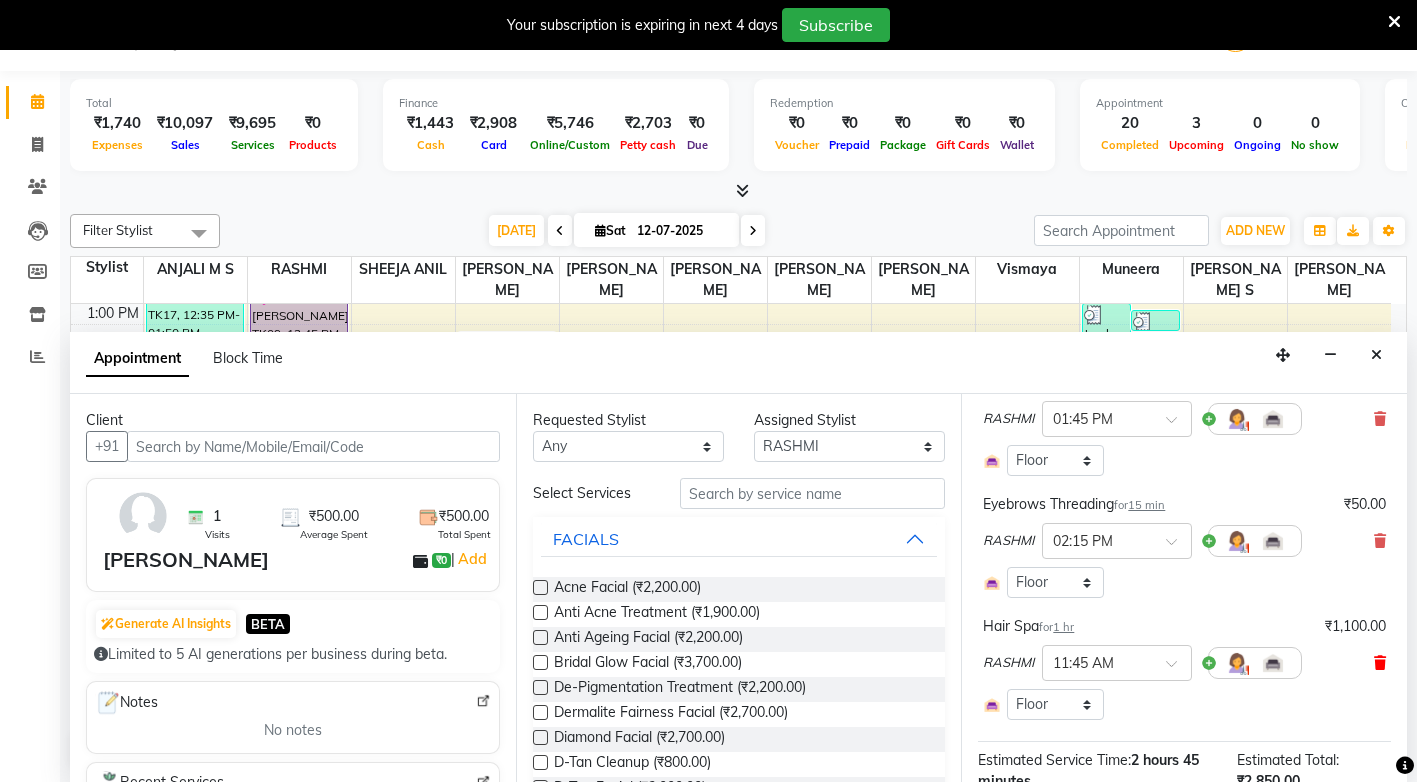 click at bounding box center [1380, 663] 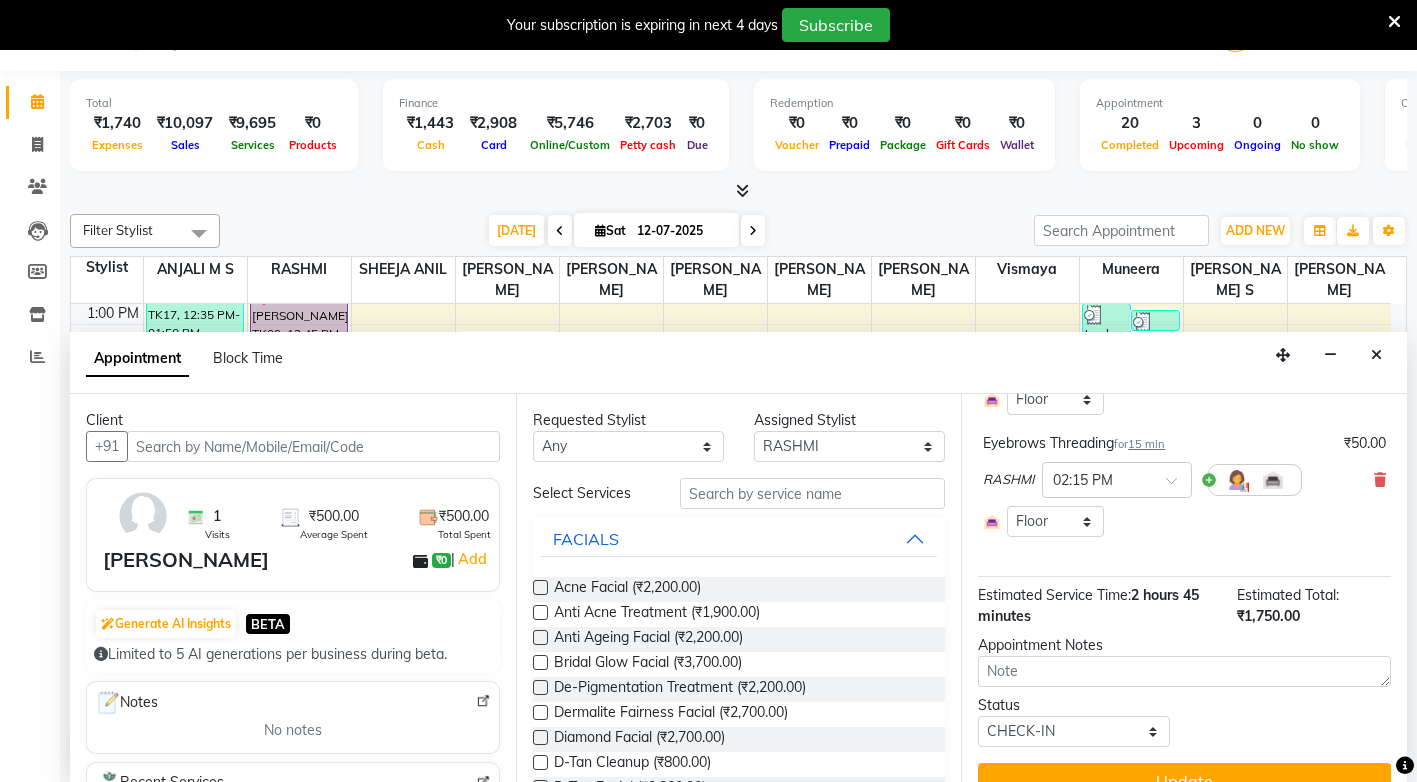 scroll, scrollTop: 394, scrollLeft: 0, axis: vertical 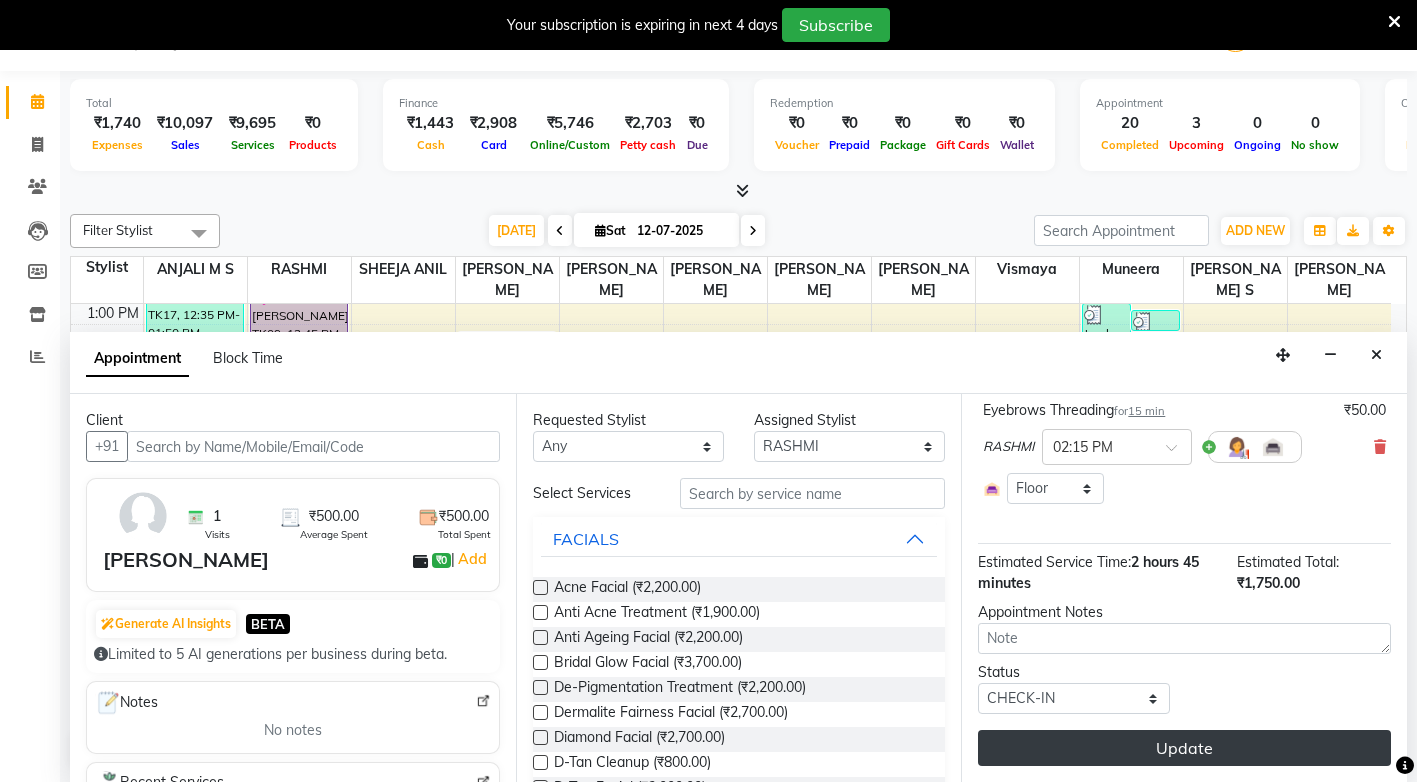 click on "Update" at bounding box center [1184, 748] 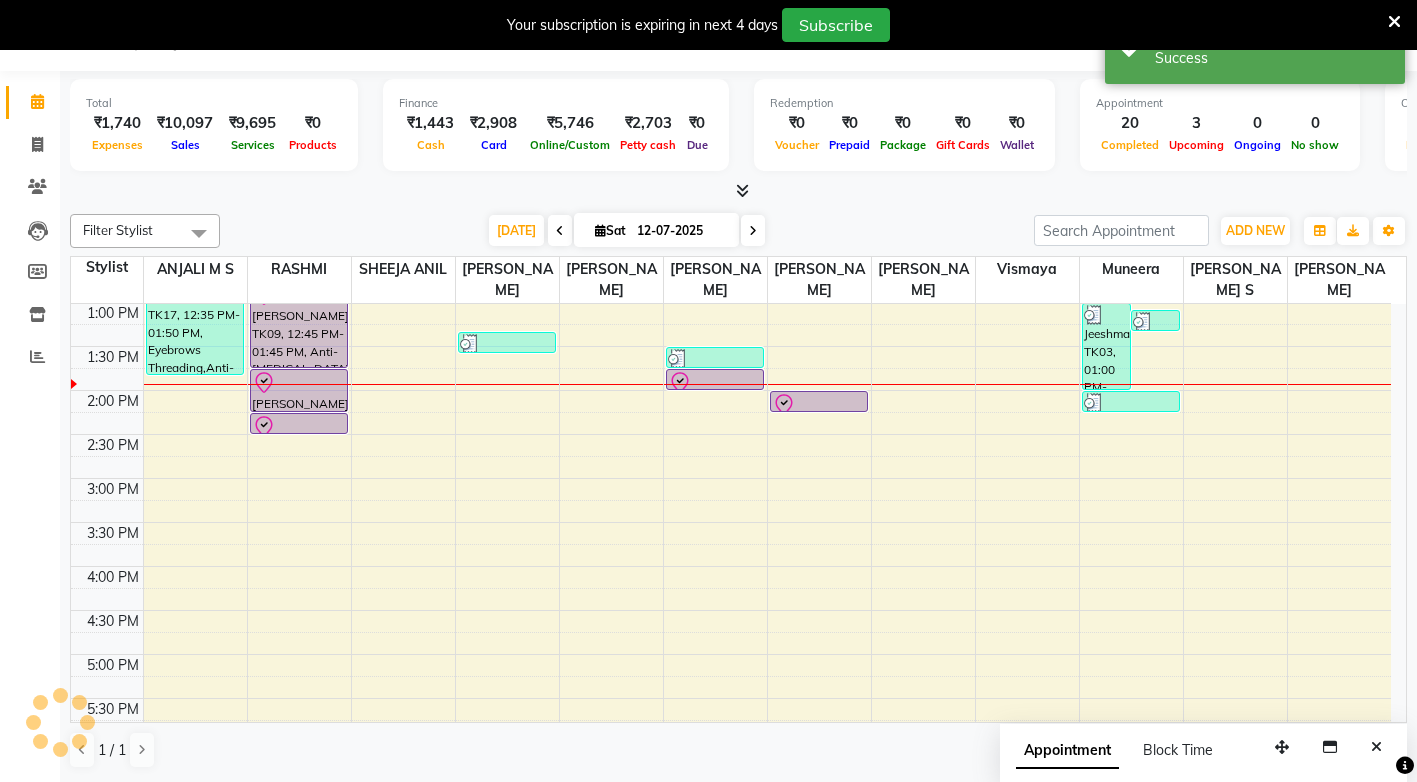 scroll, scrollTop: 0, scrollLeft: 0, axis: both 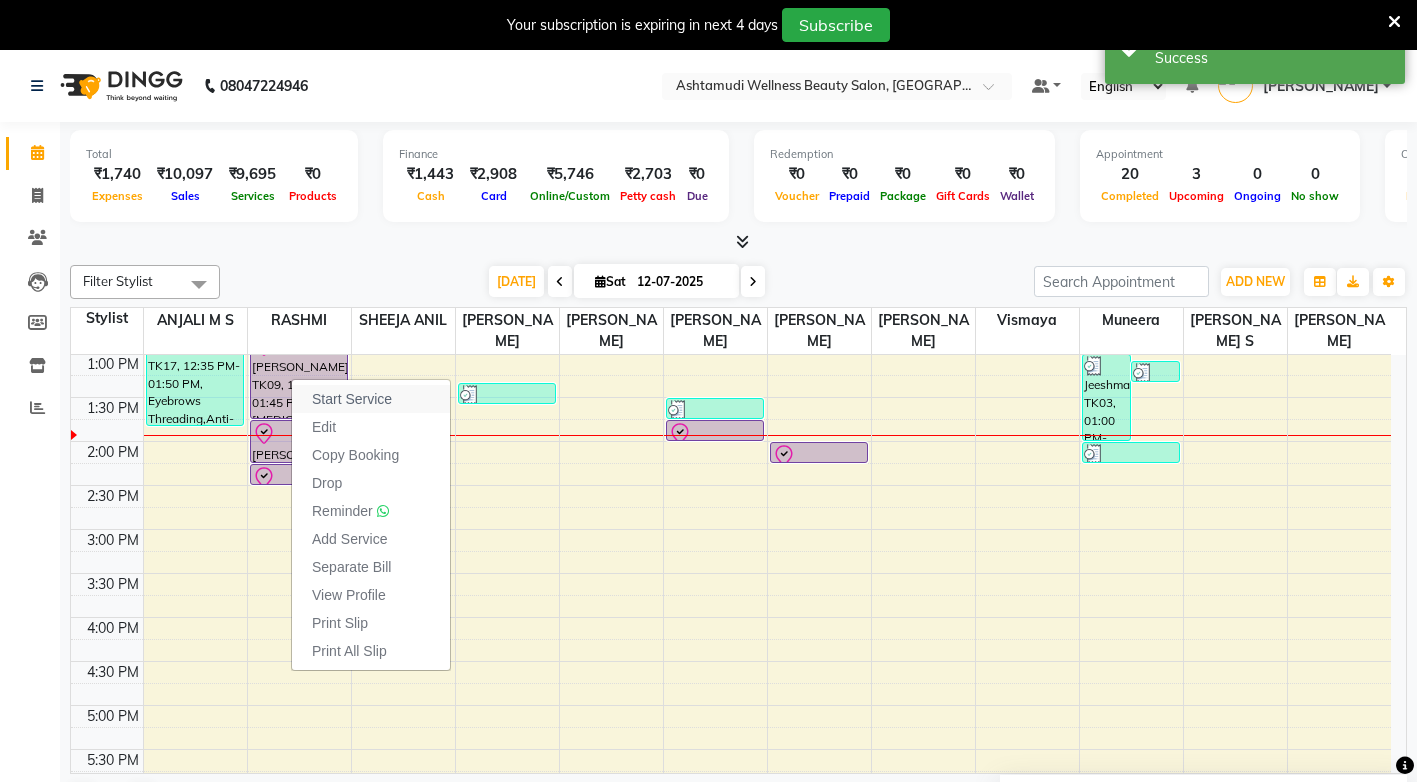 click on "Start Service" at bounding box center (352, 399) 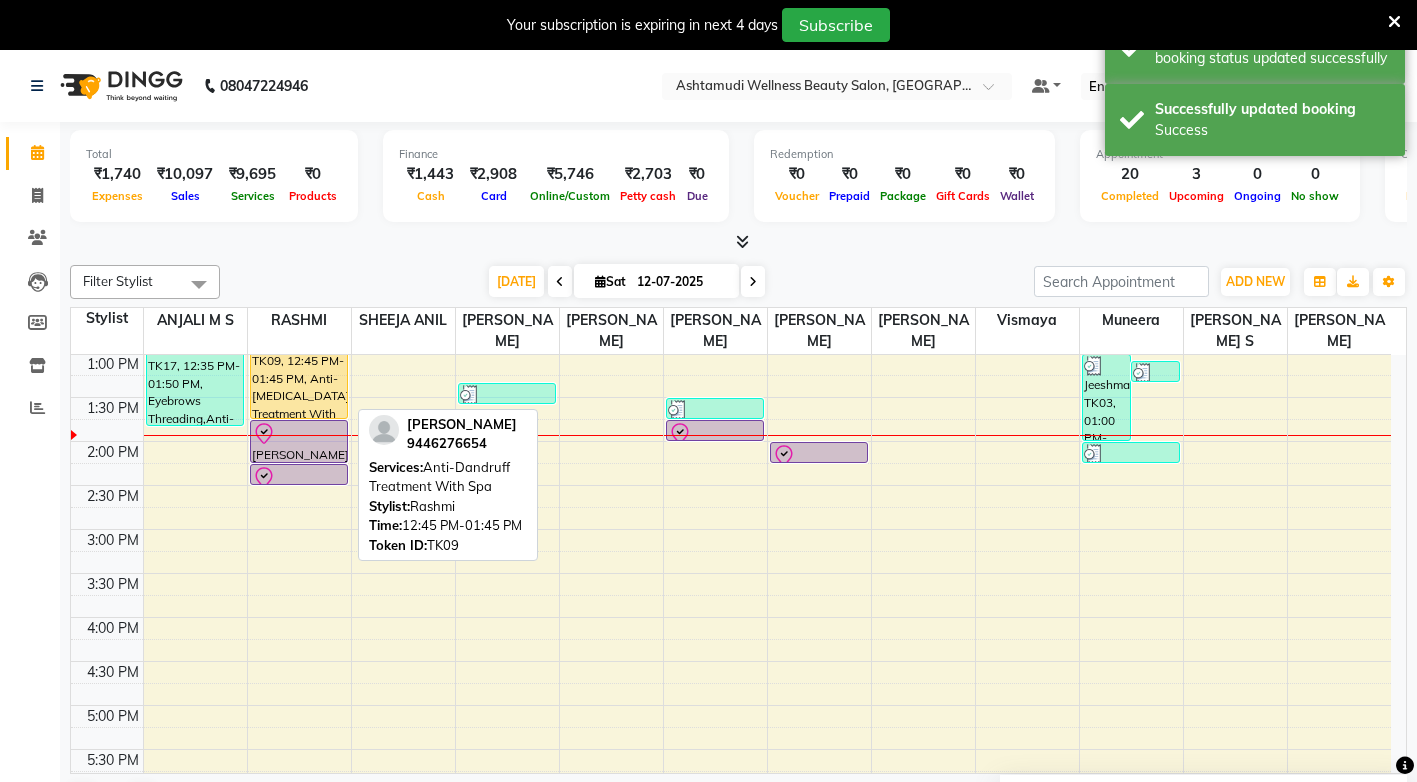 click on "[PERSON_NAME], TK09, 12:45 PM-01:45 PM, Anti-[MEDICAL_DATA] Treatment With Spa" at bounding box center [299, 375] 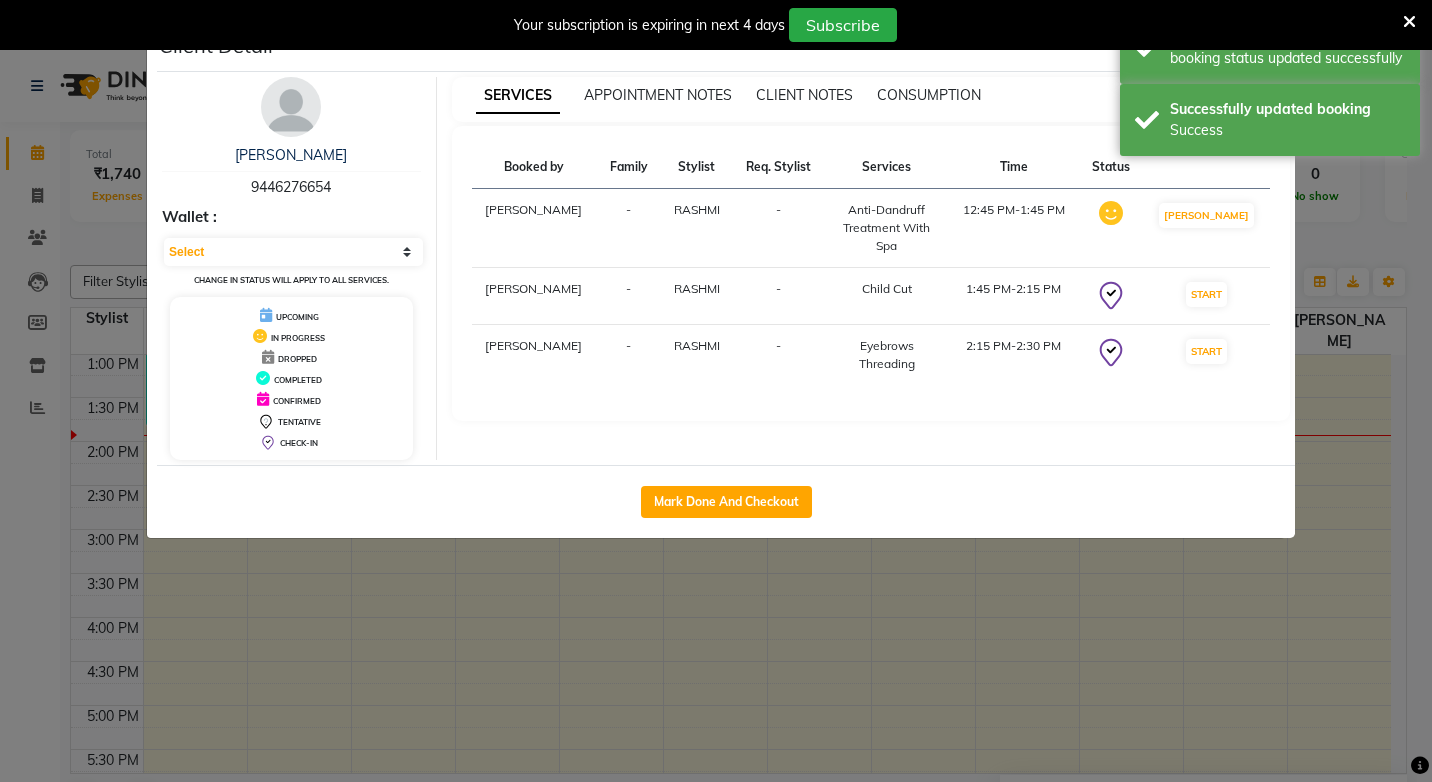 click on "Mark Done And Checkout" 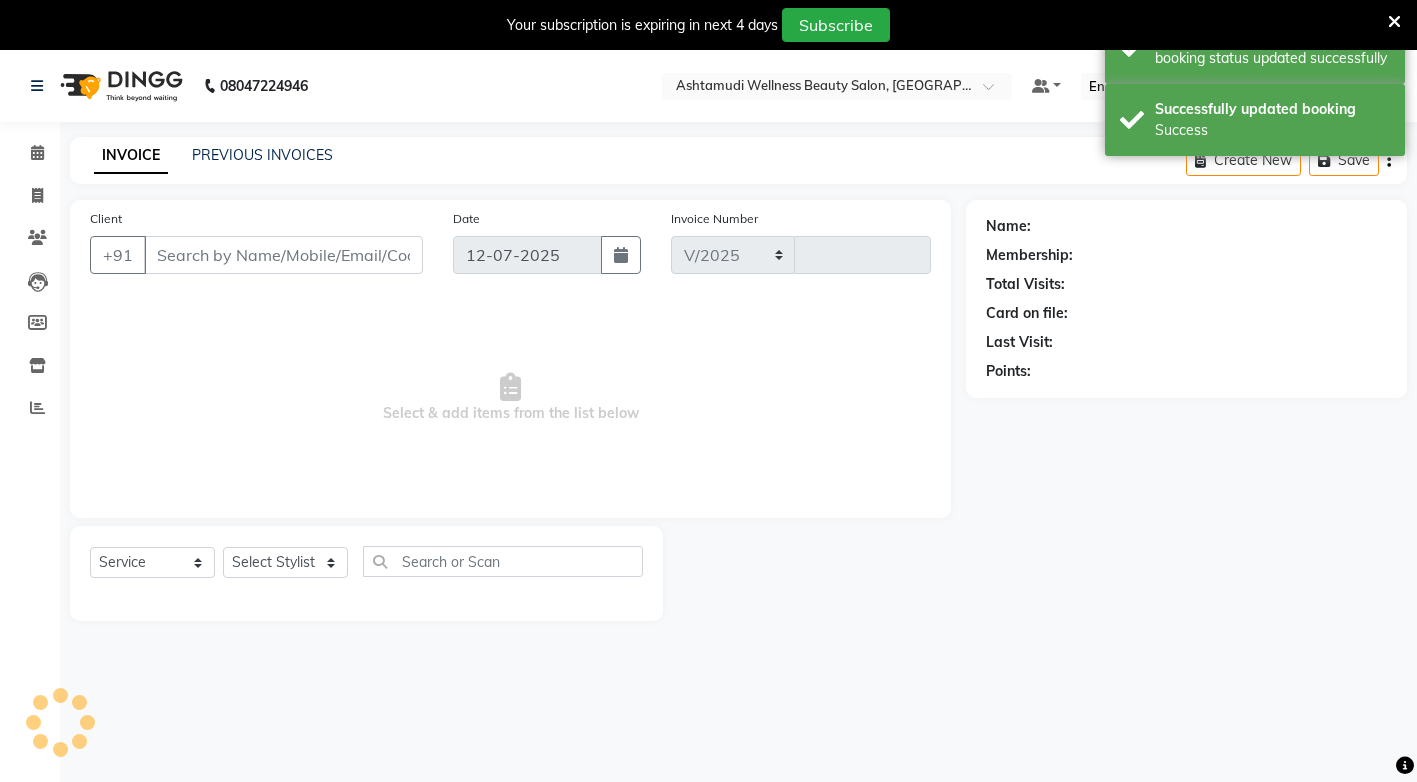 select on "4674" 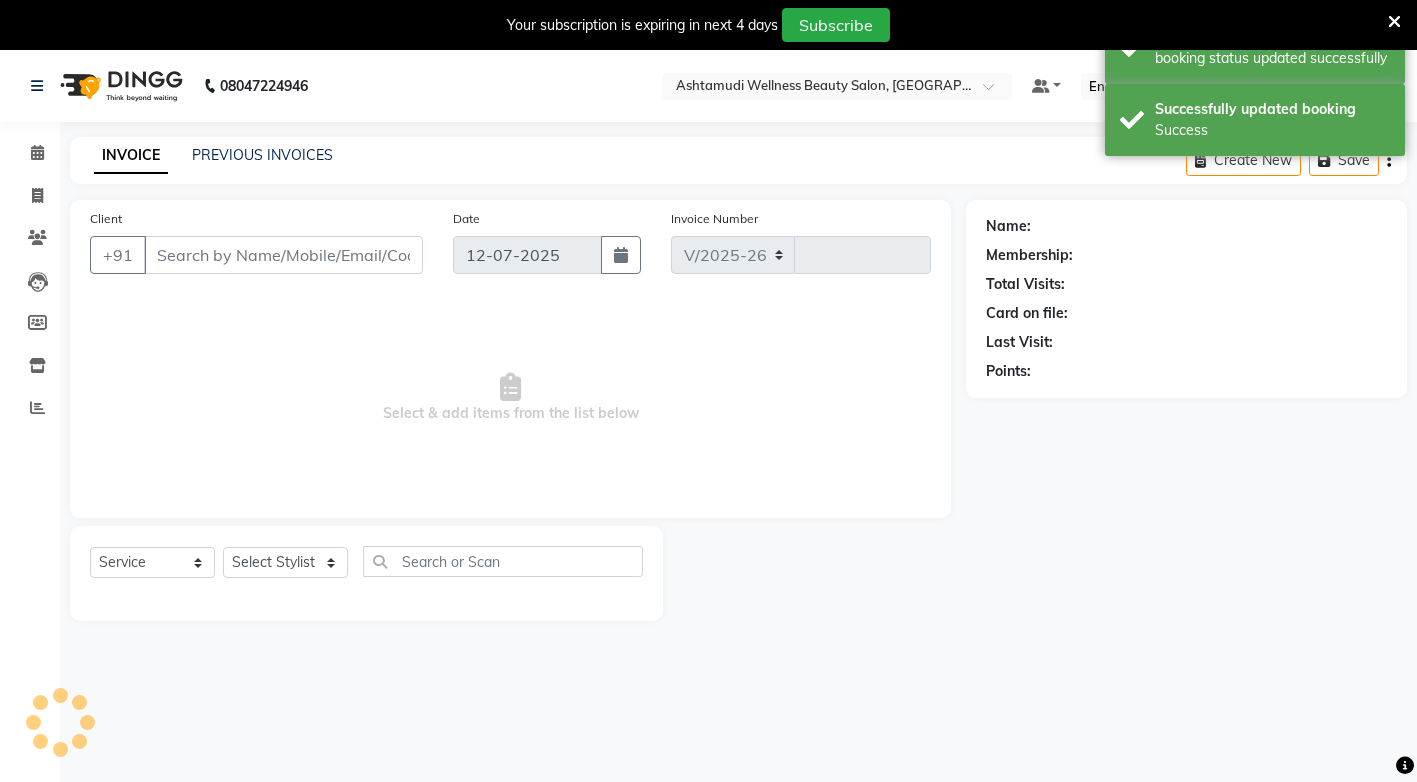 type on "2140" 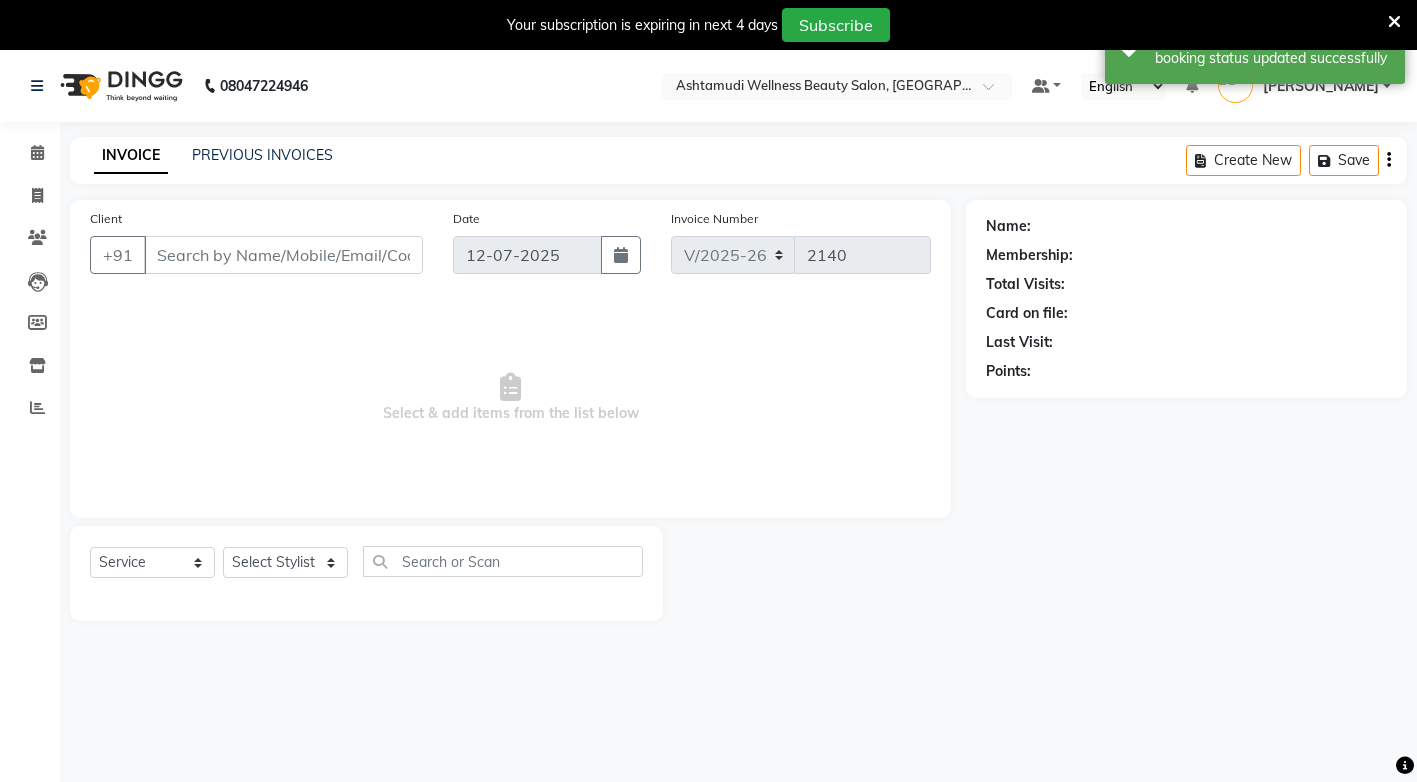 select on "product" 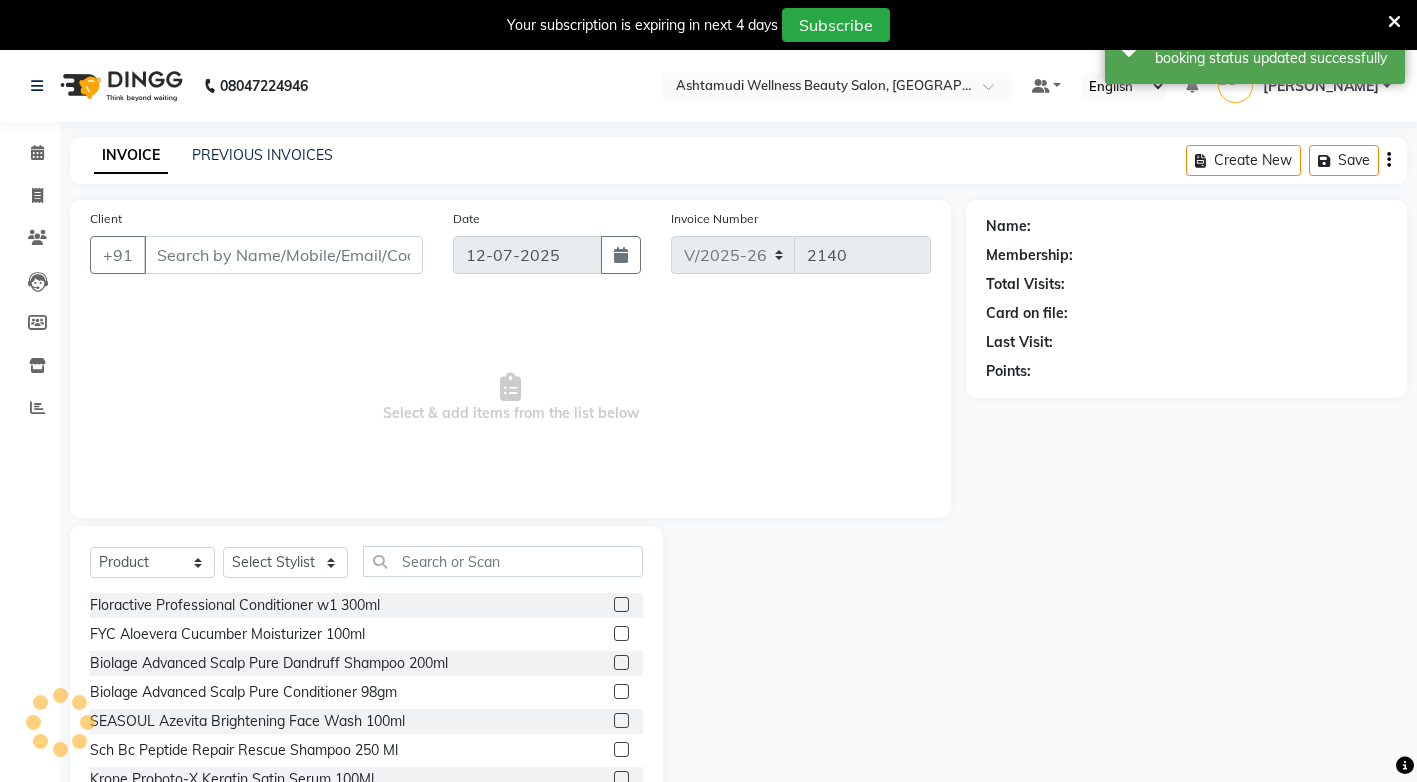type on "9446276654" 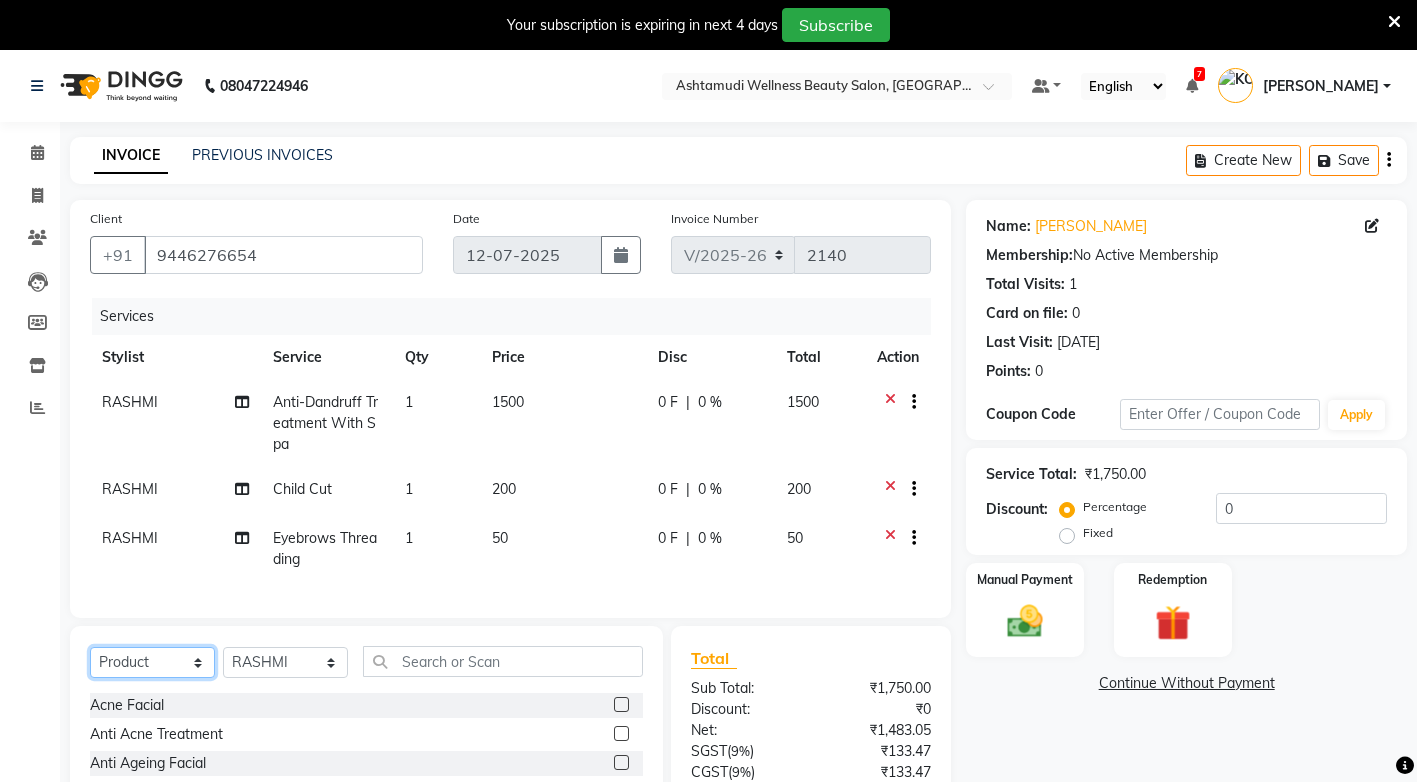 click on "Select  Service  Product  Membership  Package Voucher Prepaid Gift Card" 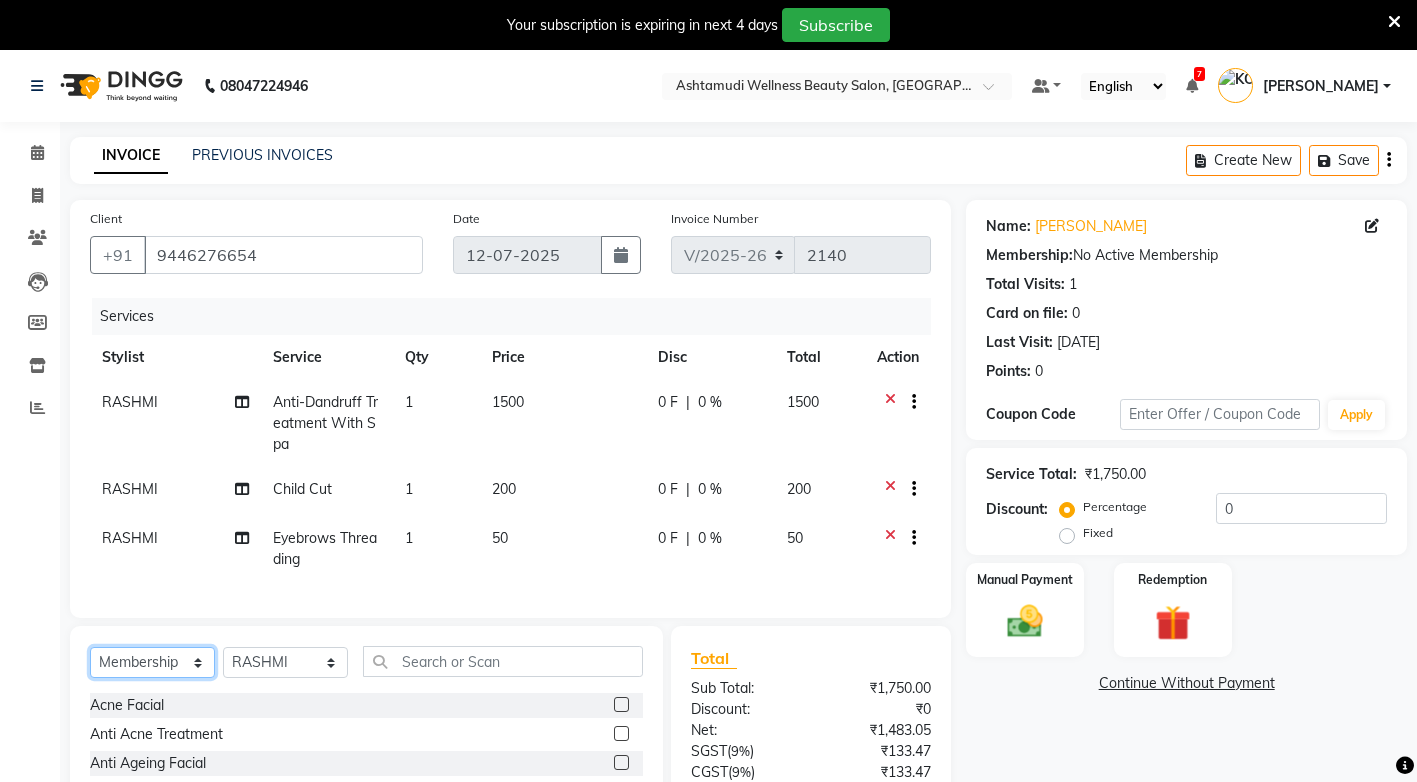 click on "Select  Service  Product  Membership  Package Voucher Prepaid Gift Card" 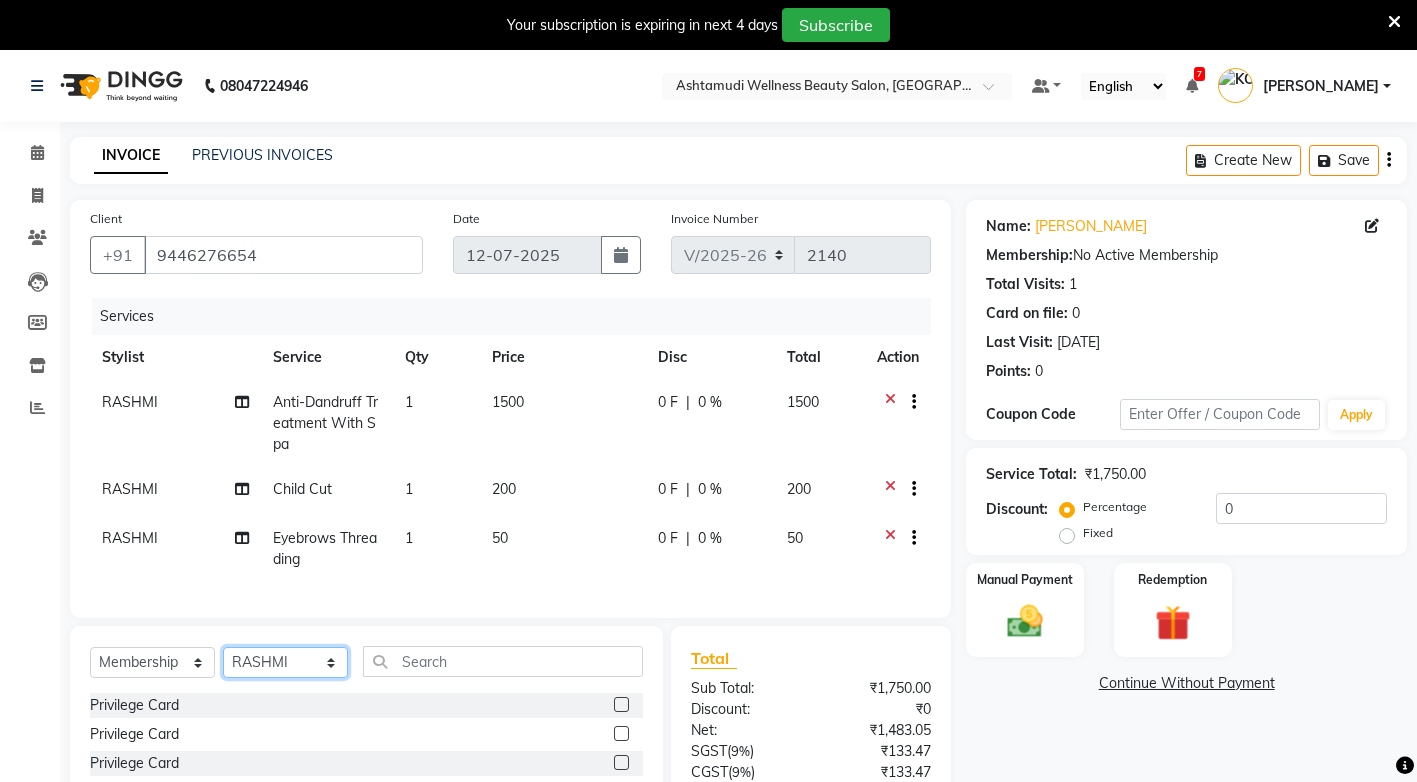 click on "Select Stylist ANJALI M S [PERSON_NAME] KOTTIYAM ASHTAMUDI [PERSON_NAME] [PERSON_NAME] [PERSON_NAME] [PERSON_NAME]  Sona [PERSON_NAME] [PERSON_NAME] [PERSON_NAME]" 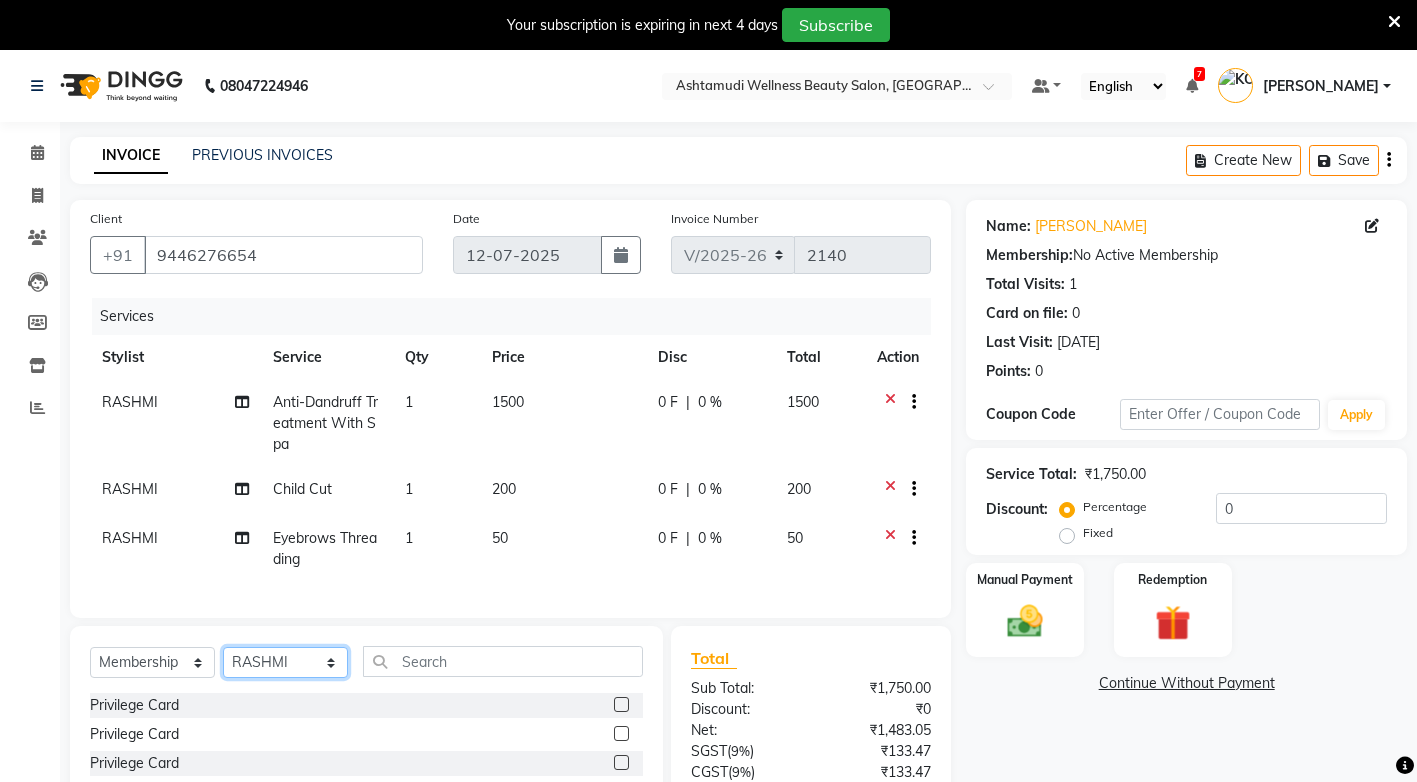 select on "27473" 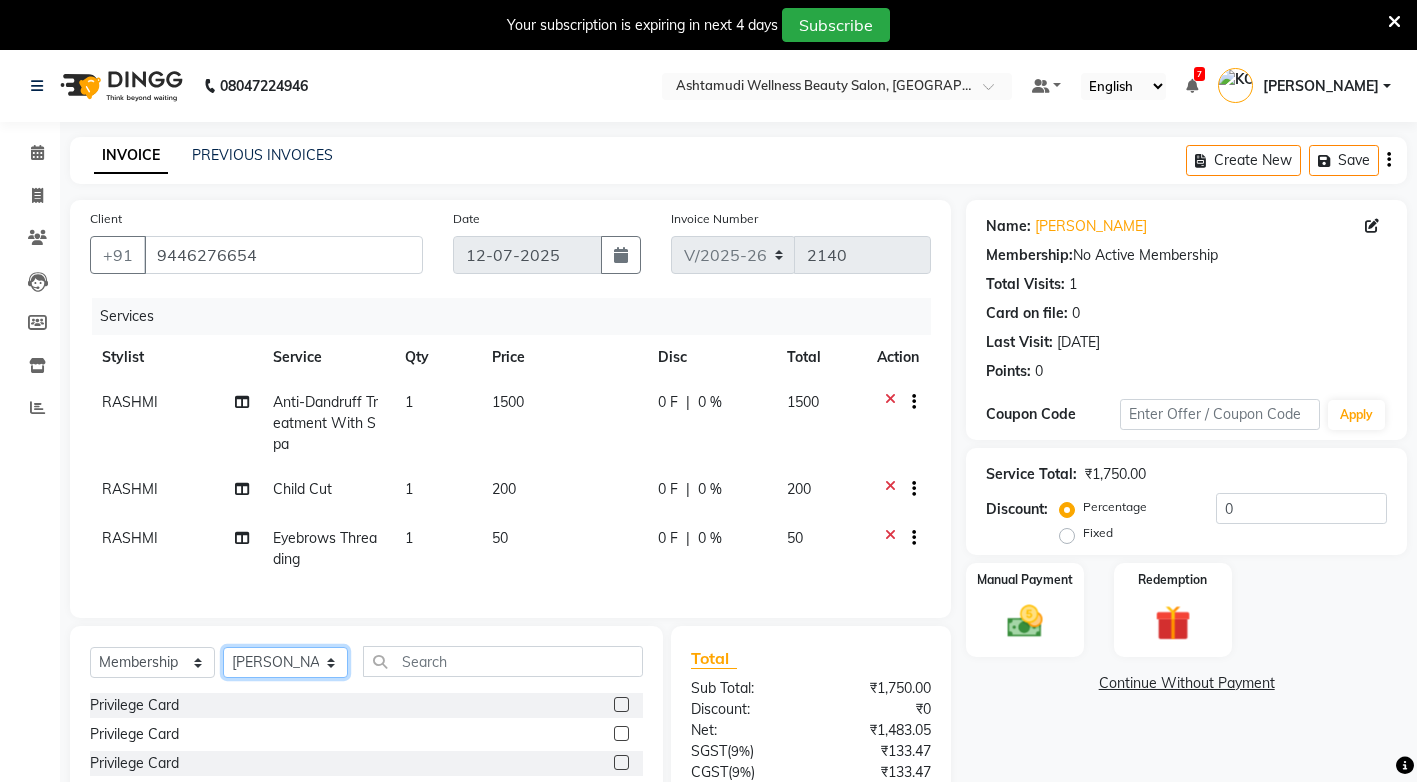 click on "Select Stylist ANJALI M S [PERSON_NAME] KOTTIYAM ASHTAMUDI [PERSON_NAME] [PERSON_NAME] [PERSON_NAME] [PERSON_NAME]  Sona [PERSON_NAME] [PERSON_NAME] [PERSON_NAME]" 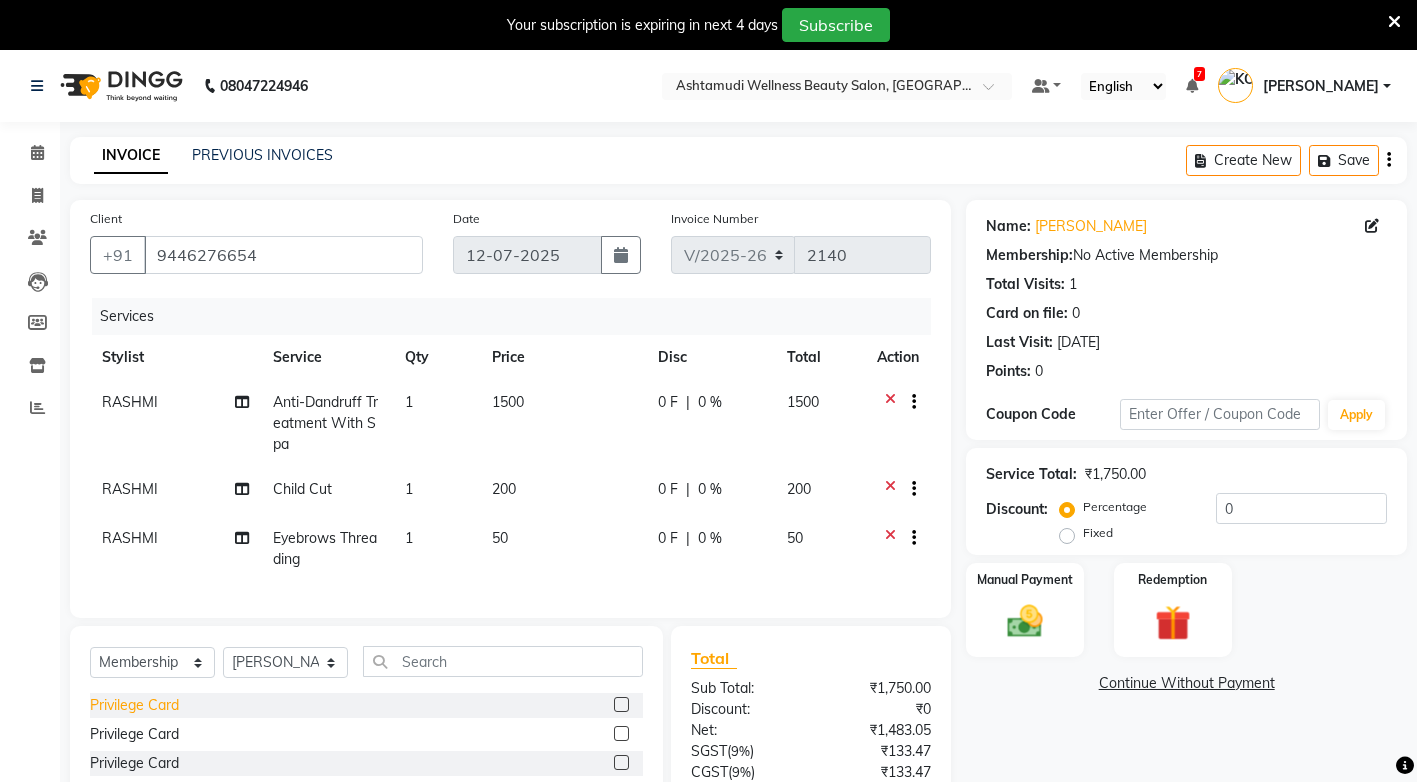 click on "Privilege Card" 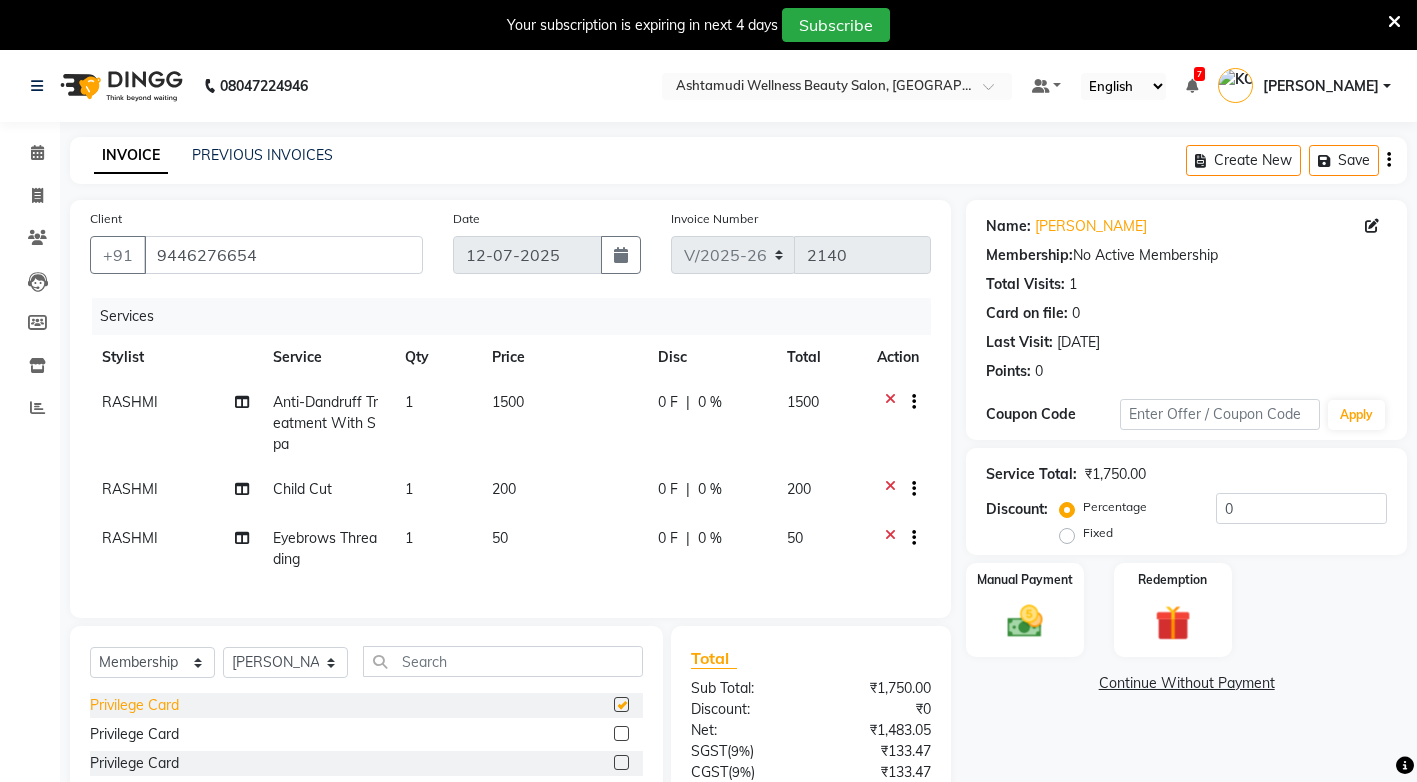 select on "select" 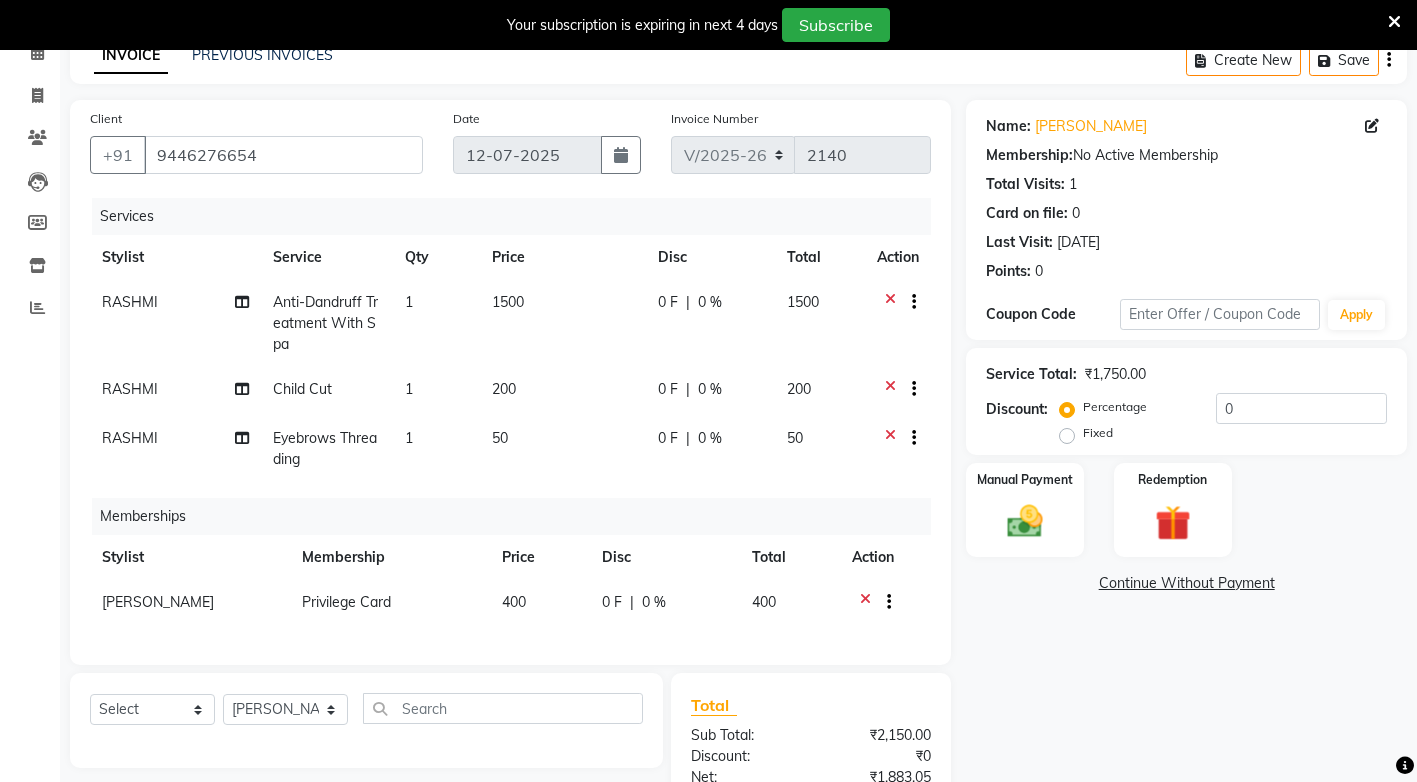 scroll, scrollTop: 200, scrollLeft: 0, axis: vertical 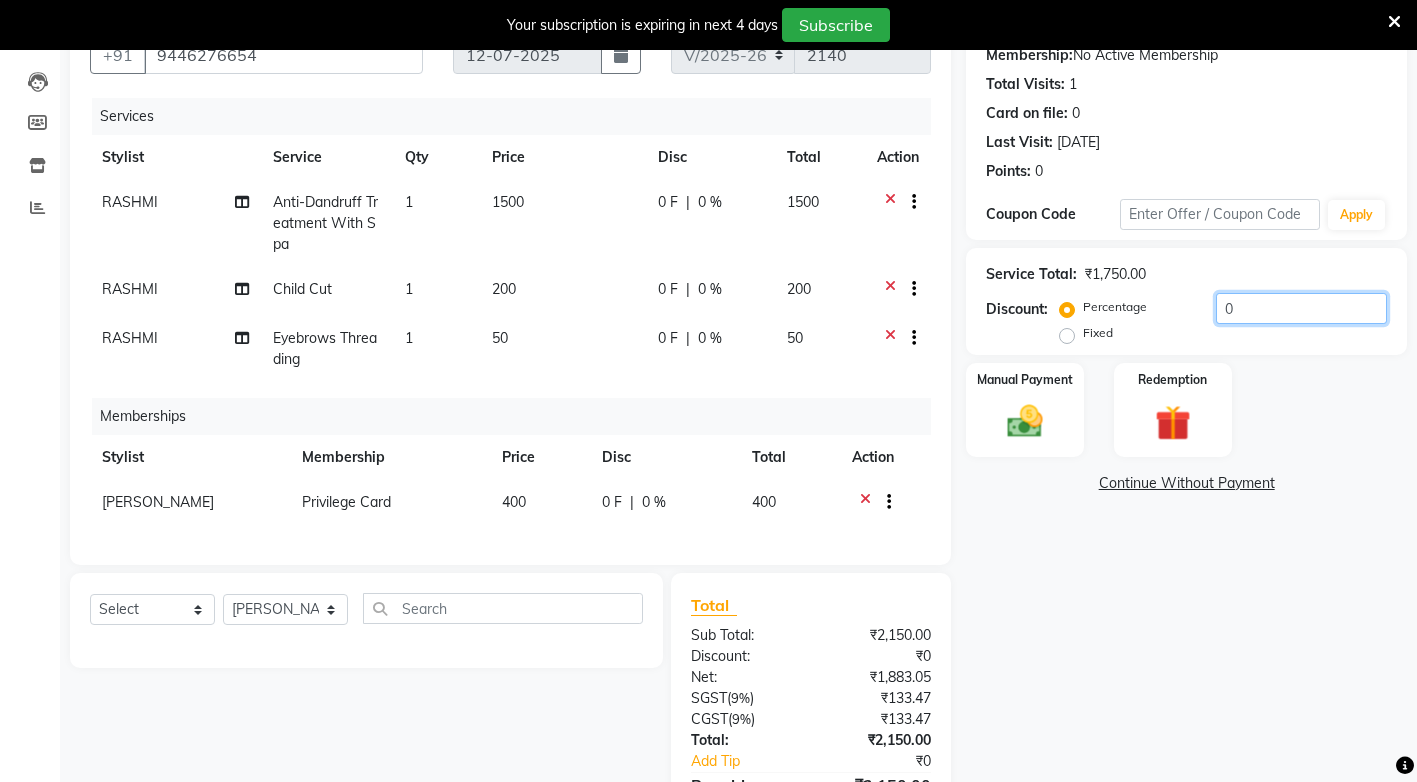 click on "0" 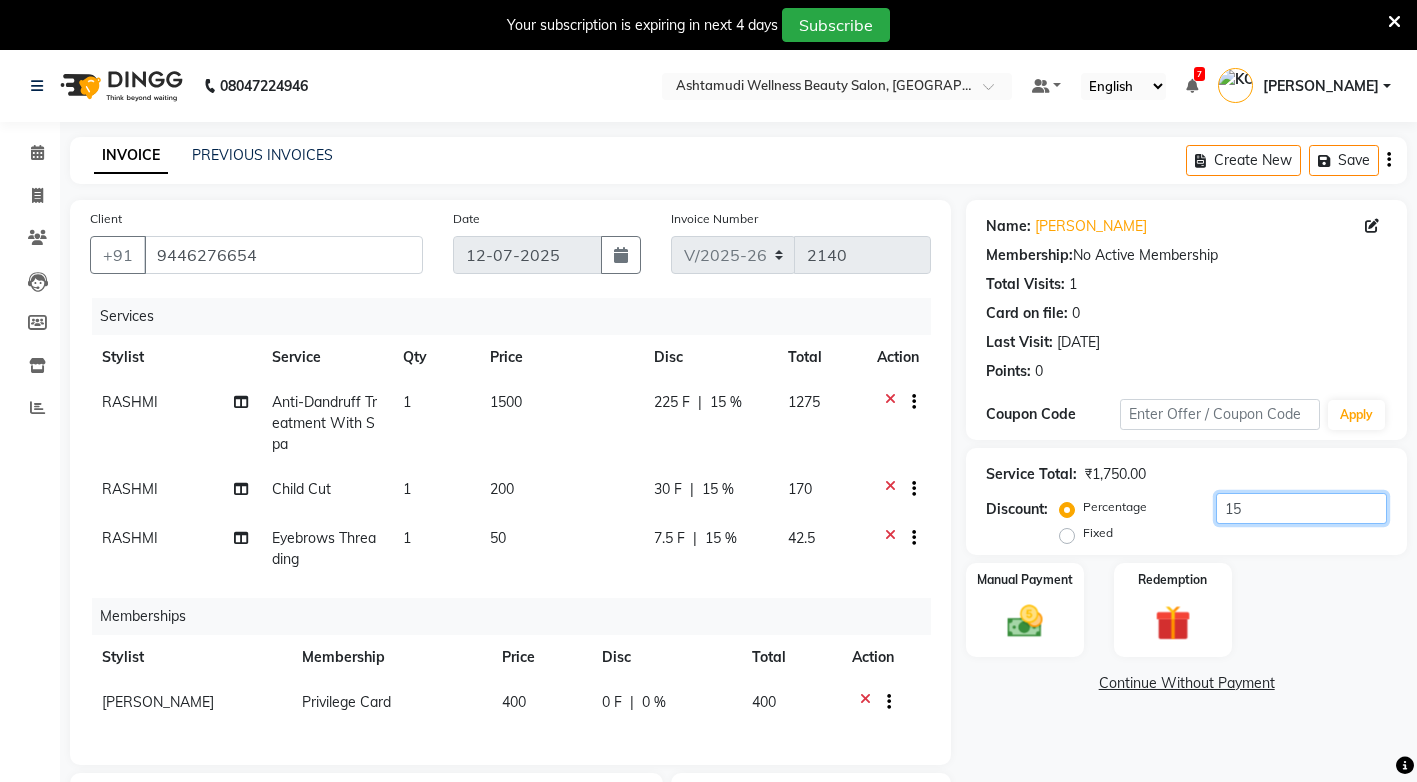 scroll, scrollTop: 100, scrollLeft: 0, axis: vertical 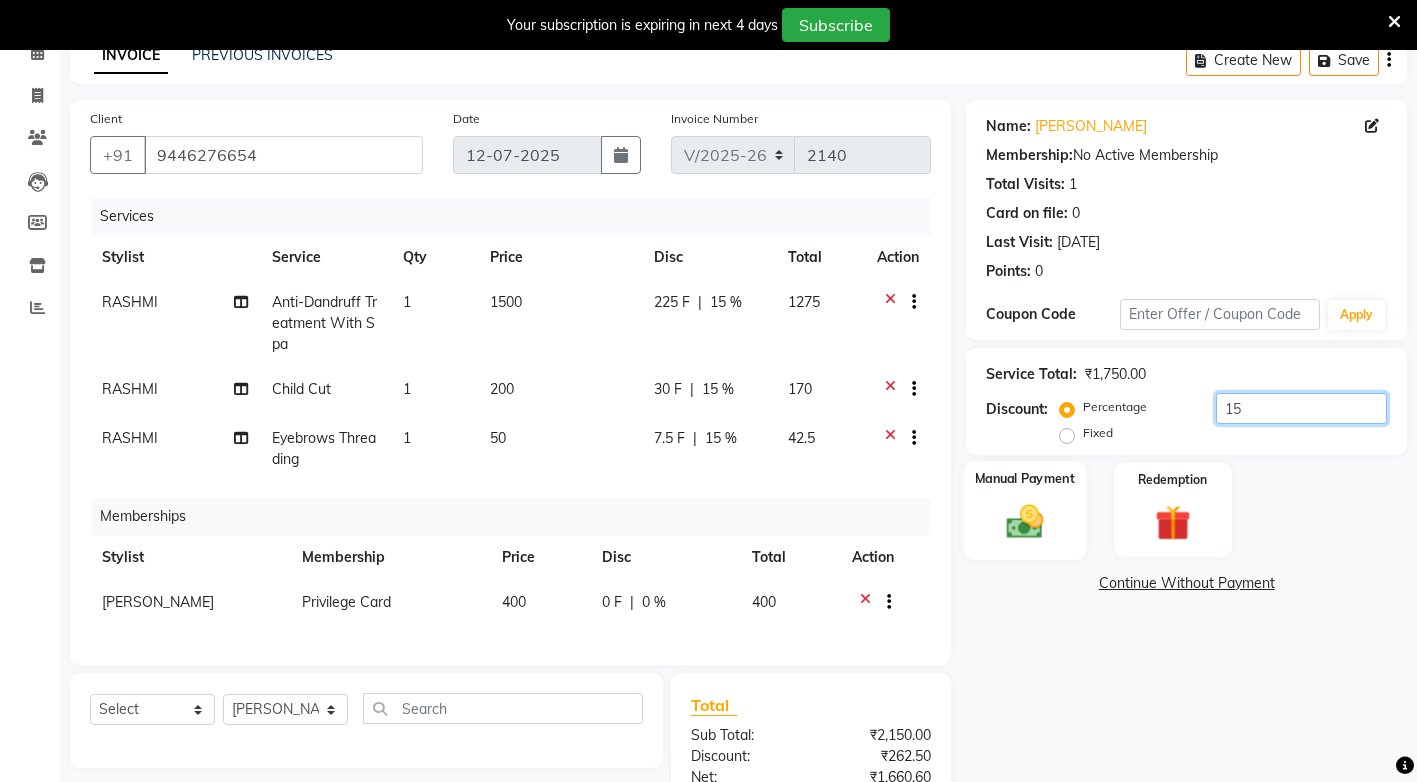type on "15" 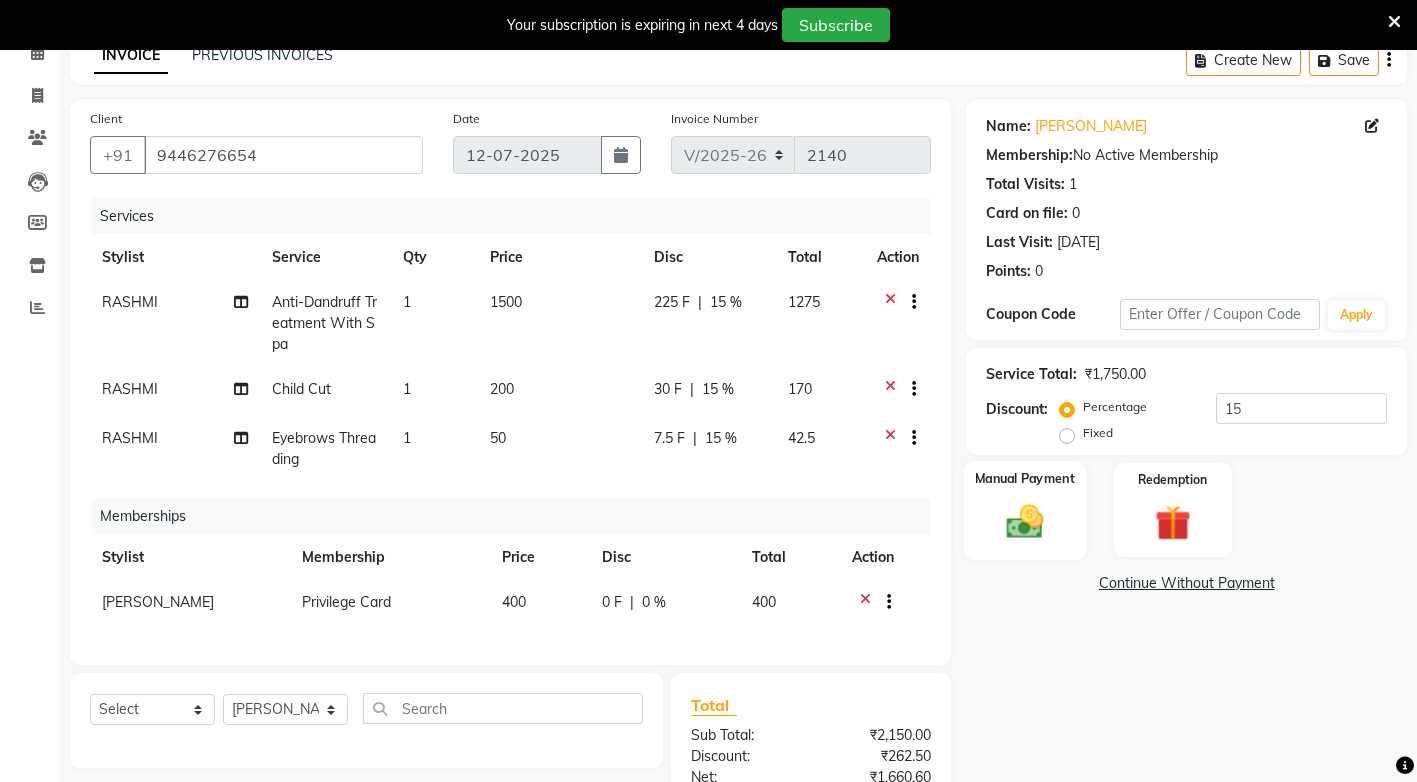 click 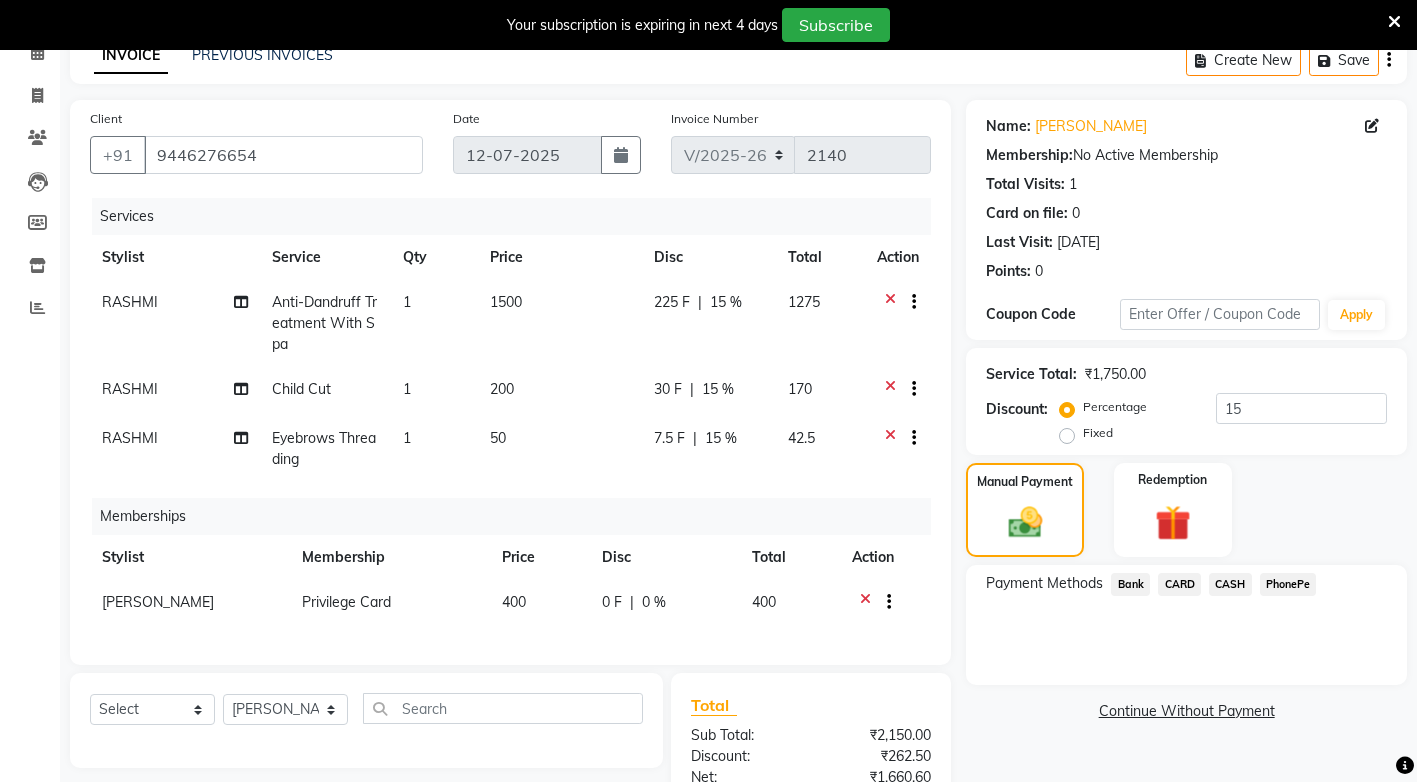 click on "PhonePe" 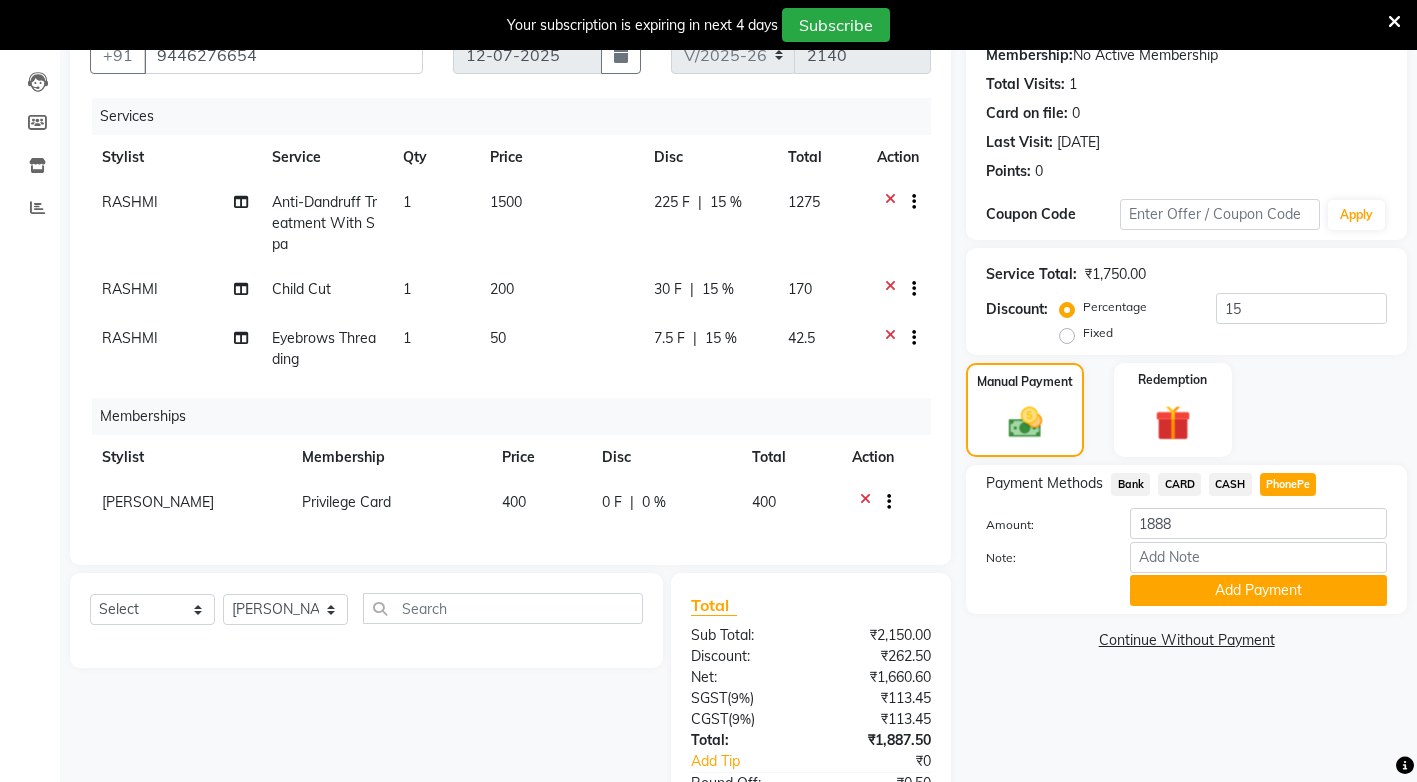 scroll, scrollTop: 351, scrollLeft: 0, axis: vertical 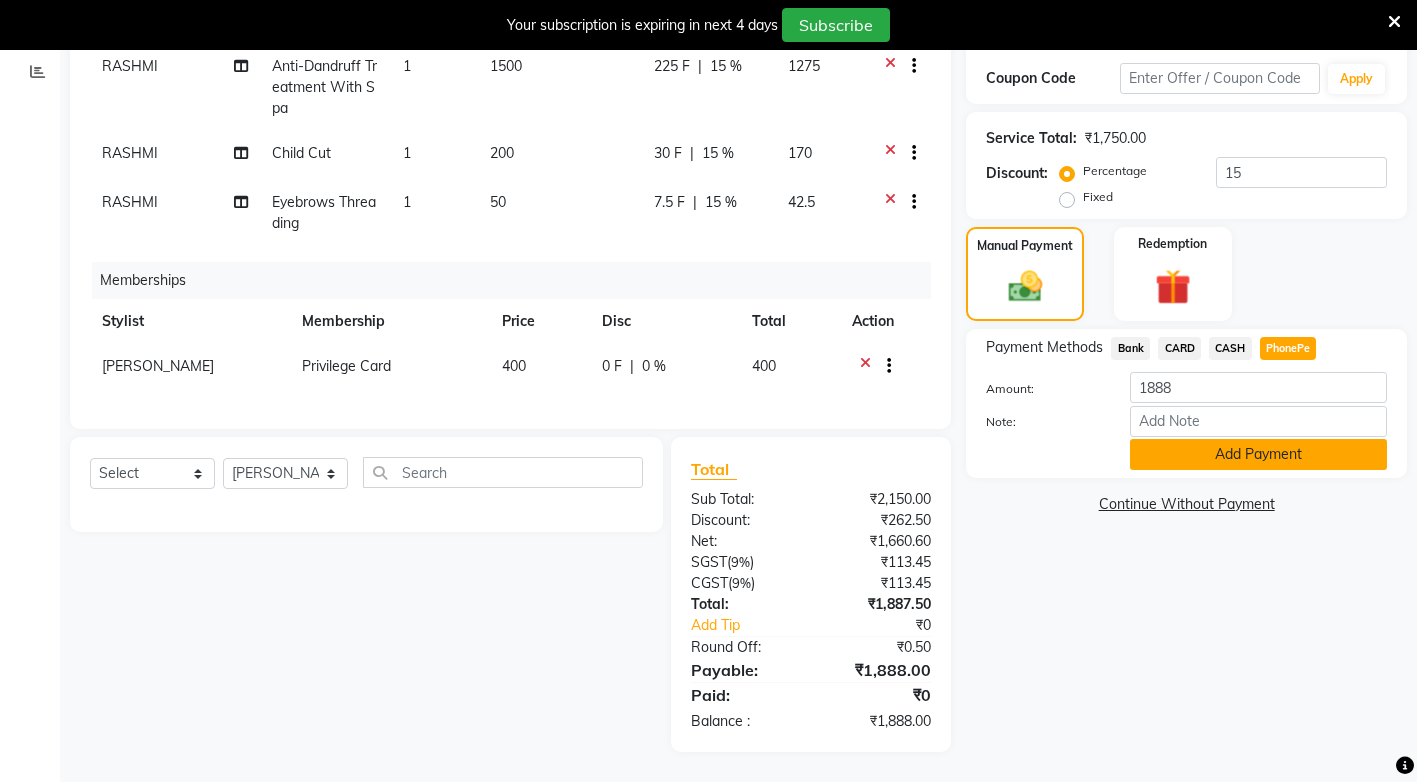 click on "Add Payment" 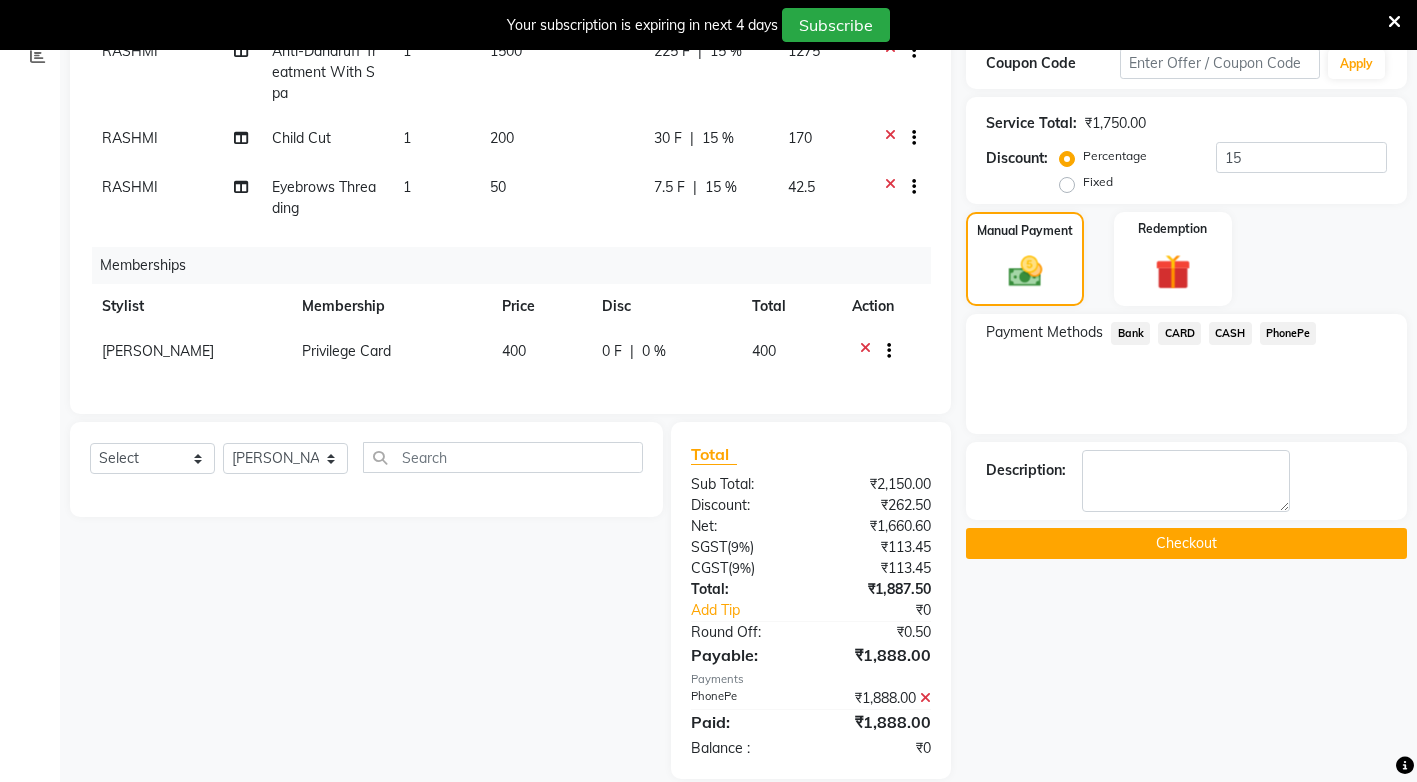 click on "Checkout" 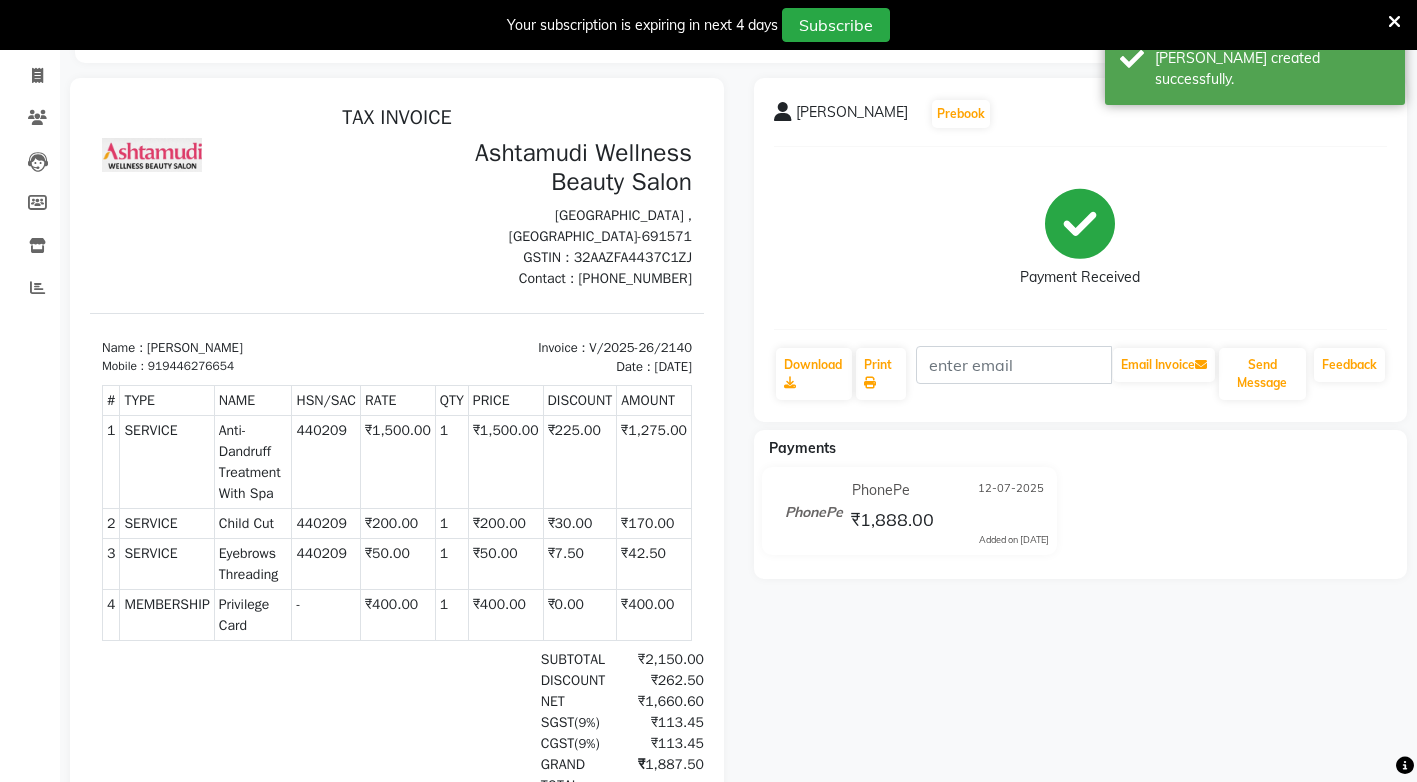 scroll, scrollTop: 51, scrollLeft: 0, axis: vertical 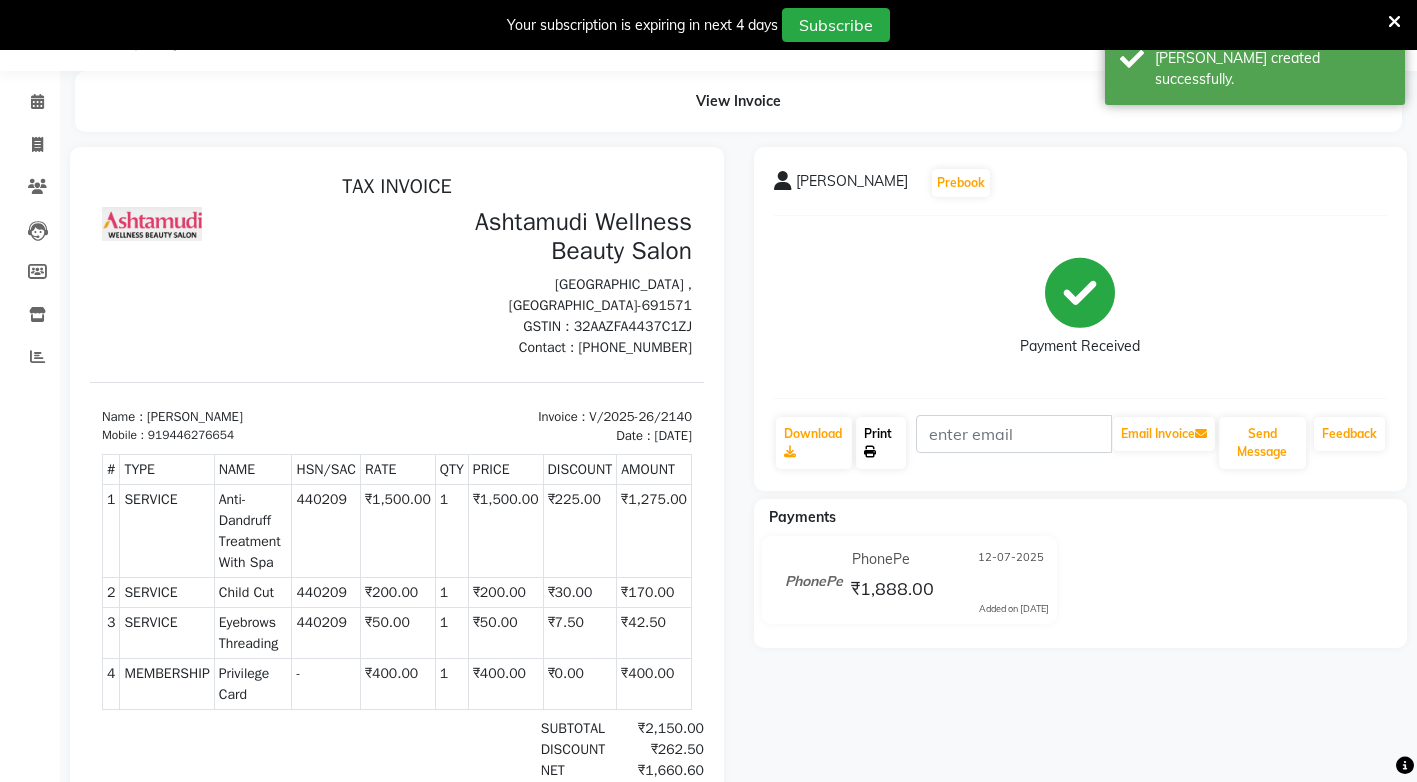 click 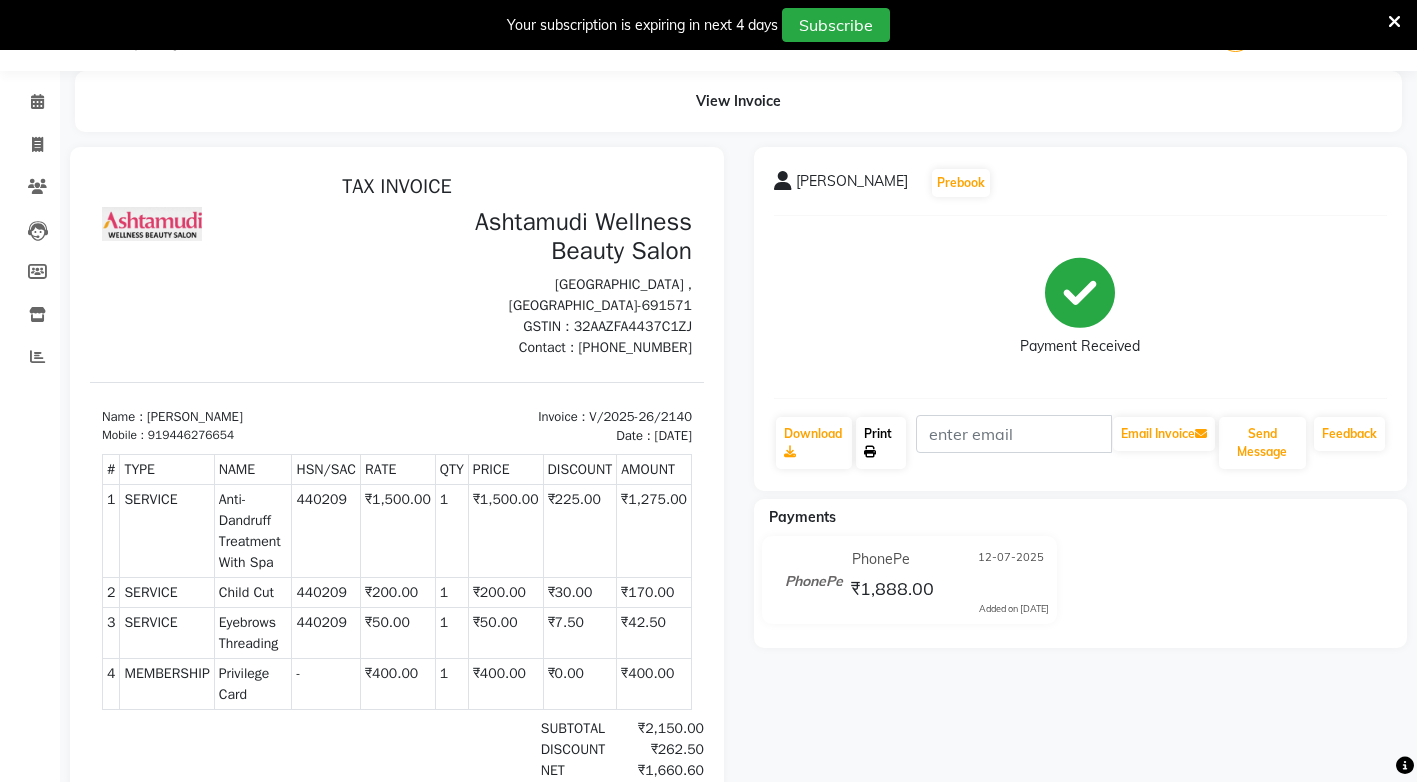 scroll, scrollTop: 0, scrollLeft: 0, axis: both 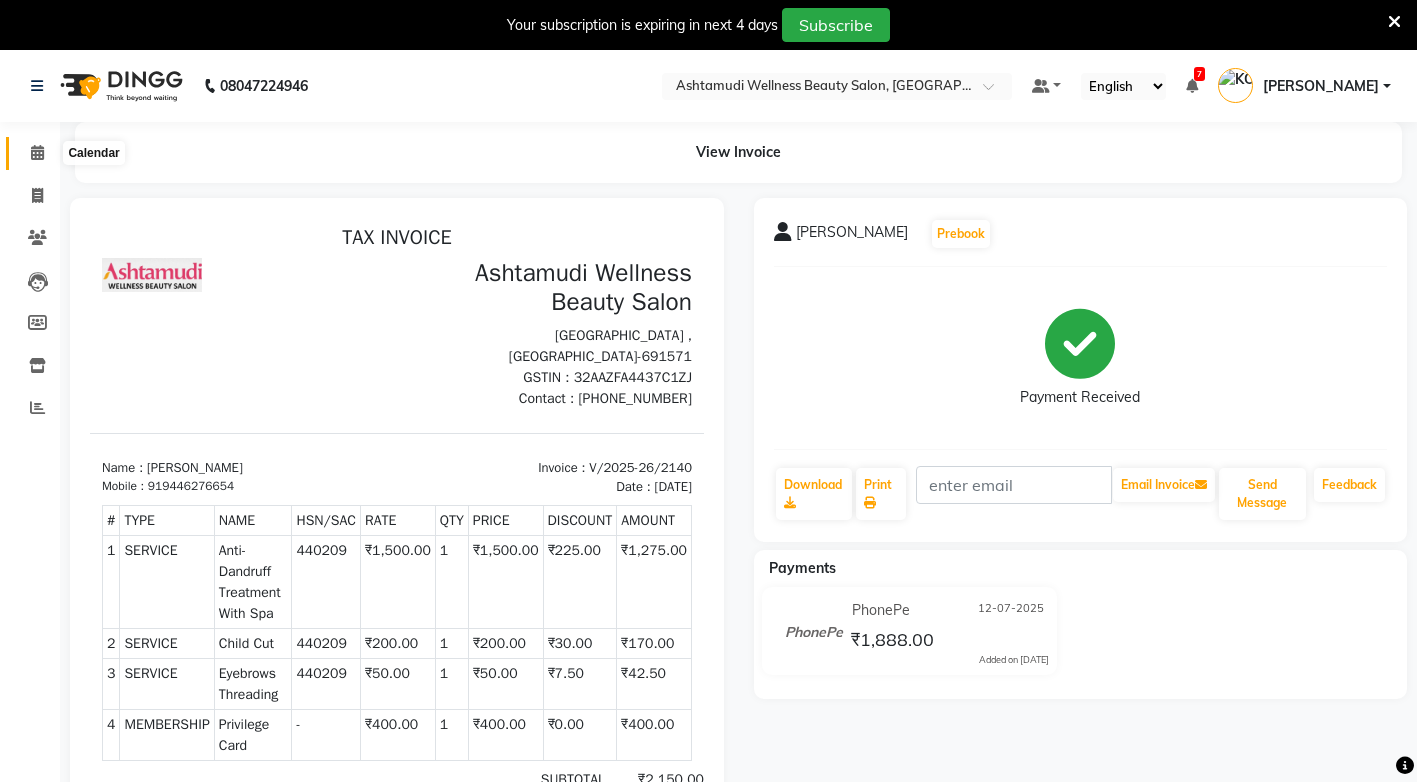 click 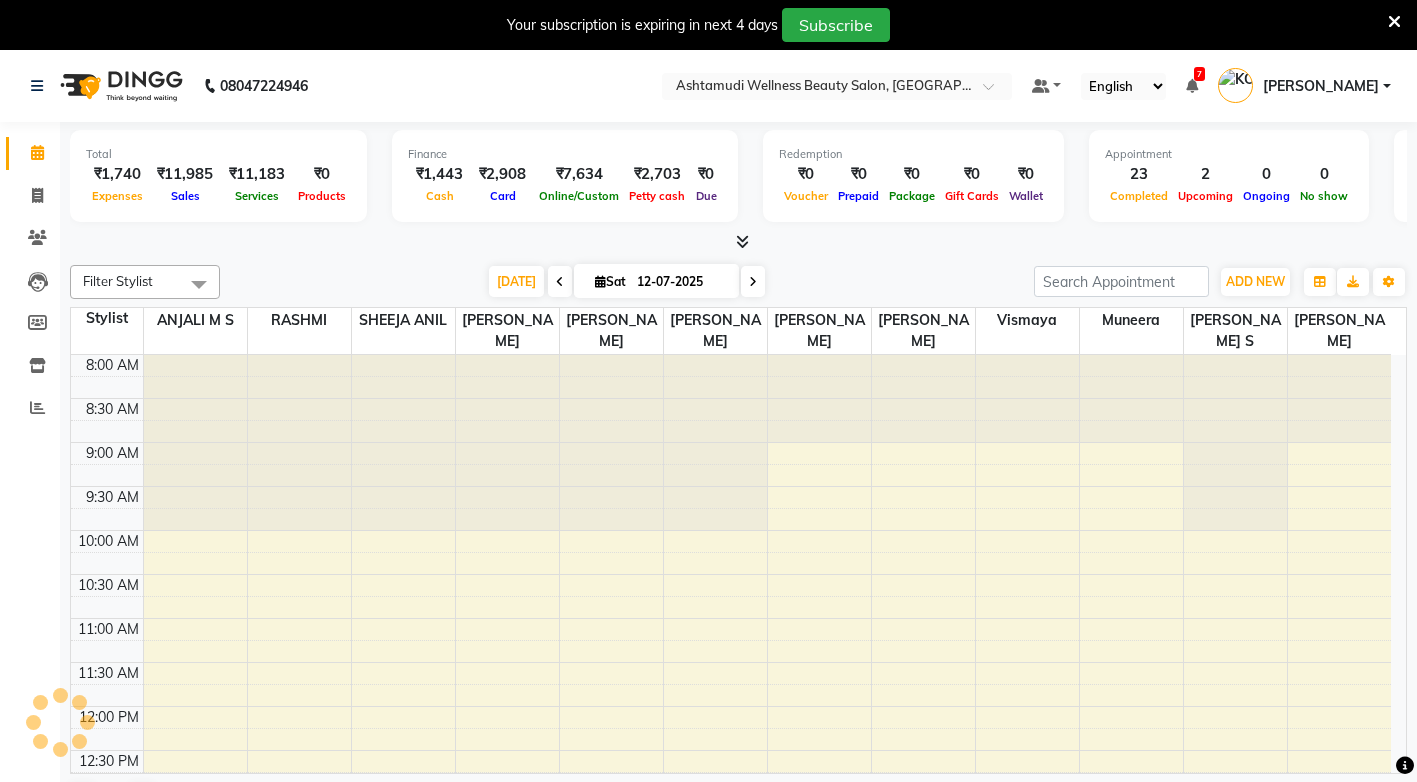 scroll, scrollTop: 0, scrollLeft: 0, axis: both 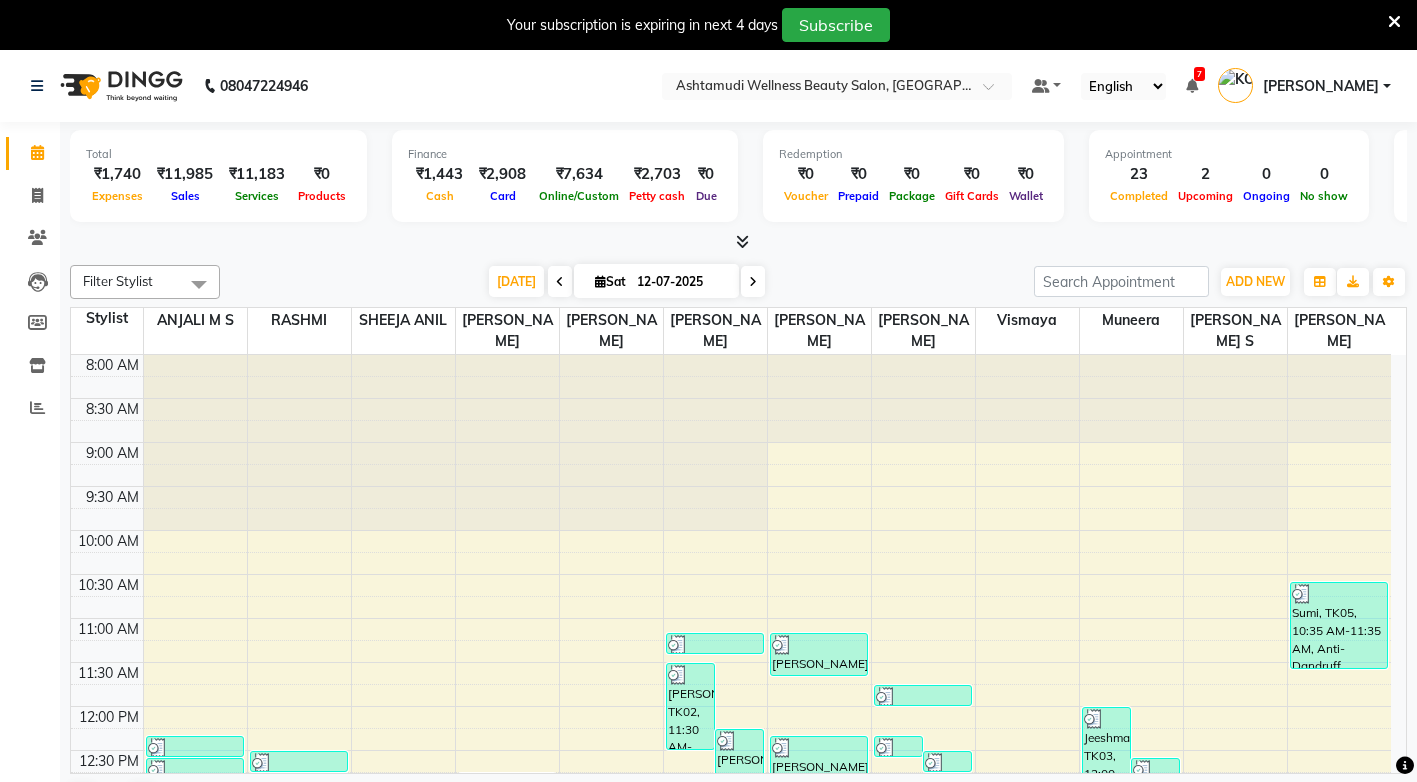 click at bounding box center (1394, 22) 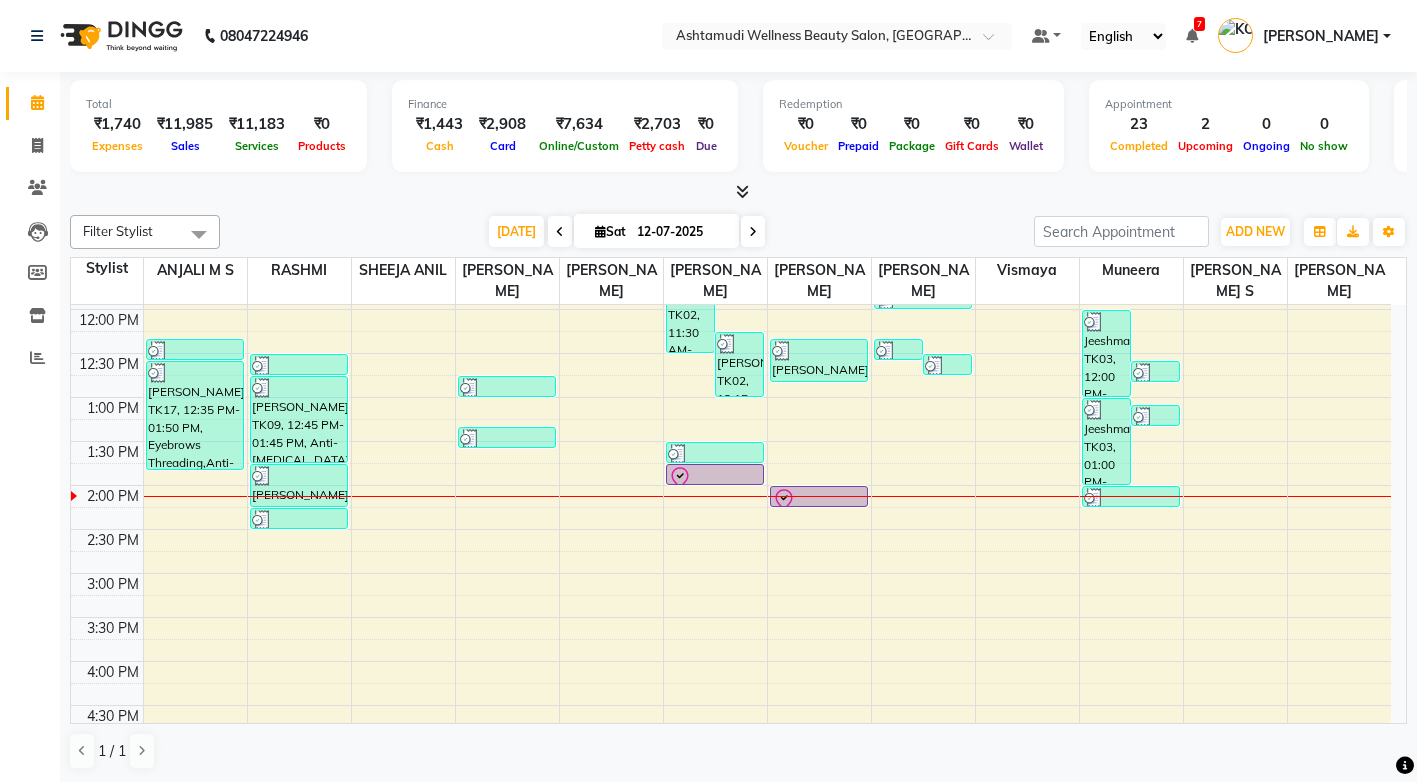 scroll, scrollTop: 300, scrollLeft: 0, axis: vertical 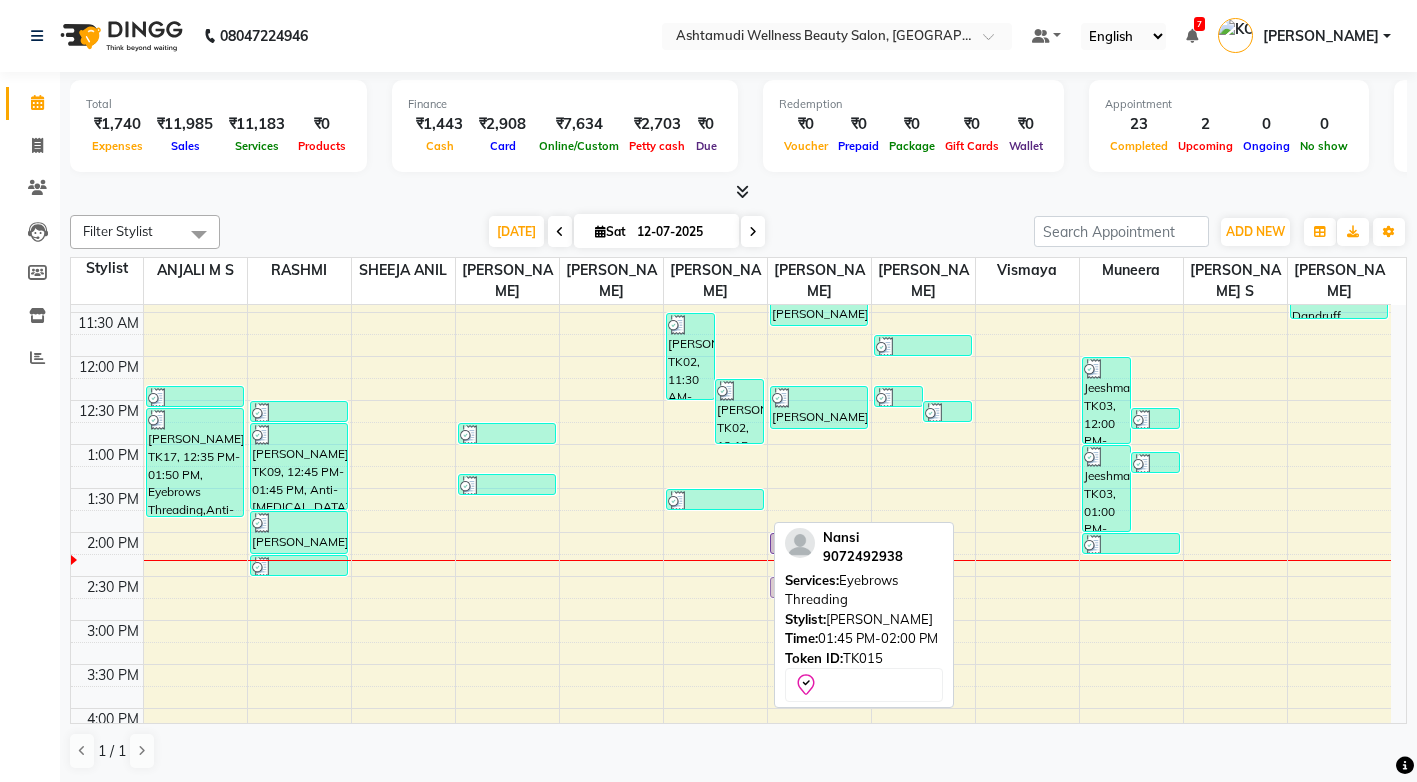 drag, startPoint x: 689, startPoint y: 519, endPoint x: 796, endPoint y: 590, distance: 128.41339 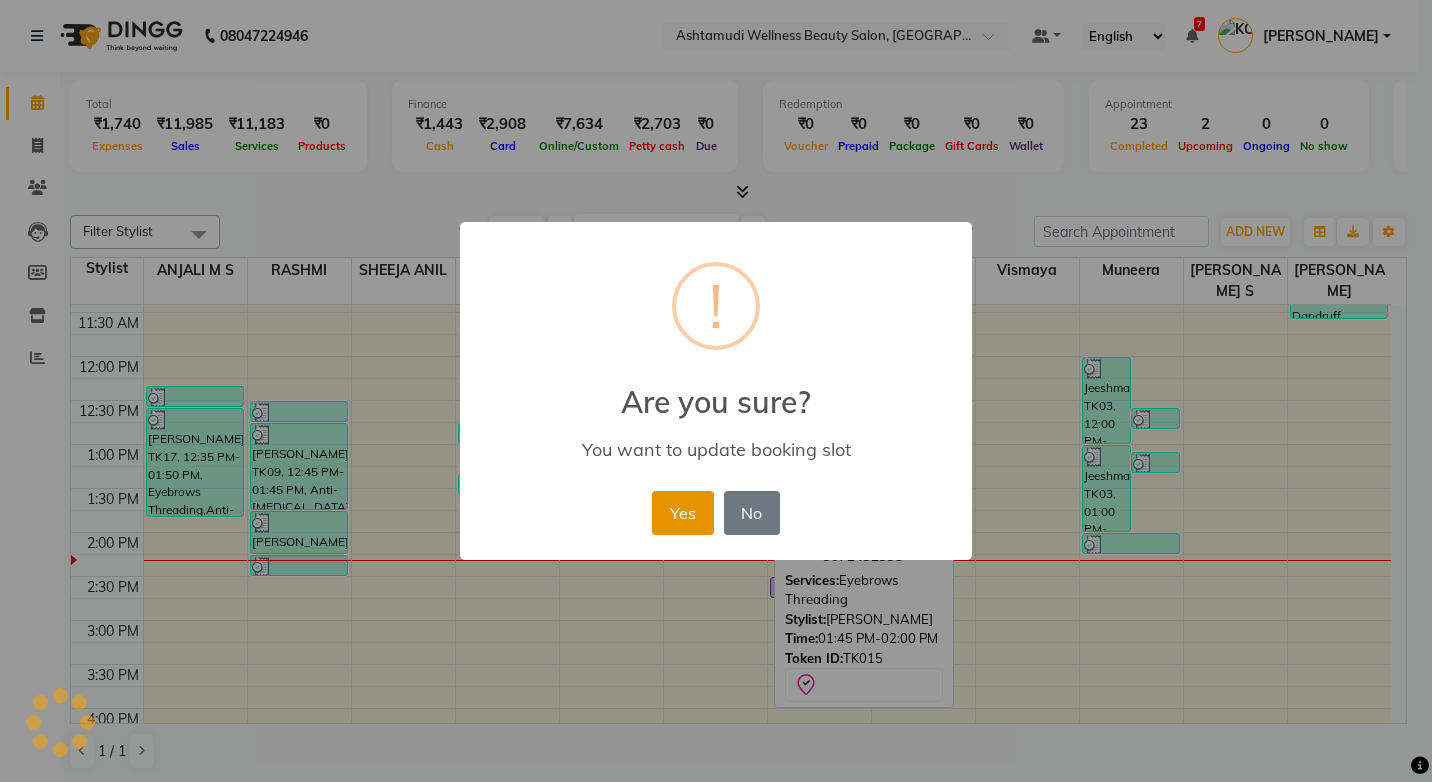 click on "Yes" at bounding box center [682, 513] 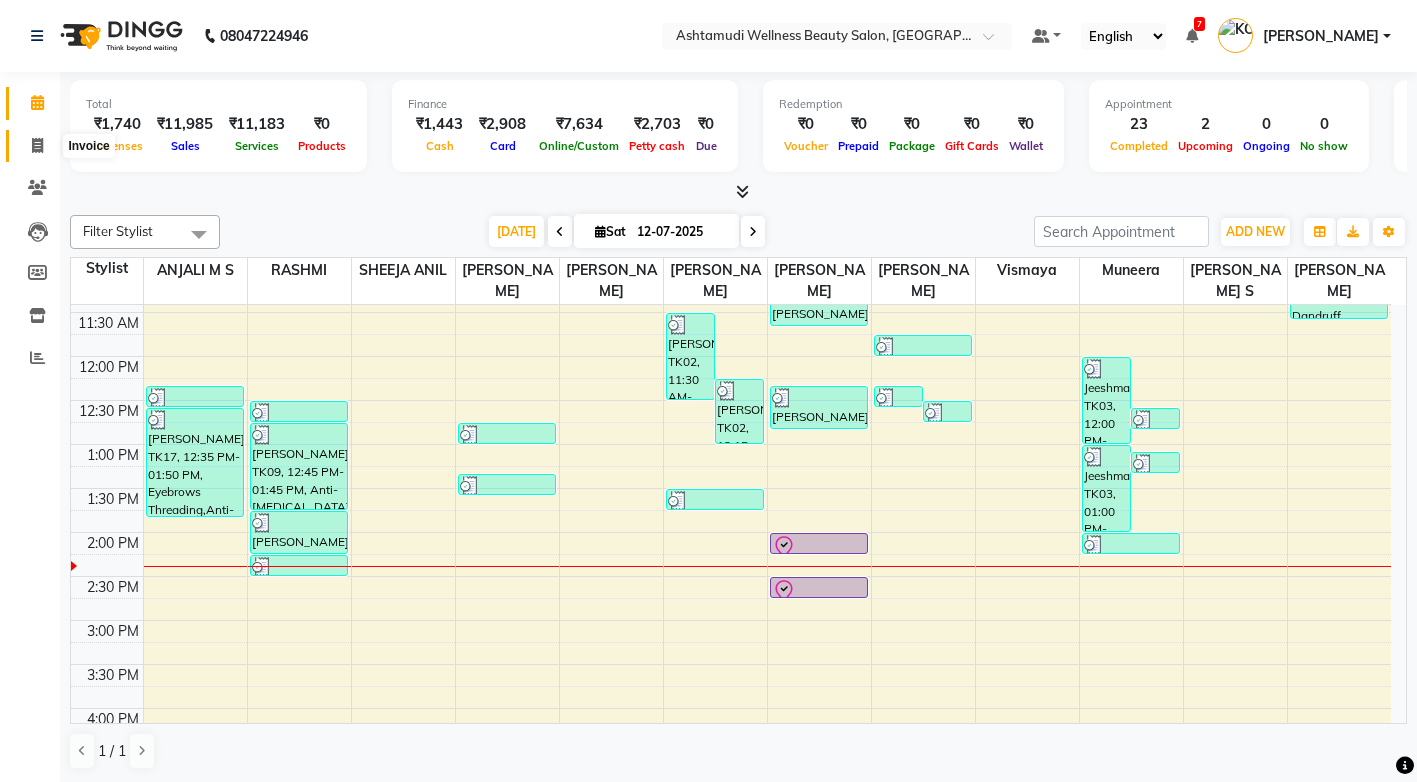 click 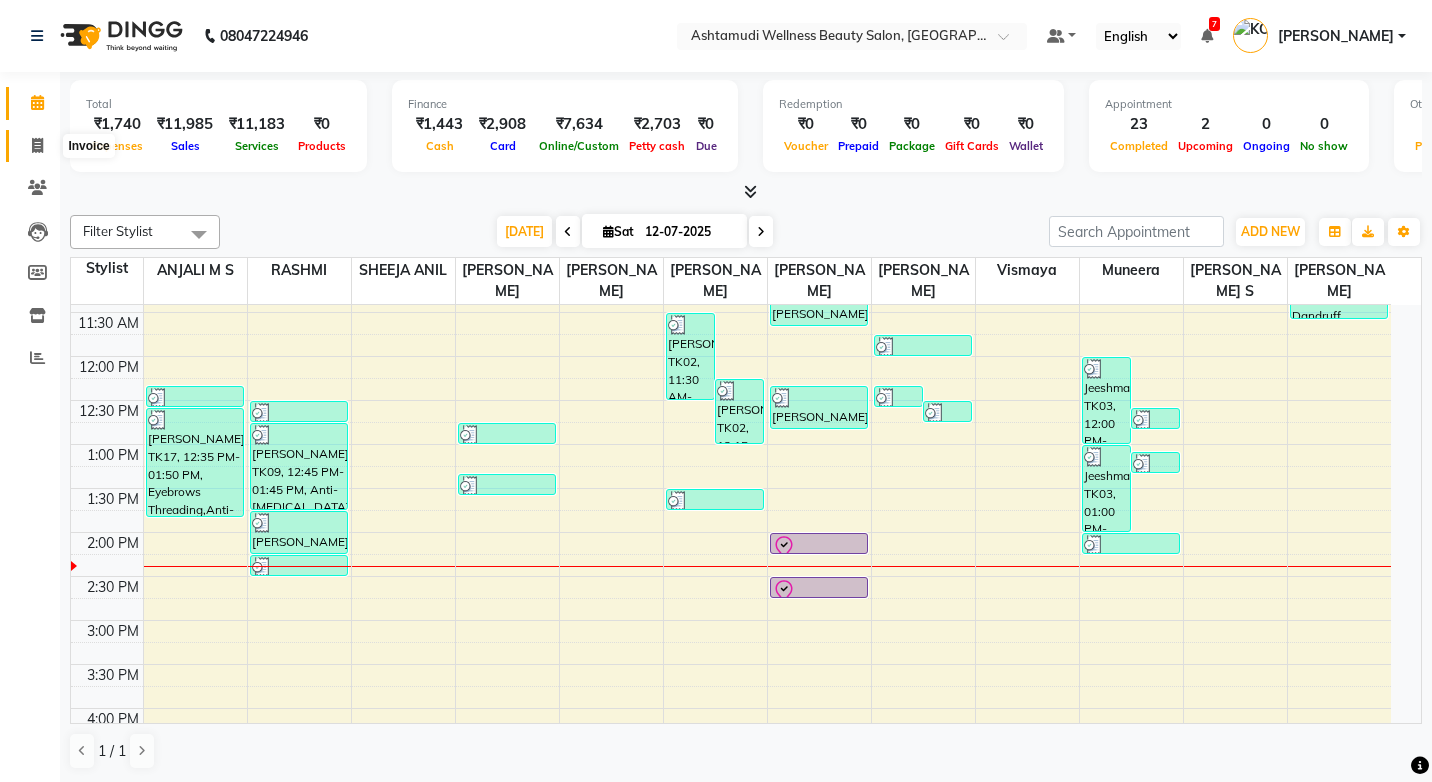 select on "service" 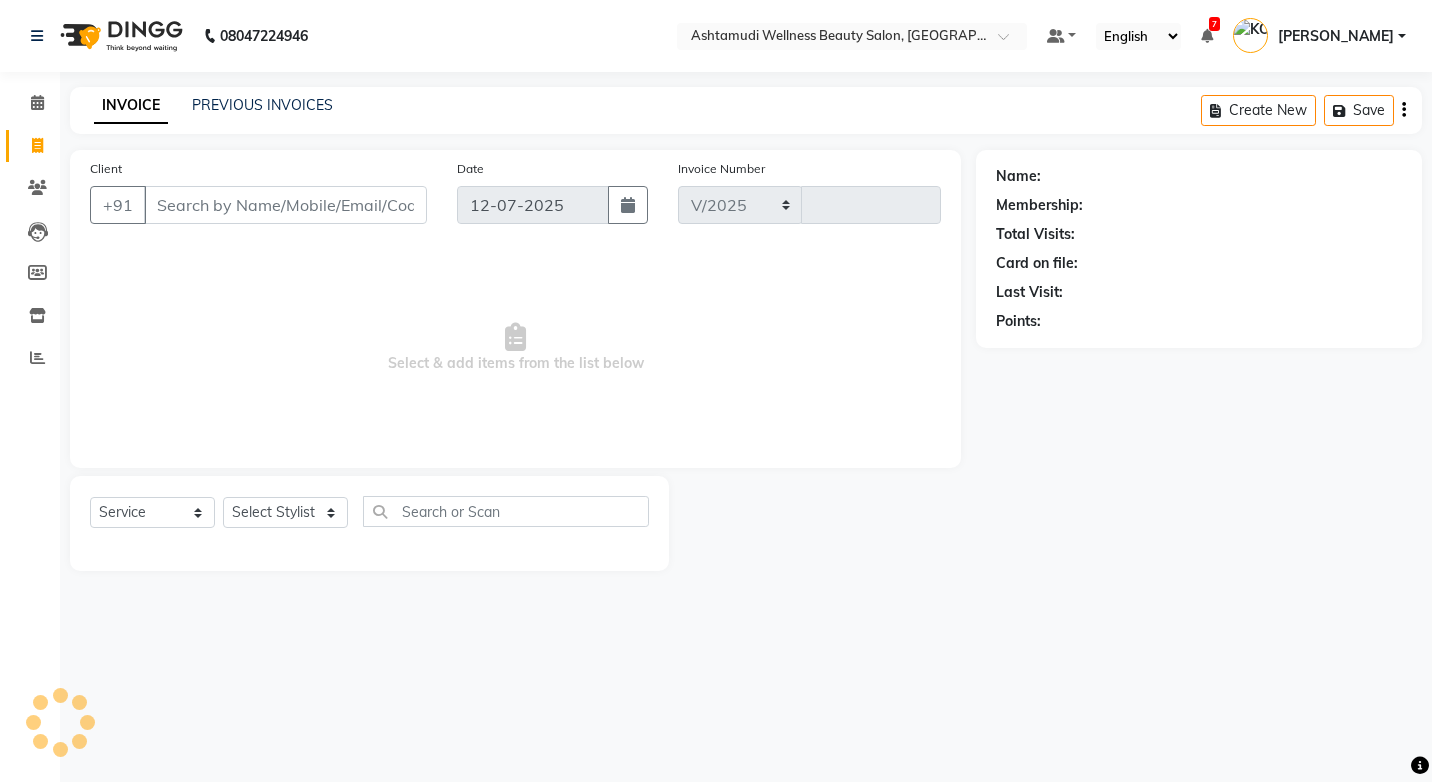 select on "4674" 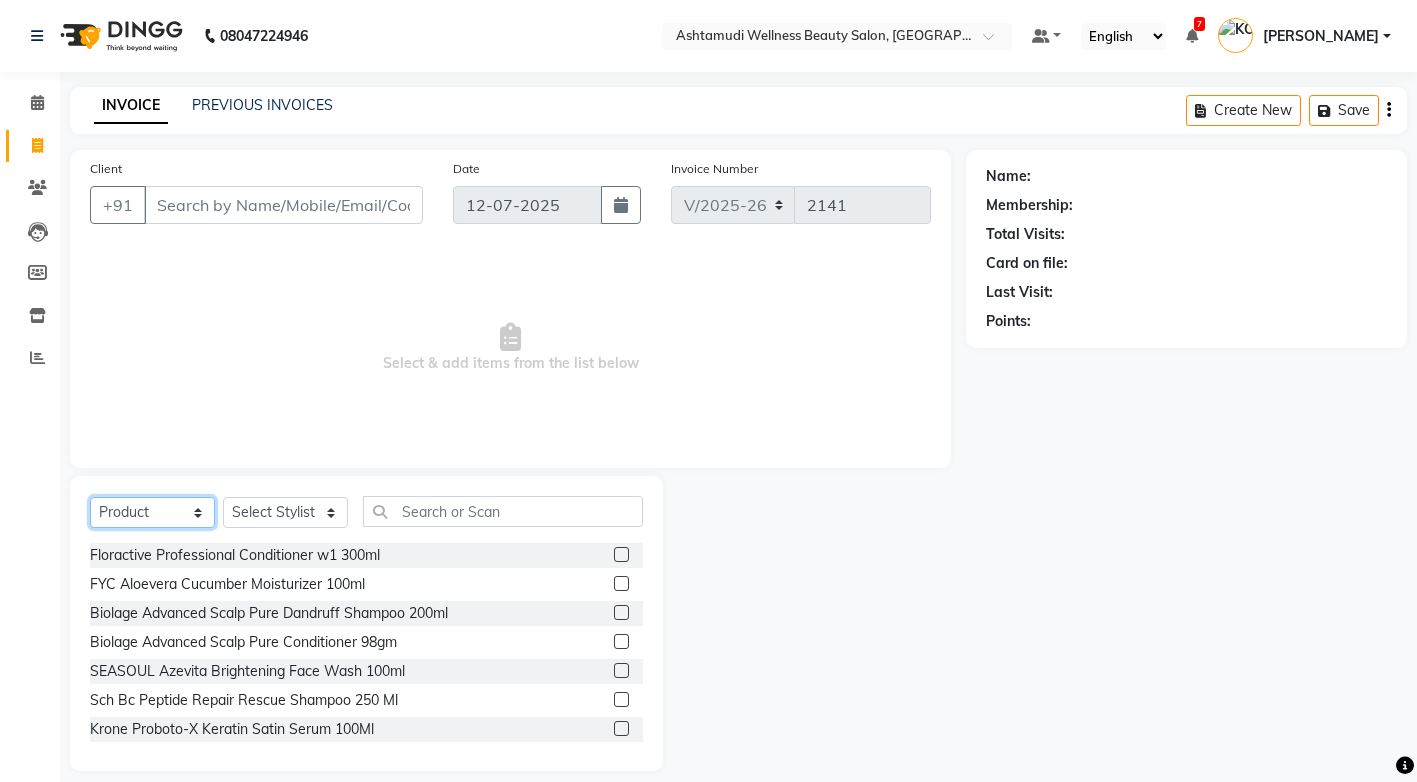 click on "Select  Service  Product  Membership  Package Voucher Prepaid Gift Card" 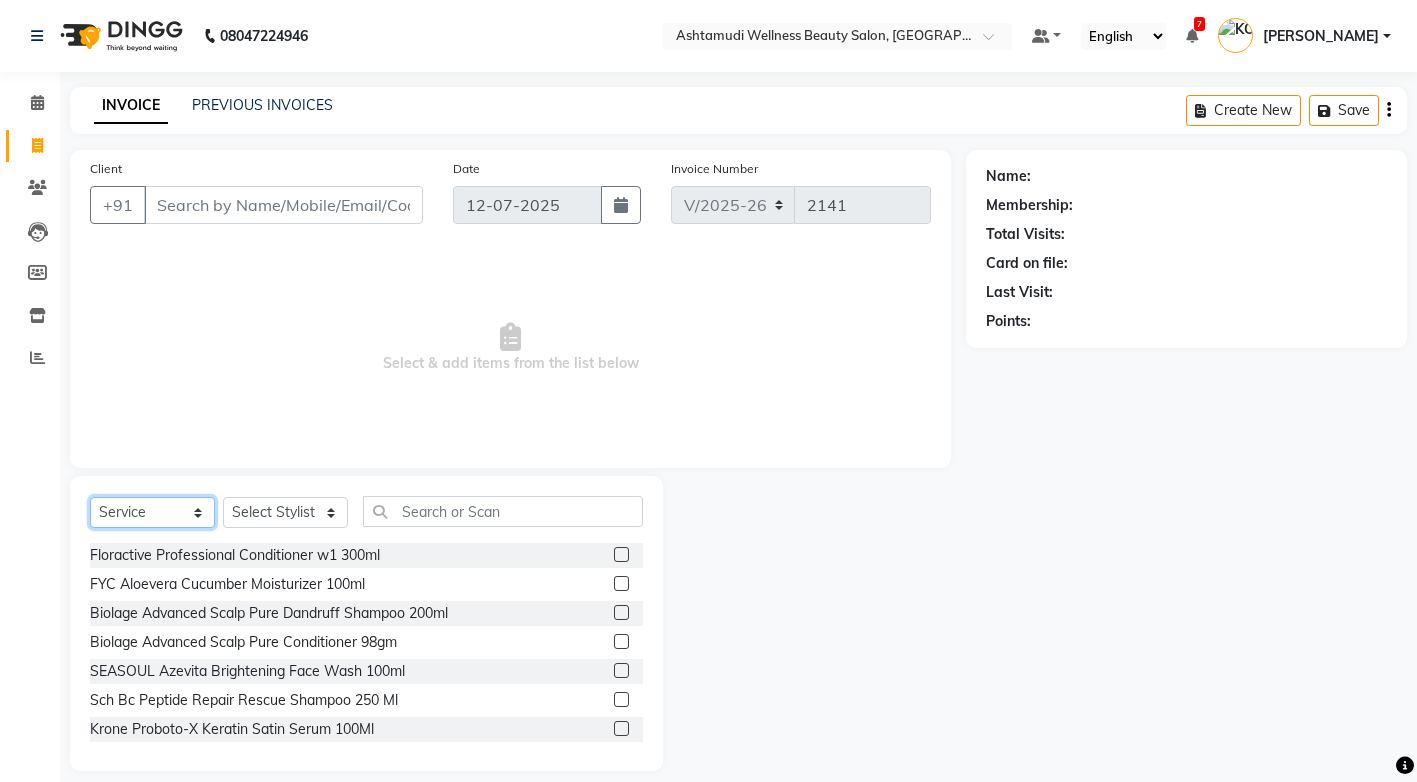 click on "Select  Service  Product  Membership  Package Voucher Prepaid Gift Card" 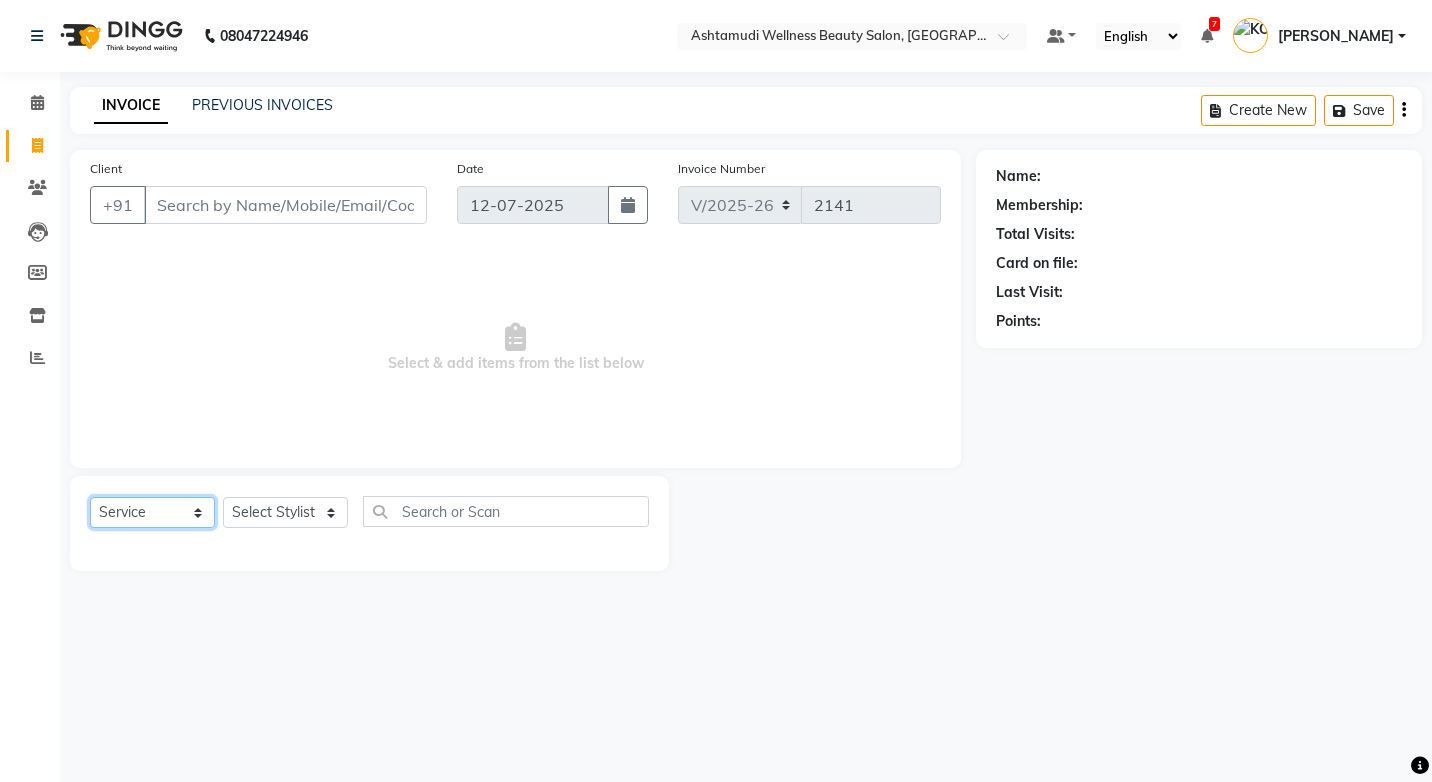 click on "Select  Service  Product  Membership  Package Voucher Prepaid Gift Card" 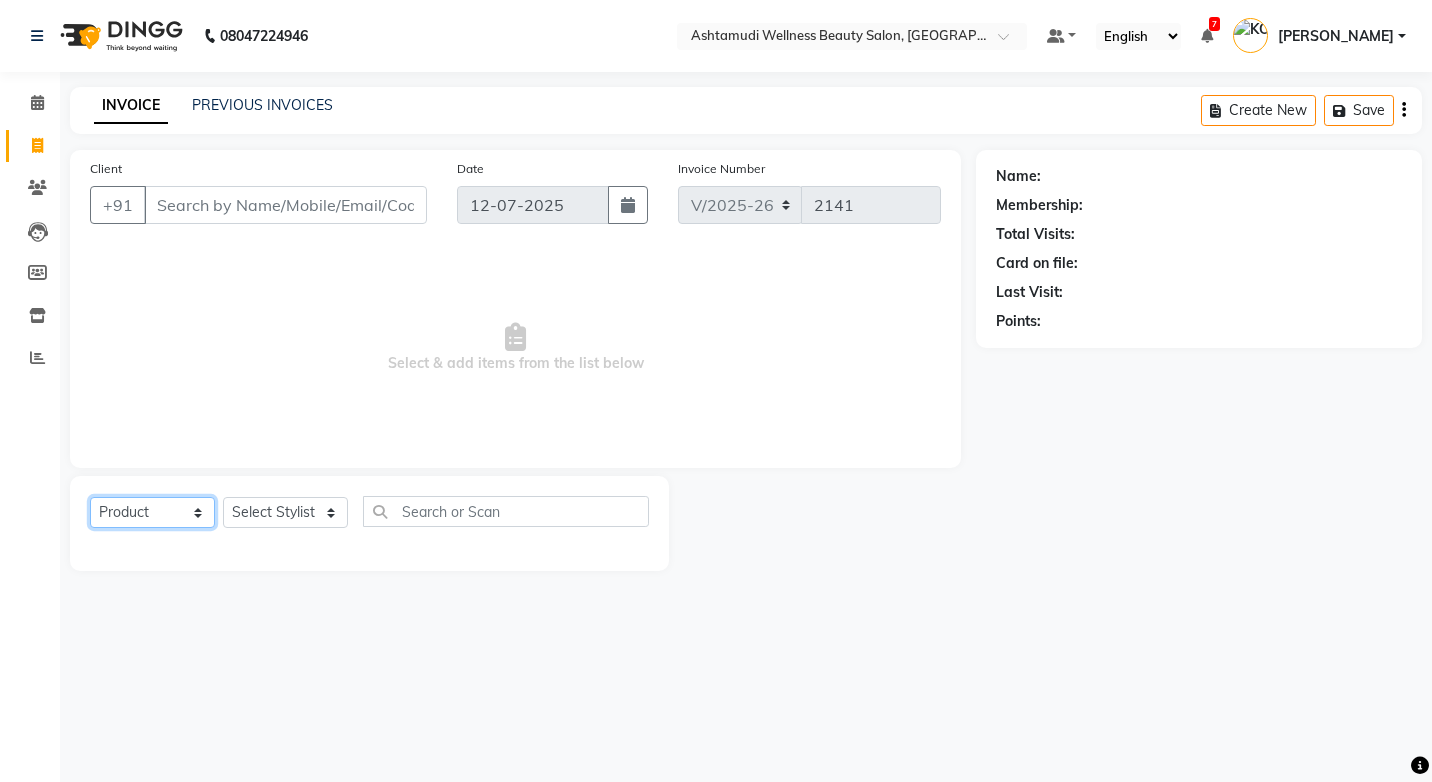 click on "Select  Service  Product  Membership  Package Voucher Prepaid Gift Card" 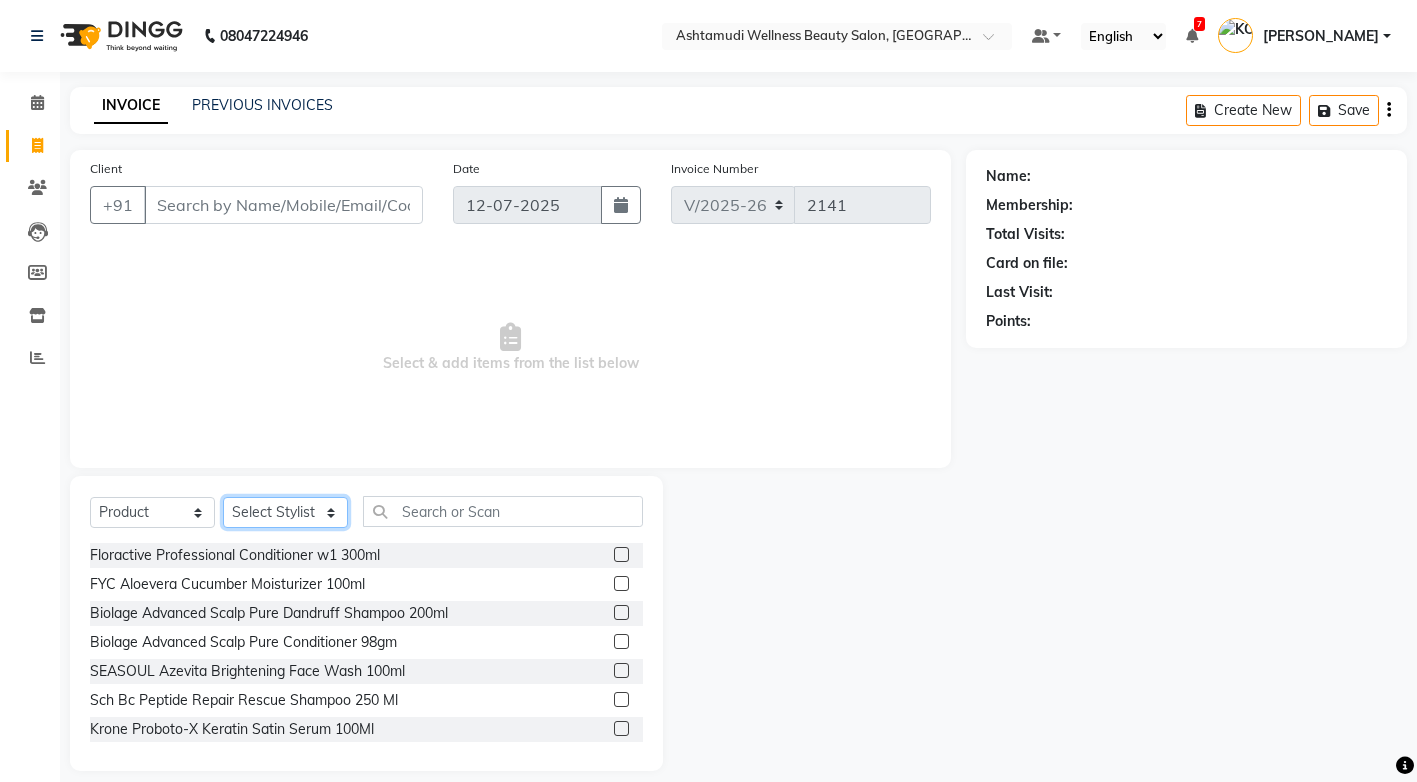 click on "Select Stylist ANJALI M S [PERSON_NAME] KOTTIYAM ASHTAMUDI [PERSON_NAME] [PERSON_NAME] [PERSON_NAME] [PERSON_NAME]  Sona [PERSON_NAME] [PERSON_NAME] [PERSON_NAME]" 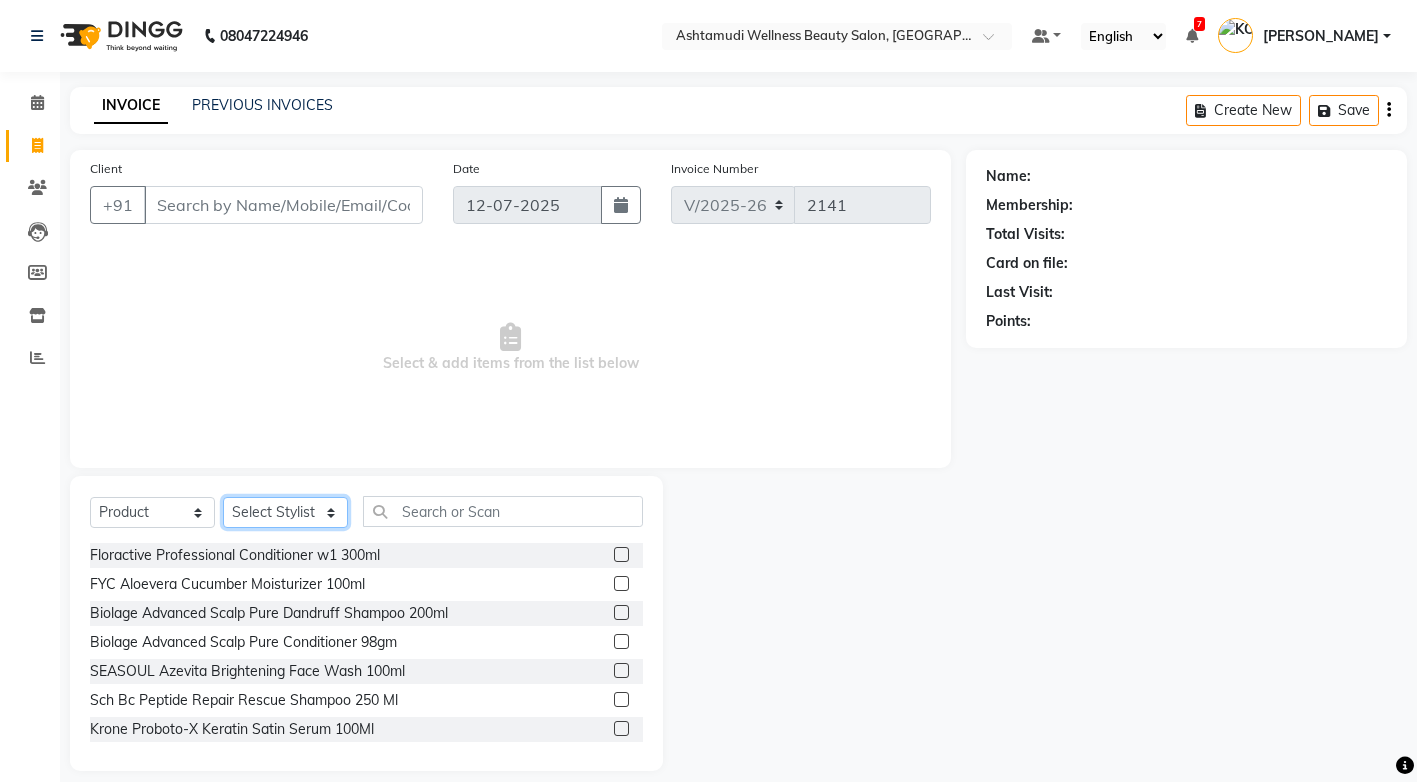 select on "27473" 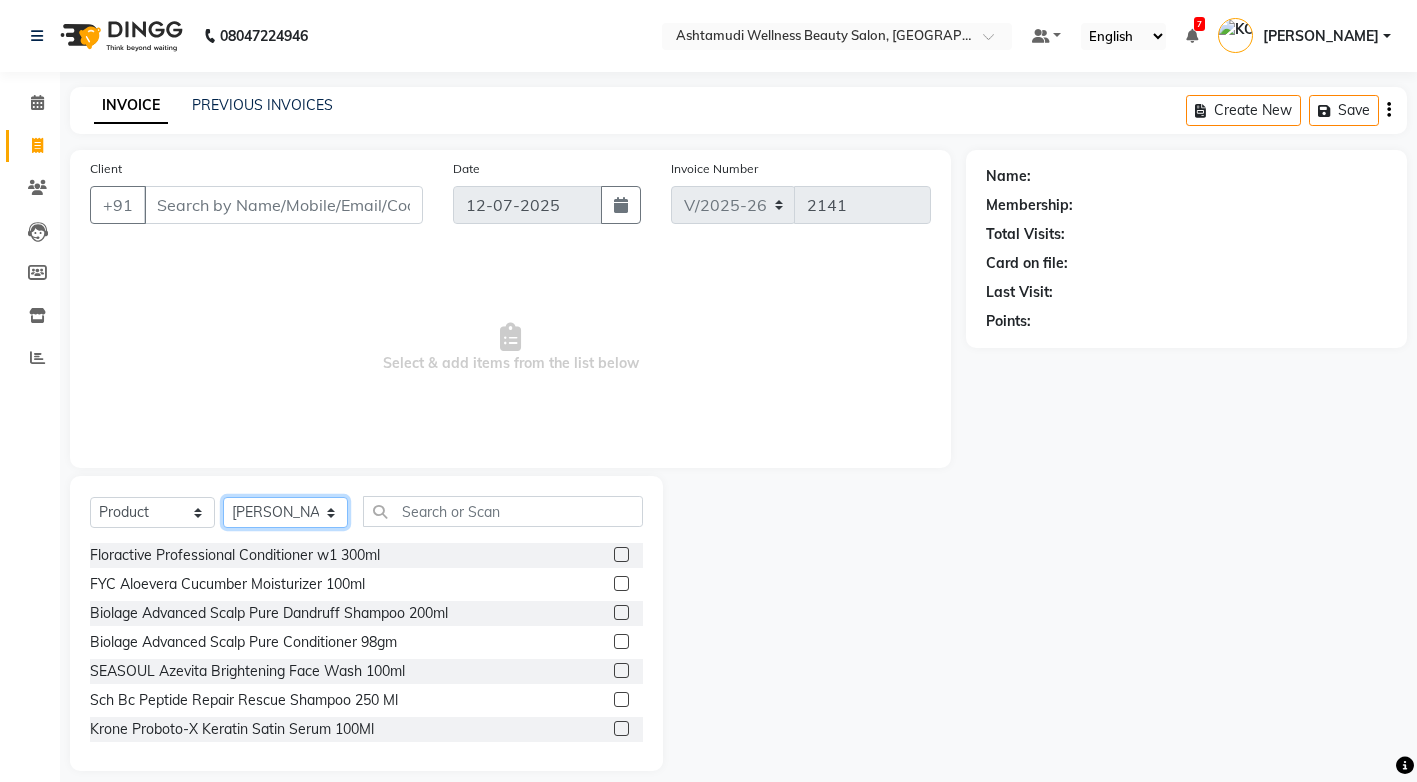 click on "Select Stylist ANJALI M S [PERSON_NAME] KOTTIYAM ASHTAMUDI [PERSON_NAME] [PERSON_NAME] [PERSON_NAME] [PERSON_NAME]  Sona [PERSON_NAME] [PERSON_NAME] [PERSON_NAME]" 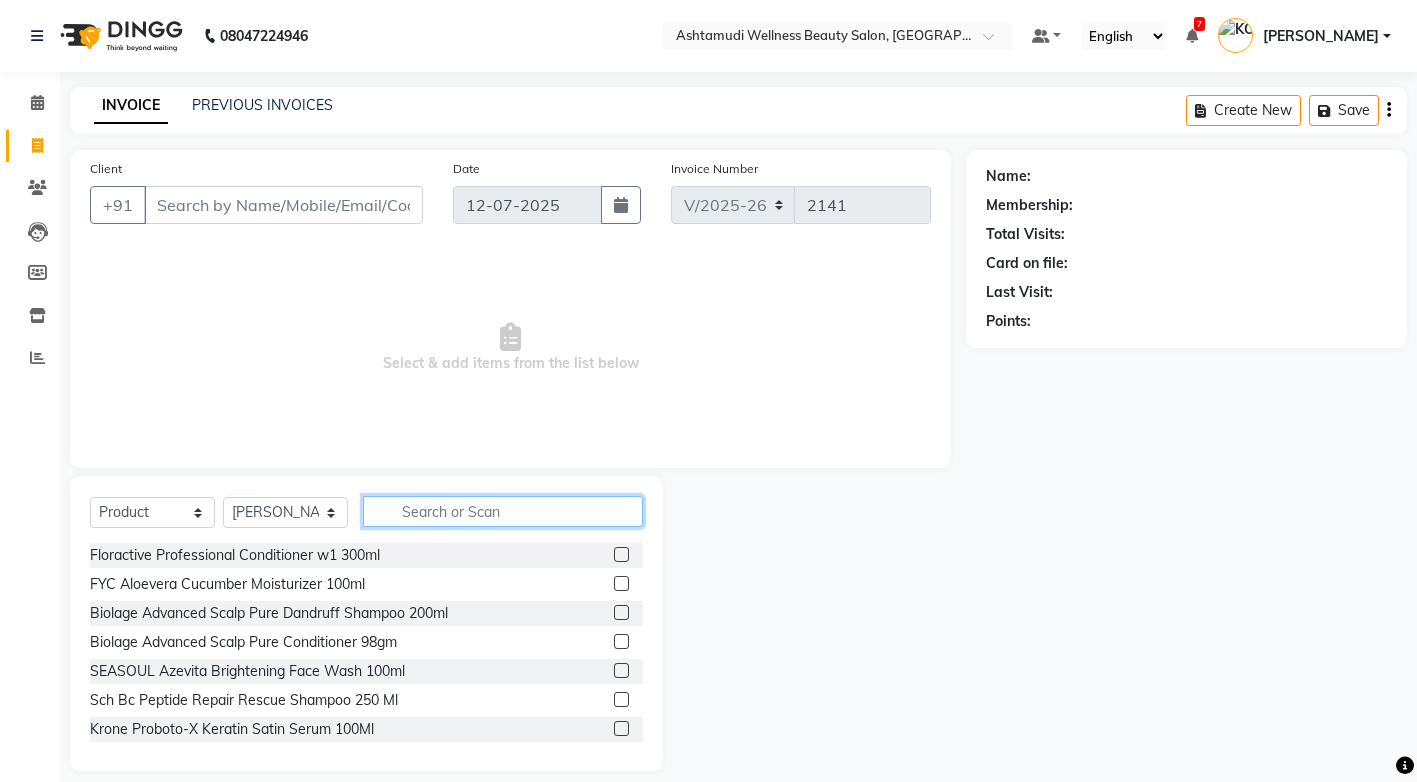 click 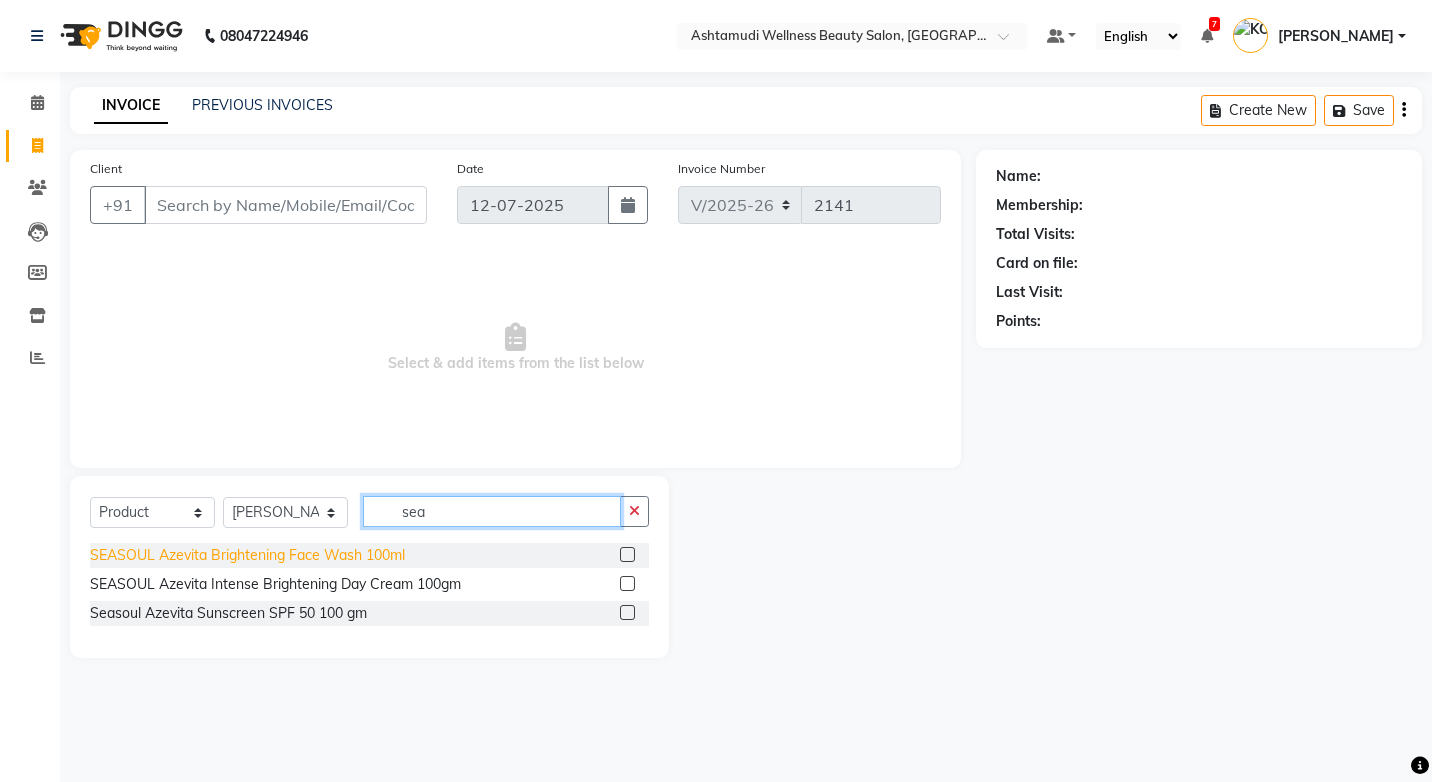 type on "sea" 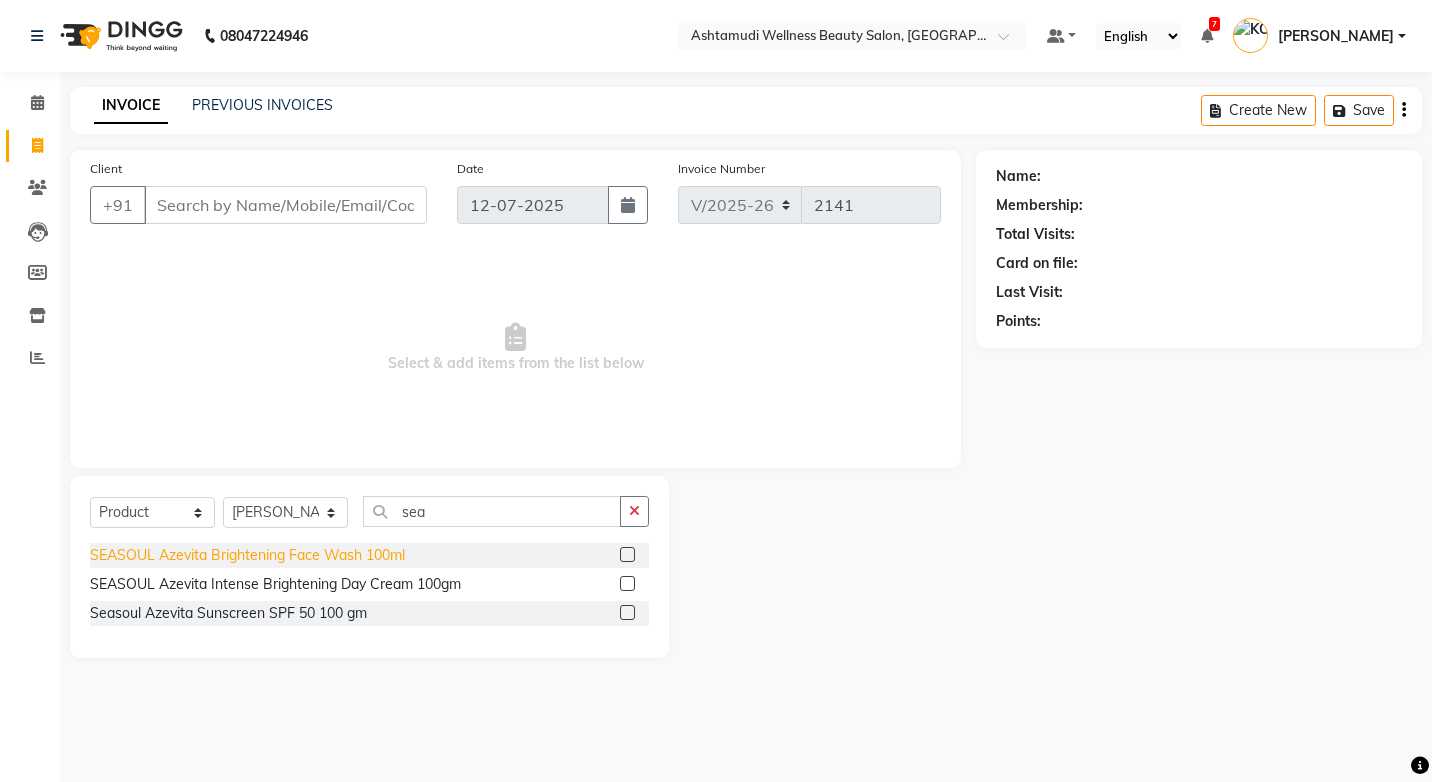 click on "SEASOUL Azevita Brightening Face Wash 100ml" 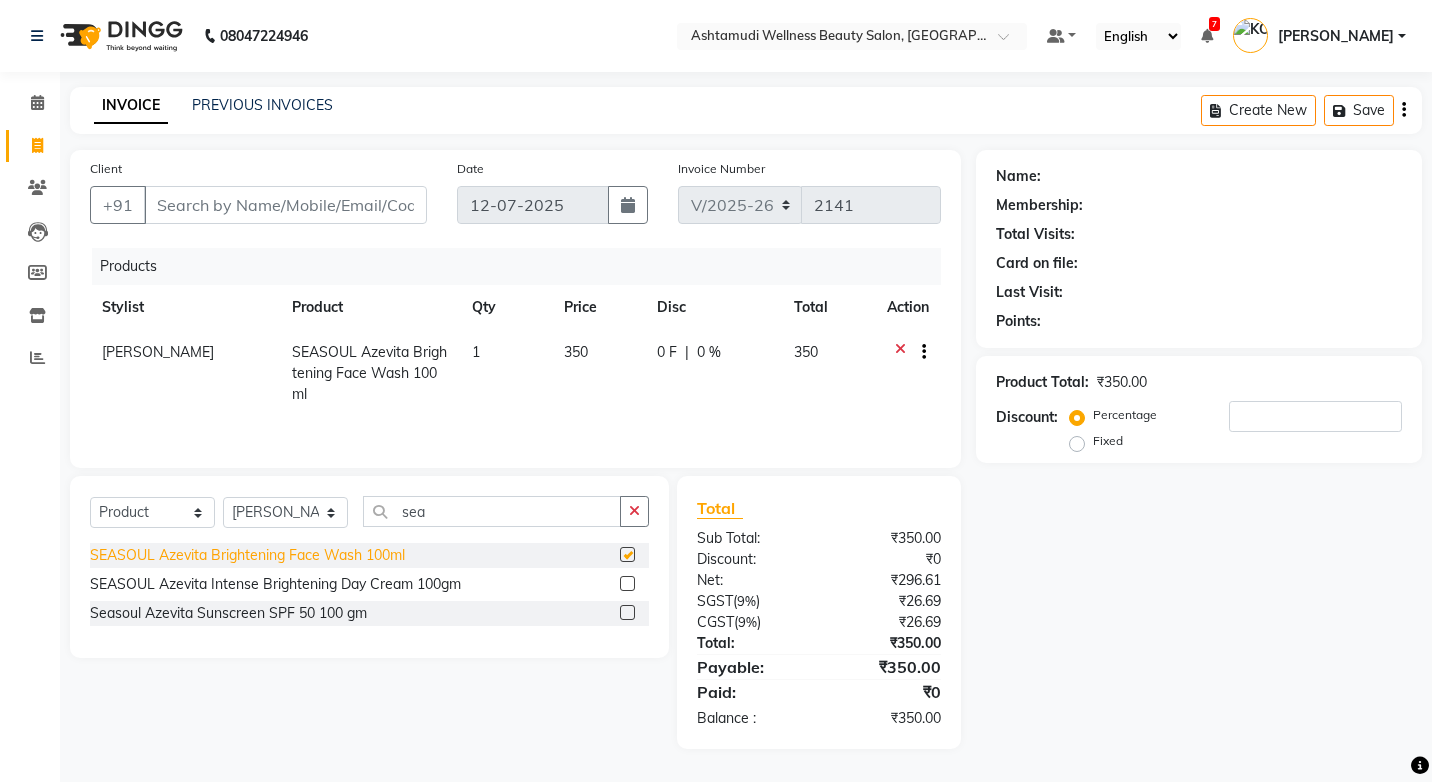 checkbox on "false" 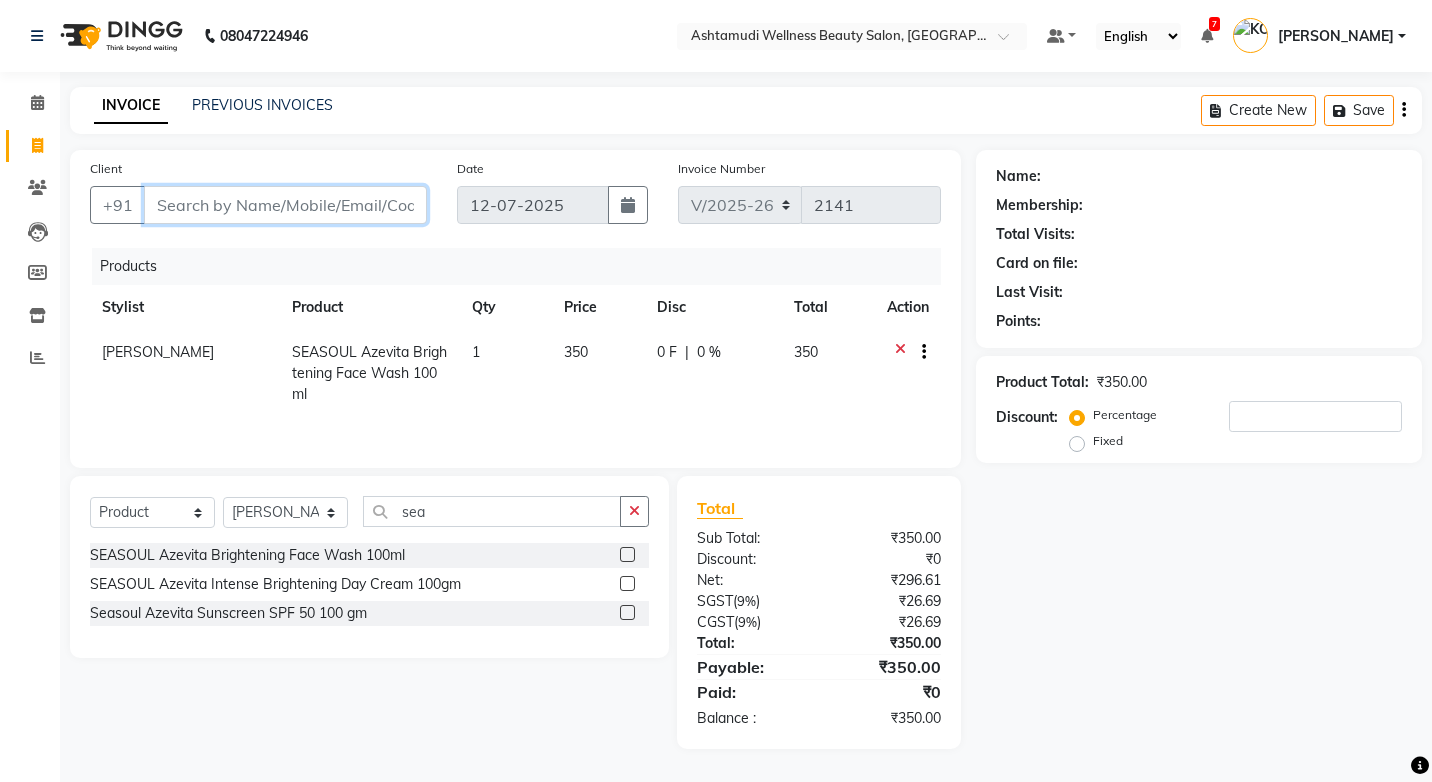 click on "Client" at bounding box center (285, 205) 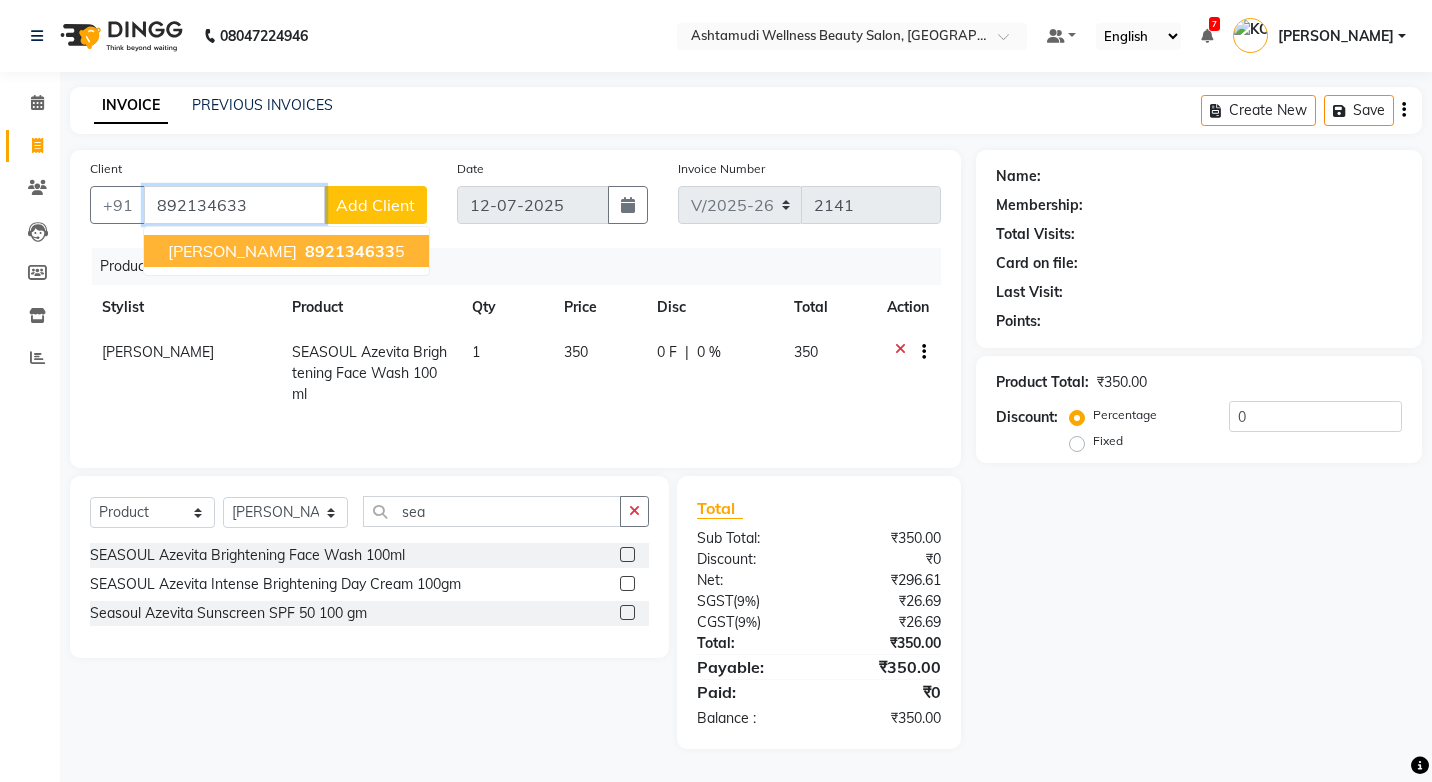 click on "892134633 5" at bounding box center [353, 251] 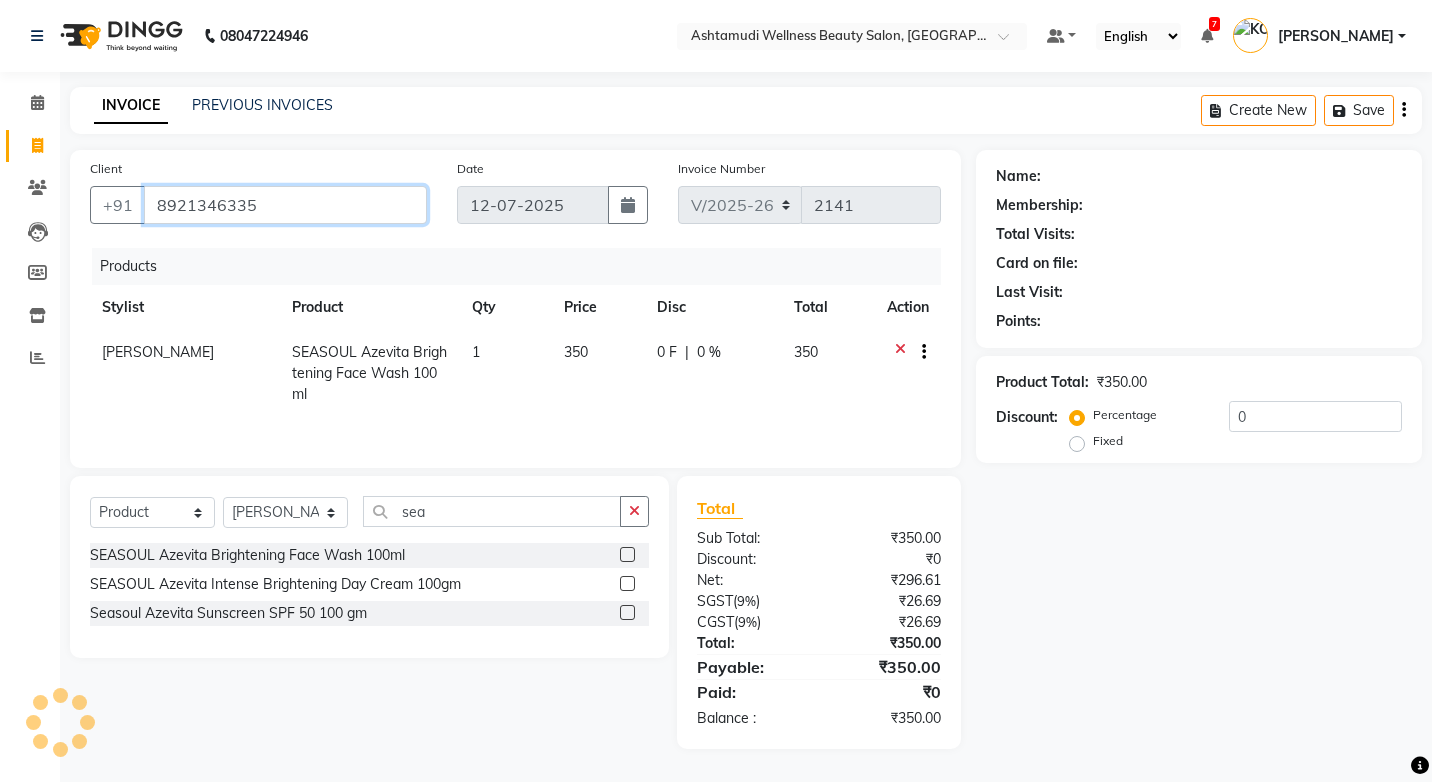 type on "8921346335" 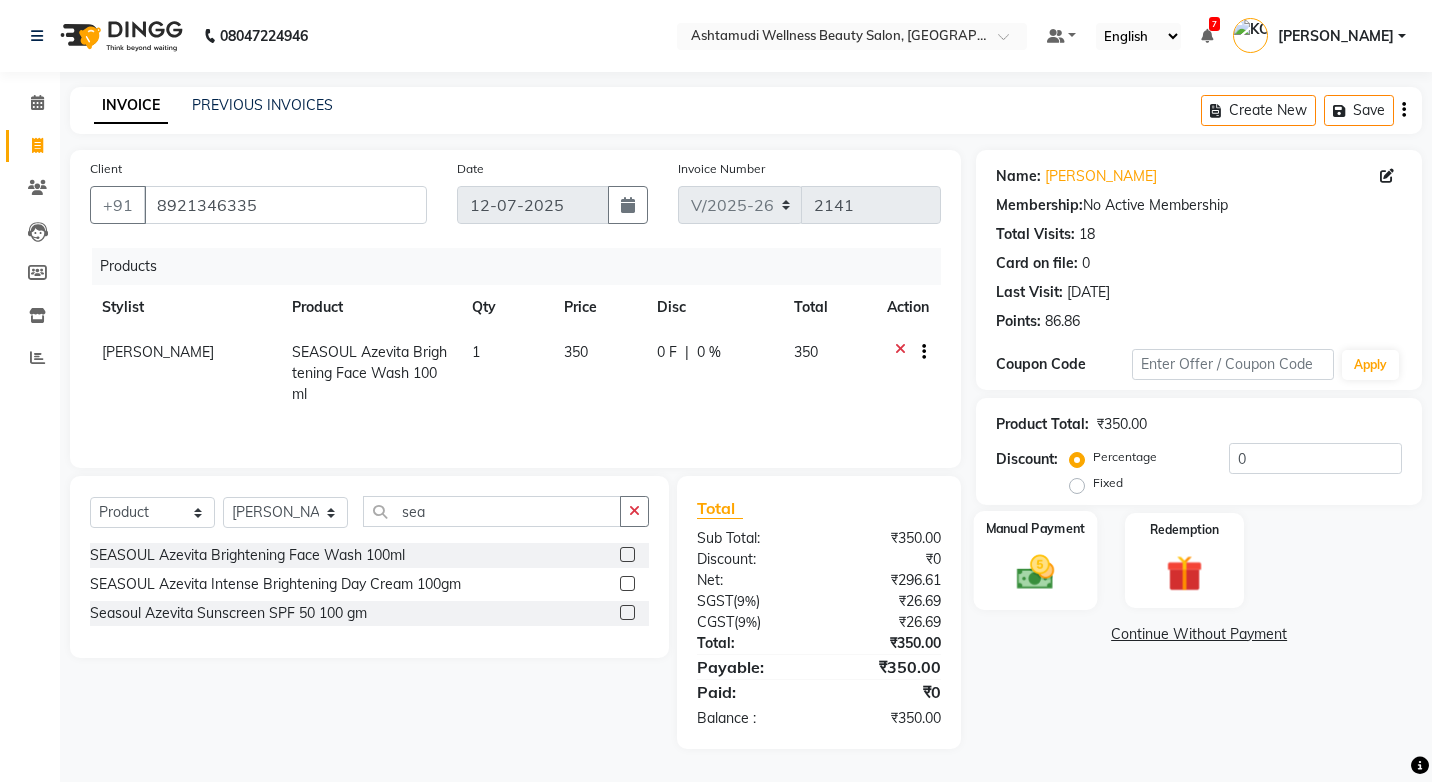 click 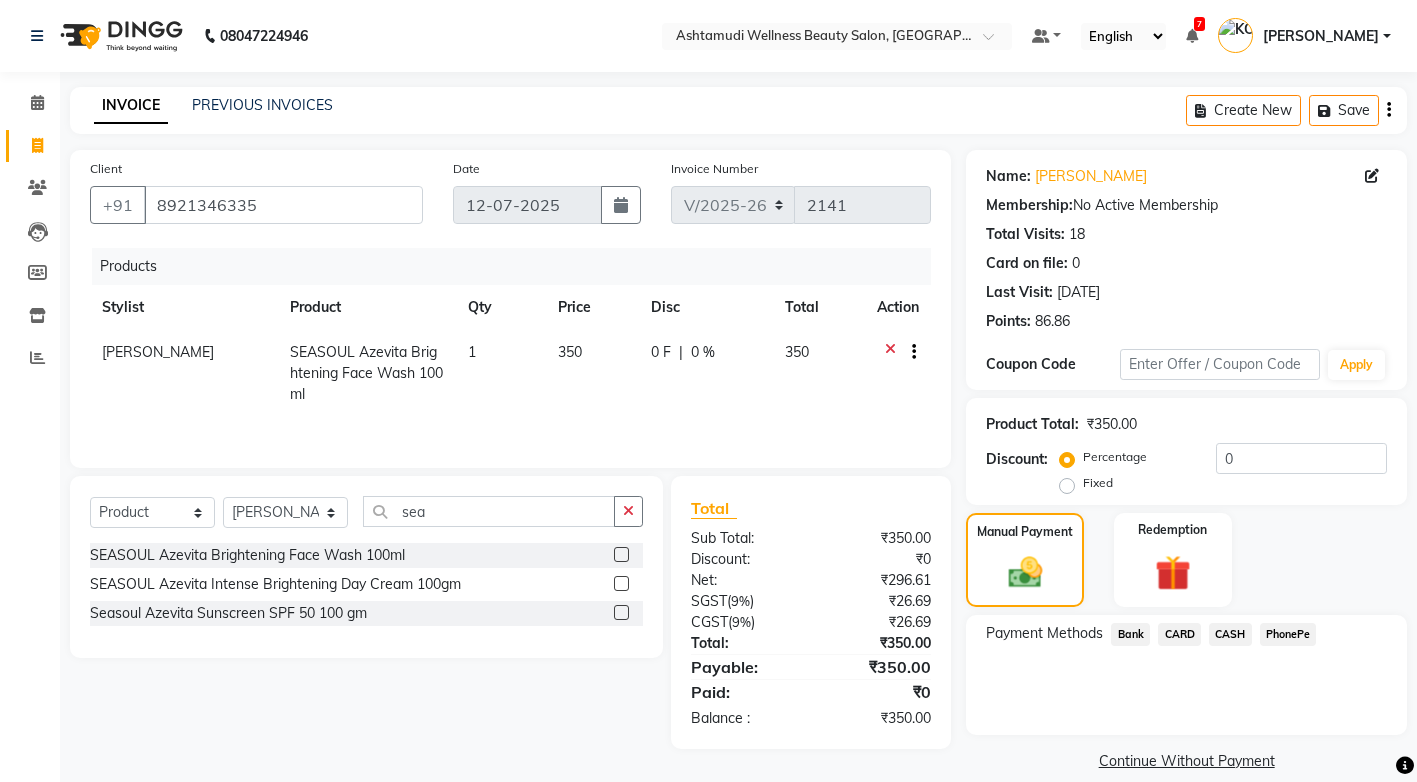 scroll, scrollTop: 24, scrollLeft: 0, axis: vertical 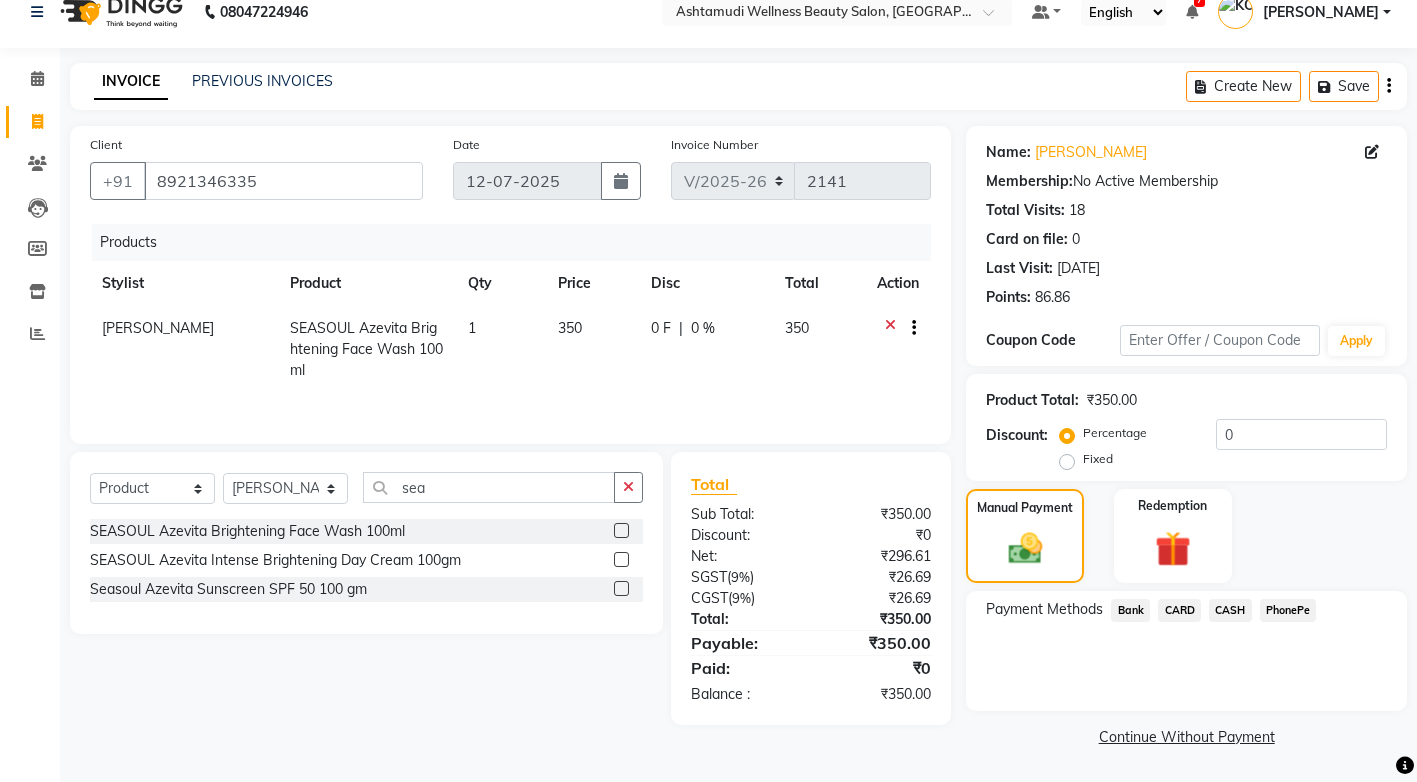 click on "CASH" 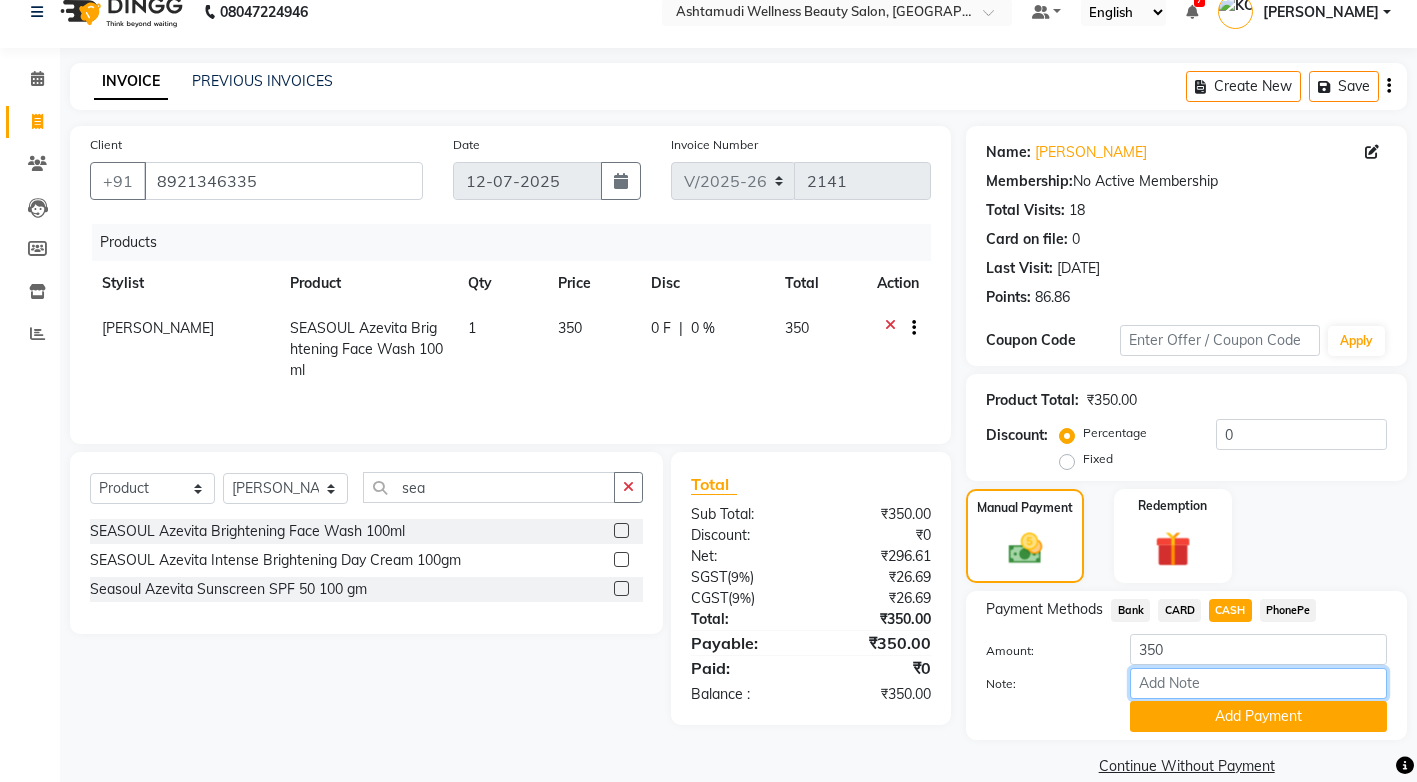 click on "Note:" at bounding box center (1258, 683) 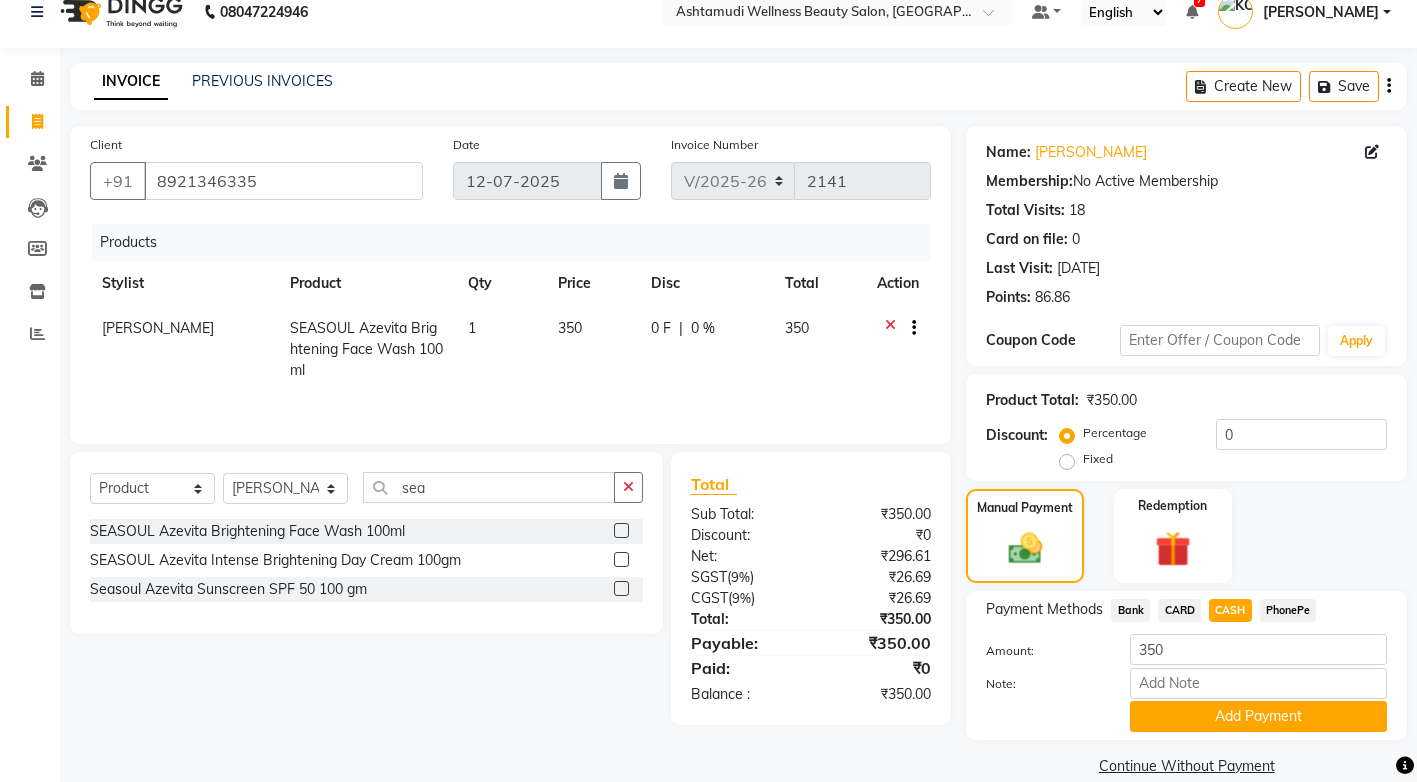 click on "Add Payment" 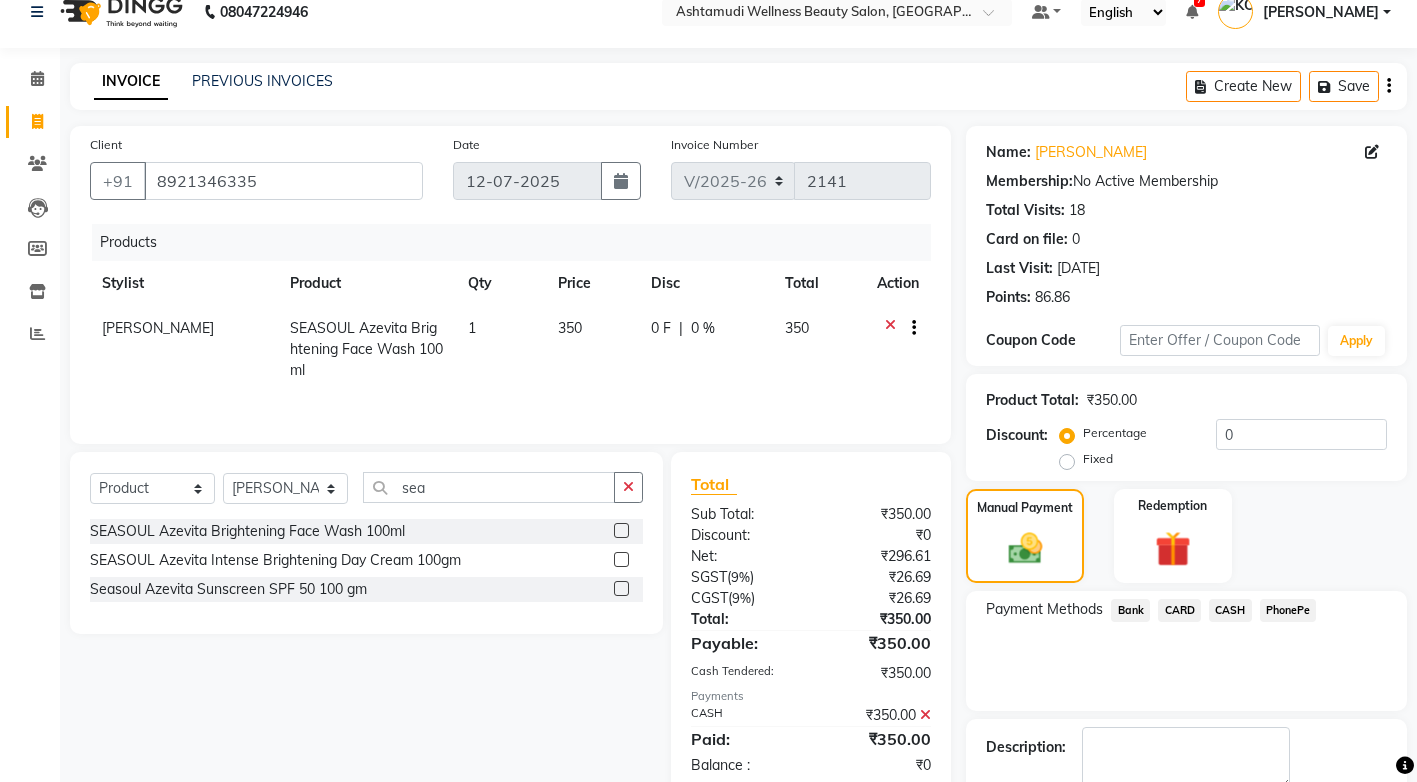 scroll, scrollTop: 108, scrollLeft: 0, axis: vertical 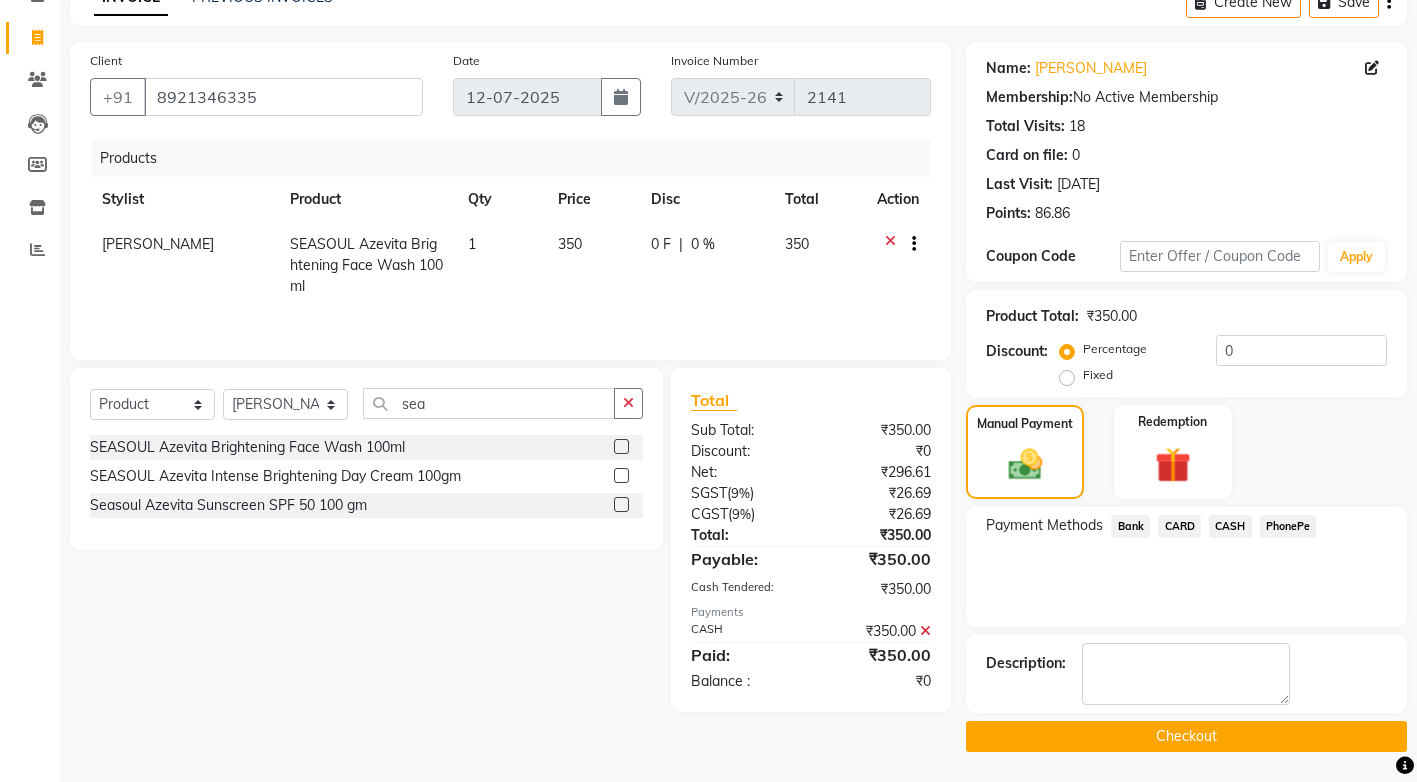 click on "Checkout" 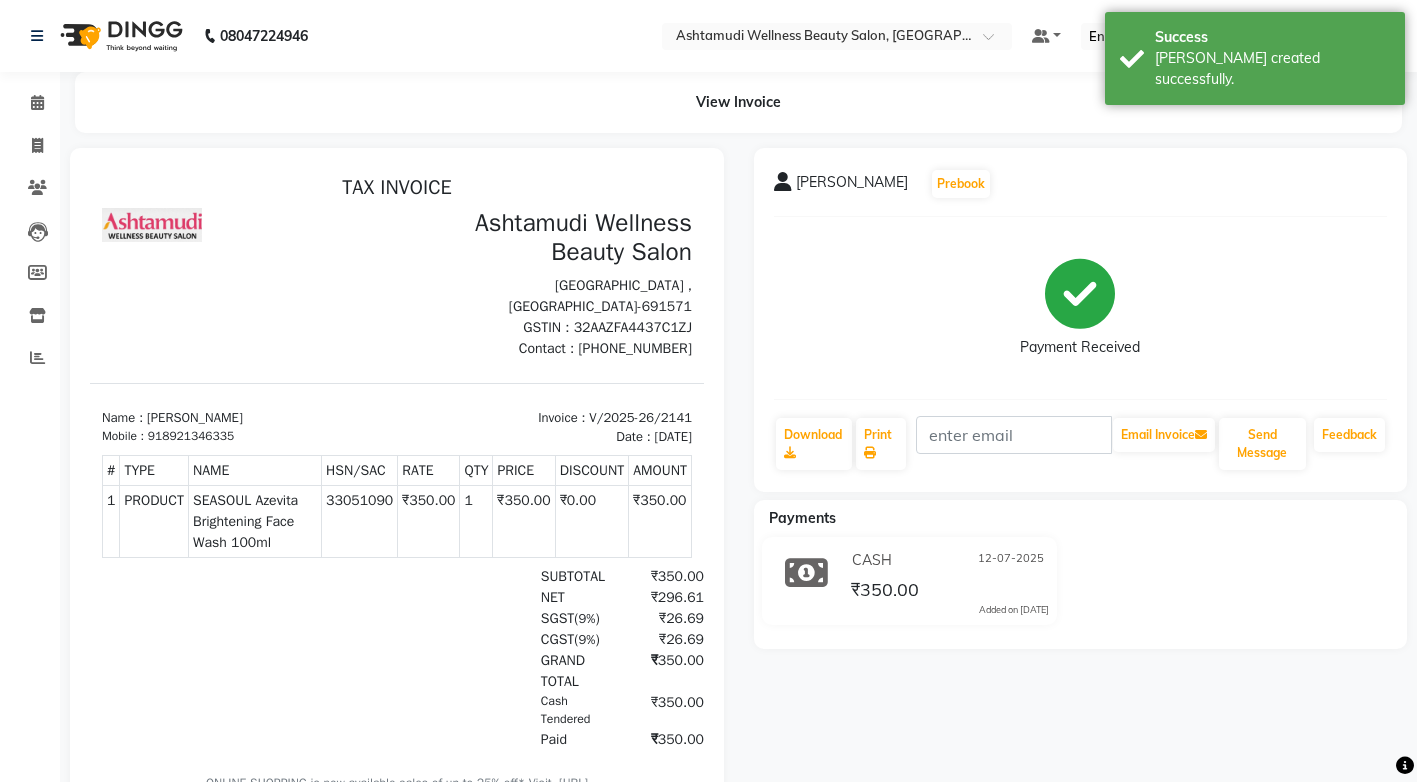 scroll, scrollTop: 0, scrollLeft: 0, axis: both 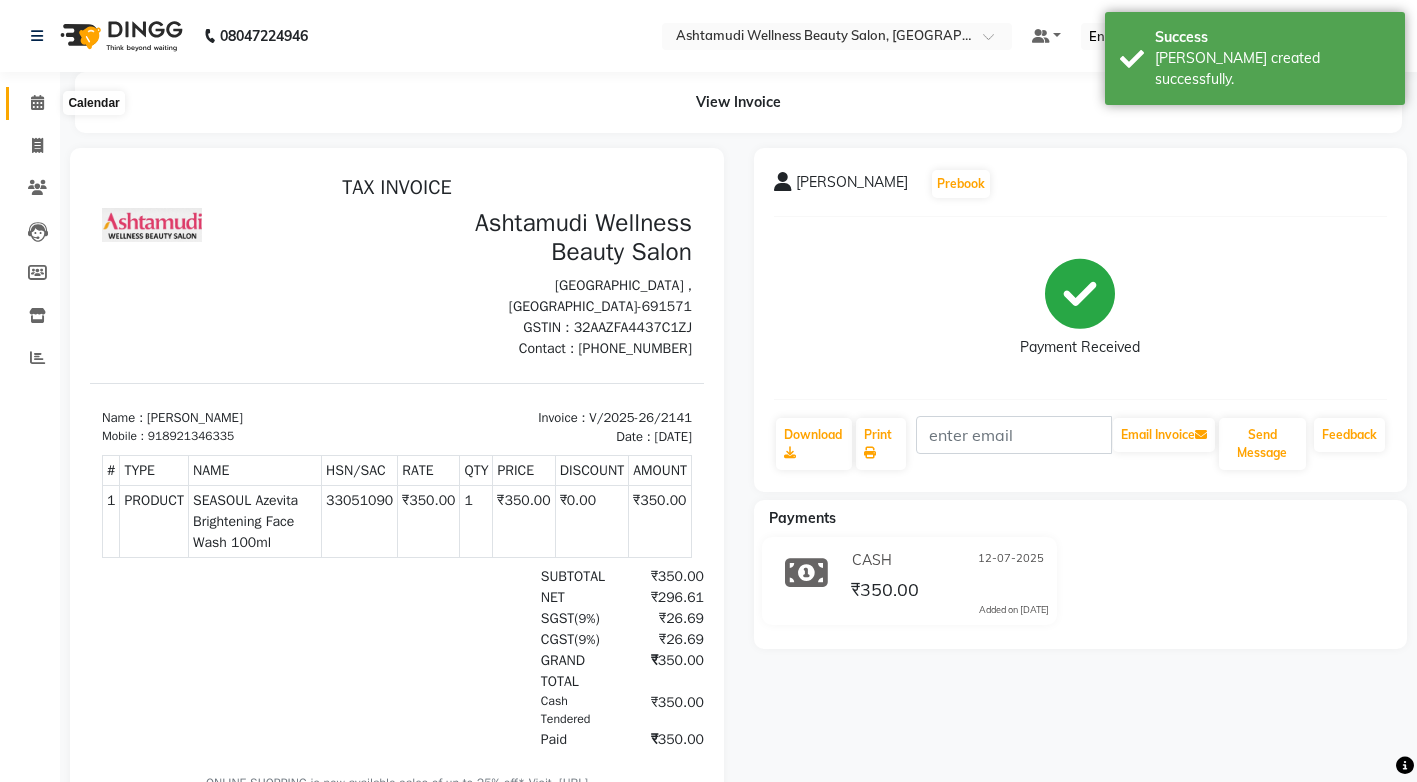 click 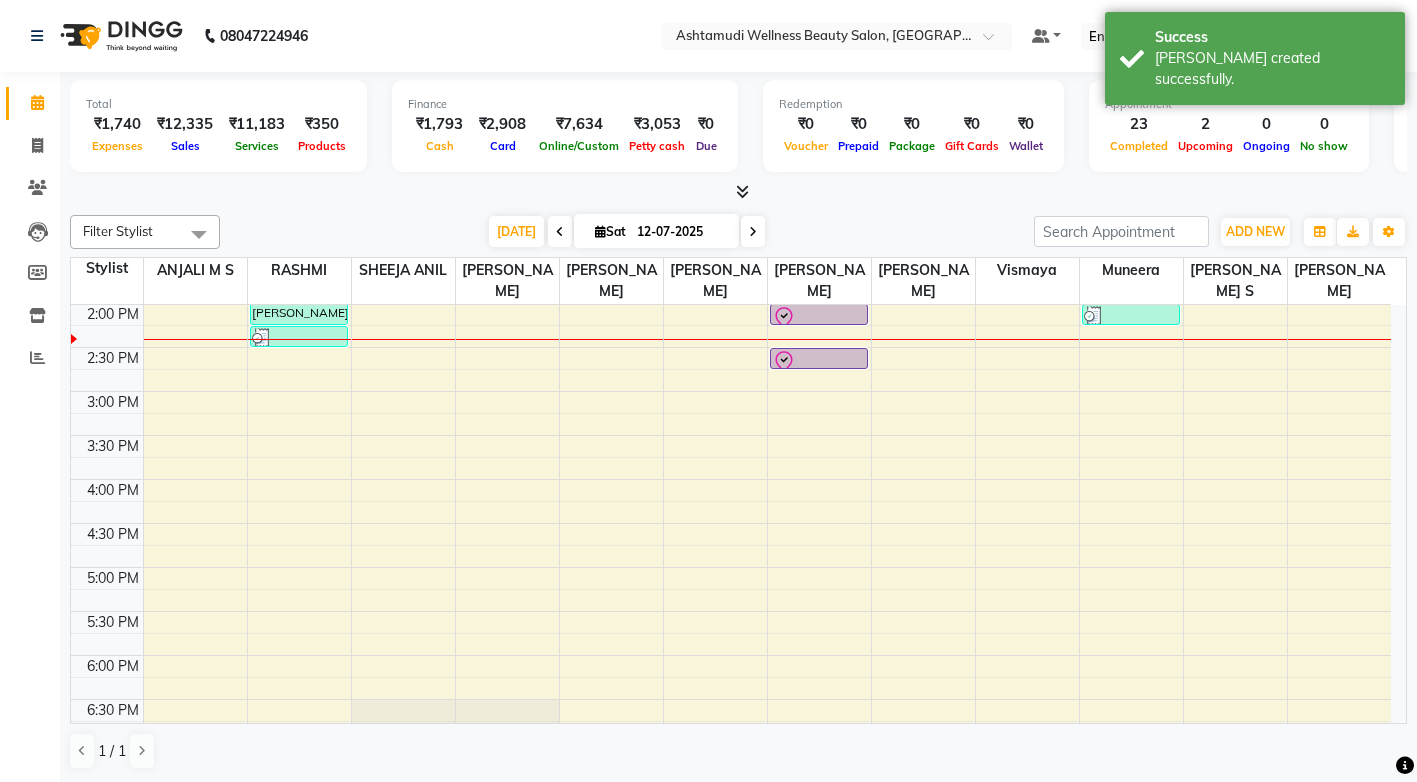 scroll, scrollTop: 0, scrollLeft: 0, axis: both 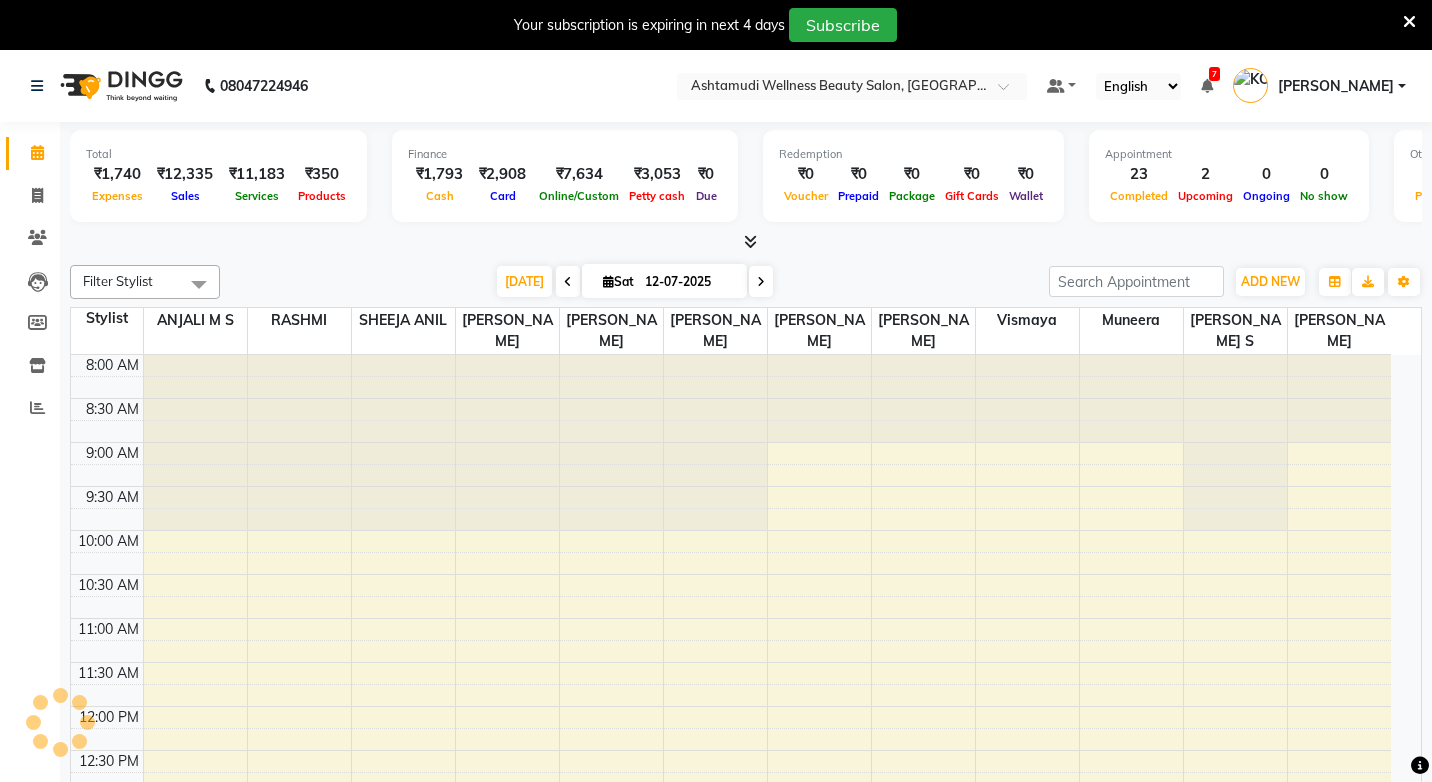 click at bounding box center (1409, 22) 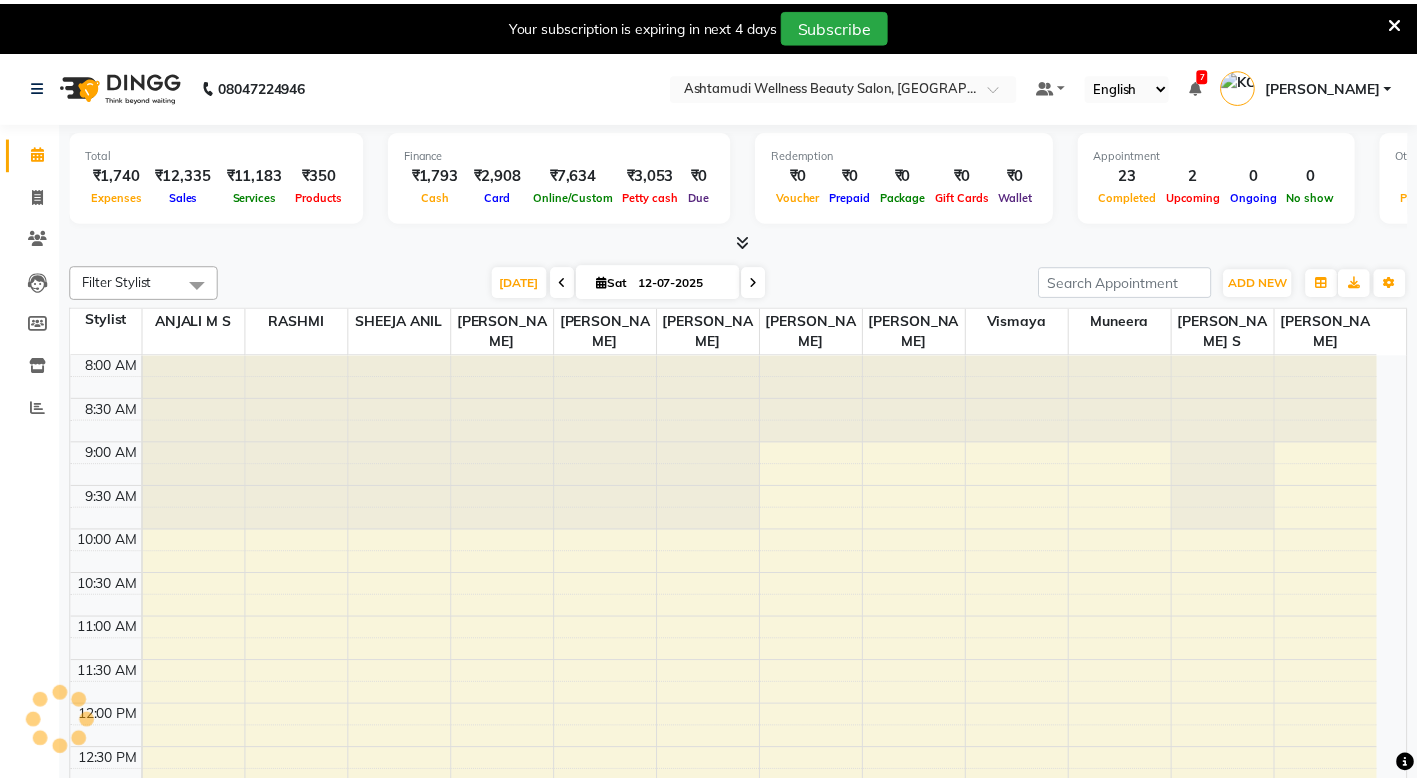 scroll, scrollTop: 0, scrollLeft: 0, axis: both 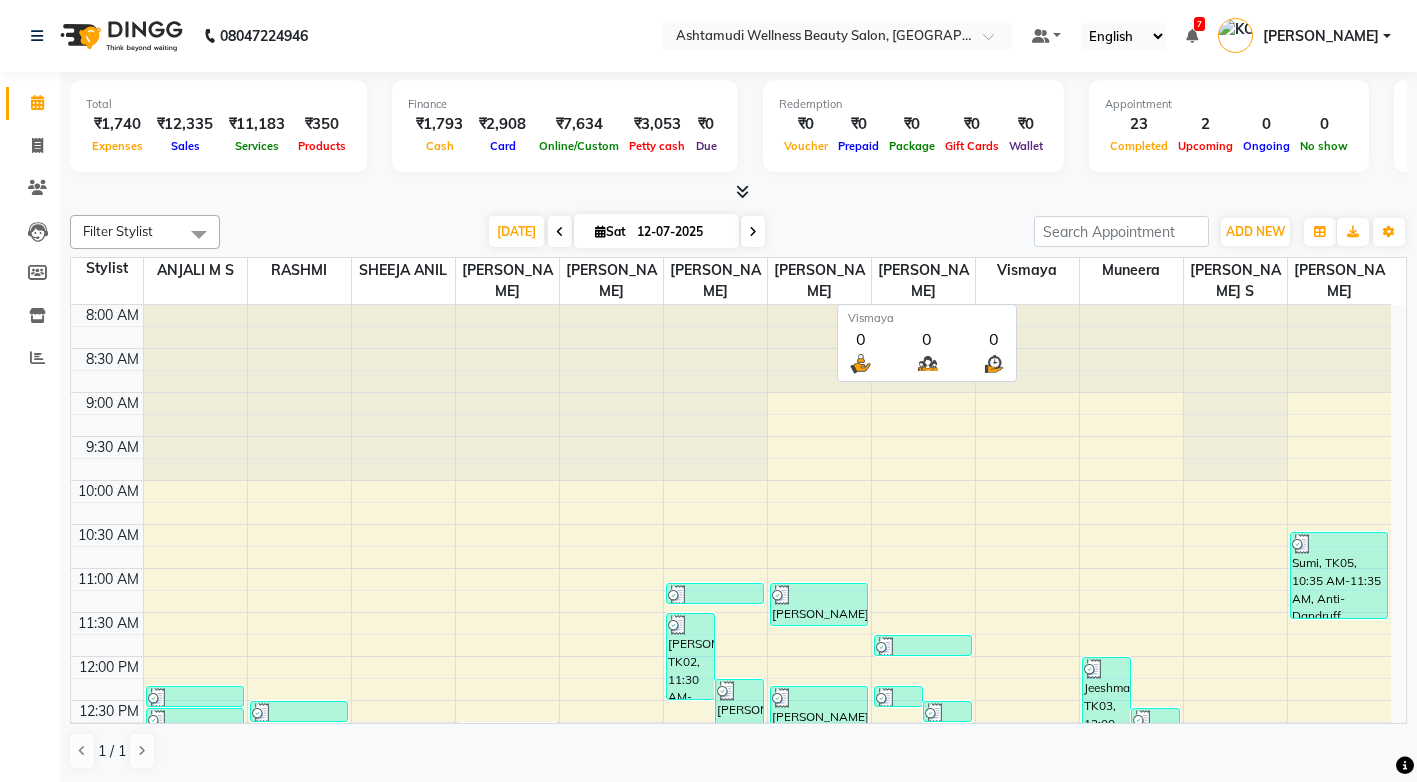 click on "8:00 AM 8:30 AM 9:00 AM 9:30 AM 10:00 AM 10:30 AM 11:00 AM 11:30 AM 12:00 PM 12:30 PM 1:00 PM 1:30 PM 2:00 PM 2:30 PM 3:00 PM 3:30 PM 4:00 PM 4:30 PM 5:00 PM 5:30 PM 6:00 PM 6:30 PM 7:00 PM 7:30 PM 8:00 PM 8:30 PM     [GEOGRAPHIC_DATA], TK11, 12:20 PM-12:35 PM, Eyebrows Threading     [PERSON_NAME], TK17, 12:35 PM-01:50 PM, Eyebrows Threading,Anti-[MEDICAL_DATA] Treatment With Spa     [PERSON_NAME], TK08, 12:30 PM-12:45 PM, Eyebrows Threading (₹50)     [PERSON_NAME], TK09, 12:45 PM-01:45 PM, Anti-[MEDICAL_DATA] Treatment With Spa     [PERSON_NAME], TK09, 01:45 PM-02:15 PM, Child Cut     [PERSON_NAME], TK09, 02:15 PM-02:30 PM, Eyebrows Threading     [PERSON_NAME], TK08, 12:45 PM-01:00 PM, Eyebrows Threading (₹50)     [PERSON_NAME], TK13, 01:20 PM-01:35 PM, Eyebrows Threading     [PERSON_NAME], TK02, 11:30 AM-12:30 PM, Anti-[MEDICAL_DATA] Treatment With Spa     [PERSON_NAME], TK02, 12:15 PM-01:00 PM, U Cut,Eyebrows Threading (₹50)     Sini, TK04, 11:10 AM-11:25 AM, Eyebrows Threading     BINDHRA, TK16, 01:30 PM-01:45 PM, Eyebrows Threading     [PERSON_NAME], TK06, 11:10 AM-11:40 AM, Saree Draping" at bounding box center [731, 876] 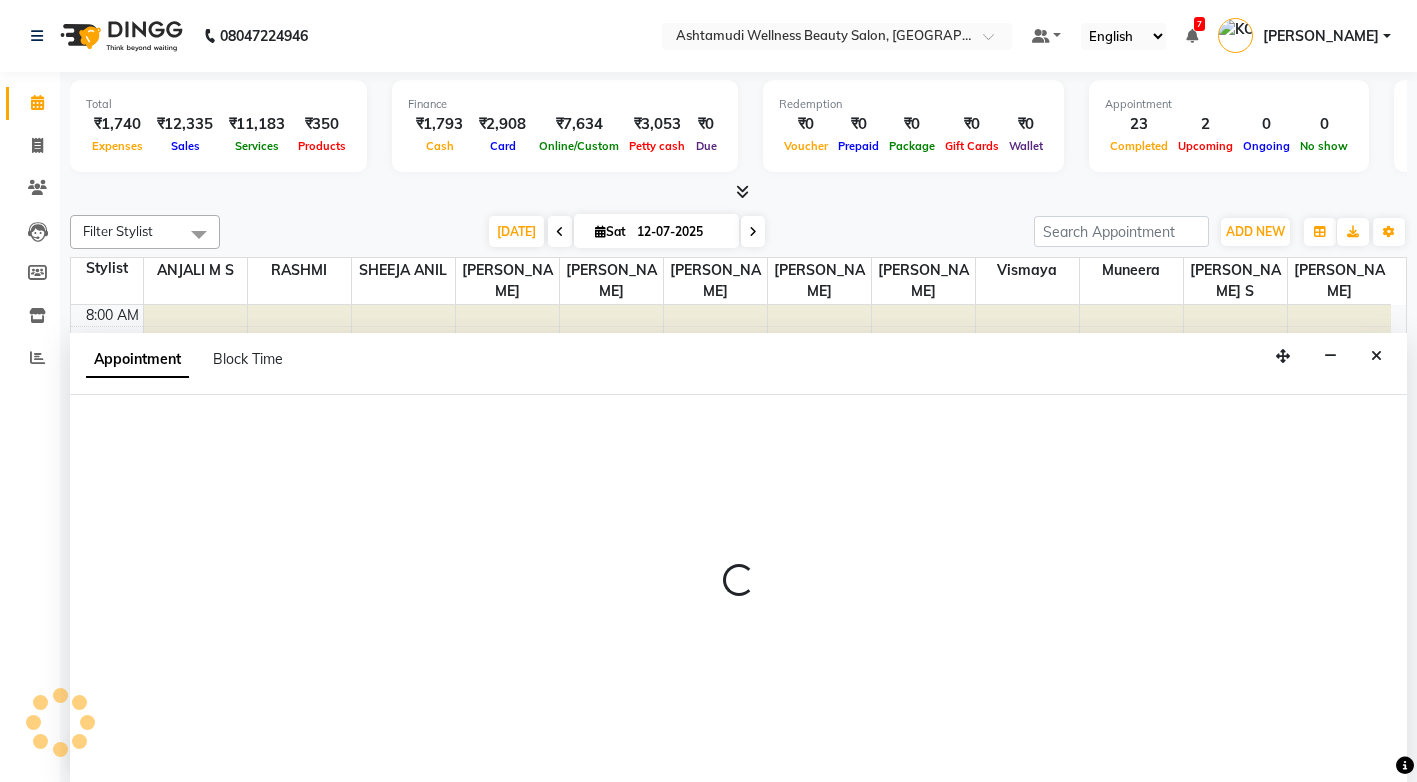 scroll, scrollTop: 1, scrollLeft: 0, axis: vertical 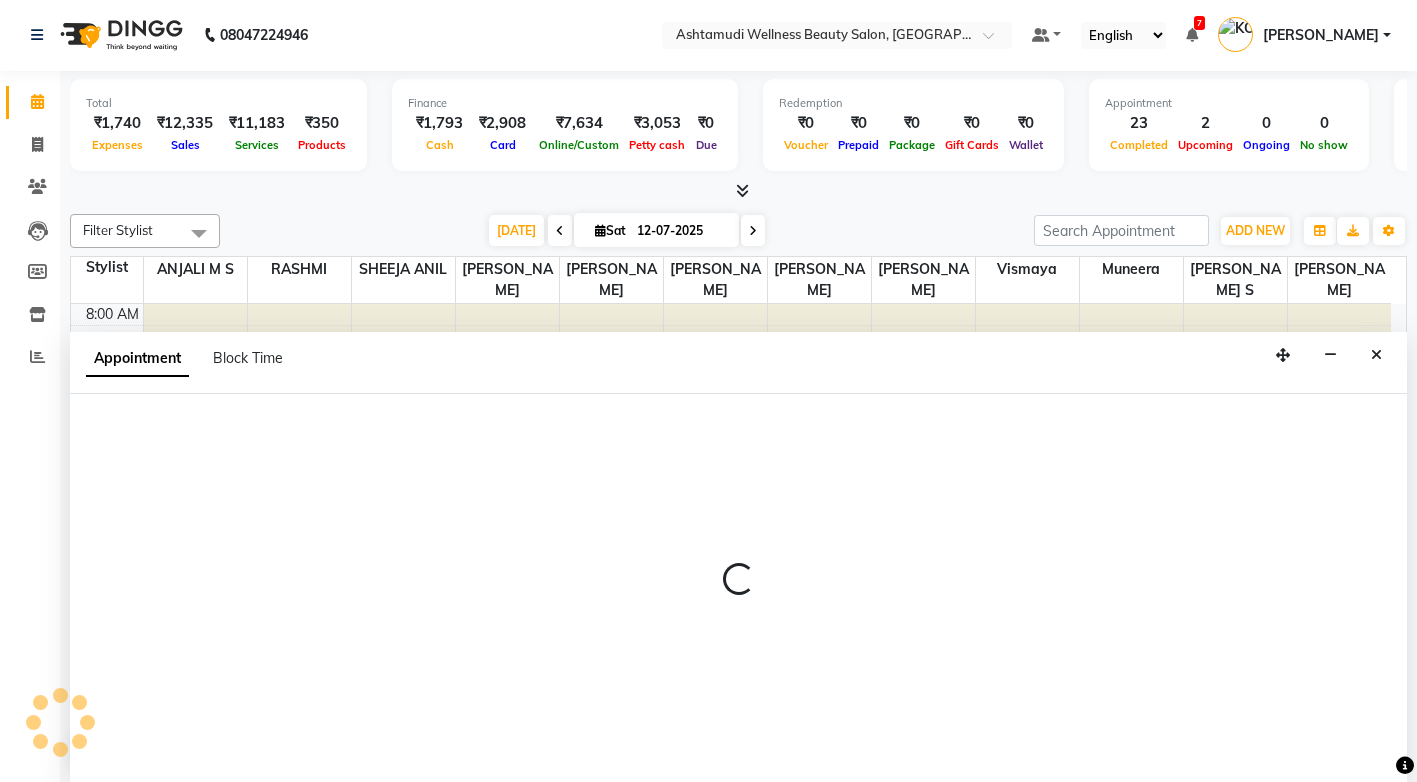 select on "27529" 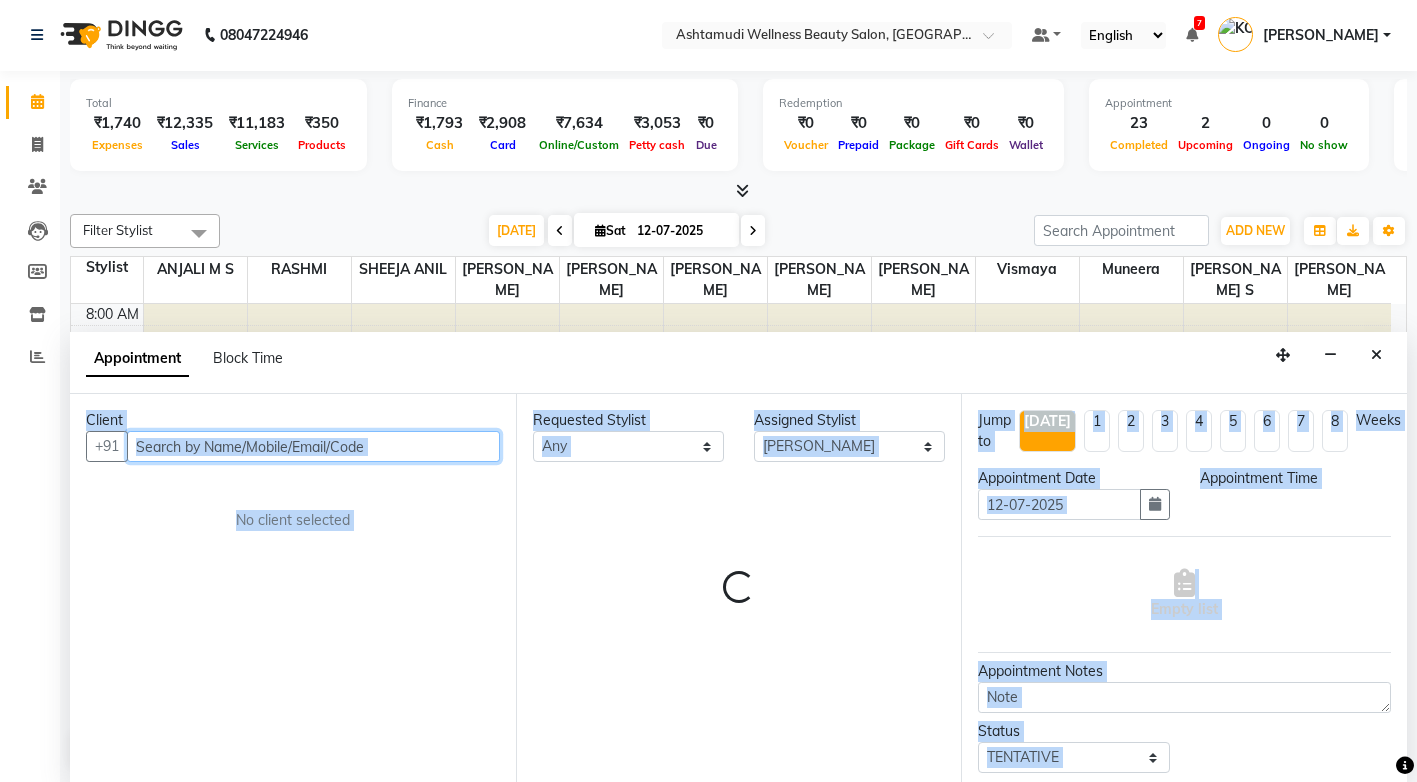 select on "705" 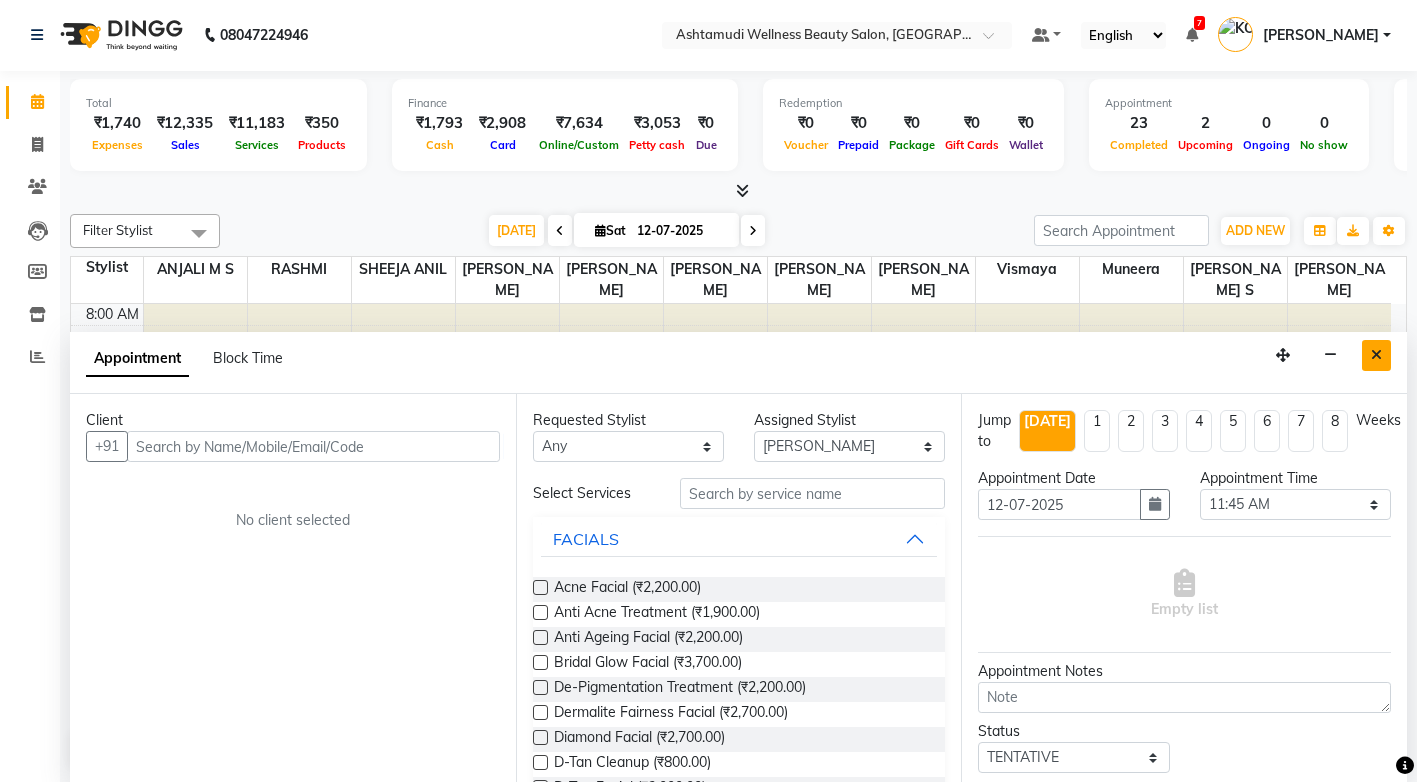 click at bounding box center [1376, 355] 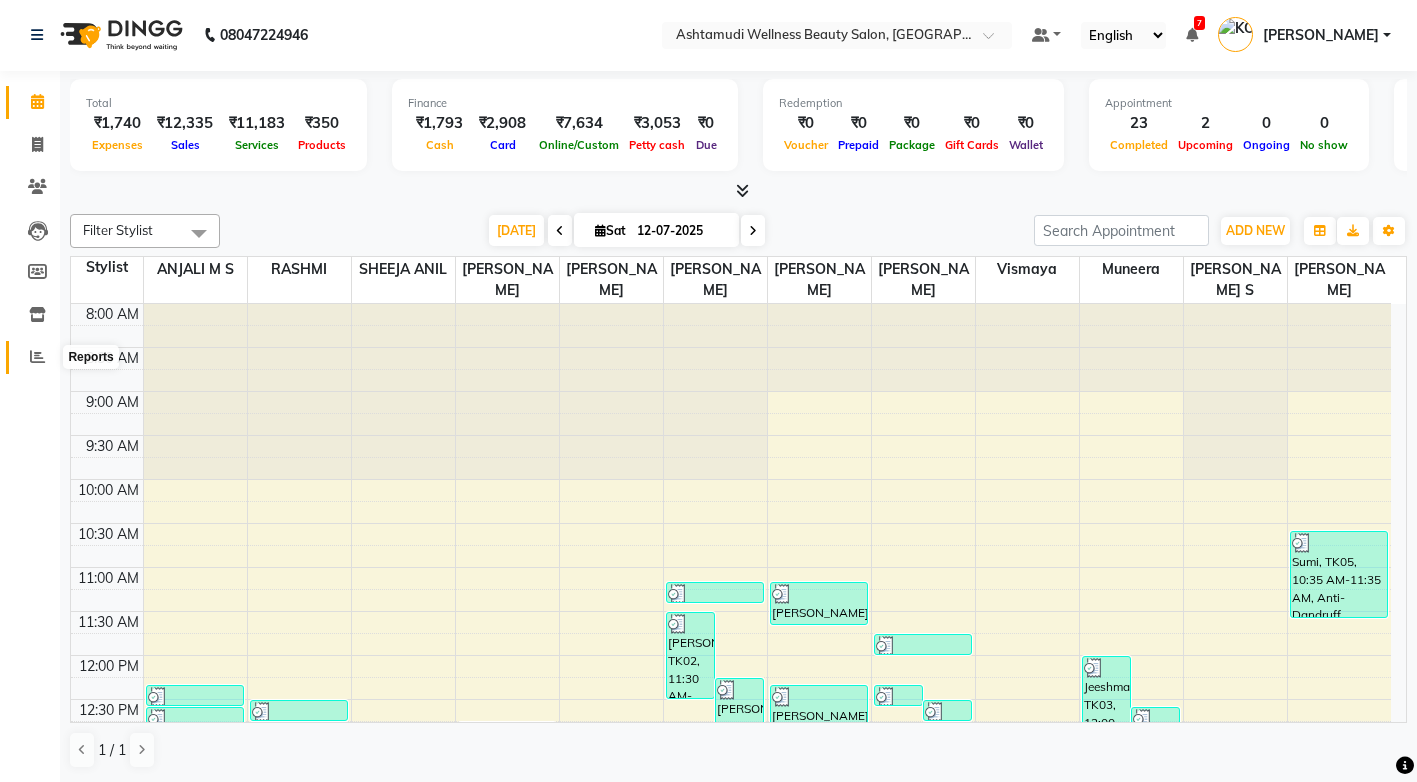 click 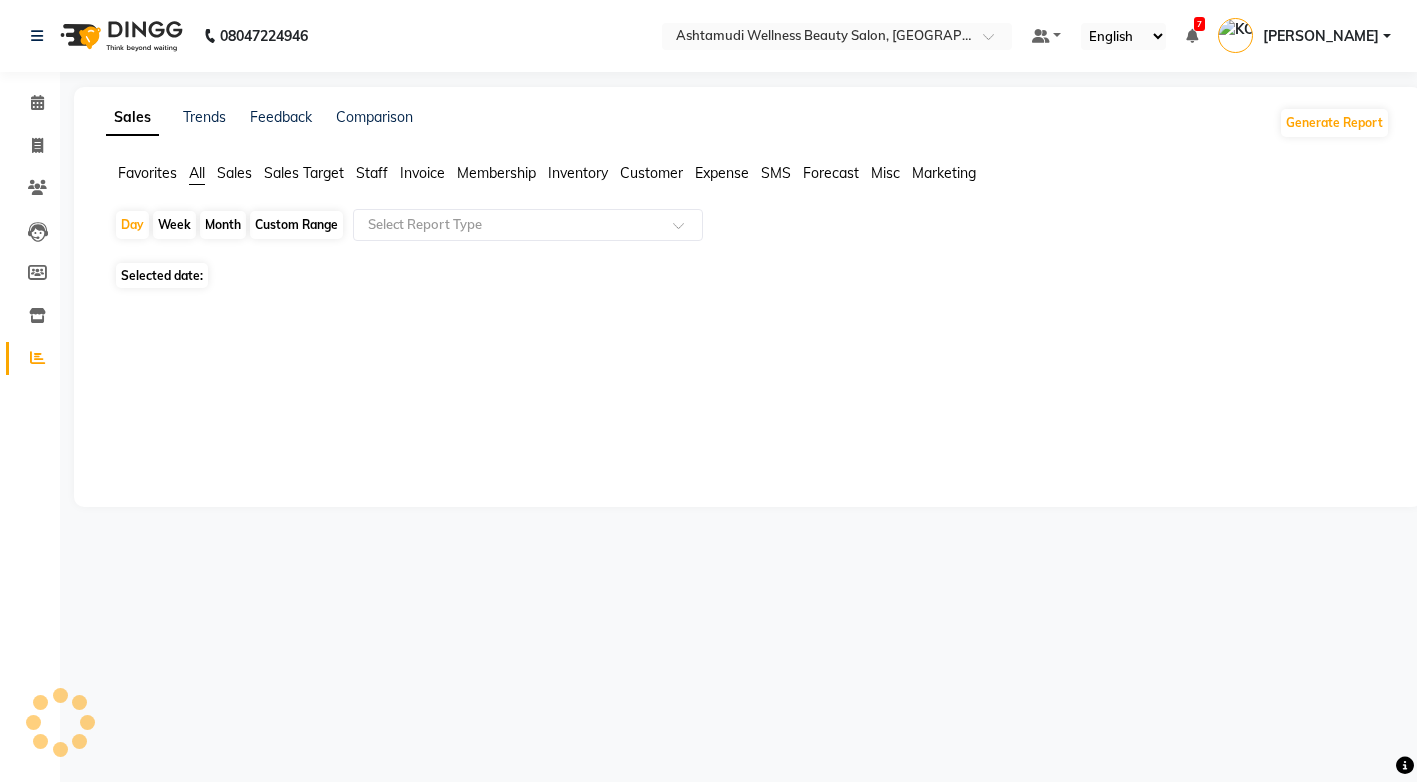 scroll, scrollTop: 0, scrollLeft: 0, axis: both 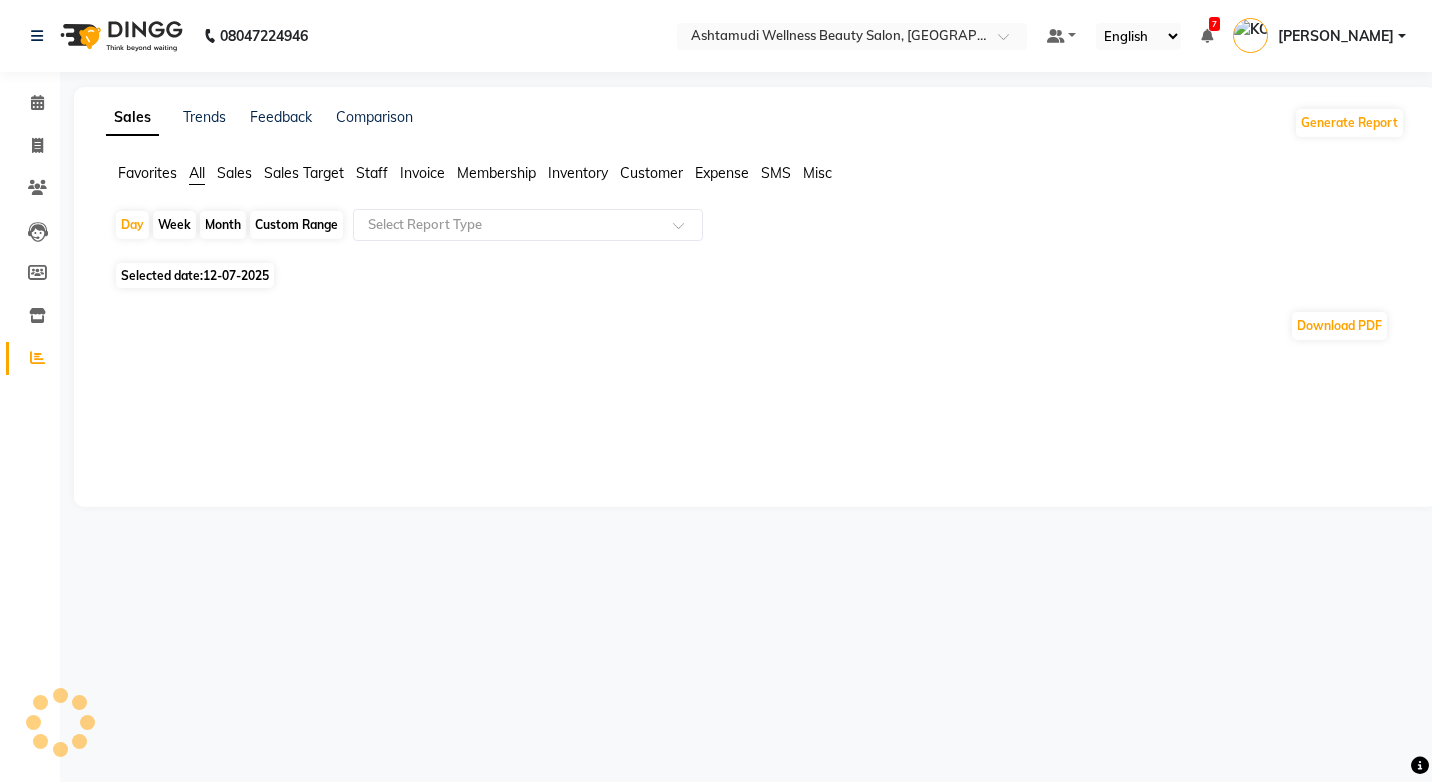 click on "Month" 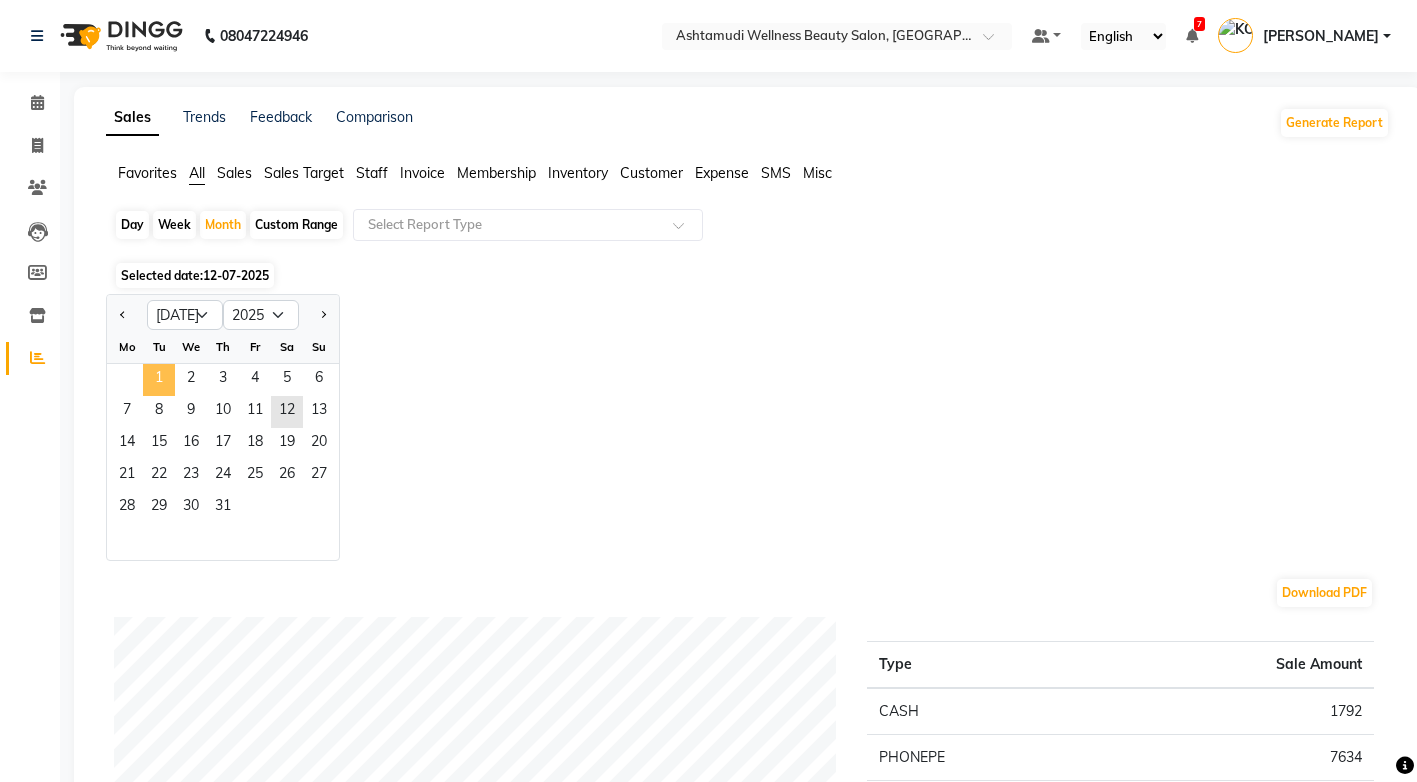 click on "1" 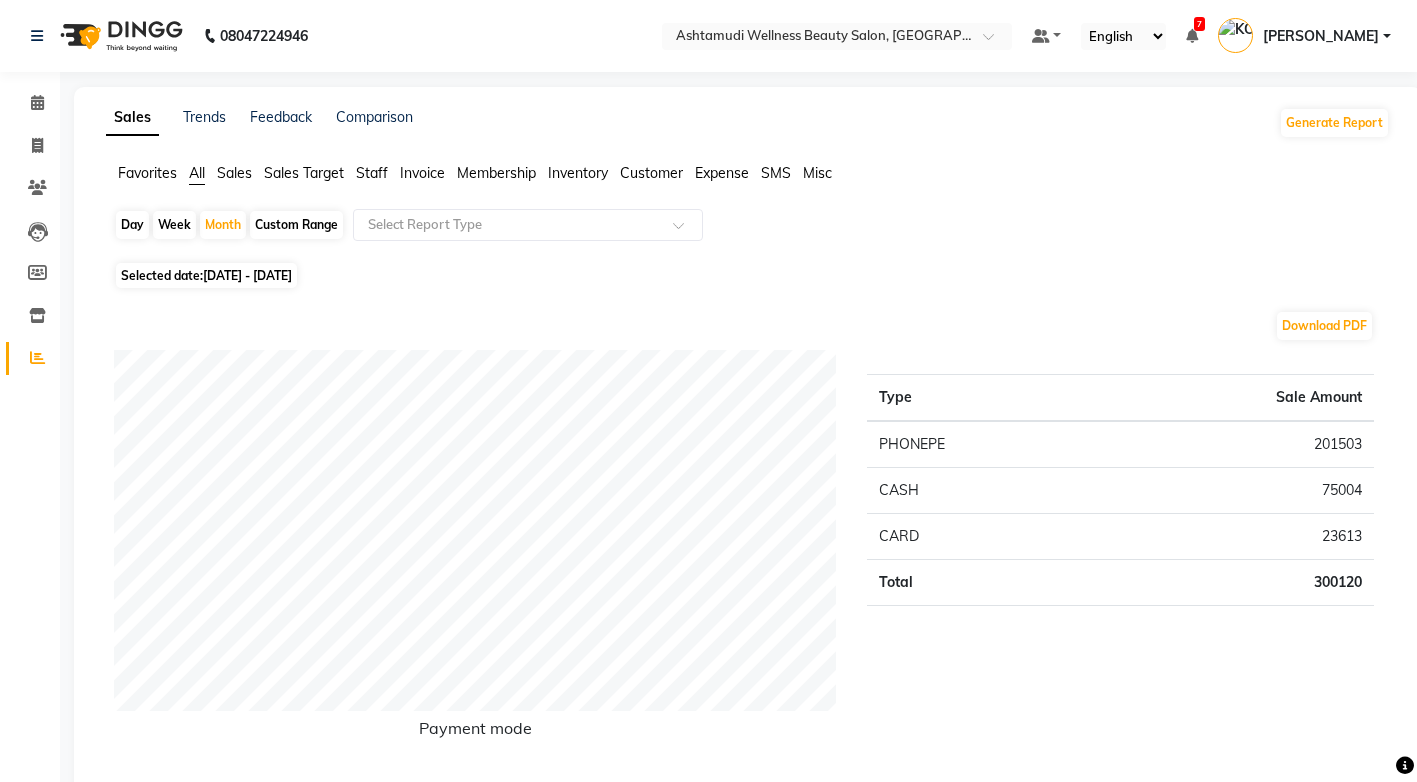 click on "Staff" 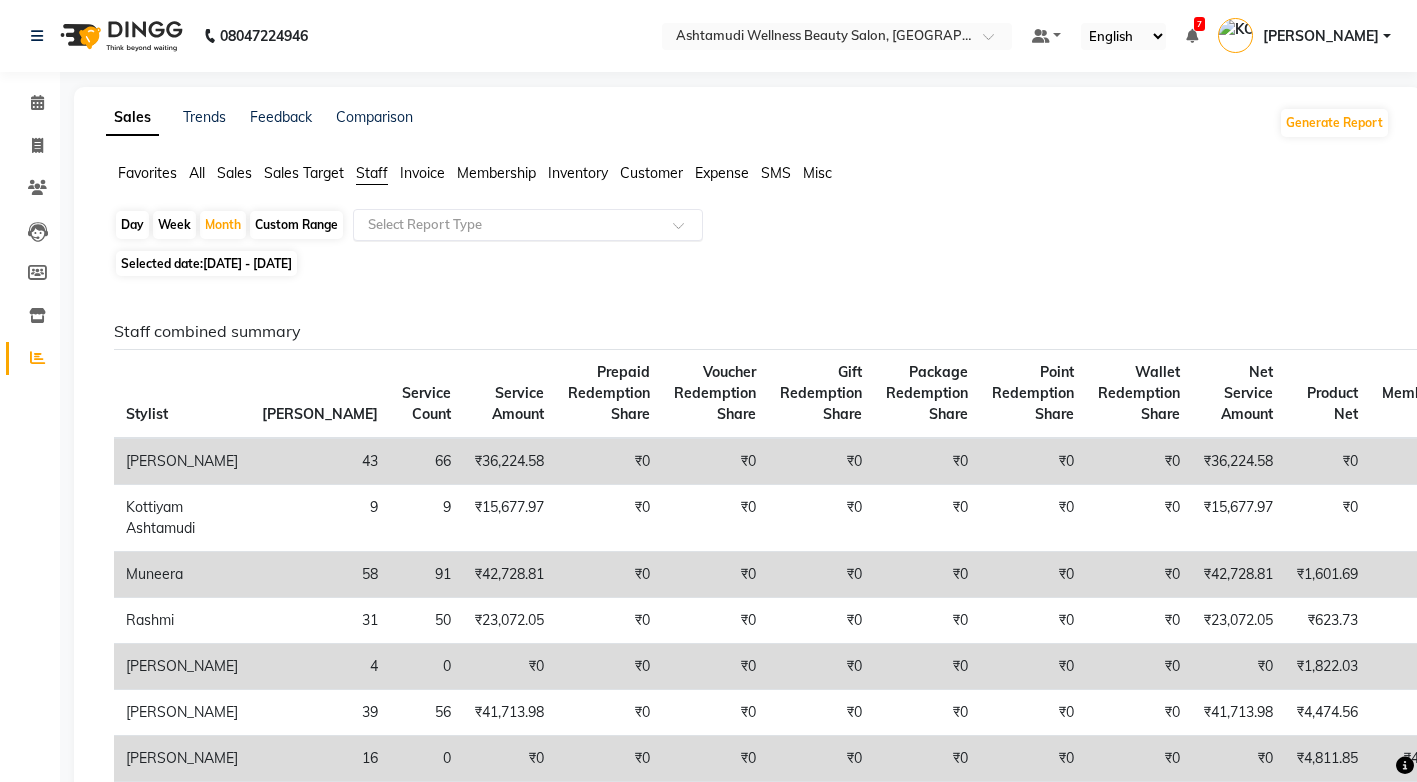 click 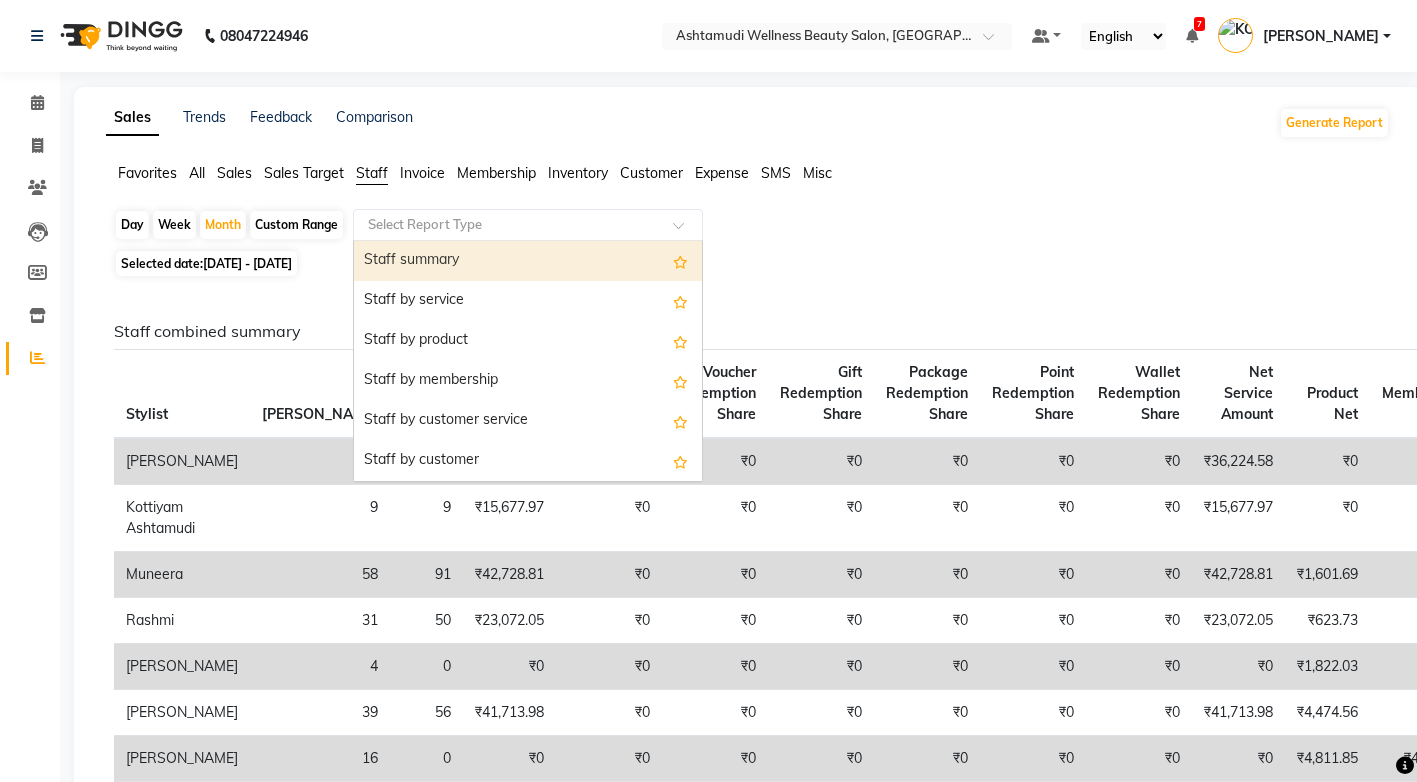 click on "Staff summary" at bounding box center (528, 261) 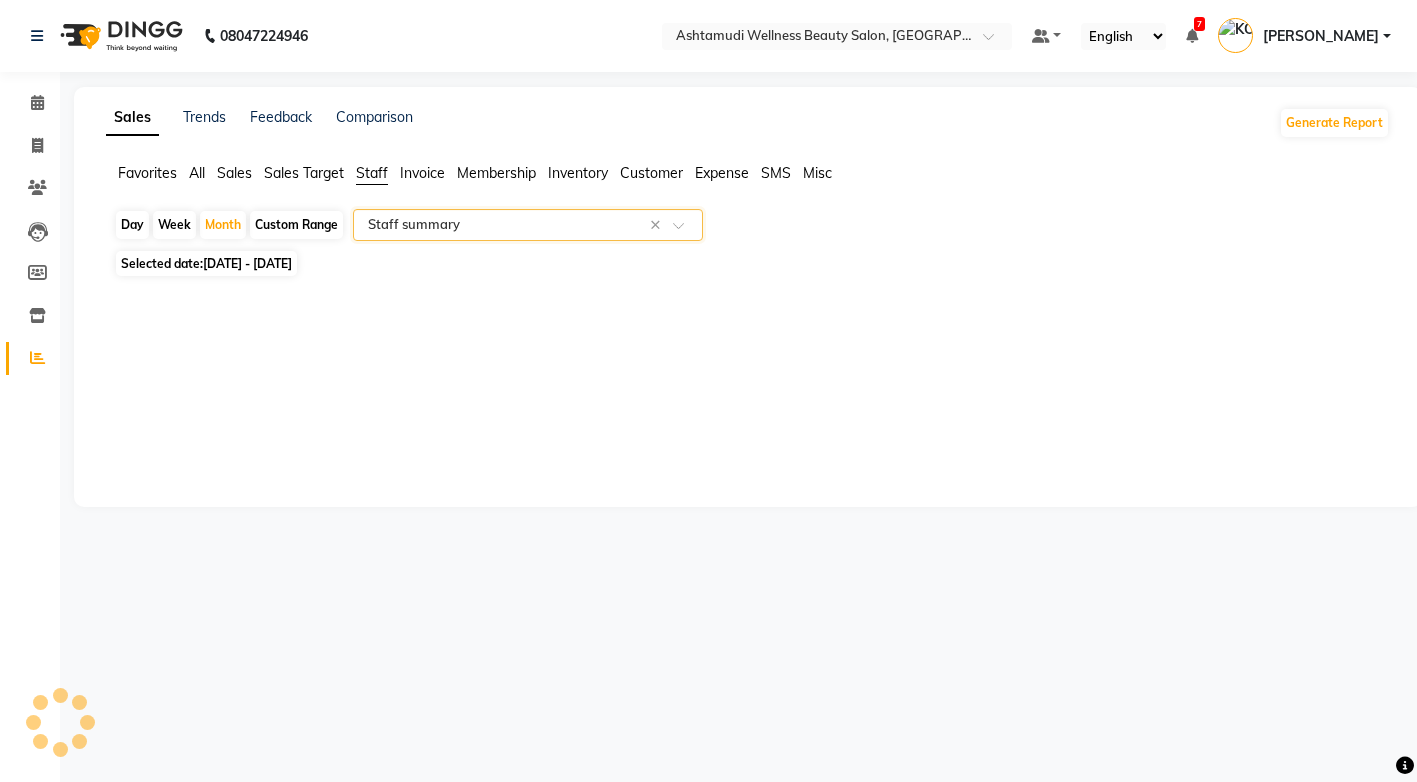select on "full_report" 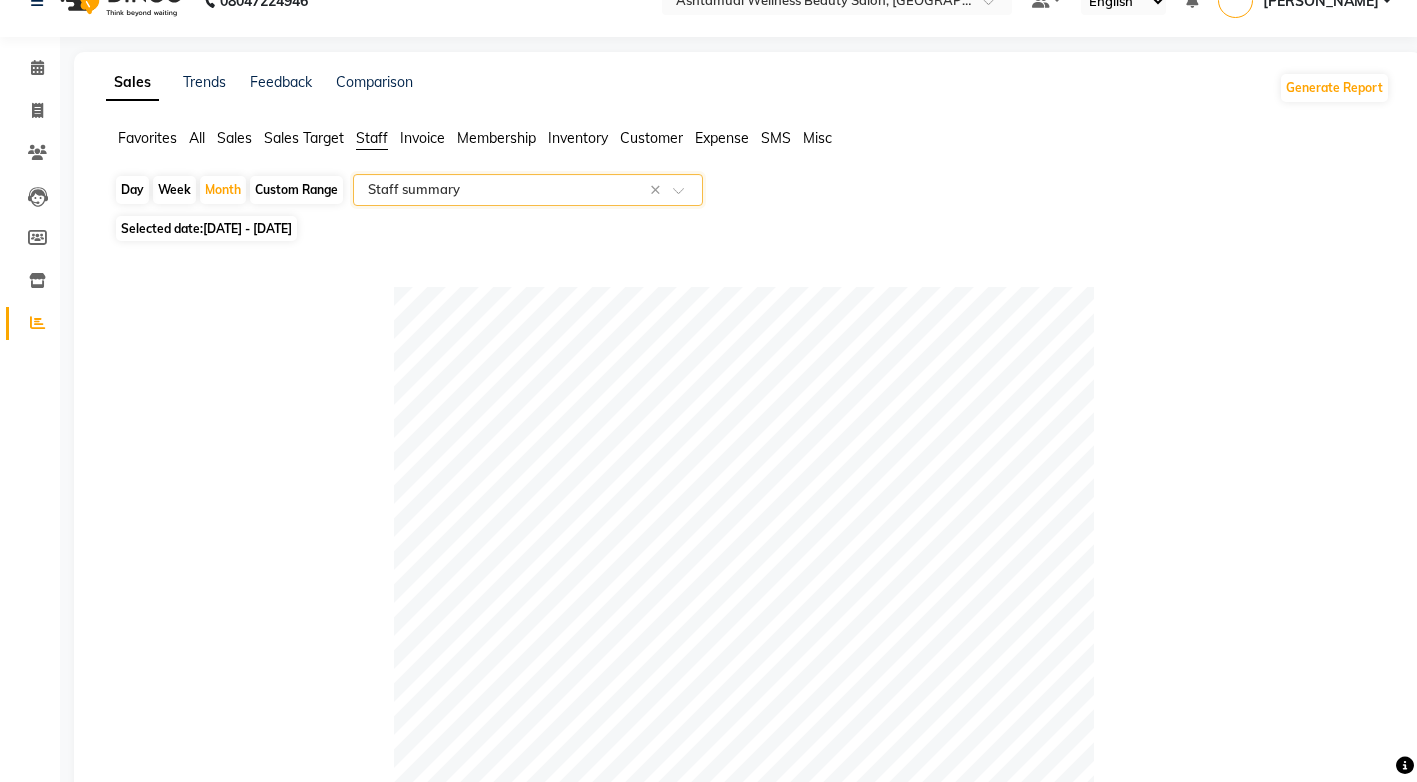 scroll, scrollTop: 0, scrollLeft: 0, axis: both 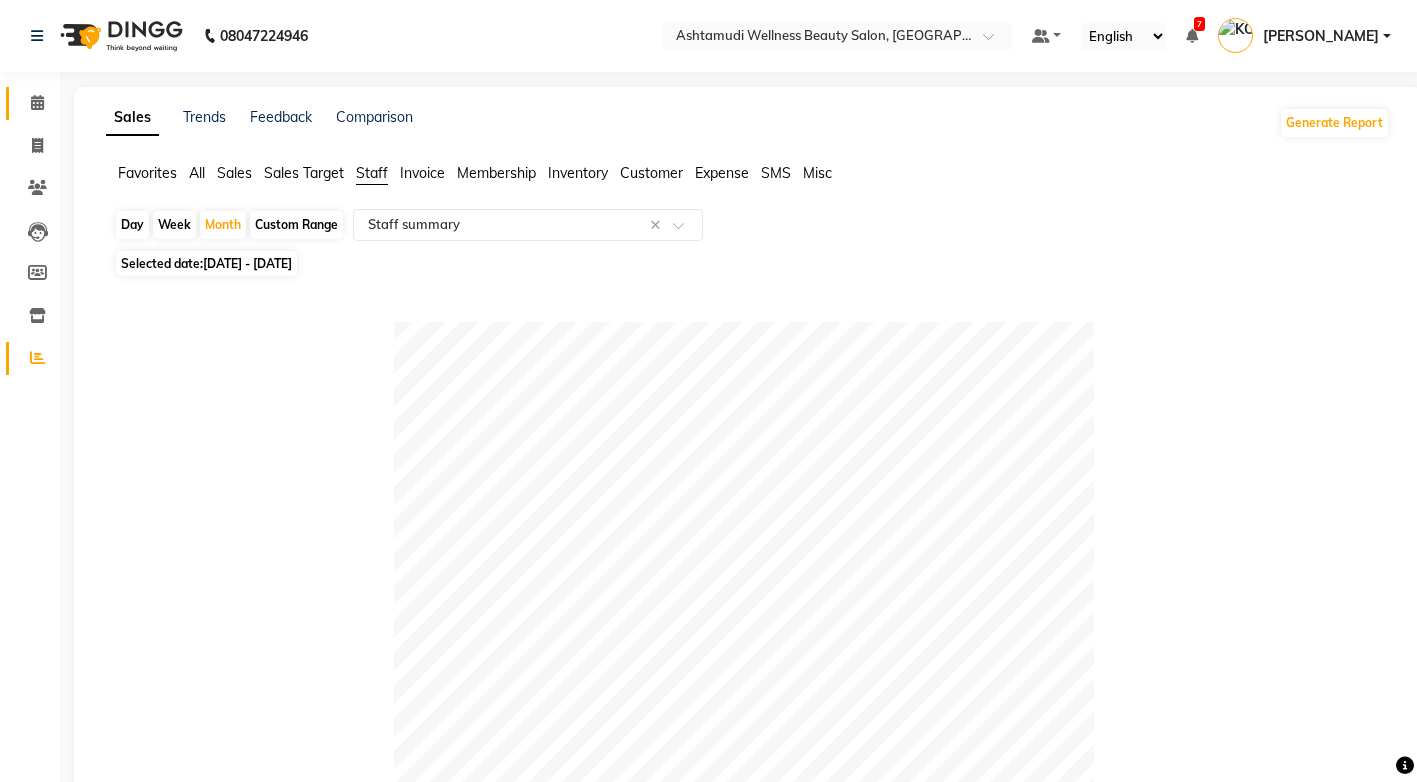 click on "Calendar" 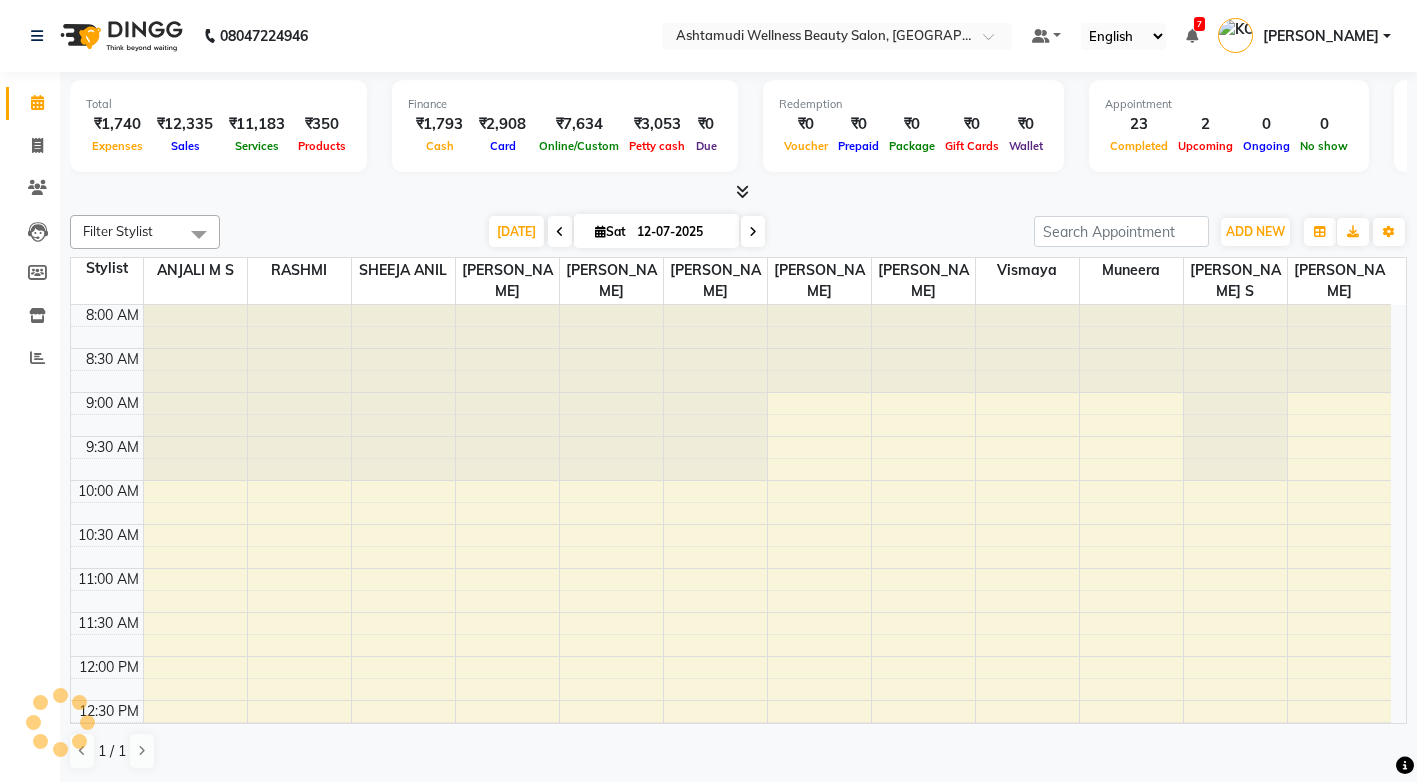 scroll, scrollTop: 0, scrollLeft: 0, axis: both 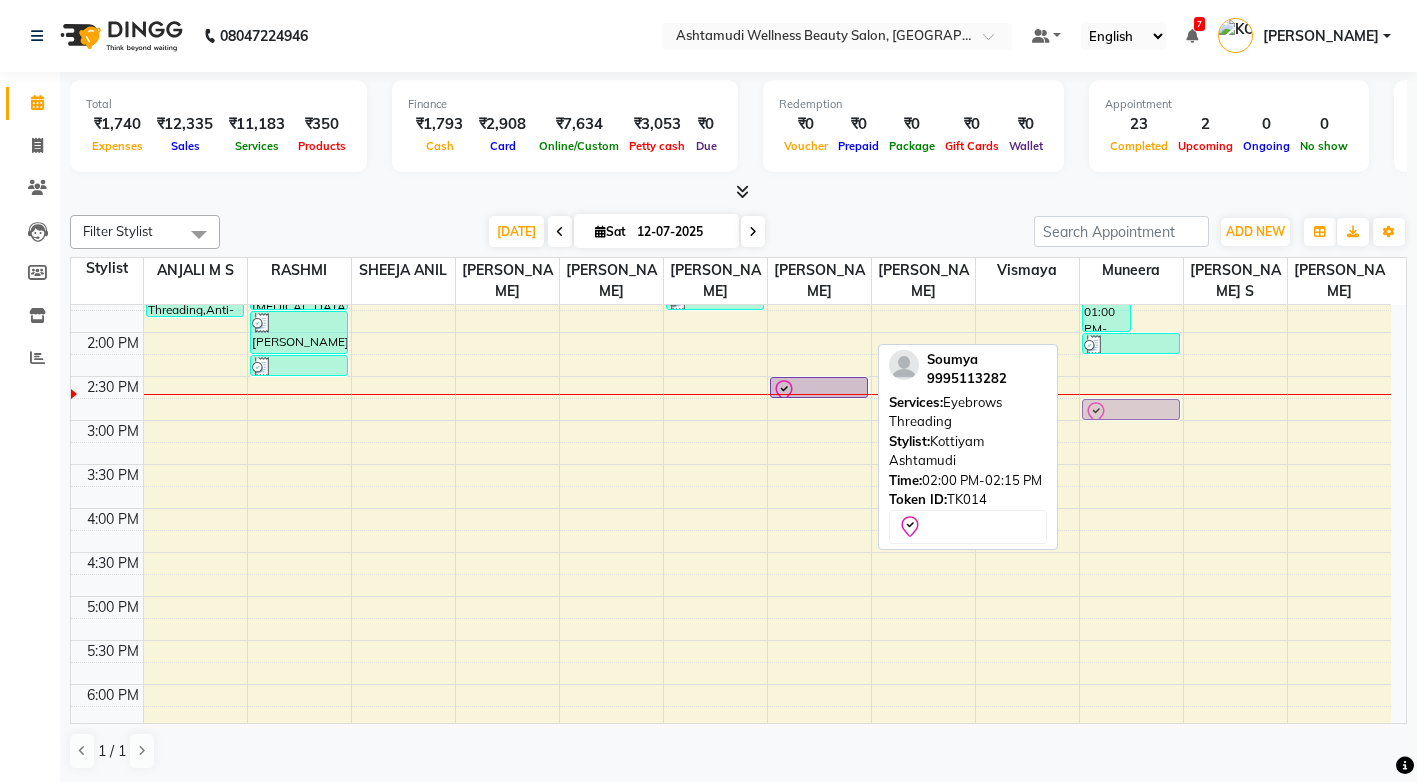 drag, startPoint x: 803, startPoint y: 341, endPoint x: 1094, endPoint y: 400, distance: 296.92087 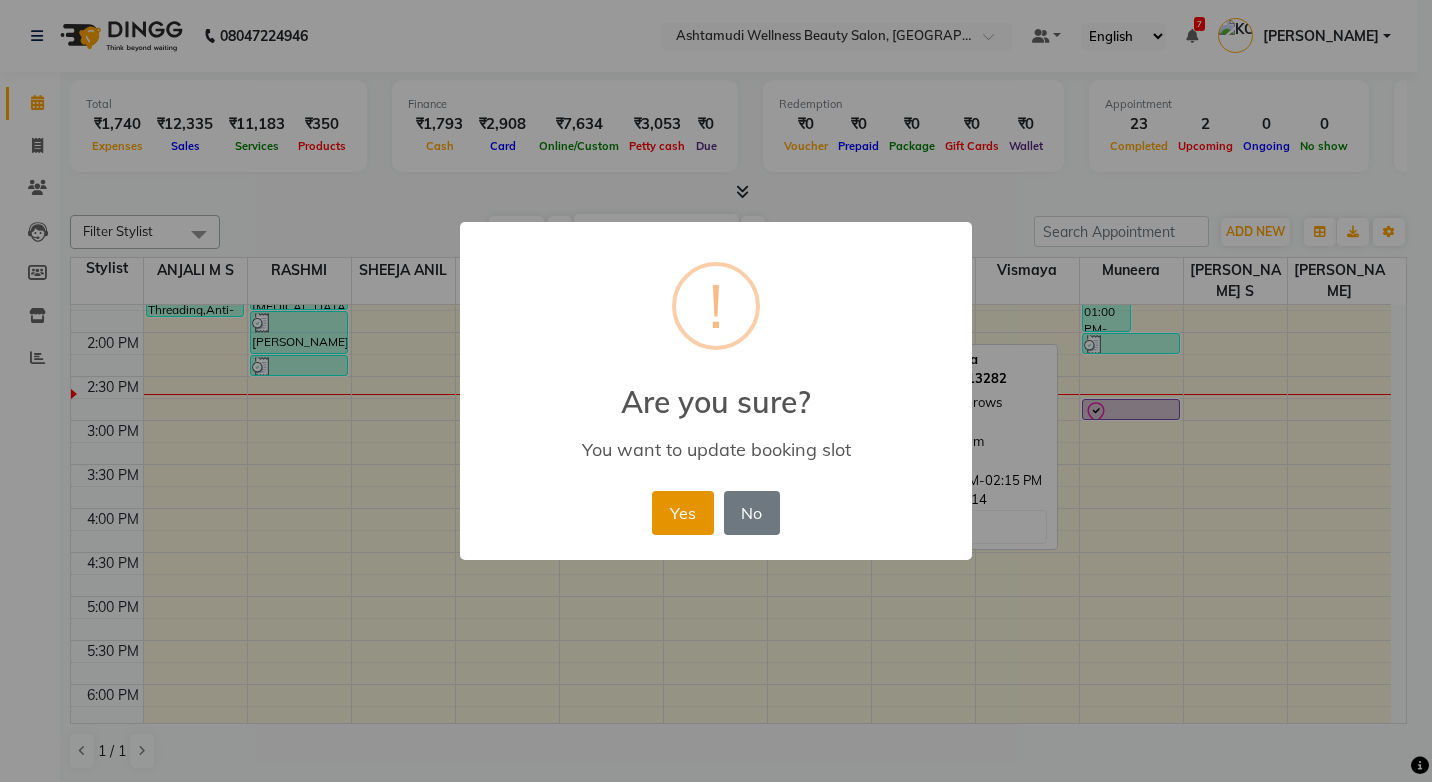 click on "Yes" at bounding box center [682, 513] 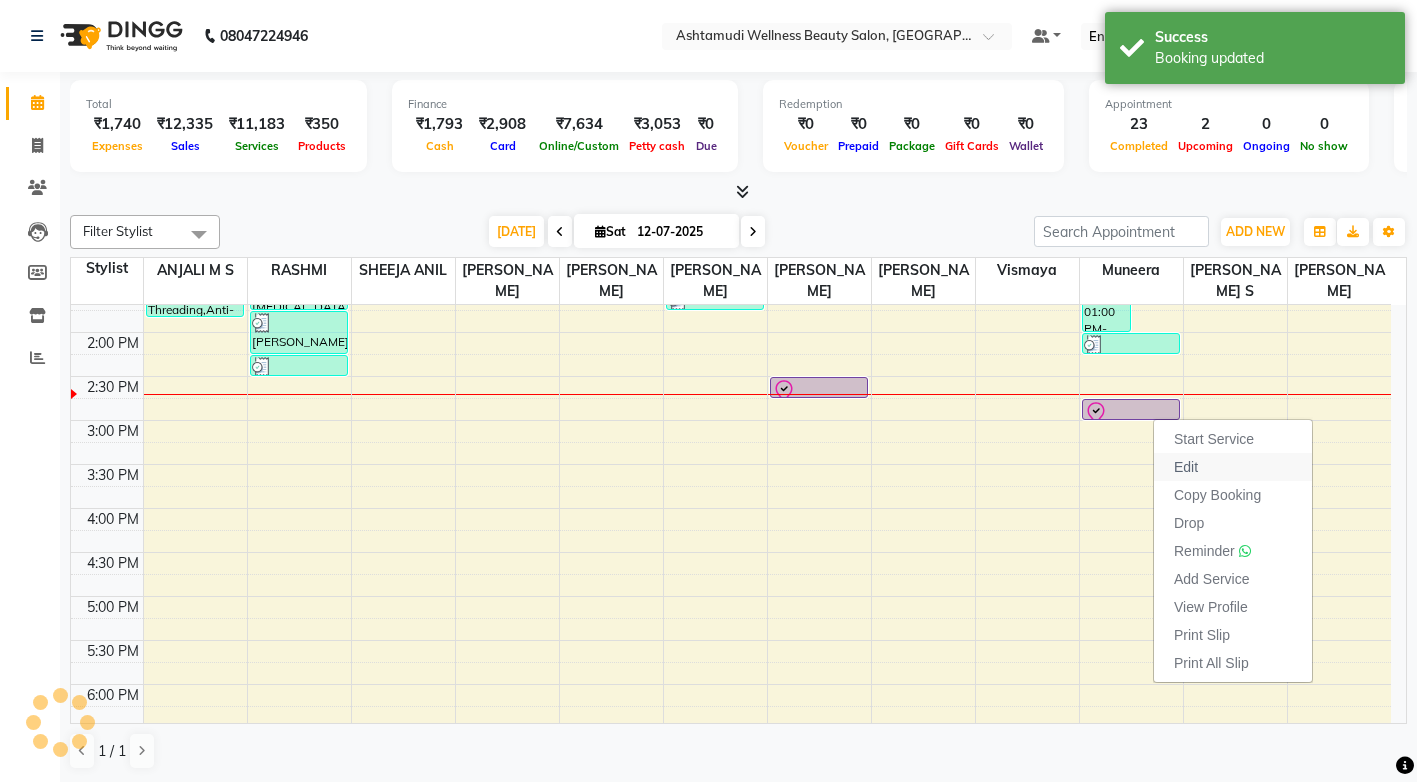 click on "Edit" at bounding box center (1186, 467) 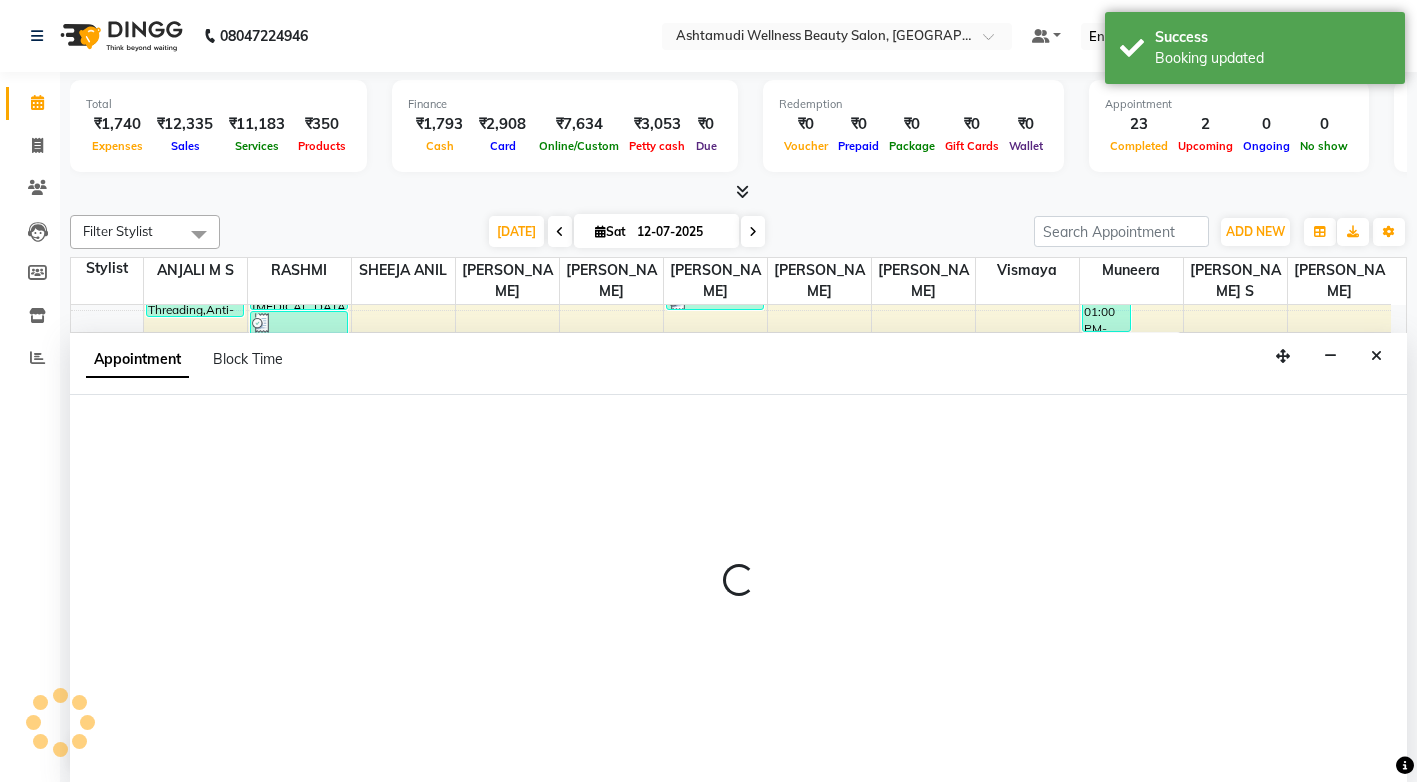 scroll, scrollTop: 1, scrollLeft: 0, axis: vertical 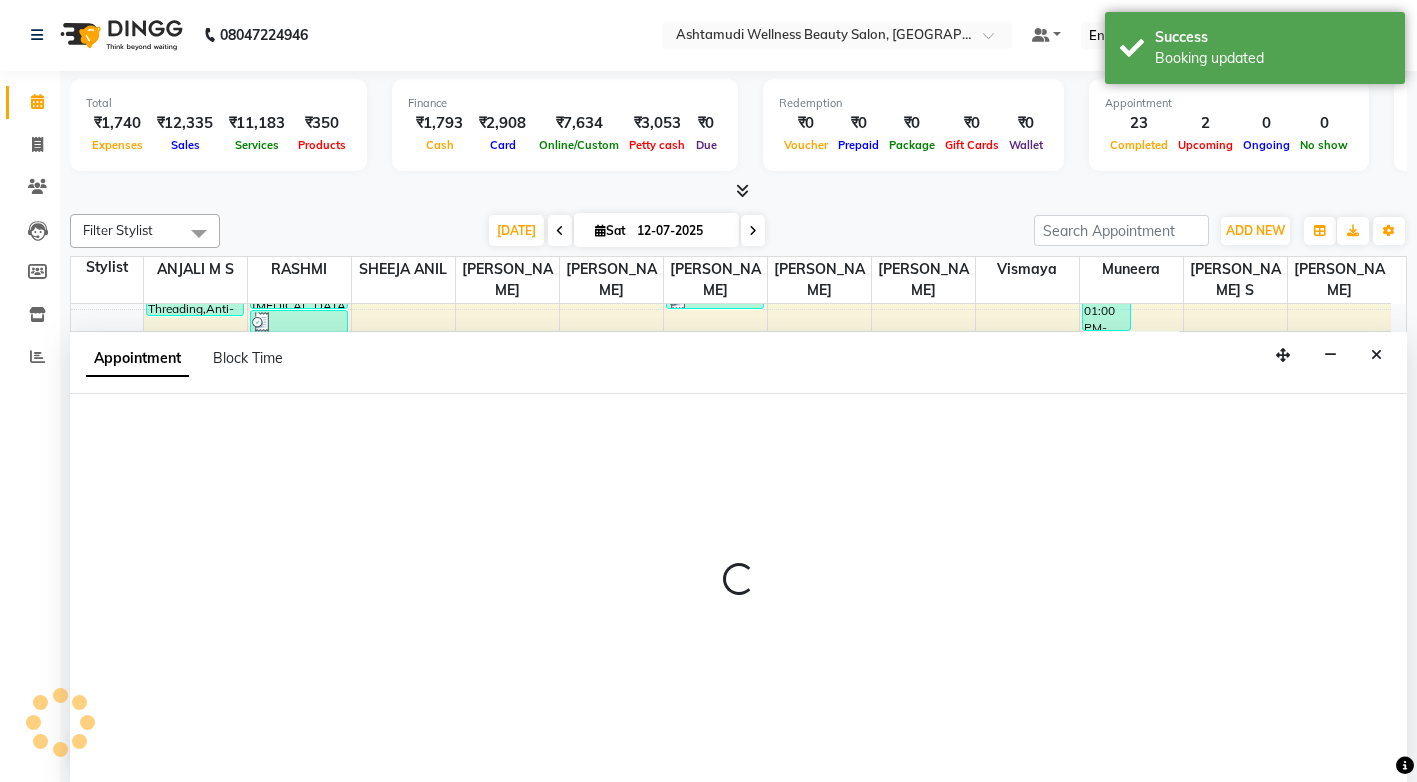 select on "tentative" 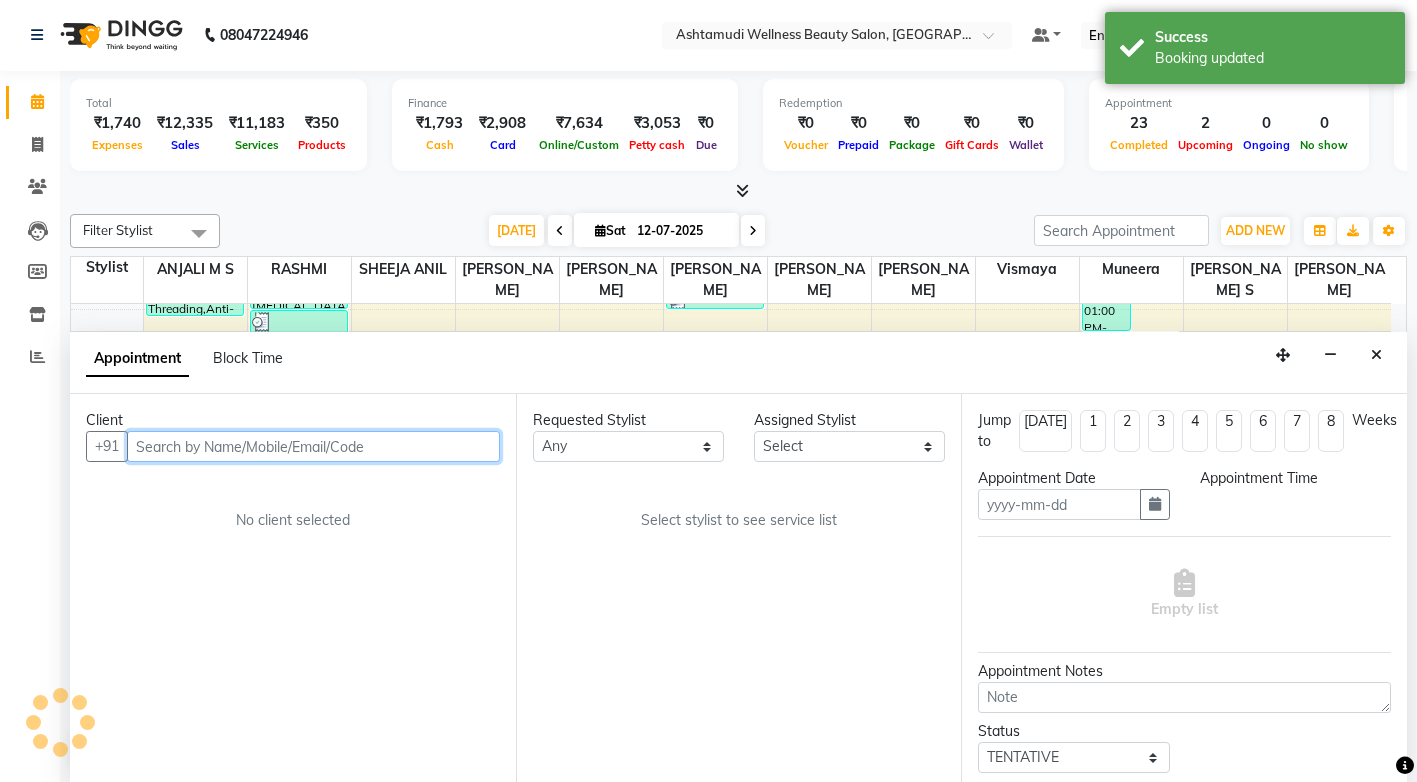 type on "12-07-2025" 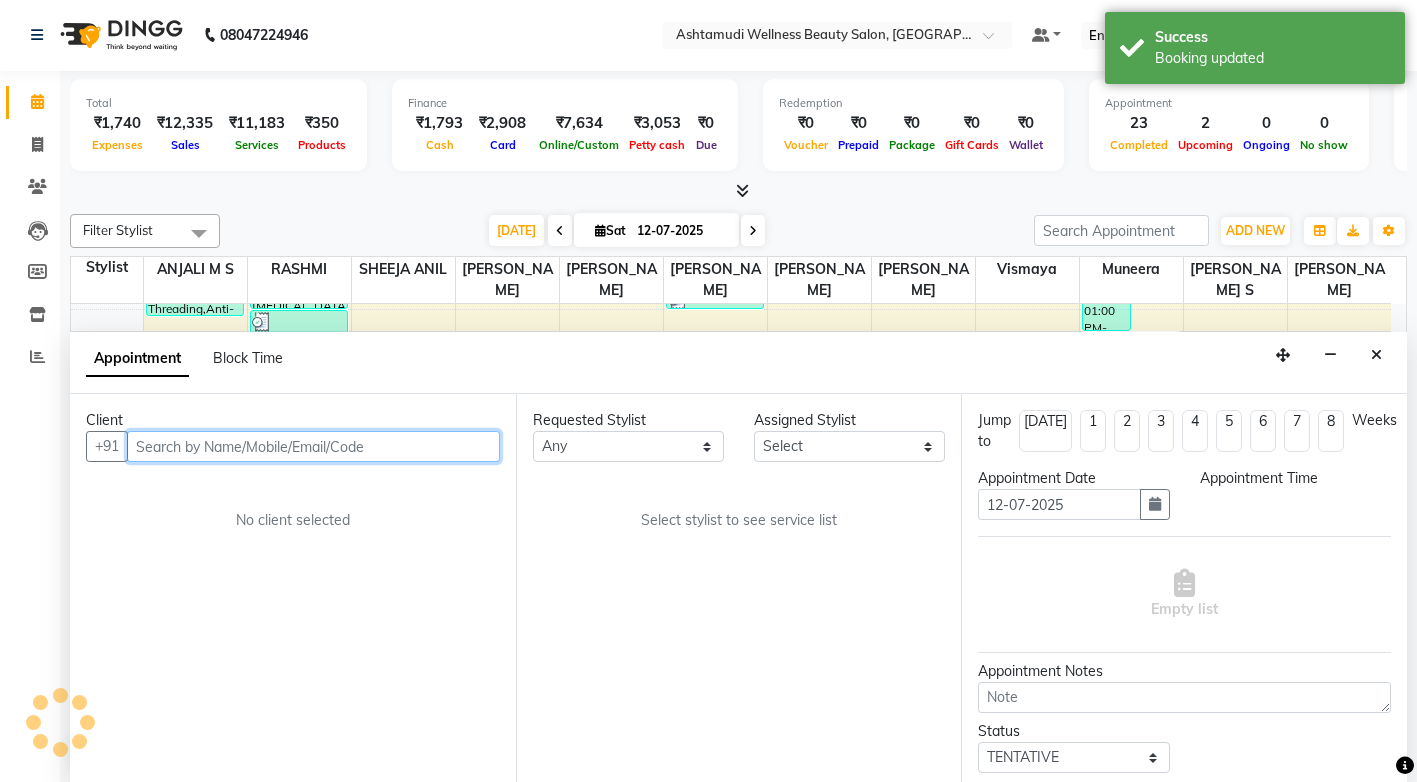 select on "check-in" 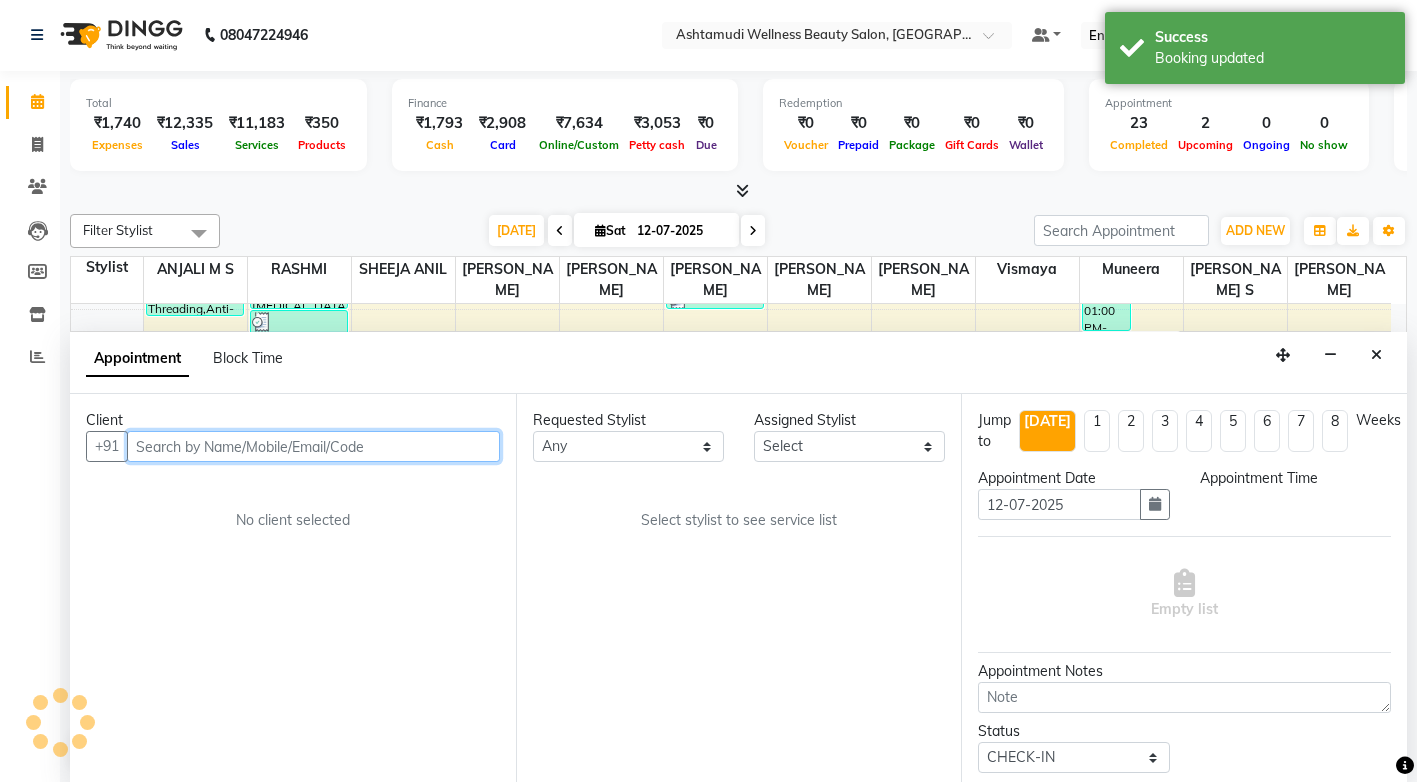 select on "885" 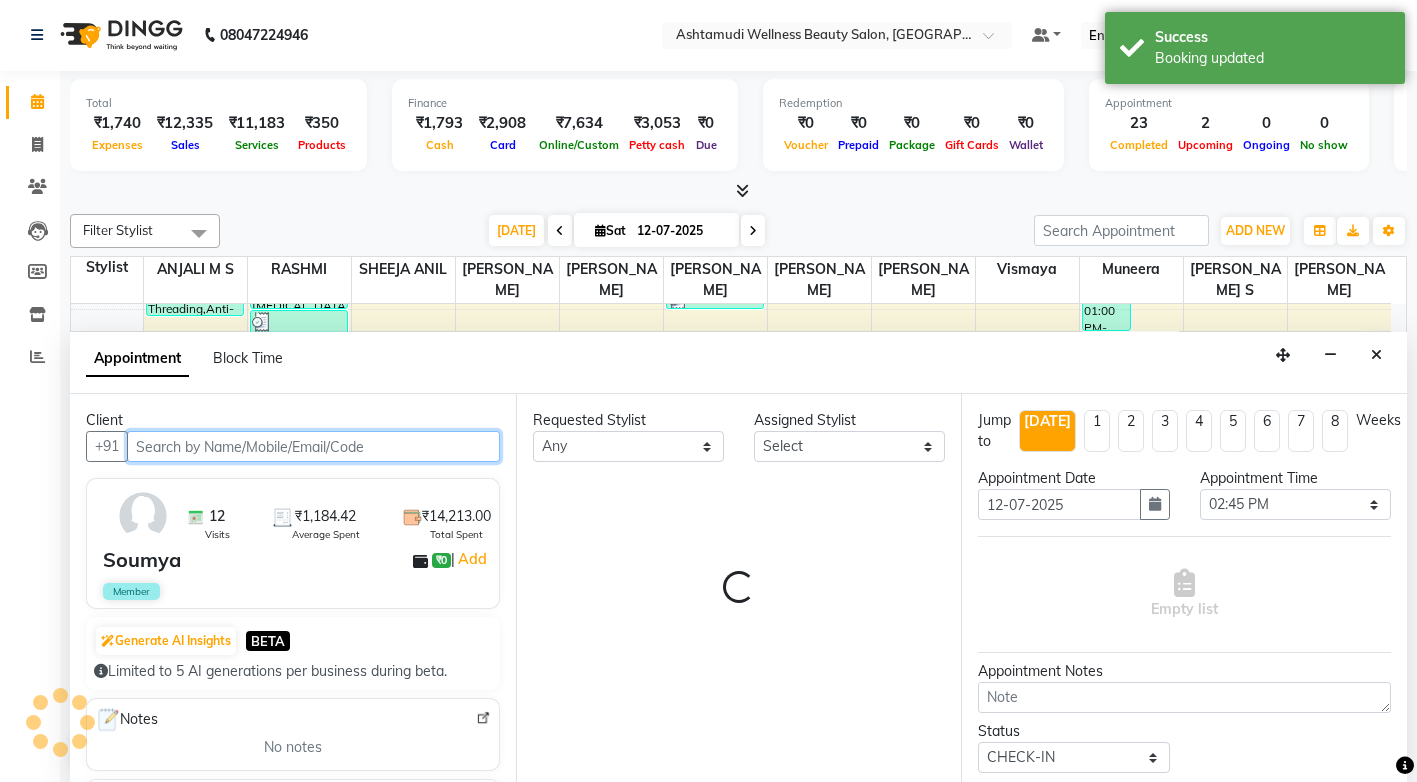 select on "67522" 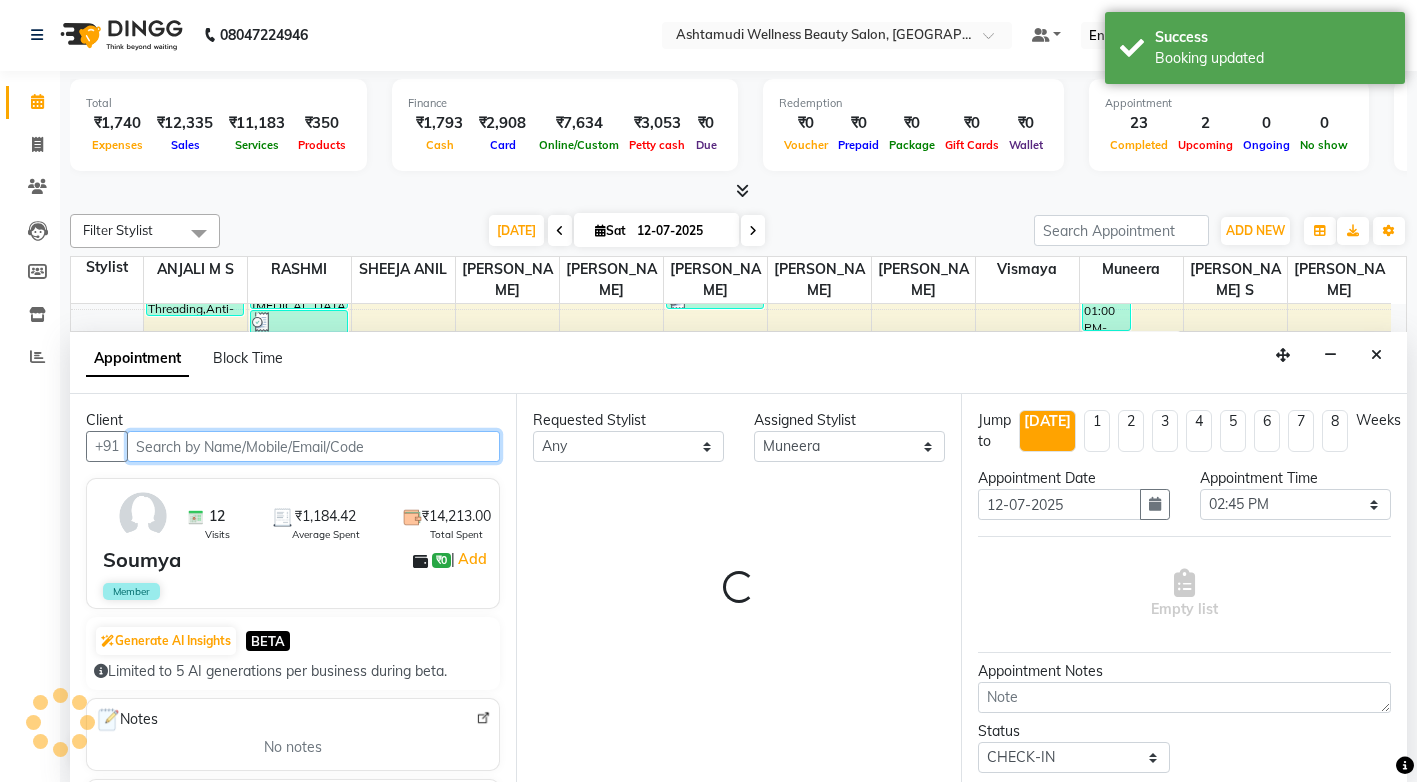 scroll, scrollTop: 529, scrollLeft: 0, axis: vertical 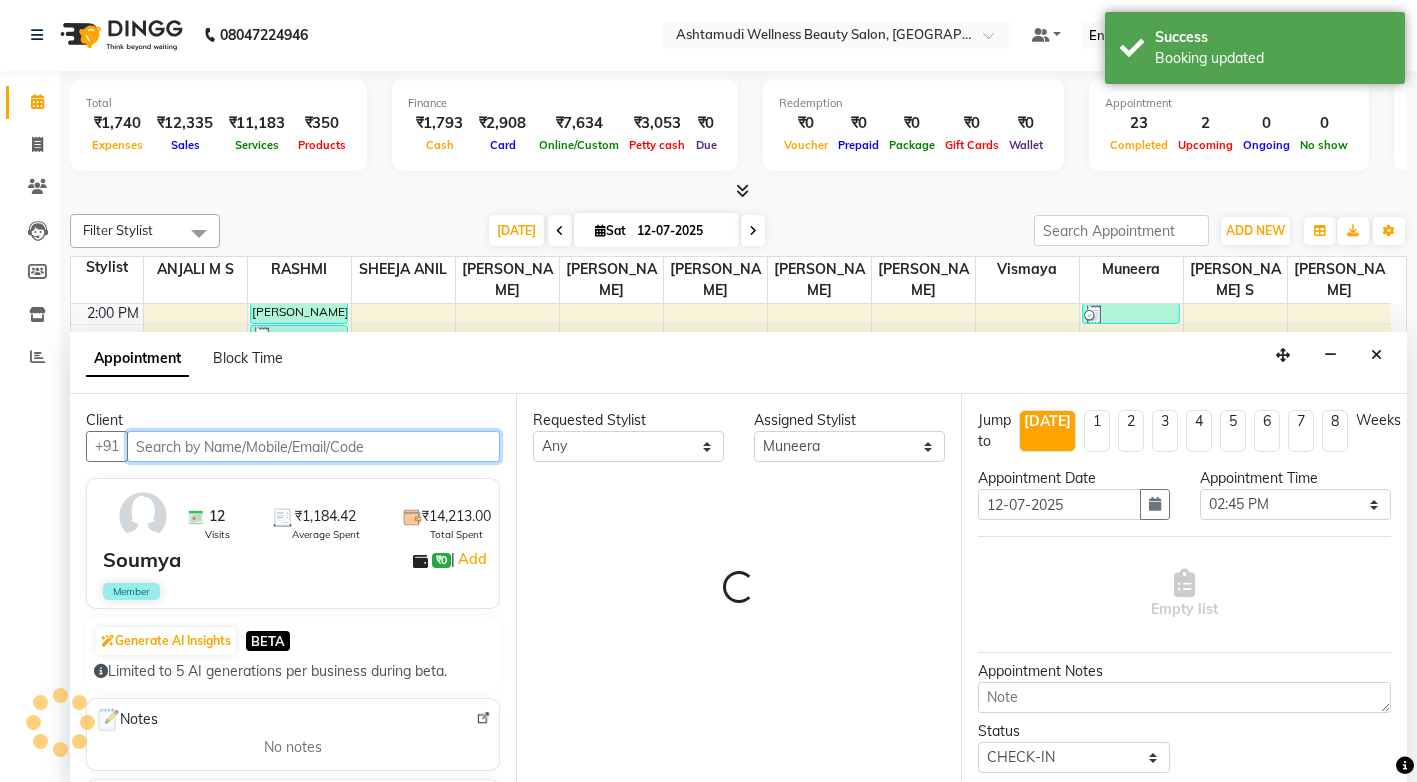 select on "2029" 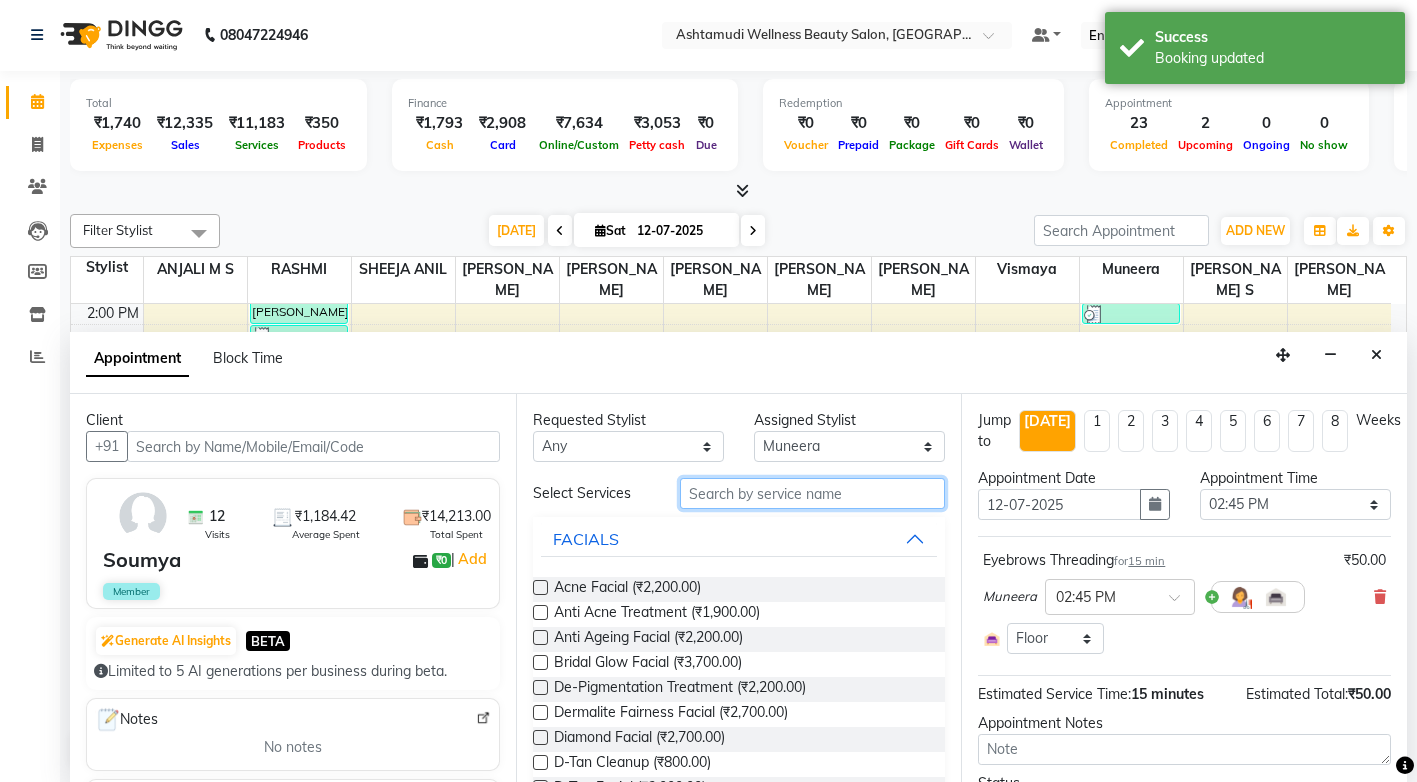 click at bounding box center [812, 493] 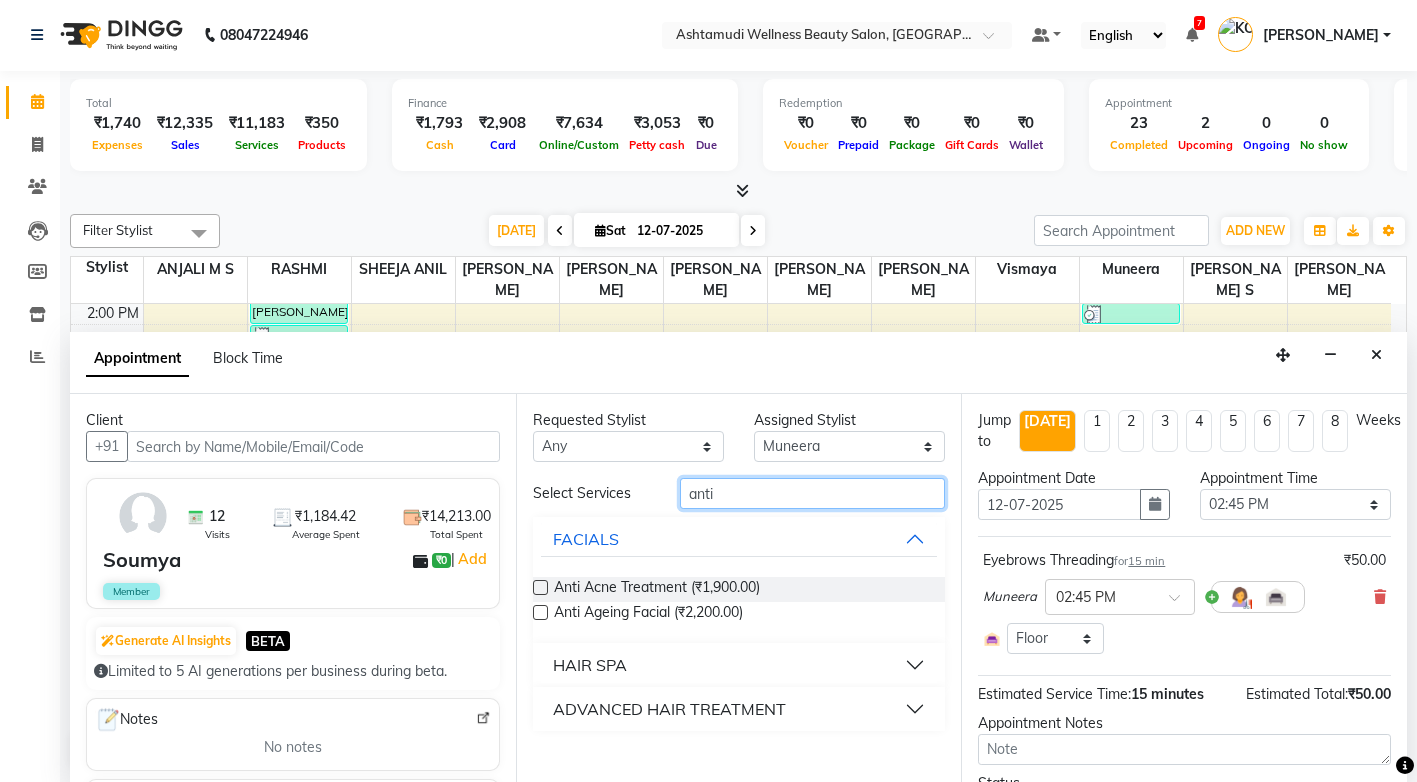 type on "anti" 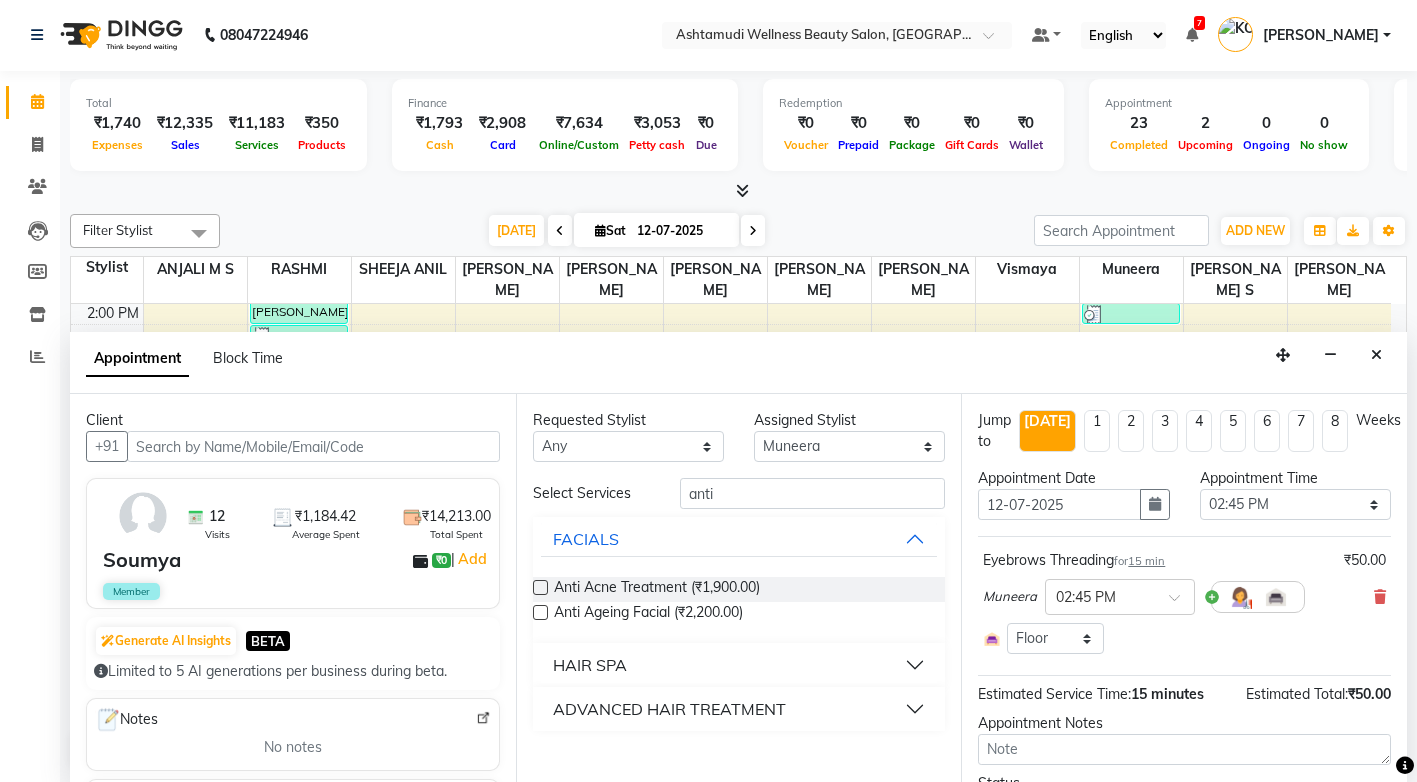 click on "HAIR SPA" at bounding box center (590, 665) 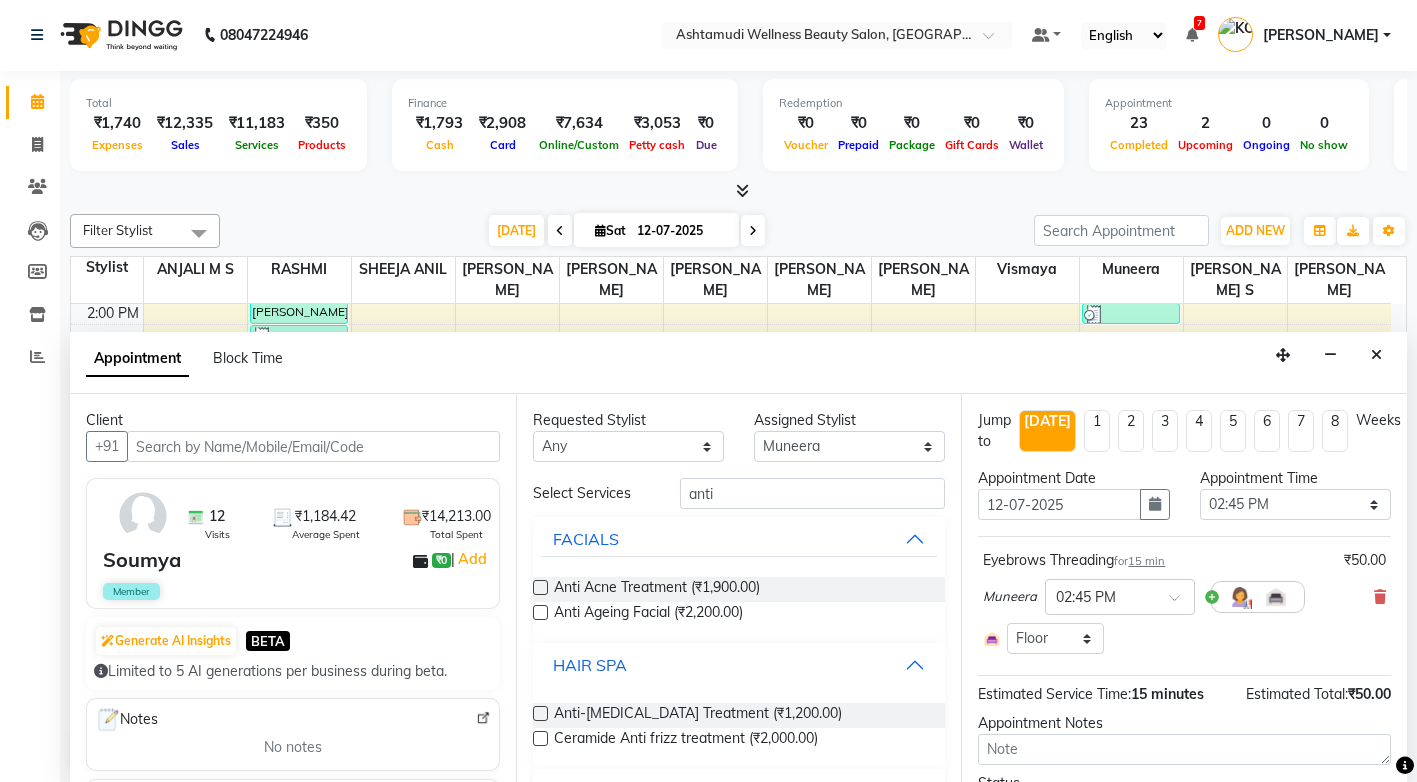 scroll, scrollTop: 47, scrollLeft: 0, axis: vertical 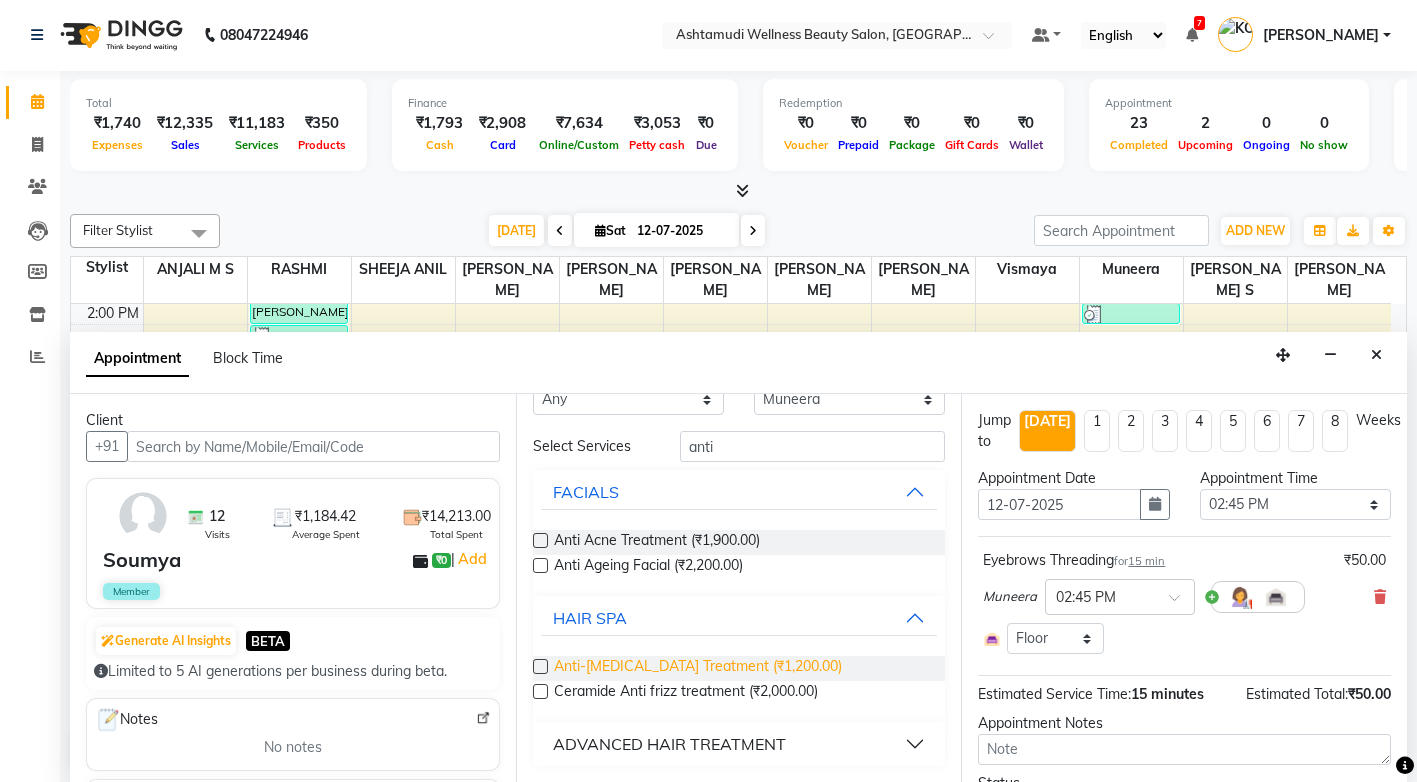click on "Anti-Dandruff Treatment (₹1,200.00)" at bounding box center (698, 668) 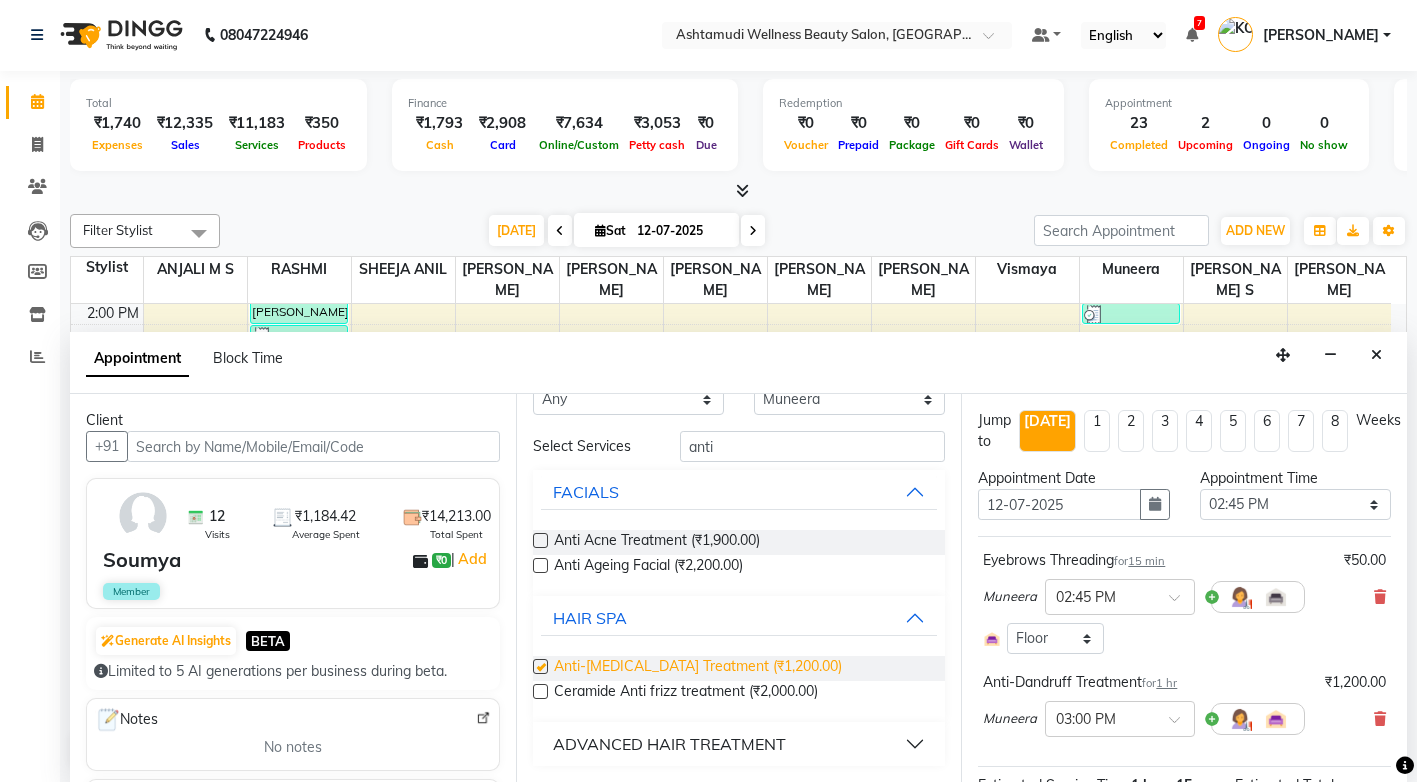 checkbox on "false" 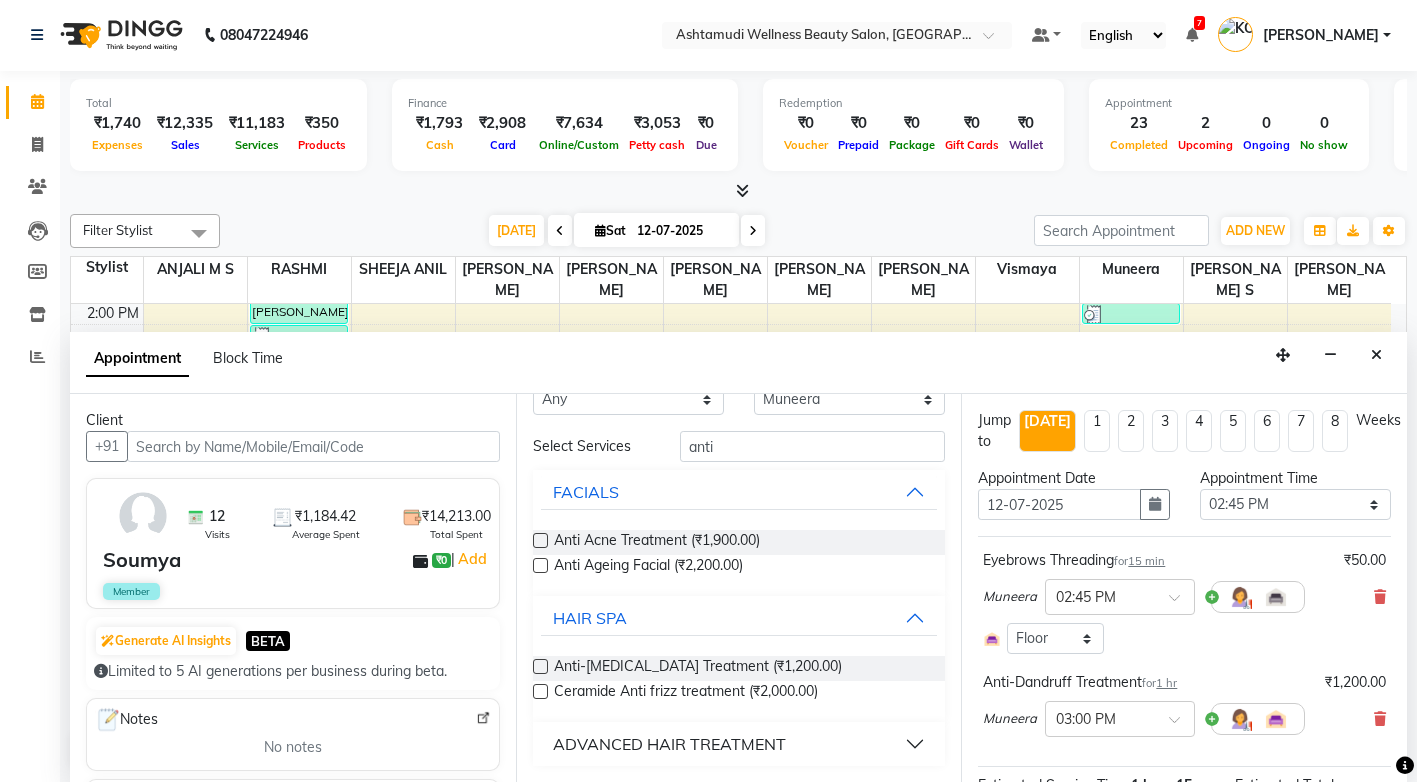 click on "ADVANCED HAIR TREATMENT" at bounding box center (669, 744) 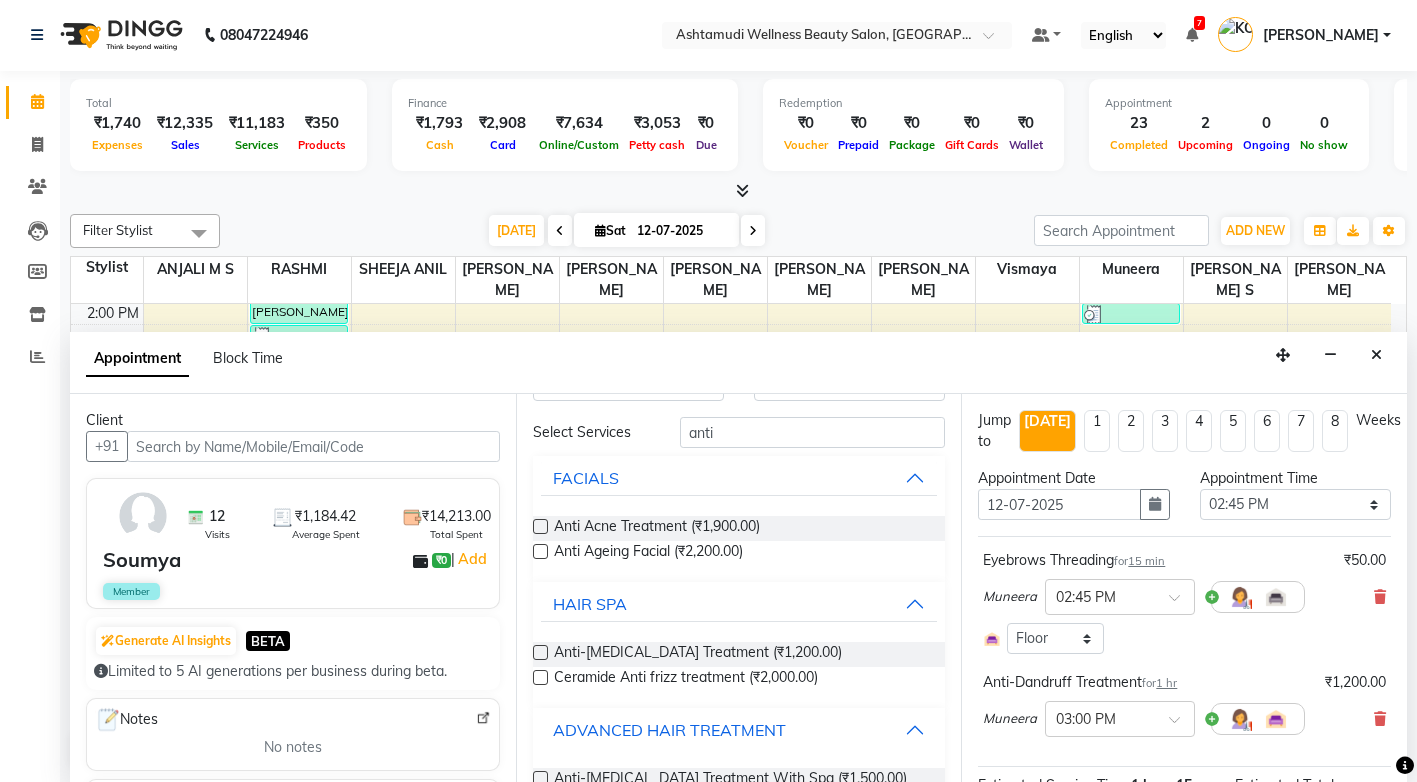 scroll, scrollTop: 0, scrollLeft: 0, axis: both 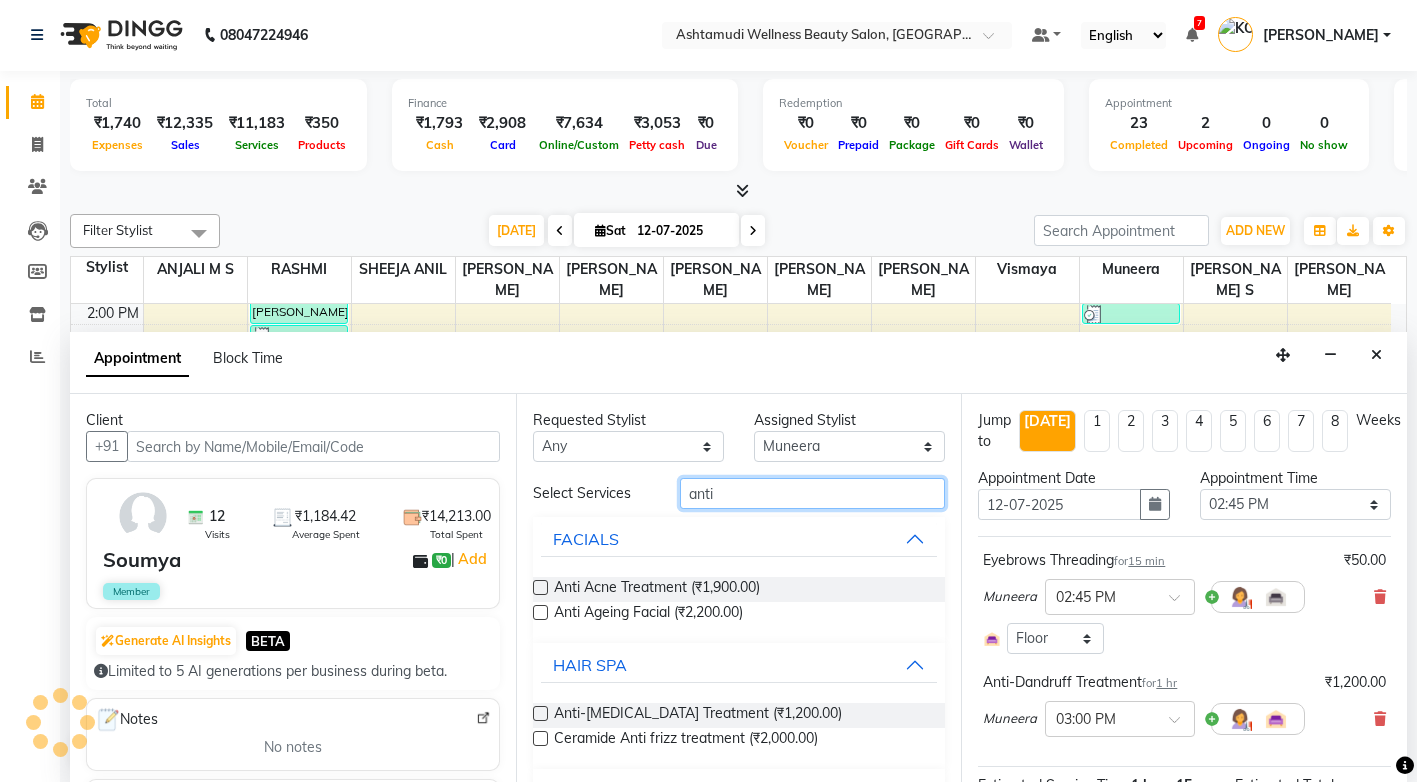 click on "anti" at bounding box center [812, 493] 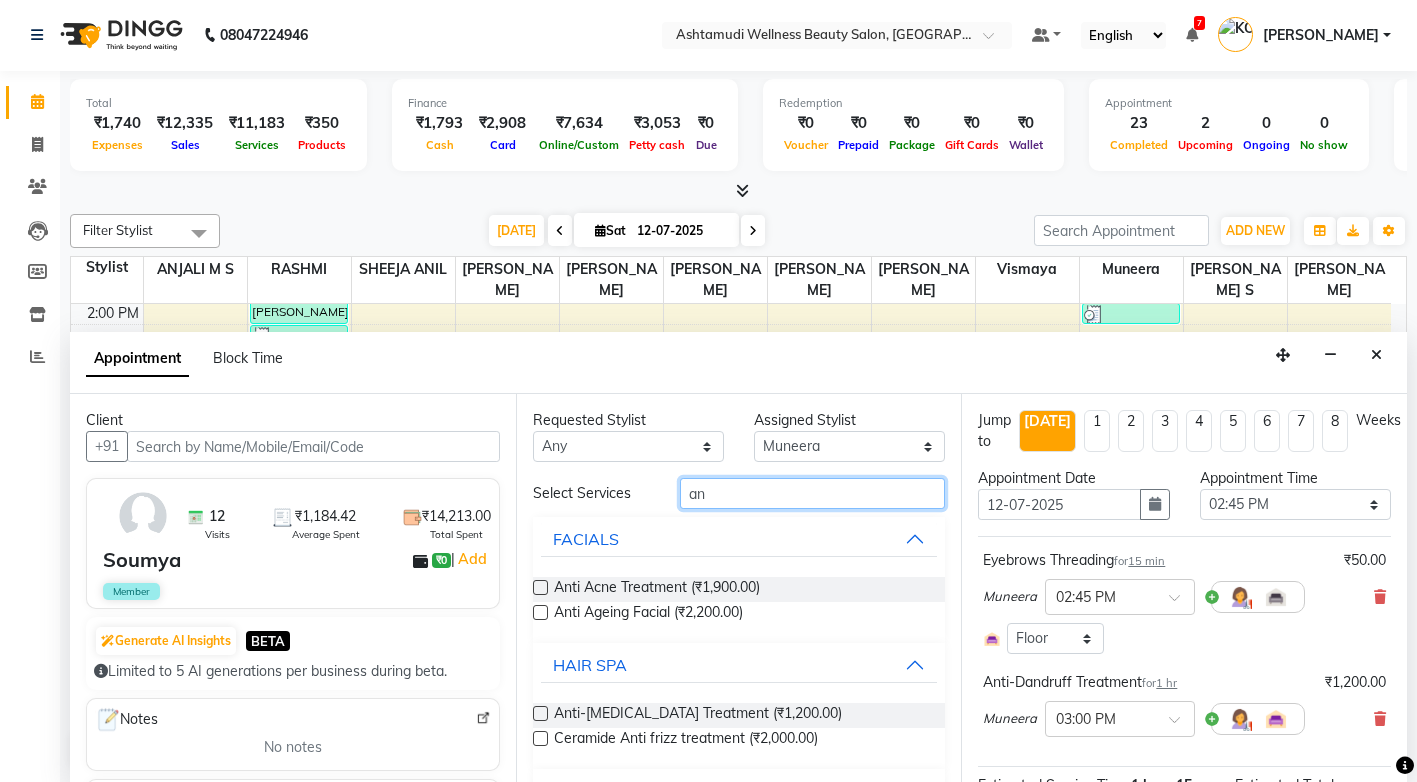 type on "a" 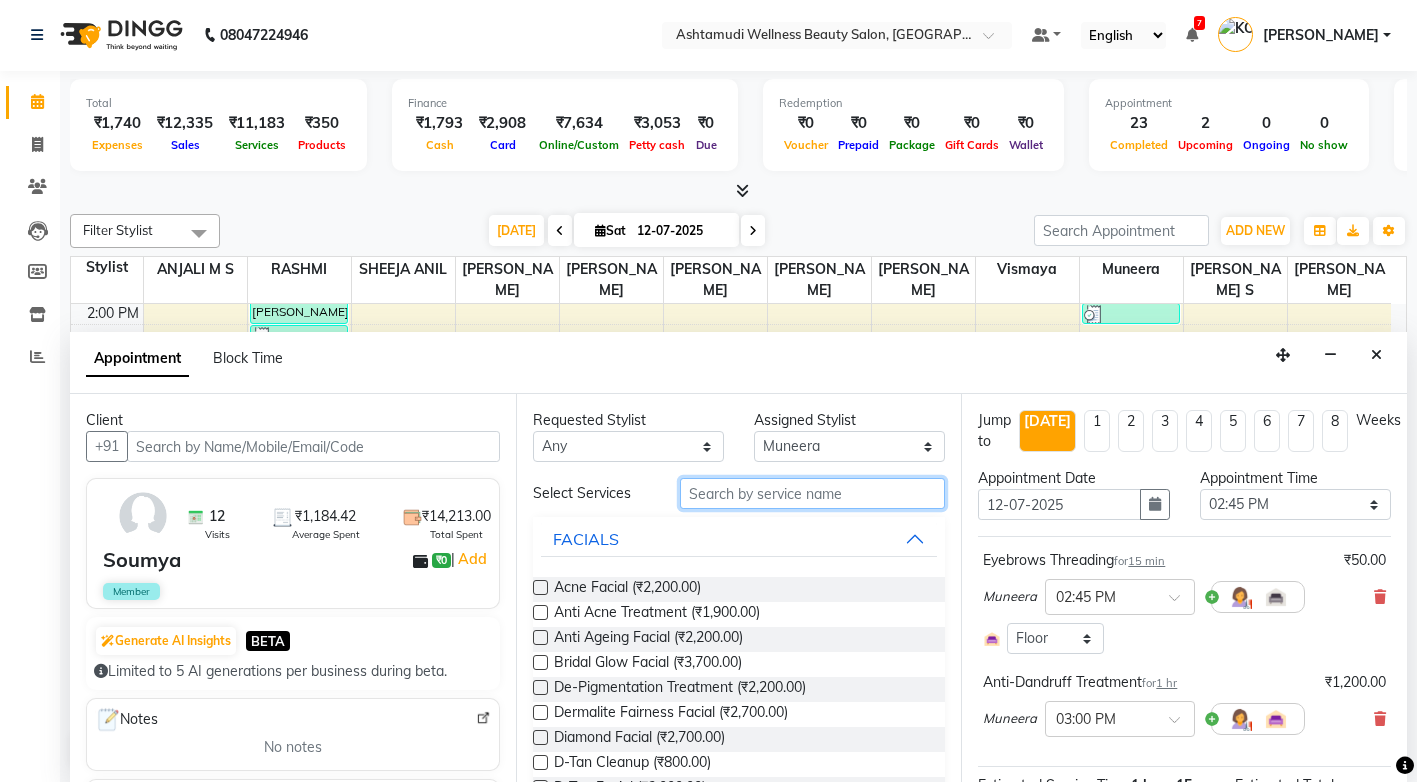 type on "b" 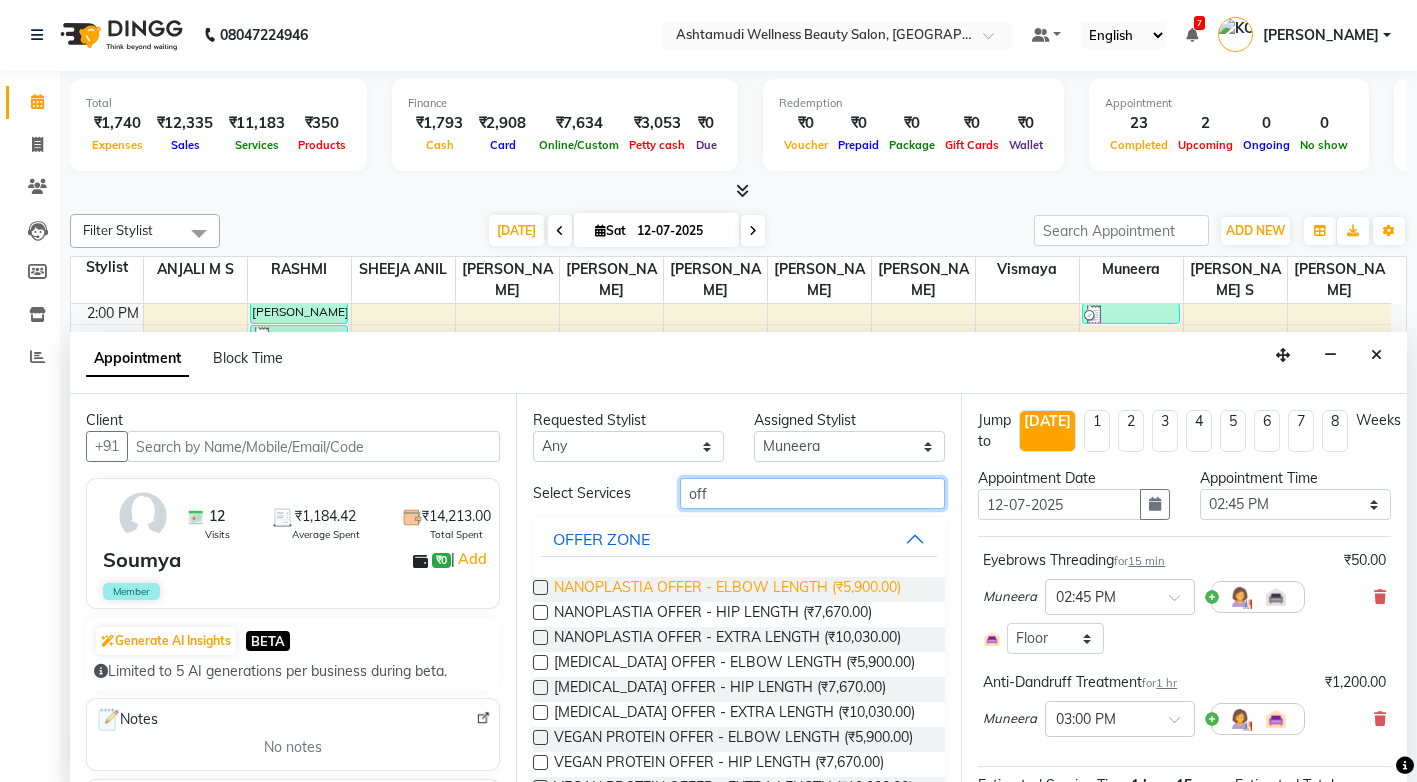 type on "off" 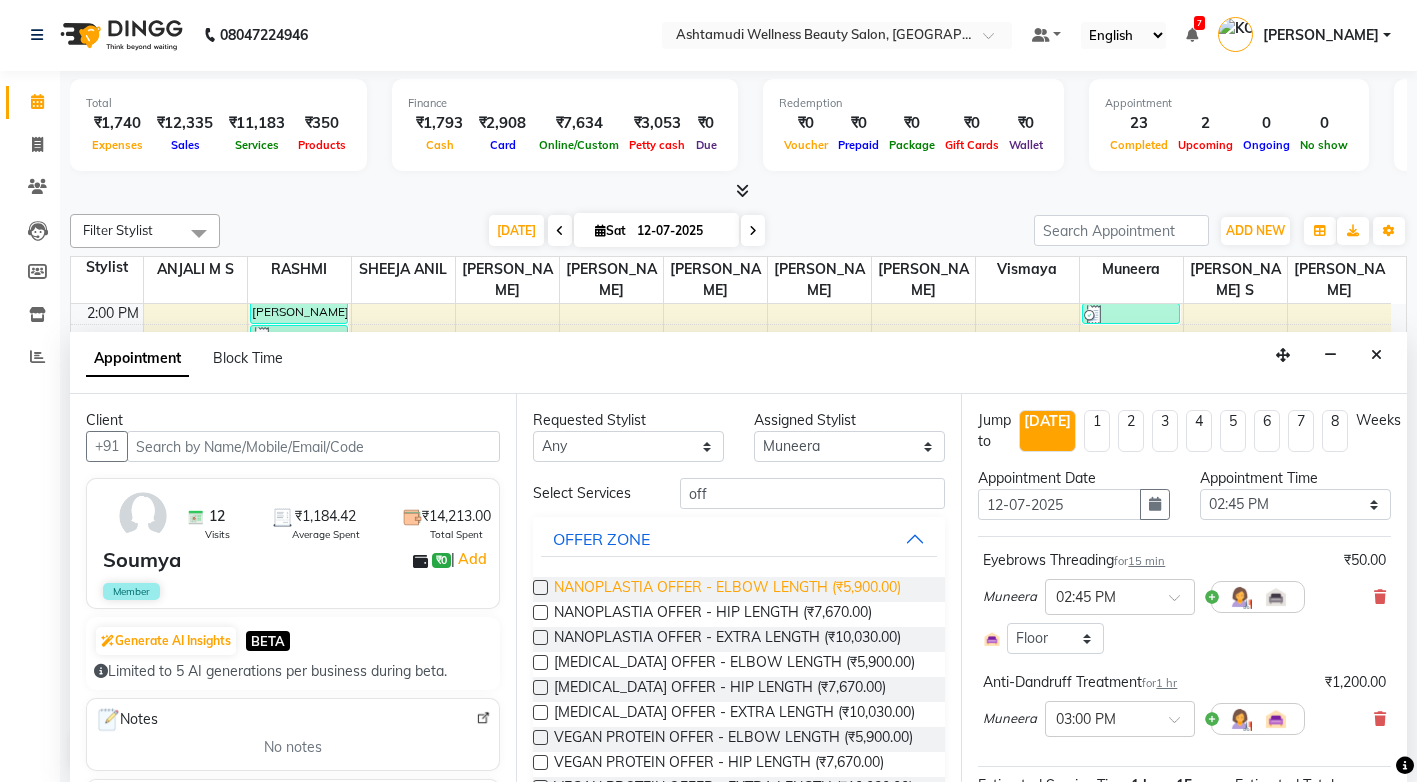 click on "NANOPLASTIA OFFER - ELBOW LENGTH (₹5,900.00)" at bounding box center [727, 589] 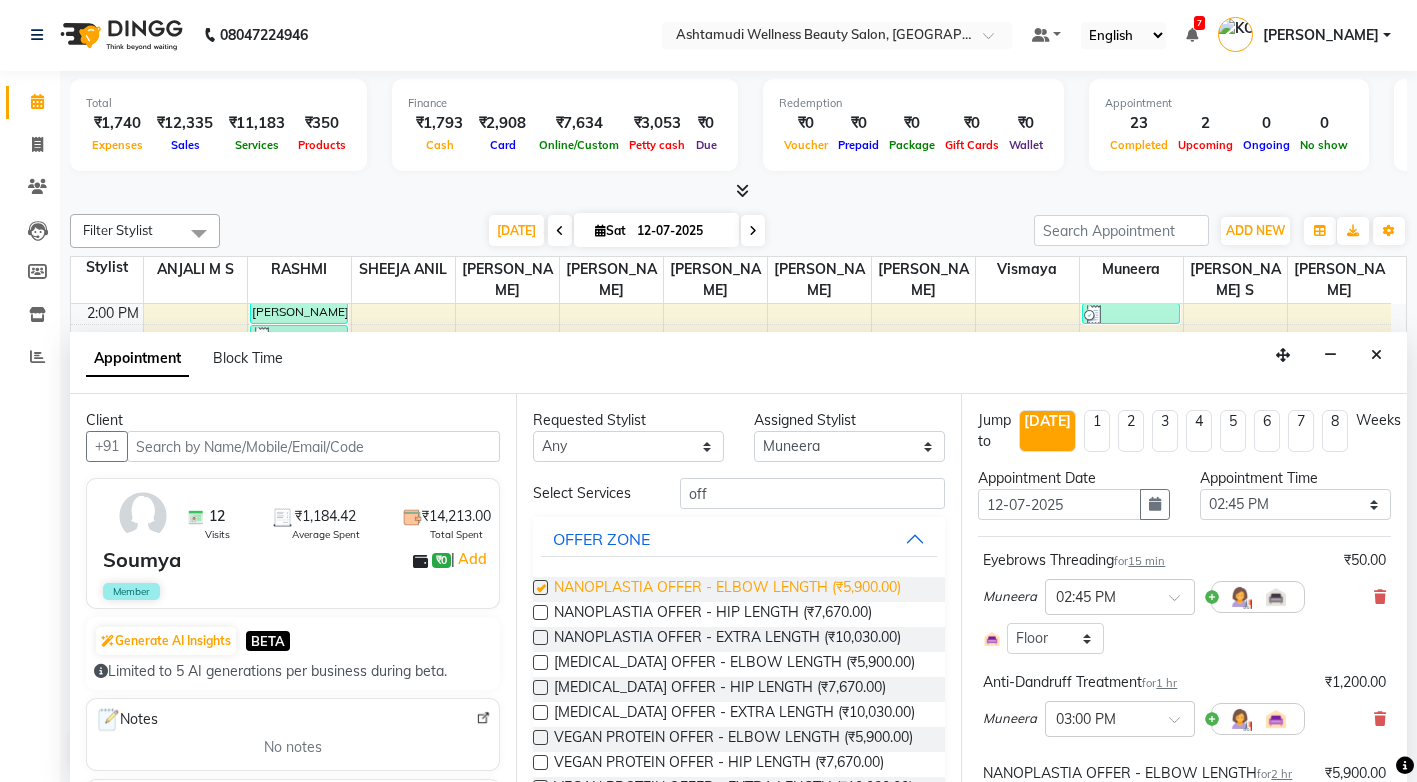 checkbox on "false" 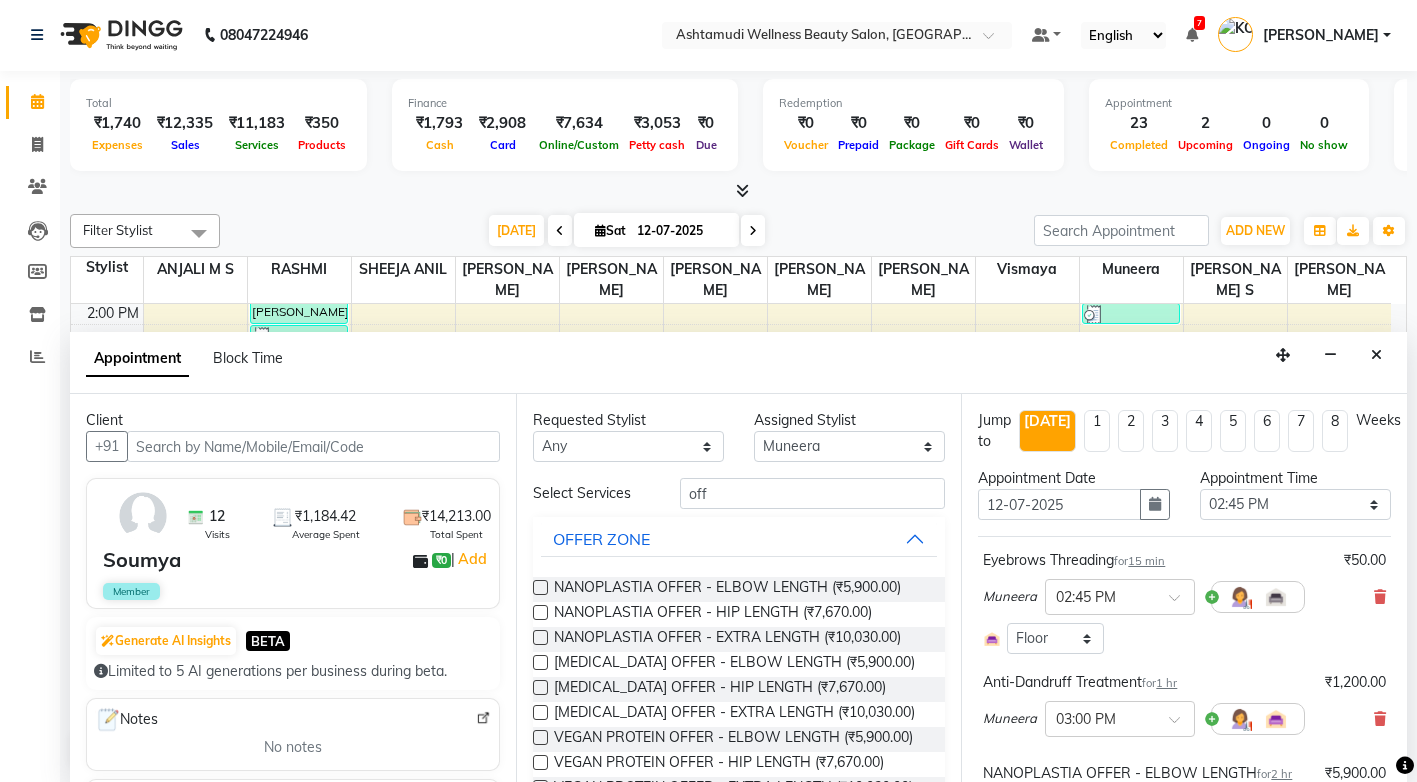 scroll, scrollTop: 0, scrollLeft: 0, axis: both 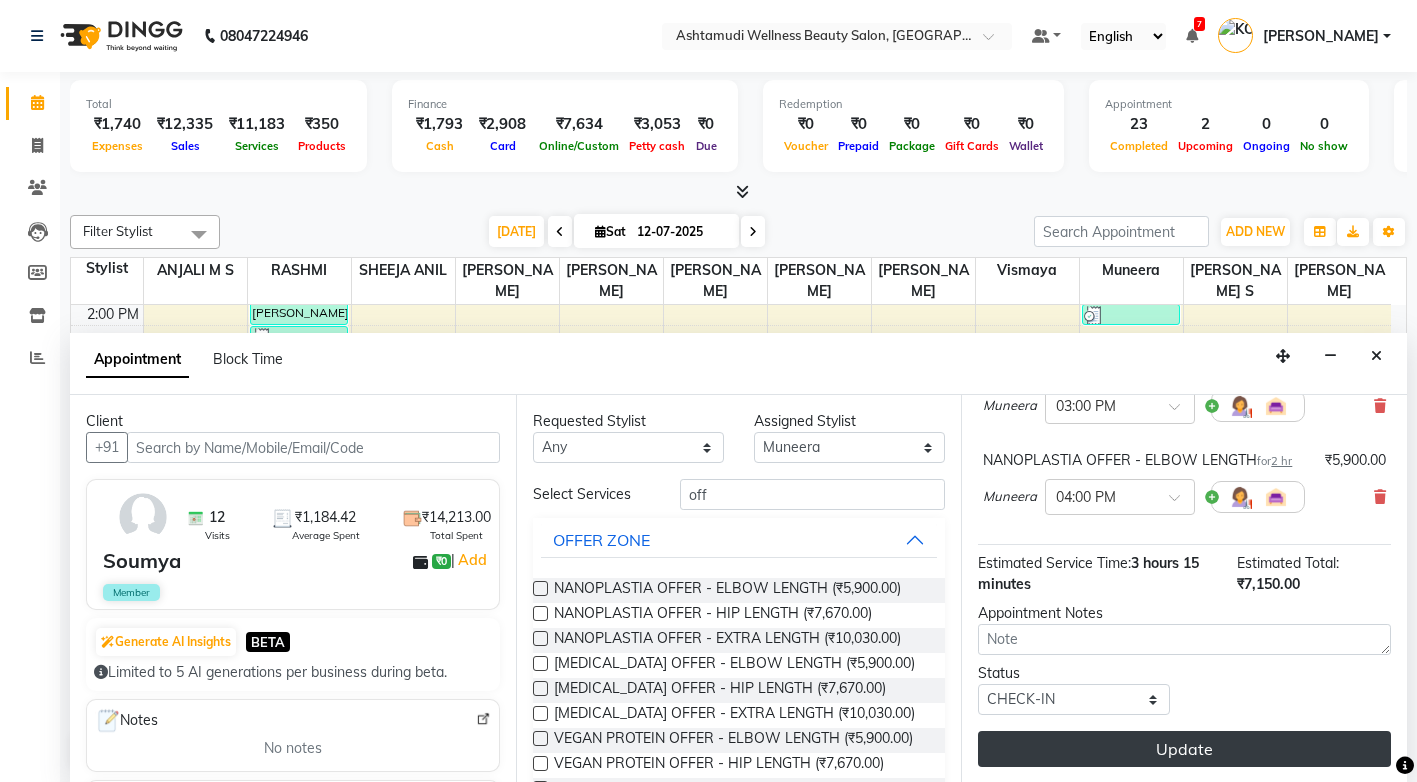 click on "Update" at bounding box center (1184, 749) 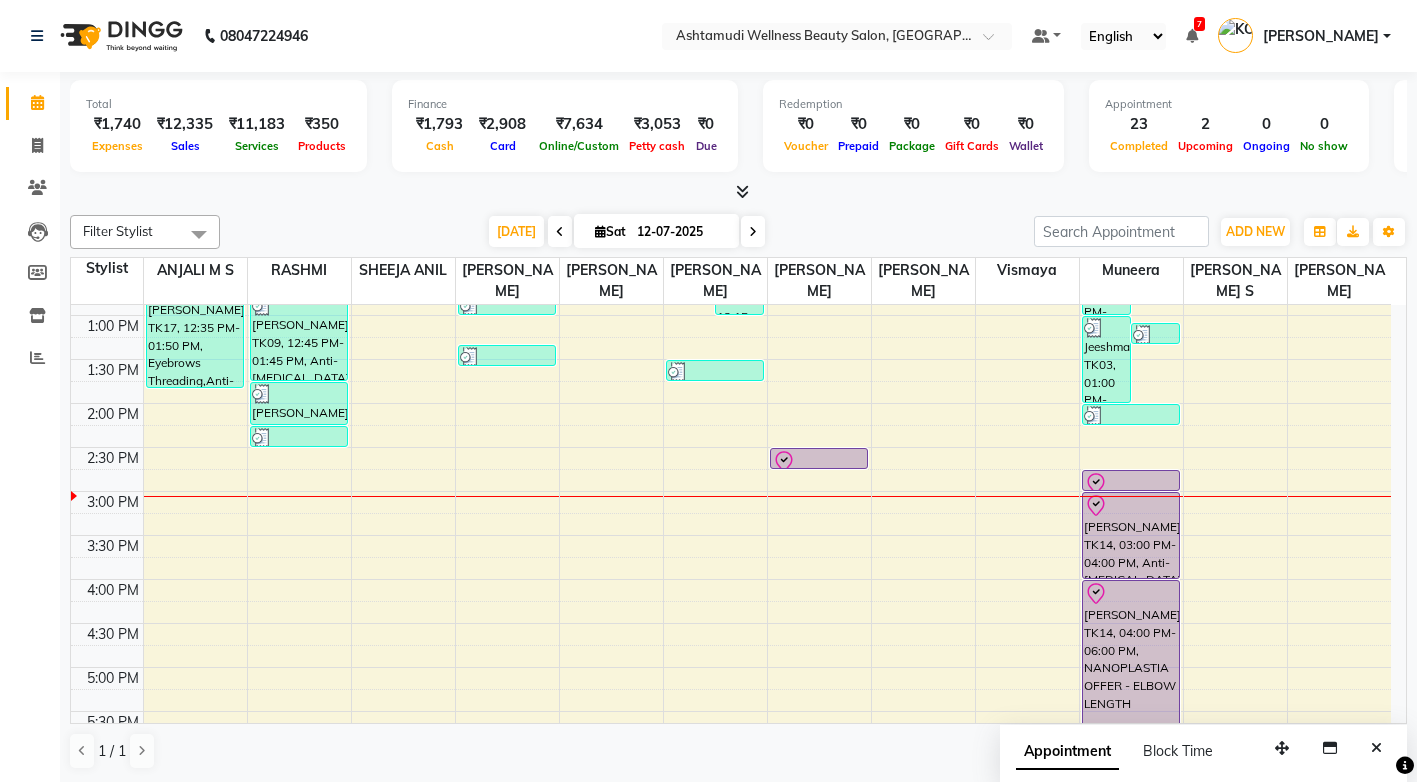 scroll, scrollTop: 529, scrollLeft: 0, axis: vertical 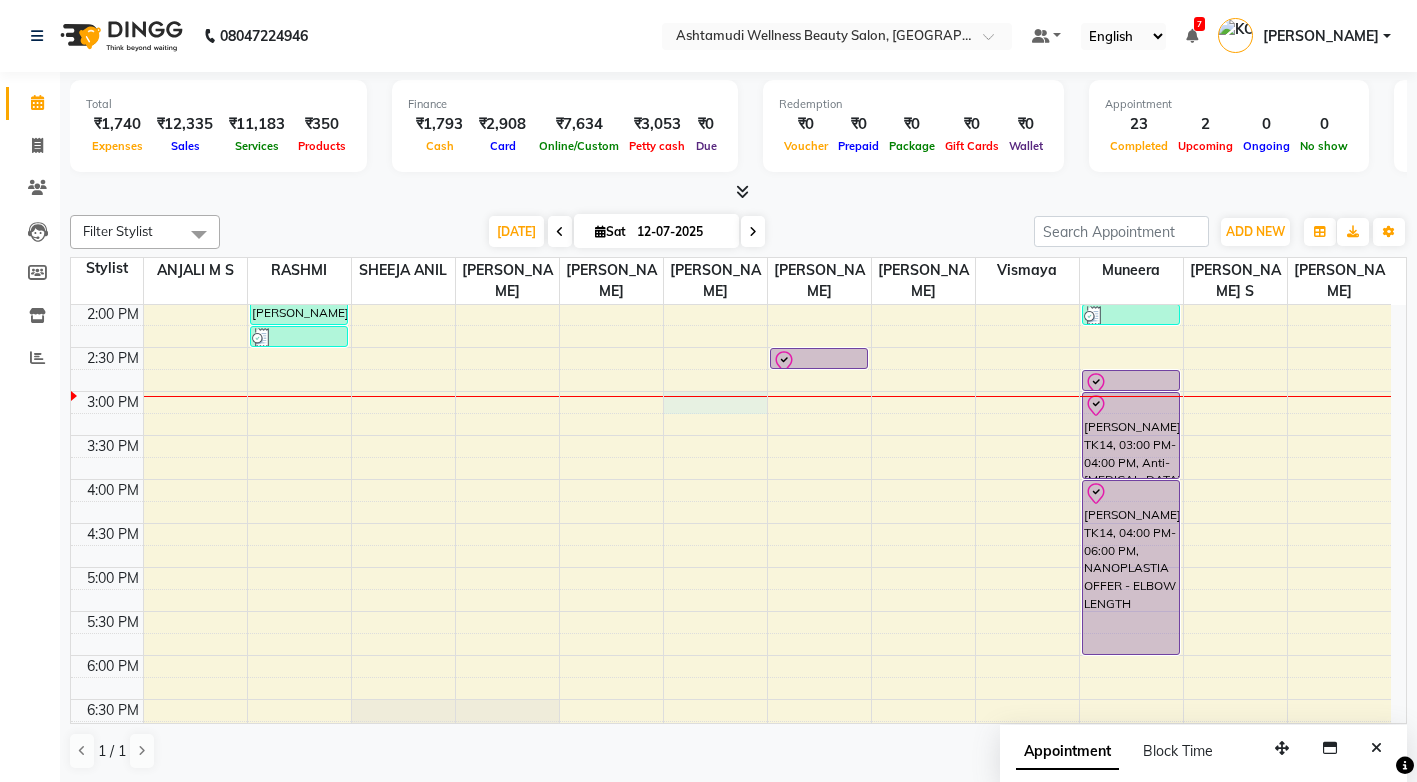 click at bounding box center [715, 396] 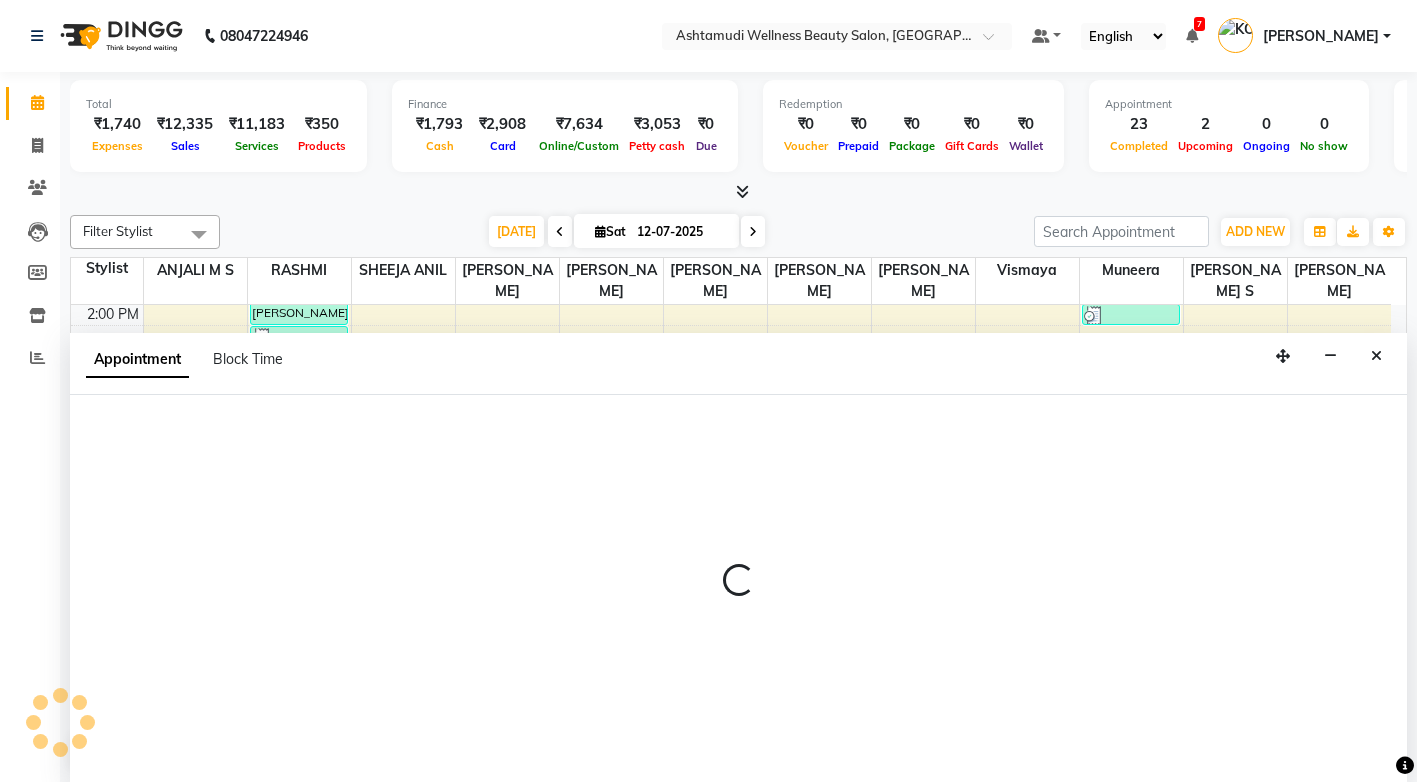 scroll, scrollTop: 1, scrollLeft: 0, axis: vertical 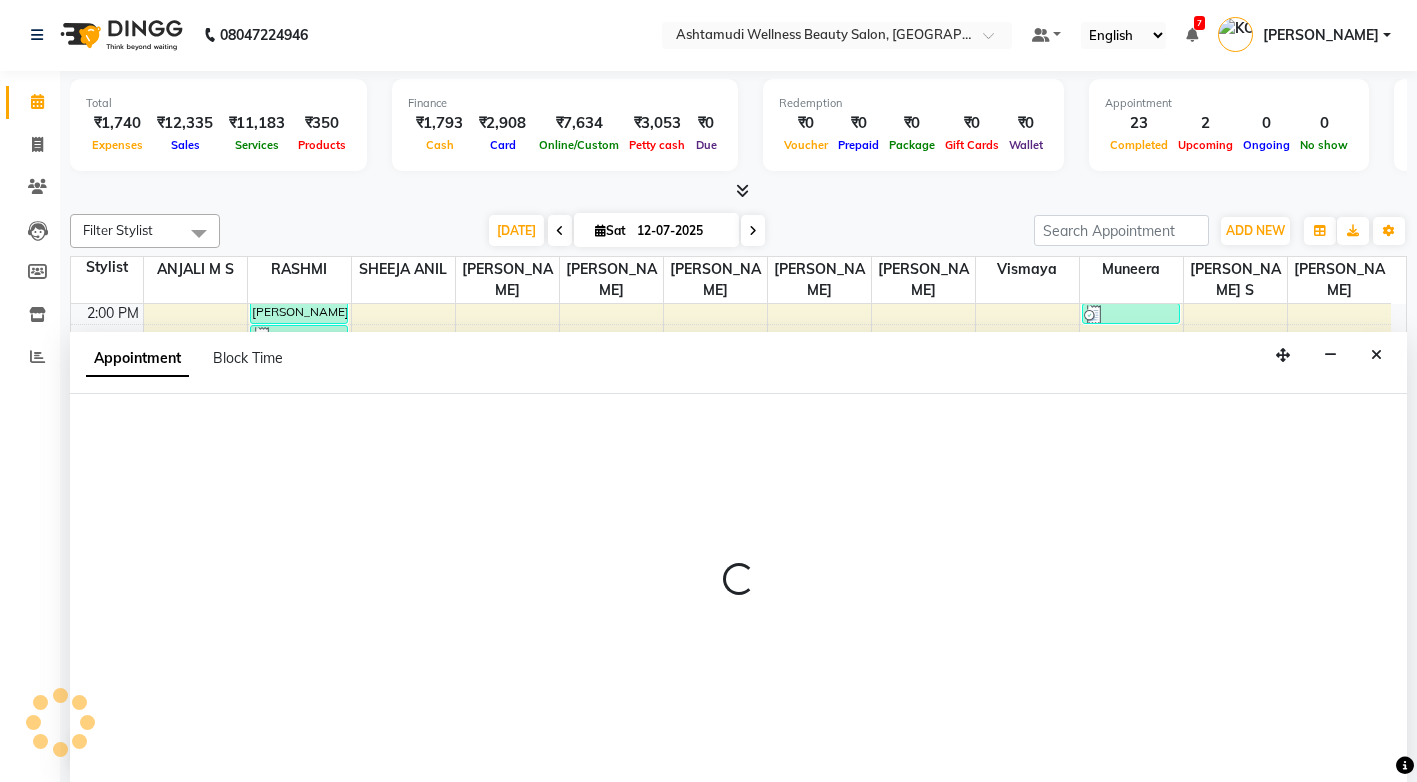 select on "27474" 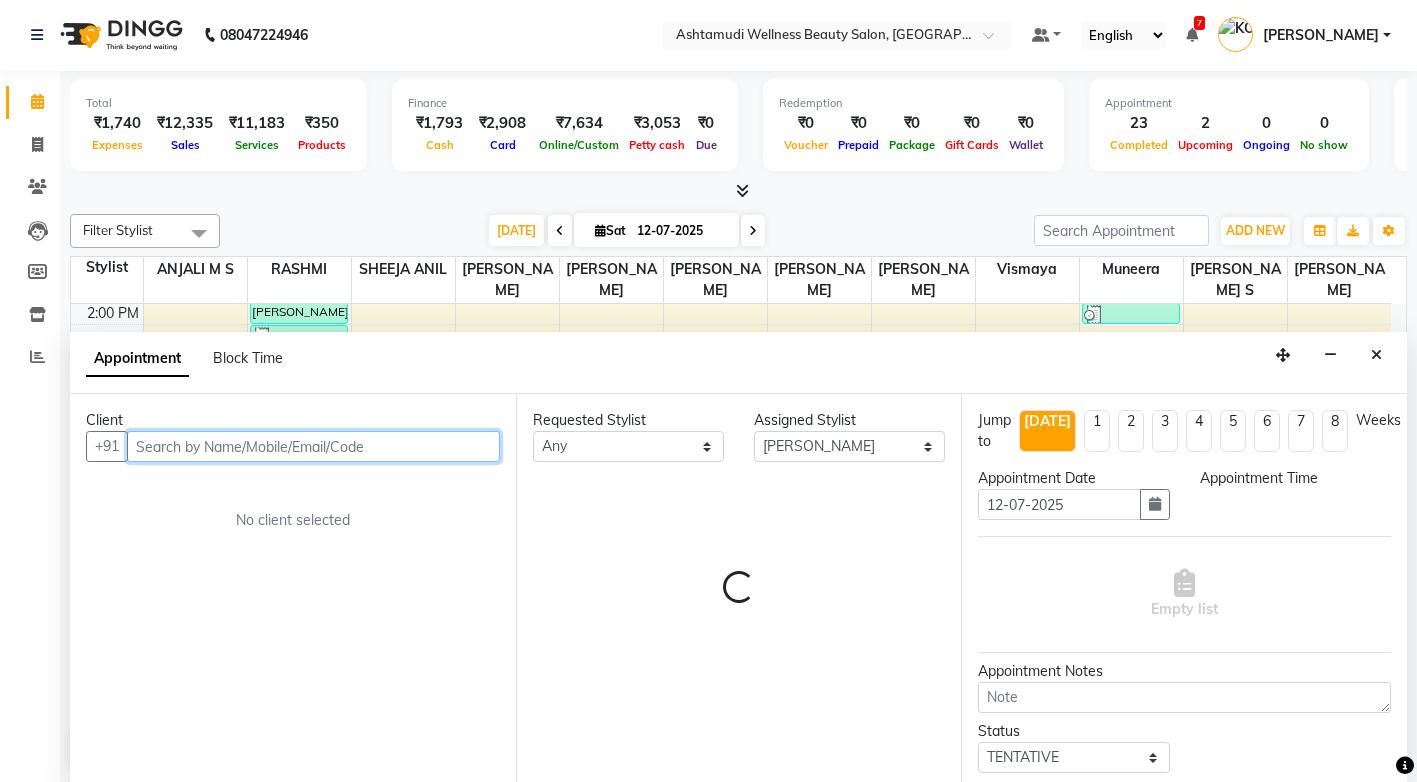 select on "900" 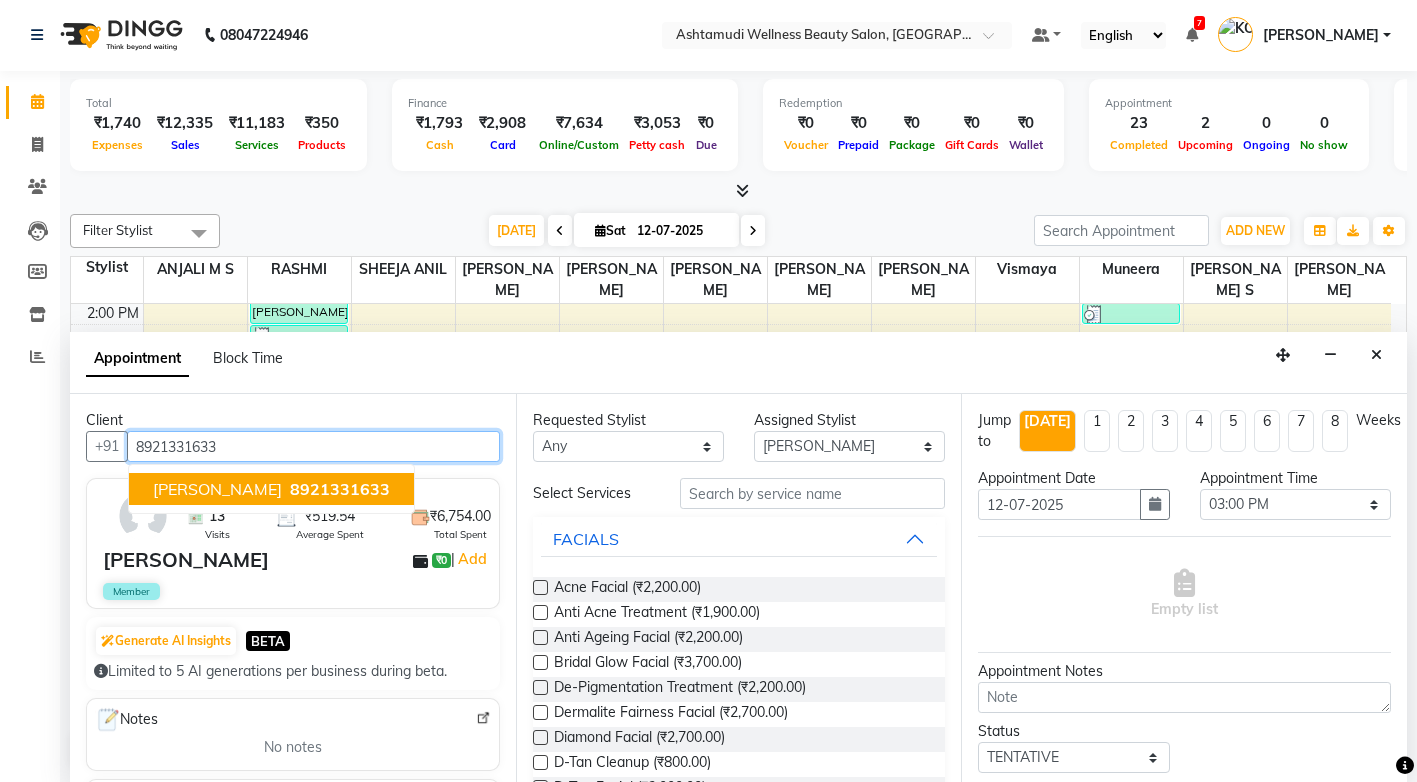 click on "8921331633" at bounding box center (340, 489) 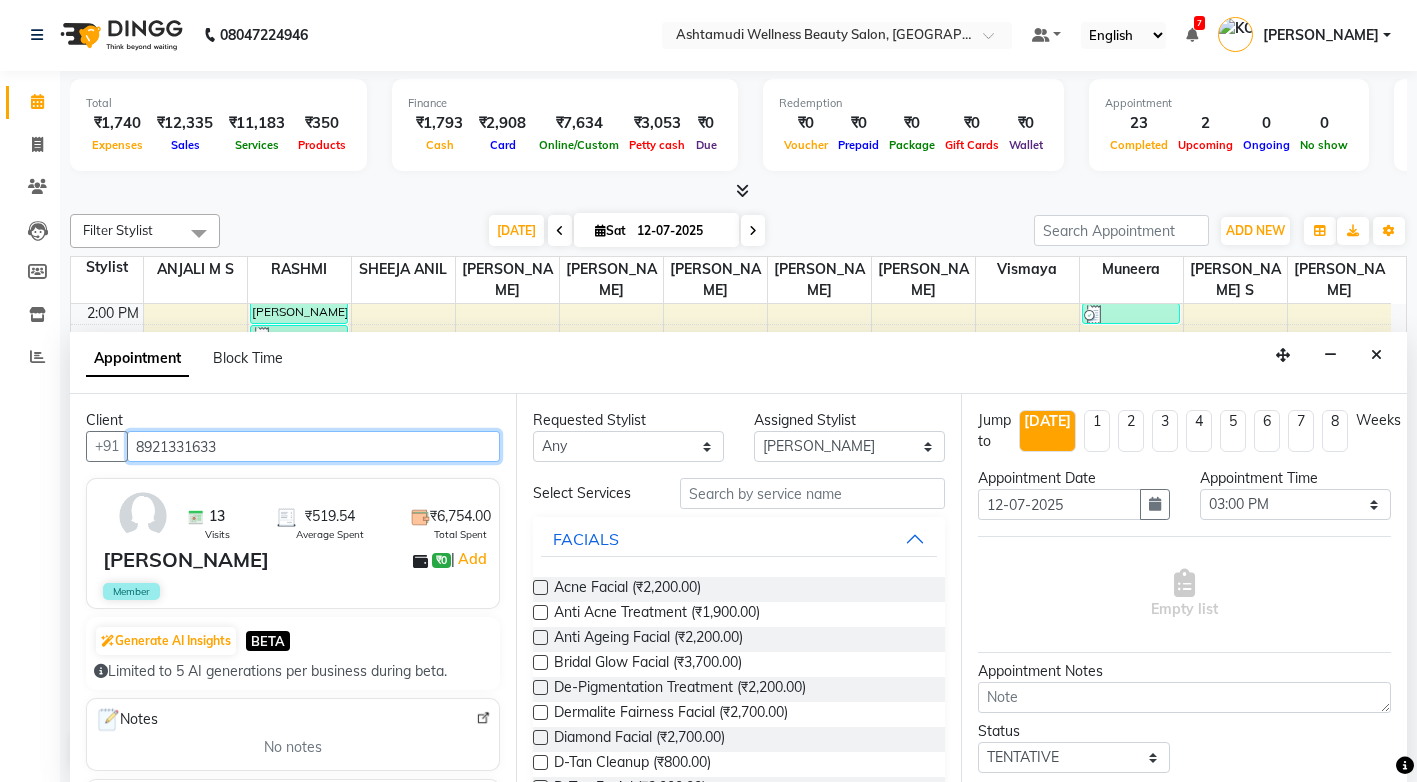 type on "8921331633" 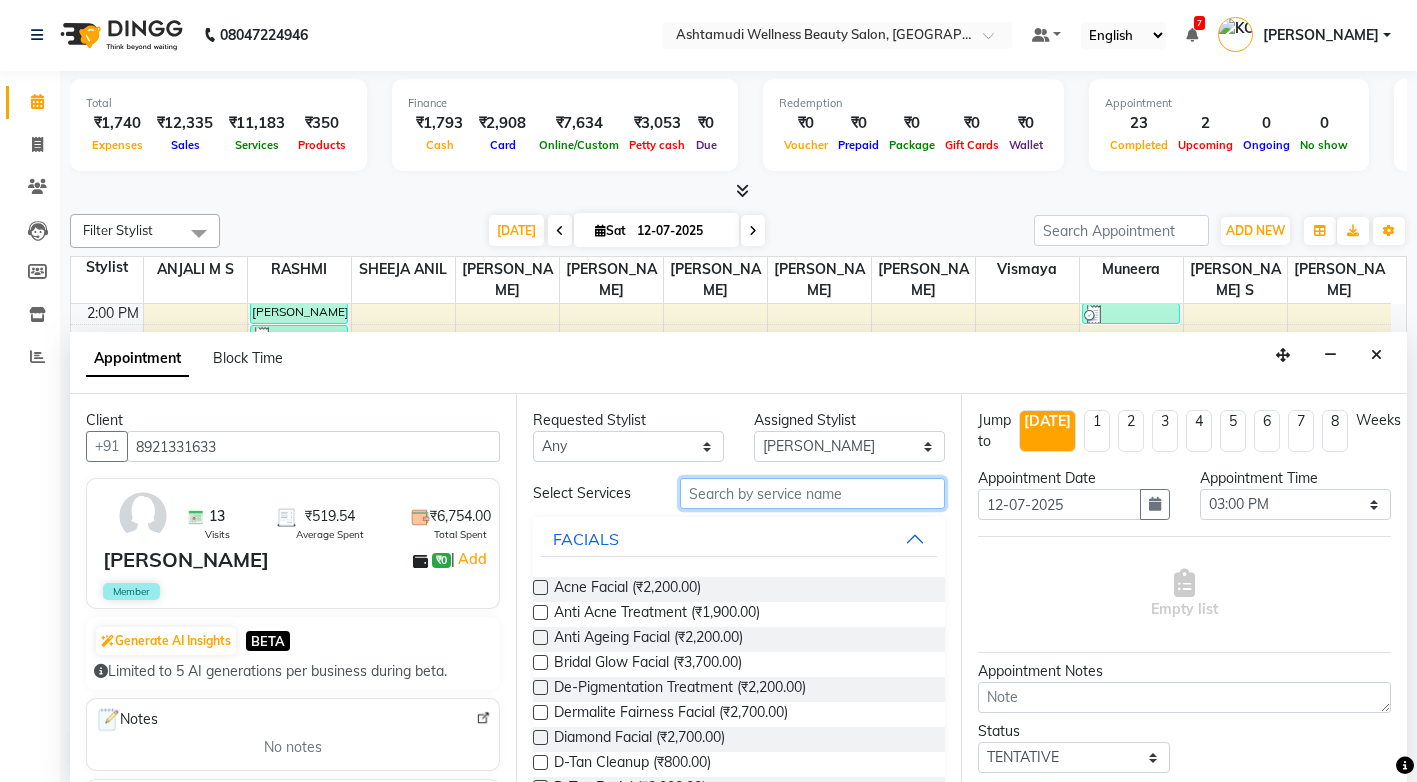 click at bounding box center [812, 493] 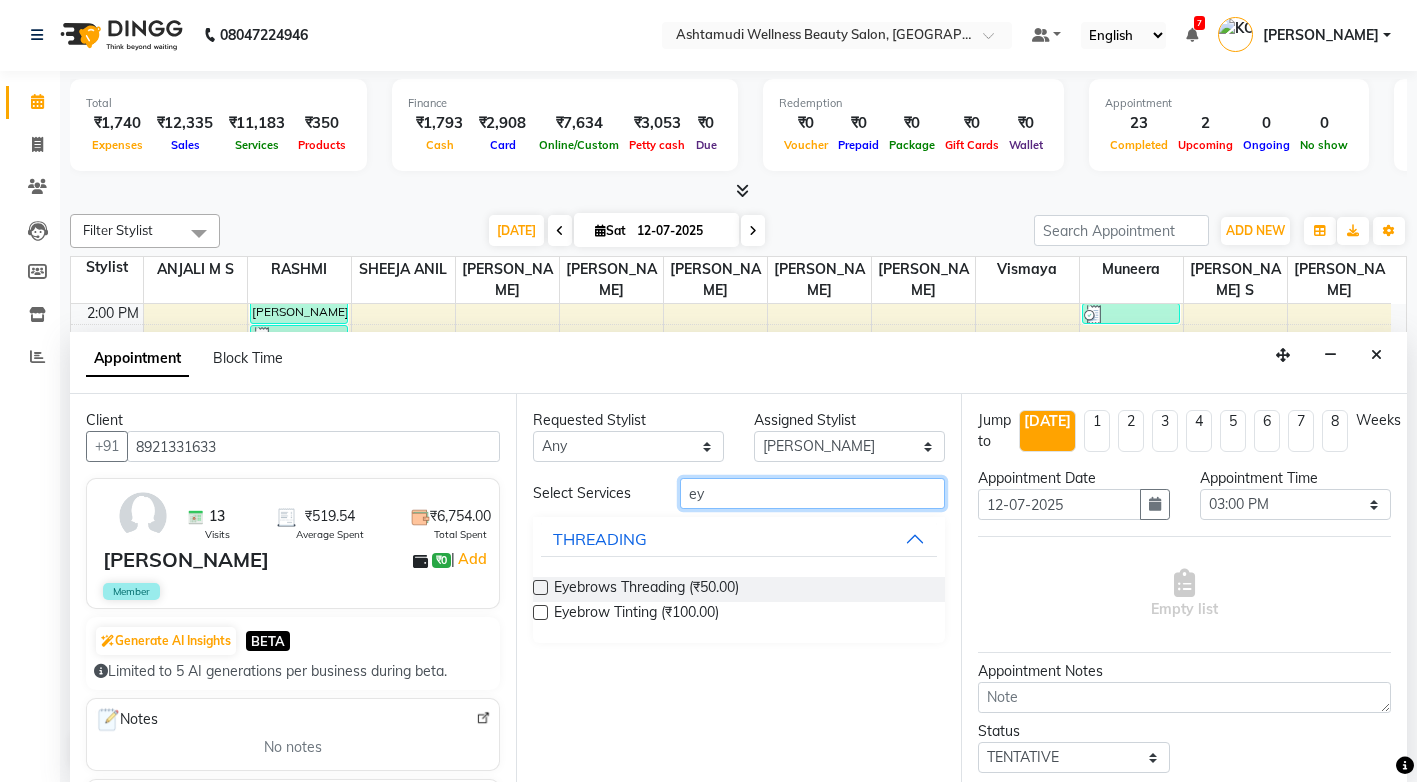 type on "ey" 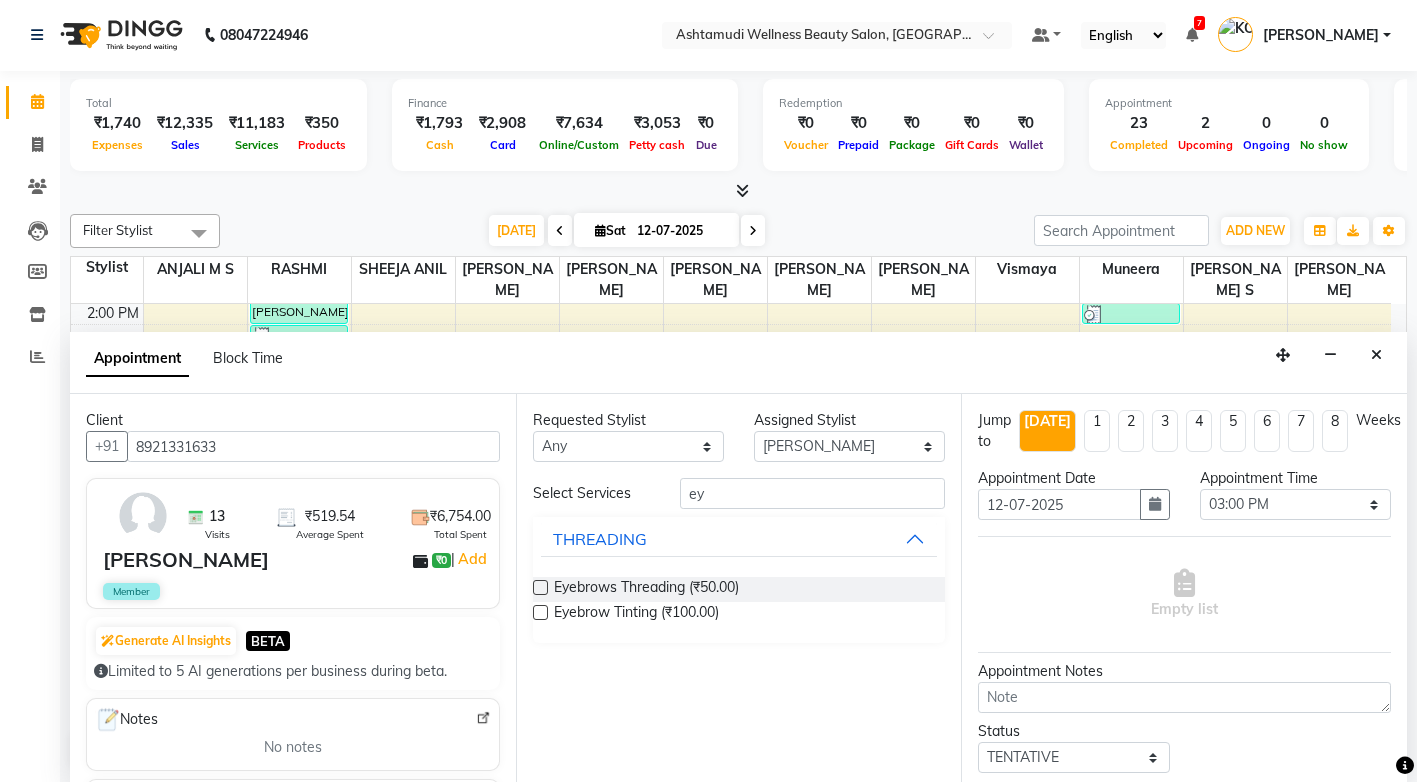 click at bounding box center [540, 587] 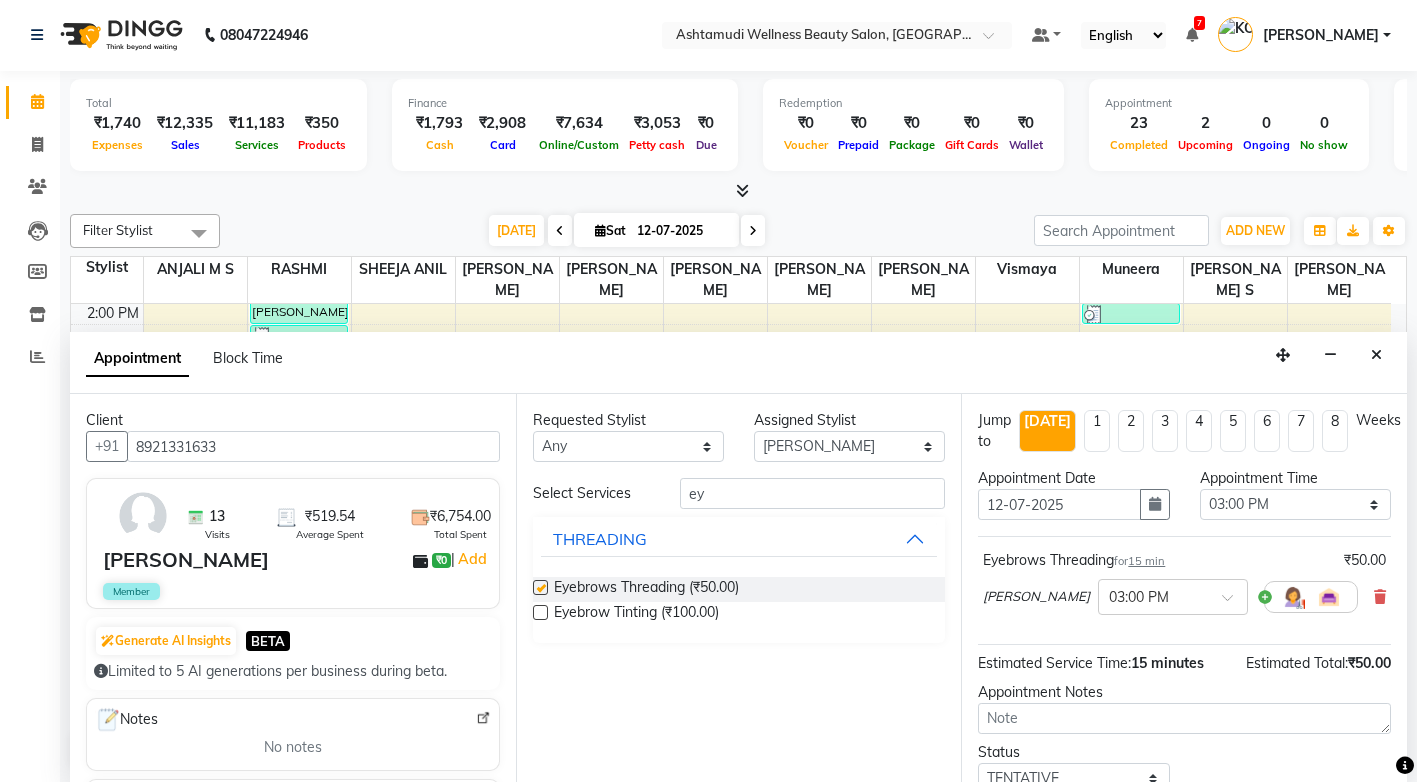 checkbox on "false" 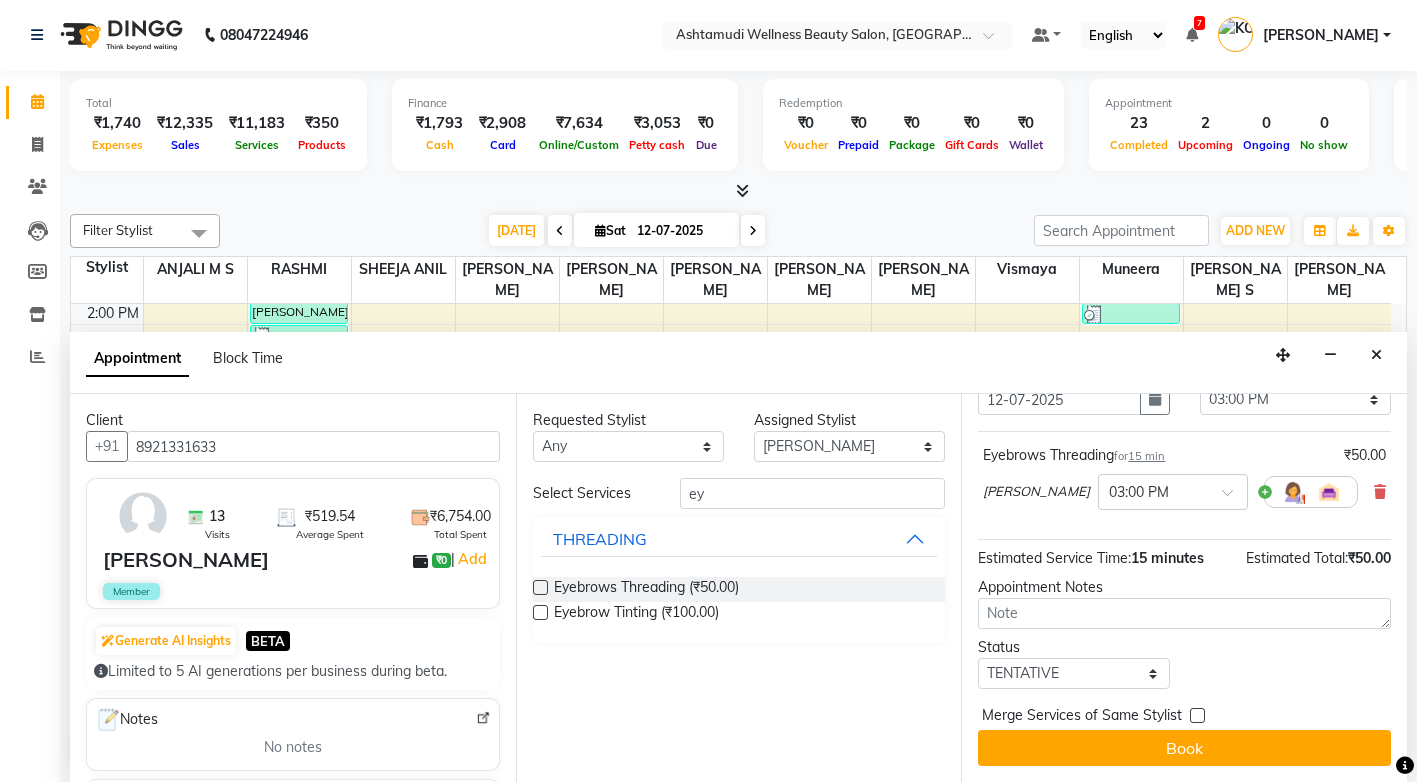 scroll, scrollTop: 108, scrollLeft: 0, axis: vertical 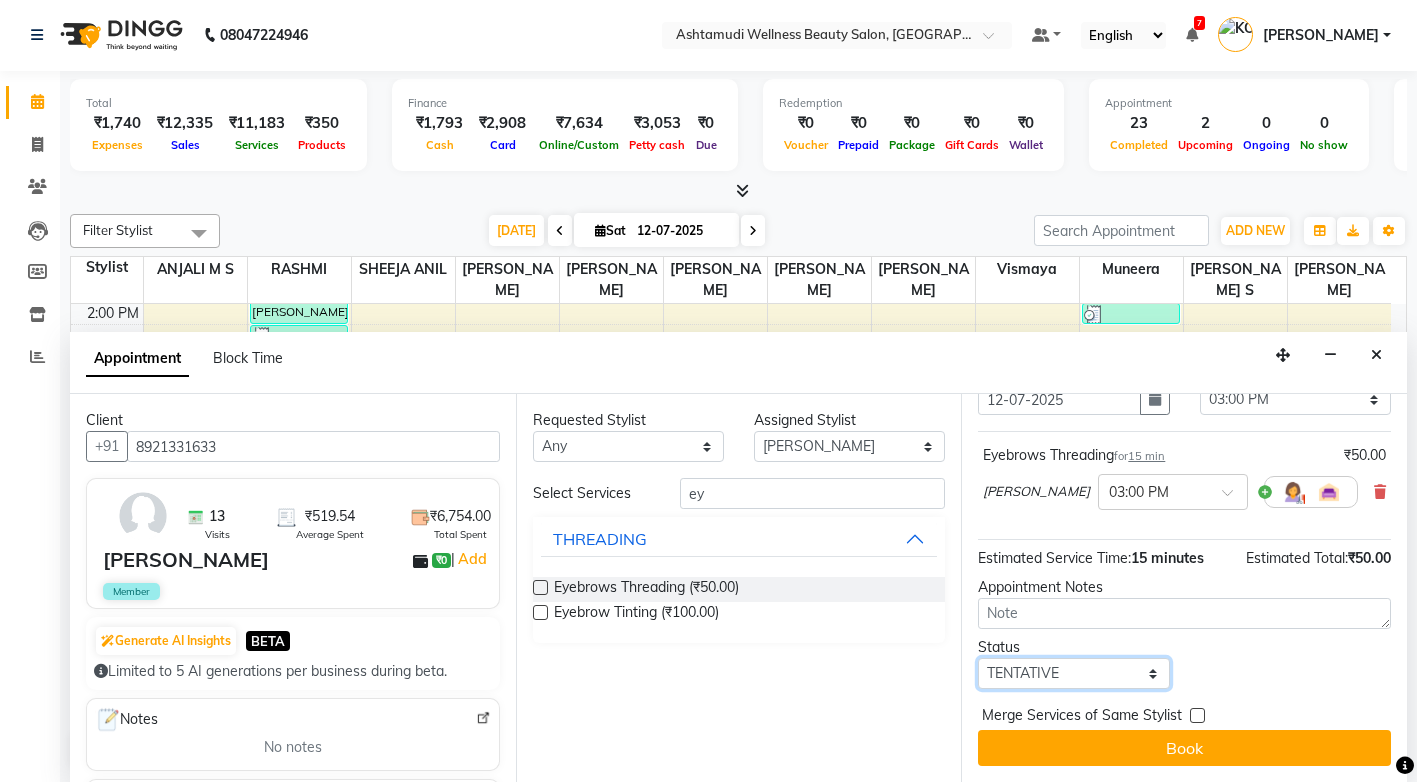 click on "Select TENTATIVE CONFIRM CHECK-IN UPCOMING" at bounding box center (1073, 673) 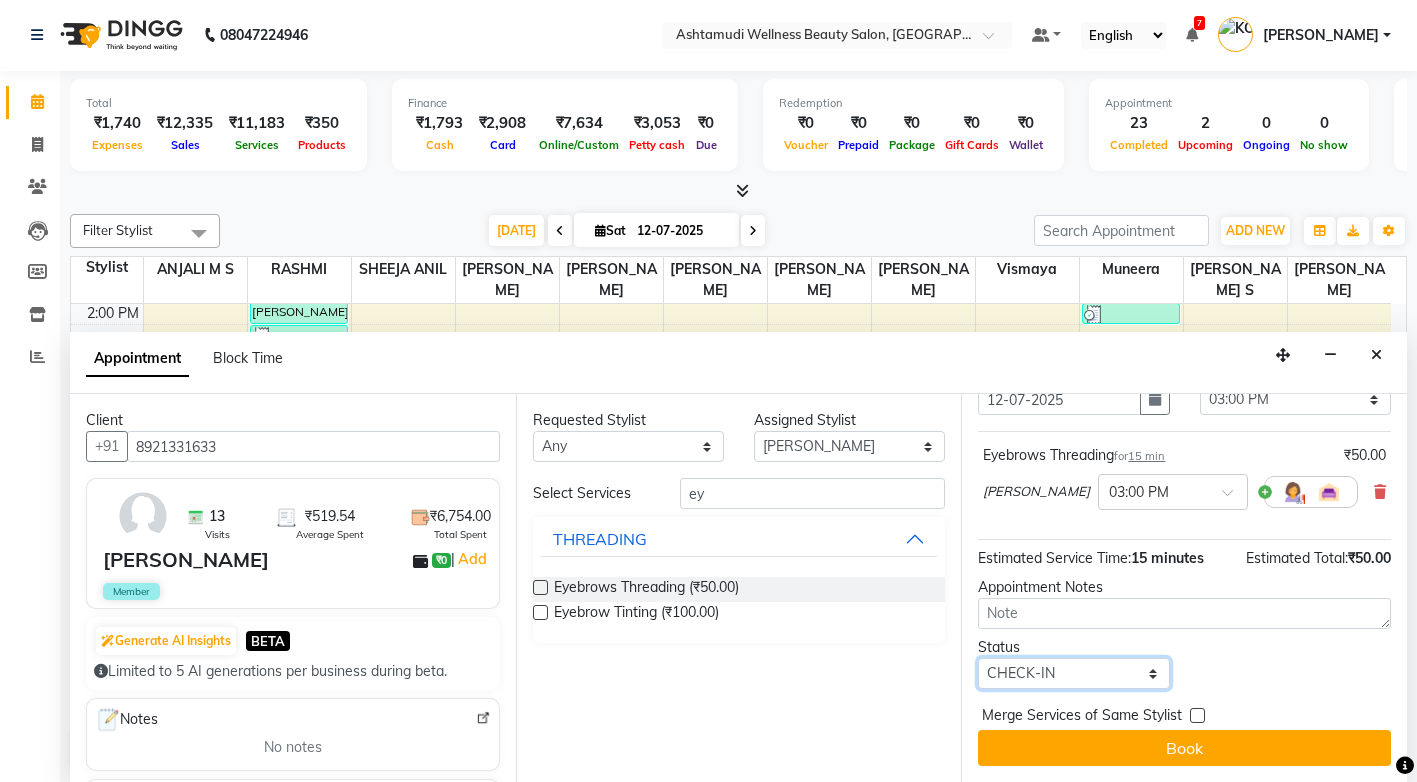 click on "Select TENTATIVE CONFIRM CHECK-IN UPCOMING" at bounding box center (1073, 673) 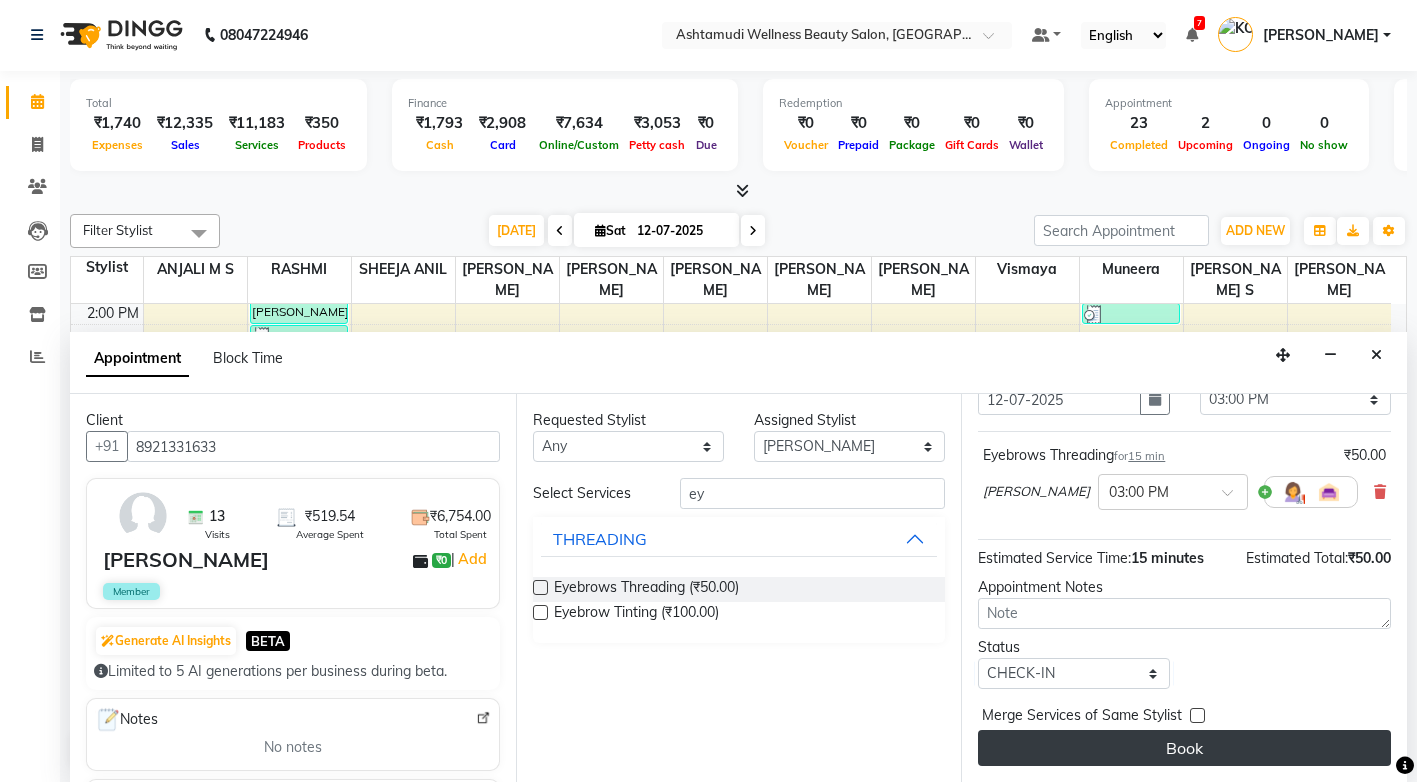 click on "Book" at bounding box center (1184, 748) 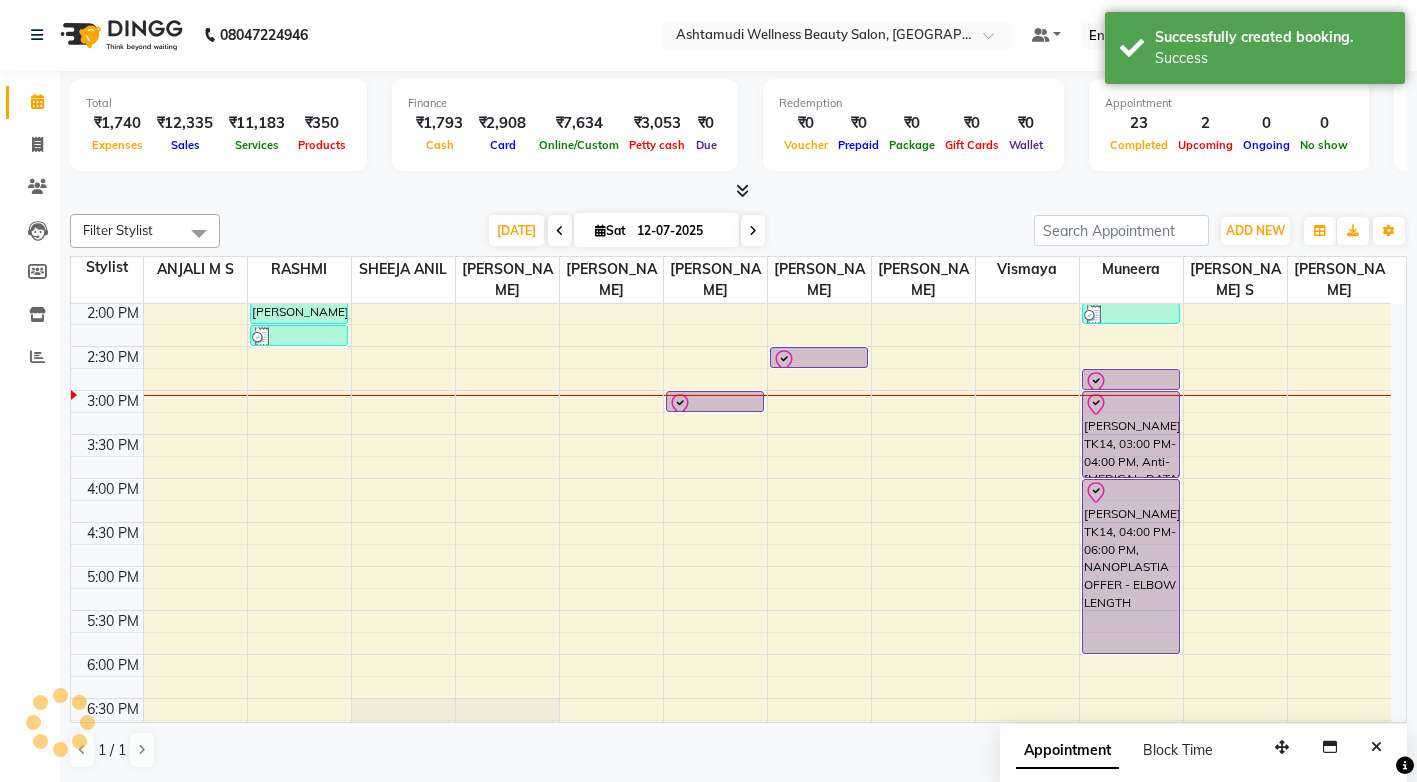 scroll, scrollTop: 0, scrollLeft: 0, axis: both 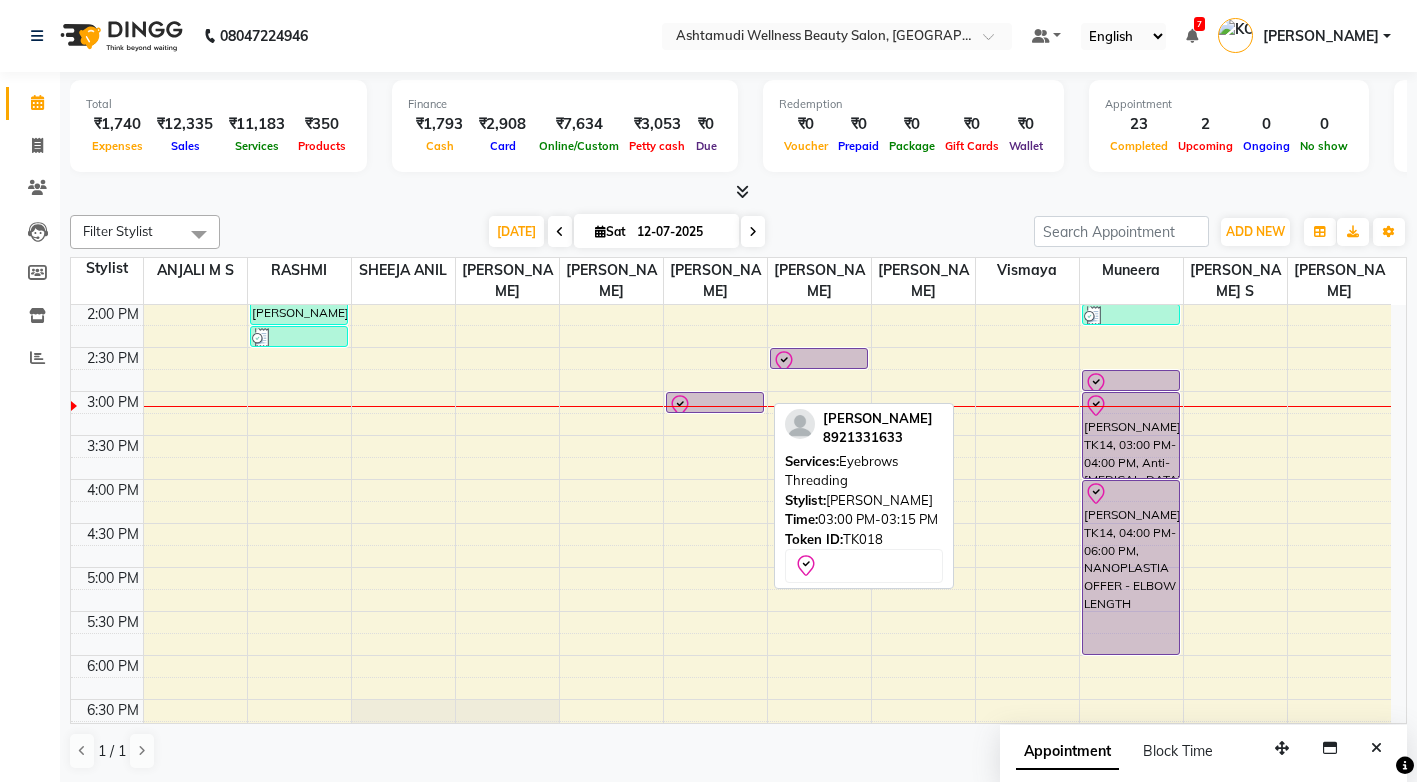 click at bounding box center (715, 406) 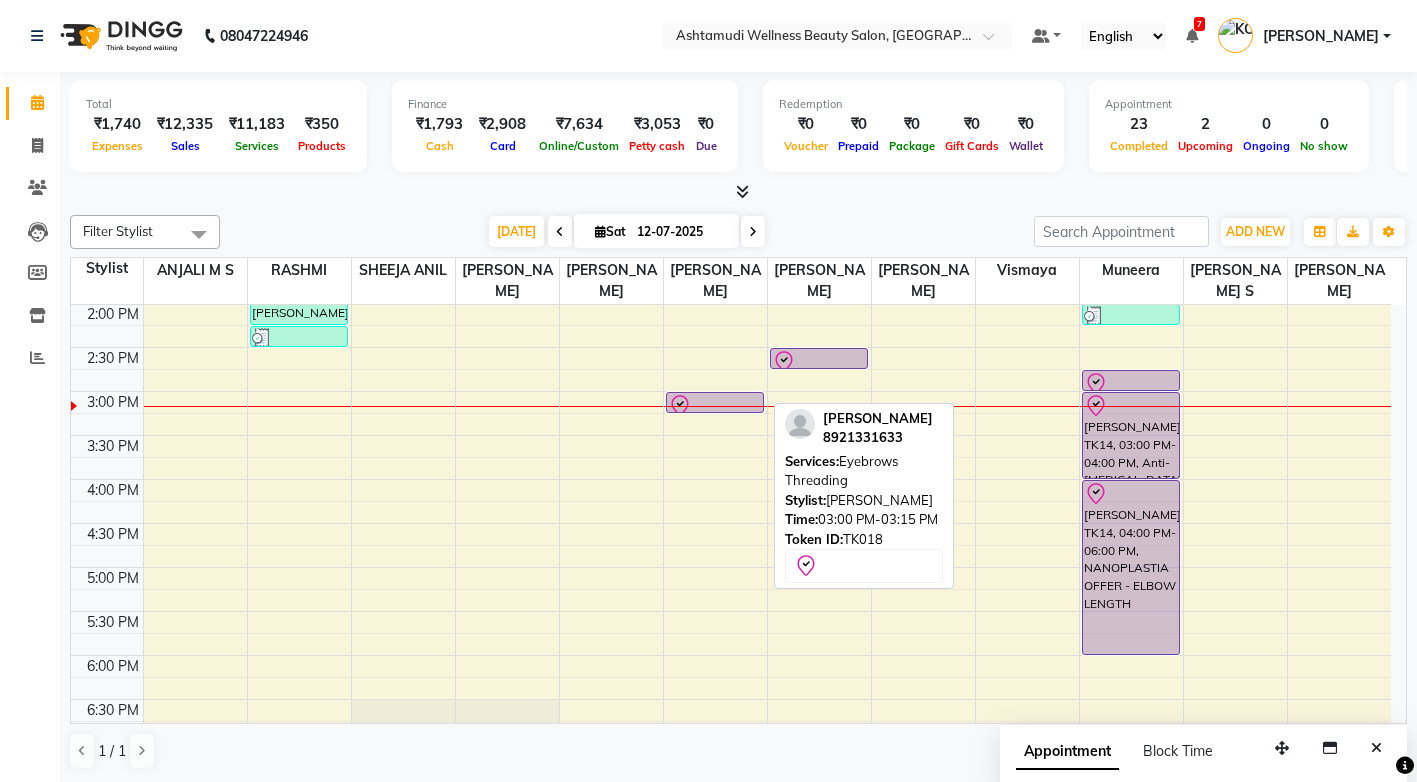 click at bounding box center (715, 406) 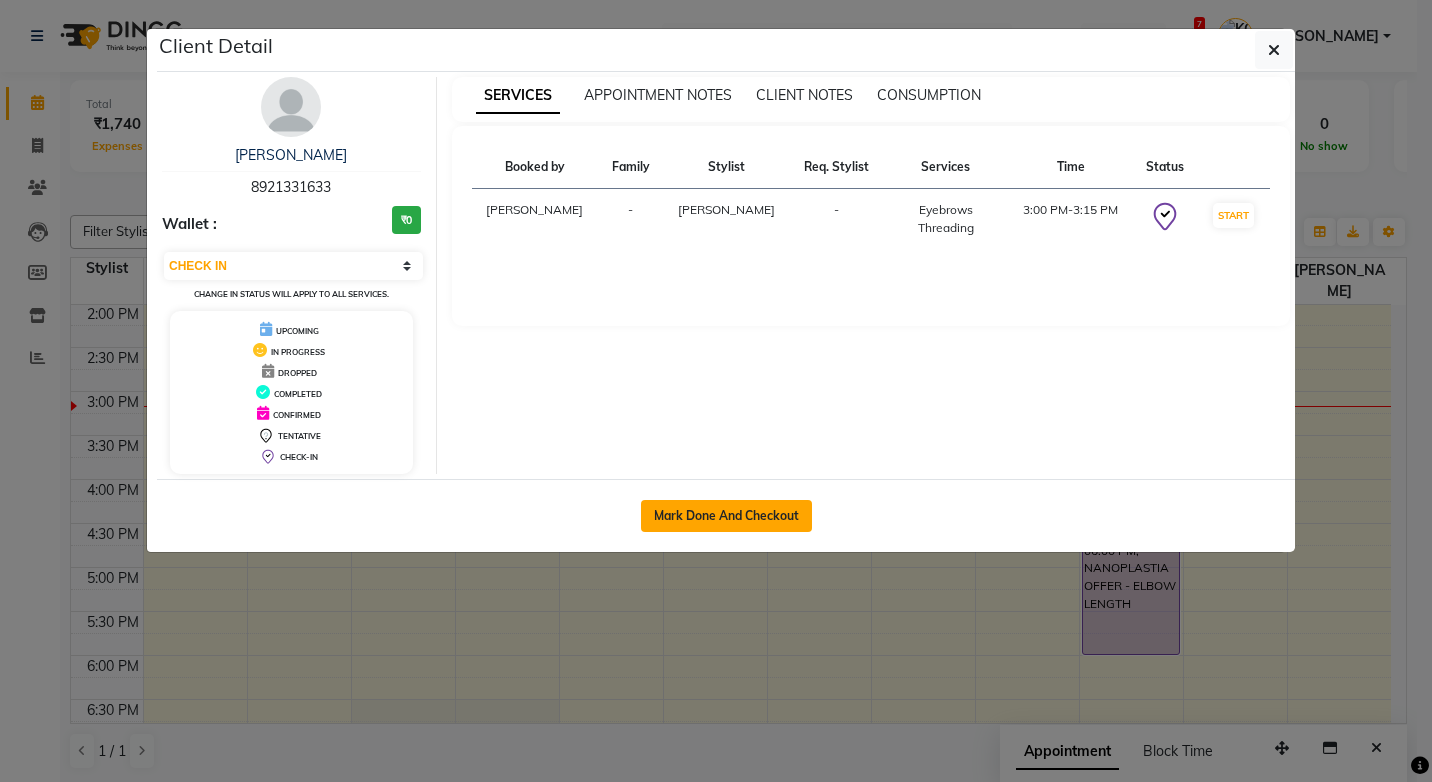 click on "Mark Done And Checkout" 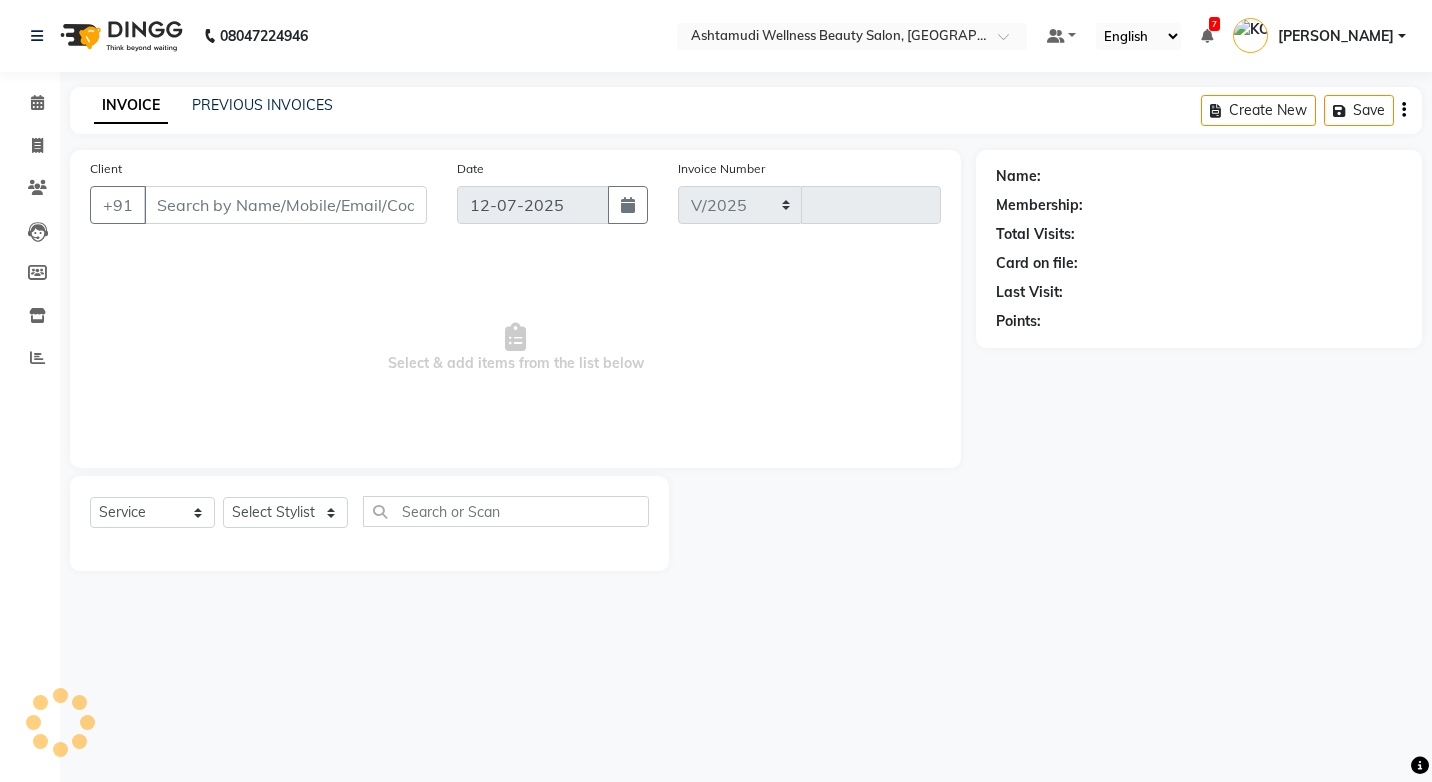 select on "4674" 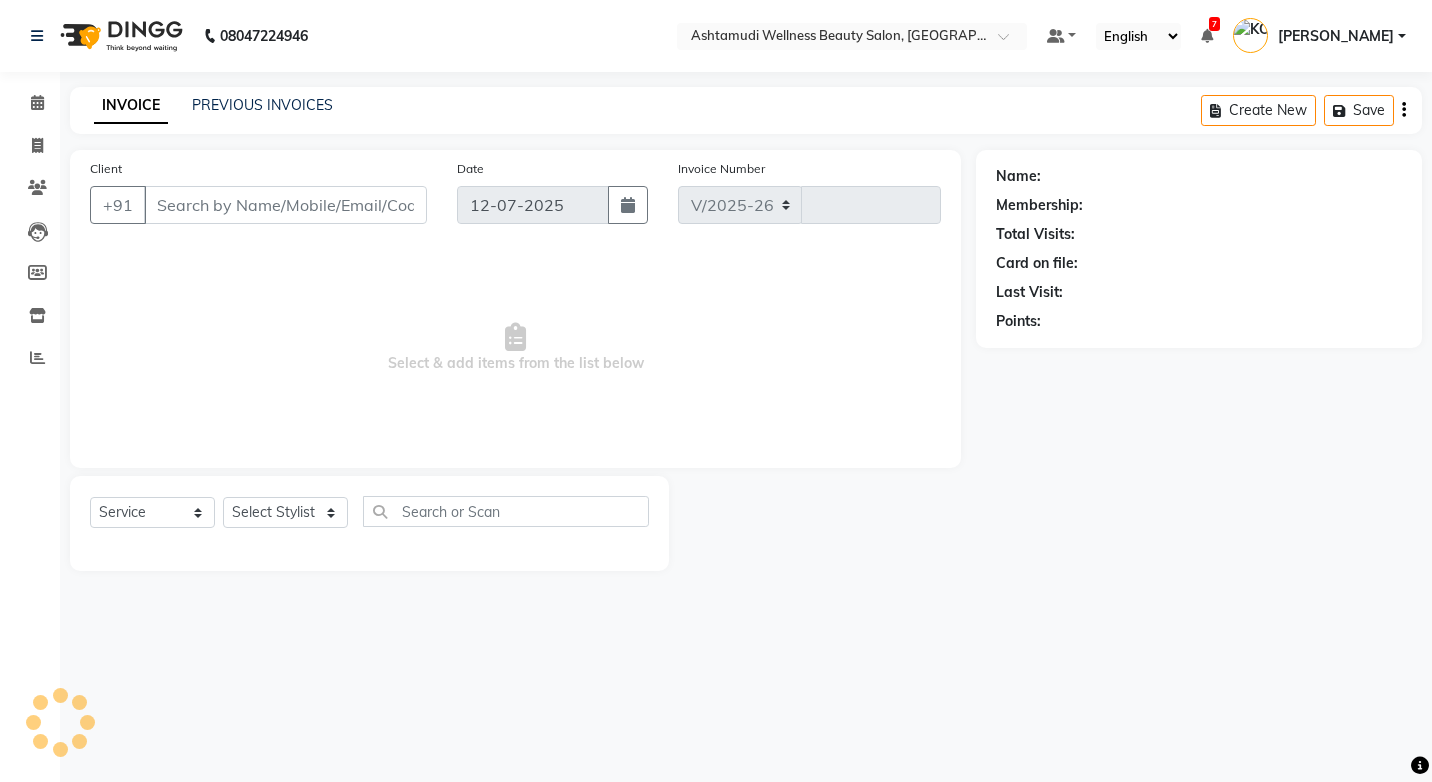 type on "2142" 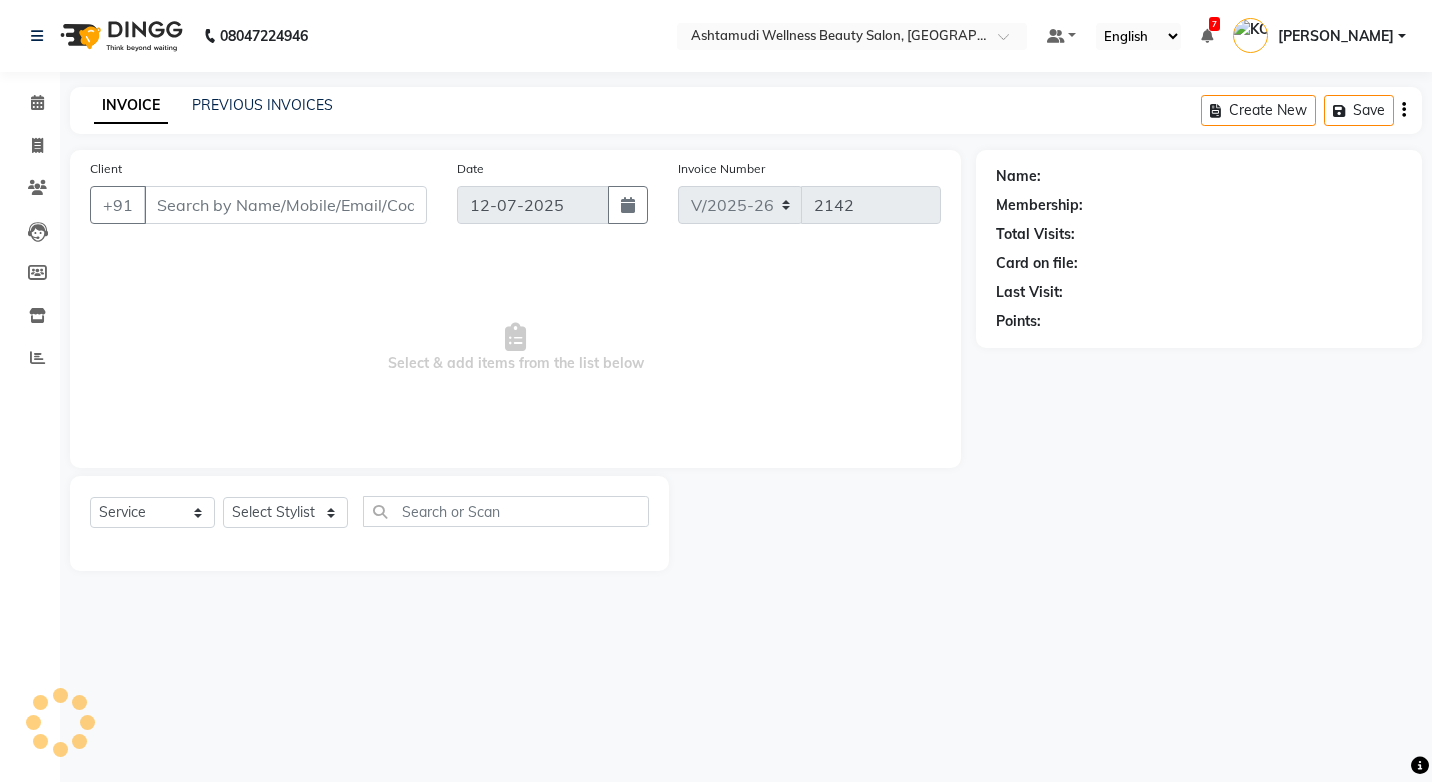 select on "product" 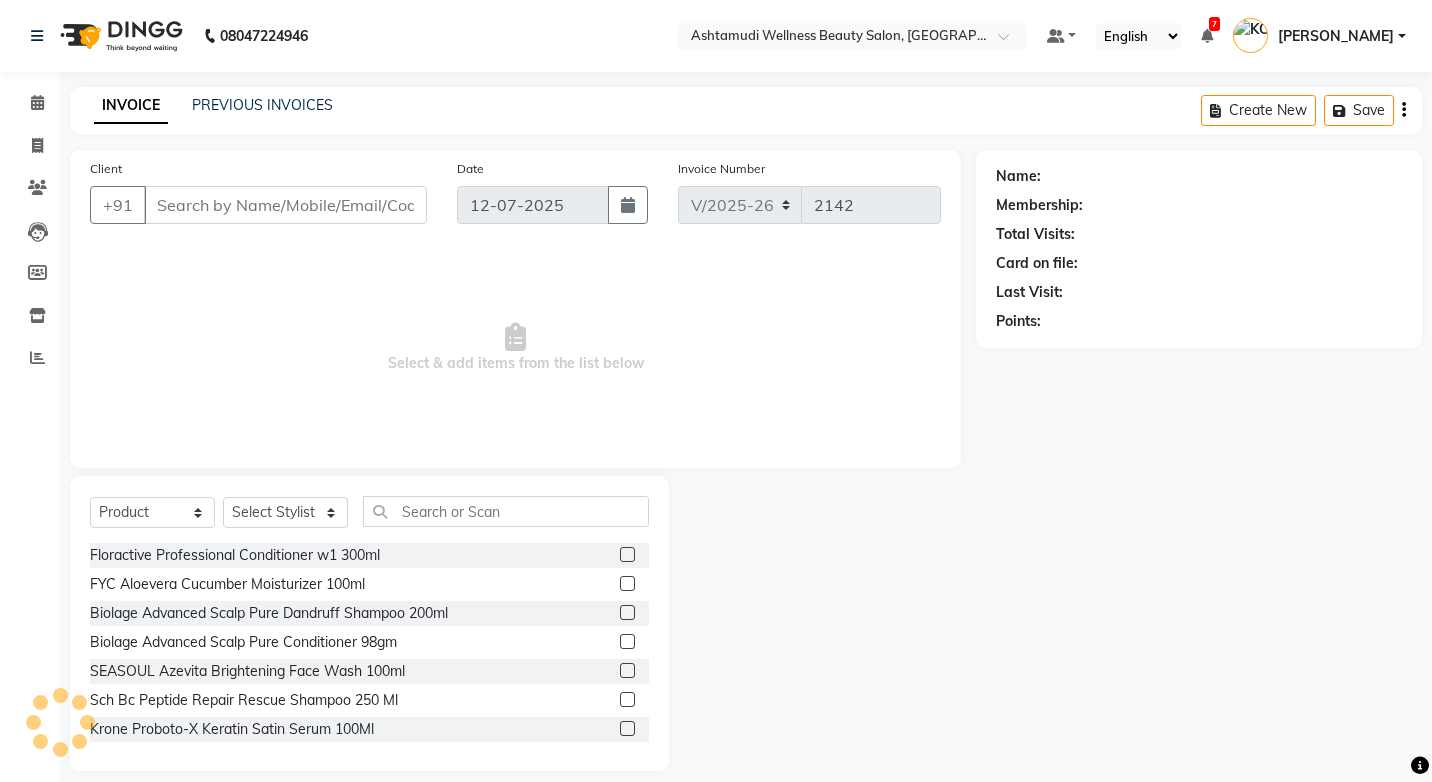 type on "8921331633" 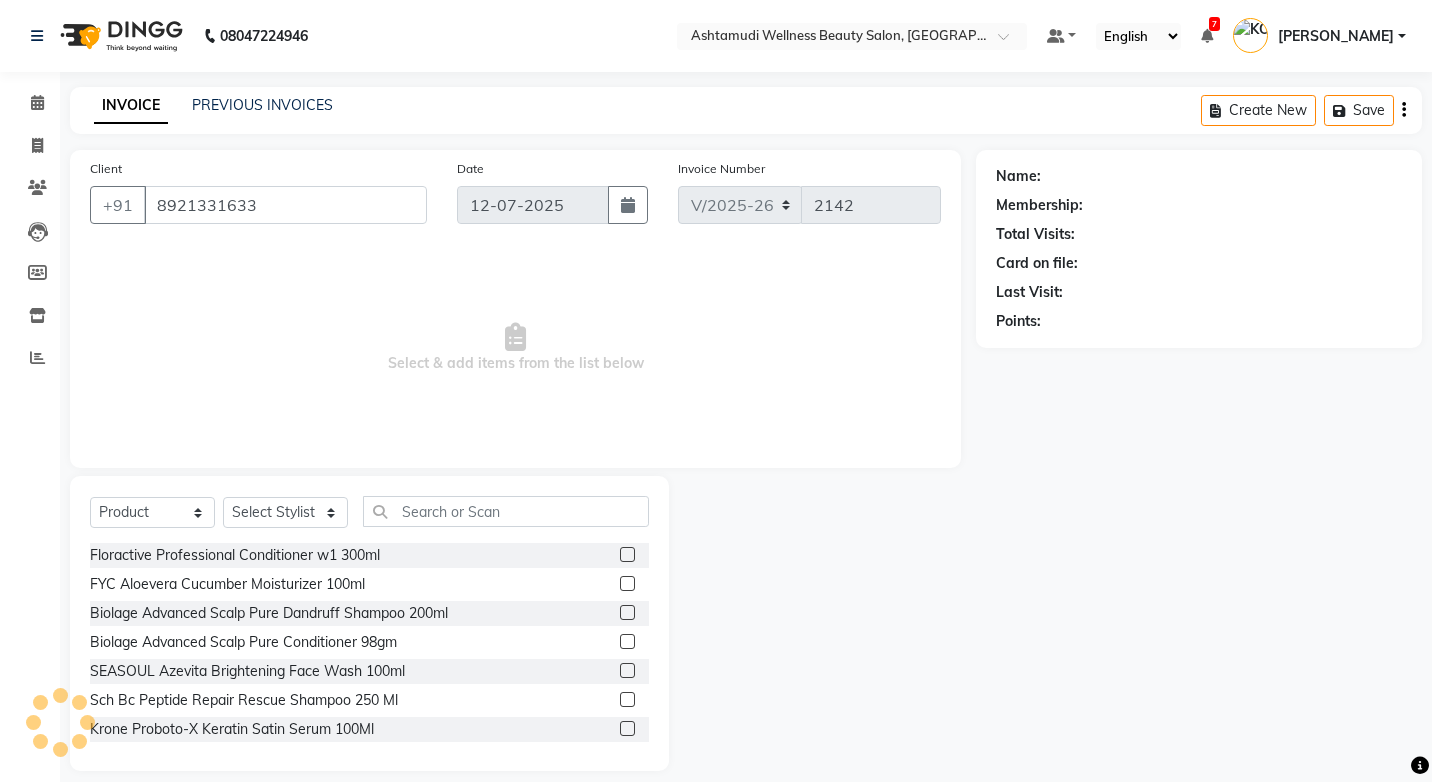 select on "27474" 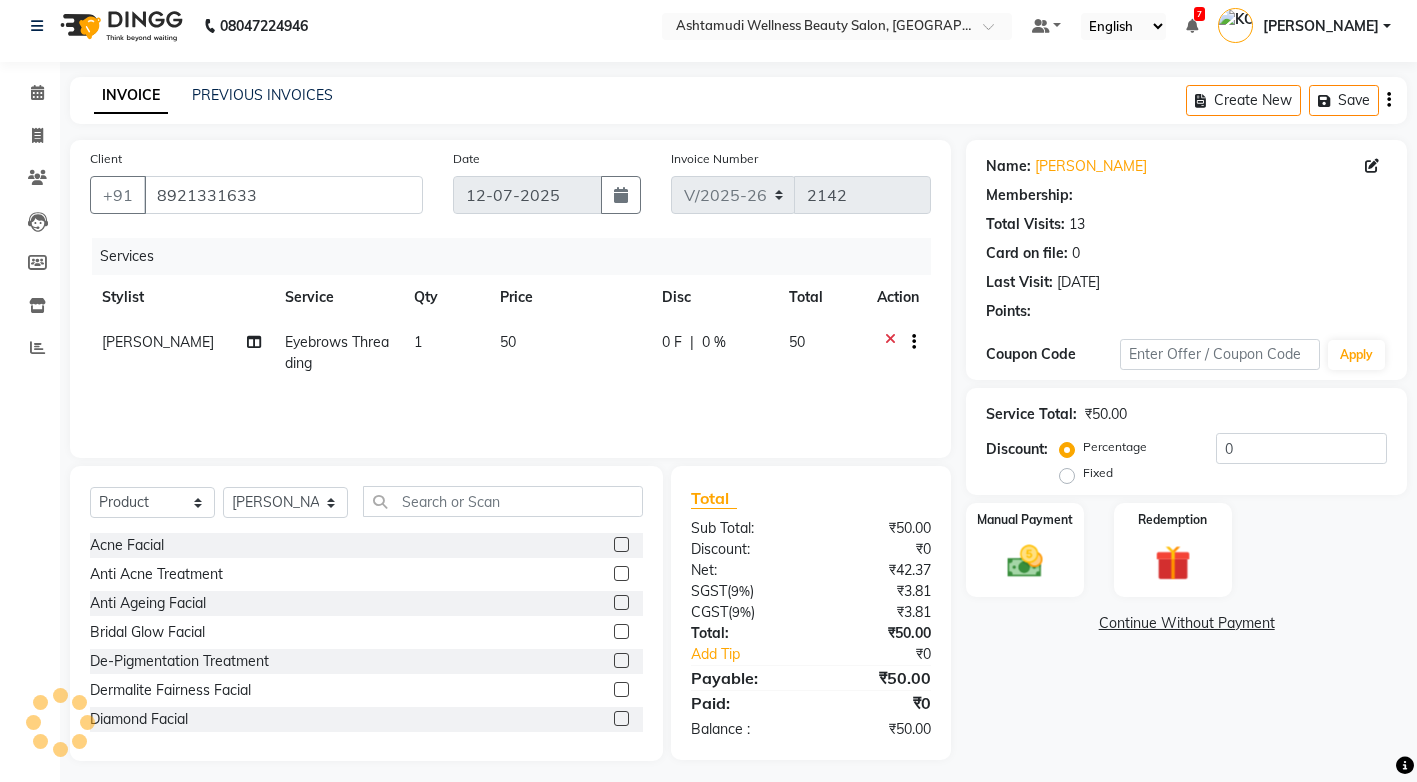 select on "2: Object" 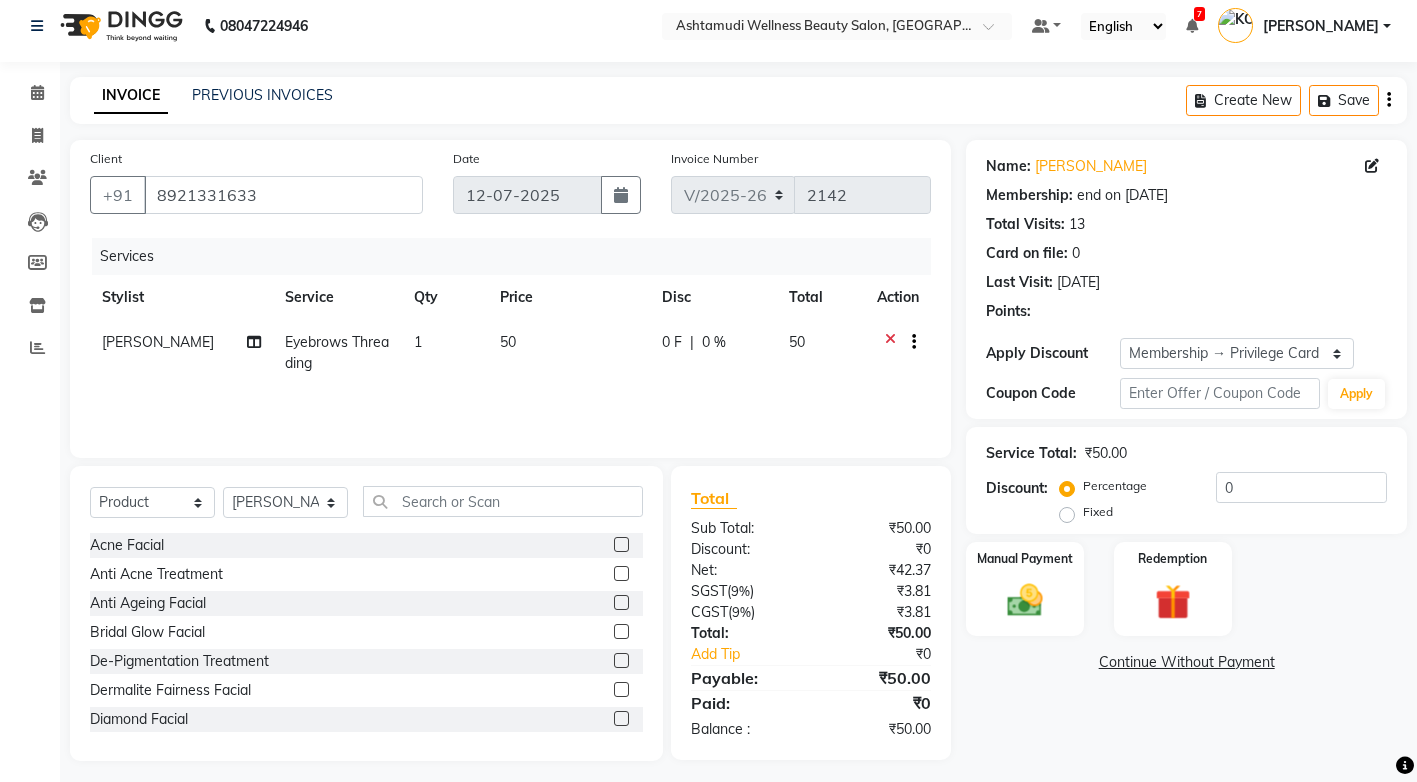 type on "15" 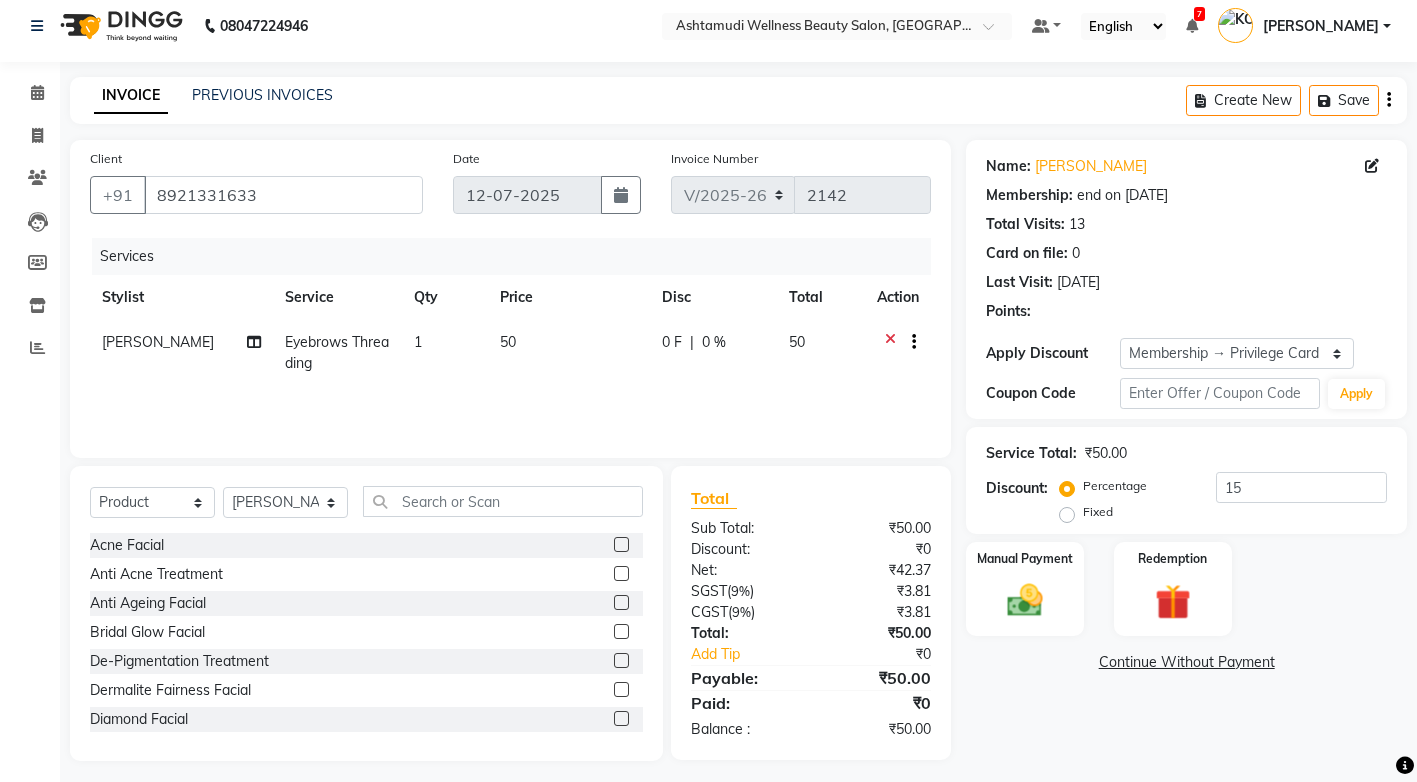 scroll, scrollTop: 19, scrollLeft: 0, axis: vertical 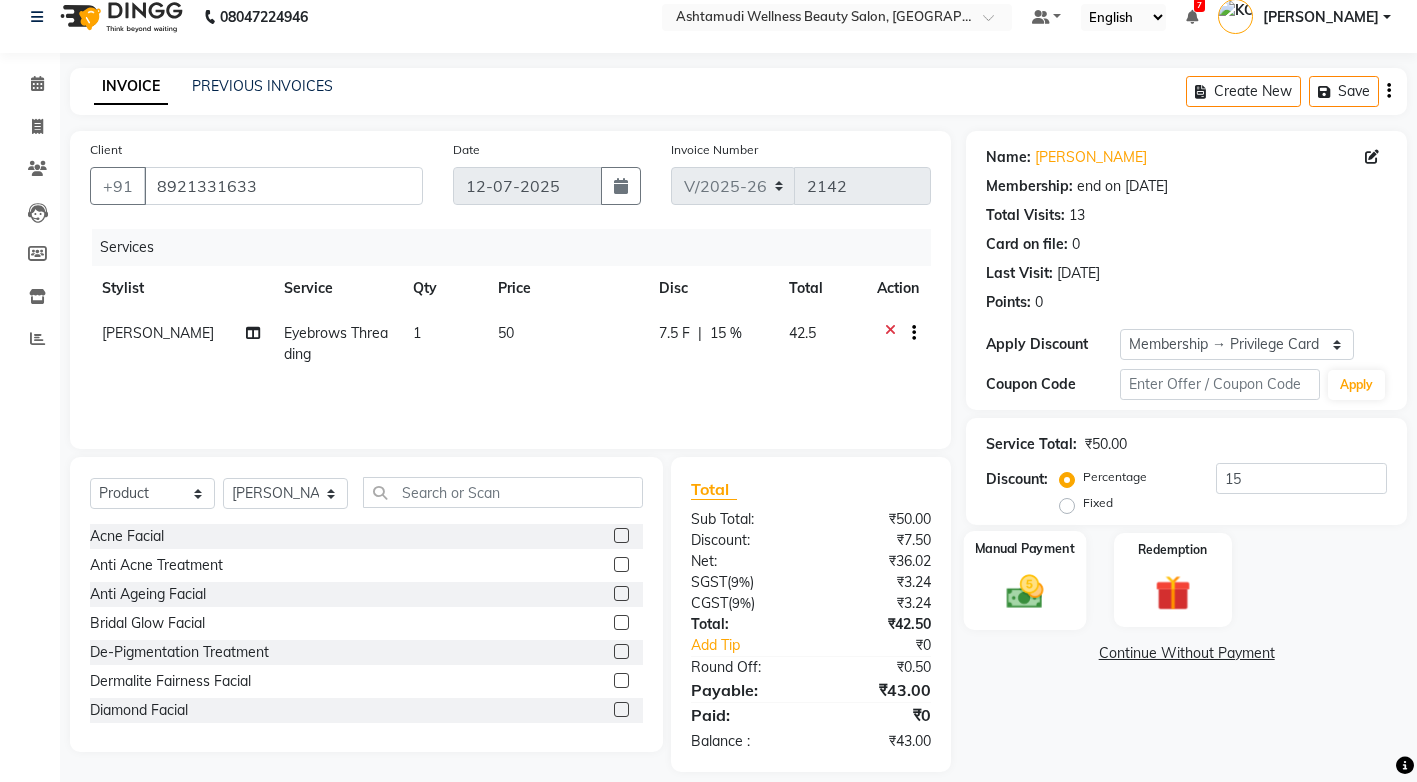 click 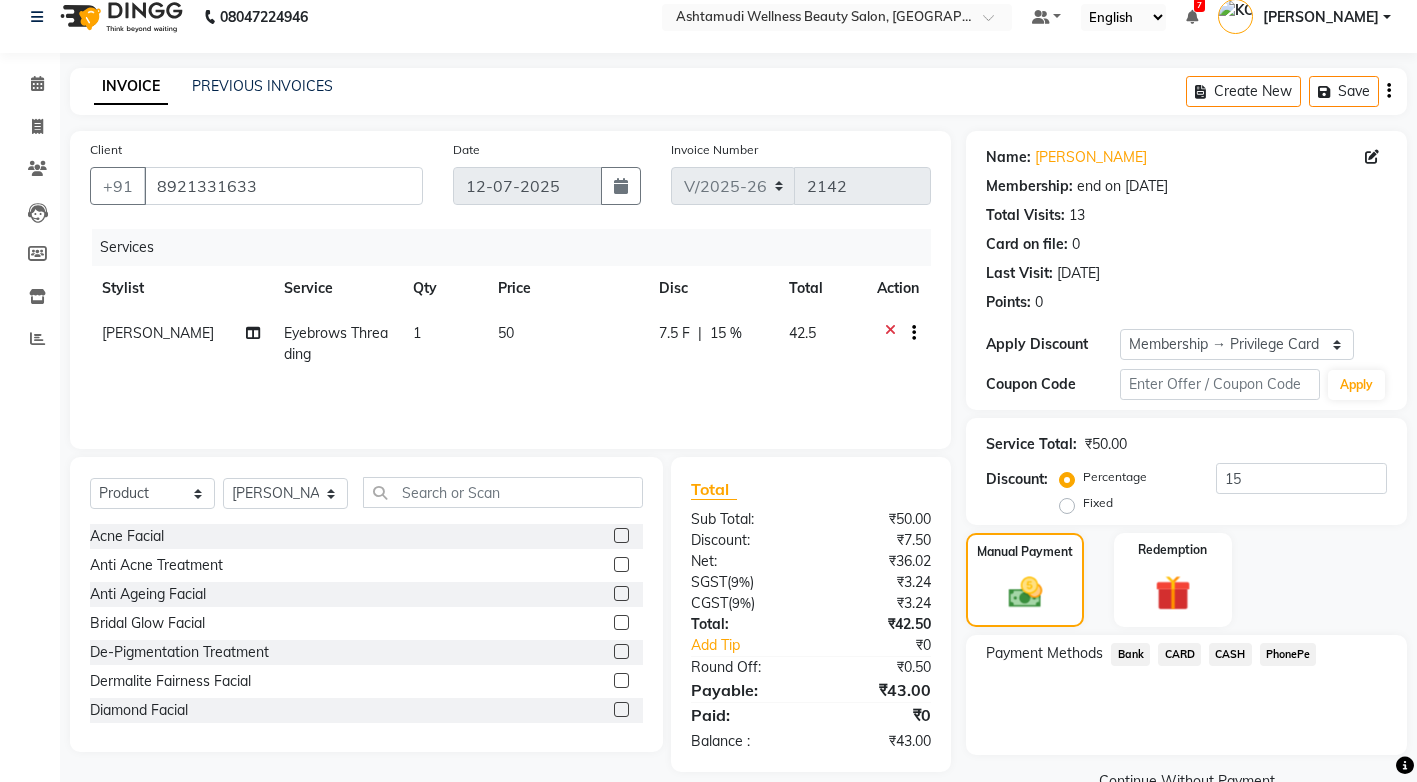 click on "PhonePe" 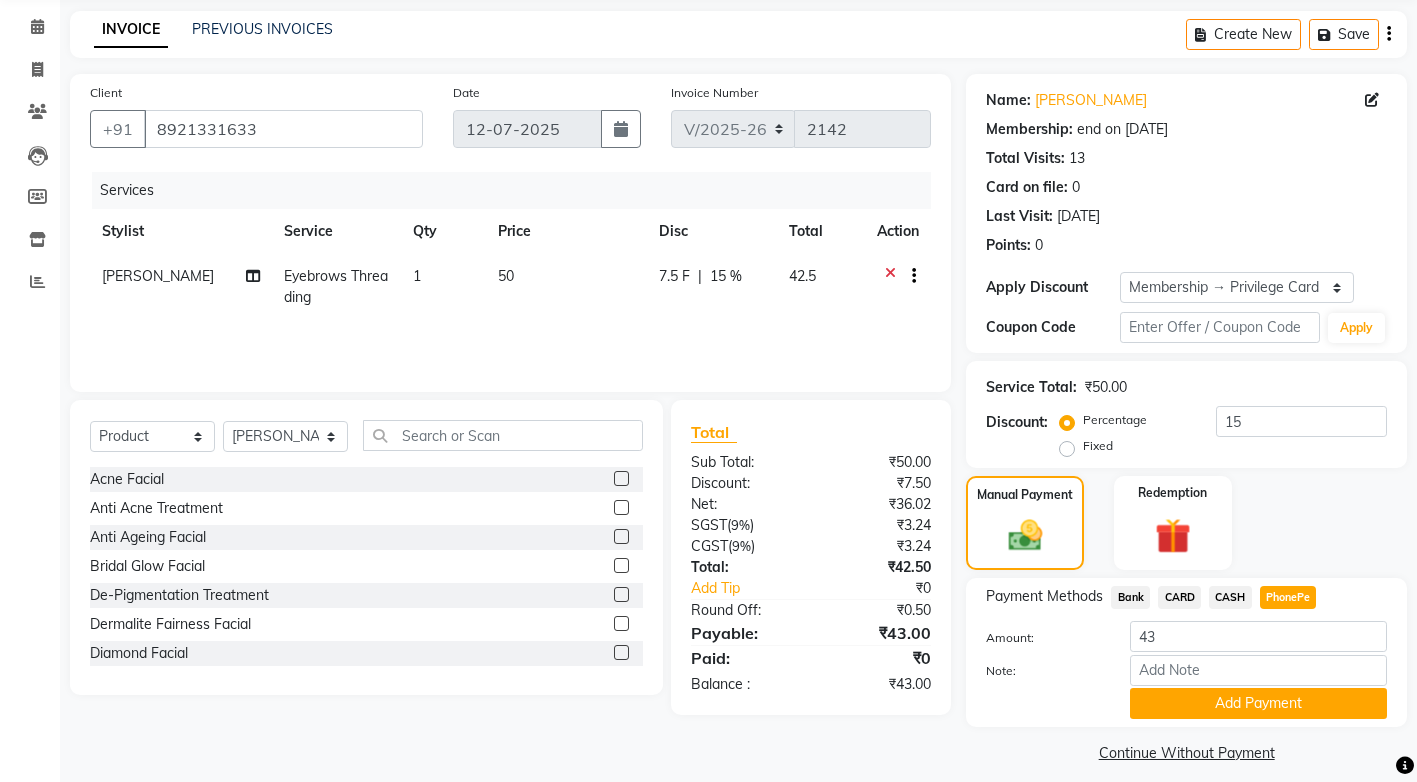 scroll, scrollTop: 92, scrollLeft: 0, axis: vertical 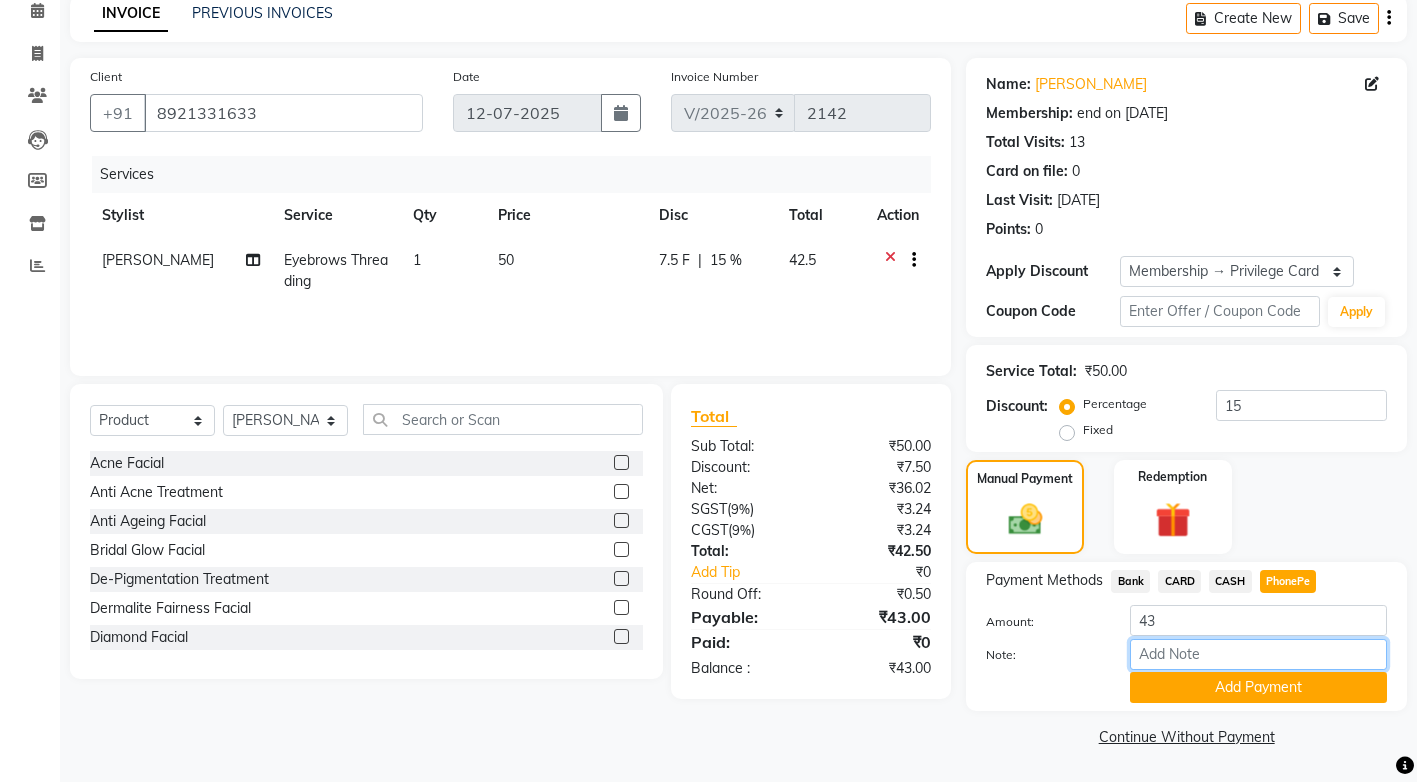 click on "Note:" at bounding box center (1258, 654) 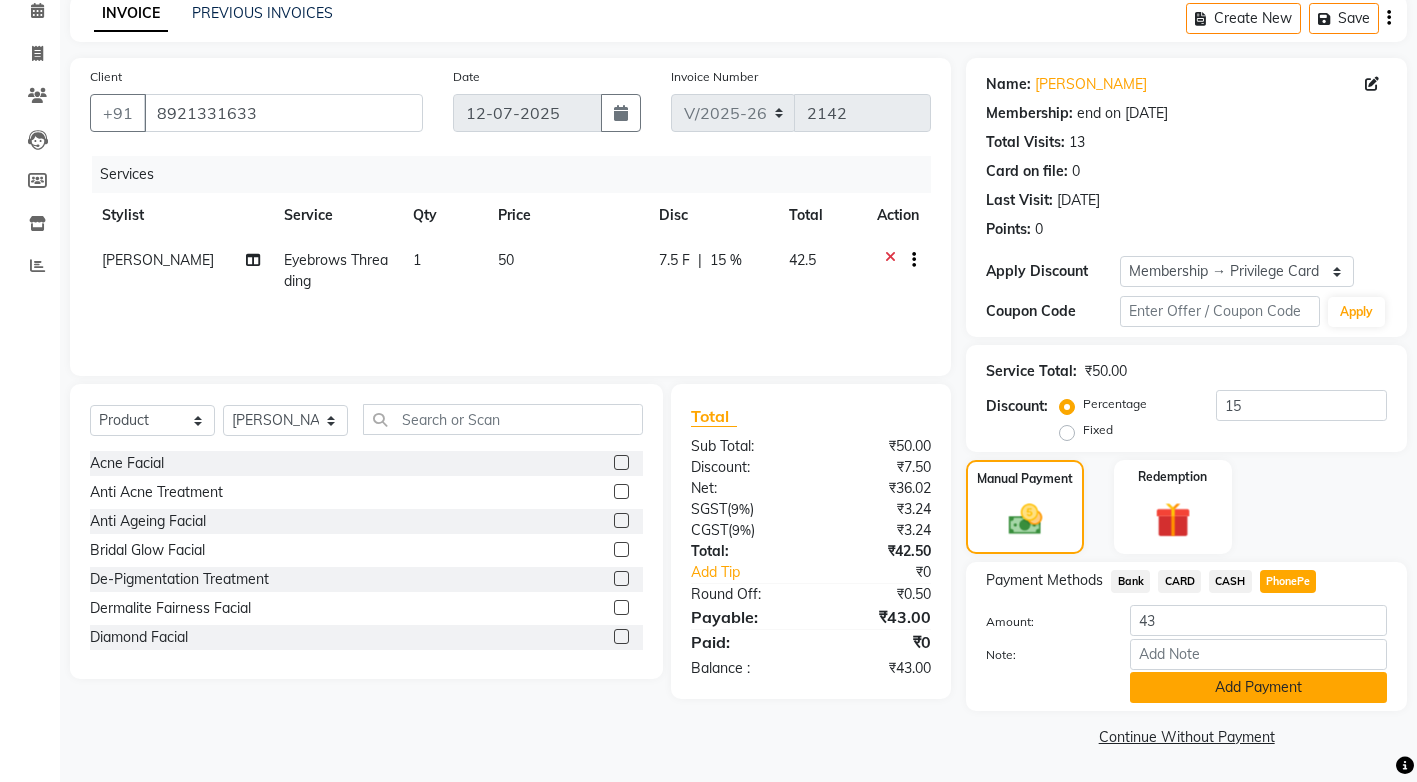click on "Add Payment" 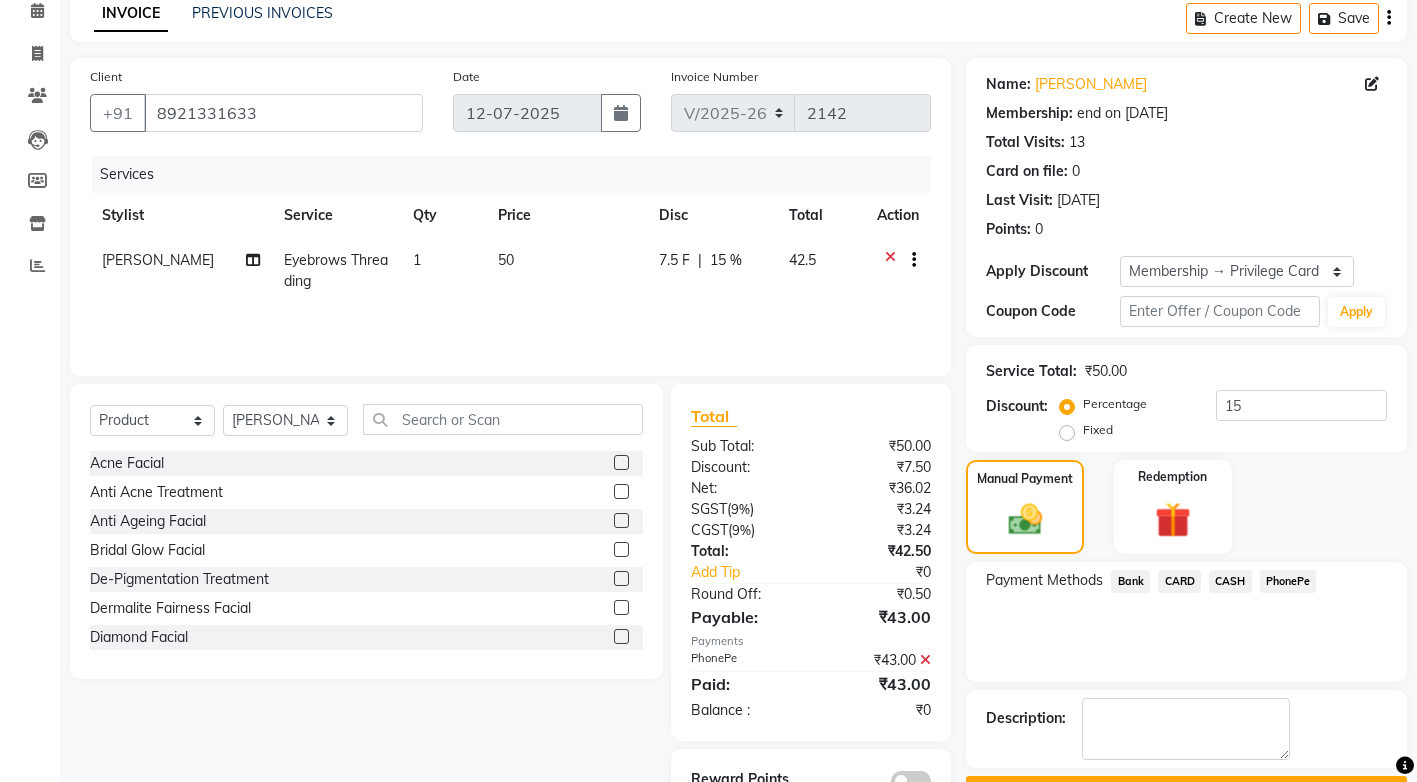 scroll, scrollTop: 151, scrollLeft: 0, axis: vertical 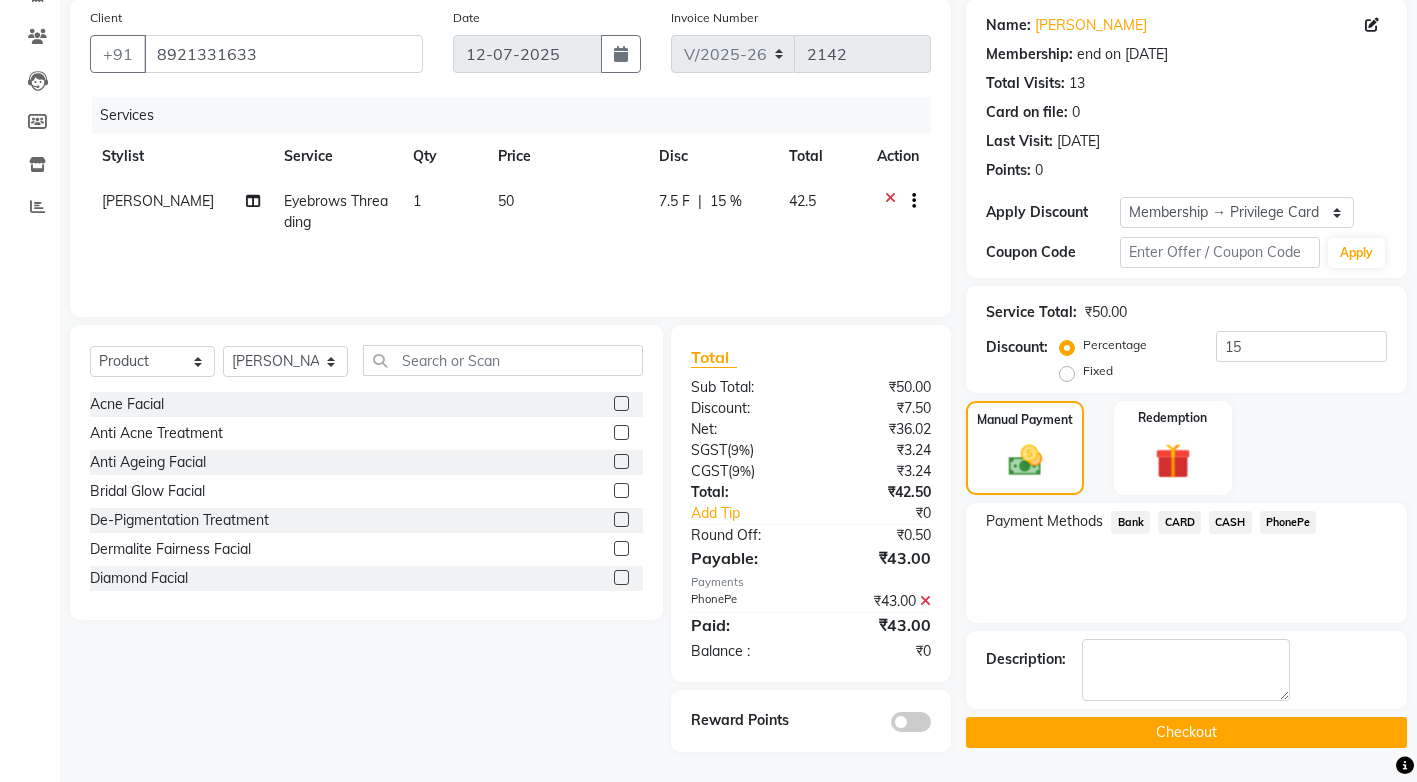 click on "Checkout" 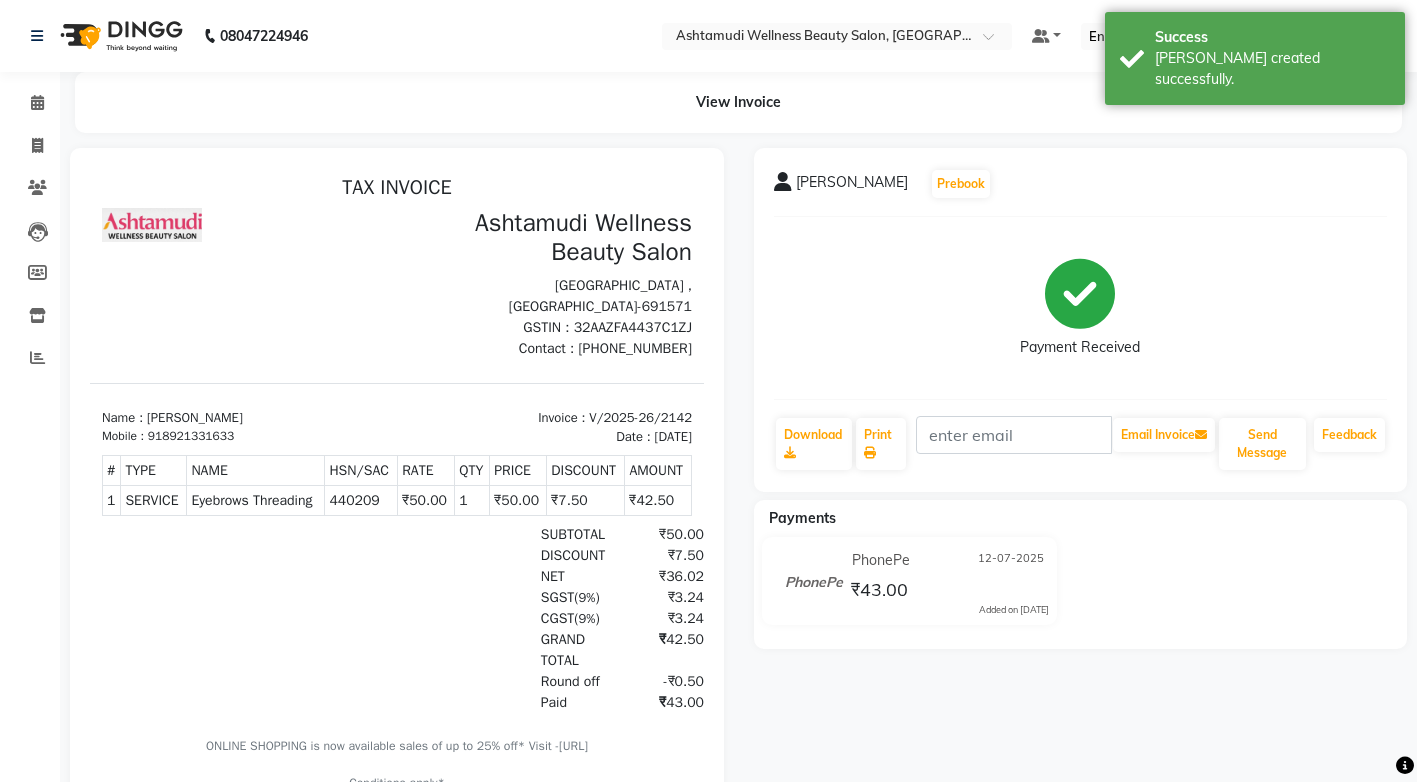 scroll, scrollTop: 0, scrollLeft: 0, axis: both 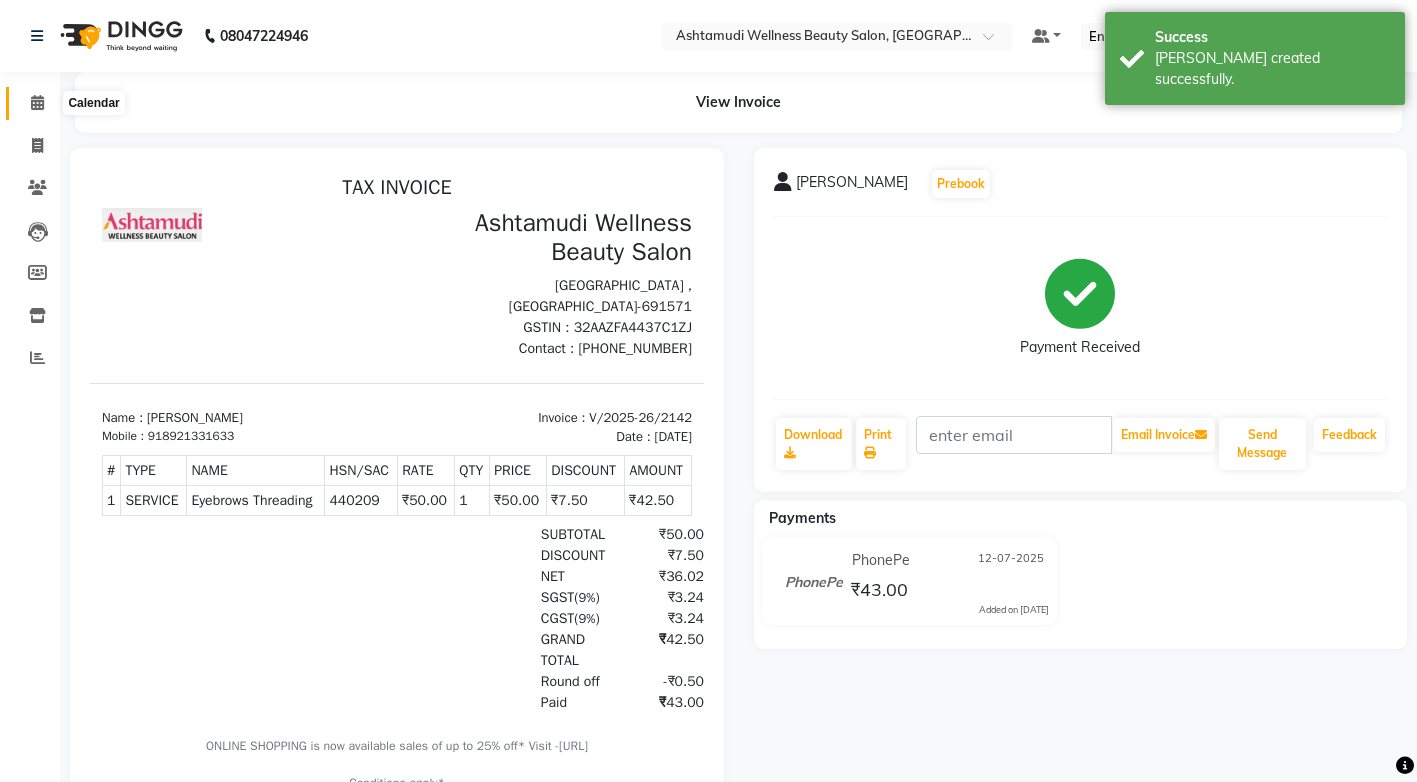 click 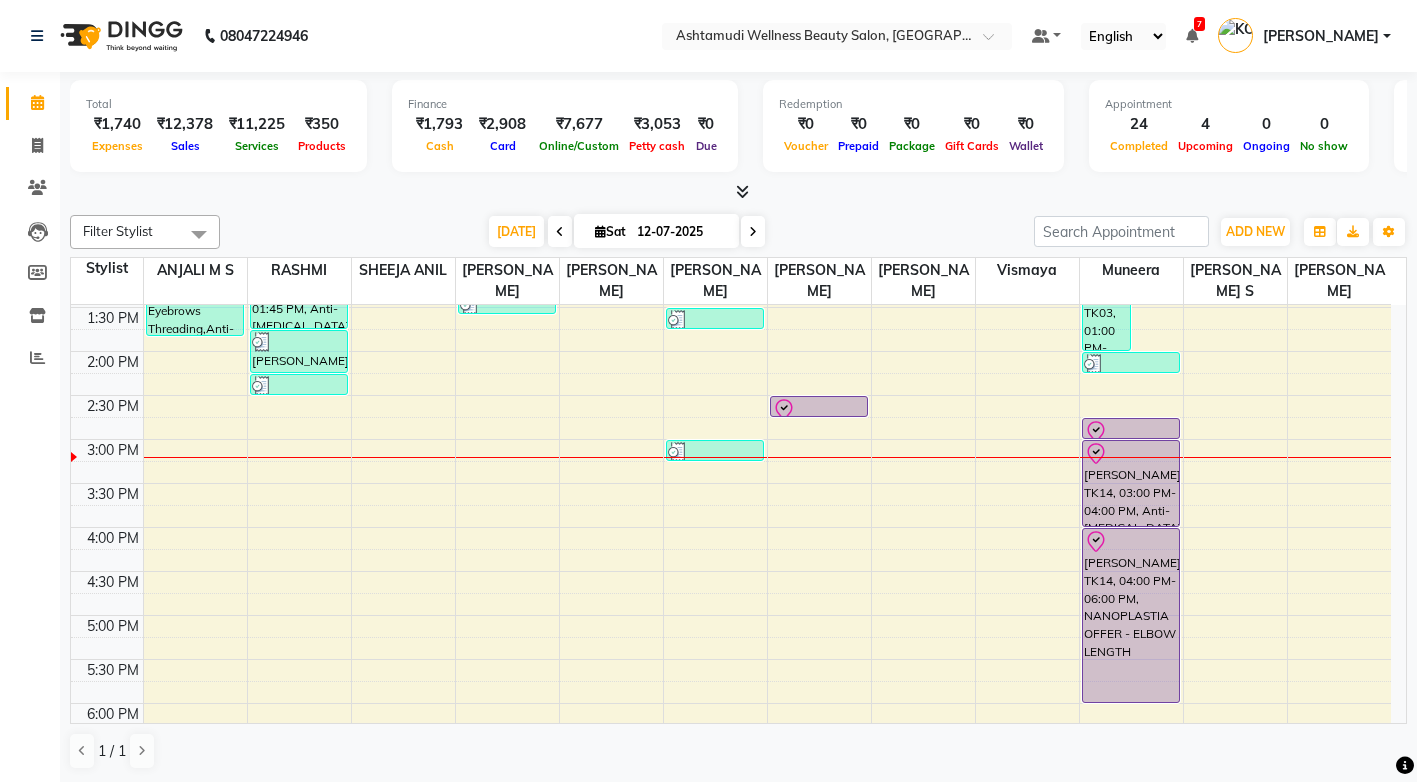 scroll, scrollTop: 500, scrollLeft: 0, axis: vertical 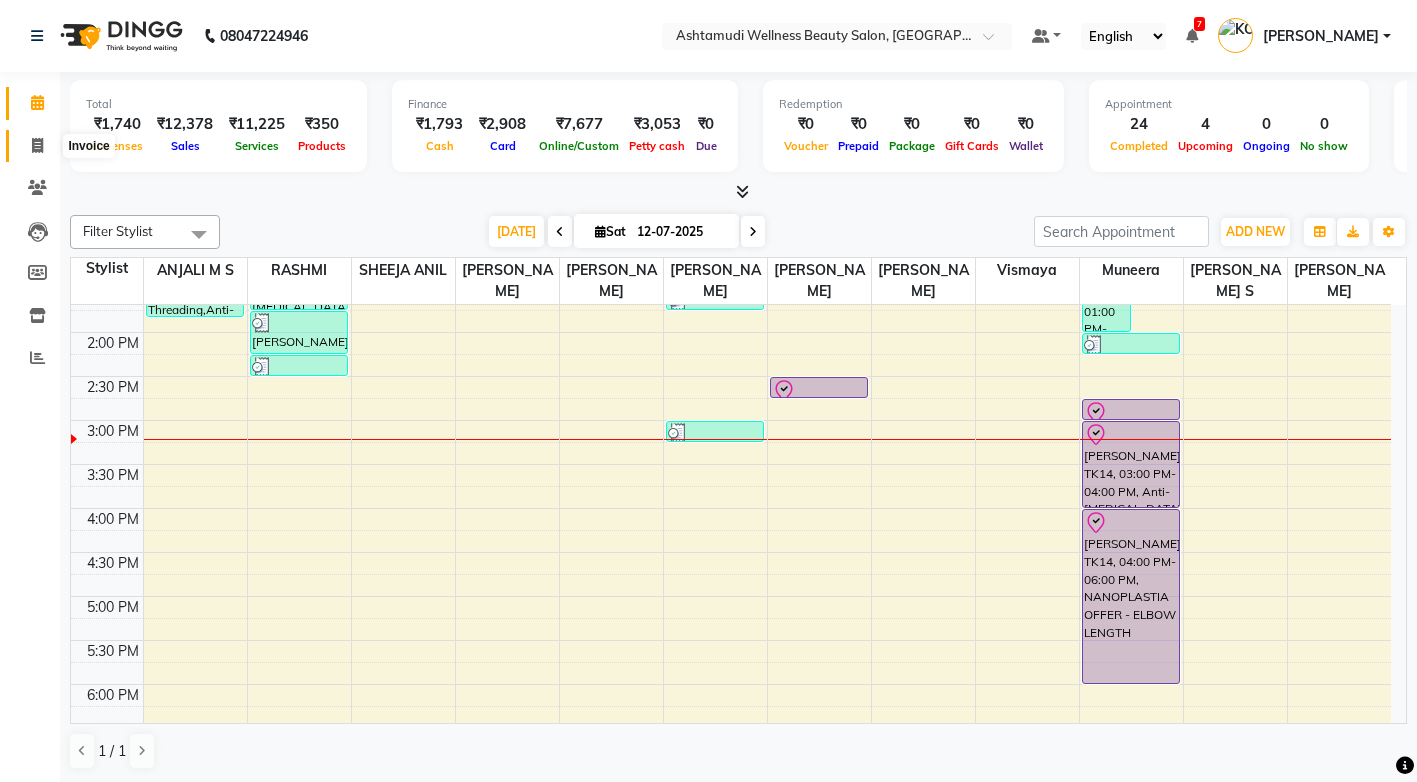 click 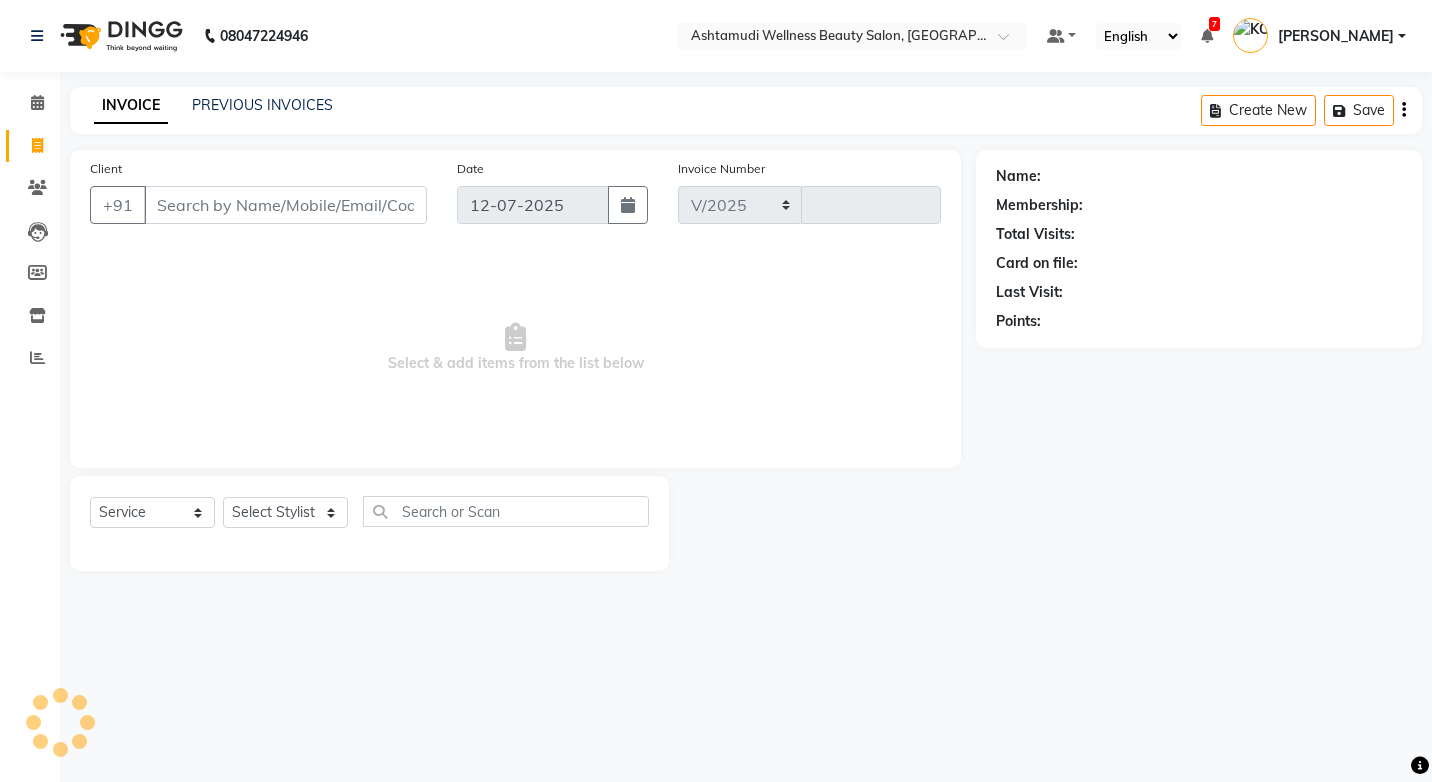 select on "4674" 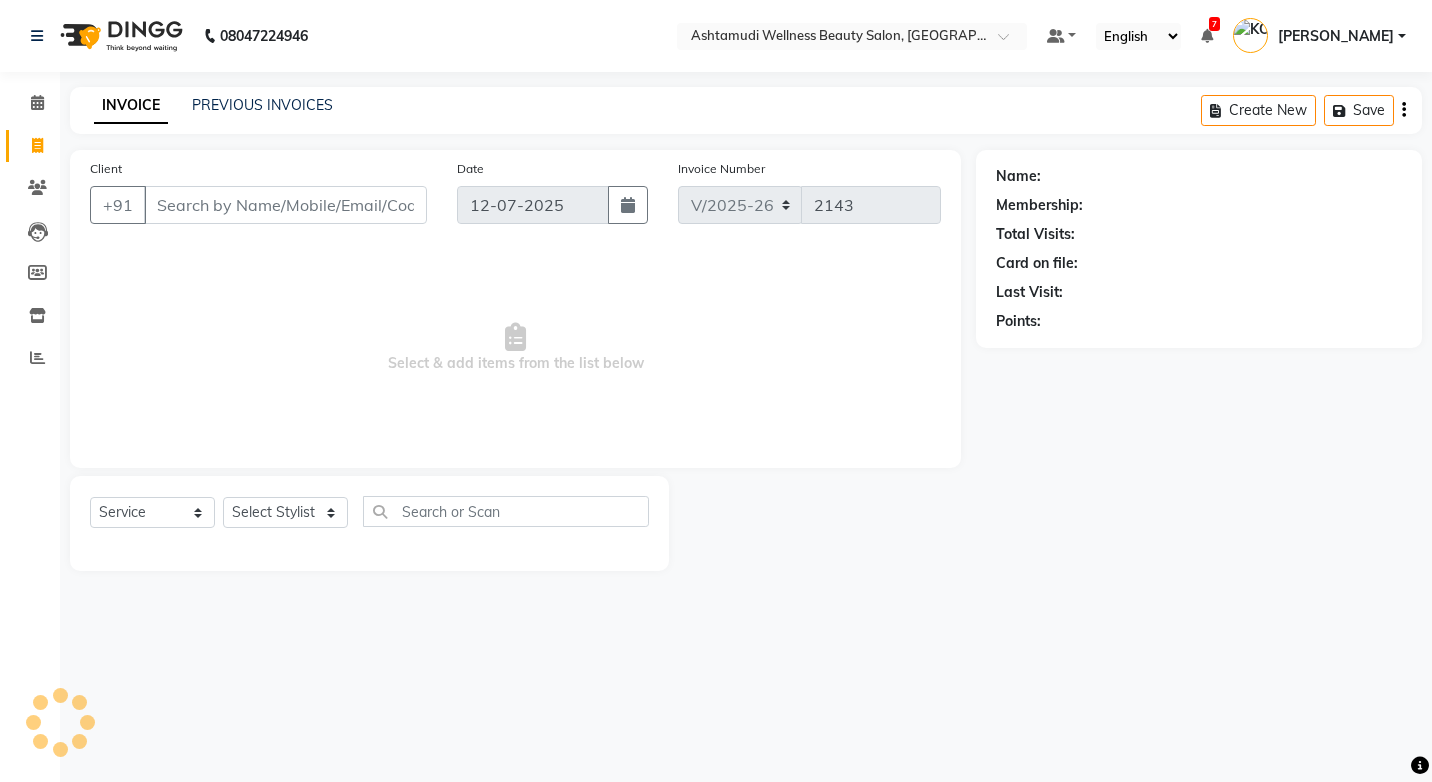 select on "product" 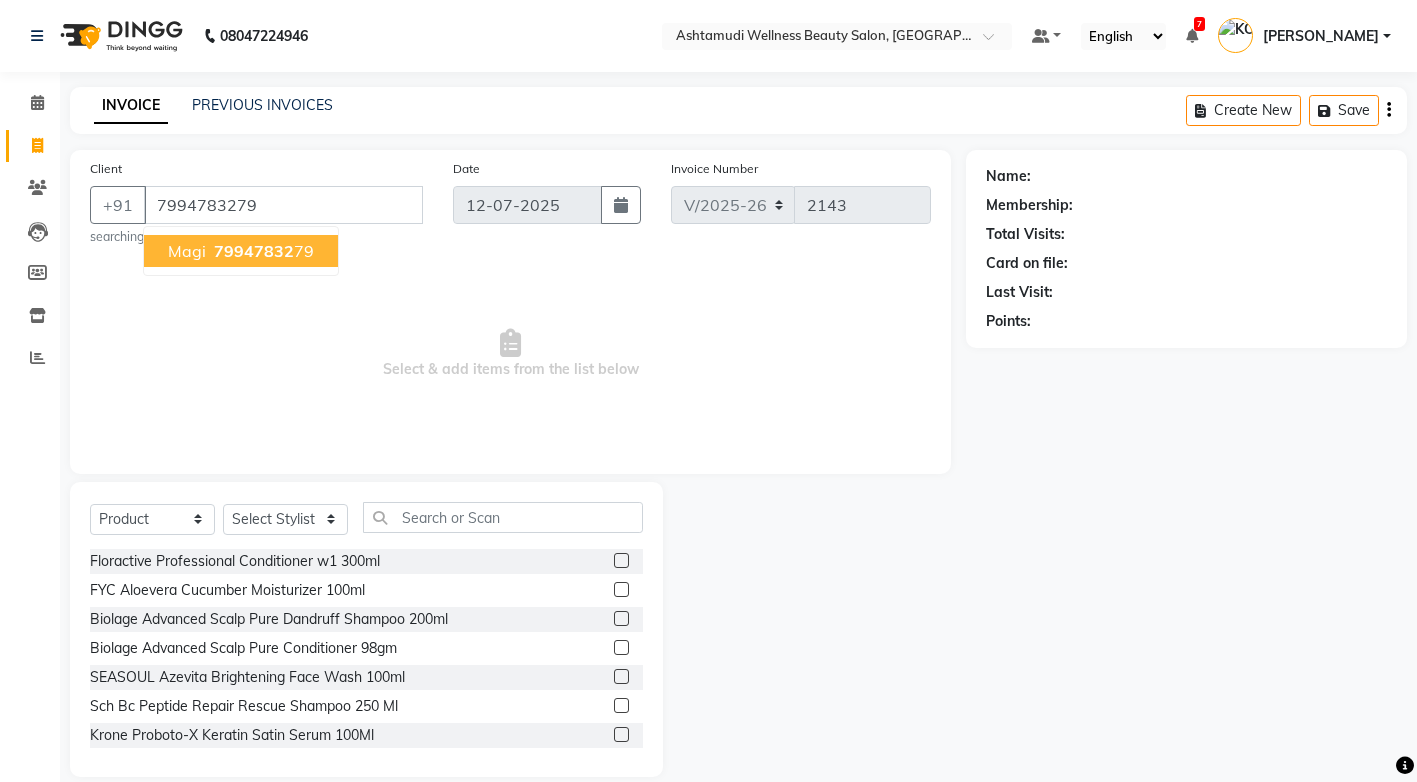 type on "7994783279" 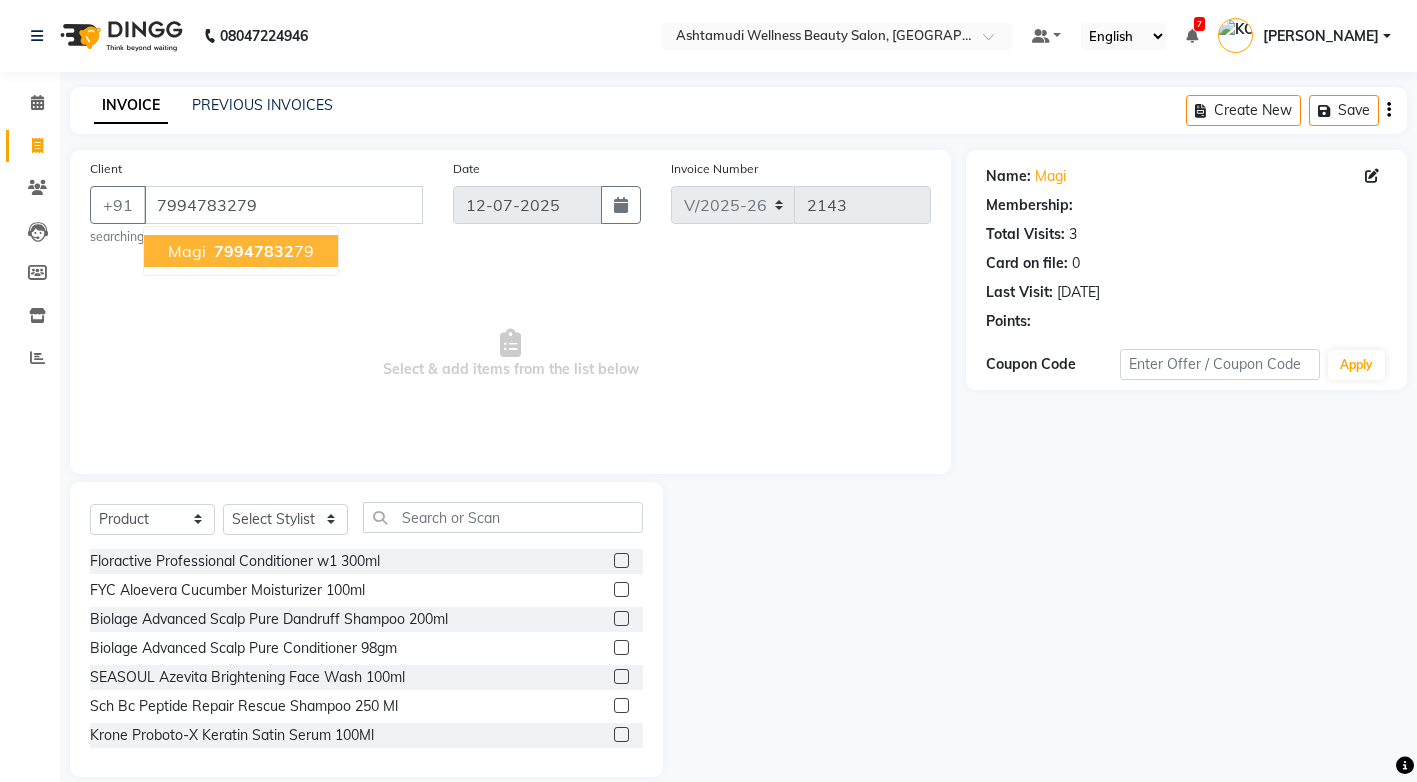 select on "1: Object" 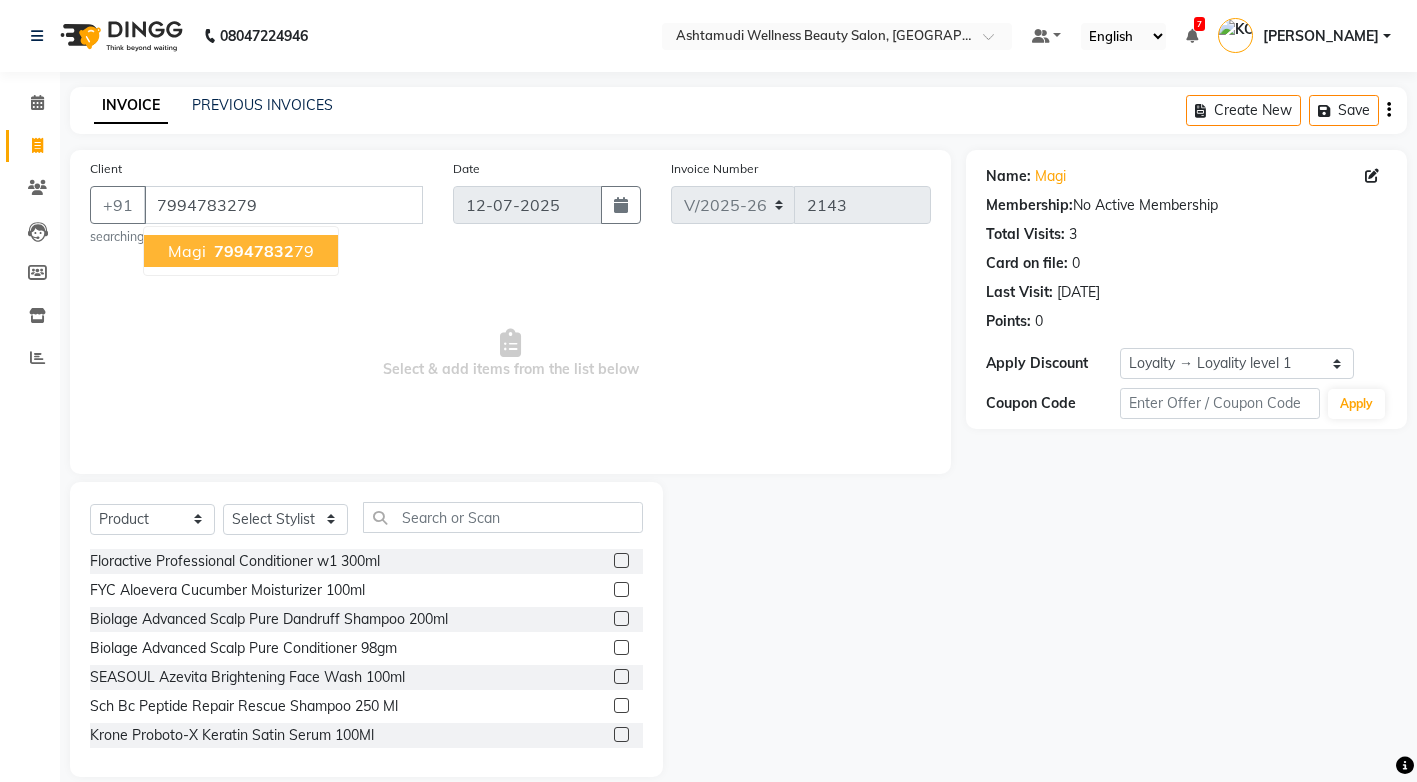 click on "79947832" at bounding box center (254, 251) 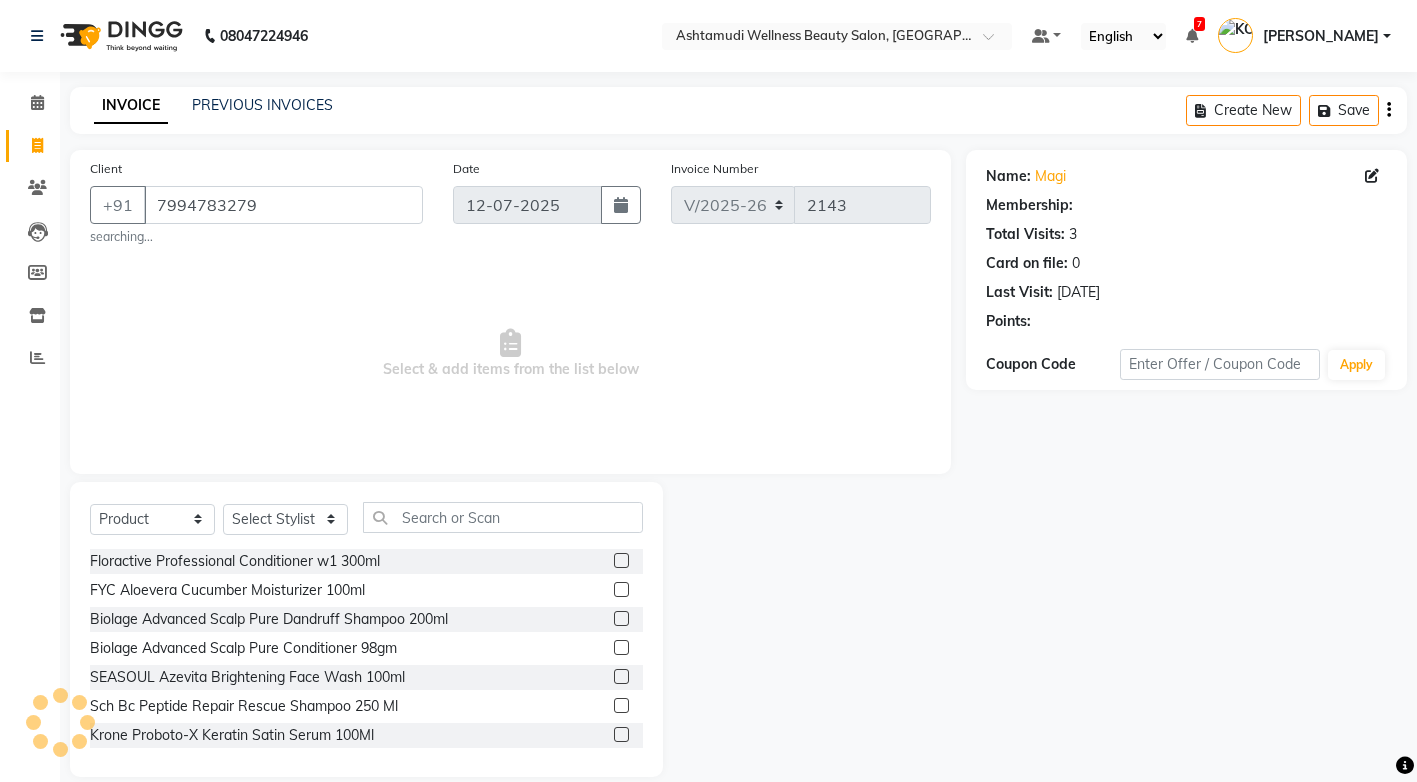 select on "1: Object" 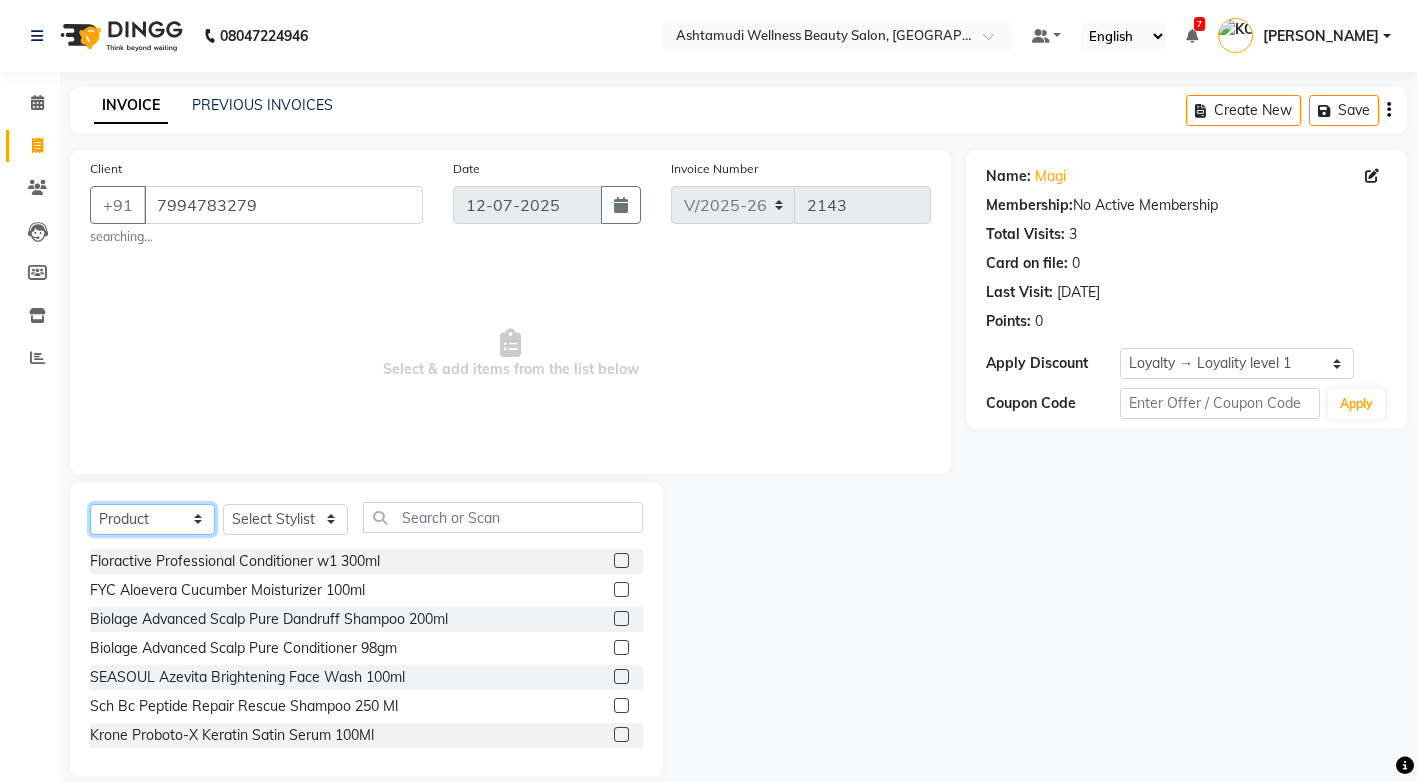 click on "Select  Service  Product  Membership  Package Voucher Prepaid Gift Card" 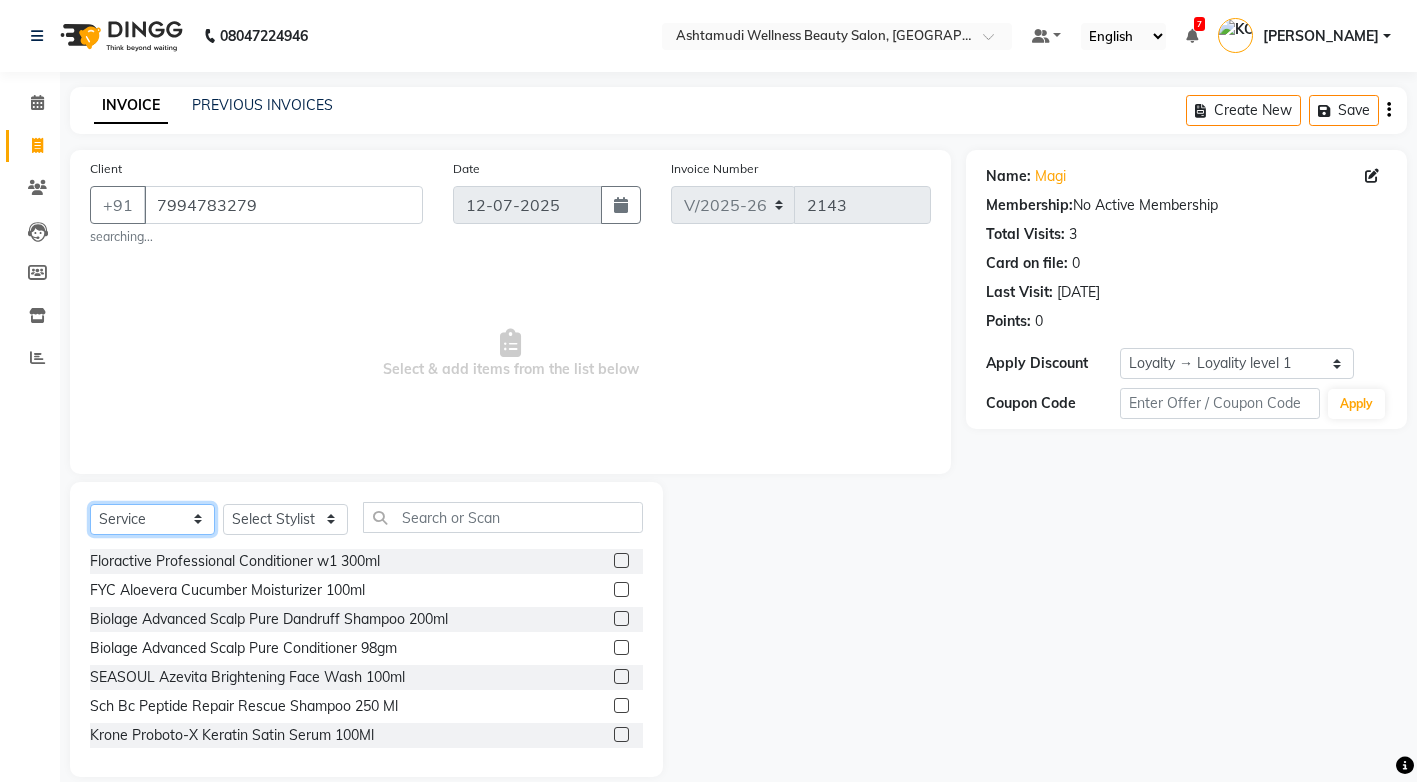 click on "Select  Service  Product  Membership  Package Voucher Prepaid Gift Card" 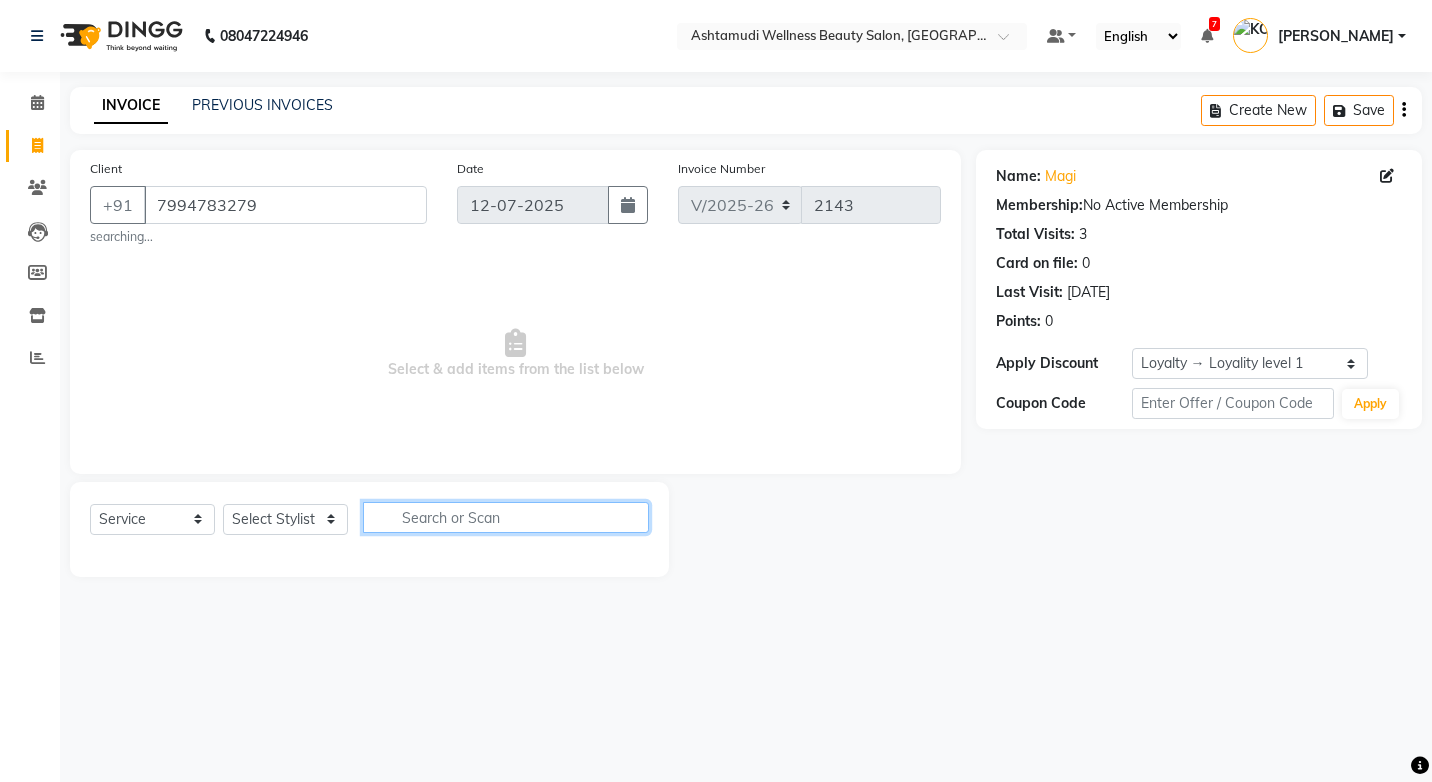 click 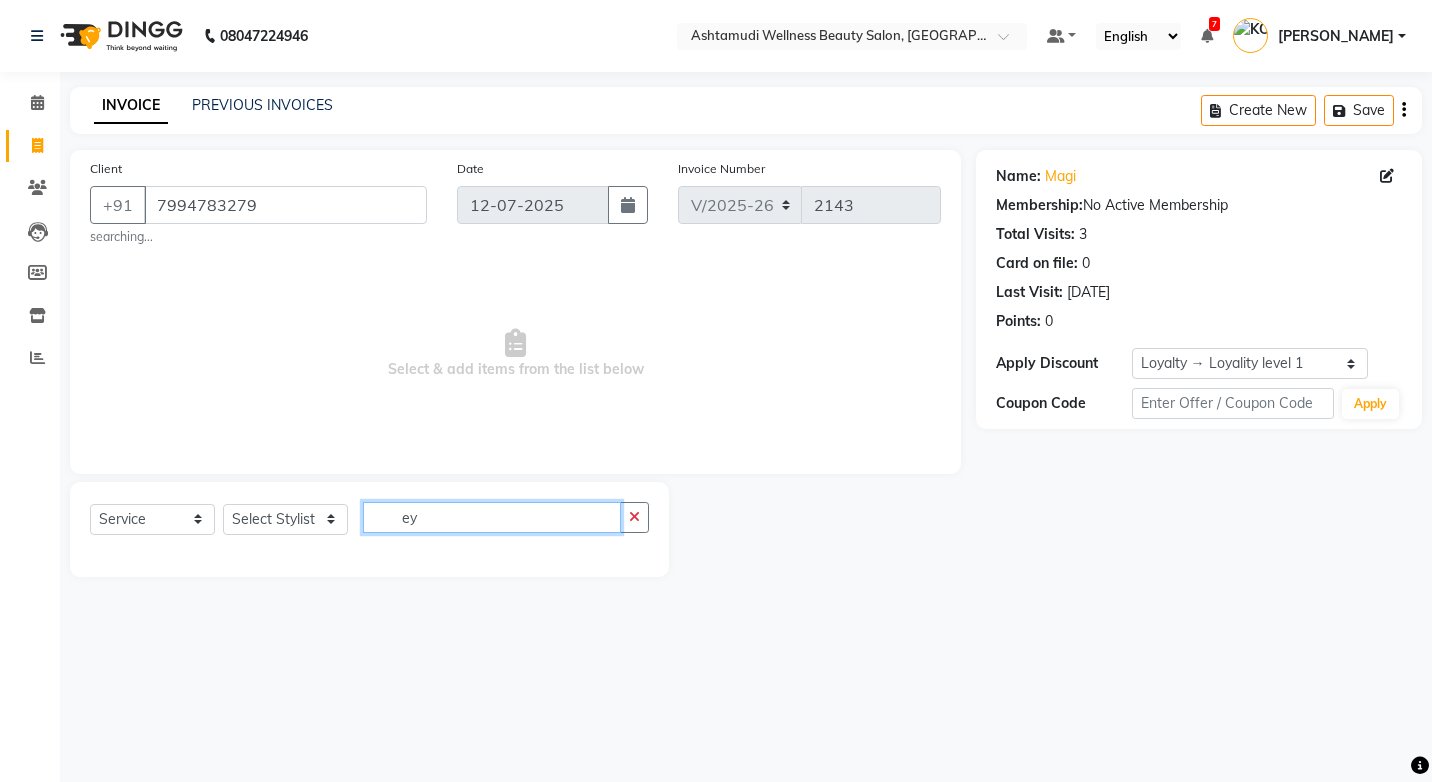 type on "ey" 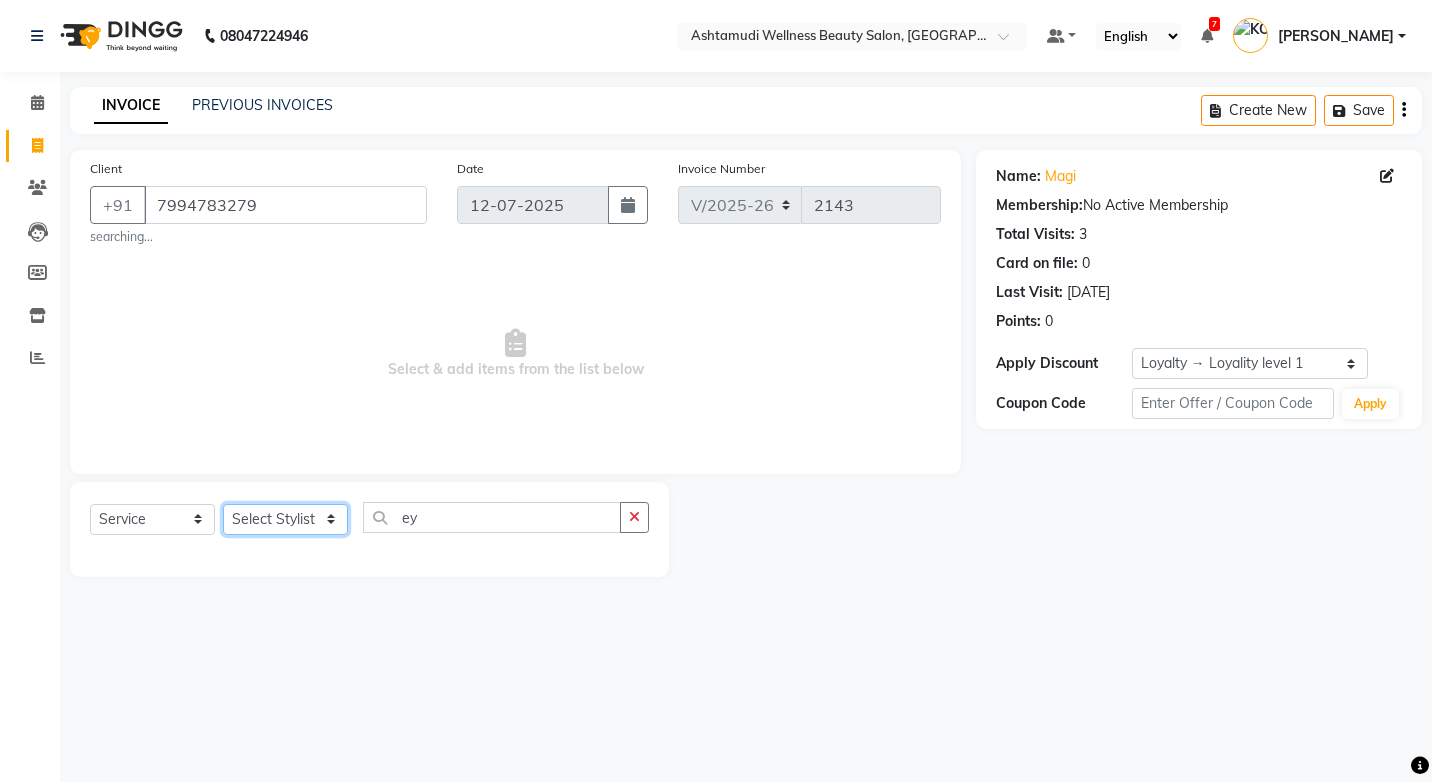 click on "Select Stylist ANJALI M S [PERSON_NAME] KOTTIYAM ASHTAMUDI [PERSON_NAME] [PERSON_NAME] [PERSON_NAME] [PERSON_NAME]  Sona [PERSON_NAME] [PERSON_NAME] [PERSON_NAME]" 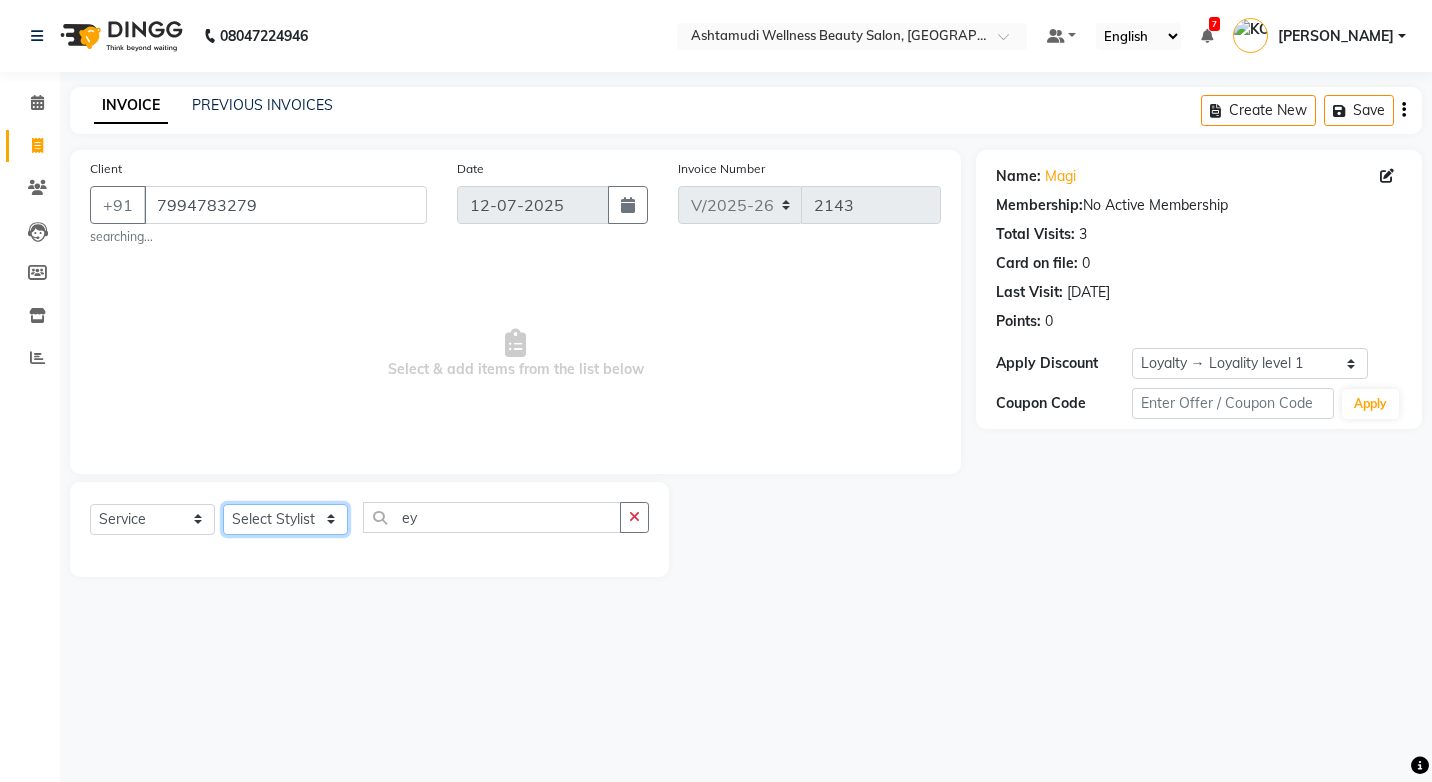 select on "27469" 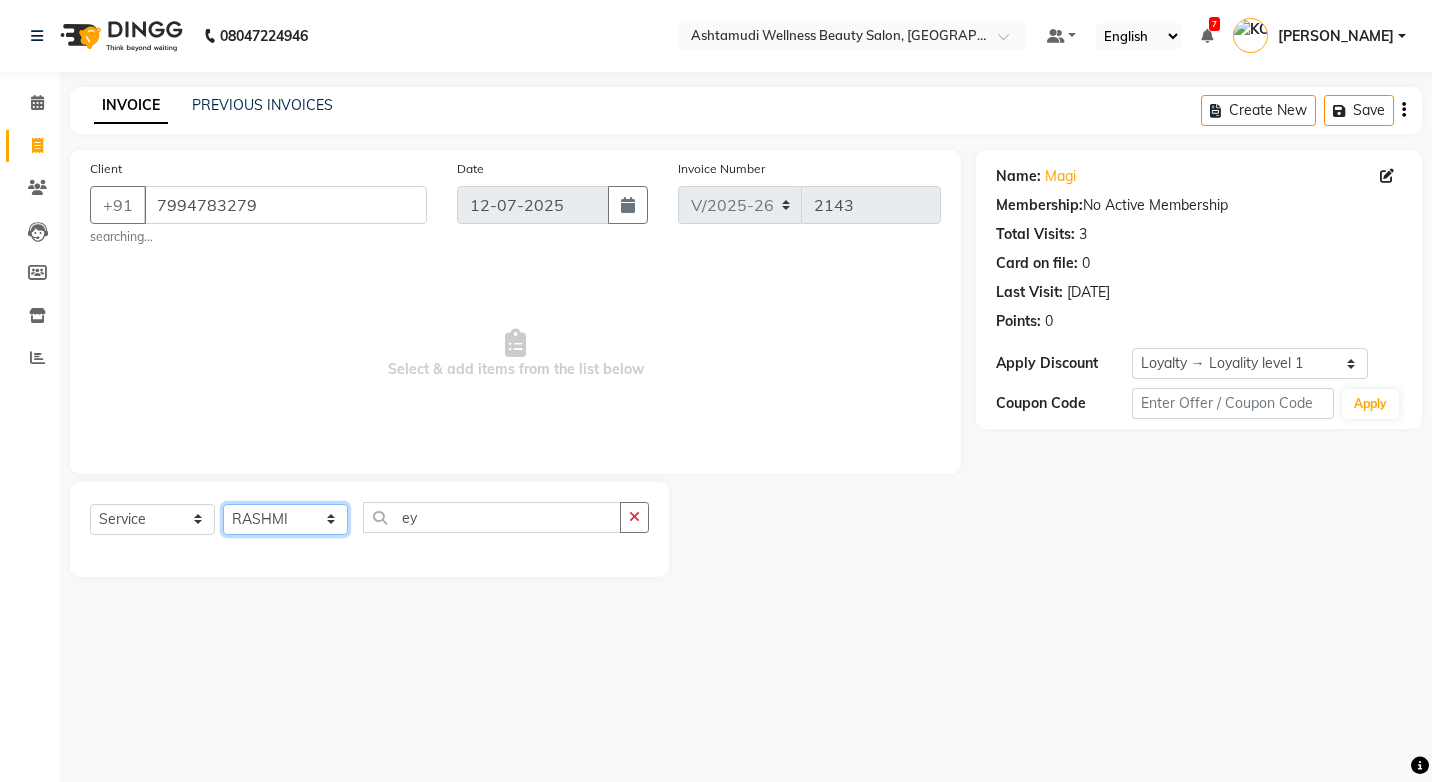 click on "Select Stylist ANJALI M S [PERSON_NAME] KOTTIYAM ASHTAMUDI [PERSON_NAME] [PERSON_NAME] [PERSON_NAME] [PERSON_NAME]  Sona [PERSON_NAME] [PERSON_NAME] [PERSON_NAME]" 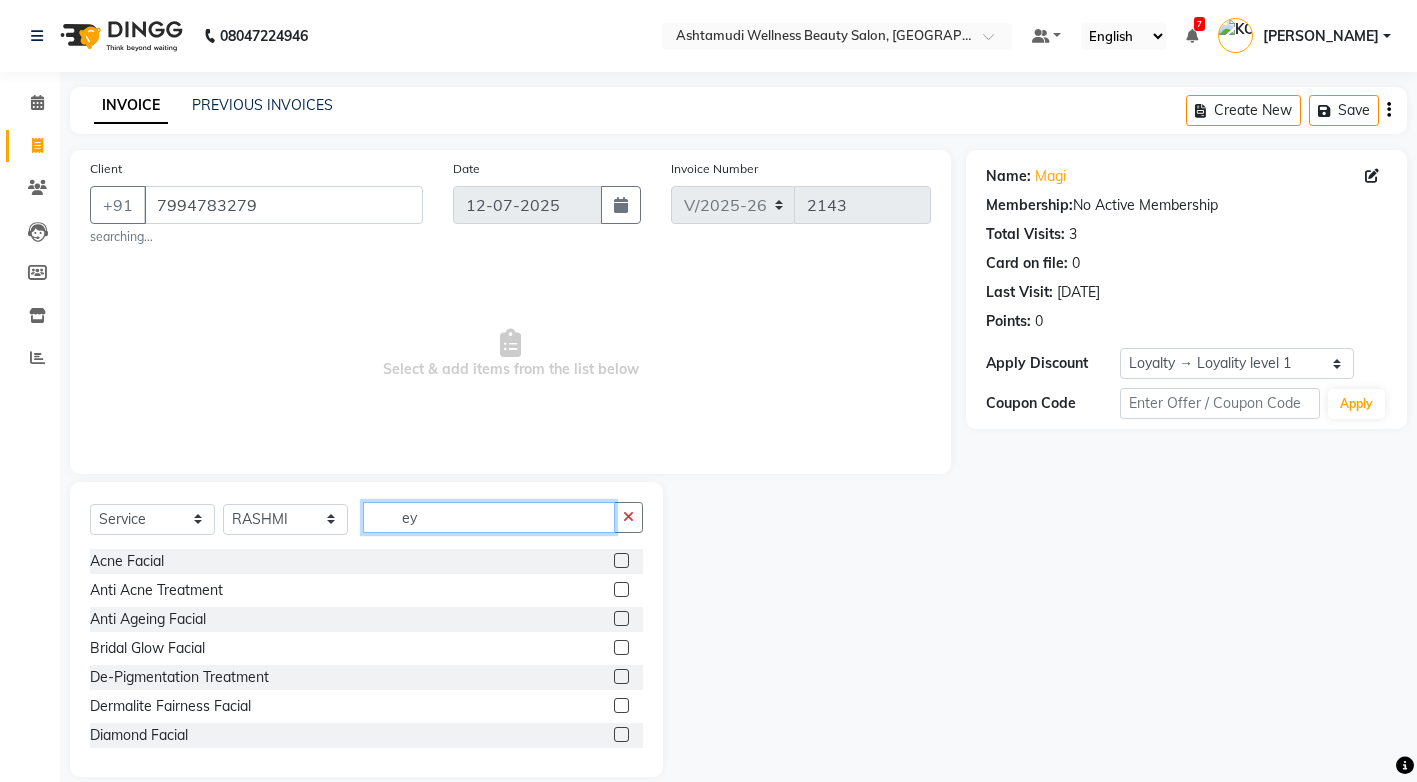click on "ey" 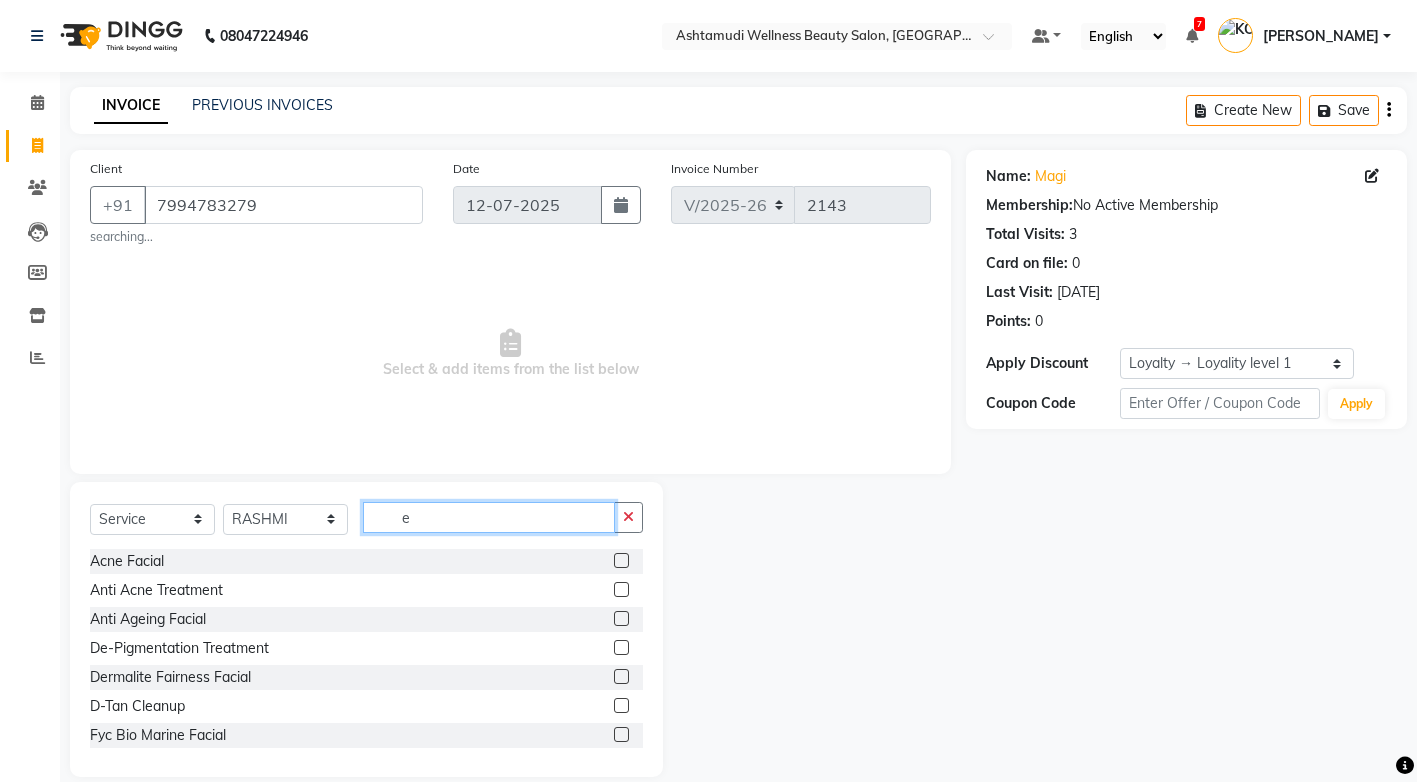 type on "ey" 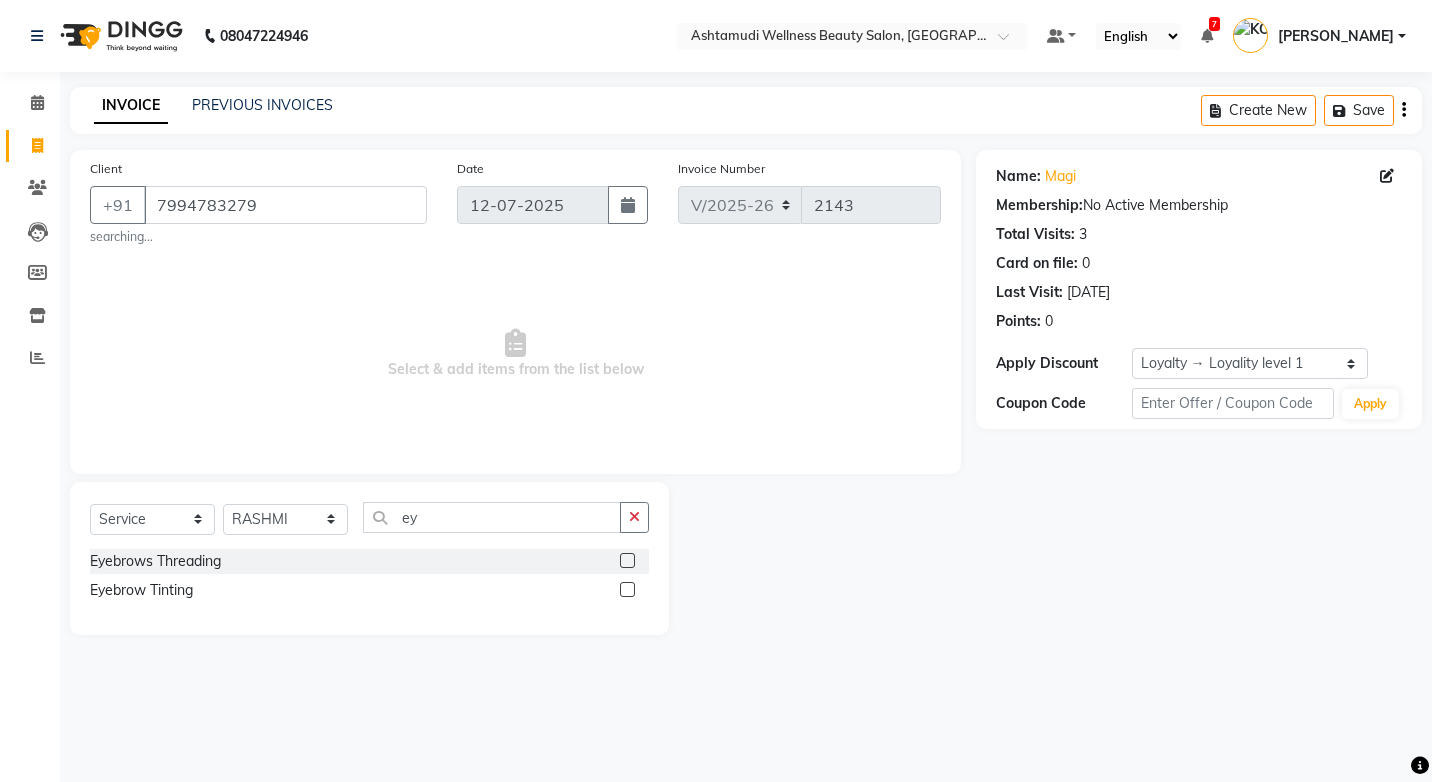 click 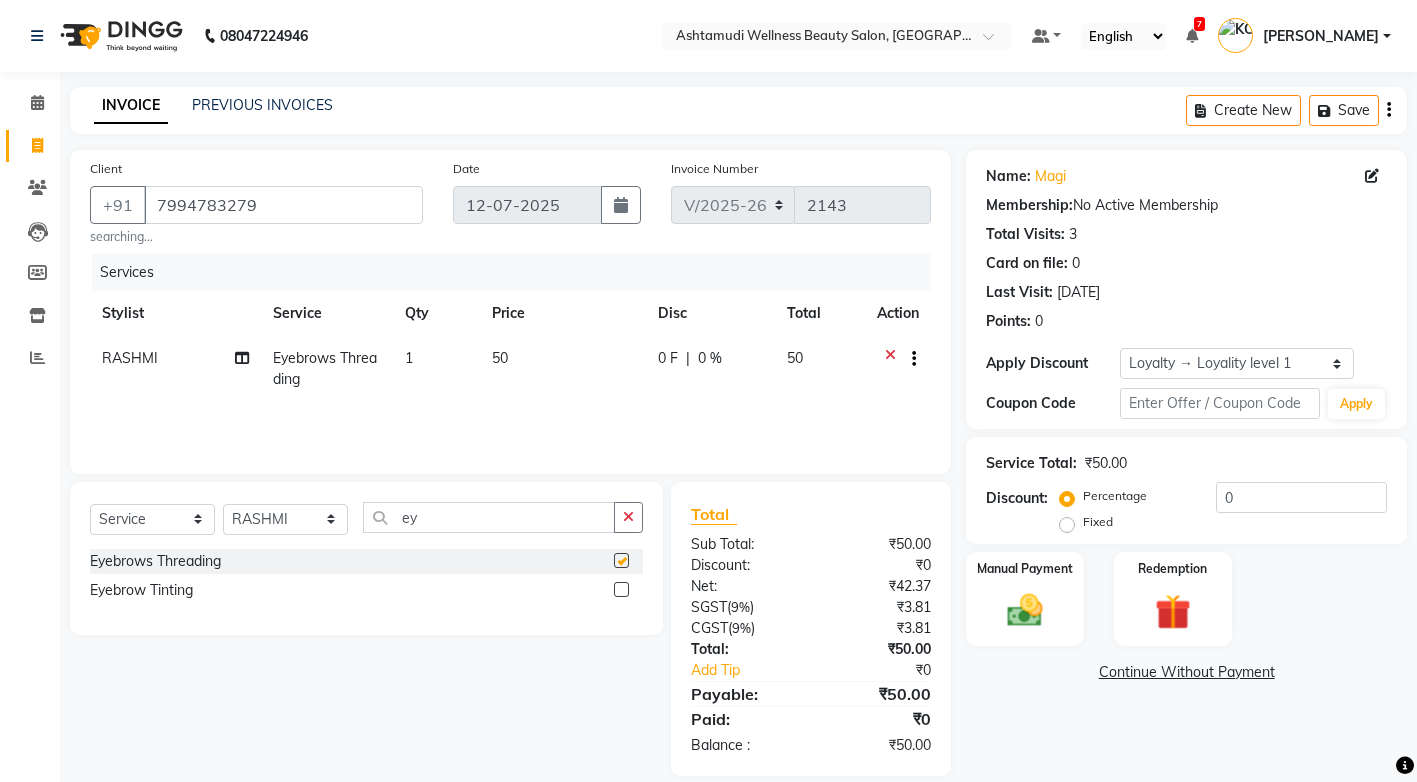 checkbox on "false" 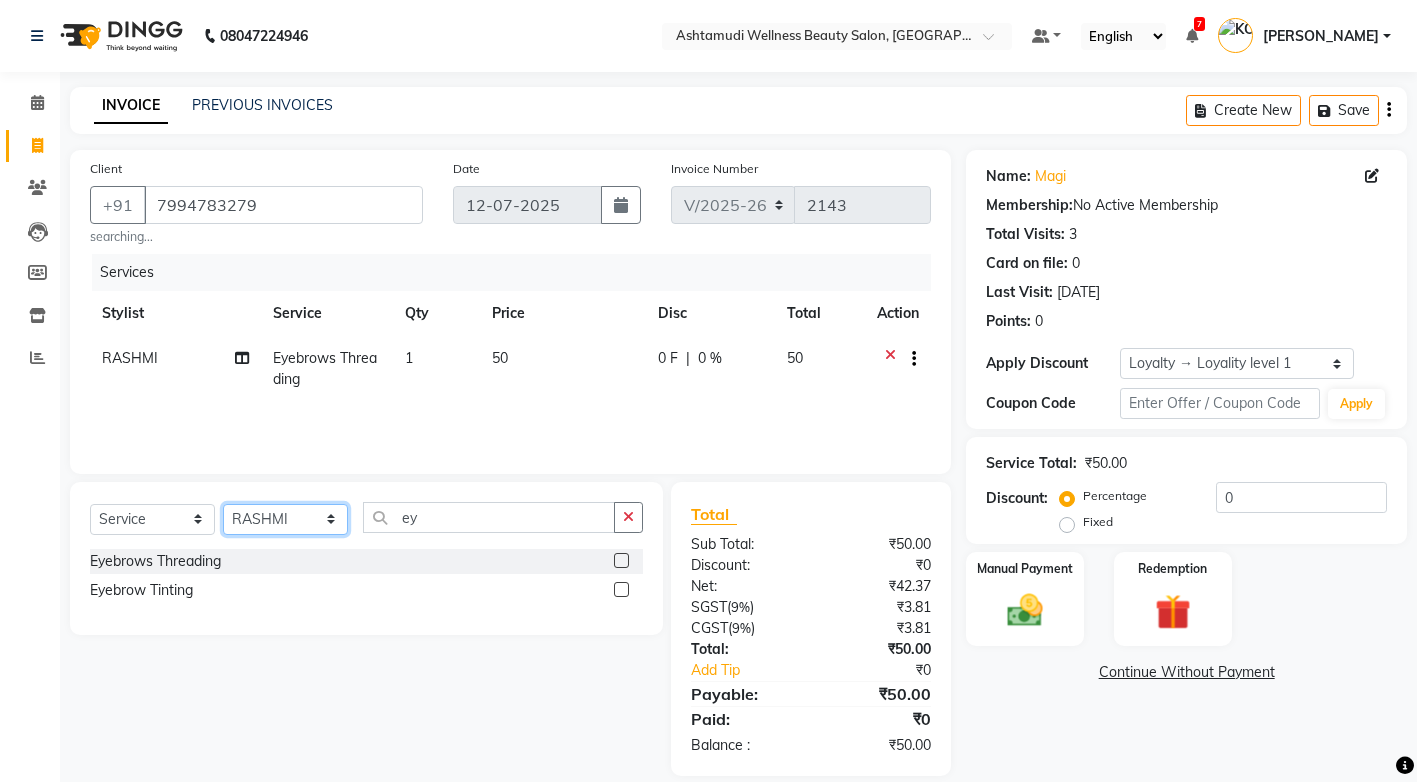click on "Select Stylist ANJALI M S [PERSON_NAME] KOTTIYAM ASHTAMUDI [PERSON_NAME] [PERSON_NAME] [PERSON_NAME] [PERSON_NAME]  Sona [PERSON_NAME] [PERSON_NAME] [PERSON_NAME]" 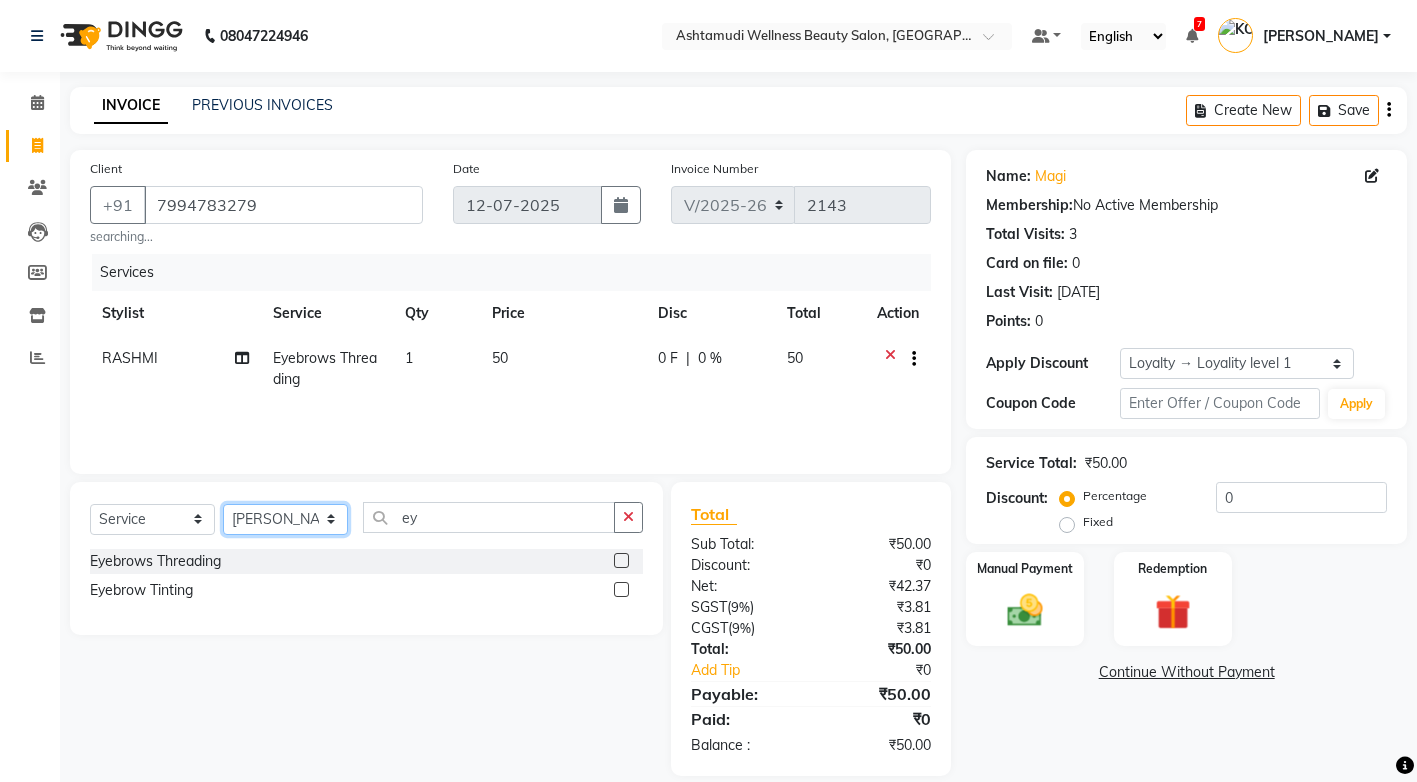 click on "Select Stylist ANJALI M S [PERSON_NAME] KOTTIYAM ASHTAMUDI [PERSON_NAME] [PERSON_NAME] [PERSON_NAME] [PERSON_NAME]  Sona [PERSON_NAME] [PERSON_NAME] [PERSON_NAME]" 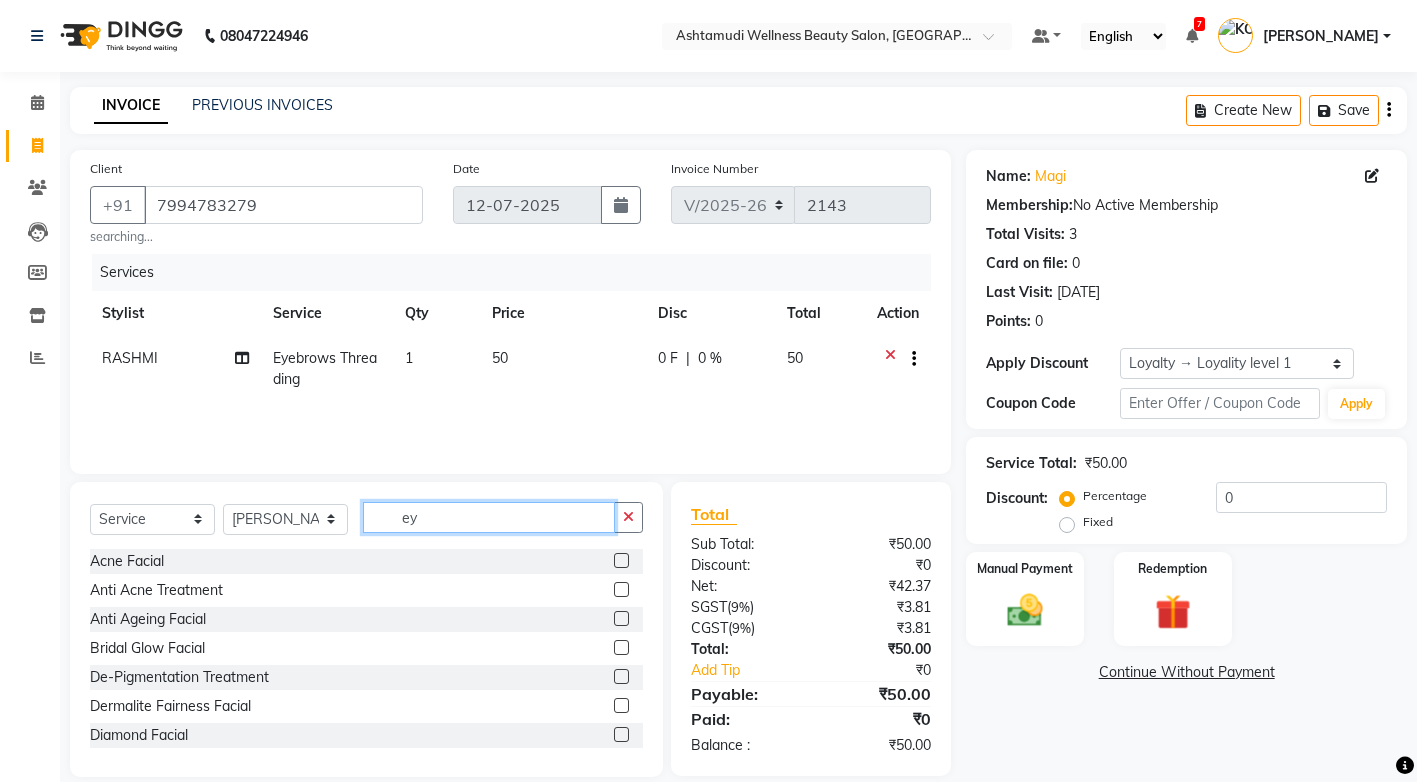 click on "ey" 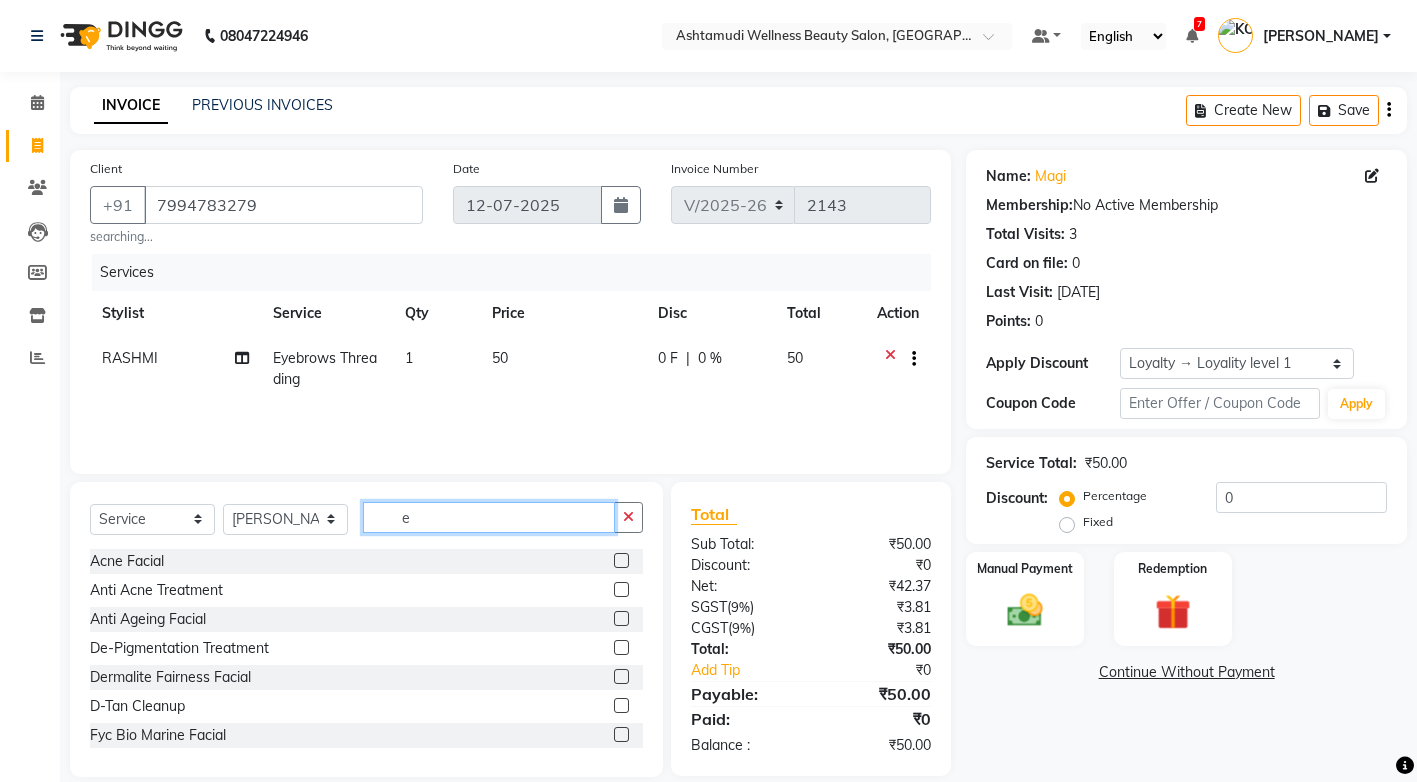 type on "ey" 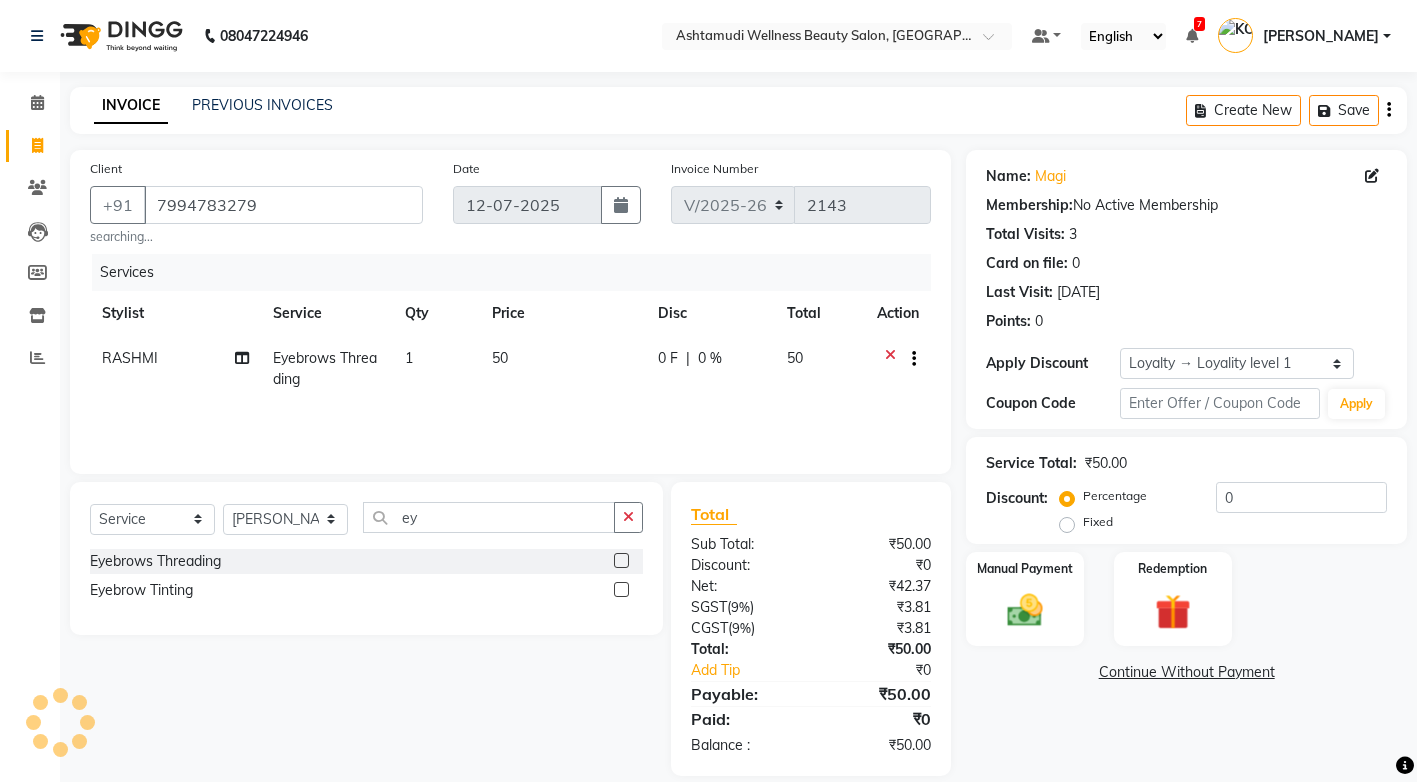 click 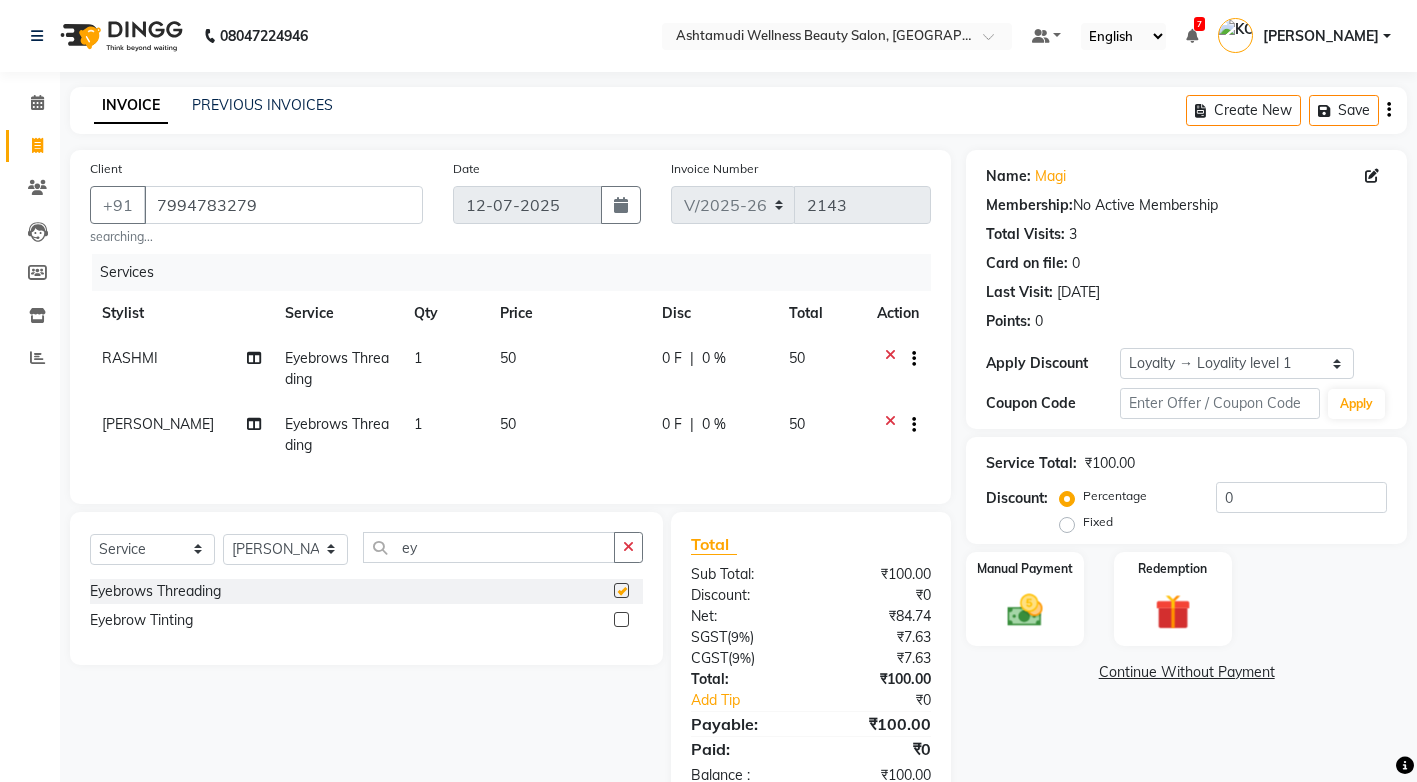 checkbox on "false" 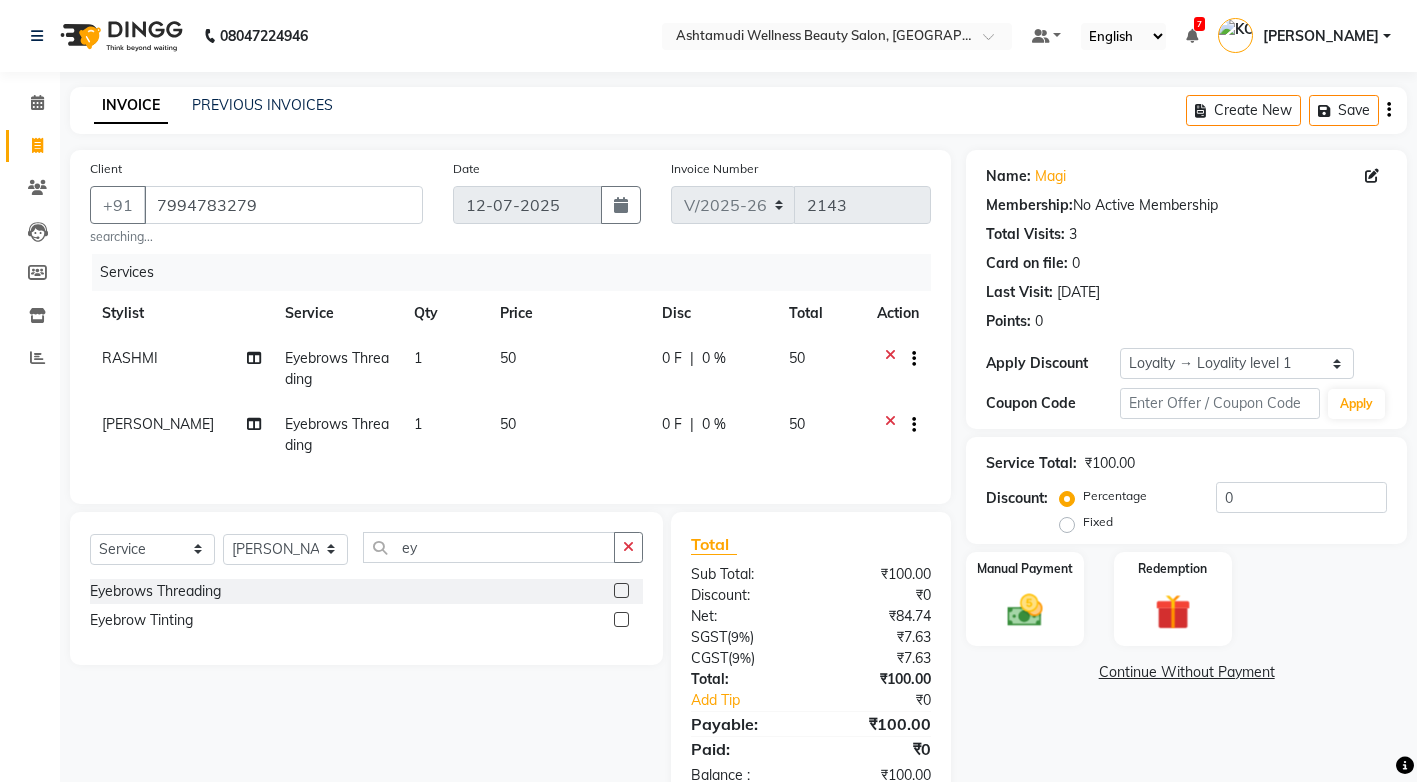 scroll, scrollTop: 69, scrollLeft: 0, axis: vertical 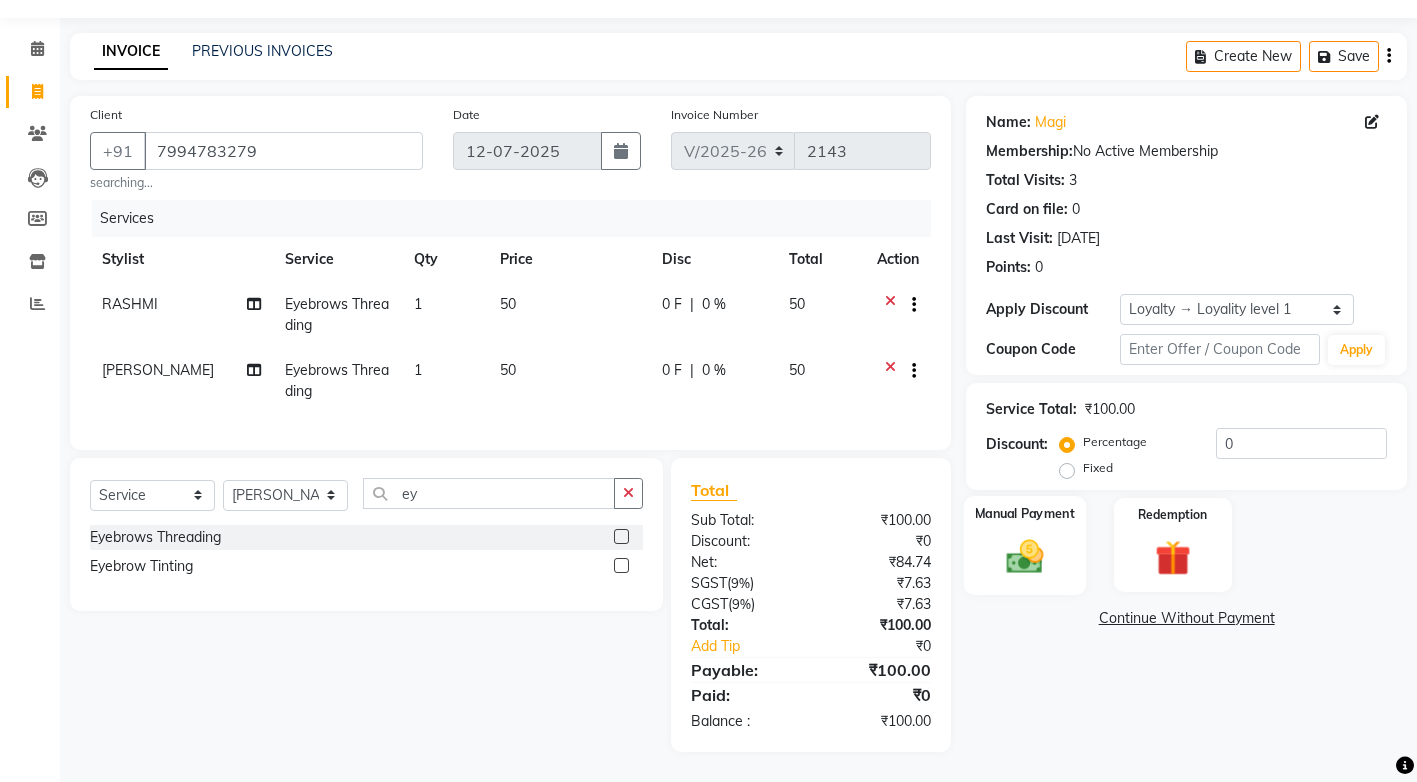 click on "Manual Payment" 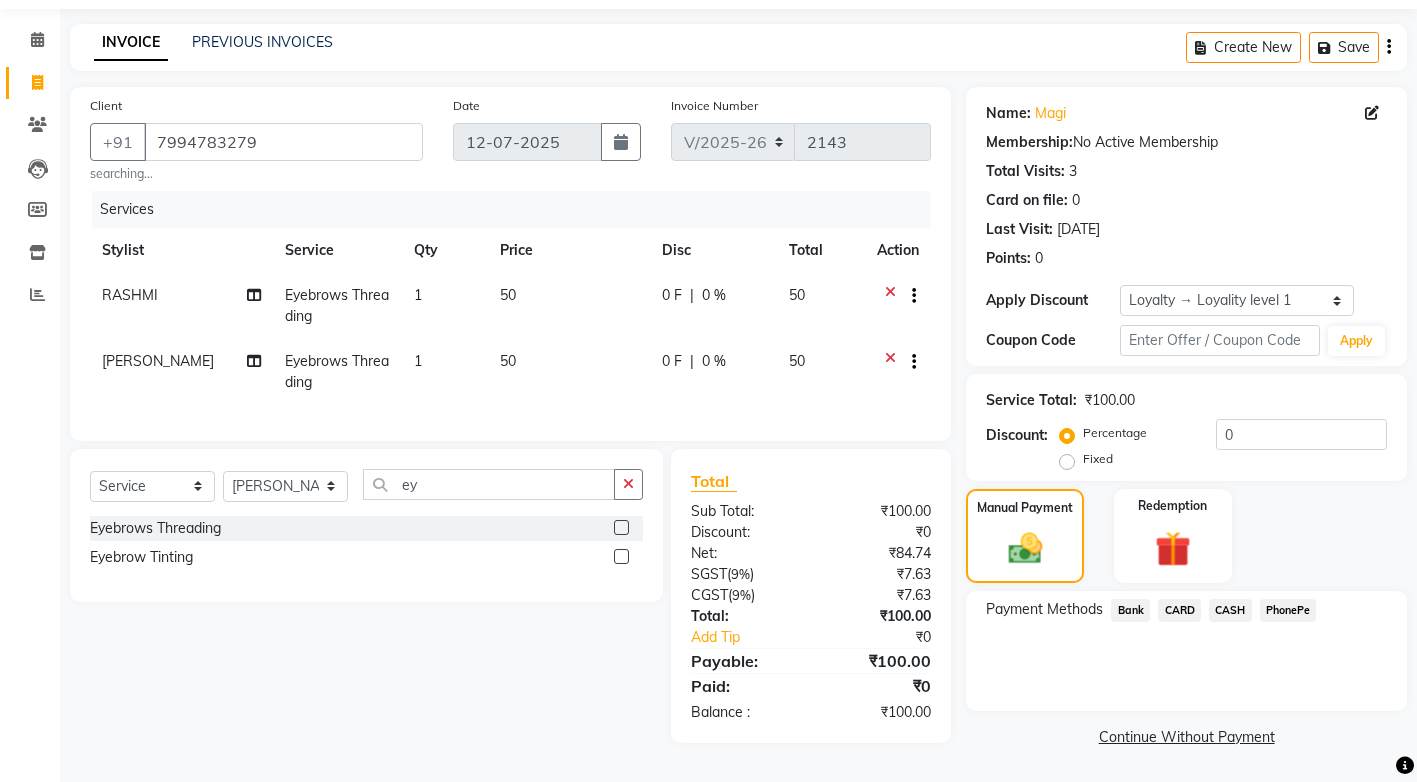 click on "CARD" 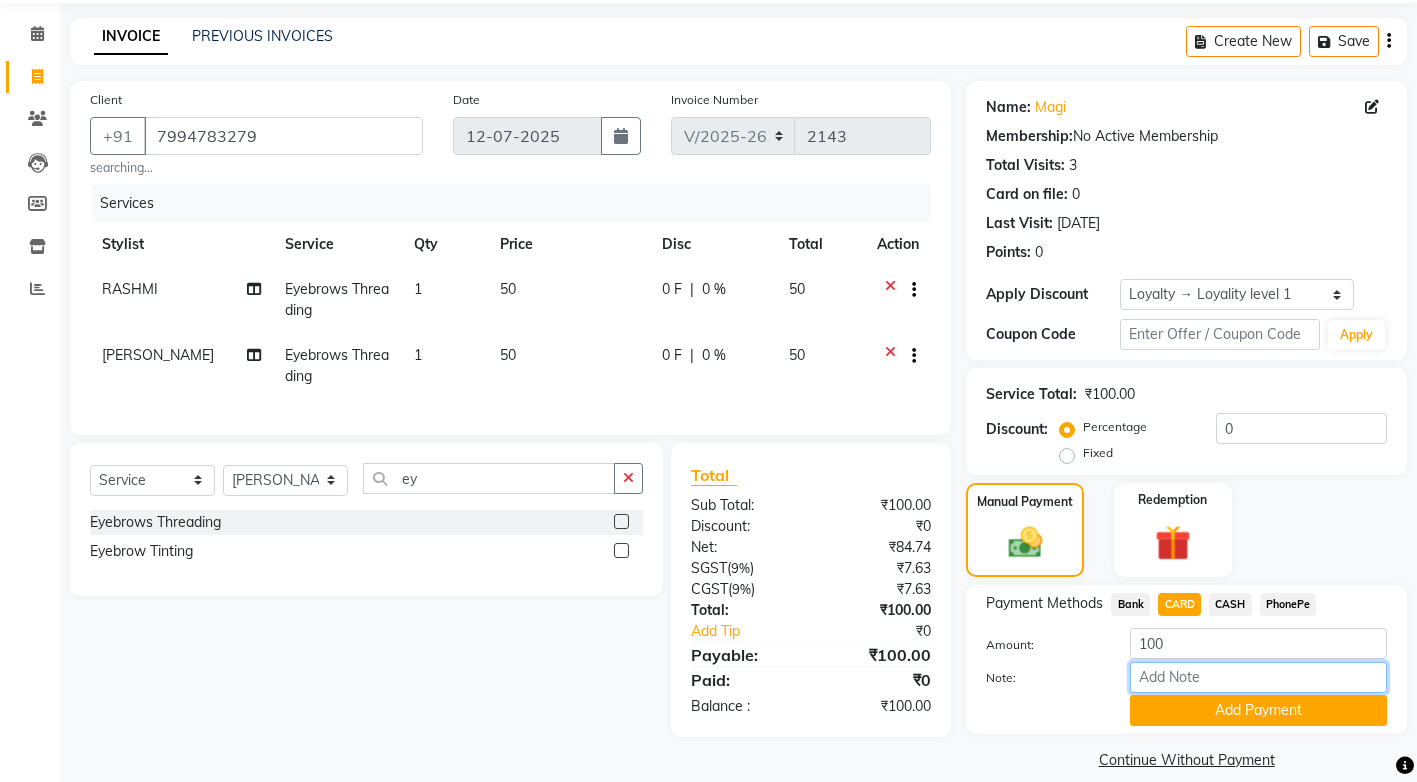 click on "Note:" at bounding box center [1258, 677] 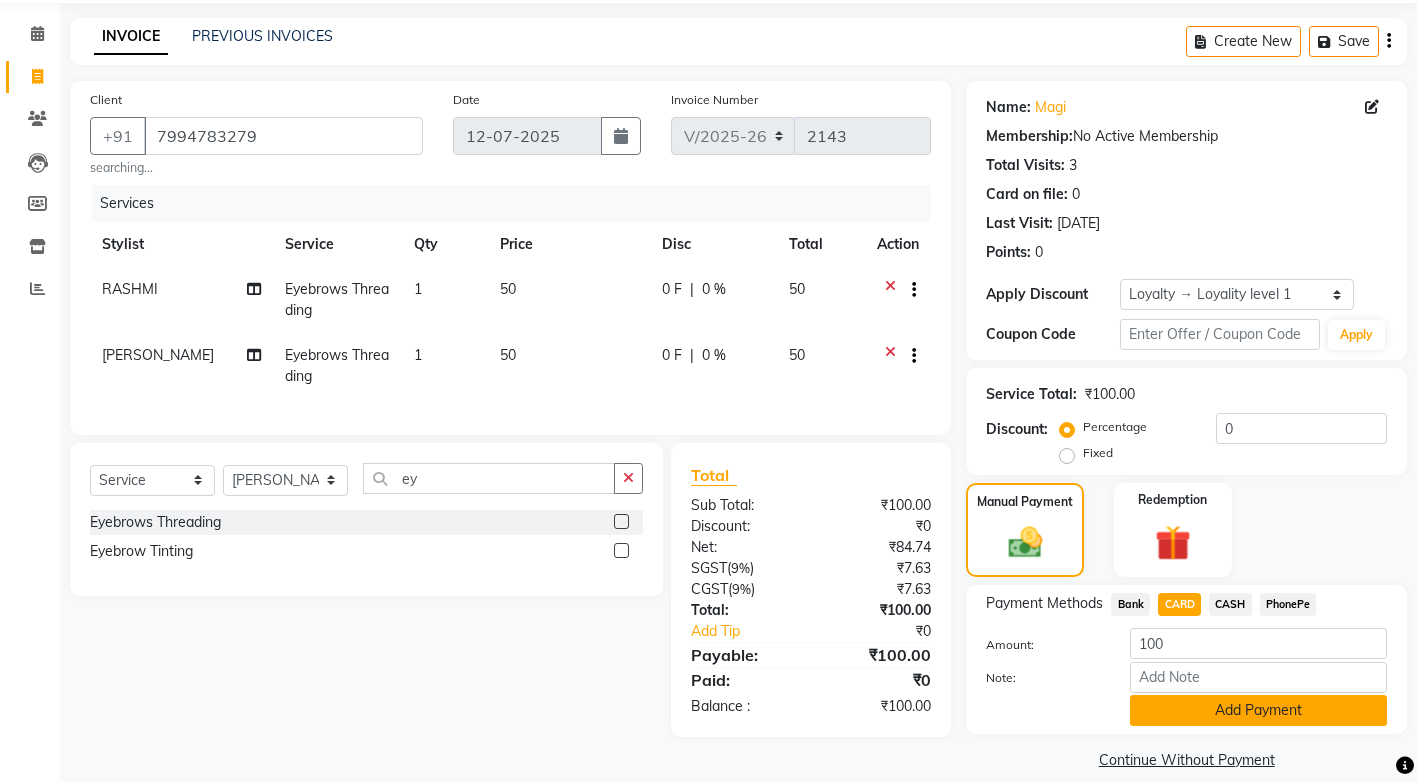 click on "Add Payment" 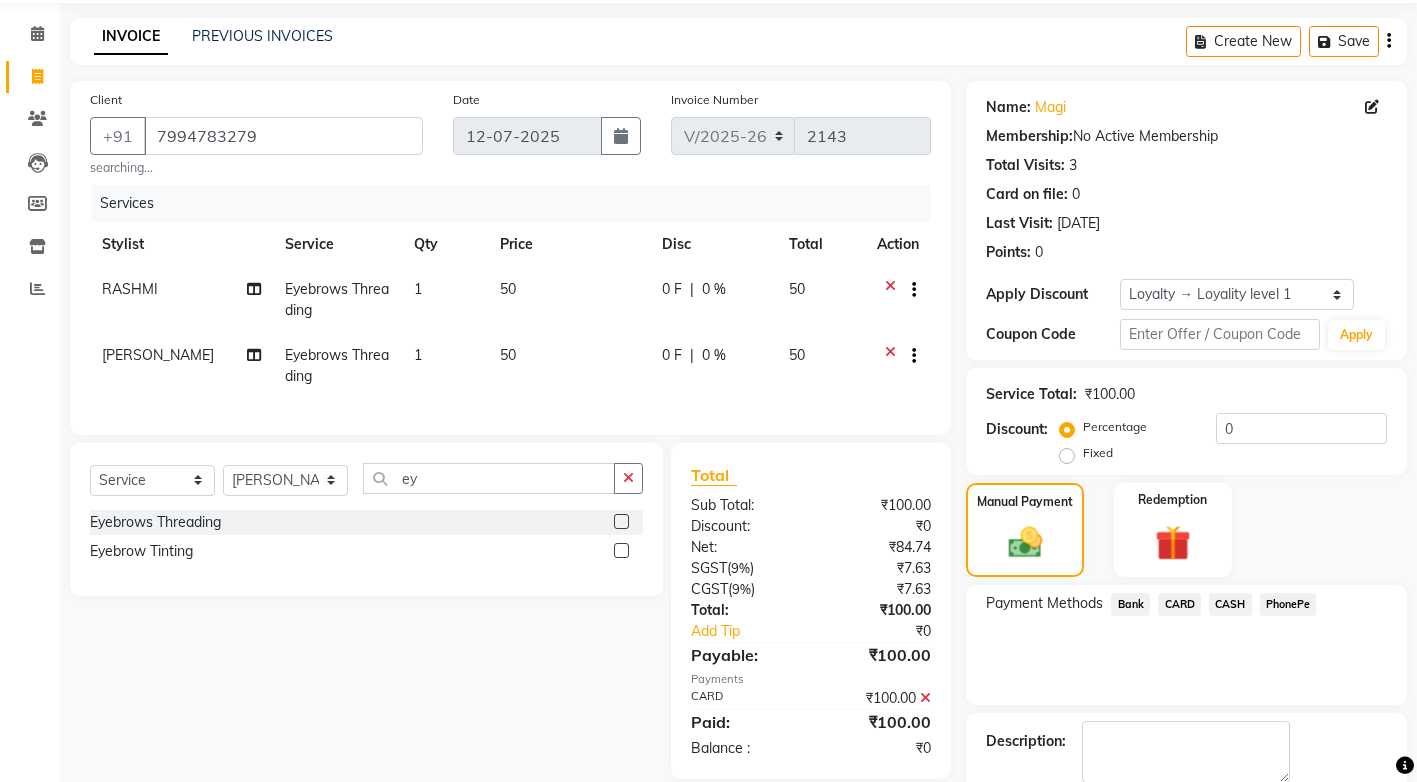 scroll, scrollTop: 210, scrollLeft: 0, axis: vertical 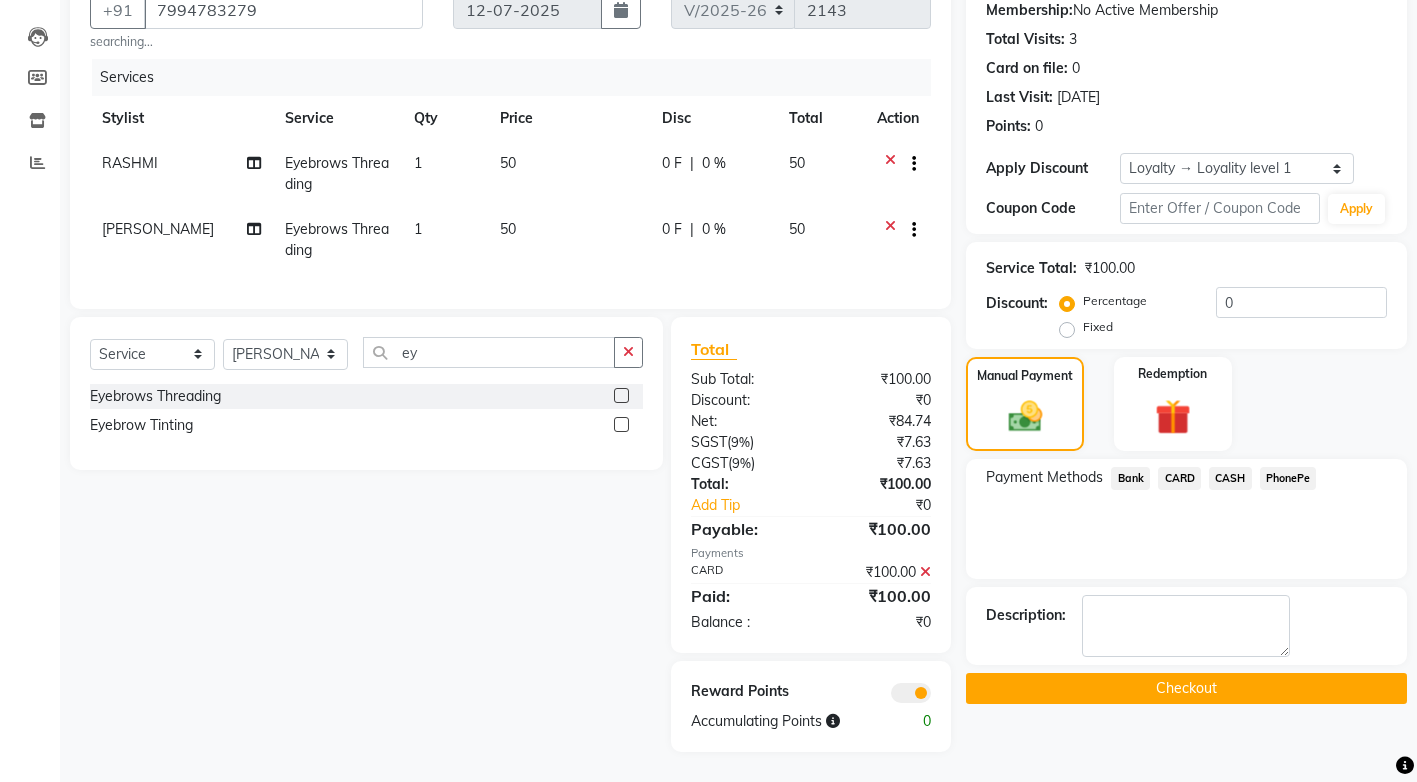 click on "Checkout" 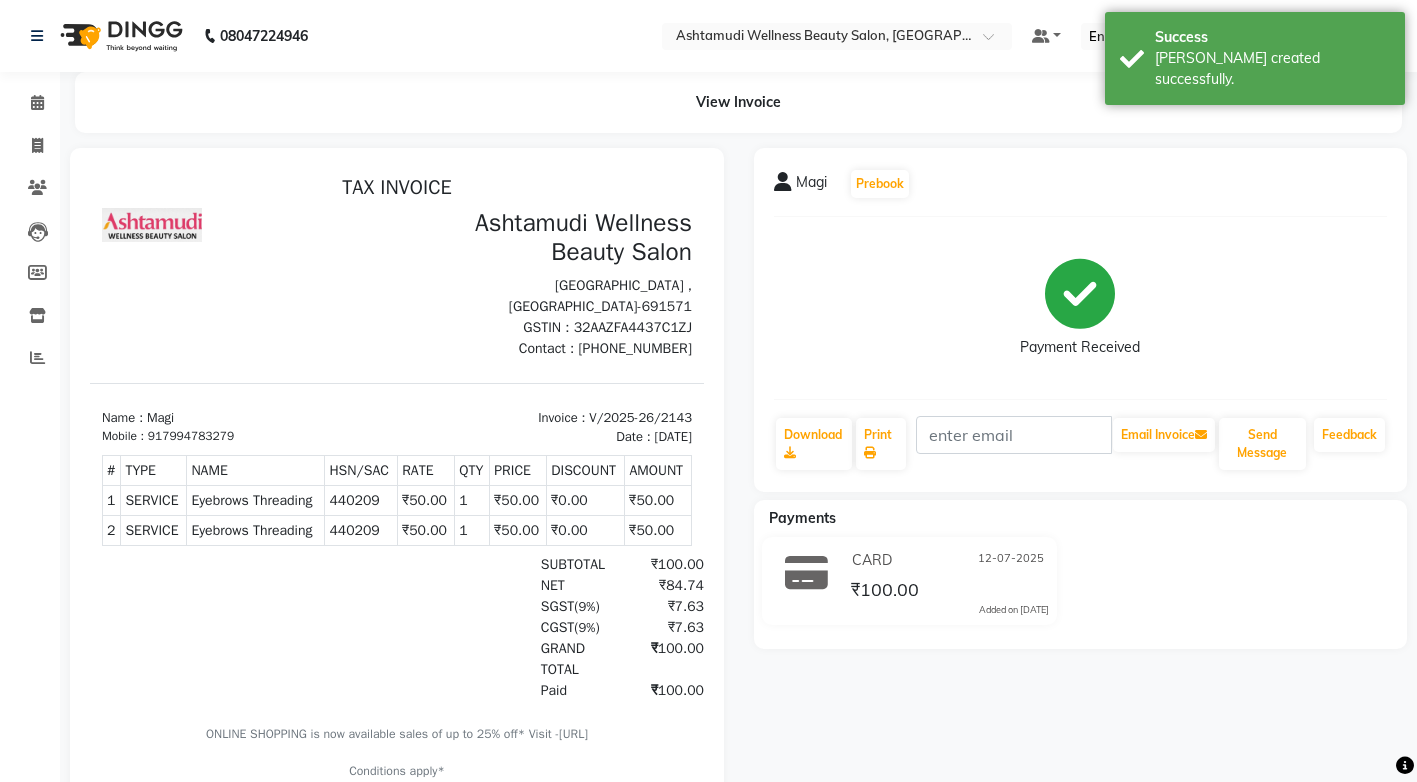 scroll, scrollTop: 0, scrollLeft: 0, axis: both 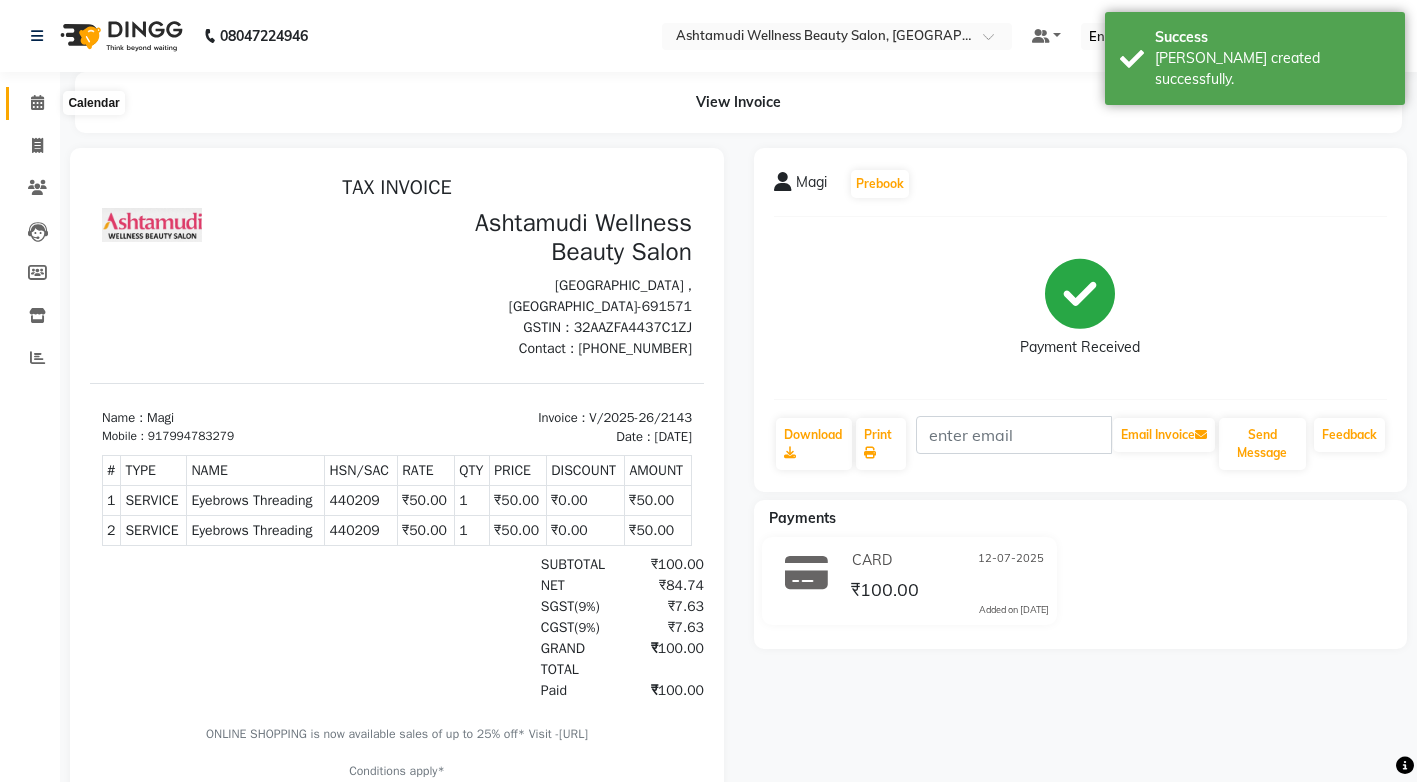 click 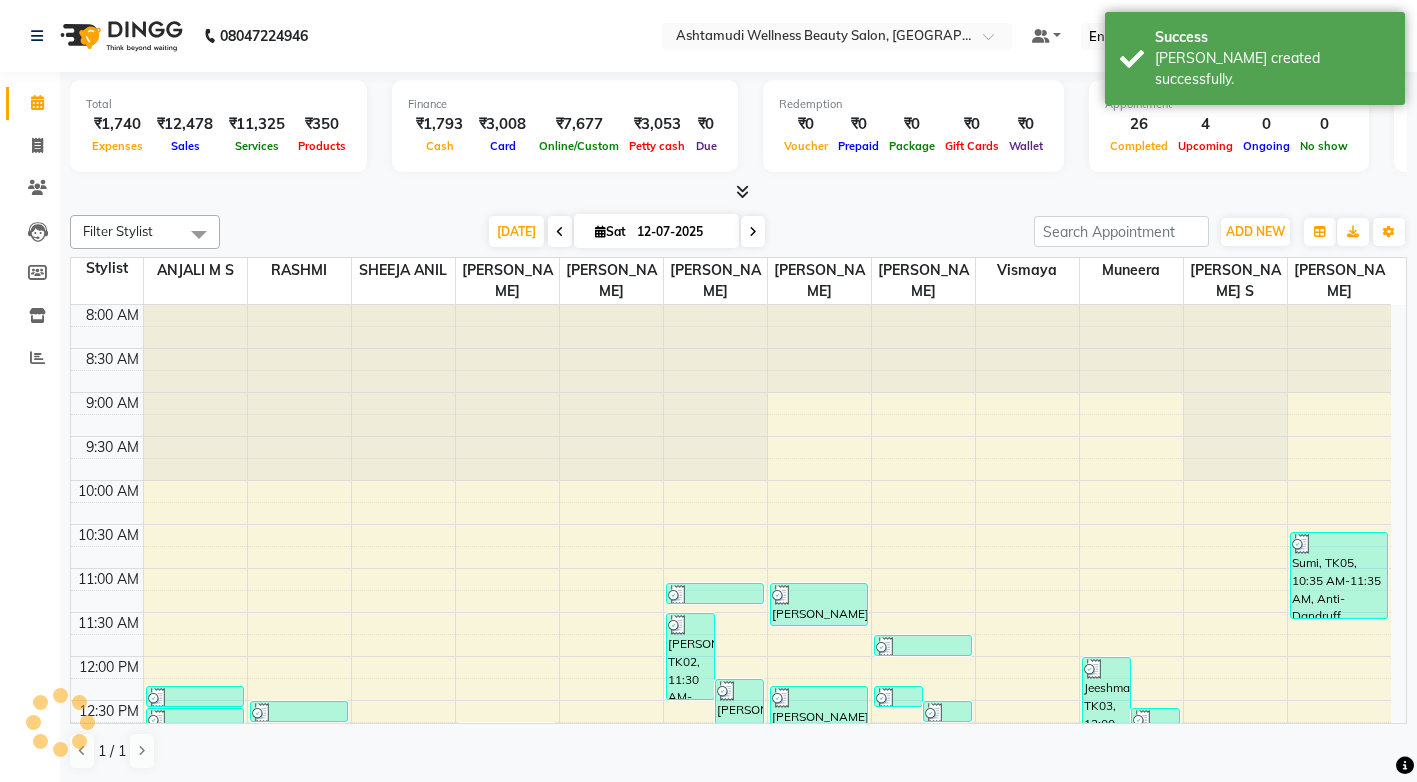 scroll, scrollTop: 0, scrollLeft: 0, axis: both 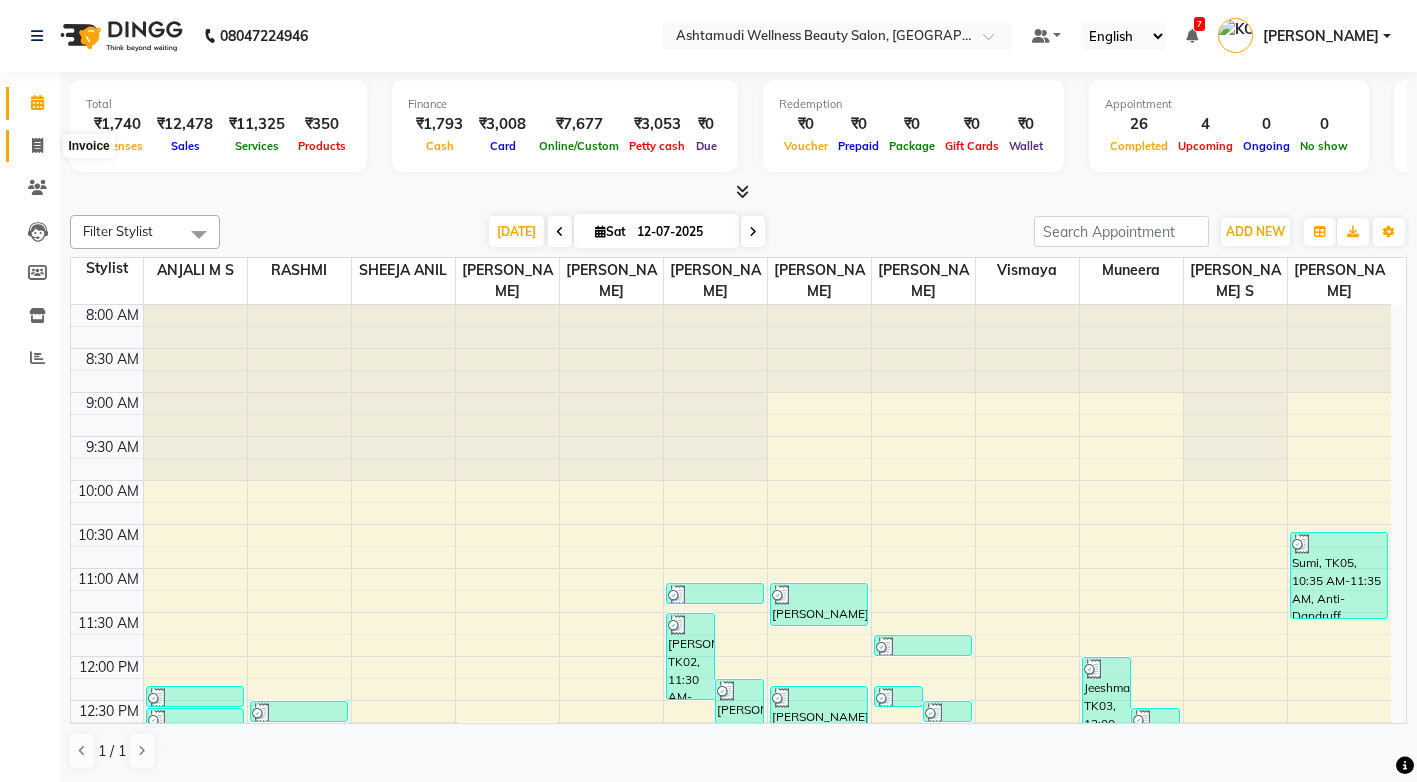 click 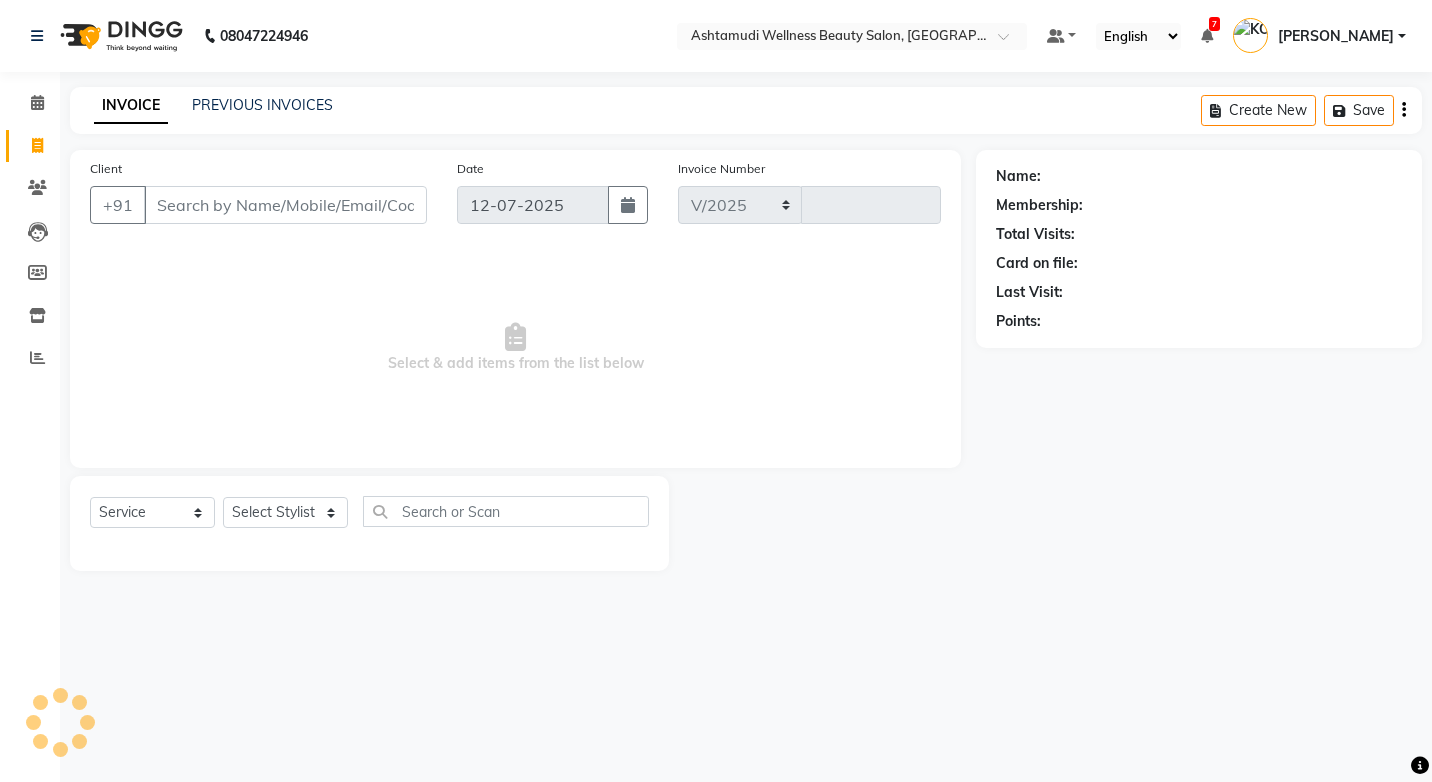 select on "4674" 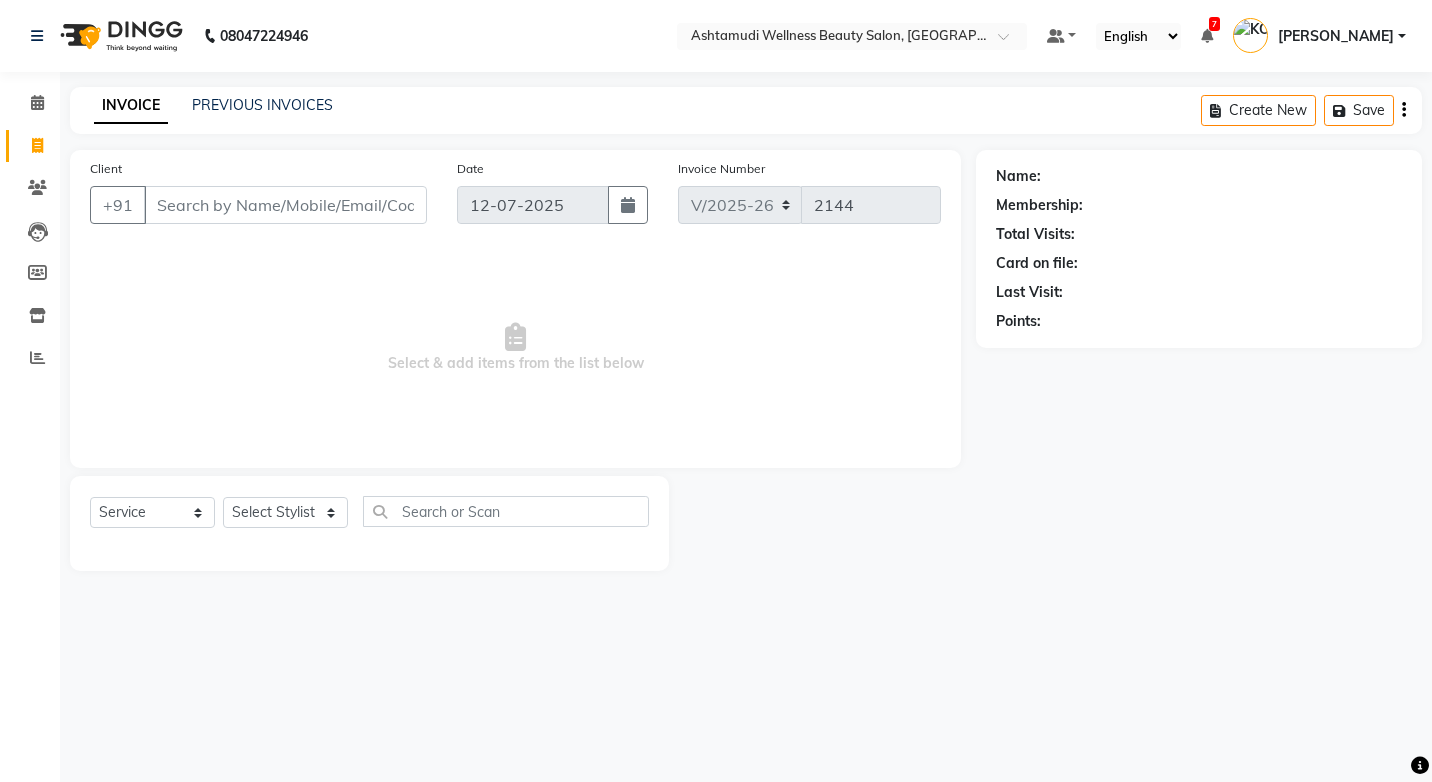 select on "product" 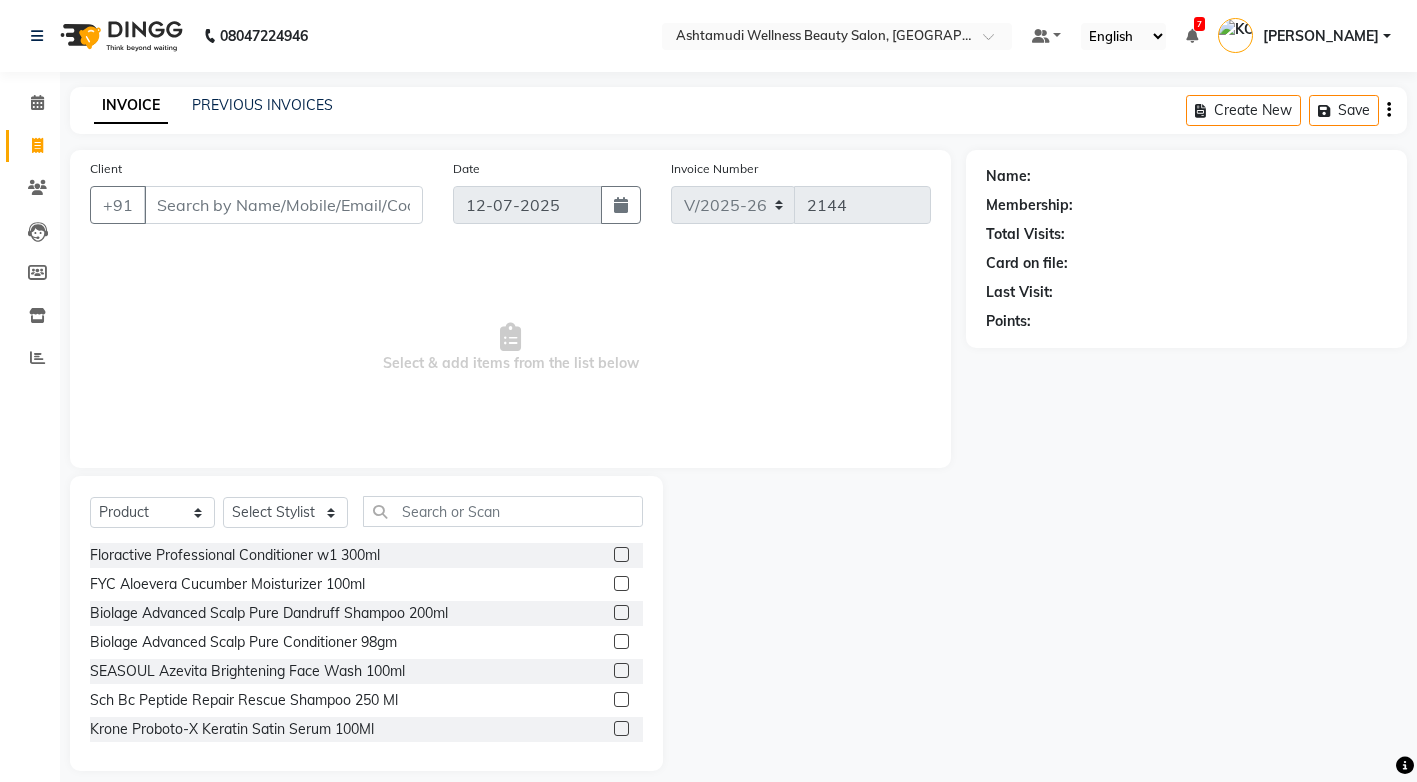 click on "Client" at bounding box center (283, 205) 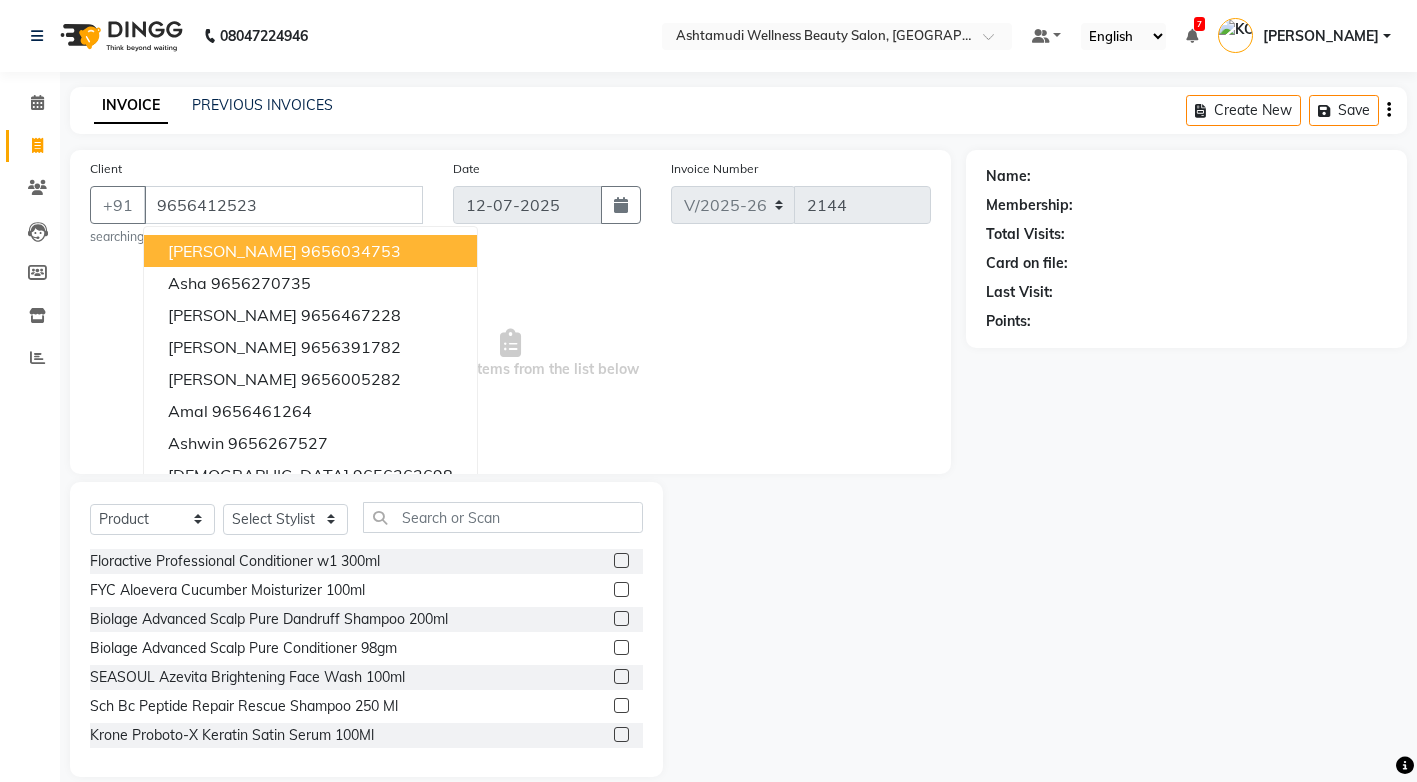 type on "9656412523" 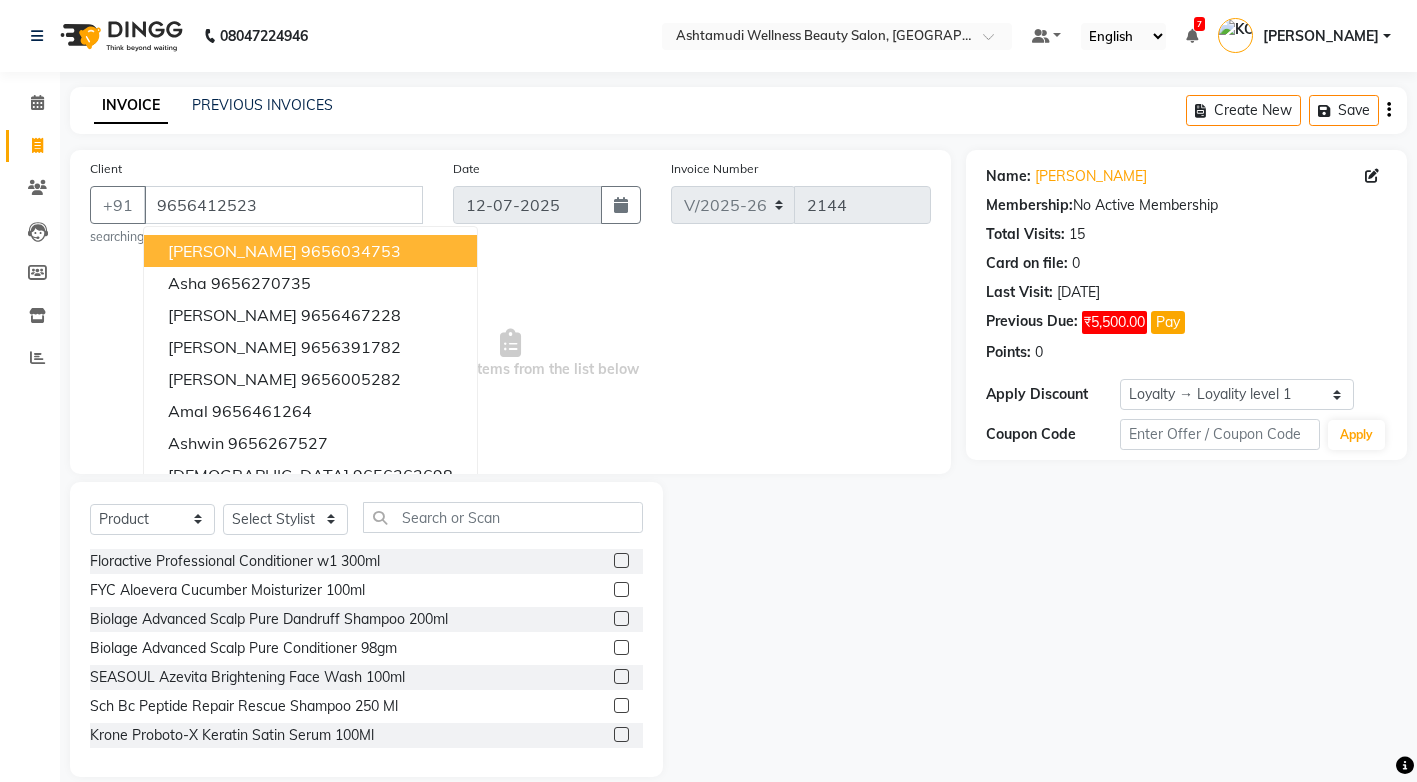click on "Client +91 9656412523 Parvathy  9656034753 Asha  9656270735 Vidhya  9656467228 Sandra  9656391782 anjana  9656005282 amal  9656461264 Ashwin  9656267527 Vishnu  9656362698 rani  9656948676 jaideep  9656940076 searching... Date 12-07-2025 Invoice Number V/2025 V/2025-26 2144  Select & add items from the list below" 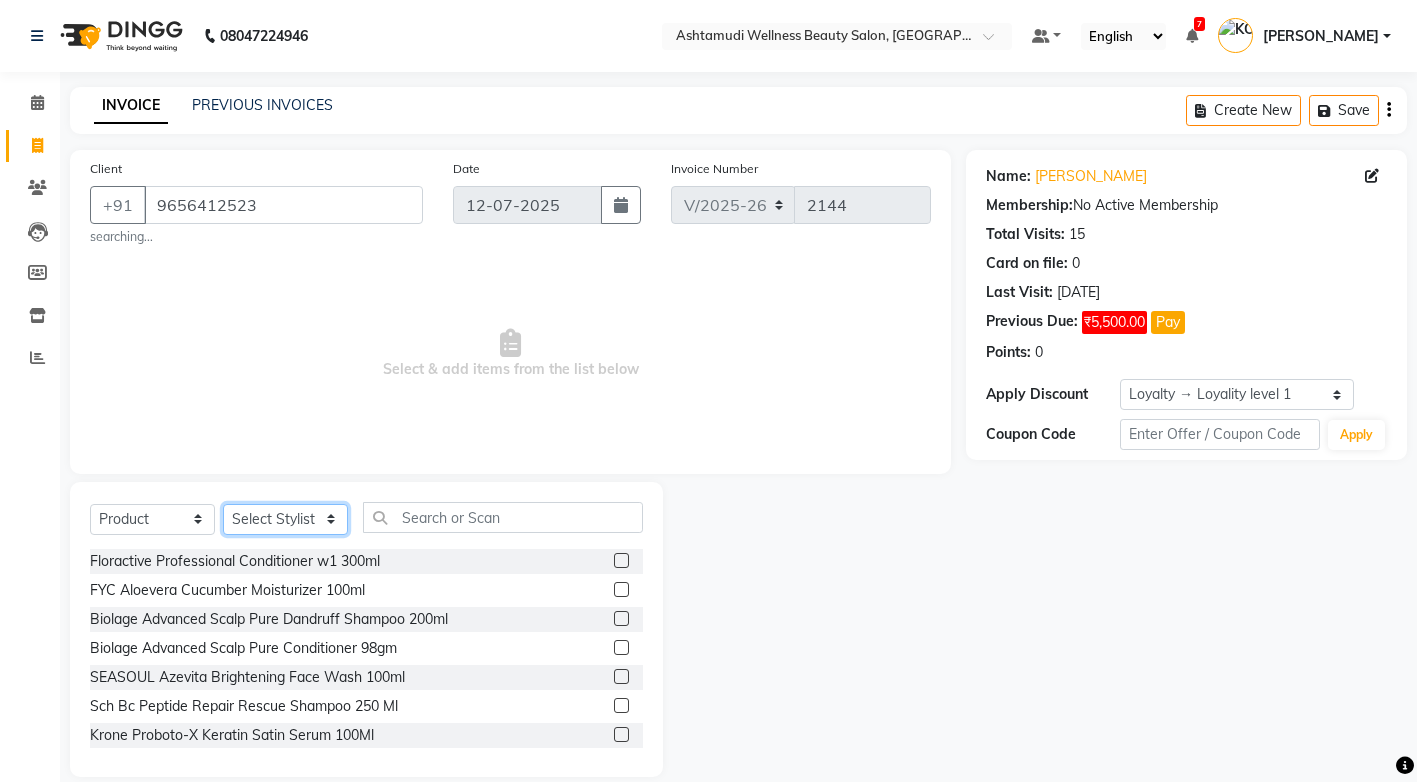 click on "Select Stylist ANJALI M S [PERSON_NAME] KOTTIYAM ASHTAMUDI [PERSON_NAME] [PERSON_NAME] [PERSON_NAME] [PERSON_NAME]  Sona [PERSON_NAME] [PERSON_NAME] [PERSON_NAME]" 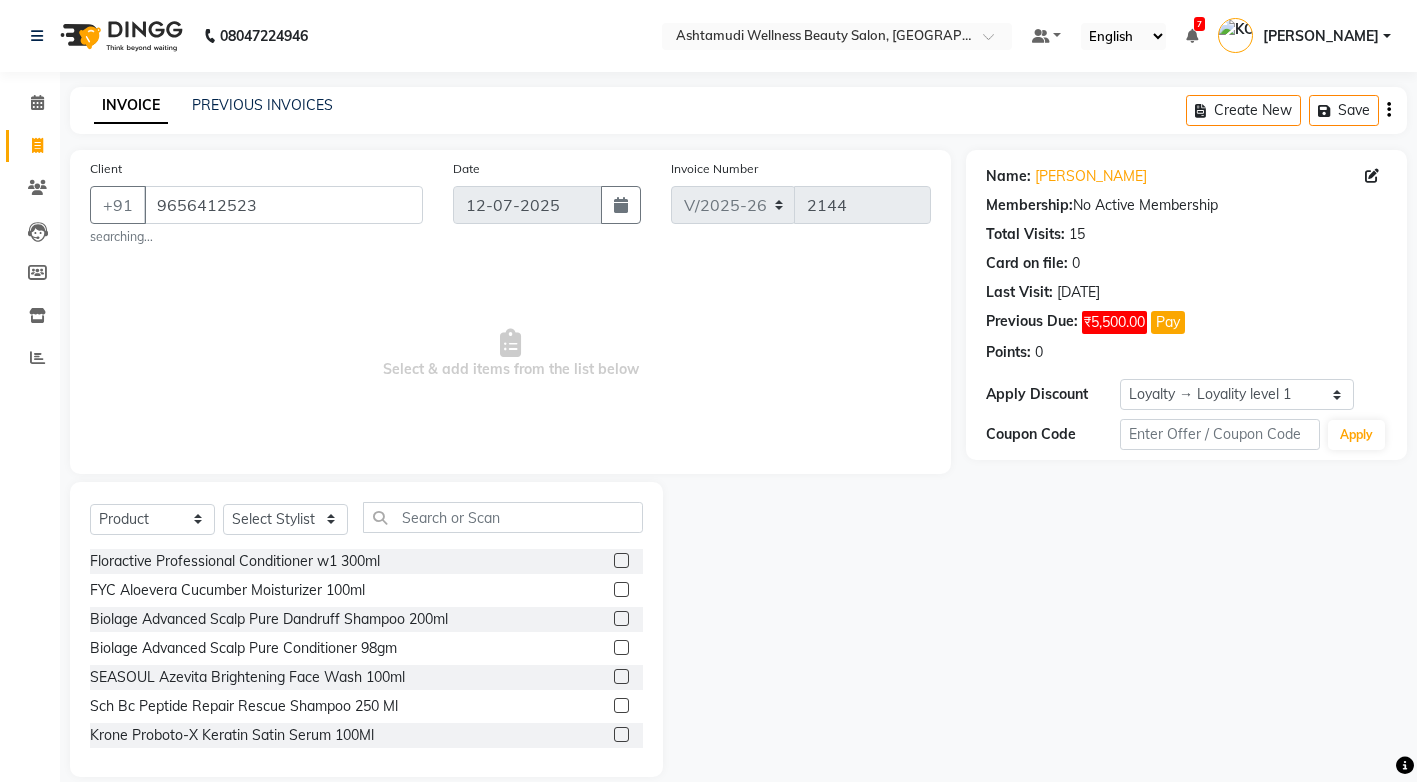 click 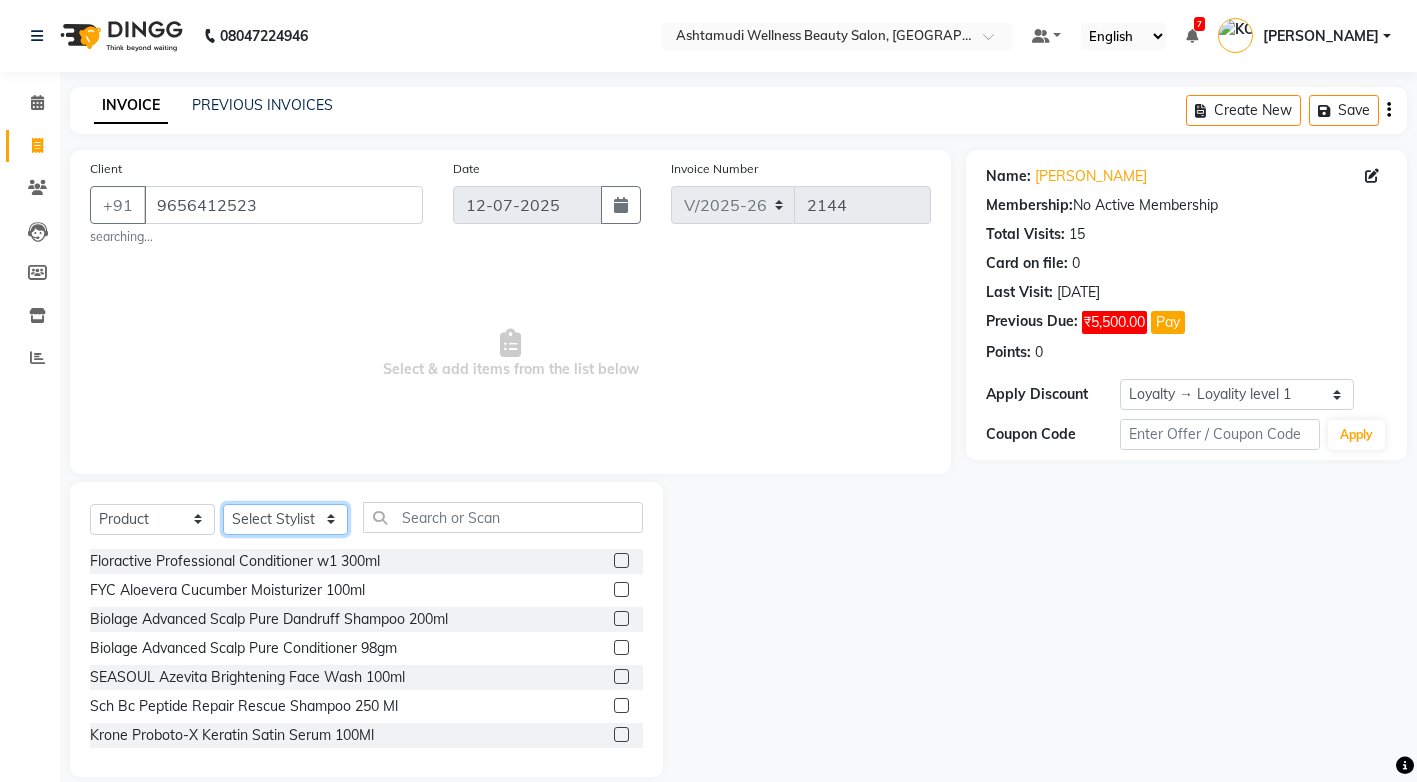 click on "Select Stylist ANJALI M S [PERSON_NAME] KOTTIYAM ASHTAMUDI [PERSON_NAME] [PERSON_NAME] [PERSON_NAME] [PERSON_NAME]  Sona [PERSON_NAME] [PERSON_NAME] [PERSON_NAME]" 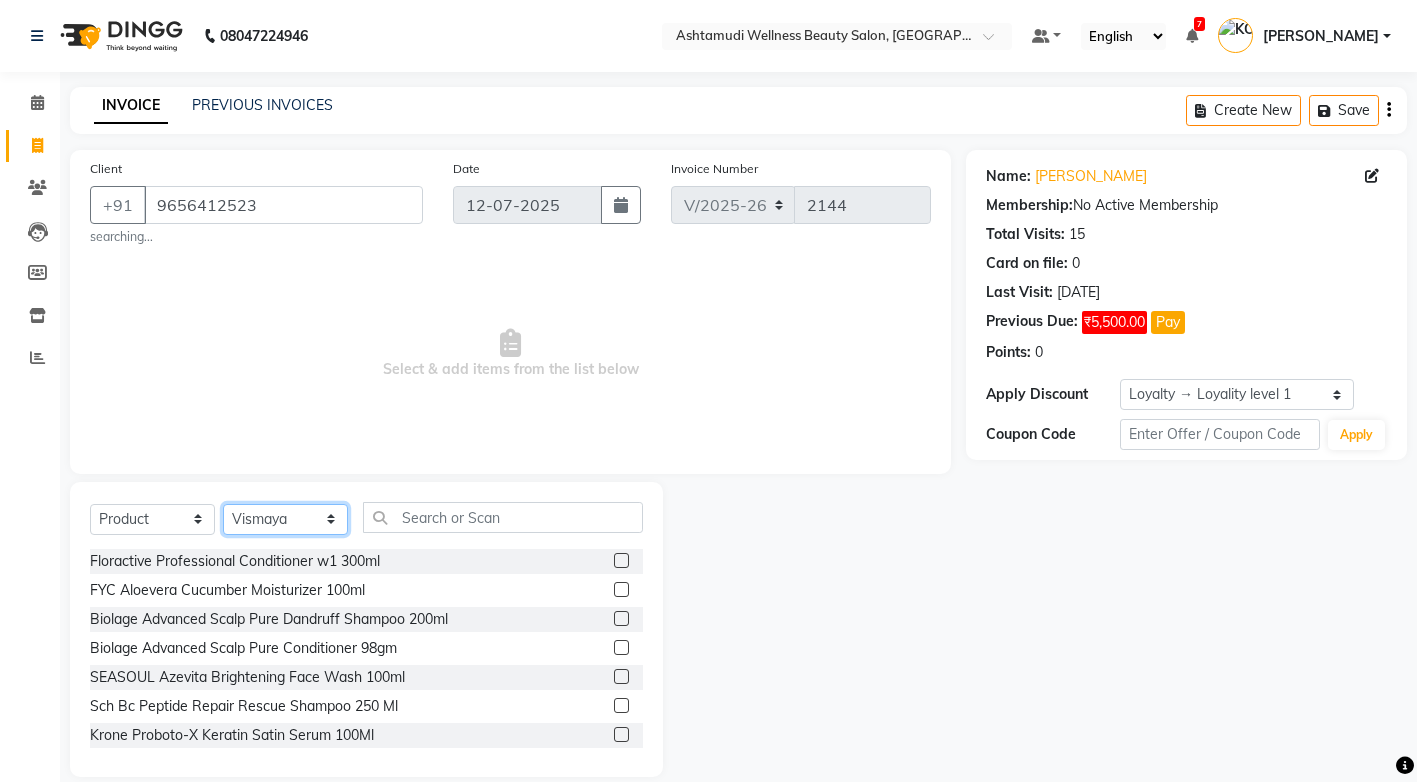 click on "Select Stylist ANJALI M S [PERSON_NAME] KOTTIYAM ASHTAMUDI [PERSON_NAME] [PERSON_NAME] [PERSON_NAME] [PERSON_NAME]  Sona [PERSON_NAME] [PERSON_NAME] [PERSON_NAME]" 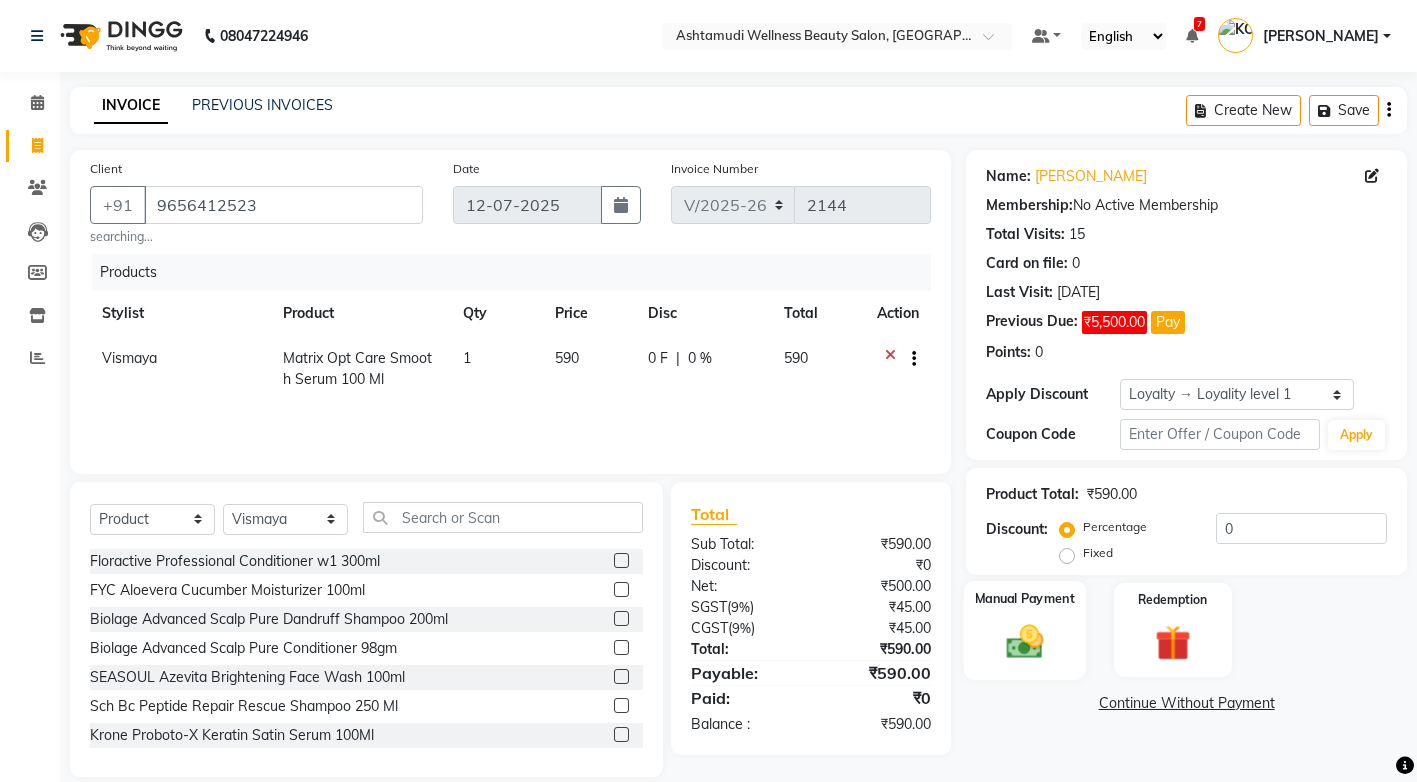 click 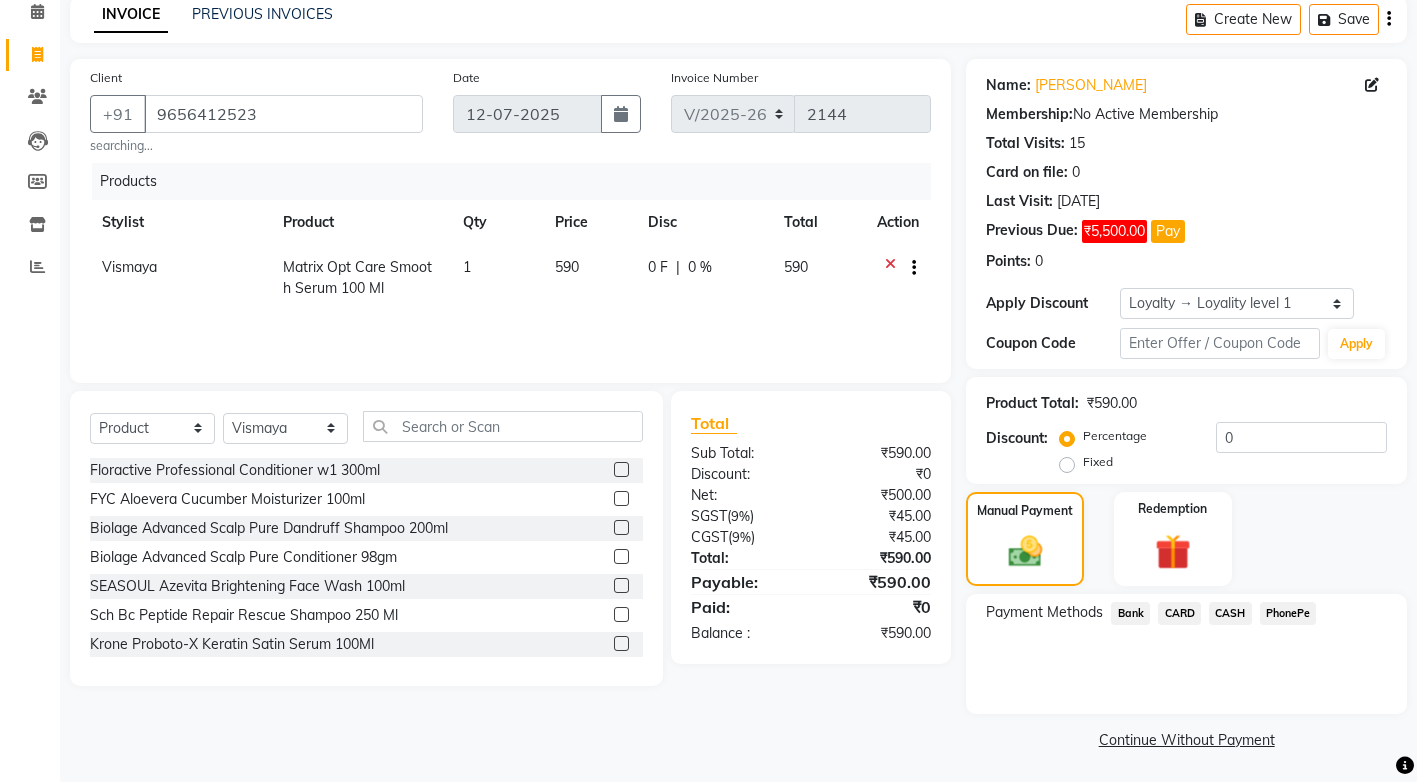 scroll, scrollTop: 94, scrollLeft: 0, axis: vertical 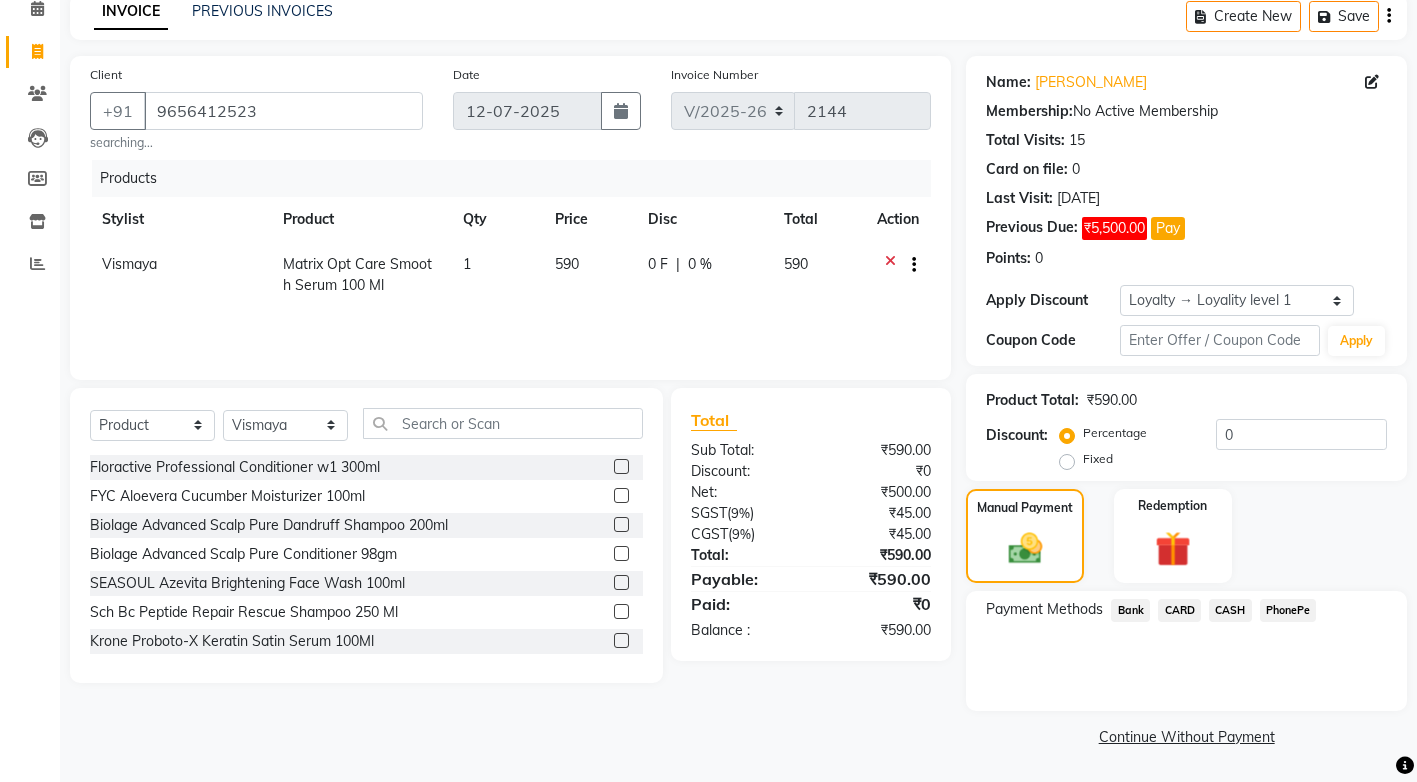 click on "PhonePe" 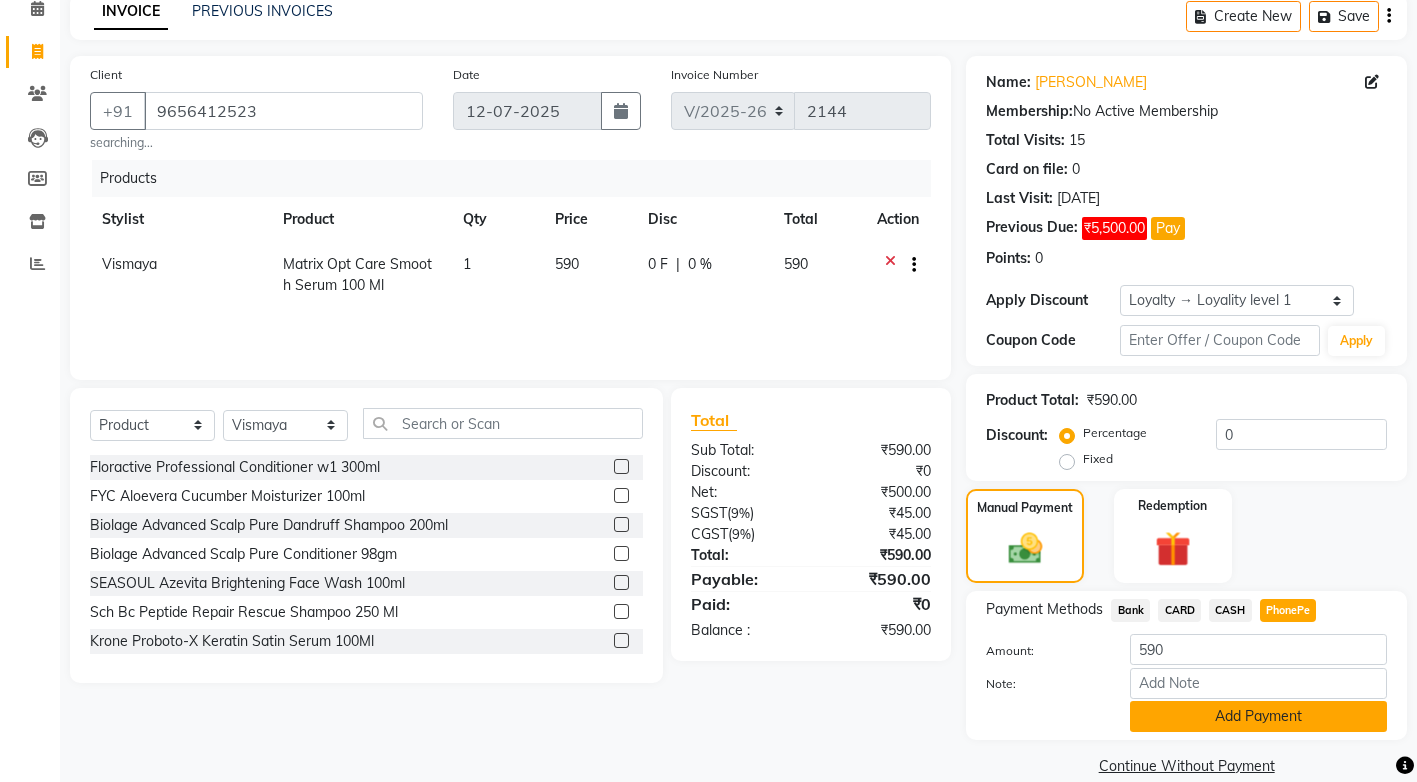 scroll, scrollTop: 123, scrollLeft: 0, axis: vertical 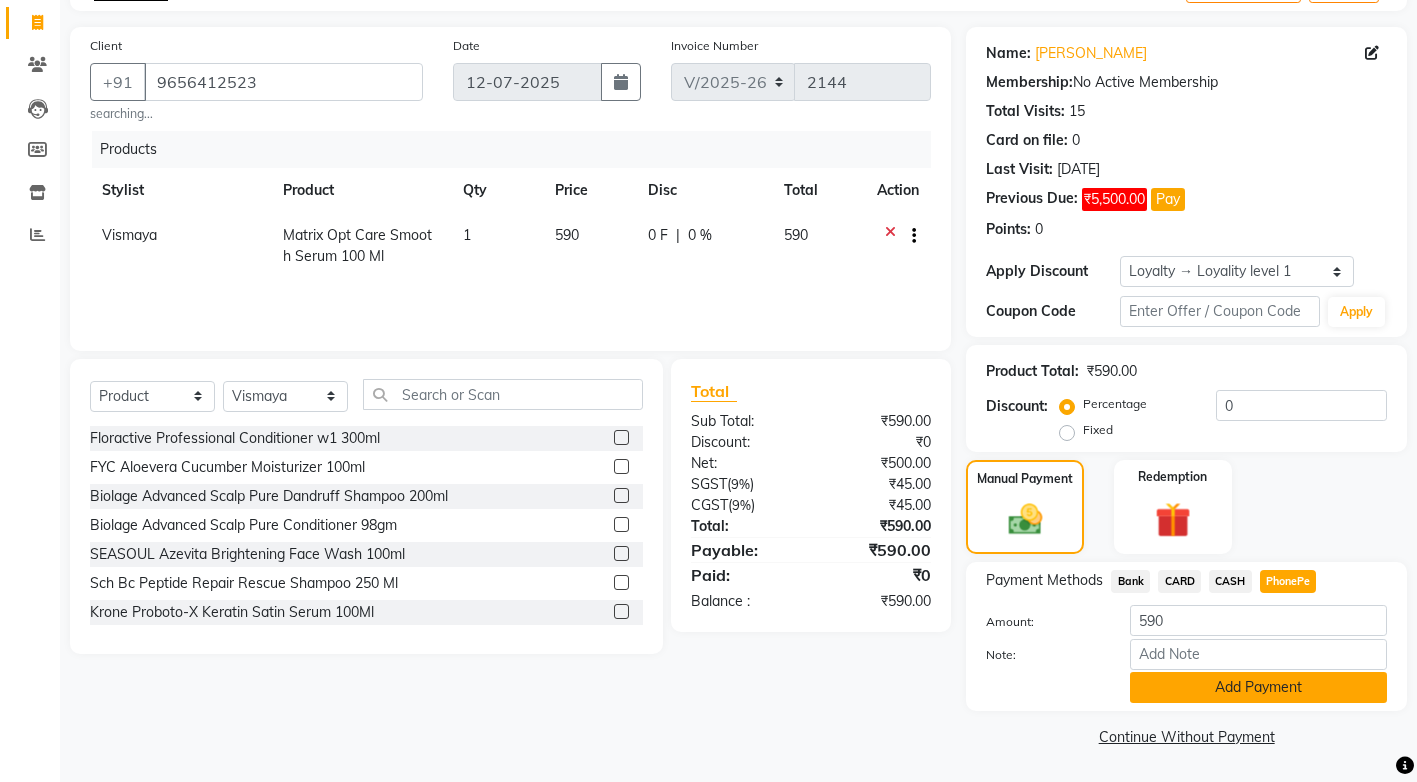 click on "Add Payment" 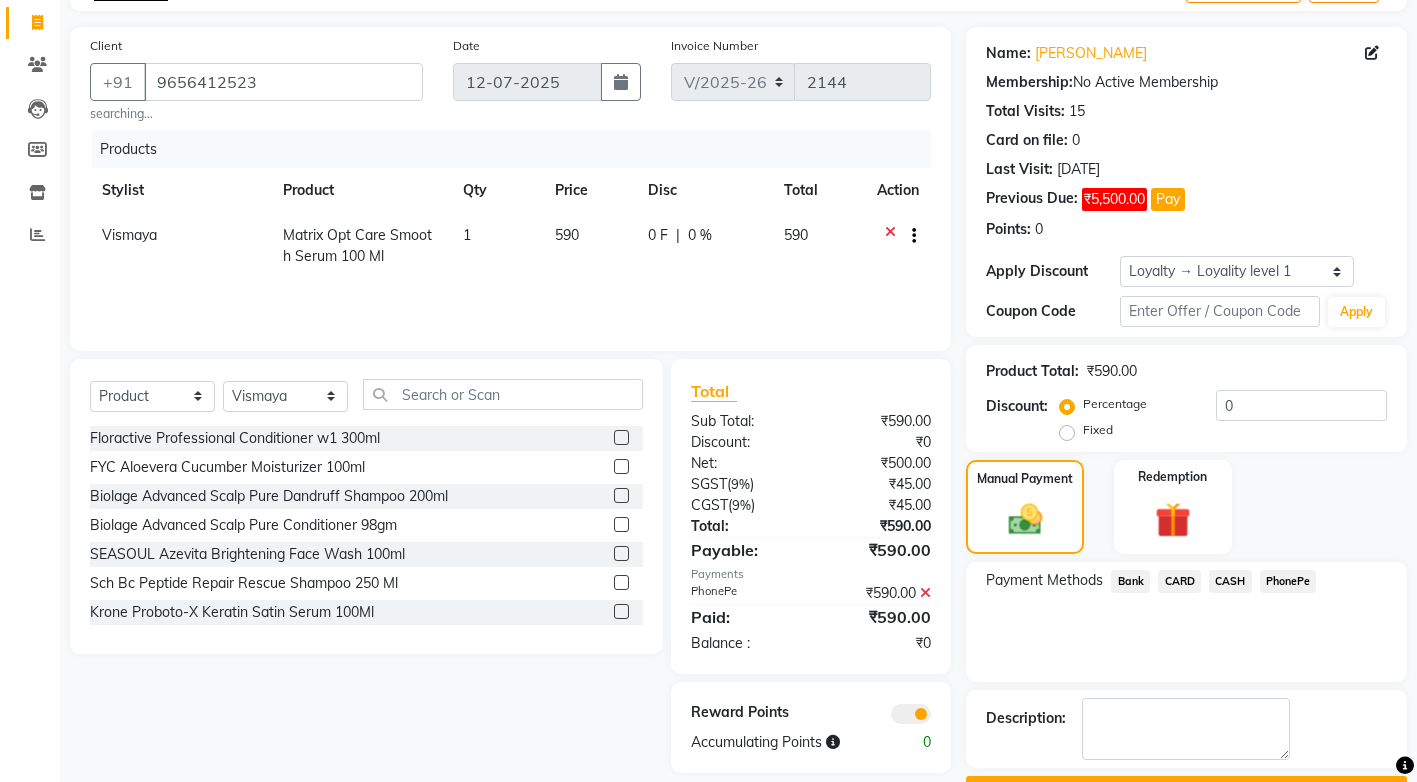 scroll, scrollTop: 178, scrollLeft: 0, axis: vertical 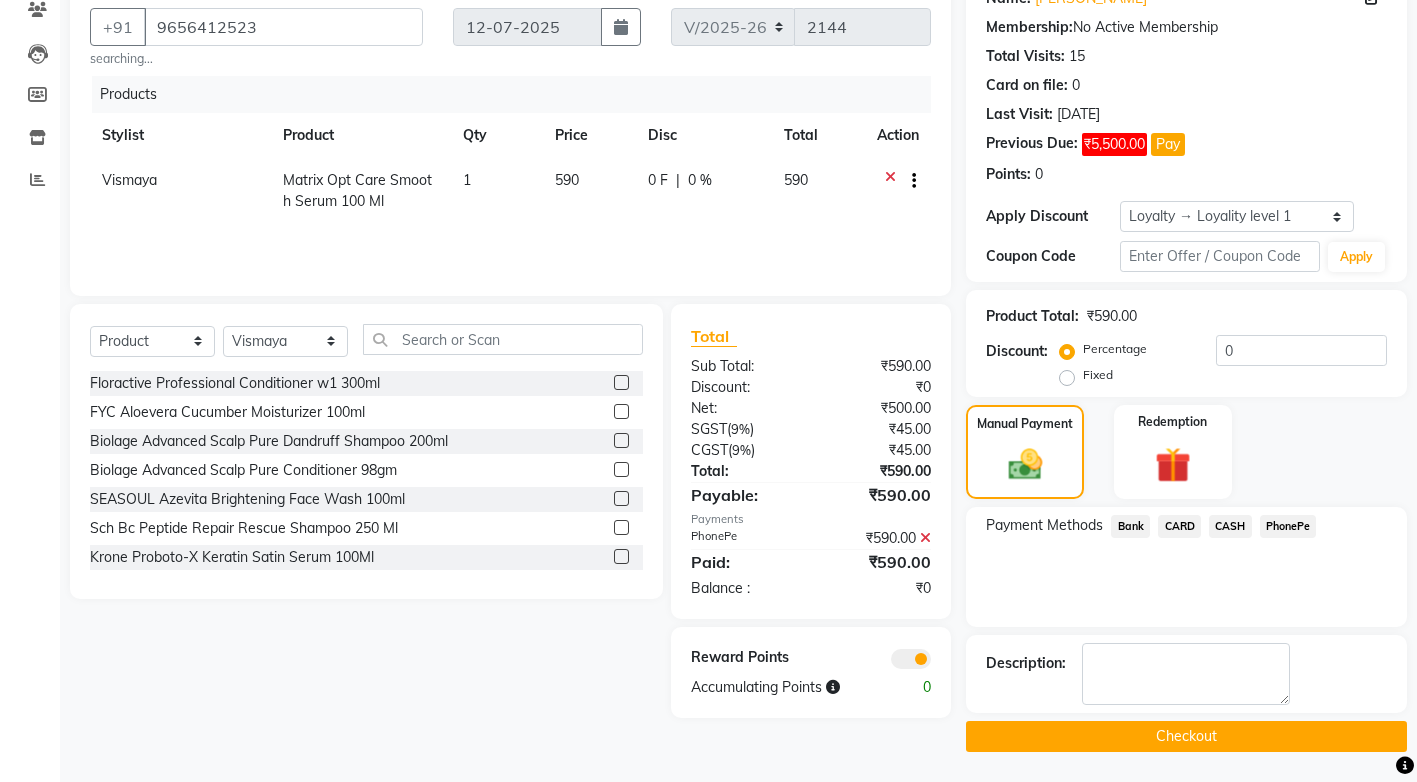 click on "Checkout" 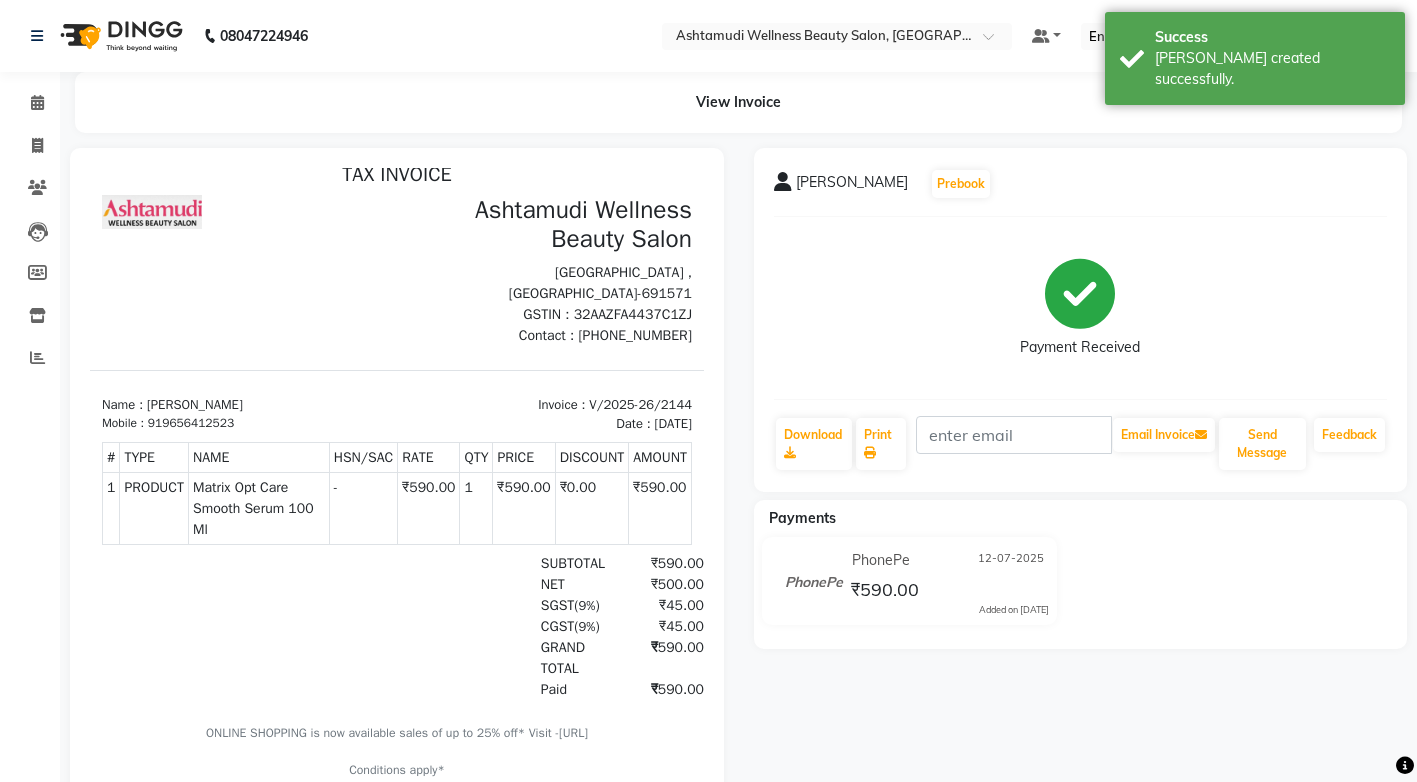 scroll, scrollTop: 16, scrollLeft: 0, axis: vertical 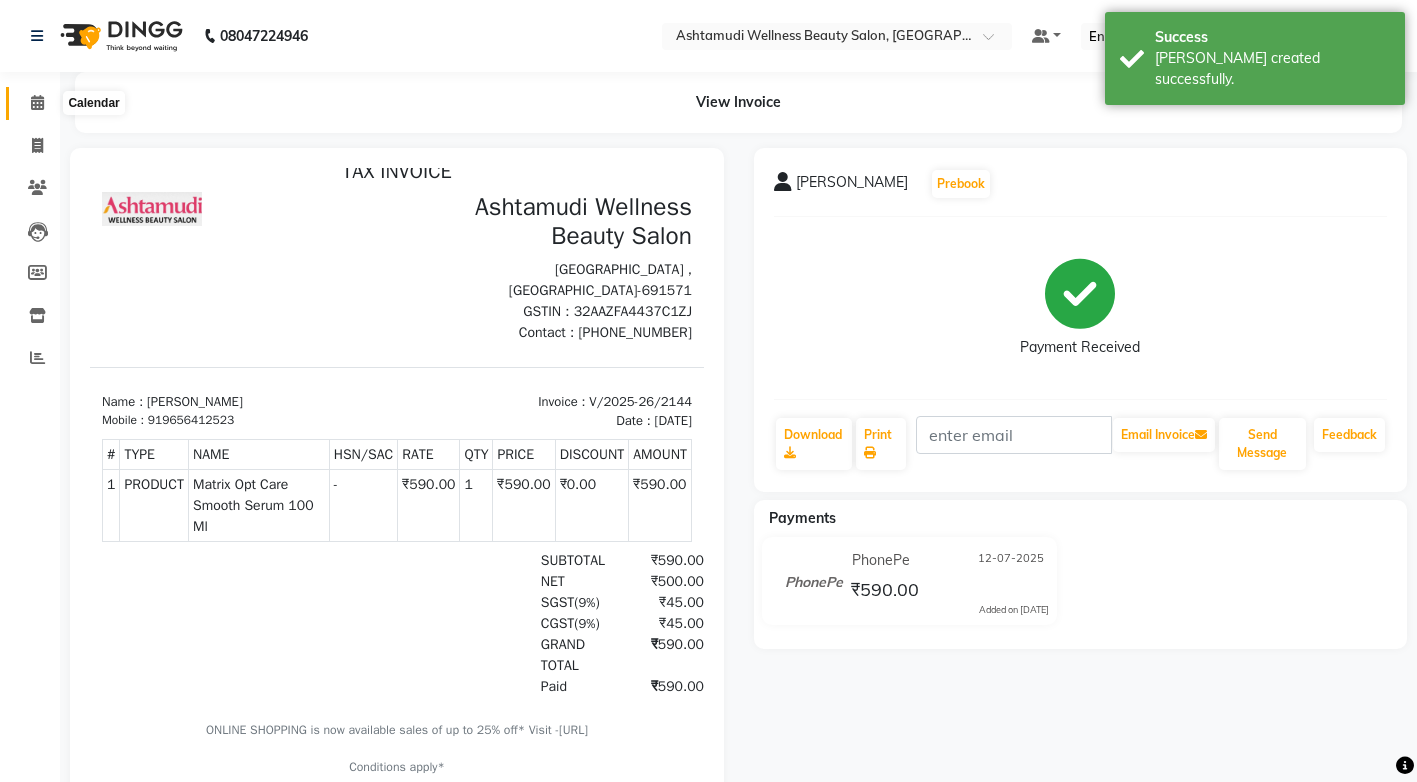 click 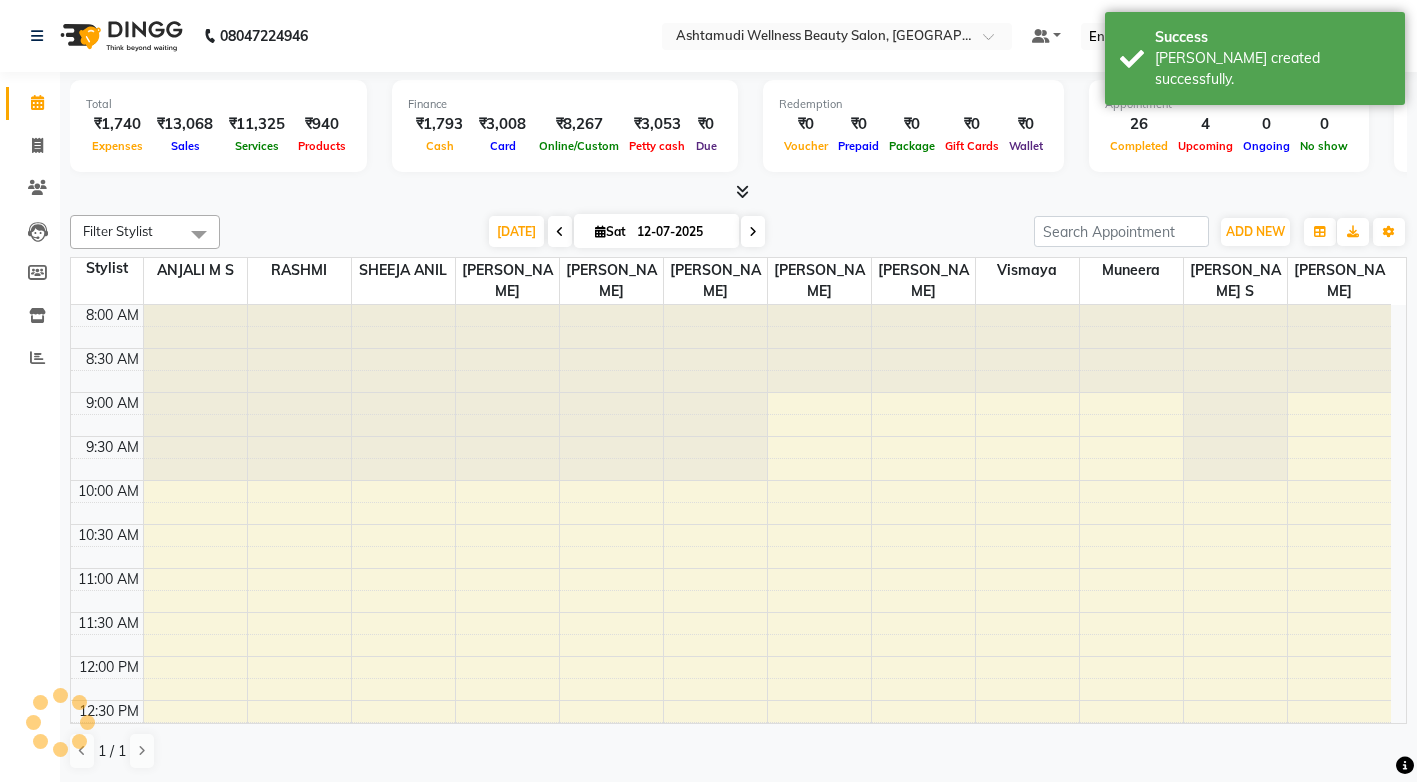 scroll, scrollTop: 0, scrollLeft: 0, axis: both 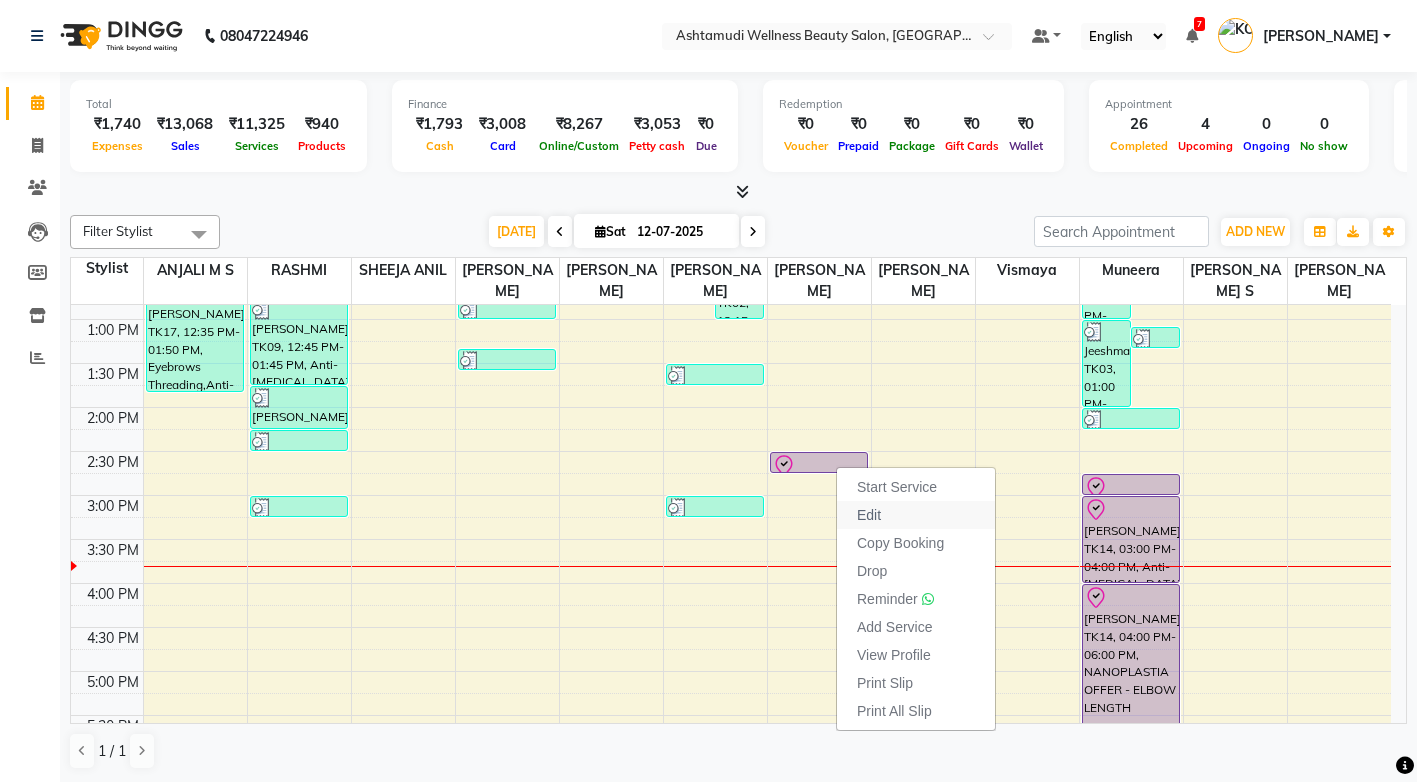 click on "Edit" at bounding box center (869, 515) 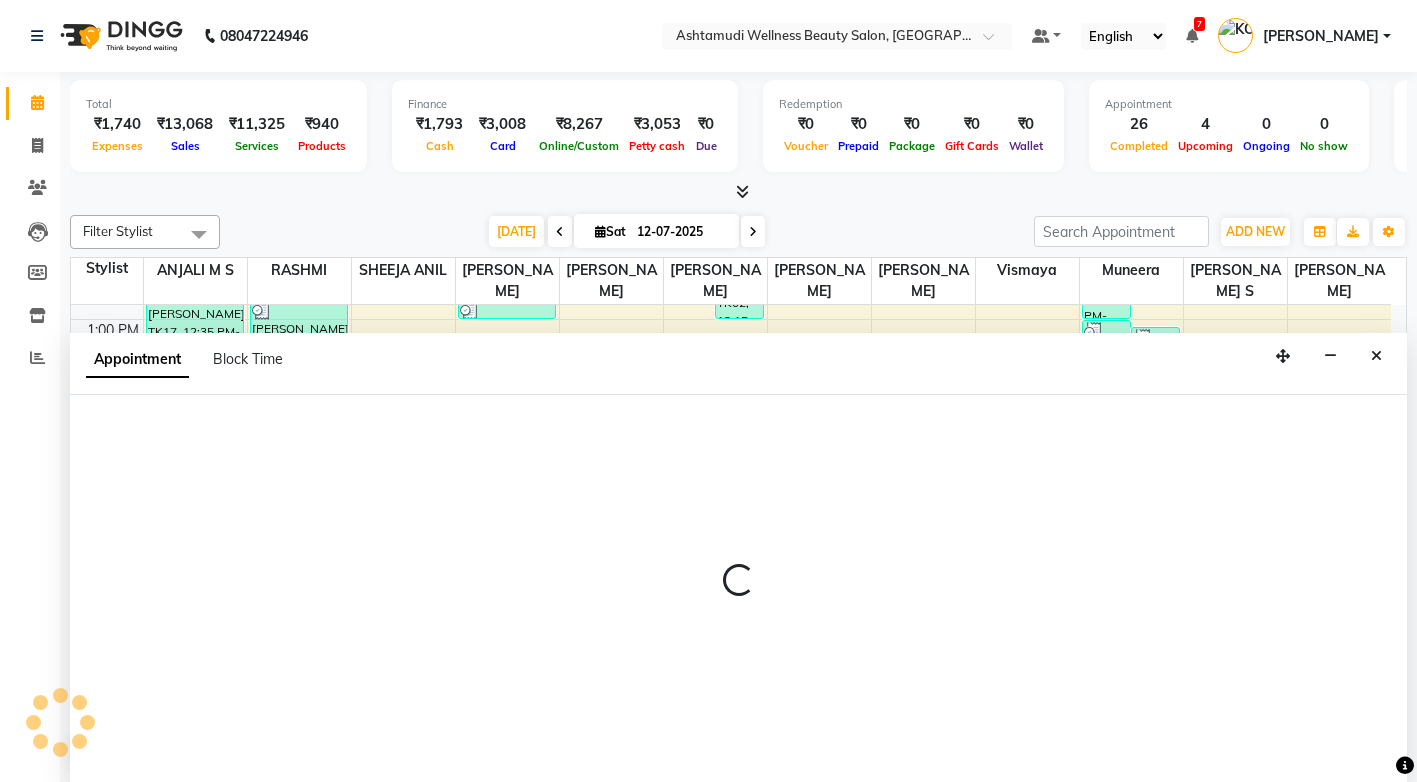 scroll, scrollTop: 1, scrollLeft: 0, axis: vertical 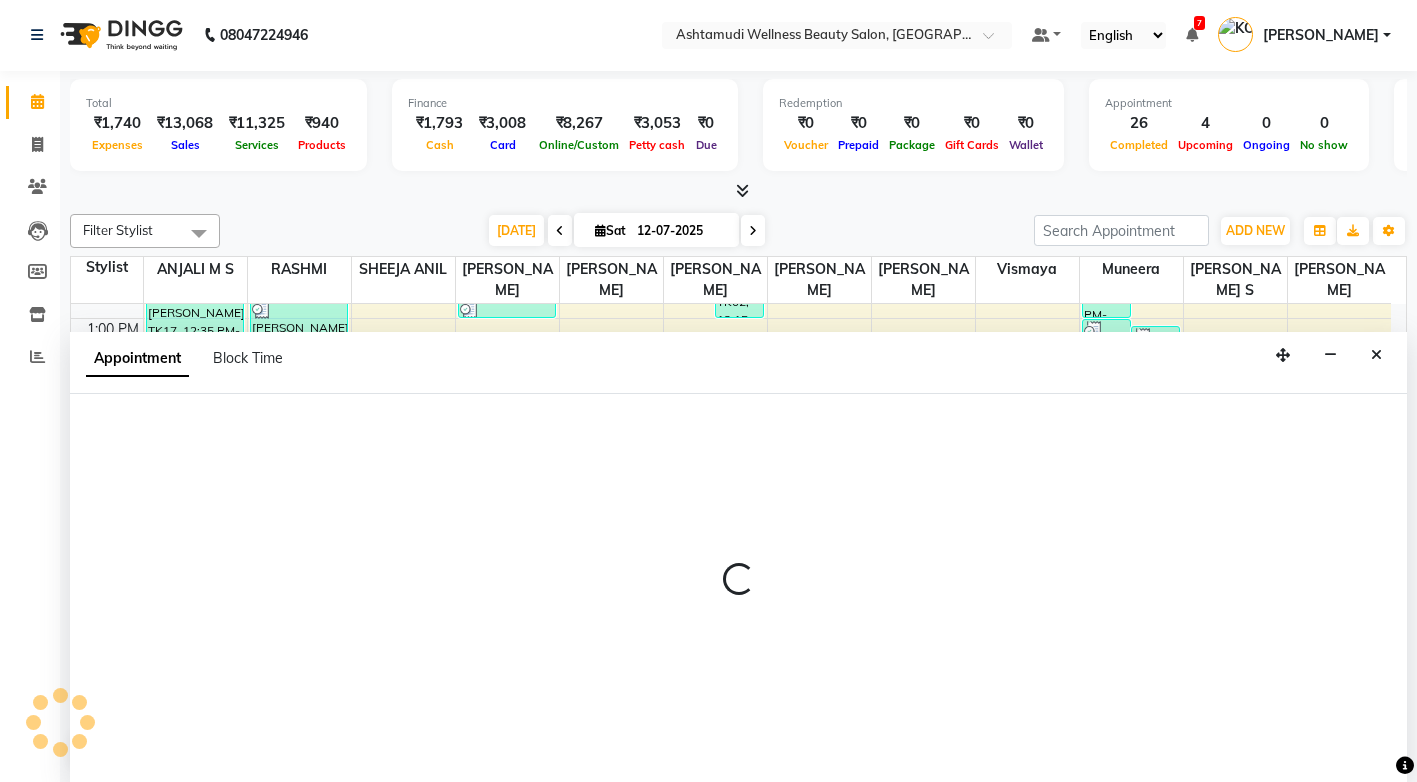 select on "tentative" 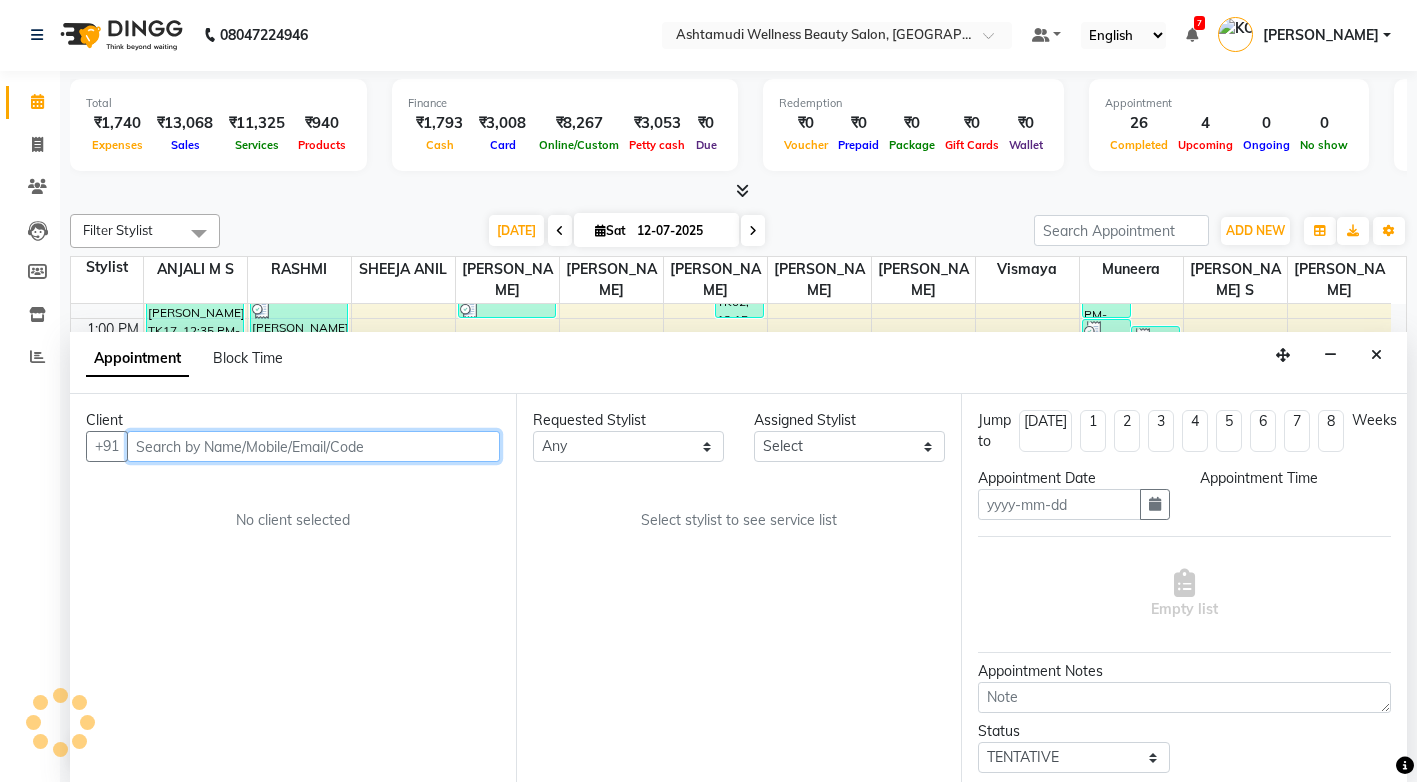 type on "12-07-2025" 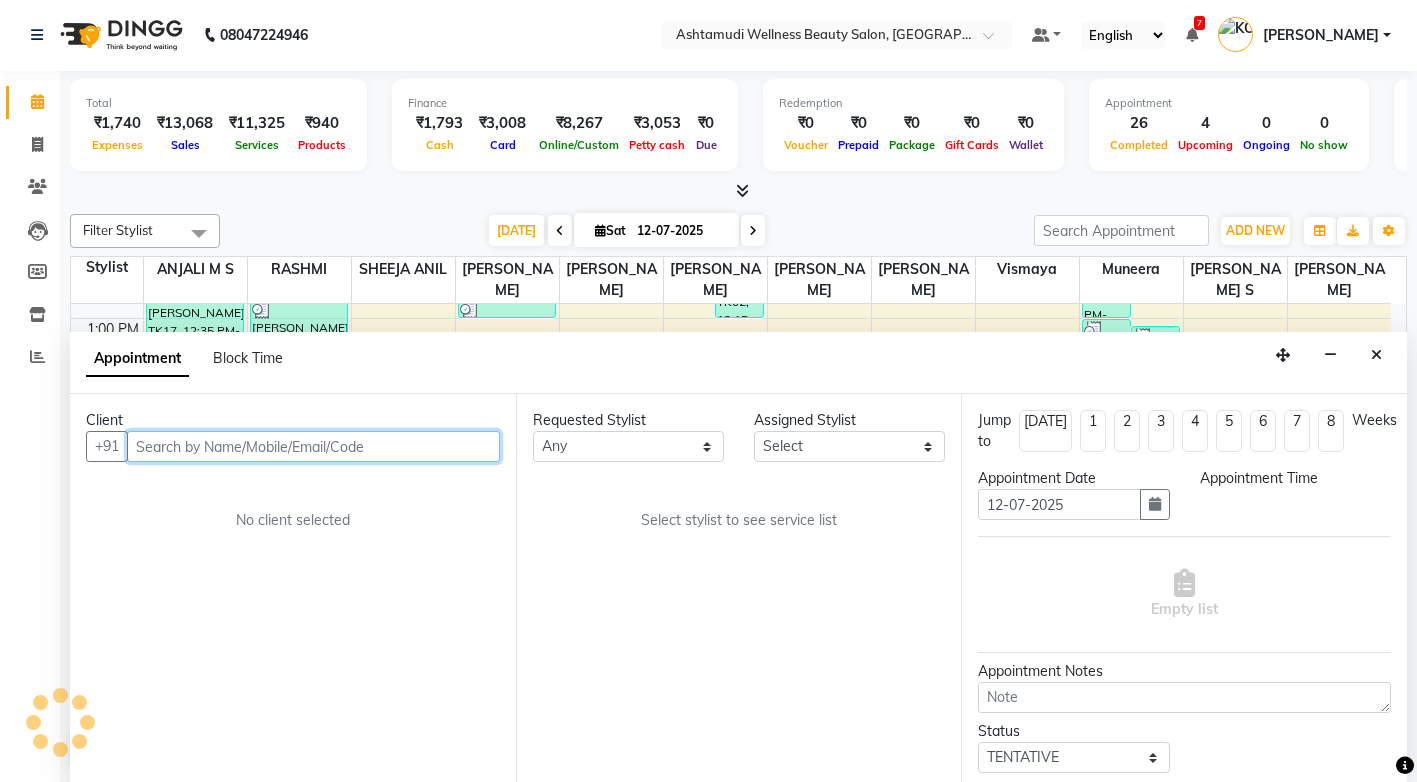 select on "check-in" 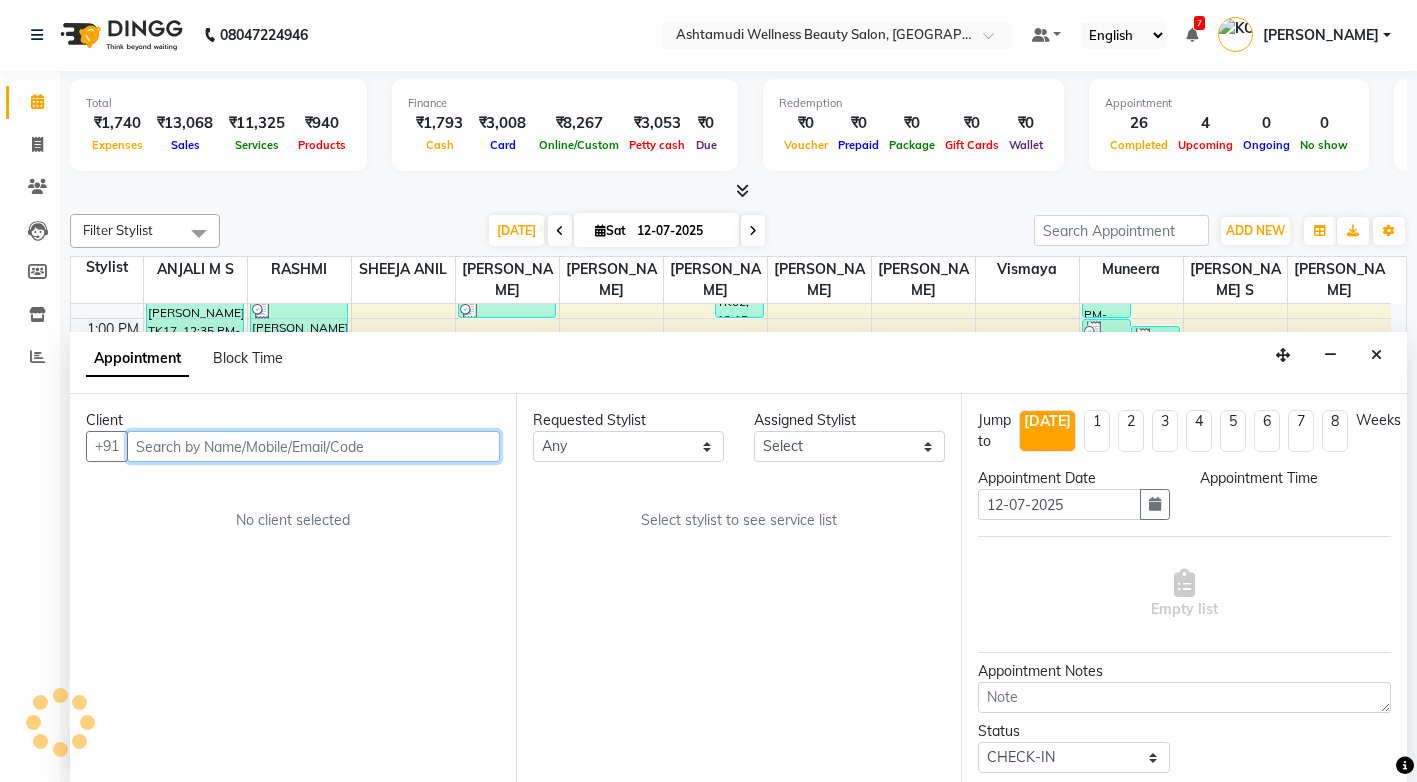 scroll, scrollTop: 617, scrollLeft: 0, axis: vertical 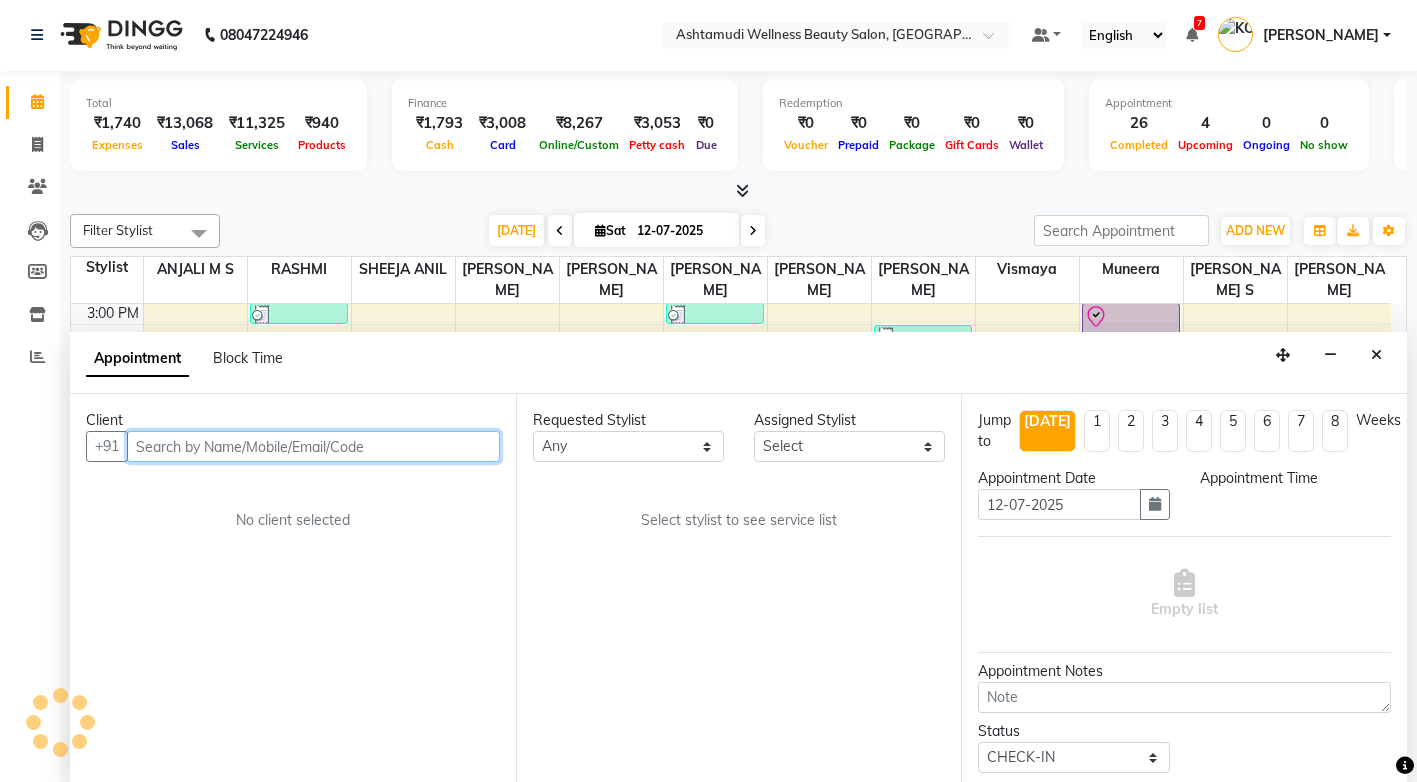 select on "27529" 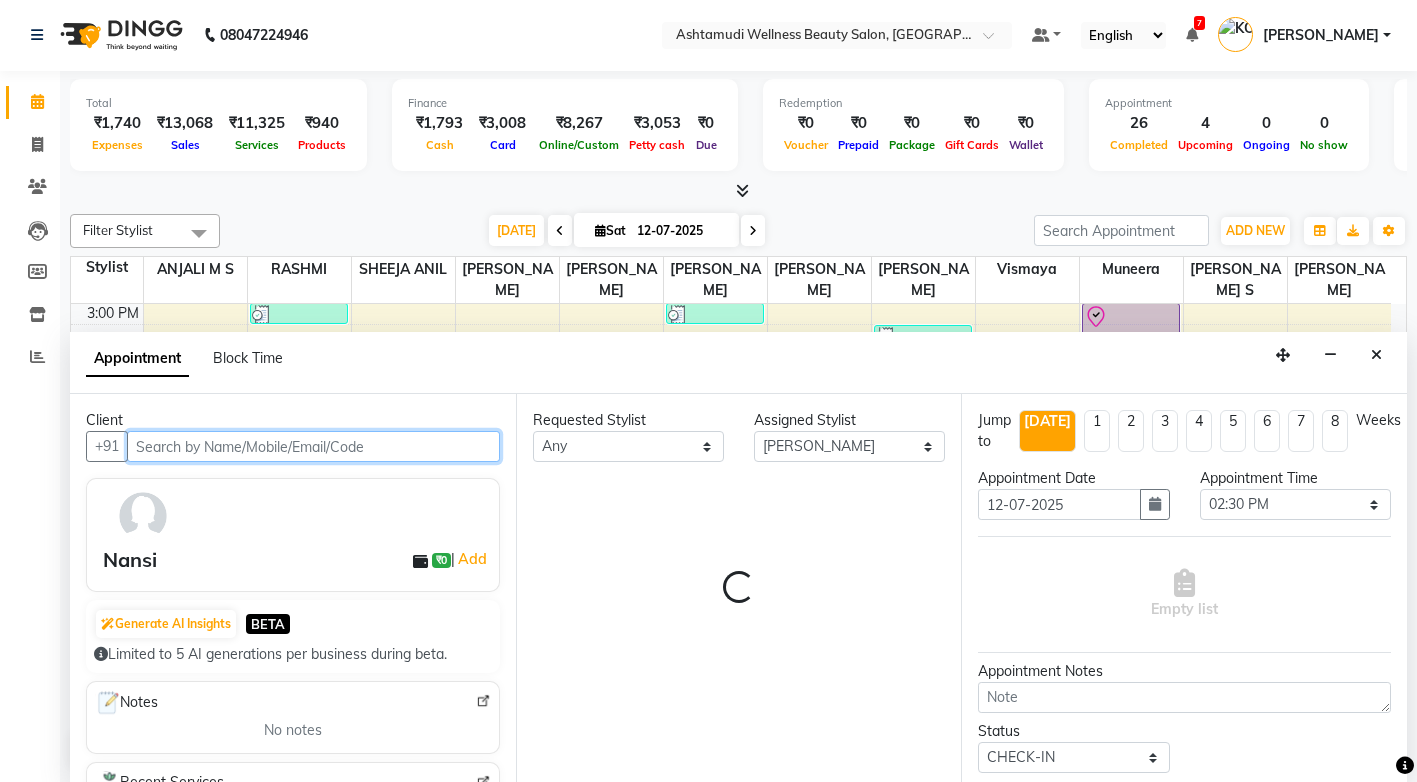 select on "2029" 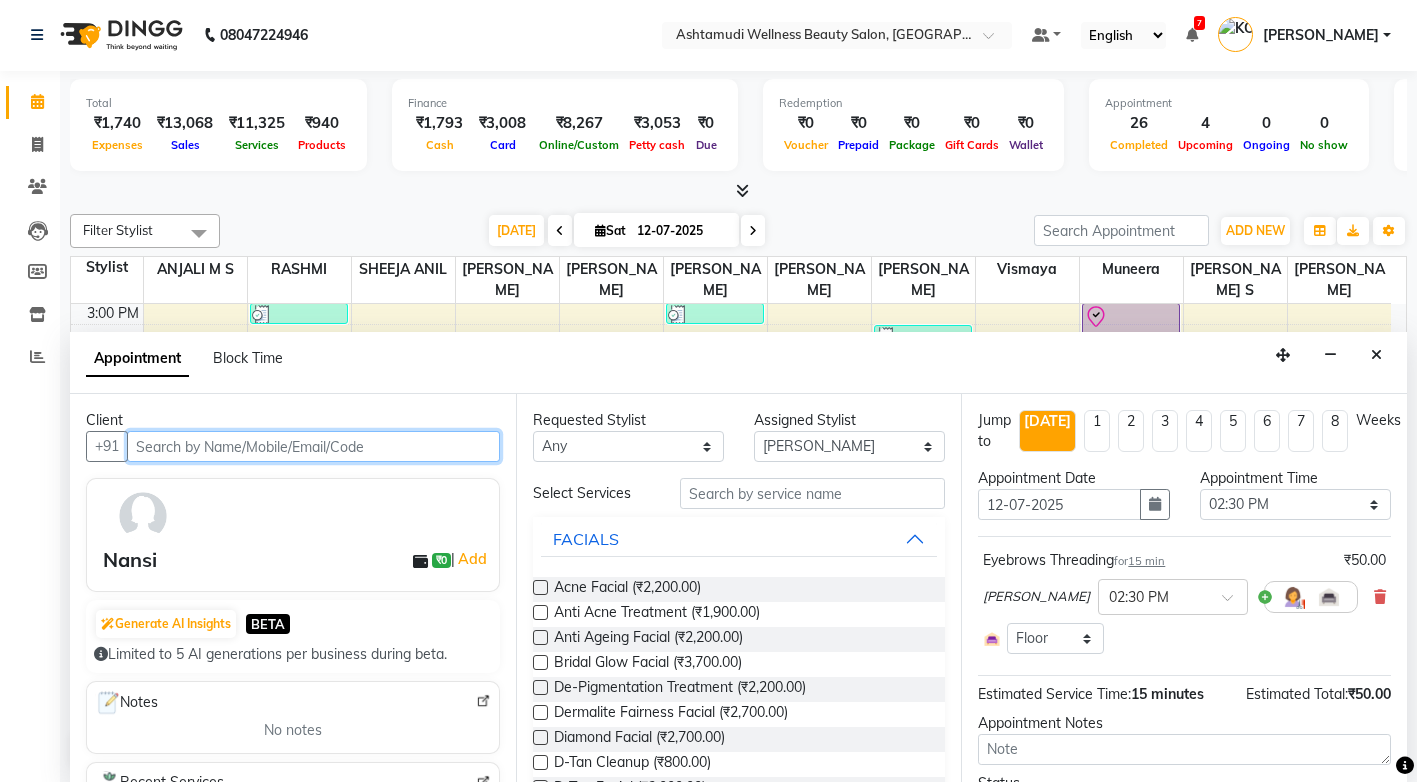 click at bounding box center [313, 446] 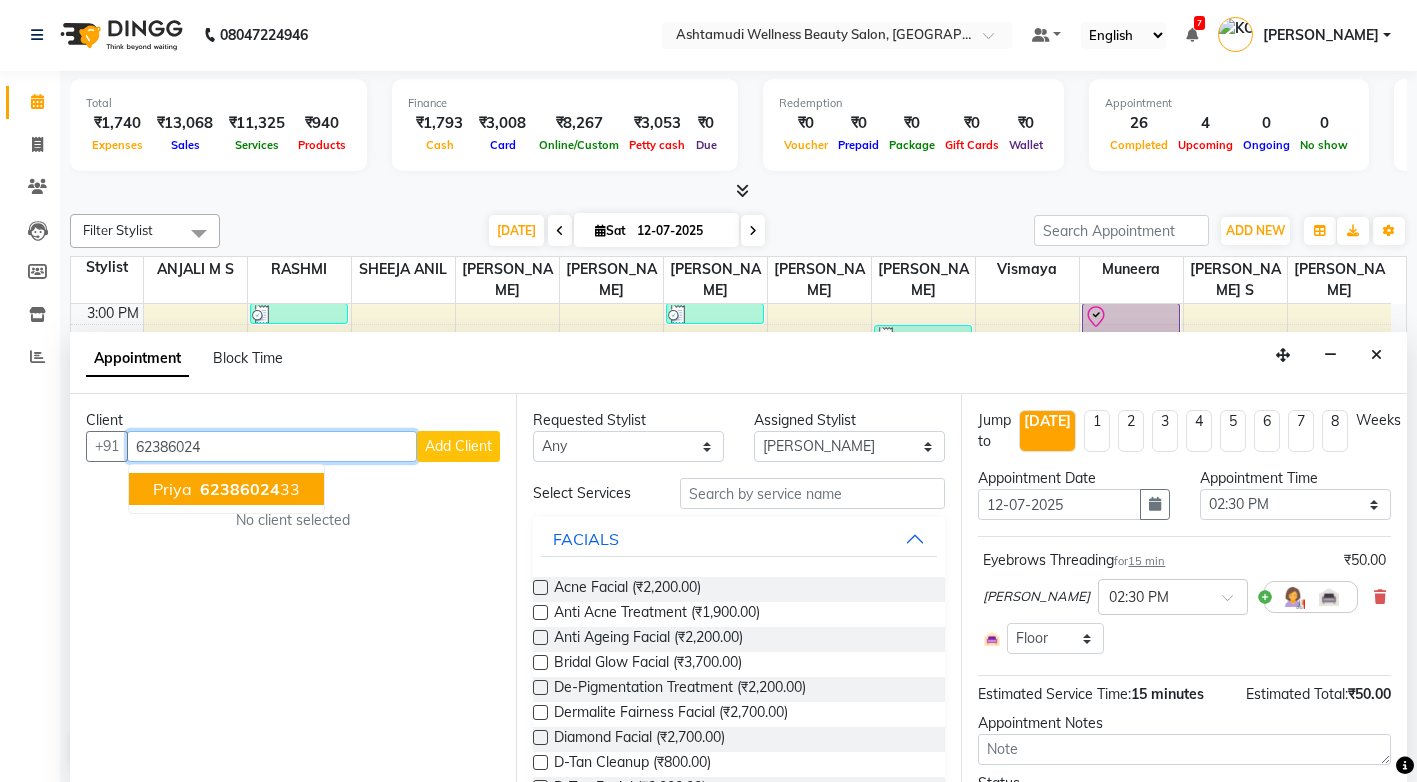 click on "62386024 33" at bounding box center [248, 489] 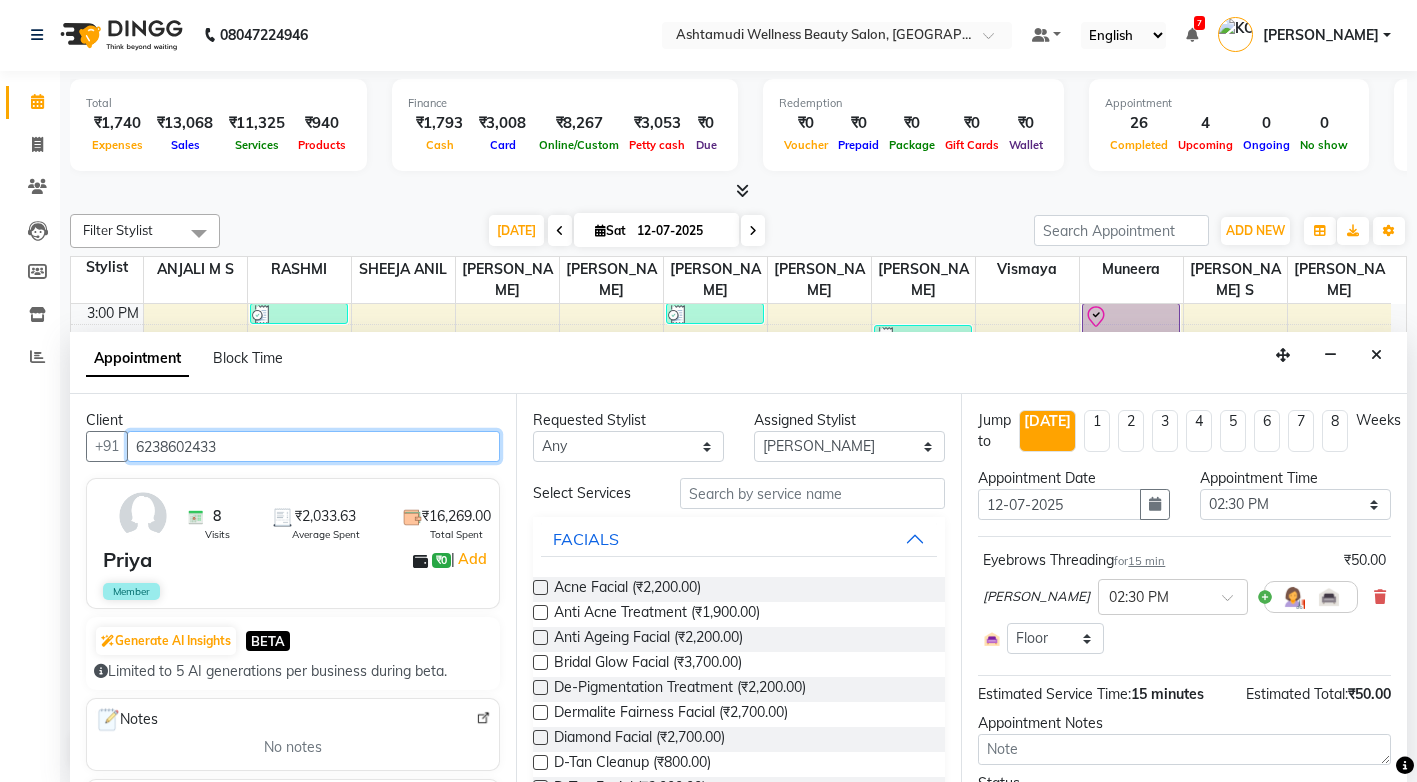 type on "6238602433" 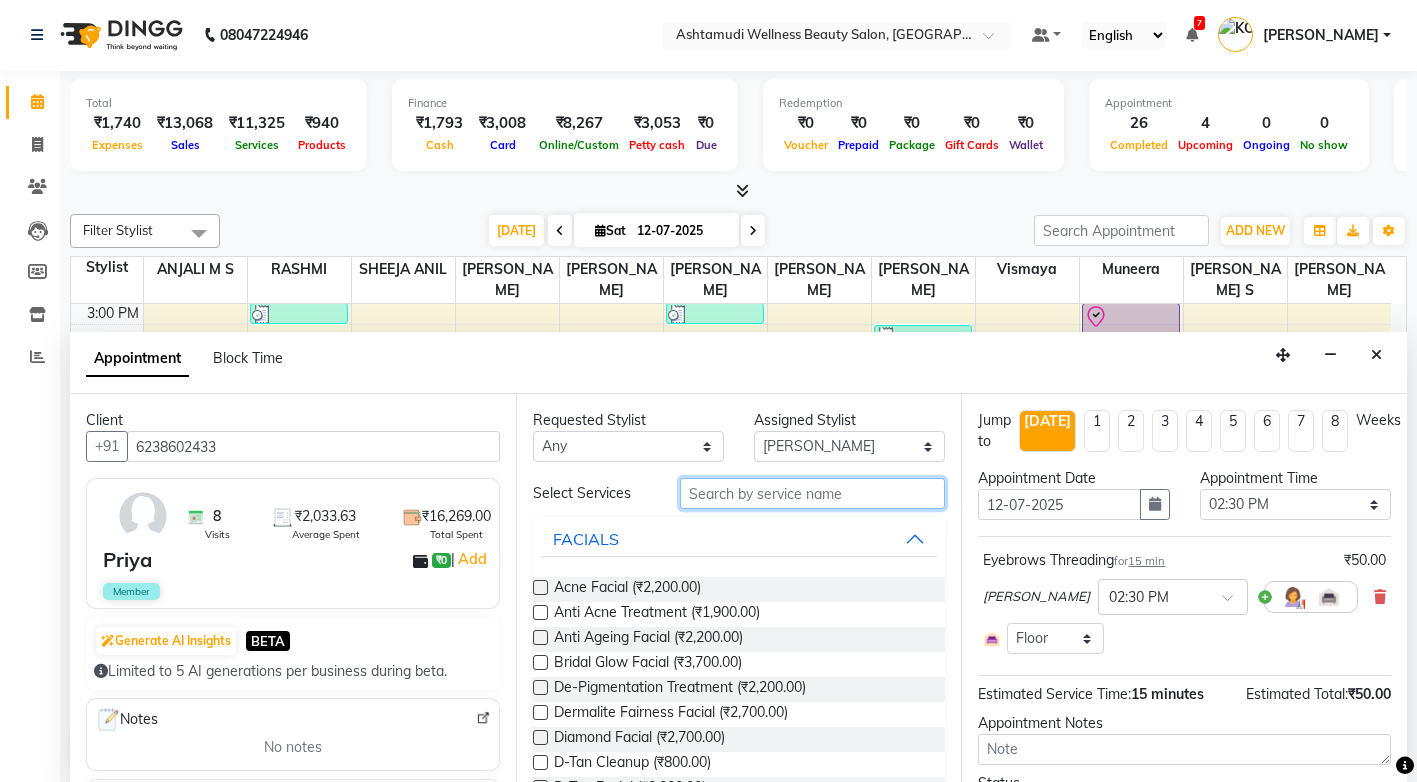 click at bounding box center [812, 493] 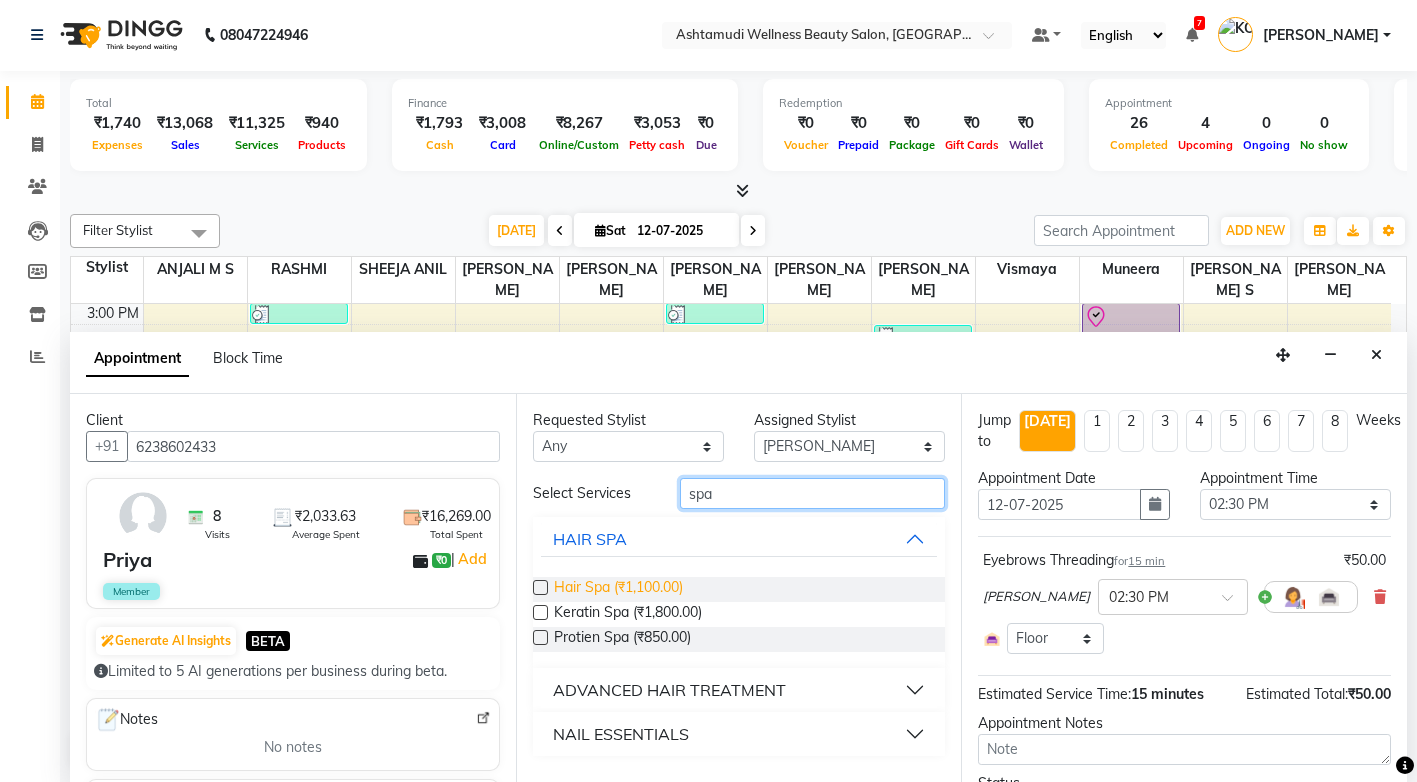 type on "spa" 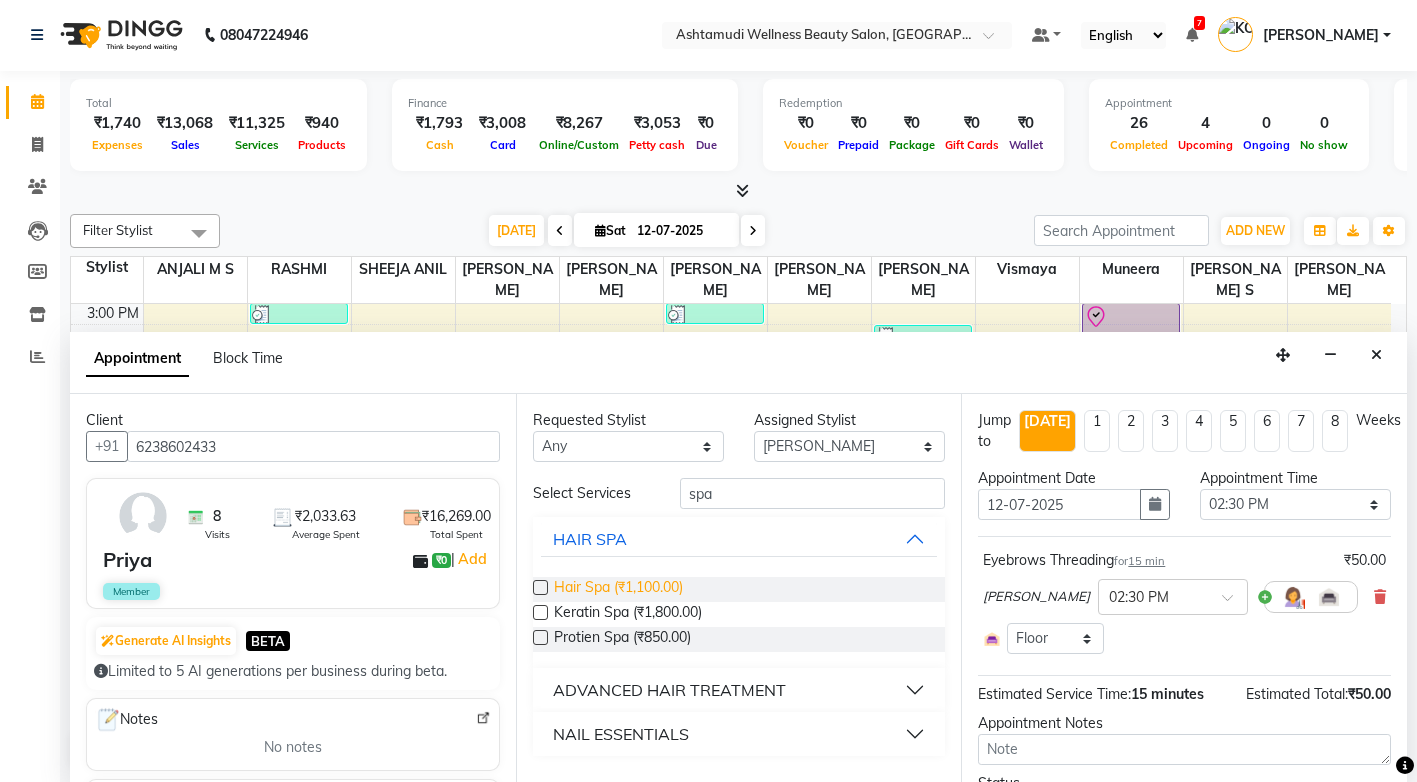 click on "Hair Spa (₹1,100.00)" at bounding box center (618, 589) 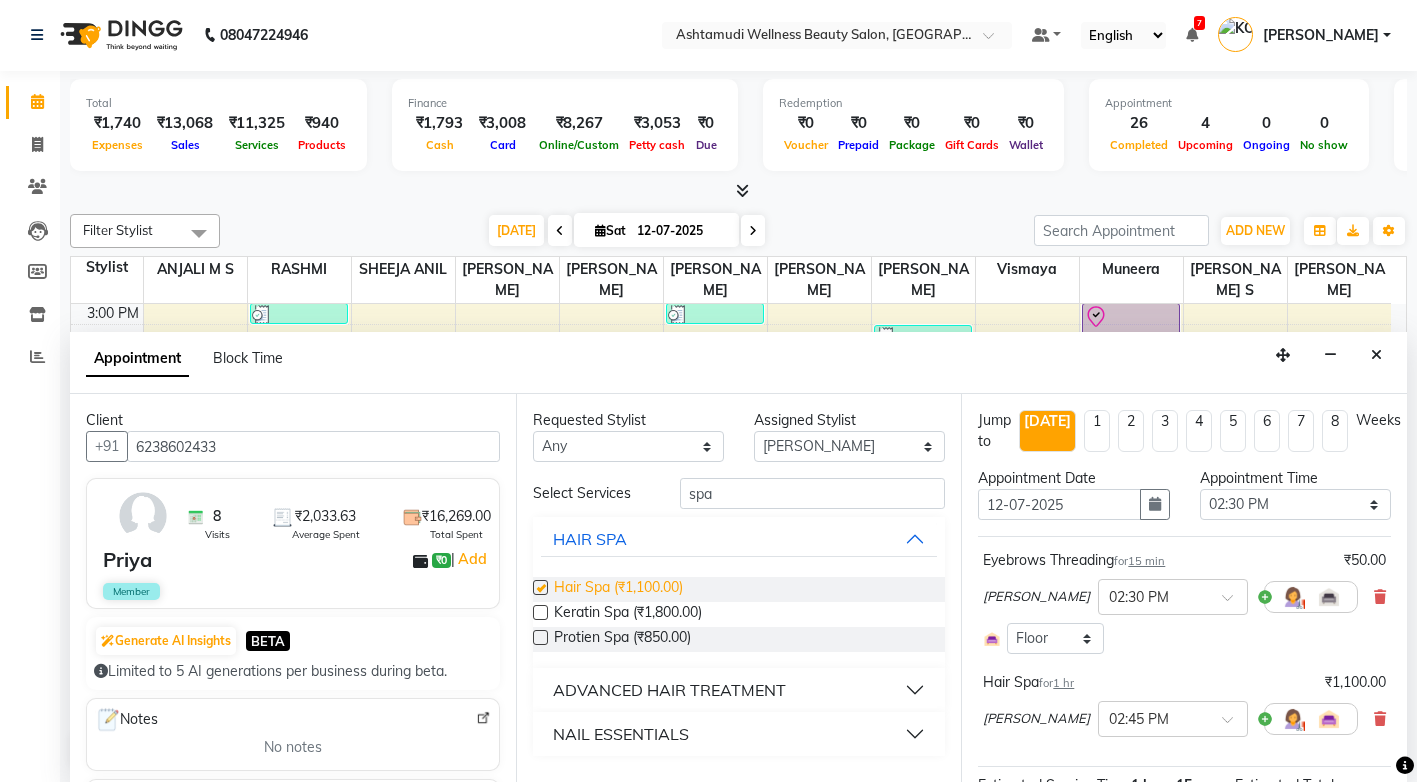 checkbox on "false" 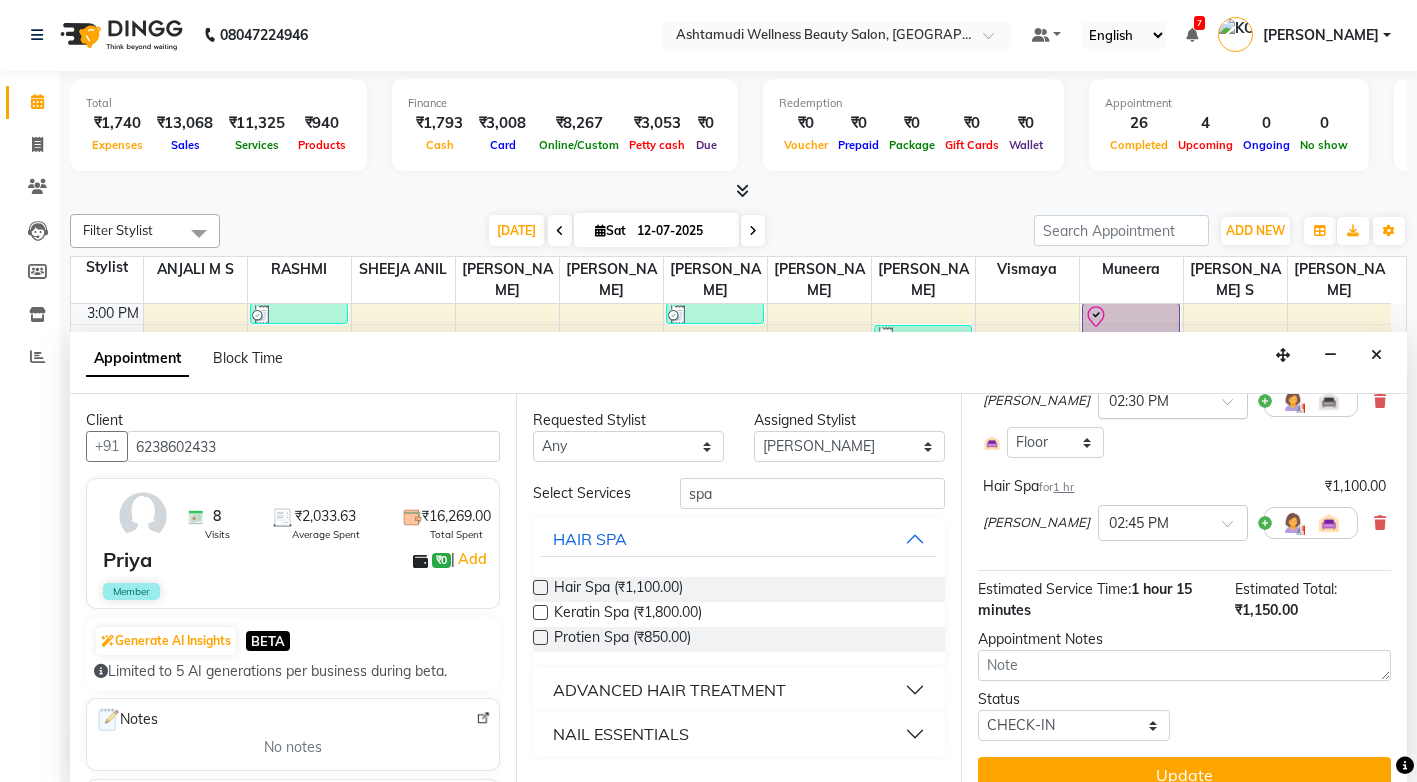 scroll, scrollTop: 229, scrollLeft: 0, axis: vertical 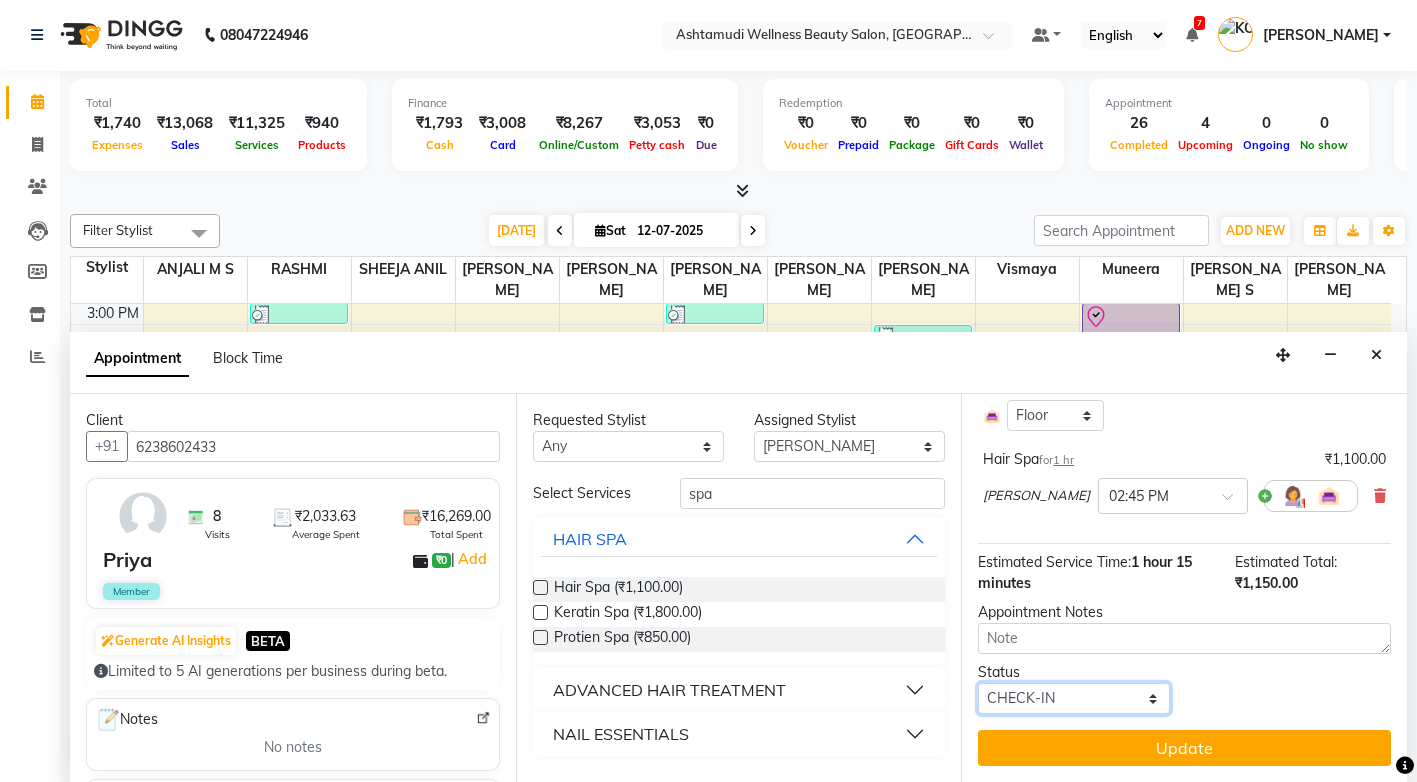 click on "Select TENTATIVE CONFIRM CHECK-IN UPCOMING" at bounding box center (1073, 698) 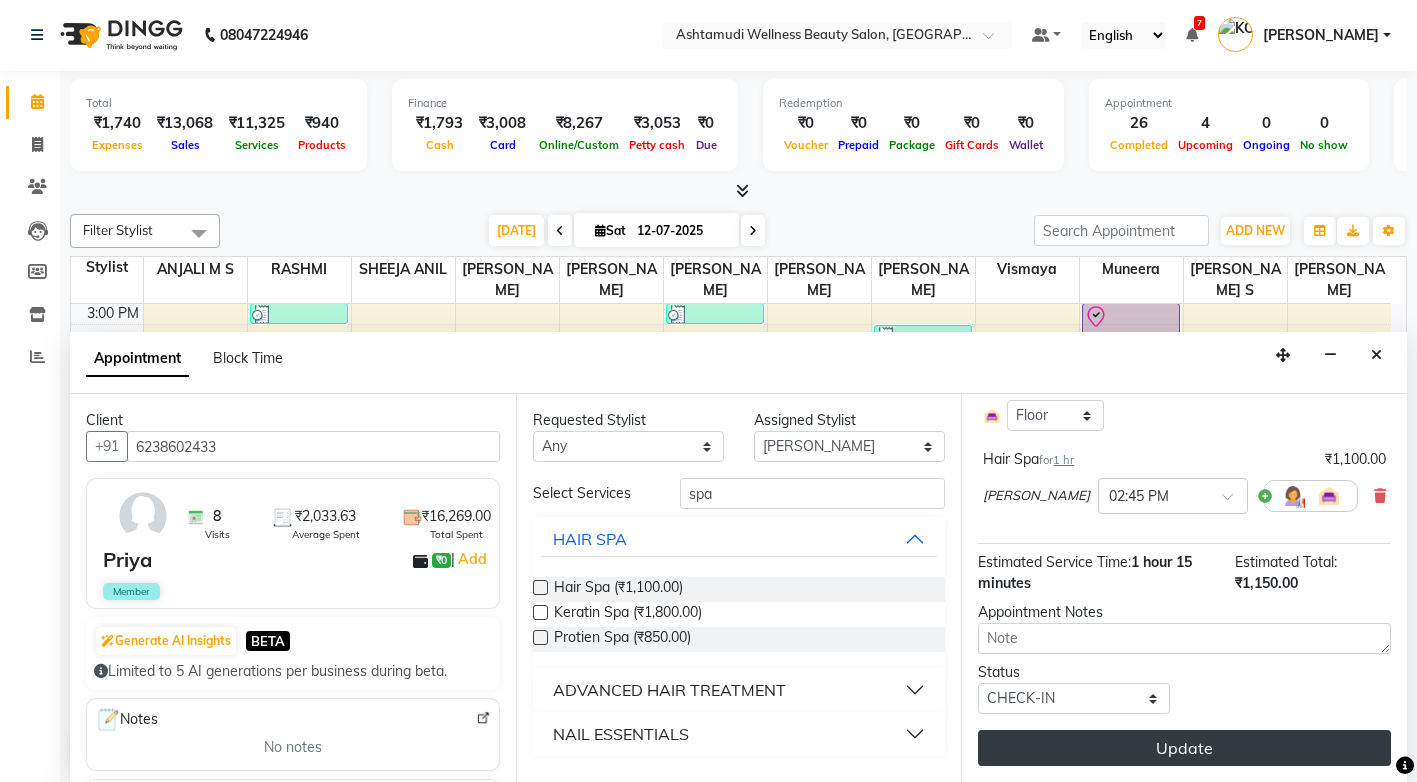 click on "Update" at bounding box center [1184, 748] 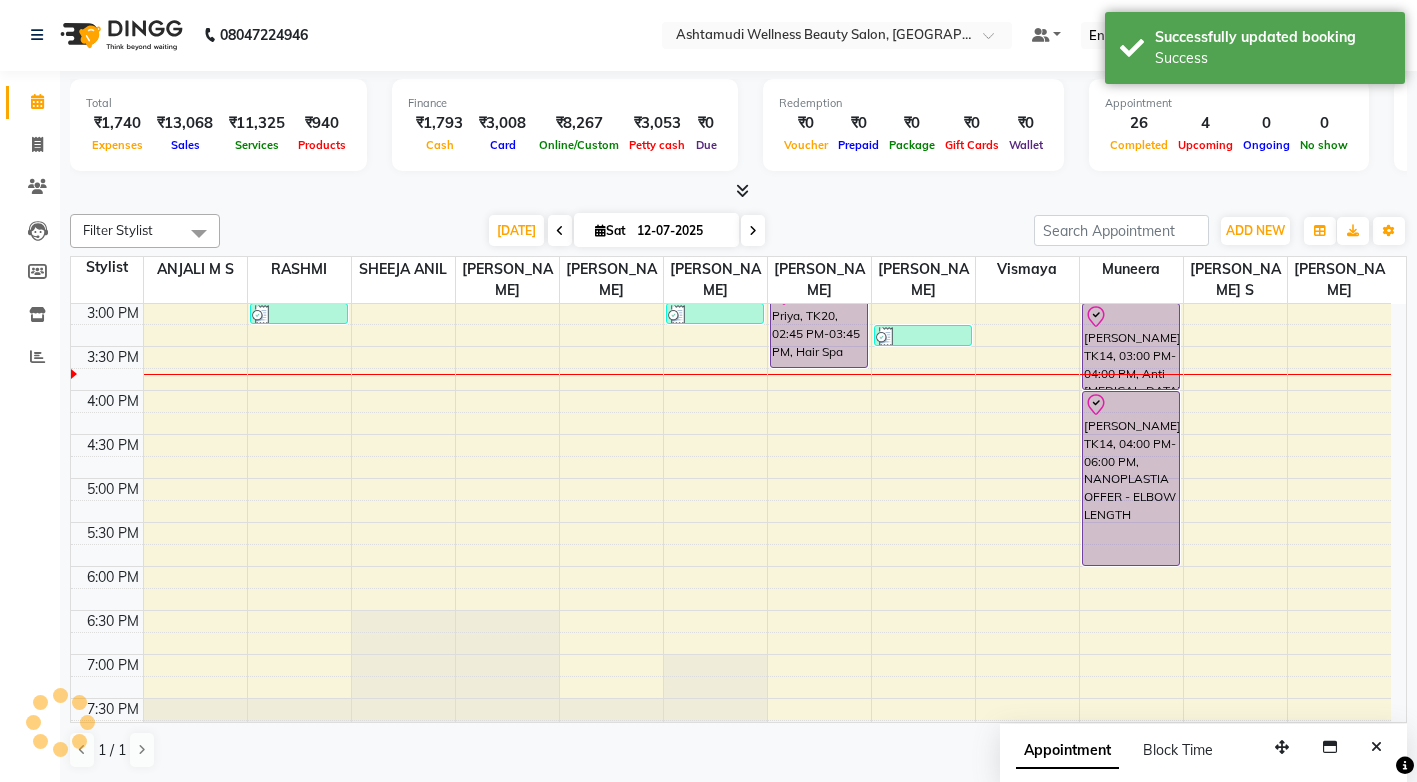 scroll, scrollTop: 0, scrollLeft: 0, axis: both 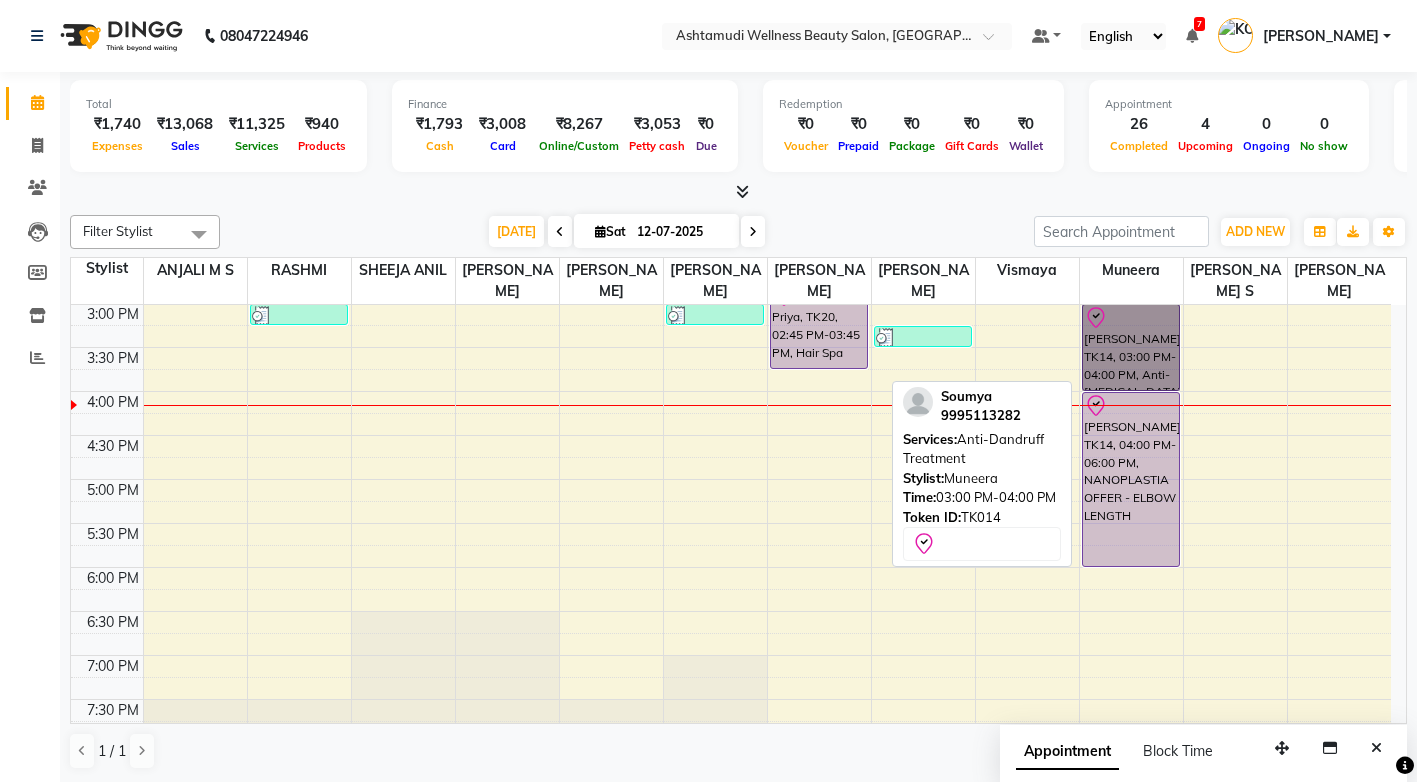 drag, startPoint x: 1118, startPoint y: 346, endPoint x: 1117, endPoint y: 358, distance: 12.0415945 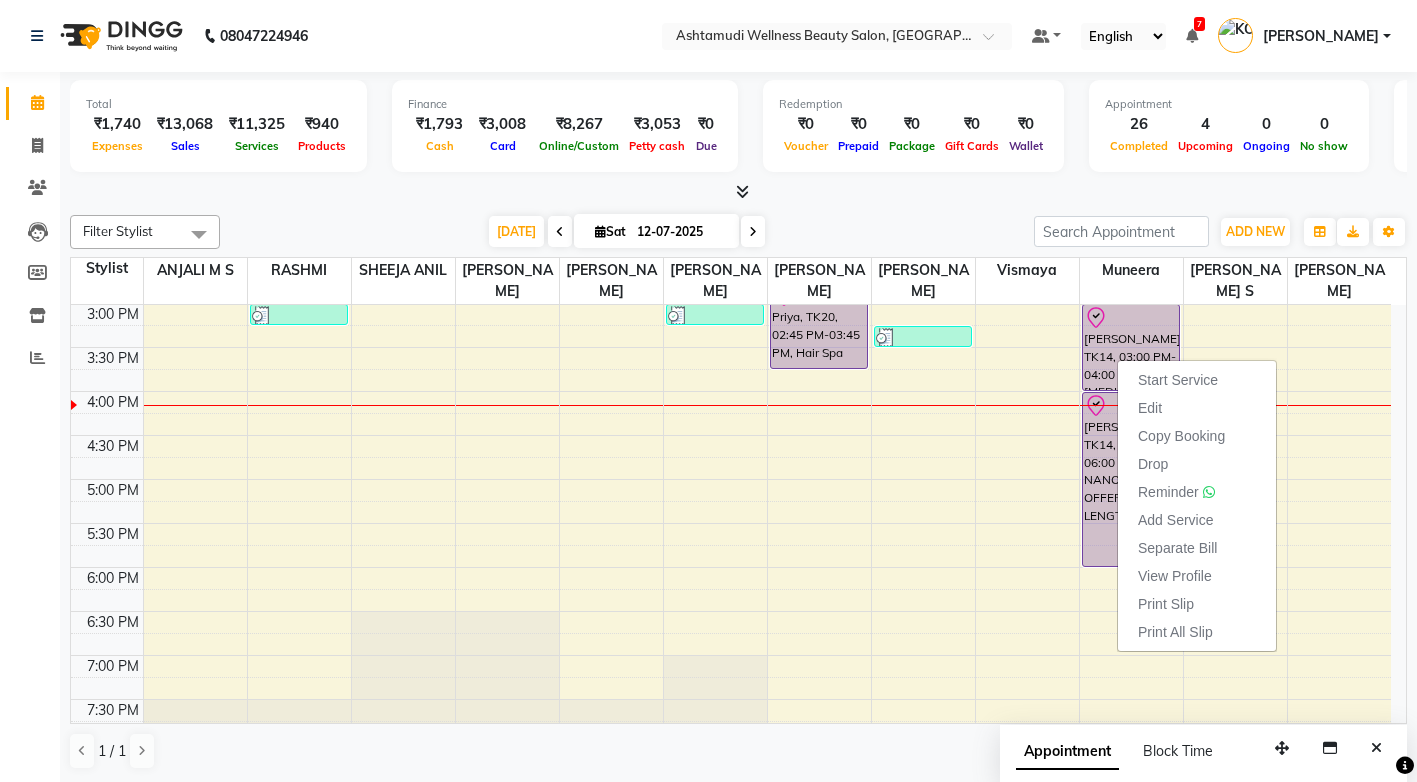 click on "Start Service" at bounding box center (1178, 380) 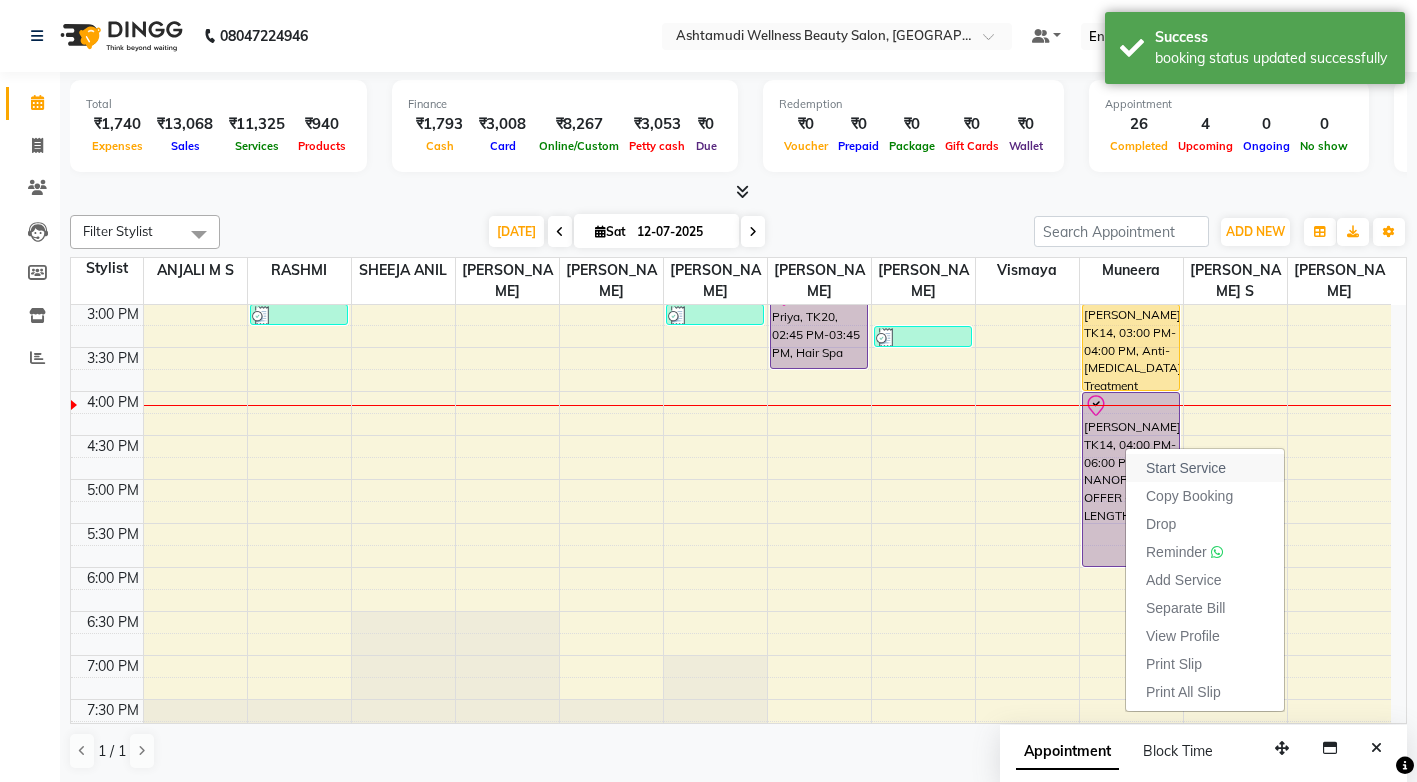 click on "Start Service" at bounding box center [1186, 468] 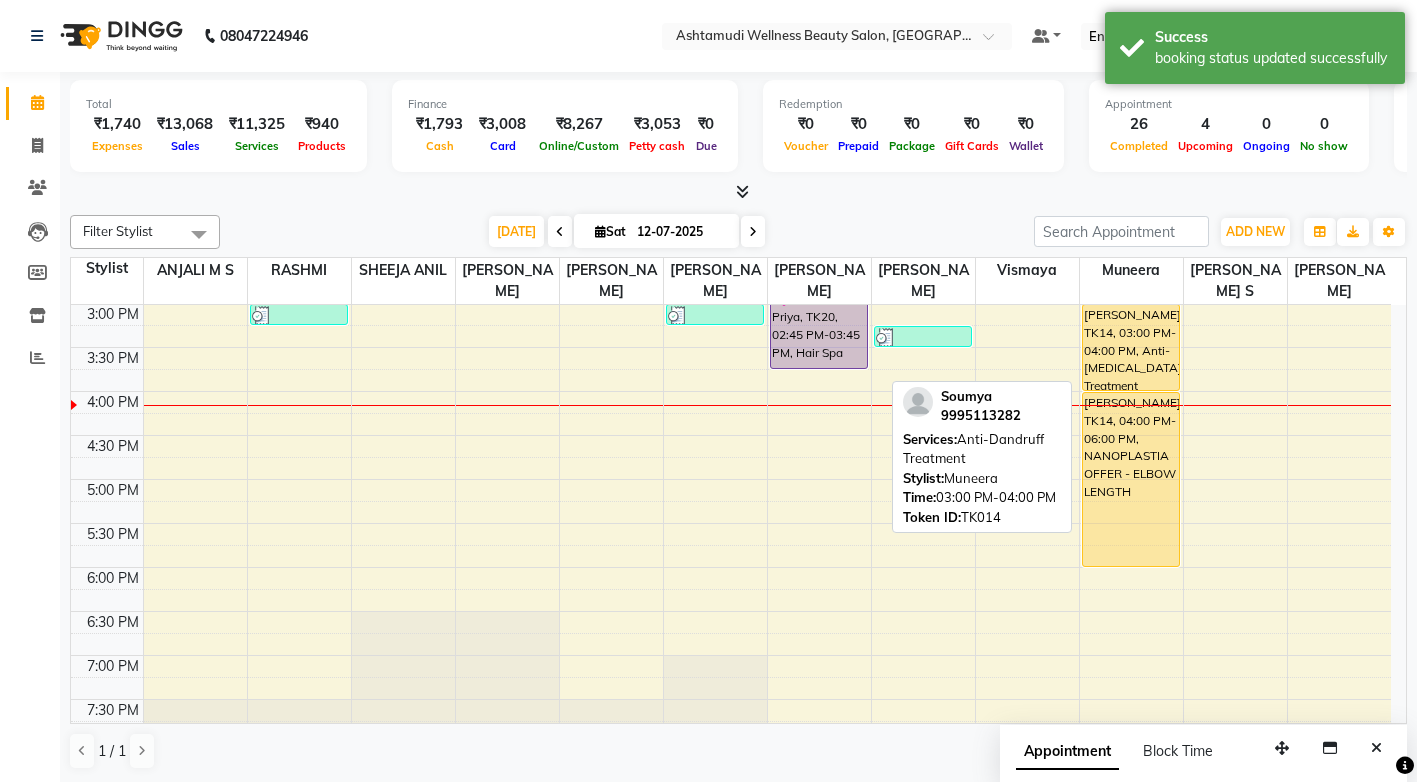 click on "[PERSON_NAME], TK14, 03:00 PM-04:00 PM, Anti-[MEDICAL_DATA] Treatment" at bounding box center [1131, 347] 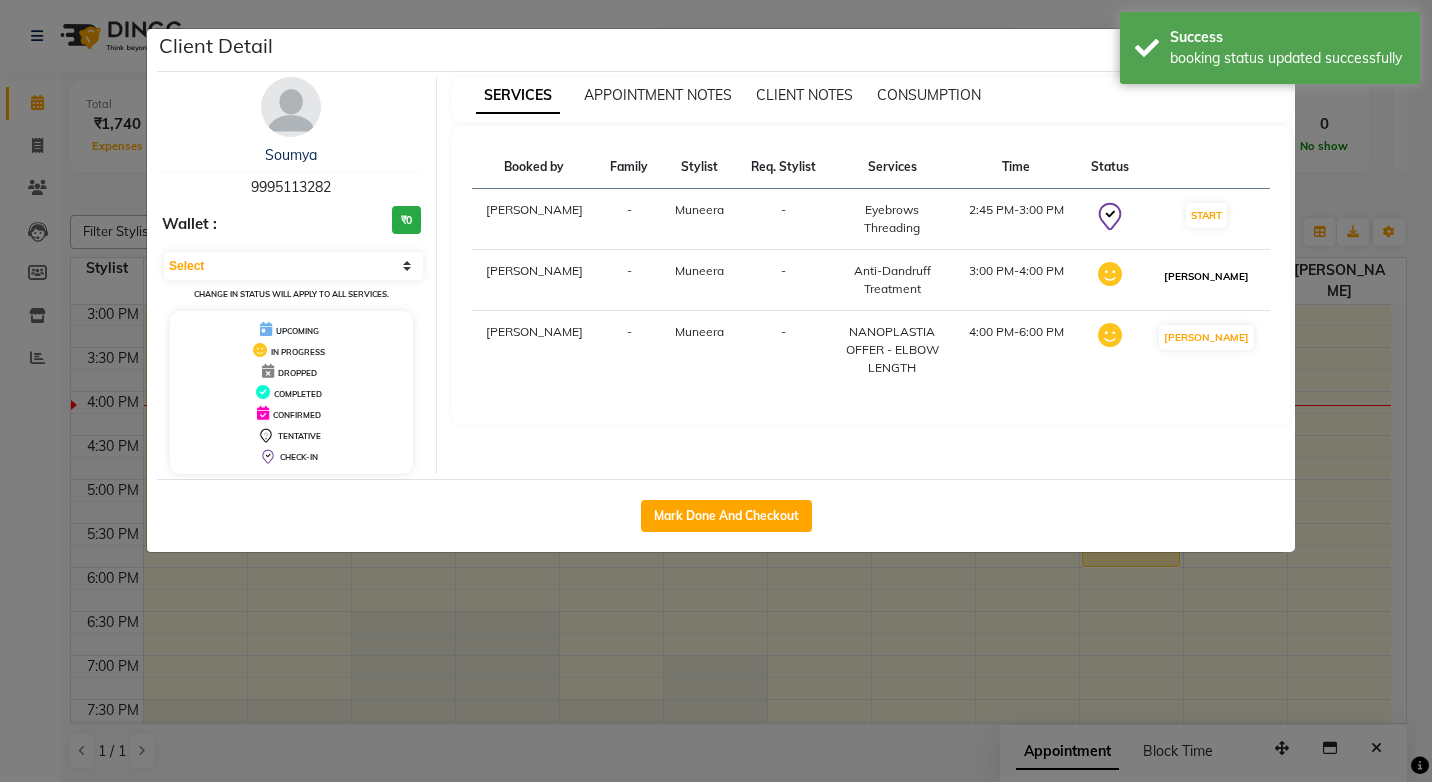 click on "MARK DONE" at bounding box center [1206, 276] 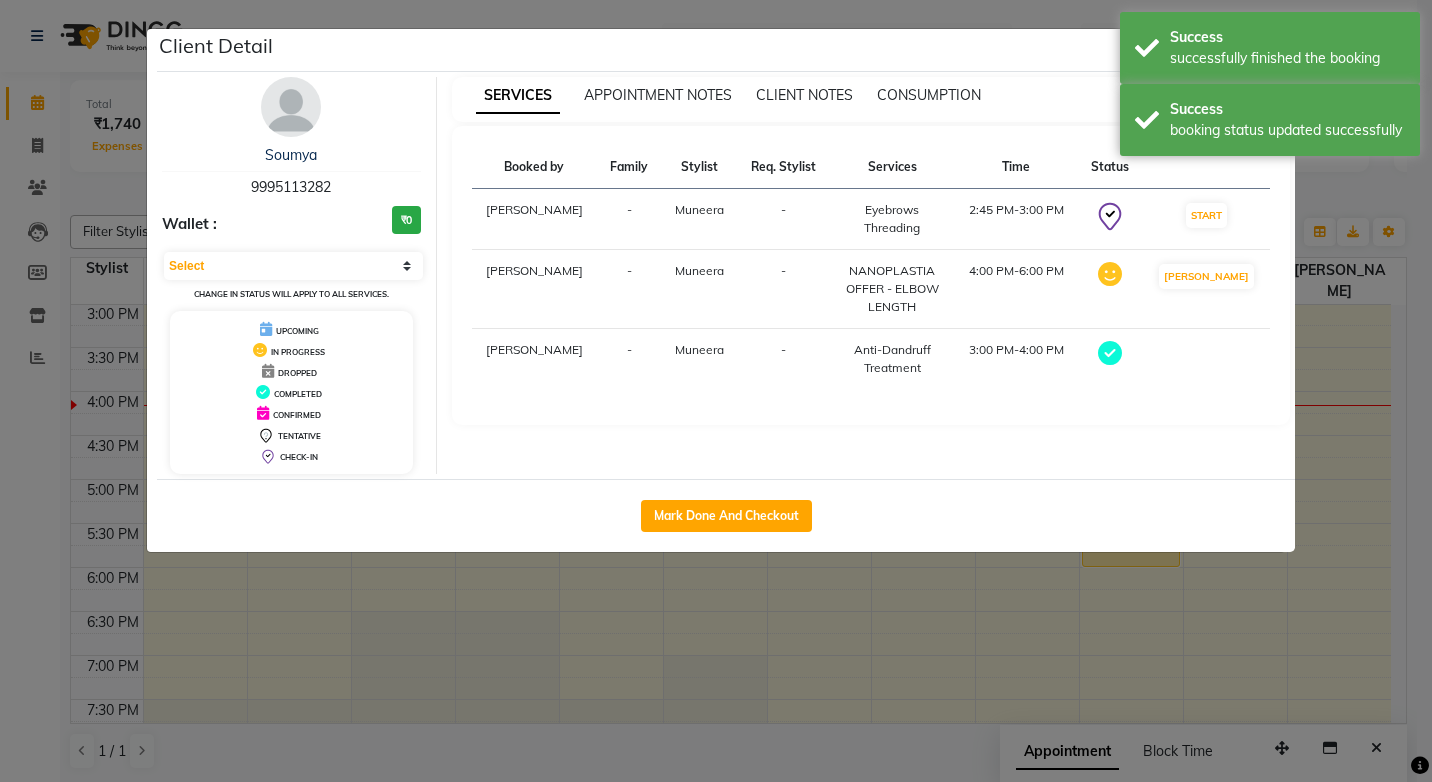 click on "Client Detail  Soumya    9995113282 Wallet : ₹0 Select MARK DONE DROPPED UPCOMING Change in status will apply to all services. UPCOMING IN PROGRESS DROPPED COMPLETED CONFIRMED TENTATIVE CHECK-IN SERVICES APPOINTMENT NOTES CLIENT NOTES CONSUMPTION Booked by Family Stylist Req. Stylist Services Time Status  KOTTIYAM ASHTAMUDI  - Muneera -  Eyebrows Threading   2:45 PM-3:00 PM   START   KOTTIYAM ASHTAMUDI  - Muneera -  NANOPLASTIA OFFER - ELBOW LENGTH   4:00 PM-6:00 PM   MARK DONE   KOTTIYAM ASHTAMUDI  - Muneera -  Anti-Dandruff Treatment   3:00 PM-4:00 PM   Mark Done And Checkout" 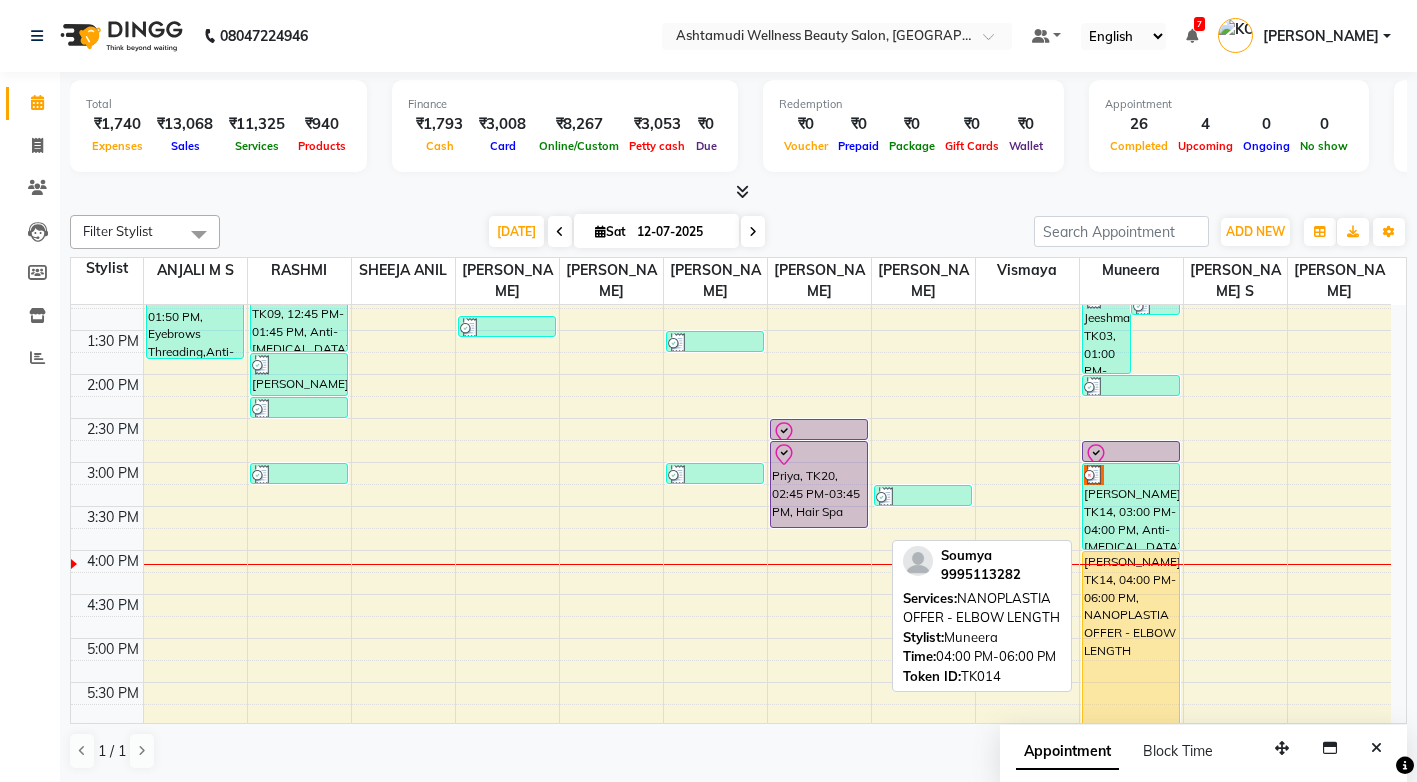 scroll, scrollTop: 525, scrollLeft: 0, axis: vertical 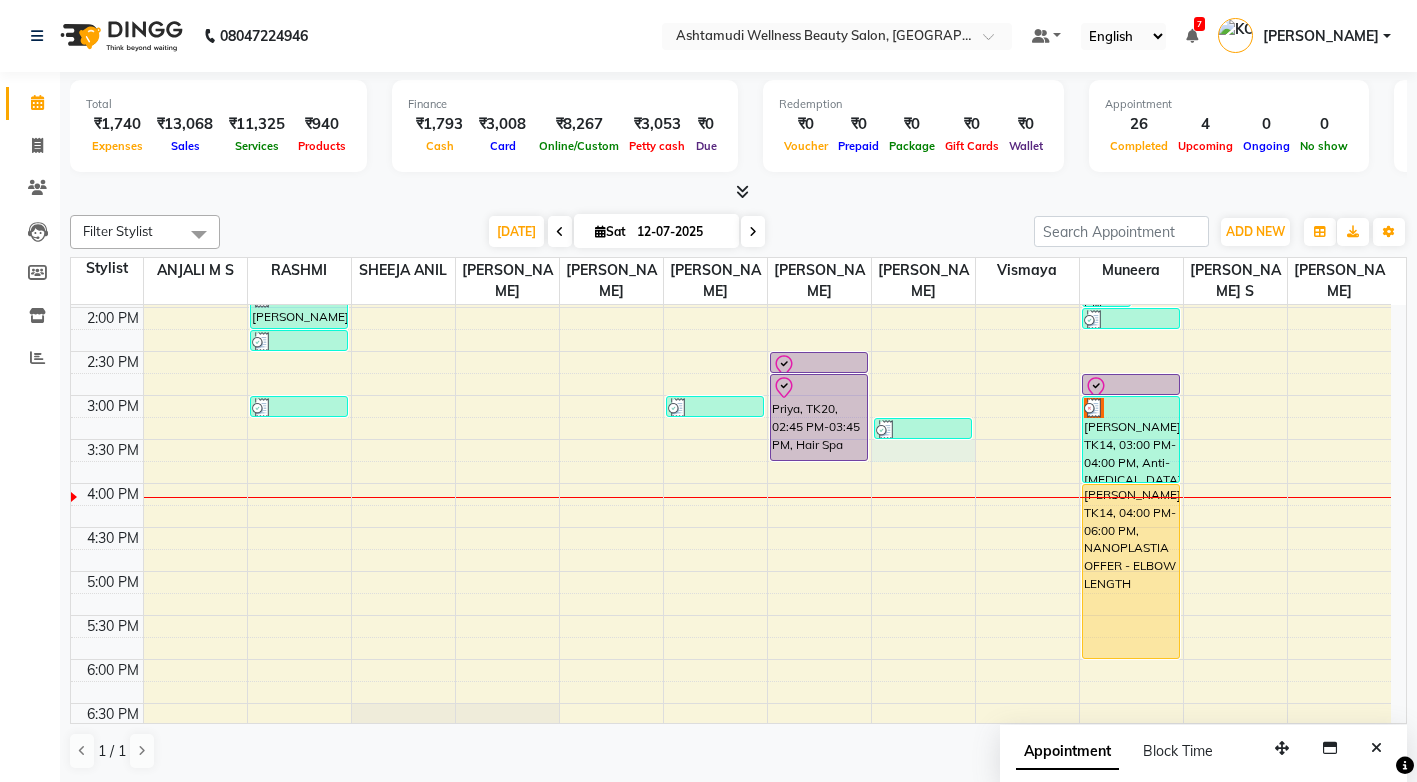 drag, startPoint x: 1292, startPoint y: 457, endPoint x: 1376, endPoint y: 457, distance: 84 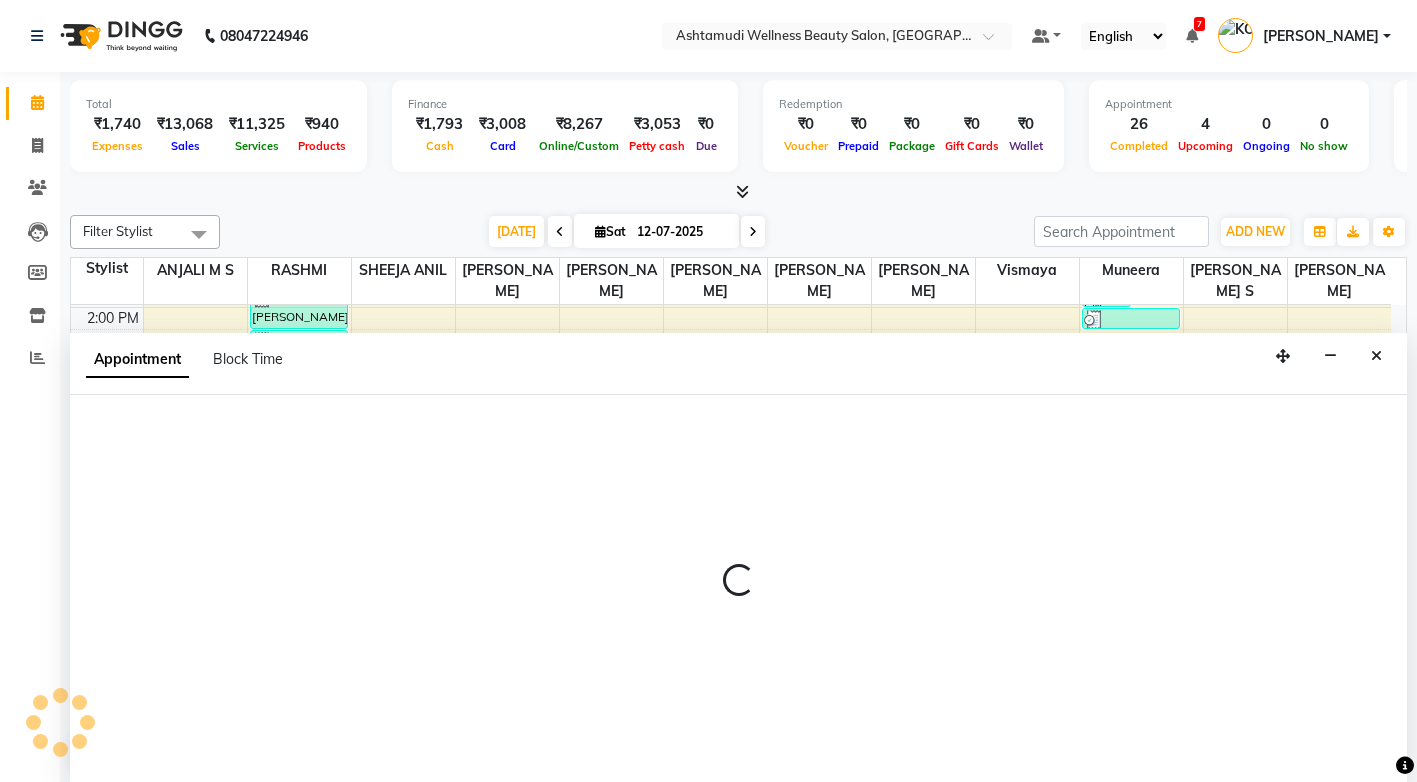 scroll, scrollTop: 1, scrollLeft: 0, axis: vertical 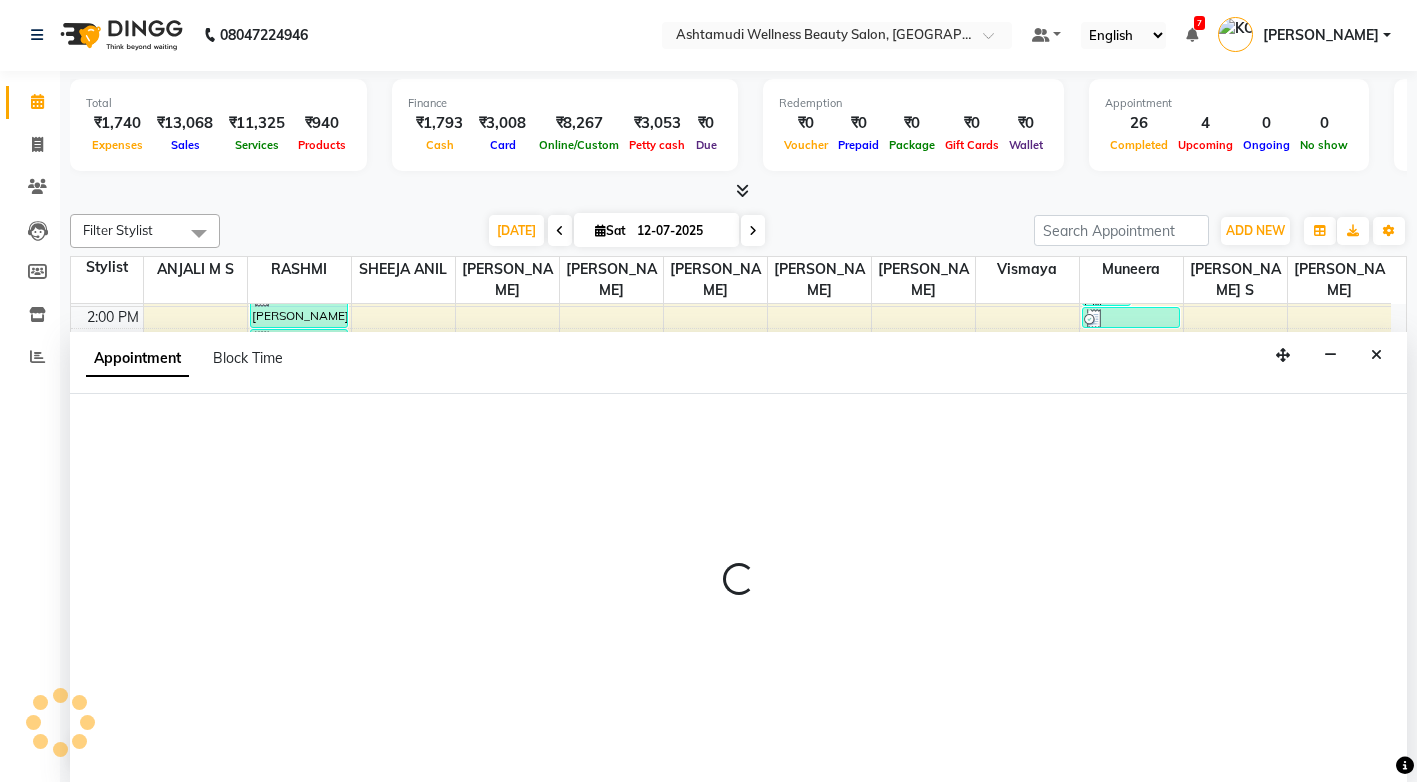 select on "50208" 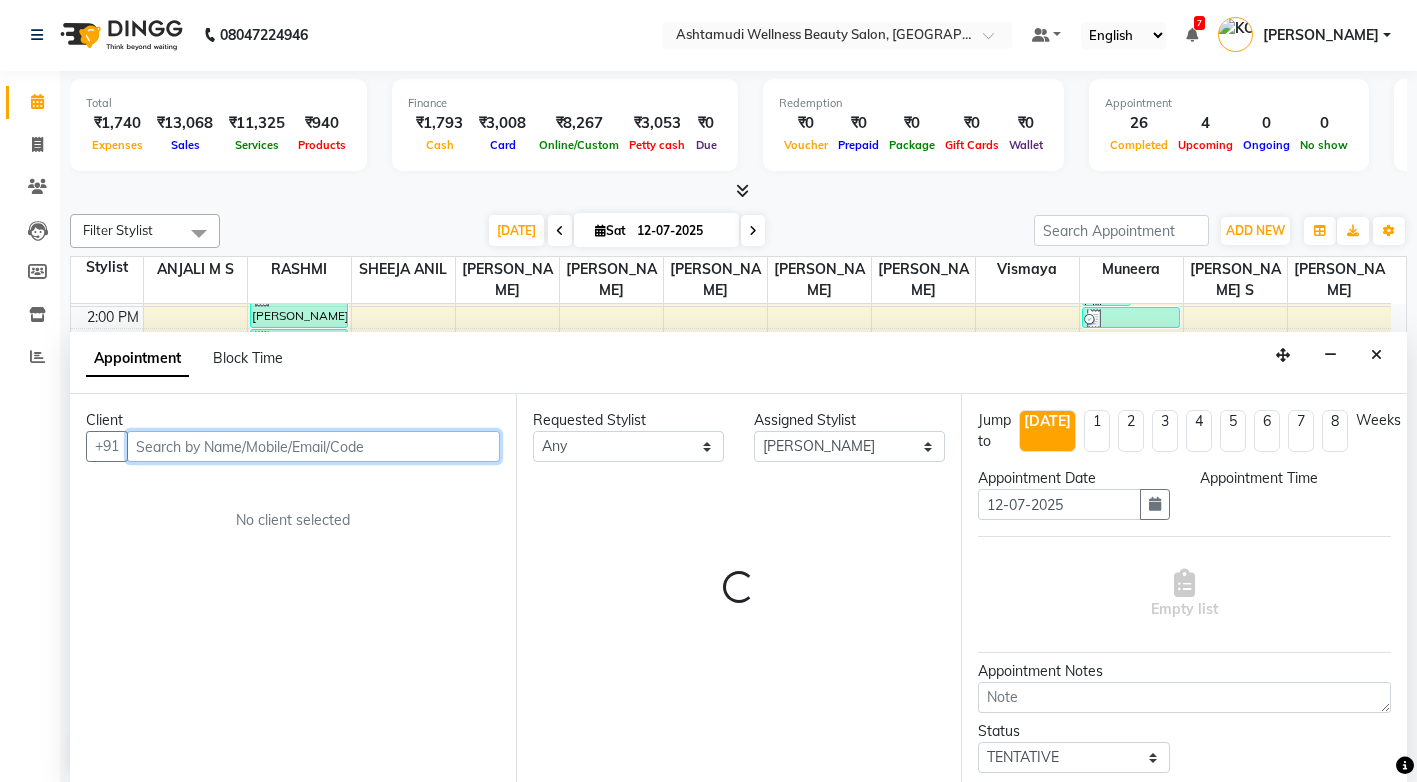 select on "930" 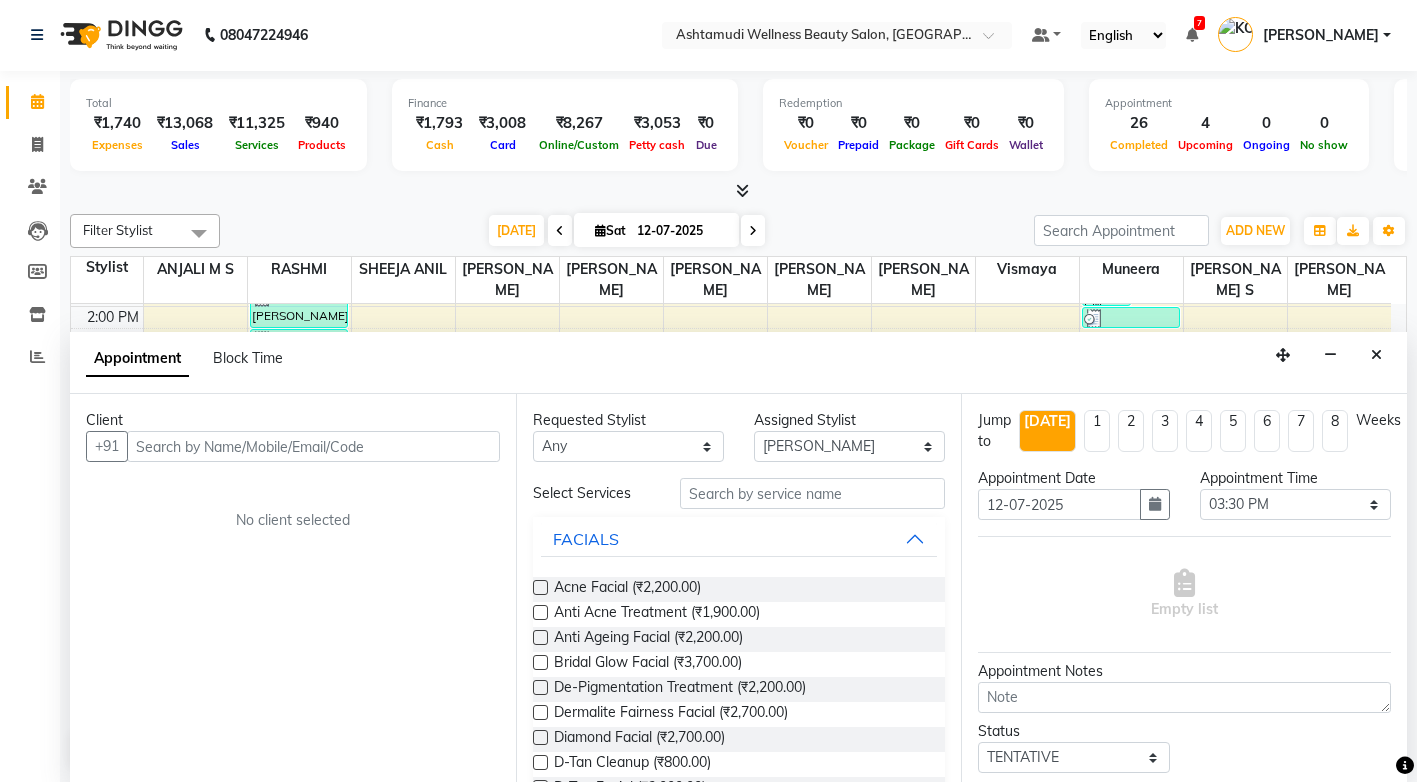 click at bounding box center (1376, 355) 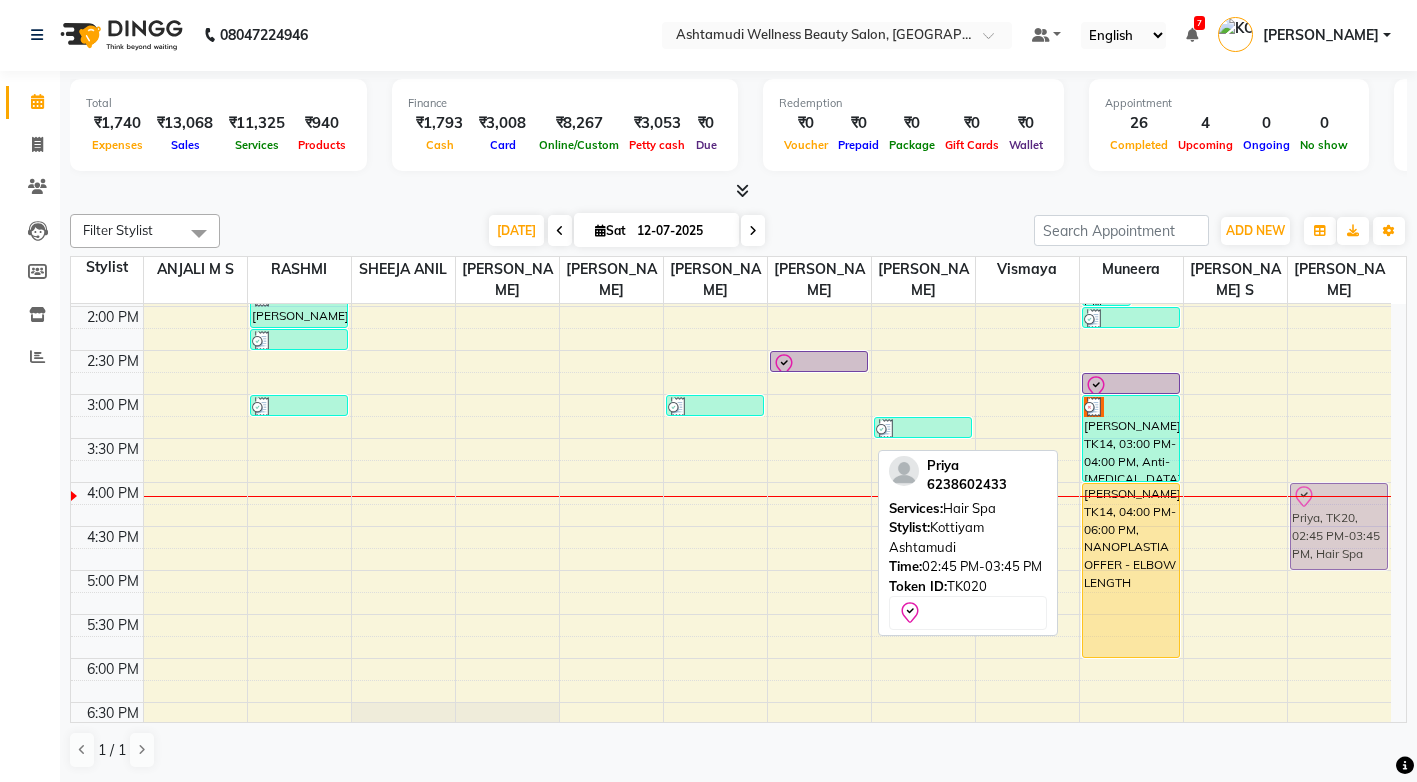 drag, startPoint x: 812, startPoint y: 426, endPoint x: 1358, endPoint y: 544, distance: 558.6054 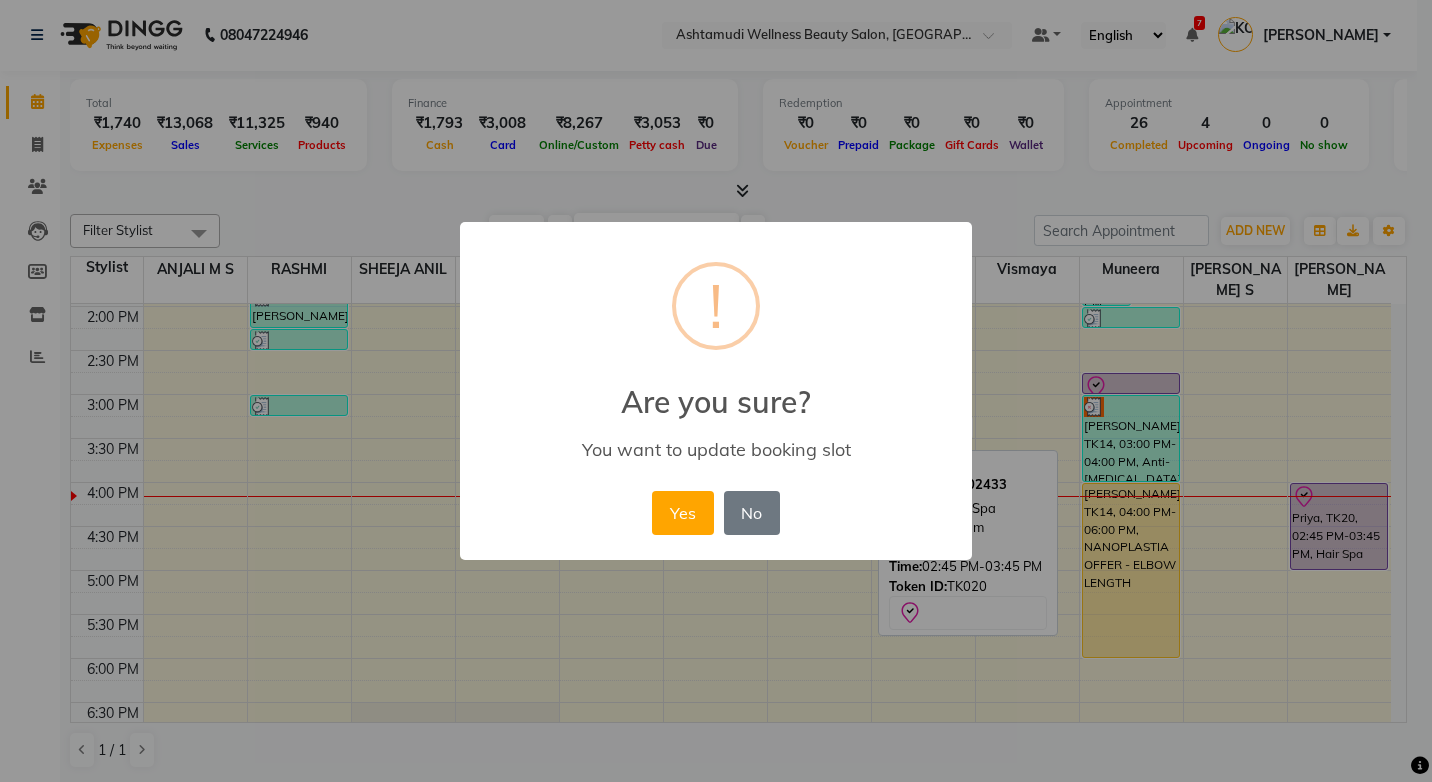 click on "Yes" at bounding box center [682, 513] 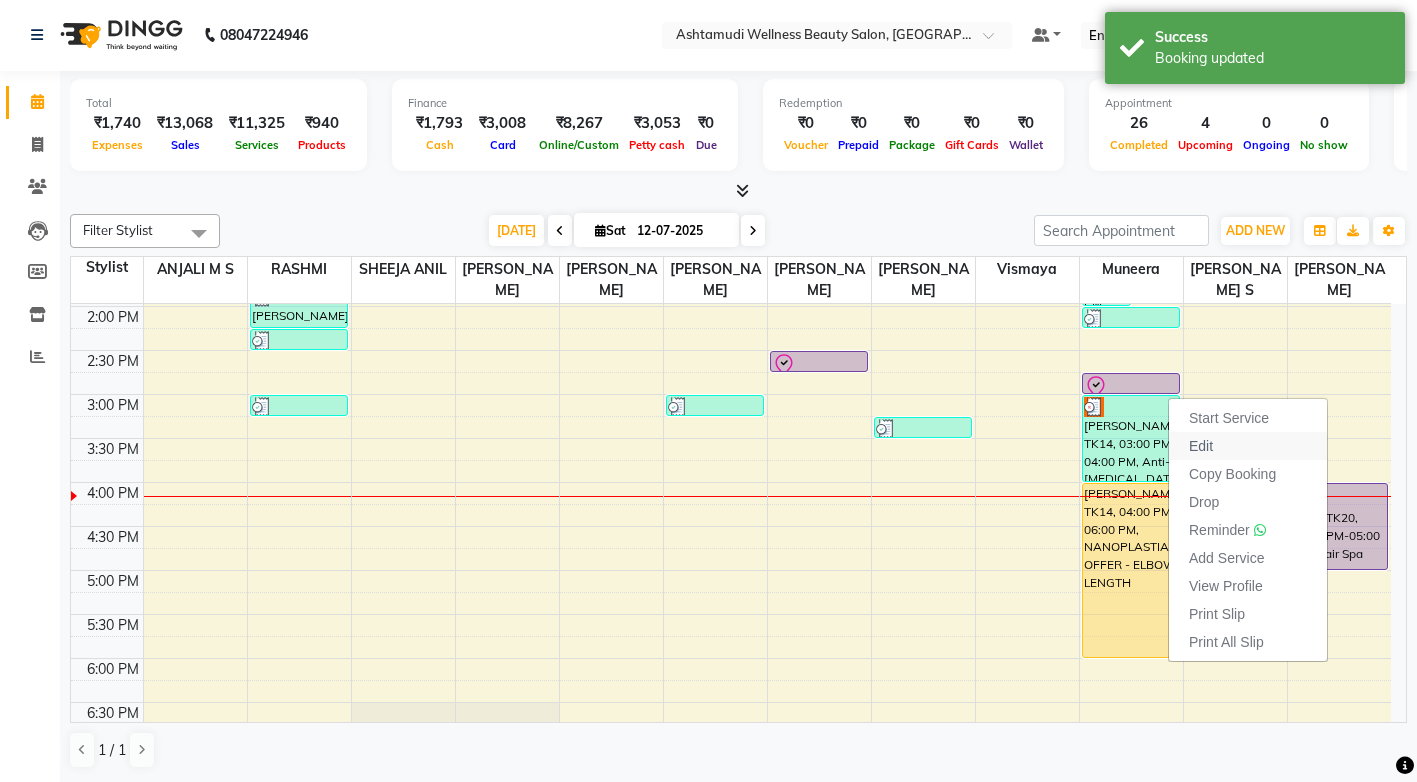 click on "Edit" at bounding box center [1248, 446] 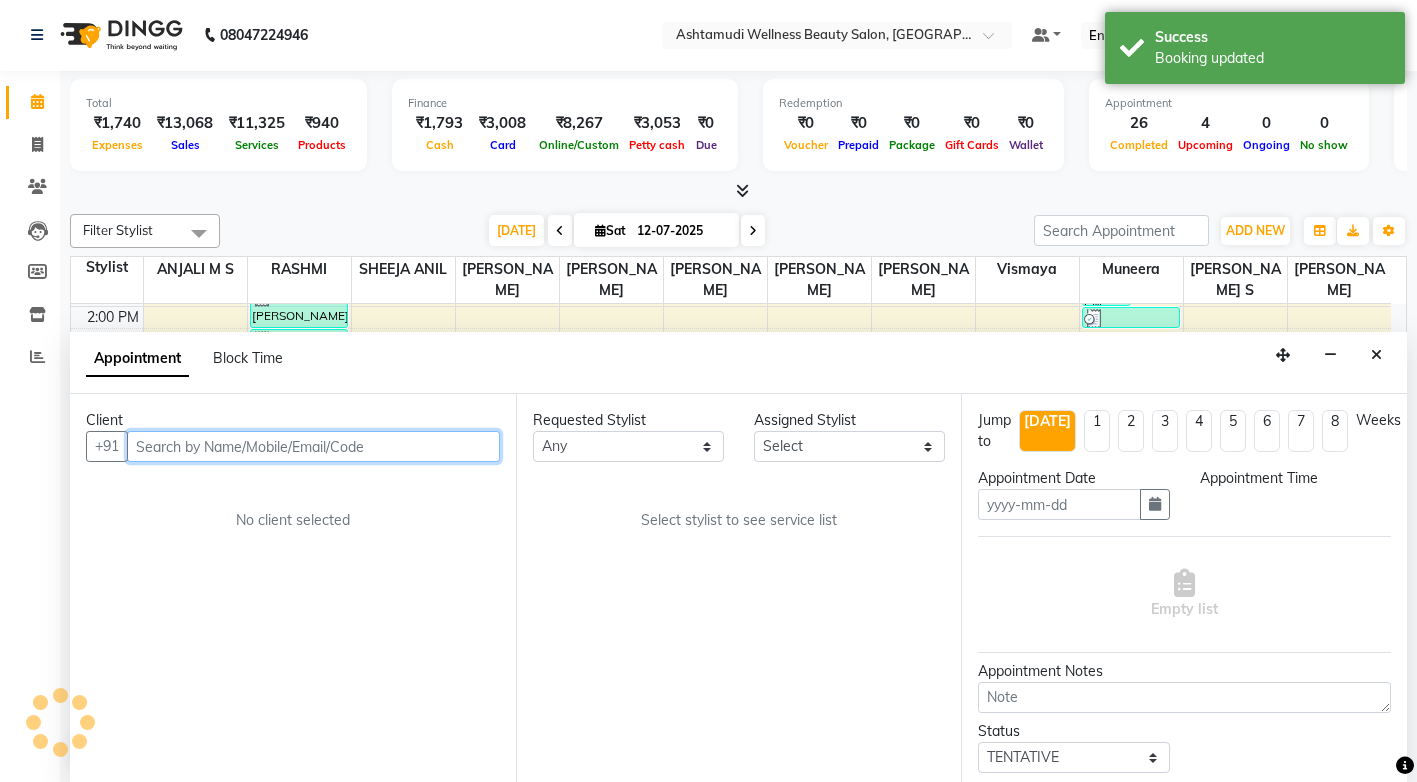 type on "12-07-2025" 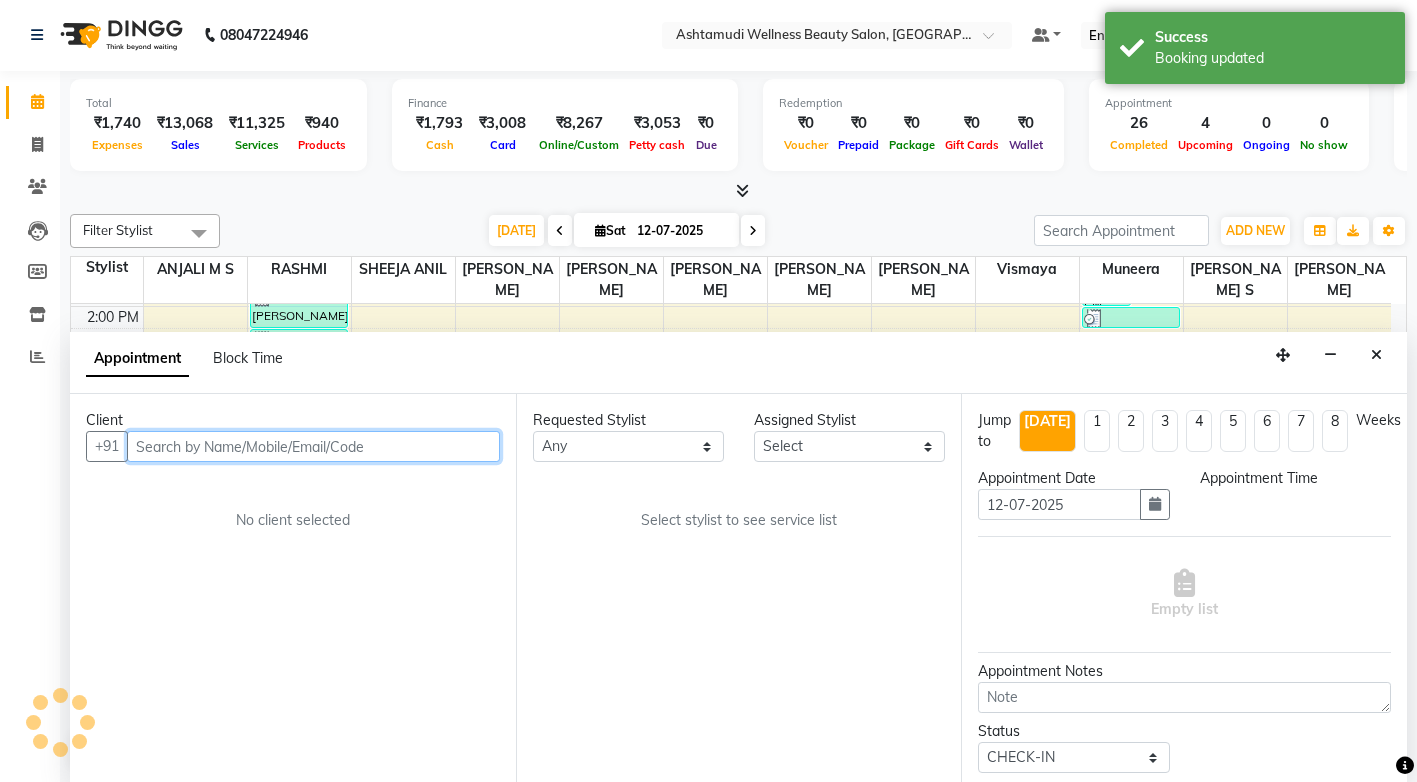 select on "71741" 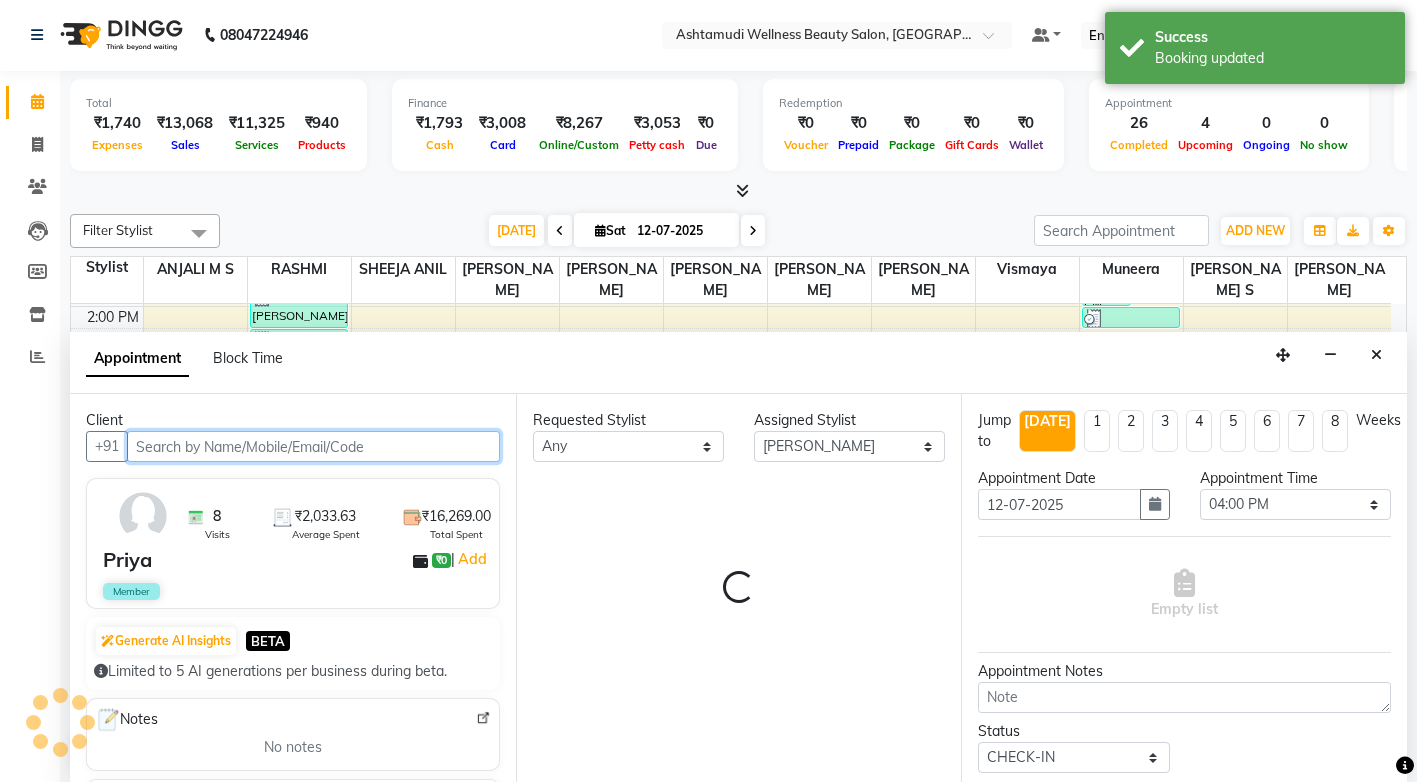 scroll, scrollTop: 0, scrollLeft: 0, axis: both 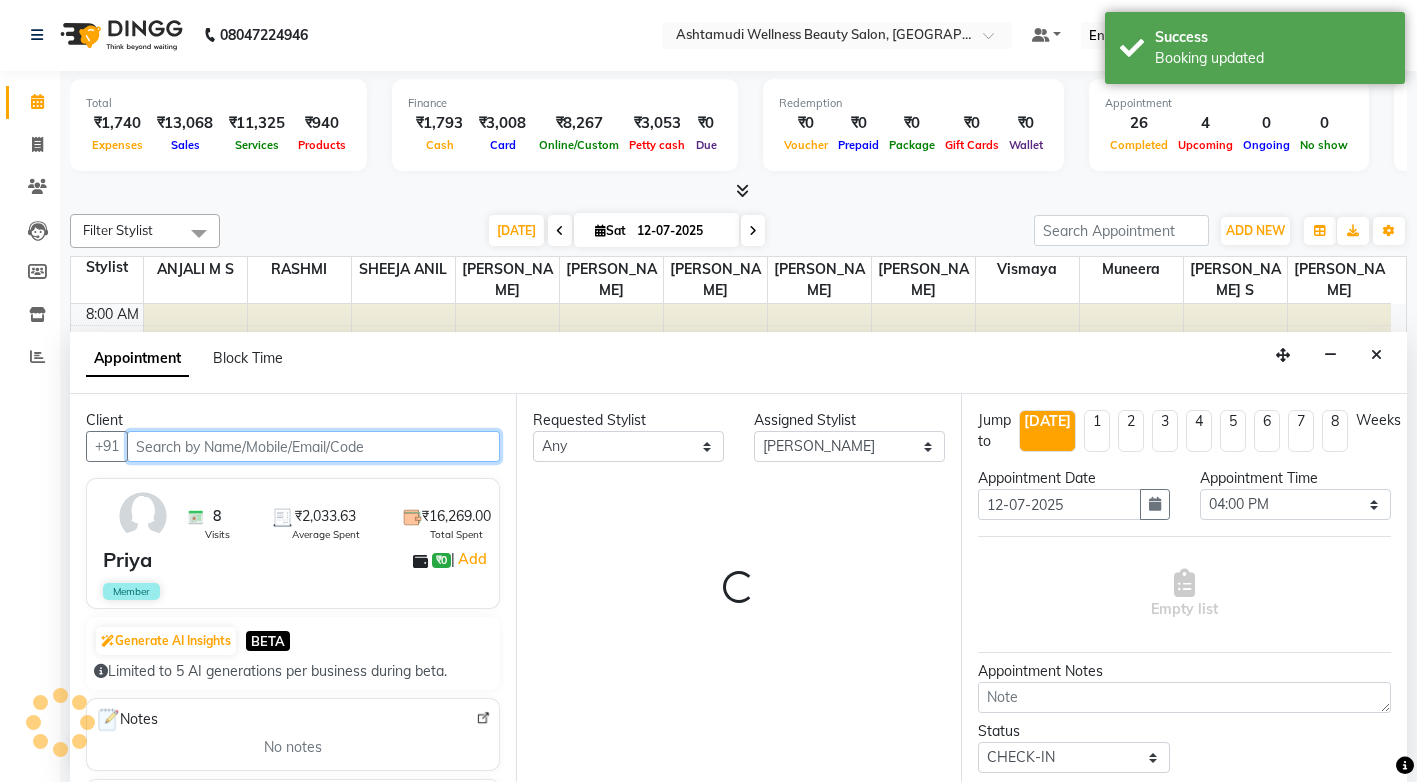 select on "2029" 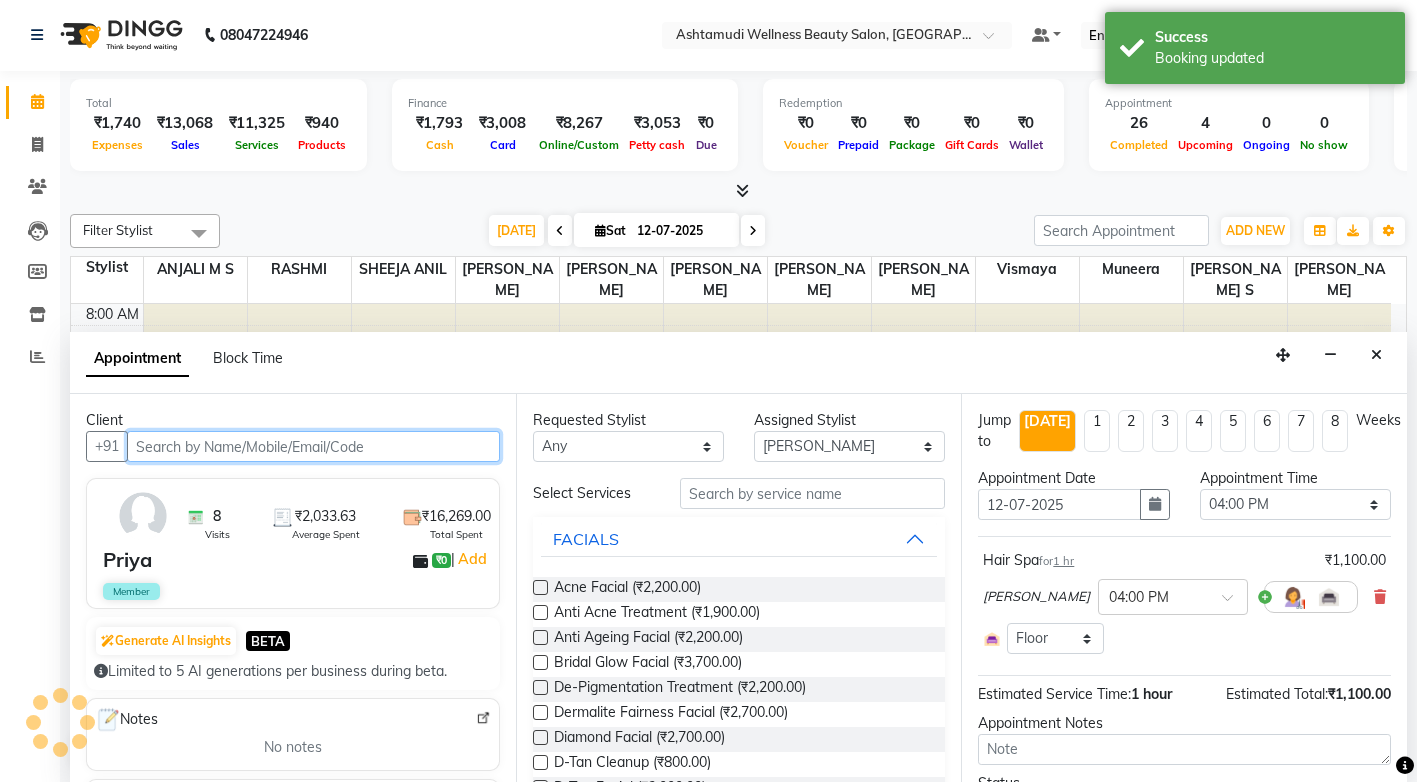 scroll, scrollTop: 705, scrollLeft: 0, axis: vertical 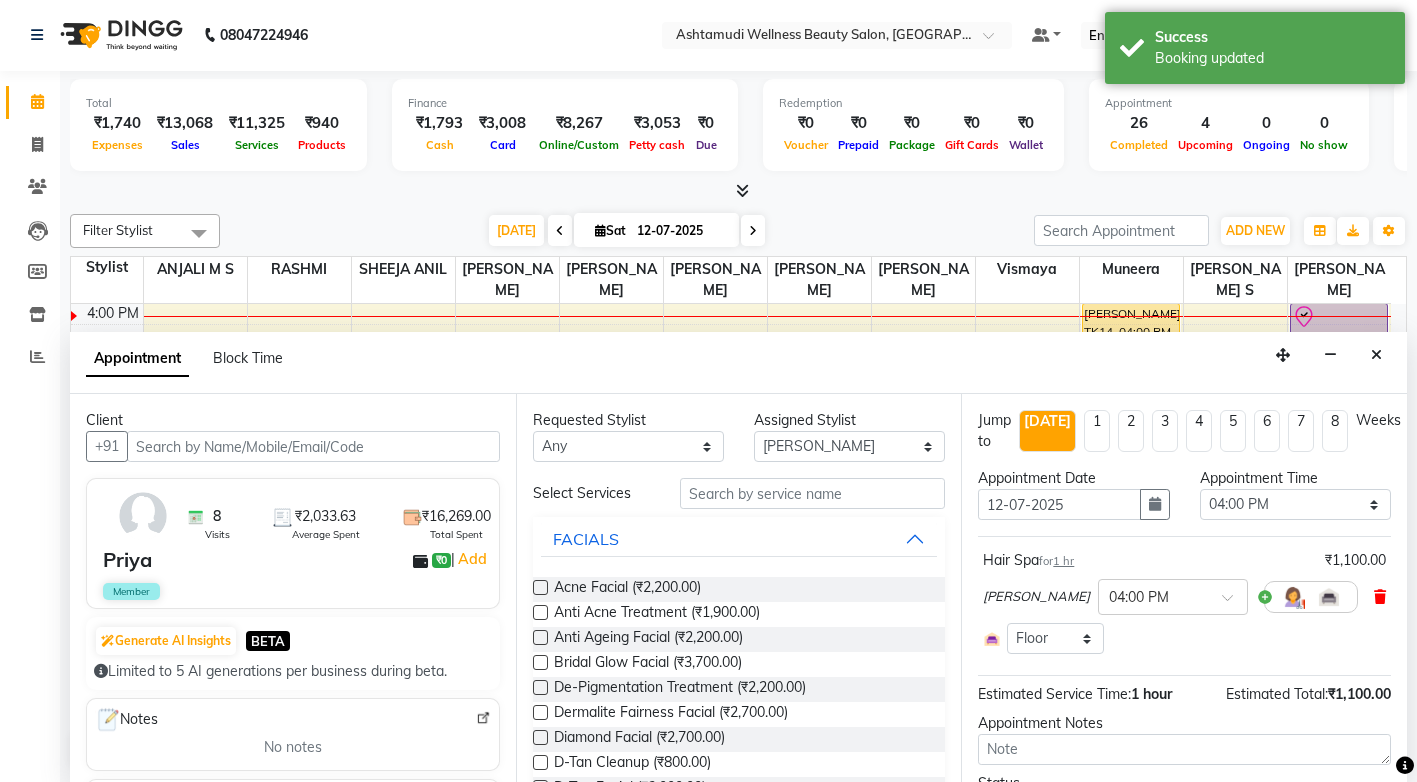 click at bounding box center [1380, 597] 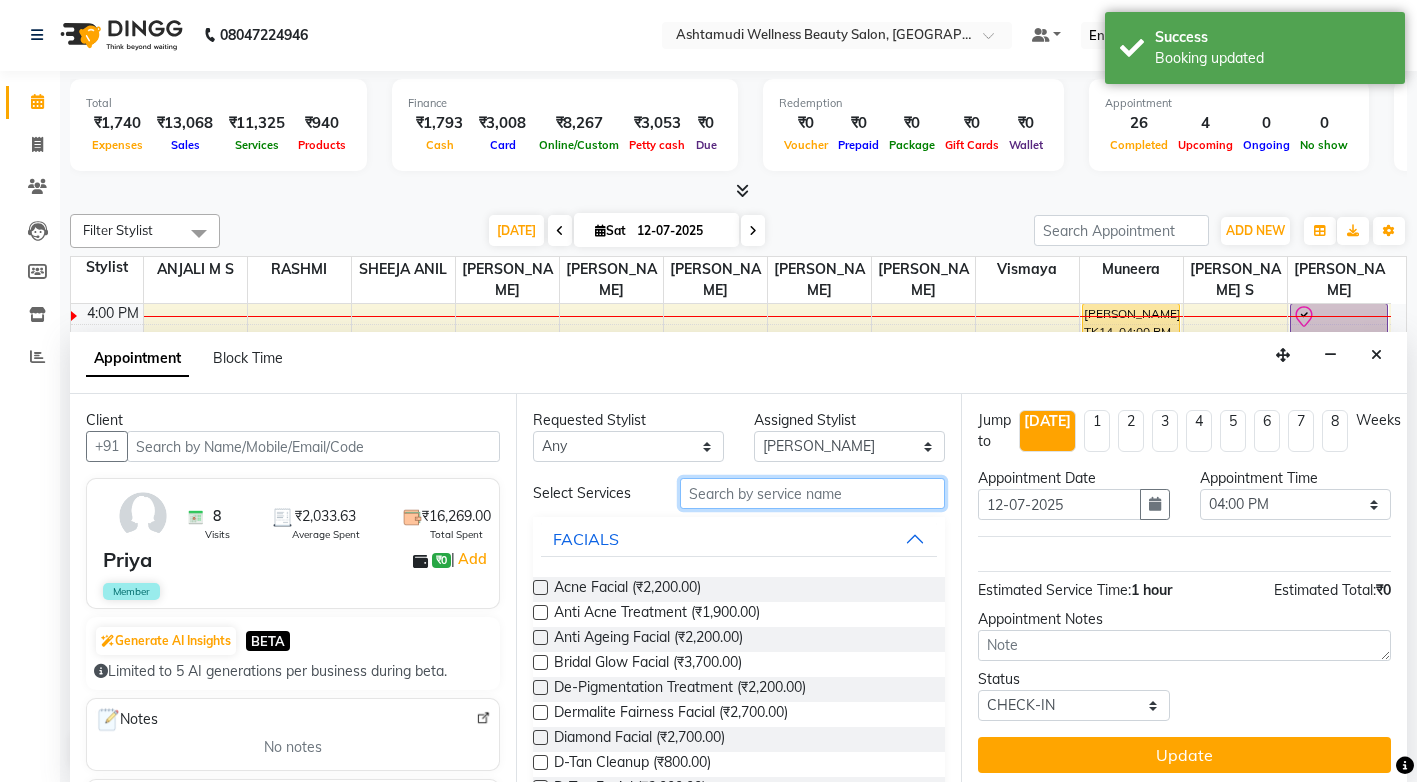 click at bounding box center [812, 493] 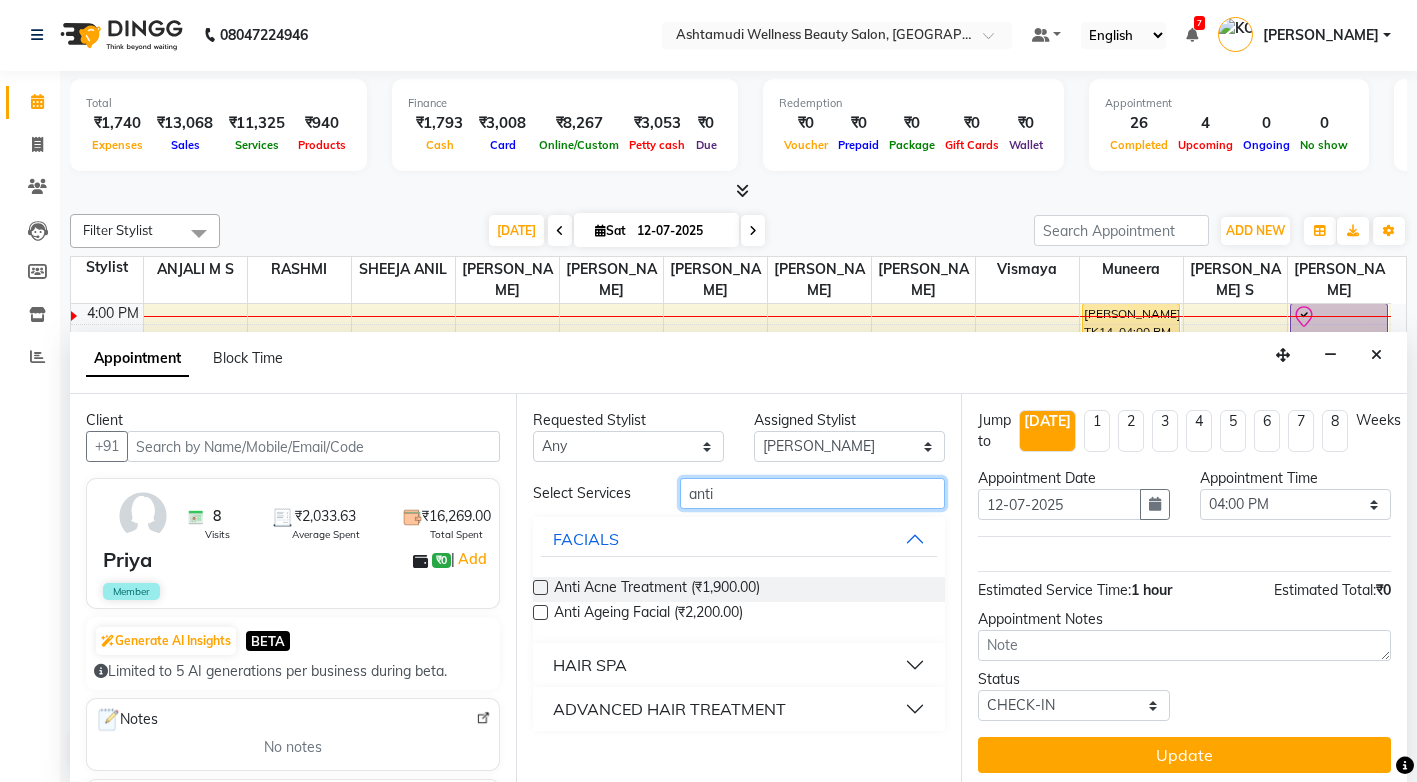 type on "anti" 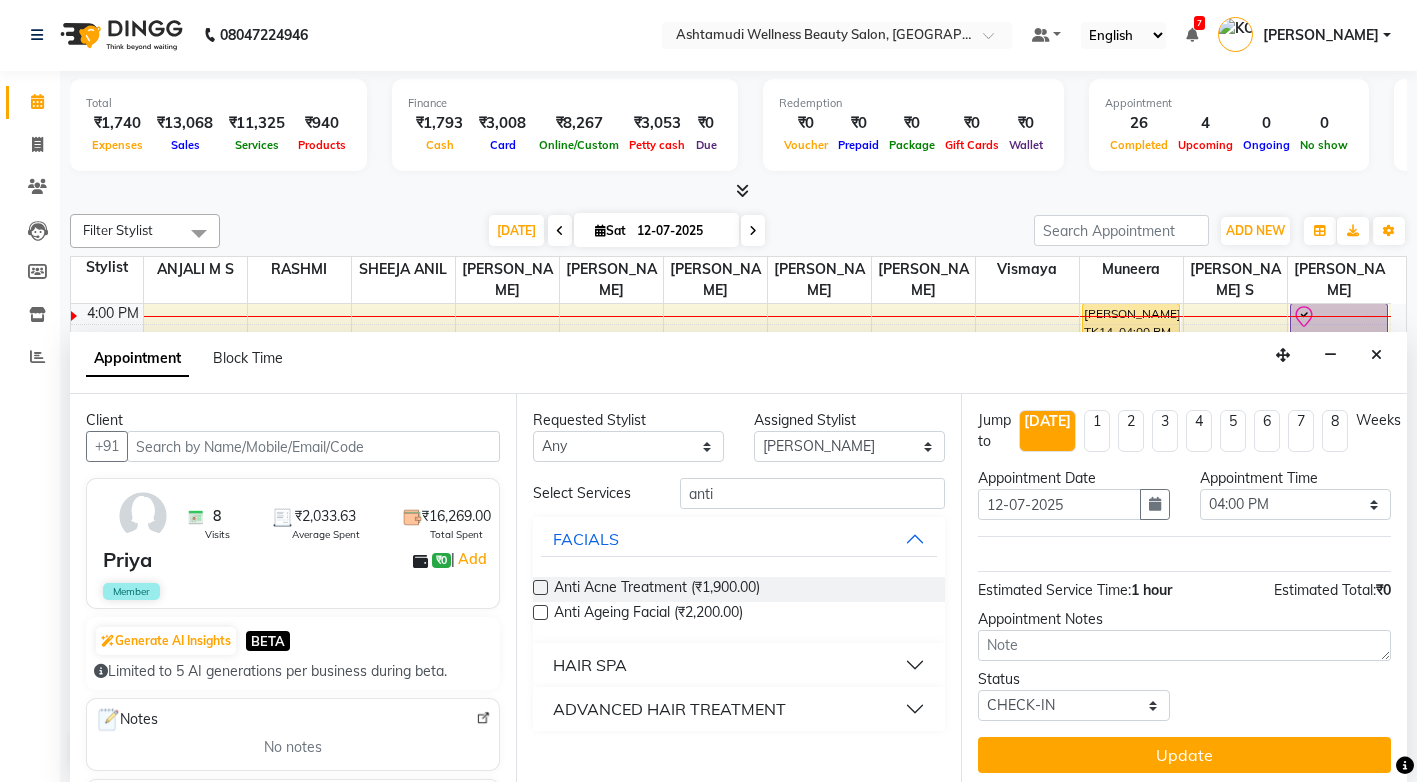 click on "HAIR SPA" at bounding box center [590, 665] 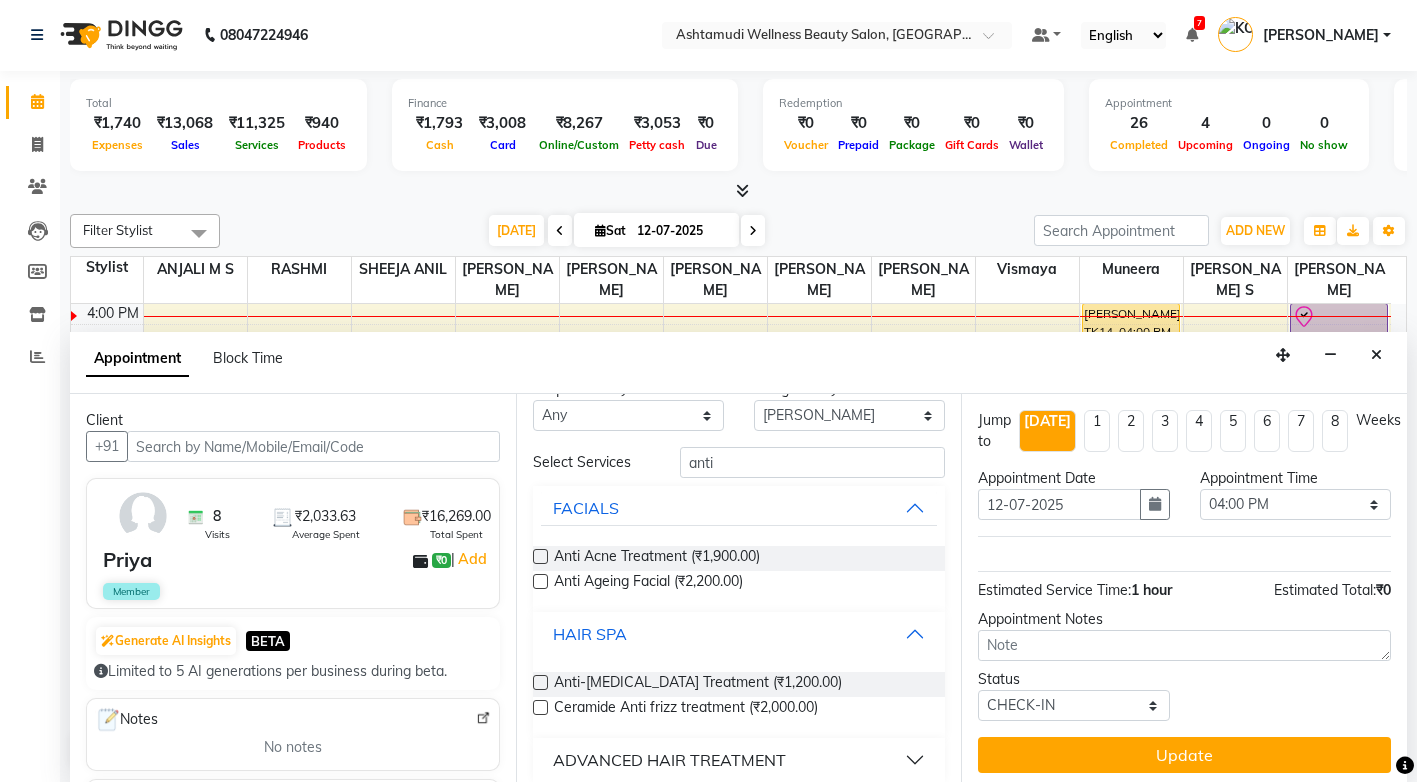 scroll, scrollTop: 47, scrollLeft: 0, axis: vertical 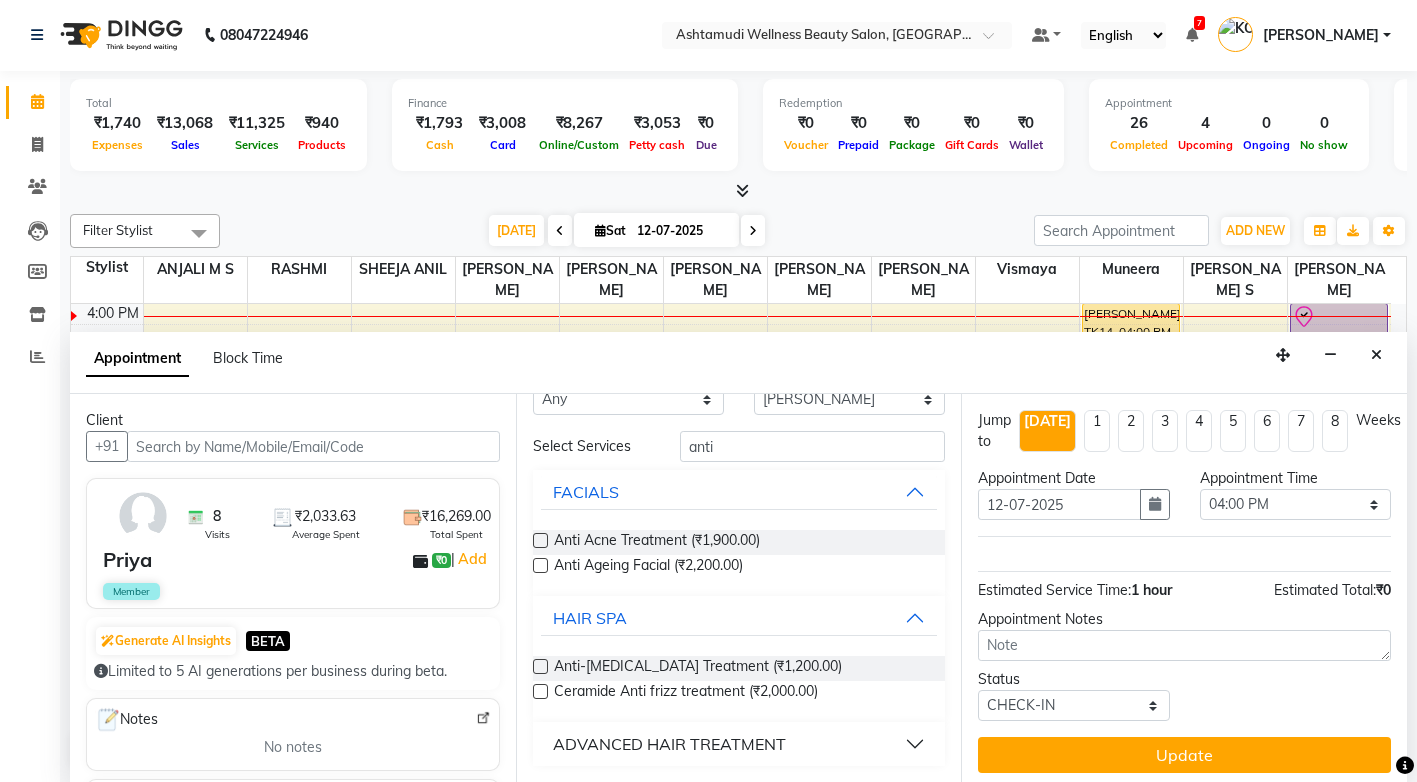 click on "ADVANCED HAIR TREATMENT" at bounding box center (669, 744) 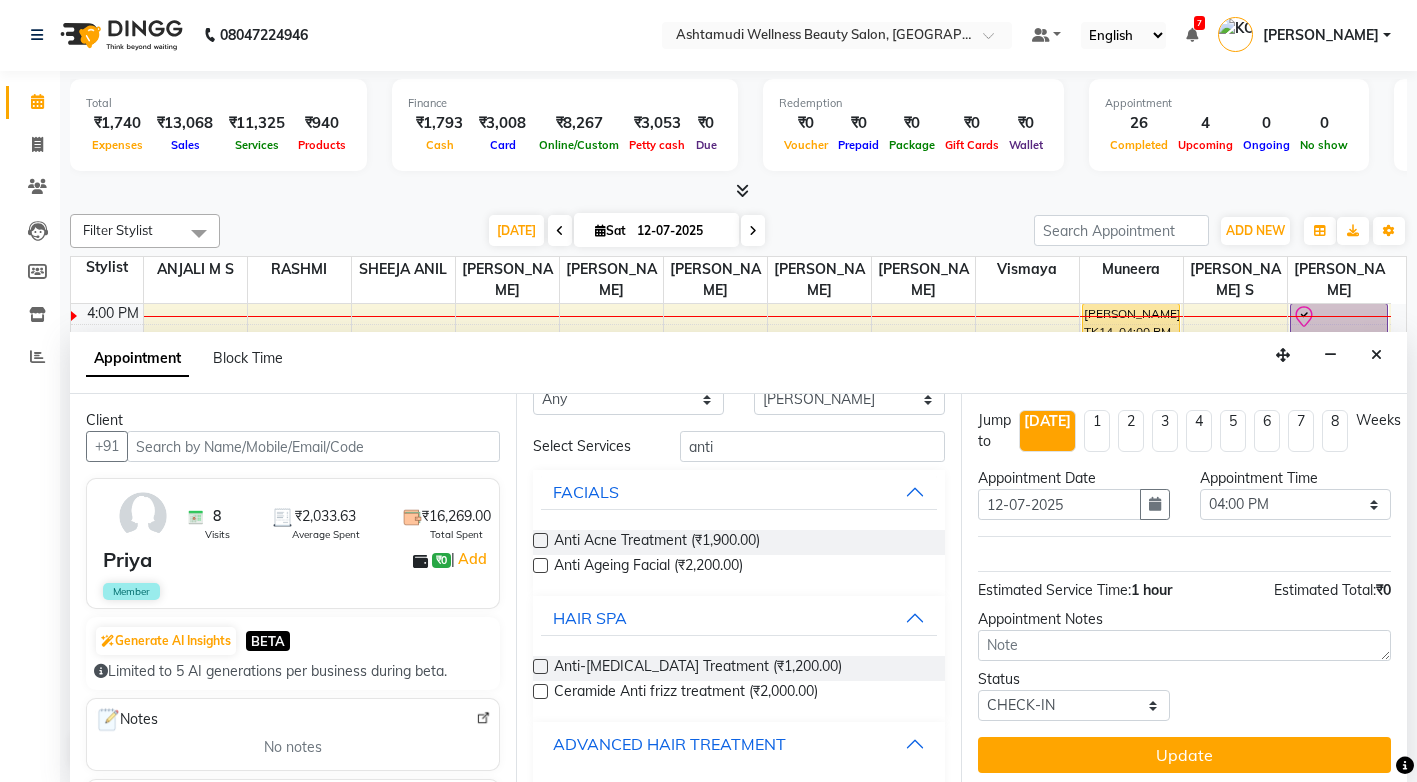 scroll, scrollTop: 104, scrollLeft: 0, axis: vertical 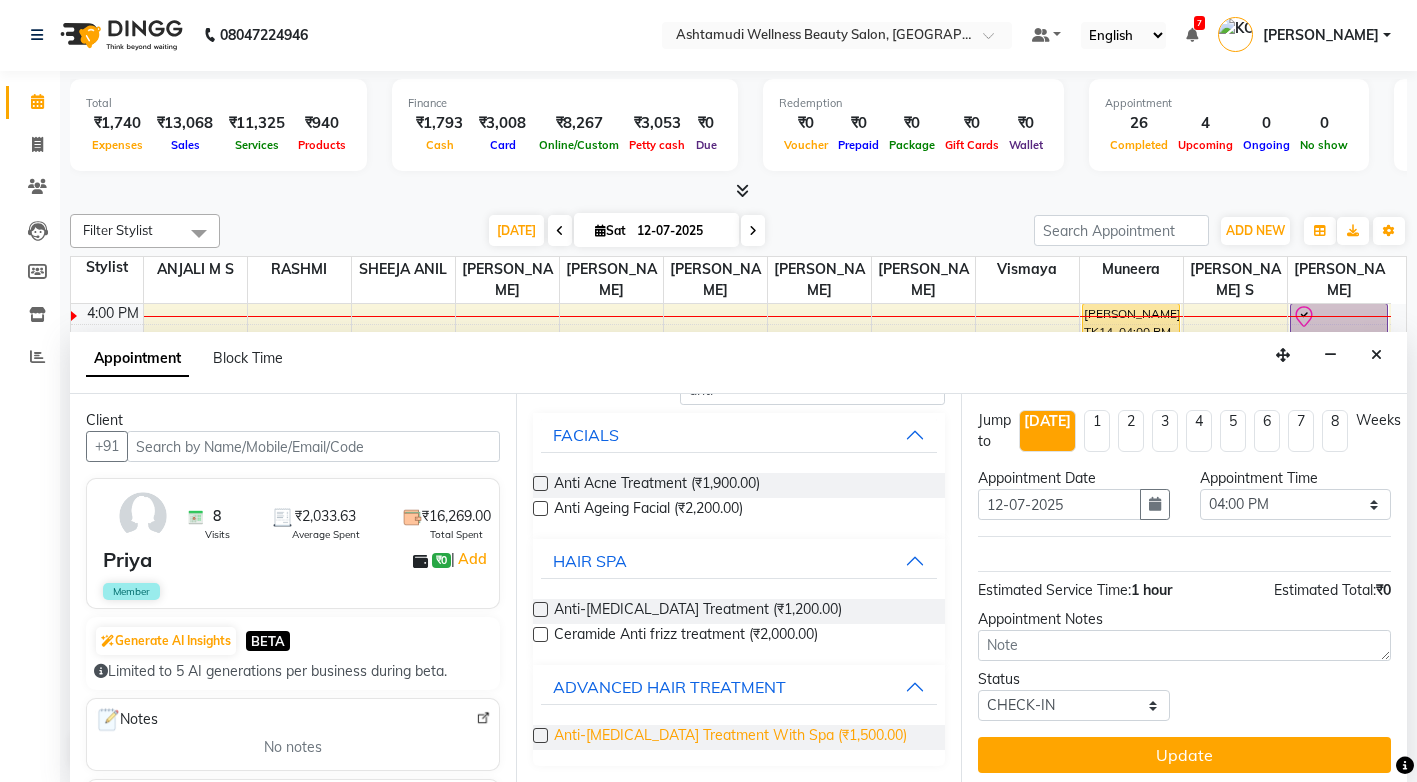 click on "Anti-Dandruff Treatment With Spa (₹1,500.00)" at bounding box center (730, 737) 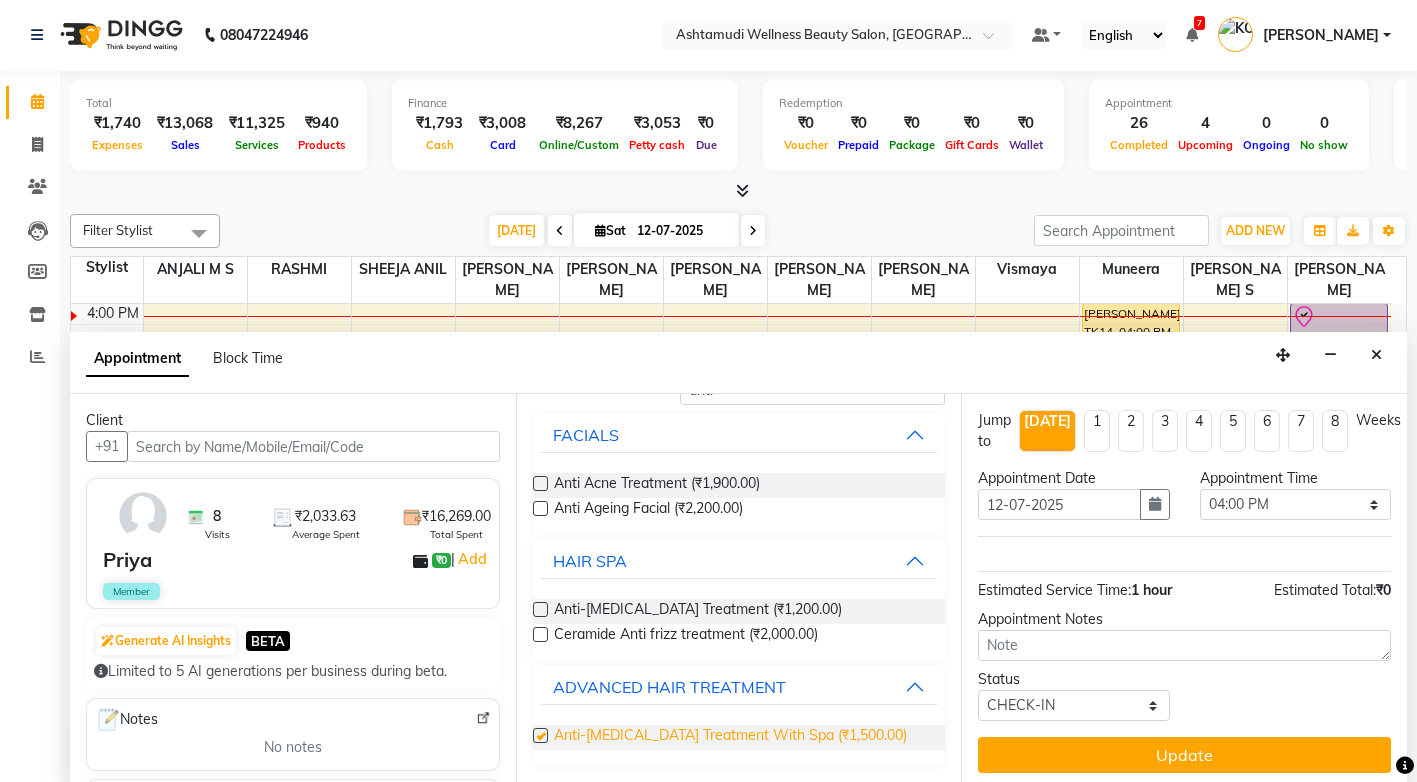 checkbox on "false" 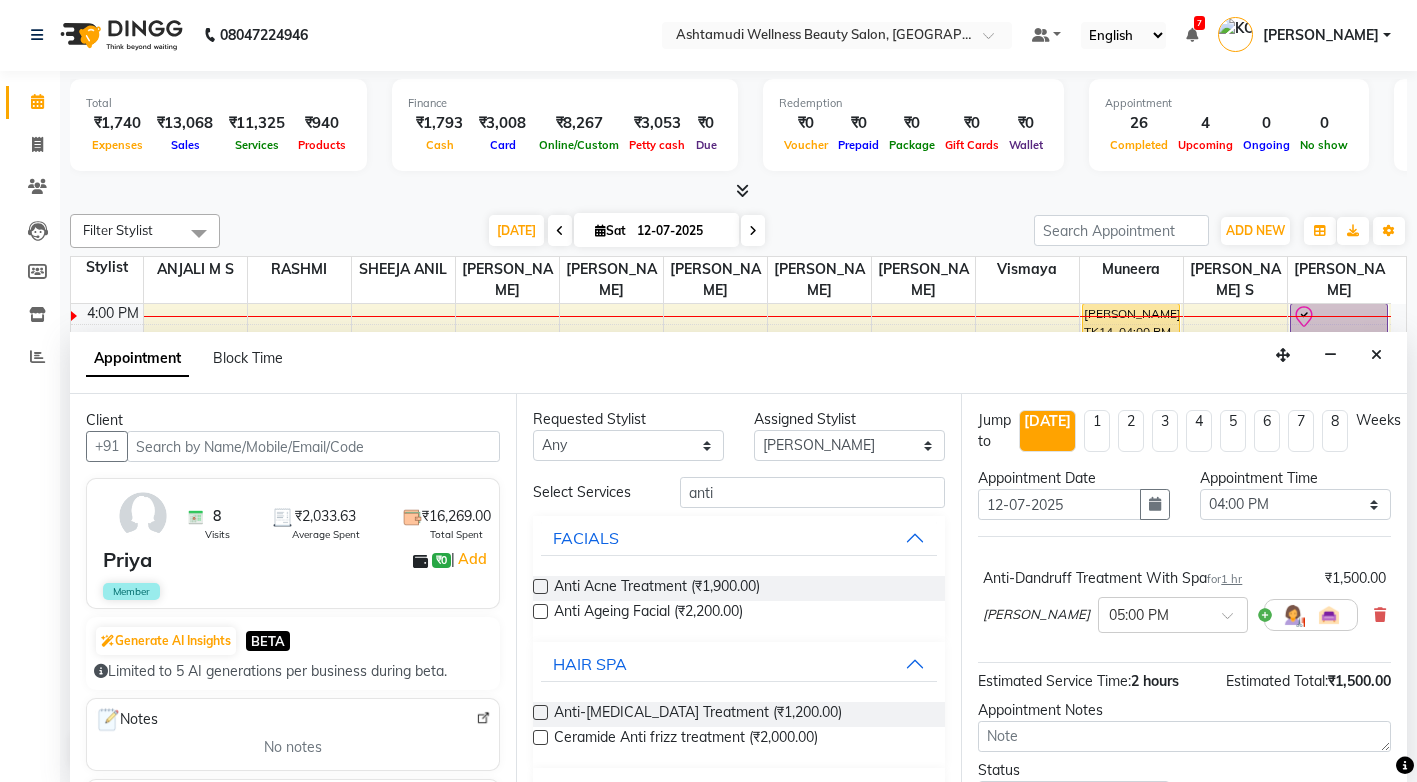 scroll, scrollTop: 0, scrollLeft: 0, axis: both 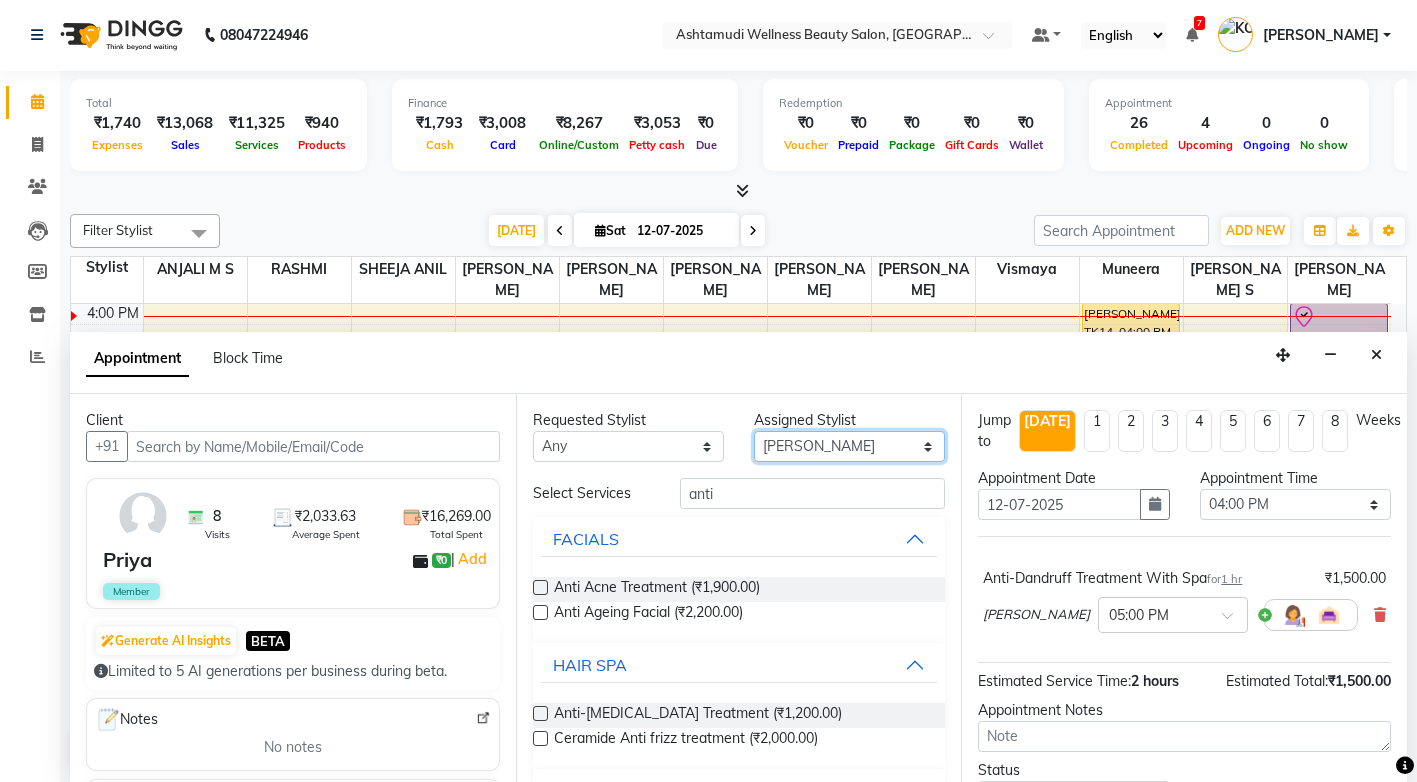 click on "Select ANJALI M S KOTTIYAM ASHTAMUDI Muneera RASHMI SHEEJA ANIL SHYNI  SINDHYA  Sona Sunil Sreepriya STEFFY STEPHAN Varsha S Vismaya" at bounding box center (849, 446) 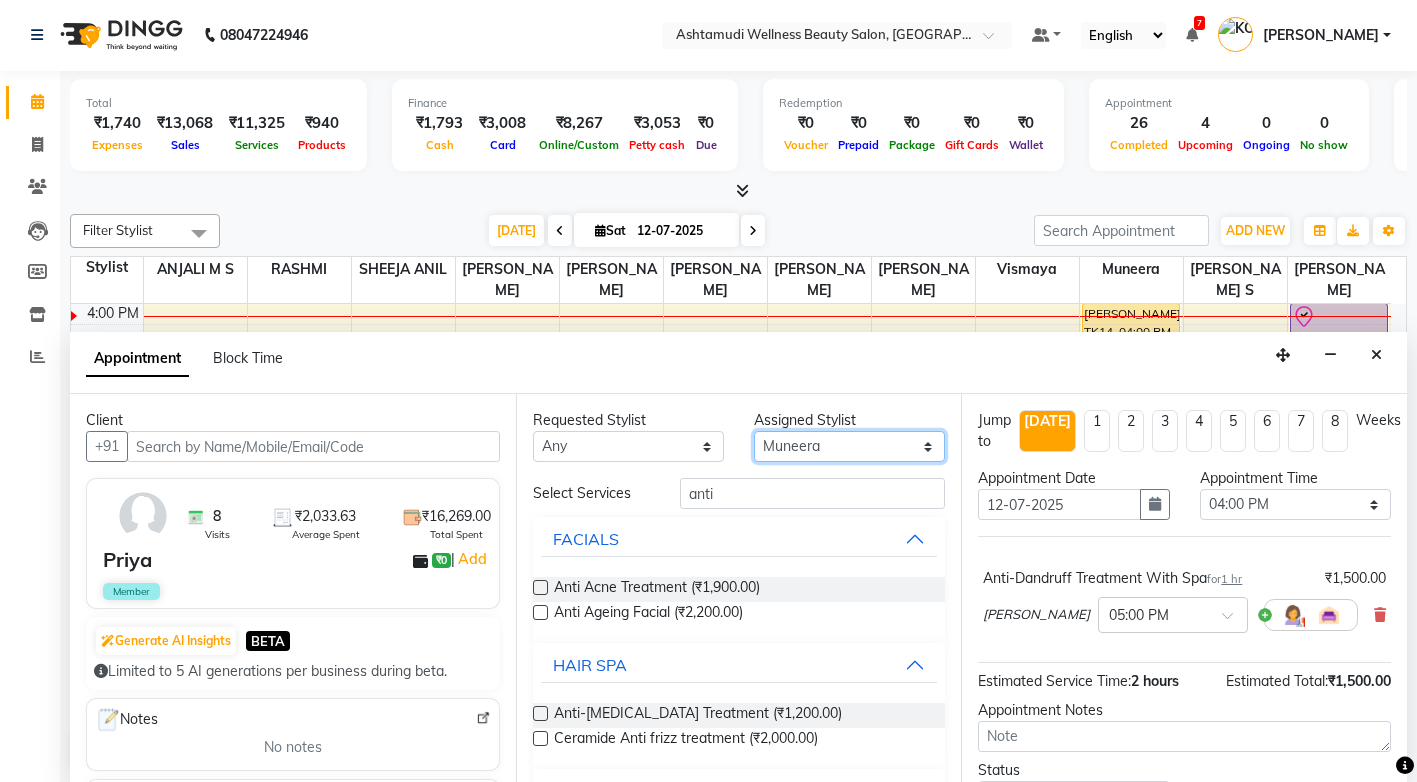 click on "Select ANJALI M S KOTTIYAM ASHTAMUDI Muneera RASHMI SHEEJA ANIL SHYNI  SINDHYA  Sona Sunil Sreepriya STEFFY STEPHAN Varsha S Vismaya" at bounding box center (849, 446) 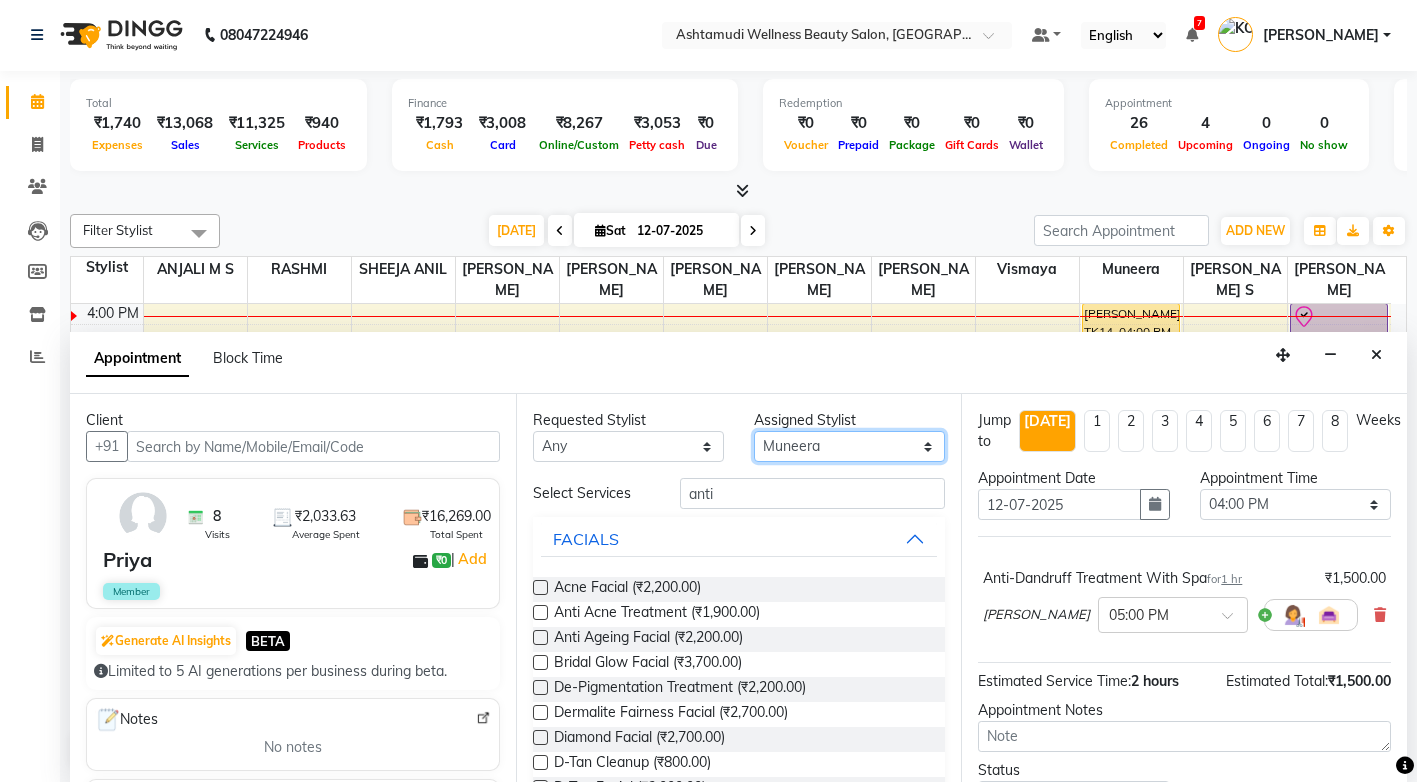 click on "Select ANJALI M S KOTTIYAM ASHTAMUDI Muneera RASHMI SHEEJA ANIL SHYNI  SINDHYA  Sona Sunil Sreepriya STEFFY STEPHAN Varsha S Vismaya" at bounding box center (849, 446) 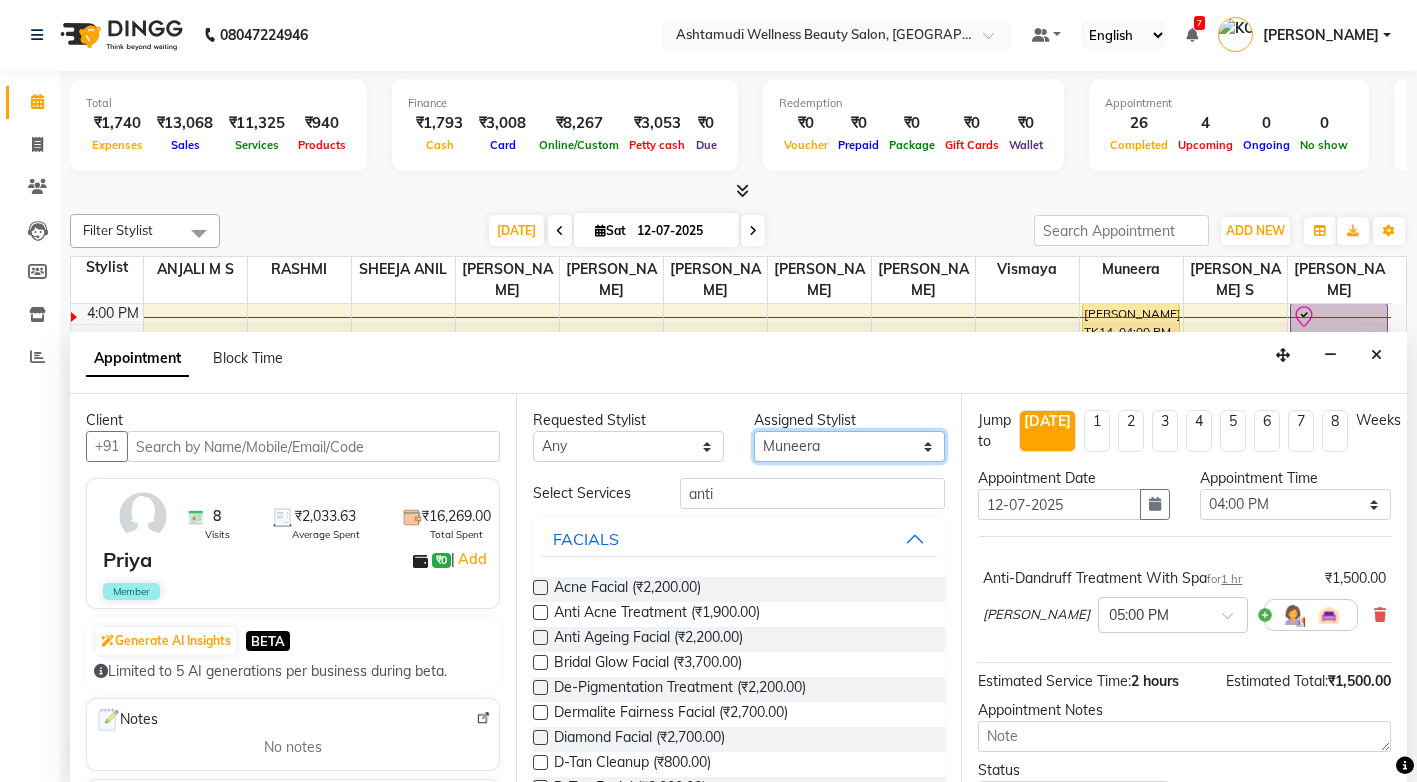 select on "50208" 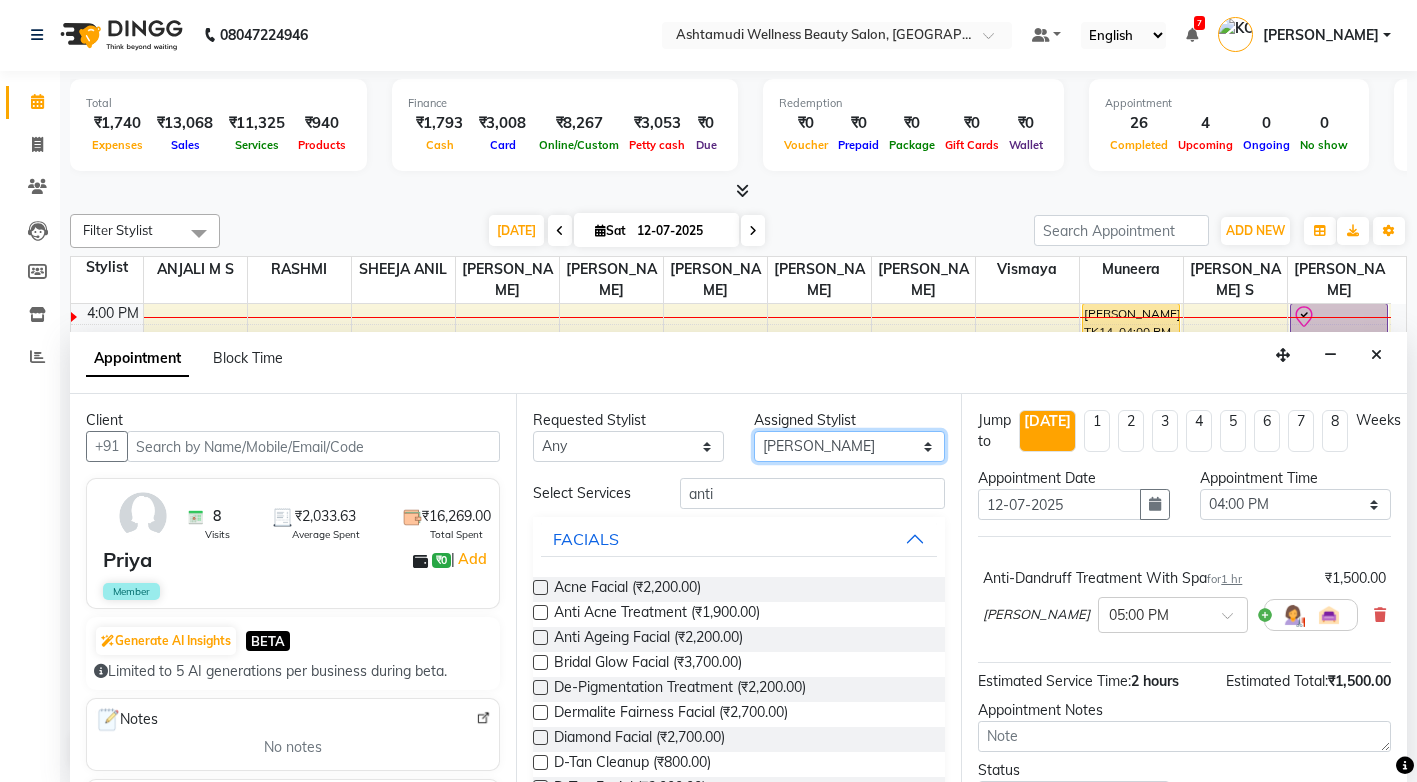 click on "Select ANJALI M S KOTTIYAM ASHTAMUDI Muneera RASHMI SHEEJA ANIL SHYNI  SINDHYA  Sona Sunil Sreepriya STEFFY STEPHAN Varsha S Vismaya" at bounding box center (849, 446) 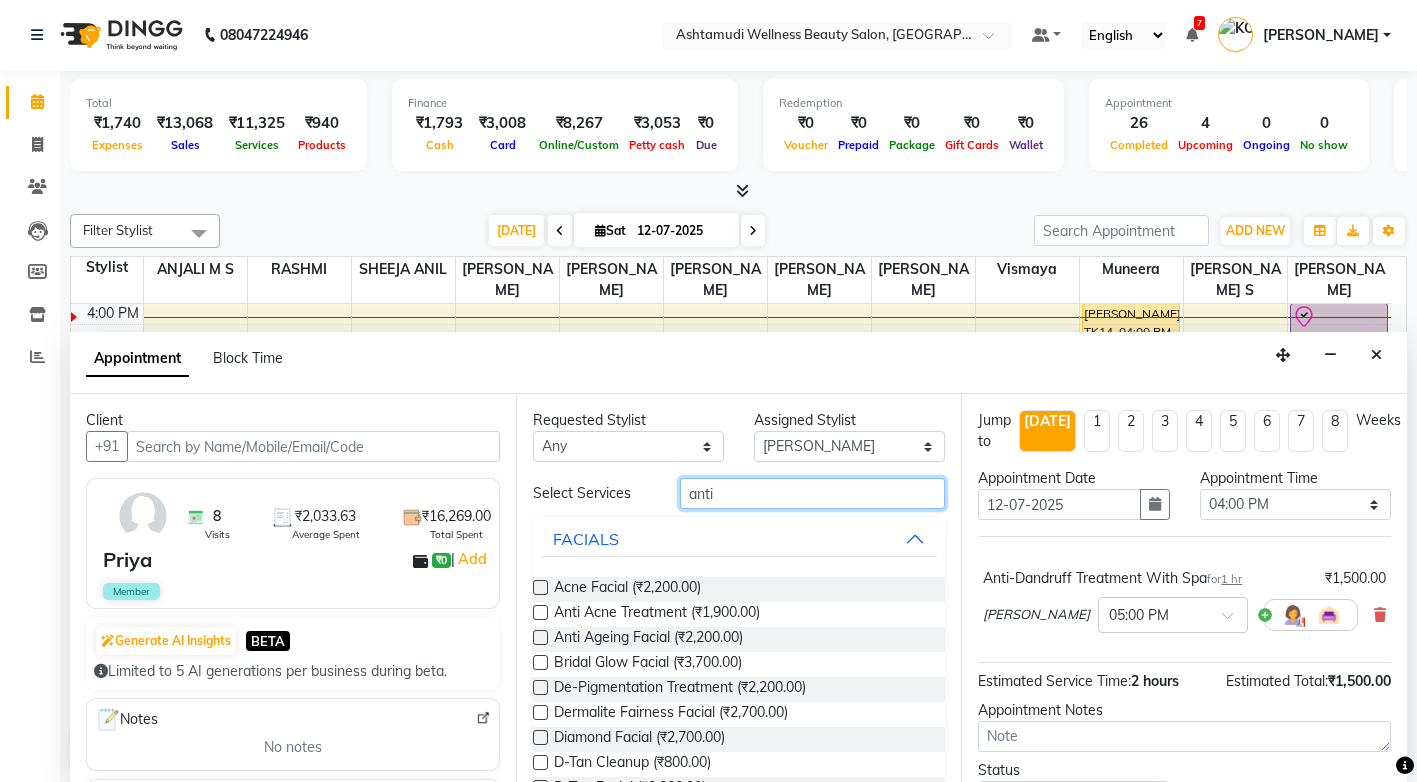 click on "anti" at bounding box center (812, 493) 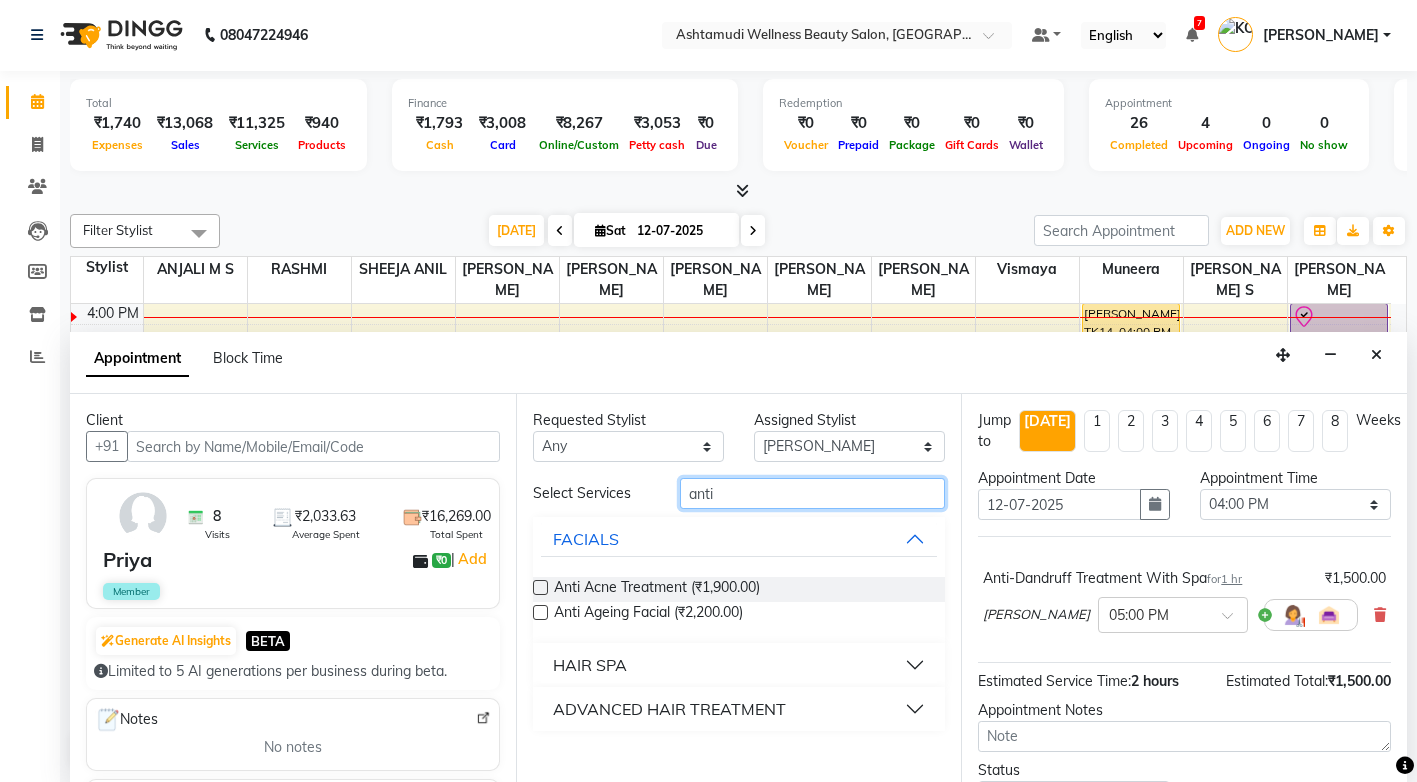 type on "anti" 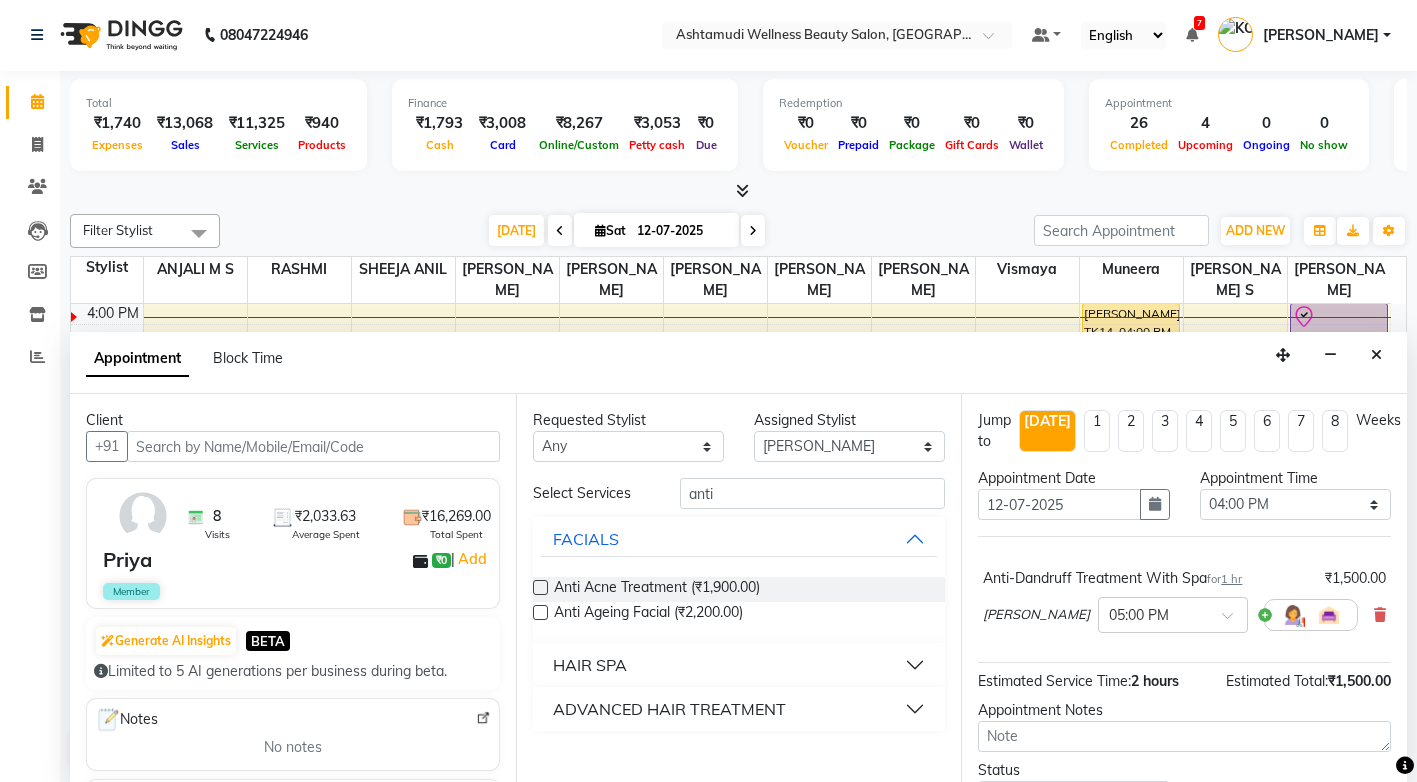 click on "ADVANCED HAIR TREATMENT" at bounding box center (669, 709) 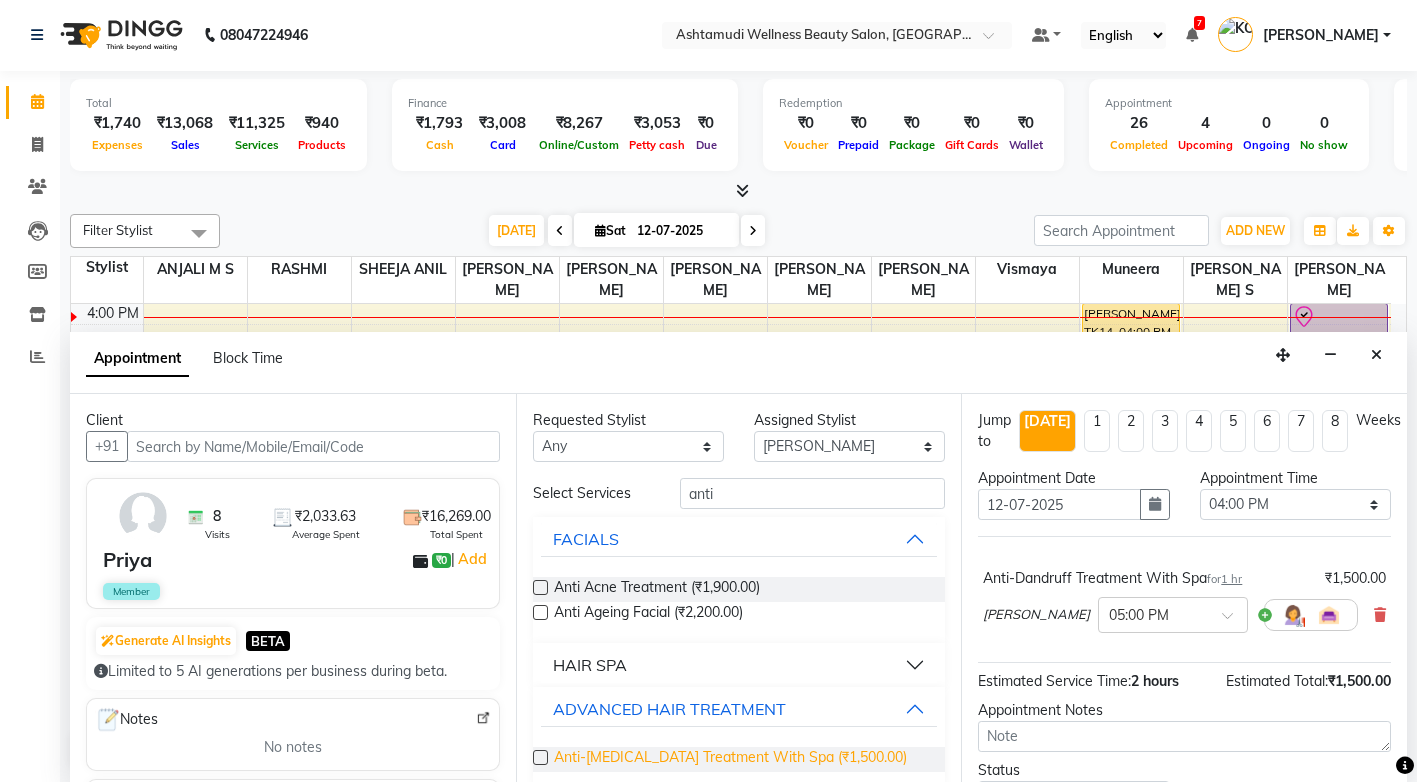 click on "Anti-Dandruff Treatment With Spa (₹1,500.00)" at bounding box center [730, 759] 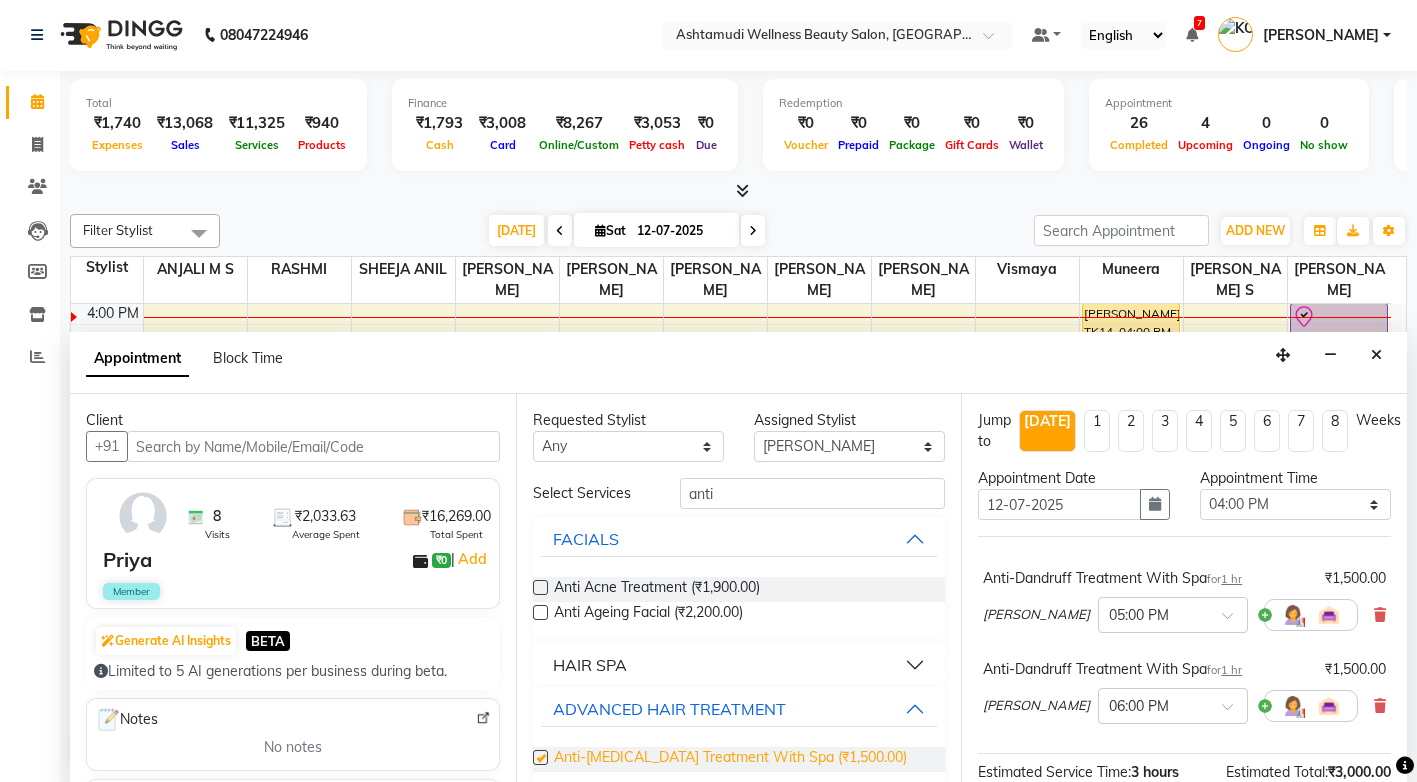 checkbox on "false" 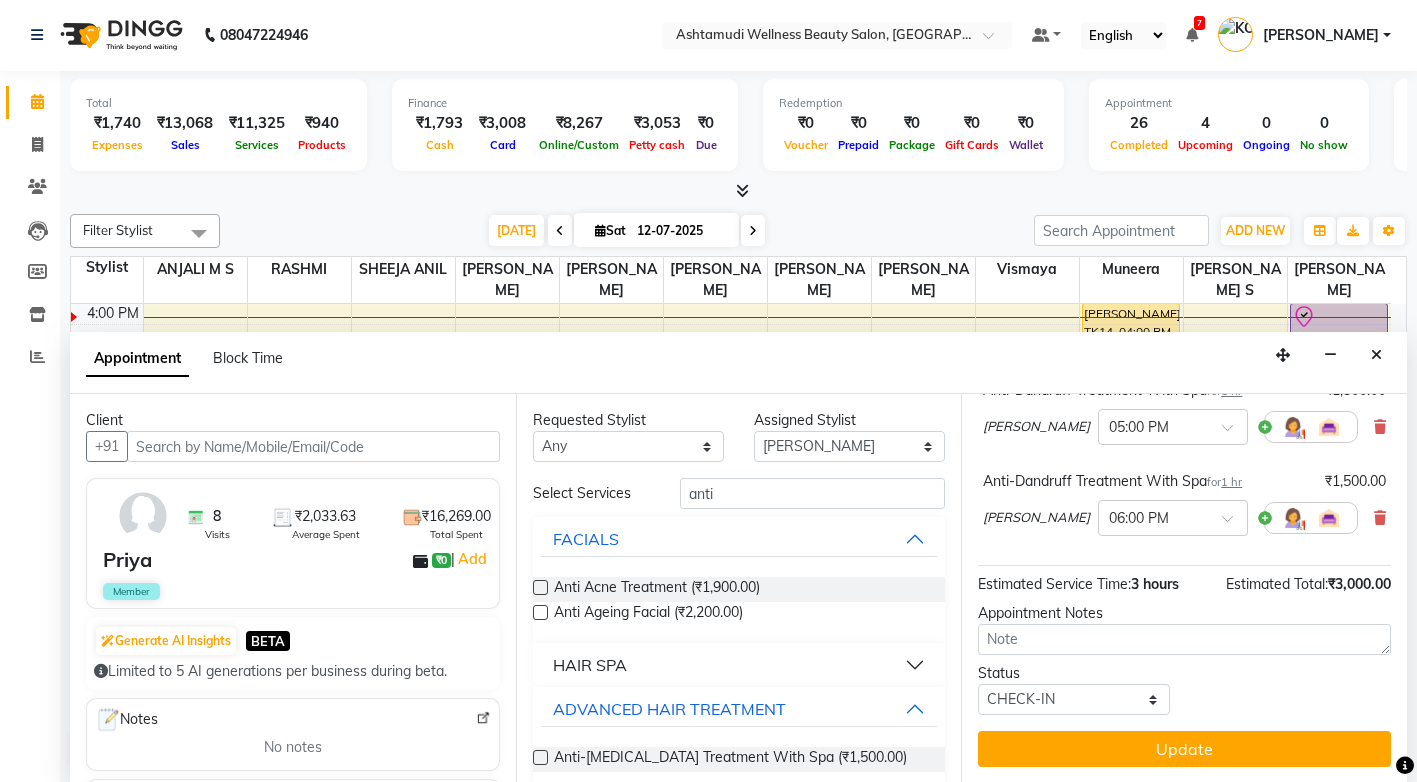 scroll, scrollTop: 189, scrollLeft: 0, axis: vertical 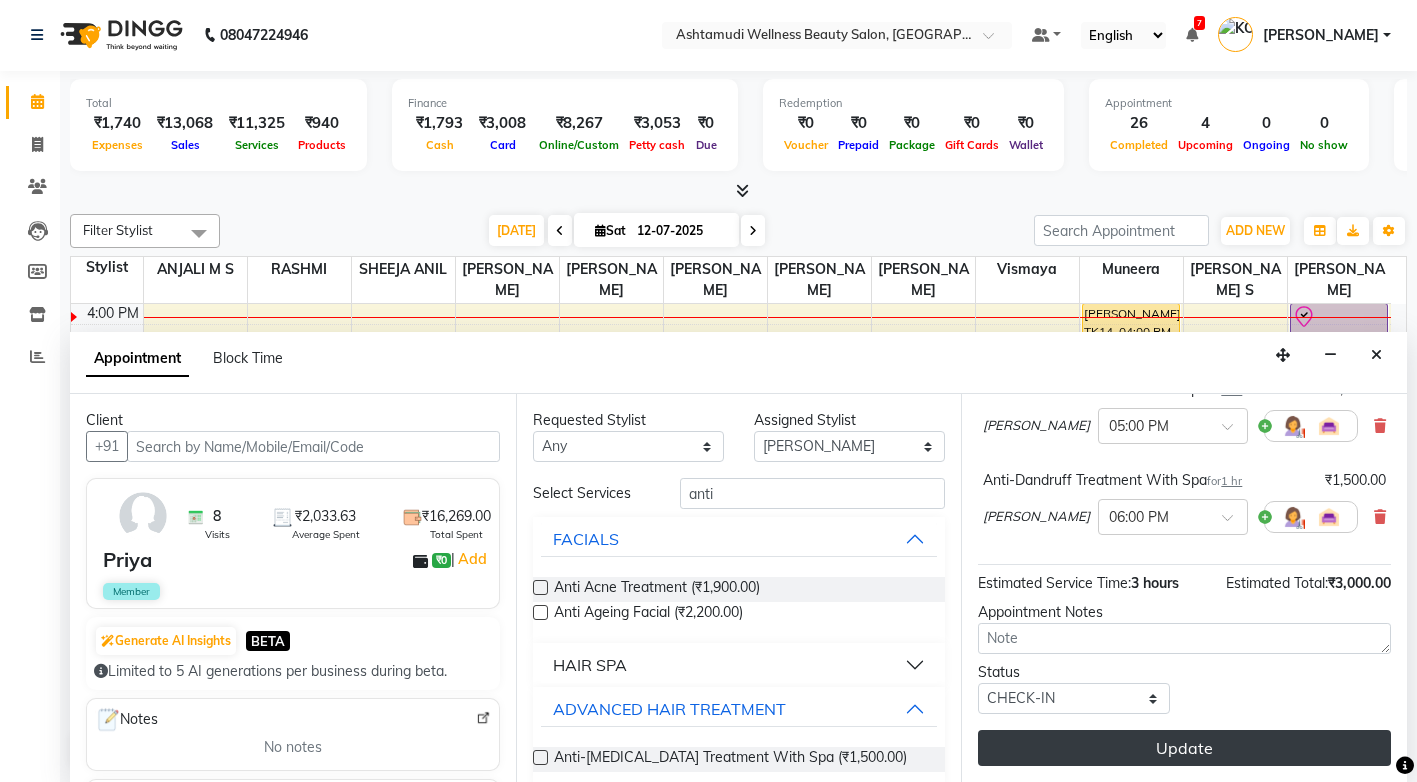 click on "Update" at bounding box center (1184, 748) 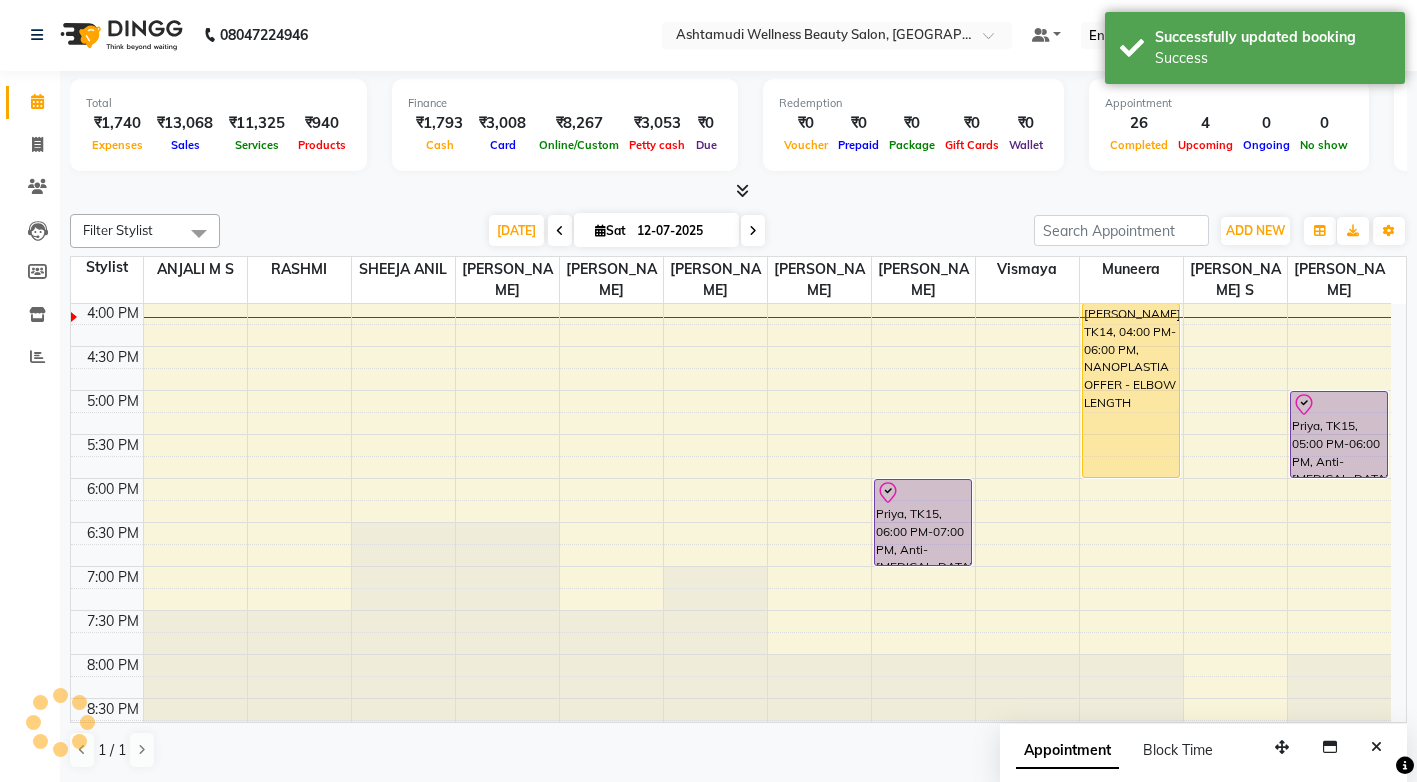 scroll, scrollTop: 0, scrollLeft: 0, axis: both 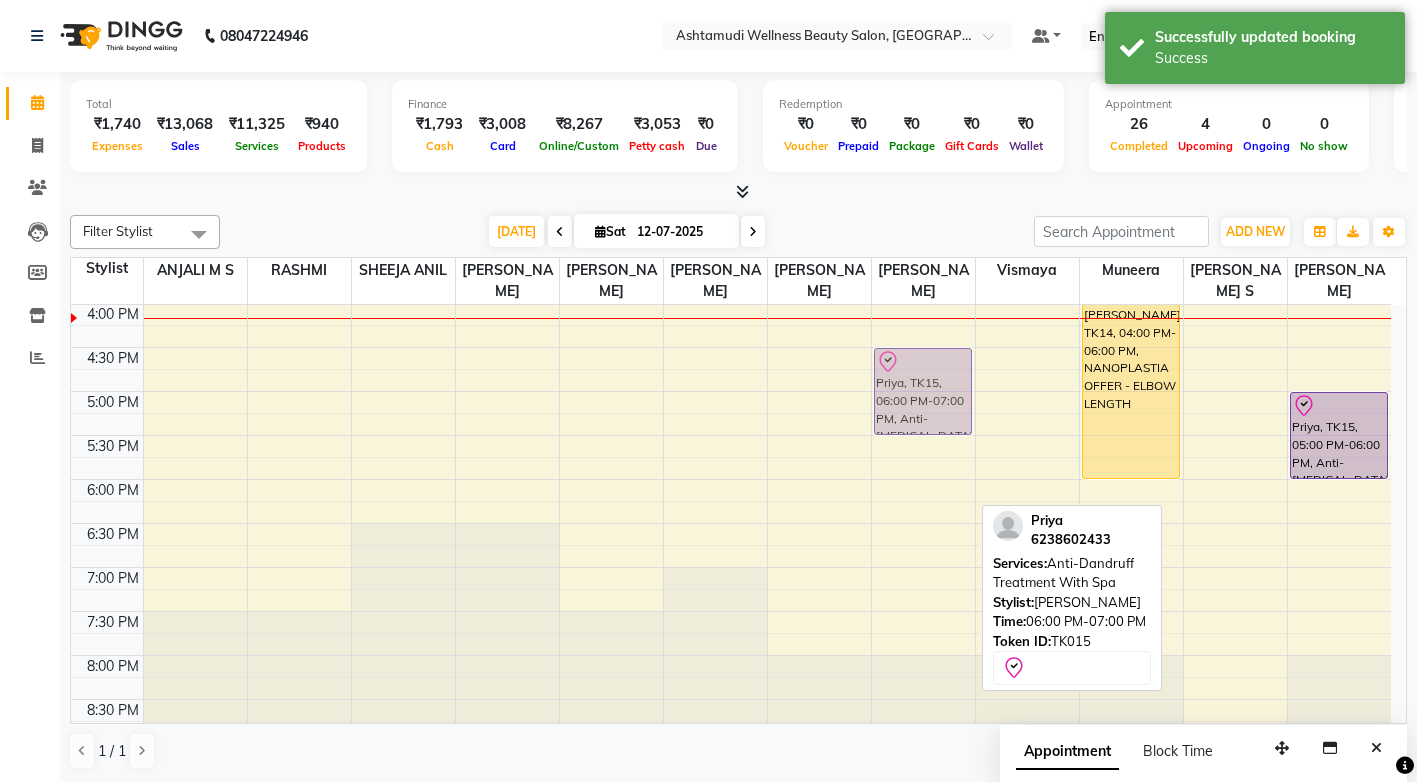 drag, startPoint x: 937, startPoint y: 534, endPoint x: 946, endPoint y: 397, distance: 137.2953 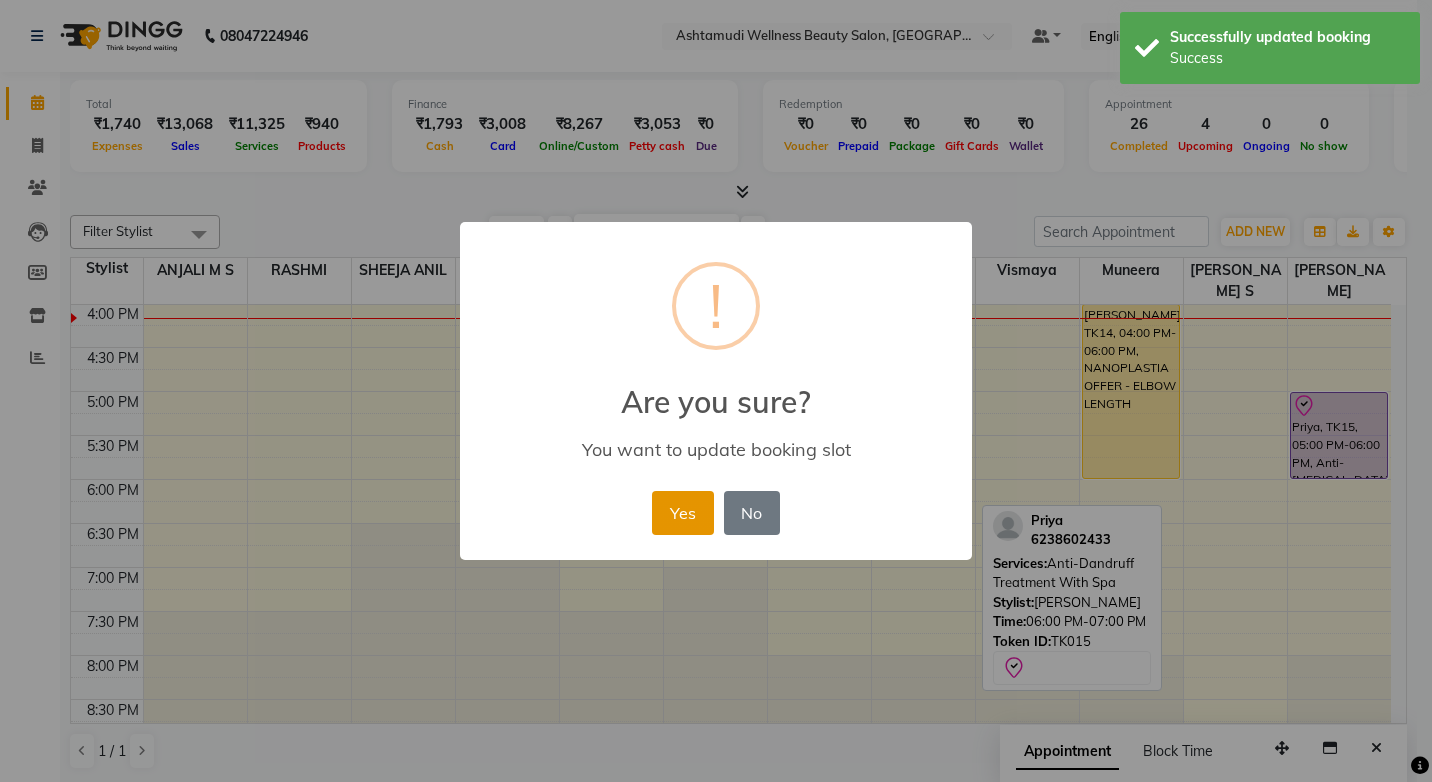click on "Yes" at bounding box center (682, 513) 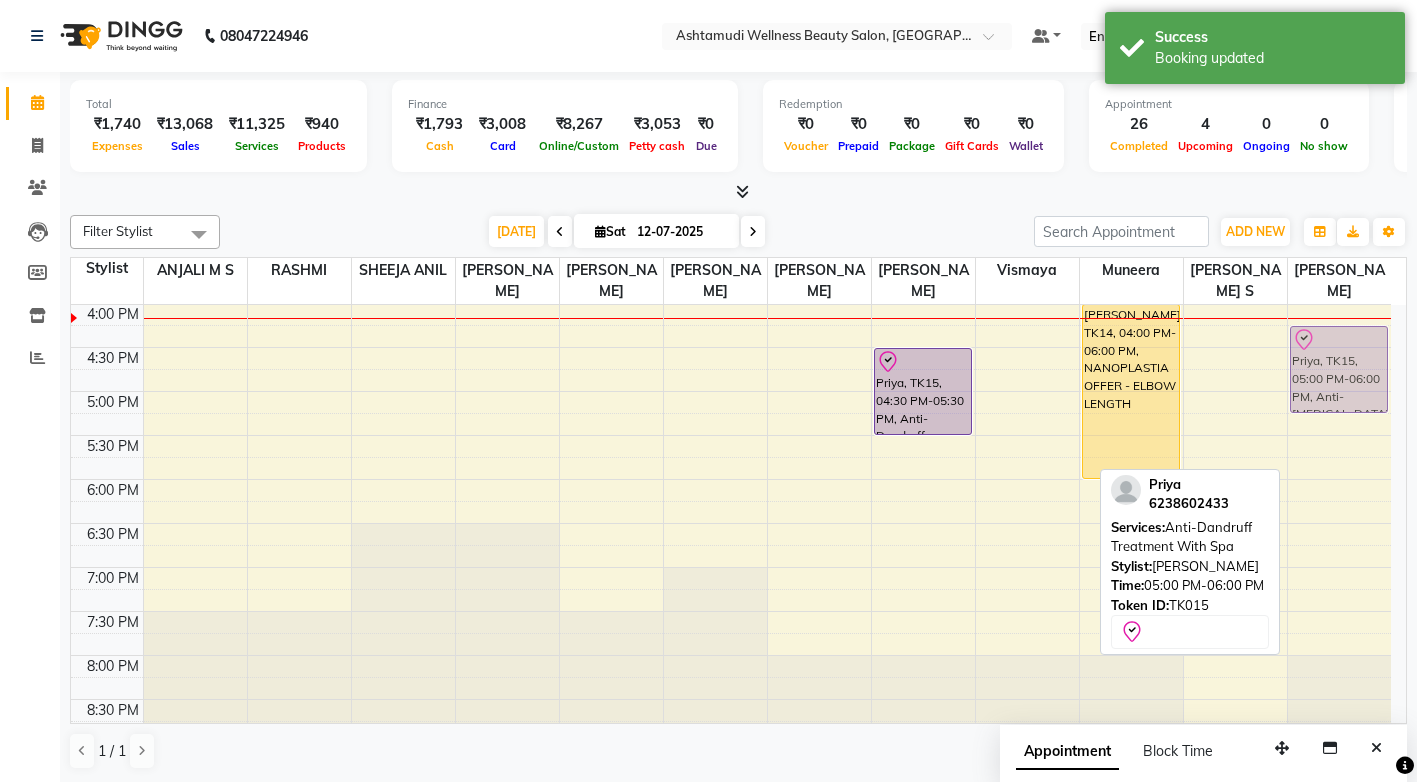 drag, startPoint x: 1332, startPoint y: 457, endPoint x: 1329, endPoint y: 383, distance: 74.06078 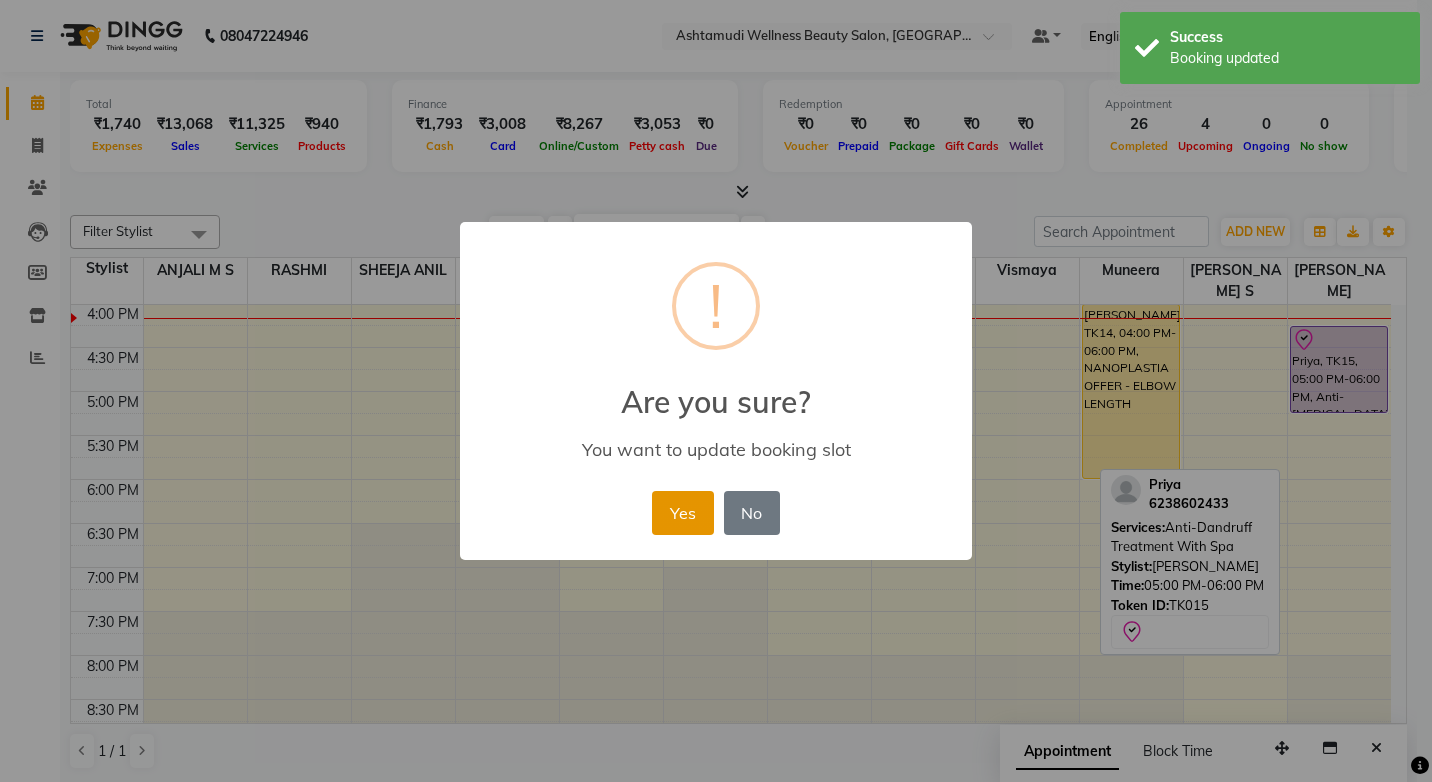 click on "Yes" at bounding box center [682, 513] 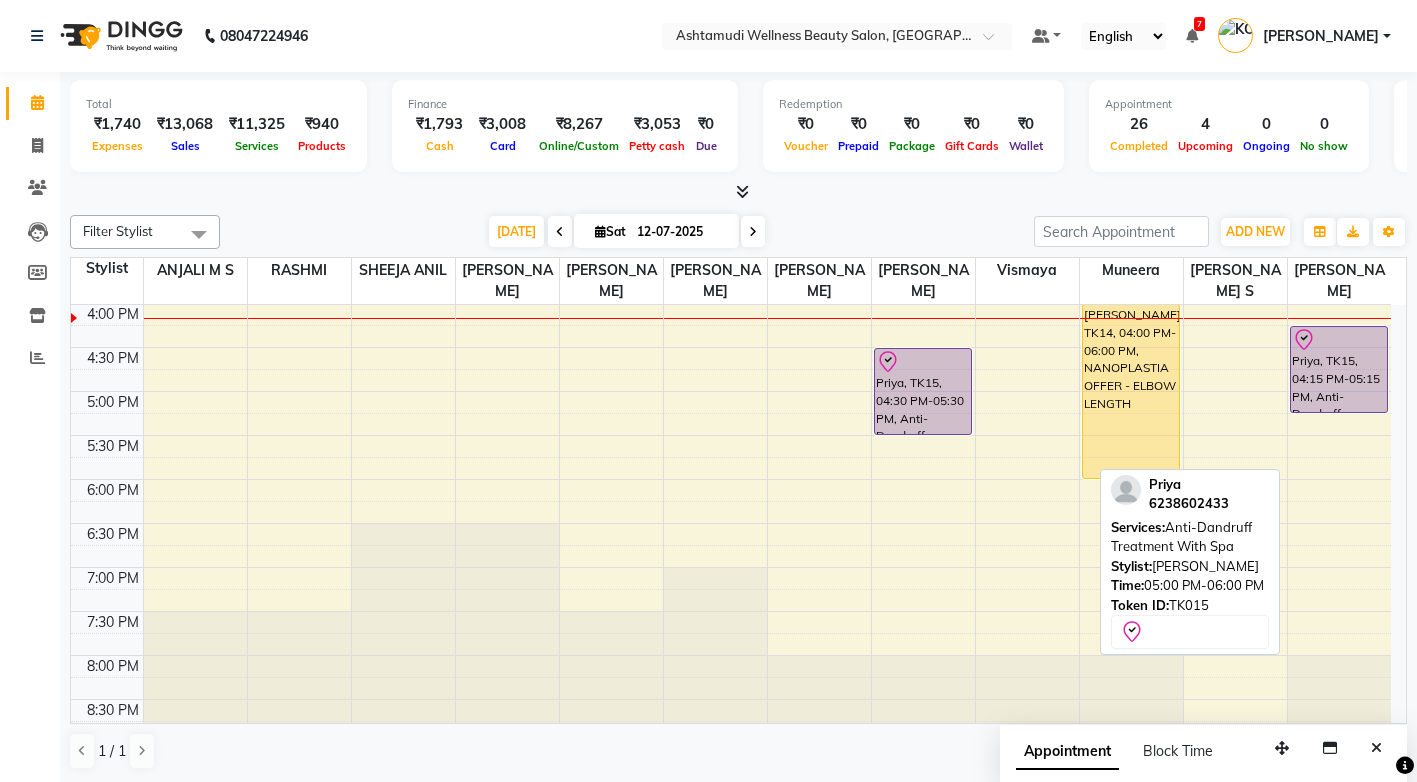 click on "8:00 AM 8:30 AM 9:00 AM 9:30 AM 10:00 AM 10:30 AM 11:00 AM 11:30 AM 12:00 PM 12:30 PM 1:00 PM 1:30 PM 2:00 PM 2:30 PM 3:00 PM 3:30 PM 4:00 PM 4:30 PM 5:00 PM 5:30 PM 6:00 PM 6:30 PM 7:00 PM 7:30 PM 8:00 PM 8:30 PM     Nimisha, TK11, 12:20 PM-12:35 PM, Eyebrows Threading     Neethu, TK17, 12:35 PM-01:50 PM, Eyebrows Threading,Anti-Dandruff Treatment With Spa     Teena, TK08, 12:30 PM-12:45 PM, Eyebrows Threading (₹50)     Sunitha, TK09, 12:45 PM-01:45 PM, Anti-Dandruff Treatment With Spa     Sunitha, TK09, 01:45 PM-02:15 PM, Child Cut     Sunitha, TK09, 02:15 PM-02:30 PM, Eyebrows Threading     Magi, TK19, 03:00 PM-03:15 PM, Eyebrows Threading     Teena, TK08, 12:45 PM-01:00 PM, Eyebrows Threading (₹50)     Gopika, TK13, 01:20 PM-01:35 PM, Eyebrows Threading     Anila, TK02, 11:30 AM-12:30 PM, Anti-Dandruff Treatment With Spa     Anila, TK02, 12:15 PM-01:00 PM, U Cut,Eyebrows Threading (₹50)     Sini, TK04, 11:10 AM-11:25 AM, Eyebrows Threading     BINDHRA, TK16, 01:30 PM-01:45 PM, Eyebrows Threading" at bounding box center [731, 171] 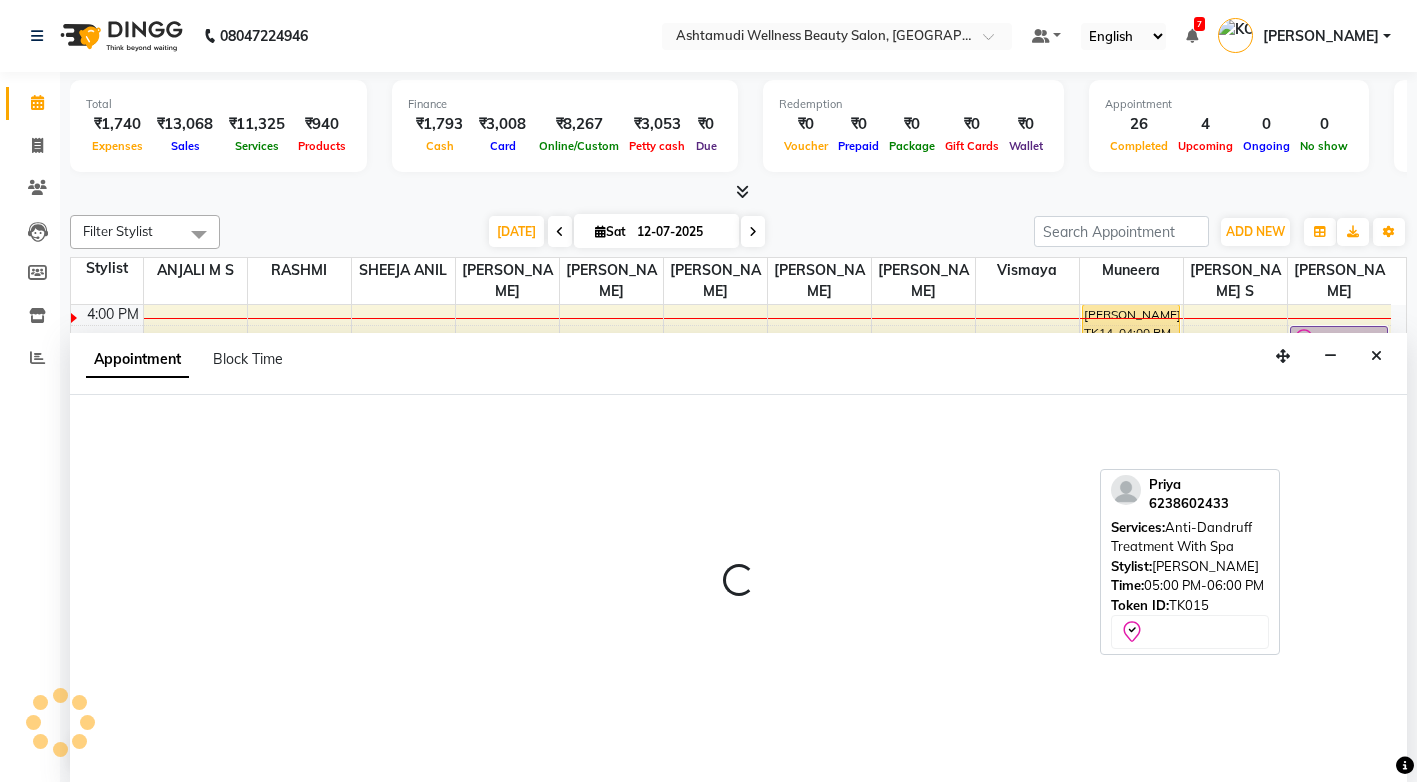 select on "27529" 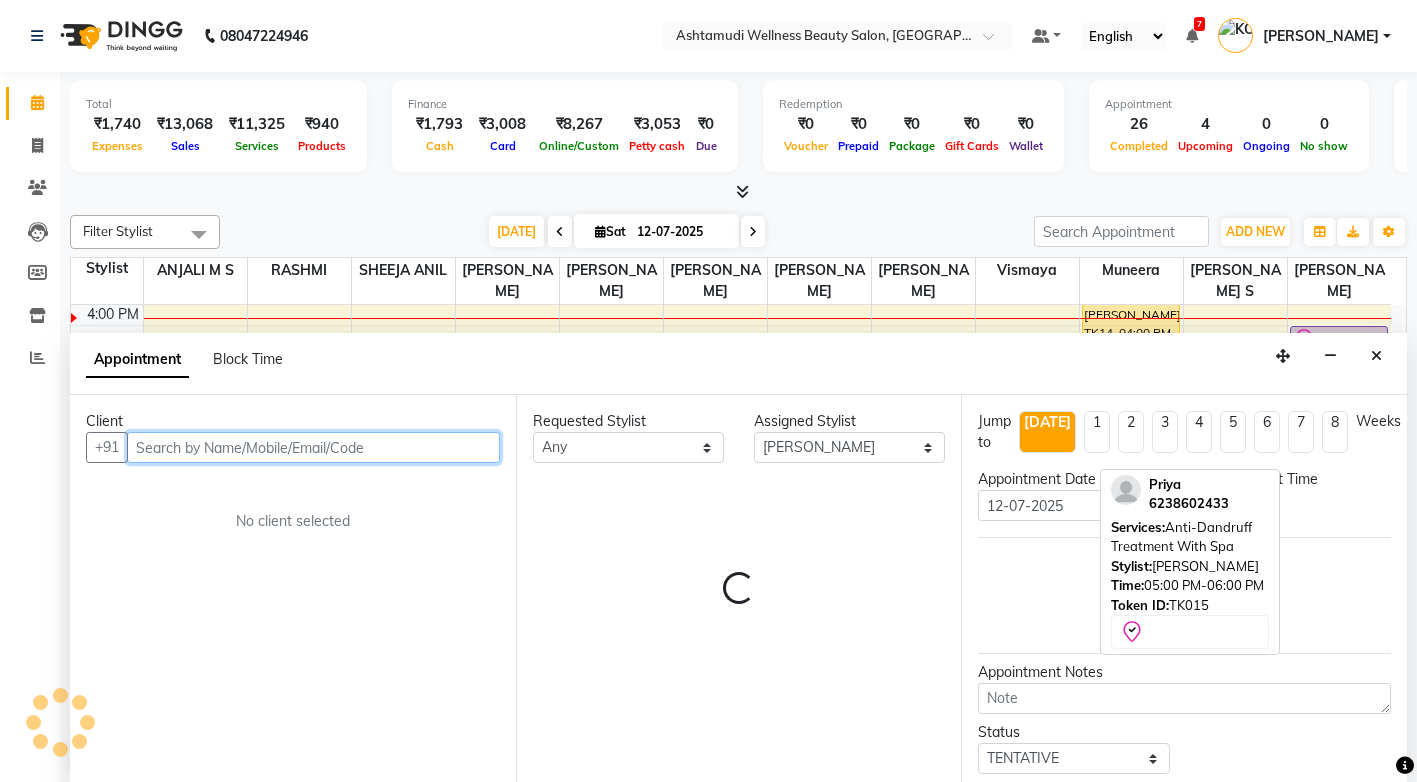 select on "1050" 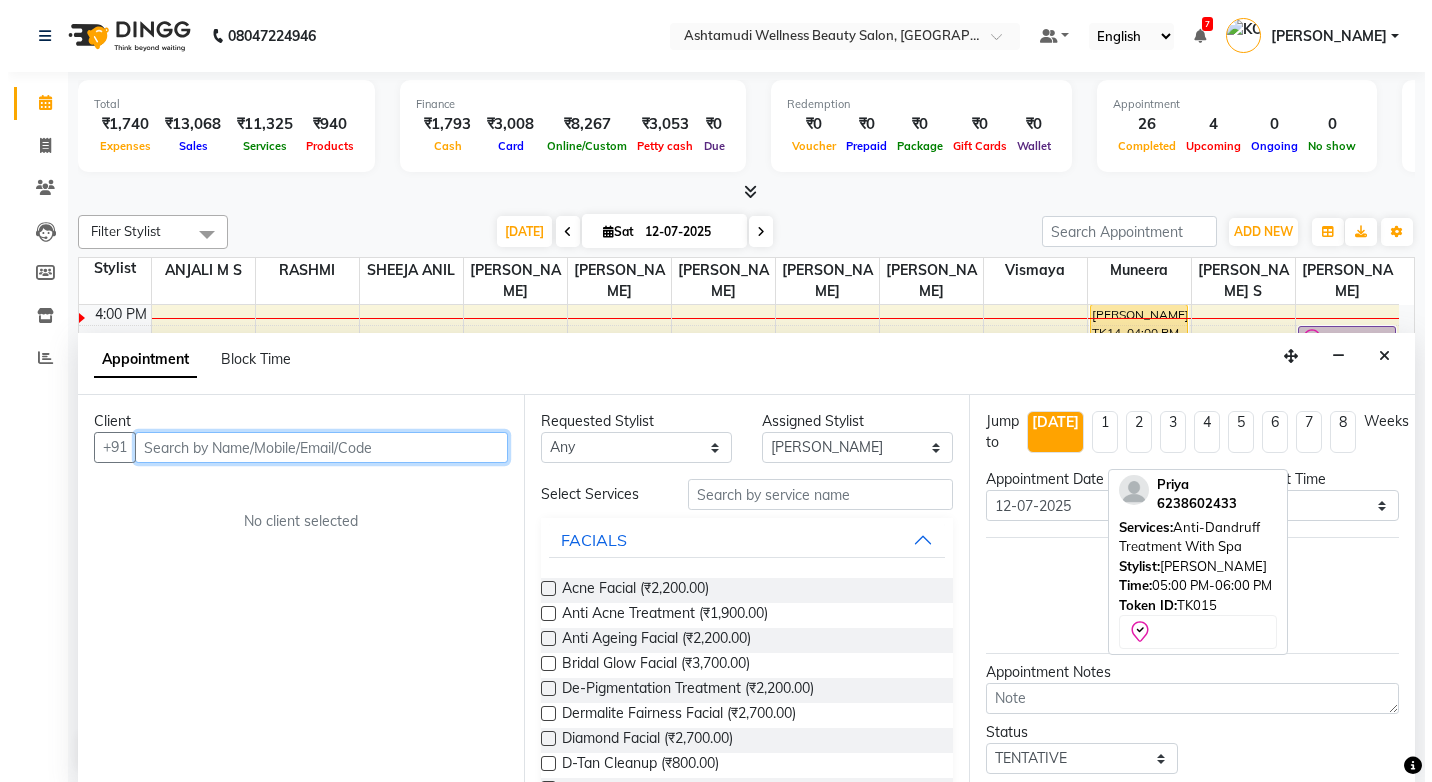 scroll, scrollTop: 1, scrollLeft: 0, axis: vertical 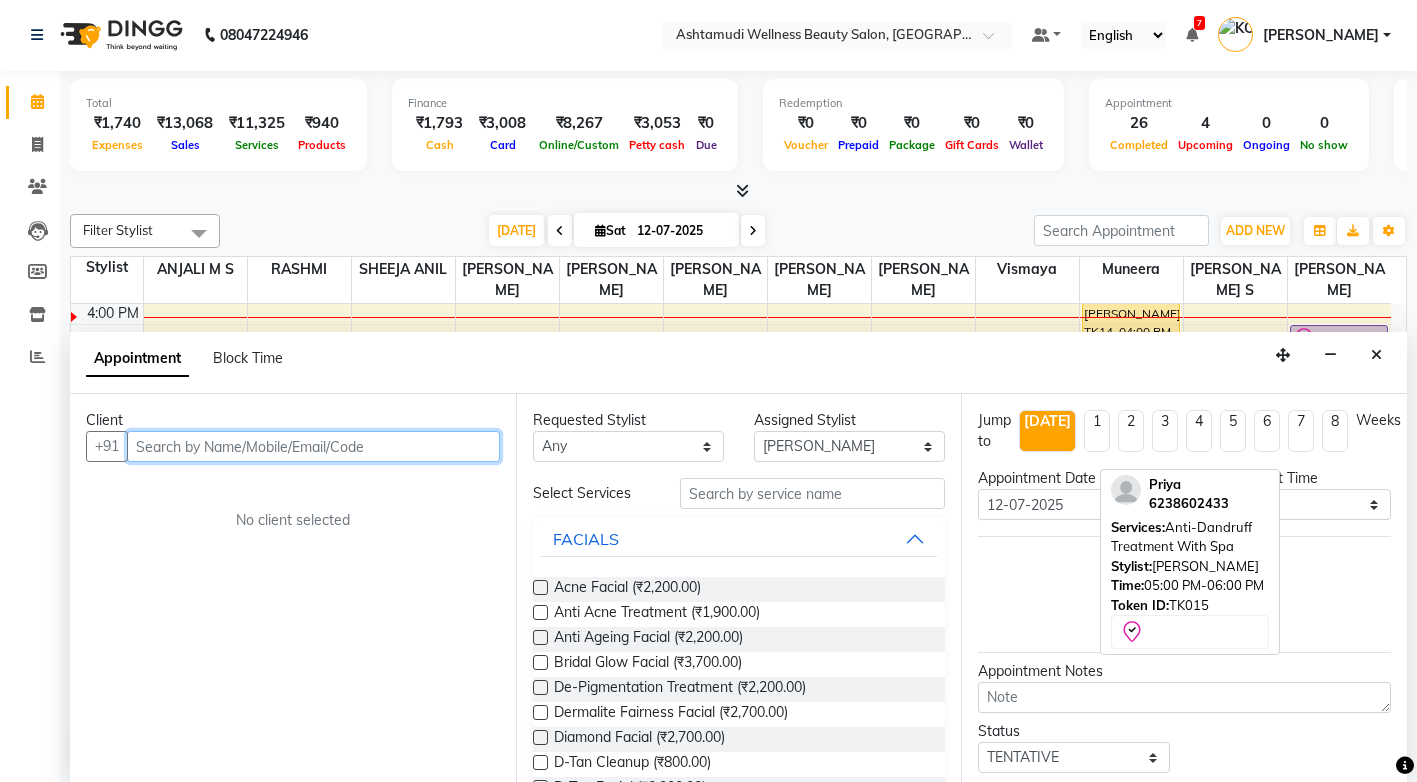 click at bounding box center [313, 446] 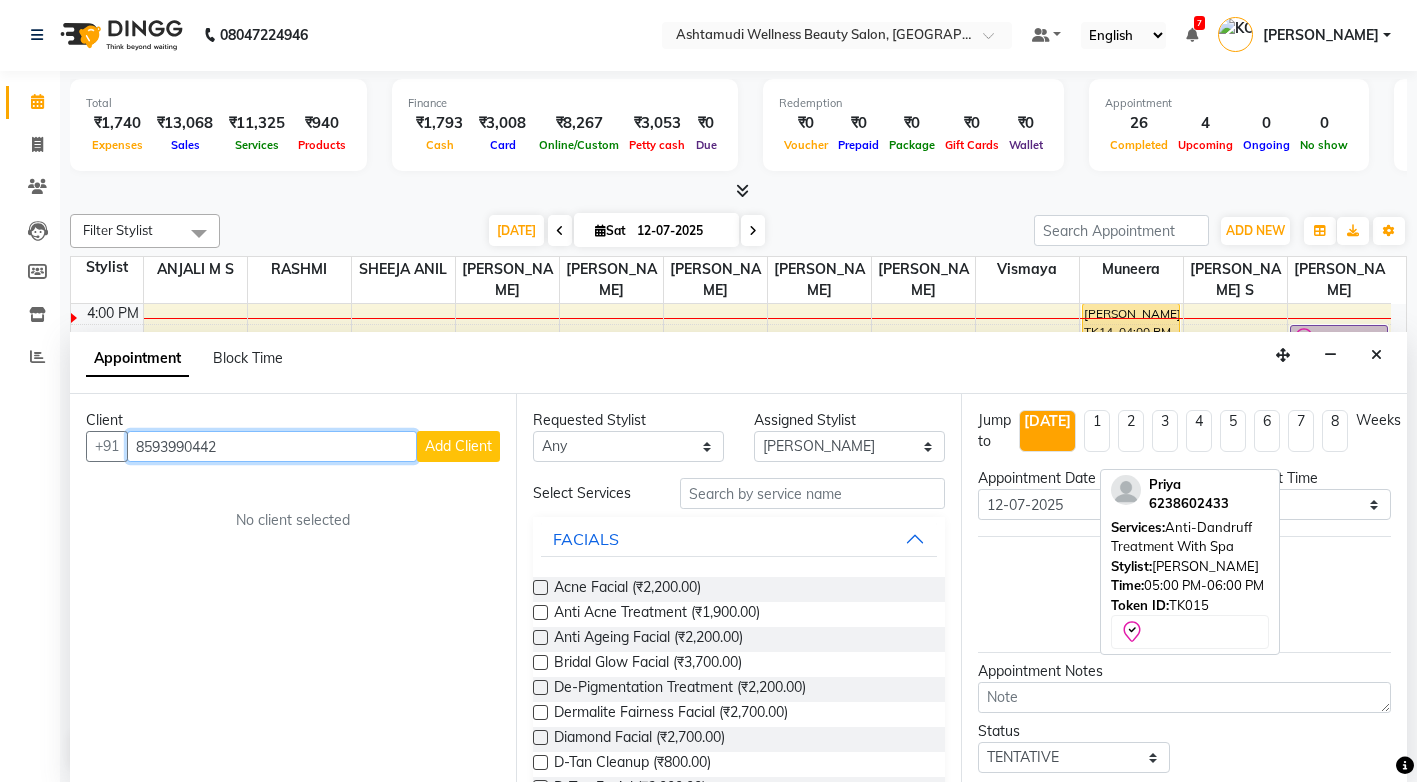 type on "8593990442" 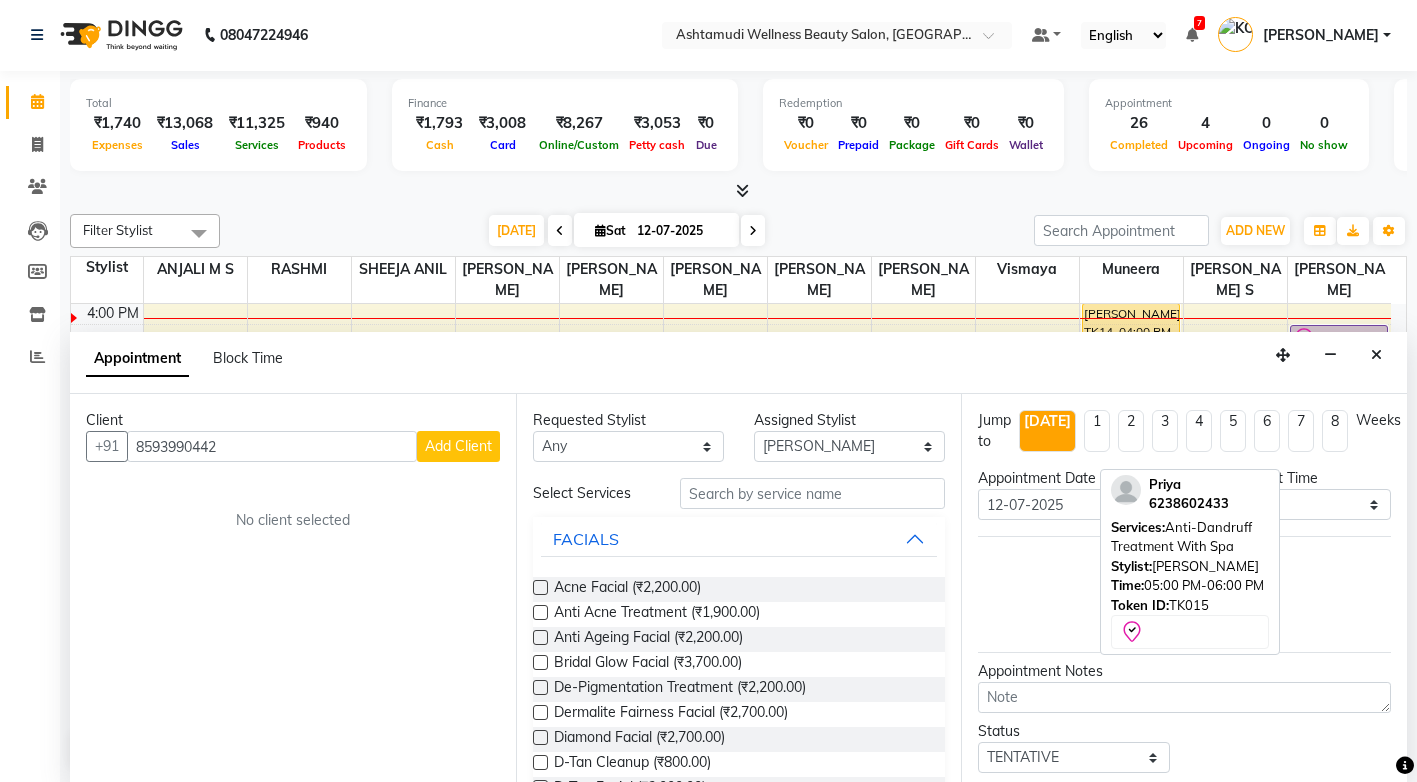 click on "Add Client" at bounding box center (458, 446) 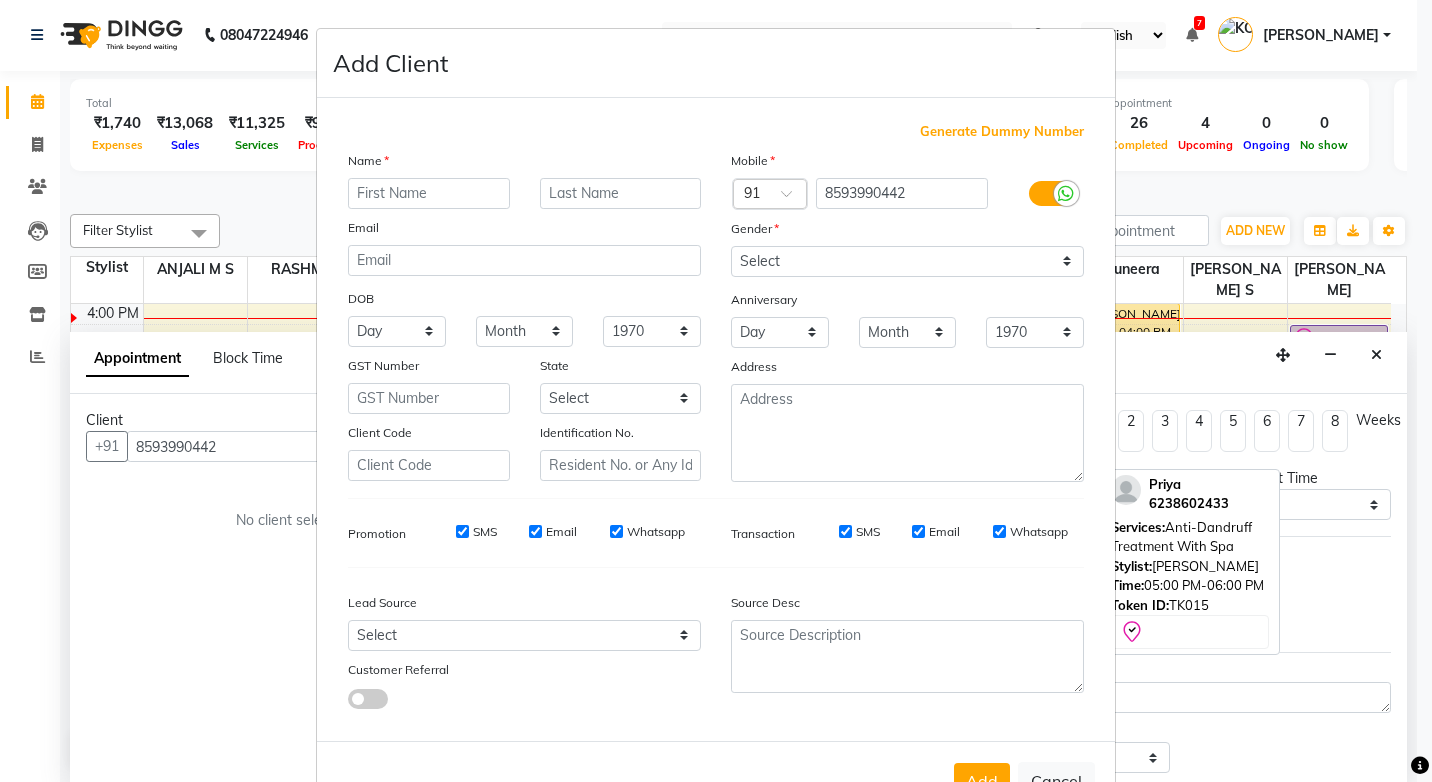 click at bounding box center [429, 193] 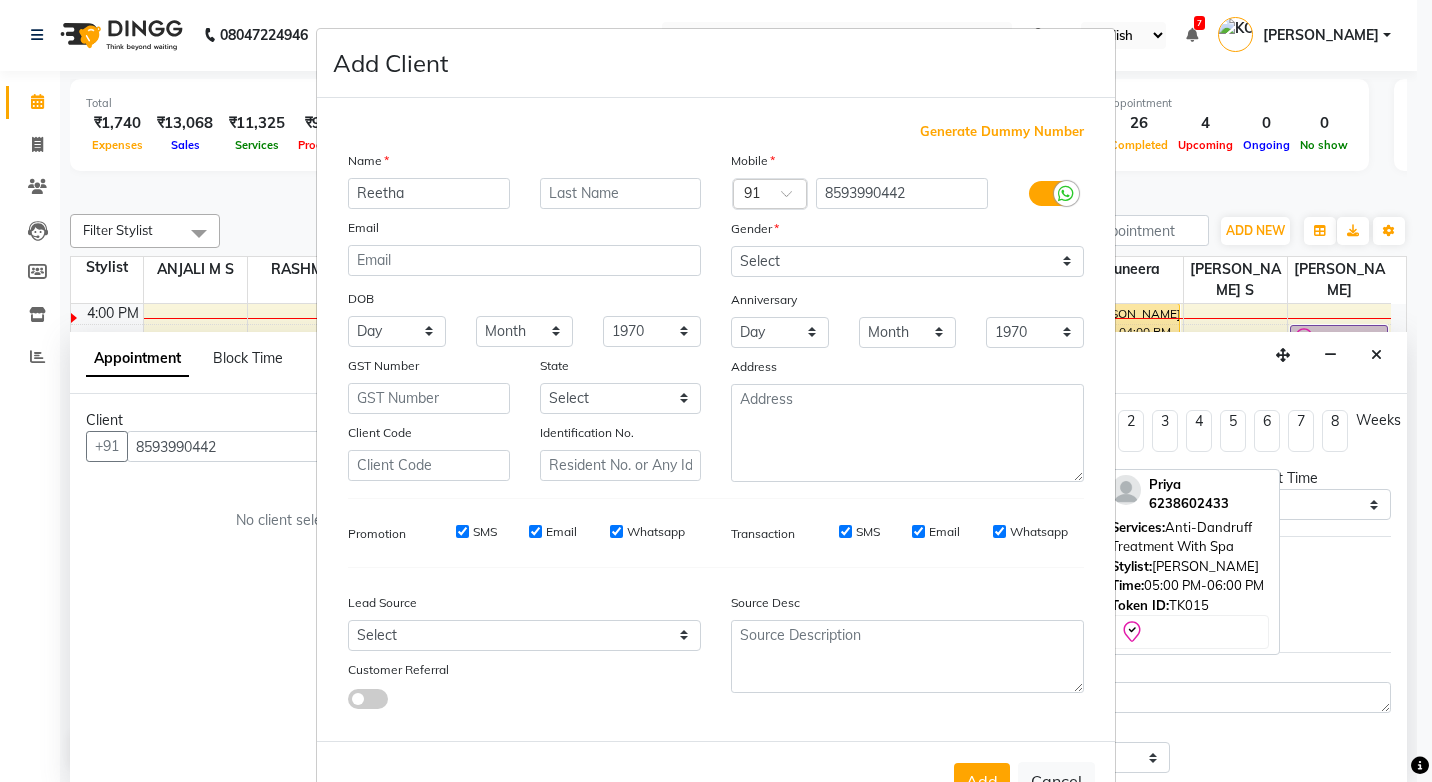 type on "Reetha" 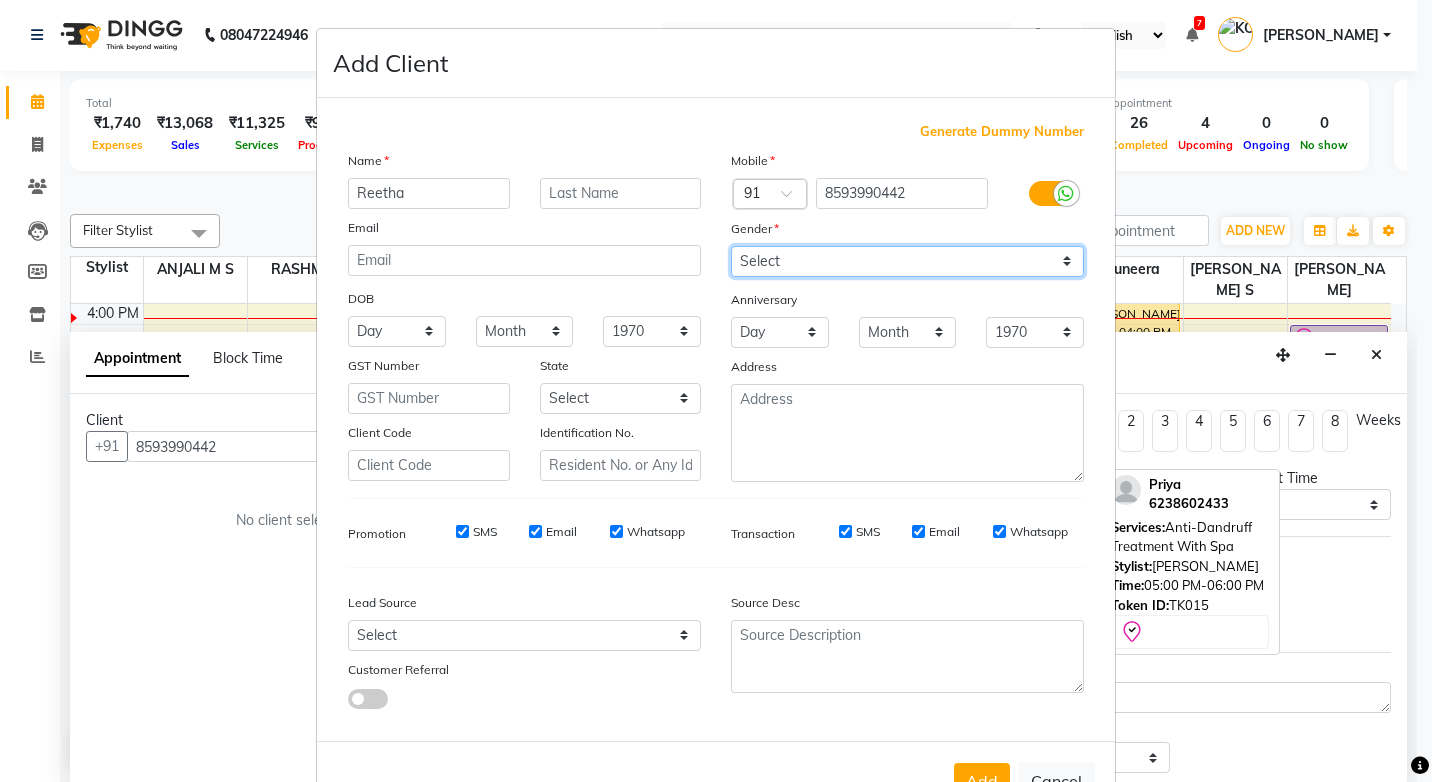 click on "Select Male Female Other Prefer Not To Say" at bounding box center [907, 261] 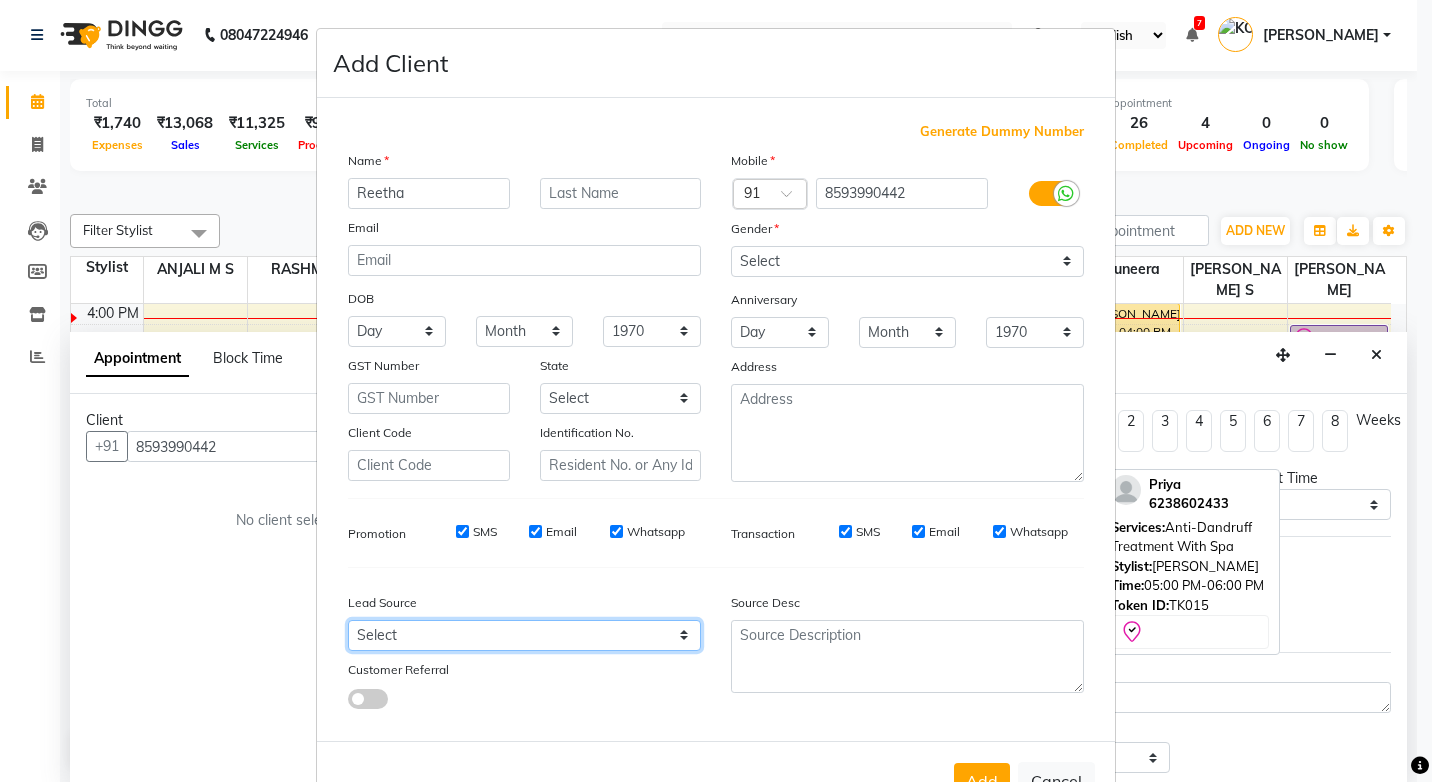 click on "Select Walk-in Referral Internet Friend Word of Mouth Advertisement Facebook JustDial Google Other Instagram  YouTube  WhatsApp" at bounding box center (524, 635) 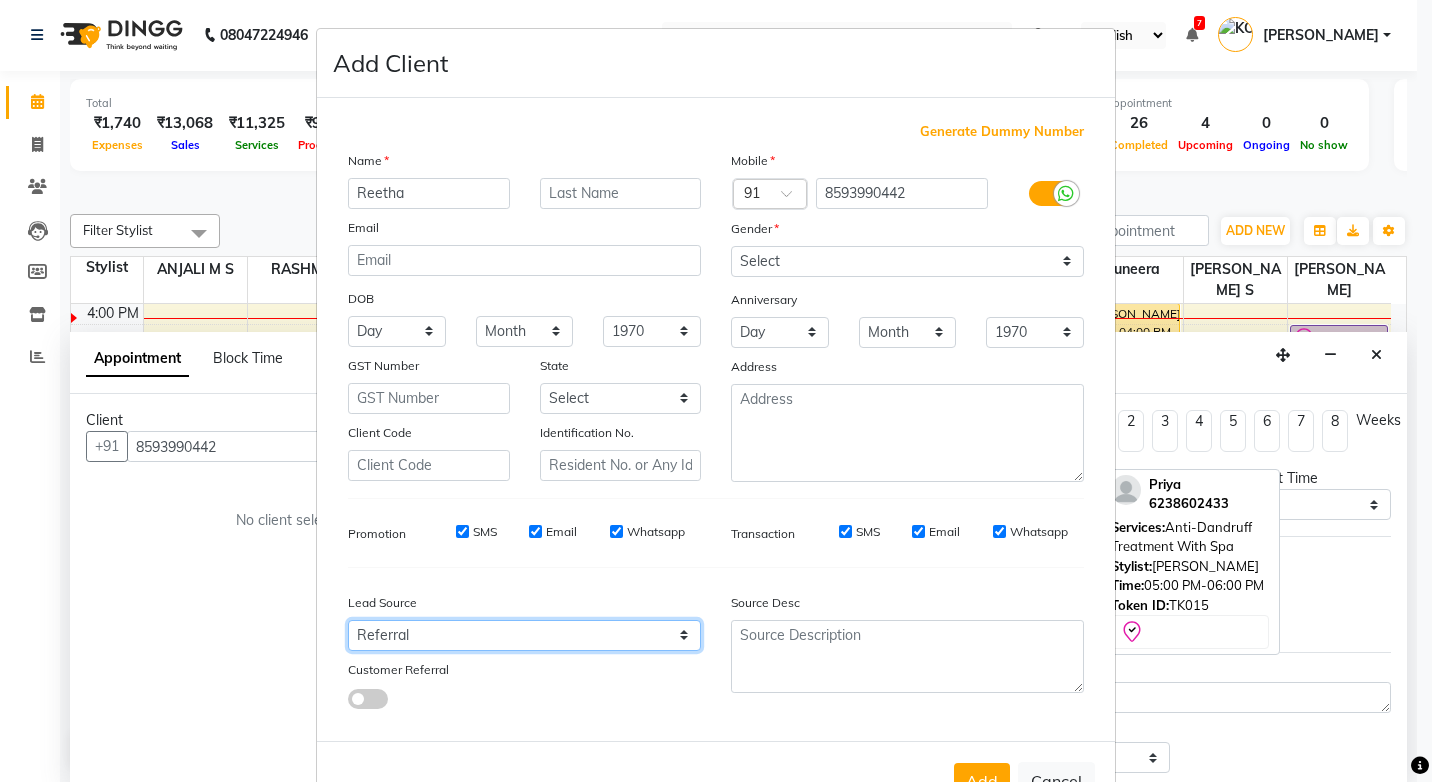click on "Select Walk-in Referral Internet Friend Word of Mouth Advertisement Facebook JustDial Google Other Instagram  YouTube  WhatsApp" at bounding box center (524, 635) 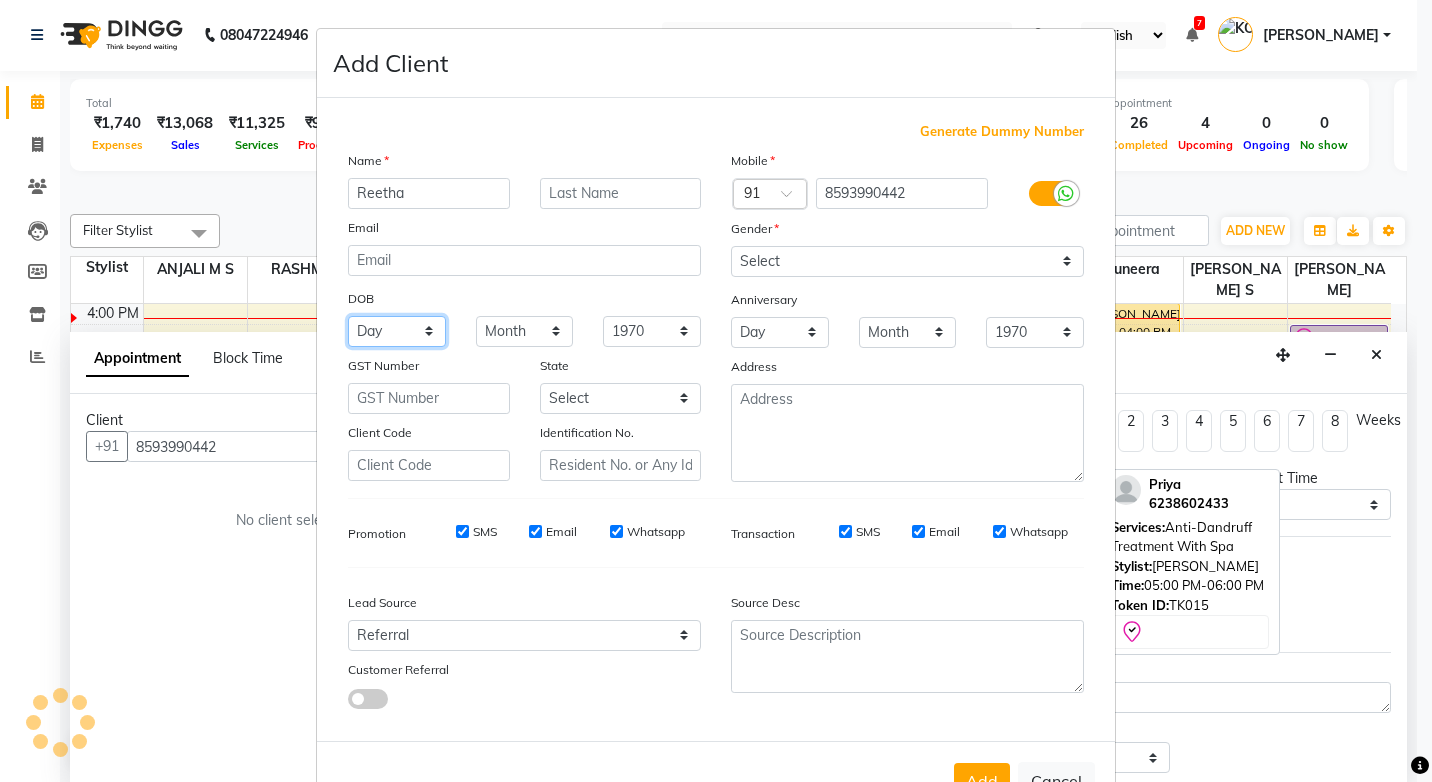 click on "Day 01 02 03 04 05 06 07 08 09 10 11 12 13 14 15 16 17 18 19 20 21 22 23 24 25 26 27 28 29 30 31" at bounding box center [397, 331] 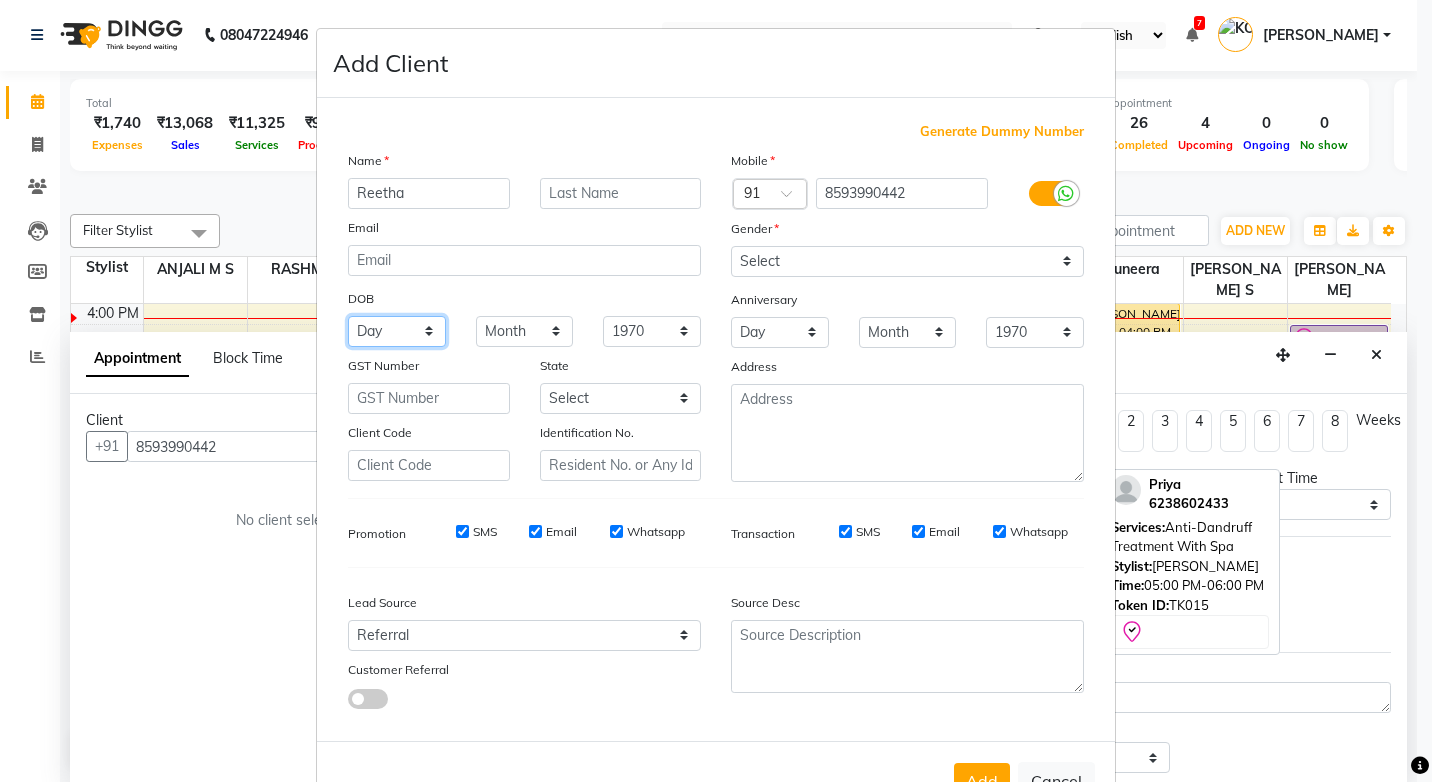 select on "12" 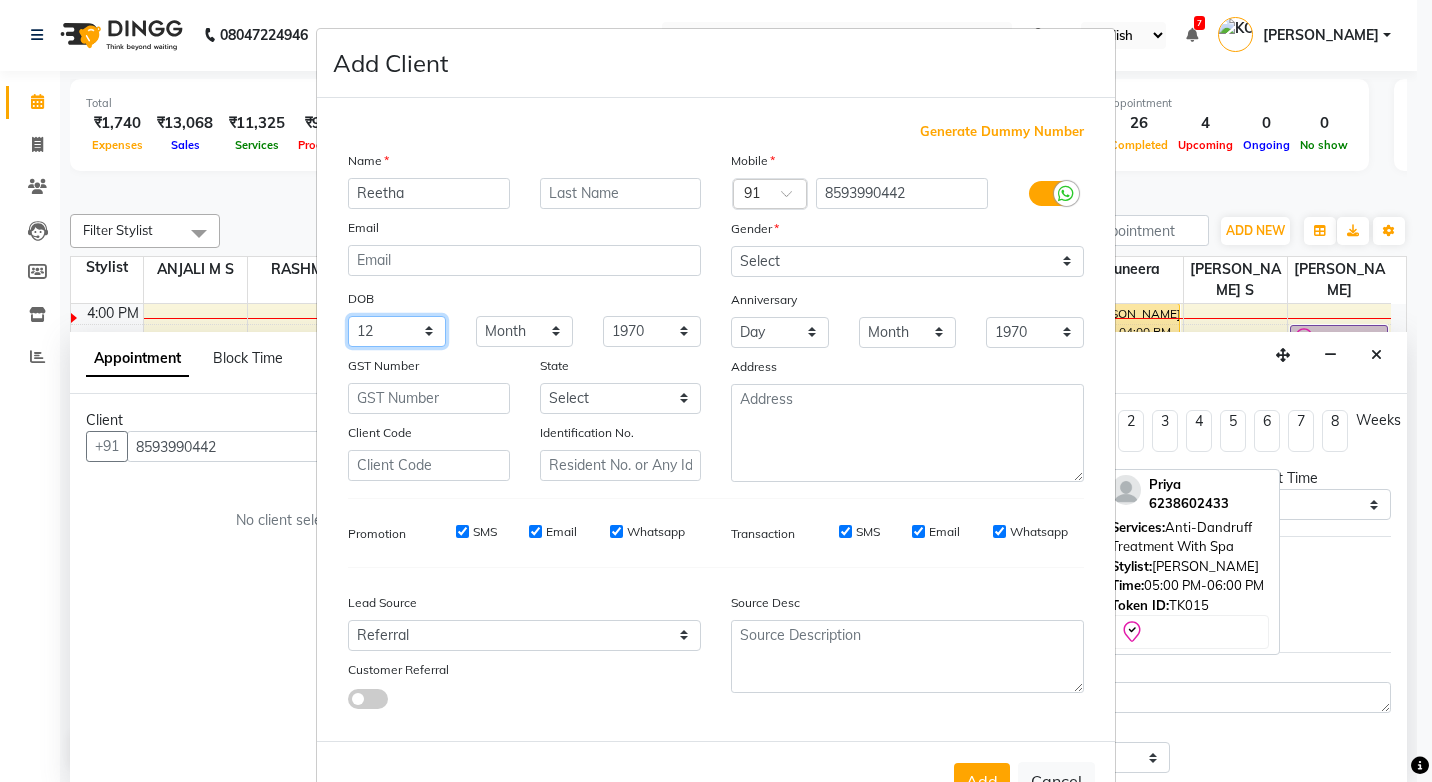 click on "Day 01 02 03 04 05 06 07 08 09 10 11 12 13 14 15 16 17 18 19 20 21 22 23 24 25 26 27 28 29 30 31" at bounding box center [397, 331] 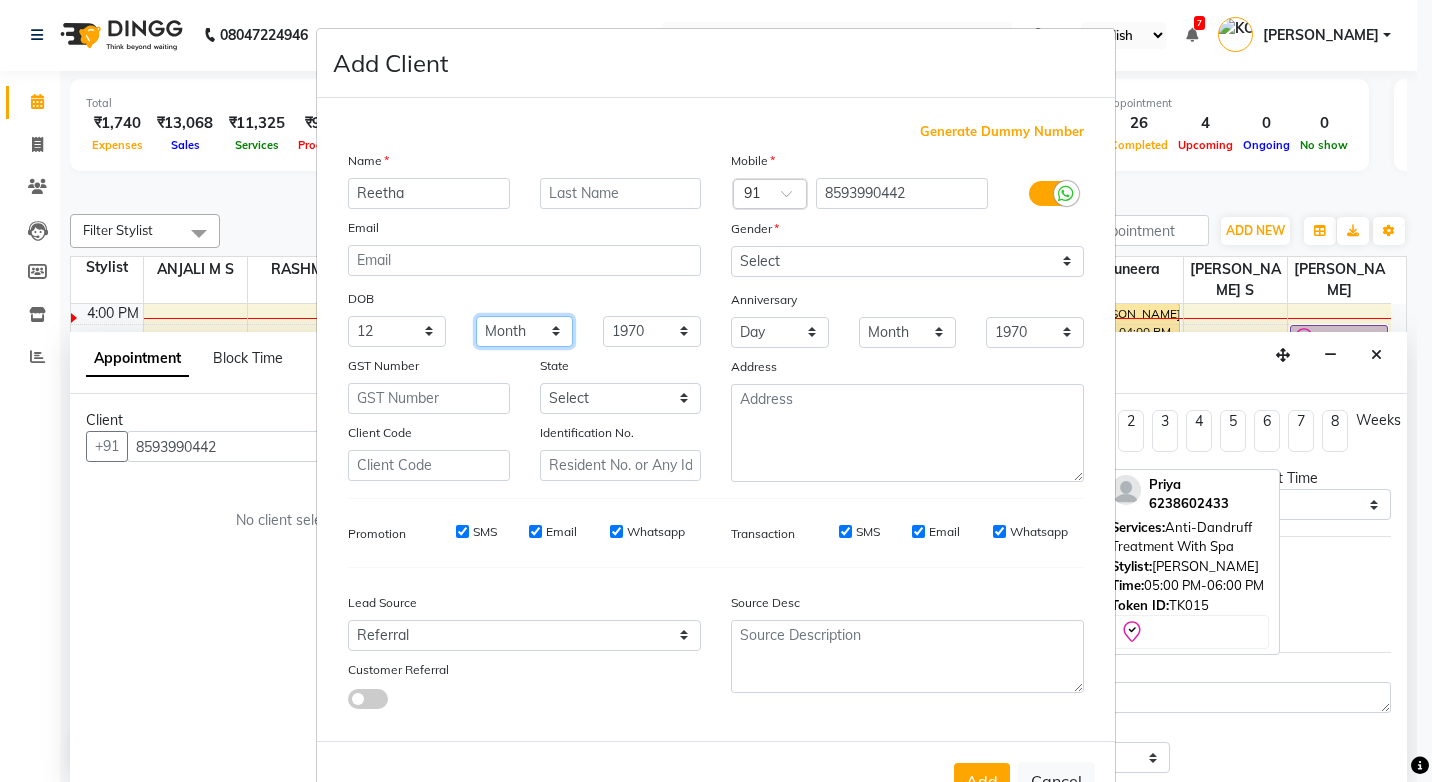 drag, startPoint x: 540, startPoint y: 323, endPoint x: 540, endPoint y: 343, distance: 20 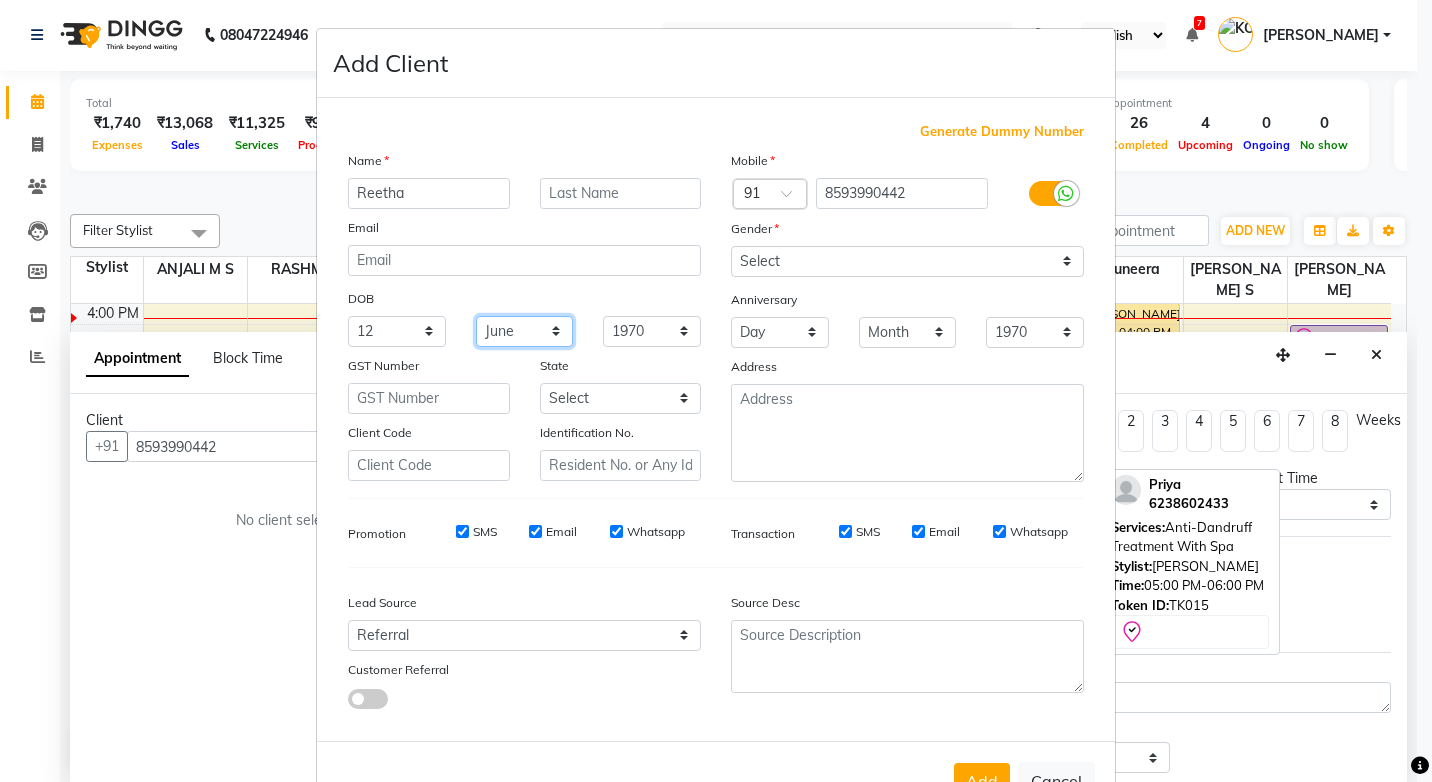 click on "Month January February March April May June July August September October November December" at bounding box center (525, 331) 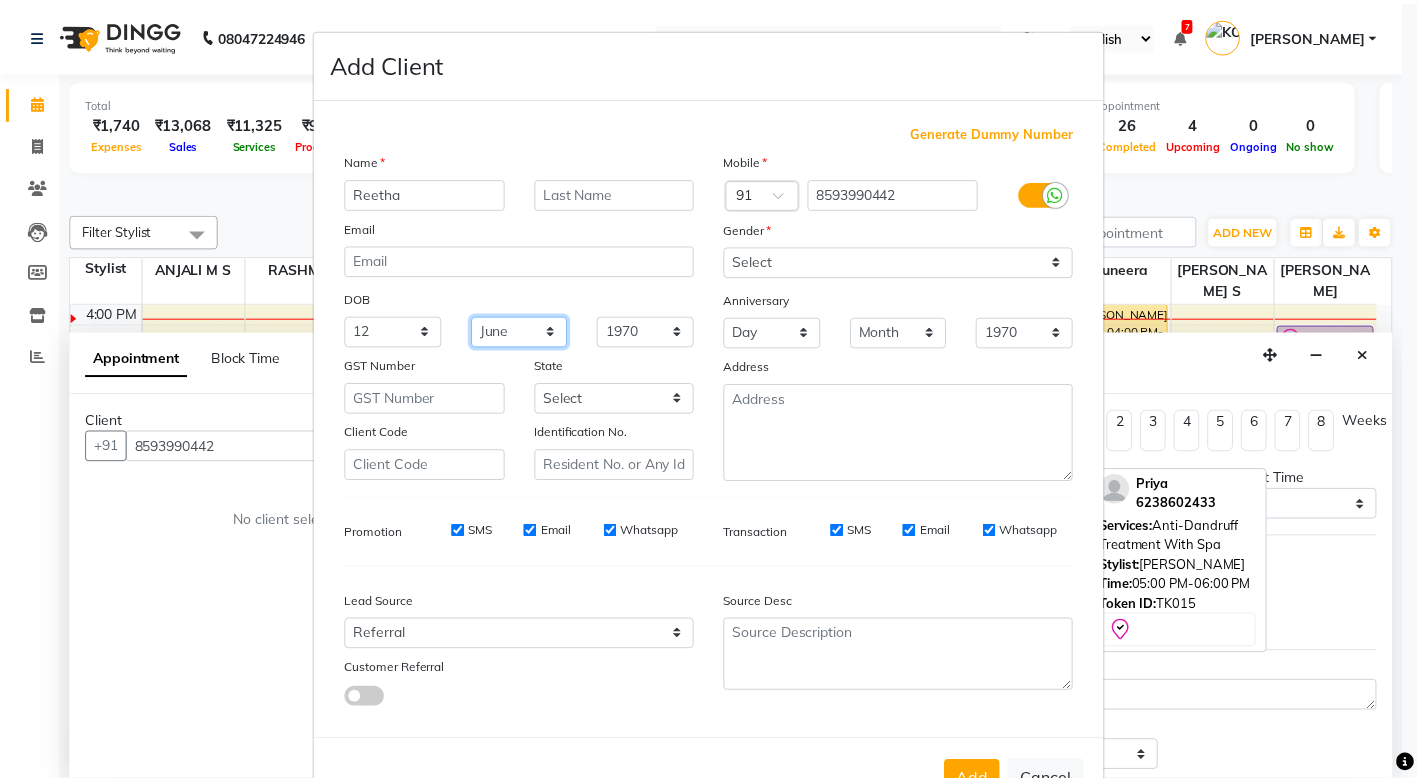 scroll, scrollTop: 67, scrollLeft: 0, axis: vertical 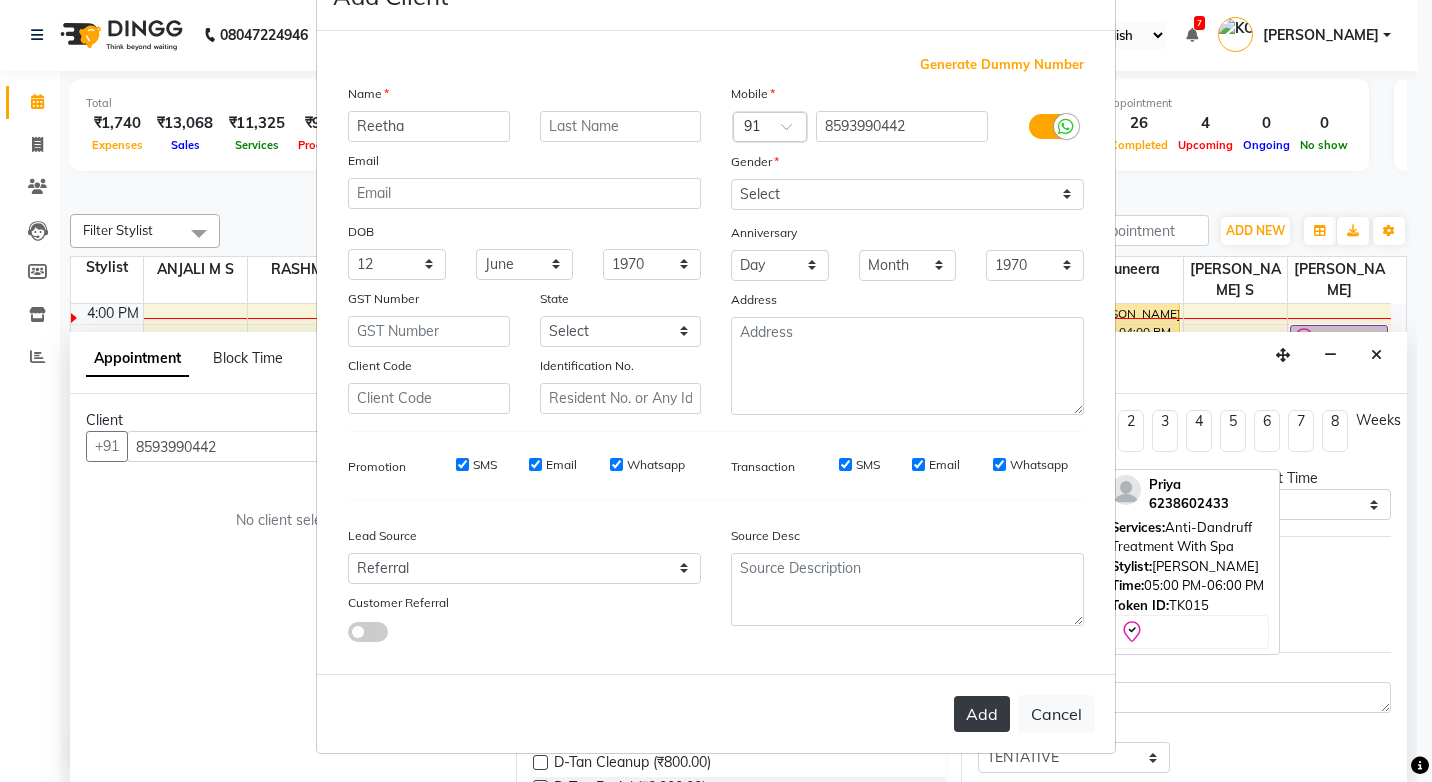 click on "Add" at bounding box center [982, 714] 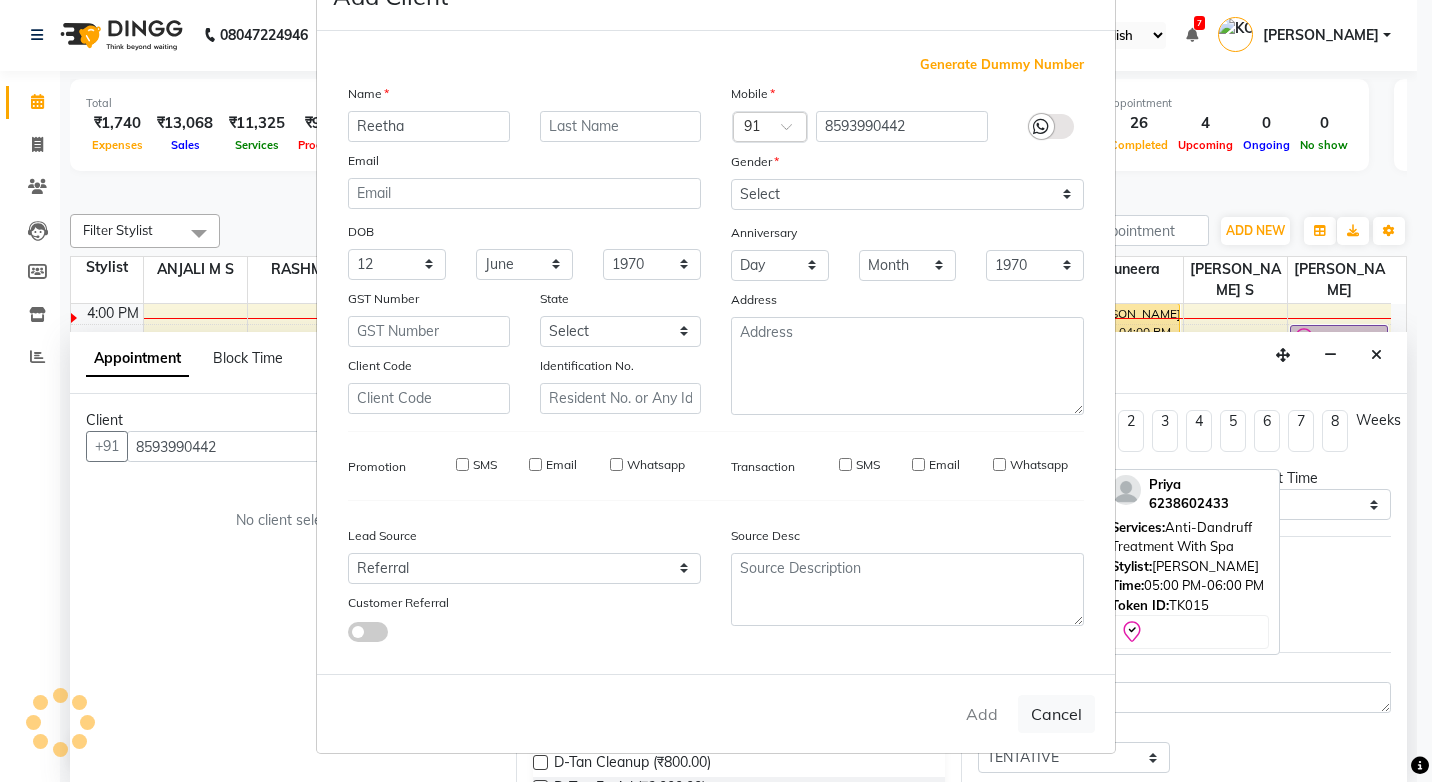 type 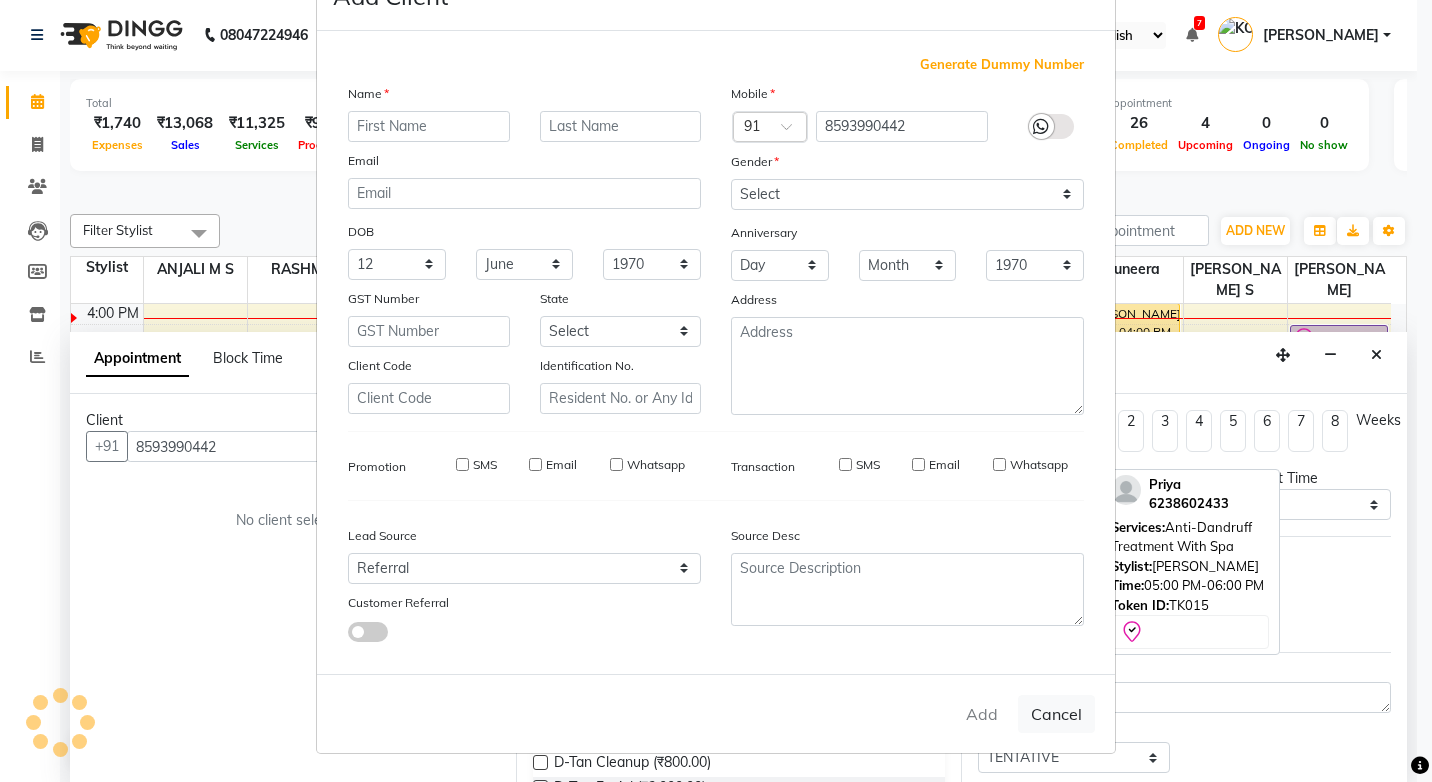 select 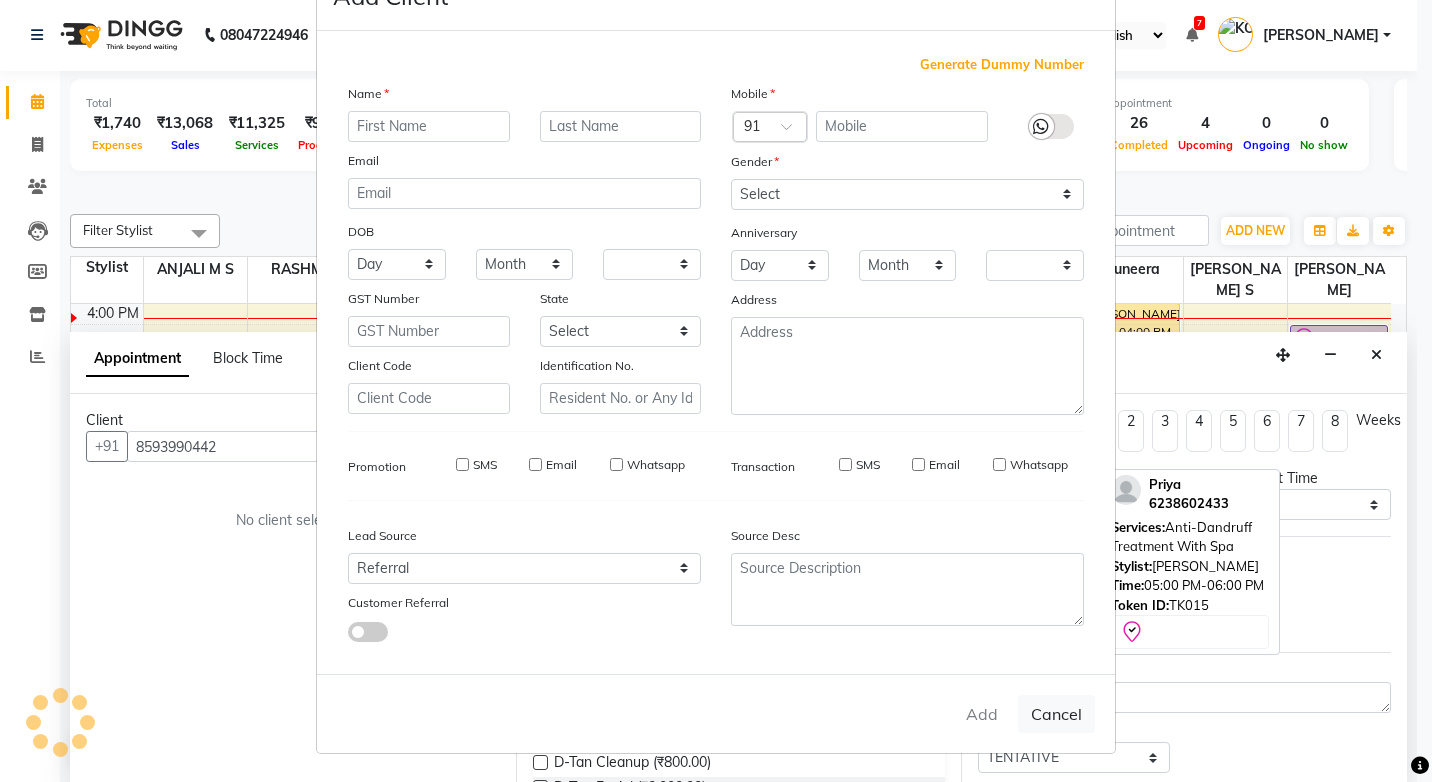 checkbox on "false" 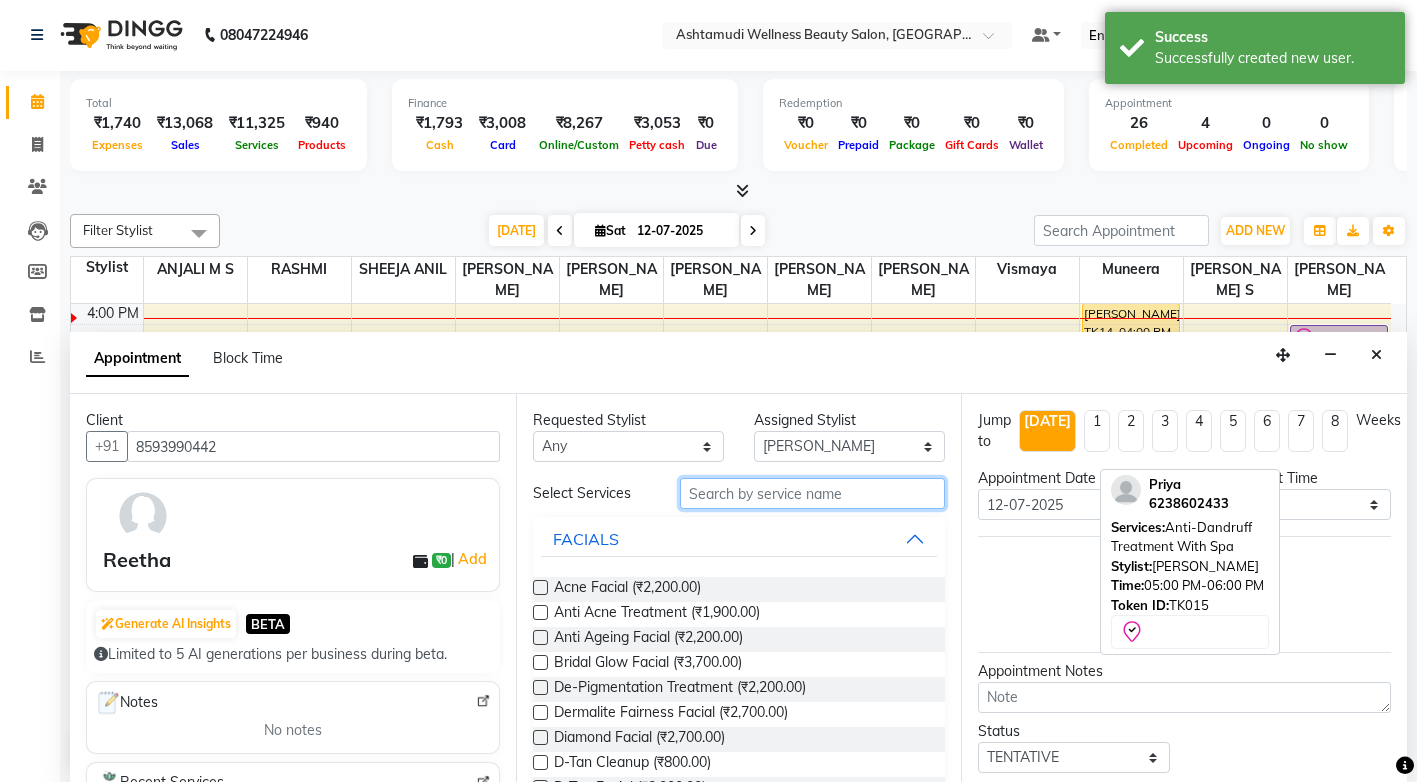 click at bounding box center (812, 493) 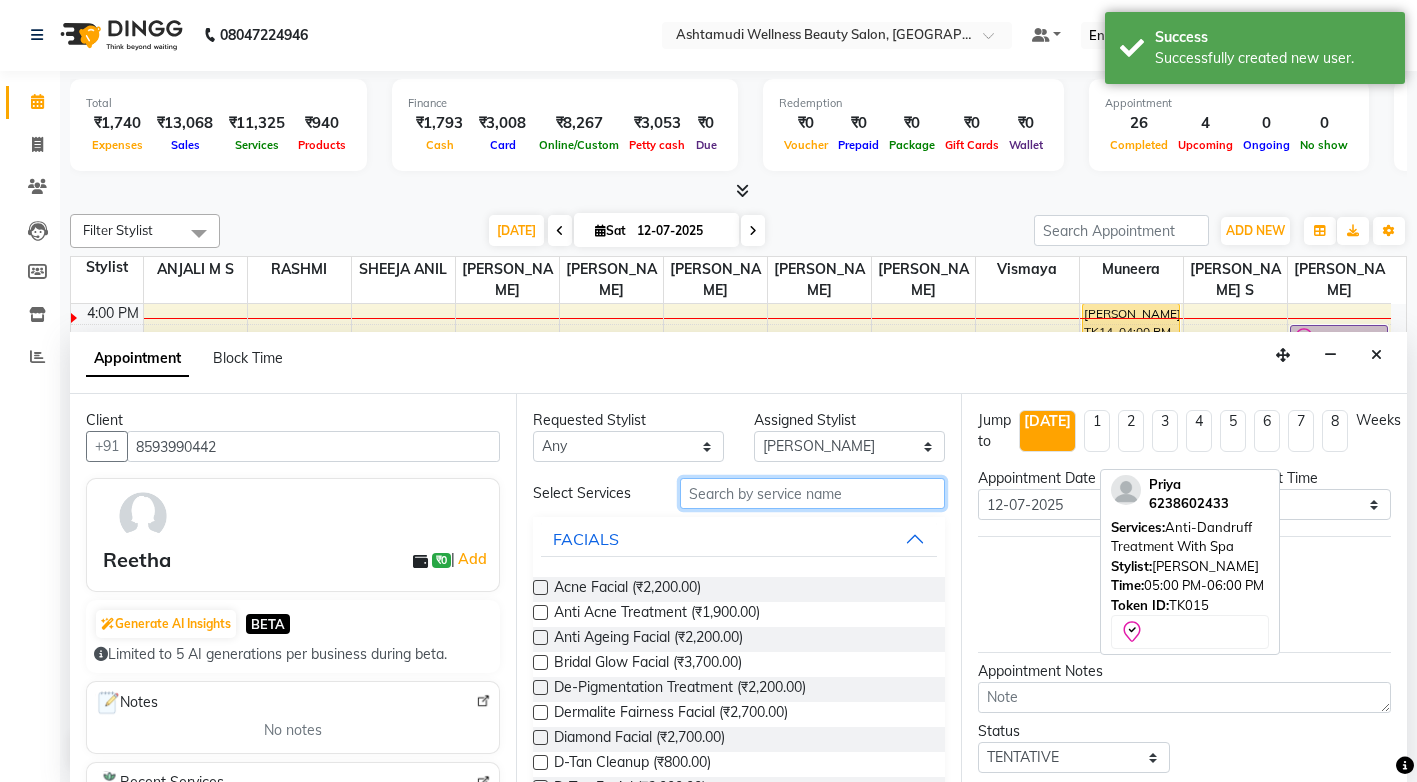 click at bounding box center (812, 493) 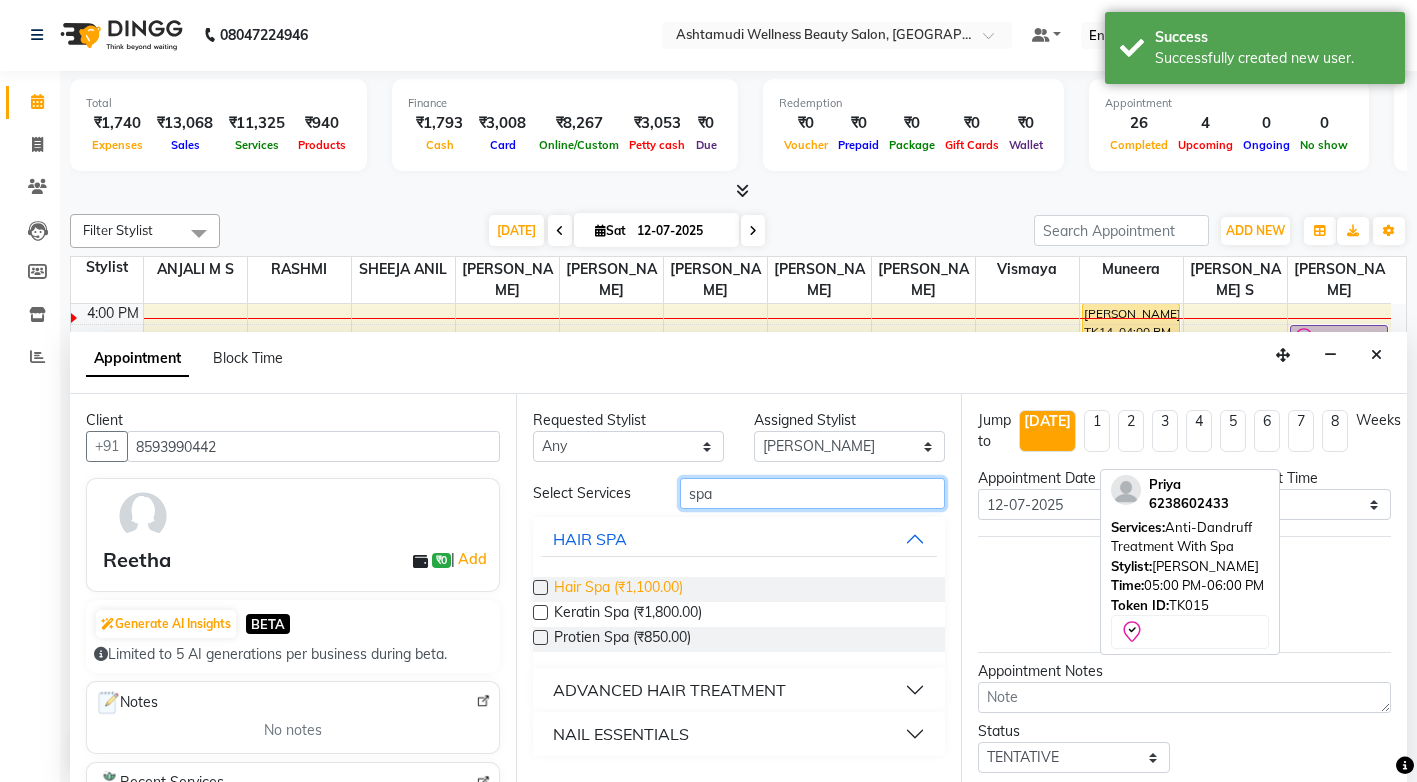 type on "spa" 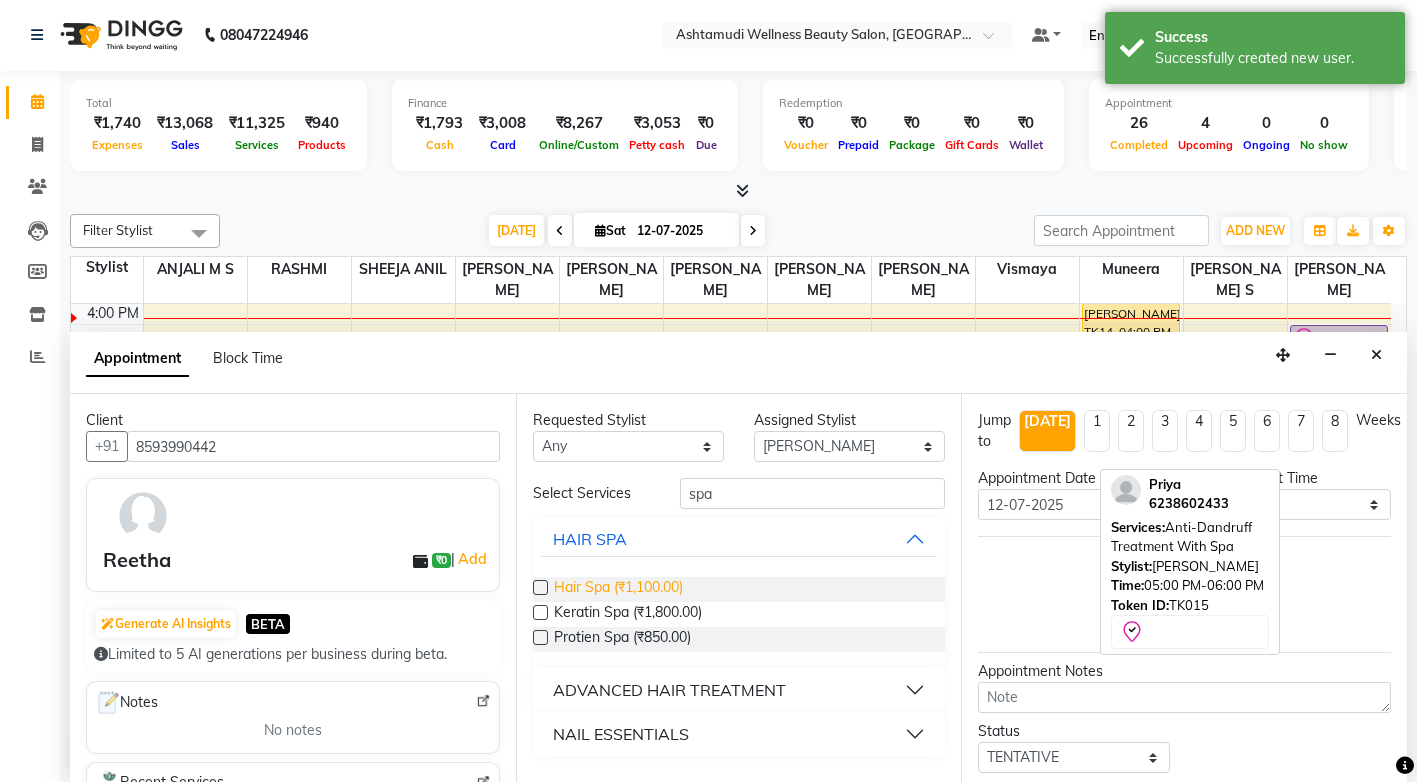 click on "Hair Spa (₹1,100.00)" at bounding box center [618, 589] 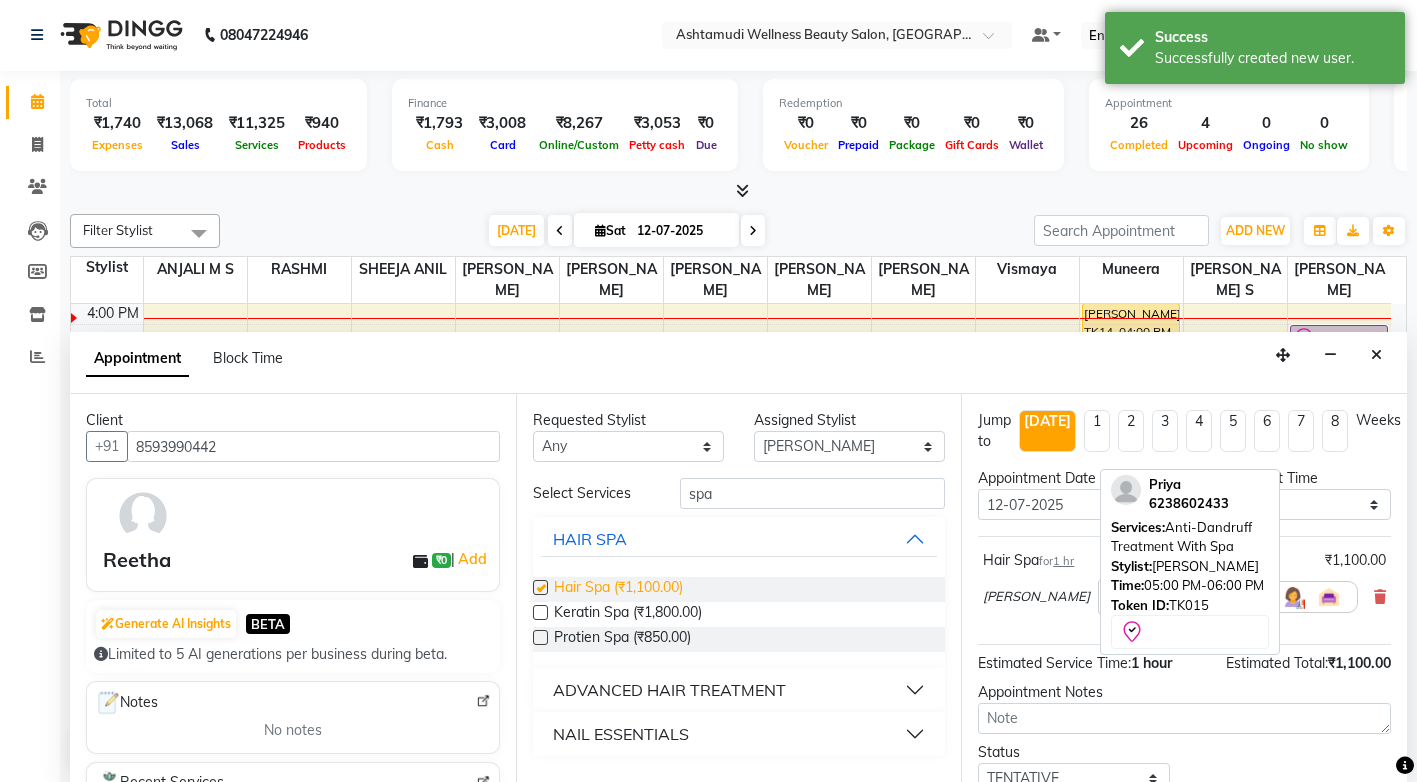 checkbox on "false" 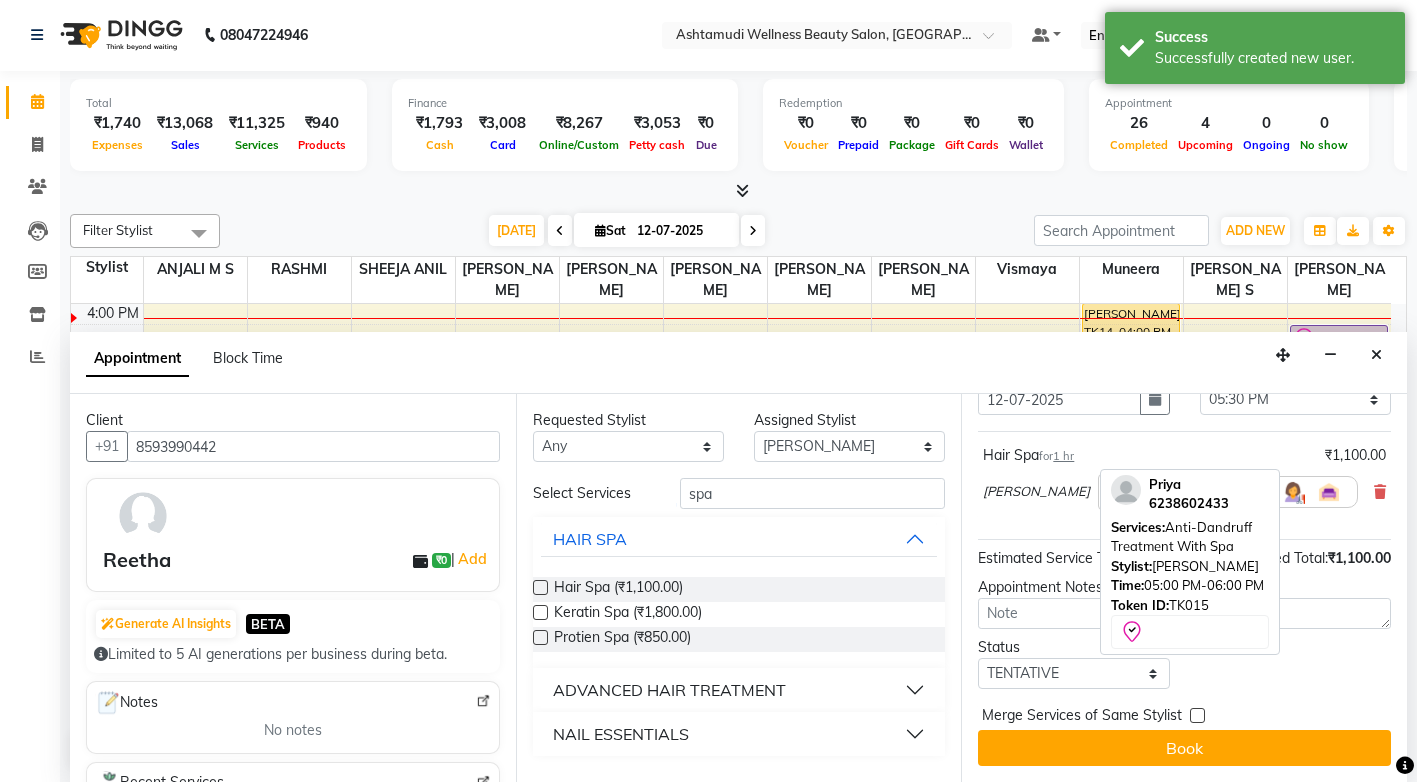 scroll, scrollTop: 108, scrollLeft: 0, axis: vertical 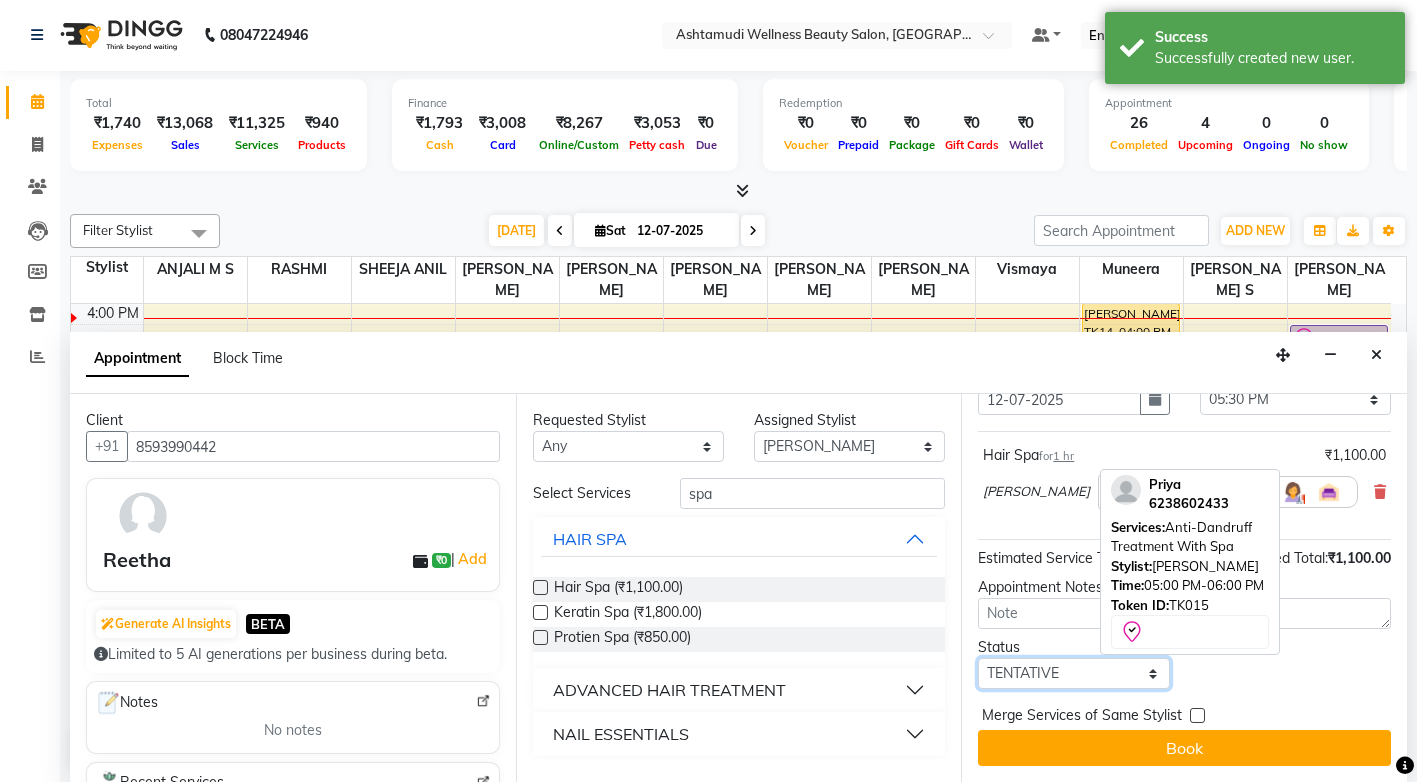 click on "Select TENTATIVE CONFIRM CHECK-IN UPCOMING" at bounding box center [1073, 673] 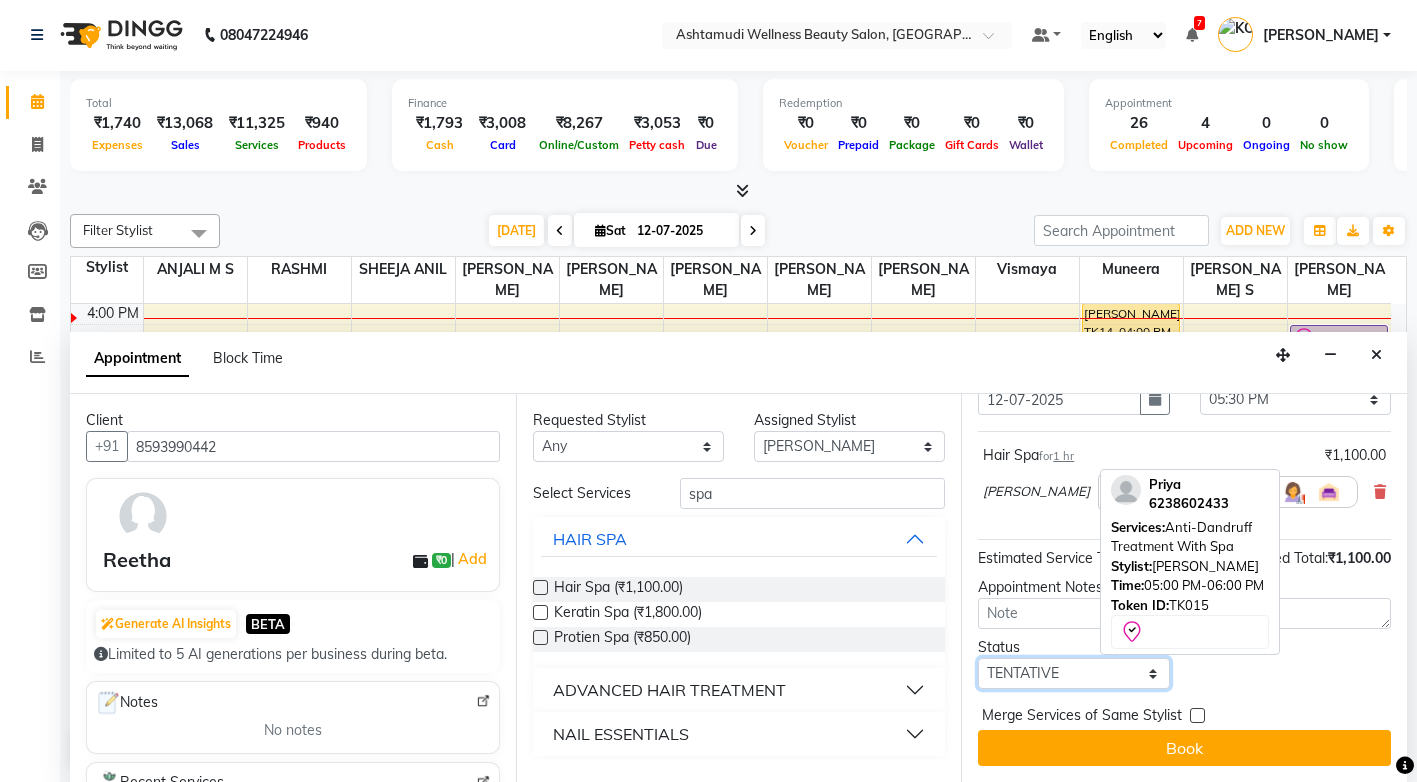 select on "check-in" 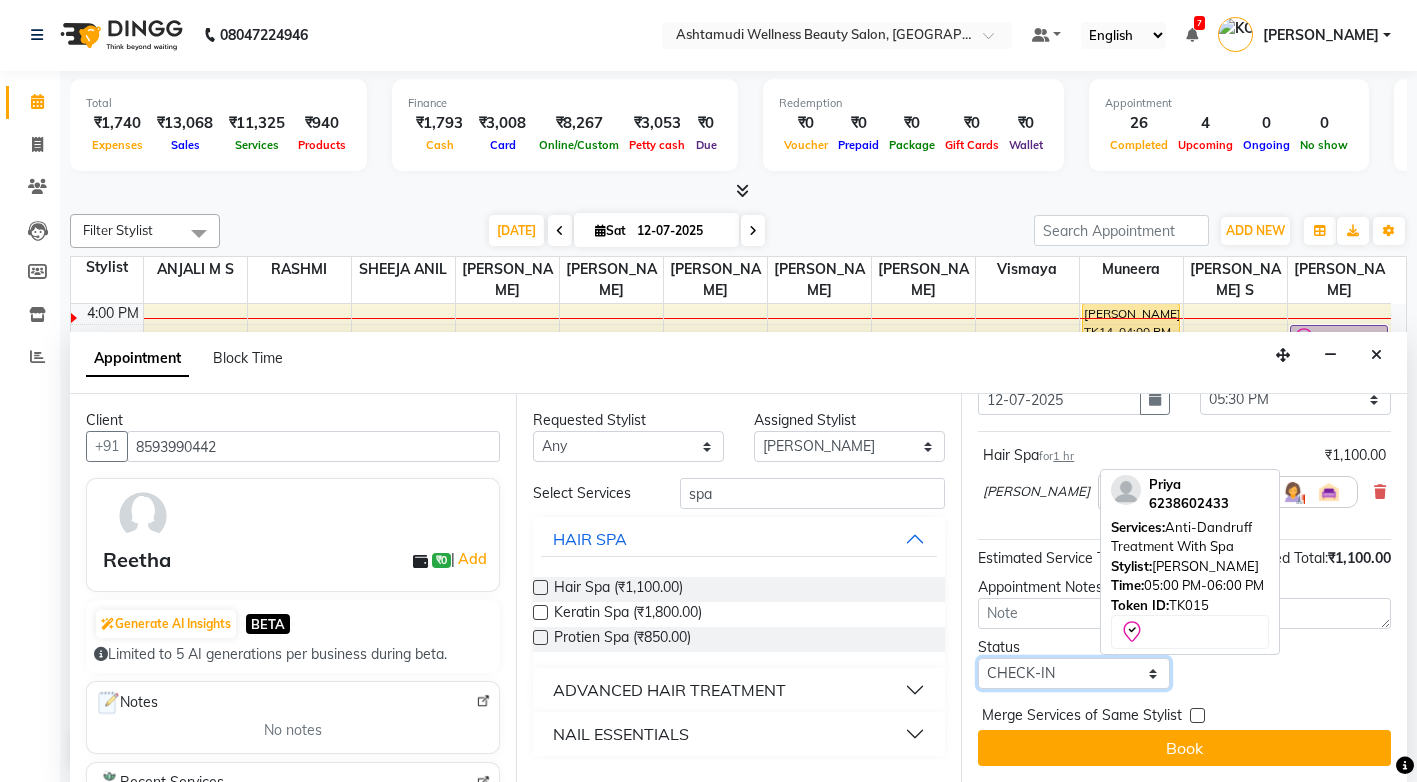 click on "Select TENTATIVE CONFIRM CHECK-IN UPCOMING" at bounding box center [1073, 673] 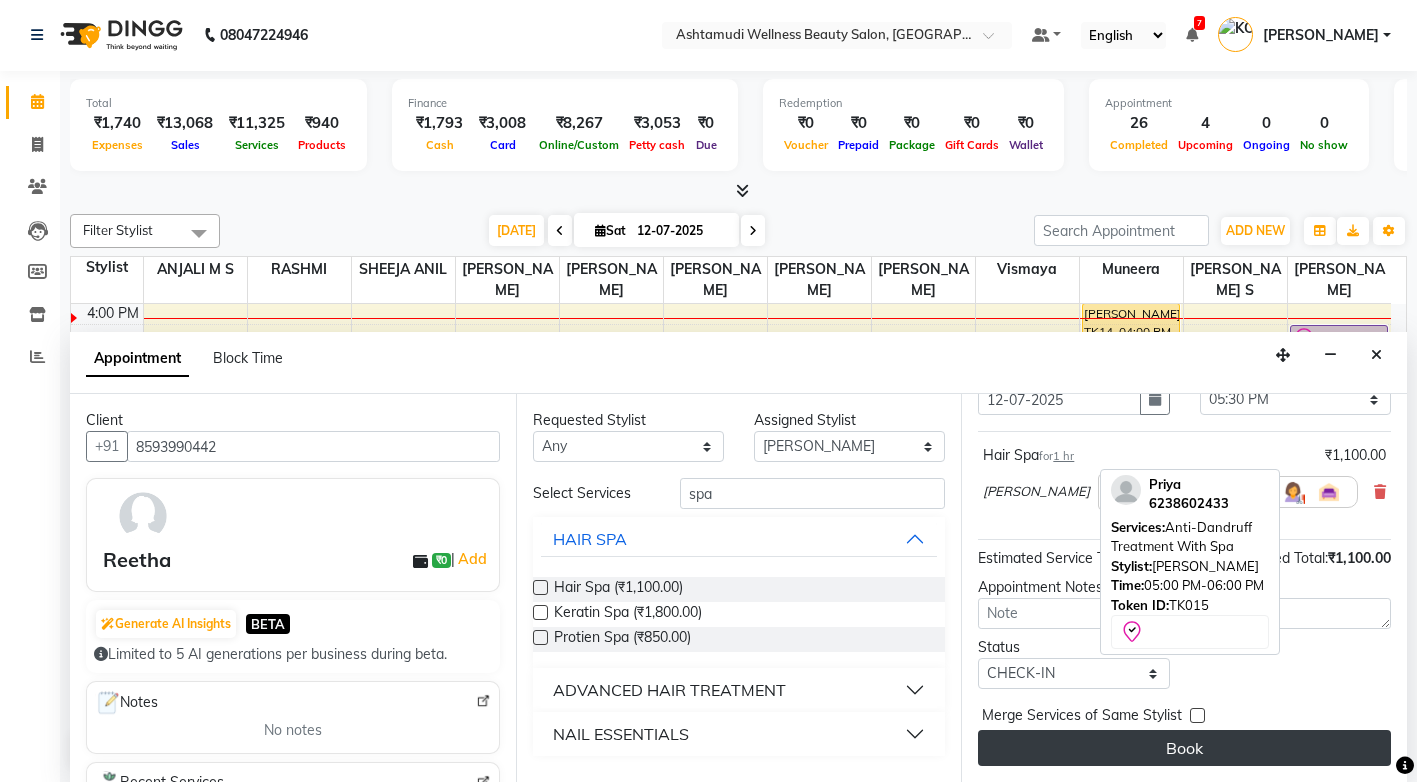 click on "Book" at bounding box center (1184, 748) 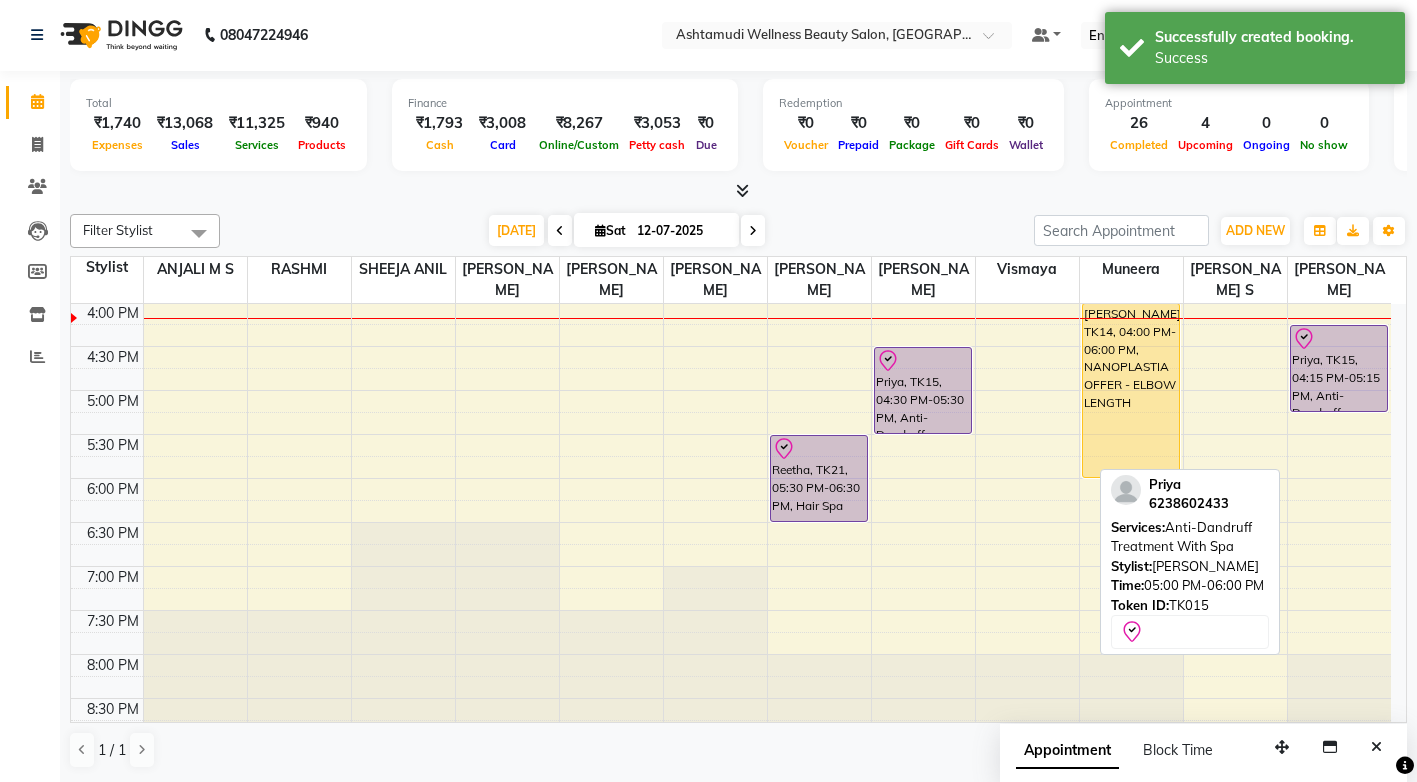 scroll, scrollTop: 0, scrollLeft: 0, axis: both 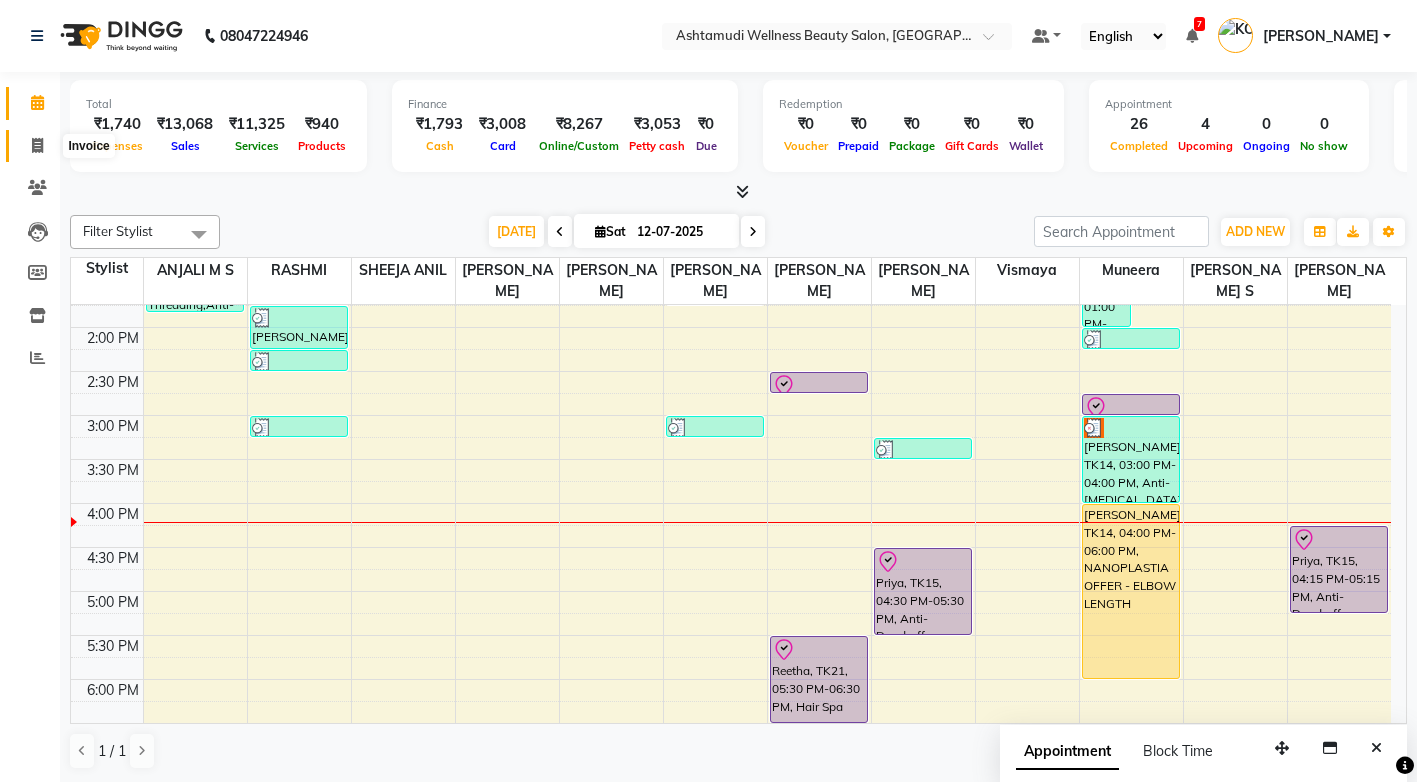 click 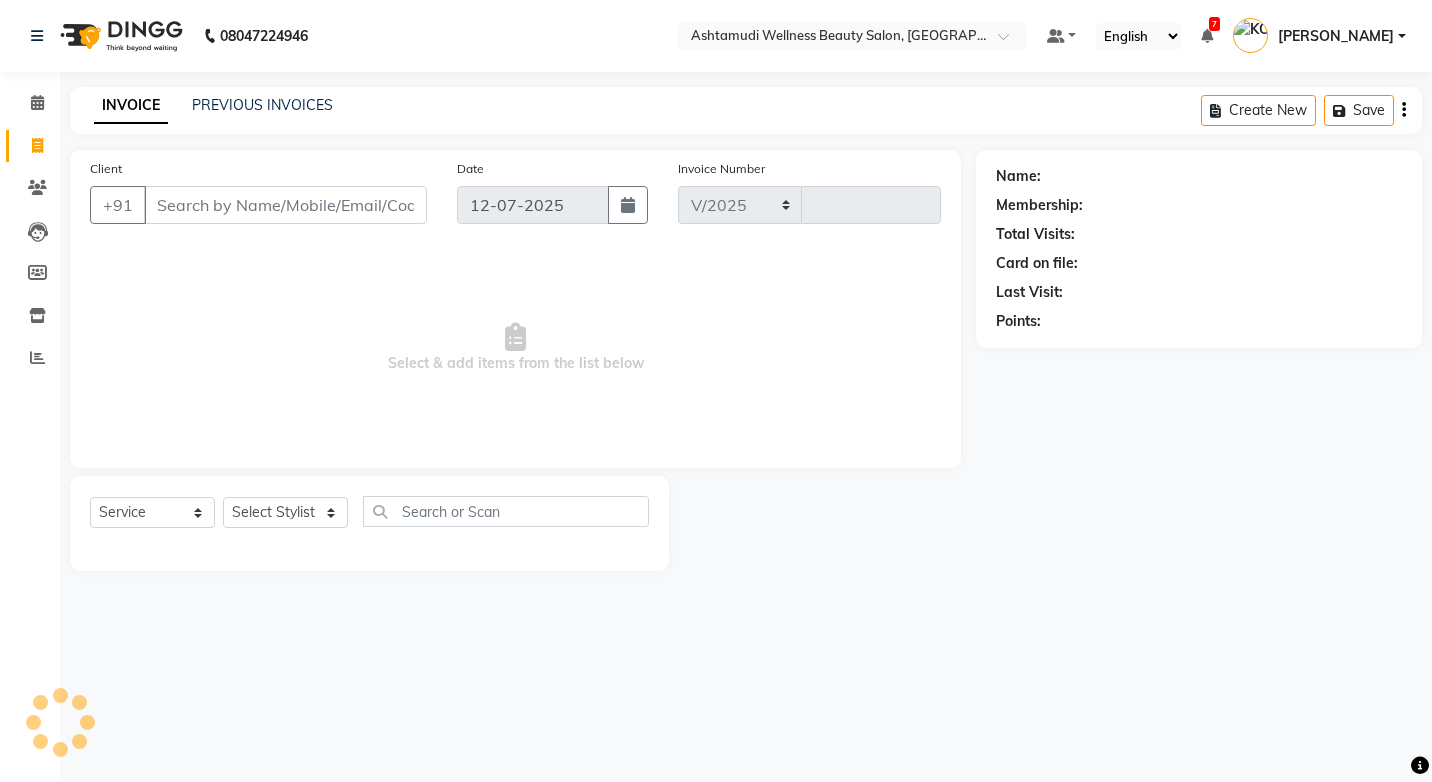 select on "4674" 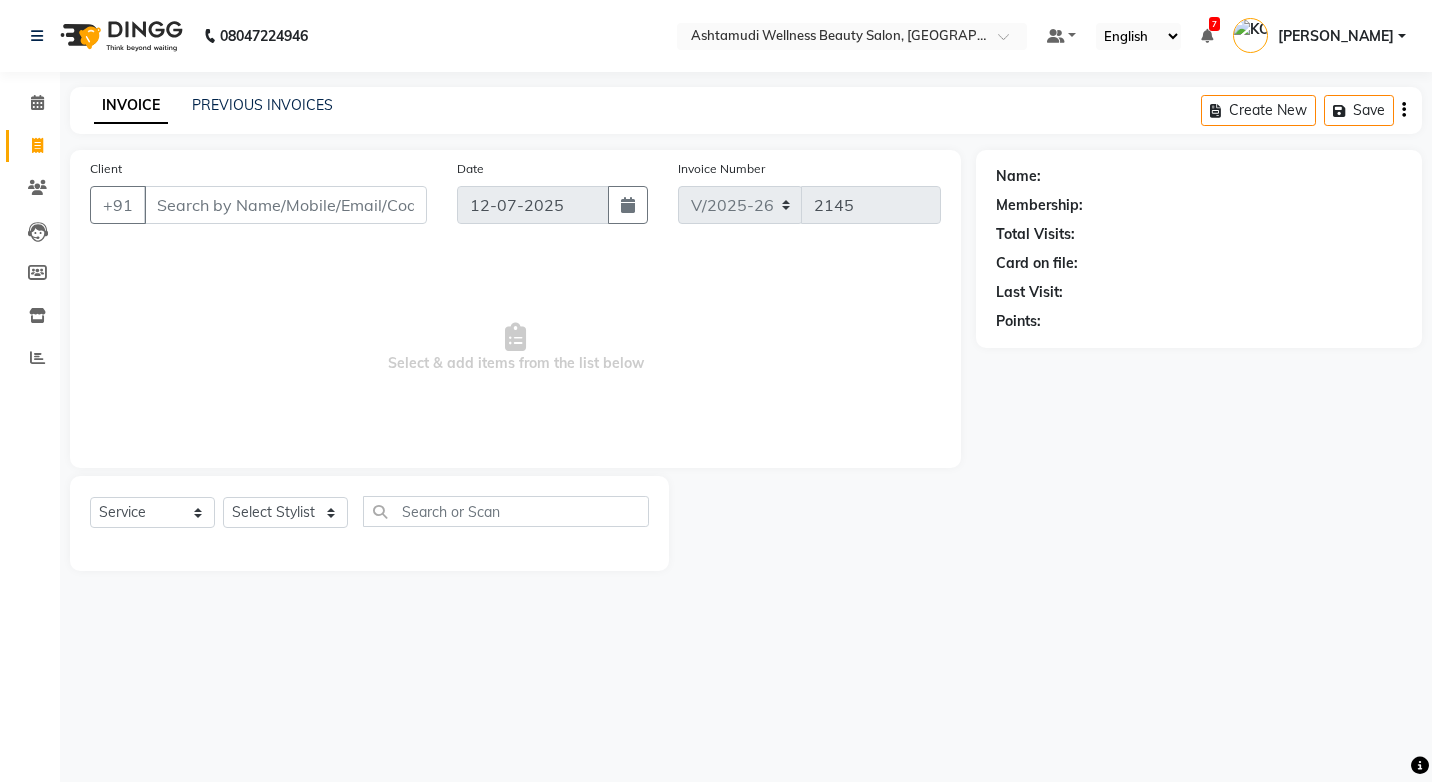 click on "Client" at bounding box center [285, 205] 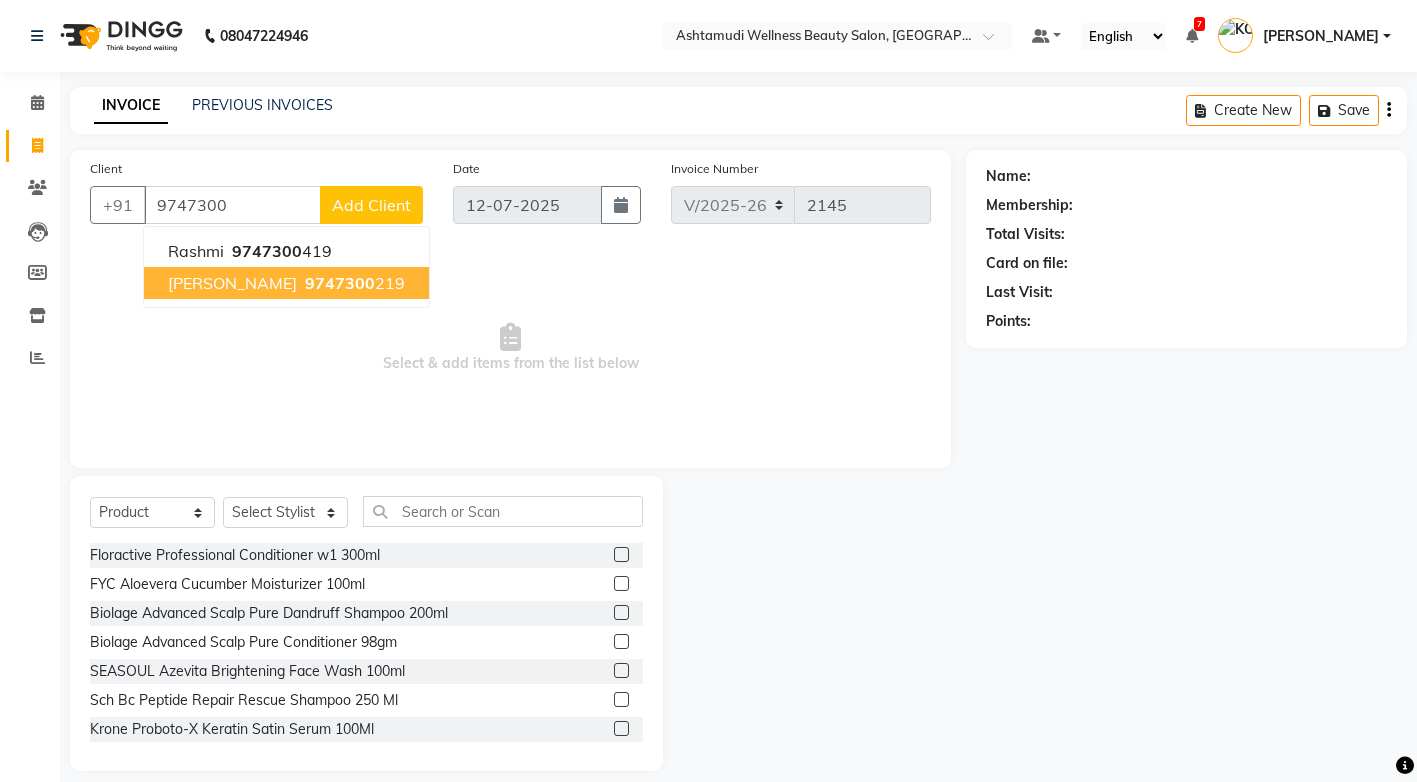 click on "9747300" at bounding box center [340, 283] 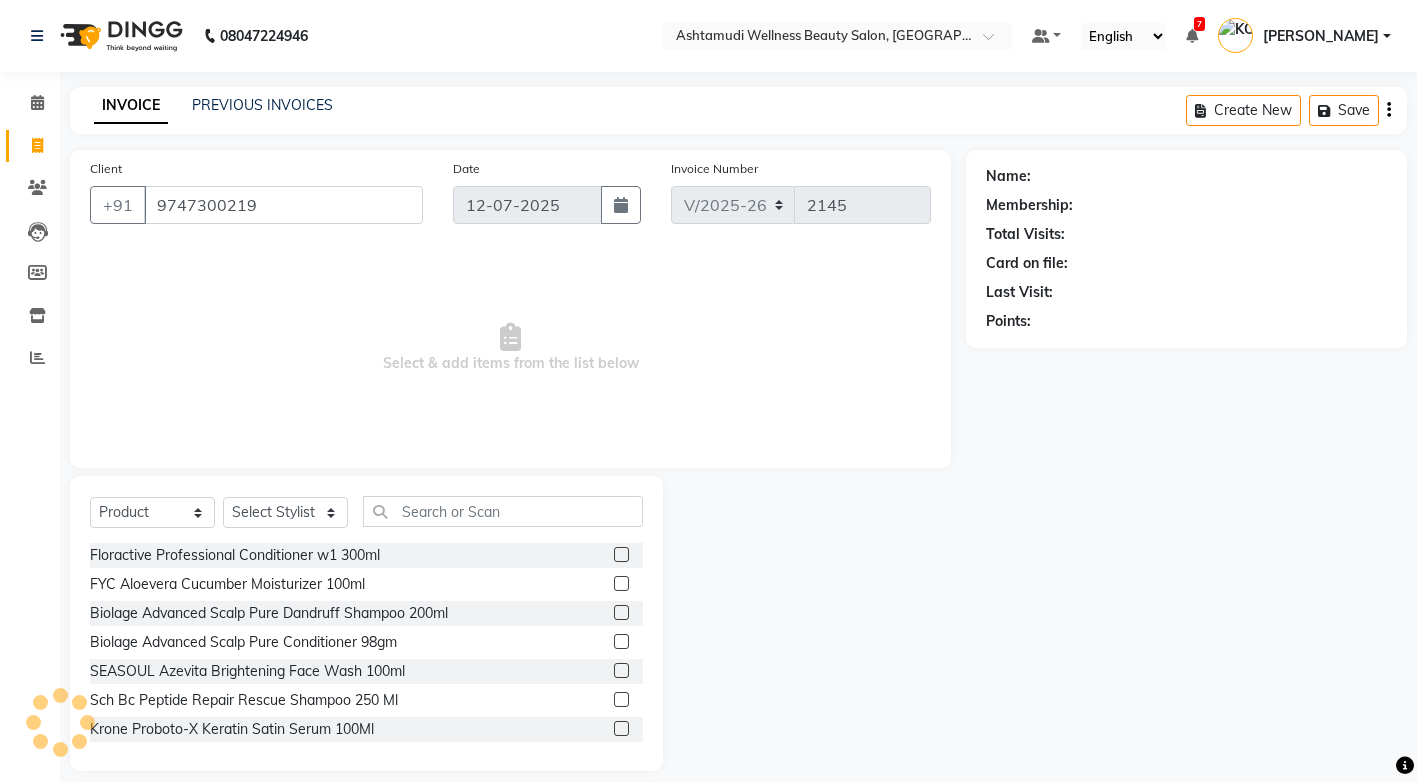 type on "9747300219" 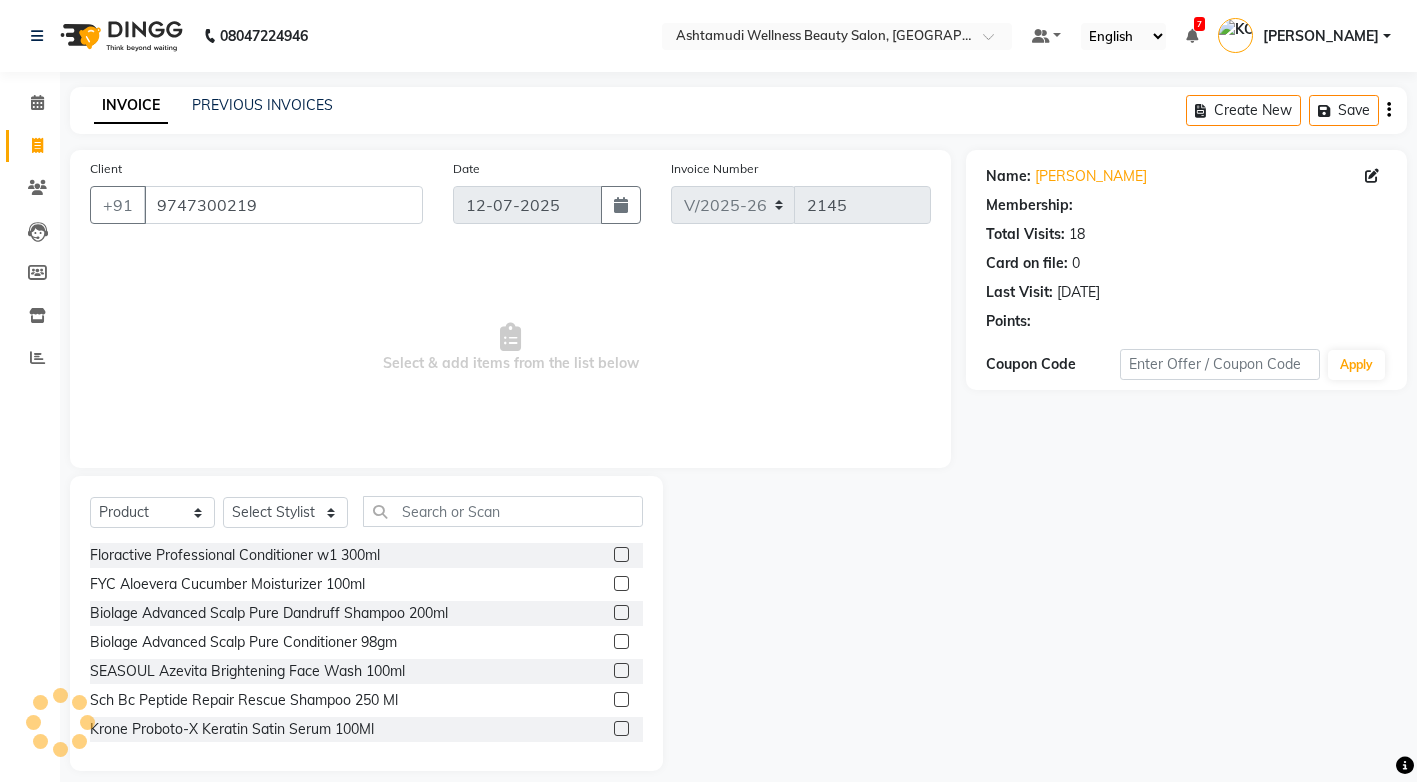 select on "1: Object" 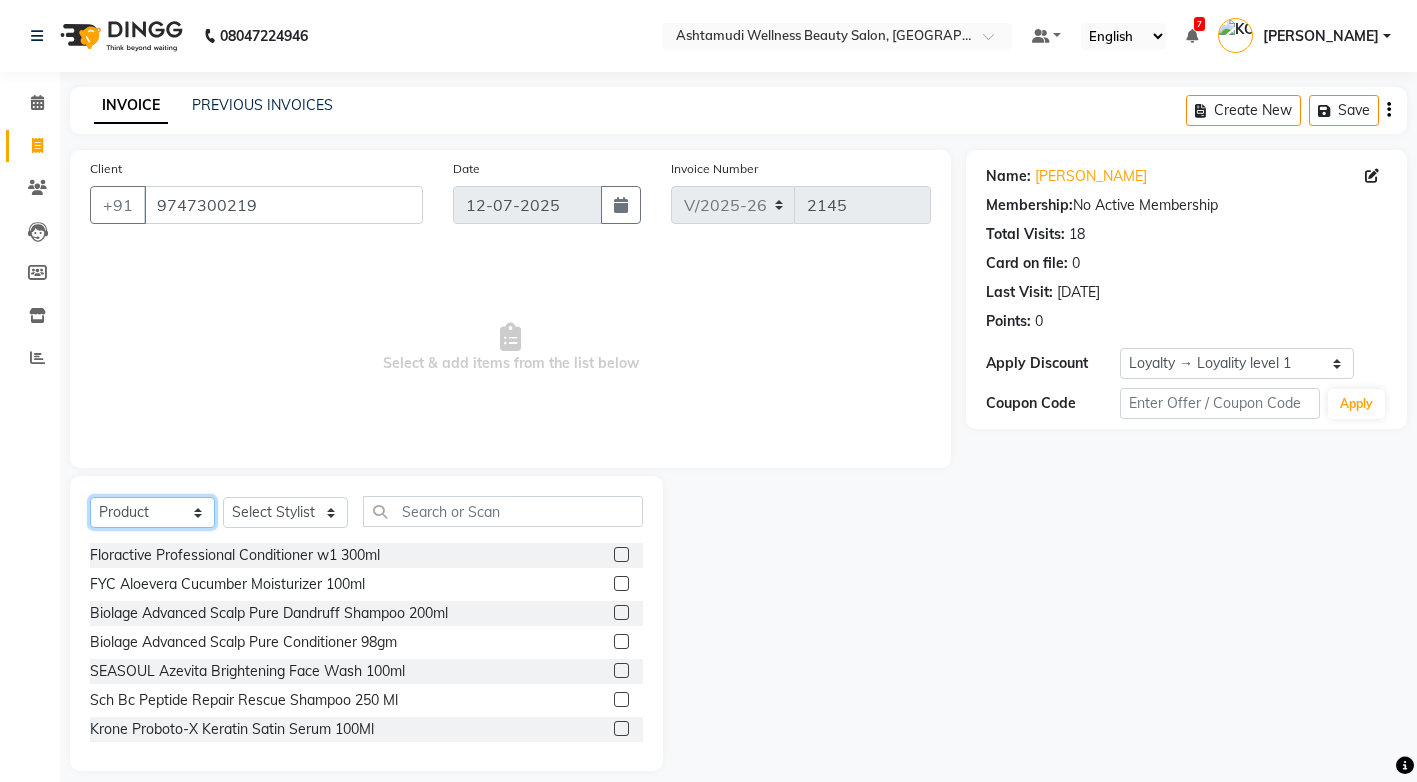 click on "Select  Service  Product  Membership  Package Voucher Prepaid Gift Card" 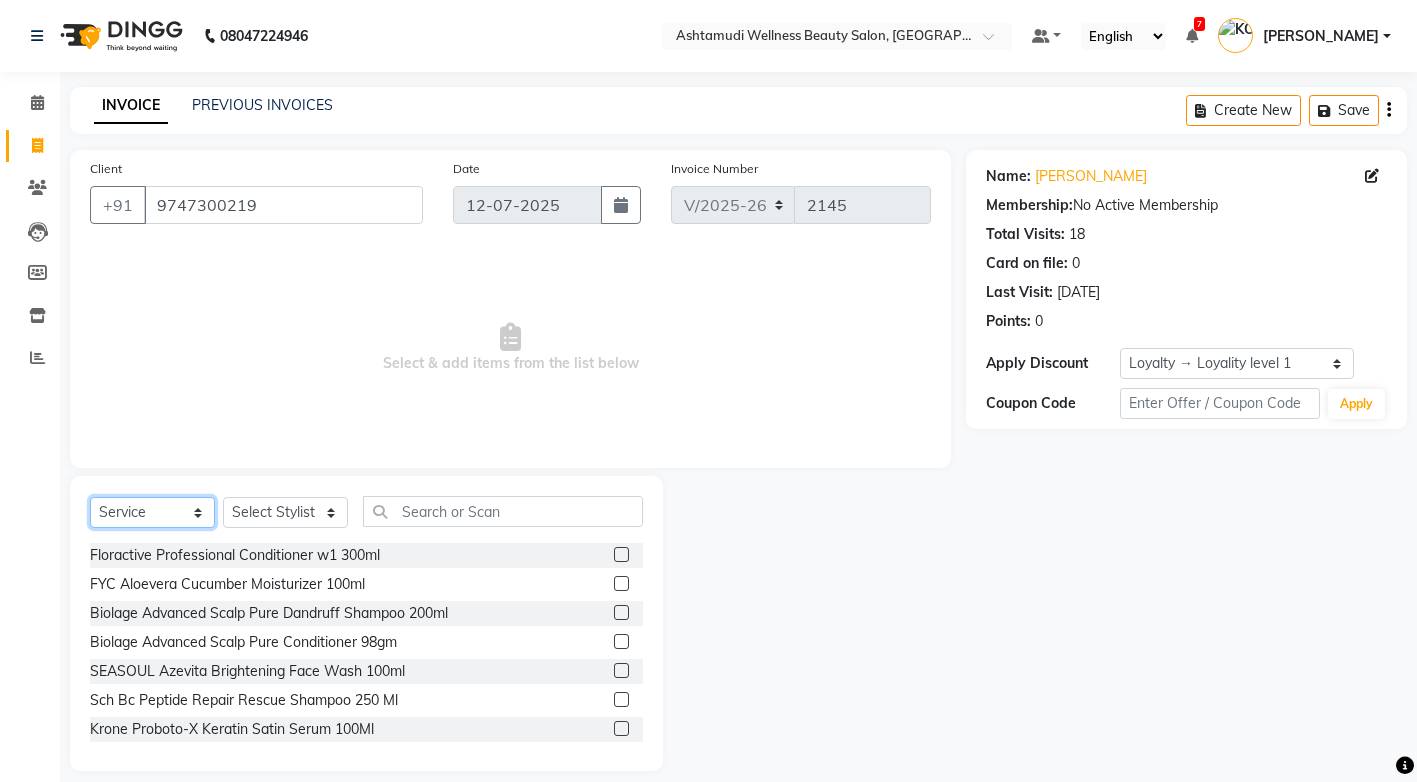 click on "Select  Service  Product  Membership  Package Voucher Prepaid Gift Card" 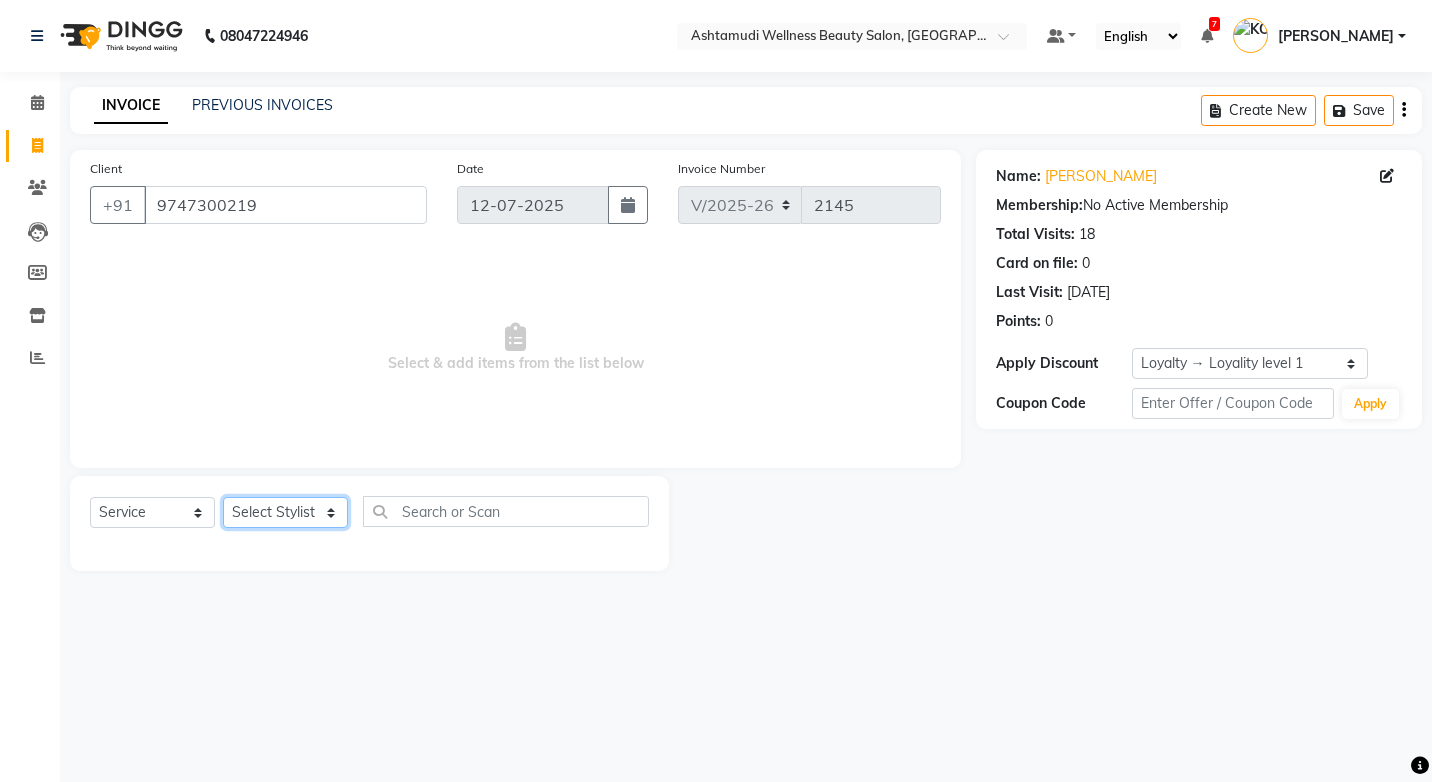 click on "Select Stylist ANJALI M S [PERSON_NAME] KOTTIYAM ASHTAMUDI [PERSON_NAME] [PERSON_NAME] [PERSON_NAME] [PERSON_NAME]  Sona [PERSON_NAME] [PERSON_NAME] [PERSON_NAME]" 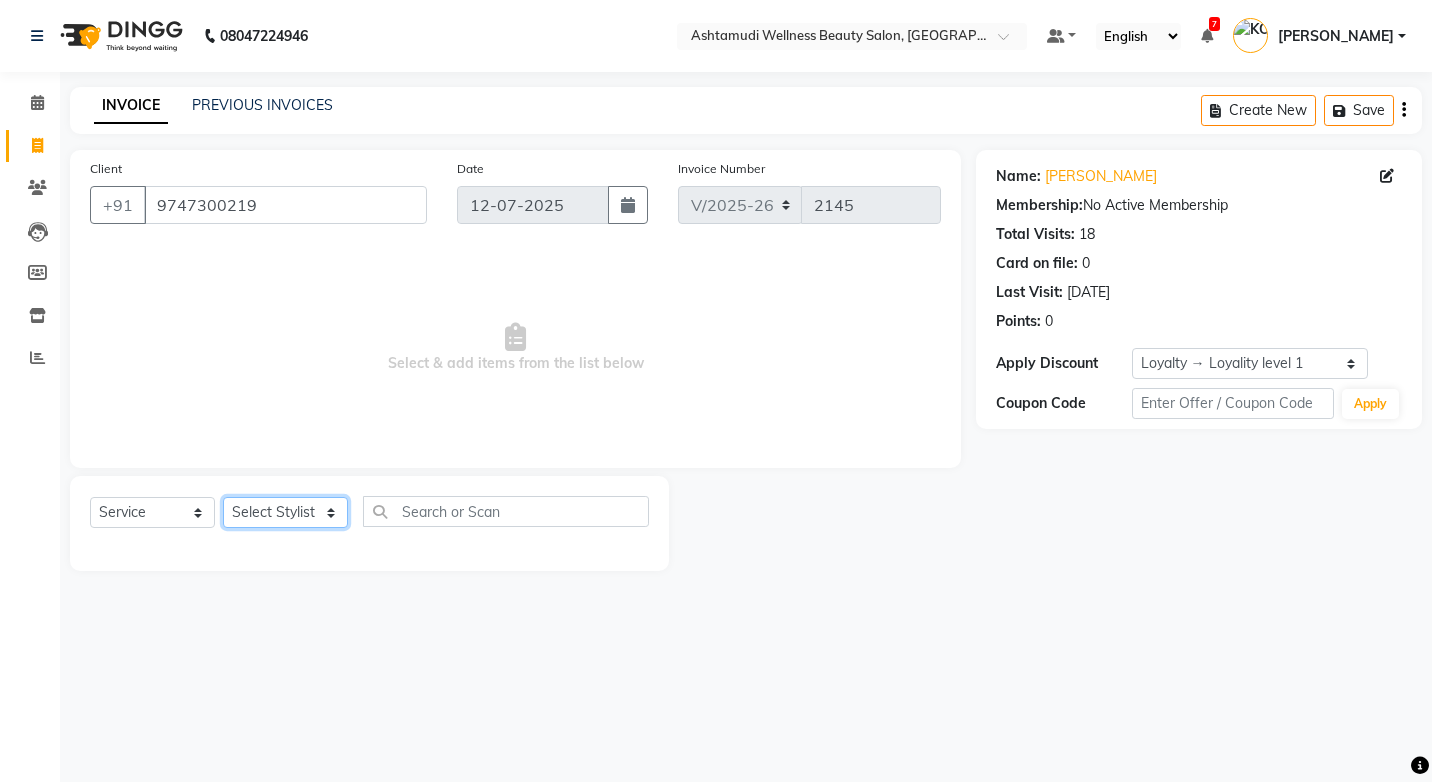 select on "27472" 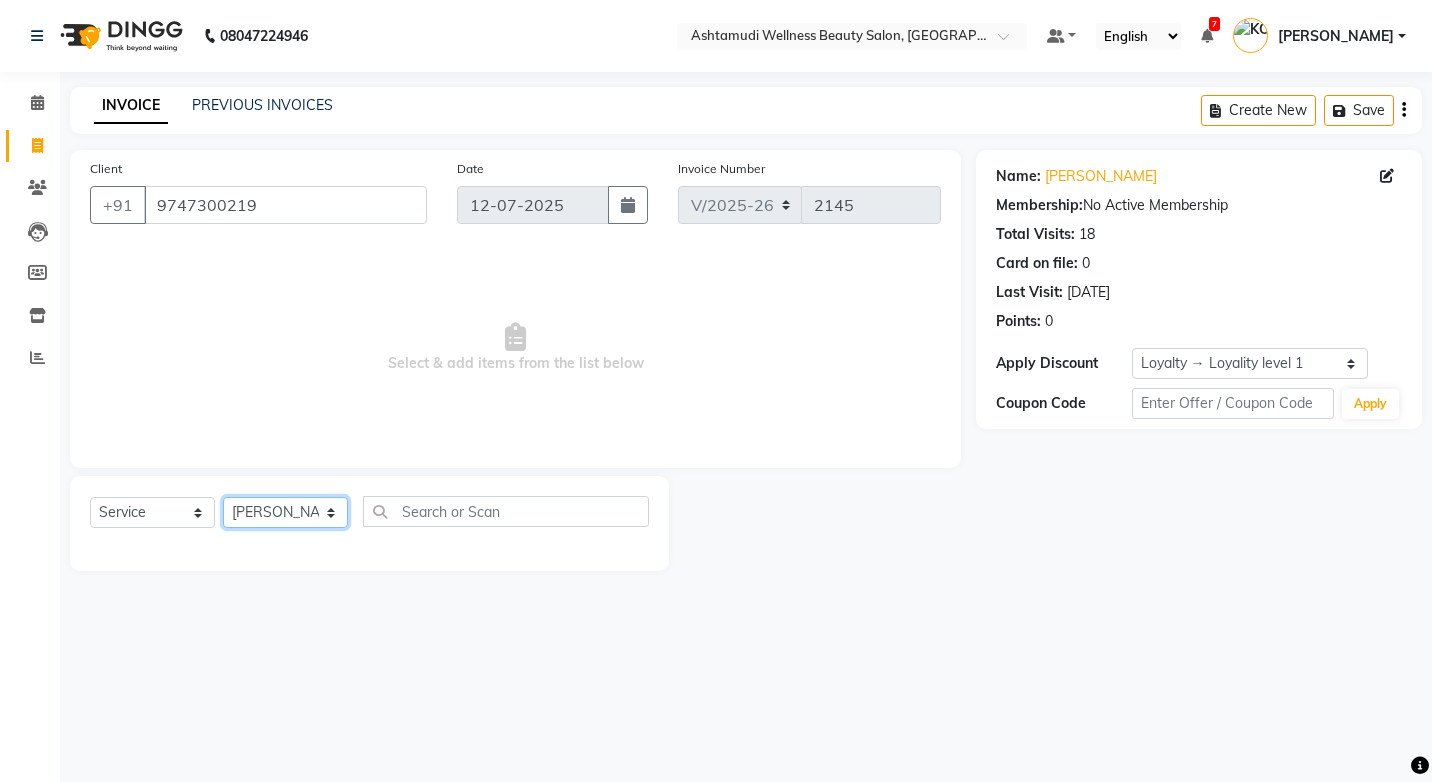 click on "Select Stylist ANJALI M S [PERSON_NAME] KOTTIYAM ASHTAMUDI [PERSON_NAME] [PERSON_NAME] [PERSON_NAME] [PERSON_NAME]  Sona [PERSON_NAME] [PERSON_NAME] [PERSON_NAME]" 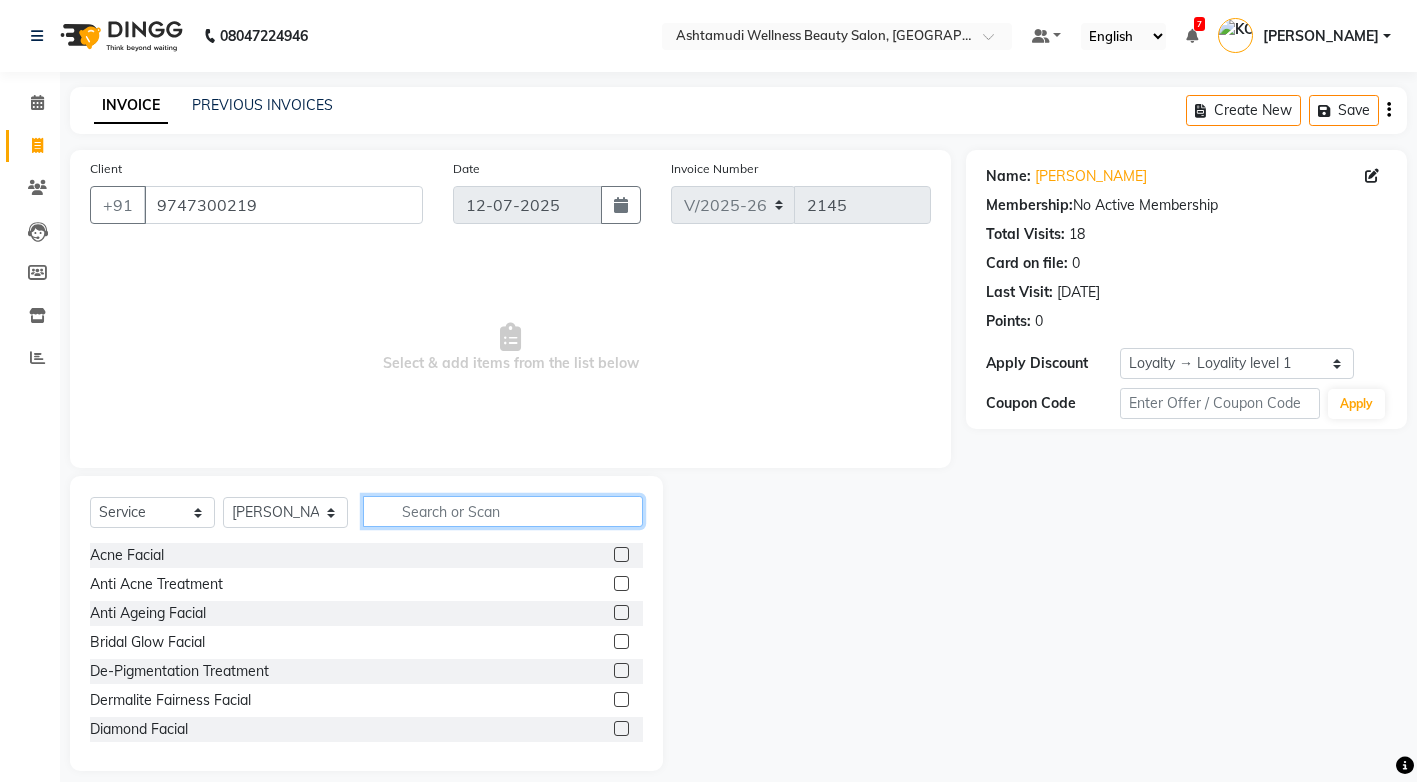 click 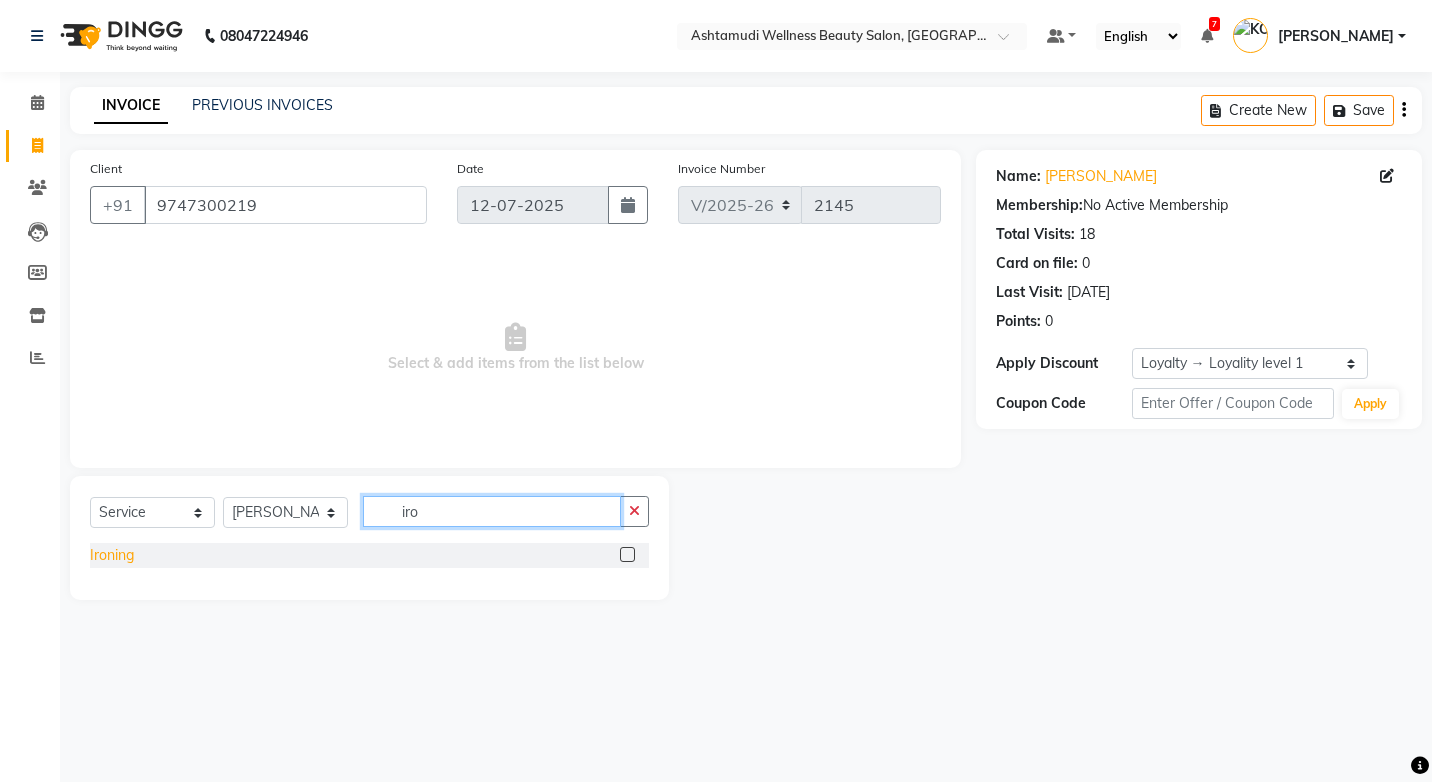type on "iro" 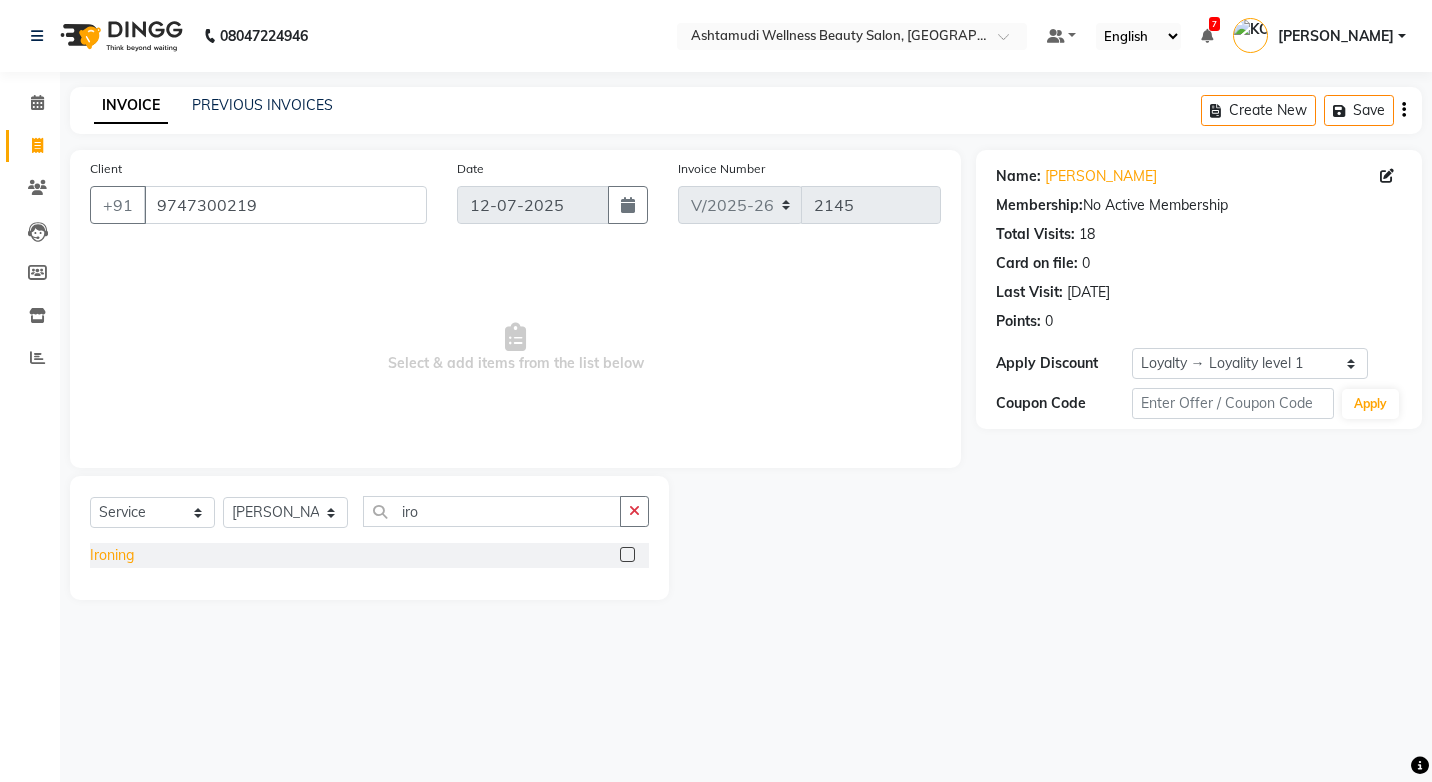 click on "Ironing" 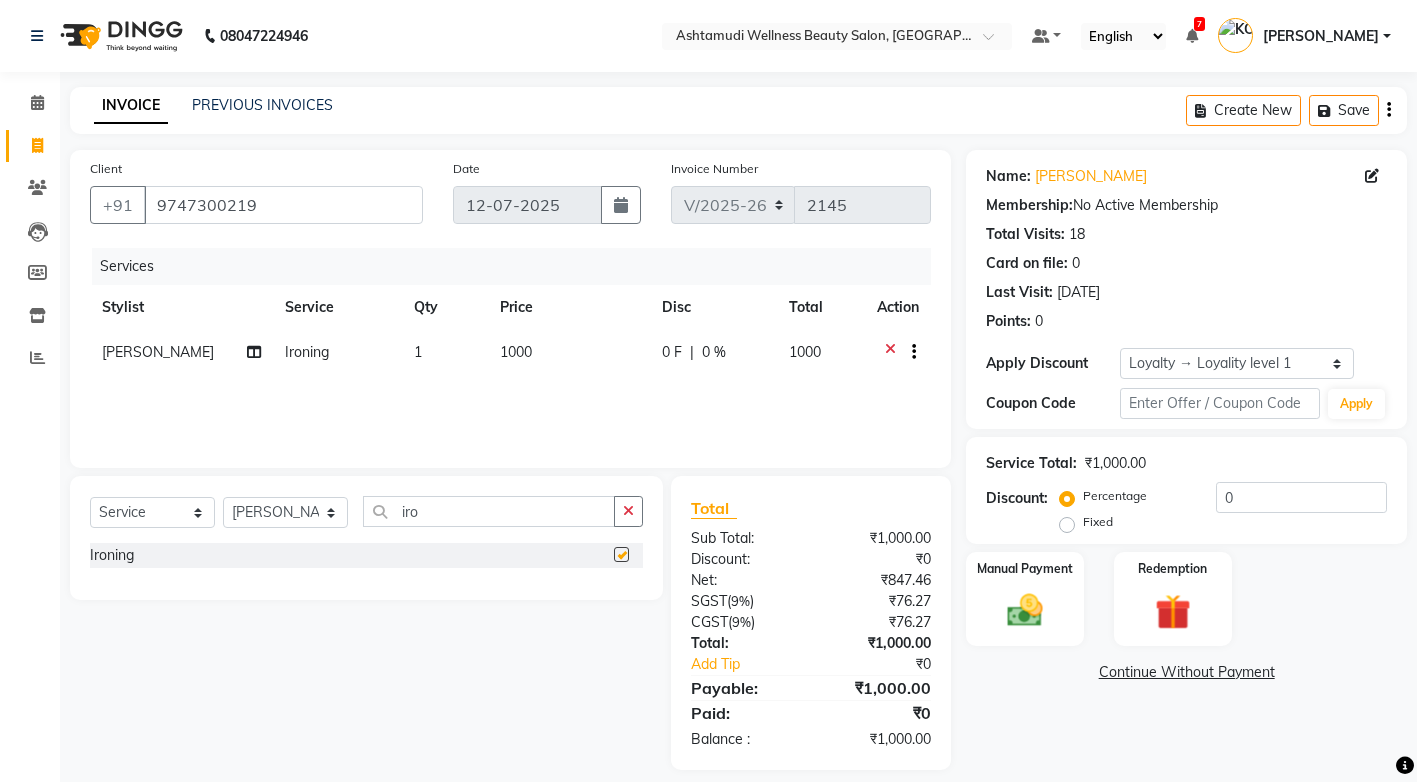 checkbox on "false" 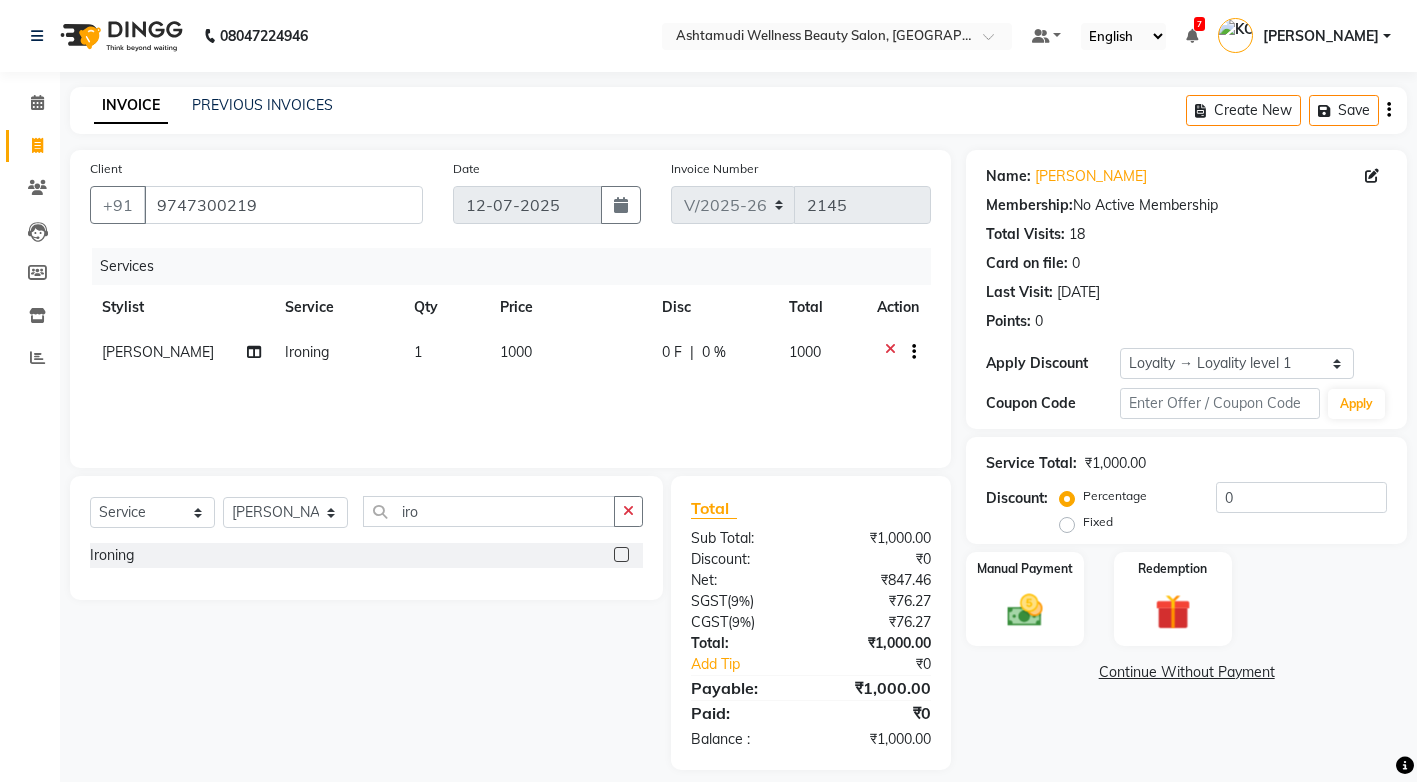drag, startPoint x: 511, startPoint y: 527, endPoint x: 496, endPoint y: 507, distance: 25 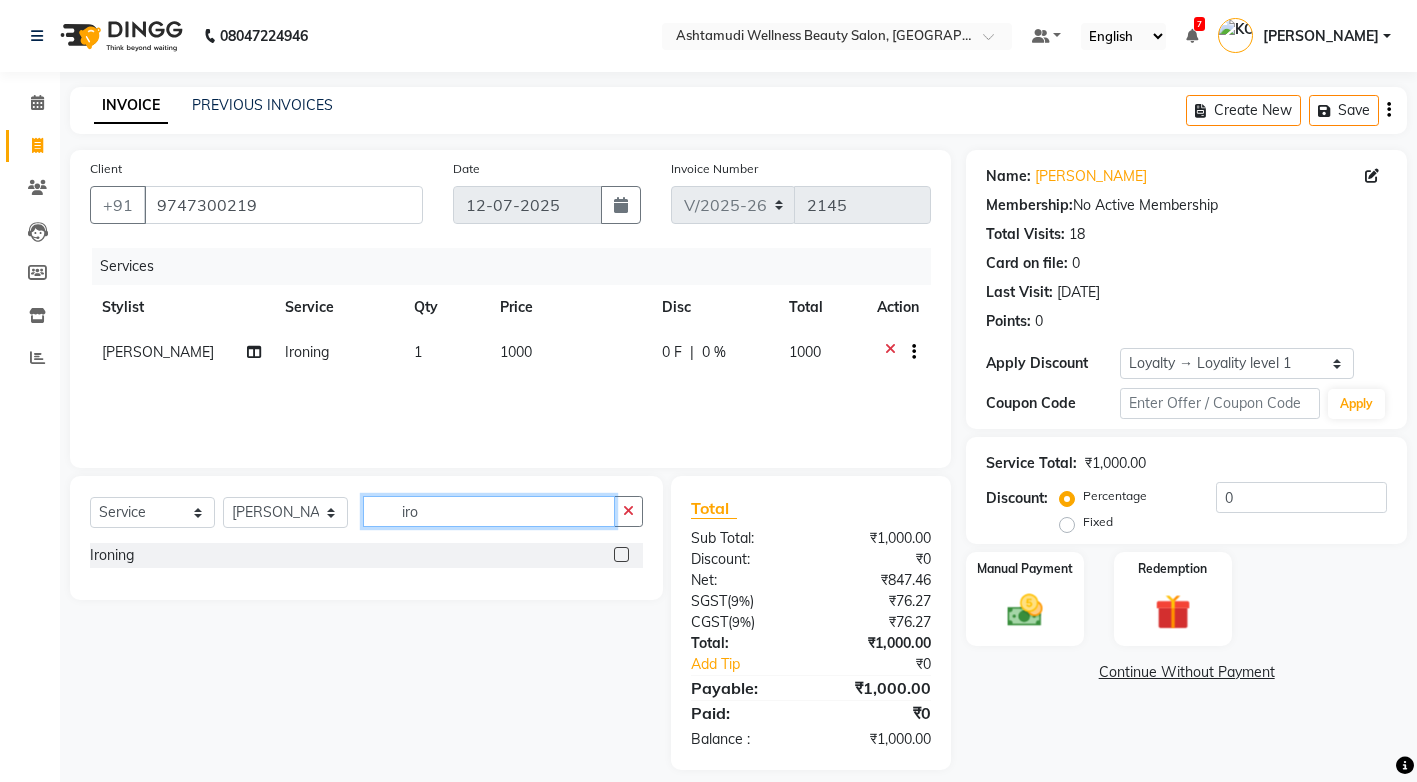 click on "iro" 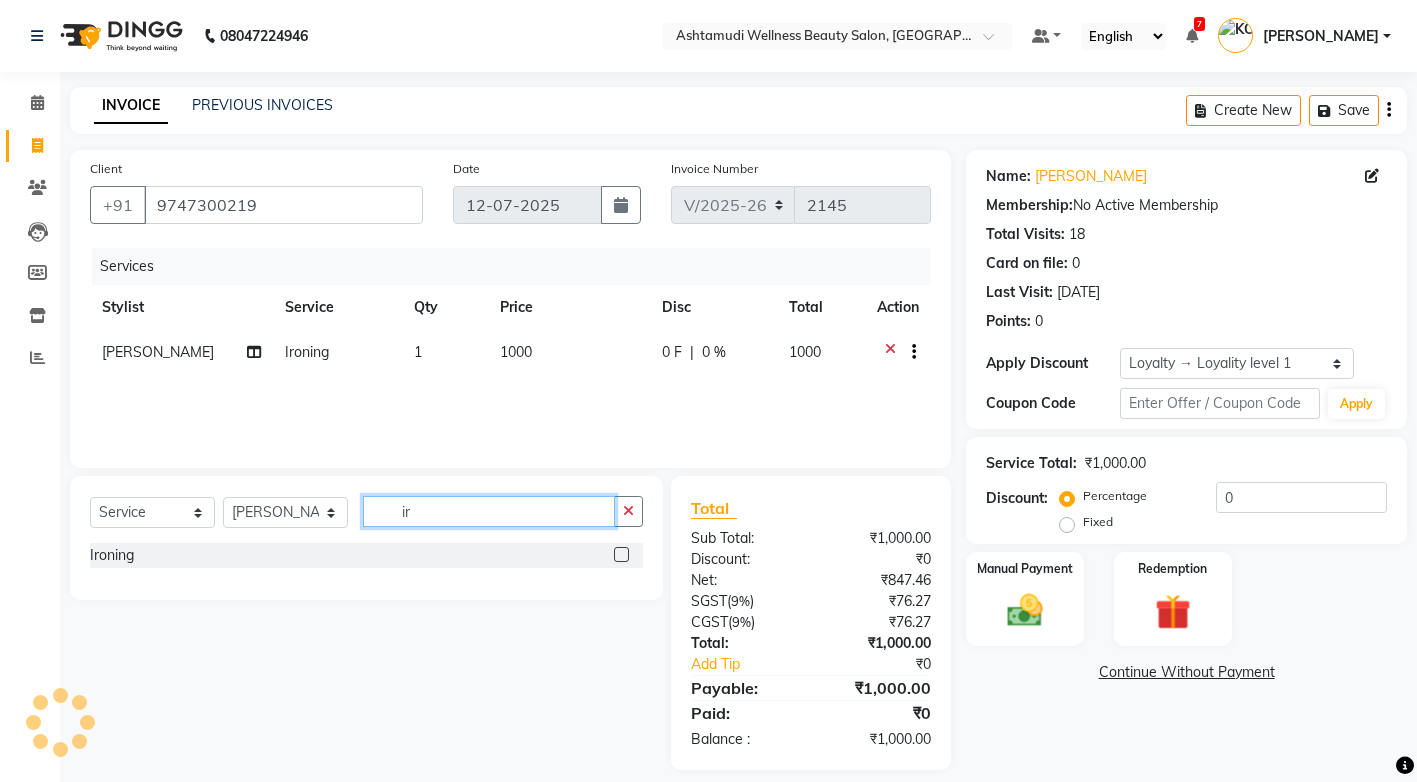 type on "i" 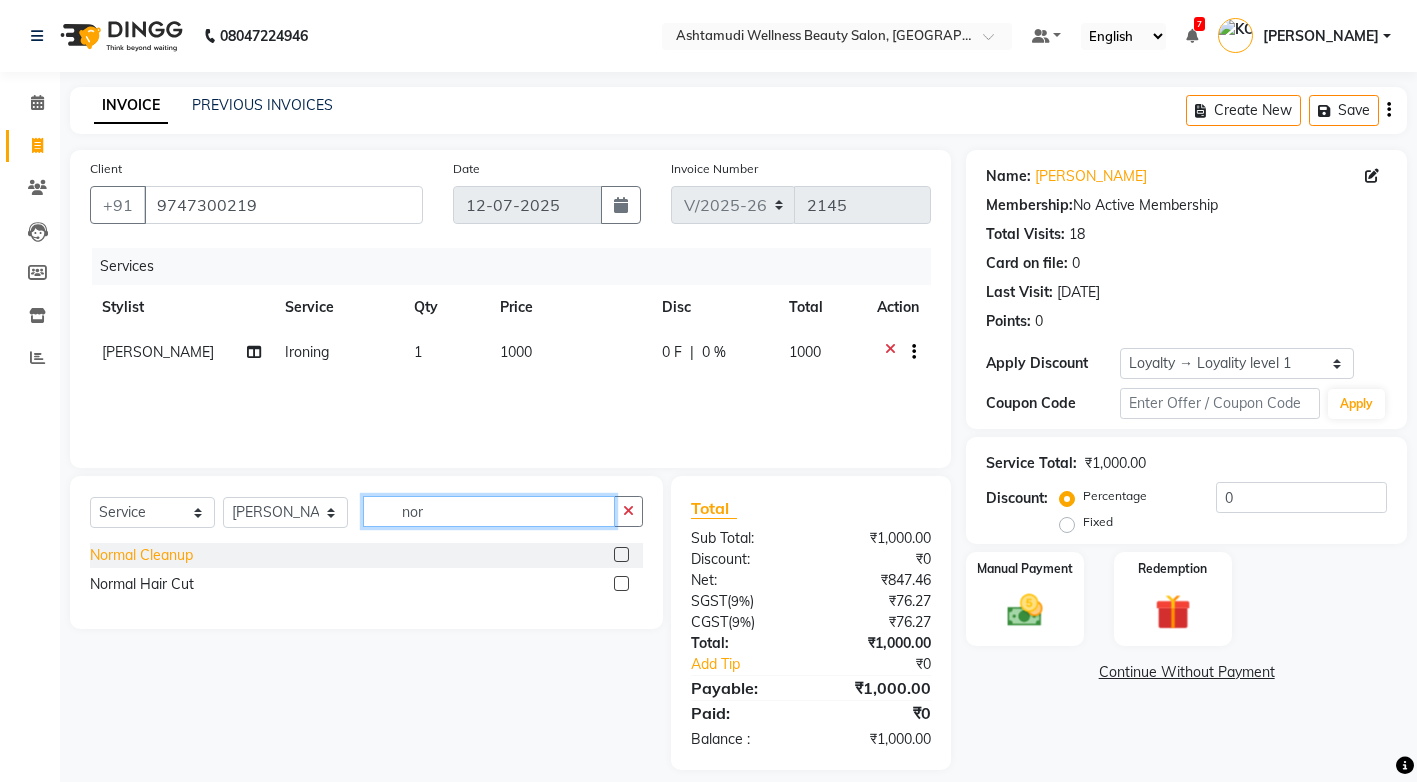 type on "nor" 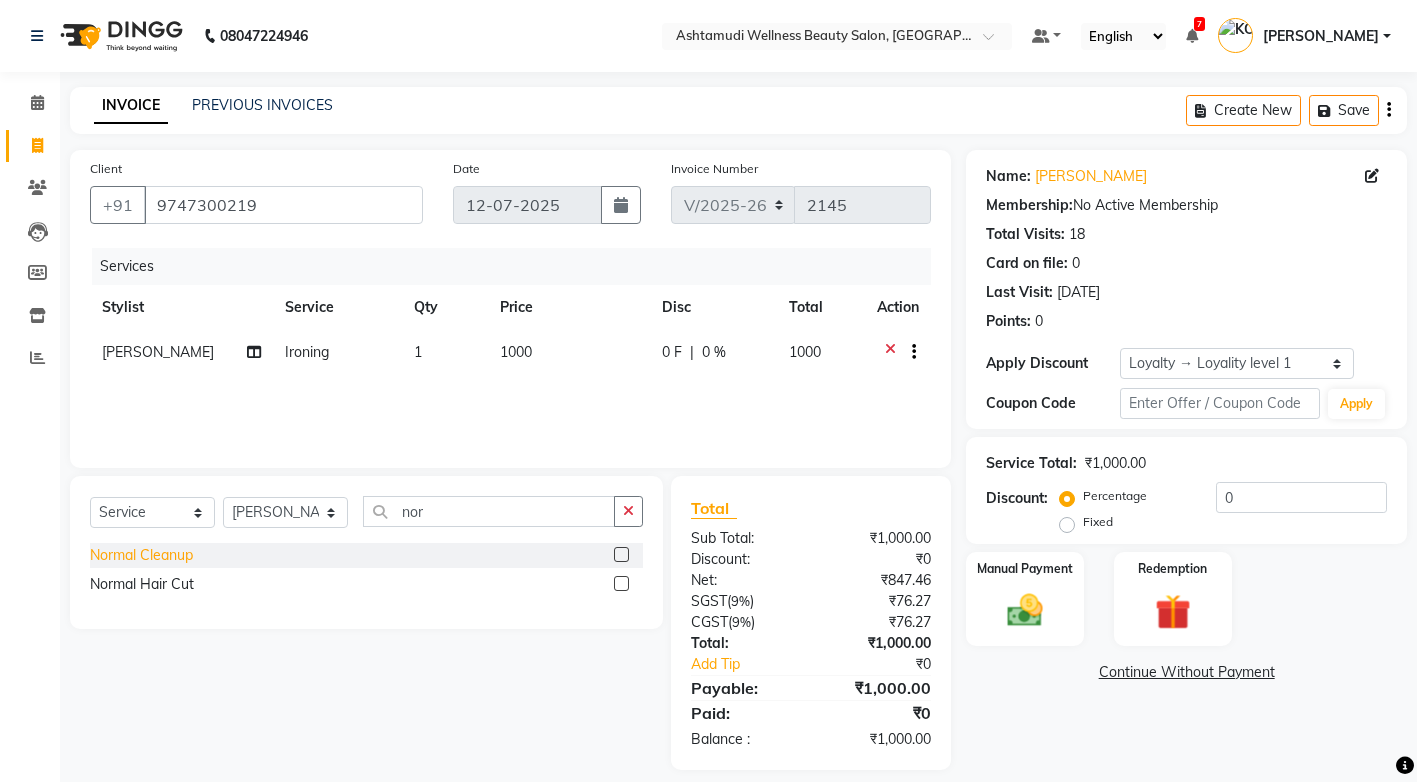 click on "Normal Cleanup" 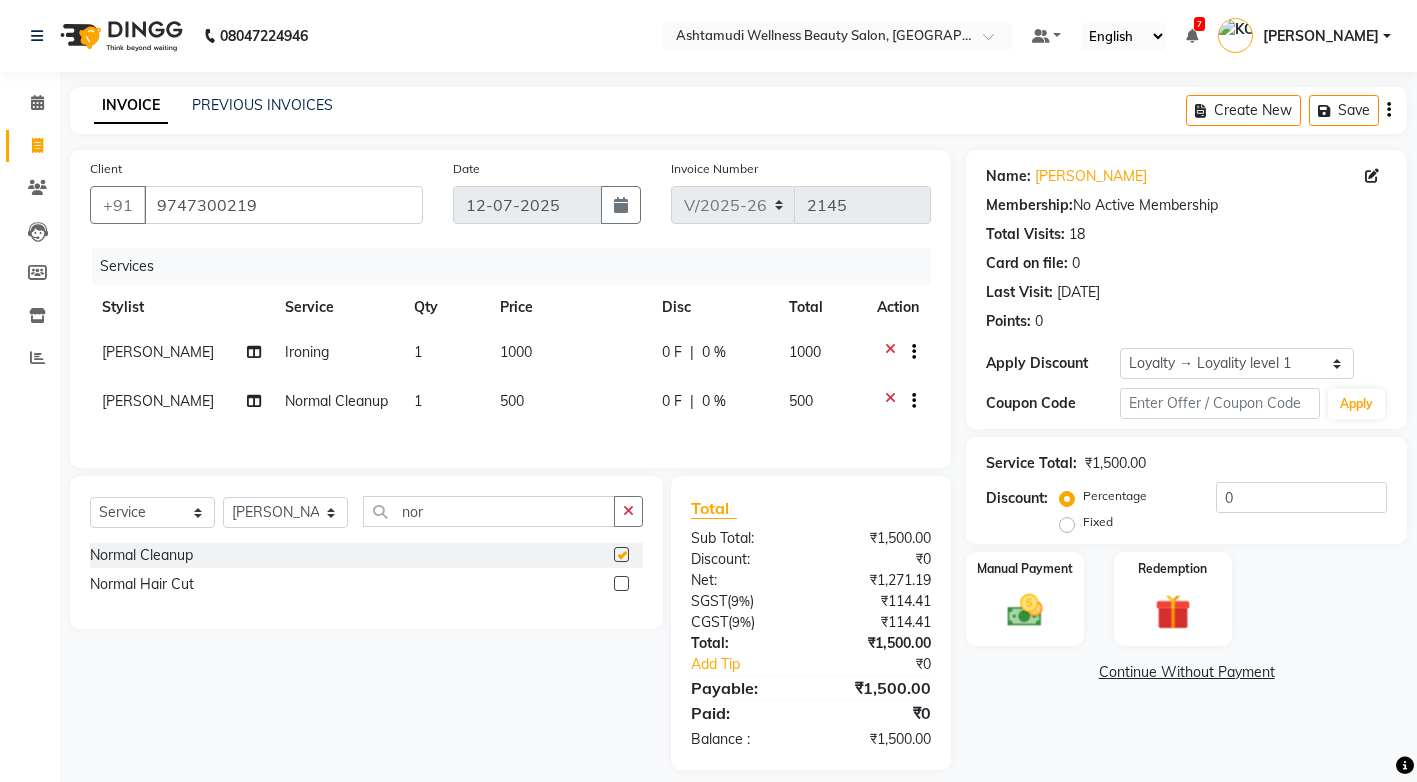 checkbox on "false" 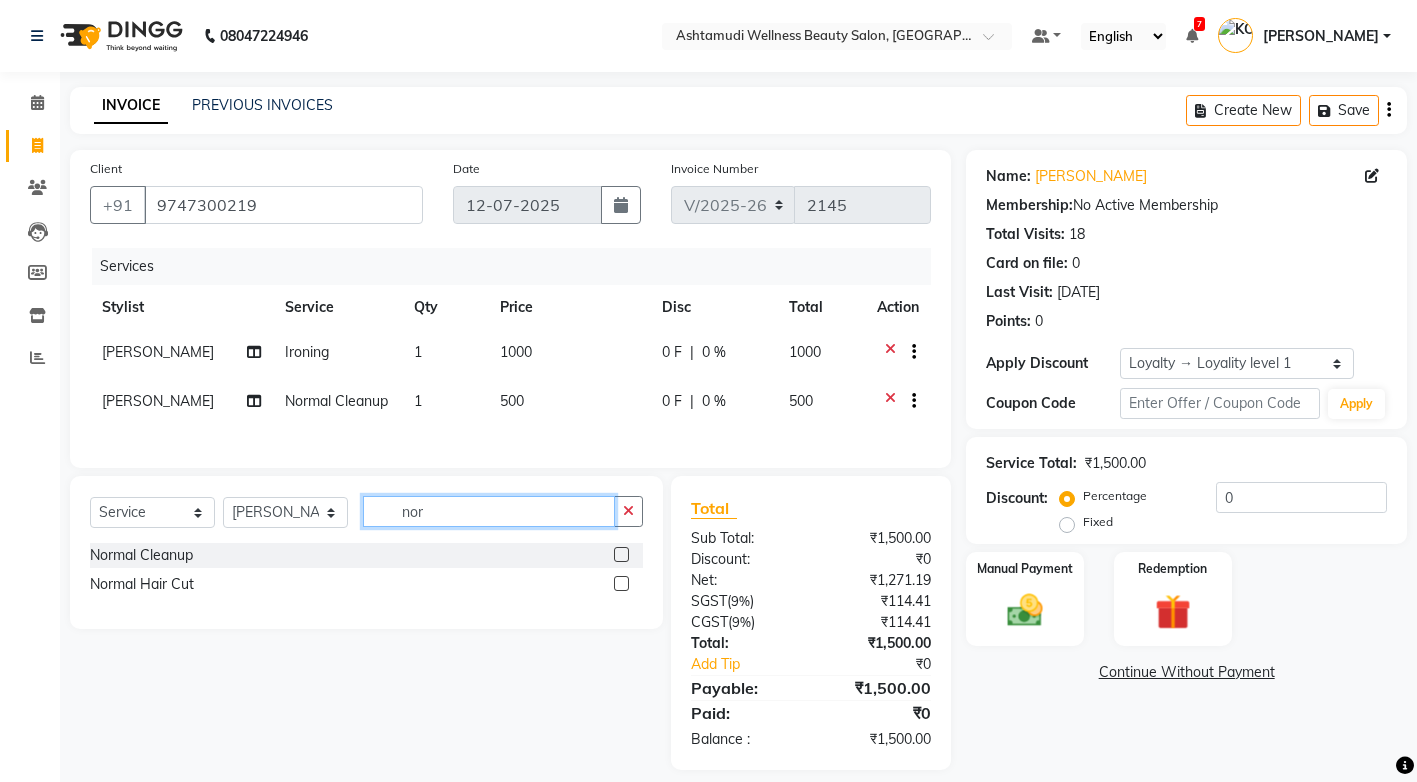 click on "nor" 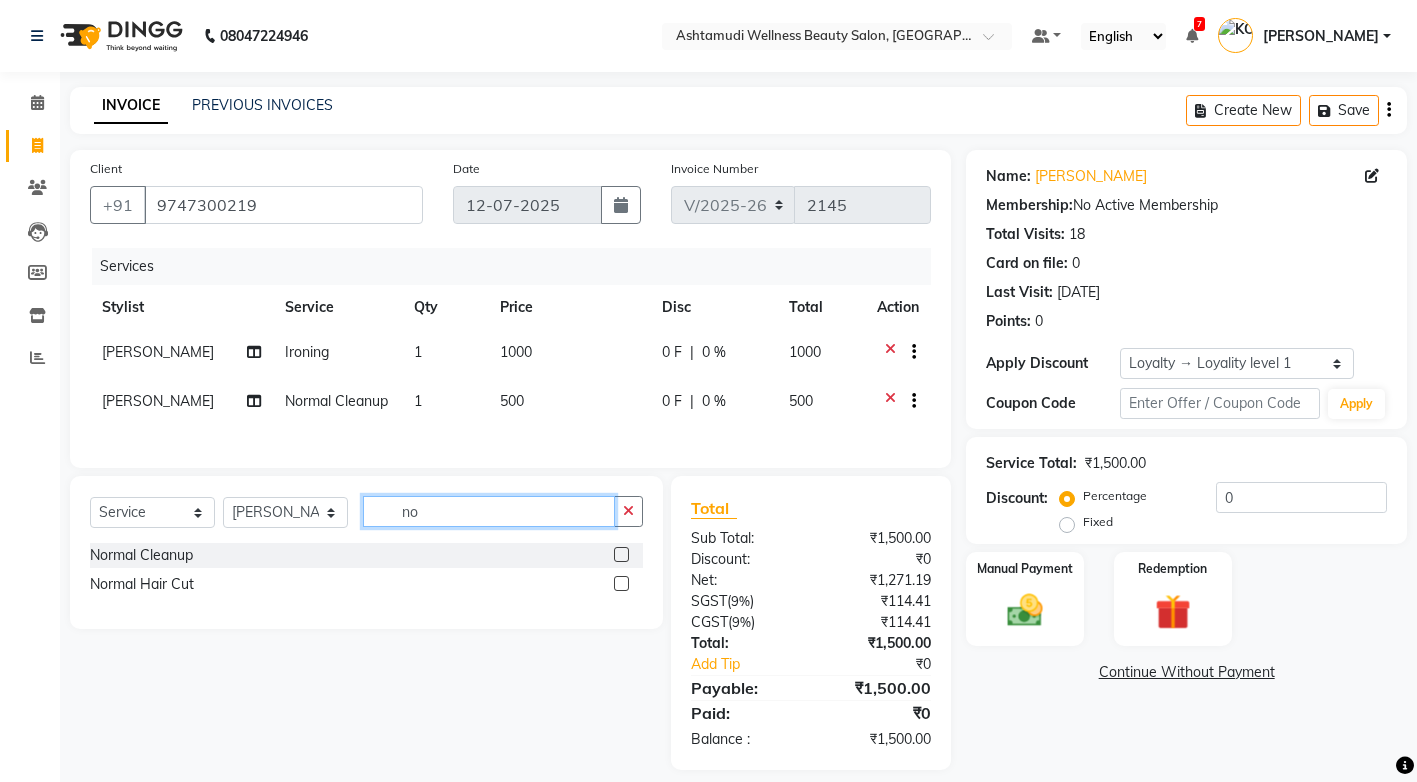 type on "n" 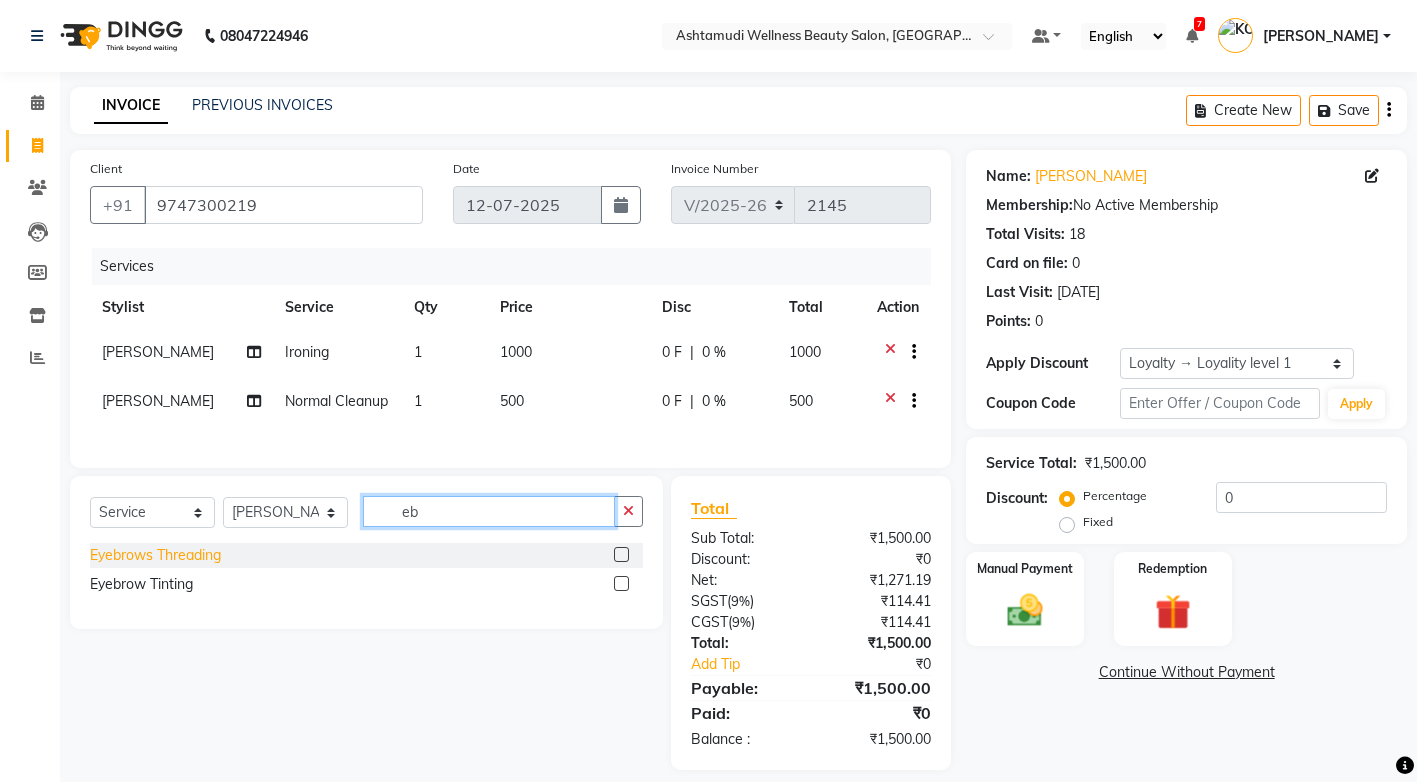 type on "eb" 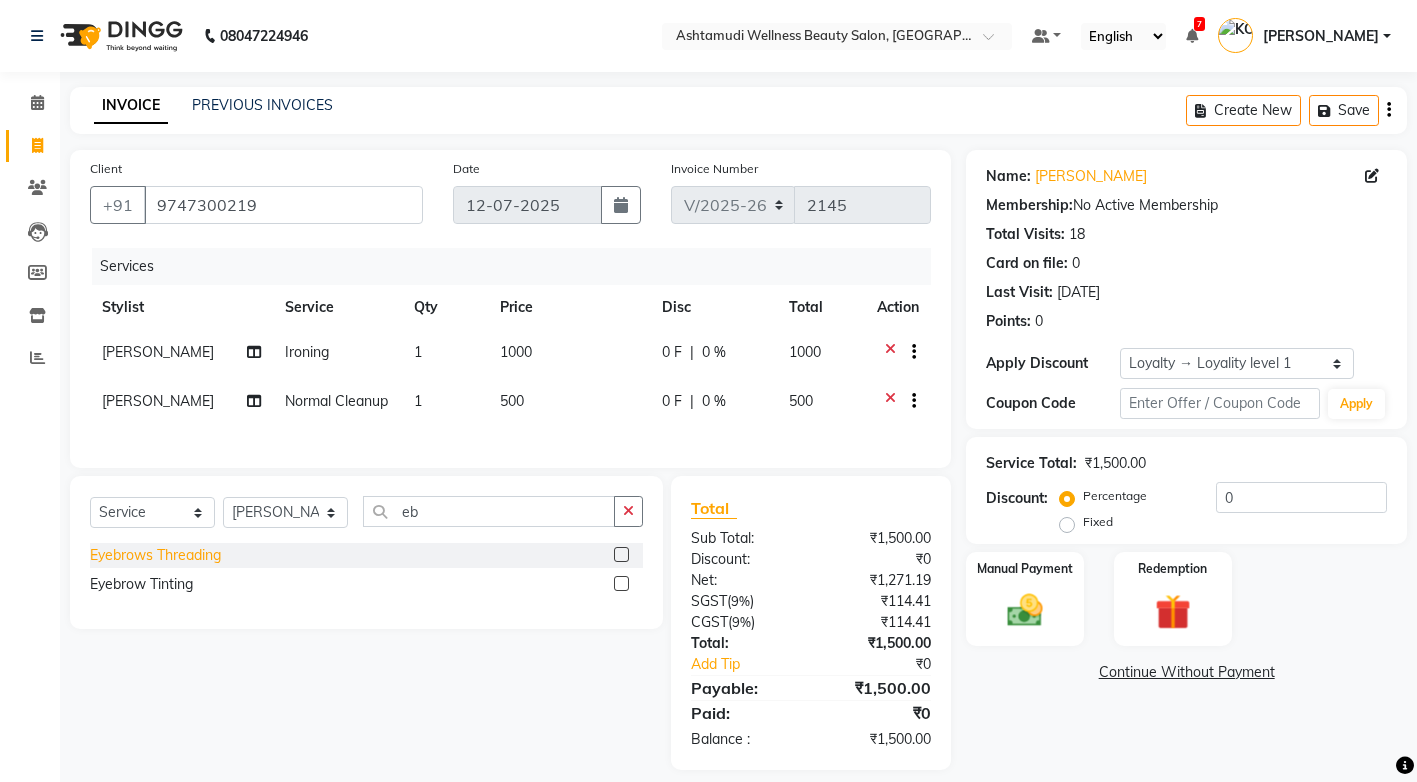click on "Eyebrows Threading" 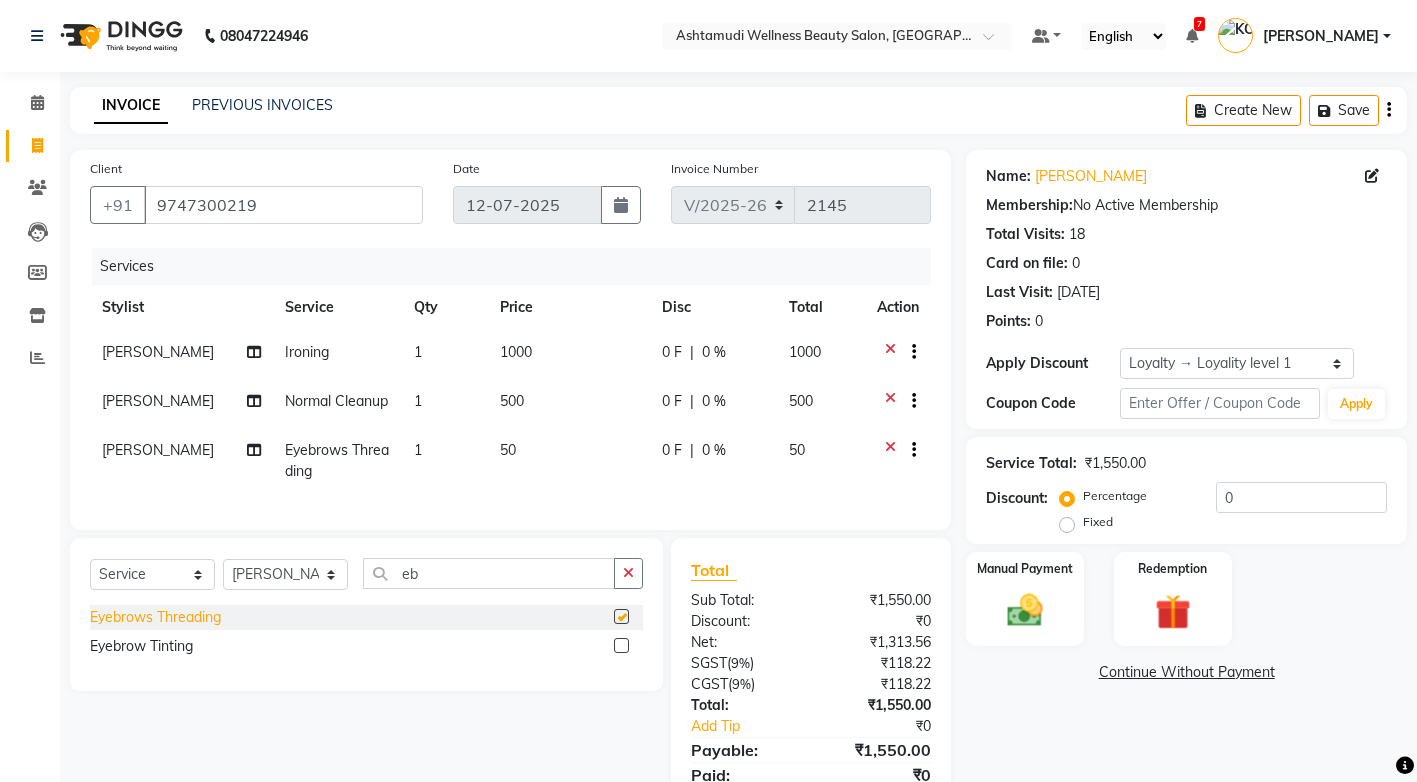 checkbox on "false" 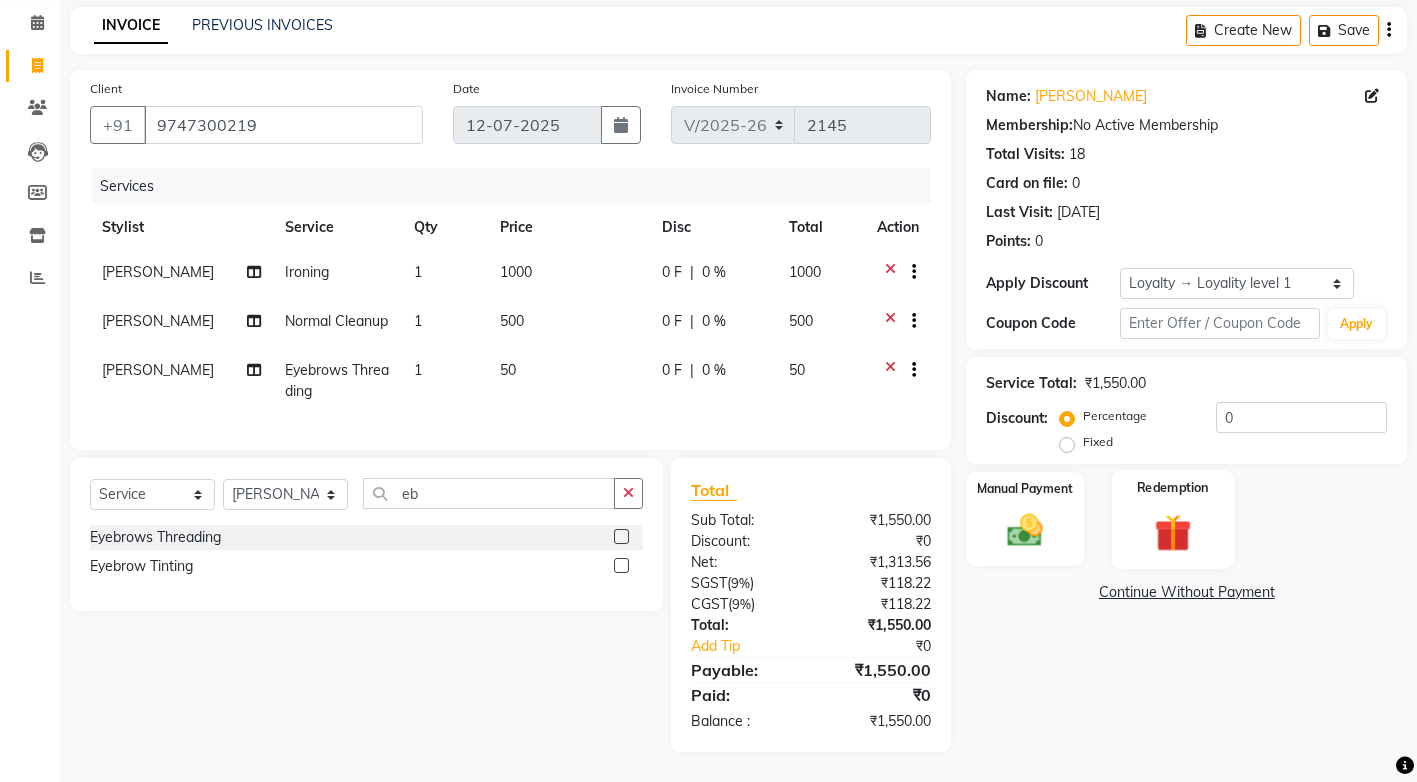 scroll, scrollTop: 95, scrollLeft: 0, axis: vertical 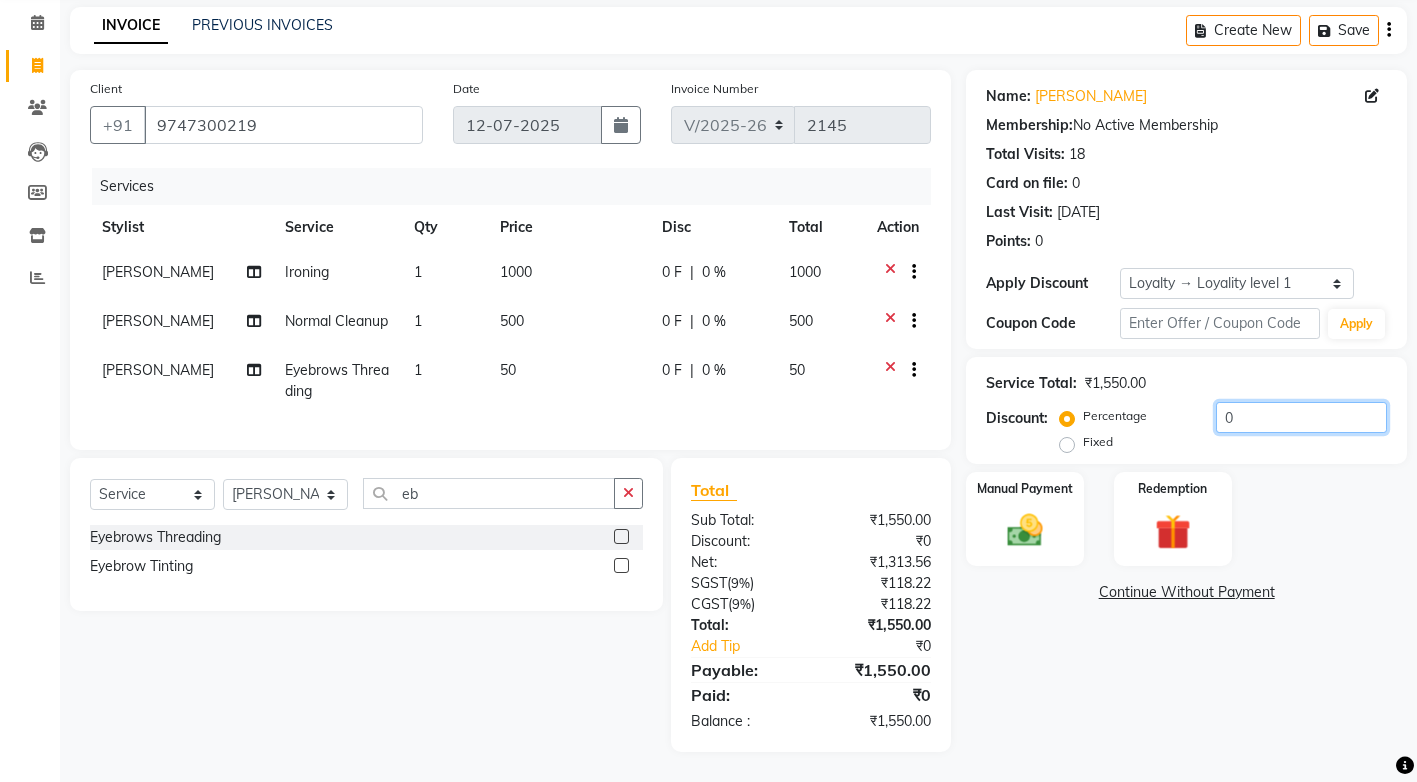 click on "0" 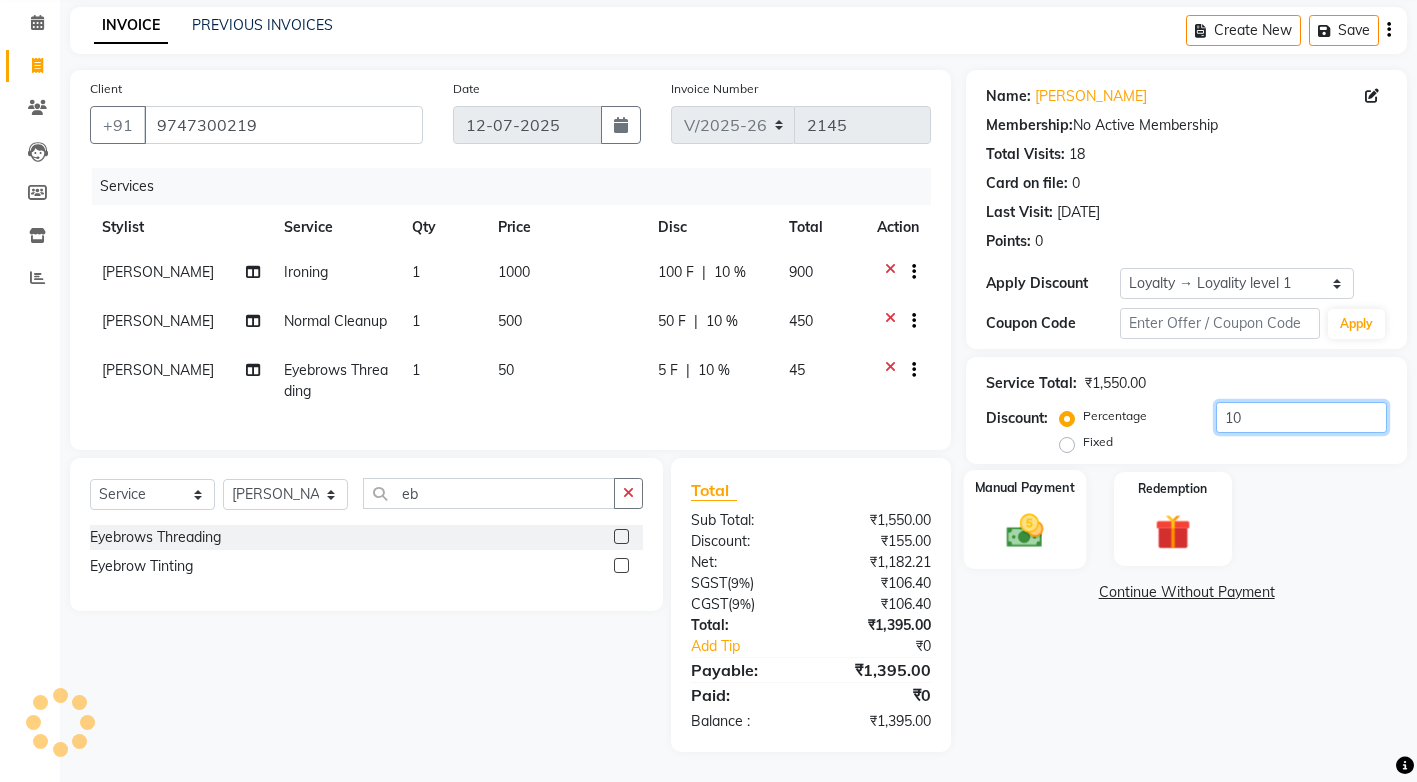 type on "10" 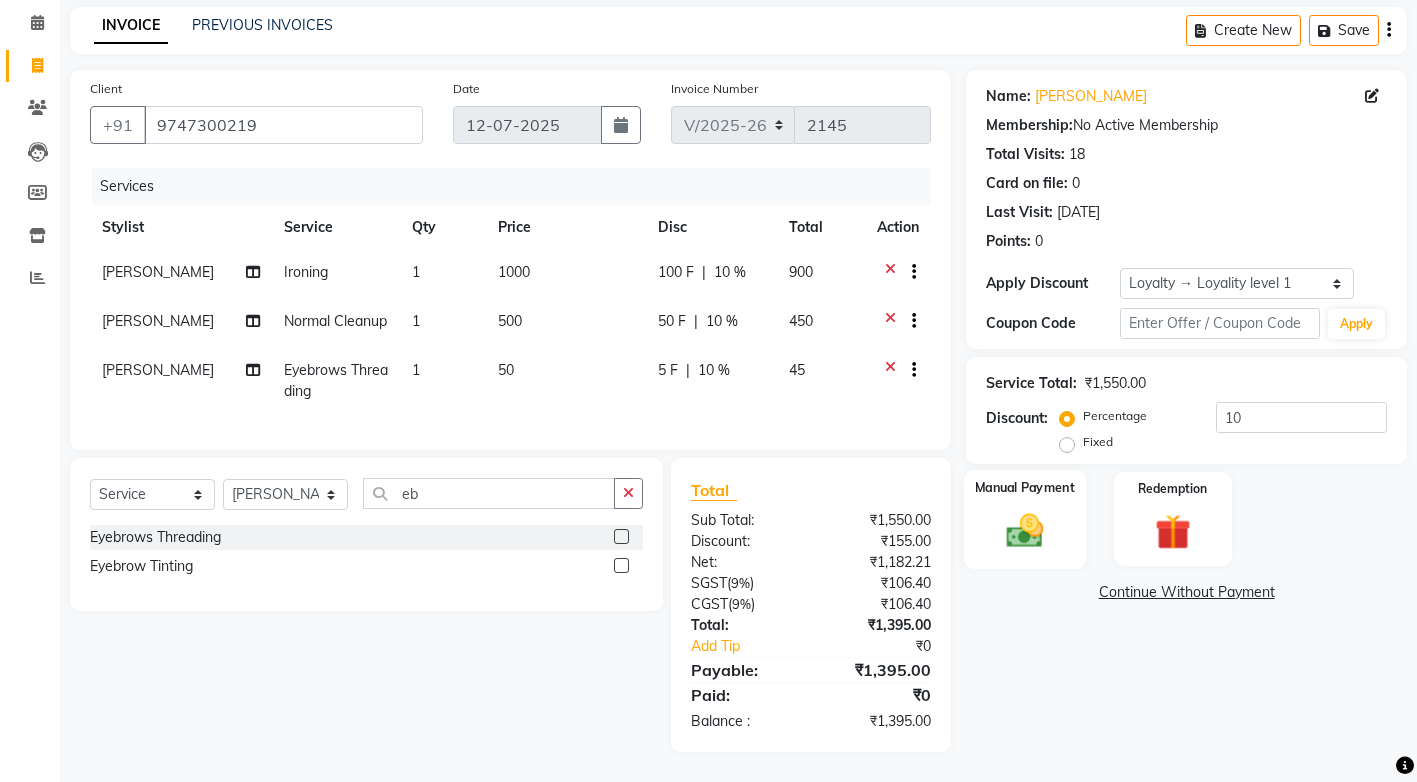 click on "Manual Payment" 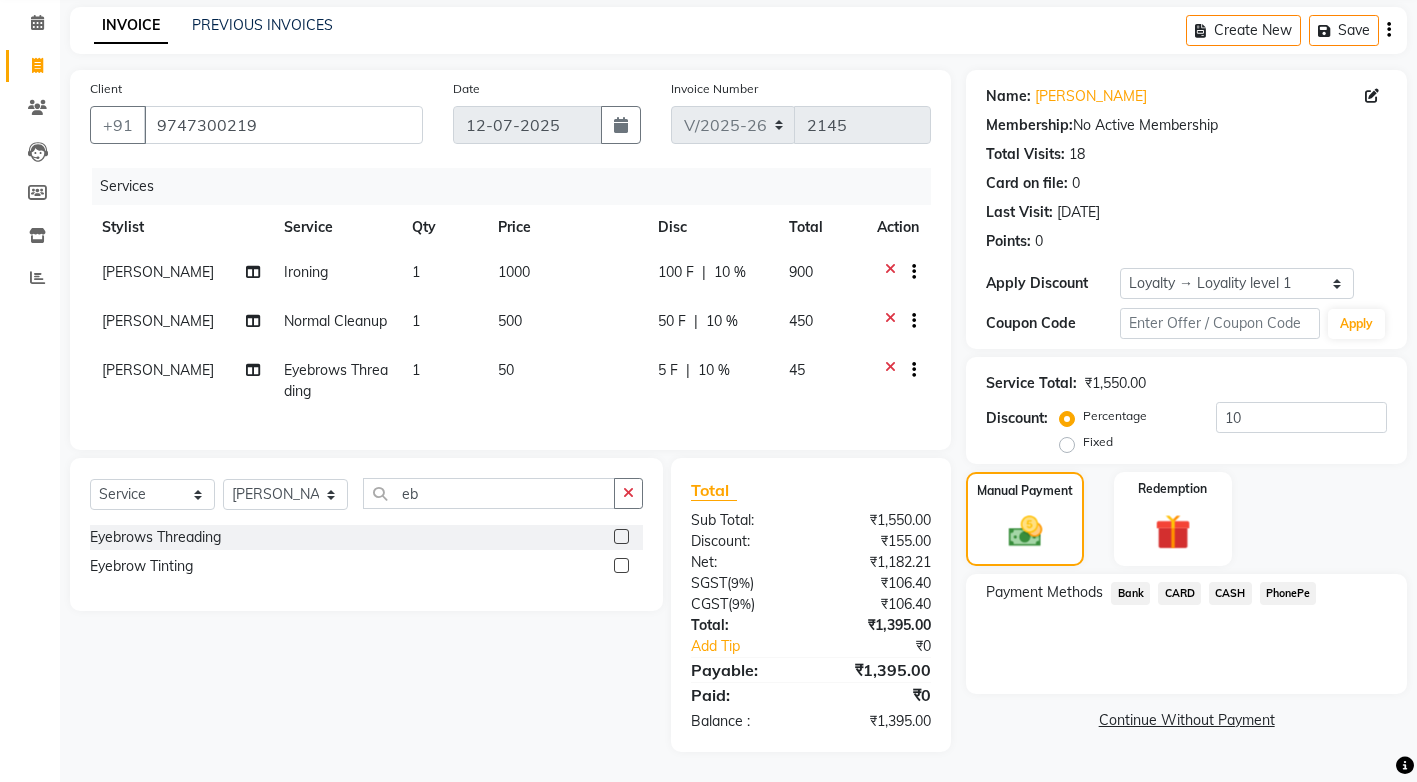 click on "PhonePe" 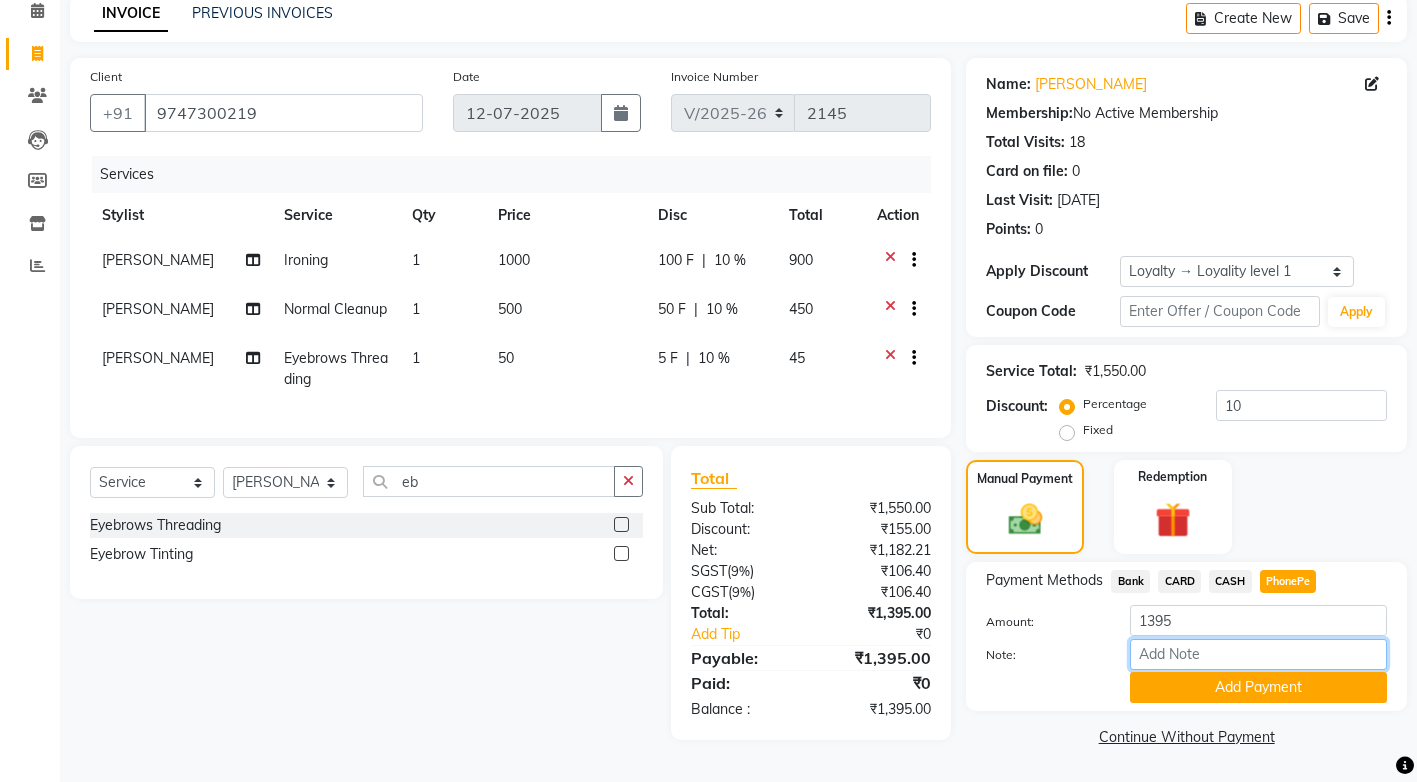 click on "Note:" at bounding box center (1258, 654) 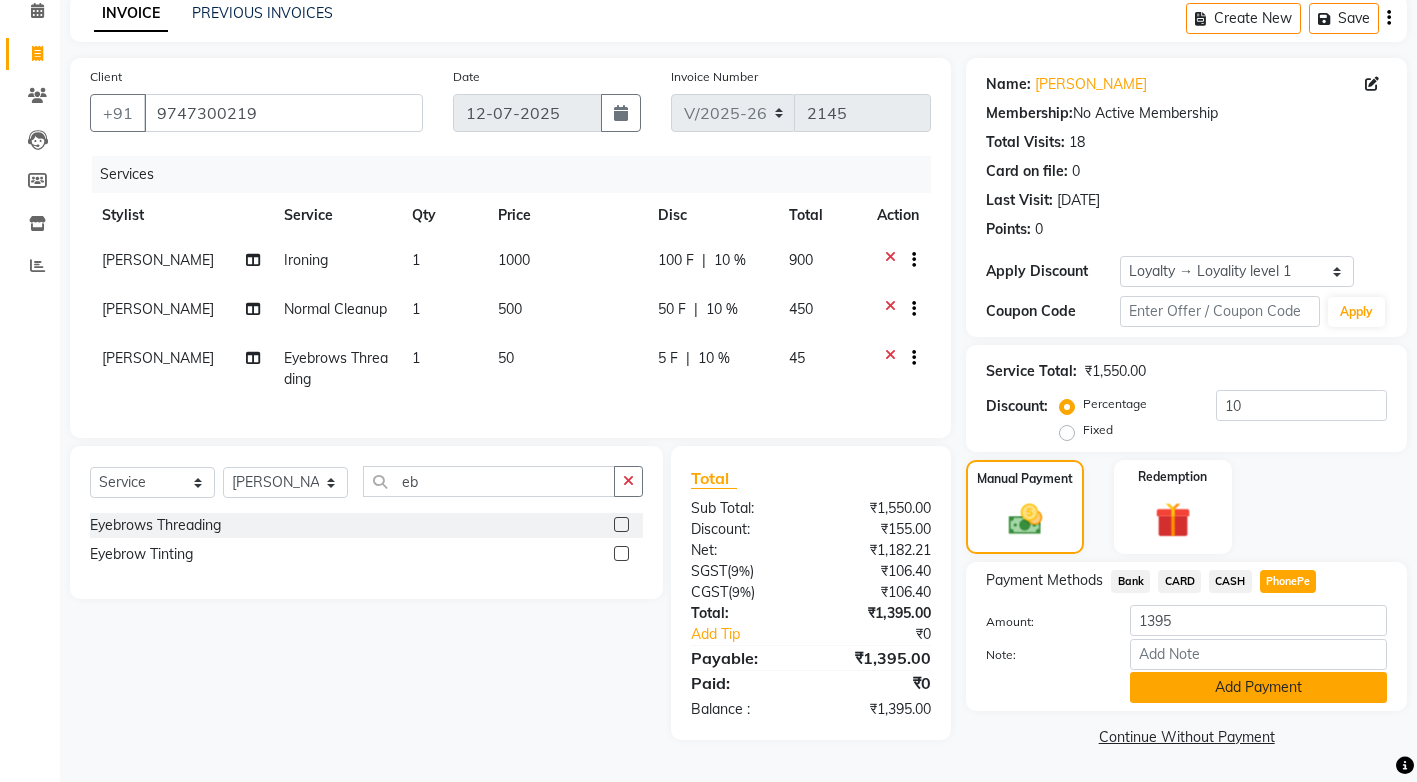 click on "Add Payment" 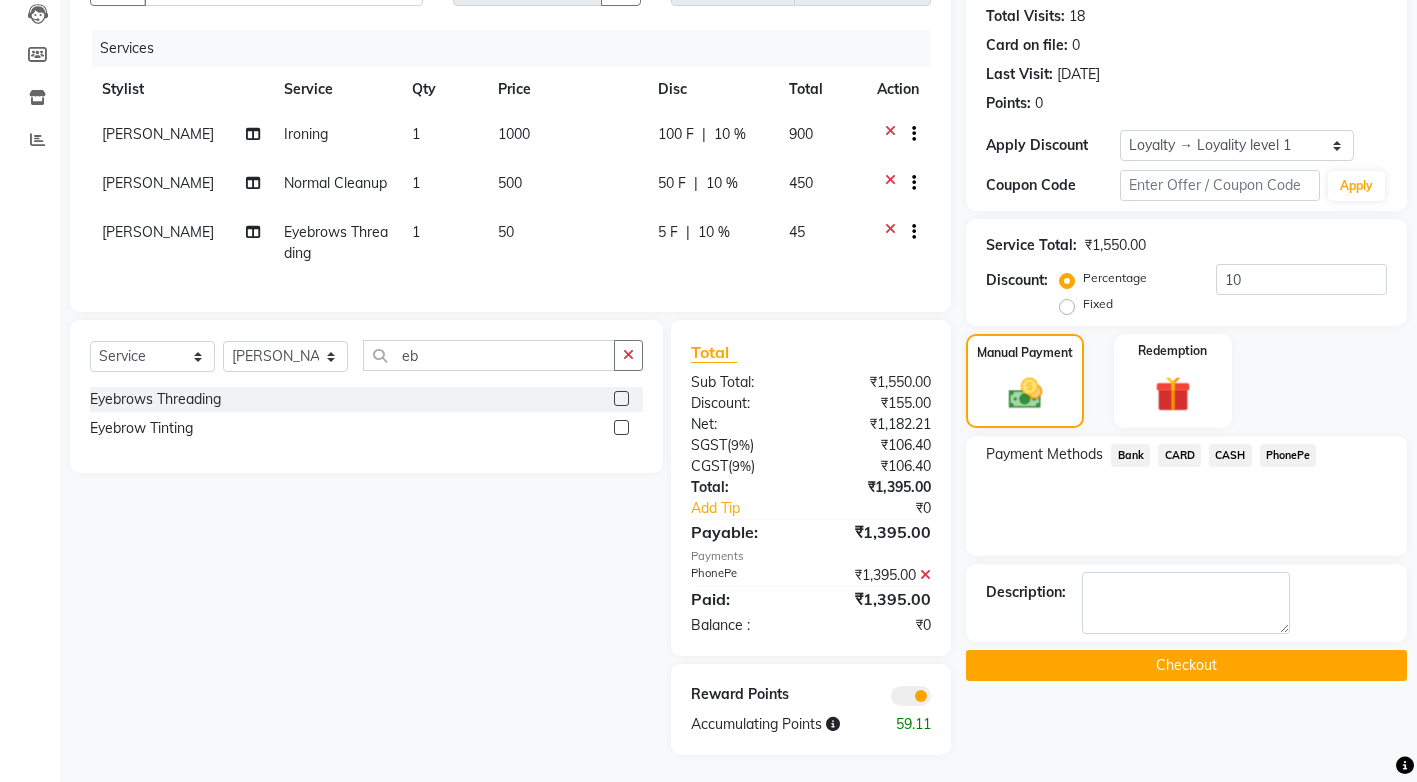 scroll, scrollTop: 236, scrollLeft: 0, axis: vertical 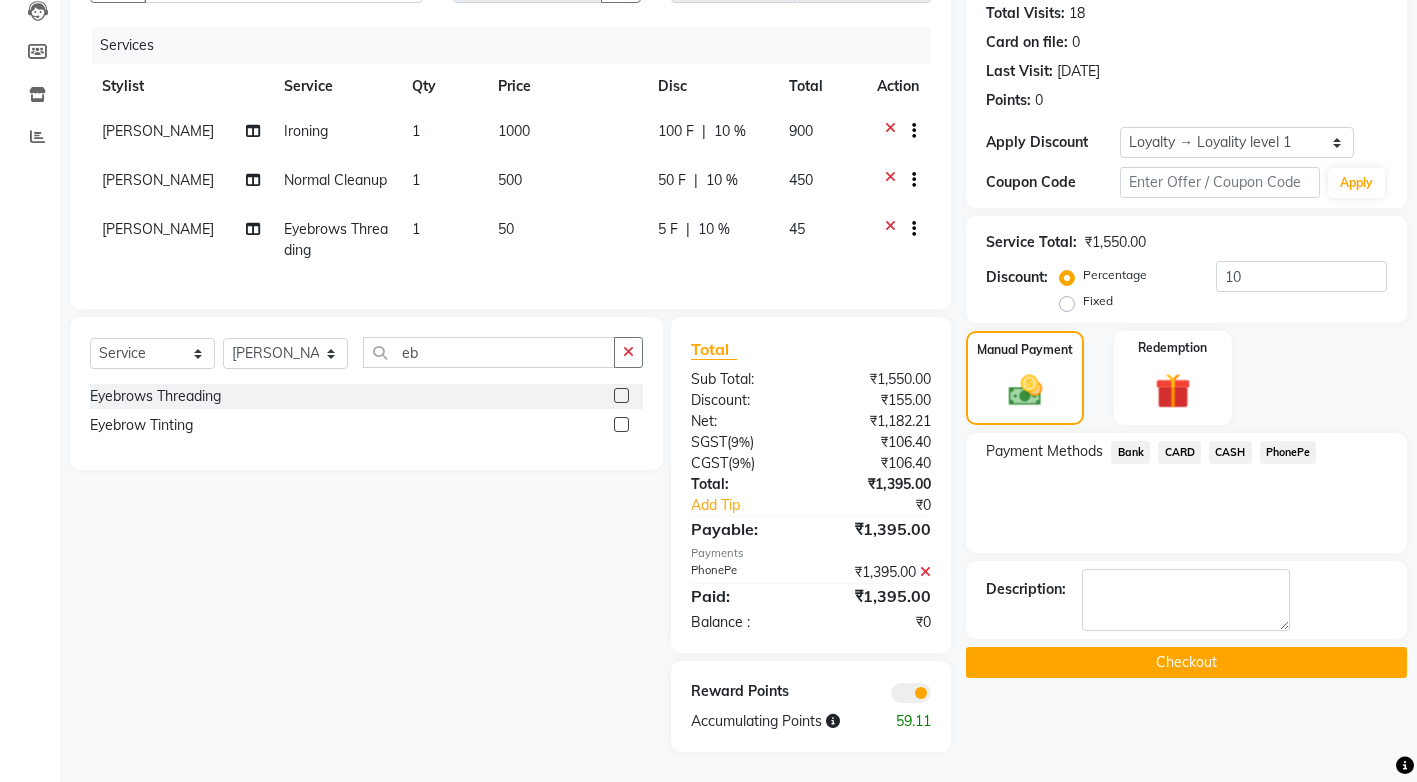 click on "Checkout" 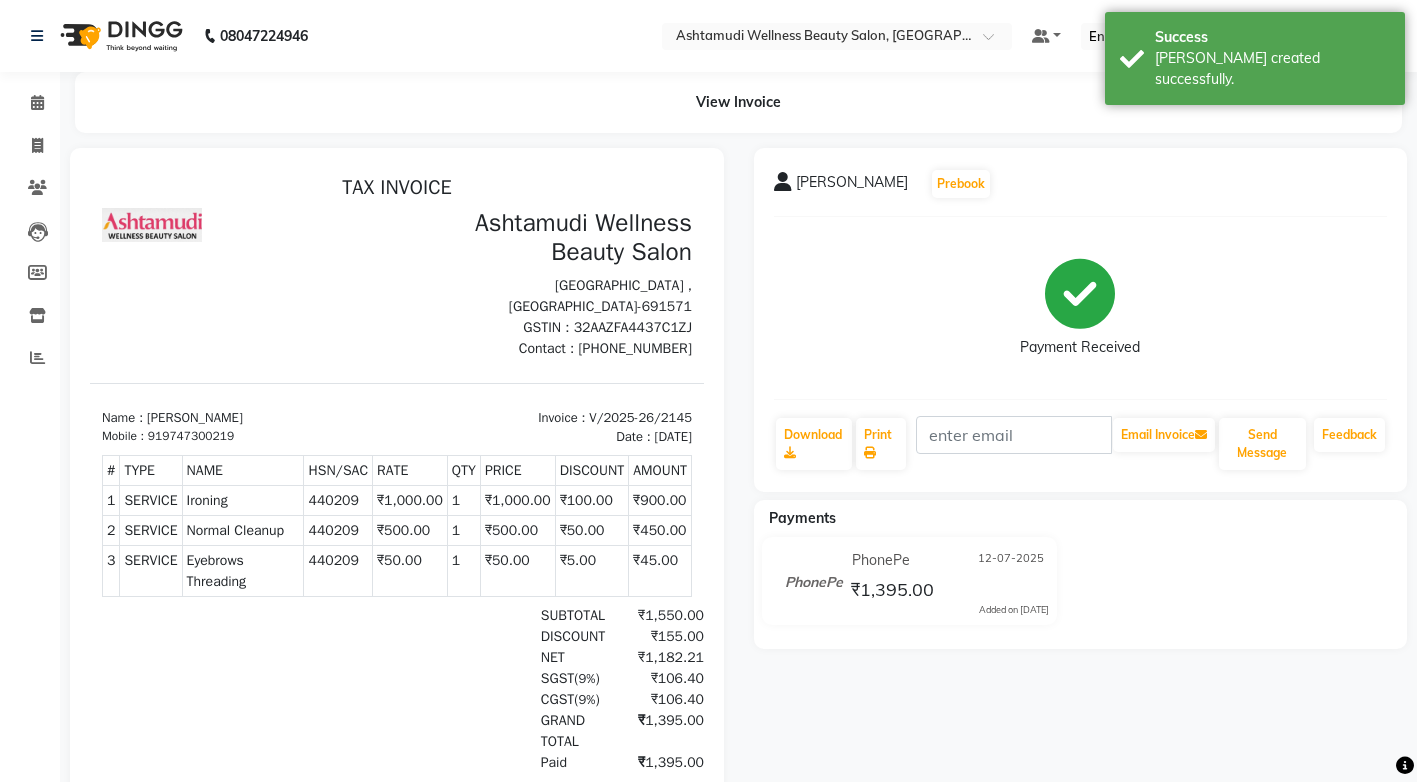 scroll, scrollTop: 0, scrollLeft: 0, axis: both 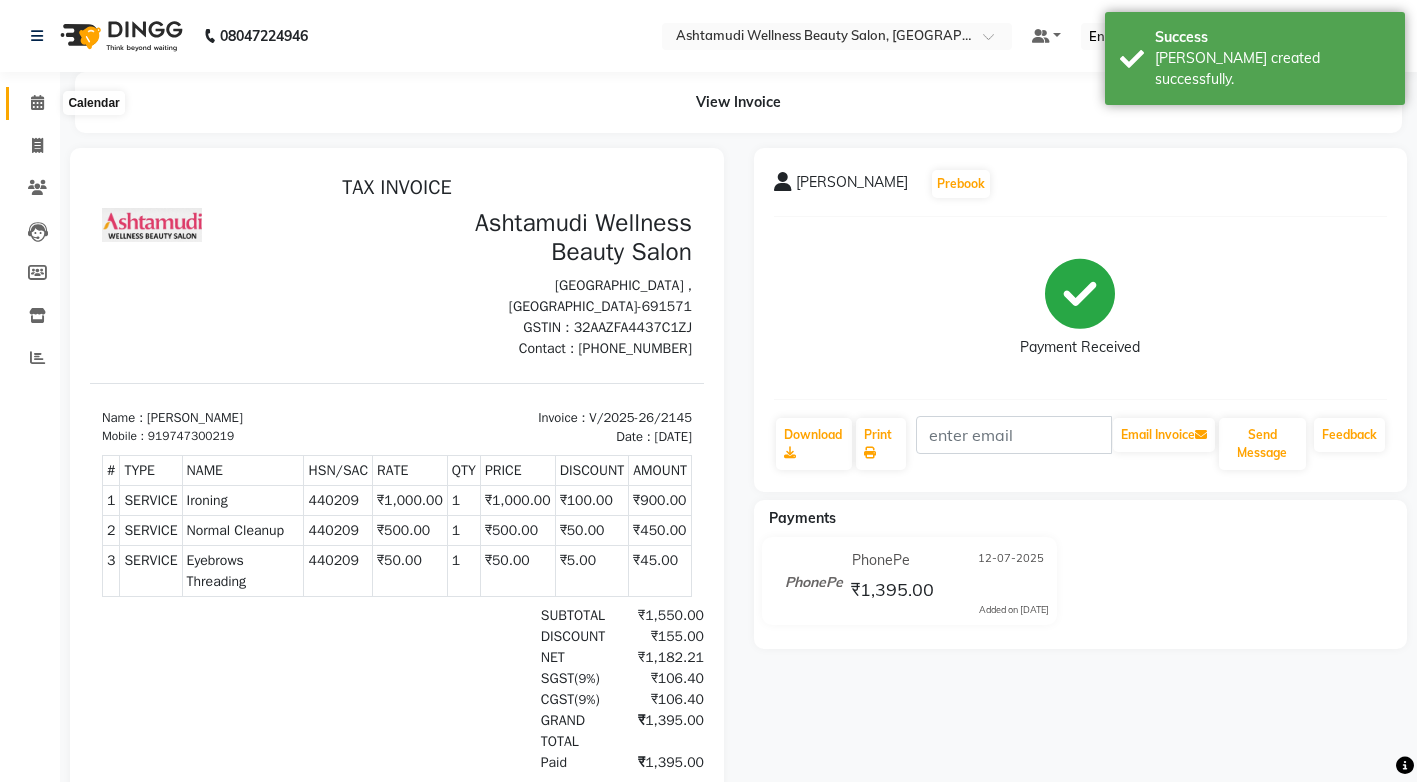 click 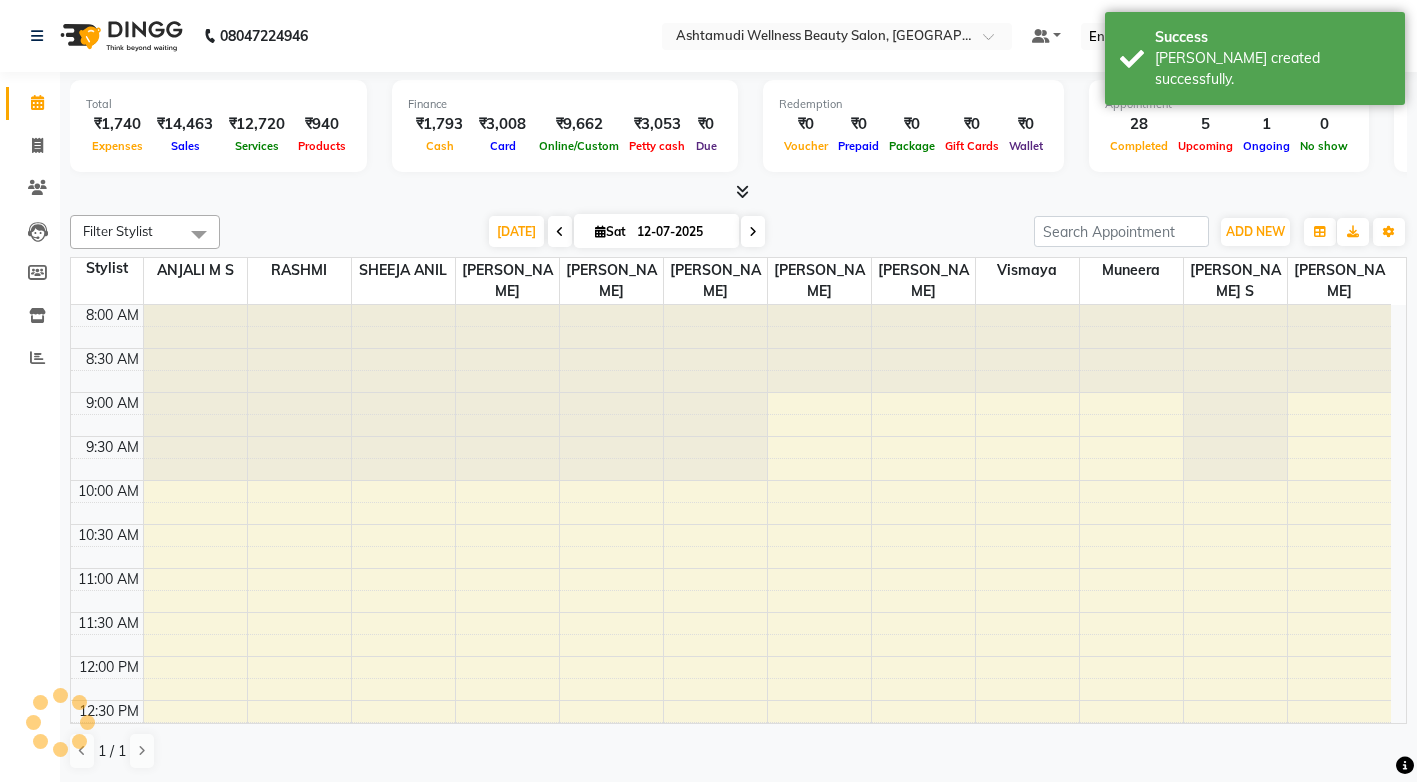 scroll, scrollTop: 0, scrollLeft: 0, axis: both 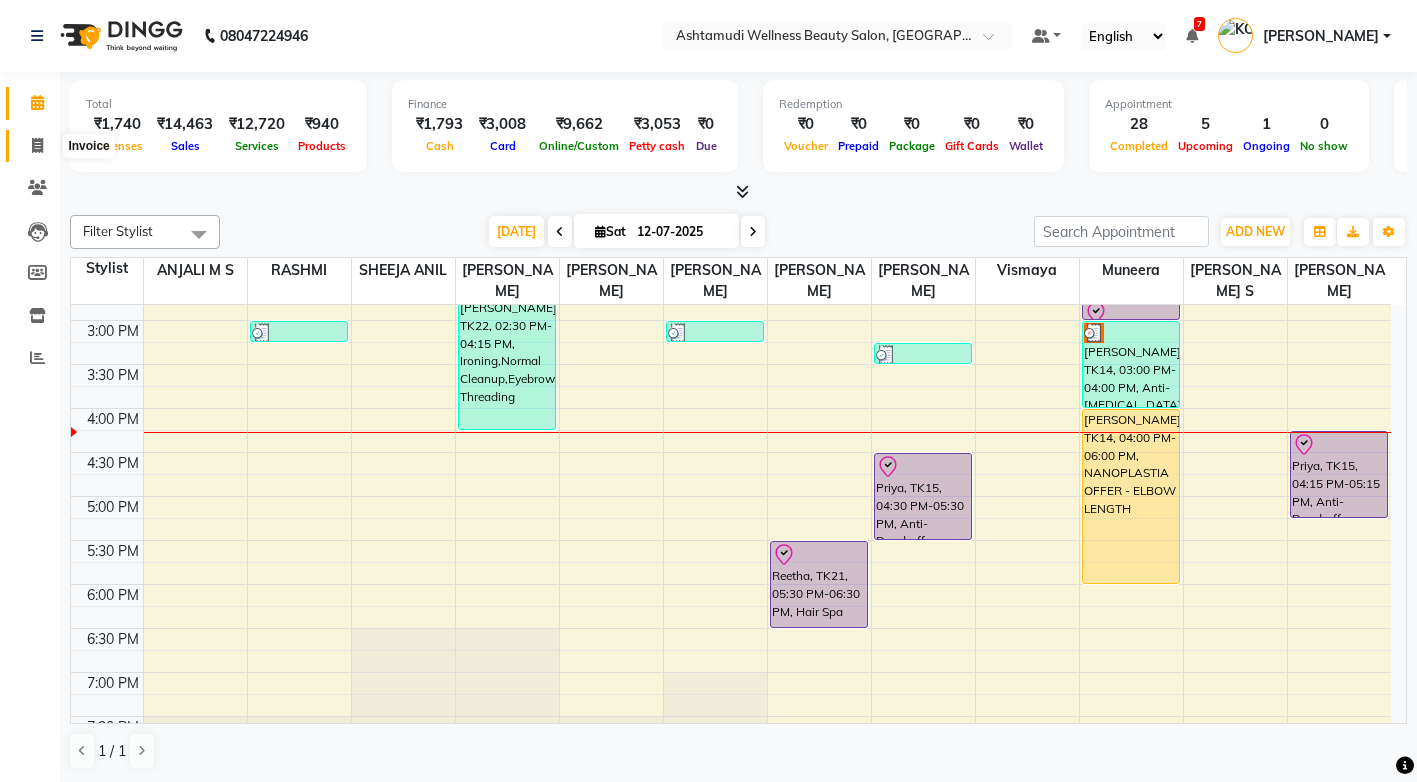 click 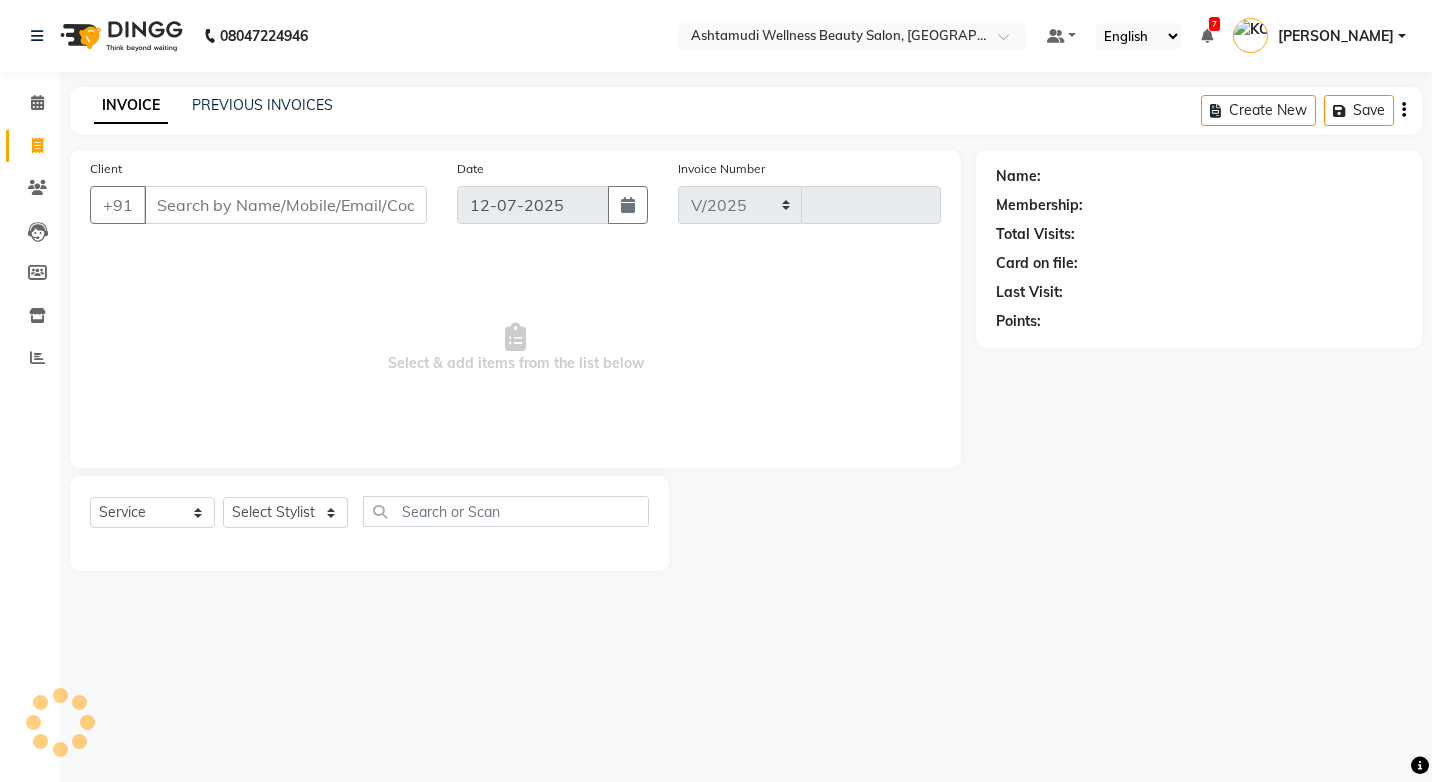 select on "4674" 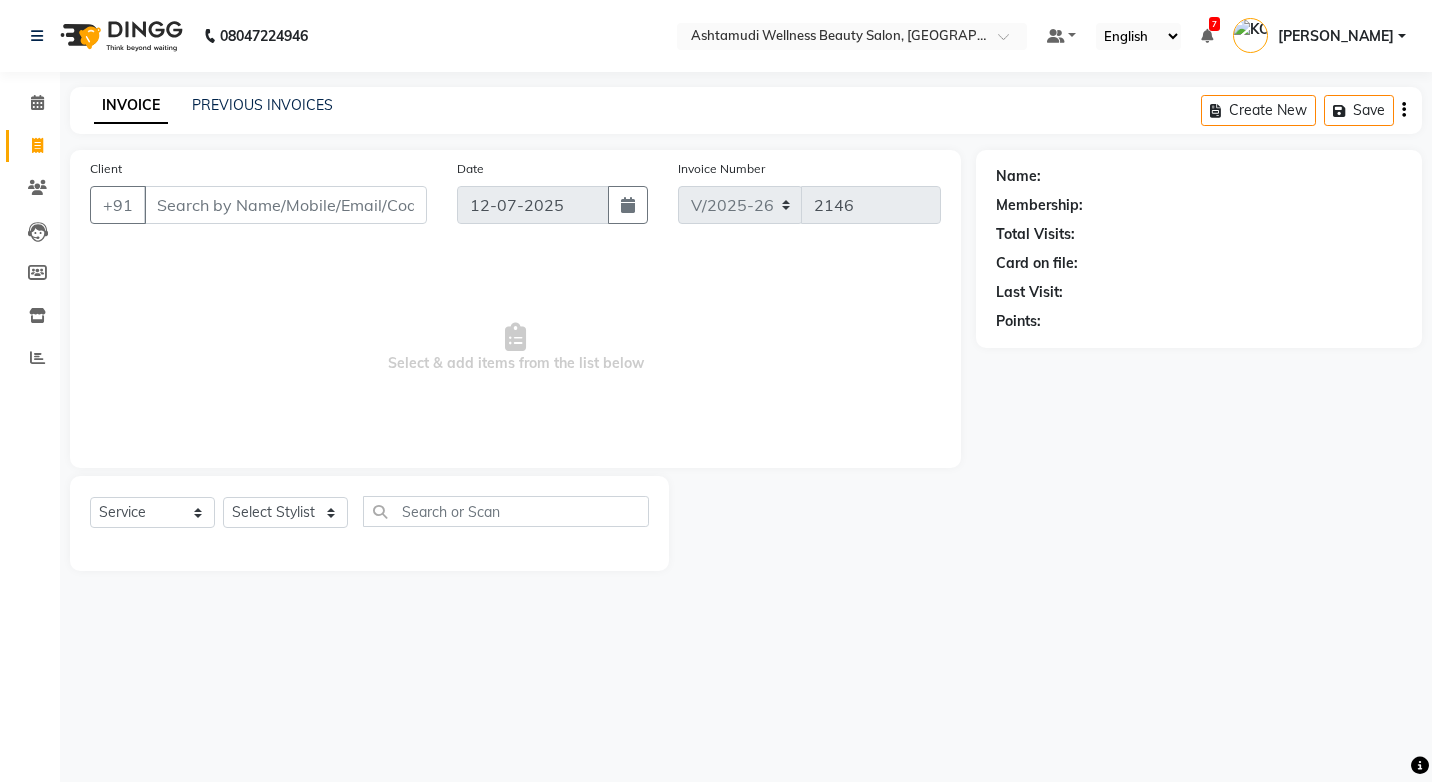 select on "product" 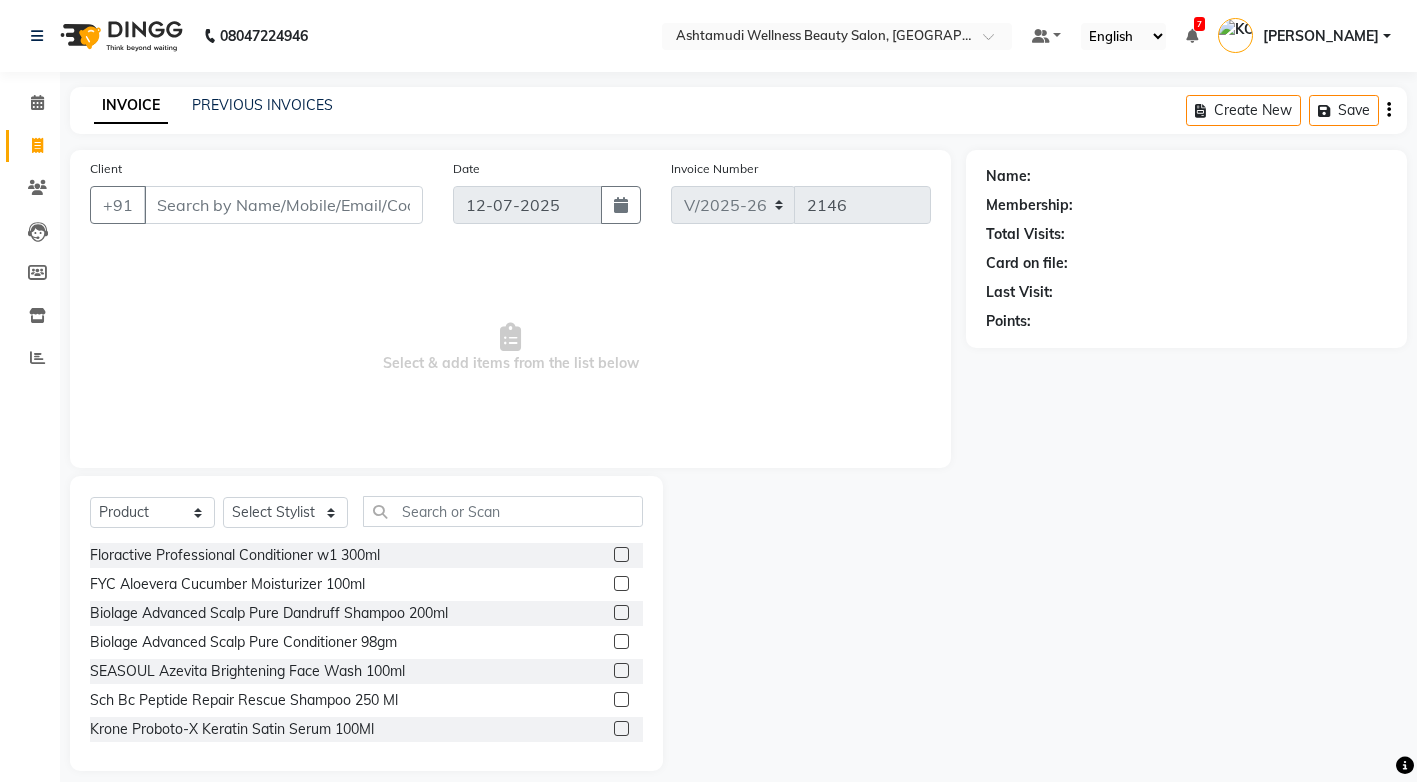 click on "Client" at bounding box center [283, 205] 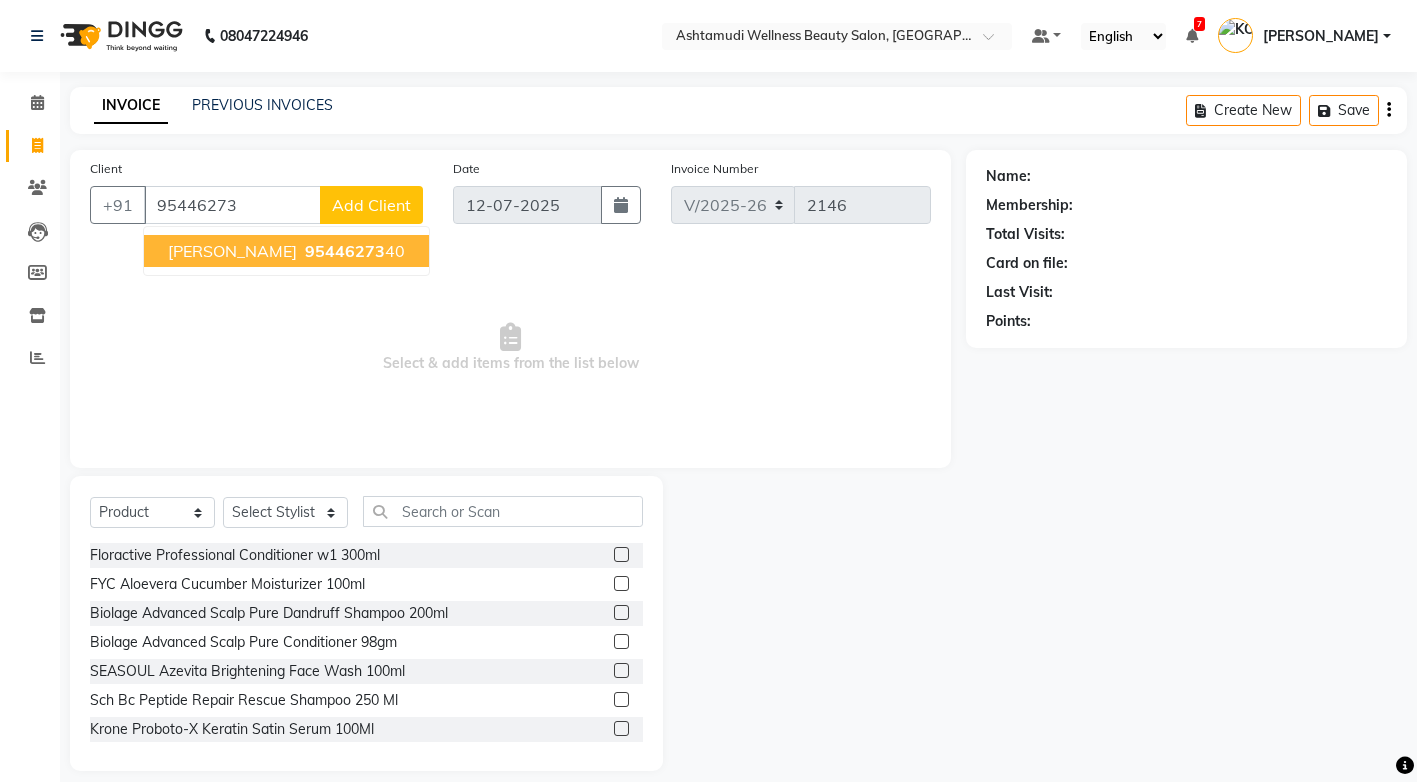 click on "95446273 40" at bounding box center [353, 251] 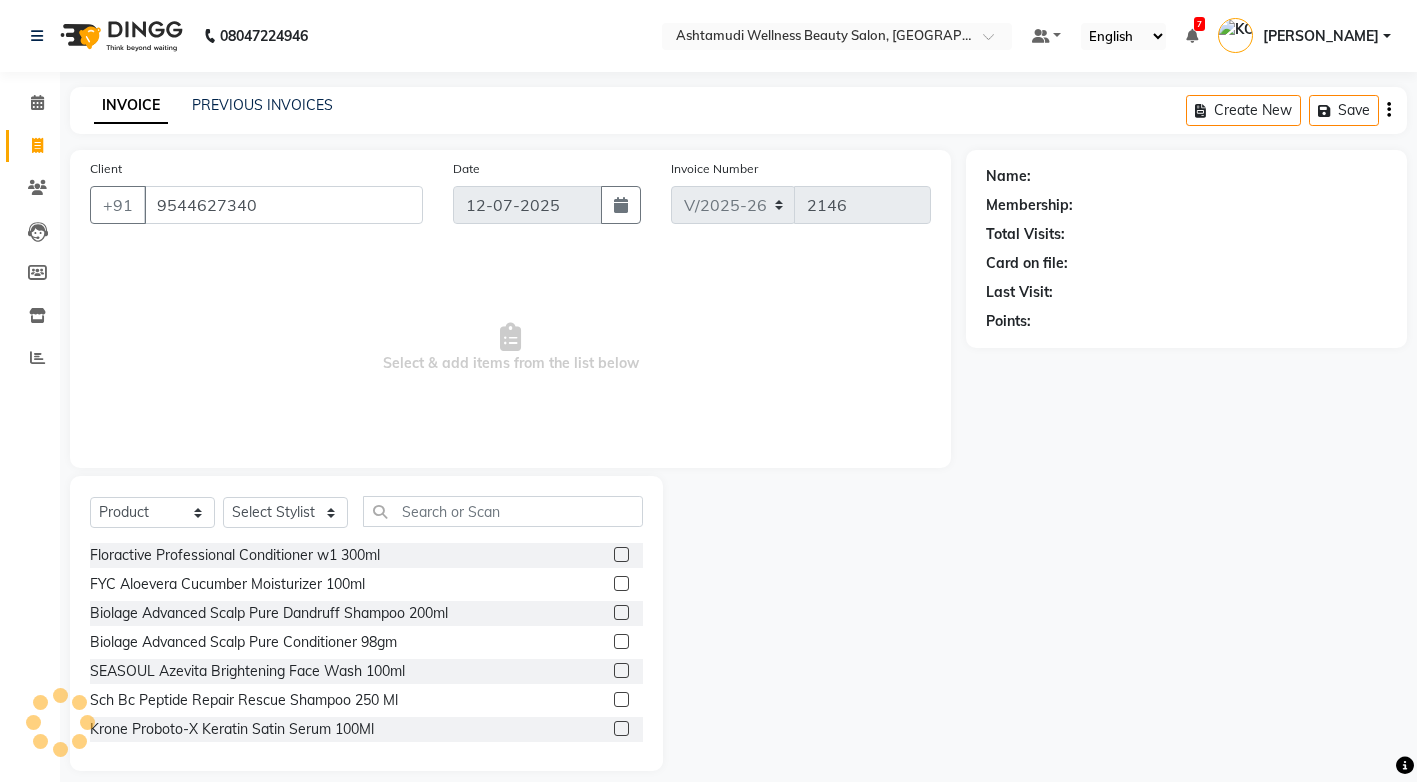 type on "9544627340" 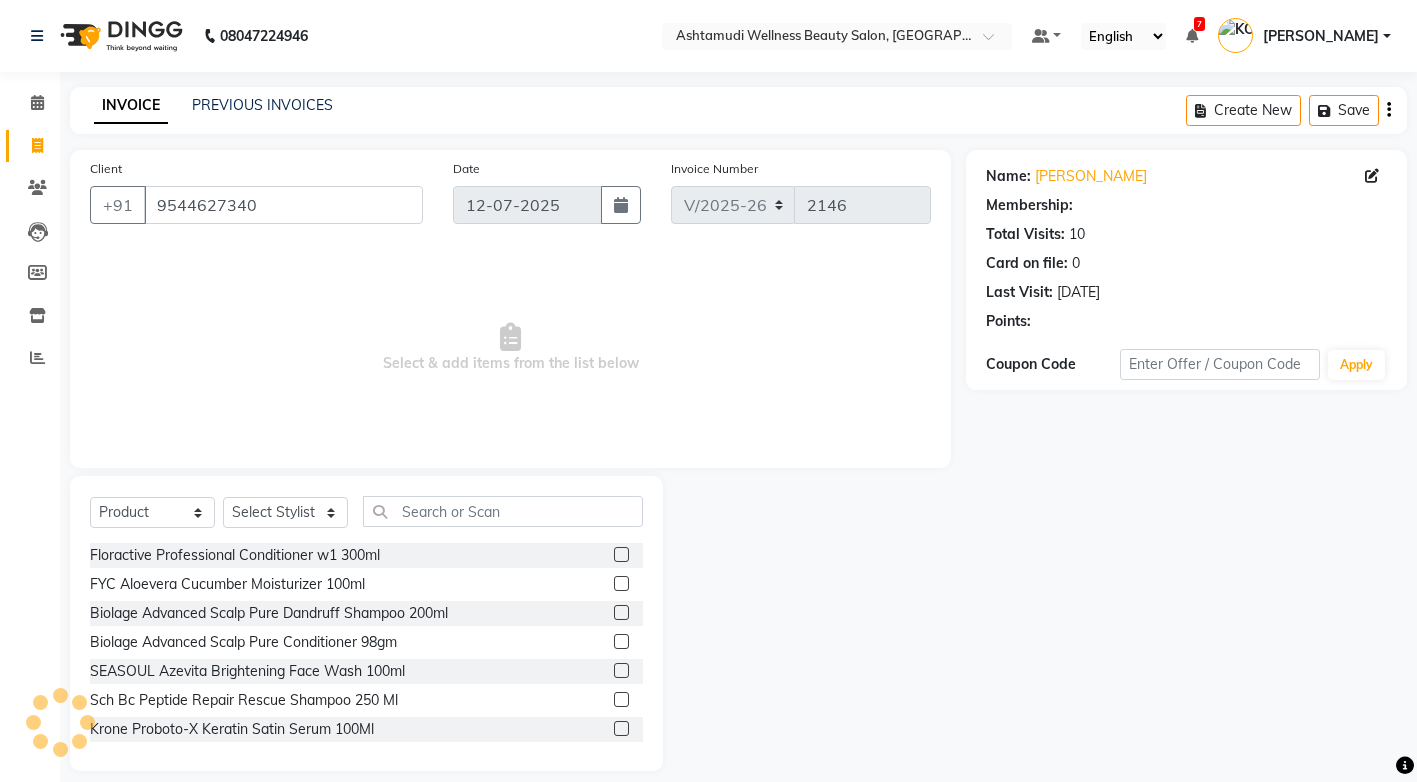 select on "2: Object" 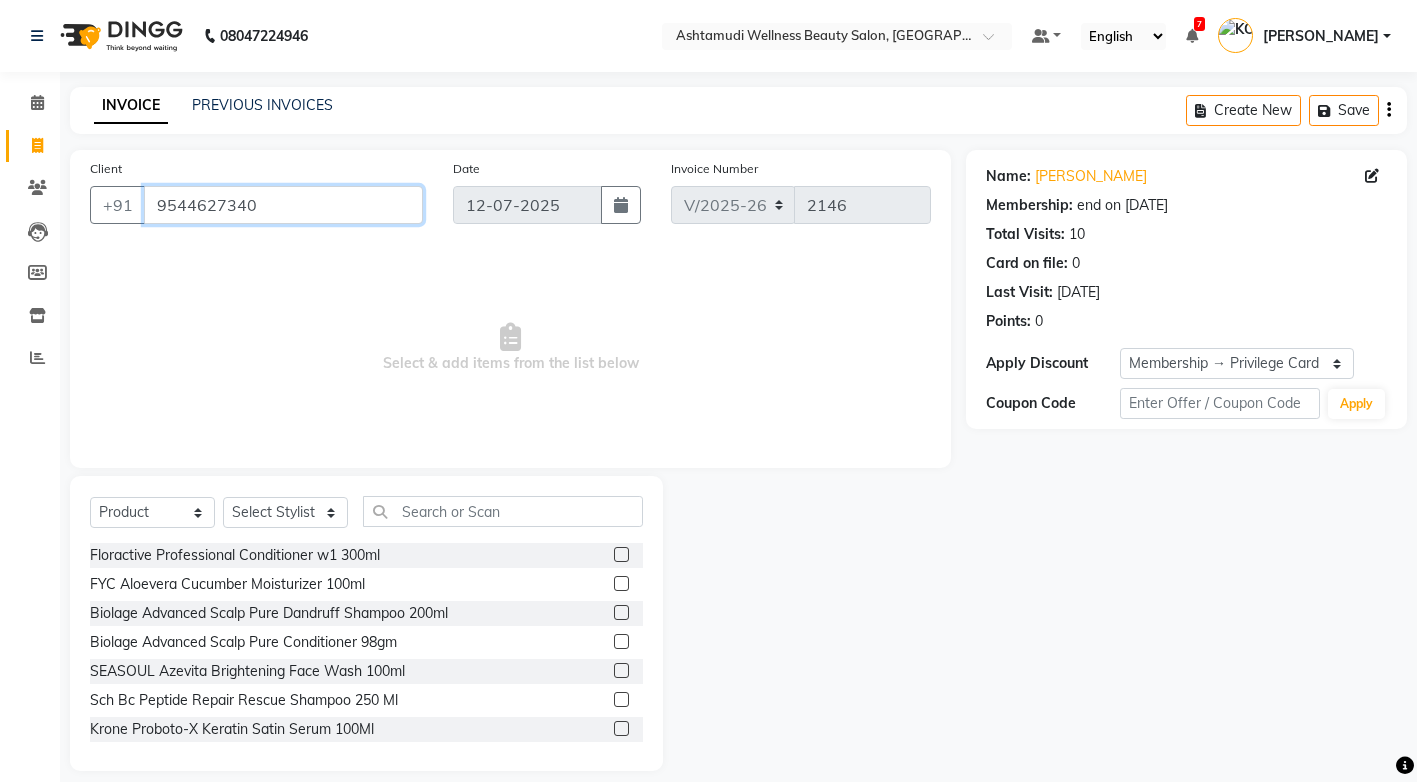 drag, startPoint x: 259, startPoint y: 208, endPoint x: 147, endPoint y: 213, distance: 112.11155 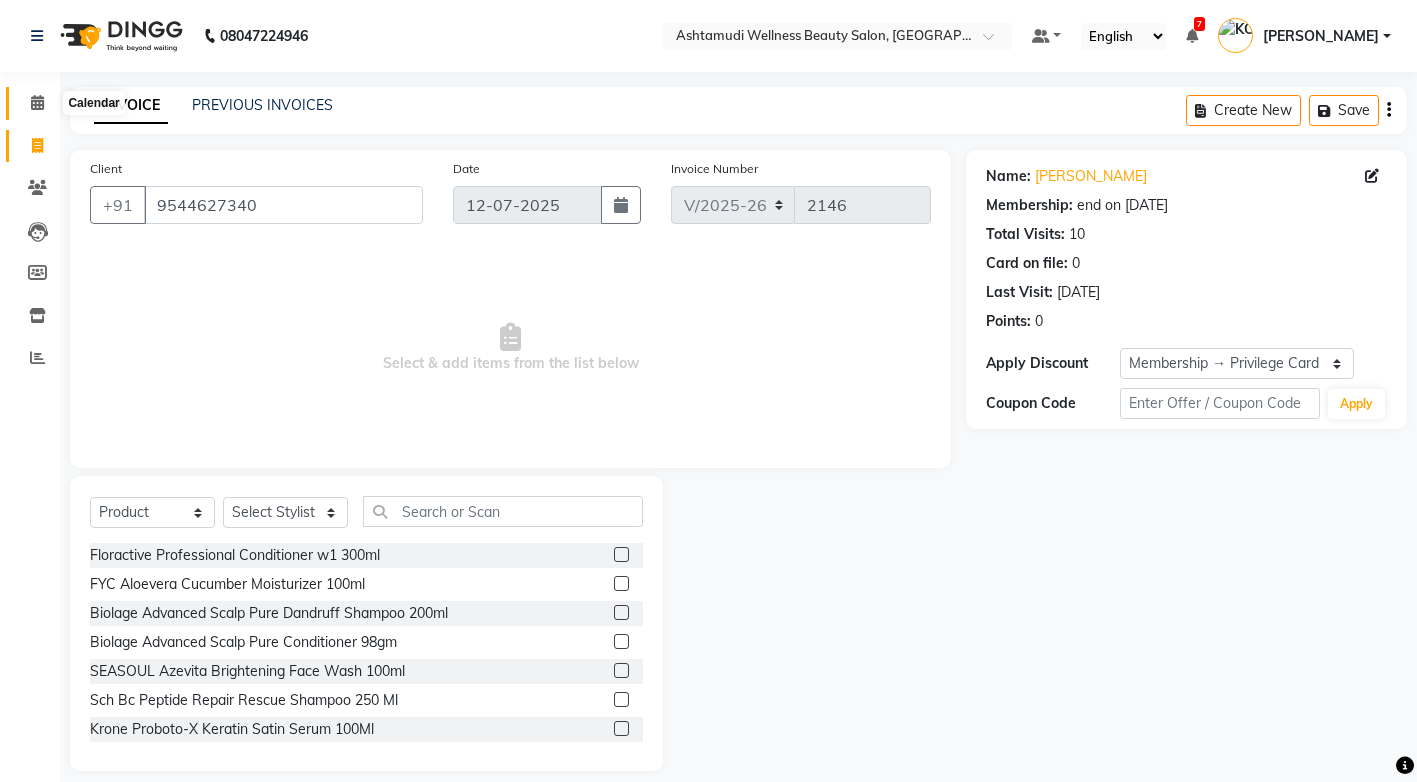 click 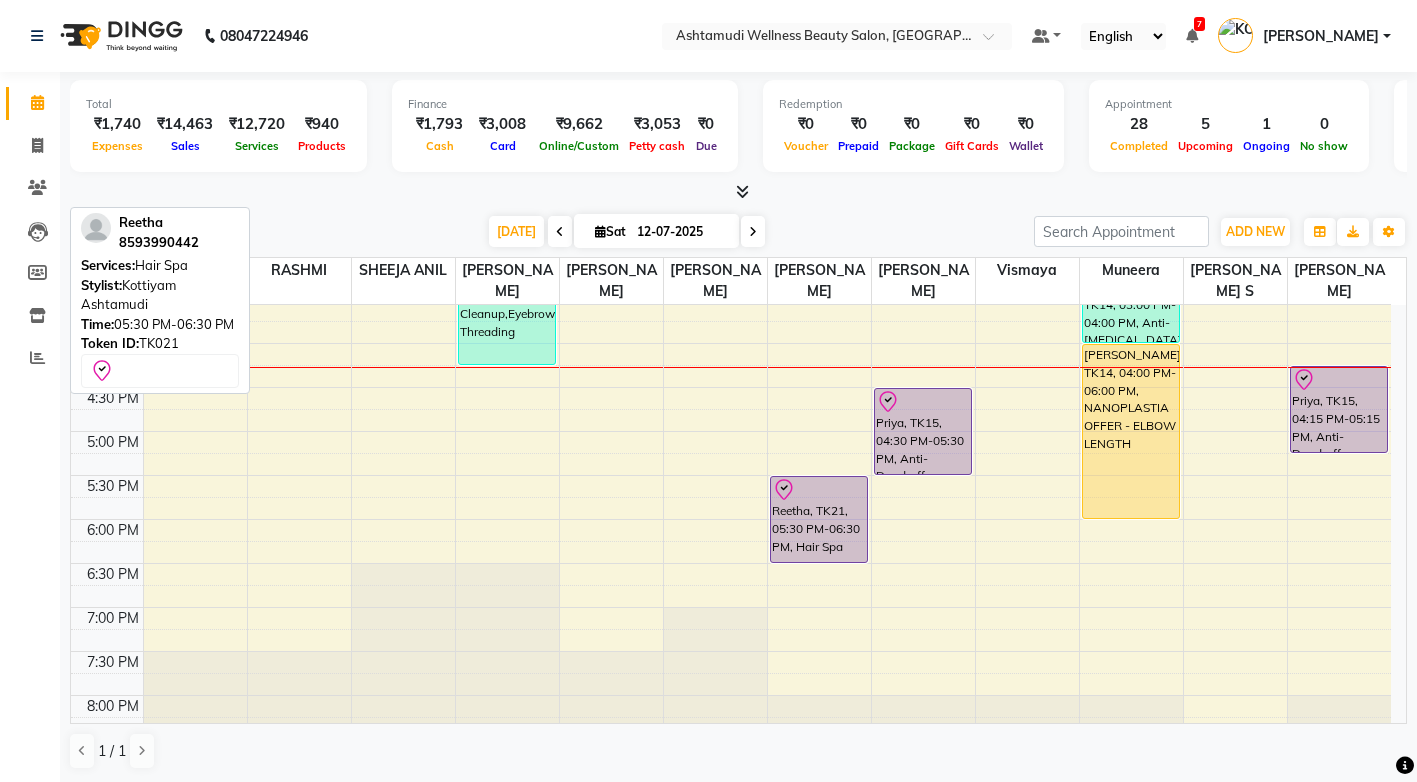scroll, scrollTop: 700, scrollLeft: 0, axis: vertical 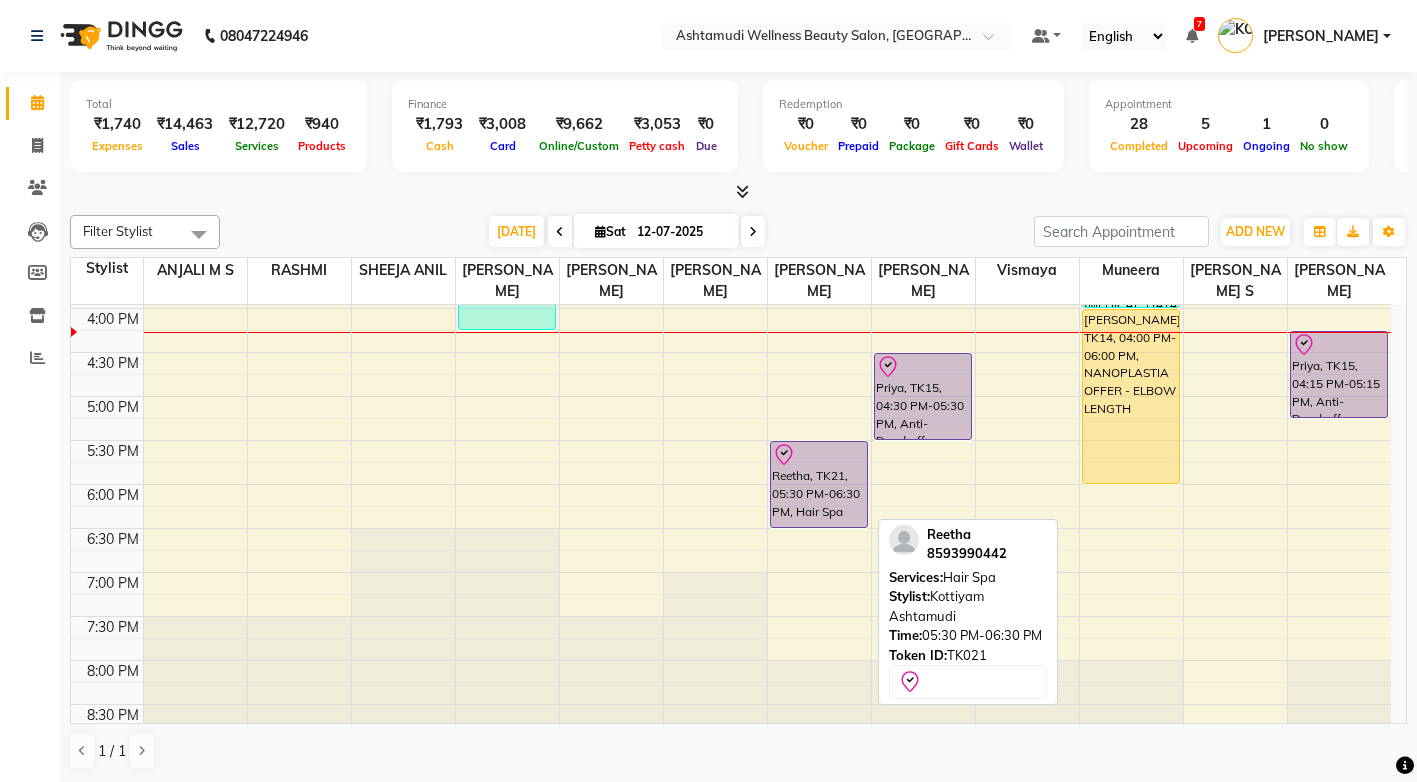 click on "Reetha, TK21, 05:30 PM-06:30 PM, Hair Spa" at bounding box center [819, 484] 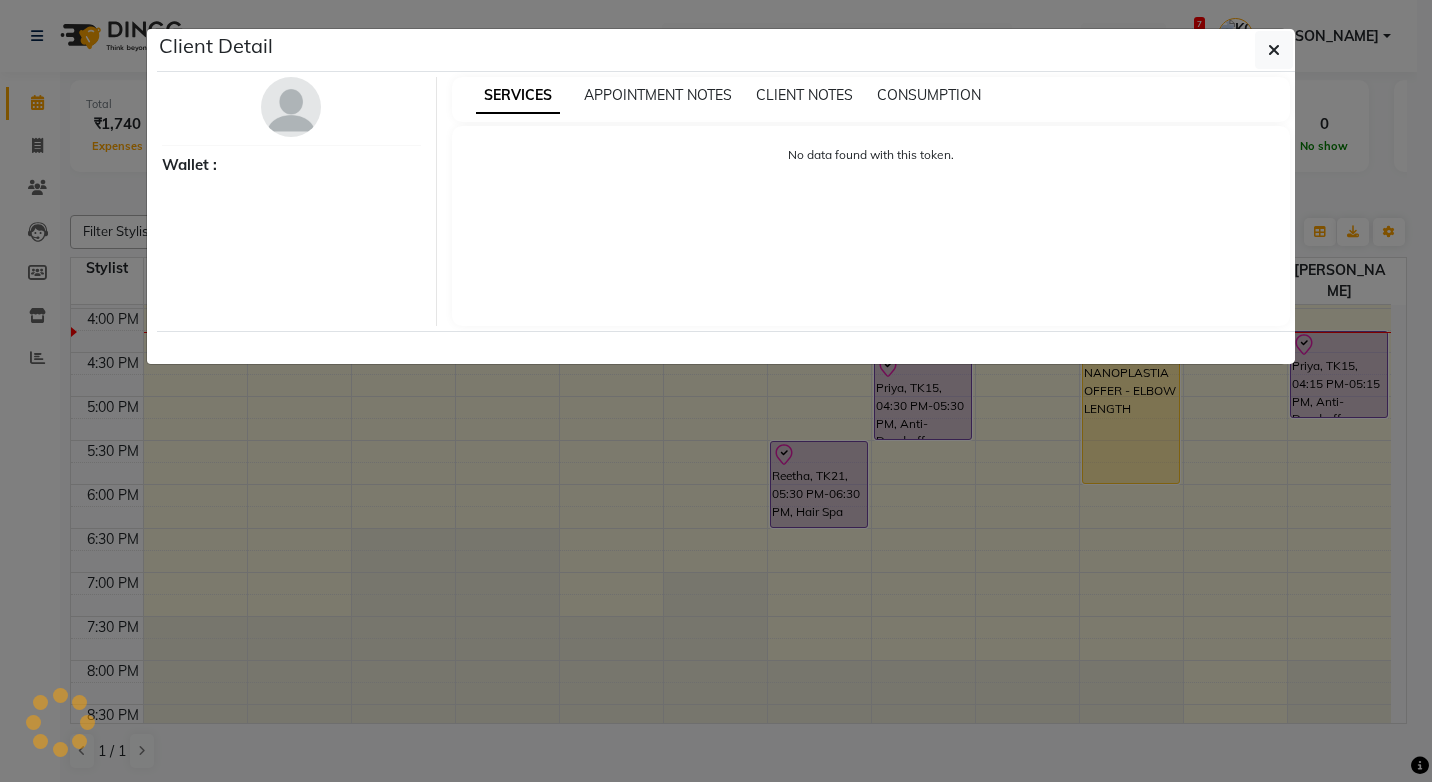 select on "8" 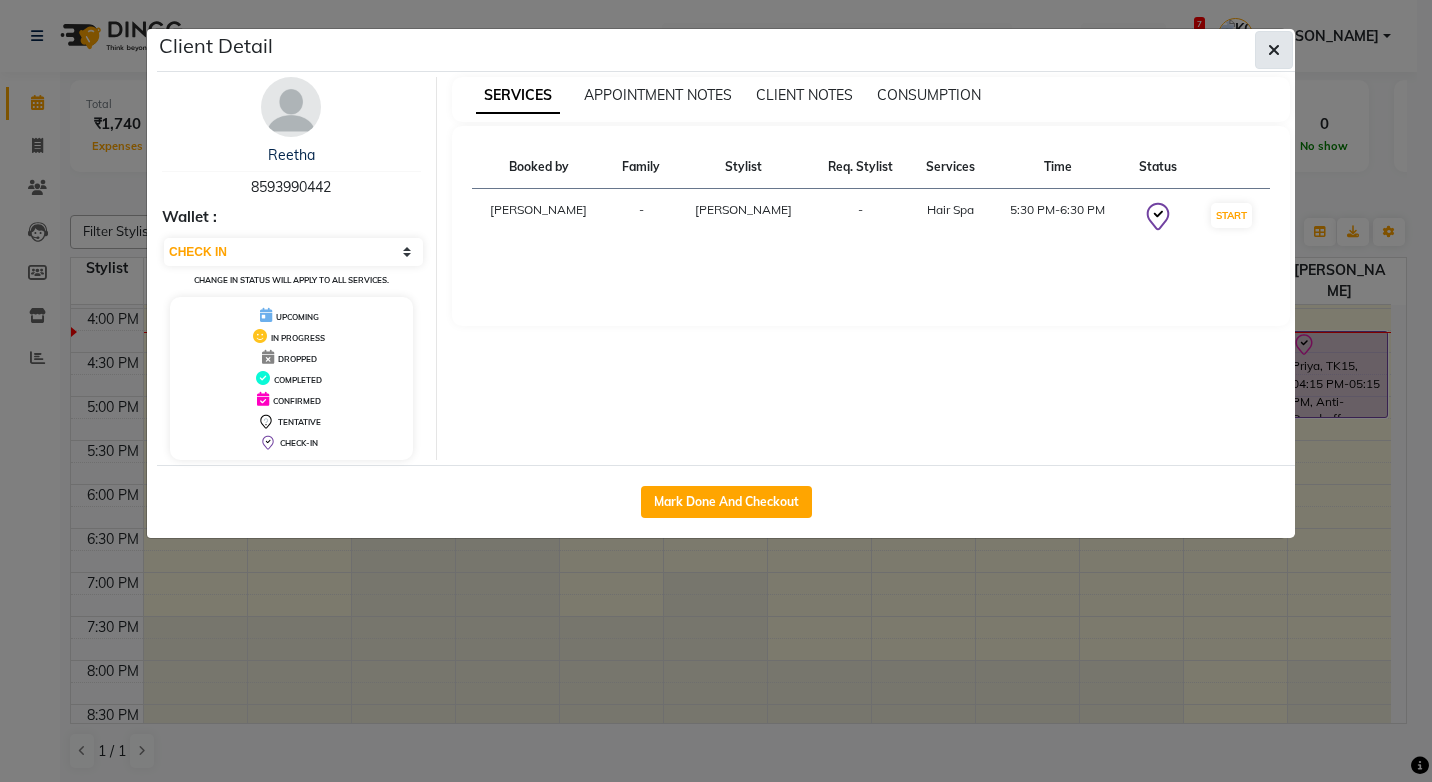 click 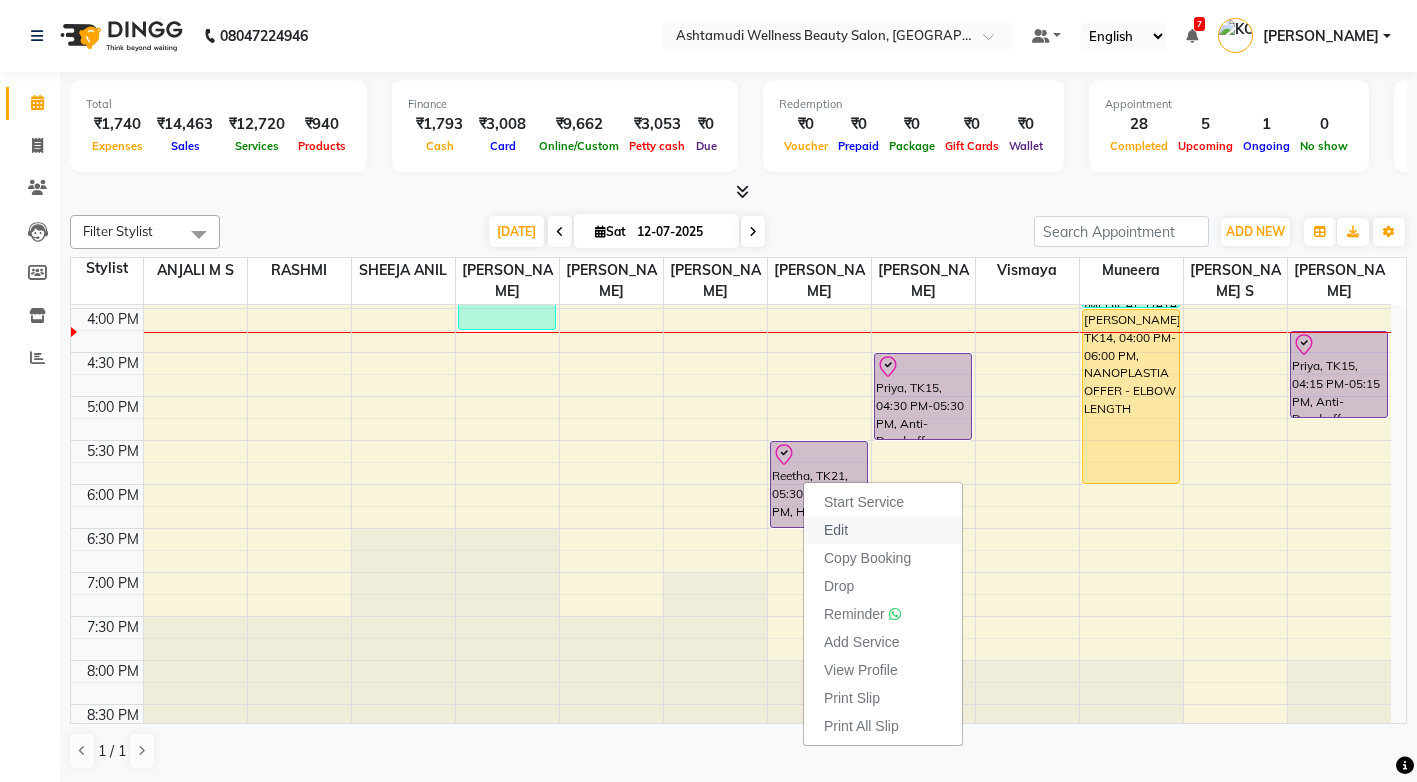 click on "Edit" at bounding box center [883, 530] 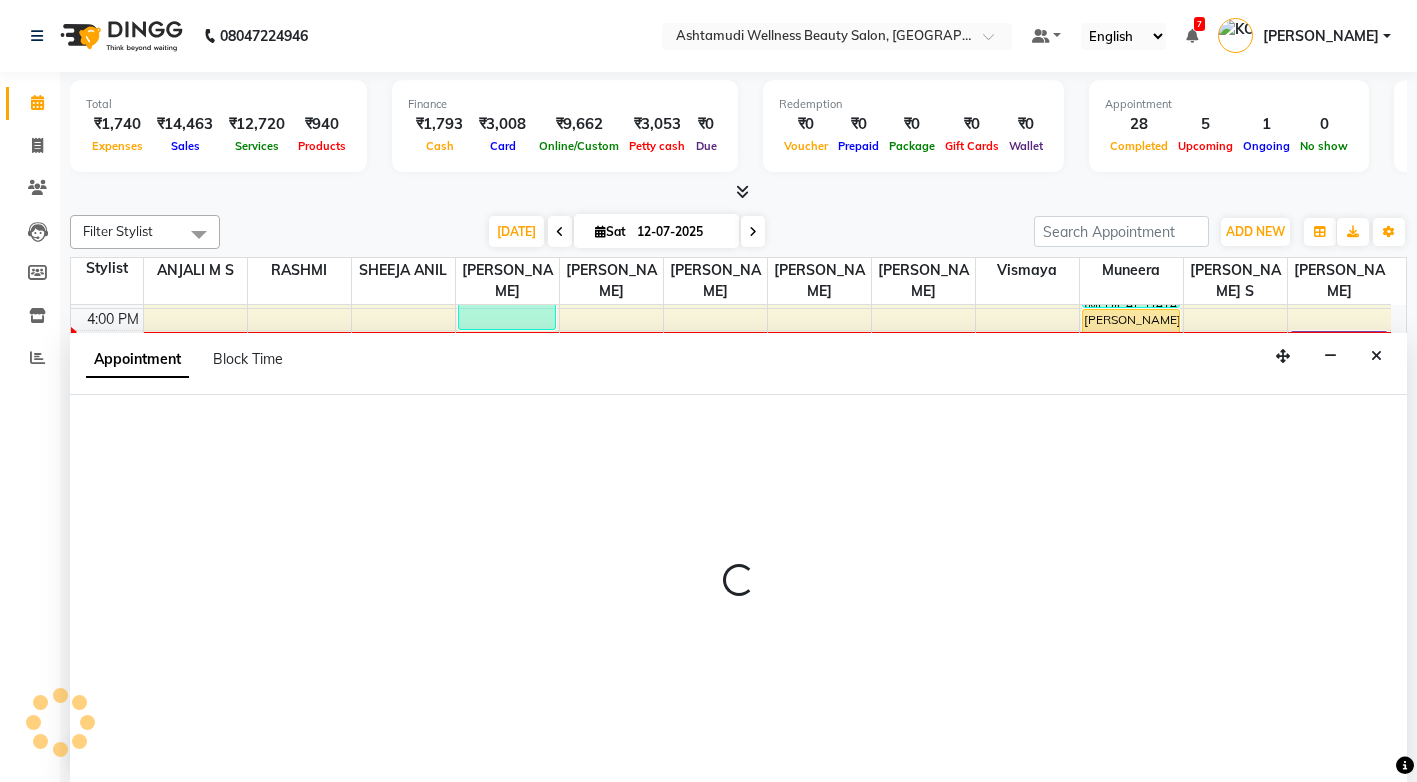 scroll, scrollTop: 1, scrollLeft: 0, axis: vertical 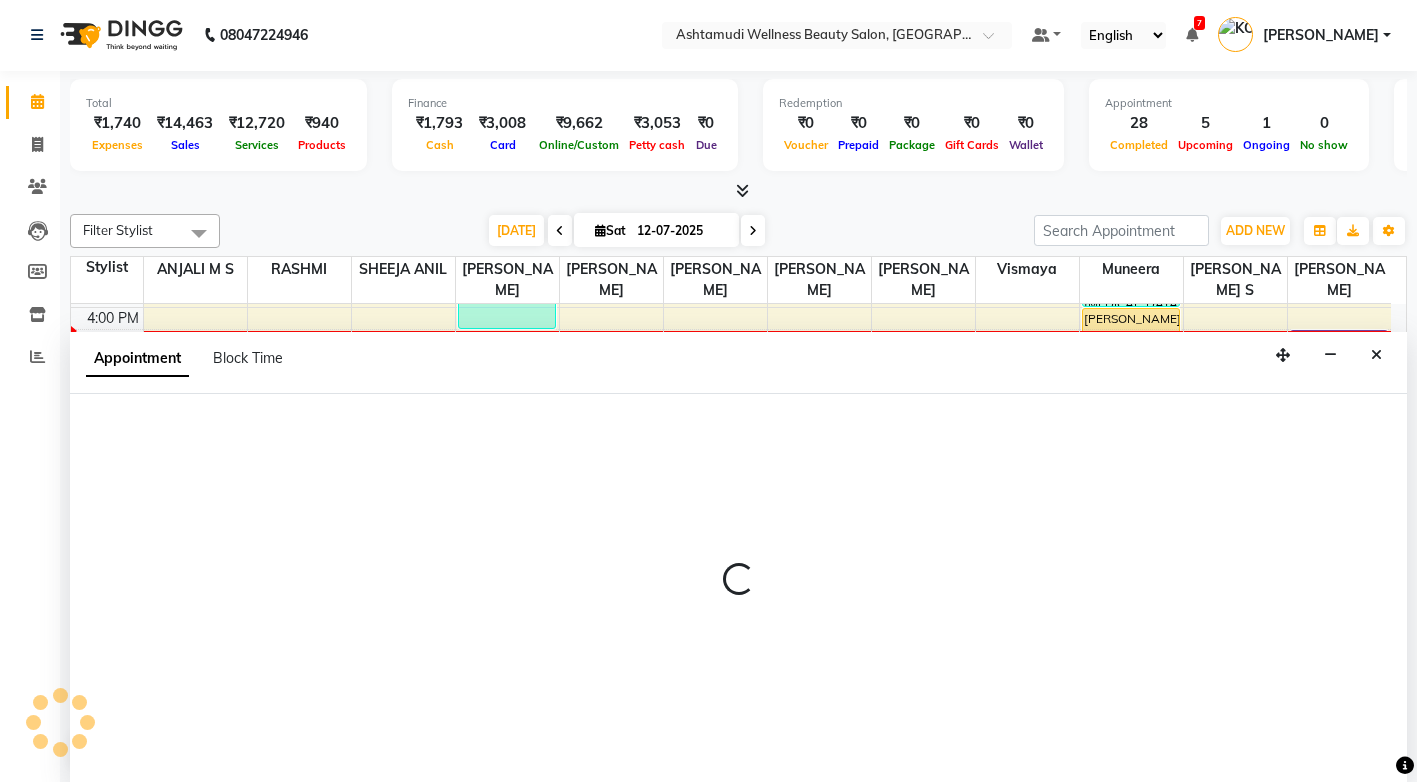 select on "tentative" 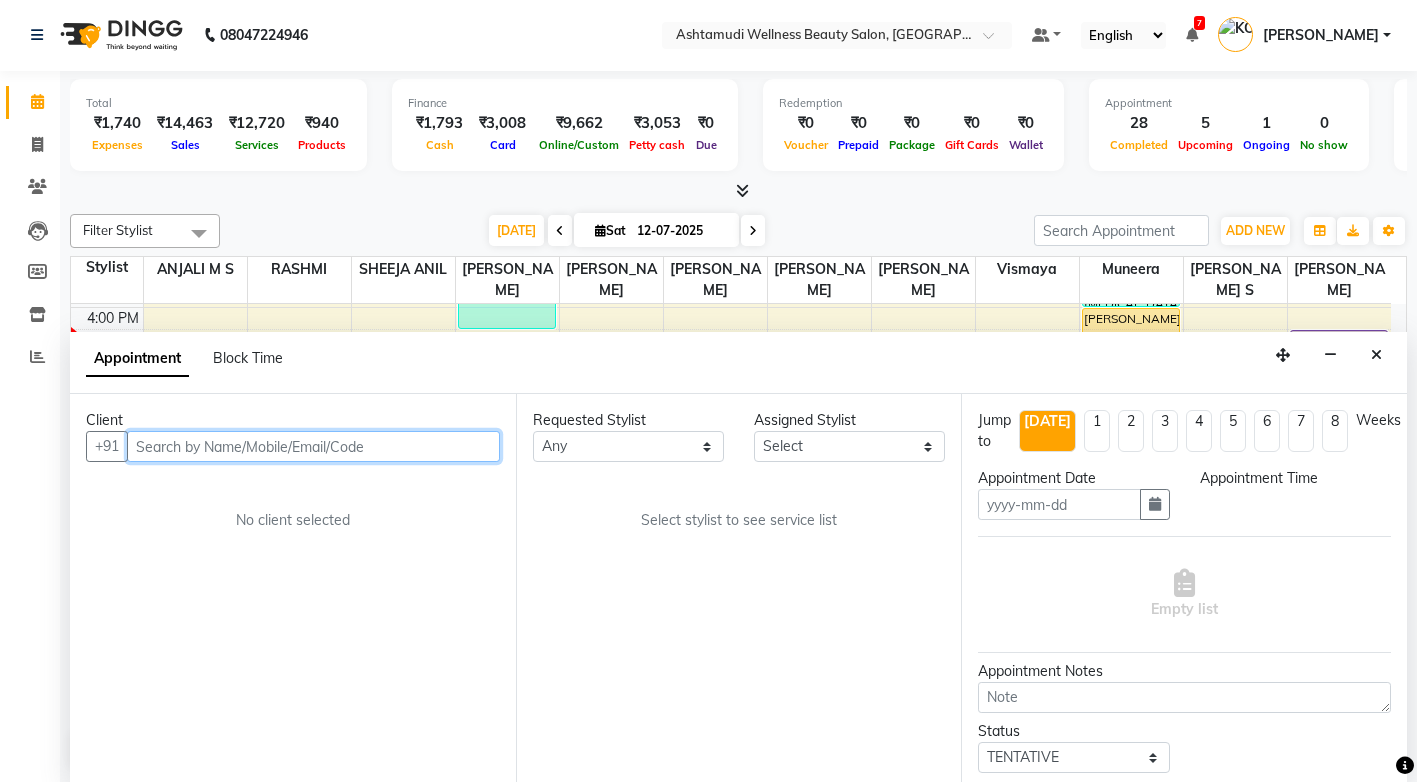 type on "12-07-2025" 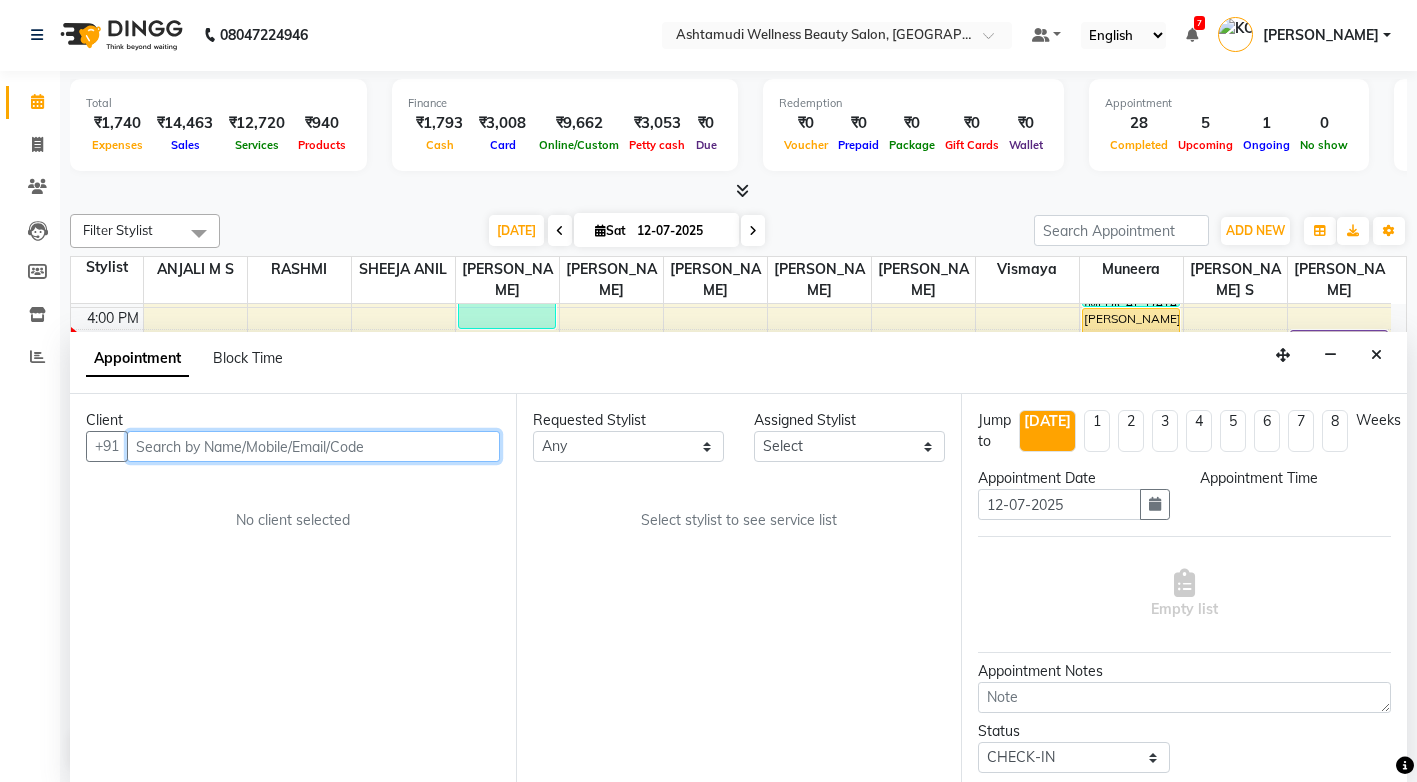 select on "1050" 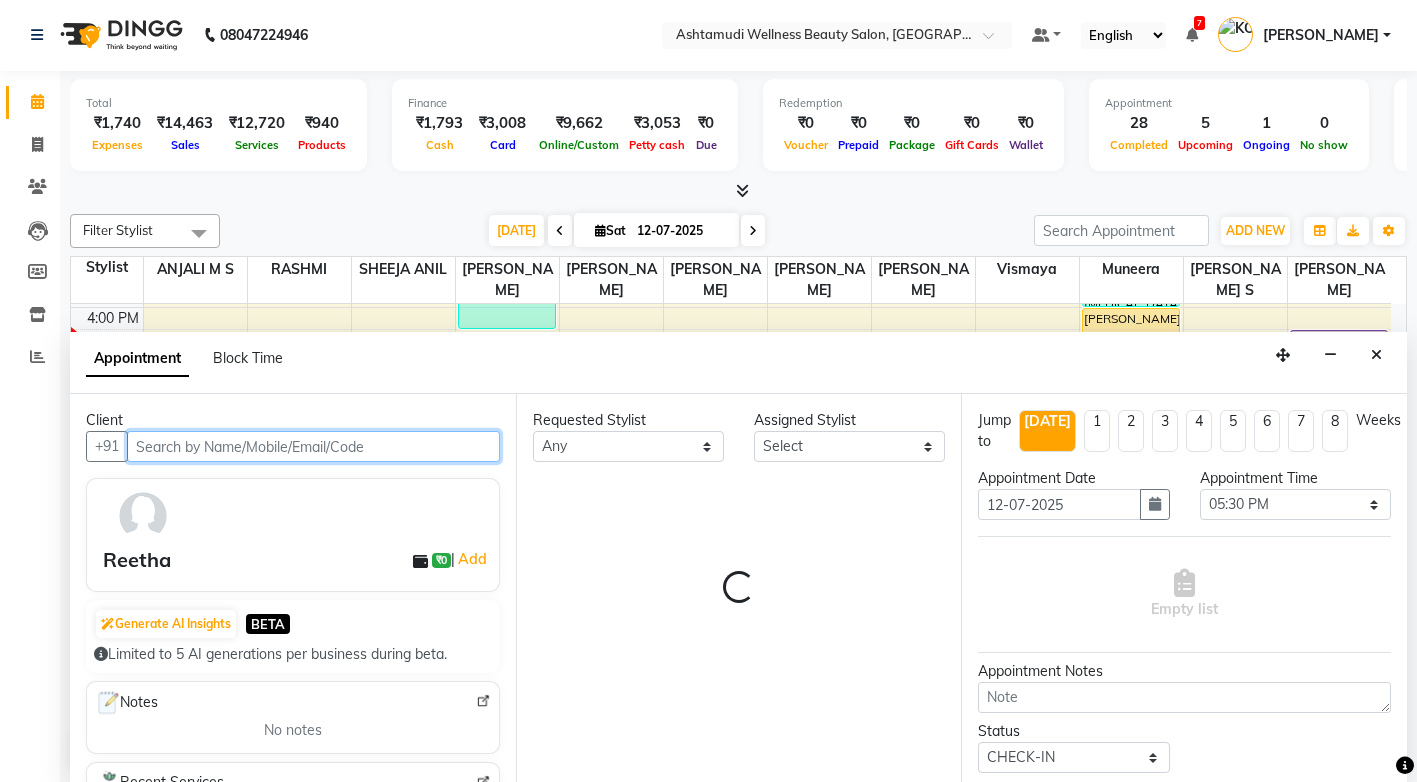 select on "27529" 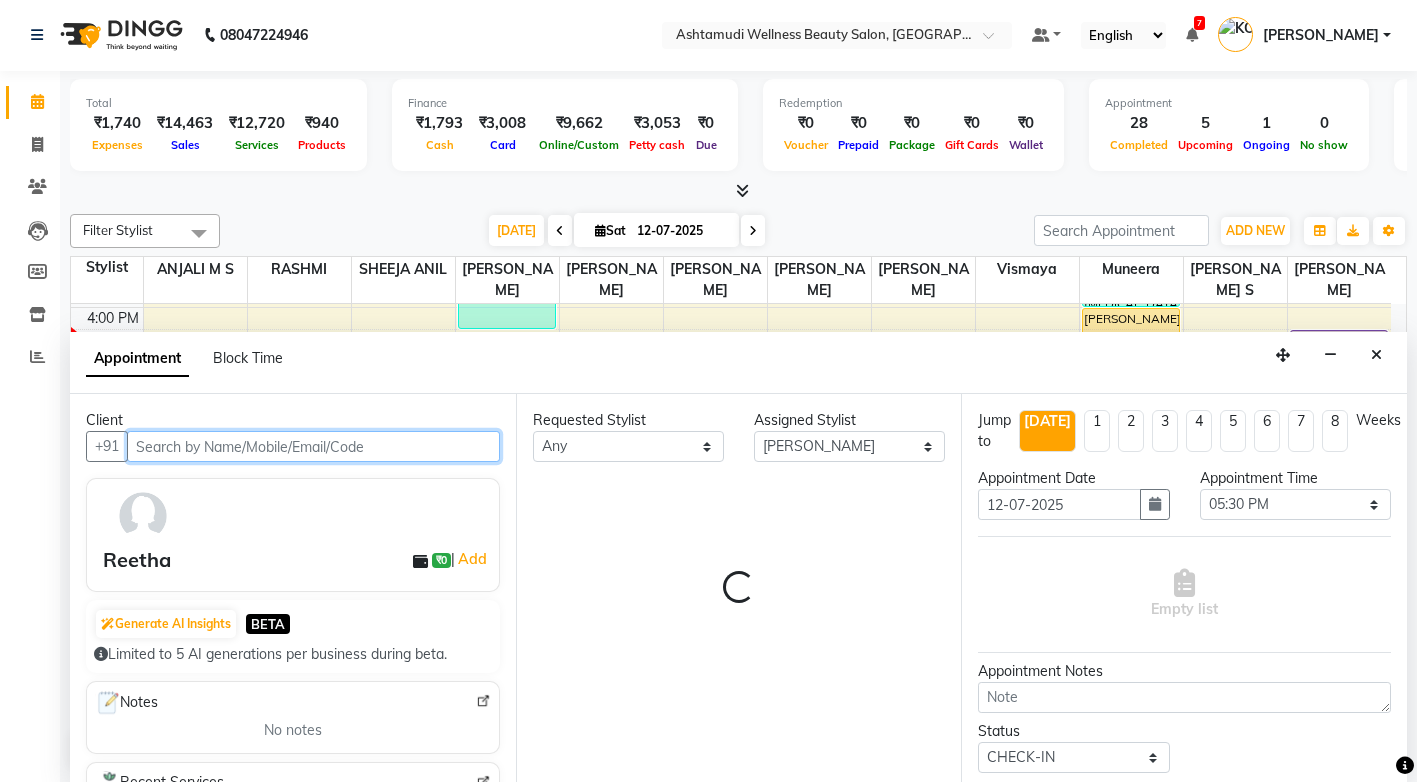 select on "2029" 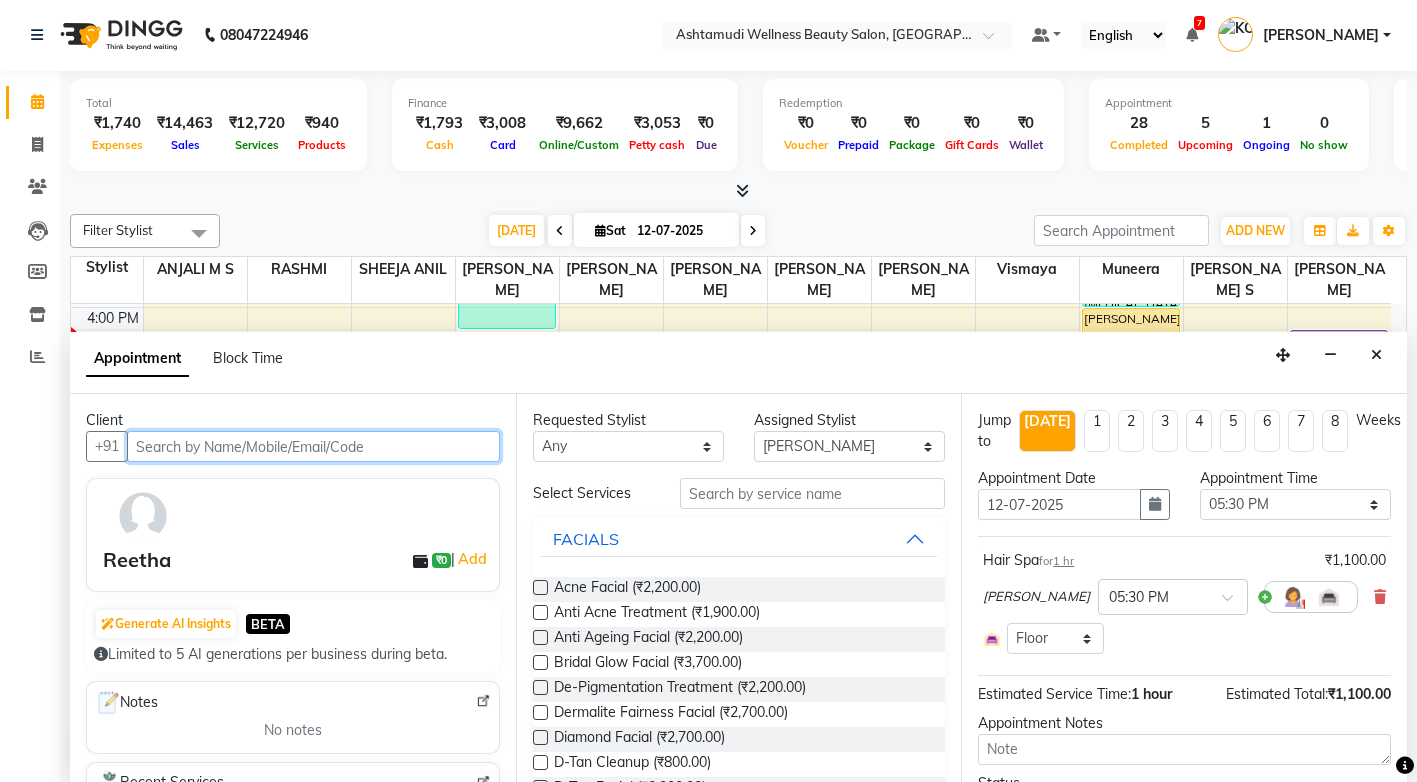 scroll, scrollTop: 705, scrollLeft: 0, axis: vertical 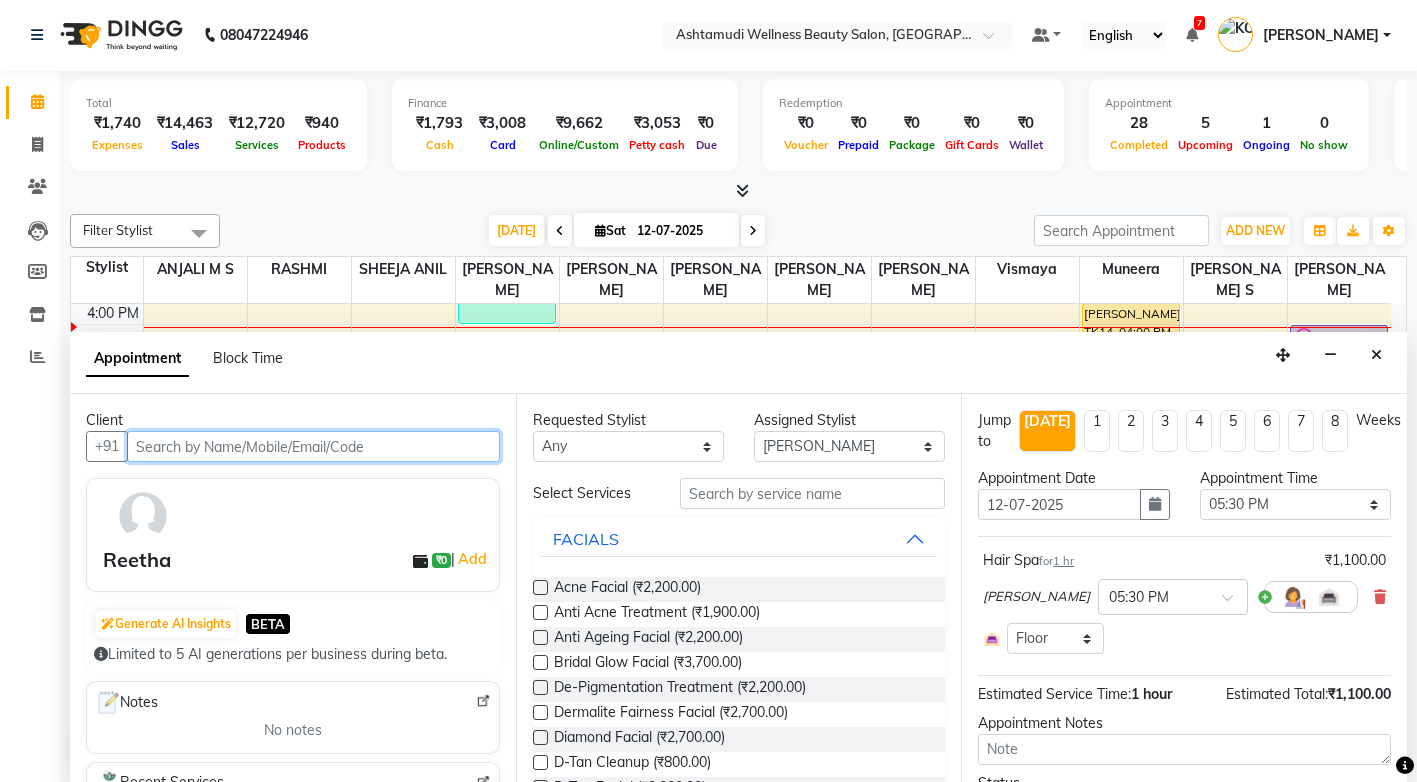 click at bounding box center (313, 446) 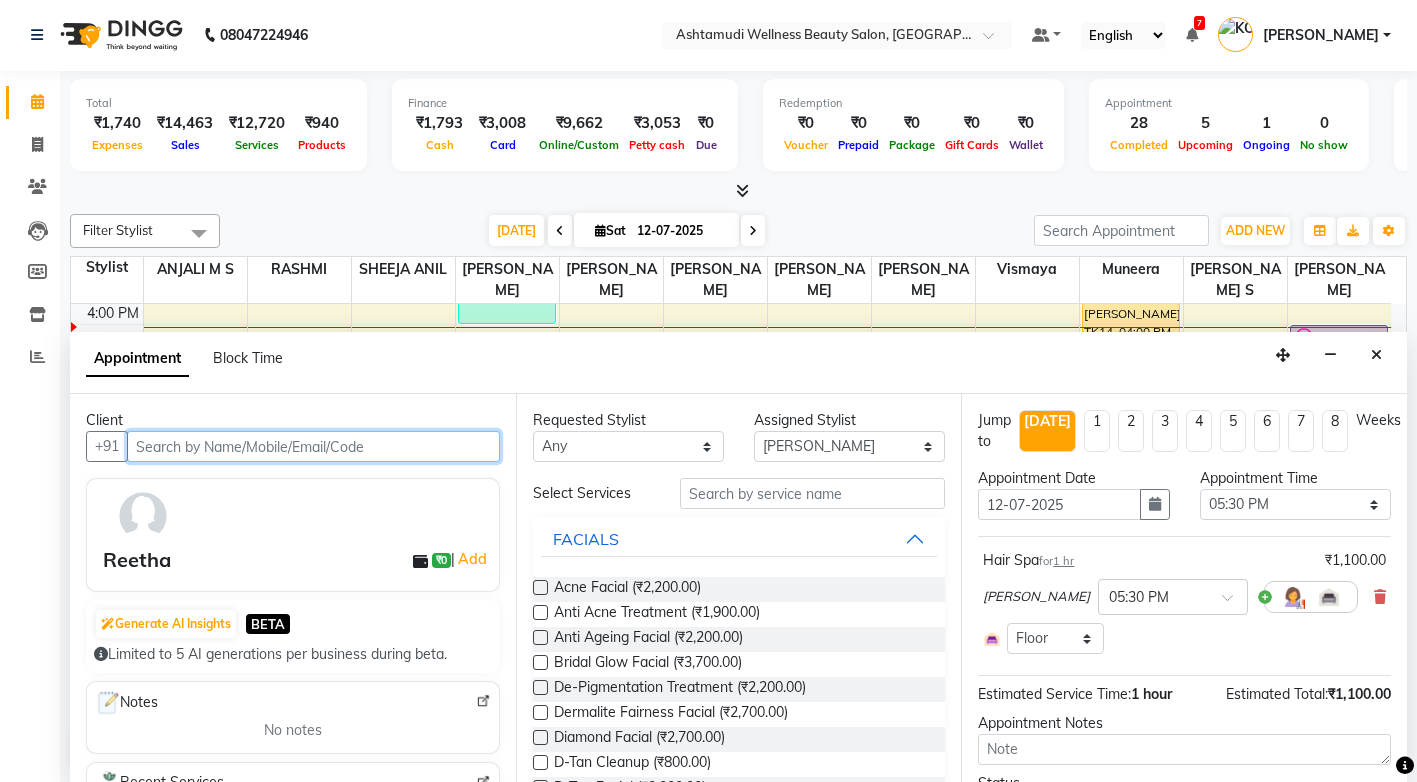 paste on "9544627340" 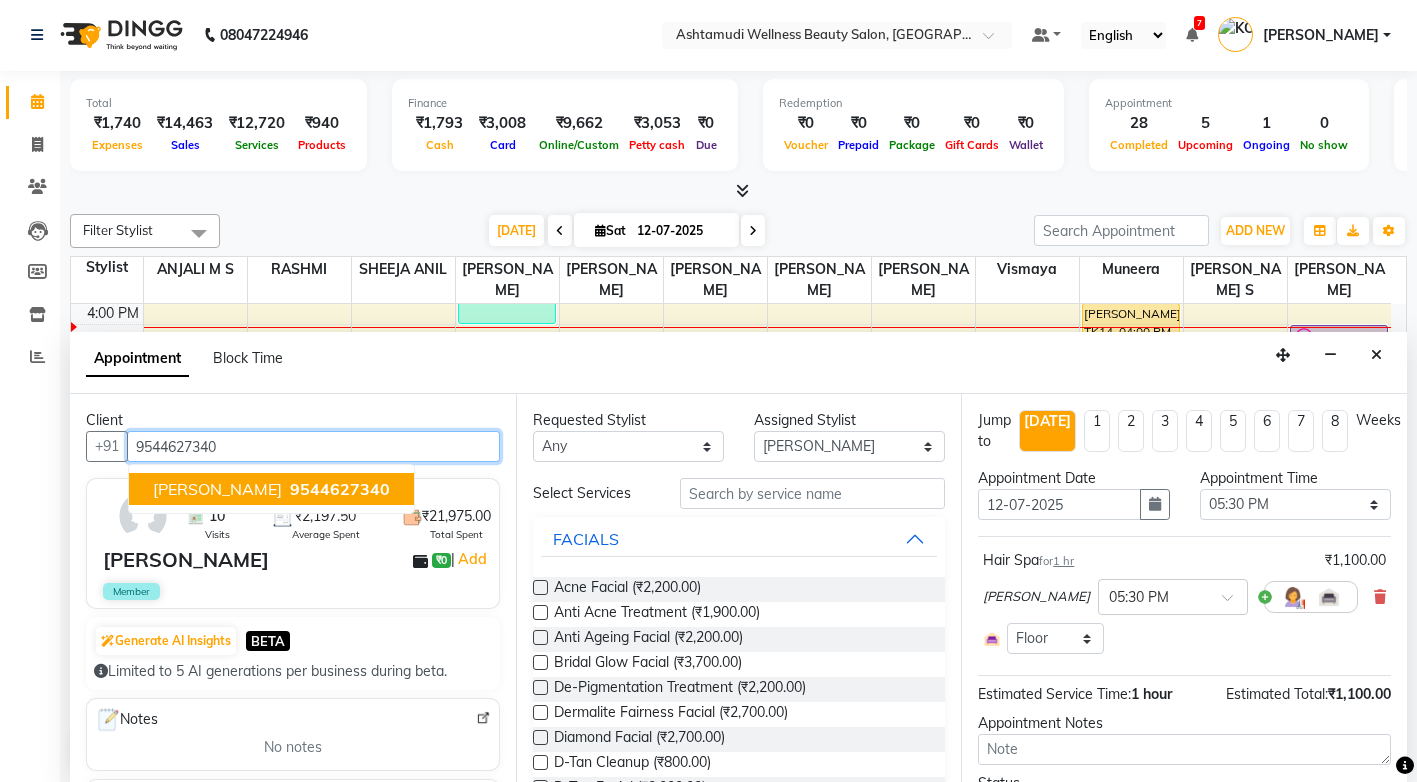 drag, startPoint x: 242, startPoint y: 491, endPoint x: 310, endPoint y: 482, distance: 68.593 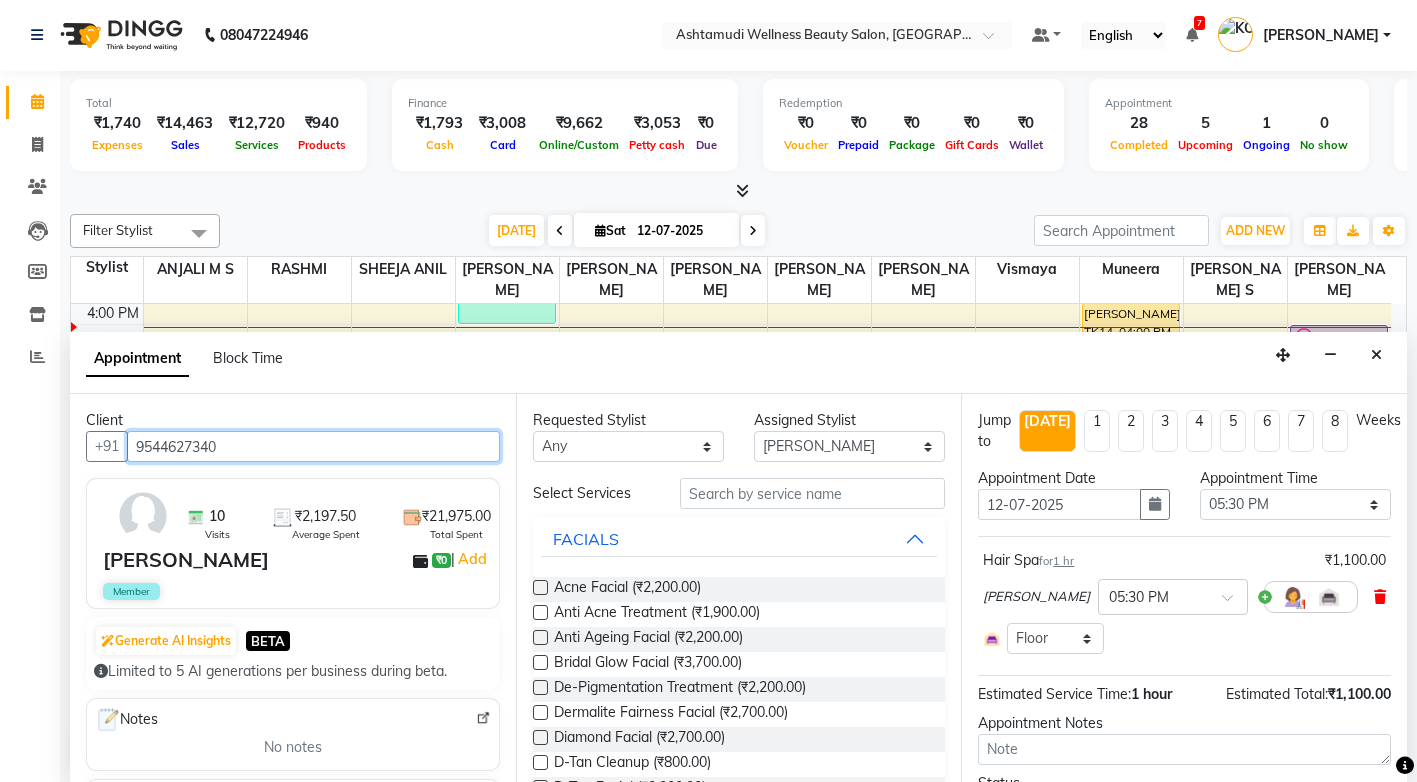 type on "9544627340" 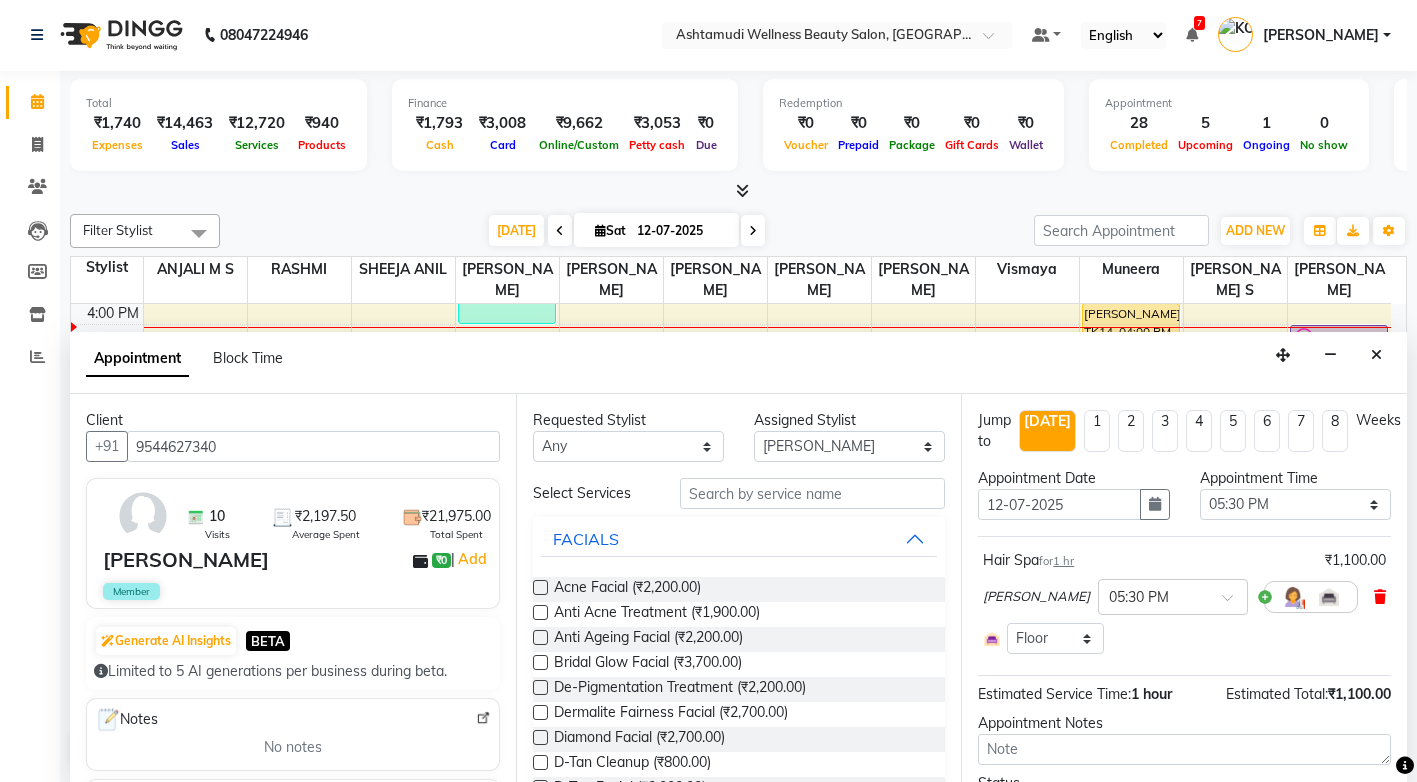 click at bounding box center (1380, 597) 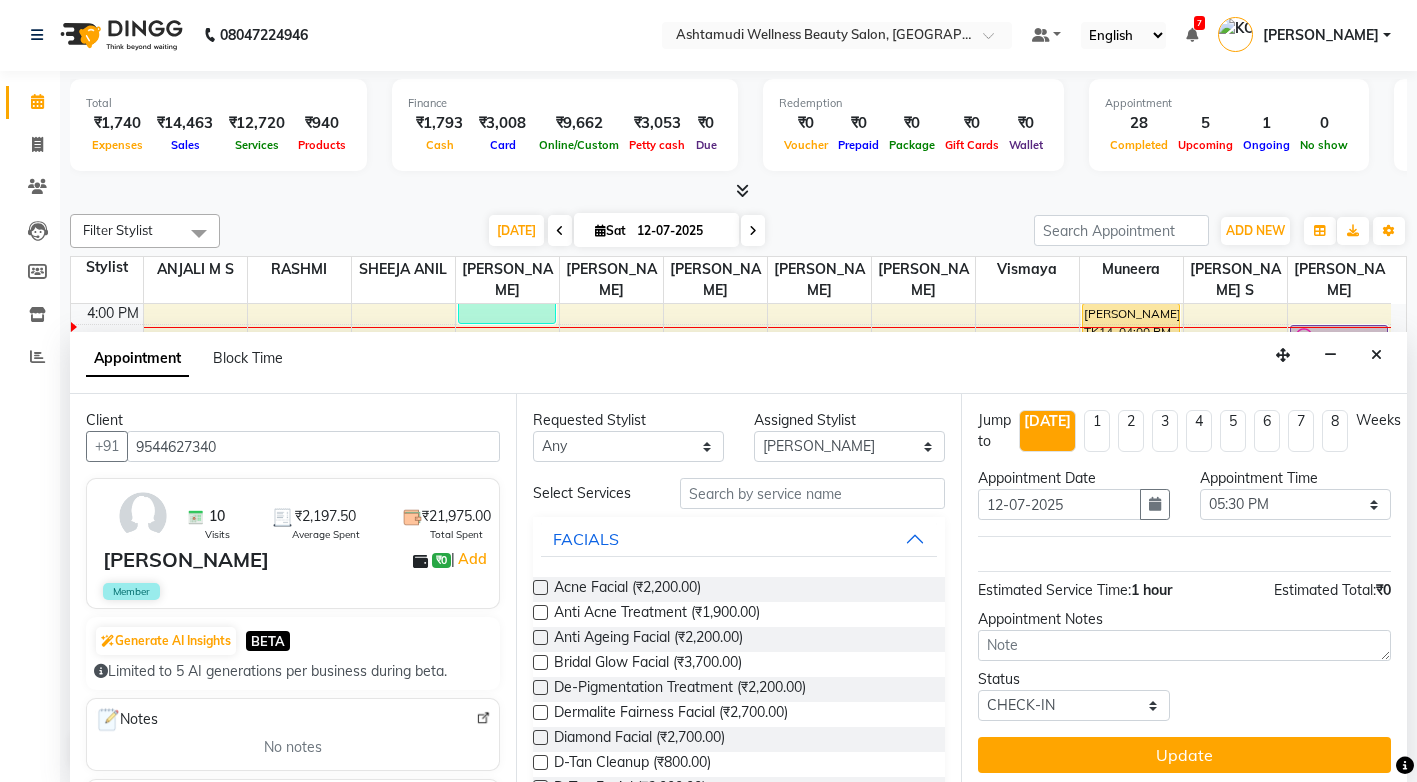 scroll, scrollTop: 7, scrollLeft: 0, axis: vertical 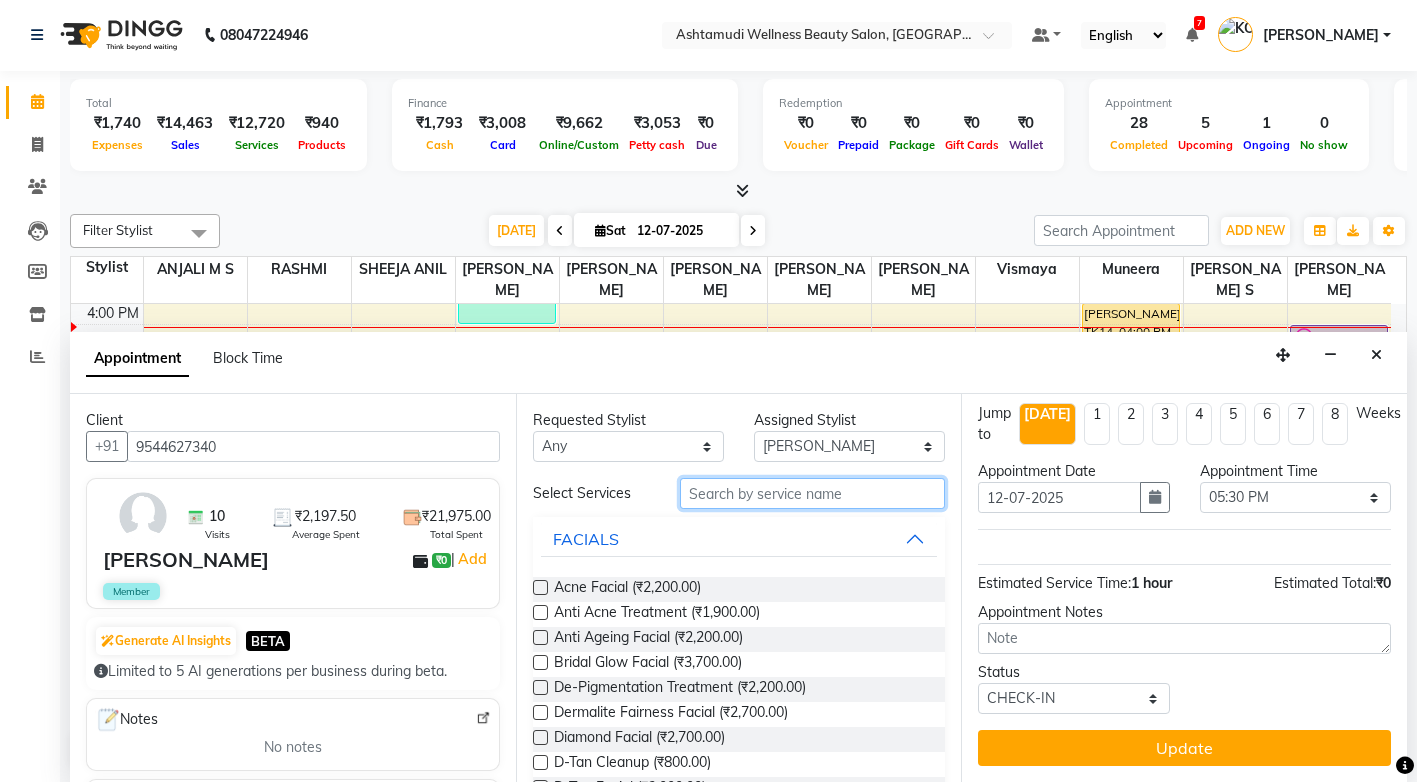 click at bounding box center [812, 493] 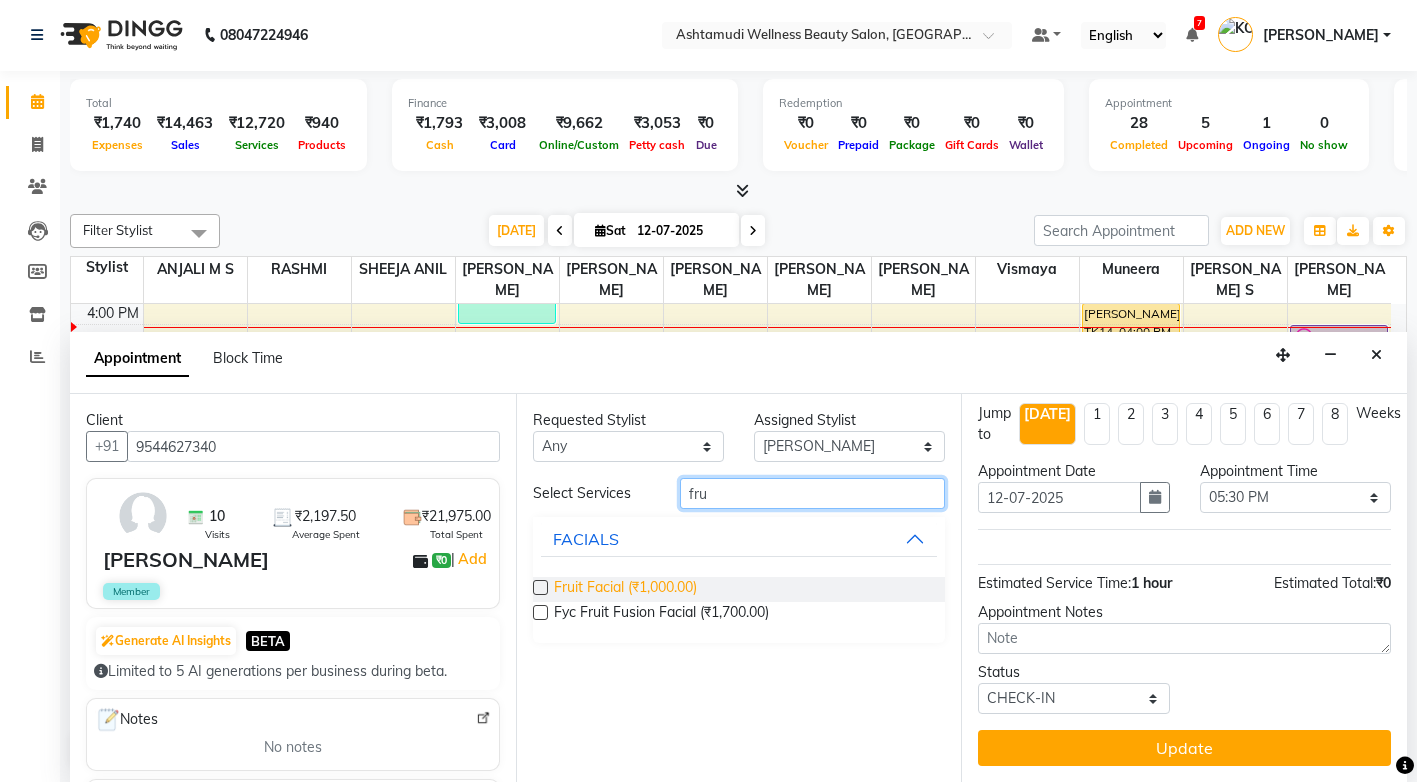 type on "fru" 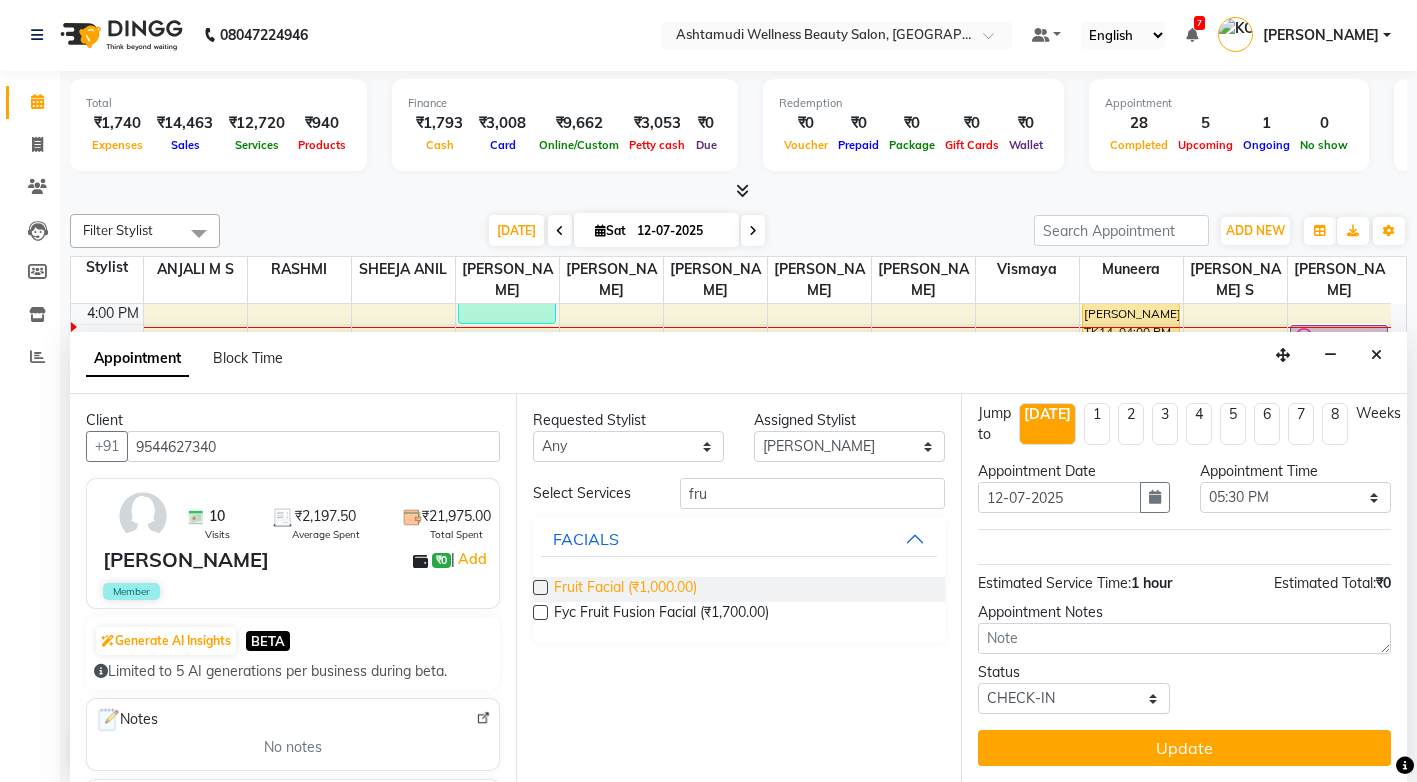 click on "Fruit Facial (₹1,000.00)" at bounding box center (625, 589) 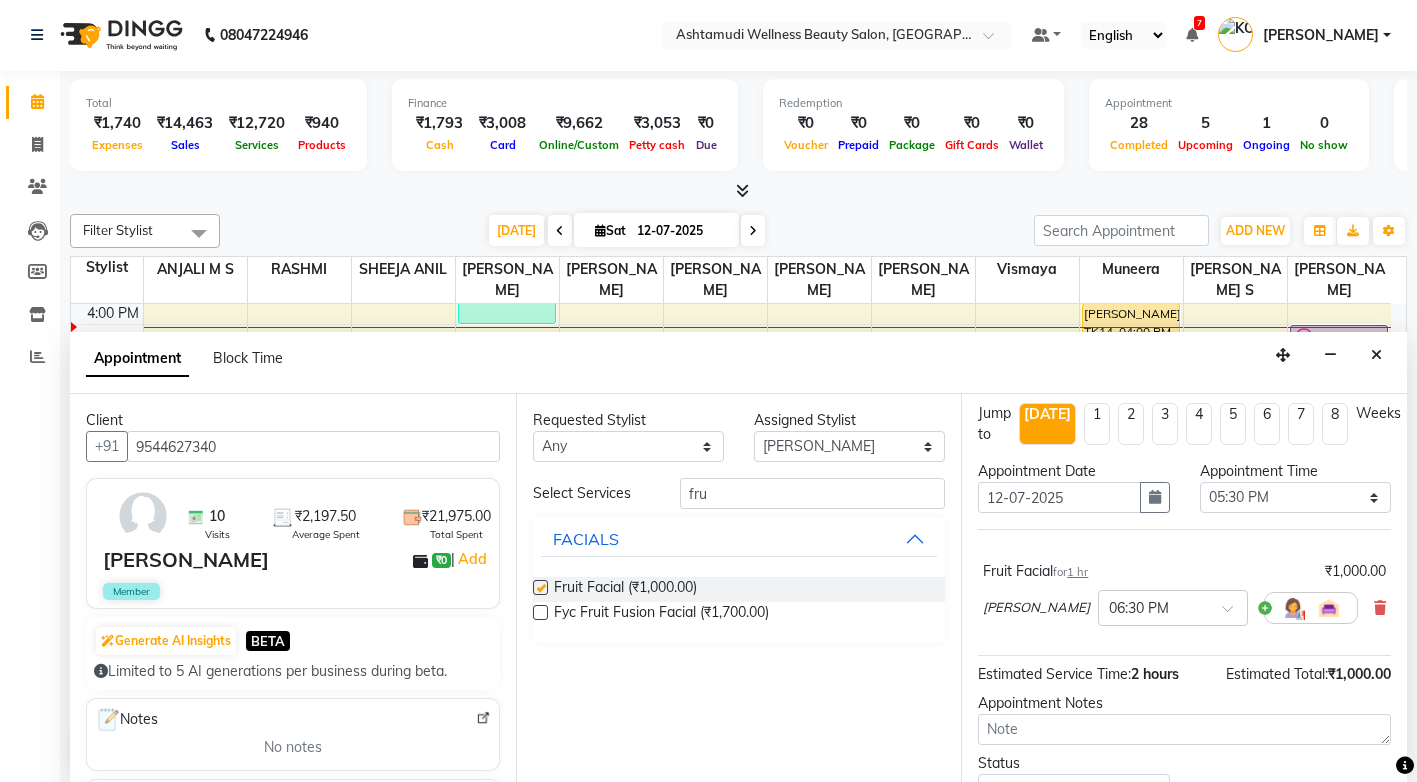 checkbox on "false" 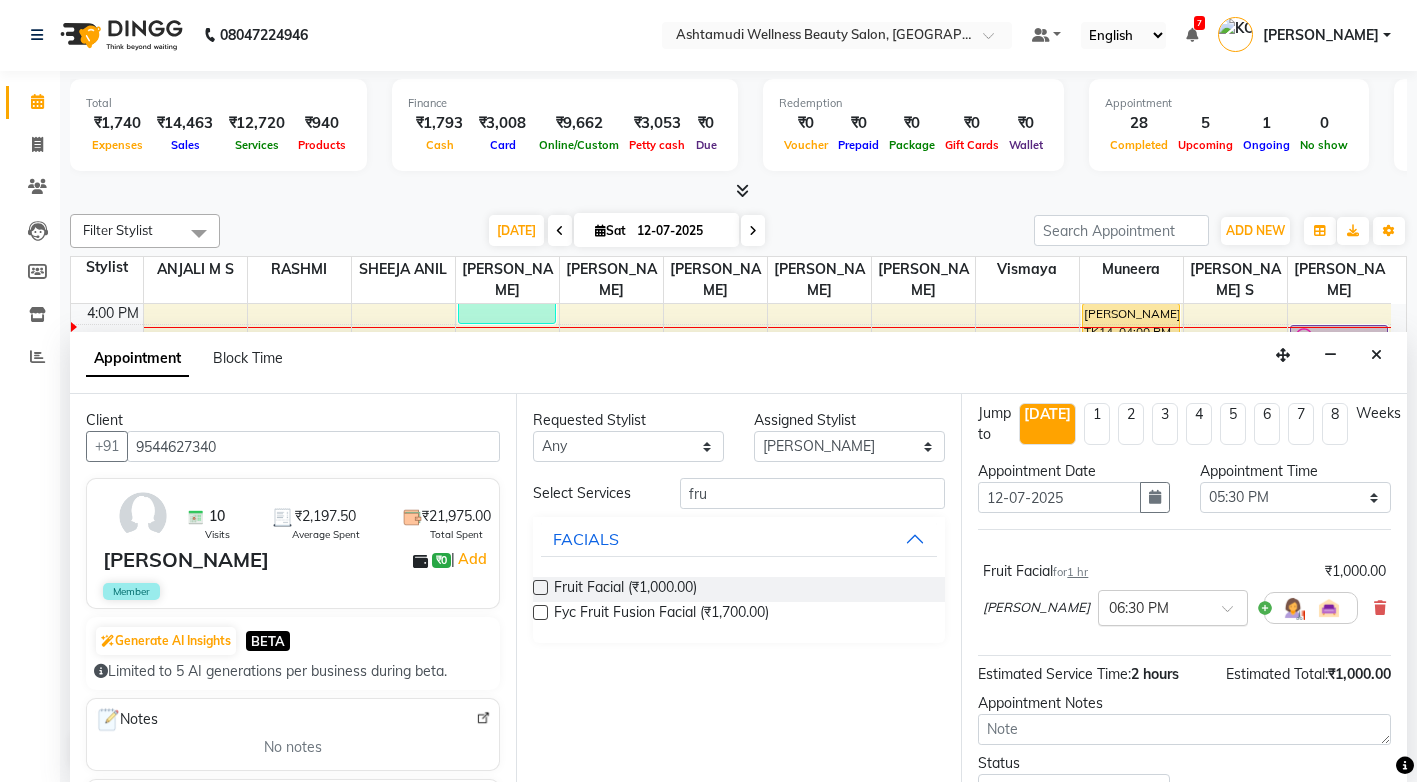 scroll, scrollTop: 101, scrollLeft: 0, axis: vertical 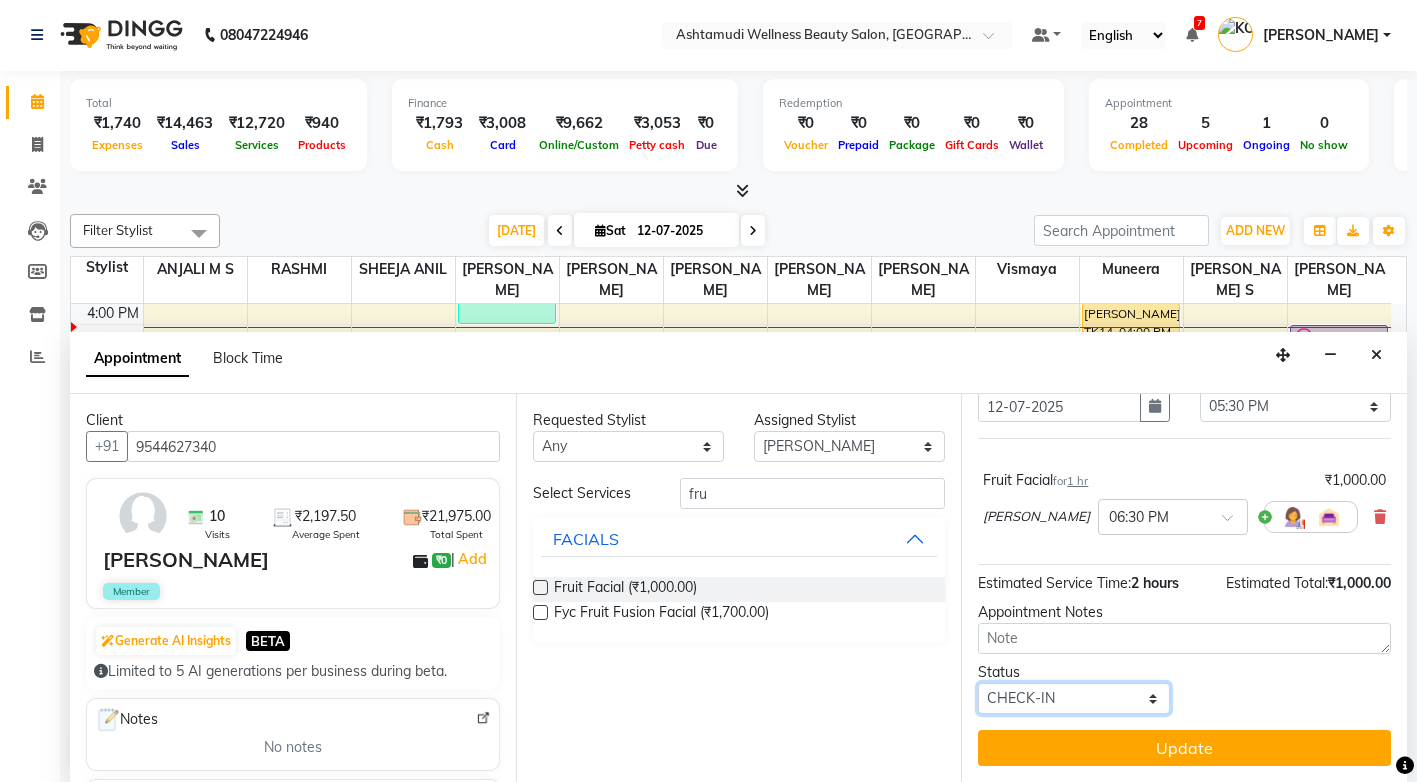 click on "Select TENTATIVE CONFIRM CHECK-IN UPCOMING" at bounding box center [1073, 698] 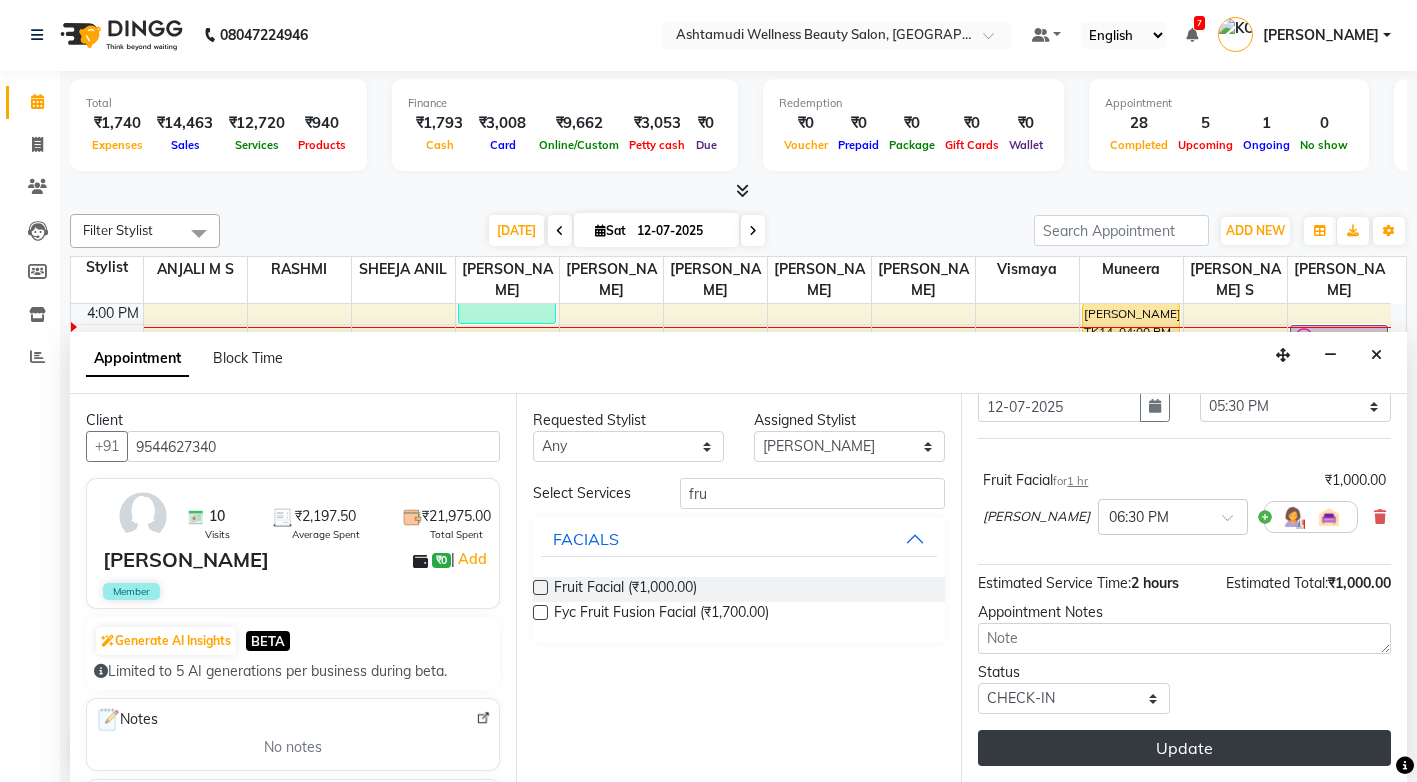 click on "Update" at bounding box center (1184, 748) 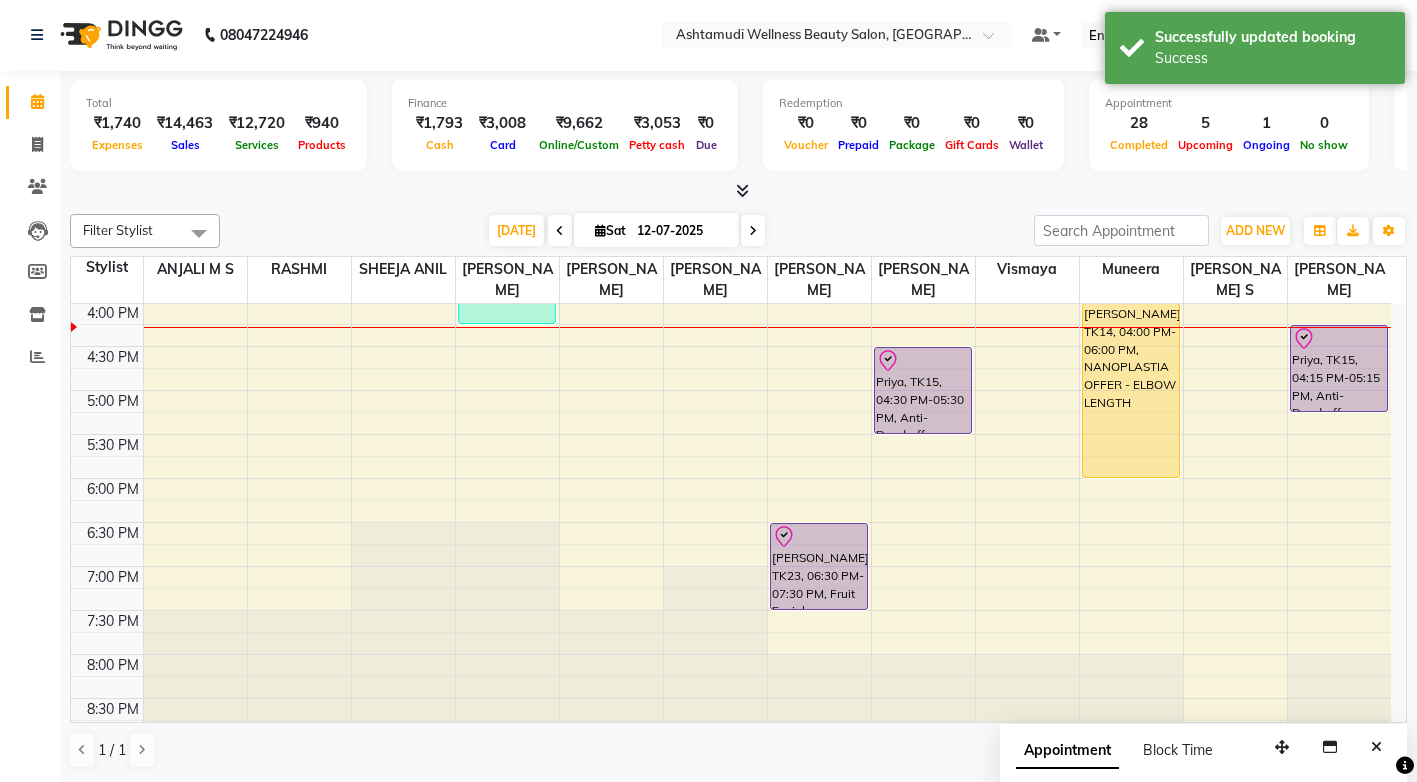 scroll, scrollTop: 0, scrollLeft: 0, axis: both 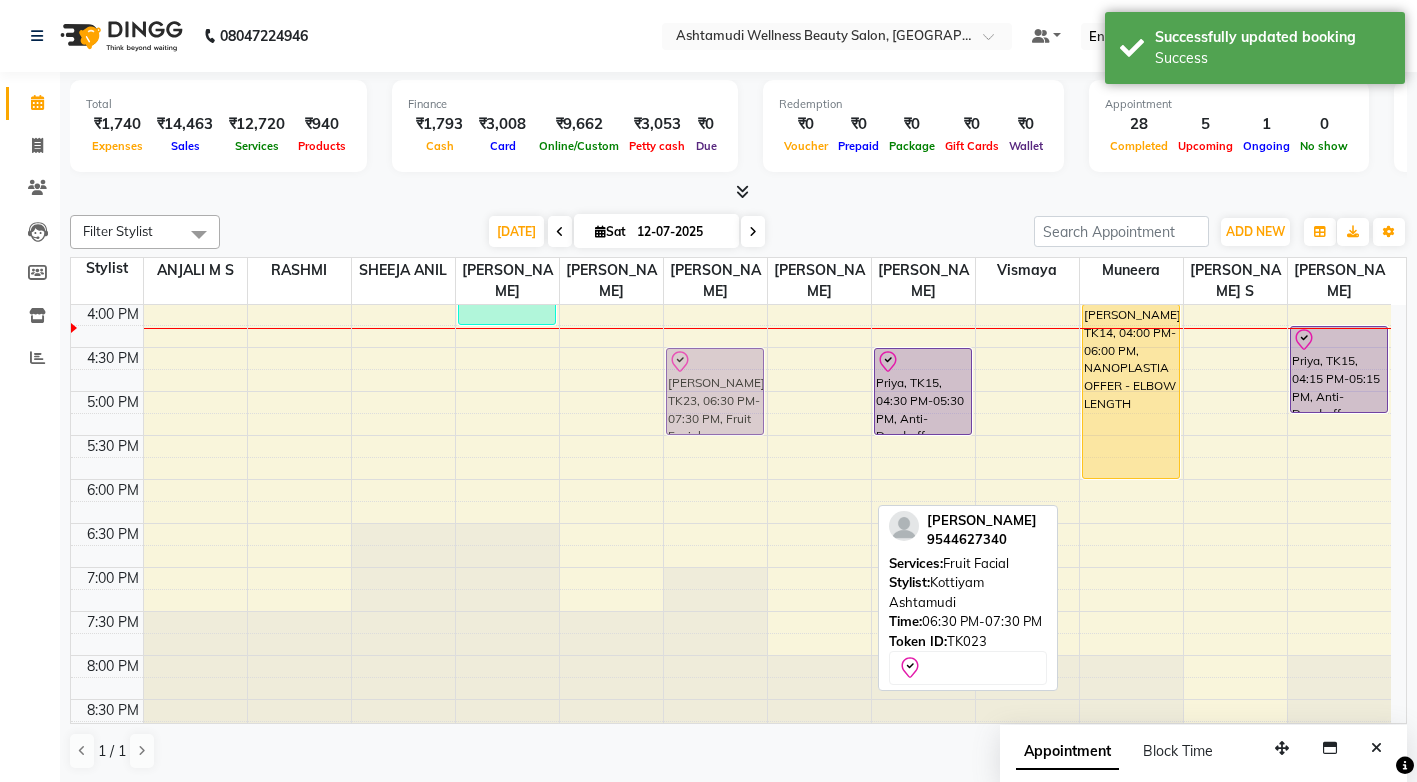 drag, startPoint x: 822, startPoint y: 554, endPoint x: 723, endPoint y: 369, distance: 209.82373 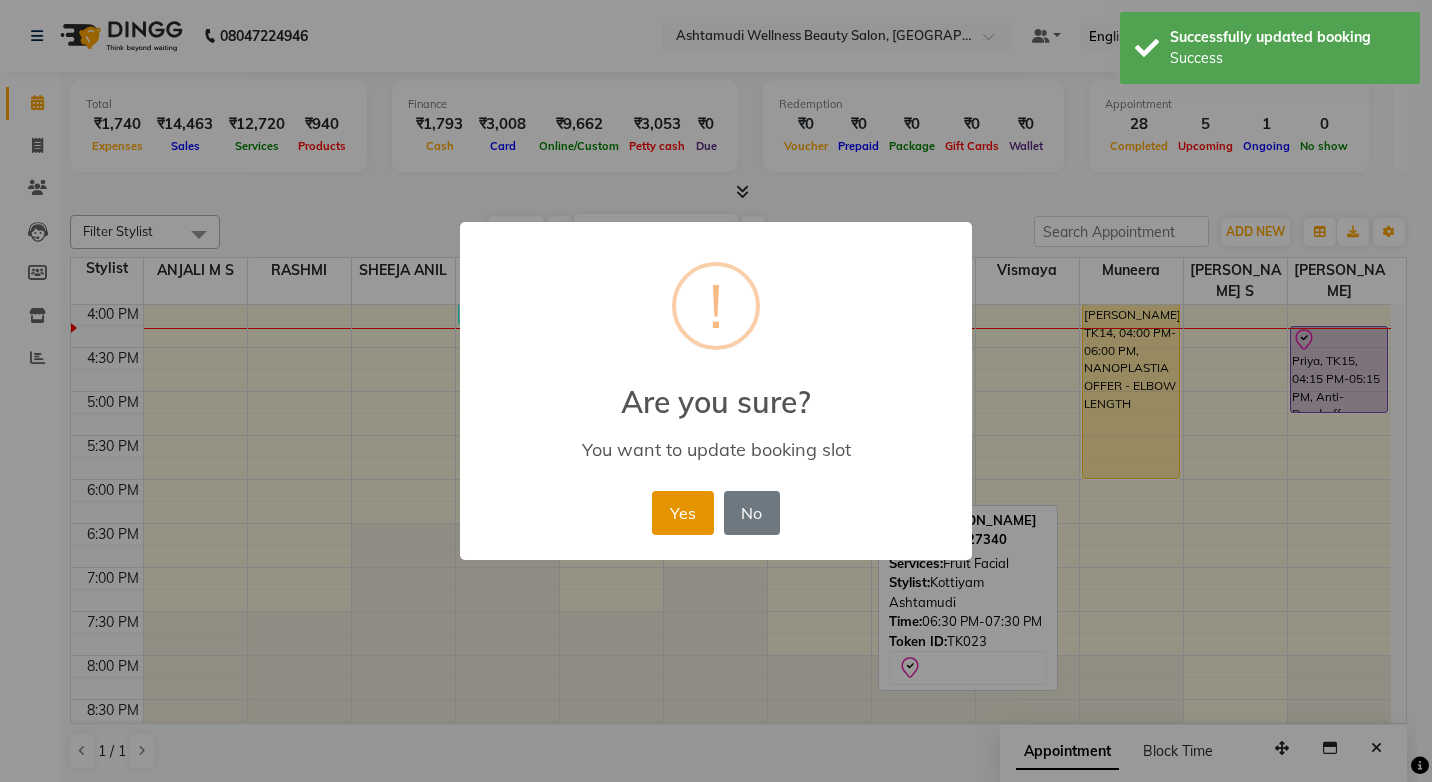 click on "Yes" at bounding box center (682, 513) 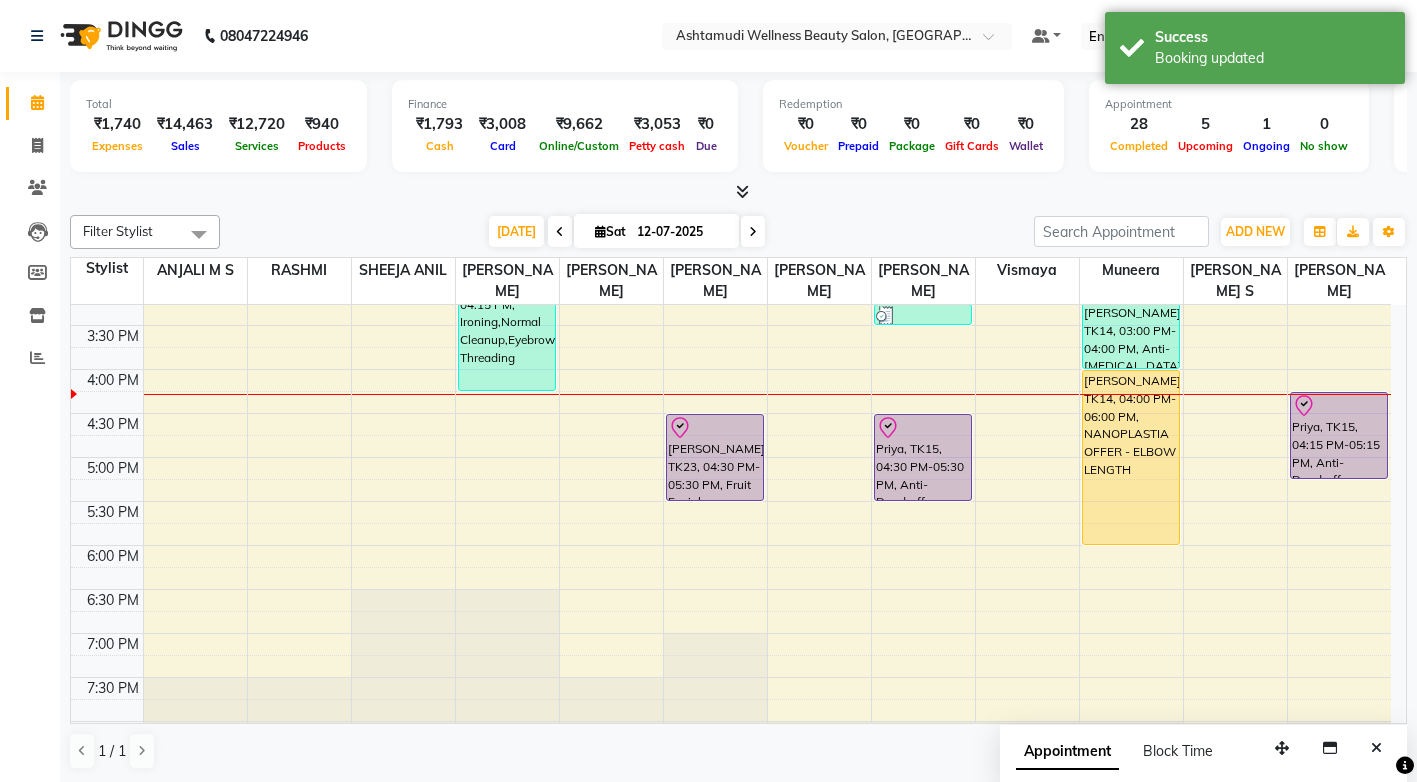 scroll, scrollTop: 605, scrollLeft: 0, axis: vertical 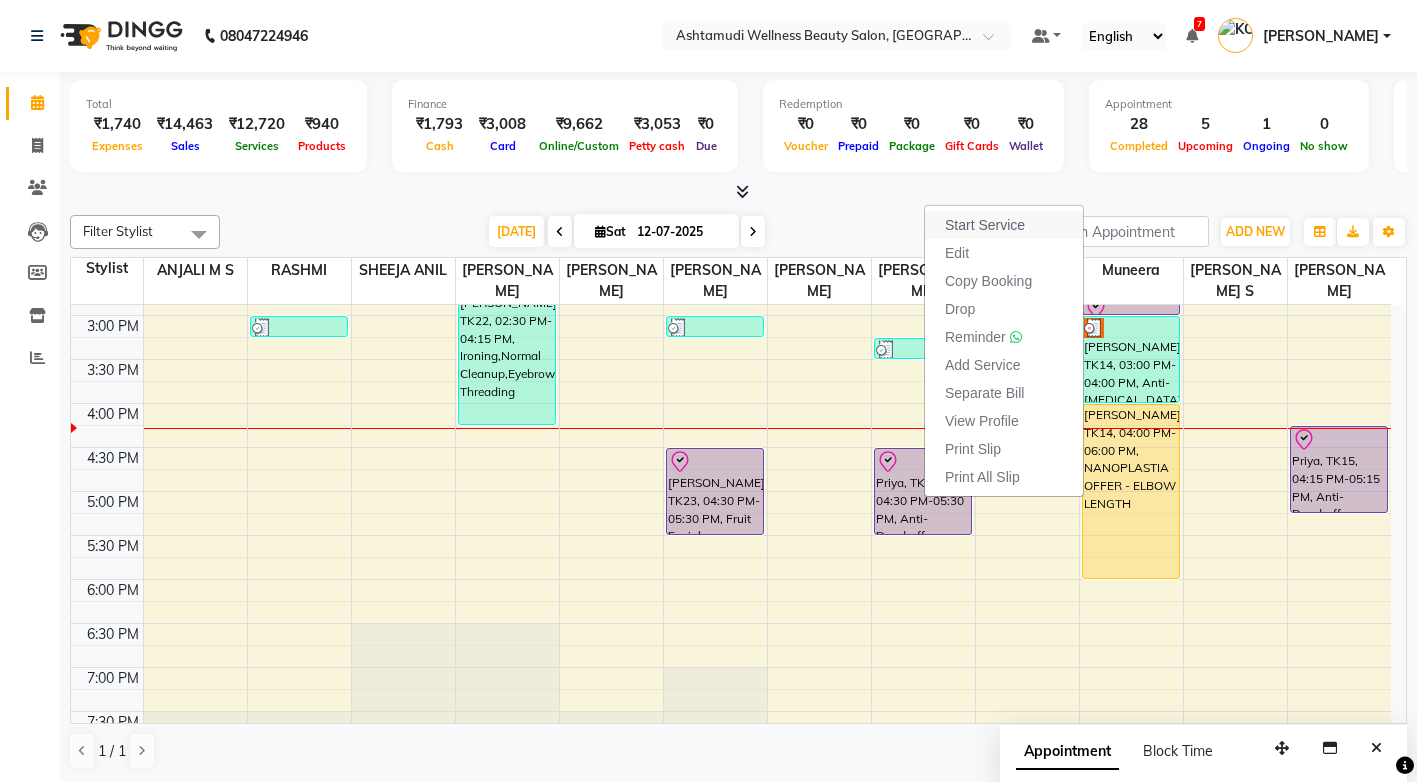 click on "Start Service" at bounding box center (1004, 225) 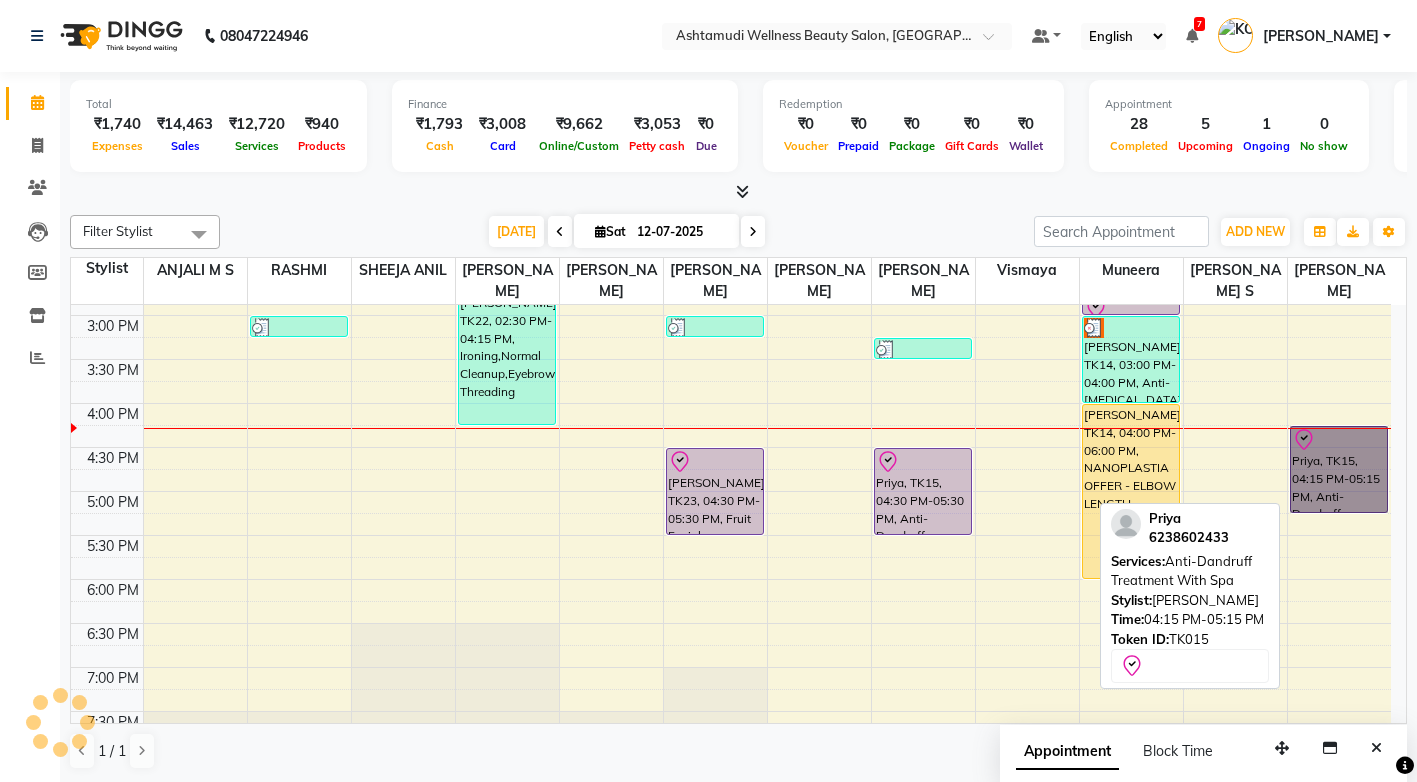 drag, startPoint x: 1329, startPoint y: 467, endPoint x: 1326, endPoint y: 456, distance: 11.401754 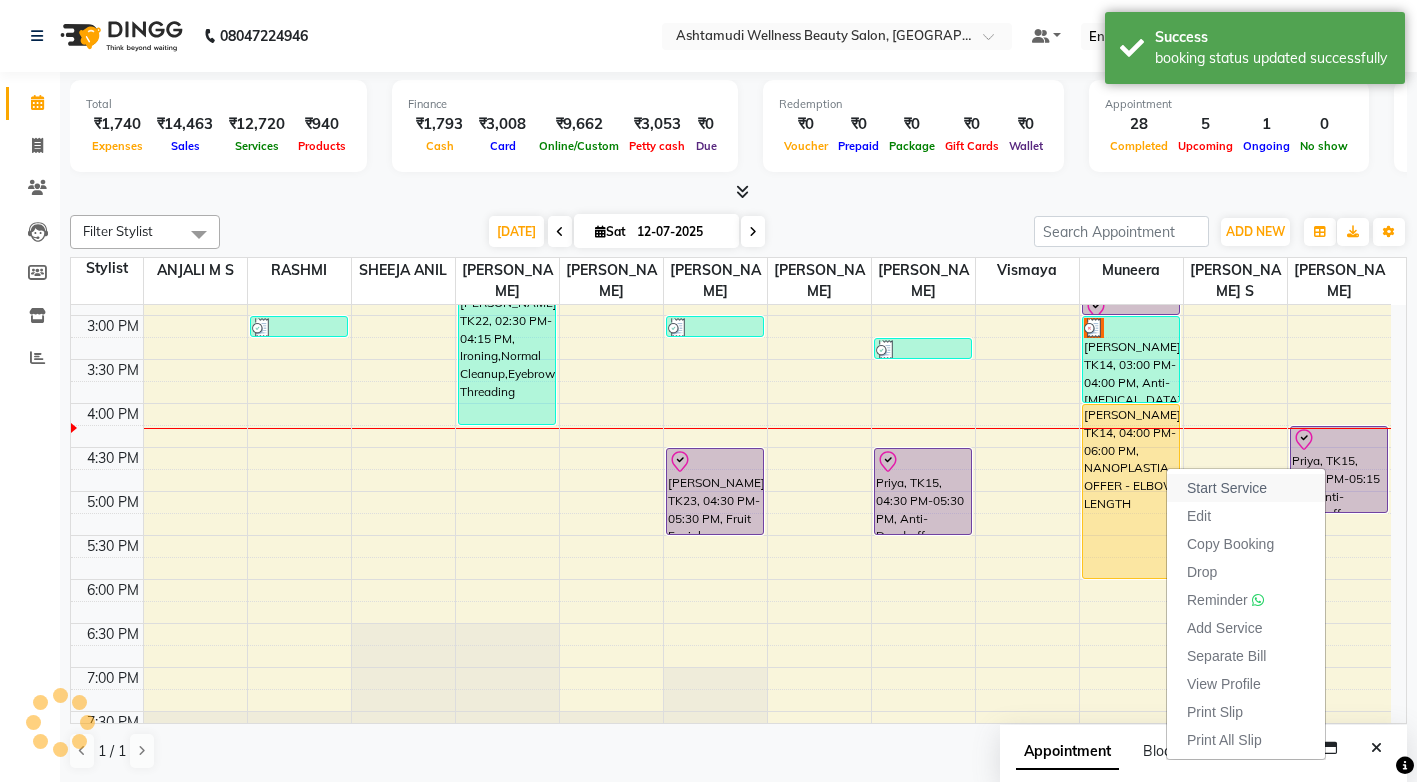 click on "Start Service" at bounding box center (1227, 488) 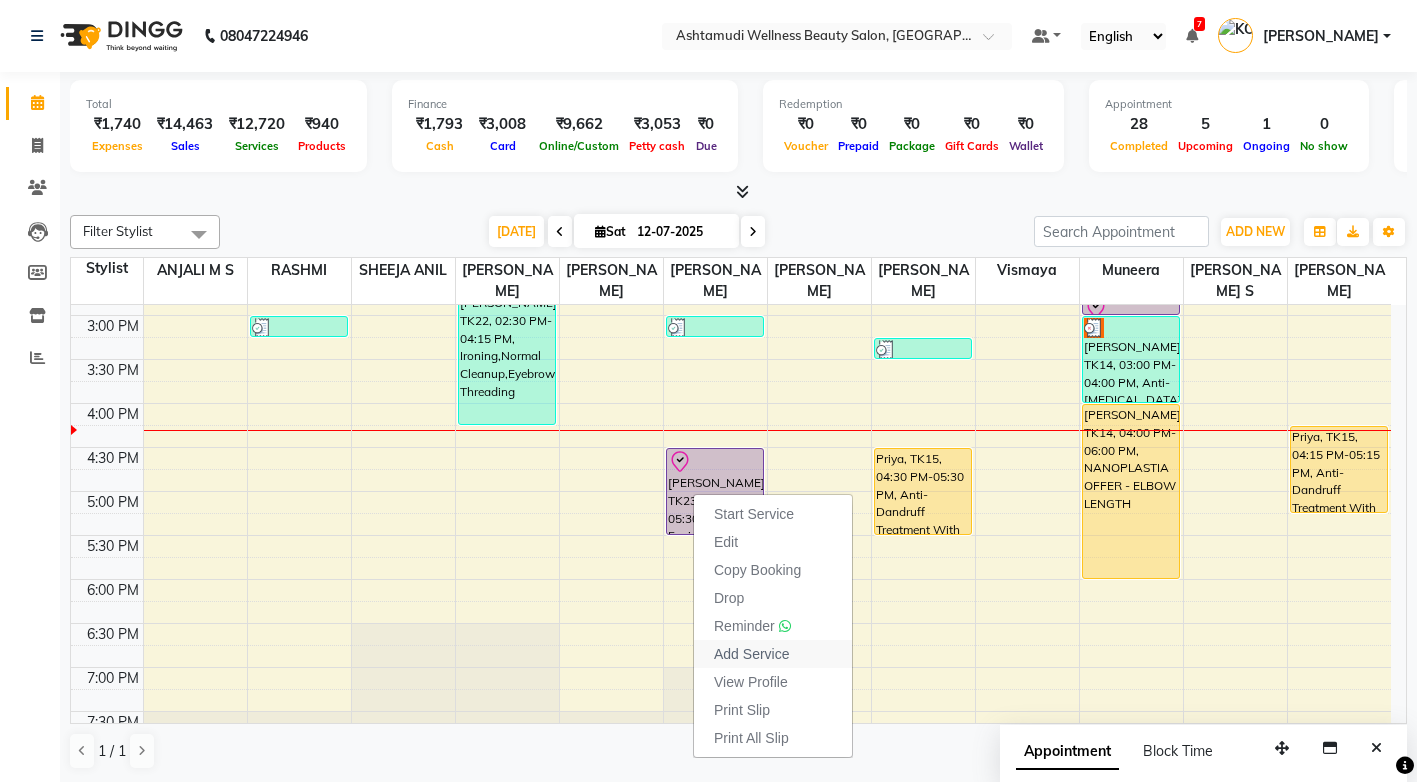 click on "Add Service" at bounding box center (751, 654) 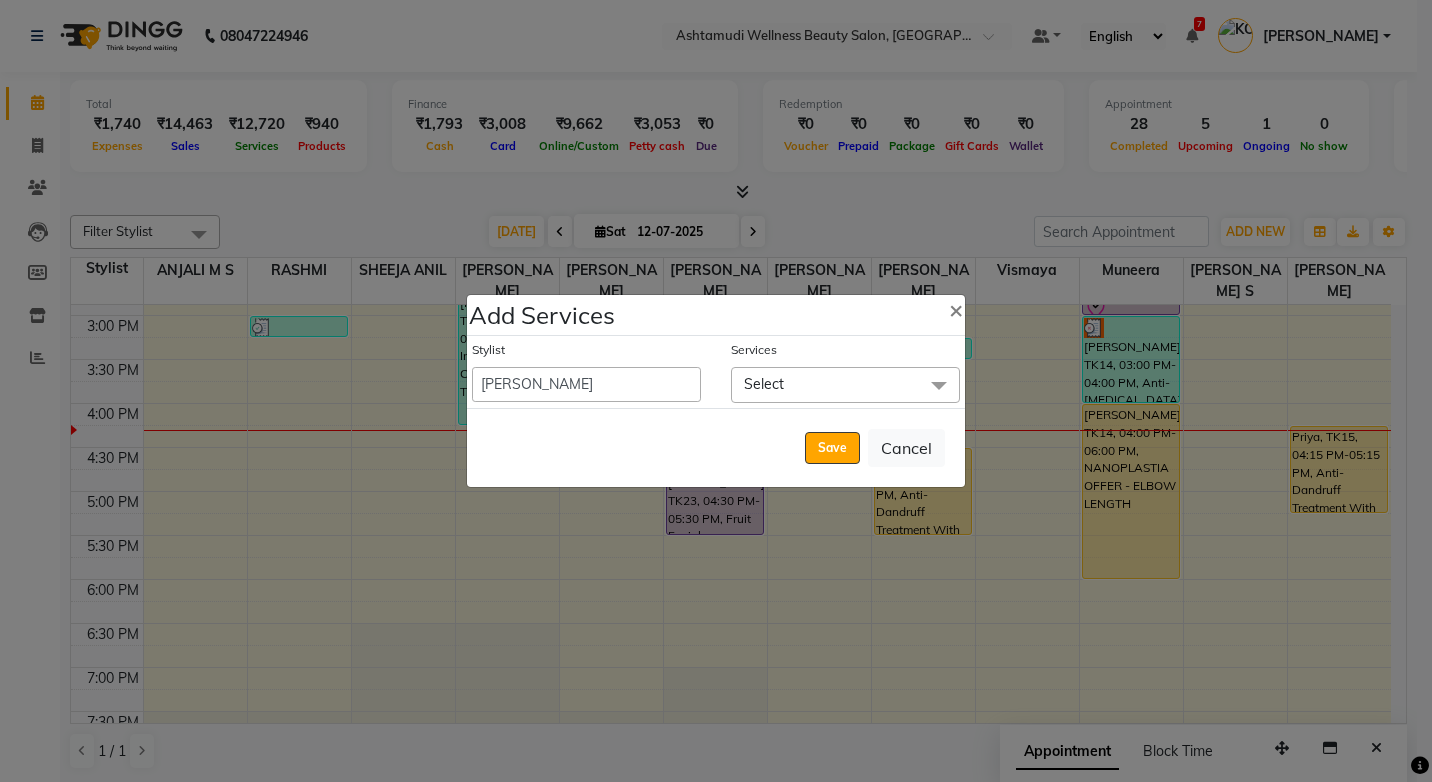 click on "Select" 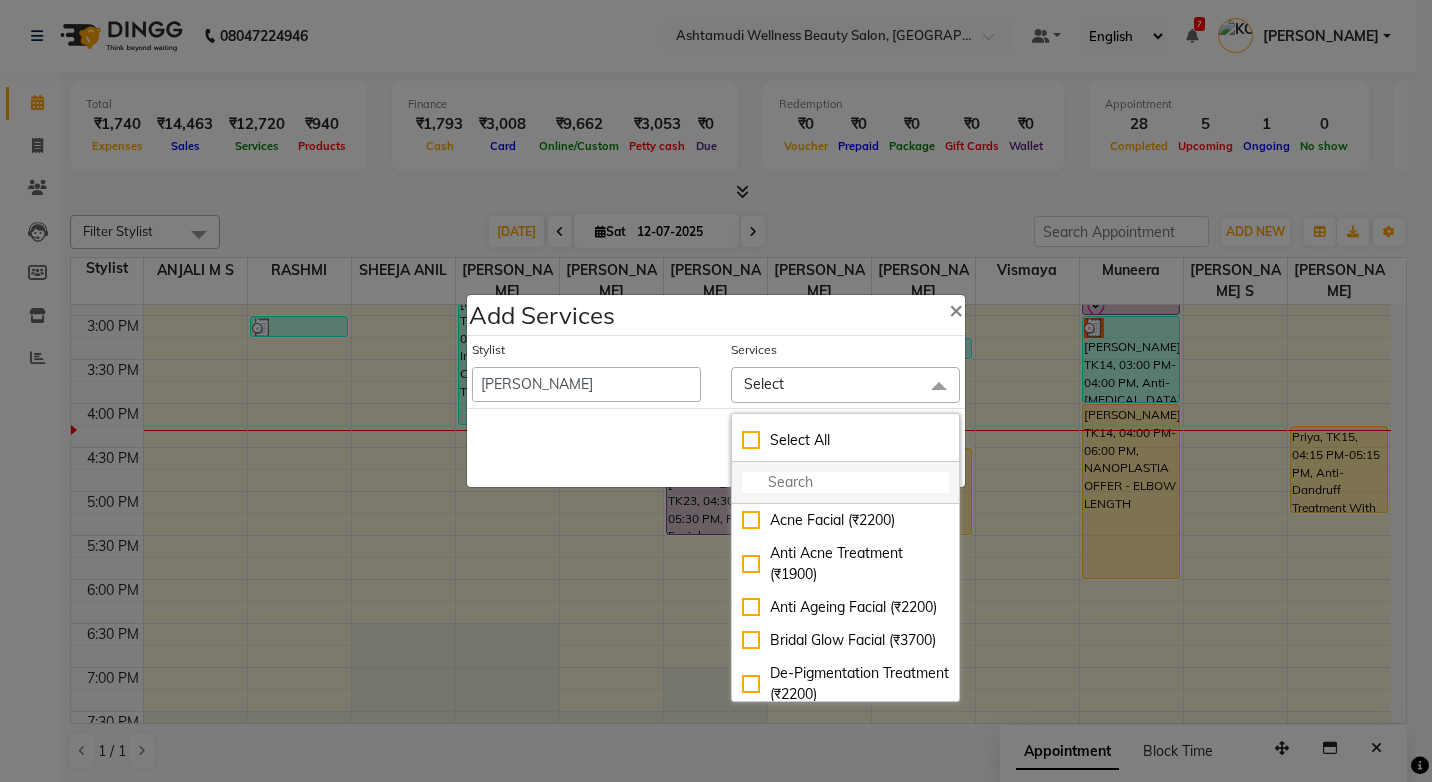 click 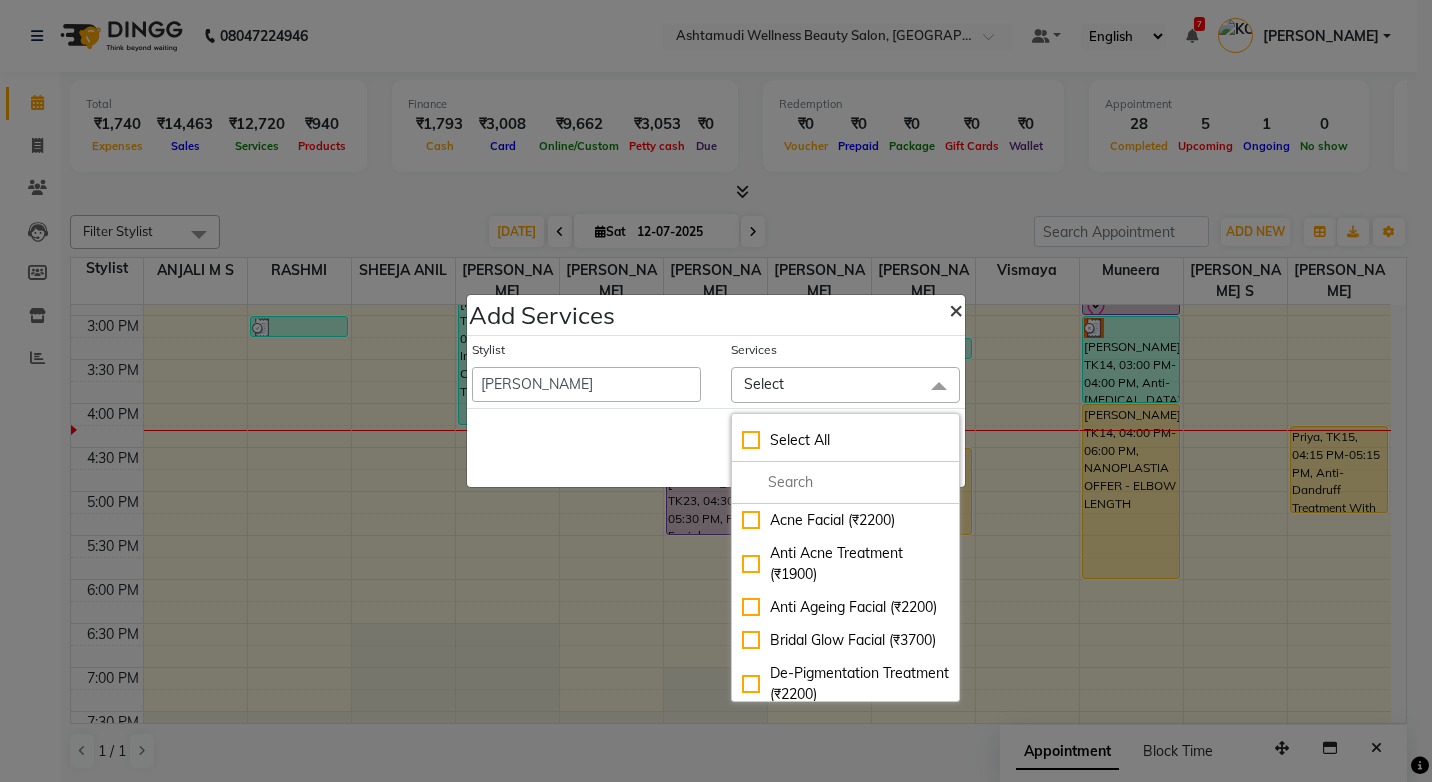 click on "×" 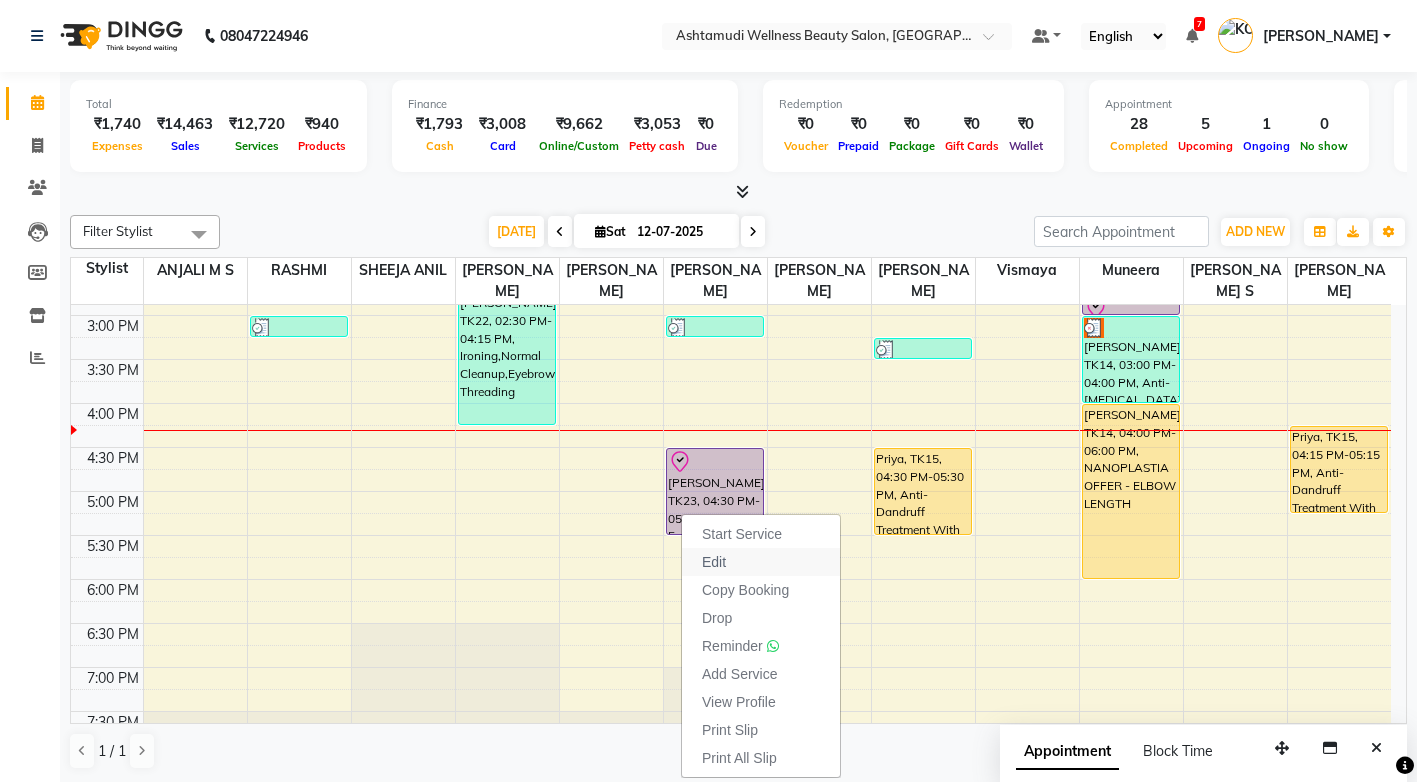 click on "Edit" at bounding box center (714, 562) 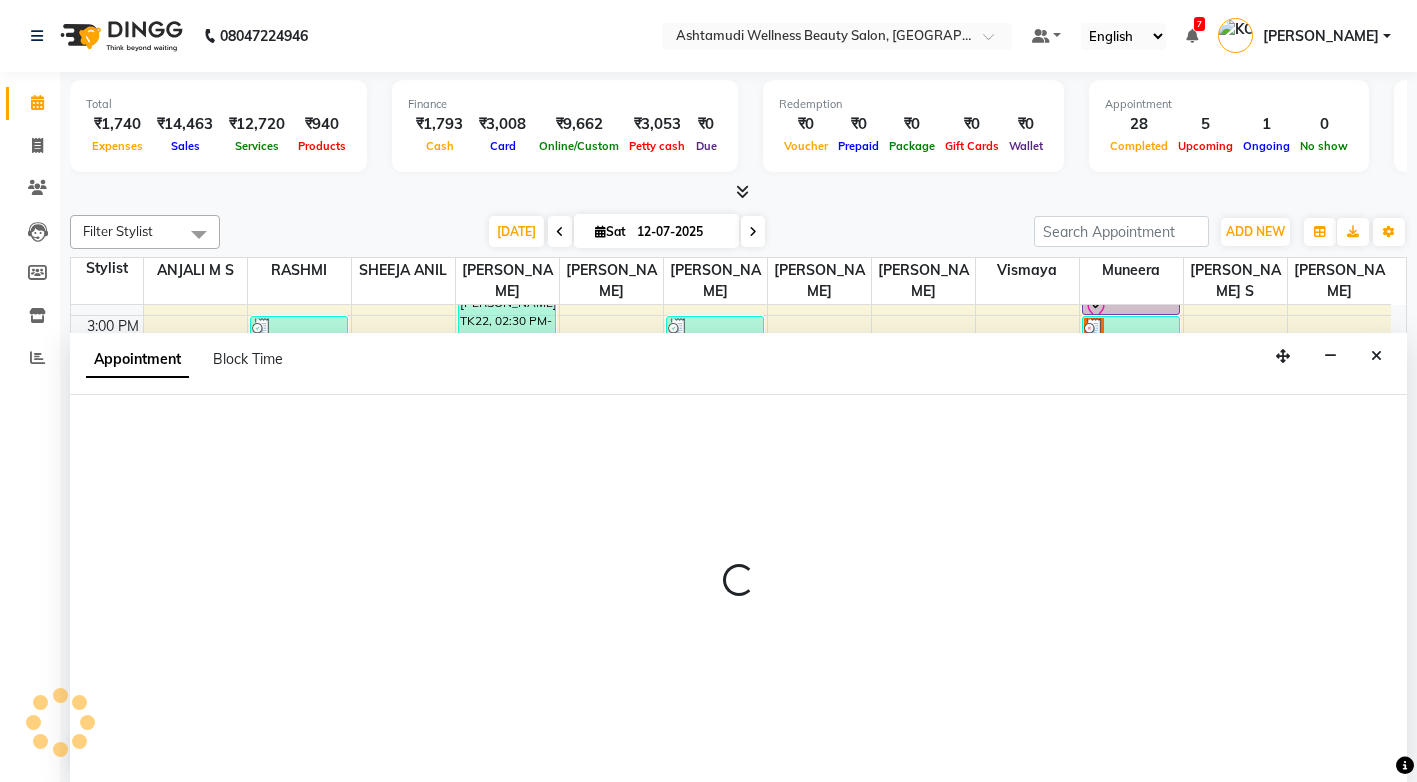 select on "tentative" 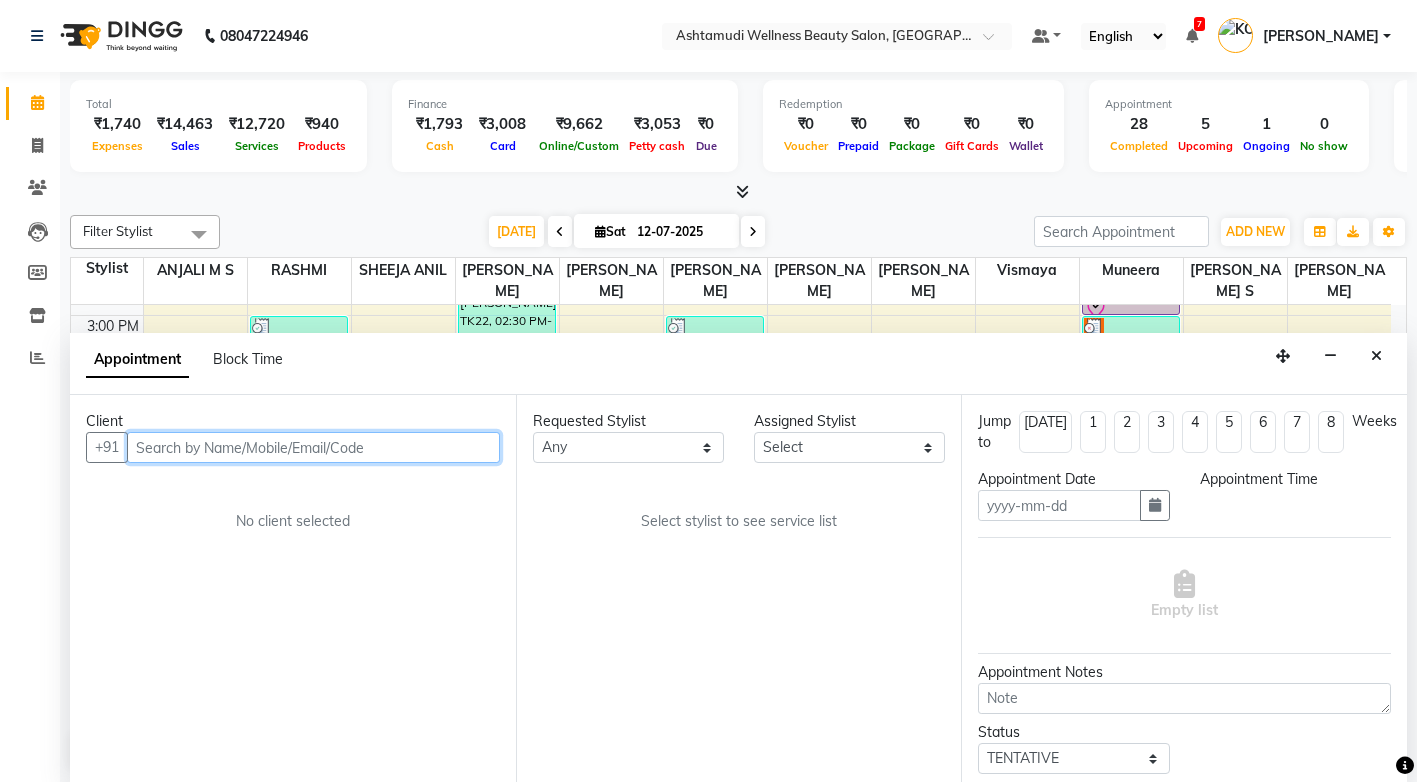 scroll, scrollTop: 1, scrollLeft: 0, axis: vertical 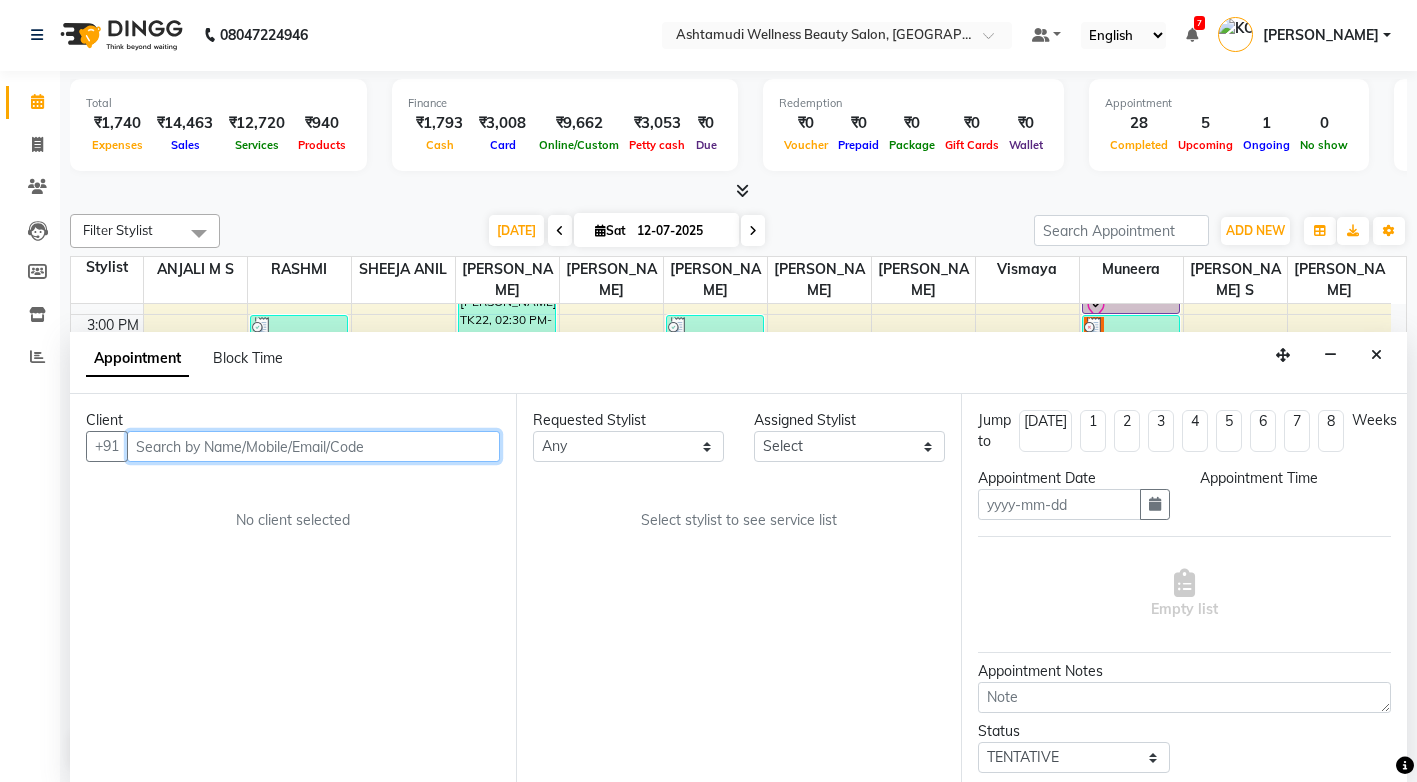 type on "12-07-2025" 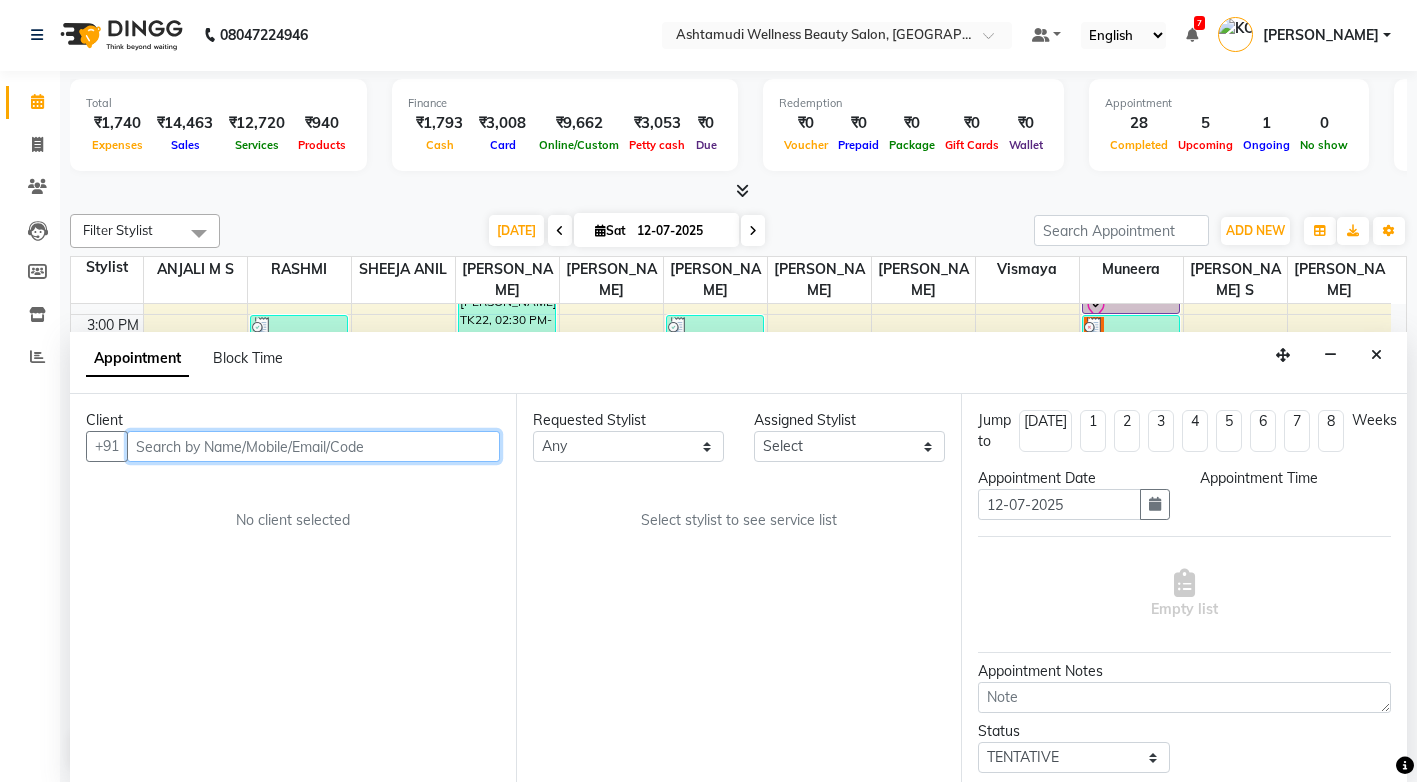 select on "check-in" 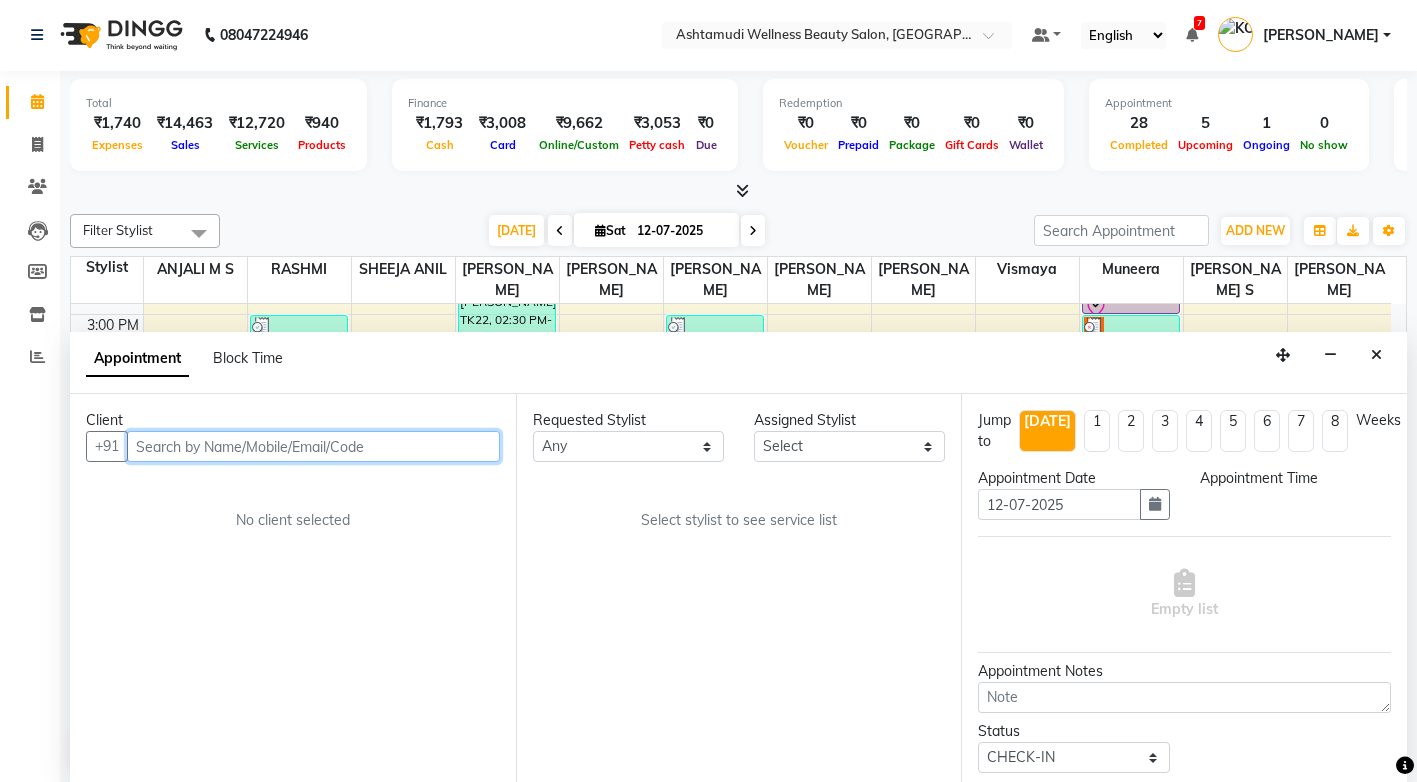 select on "990" 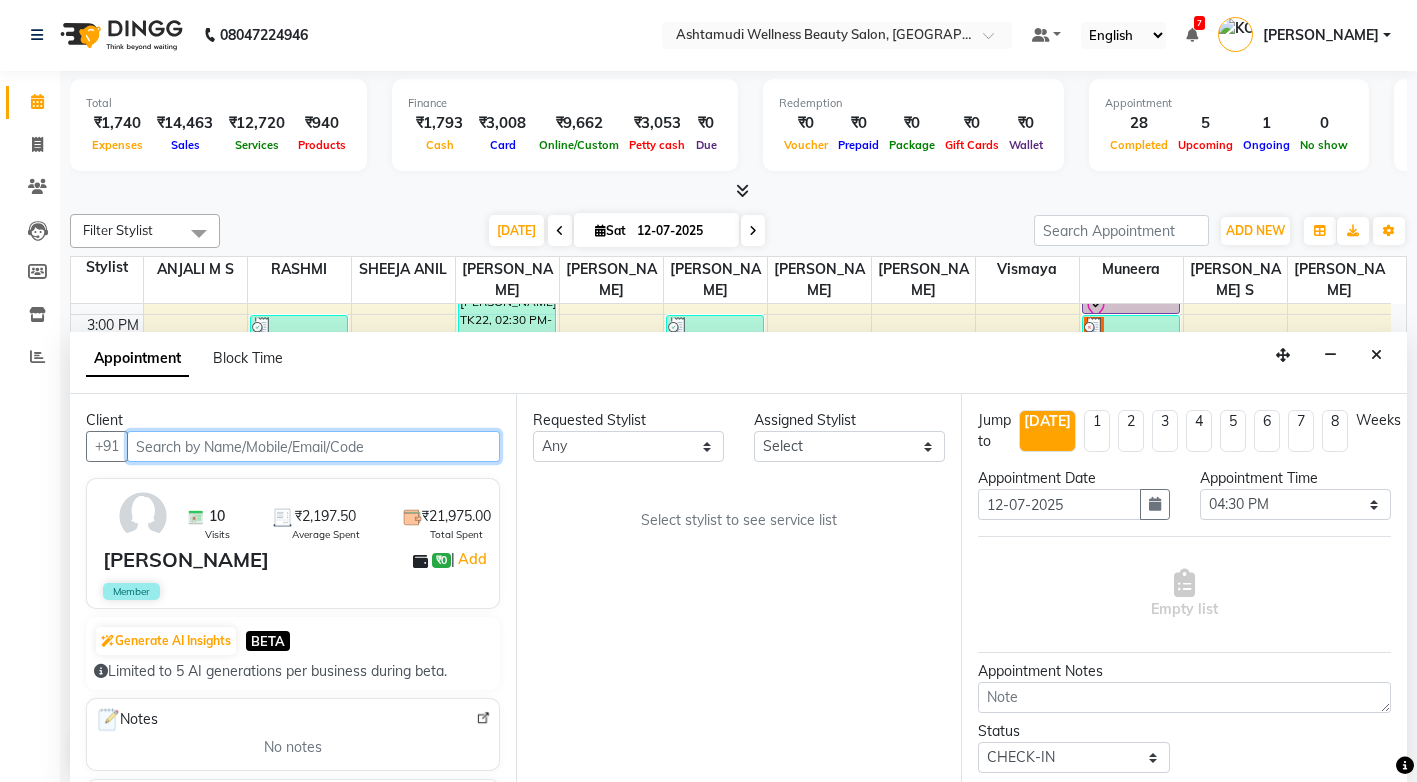 select on "27474" 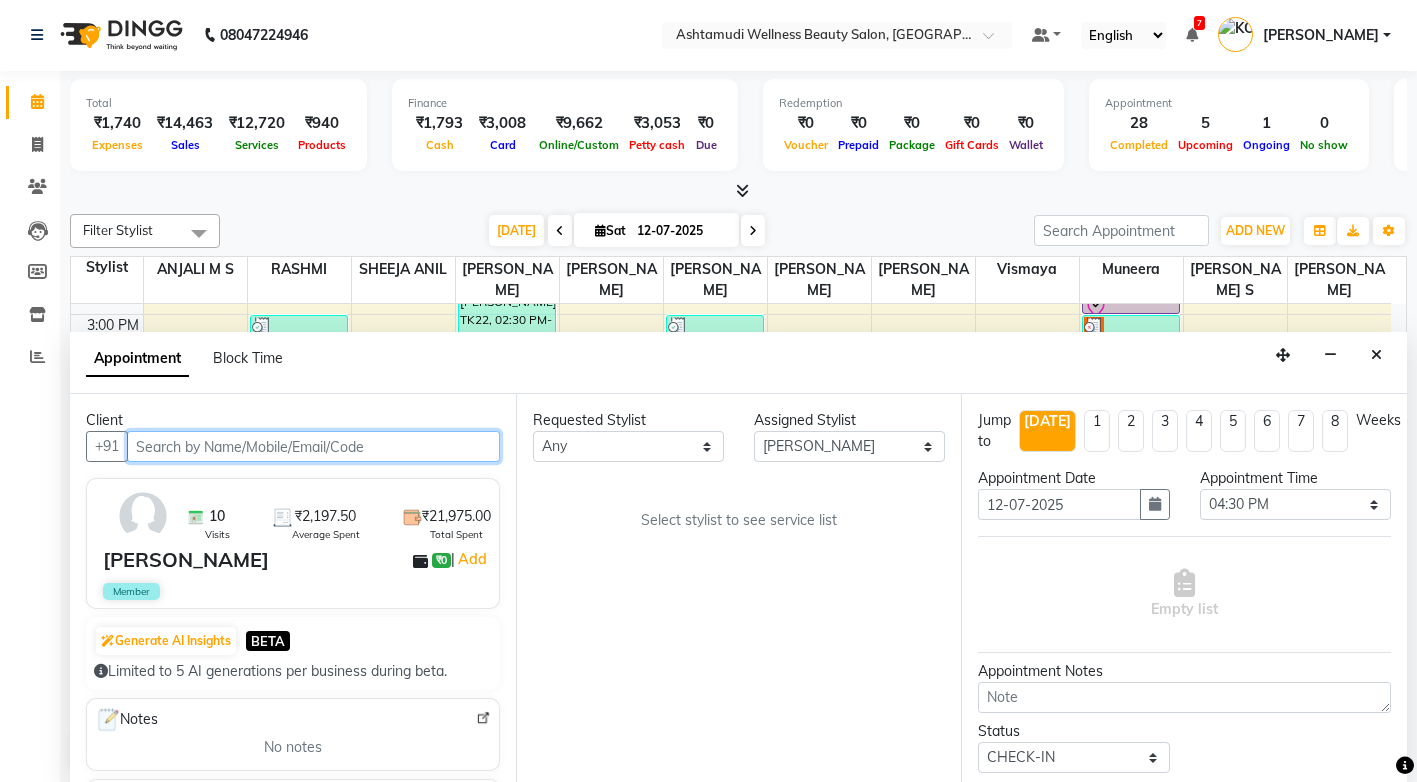 scroll, scrollTop: 705, scrollLeft: 0, axis: vertical 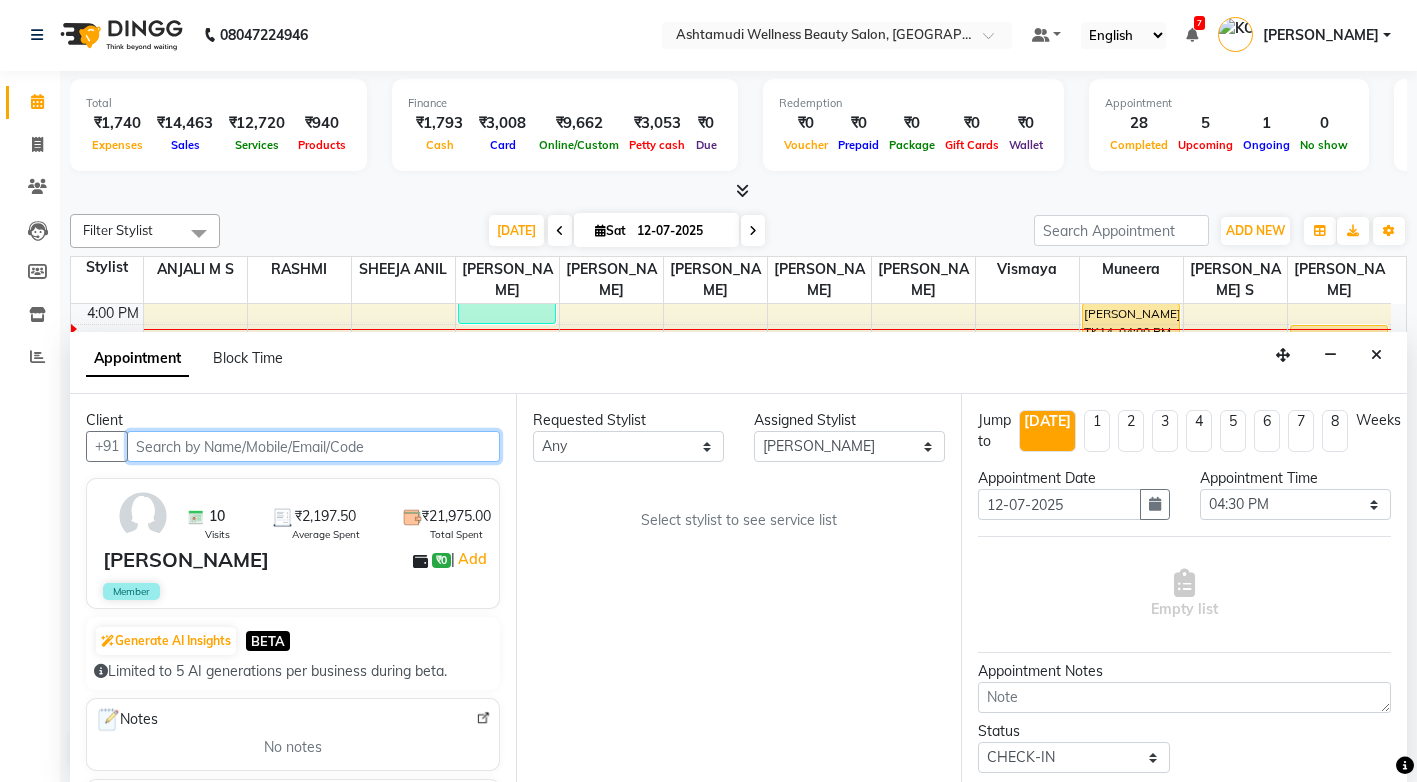 select on "2029" 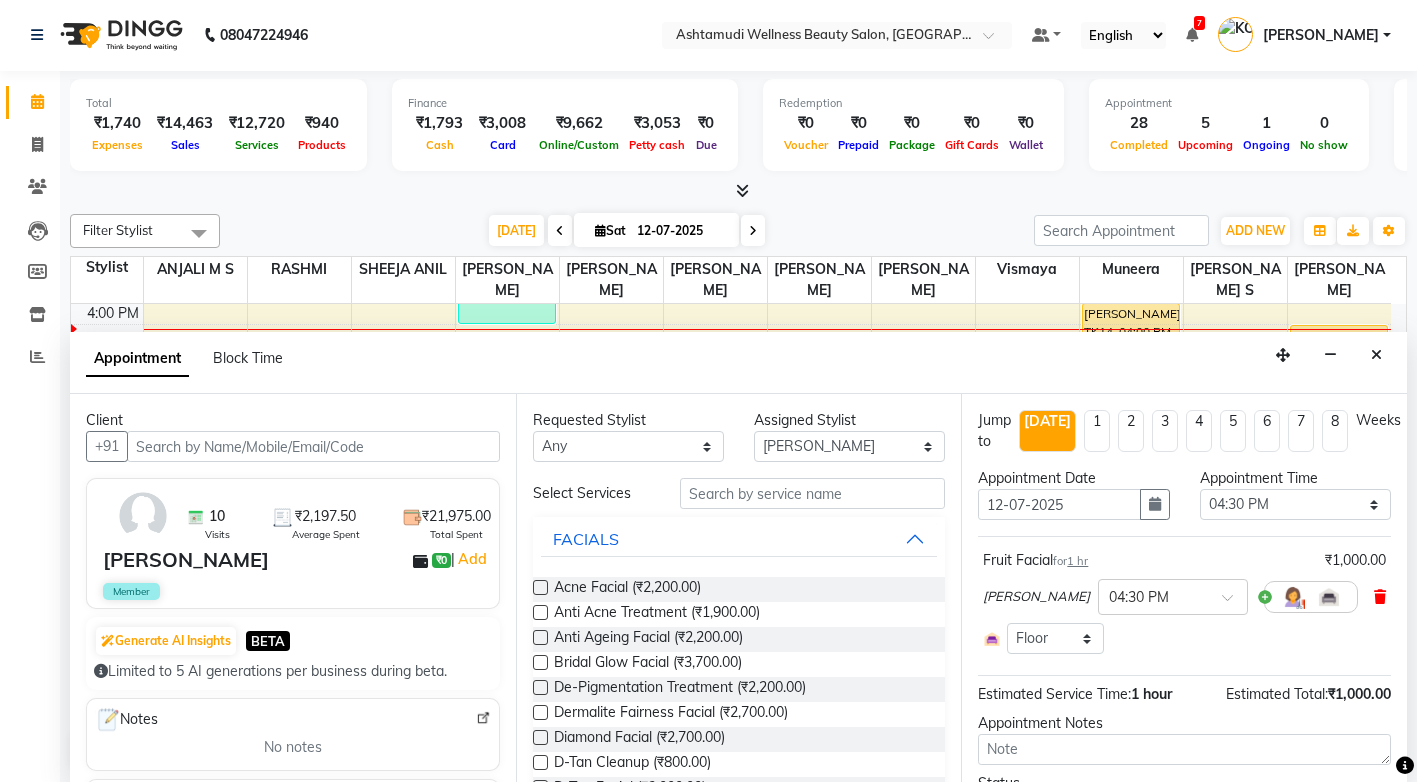 click at bounding box center [1380, 597] 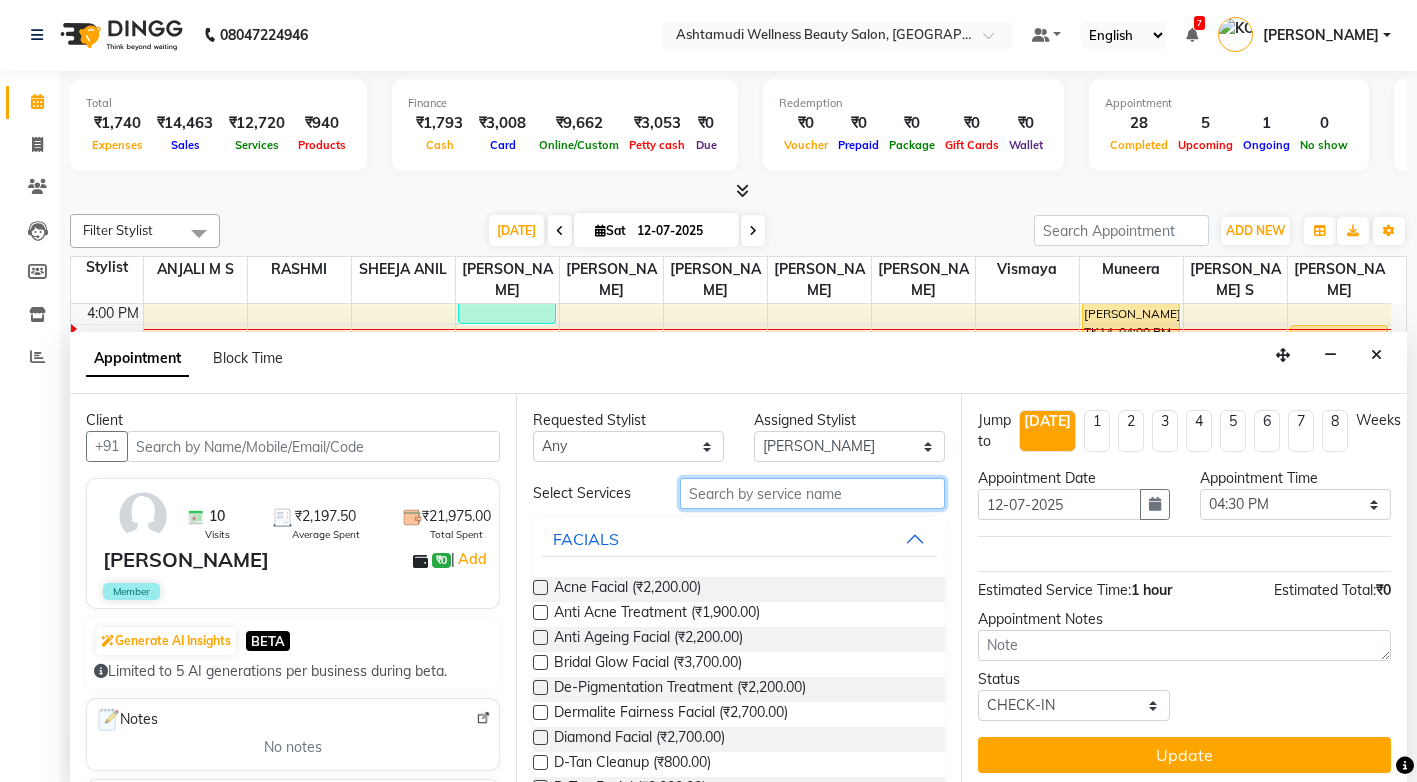 click at bounding box center [812, 493] 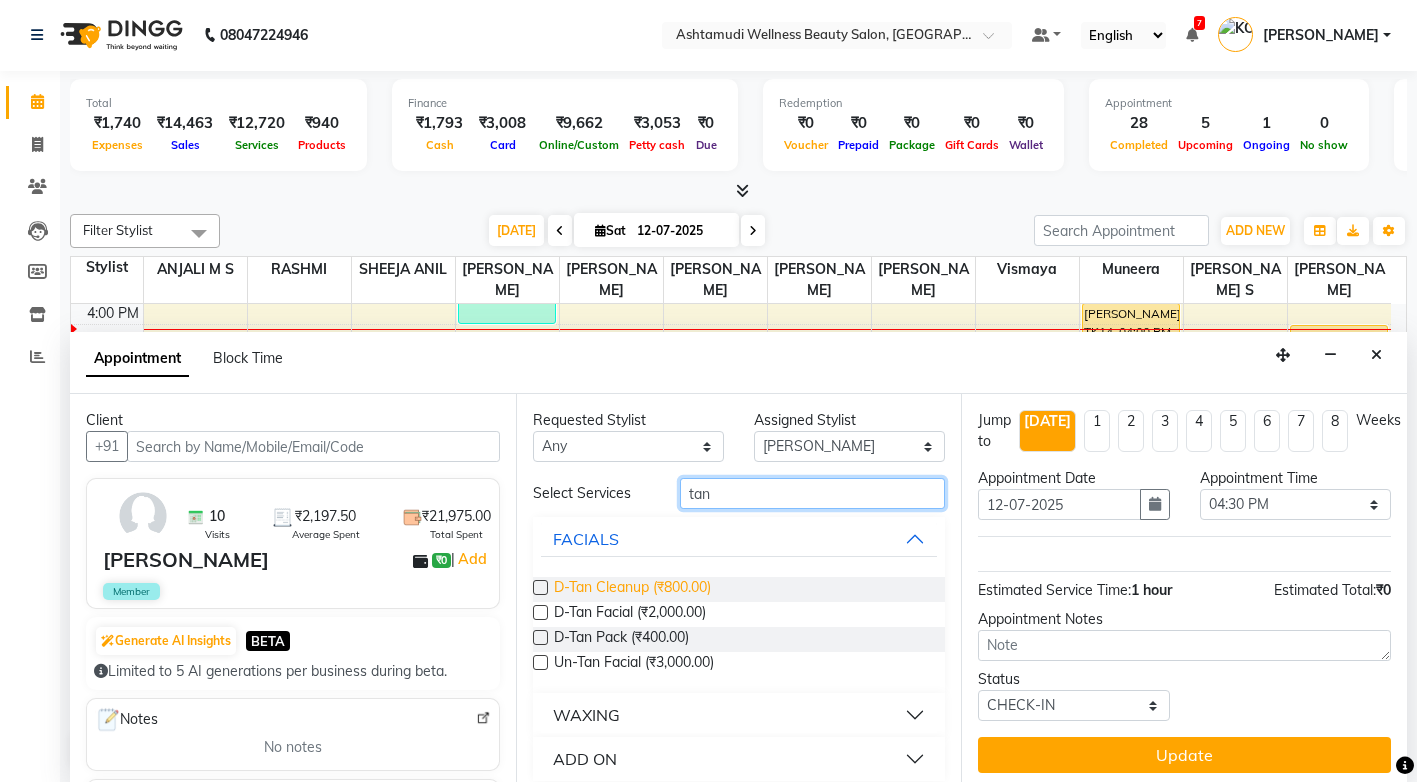 type on "tan" 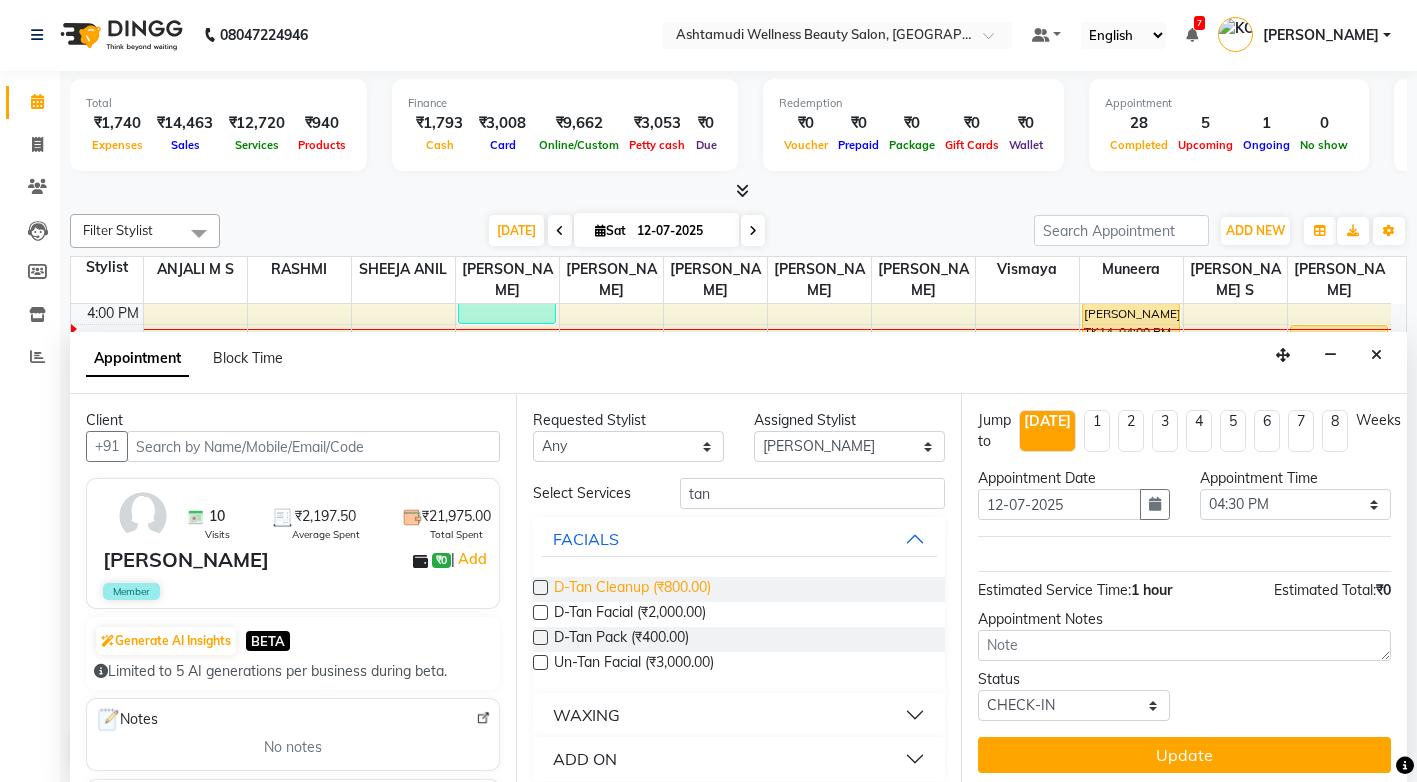 click on "D-Tan Cleanup (₹800.00)" at bounding box center (632, 589) 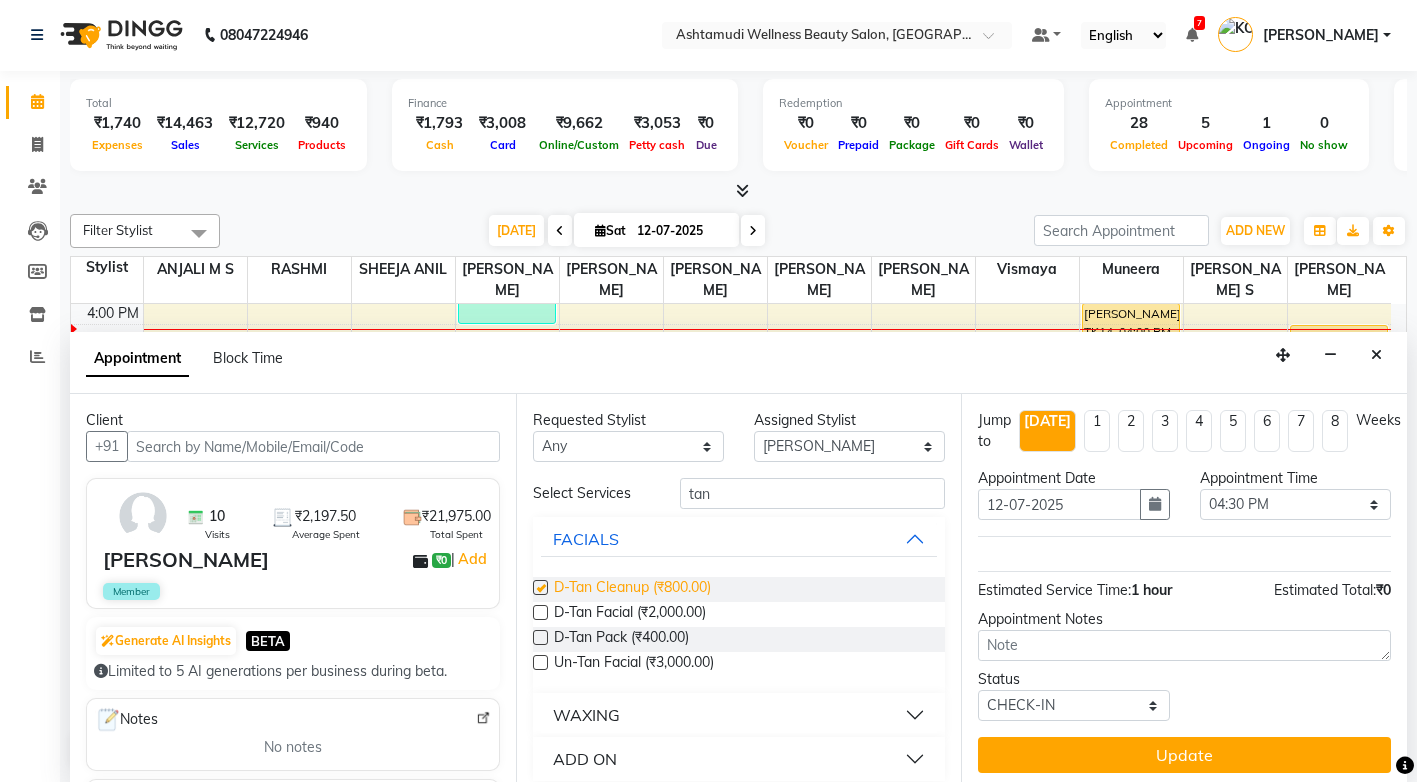 checkbox on "false" 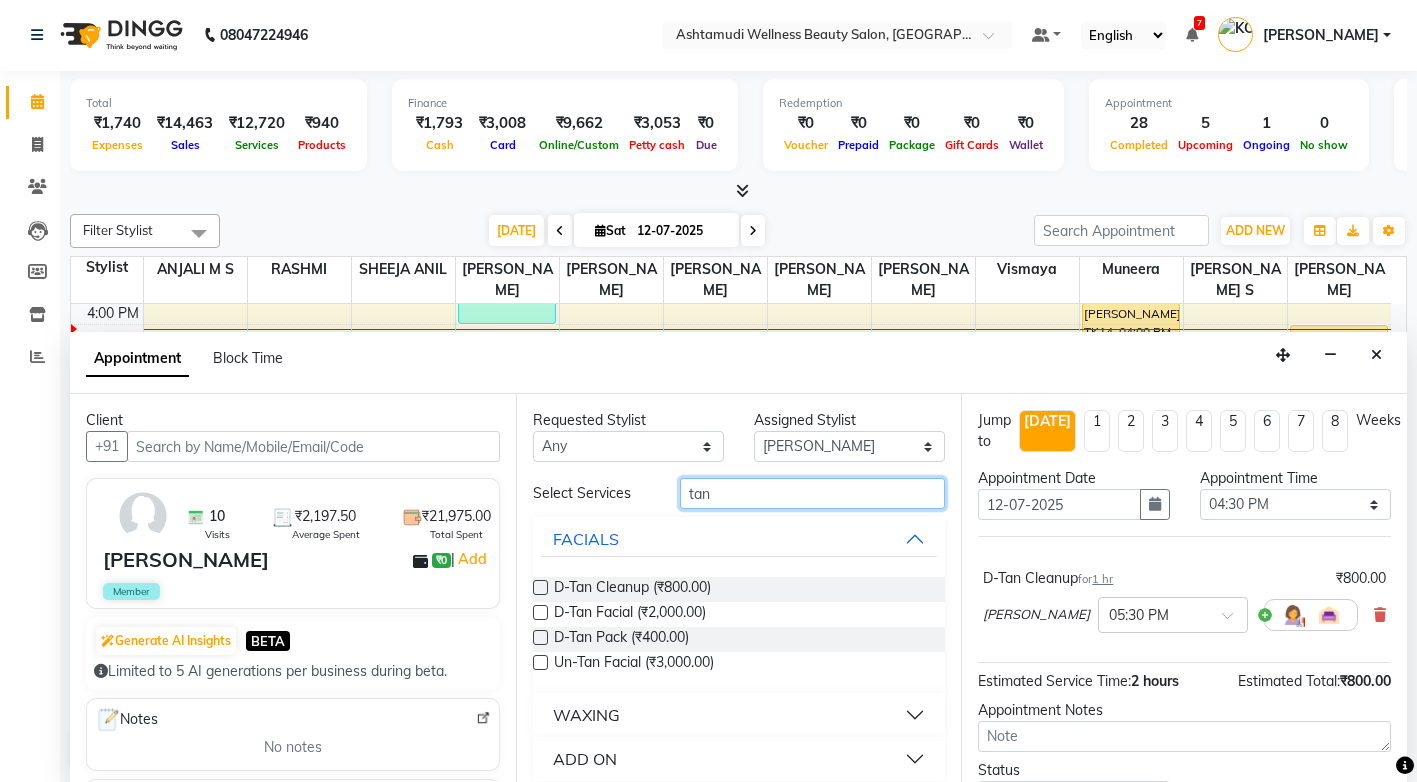 click on "tan" at bounding box center [812, 493] 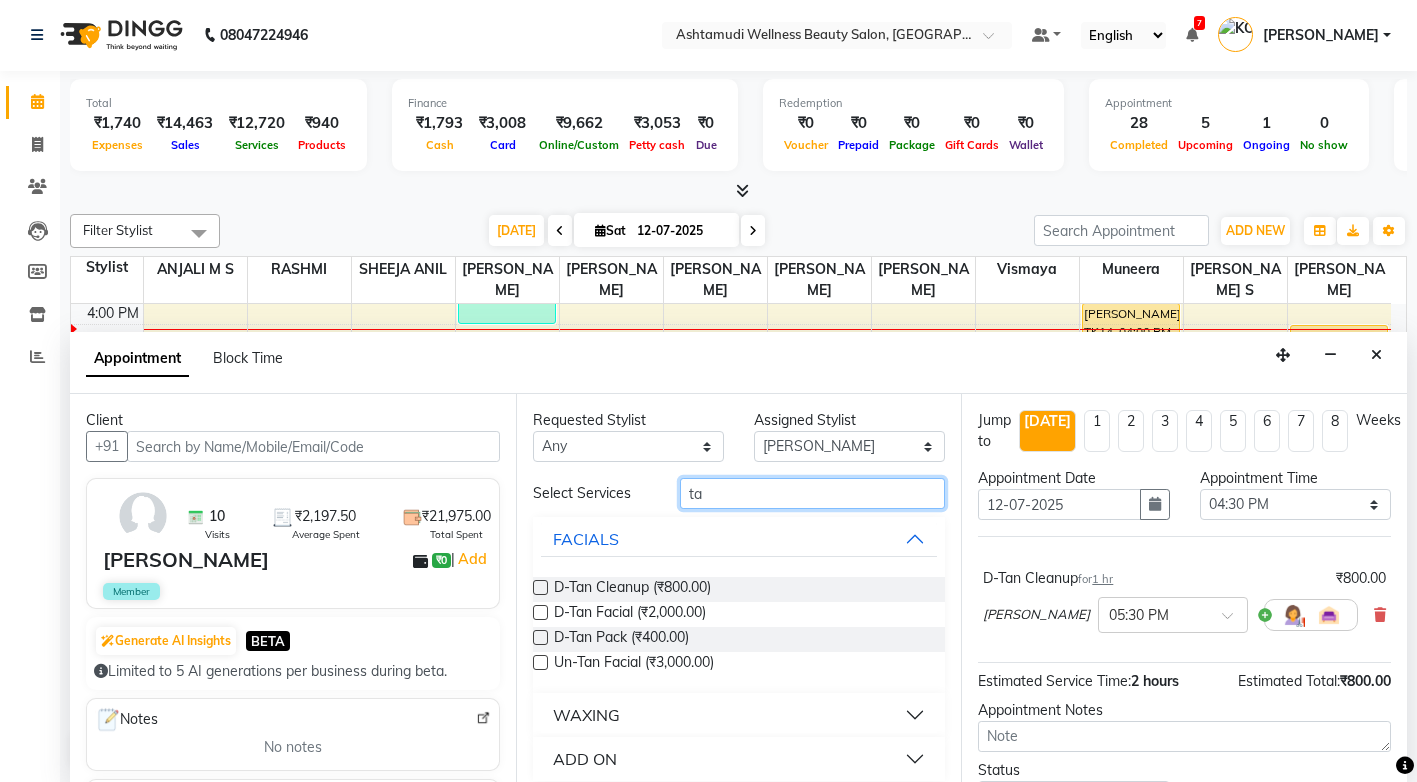 type on "t" 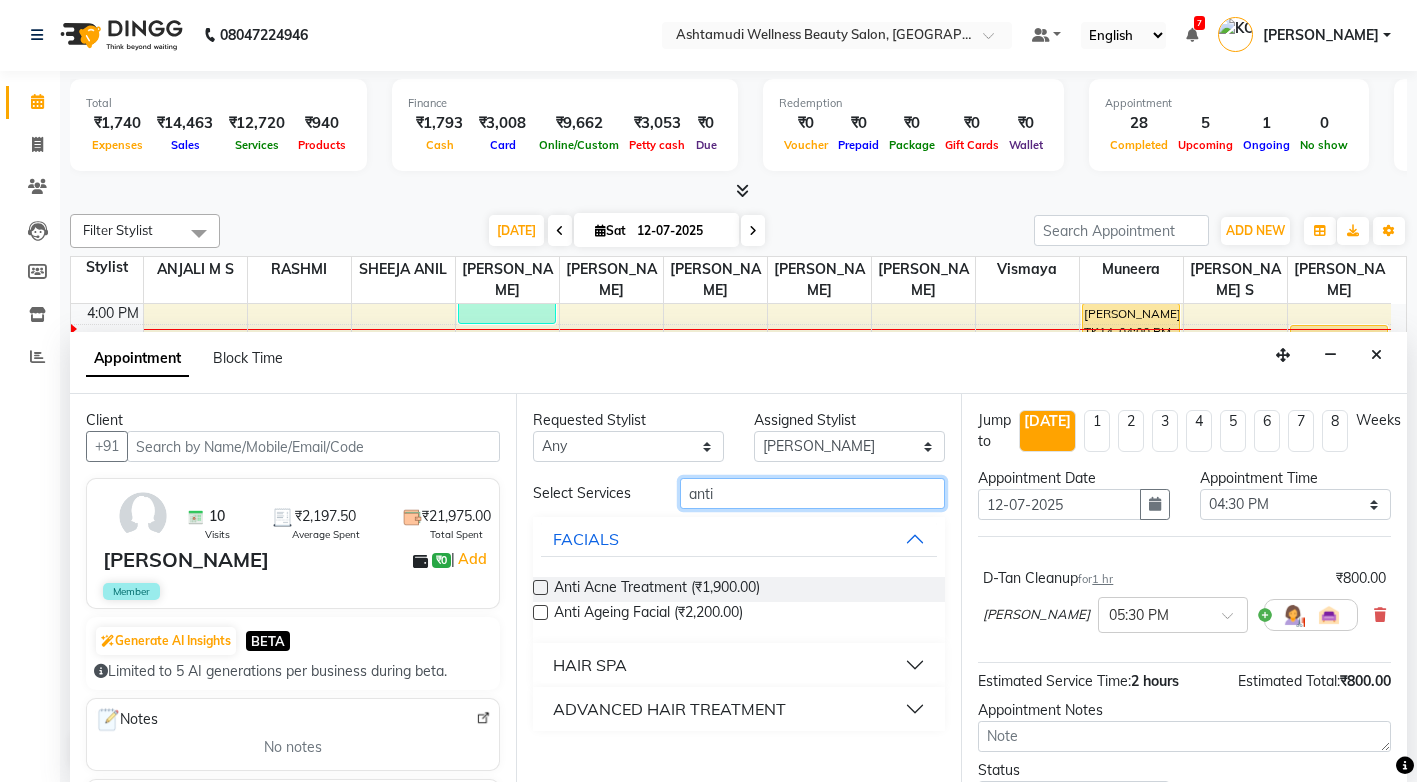 type on "anti" 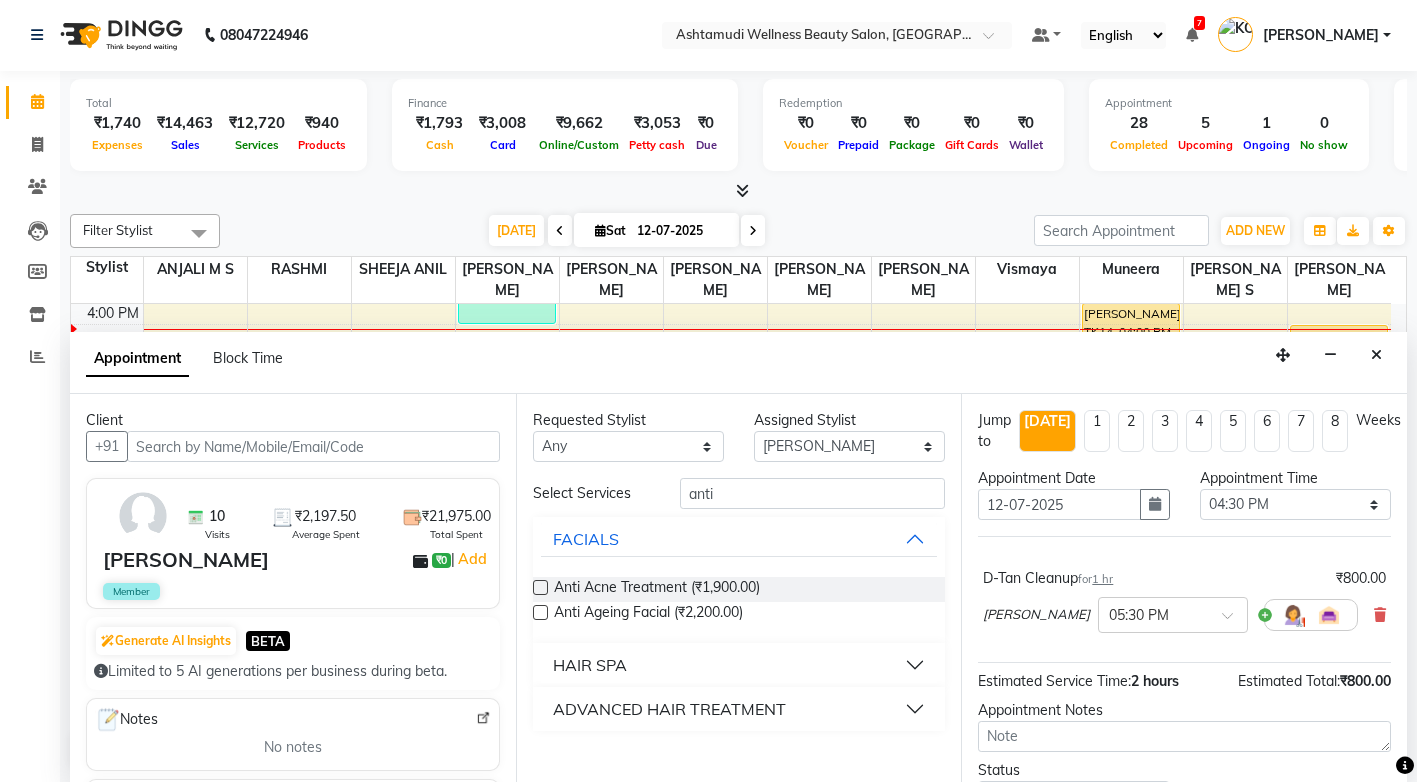 click on "ADVANCED HAIR TREATMENT" at bounding box center (669, 709) 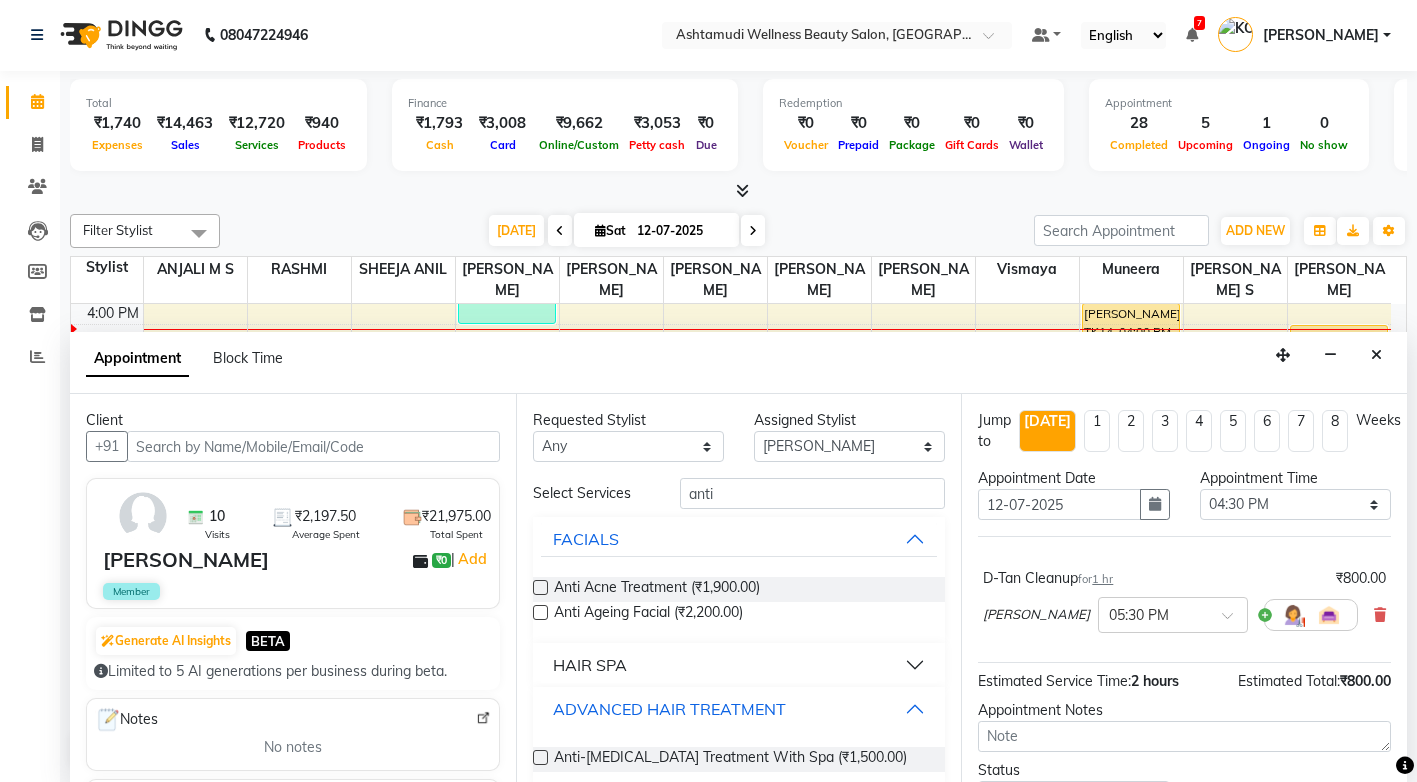 scroll, scrollTop: 18, scrollLeft: 0, axis: vertical 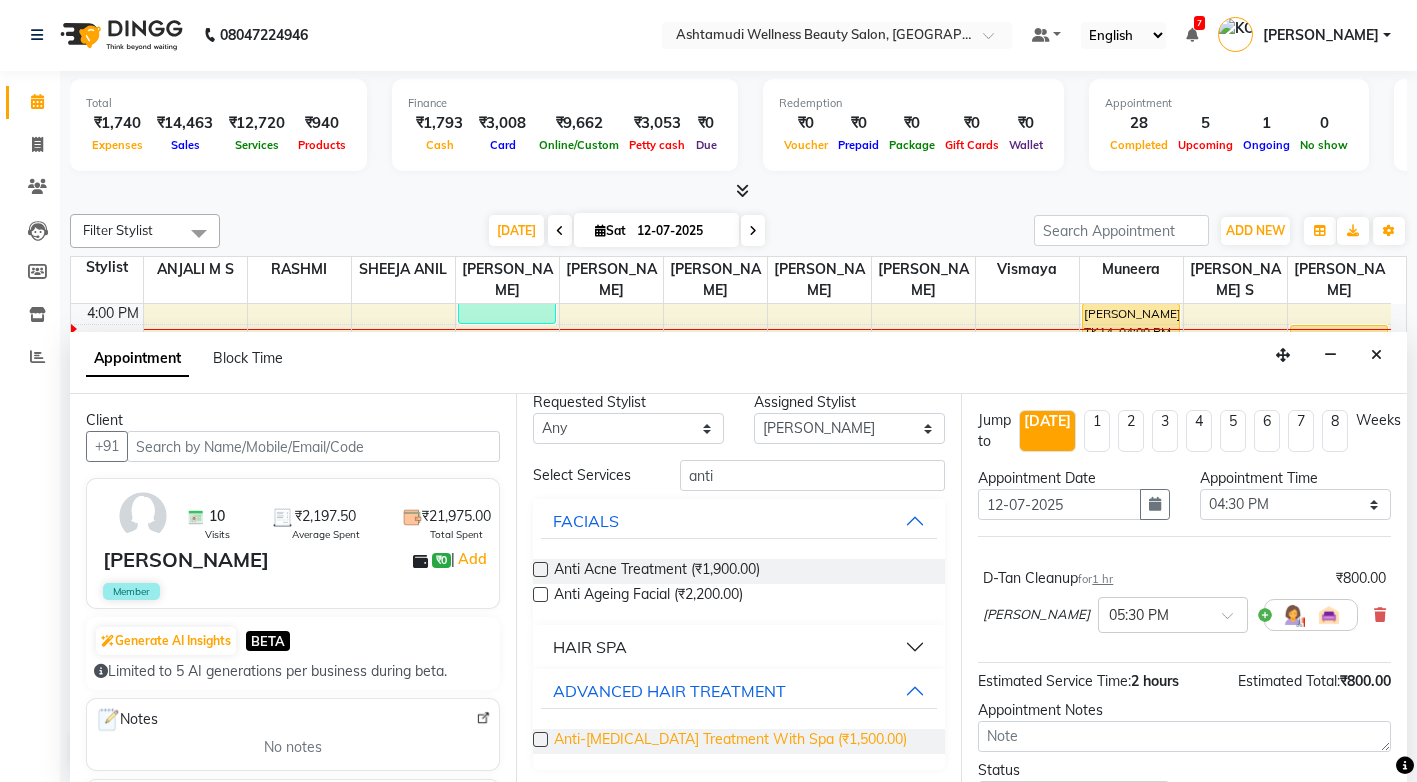 click on "Anti-Dandruff Treatment With Spa (₹1,500.00)" at bounding box center (730, 741) 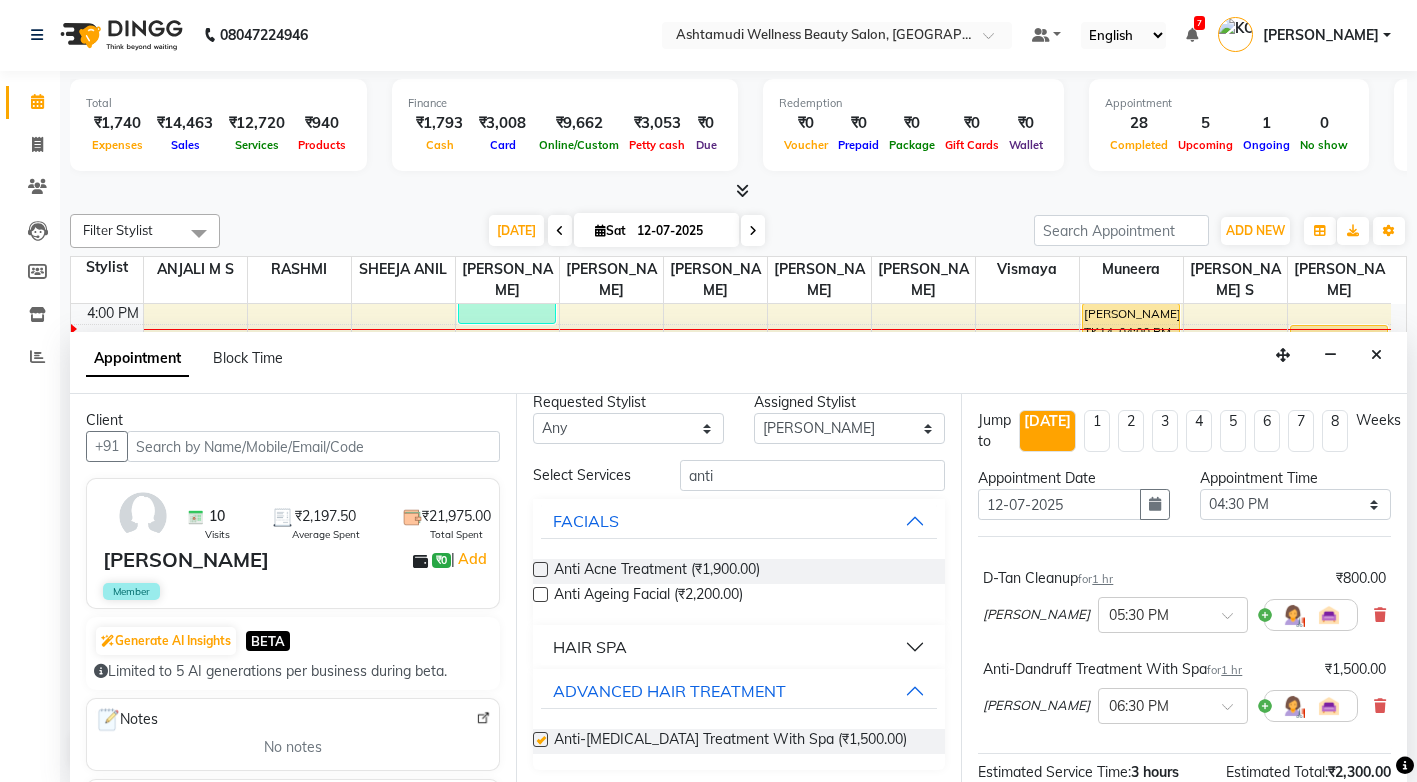 checkbox on "false" 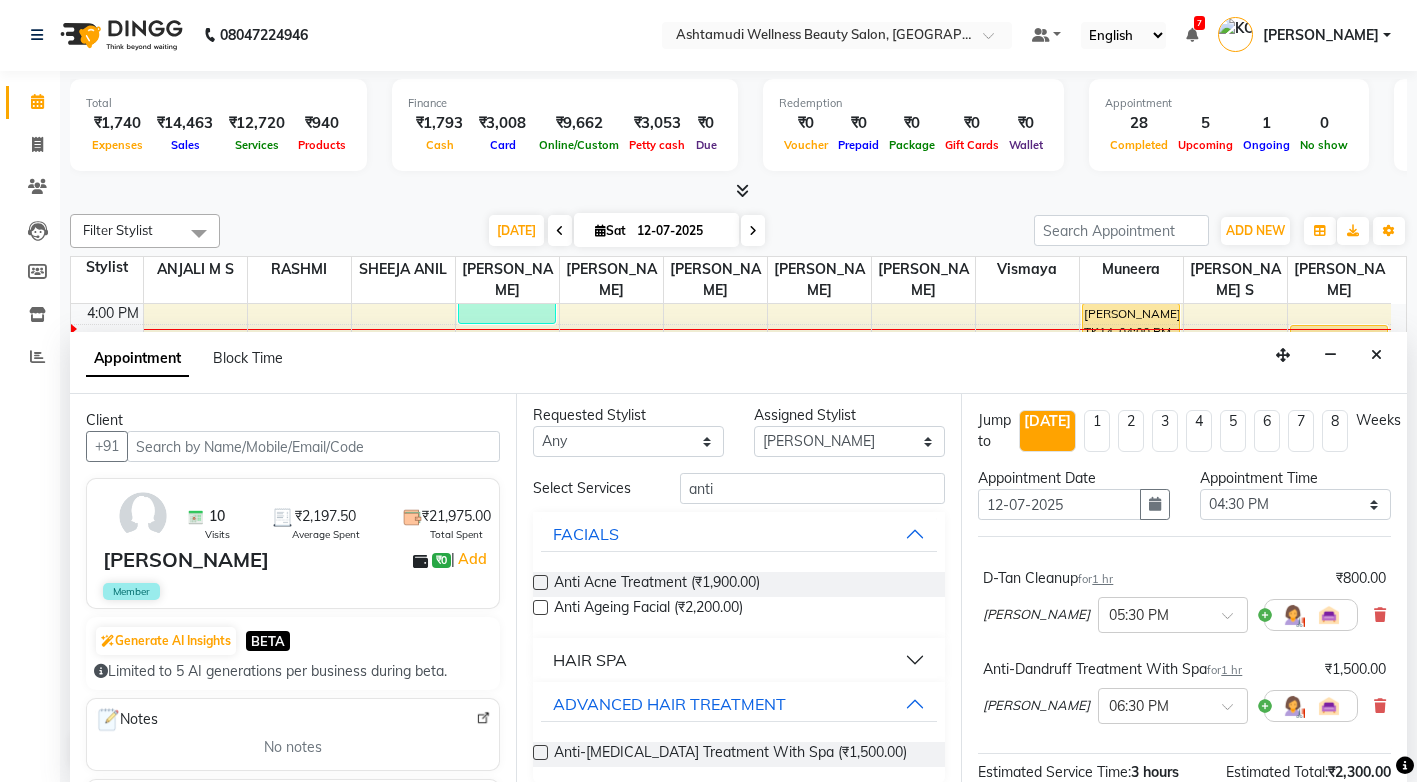 scroll, scrollTop: 0, scrollLeft: 0, axis: both 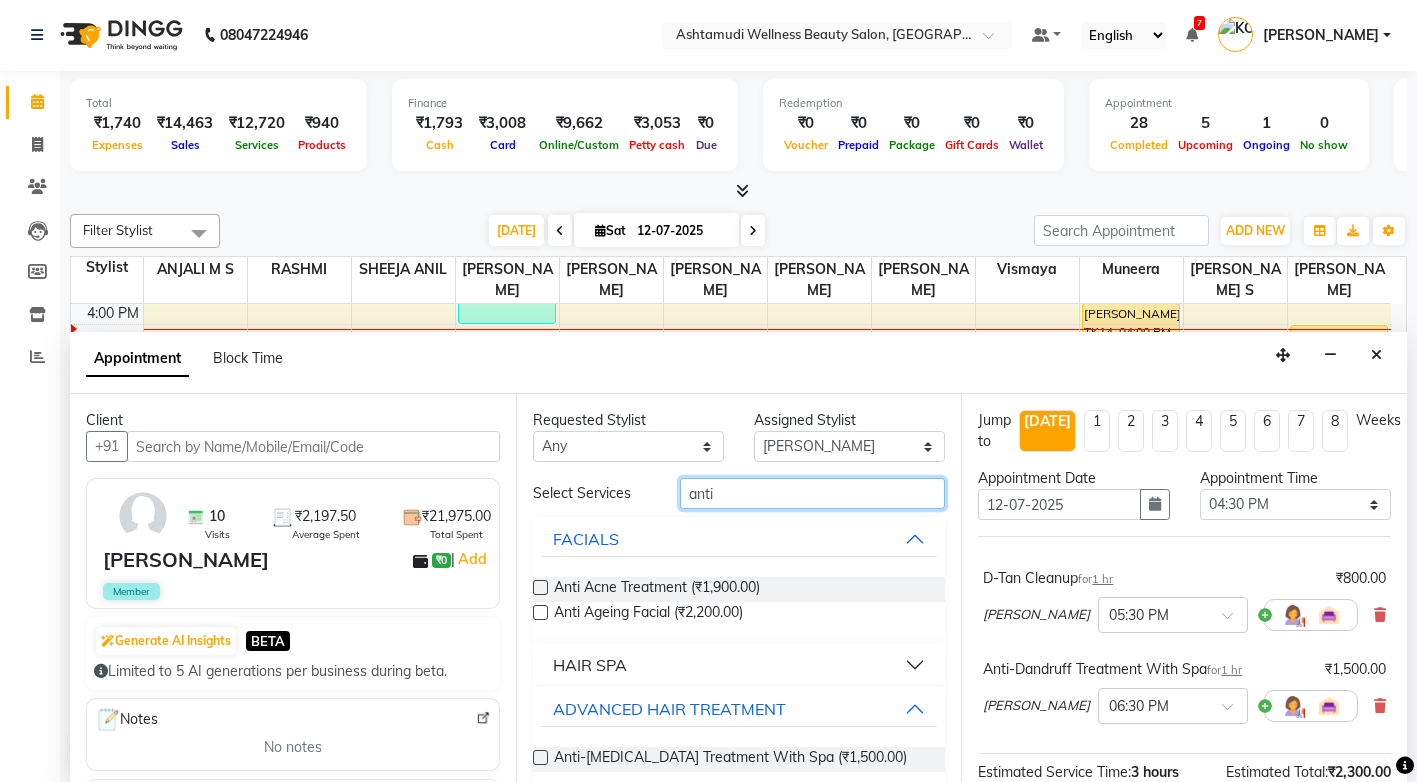 click on "anti" at bounding box center [812, 493] 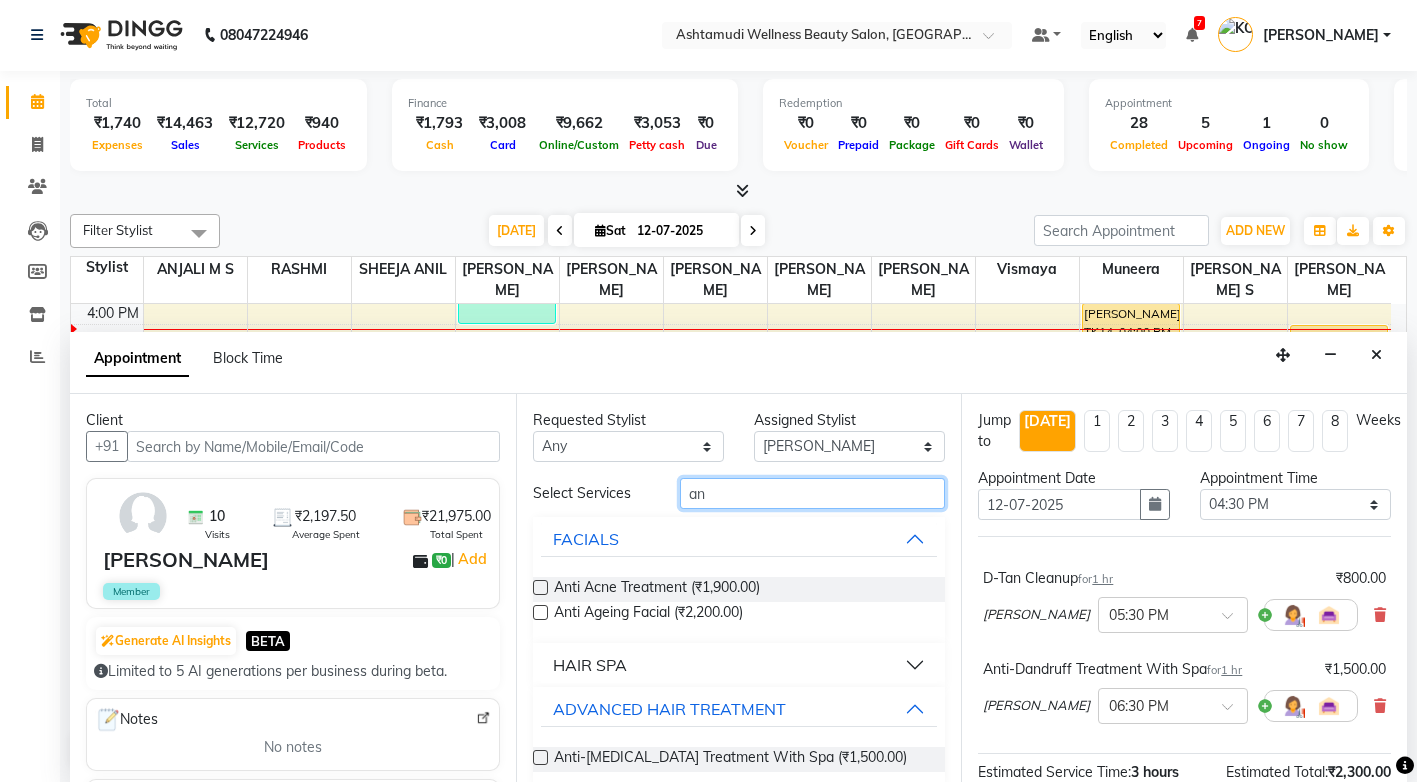 type on "a" 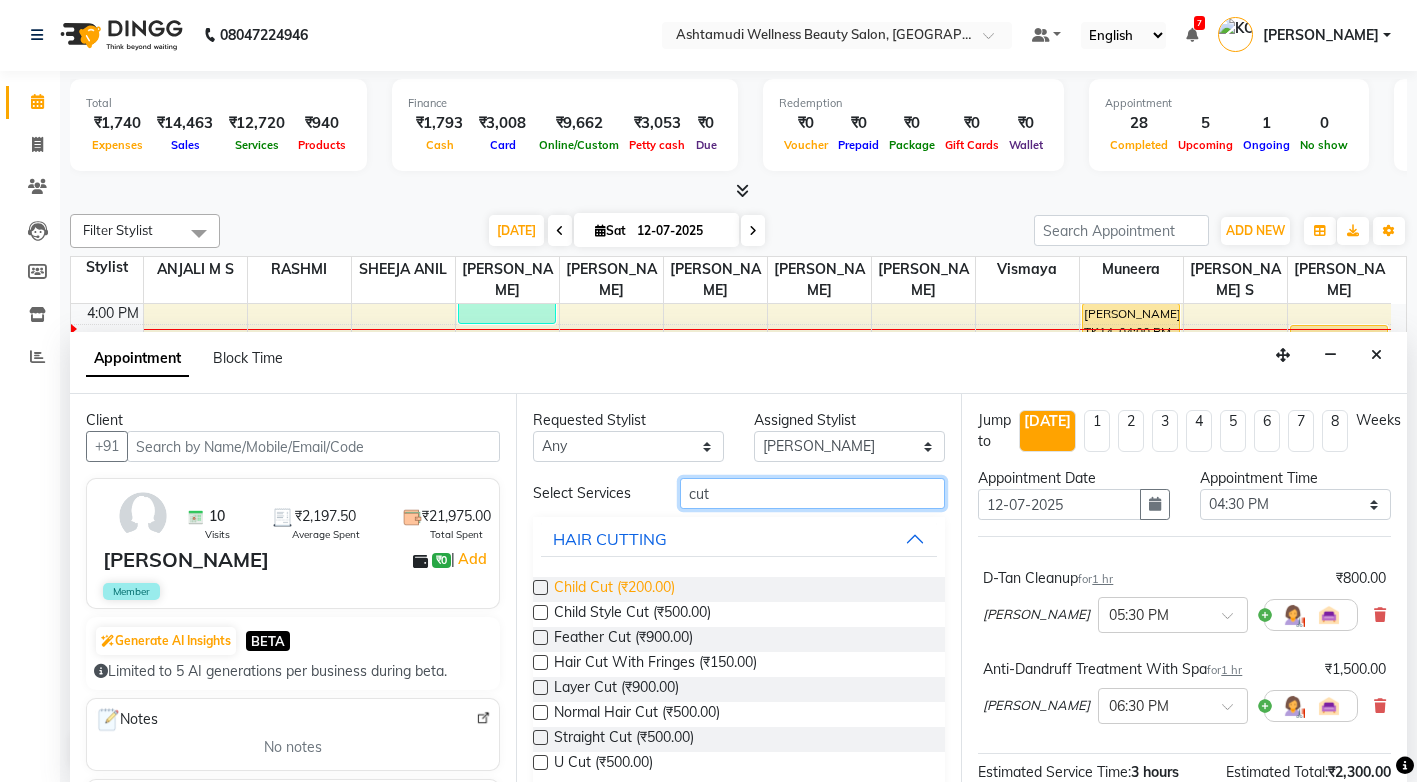 type on "cut" 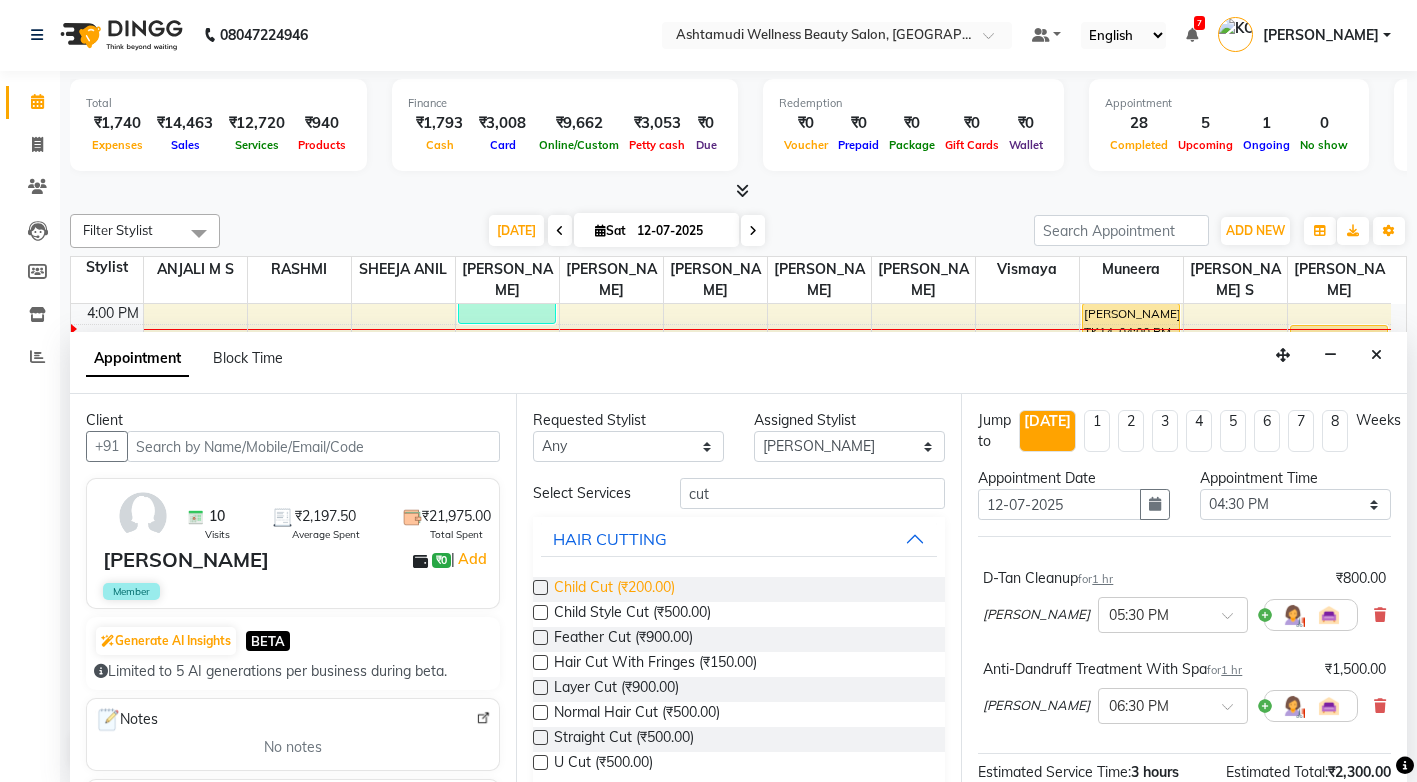 click on "Child Cut (₹200.00)" at bounding box center (614, 589) 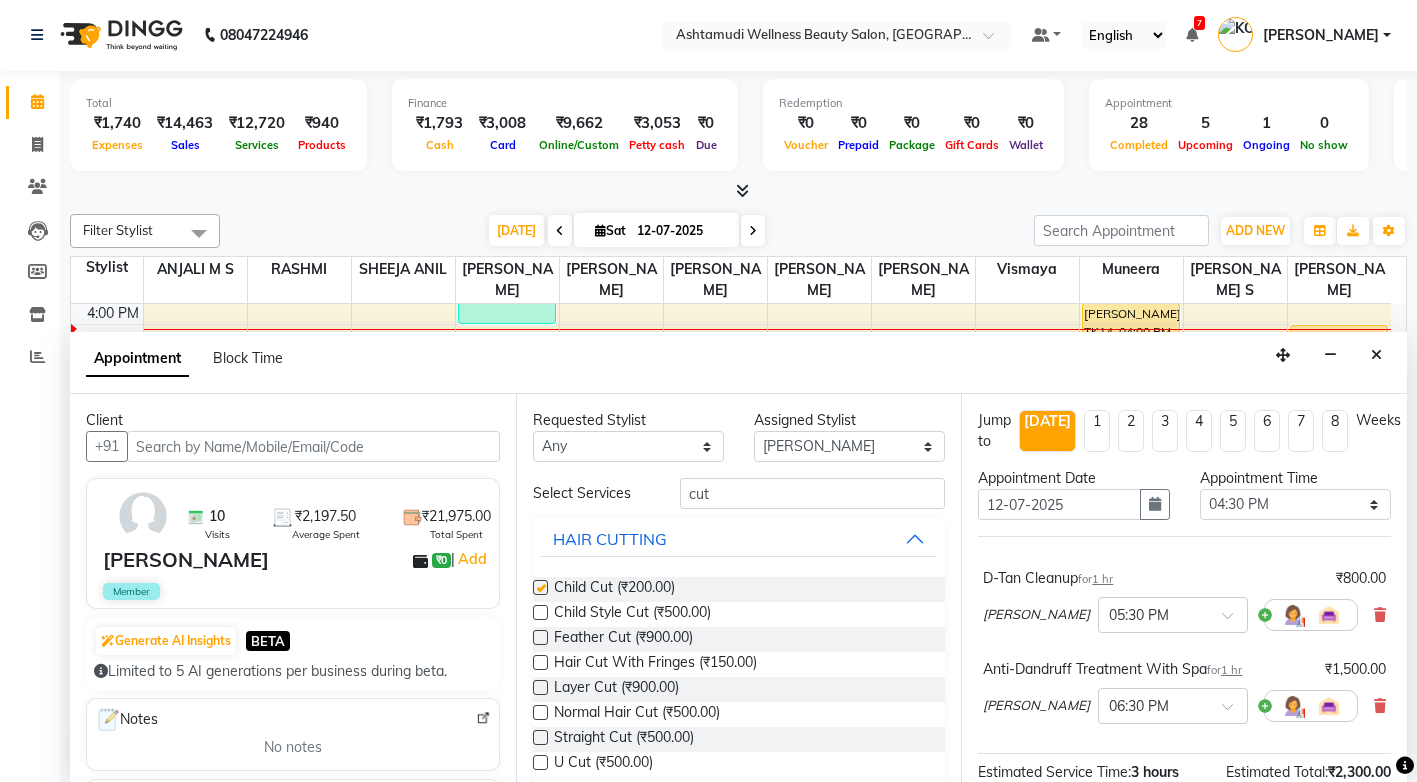 checkbox on "false" 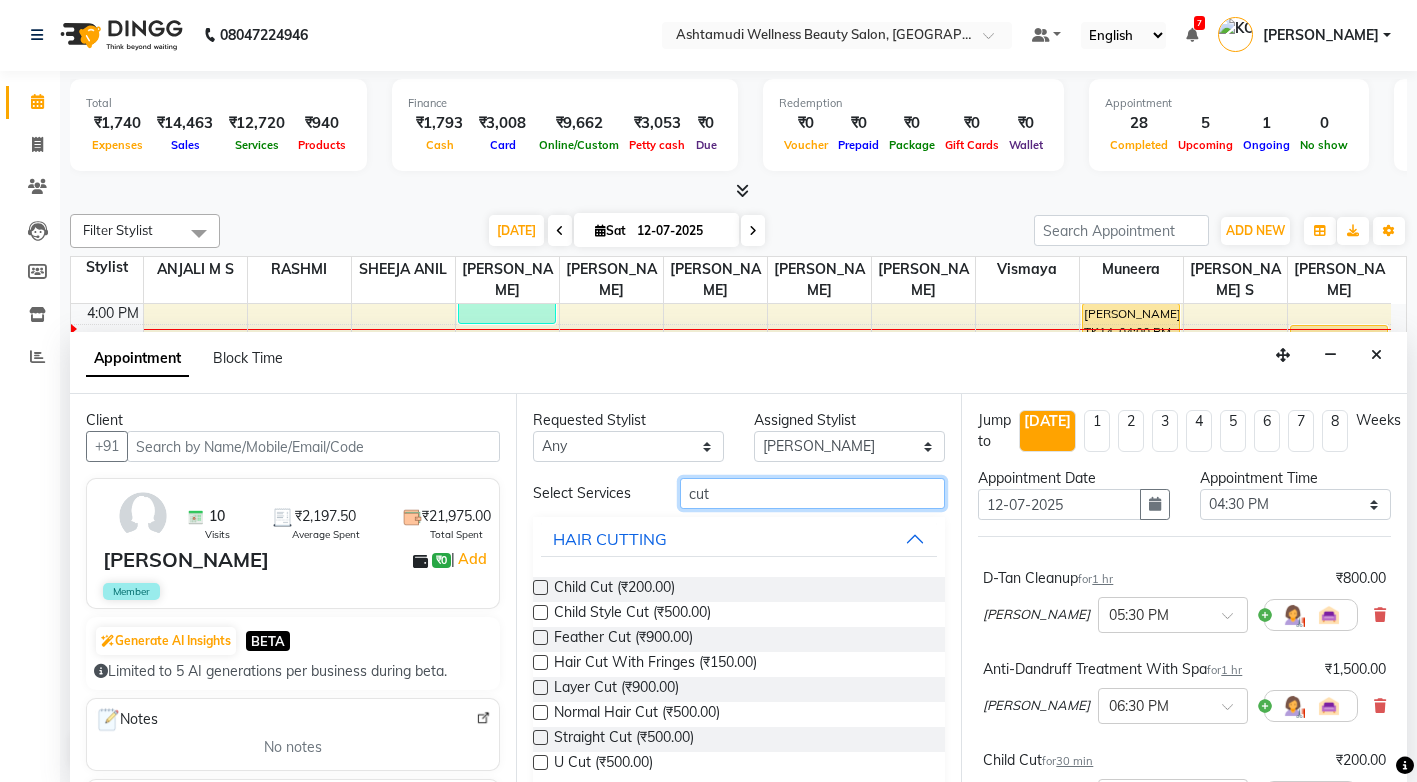 click on "cut" at bounding box center (812, 493) 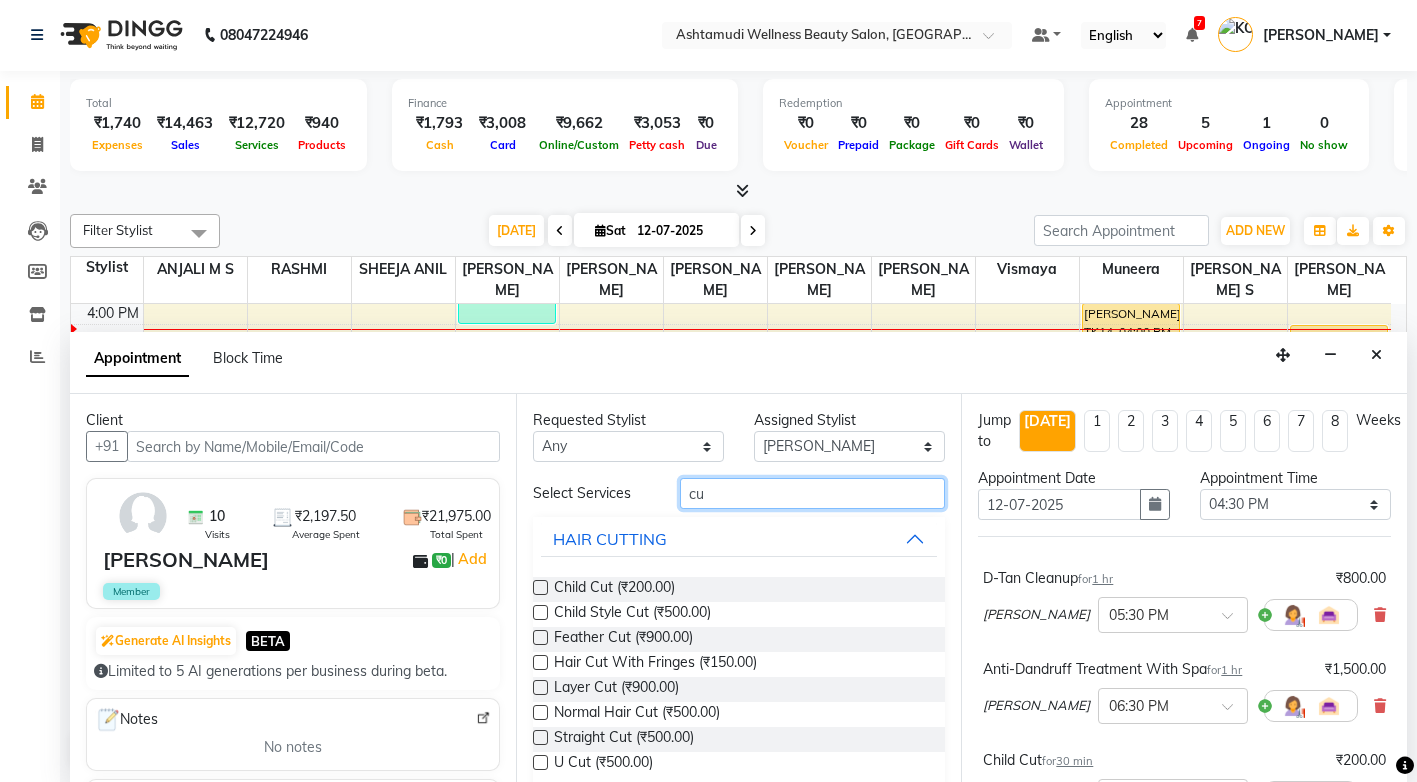 type on "c" 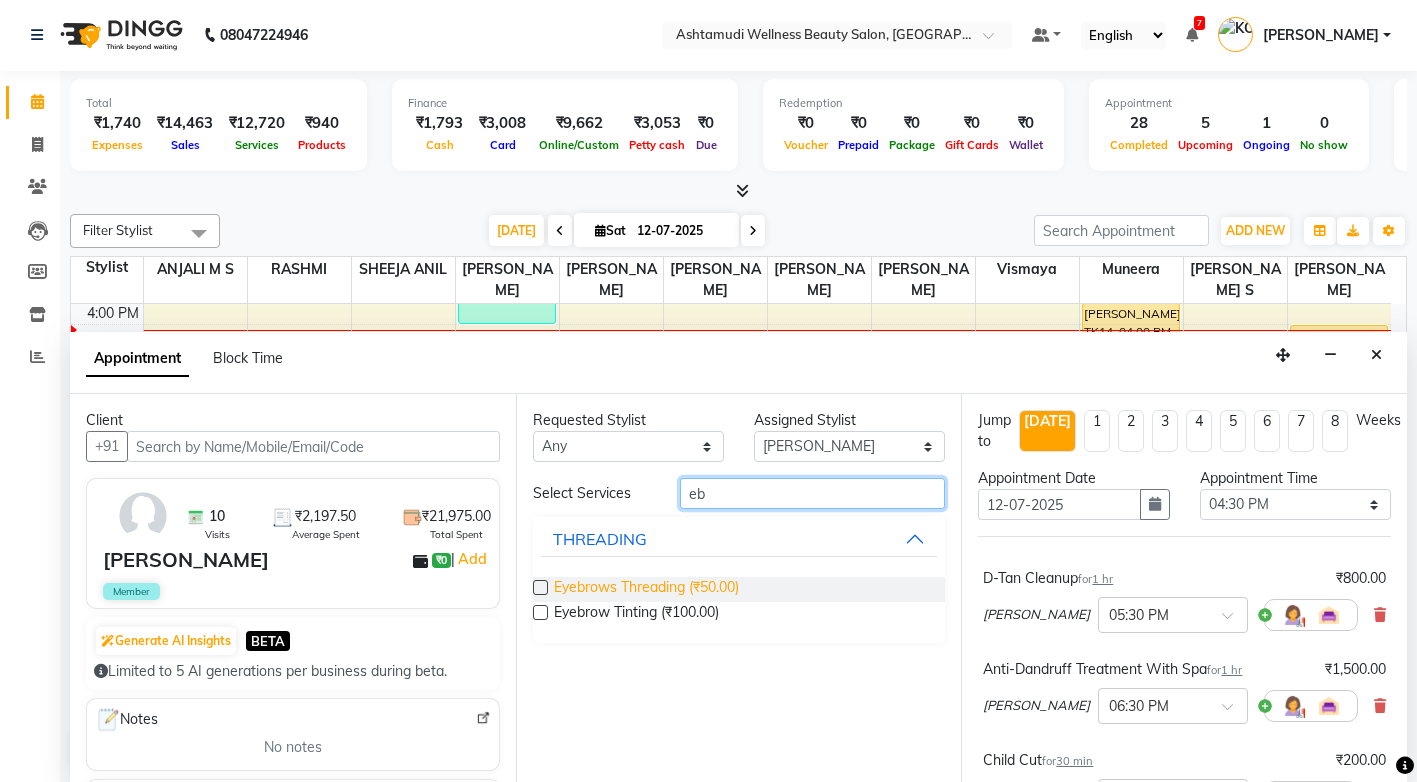 type on "eb" 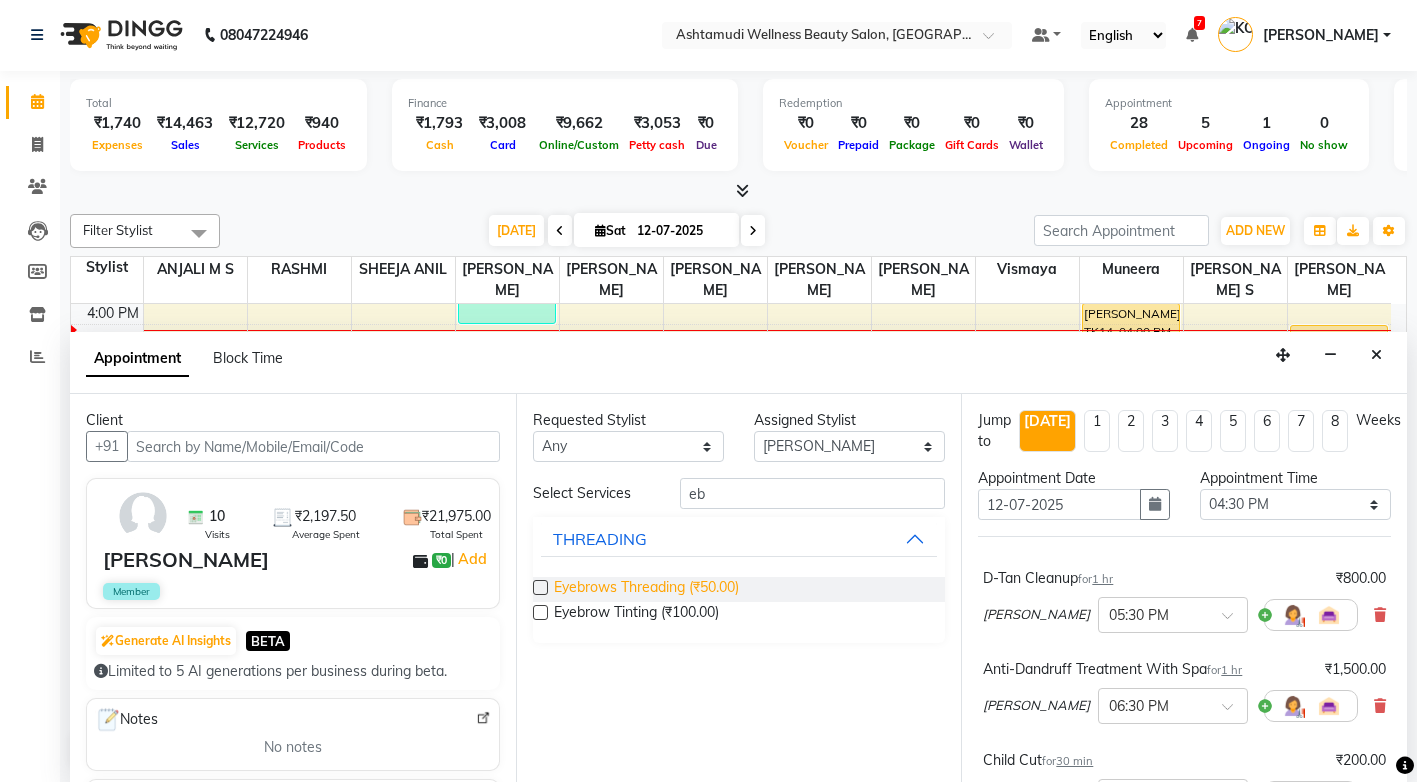 click on "Eyebrows Threading (₹50.00)" at bounding box center [646, 589] 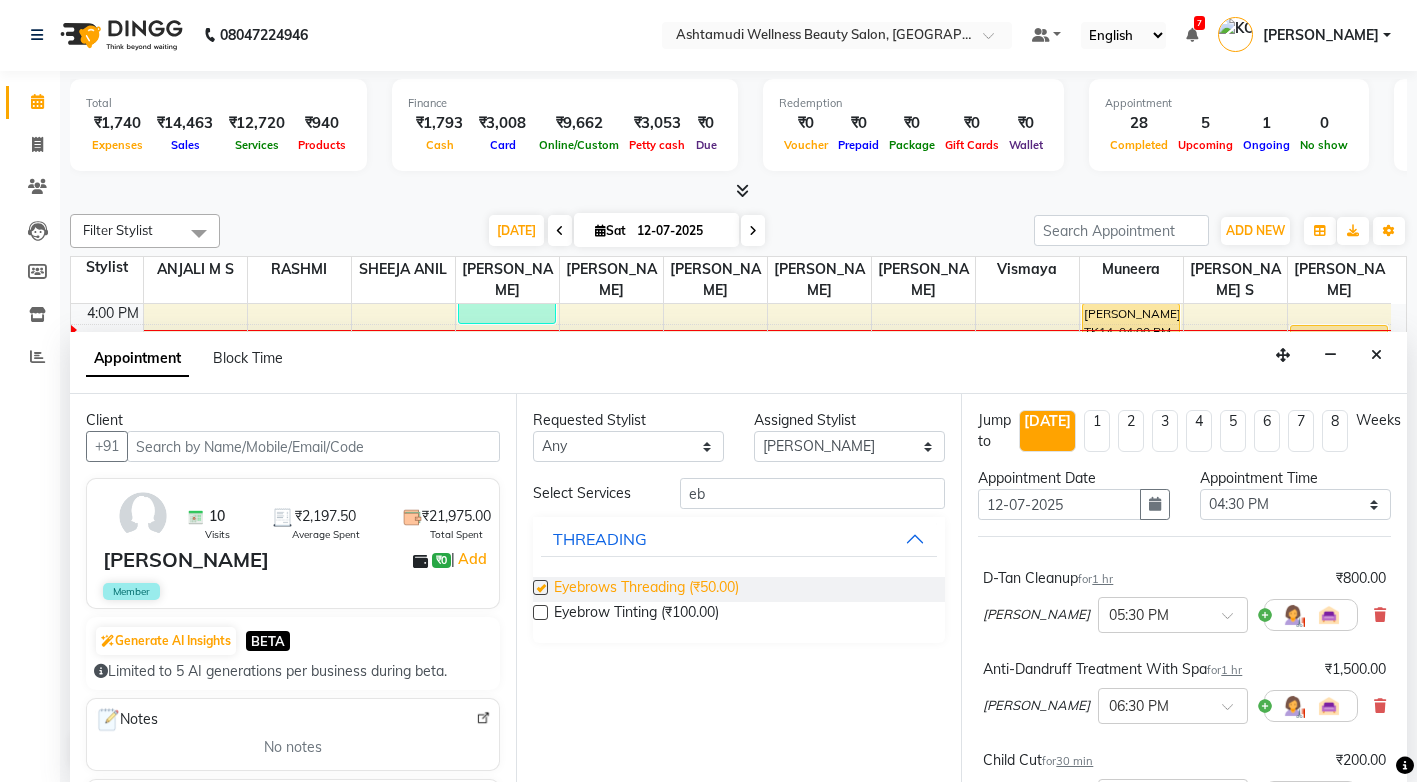 checkbox on "false" 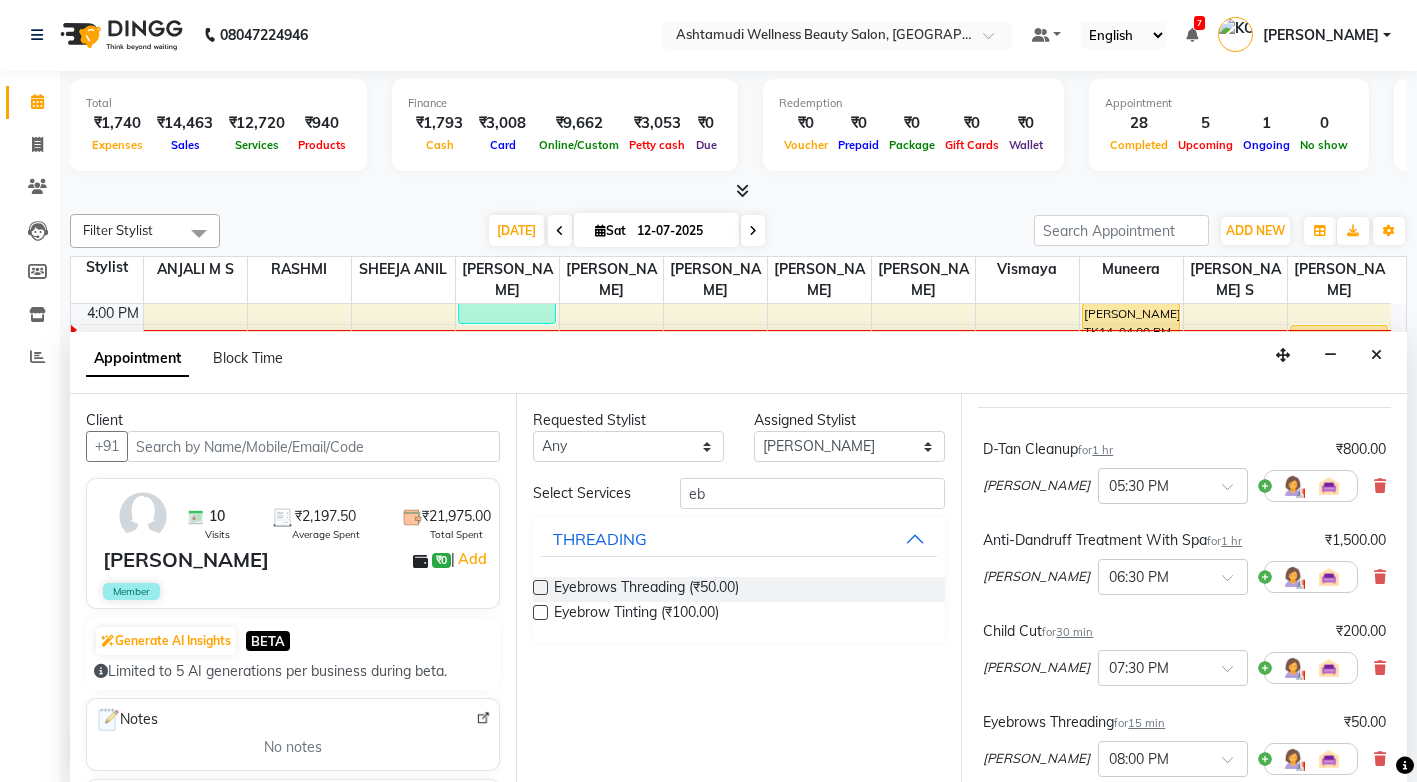 scroll, scrollTop: 404, scrollLeft: 0, axis: vertical 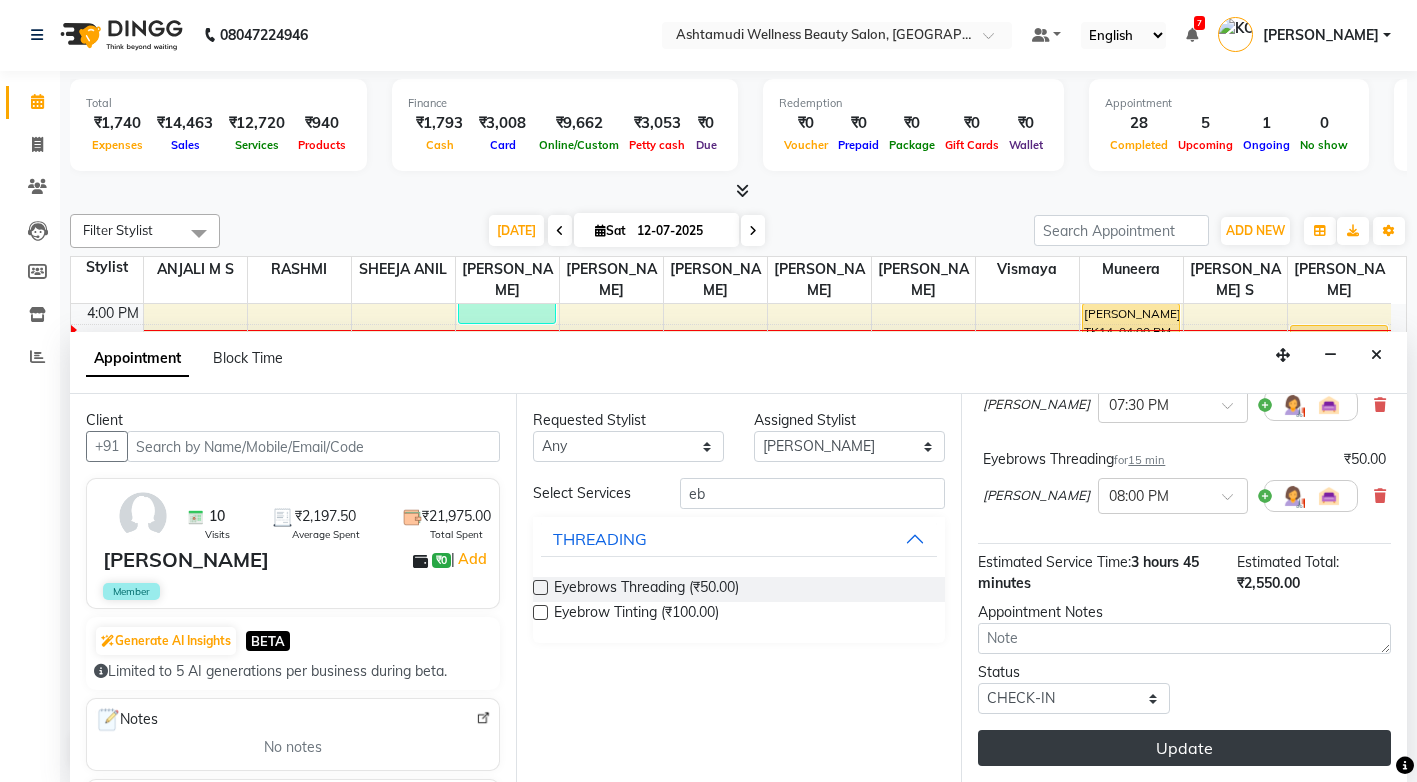 click on "Update" at bounding box center (1184, 748) 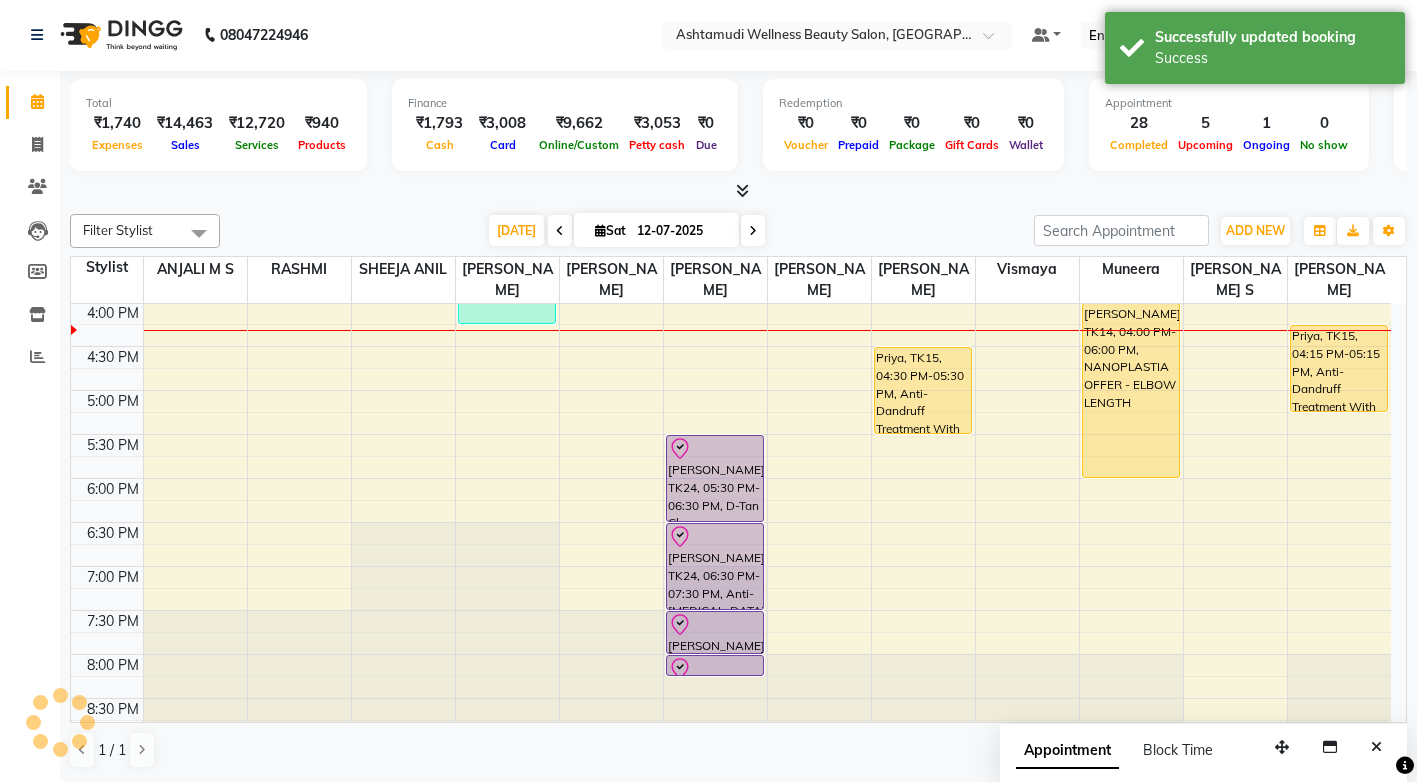 scroll, scrollTop: 0, scrollLeft: 0, axis: both 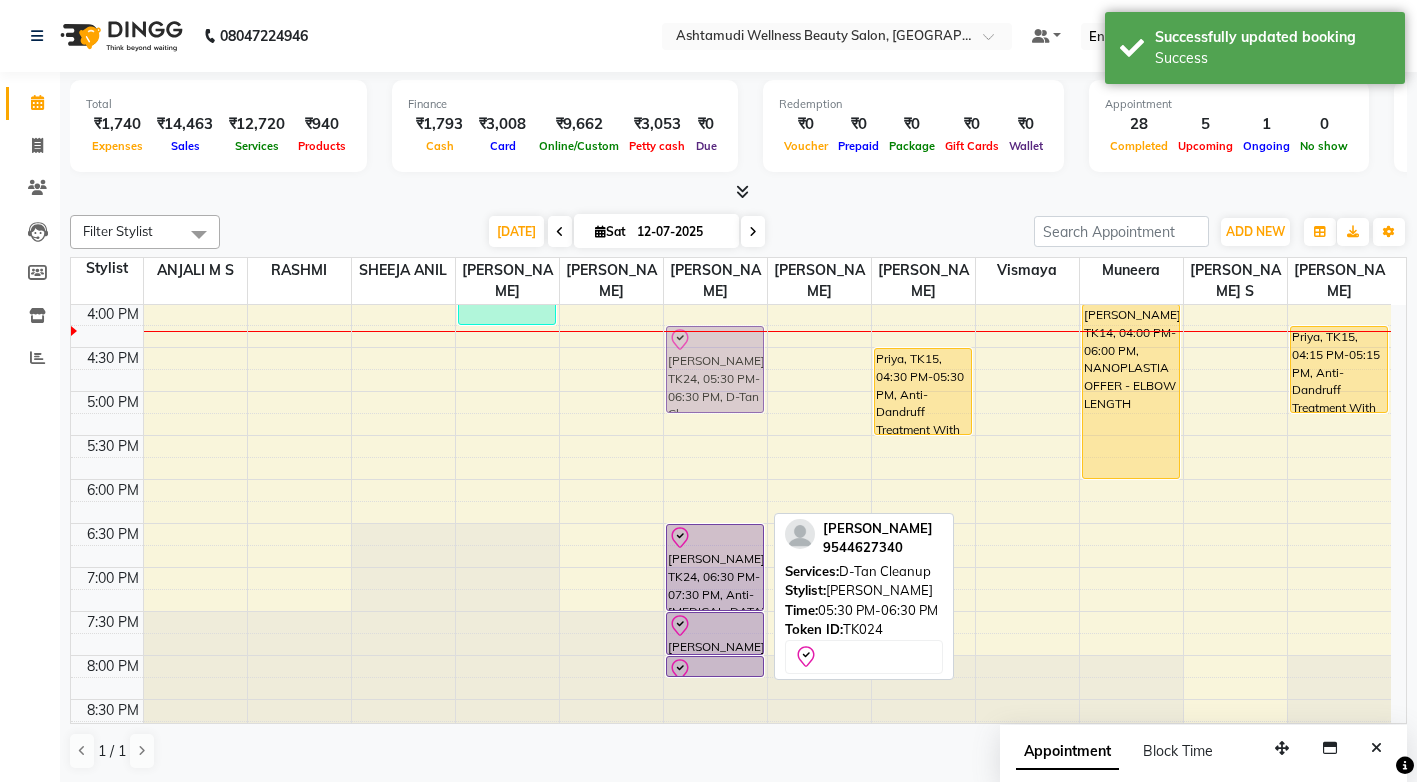 drag, startPoint x: 734, startPoint y: 478, endPoint x: 742, endPoint y: 408, distance: 70.45566 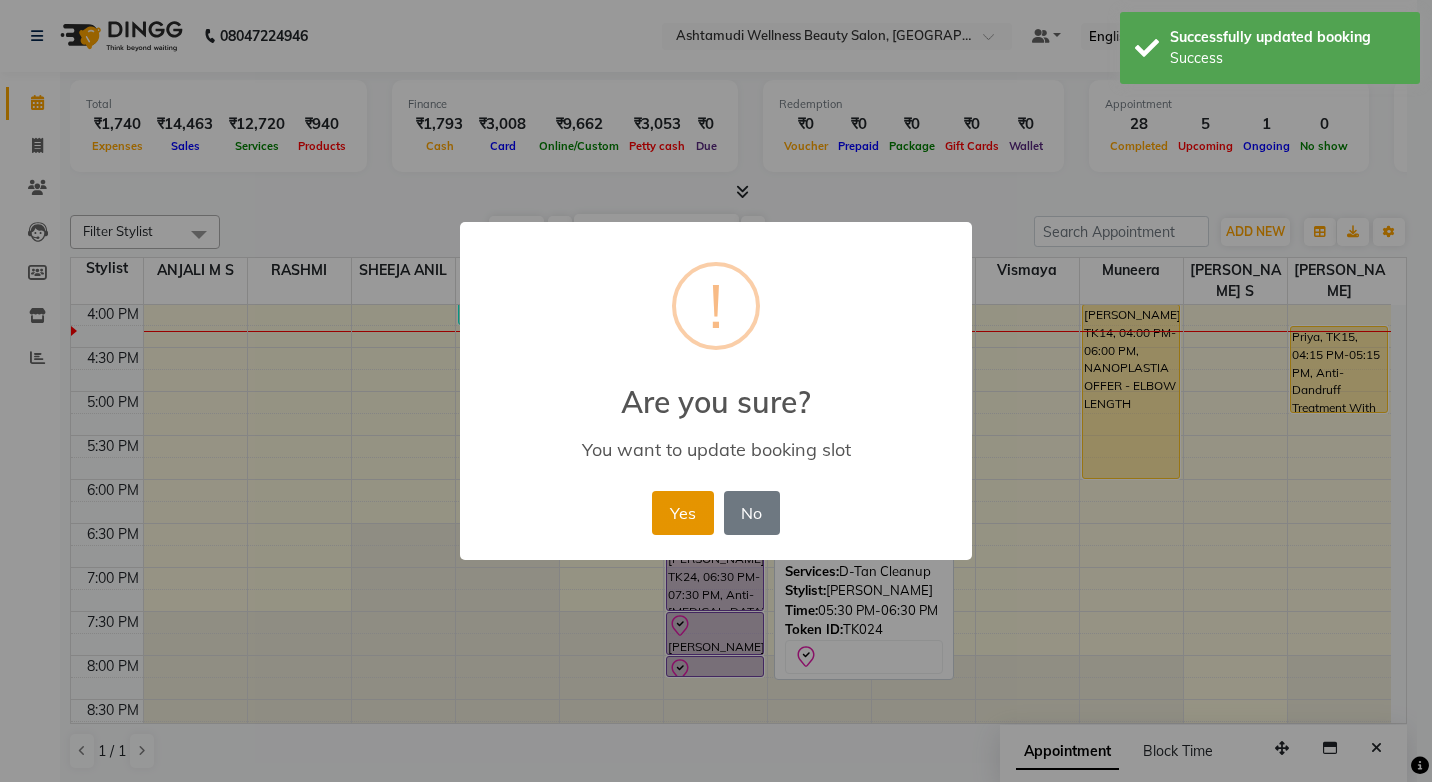 drag, startPoint x: 684, startPoint y: 528, endPoint x: 685, endPoint y: 515, distance: 13.038404 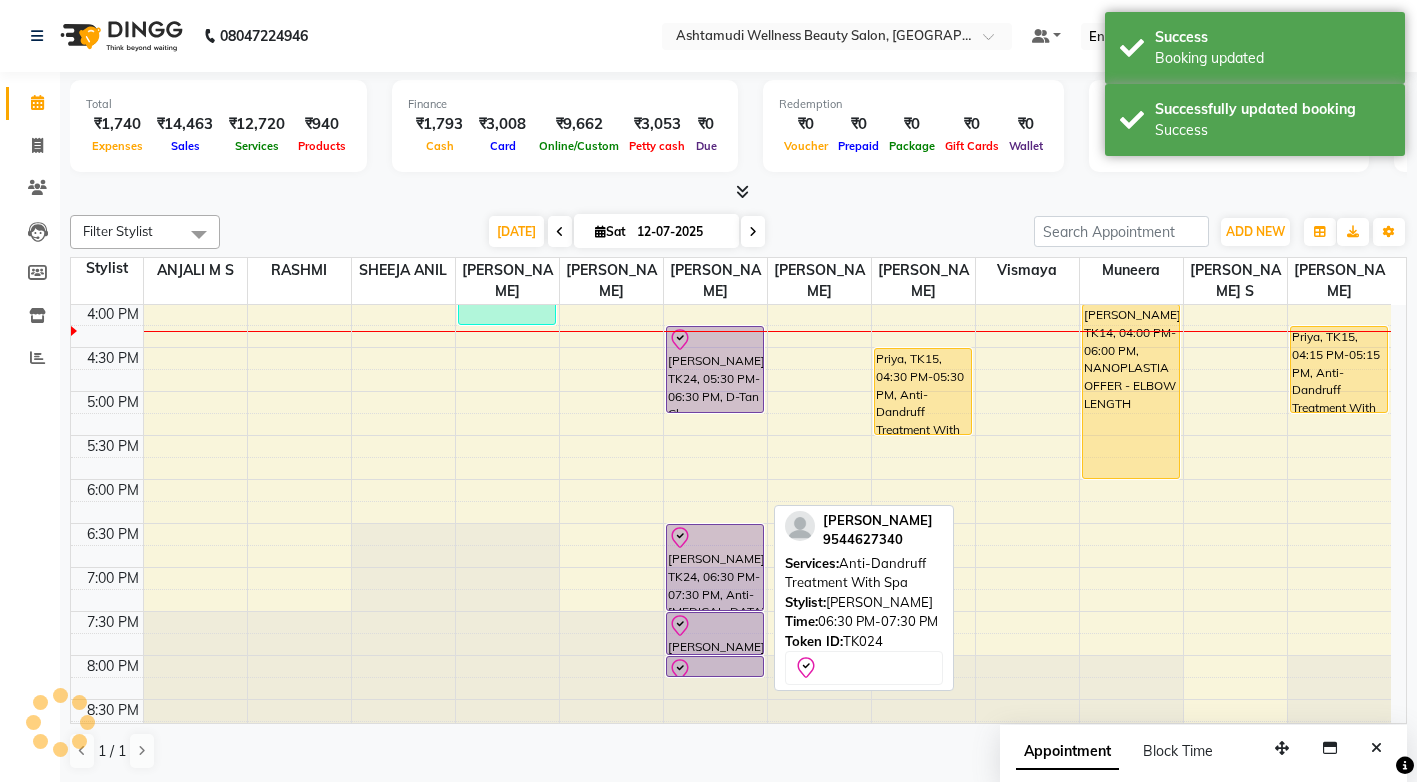 click on "Anila, TK02, 11:30 AM-12:30 PM, Anti-Dandruff Treatment With Spa     Anila, TK02, 12:15 PM-01:00 PM, U Cut,Eyebrows Threading (₹50)     Sini, TK04, 11:10 AM-11:25 AM, Eyebrows Threading     BINDHRA, TK16, 01:30 PM-01:45 PM, Eyebrows Threading     Anjana, TK18, 03:00 PM-03:15 PM, Eyebrows Threading
Athira, TK24, 05:30 PM-06:30 PM, D-Tan Cleanup
Athira, TK24, 06:30 PM-07:30 PM, Anti-Dandruff Treatment With Spa
Athira, TK24, 07:30 PM-08:00 PM, Child Cut
Athira, TK24, 08:00 PM-08:15 PM, Eyebrows Threading" at bounding box center [715, 171] 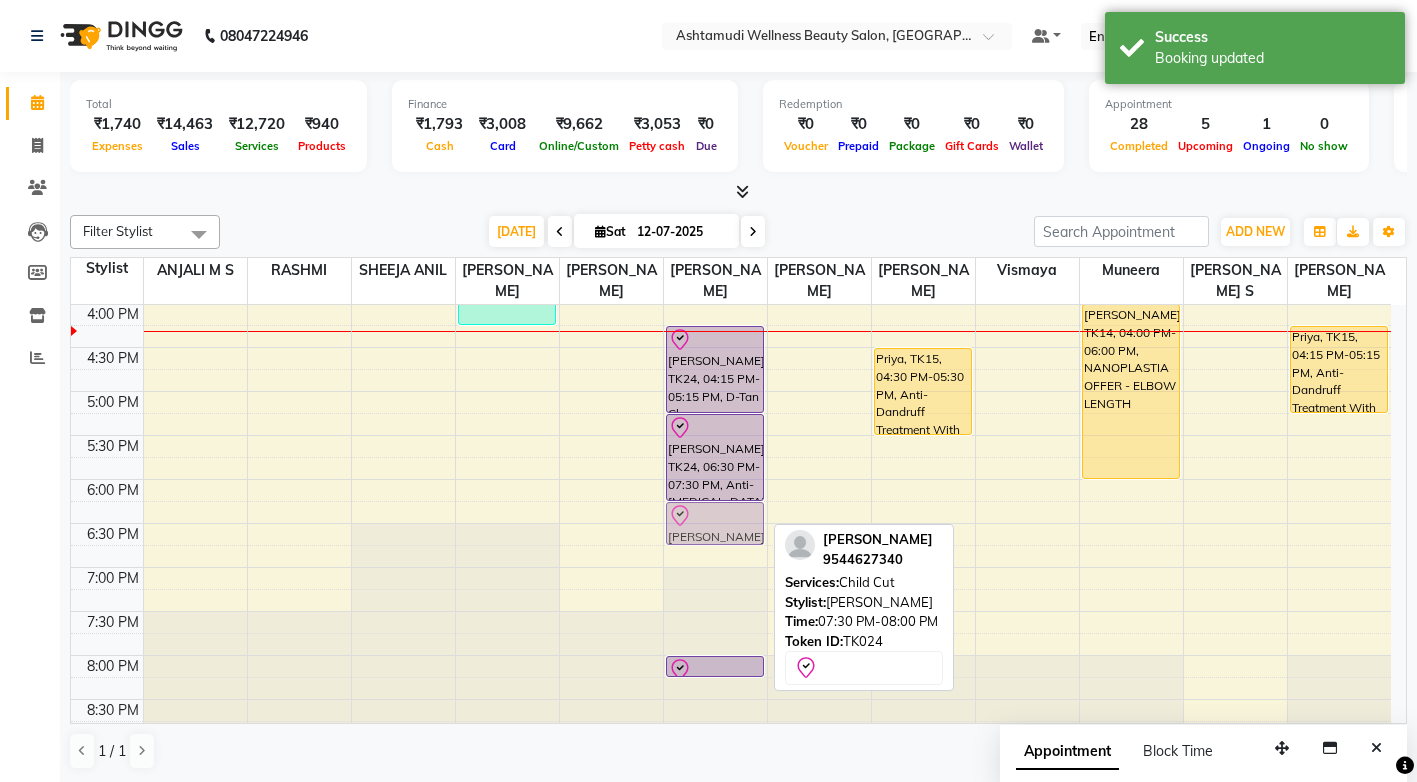 drag, startPoint x: 708, startPoint y: 626, endPoint x: 706, endPoint y: 545, distance: 81.02469 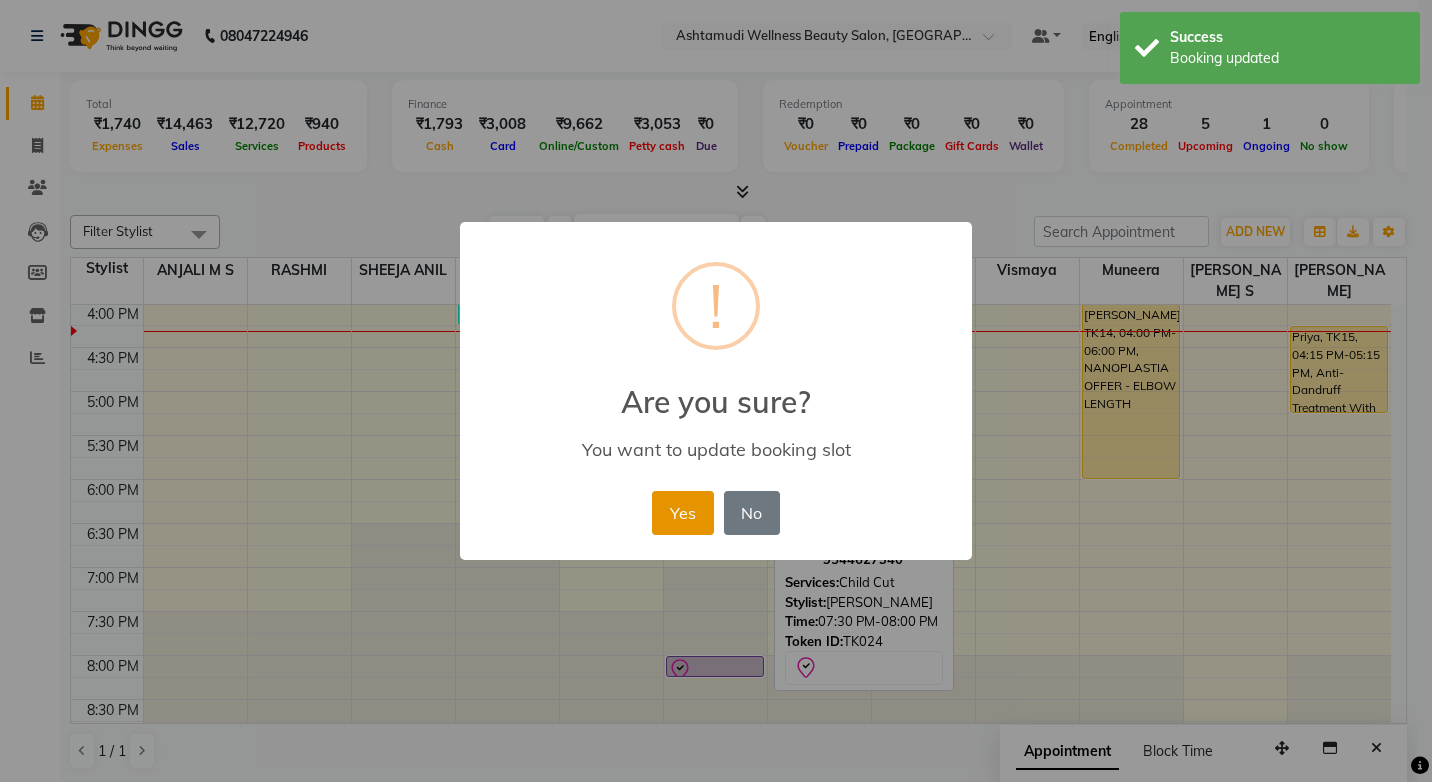 click on "Yes" at bounding box center [682, 513] 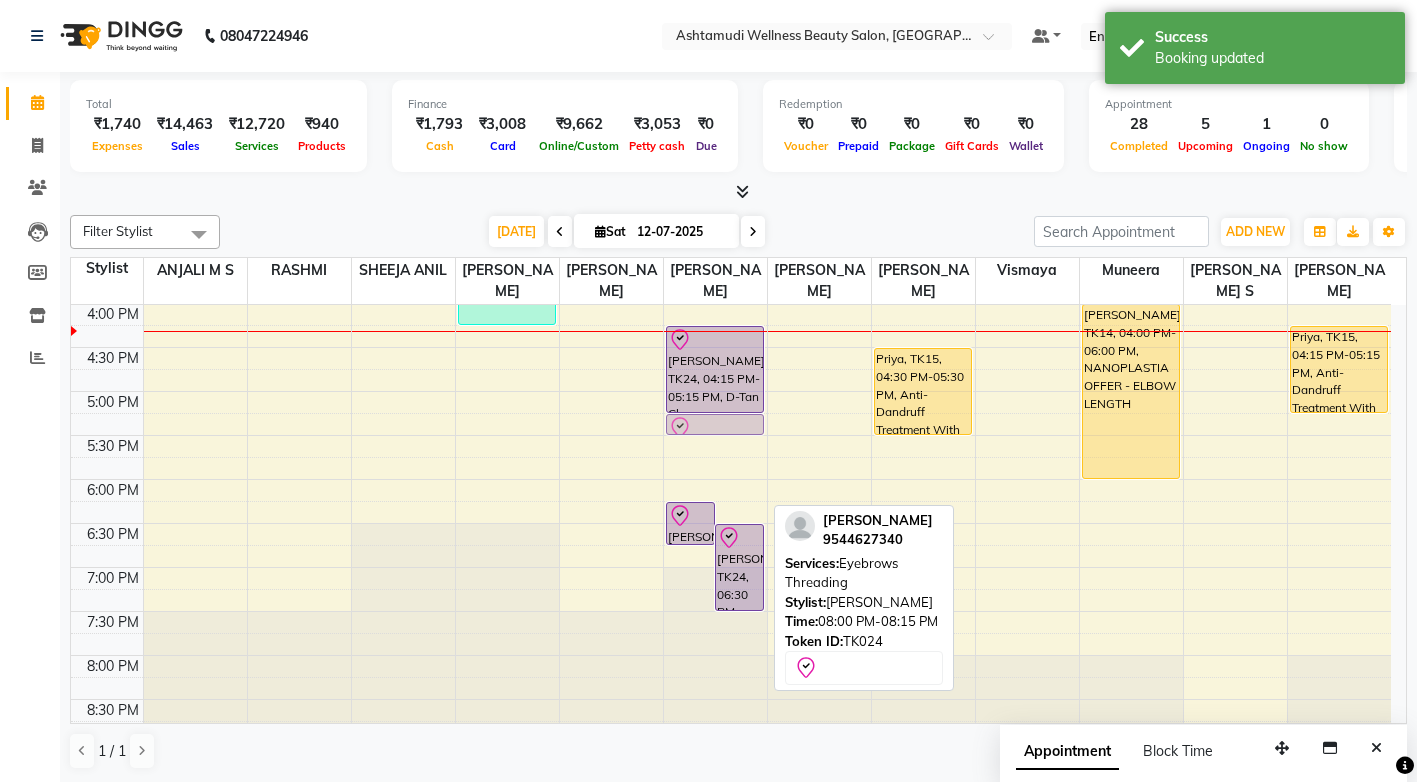 drag, startPoint x: 702, startPoint y: 664, endPoint x: 733, endPoint y: 414, distance: 251.91467 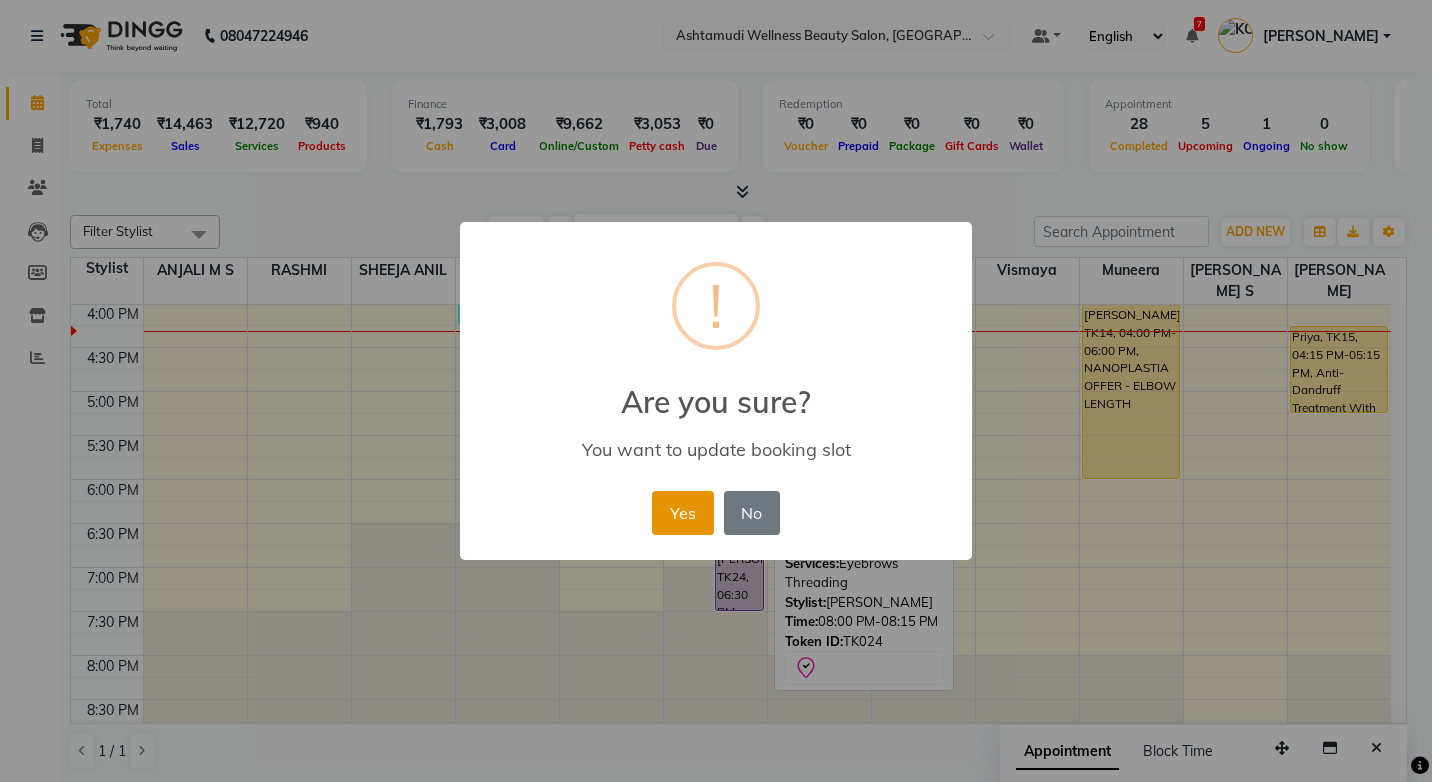 click on "Yes" at bounding box center (682, 513) 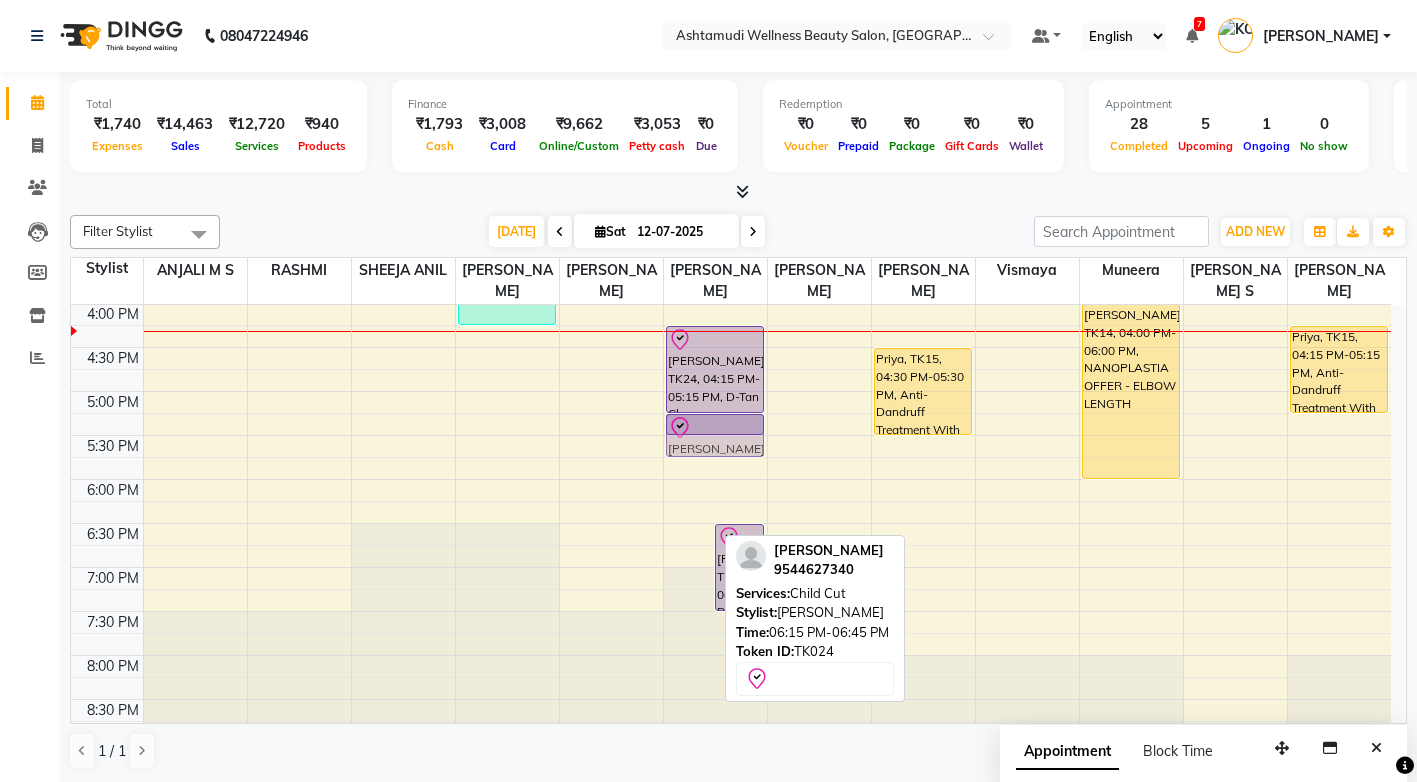 drag, startPoint x: 694, startPoint y: 530, endPoint x: 697, endPoint y: 455, distance: 75.059975 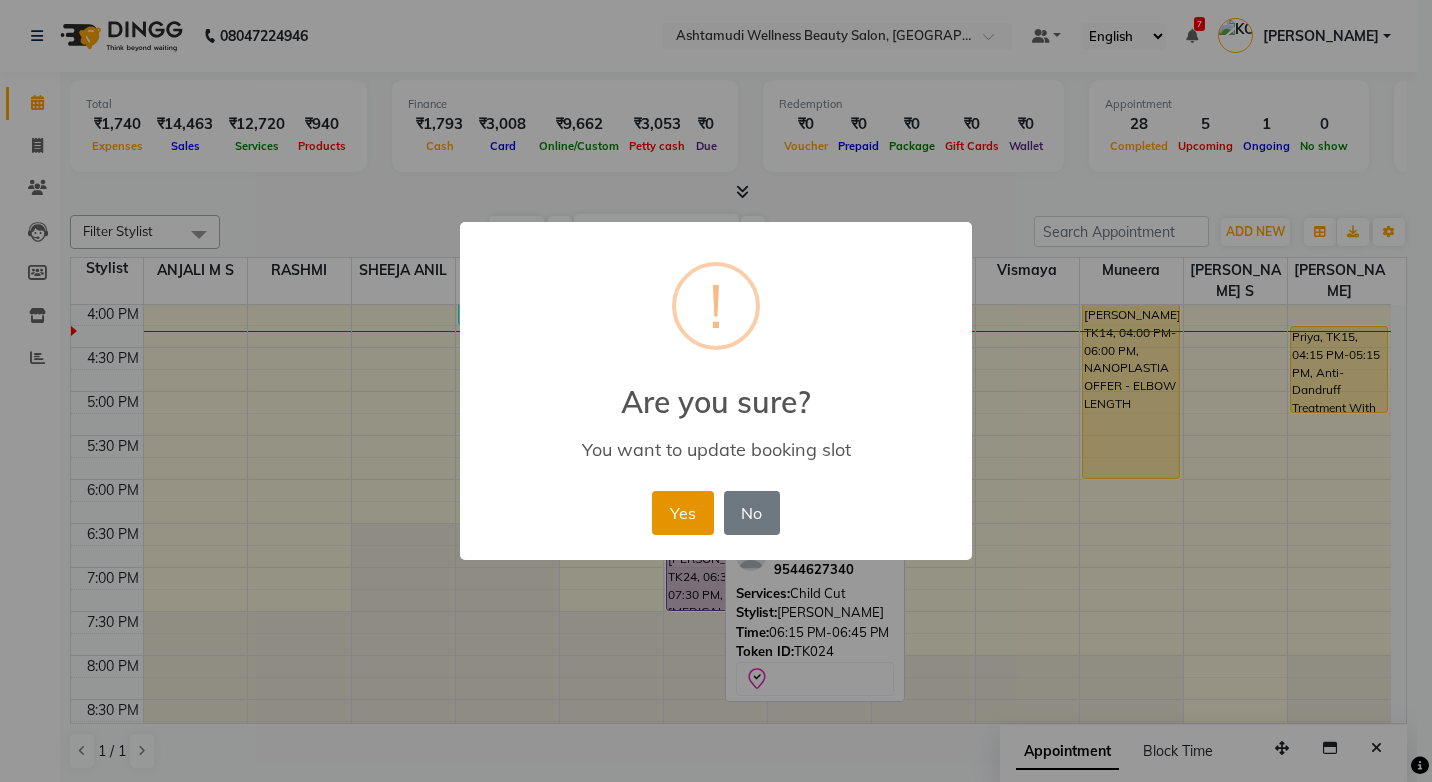 click on "Yes" at bounding box center [682, 513] 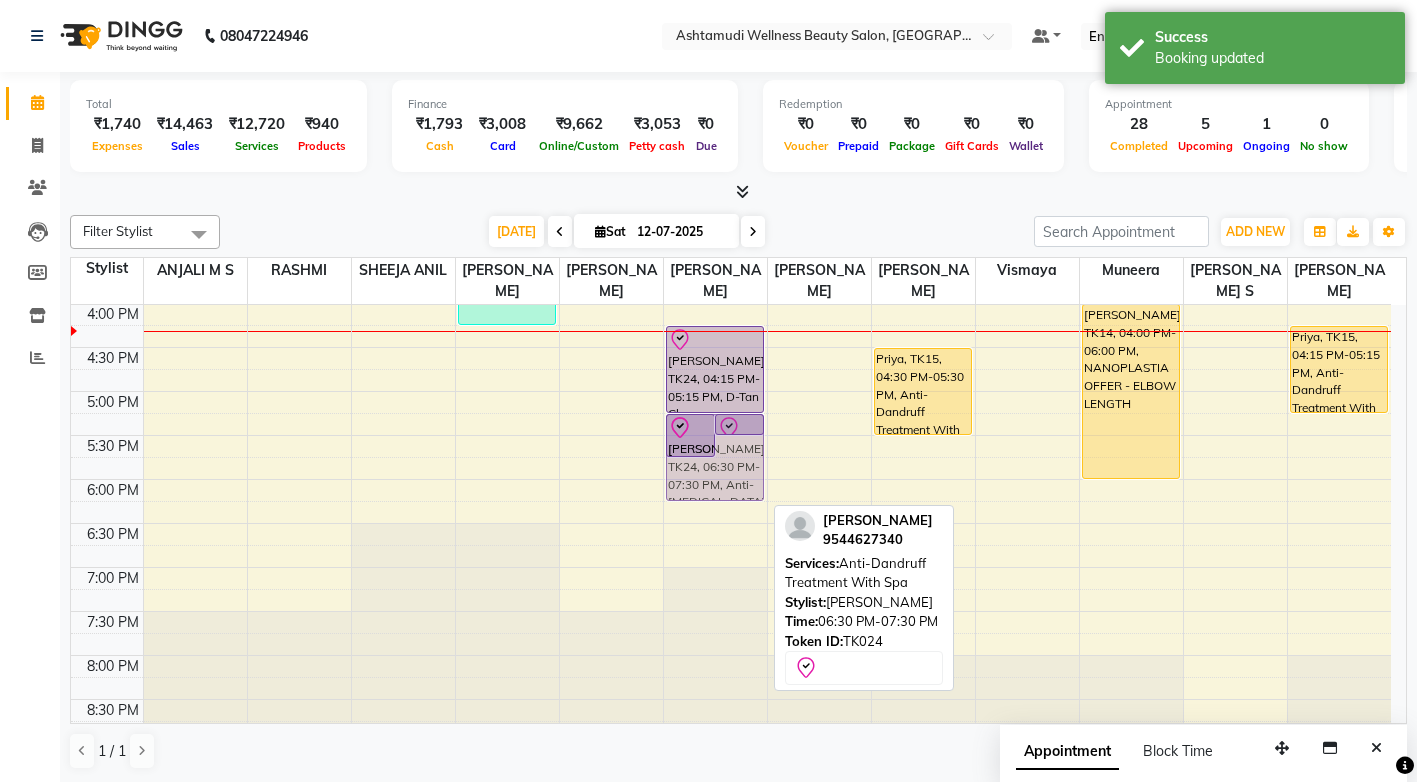 drag, startPoint x: 716, startPoint y: 566, endPoint x: 721, endPoint y: 505, distance: 61.204575 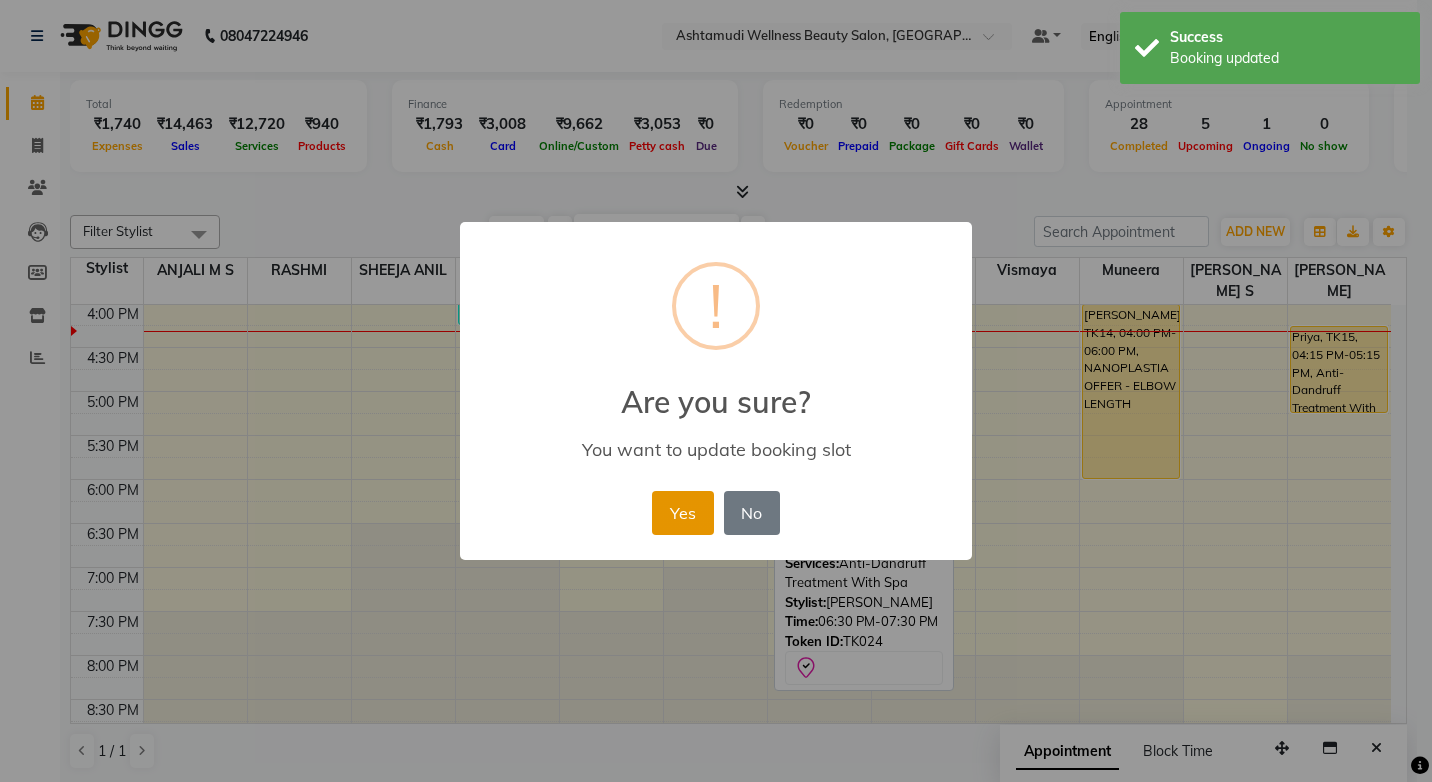 click on "Yes" at bounding box center (682, 513) 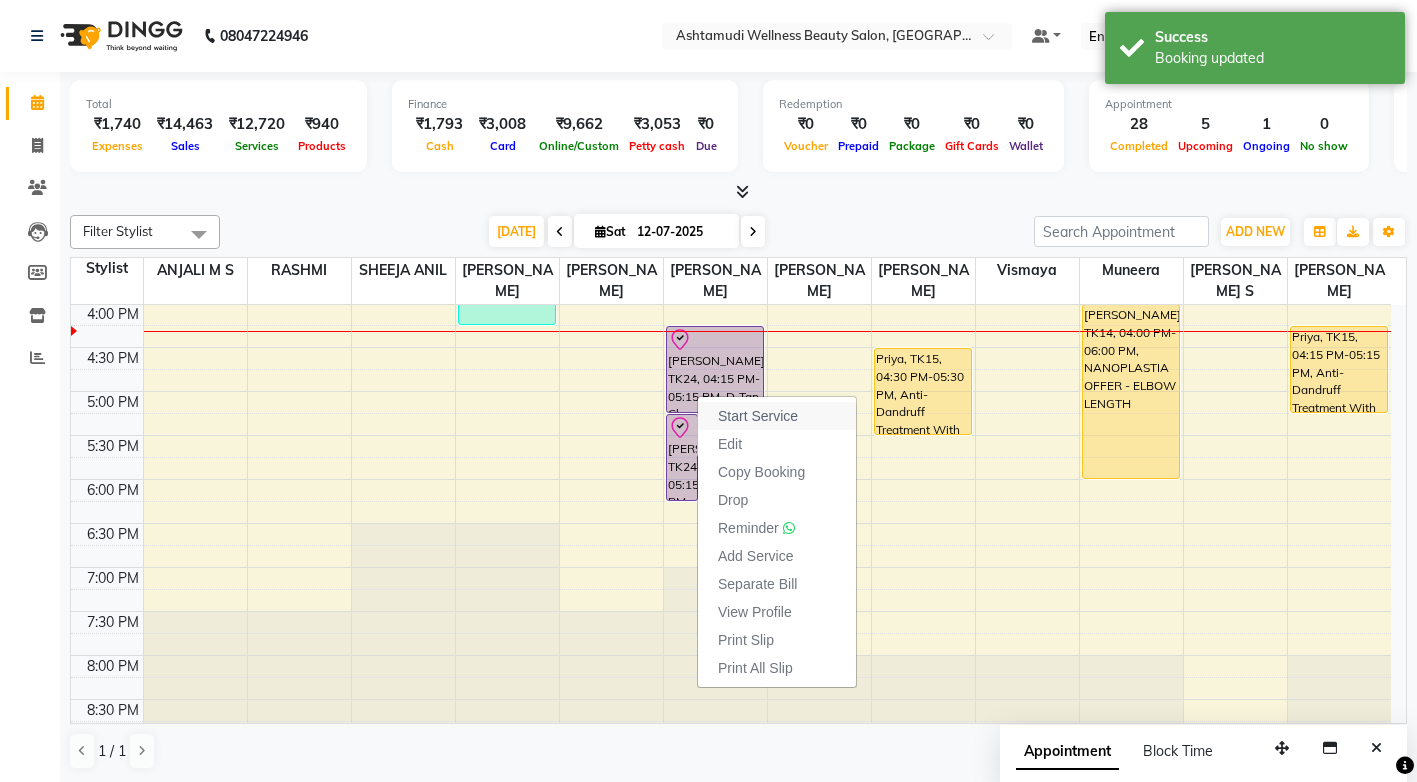 click on "Start Service" at bounding box center (758, 416) 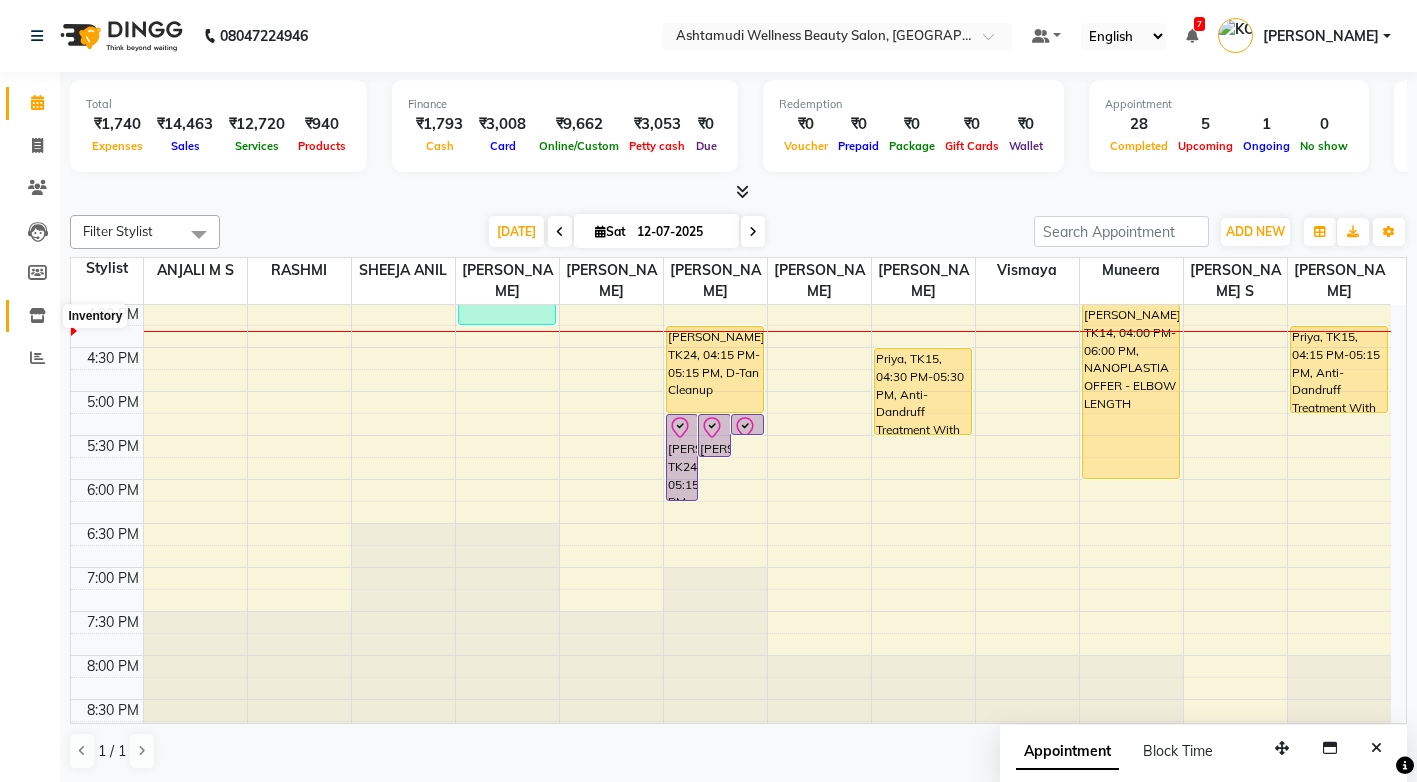 click 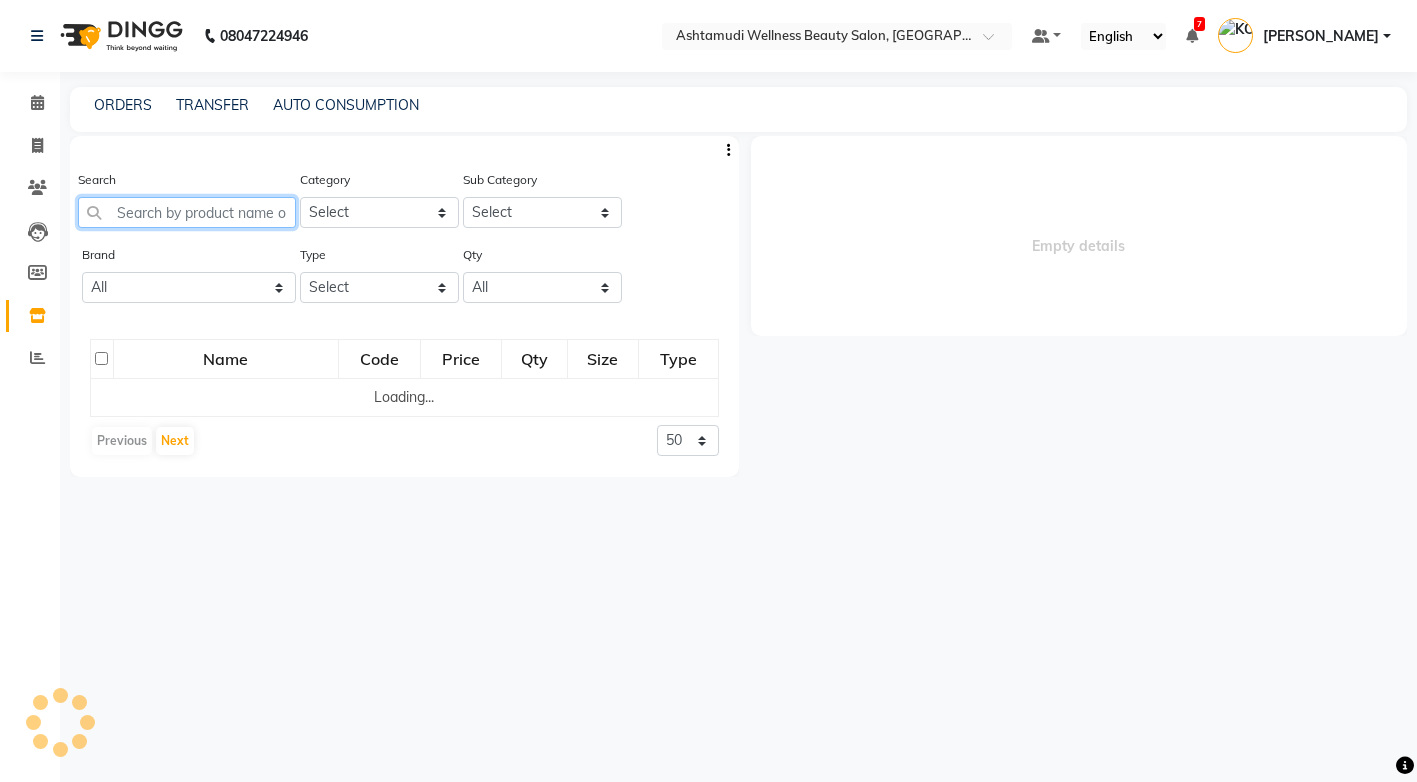 select 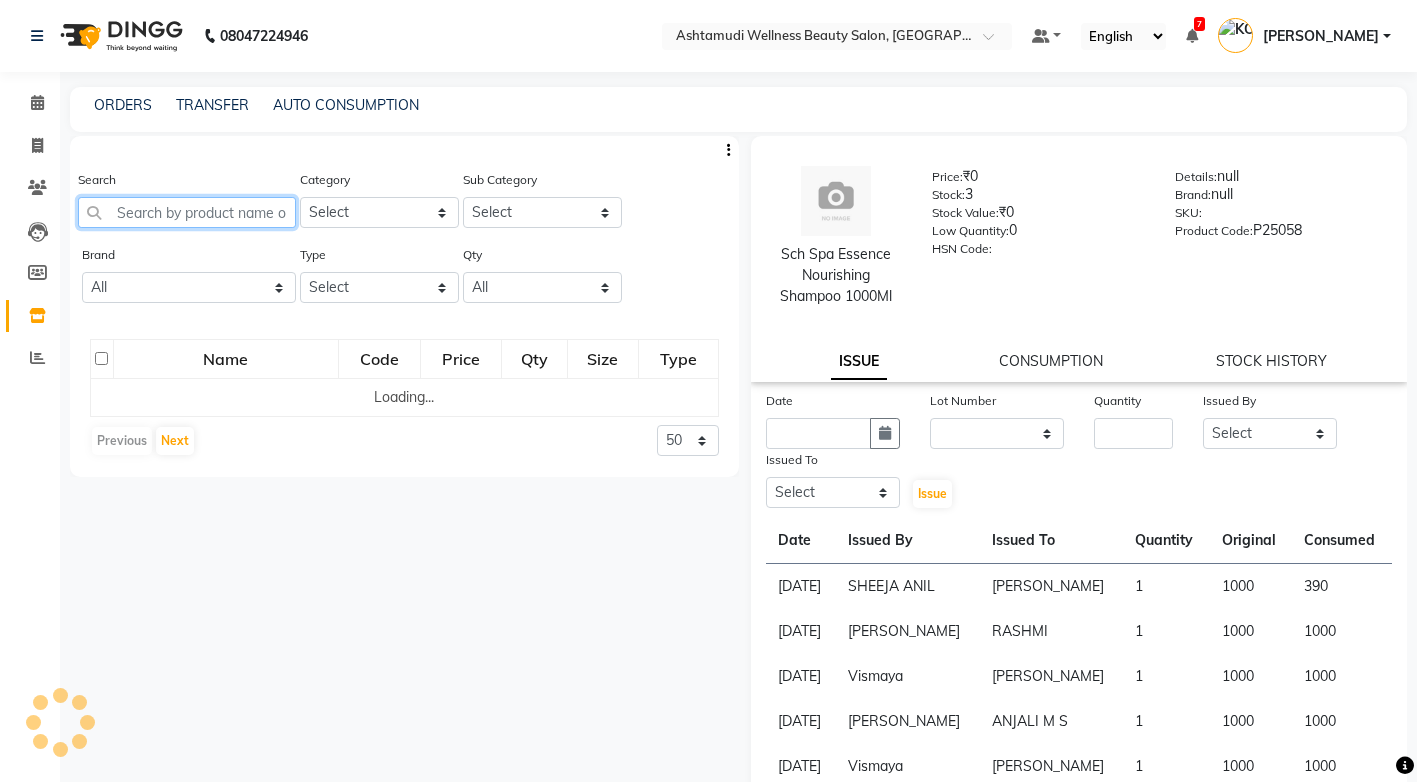 click 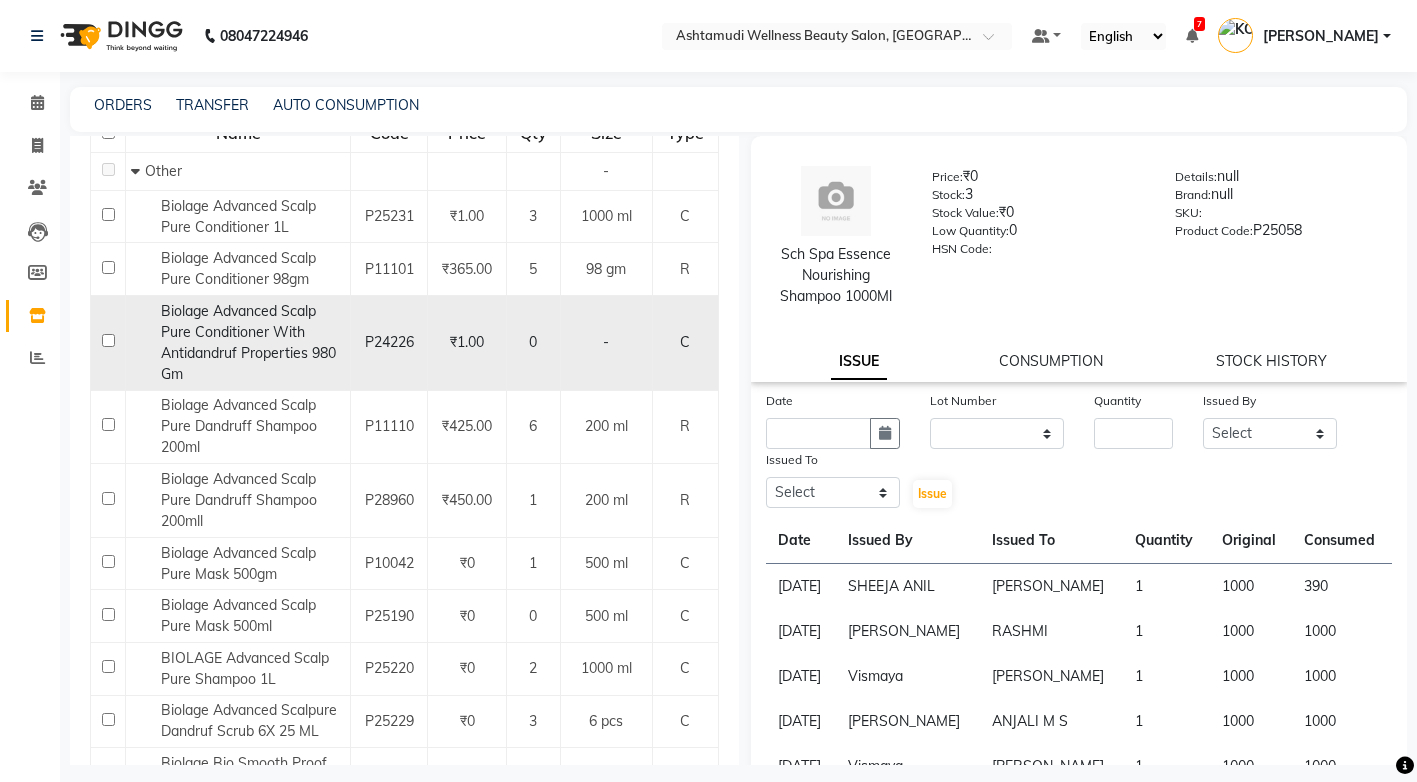 scroll, scrollTop: 300, scrollLeft: 0, axis: vertical 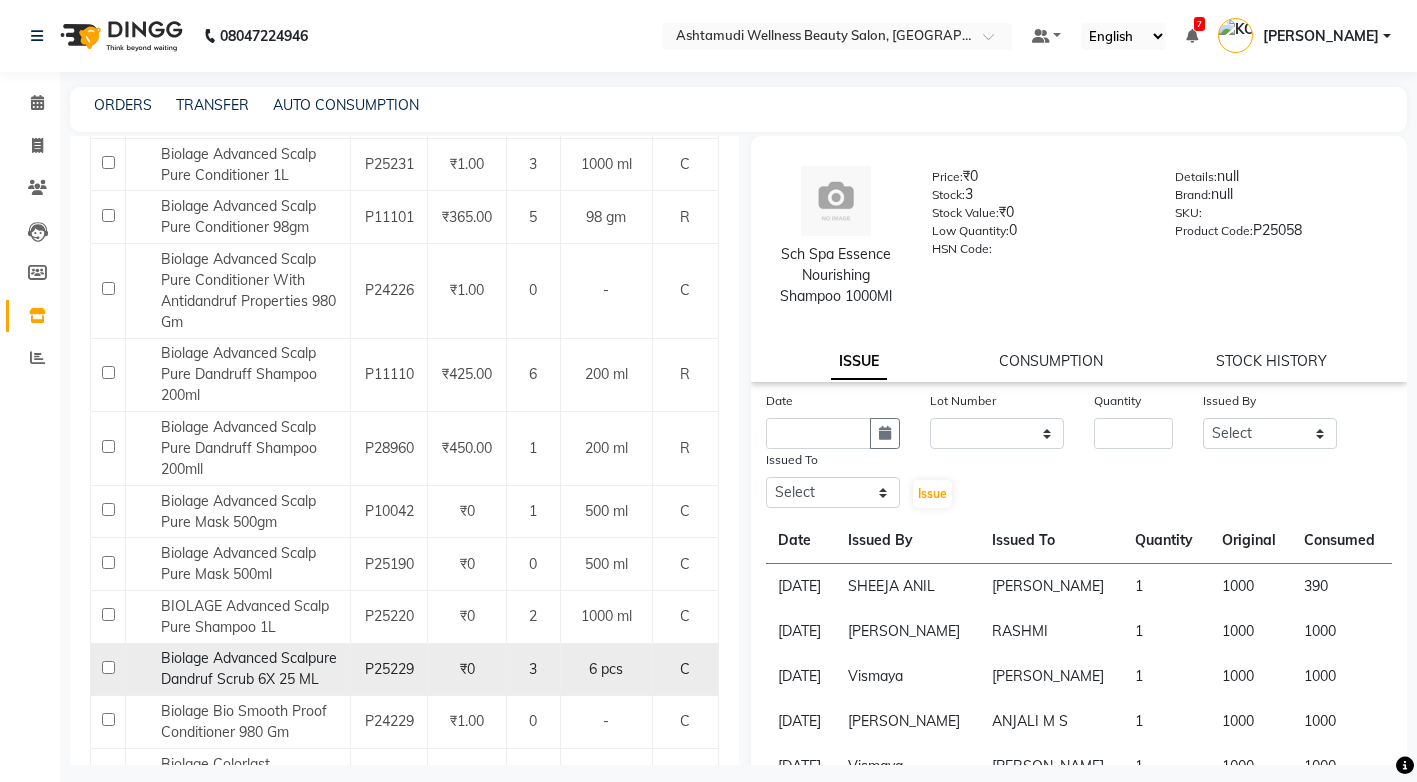 type on "biola" 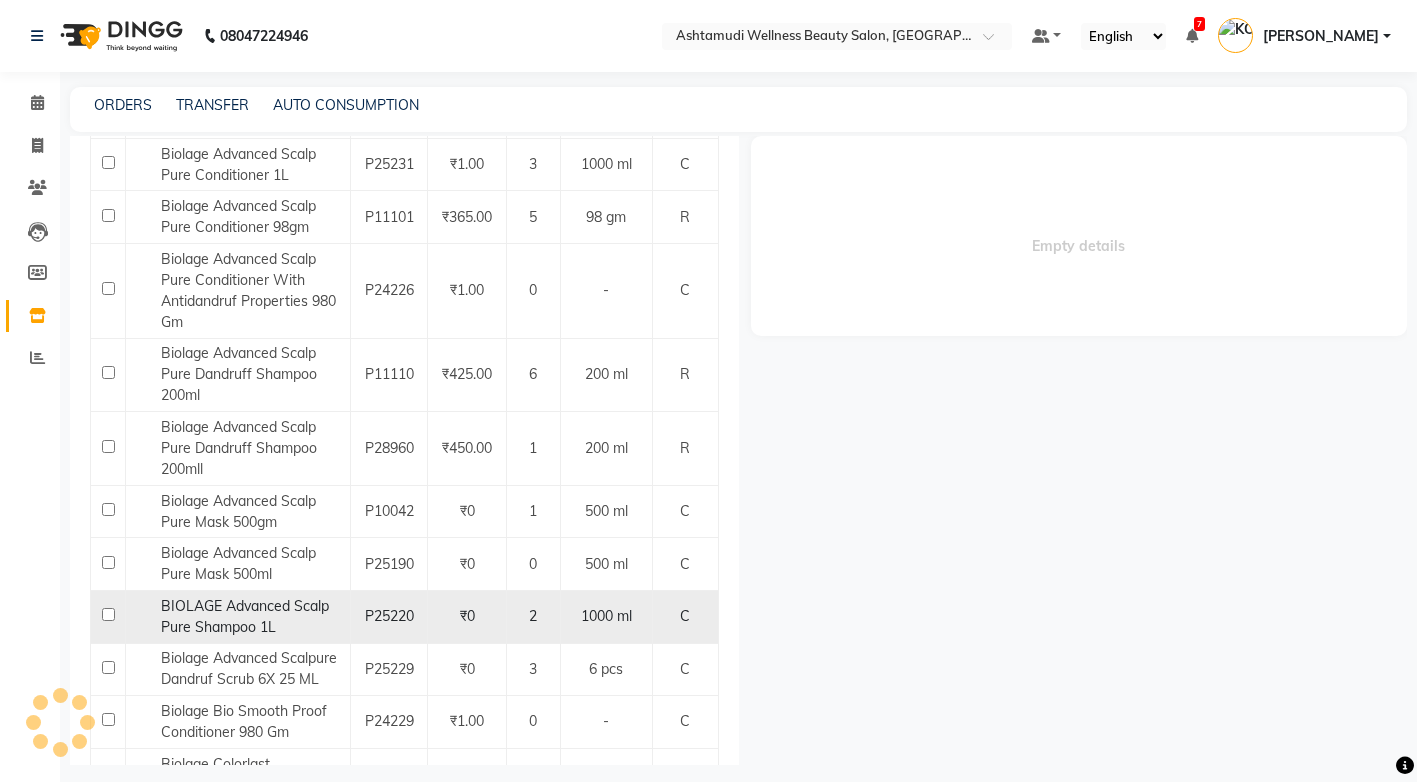 select 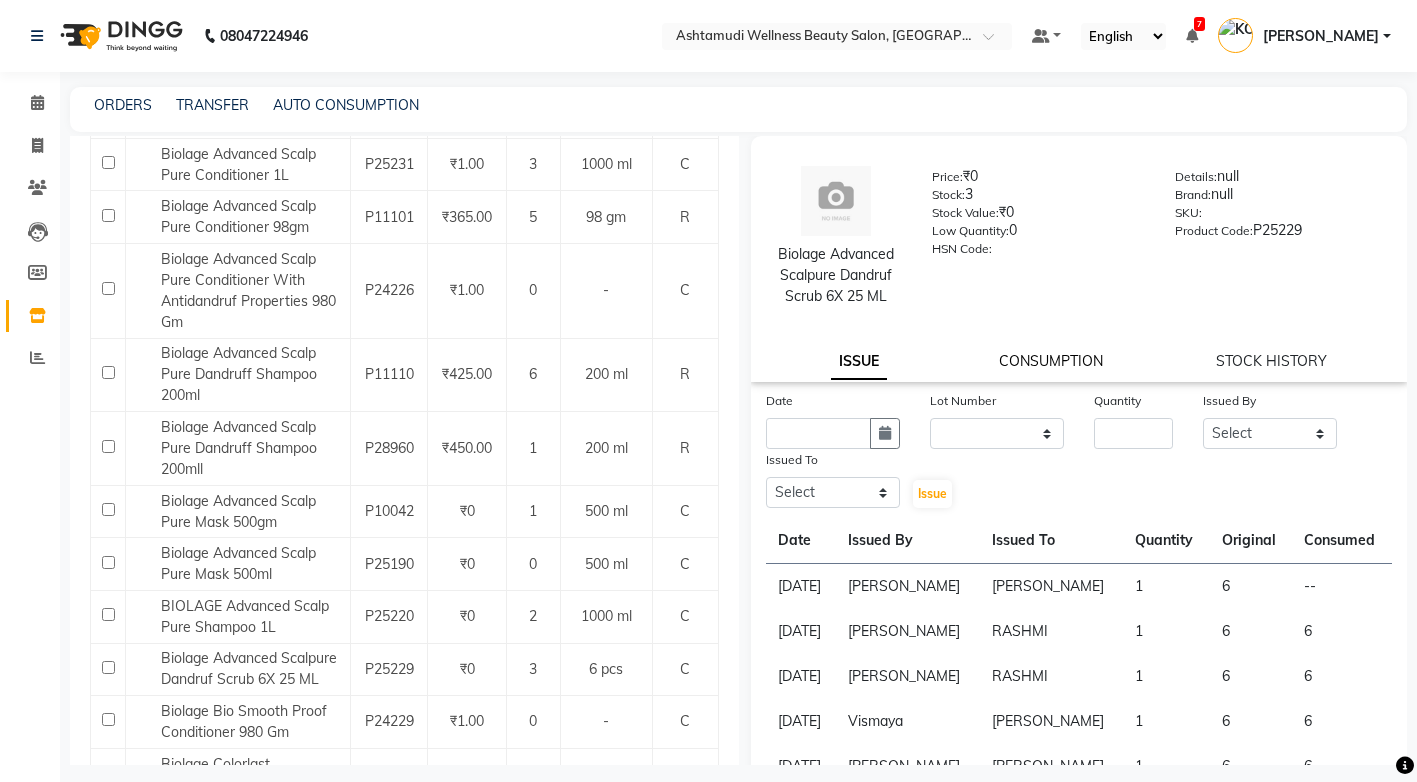 click on "CONSUMPTION" 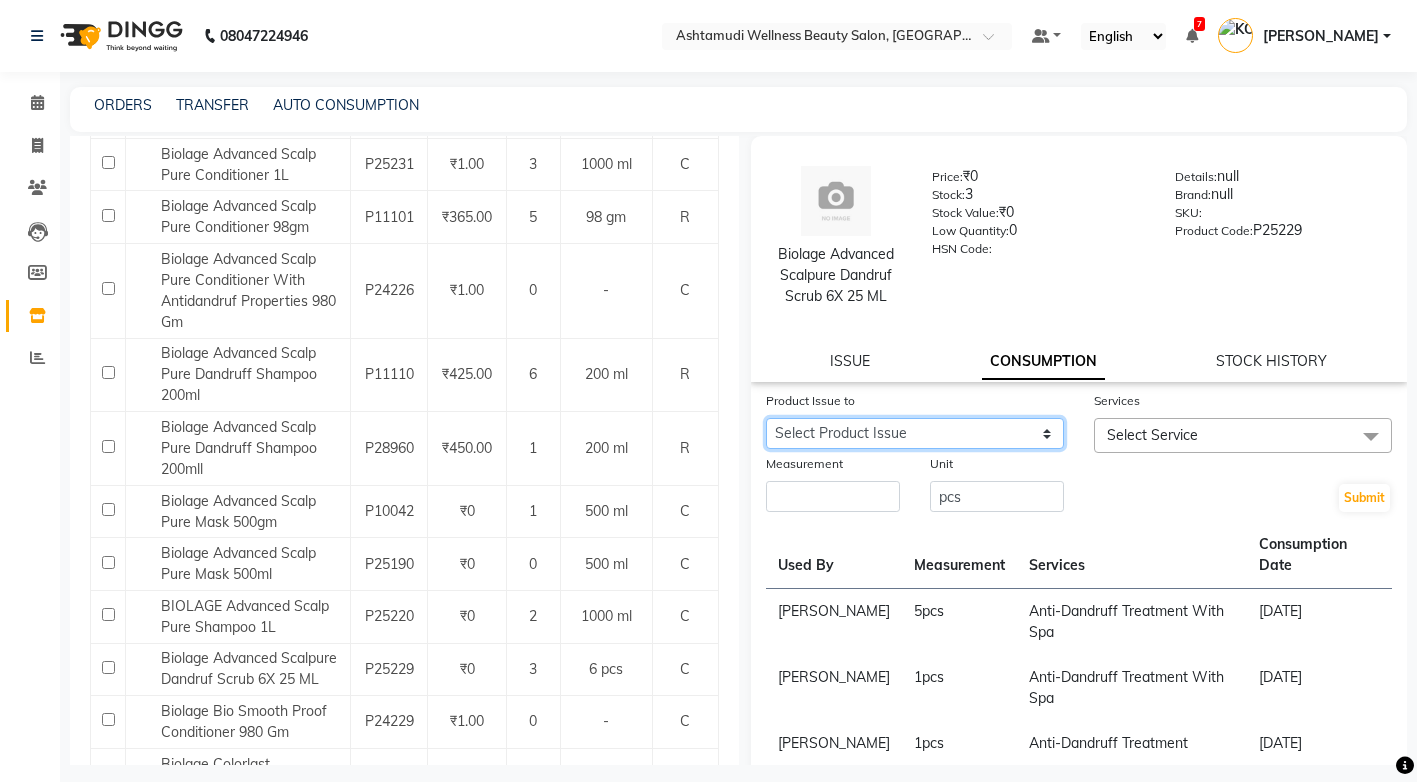 click on "Select Product Issue 2025-07-10, Issued to: Sreepriya, Balance: 6" 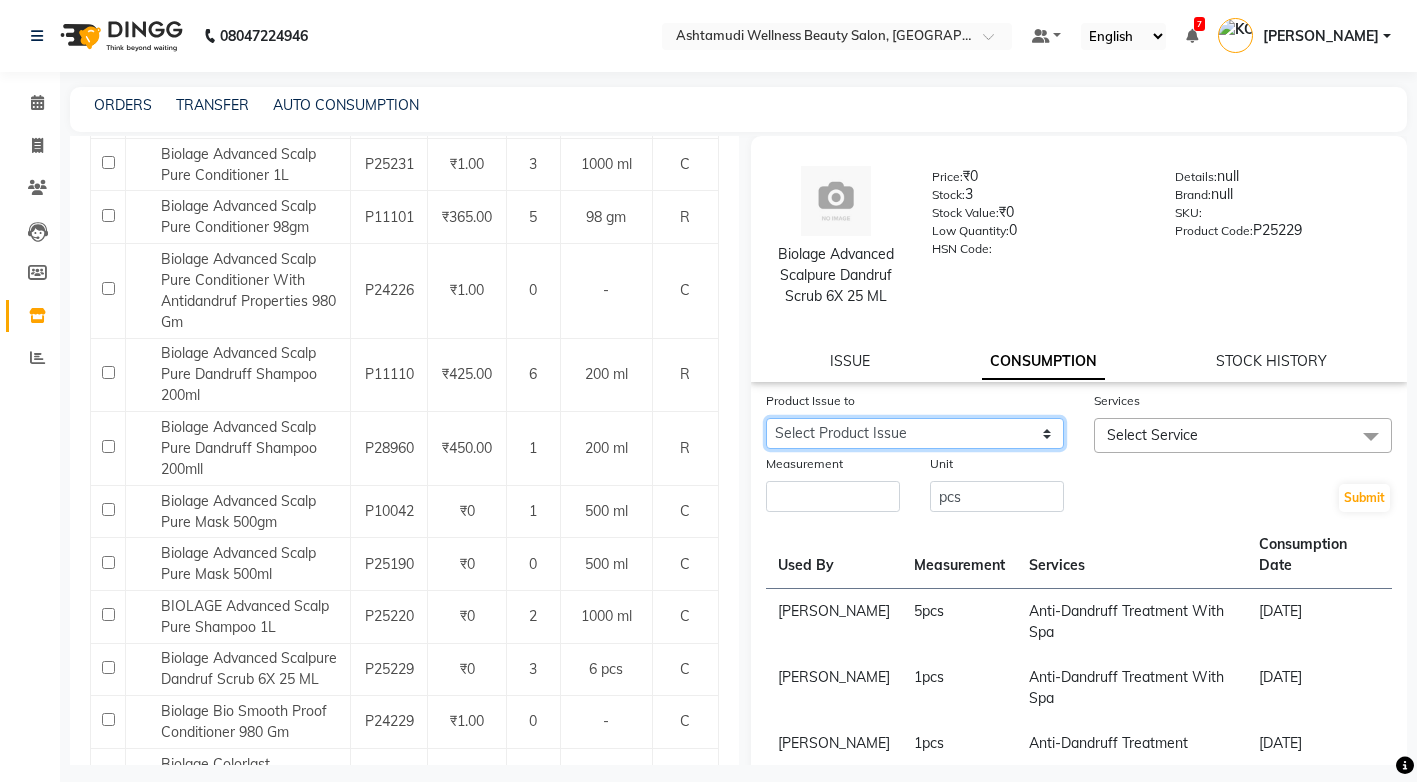 select on "1064121" 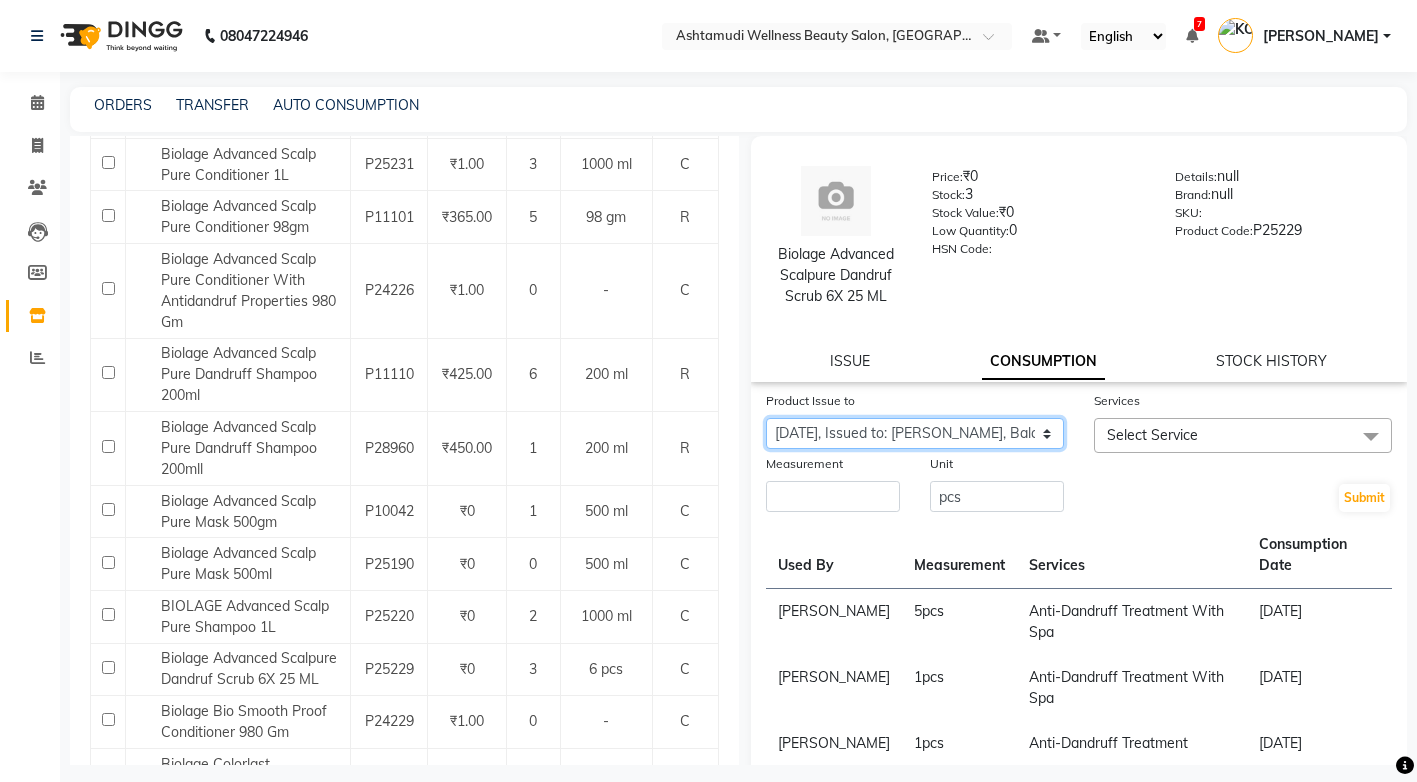 click on "Select Product Issue 2025-07-10, Issued to: Sreepriya, Balance: 6" 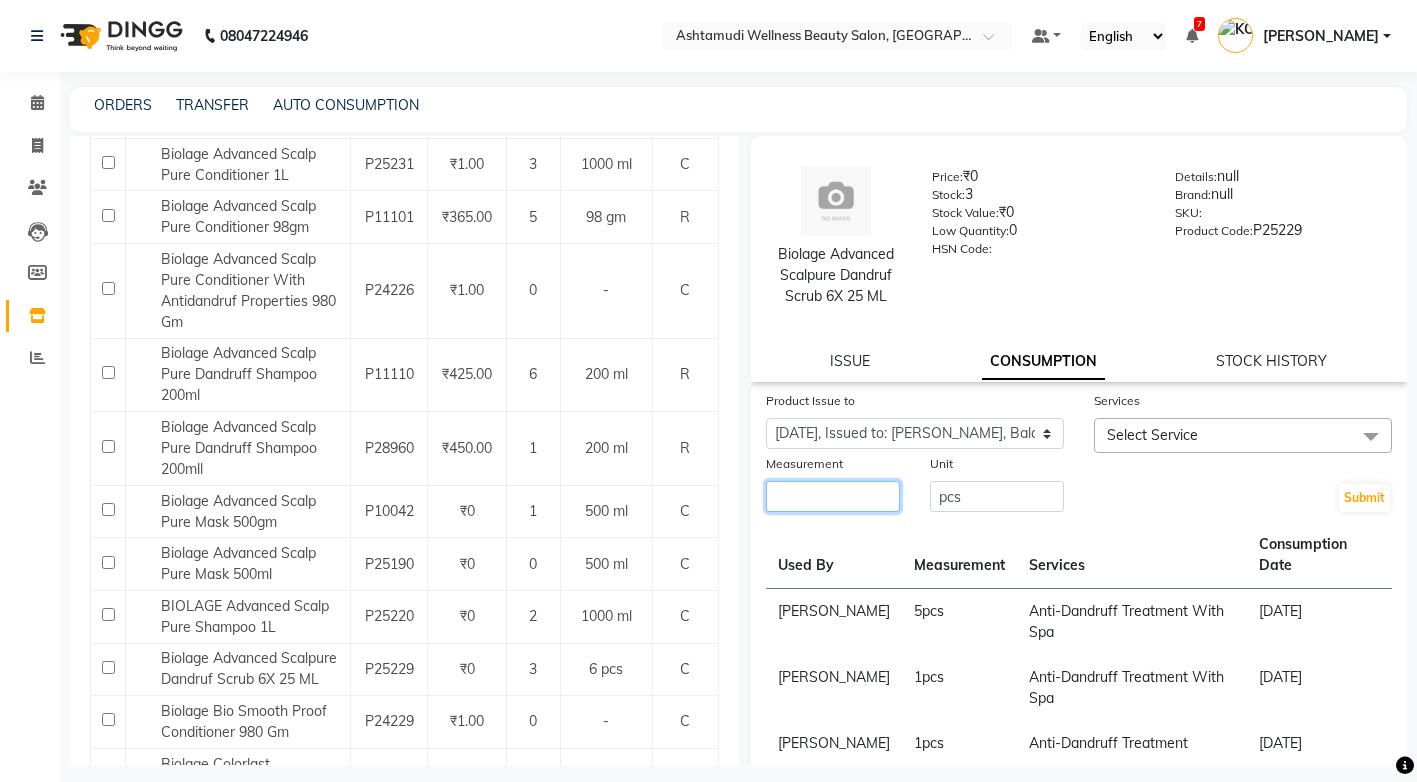 click 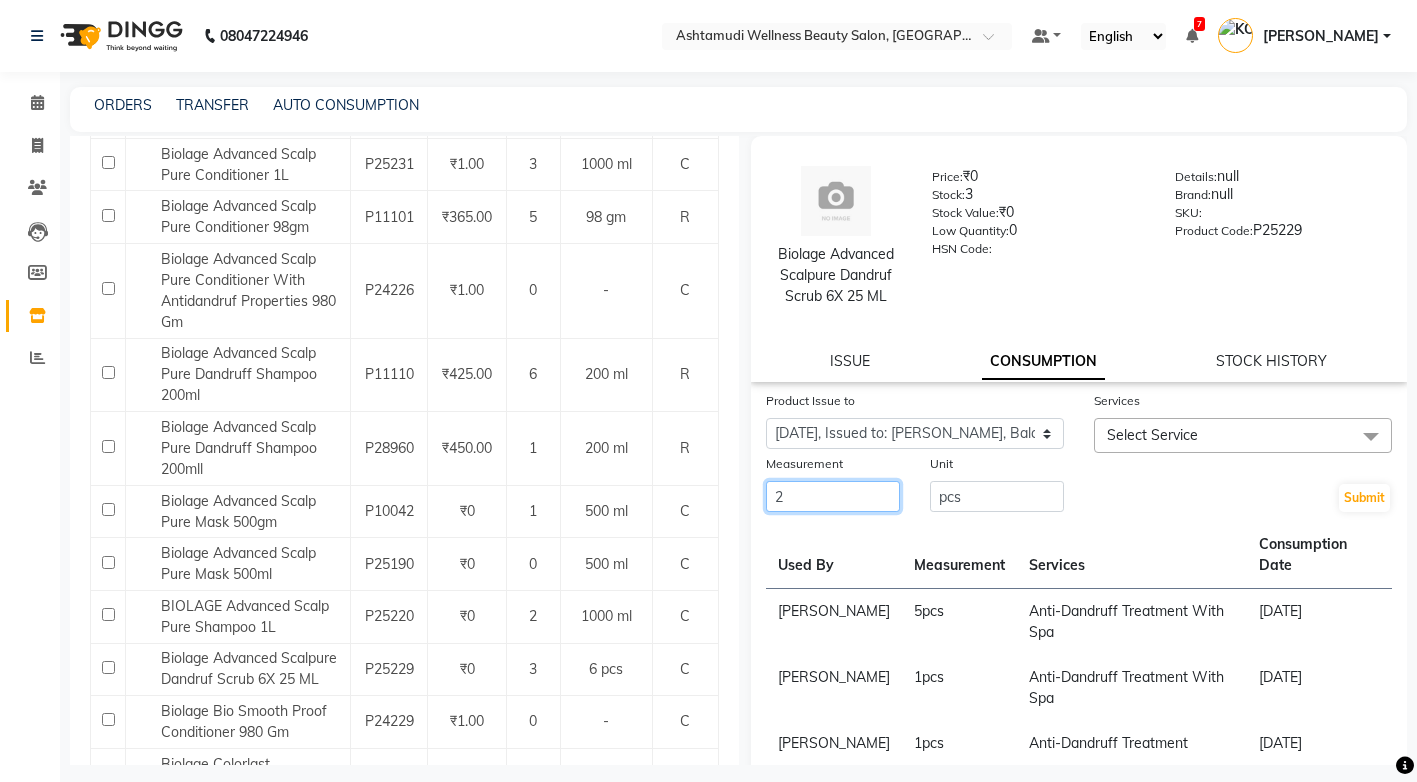 type on "2" 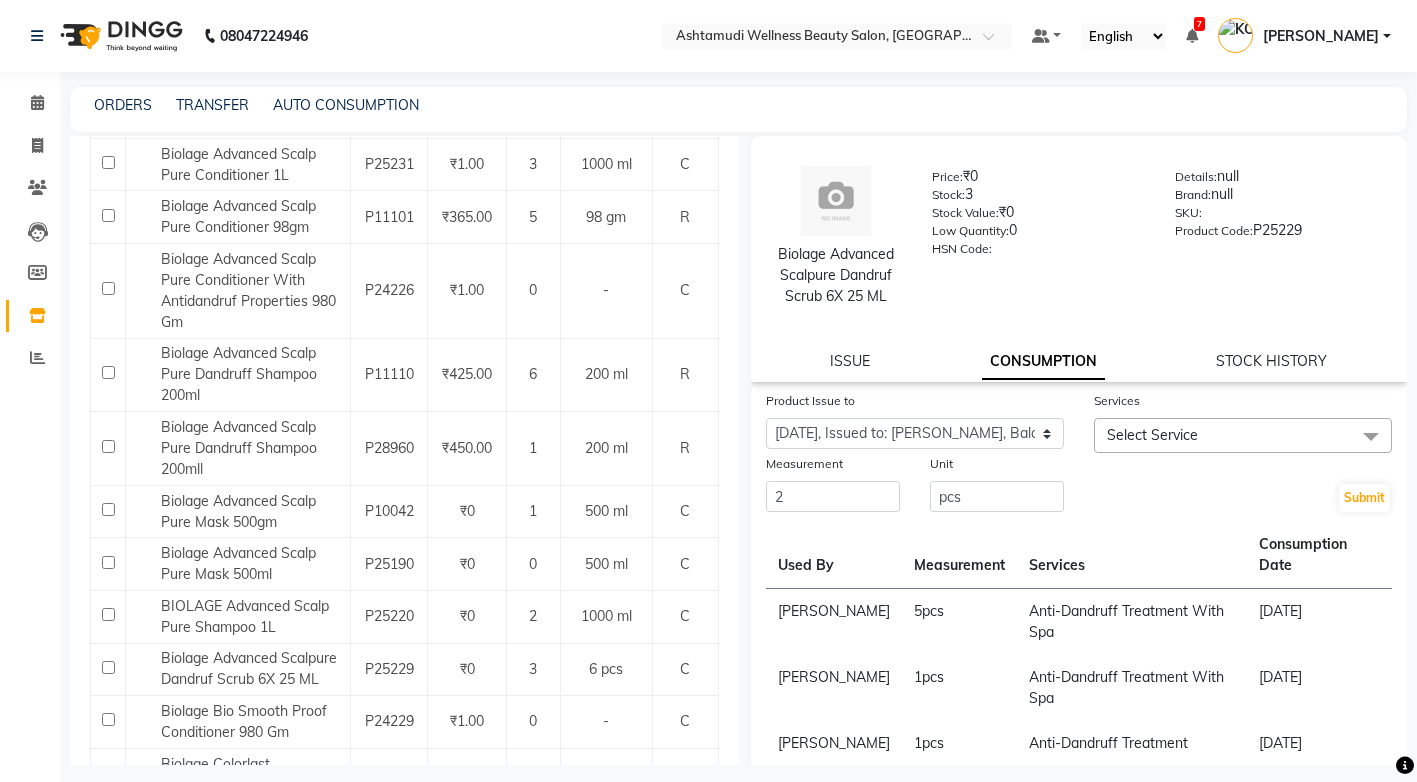 click on "Select Service" 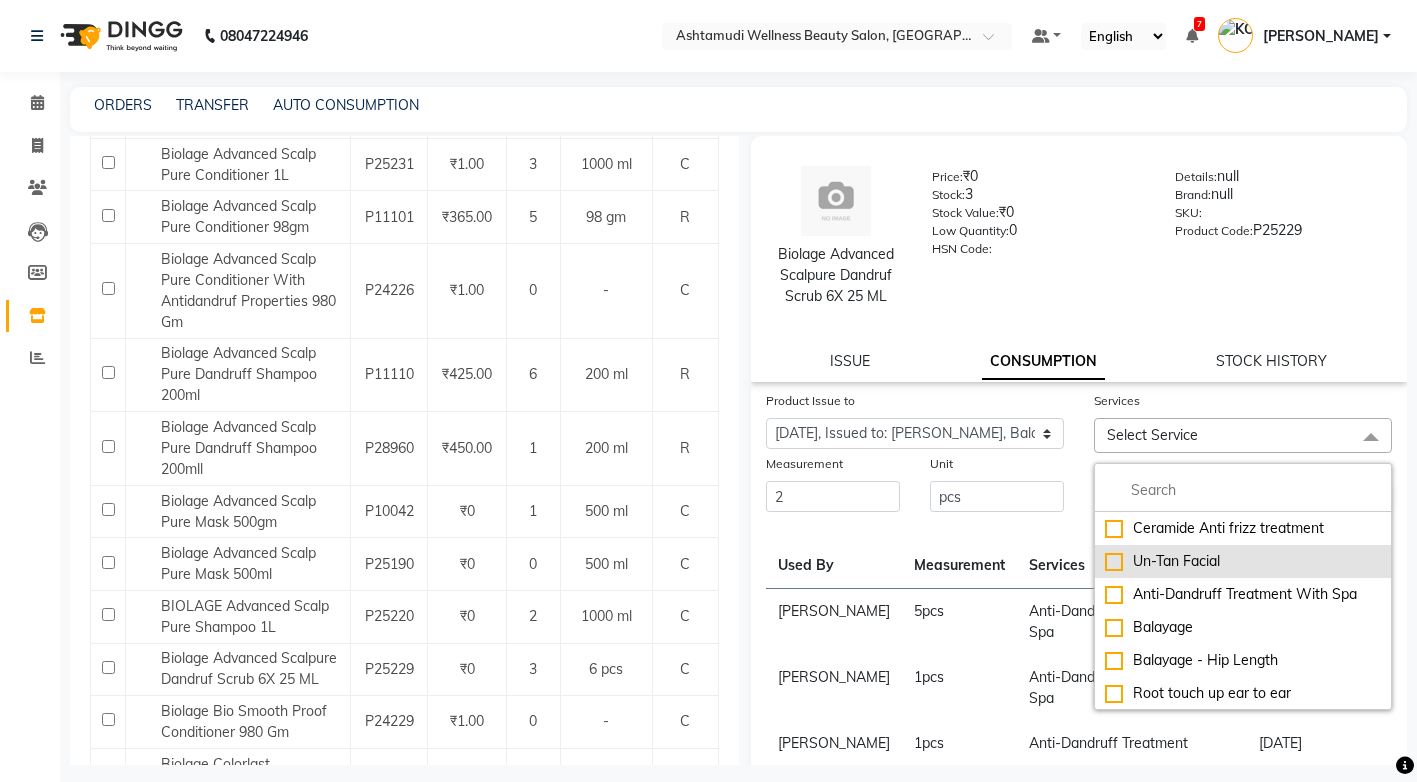 drag, startPoint x: 1107, startPoint y: 427, endPoint x: 1151, endPoint y: 582, distance: 161.12418 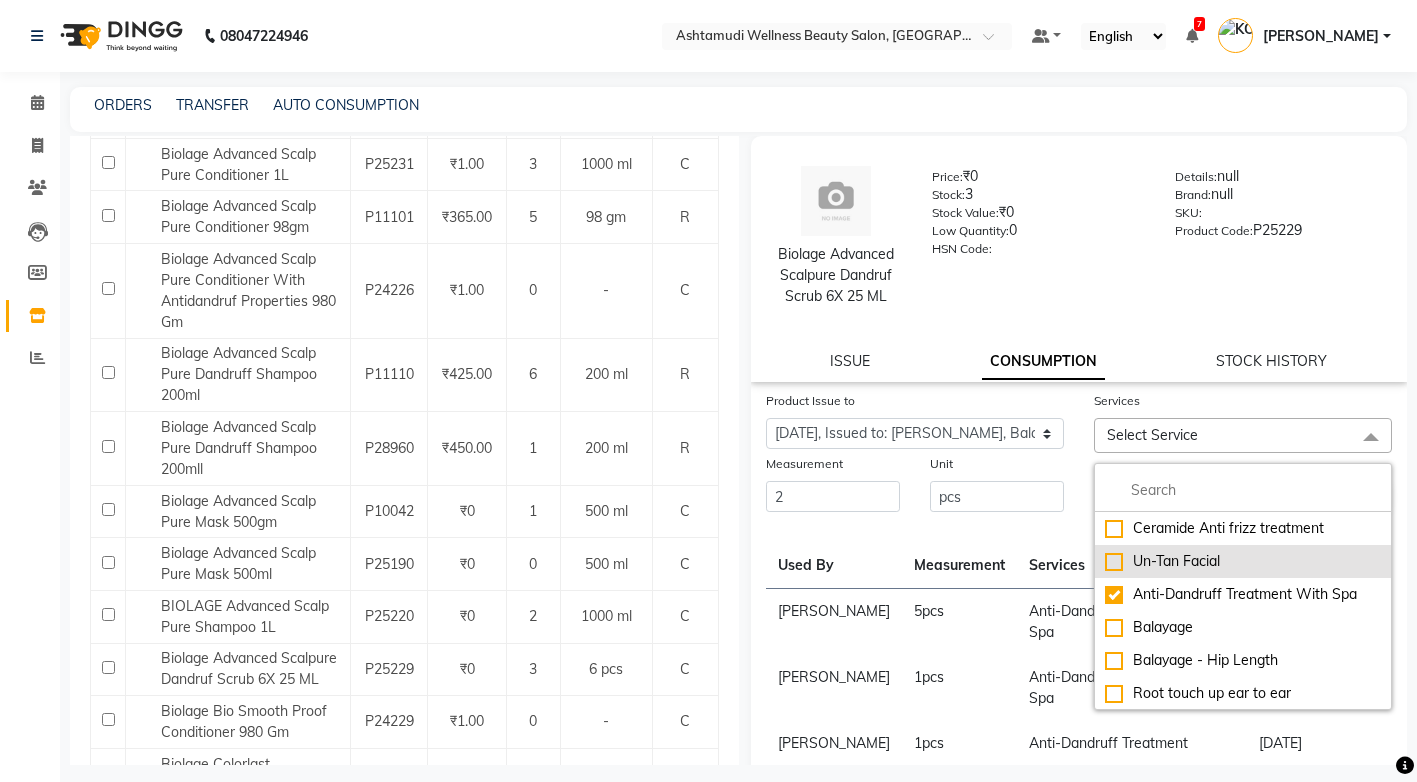 checkbox on "true" 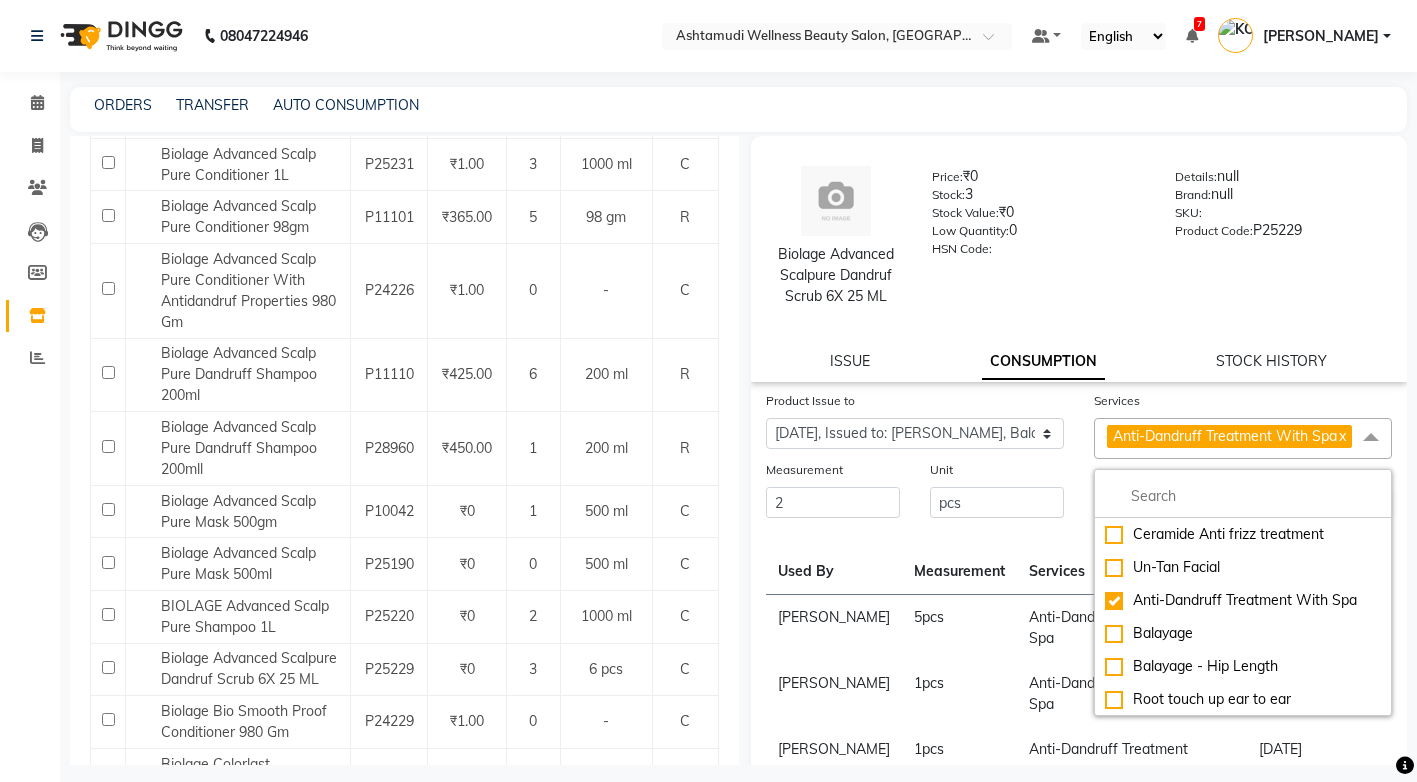 click on "Anti-Dandruff Treatment With Spa" 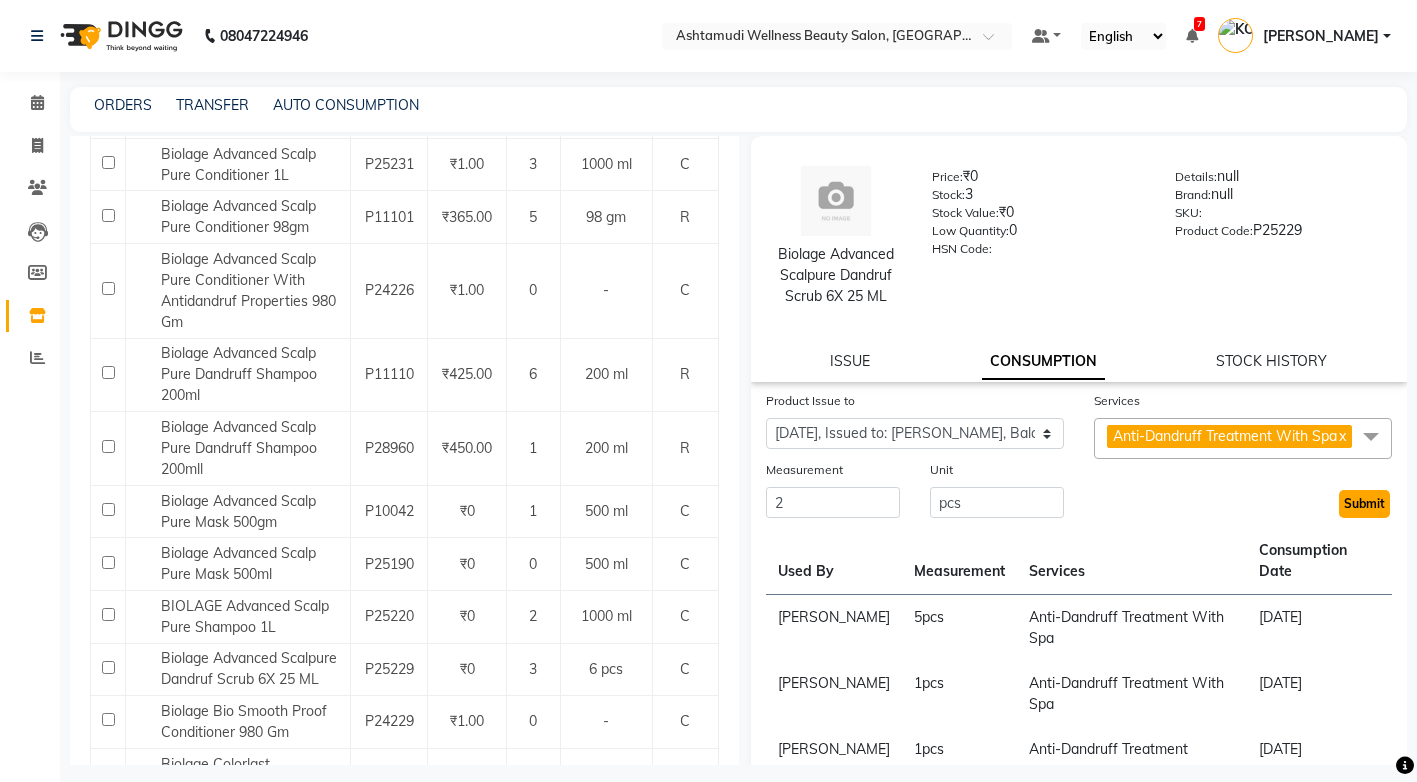click on "Submit" 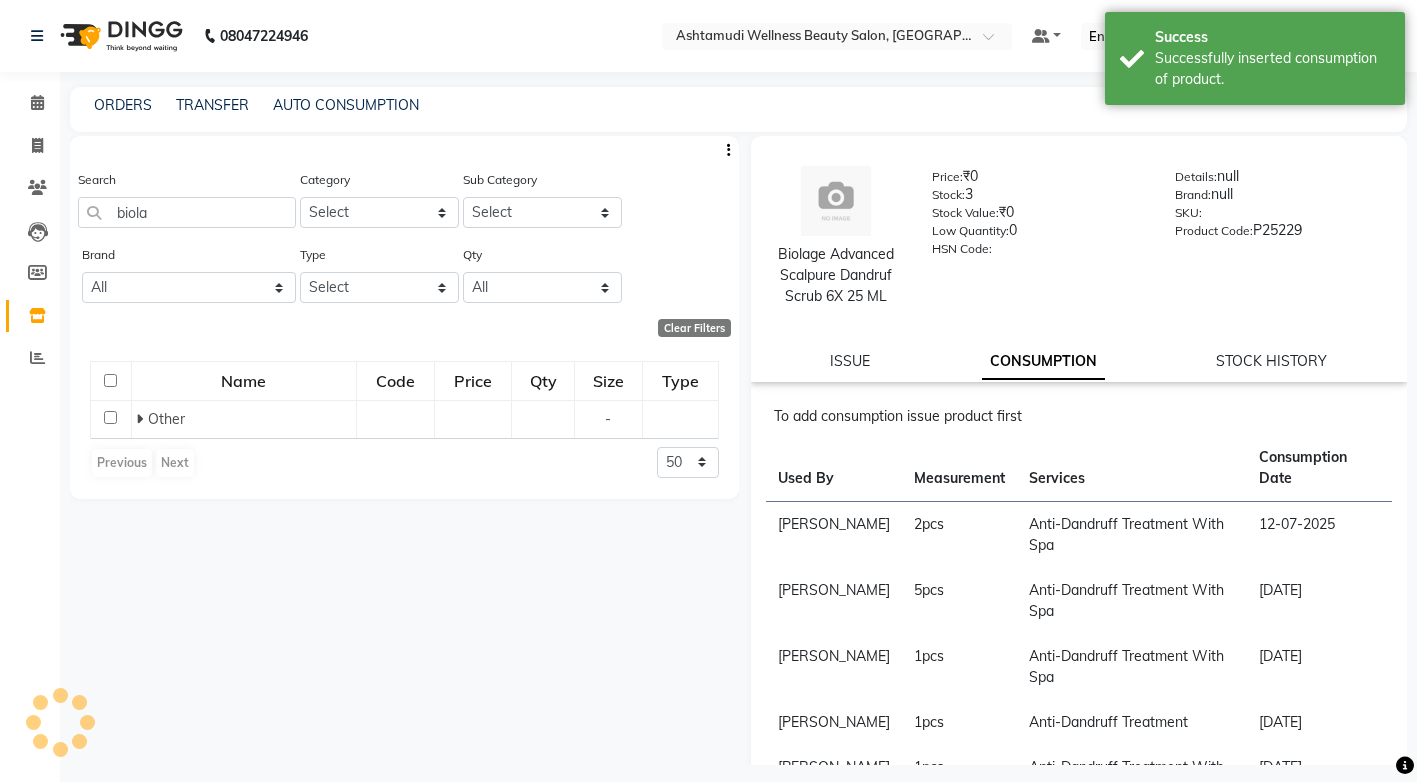 scroll, scrollTop: 0, scrollLeft: 0, axis: both 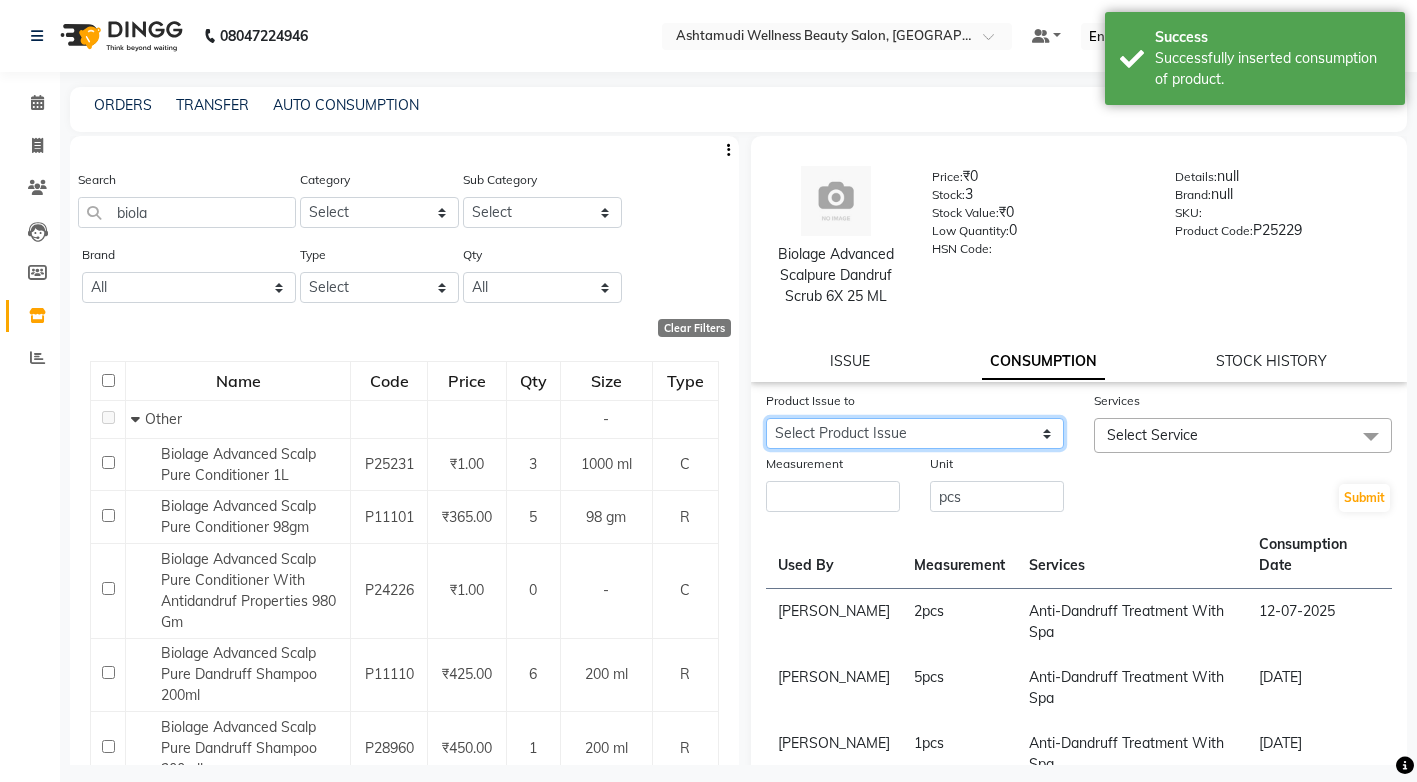 drag, startPoint x: 930, startPoint y: 424, endPoint x: 942, endPoint y: 427, distance: 12.369317 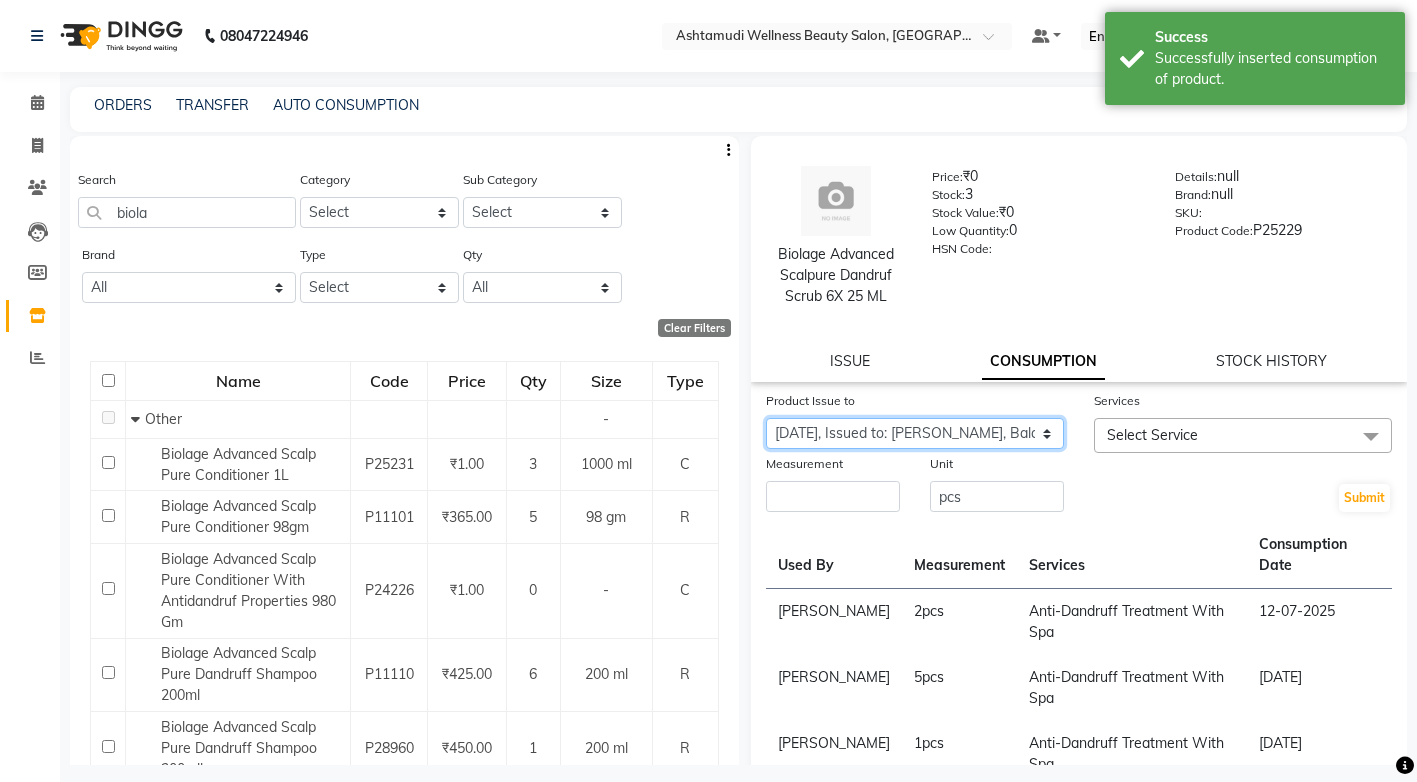 click on "Select Product Issue 2025-07-10, Issued to: Sreepriya, Balance: 4" 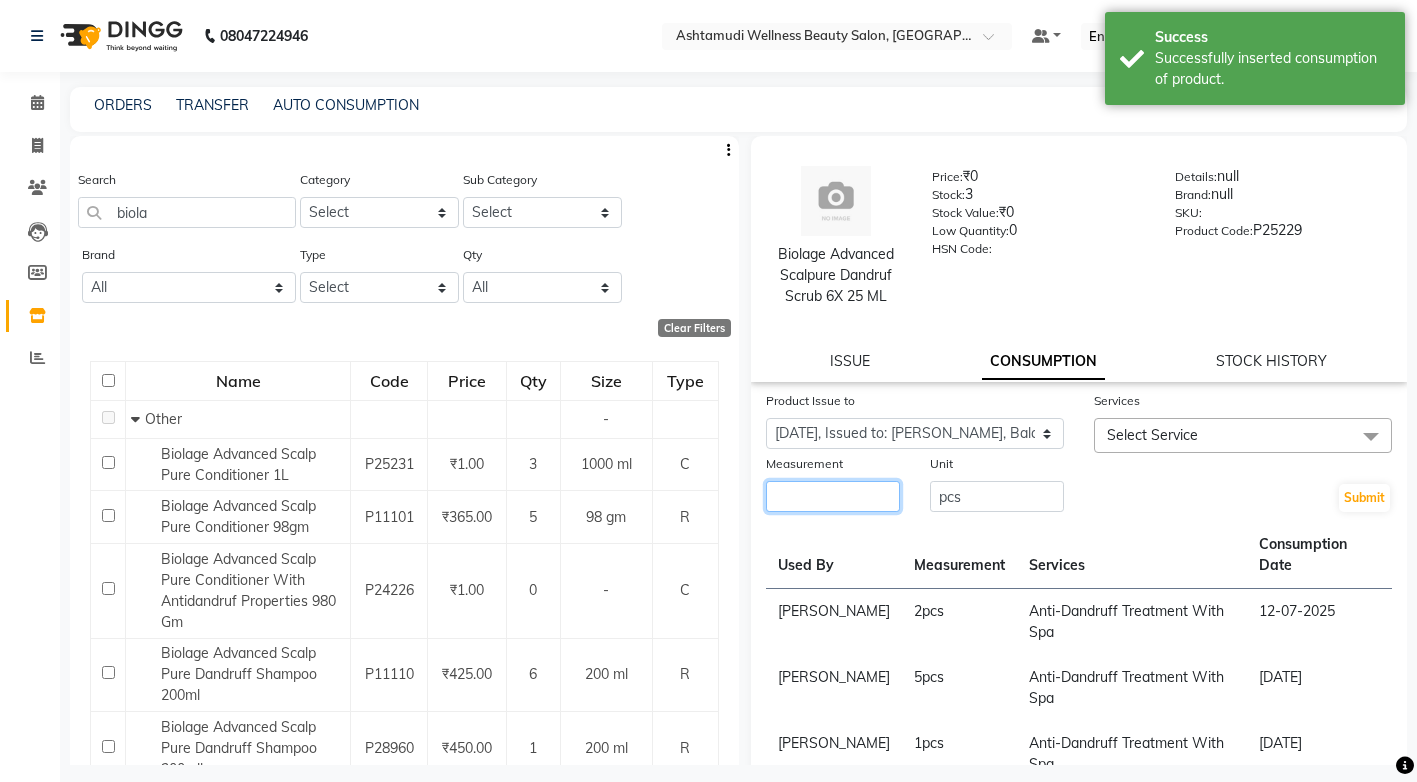 click 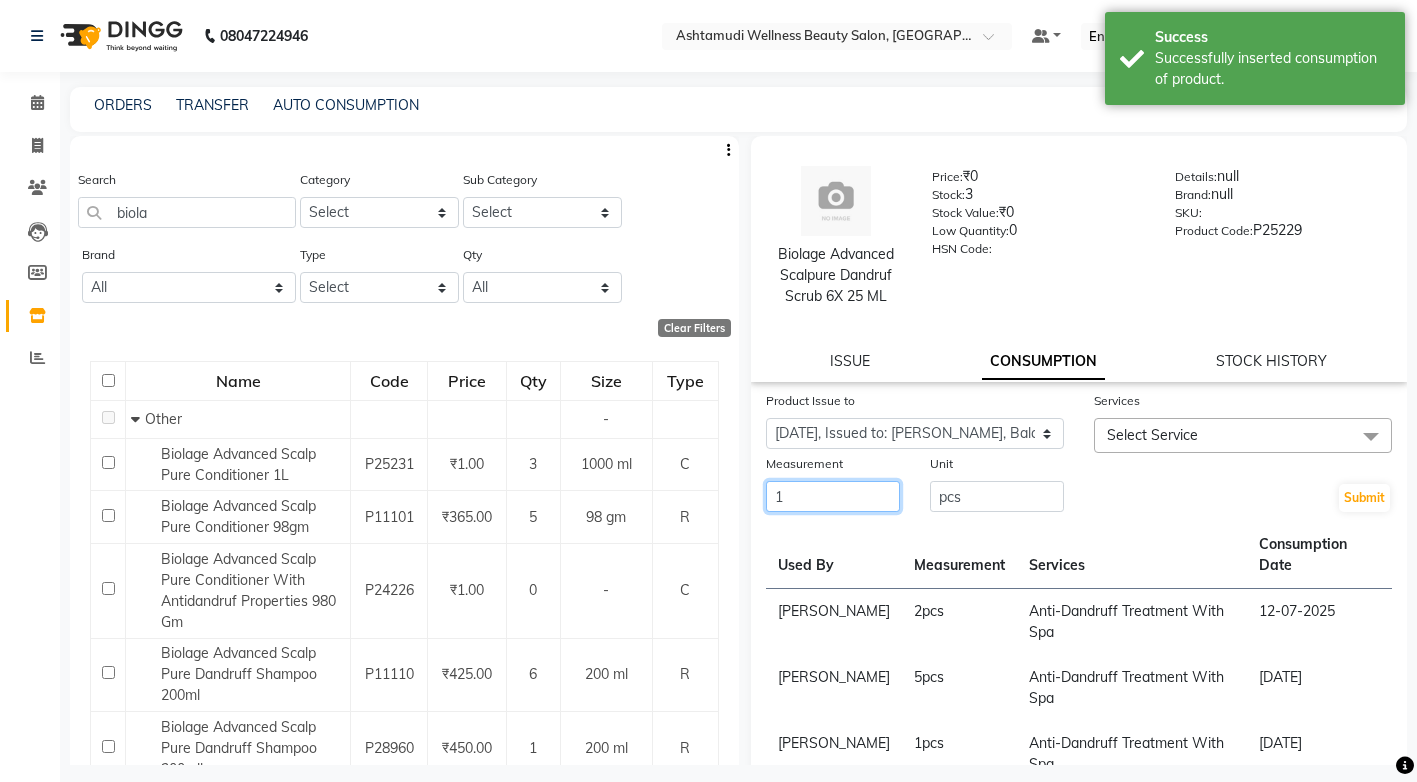 type on "1" 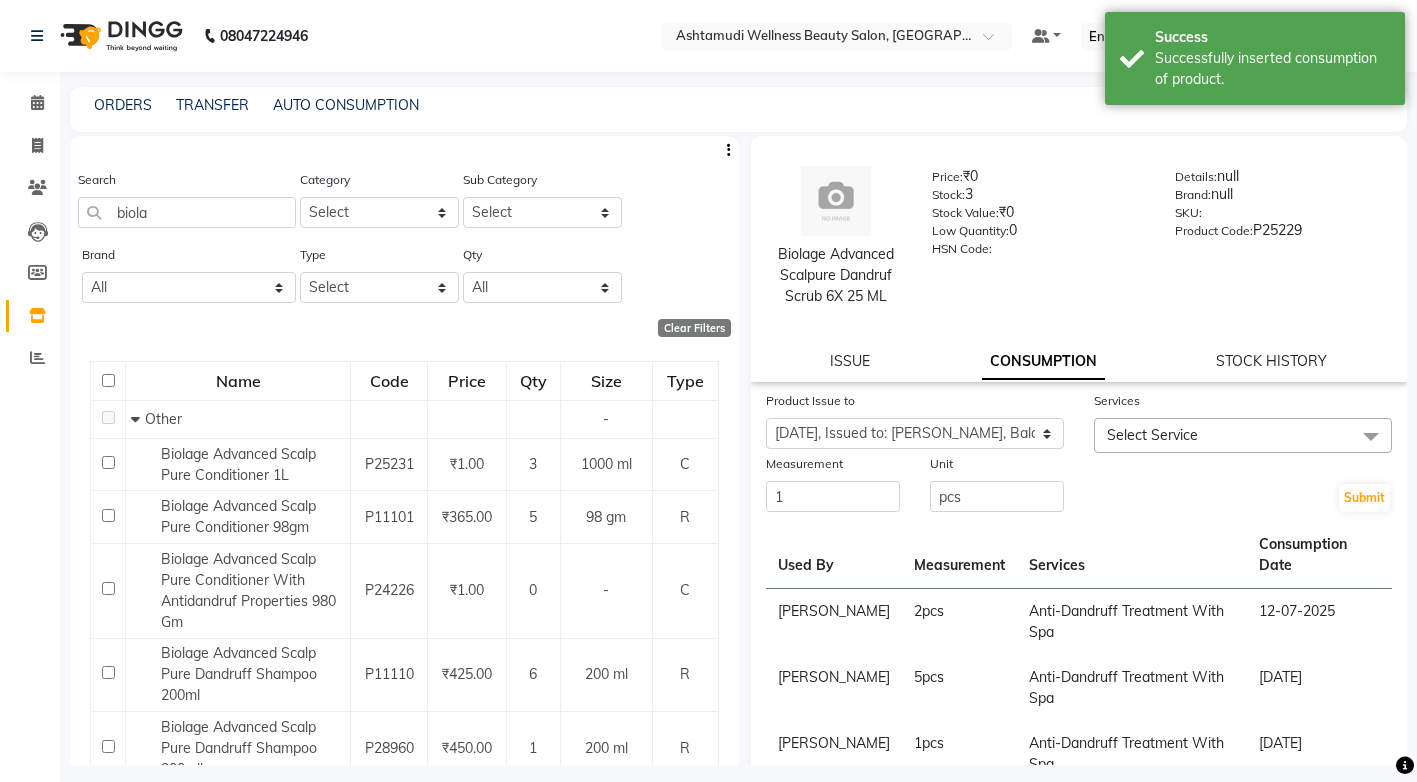 click on "Select Service" 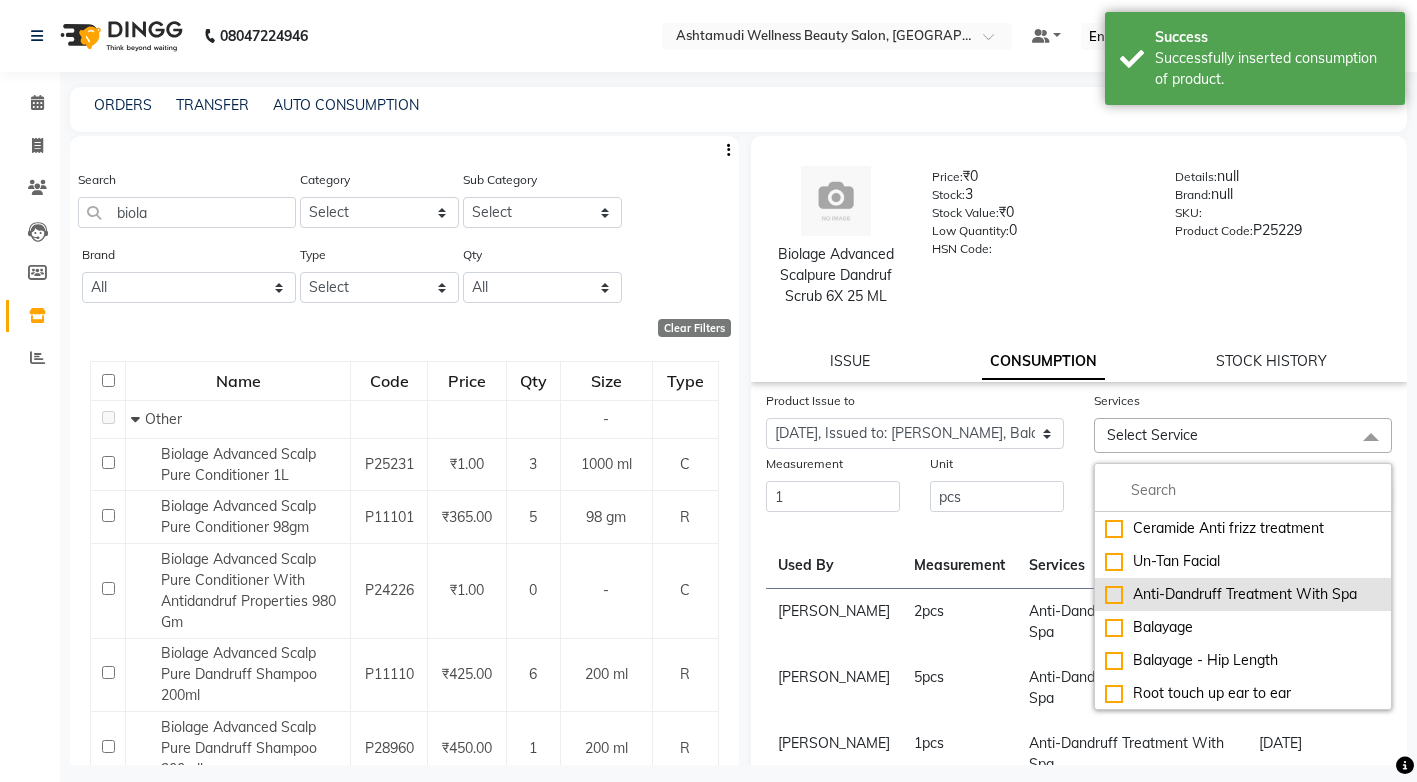 click on "Anti-Dandruff Treatment With Spa" 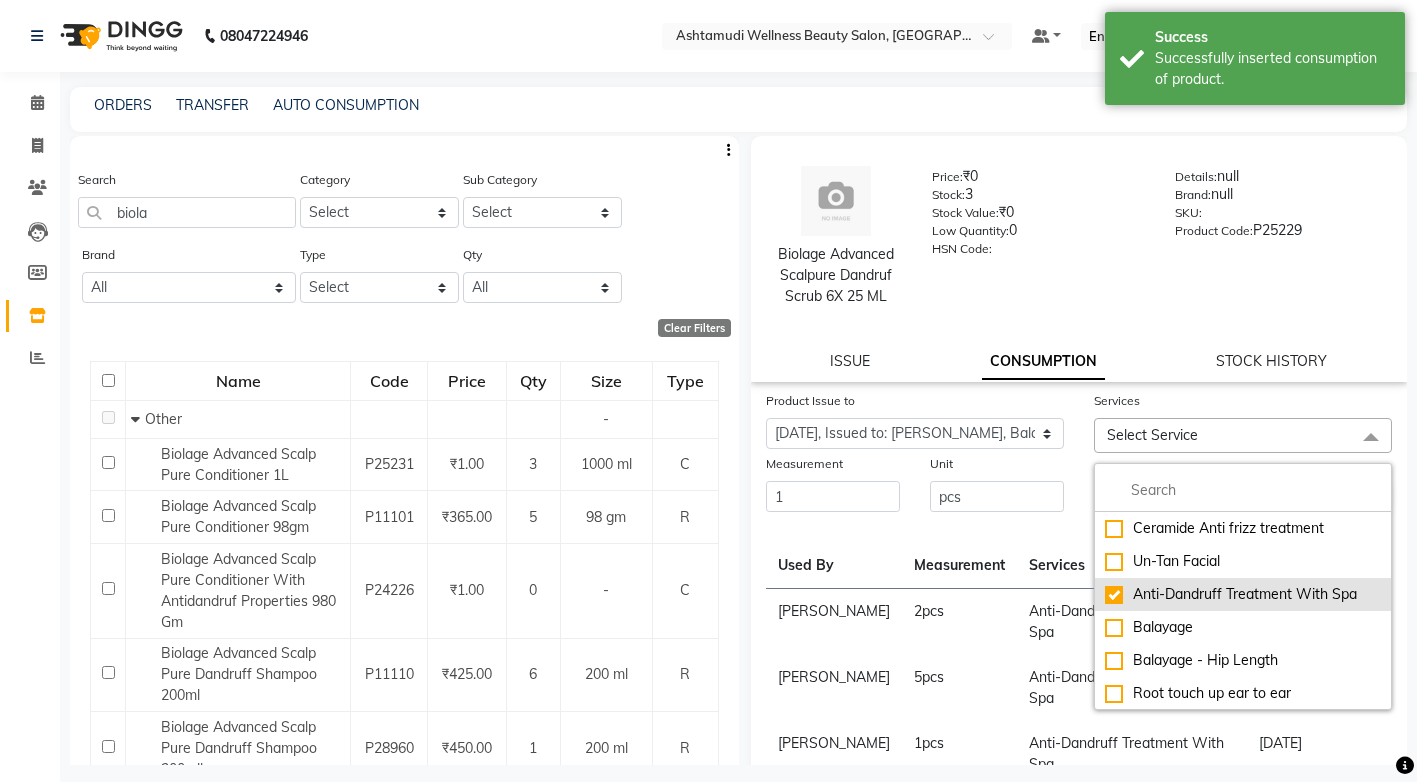 checkbox on "true" 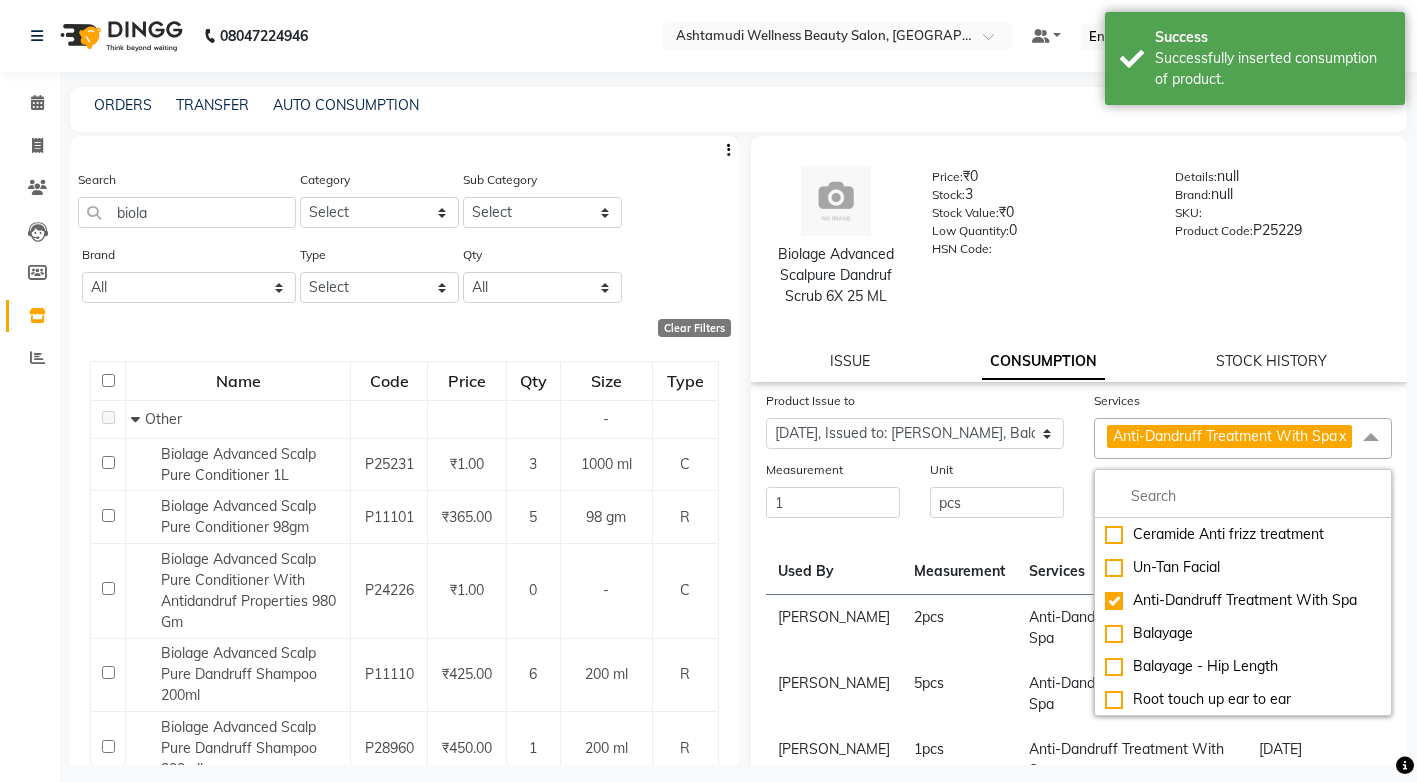 drag, startPoint x: 894, startPoint y: 629, endPoint x: 916, endPoint y: 617, distance: 25.059929 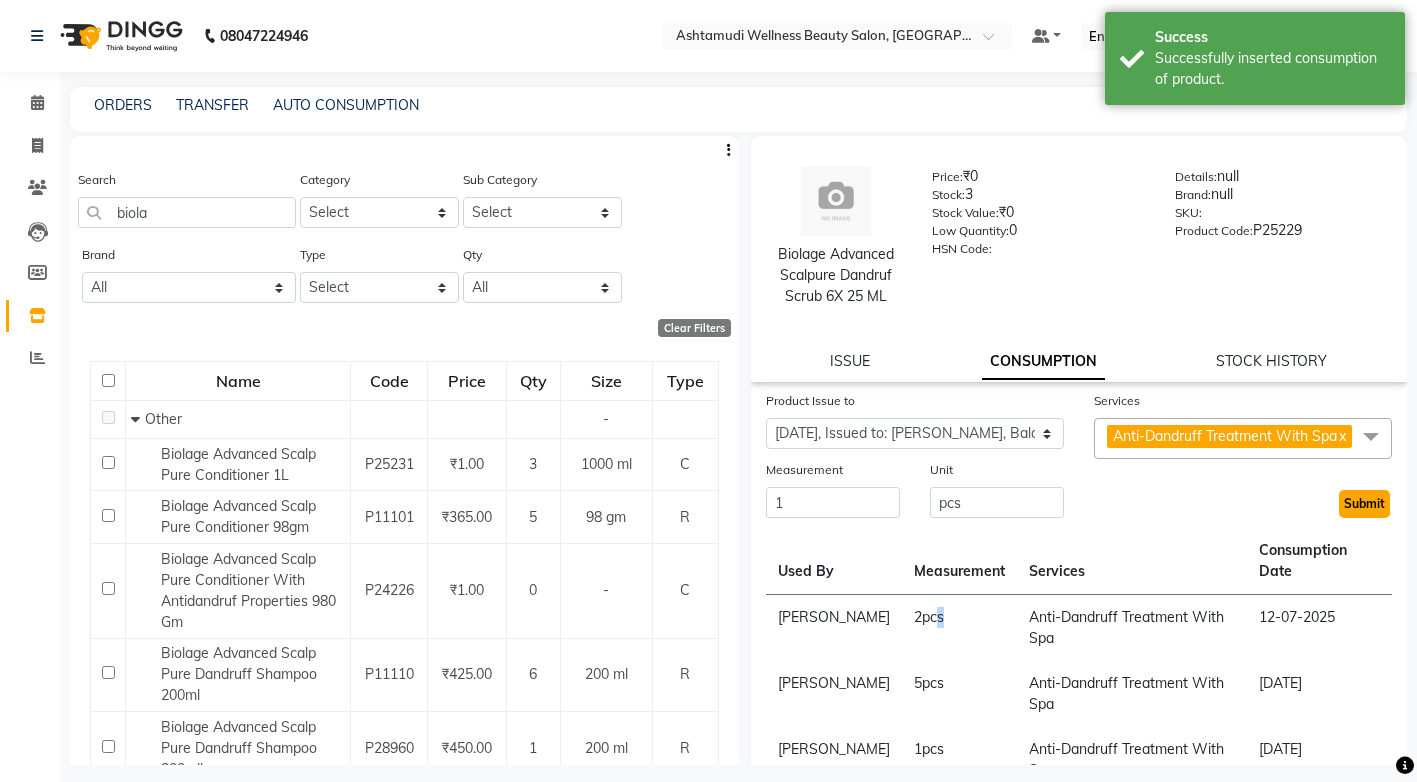 click on "Submit" 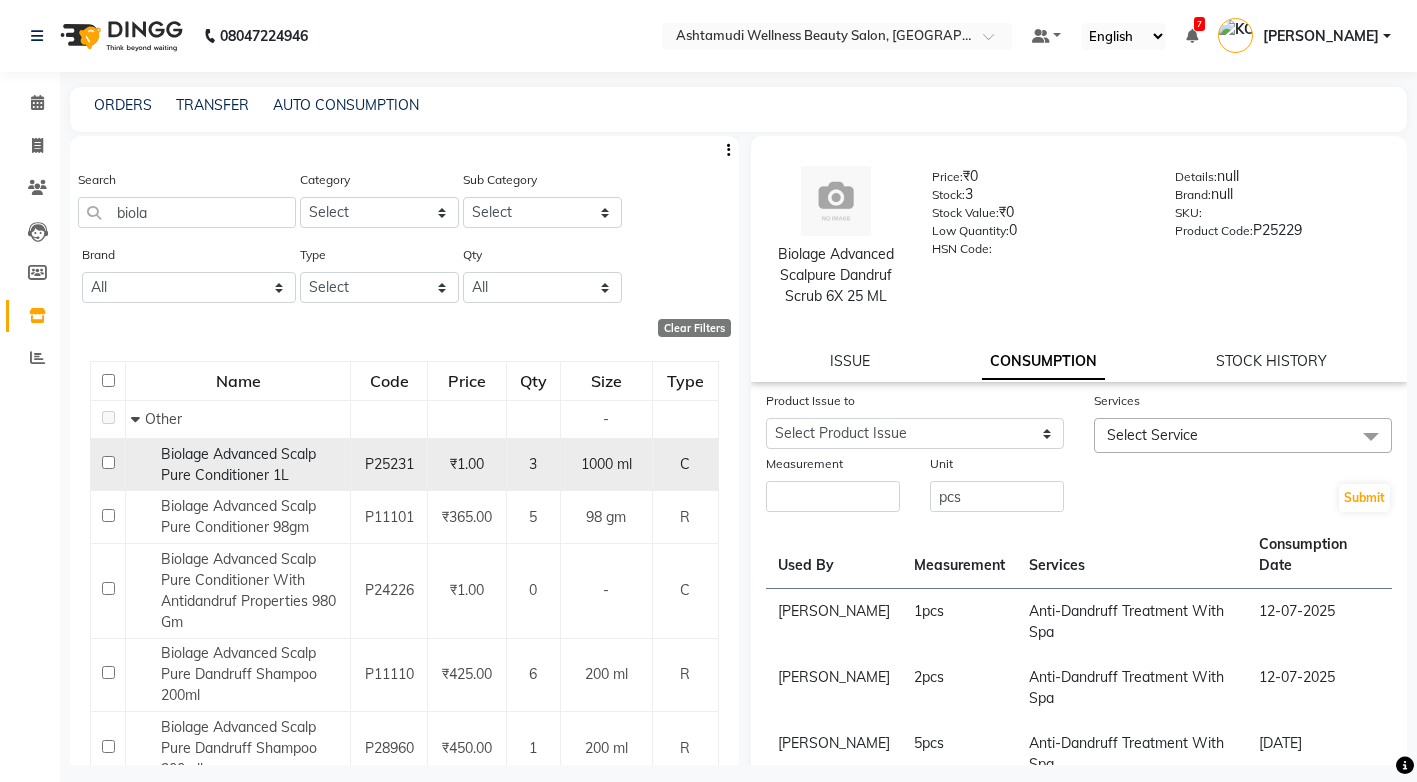 click on "Biolage Advanced Scalp Pure Conditioner 1L" 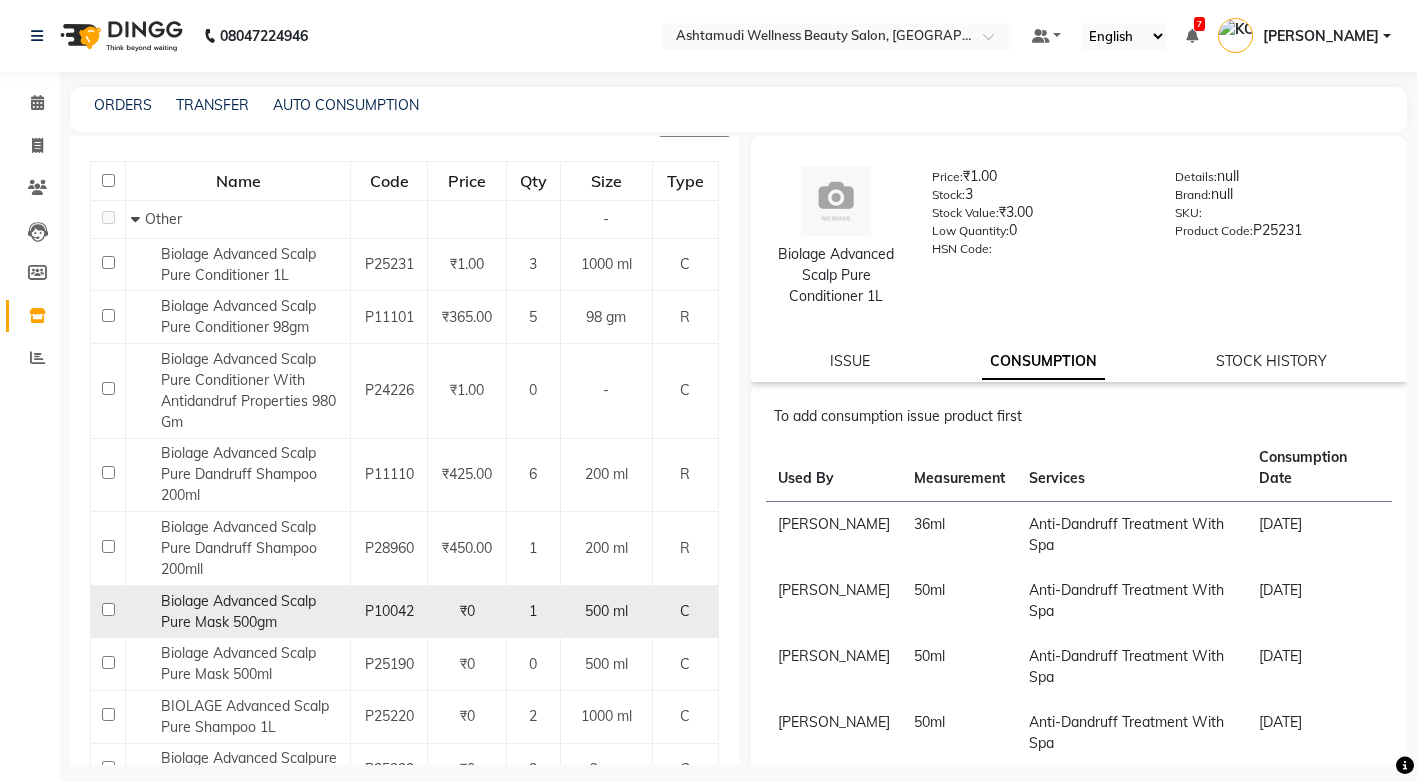 scroll, scrollTop: 300, scrollLeft: 0, axis: vertical 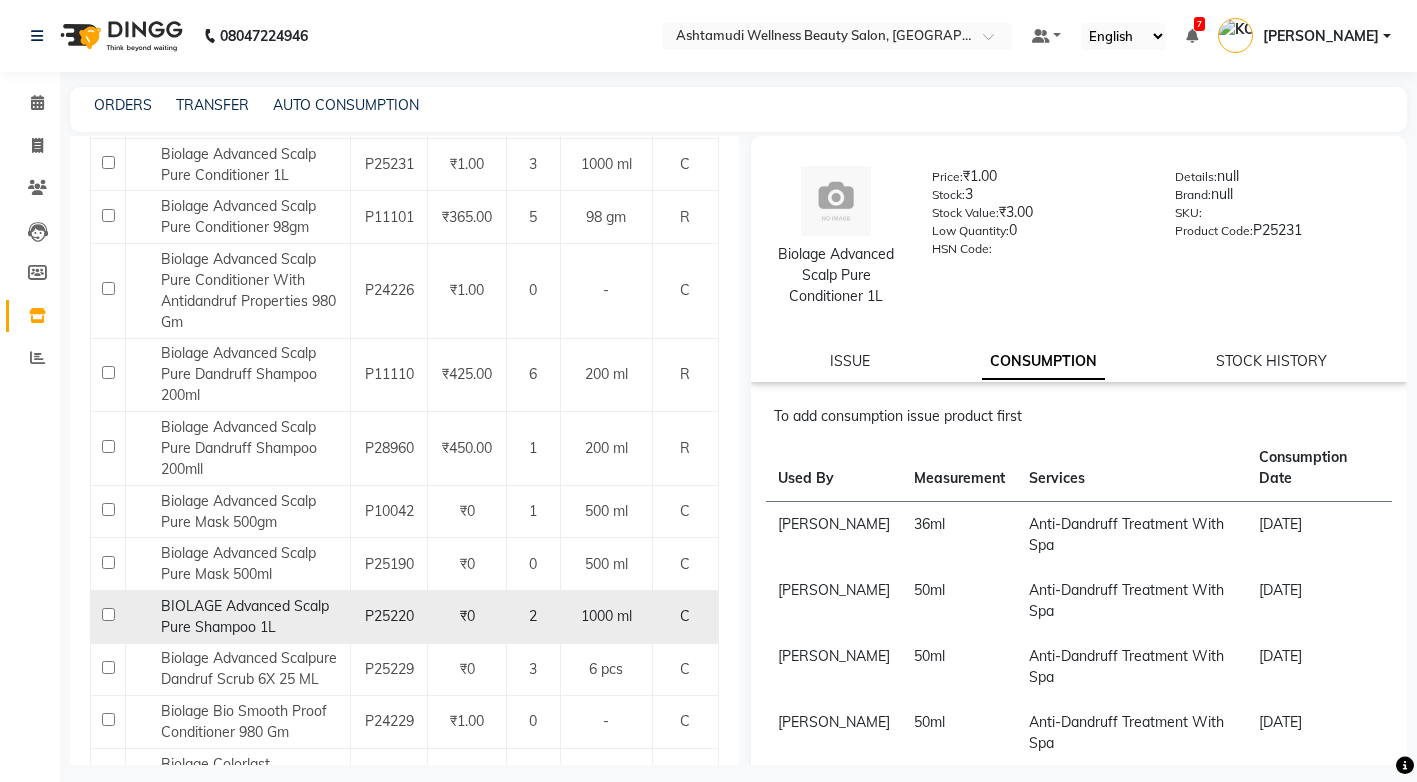 click on "BIOLAGE Advanced Scalp Pure Shampoo 1L" 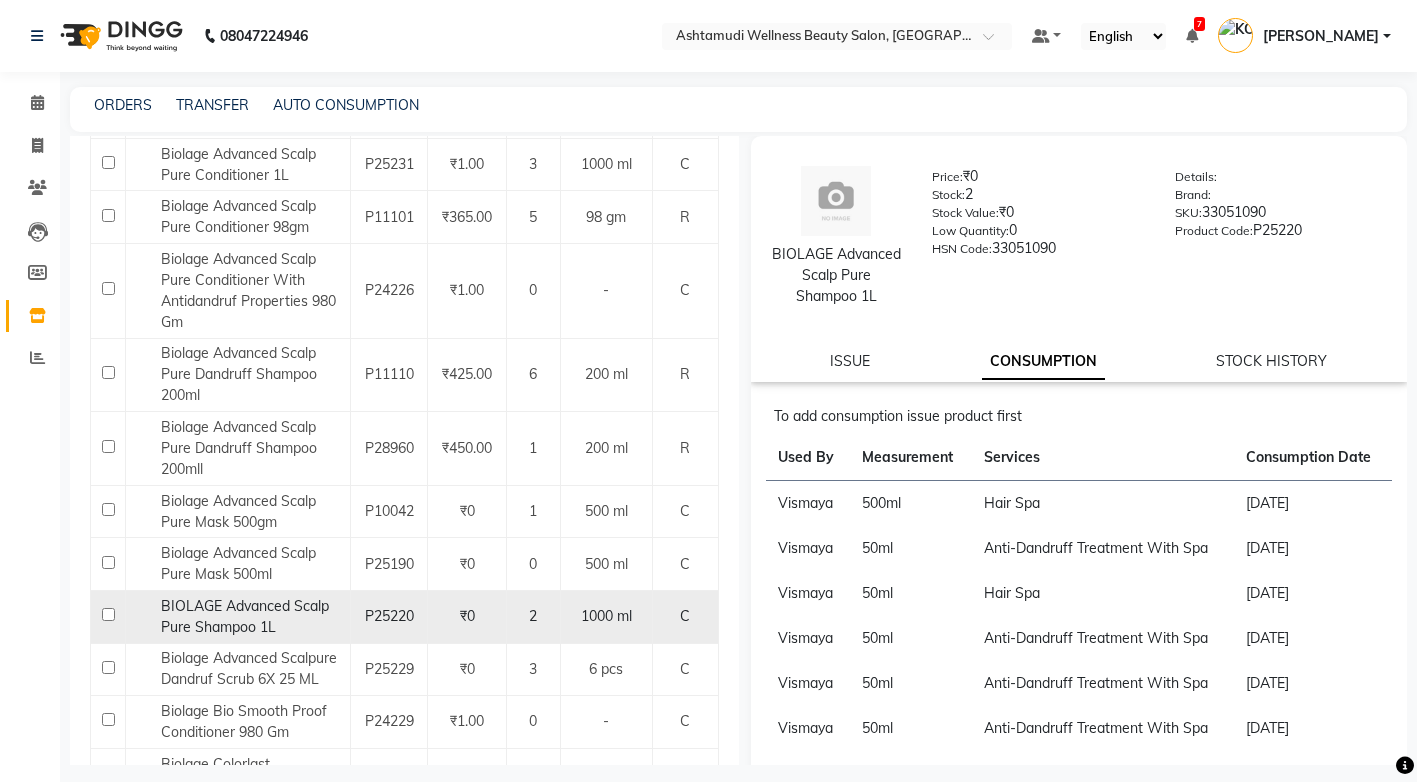drag, startPoint x: 311, startPoint y: 616, endPoint x: 323, endPoint y: 614, distance: 12.165525 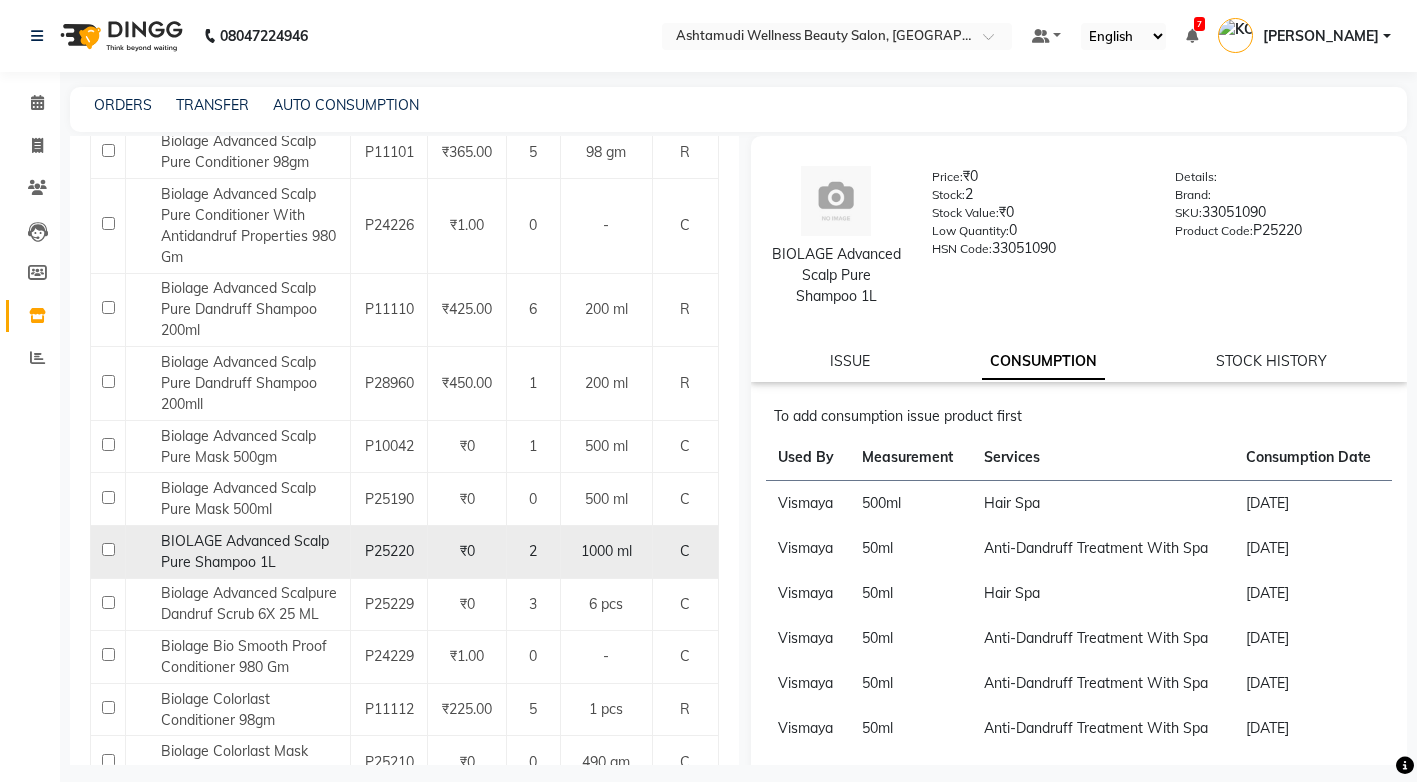 scroll, scrollTop: 400, scrollLeft: 0, axis: vertical 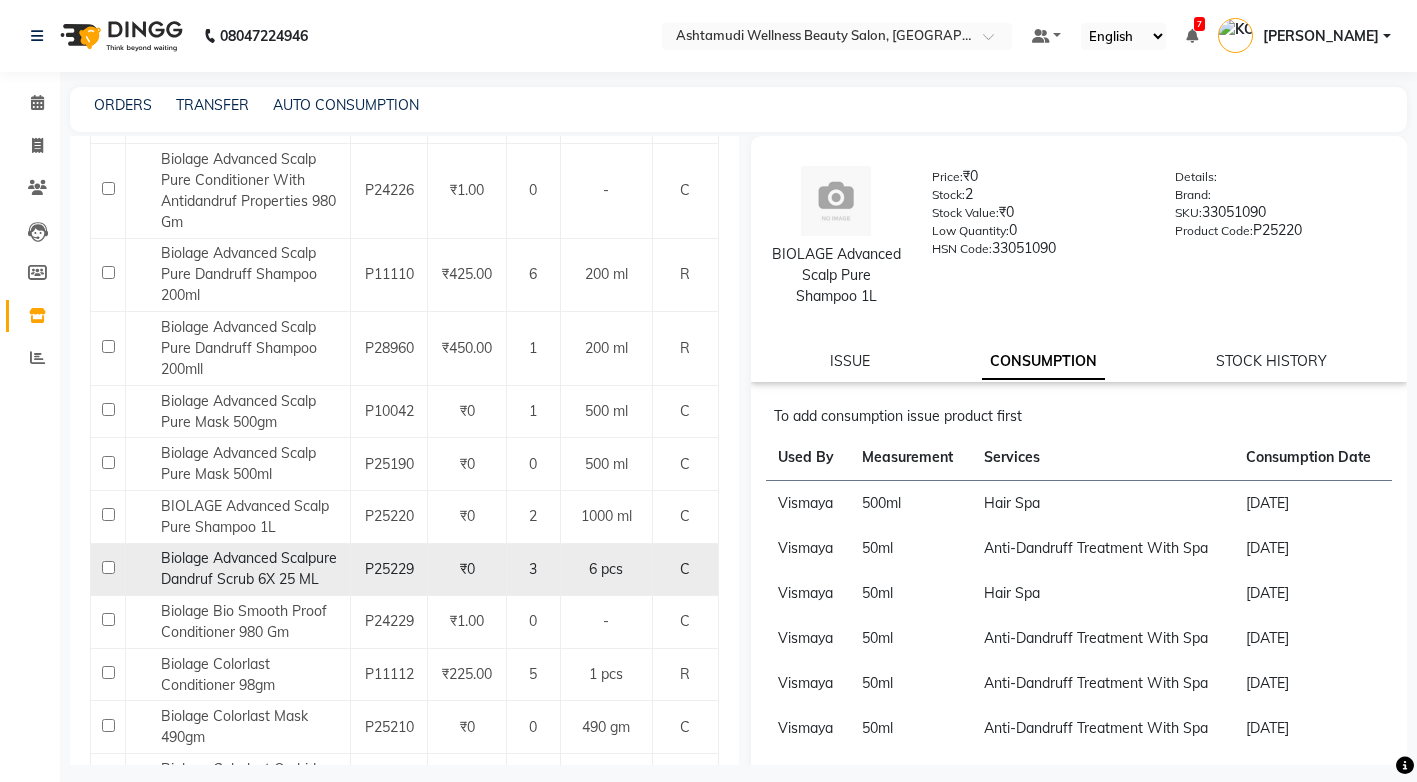 click on "Biolage Advanced Scalpure Dandruf Scrub 6X 25 ML" 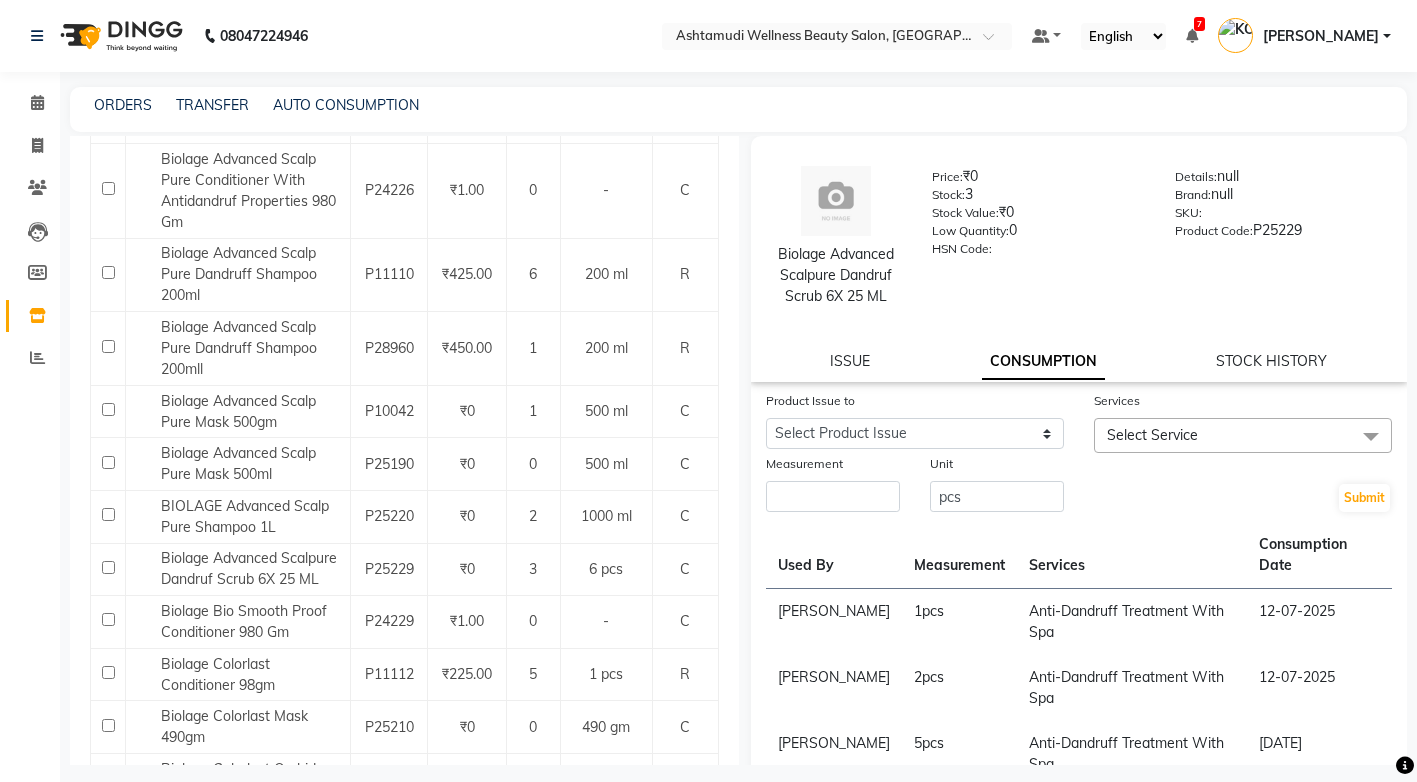 click on "Product Issue to Select Product Issue 2025-07-10, Issued to: Sreepriya, Balance: 3" 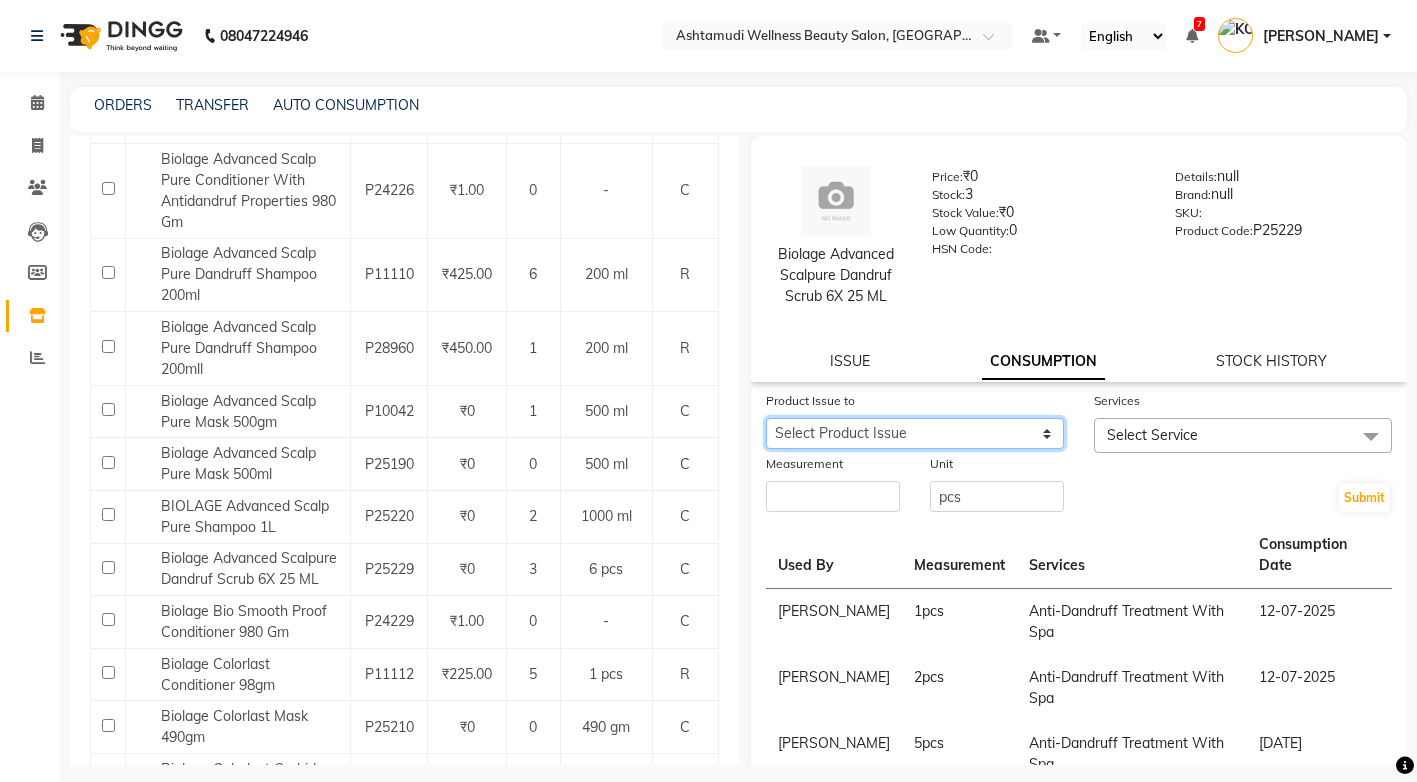 click on "Select Product Issue 2025-07-10, Issued to: Sreepriya, Balance: 3" 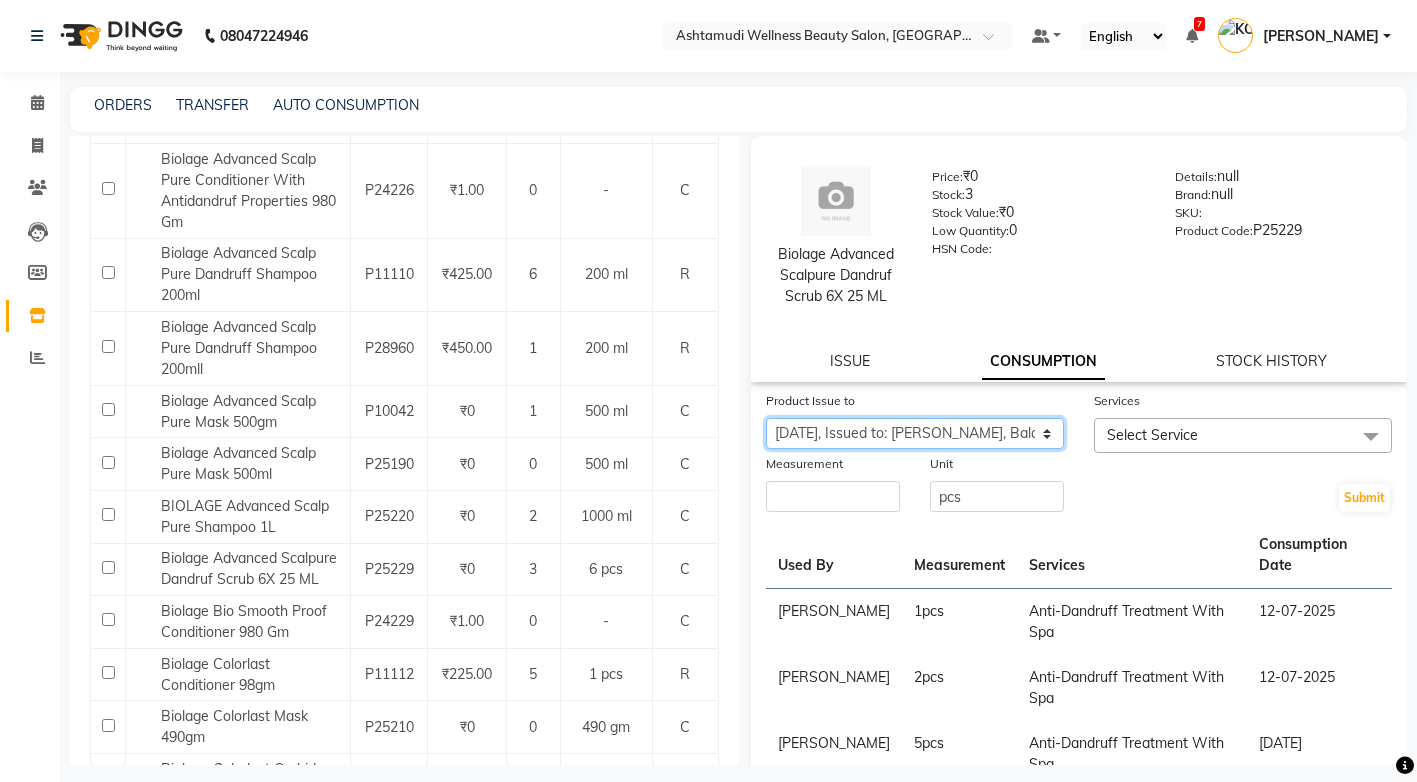 click on "Select Product Issue 2025-07-10, Issued to: Sreepriya, Balance: 3" 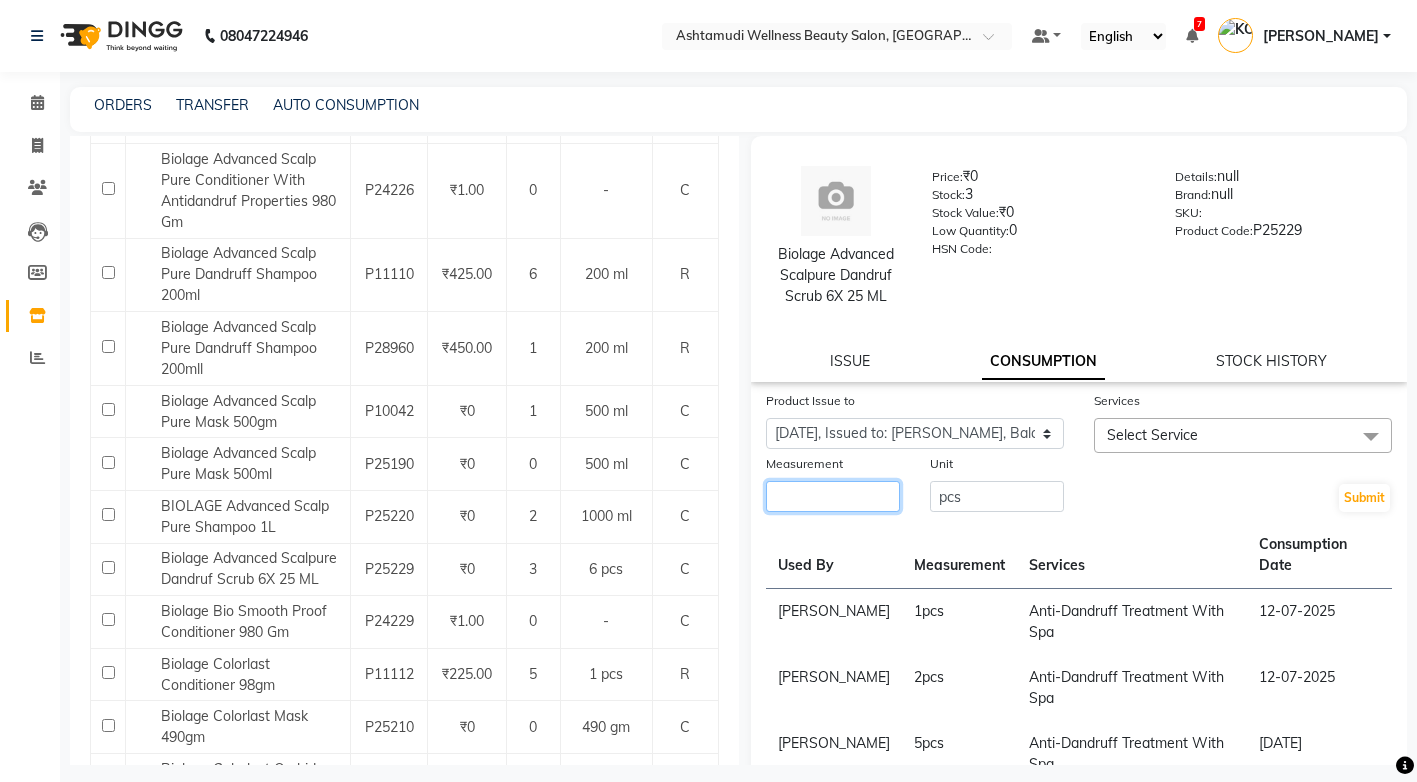 click 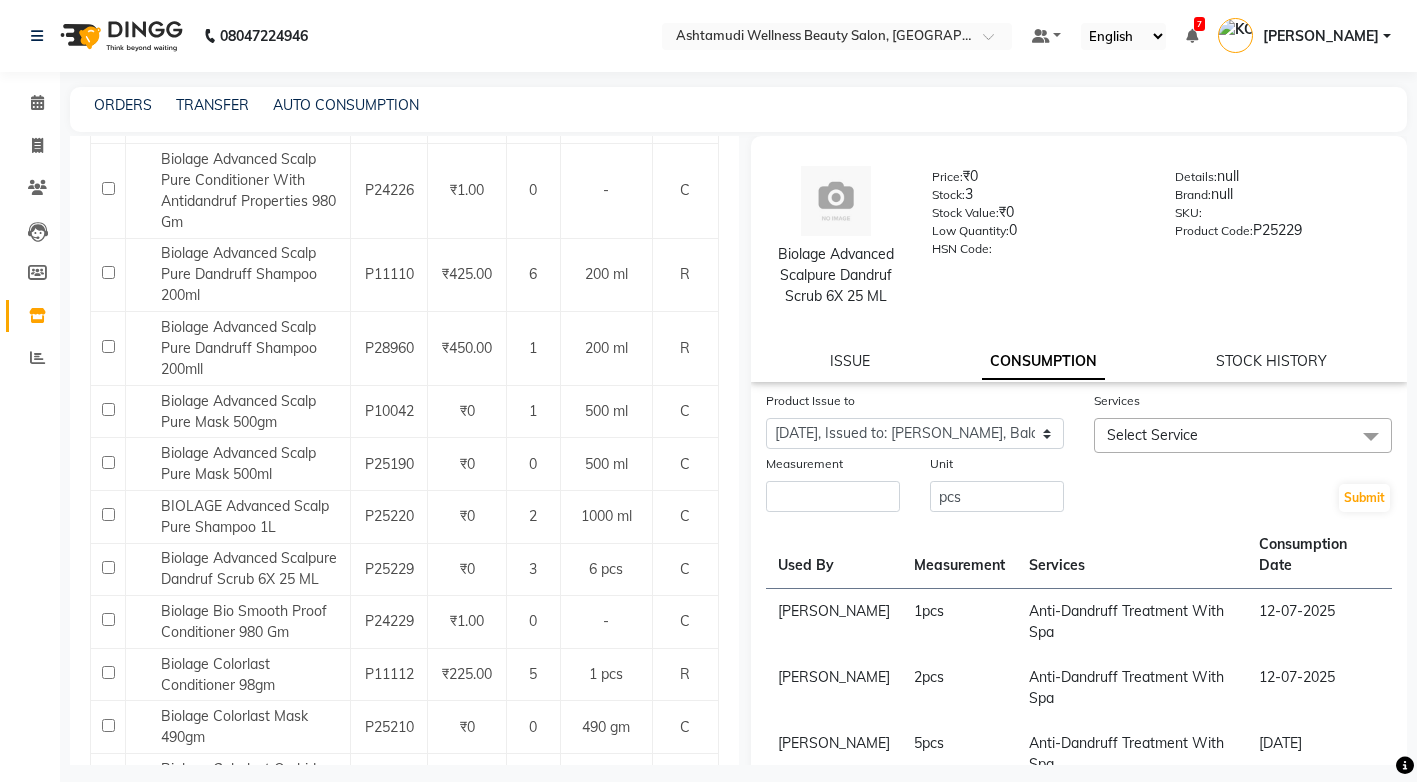 click on "Services" 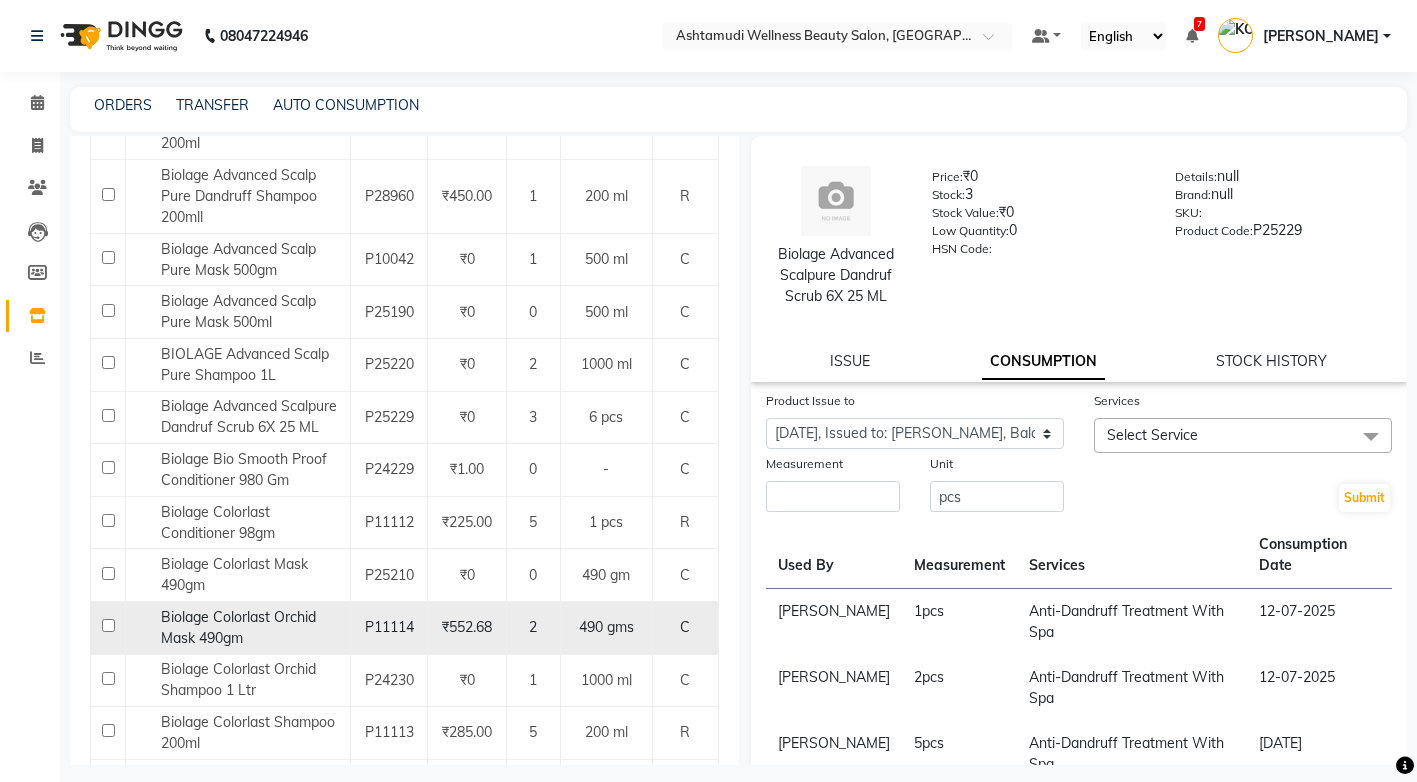 scroll, scrollTop: 600, scrollLeft: 0, axis: vertical 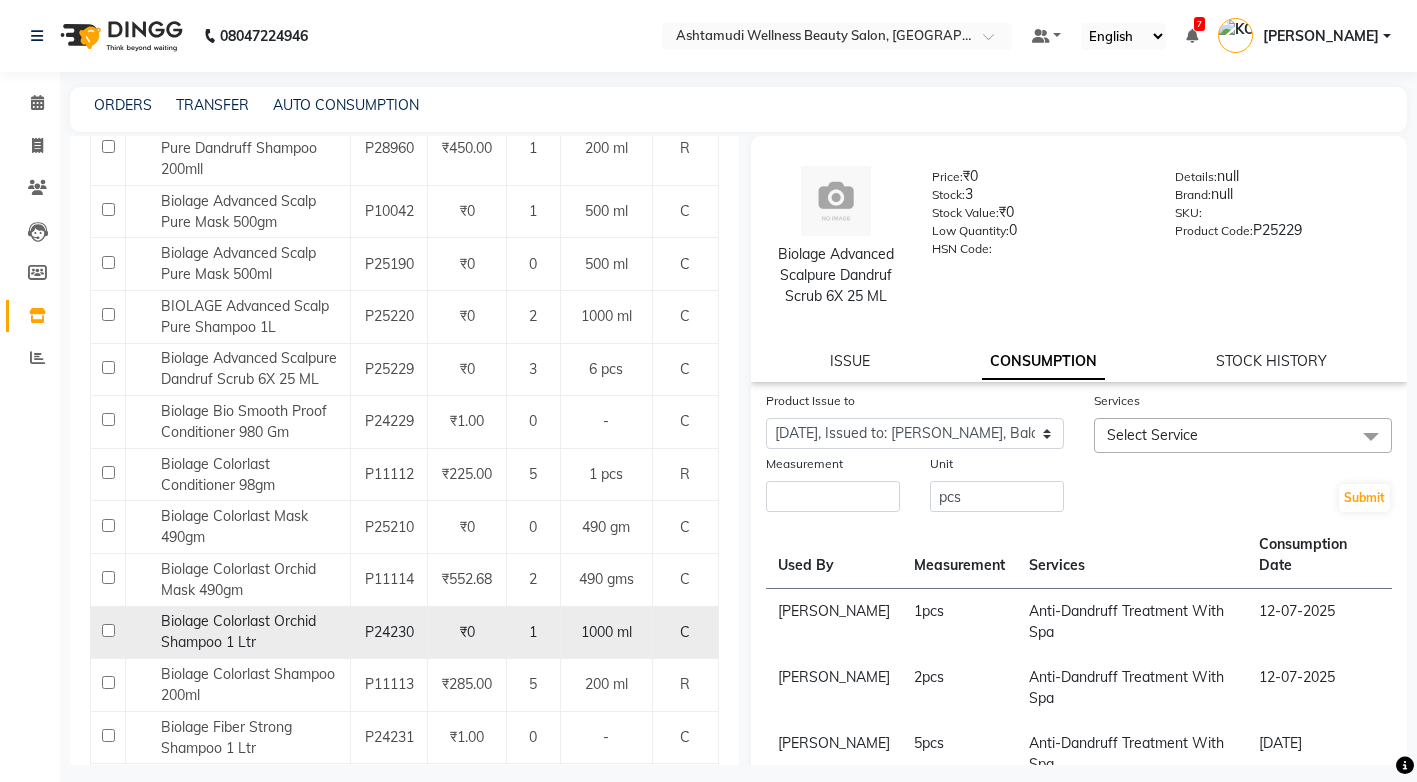 click on "Biolage Colorlast Orchid Shampoo 1  Ltr" 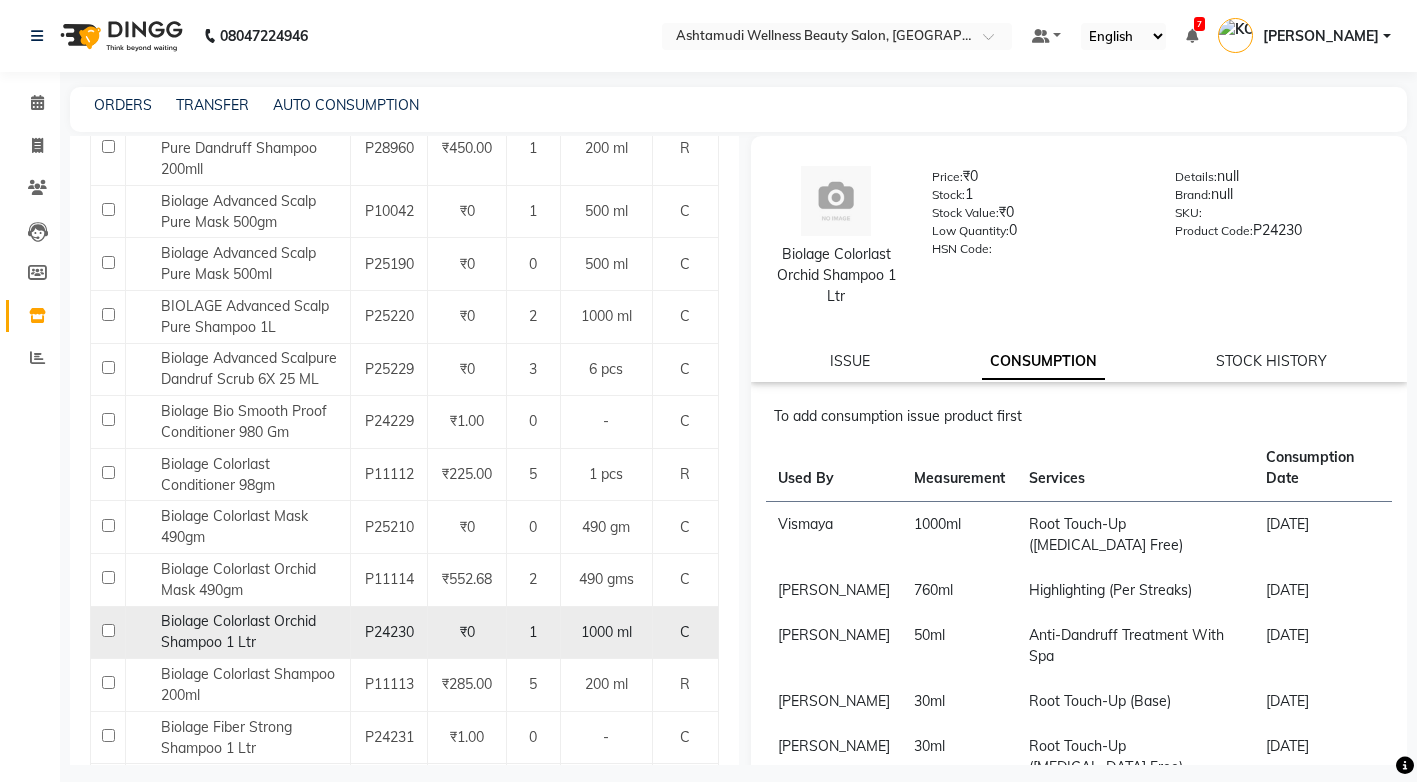 click 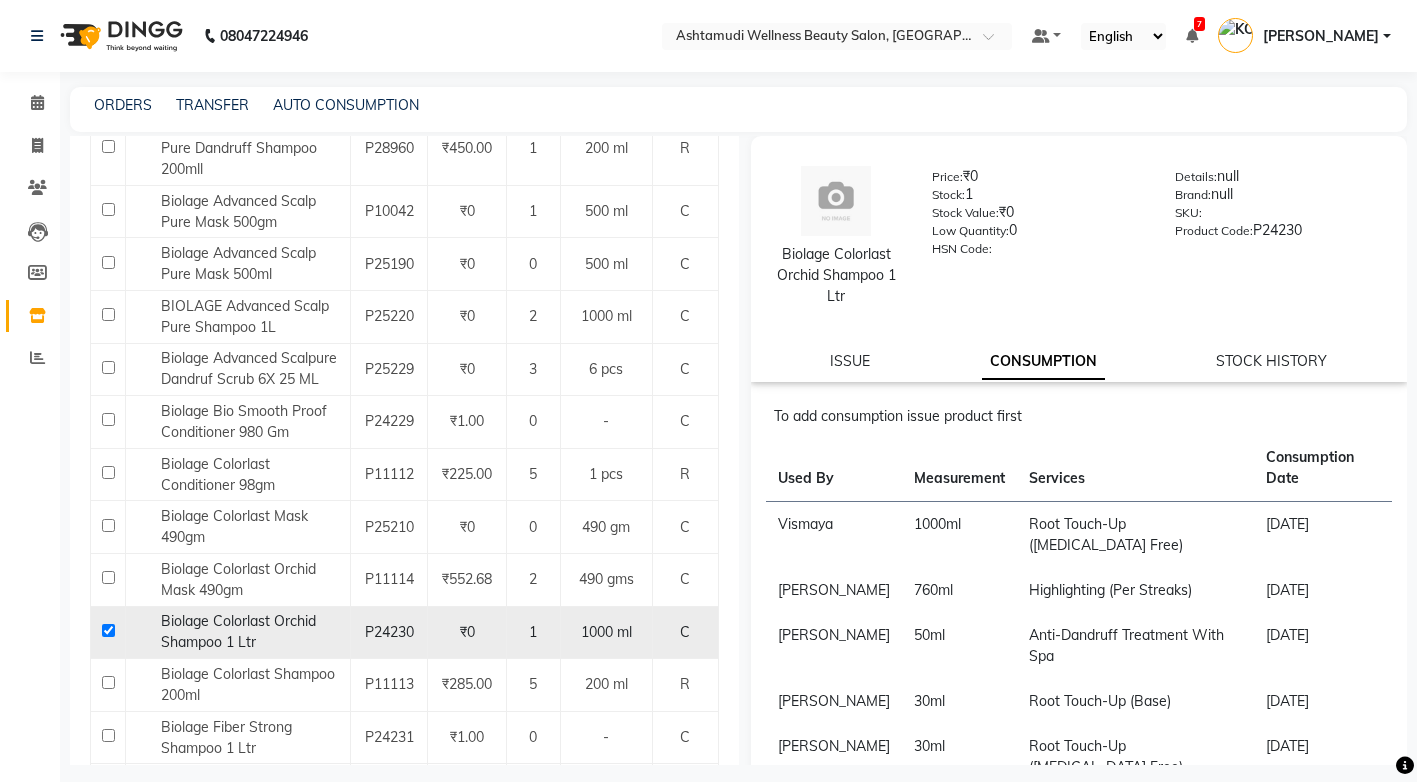 checkbox on "true" 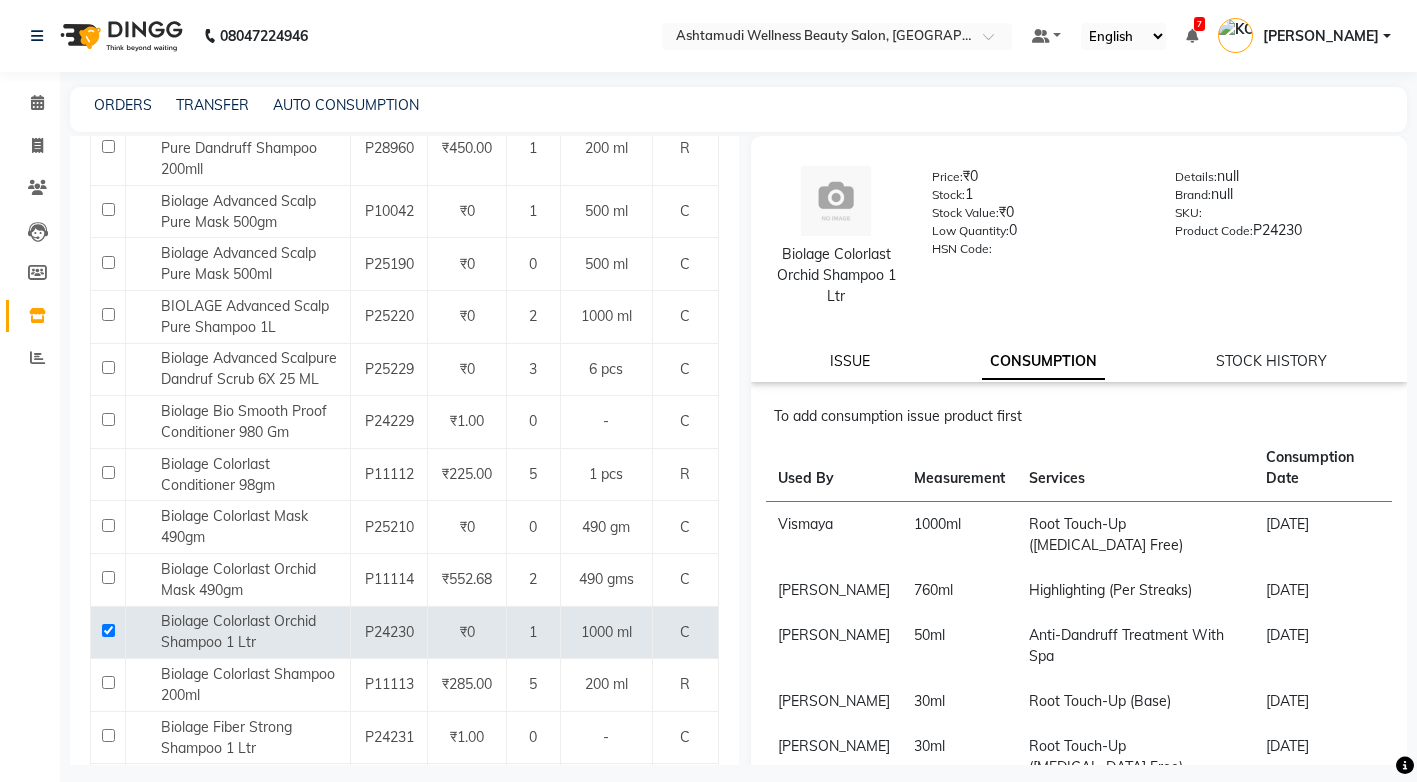 click on "ISSUE" 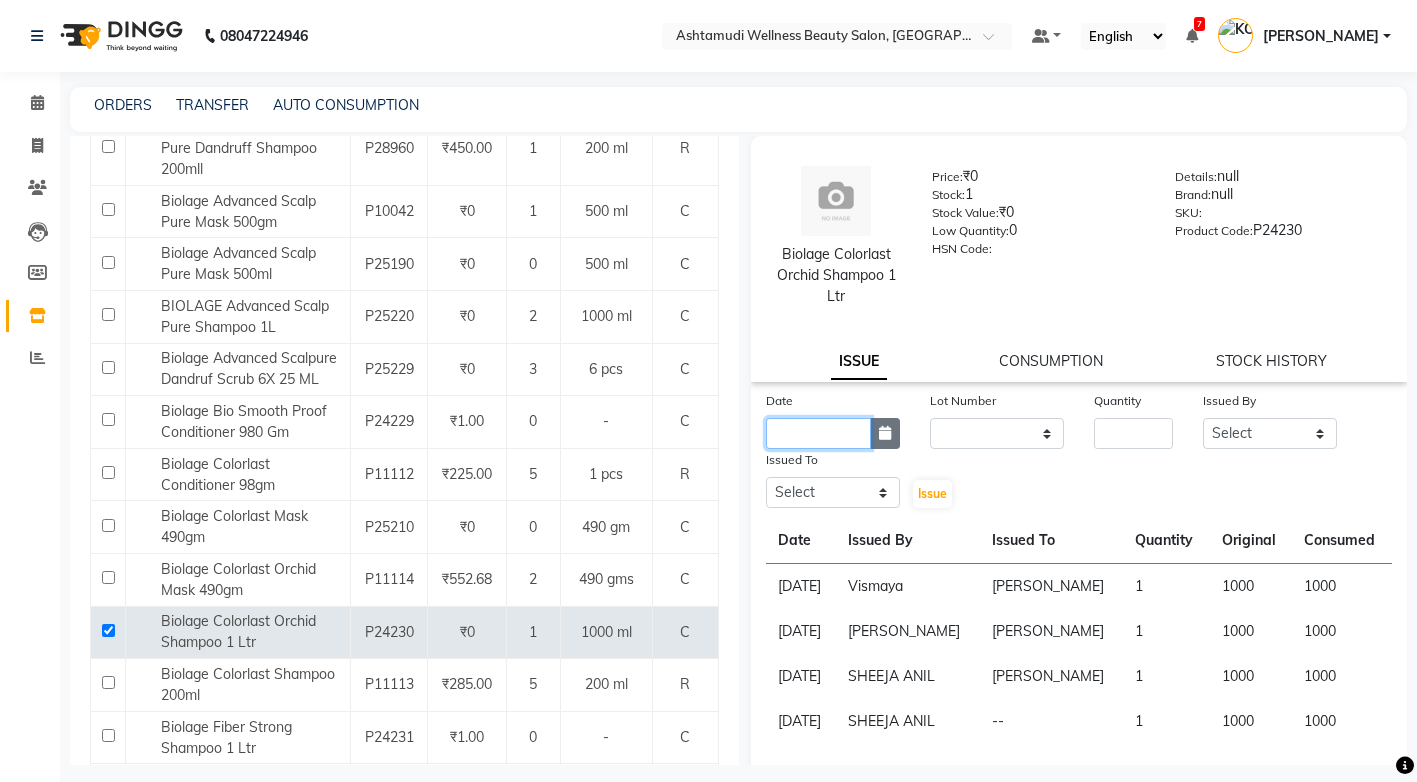 drag, startPoint x: 856, startPoint y: 428, endPoint x: 892, endPoint y: 435, distance: 36.67424 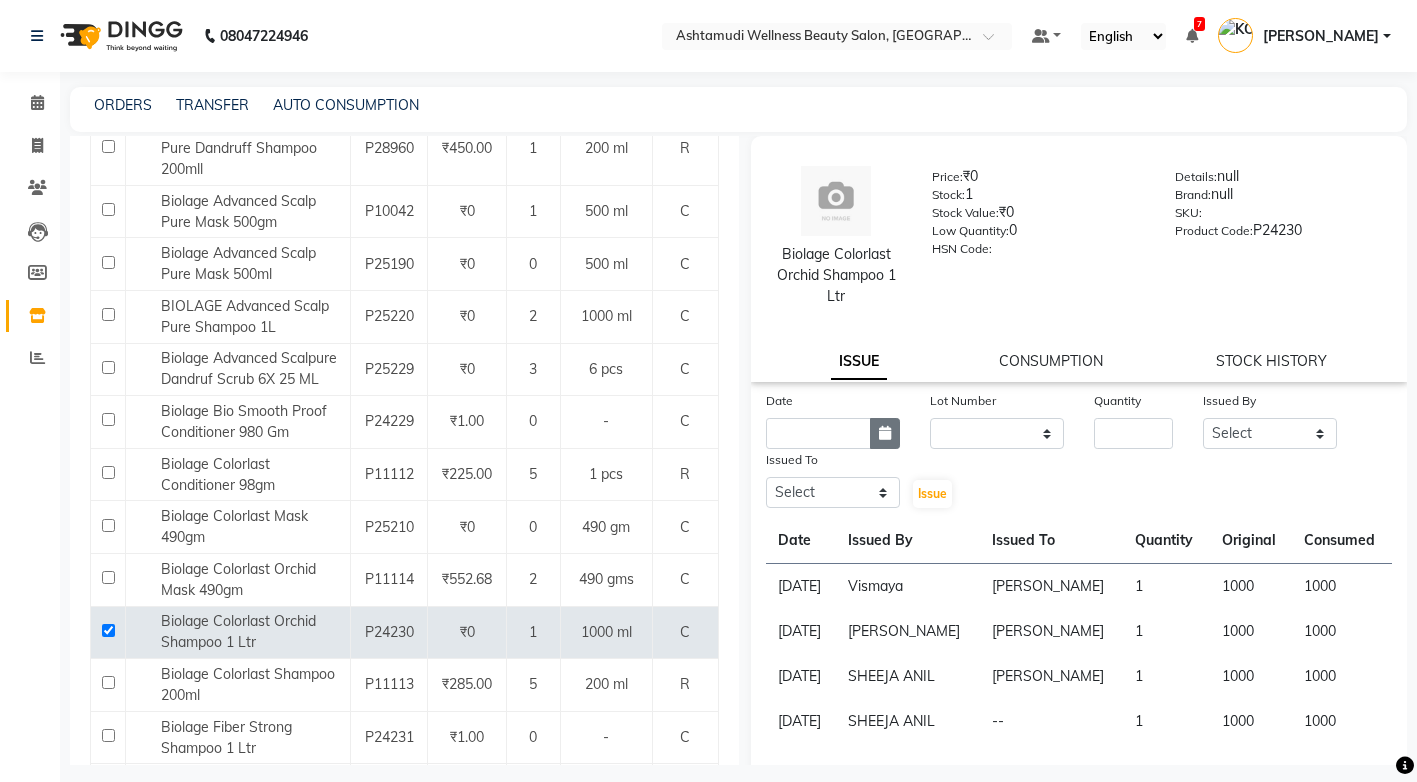 click 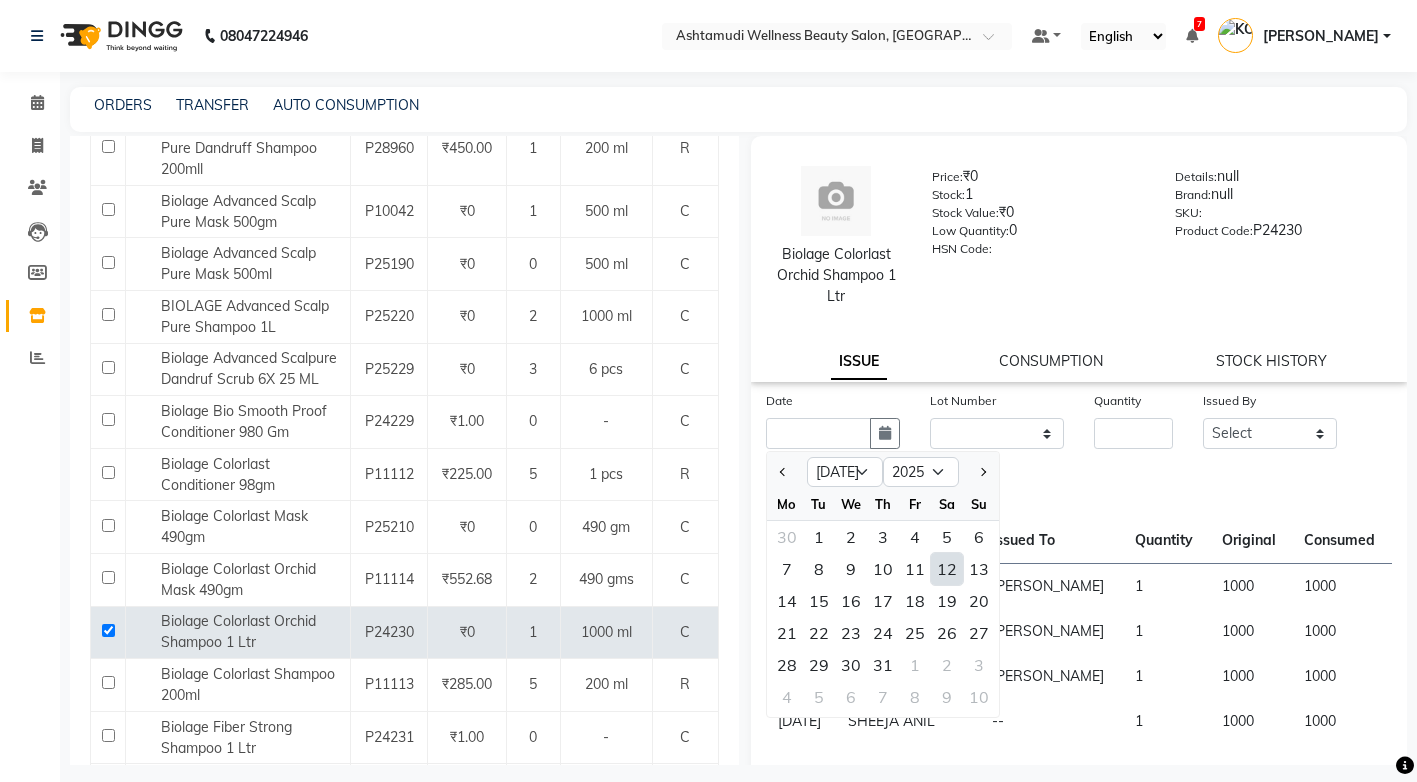 click on "12" 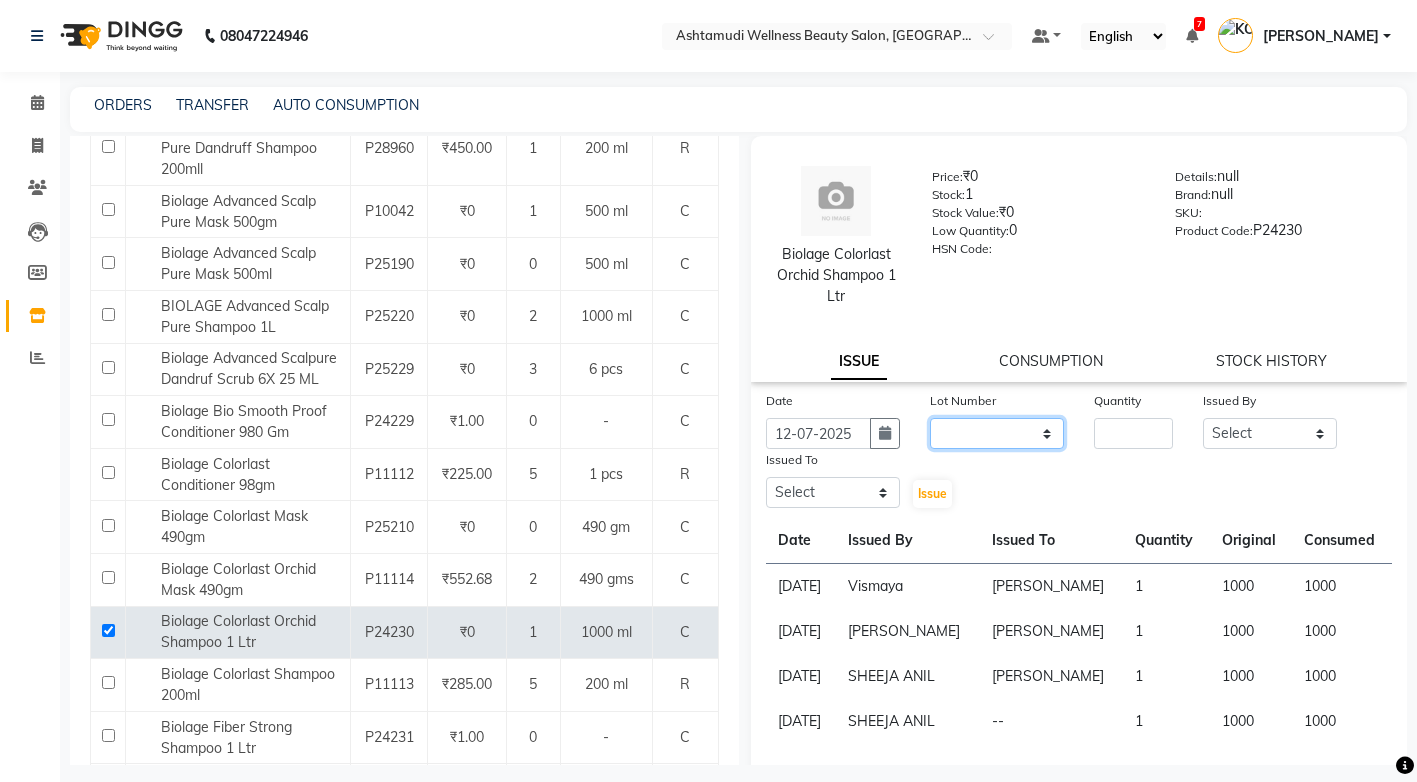 click on "None" 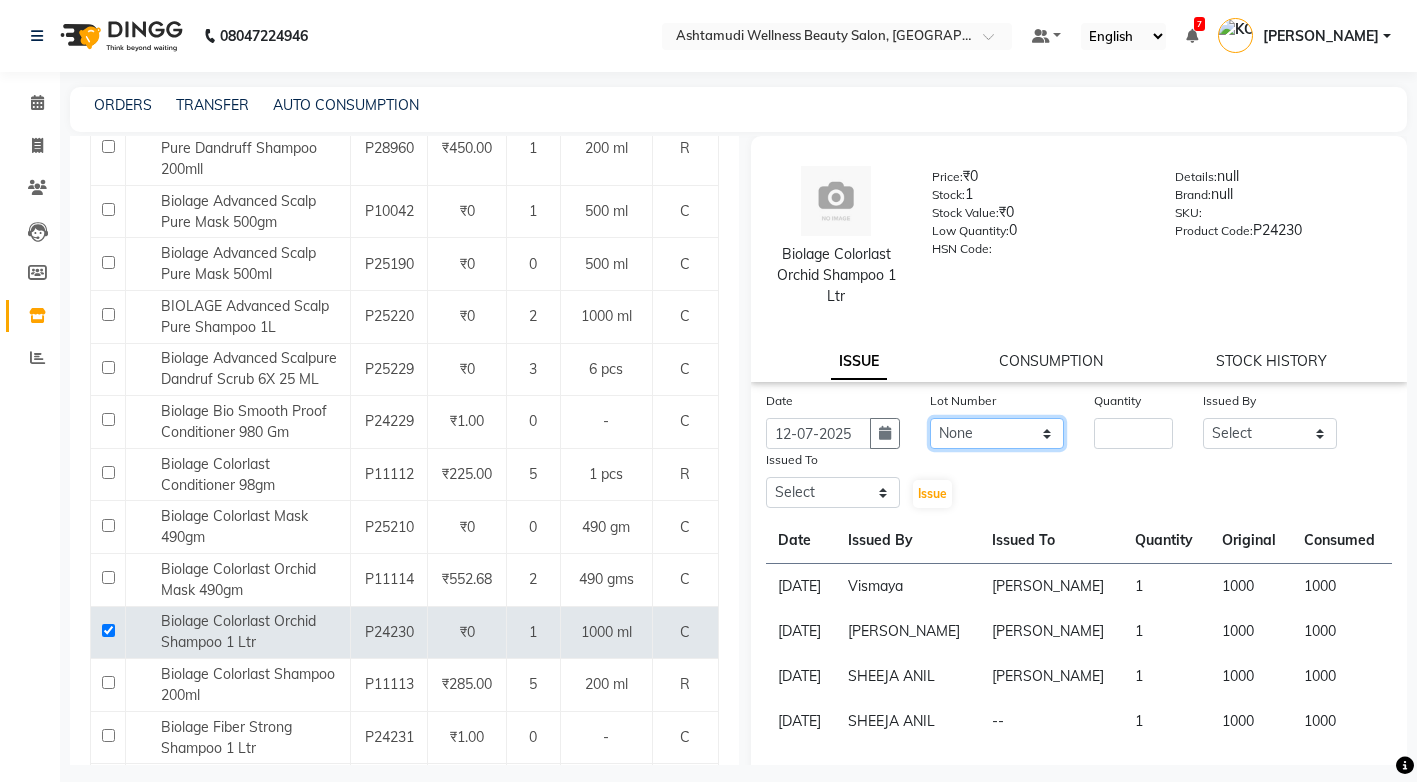 click on "None" 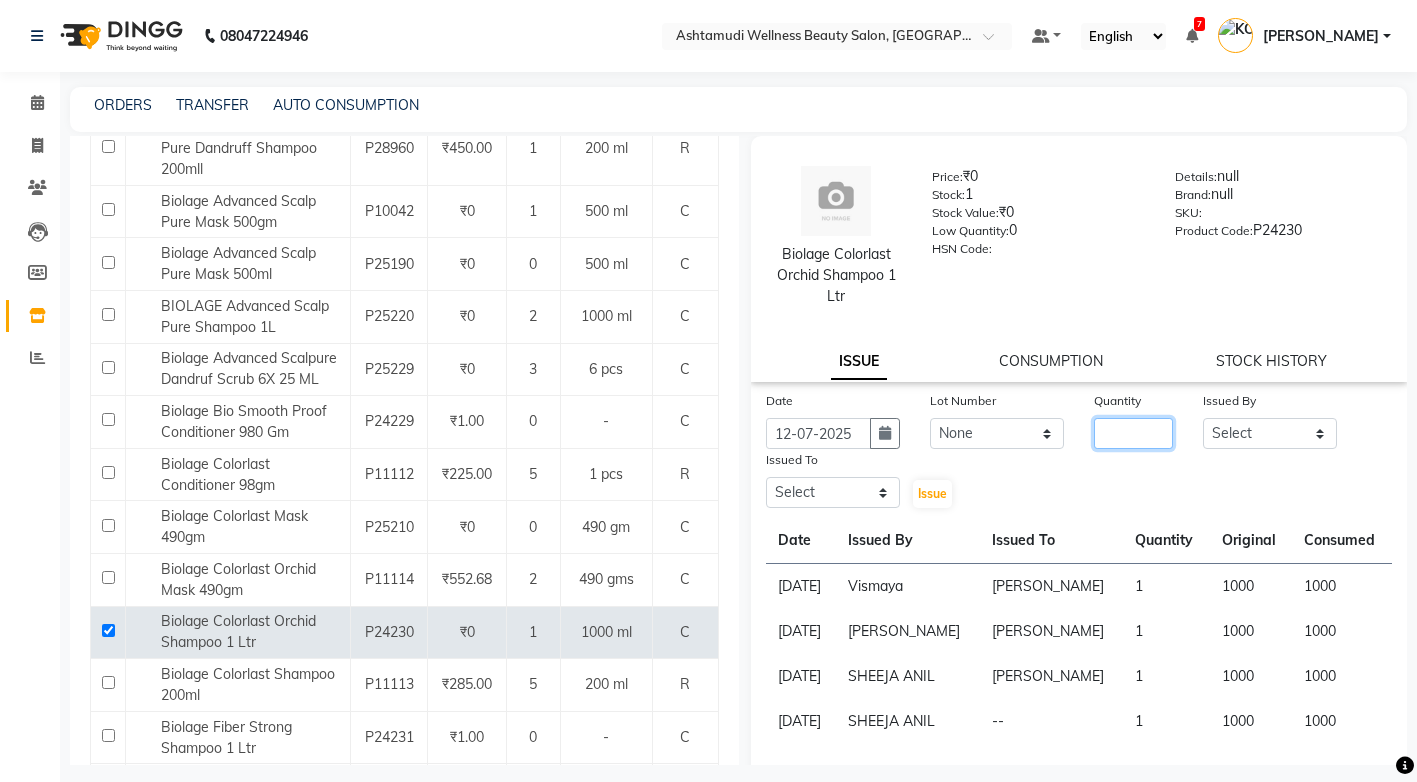 click 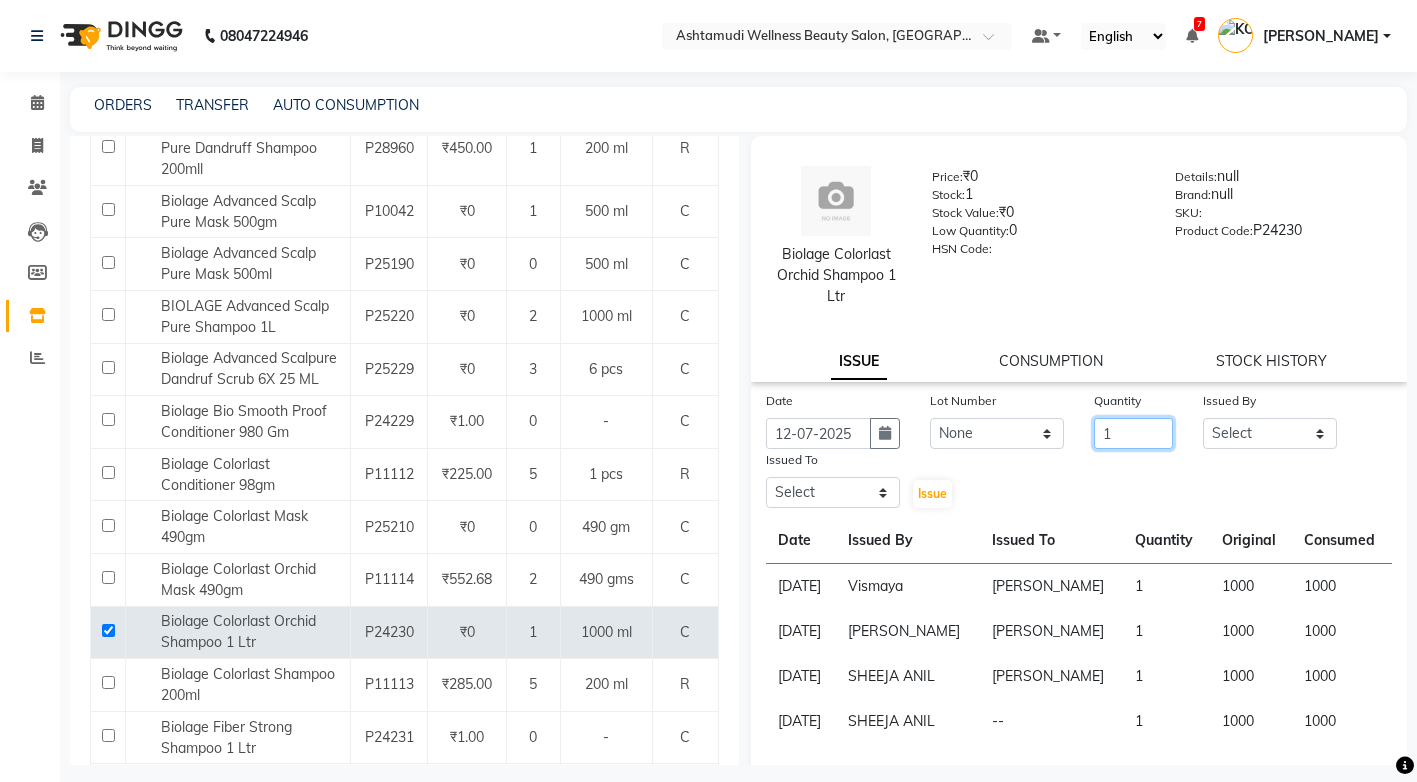 type on "1" 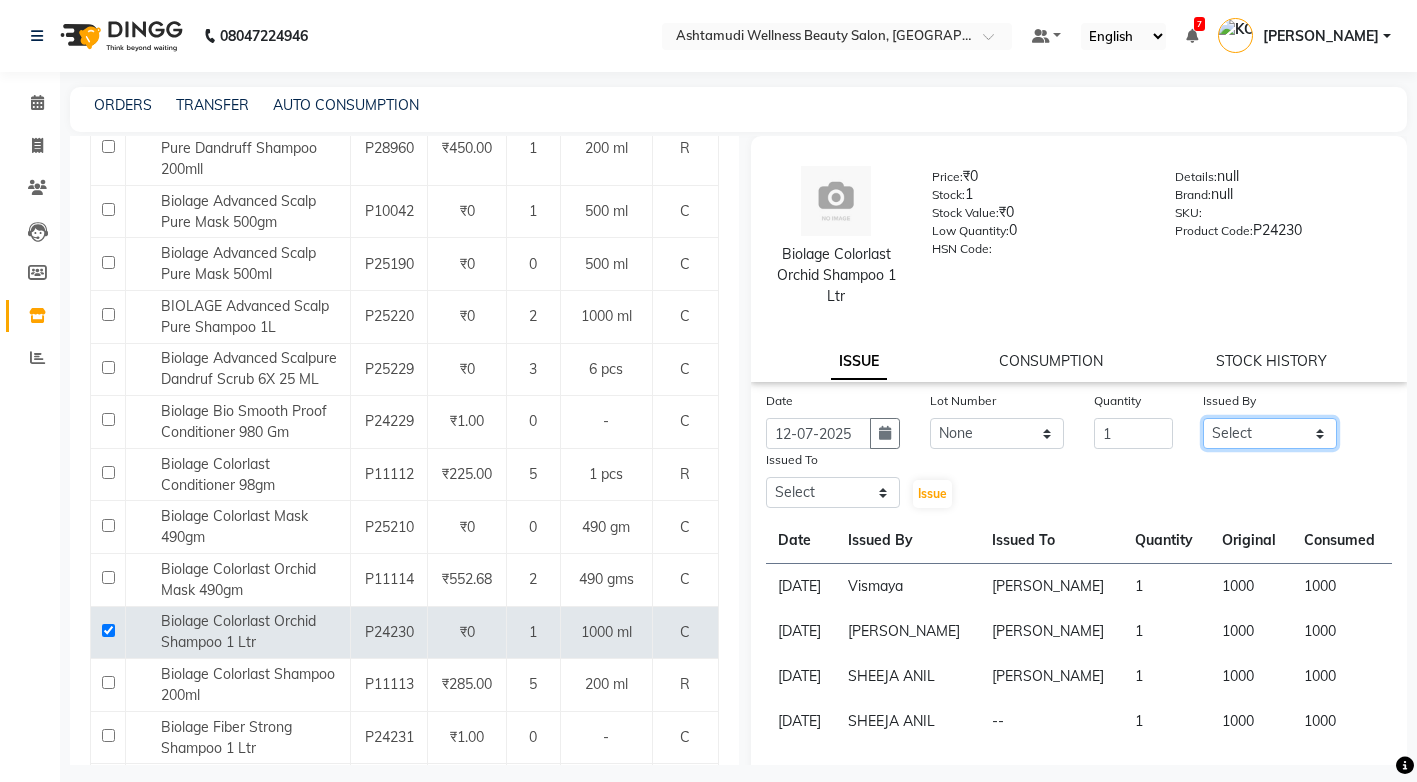click on "Select ANJALI M S [PERSON_NAME] KOTTIYAM ASHTAMUDI [PERSON_NAME] [PERSON_NAME] [PERSON_NAME] [PERSON_NAME]  Sona [PERSON_NAME] [PERSON_NAME] [PERSON_NAME]" 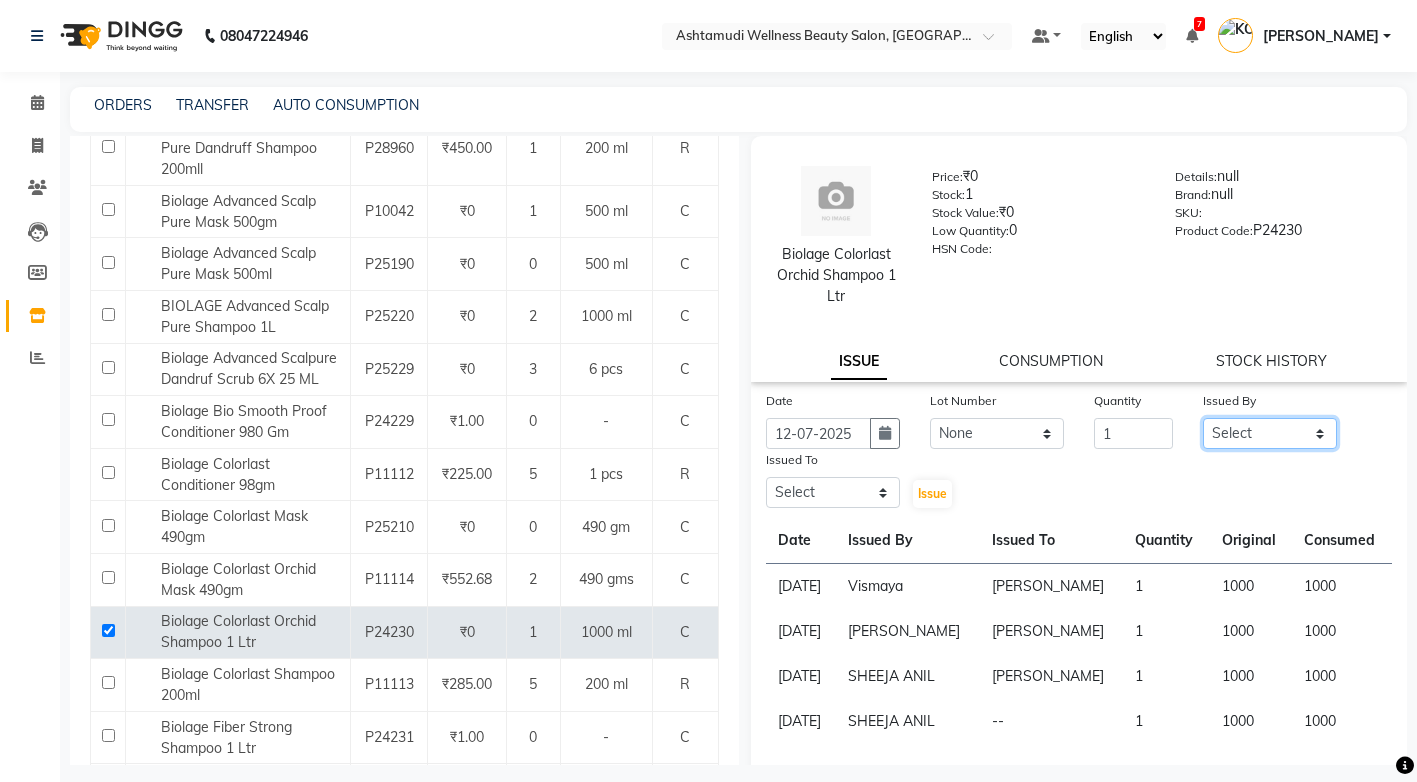 select on "65322" 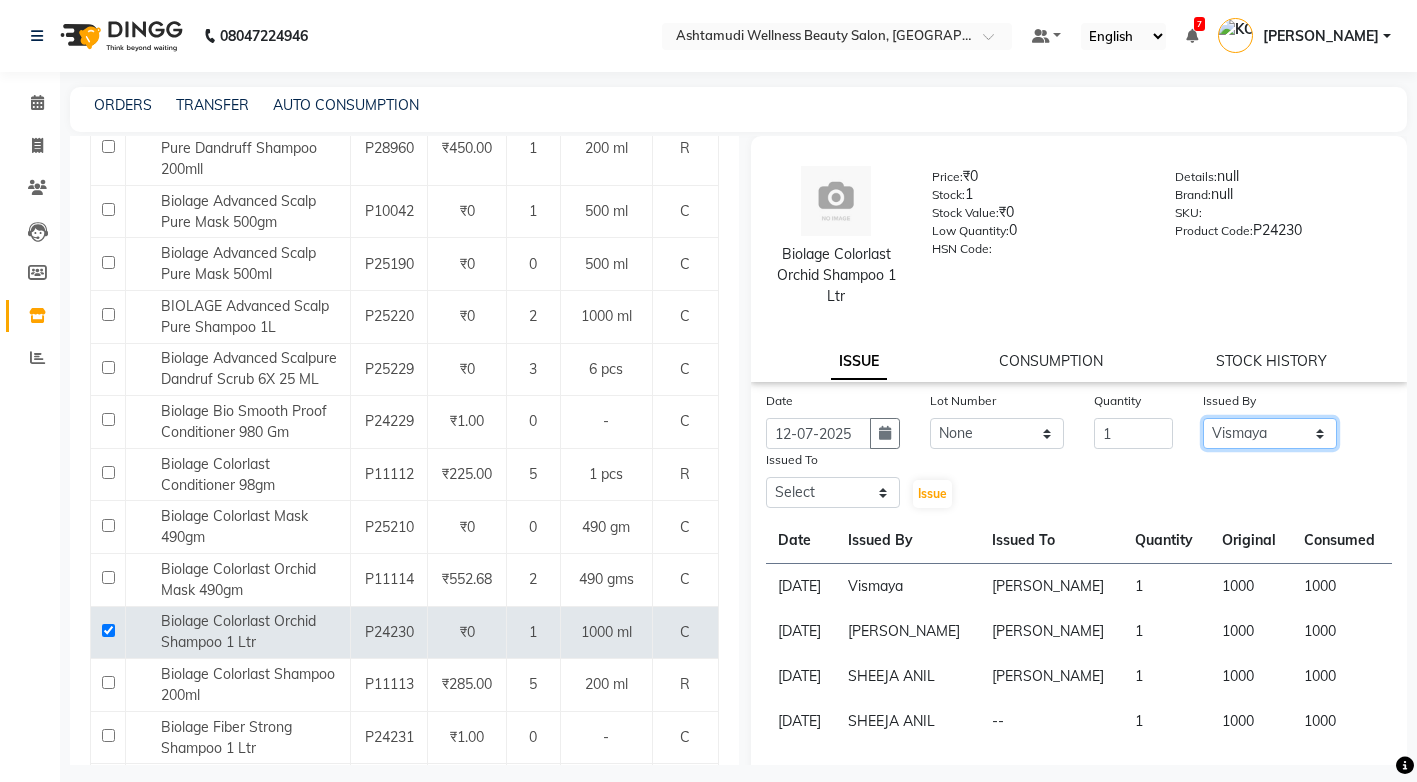 click on "Select ANJALI M S [PERSON_NAME] KOTTIYAM ASHTAMUDI [PERSON_NAME] [PERSON_NAME] [PERSON_NAME] [PERSON_NAME]  Sona [PERSON_NAME] [PERSON_NAME] [PERSON_NAME]" 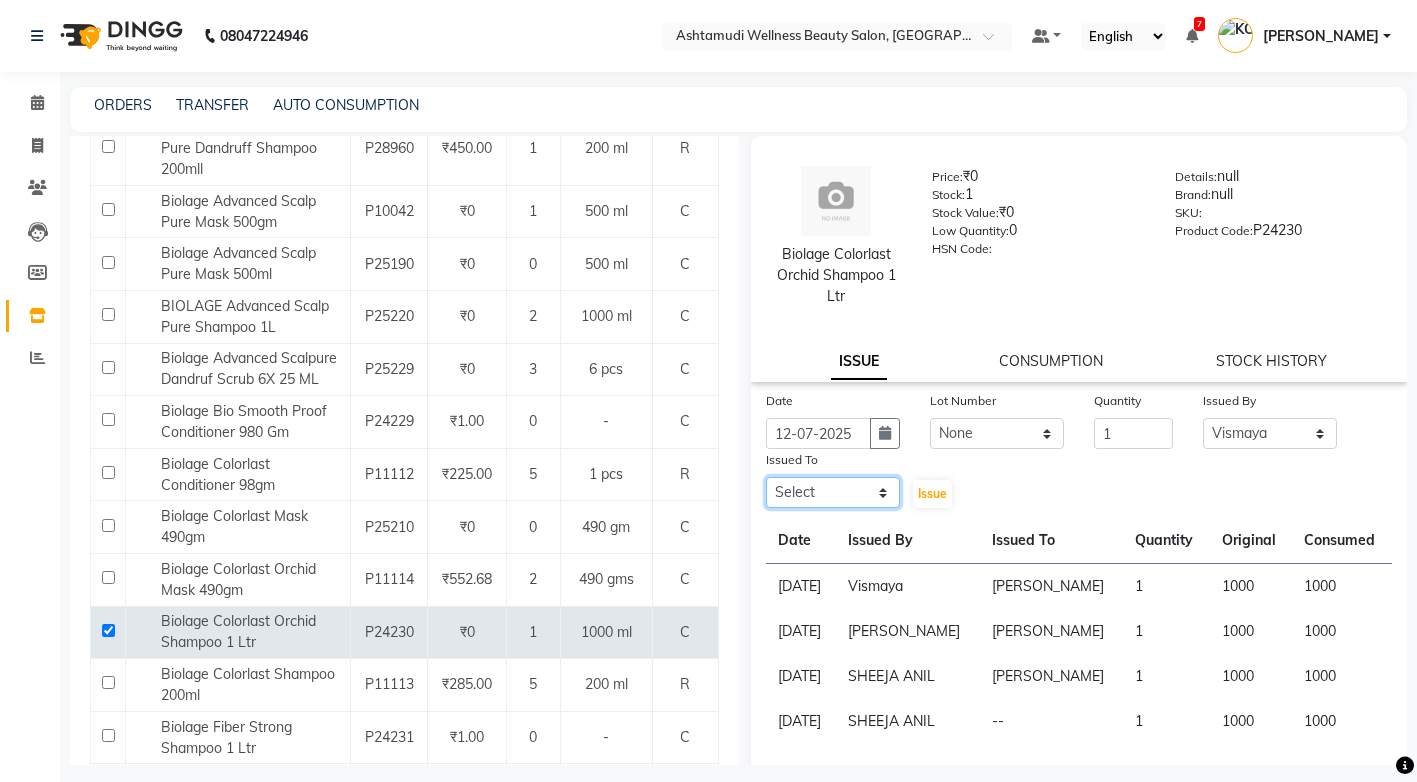 click on "Select ANJALI M S [PERSON_NAME] KOTTIYAM ASHTAMUDI [PERSON_NAME] [PERSON_NAME] [PERSON_NAME] [PERSON_NAME]  Sona [PERSON_NAME] [PERSON_NAME] [PERSON_NAME]" 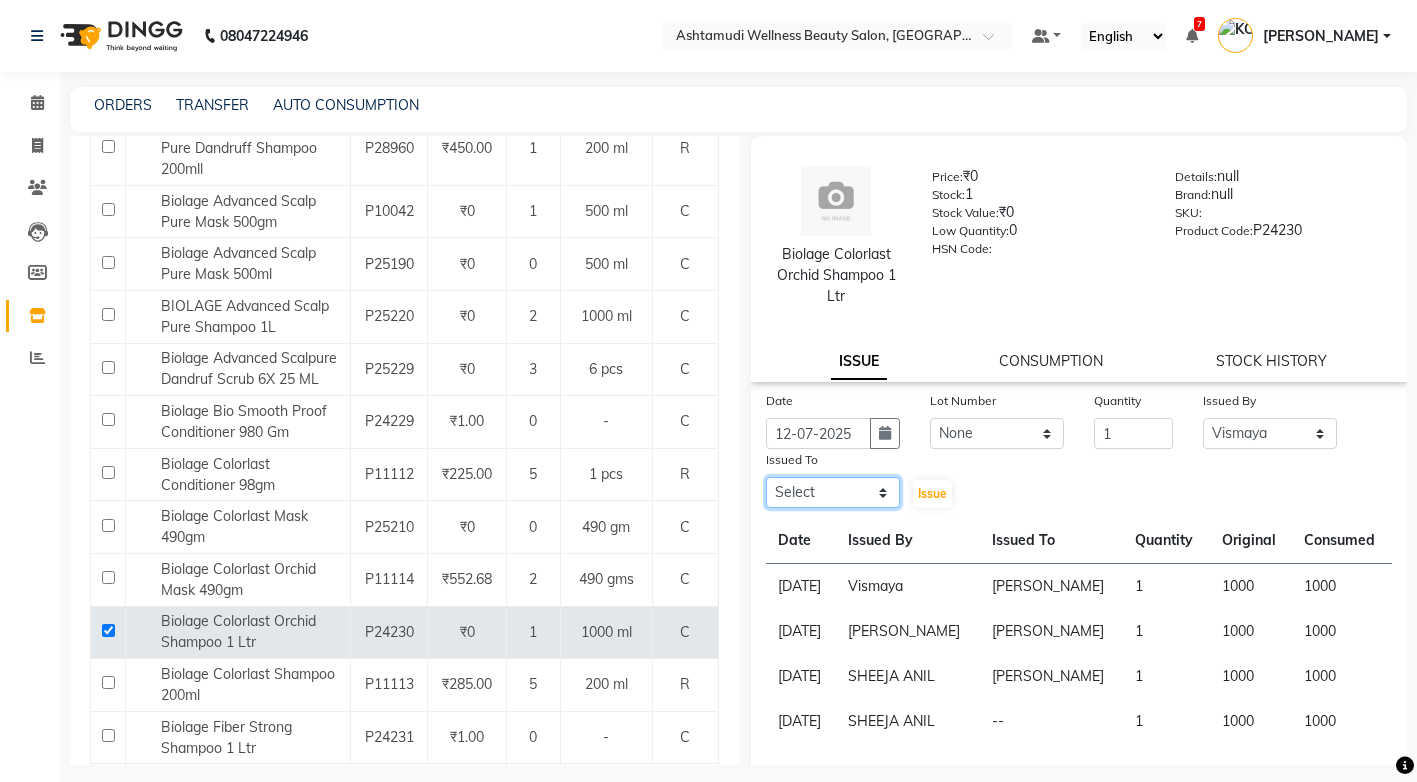 select on "71741" 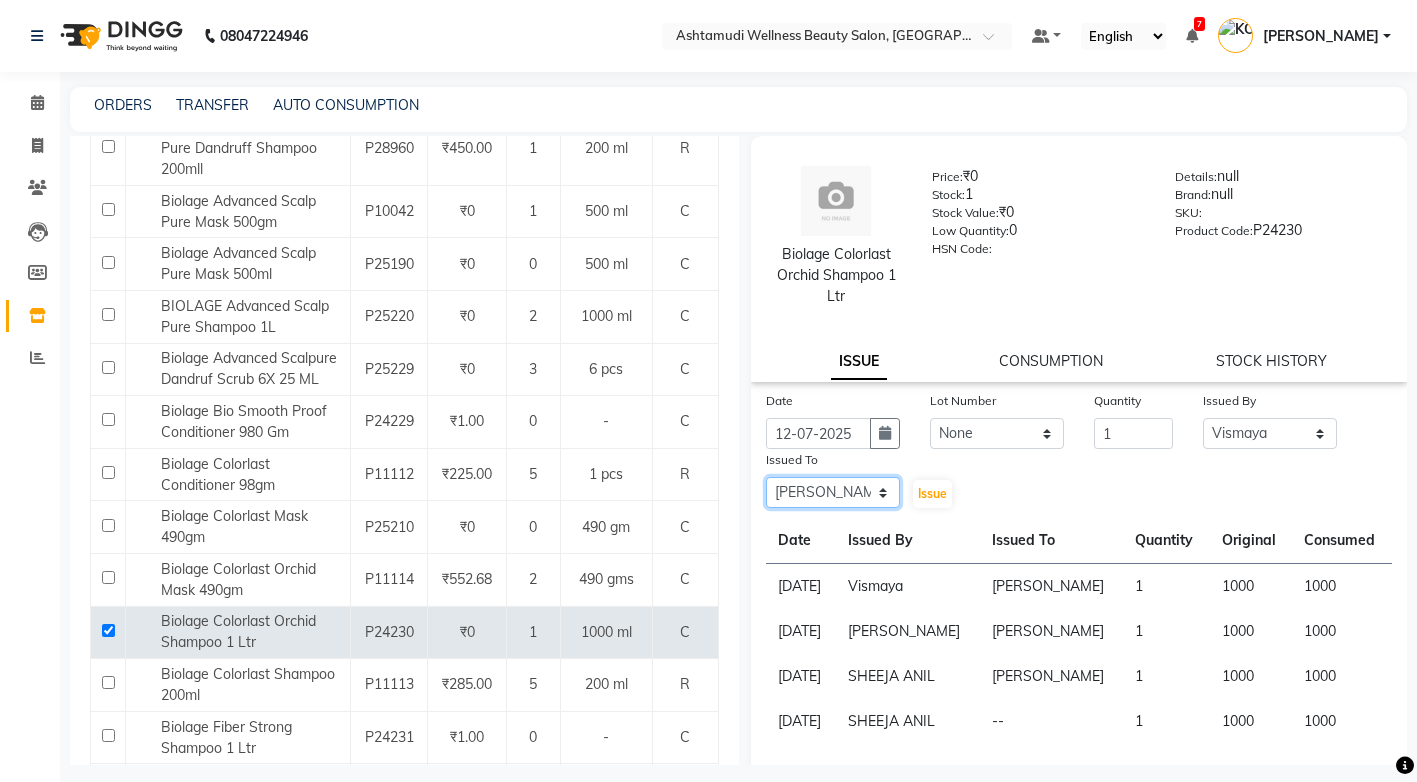 click on "Select ANJALI M S [PERSON_NAME] KOTTIYAM ASHTAMUDI [PERSON_NAME] [PERSON_NAME] [PERSON_NAME] [PERSON_NAME]  Sona [PERSON_NAME] [PERSON_NAME] [PERSON_NAME]" 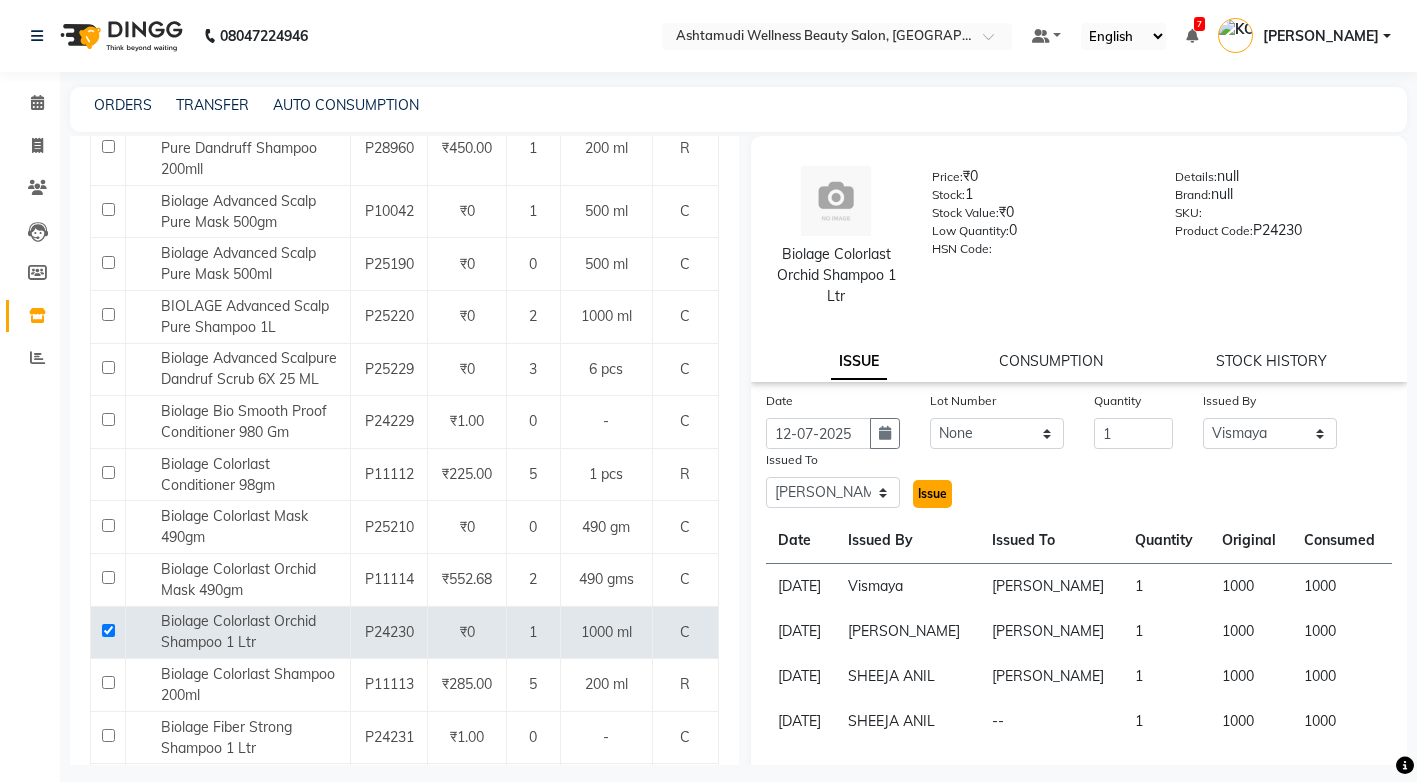 click on "Issue" 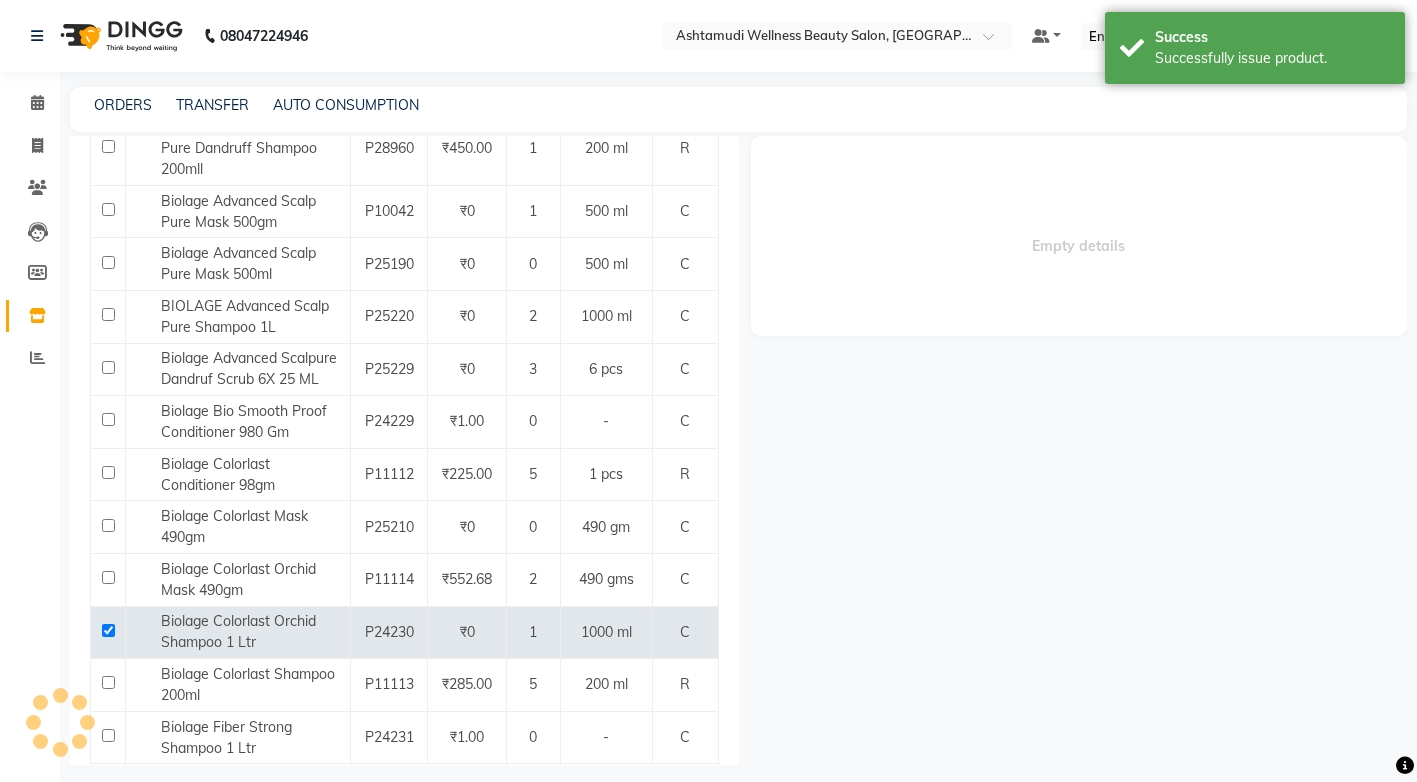 select 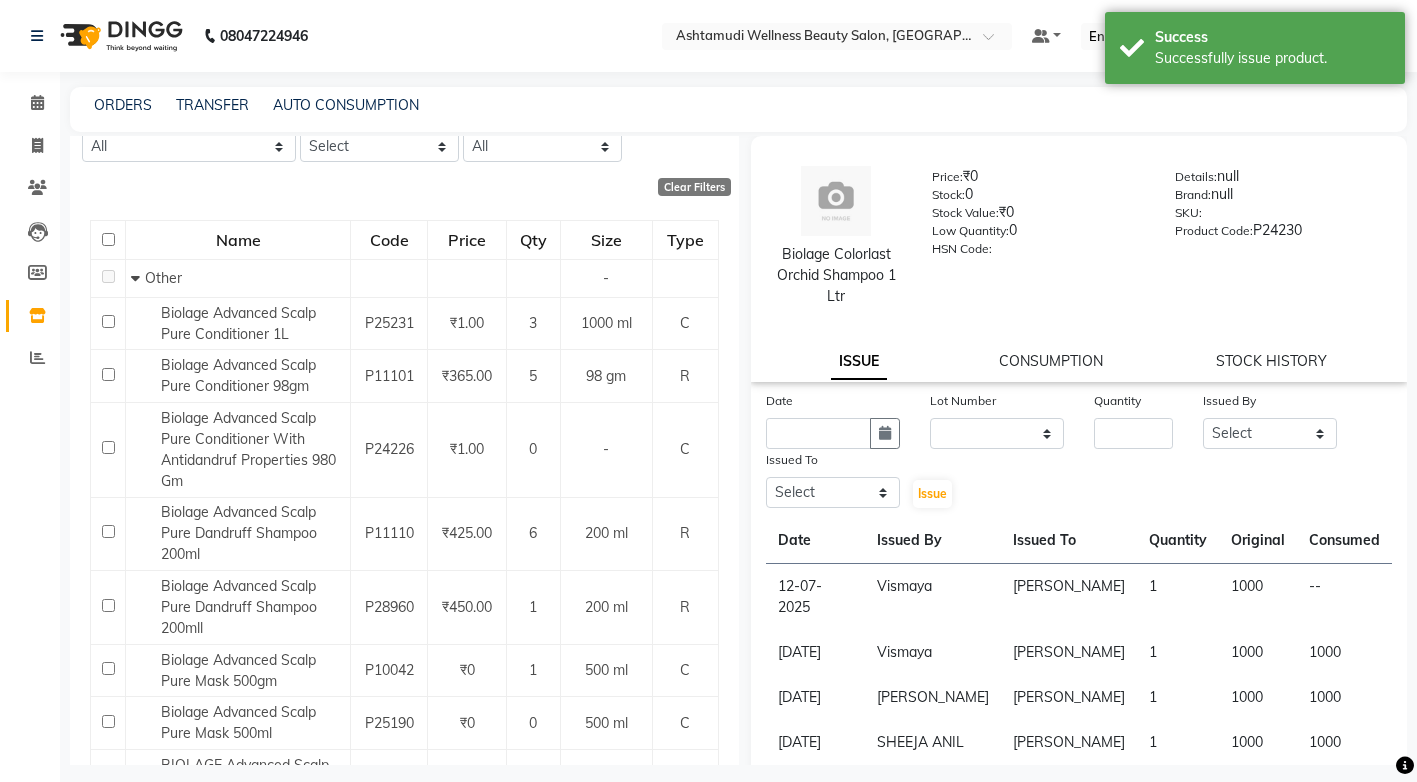 scroll, scrollTop: 0, scrollLeft: 0, axis: both 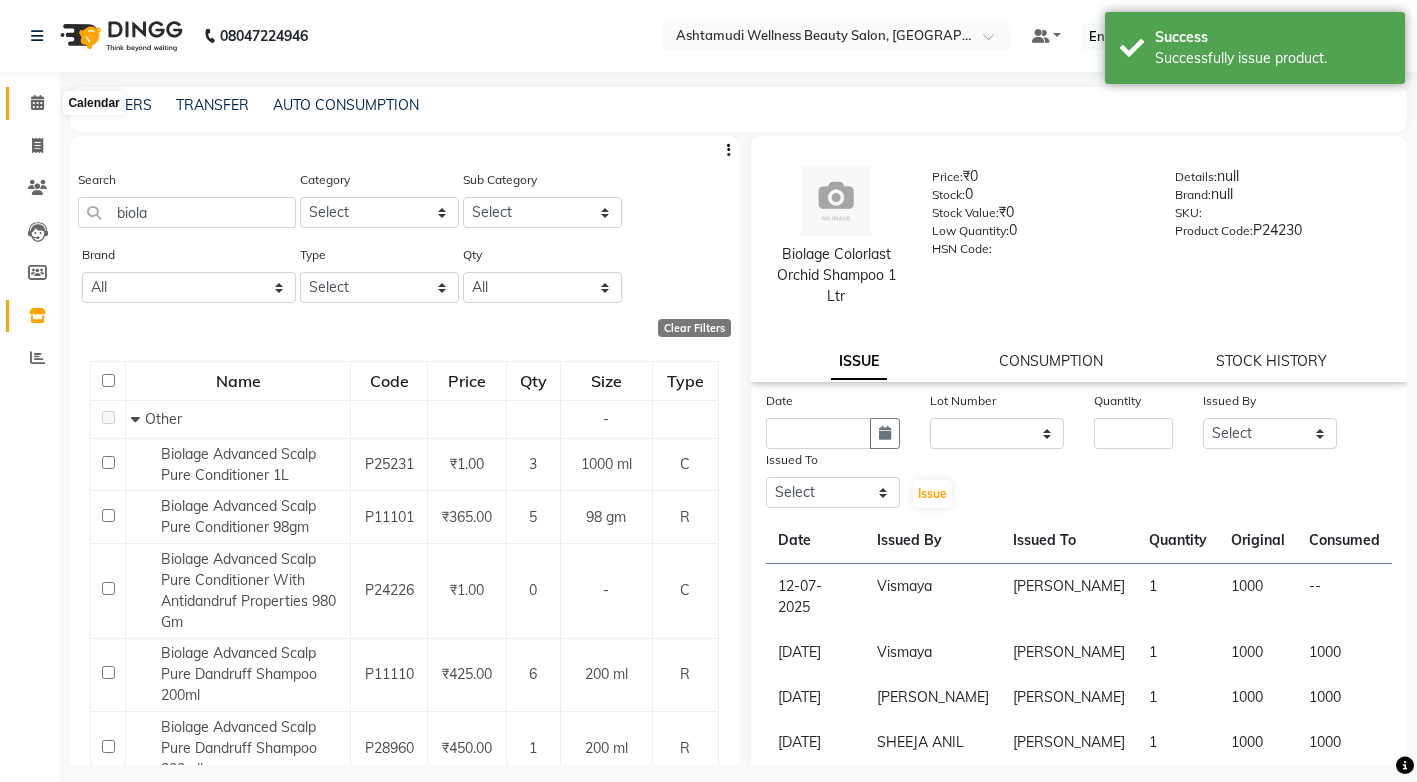 click 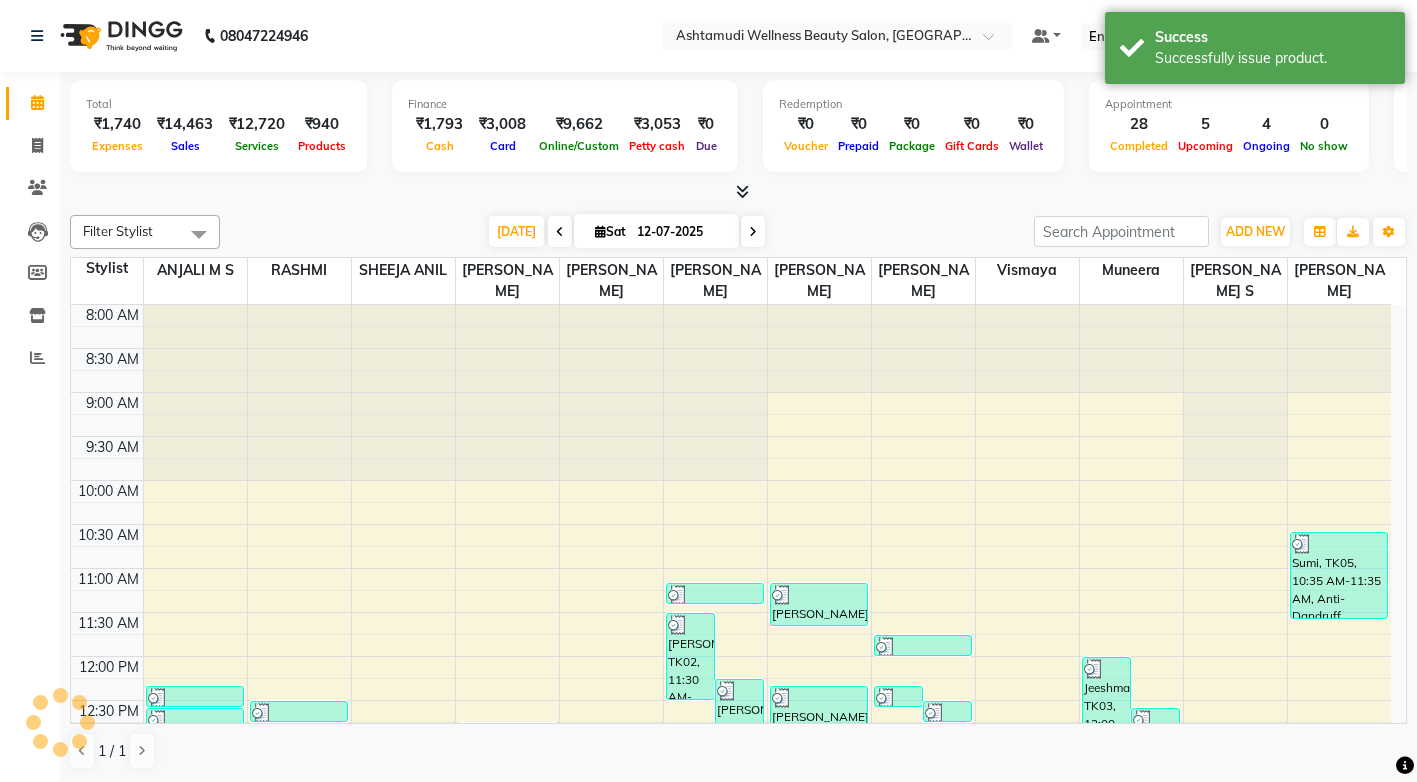 scroll, scrollTop: 0, scrollLeft: 0, axis: both 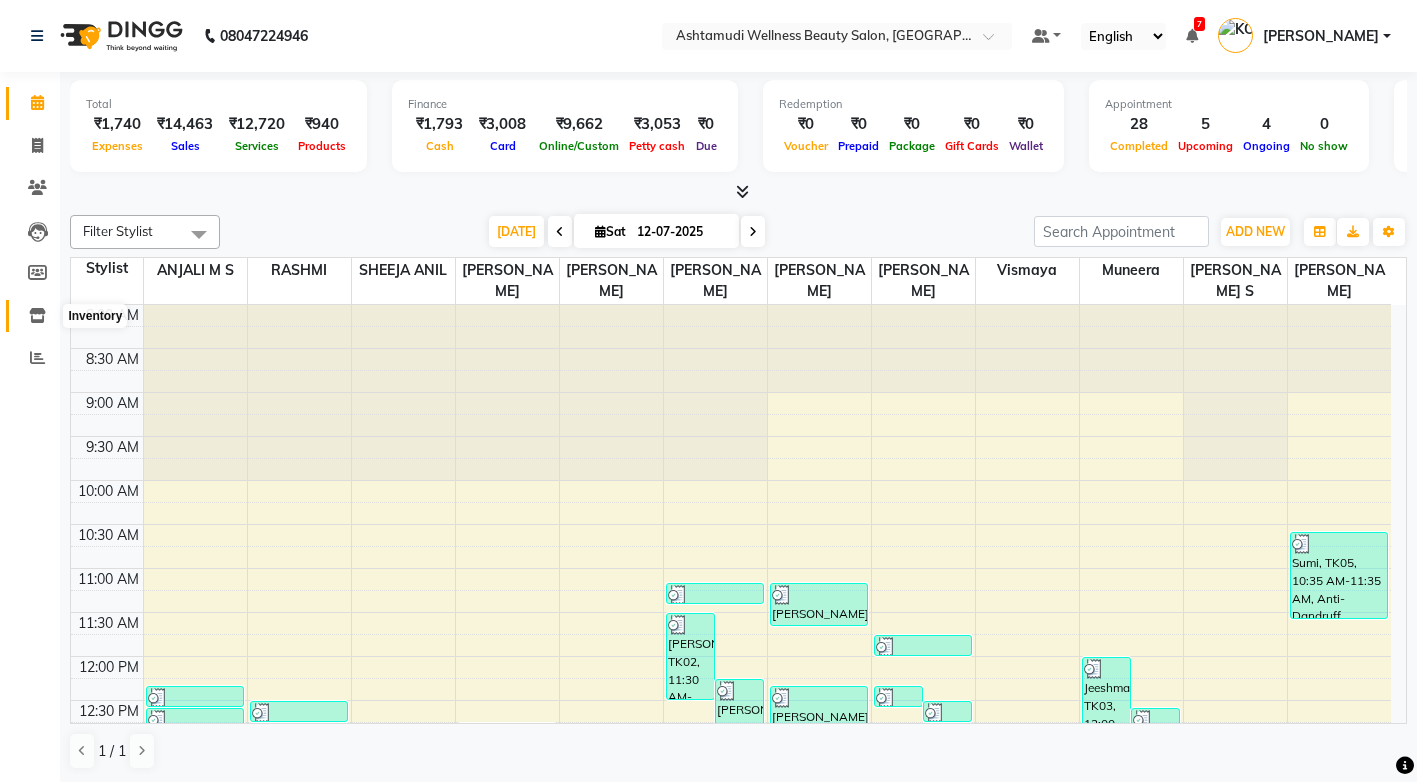 click 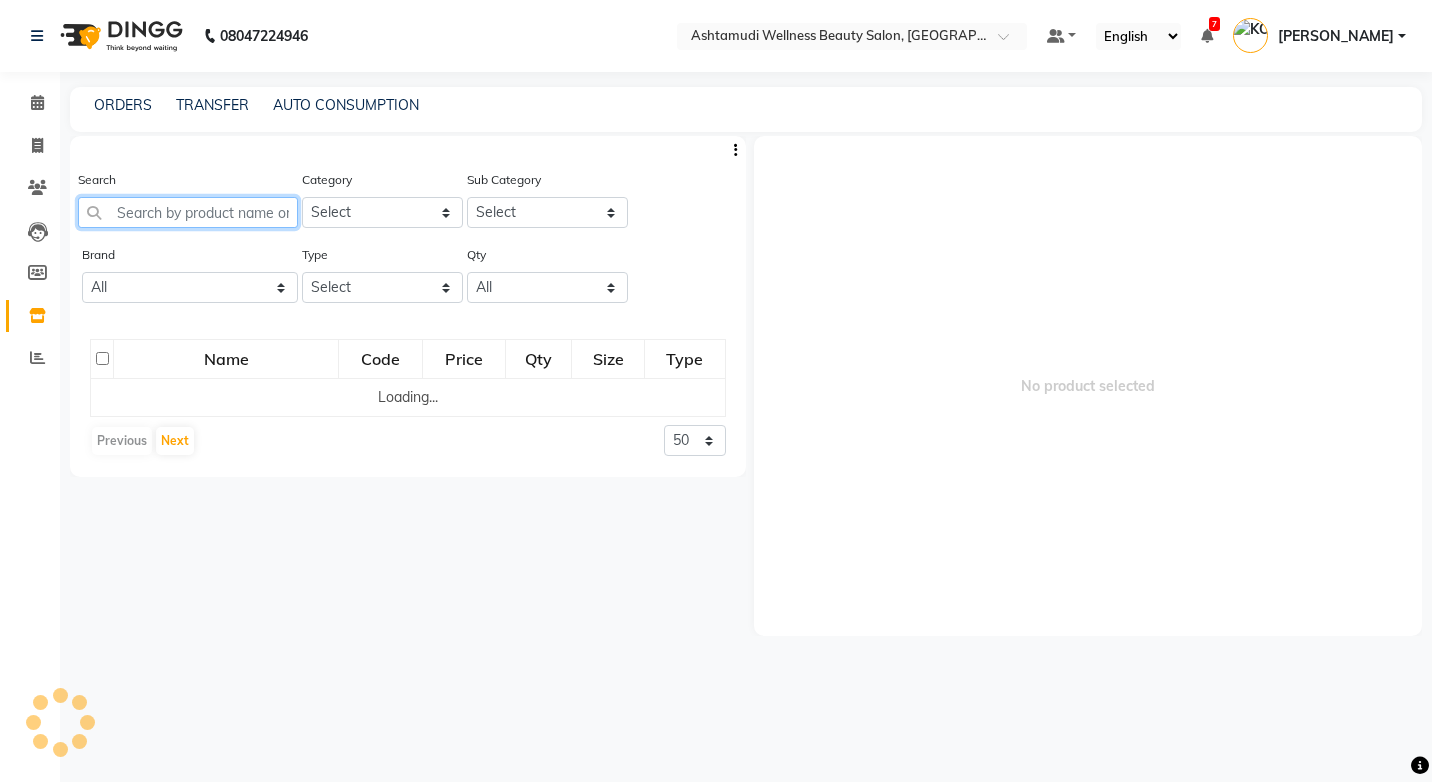 click 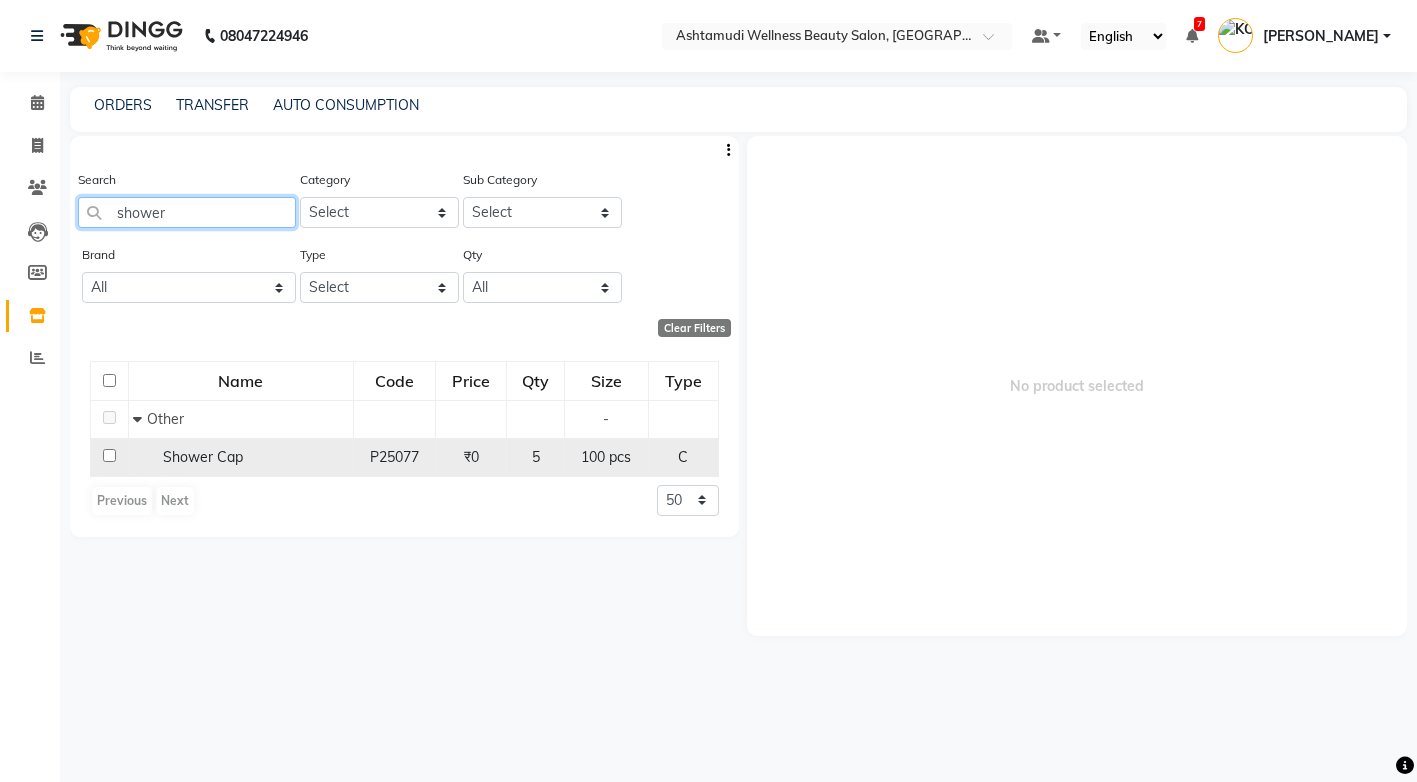 type on "shower" 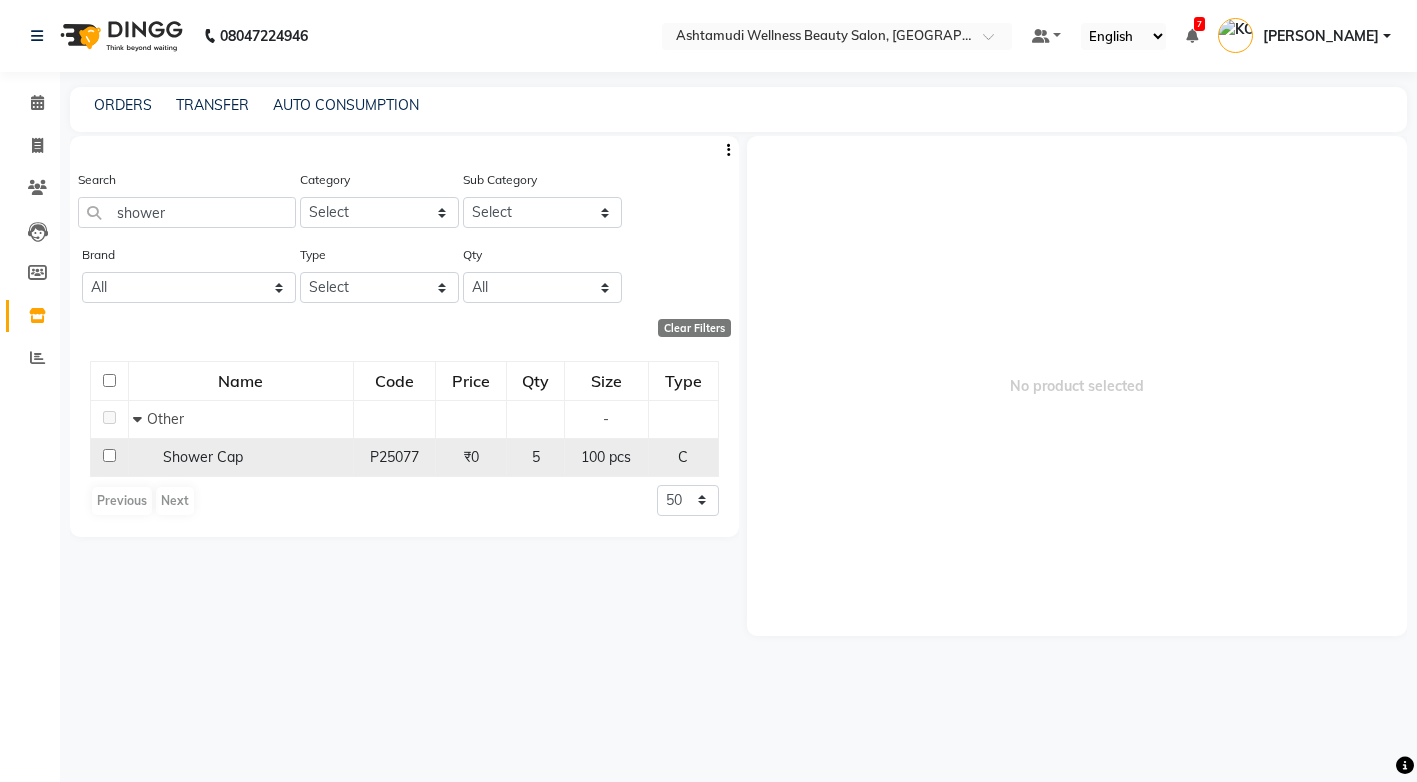 click on "Shower Cap" 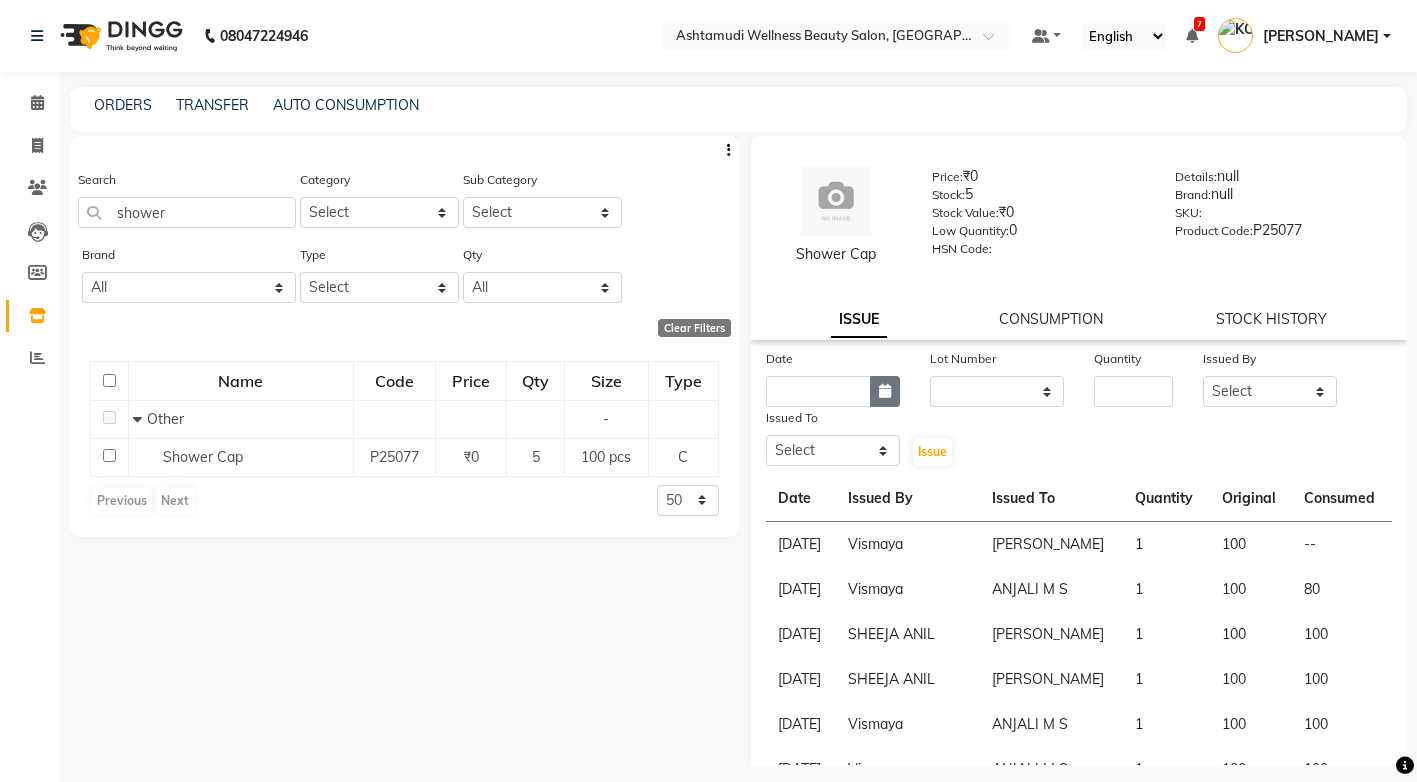 click 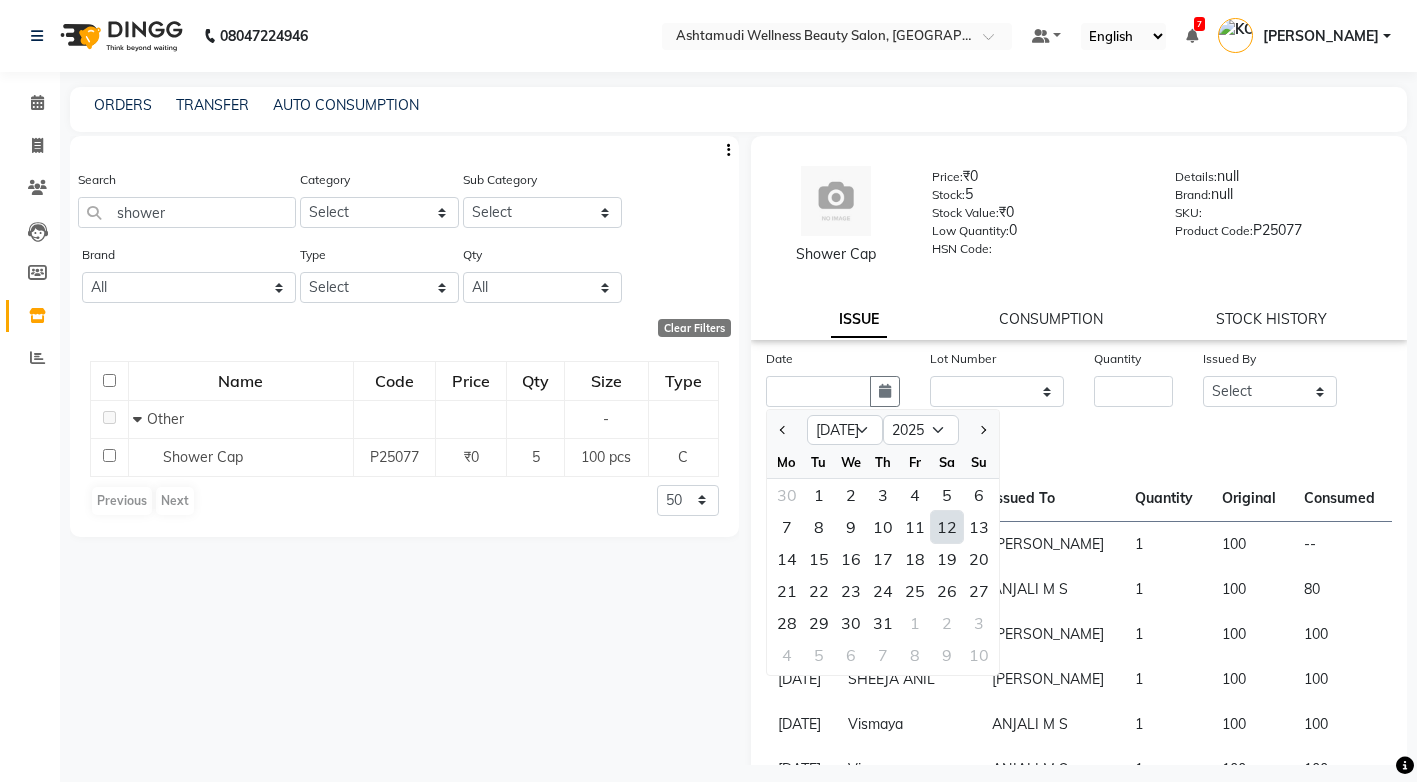click on "12" 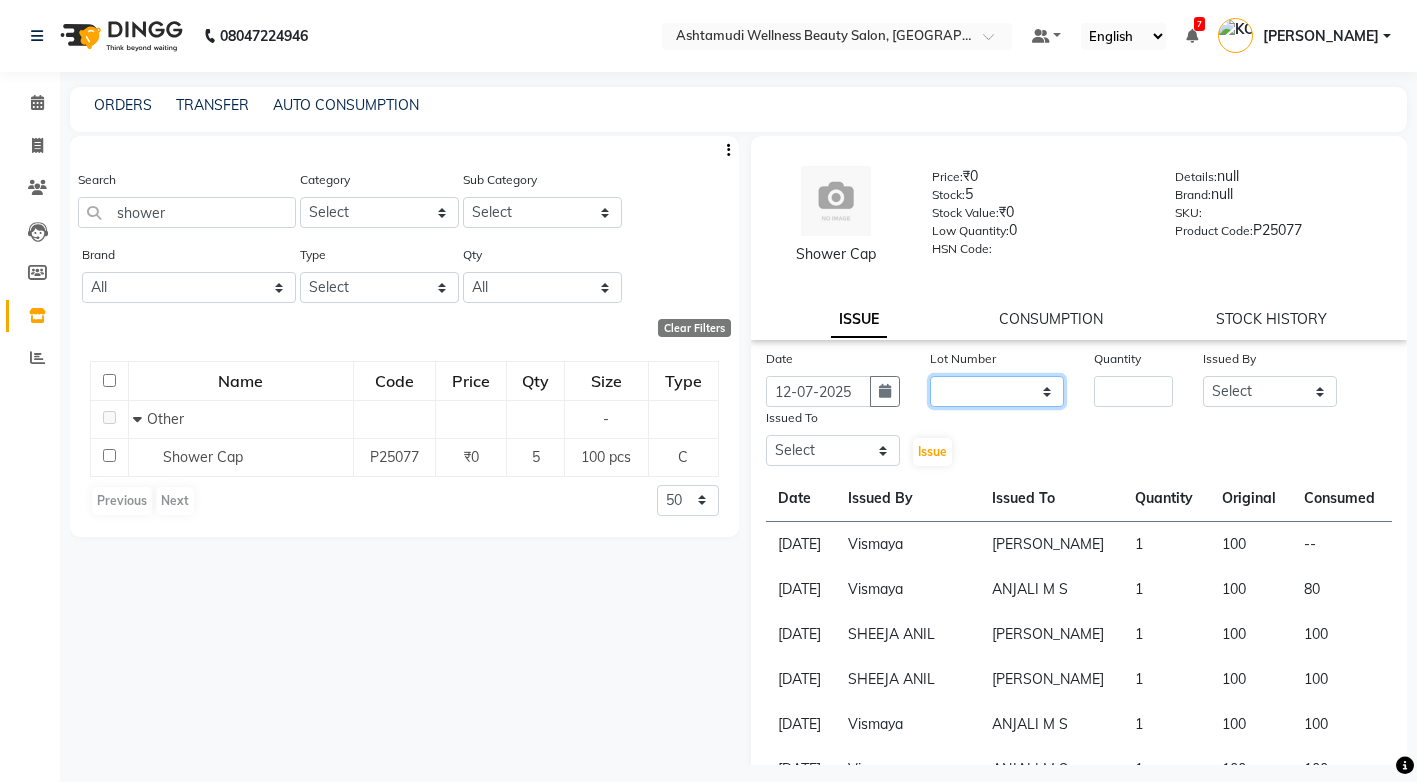 click on "None" 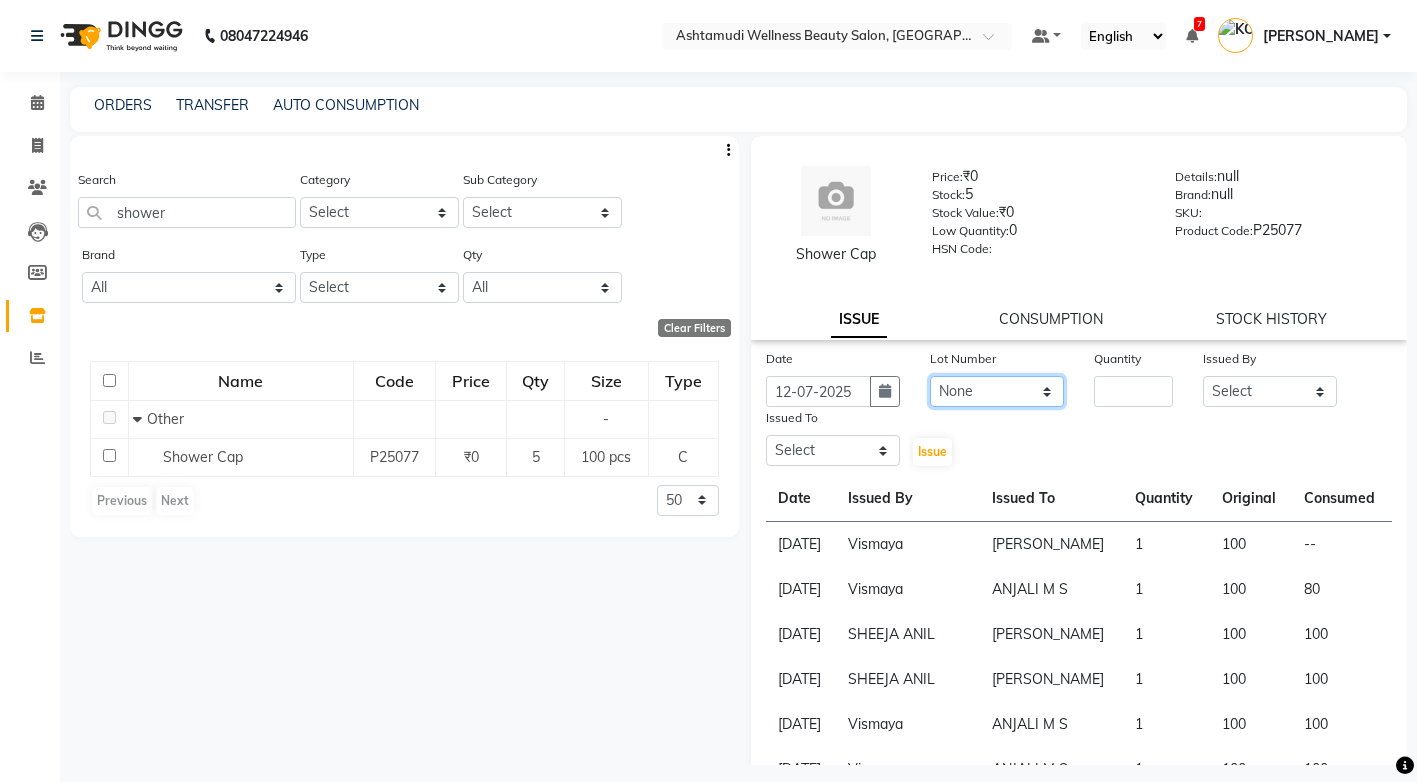 click on "None" 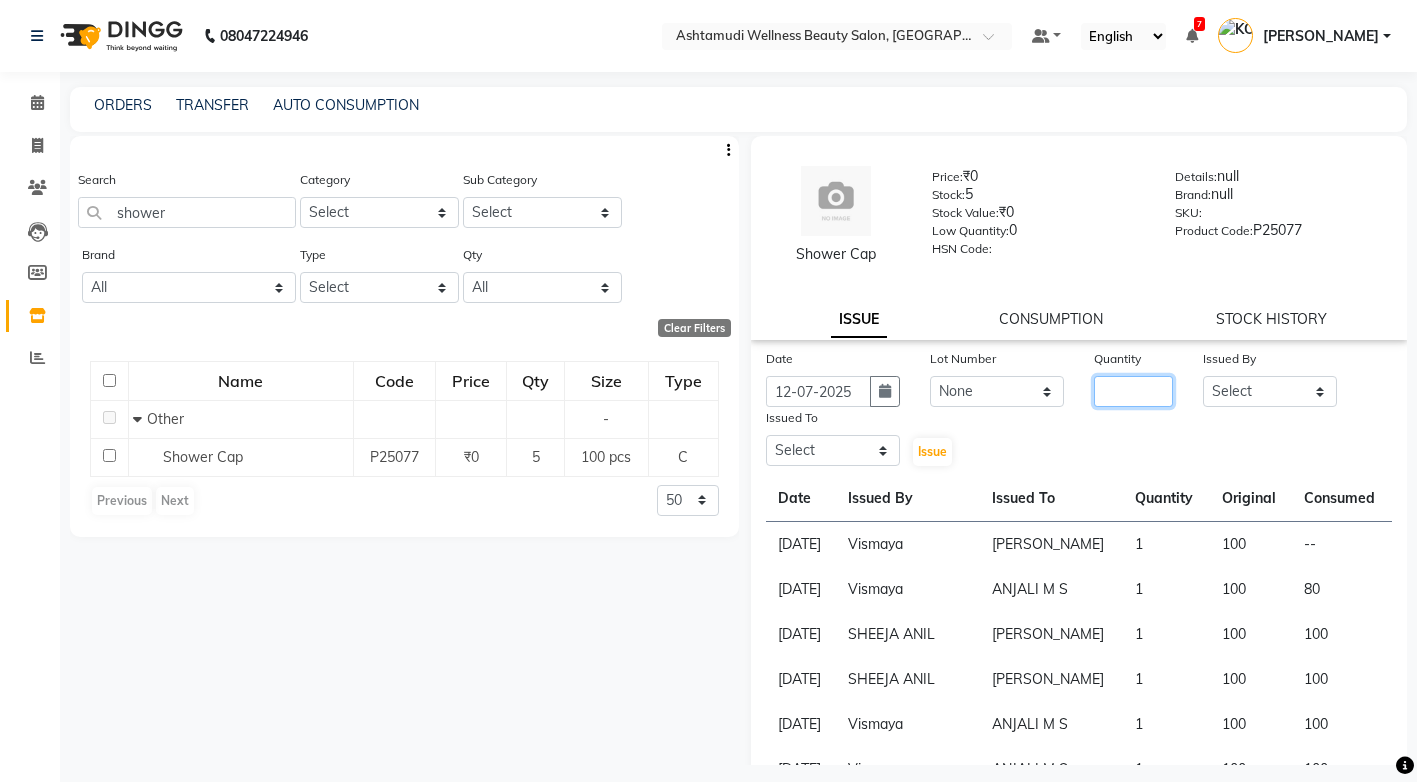 click 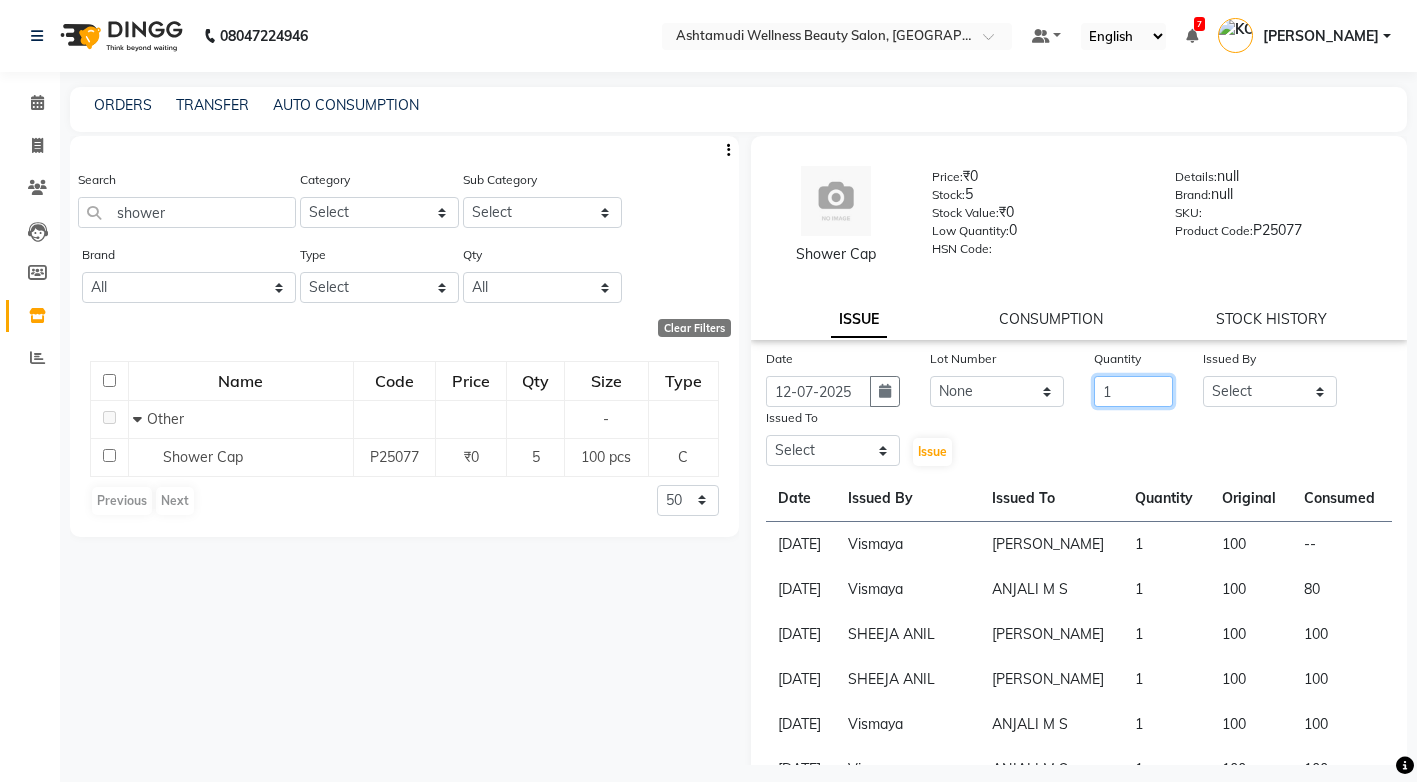 type on "1" 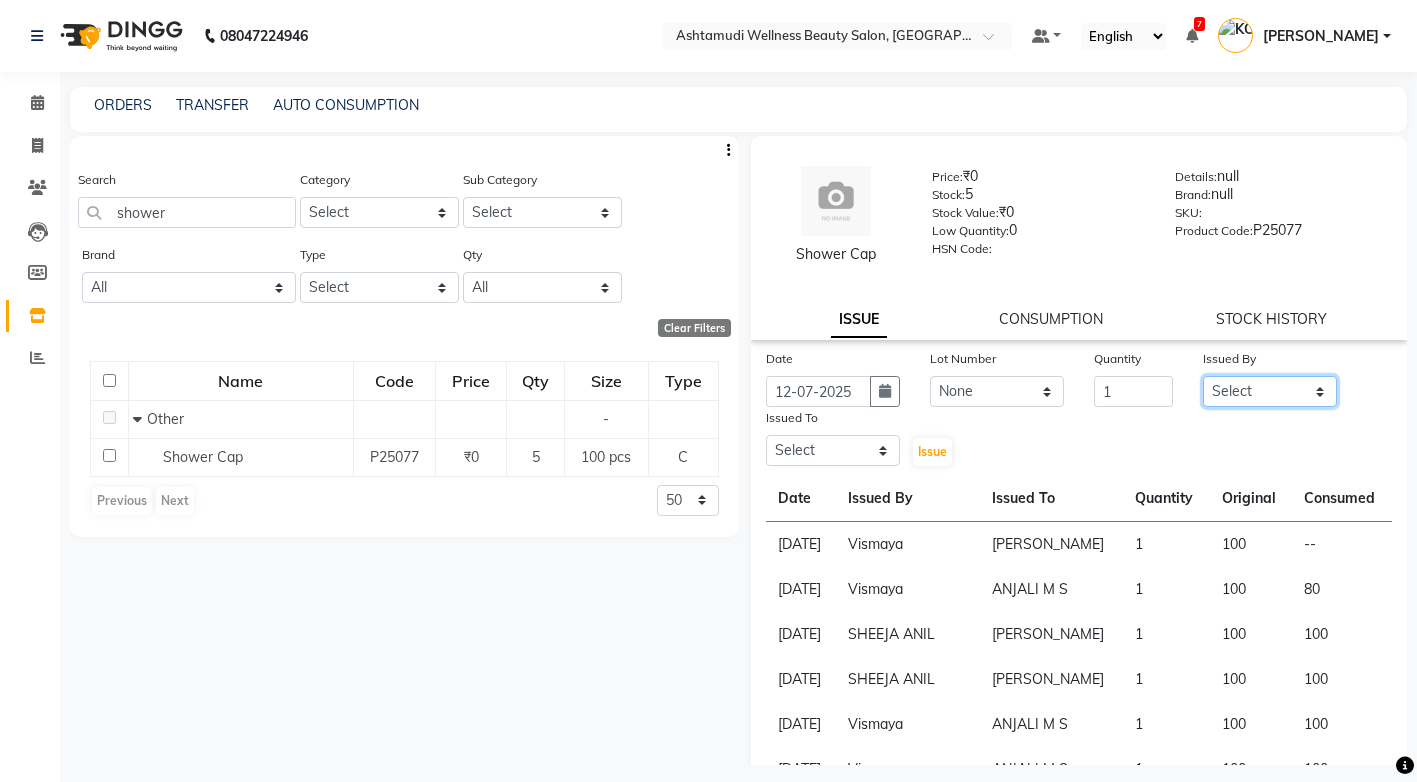 click on "Select ANJALI M S [PERSON_NAME] KOTTIYAM ASHTAMUDI [PERSON_NAME] [PERSON_NAME] [PERSON_NAME] [PERSON_NAME]  Sona [PERSON_NAME] [PERSON_NAME] [PERSON_NAME]" 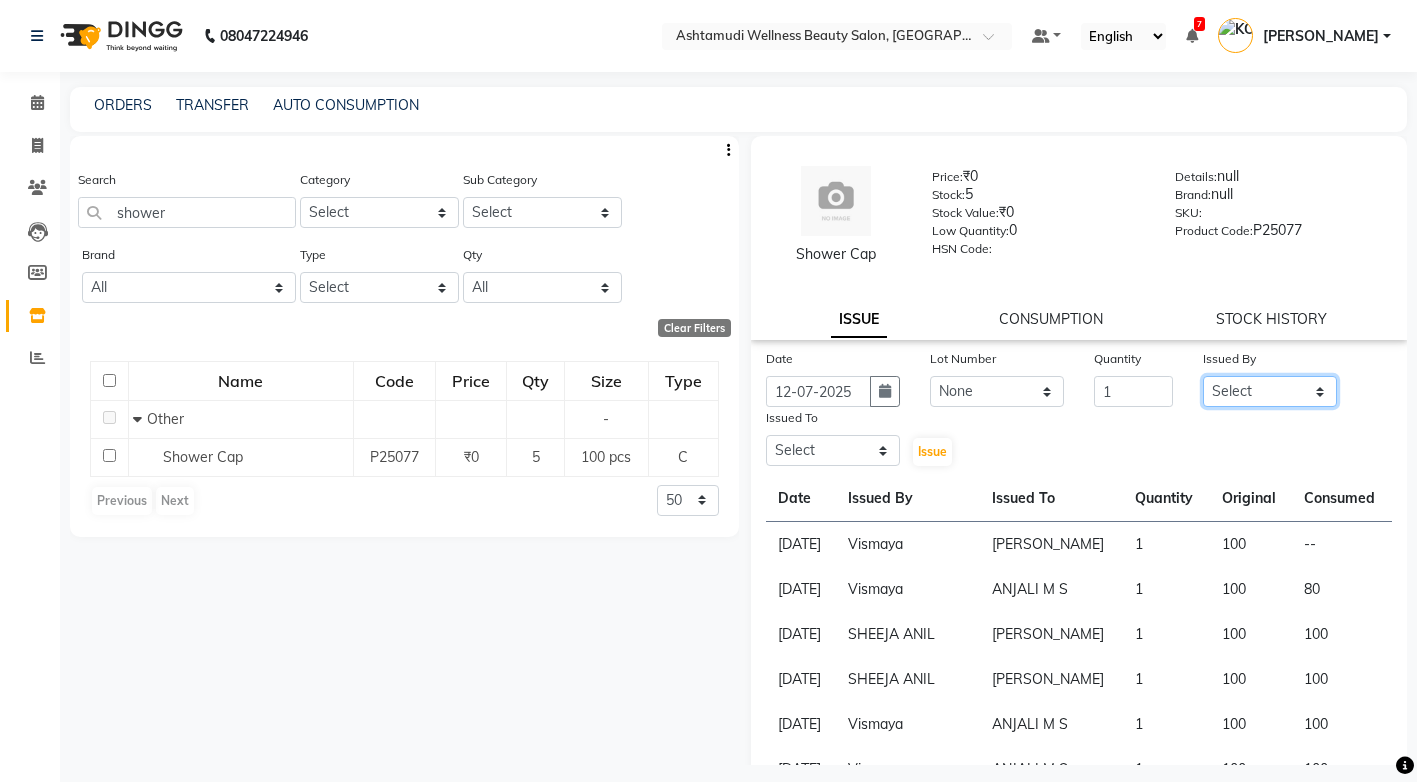 select on "27473" 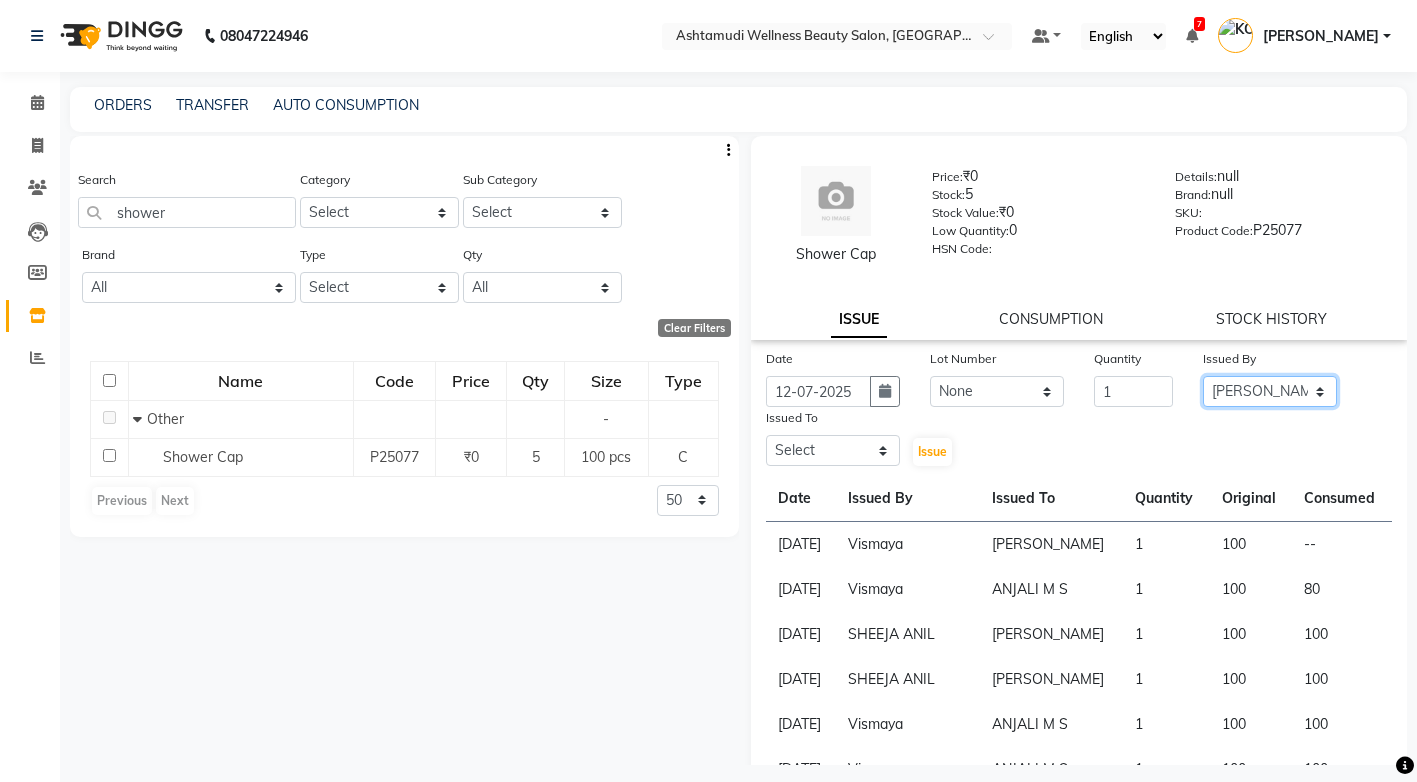 click on "Select ANJALI M S [PERSON_NAME] KOTTIYAM ASHTAMUDI [PERSON_NAME] [PERSON_NAME] [PERSON_NAME] [PERSON_NAME]  Sona [PERSON_NAME] [PERSON_NAME] [PERSON_NAME]" 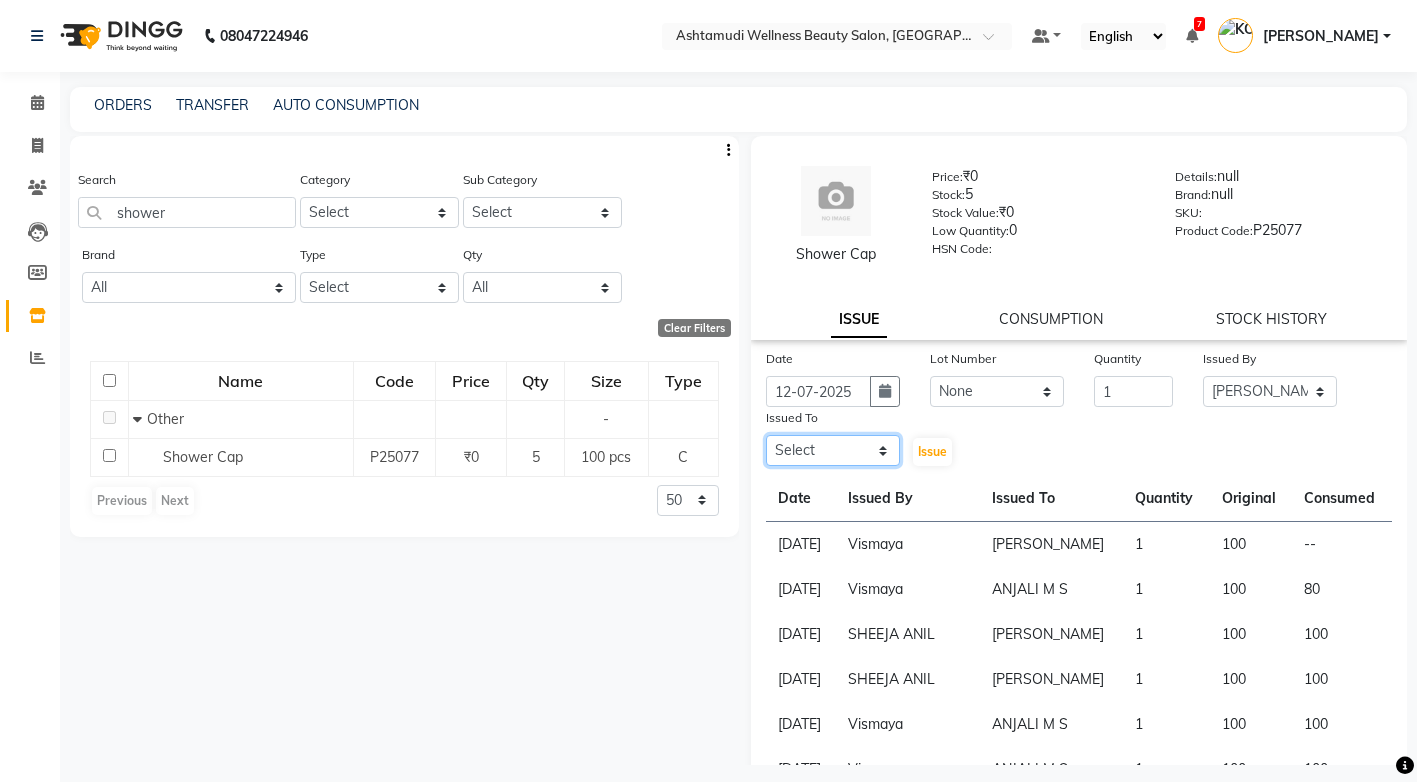 click on "Select ANJALI M S [PERSON_NAME] KOTTIYAM ASHTAMUDI [PERSON_NAME] [PERSON_NAME] [PERSON_NAME] [PERSON_NAME]  Sona [PERSON_NAME] [PERSON_NAME] [PERSON_NAME]" 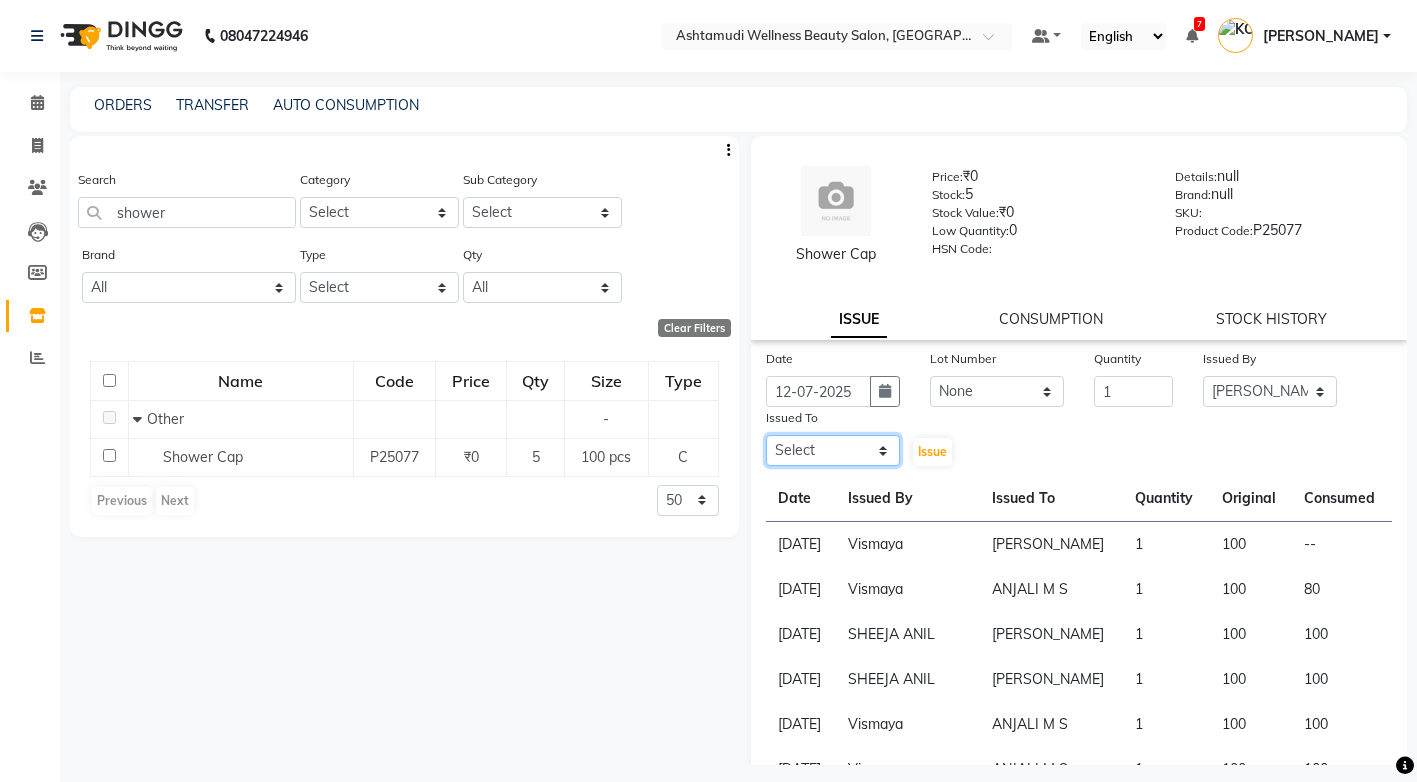 select on "27474" 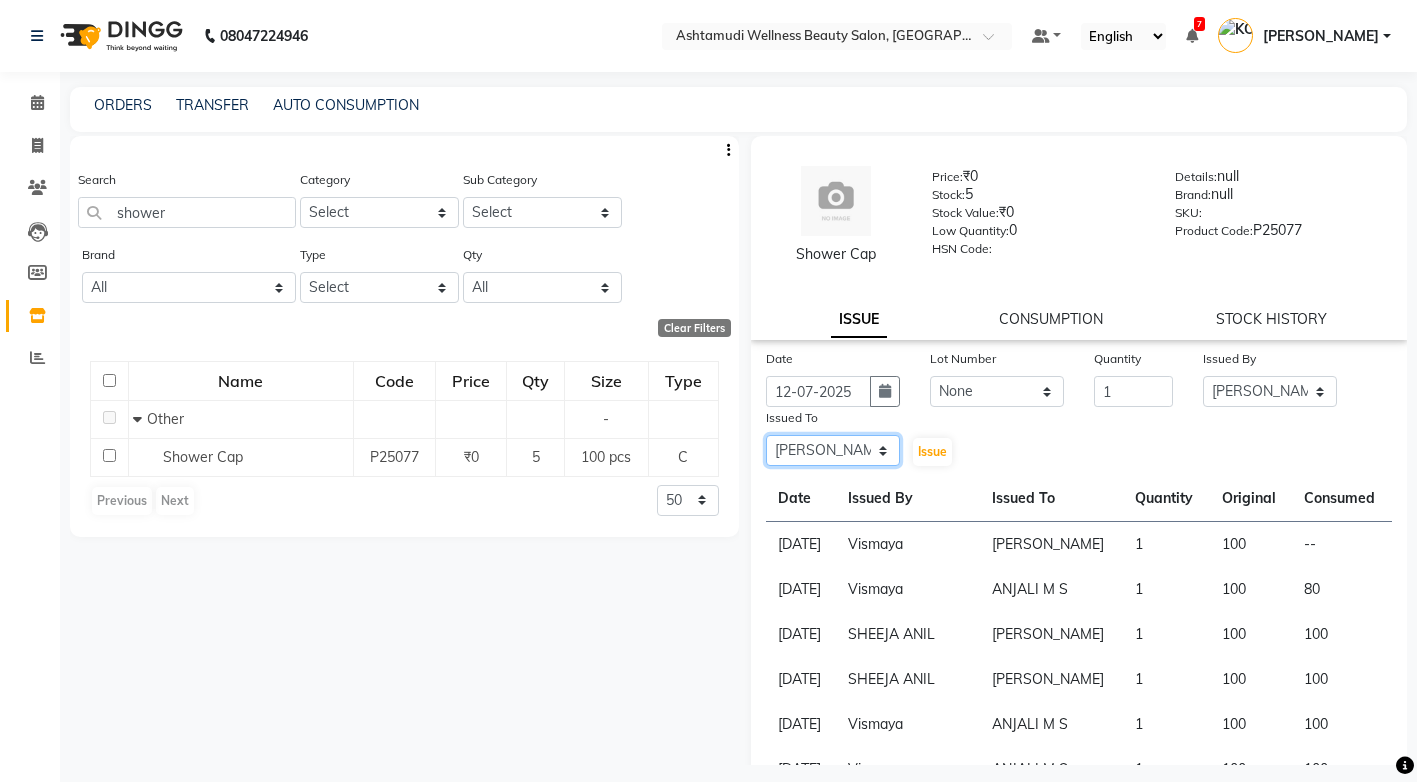 click on "Select ANJALI M S [PERSON_NAME] KOTTIYAM ASHTAMUDI [PERSON_NAME] [PERSON_NAME] [PERSON_NAME] [PERSON_NAME]  Sona [PERSON_NAME] [PERSON_NAME] [PERSON_NAME]" 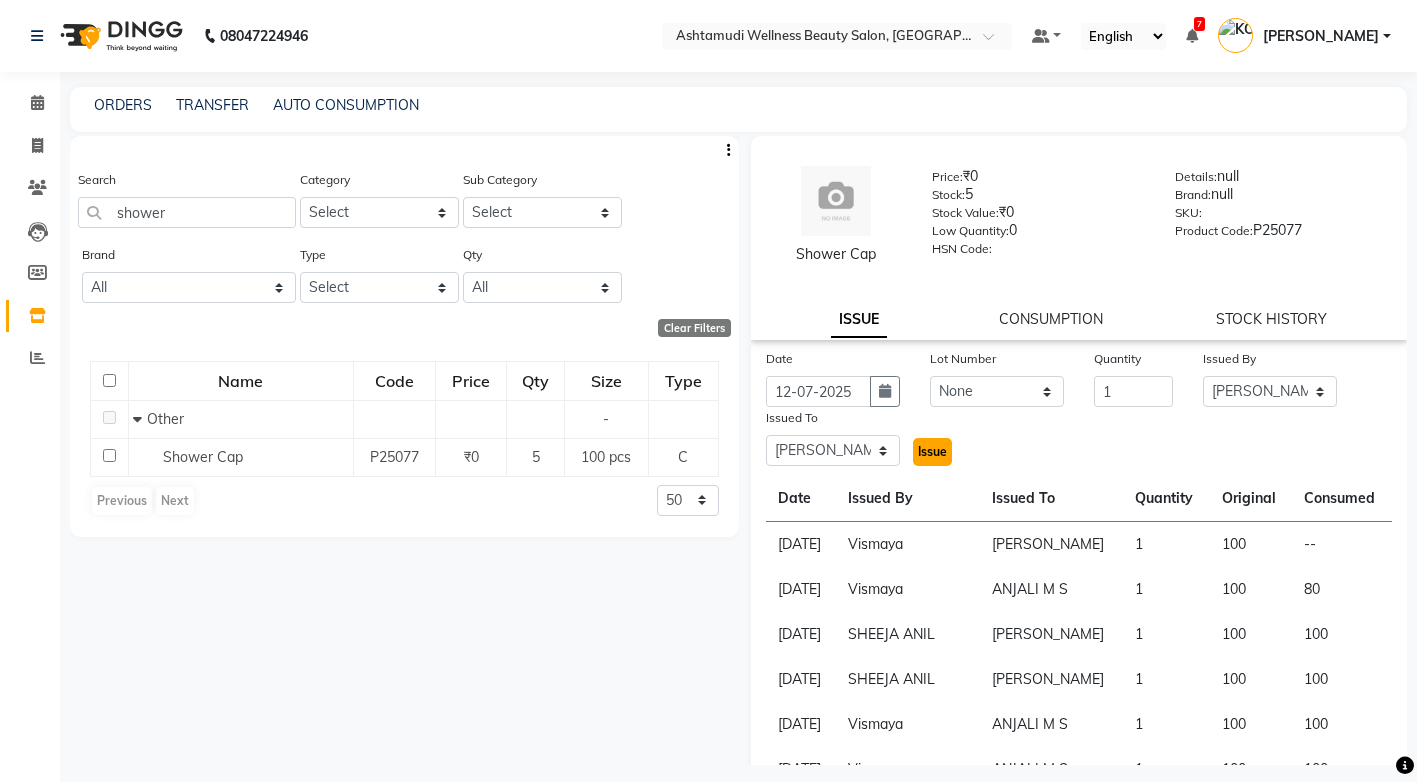 click on "Issue" 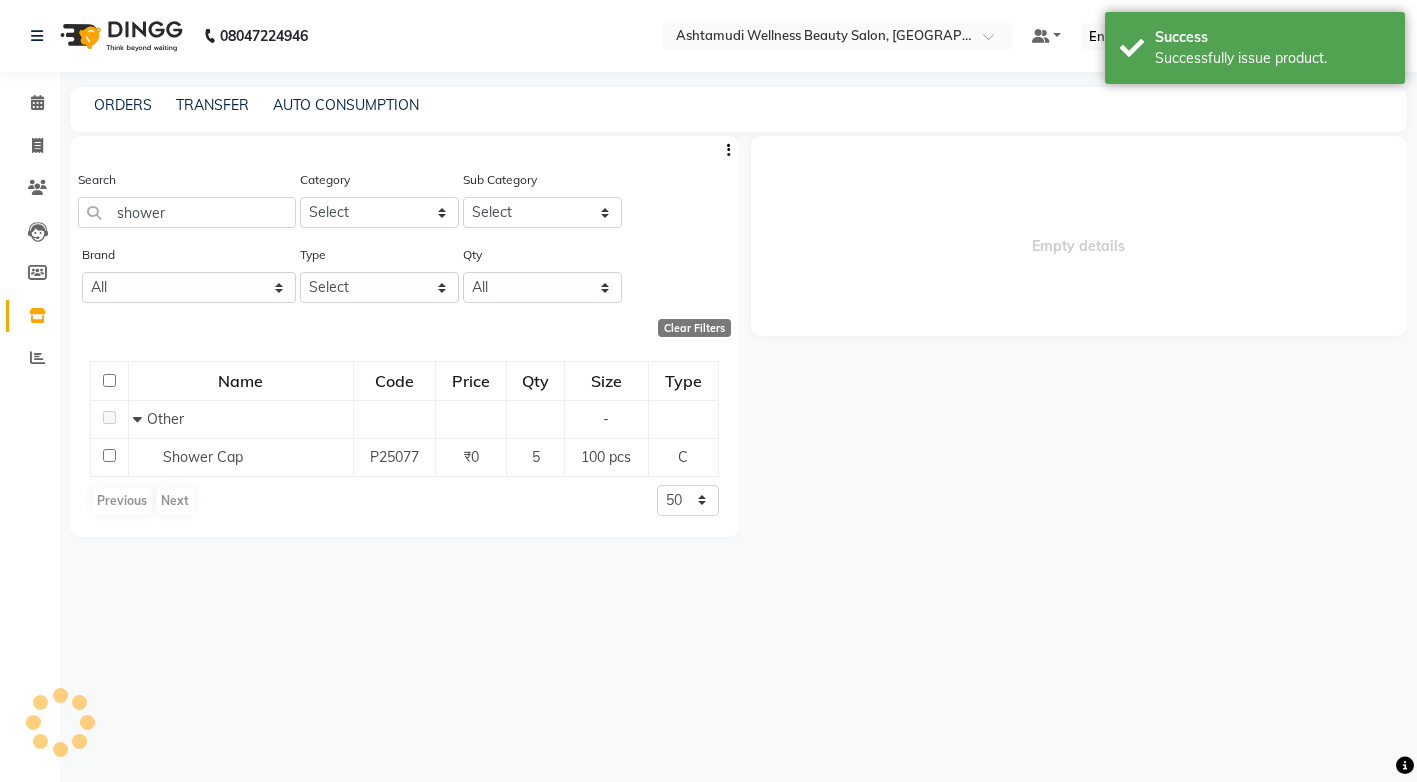 select 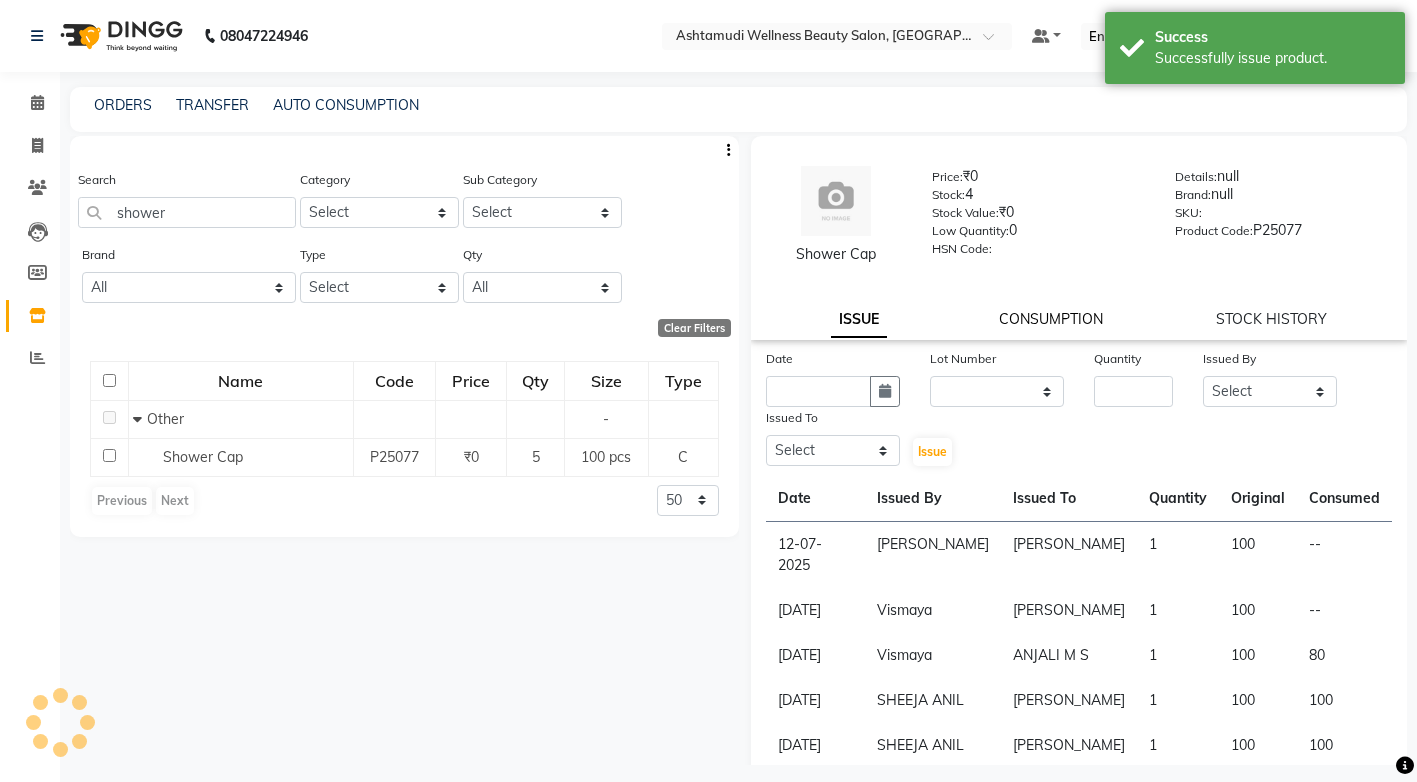 click on "CONSUMPTION" 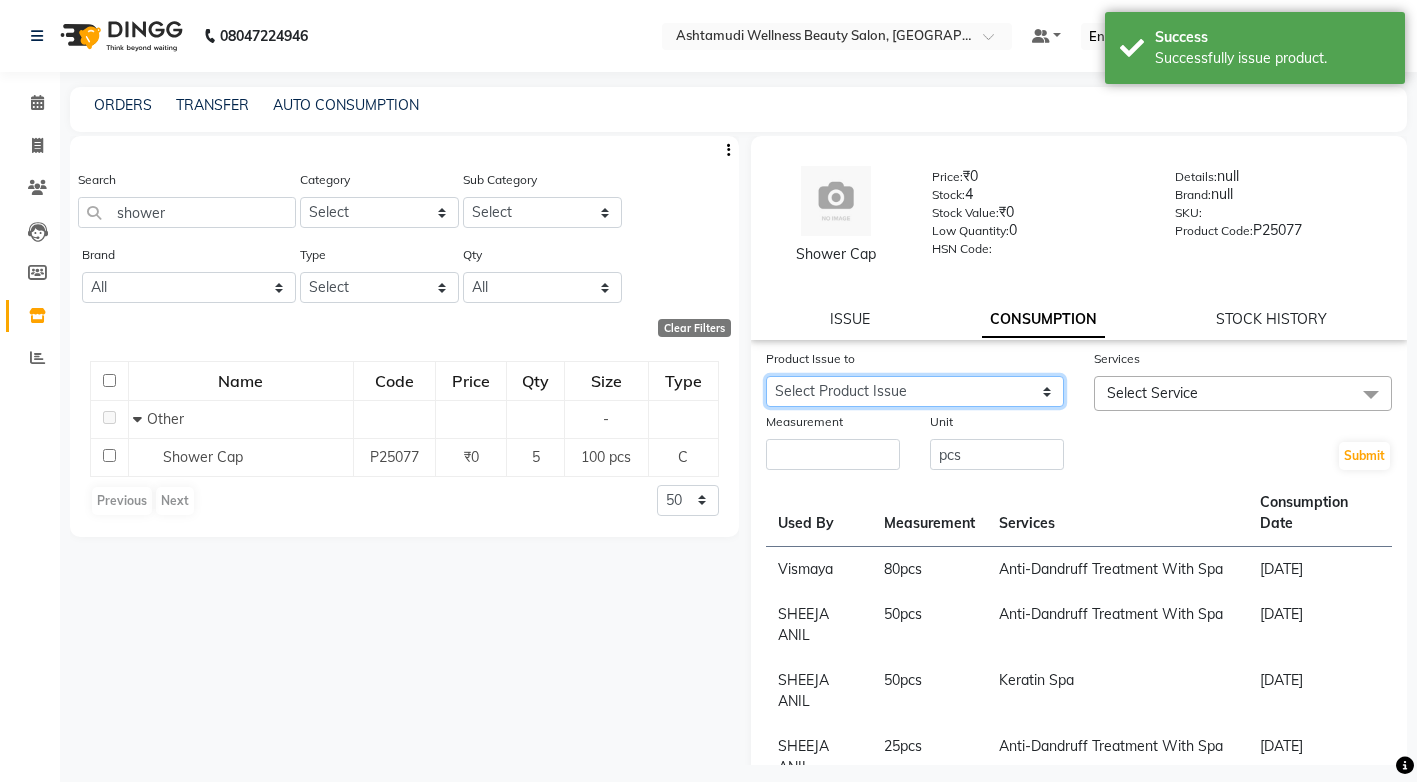 click on "Select Product Issue 2025-07-12, Issued to: STEFFY STEPHAN, Balance: 100 2025-06-30, Issued to: Sreepriya, Balance: 100 2025-06-25, Issued to: ANJALI M S, Balance: 20" 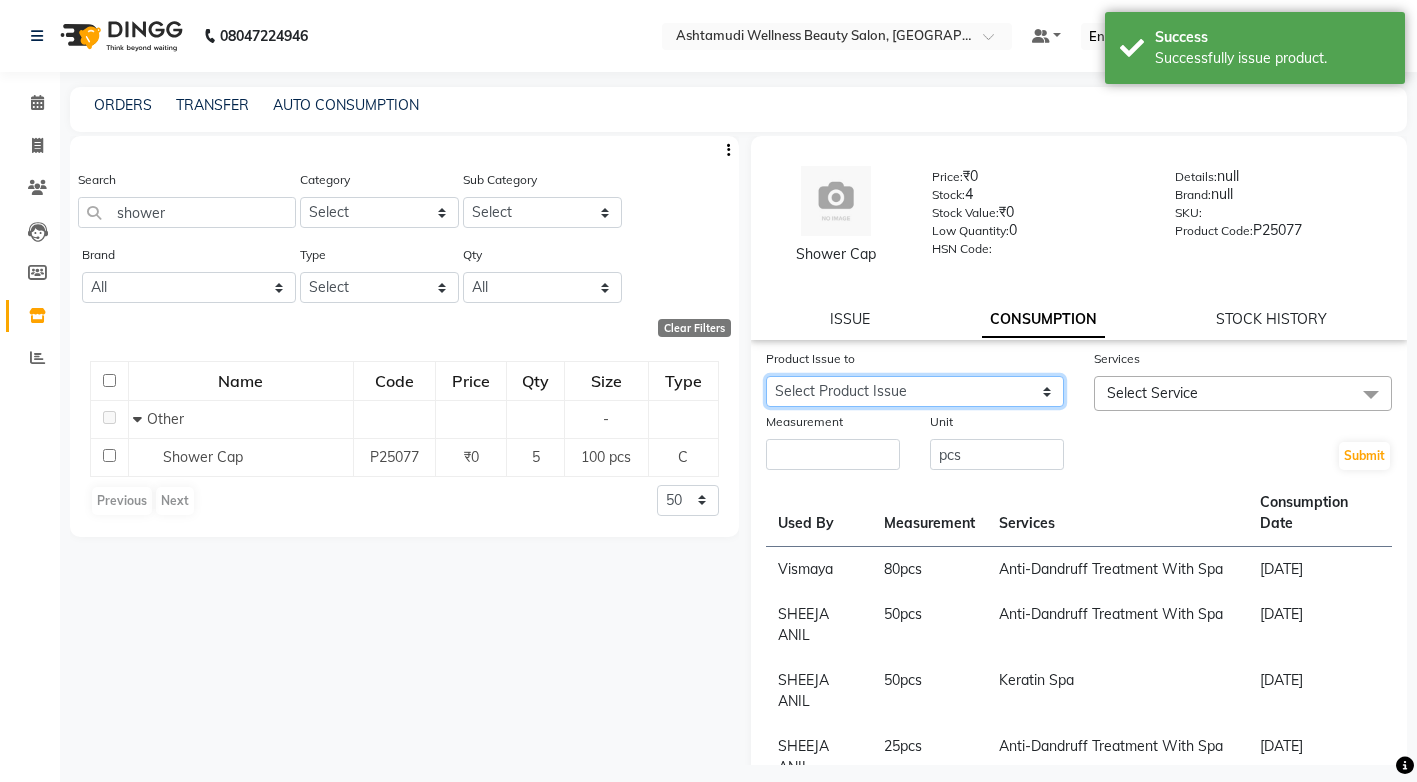 select on "1029081" 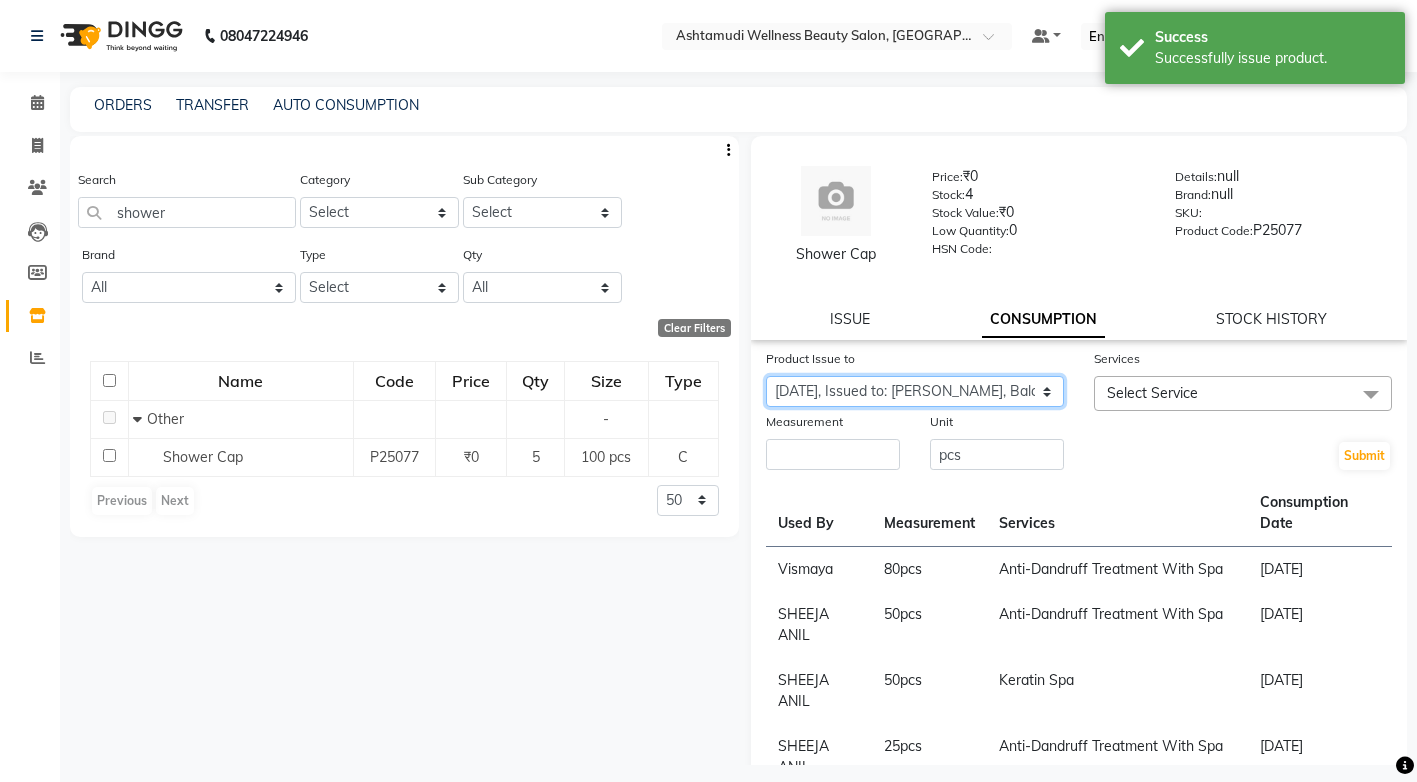 click on "Select Product Issue 2025-07-12, Issued to: STEFFY STEPHAN, Balance: 100 2025-06-30, Issued to: Sreepriya, Balance: 100 2025-06-25, Issued to: ANJALI M S, Balance: 20" 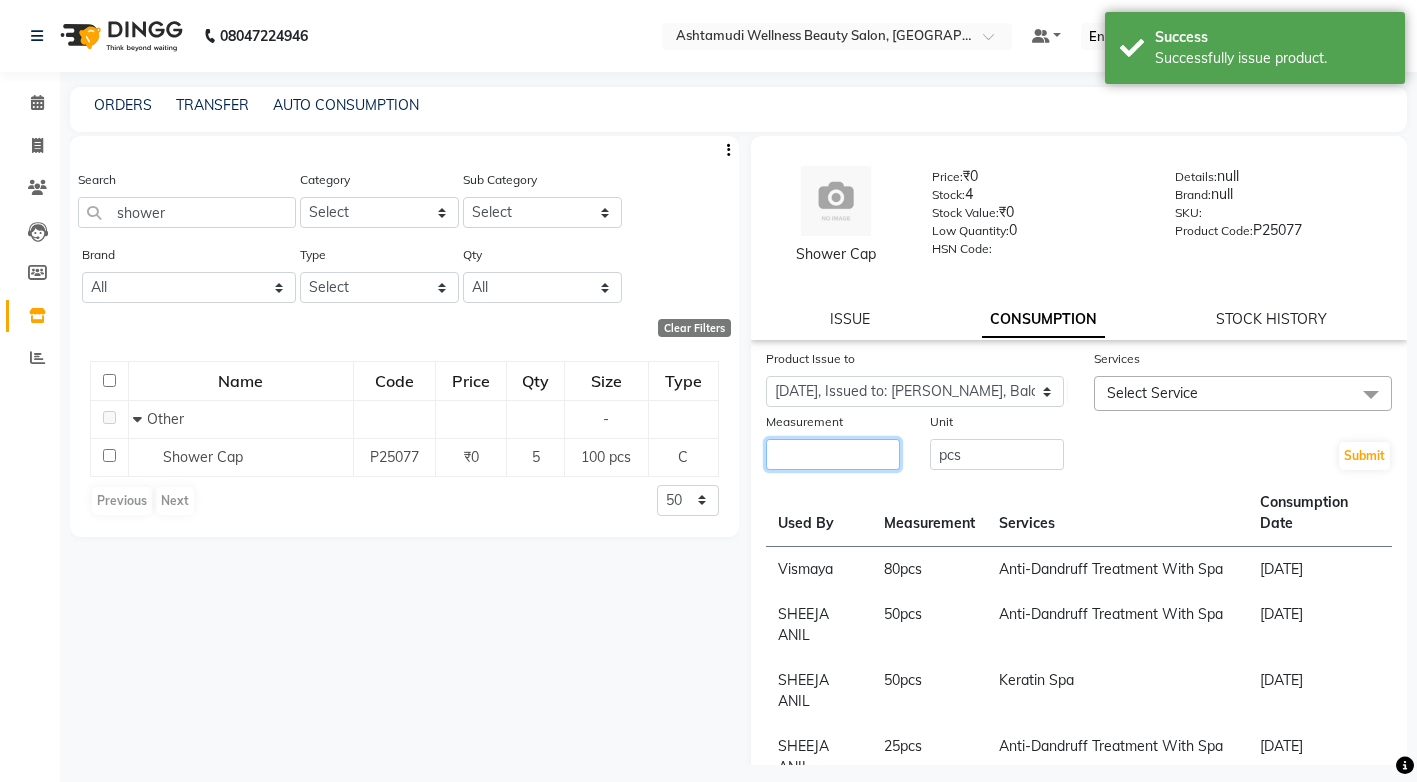 click 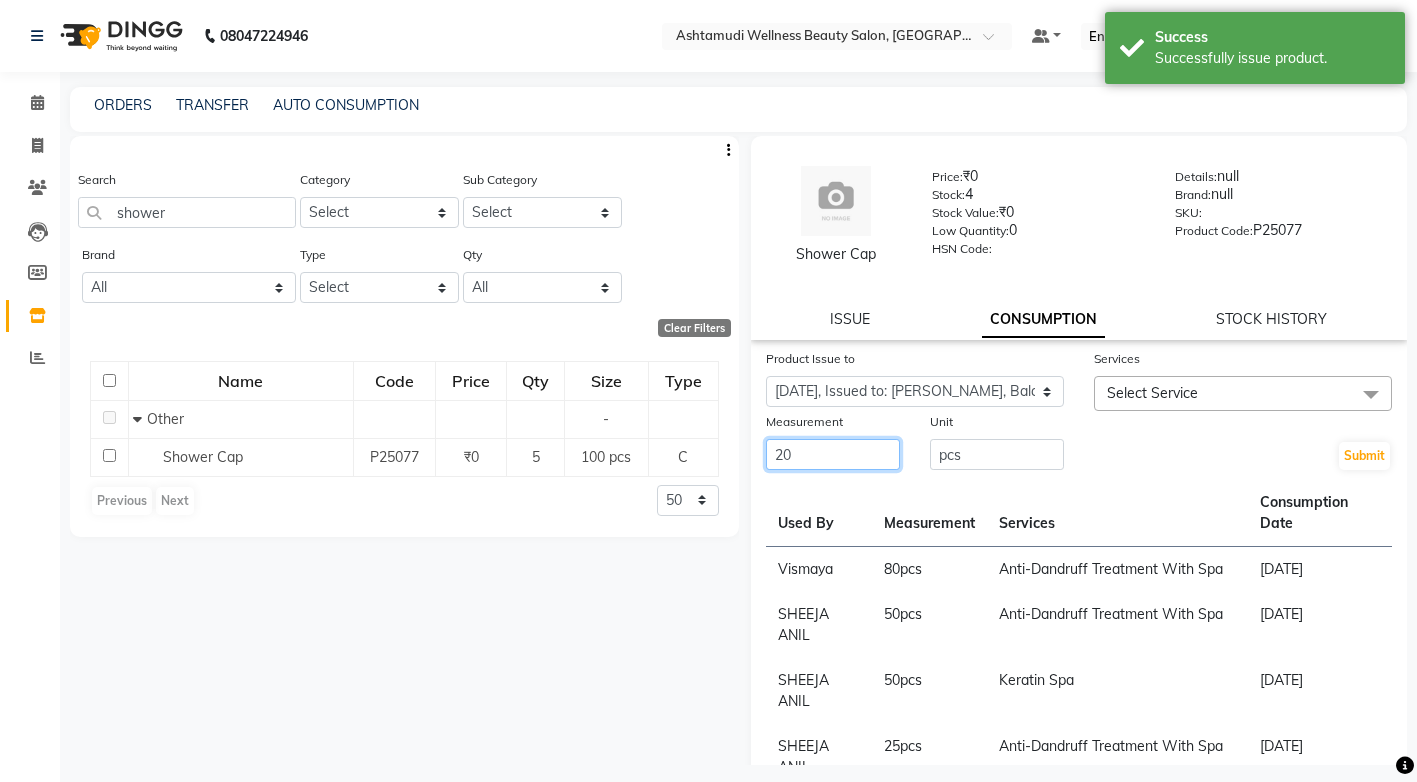 type on "20" 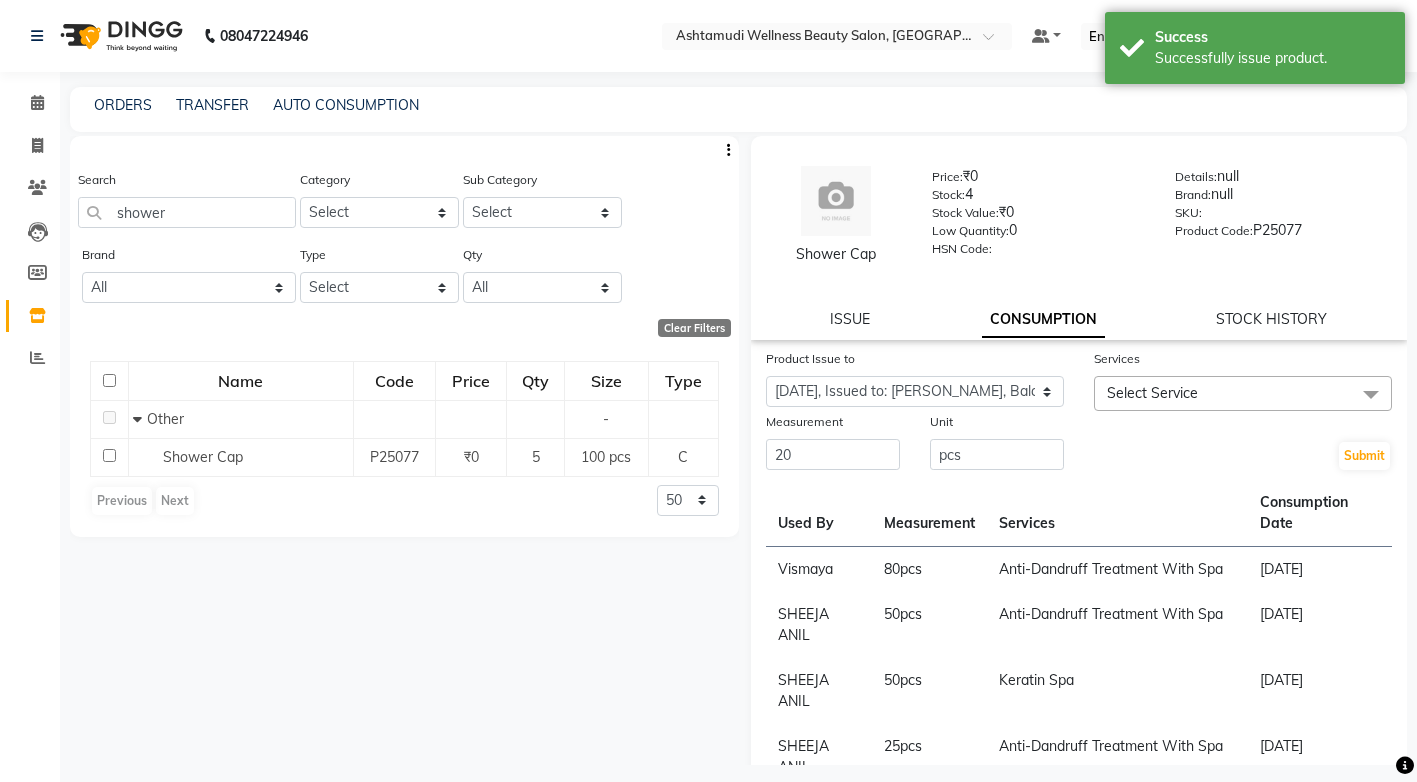click on "Select Service" 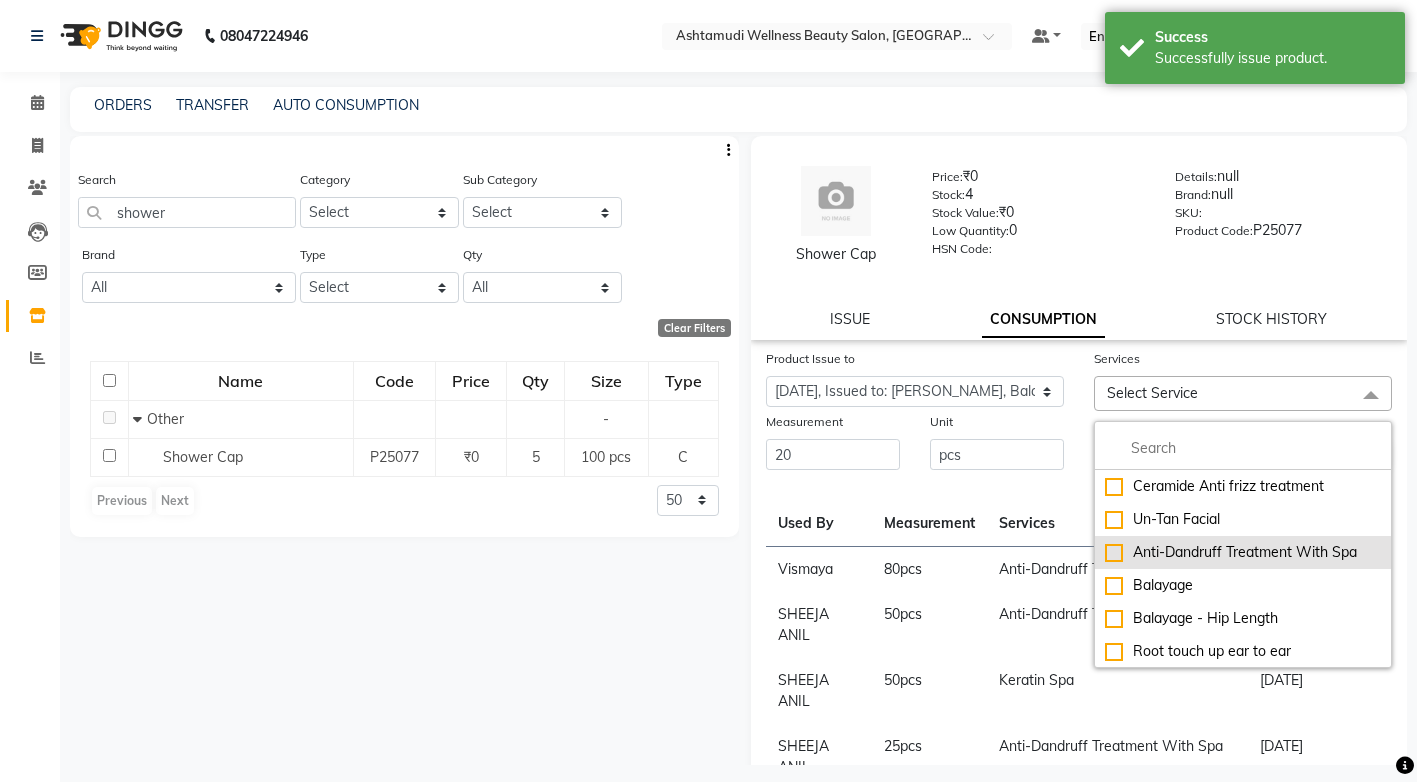 click on "Anti-Dandruff Treatment With Spa" 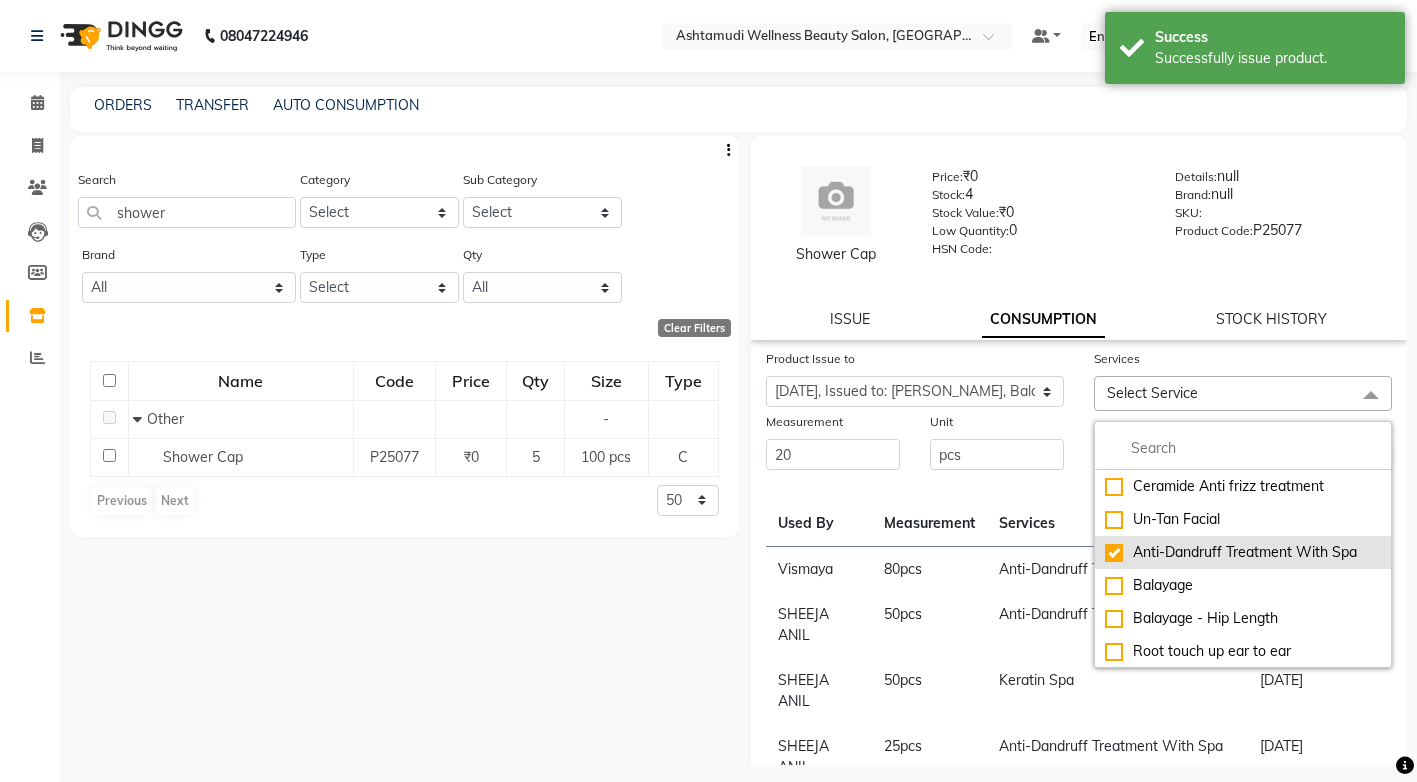 checkbox on "true" 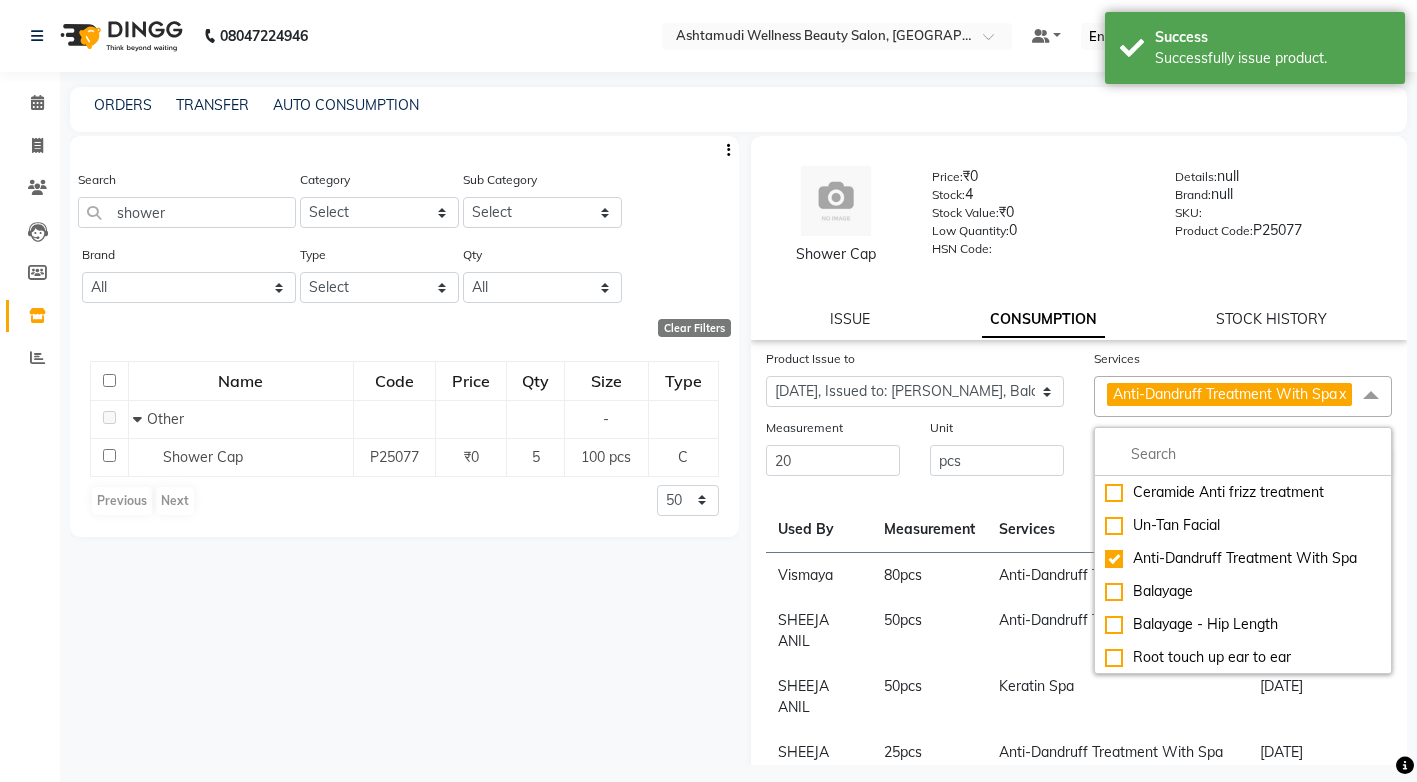 drag, startPoint x: 931, startPoint y: 635, endPoint x: 1140, endPoint y: 609, distance: 210.61102 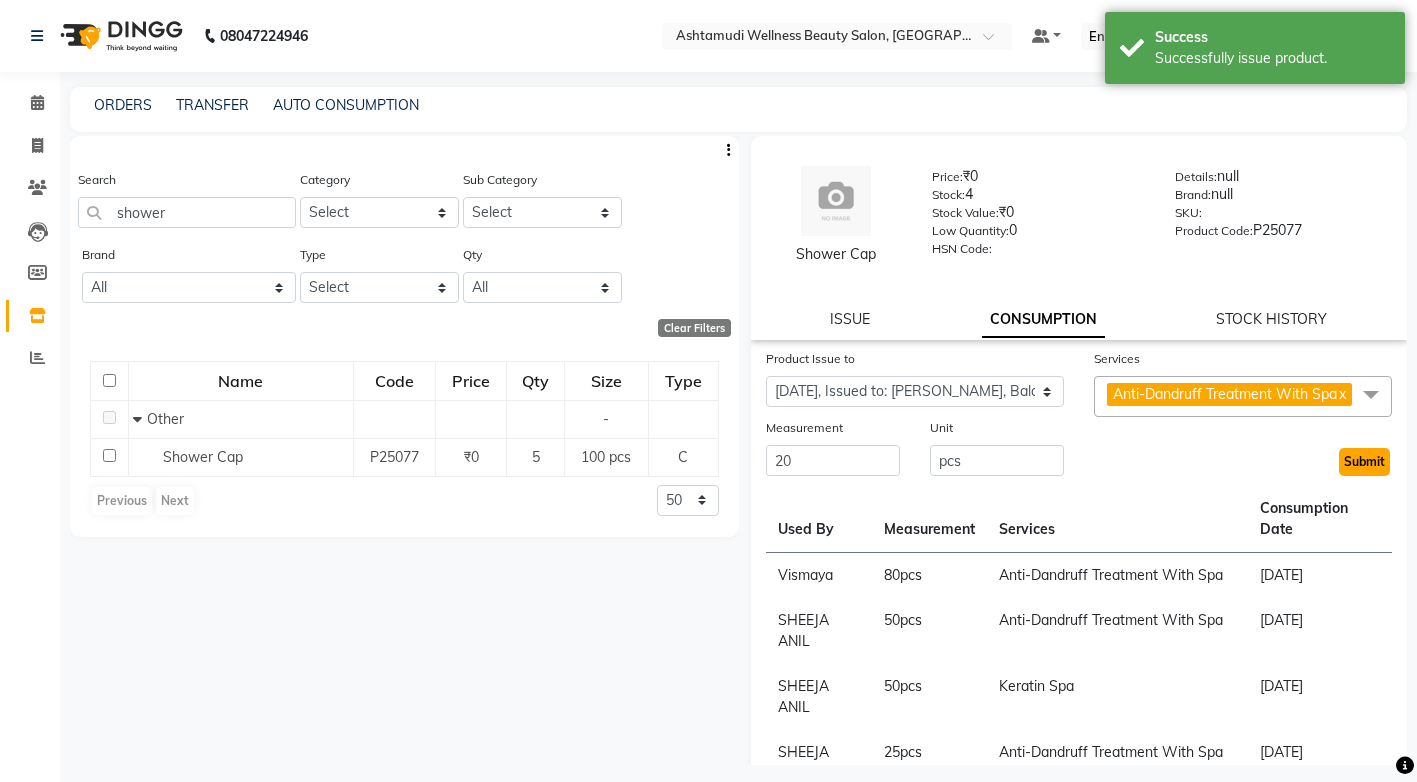 click on "Submit" 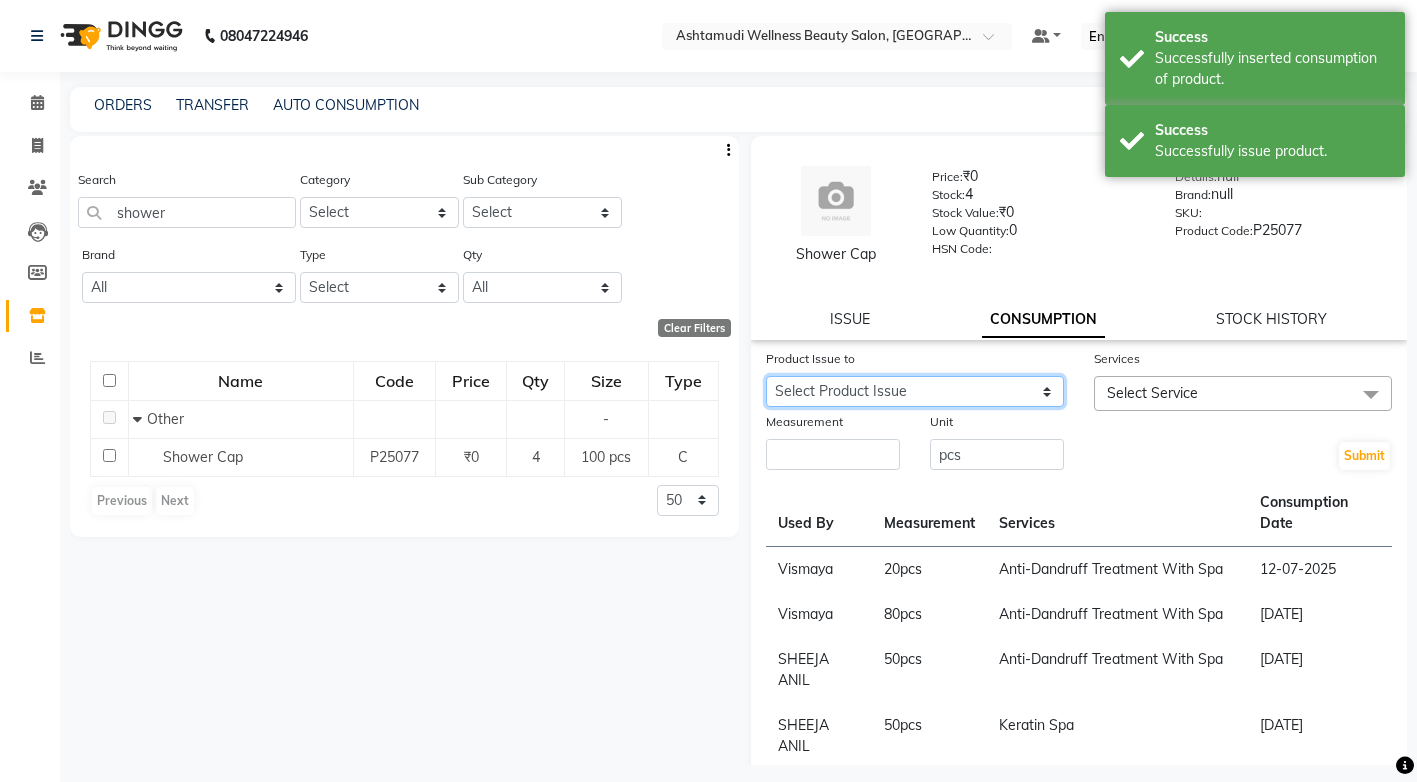 drag, startPoint x: 918, startPoint y: 388, endPoint x: 929, endPoint y: 405, distance: 20.248457 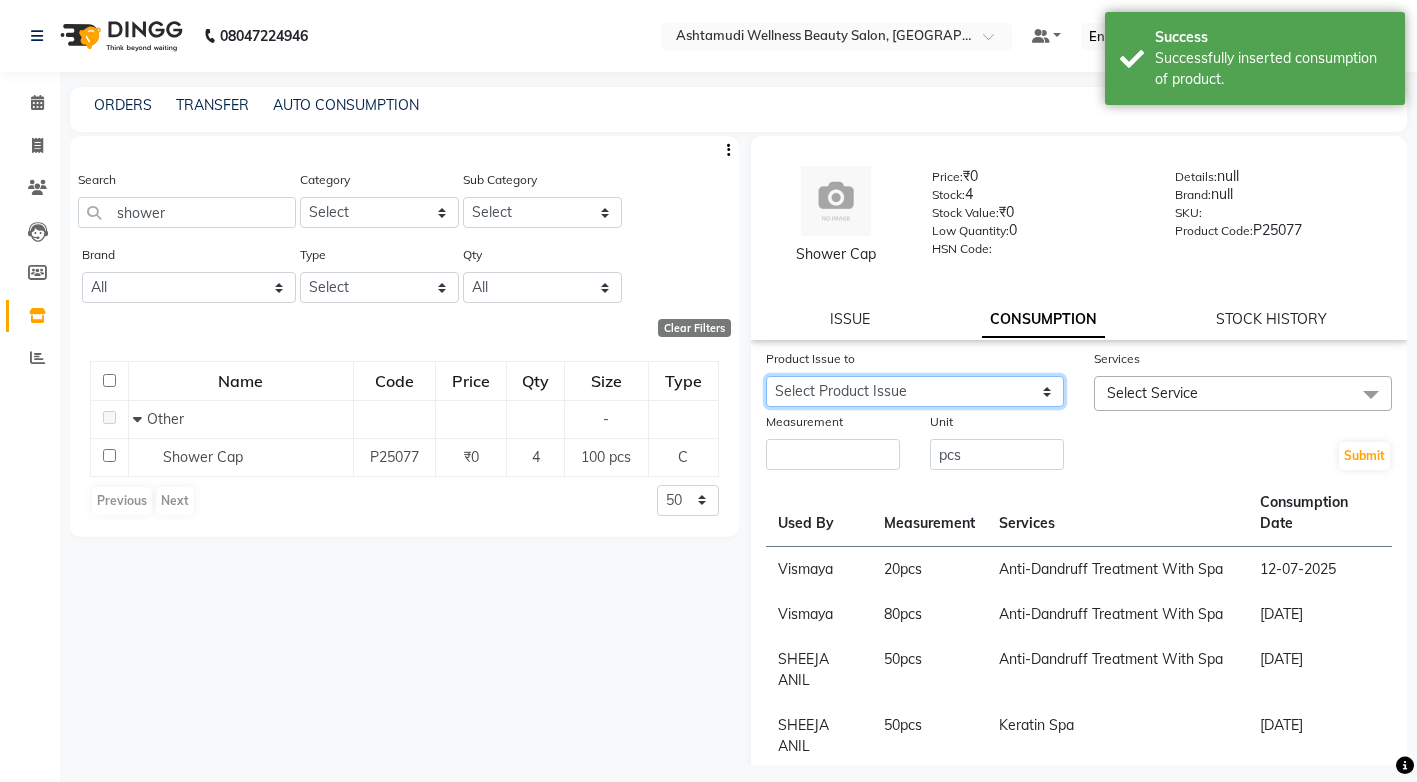 select on "1042118" 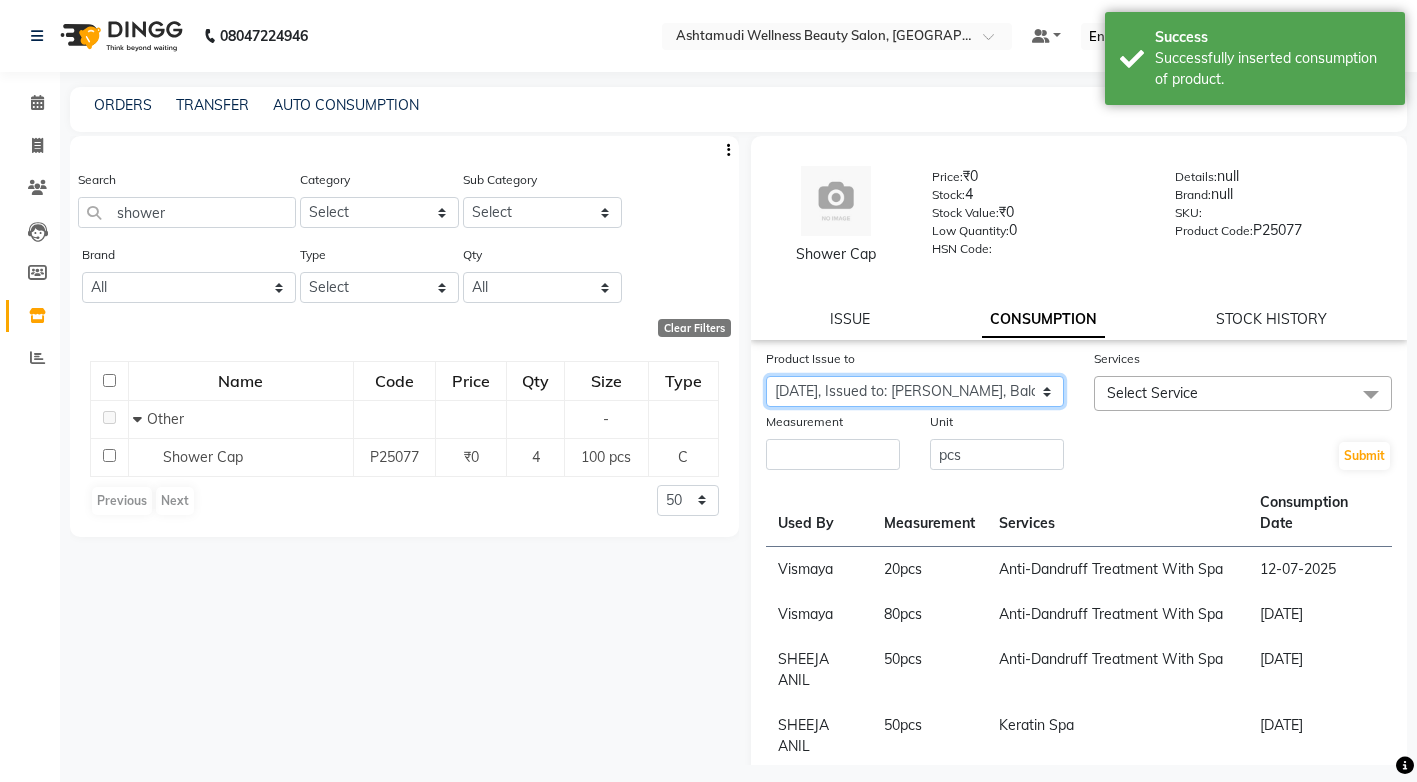 click on "Select Product Issue 2025-07-12, Issued to: STEFFY STEPHAN, Balance: 100 2025-06-30, Issued to: Sreepriya, Balance: 100" 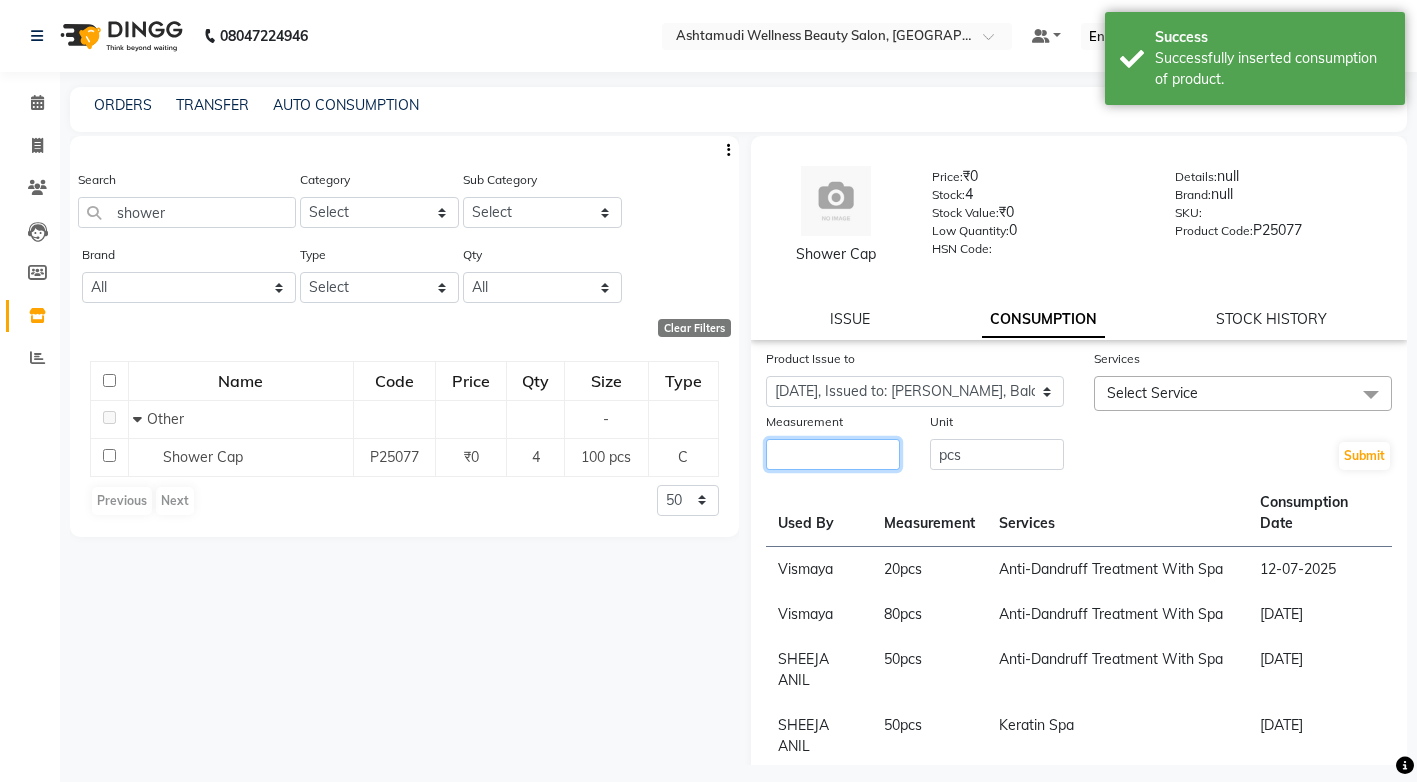 click 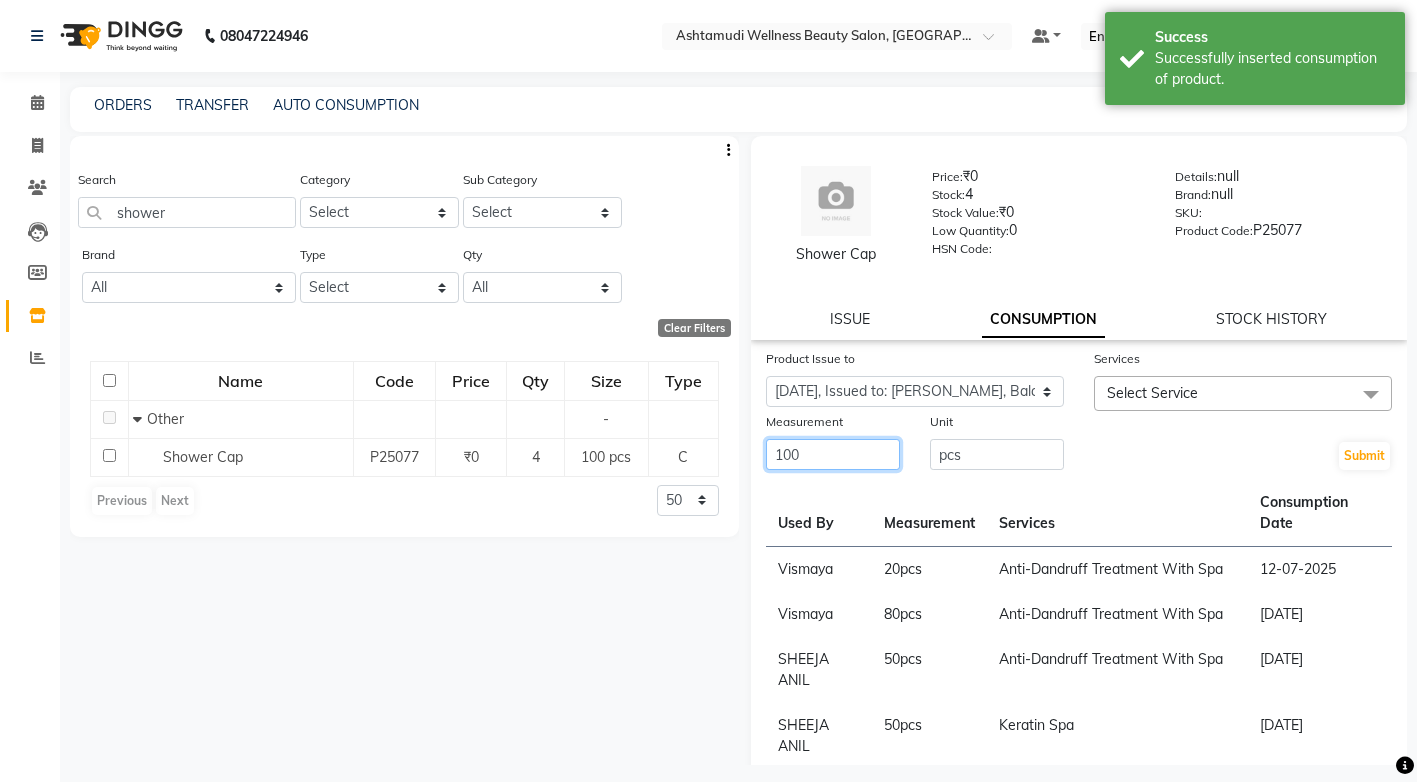 type on "100" 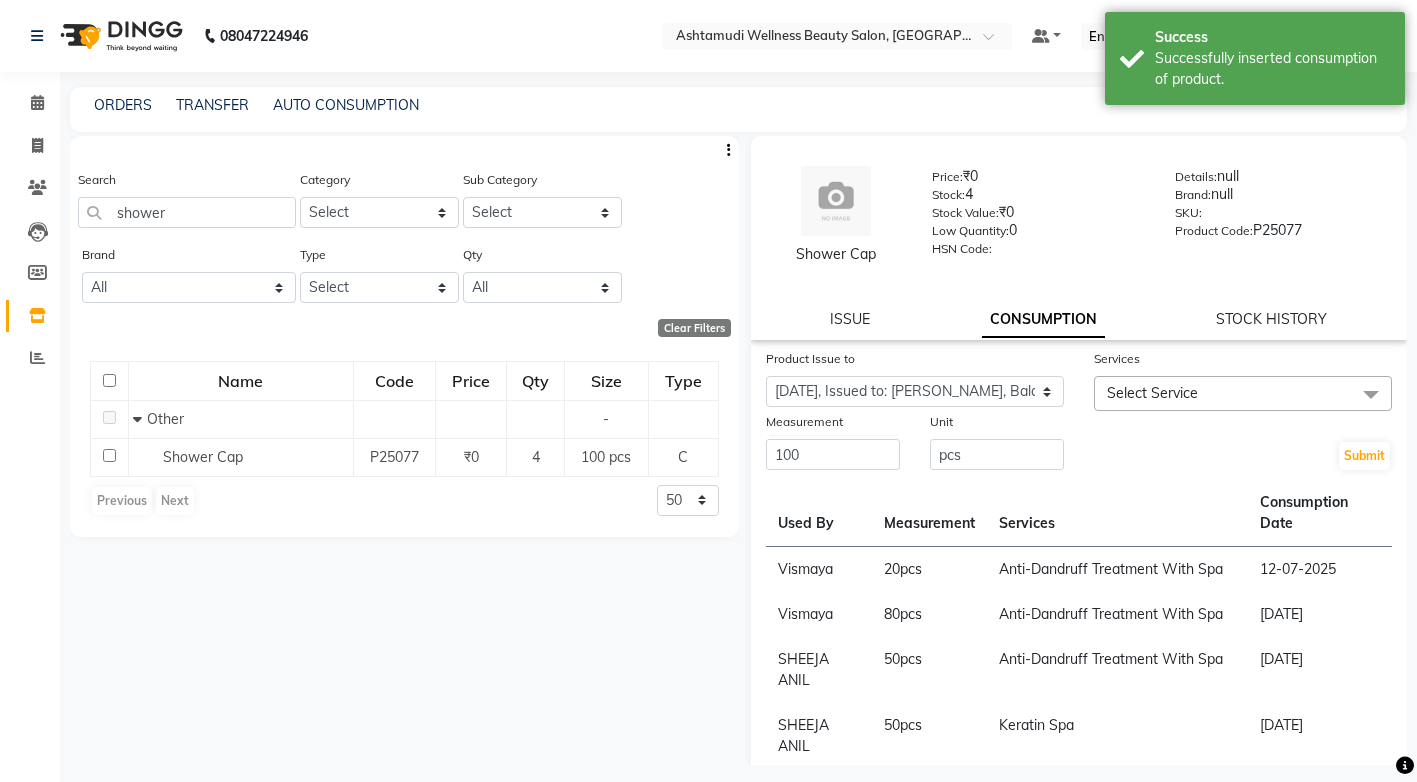 click on "Select Service" 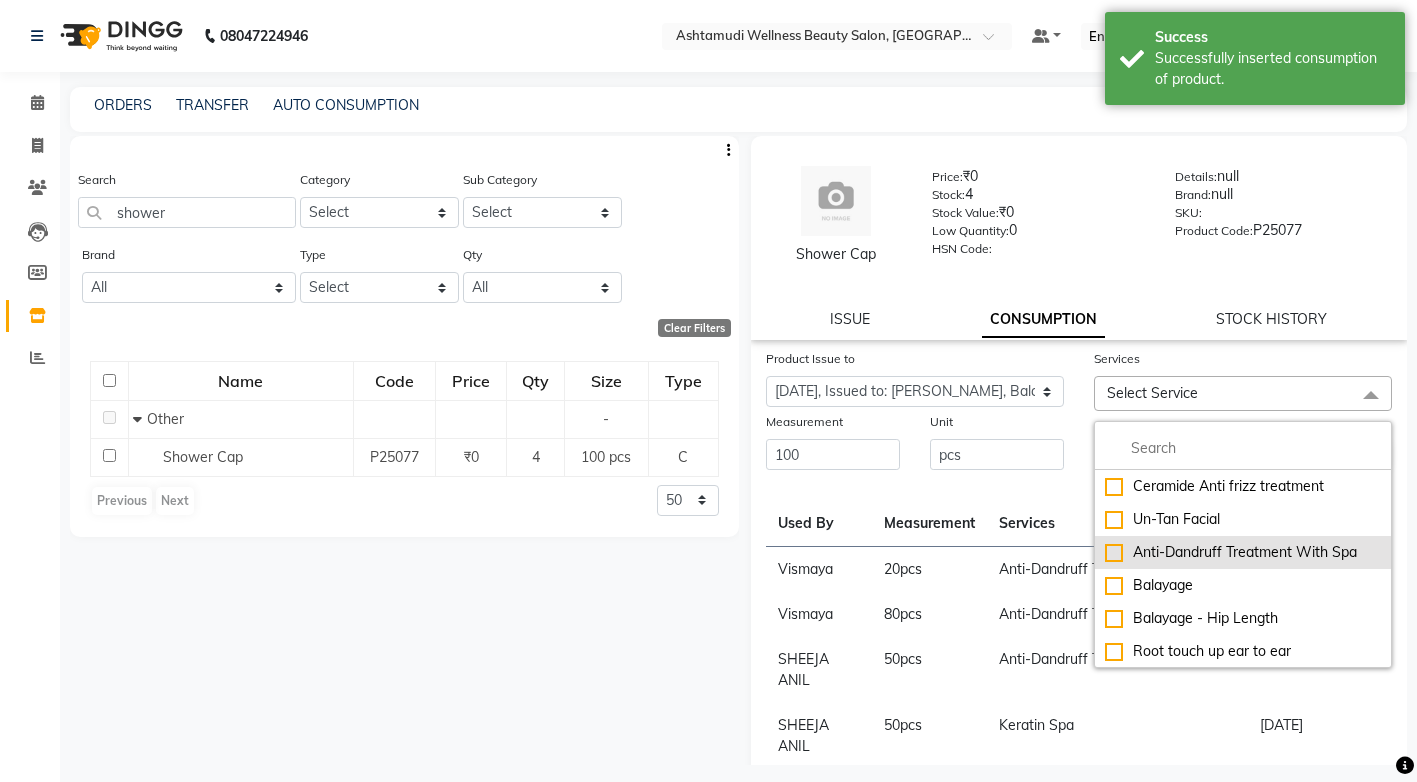 click on "Anti-Dandruff Treatment With Spa" 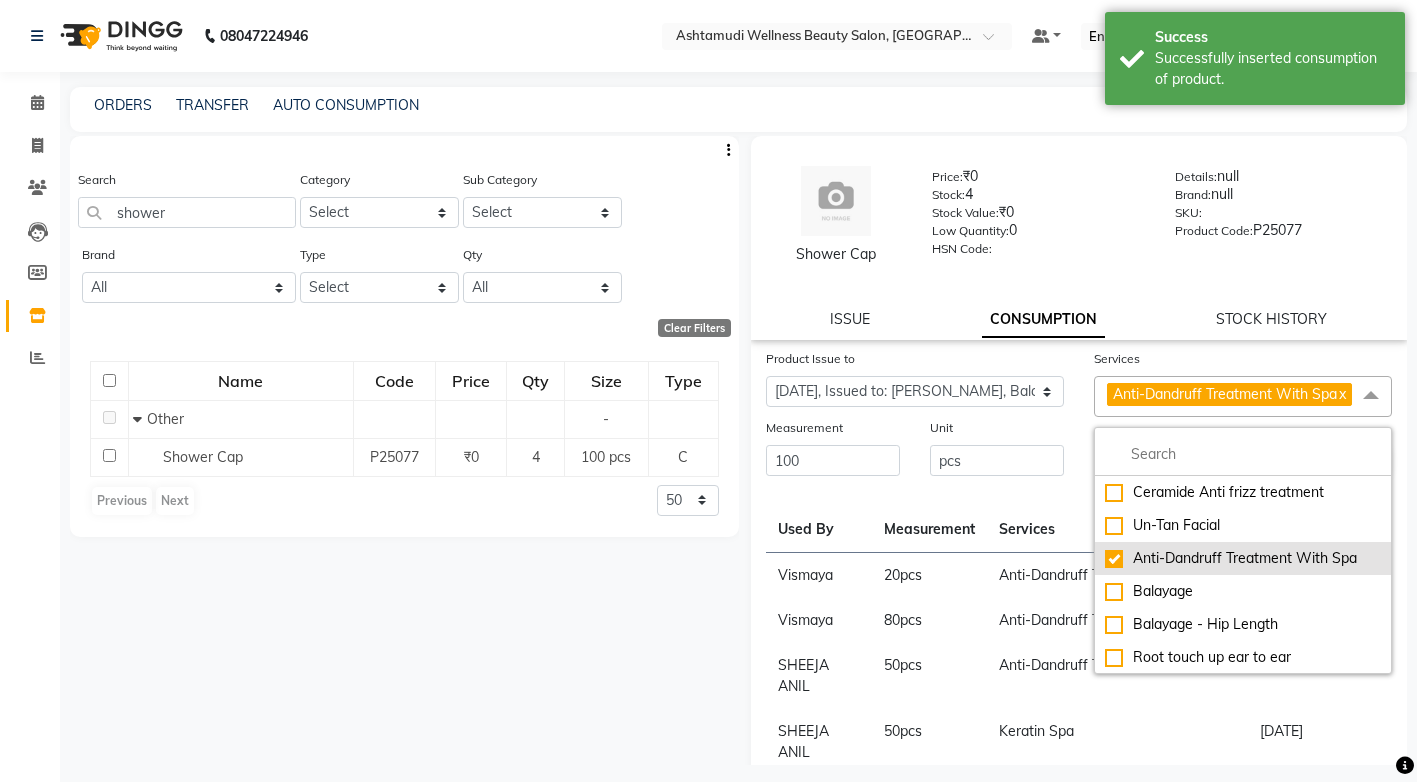 checkbox on "true" 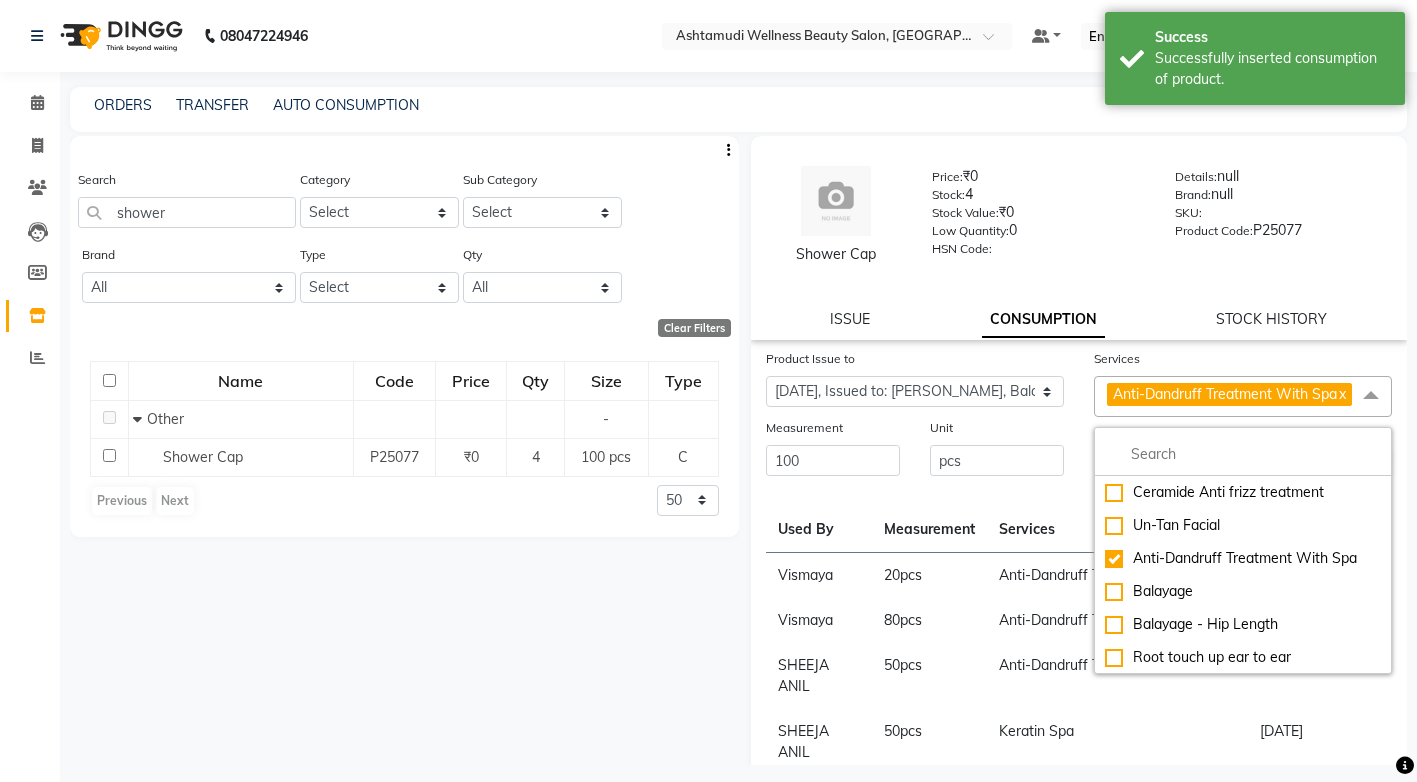drag, startPoint x: 815, startPoint y: 628, endPoint x: 871, endPoint y: 602, distance: 61.741398 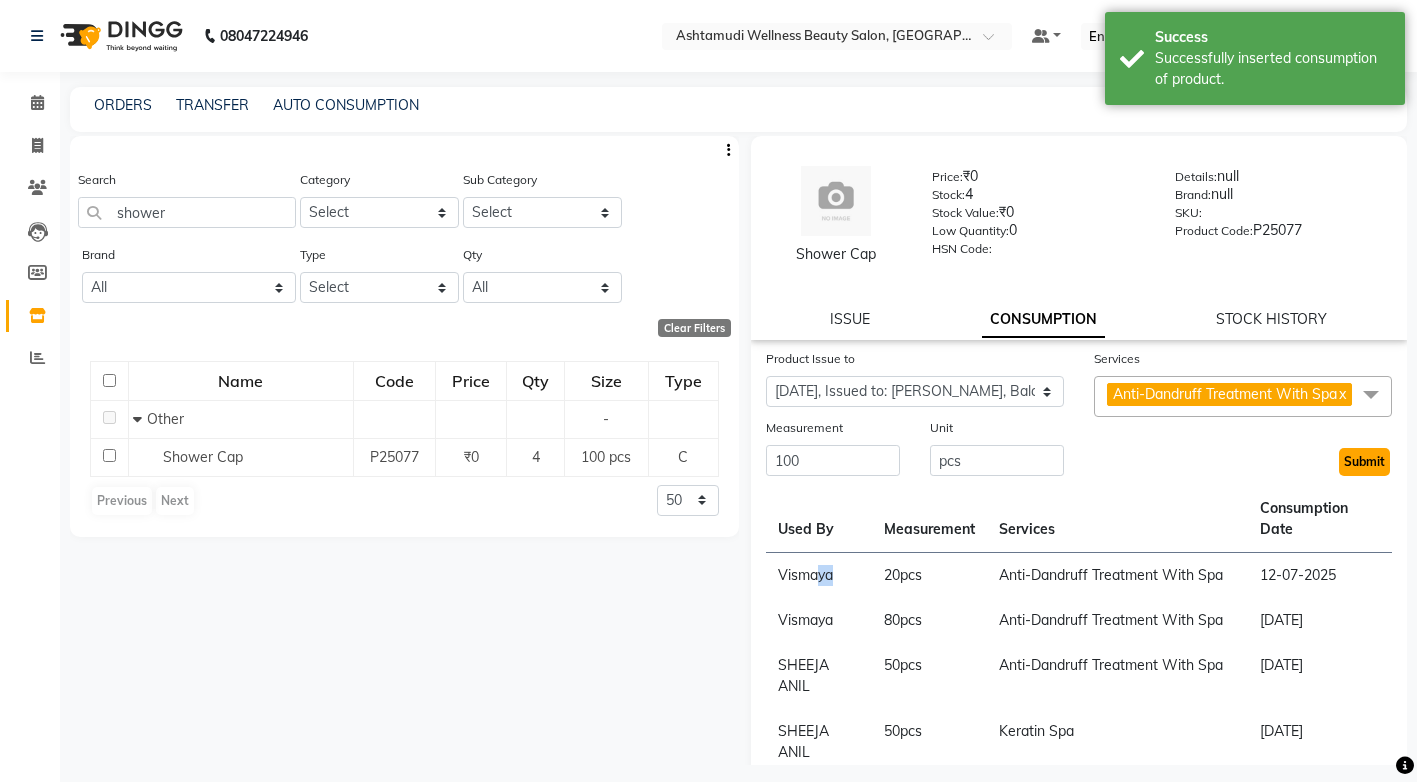 click on "Submit" 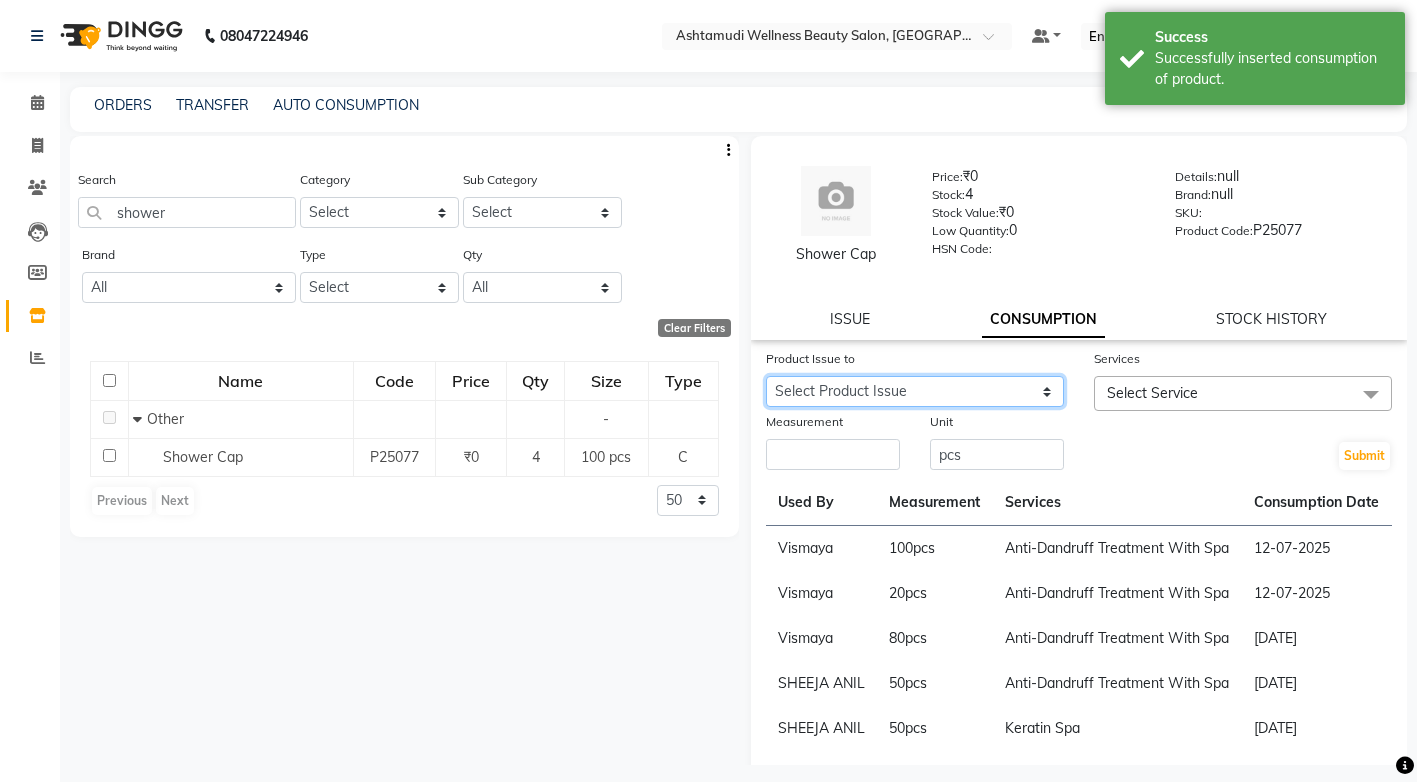 click on "Select Product Issue 2025-07-12, Issued to: STEFFY STEPHAN, Balance: 100" 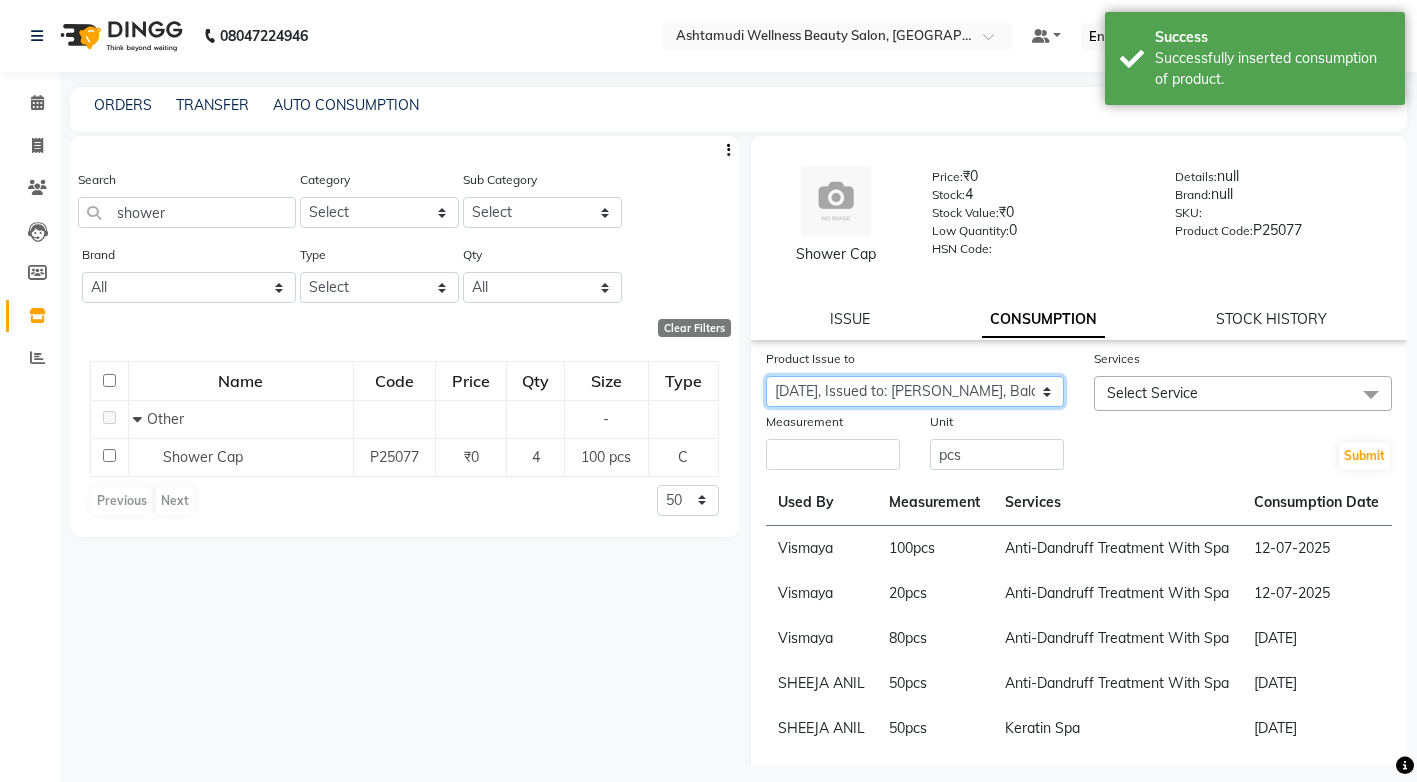 click on "Select Product Issue 2025-07-12, Issued to: STEFFY STEPHAN, Balance: 100" 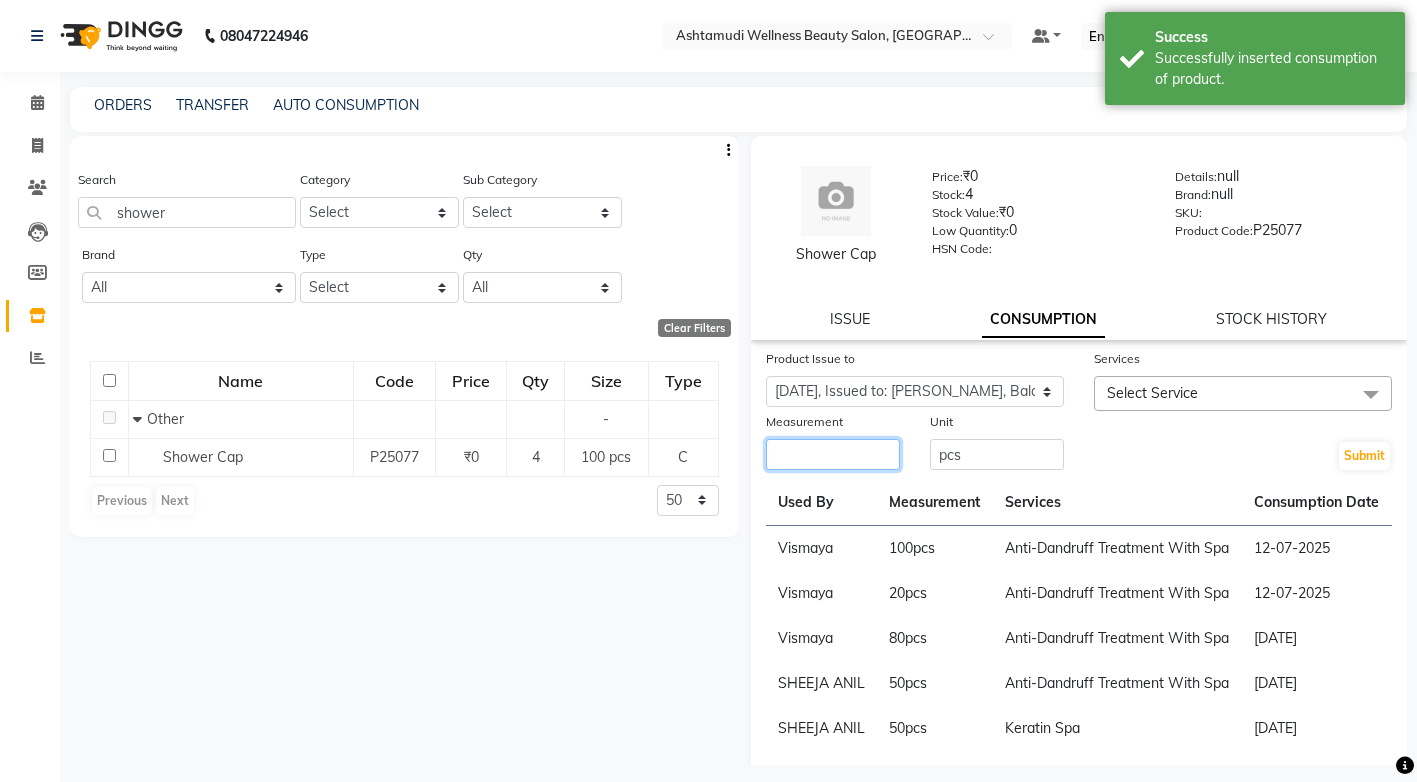 click 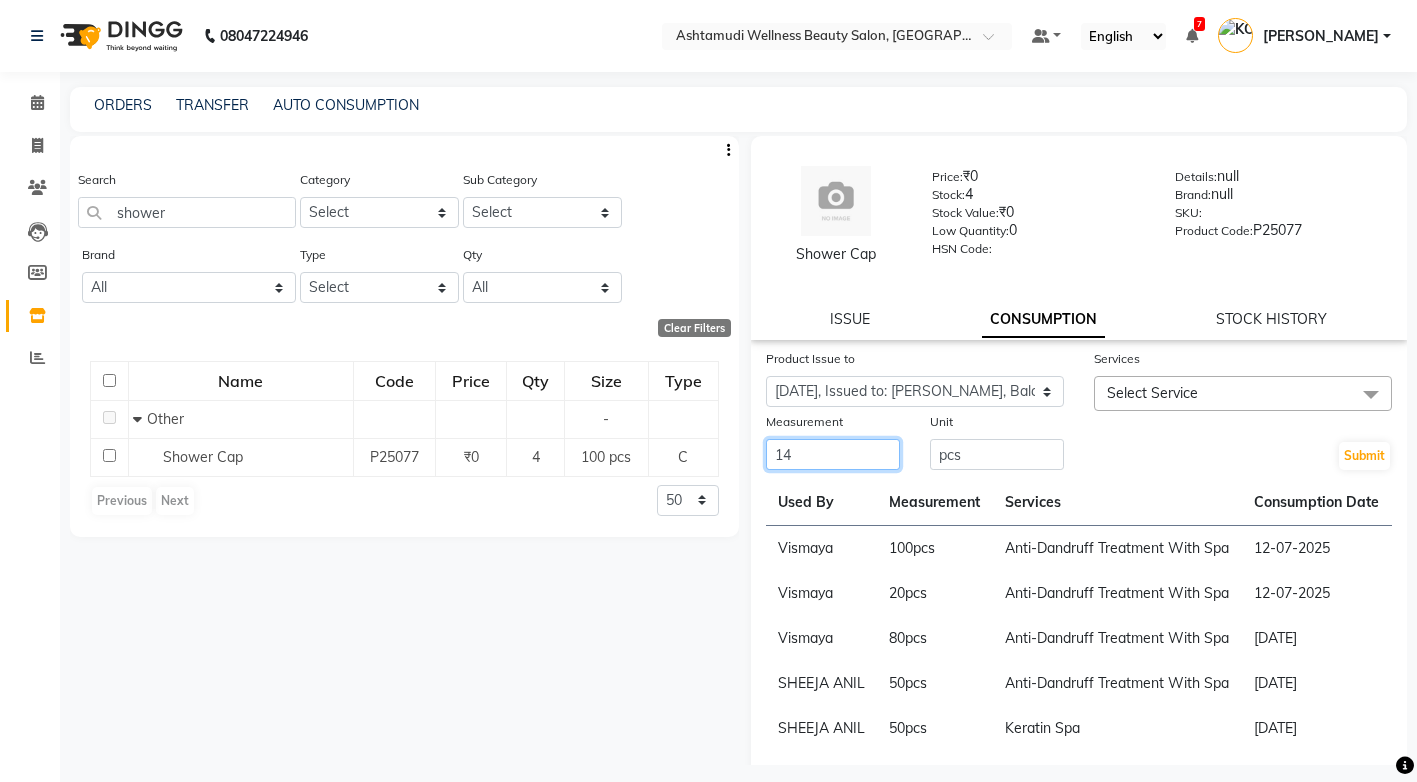 type on "14" 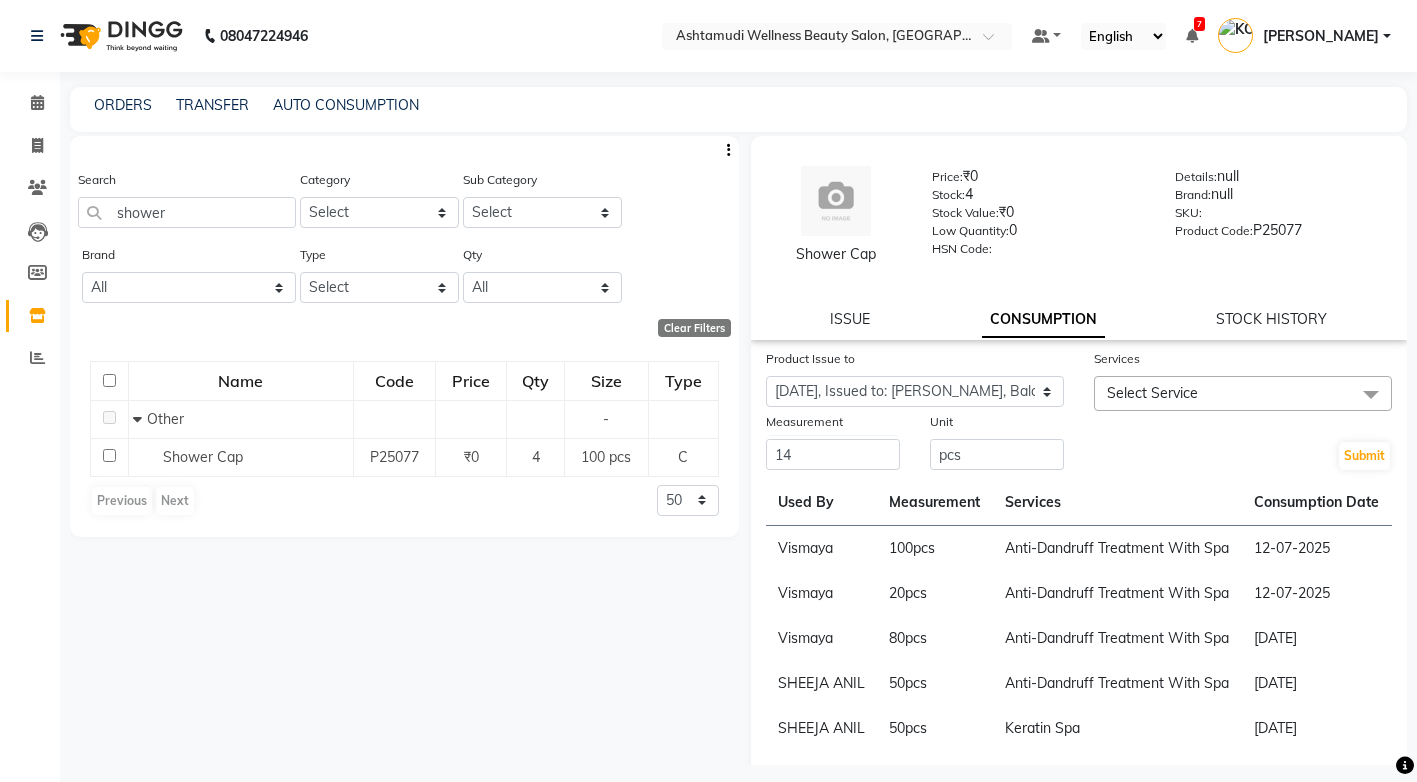 click on "Select Service" 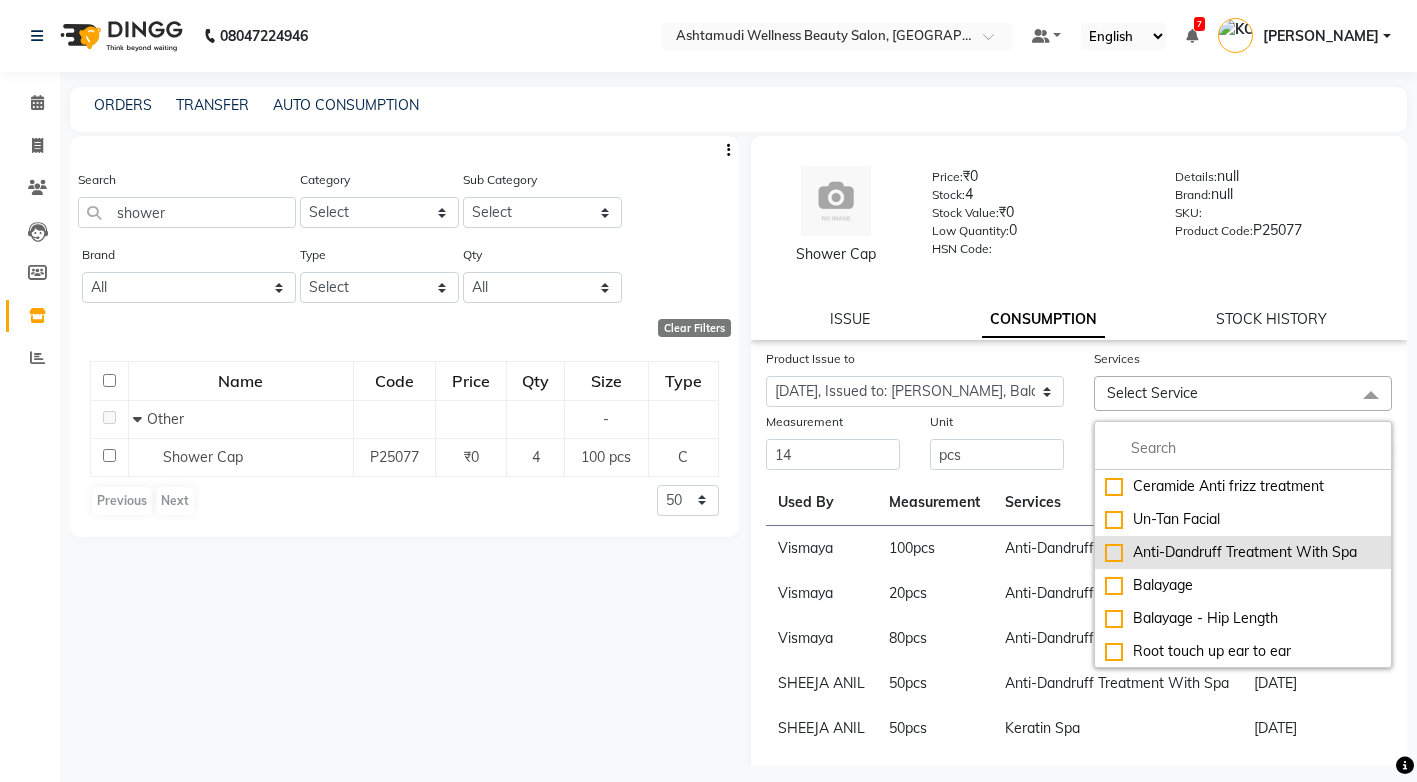 click on "Anti-Dandruff Treatment With Spa" 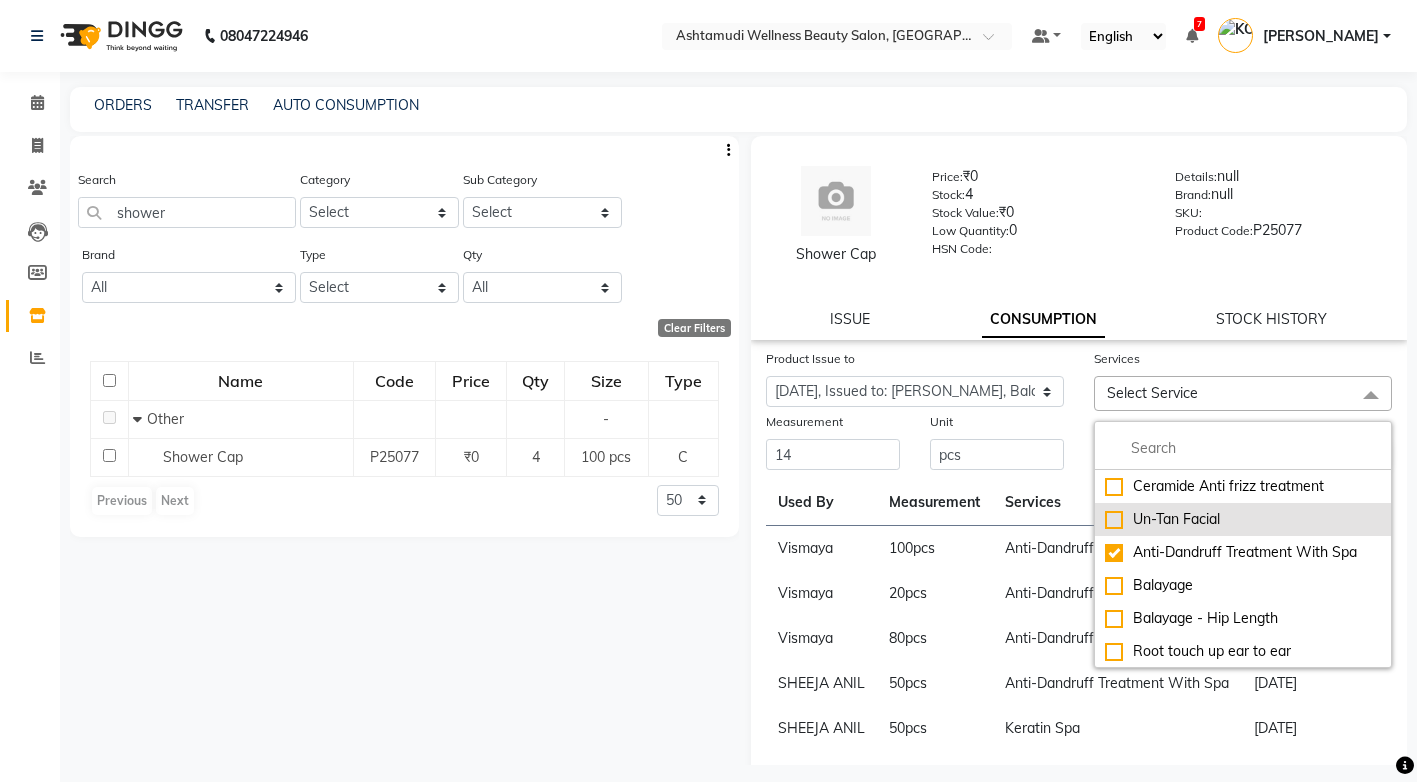 checkbox on "true" 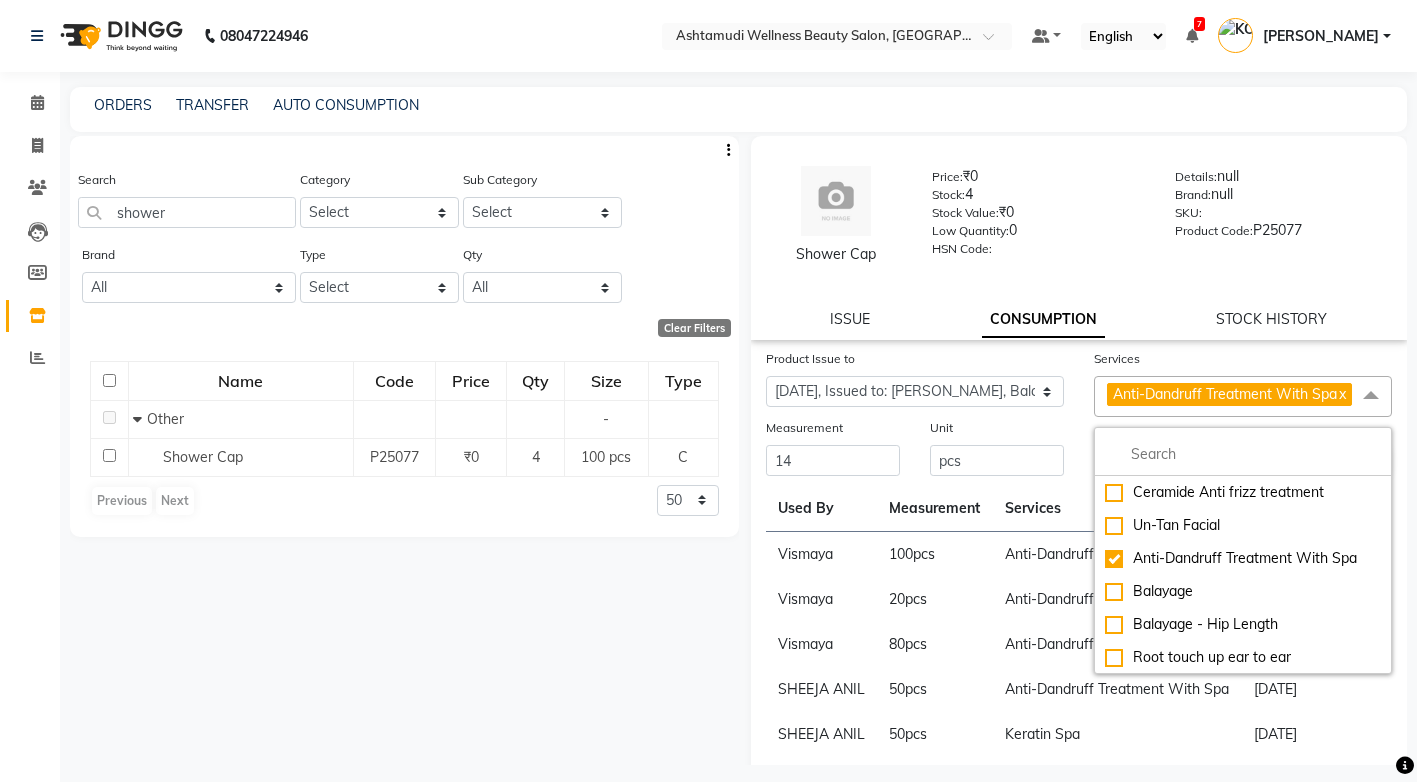 drag, startPoint x: 937, startPoint y: 602, endPoint x: 1229, endPoint y: 552, distance: 296.2499 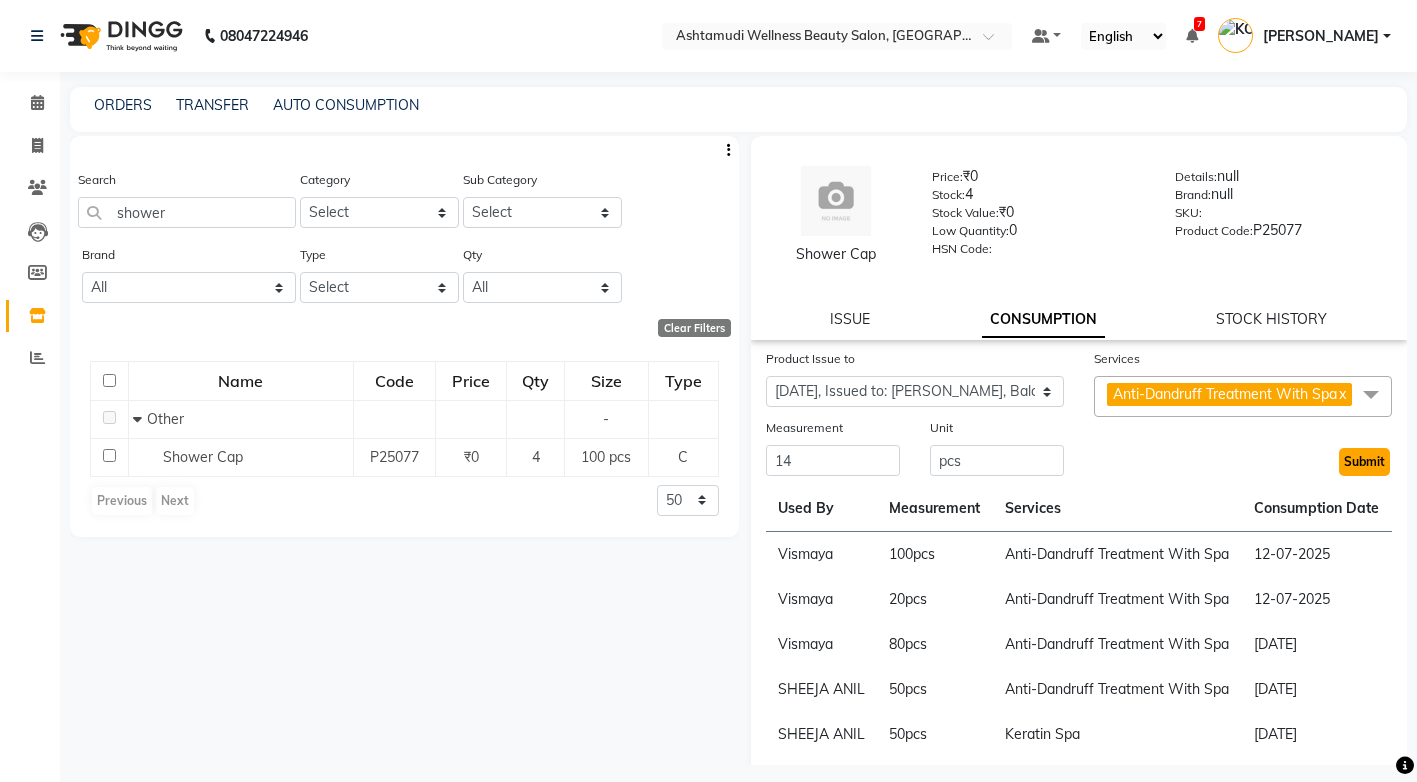 click on "Submit" 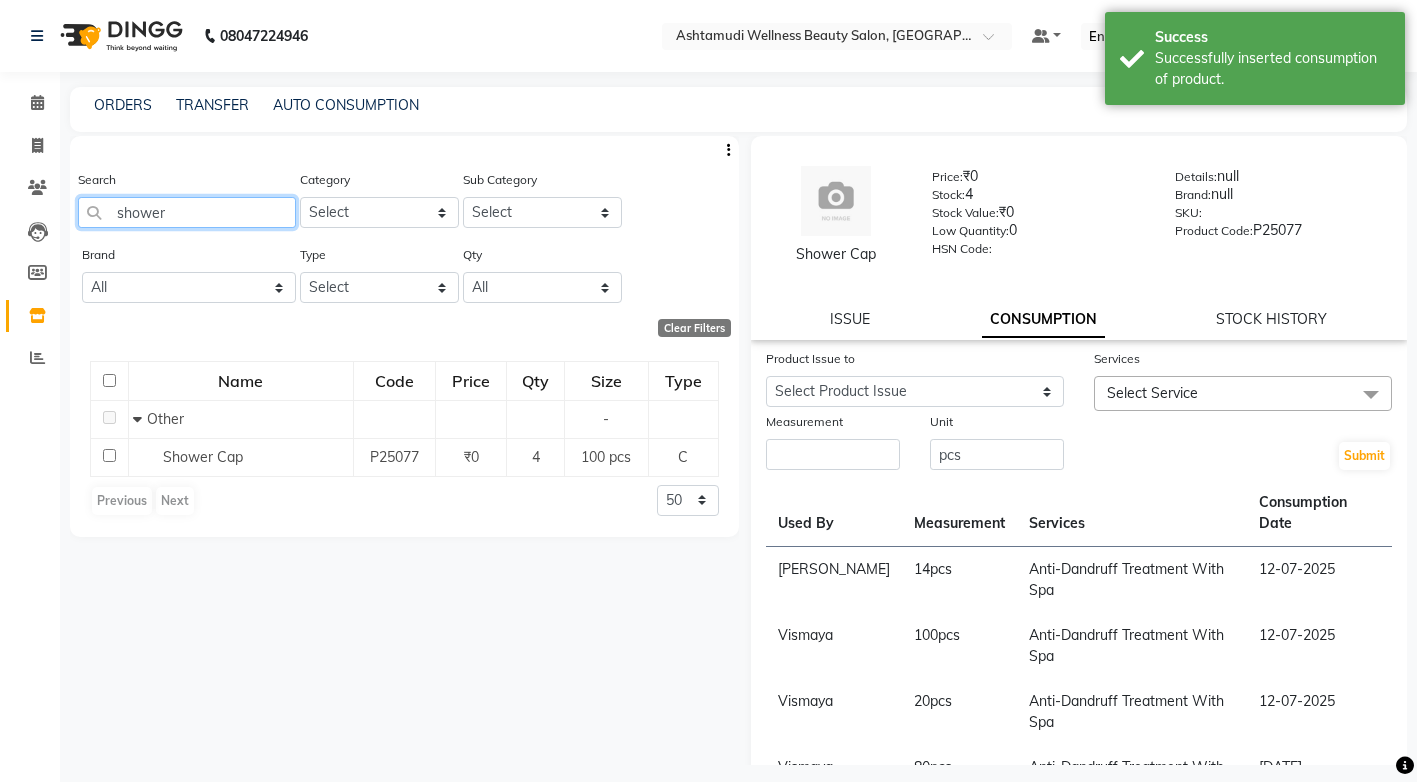 click on "shower" 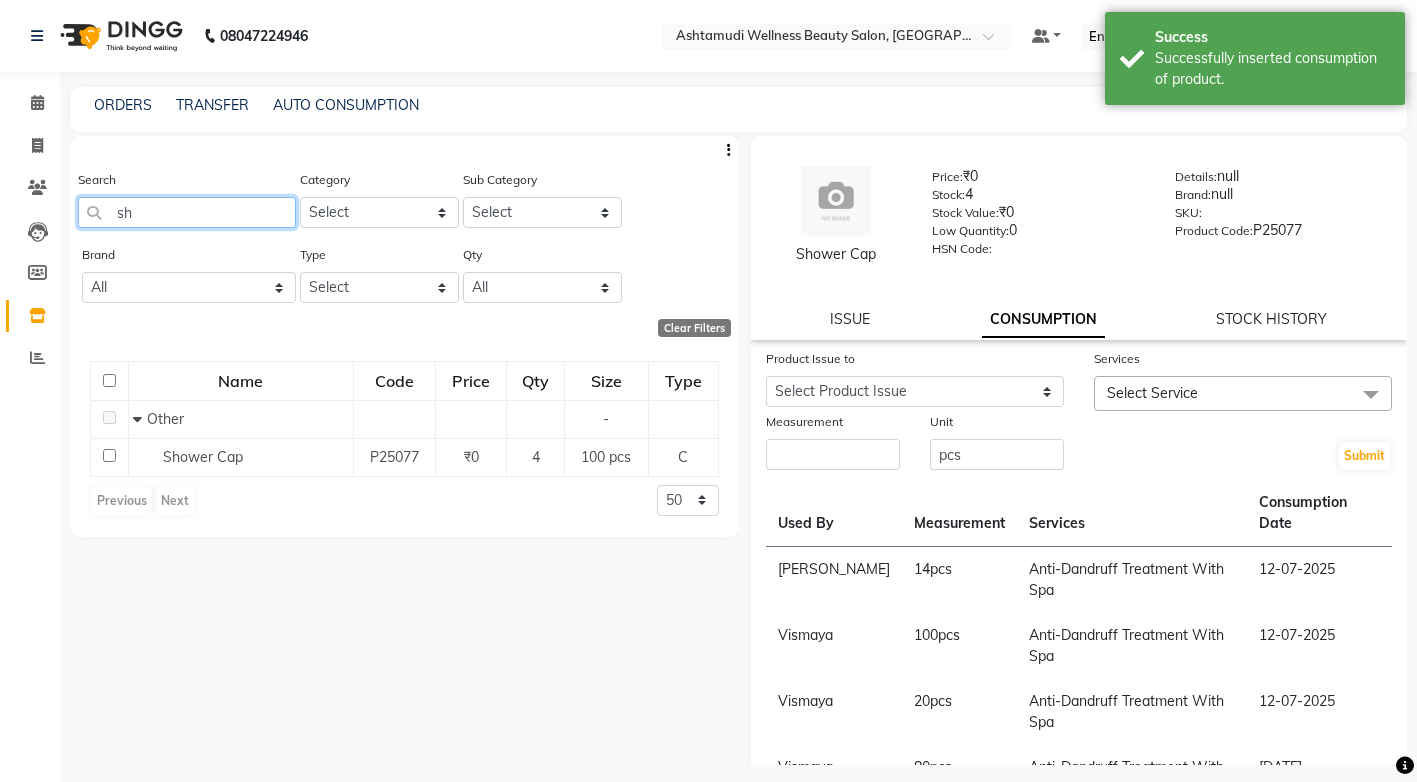 type on "s" 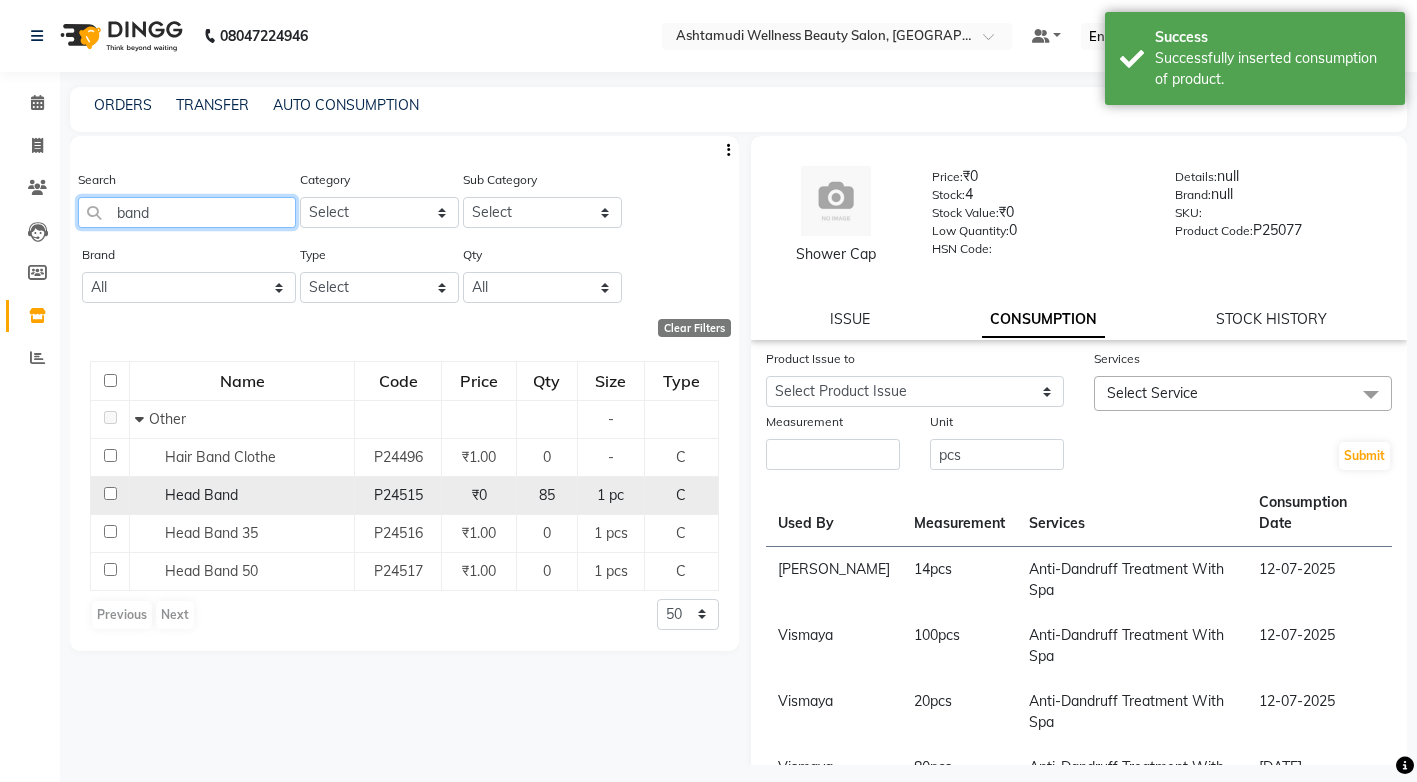 type on "band" 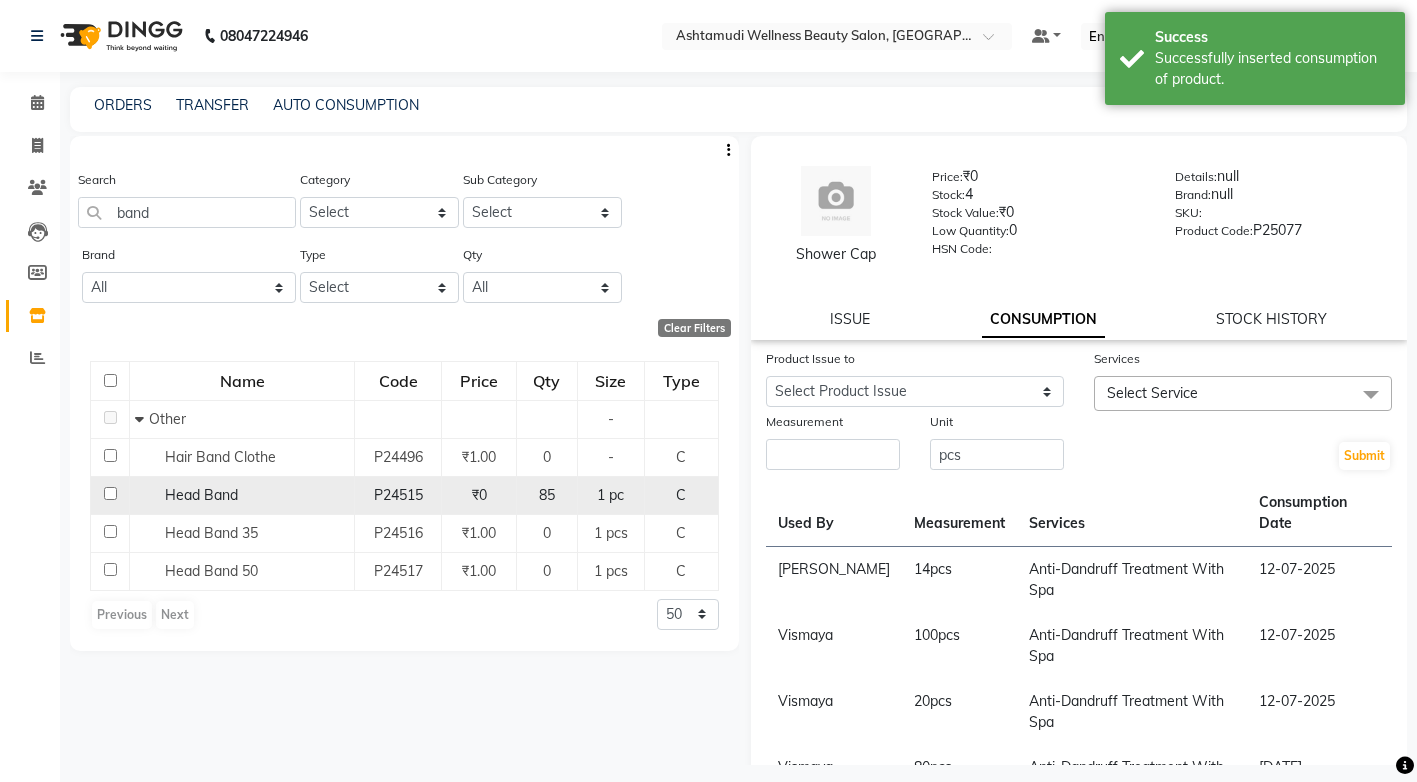 click on "Head Band" 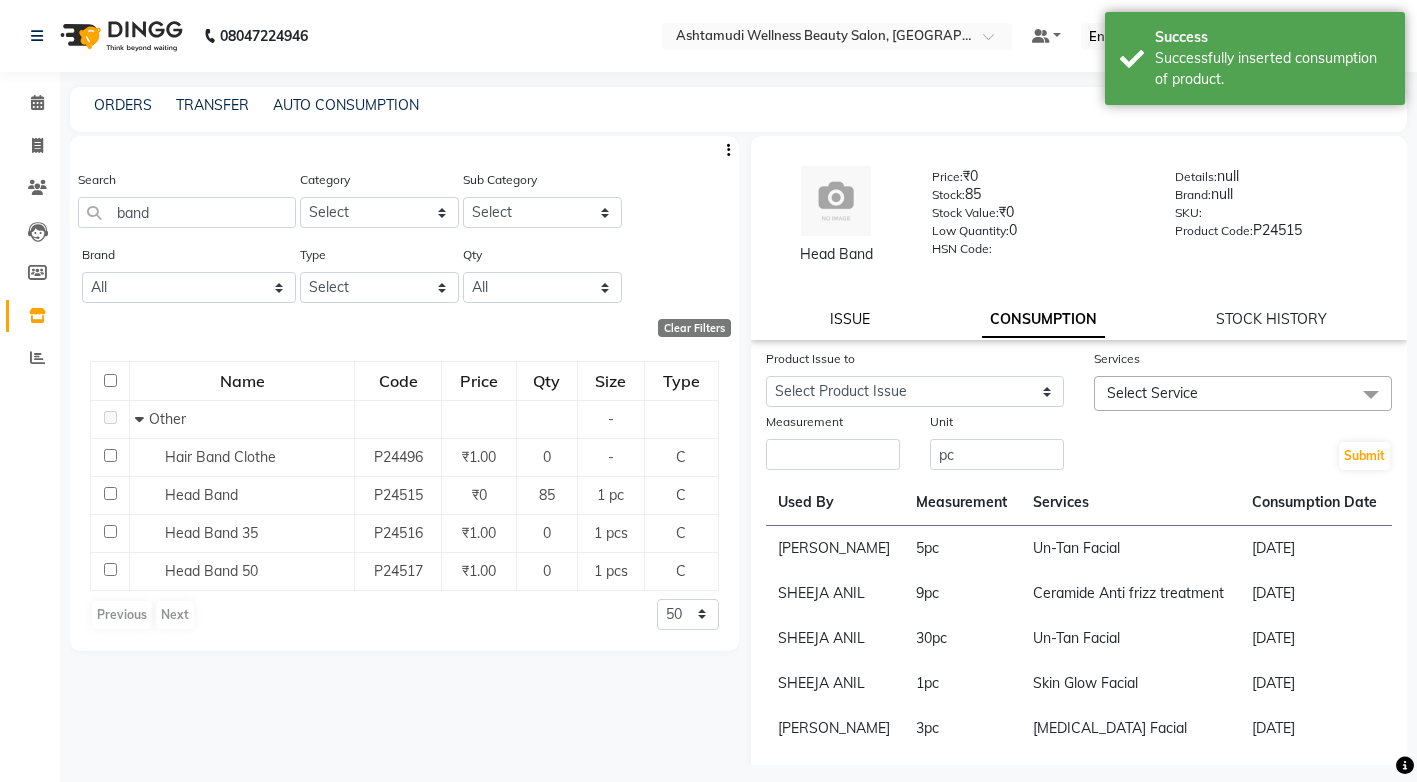 click on "ISSUE" 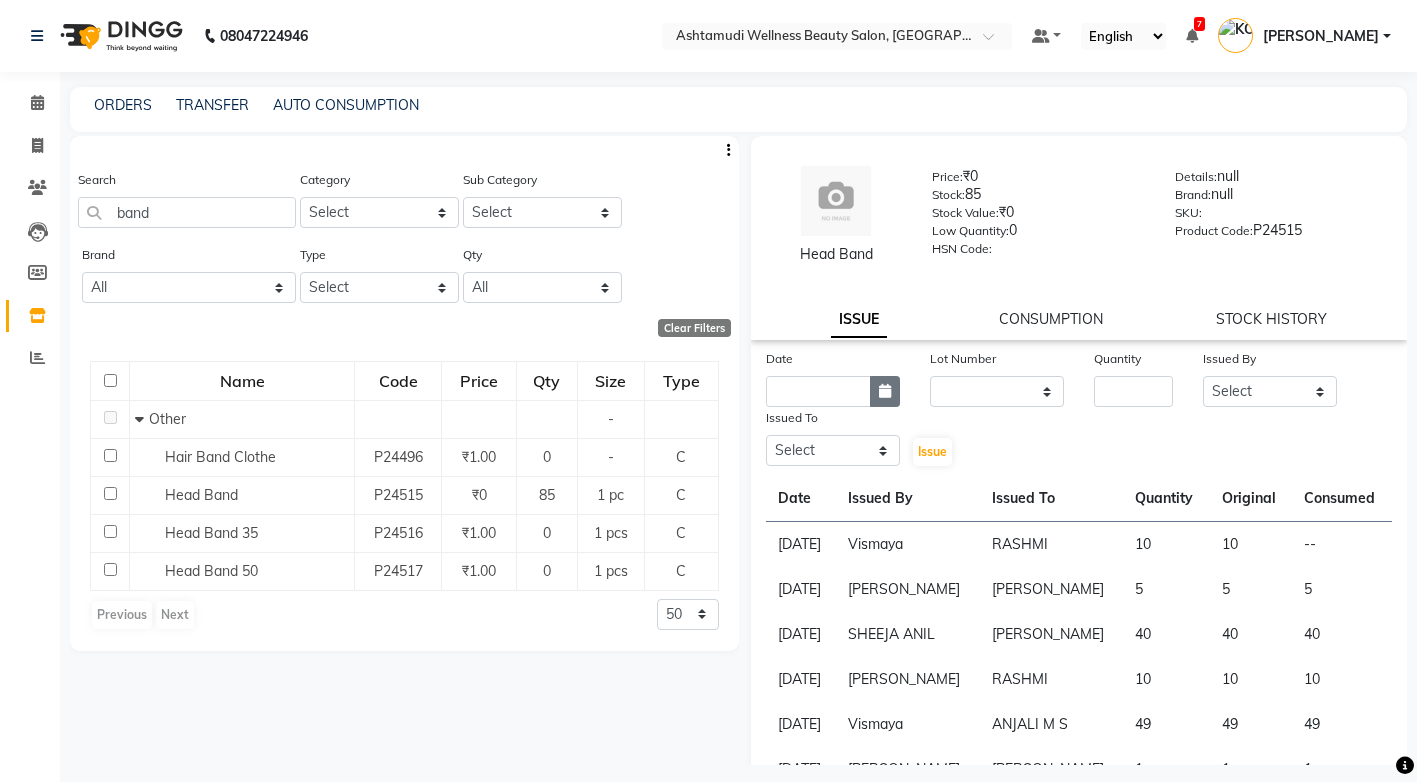 click 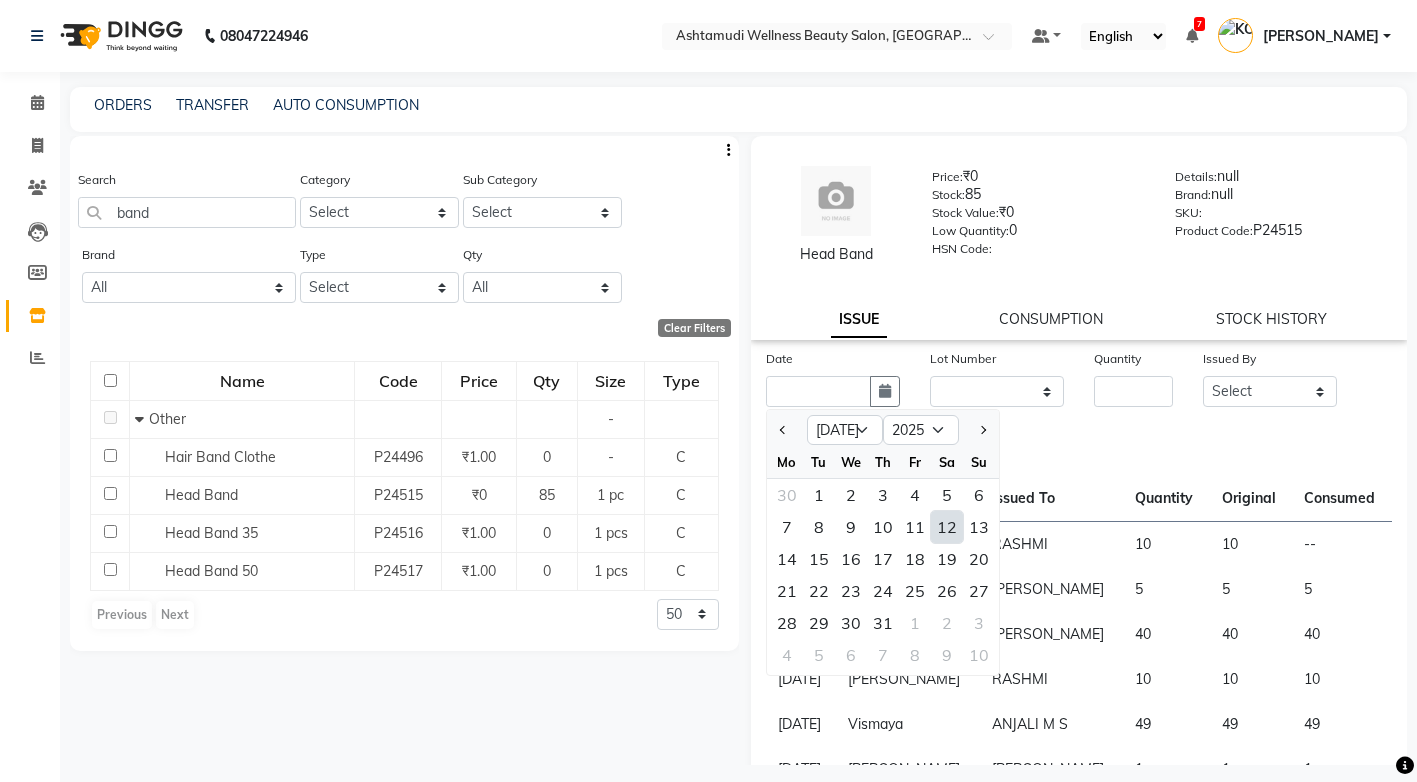 click on "12" 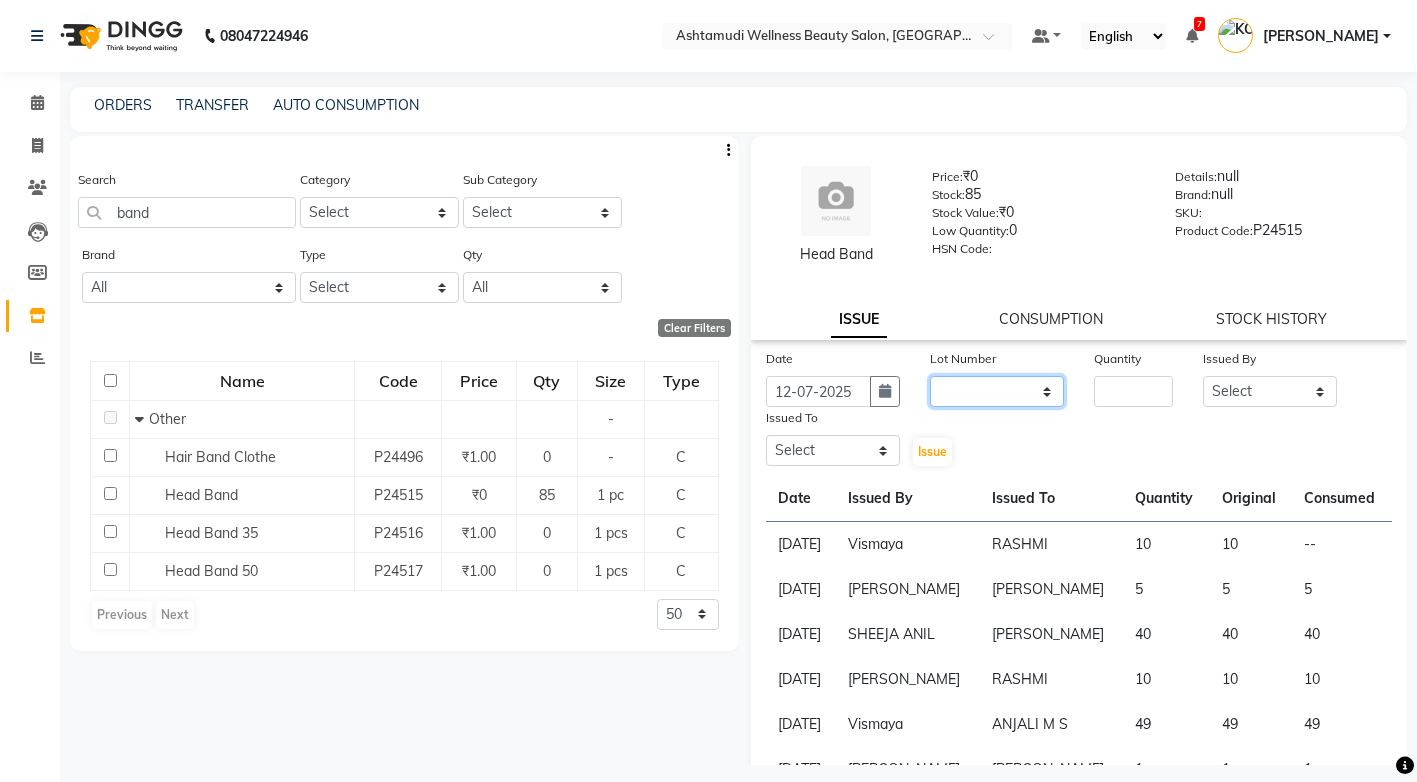 click on "None" 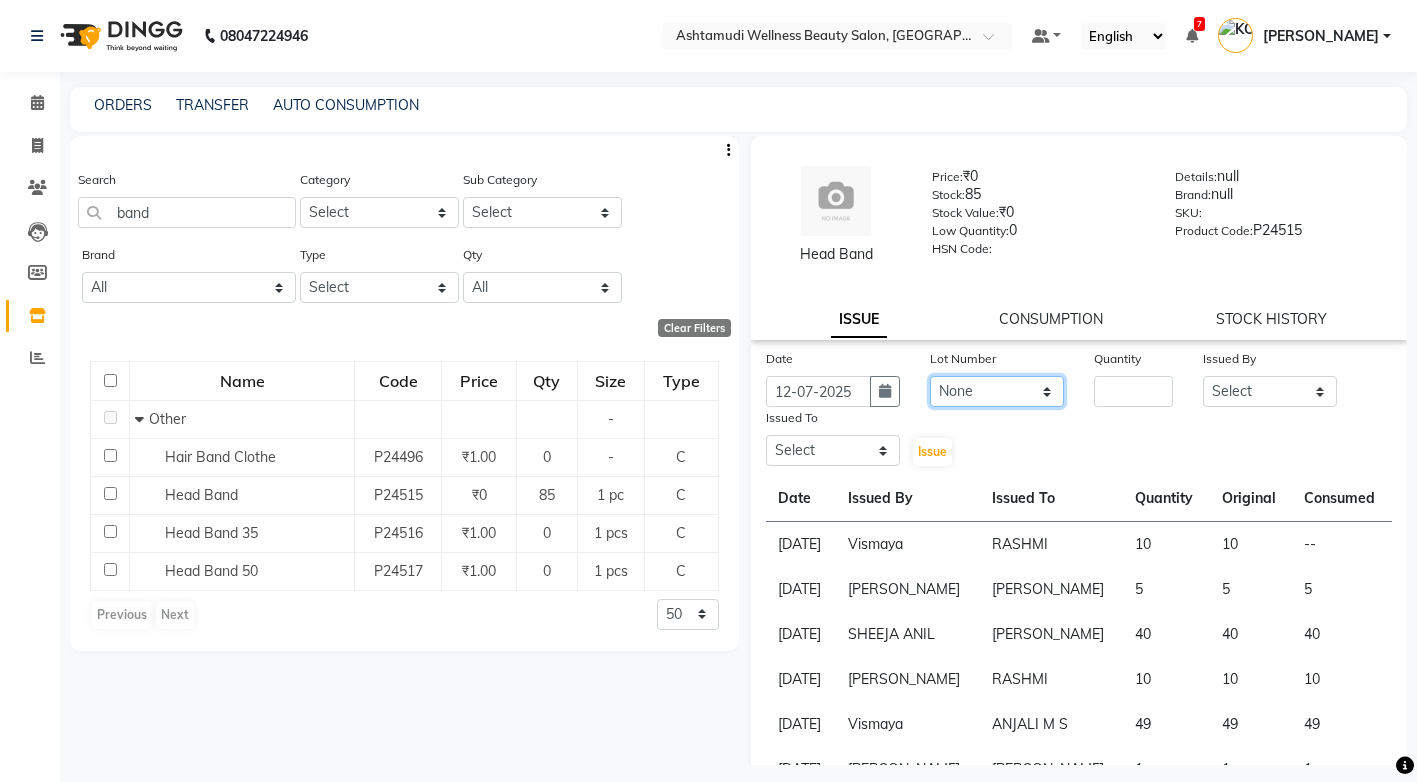 click on "None" 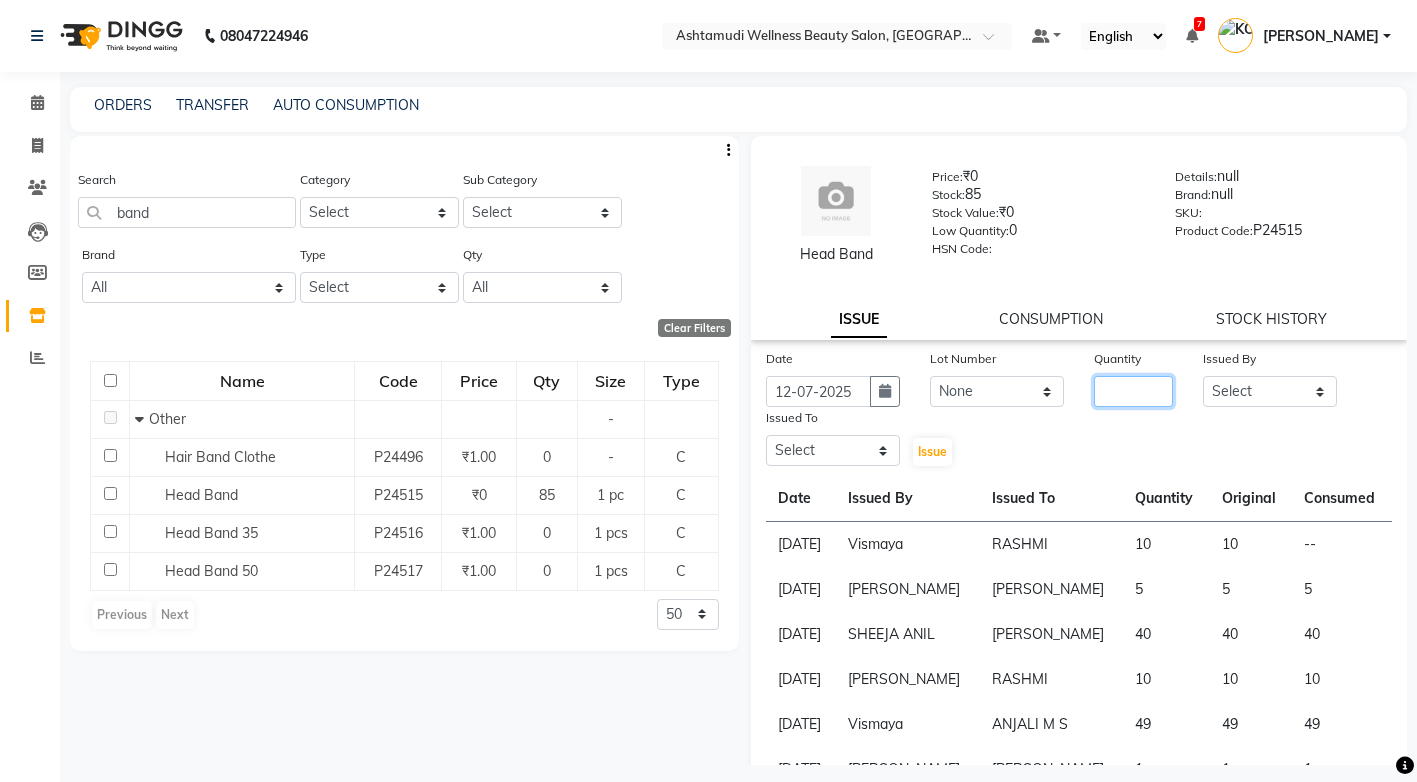 click 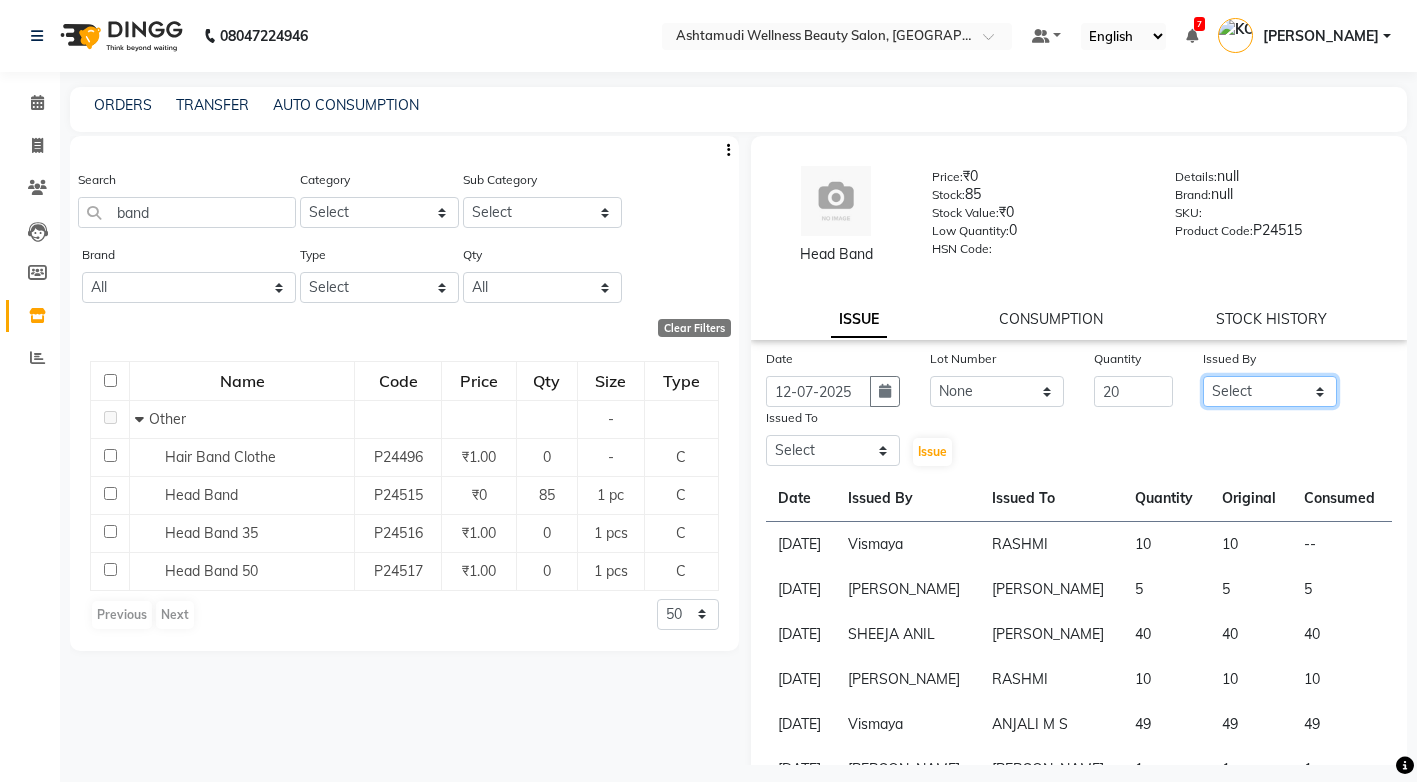 click on "Select ANJALI M S [PERSON_NAME] KOTTIYAM ASHTAMUDI [PERSON_NAME] [PERSON_NAME] [PERSON_NAME] [PERSON_NAME]  Sona [PERSON_NAME] [PERSON_NAME] [PERSON_NAME]" 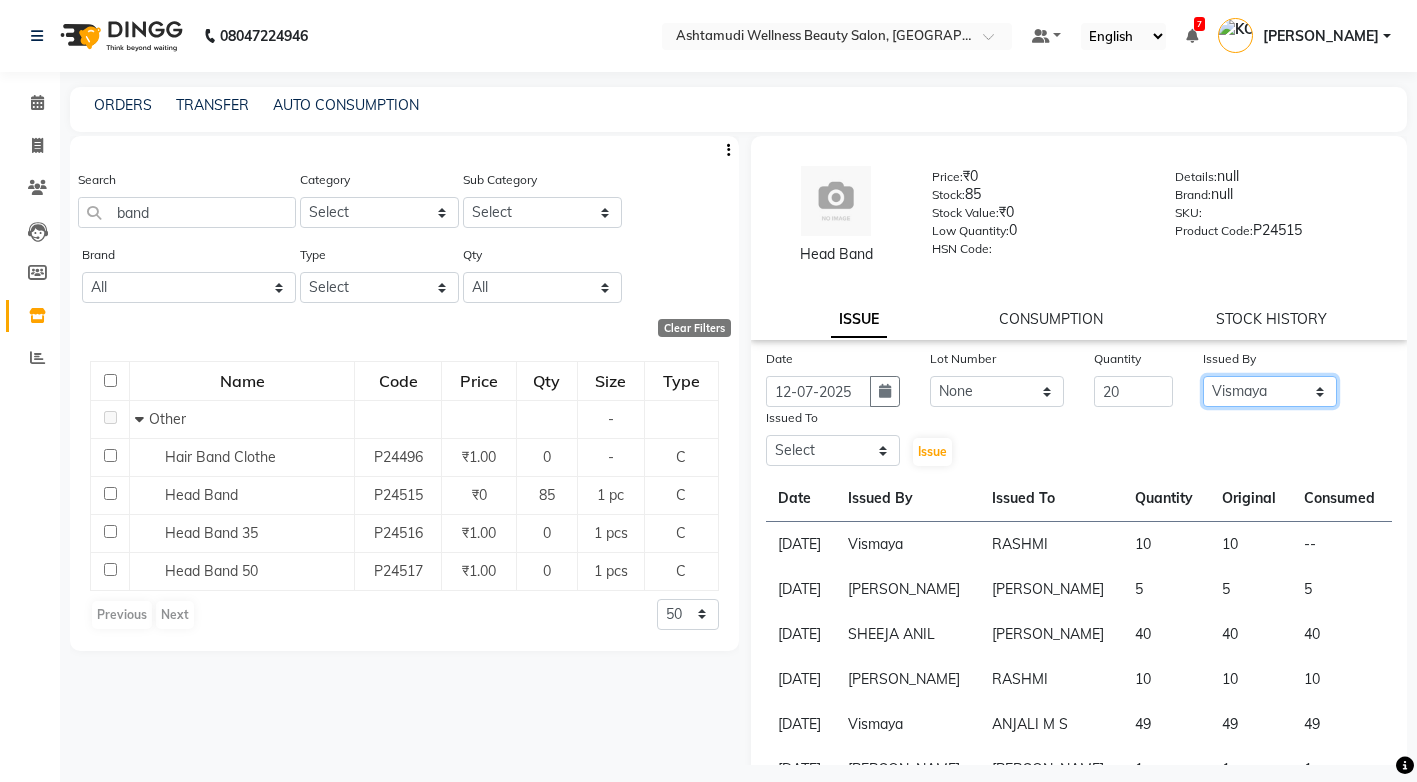 click on "Select ANJALI M S [PERSON_NAME] KOTTIYAM ASHTAMUDI [PERSON_NAME] [PERSON_NAME] [PERSON_NAME] [PERSON_NAME]  Sona [PERSON_NAME] [PERSON_NAME] [PERSON_NAME]" 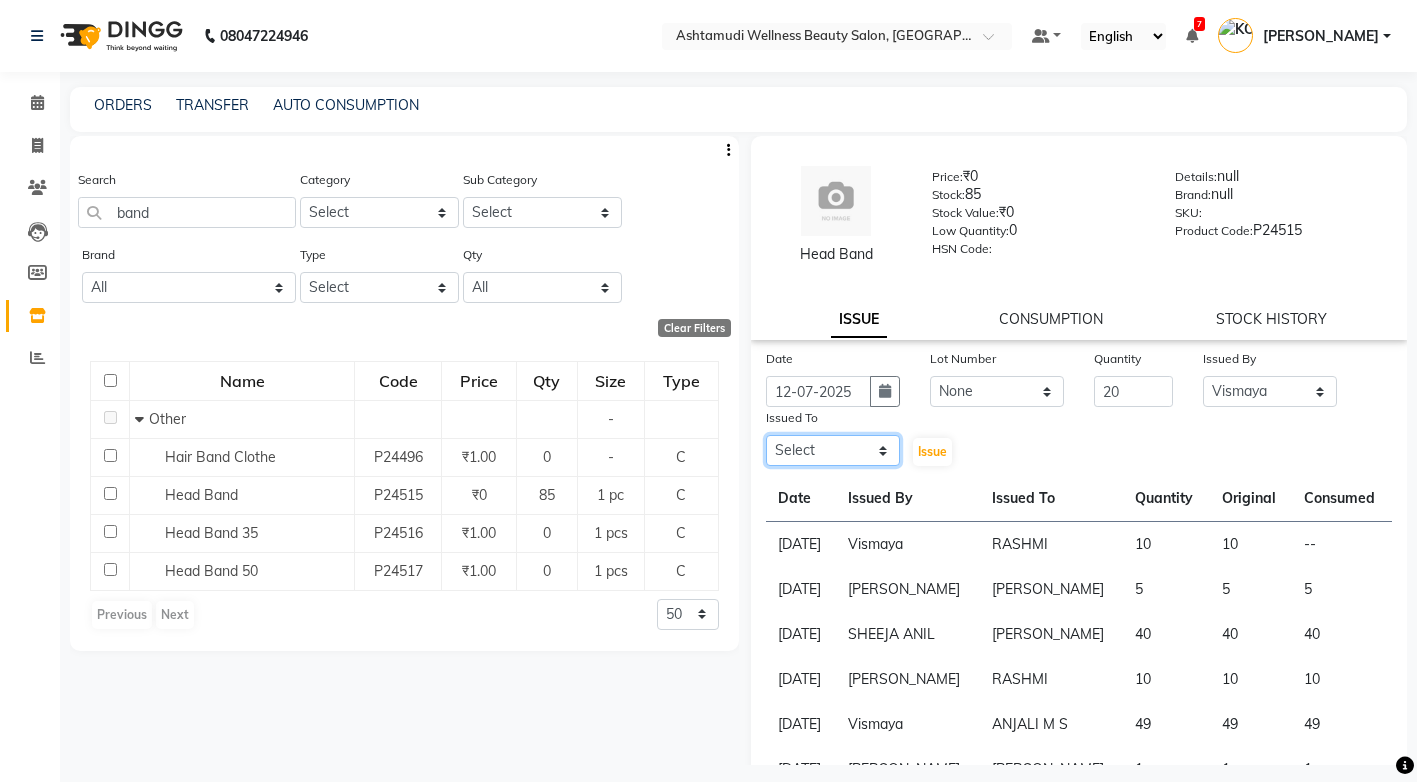 click on "Select ANJALI M S [PERSON_NAME] KOTTIYAM ASHTAMUDI [PERSON_NAME] [PERSON_NAME] [PERSON_NAME] [PERSON_NAME]  Sona [PERSON_NAME] [PERSON_NAME] [PERSON_NAME]" 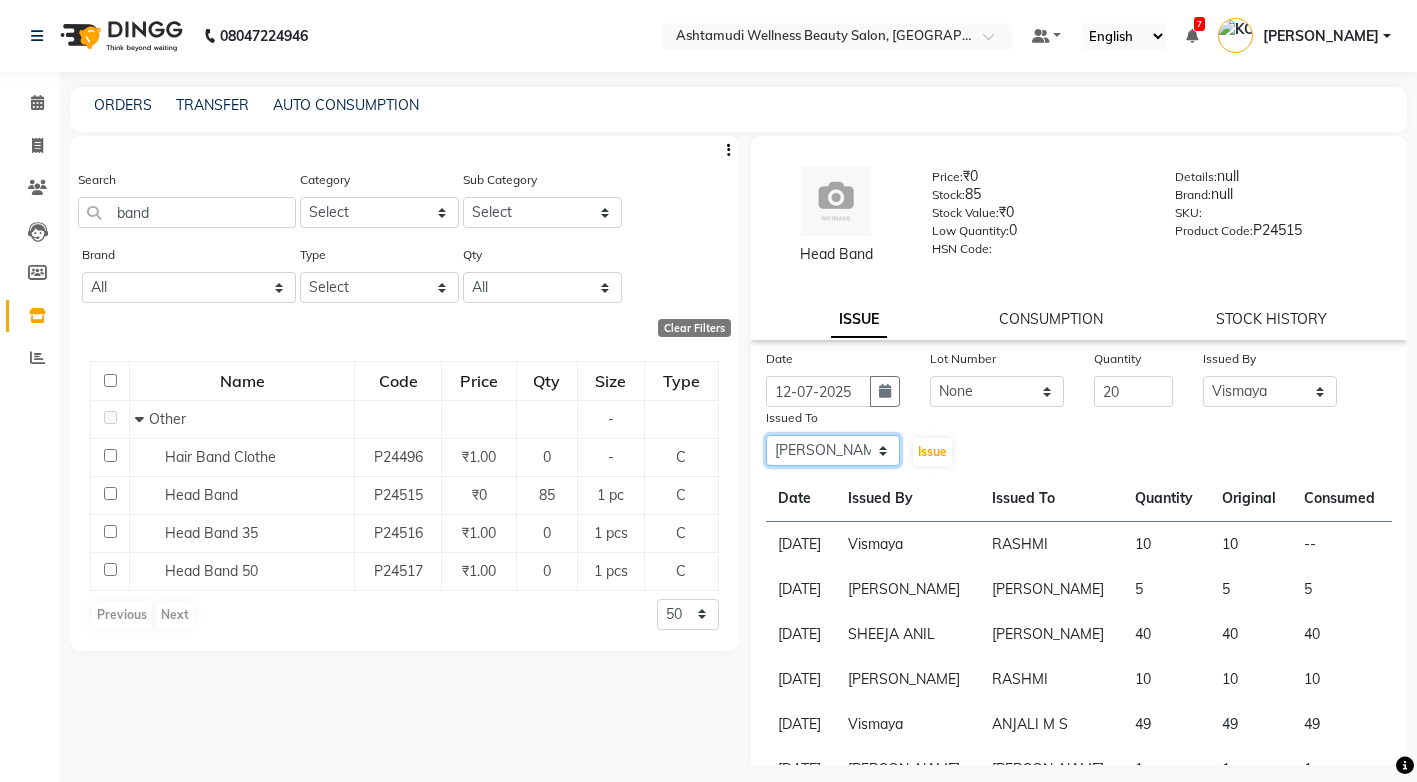 click on "Select ANJALI M S [PERSON_NAME] KOTTIYAM ASHTAMUDI [PERSON_NAME] [PERSON_NAME] [PERSON_NAME] [PERSON_NAME]  Sona [PERSON_NAME] [PERSON_NAME] [PERSON_NAME]" 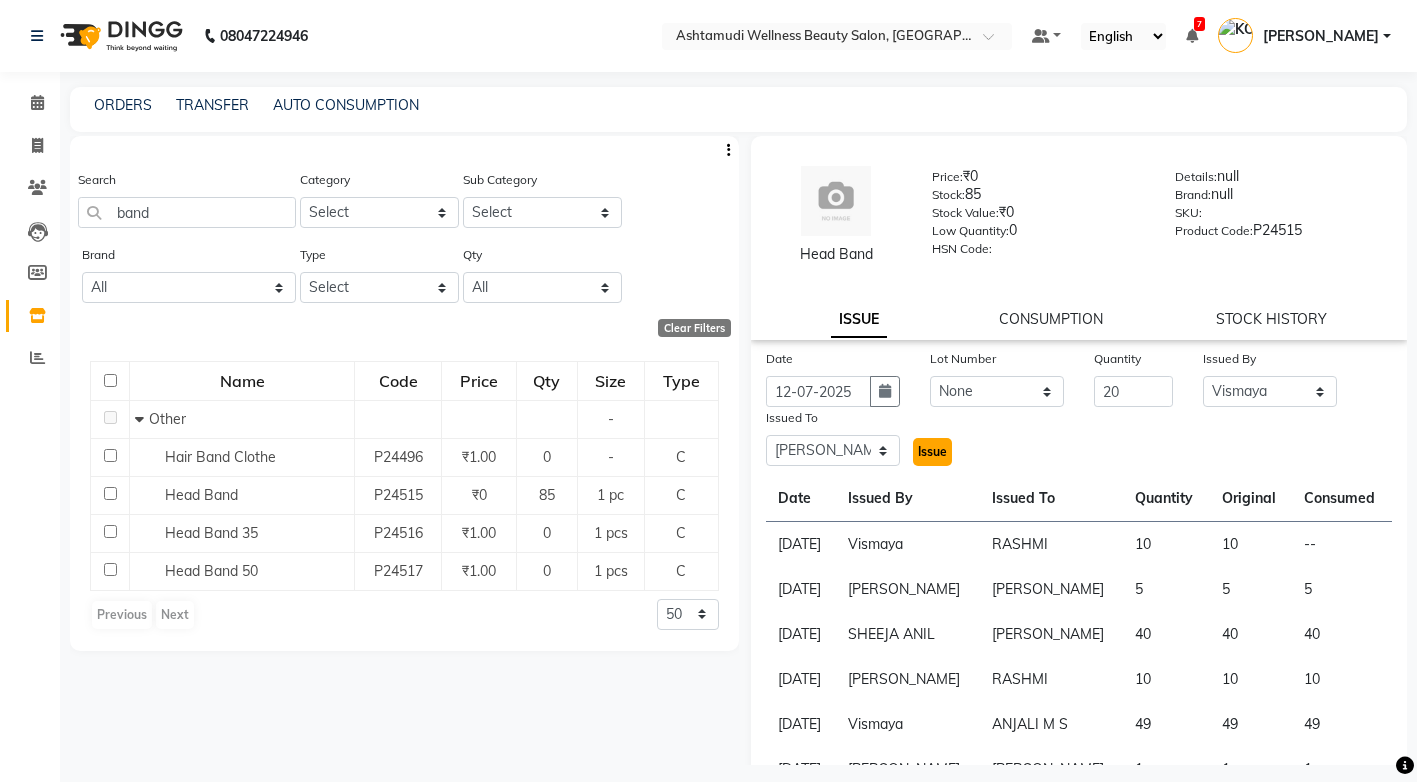 click on "Issue" 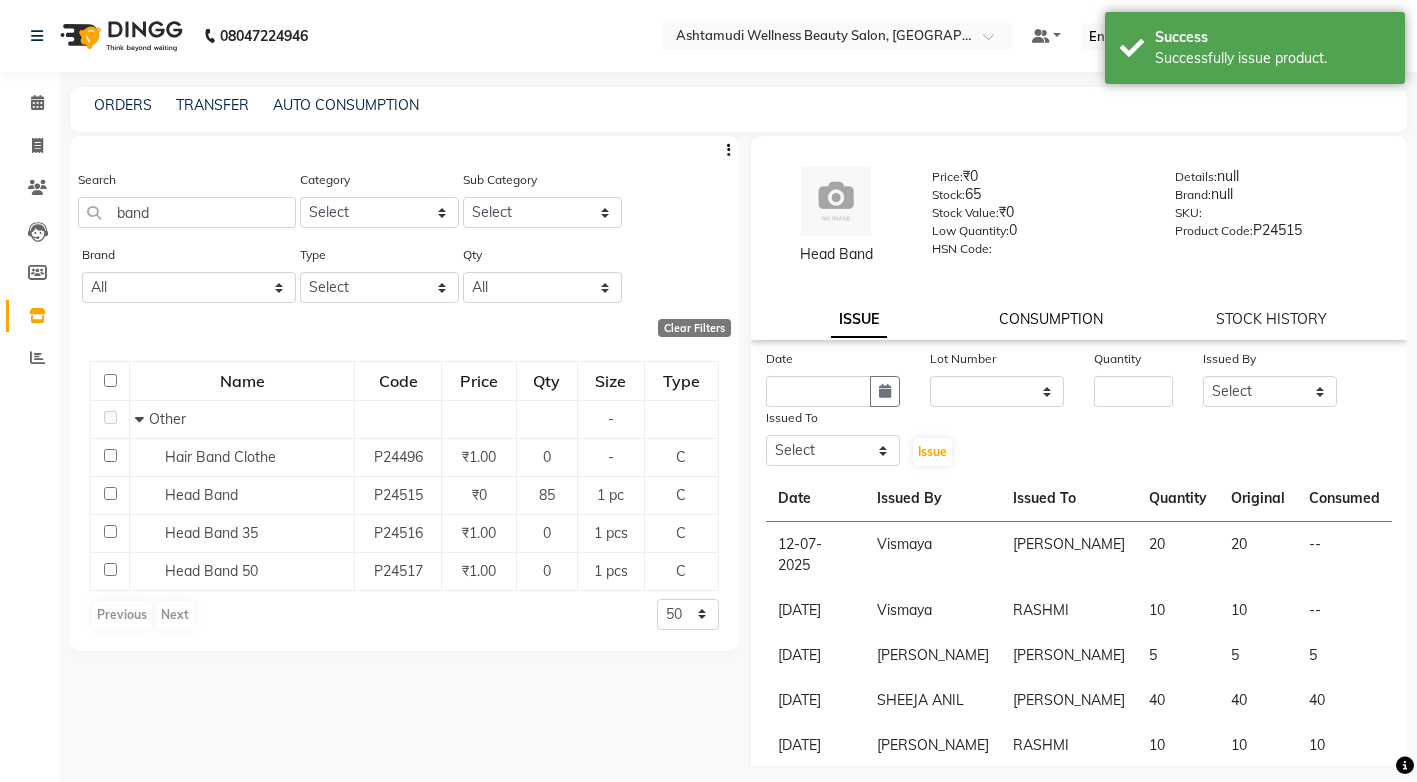 click on "CONSUMPTION" 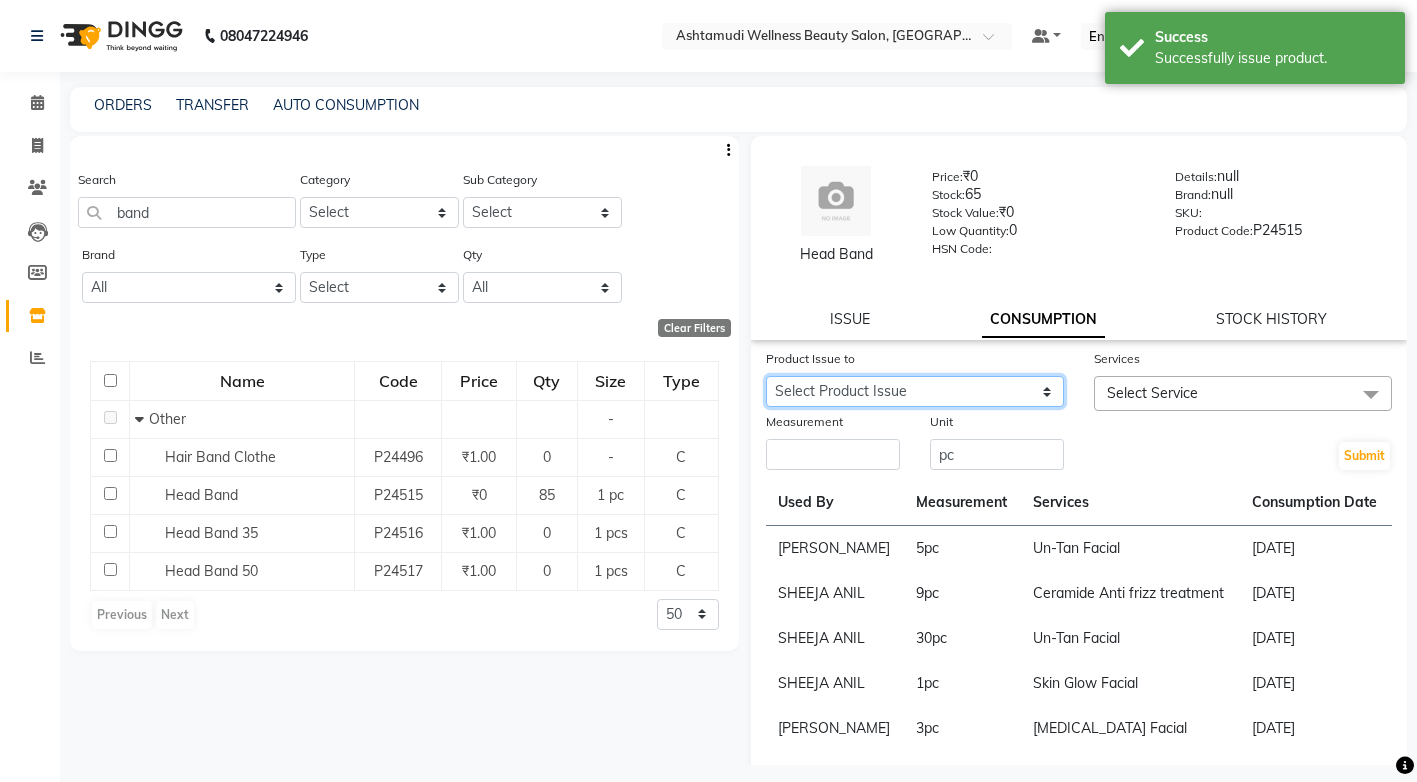 click on "Select Product Issue 2025-07-12, Issued to: Sona Sunil, Balance: 20 2025-06-29, Issued to: RASHMI, Balance: 10" 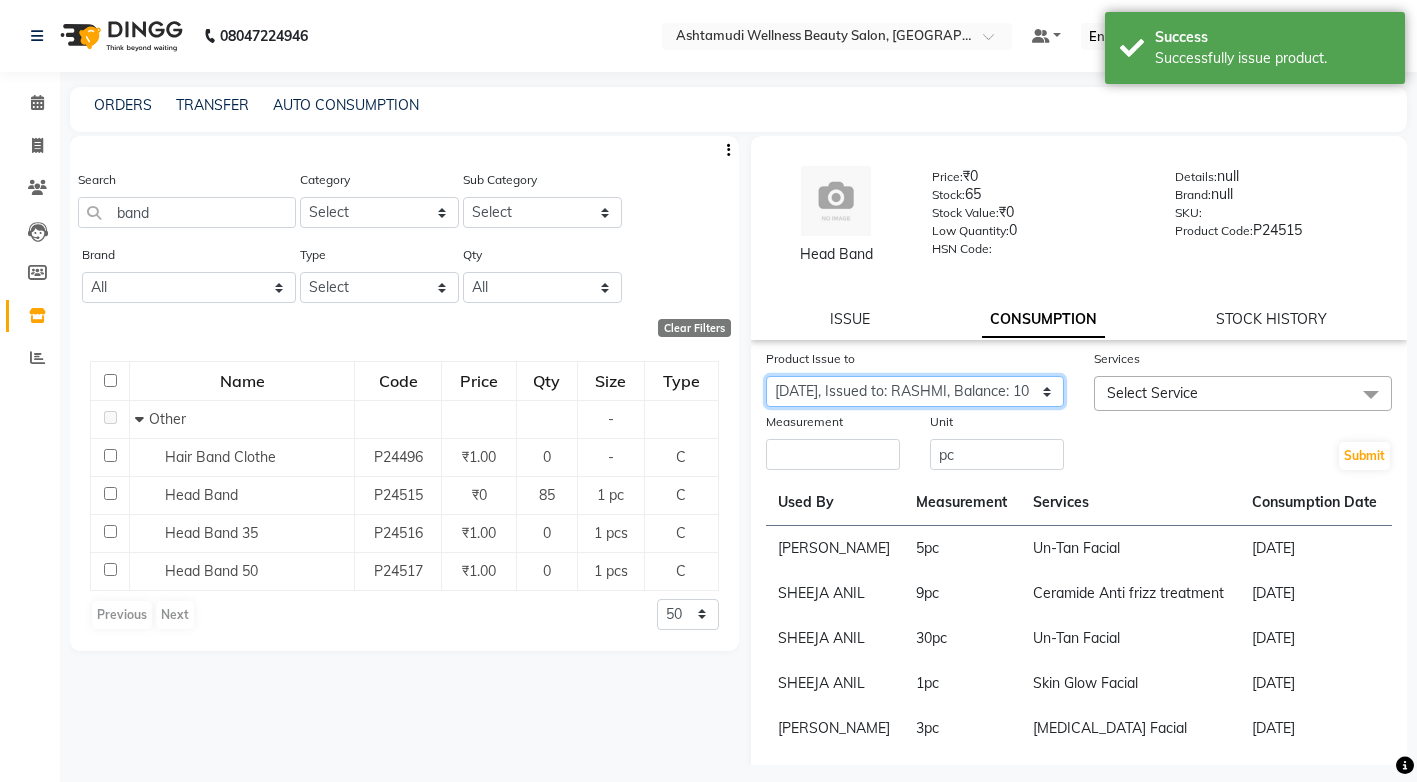 click on "Select Product Issue 2025-07-12, Issued to: Sona Sunil, Balance: 20 2025-06-29, Issued to: RASHMI, Balance: 10" 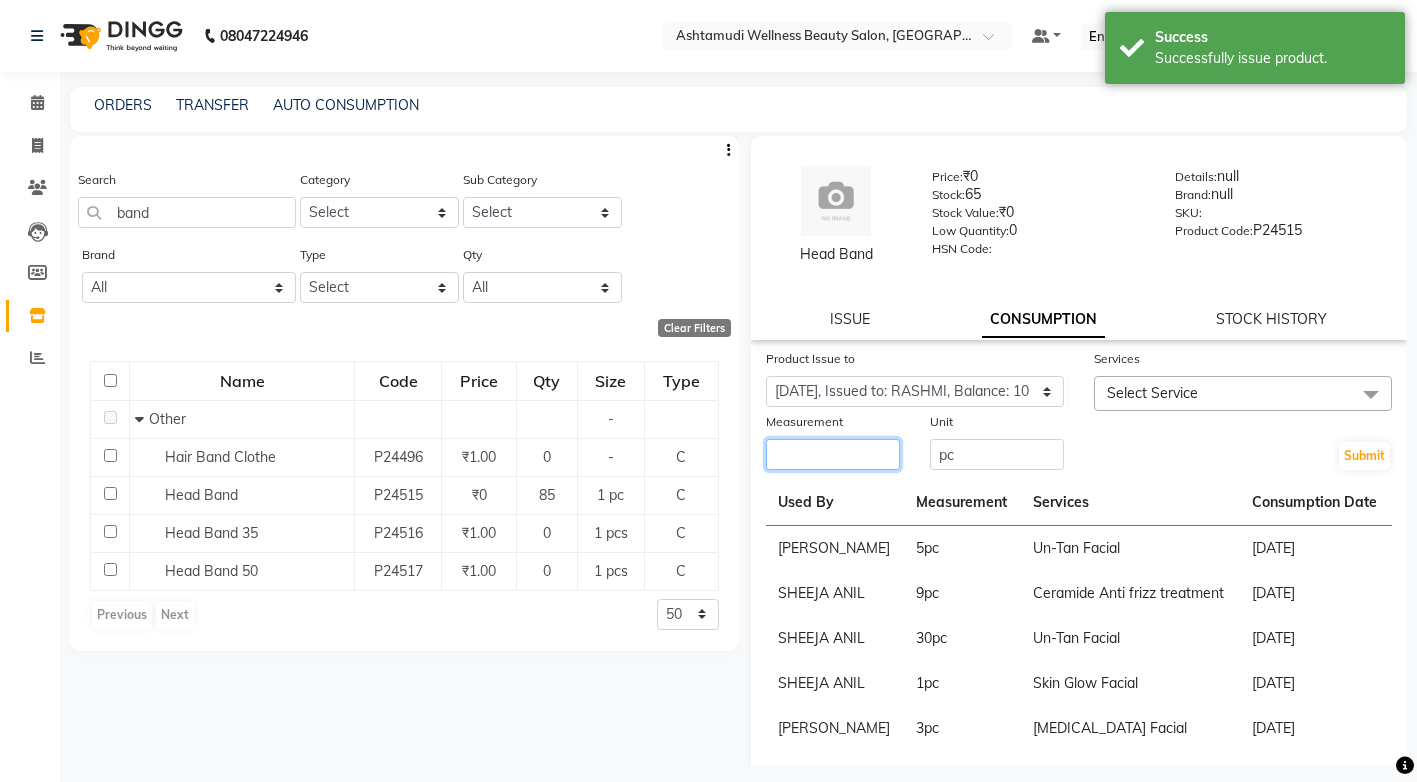 click 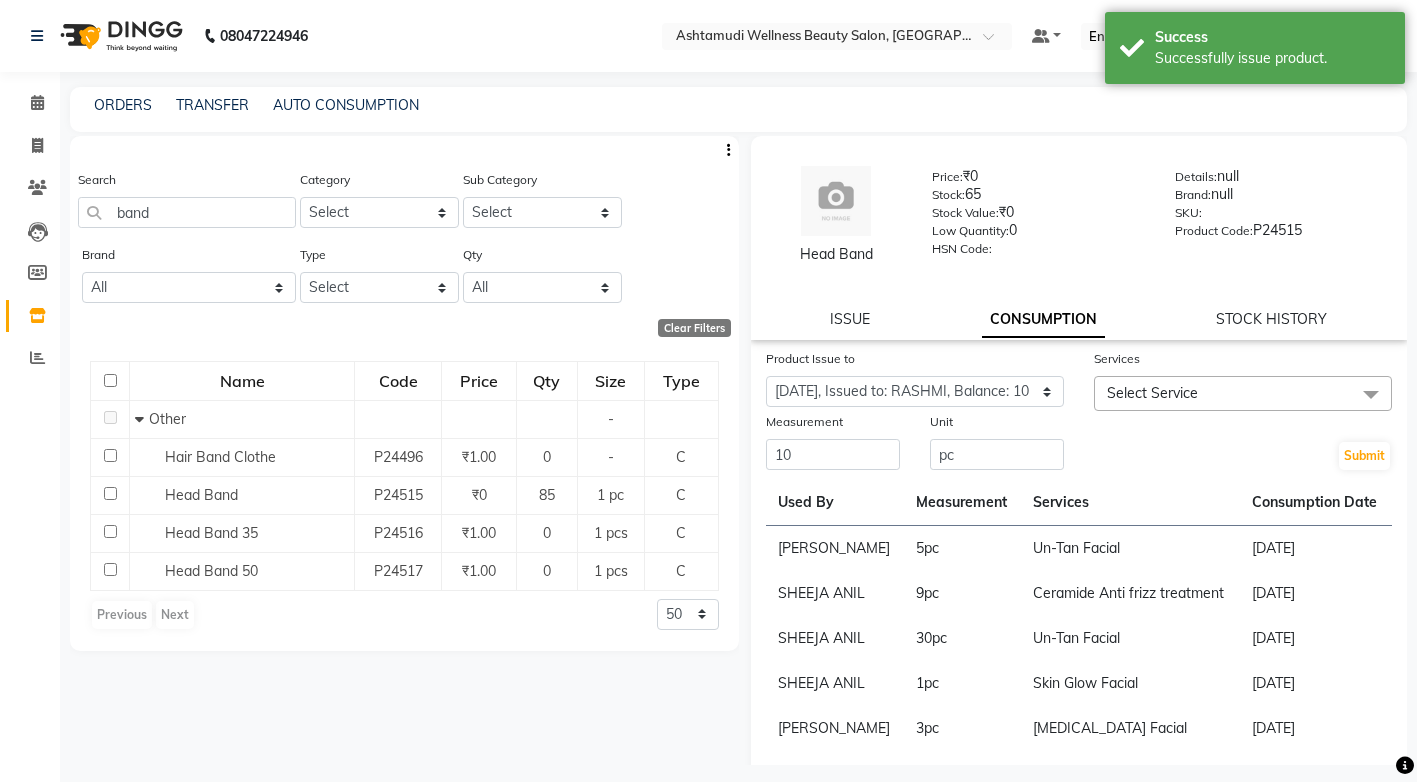 click on "Select Service" 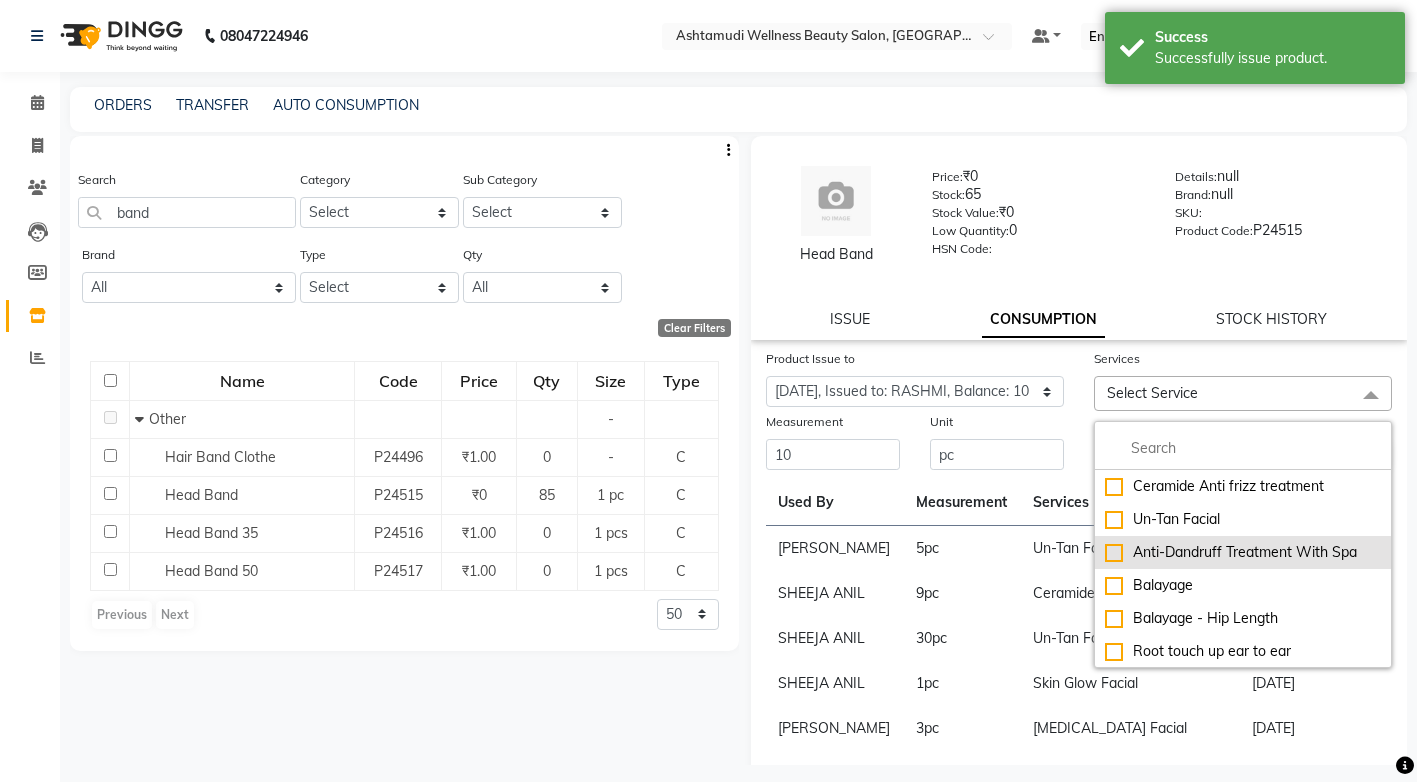 click on "Anti-Dandruff Treatment With Spa" 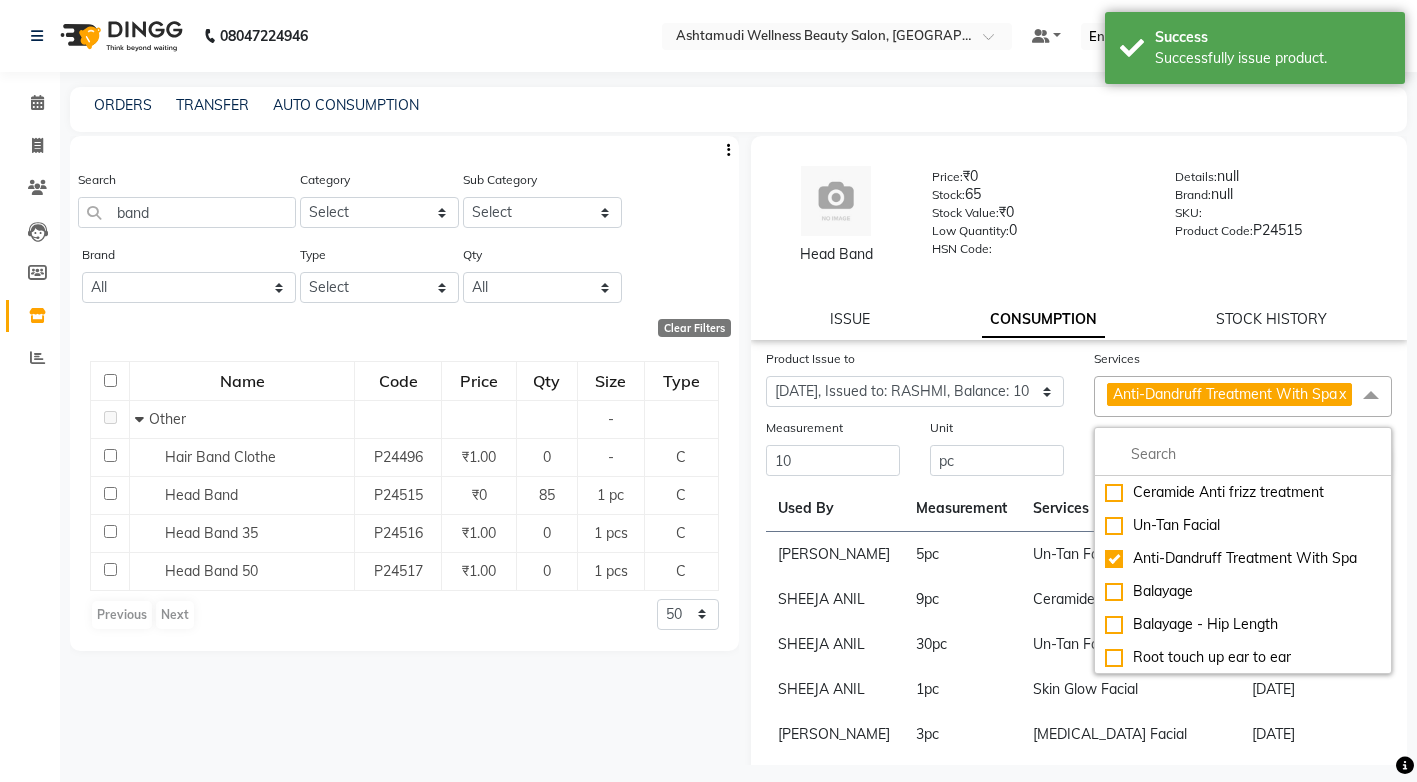 click on "5  pc" 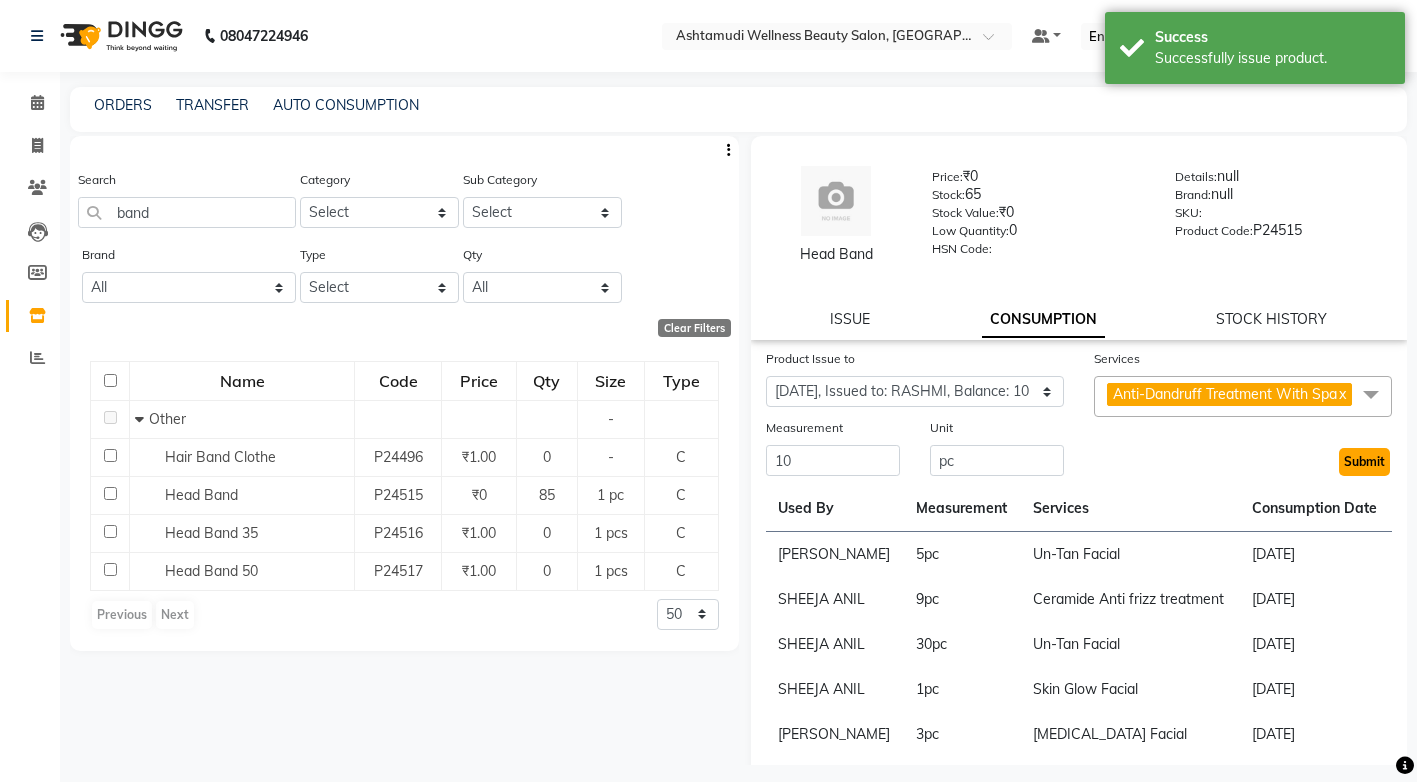 click on "Submit" 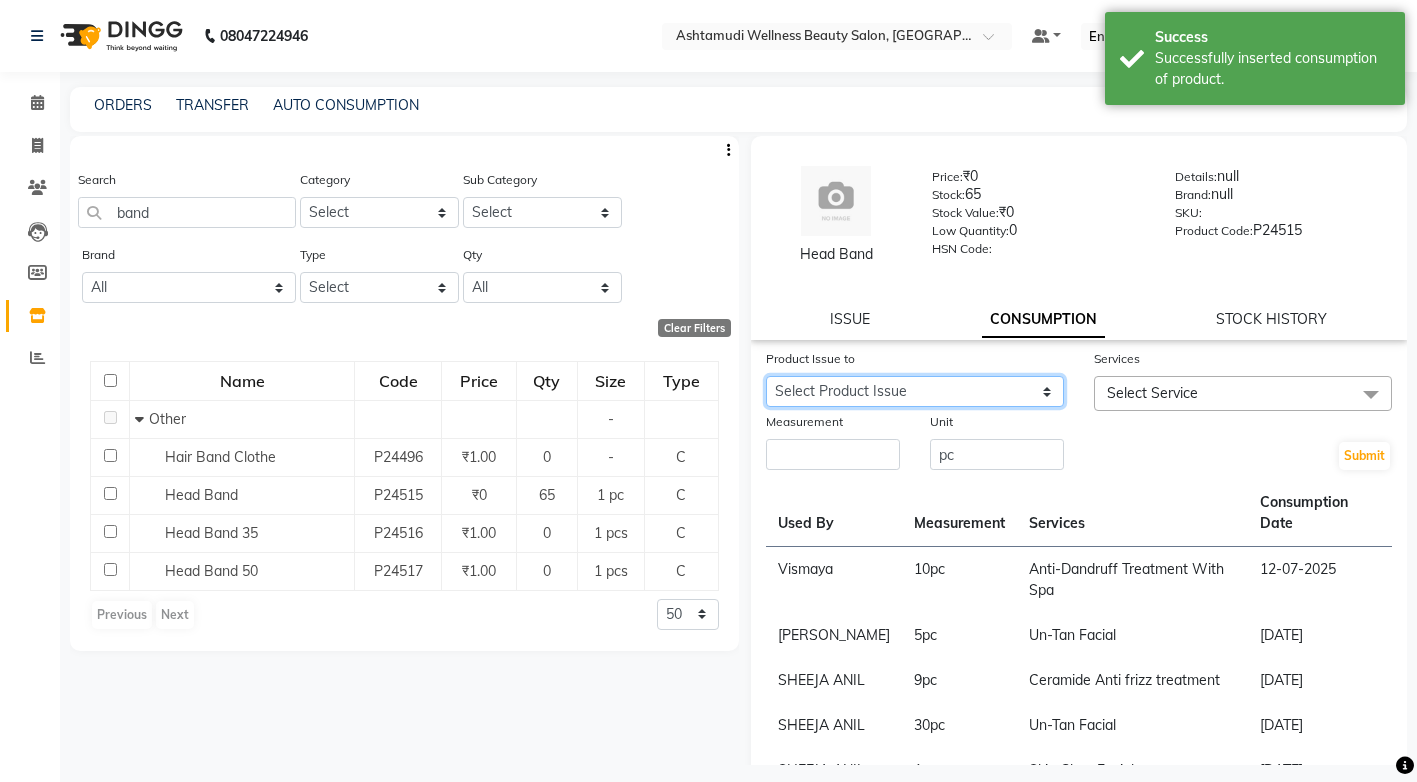 click on "Select Product Issue 2025-07-12, Issued to: Sona Sunil, Balance: 20" 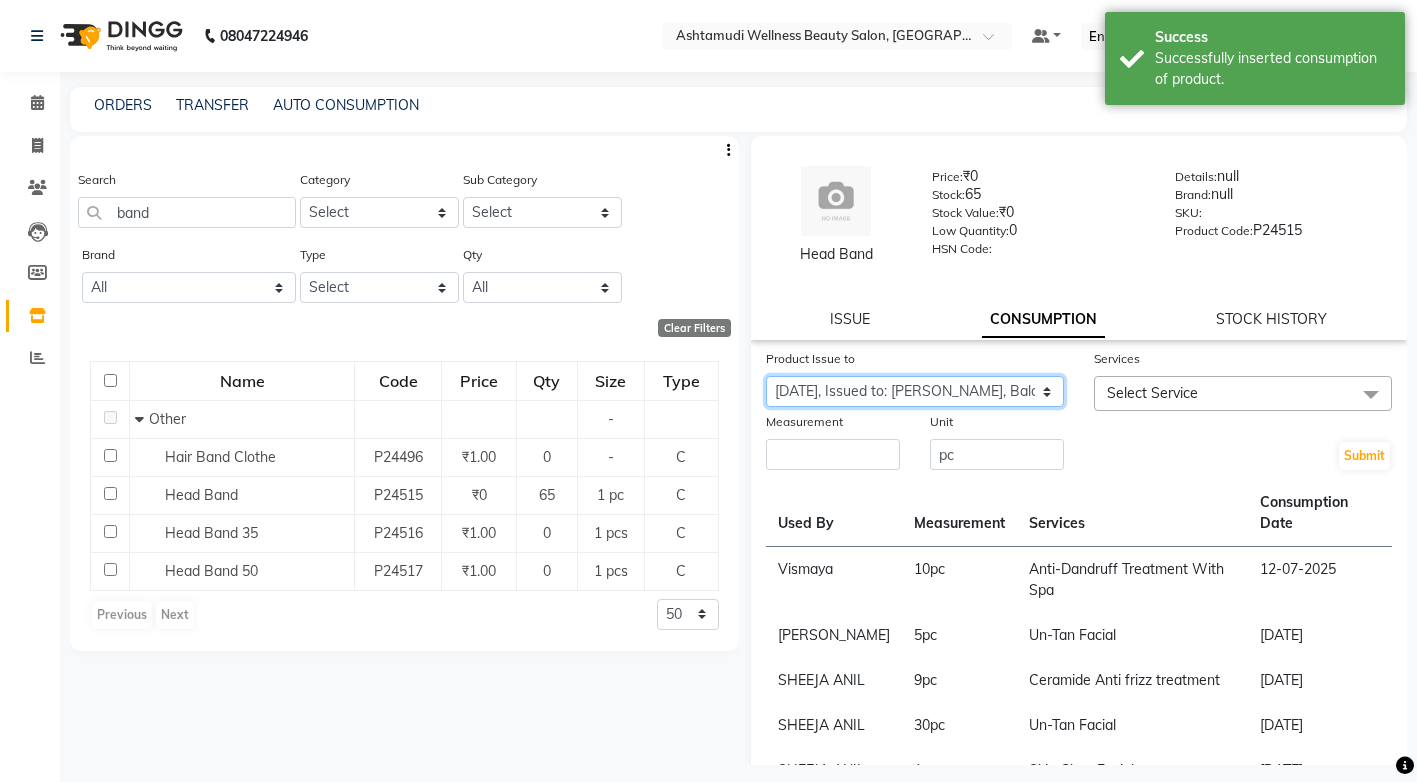 click on "Select Product Issue 2025-07-12, Issued to: Sona Sunil, Balance: 20" 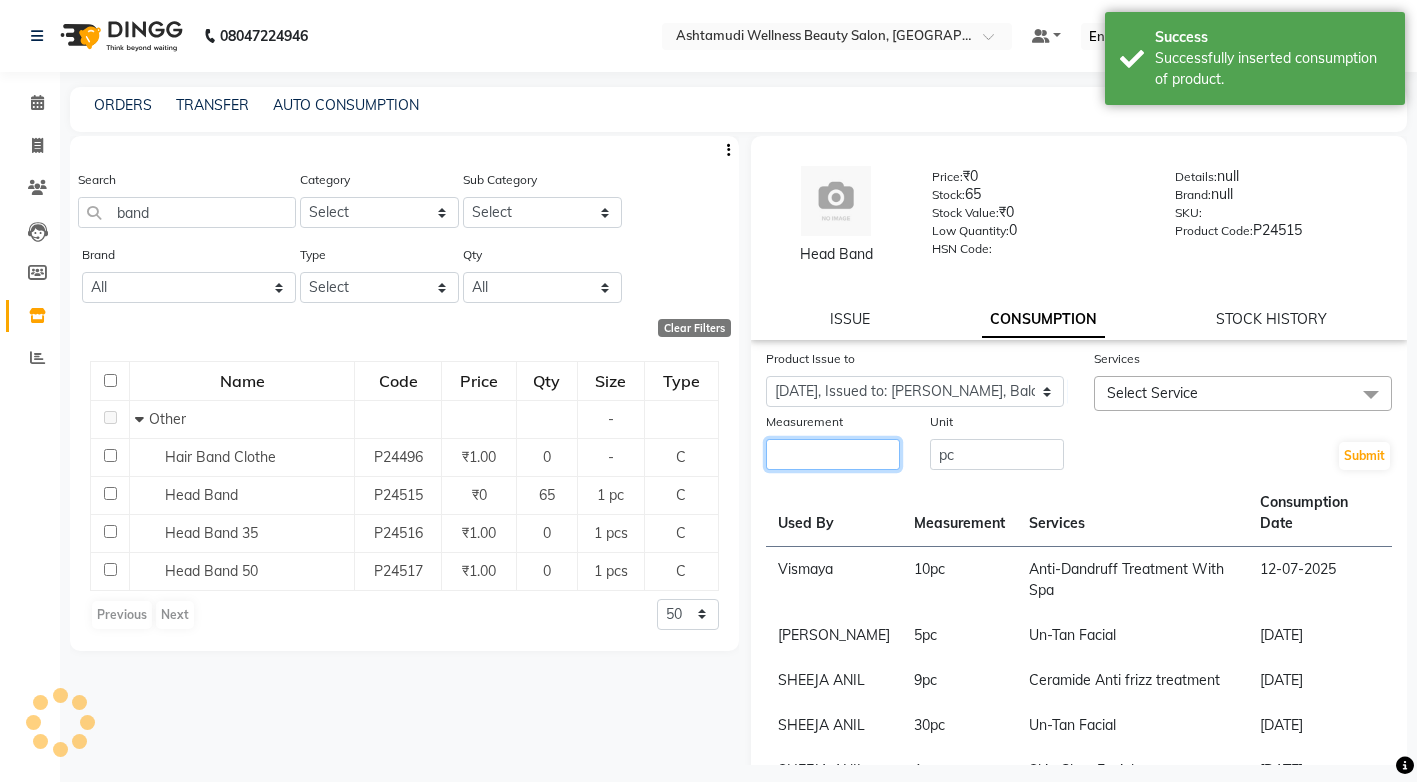 click 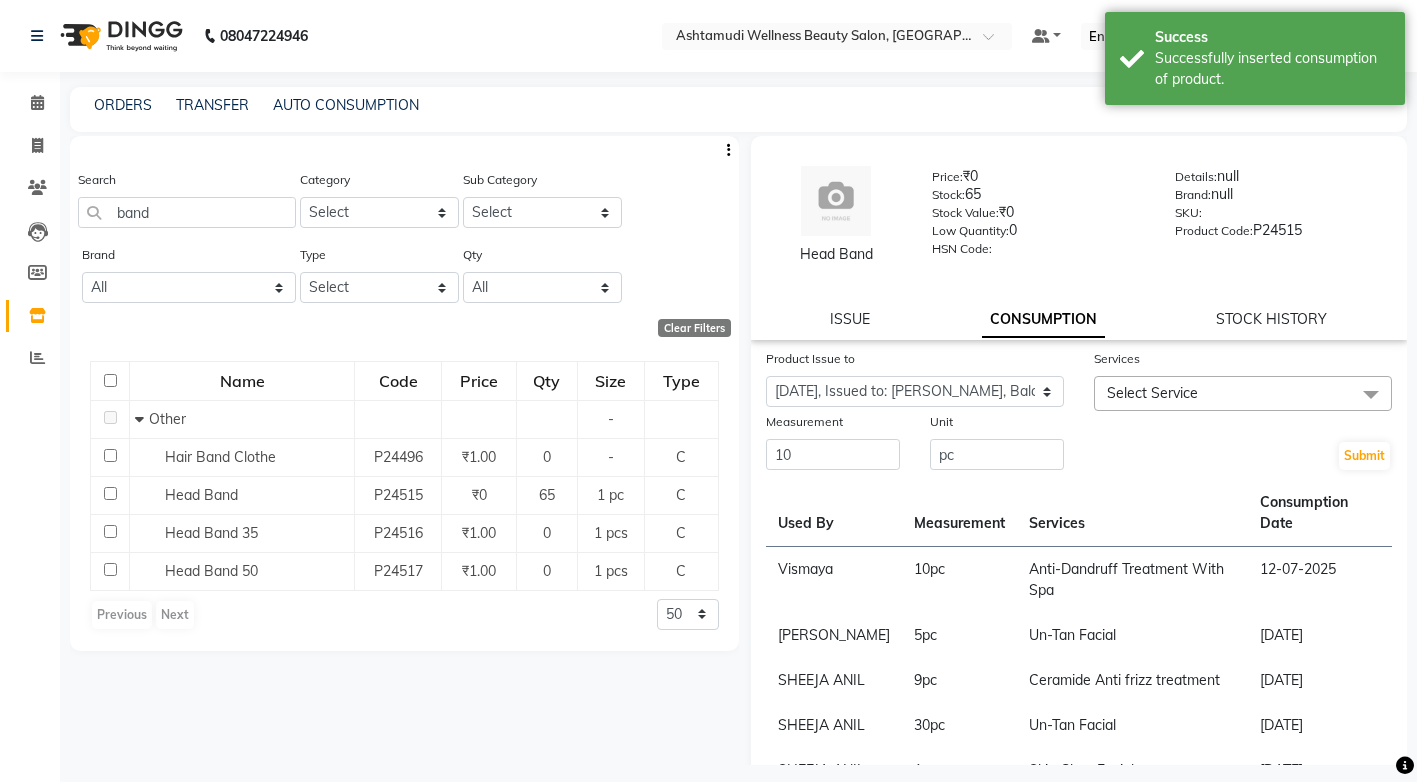 click on "Select Service" 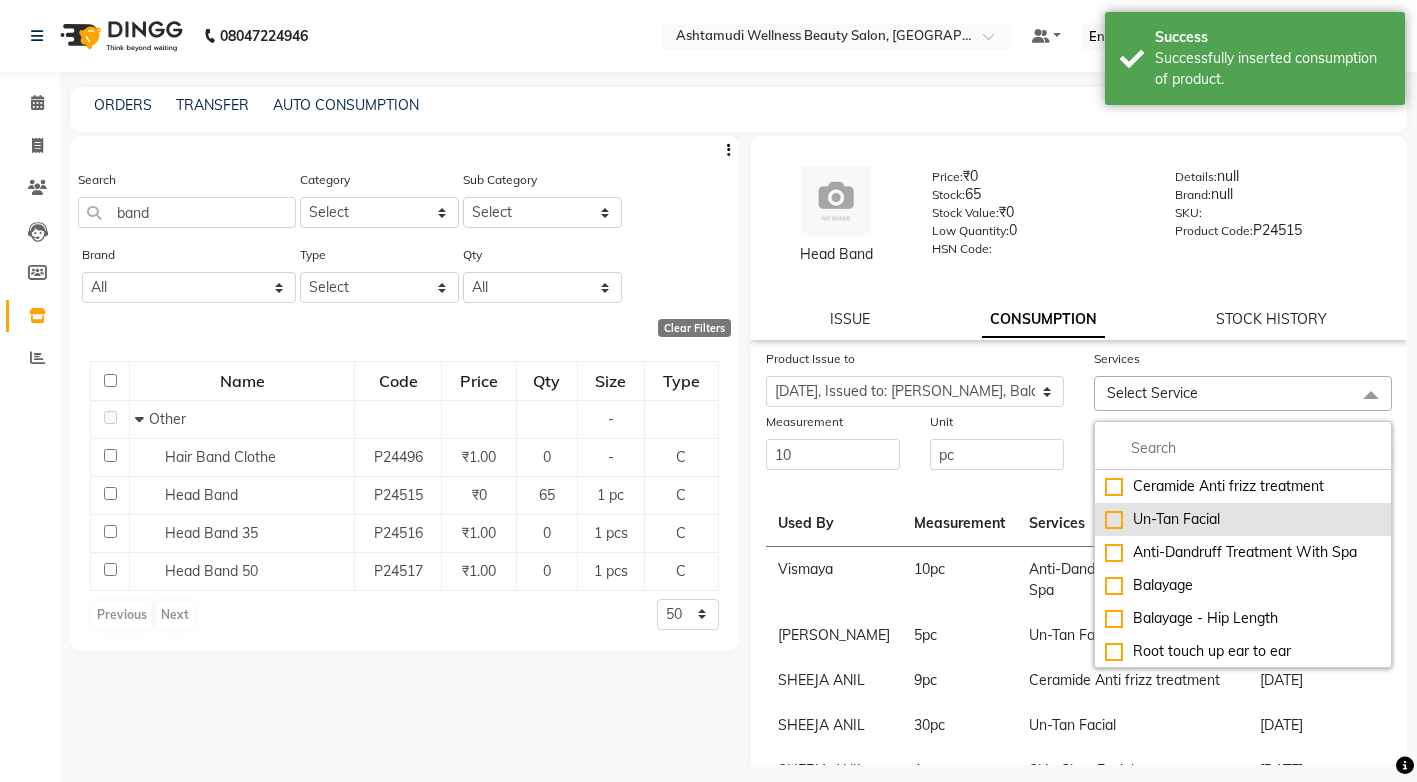 click on "Un-Tan Facial" 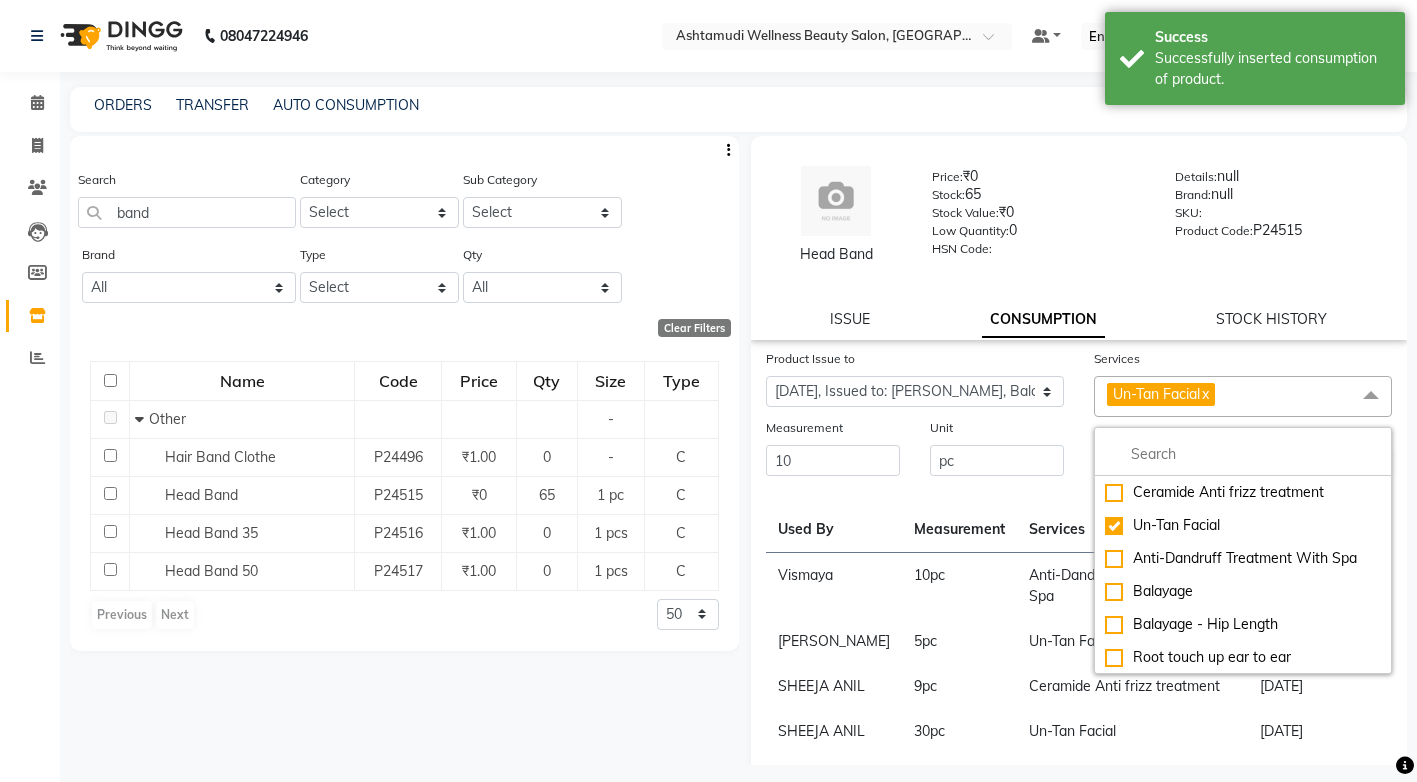 click on "10  pc" 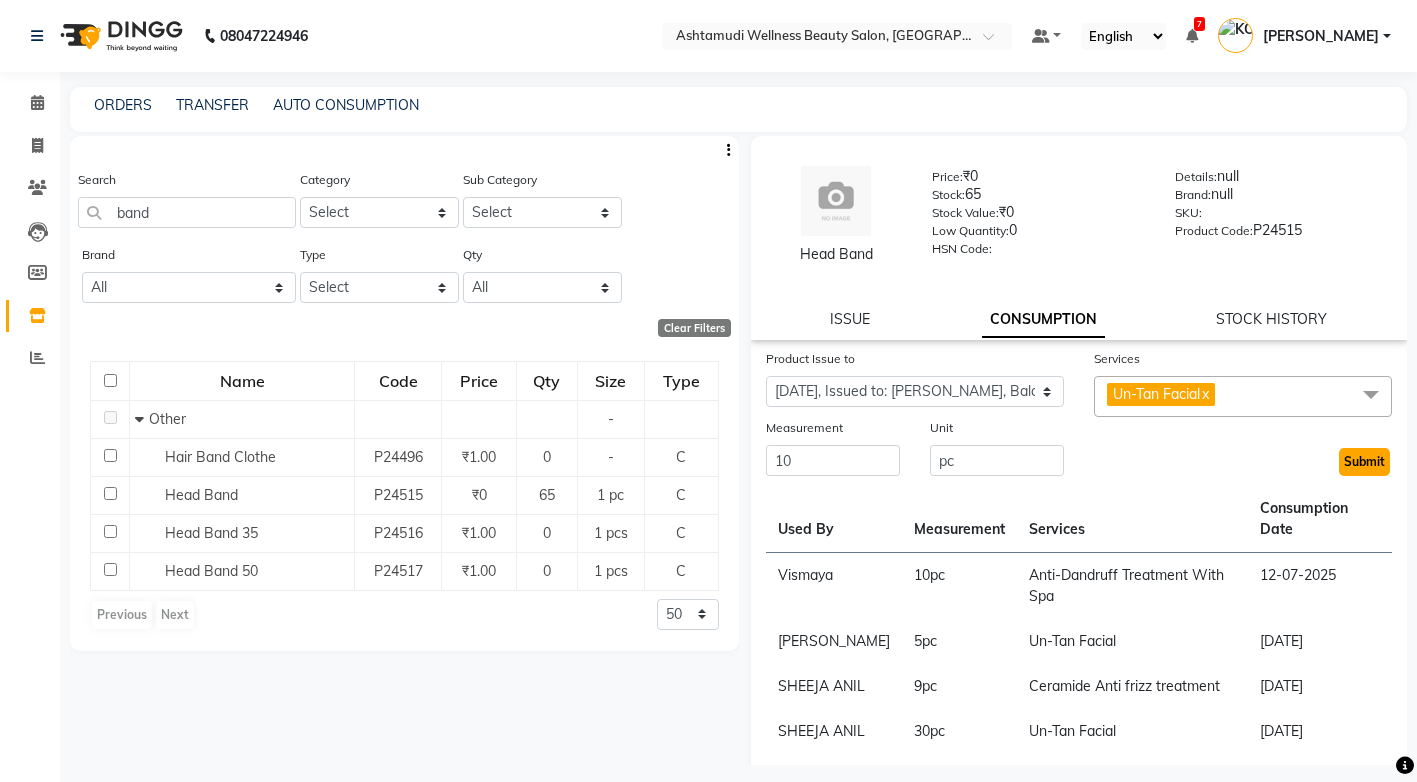 click on "Submit" 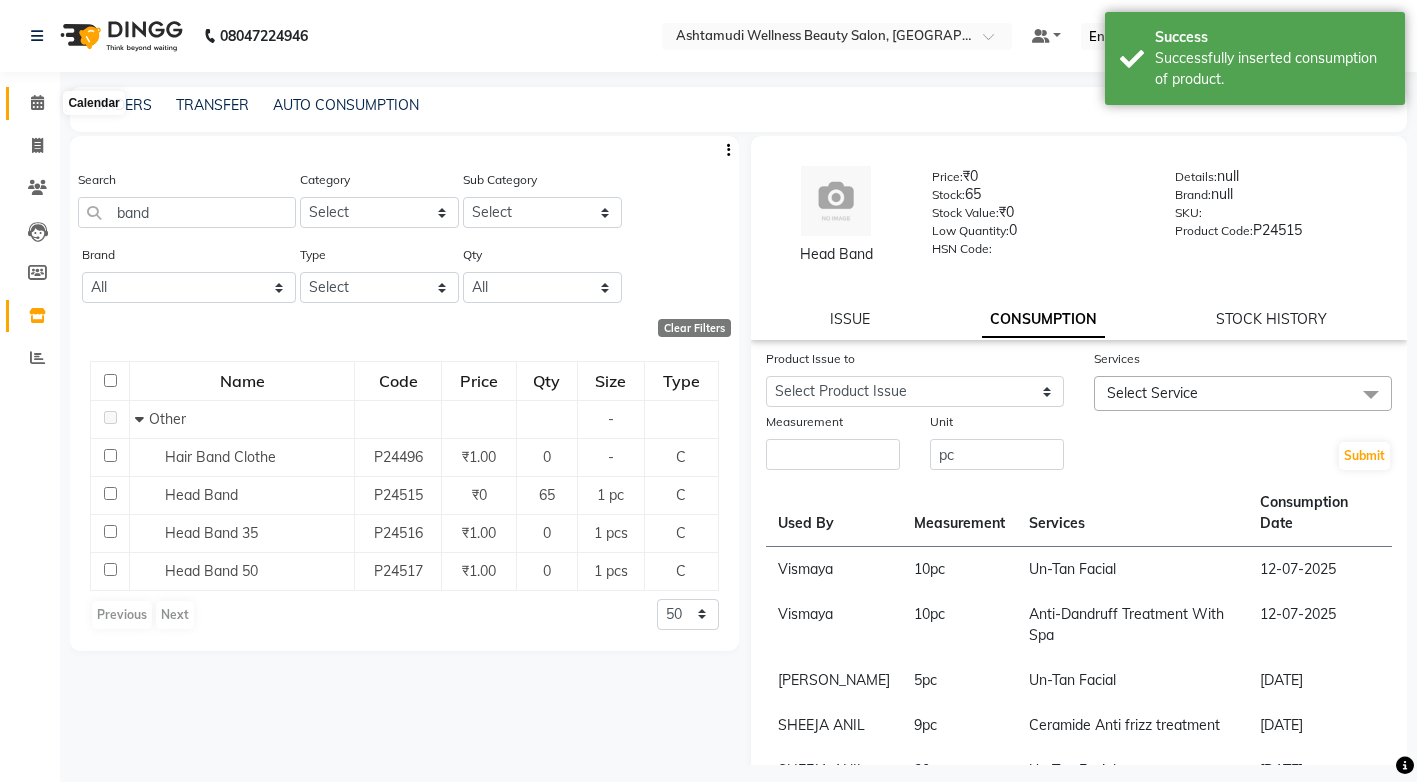 drag, startPoint x: 36, startPoint y: 105, endPoint x: 1094, endPoint y: 51, distance: 1059.3772 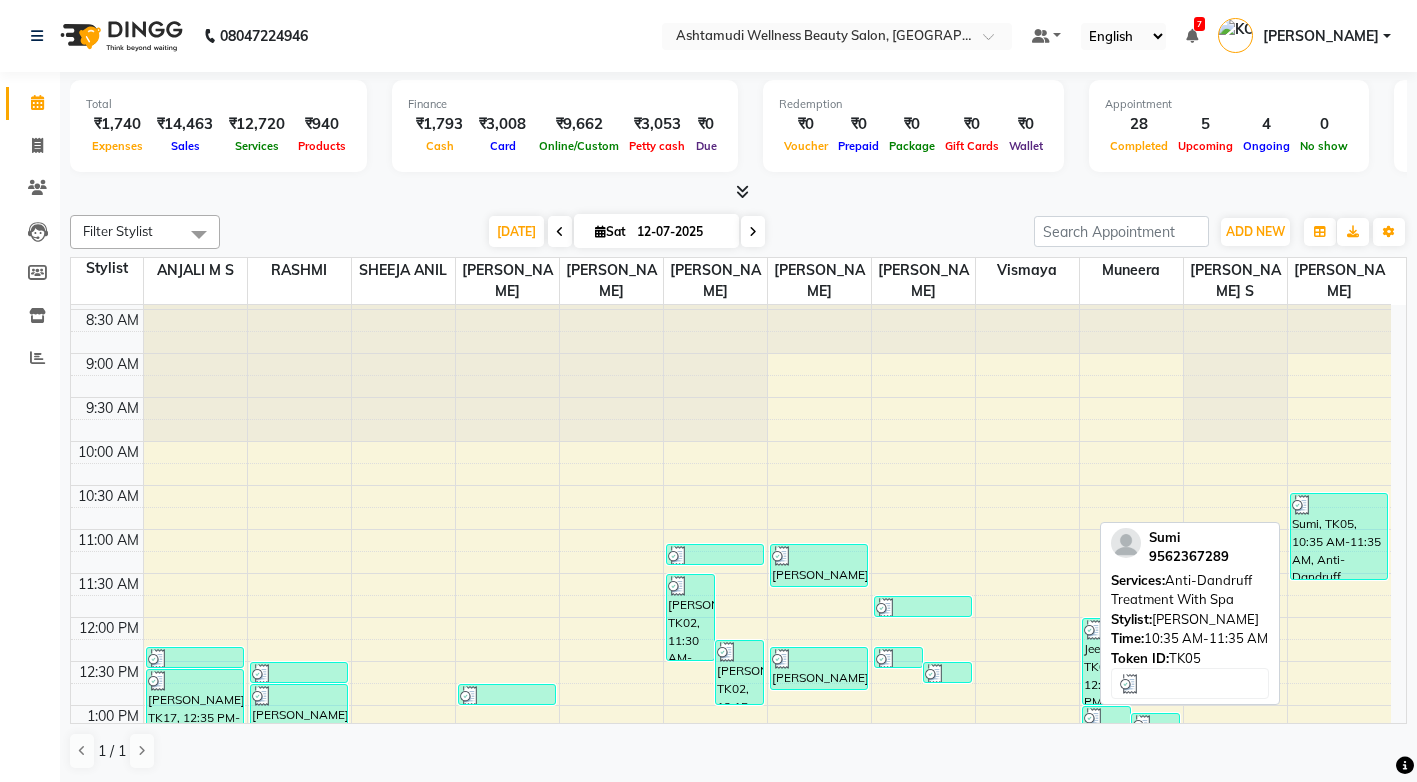 scroll, scrollTop: 0, scrollLeft: 0, axis: both 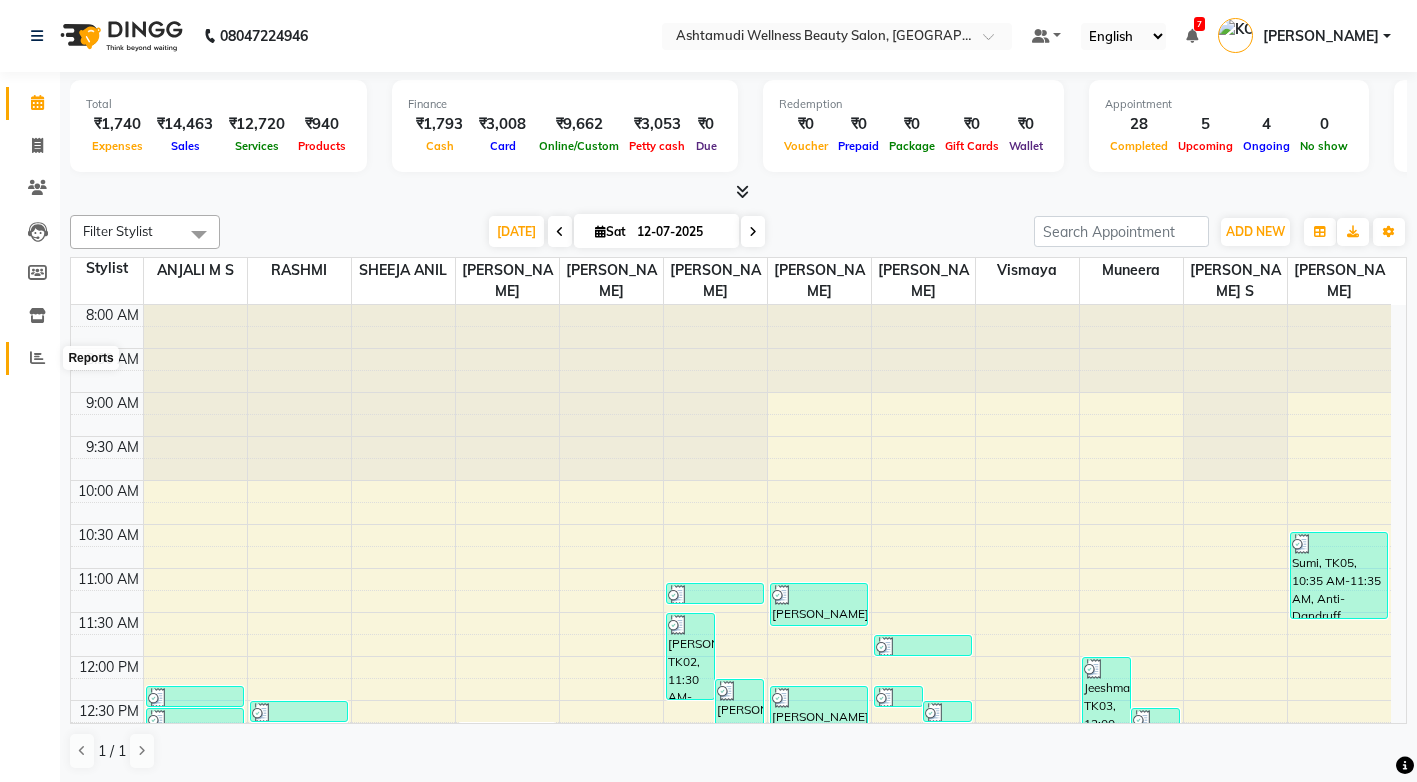 click 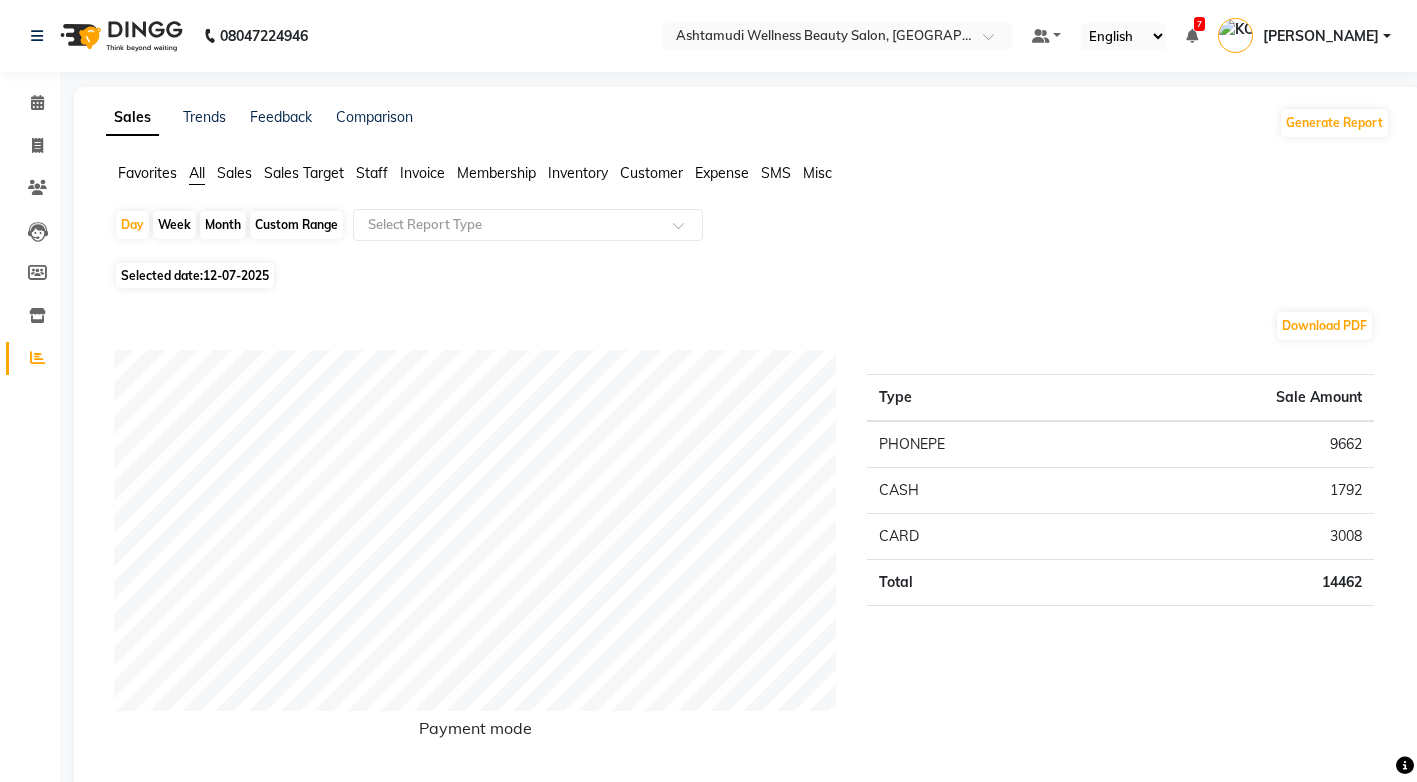 click on "Expense" 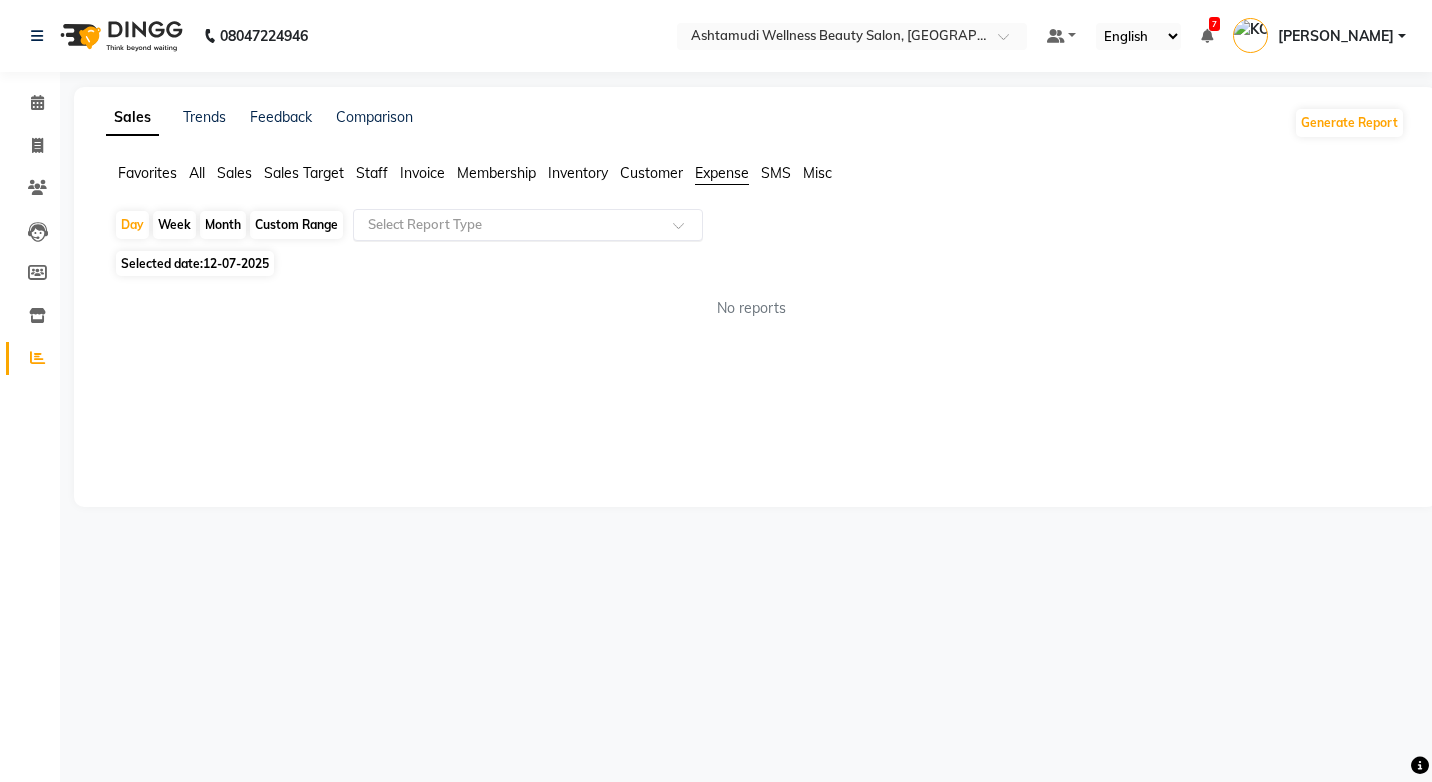 click 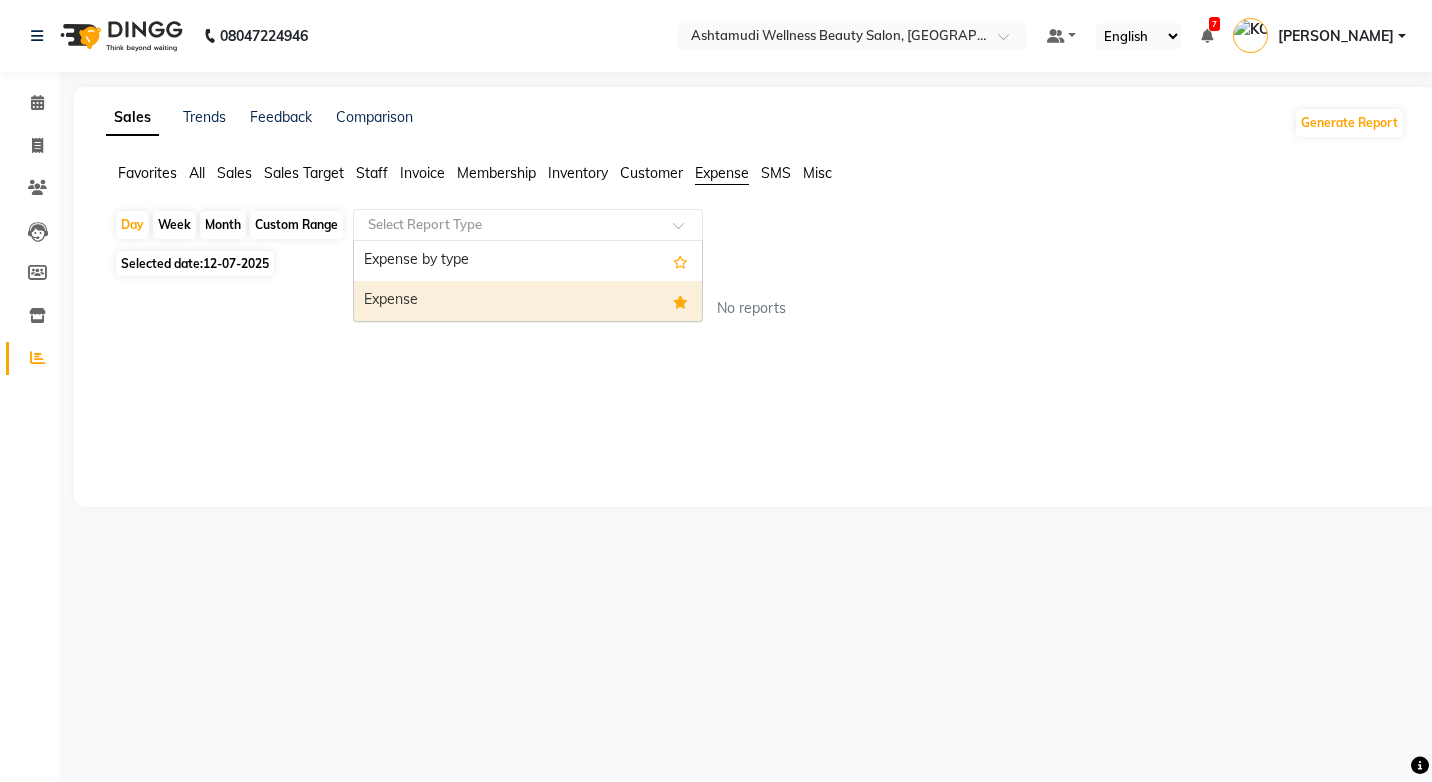 click on "Expense" at bounding box center (528, 301) 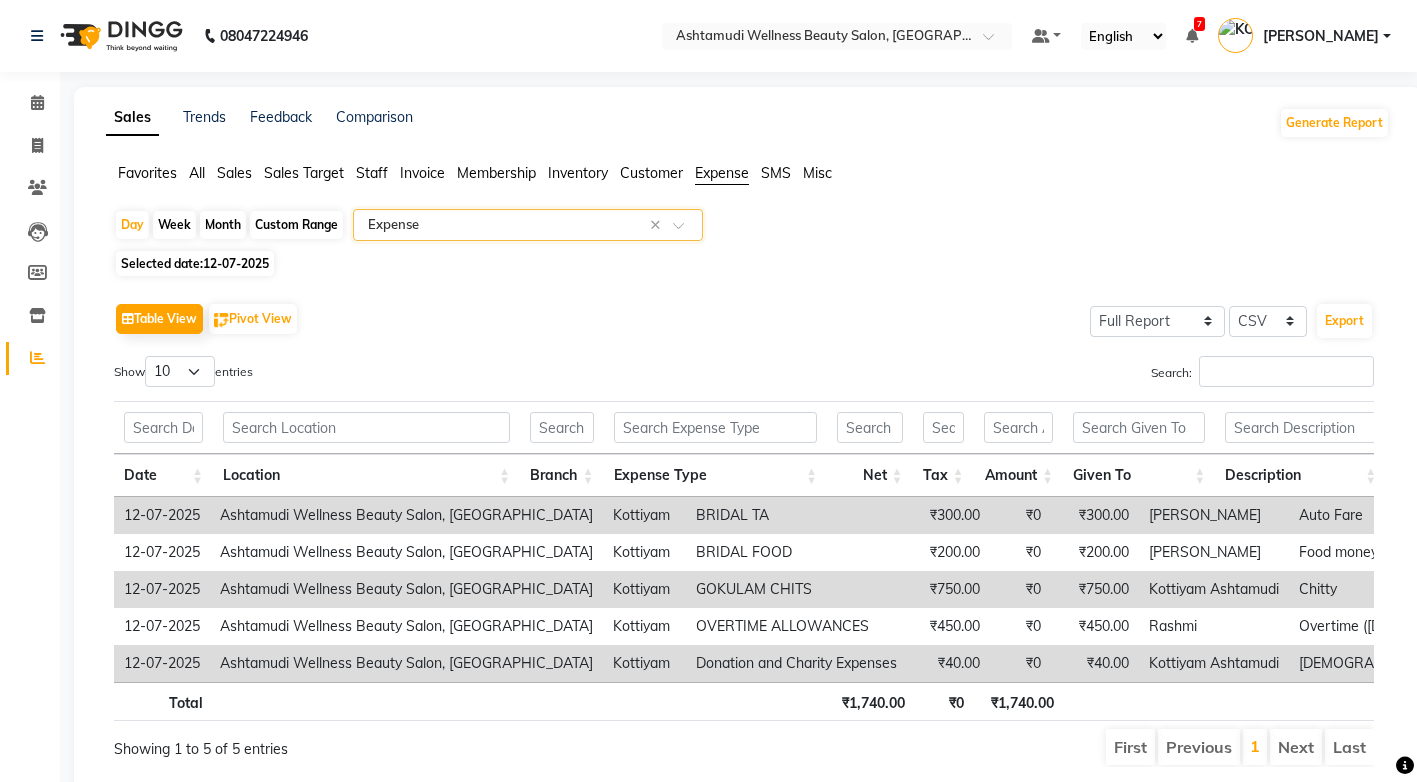 drag, startPoint x: 491, startPoint y: 199, endPoint x: 493, endPoint y: 212, distance: 13.152946 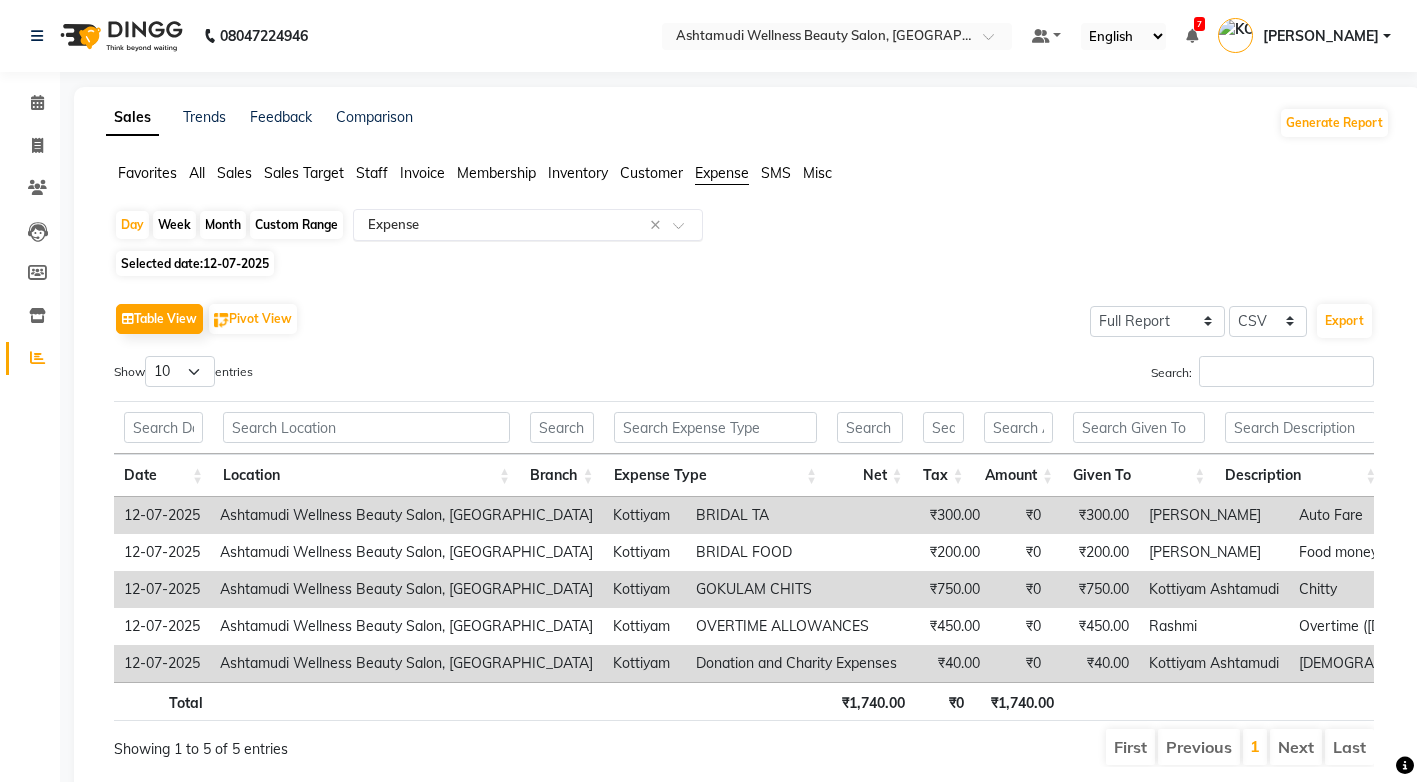click 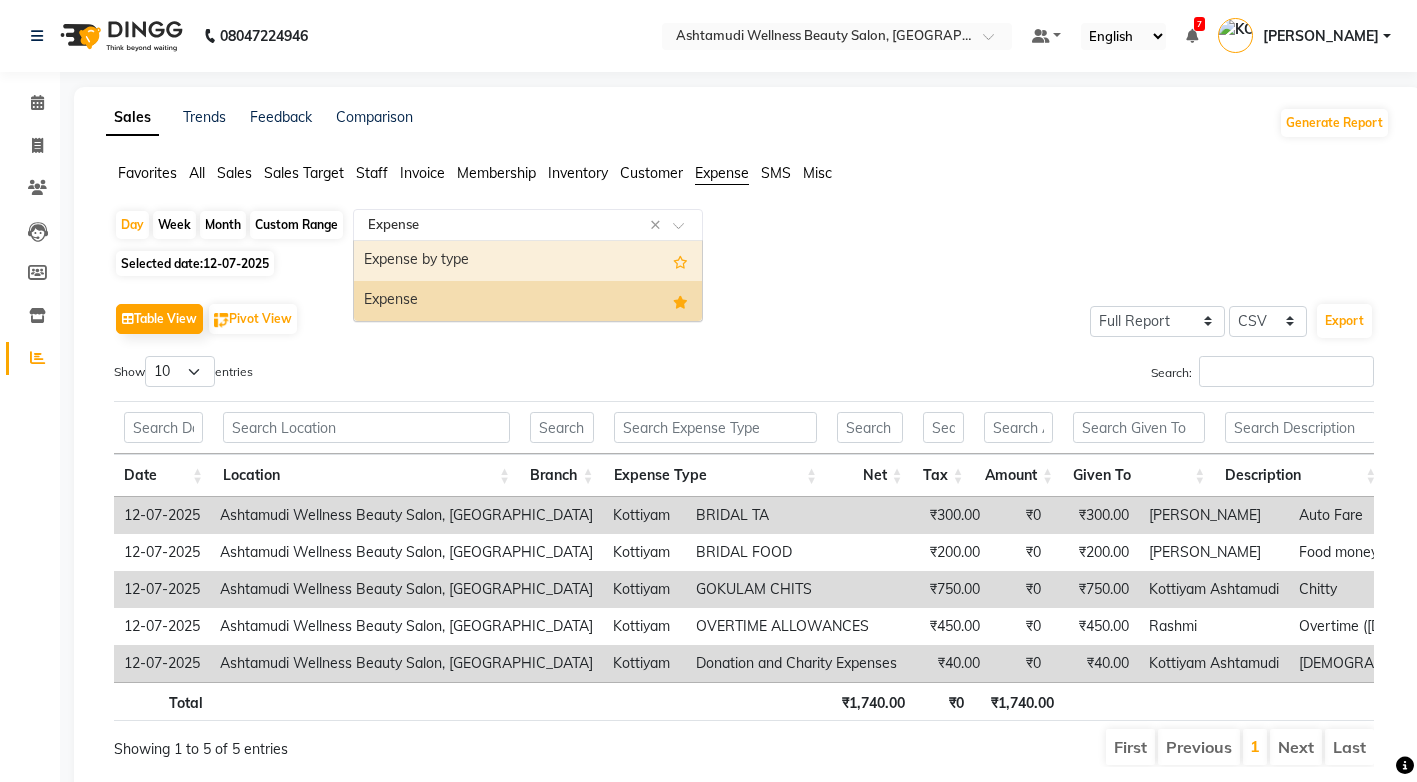 click on "Expense by type" at bounding box center (528, 261) 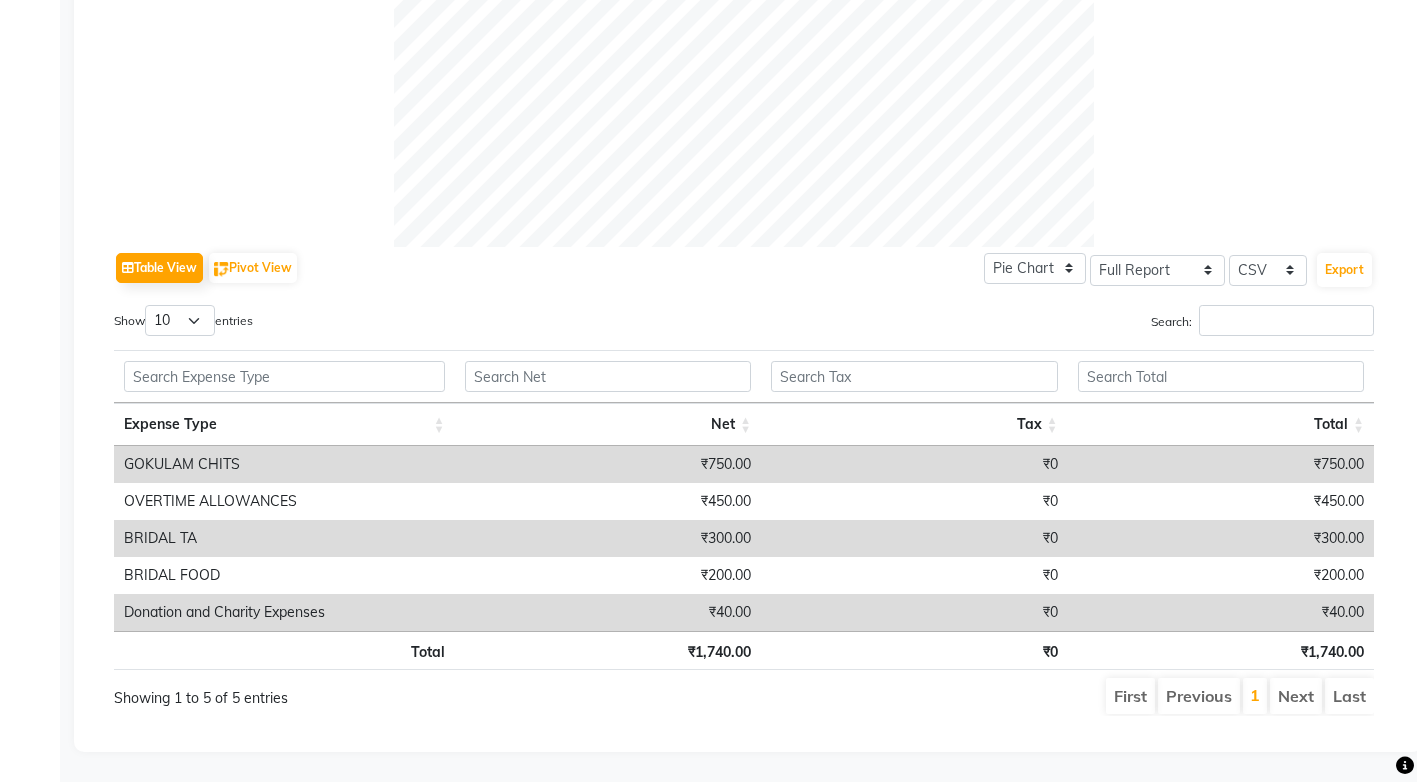 scroll, scrollTop: 190, scrollLeft: 0, axis: vertical 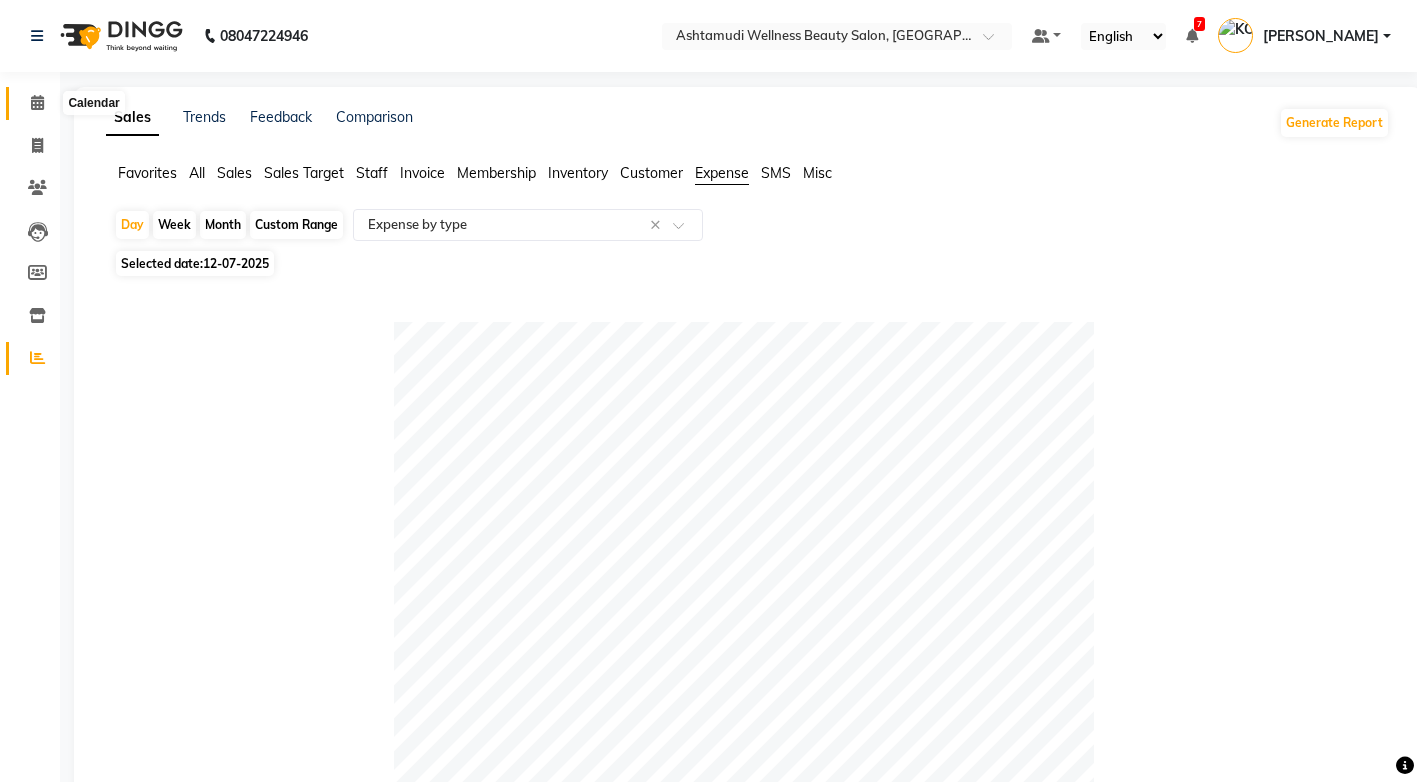 click 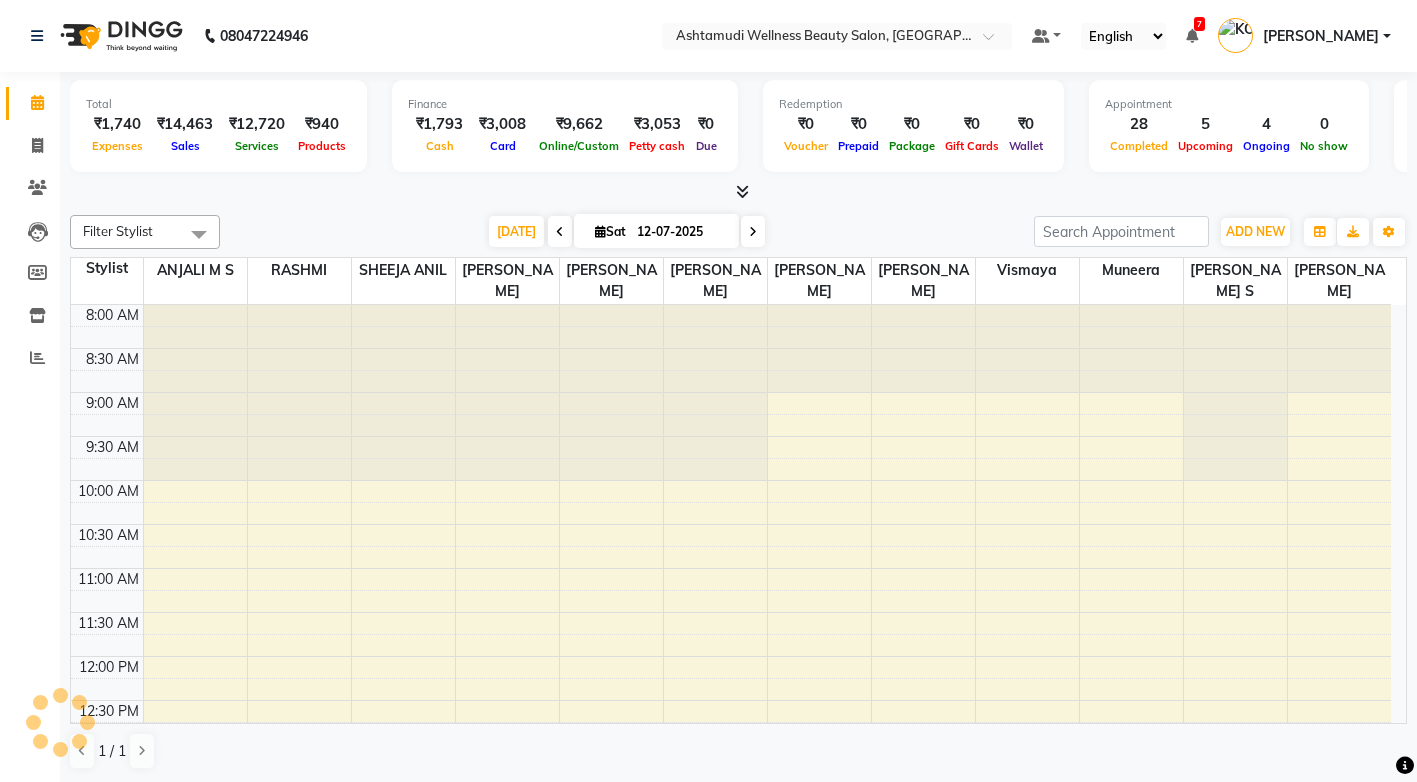 scroll, scrollTop: 0, scrollLeft: 0, axis: both 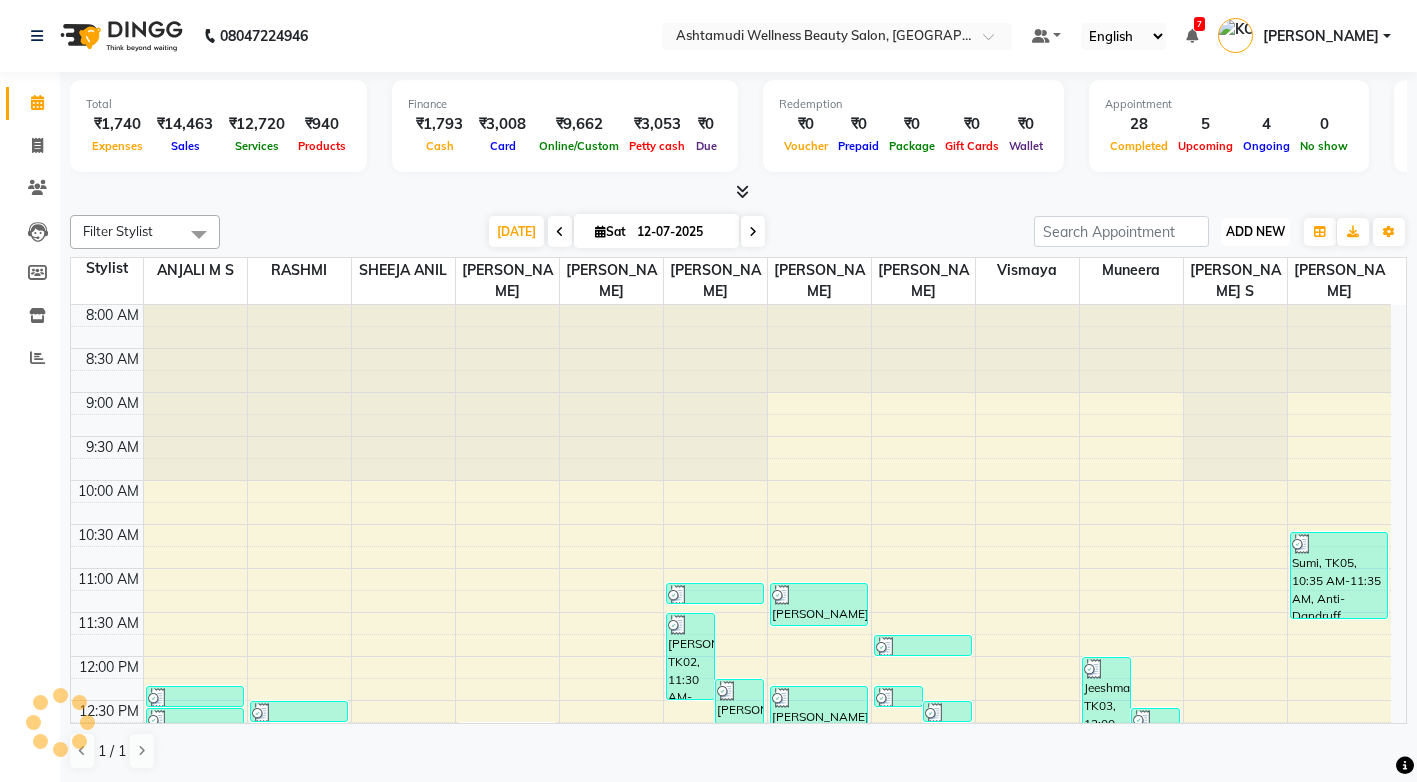 click on "ADD NEW" at bounding box center (1255, 231) 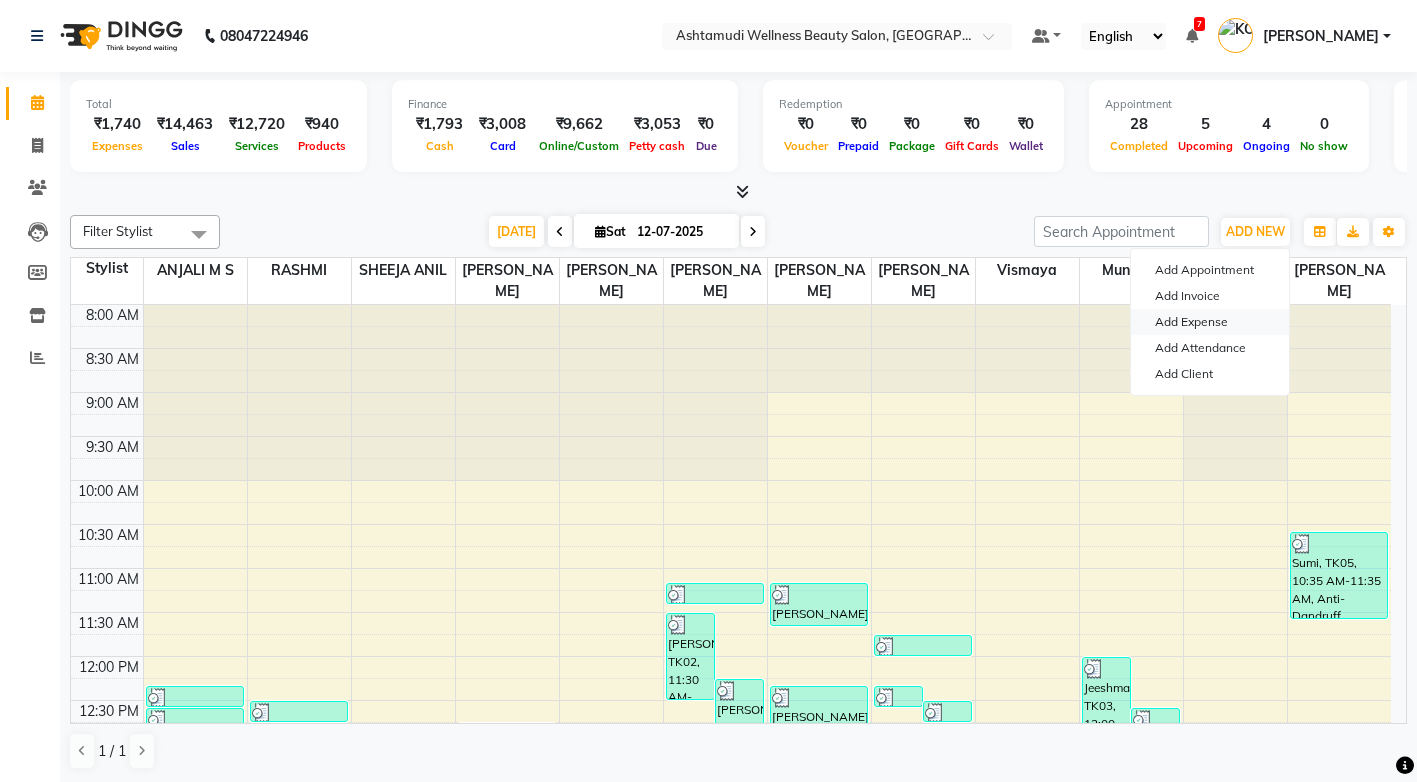click on "Add Expense" at bounding box center [1210, 322] 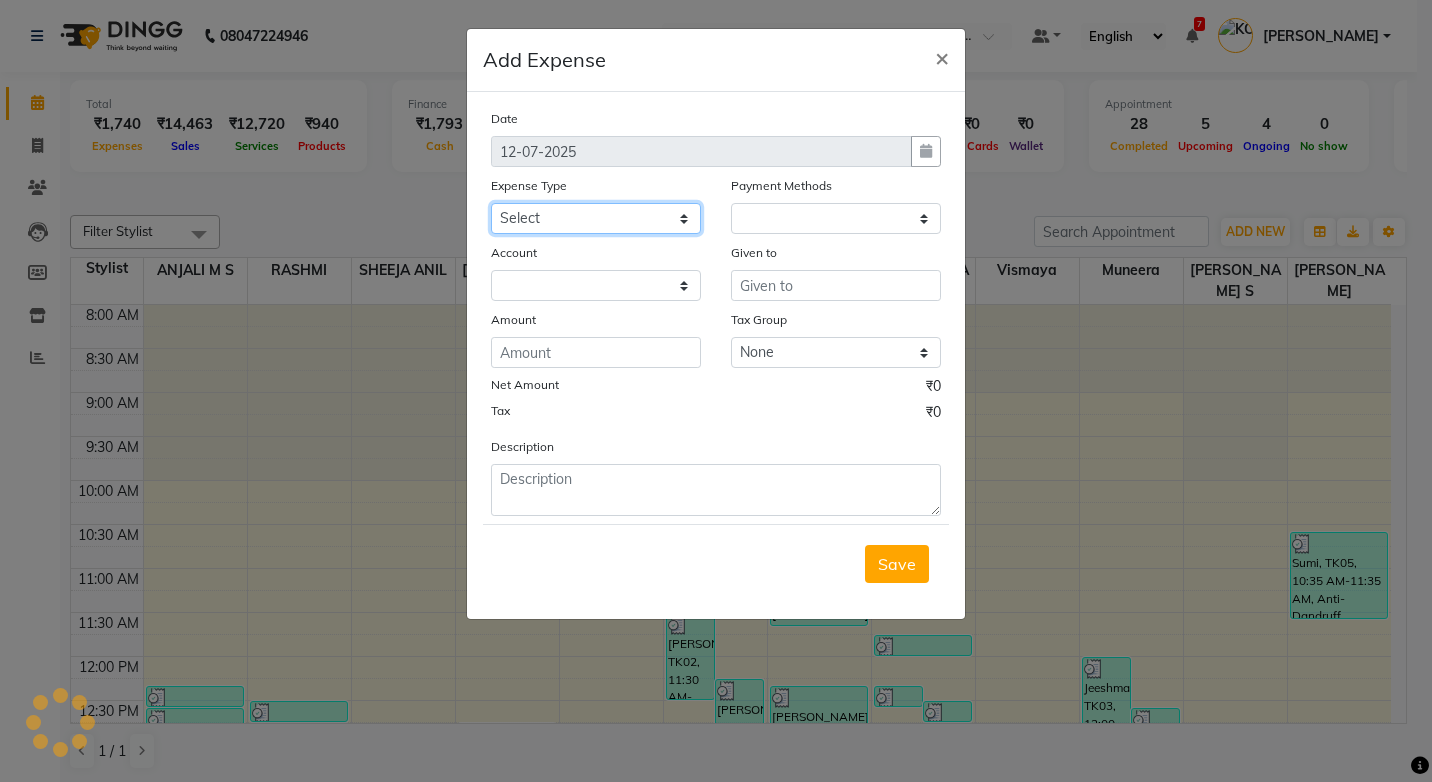 click on "Select ACCOMODATION EXPENSES ADVERTISEMENT SALES PROMOTIONAL EXPENSES Bonus BRIDAL ACCESSORIES REFUND BRIDAL COMMISSION BRIDAL FOOD BRIDAL INCENTIVES BRIDAL ORNAMENTS REFUND BRIDAL TA CASH DEPOSIT RAK BANK COMPUTER ACCESSORIES MOBILE PHONE Donation and Charity Expenses ELECTRICITY CHARGES ELECTRONICS FITTINGS Event Expense FISH FOOD EXPENSES FOOD REFRESHMENT FOR CLIENTS FOOD REFRESHMENT FOR STAFFS Freight And Forwarding Charges FUEL FOR GENERATOR FURNITURE AND EQUIPMENTS Gifts for Clients GIFTS FOR STAFFS GOKULAM CHITS HOSTEL RENT LAUNDRY EXPENSES LICENSE OTHER FEES LOADING UNLOADING CHARGES Medical Expenses MEHNDI PAYMENTS MISCELLANEOUS EXPENSES NEWSPAPER PERIODICALS Ornaments Maintenance Expense OVERTIME ALLOWANCES Payment For Pest Control Perfomance based incentives POSTAGE COURIER CHARGES Printing PRINTING STATIONERY EXPENSES PROFESSIONAL TAX REPAIRS MAINTENANCE ROUND OFF Salary SALARY ADVANCE Sales Incentives Membership Card SALES INCENTIVES PRODUCT SALES INCENTIVES SERVICES SALON ESSENTIALS SALON RENT" 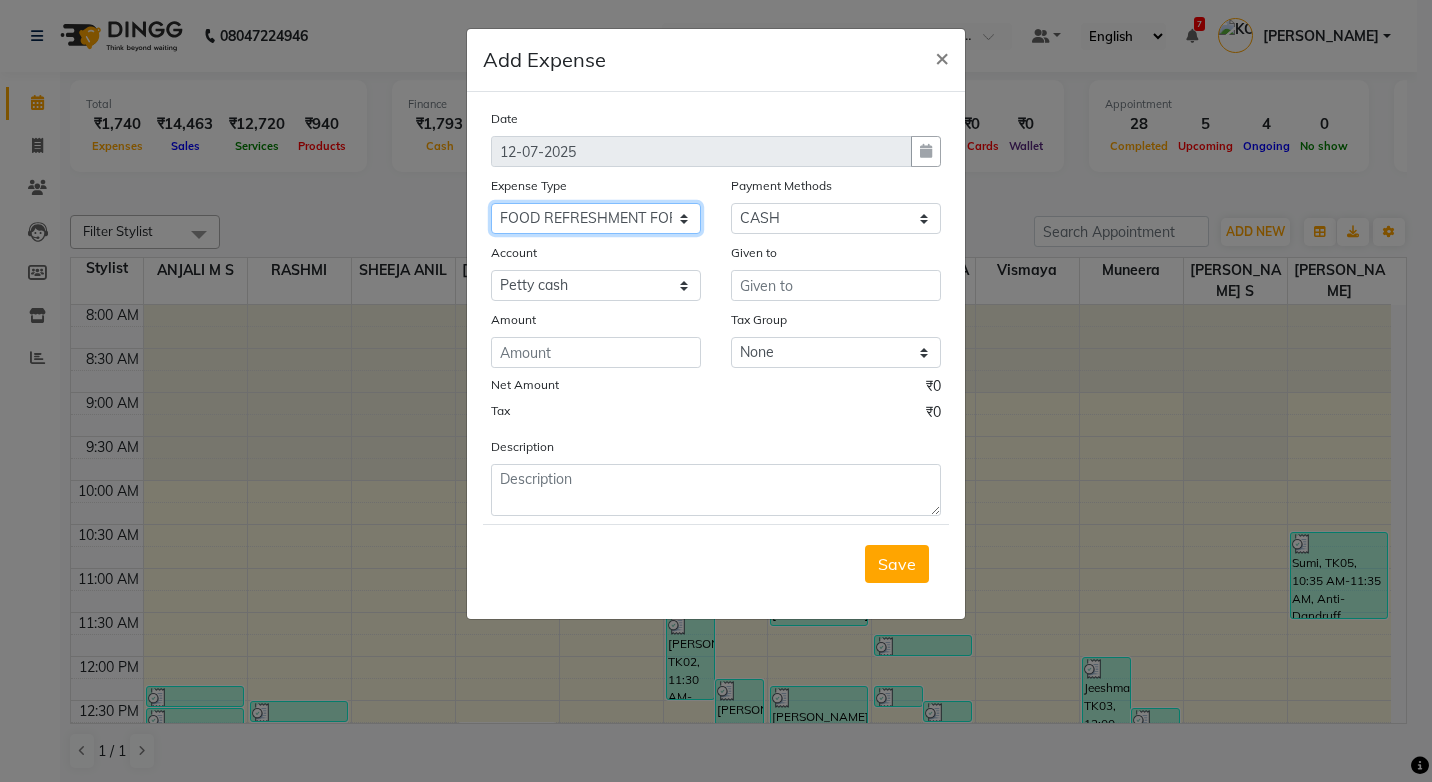 click on "Select ACCOMODATION EXPENSES ADVERTISEMENT SALES PROMOTIONAL EXPENSES Bonus BRIDAL ACCESSORIES REFUND BRIDAL COMMISSION BRIDAL FOOD BRIDAL INCENTIVES BRIDAL ORNAMENTS REFUND BRIDAL TA CASH DEPOSIT RAK BANK COMPUTER ACCESSORIES MOBILE PHONE Donation and Charity Expenses ELECTRICITY CHARGES ELECTRONICS FITTINGS Event Expense FISH FOOD EXPENSES FOOD REFRESHMENT FOR CLIENTS FOOD REFRESHMENT FOR STAFFS Freight And Forwarding Charges FUEL FOR GENERATOR FURNITURE AND EQUIPMENTS Gifts for Clients GIFTS FOR STAFFS GOKULAM CHITS HOSTEL RENT LAUNDRY EXPENSES LICENSE OTHER FEES LOADING UNLOADING CHARGES Medical Expenses MEHNDI PAYMENTS MISCELLANEOUS EXPENSES NEWSPAPER PERIODICALS Ornaments Maintenance Expense OVERTIME ALLOWANCES Payment For Pest Control Perfomance based incentives POSTAGE COURIER CHARGES Printing PRINTING STATIONERY EXPENSES PROFESSIONAL TAX REPAIRS MAINTENANCE ROUND OFF Salary SALARY ADVANCE Sales Incentives Membership Card SALES INCENTIVES PRODUCT SALES INCENTIVES SERVICES SALON ESSENTIALS SALON RENT" 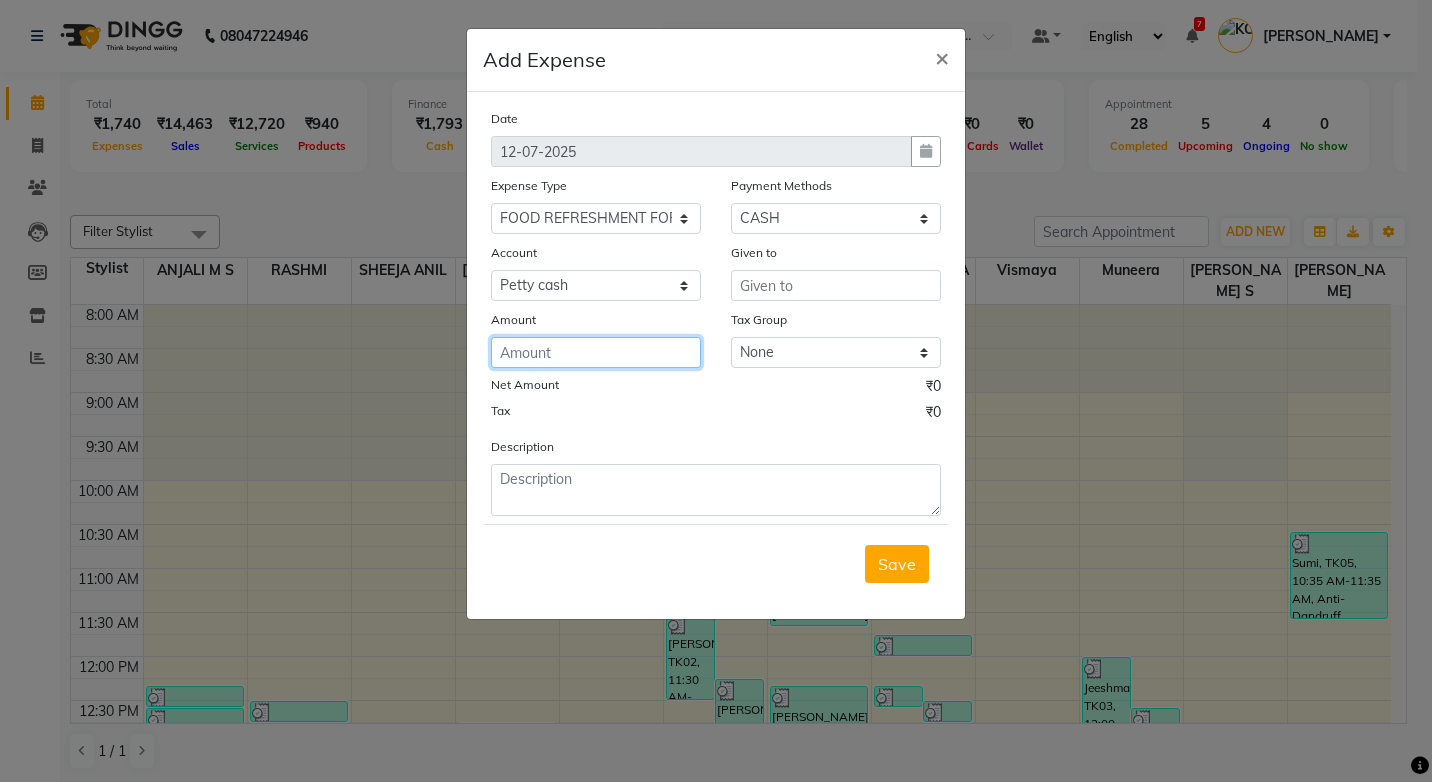 click 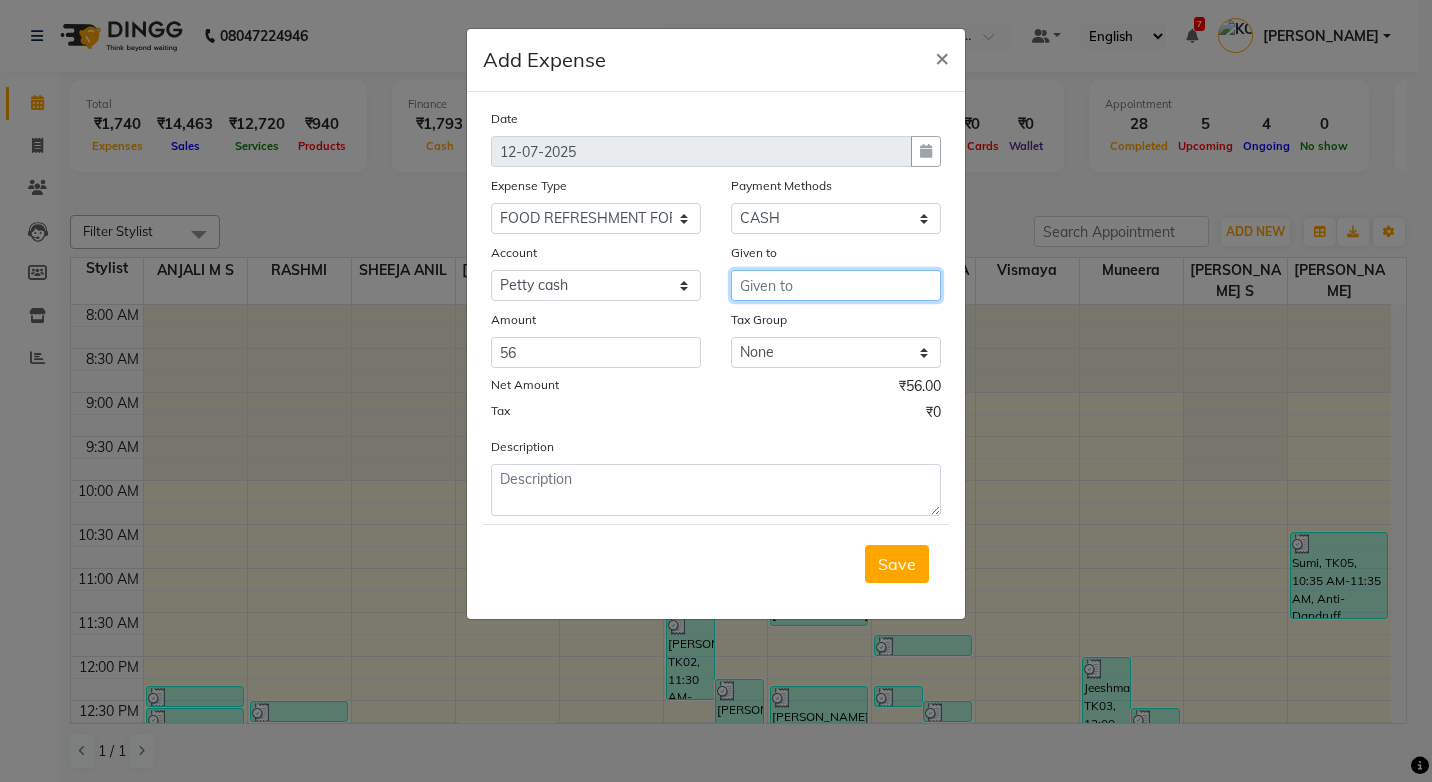 click at bounding box center (836, 285) 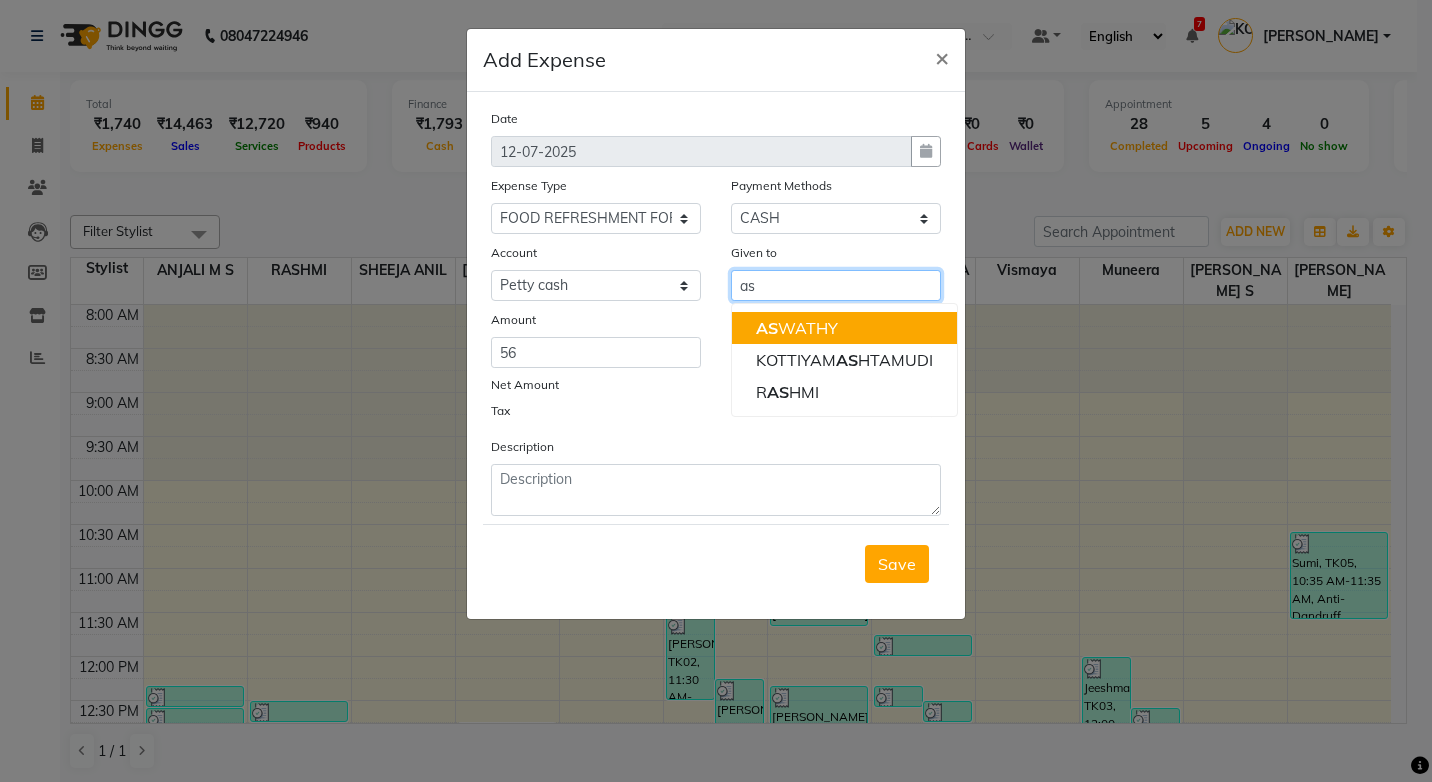 click on "AS WATHY" at bounding box center [844, 328] 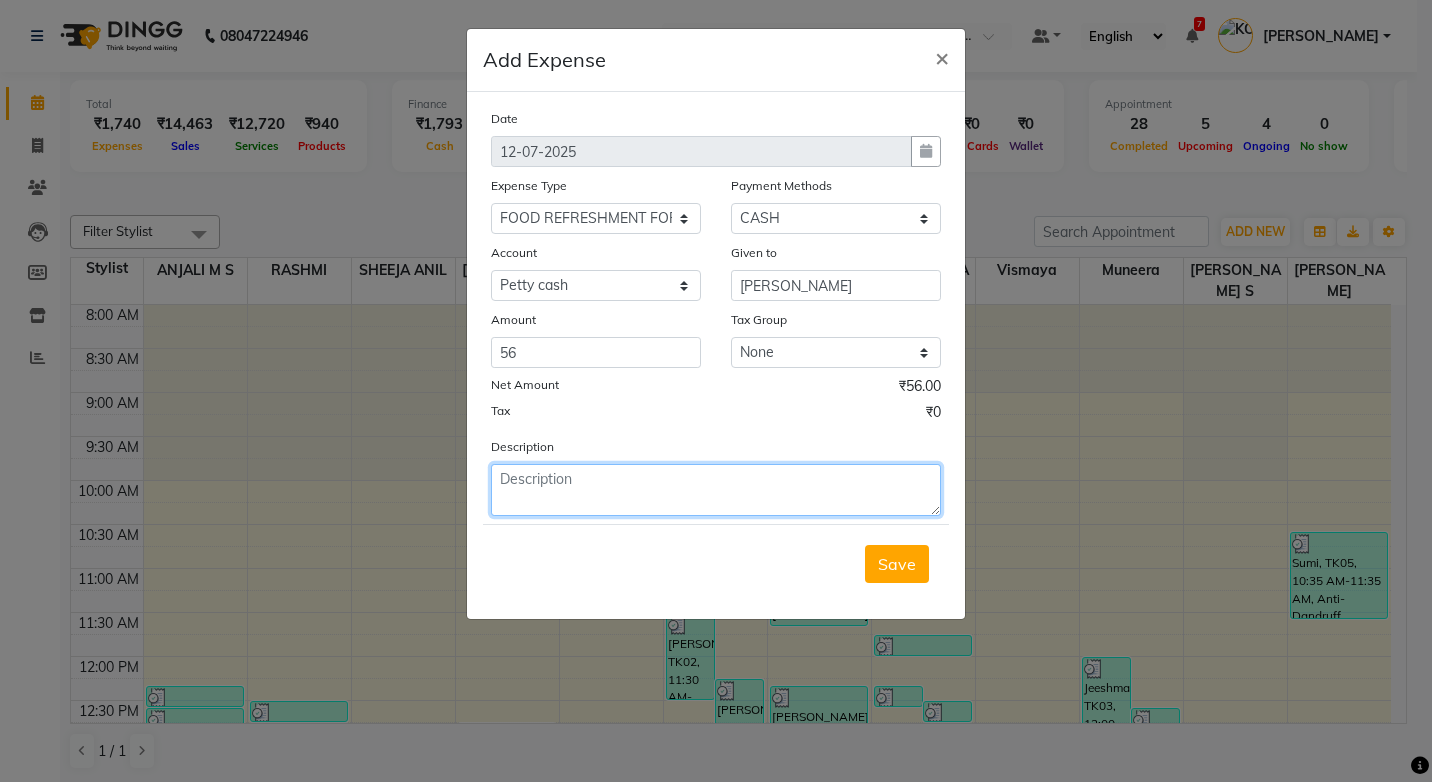 click 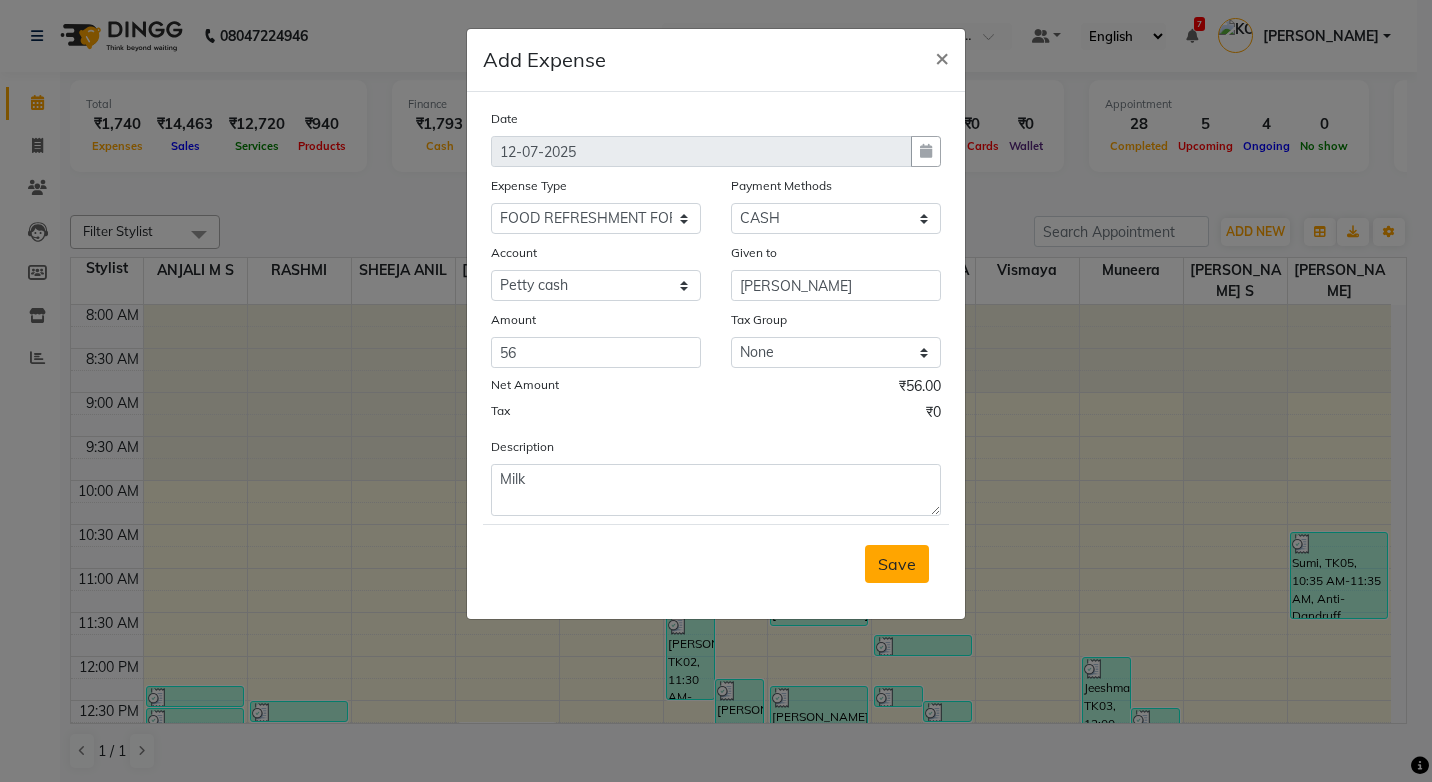 click on "Save" at bounding box center (897, 564) 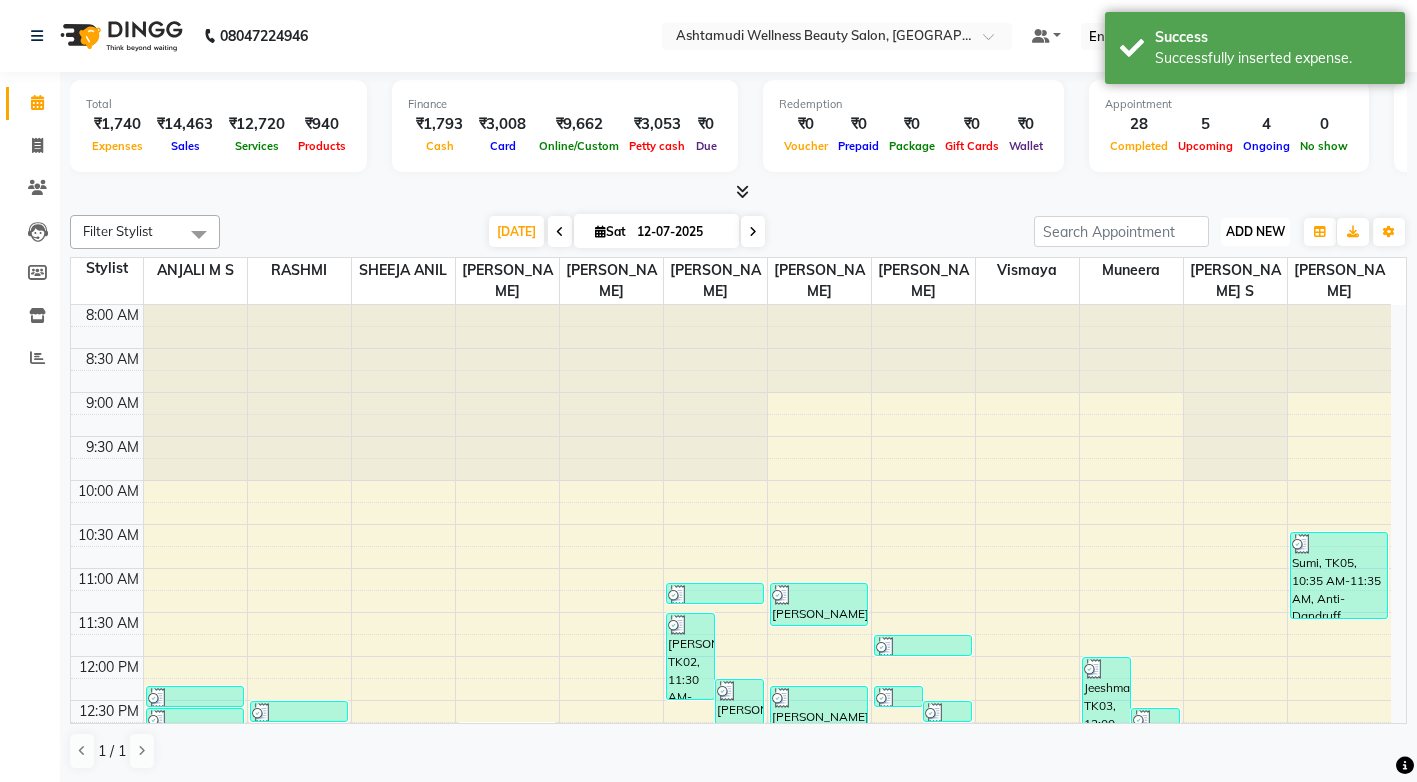 click on "ADD NEW" at bounding box center (1255, 231) 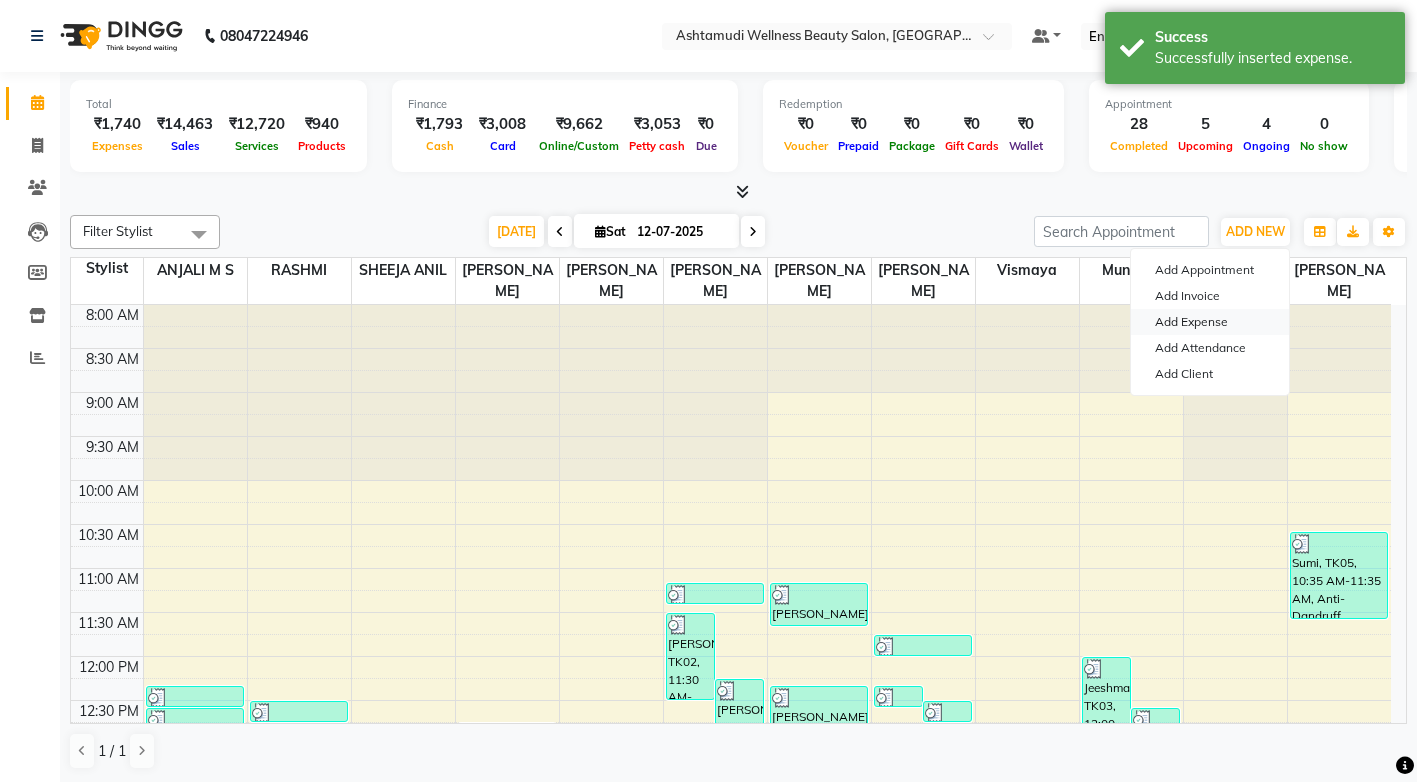click on "Add Expense" at bounding box center [1210, 322] 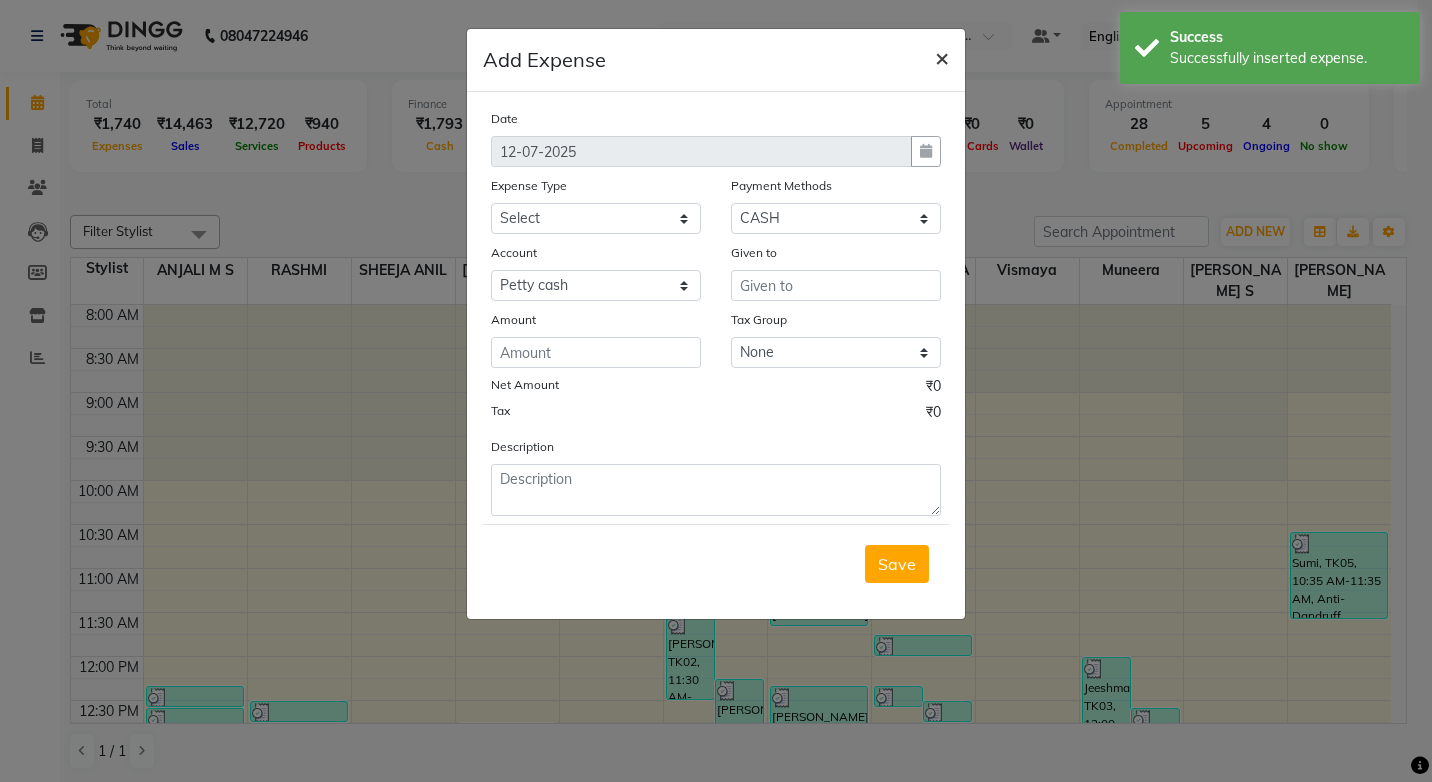 click on "×" 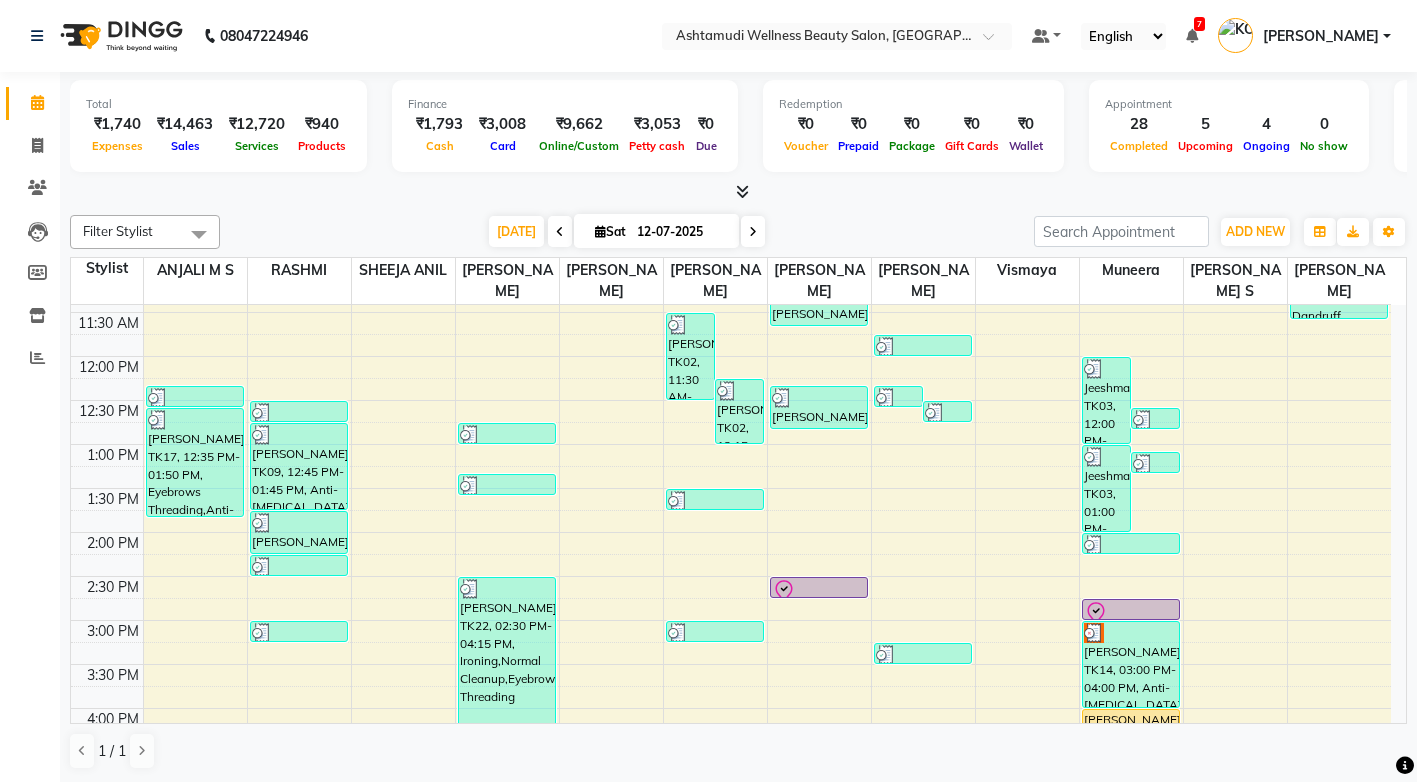scroll, scrollTop: 600, scrollLeft: 0, axis: vertical 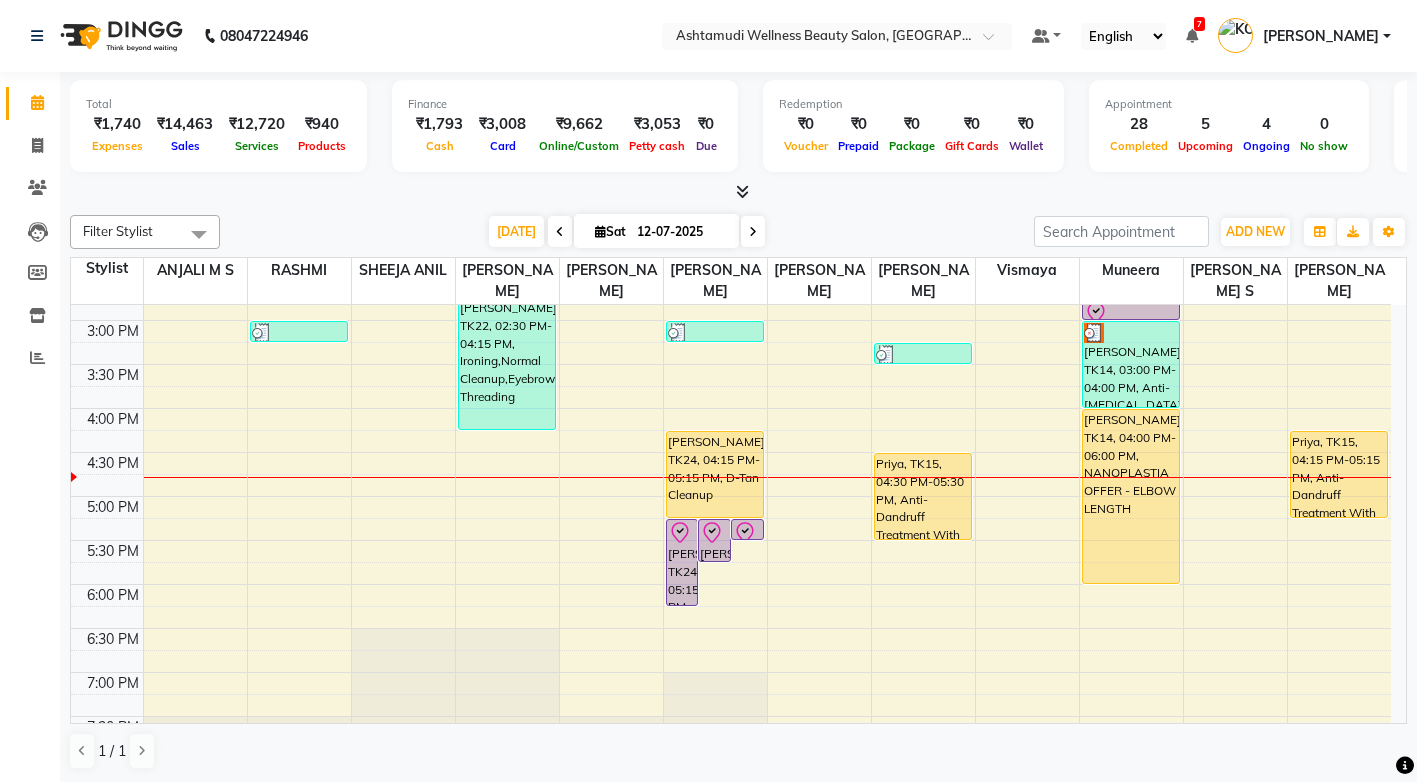 click on "8:00 AM 8:30 AM 9:00 AM 9:30 AM 10:00 AM 10:30 AM 11:00 AM 11:30 AM 12:00 PM 12:30 PM 1:00 PM 1:30 PM 2:00 PM 2:30 PM 3:00 PM 3:30 PM 4:00 PM 4:30 PM 5:00 PM 5:30 PM 6:00 PM 6:30 PM 7:00 PM 7:30 PM 8:00 PM 8:30 PM     Nimisha, TK11, 12:20 PM-12:35 PM, Eyebrows Threading     Neethu, TK17, 12:35 PM-01:50 PM, Eyebrows Threading,Anti-Dandruff Treatment With Spa     Teena, TK08, 12:30 PM-12:45 PM, Eyebrows Threading (₹50)     Sunitha, TK09, 12:45 PM-01:45 PM, Anti-Dandruff Treatment With Spa     Sunitha, TK09, 01:45 PM-02:15 PM, Child Cut     Sunitha, TK09, 02:15 PM-02:30 PM, Eyebrows Threading     Magi, TK19, 03:00 PM-03:15 PM, Eyebrows Threading     Teena, TK08, 12:45 PM-01:00 PM, Eyebrows Threading (₹50)     Gopika, TK13, 01:20 PM-01:35 PM, Eyebrows Threading     Sruthy, TK22, 02:30 PM-04:15 PM, Ironing,Normal Cleanup,Eyebrows Threading
Athira, TK24, 05:15 PM-06:15 PM, Anti-Dandruff Treatment With Spa
Athira, TK24, 05:15 PM-05:45 PM, Child Cut" at bounding box center [731, 276] 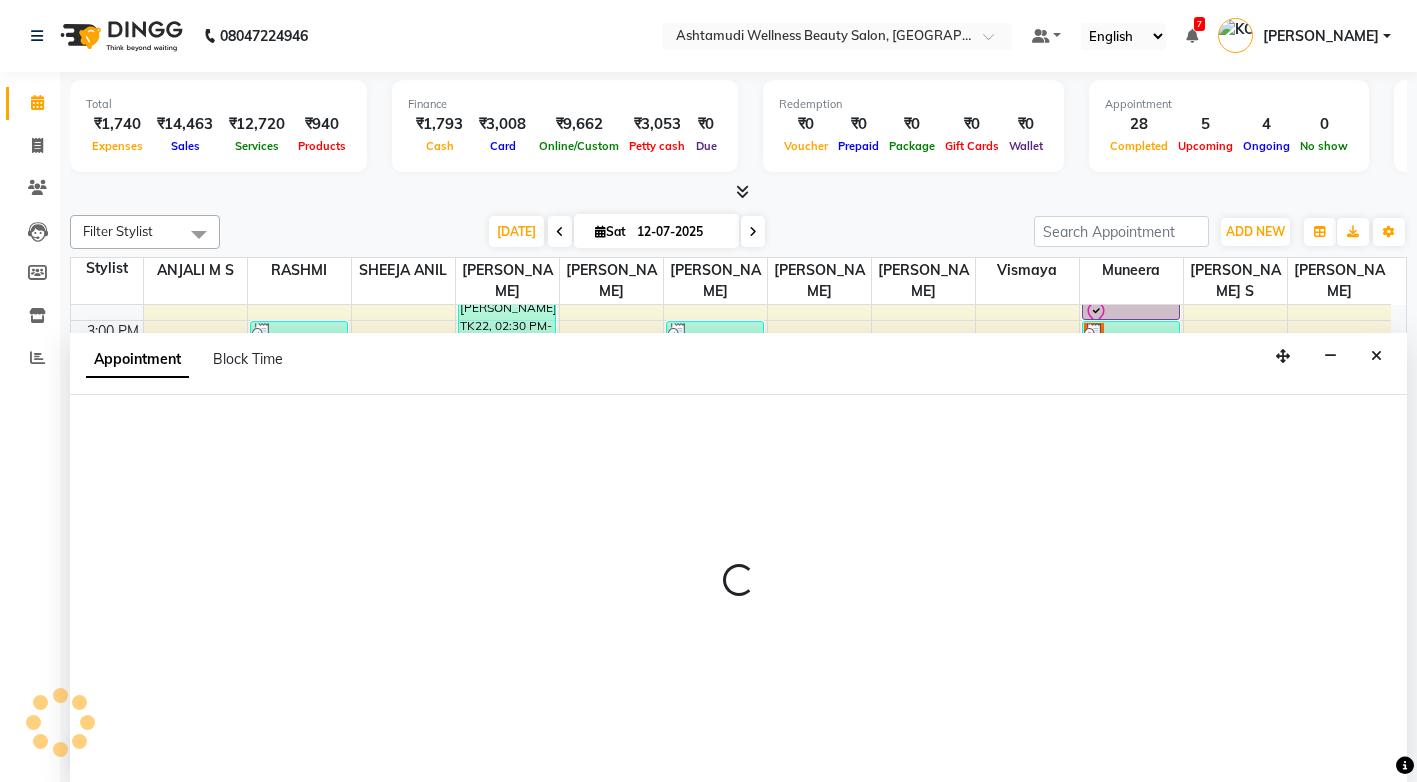 scroll, scrollTop: 1, scrollLeft: 0, axis: vertical 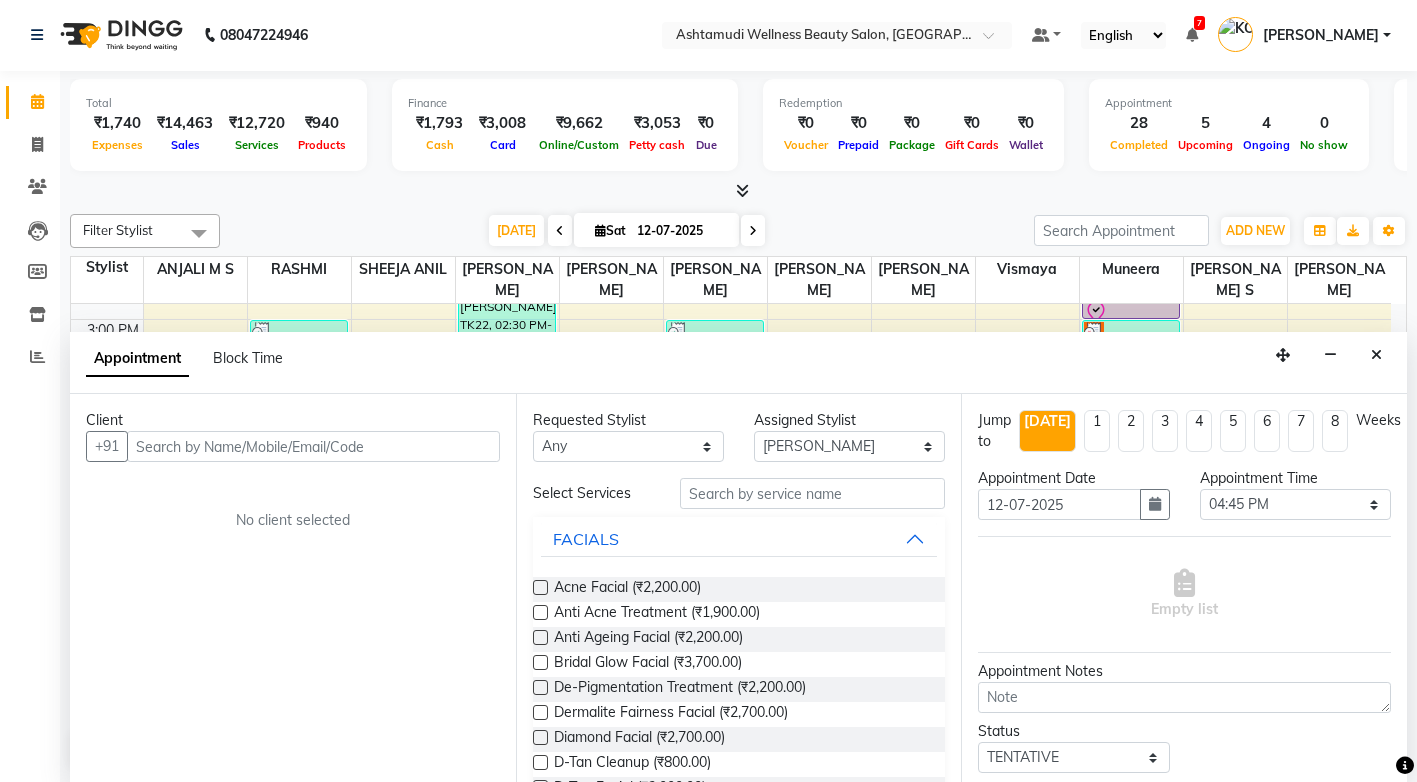 drag, startPoint x: 1381, startPoint y: 353, endPoint x: 1371, endPoint y: 362, distance: 13.453624 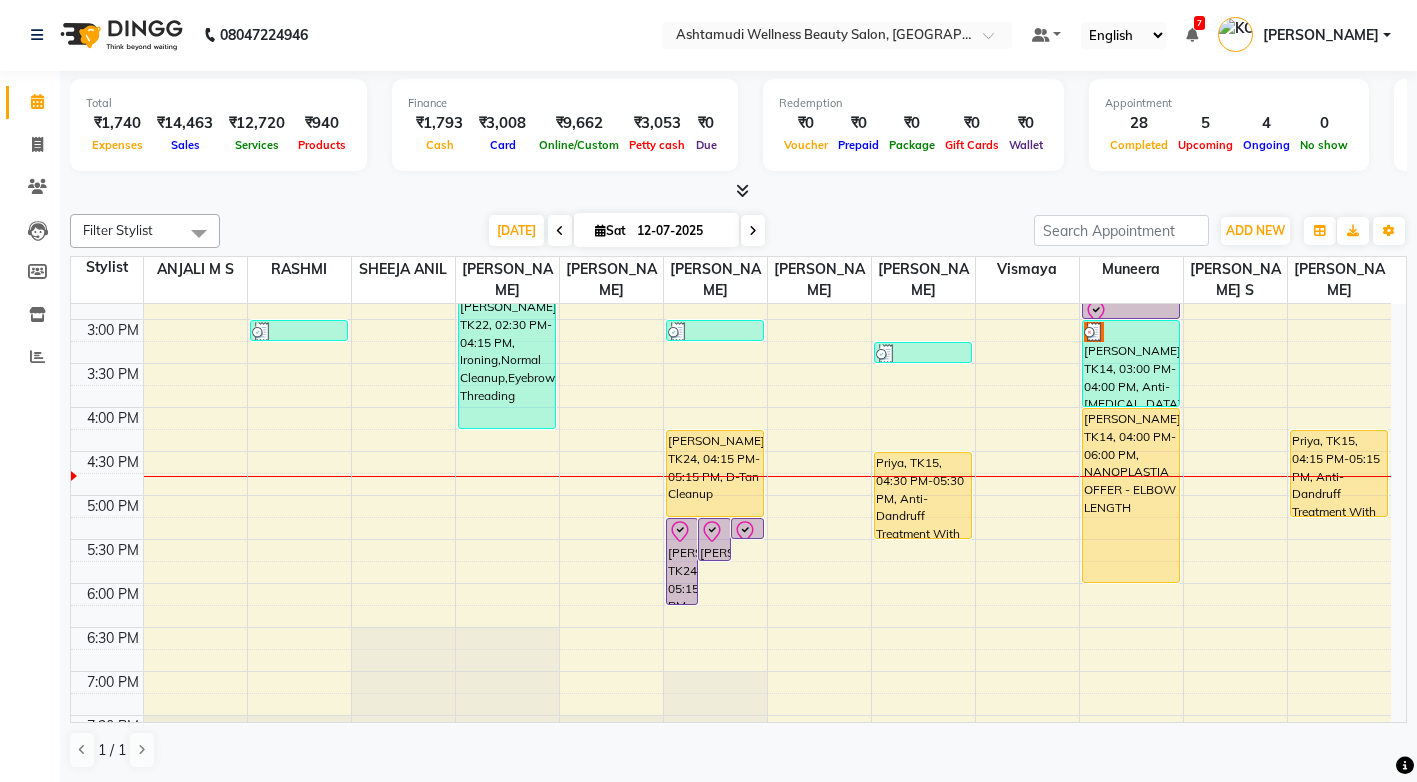 click on "8:00 AM 8:30 AM 9:00 AM 9:30 AM 10:00 AM 10:30 AM 11:00 AM 11:30 AM 12:00 PM 12:30 PM 1:00 PM 1:30 PM 2:00 PM 2:30 PM 3:00 PM 3:30 PM 4:00 PM 4:30 PM 5:00 PM 5:30 PM 6:00 PM 6:30 PM 7:00 PM 7:30 PM 8:00 PM 8:30 PM     Nimisha, TK11, 12:20 PM-12:35 PM, Eyebrows Threading     Neethu, TK17, 12:35 PM-01:50 PM, Eyebrows Threading,Anti-Dandruff Treatment With Spa     Teena, TK08, 12:30 PM-12:45 PM, Eyebrows Threading (₹50)     Sunitha, TK09, 12:45 PM-01:45 PM, Anti-Dandruff Treatment With Spa     Sunitha, TK09, 01:45 PM-02:15 PM, Child Cut     Sunitha, TK09, 02:15 PM-02:30 PM, Eyebrows Threading     Magi, TK19, 03:00 PM-03:15 PM, Eyebrows Threading     Teena, TK08, 12:45 PM-01:00 PM, Eyebrows Threading (₹50)     Gopika, TK13, 01:20 PM-01:35 PM, Eyebrows Threading     Sruthy, TK22, 02:30 PM-04:15 PM, Ironing,Normal Cleanup,Eyebrows Threading
Athira, TK24, 05:15 PM-06:15 PM, Anti-Dandruff Treatment With Spa
Athira, TK24, 05:15 PM-05:45 PM, Child Cut" at bounding box center (731, 275) 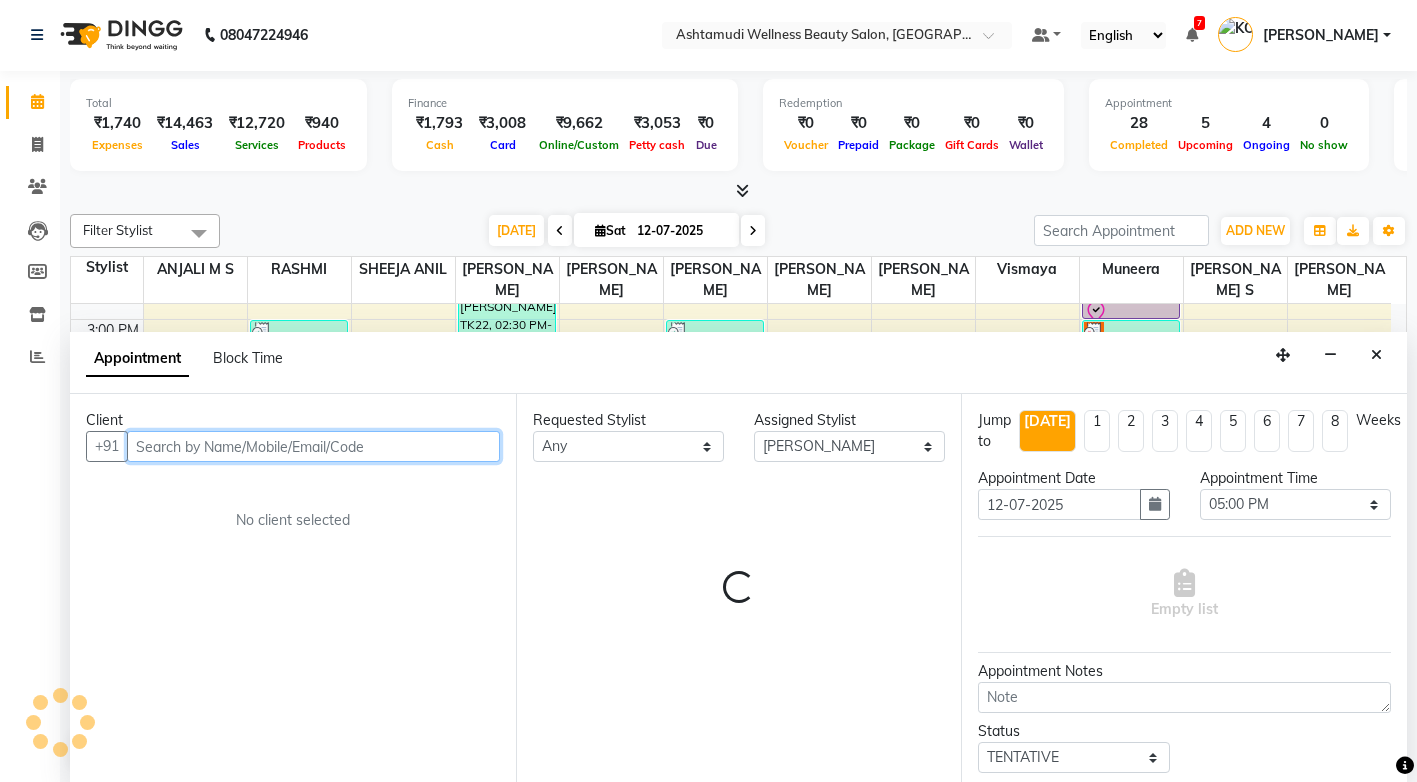 click at bounding box center [313, 446] 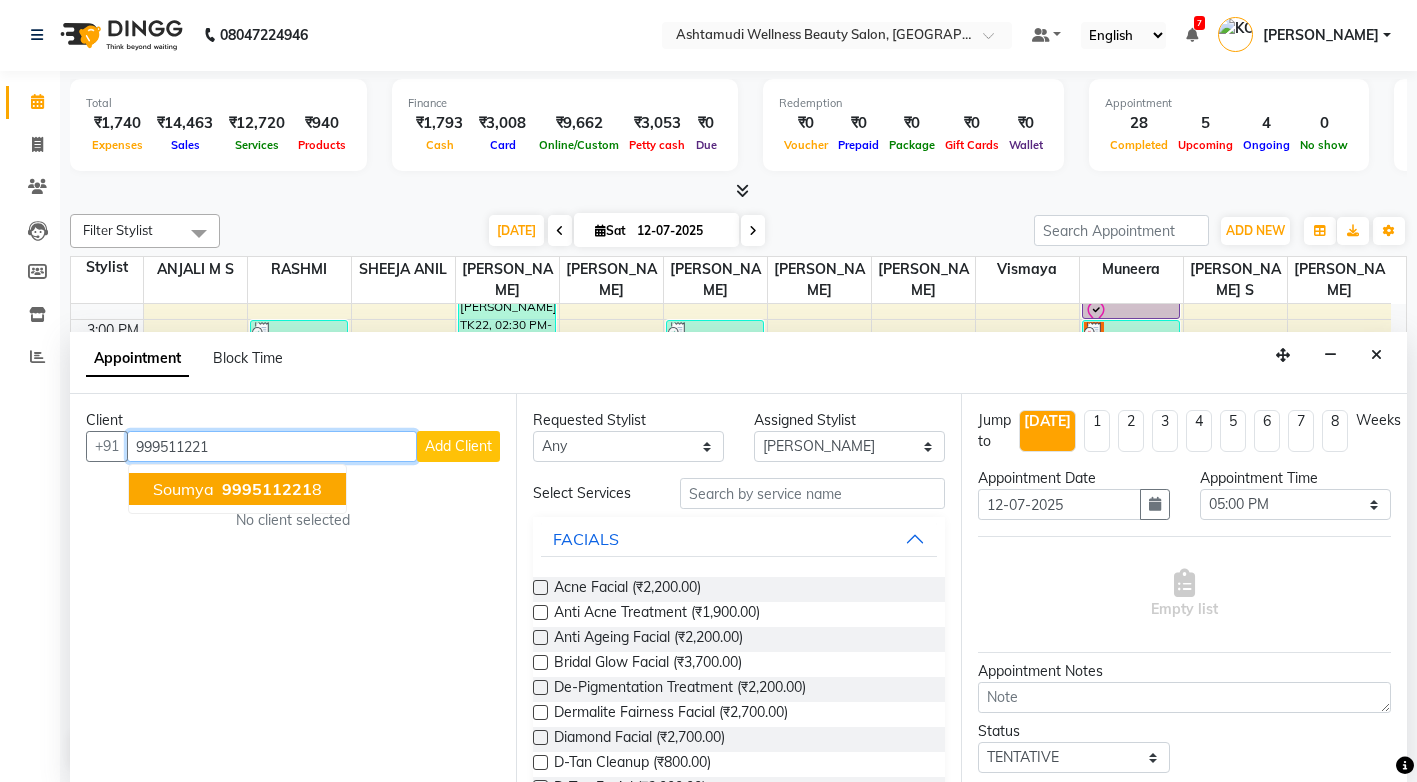 drag, startPoint x: 234, startPoint y: 493, endPoint x: 361, endPoint y: 516, distance: 129.06587 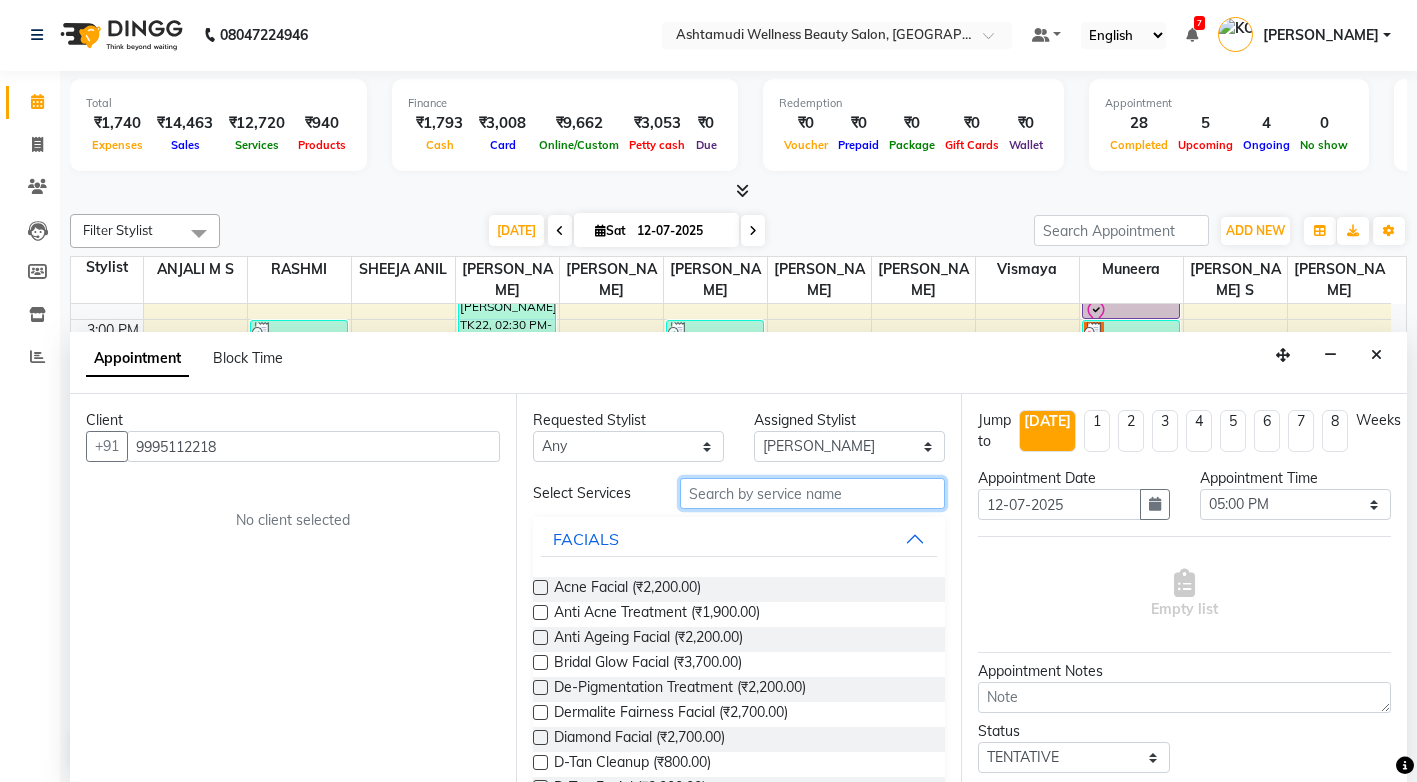click at bounding box center [812, 493] 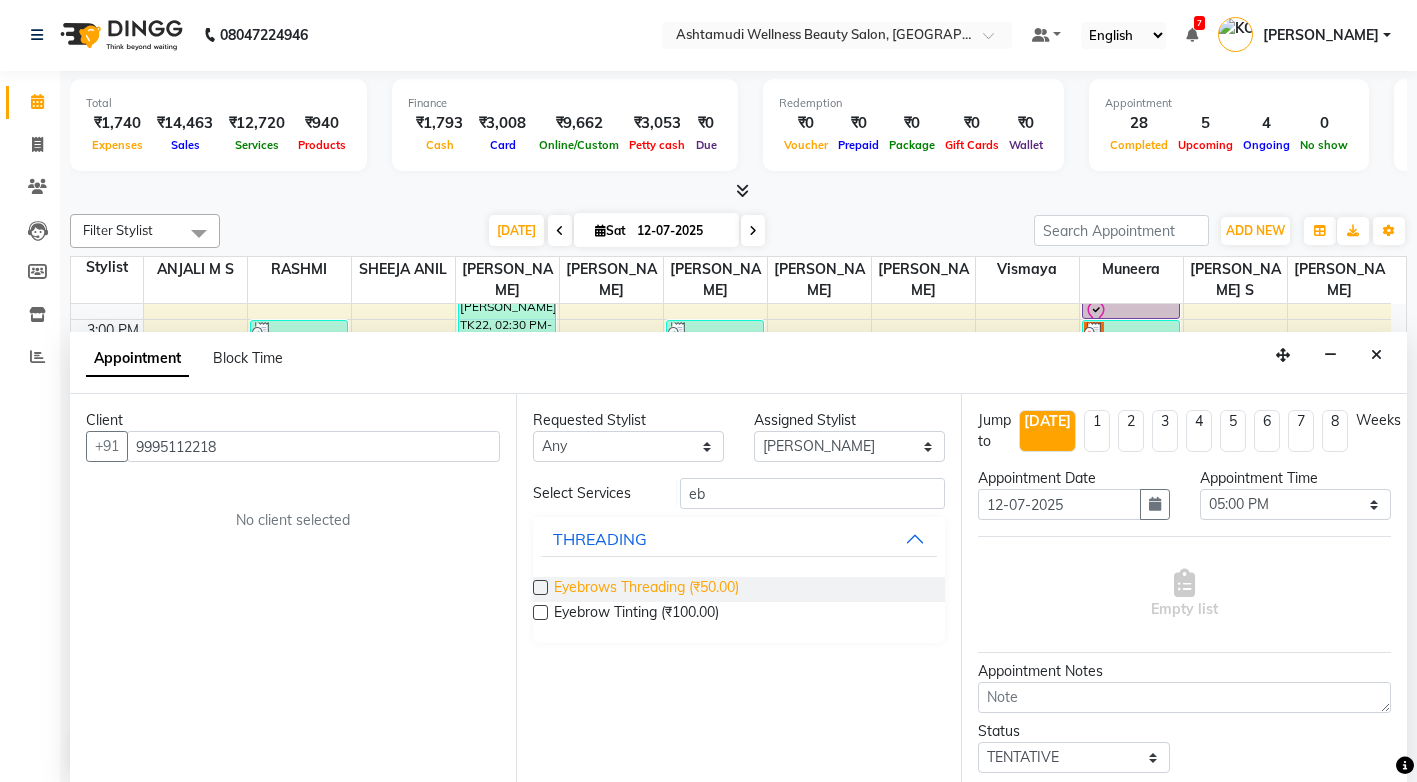 click on "Eyebrows Threading (₹50.00)" at bounding box center (646, 589) 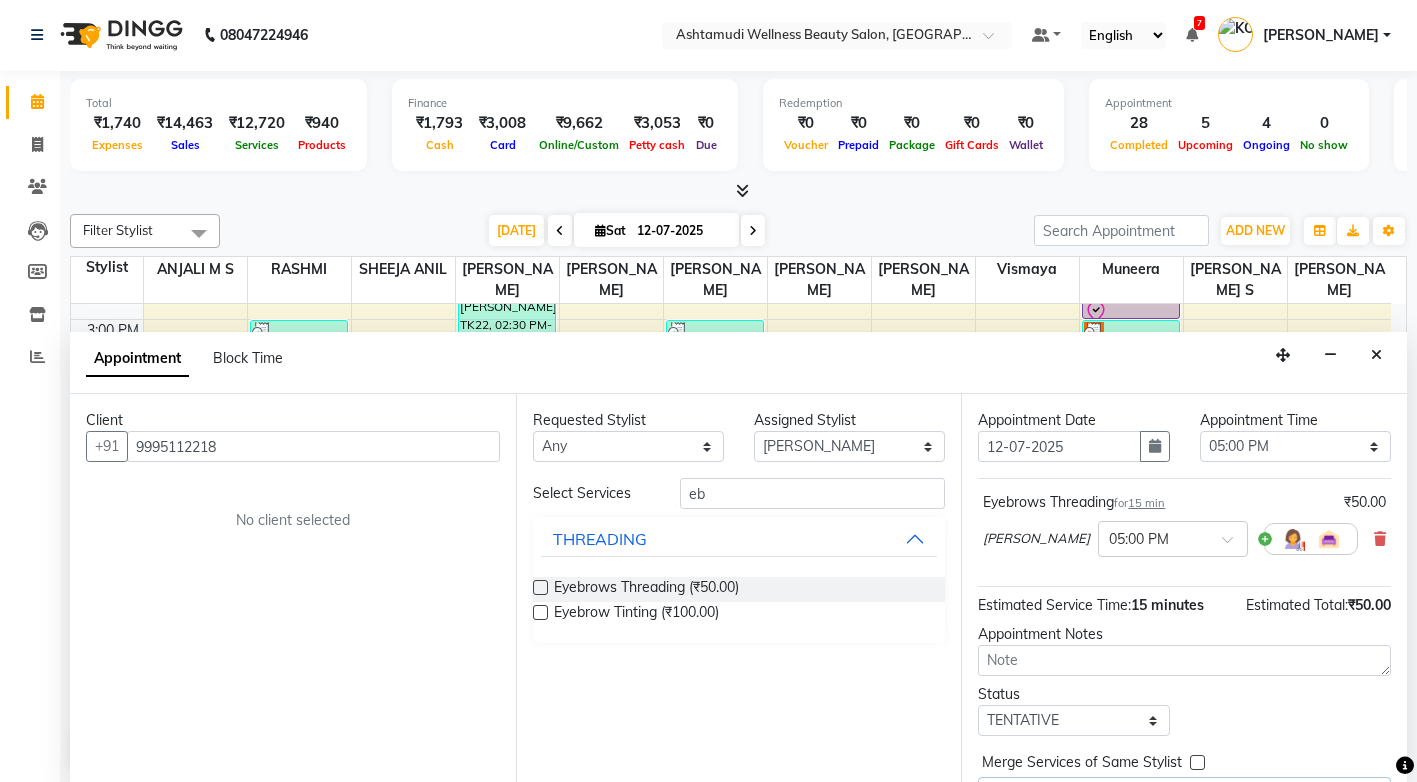 scroll, scrollTop: 110, scrollLeft: 0, axis: vertical 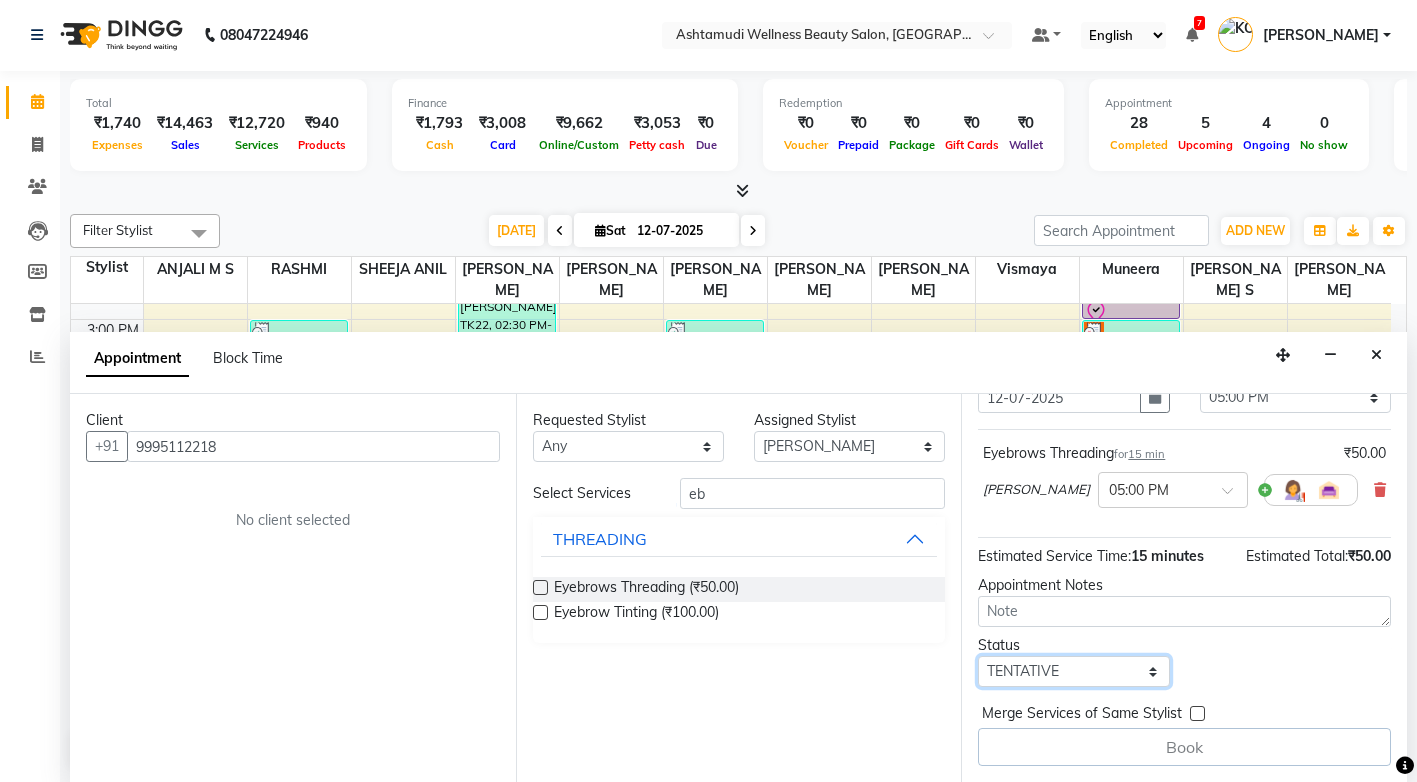 drag, startPoint x: 1059, startPoint y: 678, endPoint x: 1055, endPoint y: 662, distance: 16.492422 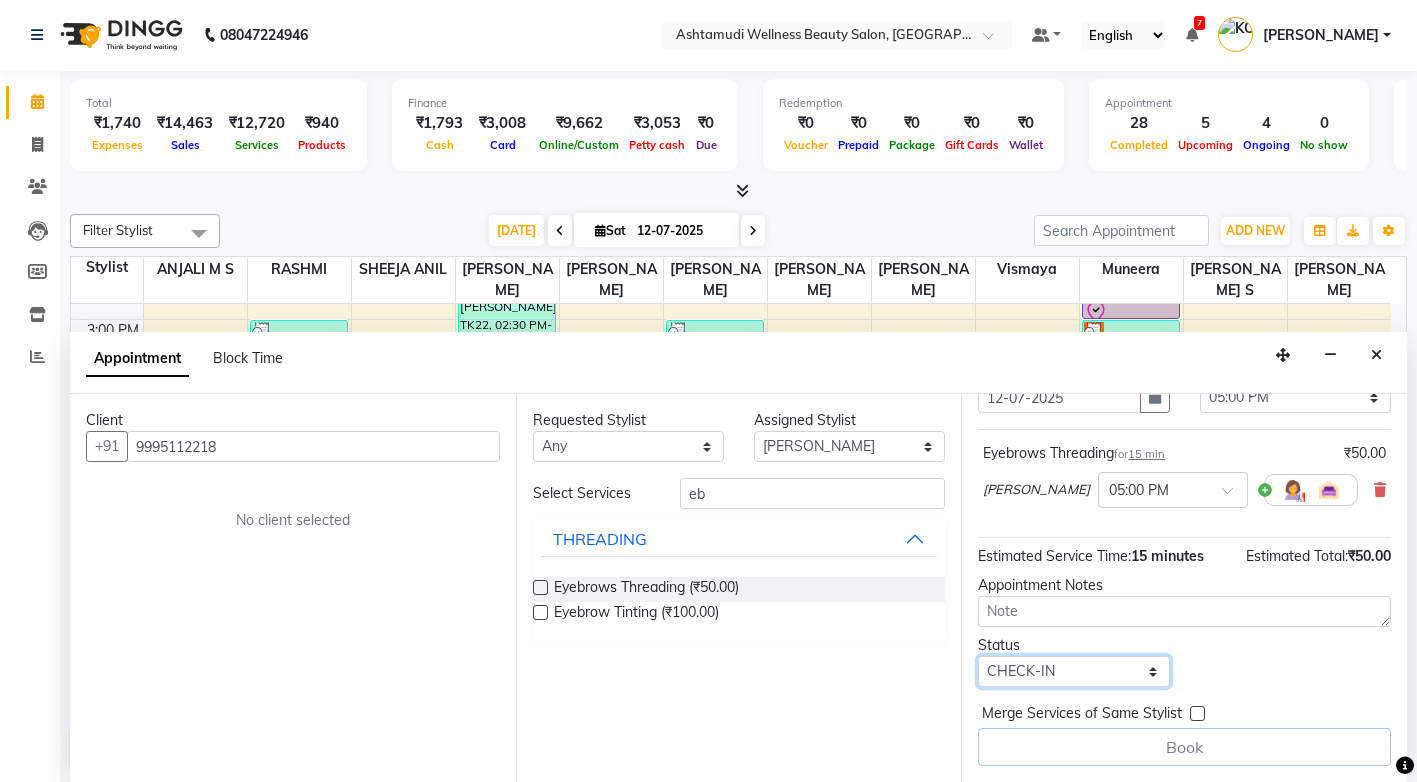 click on "Select TENTATIVE CONFIRM CHECK-IN UPCOMING" at bounding box center [1073, 671] 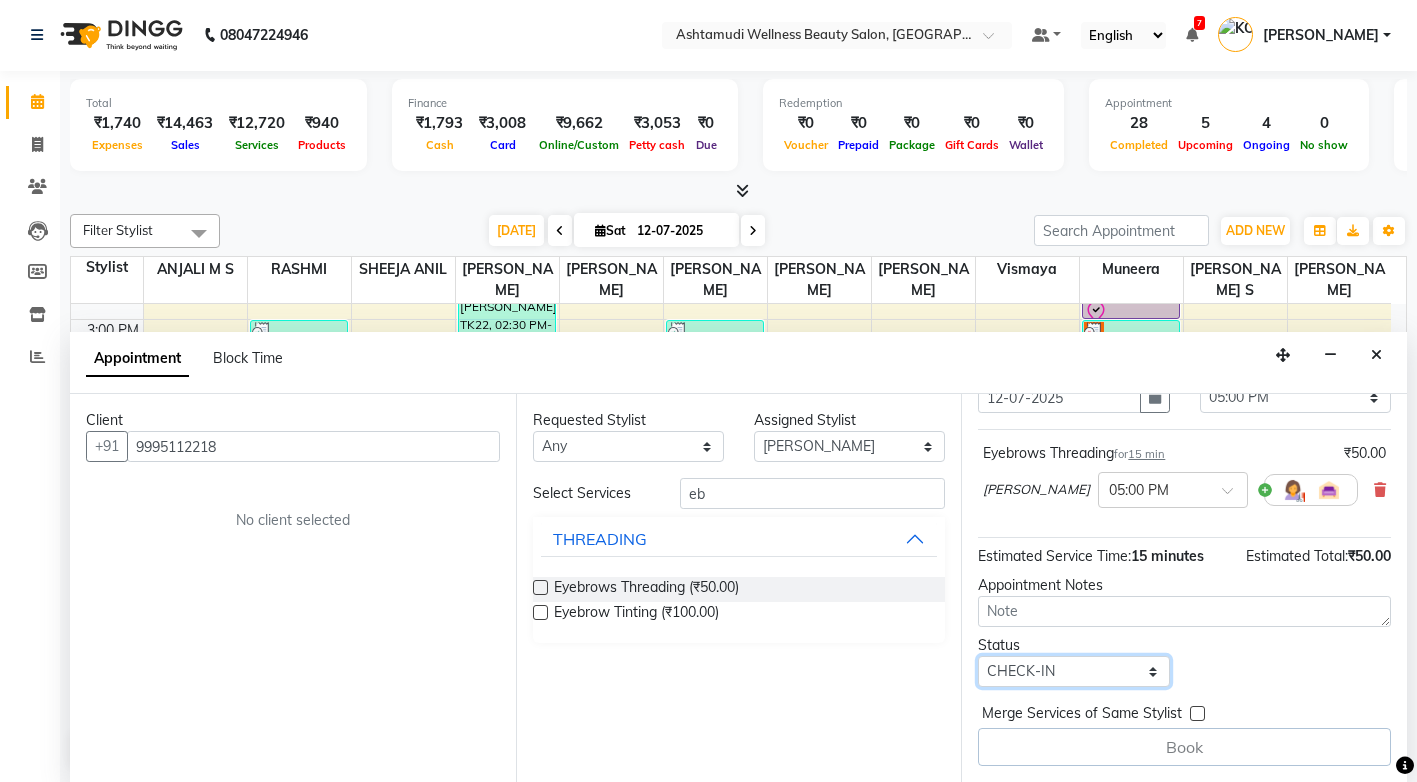 scroll, scrollTop: 0, scrollLeft: 0, axis: both 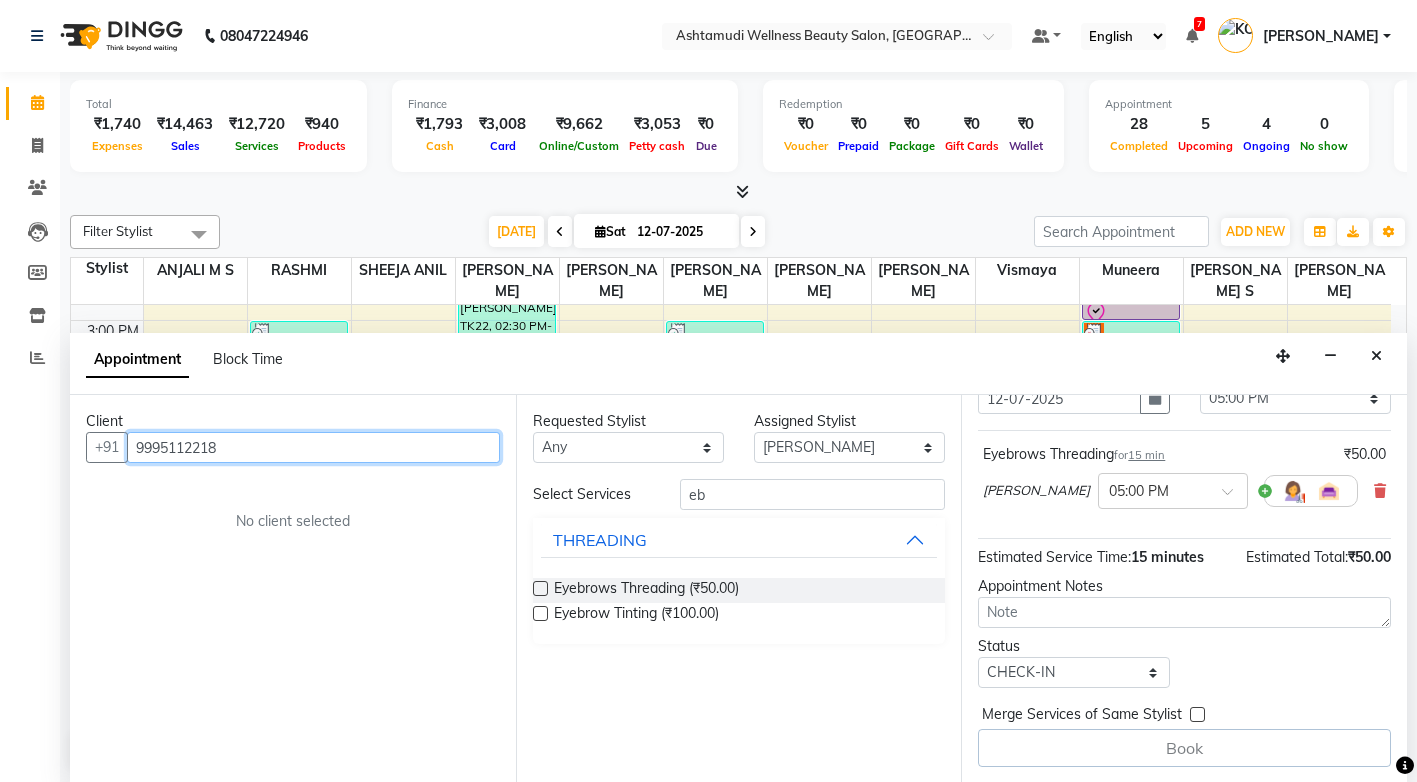 click on "9995112218" at bounding box center (313, 447) 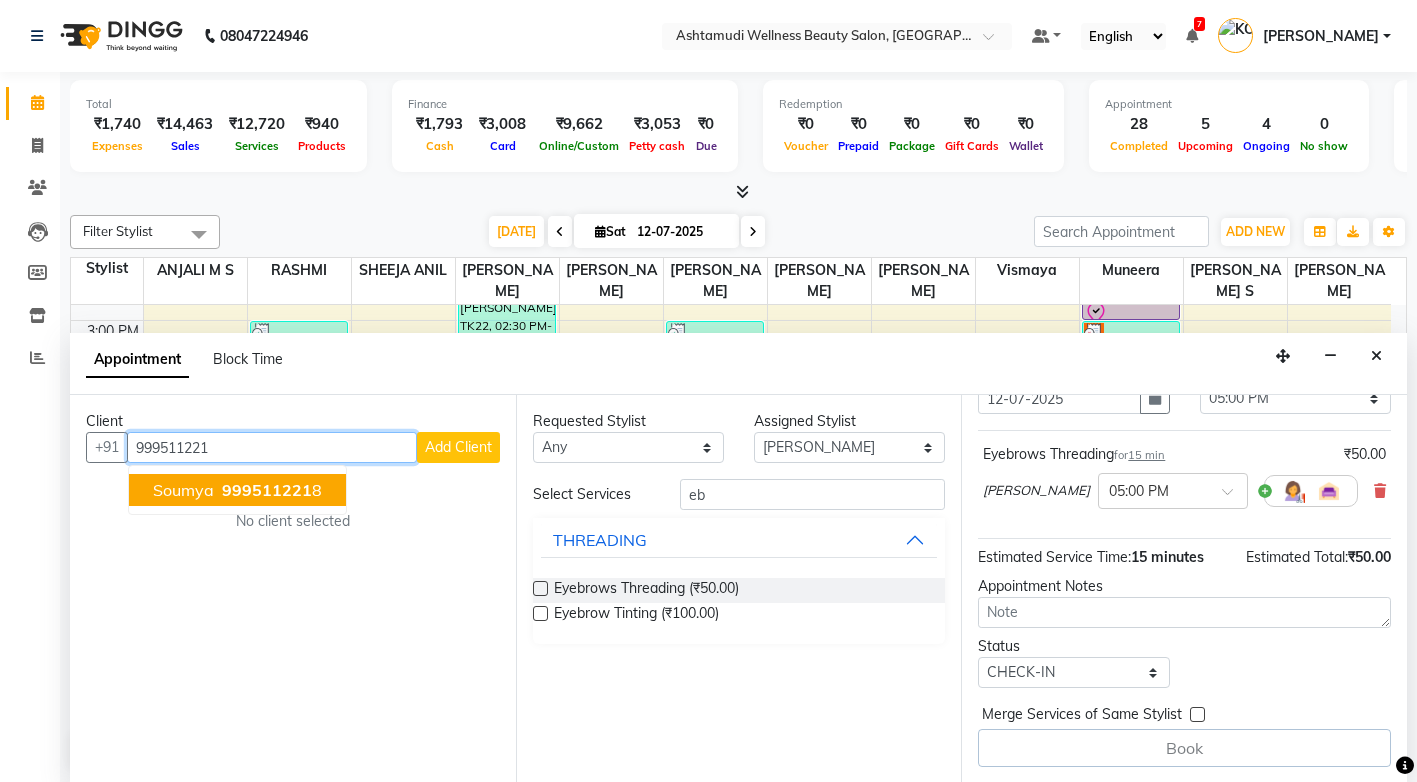 click on "999511221" at bounding box center (267, 490) 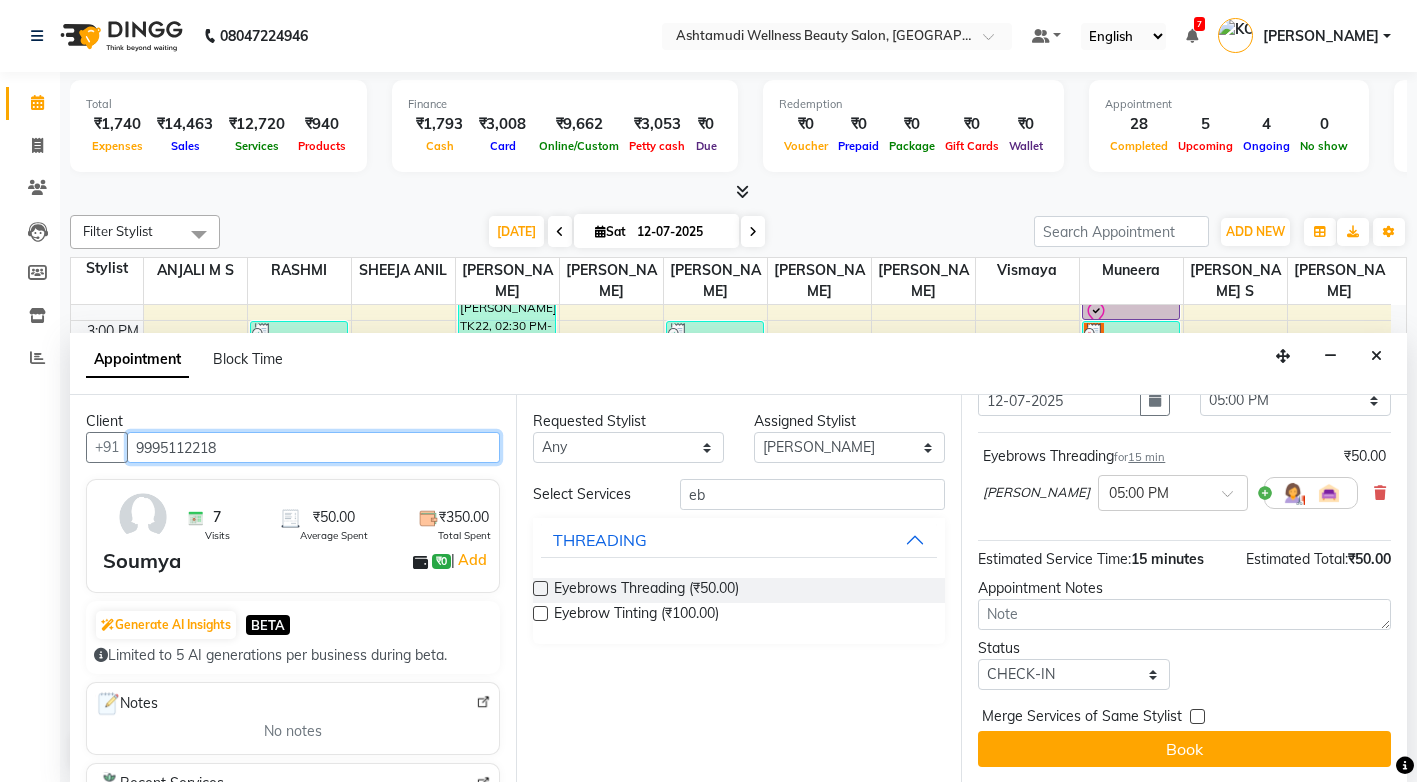 scroll, scrollTop: 108, scrollLeft: 0, axis: vertical 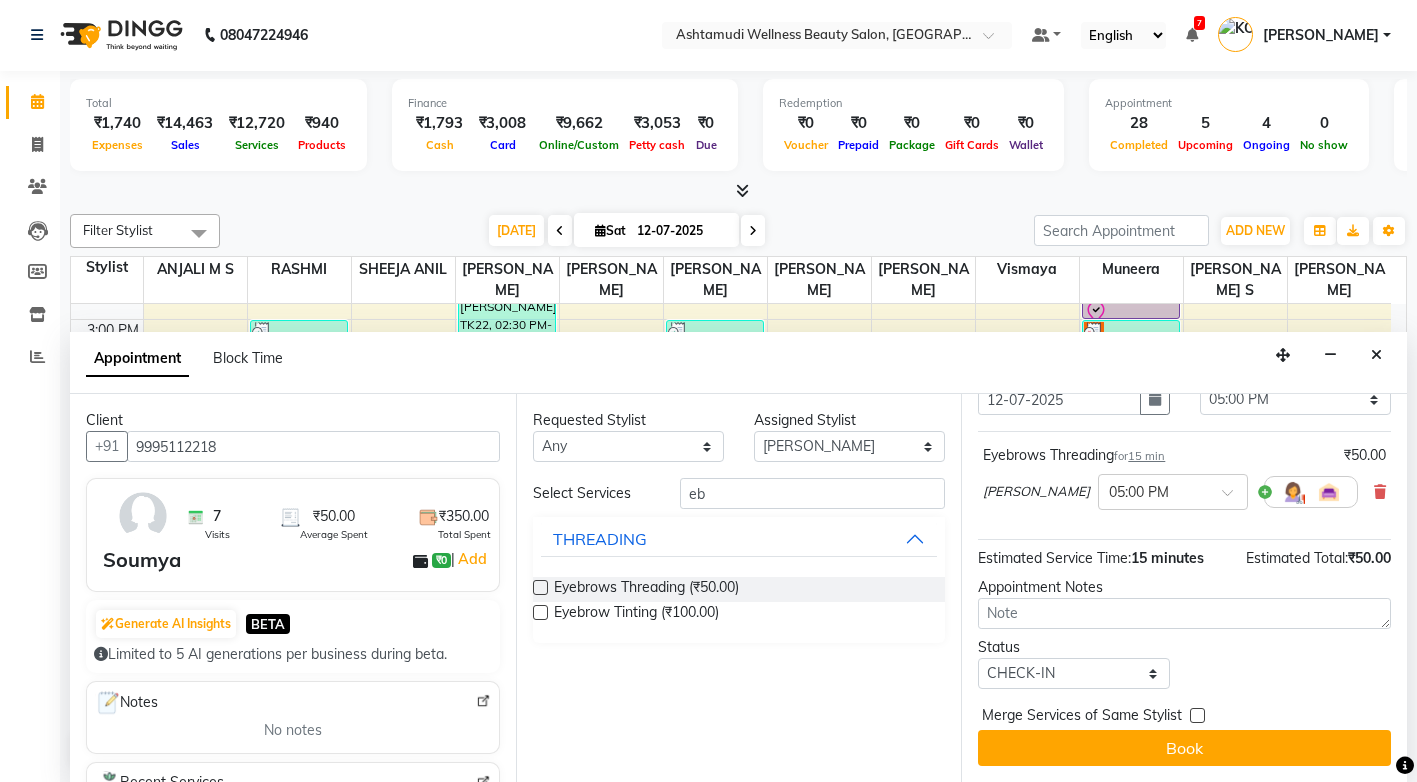 click on "Jump to Today 1 2 3 4 5 6 7 8 Weeks Appointment Date 12-07-2025 Appointment Time Select 09:00 AM 09:15 AM 09:30 AM 09:45 AM 10:00 AM 10:15 AM 10:30 AM 10:45 AM 11:00 AM 11:15 AM 11:30 AM 11:45 AM 12:00 PM 12:15 PM 12:30 PM 12:45 PM 01:00 PM 01:15 PM 01:30 PM 01:45 PM 02:00 PM 02:15 PM 02:30 PM 02:45 PM 03:00 PM 03:15 PM 03:30 PM 03:45 PM 04:00 PM 04:15 PM 04:30 PM 04:45 PM 05:00 PM 05:15 PM 05:30 PM 05:45 PM 06:00 PM 06:15 PM 06:30 PM 06:45 PM 07:00 PM 07:15 PM 07:30 PM 07:45 PM 08:00 PM Eyebrows Threading   for  15 min ₹50.00 KOTTIYAM ASHTAMUDI × 05:00 PM Estimated Service Time:  15 minutes Estimated Total:  ₹50.00 Appointment Notes Status Select TENTATIVE CONFIRM CHECK-IN UPCOMING Merge Services of Same Stylist  Book" at bounding box center (1184, 588) 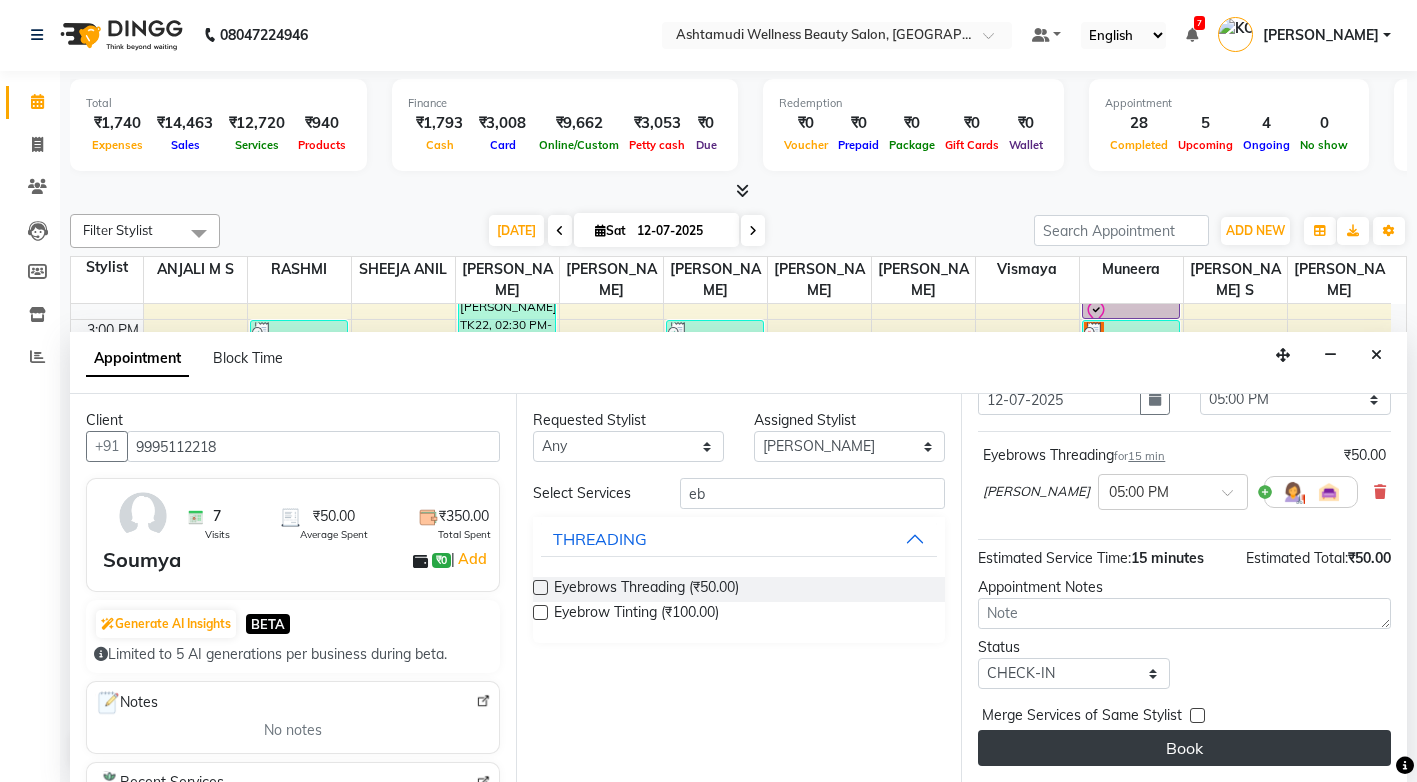 click on "Book" at bounding box center [1184, 748] 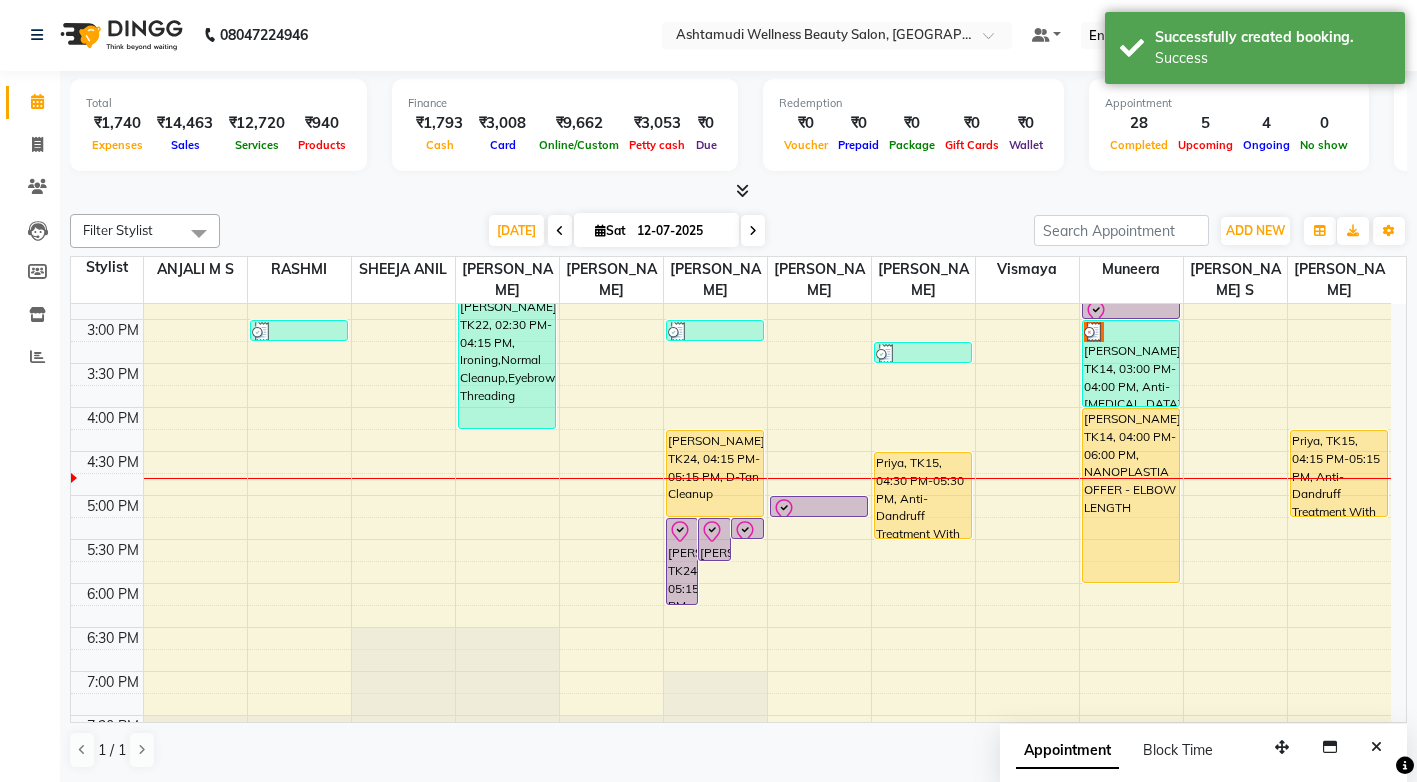 scroll, scrollTop: 0, scrollLeft: 0, axis: both 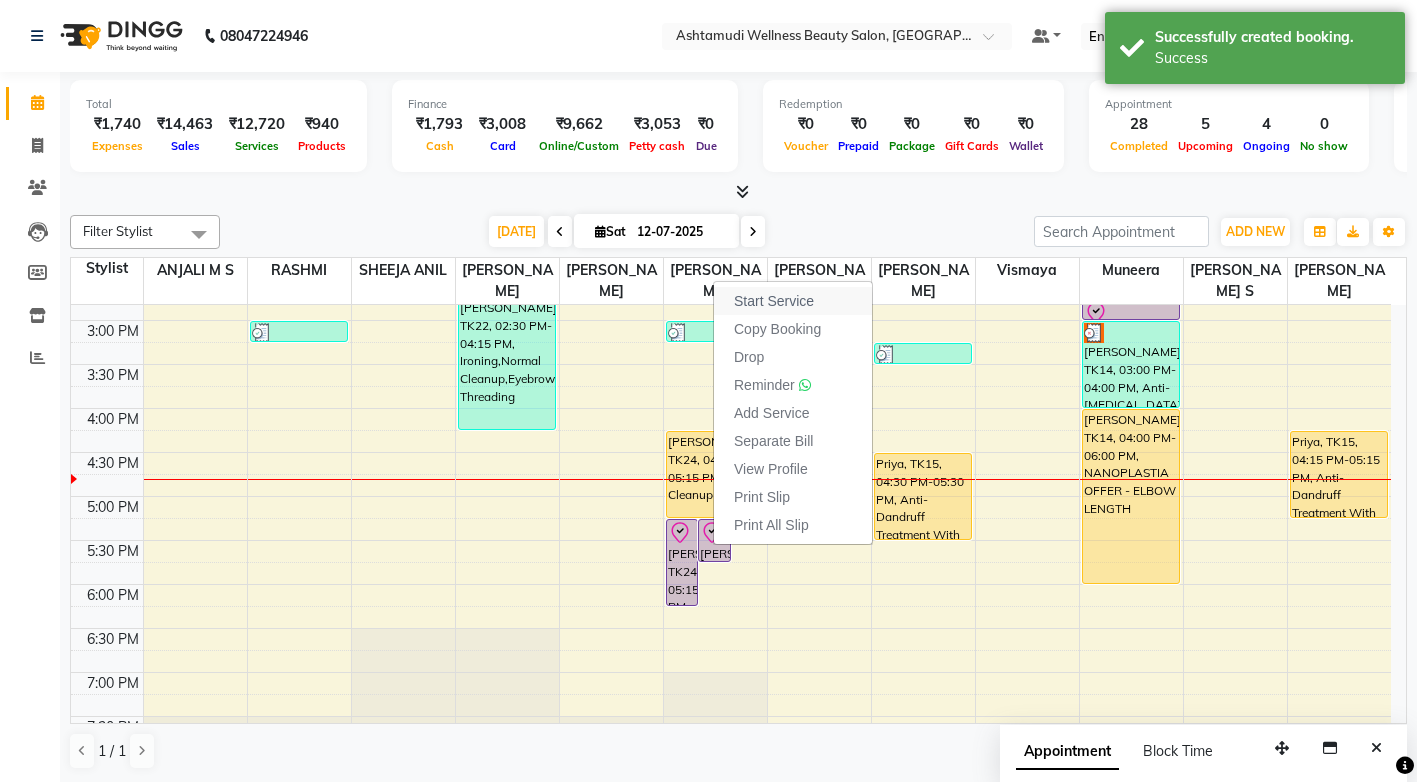 click on "Start Service" at bounding box center (774, 301) 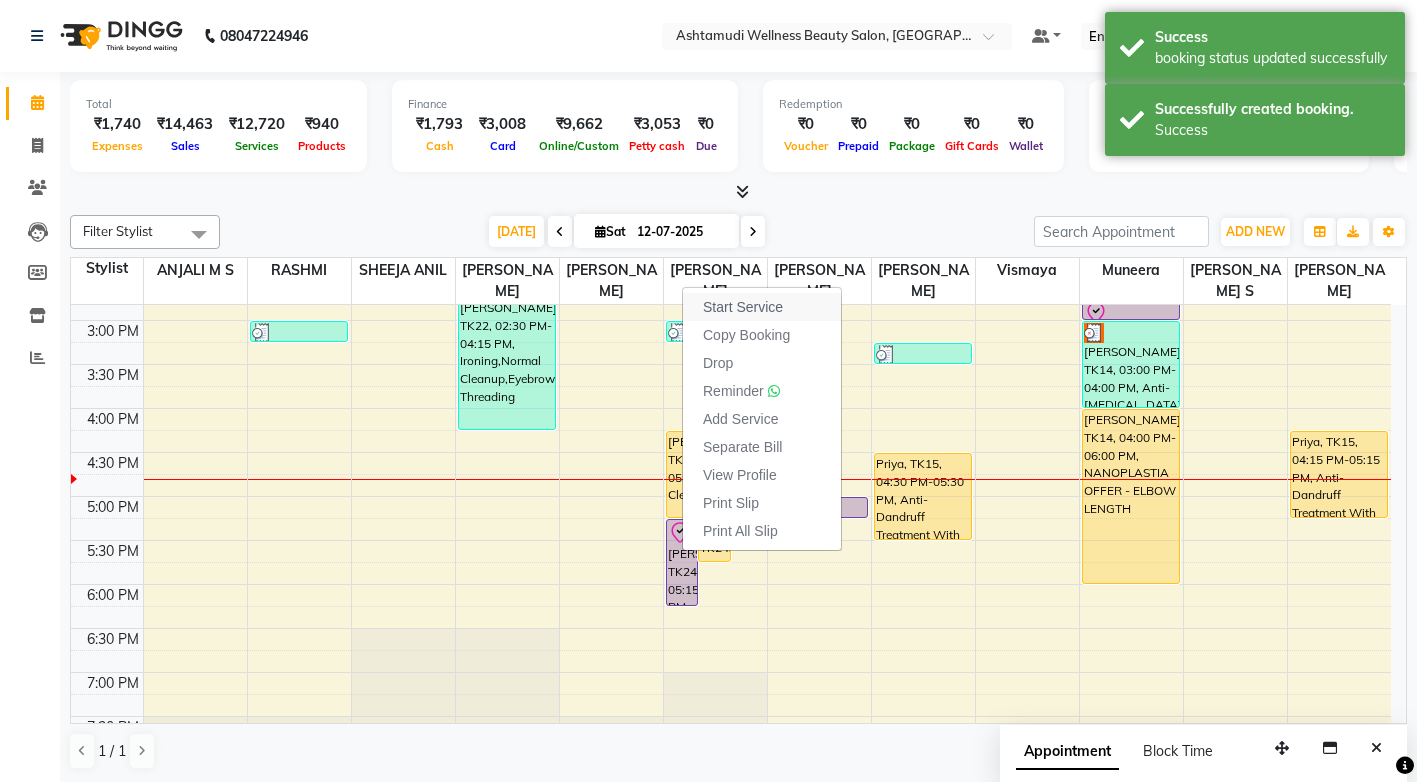 click on "Start Service" at bounding box center (743, 307) 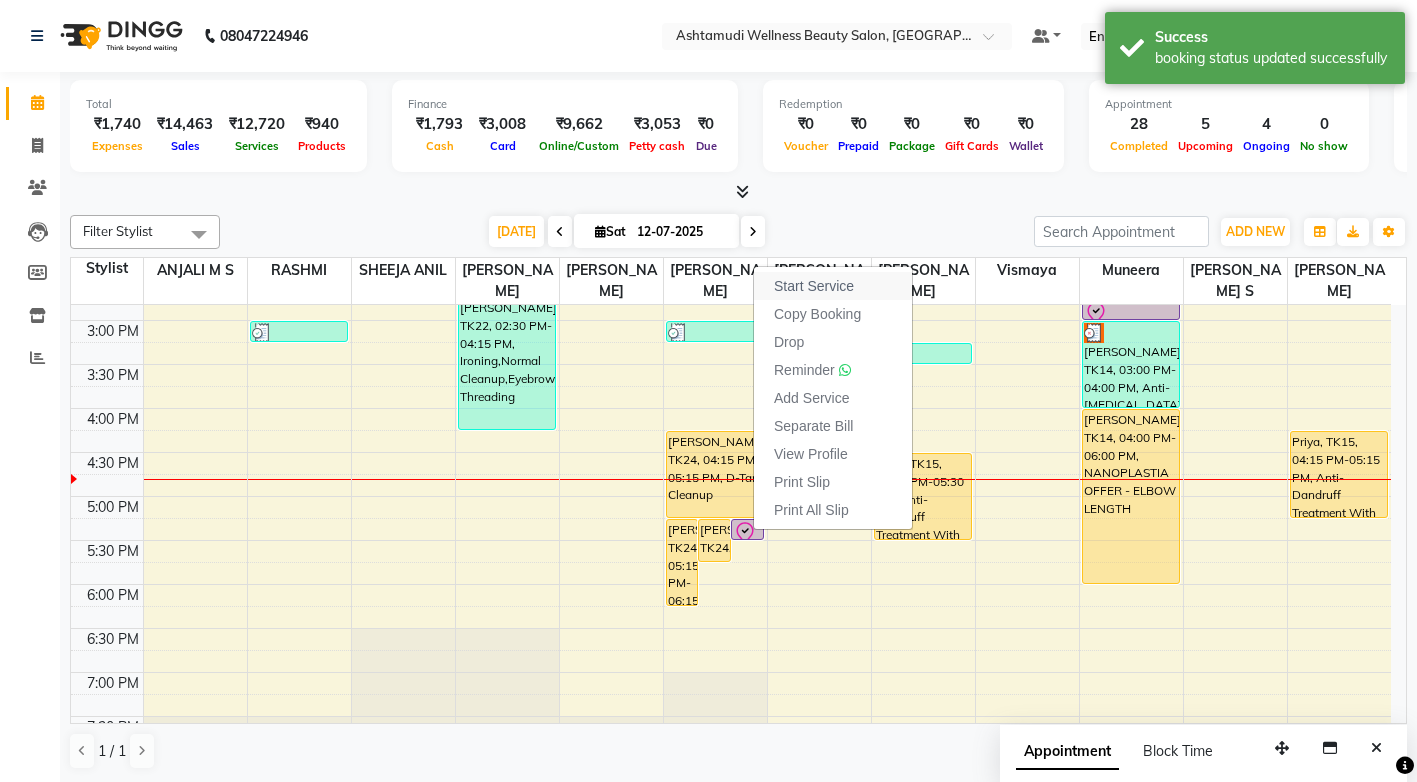 click on "Start Service" at bounding box center [814, 286] 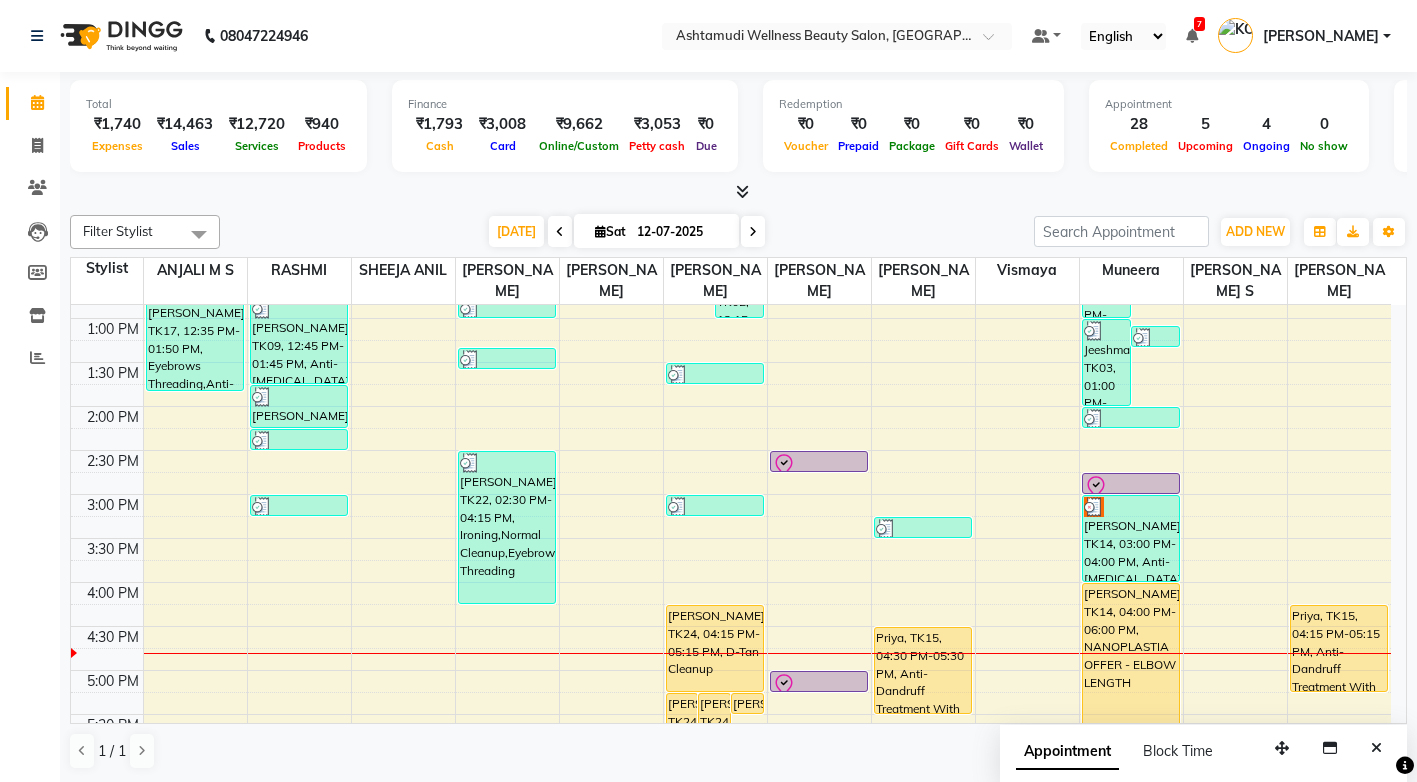 scroll, scrollTop: 400, scrollLeft: 0, axis: vertical 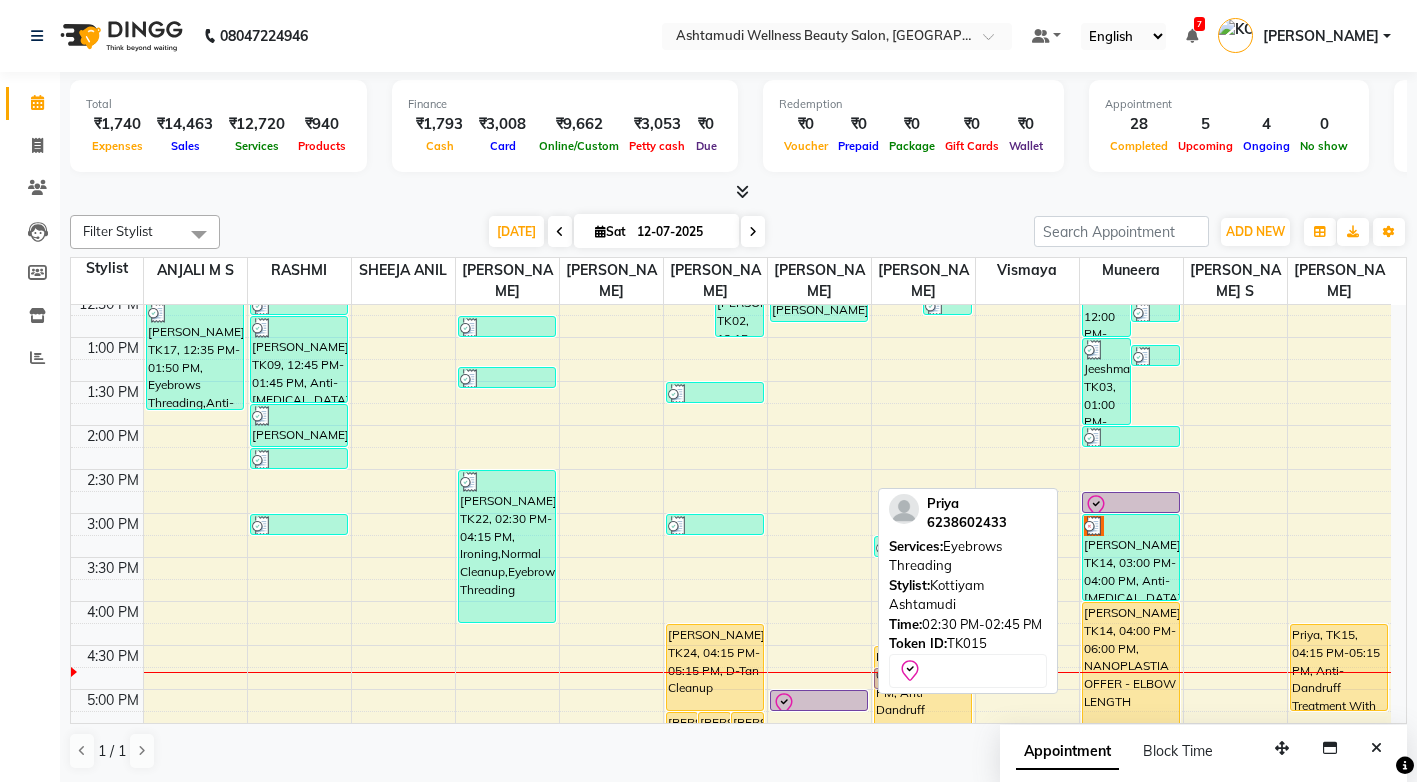 drag, startPoint x: 828, startPoint y: 488, endPoint x: 940, endPoint y: 685, distance: 226.612 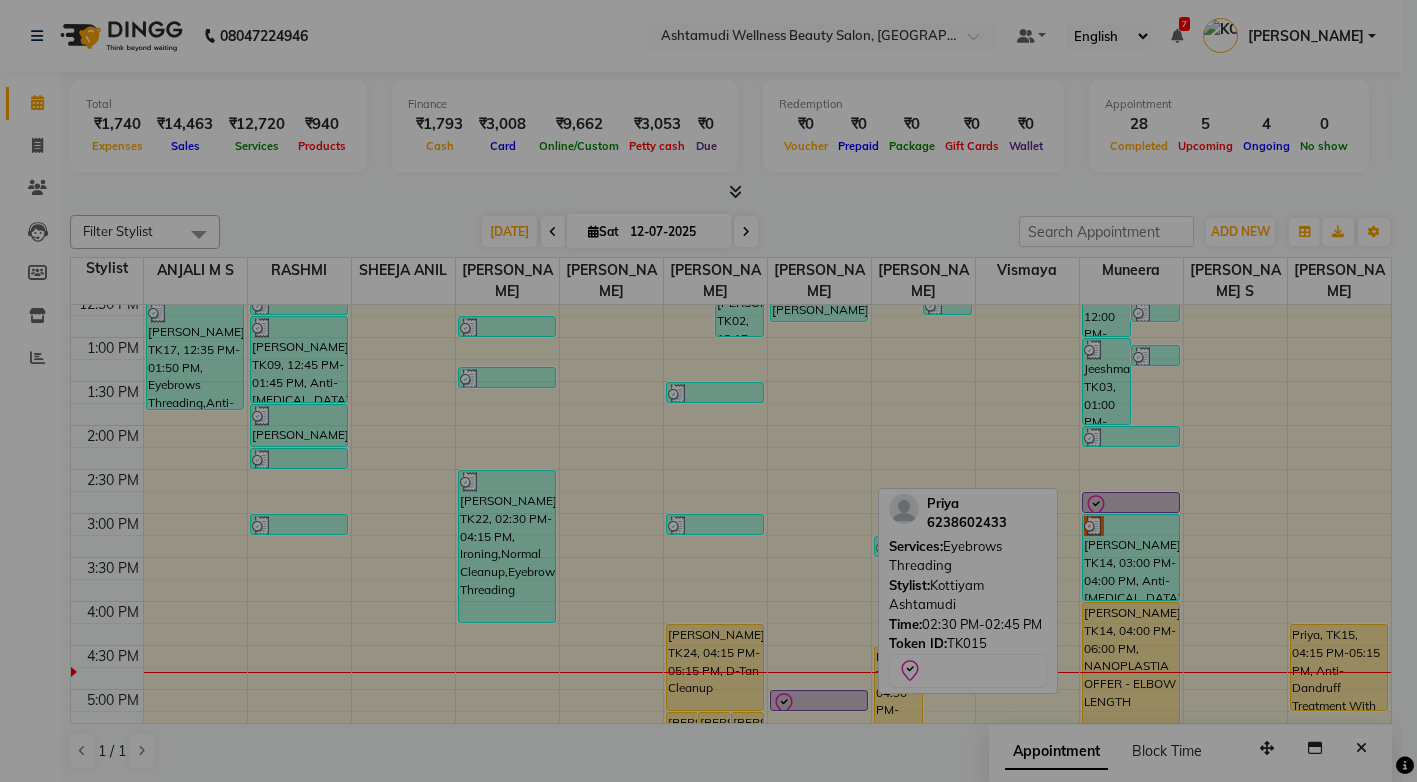 scroll, scrollTop: 411, scrollLeft: 0, axis: vertical 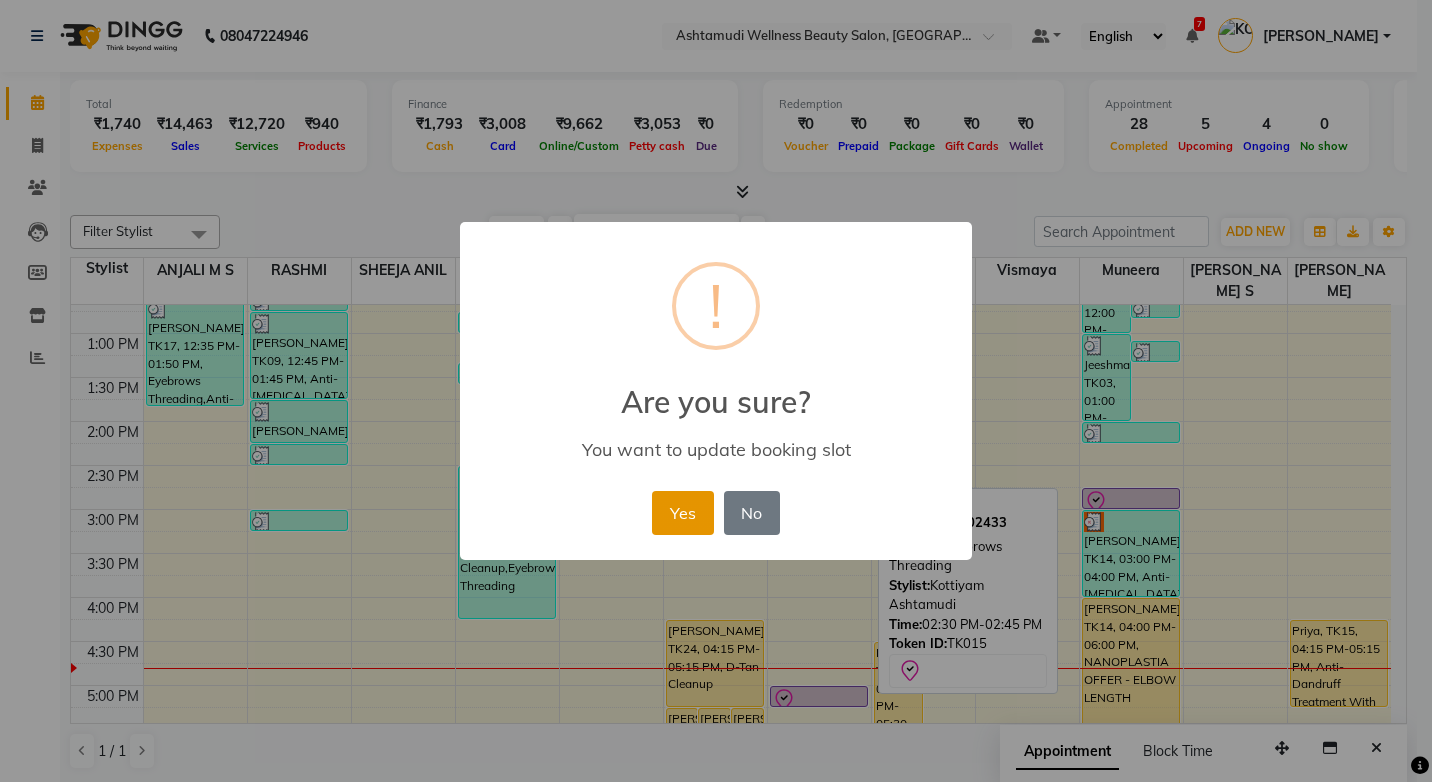 click on "Yes" at bounding box center [682, 513] 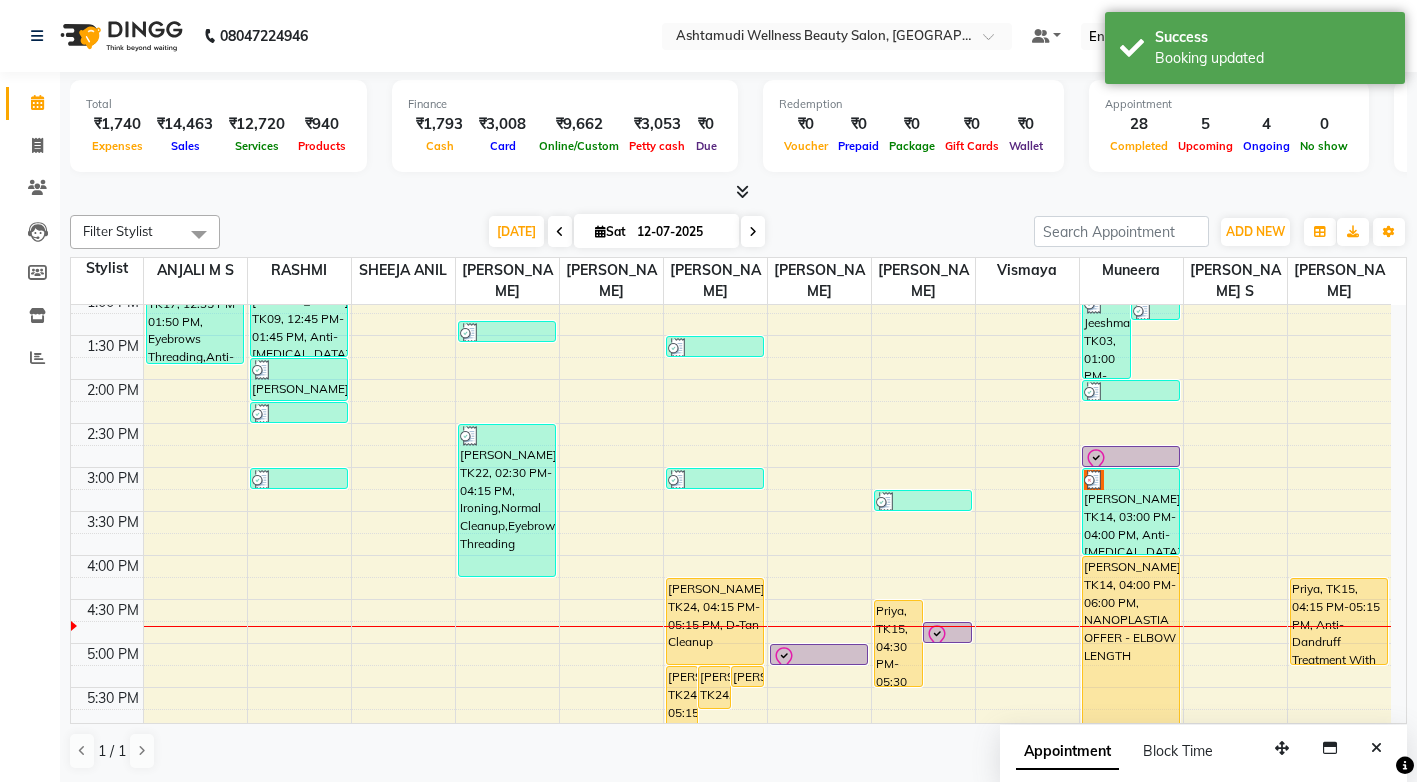 scroll, scrollTop: 500, scrollLeft: 0, axis: vertical 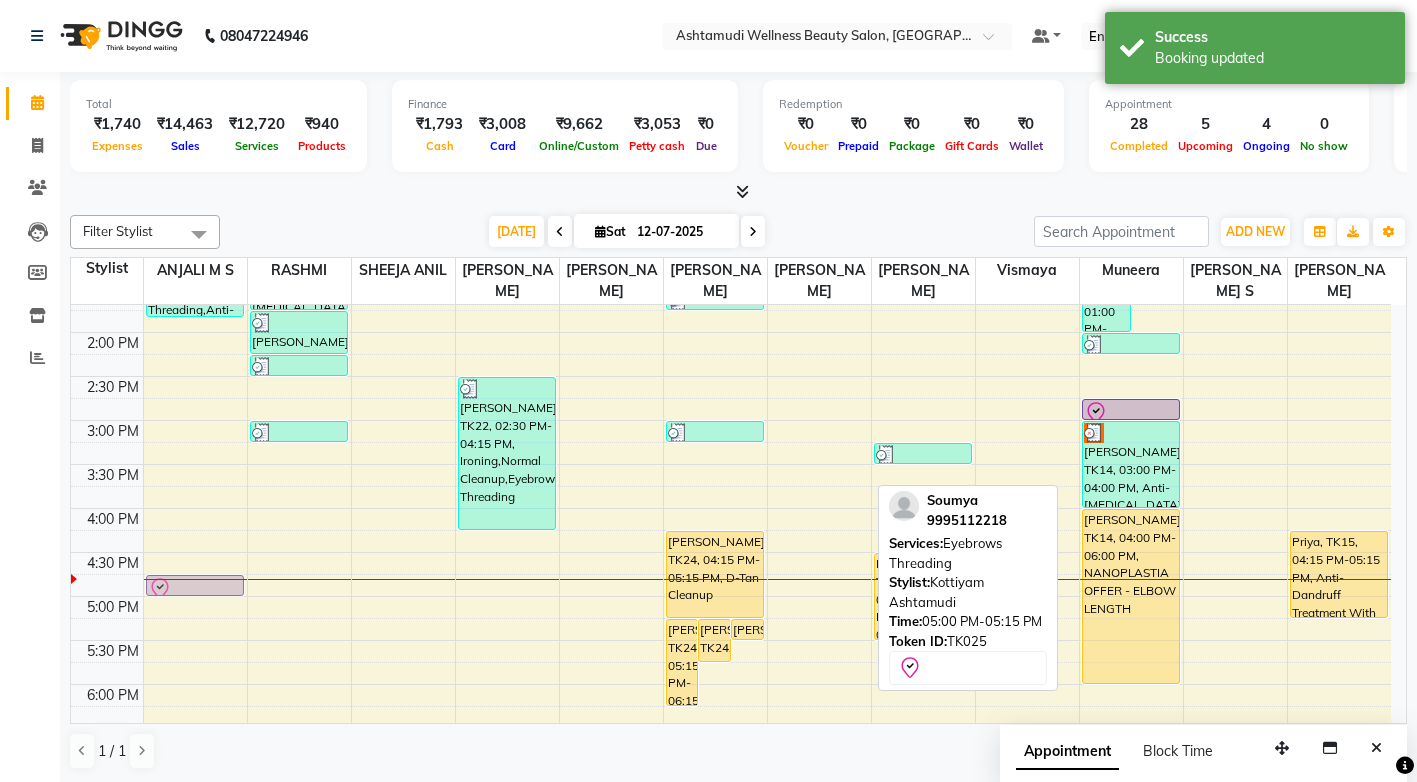 drag, startPoint x: 846, startPoint y: 604, endPoint x: 254, endPoint y: 590, distance: 592.1655 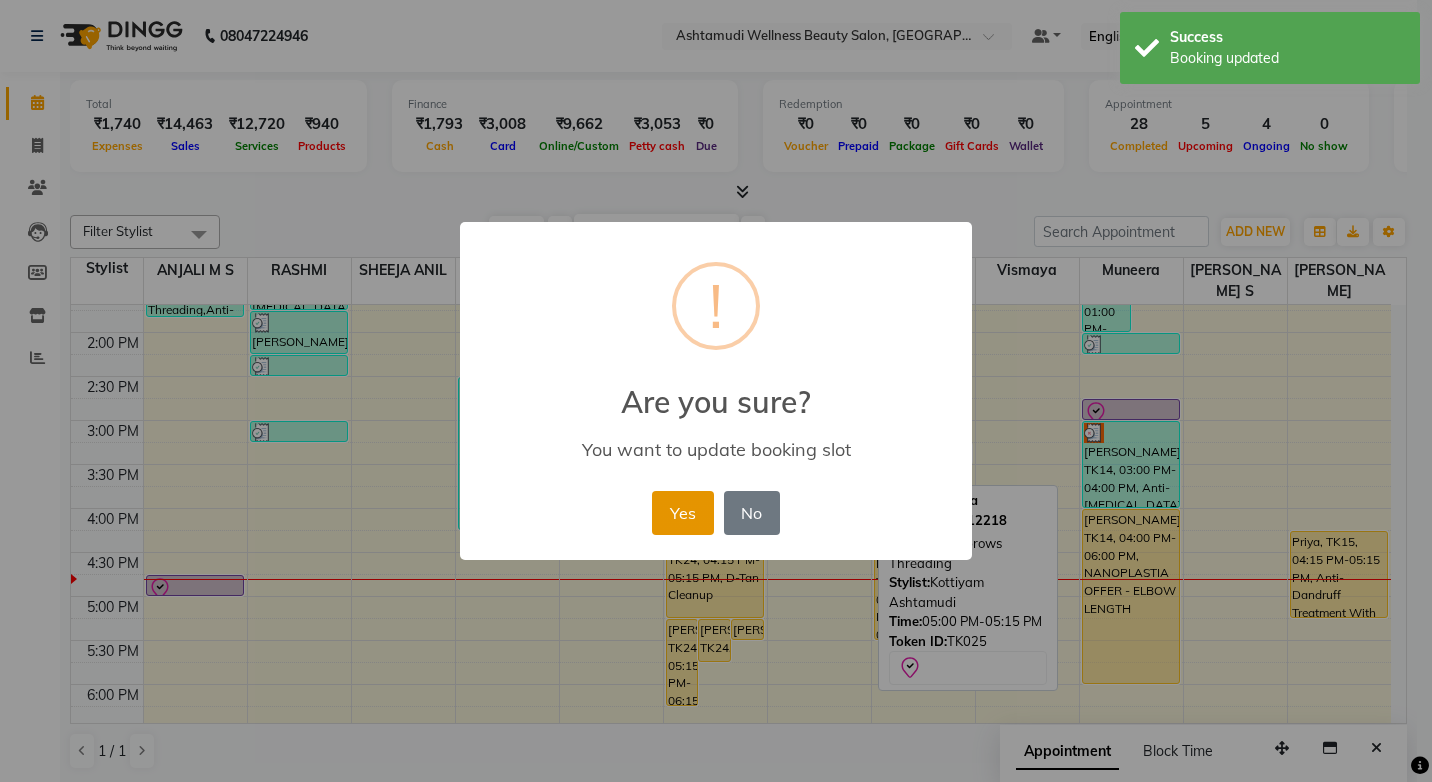 click on "Yes" at bounding box center [682, 513] 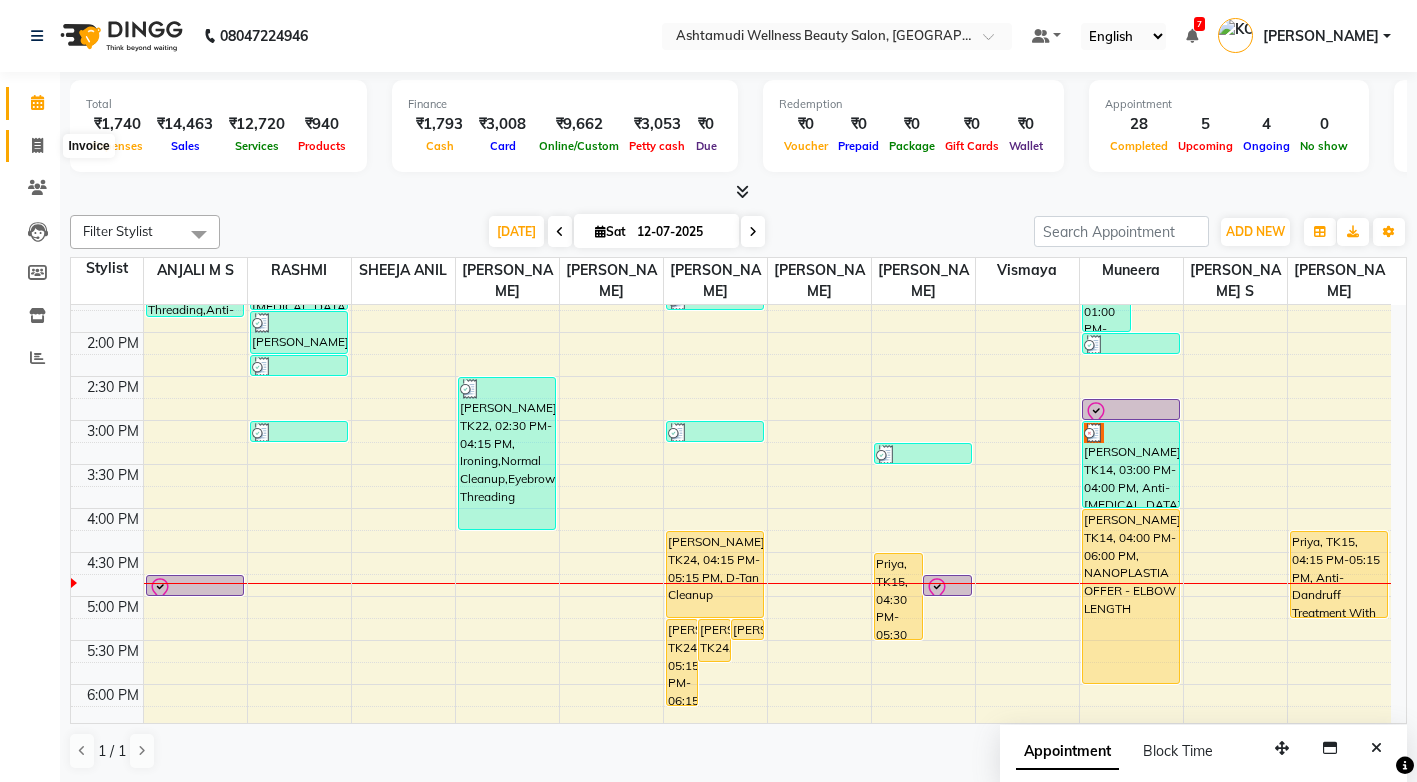 click 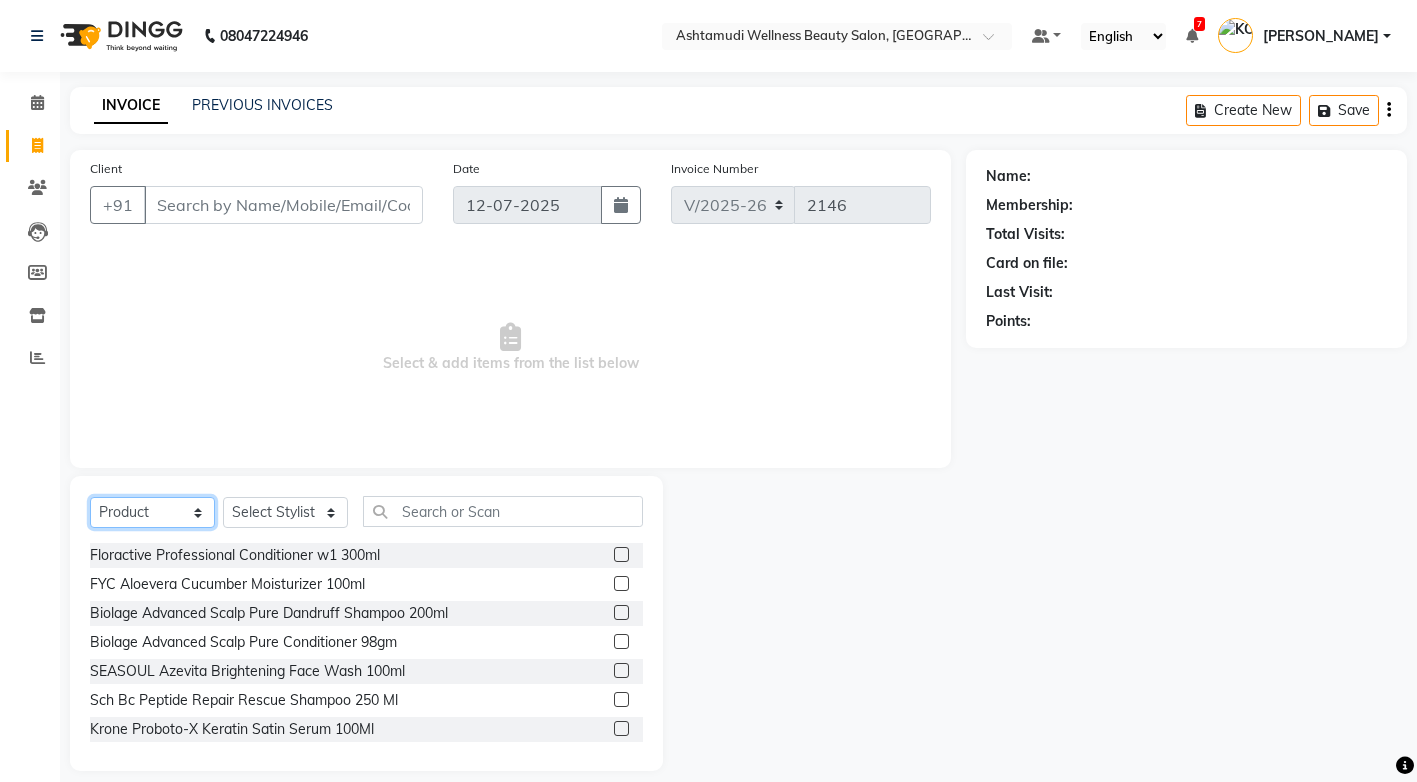 click on "Select  Service  Product  Membership  Package Voucher Prepaid Gift Card" 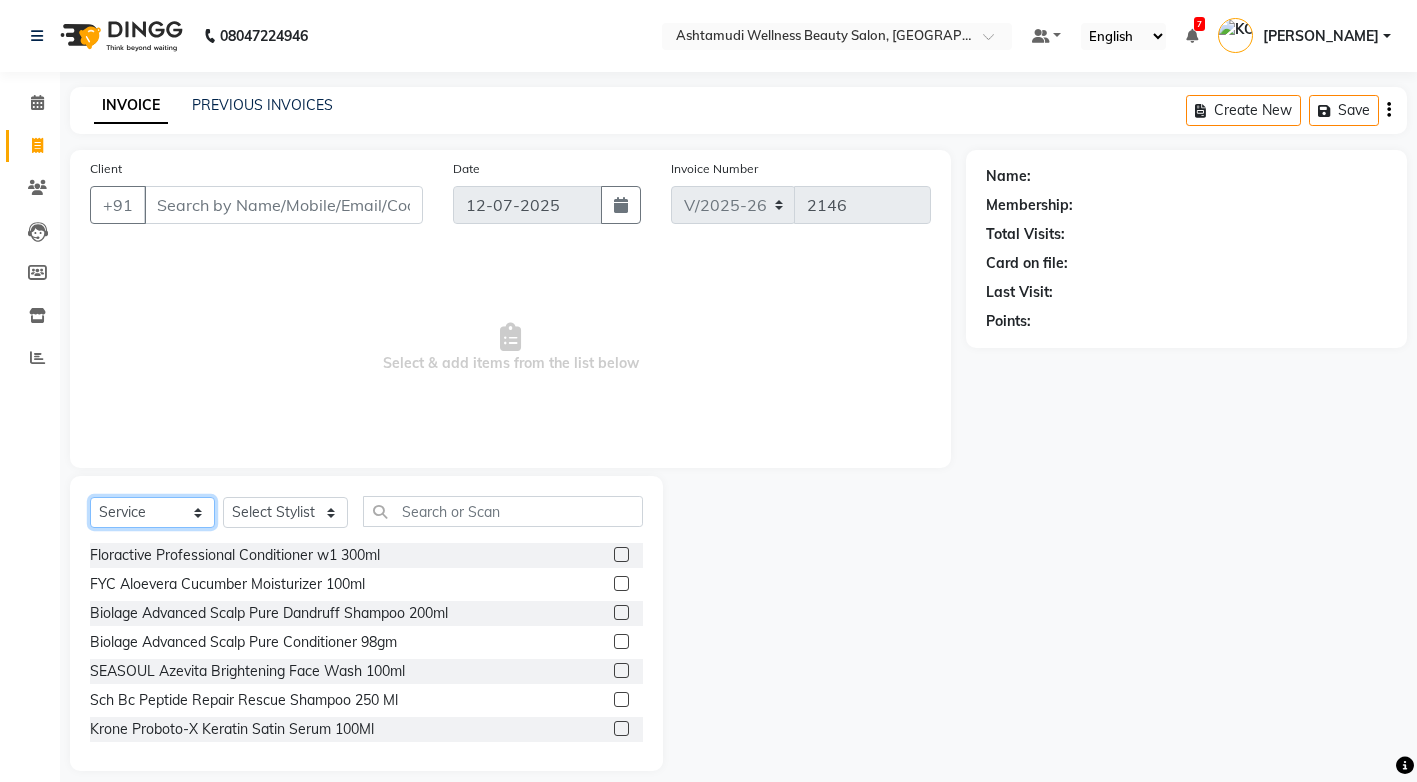 click on "Select  Service  Product  Membership  Package Voucher Prepaid Gift Card" 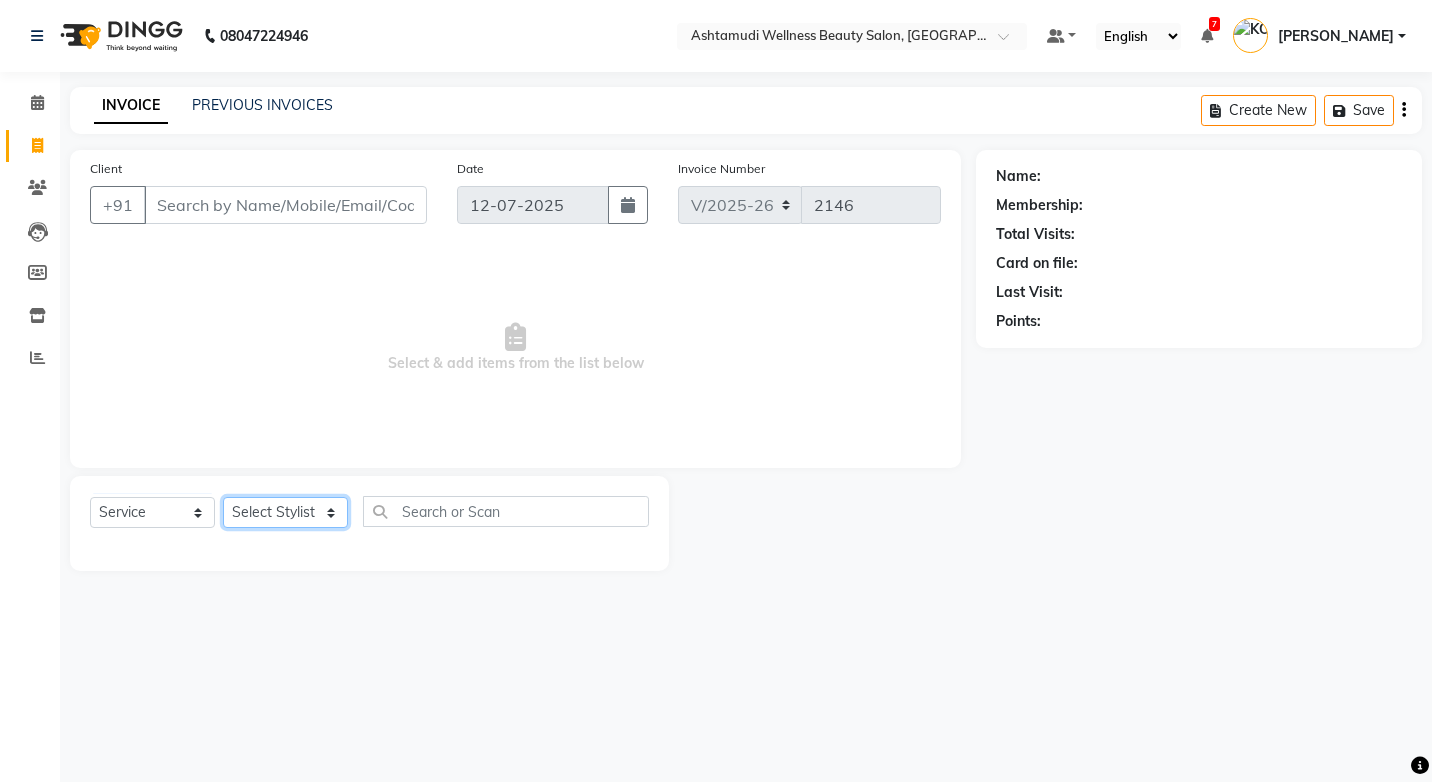 click on "Select Stylist ANJALI M S [PERSON_NAME] KOTTIYAM ASHTAMUDI [PERSON_NAME] [PERSON_NAME] [PERSON_NAME] [PERSON_NAME]  Sona [PERSON_NAME] [PERSON_NAME] [PERSON_NAME]" 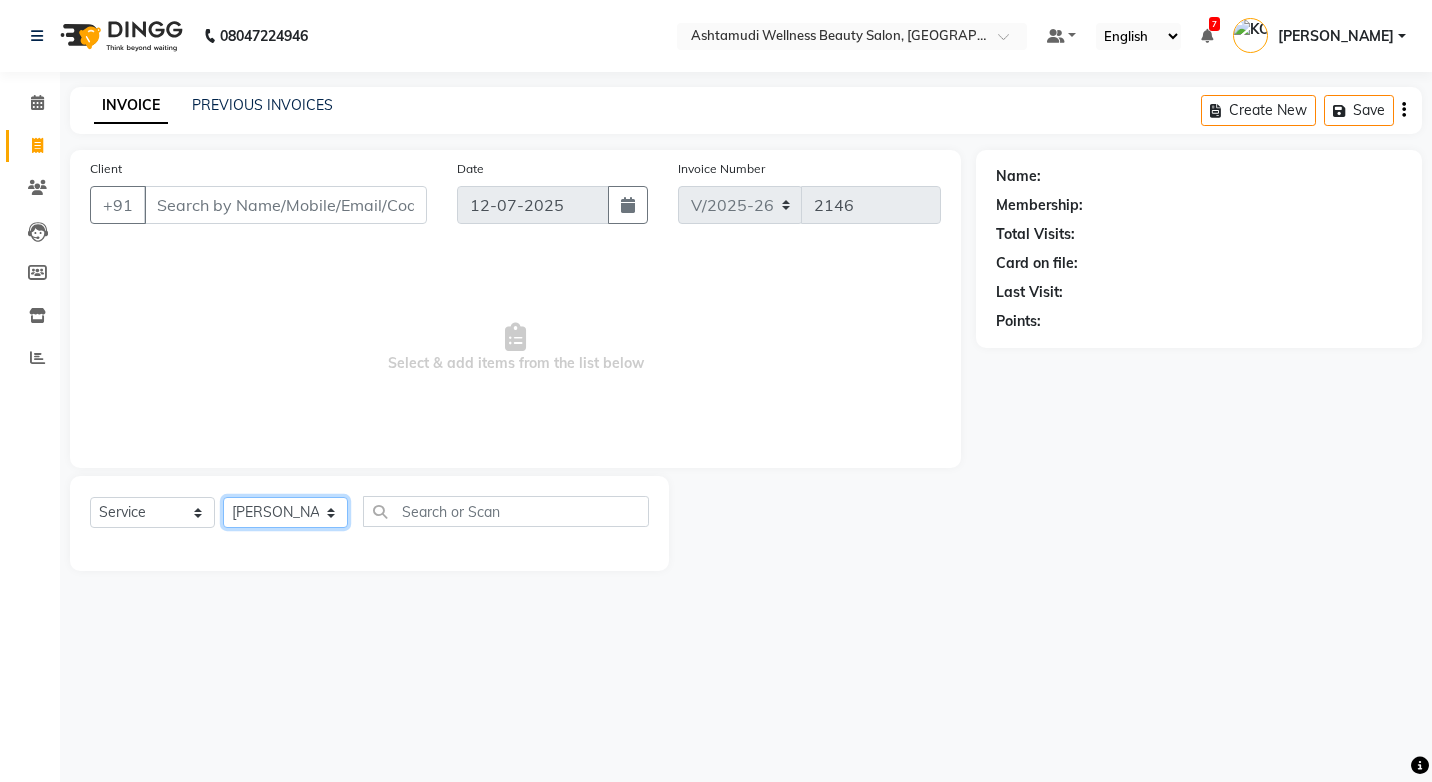 click on "Select Stylist ANJALI M S [PERSON_NAME] KOTTIYAM ASHTAMUDI [PERSON_NAME] [PERSON_NAME] [PERSON_NAME] [PERSON_NAME]  Sona [PERSON_NAME] [PERSON_NAME] [PERSON_NAME]" 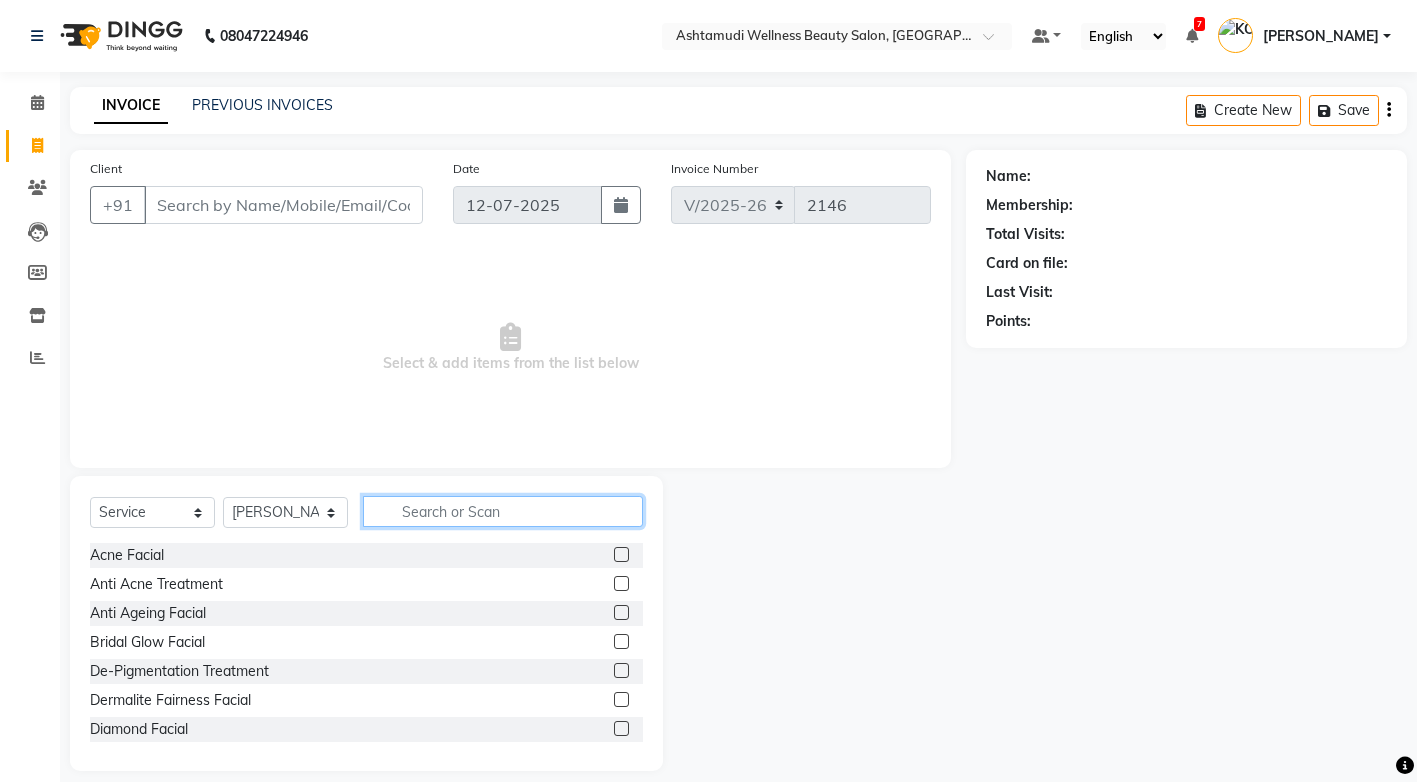 click 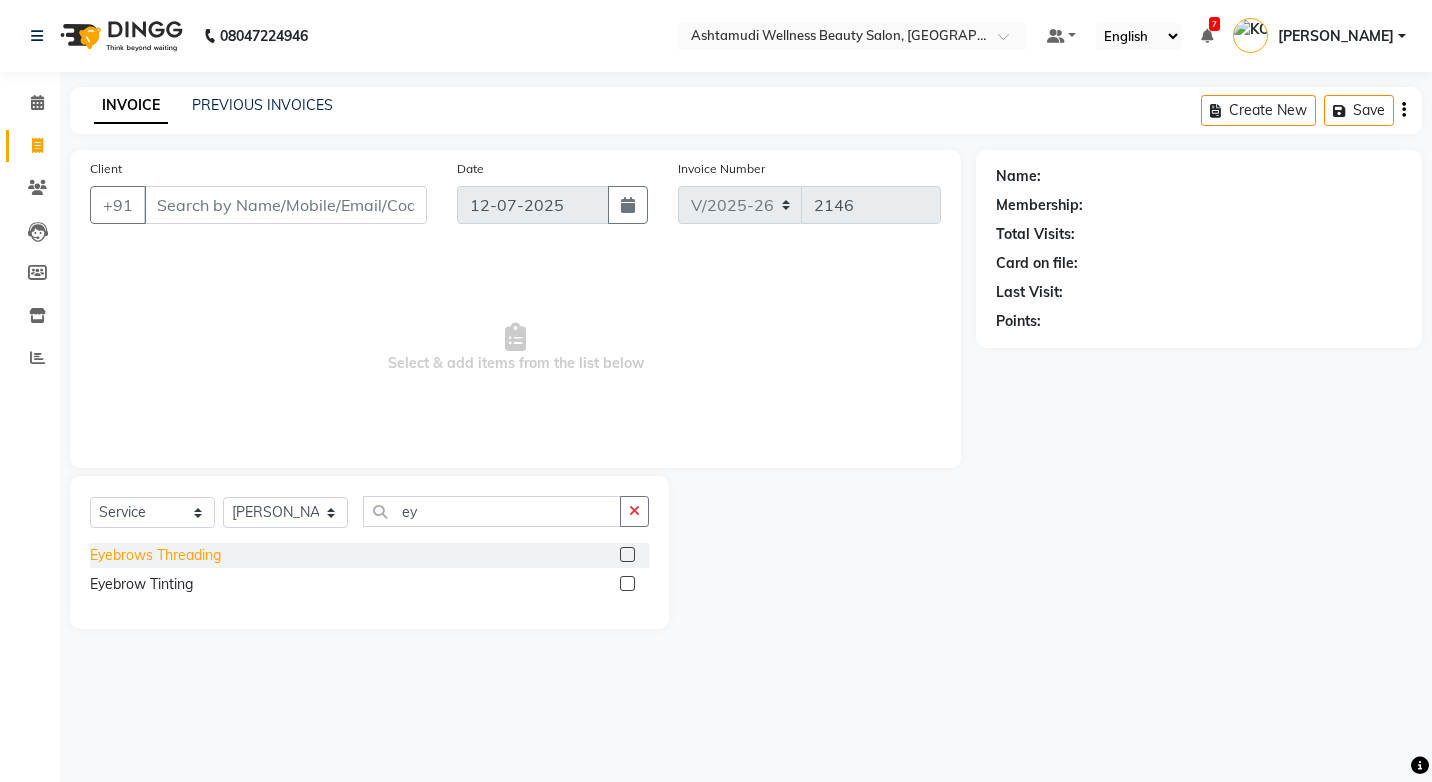 click on "Eyebrows Threading" 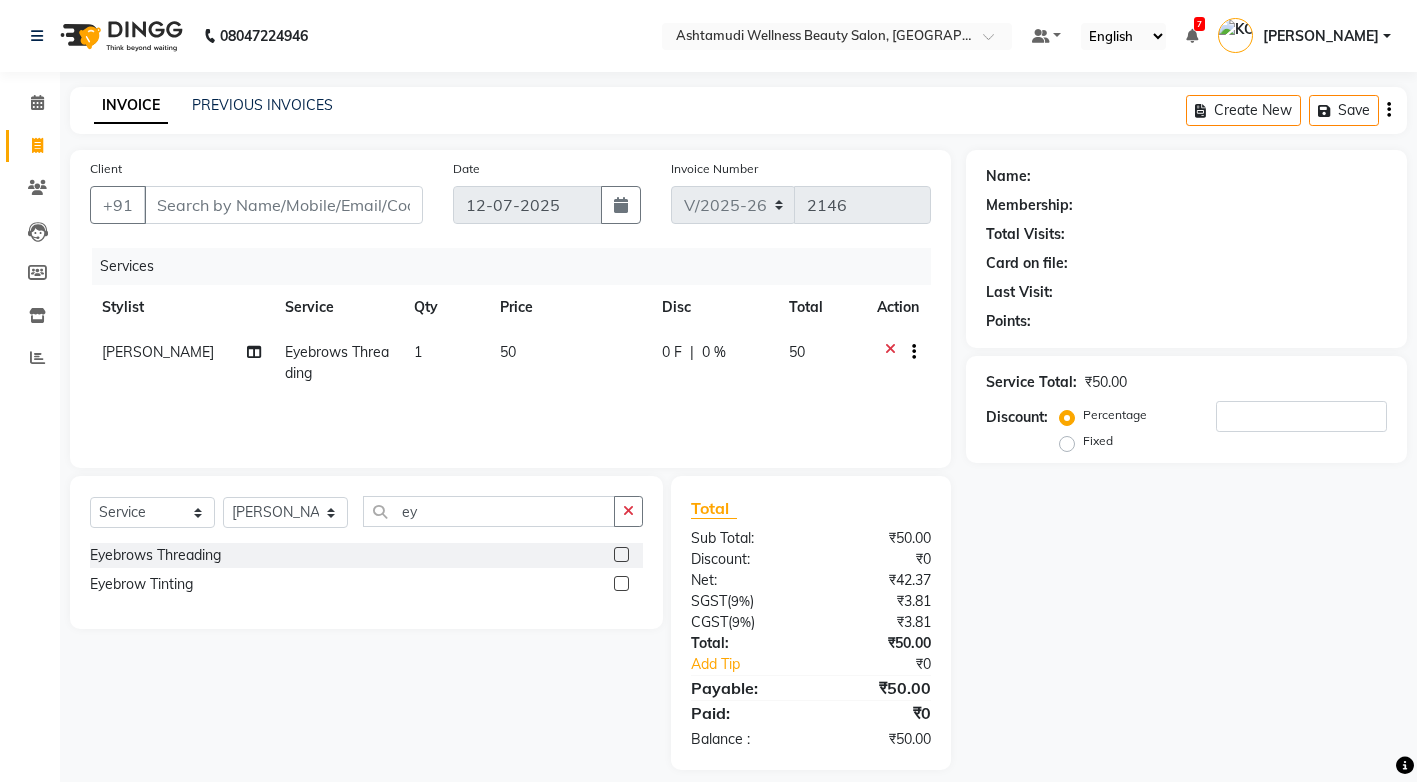 click on "1" 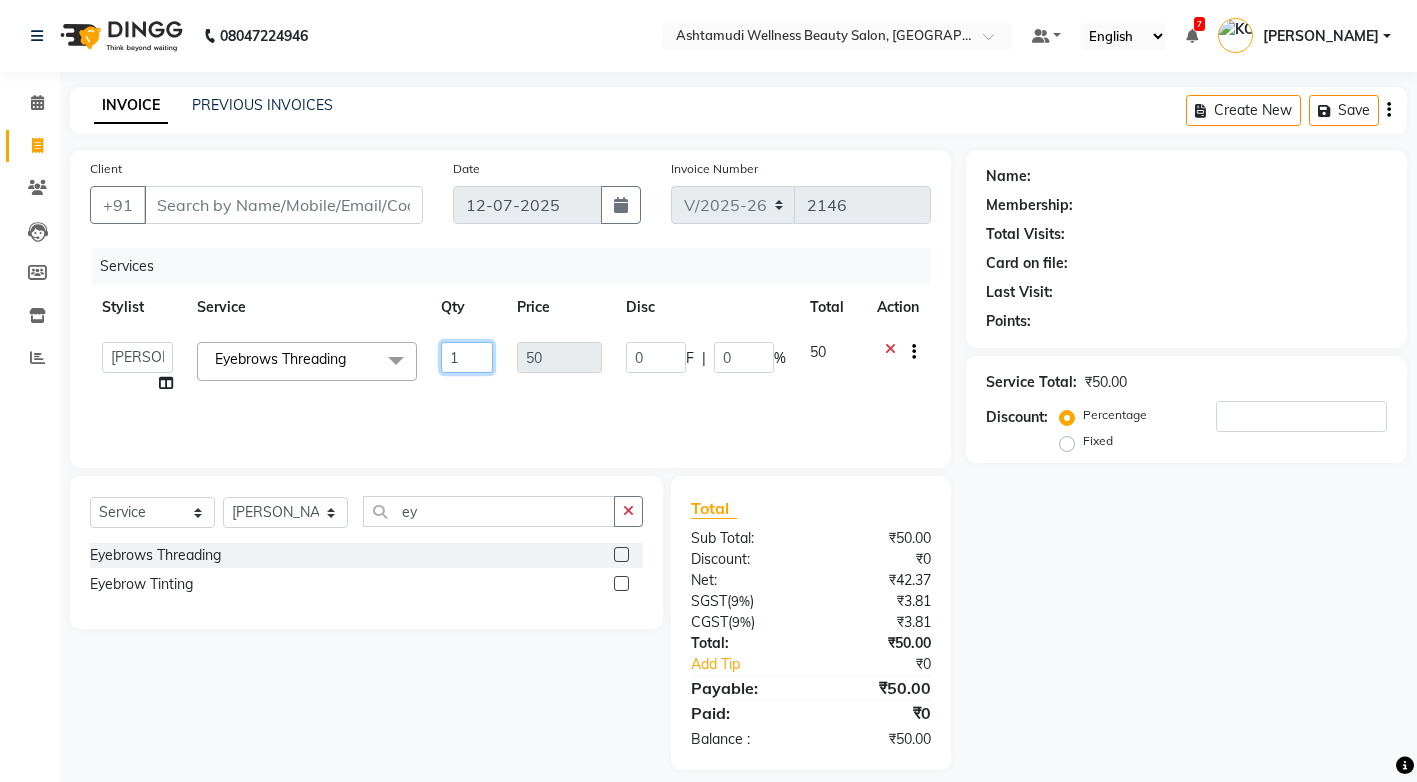click on "1" 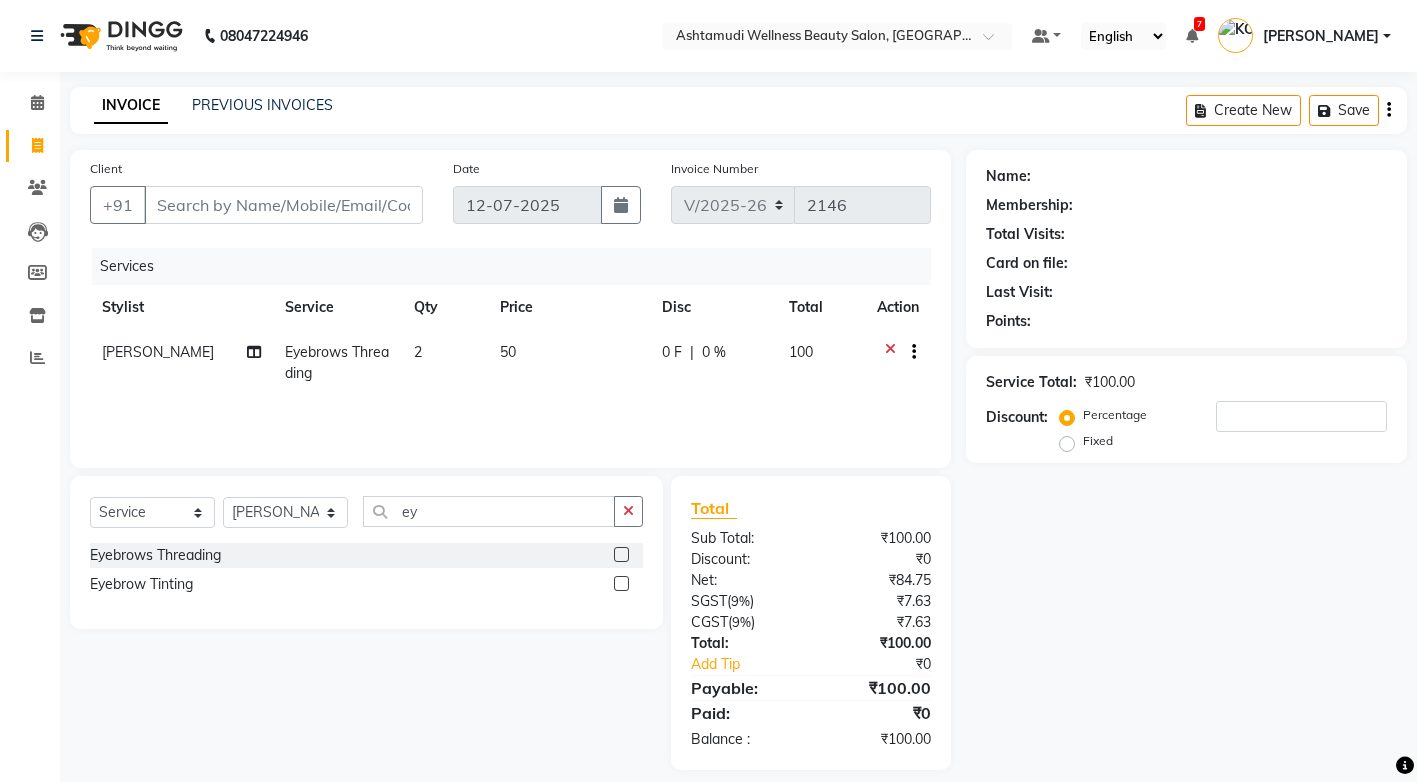 click on "Services Stylist Service Qty Price Disc Total Action STEFFY STEPHAN Eyebrows Threading 2 50 0 F | 0 % 100" 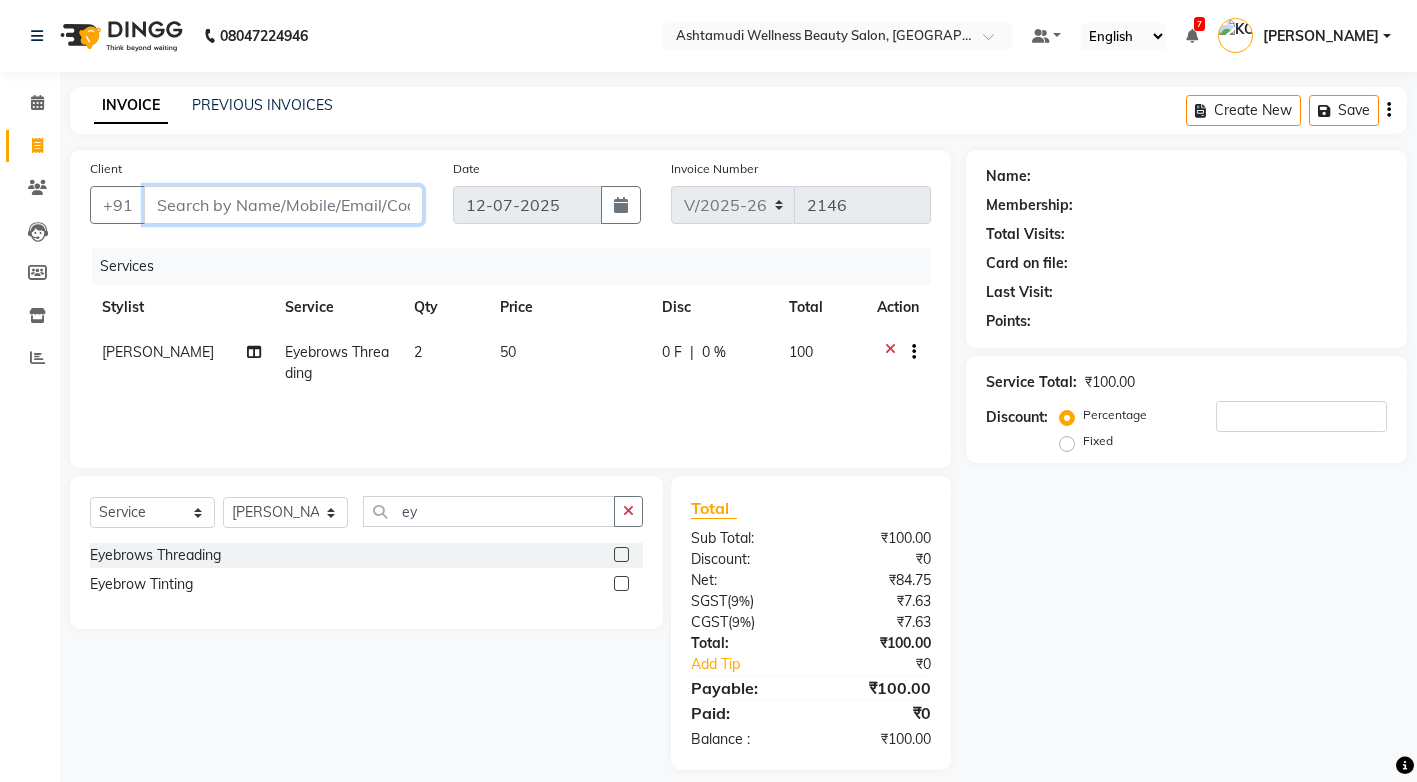 click on "Client" at bounding box center (283, 205) 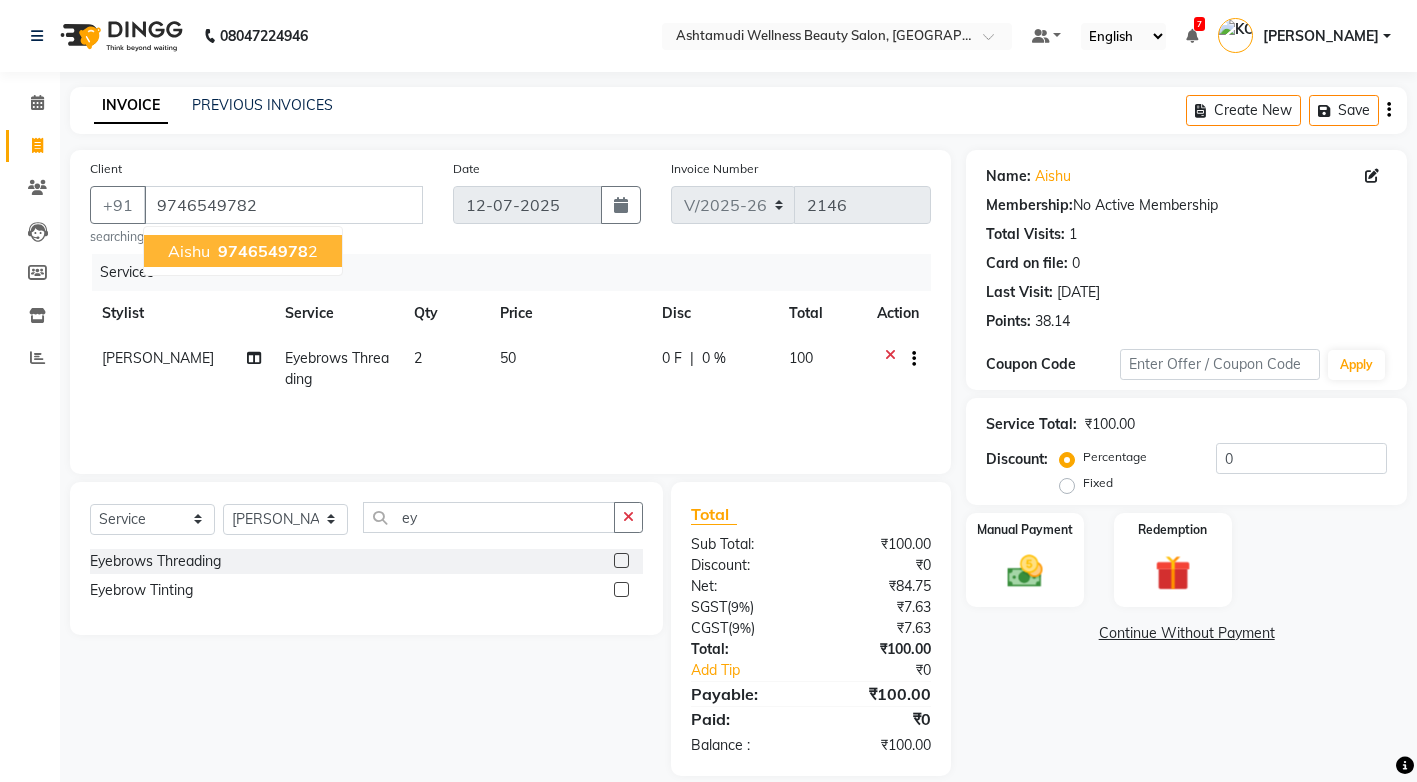 click on "974654978" at bounding box center [263, 251] 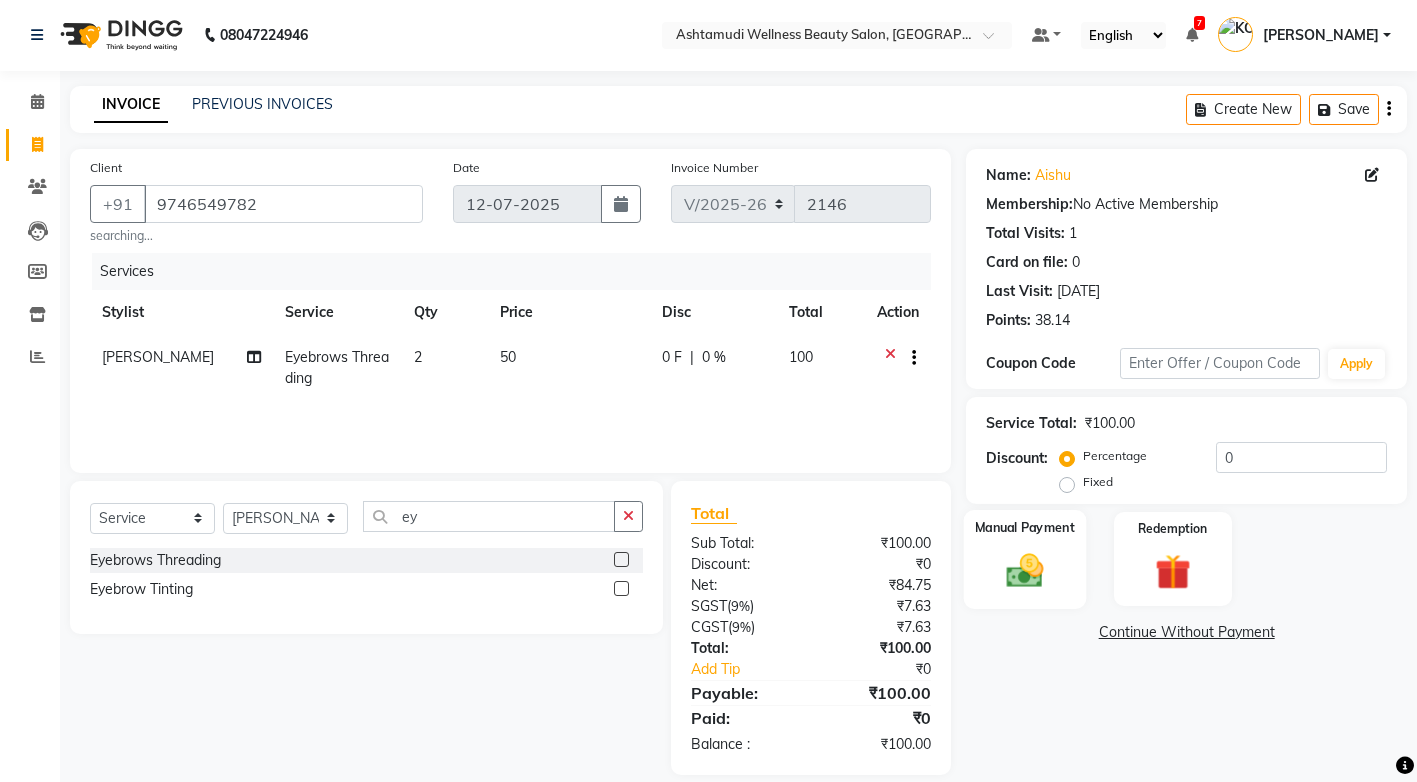 scroll, scrollTop: 24, scrollLeft: 0, axis: vertical 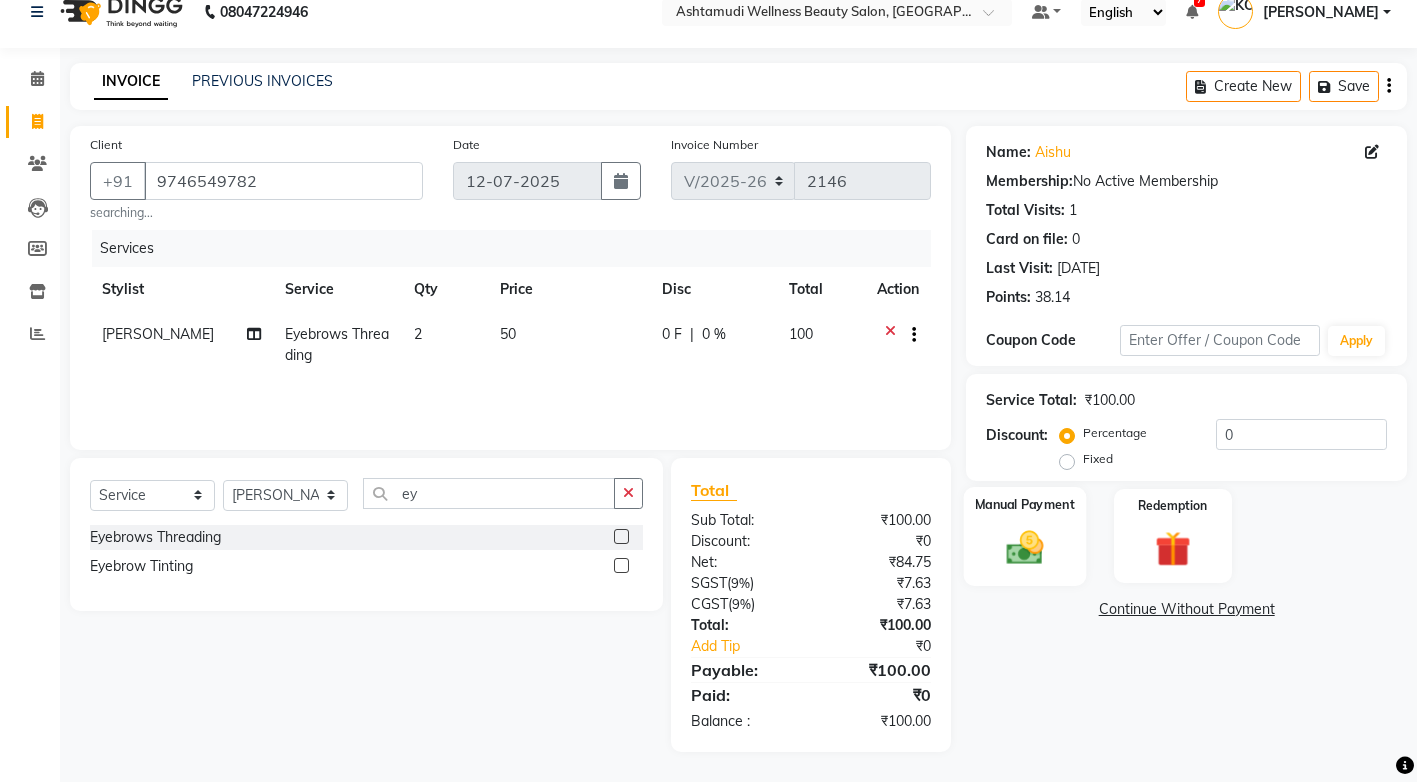 click 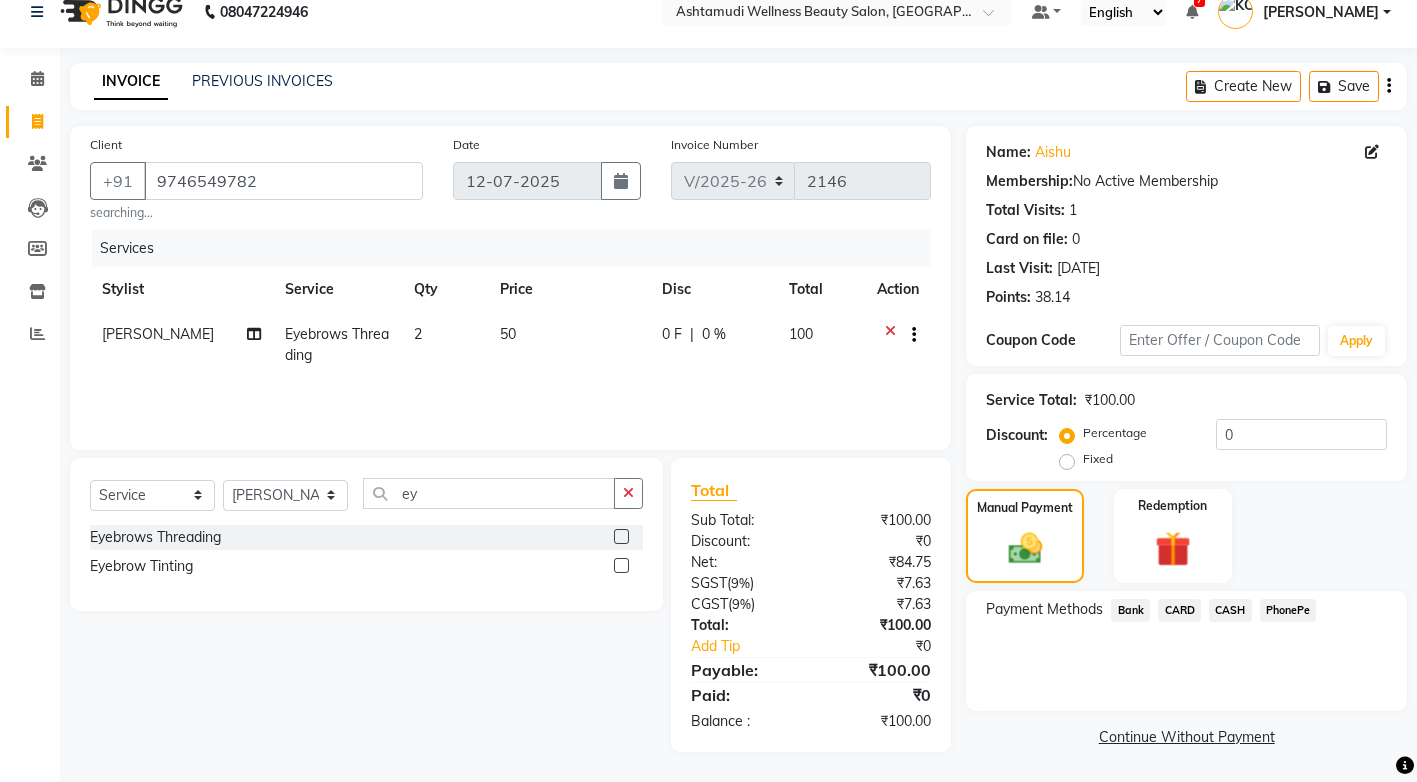 click on "CASH" 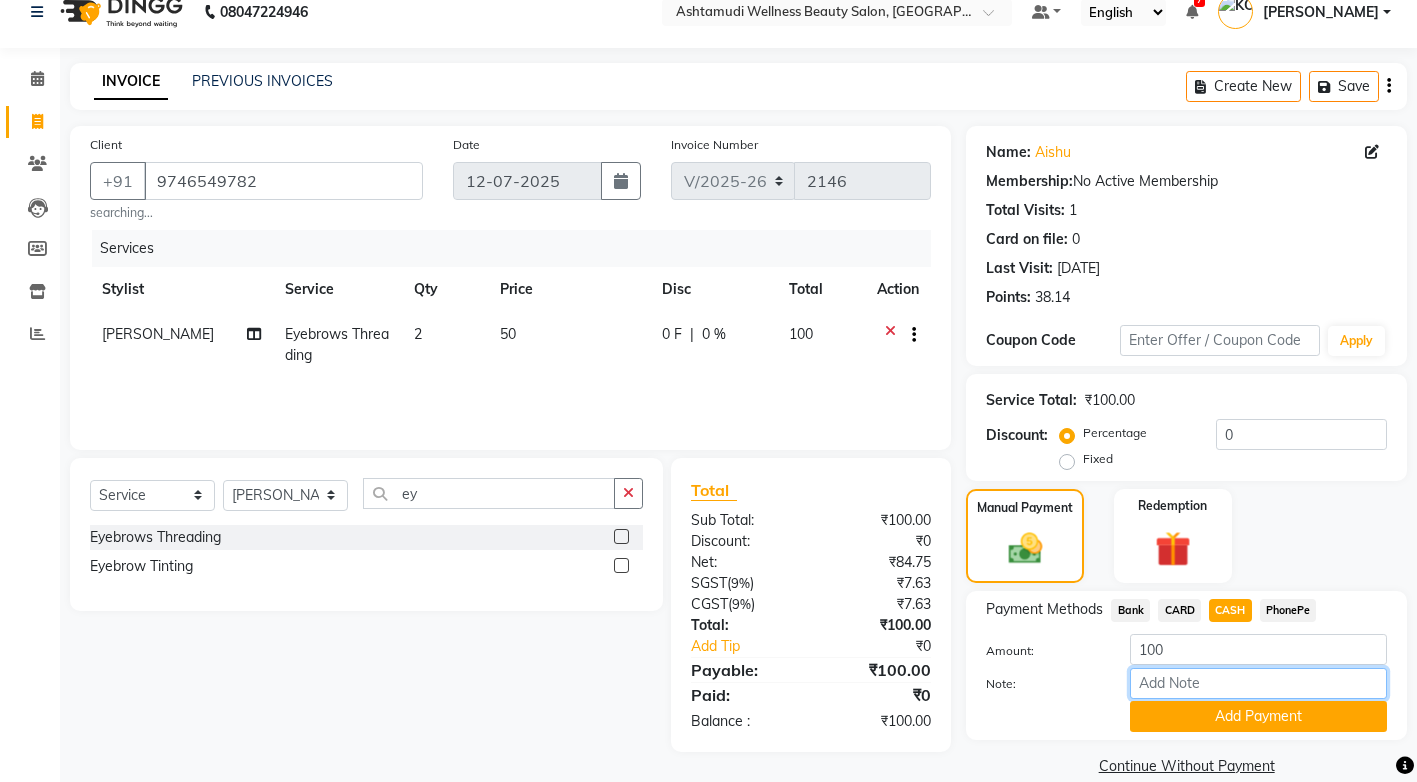 click on "Note:" at bounding box center (1258, 683) 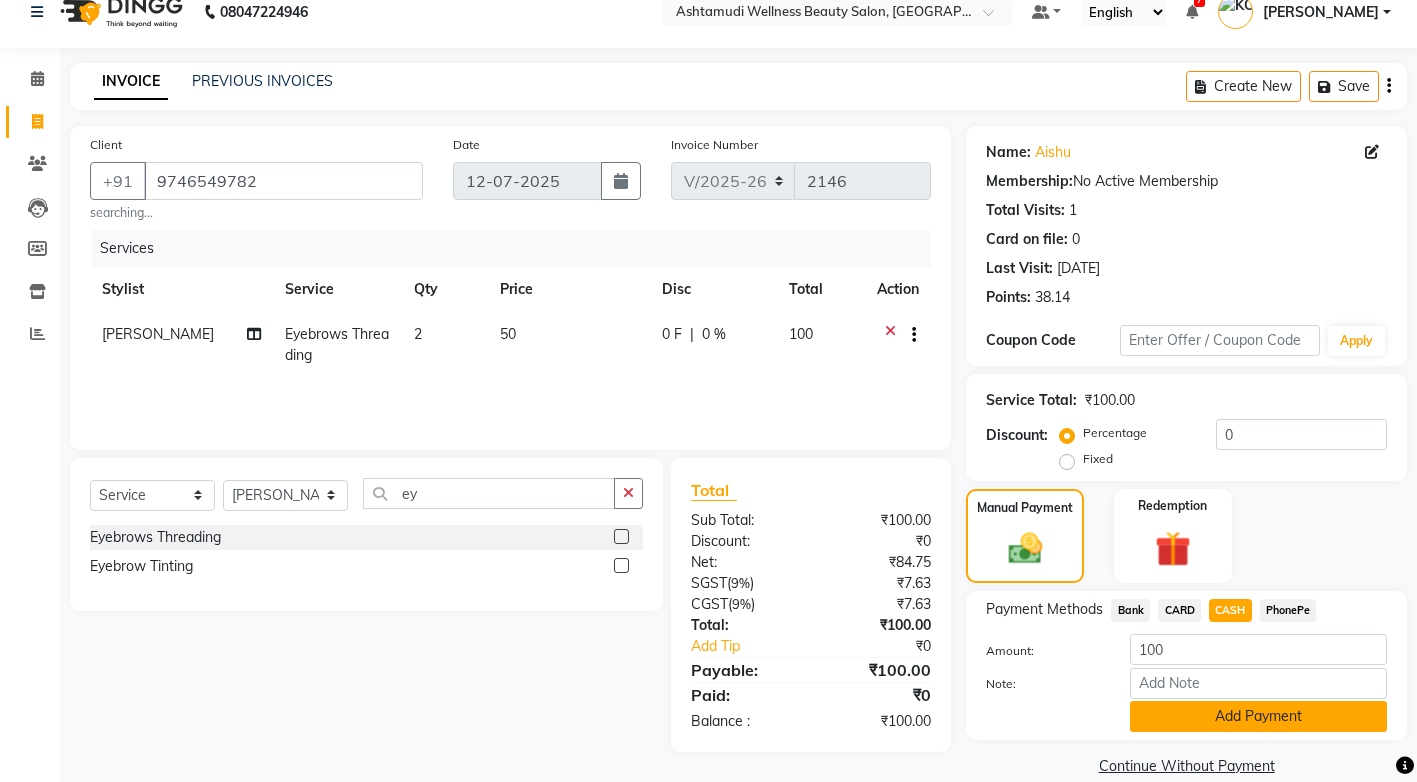 click on "Add Payment" 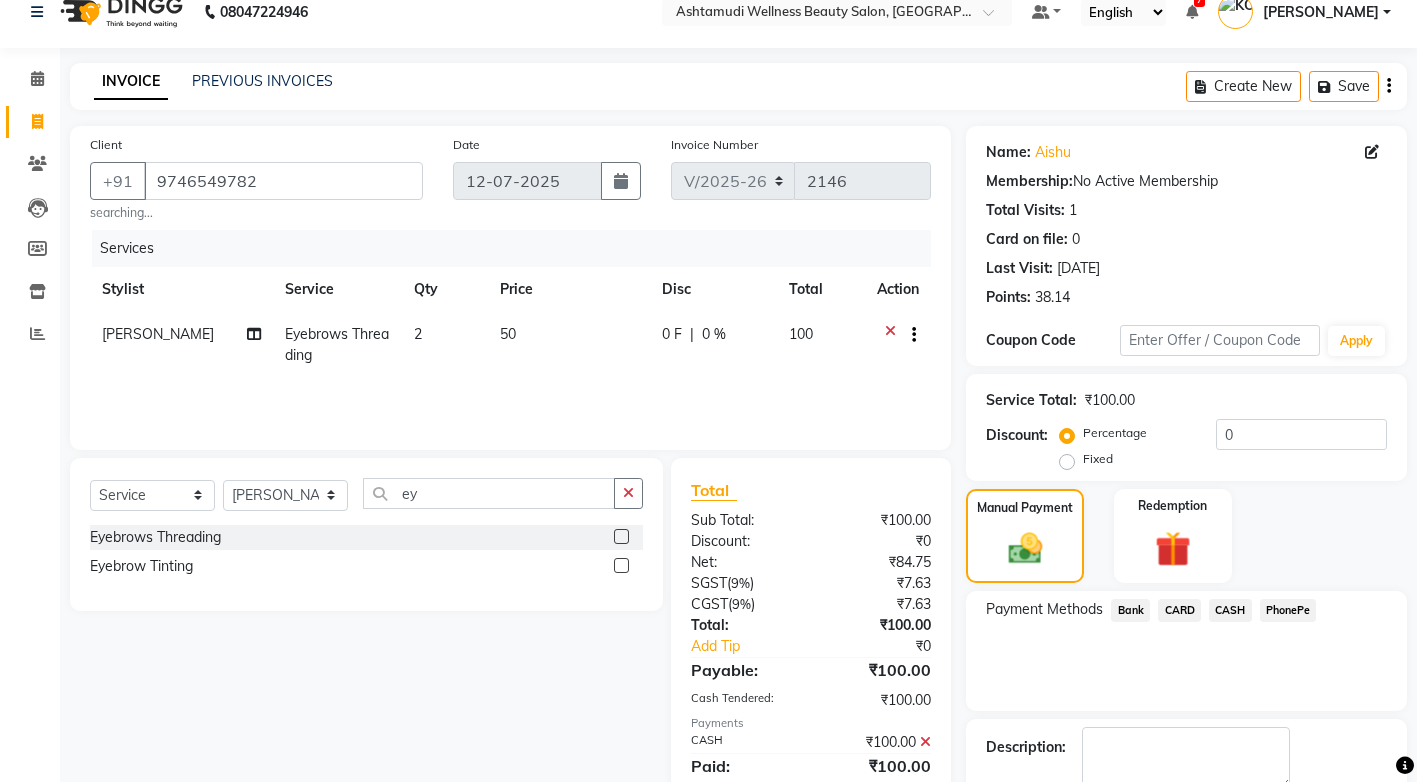 scroll, scrollTop: 108, scrollLeft: 0, axis: vertical 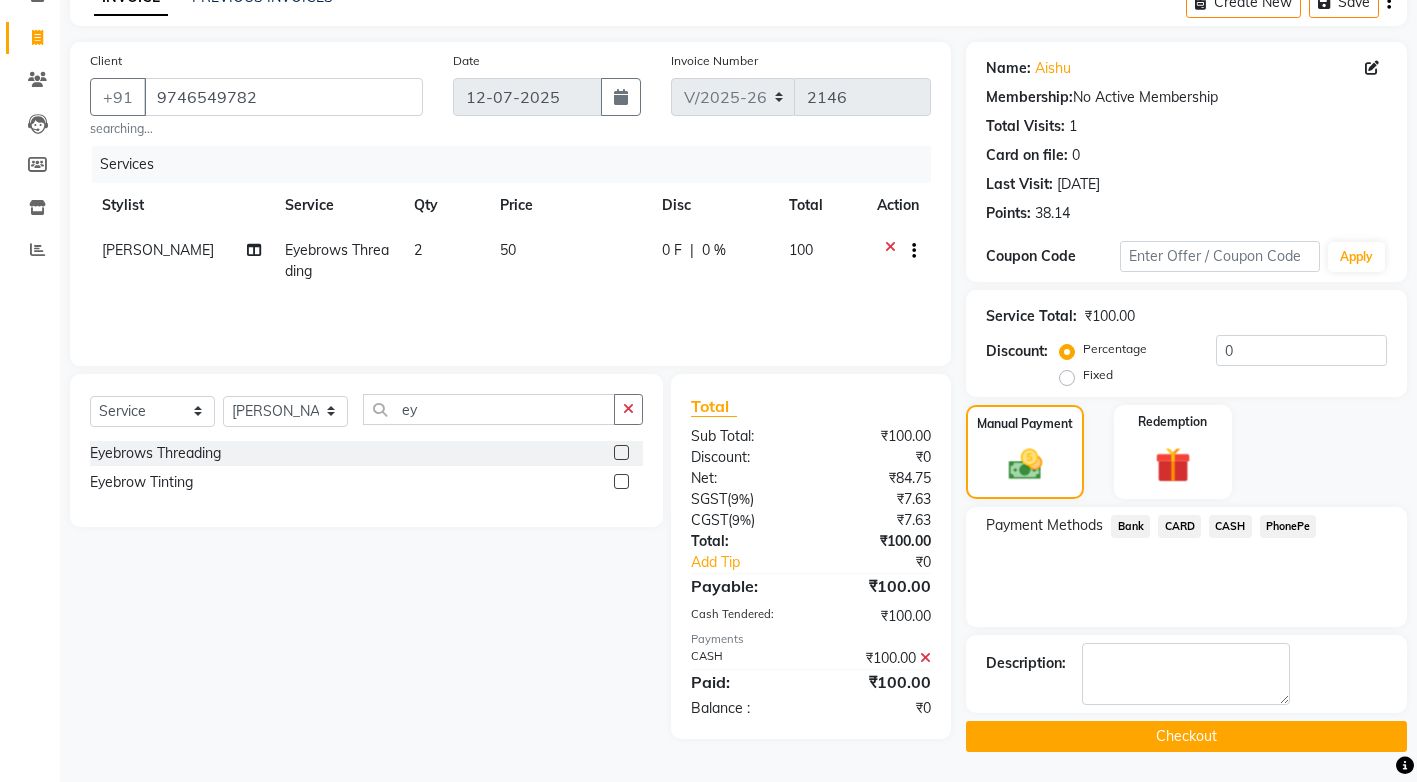 click on "Checkout" 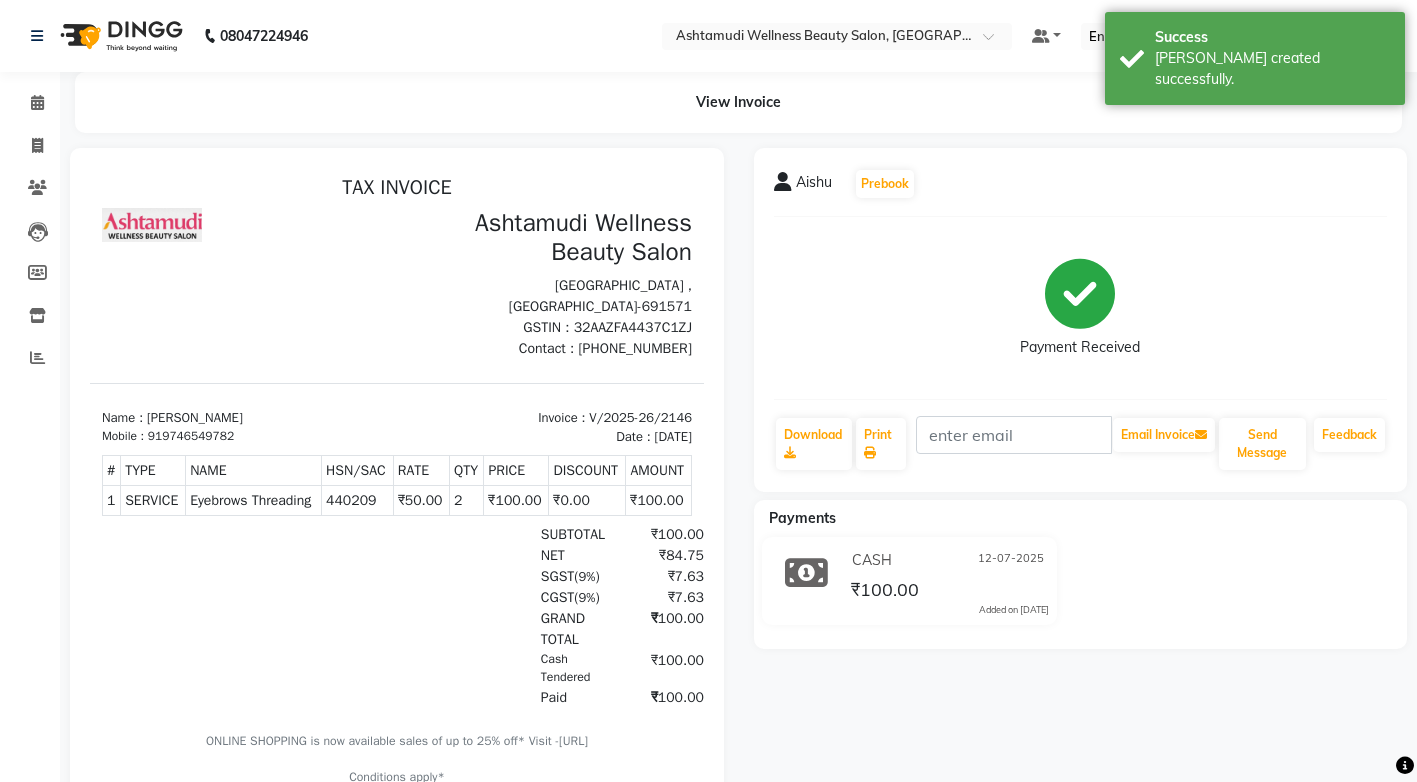 scroll, scrollTop: 0, scrollLeft: 0, axis: both 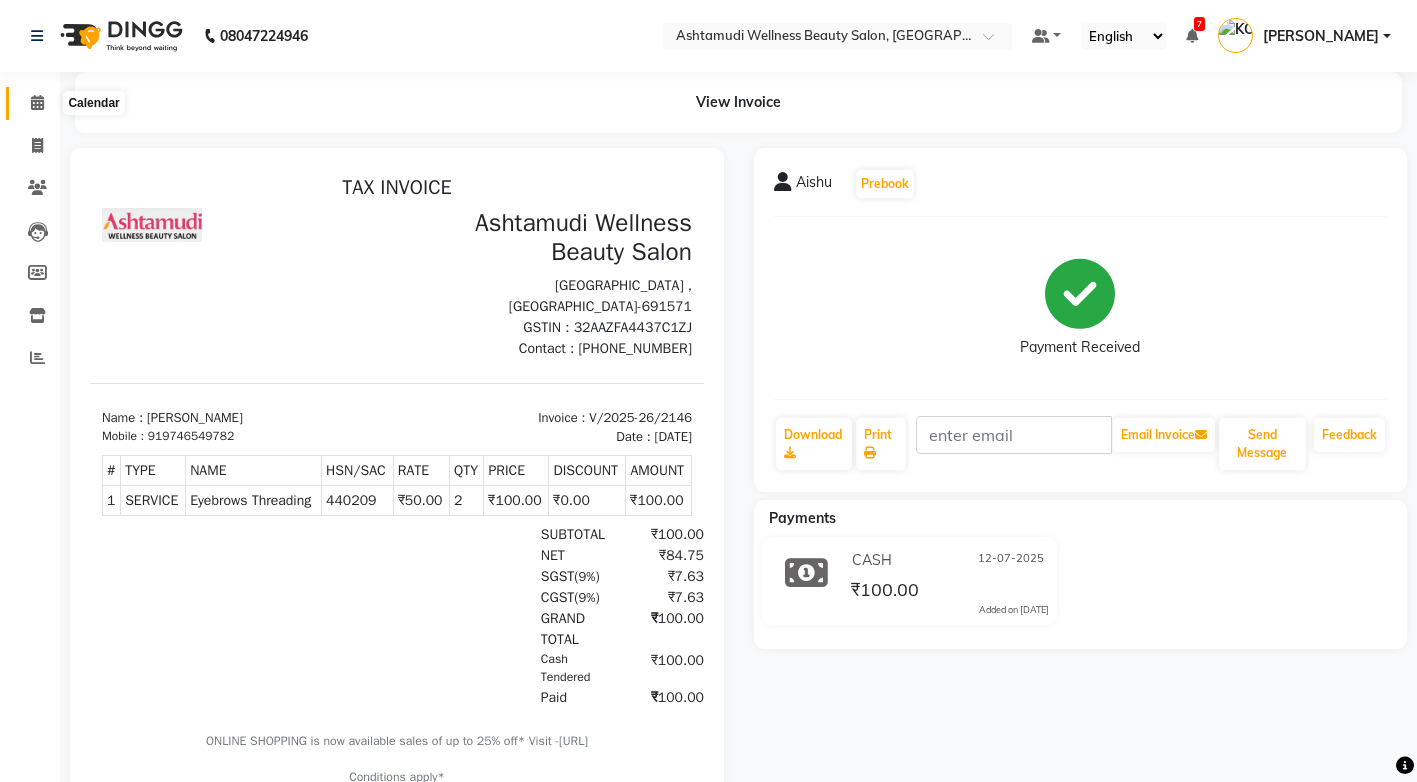 click 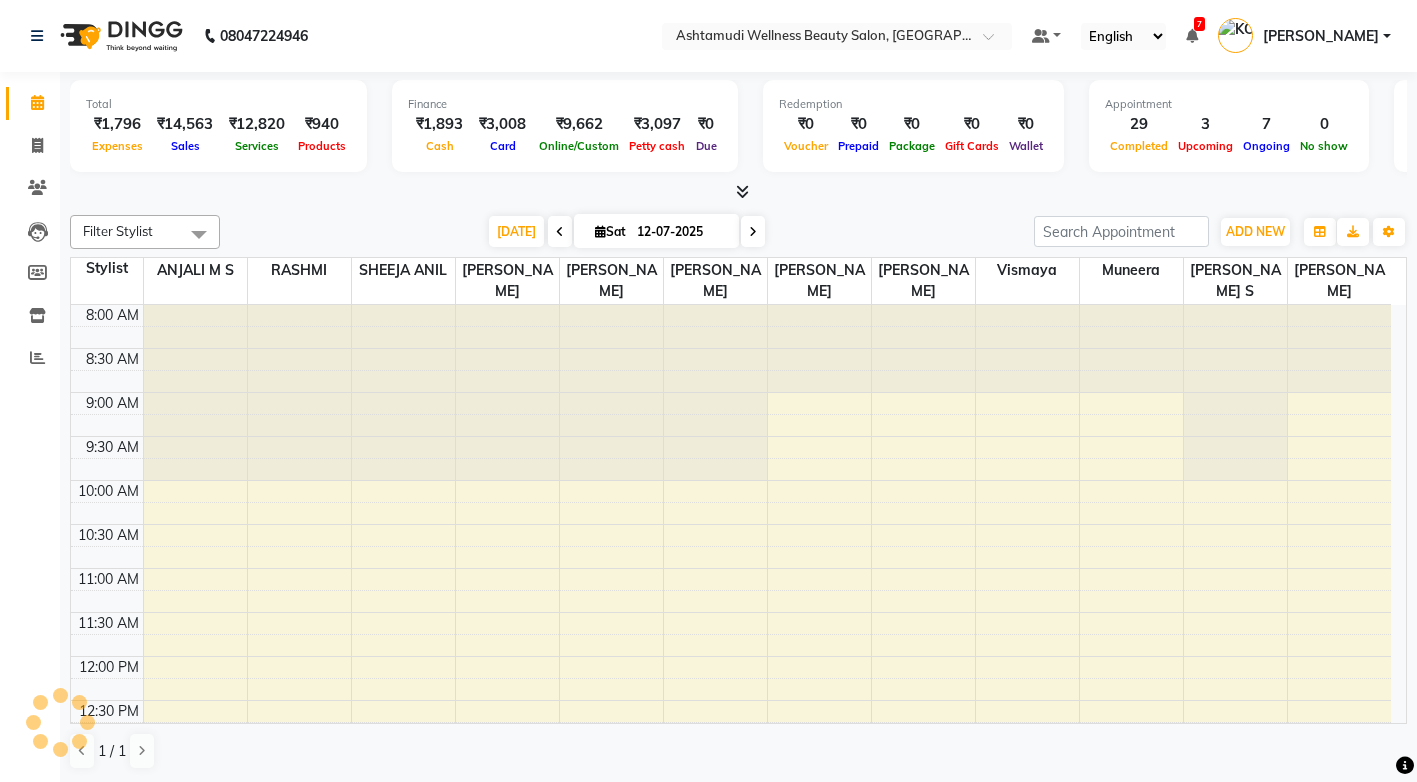 scroll, scrollTop: 0, scrollLeft: 0, axis: both 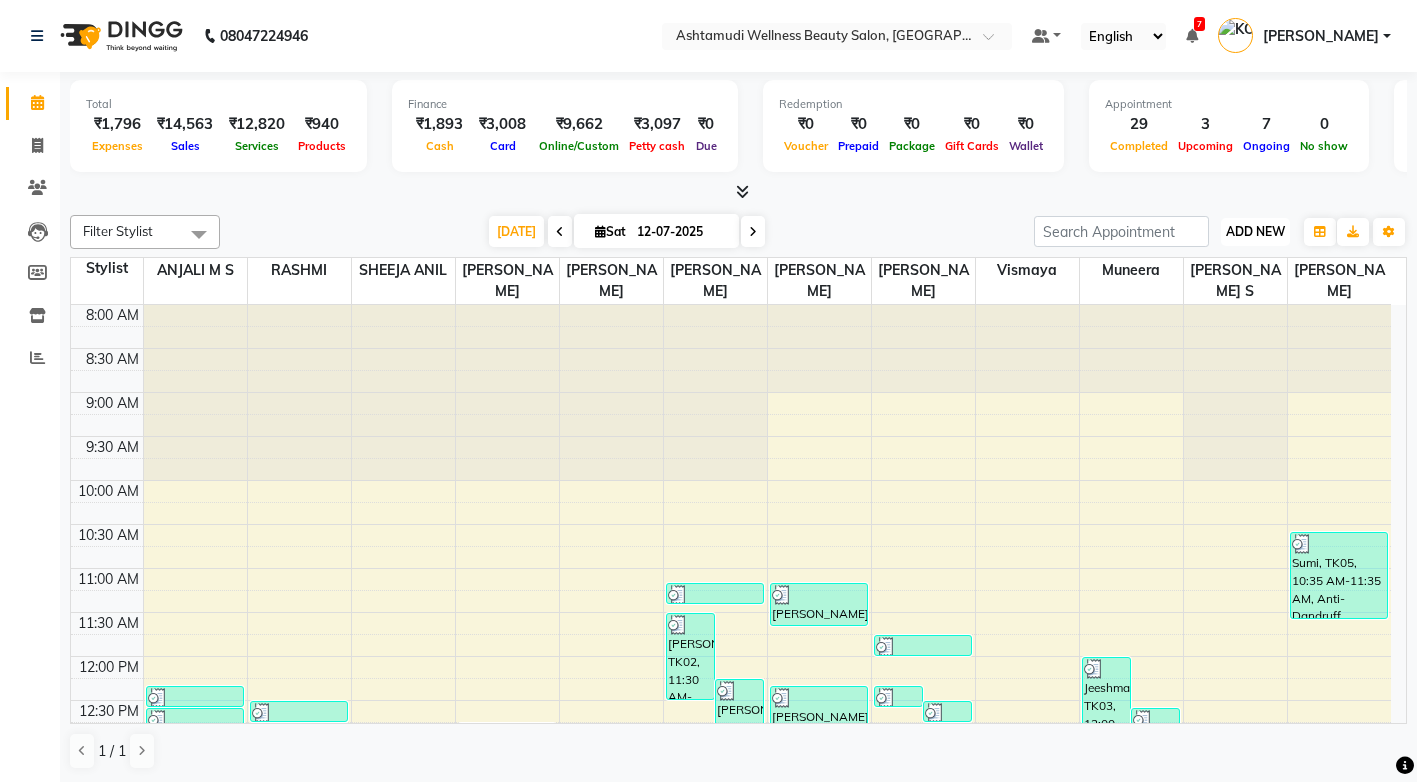 click on "ADD NEW" at bounding box center (1255, 231) 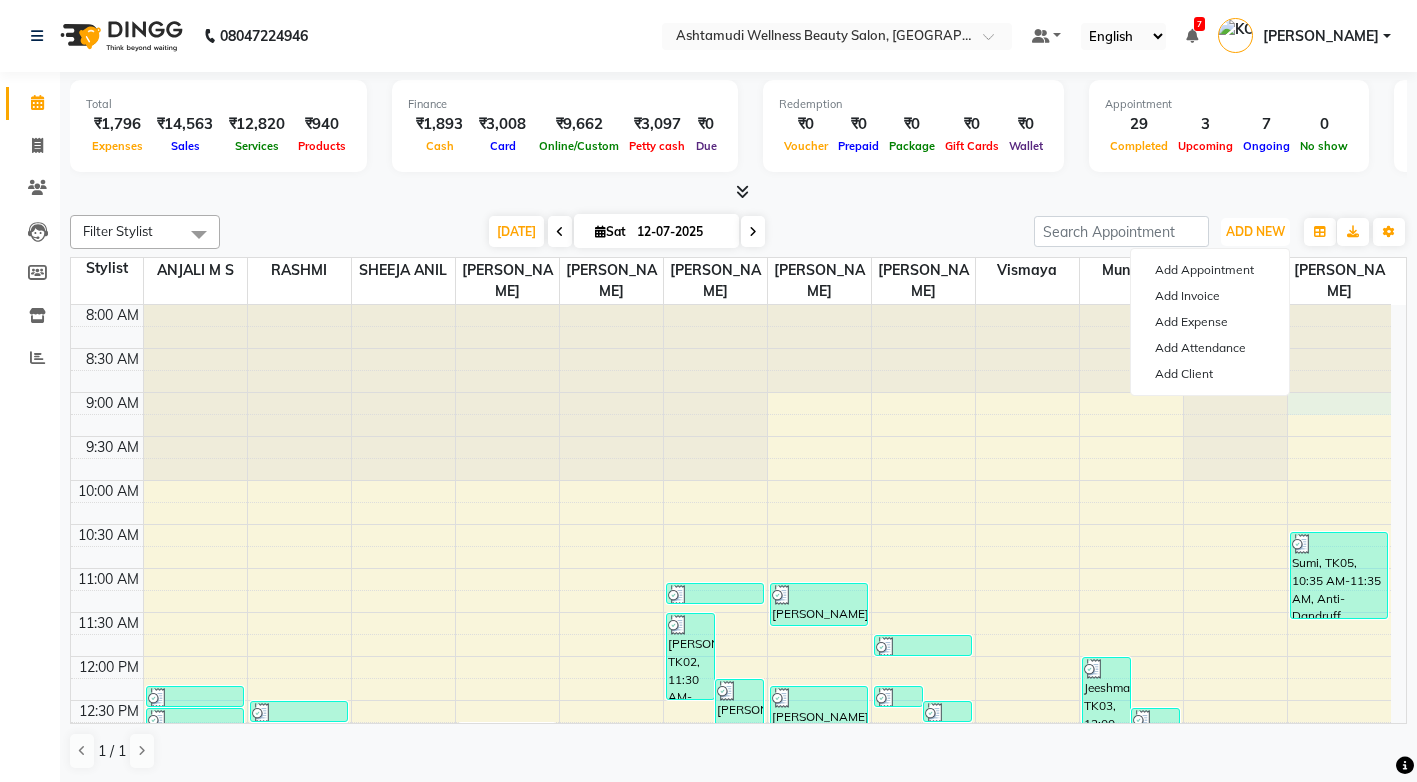 click on "8:00 AM 8:30 AM 9:00 AM 9:30 AM 10:00 AM 10:30 AM 11:00 AM 11:30 AM 12:00 PM 12:30 PM 1:00 PM 1:30 PM 2:00 PM 2:30 PM 3:00 PM 3:30 PM 4:00 PM 4:30 PM 5:00 PM 5:30 PM 6:00 PM 6:30 PM 7:00 PM 7:30 PM 8:00 PM 8:30 PM     Nimisha, TK11, 12:20 PM-12:35 PM, Eyebrows Threading     Neethu, TK17, 12:35 PM-01:50 PM, Eyebrows Threading,Anti-Dandruff Treatment With Spa
Soumya, TK25, 04:45 PM-05:00 PM, Eyebrows Threading     Teena, TK08, 12:30 PM-12:45 PM, Eyebrows Threading (₹50)     Sunitha, TK09, 12:45 PM-01:45 PM, Anti-Dandruff Treatment With Spa     Sunitha, TK09, 01:45 PM-02:15 PM, Child Cut     Sunitha, TK09, 02:15 PM-02:30 PM, Eyebrows Threading     Magi, TK19, 03:00 PM-03:15 PM, Eyebrows Threading     Teena, TK08, 12:45 PM-01:00 PM, Eyebrows Threading (₹50)     Gopika, TK13, 01:20 PM-01:35 PM, Eyebrows Threading     Sruthy, TK22, 02:30 PM-04:15 PM, Ironing,Normal Cleanup,Eyebrows Threading    Athira, TK24, 05:15 PM-06:15 PM, Anti-Dandruff Treatment With Spa" at bounding box center [731, 876] 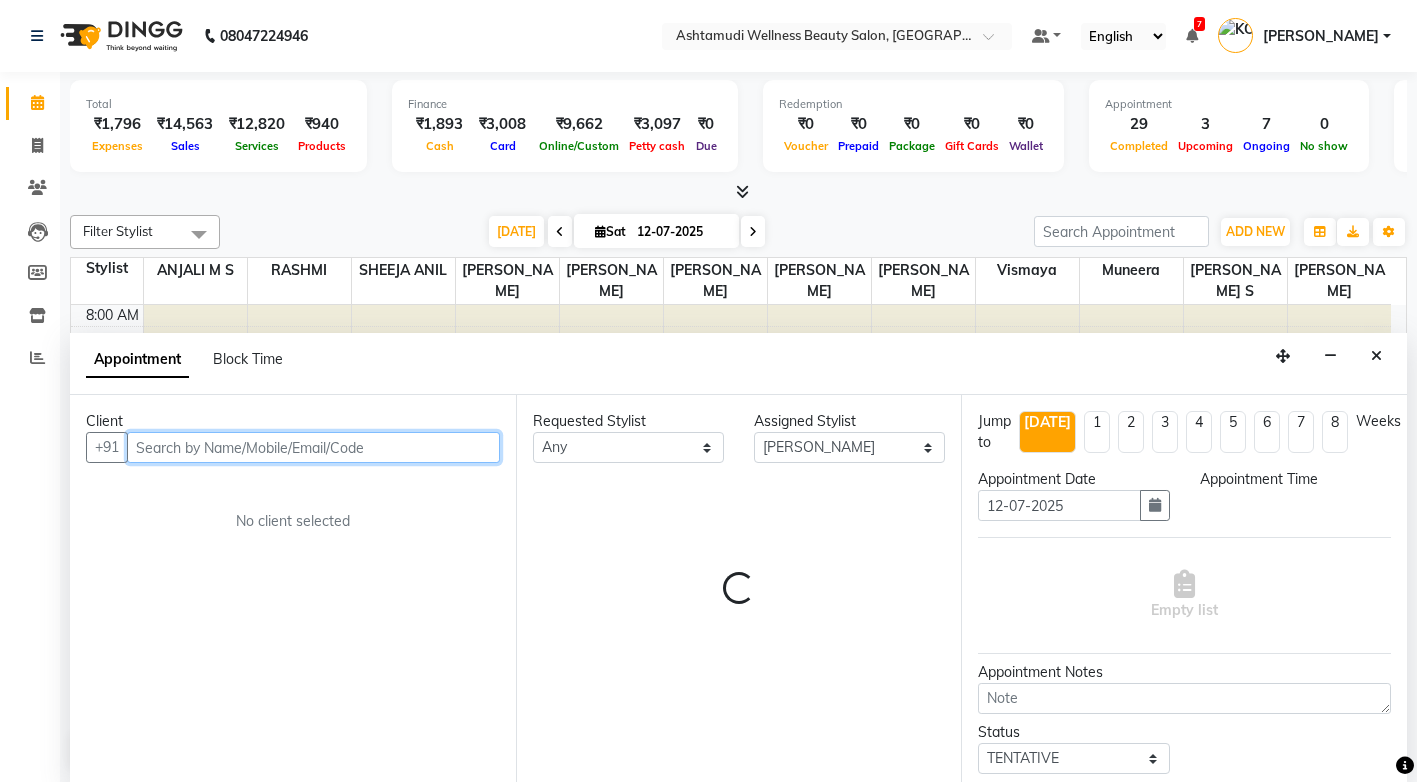 scroll, scrollTop: 1, scrollLeft: 0, axis: vertical 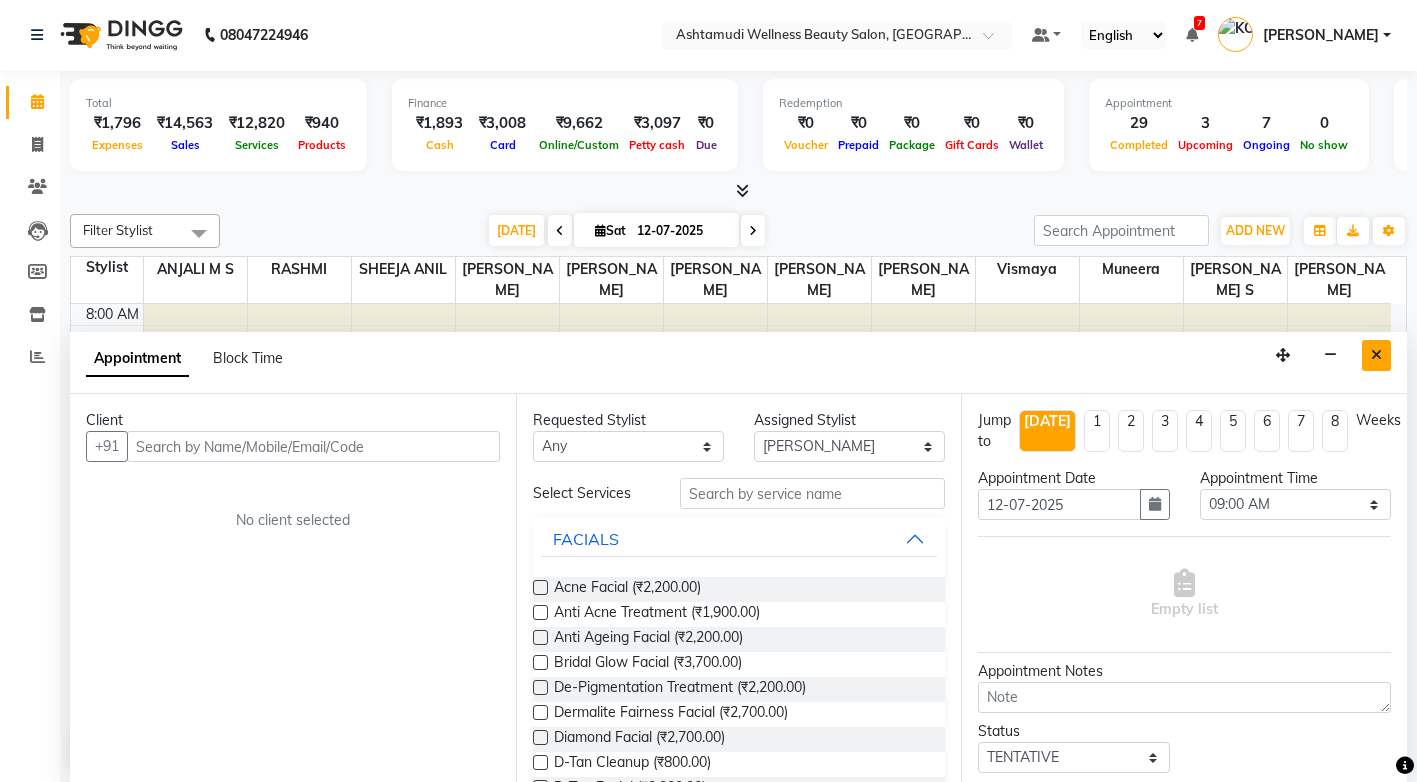 click at bounding box center [1376, 355] 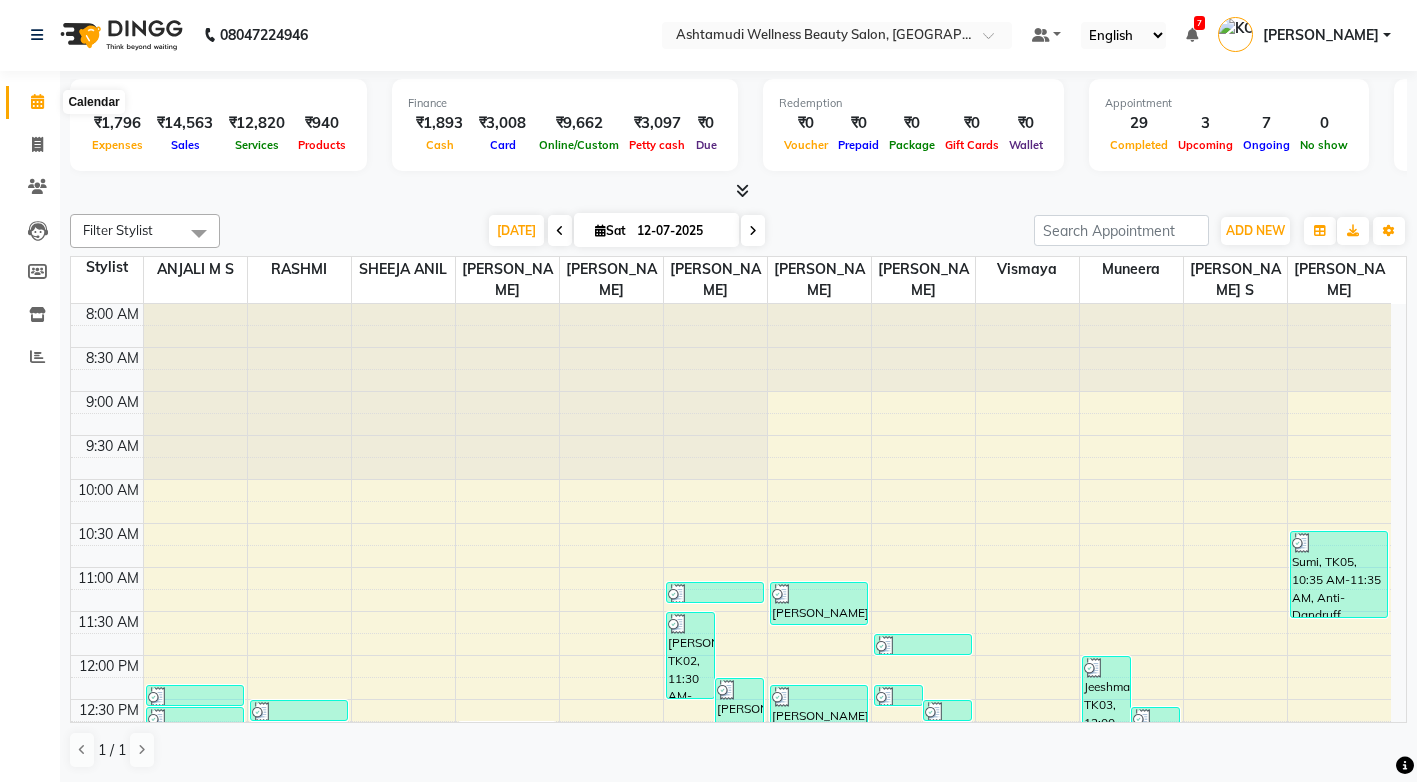 click 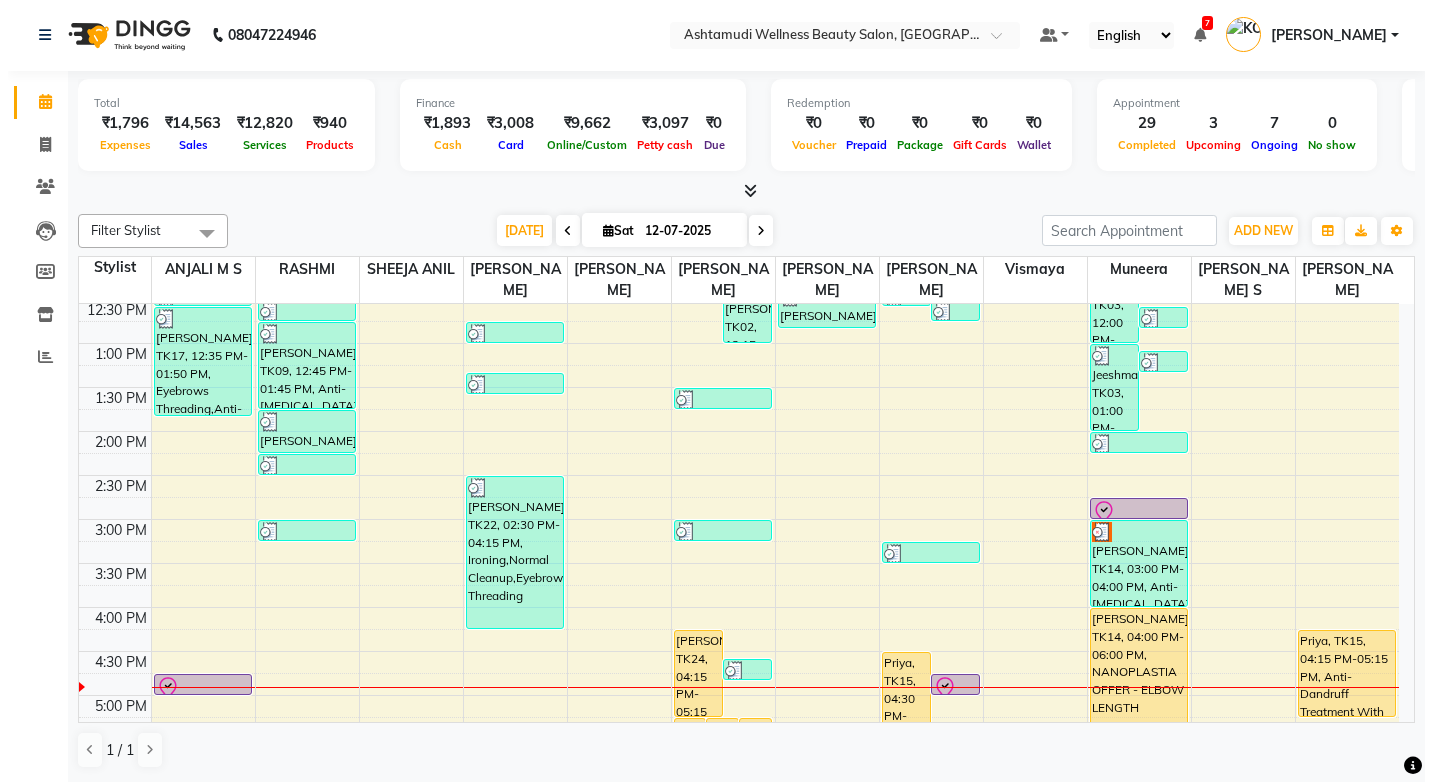 scroll, scrollTop: 500, scrollLeft: 0, axis: vertical 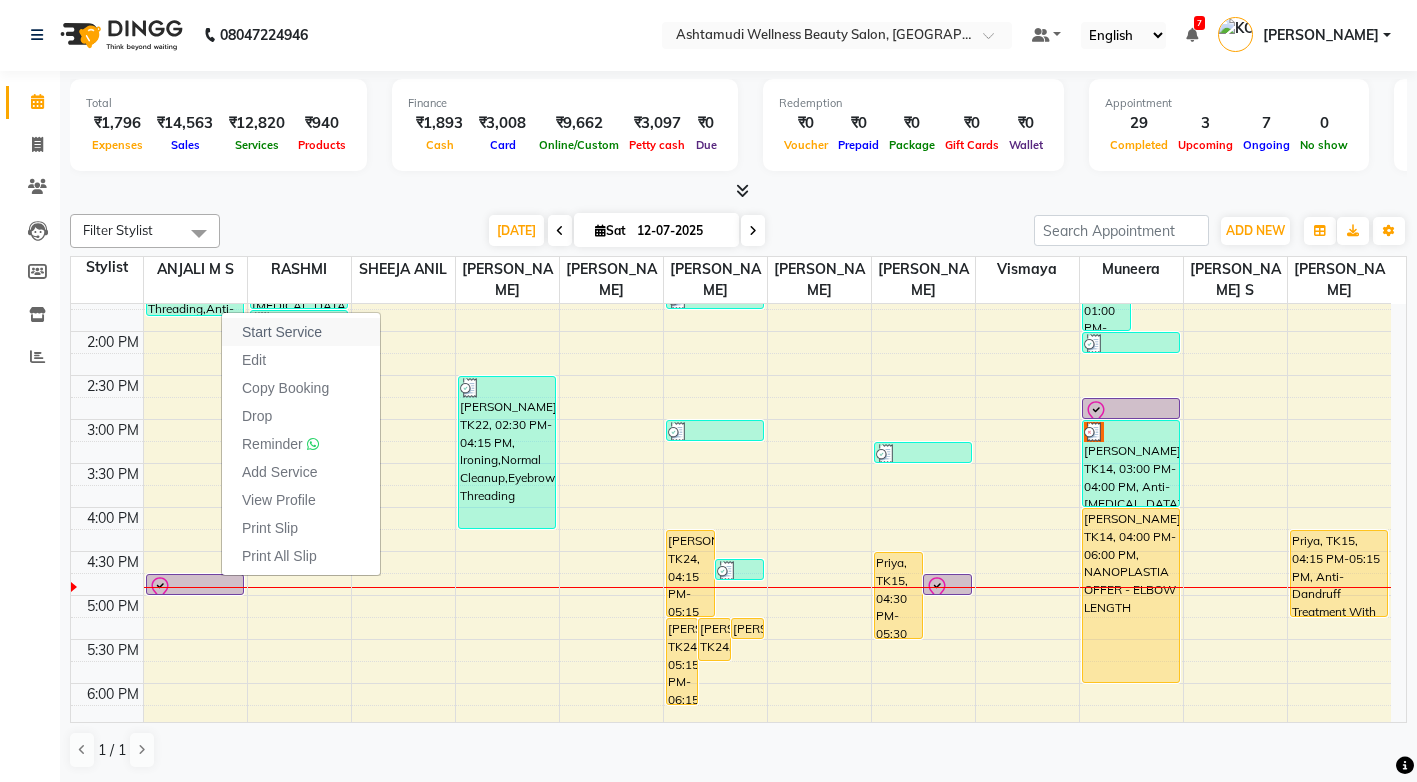 click on "Start Service" at bounding box center [282, 332] 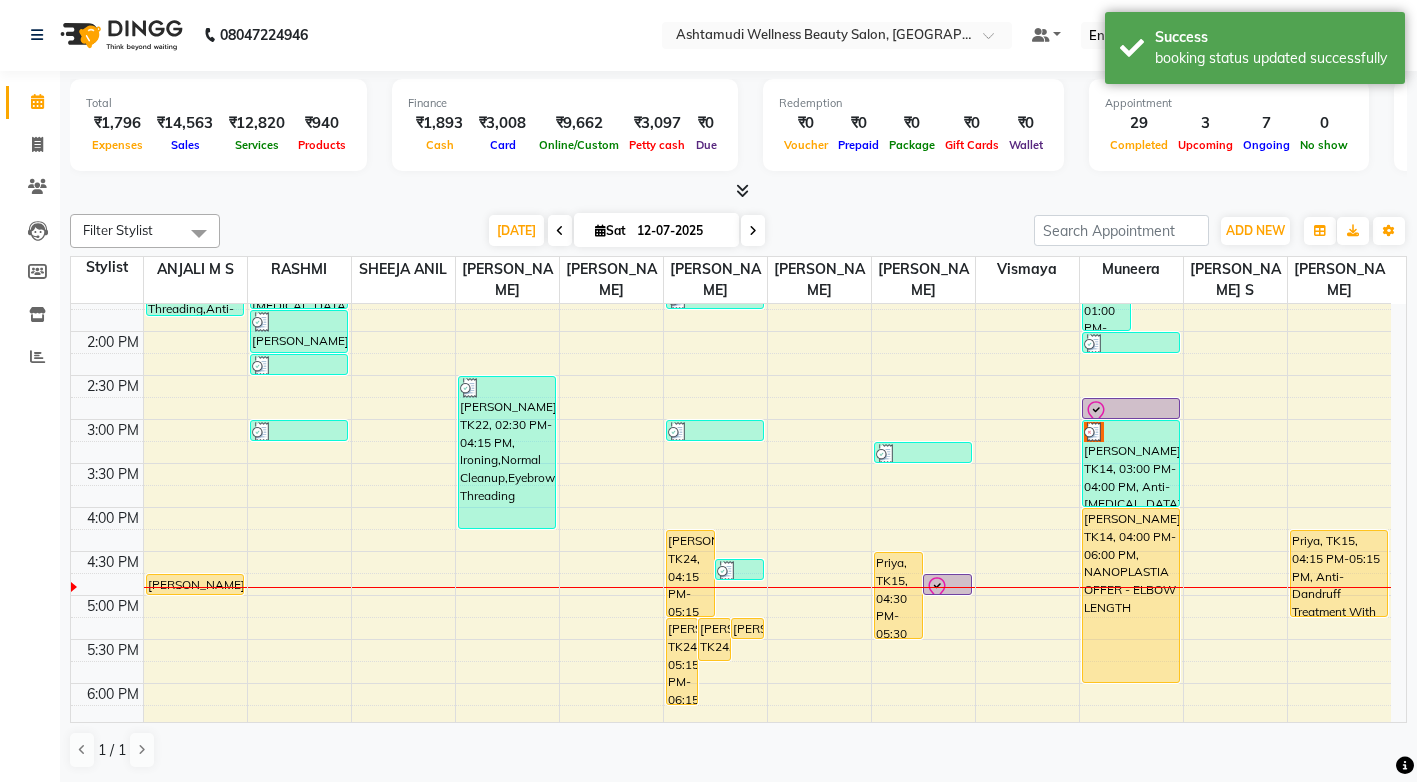click at bounding box center [195, 587] 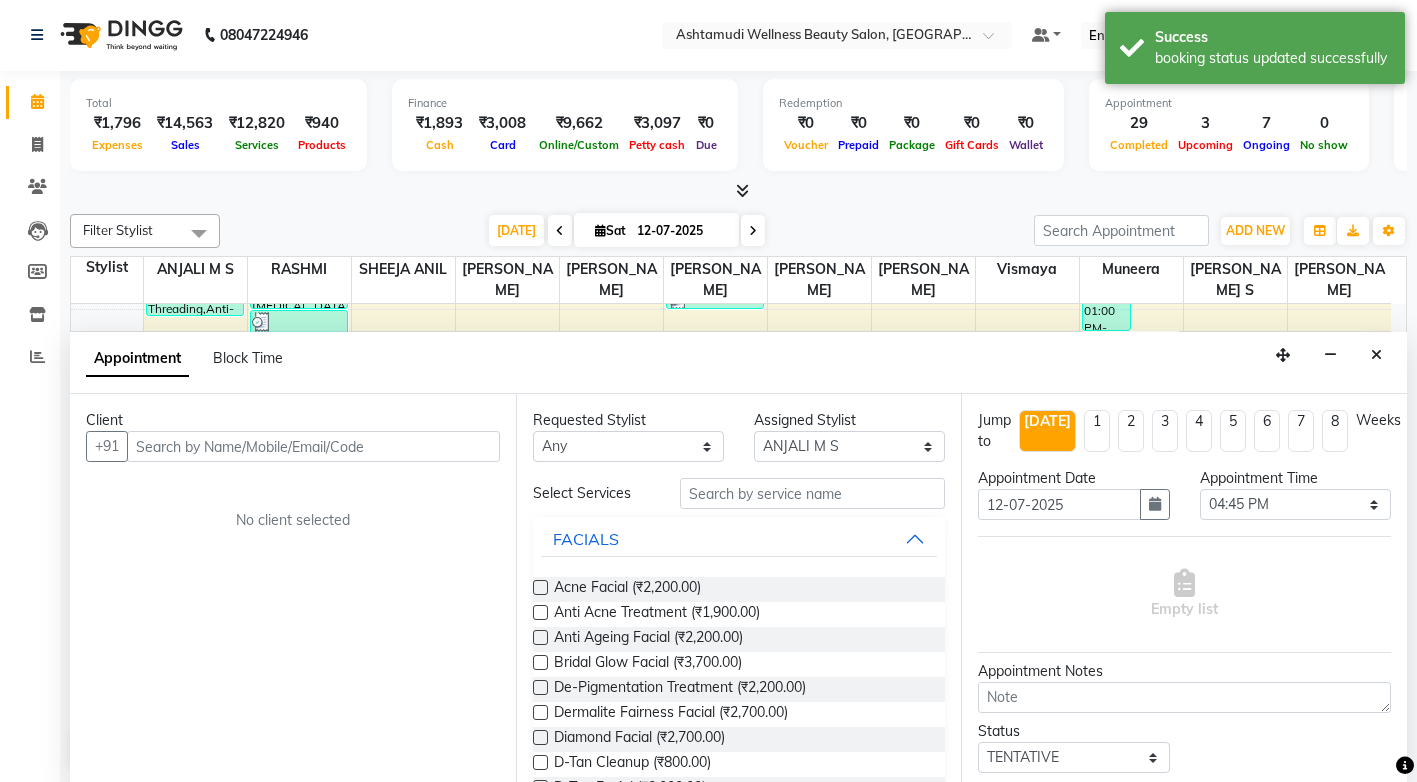 drag, startPoint x: 1376, startPoint y: 356, endPoint x: 750, endPoint y: 551, distance: 655.66833 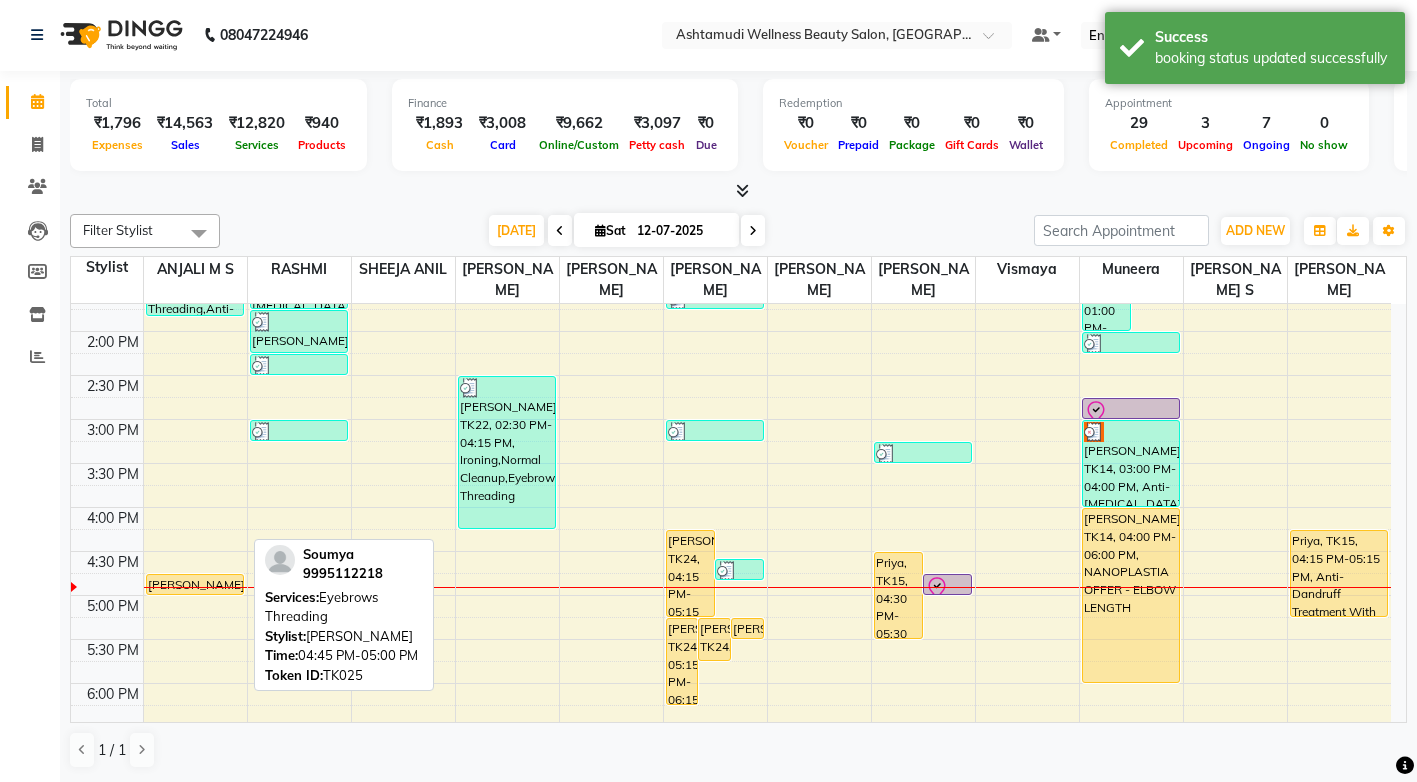 click on "[PERSON_NAME], TK25, 04:45 PM-05:00 PM, Eyebrows Threading" at bounding box center [195, 584] 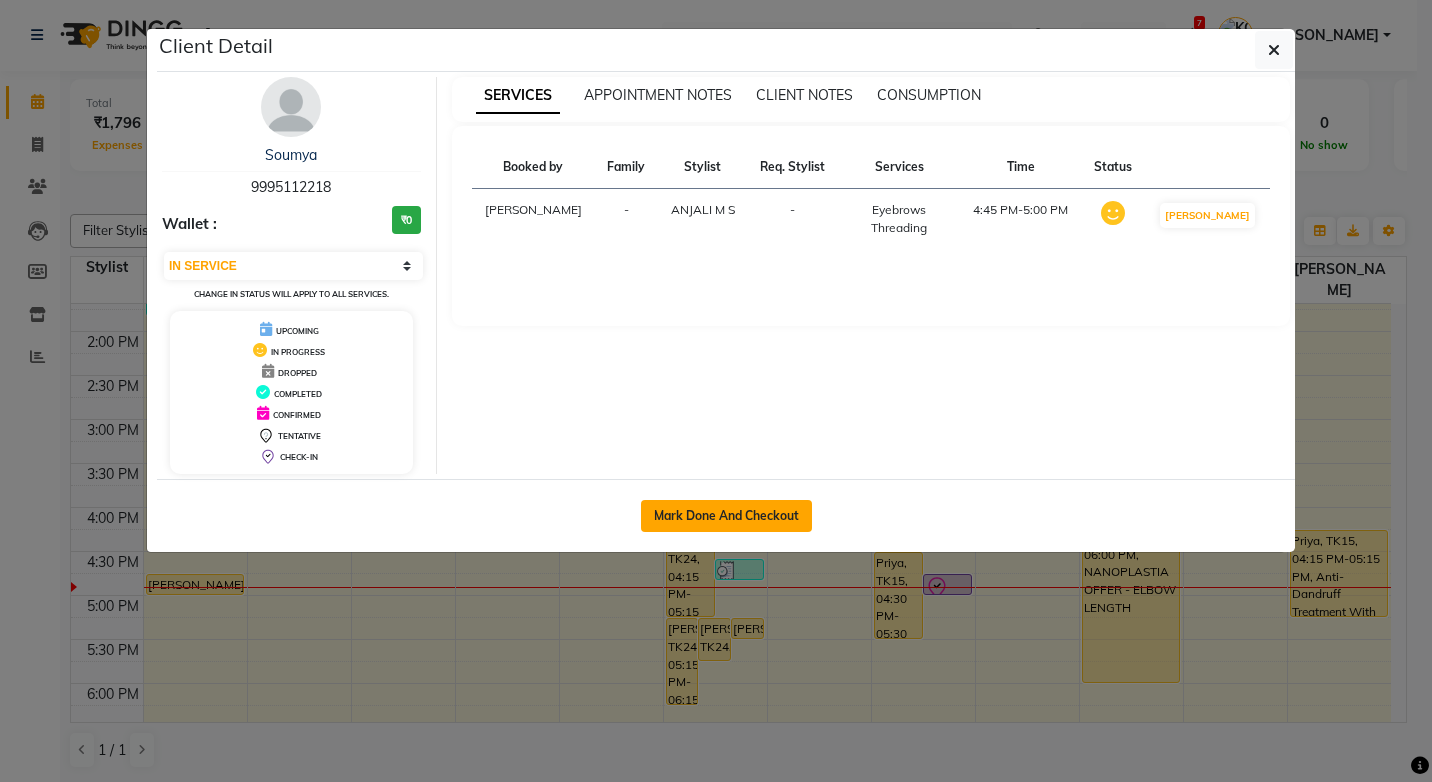 drag, startPoint x: 729, startPoint y: 515, endPoint x: 1097, endPoint y: 513, distance: 368.00543 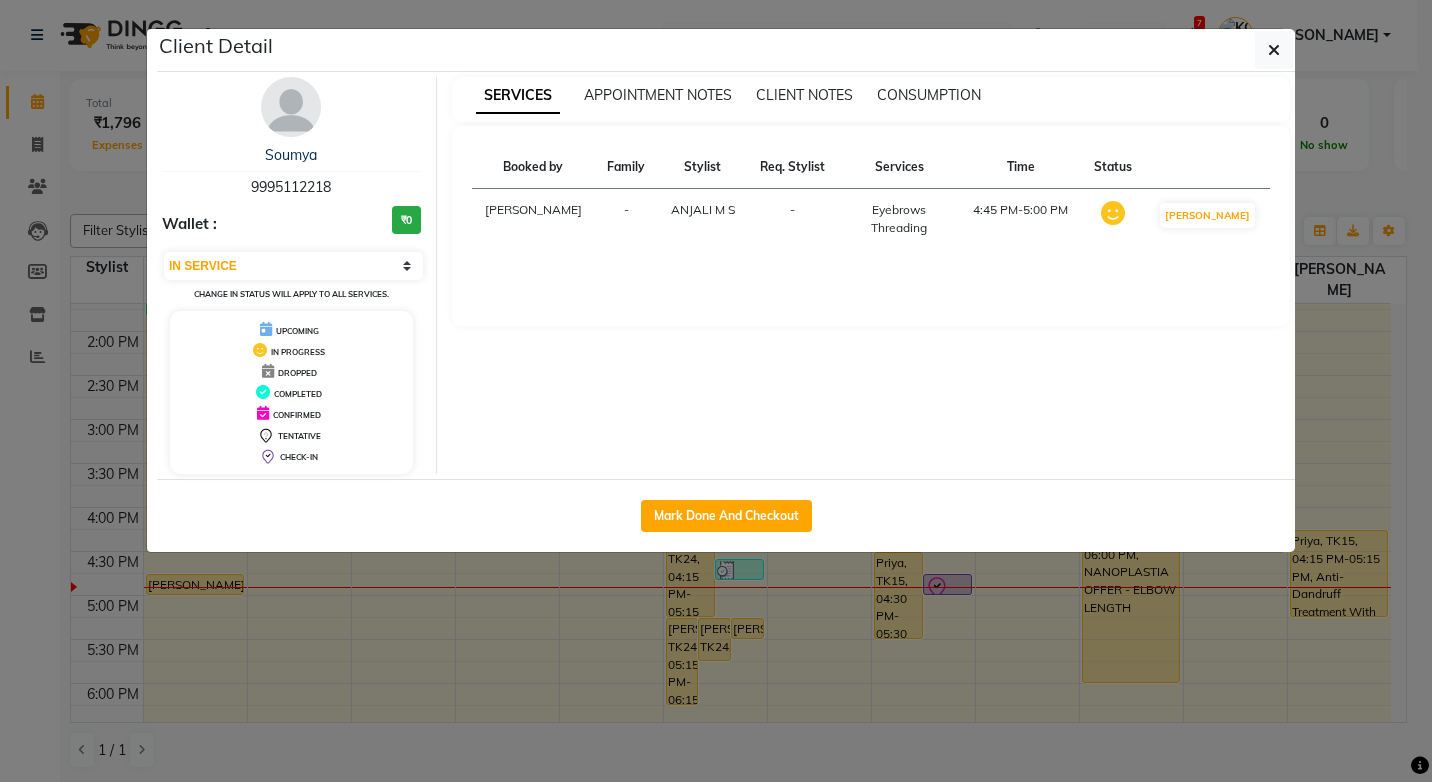 click on "Mark Done And Checkout" 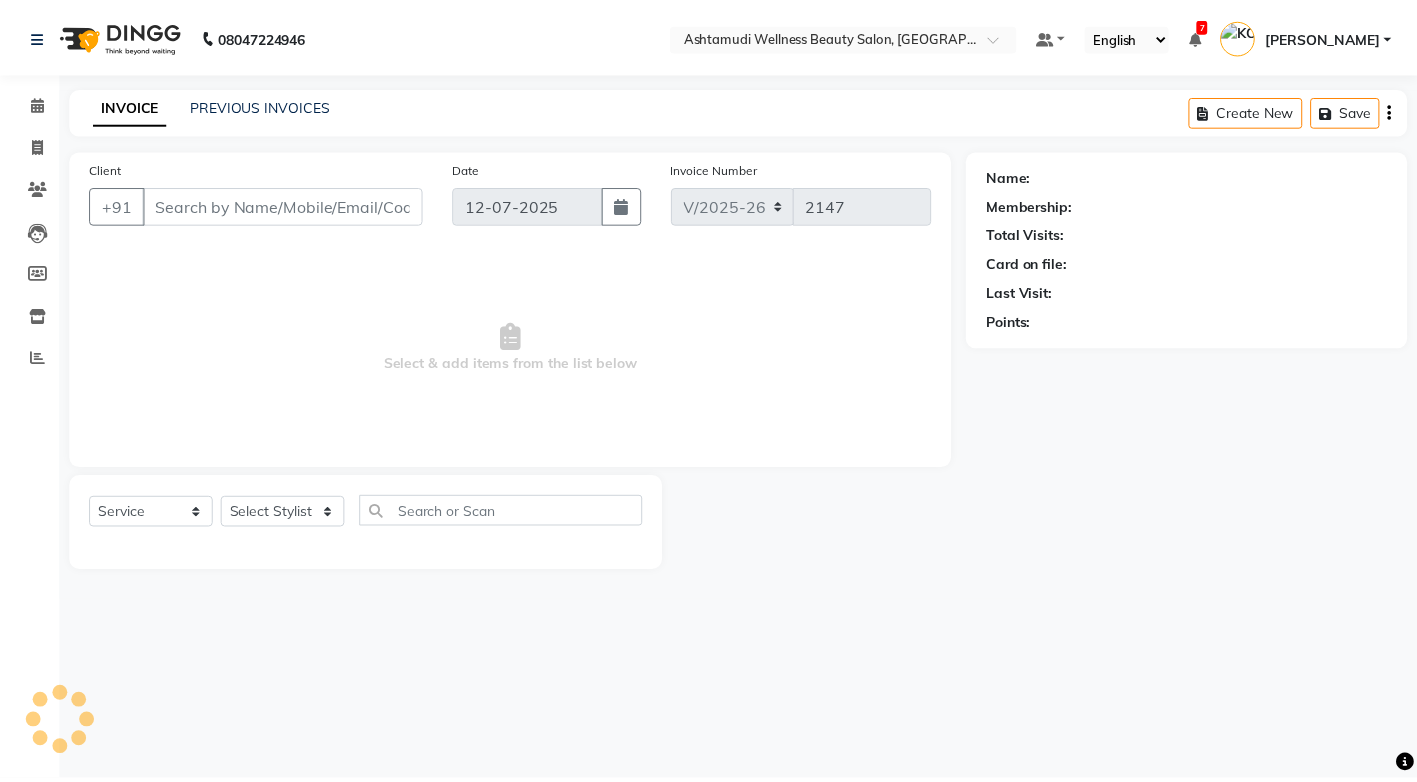 scroll, scrollTop: 0, scrollLeft: 0, axis: both 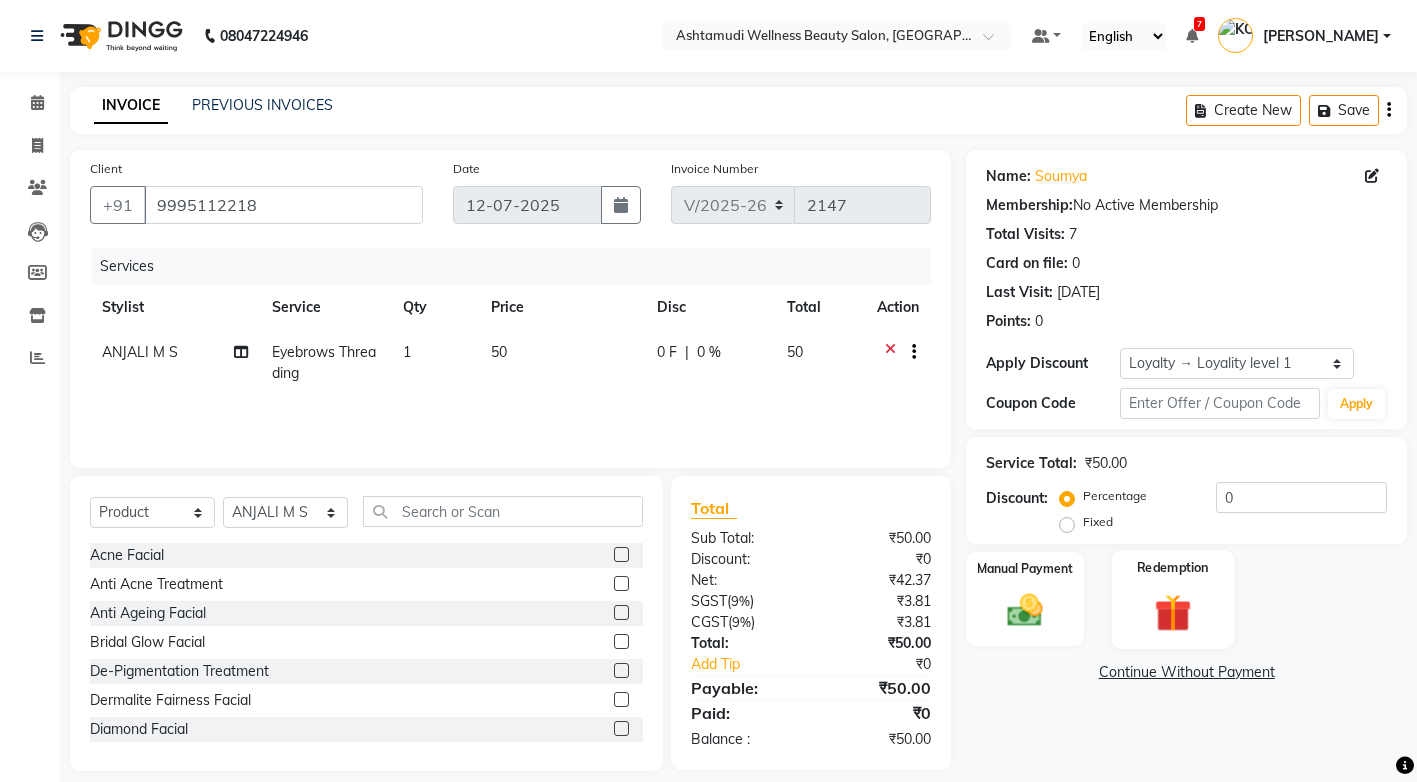 drag, startPoint x: 1020, startPoint y: 614, endPoint x: 1119, endPoint y: 625, distance: 99.60924 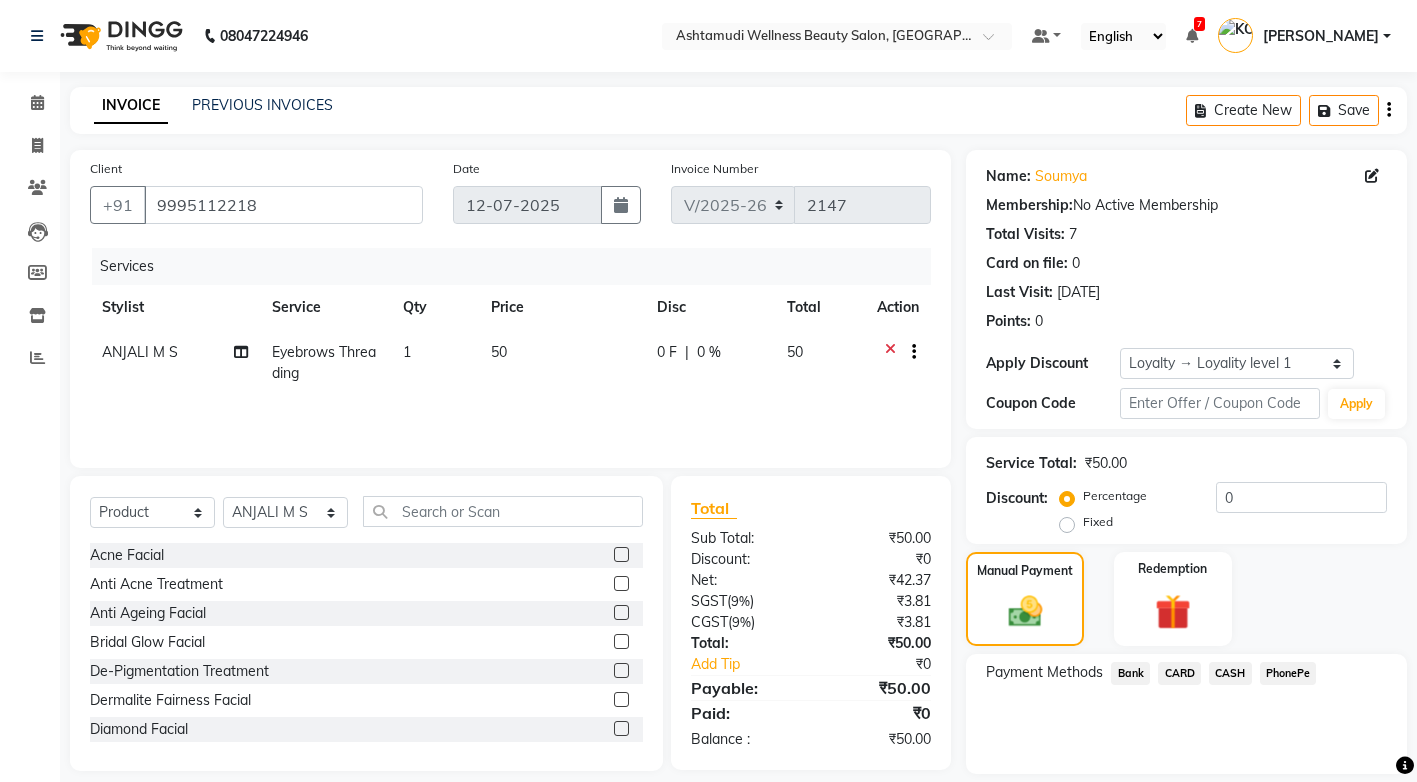 click on "PhonePe" 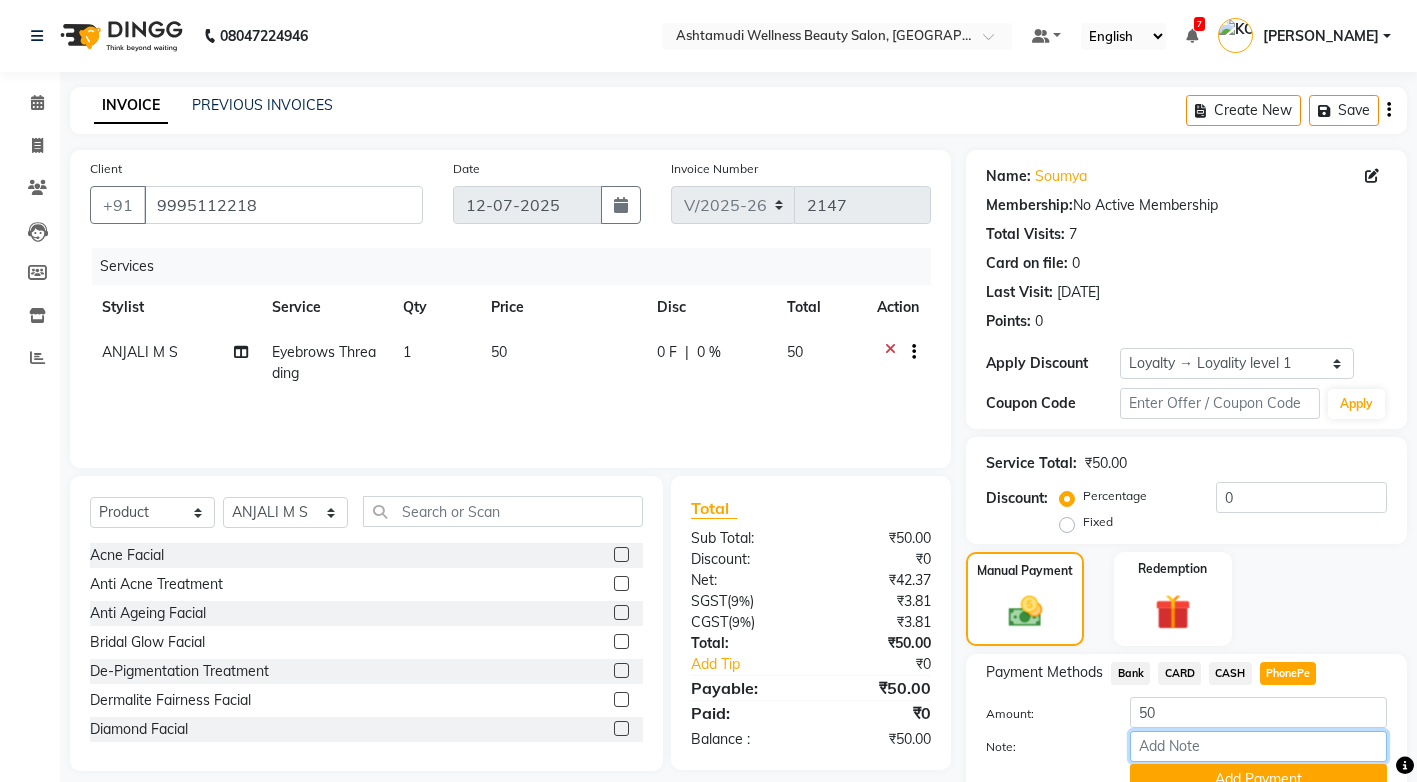 click on "Note:" at bounding box center [1258, 746] 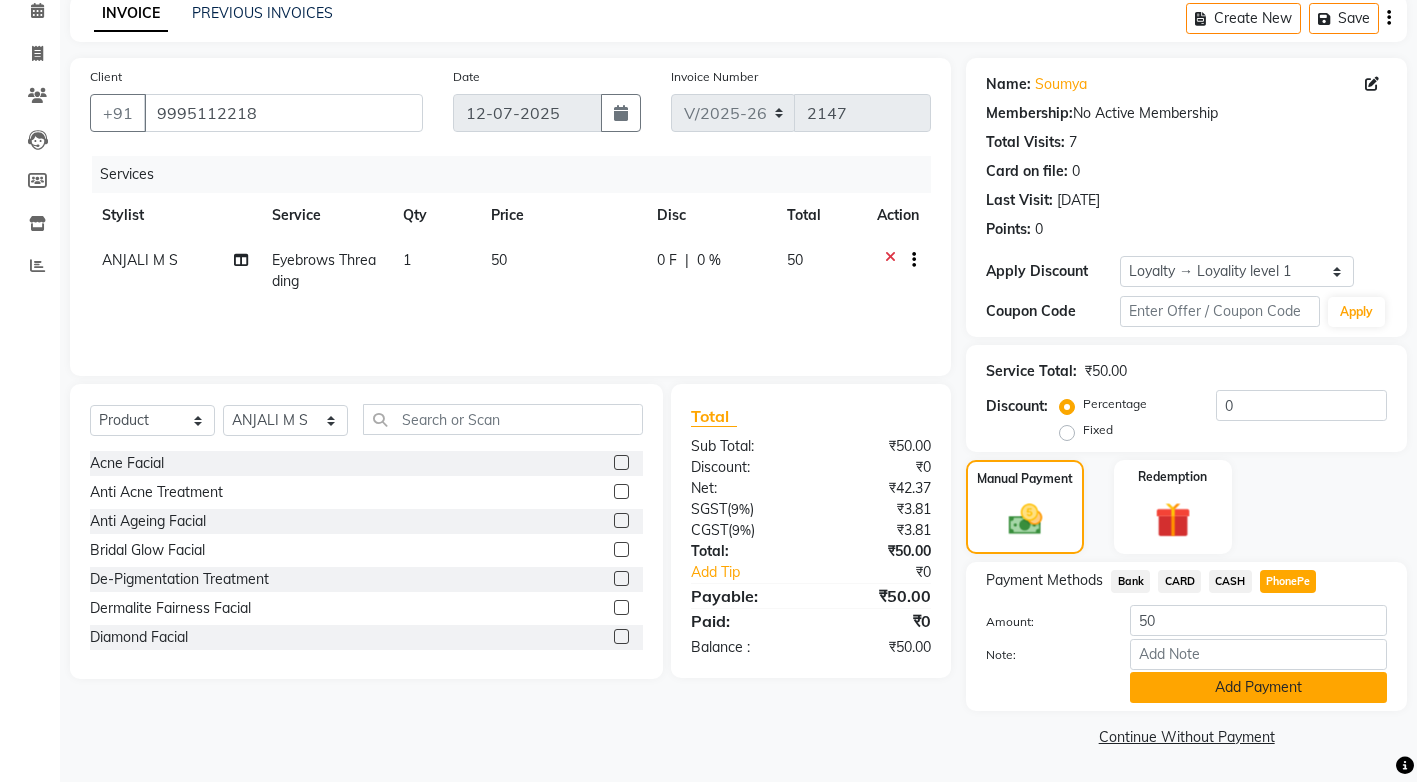 click on "Add Payment" 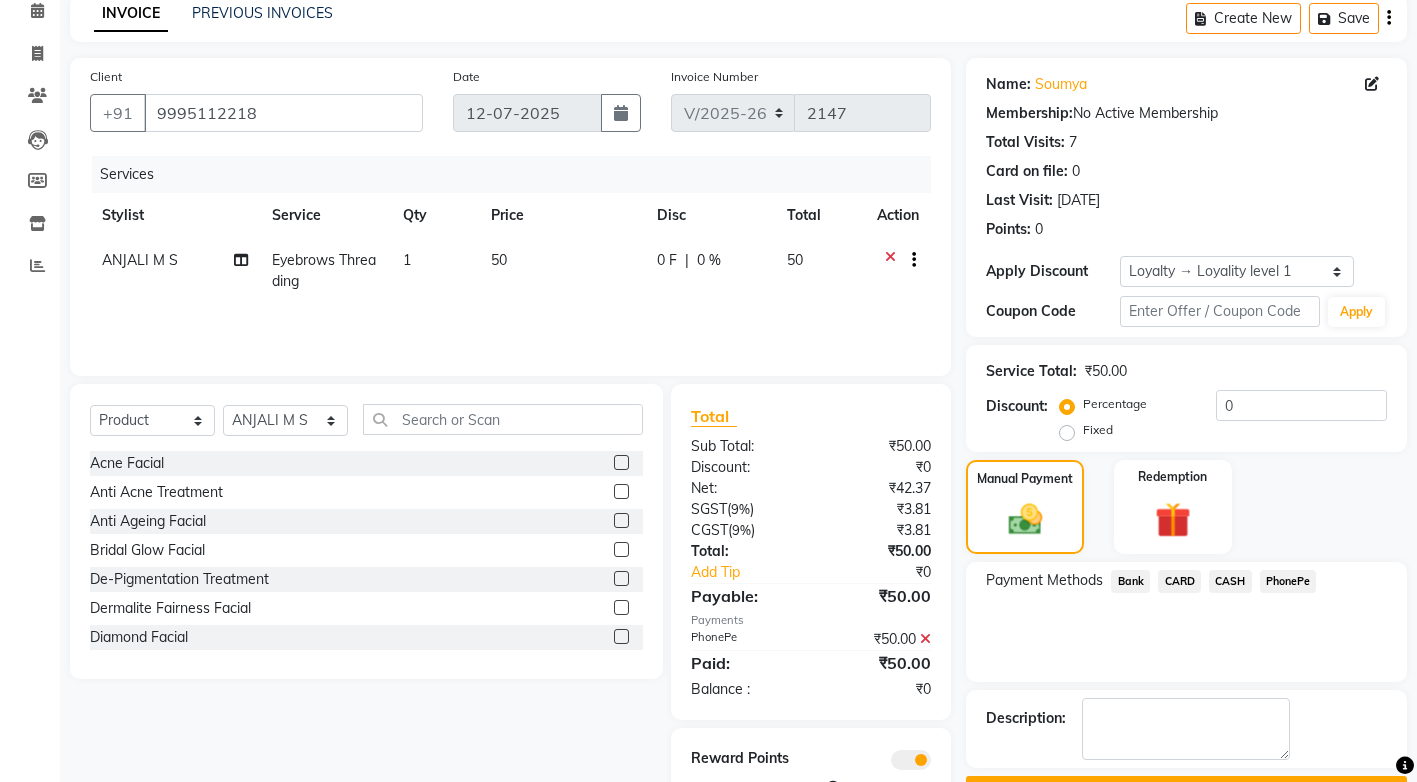 scroll, scrollTop: 159, scrollLeft: 0, axis: vertical 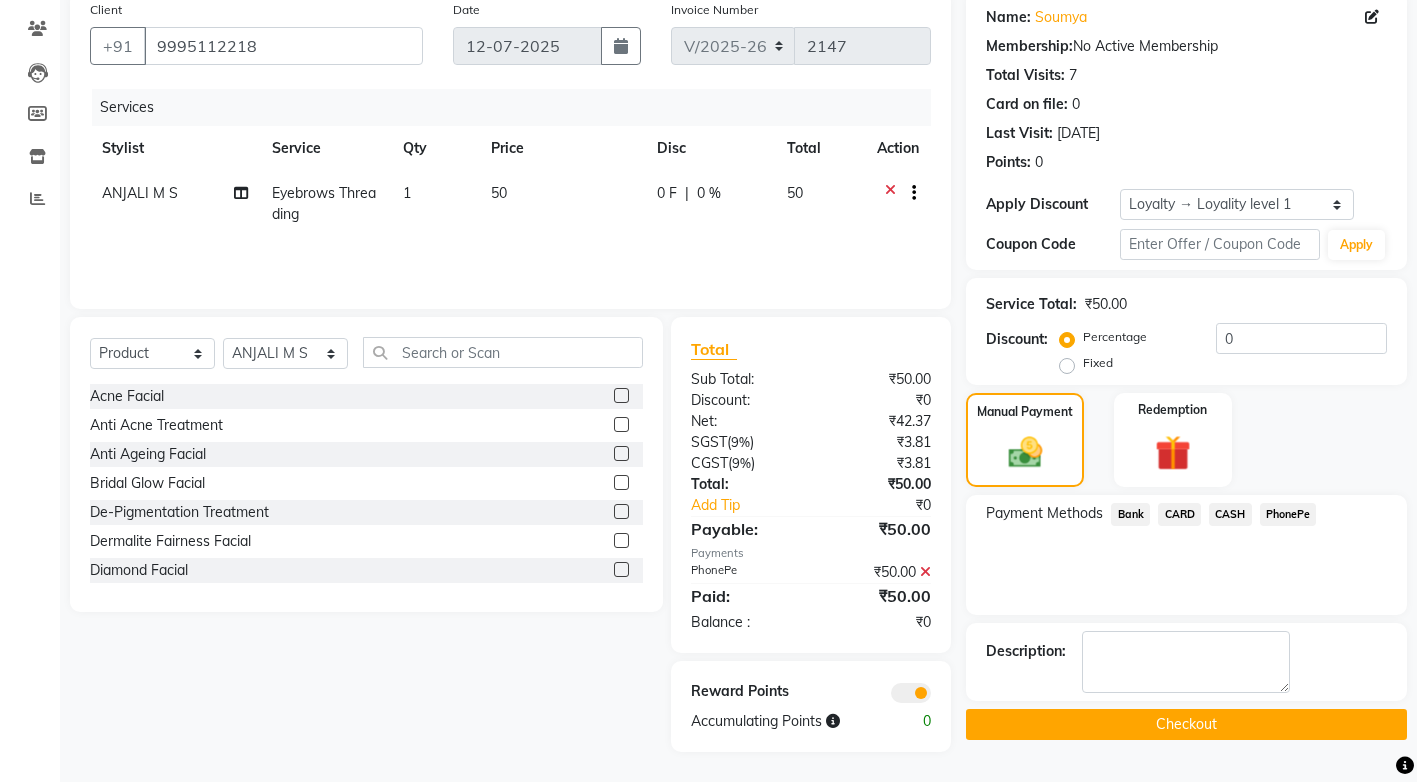 click on "Checkout" 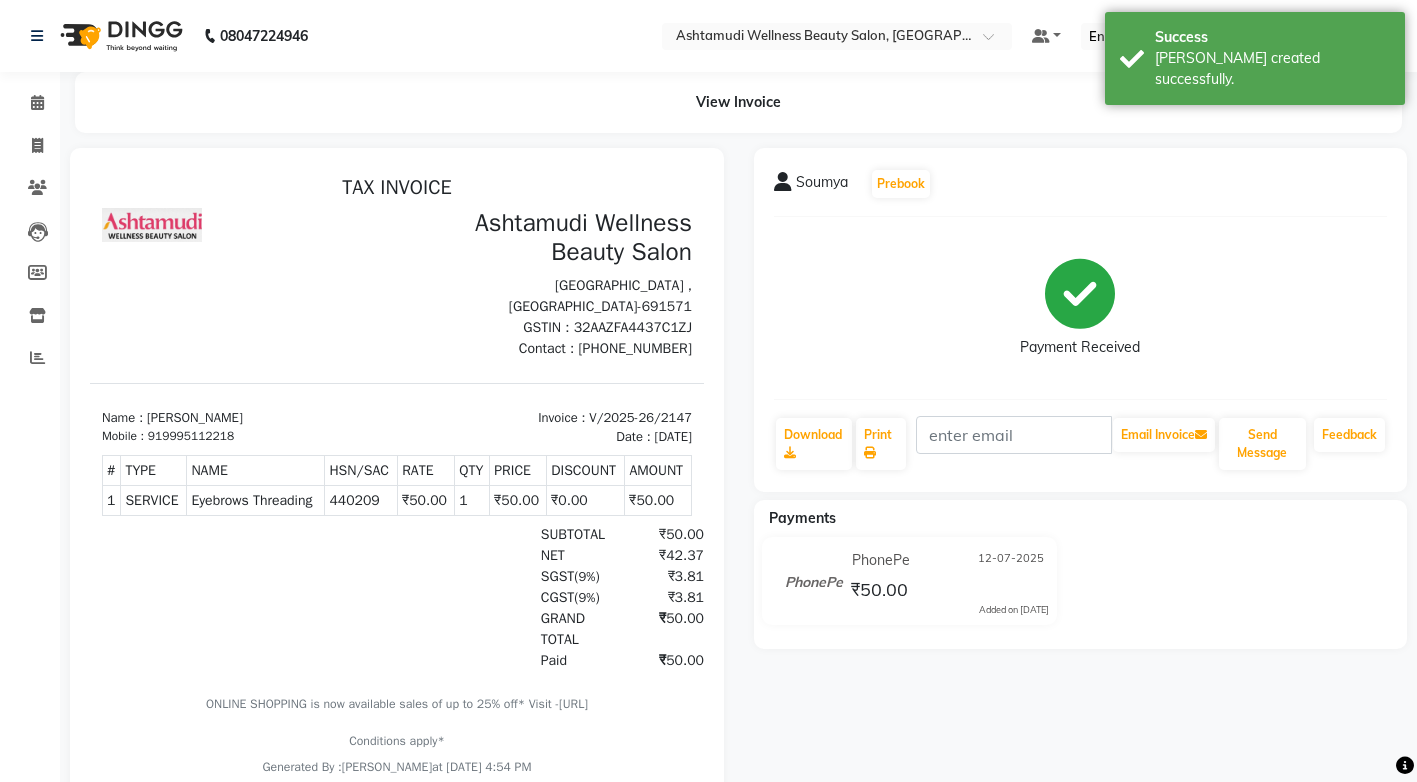 scroll, scrollTop: 0, scrollLeft: 0, axis: both 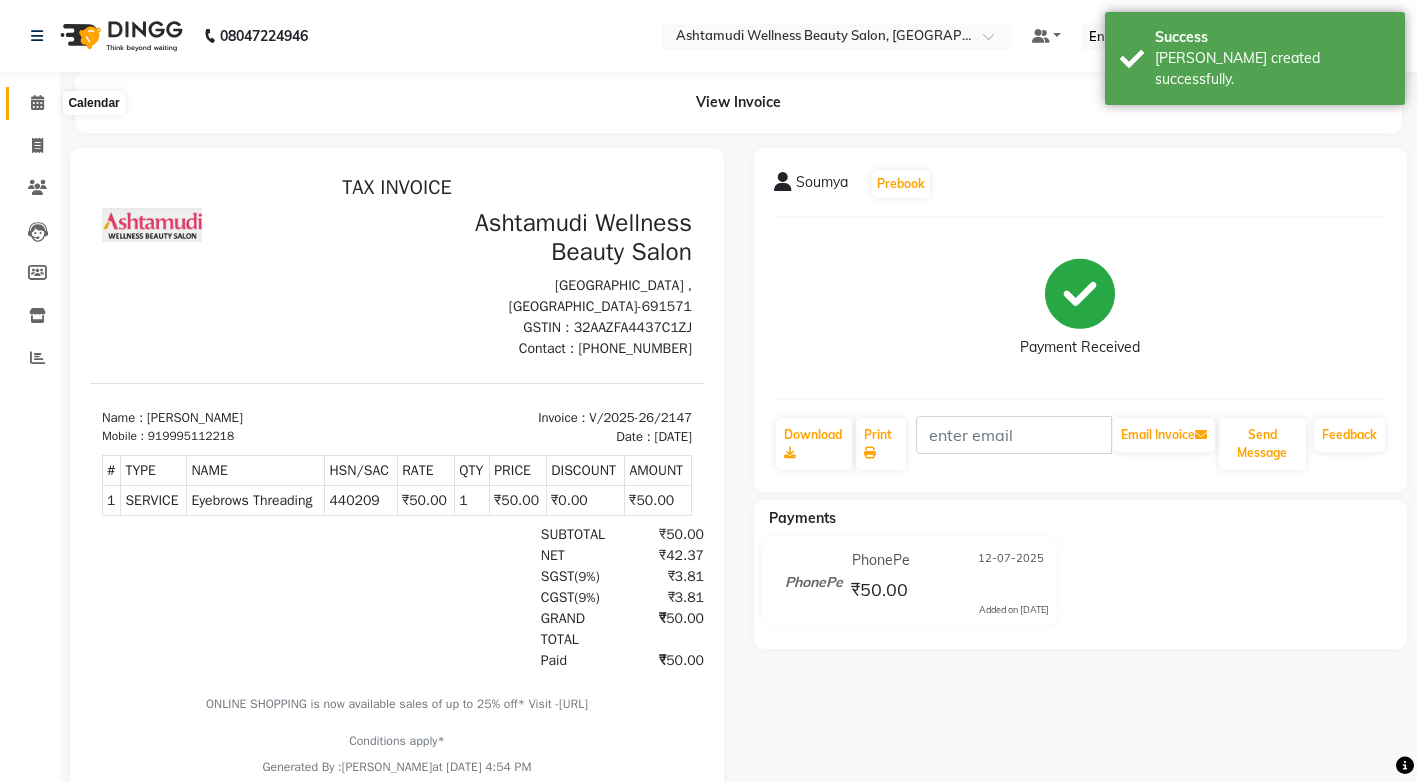 click 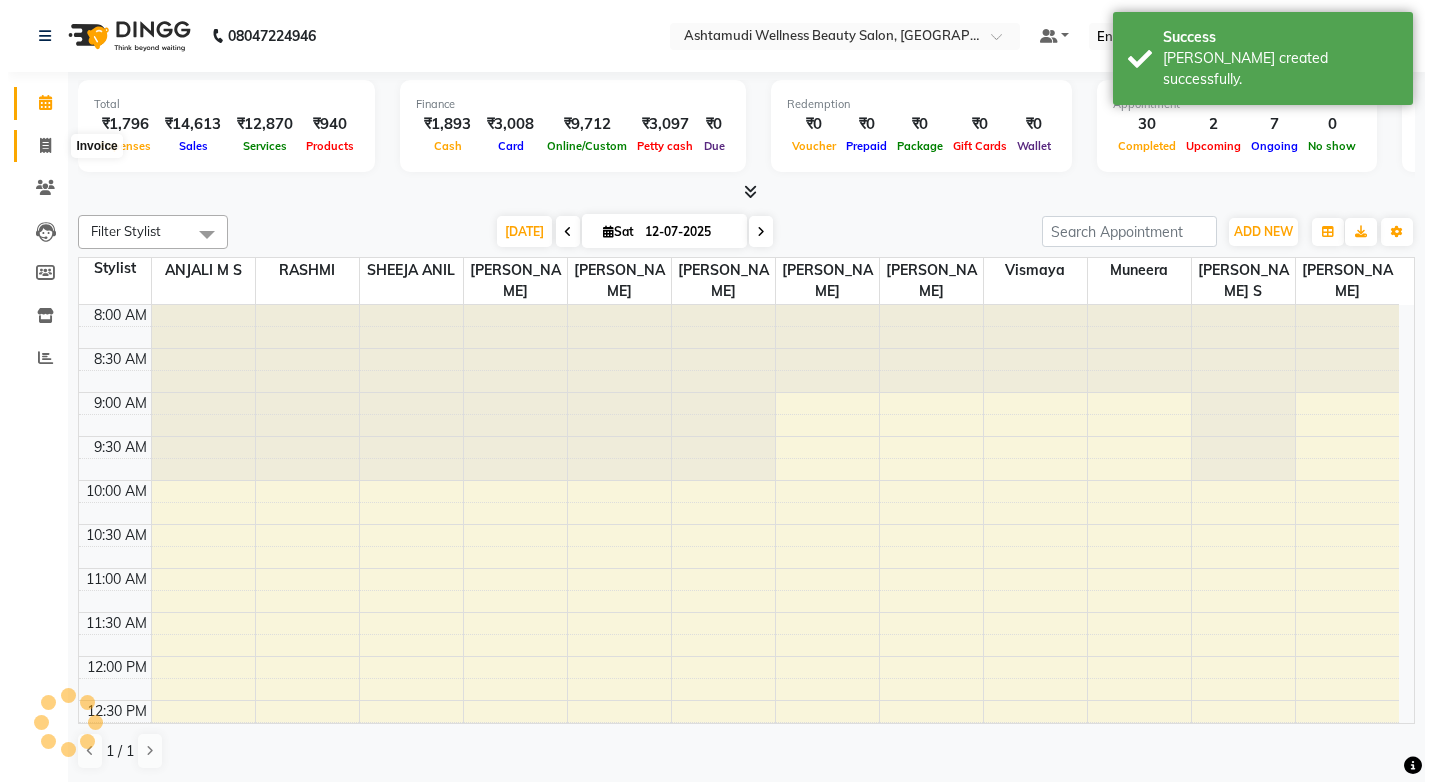 scroll, scrollTop: 0, scrollLeft: 0, axis: both 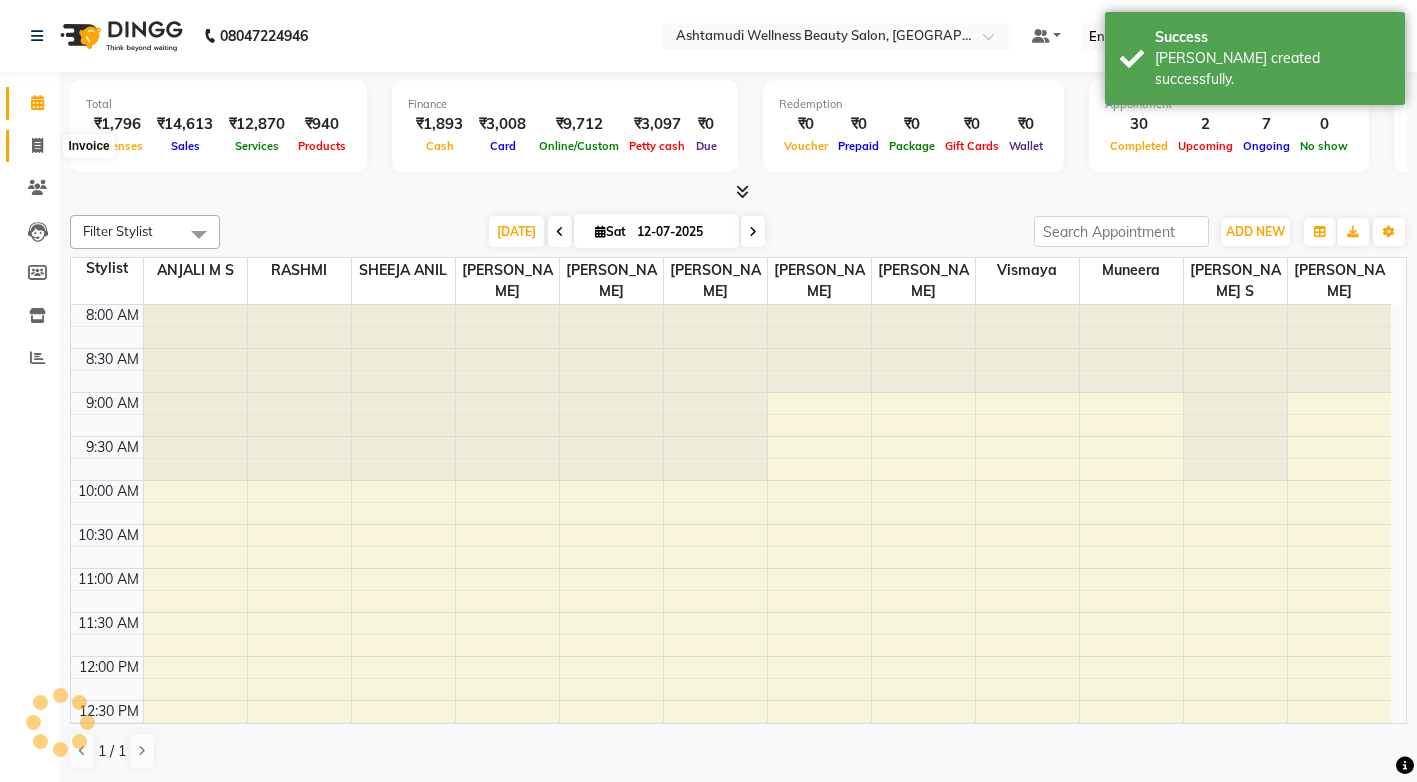 click 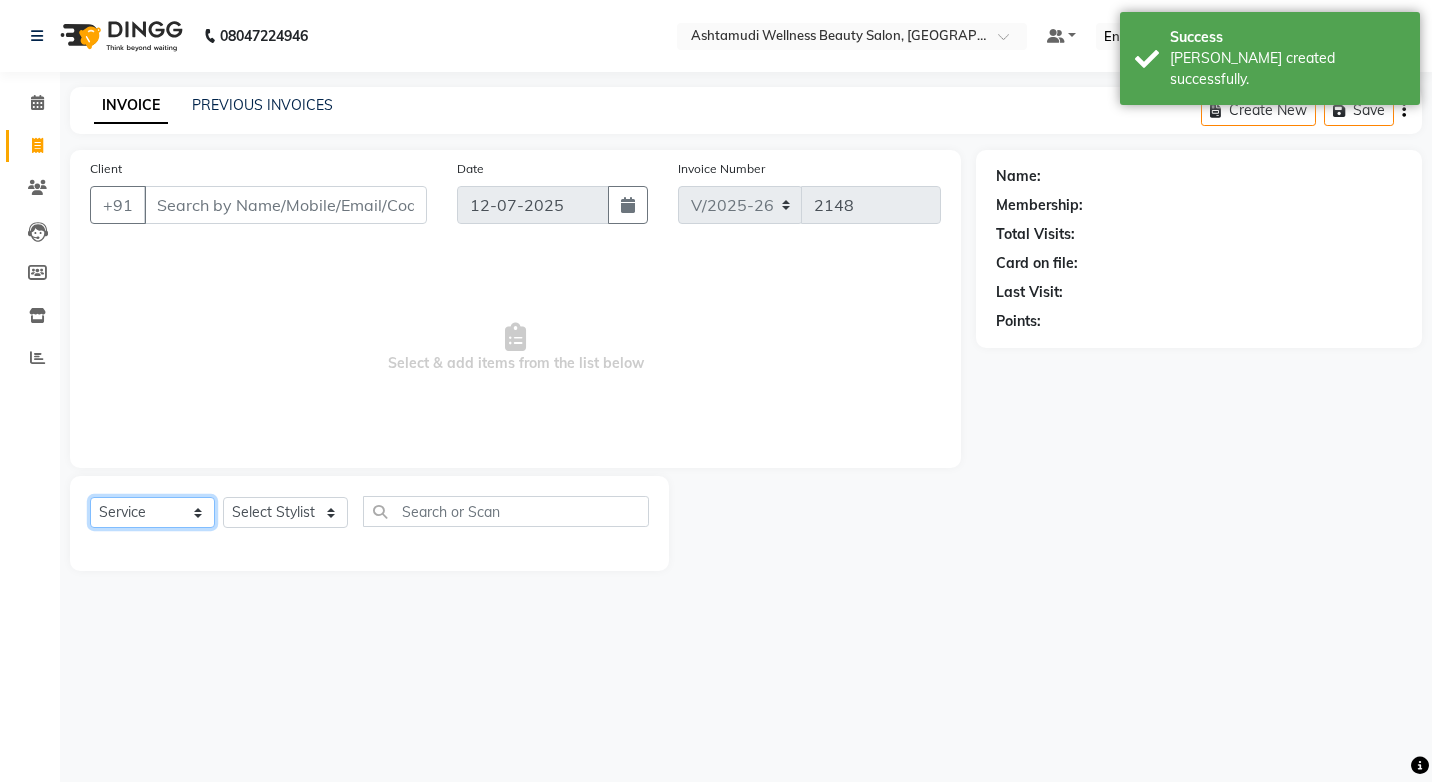 click on "Select  Service  Product  Membership  Package Voucher Prepaid Gift Card" 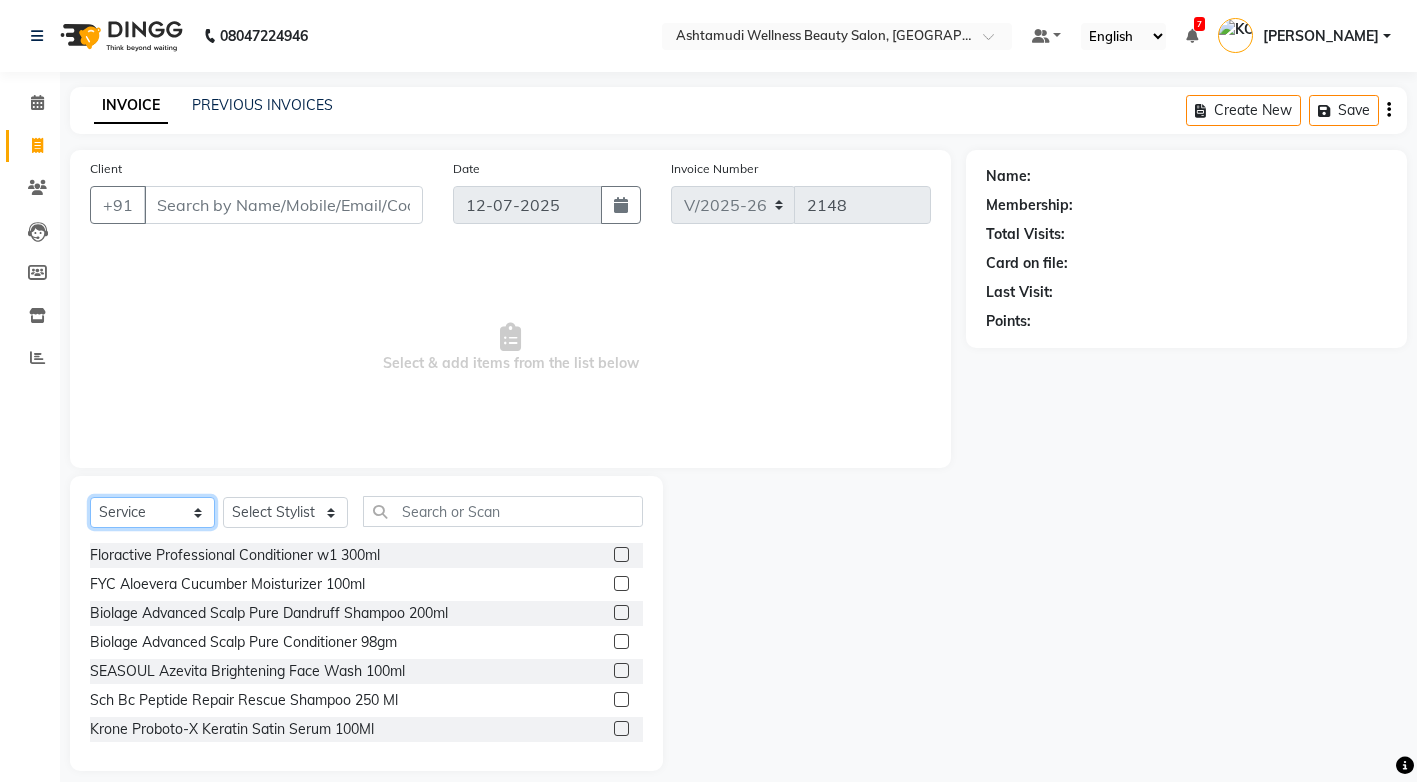 click on "Select  Service  Product  Membership  Package Voucher Prepaid Gift Card" 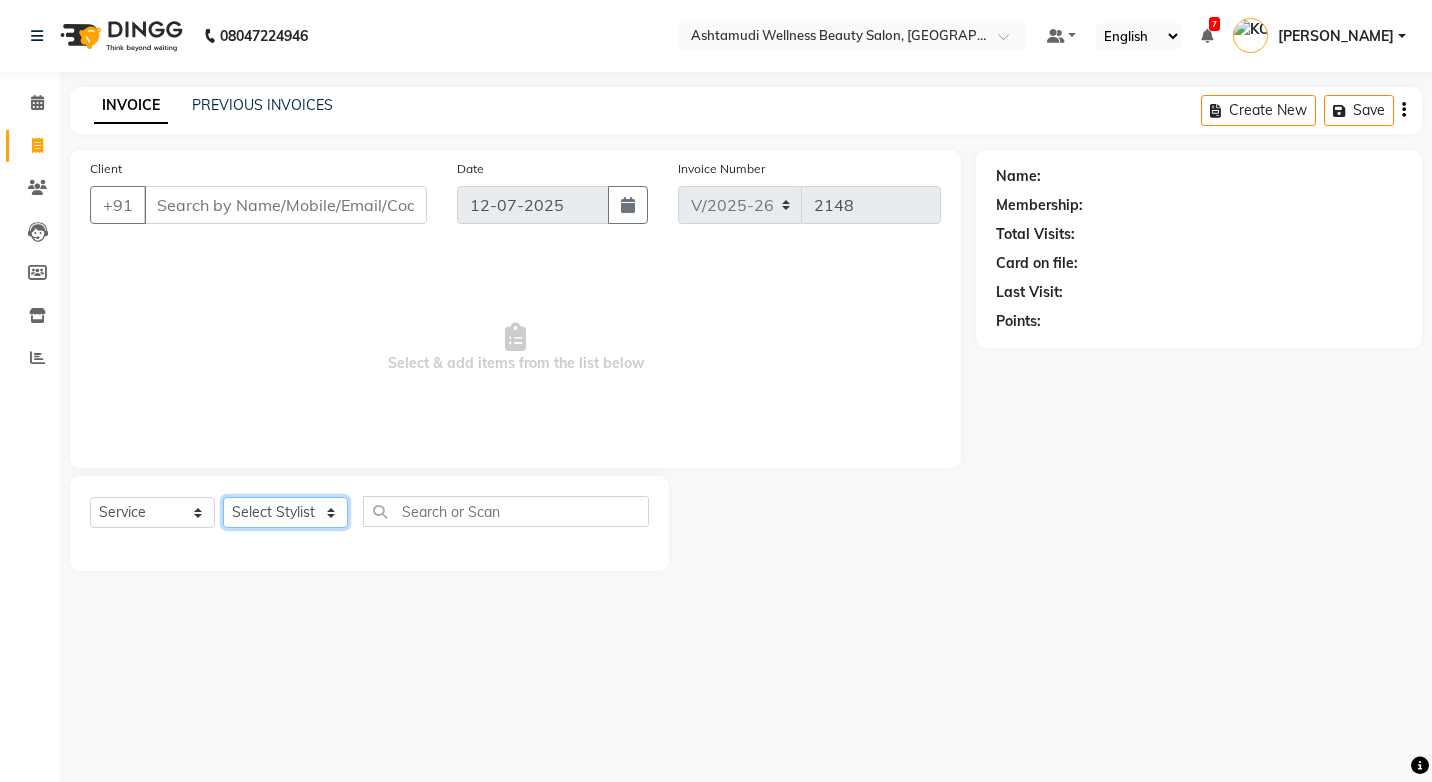 click on "Select Stylist ANJALI M S [PERSON_NAME] KOTTIYAM ASHTAMUDI [PERSON_NAME] [PERSON_NAME] [PERSON_NAME] [PERSON_NAME]  Sona [PERSON_NAME] [PERSON_NAME] [PERSON_NAME]" 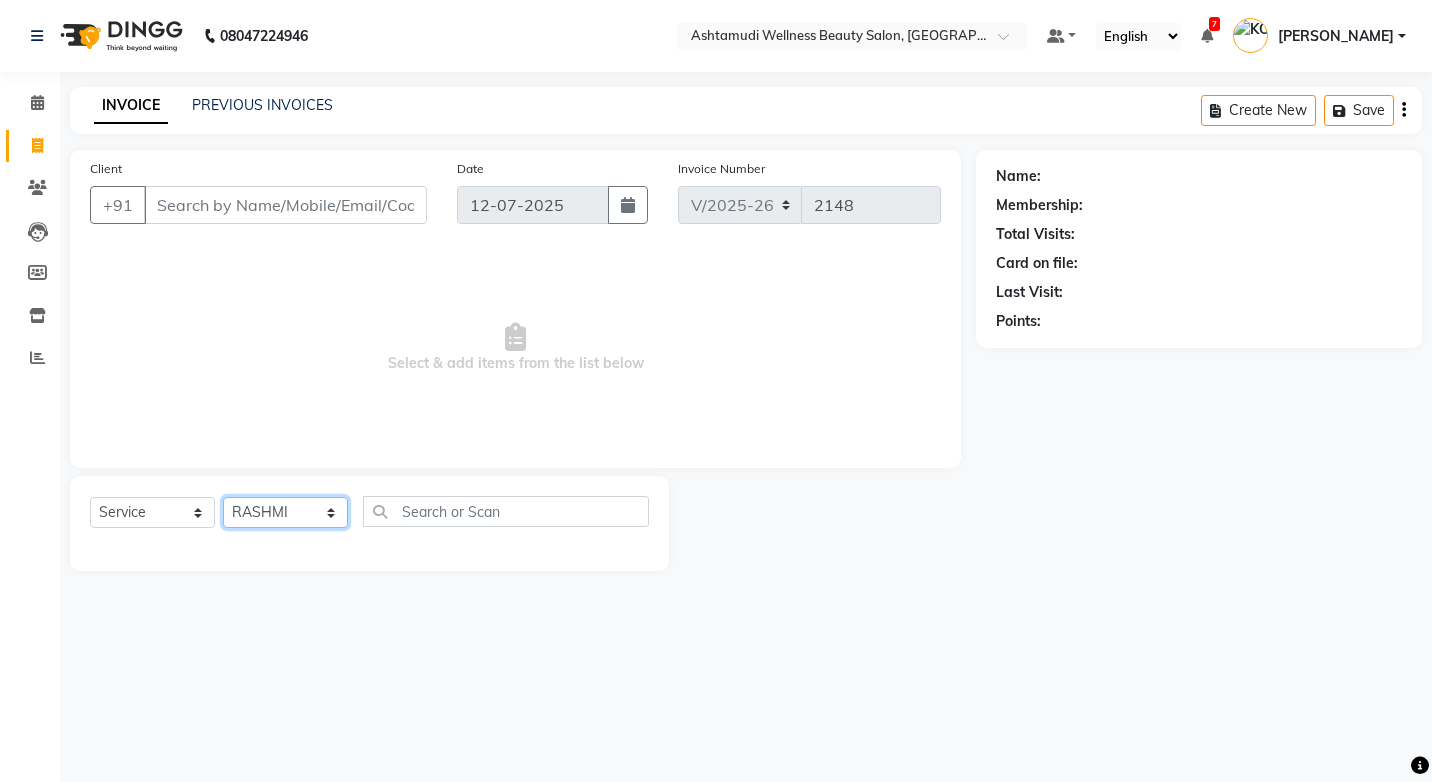 click on "Select Stylist ANJALI M S [PERSON_NAME] KOTTIYAM ASHTAMUDI [PERSON_NAME] [PERSON_NAME] [PERSON_NAME] [PERSON_NAME]  Sona [PERSON_NAME] [PERSON_NAME] [PERSON_NAME]" 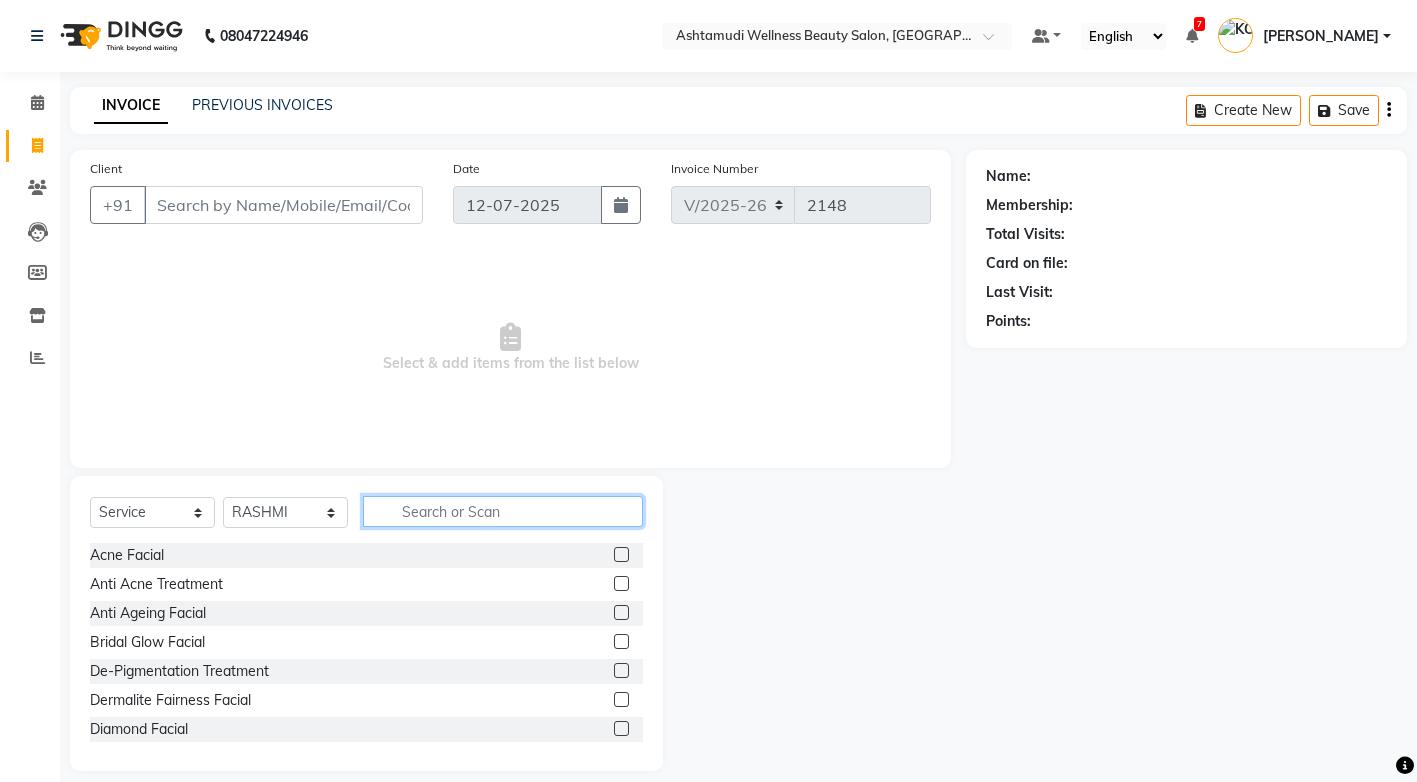click 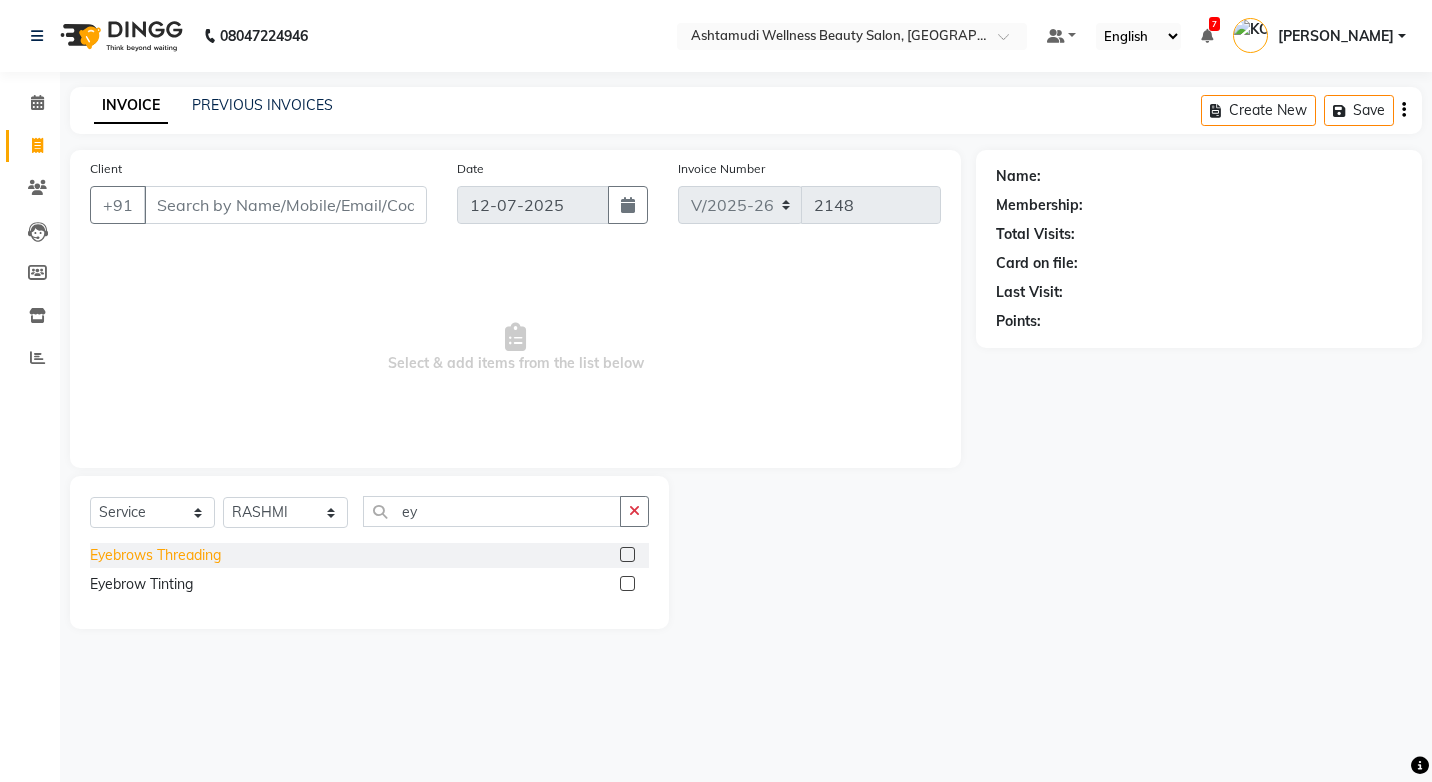 click on "Eyebrows Threading" 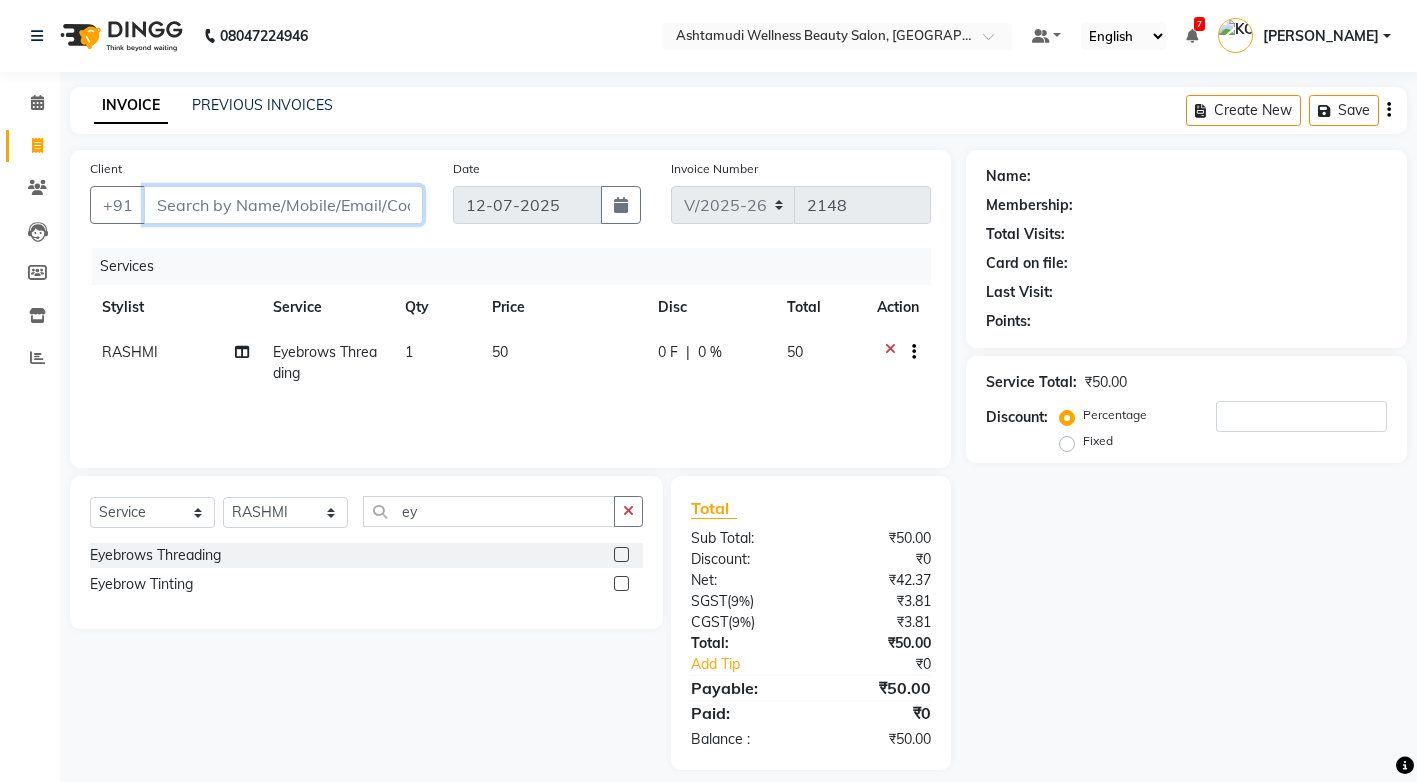 click on "Client" at bounding box center (283, 205) 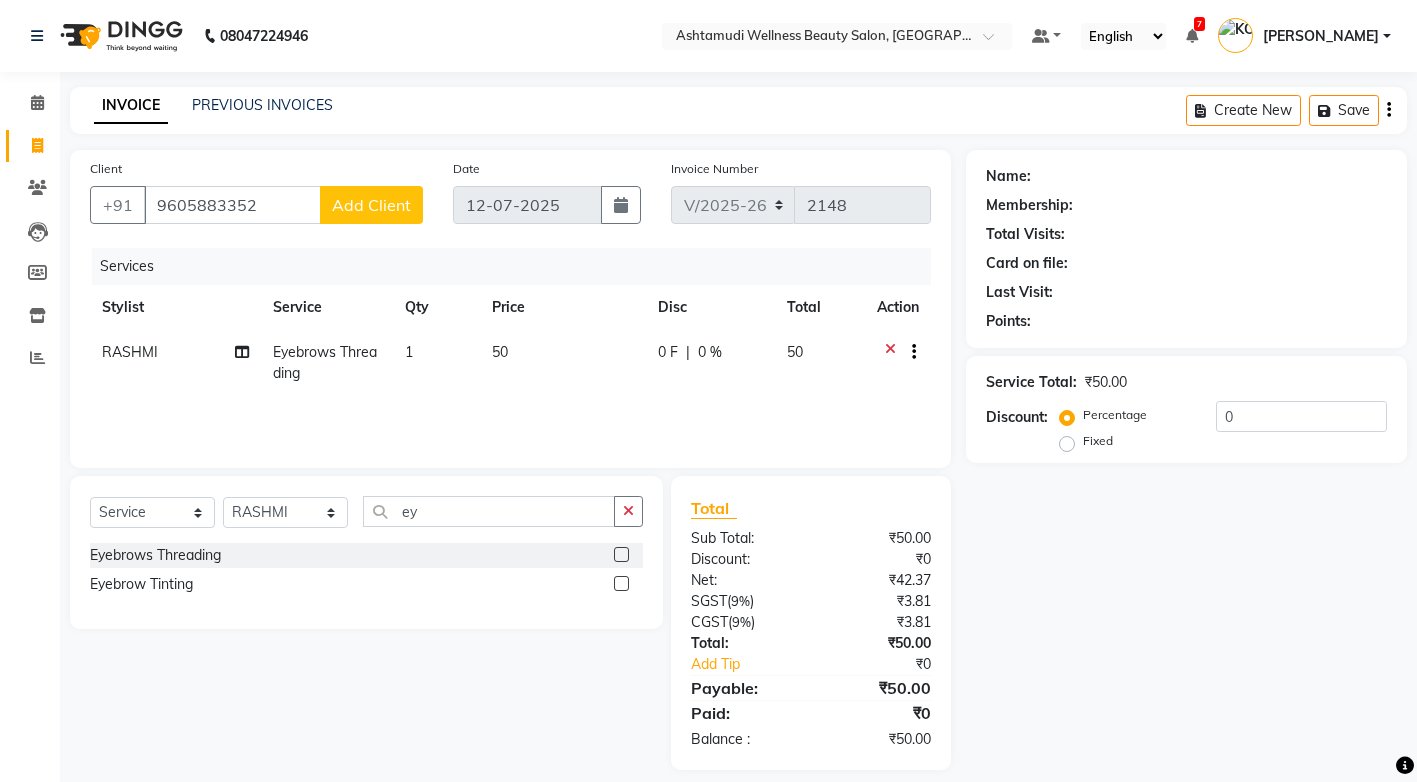 click on "Add Client" 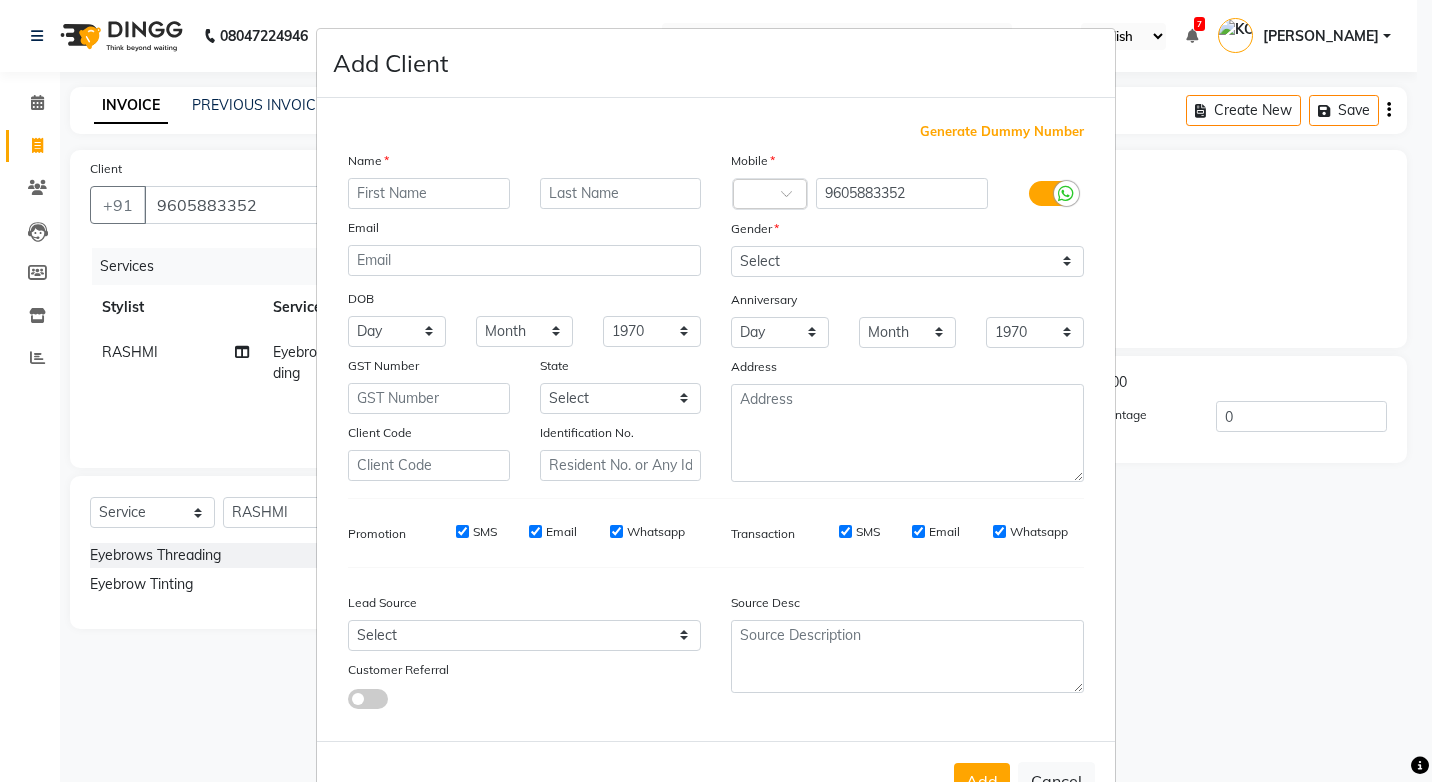 click at bounding box center (429, 193) 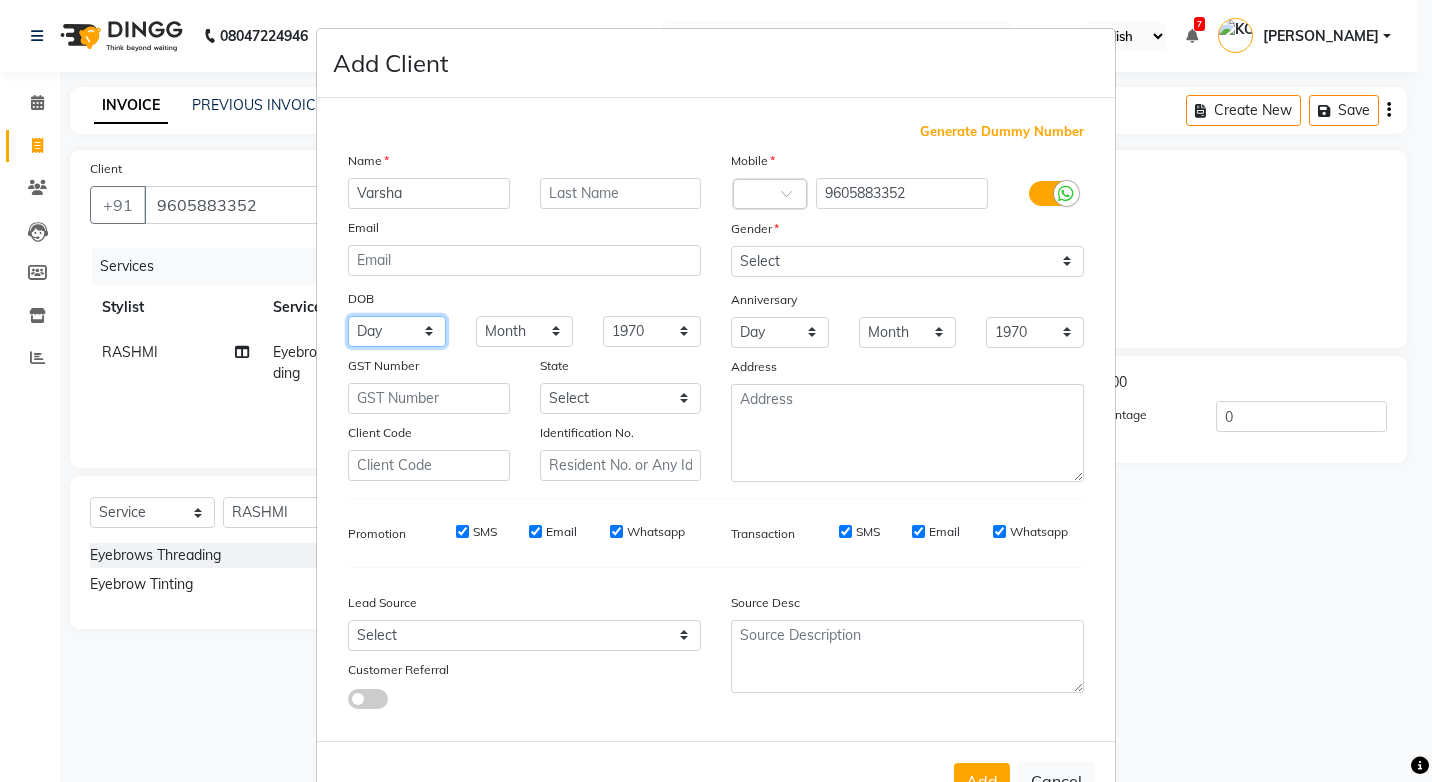 drag, startPoint x: 403, startPoint y: 331, endPoint x: 410, endPoint y: 350, distance: 20.248457 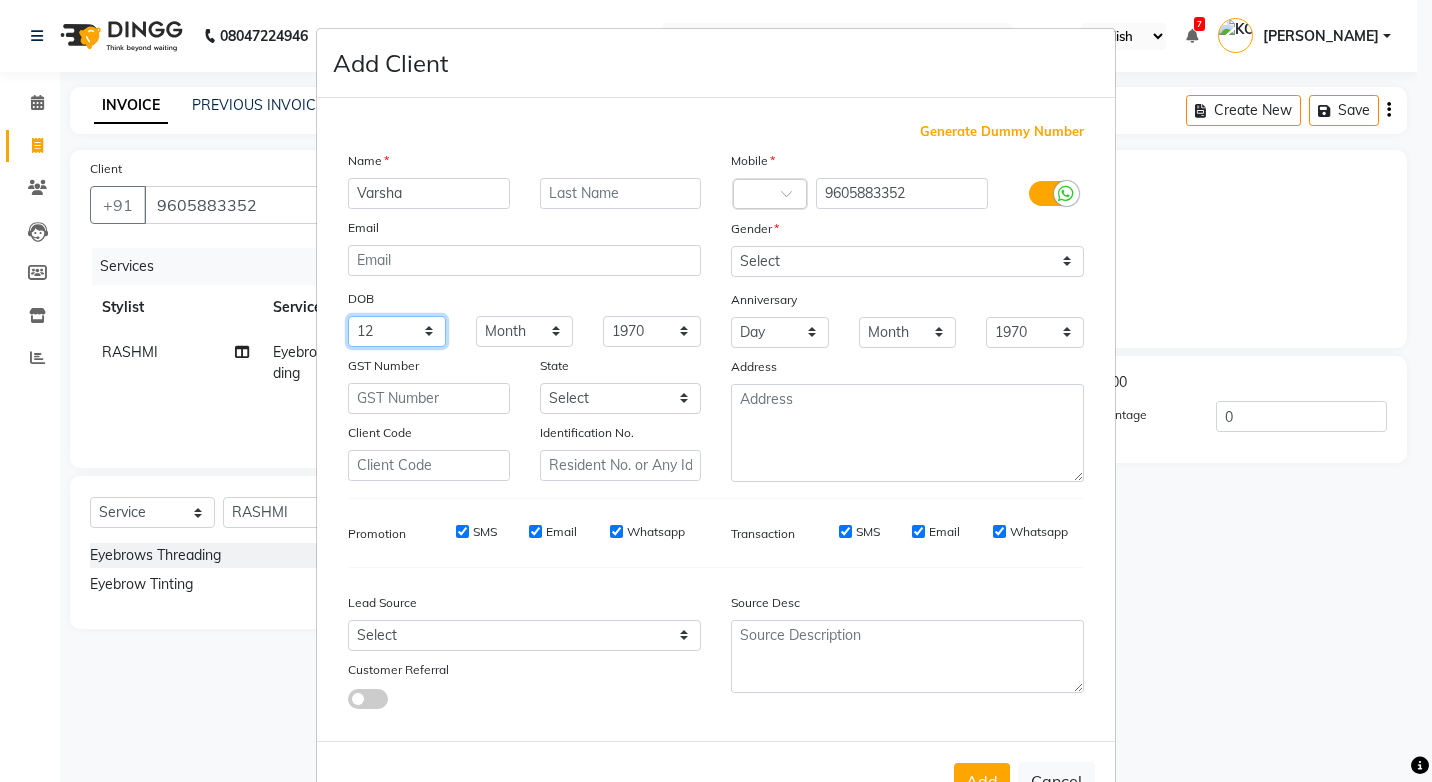 click on "Day 01 02 03 04 05 06 07 08 09 10 11 12 13 14 15 16 17 18 19 20 21 22 23 24 25 26 27 28 29 30 31" at bounding box center [397, 331] 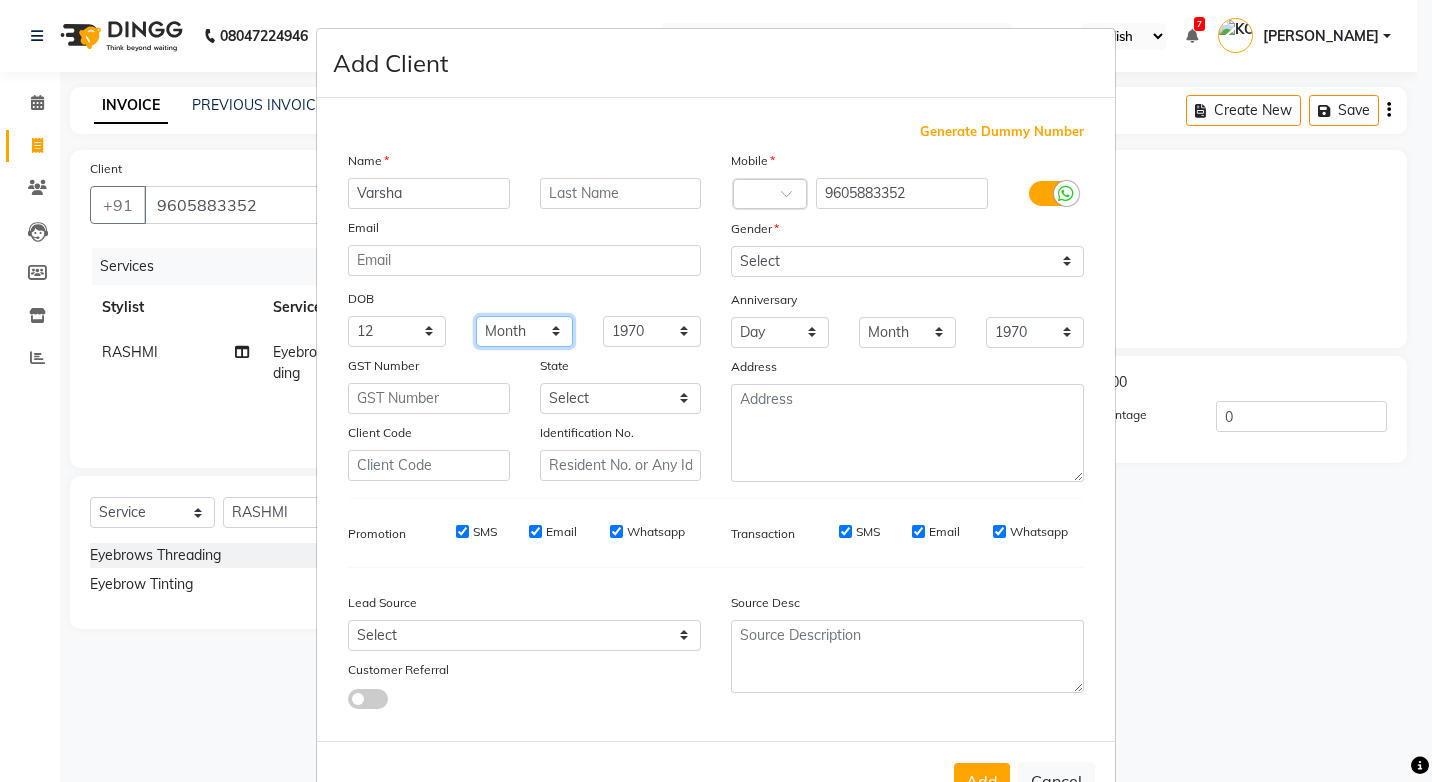 click on "Month January February March April May June July August September October November December" at bounding box center (525, 331) 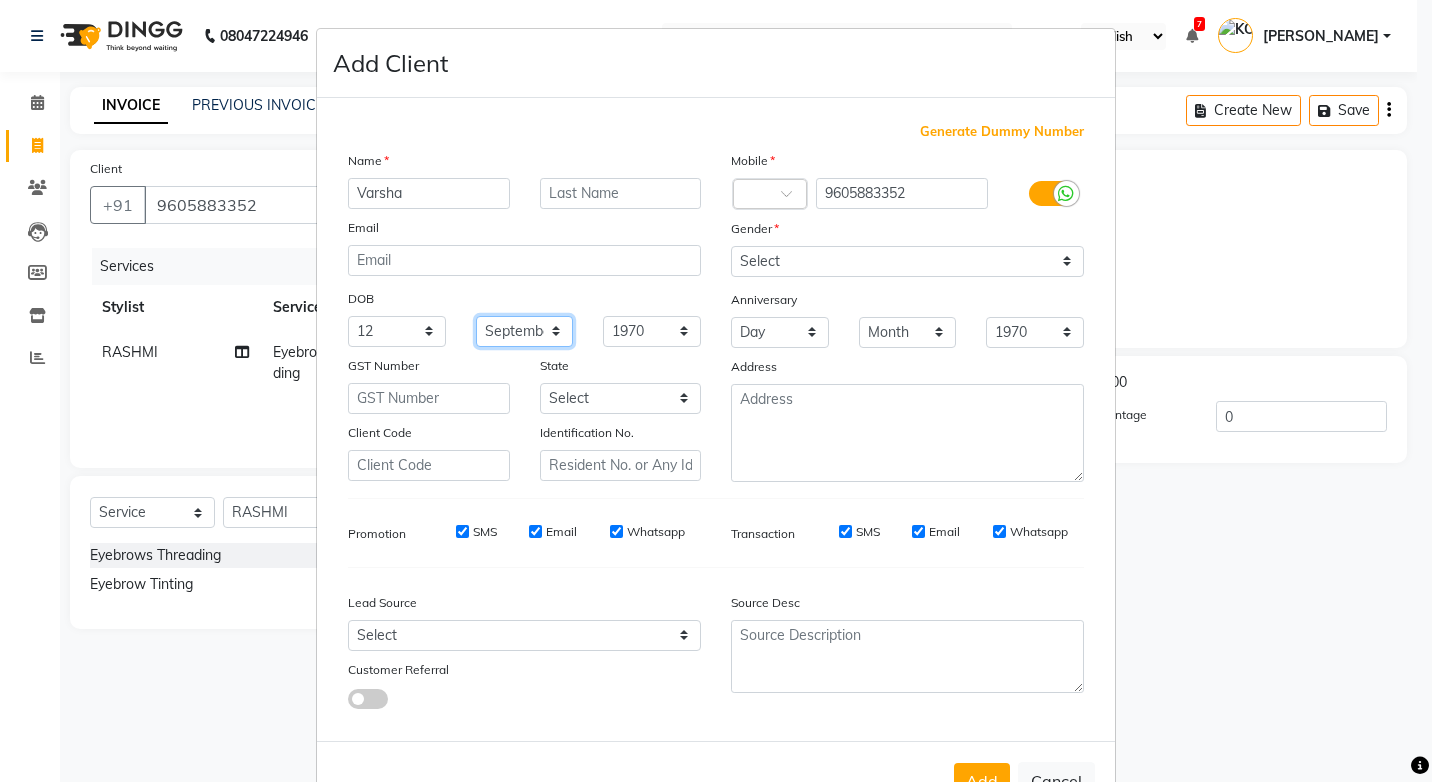 click on "Month January February March April May June July August September October November December" at bounding box center [525, 331] 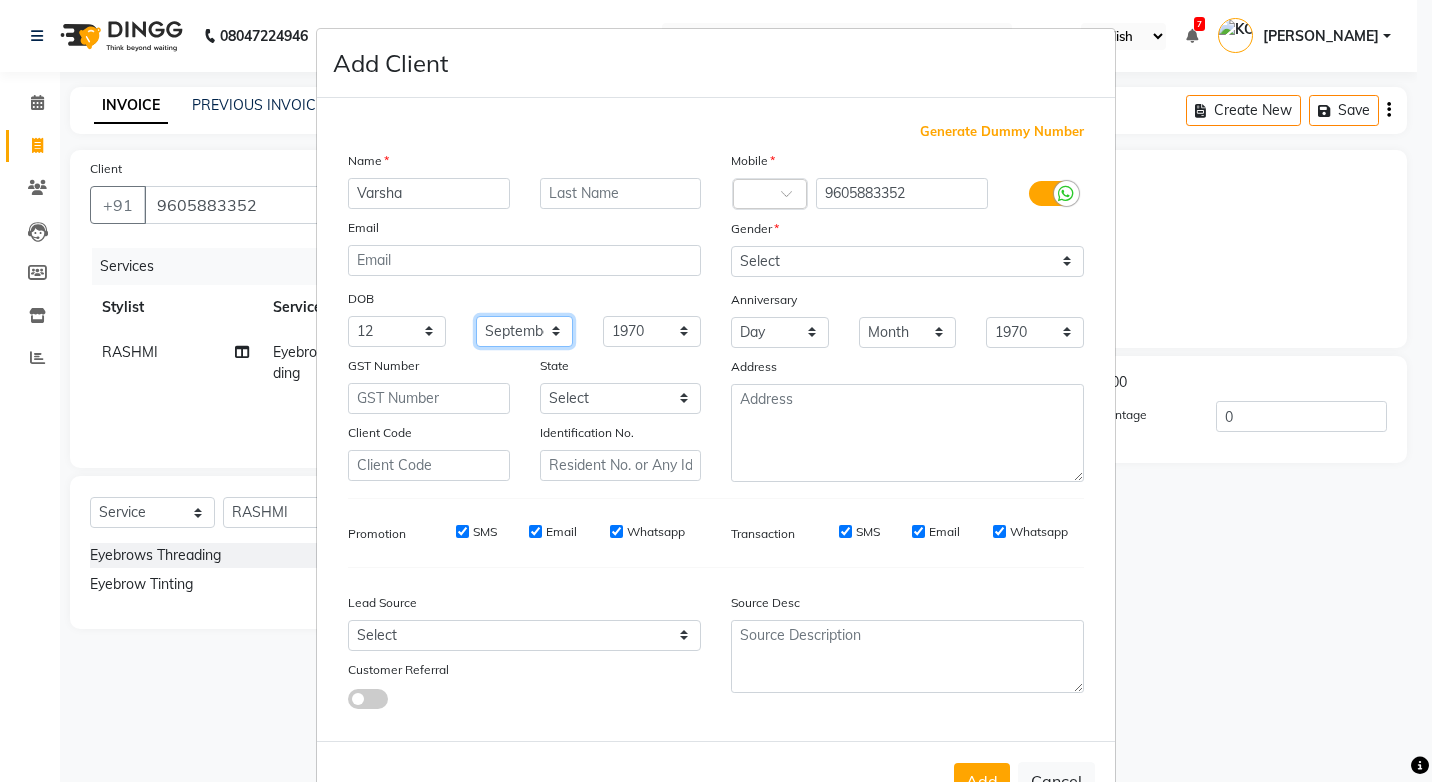 scroll, scrollTop: 67, scrollLeft: 0, axis: vertical 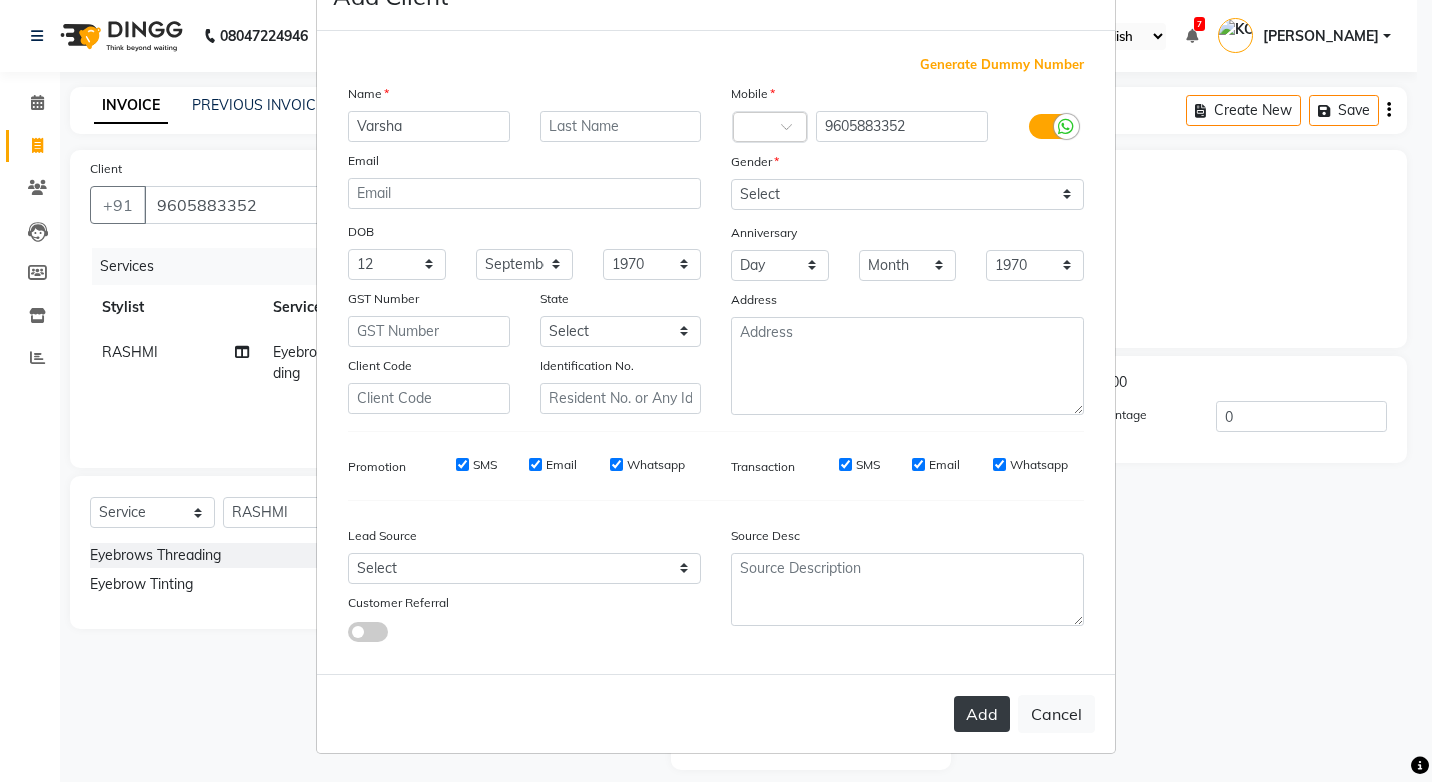 click on "Add" at bounding box center [982, 714] 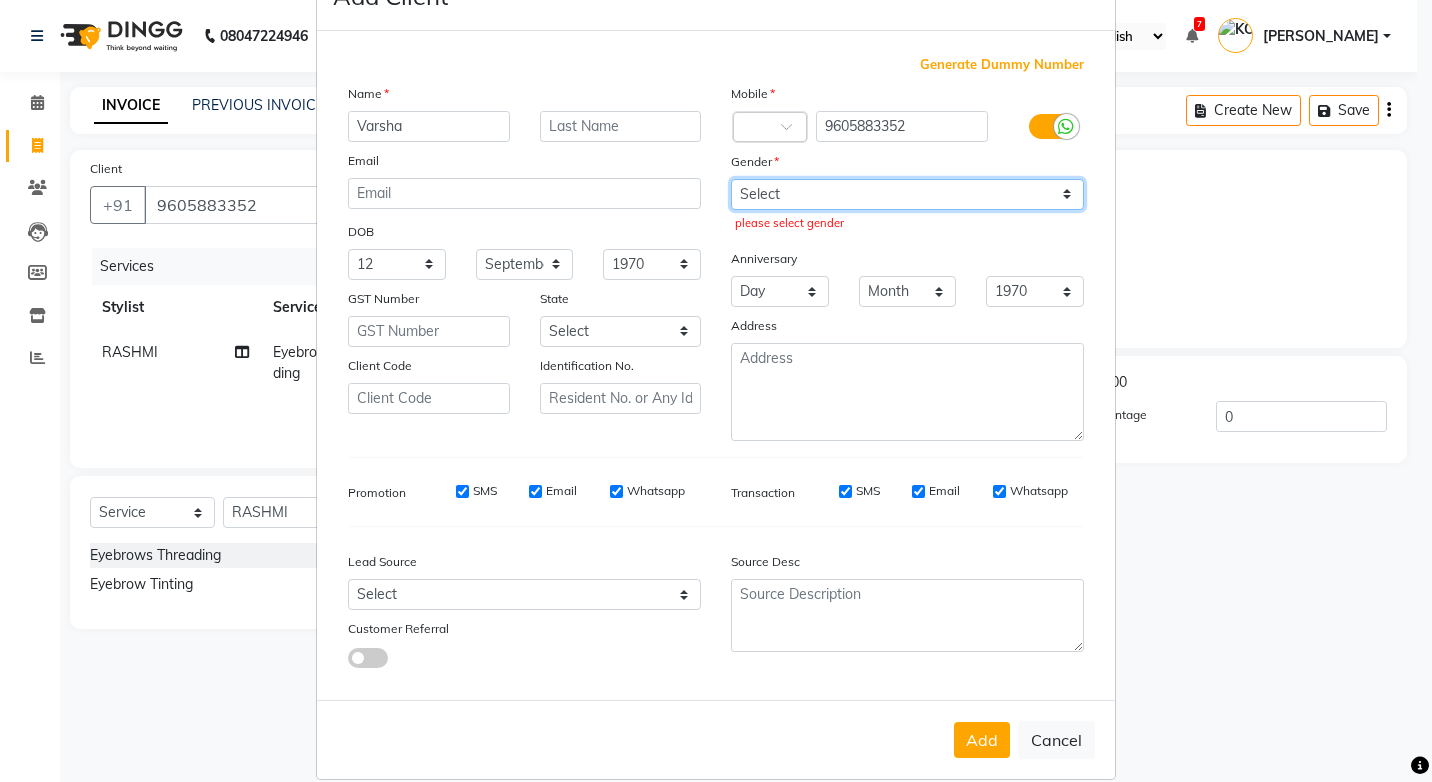 click on "Select Male Female Other Prefer Not To Say" at bounding box center [907, 194] 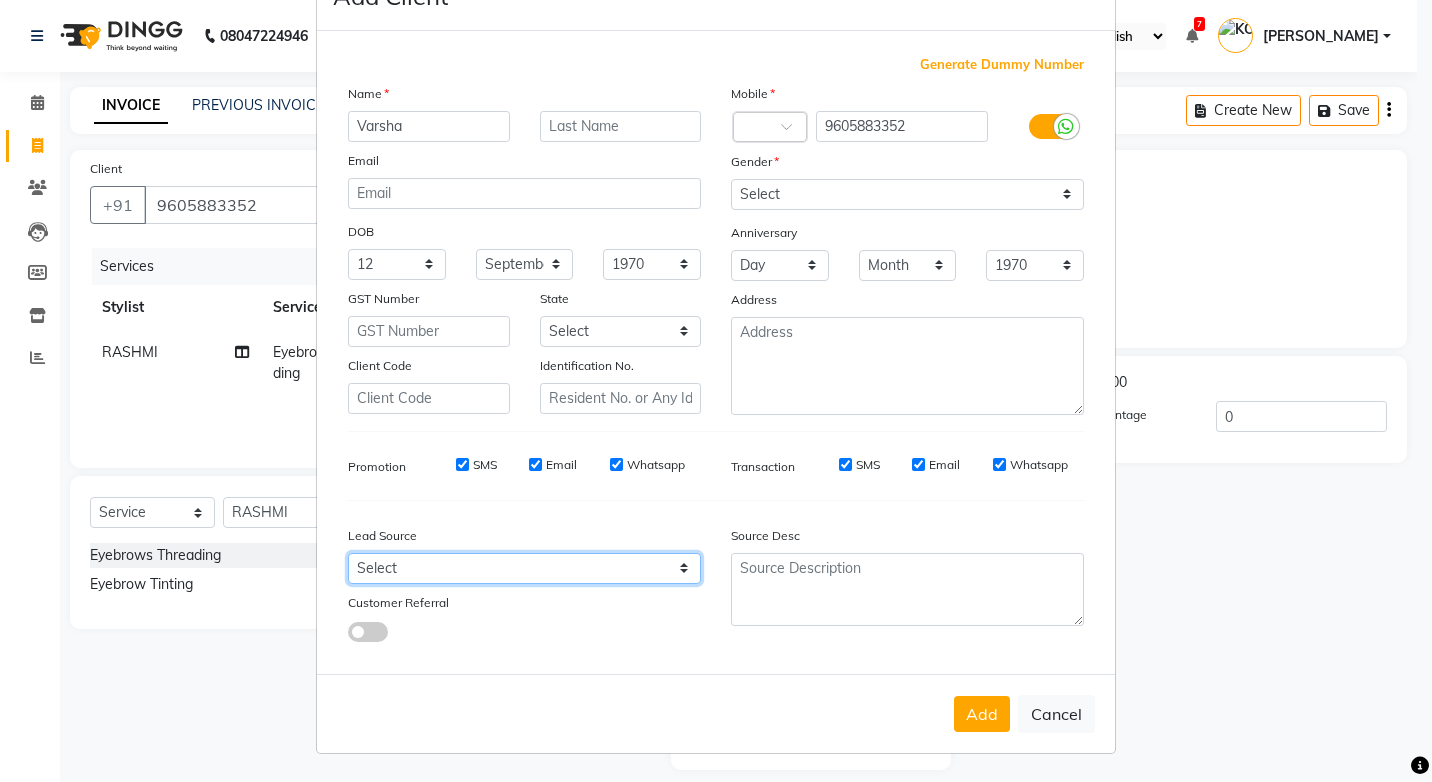 click on "Select Walk-in Referral Internet Friend Word of Mouth Advertisement Facebook JustDial Google Other Instagram  YouTube  WhatsApp" at bounding box center (524, 568) 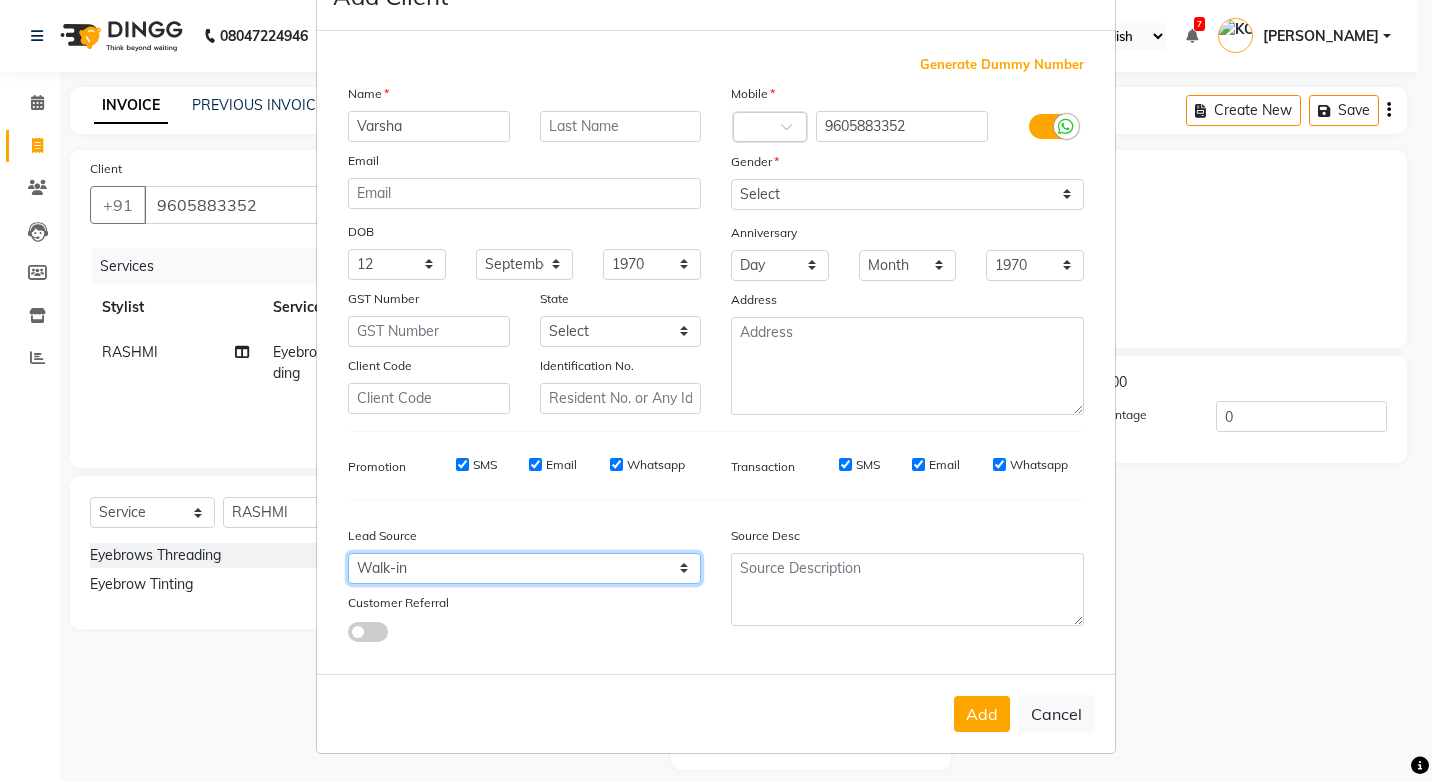click on "Select Walk-in Referral Internet Friend Word of Mouth Advertisement Facebook JustDial Google Other Instagram  YouTube  WhatsApp" at bounding box center [524, 568] 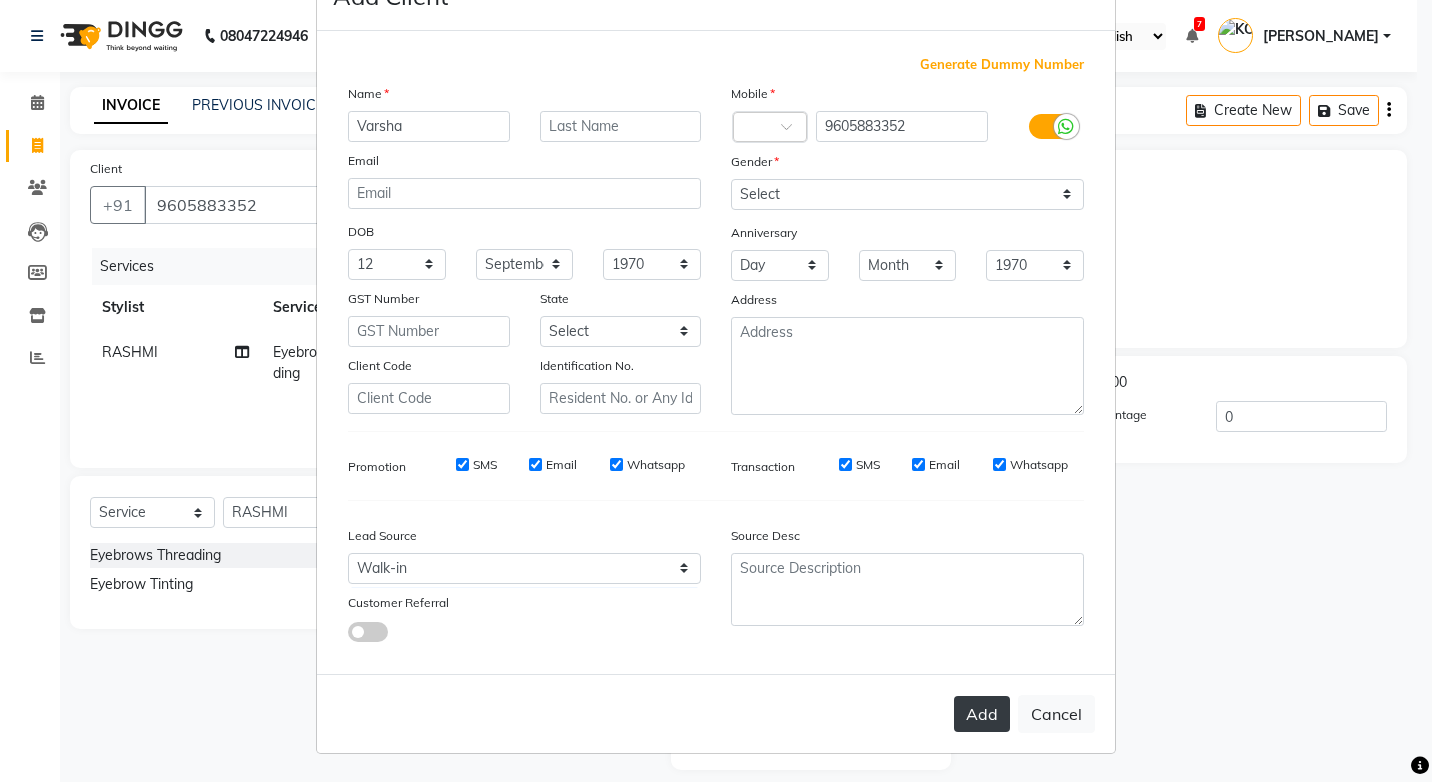 click on "Add" at bounding box center (982, 714) 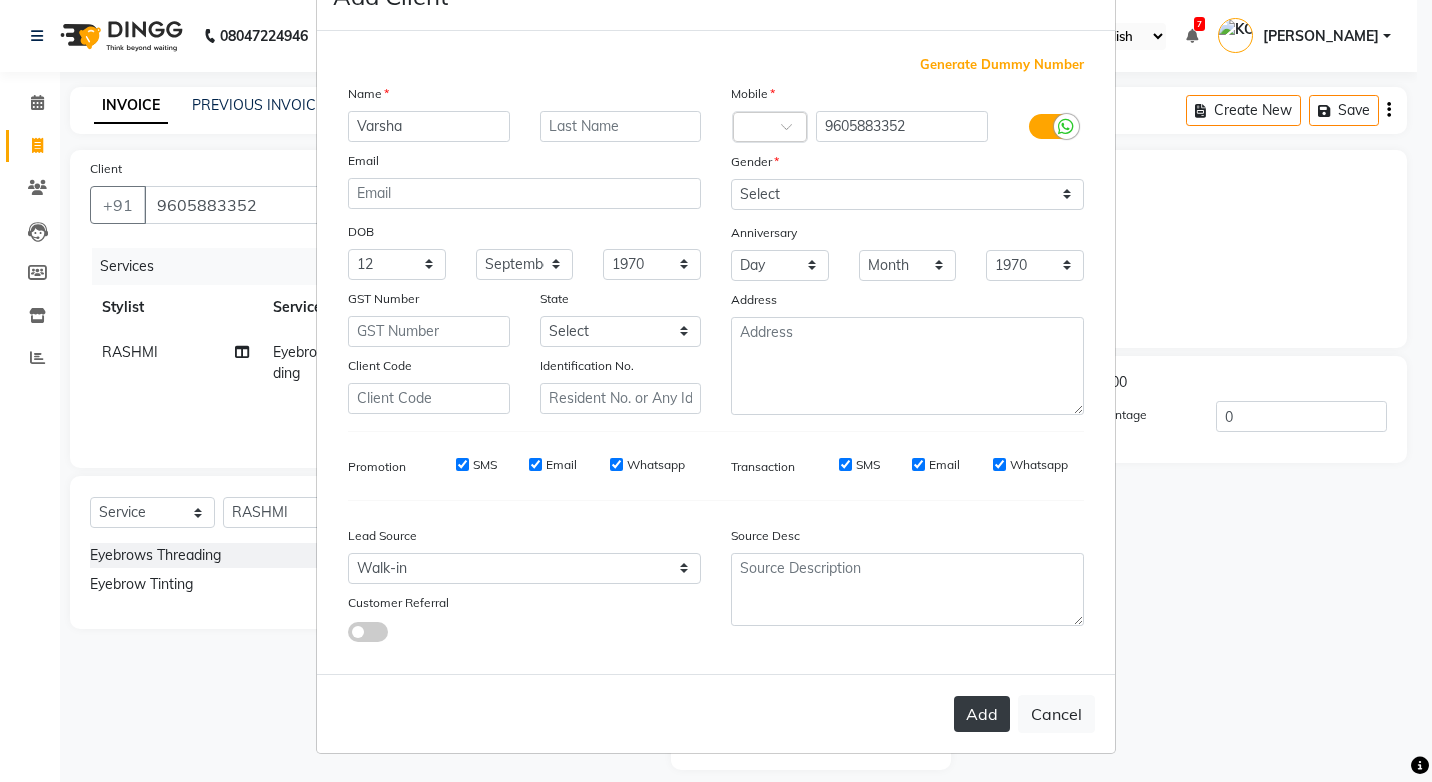 click on "Add" at bounding box center (982, 714) 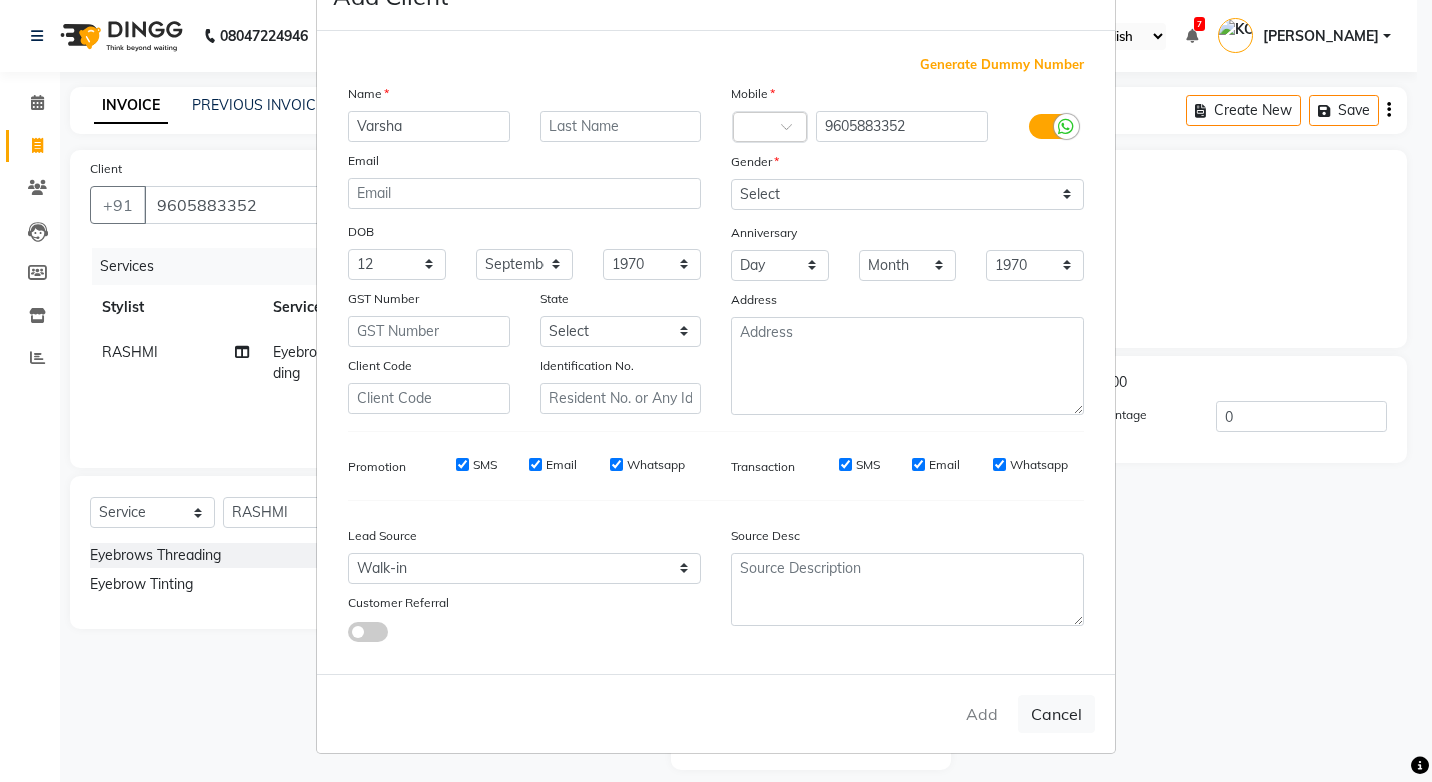 click on "Add   Cancel" at bounding box center (716, 713) 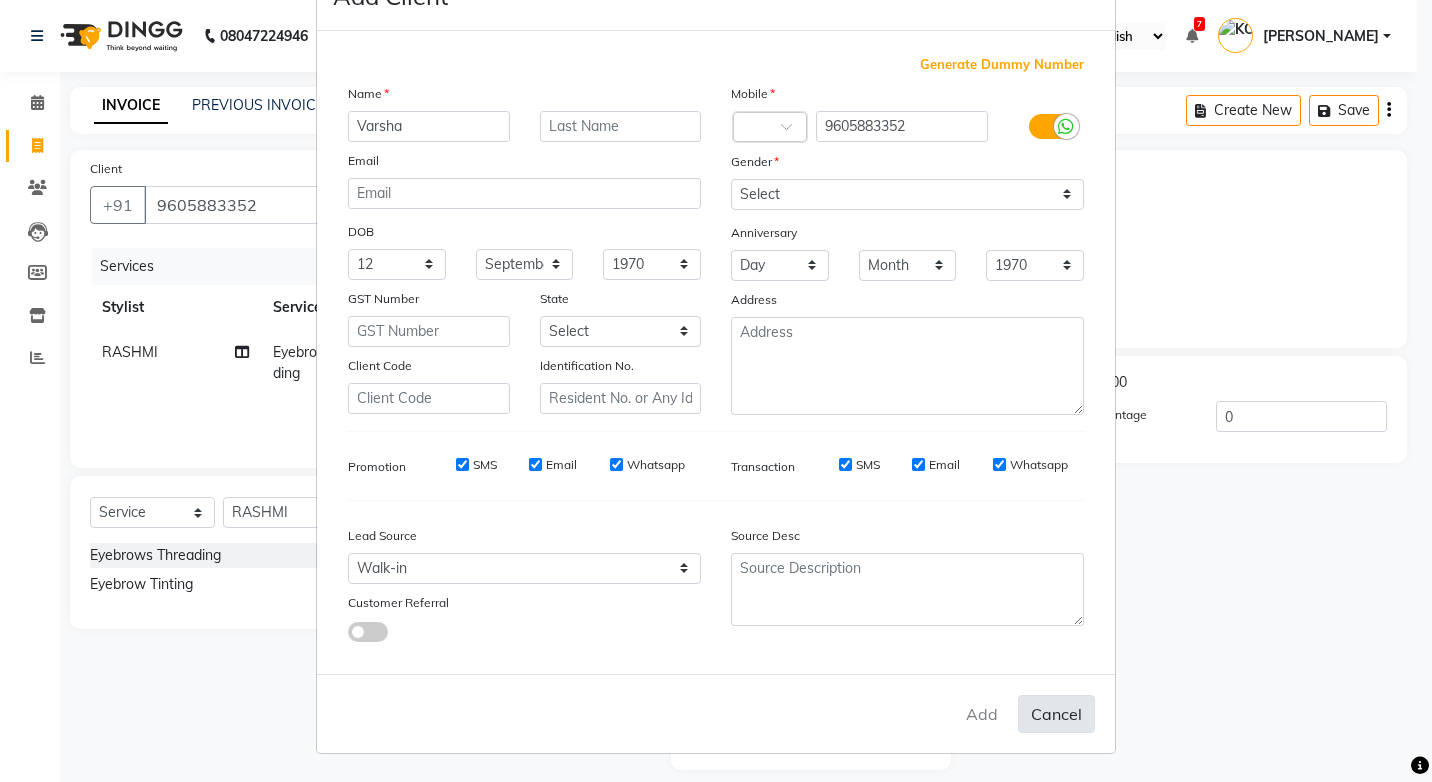 click on "Cancel" at bounding box center [1056, 714] 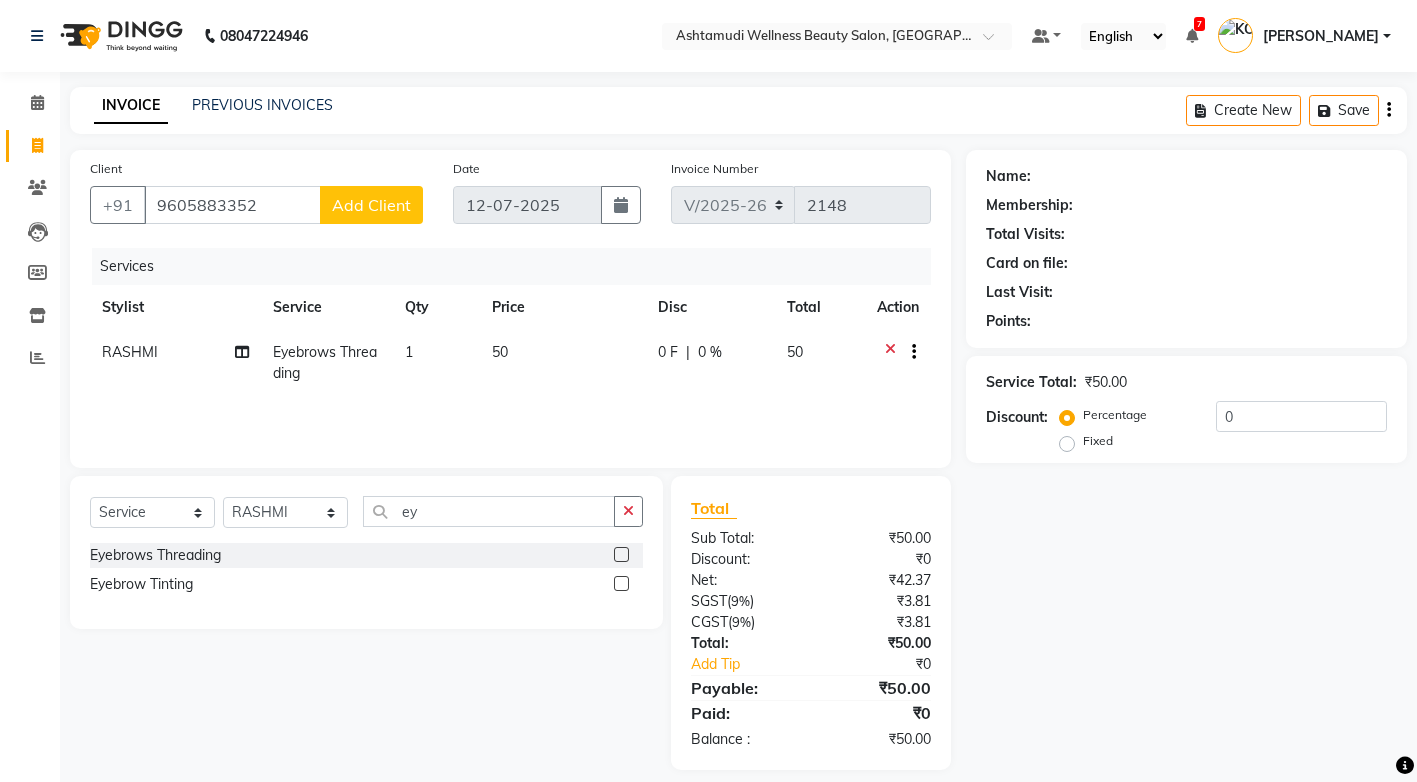 click on "Add Client" 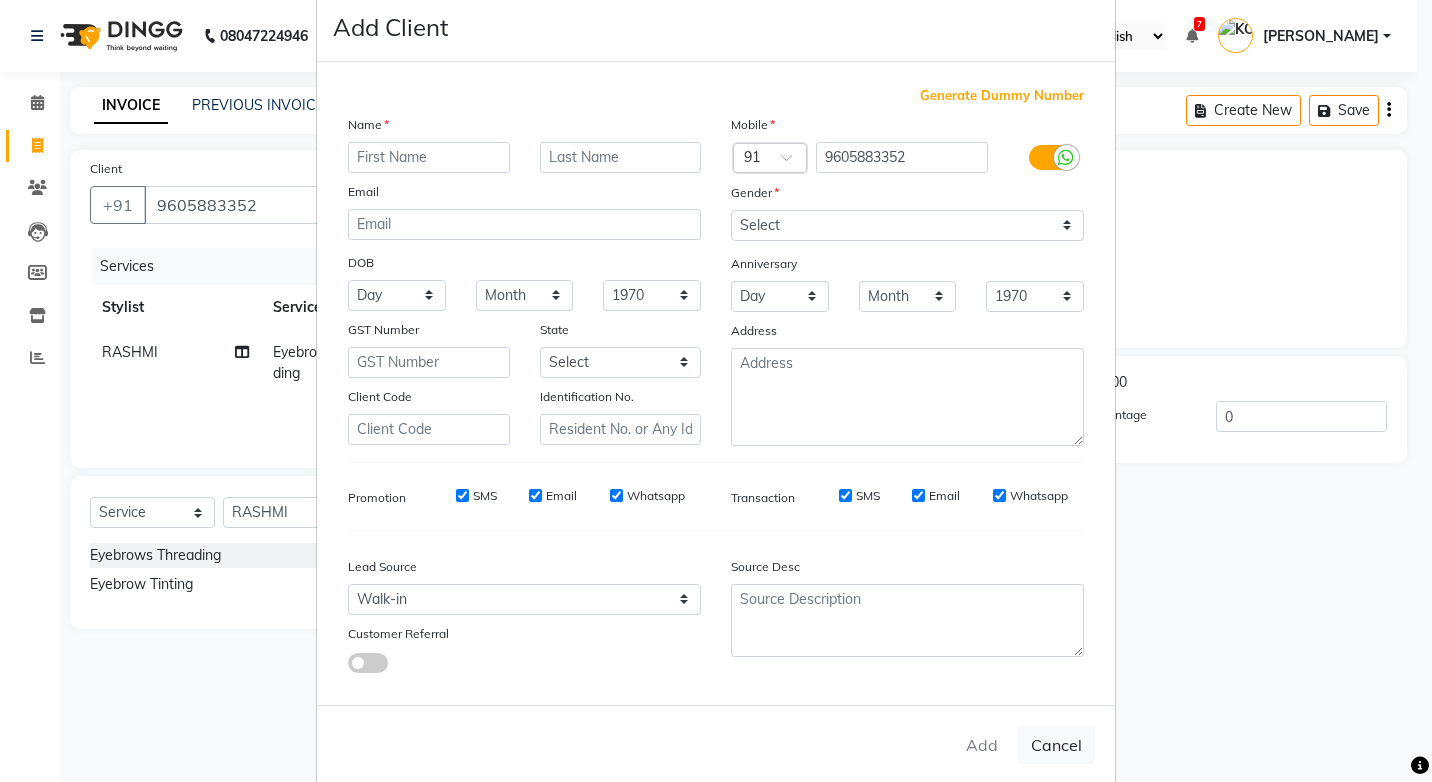 scroll, scrollTop: 67, scrollLeft: 0, axis: vertical 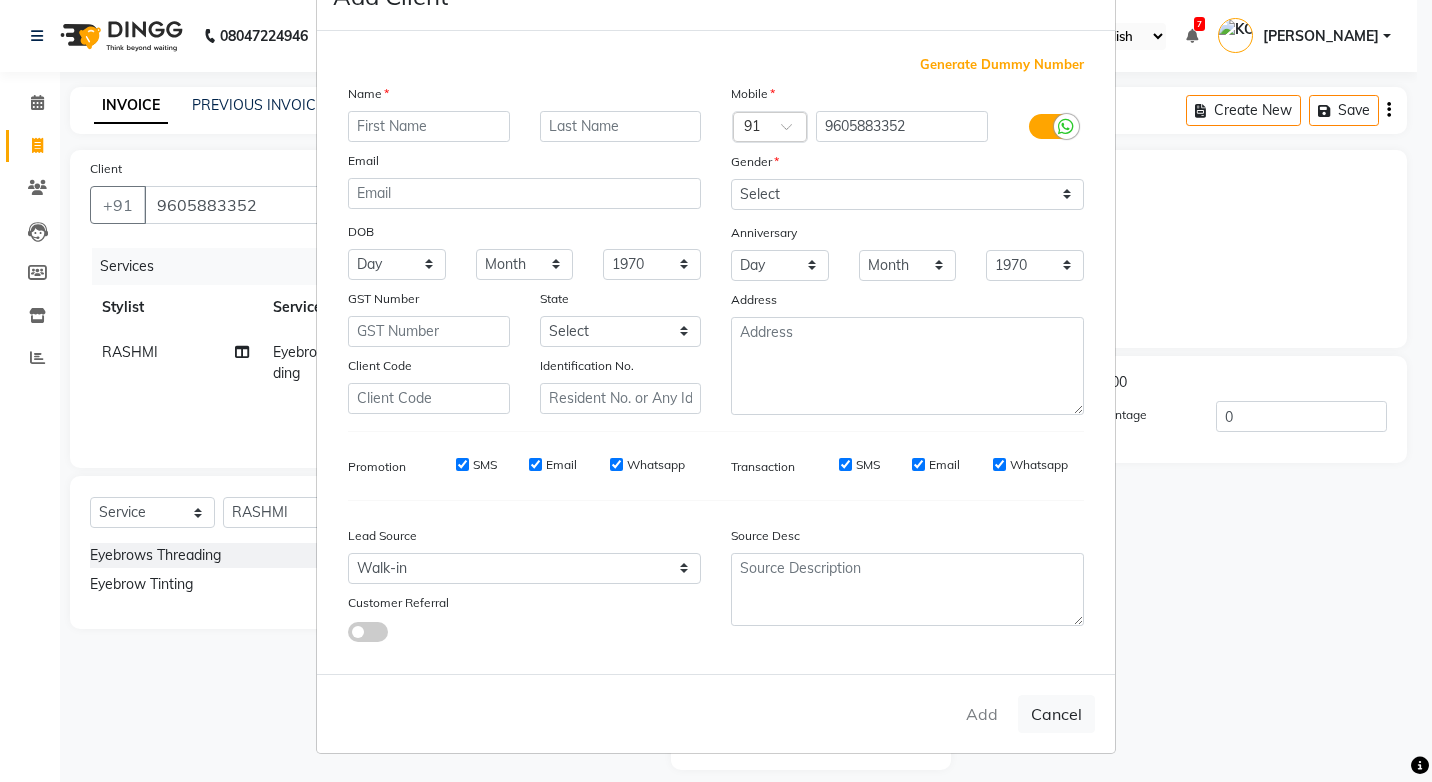 click at bounding box center (429, 126) 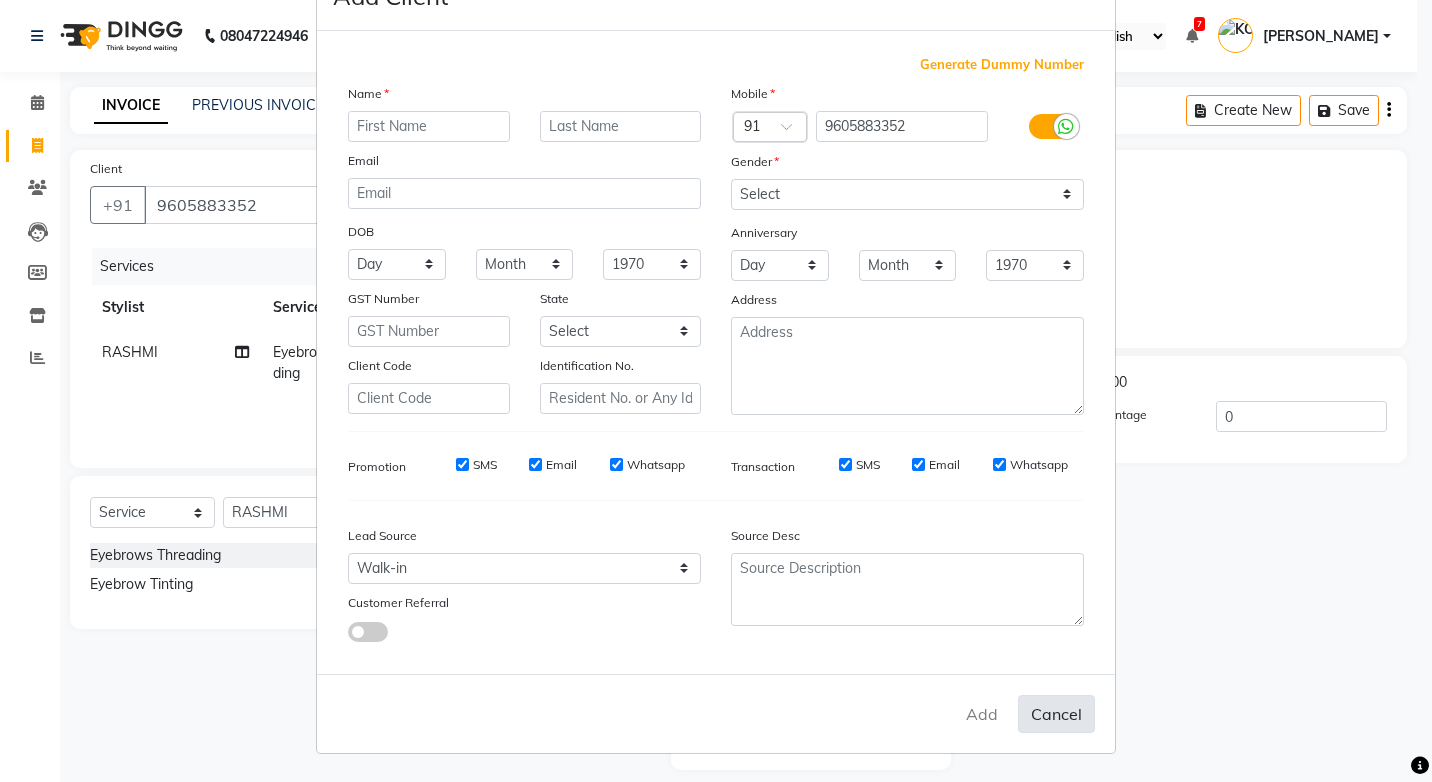 click on "Cancel" at bounding box center [1056, 714] 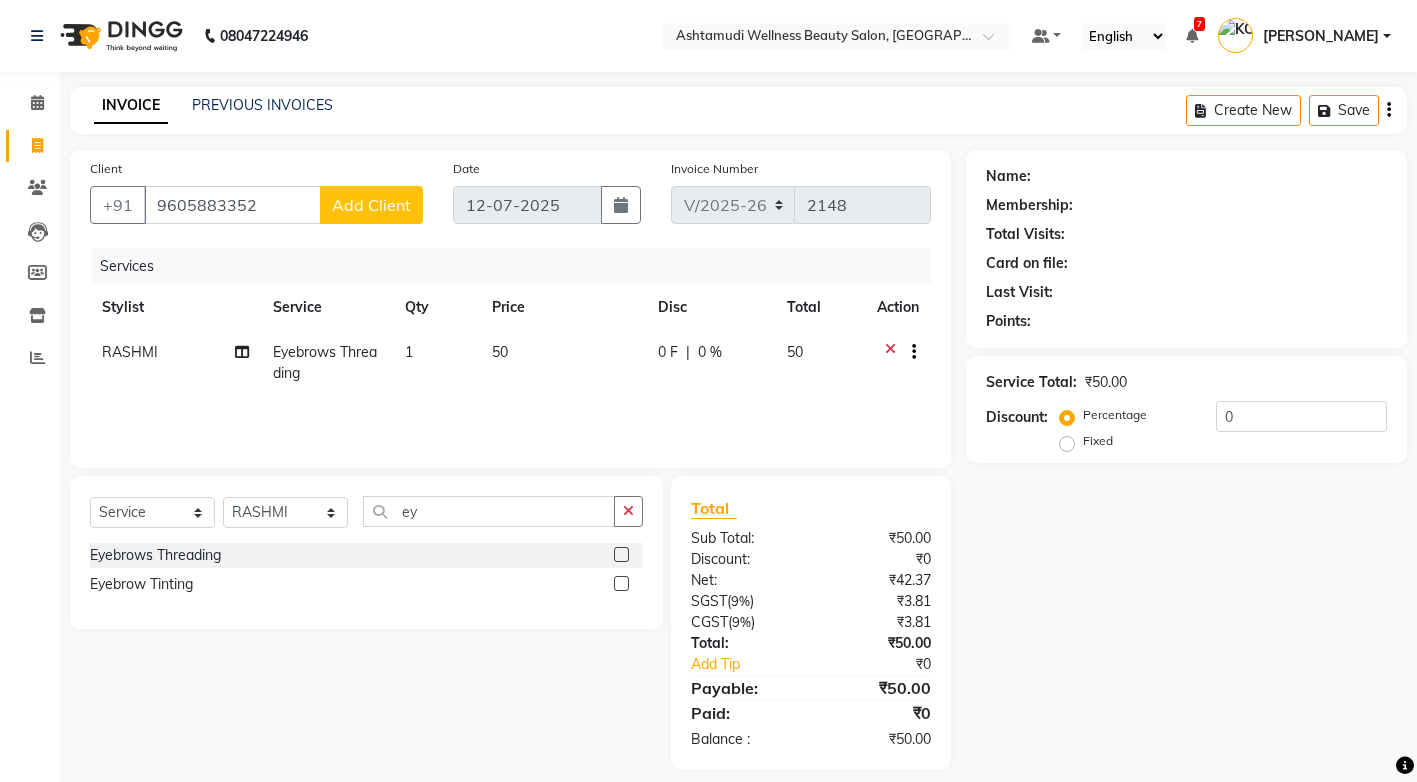 click on "Add Client" 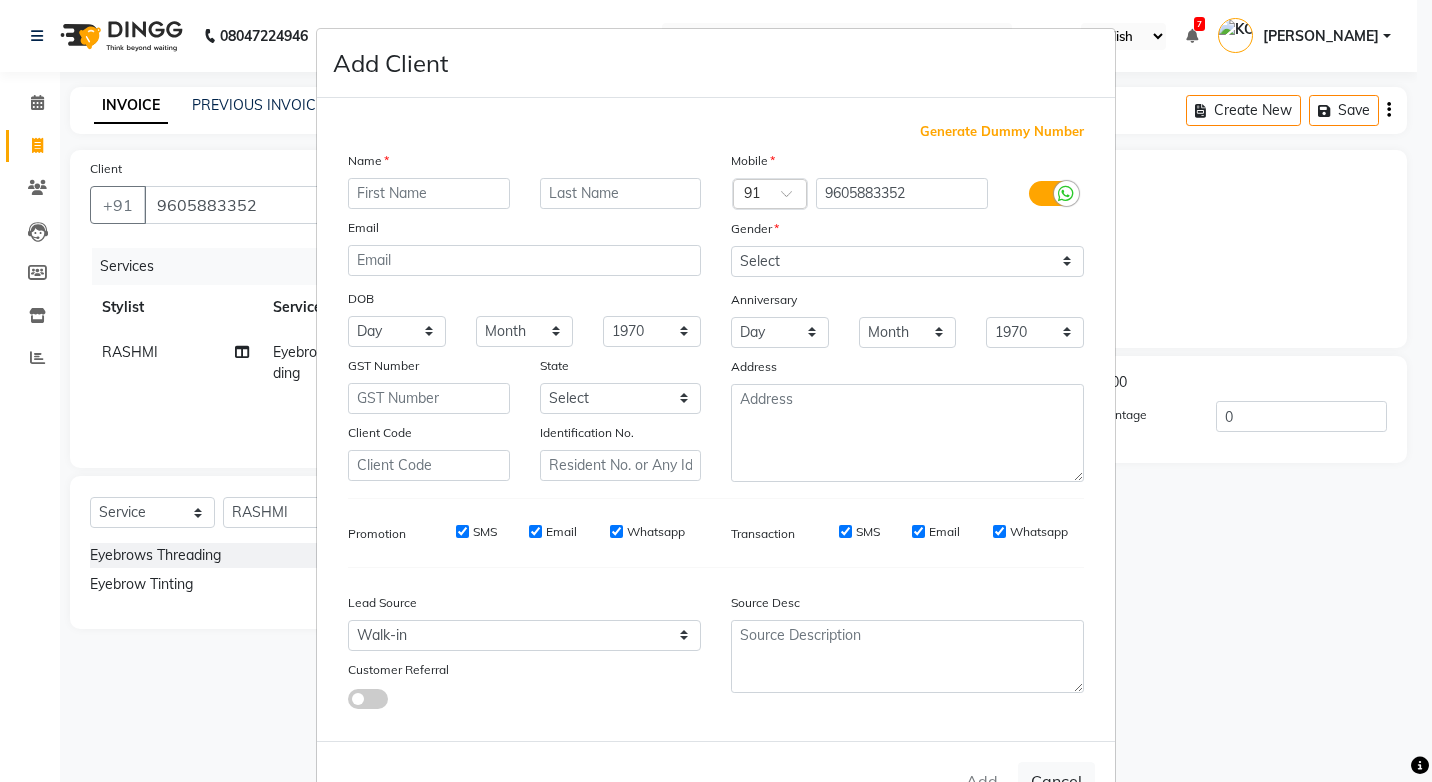 click at bounding box center (429, 193) 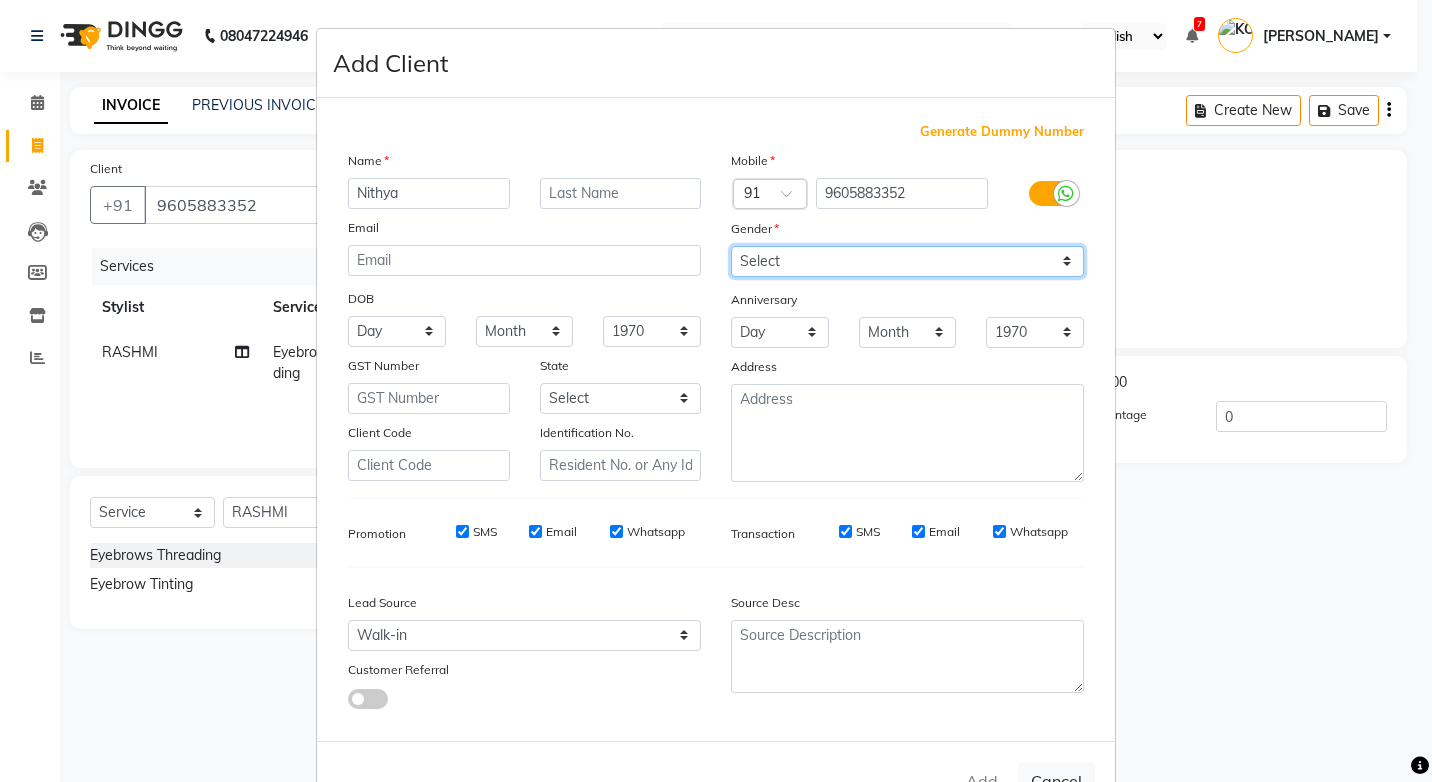click on "Select Male Female Other Prefer Not To Say" at bounding box center [907, 261] 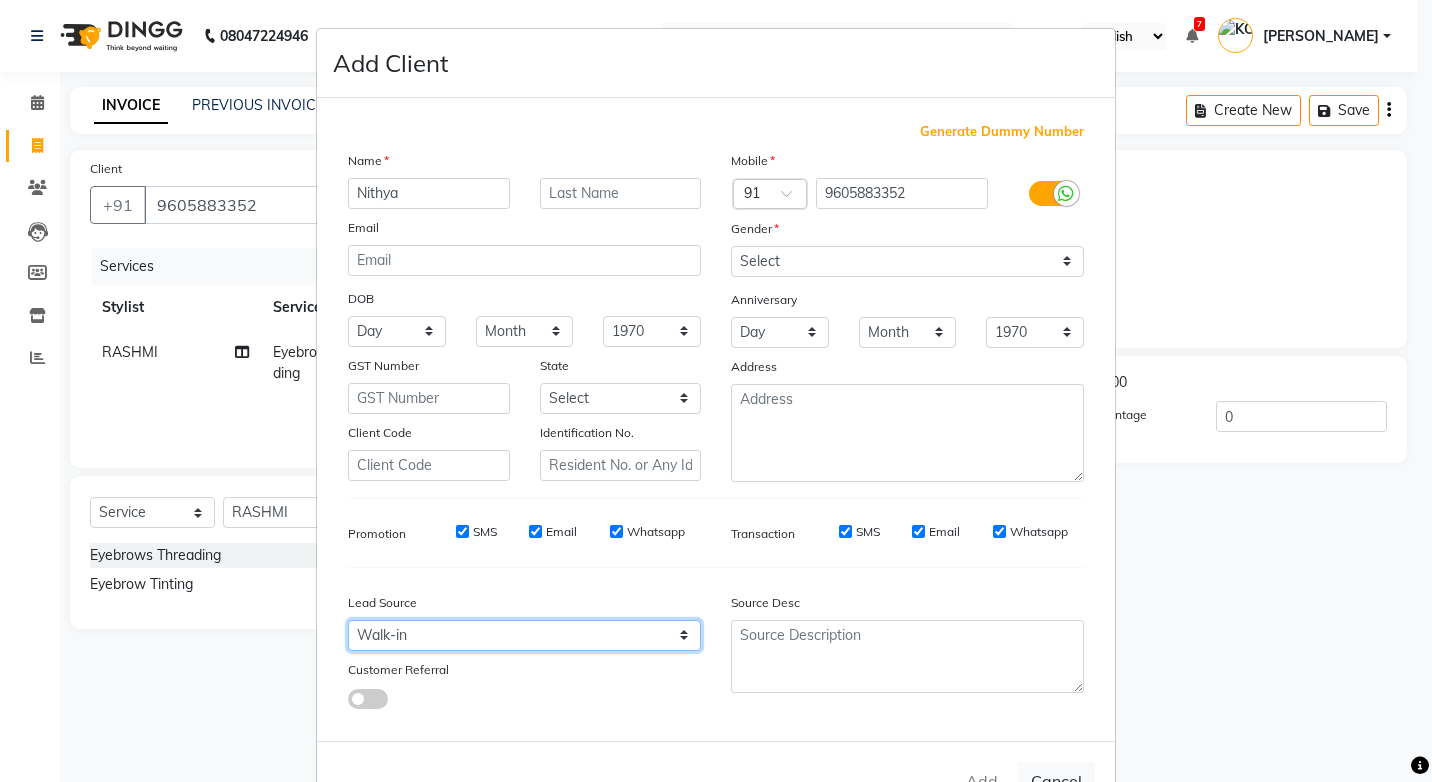 click on "Select Walk-in Referral Internet Friend Word of Mouth Advertisement Facebook JustDial Google Other Instagram  YouTube  WhatsApp" at bounding box center [524, 635] 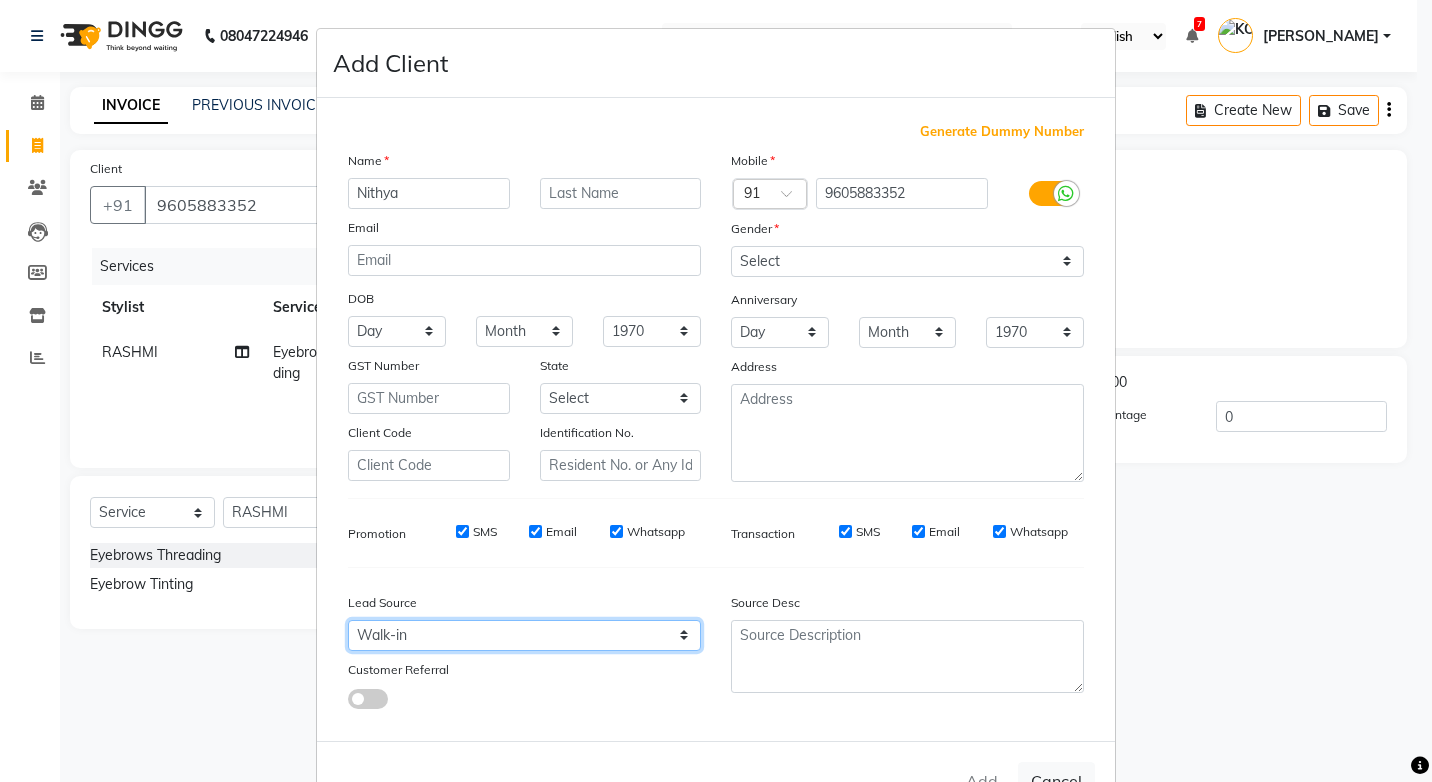 click on "Select Walk-in Referral Internet Friend Word of Mouth Advertisement Facebook JustDial Google Other Instagram  YouTube  WhatsApp" at bounding box center (524, 635) 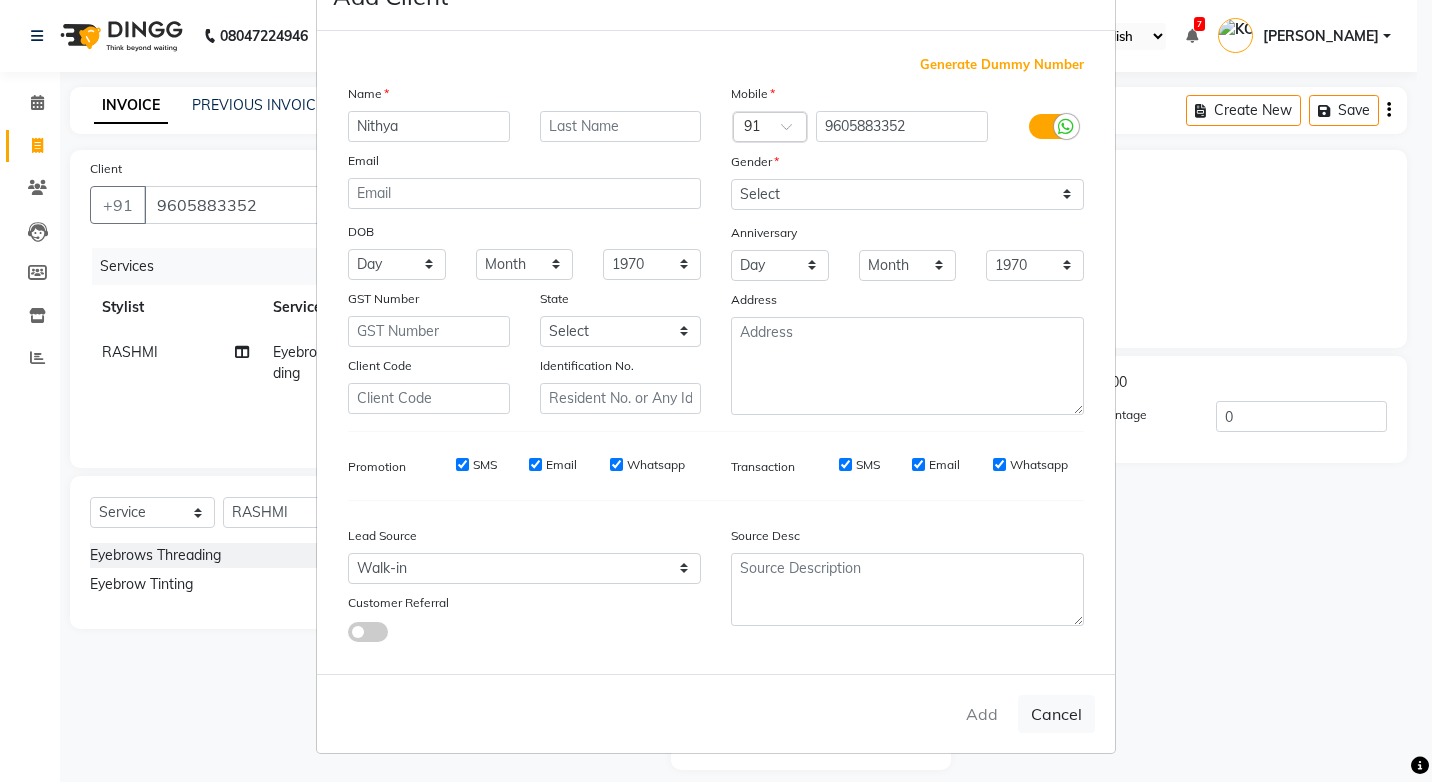 click on "Add   Cancel" at bounding box center (716, 713) 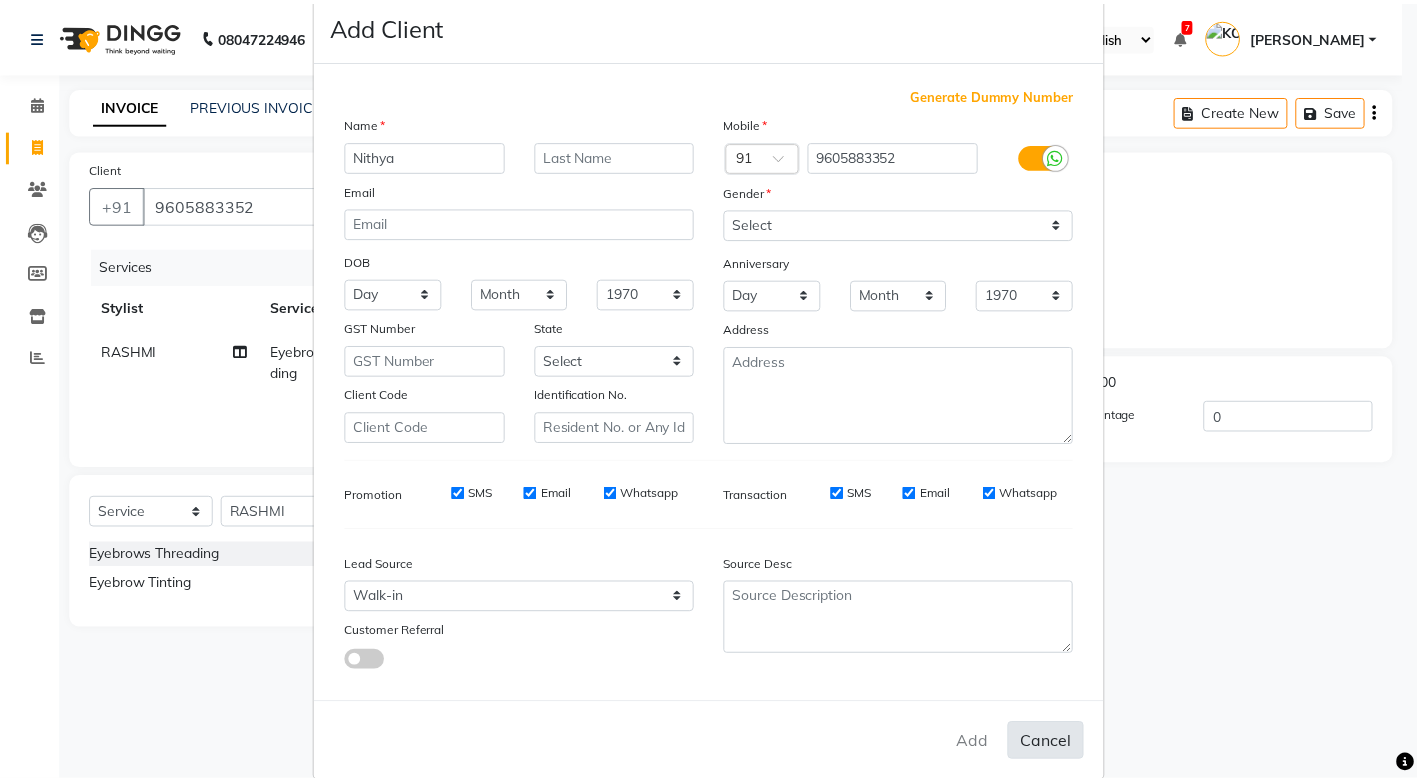 scroll, scrollTop: 67, scrollLeft: 0, axis: vertical 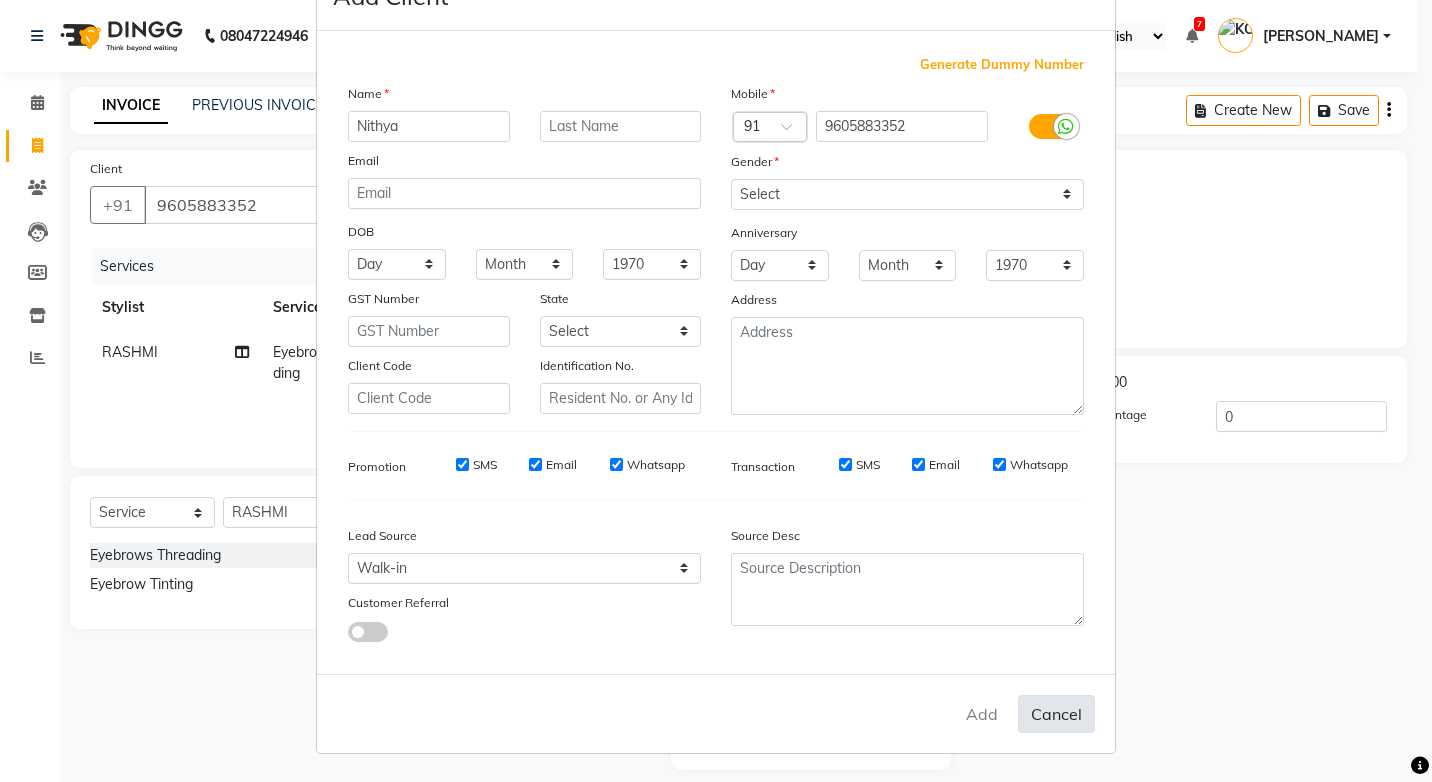 click on "Cancel" at bounding box center [1056, 714] 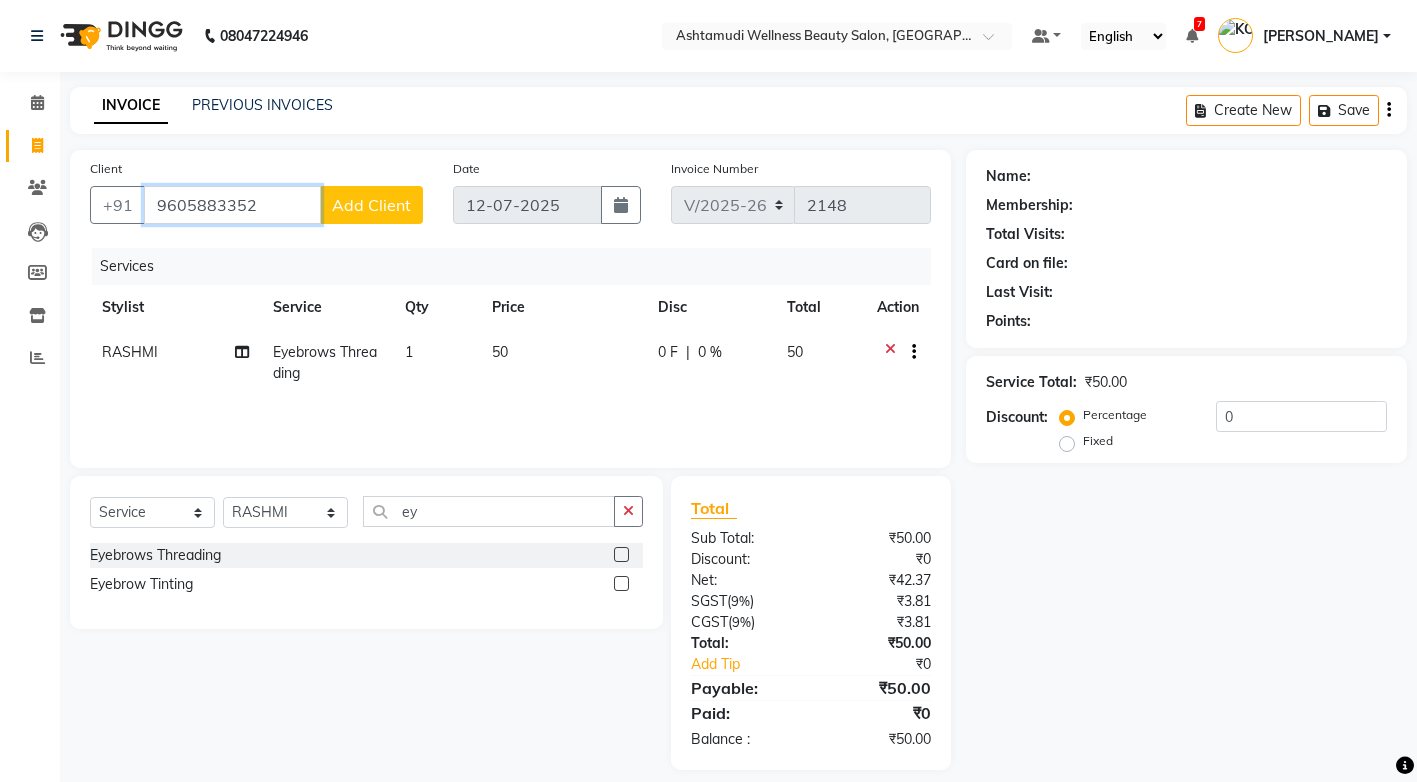 drag, startPoint x: 260, startPoint y: 207, endPoint x: 150, endPoint y: 200, distance: 110.2225 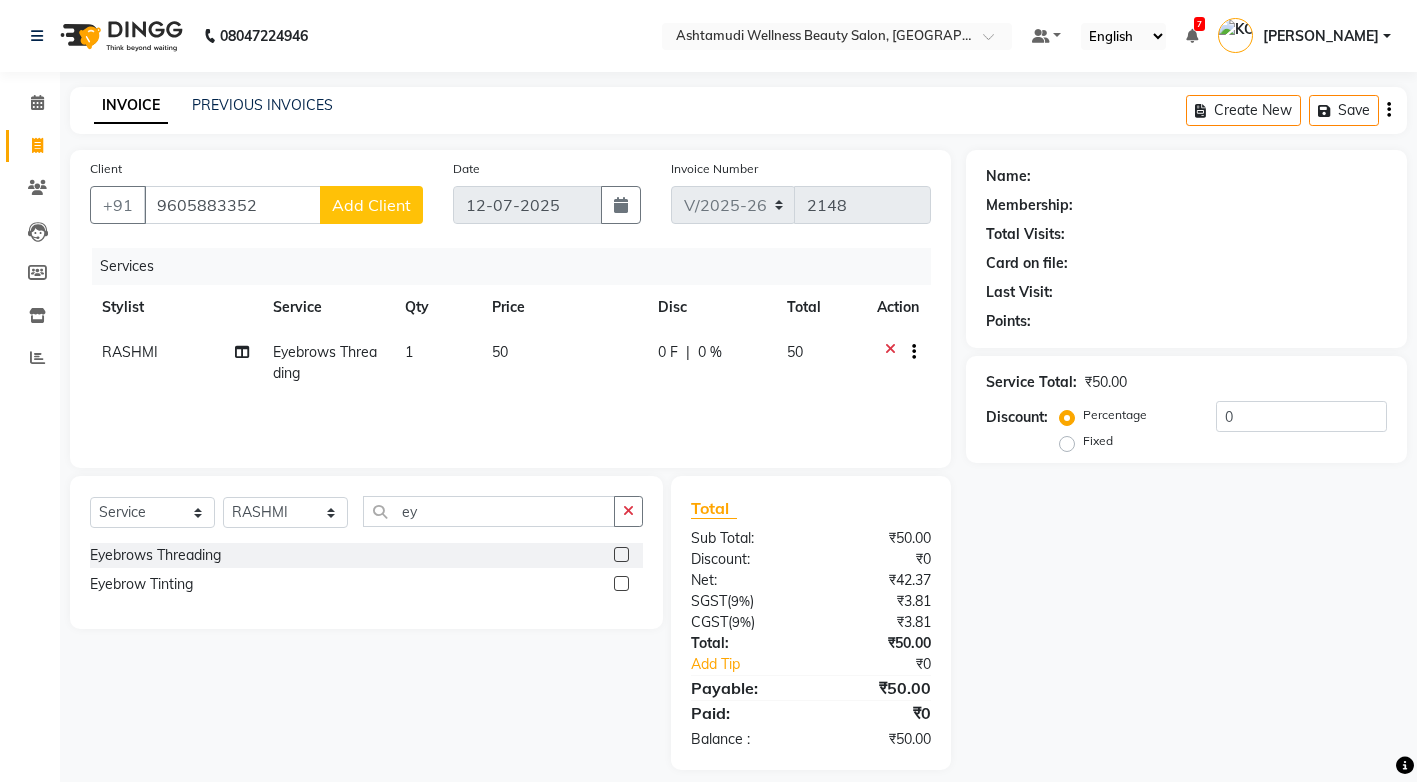 drag, startPoint x: 204, startPoint y: 251, endPoint x: 797, endPoint y: 403, distance: 612.1707 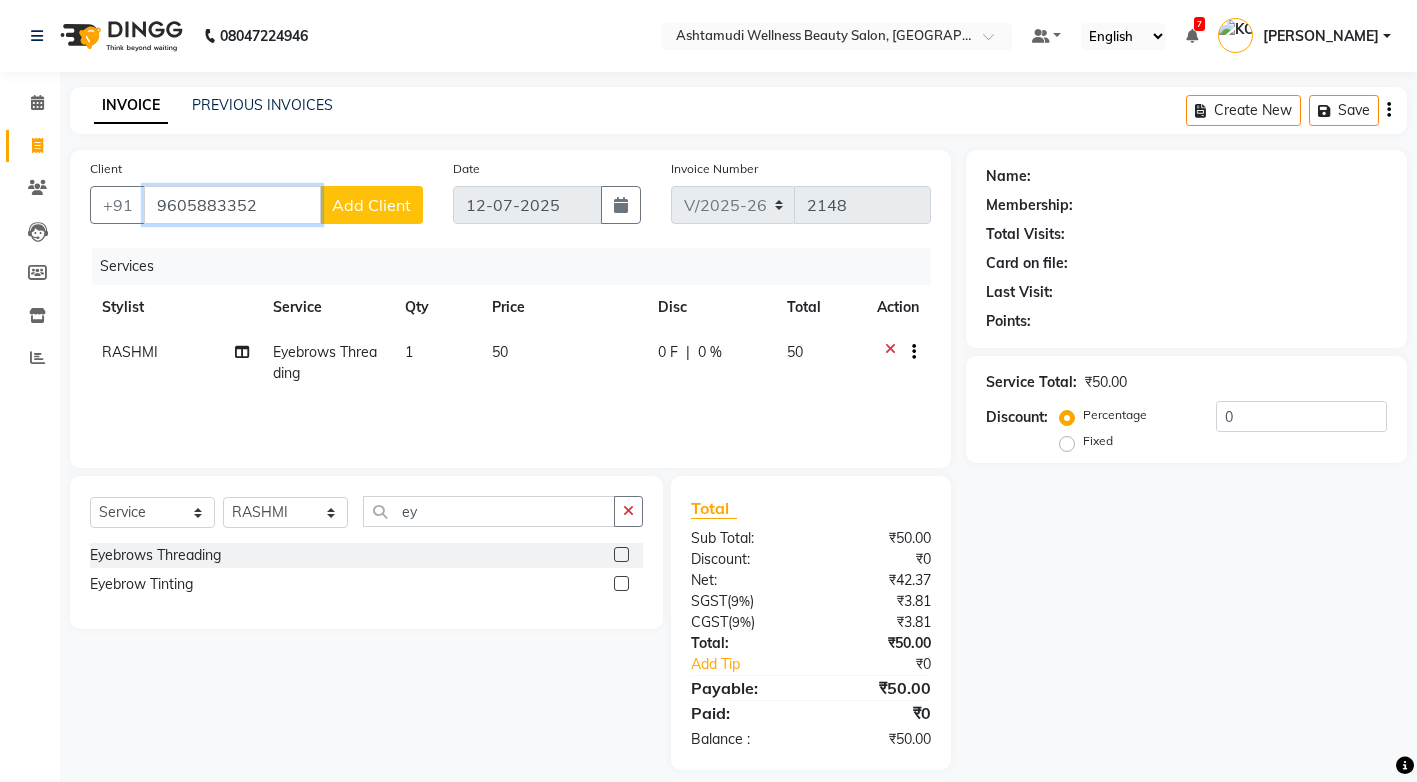 drag, startPoint x: 263, startPoint y: 202, endPoint x: 158, endPoint y: 196, distance: 105.17129 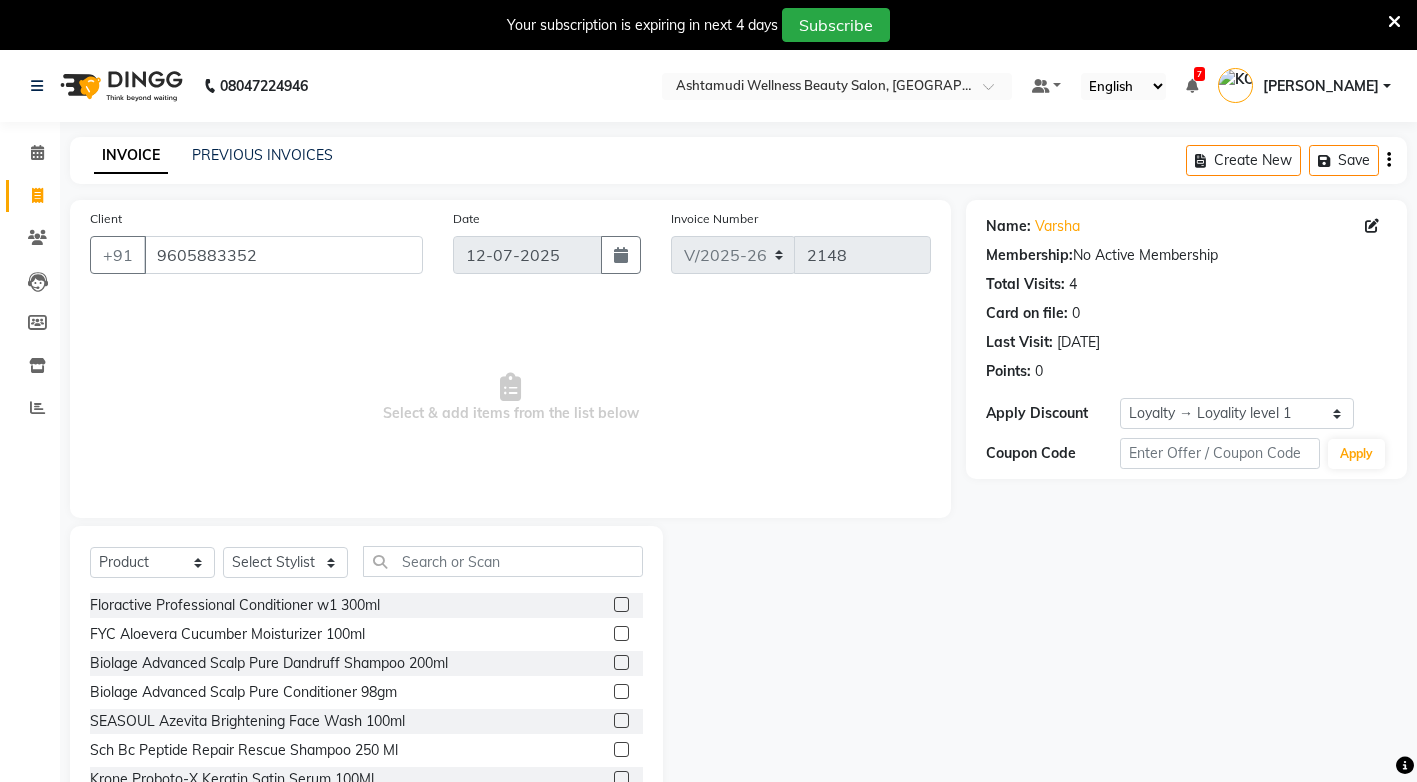 select on "4674" 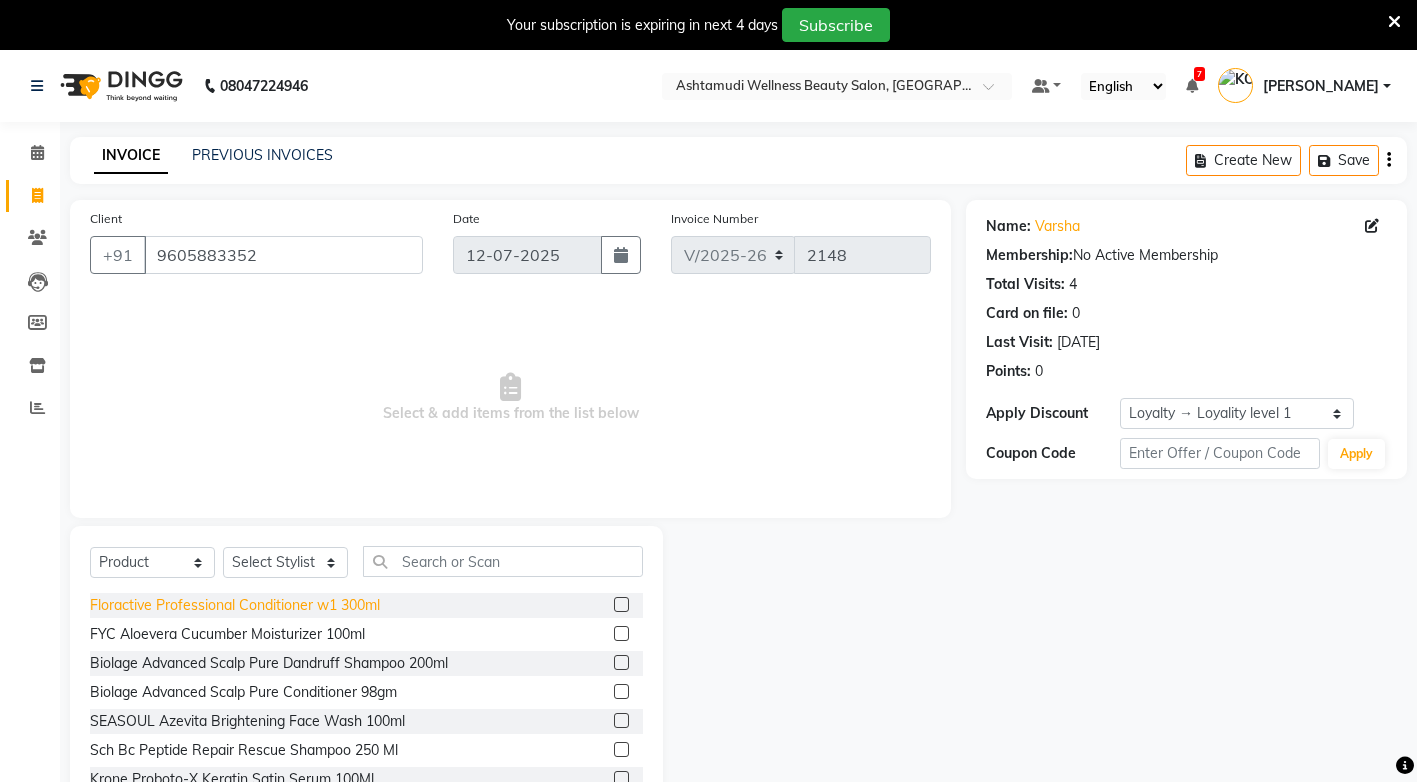 scroll, scrollTop: 0, scrollLeft: 0, axis: both 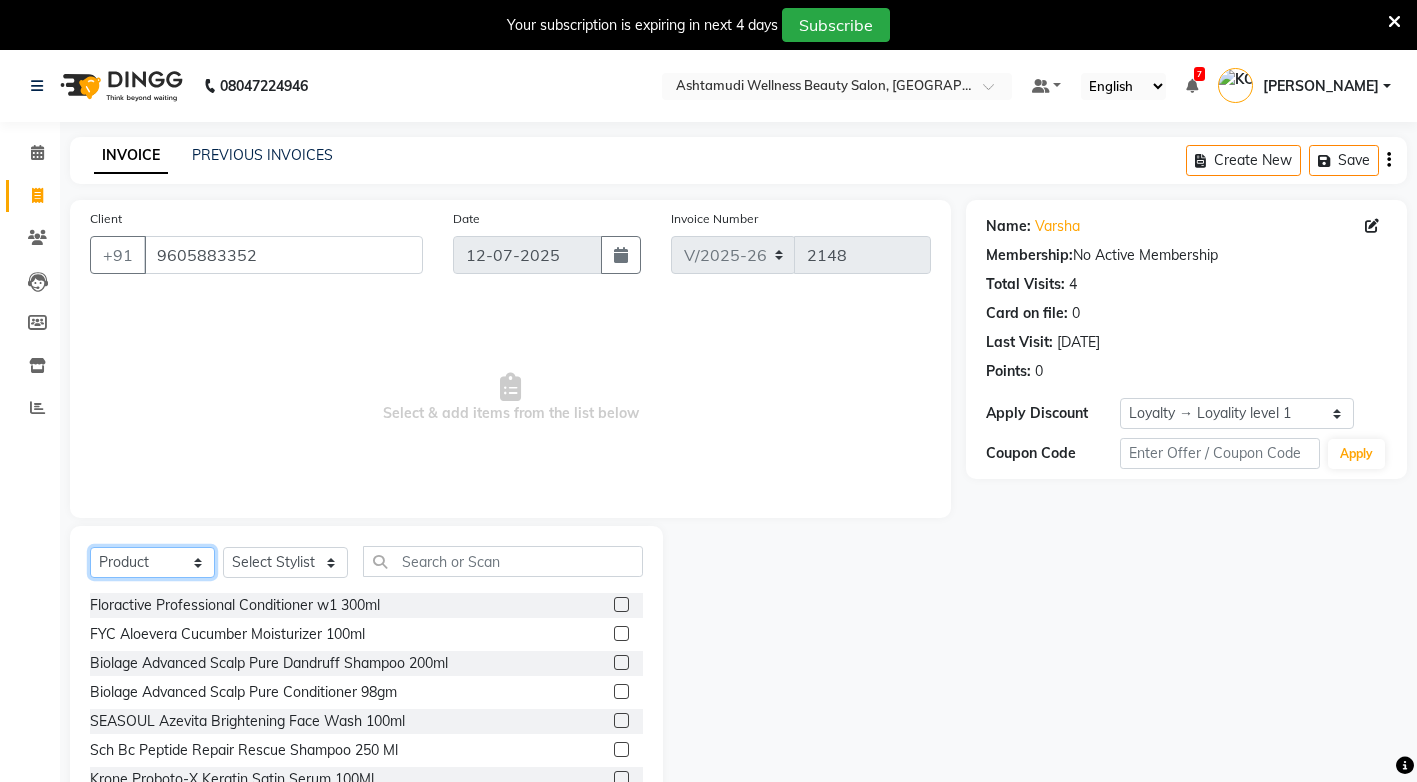 click on "Select  Service  Product  Membership  Package Voucher Prepaid Gift Card" 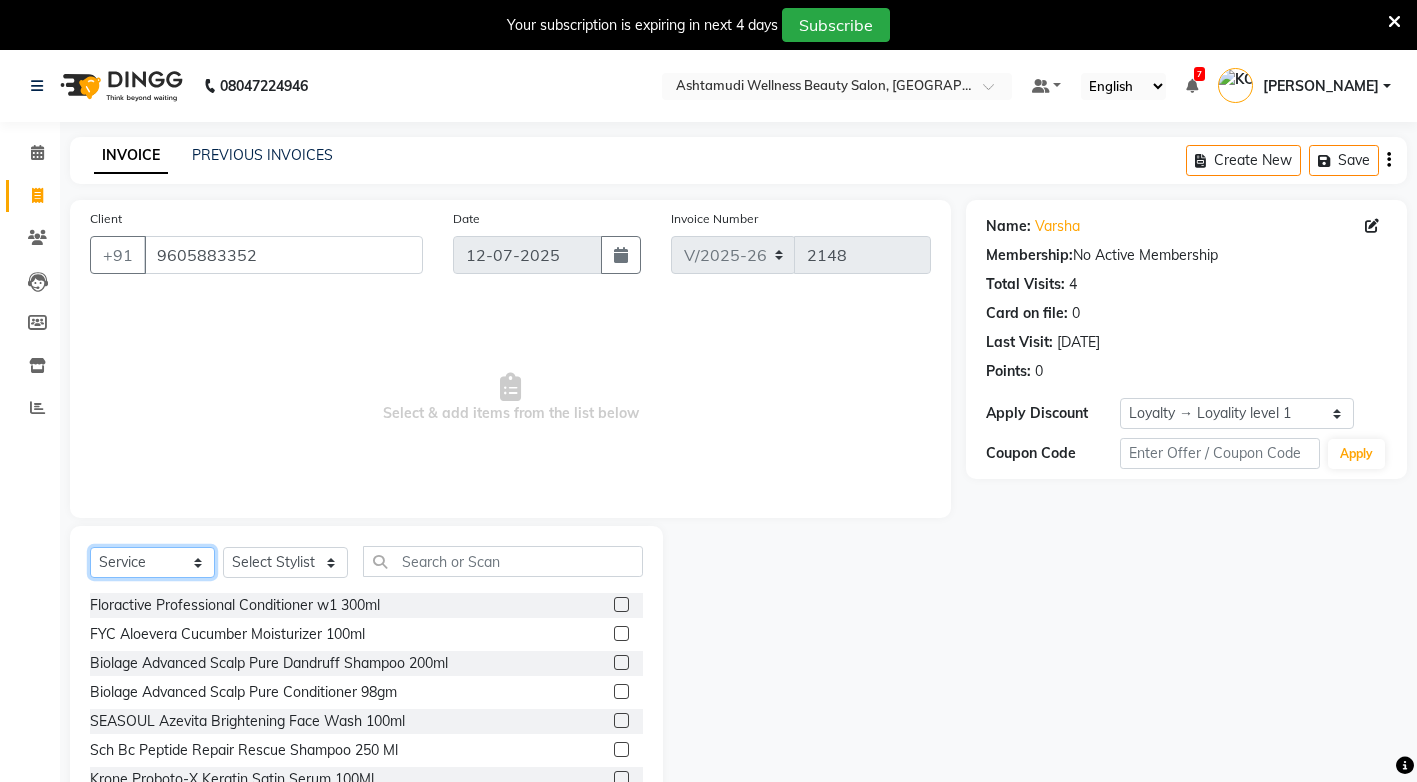 click on "Select  Service  Product  Membership  Package Voucher Prepaid Gift Card" 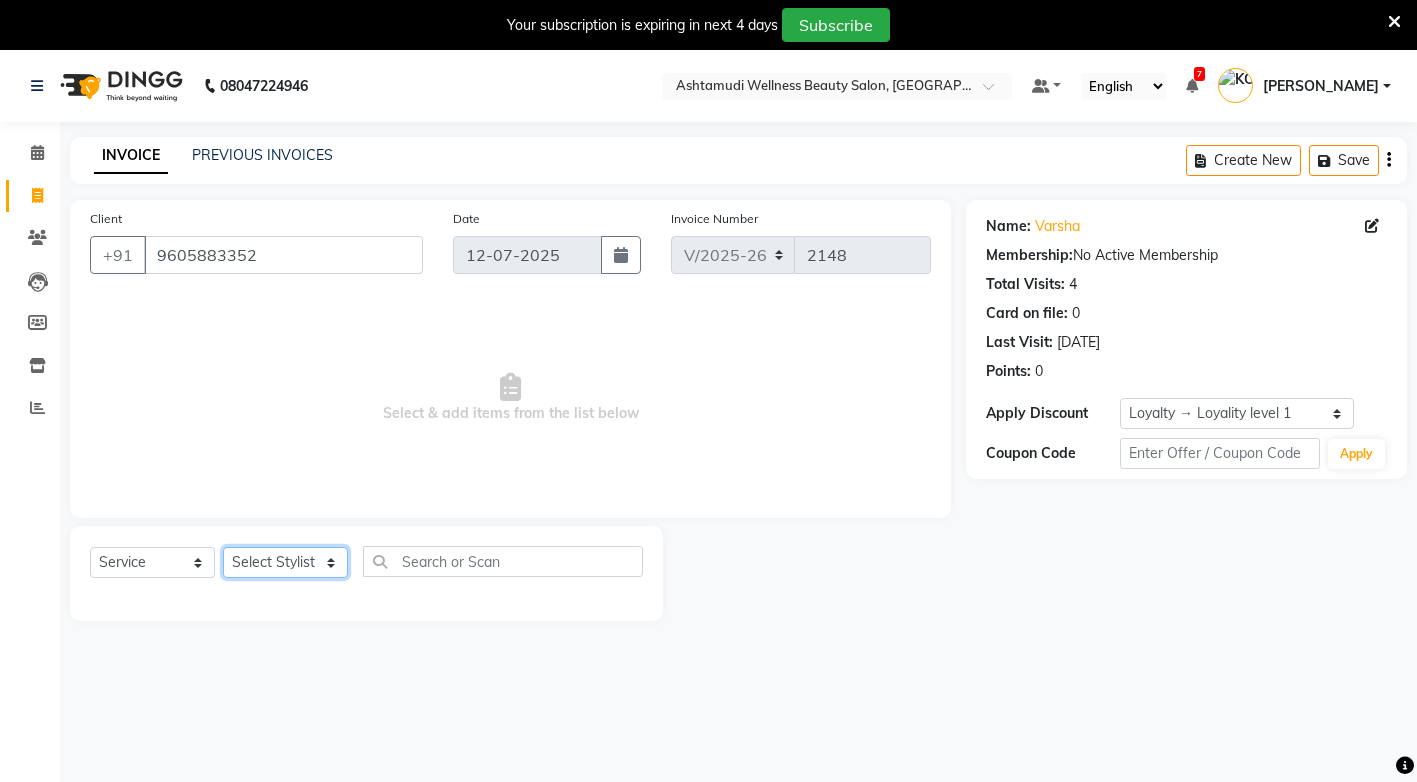 click on "Select Stylist ANJALI M S [PERSON_NAME] KOTTIYAM ASHTAMUDI [PERSON_NAME] [PERSON_NAME] [PERSON_NAME] [PERSON_NAME]  Sona [PERSON_NAME] [PERSON_NAME] [PERSON_NAME]" 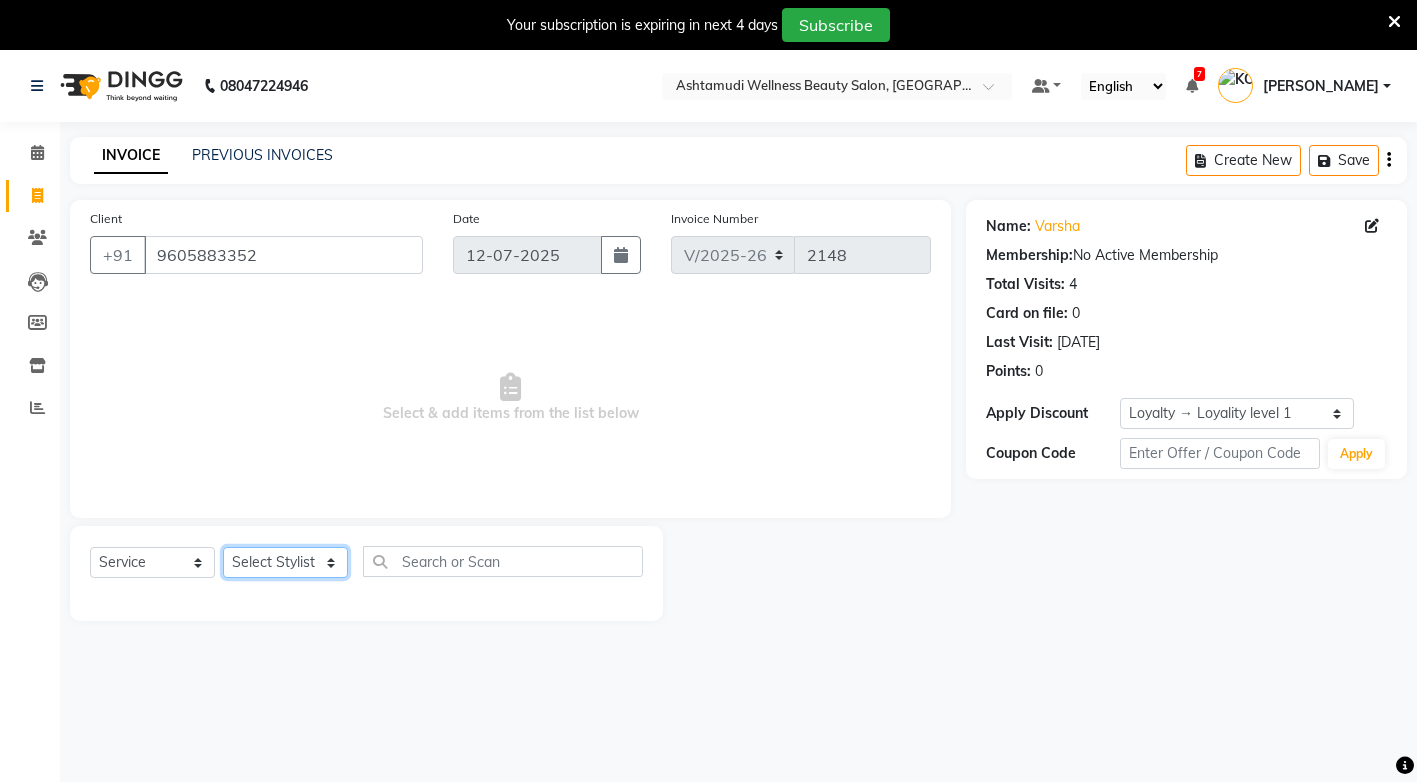 select on "27469" 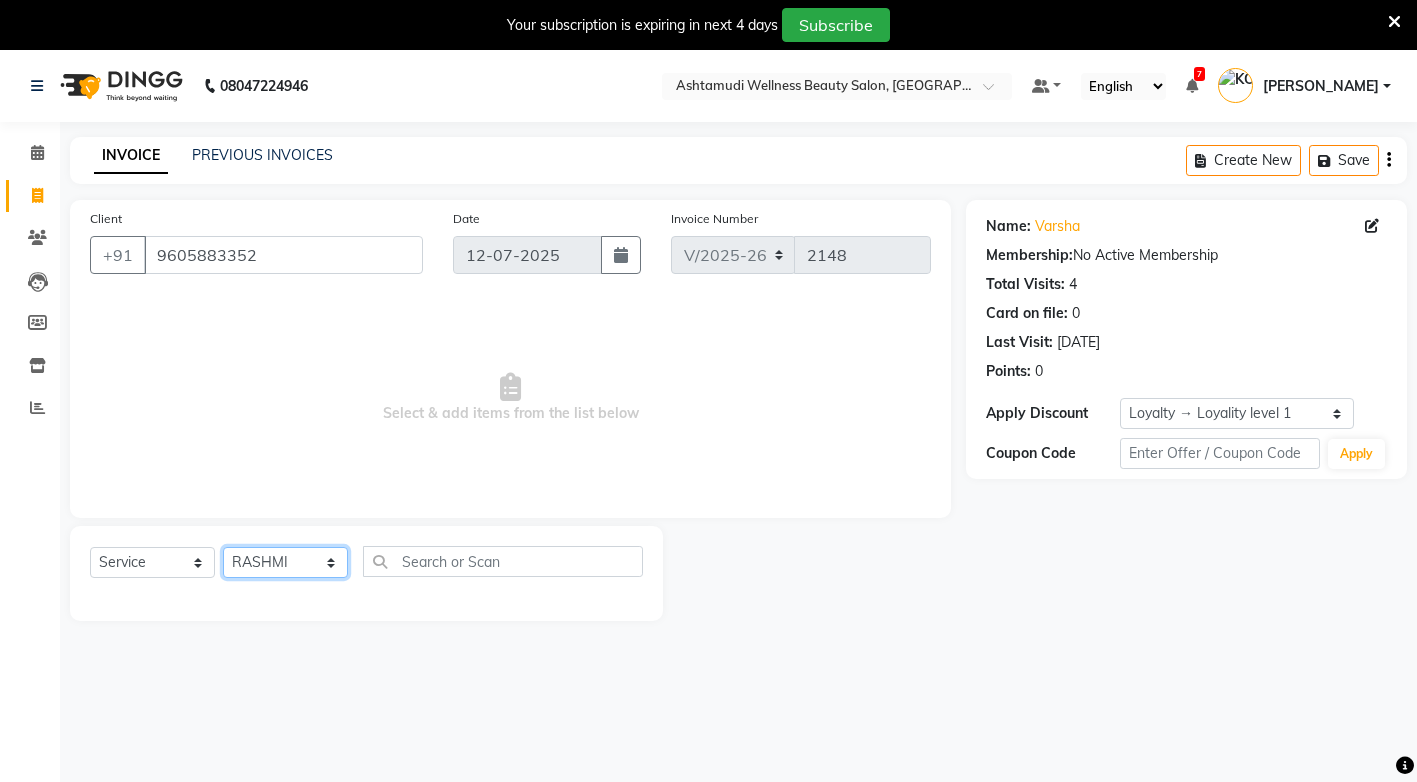 click on "Select Stylist ANJALI M S [PERSON_NAME] KOTTIYAM ASHTAMUDI [PERSON_NAME] [PERSON_NAME] [PERSON_NAME] [PERSON_NAME]  Sona [PERSON_NAME] [PERSON_NAME] [PERSON_NAME]" 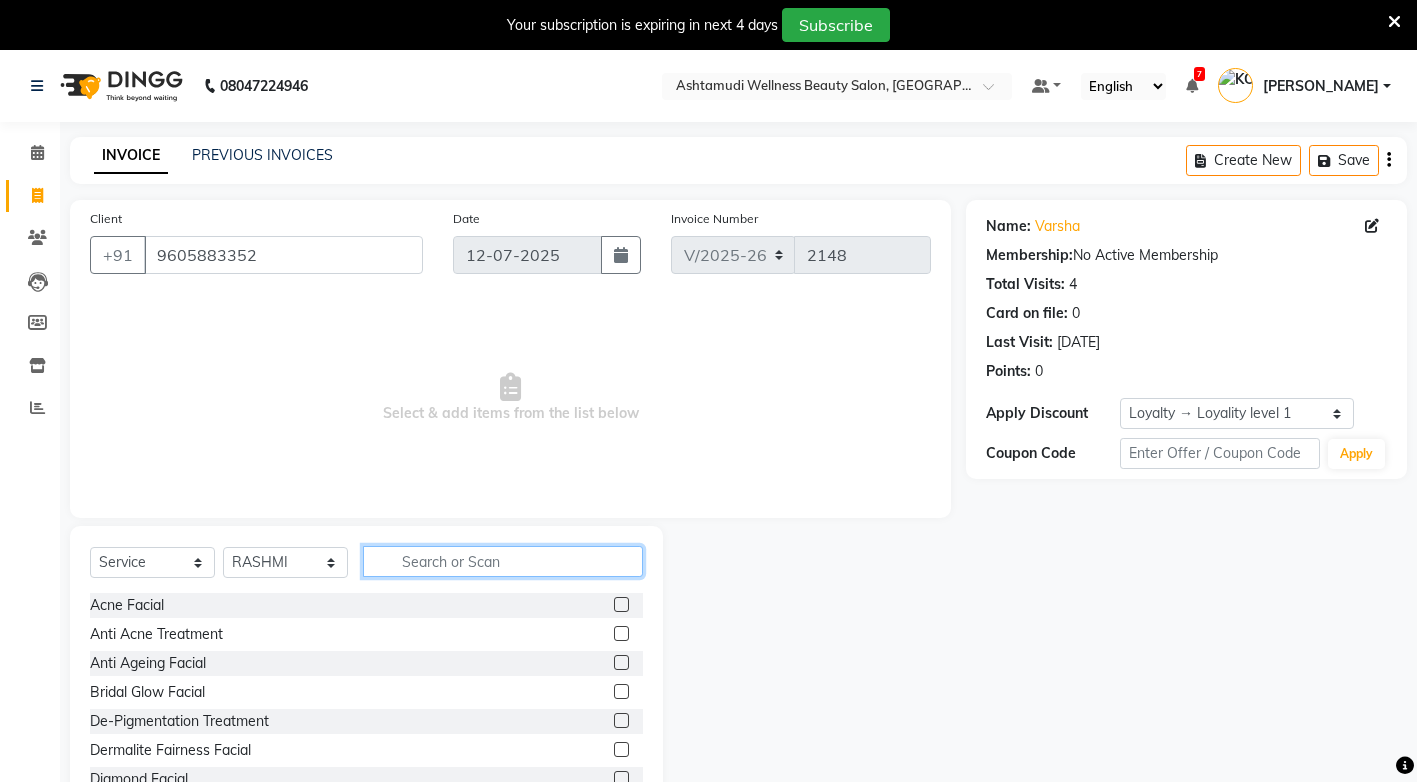 click 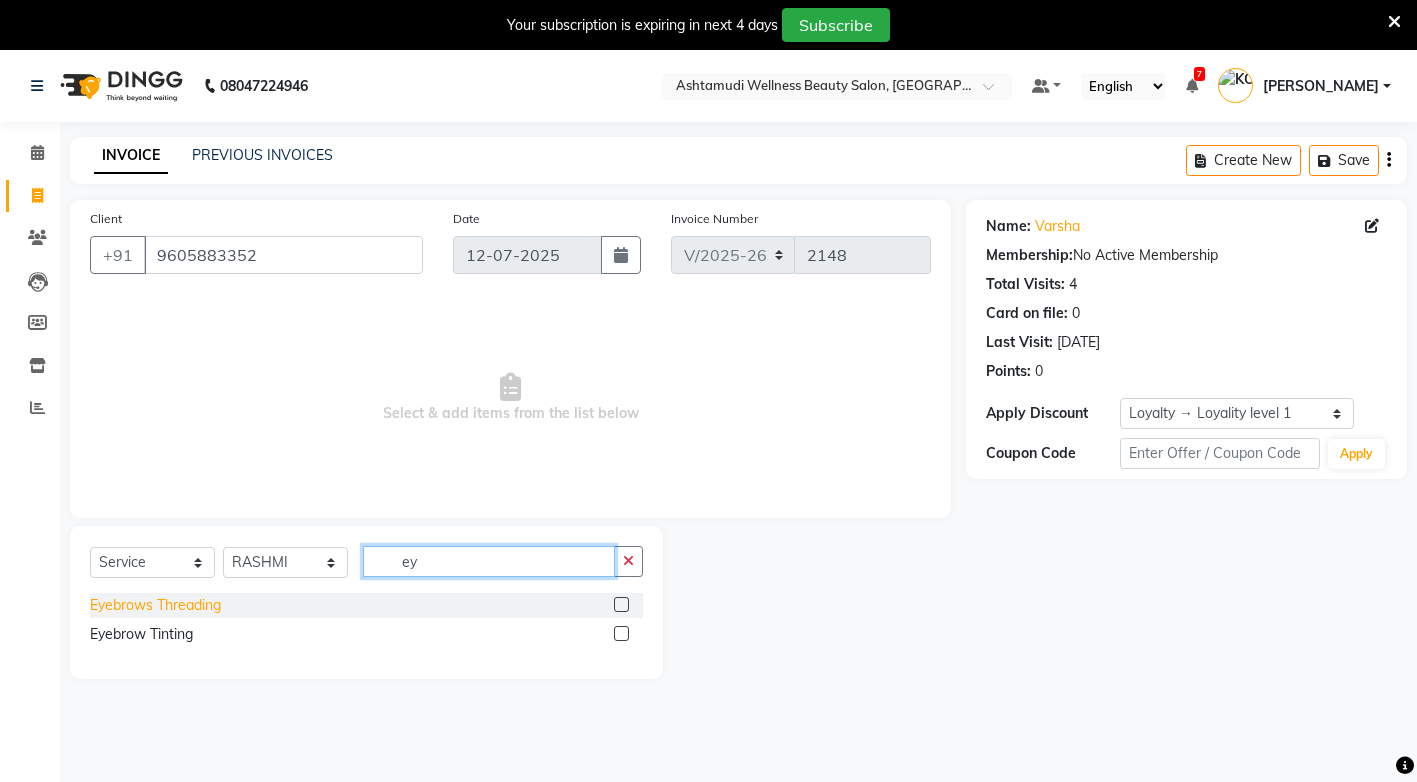 type on "ey" 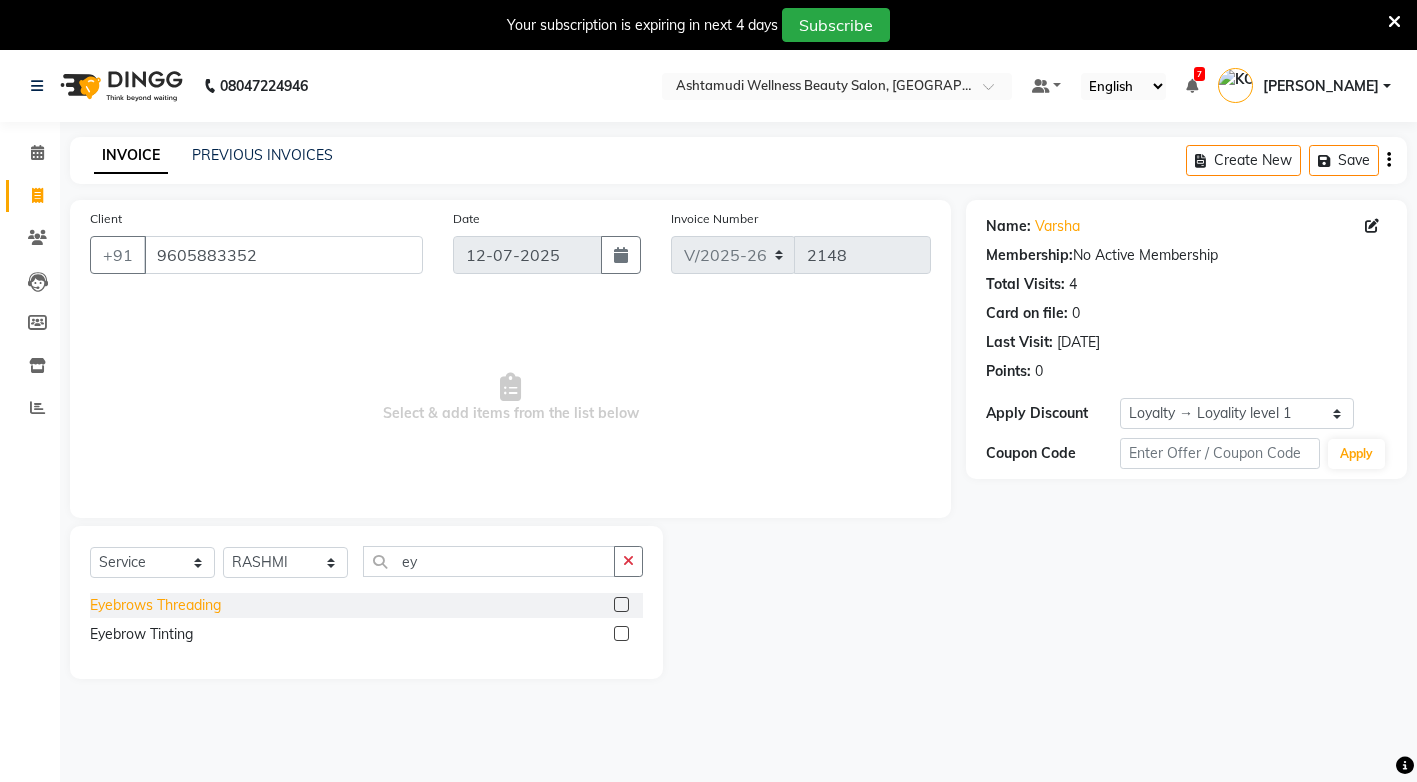 click on "Eyebrows Threading" 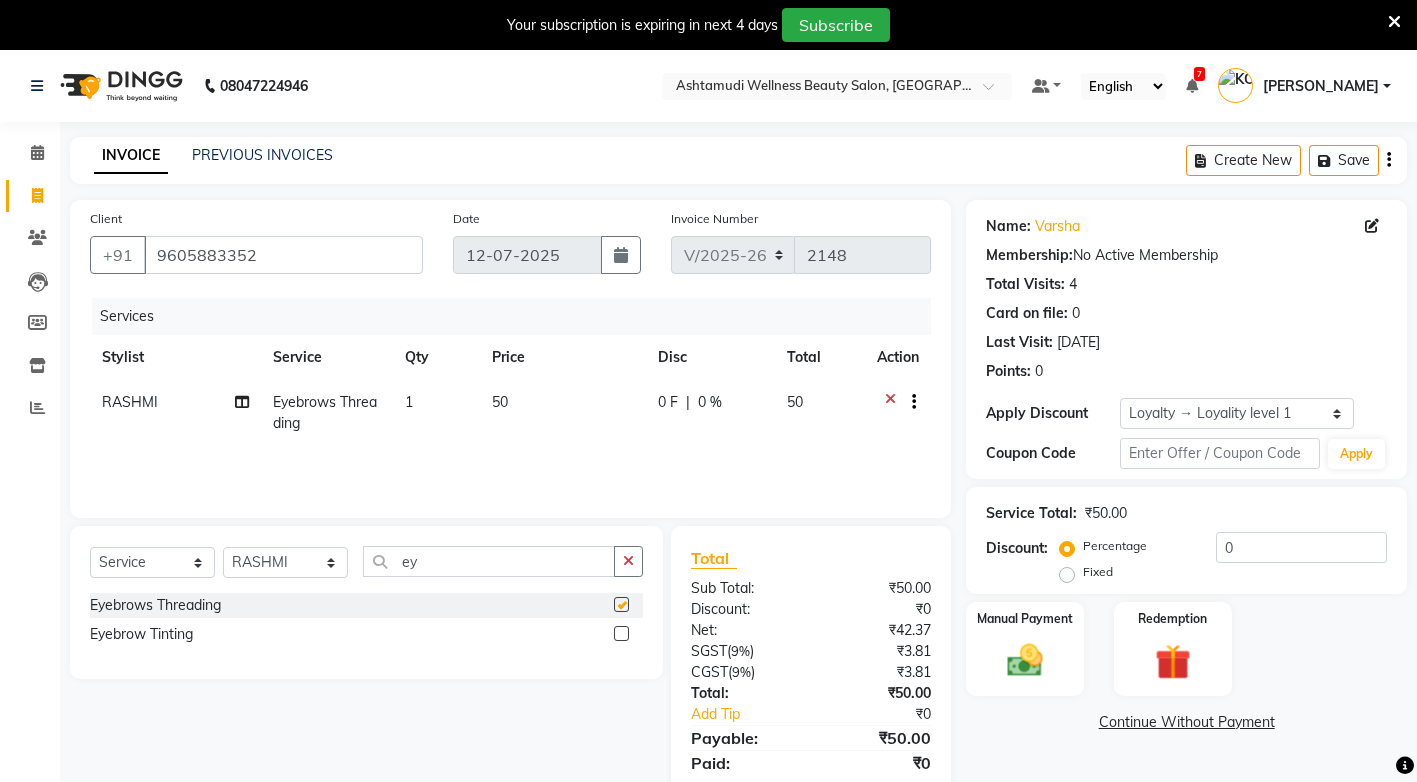 checkbox on "false" 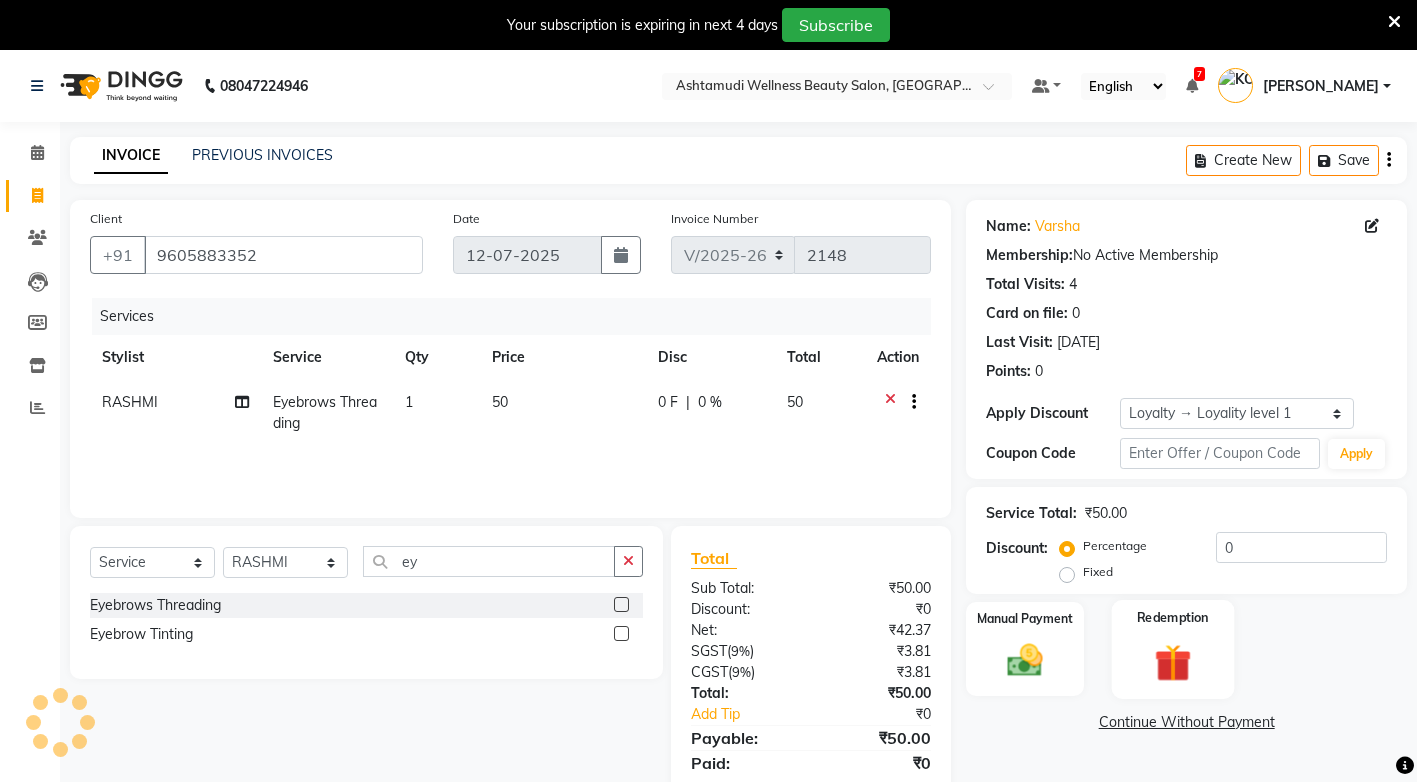 scroll, scrollTop: 68, scrollLeft: 0, axis: vertical 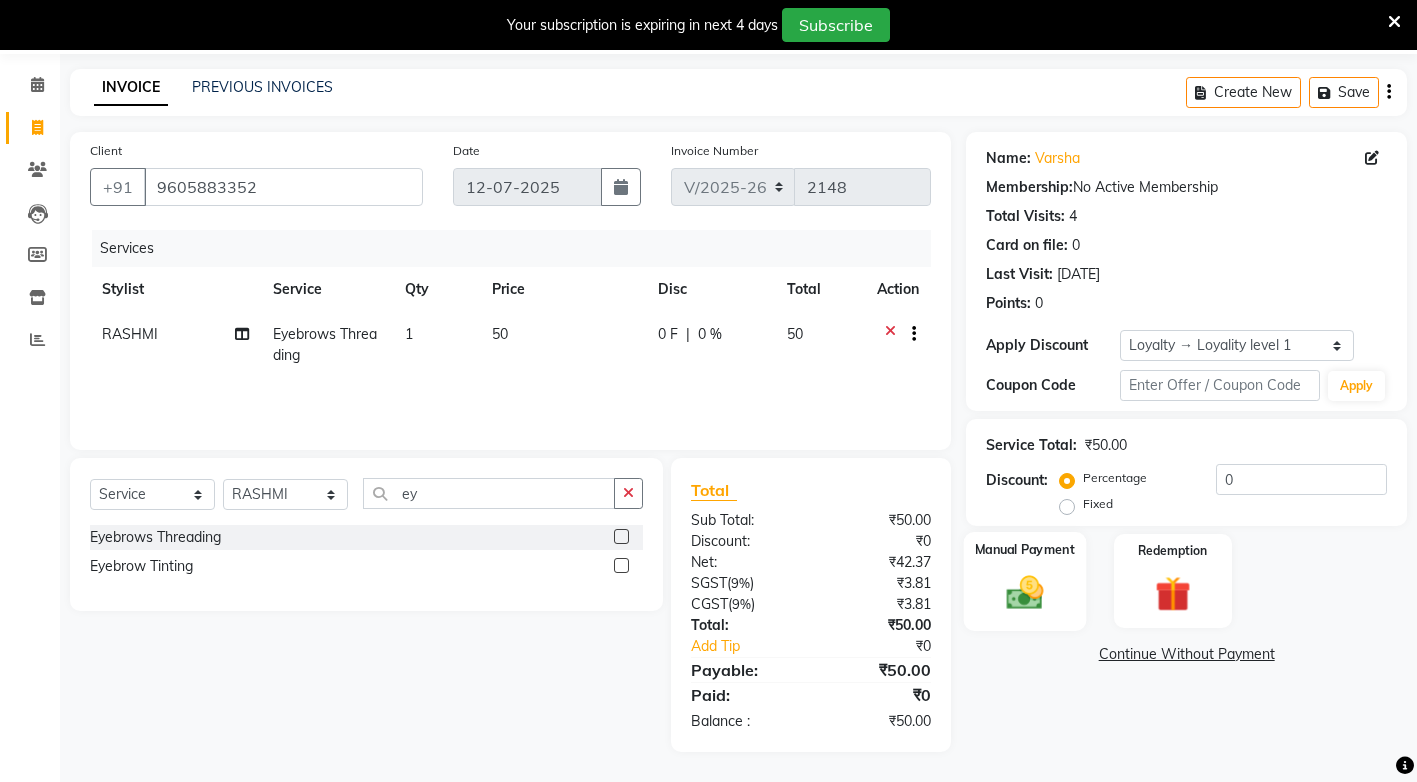 click 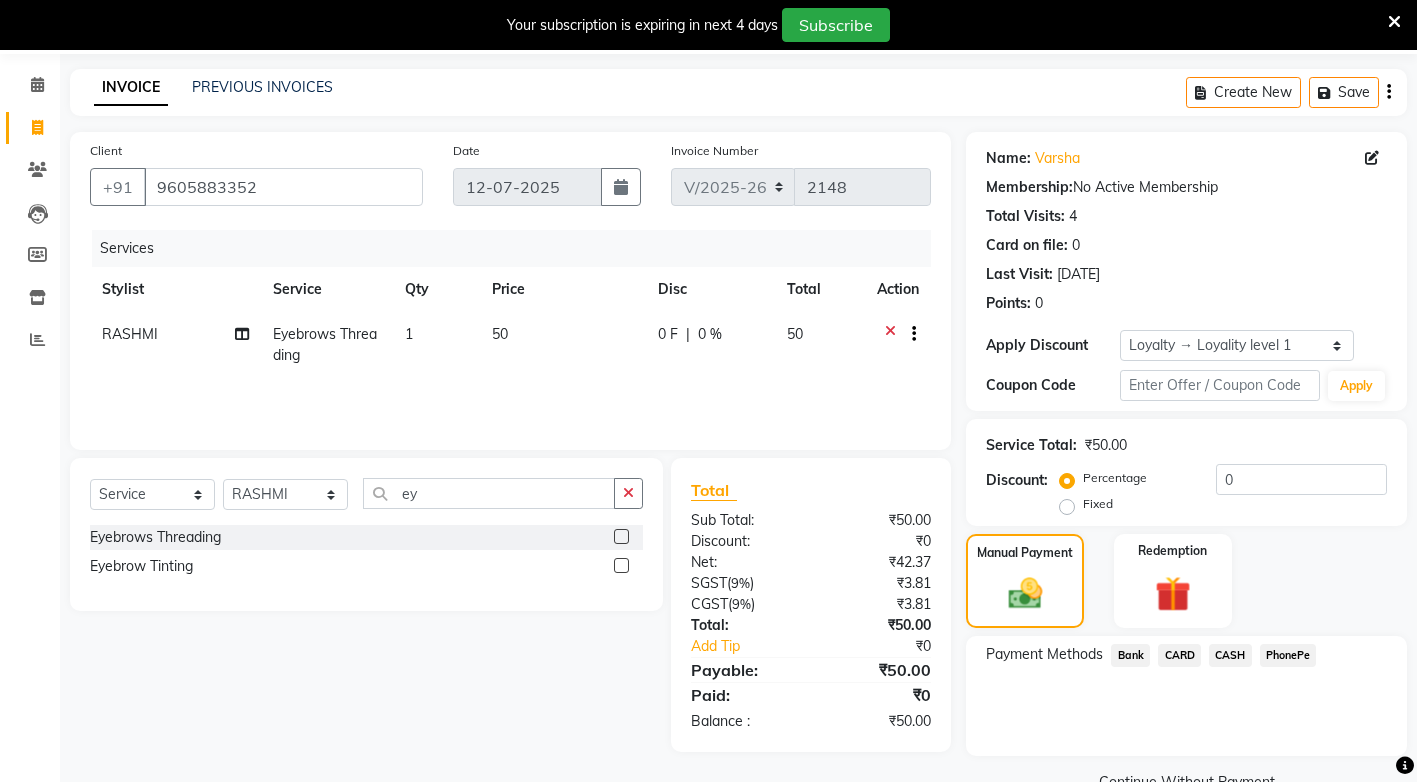 click on "CASH" 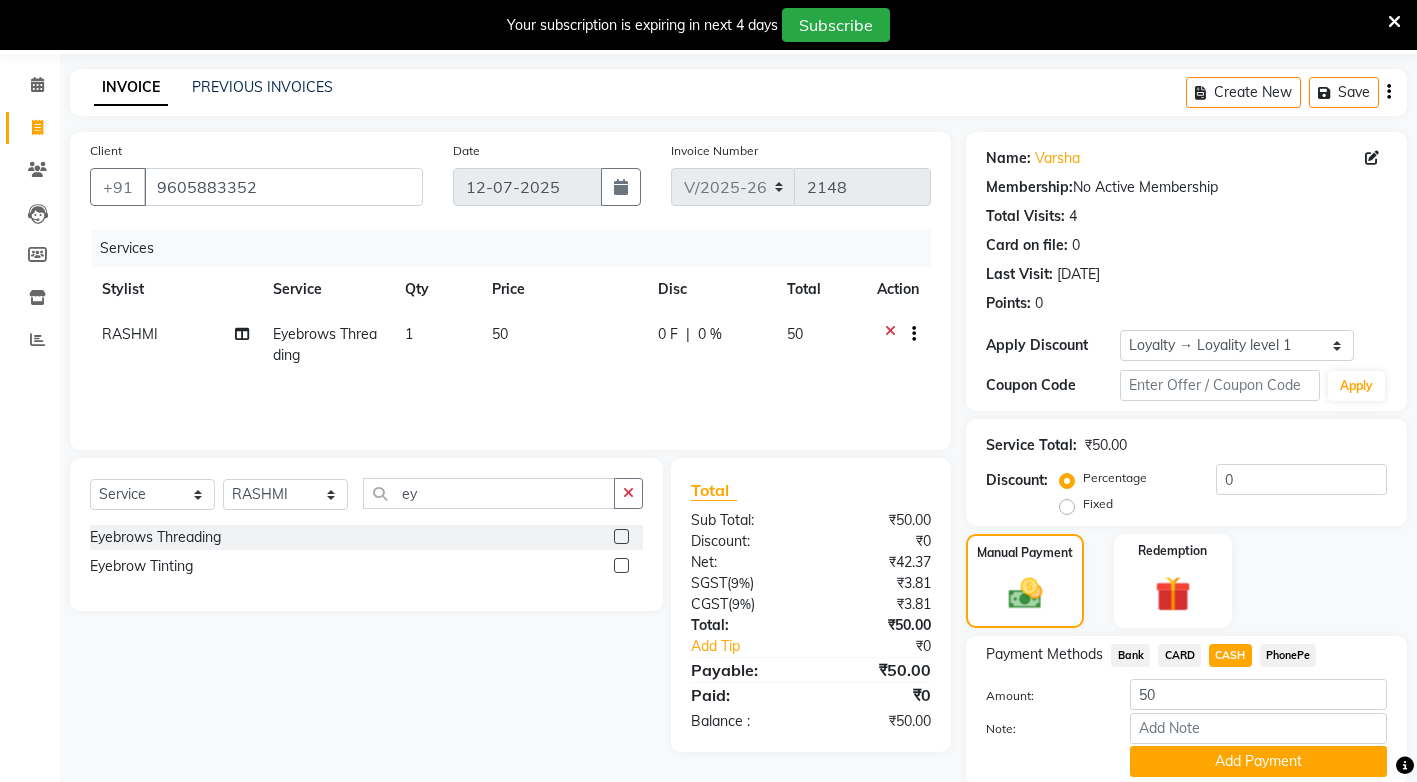 click on "PhonePe" 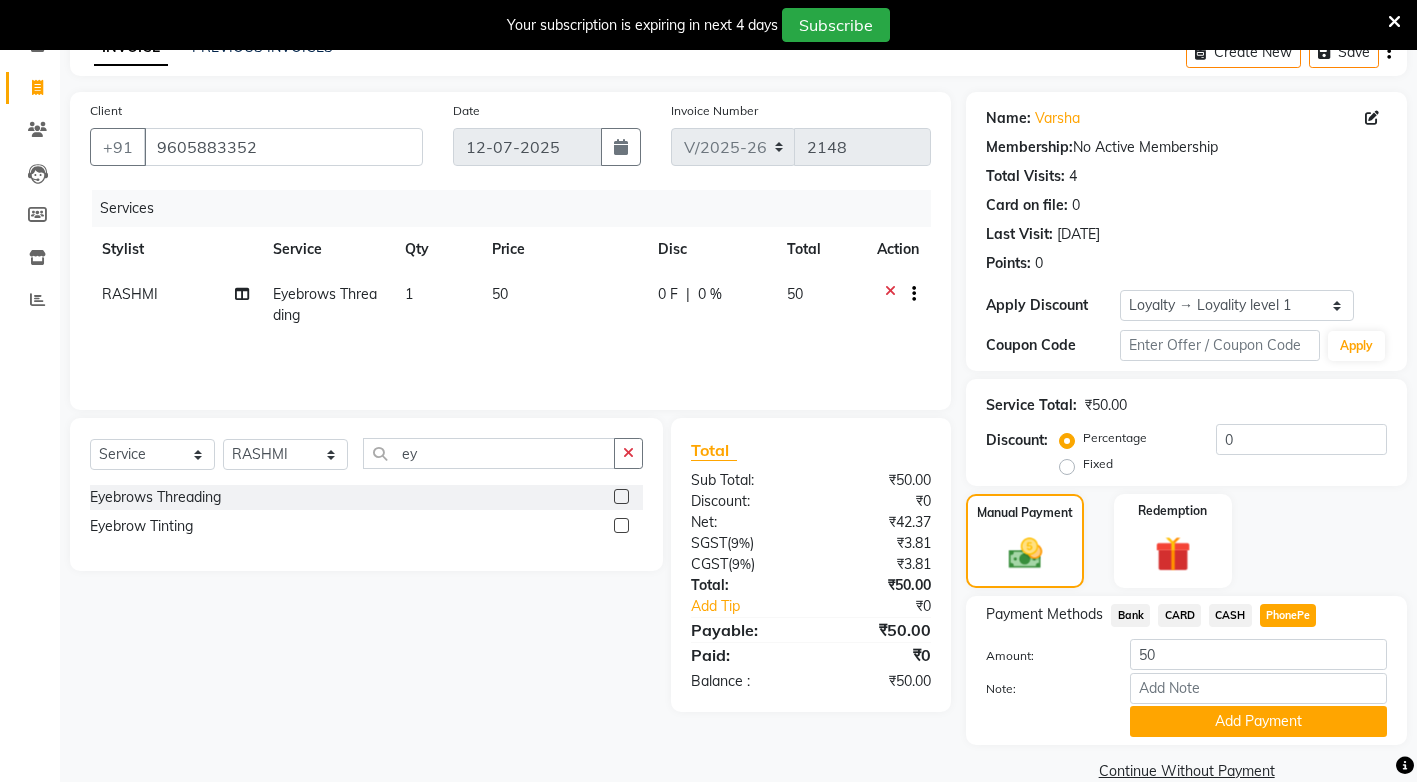 scroll, scrollTop: 142, scrollLeft: 0, axis: vertical 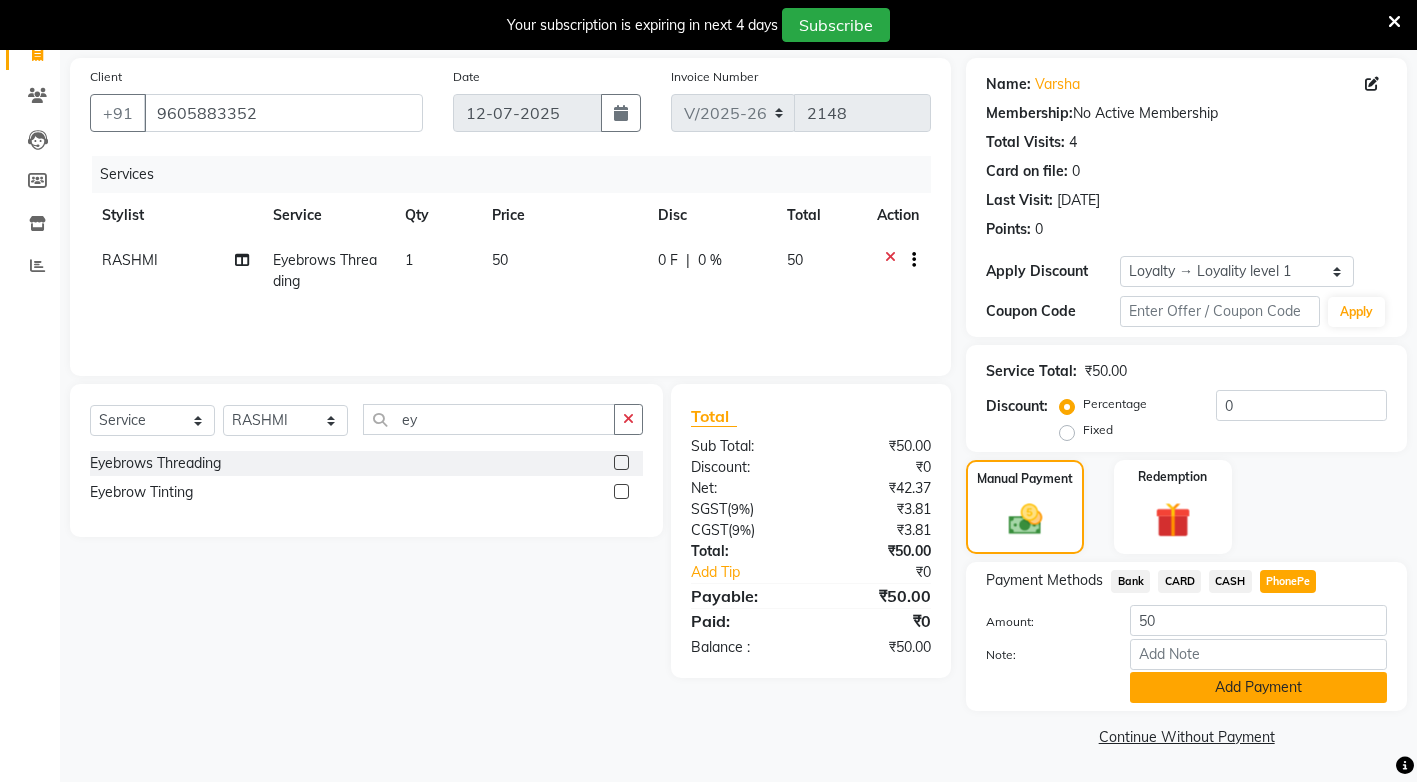 click on "Add Payment" 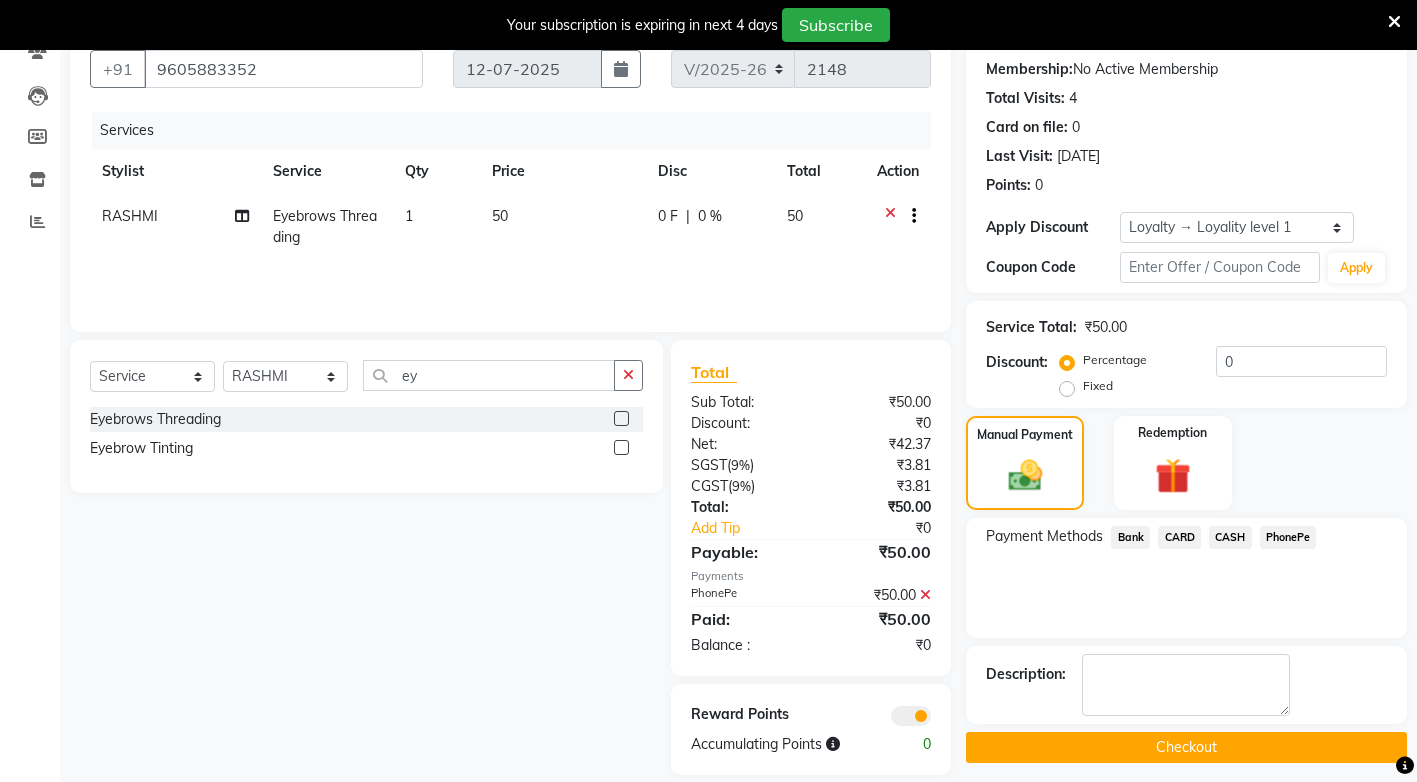 scroll, scrollTop: 209, scrollLeft: 0, axis: vertical 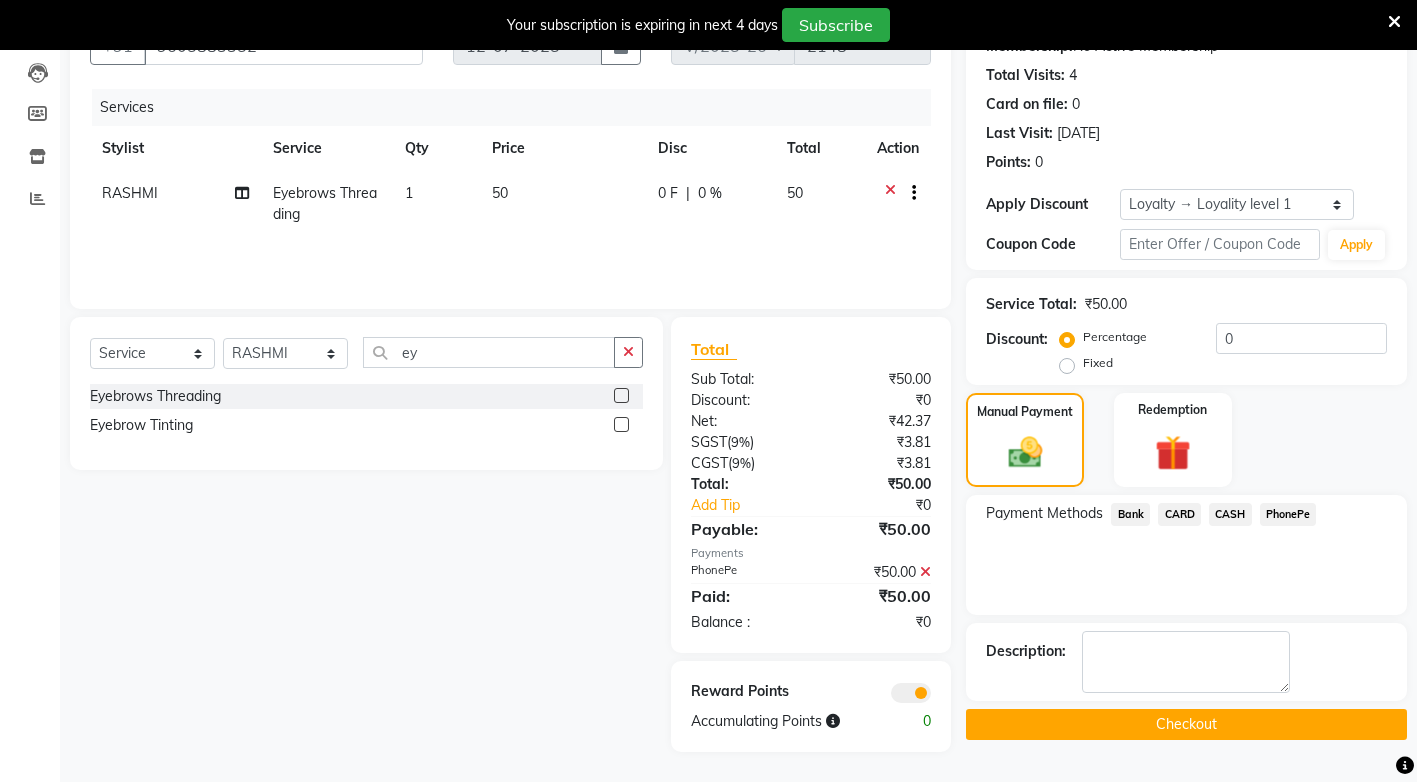 click on "Checkout" 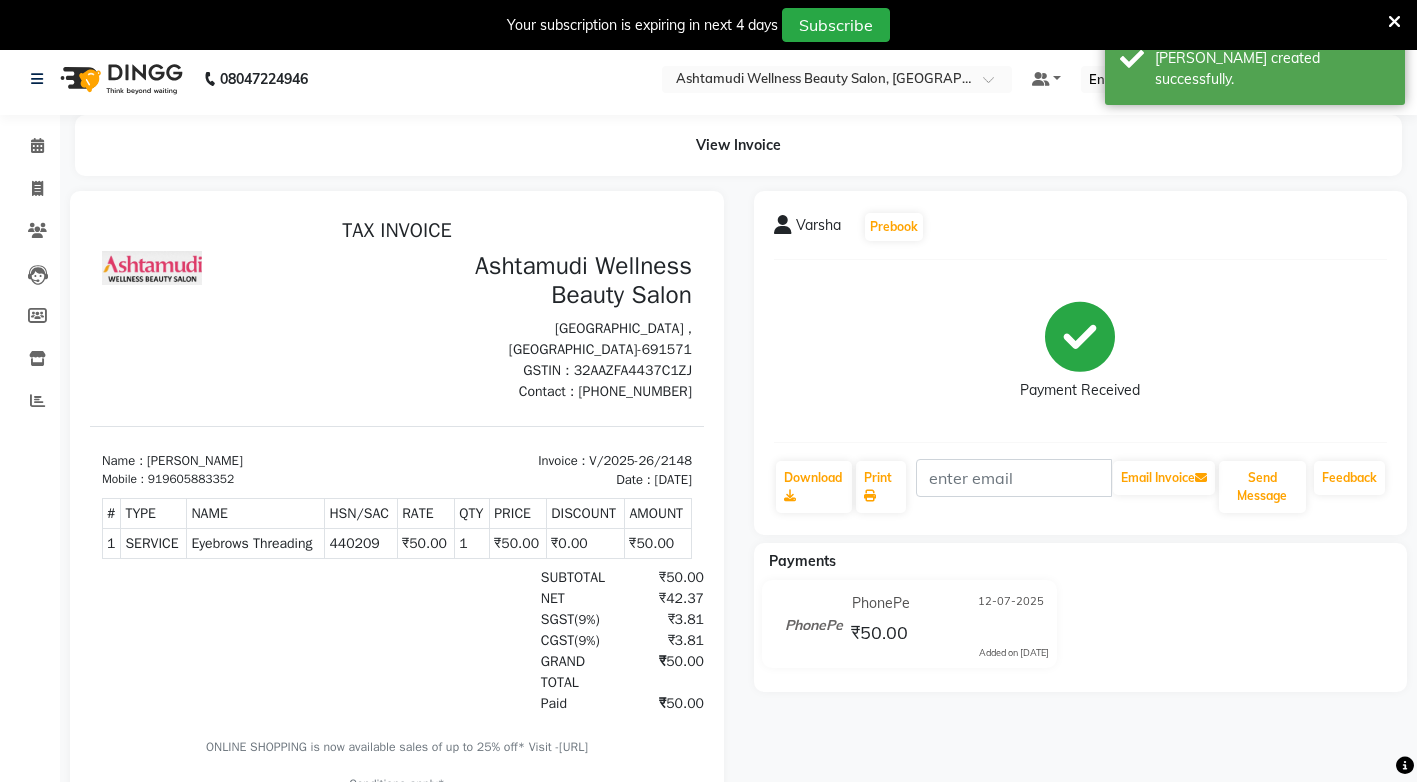 scroll, scrollTop: 0, scrollLeft: 0, axis: both 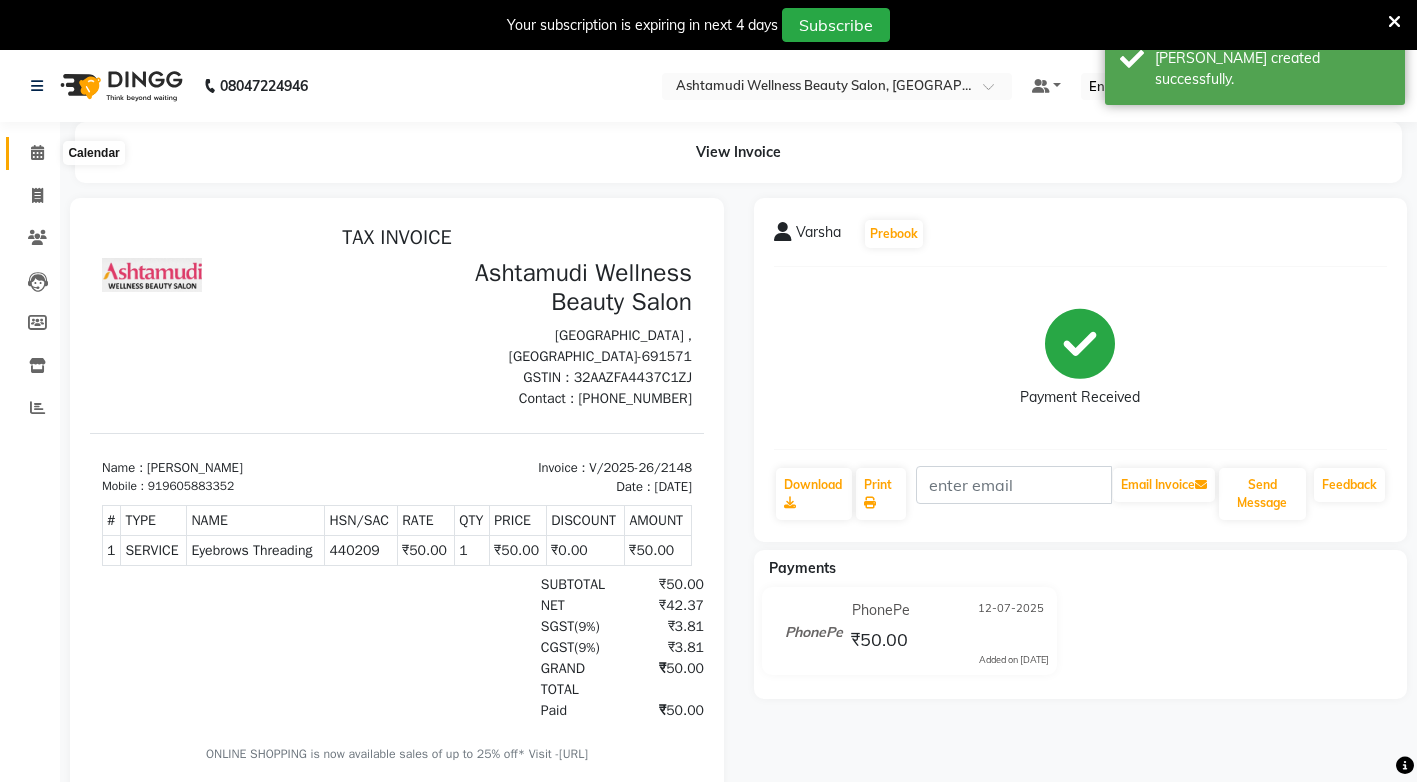 click 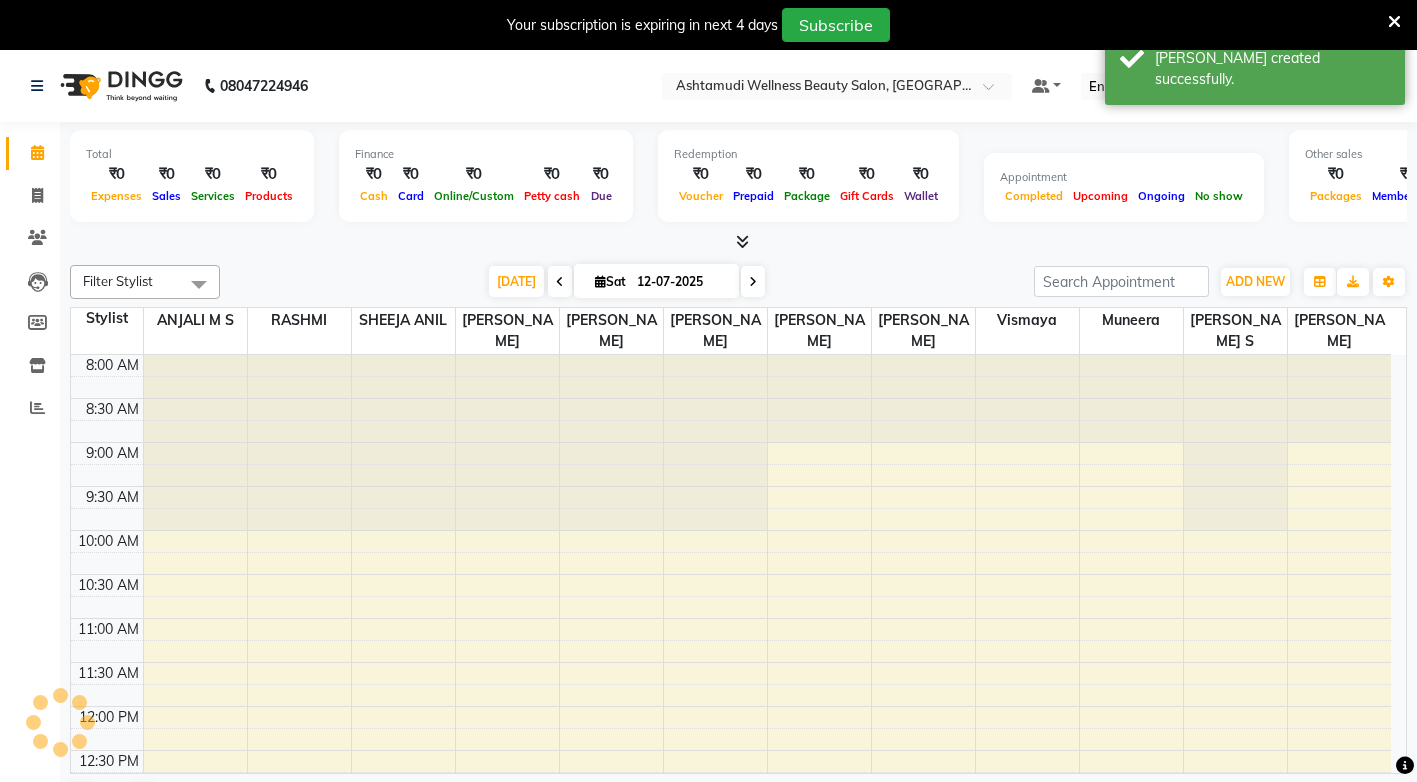 scroll, scrollTop: 0, scrollLeft: 0, axis: both 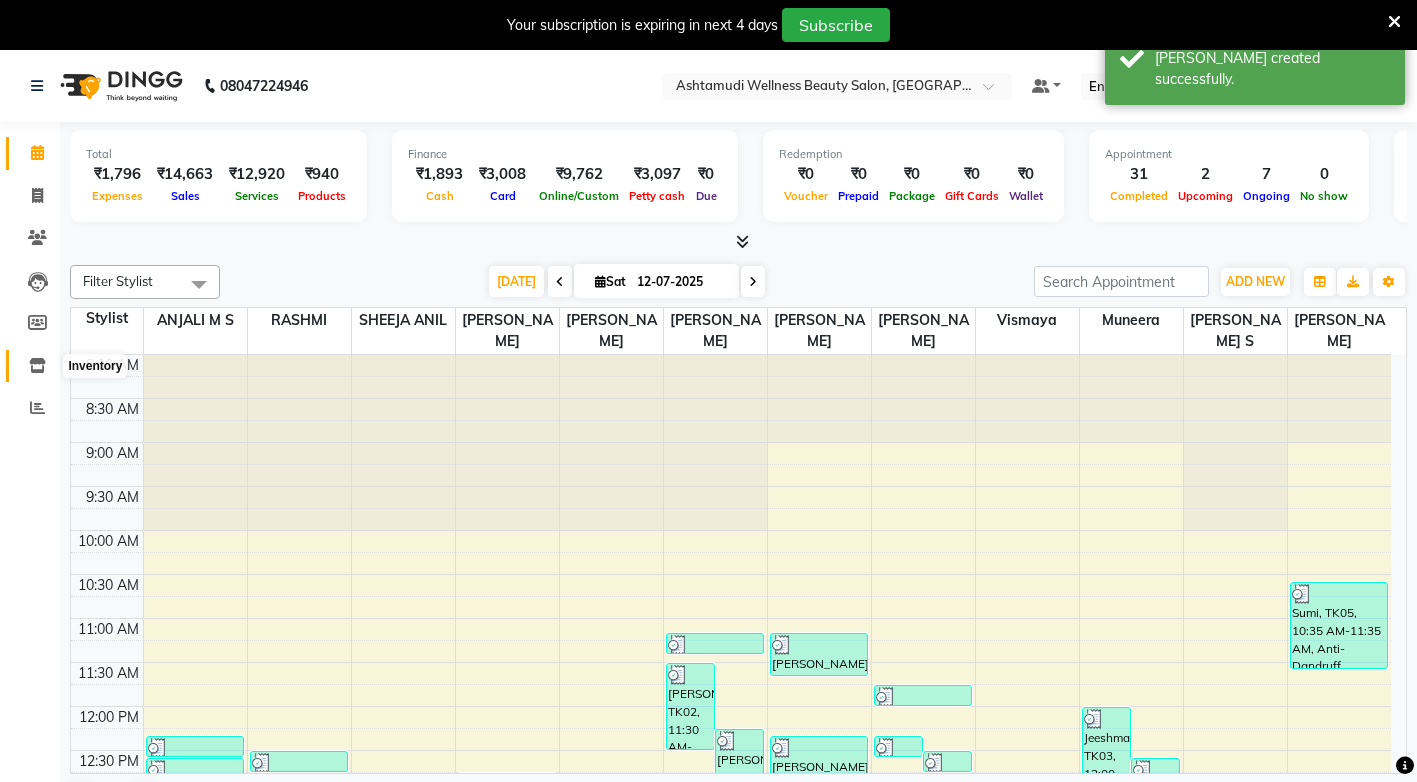 click 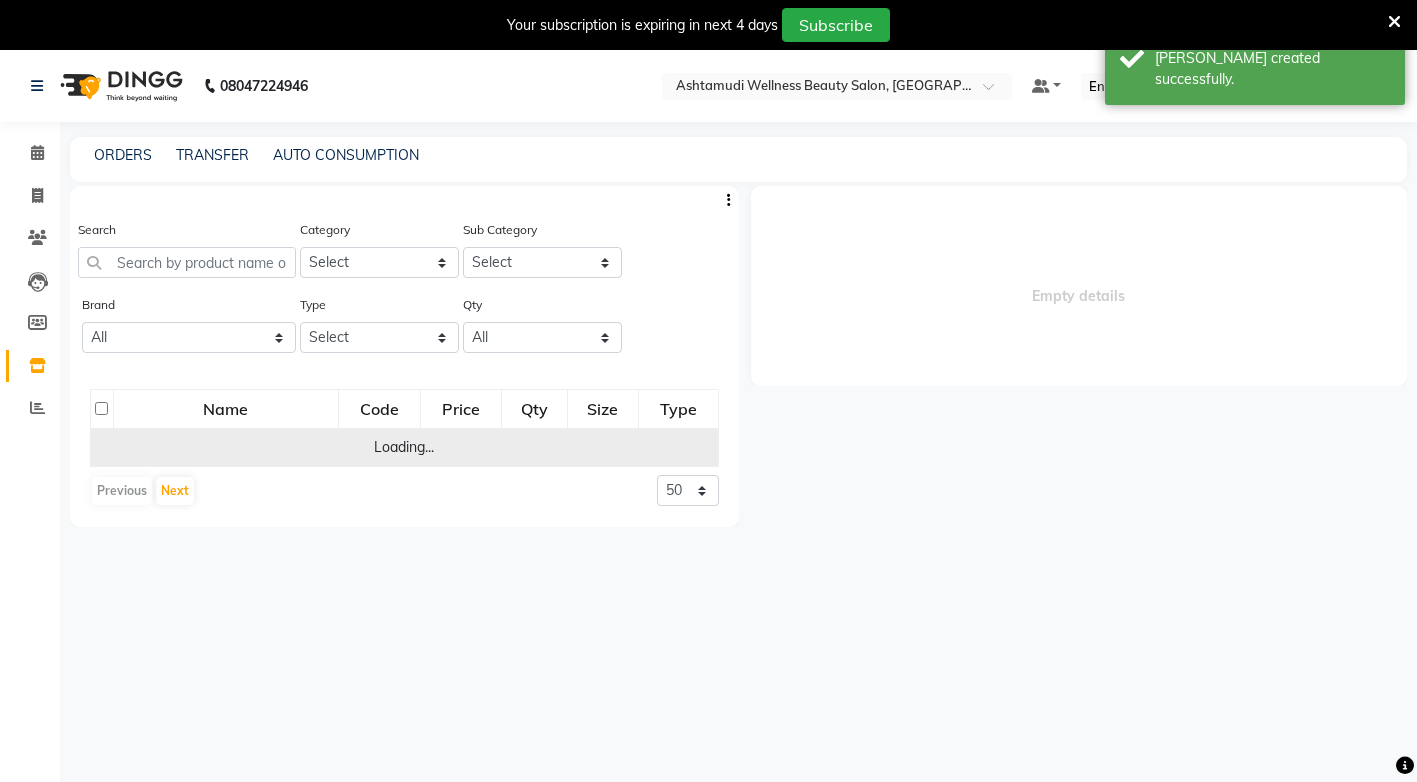 select 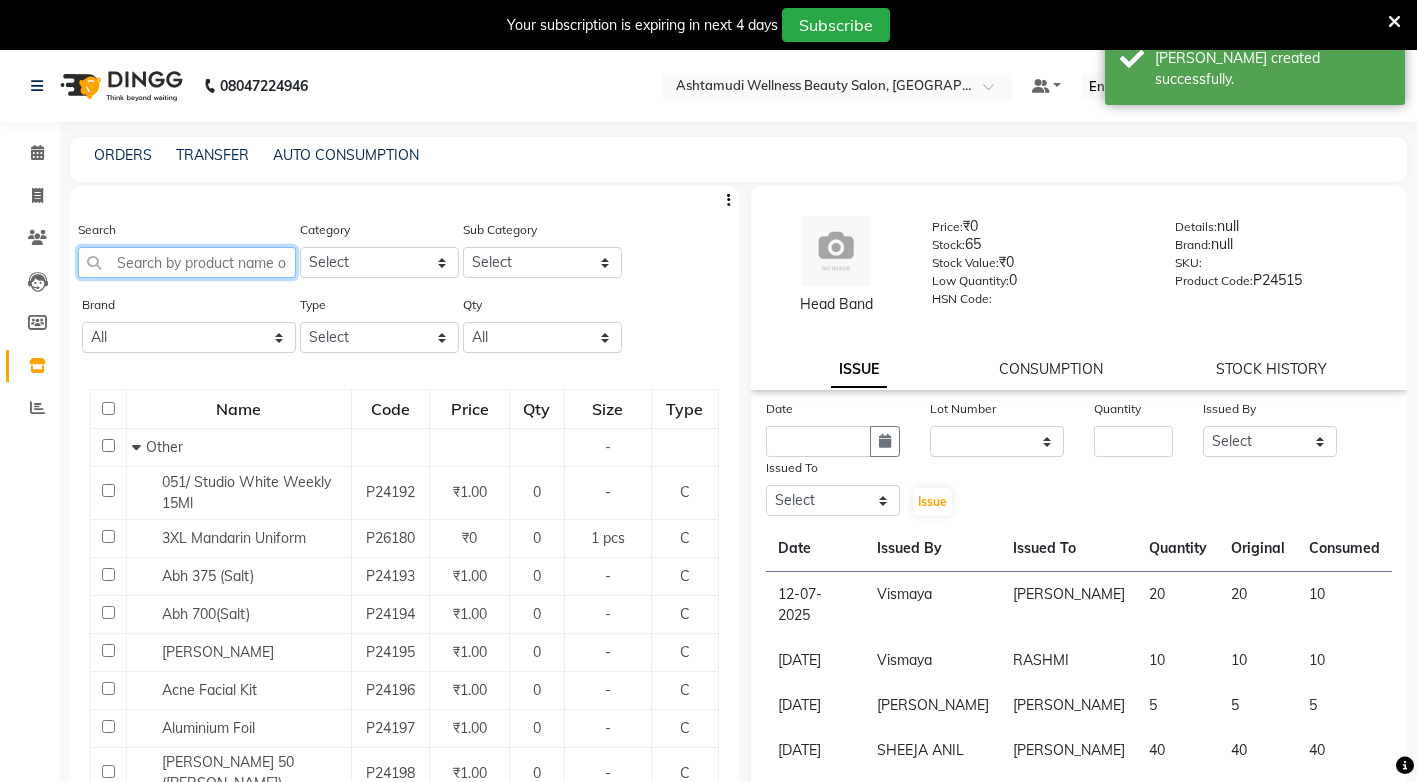 click 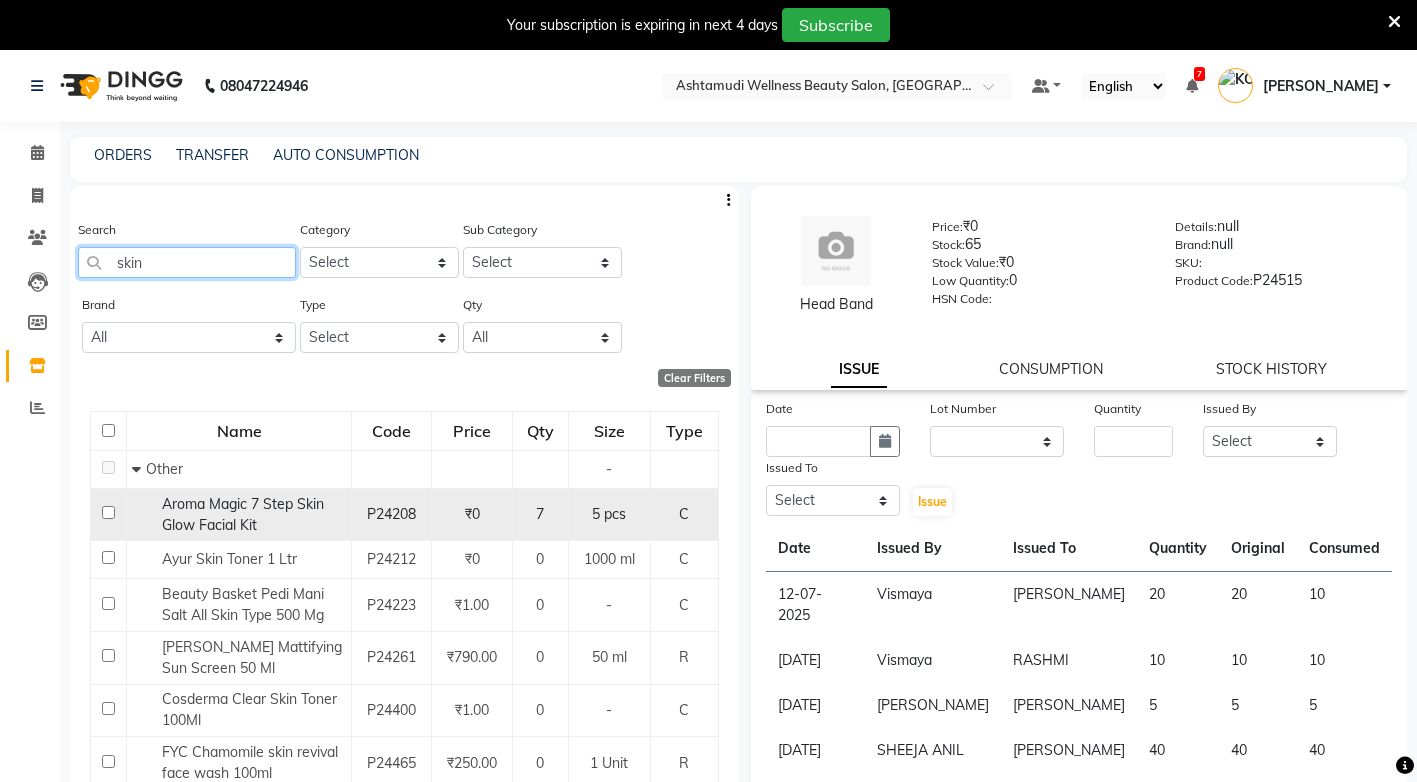 type on "skin" 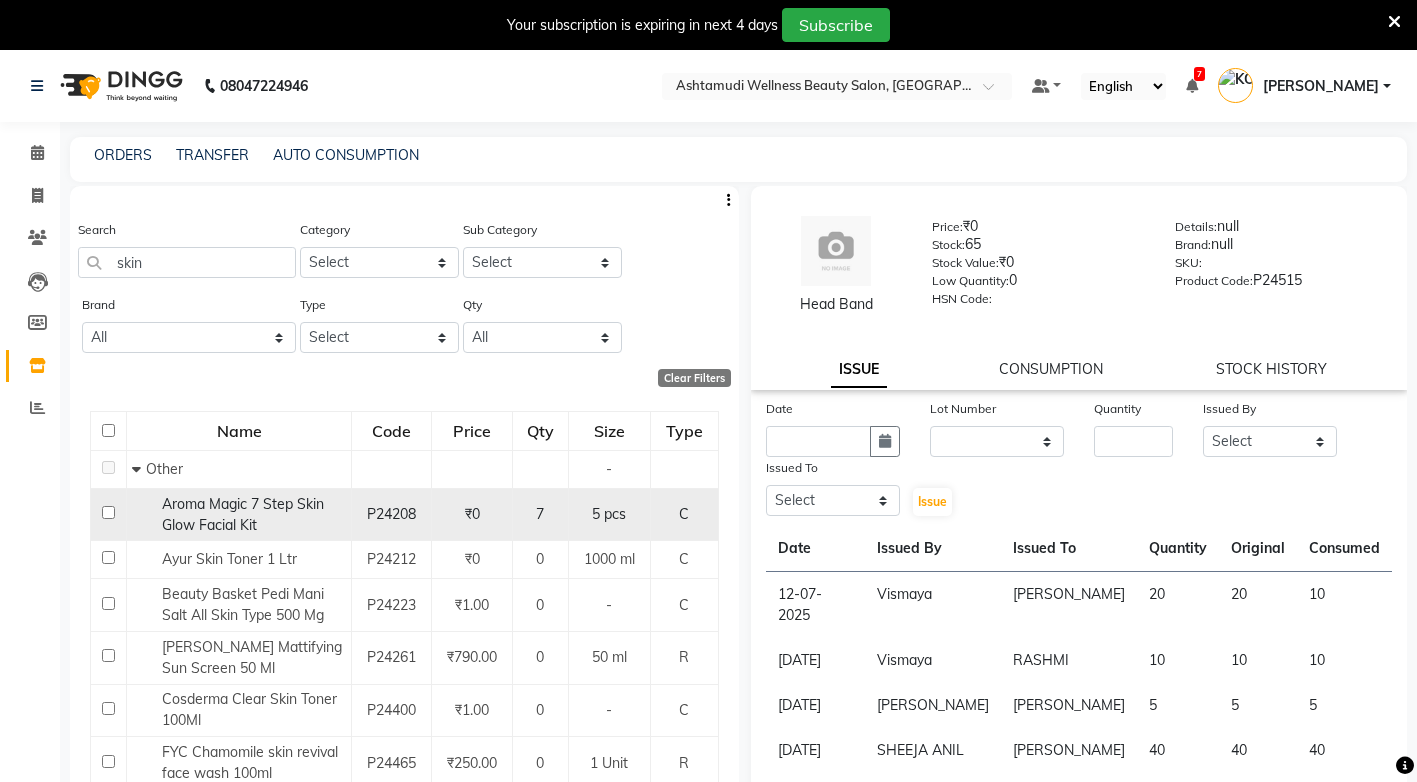click on "Aroma Magic 7 Step Skin Glow Facial Kit" 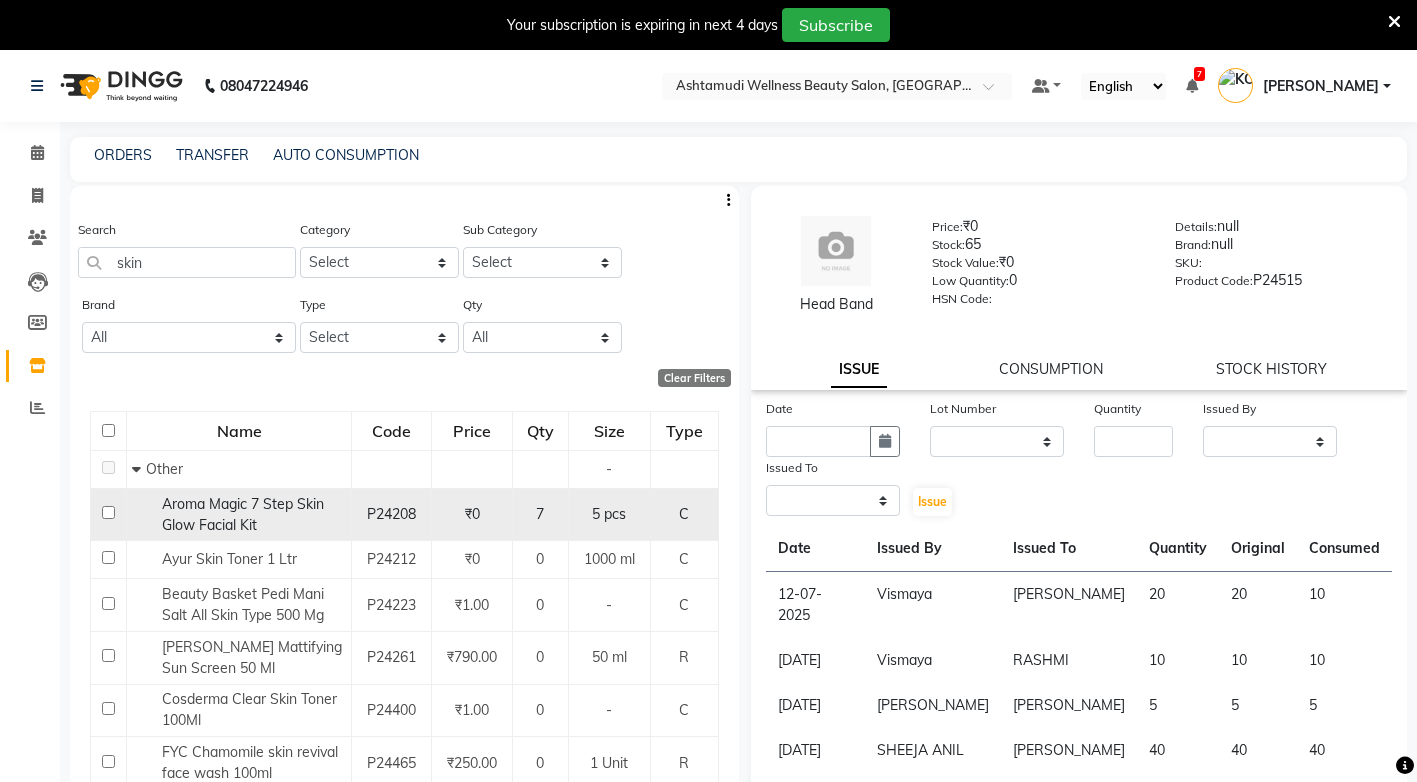select 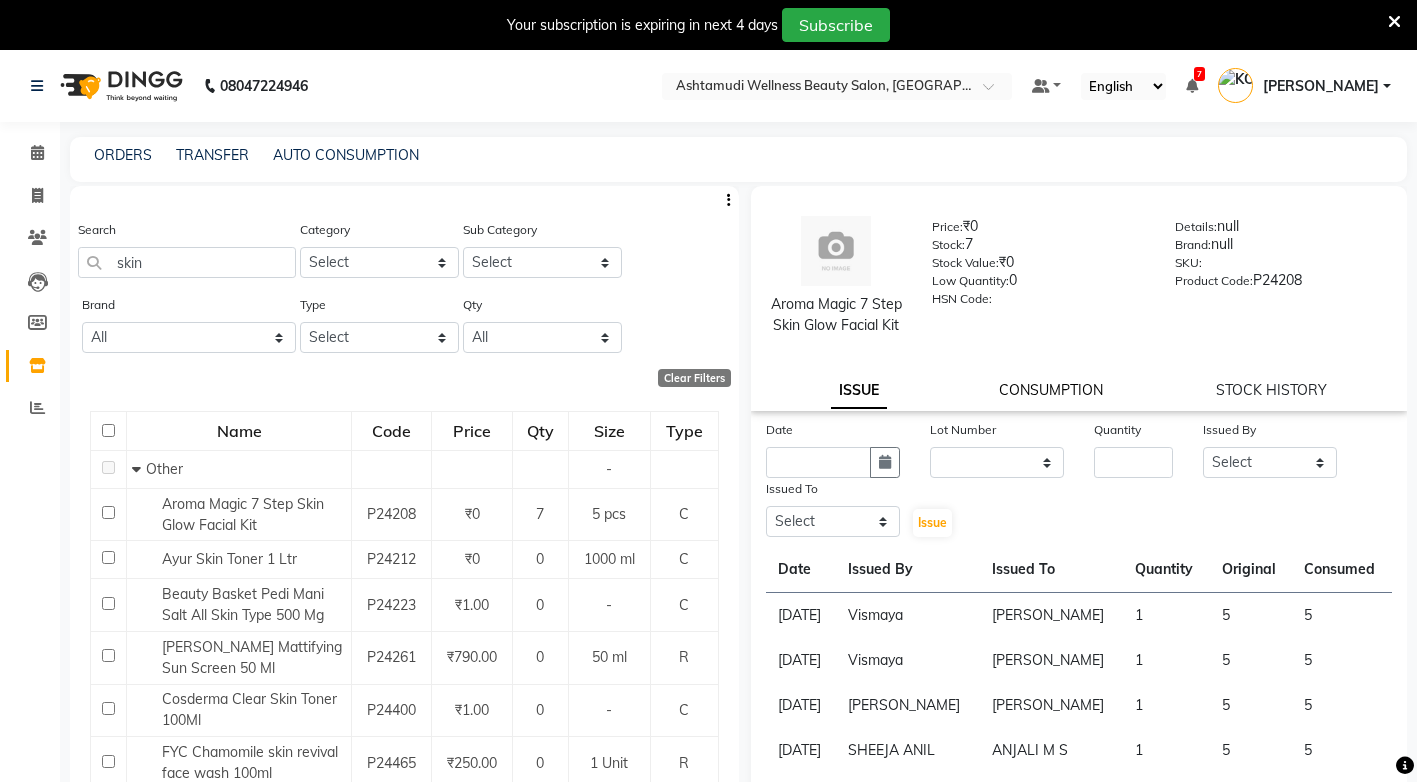 click on "CONSUMPTION" 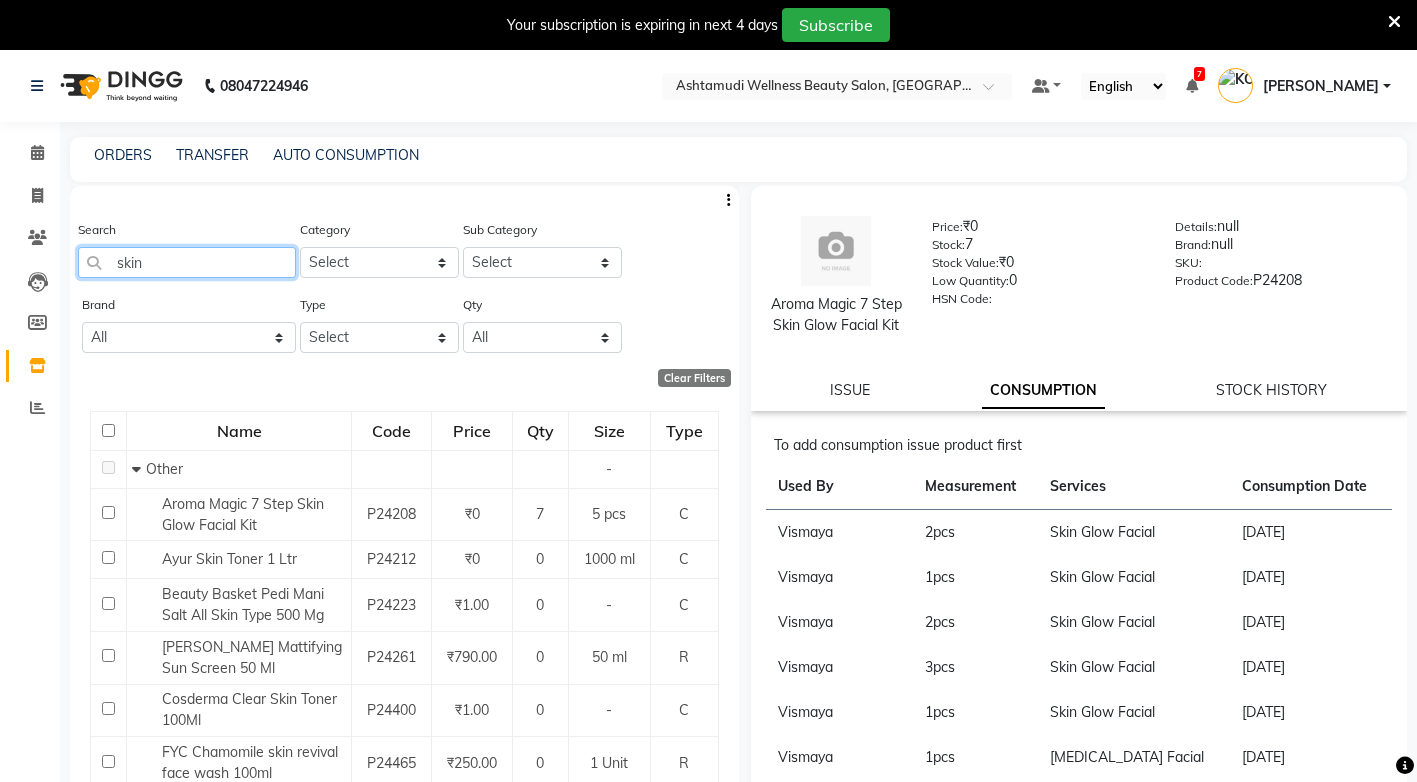 click on "skin" 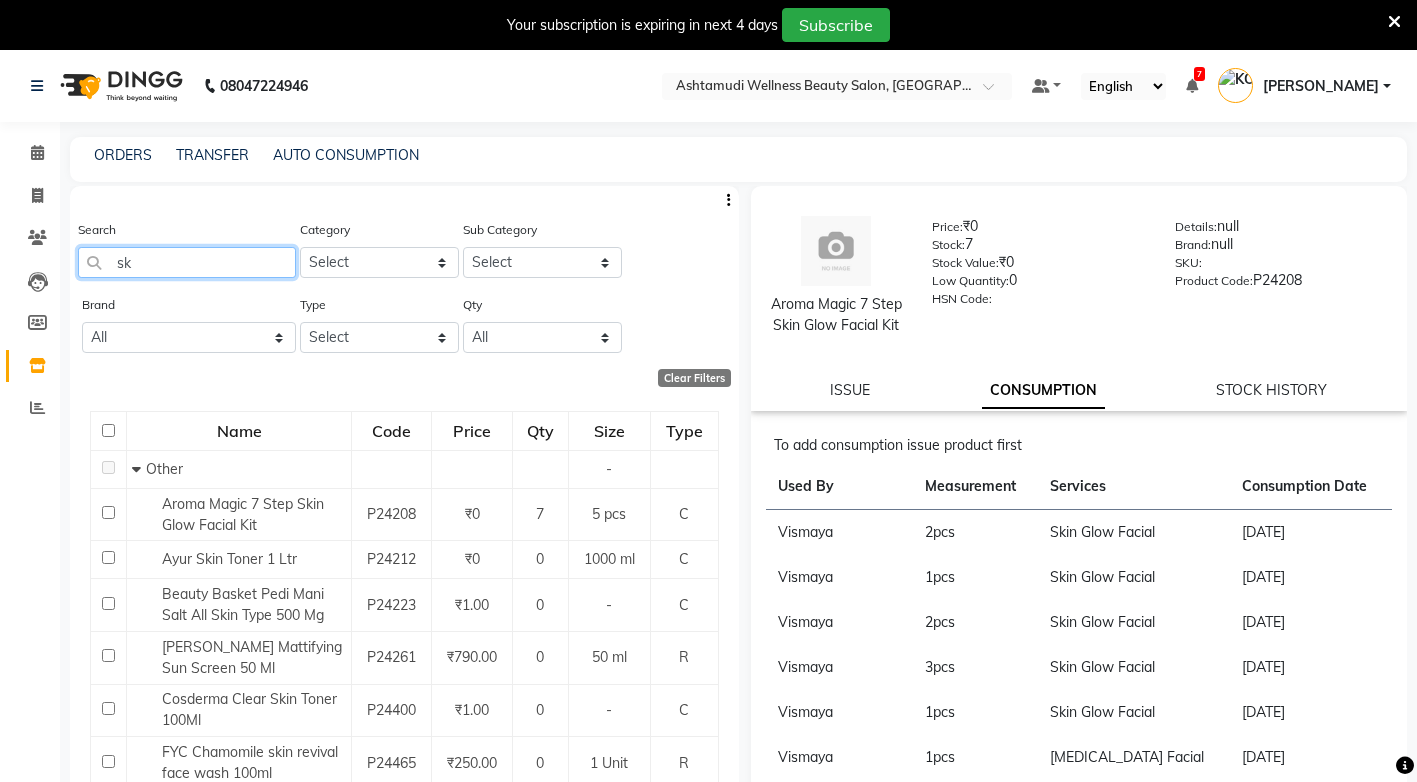 type on "s" 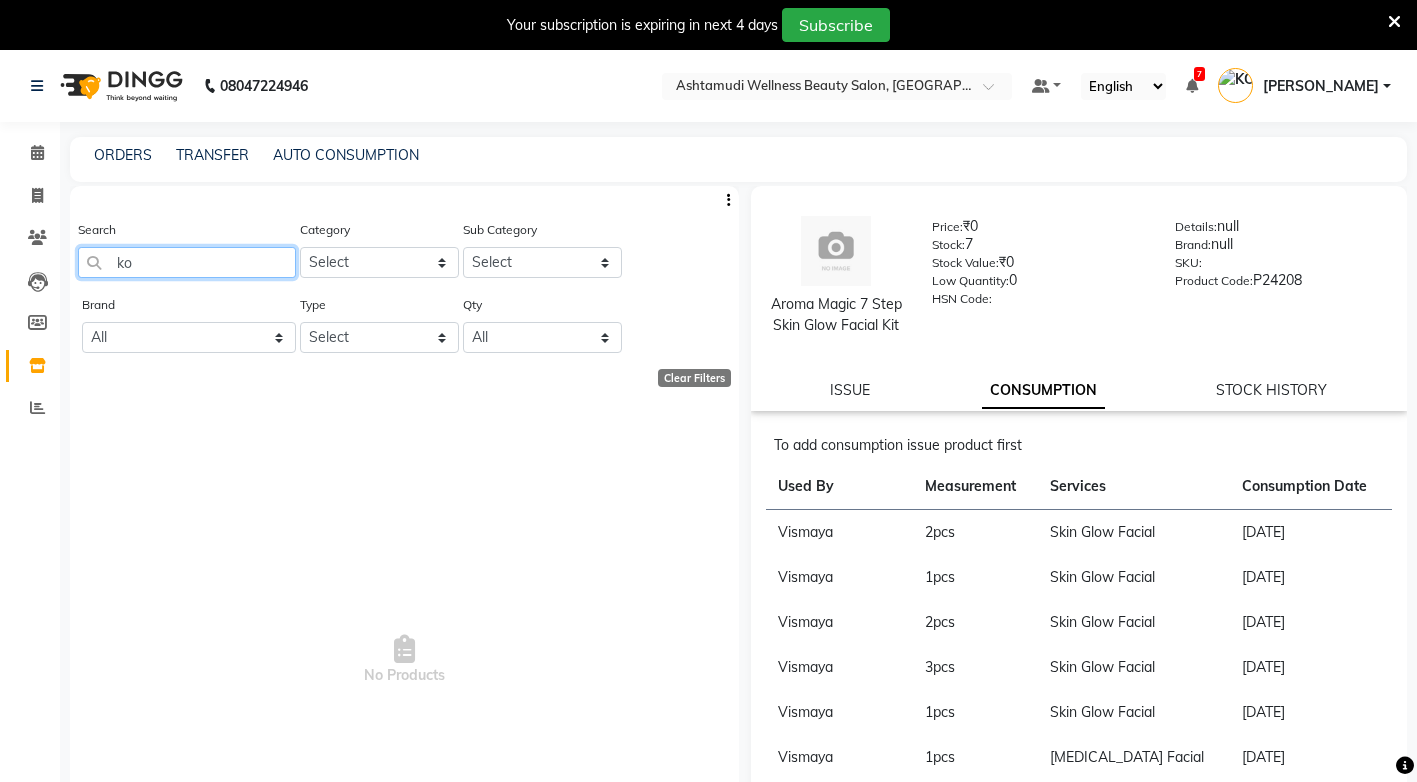type on "k" 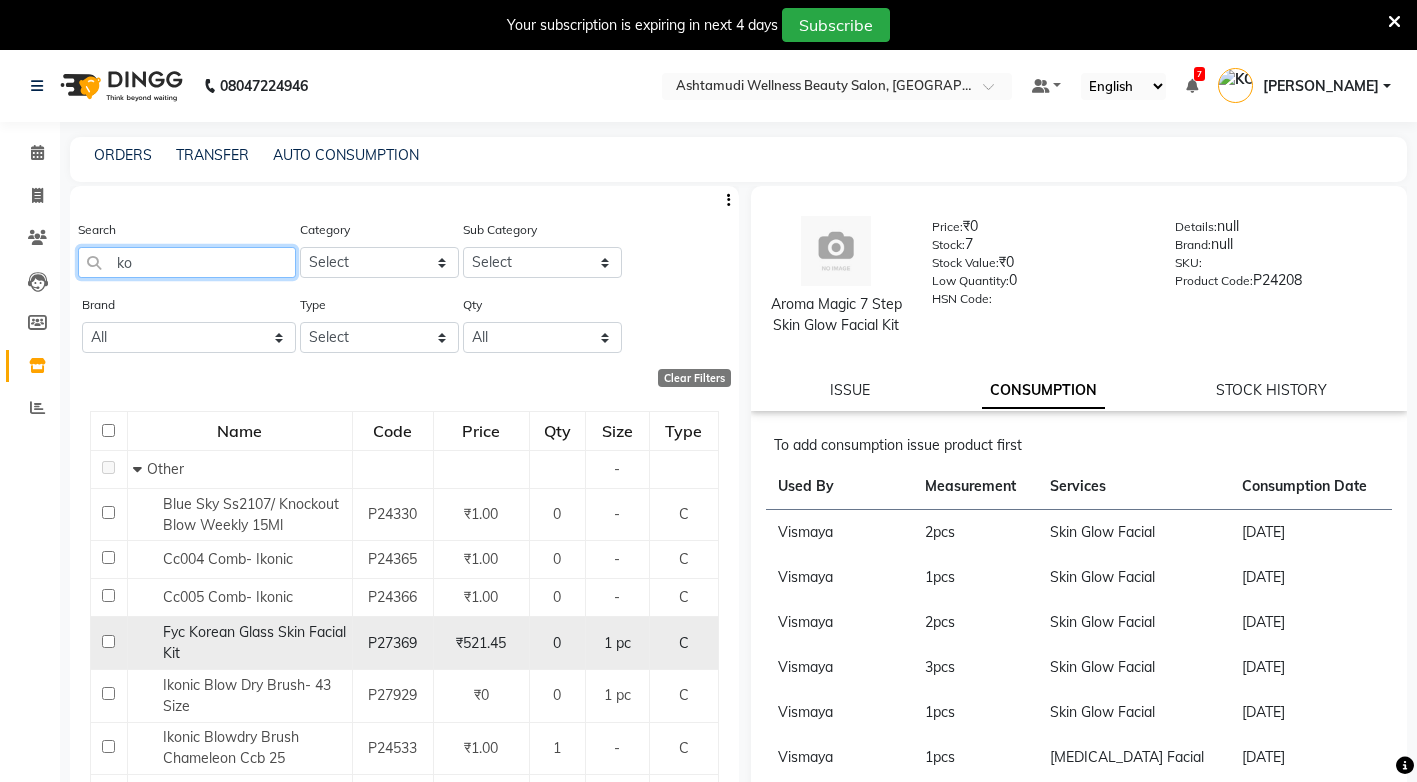 type on "ko" 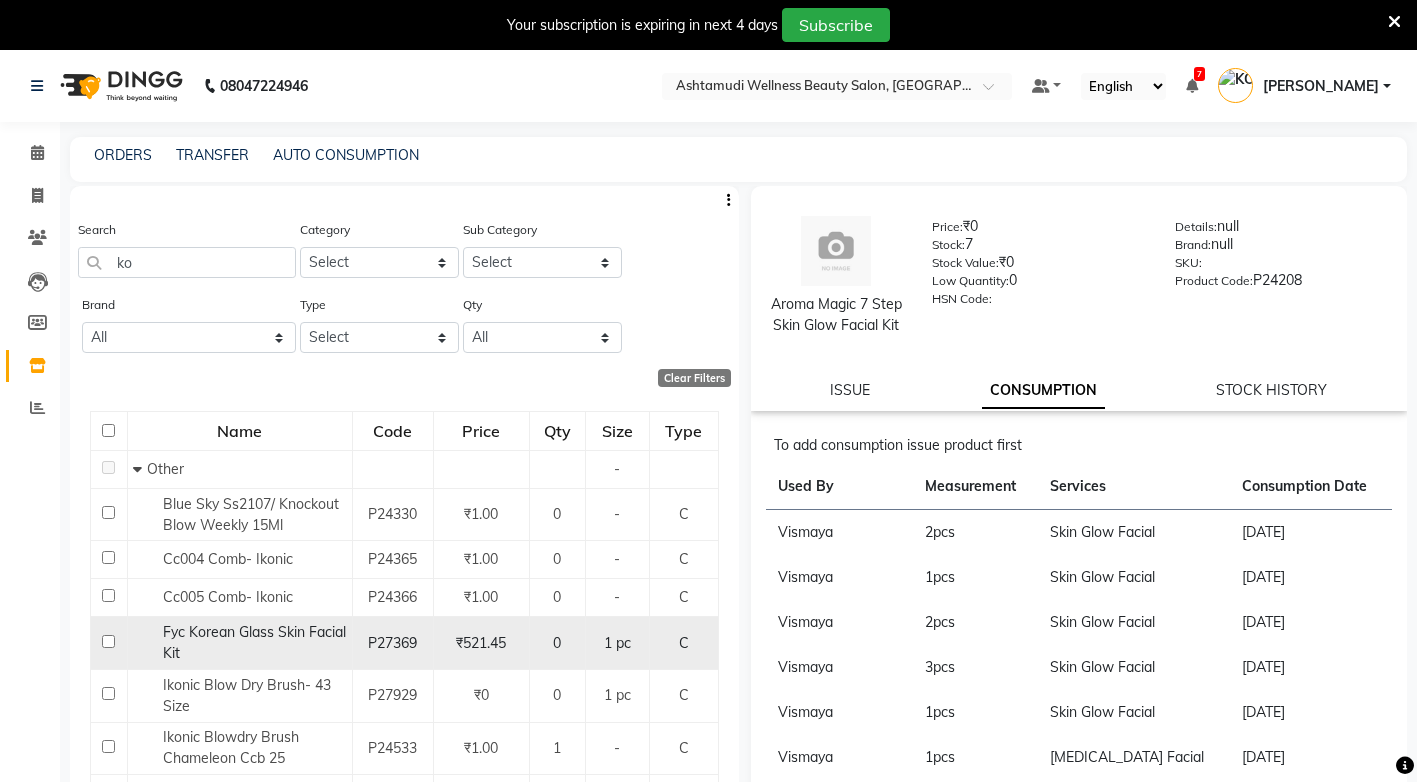 click on "Fyc Korean Glass Skin Facial Kit" 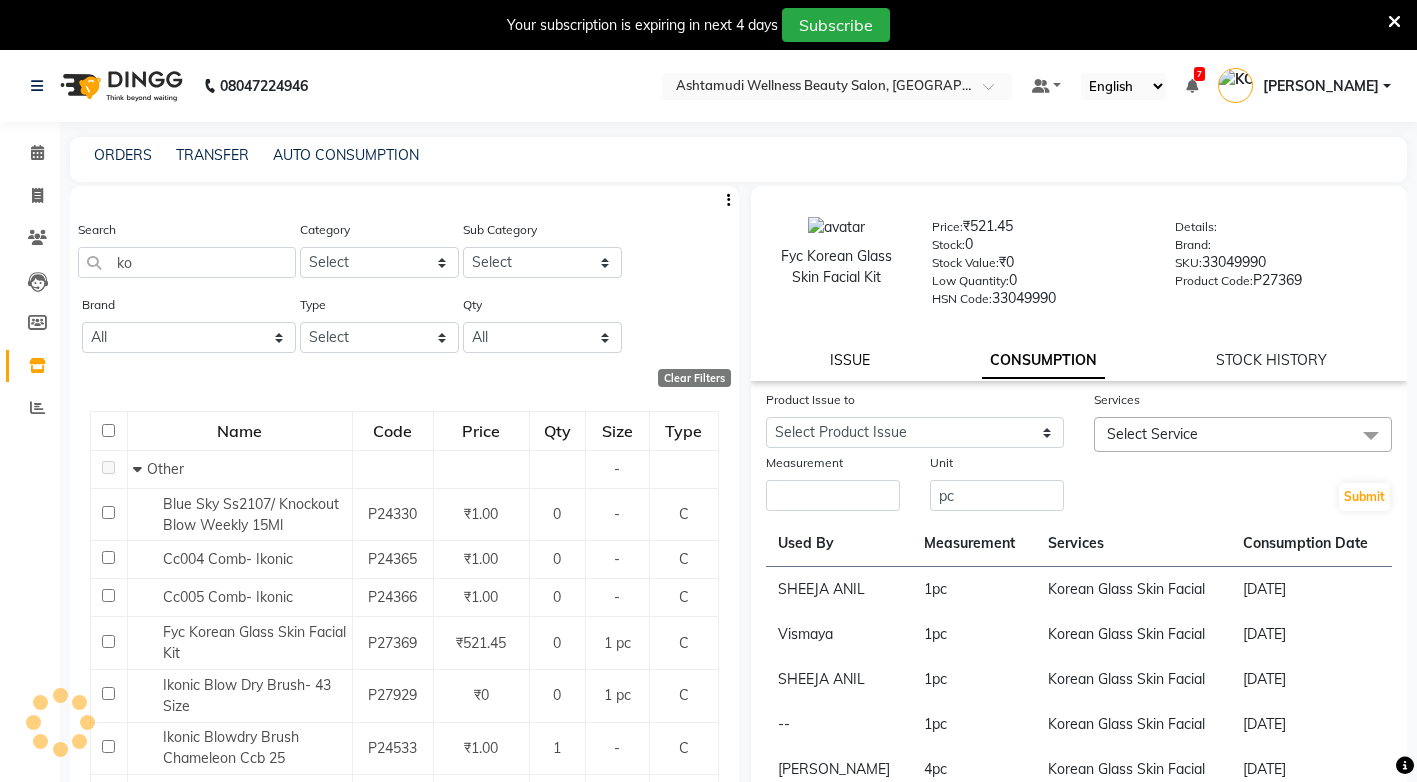 click on "ISSUE" 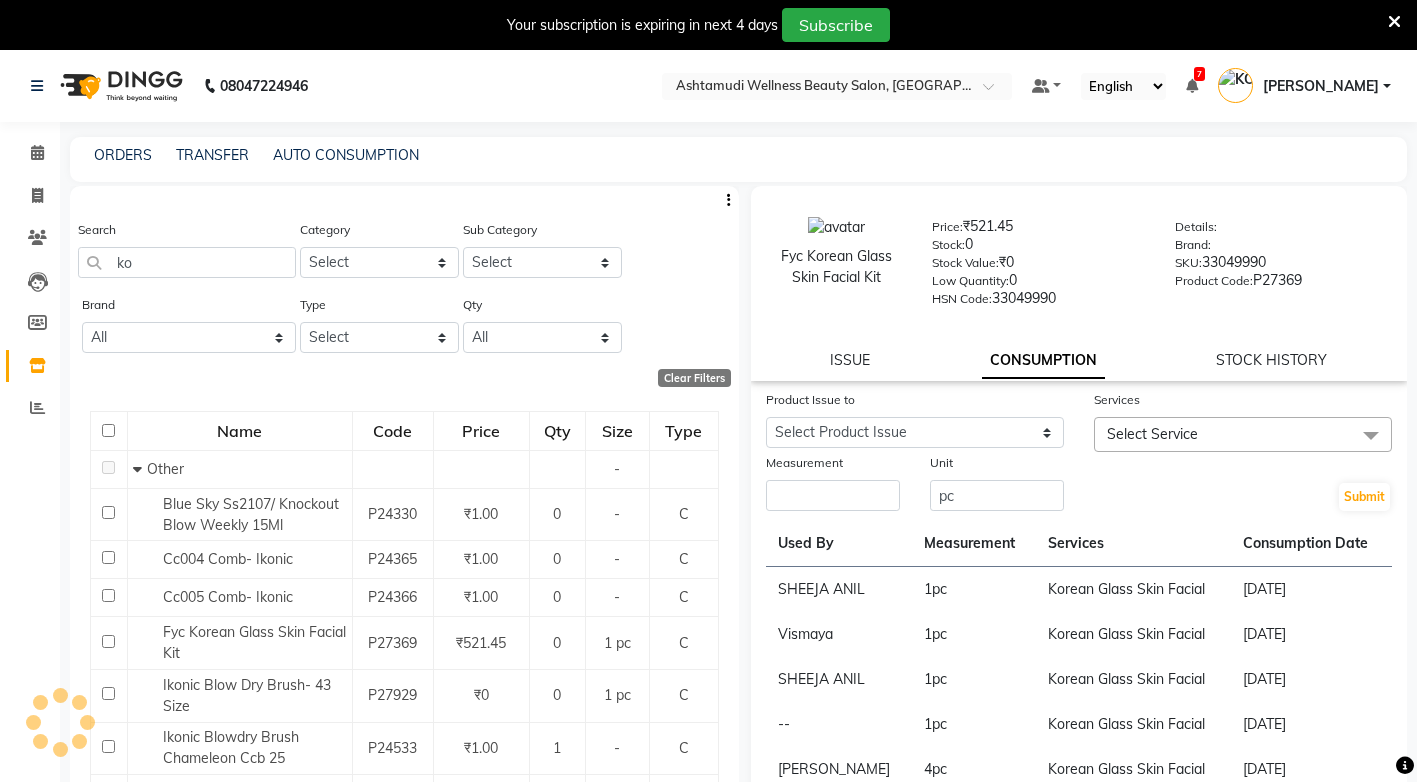 select 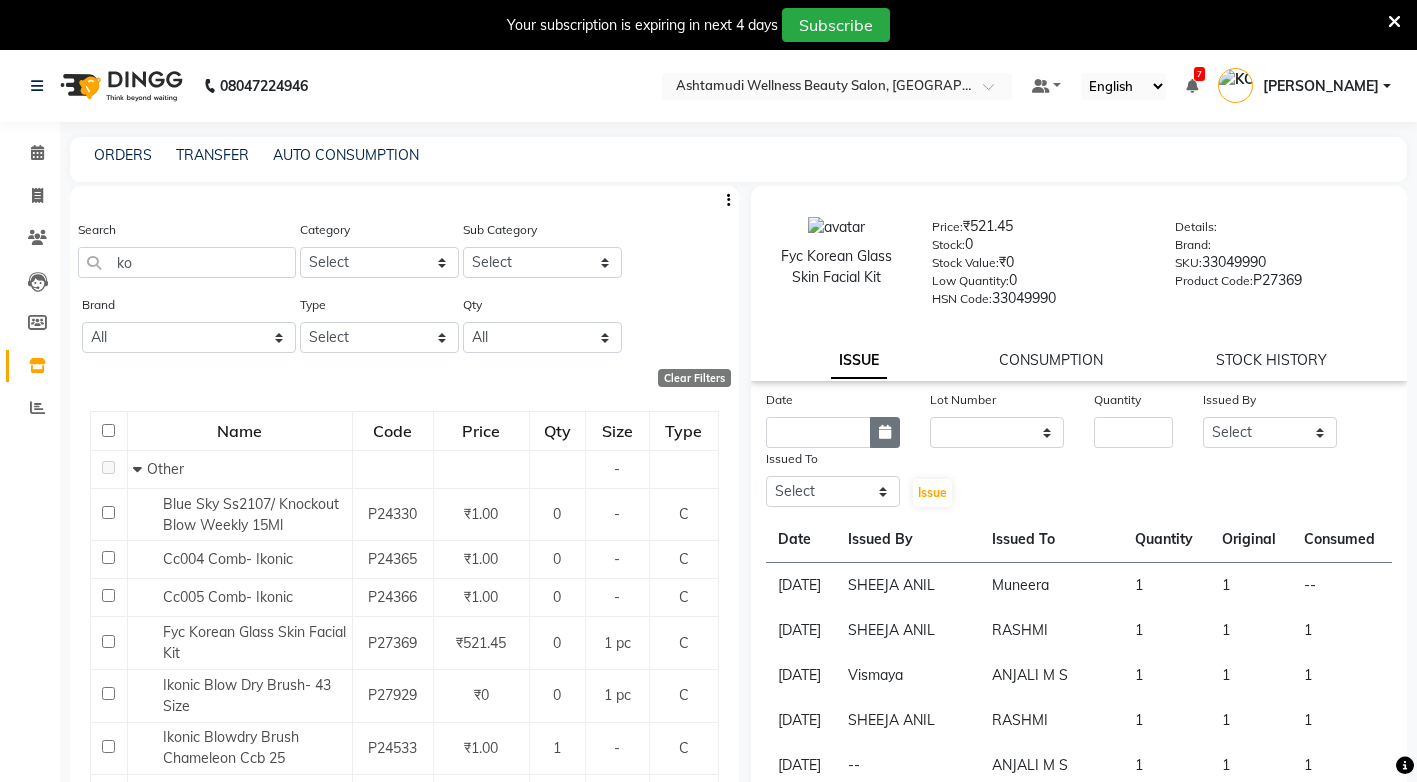click 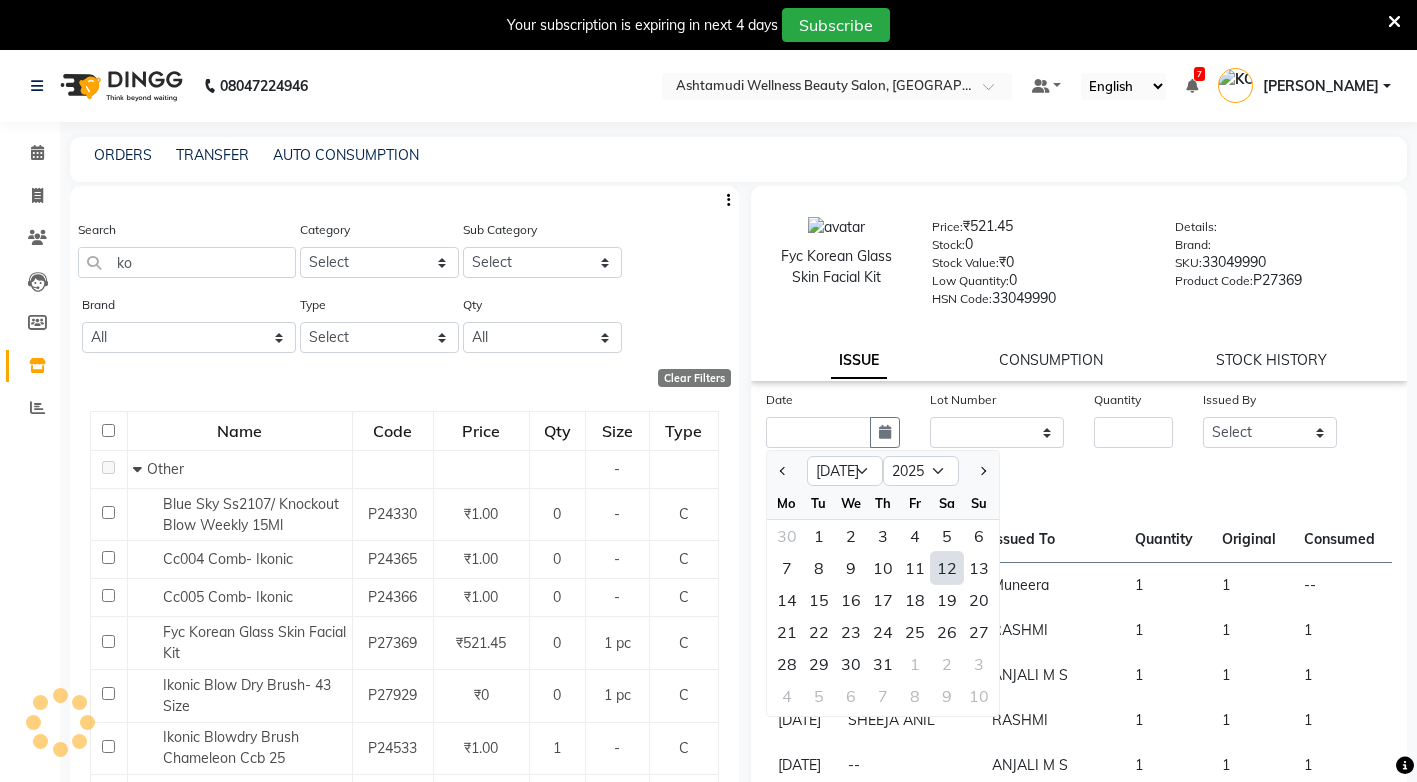 click on "12" 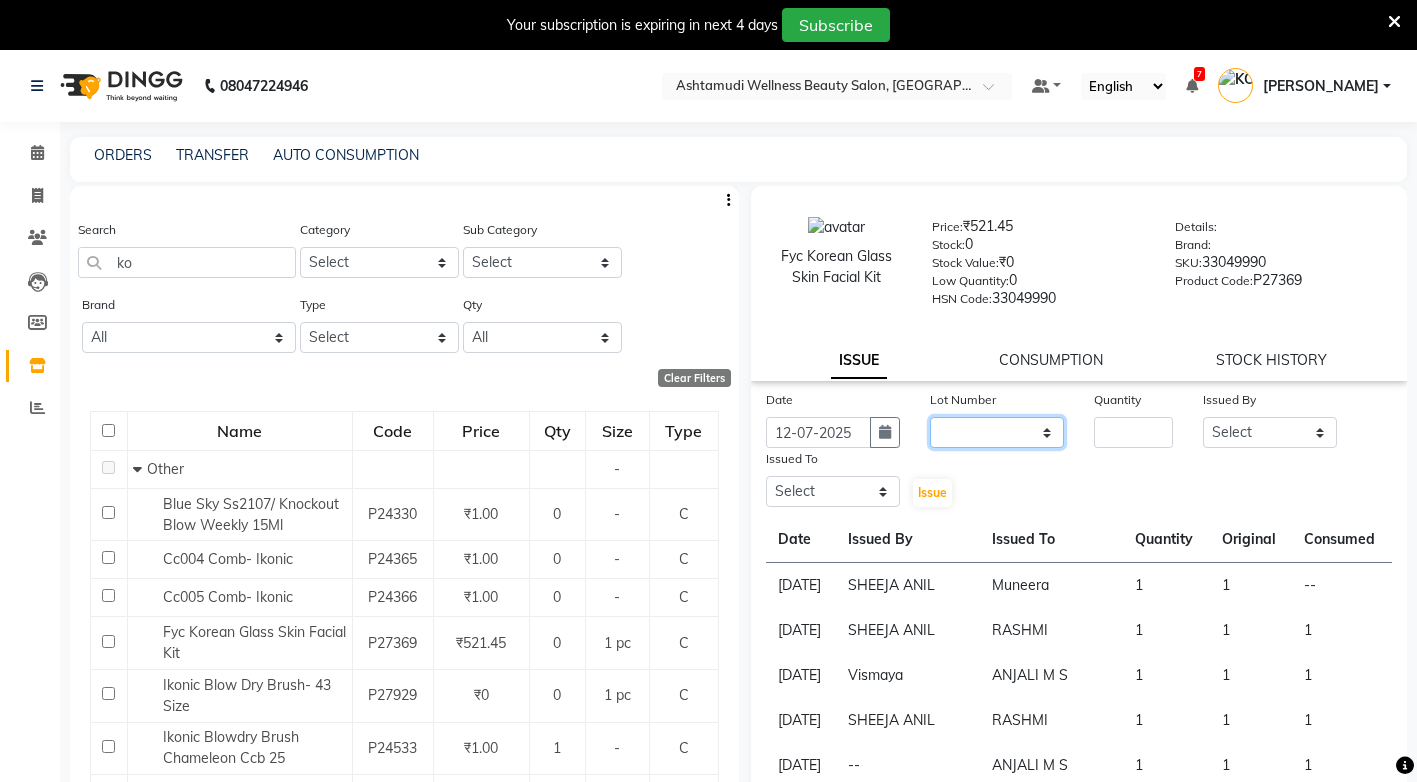 click on "None" 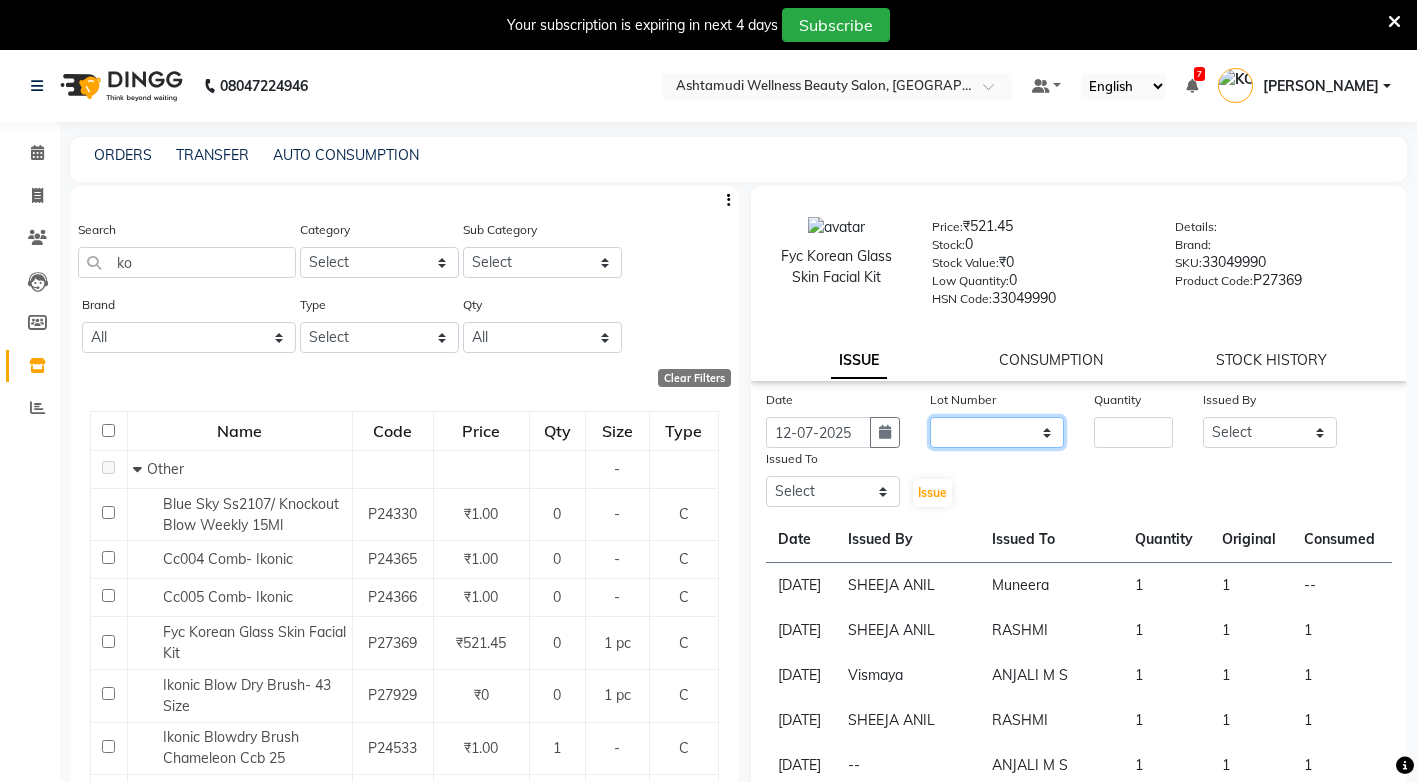 select on "0: null" 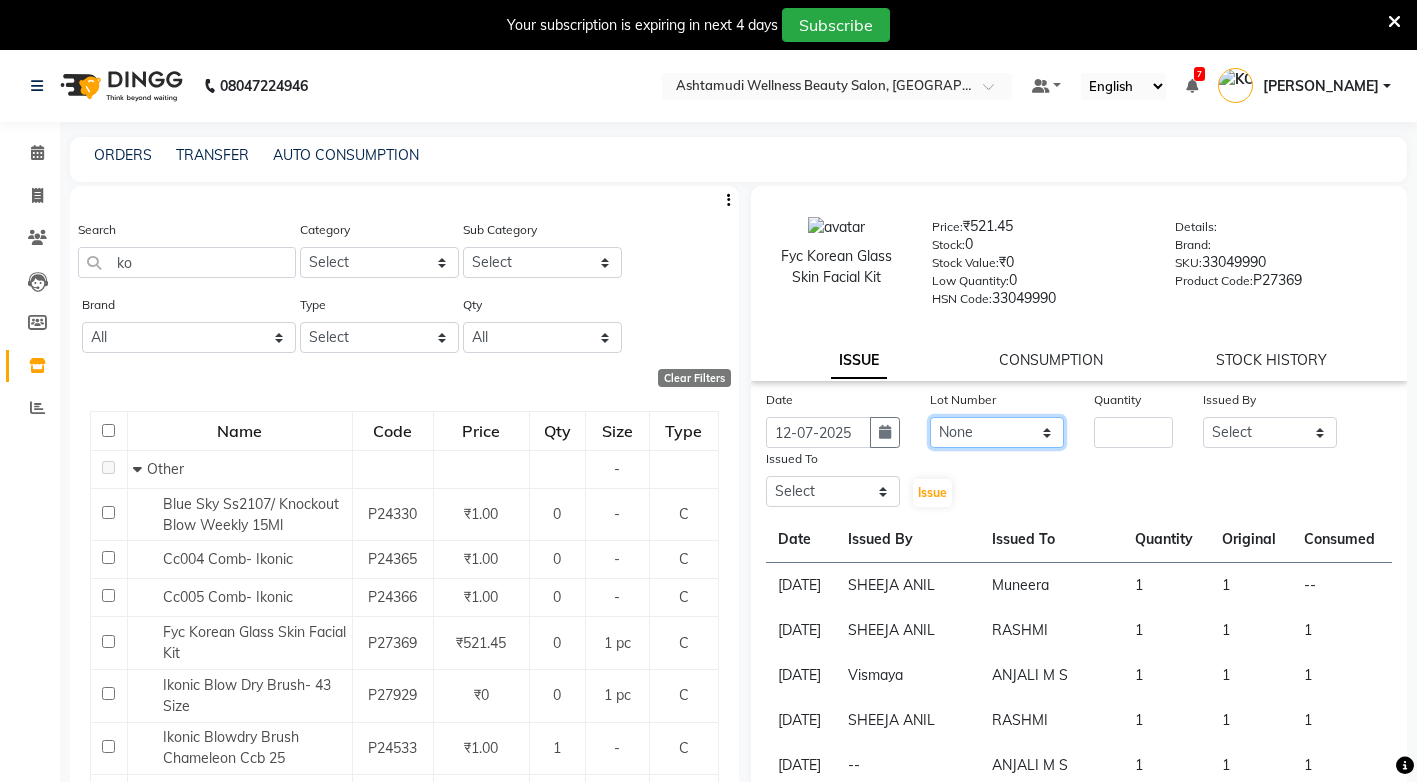 click on "None" 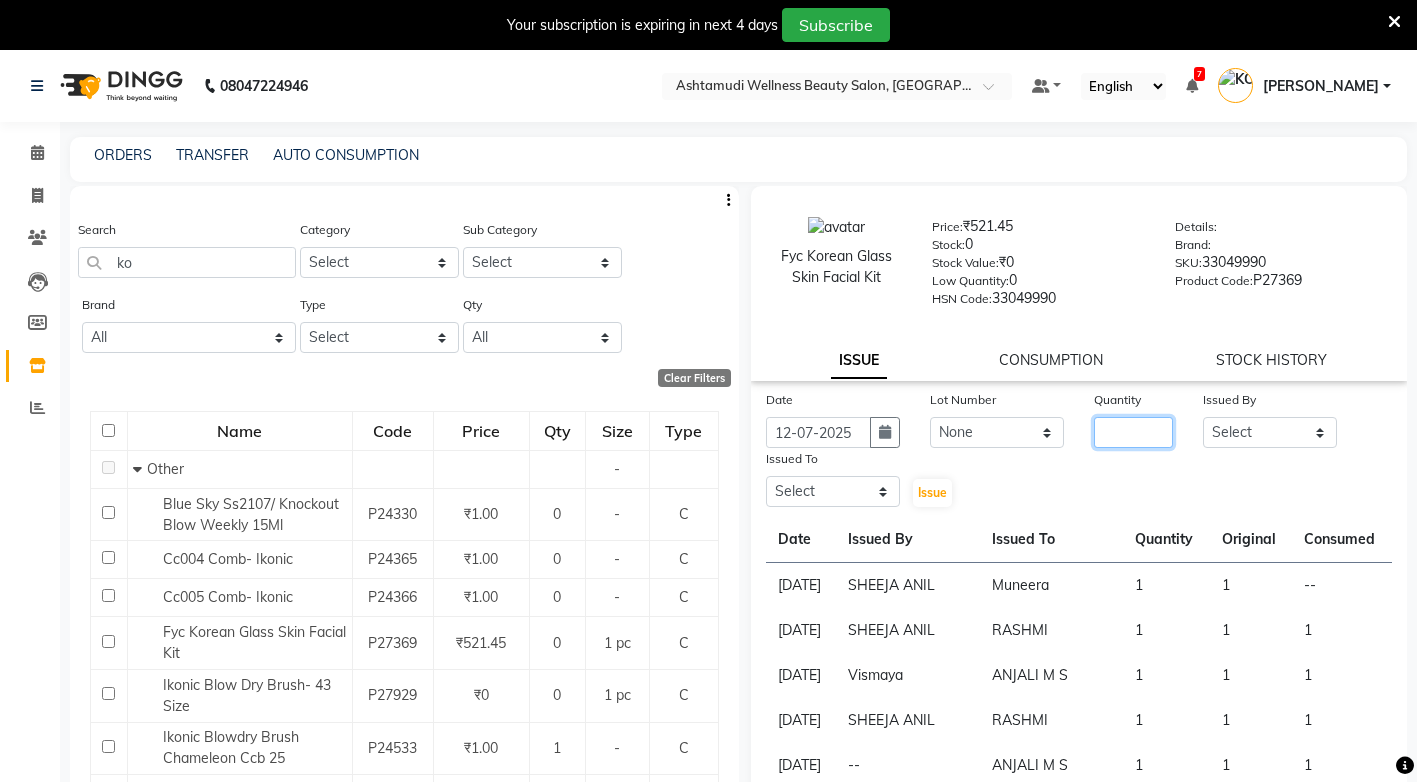 click 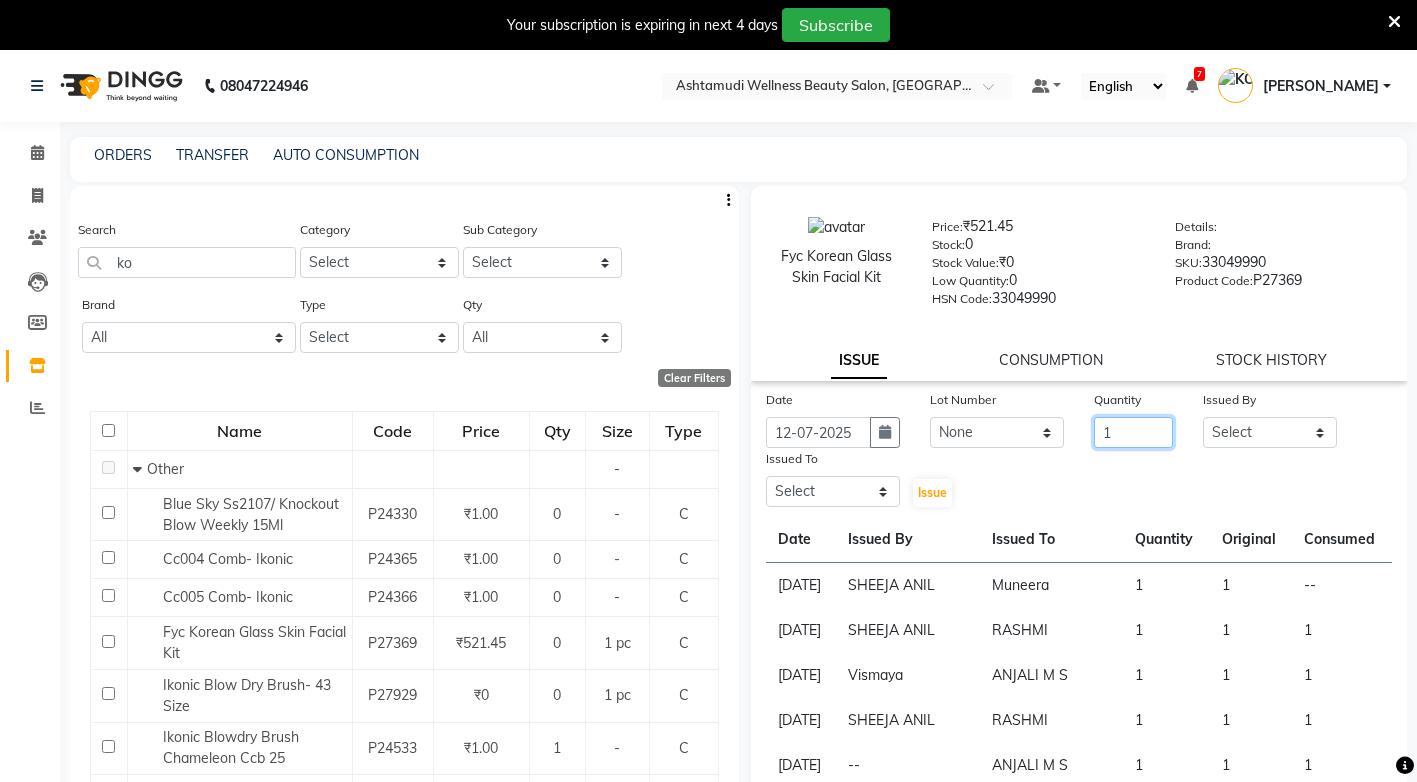 type on "1" 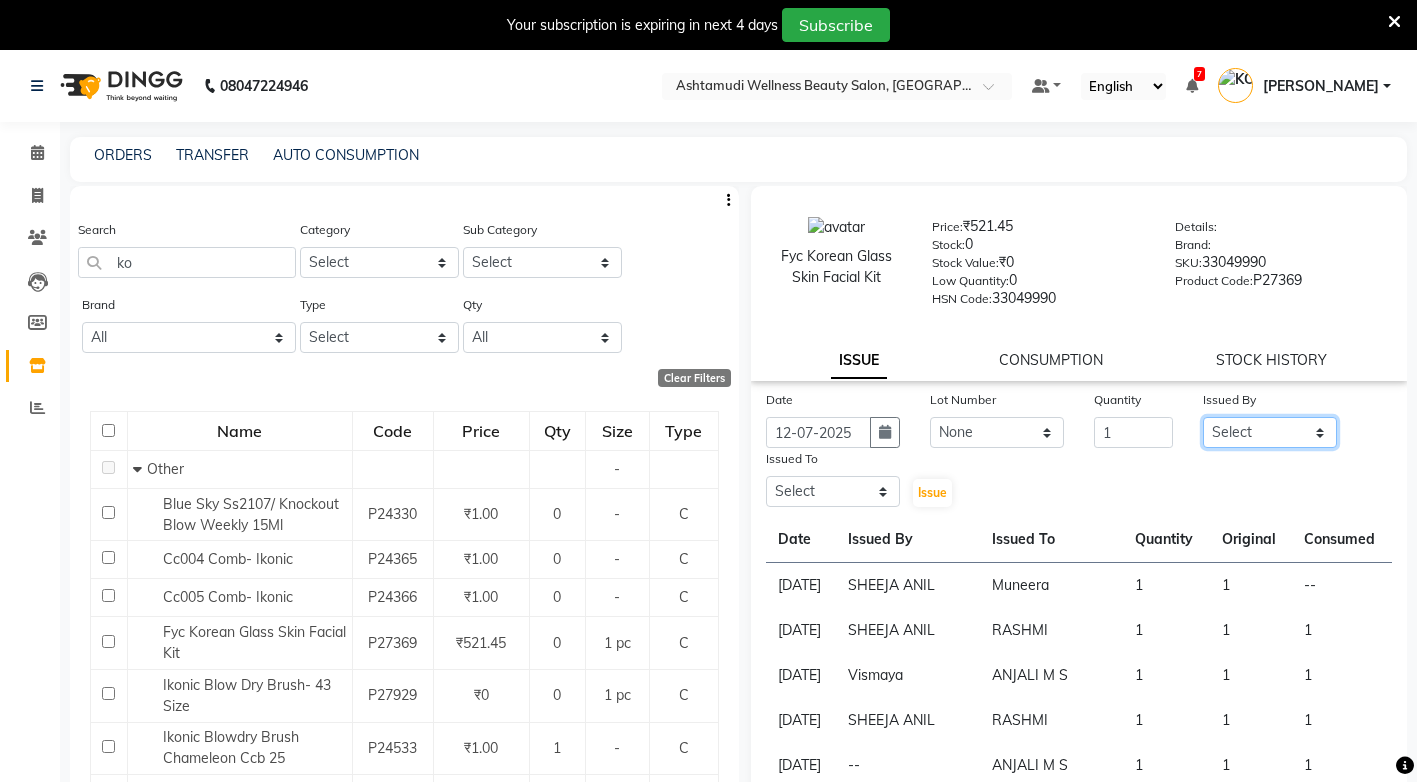 drag, startPoint x: 1280, startPoint y: 424, endPoint x: 1284, endPoint y: 443, distance: 19.416489 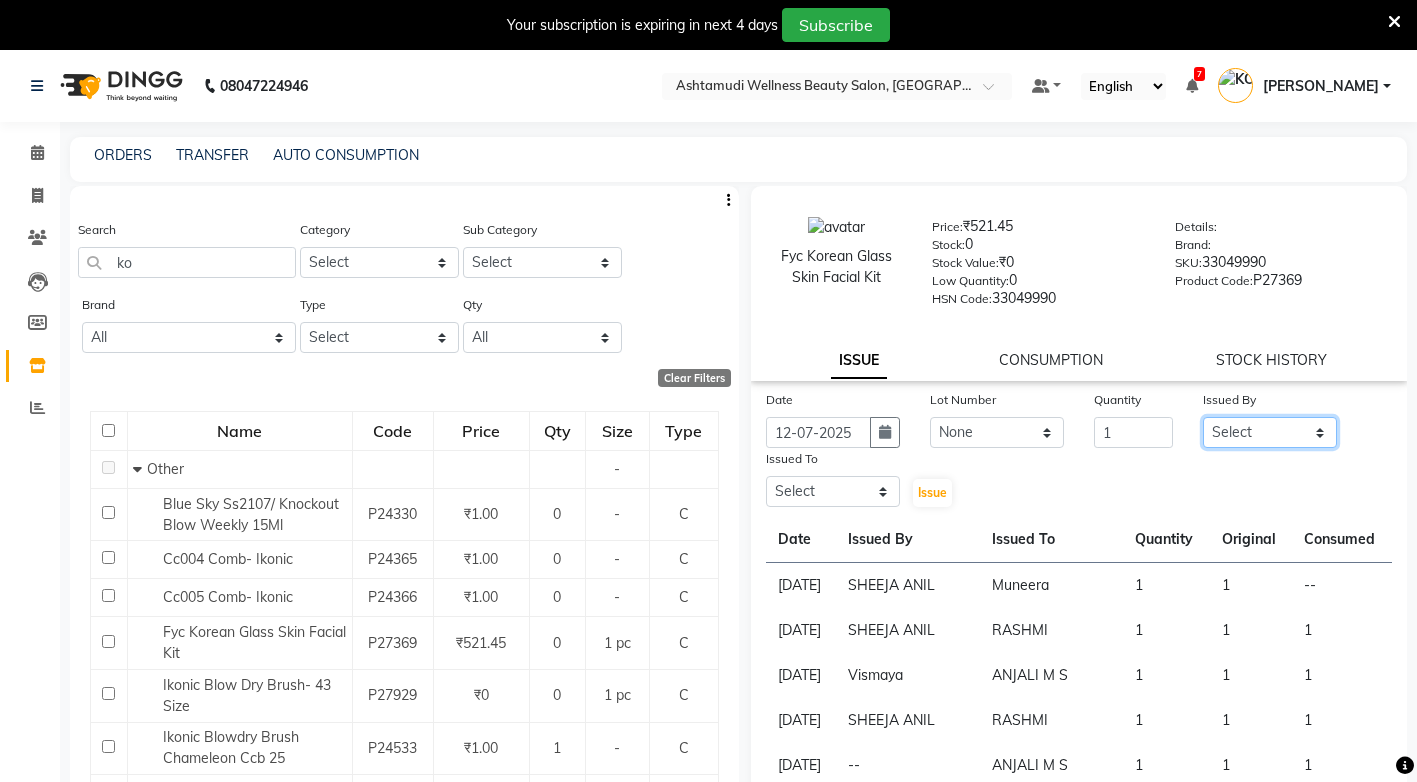 select on "27471" 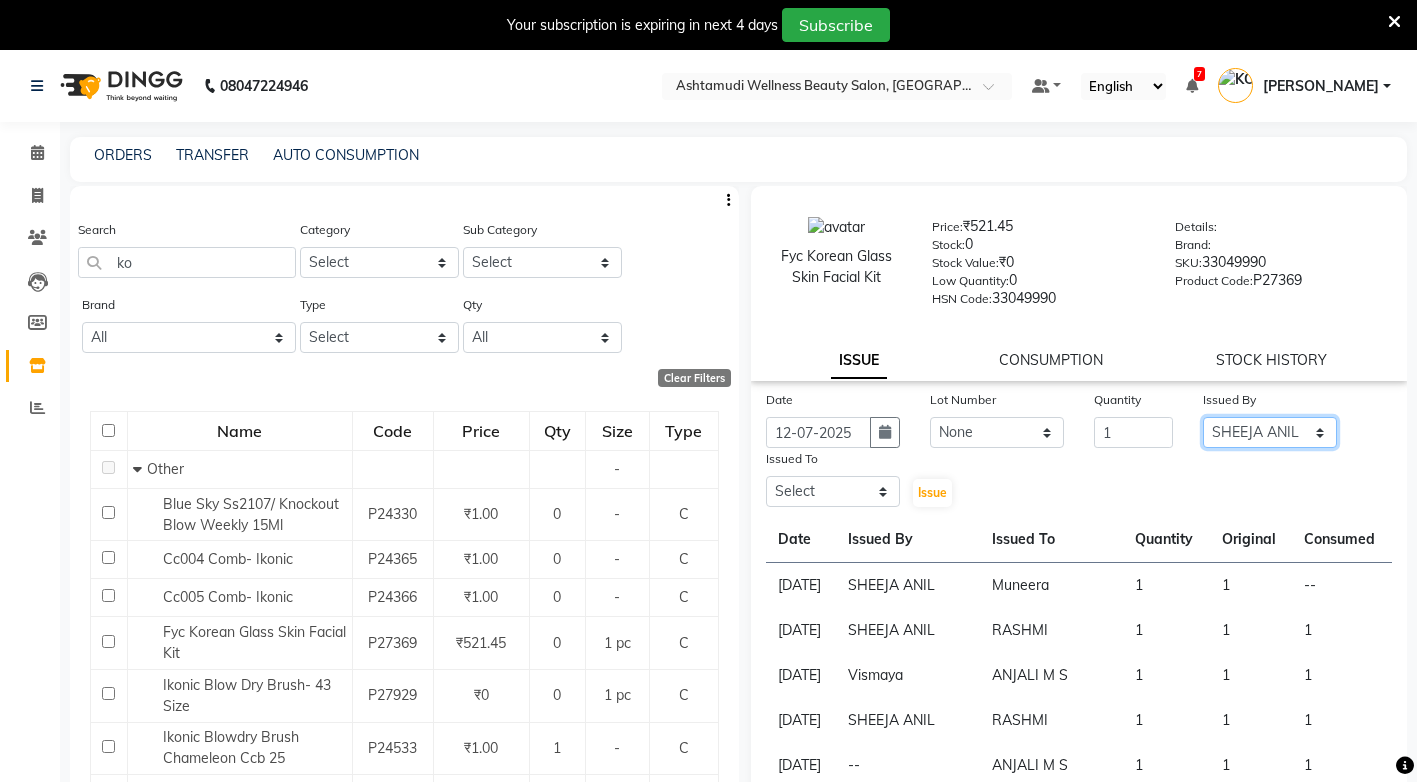 click on "Select ANJALI M S [PERSON_NAME] KOTTIYAM ASHTAMUDI [PERSON_NAME] [PERSON_NAME] [PERSON_NAME] [PERSON_NAME]  Sona [PERSON_NAME] [PERSON_NAME] [PERSON_NAME]" 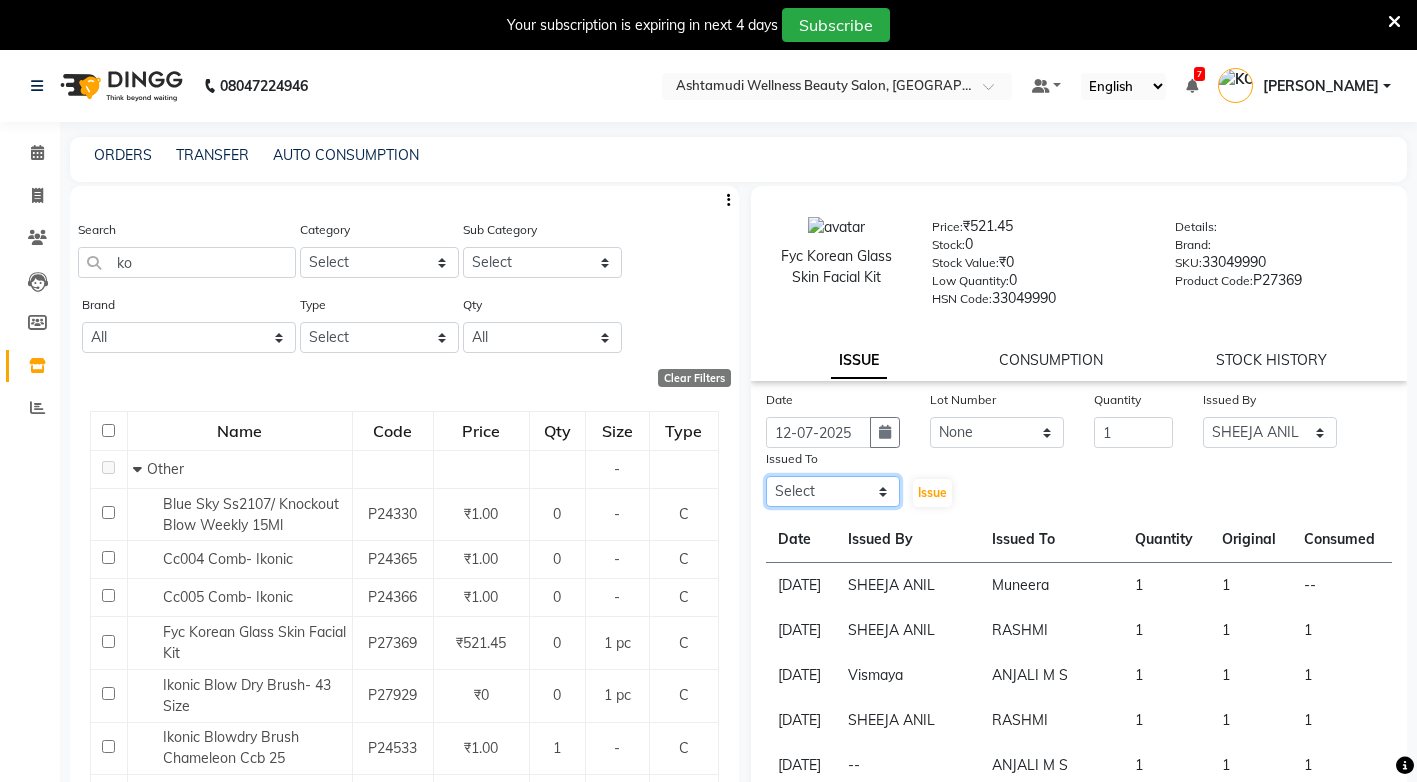 click on "Select ANJALI M S [PERSON_NAME] KOTTIYAM ASHTAMUDI [PERSON_NAME] [PERSON_NAME] [PERSON_NAME] [PERSON_NAME]  Sona [PERSON_NAME] [PERSON_NAME] [PERSON_NAME]" 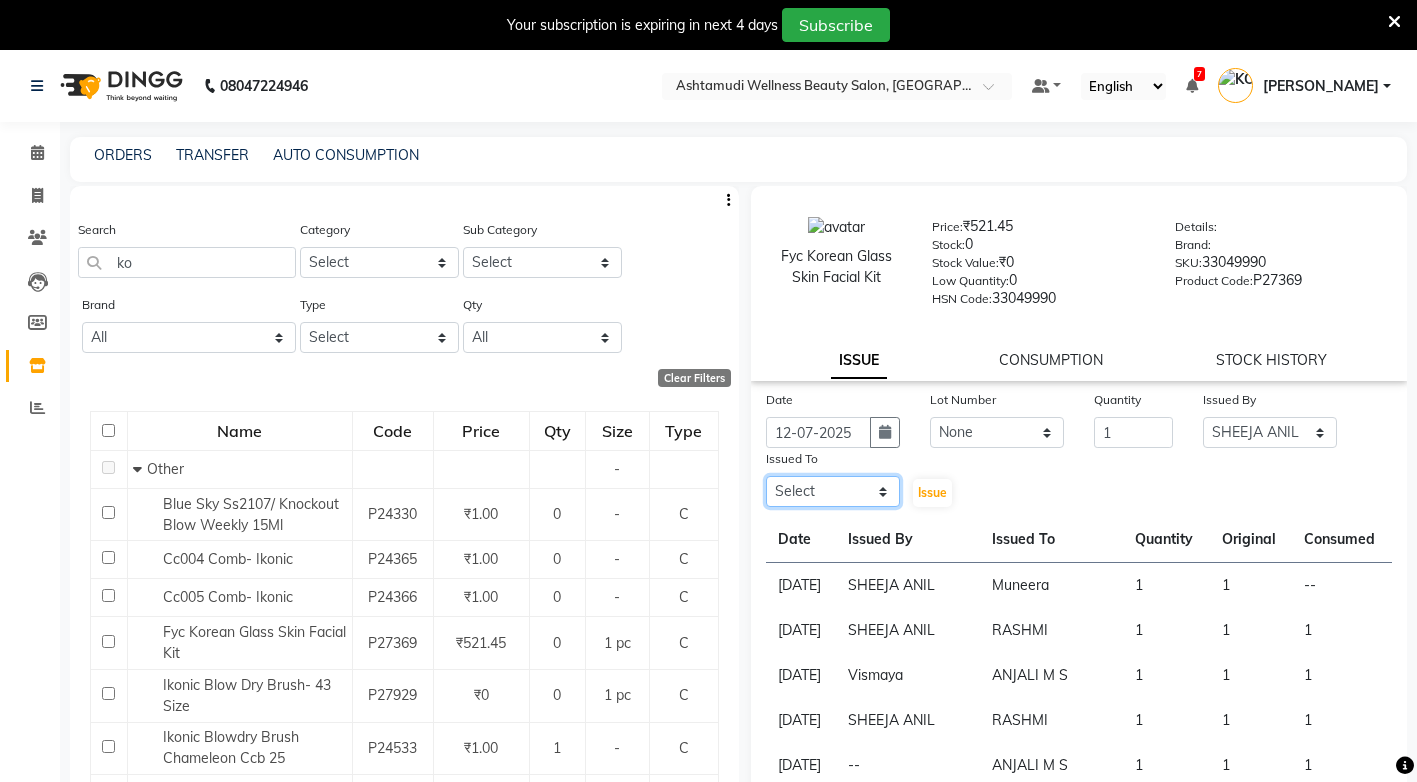 select on "27469" 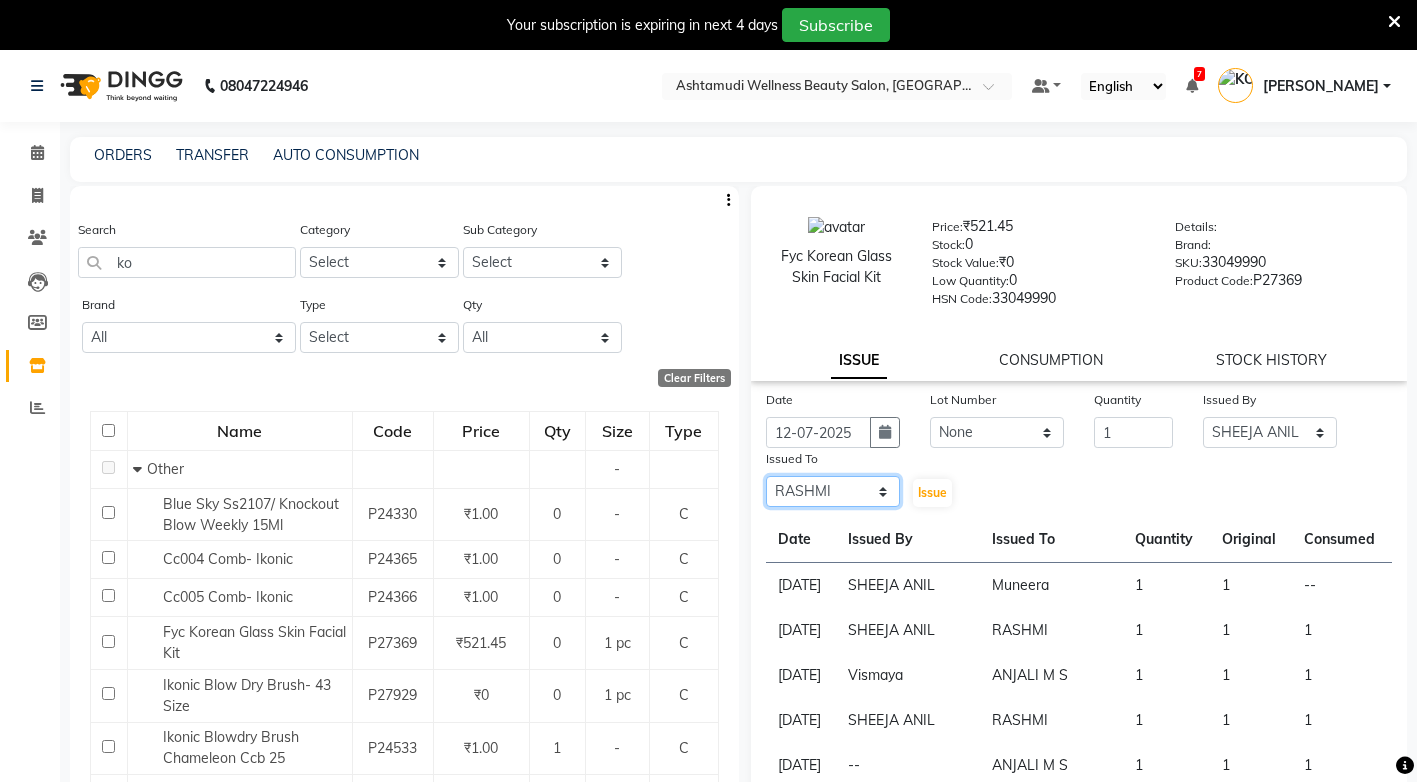 click on "Select ANJALI M S [PERSON_NAME] KOTTIYAM ASHTAMUDI [PERSON_NAME] [PERSON_NAME] [PERSON_NAME] [PERSON_NAME]  Sona [PERSON_NAME] [PERSON_NAME] [PERSON_NAME]" 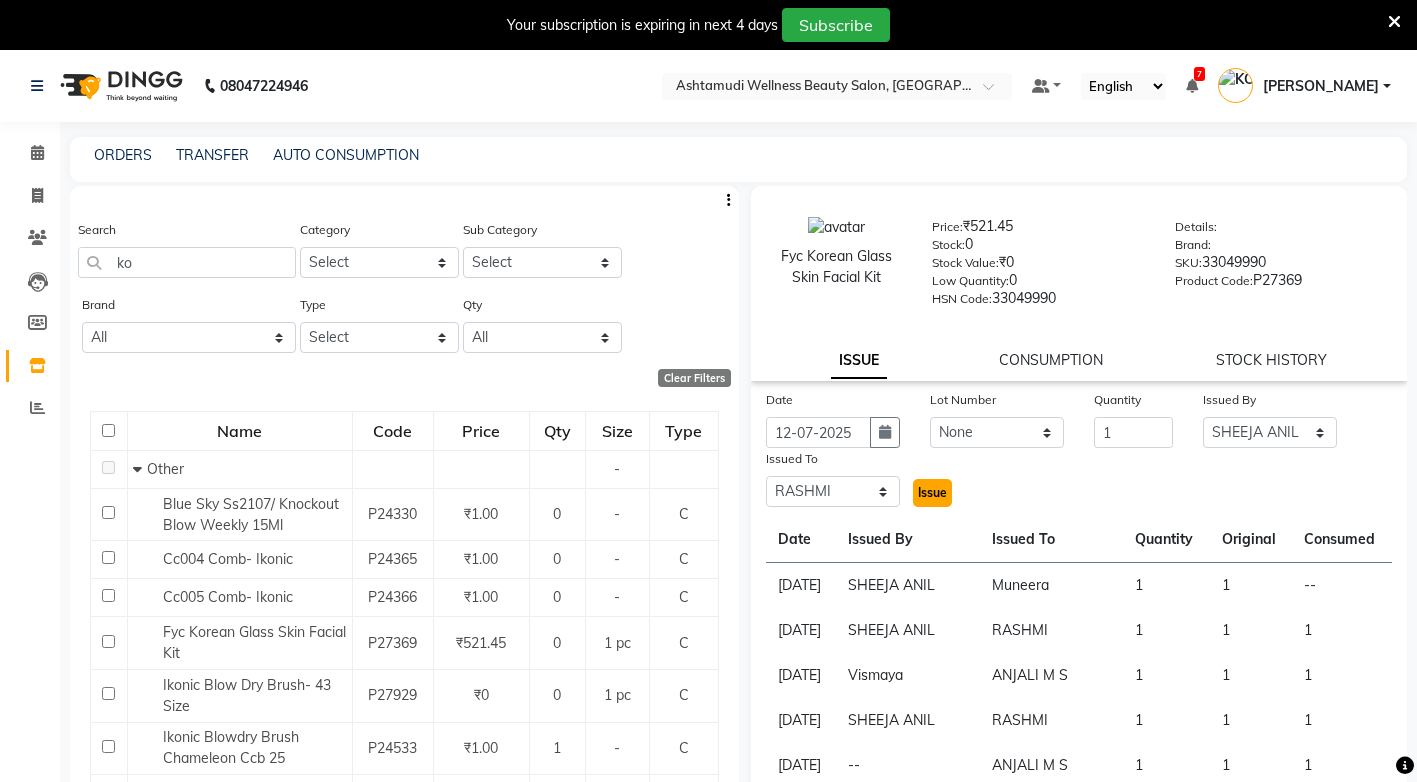 click on "Issue" 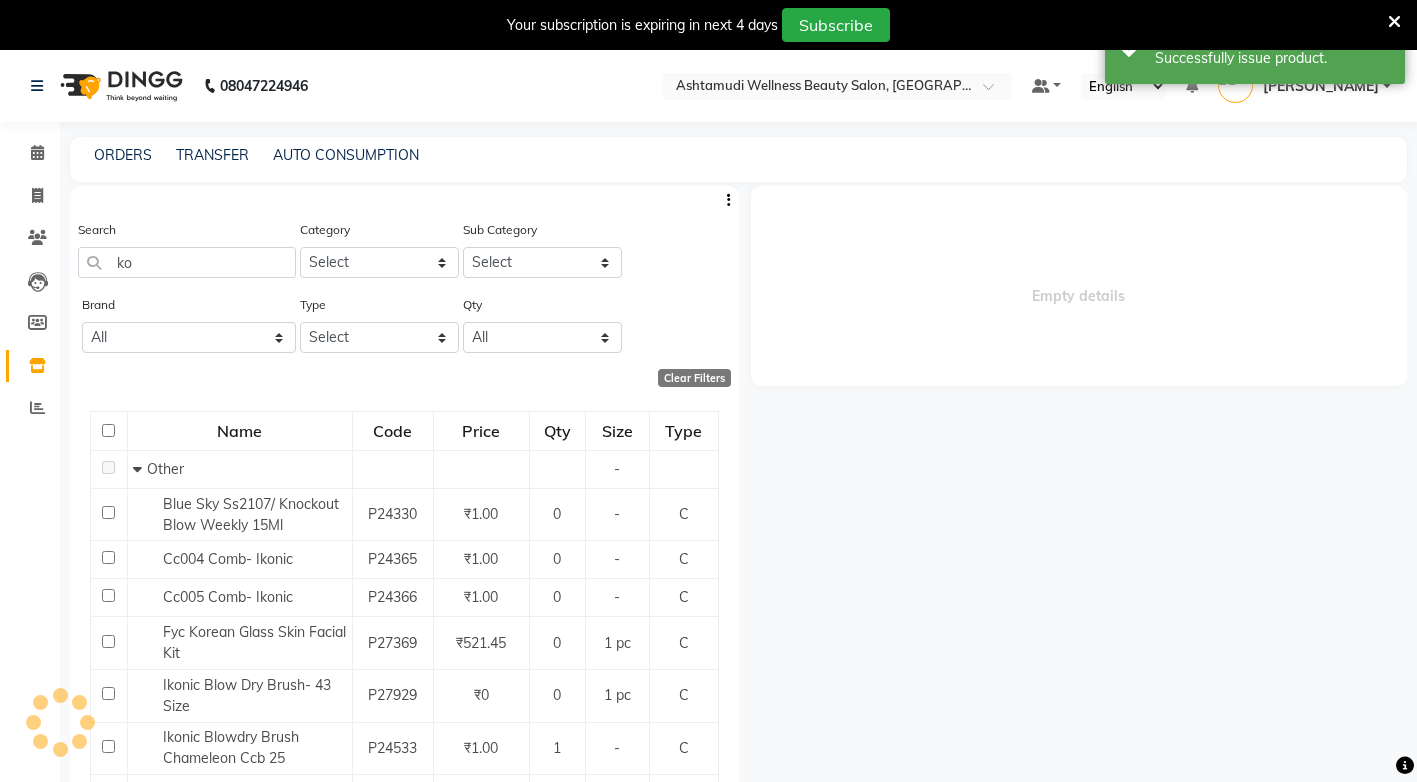 select 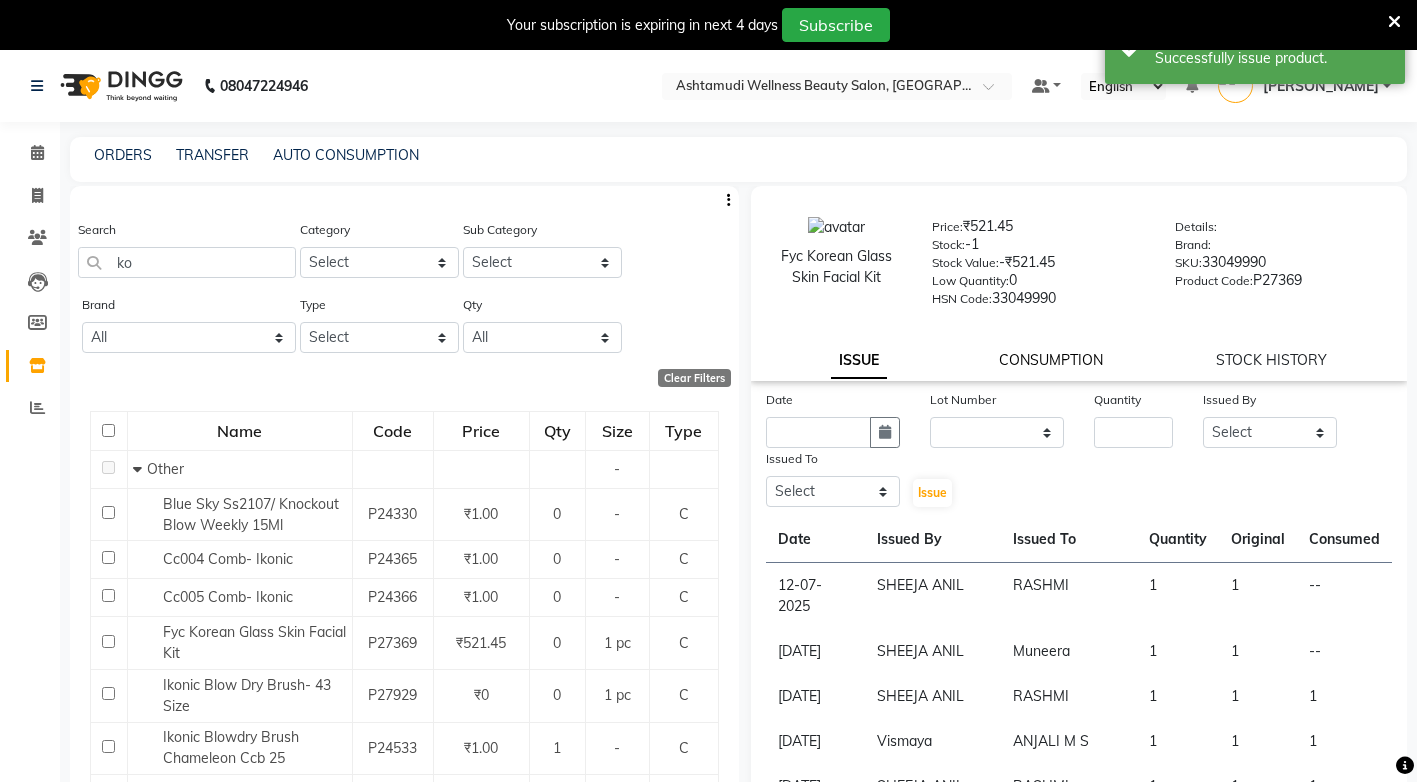 click on "CONSUMPTION" 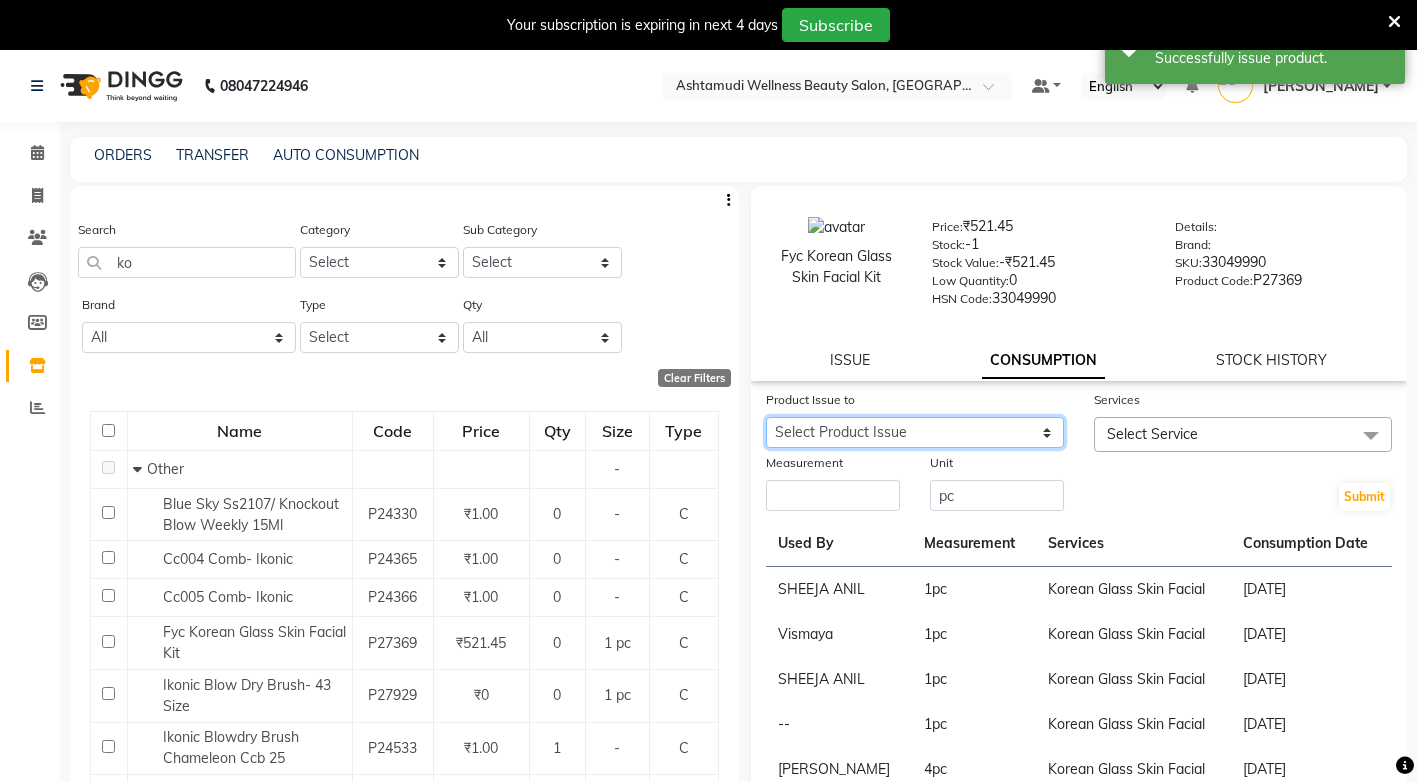 drag, startPoint x: 1036, startPoint y: 432, endPoint x: 1041, endPoint y: 451, distance: 19.646883 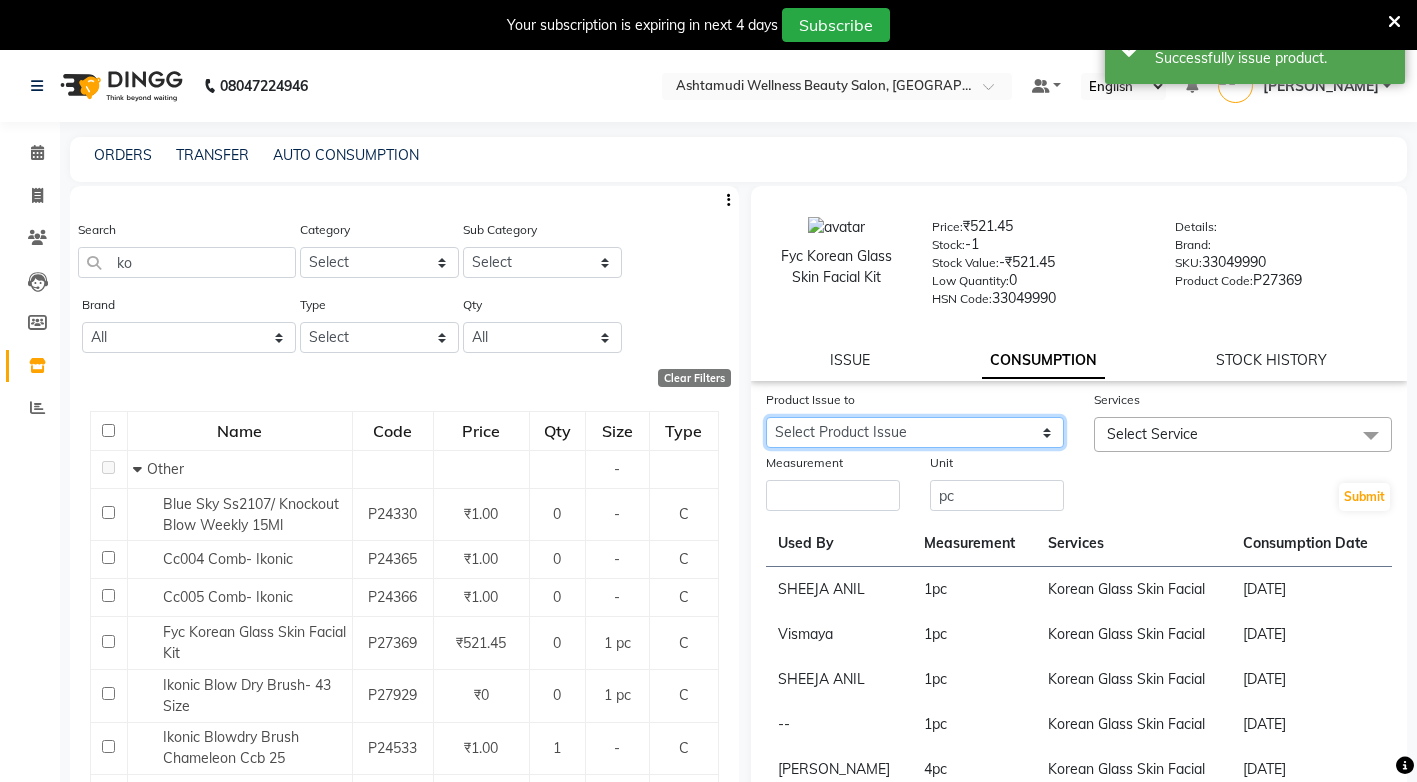 select on "894553" 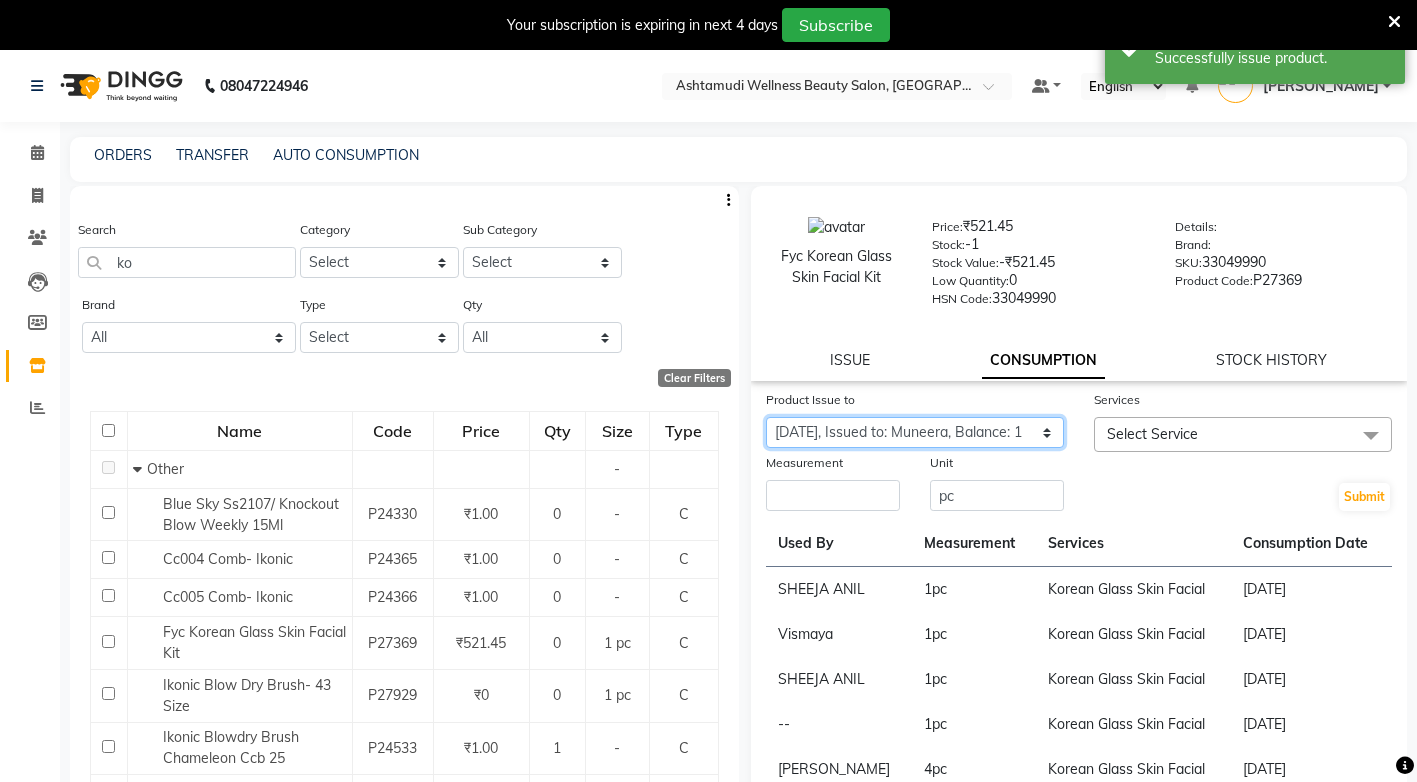 click on "Select Product Issue [DATE], Issued to: RASHMI, Balance: 1 [DATE], Issued to: Muneera, Balance: 1" 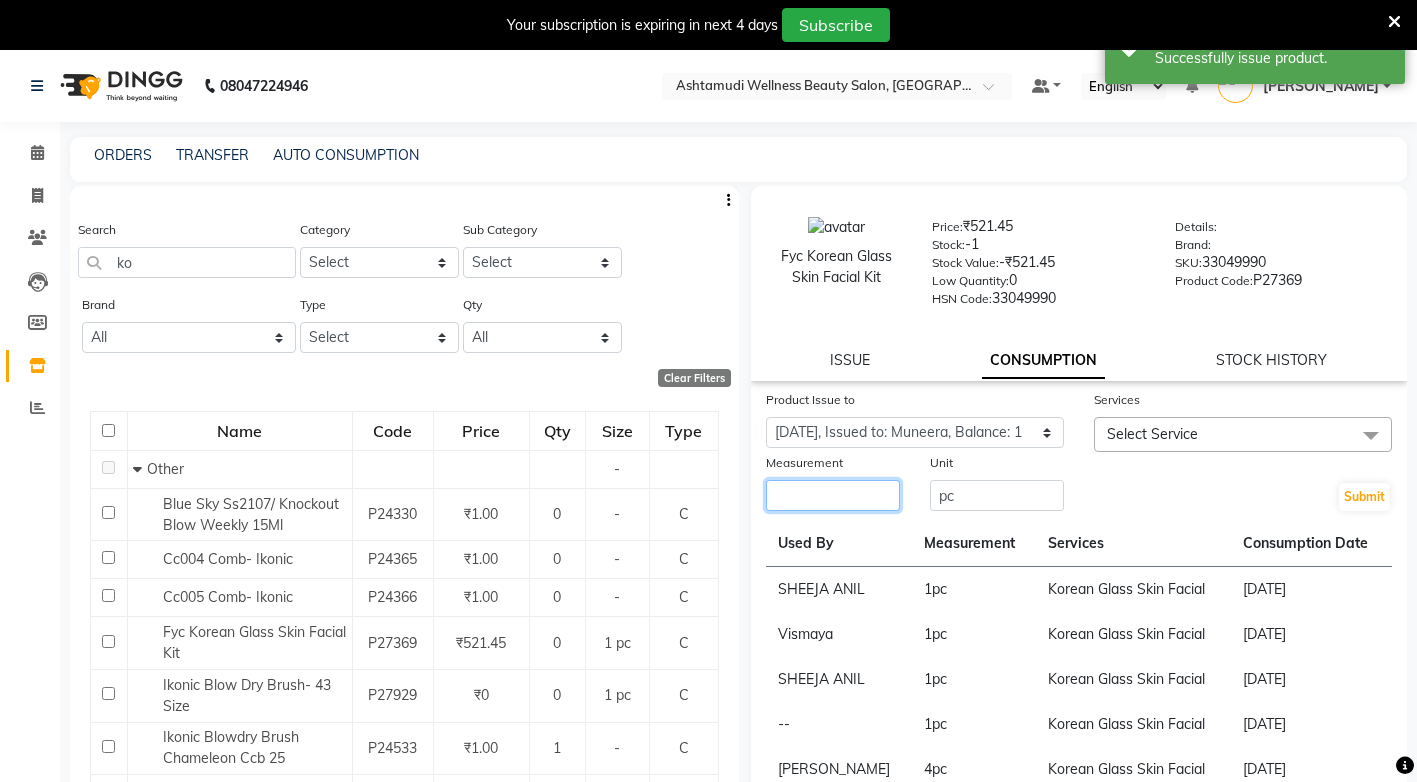 click 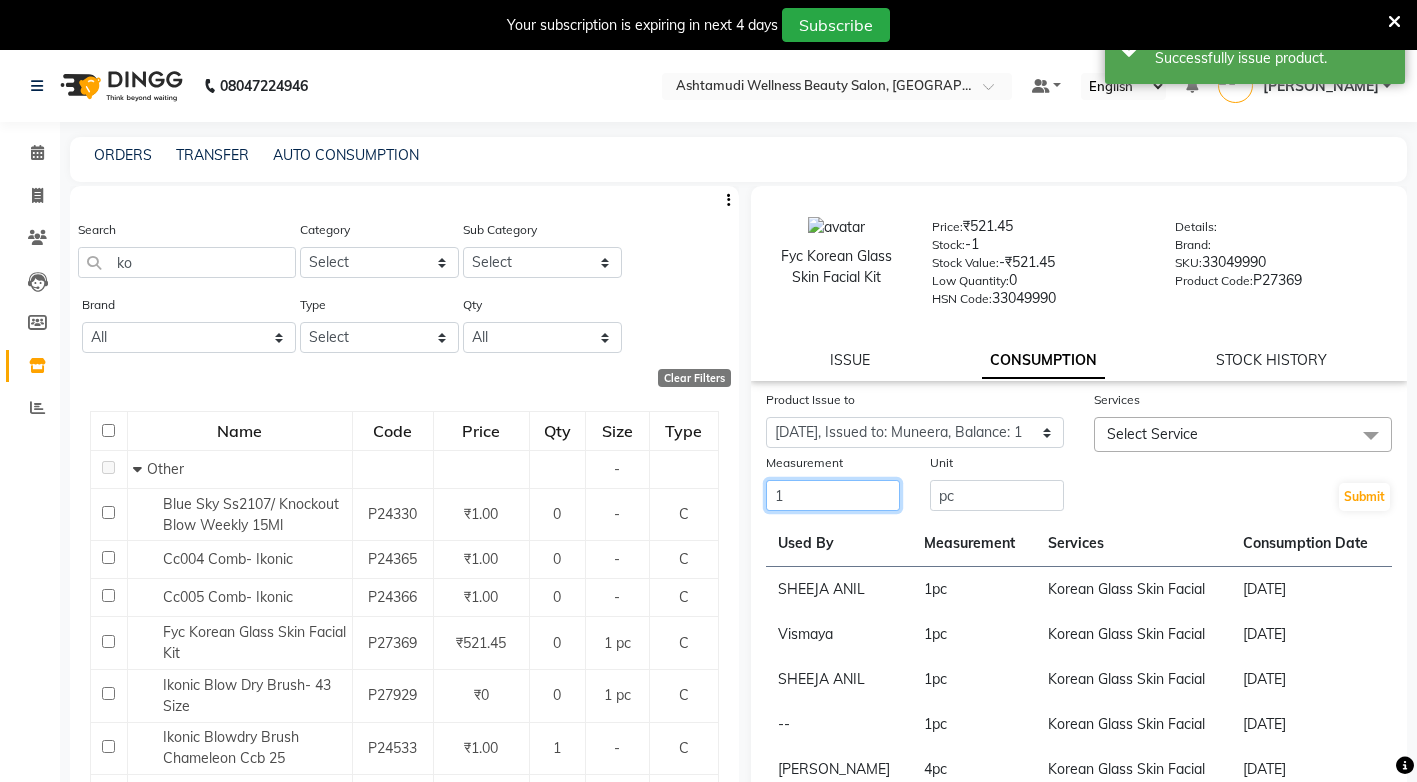 type on "1" 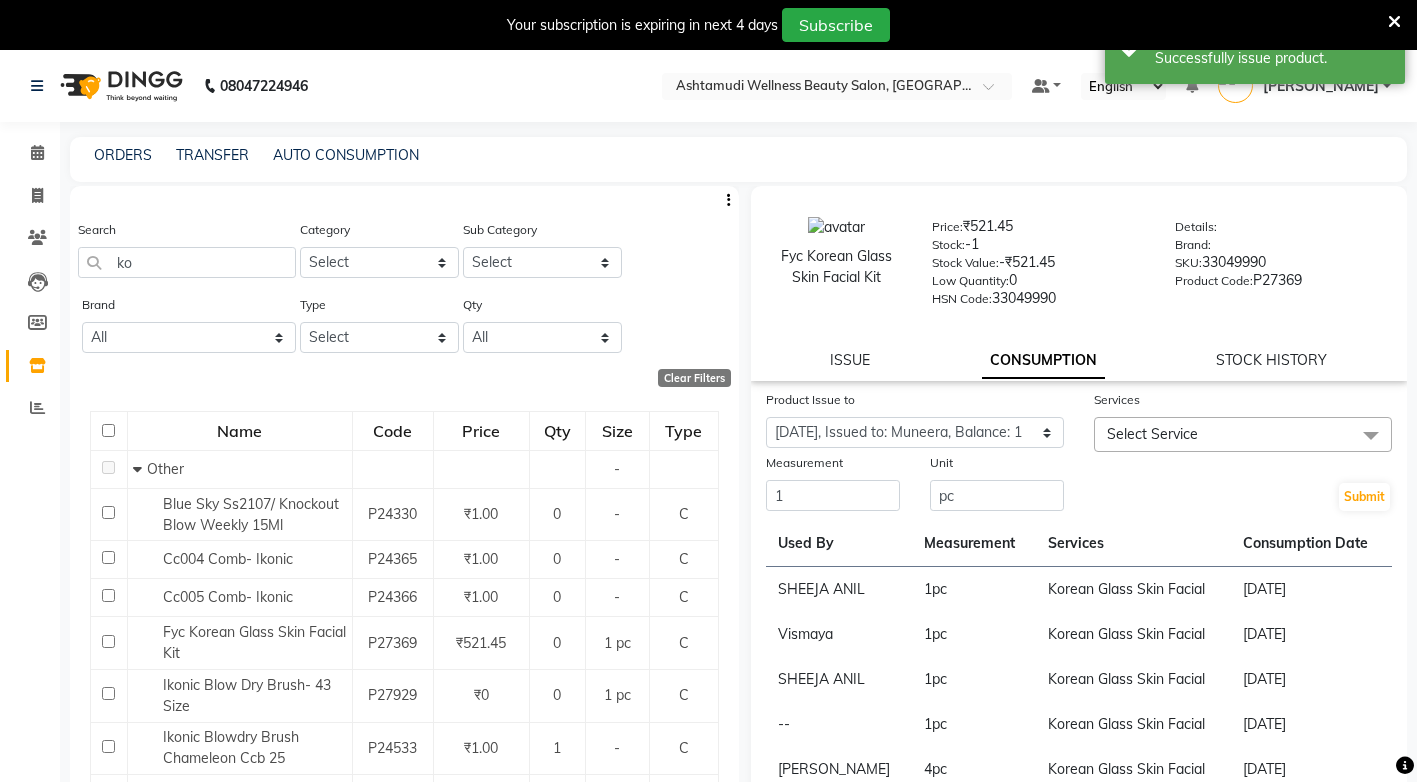 click on "Select Service" 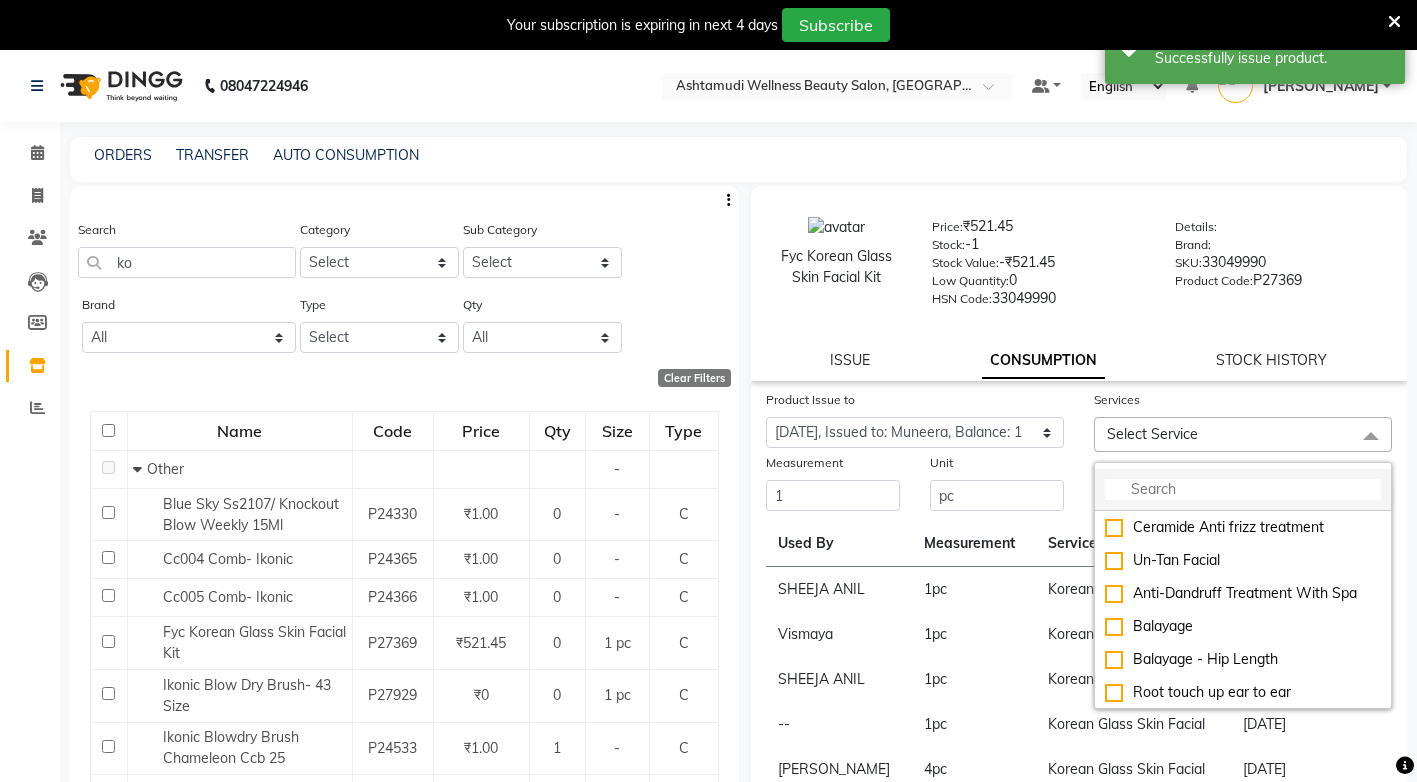 click 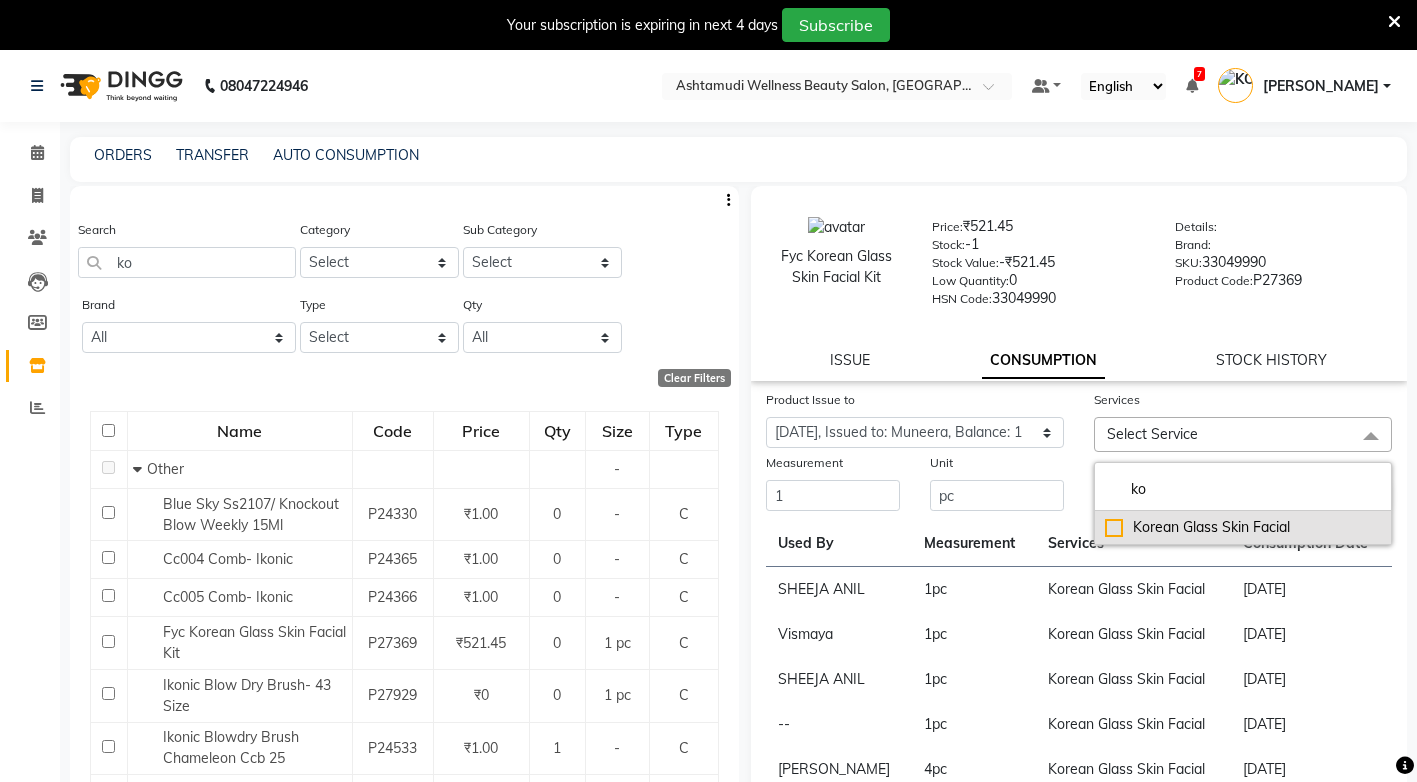type on "ko" 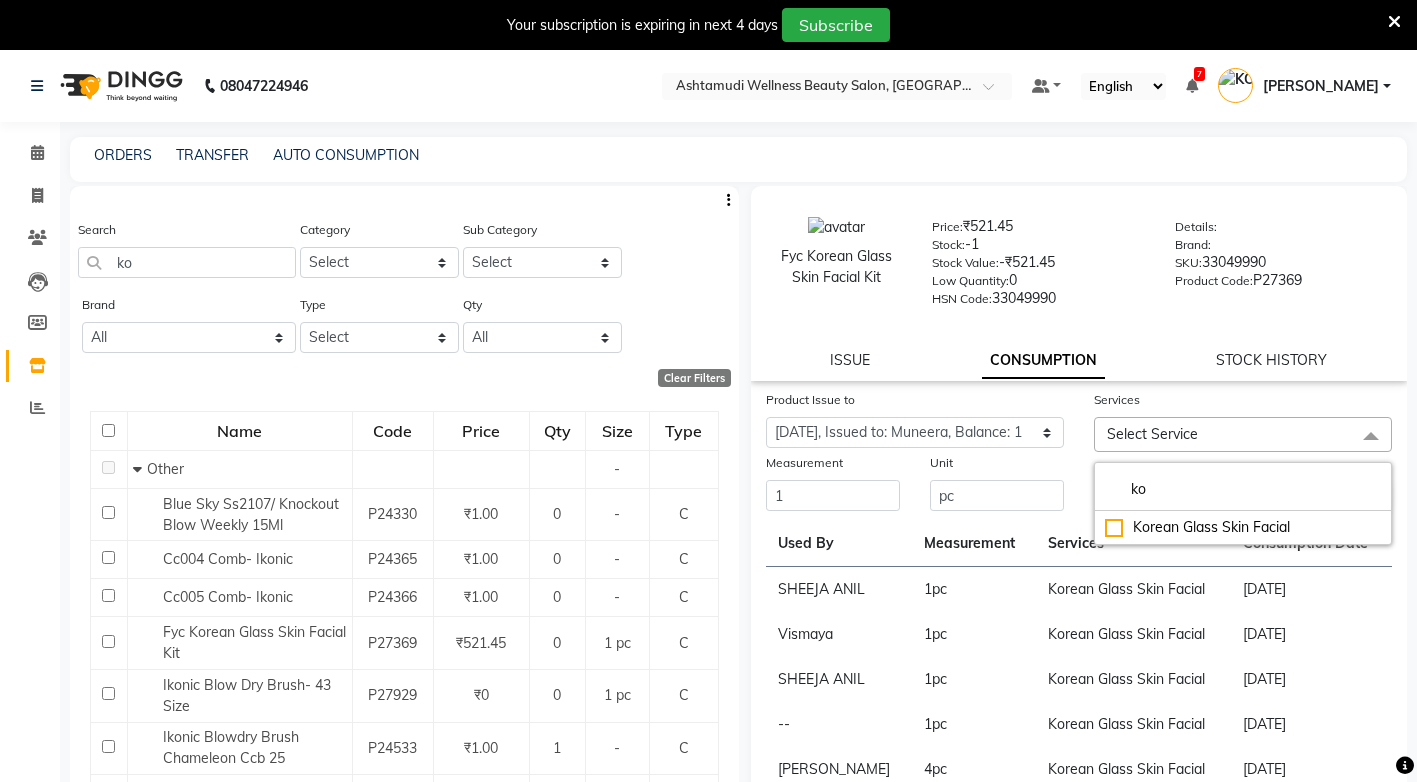 drag, startPoint x: 1112, startPoint y: 522, endPoint x: 1085, endPoint y: 496, distance: 37.48333 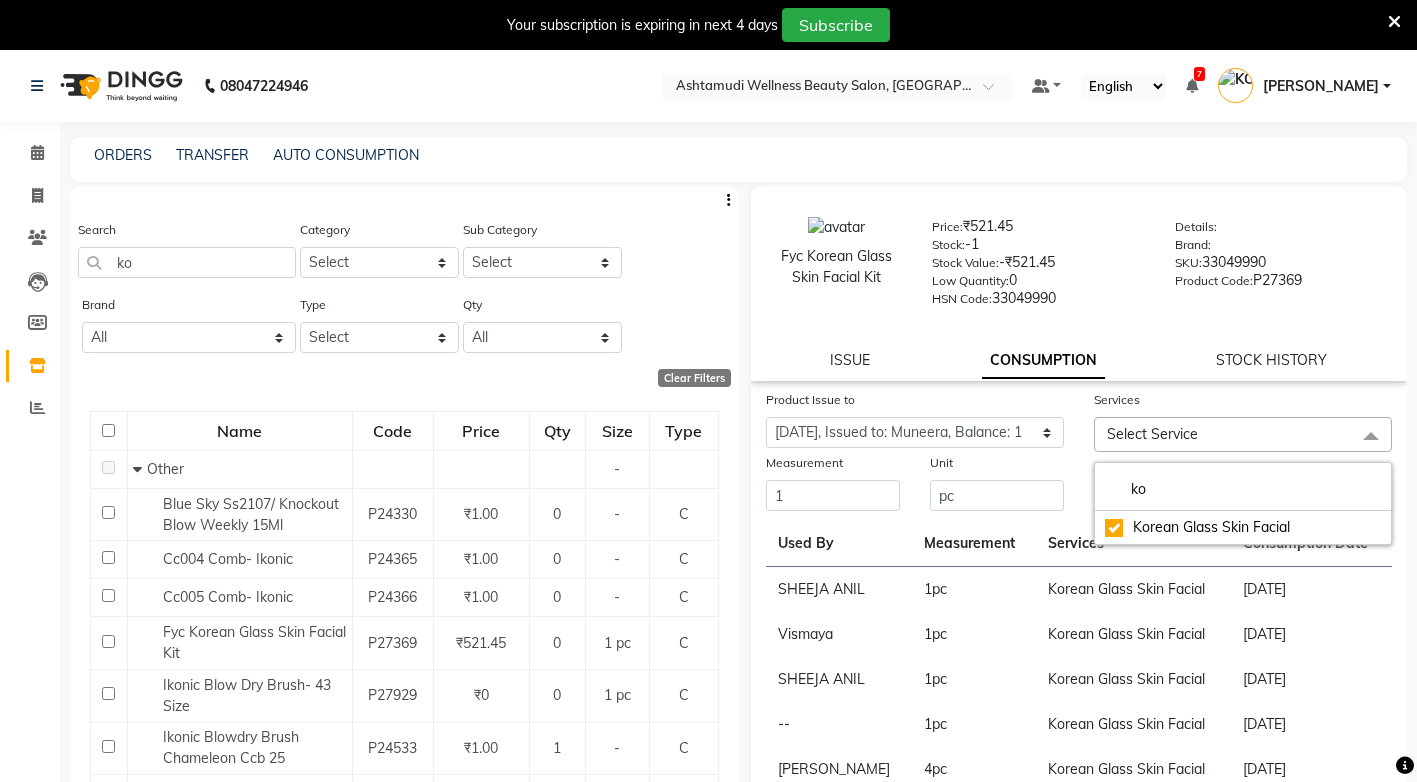 checkbox on "true" 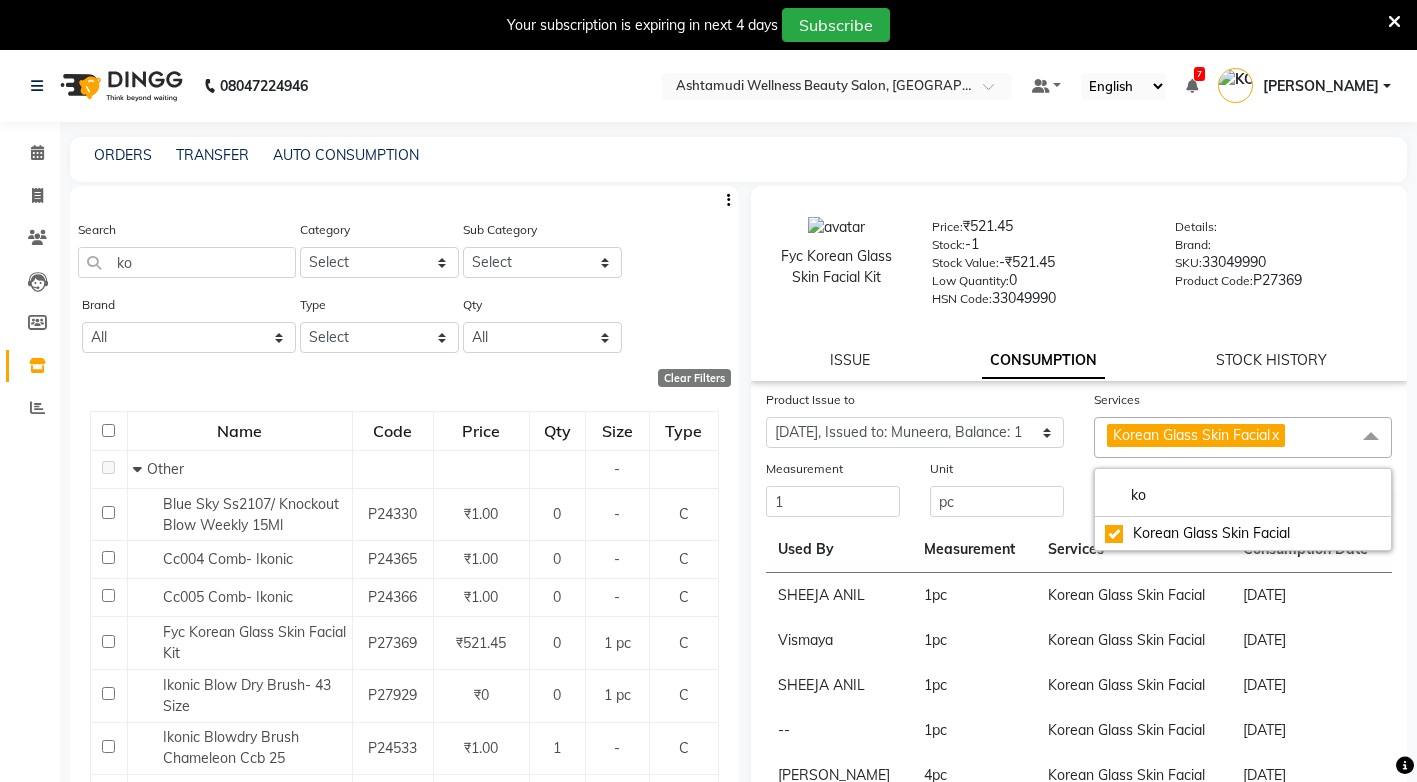 click on "Unit pc" 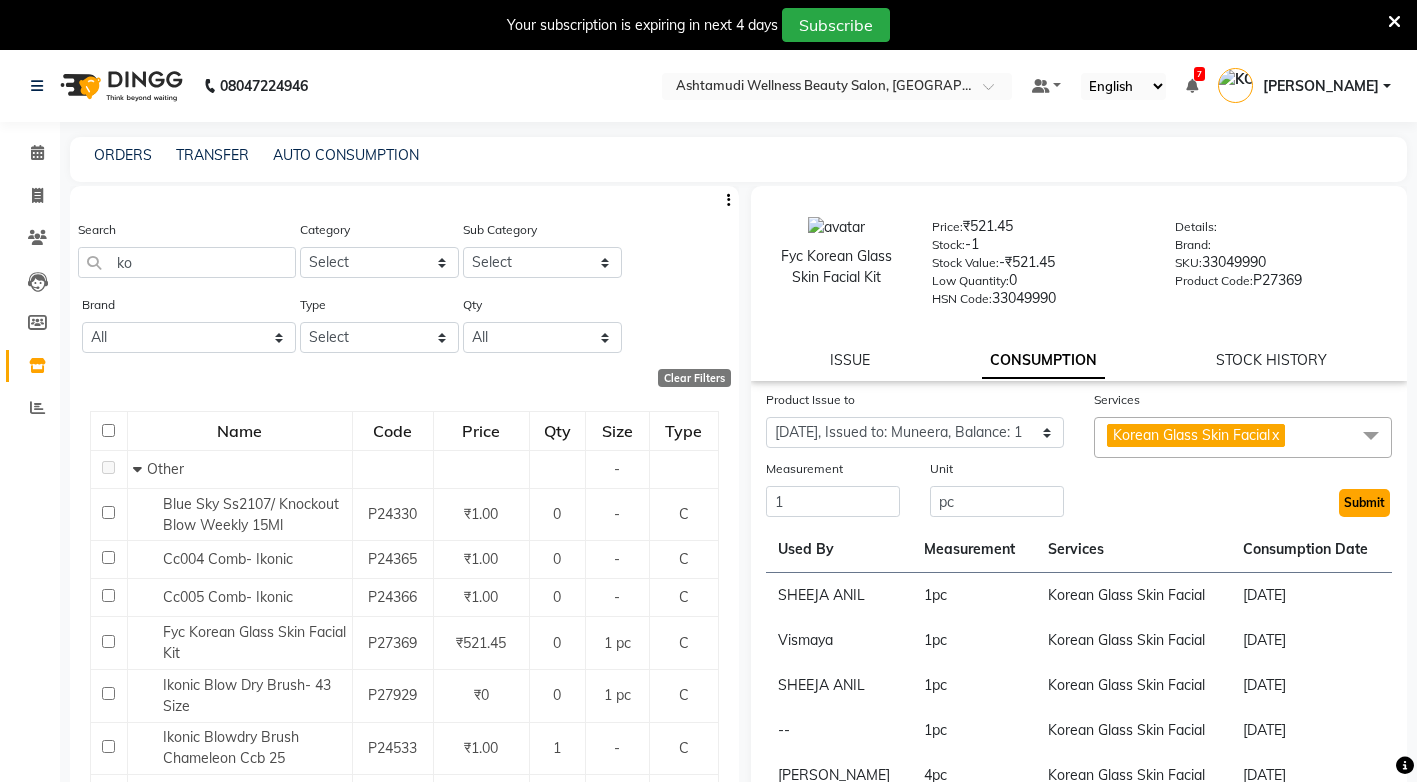 click on "Submit" 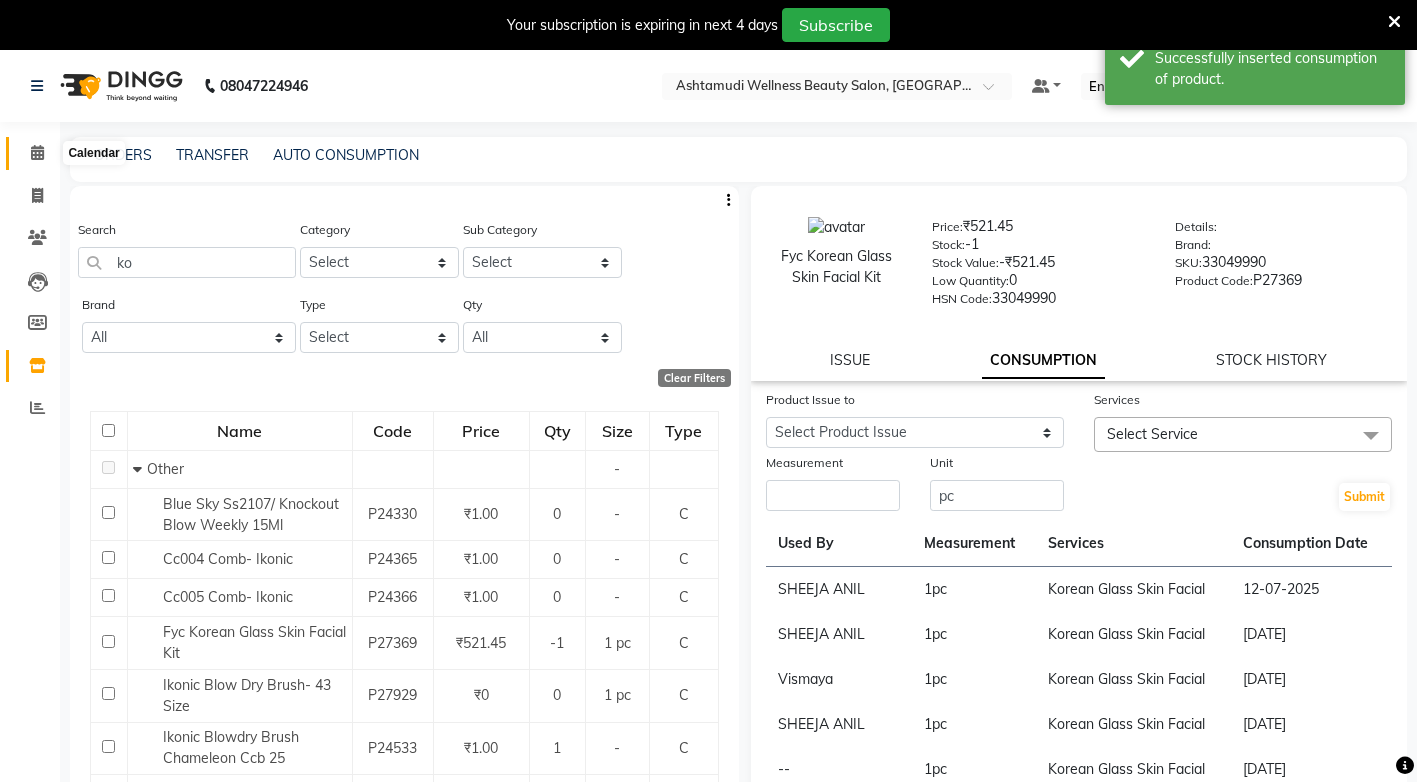 click 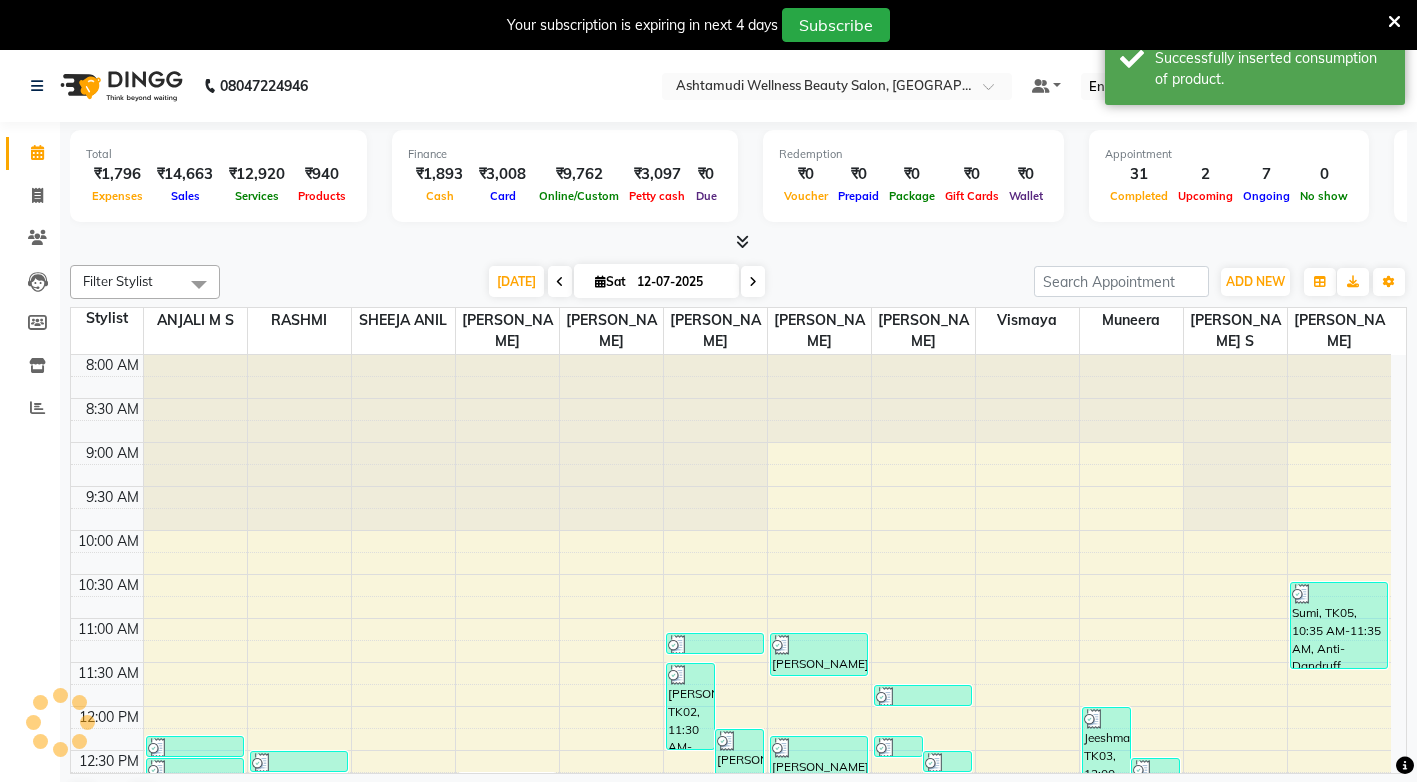 scroll, scrollTop: 0, scrollLeft: 0, axis: both 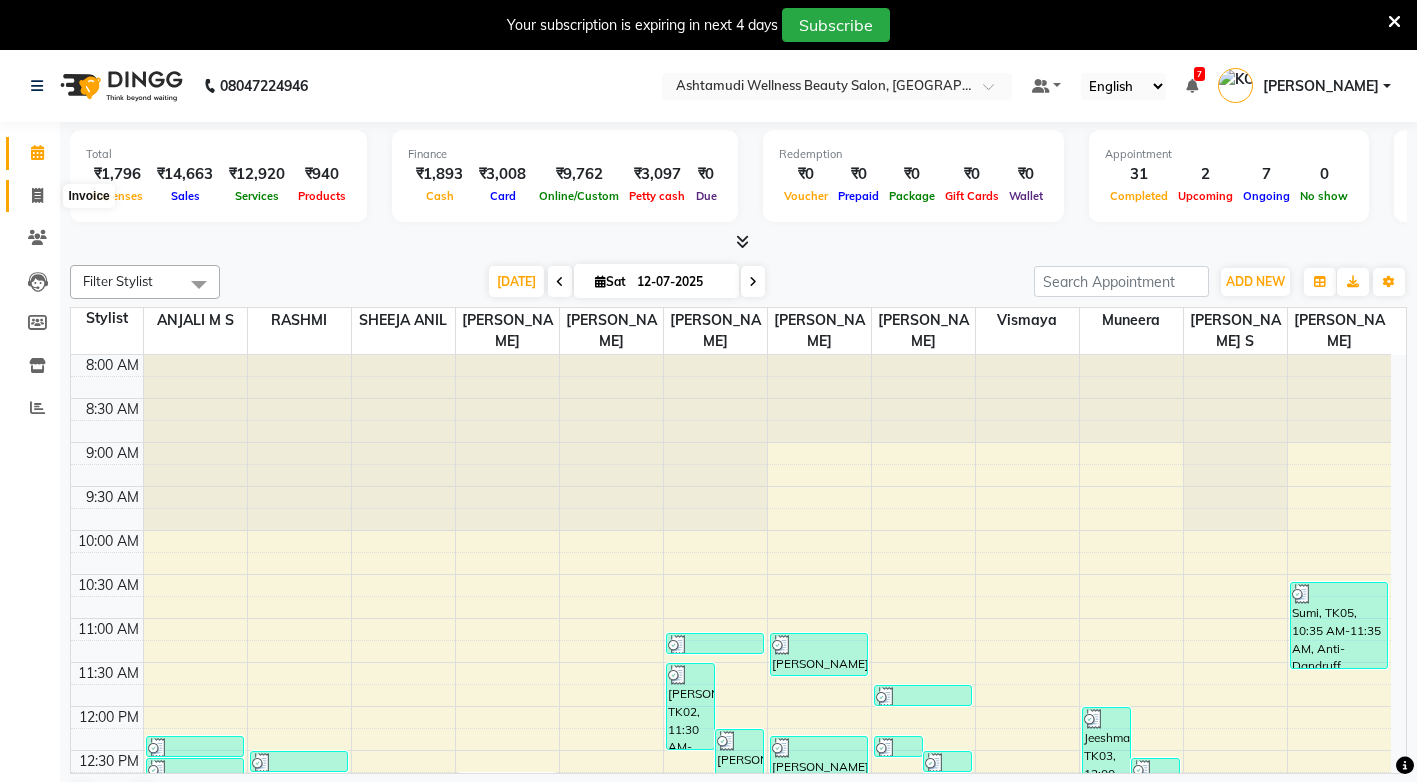 click 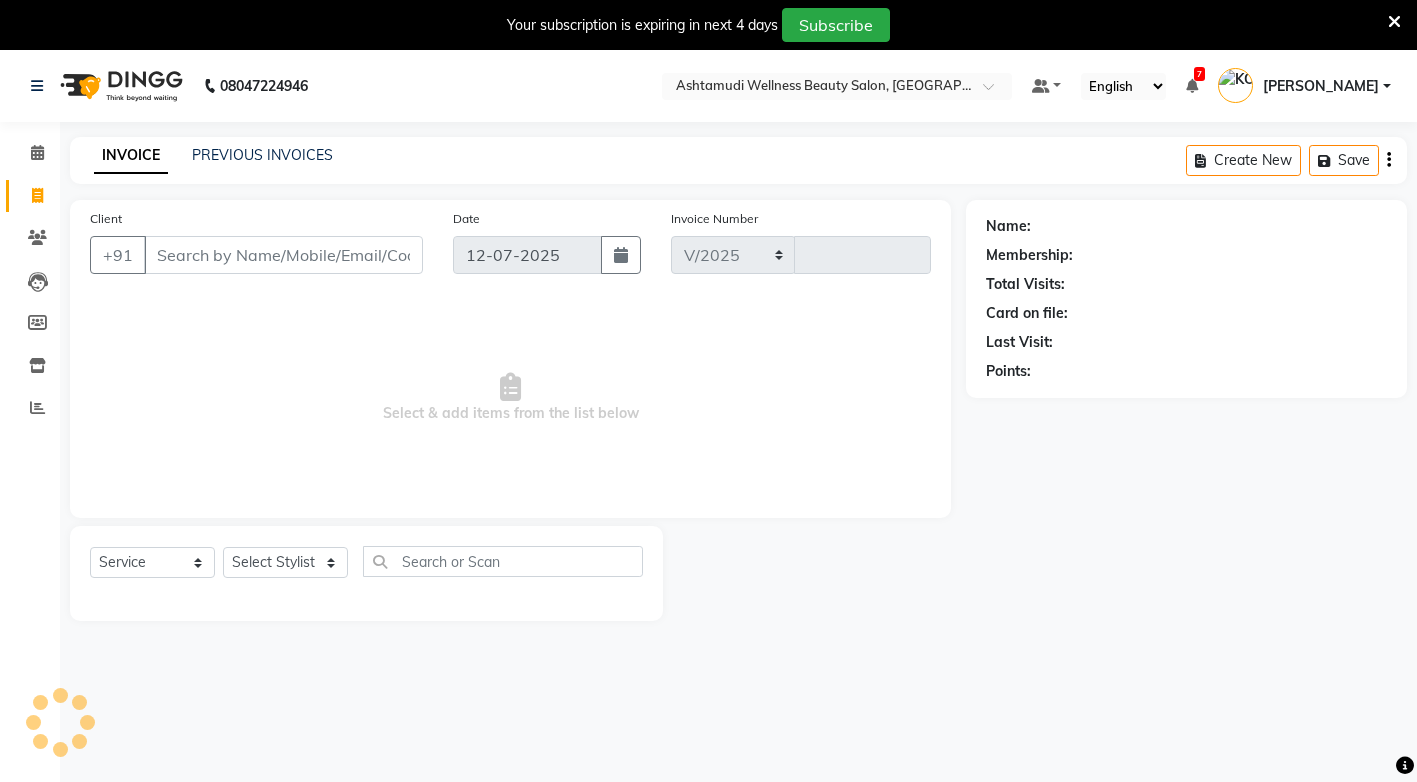select on "4674" 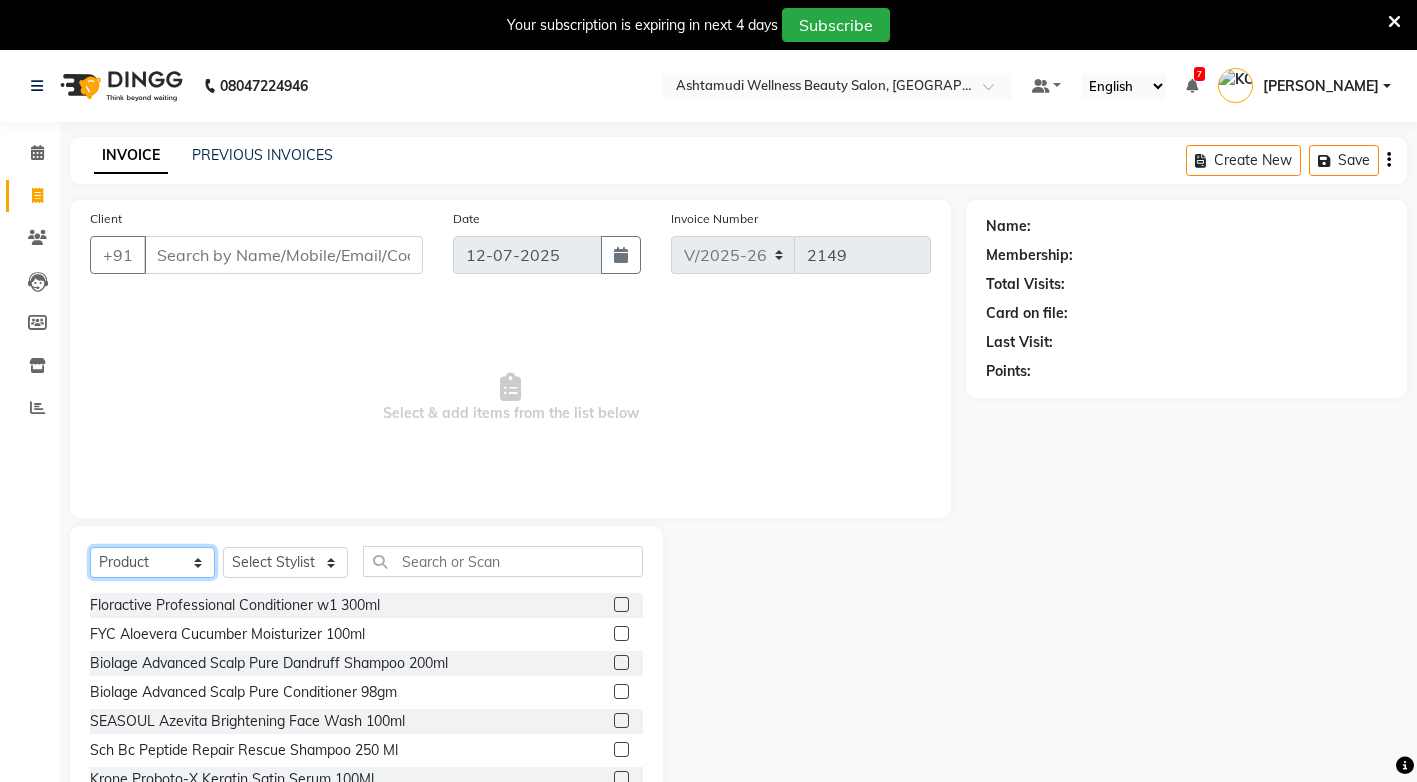 click on "Select  Service  Product  Membership  Package Voucher Prepaid Gift Card" 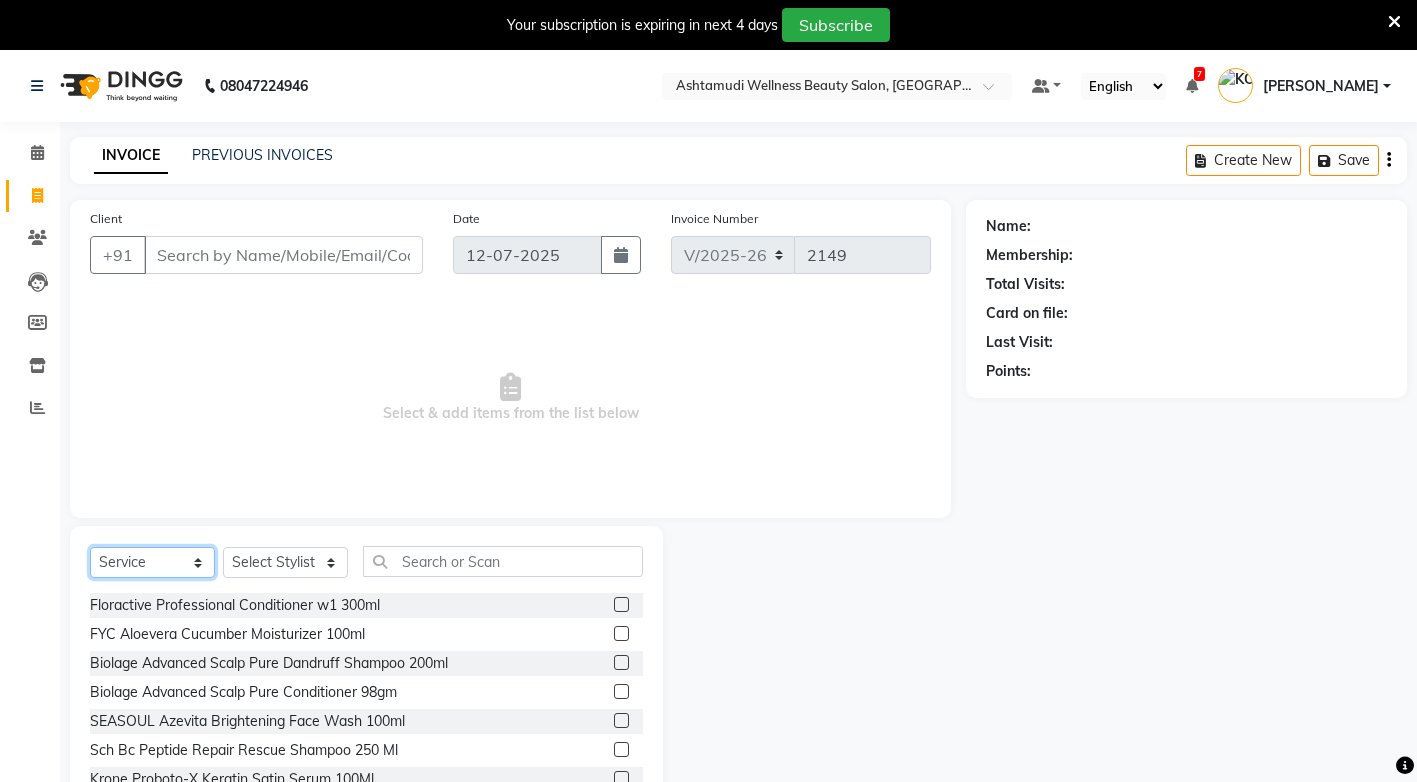 click on "Select  Service  Product  Membership  Package Voucher Prepaid Gift Card" 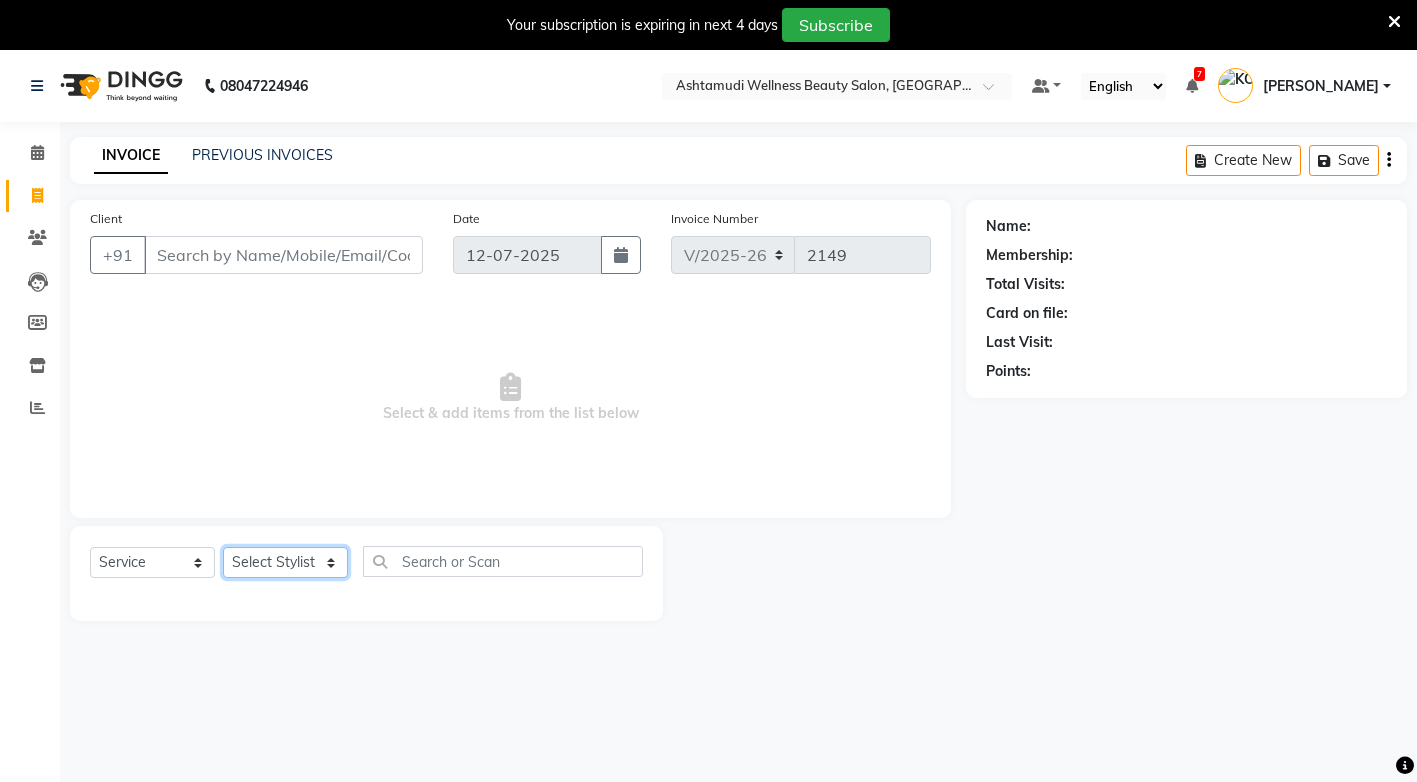 click on "Select Stylist ANJALI M S [PERSON_NAME] KOTTIYAM ASHTAMUDI [PERSON_NAME] [PERSON_NAME] [PERSON_NAME] [PERSON_NAME]  Sona [PERSON_NAME] [PERSON_NAME] [PERSON_NAME]" 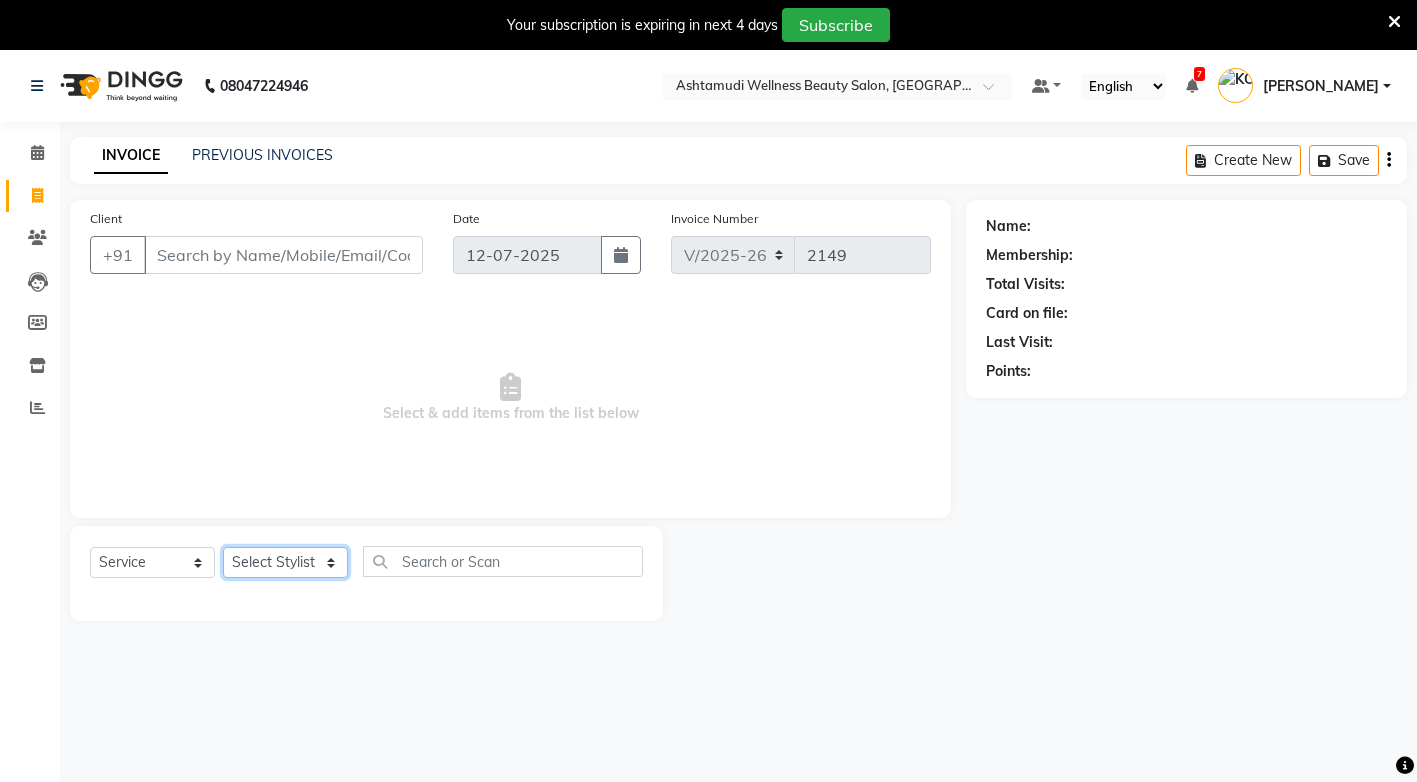 select on "27466" 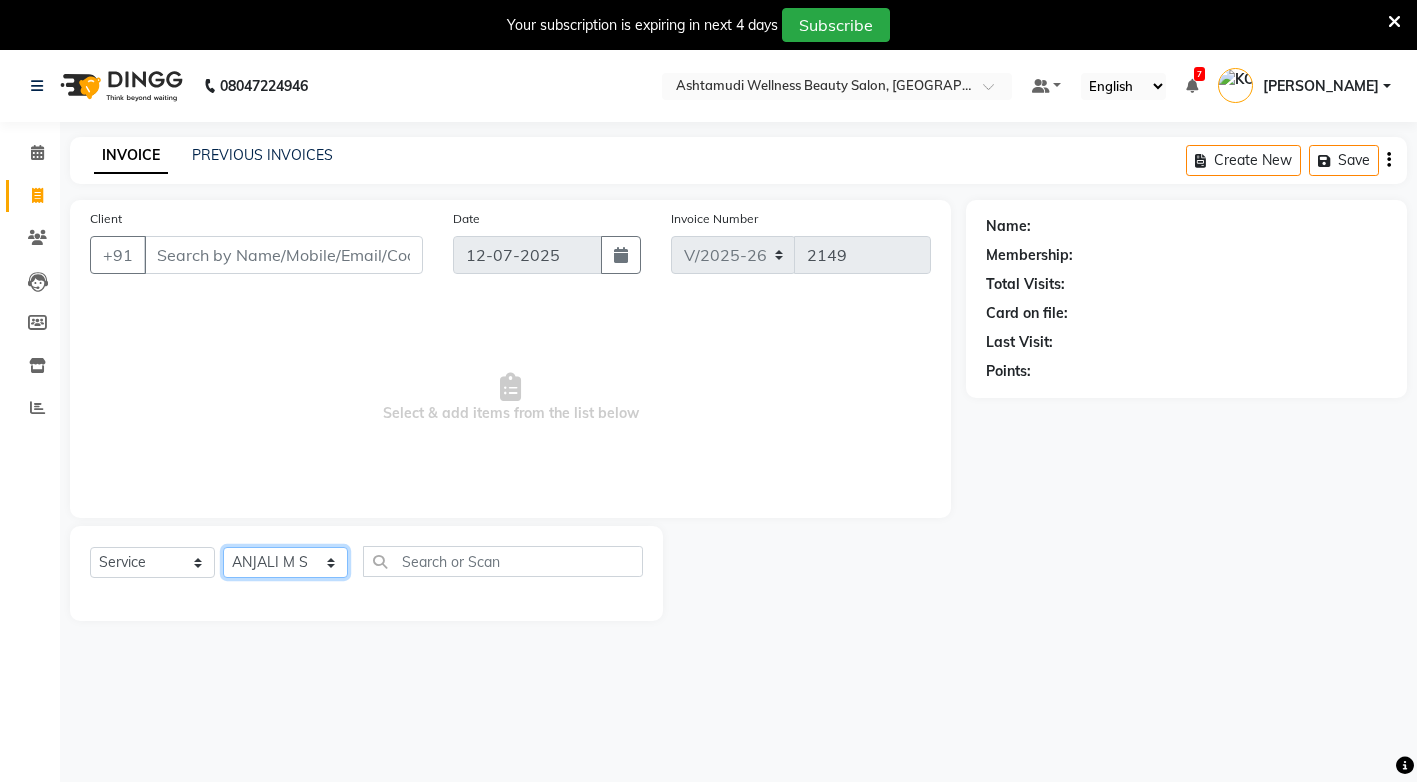 click on "Select Stylist ANJALI M S [PERSON_NAME] KOTTIYAM ASHTAMUDI [PERSON_NAME] [PERSON_NAME] [PERSON_NAME] [PERSON_NAME]  Sona [PERSON_NAME] [PERSON_NAME] [PERSON_NAME]" 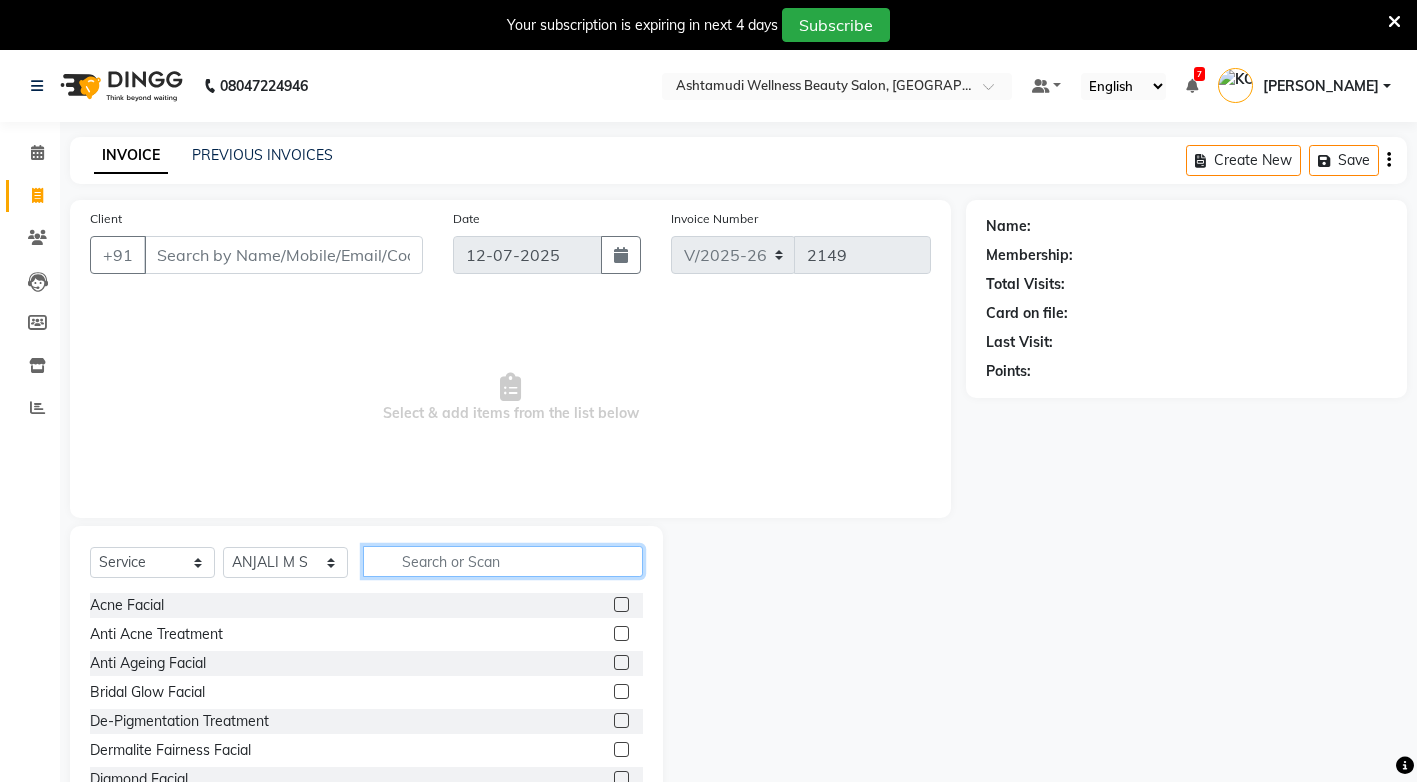 click 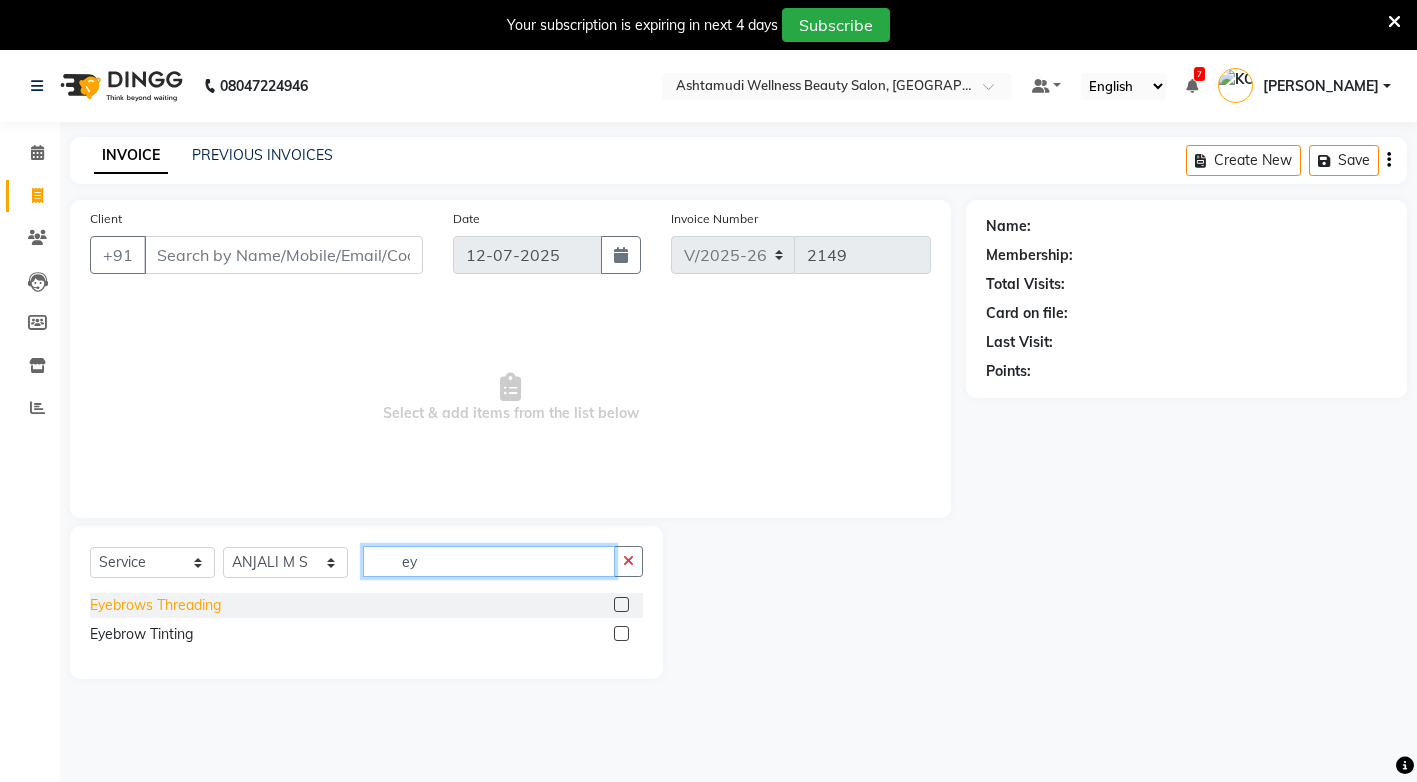 type on "ey" 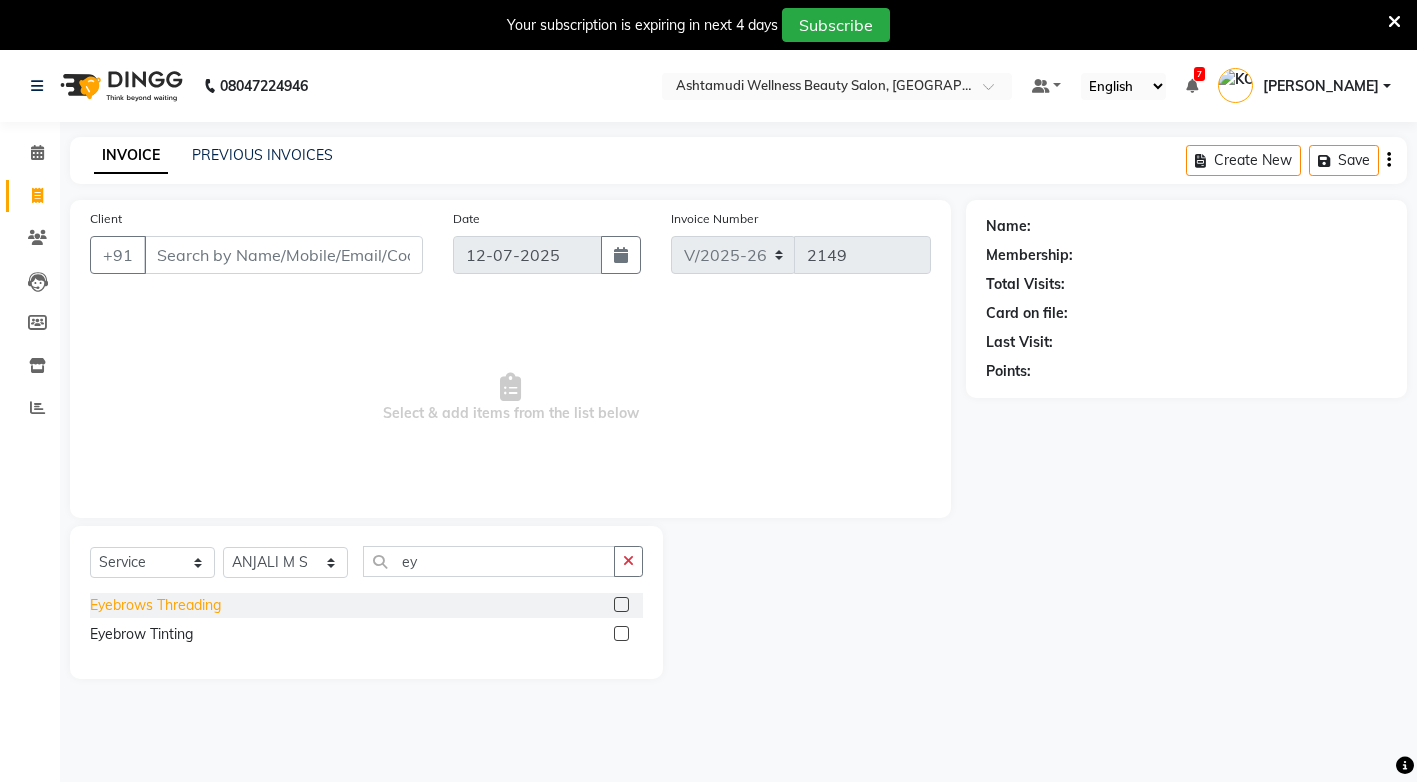 click on "Eyebrows Threading" 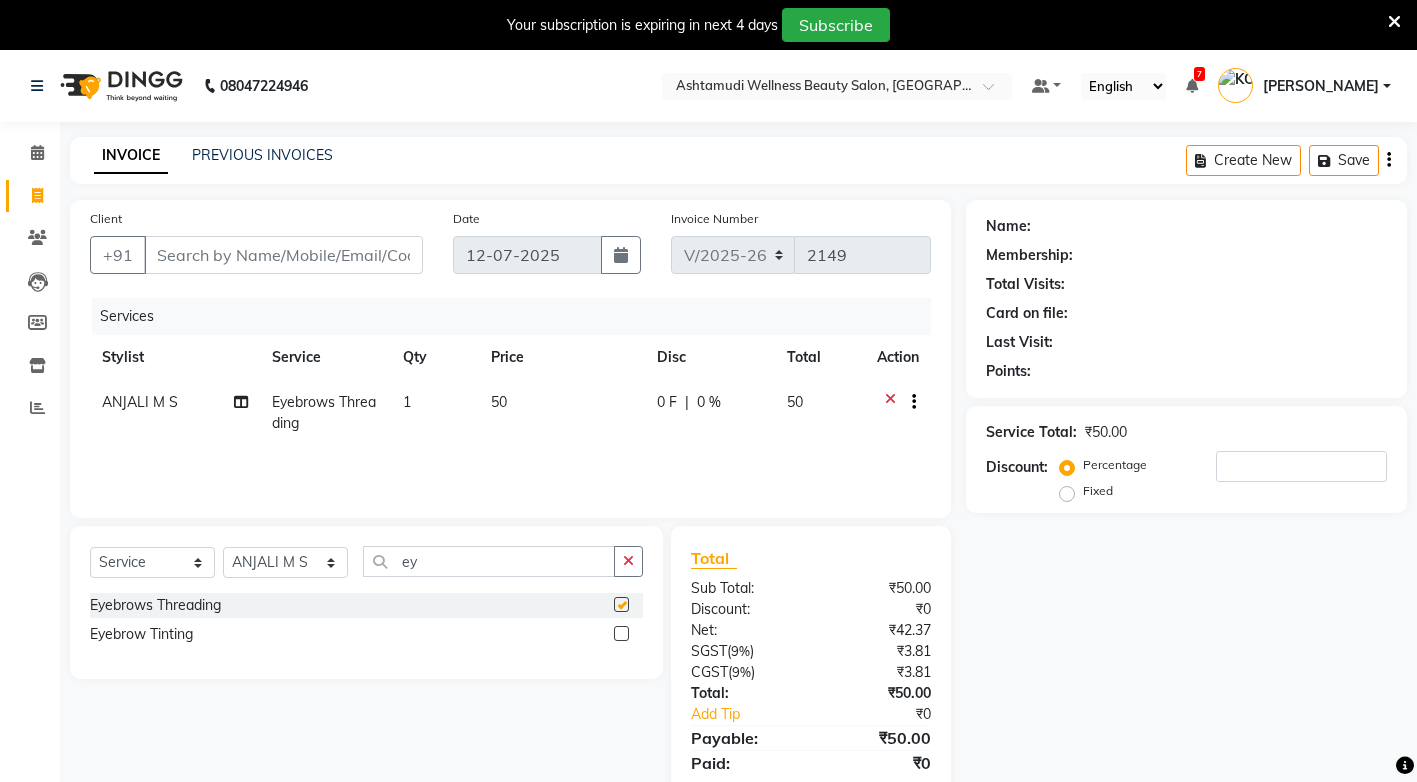 checkbox on "false" 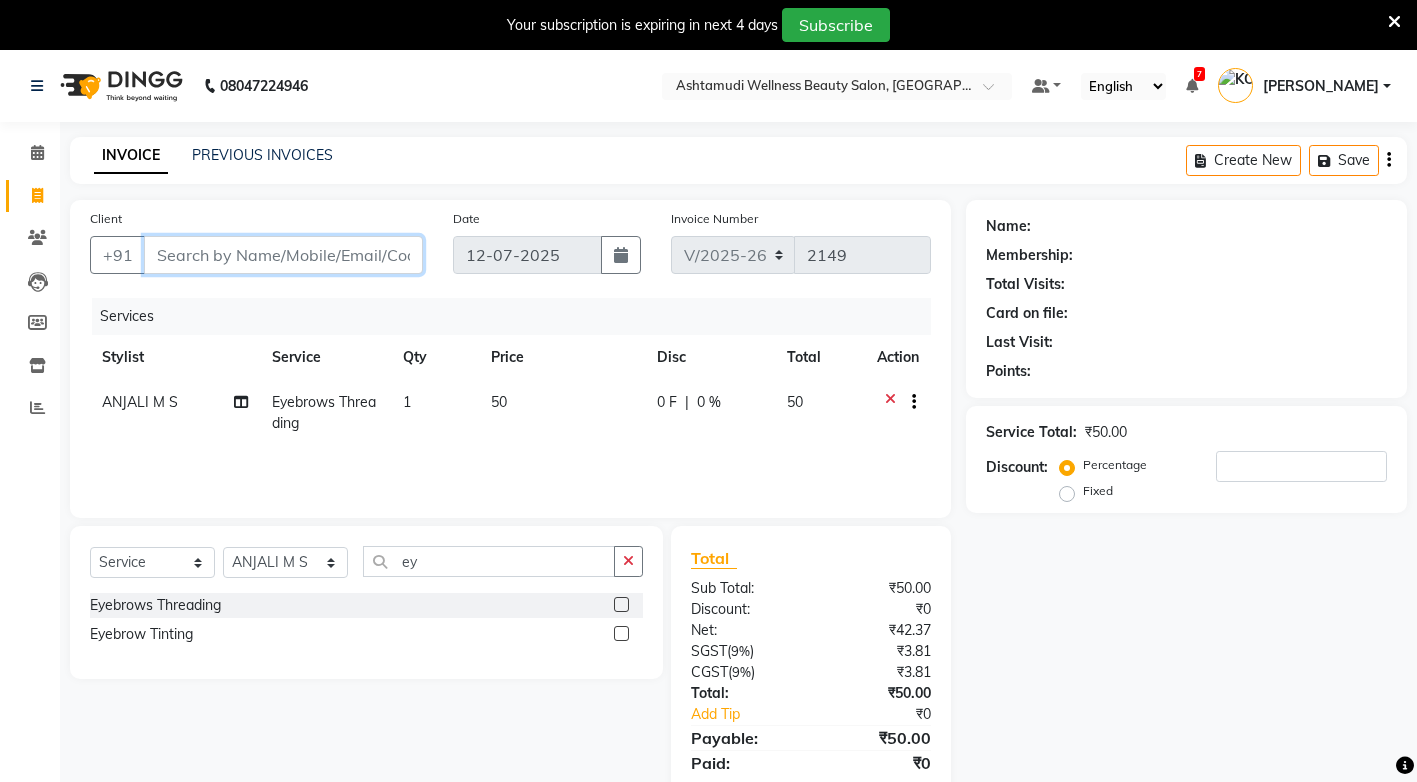 click on "Client" at bounding box center [283, 255] 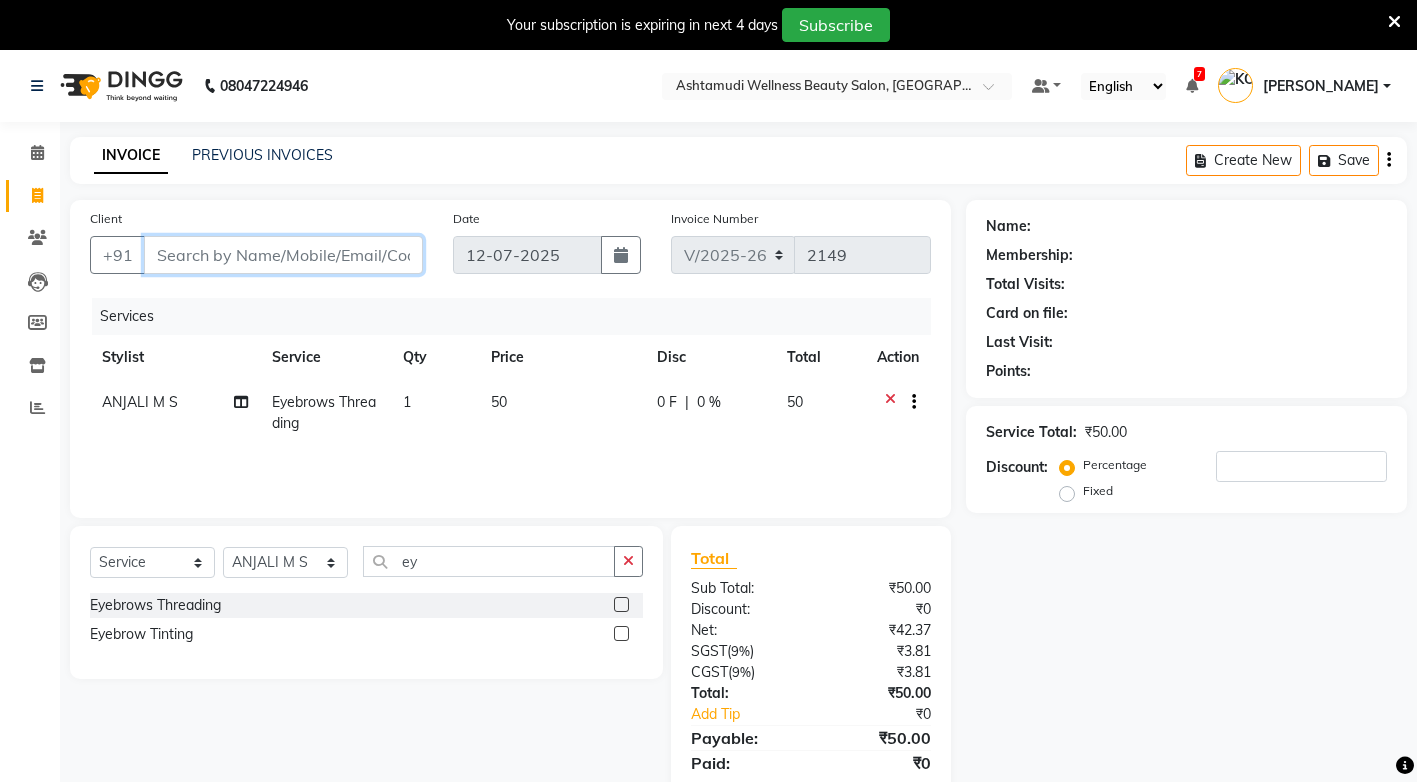 type on "9" 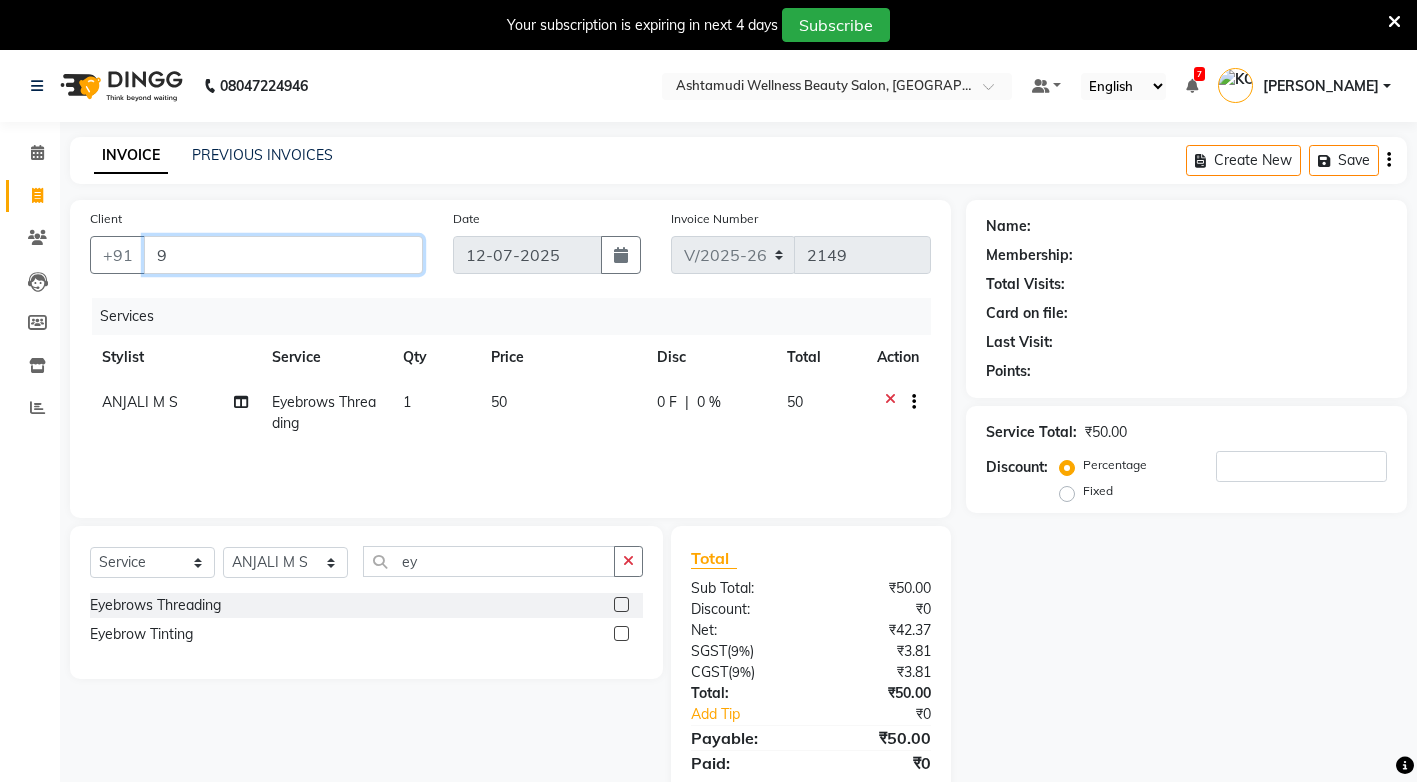 type on "0" 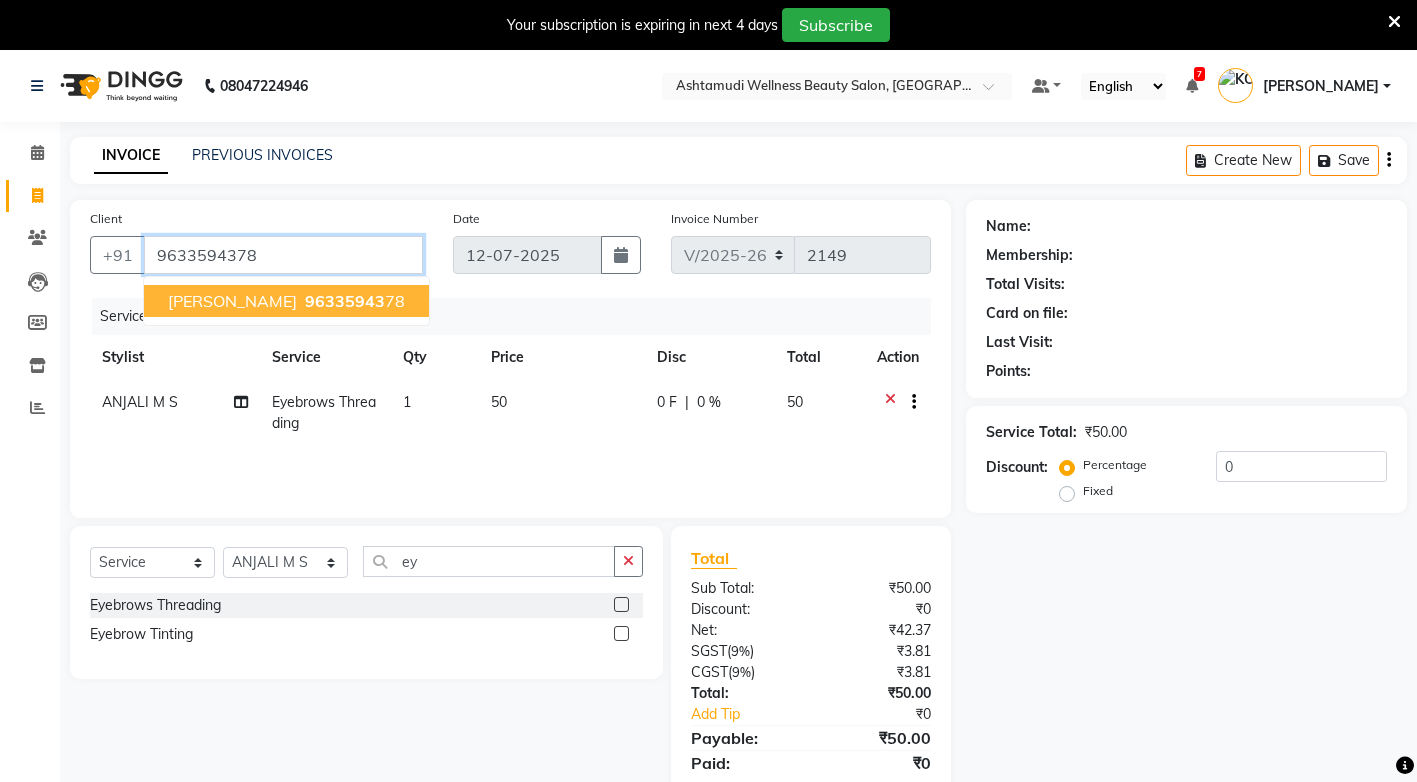type on "9633594378" 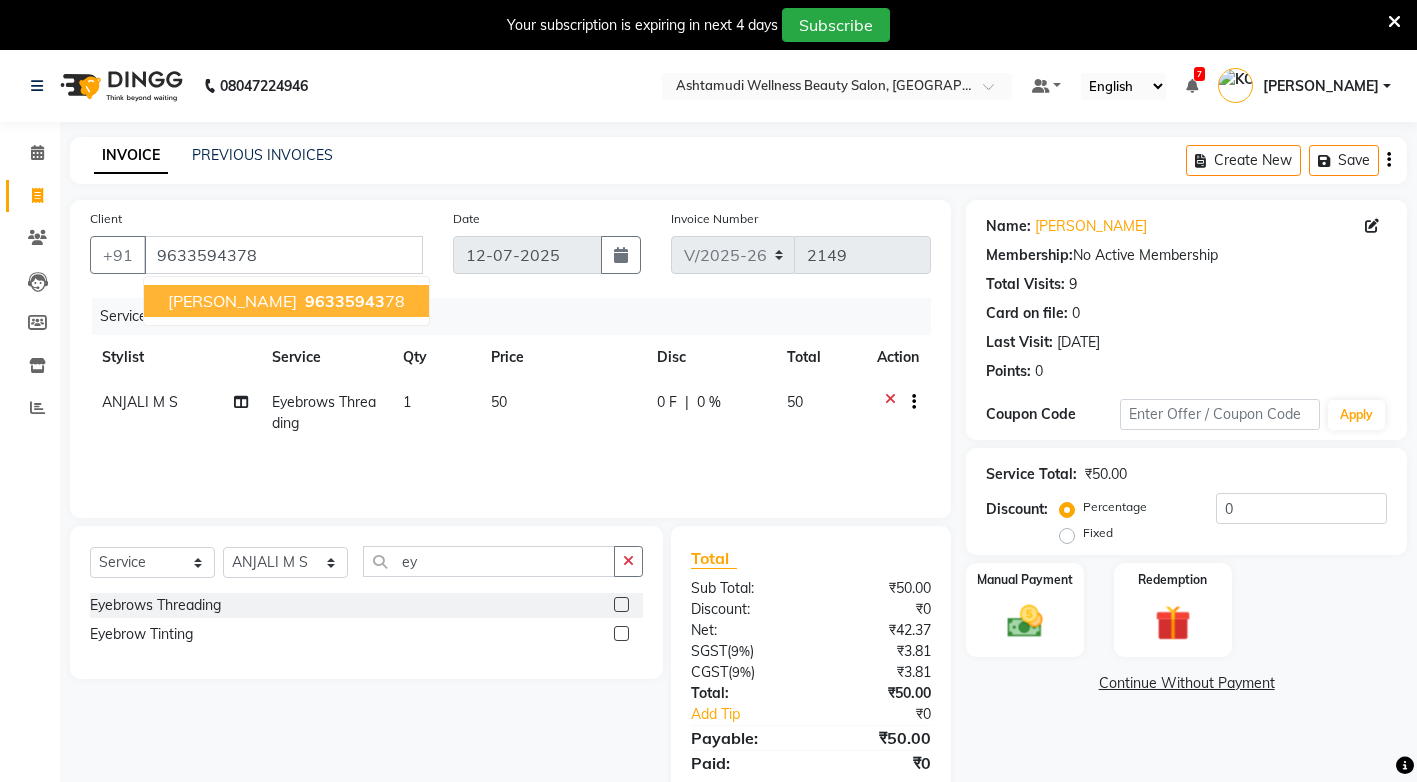 click on "96335943" at bounding box center [345, 301] 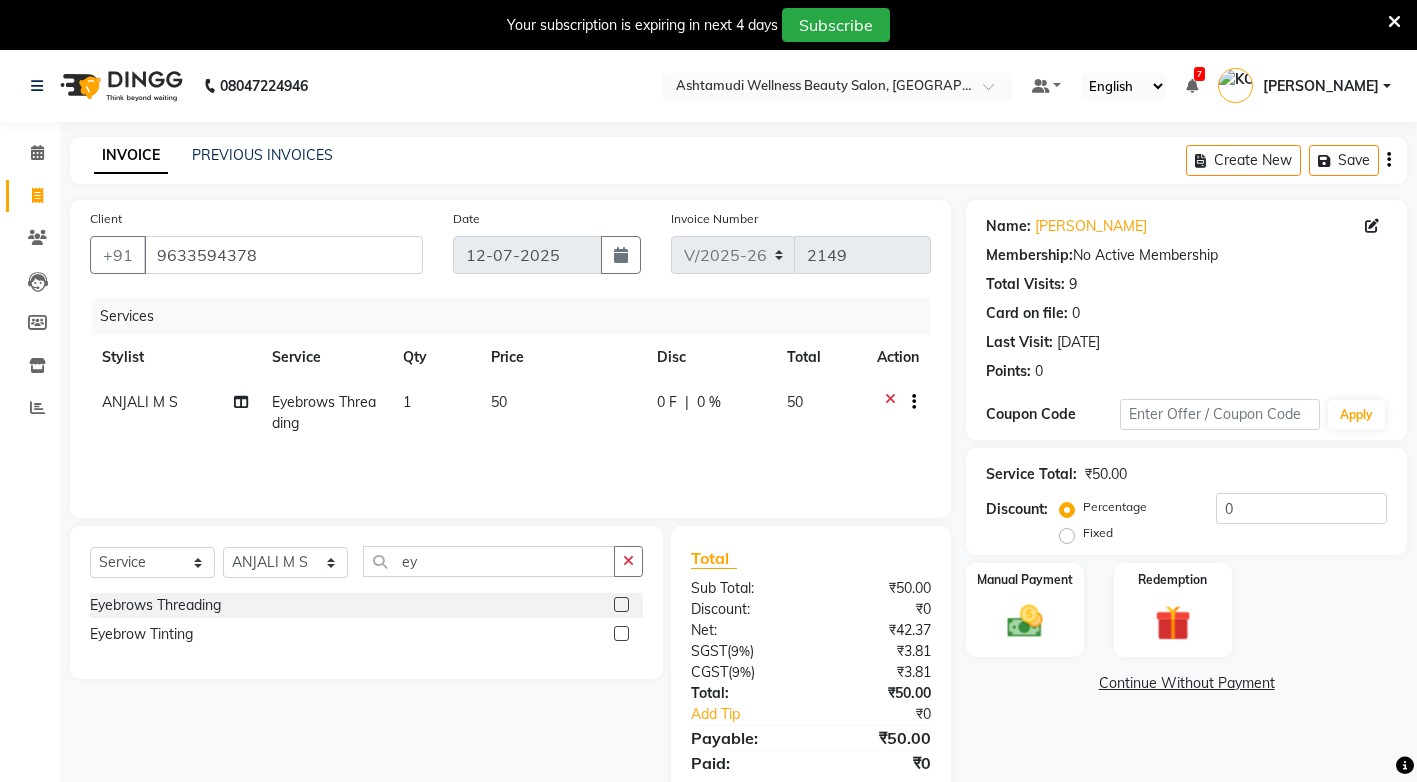 scroll, scrollTop: 68, scrollLeft: 0, axis: vertical 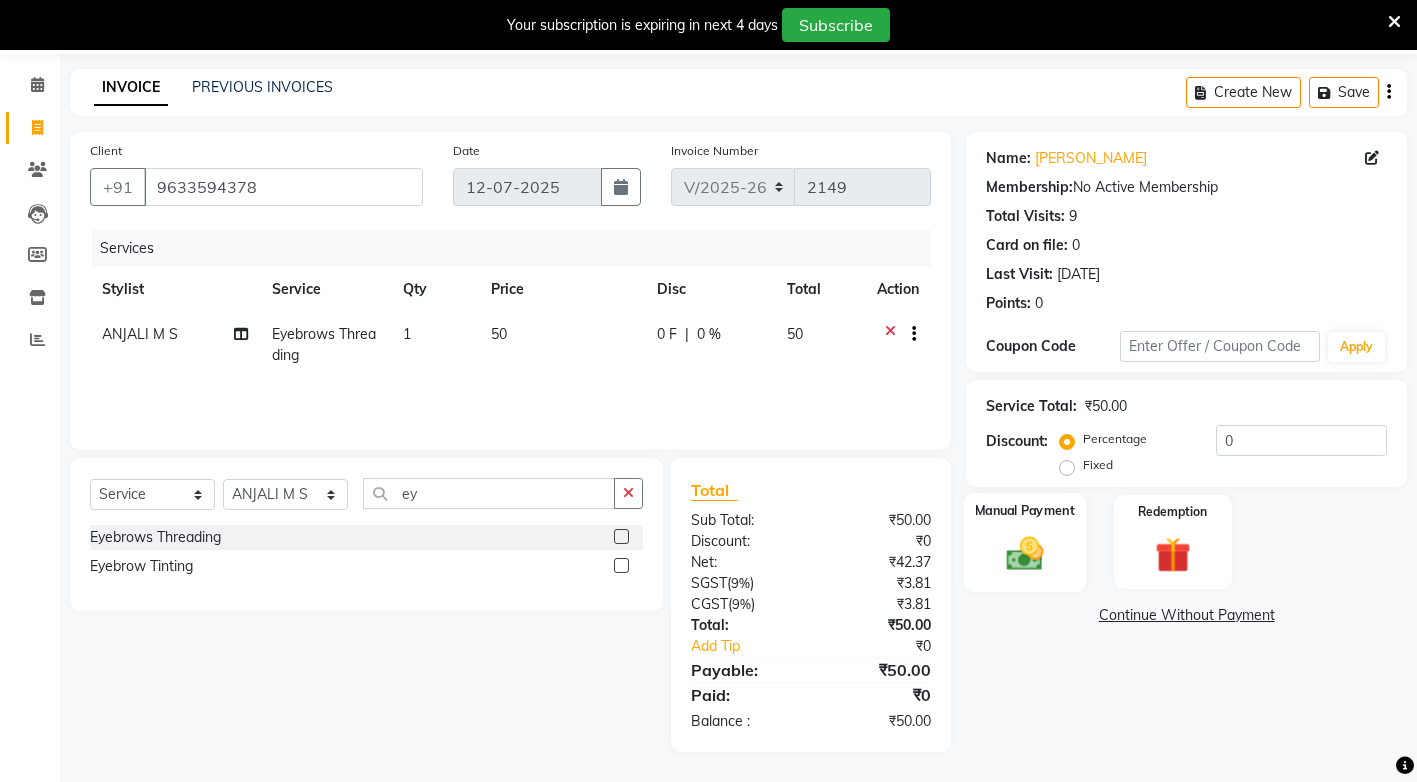 click 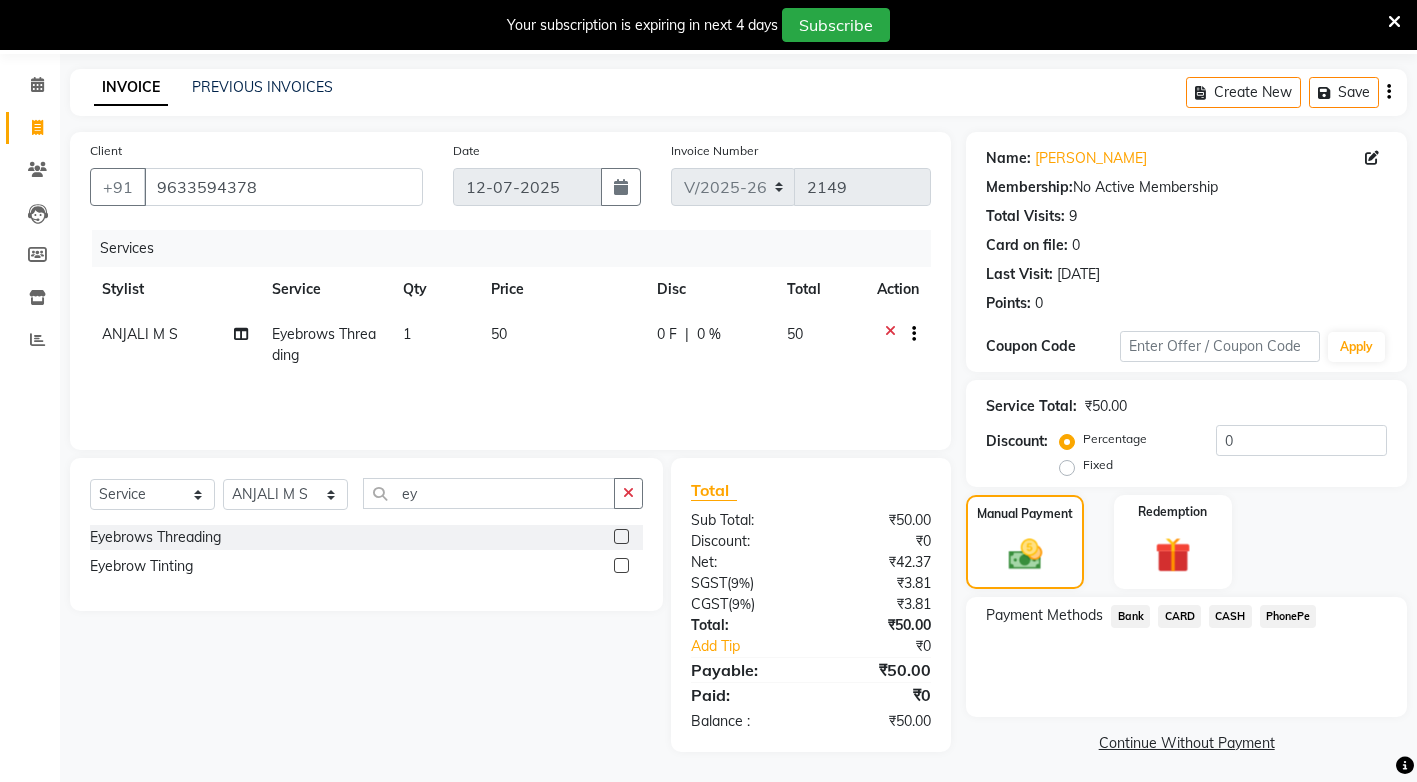 click on "PhonePe" 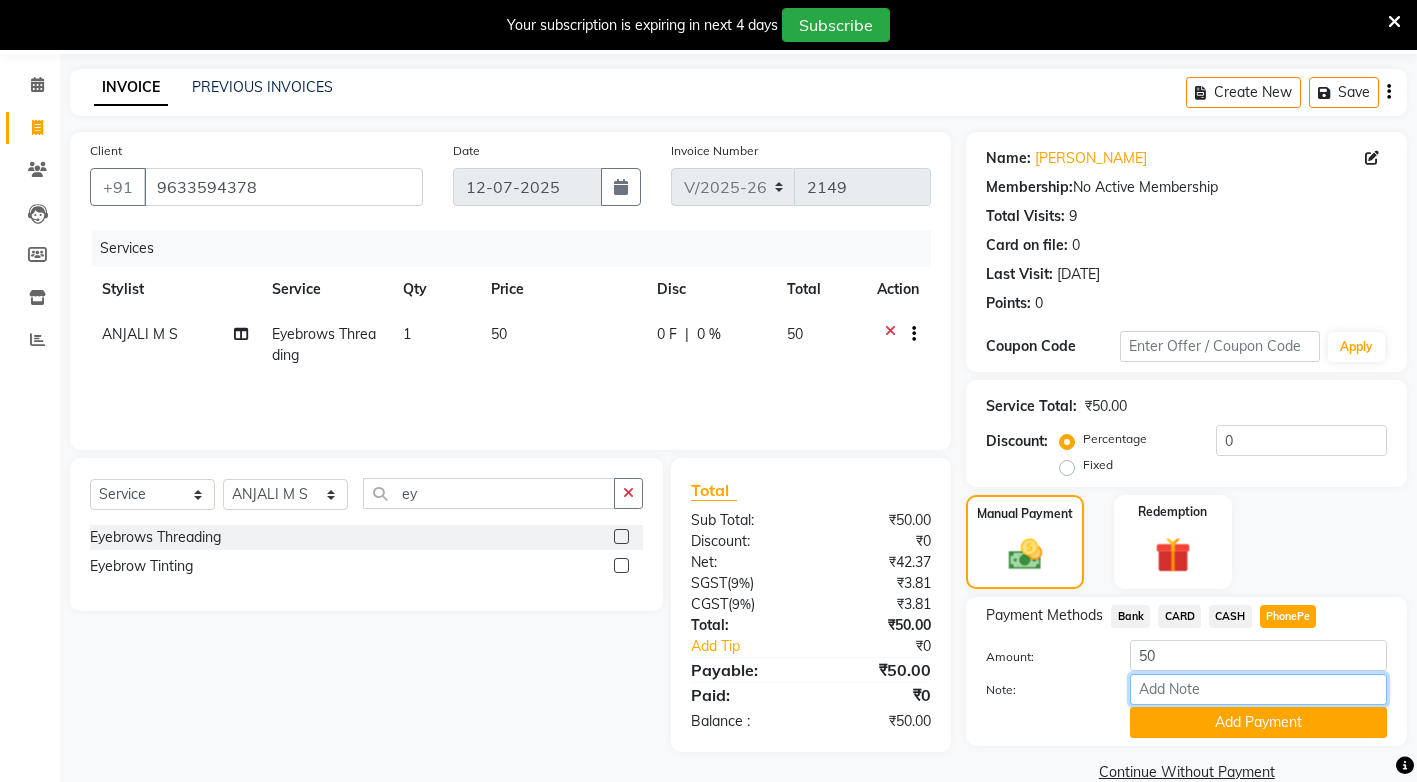 click on "Note:" at bounding box center (1258, 689) 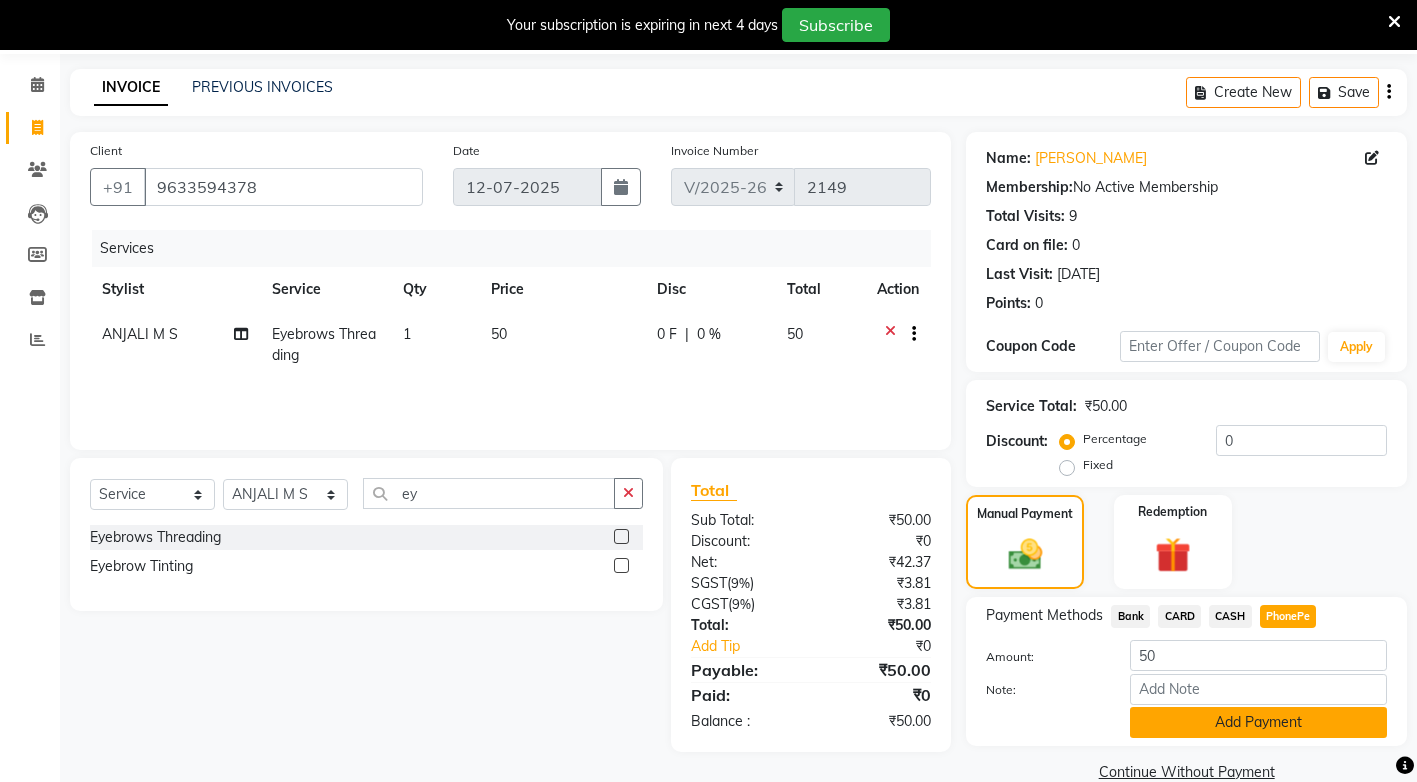 click on "Add Payment" 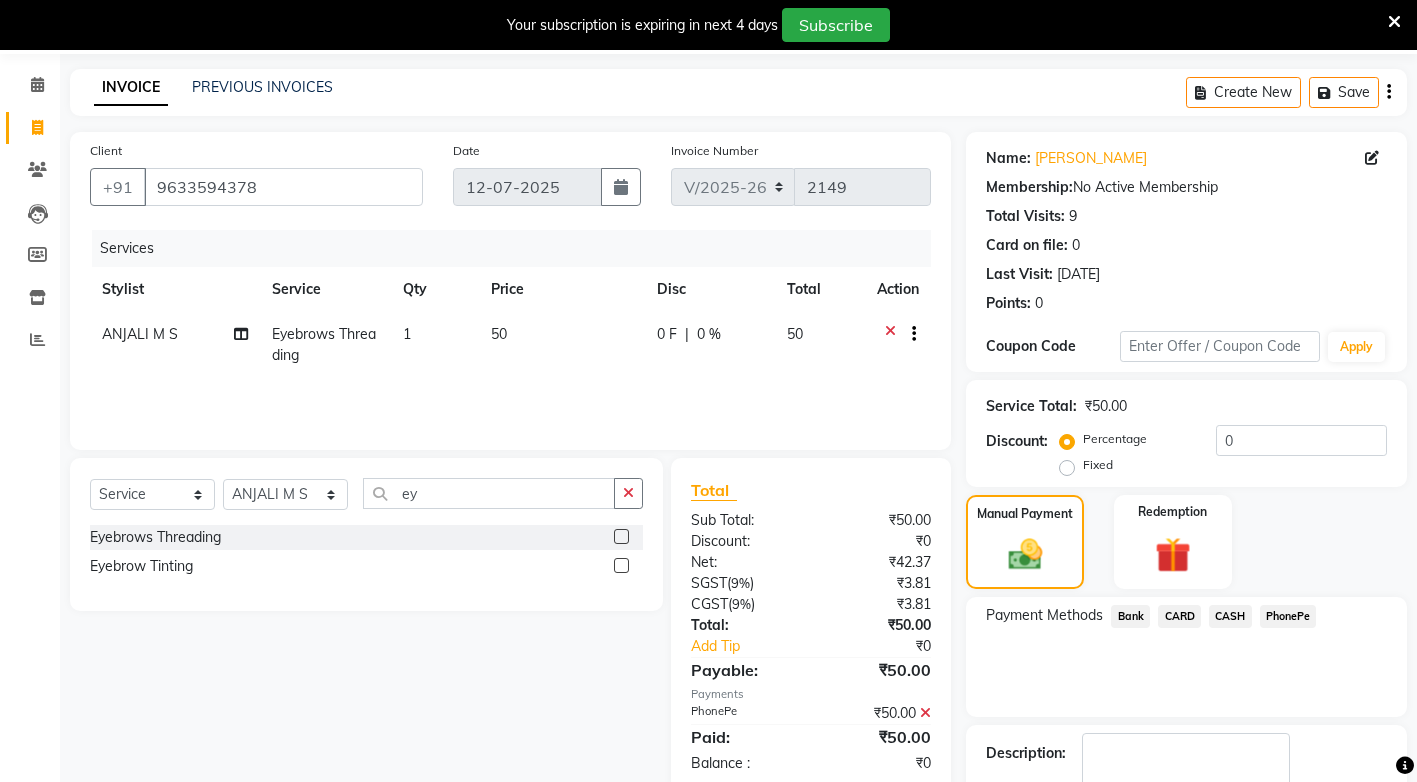 scroll, scrollTop: 158, scrollLeft: 0, axis: vertical 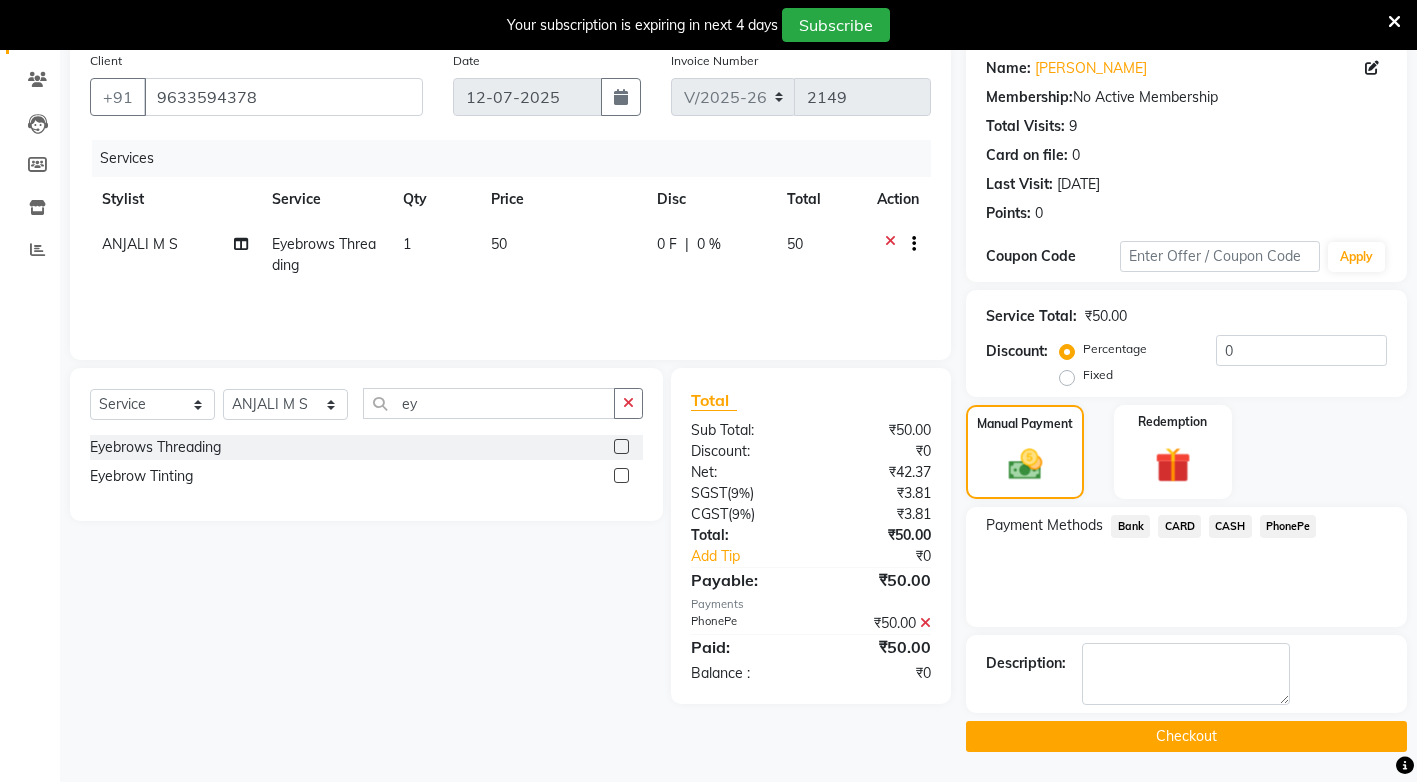 click on "Checkout" 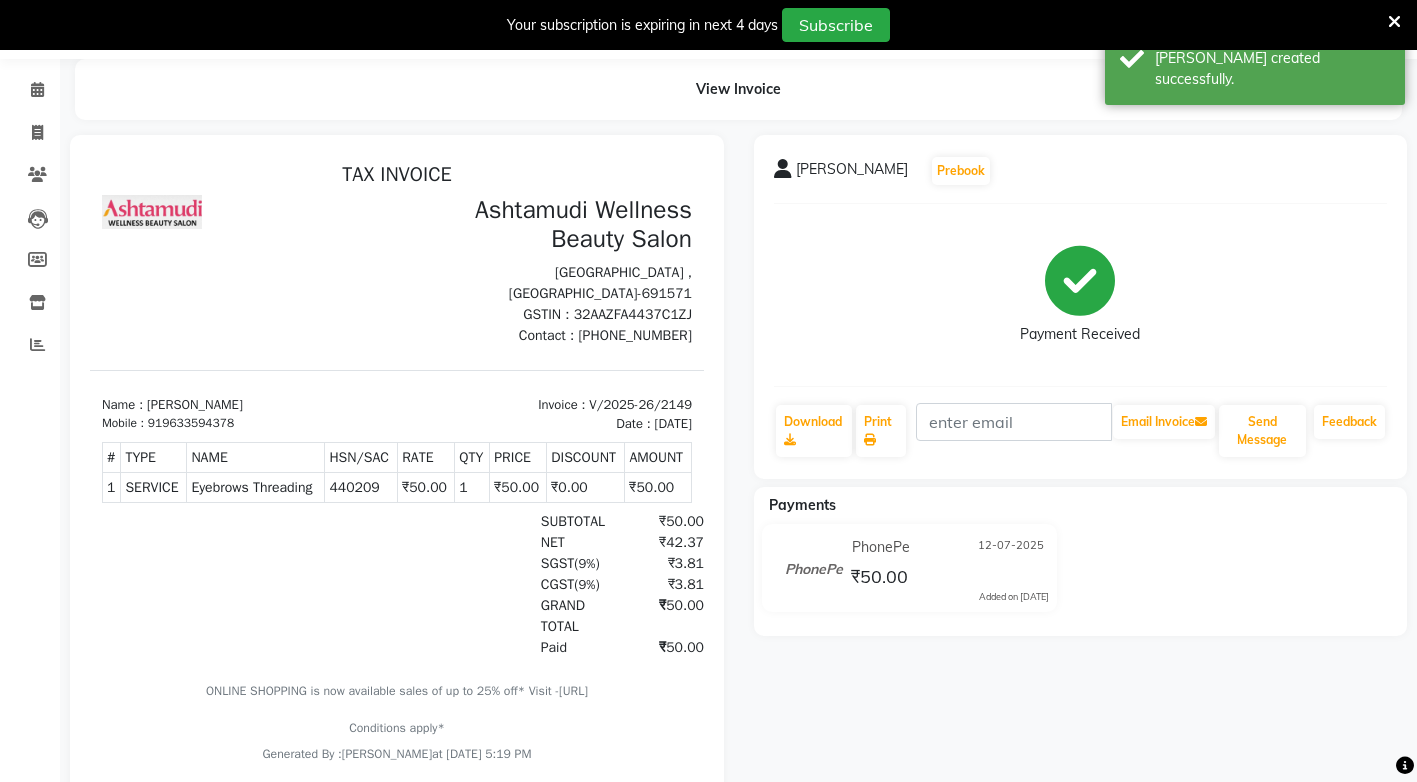 scroll, scrollTop: 0, scrollLeft: 0, axis: both 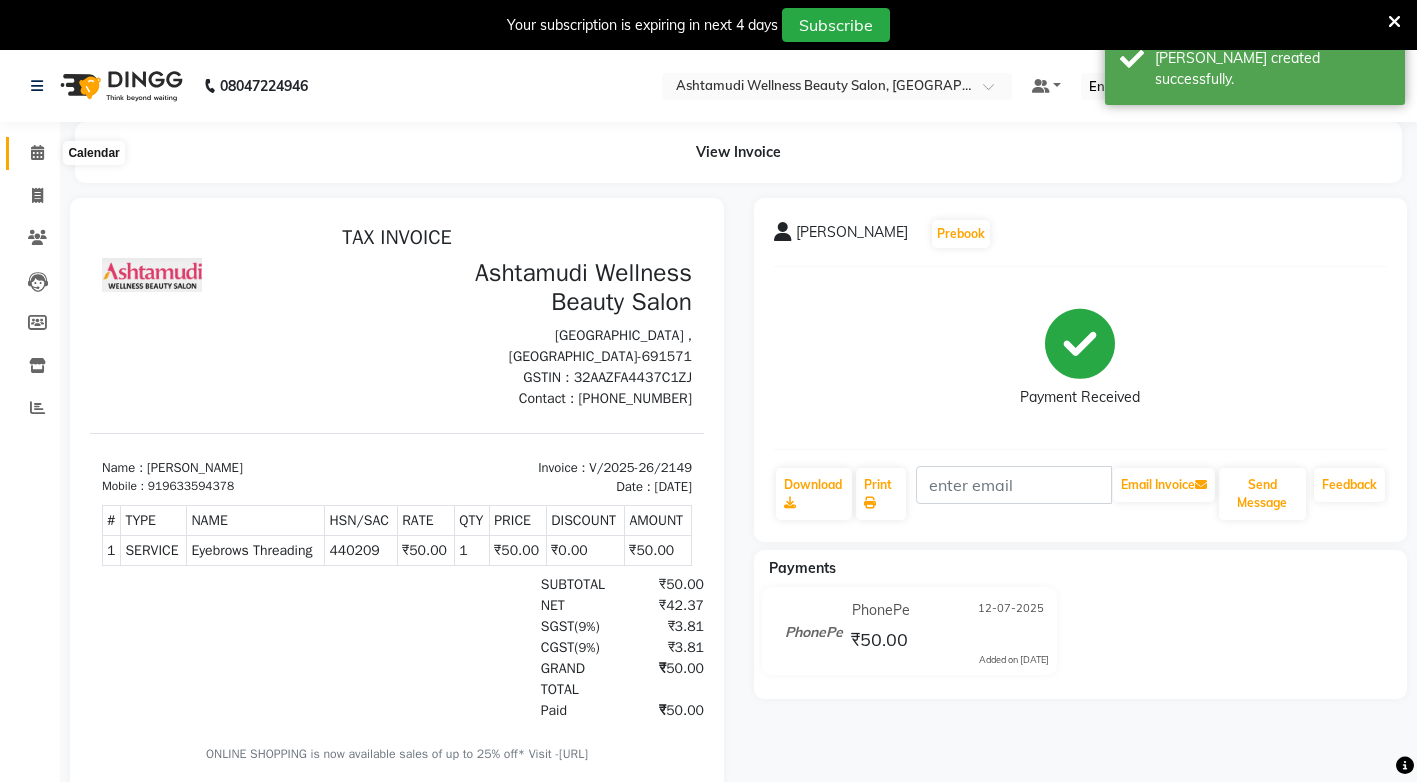 click 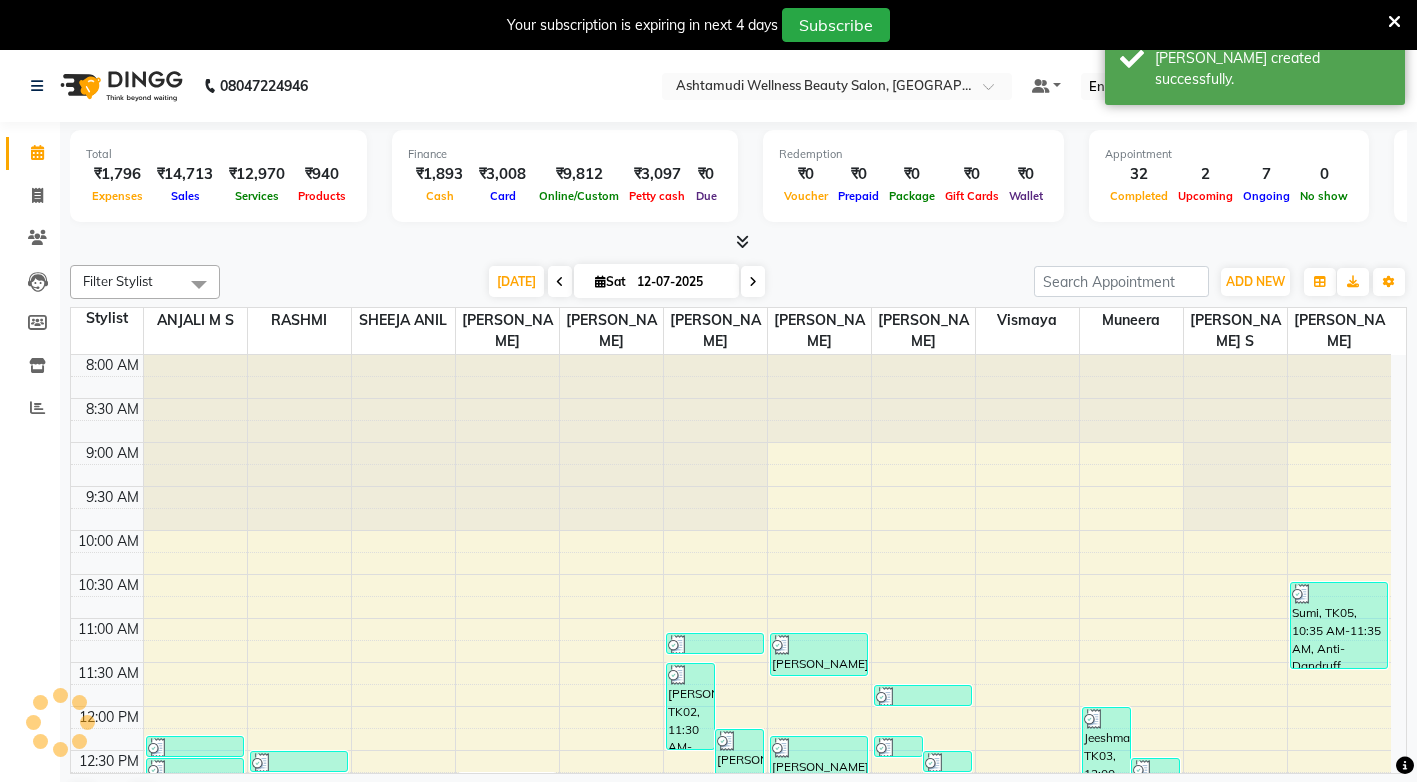 scroll, scrollTop: 0, scrollLeft: 0, axis: both 